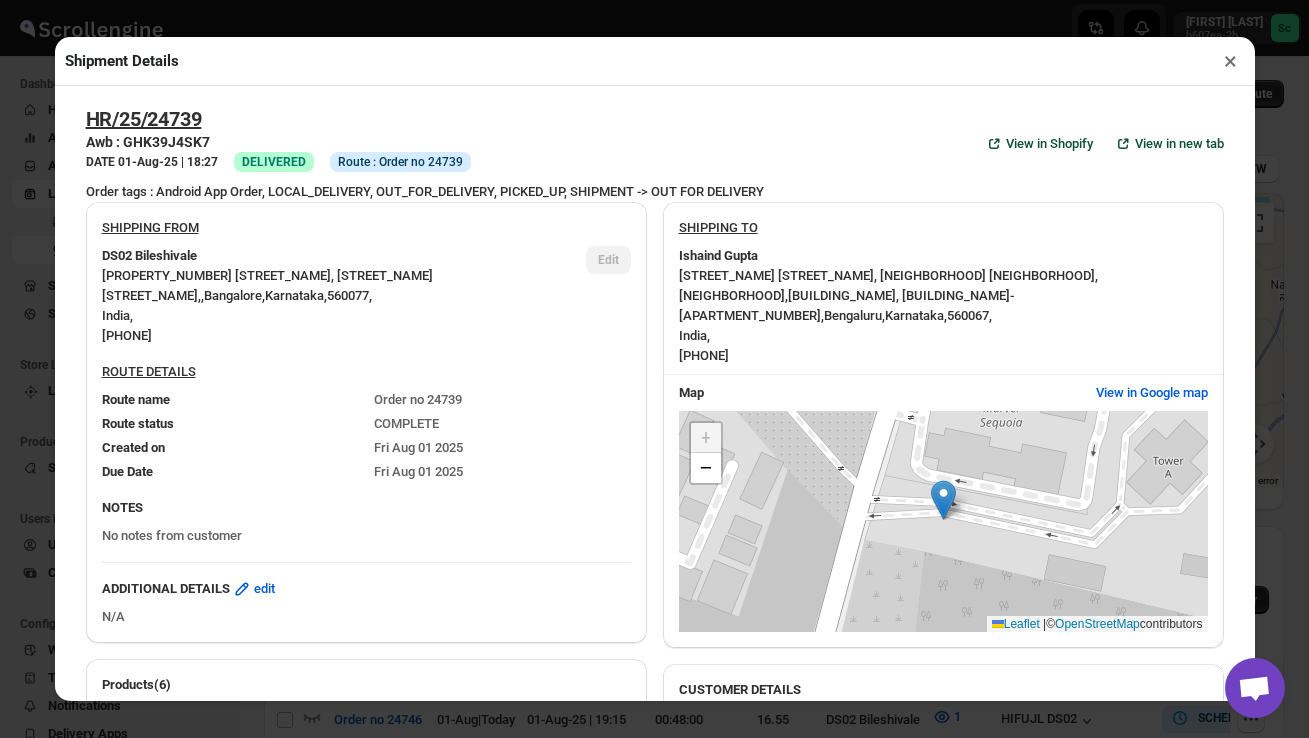 scroll, scrollTop: 550, scrollLeft: 0, axis: vertical 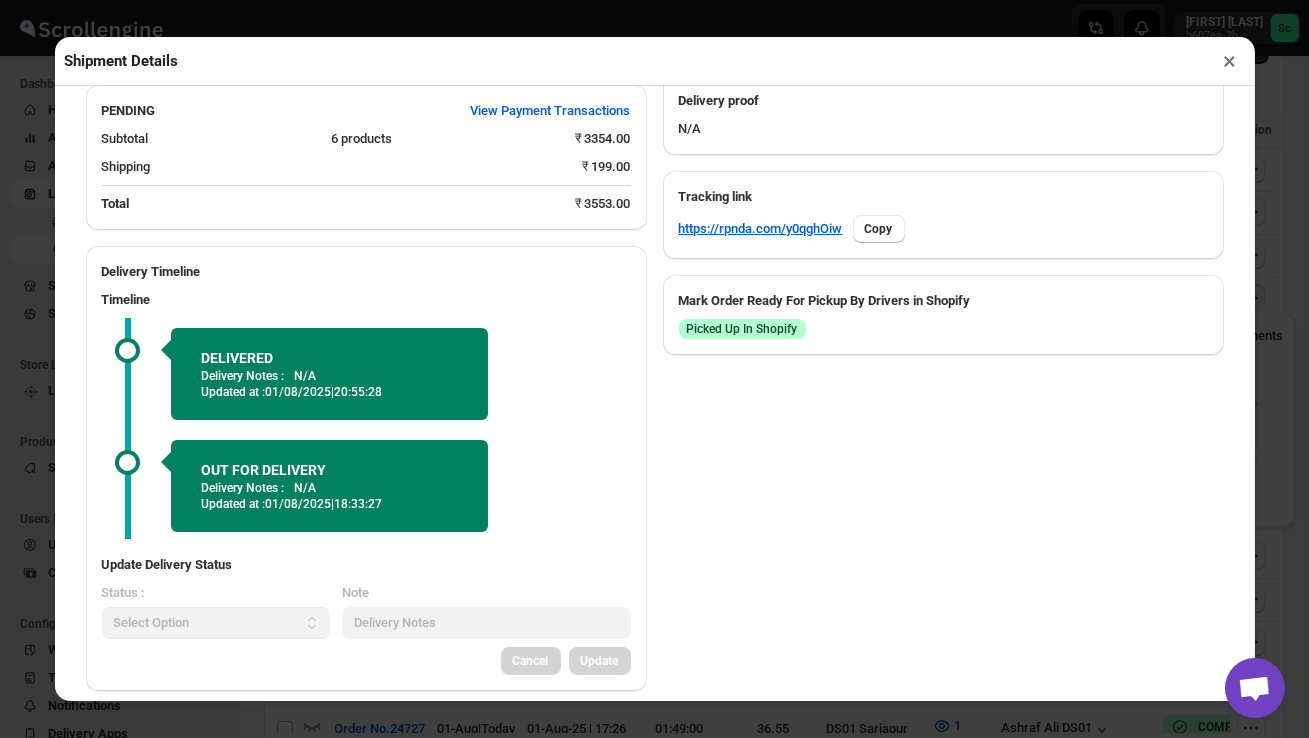 click on "×" at bounding box center [1230, 61] 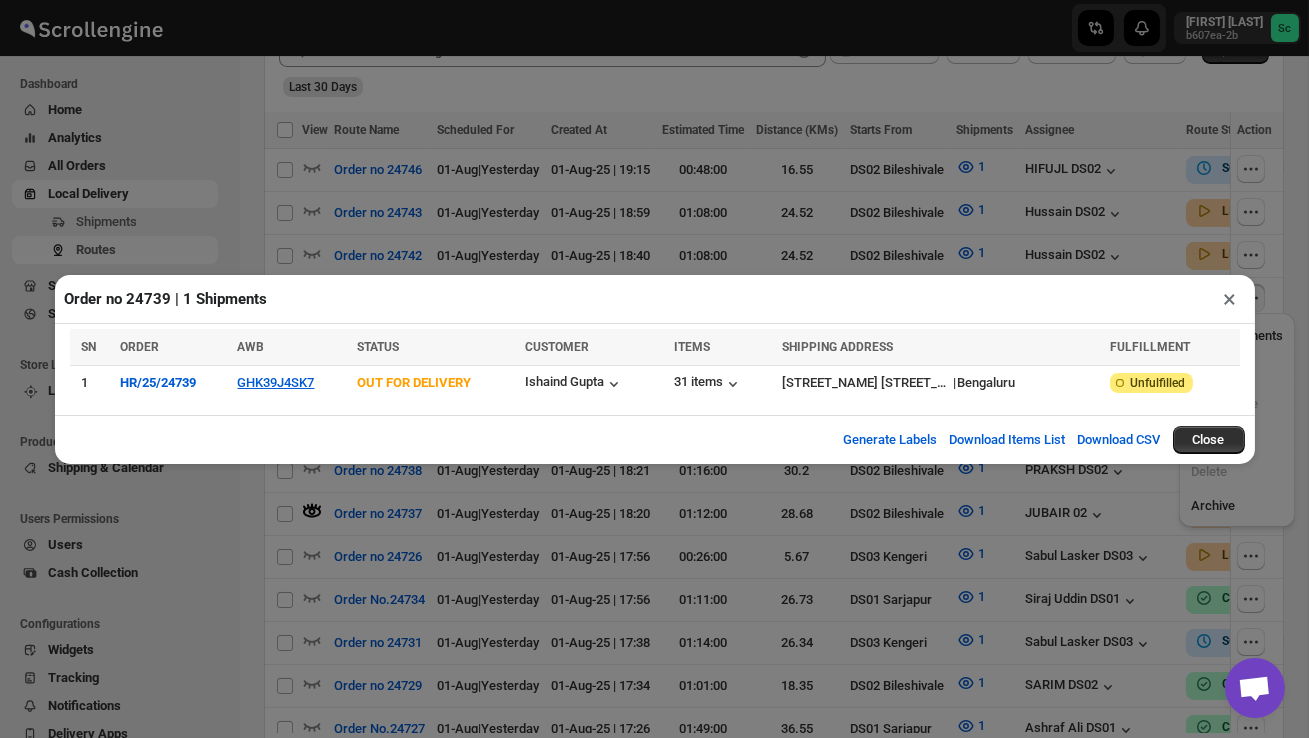 click on "×" at bounding box center (1230, 299) 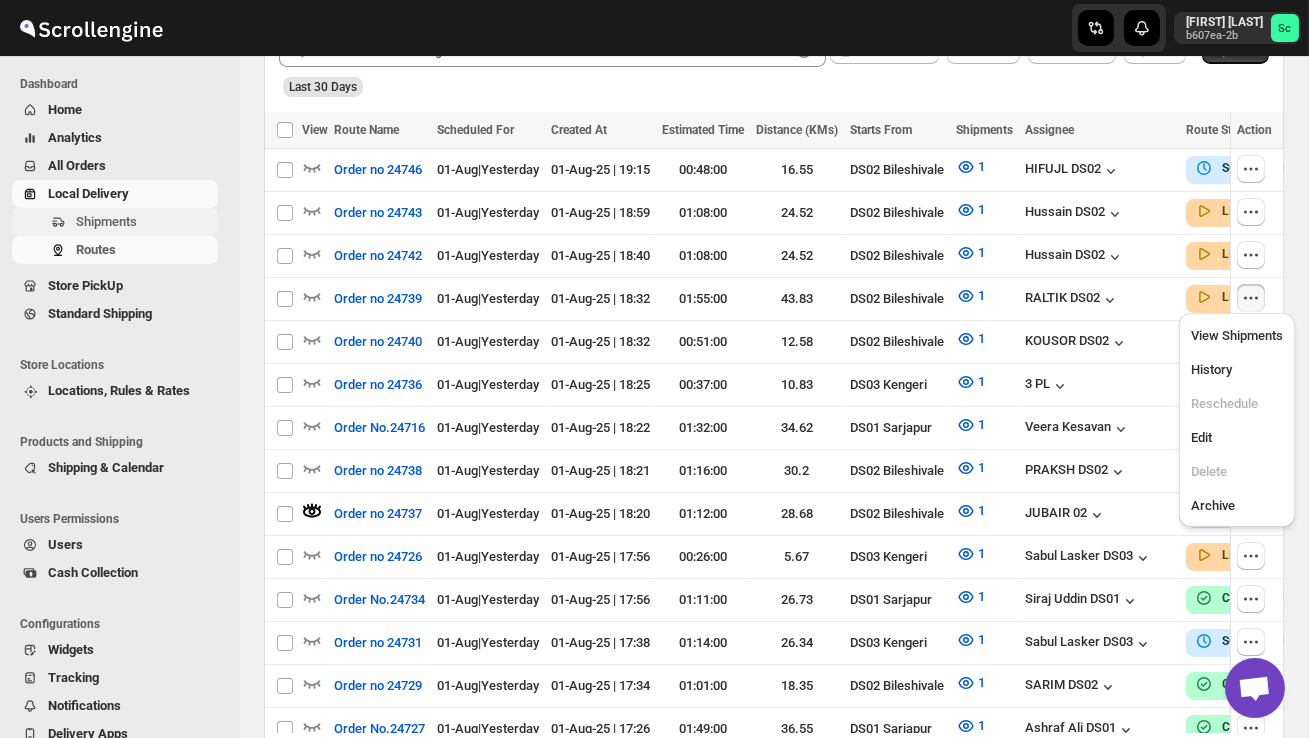 click on "Shipments" at bounding box center (145, 222) 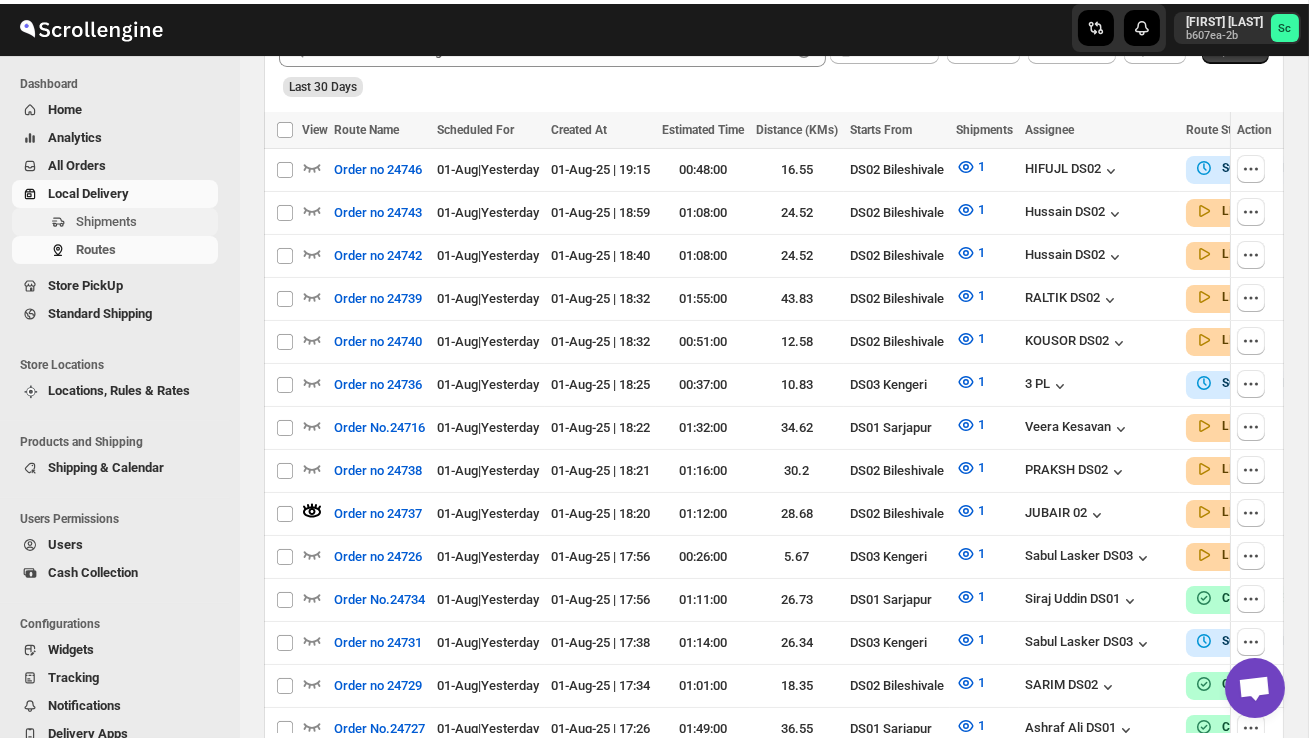 scroll, scrollTop: 0, scrollLeft: 0, axis: both 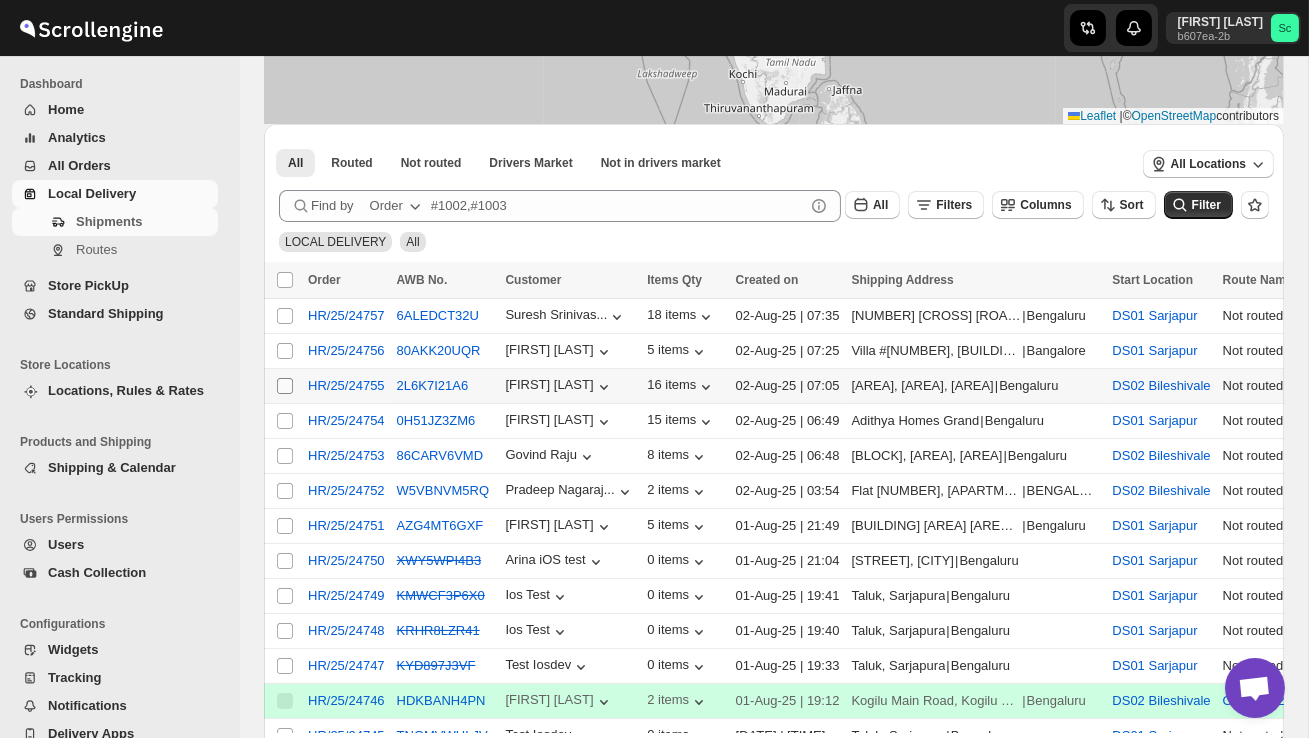 click on "Select shipment" at bounding box center [285, 386] 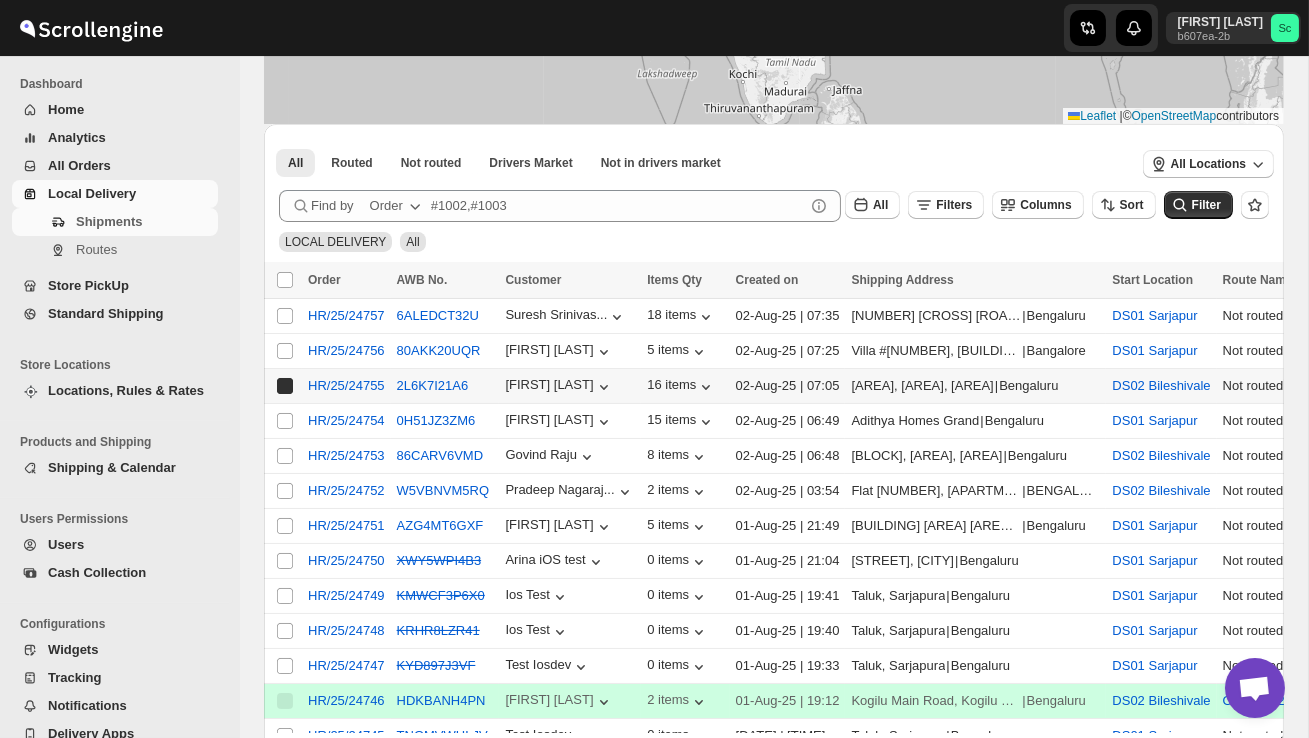 checkbox on "true" 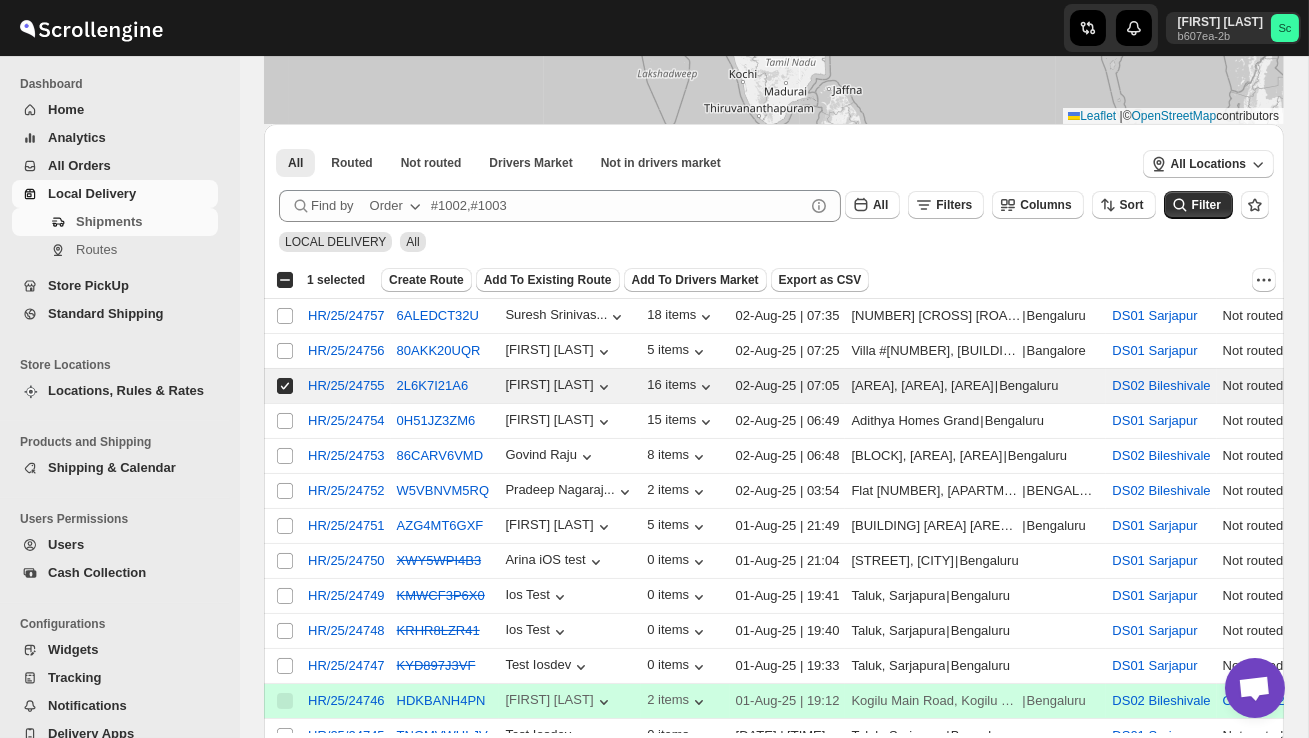 click on "Create Route" at bounding box center [426, 280] 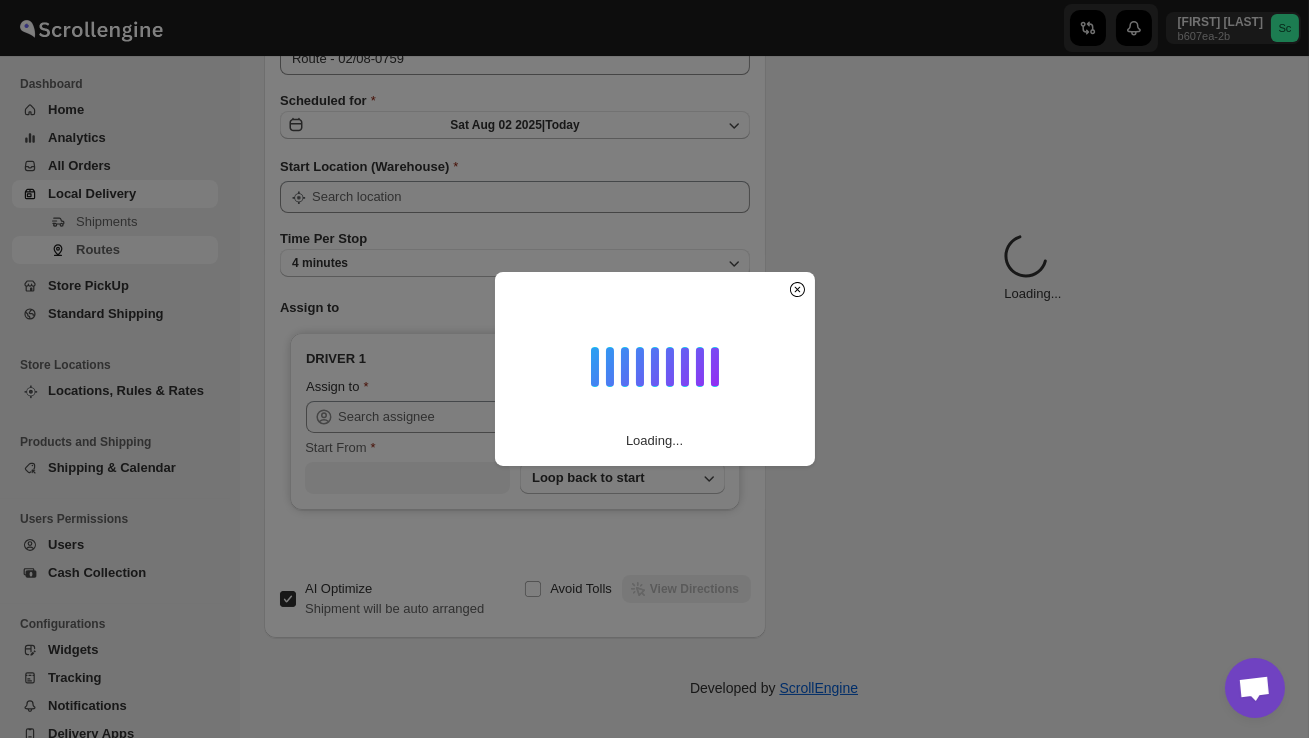 scroll, scrollTop: 0, scrollLeft: 0, axis: both 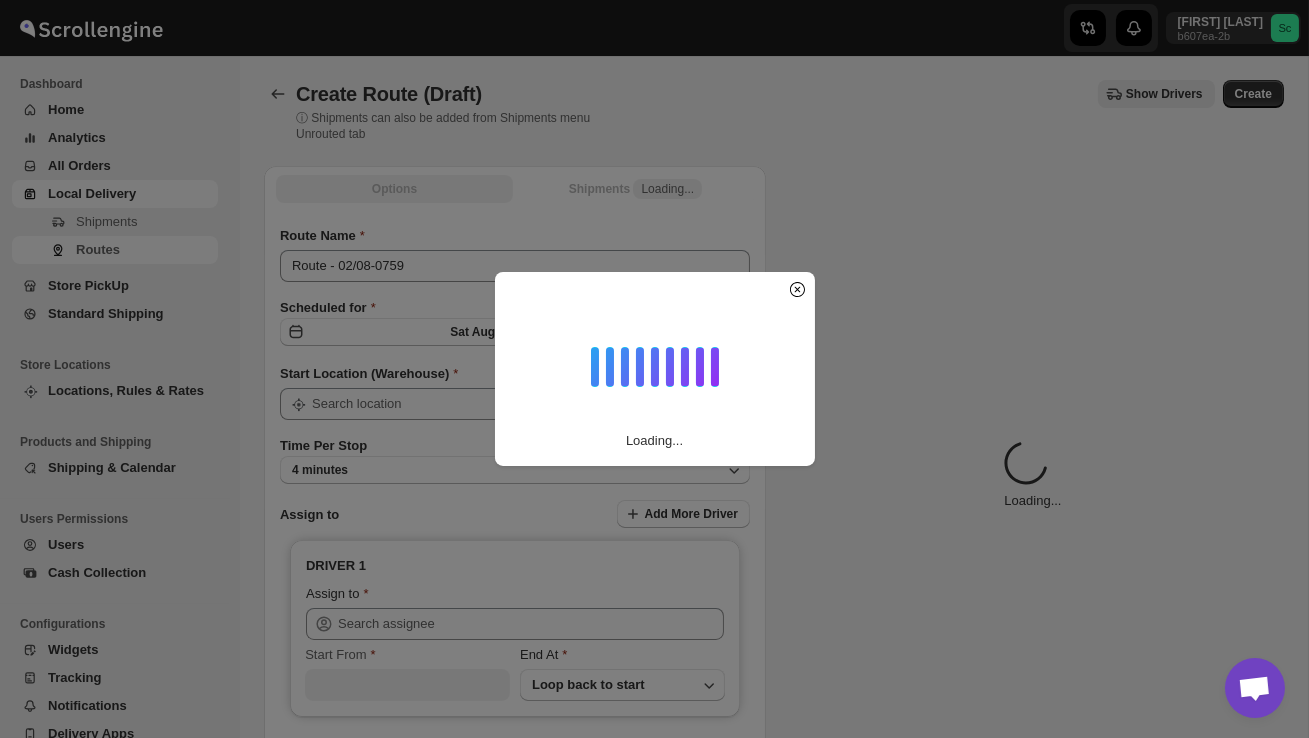 type on "DS02 Bileshivale" 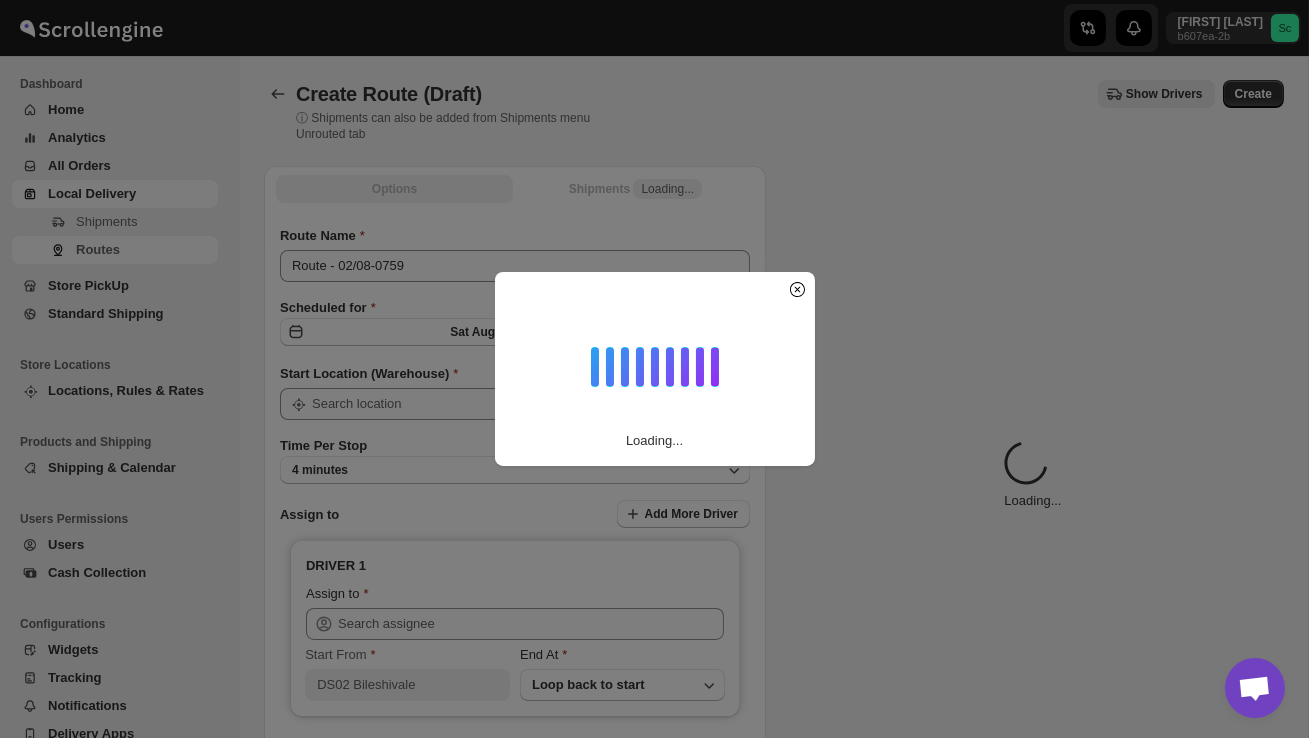 type on "DS02 Bileshivale" 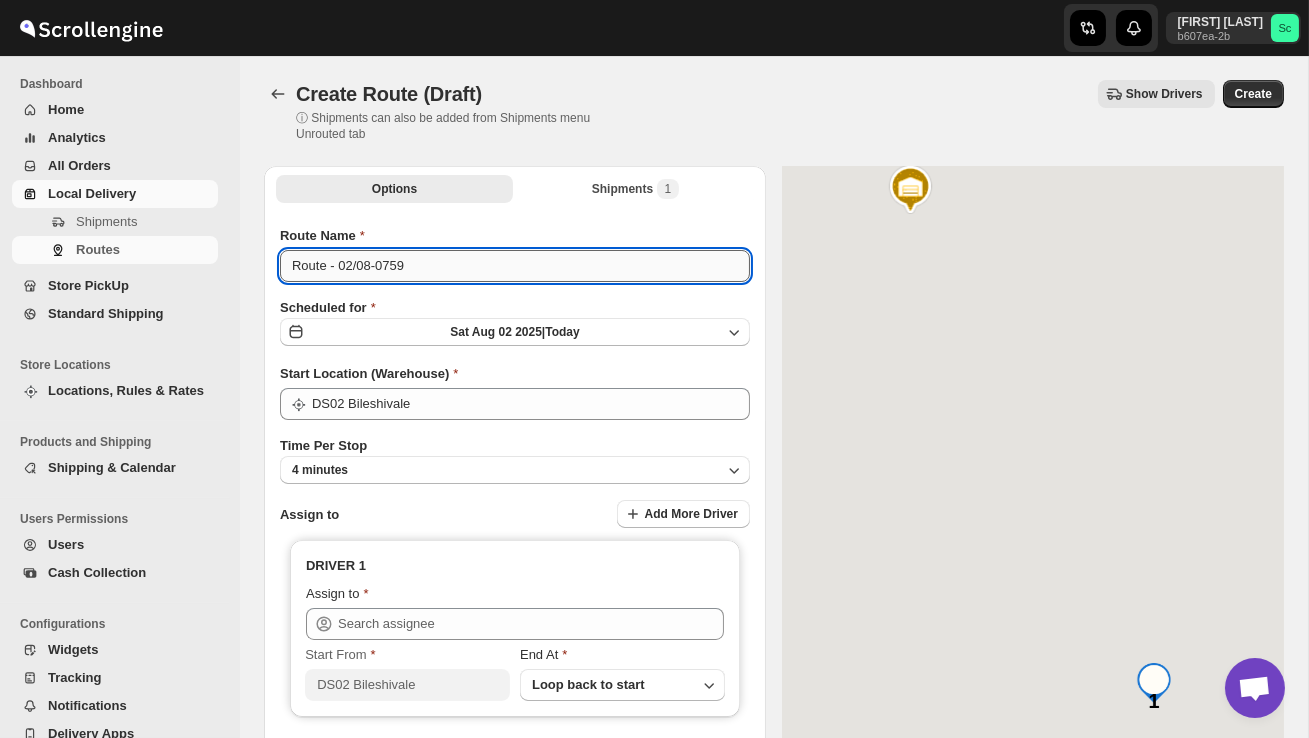 click on "Route - 02/08-0759" at bounding box center (515, 266) 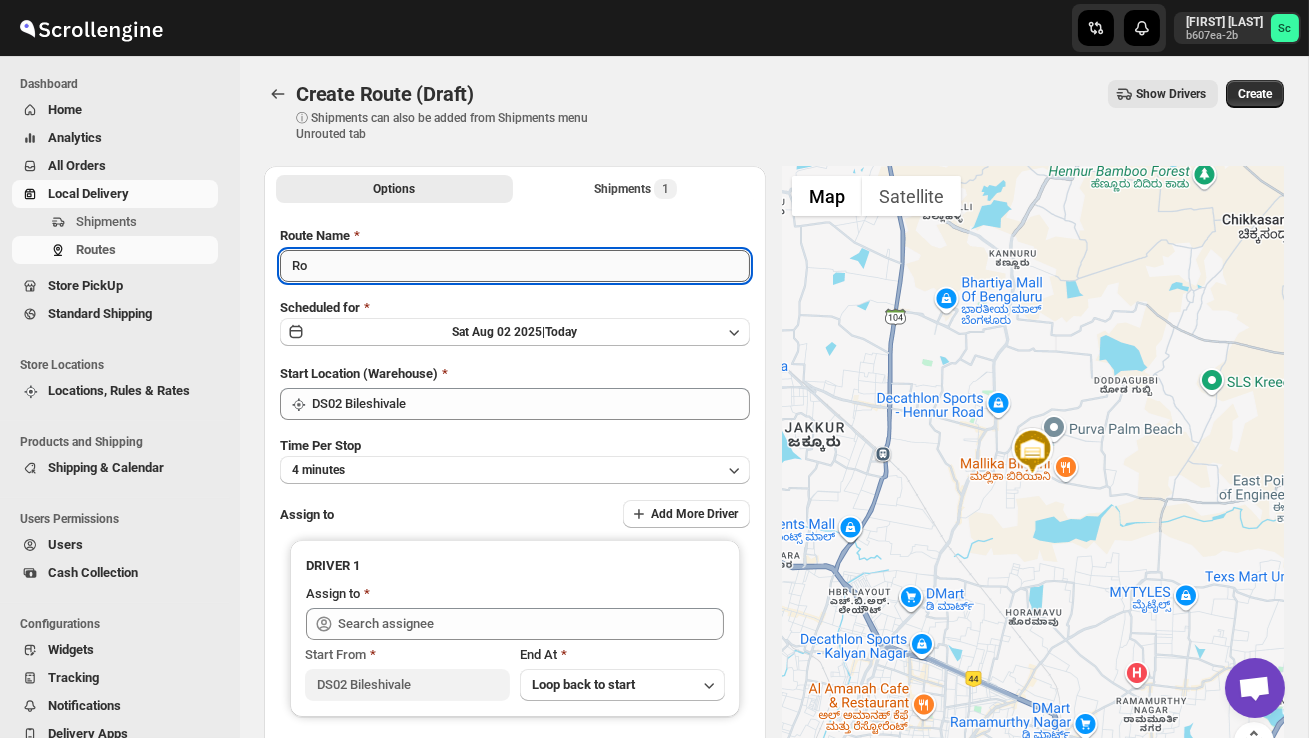 type on "R" 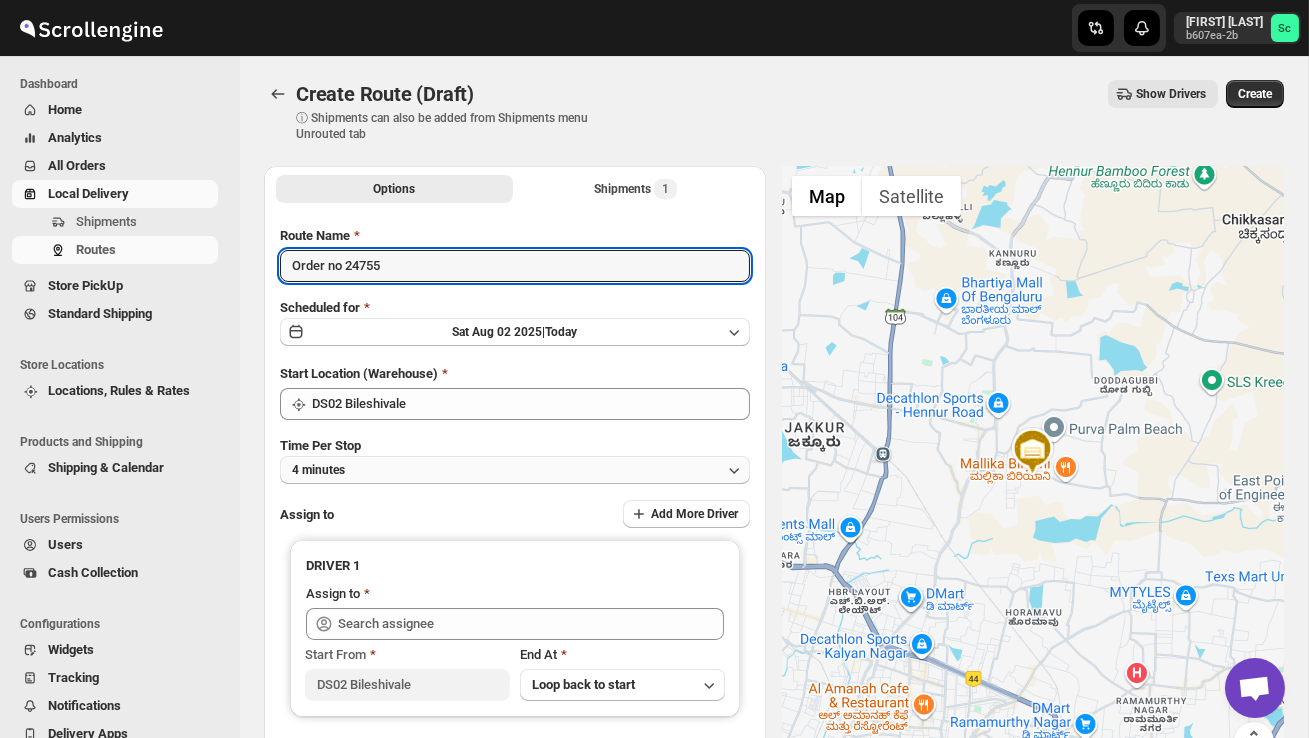 type on "Order no 24755" 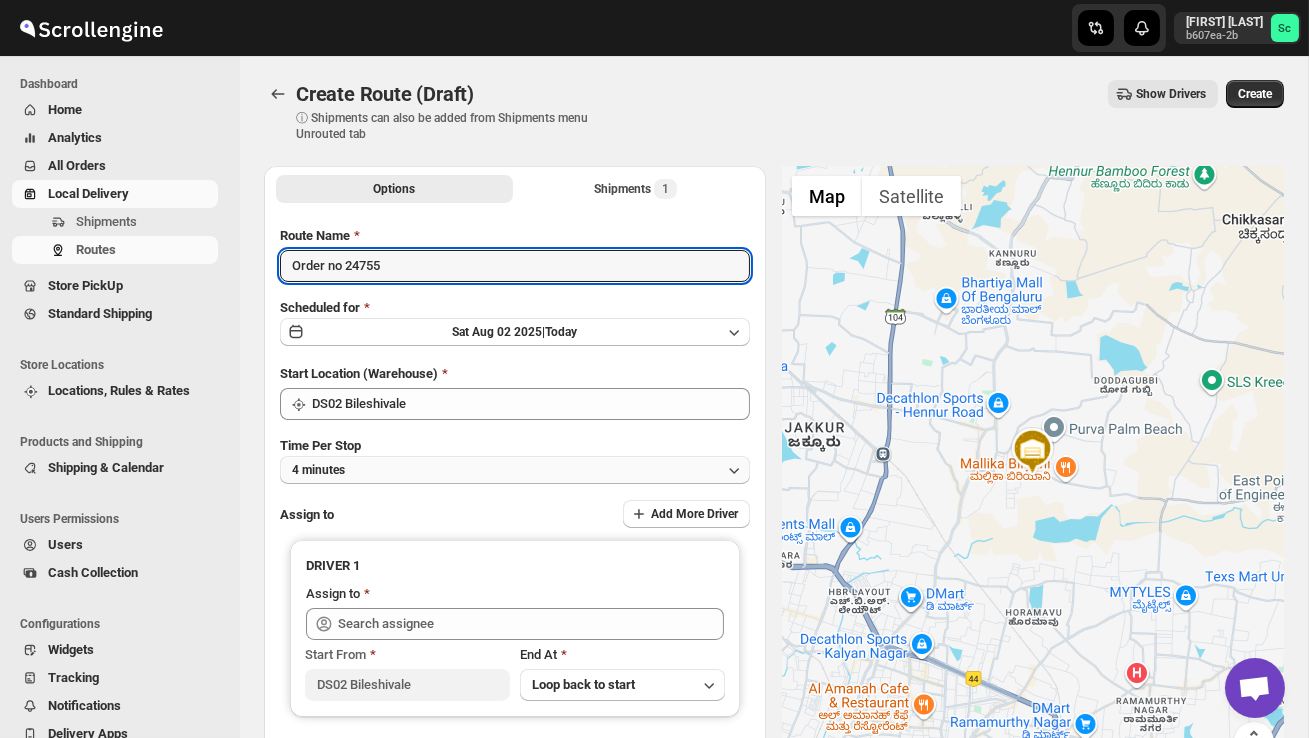 click on "4 minutes" at bounding box center [515, 470] 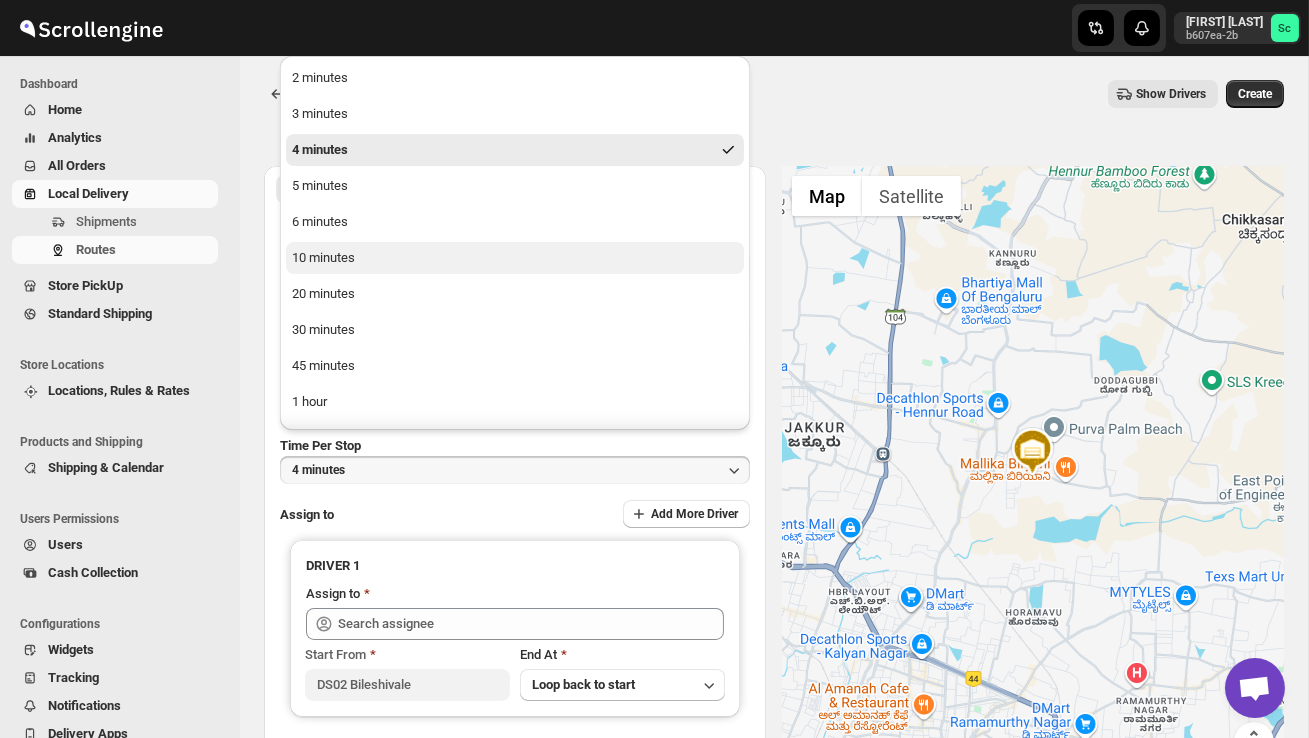 click on "10 minutes" at bounding box center [515, 258] 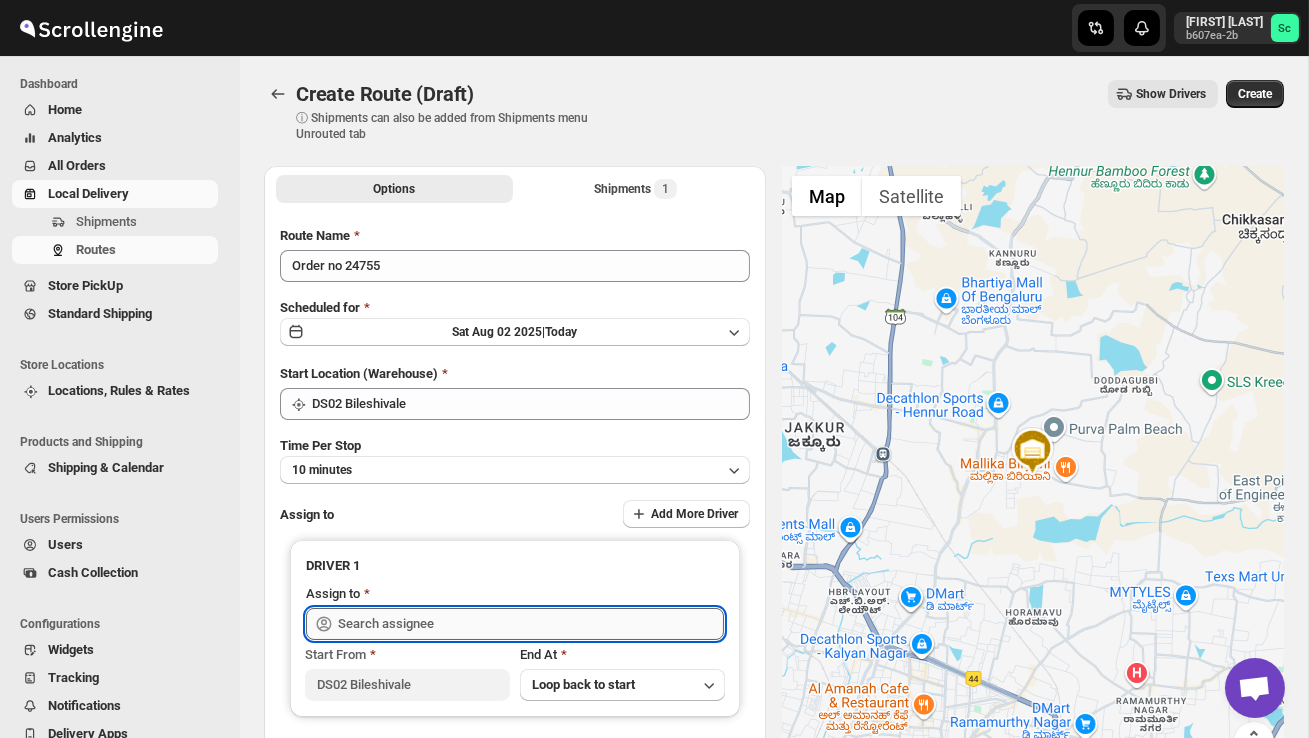 click at bounding box center [531, 624] 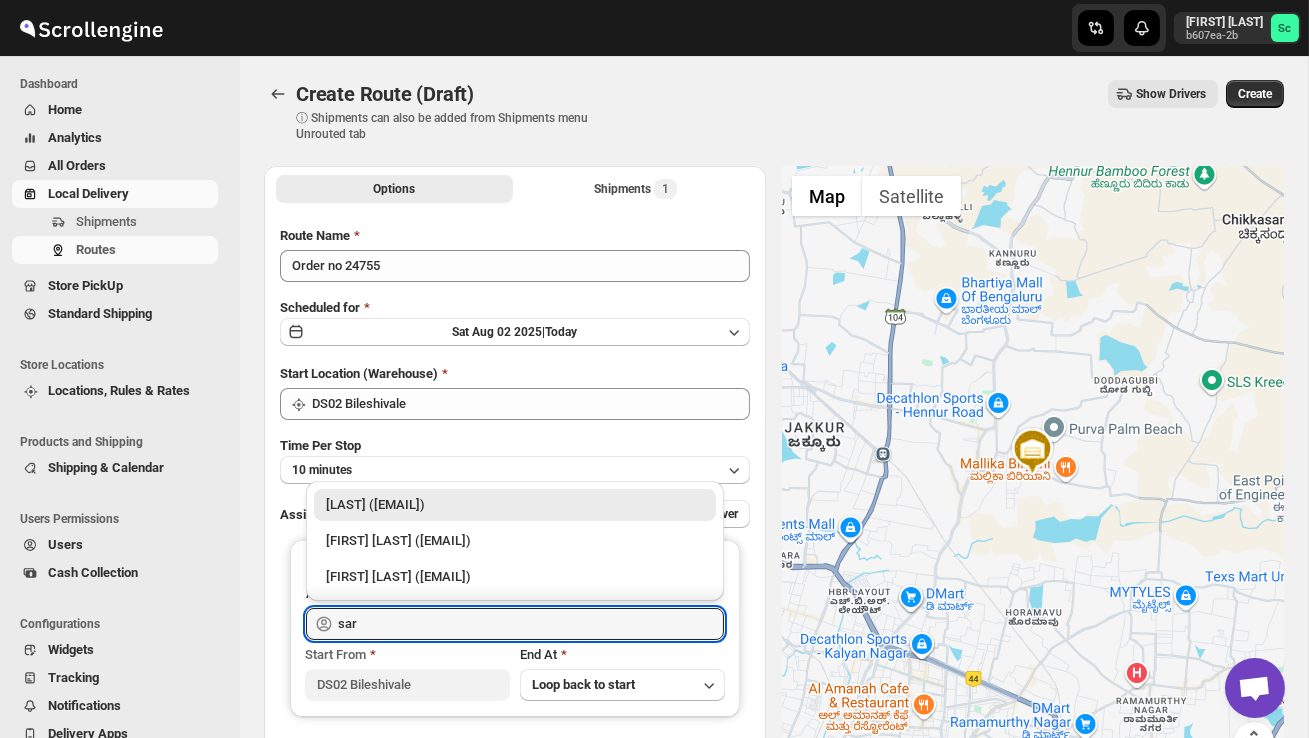 click on "[NAME] DS02 ([EMAIL])" at bounding box center [515, 505] 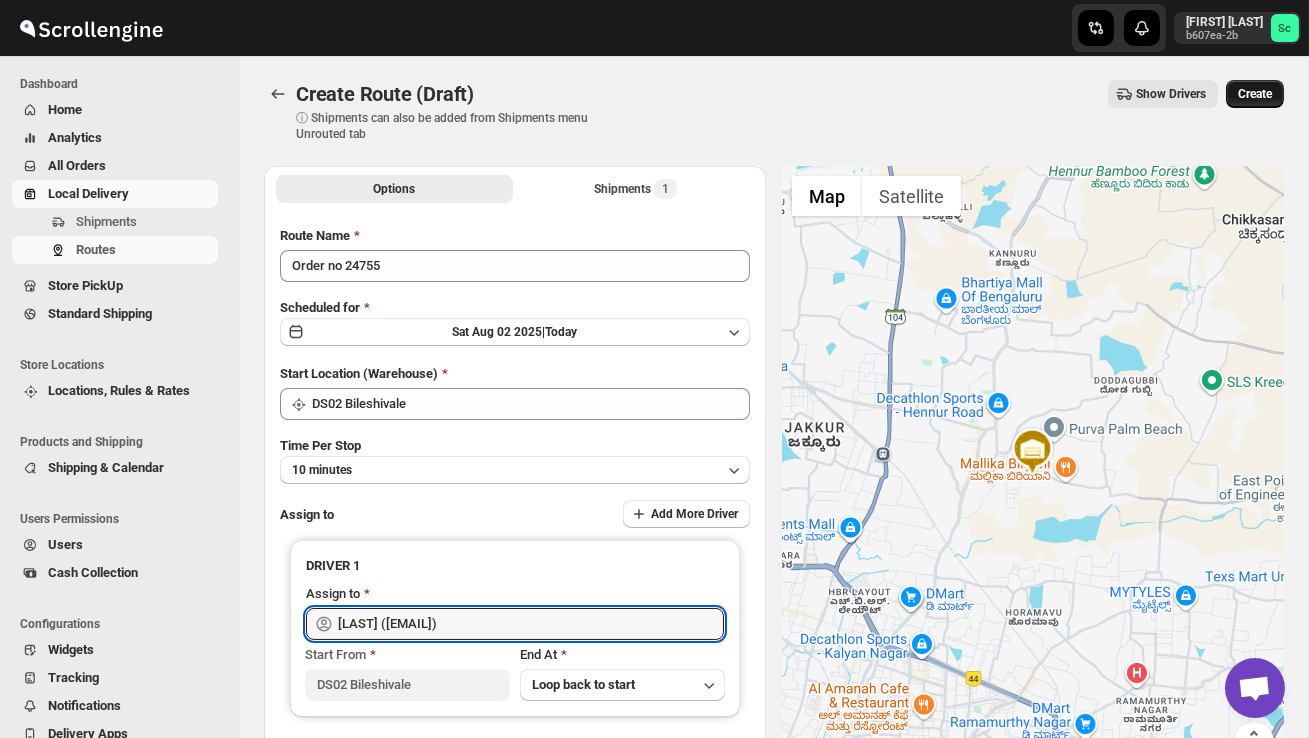 type on "[NAME] DS02 ([EMAIL])" 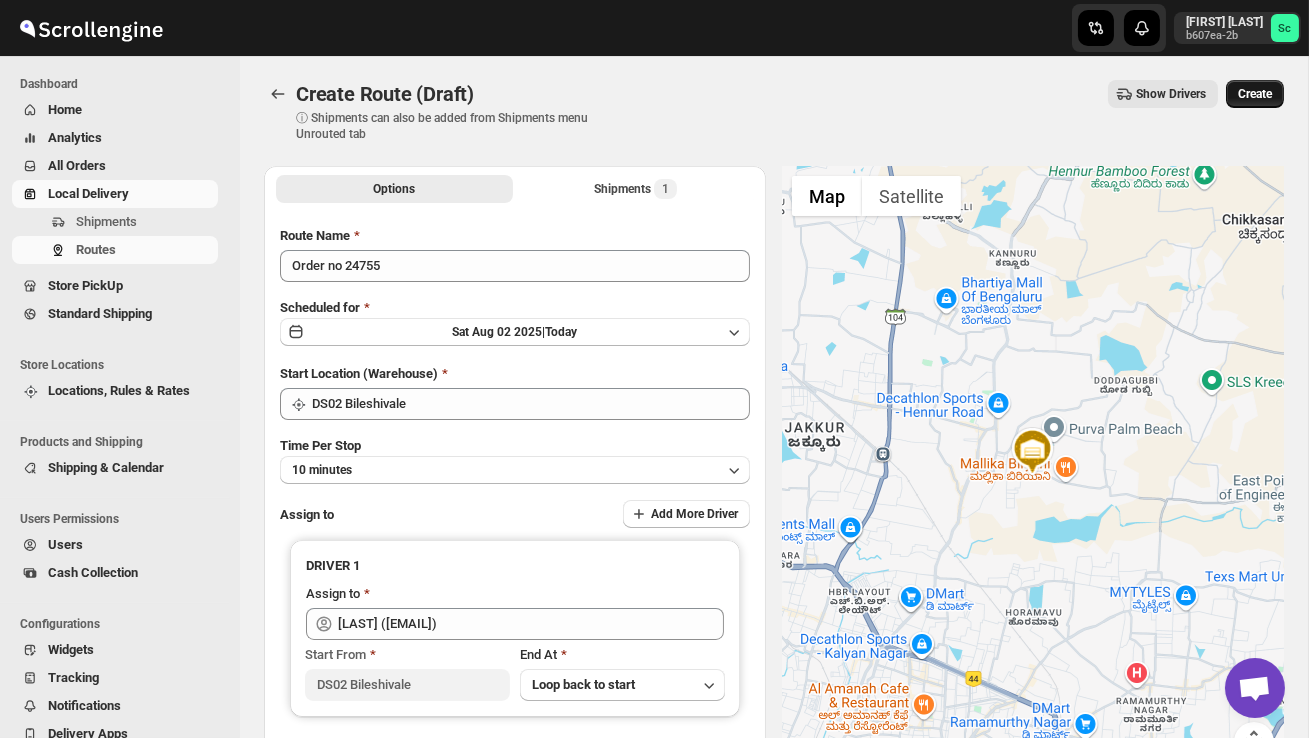 click on "Create" at bounding box center (1255, 94) 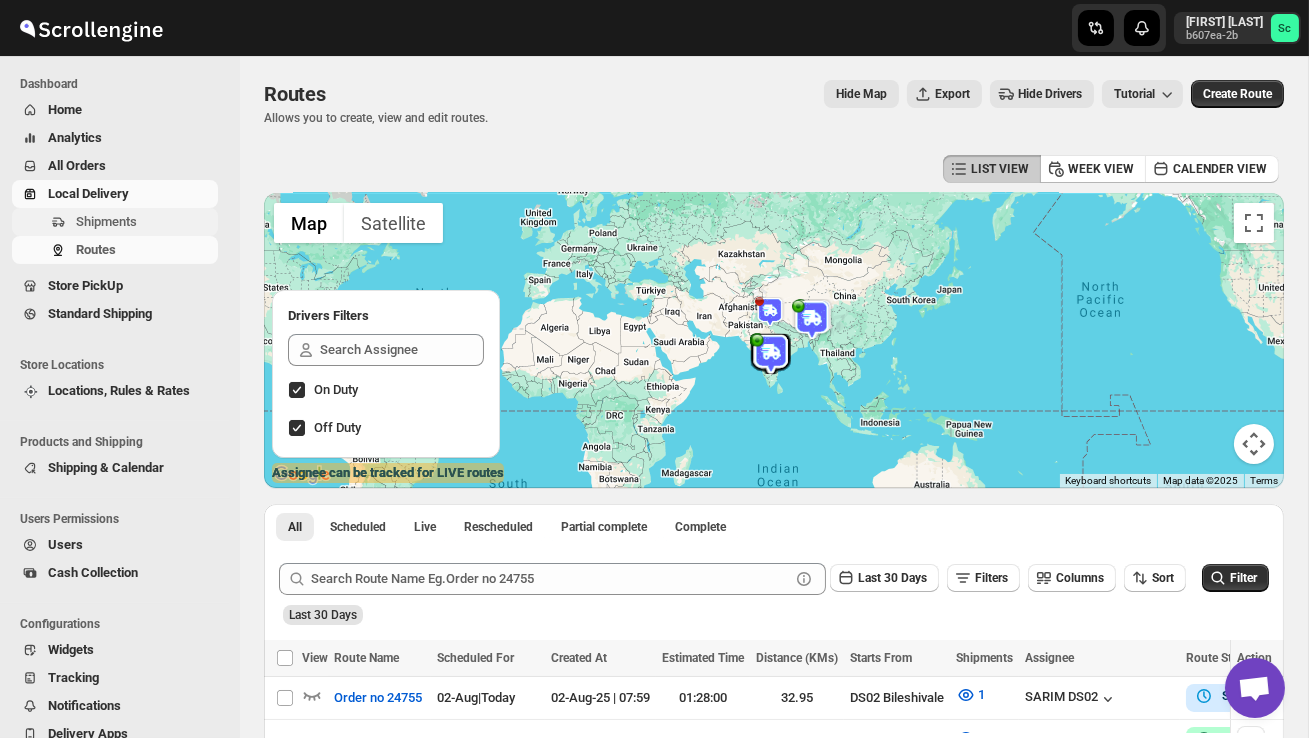 click on "Shipments" at bounding box center [145, 222] 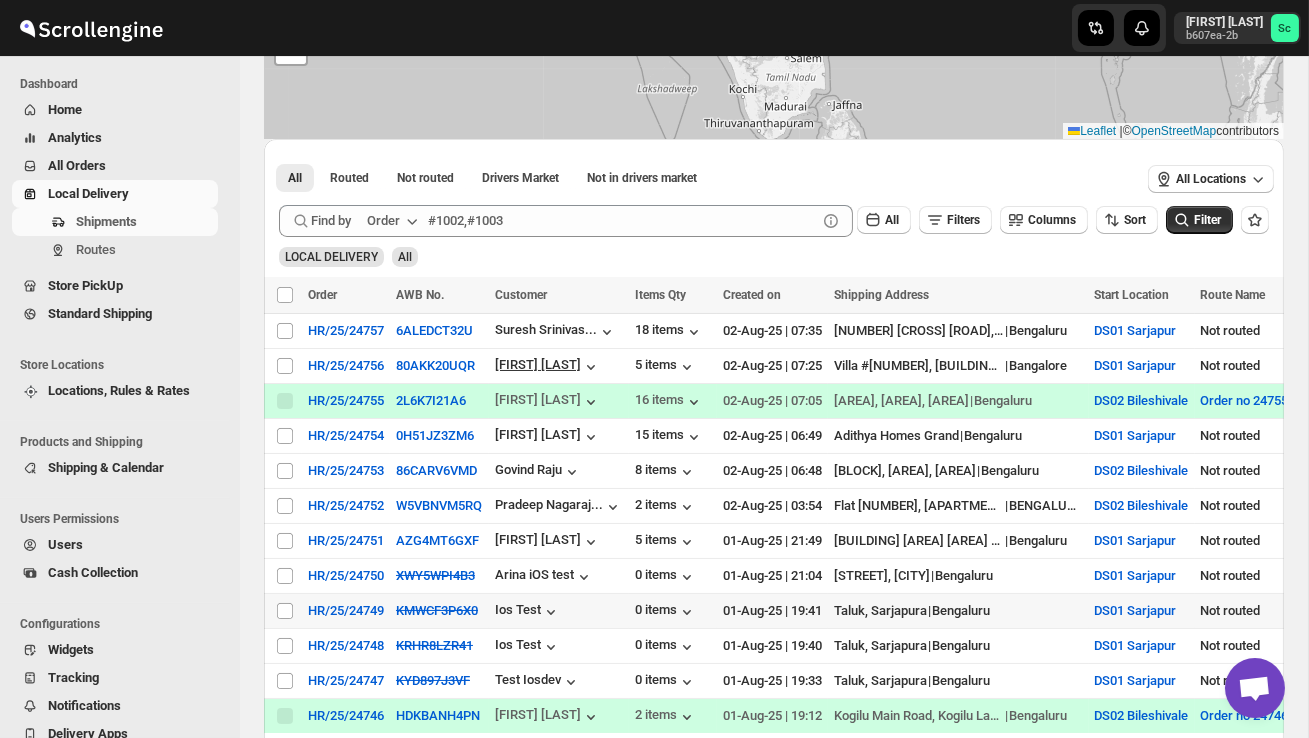 scroll, scrollTop: 233, scrollLeft: 0, axis: vertical 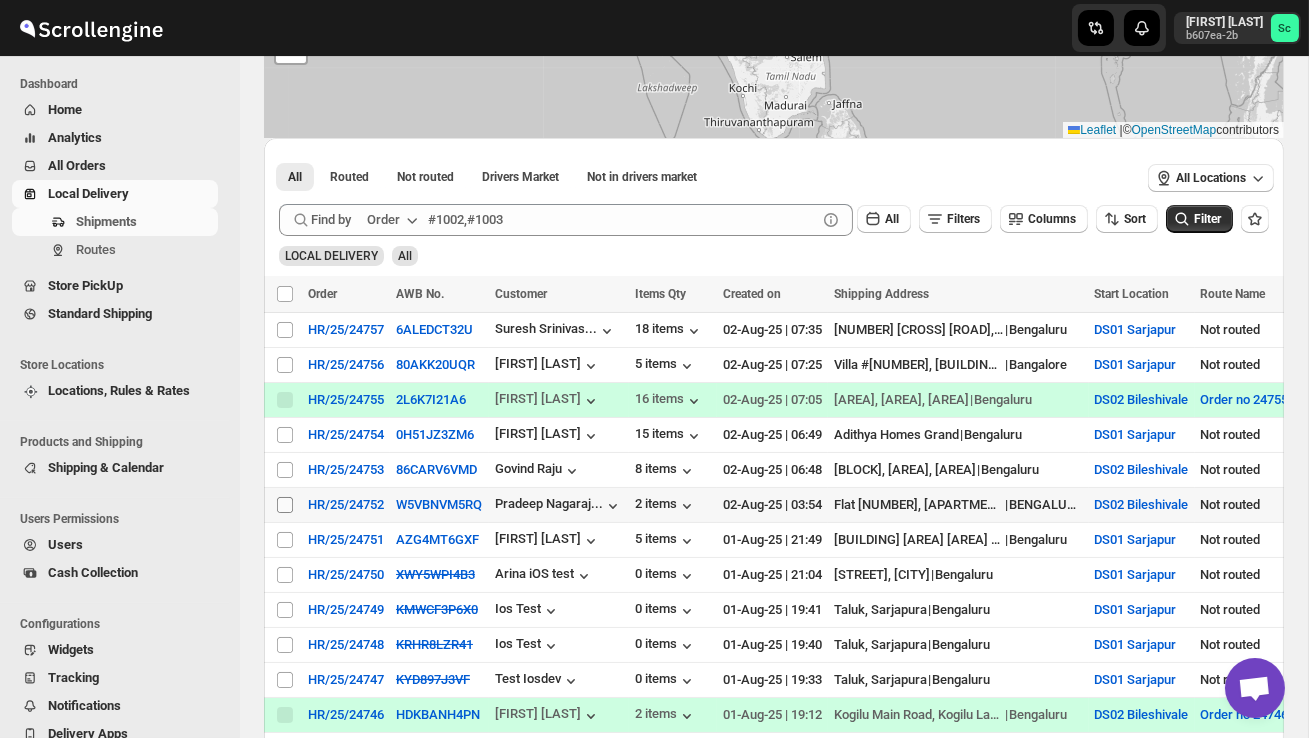 click on "Select shipment" at bounding box center (285, 505) 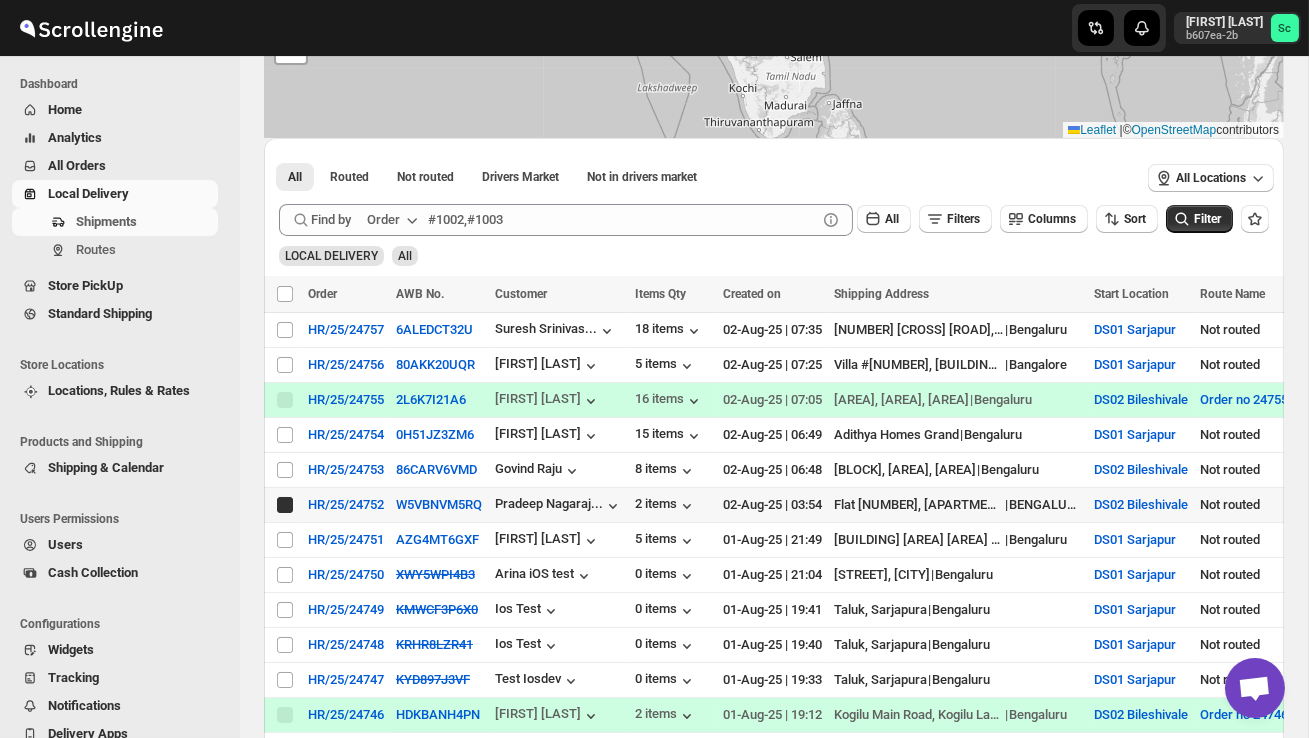 checkbox on "true" 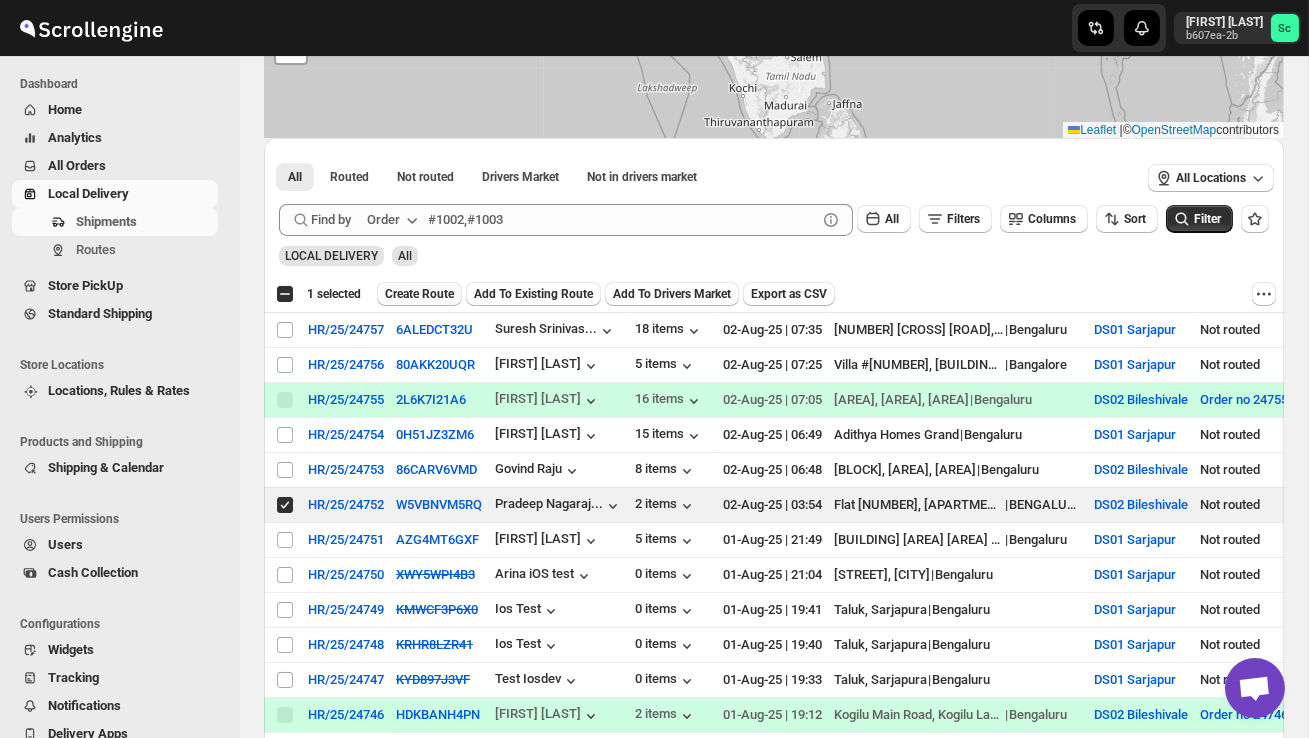 click on "Create Route" at bounding box center (419, 294) 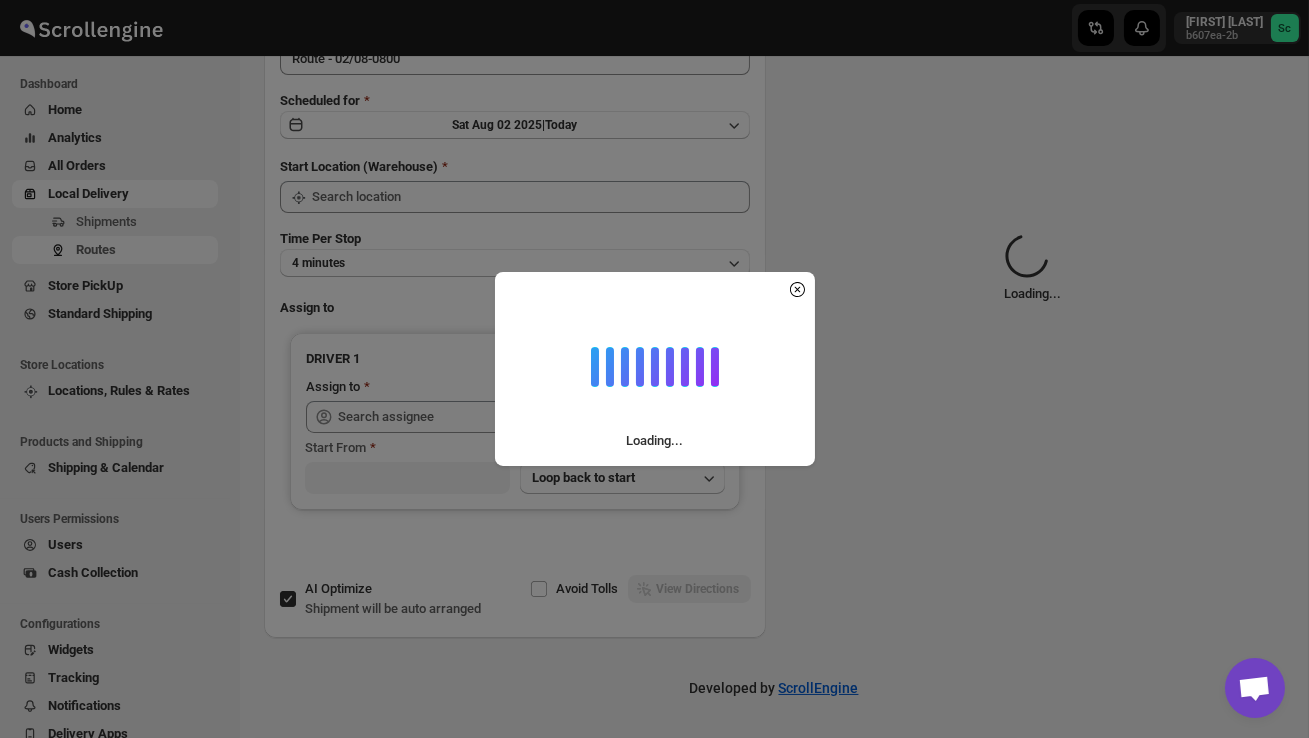scroll, scrollTop: 0, scrollLeft: 0, axis: both 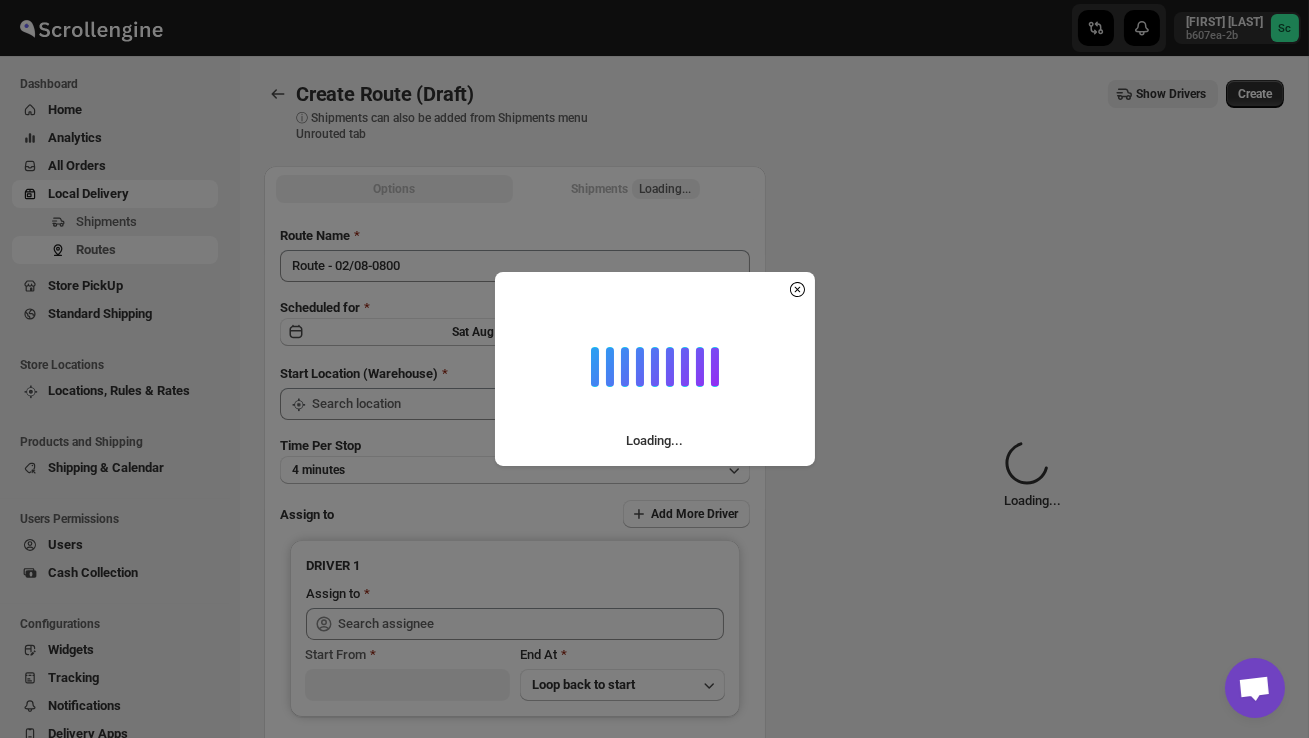 type on "DS02 Bileshivale" 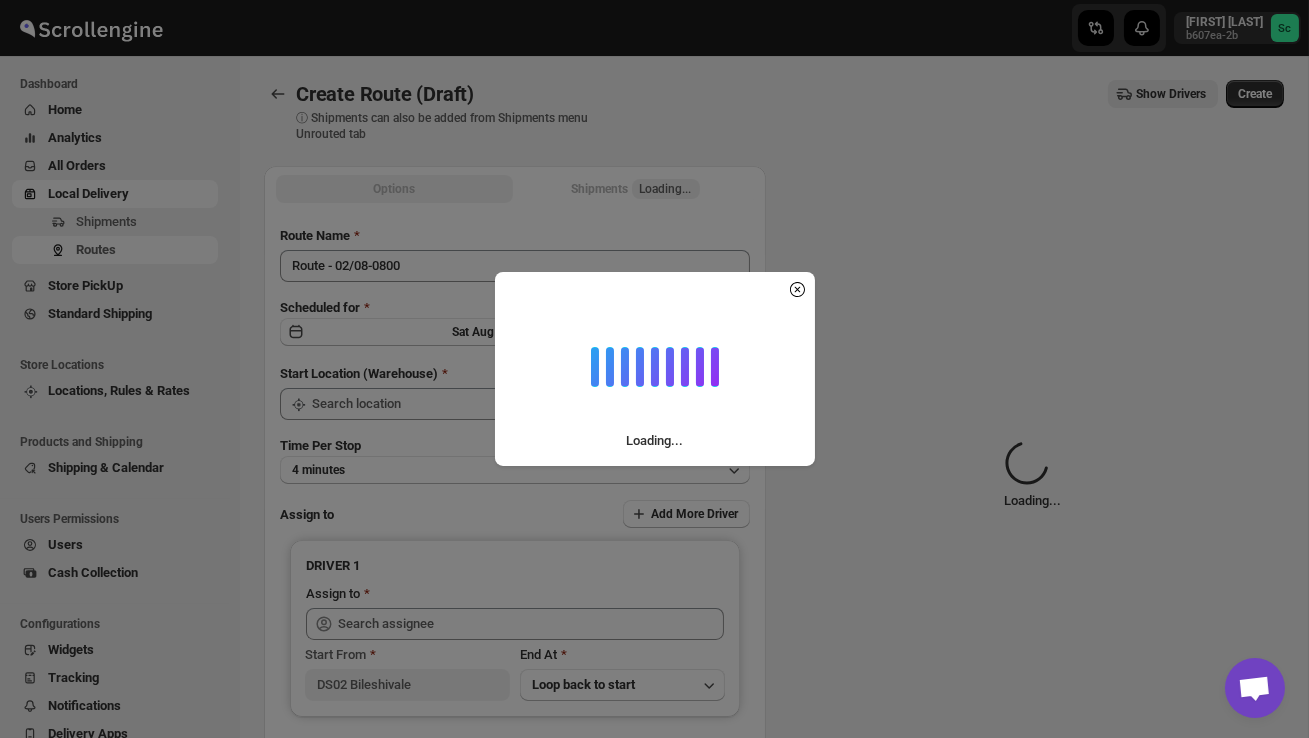 type on "DS02 Bileshivale" 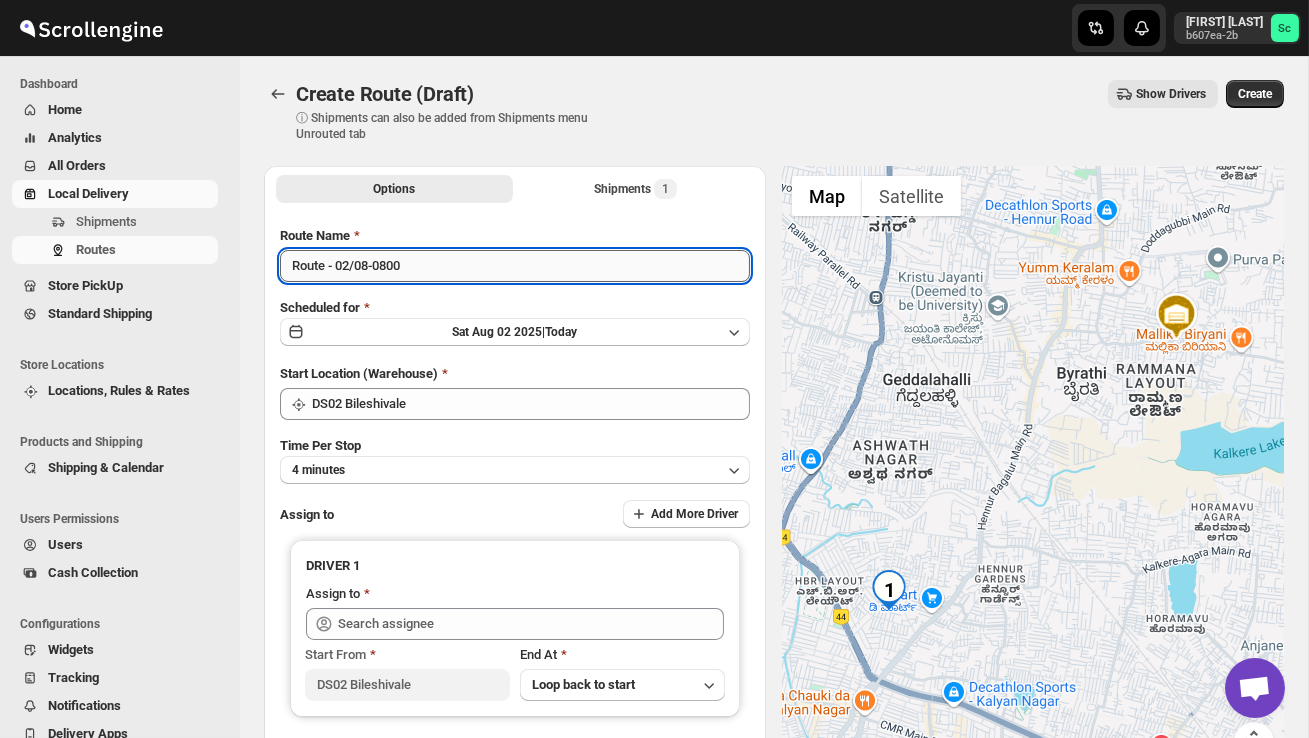 click on "Route - 02/08-0800" at bounding box center (515, 266) 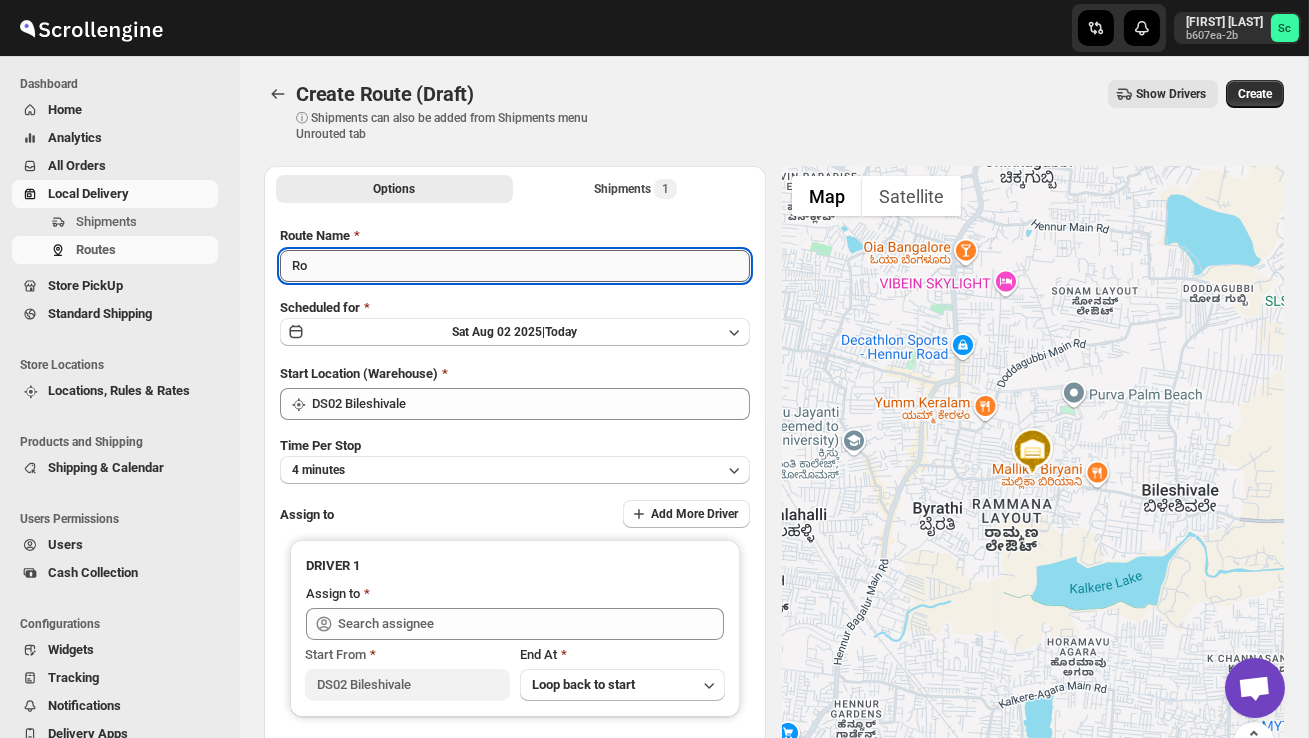 type on "R" 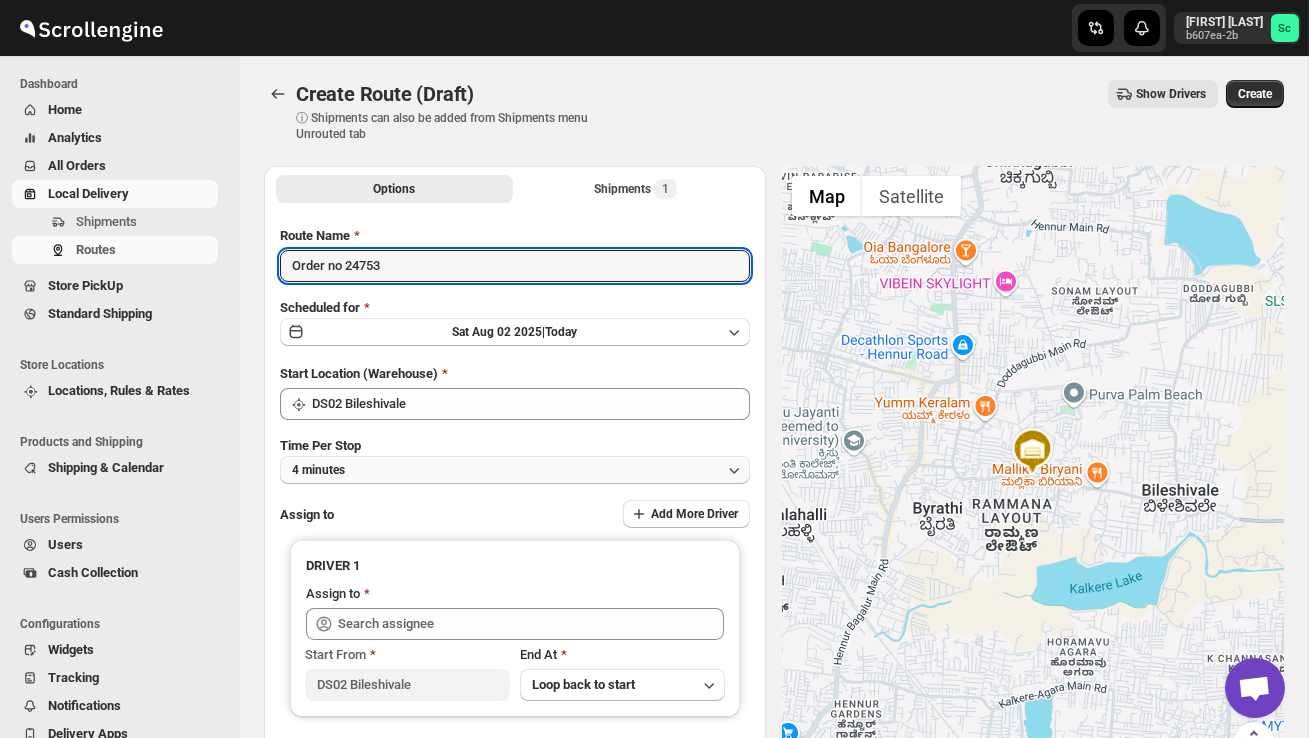type on "Order no 24753" 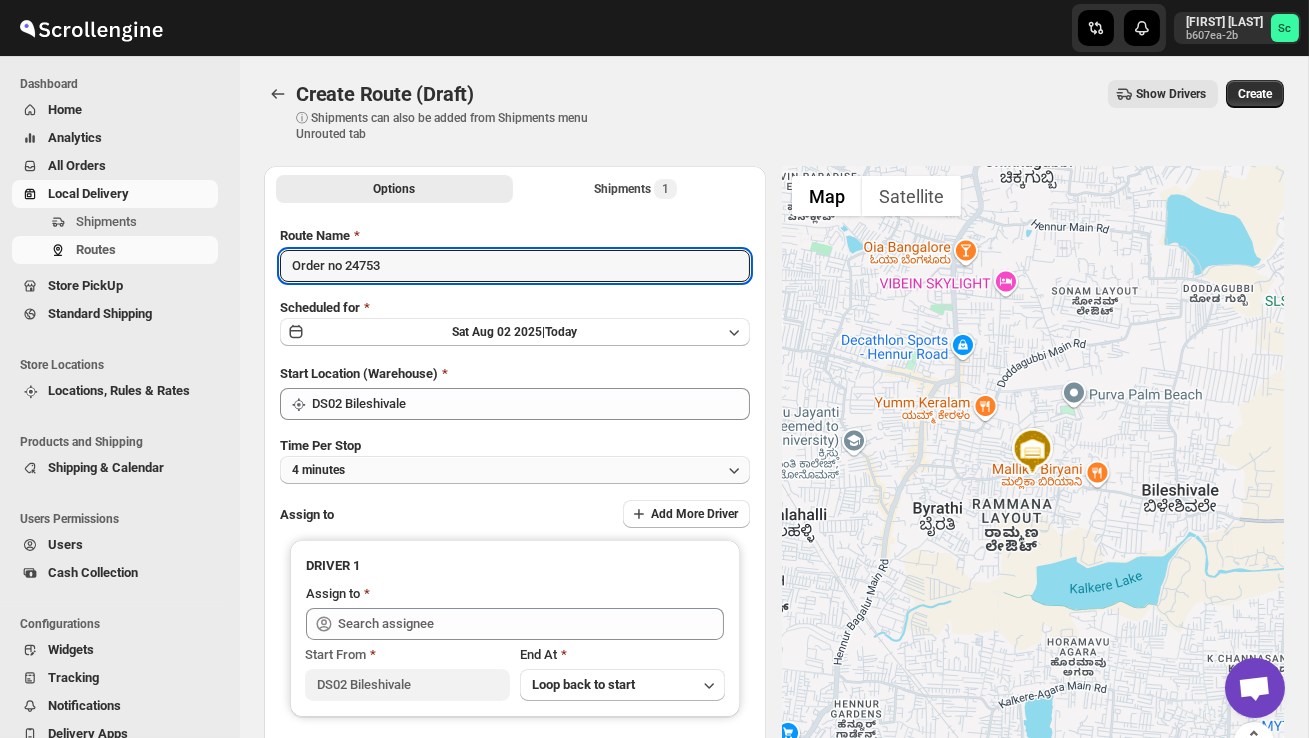 click on "4 minutes" at bounding box center (515, 470) 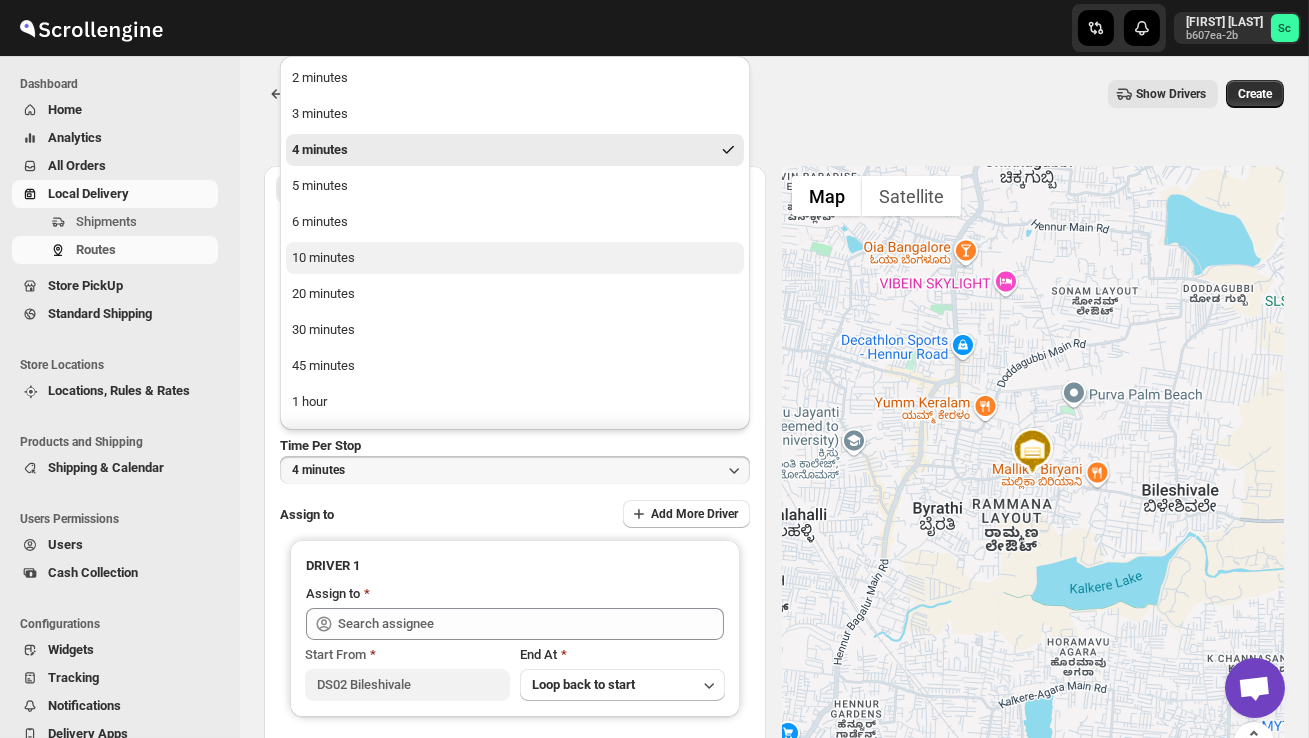 click on "10 minutes" at bounding box center [515, 258] 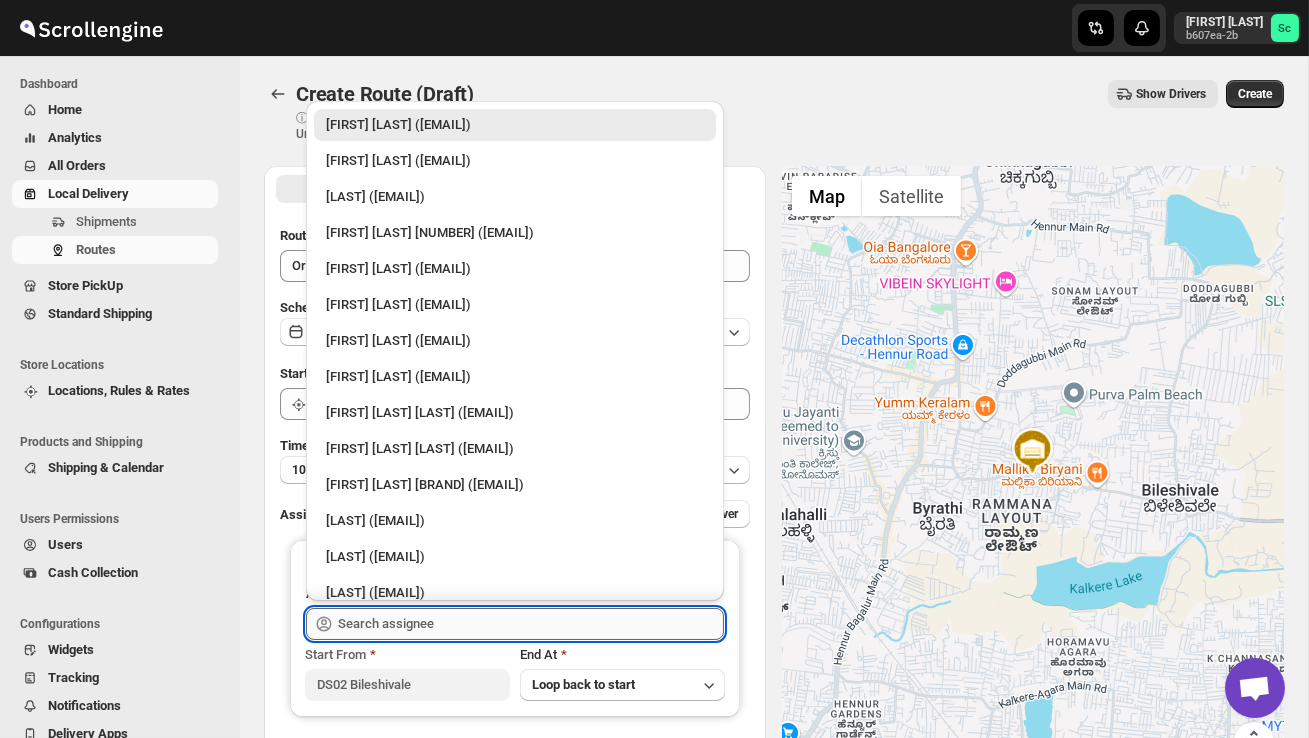 click at bounding box center (531, 624) 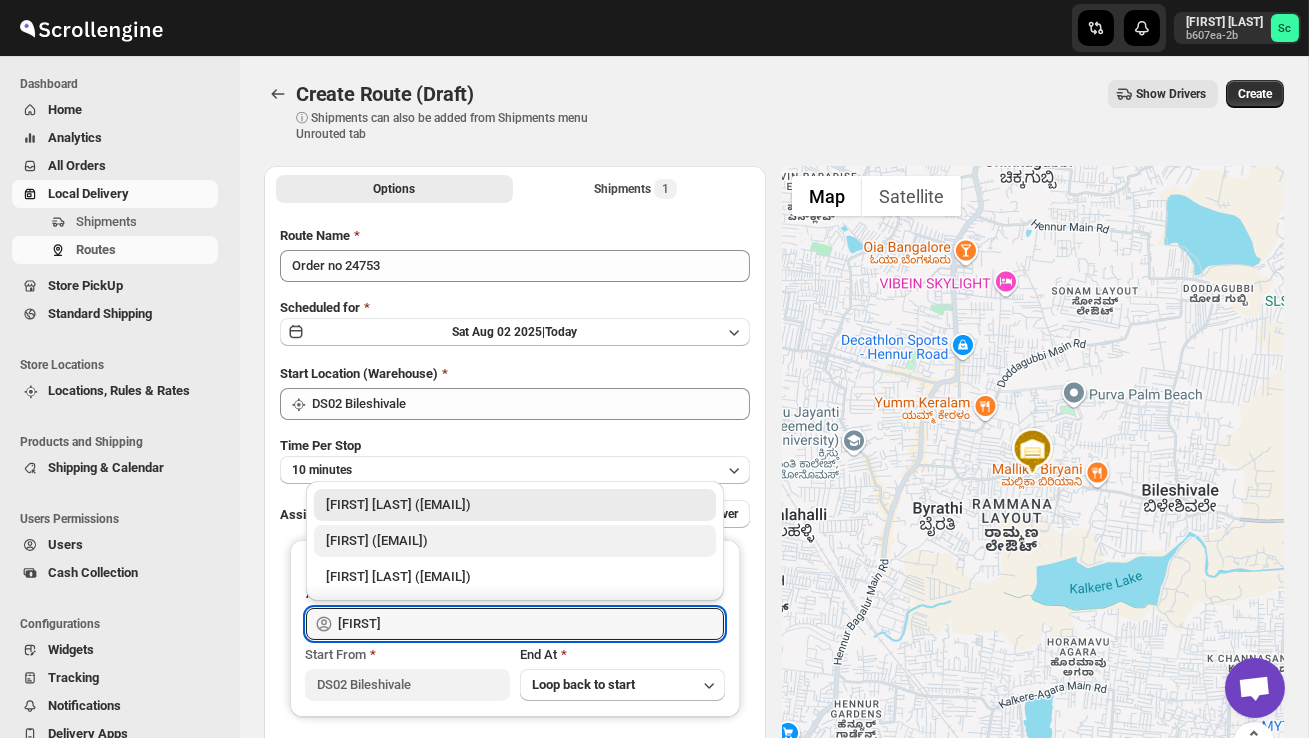 click on "[FIRST] DS02 ([EMAIL])" at bounding box center (515, 541) 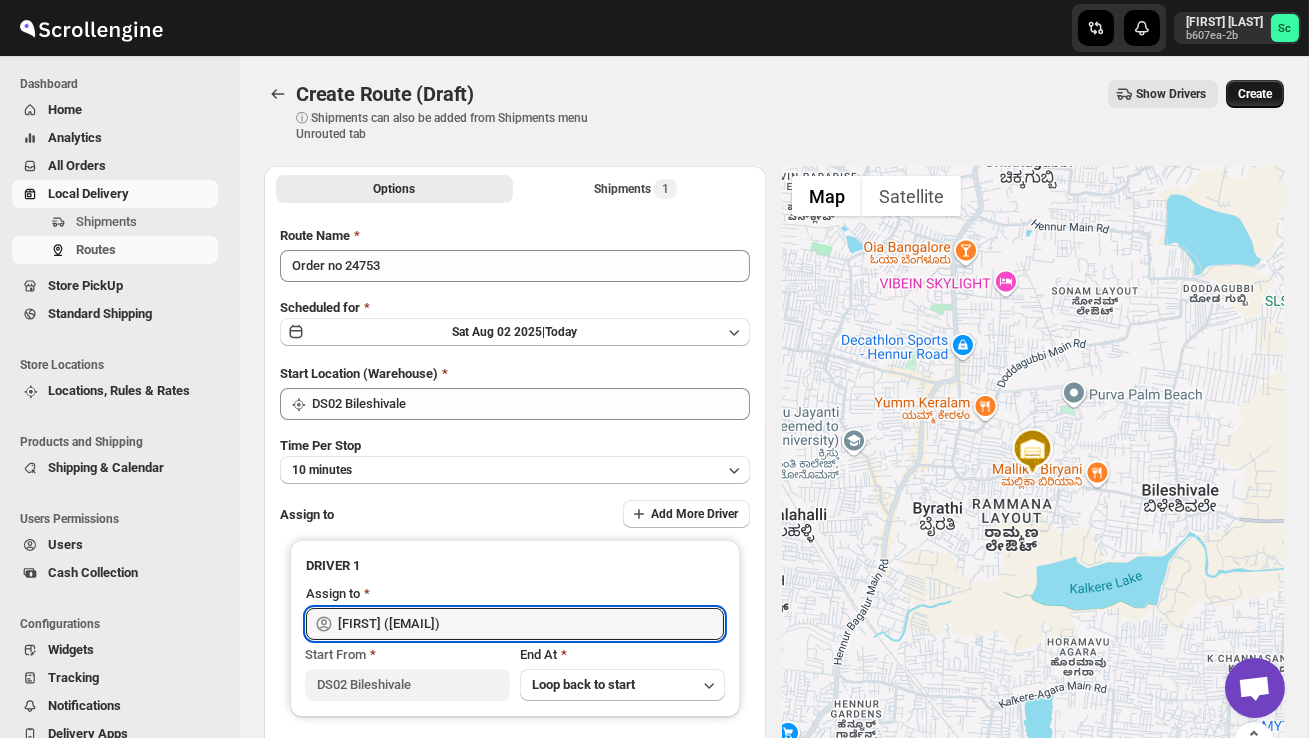 type on "[FIRST] DS02 ([EMAIL])" 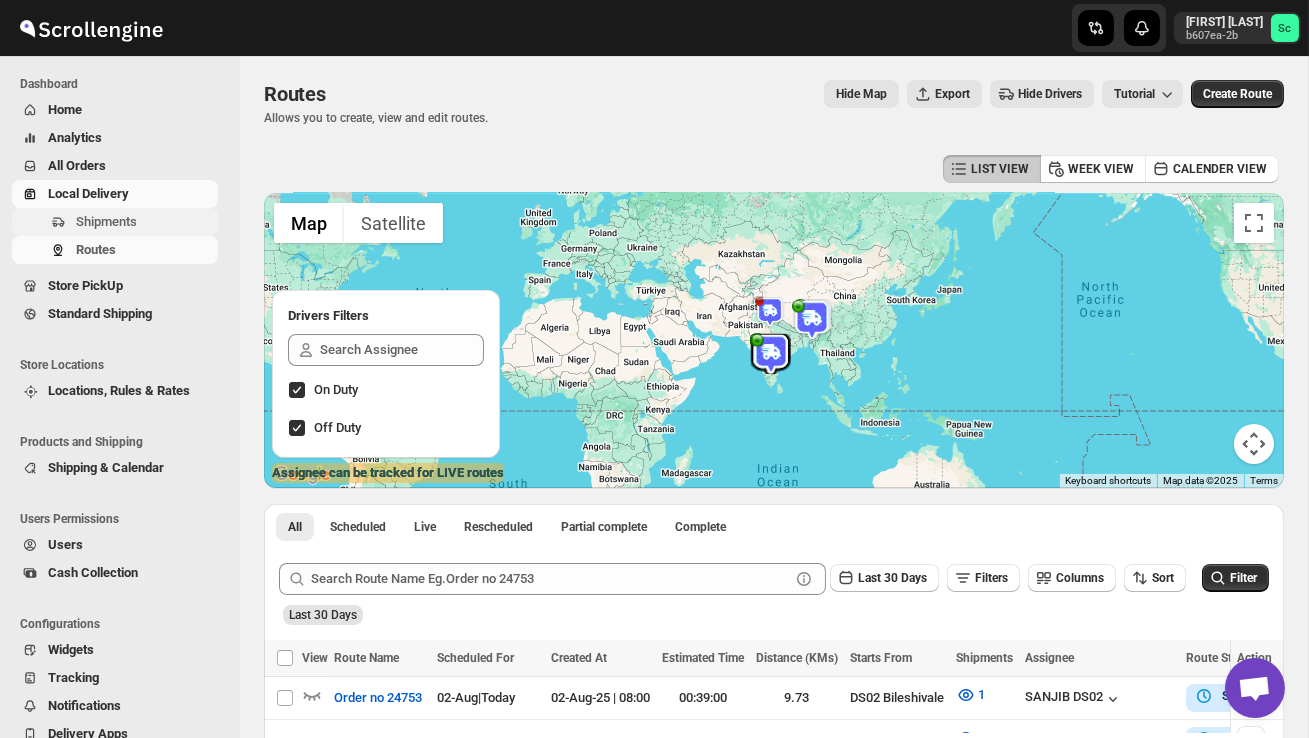click on "Shipments" at bounding box center (106, 221) 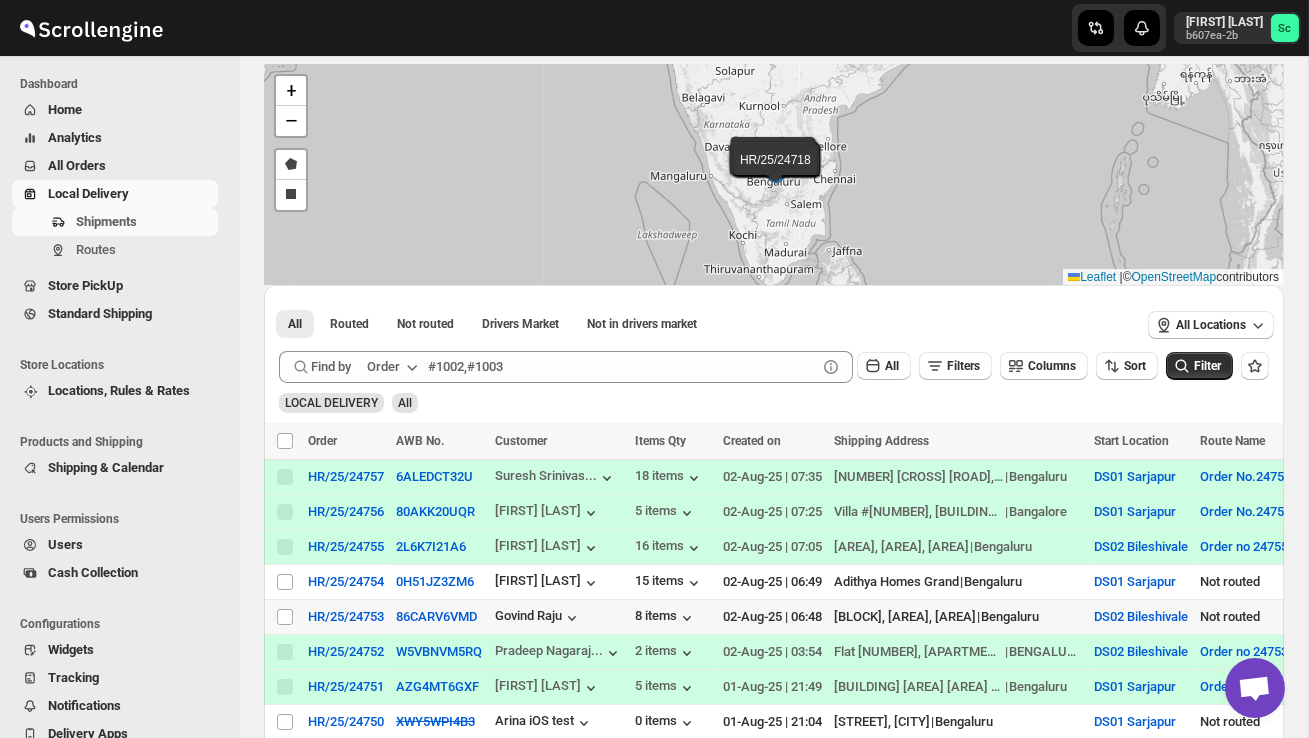 scroll, scrollTop: 91, scrollLeft: 0, axis: vertical 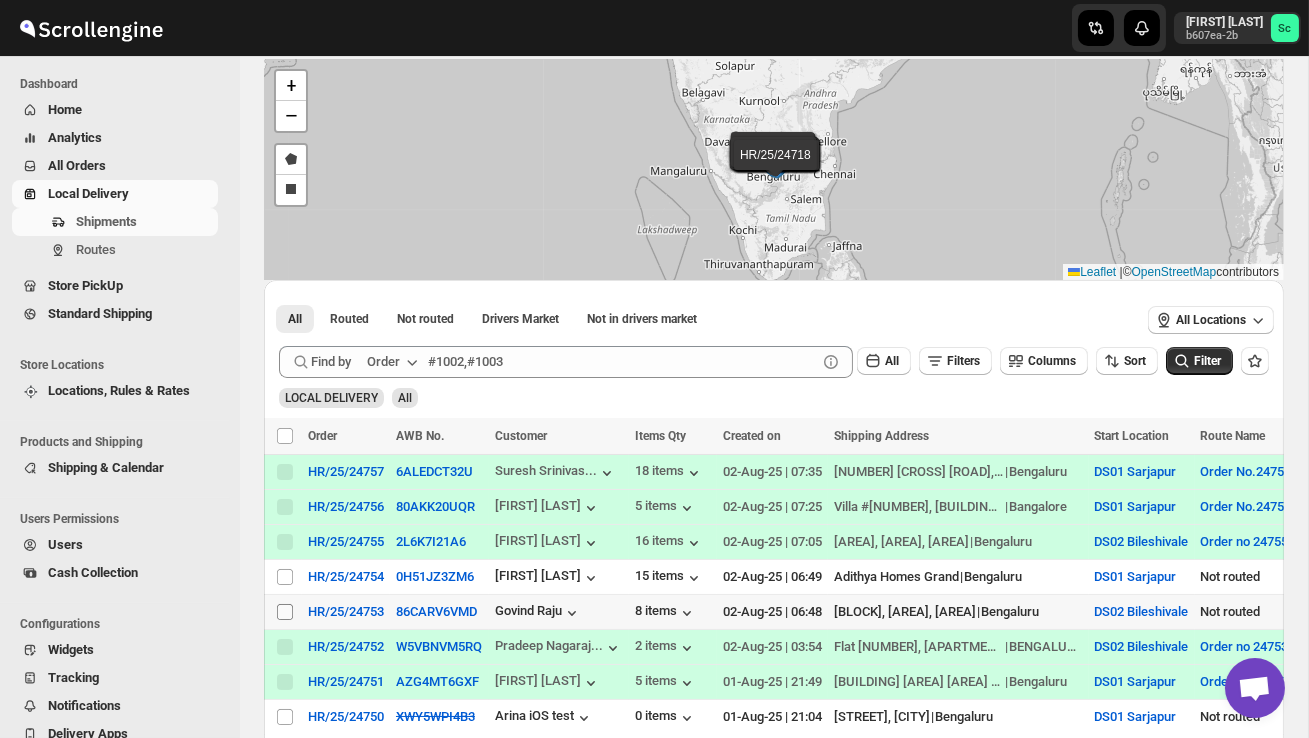 click on "Select shipment" at bounding box center (285, 612) 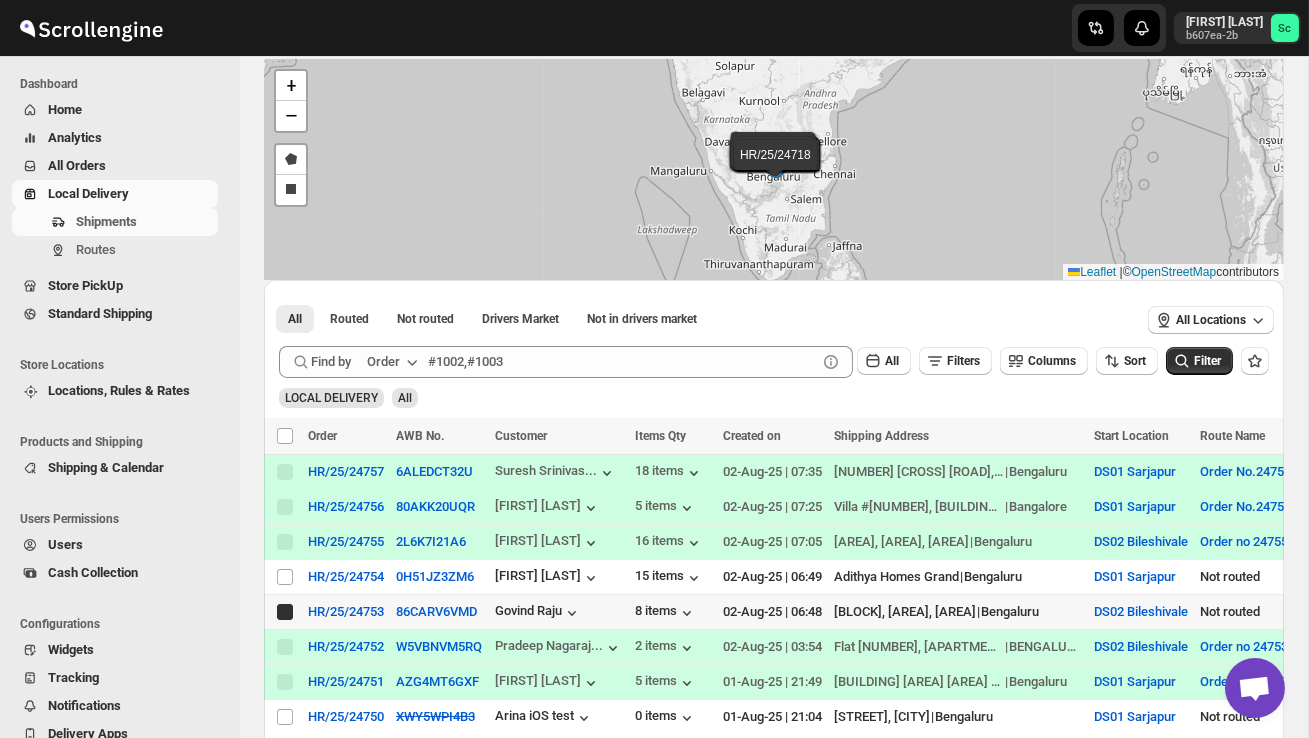checkbox on "true" 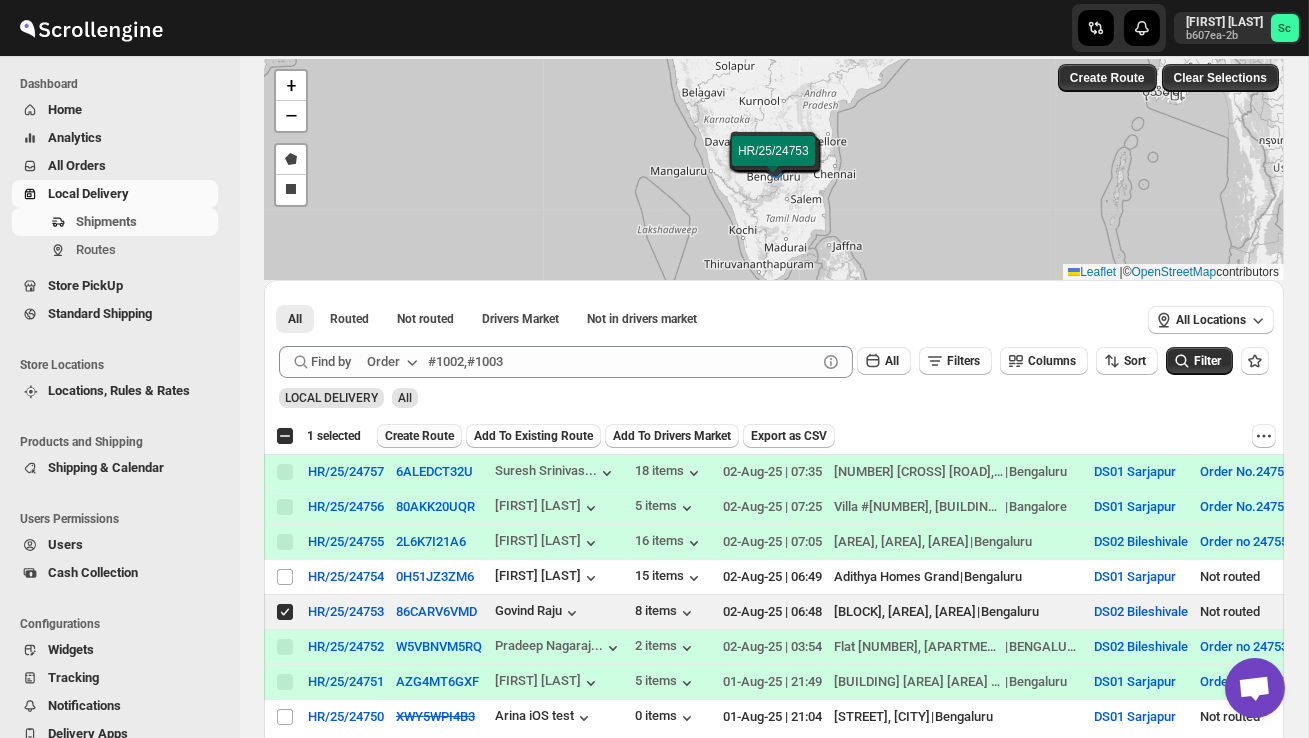 click on "Create Route" at bounding box center (419, 436) 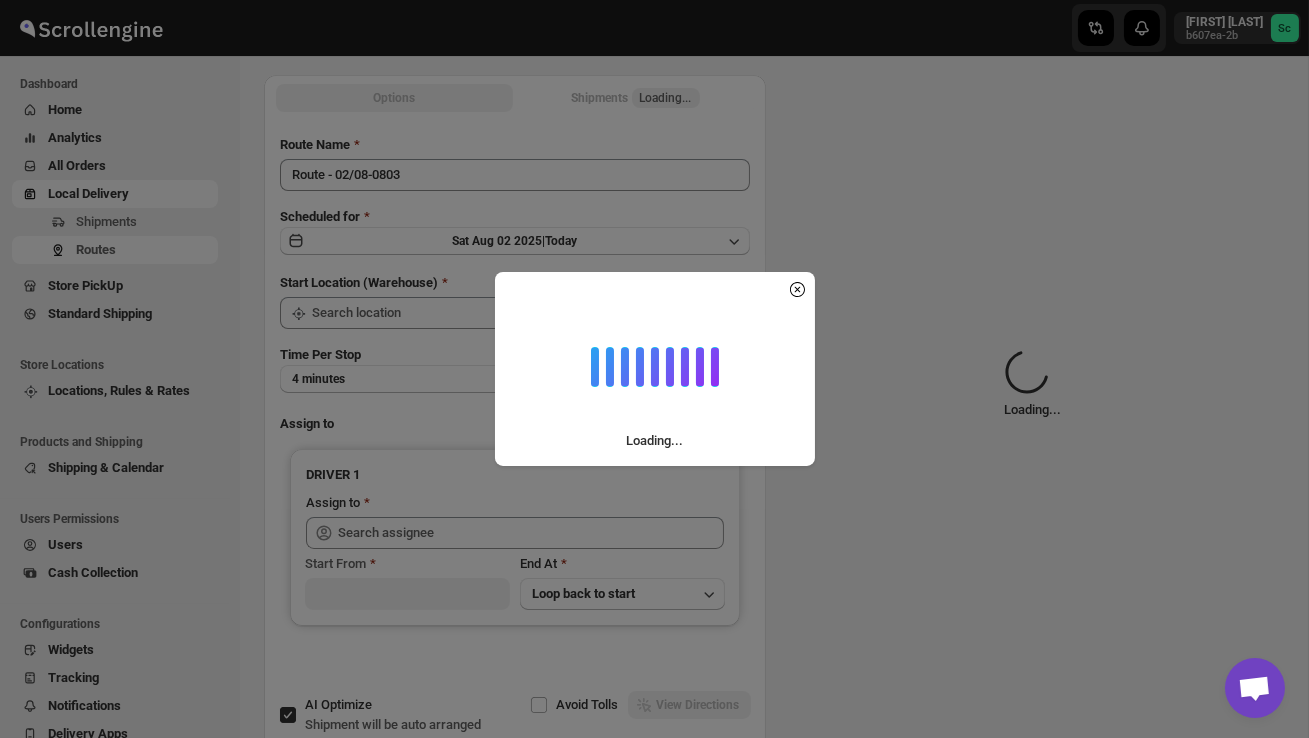 scroll, scrollTop: 0, scrollLeft: 0, axis: both 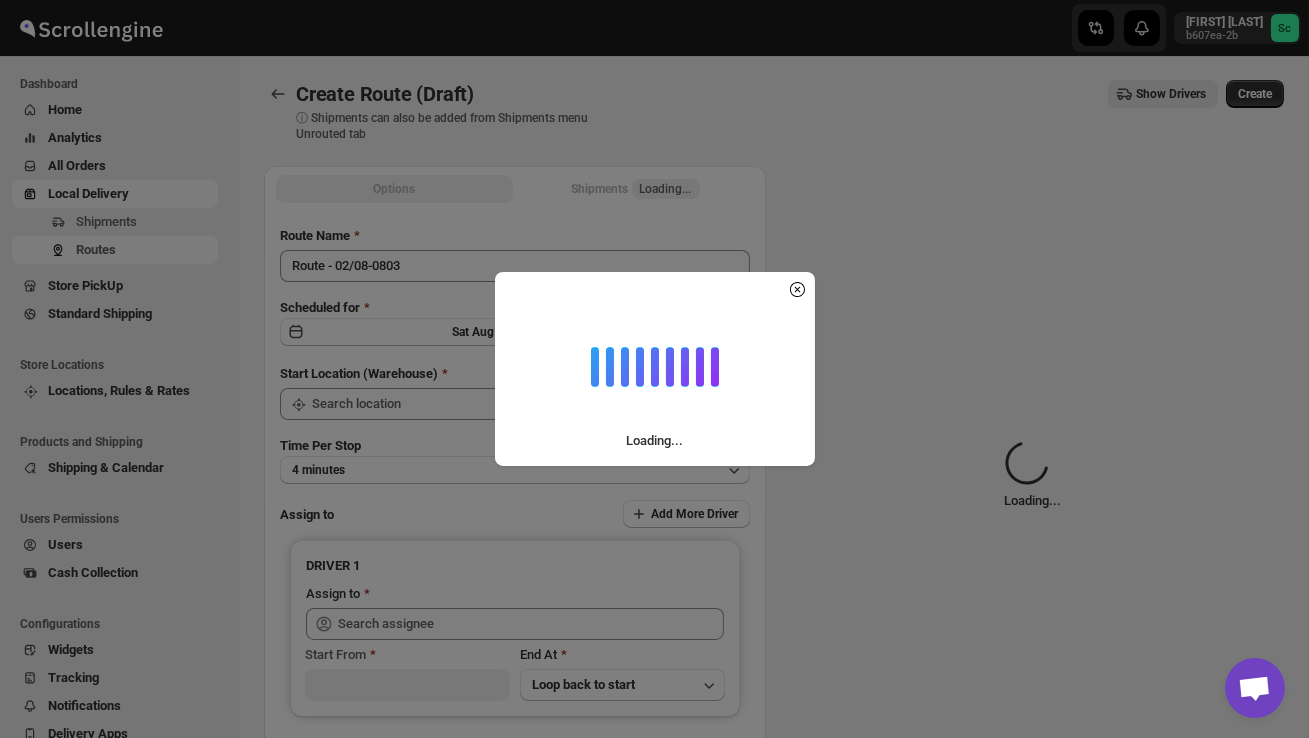 type on "DS02 Bileshivale" 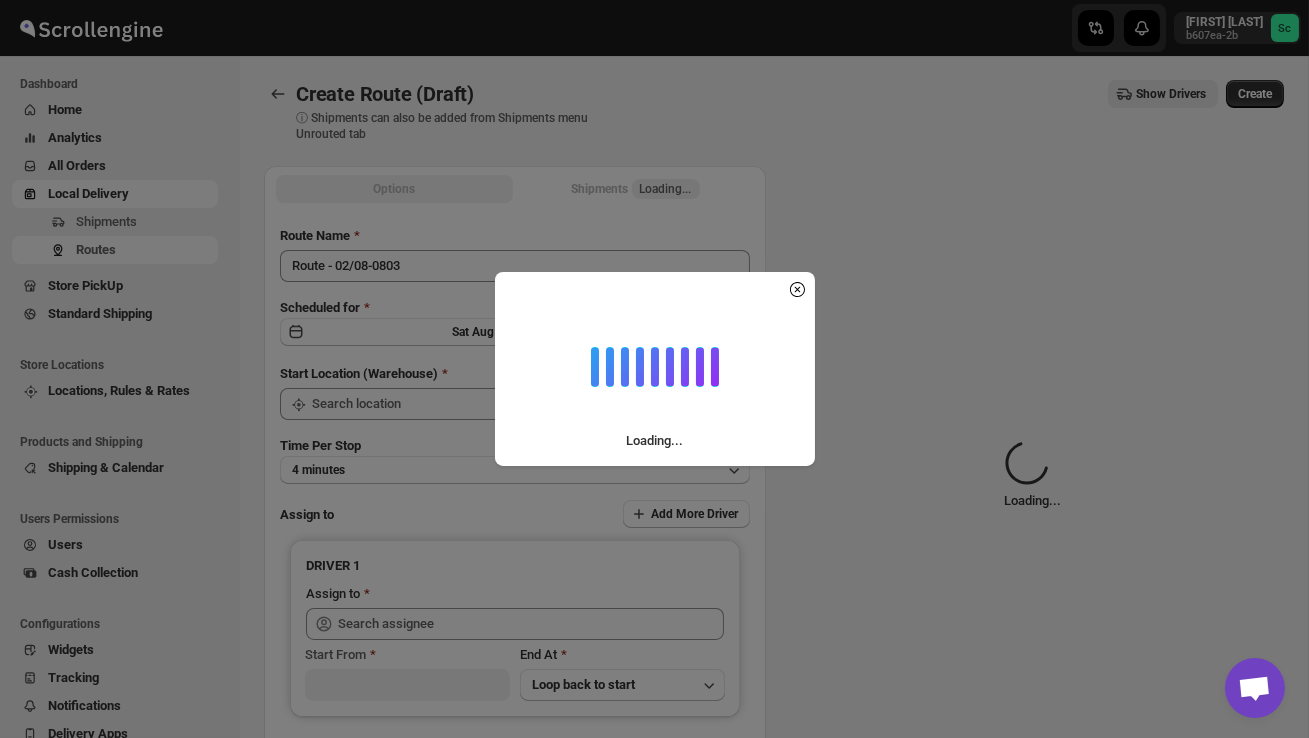 type on "DS02 Bileshivale" 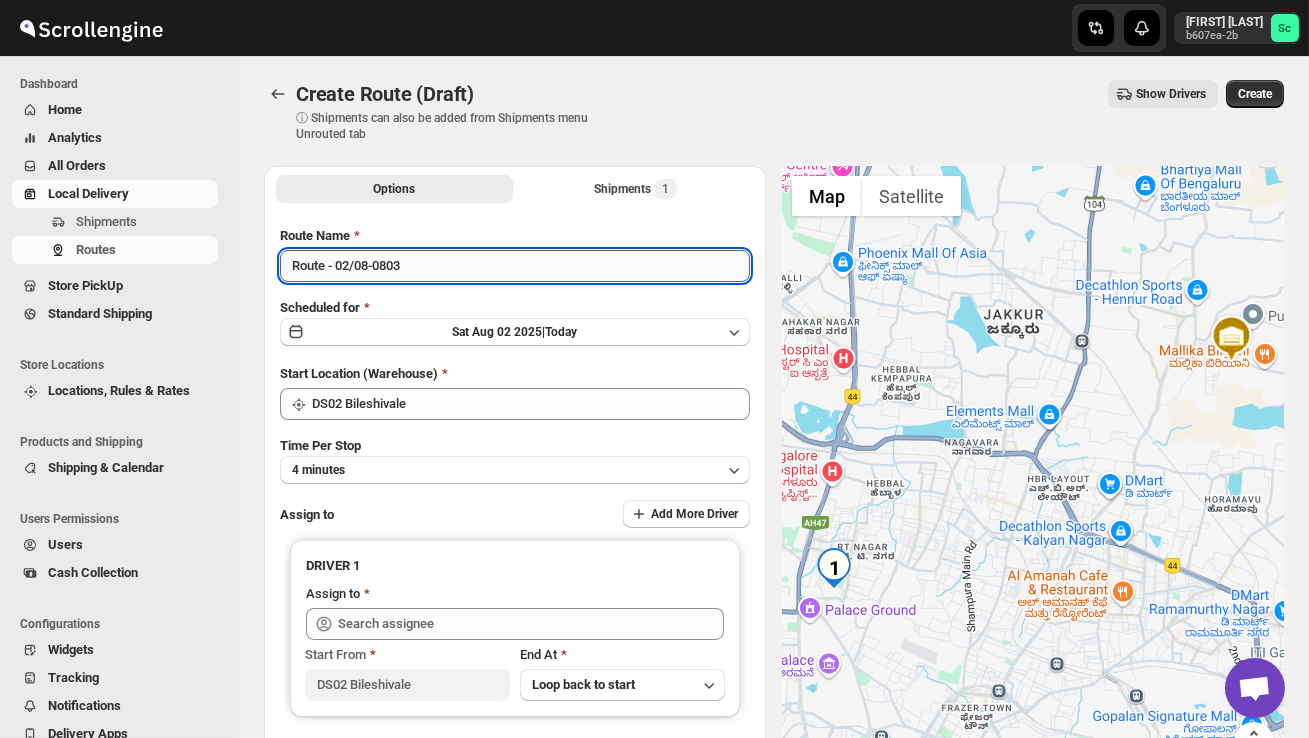 click on "Route - 02/08-0803" at bounding box center [515, 266] 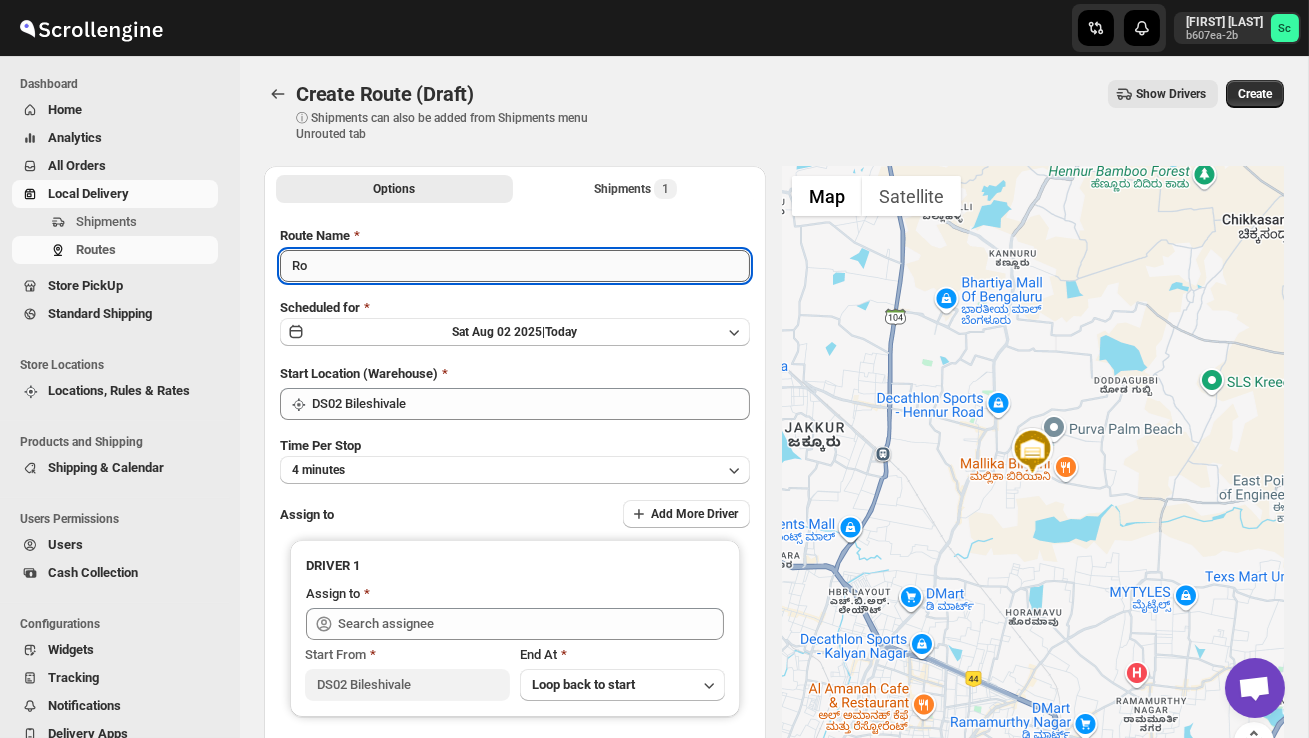 type on "R" 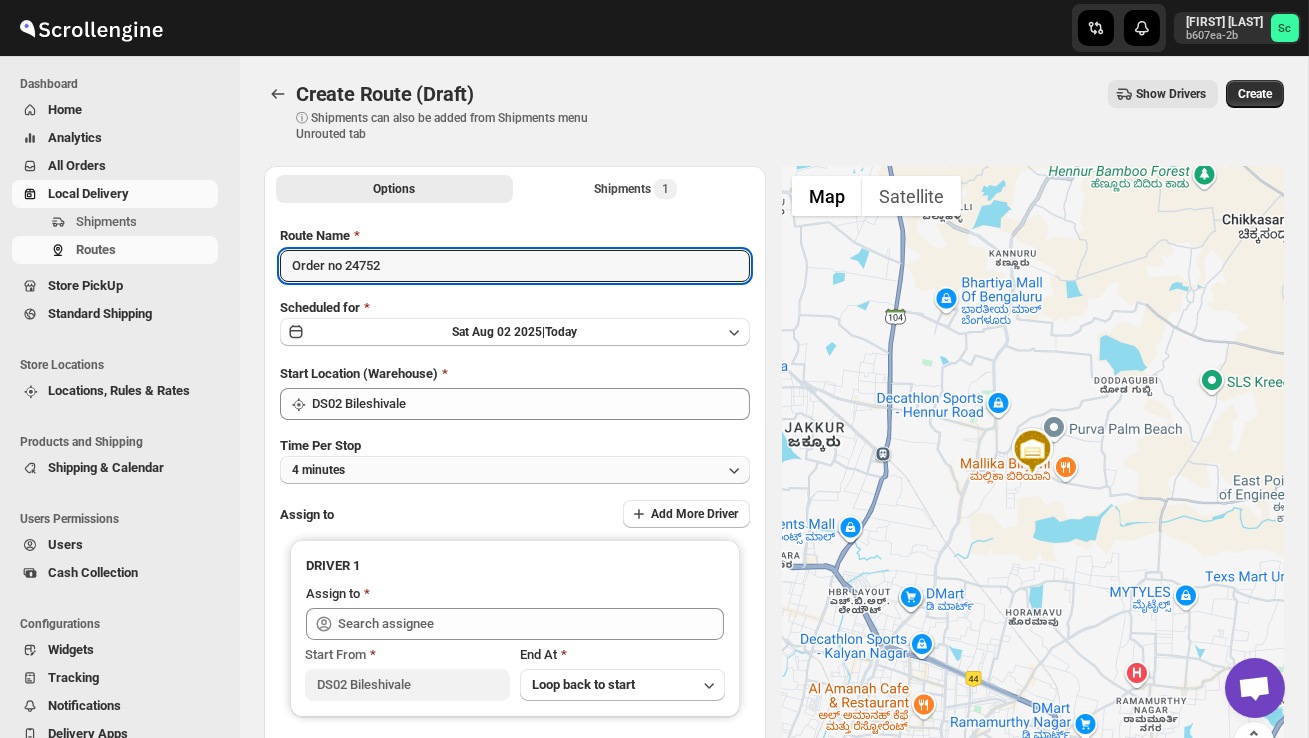 type on "Order no 24752" 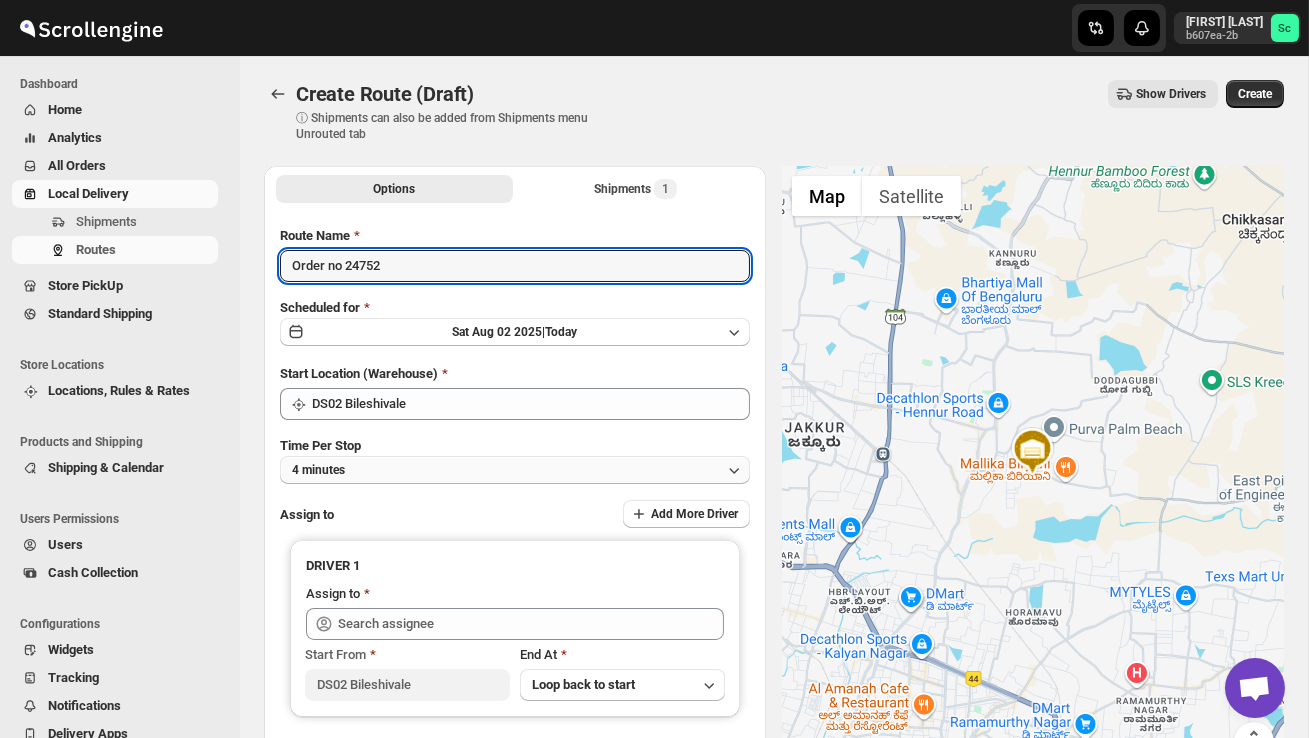 click on "4 minutes" at bounding box center [515, 470] 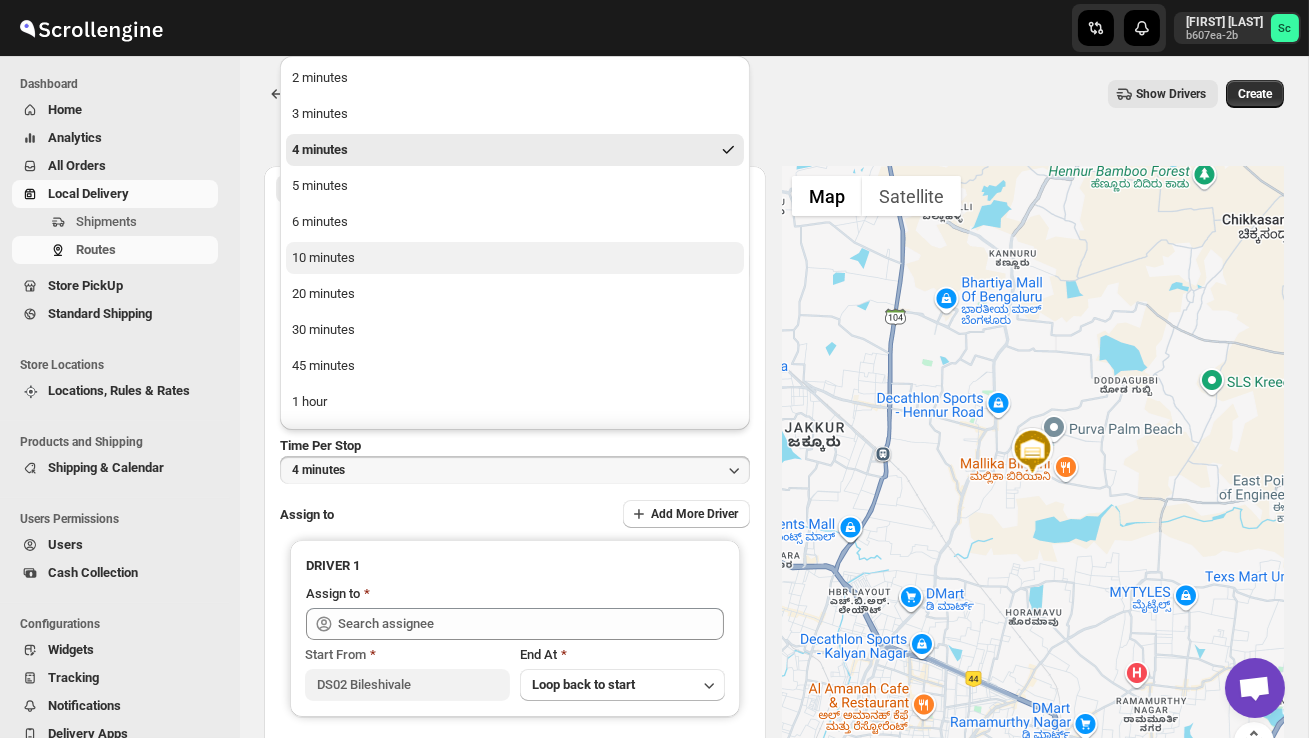 click on "10 minutes" at bounding box center [323, 258] 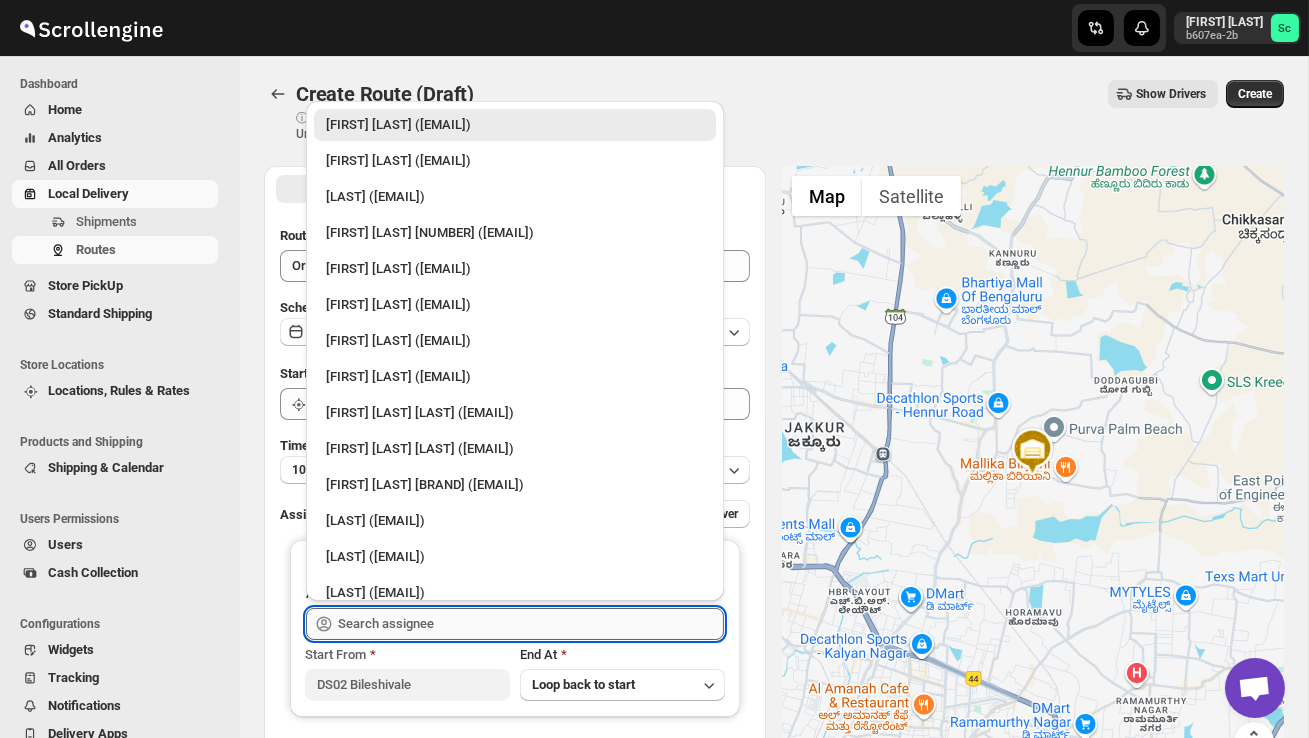 click at bounding box center (531, 624) 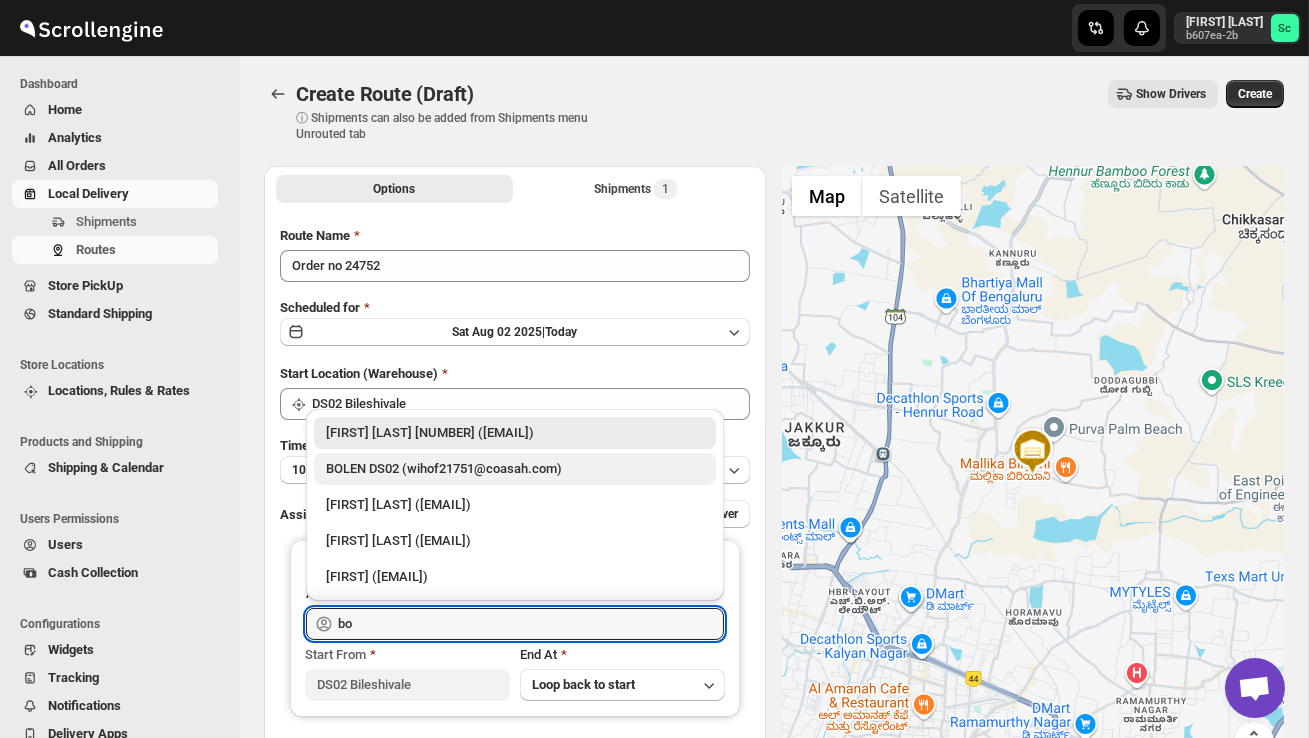click on "BOLEN DS02 (wihof21751@coasah.com)" at bounding box center [515, 469] 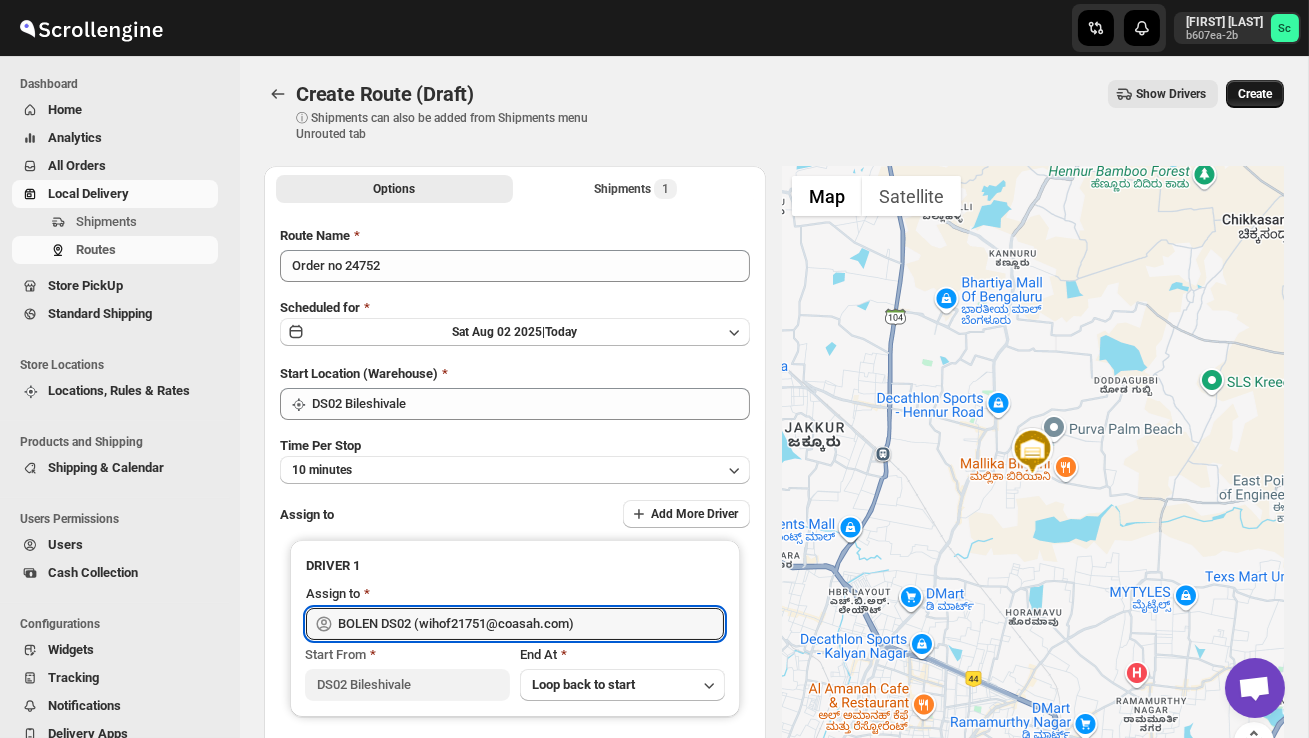 type on "BOLEN DS02 (wihof21751@coasah.com)" 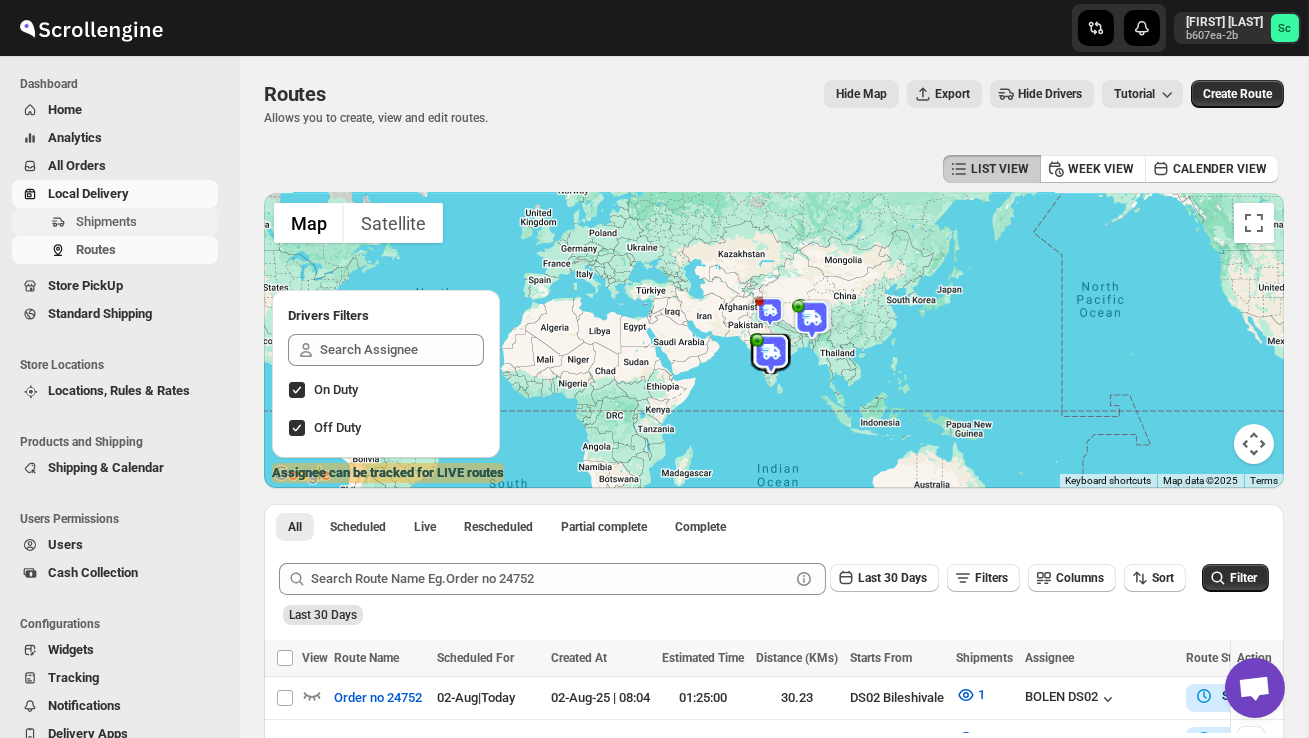 click on "Shipments" at bounding box center [145, 222] 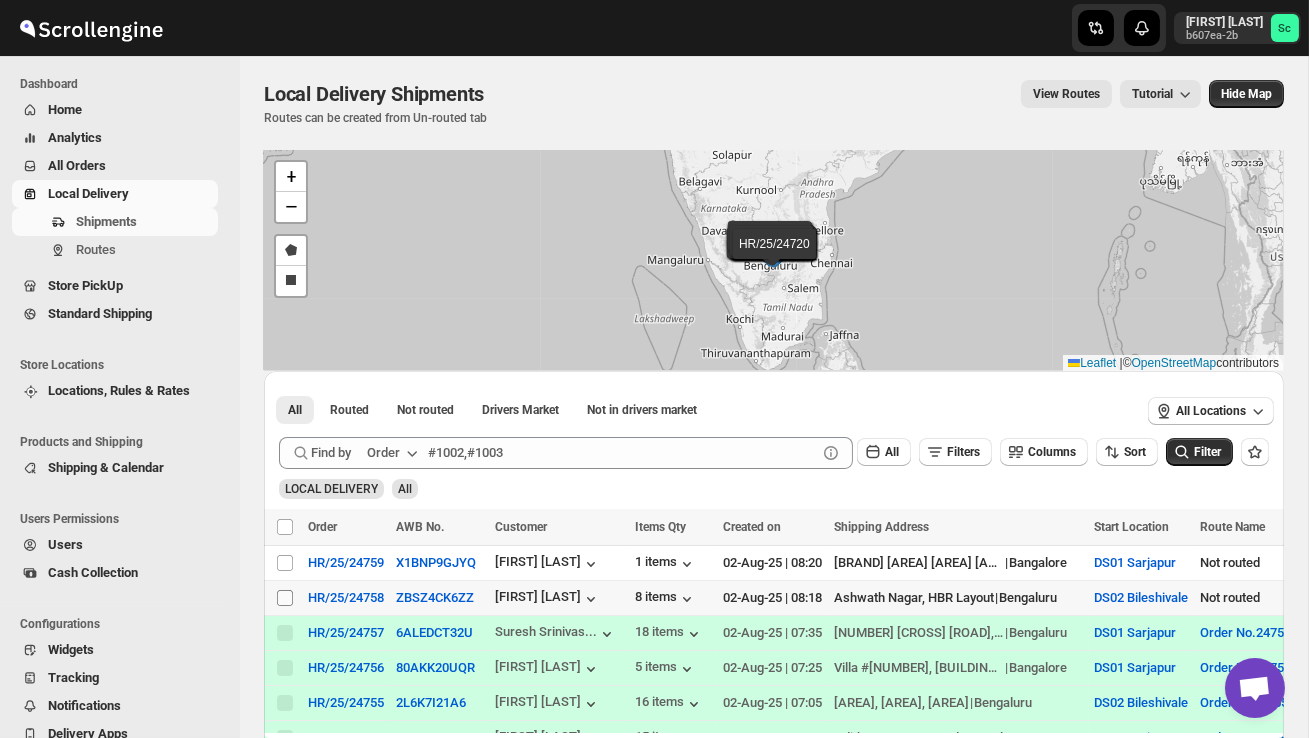 click on "Select shipment" at bounding box center [285, 598] 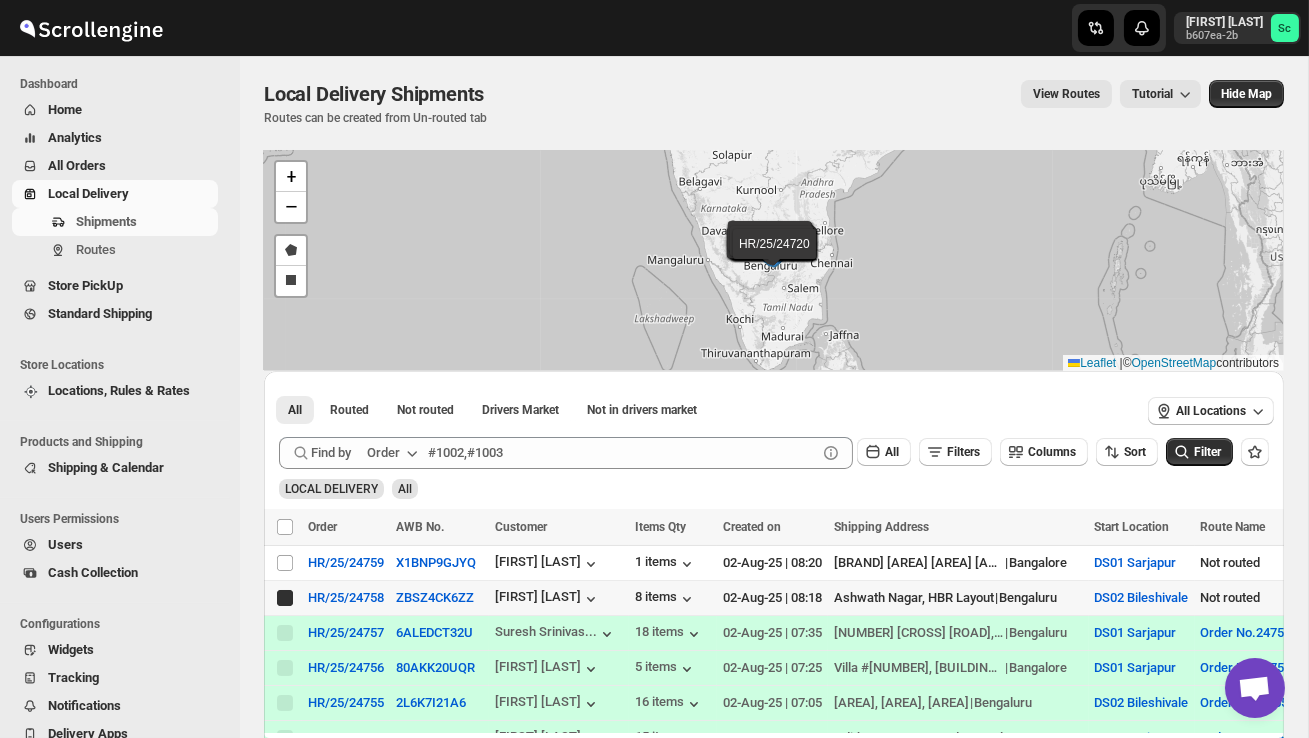 checkbox on "true" 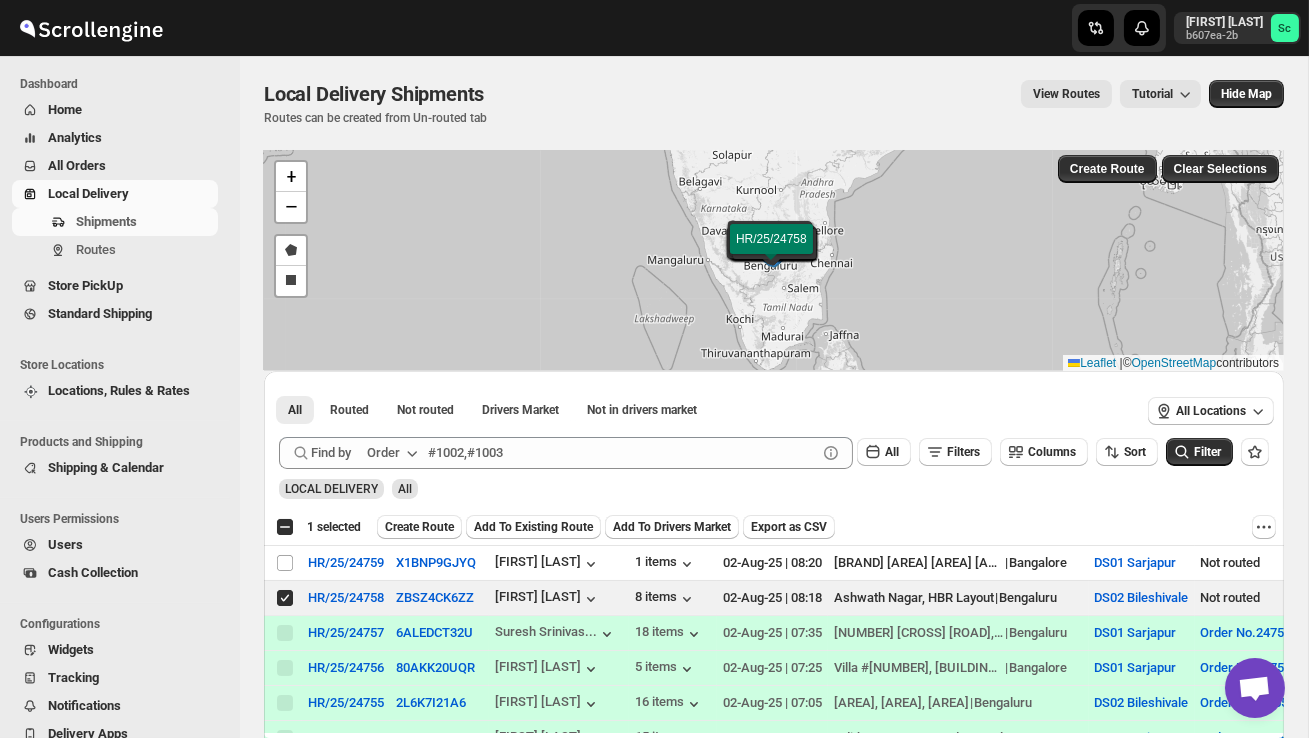 click on "Create Route" at bounding box center [419, 527] 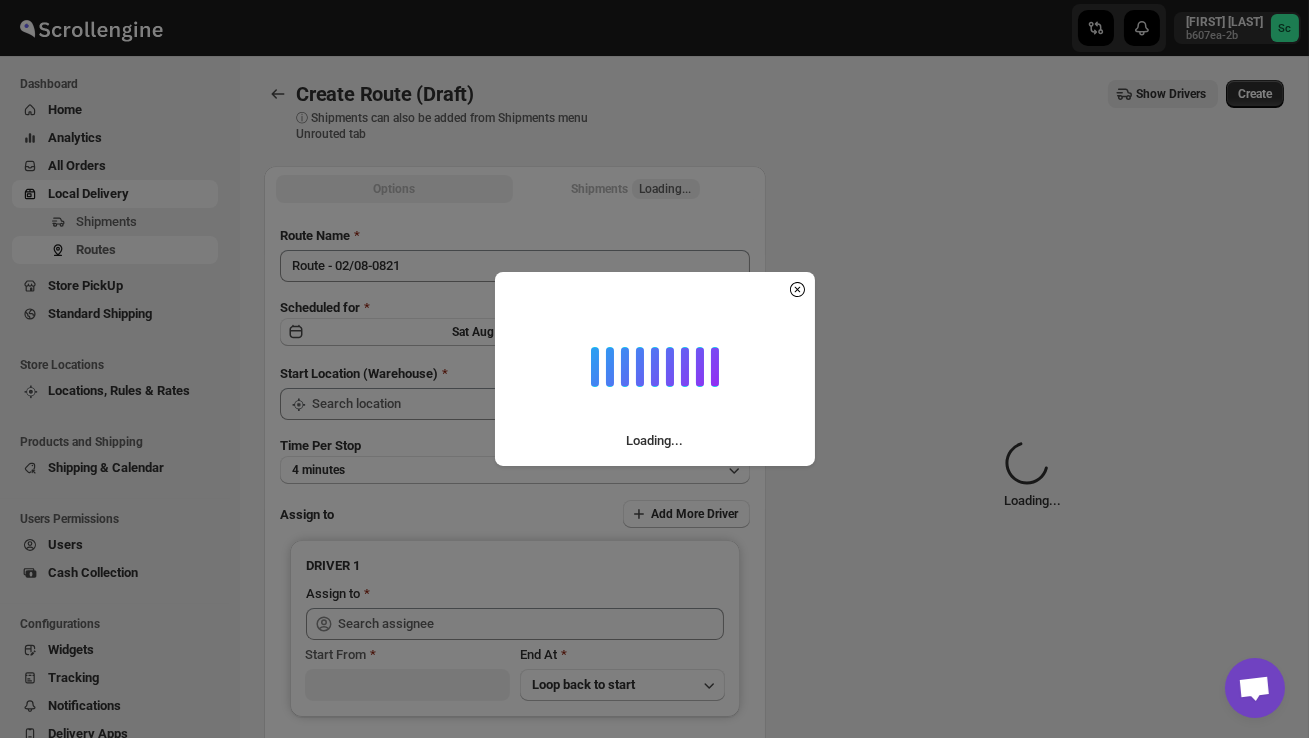 type on "DS02 Bileshivale" 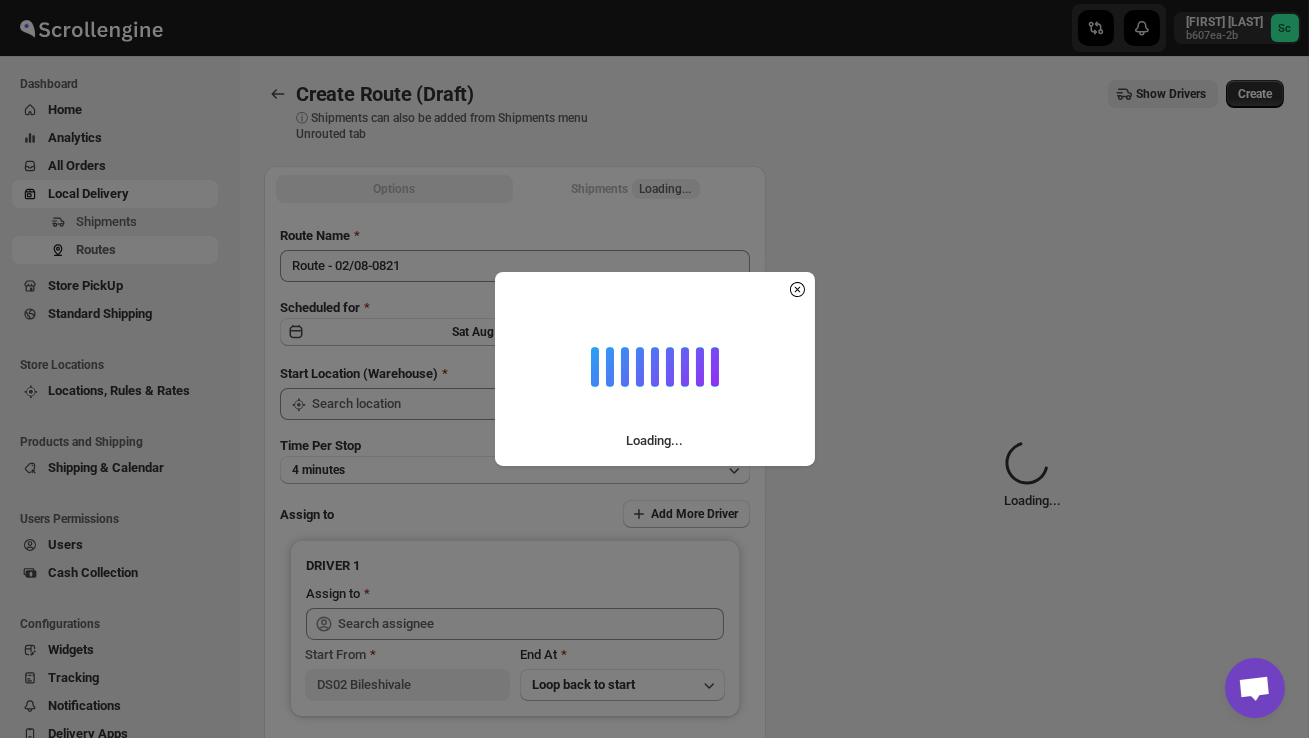 type on "DS02 Bileshivale" 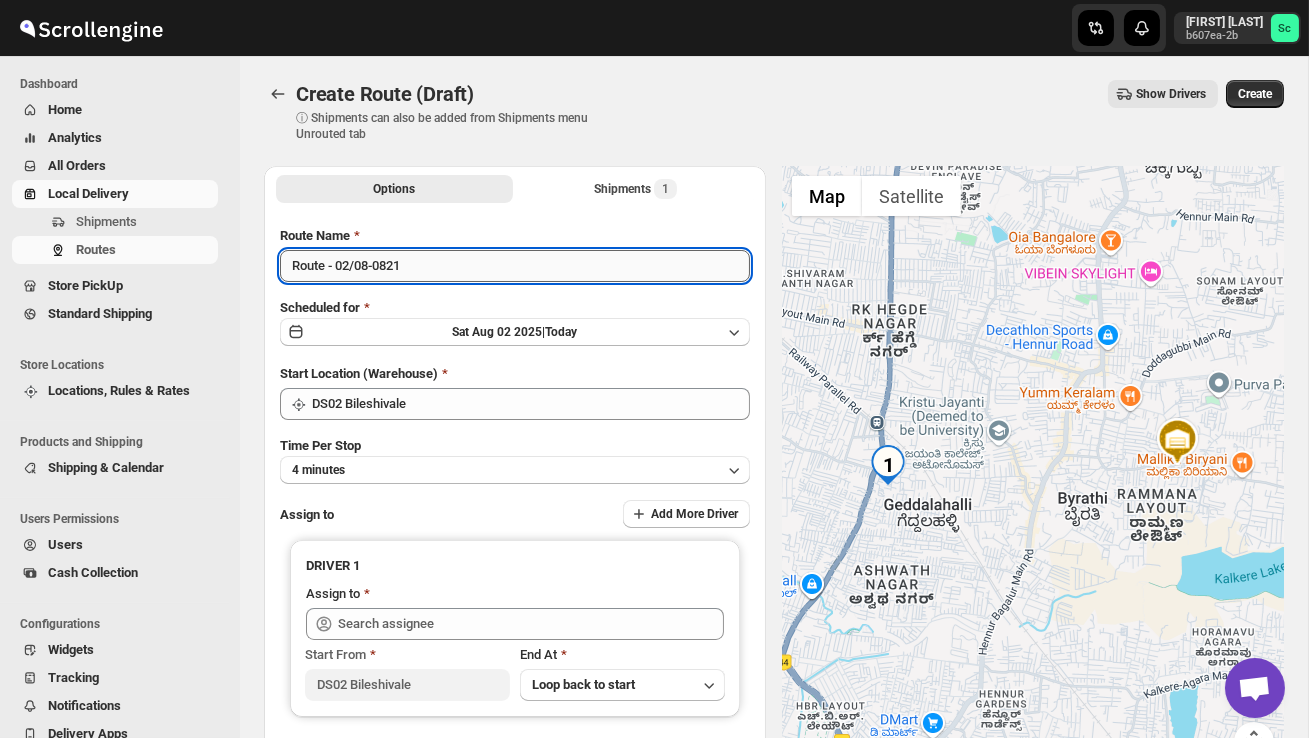 click on "Route - 02/08-0821" at bounding box center [515, 266] 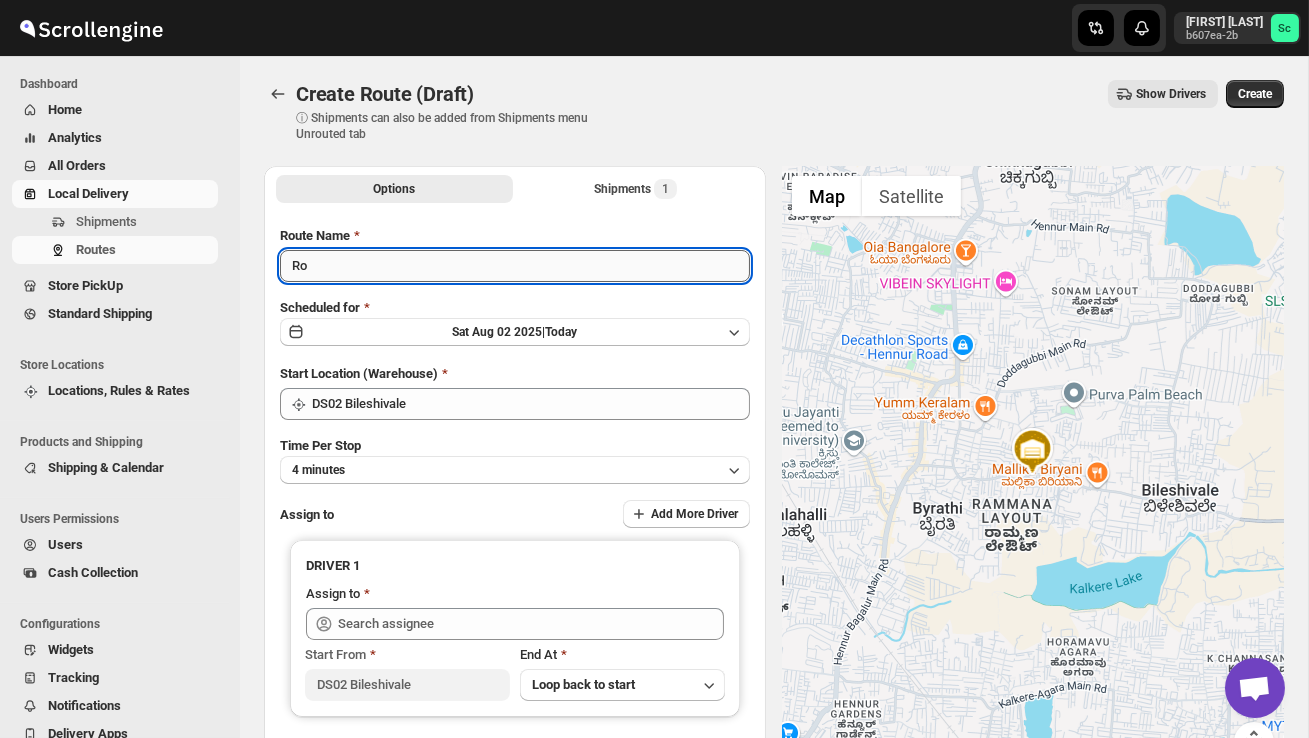 type on "R" 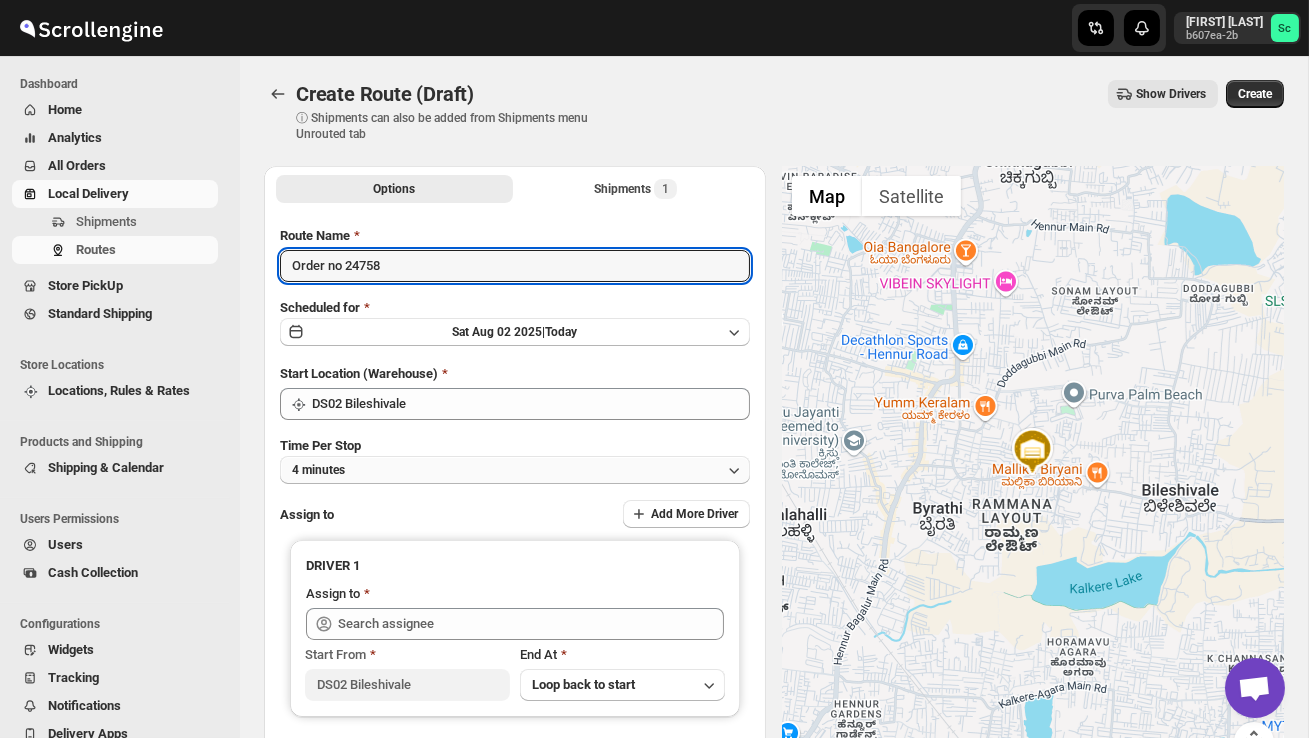type on "Order no 24758" 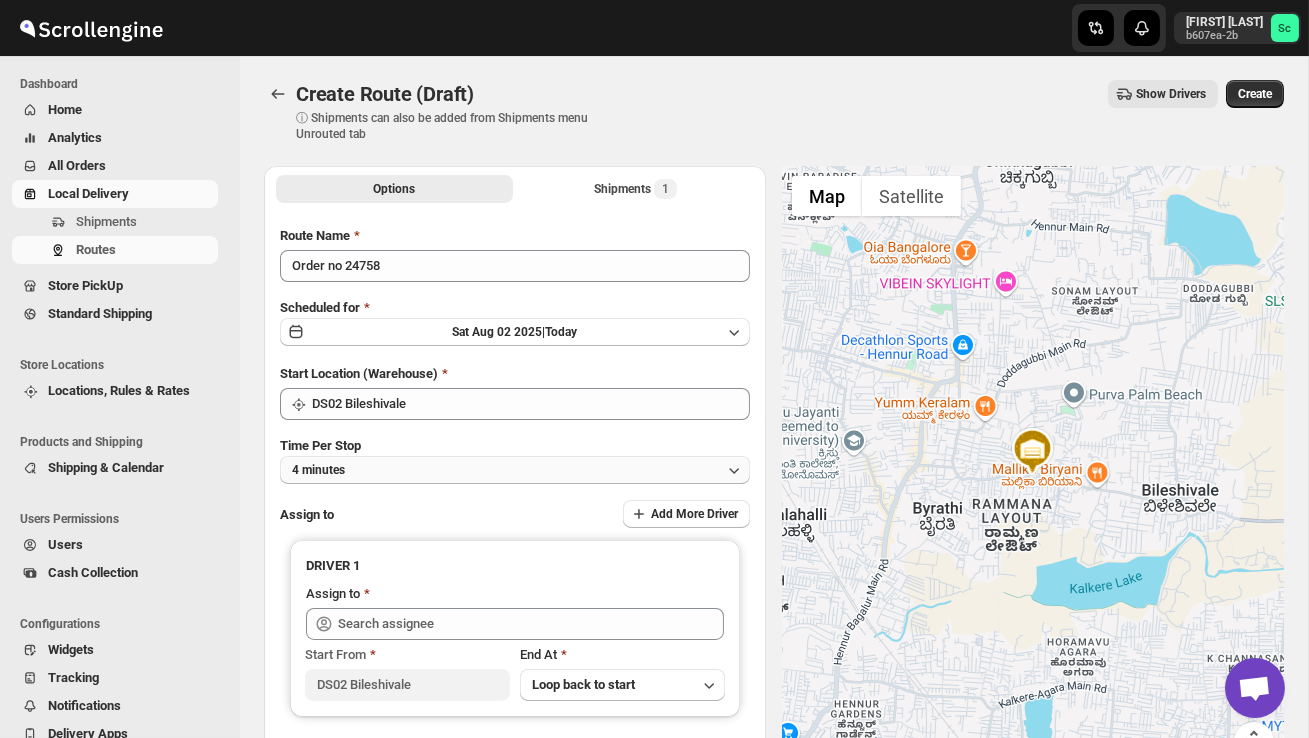click on "4 minutes" at bounding box center (515, 470) 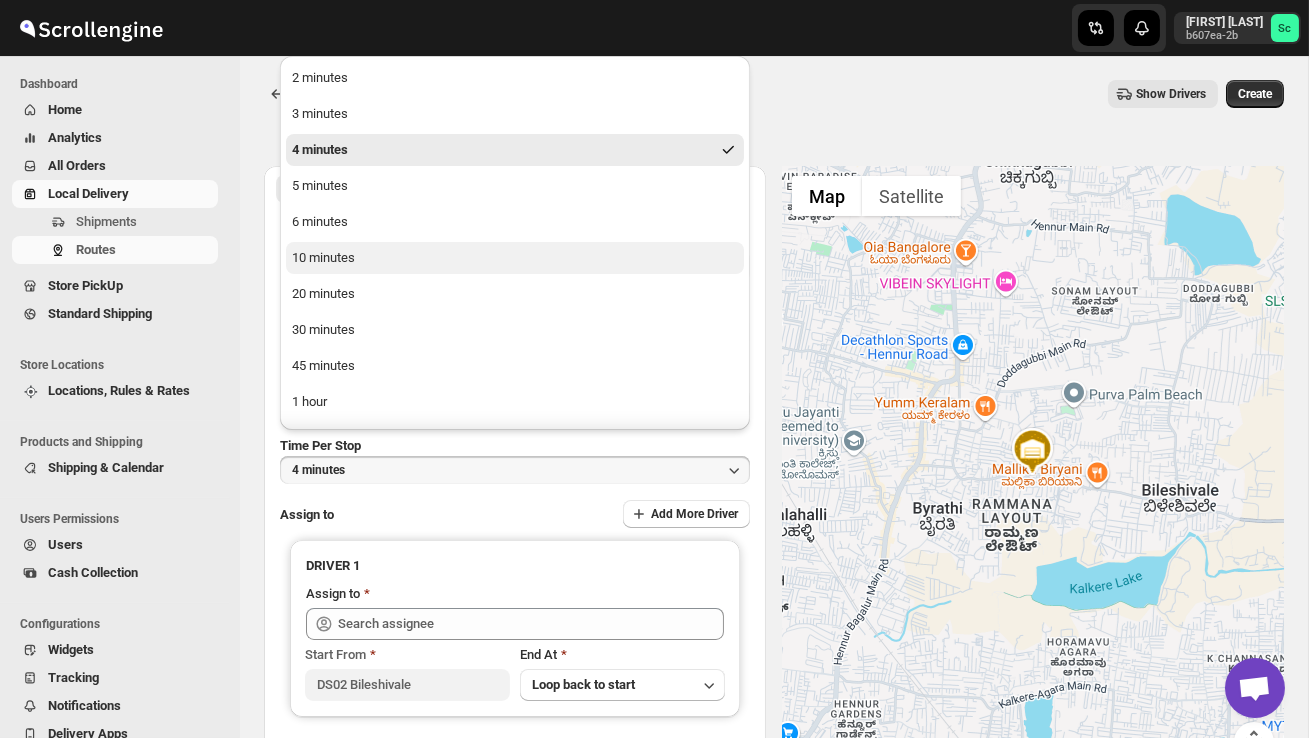 click on "10 minutes" at bounding box center (515, 258) 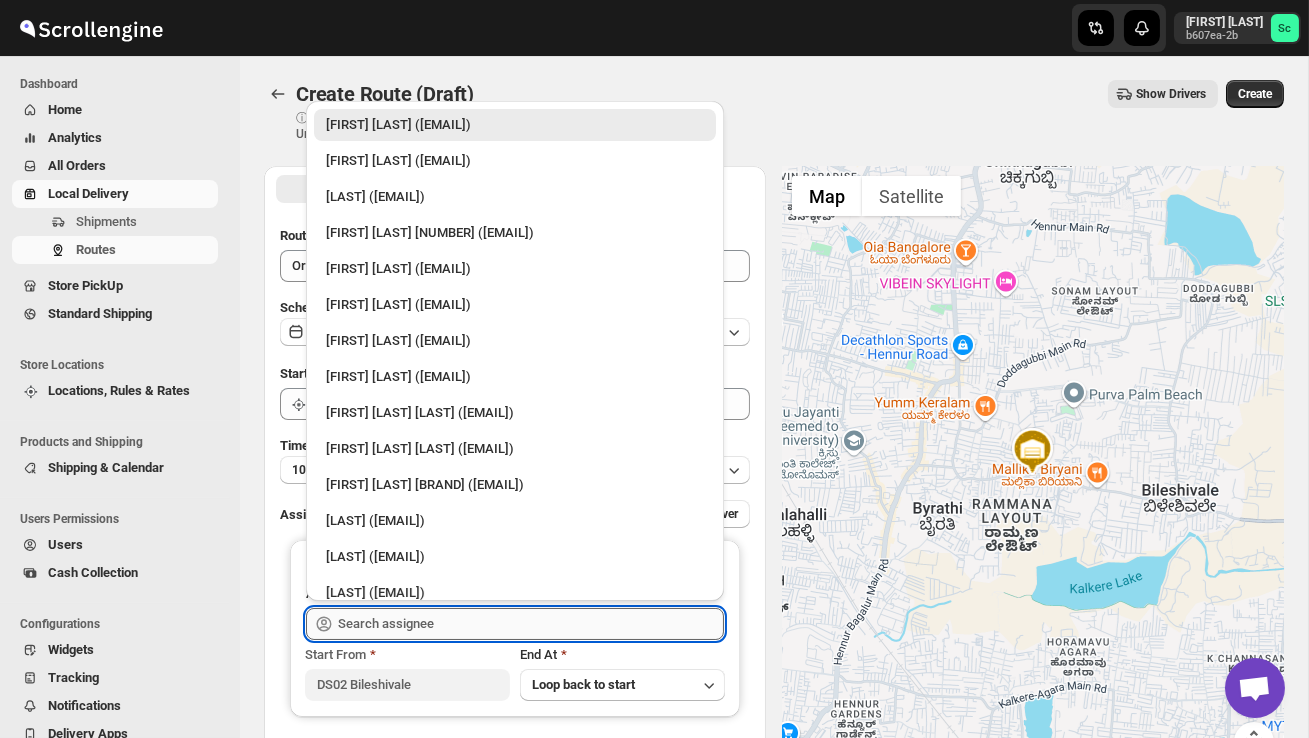 click at bounding box center (531, 624) 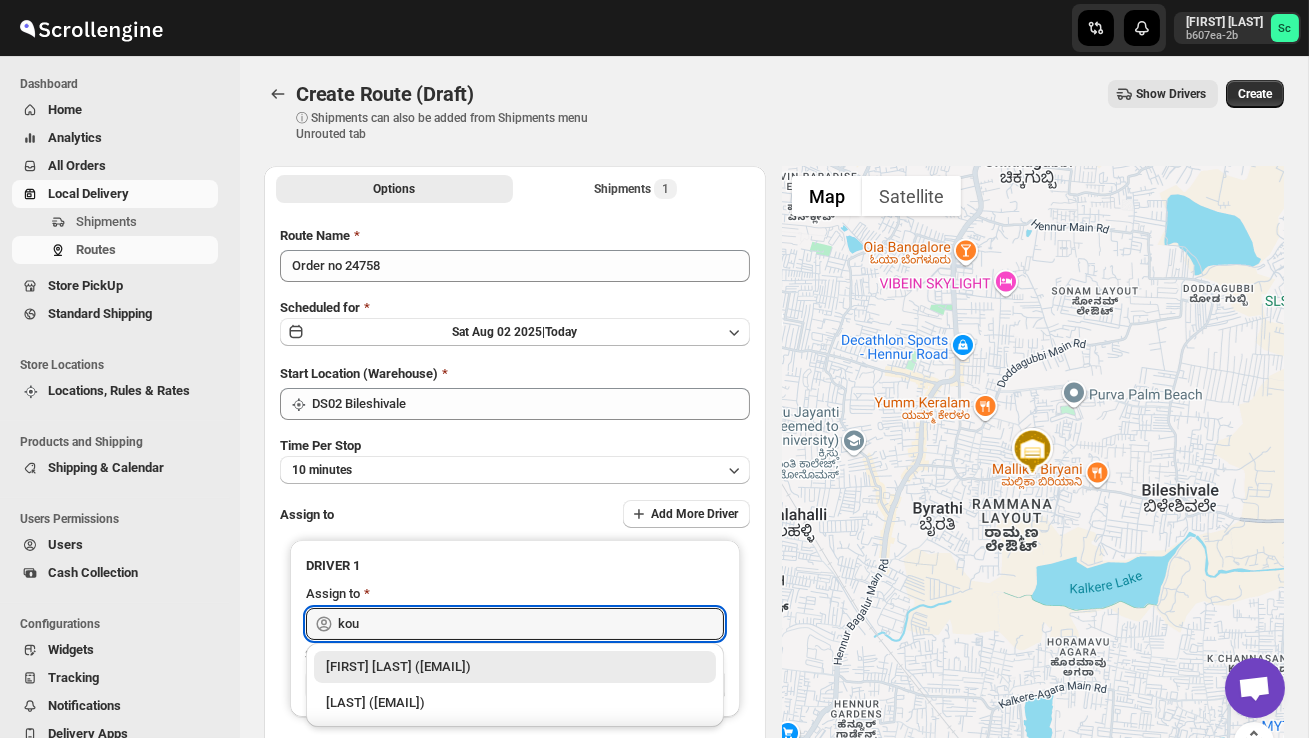 click on "[FIRST] DS02 ([EMAIL])" at bounding box center (515, 703) 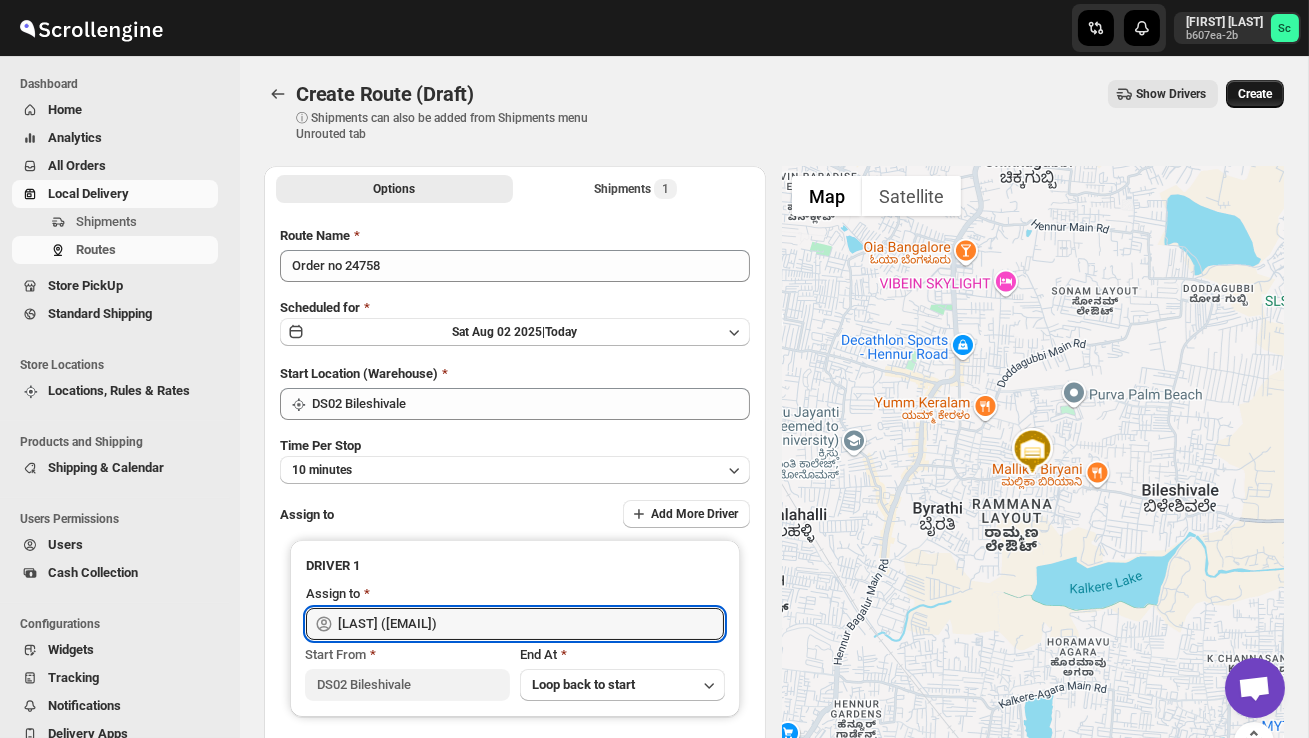 type on "[FIRST] DS02 ([EMAIL])" 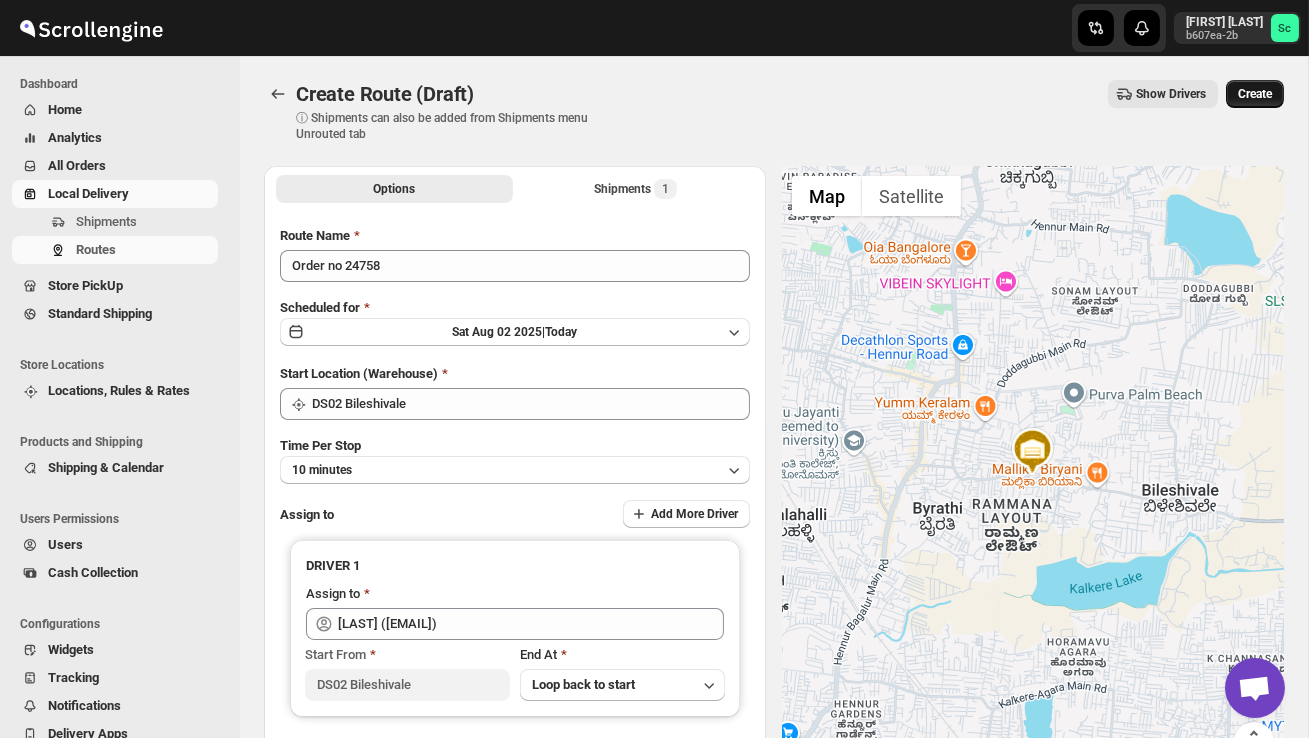 click on "Create" at bounding box center [1255, 94] 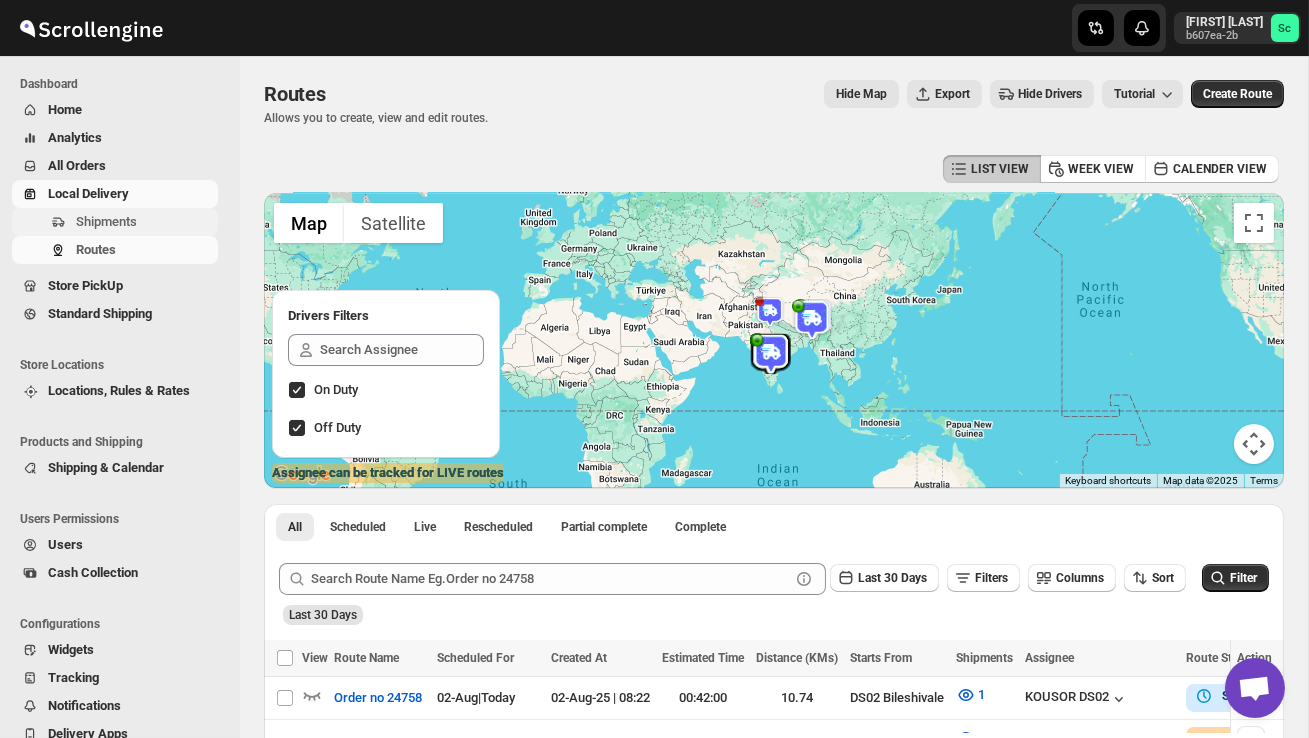 click on "Shipments" at bounding box center (106, 221) 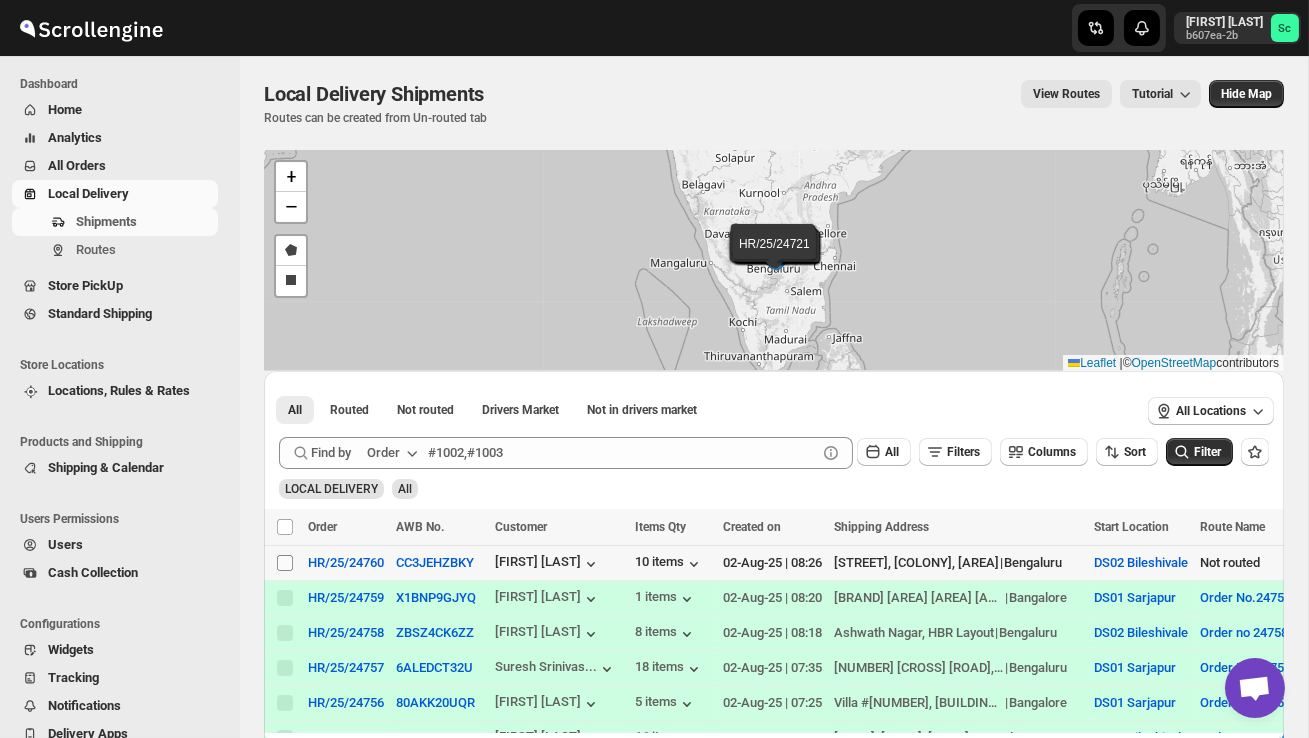 click on "Select shipment" at bounding box center (285, 563) 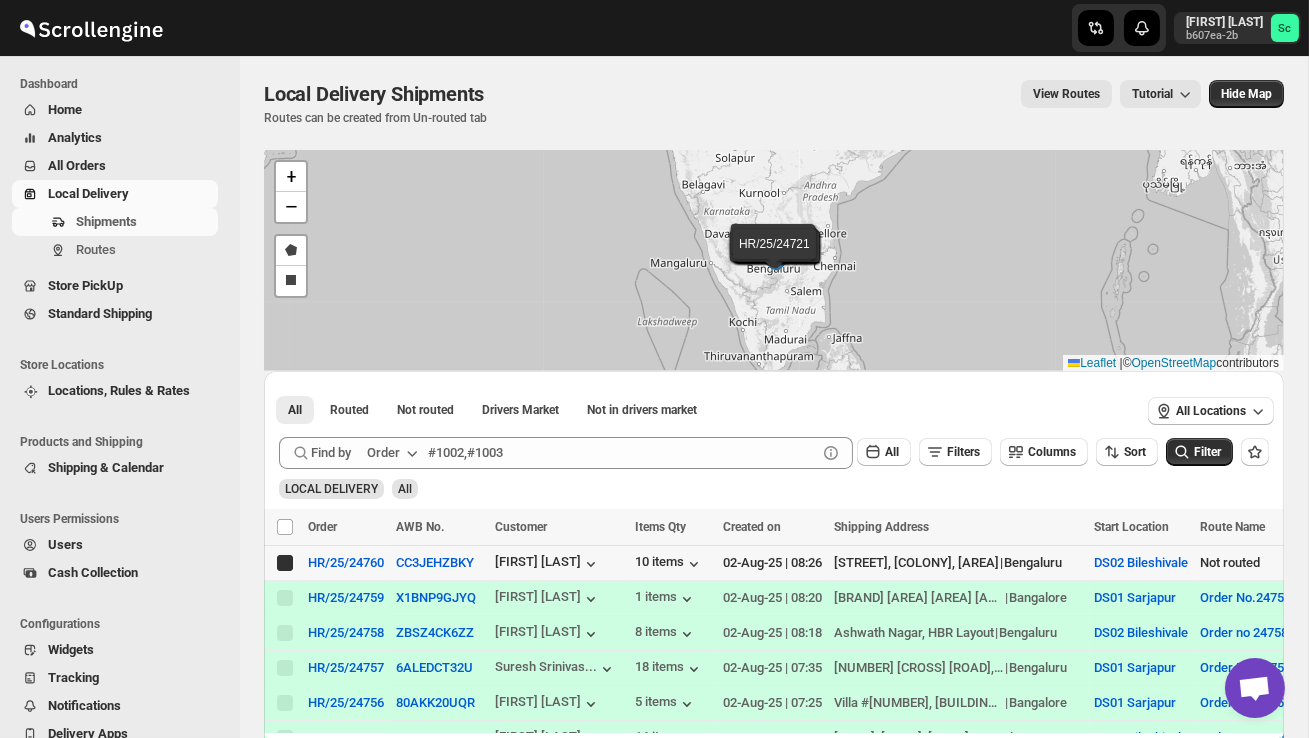 checkbox on "true" 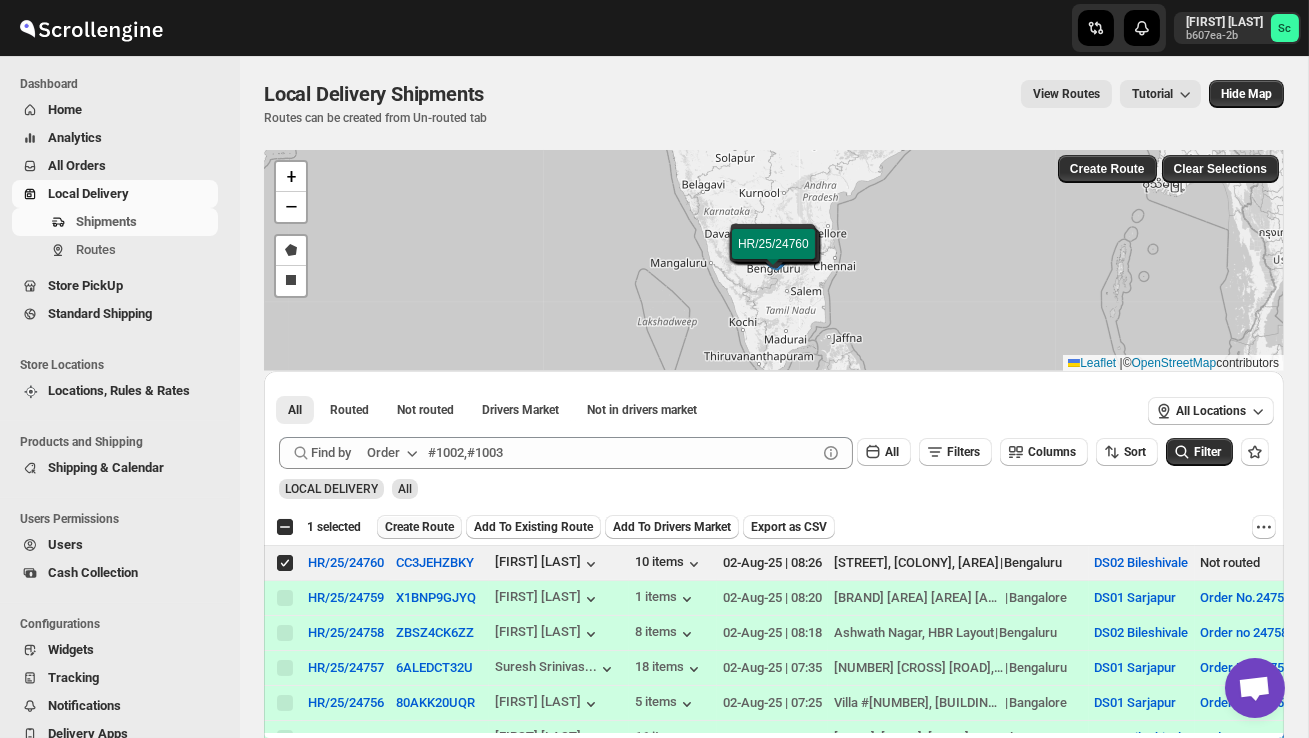 click on "Create Route" at bounding box center [419, 527] 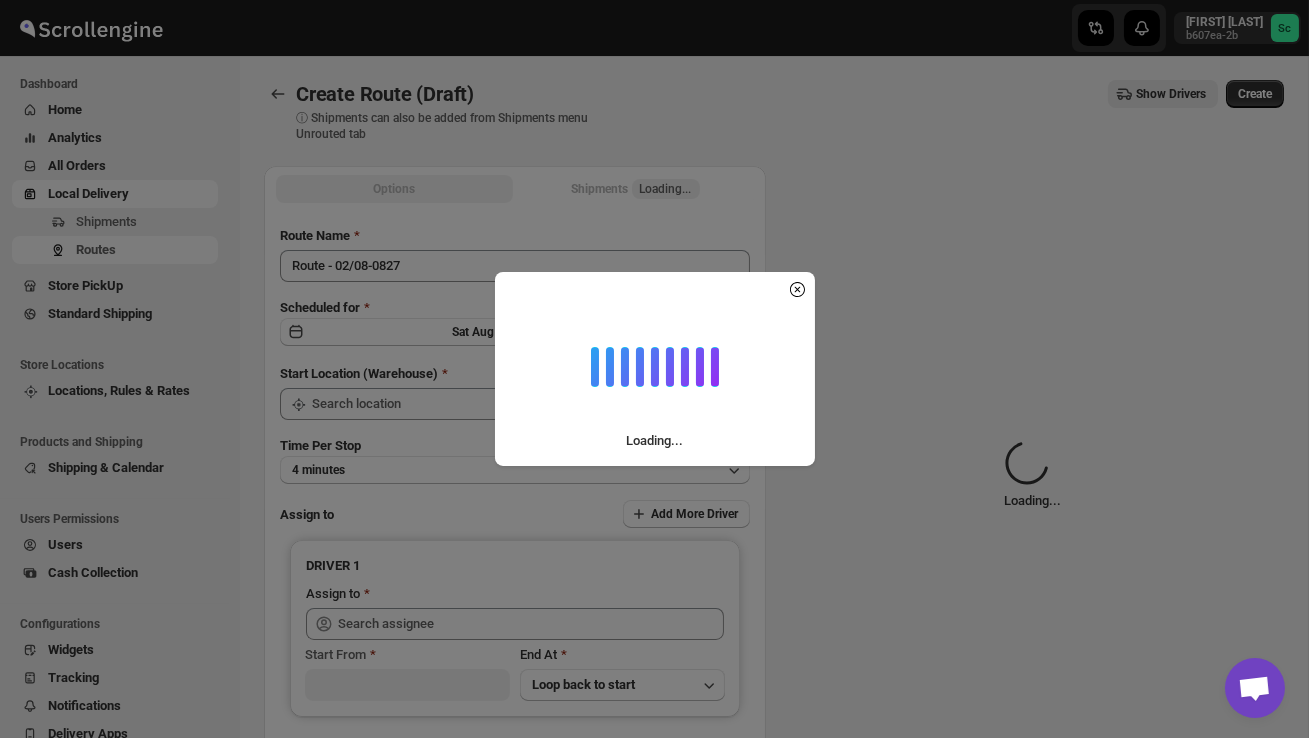 type on "DS02 Bileshivale" 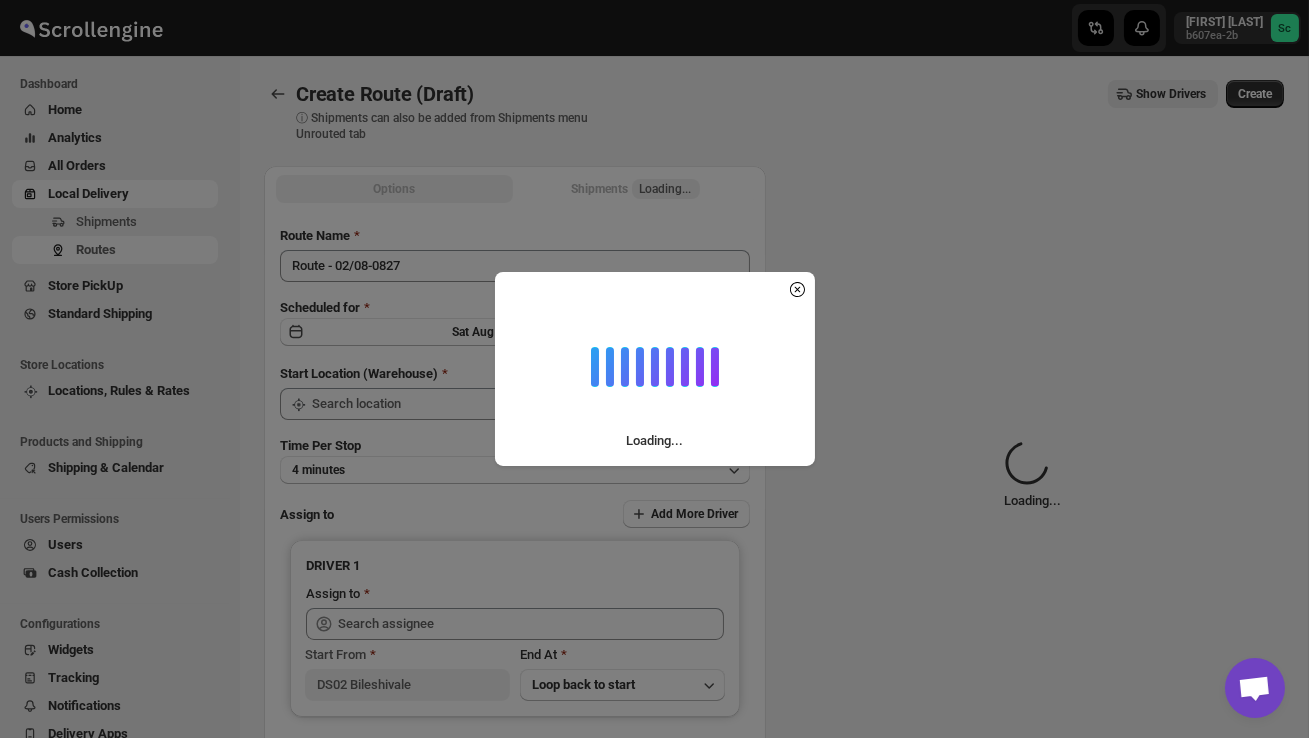 type on "DS02 Bileshivale" 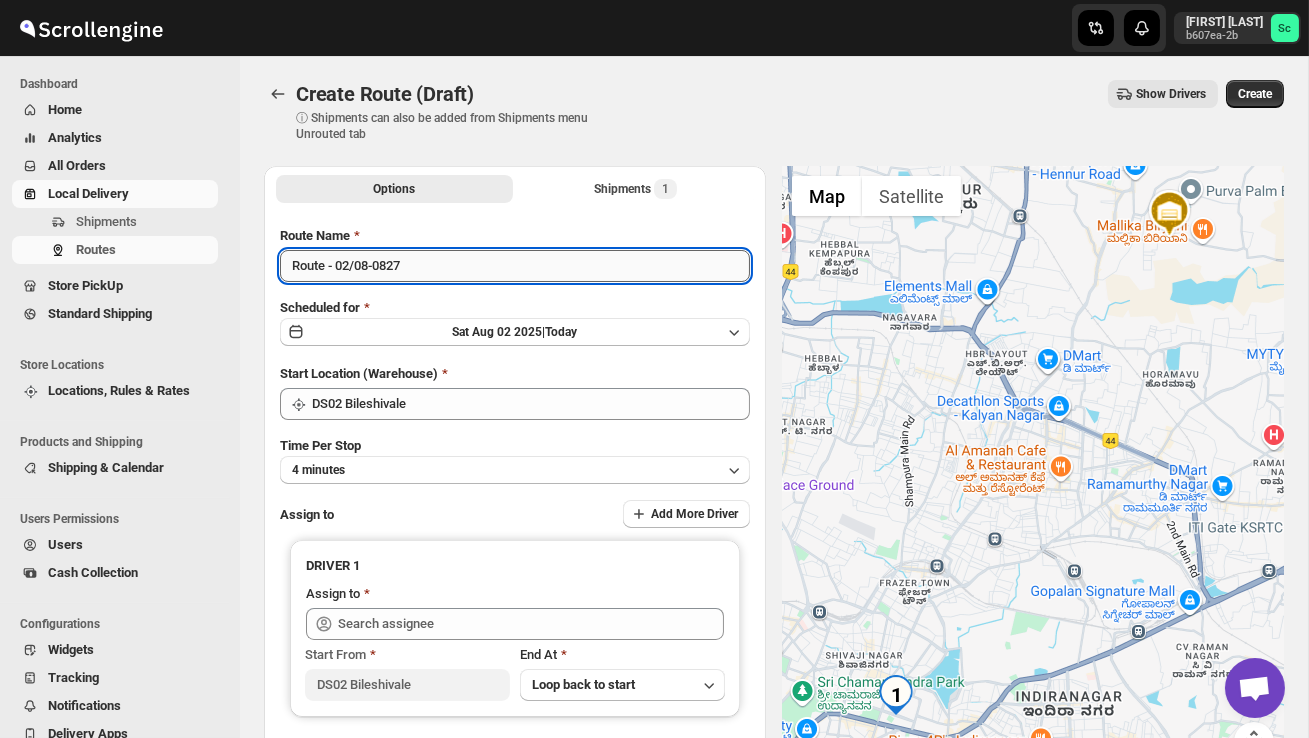 click on "Route - 02/08-0827" at bounding box center [515, 266] 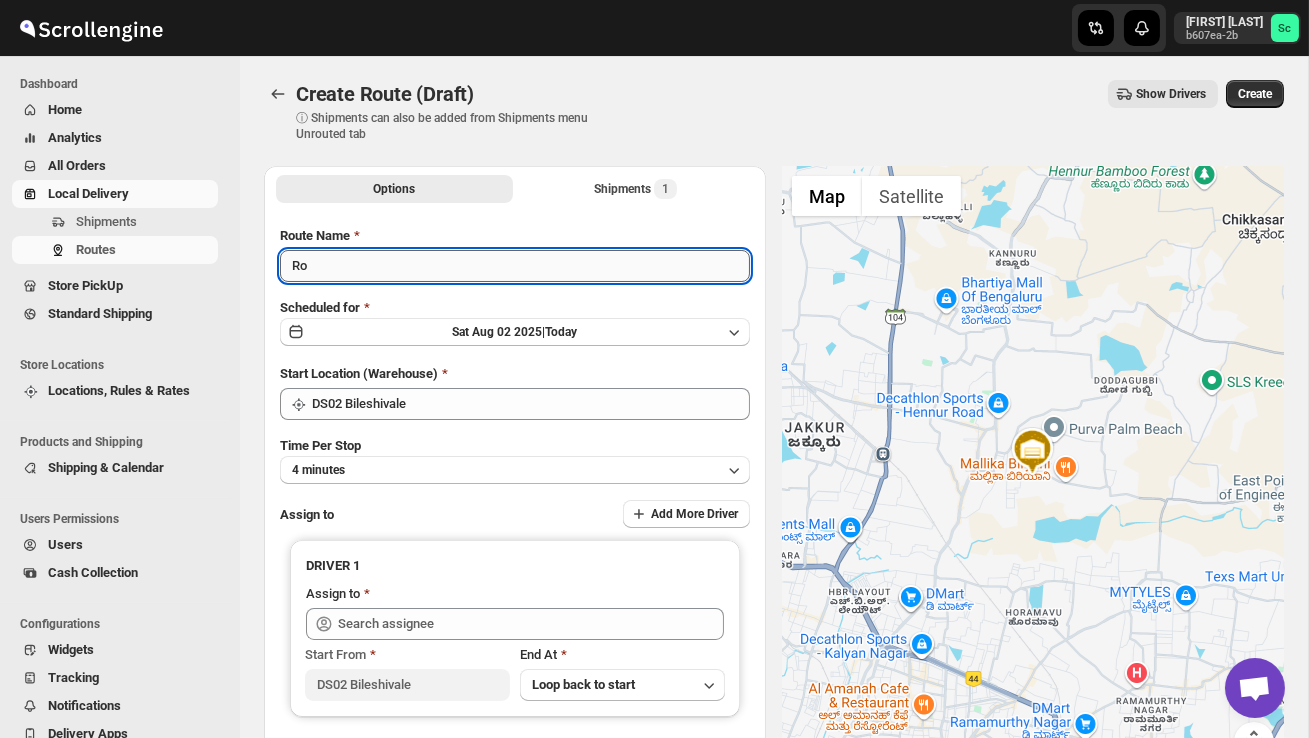 type on "R" 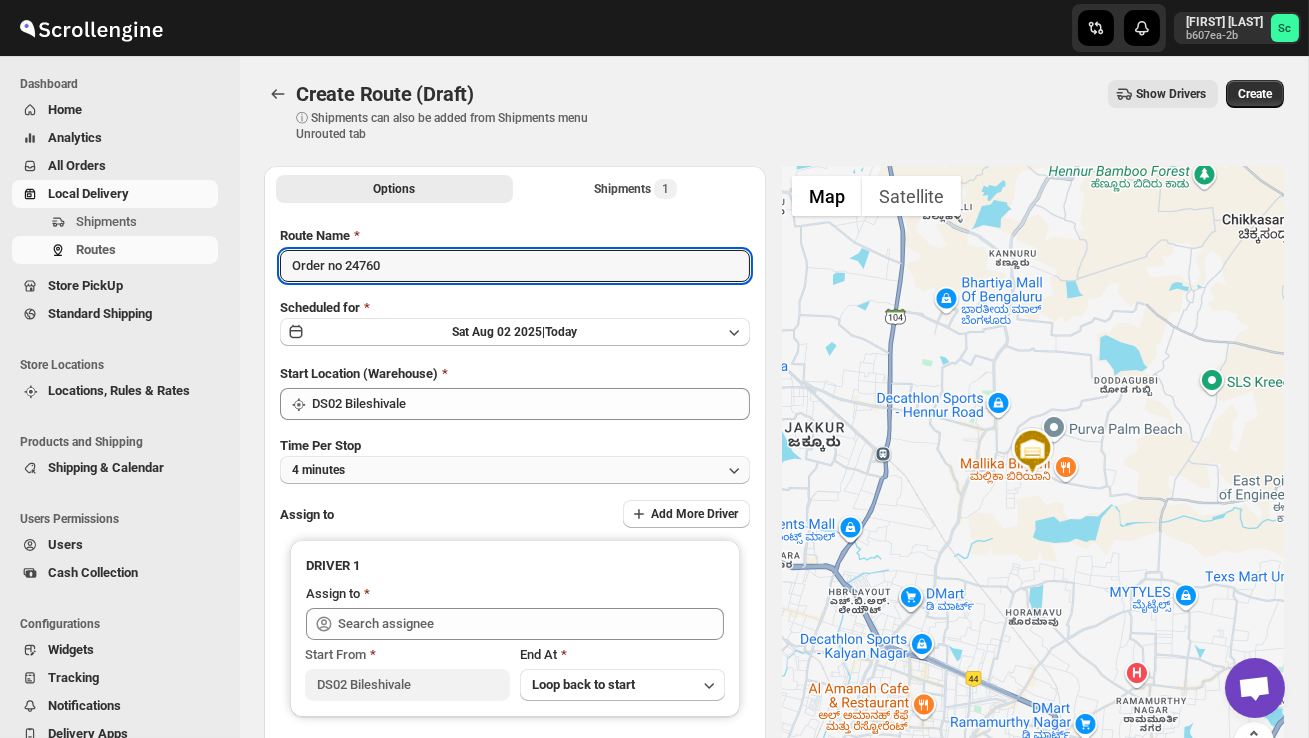 type on "Order no 24760" 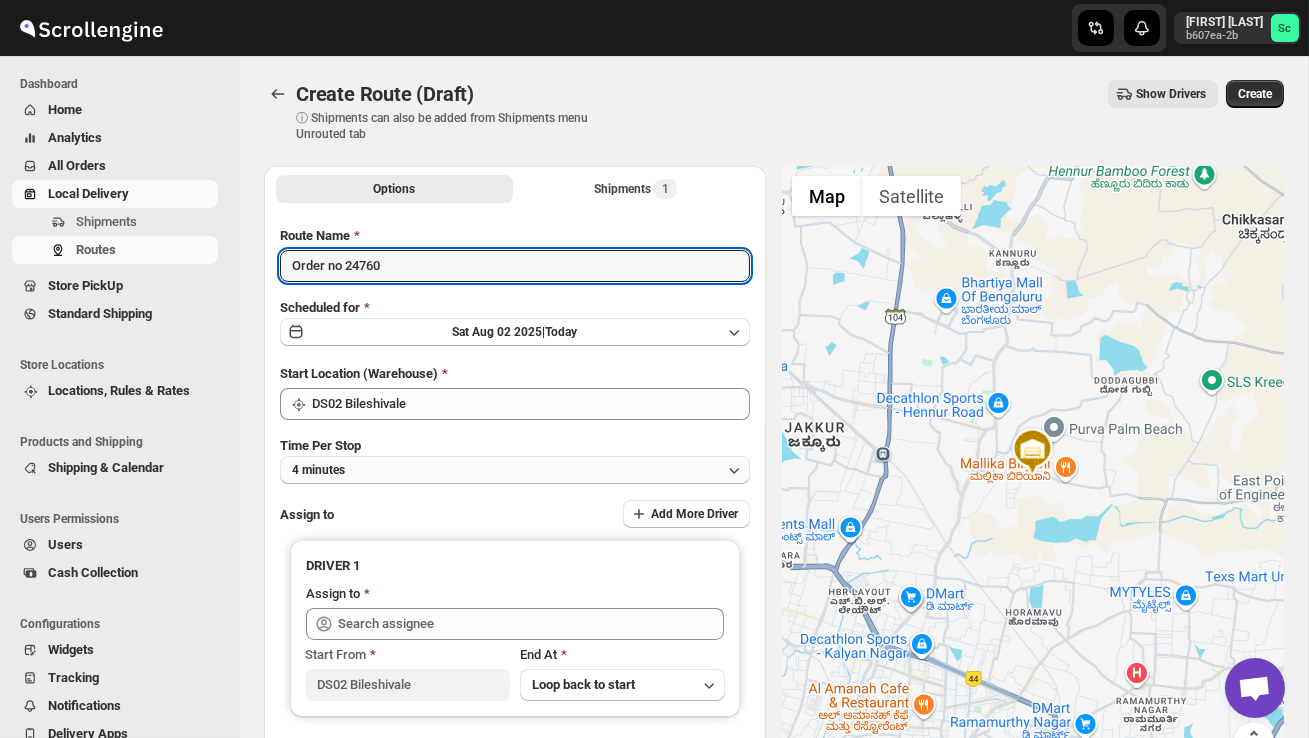 click on "4 minutes" at bounding box center (515, 470) 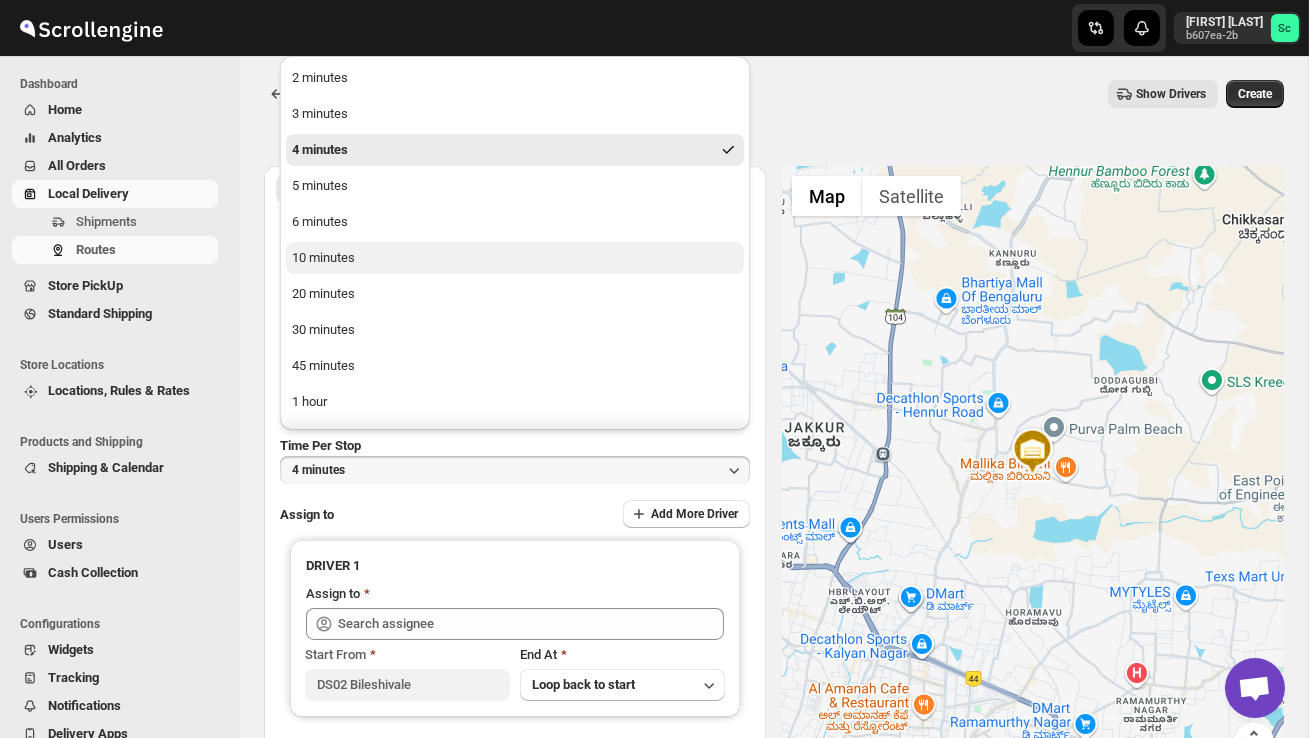 click on "10 minutes" at bounding box center [515, 258] 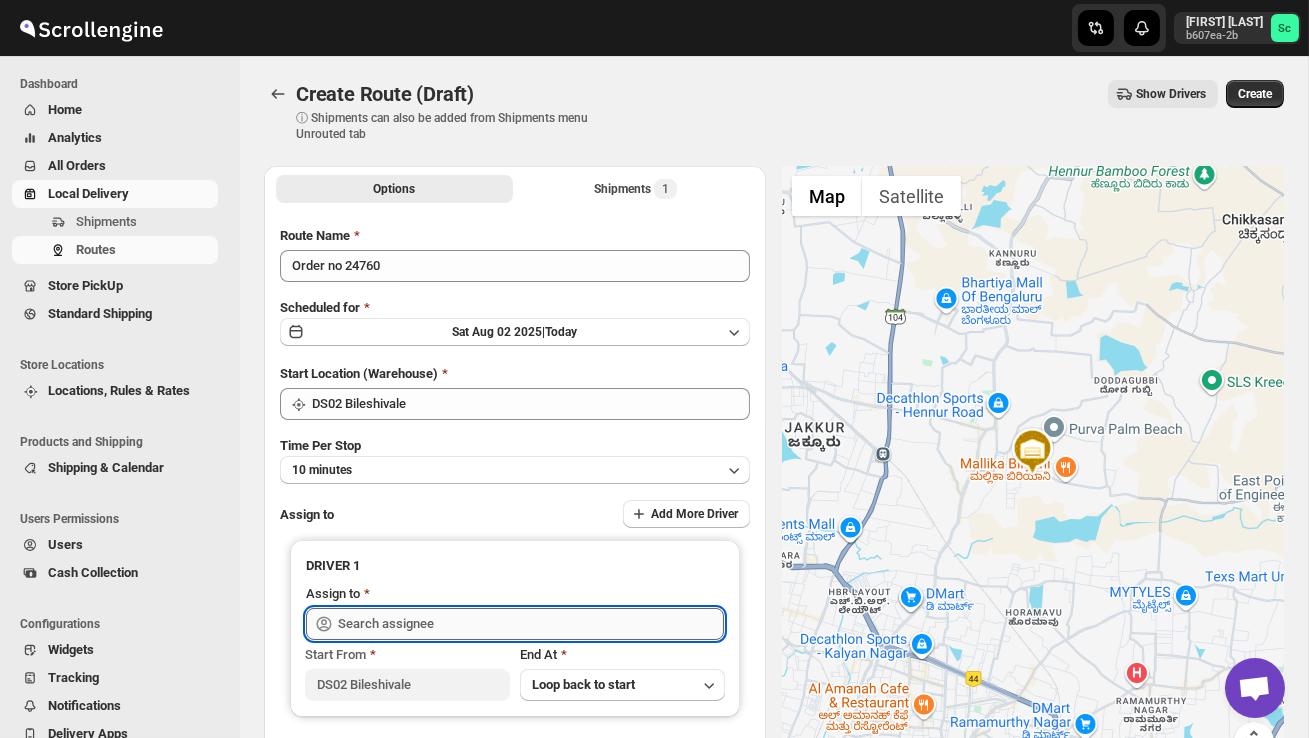 click at bounding box center (531, 624) 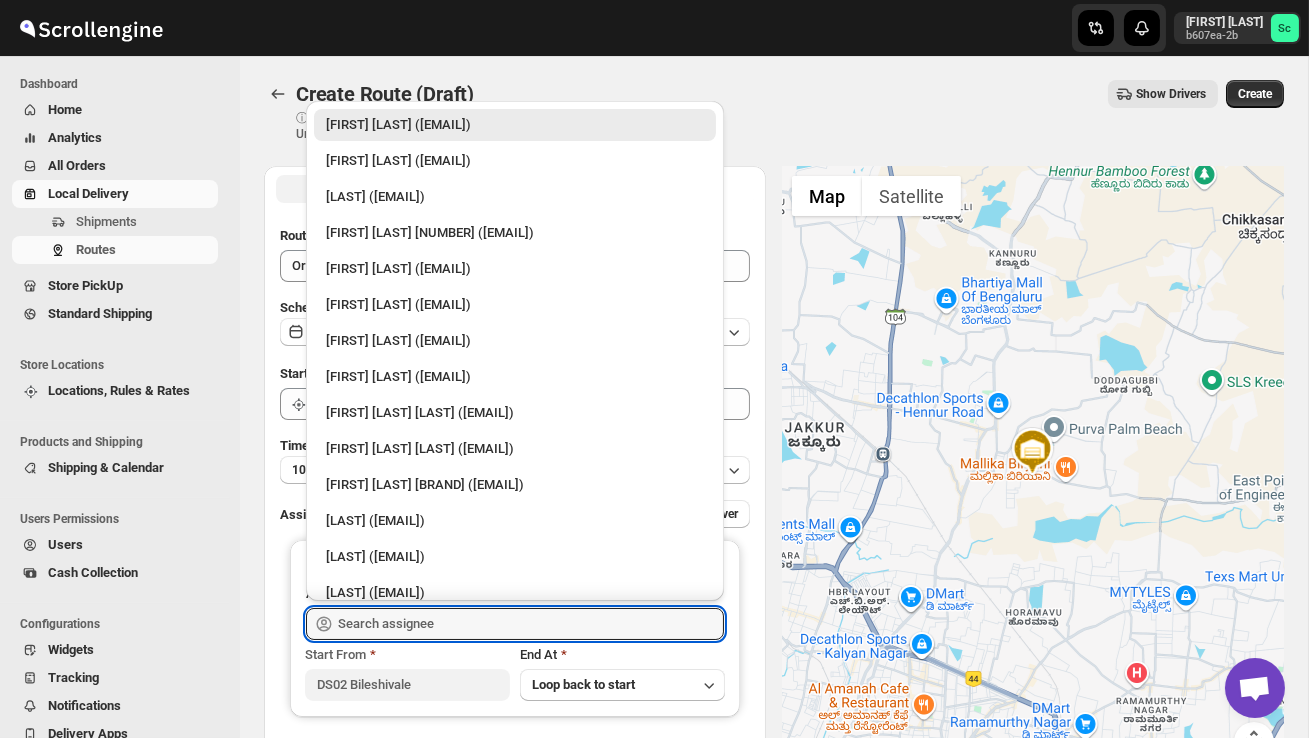 click on "[FIRST] DS02 ([EMAIL])" at bounding box center (515, 197) 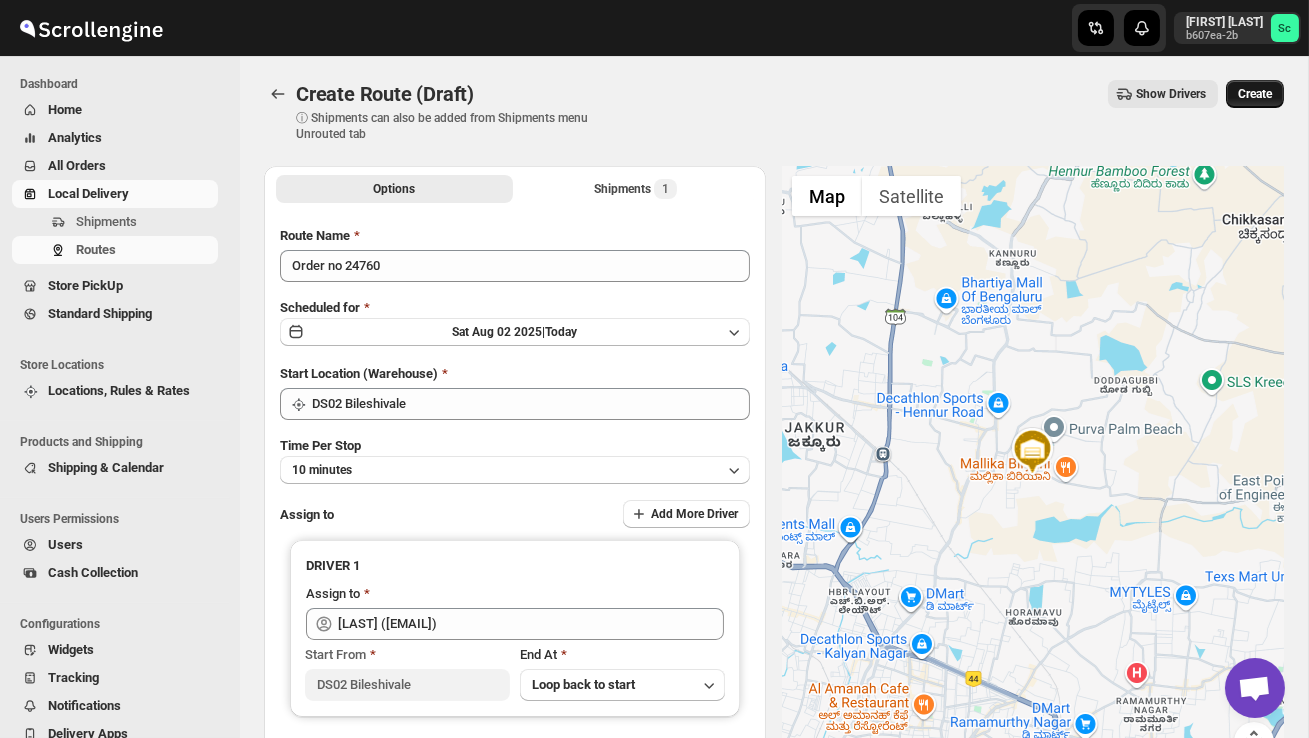 click on "Create" at bounding box center [1255, 94] 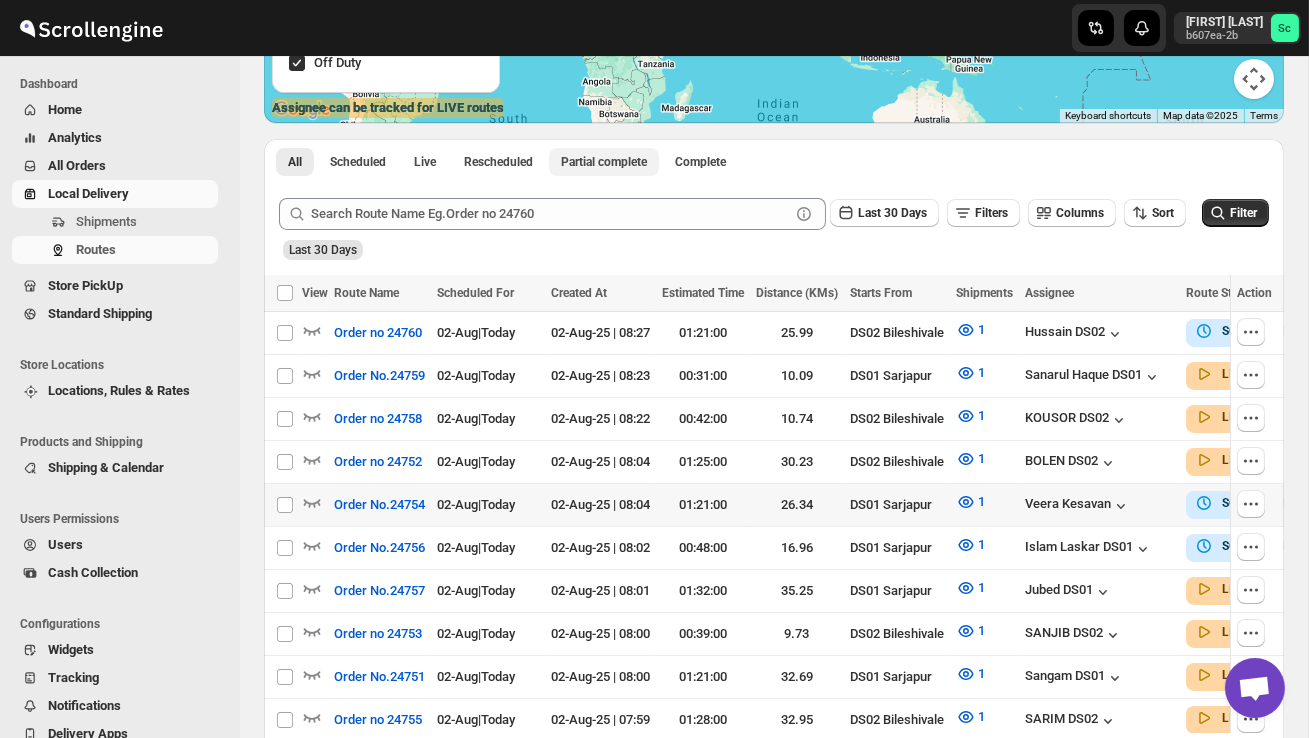 scroll, scrollTop: 397, scrollLeft: 0, axis: vertical 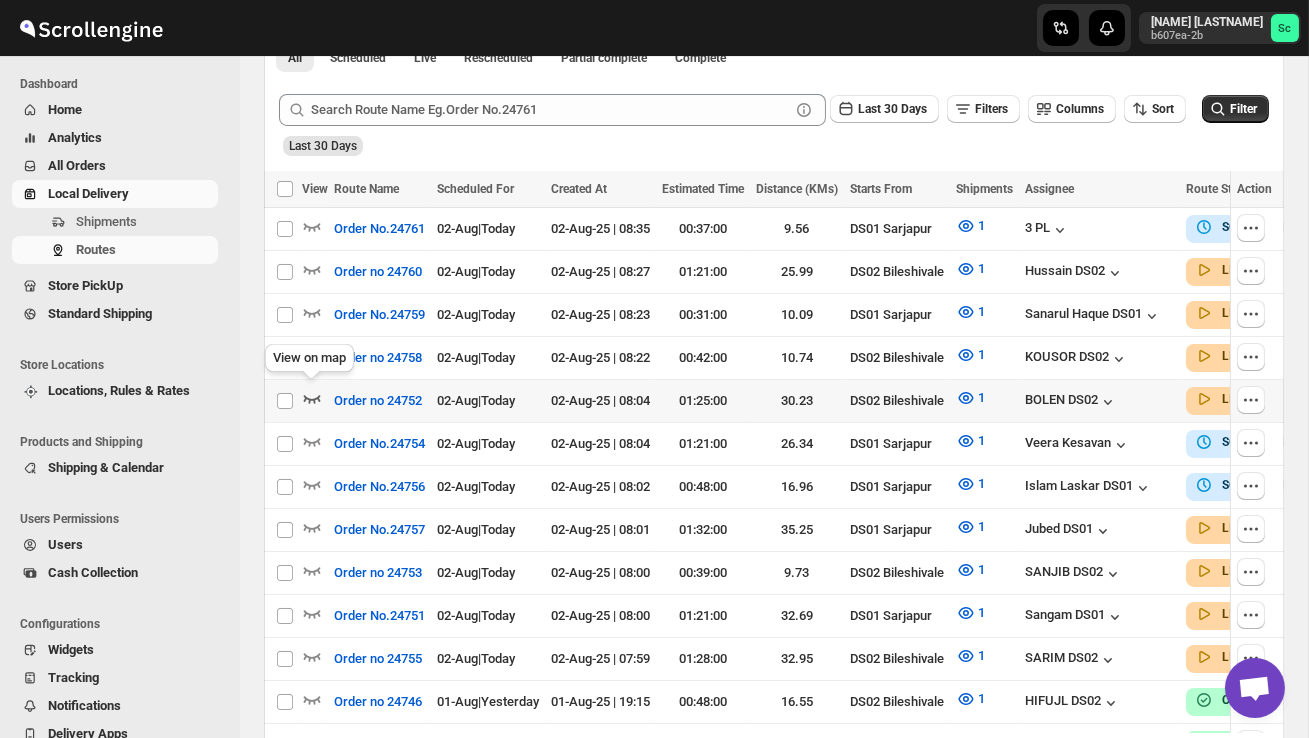 click 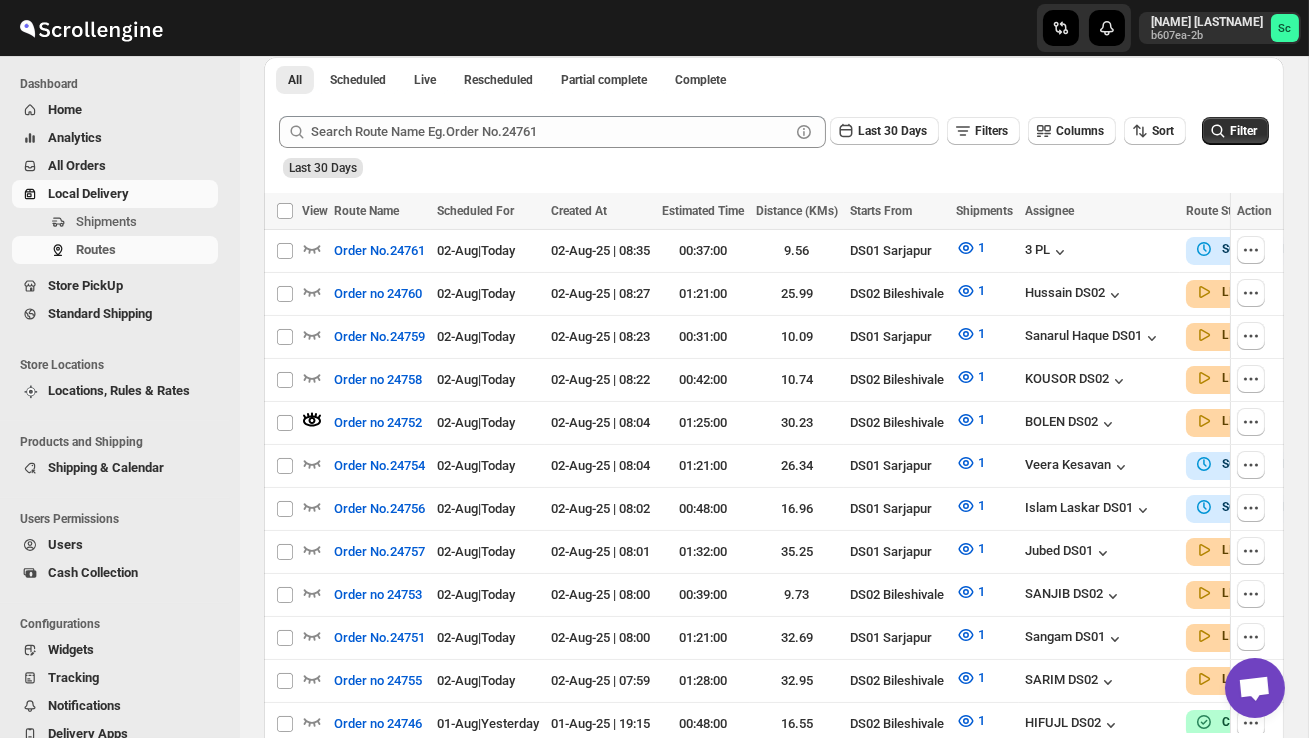 scroll, scrollTop: 0, scrollLeft: 0, axis: both 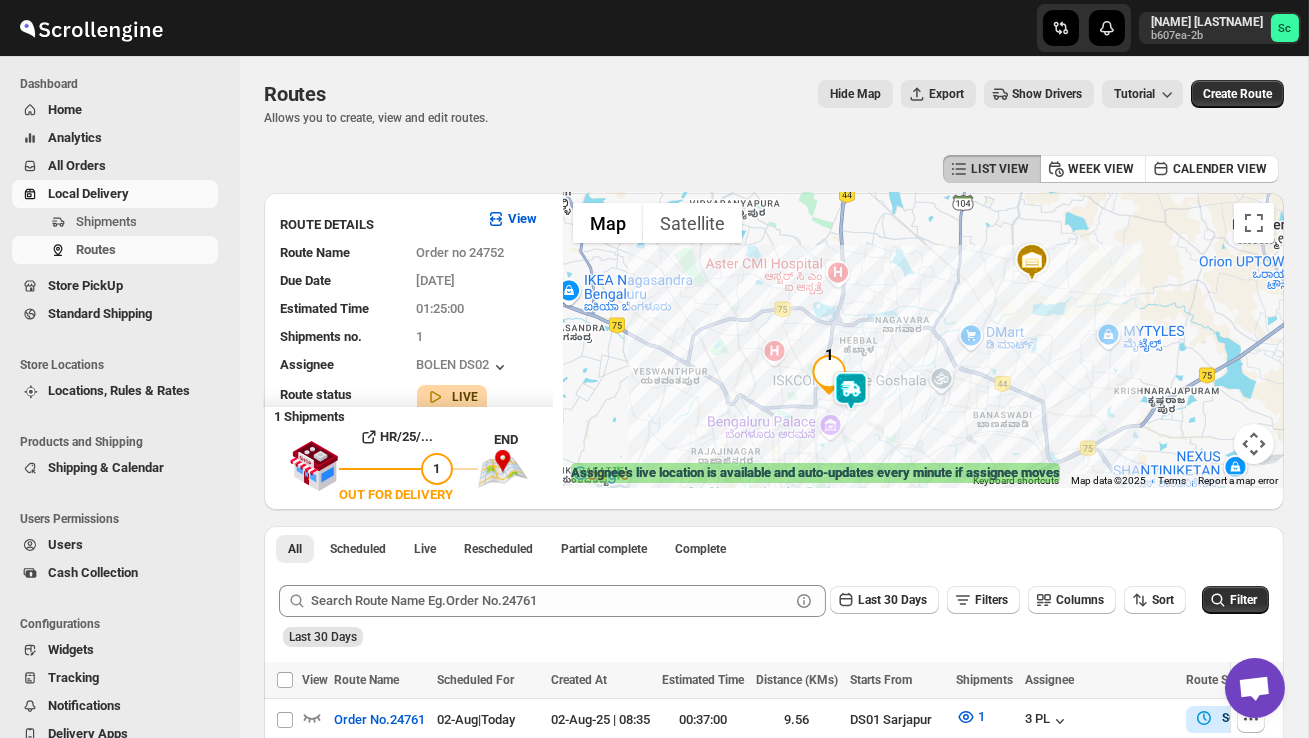 click at bounding box center [829, 375] 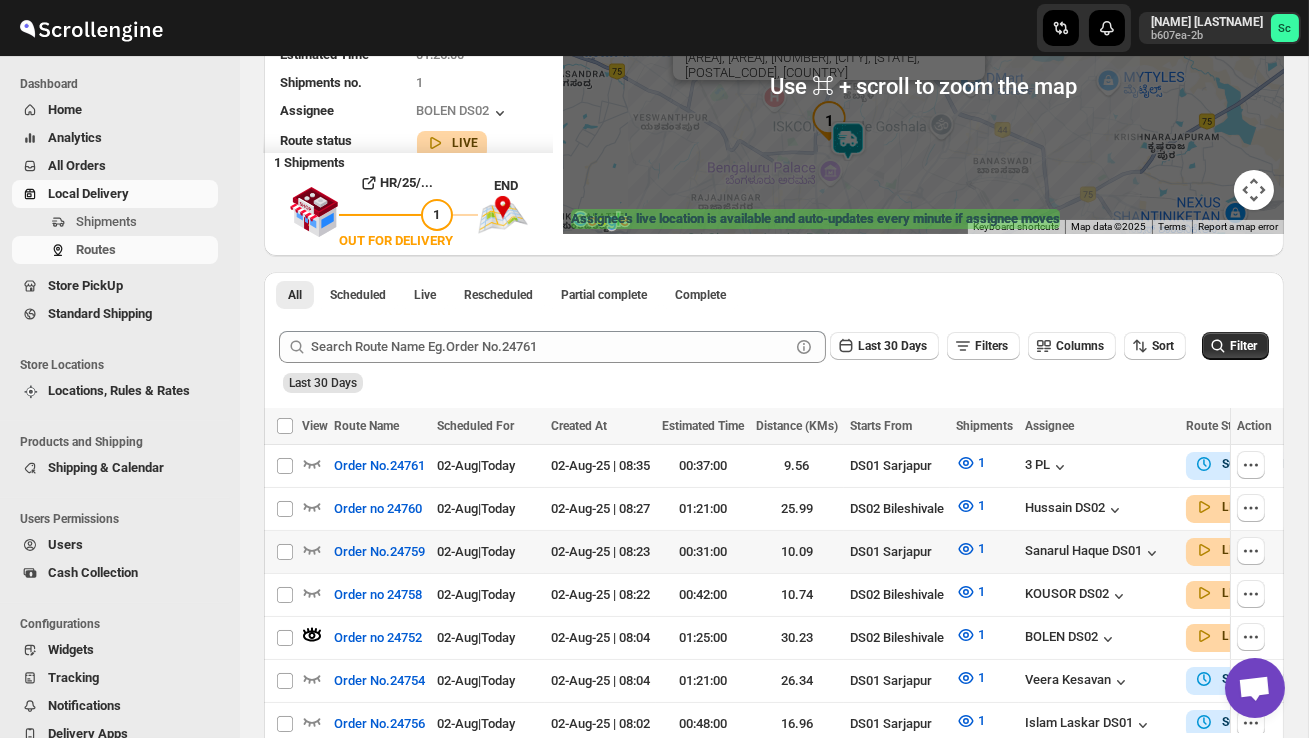 scroll, scrollTop: 400, scrollLeft: 0, axis: vertical 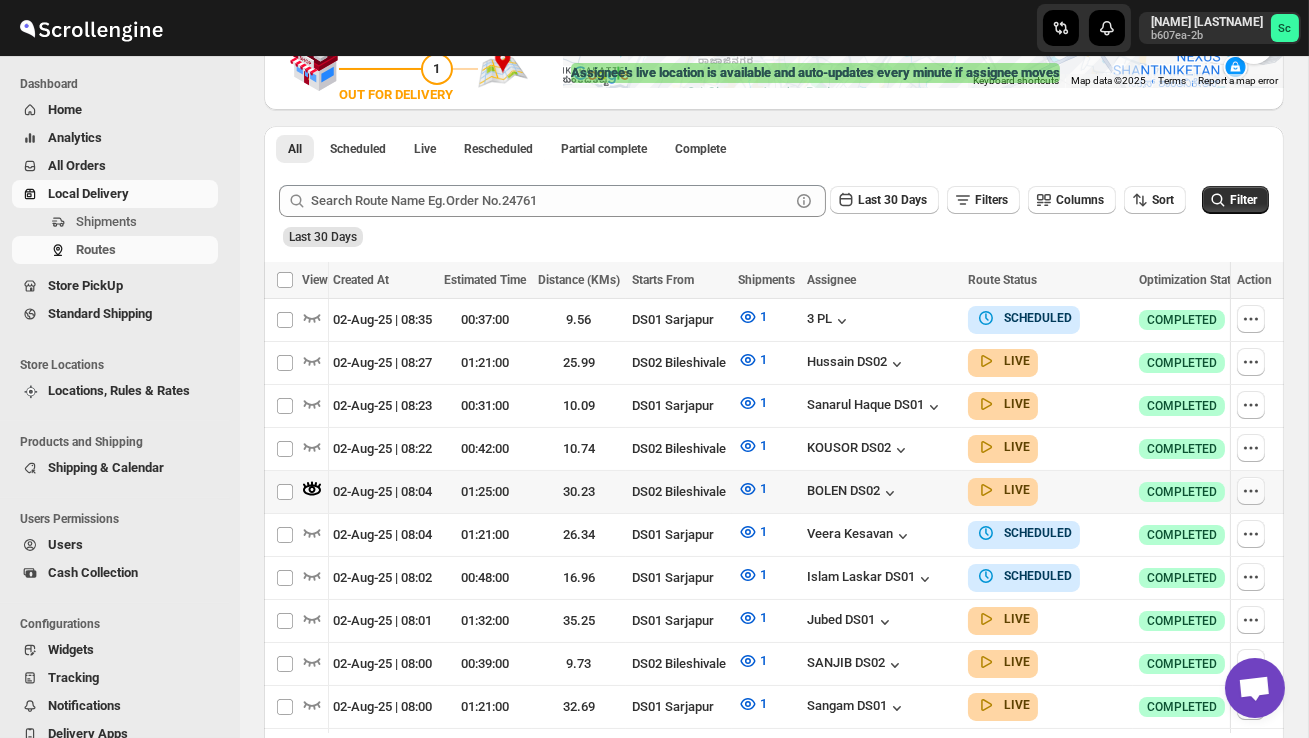 click at bounding box center (1251, 491) 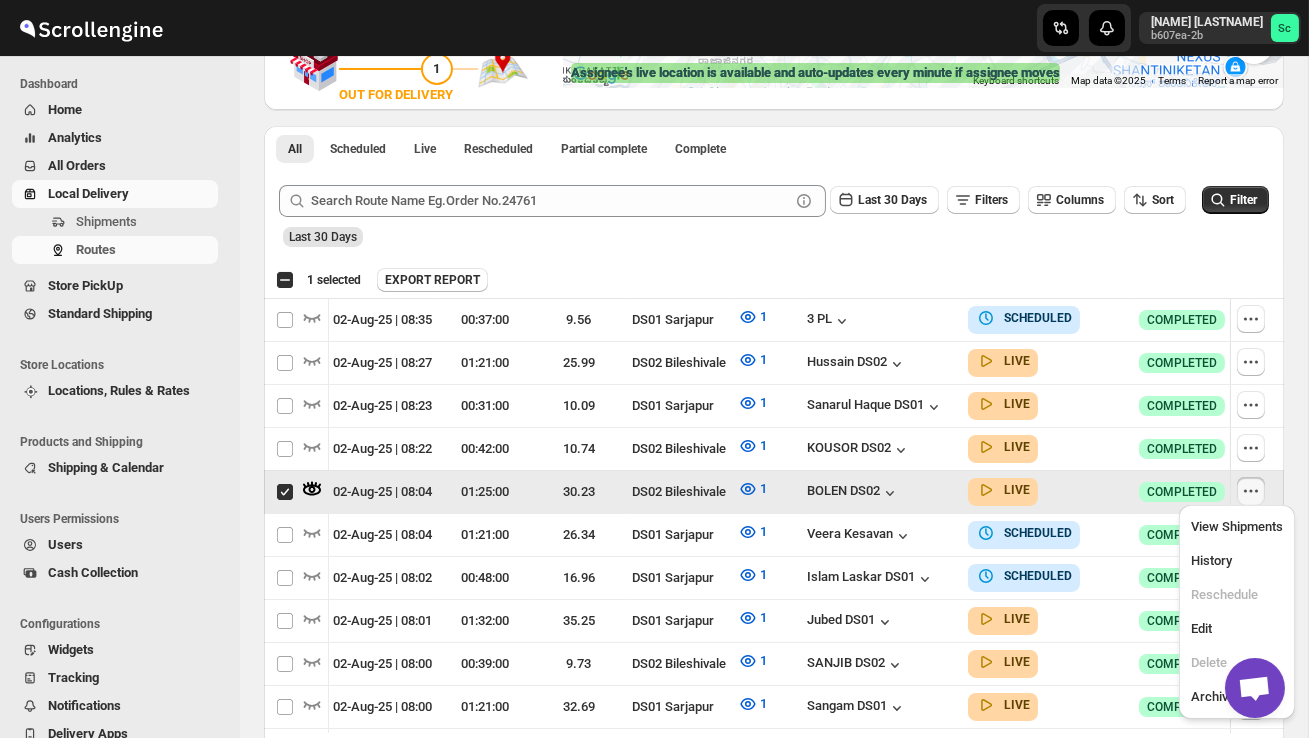 scroll, scrollTop: 0, scrollLeft: 1, axis: horizontal 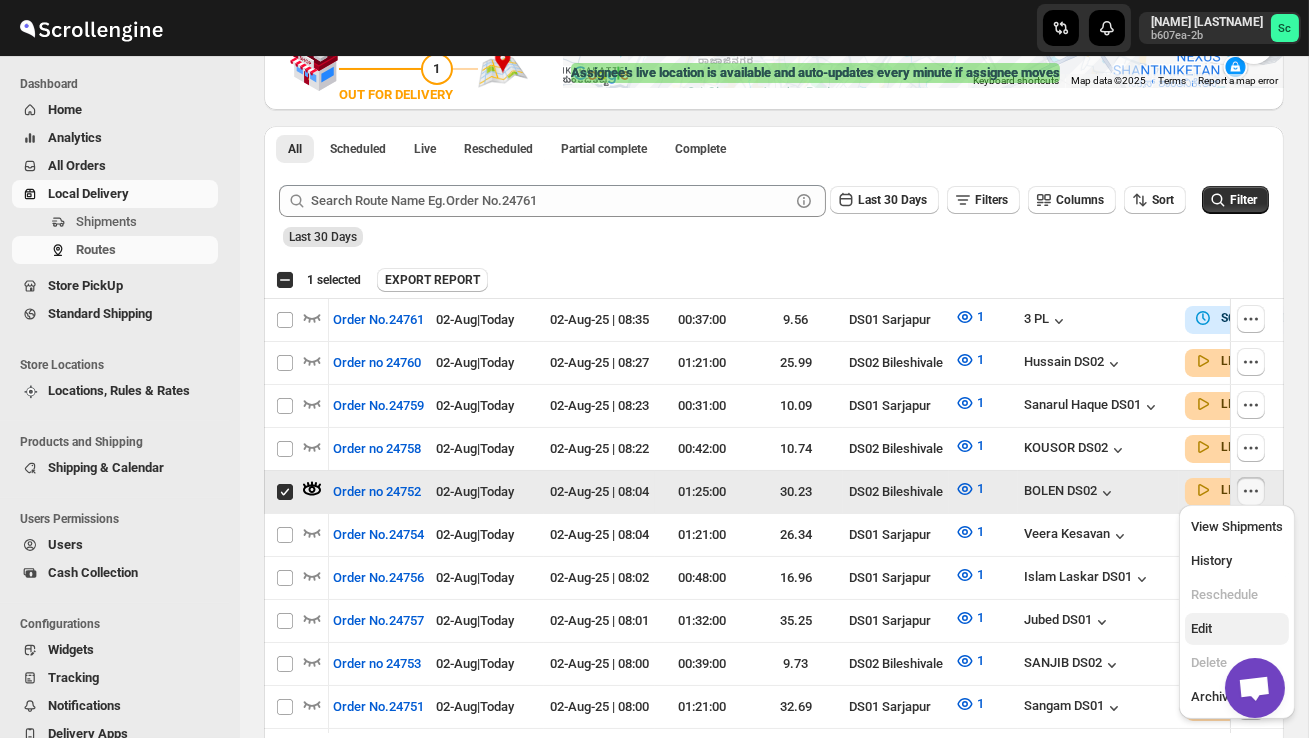 click on "Edit" at bounding box center (1237, 629) 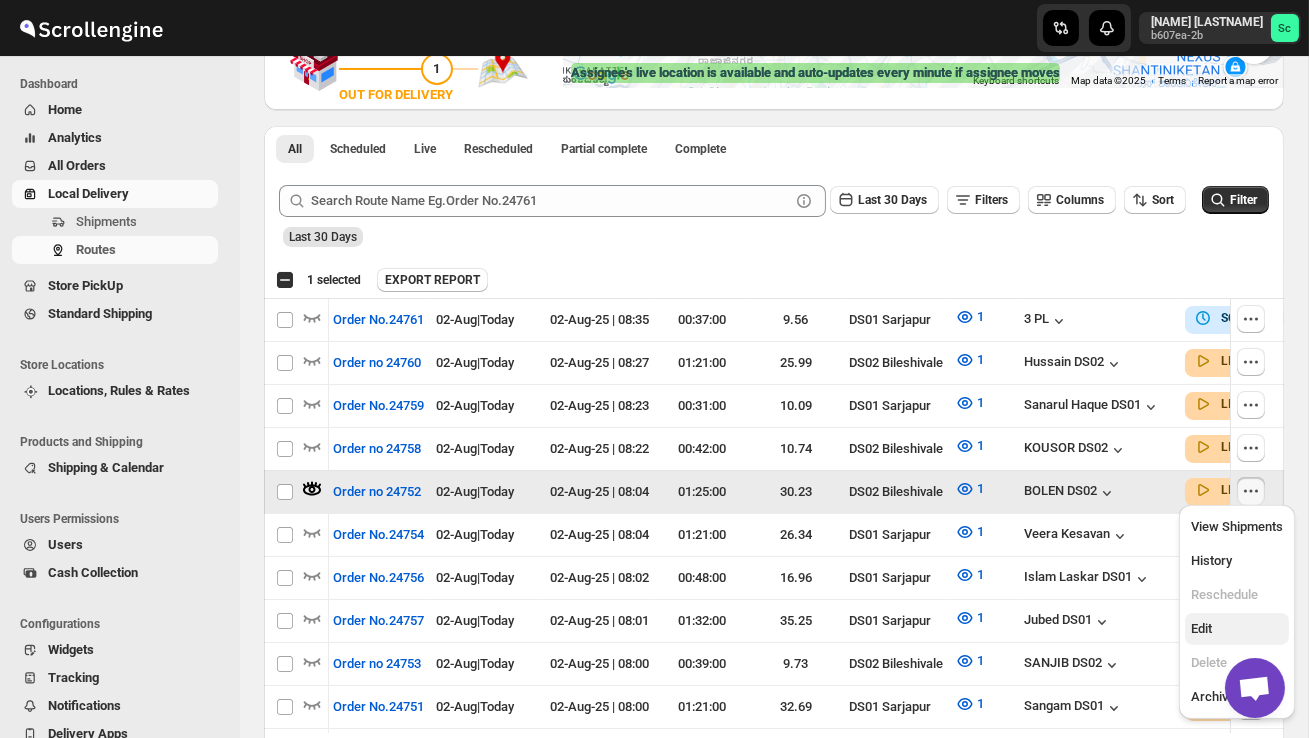 checkbox on "false" 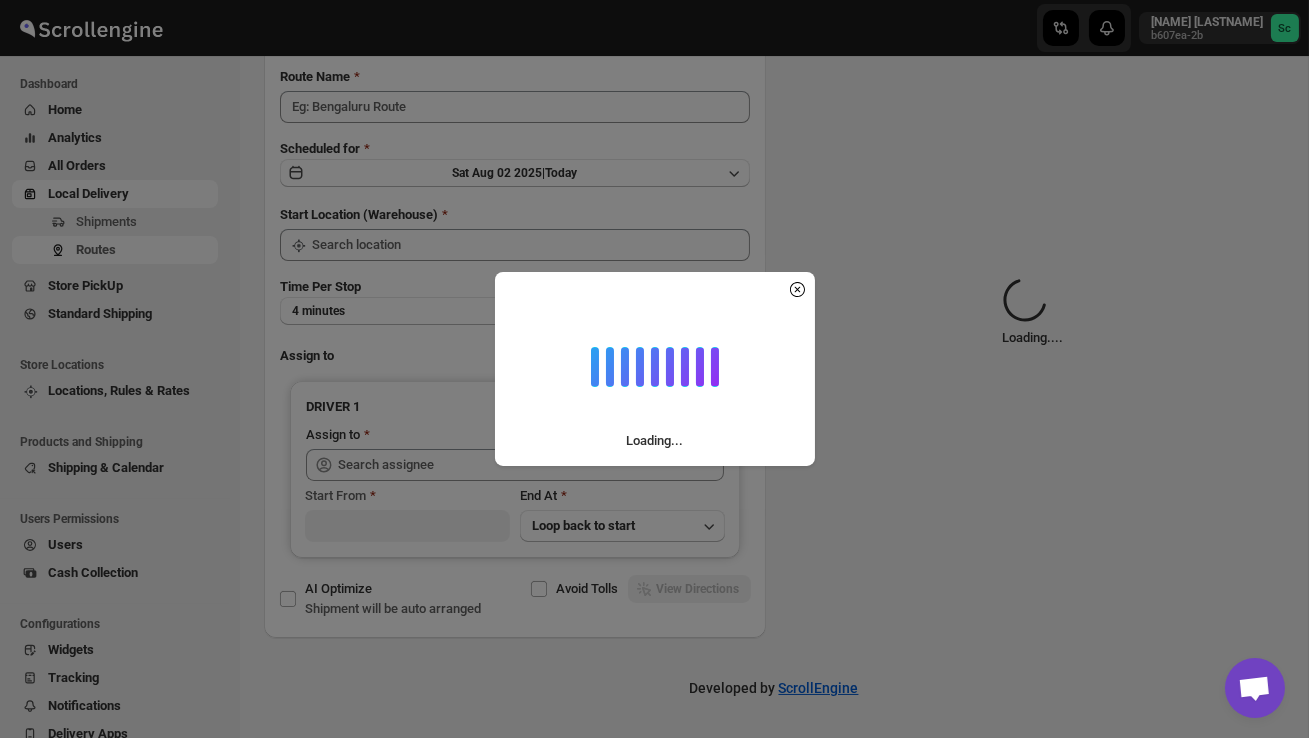 scroll, scrollTop: 0, scrollLeft: 0, axis: both 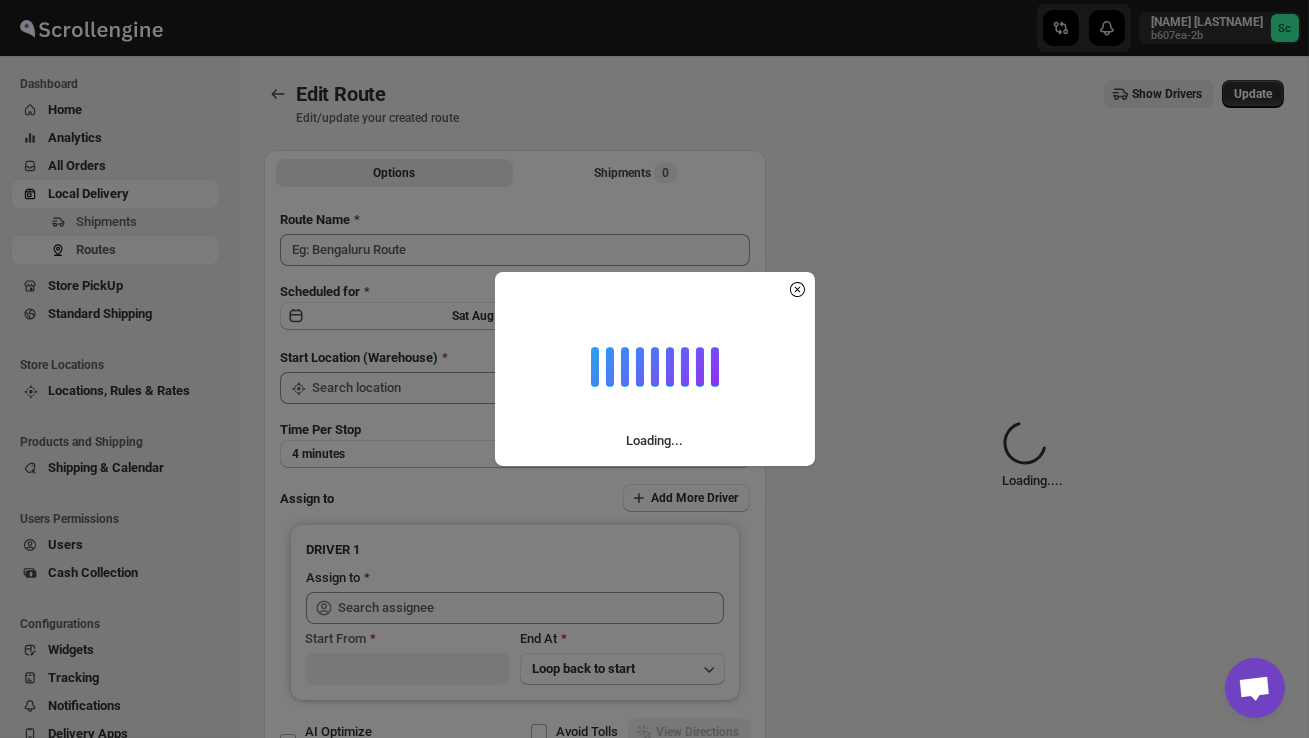 type on "Order no 24752" 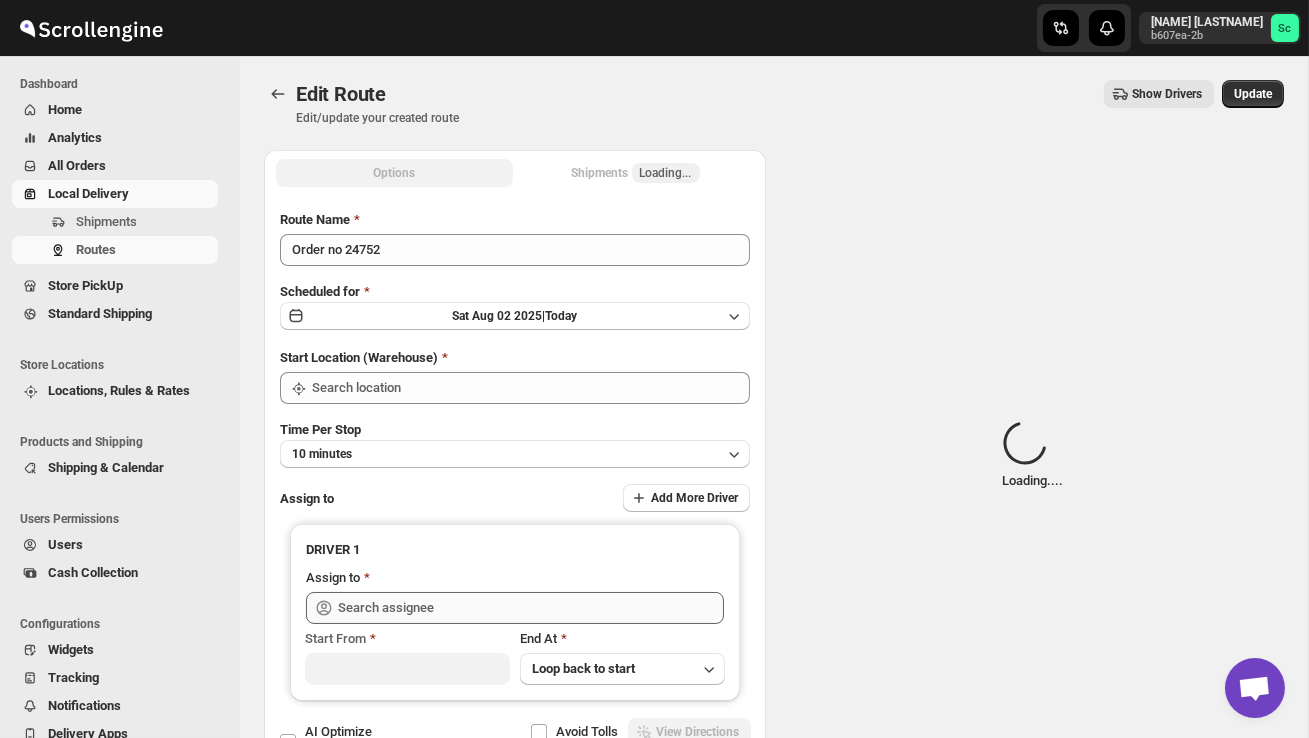 type on "DS02 Bileshivale" 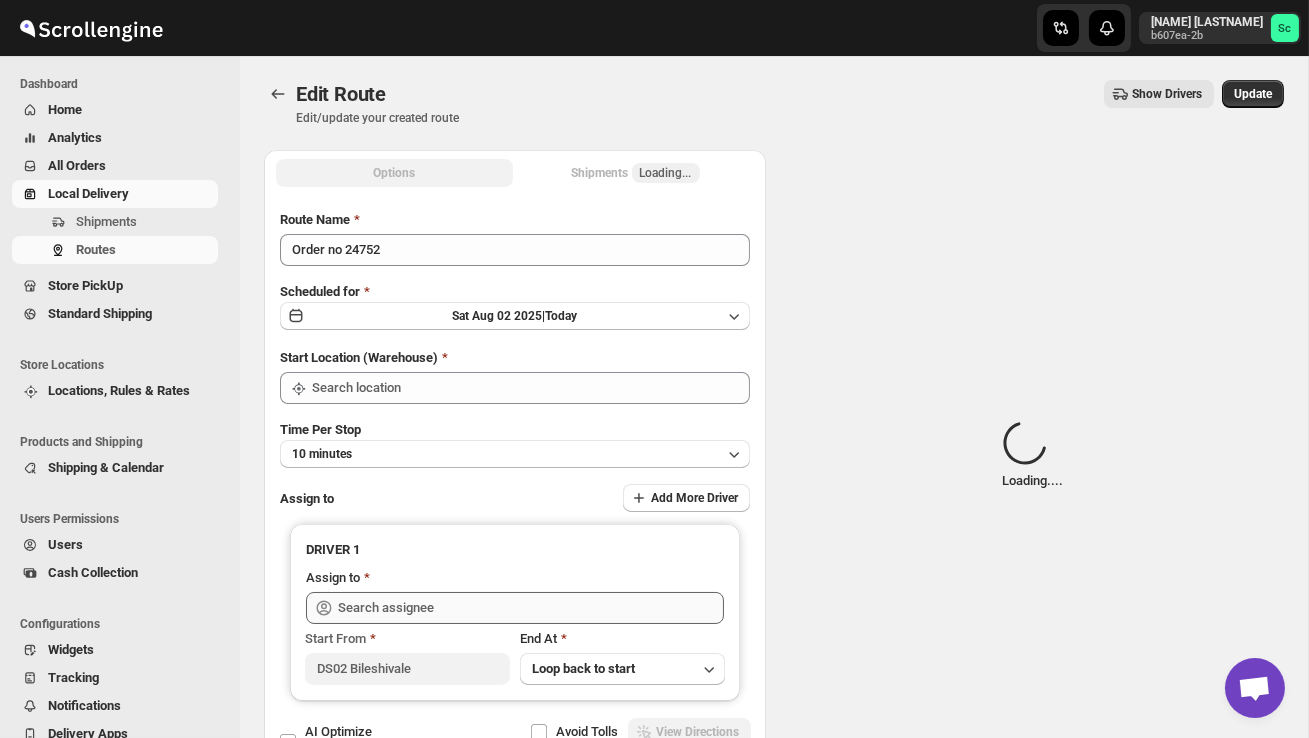 type on "DS02 Bileshivale" 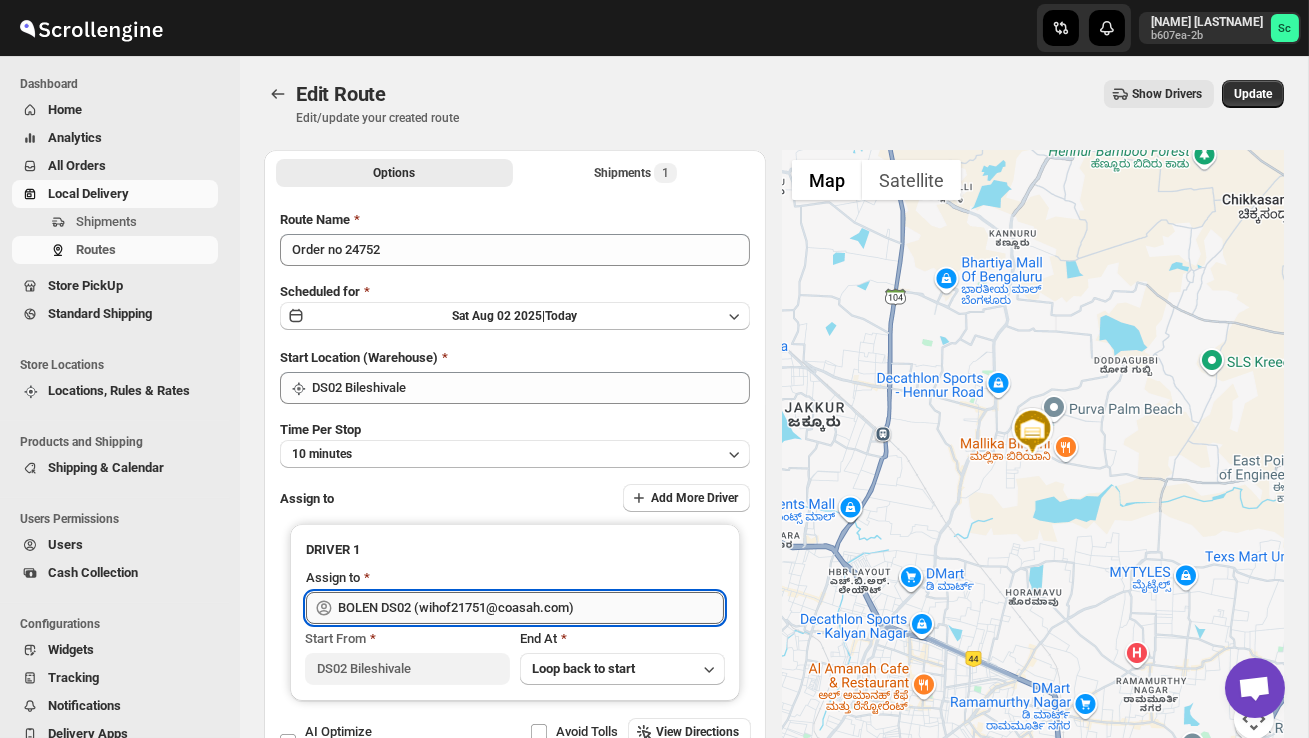 click on "BOLEN DS02 (wihof21751@coasah.com)" at bounding box center [531, 608] 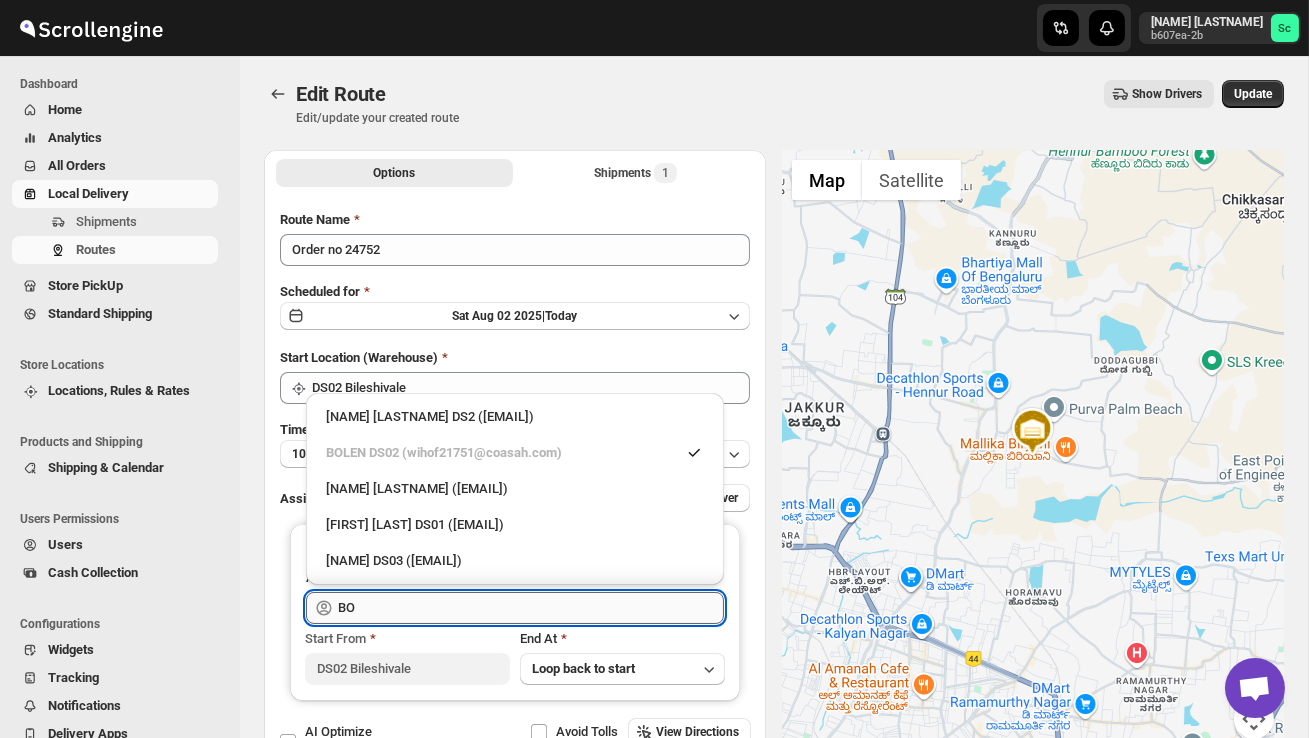 type on "B" 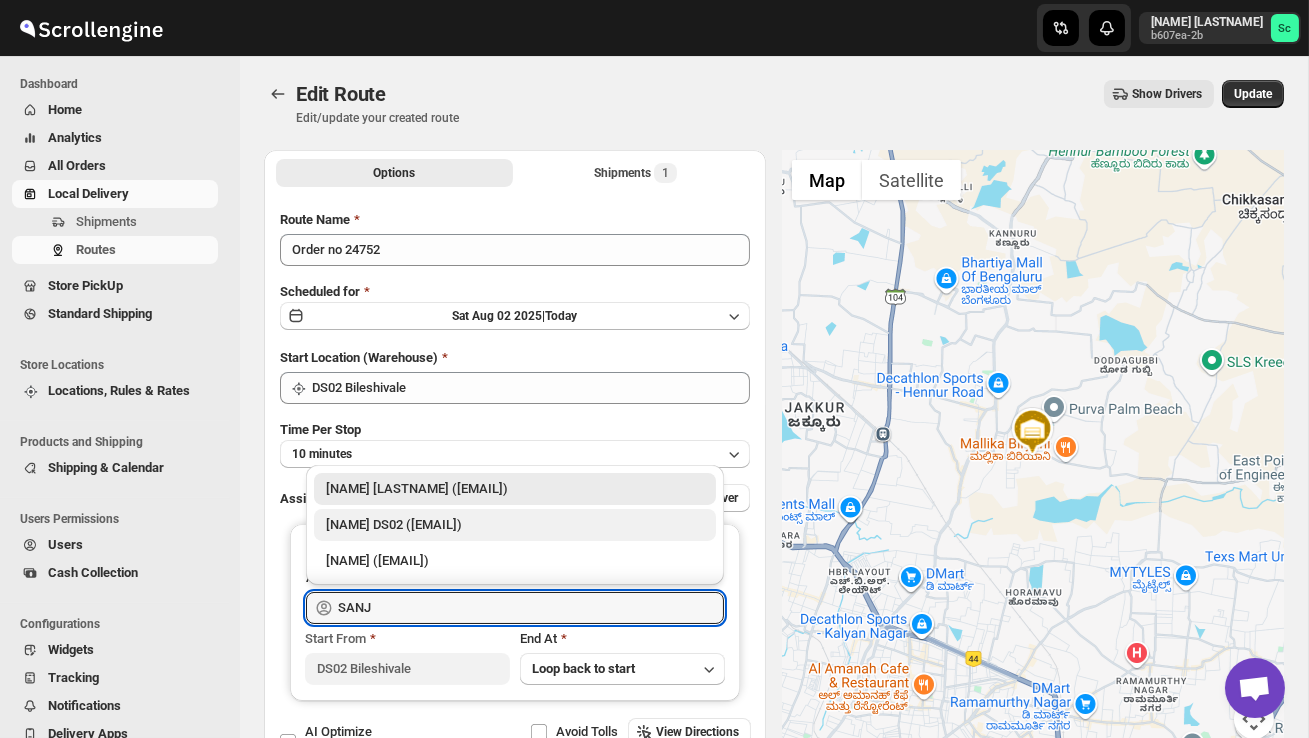 click on "[FIRST] DS02 ([EMAIL])" at bounding box center (515, 525) 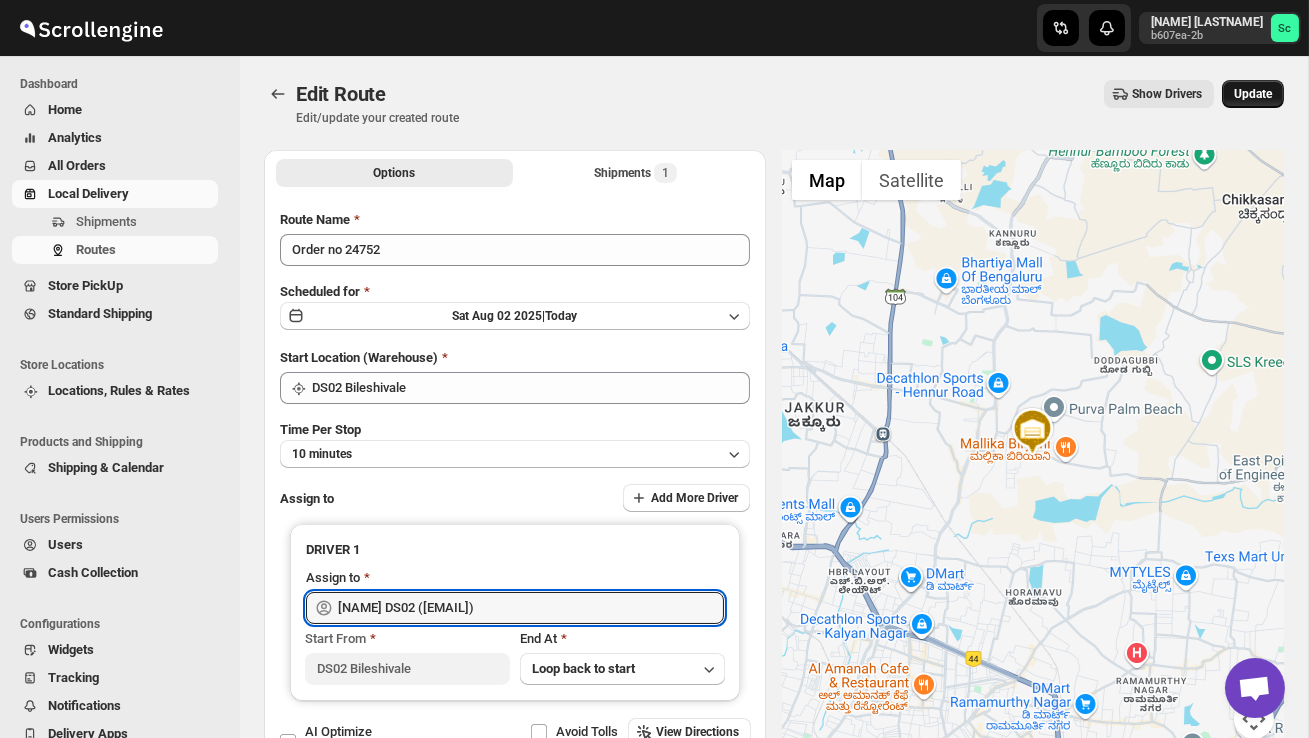 type on "[FIRST] DS02 ([EMAIL])" 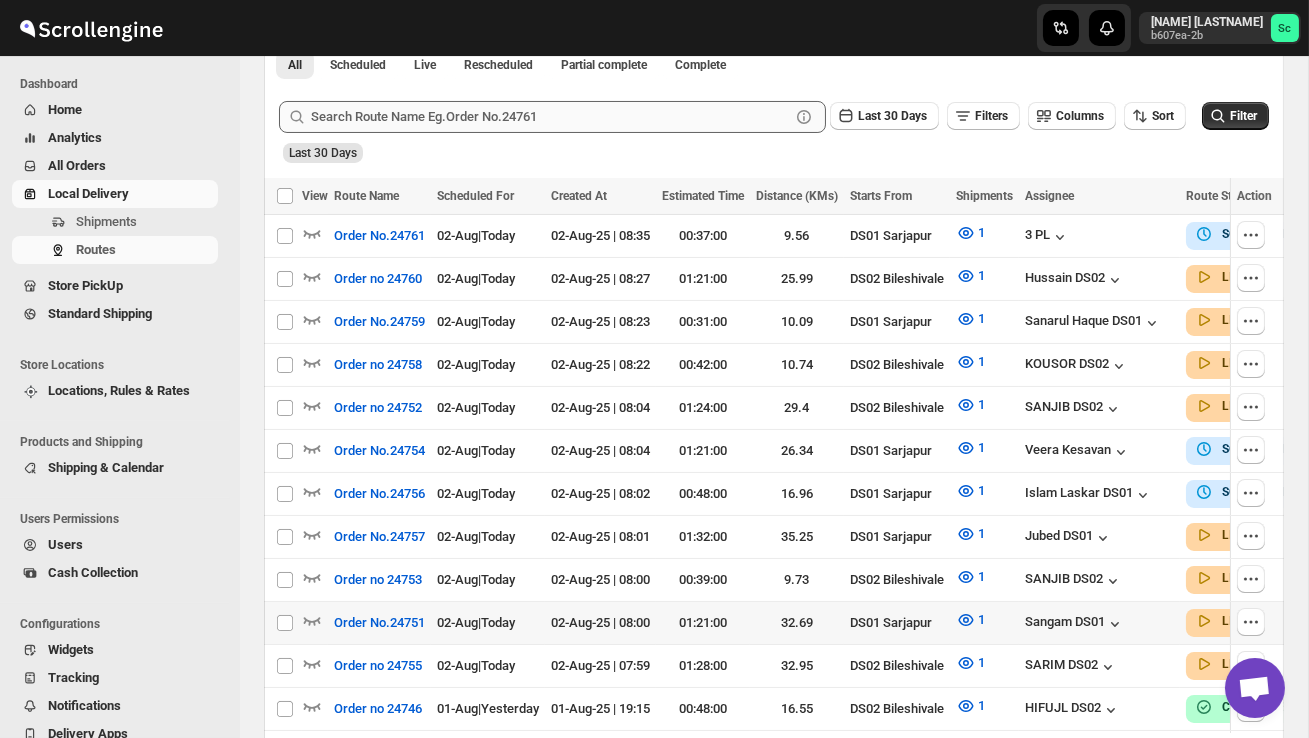 scroll, scrollTop: 510, scrollLeft: 0, axis: vertical 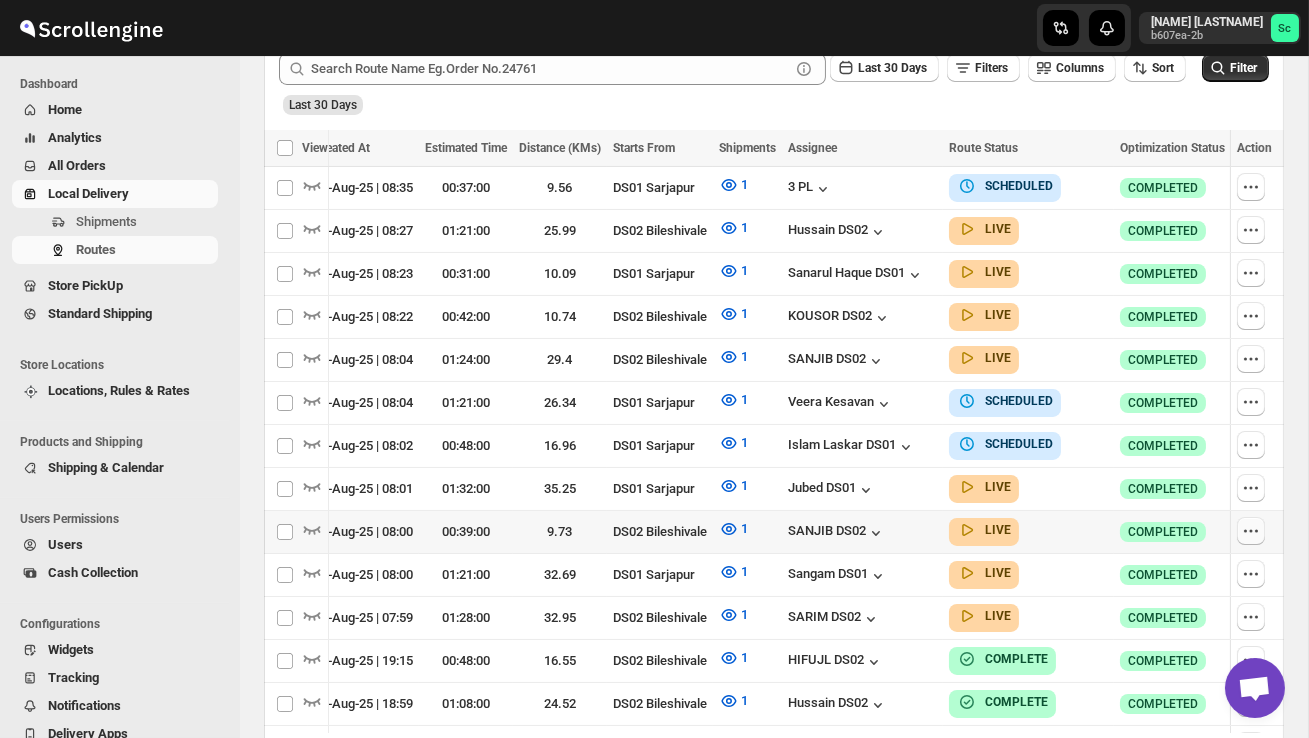 click 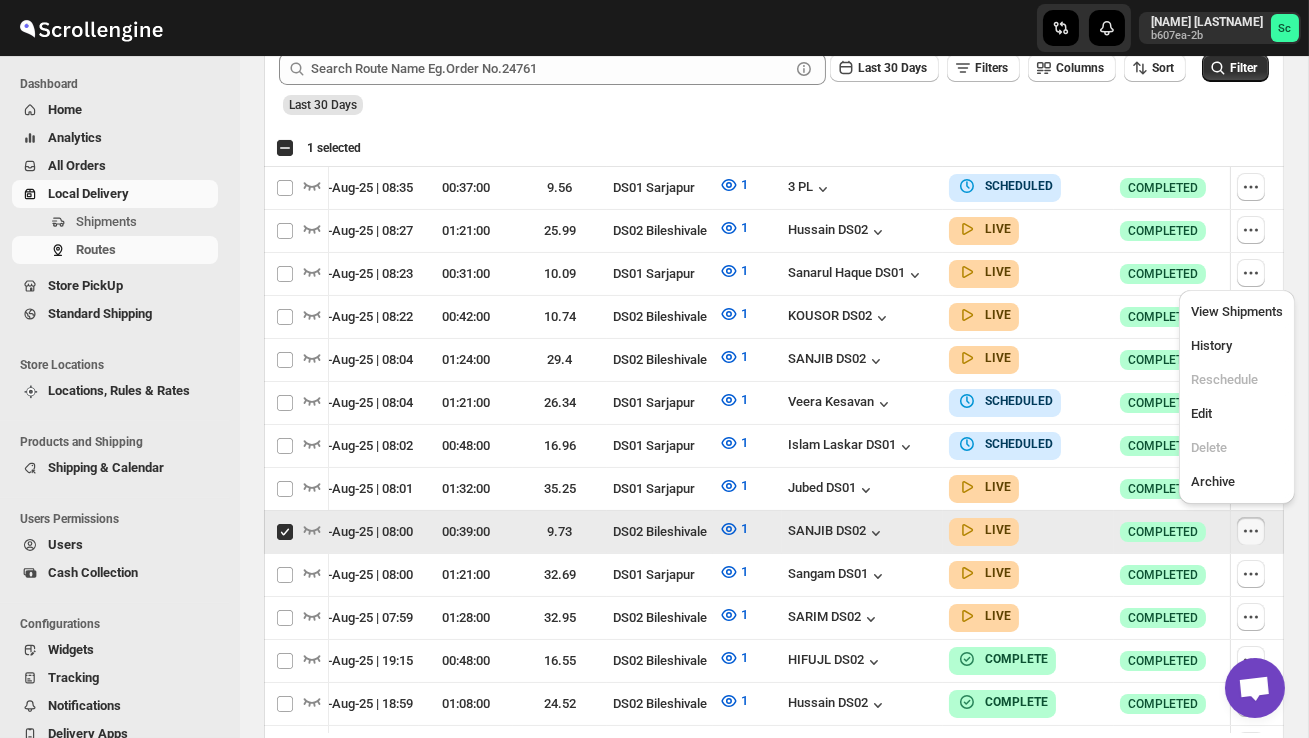 scroll, scrollTop: 0, scrollLeft: 1, axis: horizontal 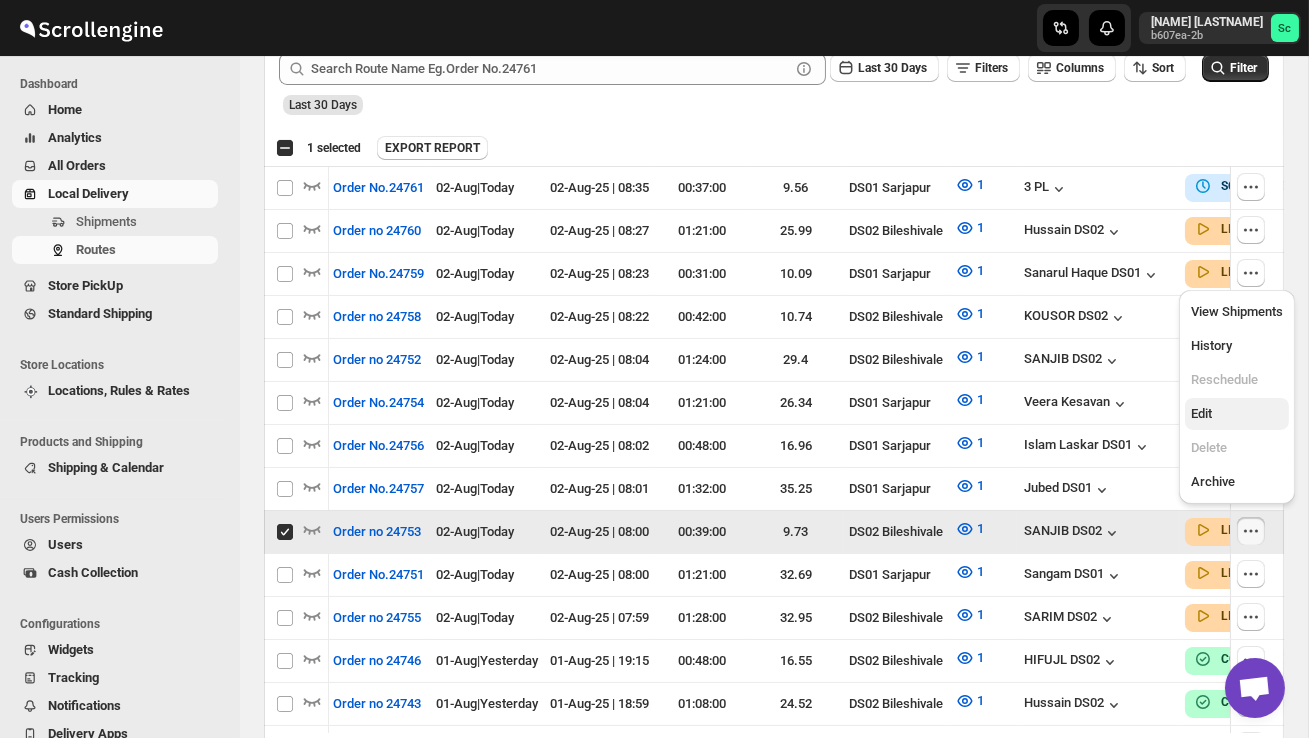 click on "Edit" at bounding box center [1237, 414] 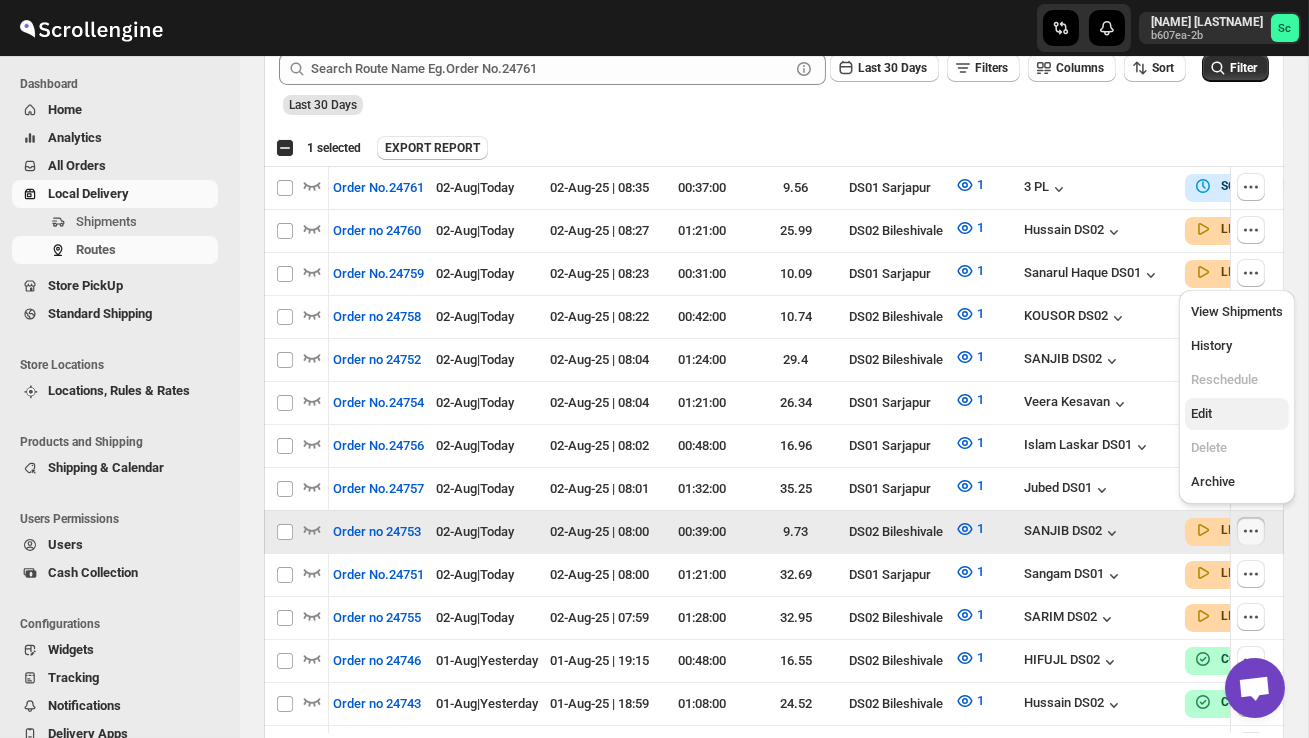 checkbox on "false" 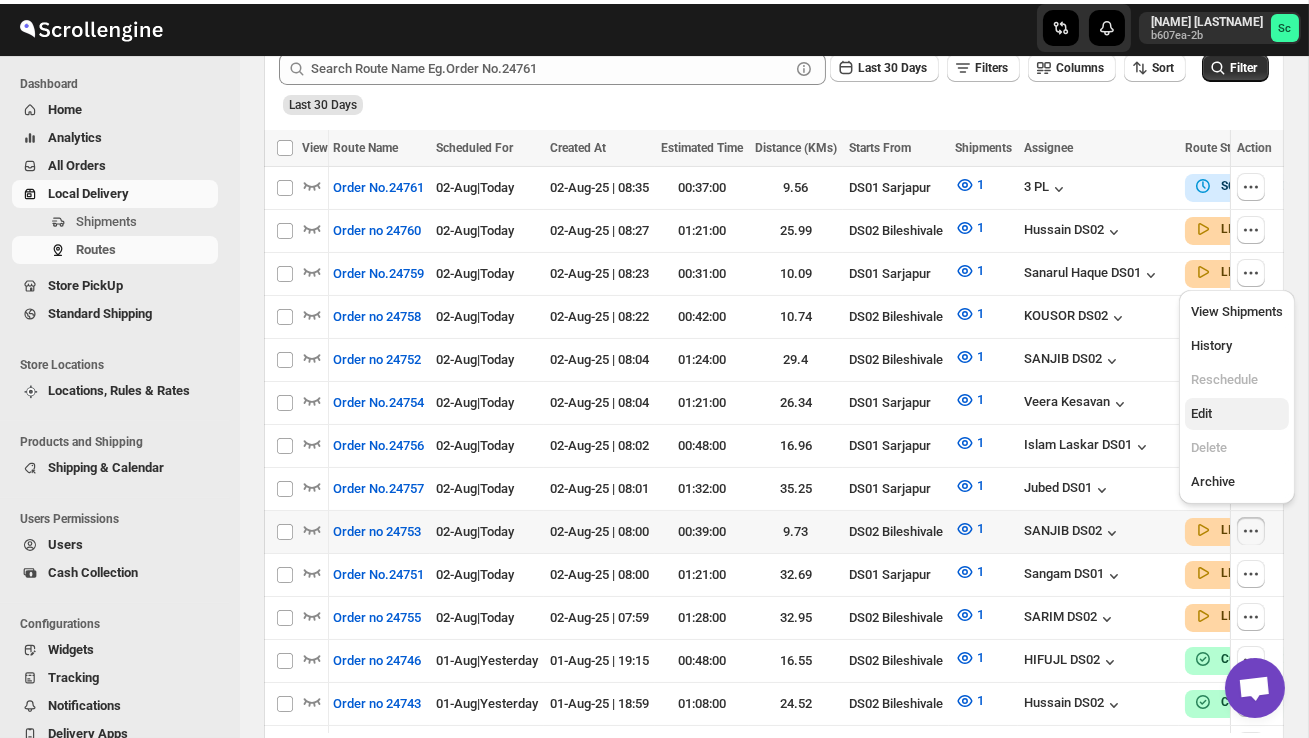 scroll, scrollTop: 0, scrollLeft: 0, axis: both 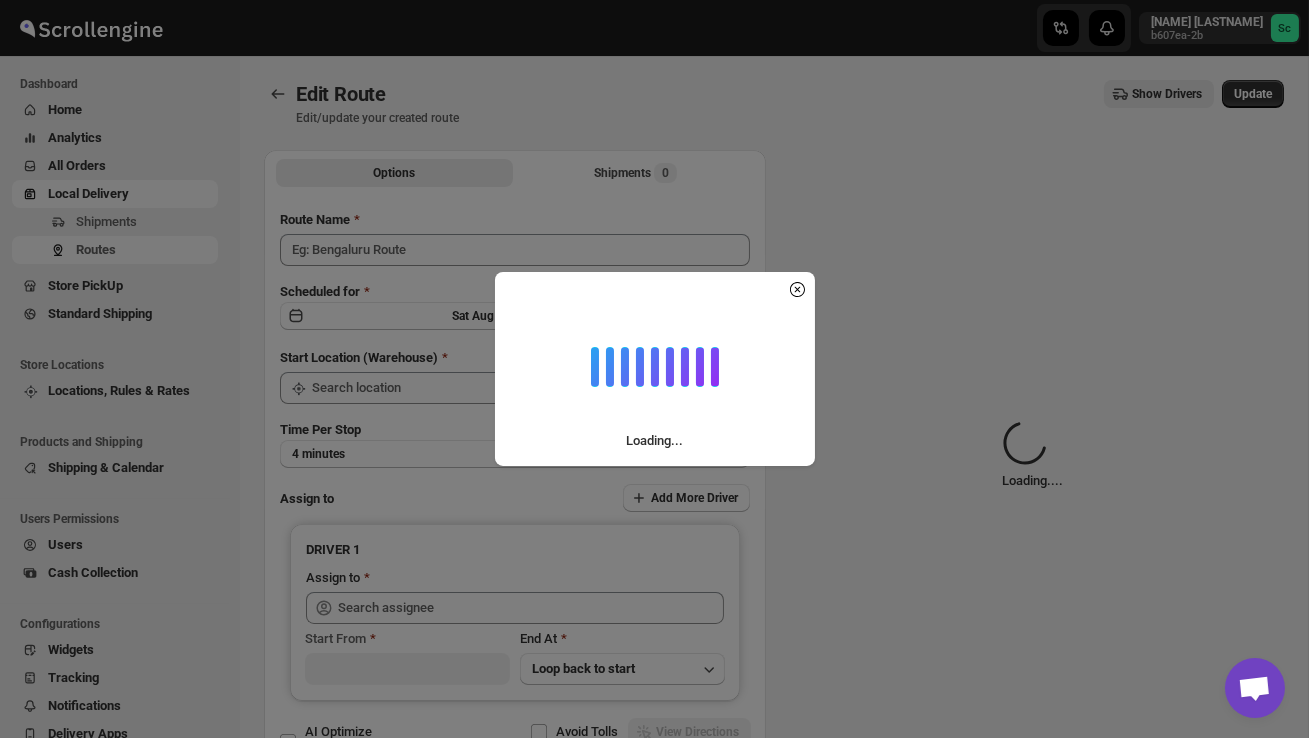 type on "Order no 24753" 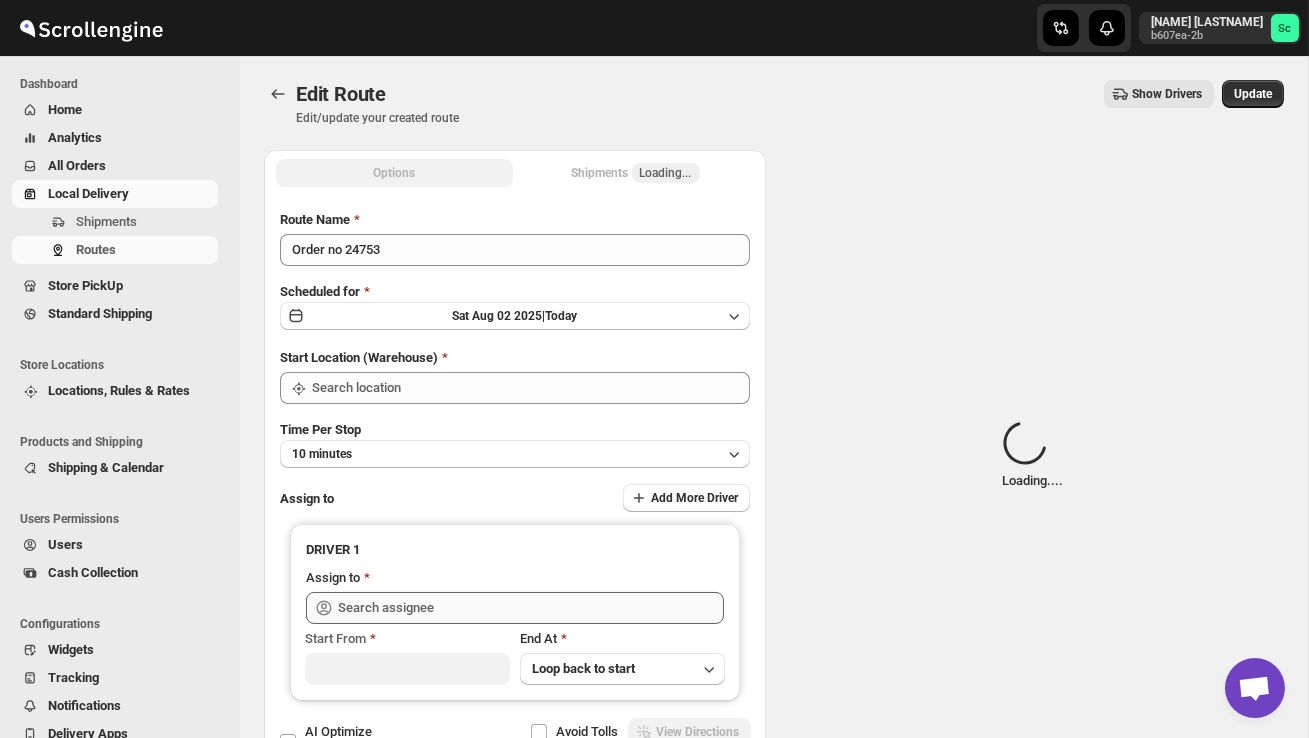 type on "DS02 Bileshivale" 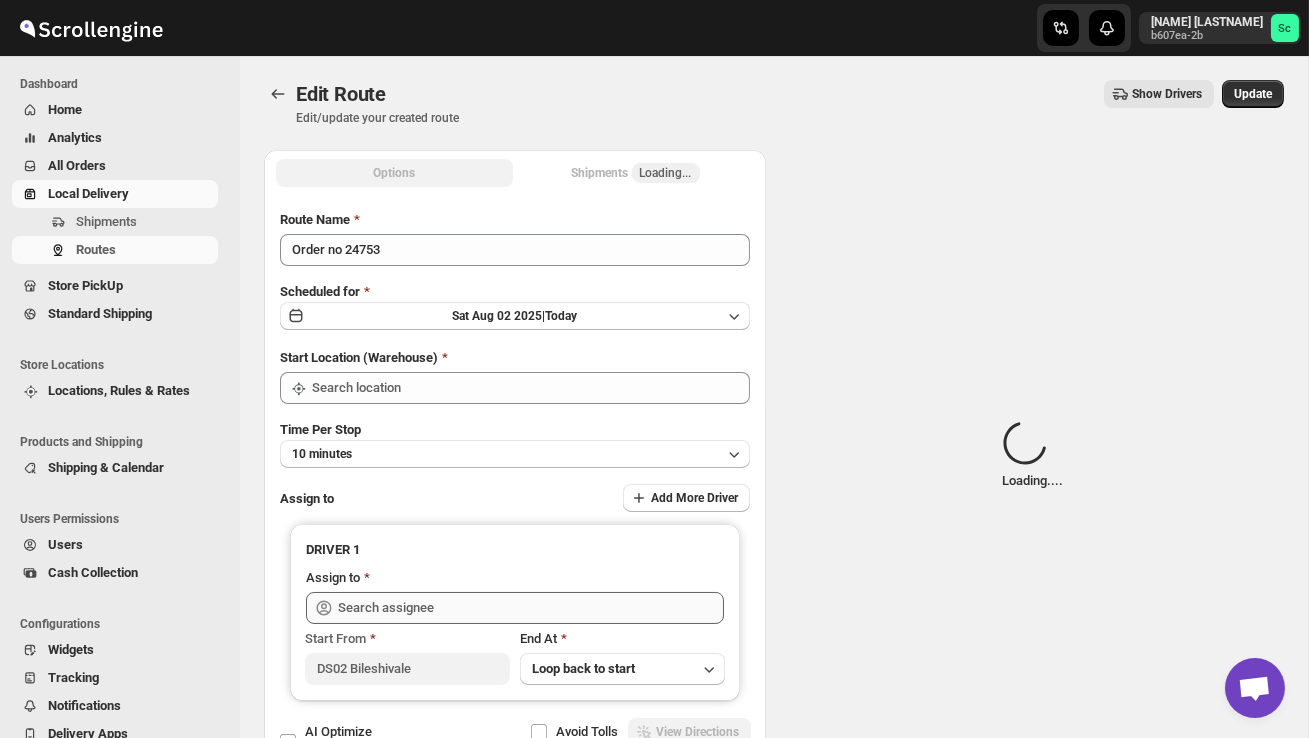 type on "DS02 Bileshivale" 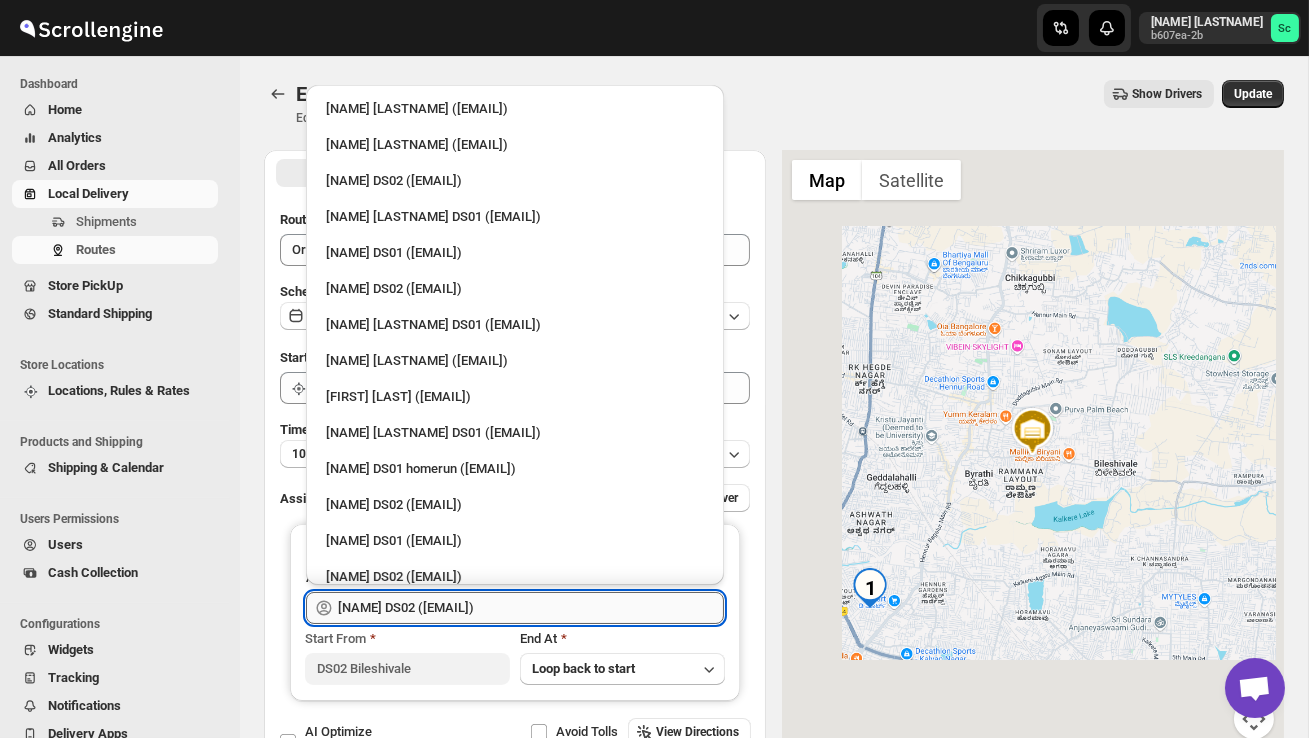 click on "[FIRST] DS02 ([EMAIL])" at bounding box center (531, 608) 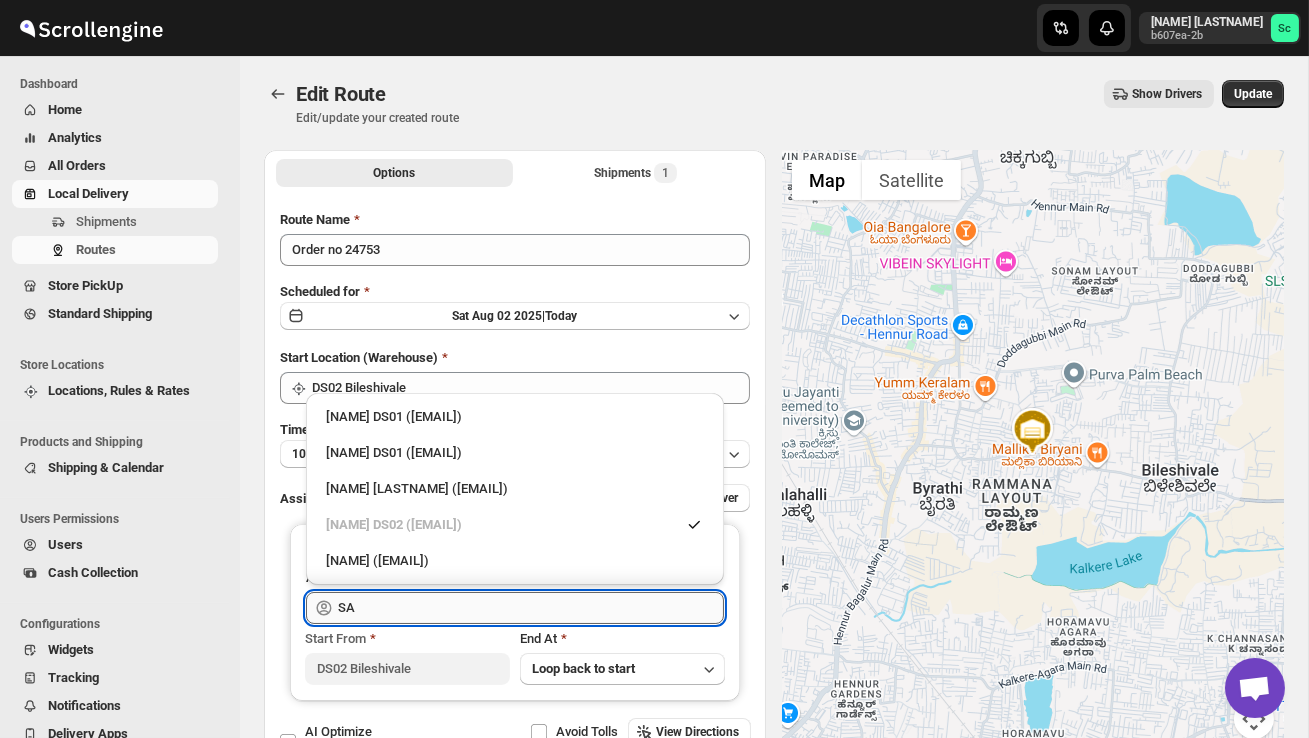 type on "S" 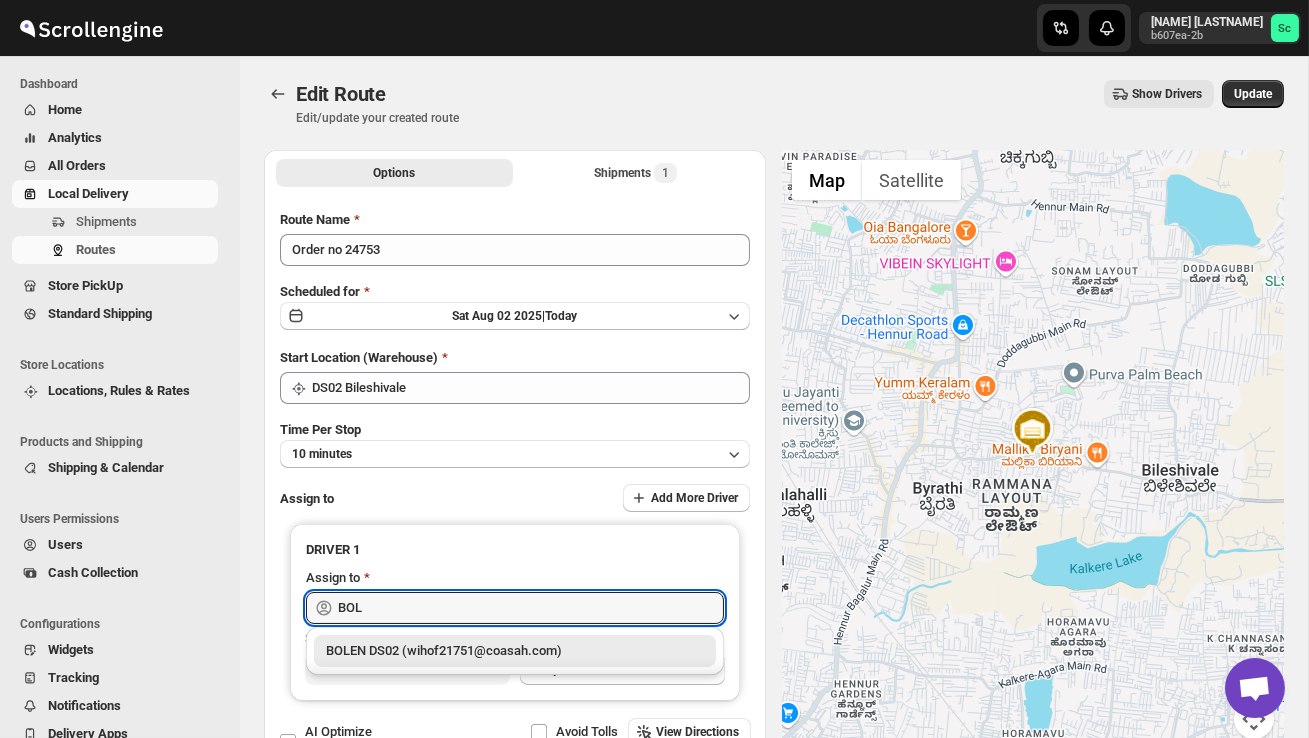 click on "BOLEN DS02 (wihof21751@coasah.com)" at bounding box center (515, 651) 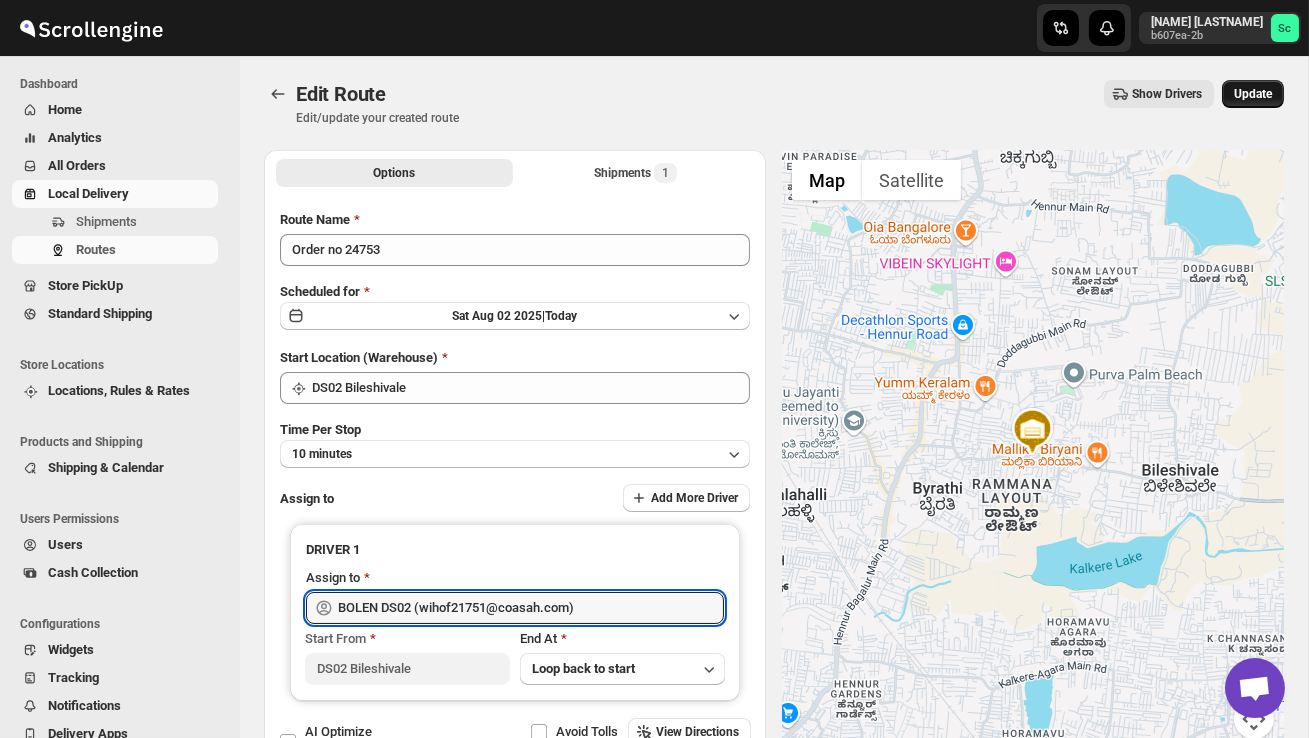 type on "BOLEN DS02 (wihof21751@coasah.com)" 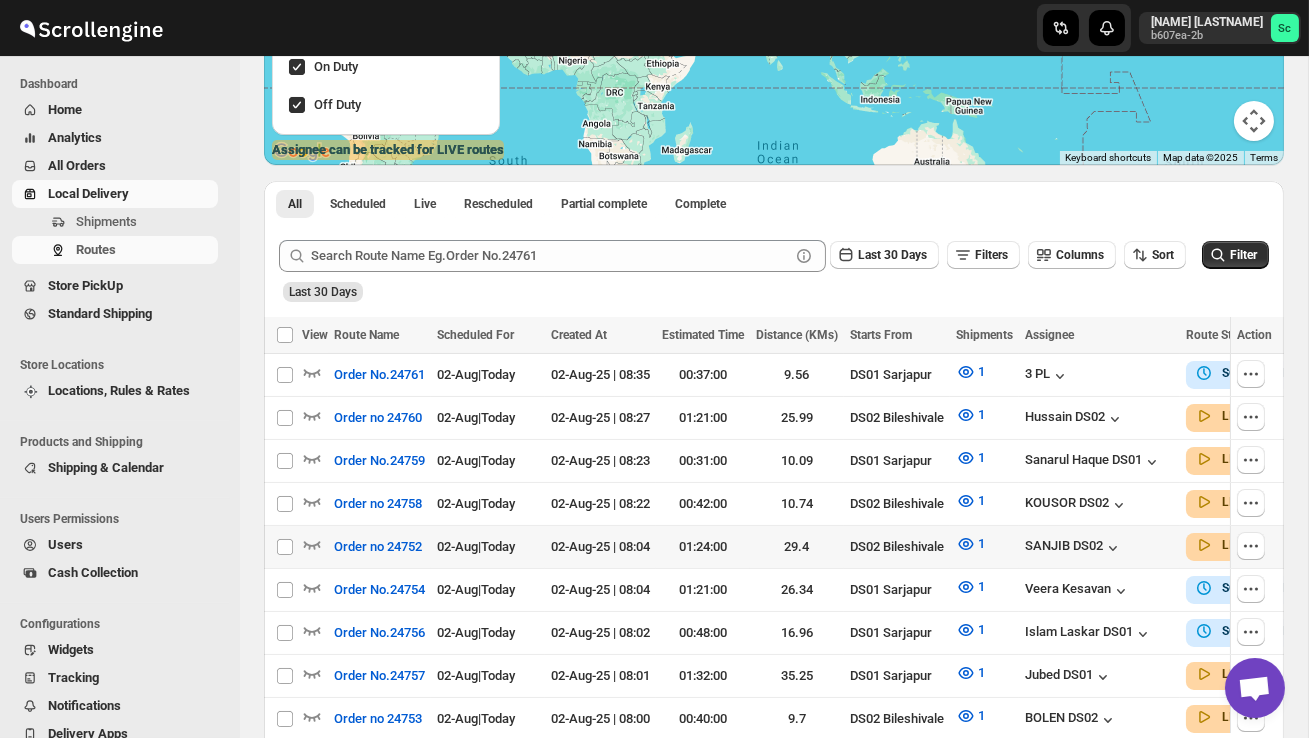 scroll, scrollTop: 389, scrollLeft: 0, axis: vertical 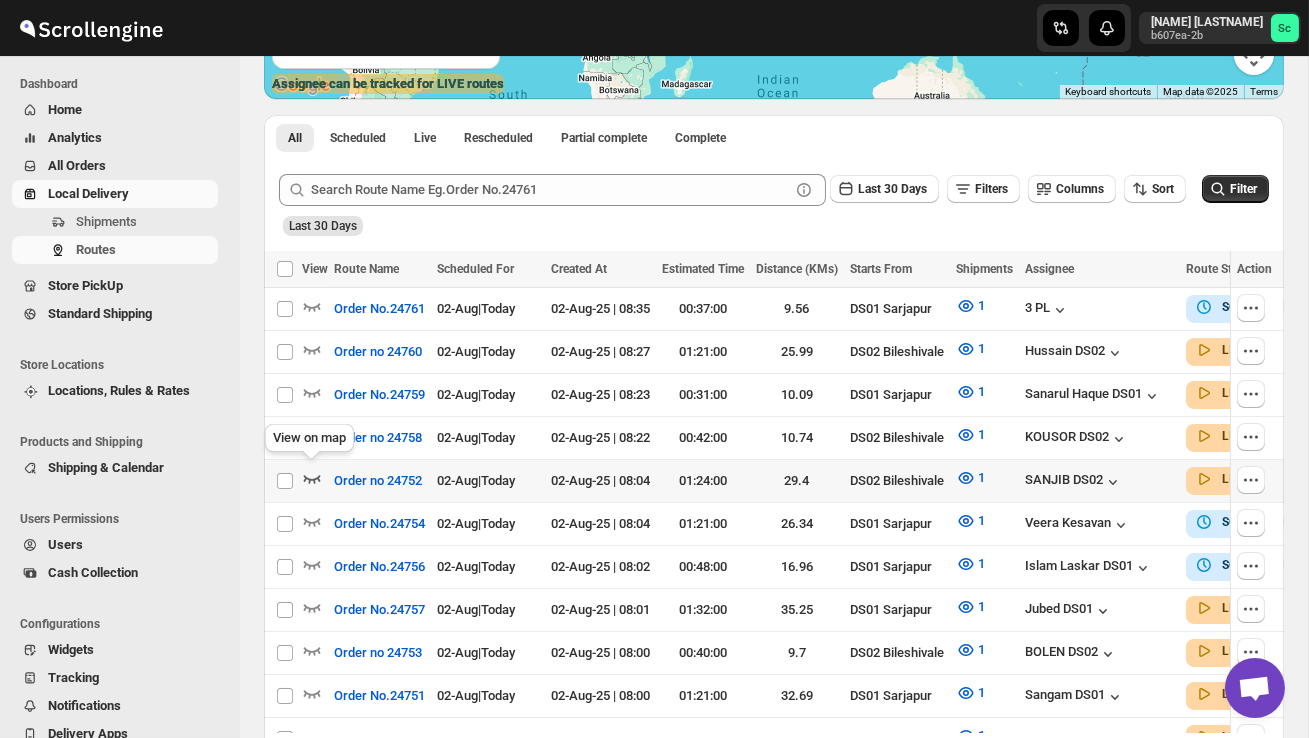 click 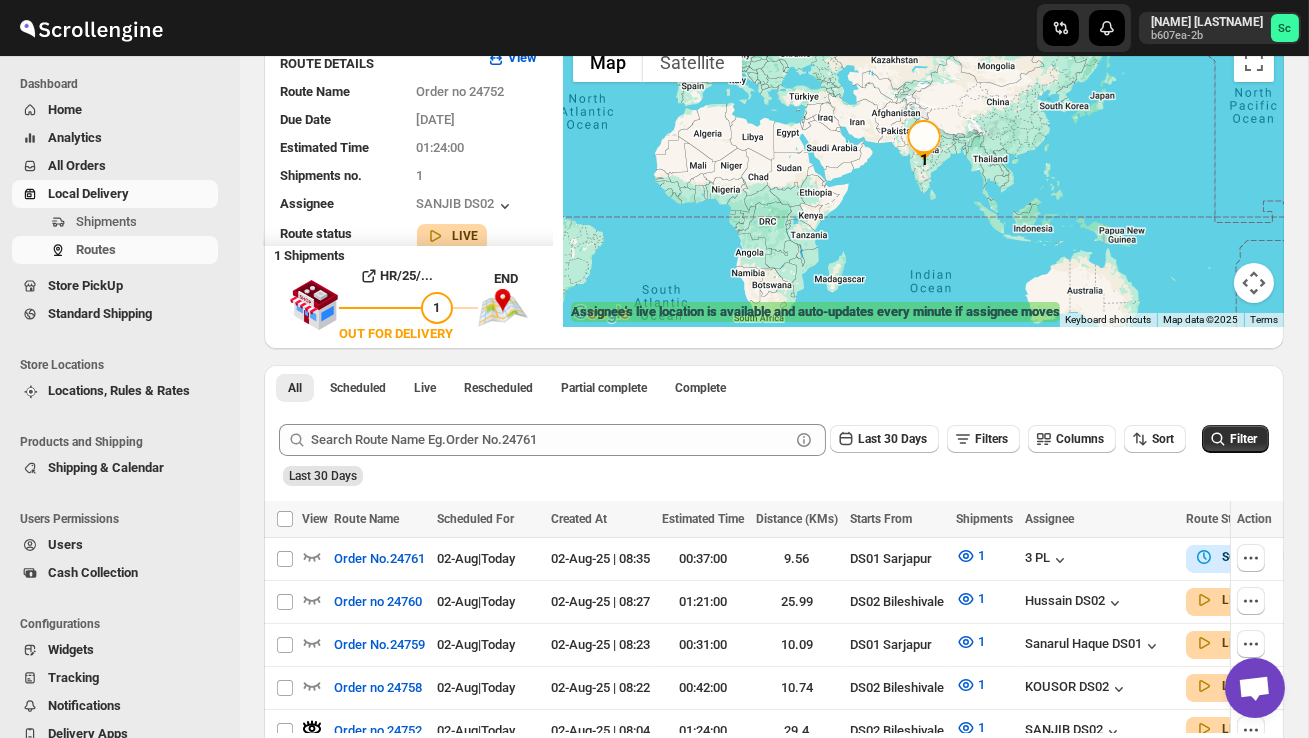 scroll, scrollTop: 0, scrollLeft: 0, axis: both 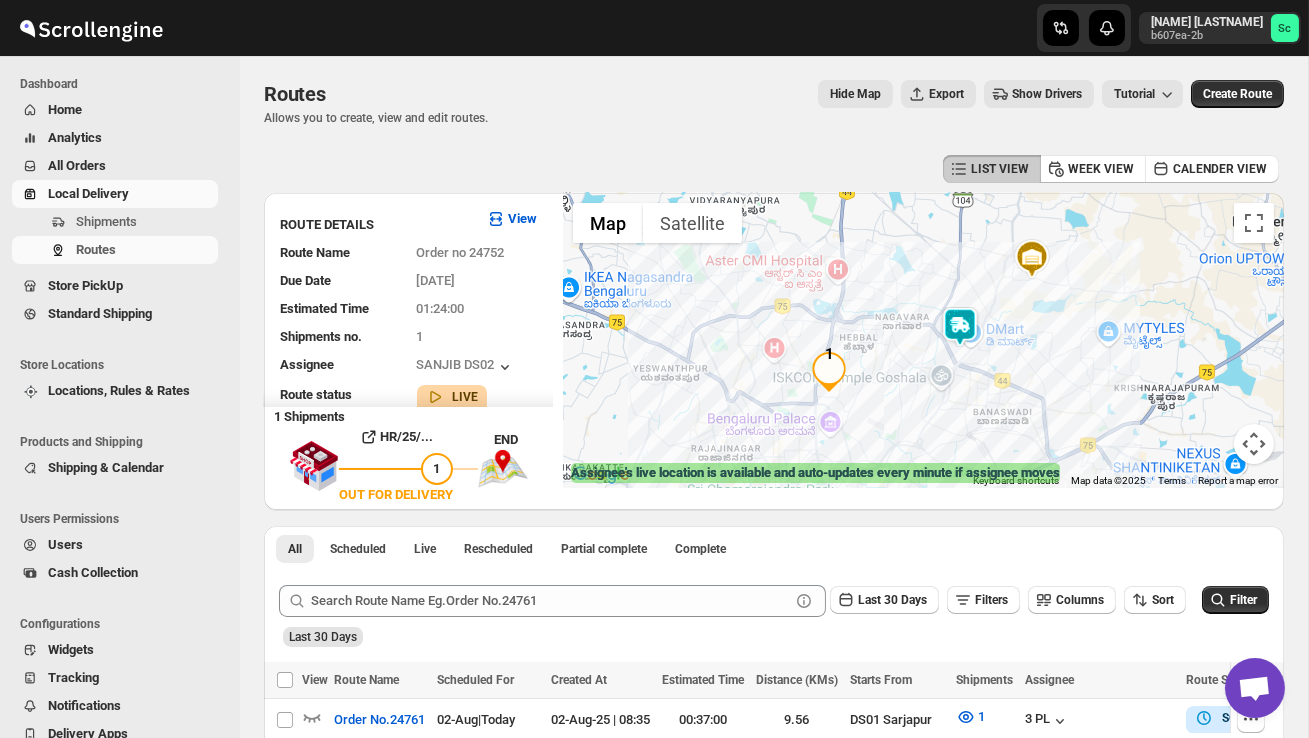 click at bounding box center (829, 372) 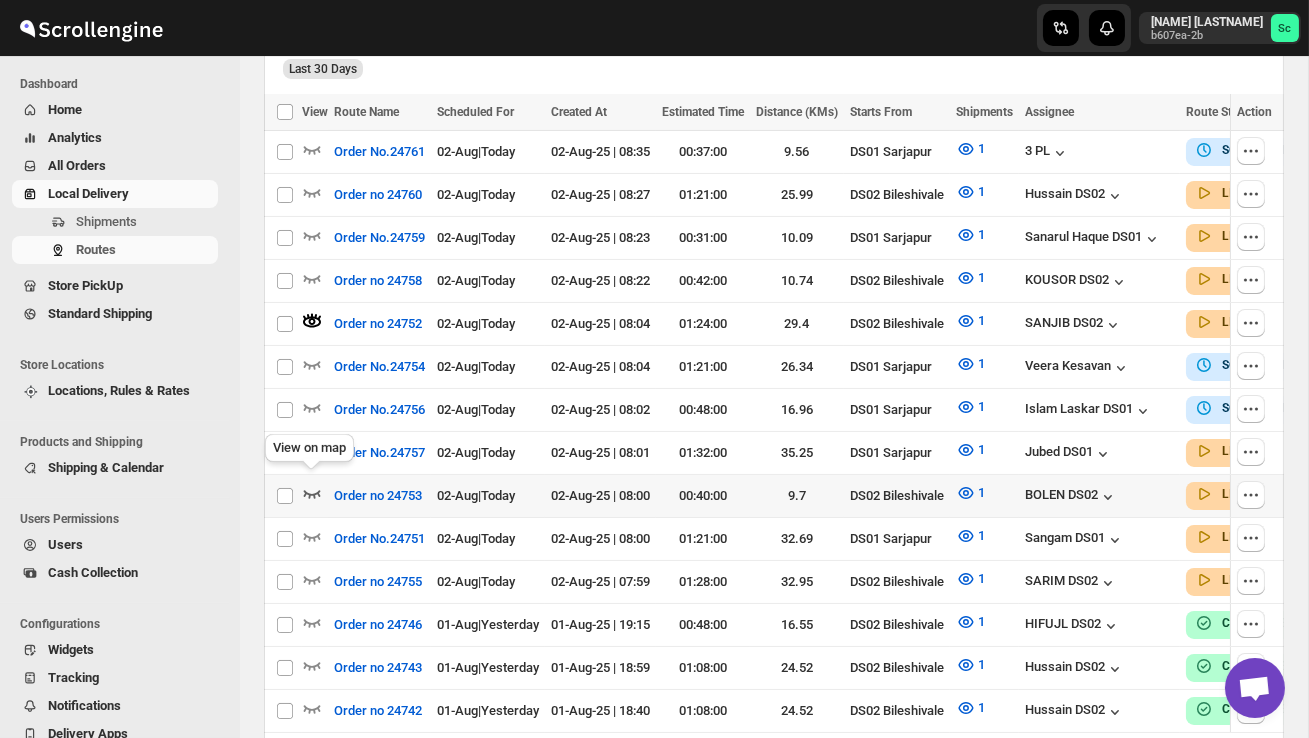 click 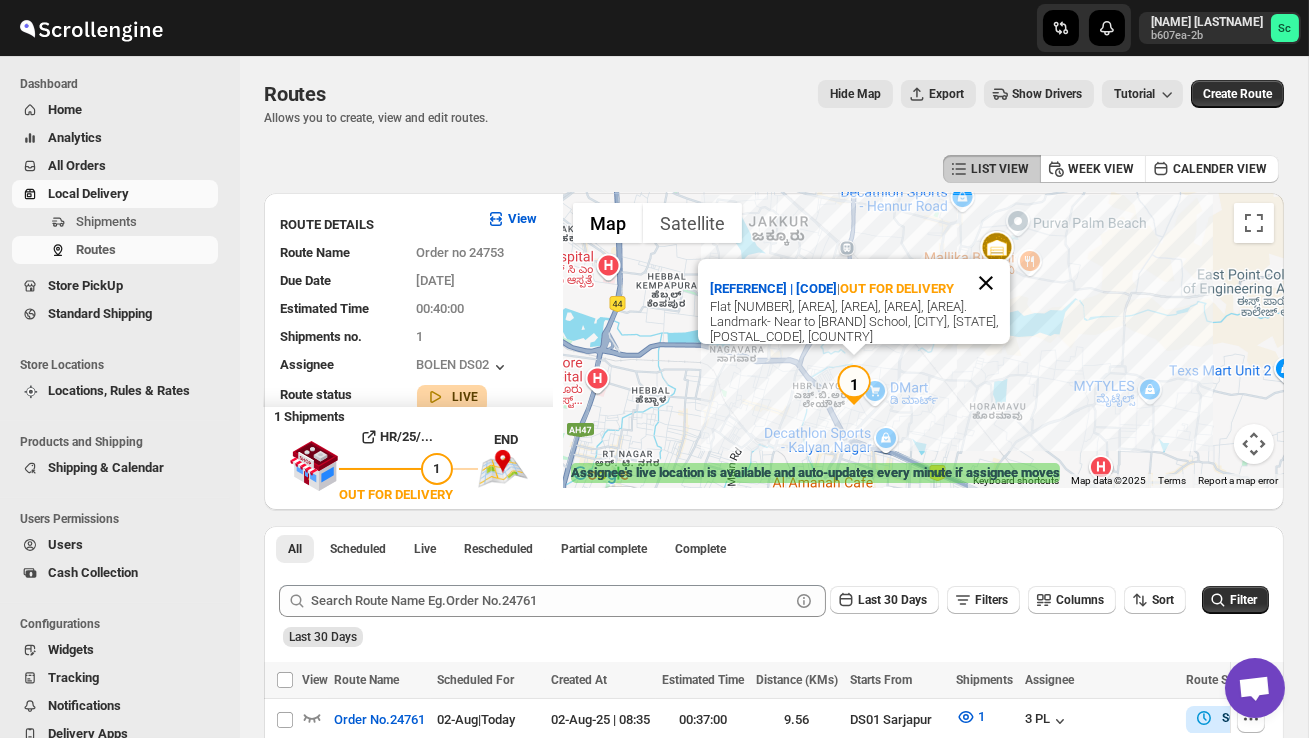 click at bounding box center [986, 283] 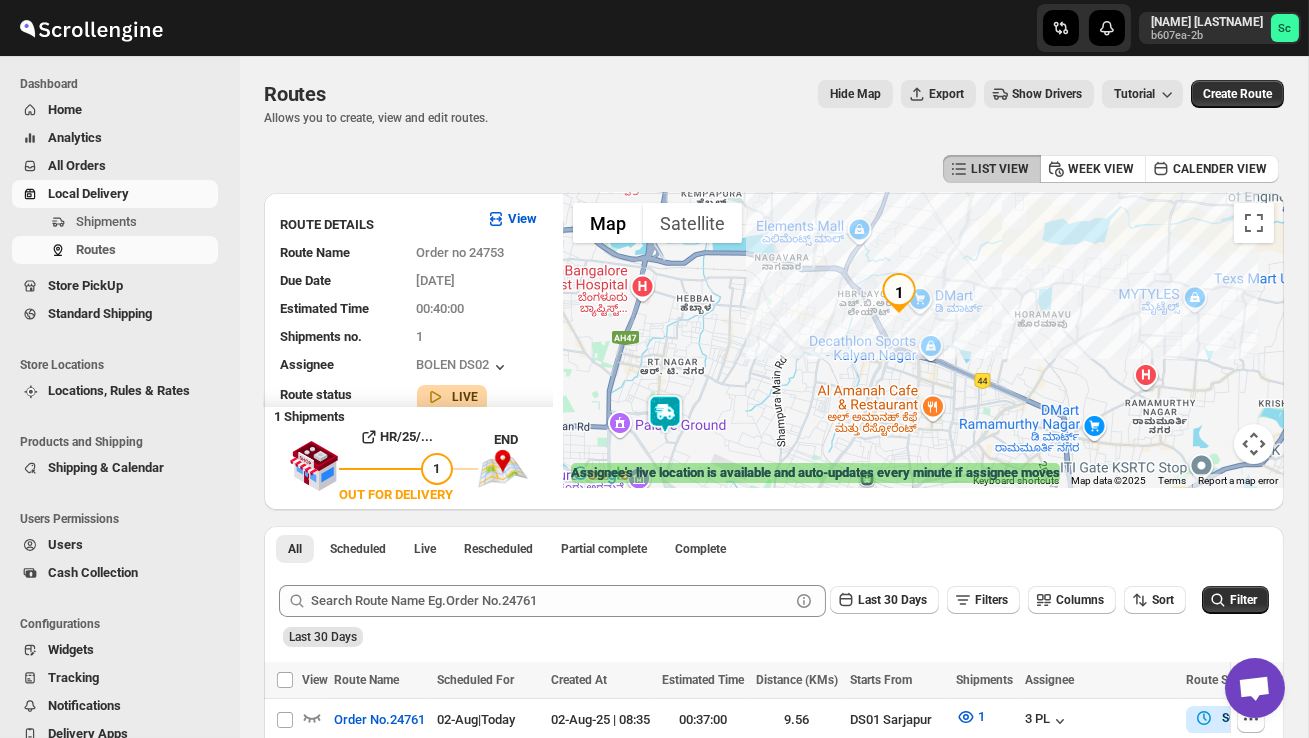 drag, startPoint x: 975, startPoint y: 388, endPoint x: 1018, endPoint y: 288, distance: 108.85311 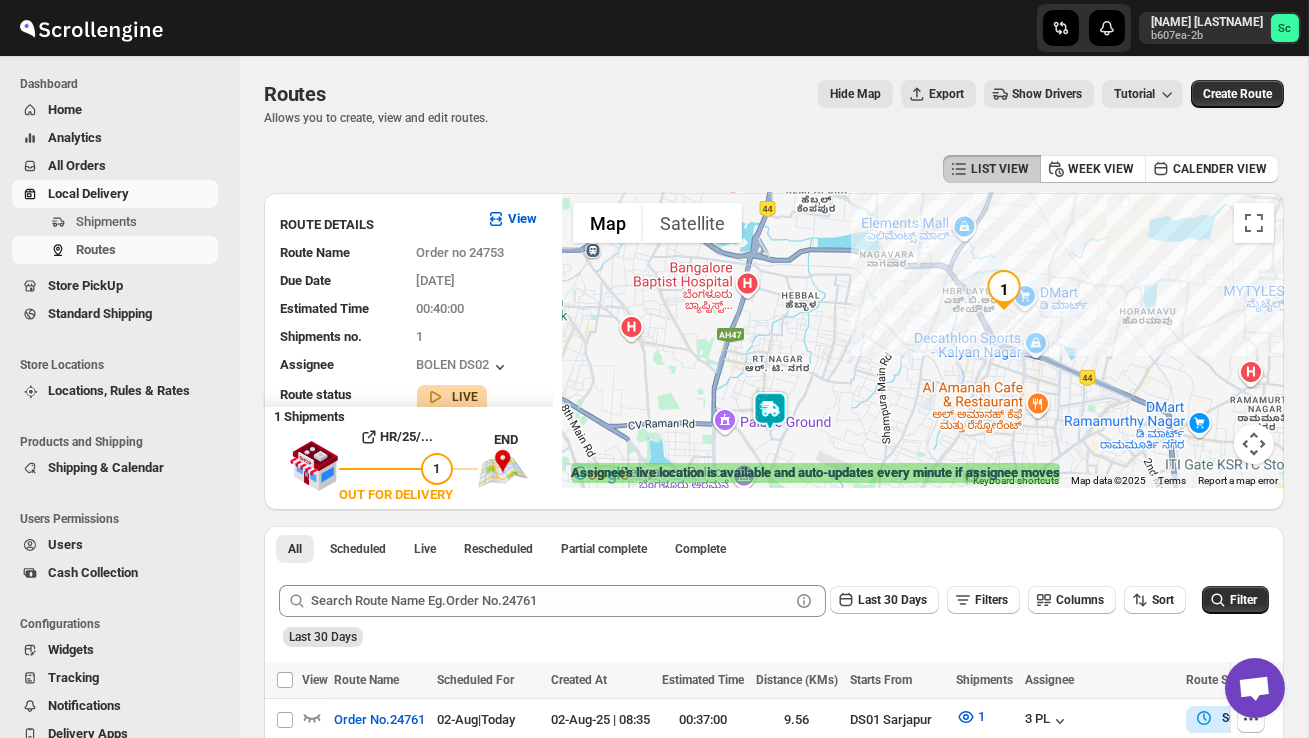 drag, startPoint x: 707, startPoint y: 417, endPoint x: 816, endPoint y: 416, distance: 109.004585 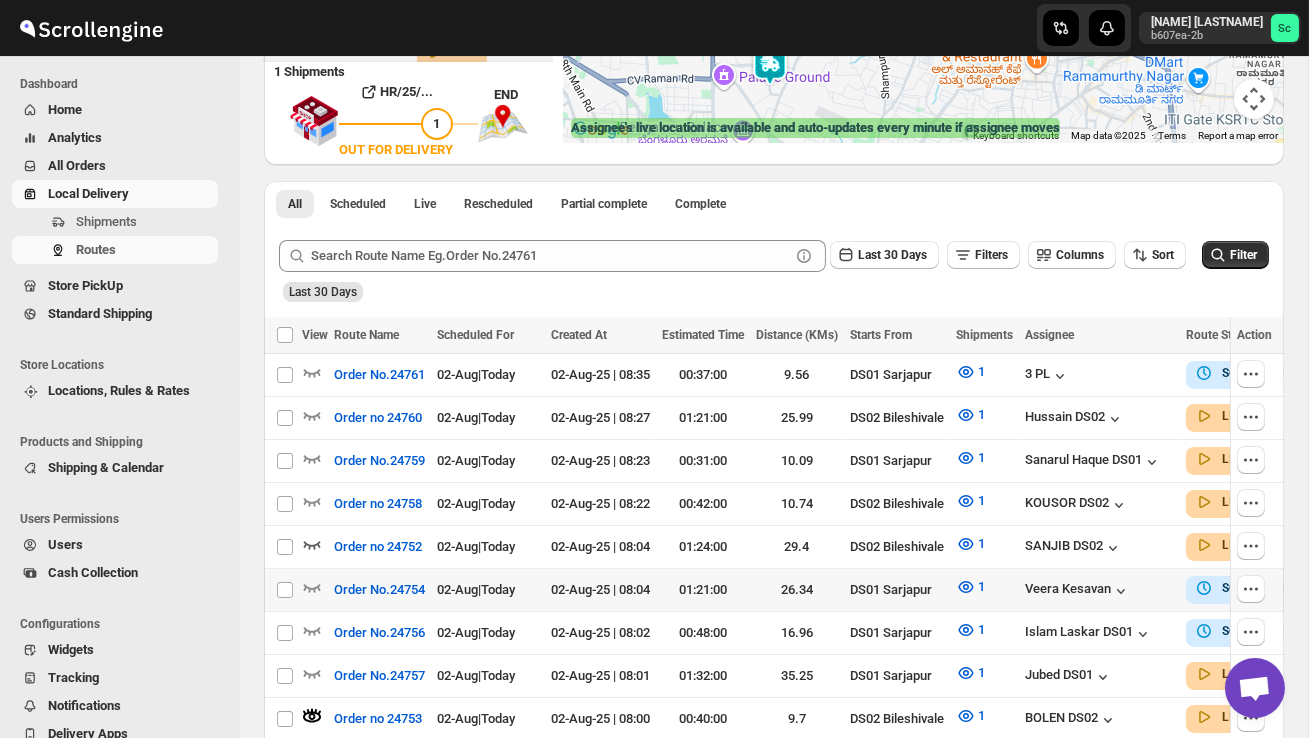 scroll, scrollTop: 423, scrollLeft: 0, axis: vertical 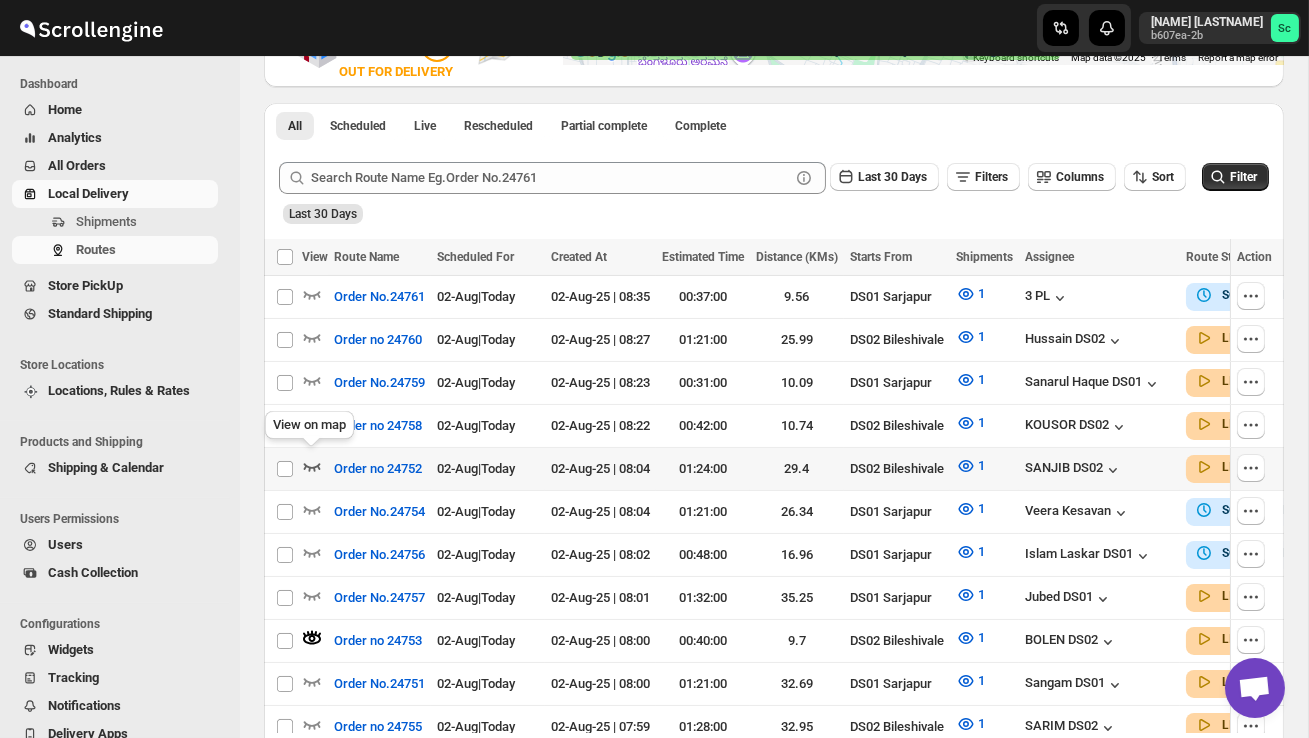 click 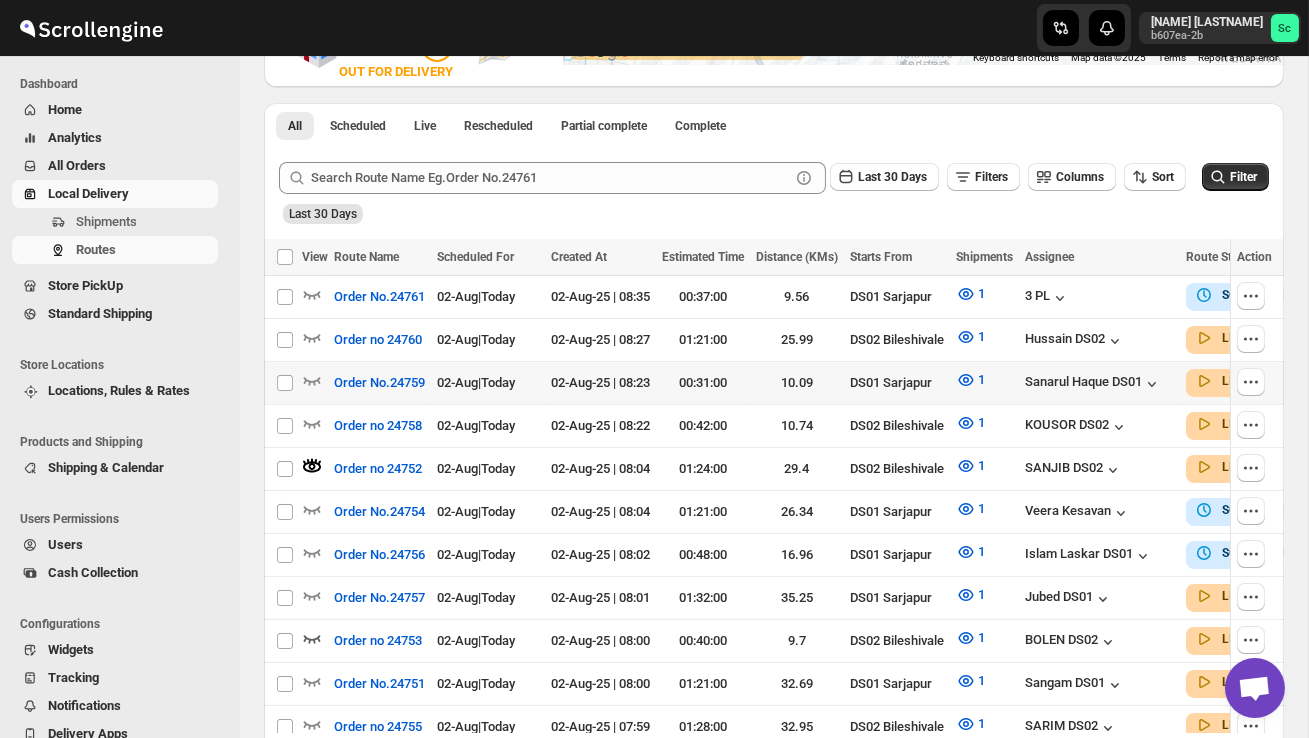 scroll, scrollTop: 0, scrollLeft: 0, axis: both 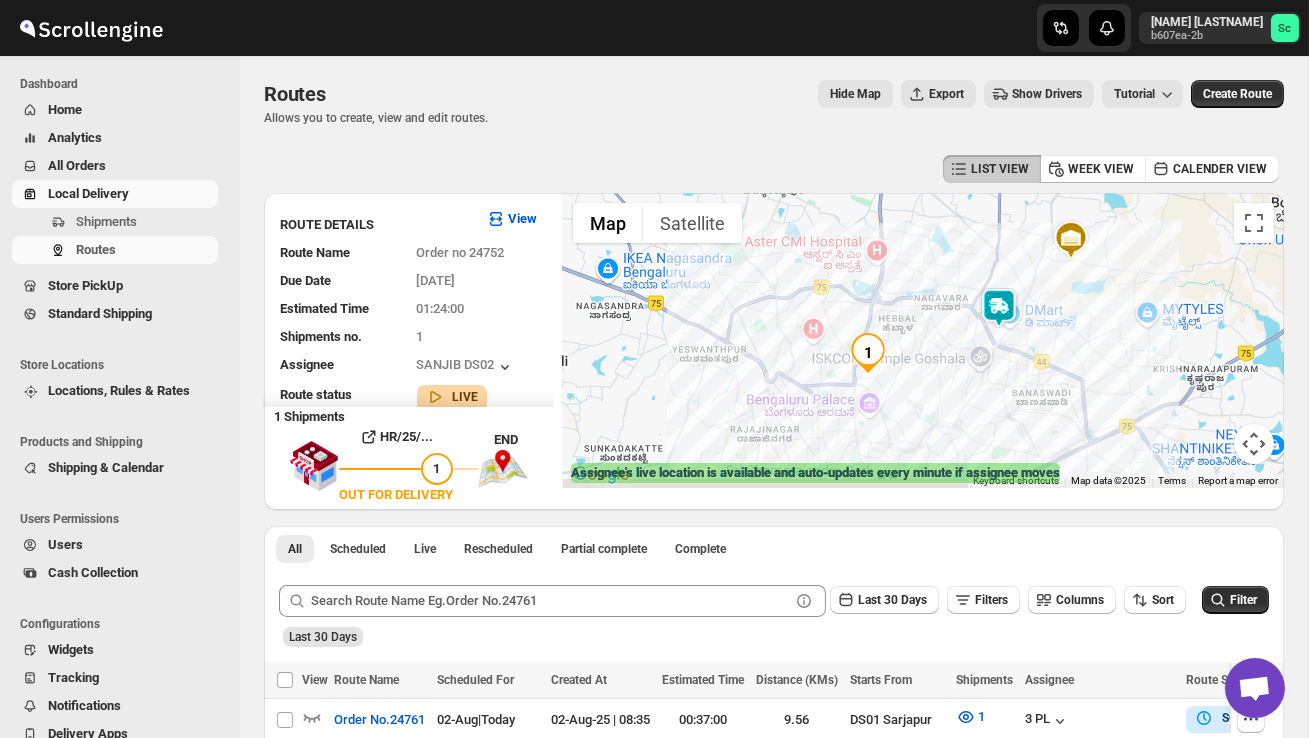 drag, startPoint x: 916, startPoint y: 425, endPoint x: 975, endPoint y: 399, distance: 64.4748 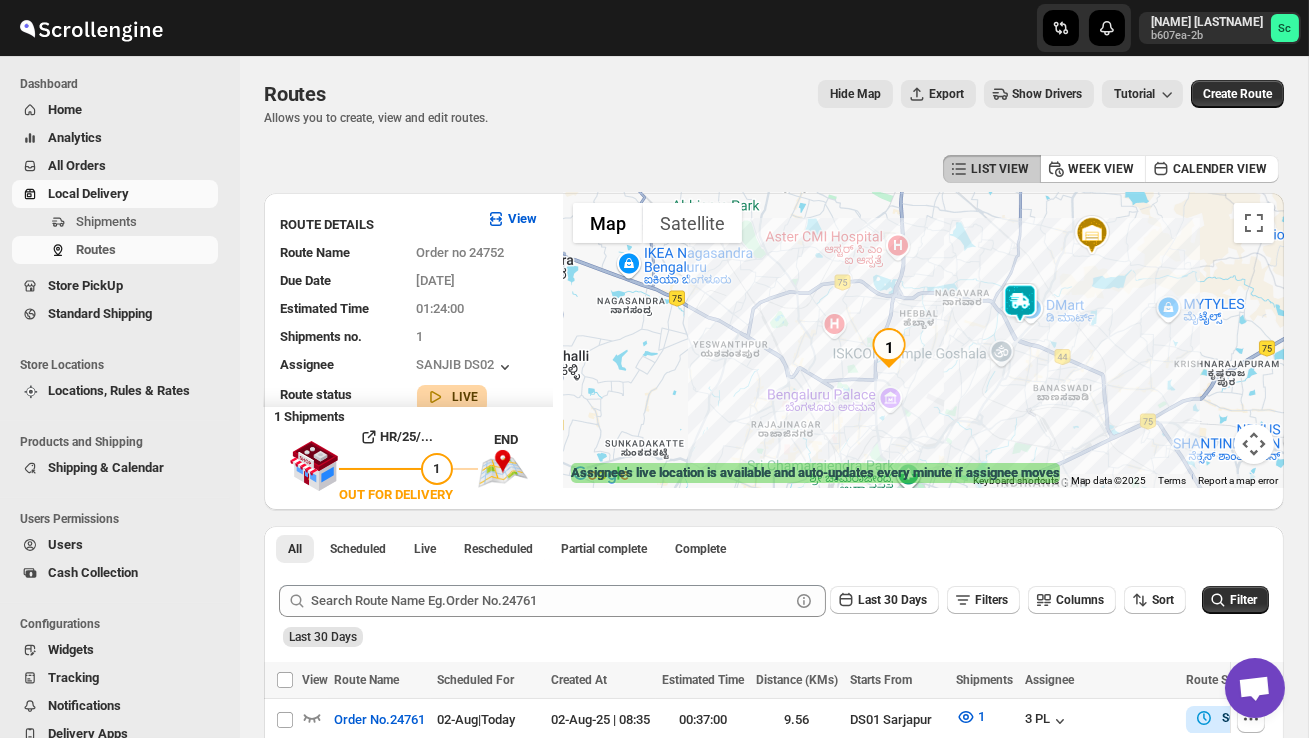 click at bounding box center [1020, 303] 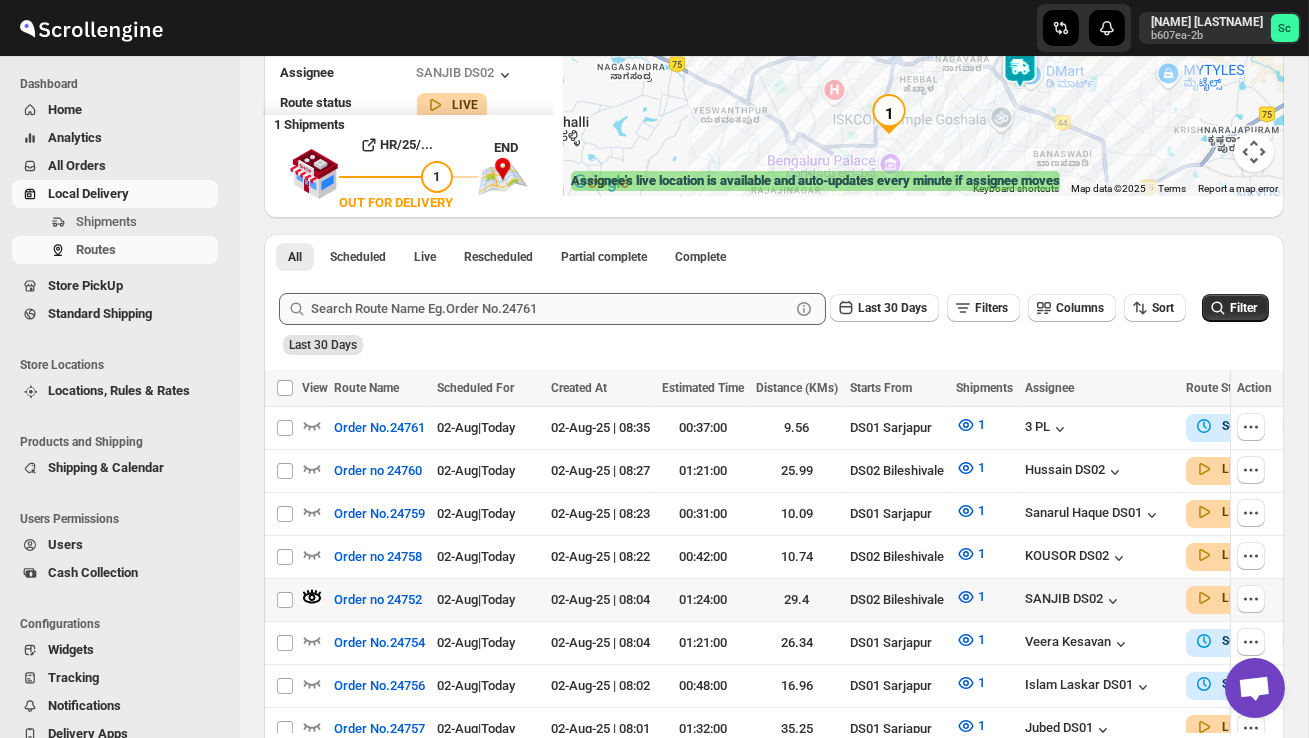 scroll, scrollTop: 302, scrollLeft: 0, axis: vertical 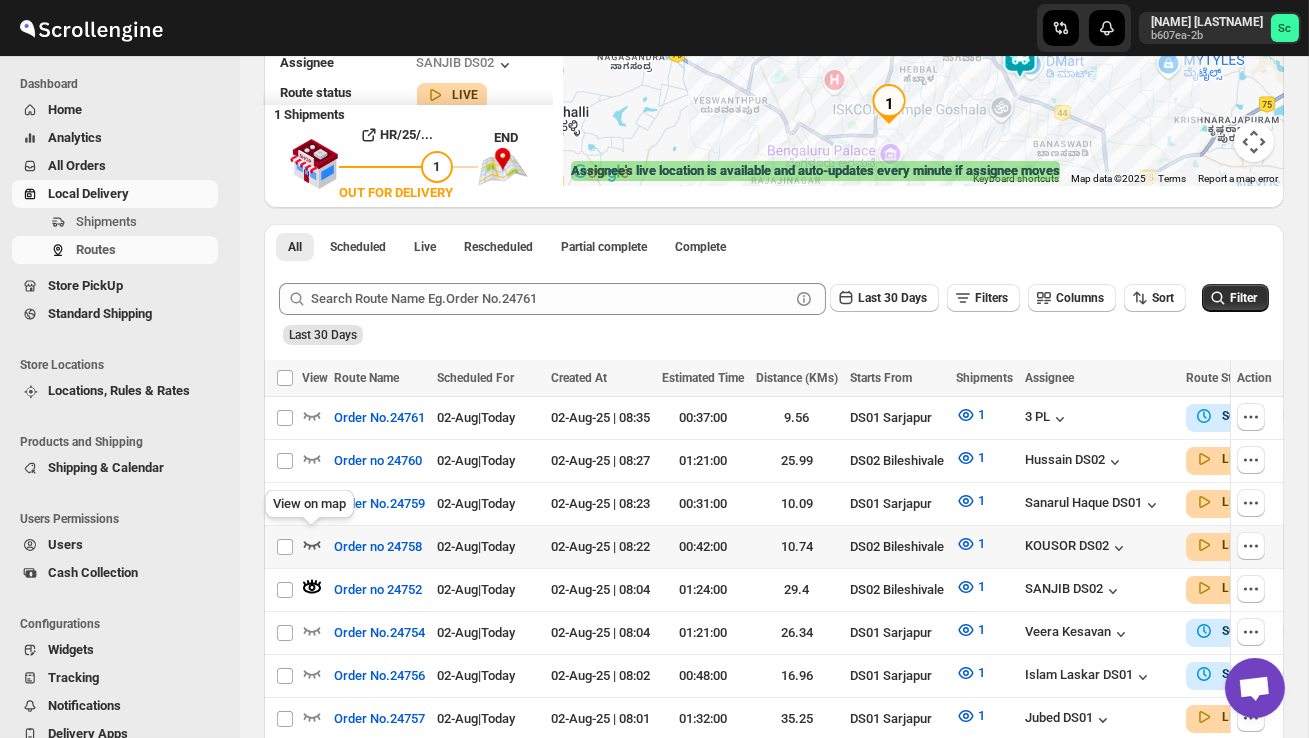click 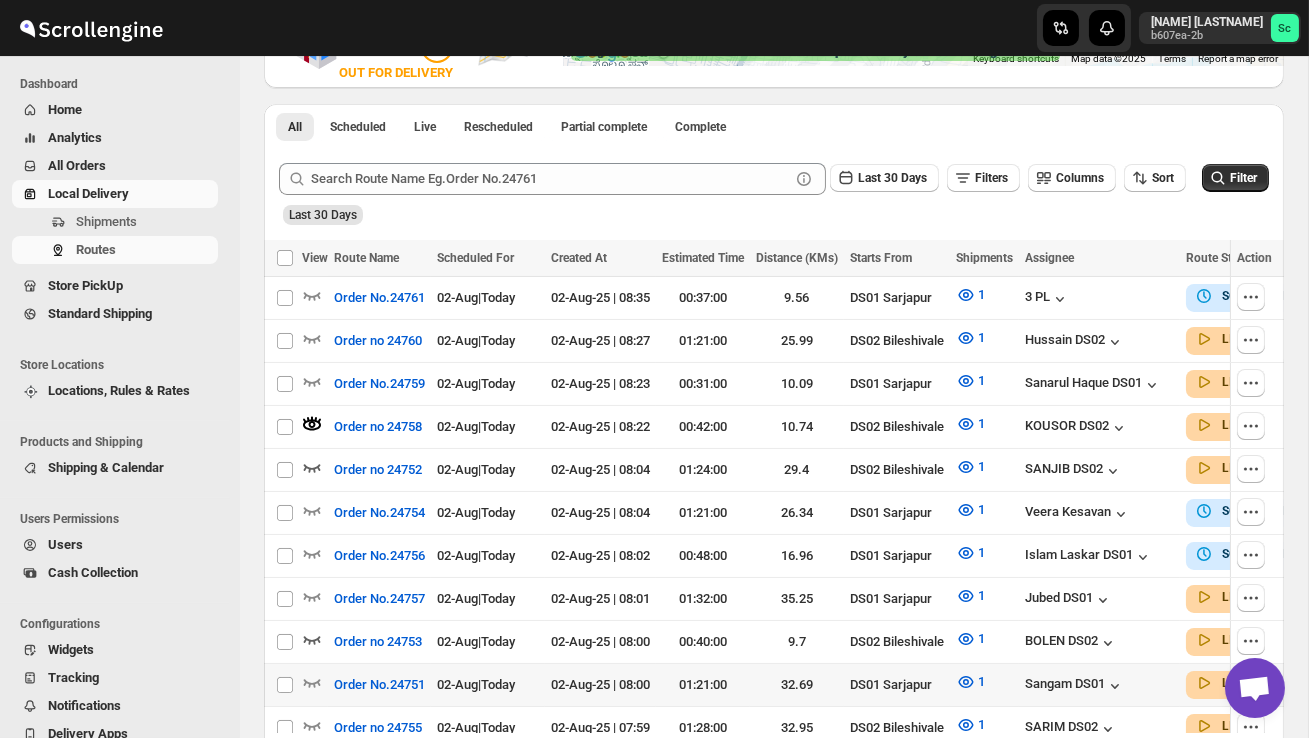 scroll, scrollTop: 442, scrollLeft: 0, axis: vertical 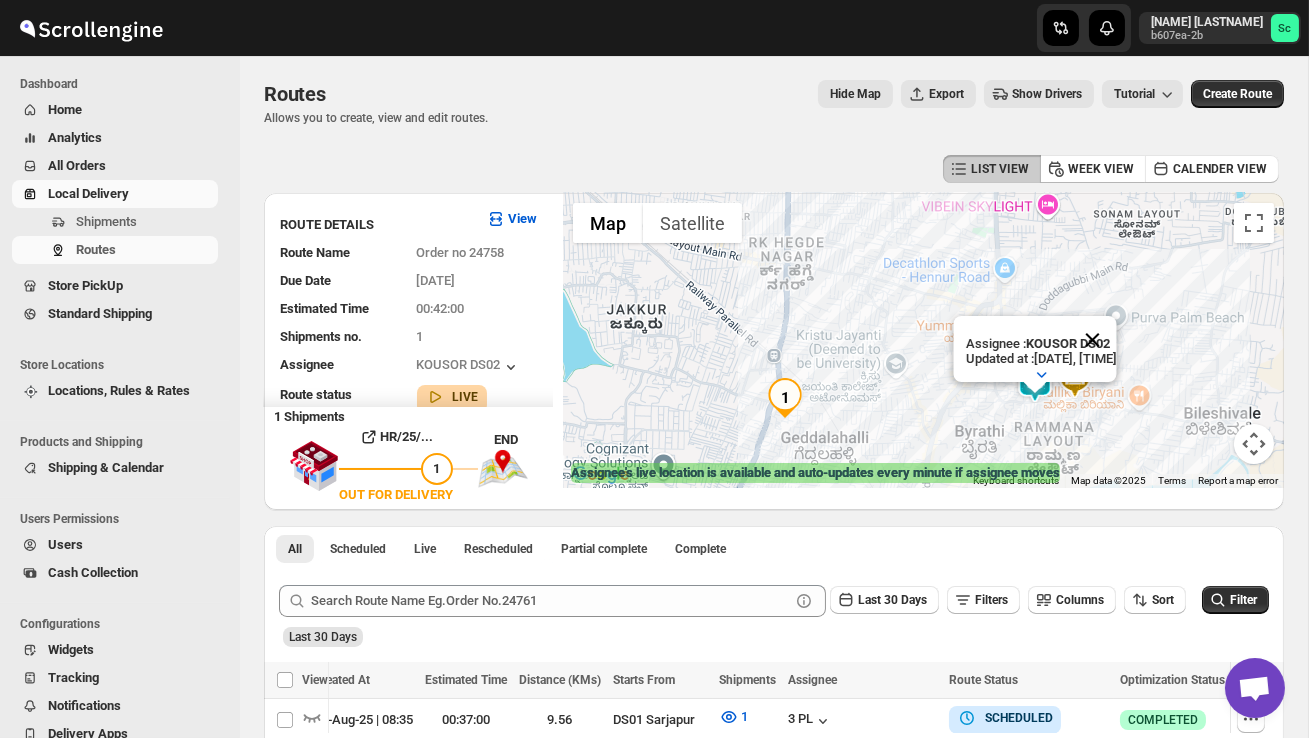 click at bounding box center [1092, 340] 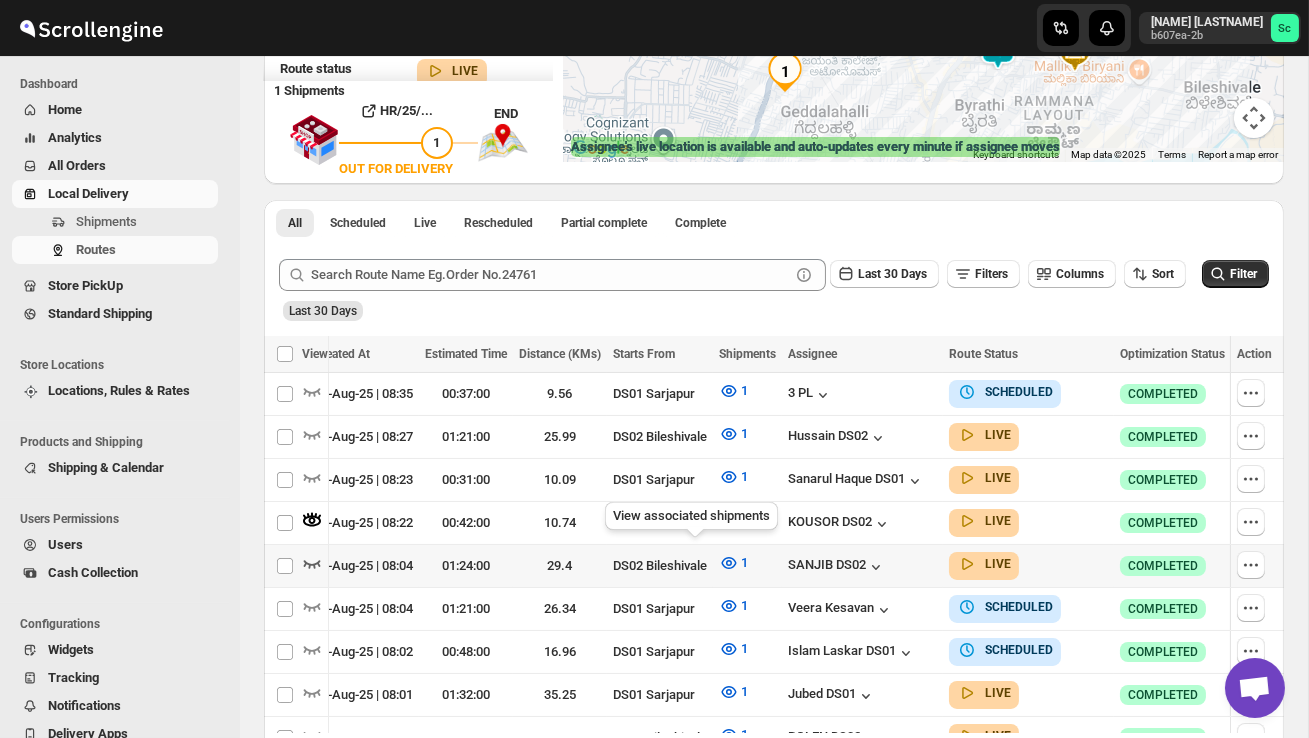 scroll, scrollTop: 453, scrollLeft: 0, axis: vertical 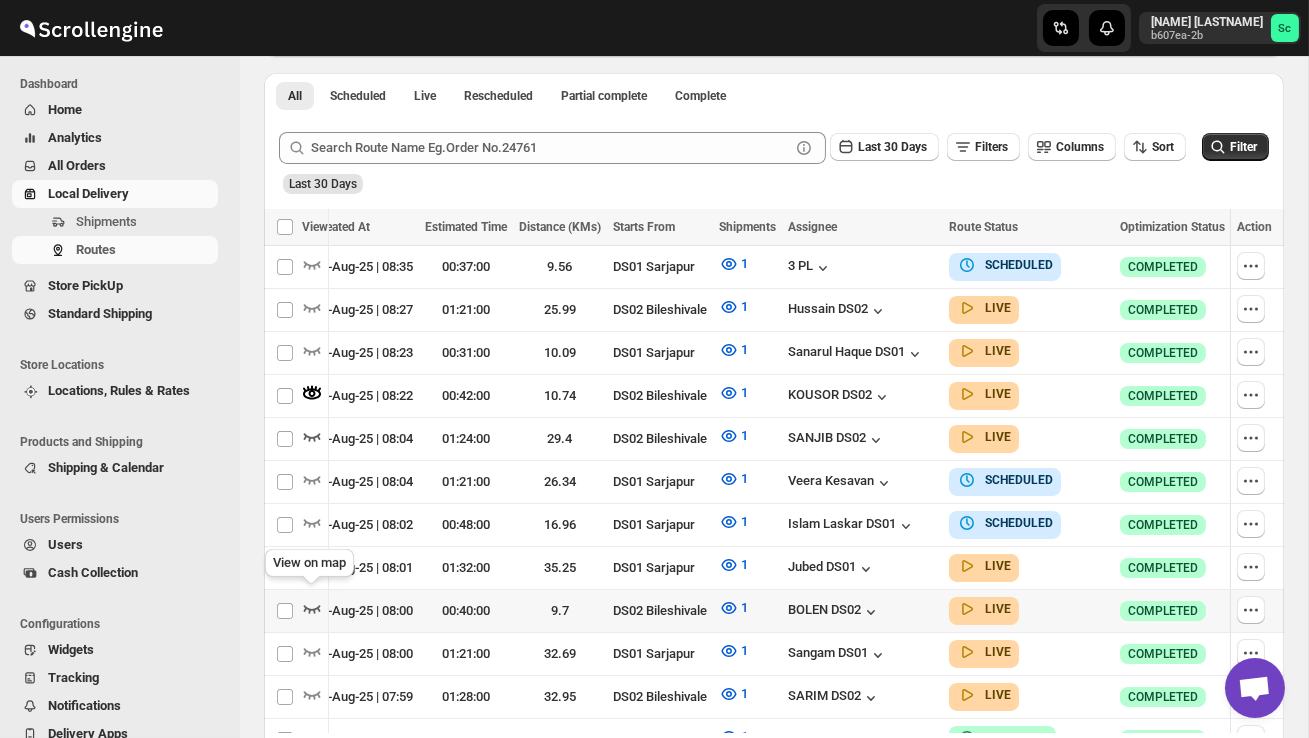 click 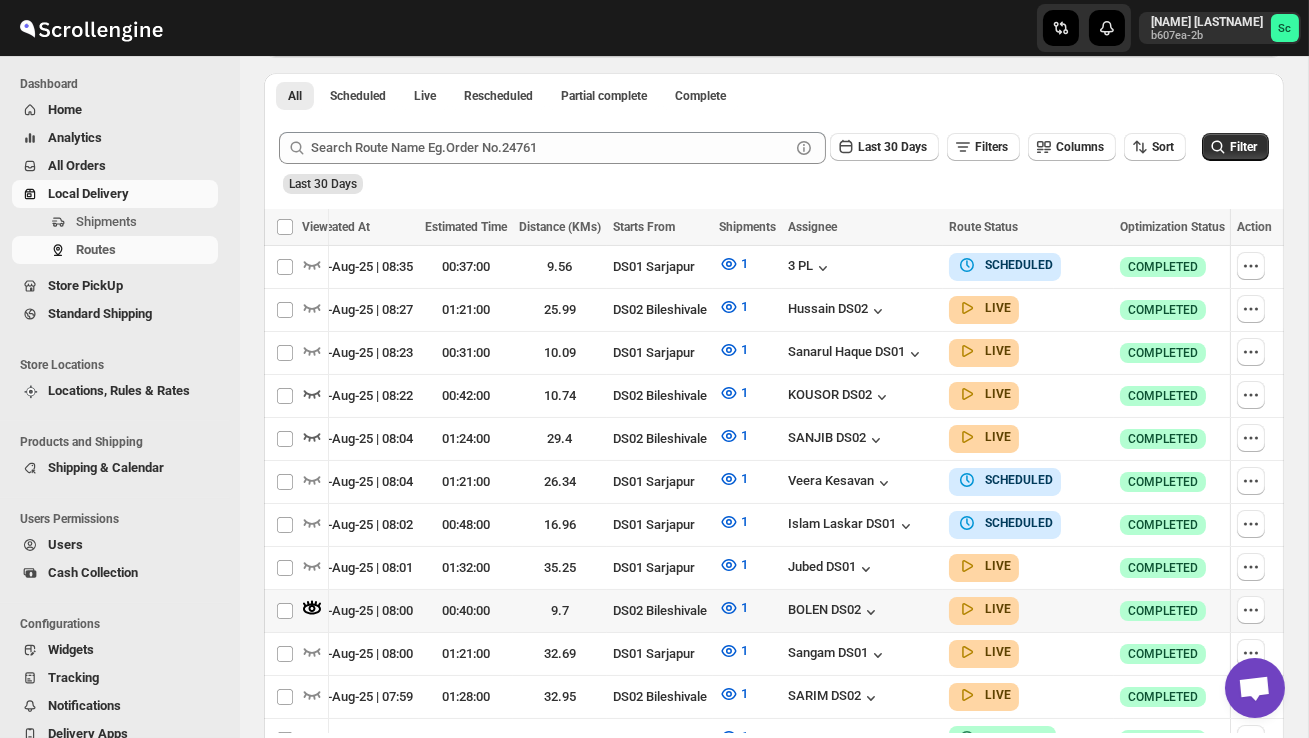 scroll, scrollTop: 0, scrollLeft: 1, axis: horizontal 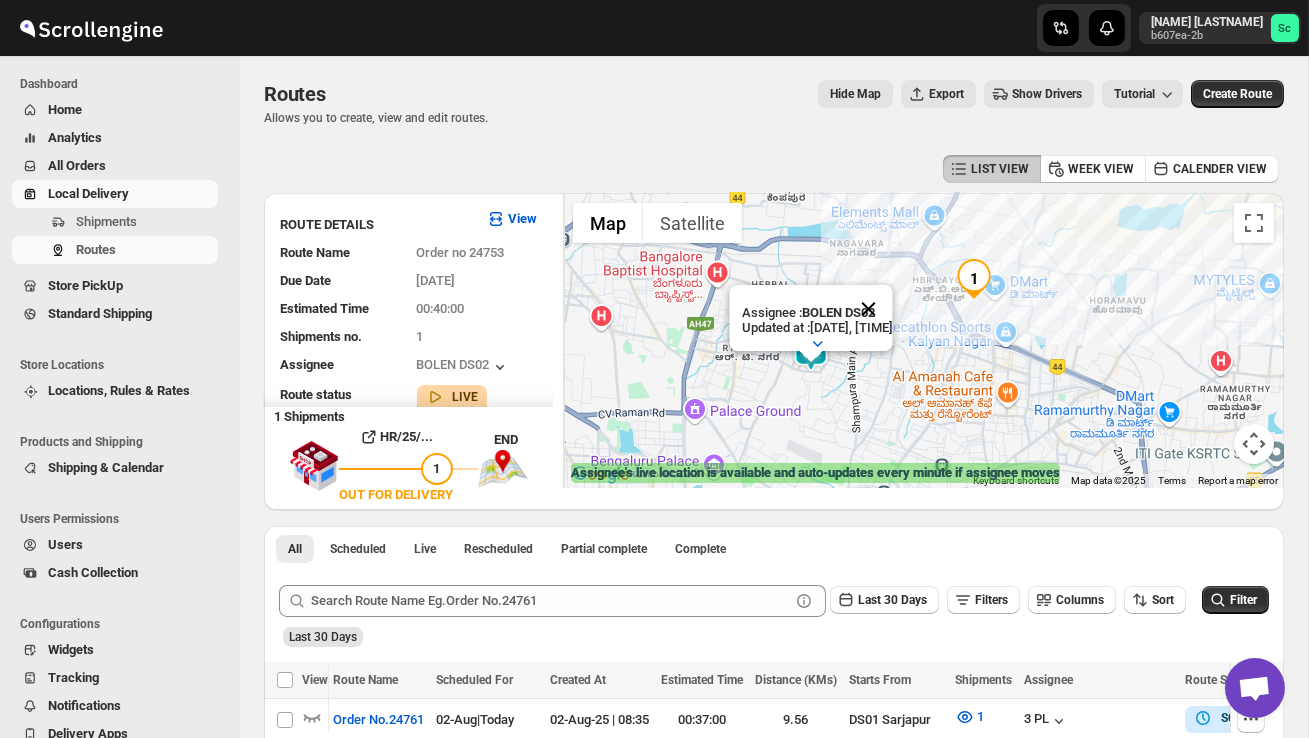 click at bounding box center (868, 309) 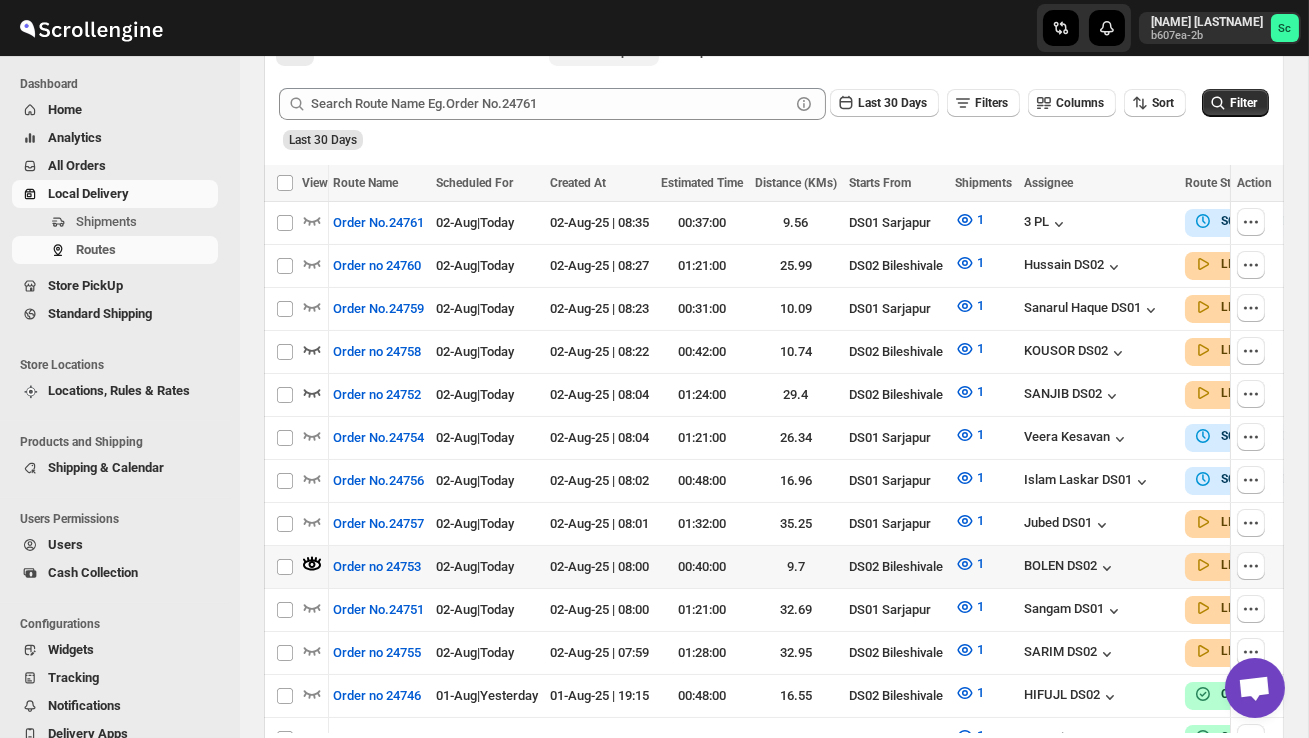 scroll, scrollTop: 500, scrollLeft: 0, axis: vertical 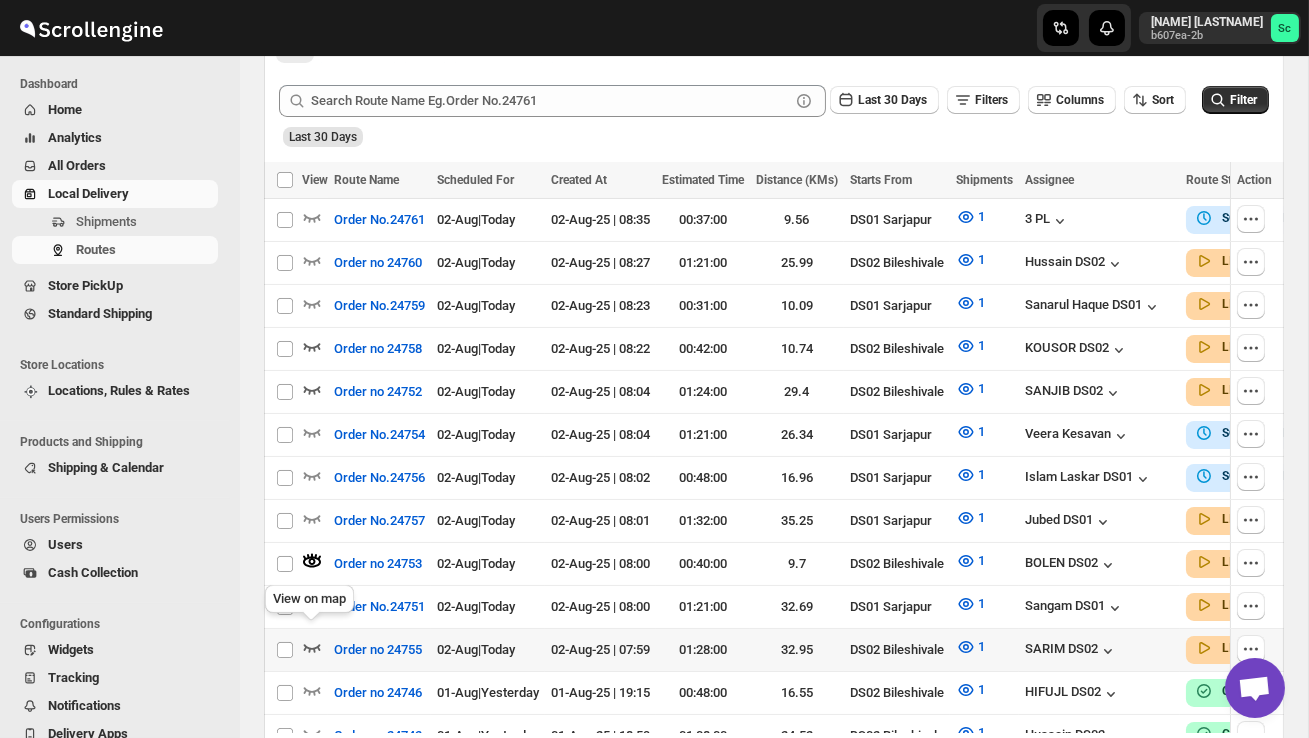 click 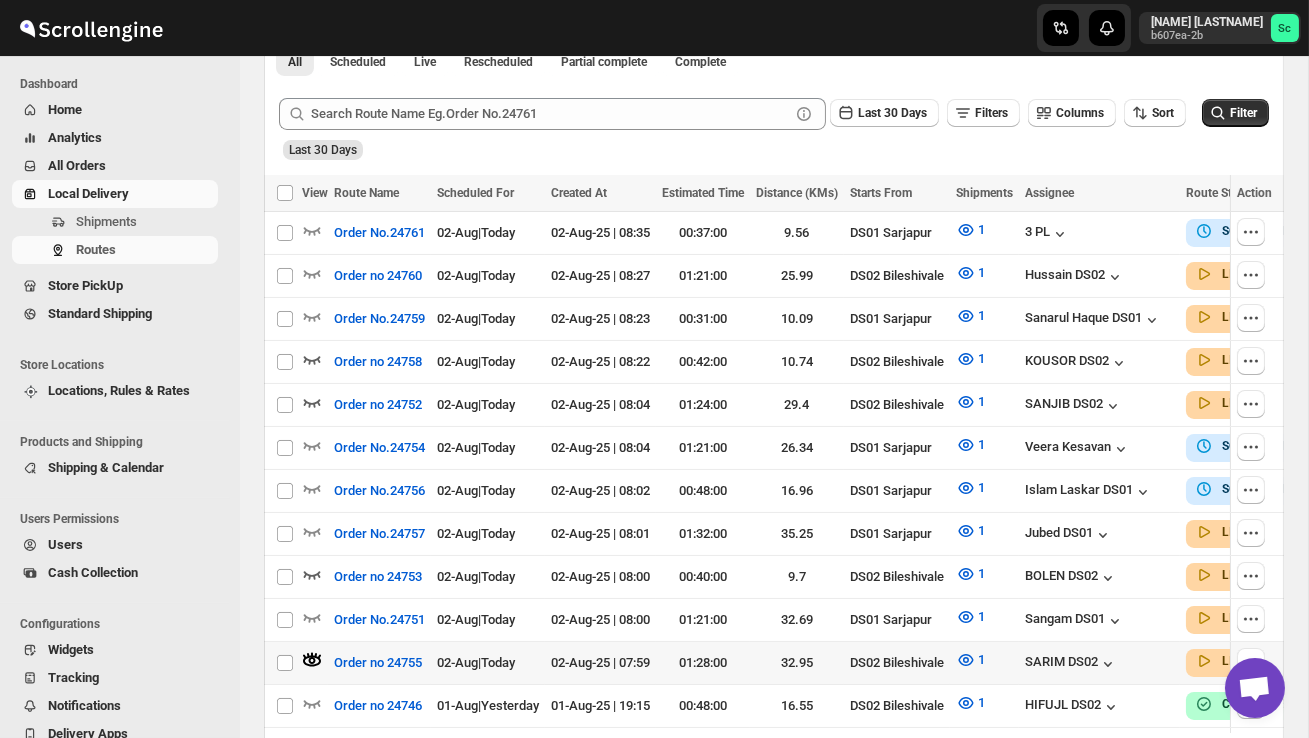 scroll, scrollTop: 493, scrollLeft: 0, axis: vertical 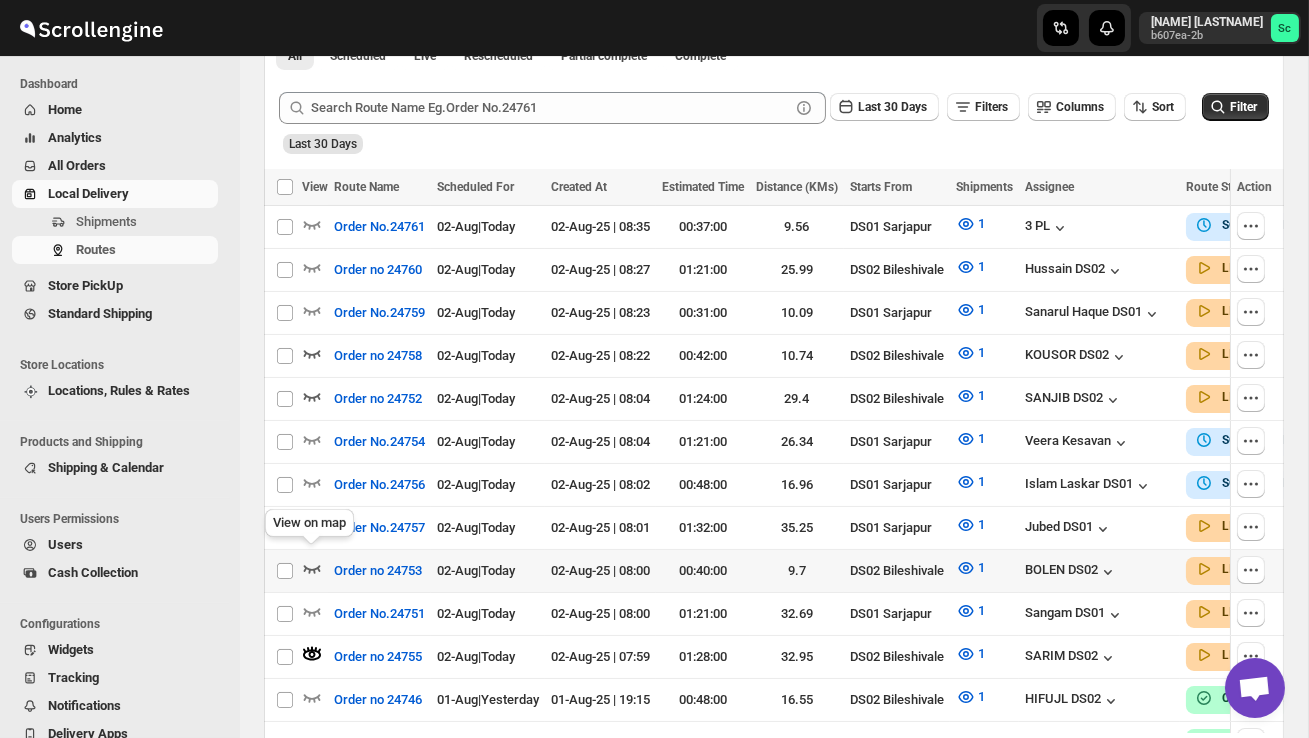click 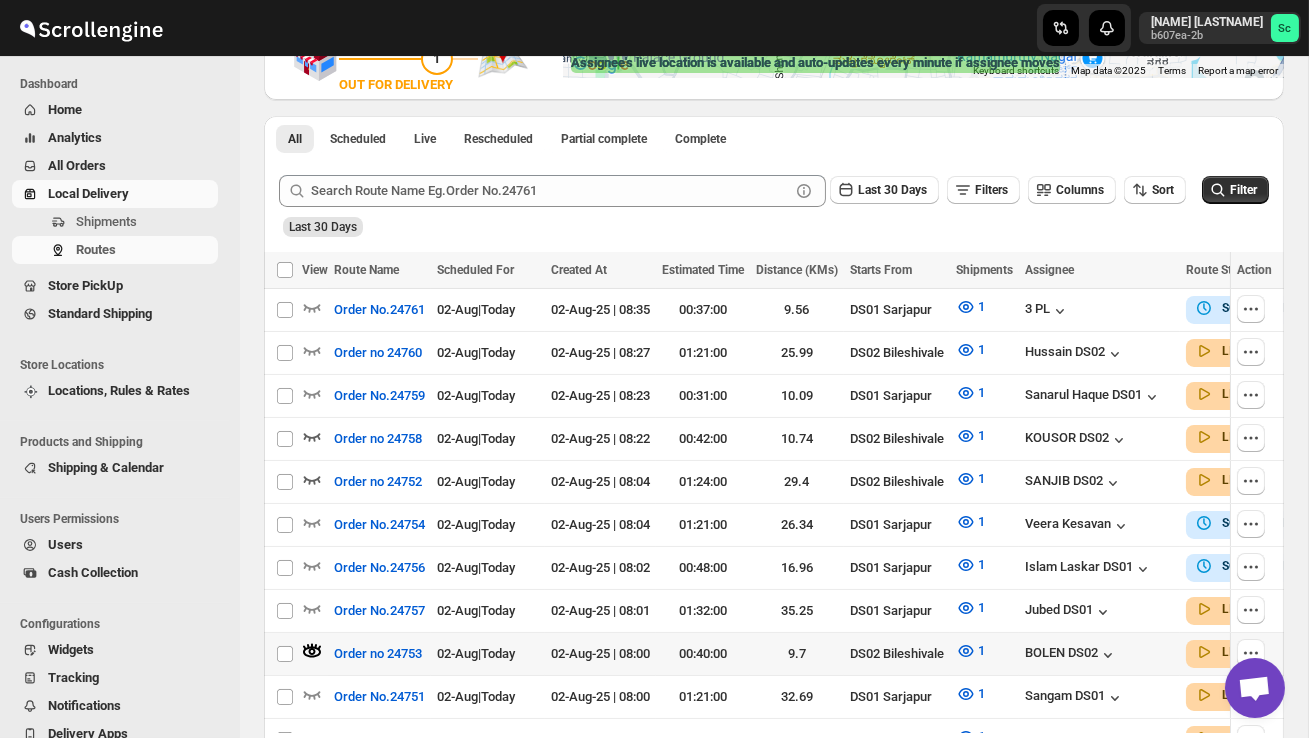 scroll, scrollTop: 412, scrollLeft: 0, axis: vertical 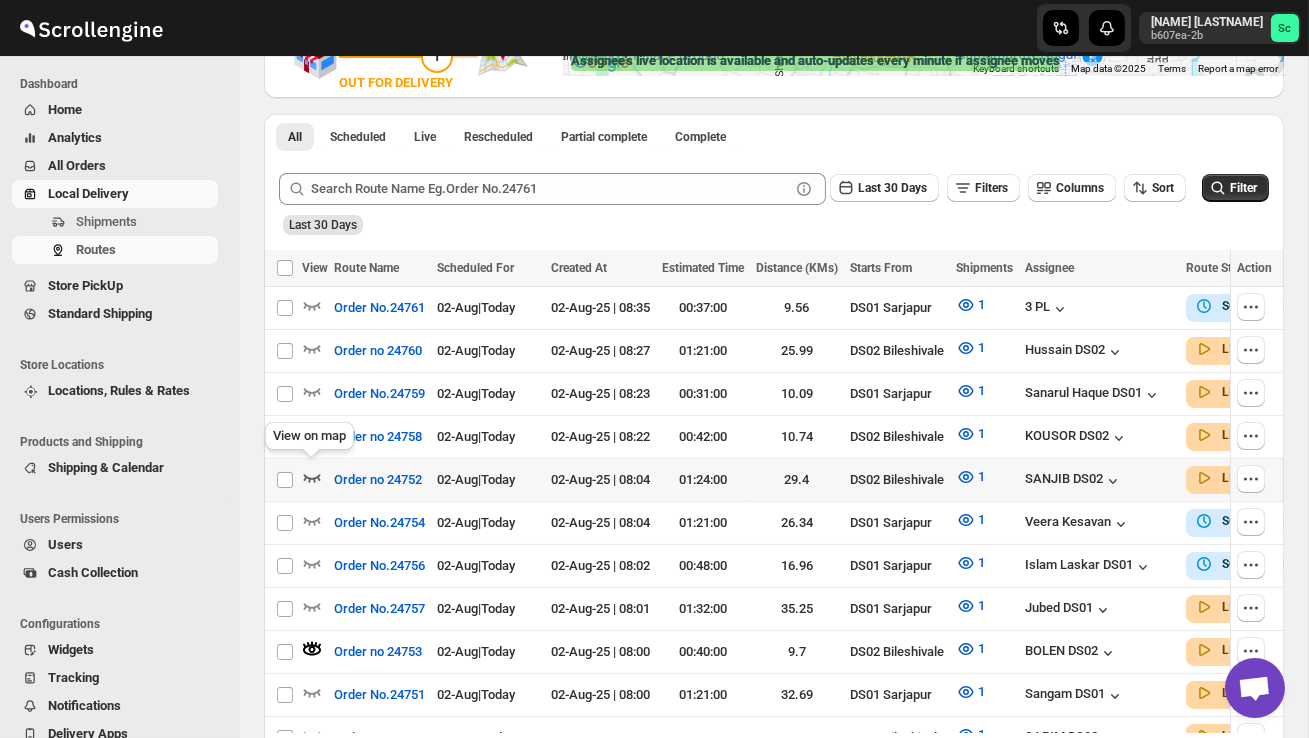 click 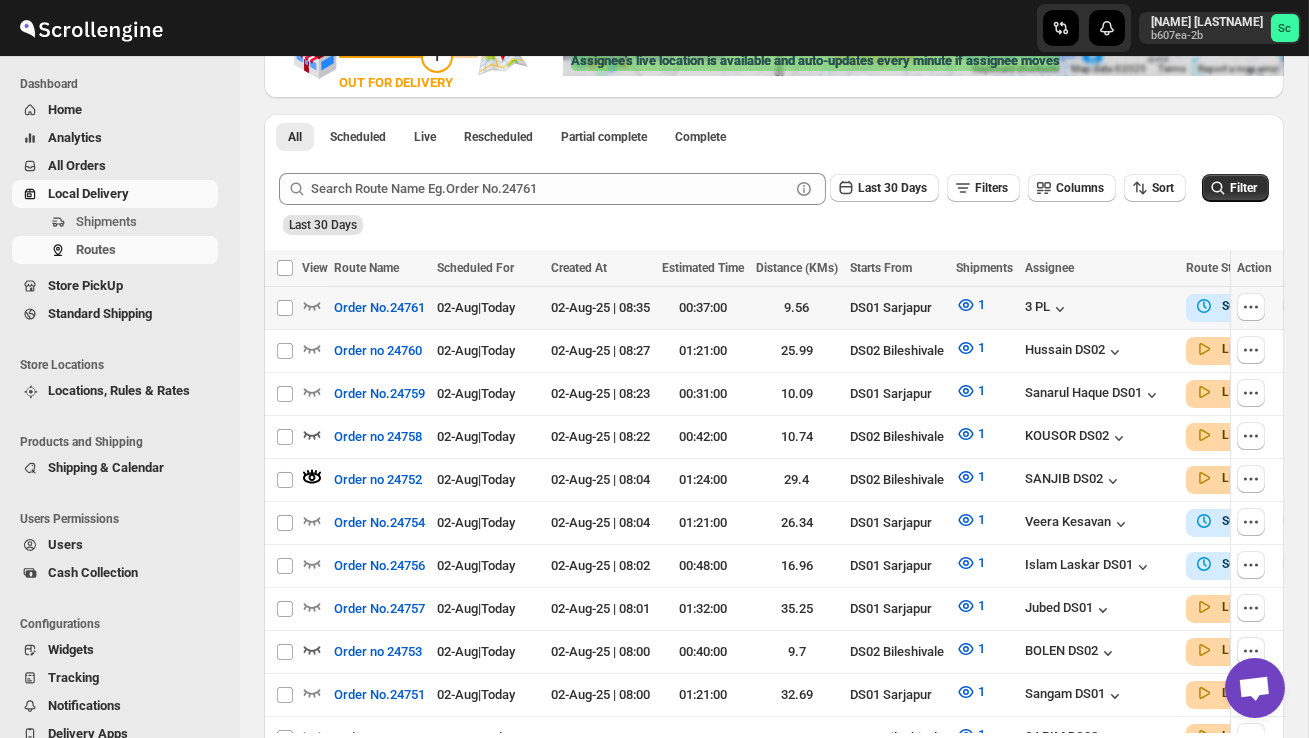 scroll, scrollTop: 187, scrollLeft: 0, axis: vertical 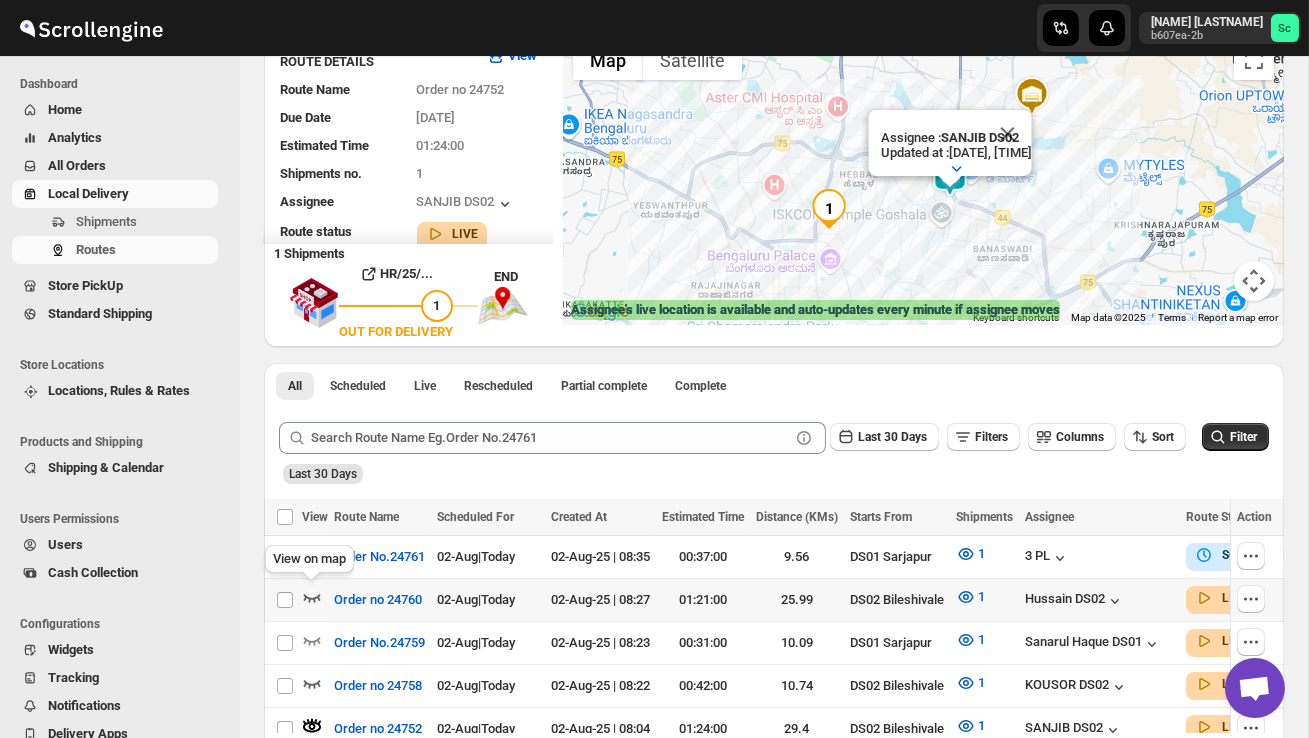 click 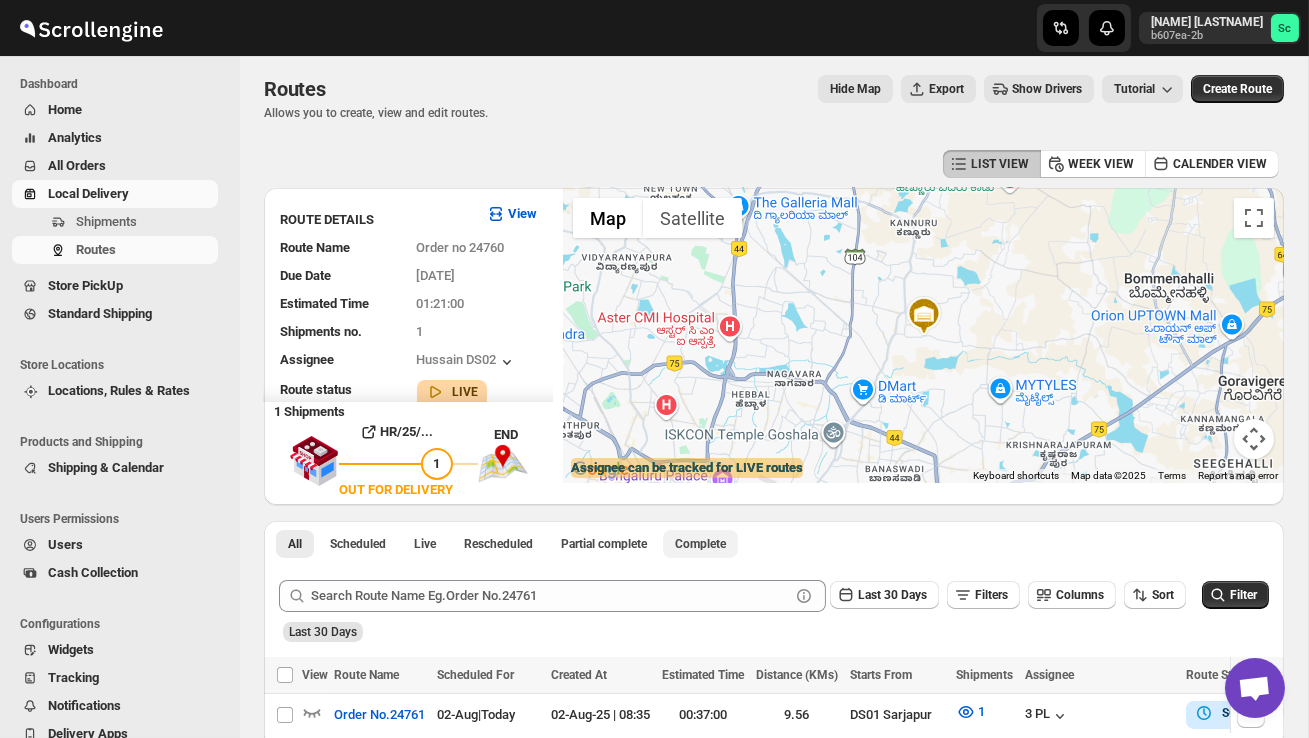 scroll, scrollTop: 0, scrollLeft: 0, axis: both 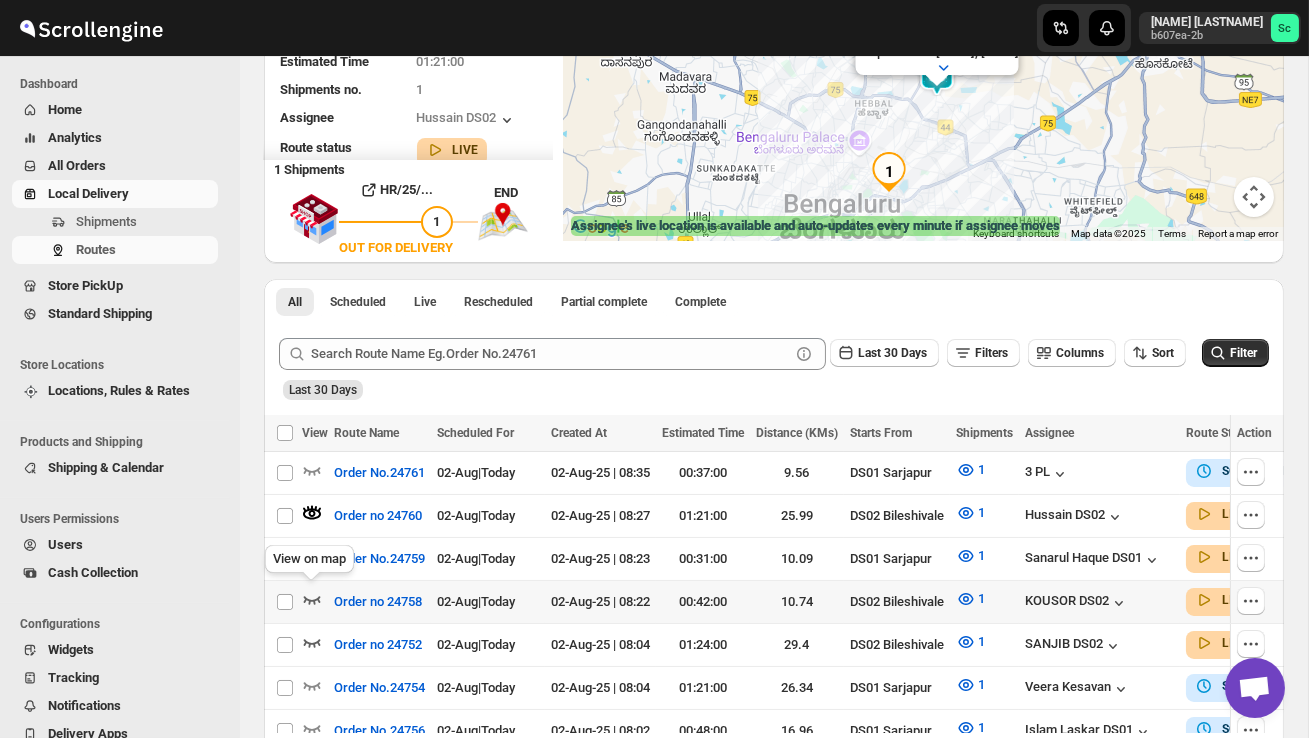 click 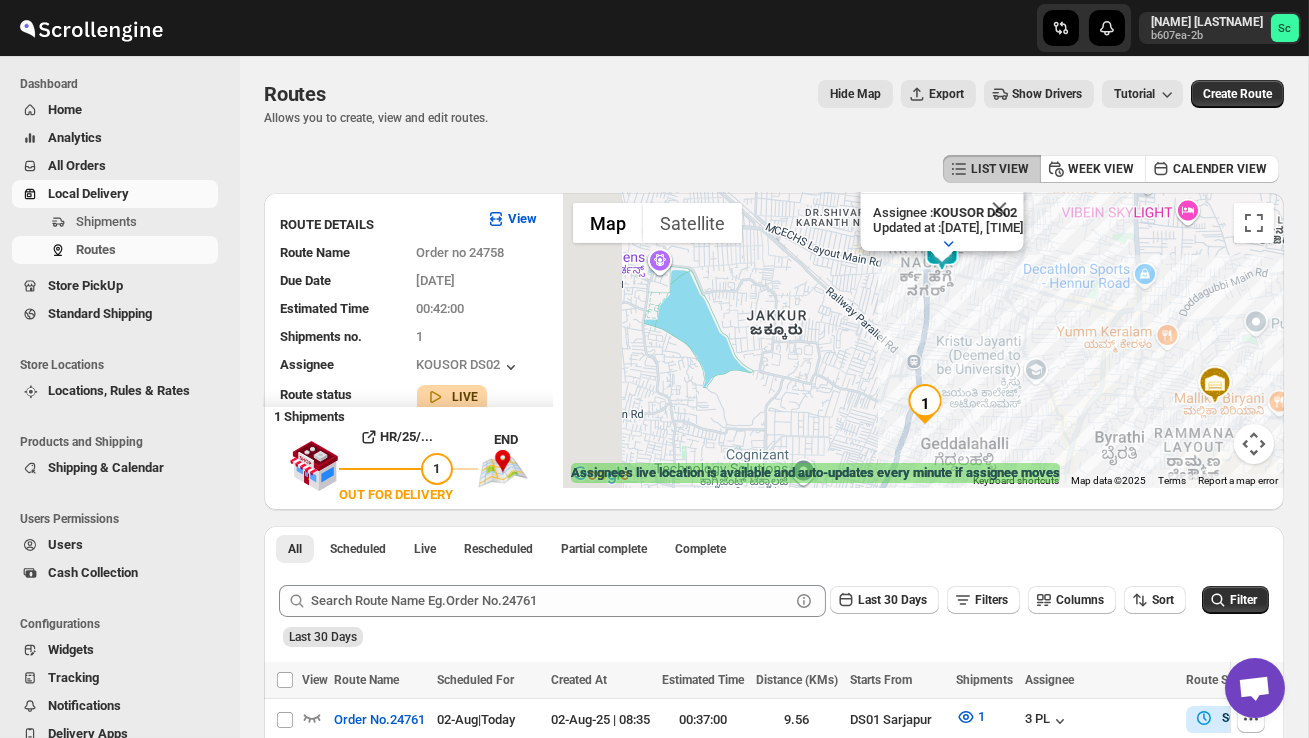 drag, startPoint x: 826, startPoint y: 399, endPoint x: 997, endPoint y: 314, distance: 190.96072 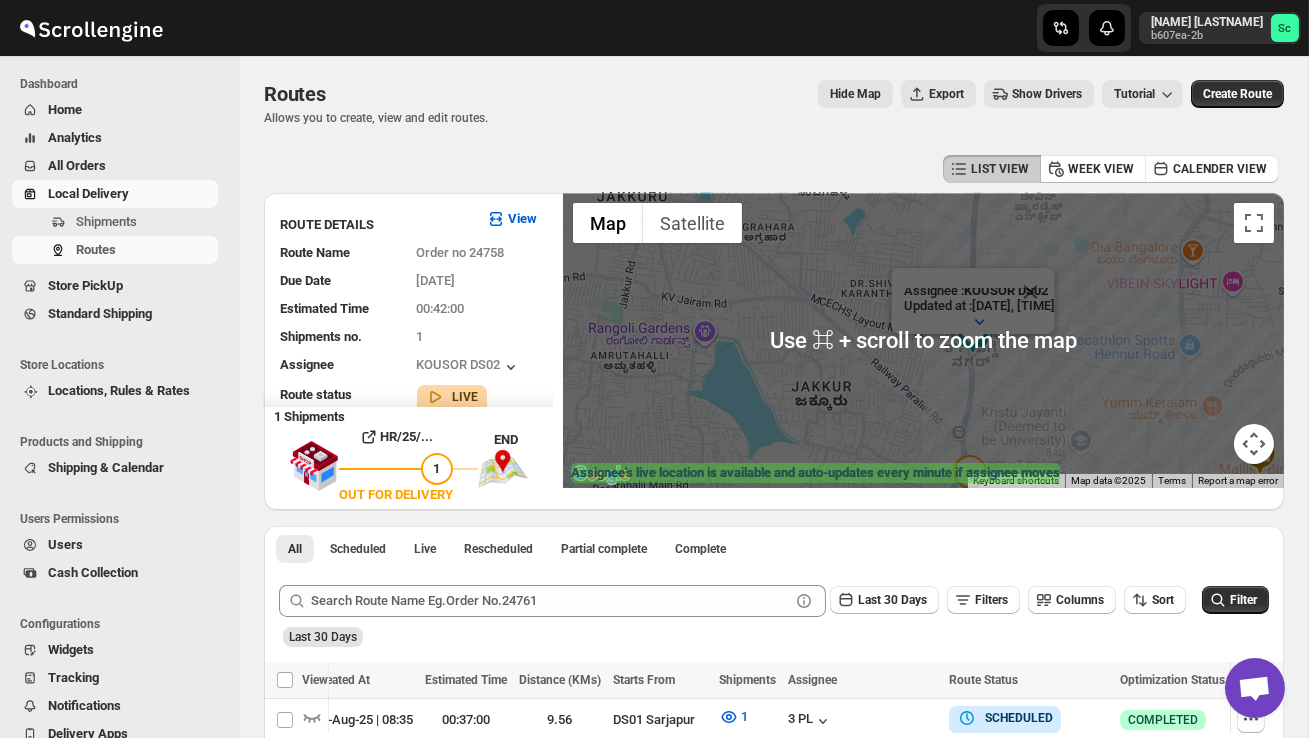 click on "Assignee :  KOUSOR DS02 Updated at :  02/08/2025, 08:53:01 Duty mode  Enabled Battery percentage    80% Battery optimization    Disabled Device type    ios OS version    18.5 Device model    iPhone 12 App version    16.4" at bounding box center (923, 340) 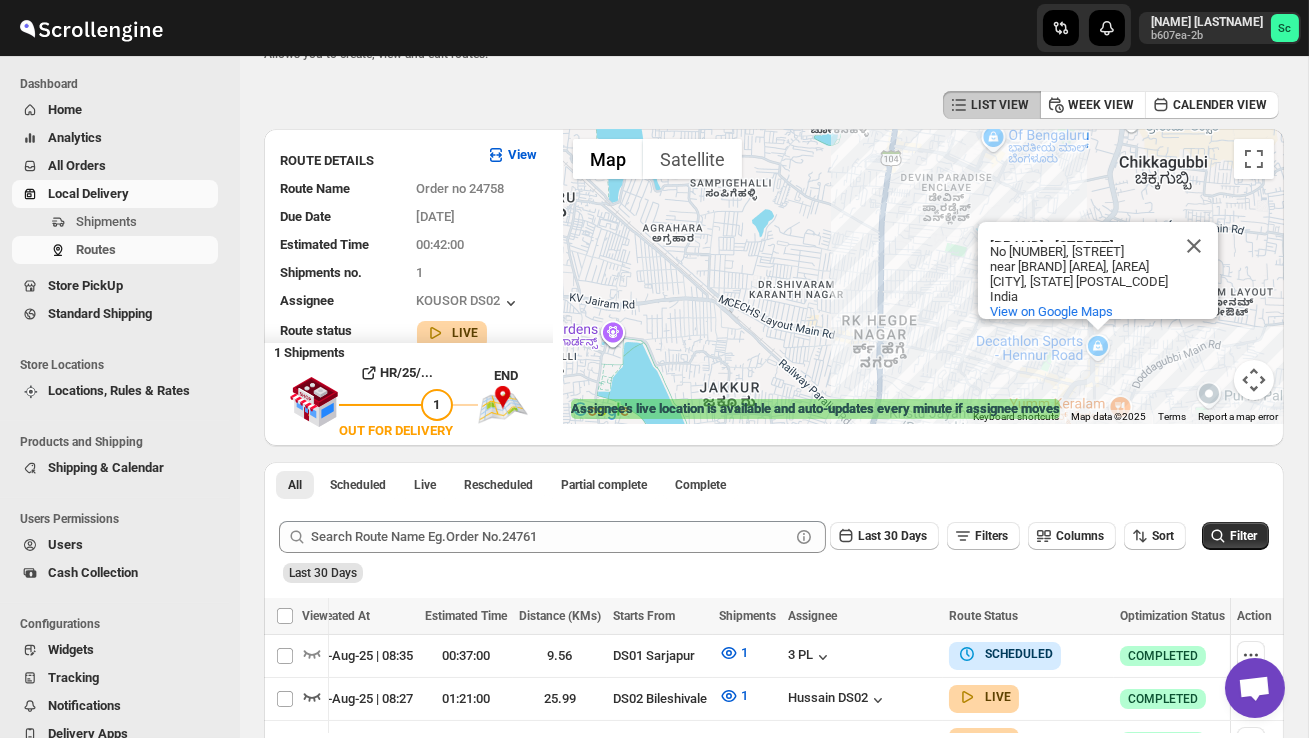 scroll, scrollTop: 66, scrollLeft: 0, axis: vertical 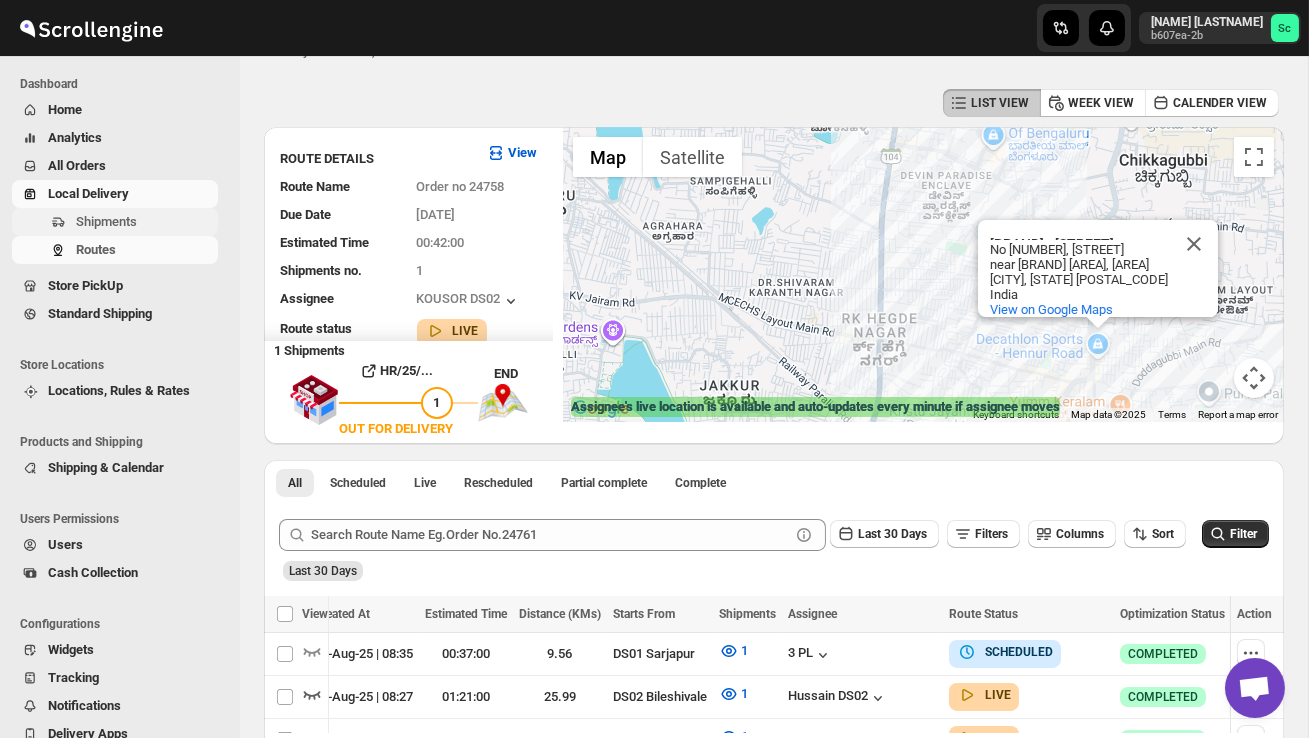click on "Shipments" at bounding box center [145, 222] 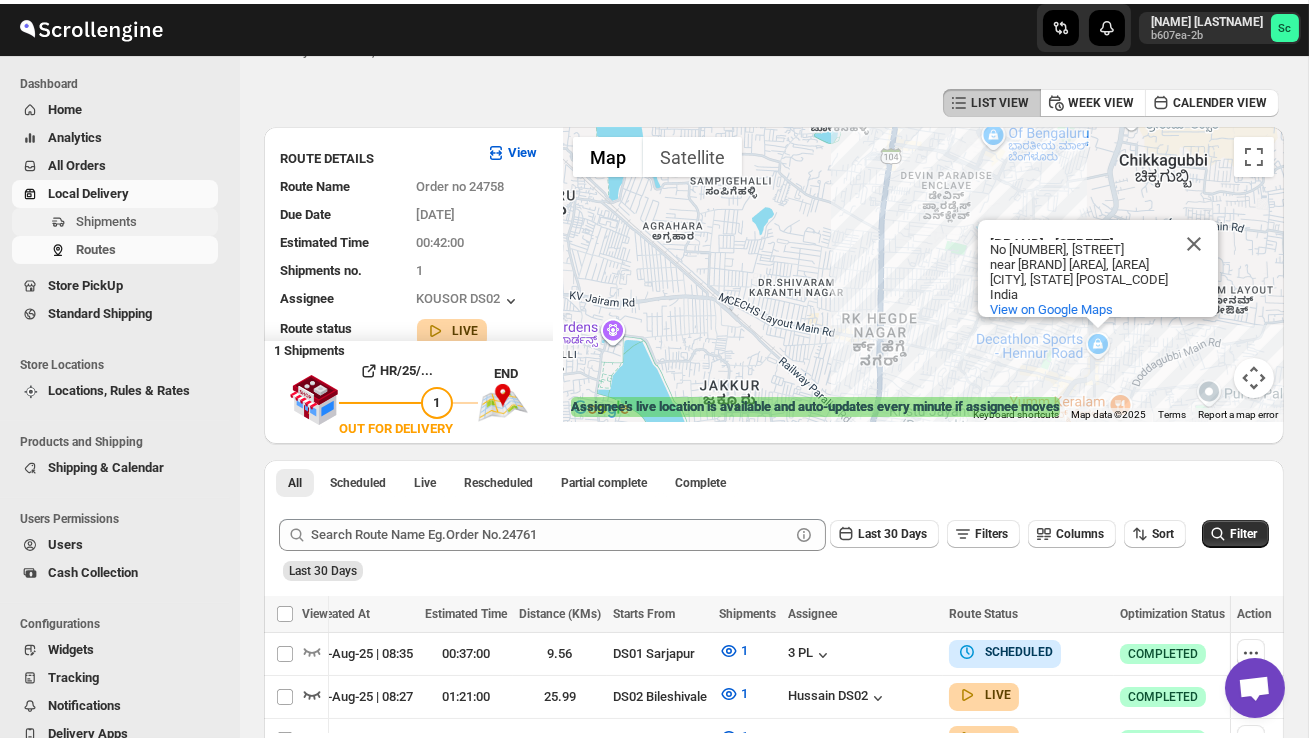 scroll, scrollTop: 0, scrollLeft: 0, axis: both 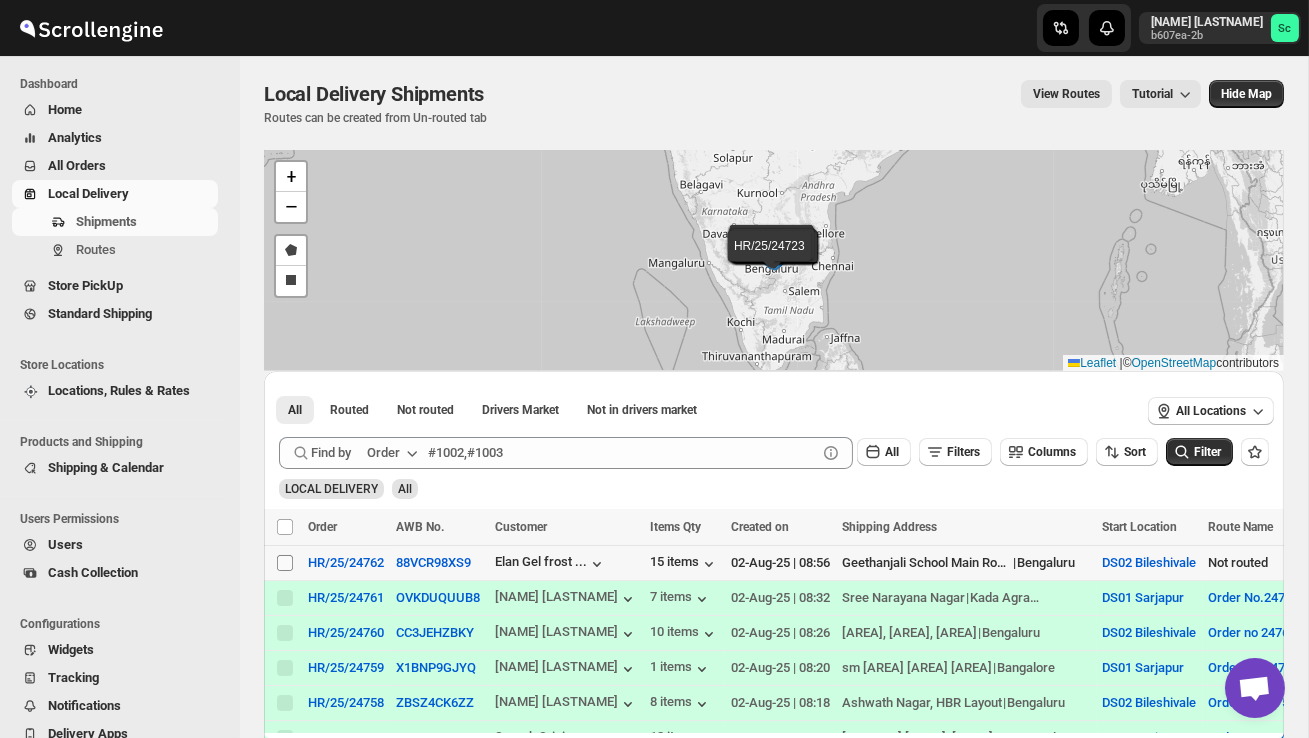 click on "Select shipment" at bounding box center [285, 563] 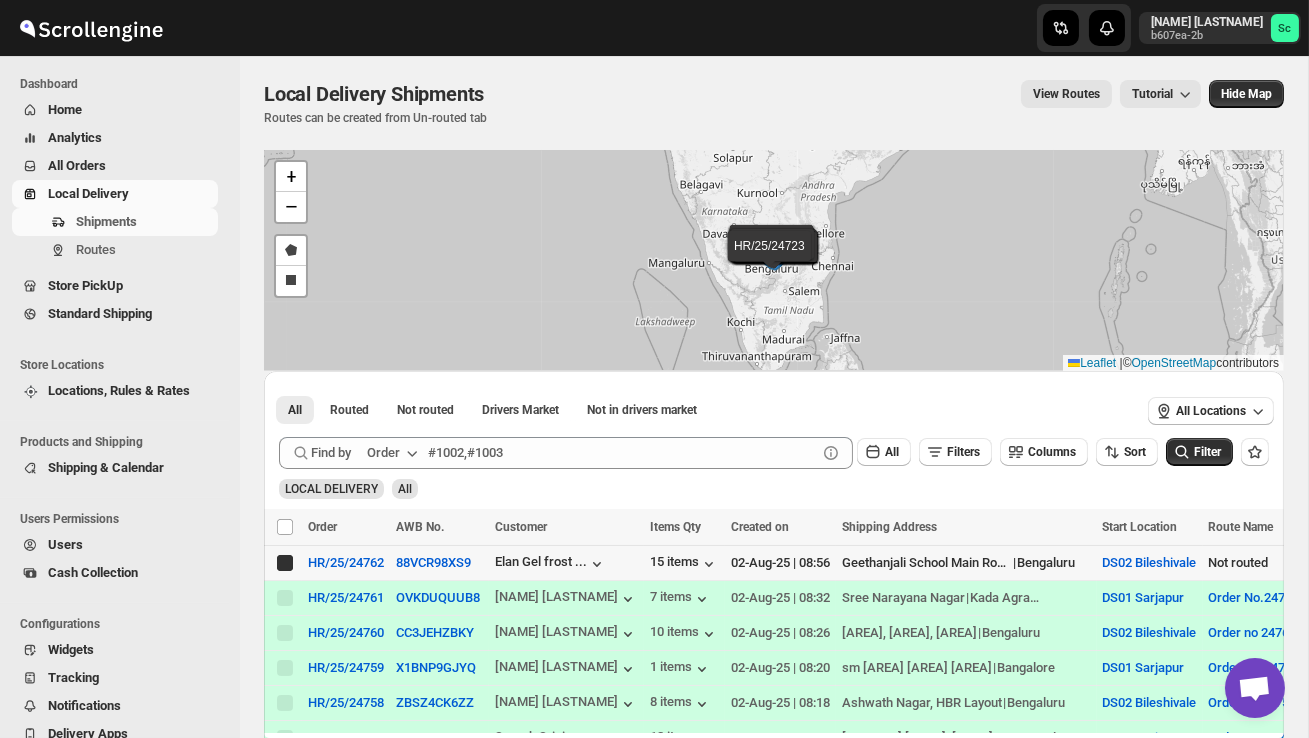 checkbox on "true" 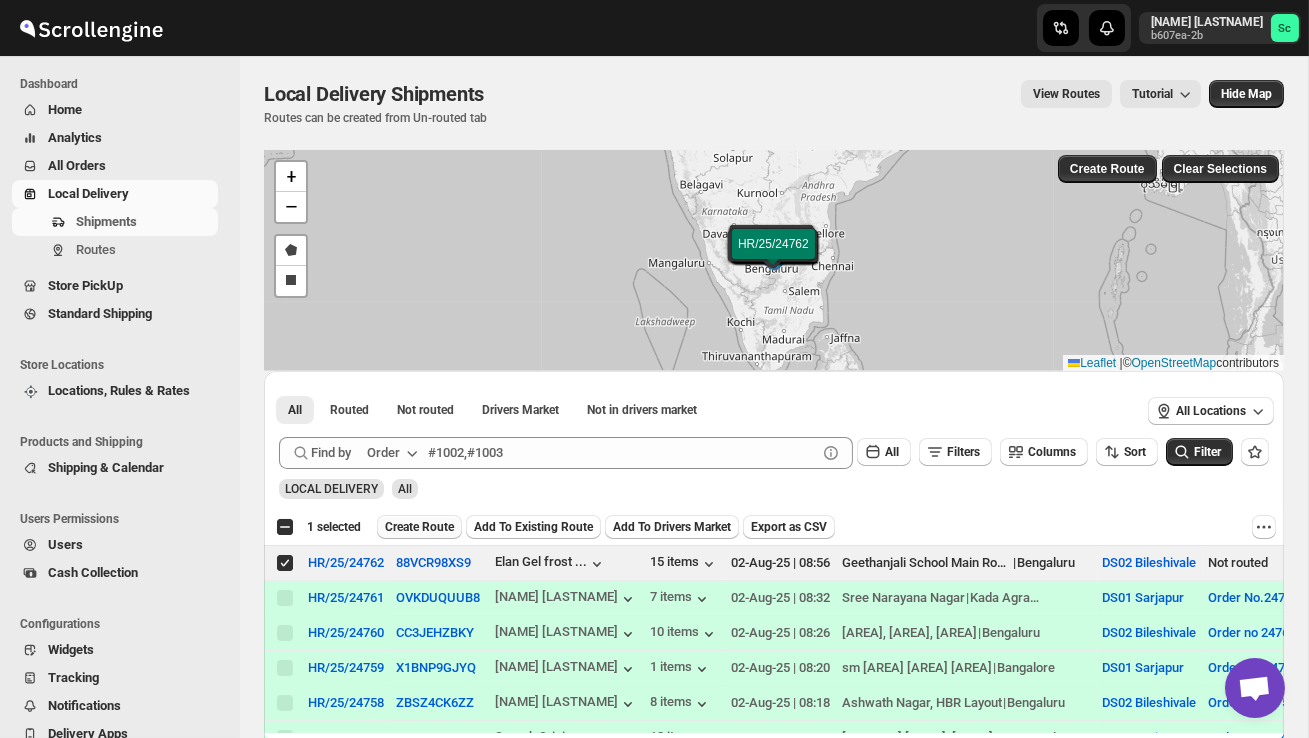 click on "Create Route" at bounding box center (419, 527) 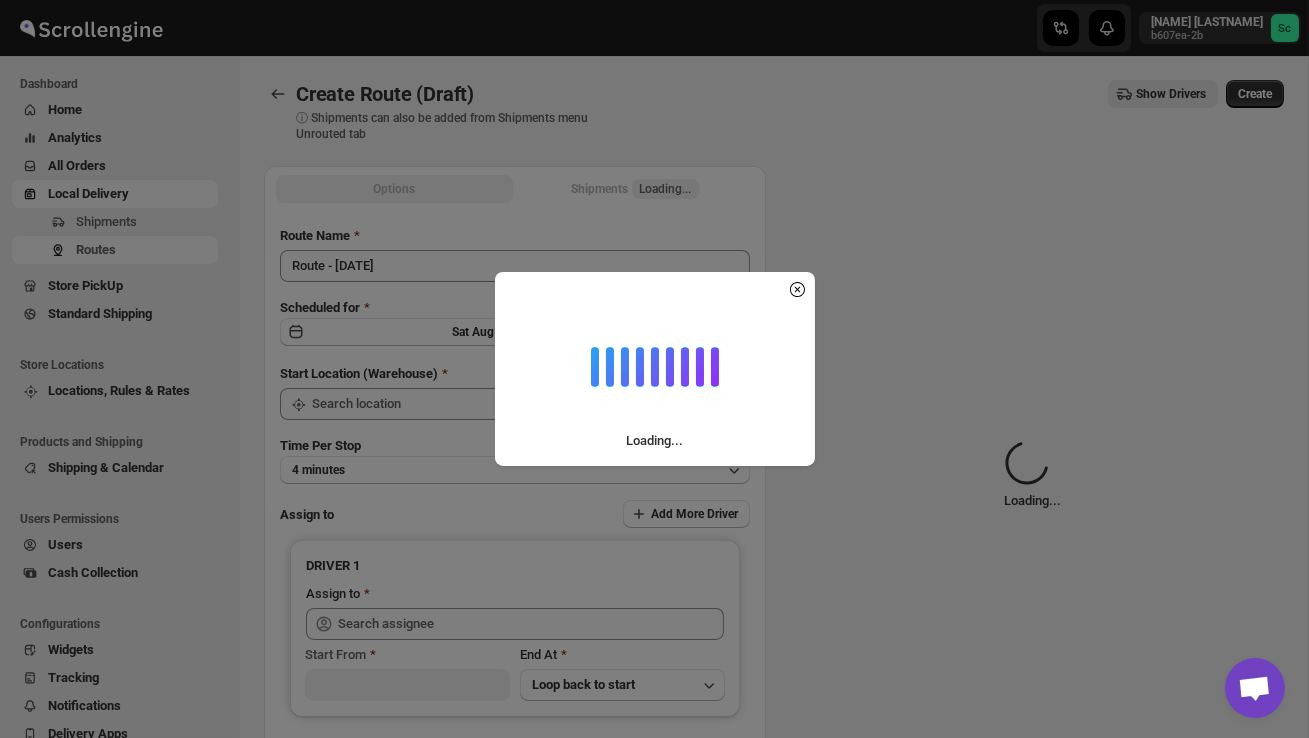 type on "DS02 Bileshivale" 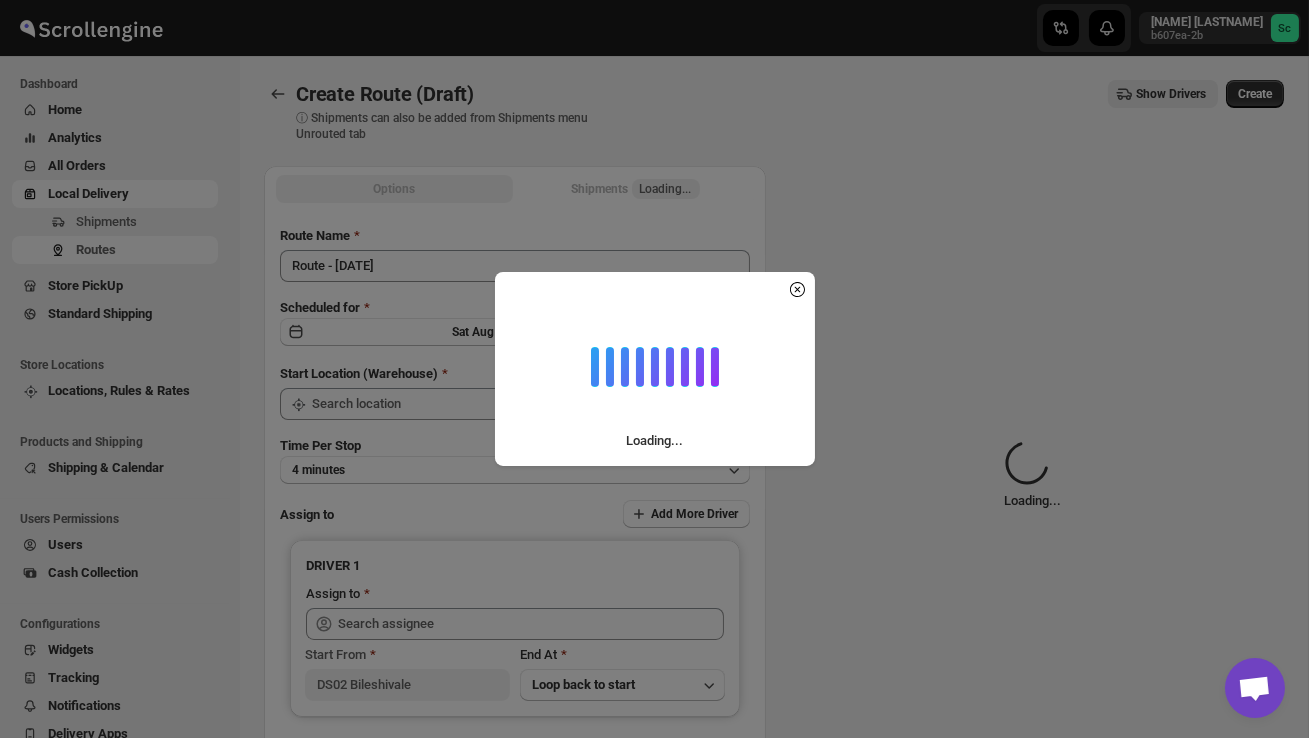 type on "DS02 Bileshivale" 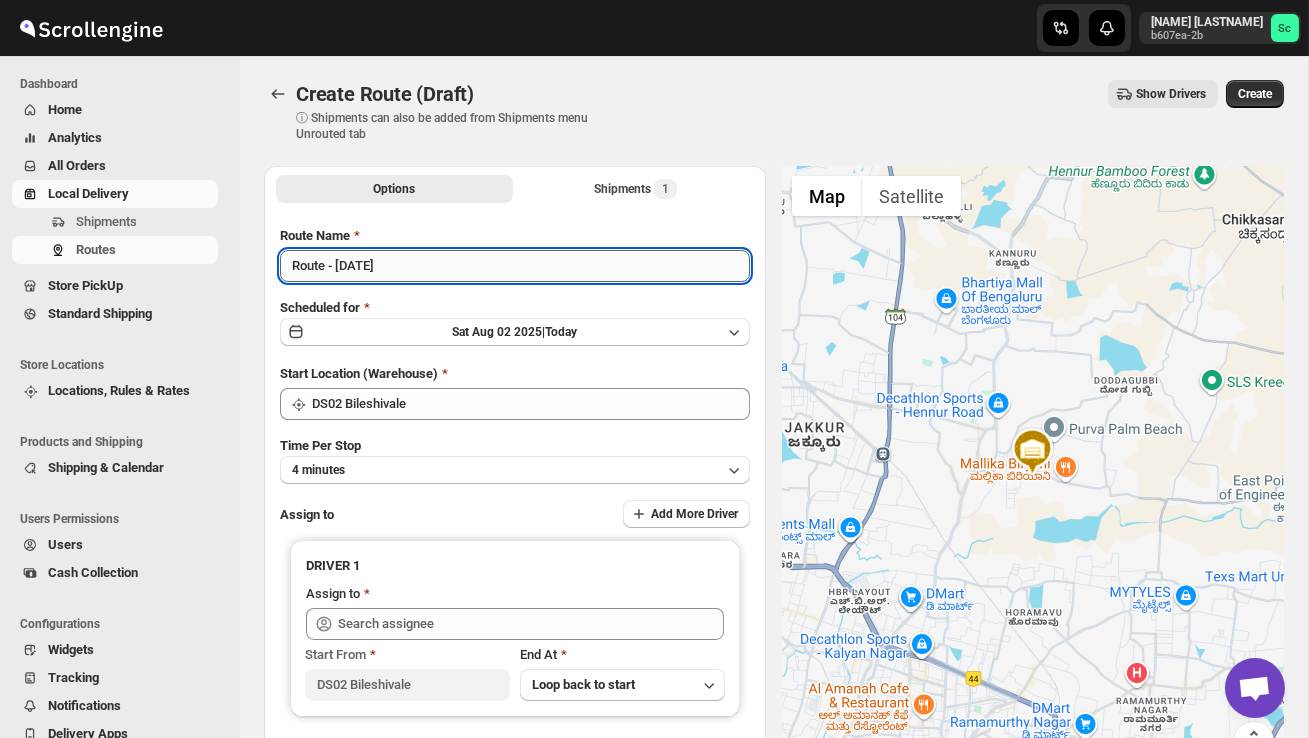 click on "Route - 02/08-0857" at bounding box center (515, 266) 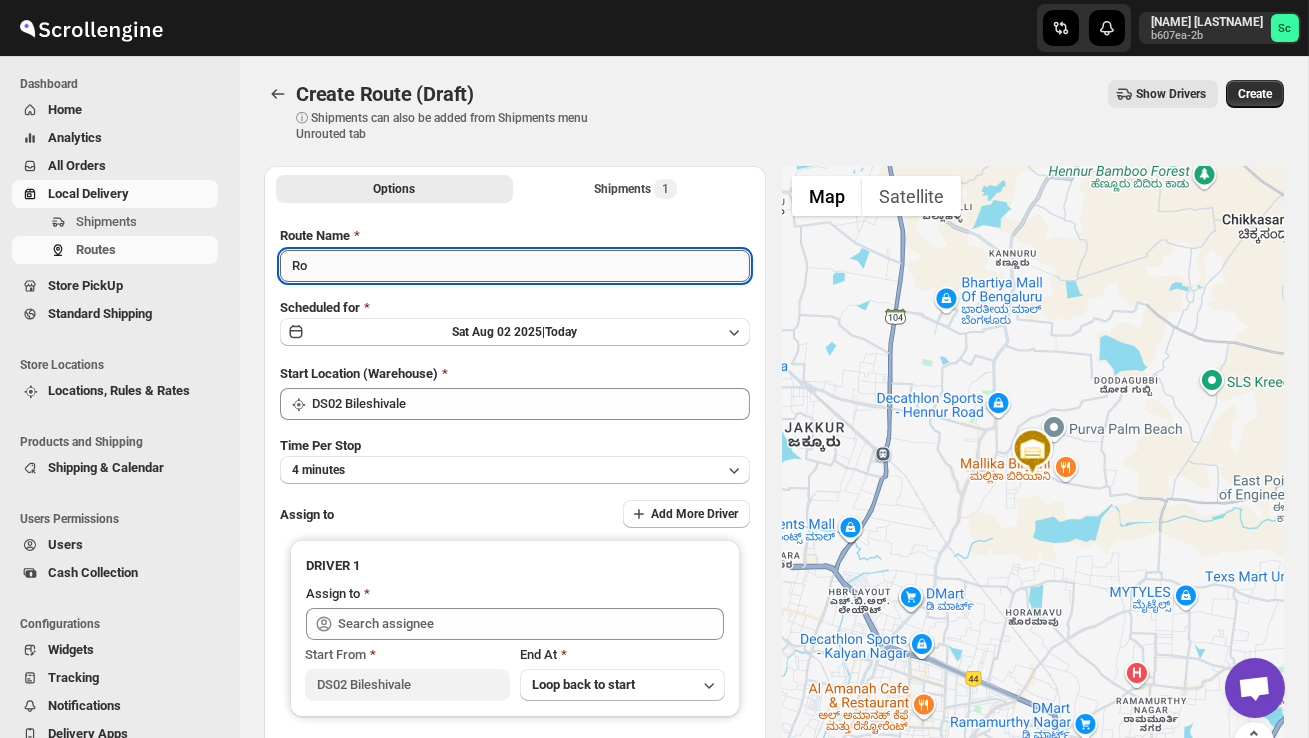 type on "R" 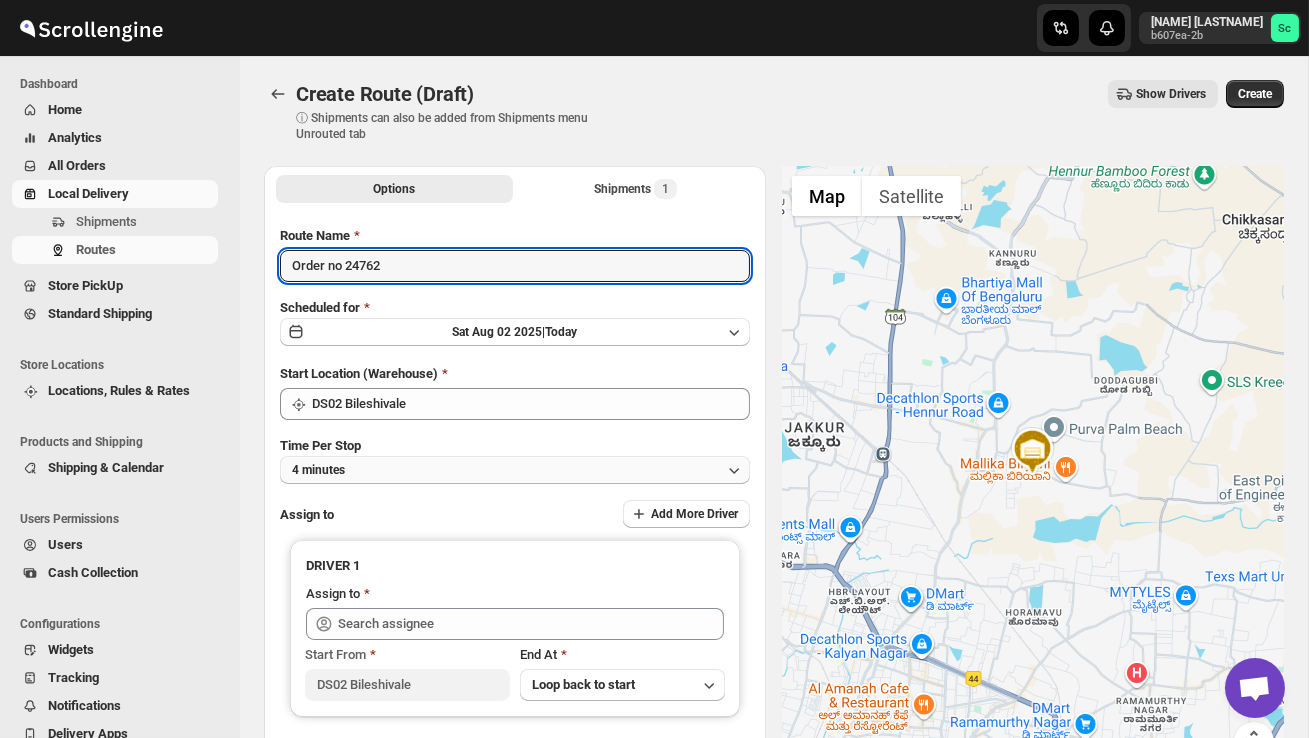 type on "Order no 24762" 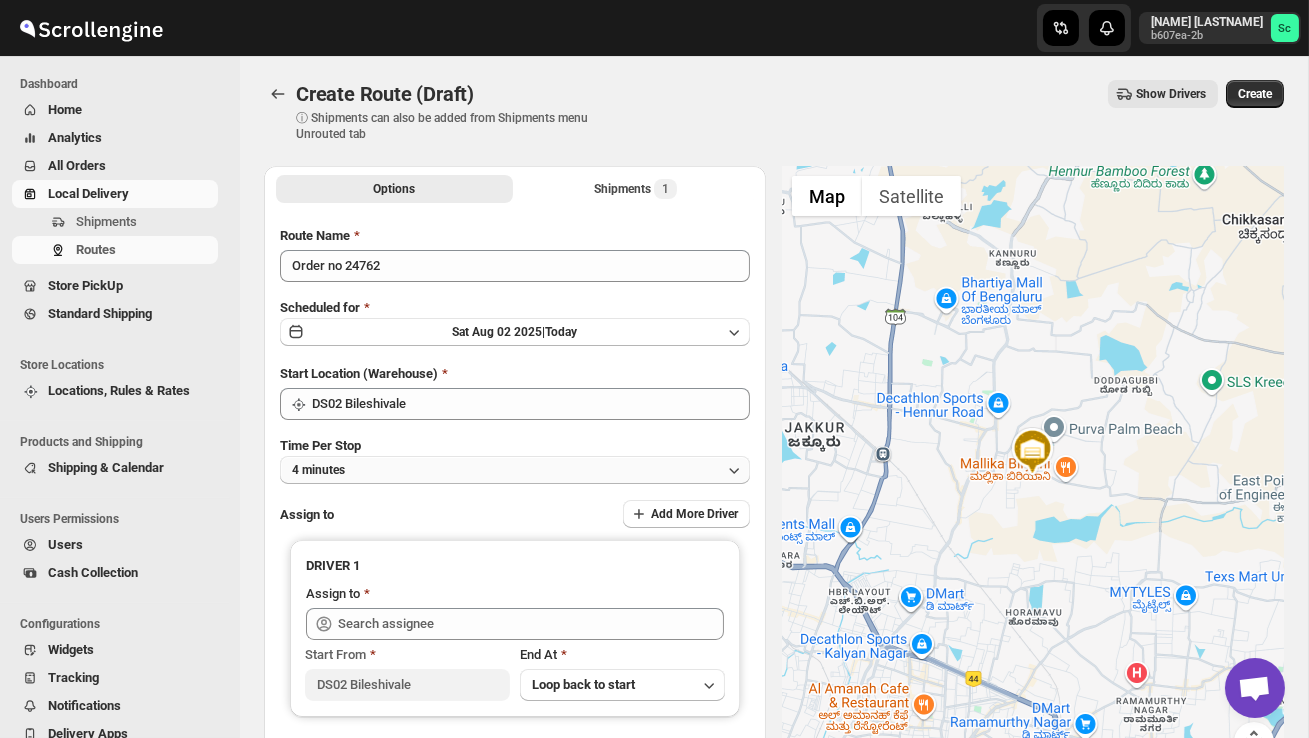 click on "4 minutes" at bounding box center [515, 470] 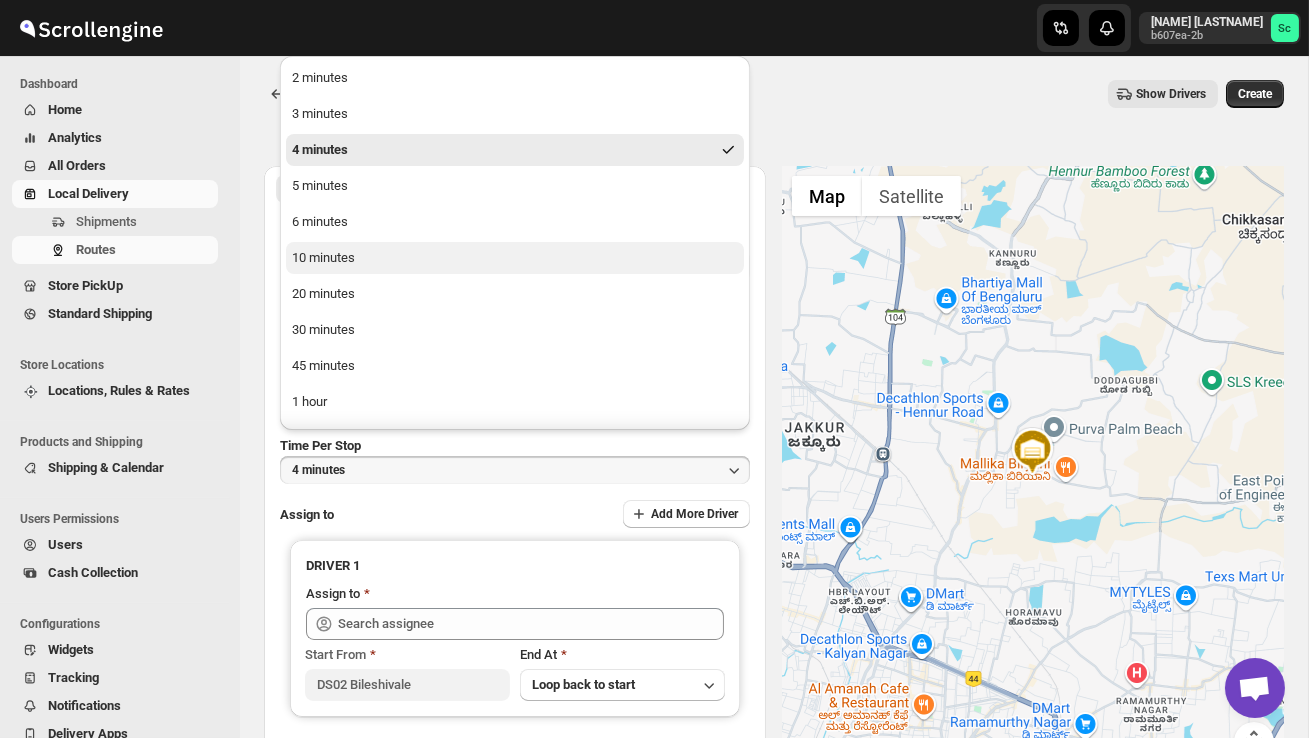 click on "10 minutes" at bounding box center (515, 258) 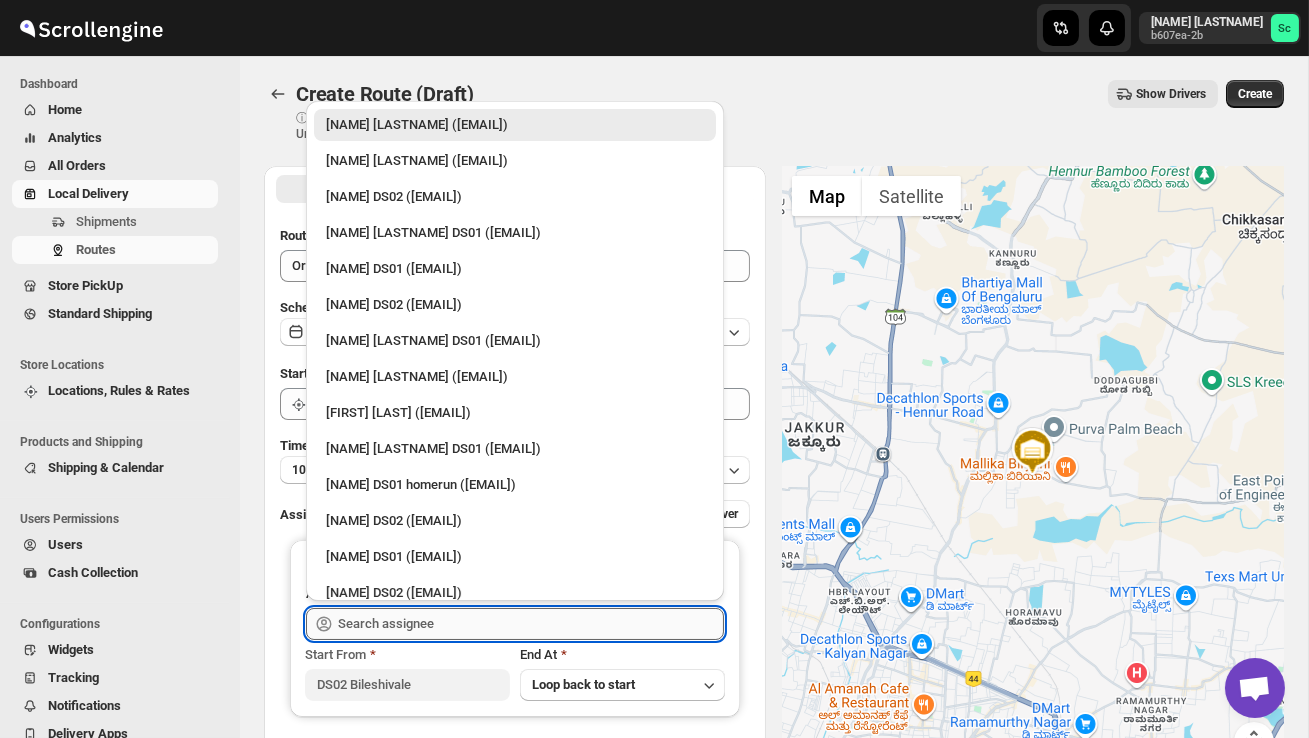 click at bounding box center [531, 624] 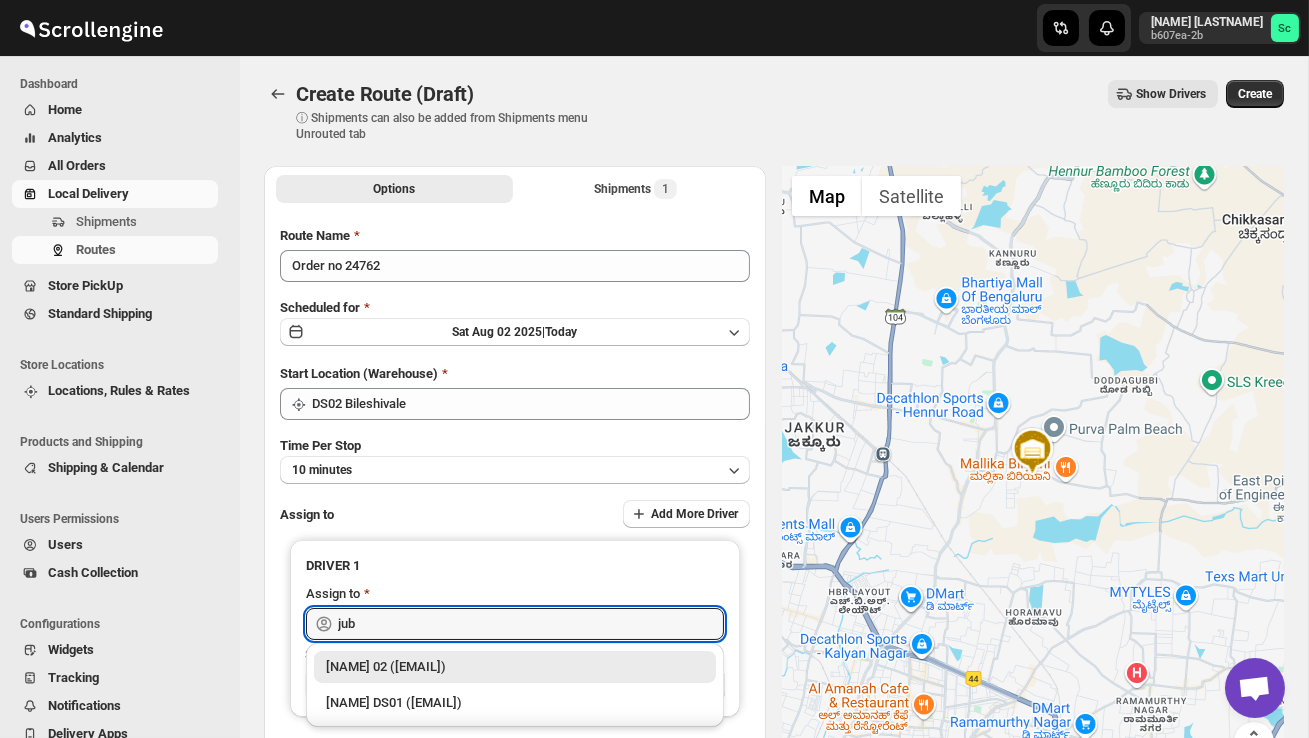 click on "JUBAIR  02 ([EMAIL])" at bounding box center (515, 667) 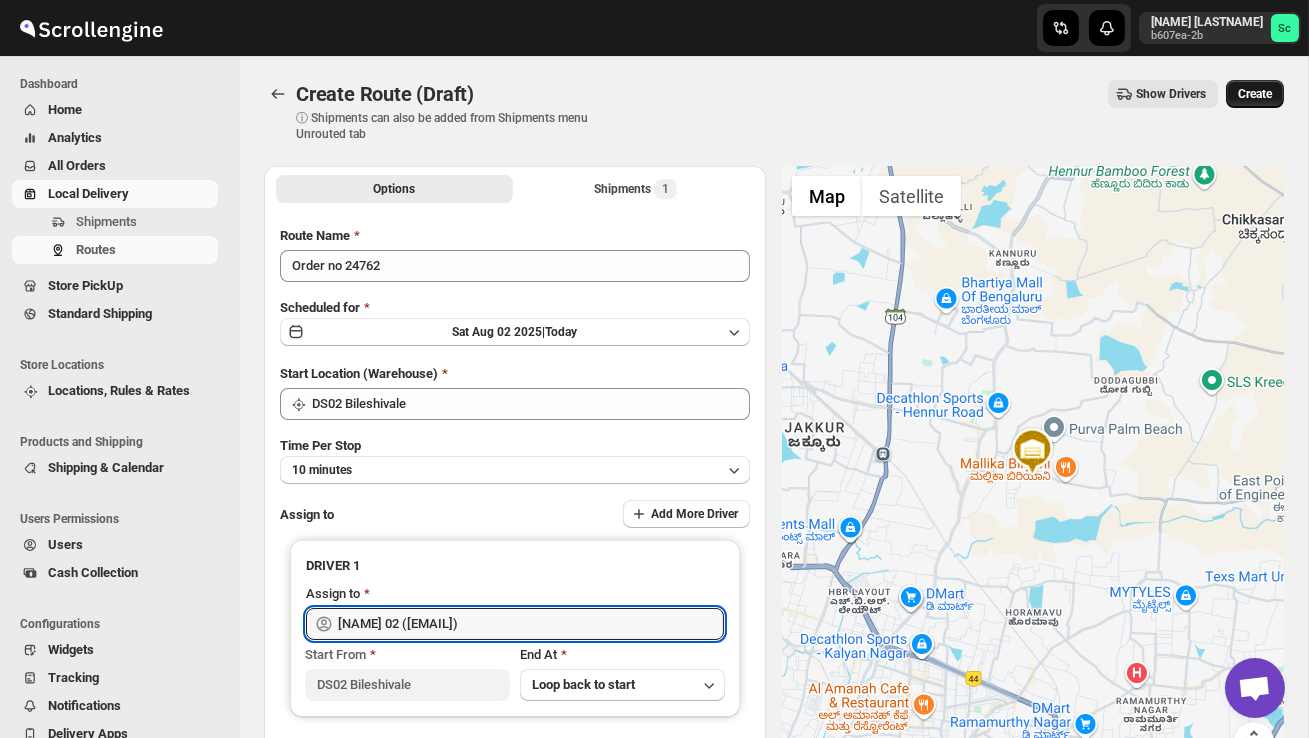 type on "JUBAIR  02 ([EMAIL])" 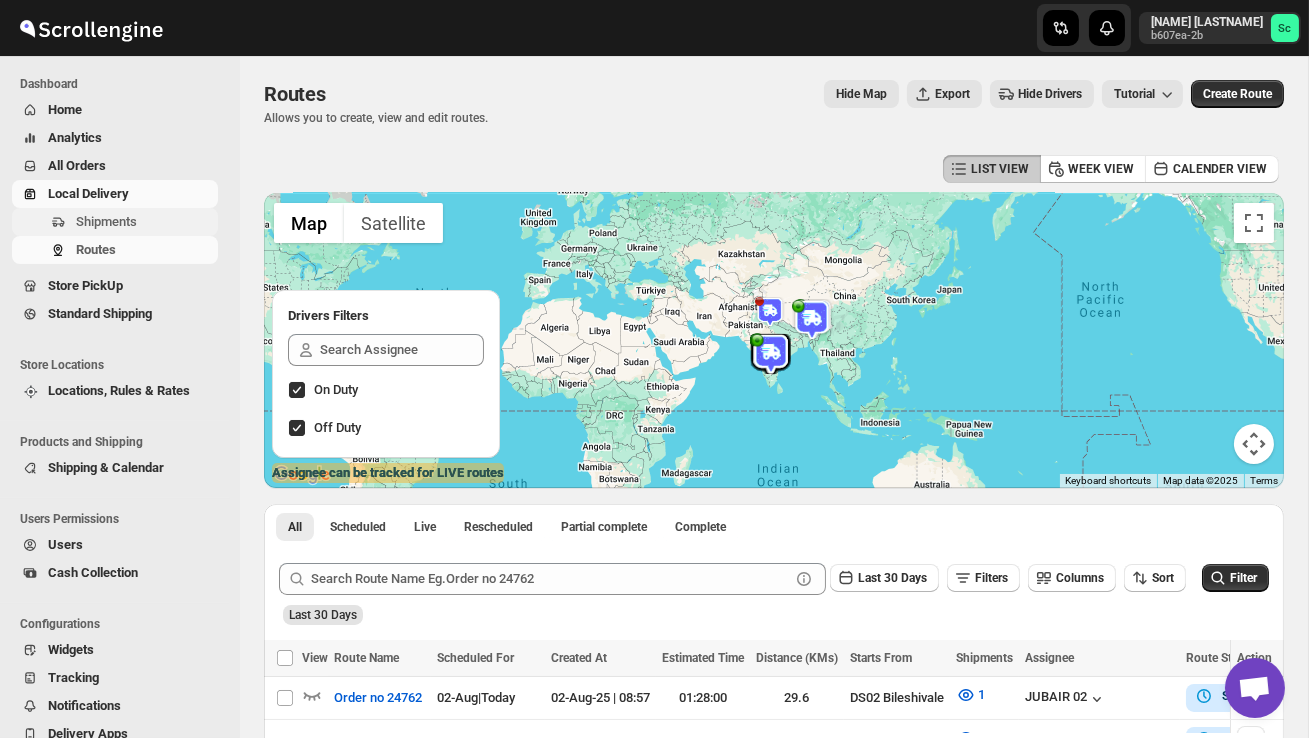 click on "Shipments" at bounding box center (106, 221) 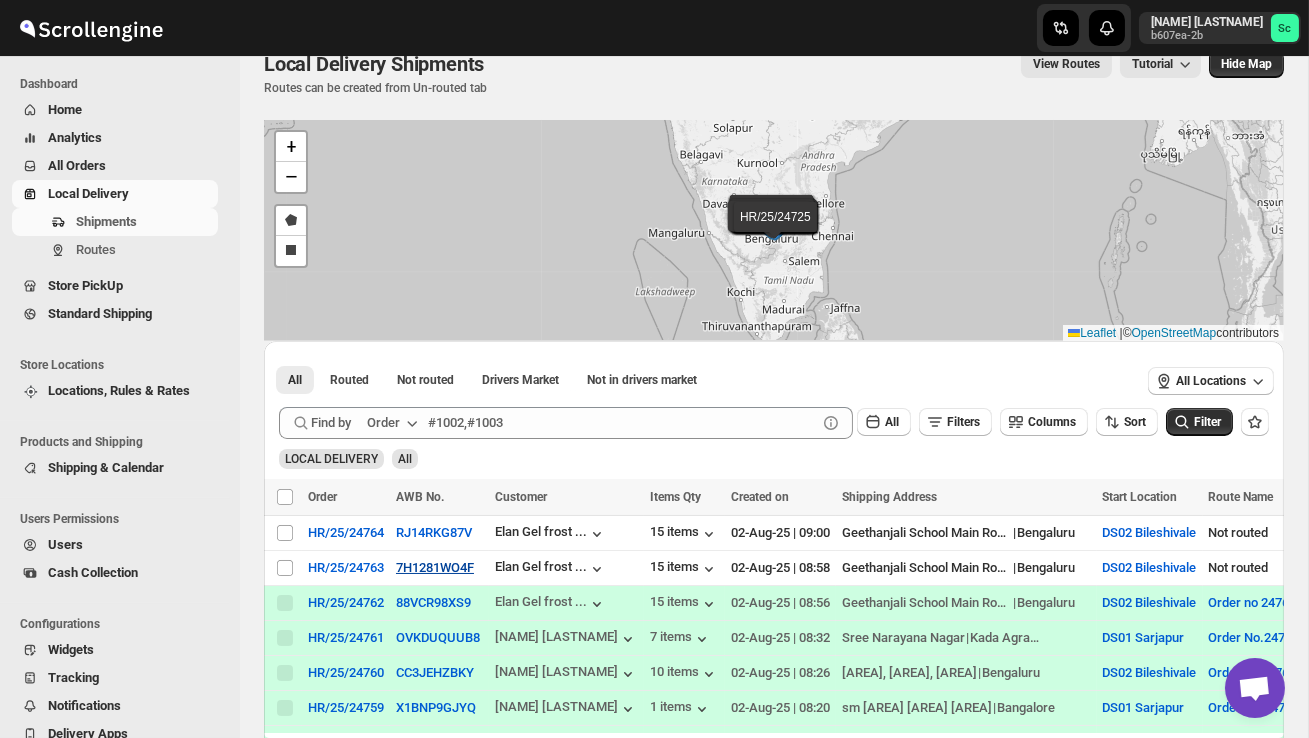 scroll, scrollTop: 43, scrollLeft: 0, axis: vertical 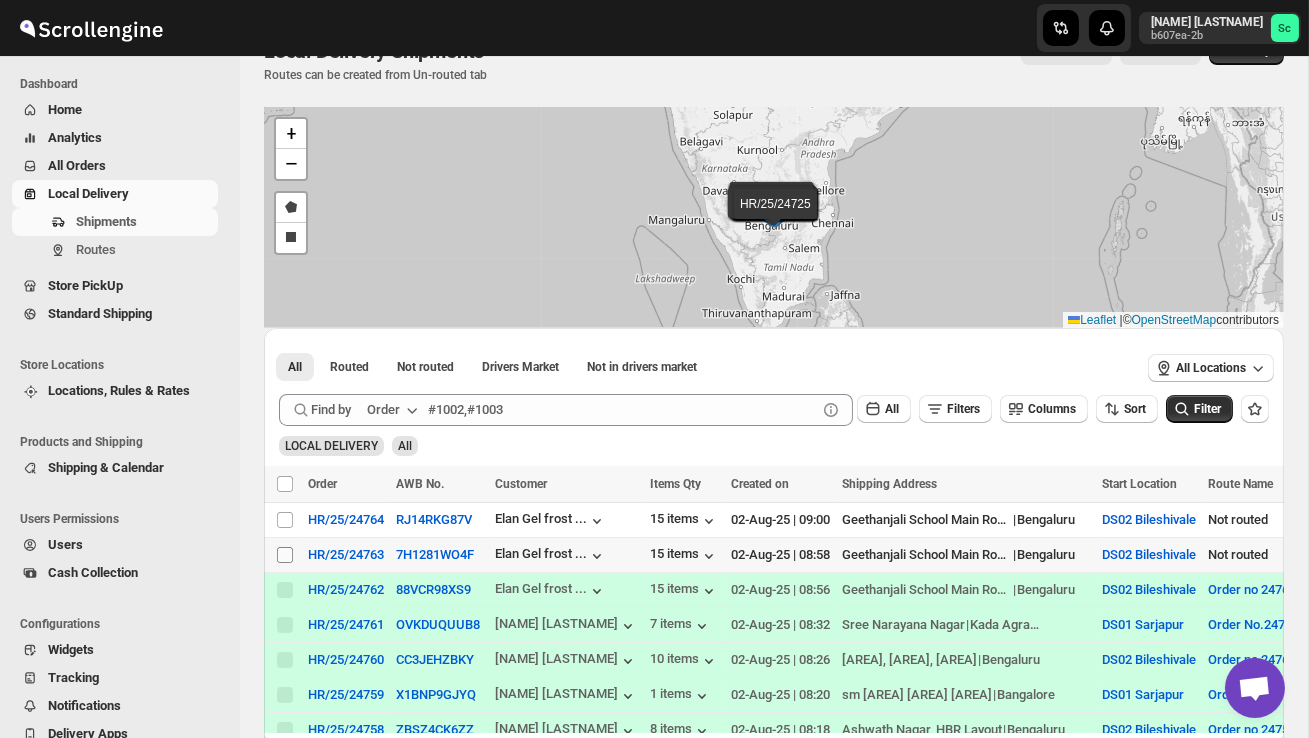 click on "Select shipment" at bounding box center [285, 555] 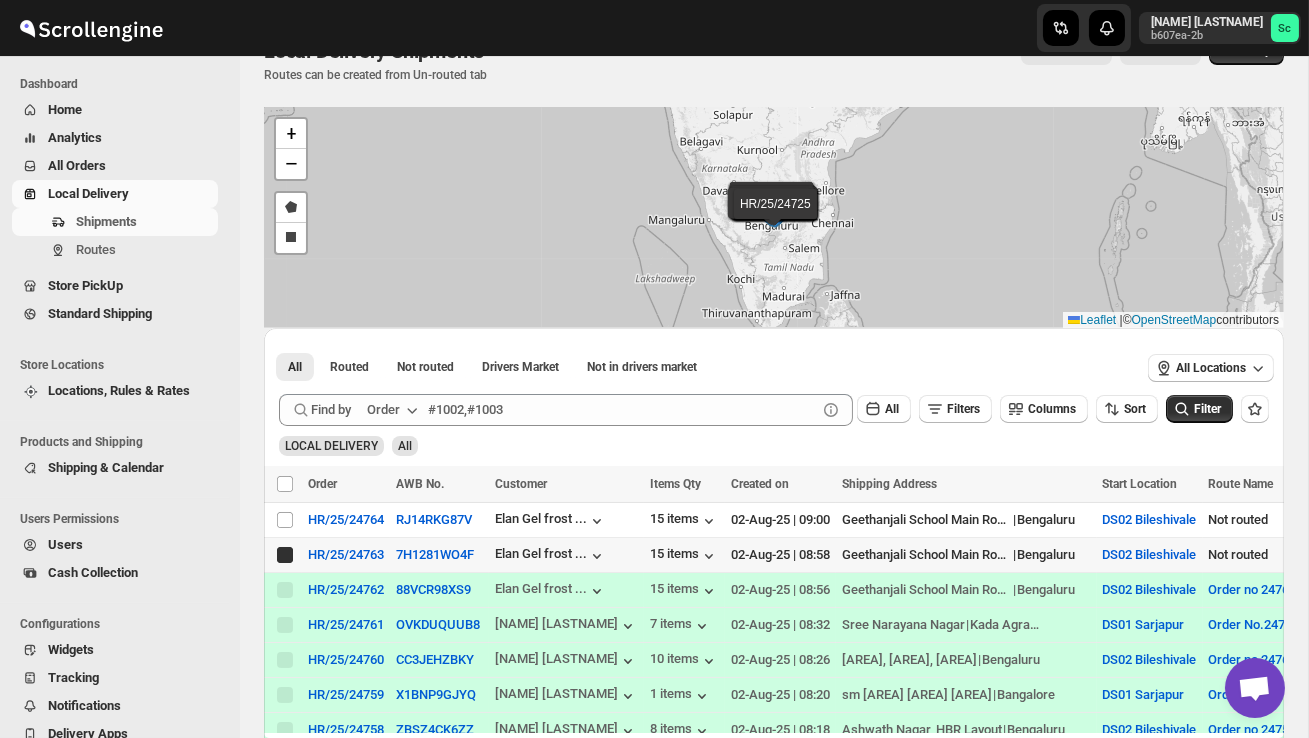 checkbox on "true" 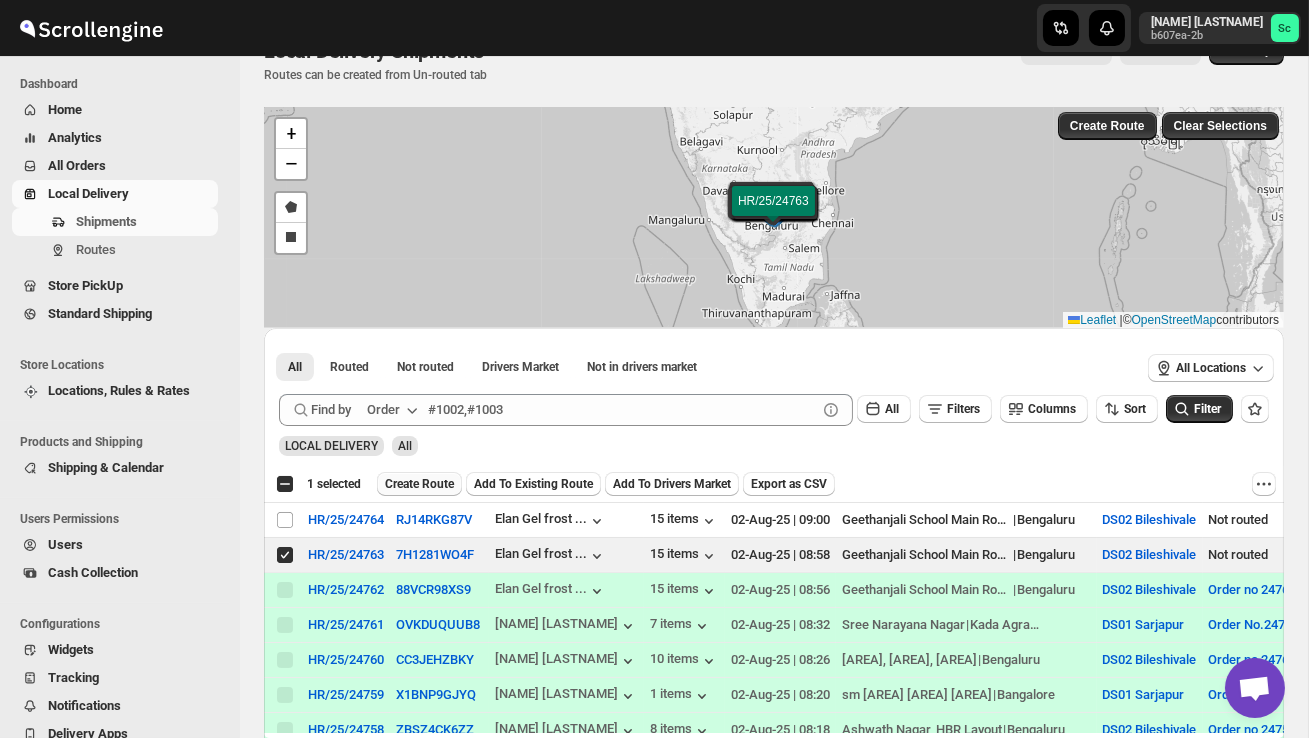 click on "Create Route" at bounding box center (419, 484) 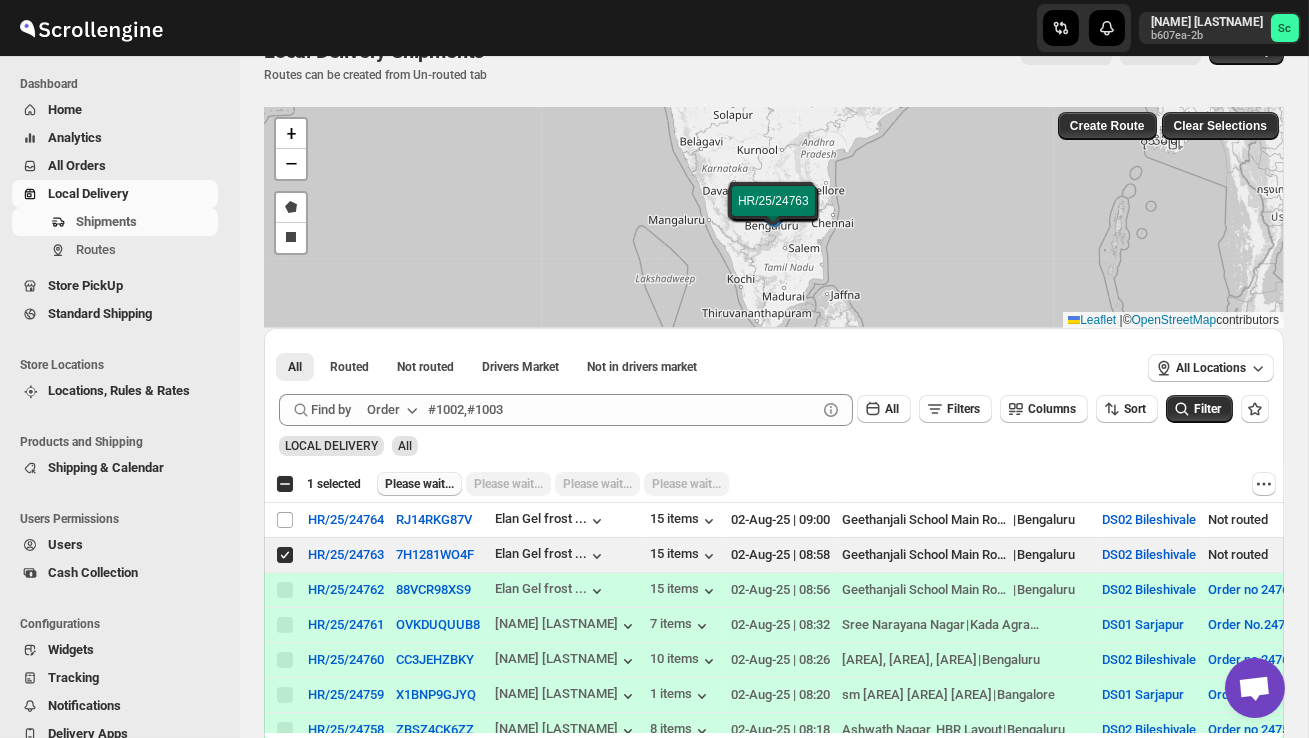 scroll, scrollTop: 0, scrollLeft: 0, axis: both 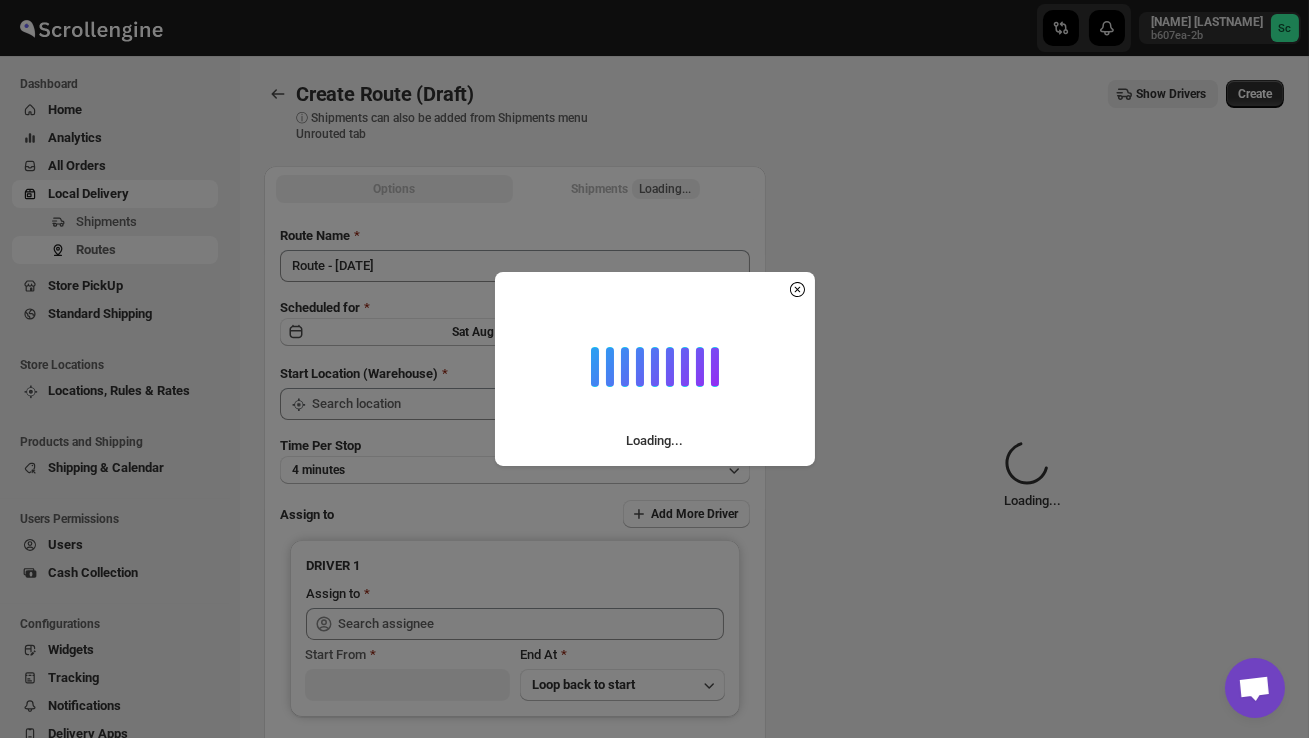 type on "DS02 Bileshivale" 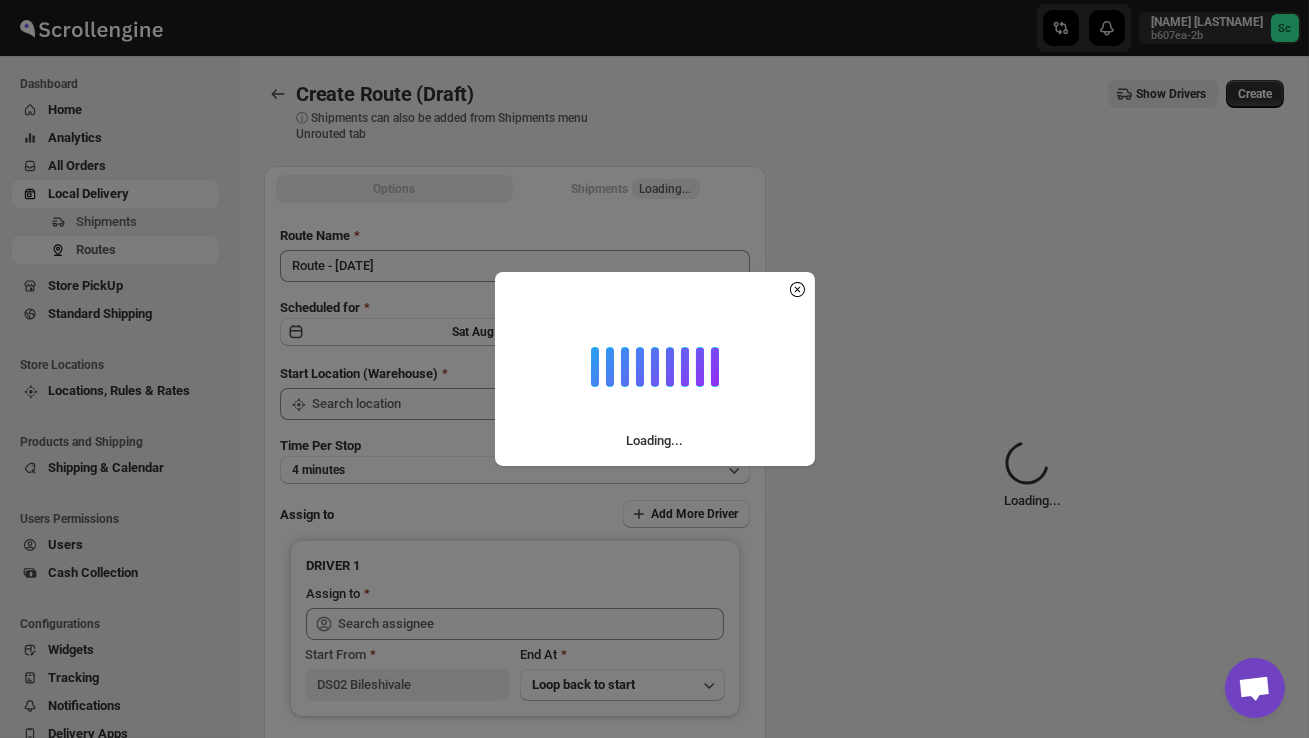 type on "DS02 Bileshivale" 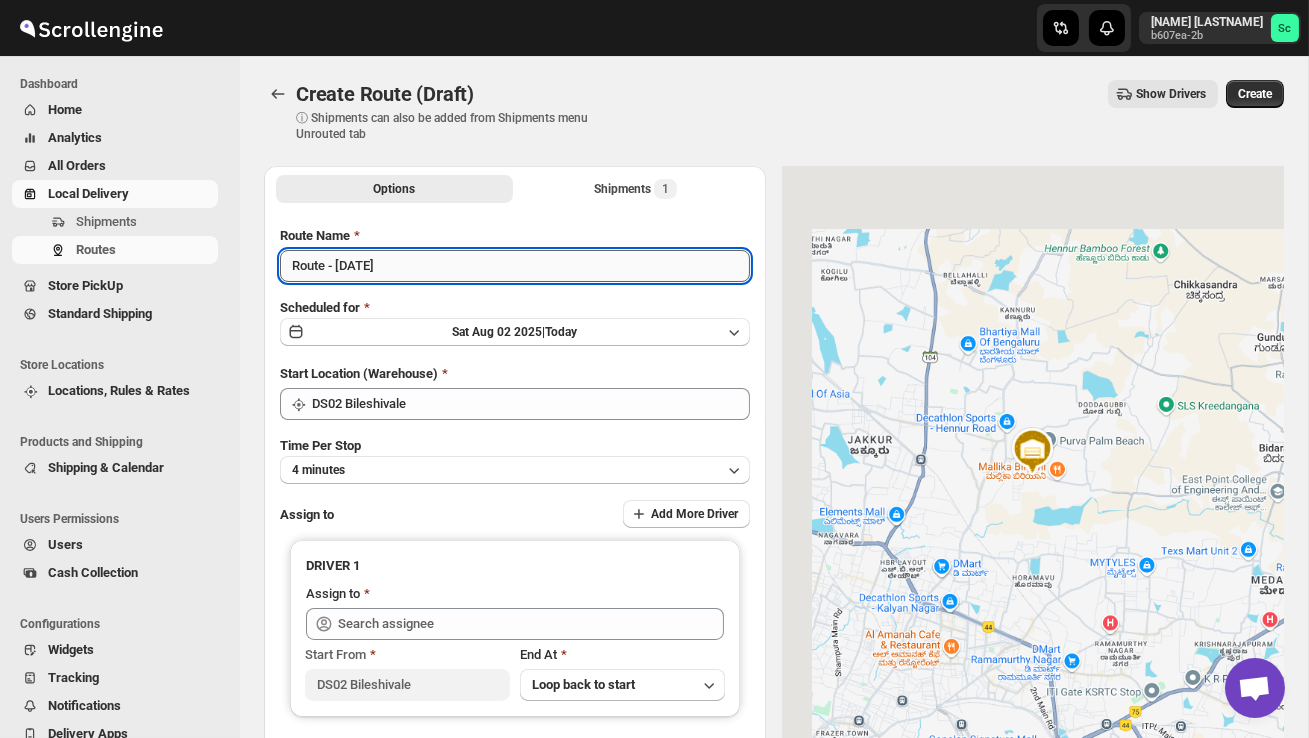 click on "Route - 02/08-0900" at bounding box center (515, 266) 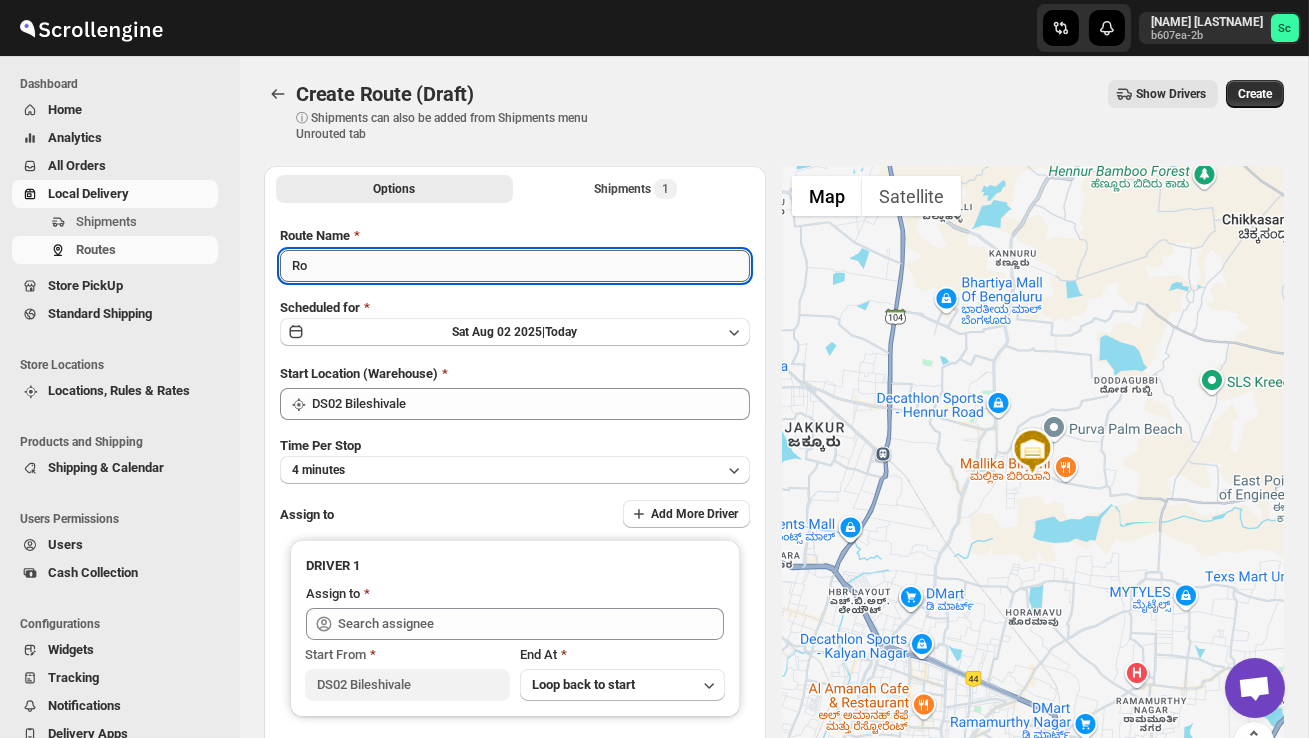 type on "R" 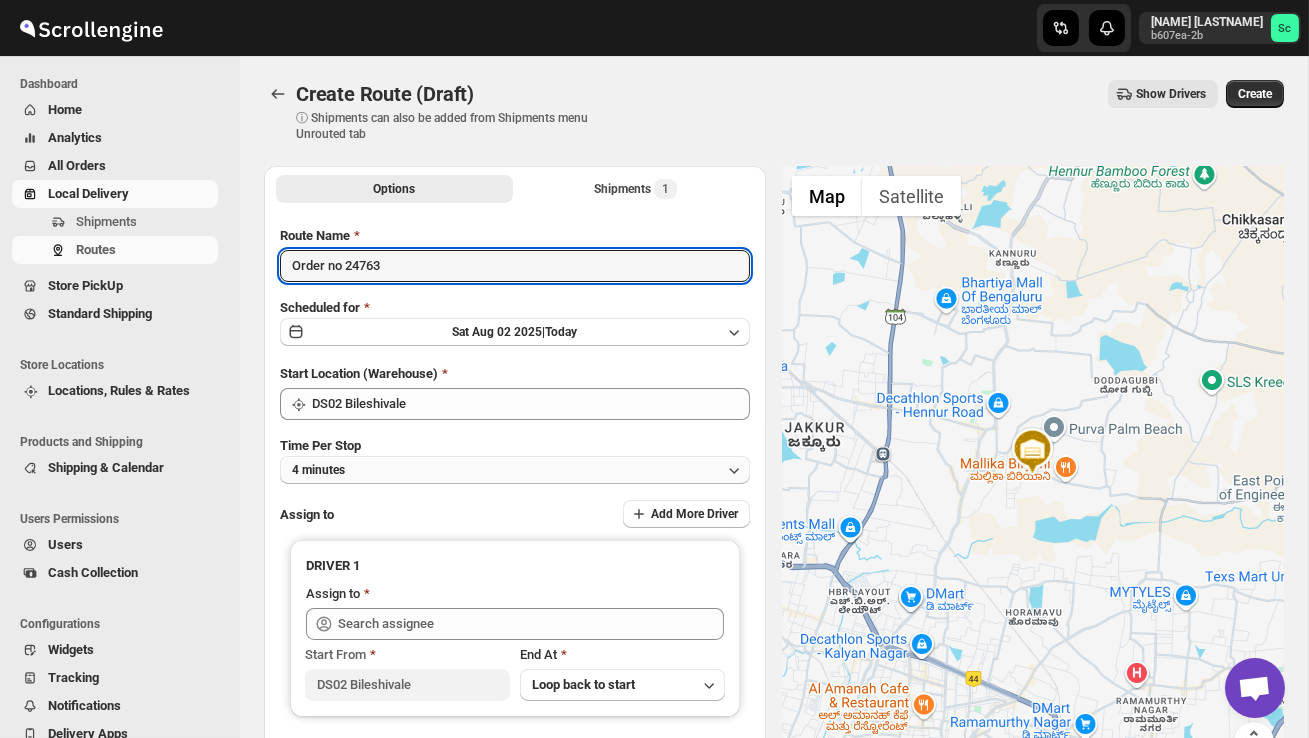type on "Order no 24763" 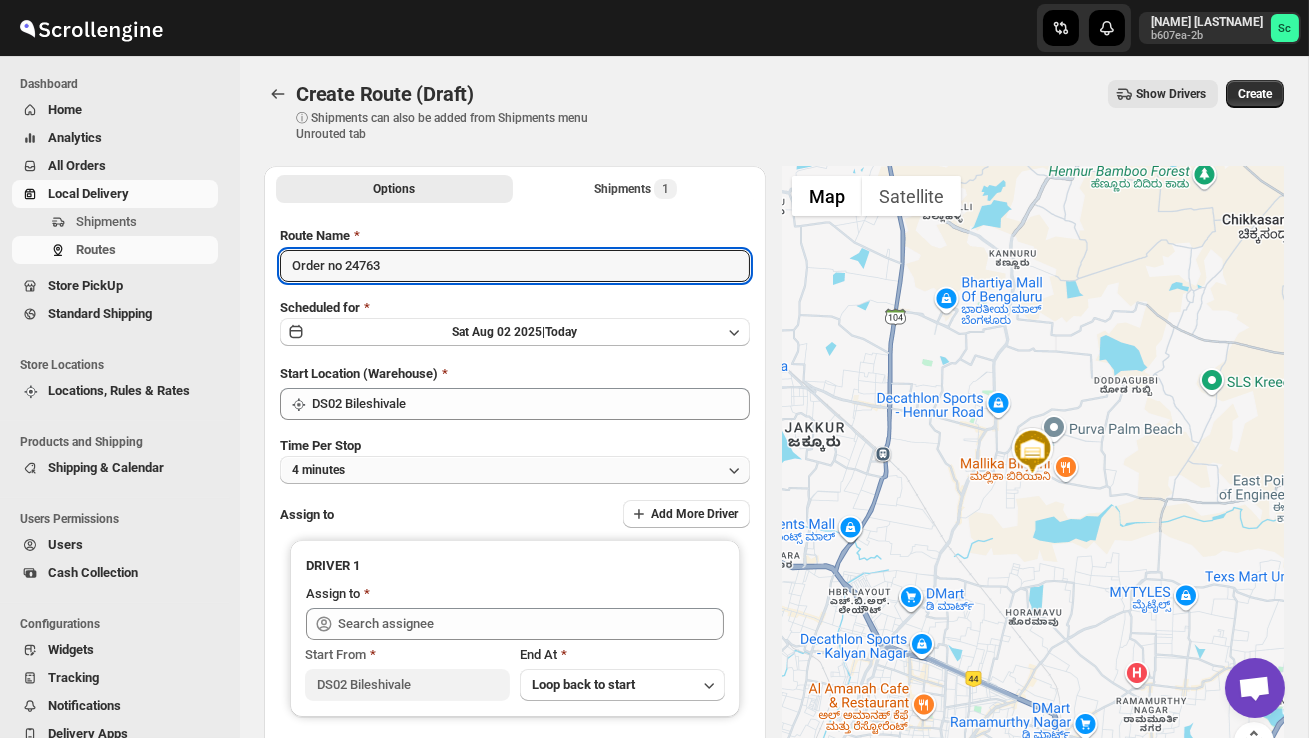 click on "4 minutes" at bounding box center (515, 470) 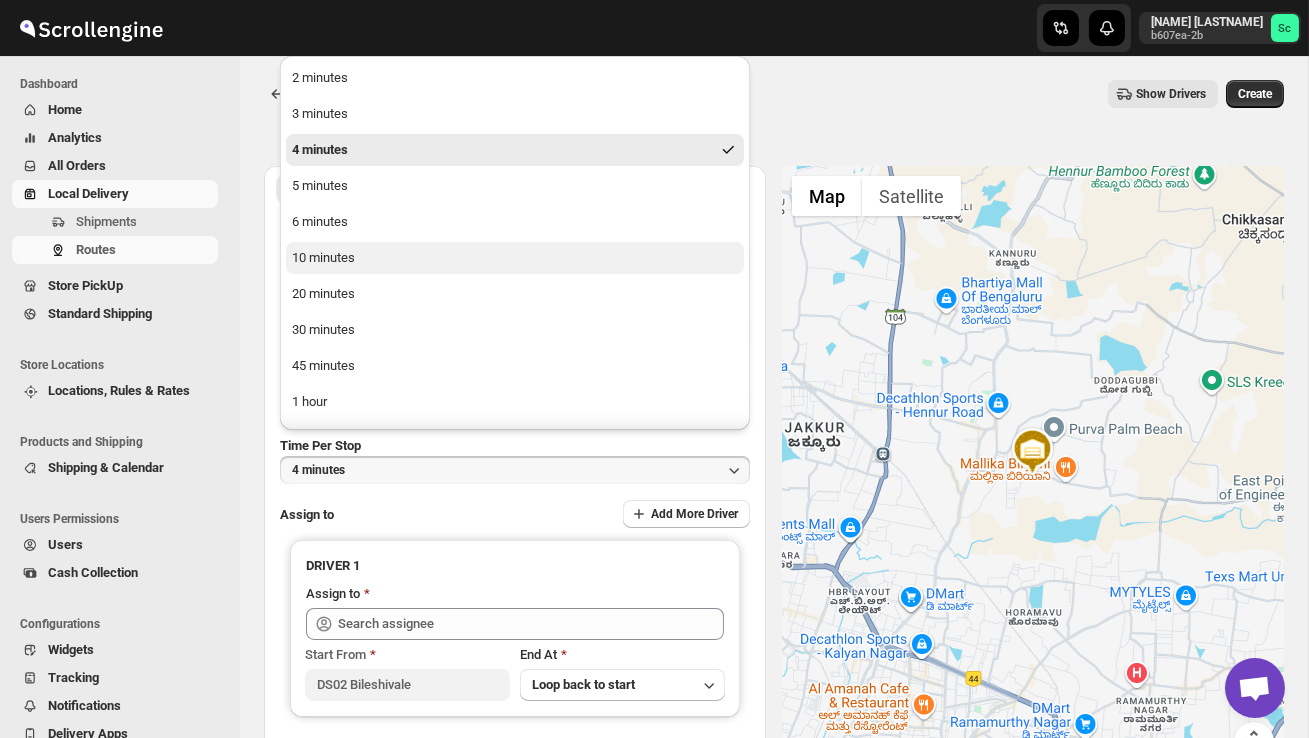 click on "10 minutes" at bounding box center [515, 258] 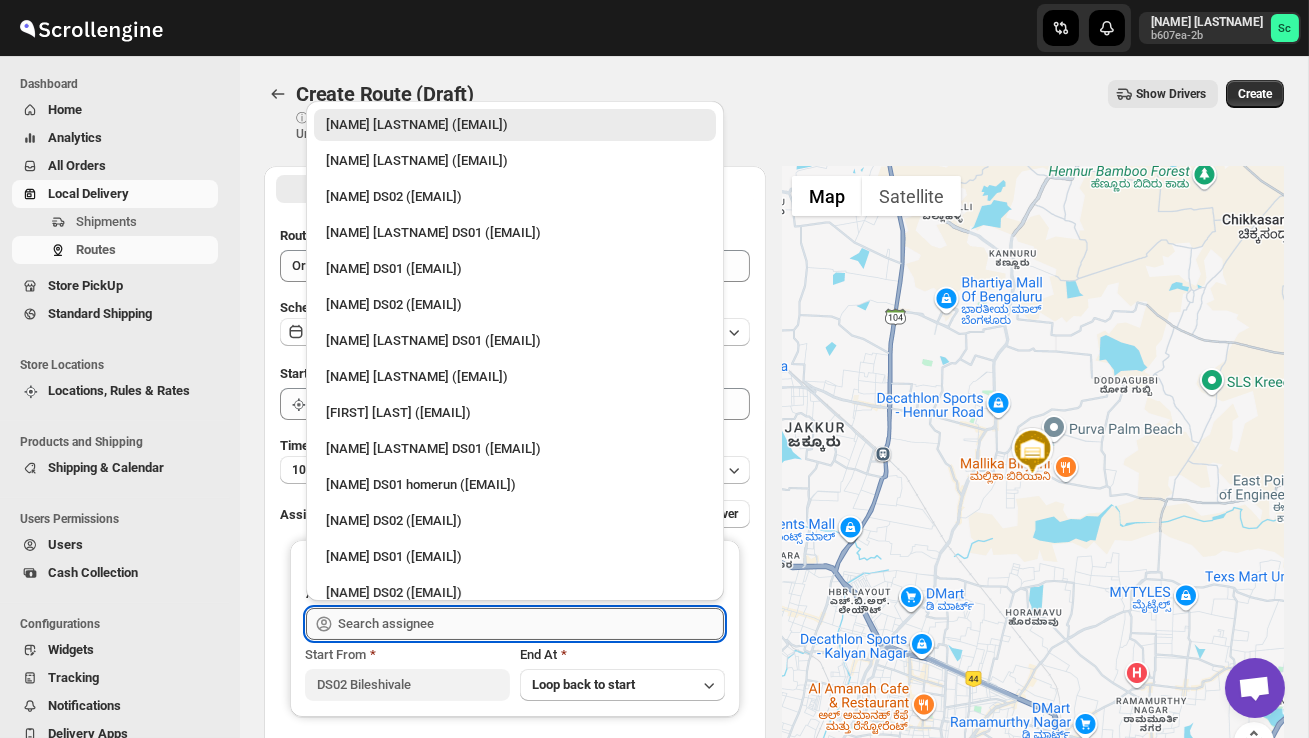 click at bounding box center (531, 624) 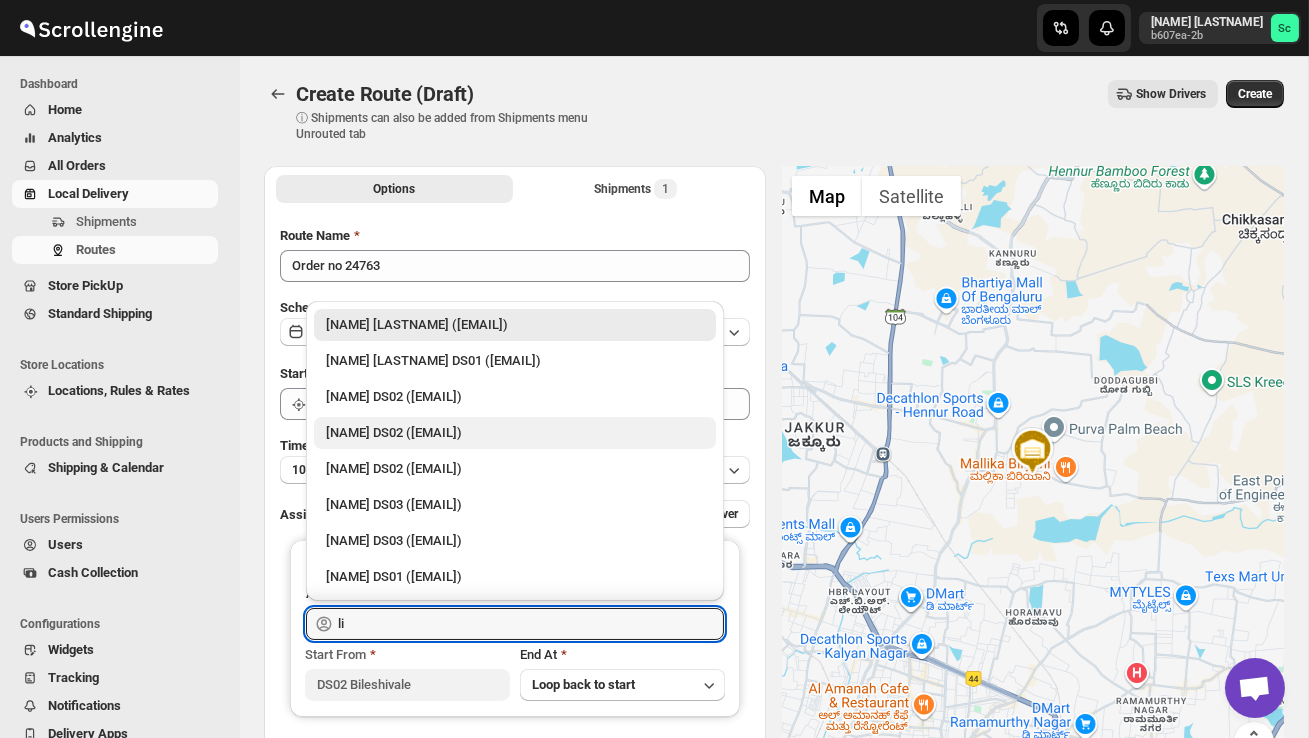 click on "ELION DAIMAIRI DS02 ([EMAIL])" at bounding box center [515, 433] 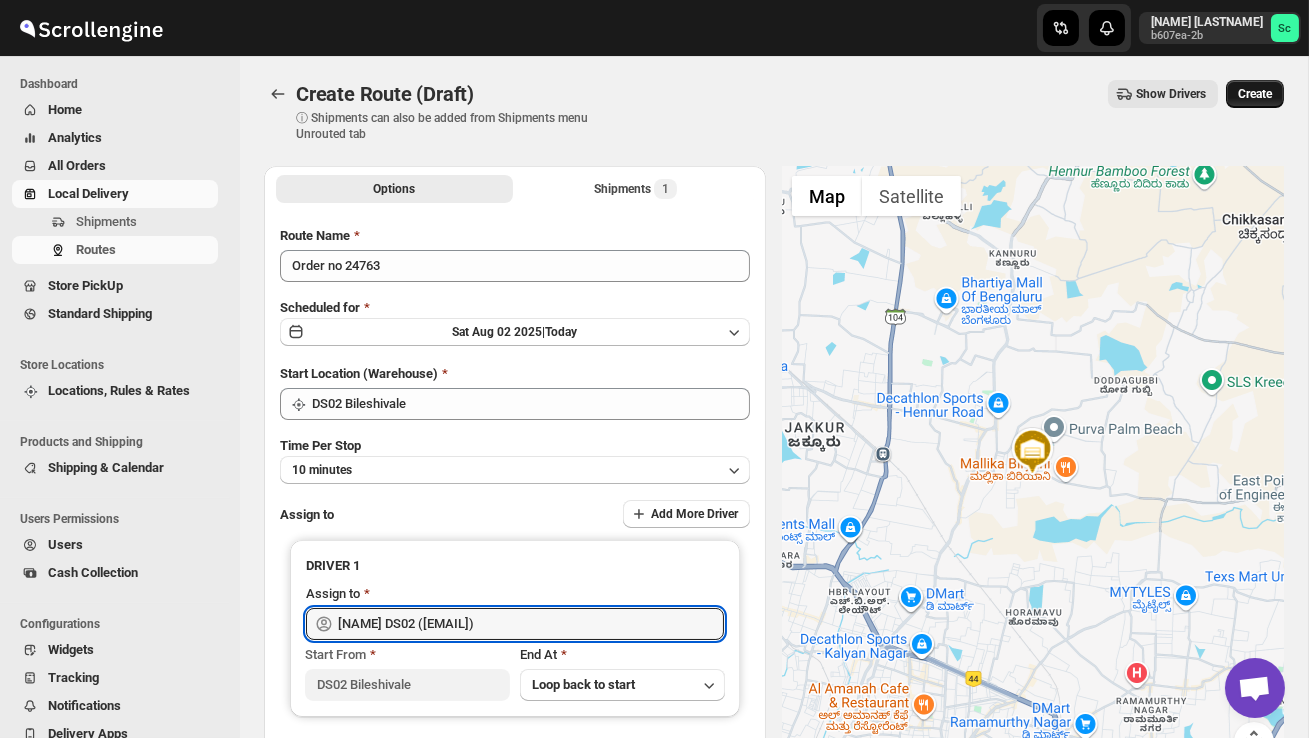 type on "ELION DAIMAIRI DS02 ([EMAIL])" 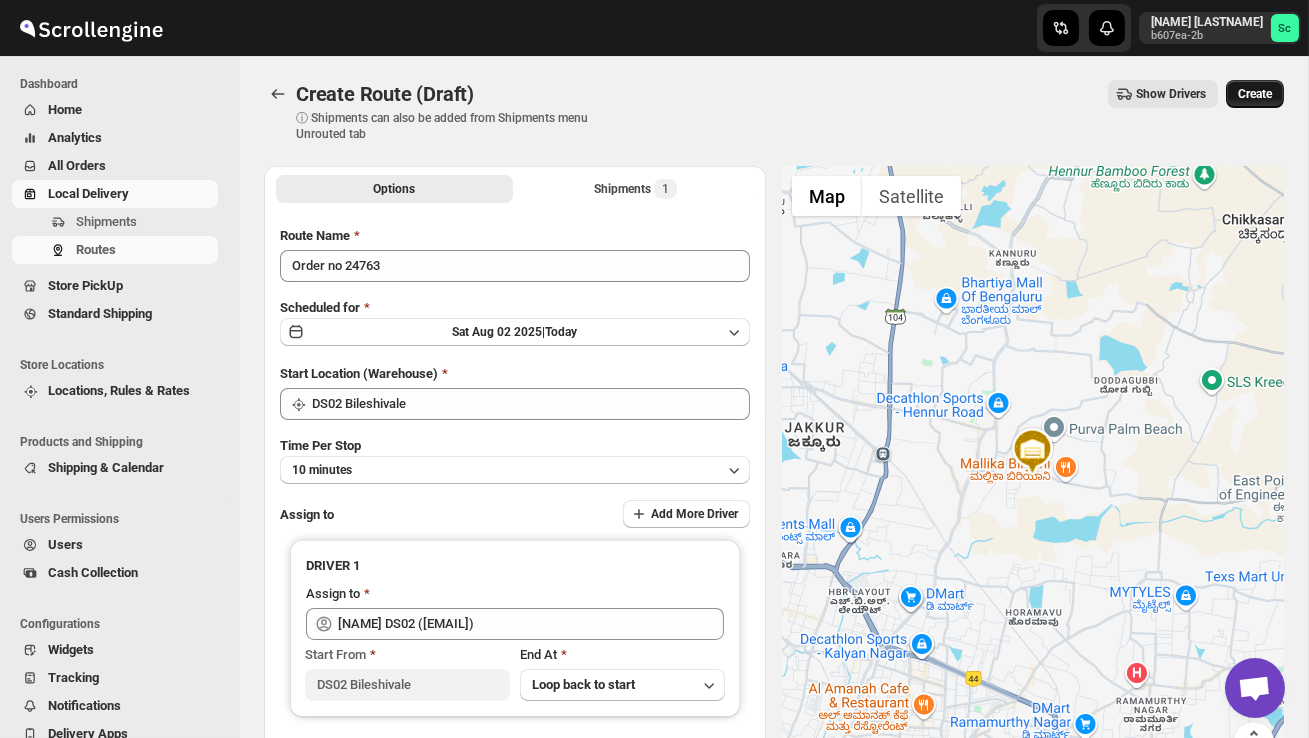 click on "Create" at bounding box center [1255, 94] 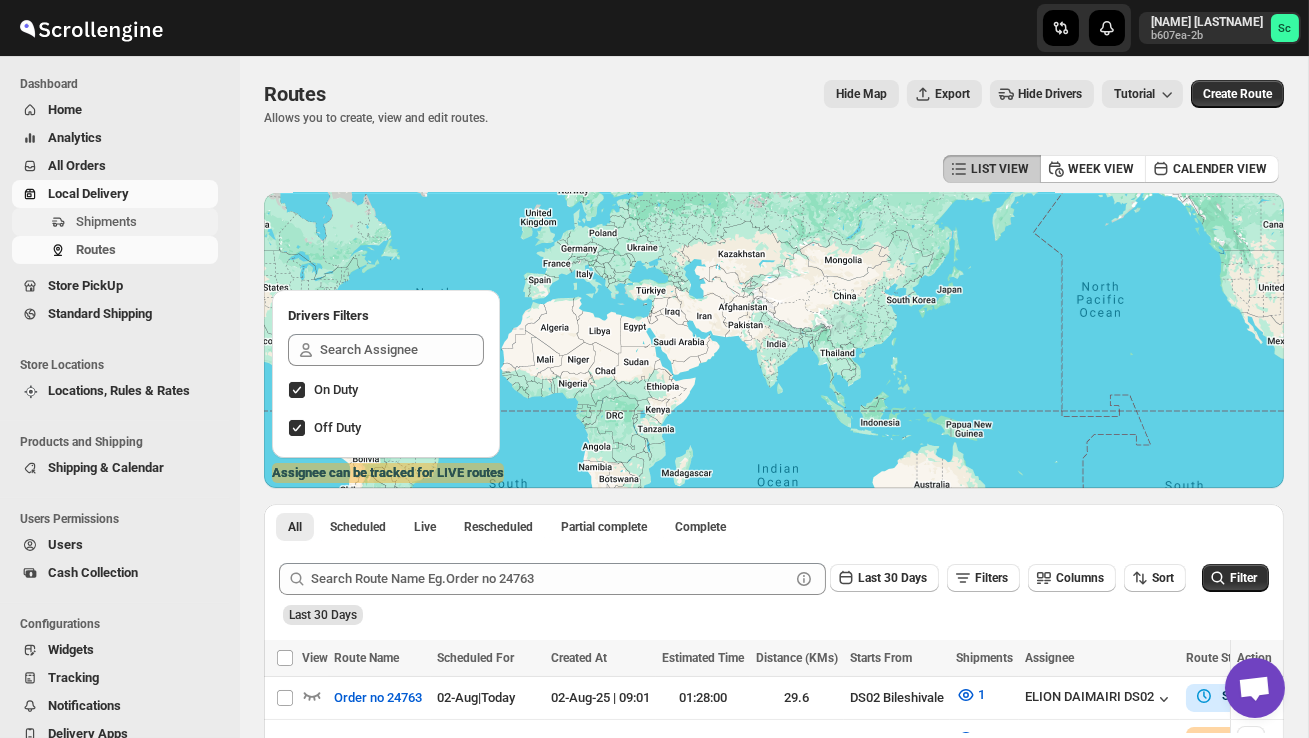 click on "Shipments" at bounding box center (145, 222) 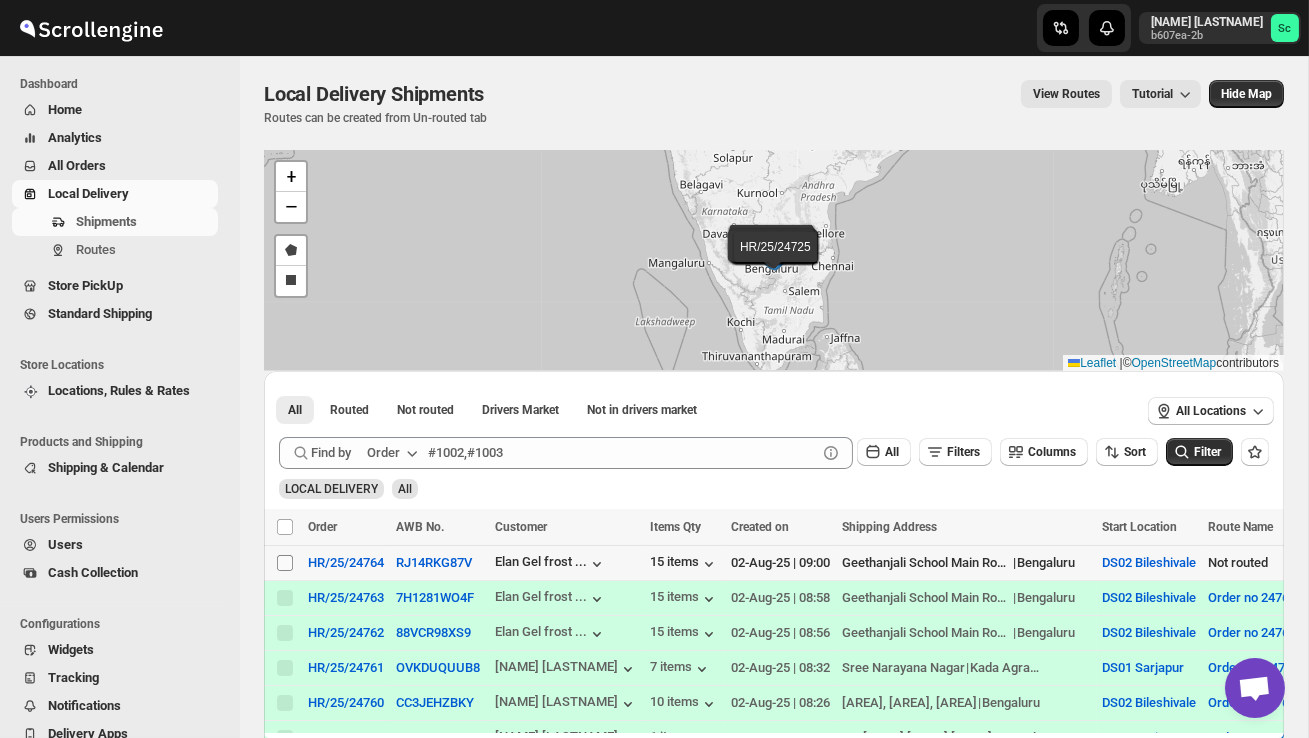 click on "Select shipment" at bounding box center [285, 563] 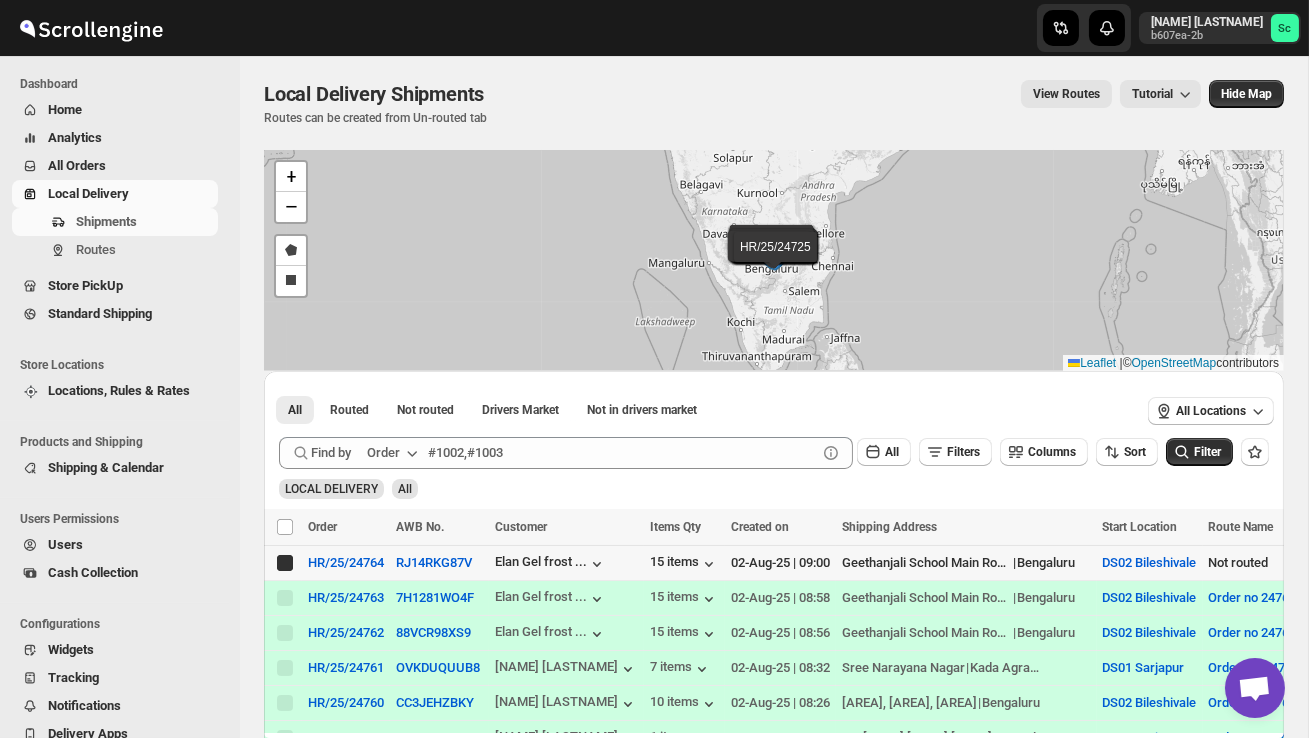 checkbox on "true" 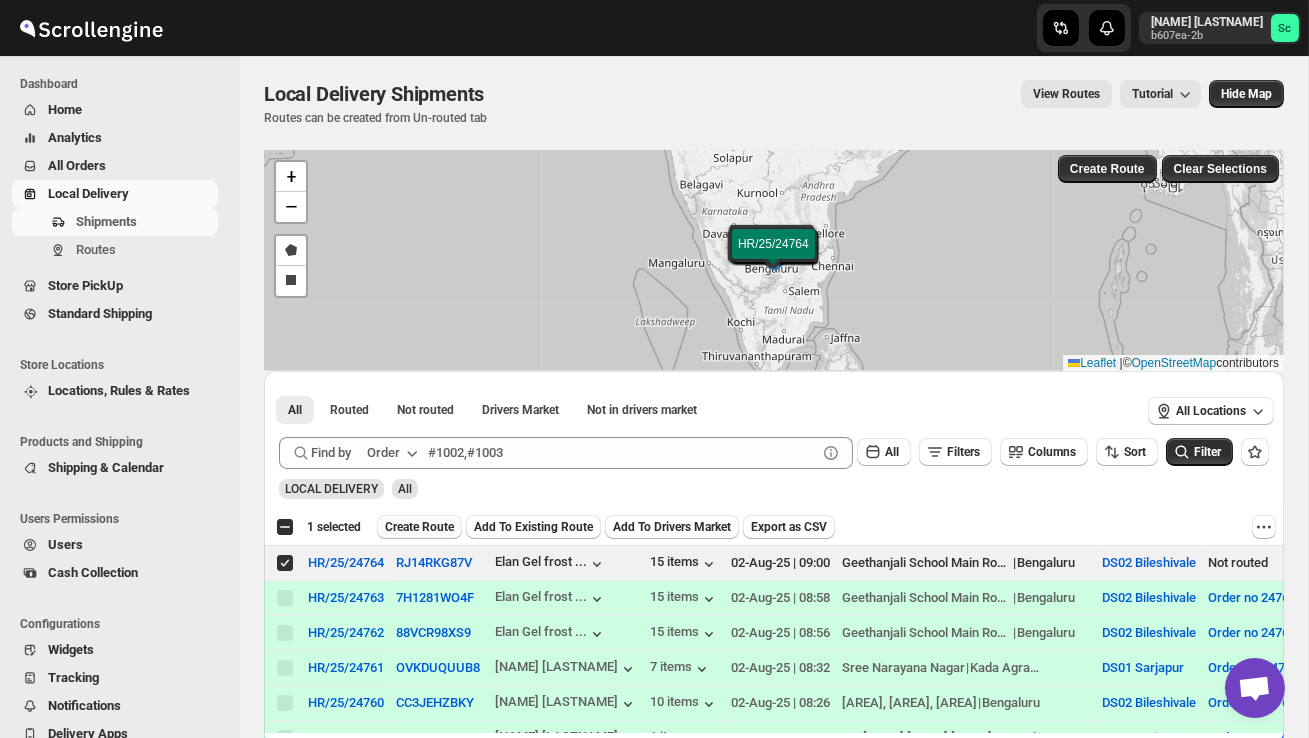 click on "Create Route" at bounding box center [419, 527] 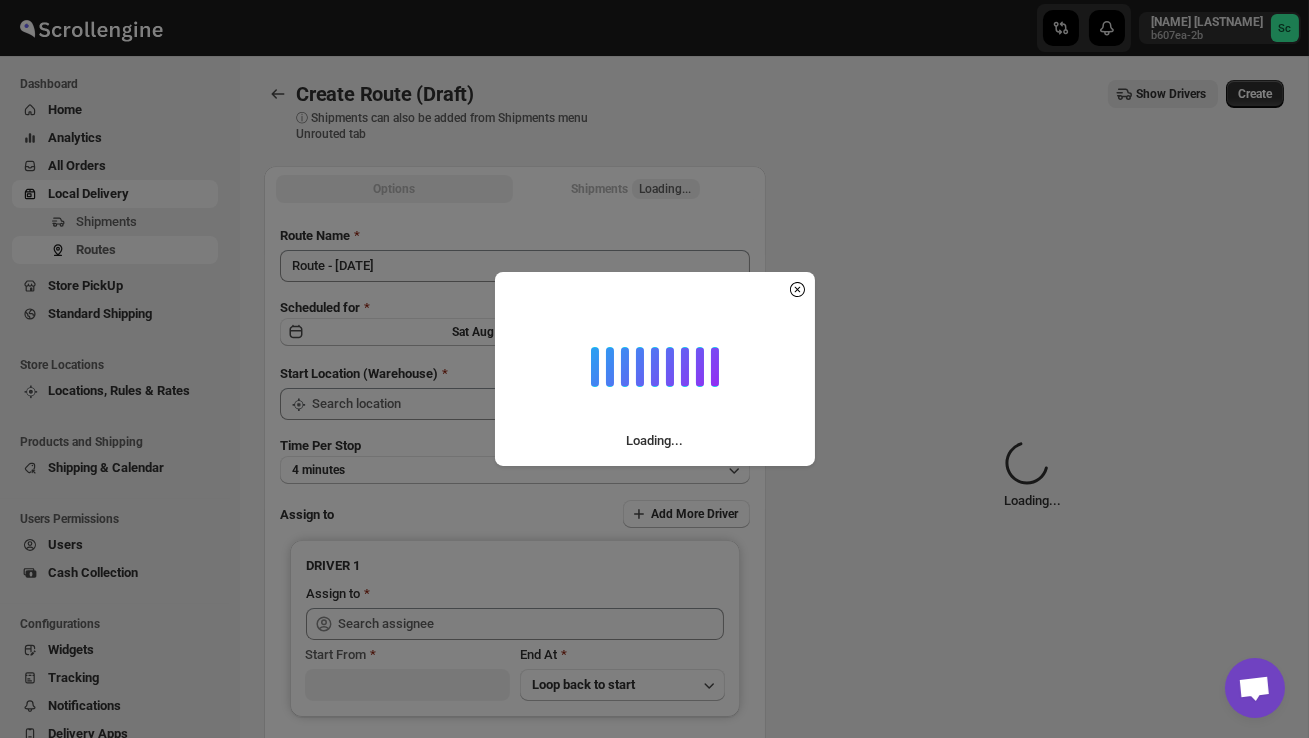 type on "DS02 Bileshivale" 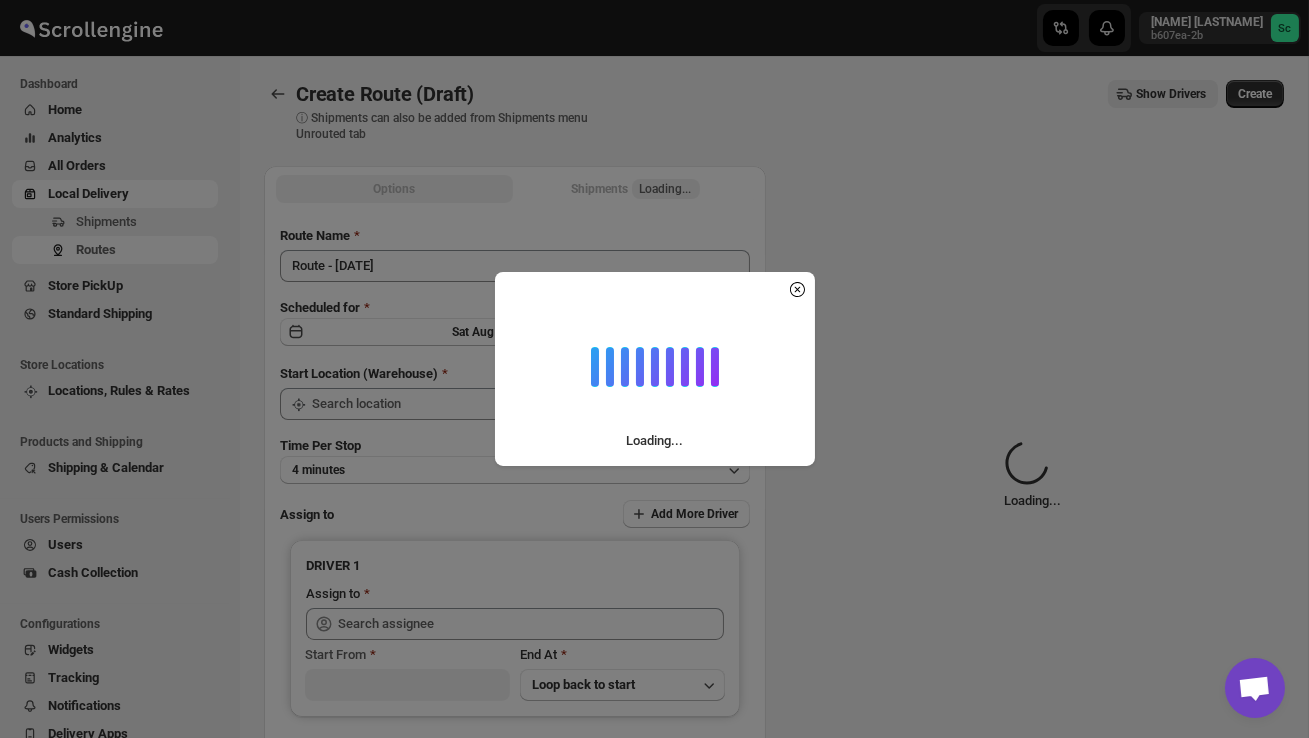 type on "DS02 Bileshivale" 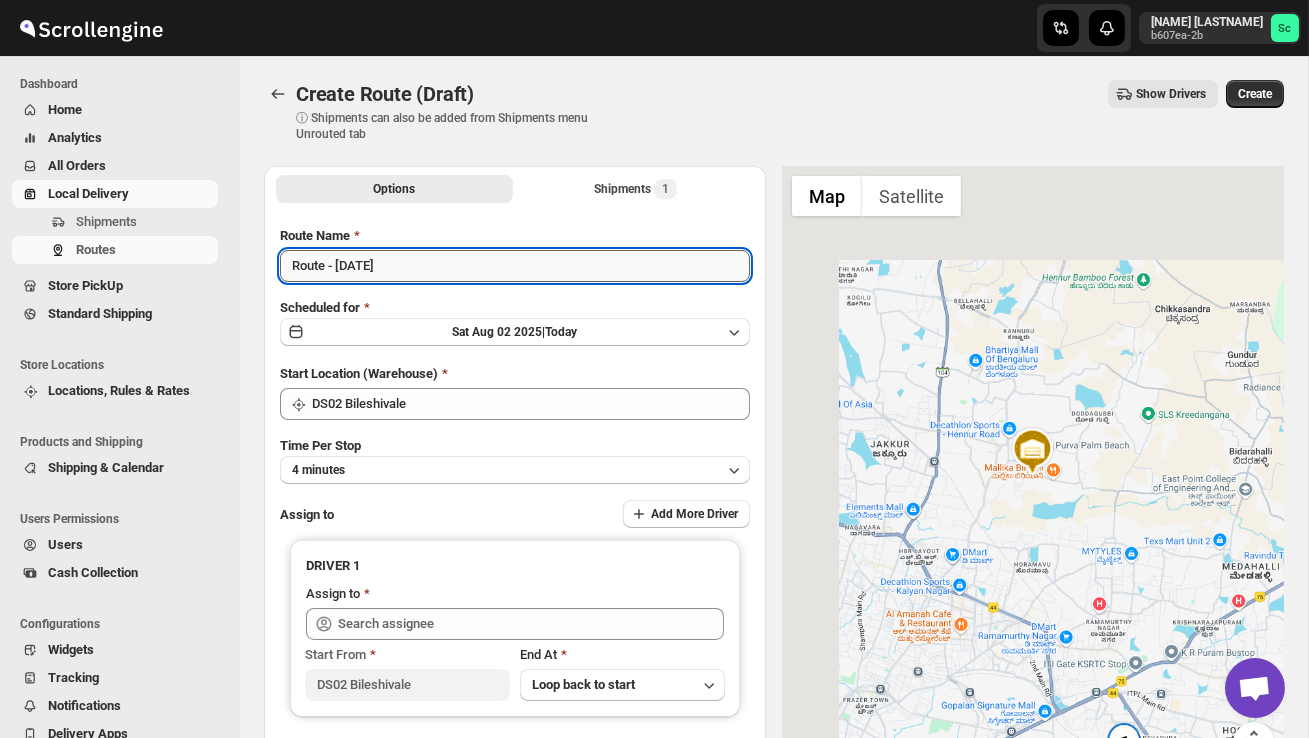 click on "Route - 02/08-0901" at bounding box center [515, 266] 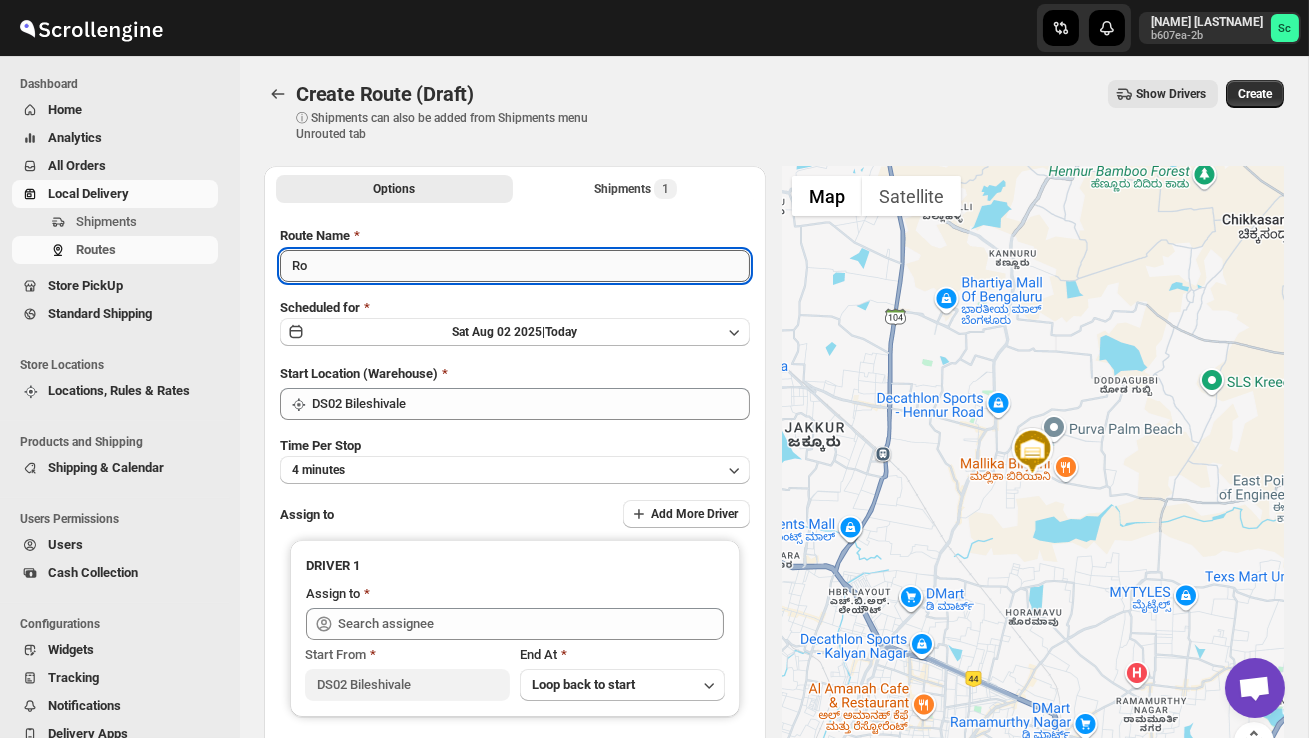 type on "R" 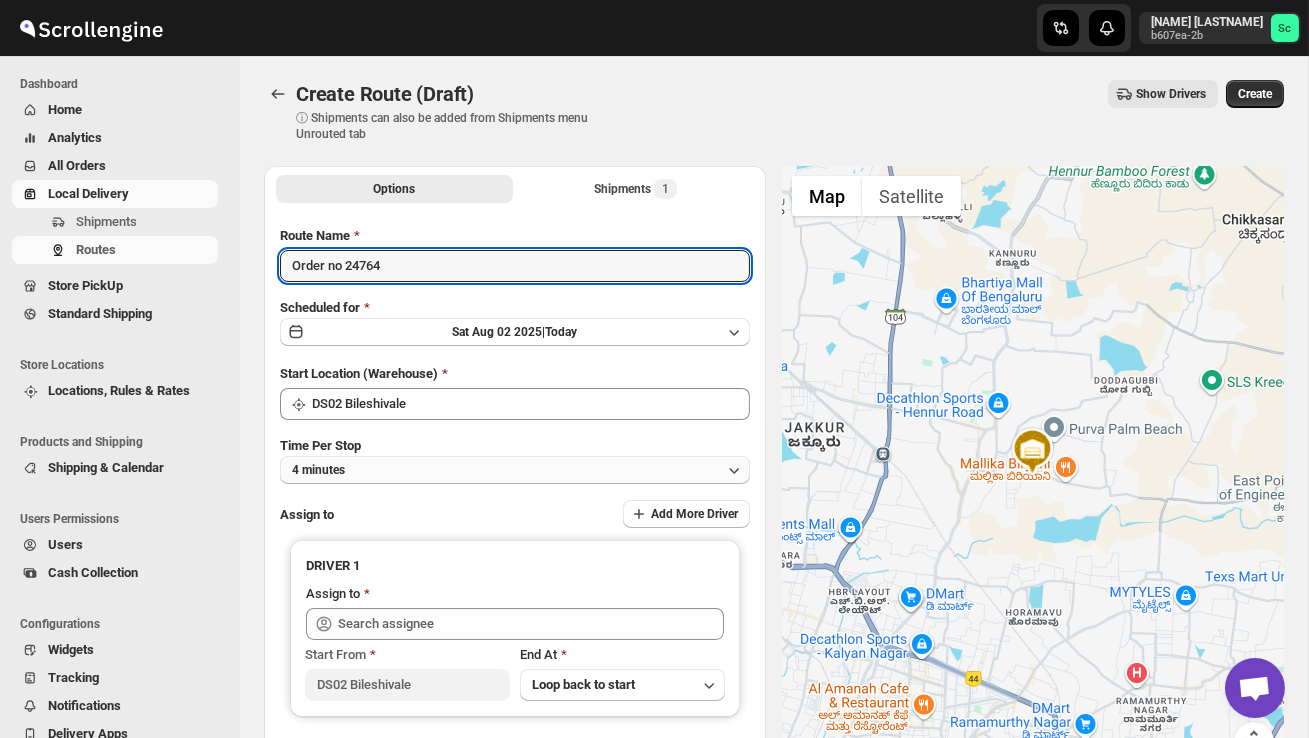 type on "Order no 24764" 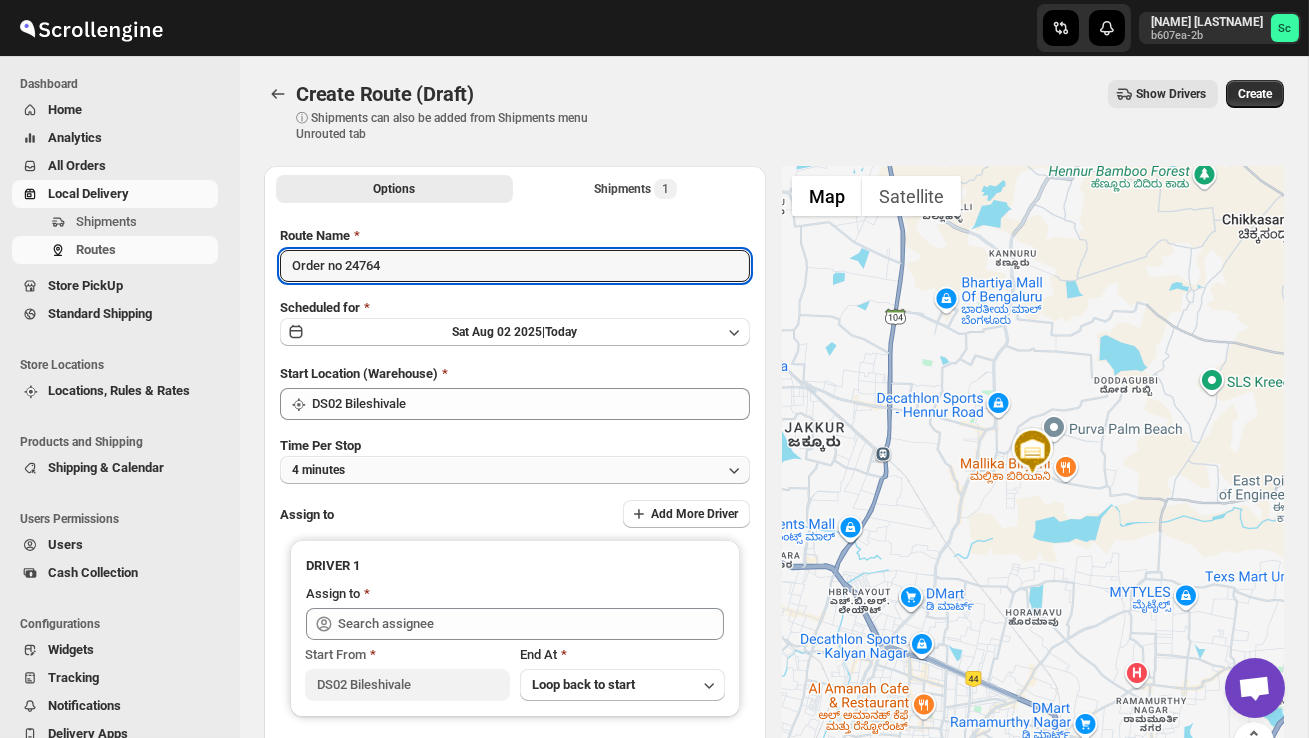 click on "4 minutes" at bounding box center (515, 470) 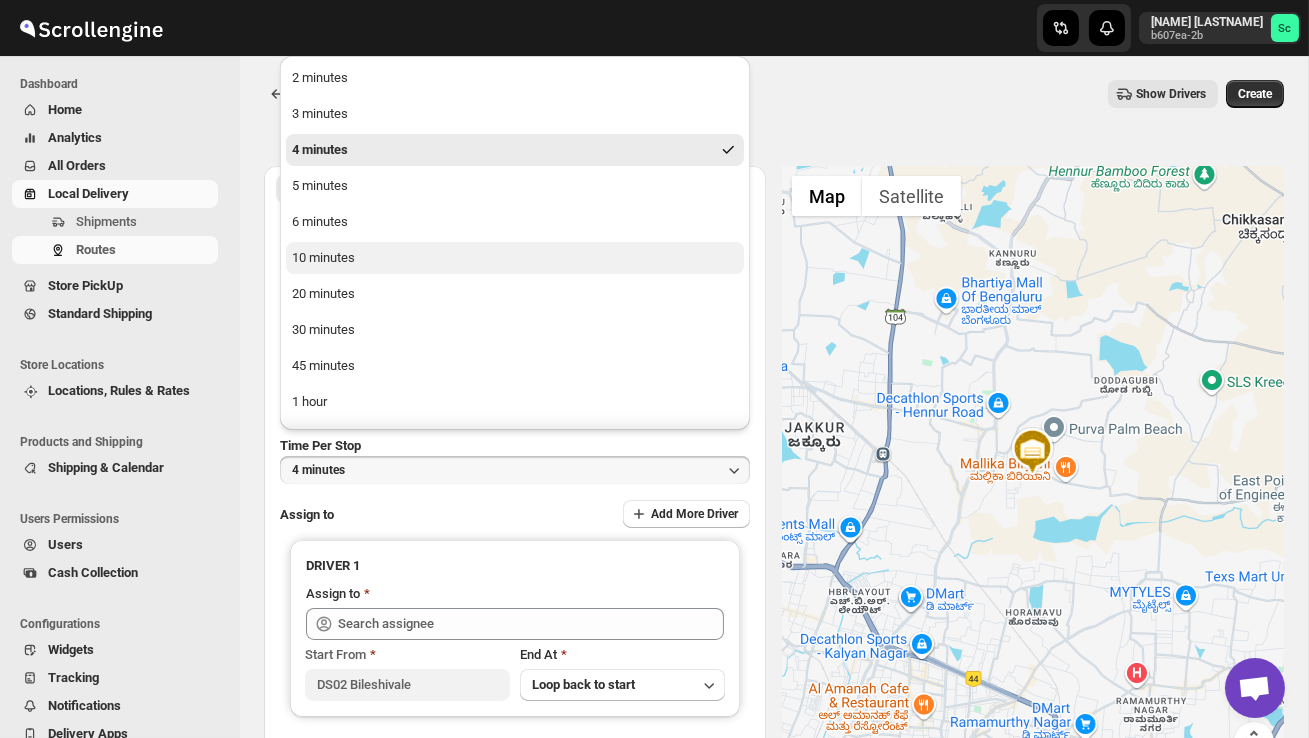 click on "10 minutes" at bounding box center (515, 258) 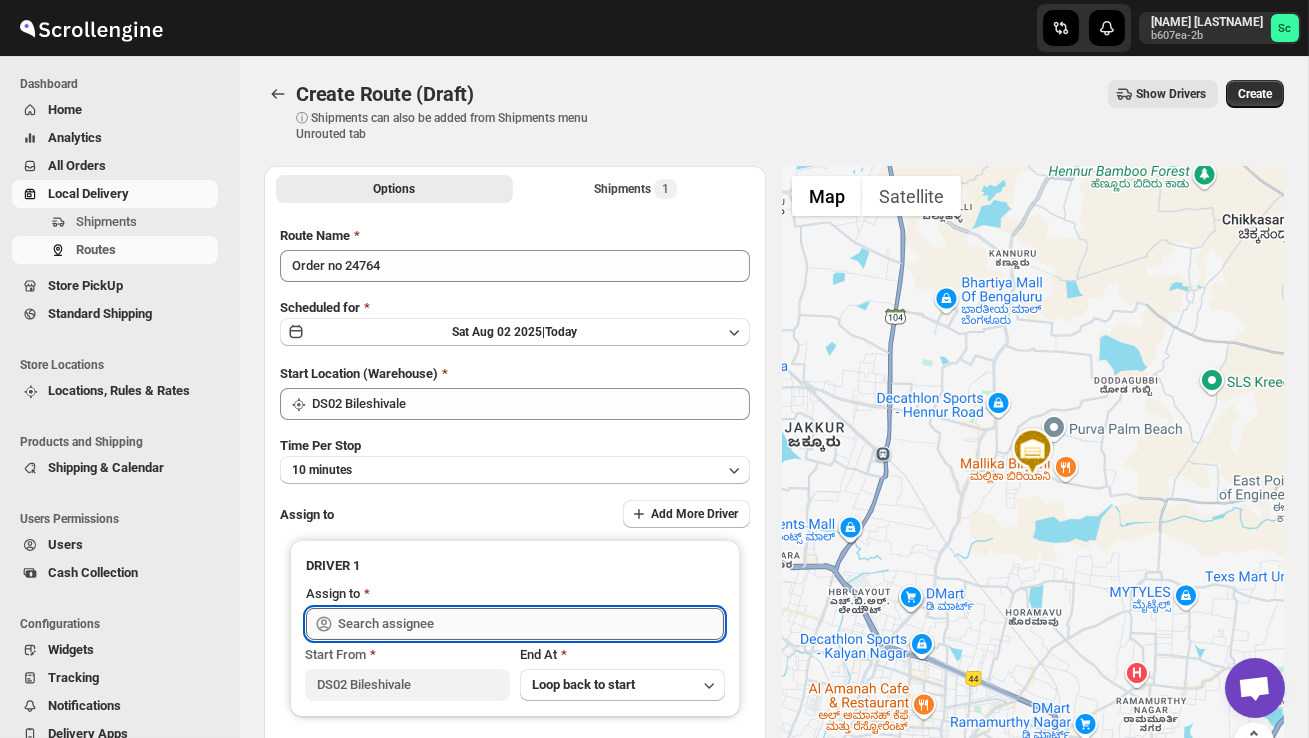 click at bounding box center (531, 624) 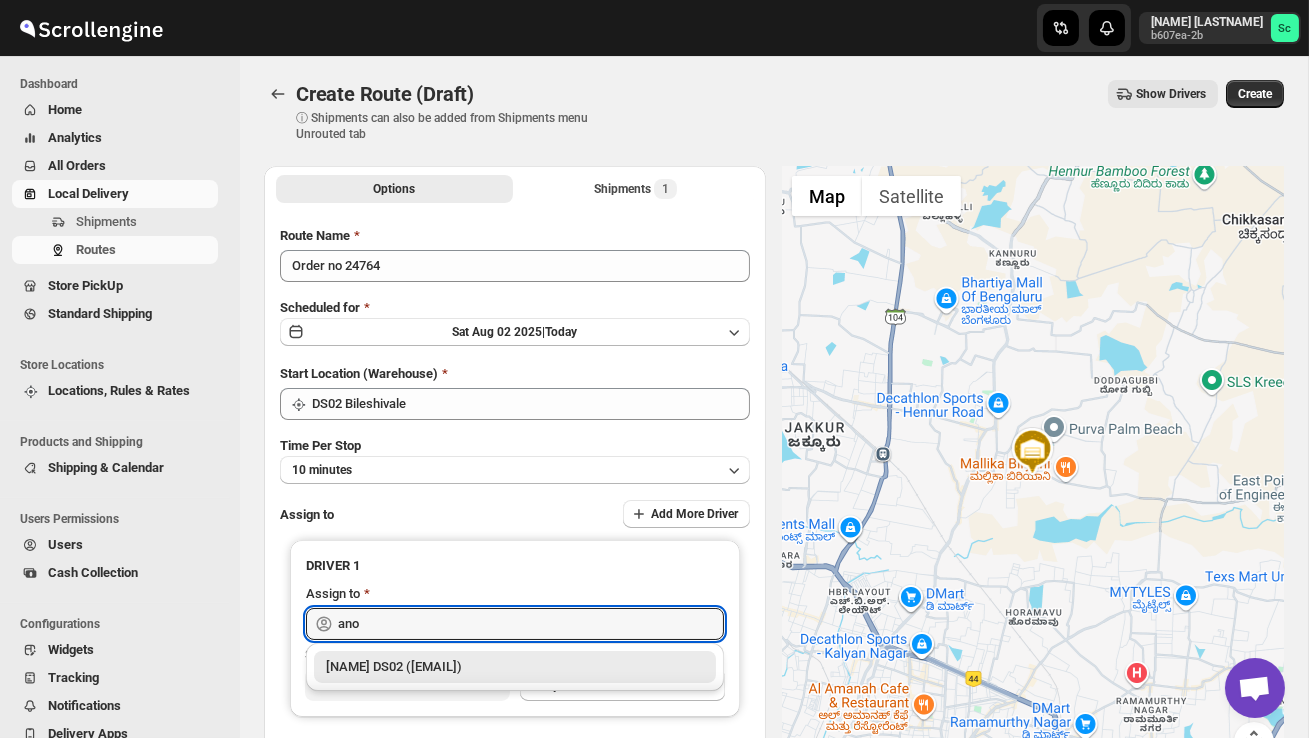 click on "ANOWAR  DS02 ([EMAIL])" at bounding box center (515, 667) 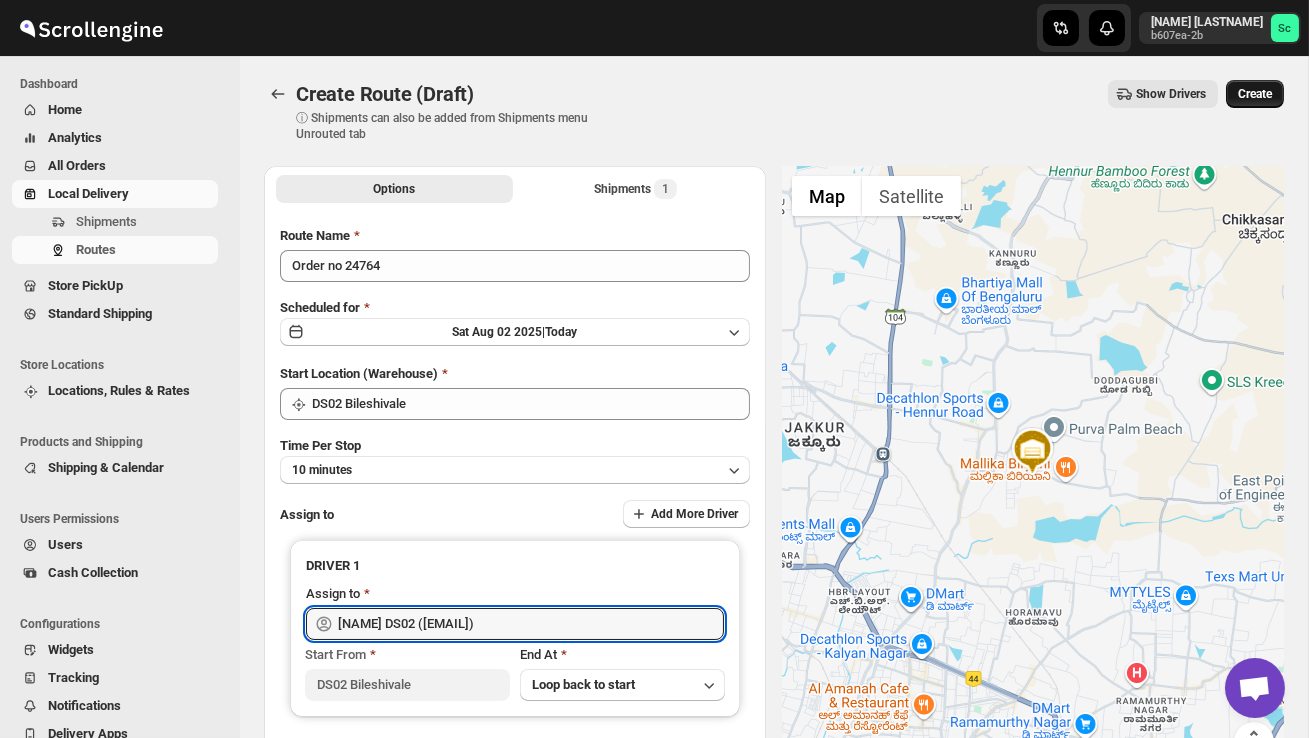 type on "ANOWAR  DS02 ([EMAIL])" 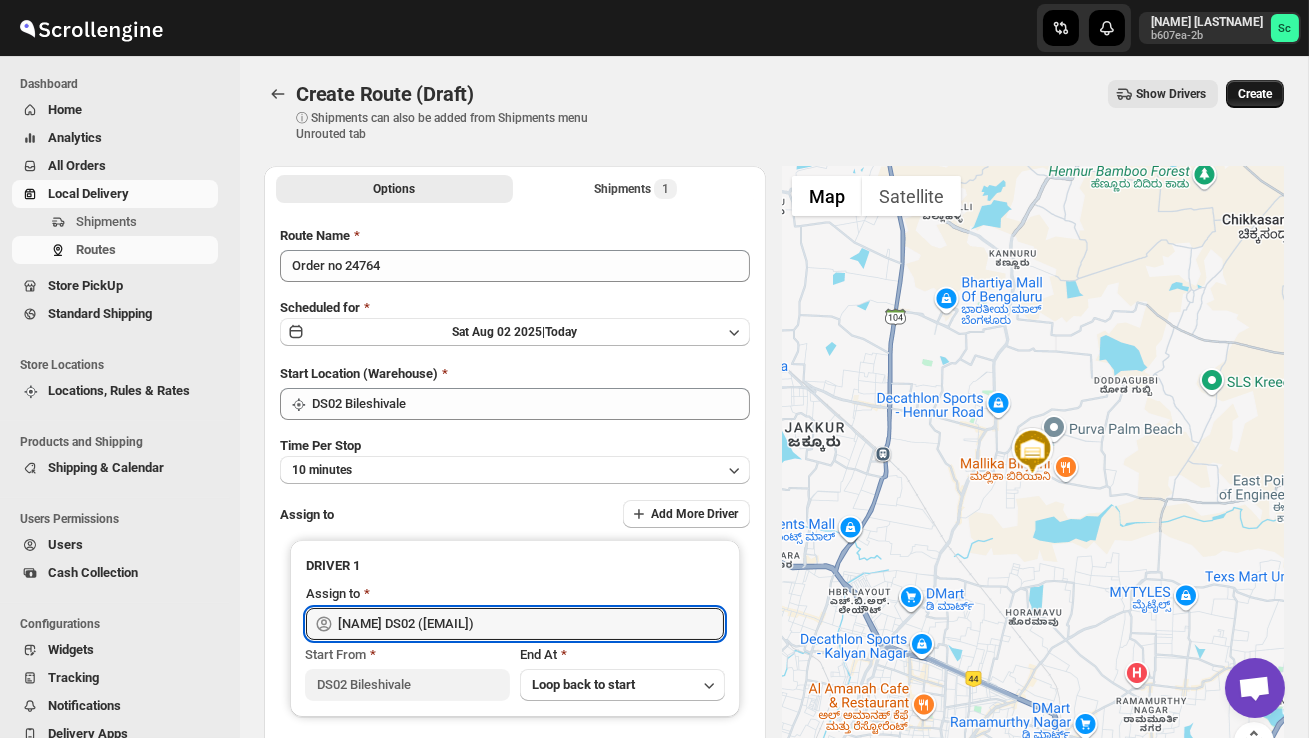 click on "Create" at bounding box center [1255, 94] 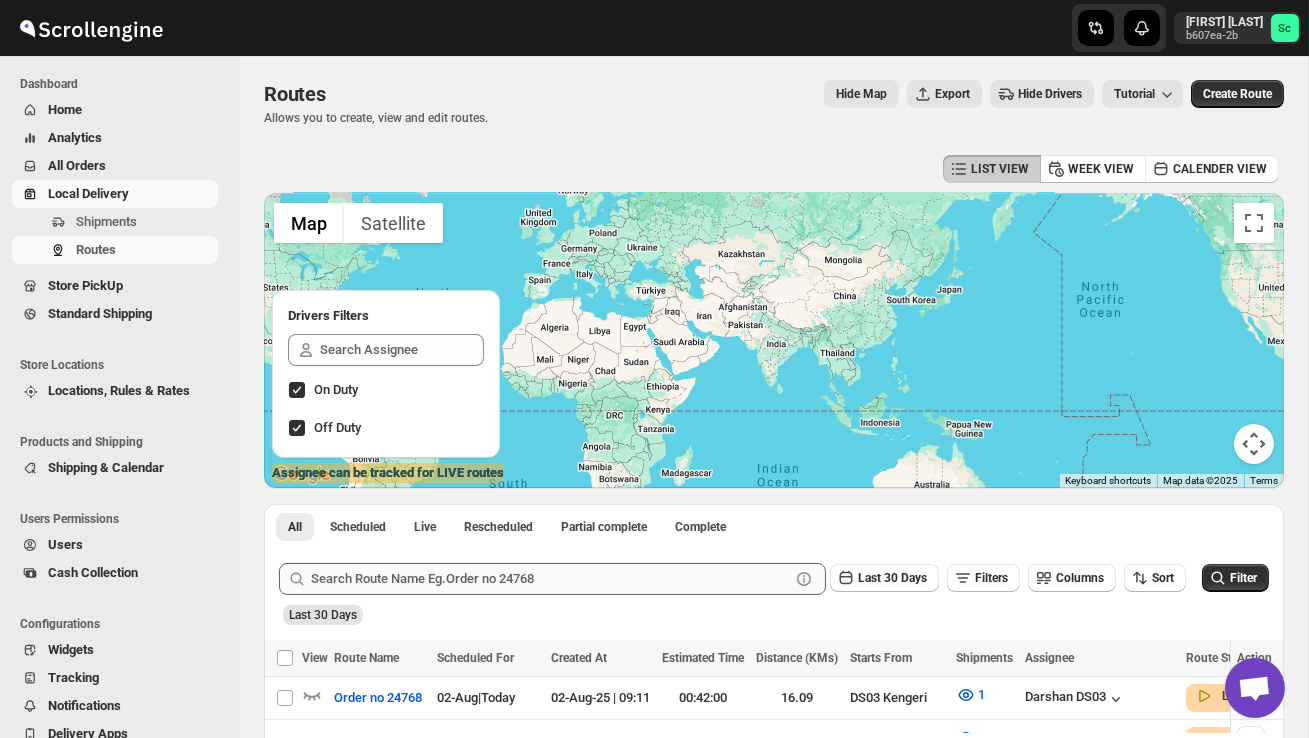 scroll, scrollTop: 198, scrollLeft: 0, axis: vertical 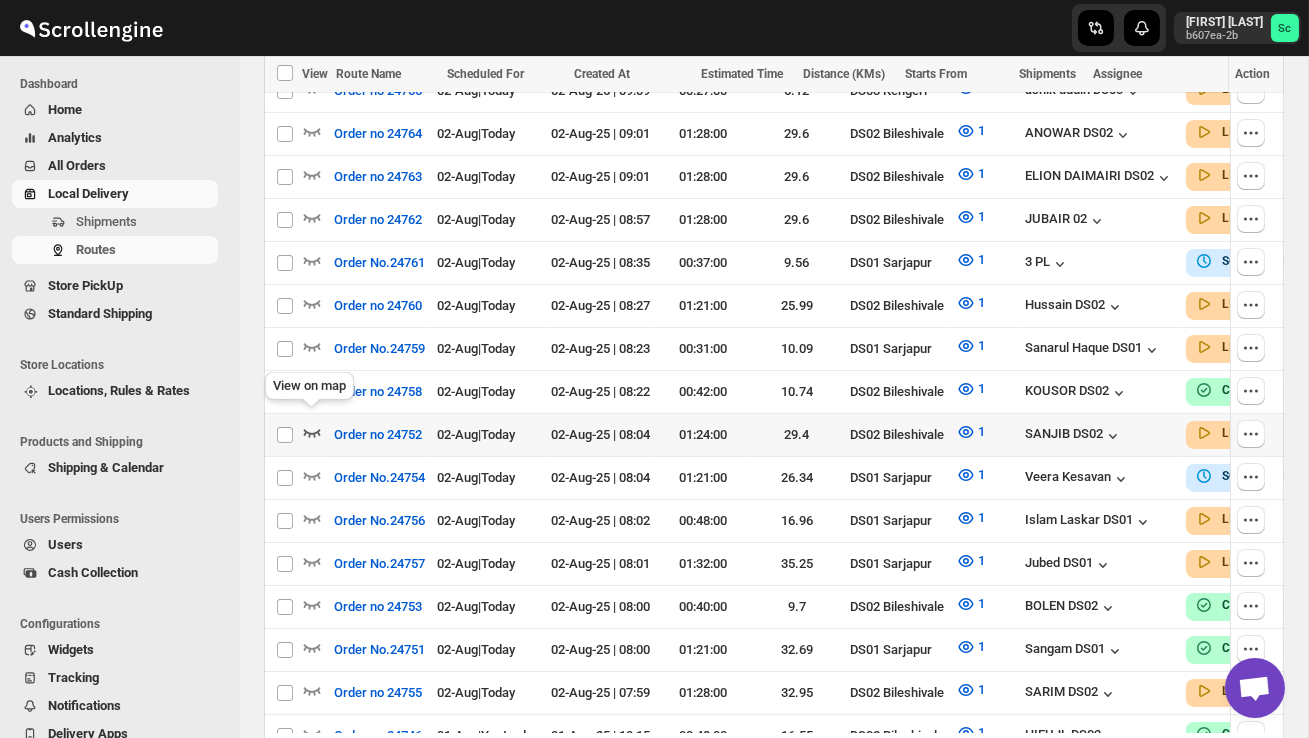 click 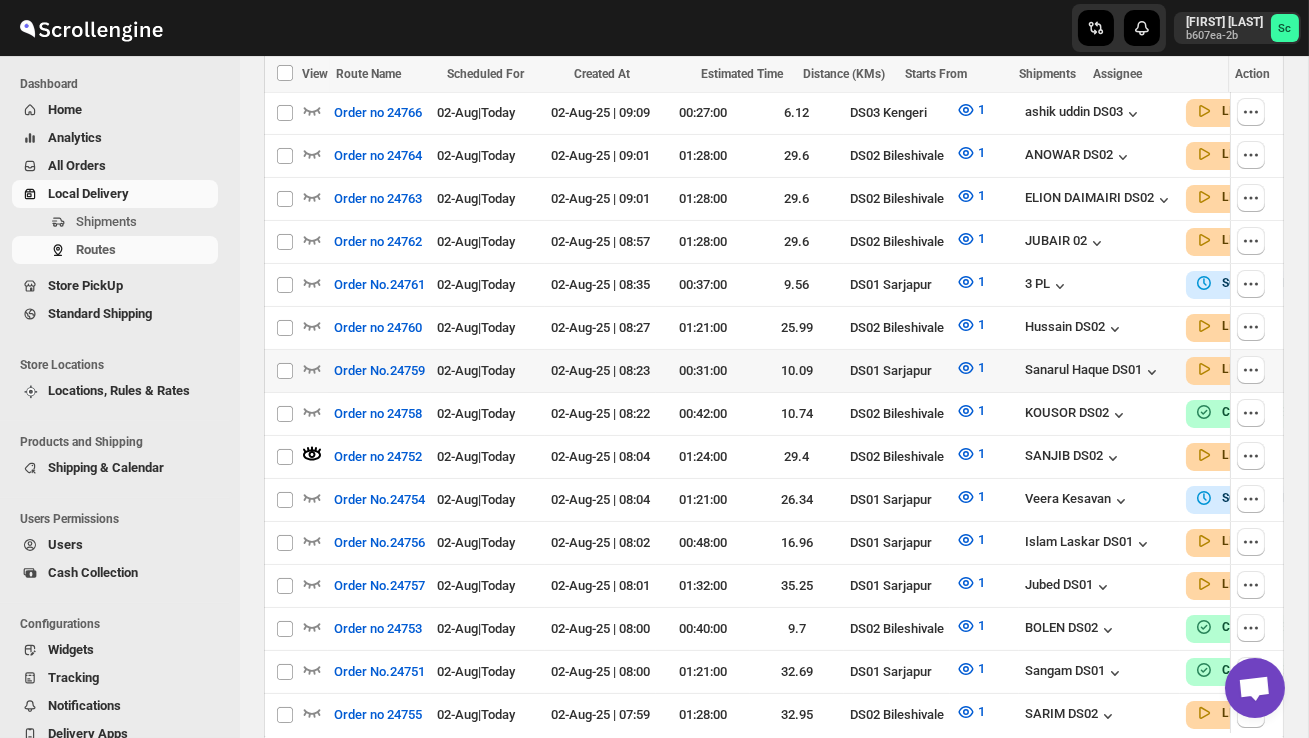 scroll, scrollTop: 0, scrollLeft: 0, axis: both 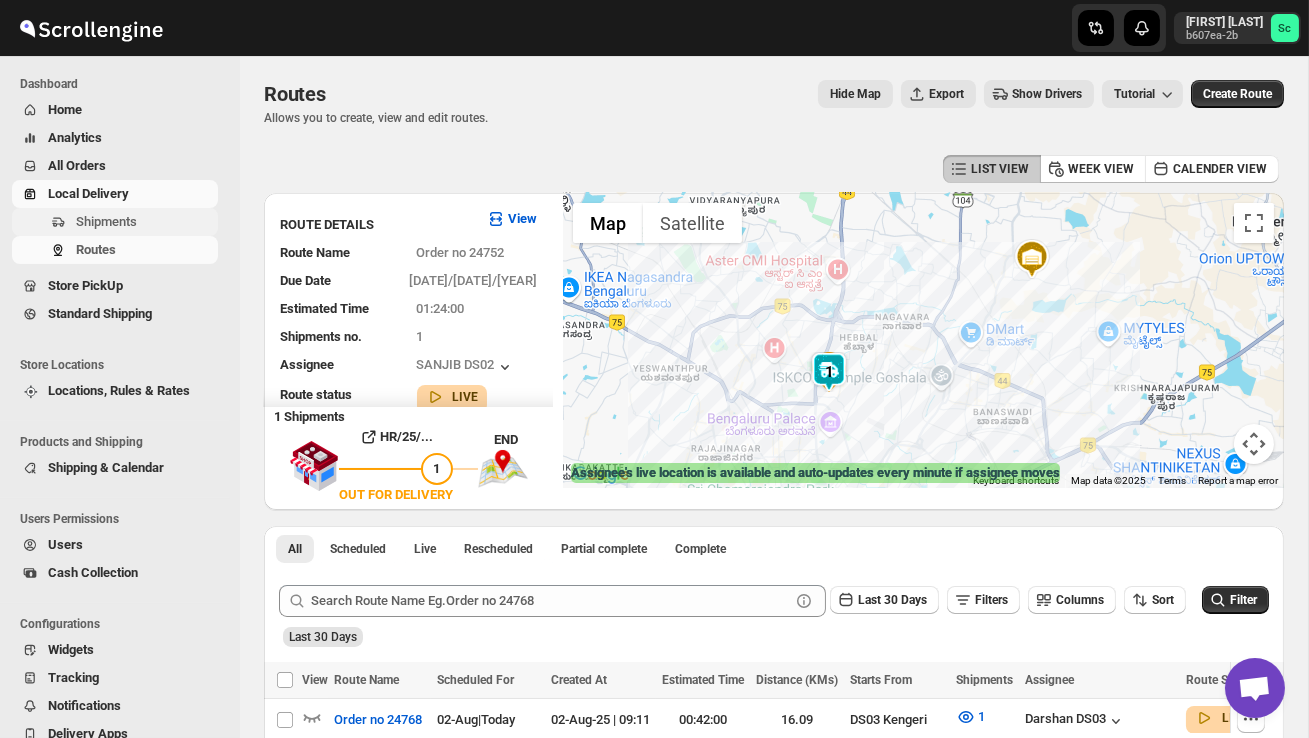click on "Shipments" at bounding box center (145, 222) 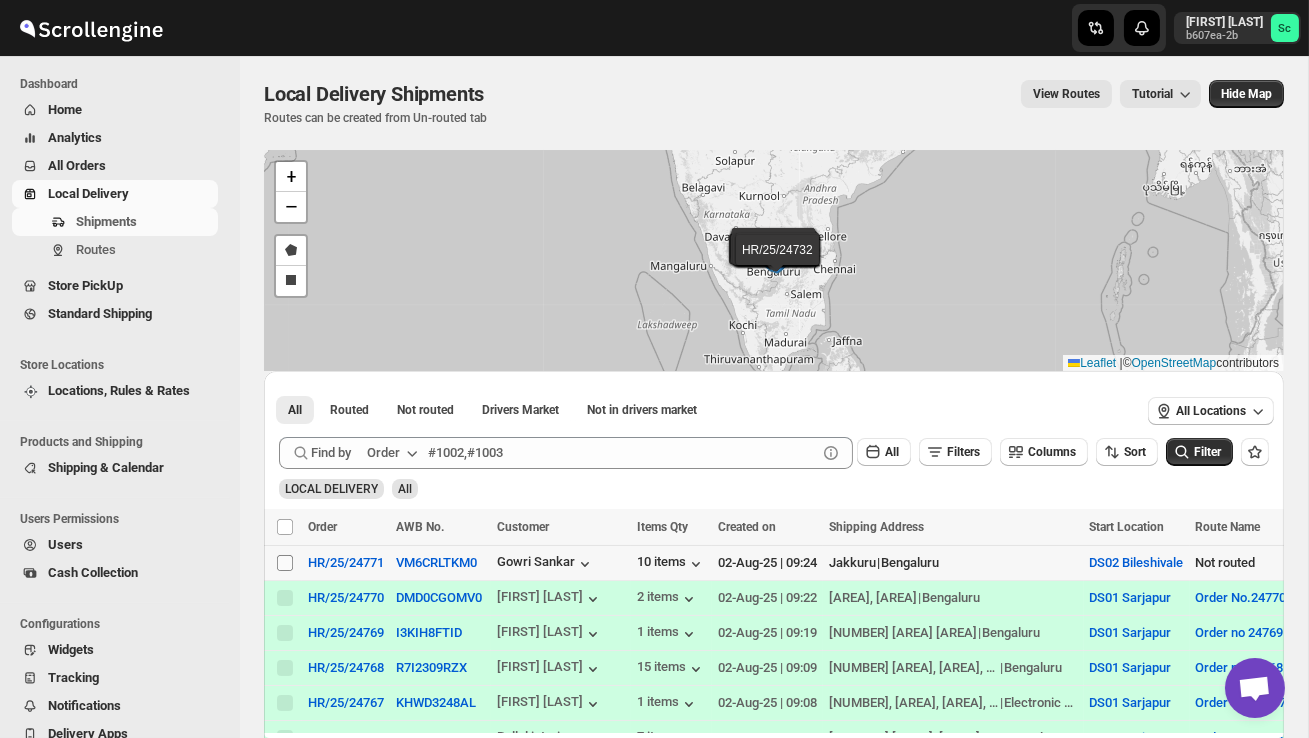 click on "Select shipment" at bounding box center (285, 563) 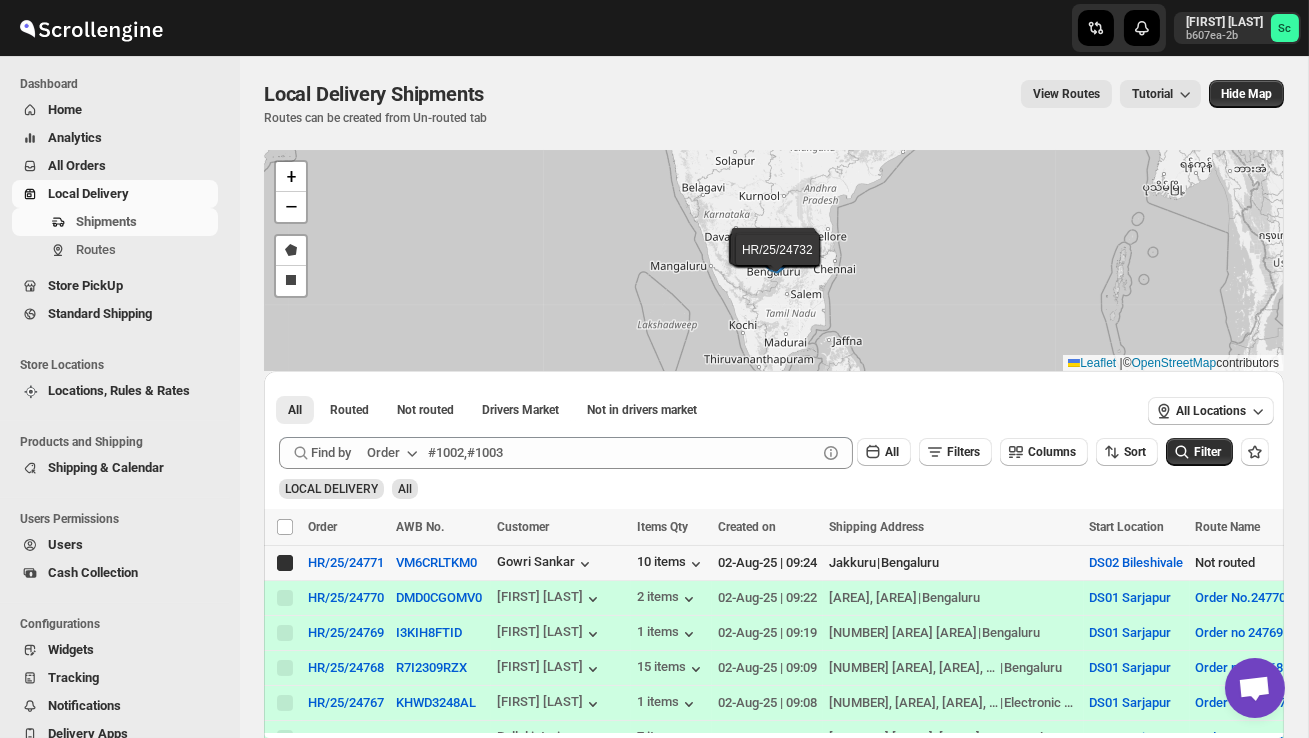 checkbox on "true" 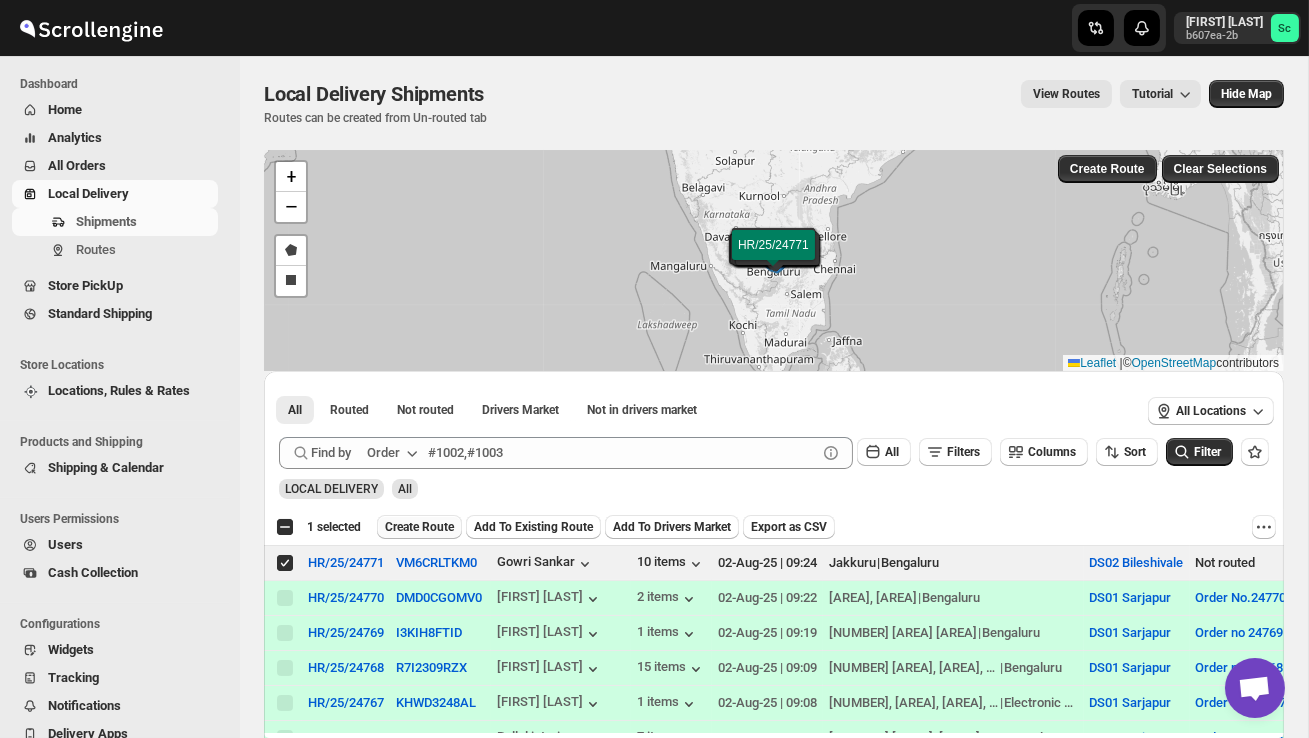click on "Create Route" at bounding box center (419, 527) 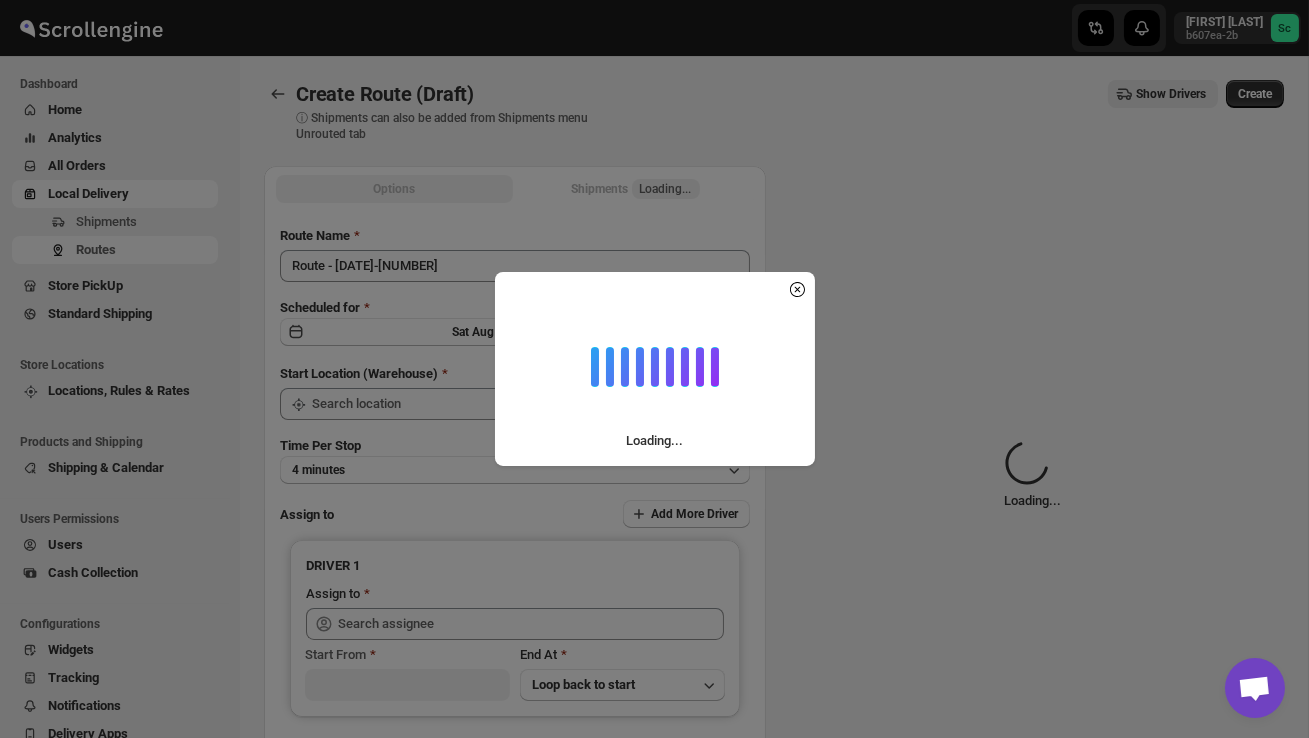 type on "DS02 Bileshivale" 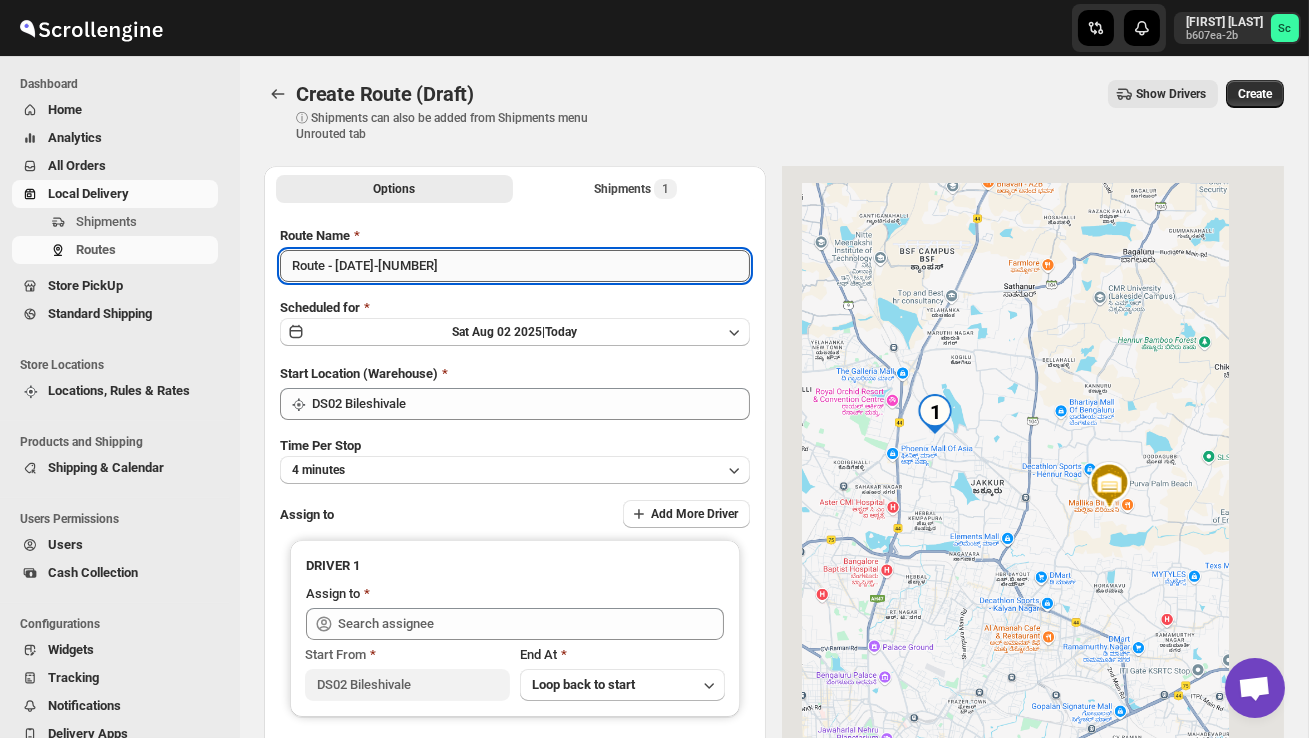 click on "Route - 02/08-0927" at bounding box center (515, 266) 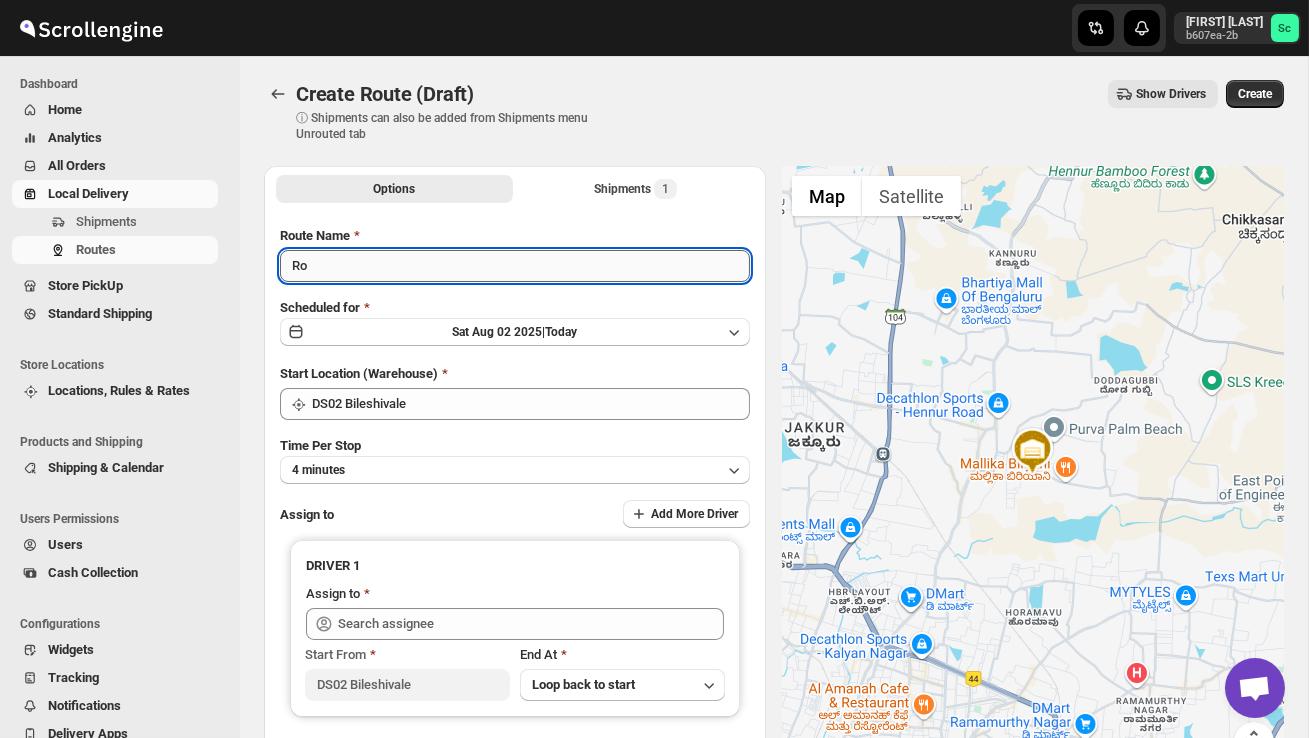 type on "R" 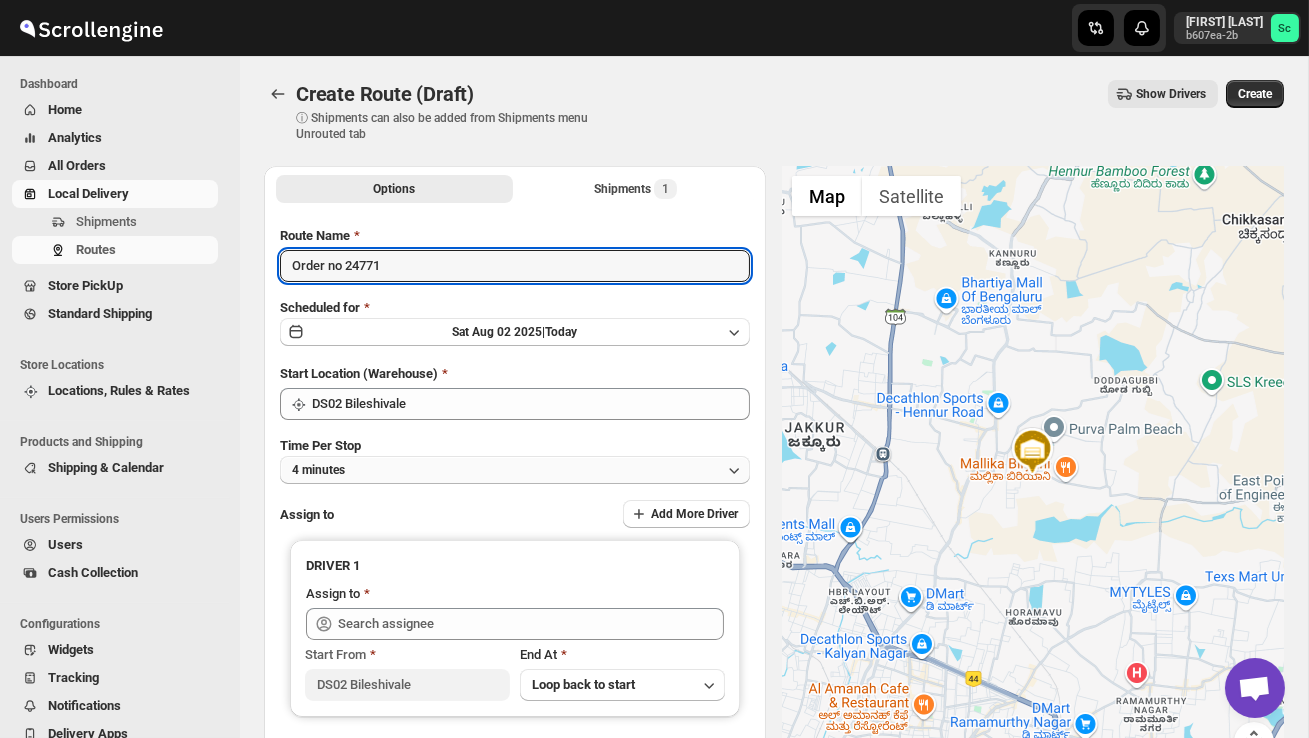type on "Order no 24771" 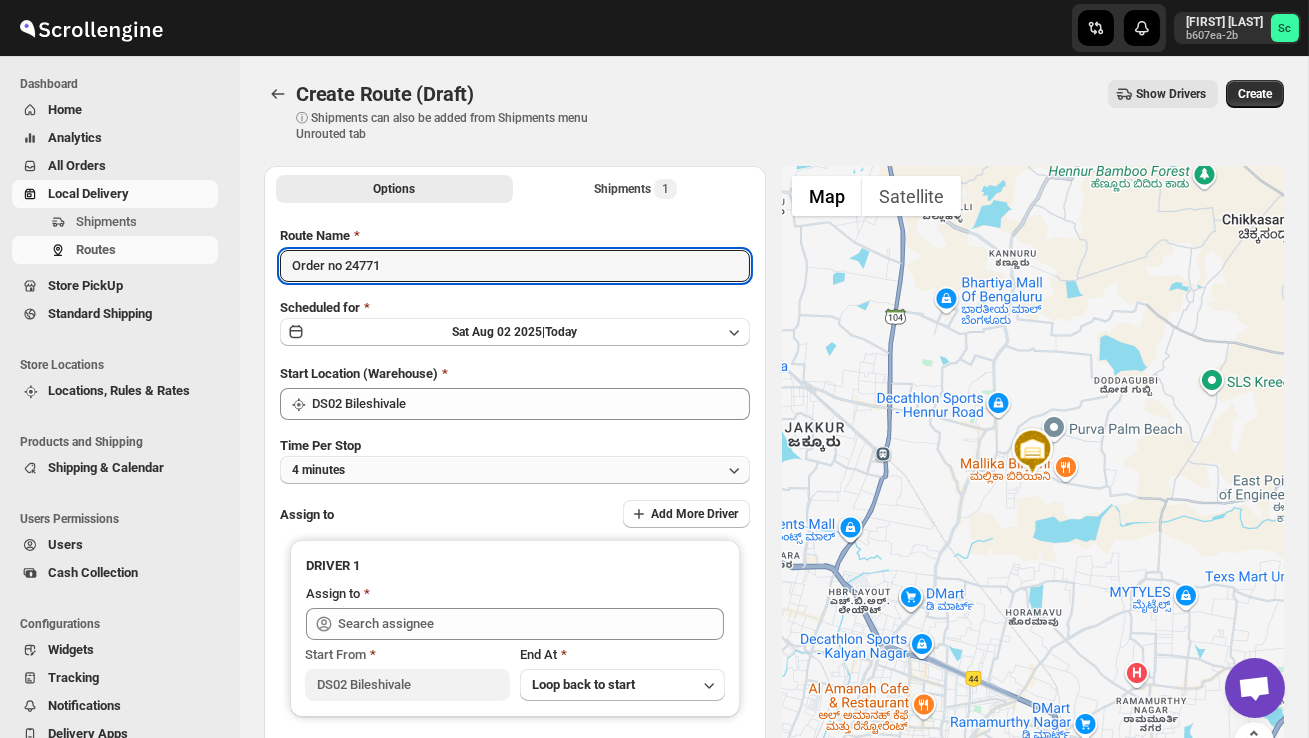 click on "4 minutes" at bounding box center (515, 470) 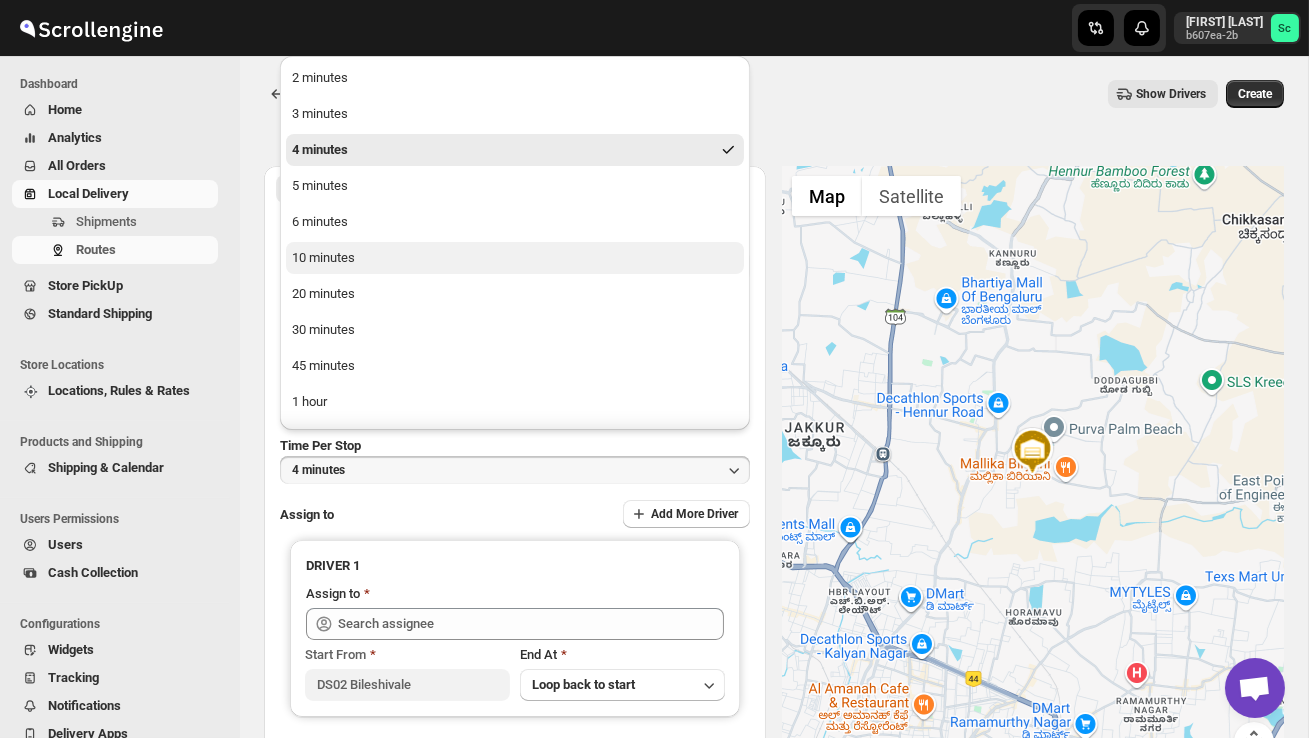 click on "10 minutes" at bounding box center [515, 258] 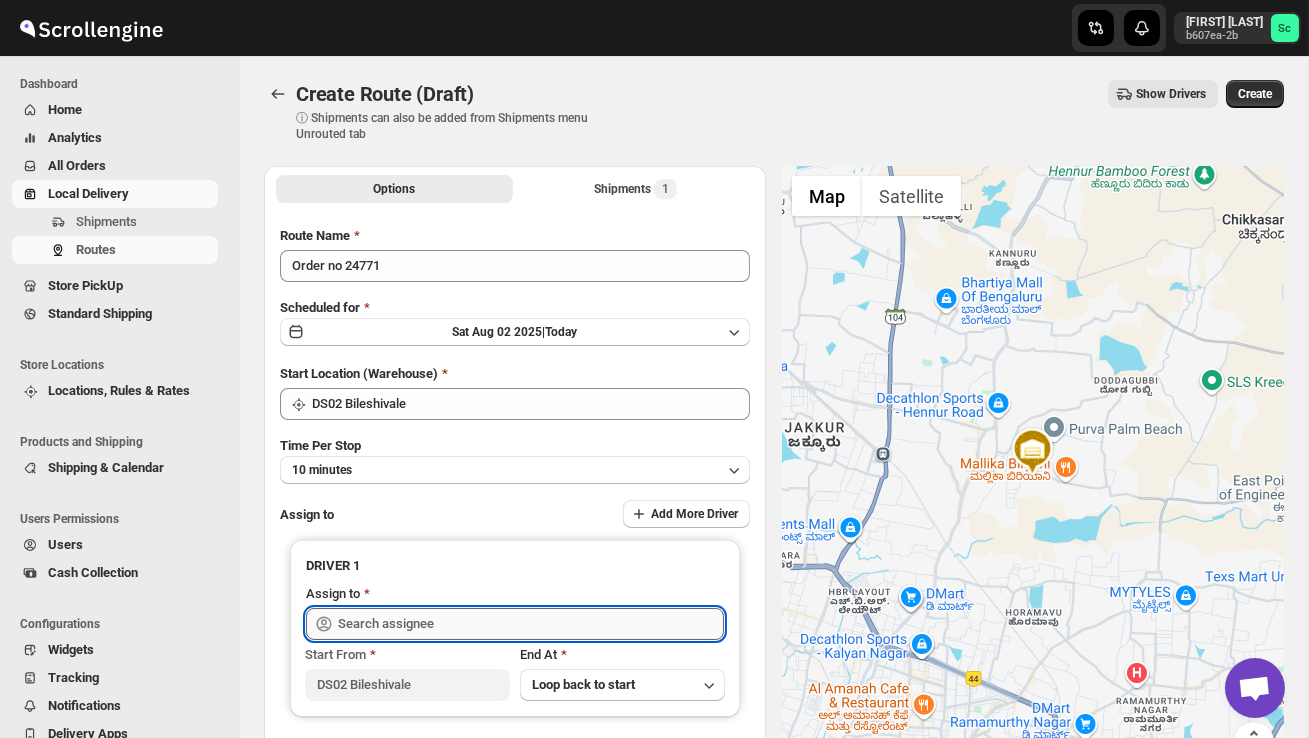 click at bounding box center (531, 624) 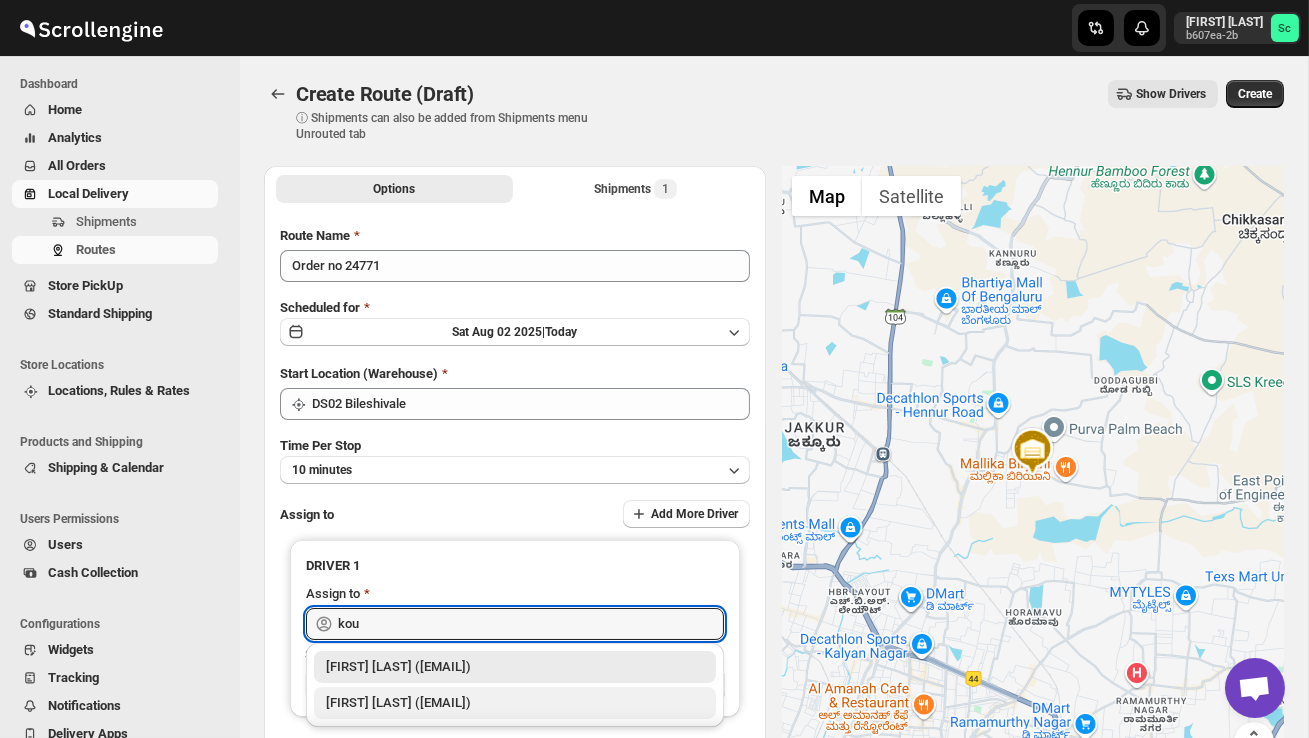 click on "KOUSOR DS02 ([EMAIL])" at bounding box center (515, 703) 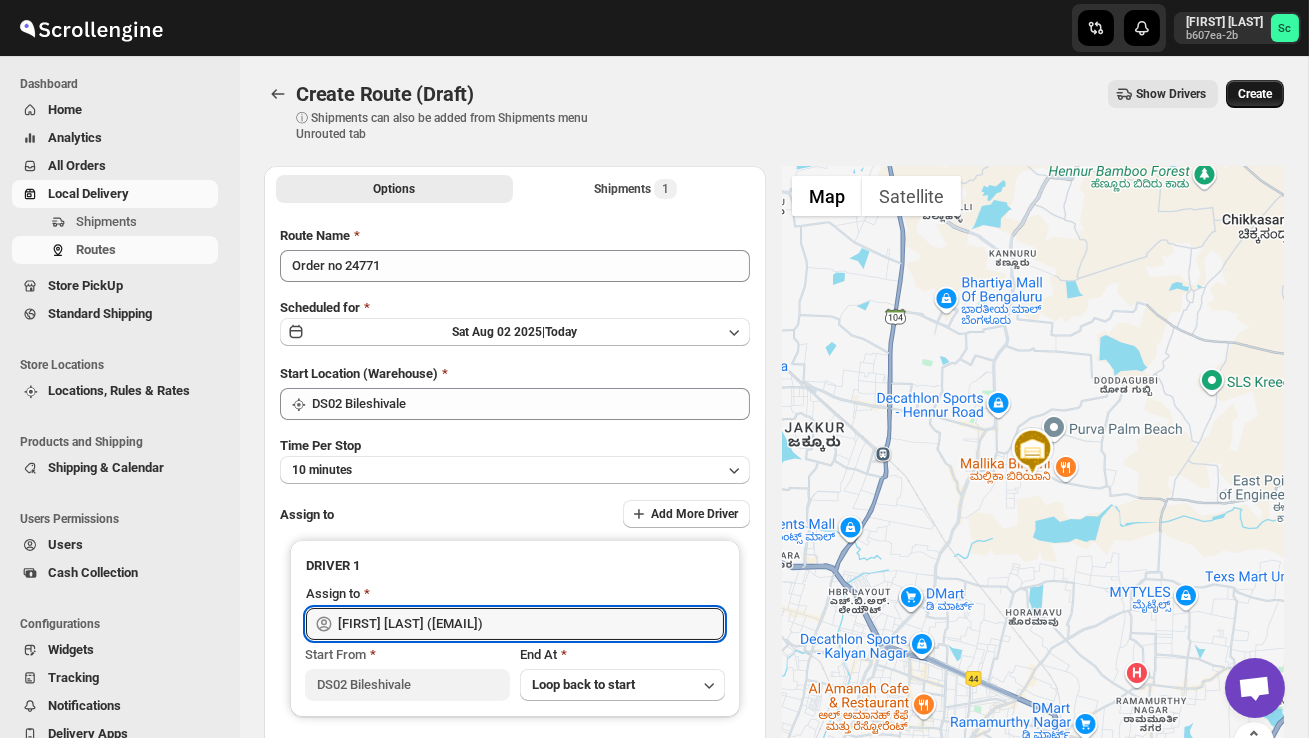 type on "KOUSOR DS02 ([EMAIL])" 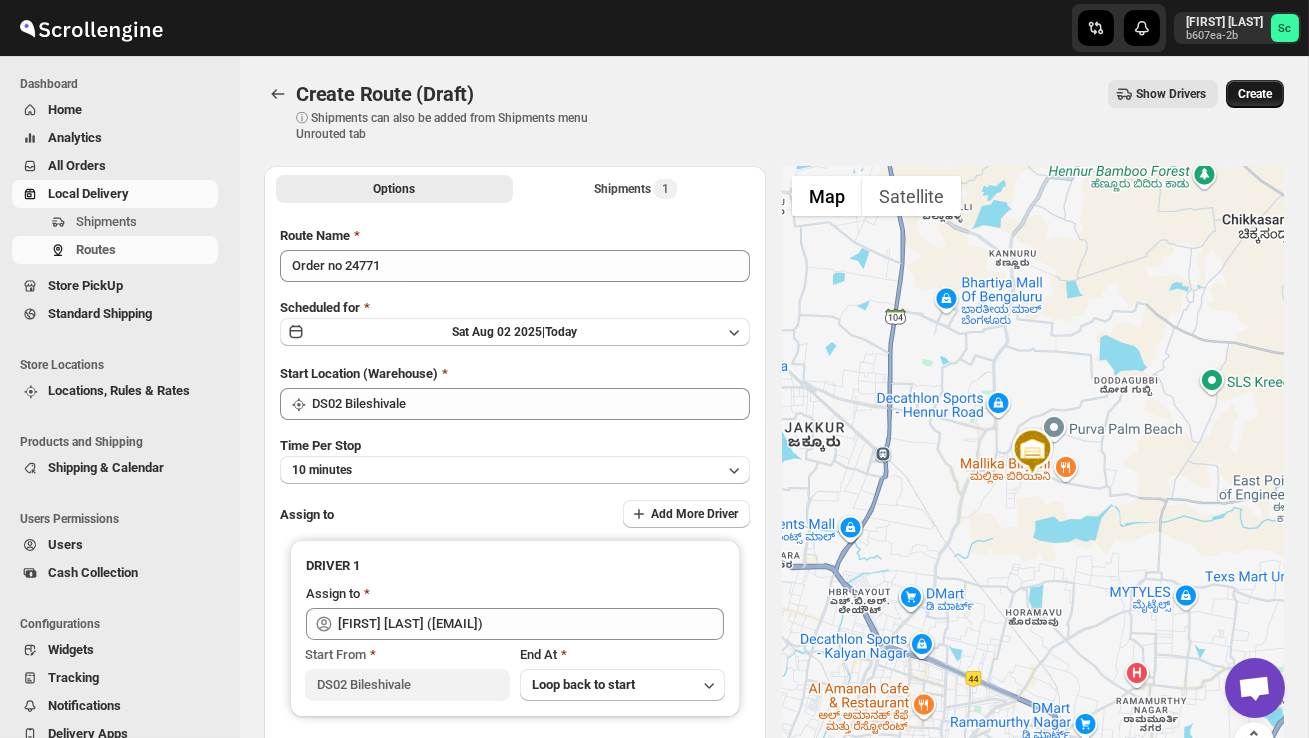 click on "Create" at bounding box center [1255, 94] 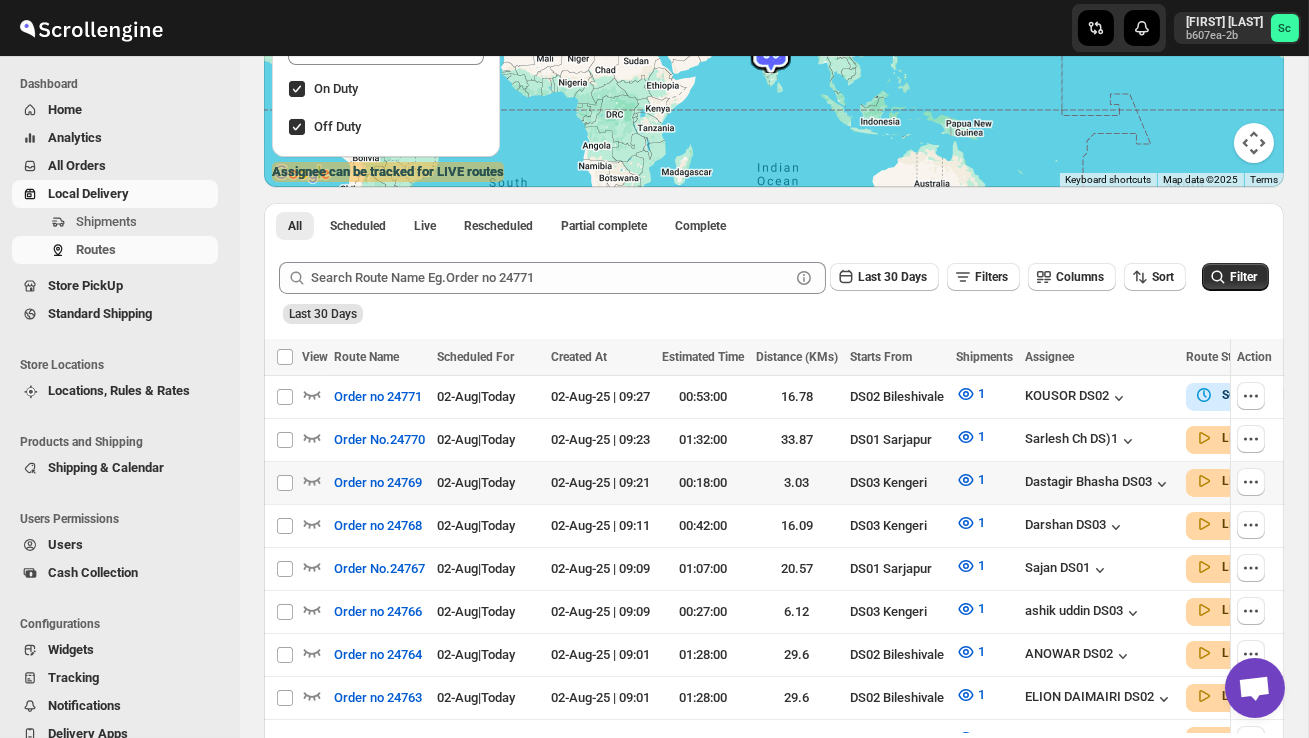 scroll, scrollTop: 440, scrollLeft: 0, axis: vertical 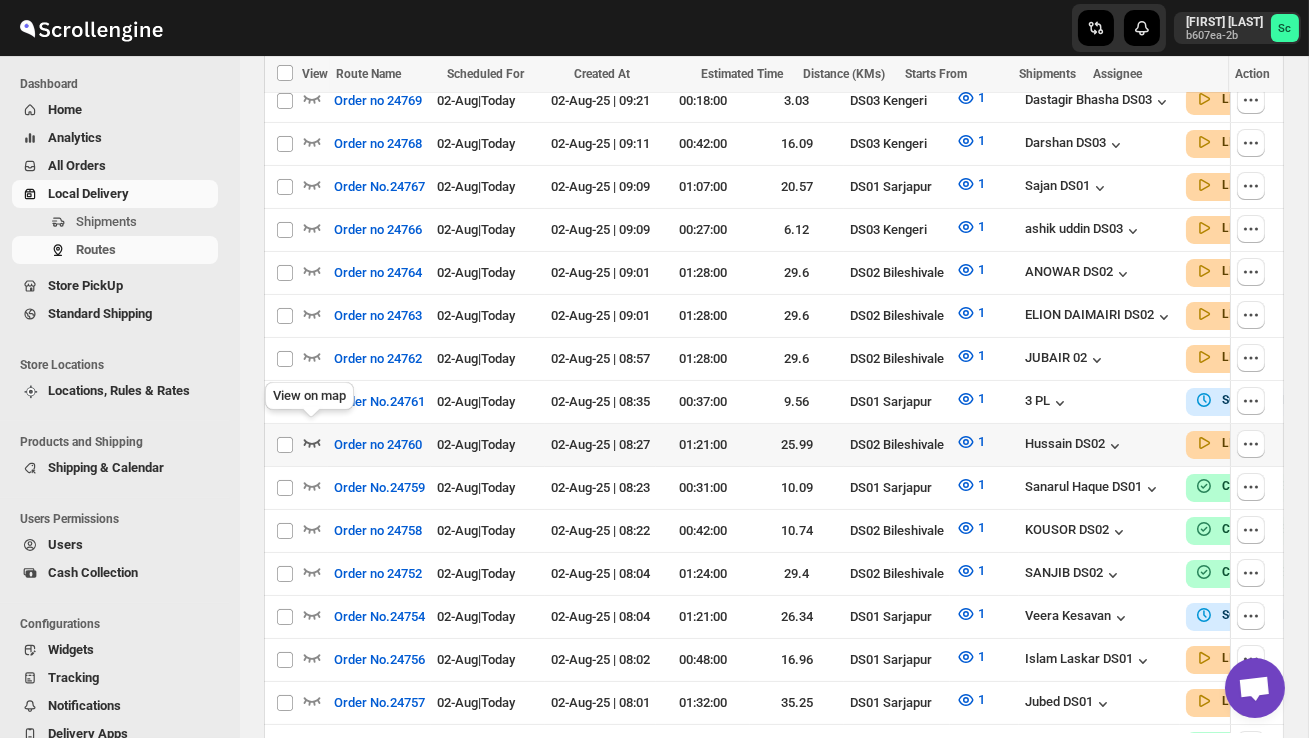 click 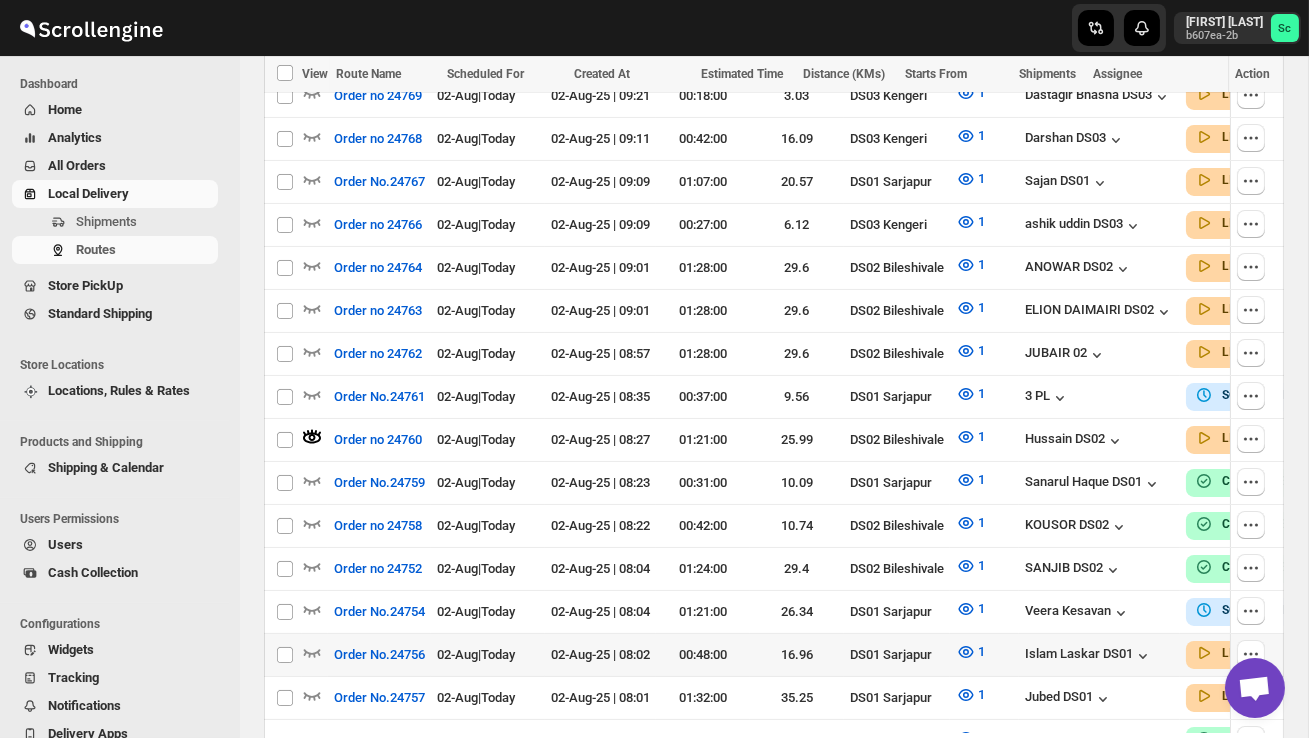 scroll, scrollTop: 727, scrollLeft: 0, axis: vertical 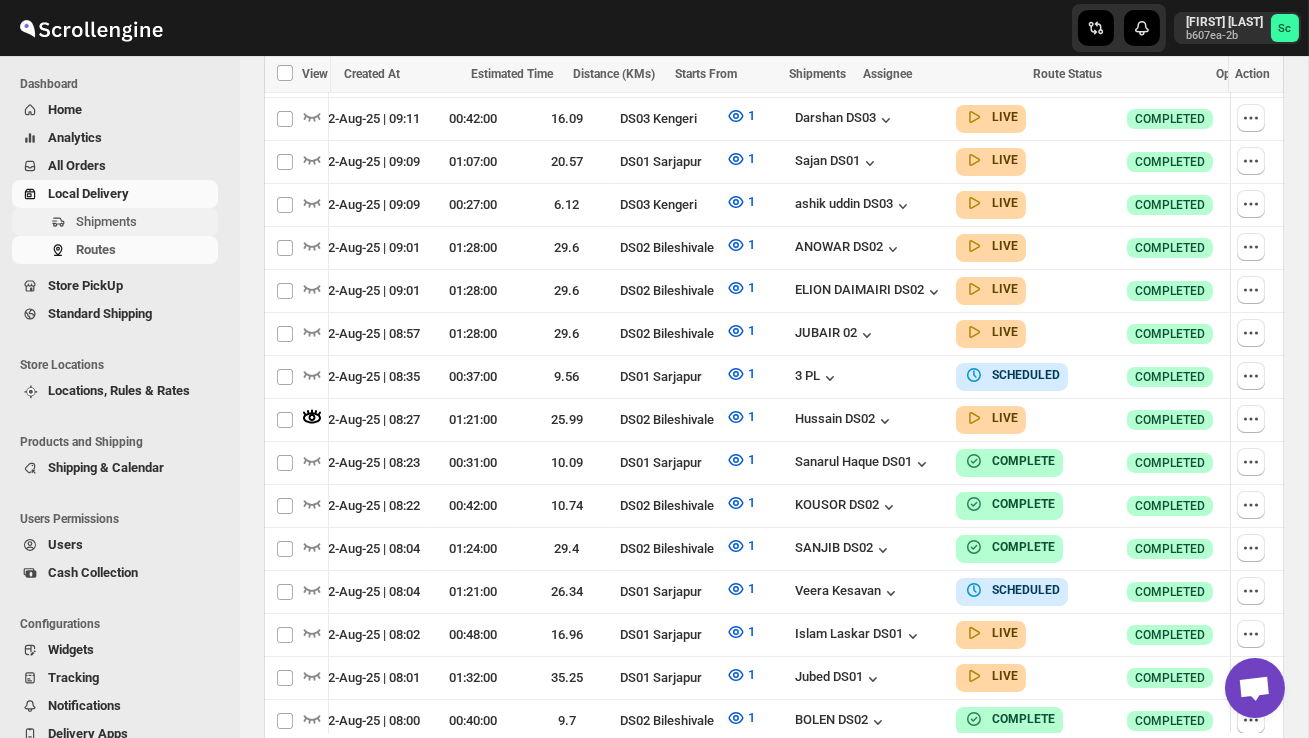 click on "Shipments" at bounding box center [106, 221] 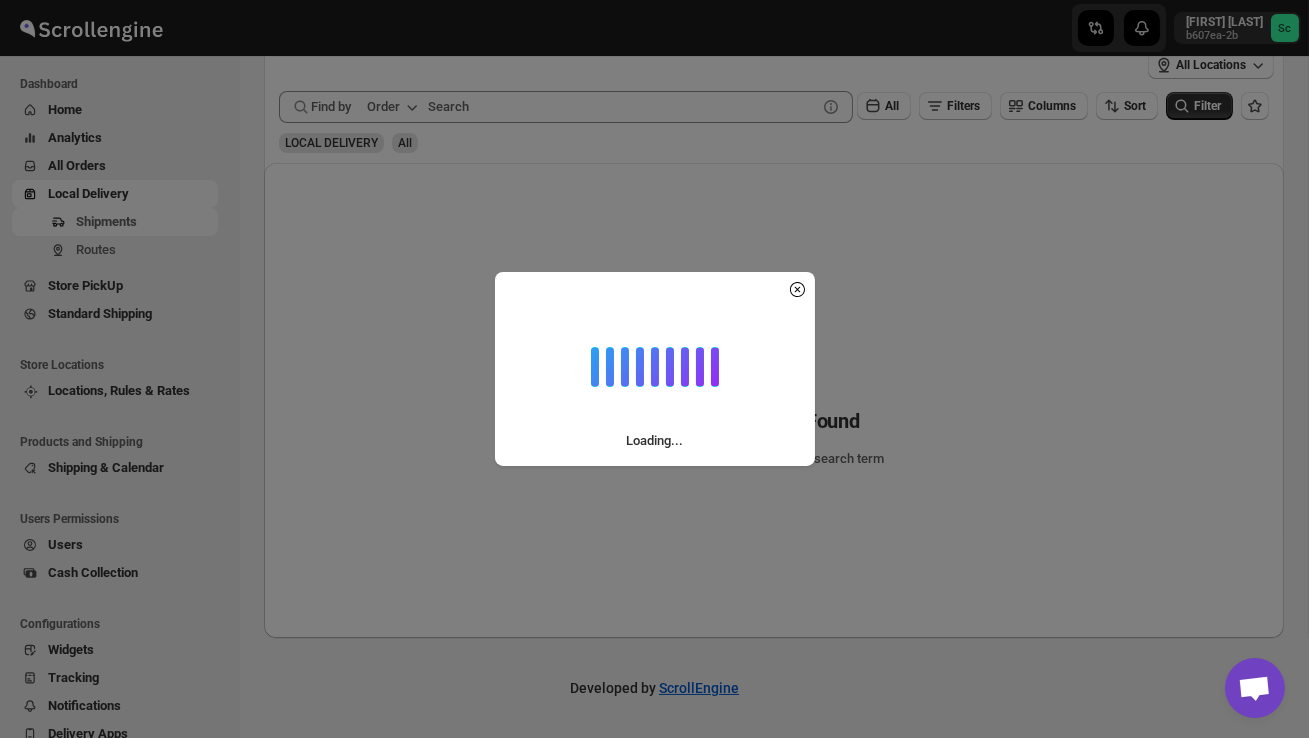 scroll, scrollTop: 0, scrollLeft: 0, axis: both 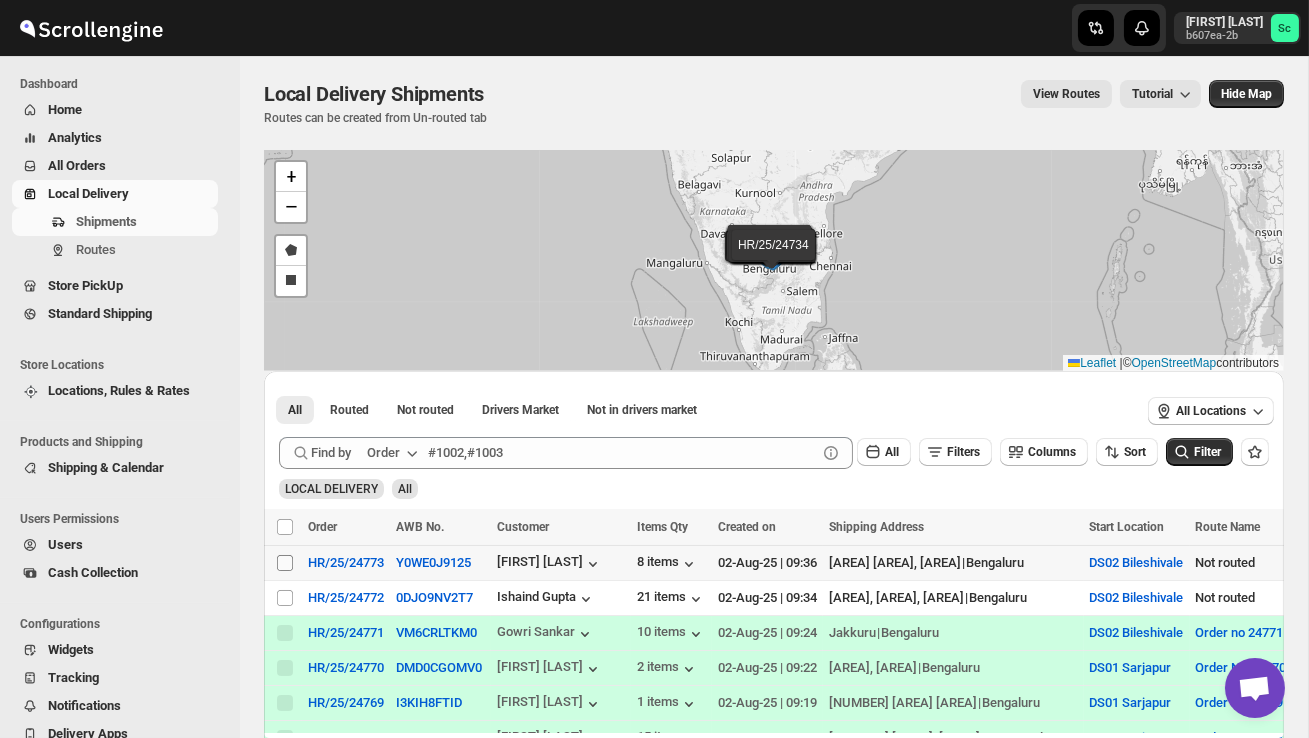 click on "Select shipment" at bounding box center [285, 563] 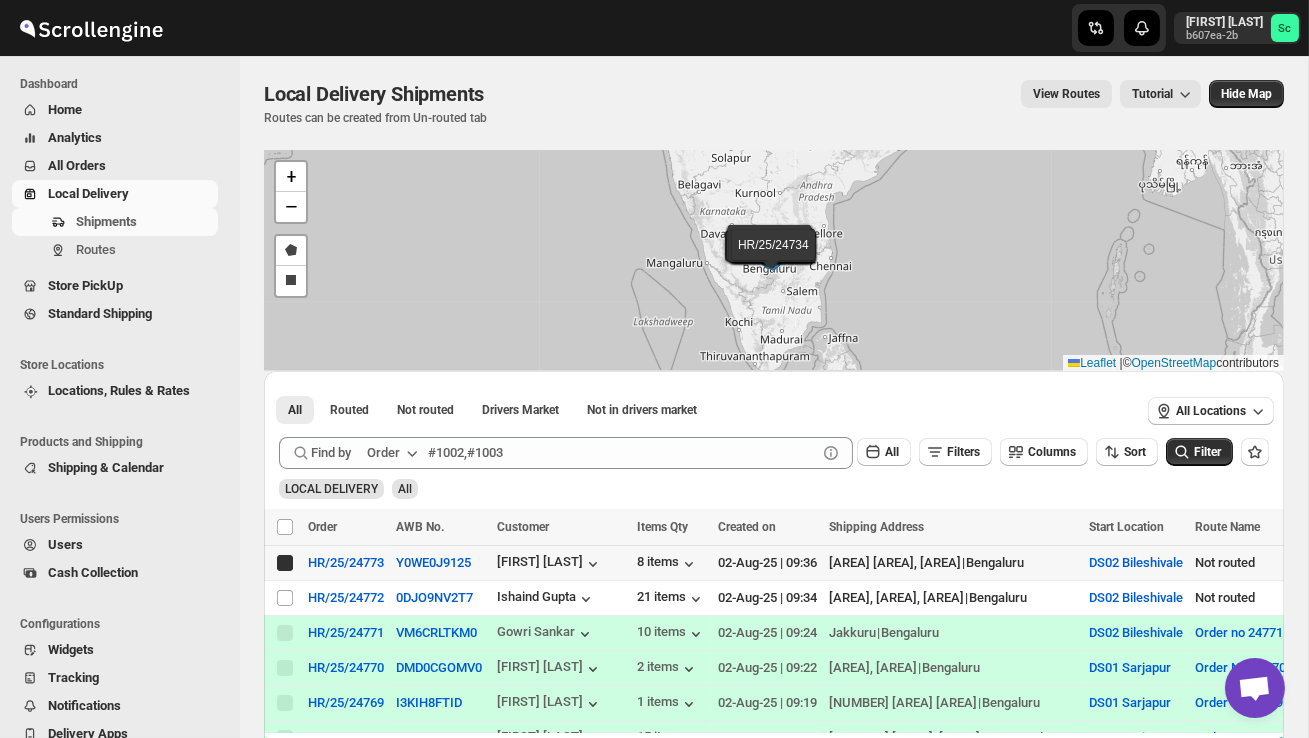 checkbox on "true" 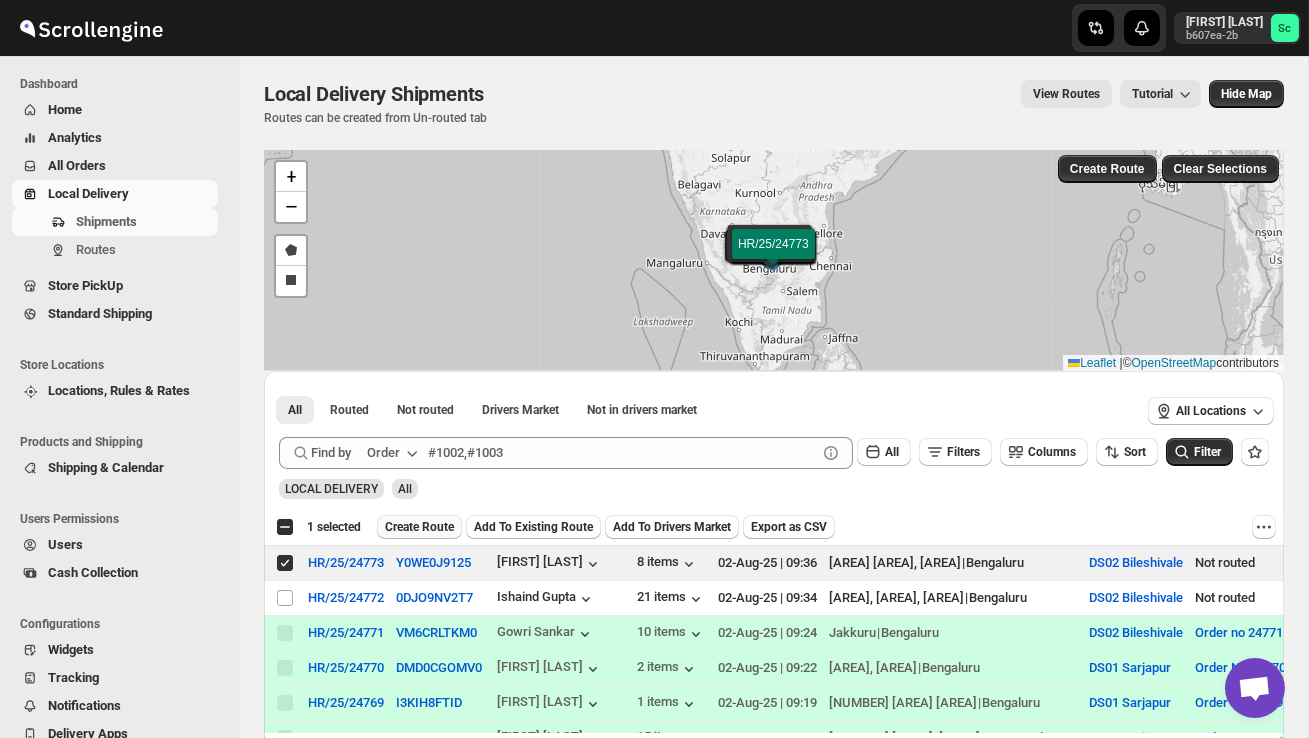 click on "Create Route" at bounding box center [419, 527] 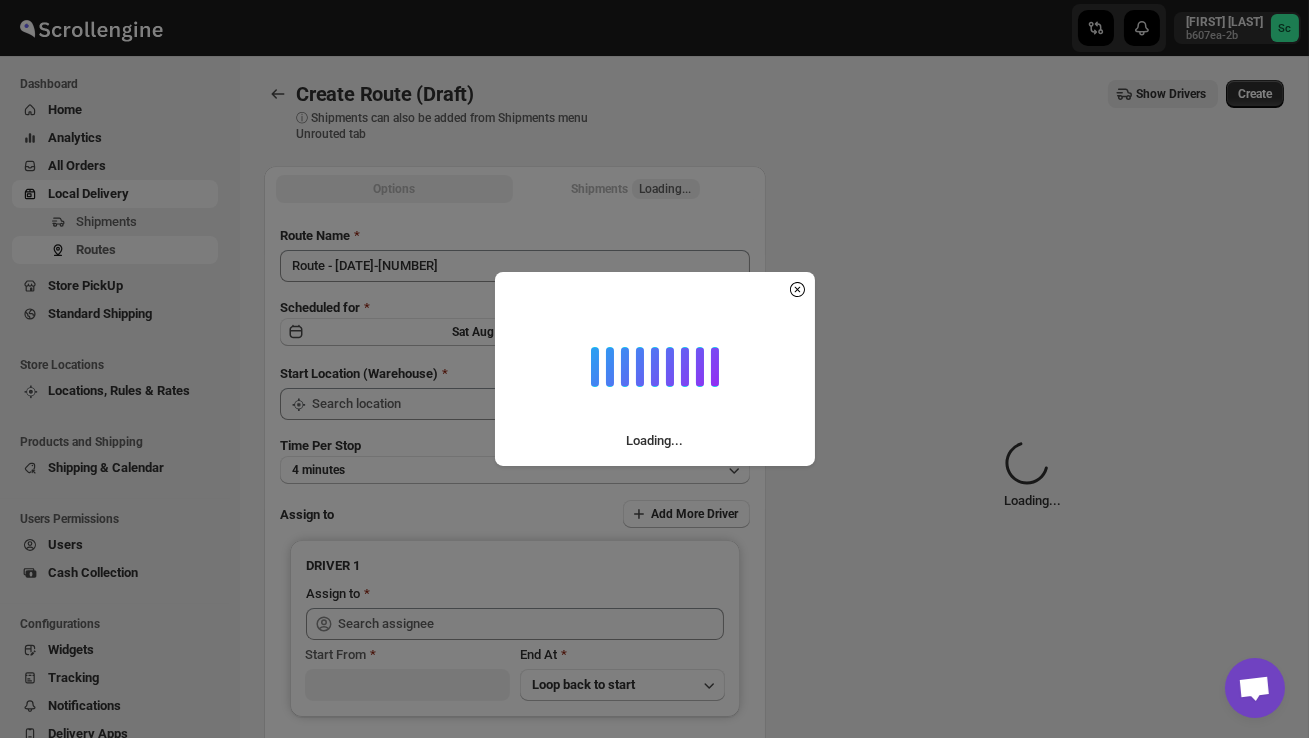 type on "DS02 Bileshivale" 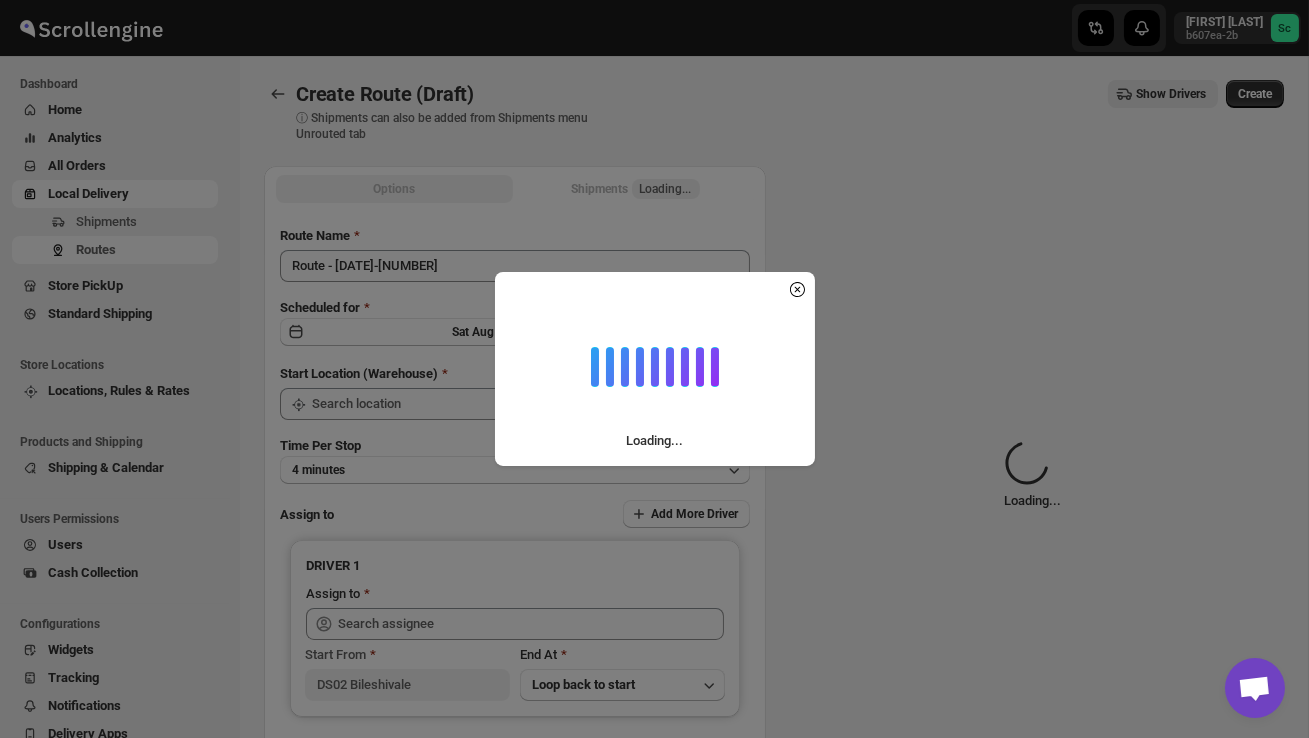 type on "DS02 Bileshivale" 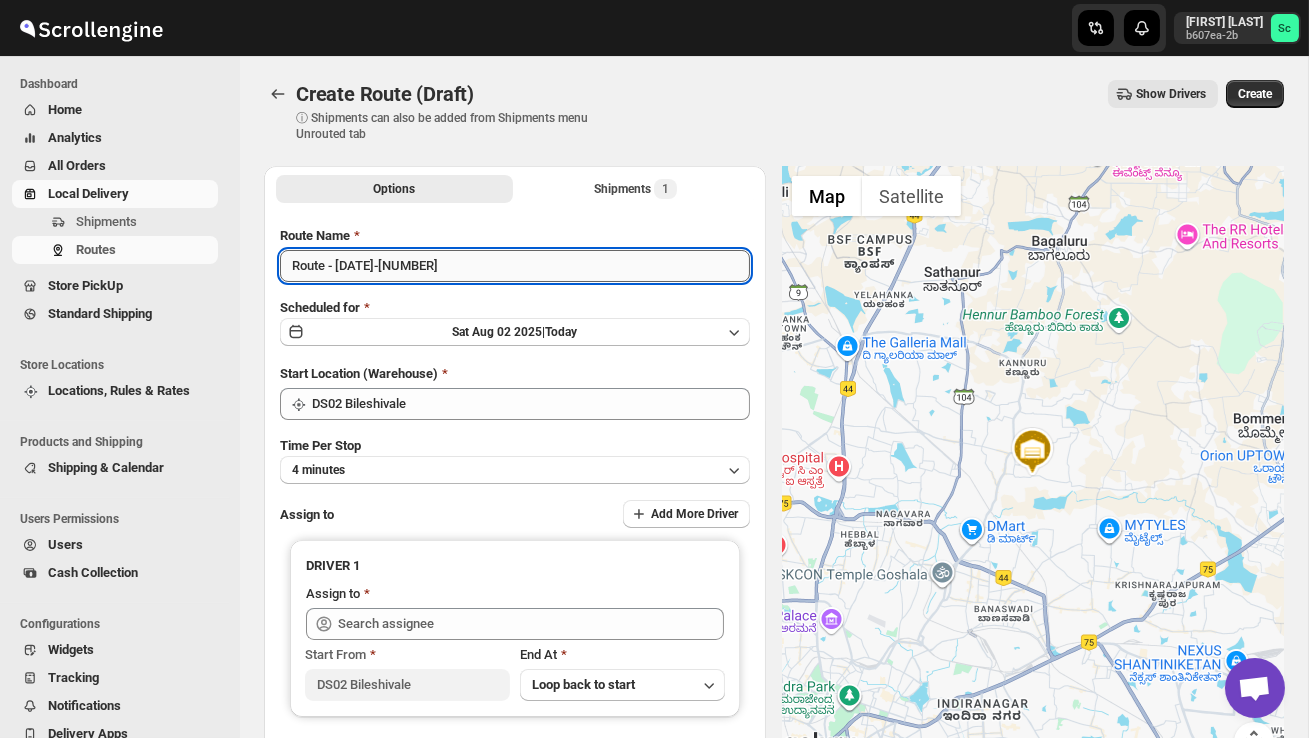 click on "Route - 02/08-0938" at bounding box center (515, 266) 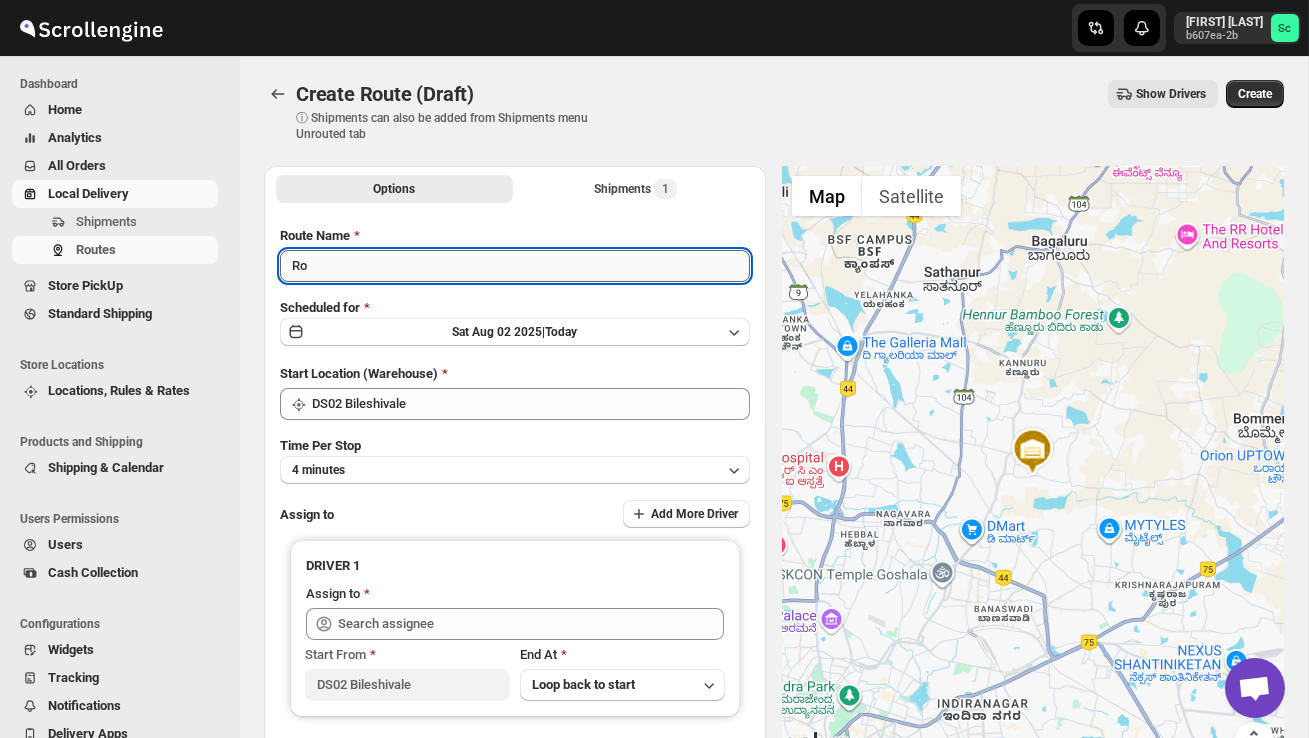 type on "R" 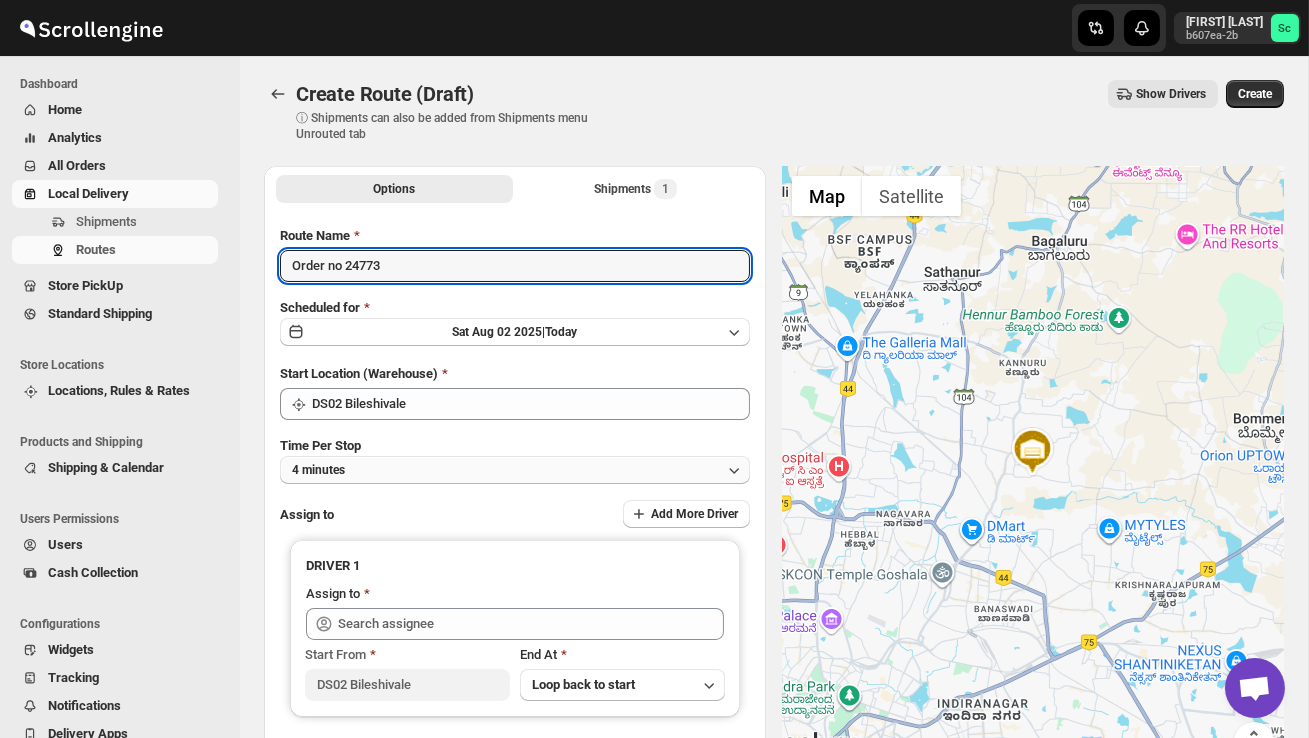 type on "Order no 24773" 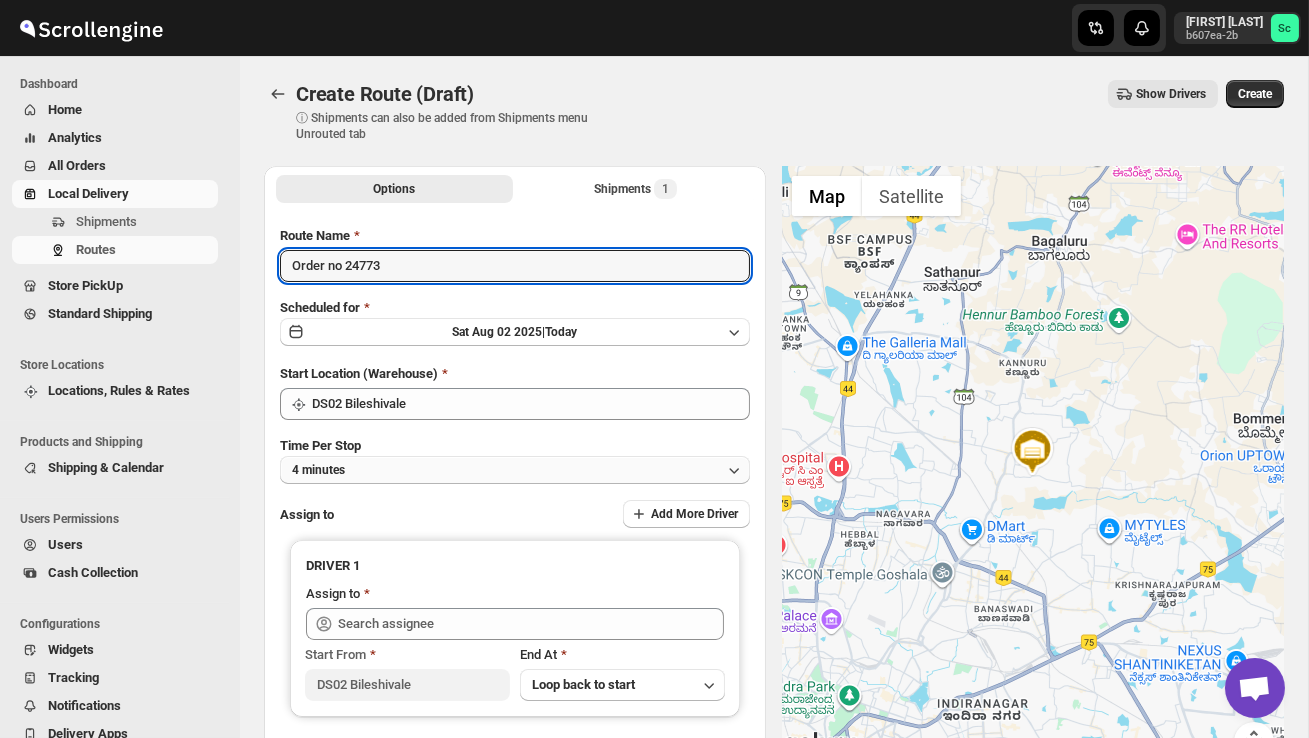 click on "4 minutes" at bounding box center (515, 470) 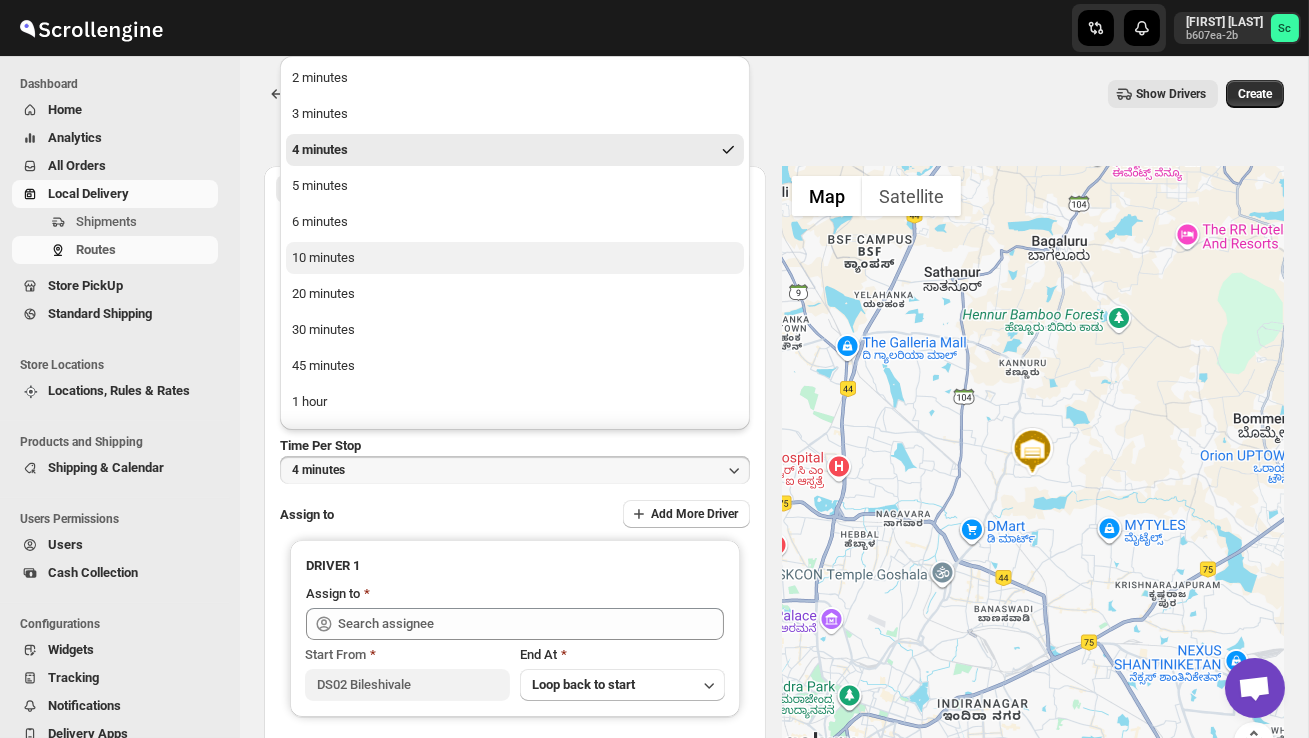 click on "10 minutes" at bounding box center (515, 258) 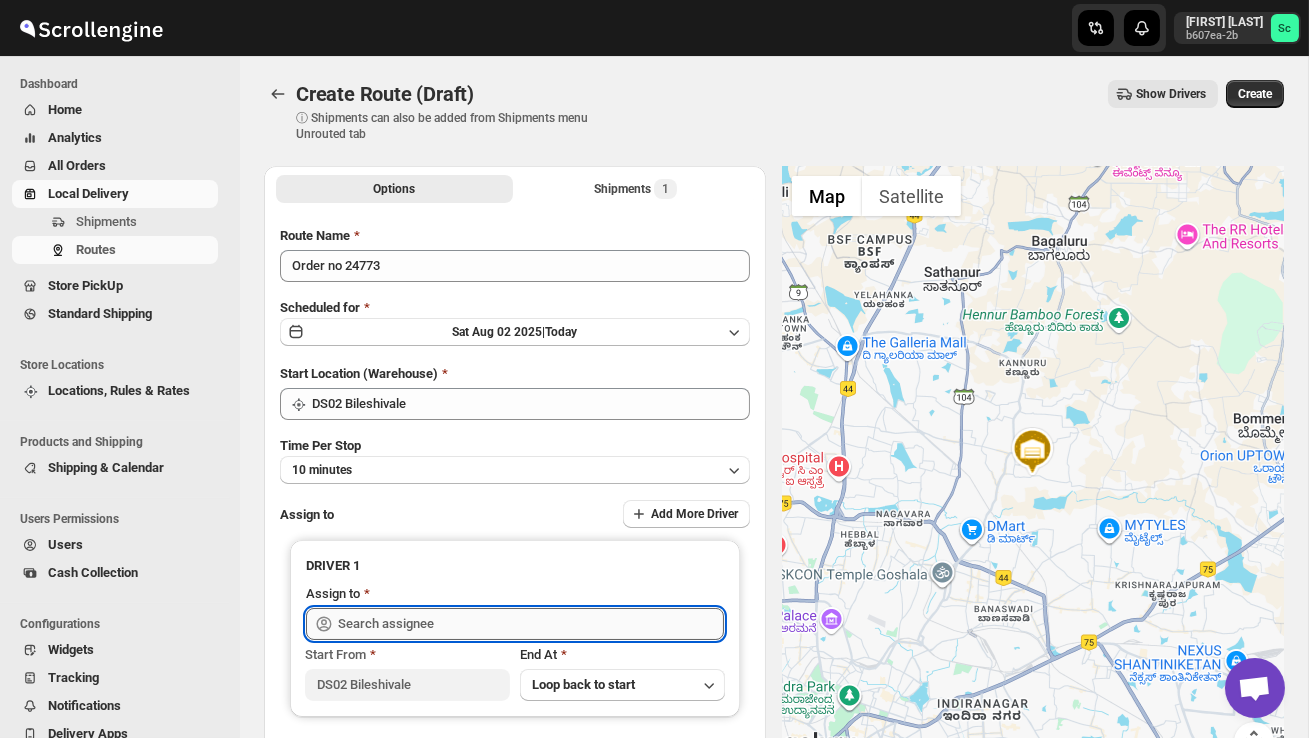 click at bounding box center (531, 624) 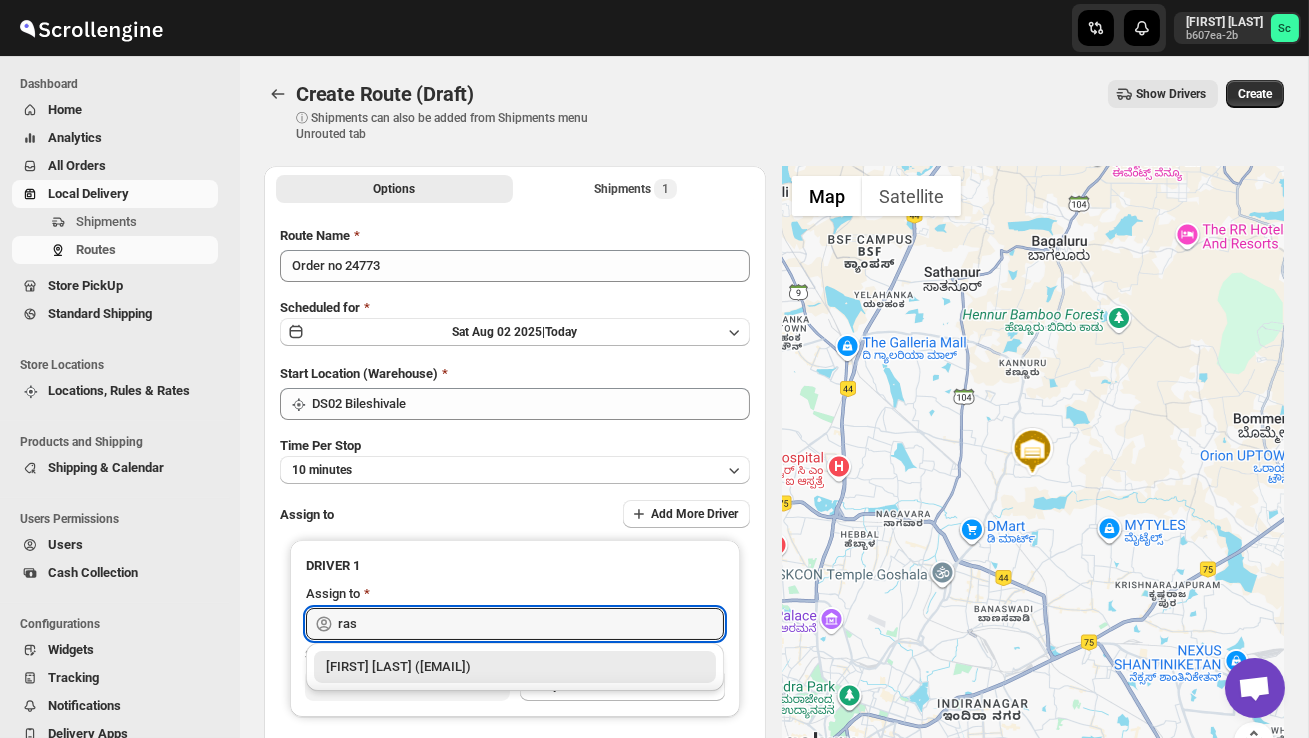 click on "[FIRST] ds02 (vaseno4694@[EMAIL])" at bounding box center [515, 667] 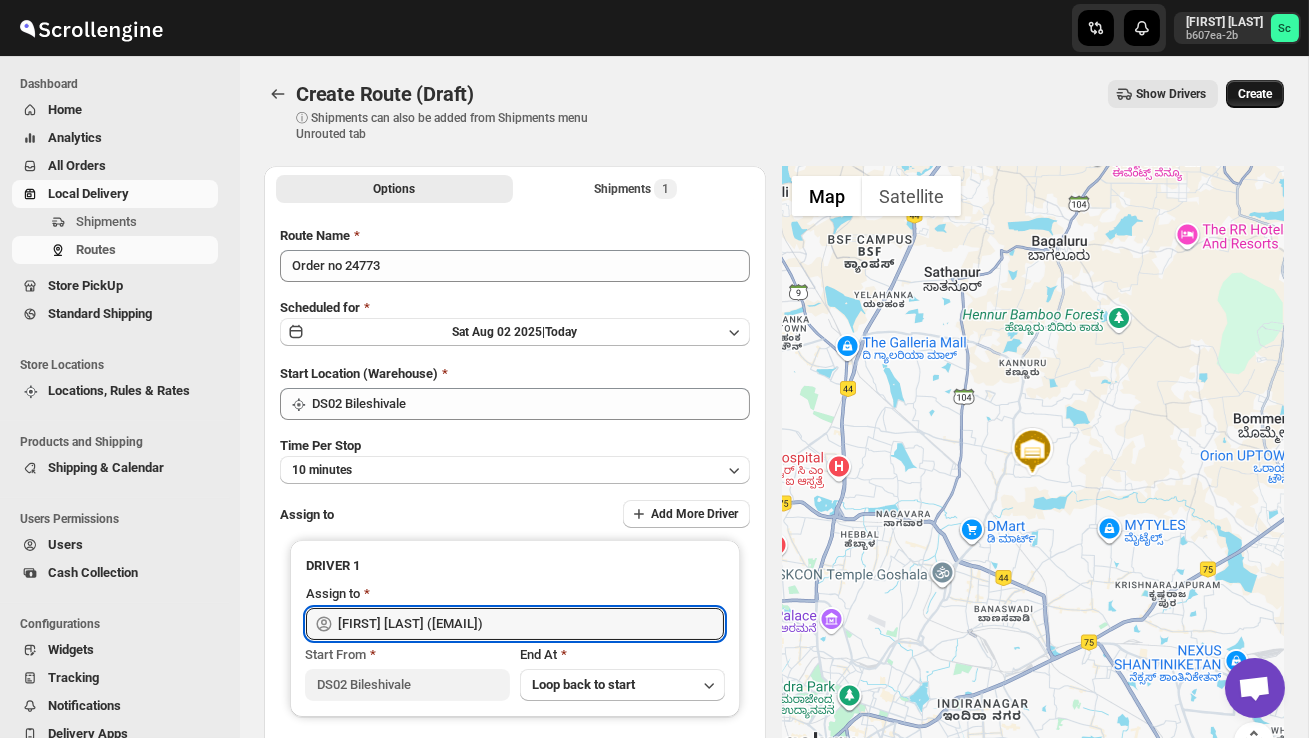 type on "[FIRST] ds02 (vaseno4694@[EMAIL])" 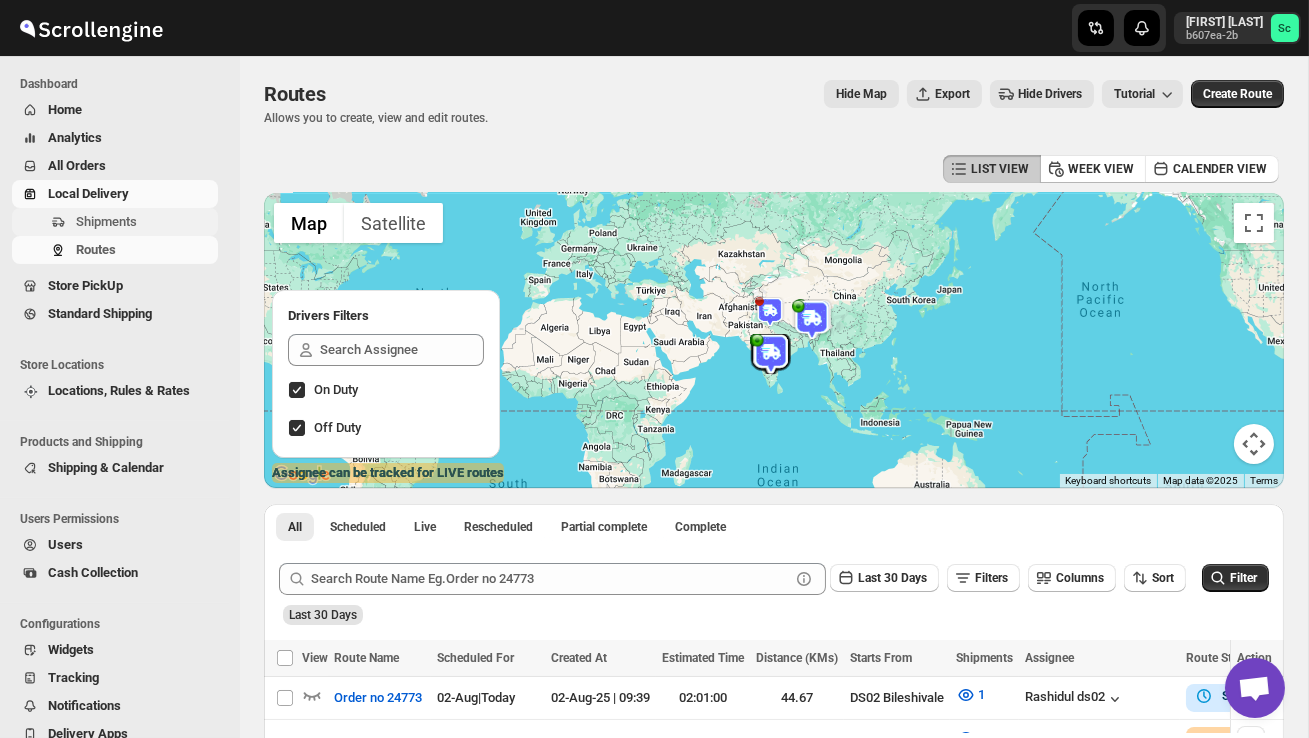 click on "Shipments" at bounding box center [145, 222] 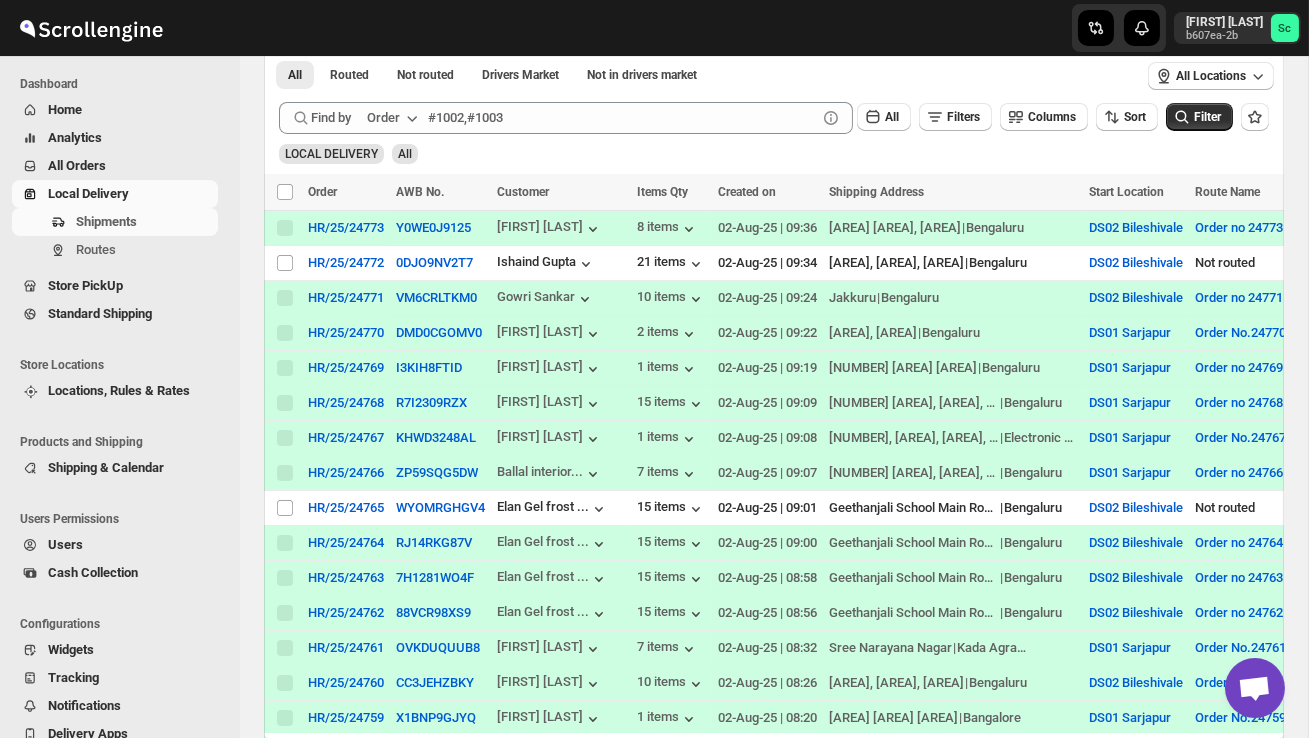 scroll, scrollTop: 340, scrollLeft: 0, axis: vertical 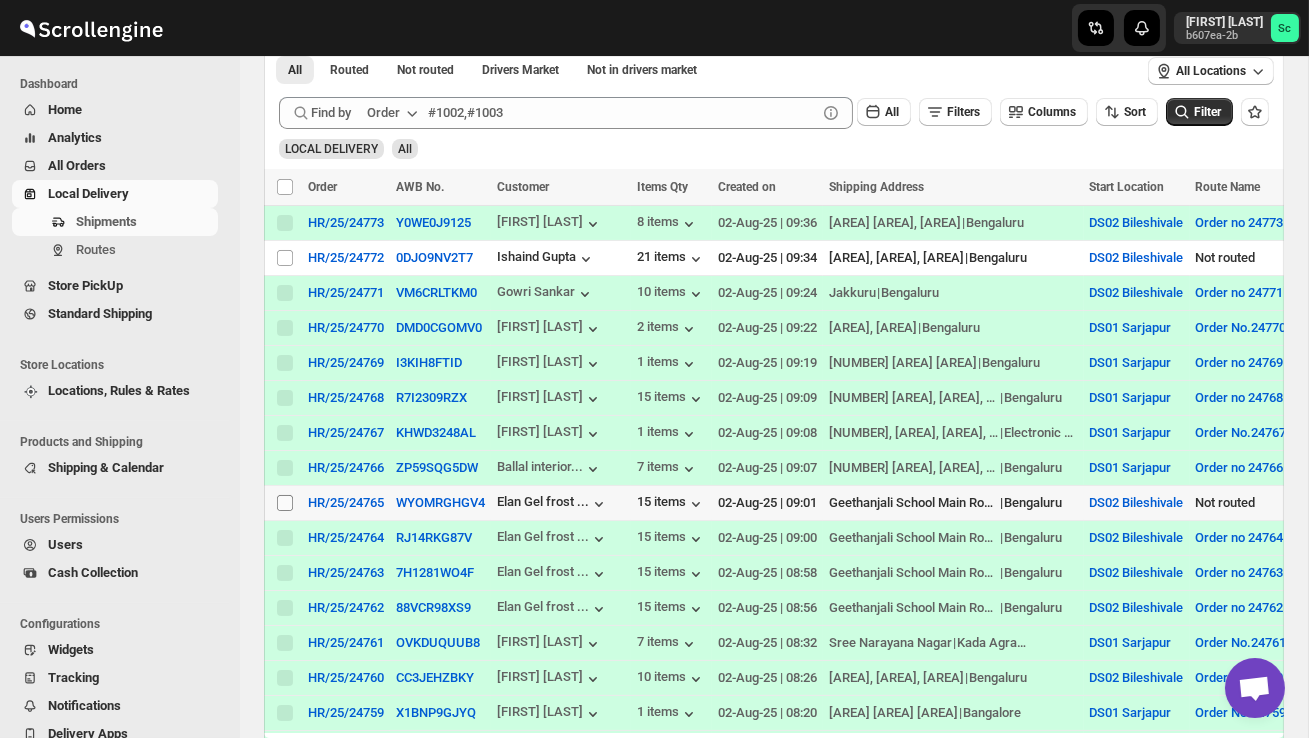 click on "Select shipment" at bounding box center [285, 503] 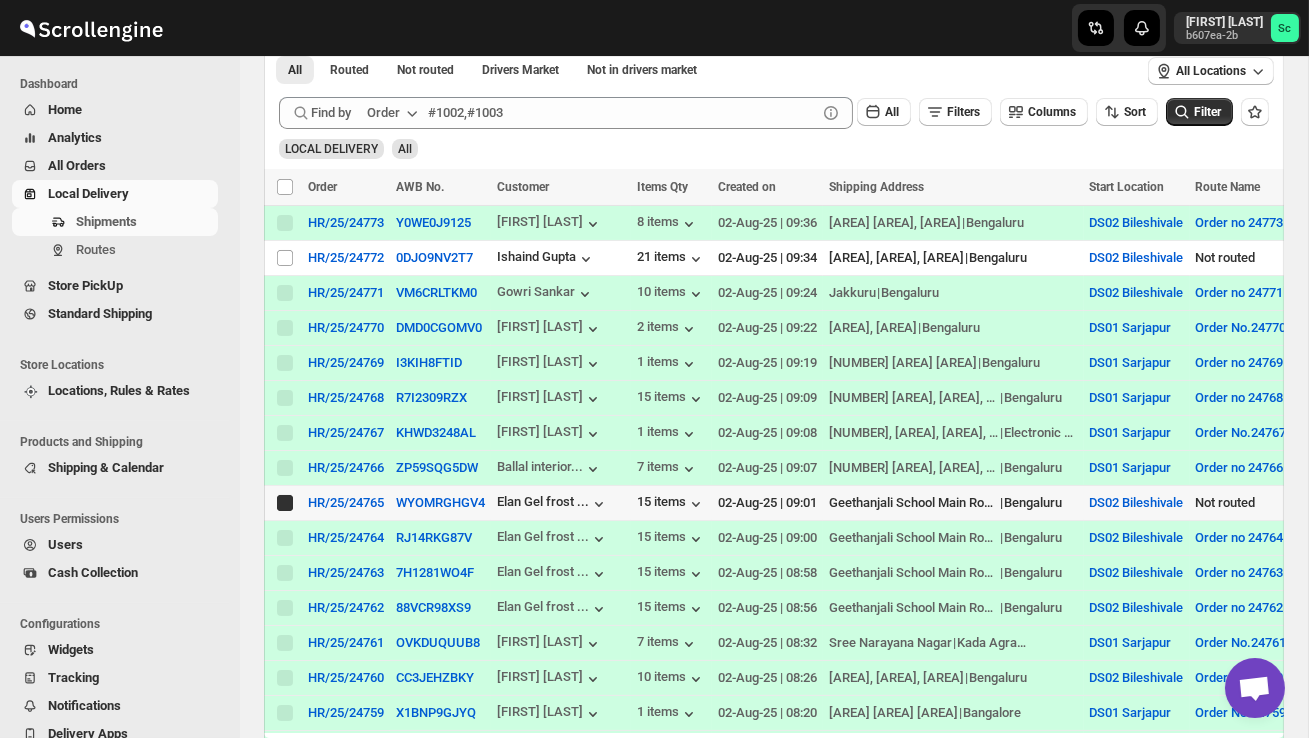 checkbox on "true" 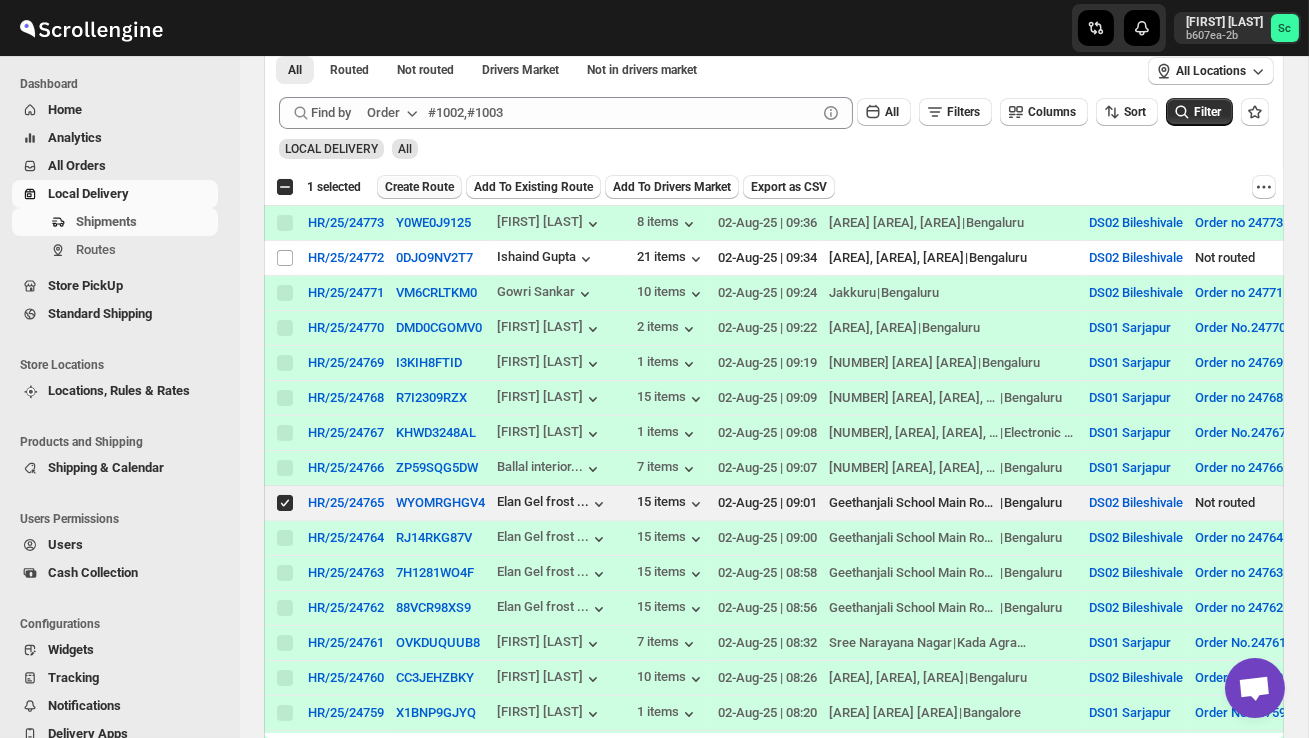 click on "Create Route" at bounding box center (419, 187) 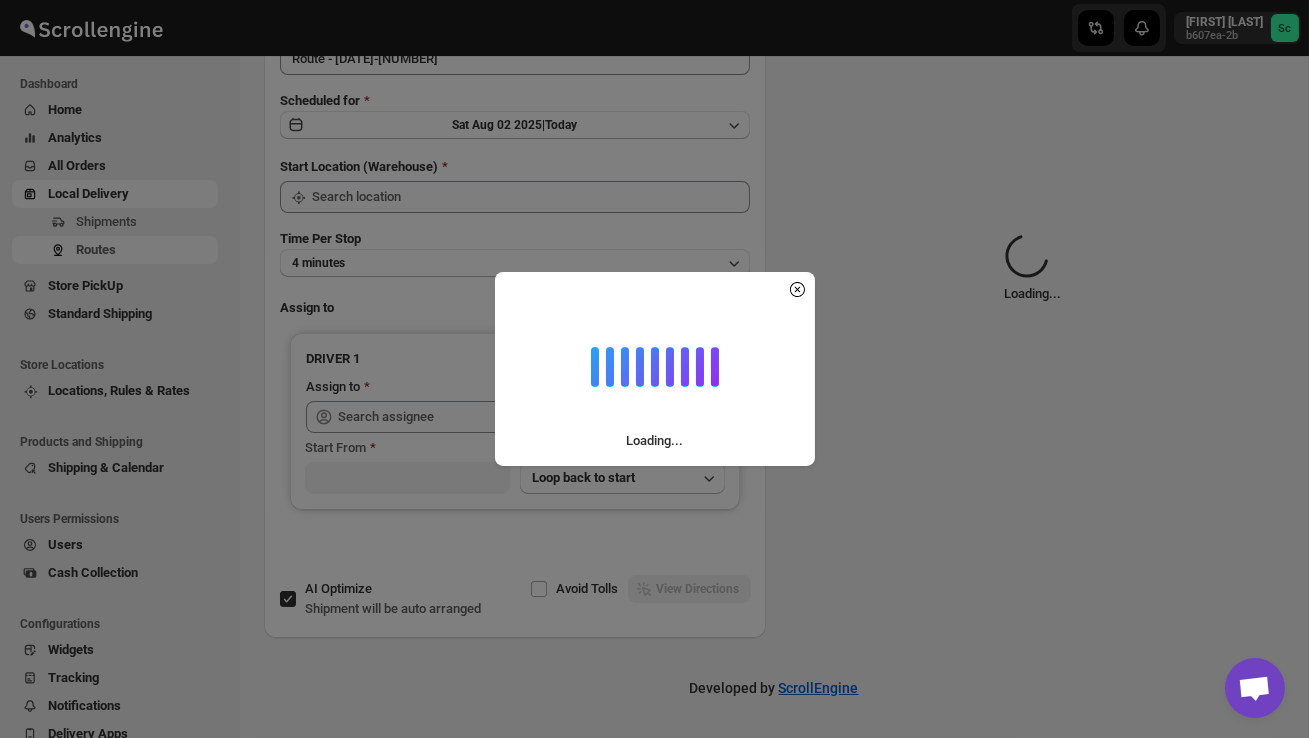 scroll, scrollTop: 0, scrollLeft: 0, axis: both 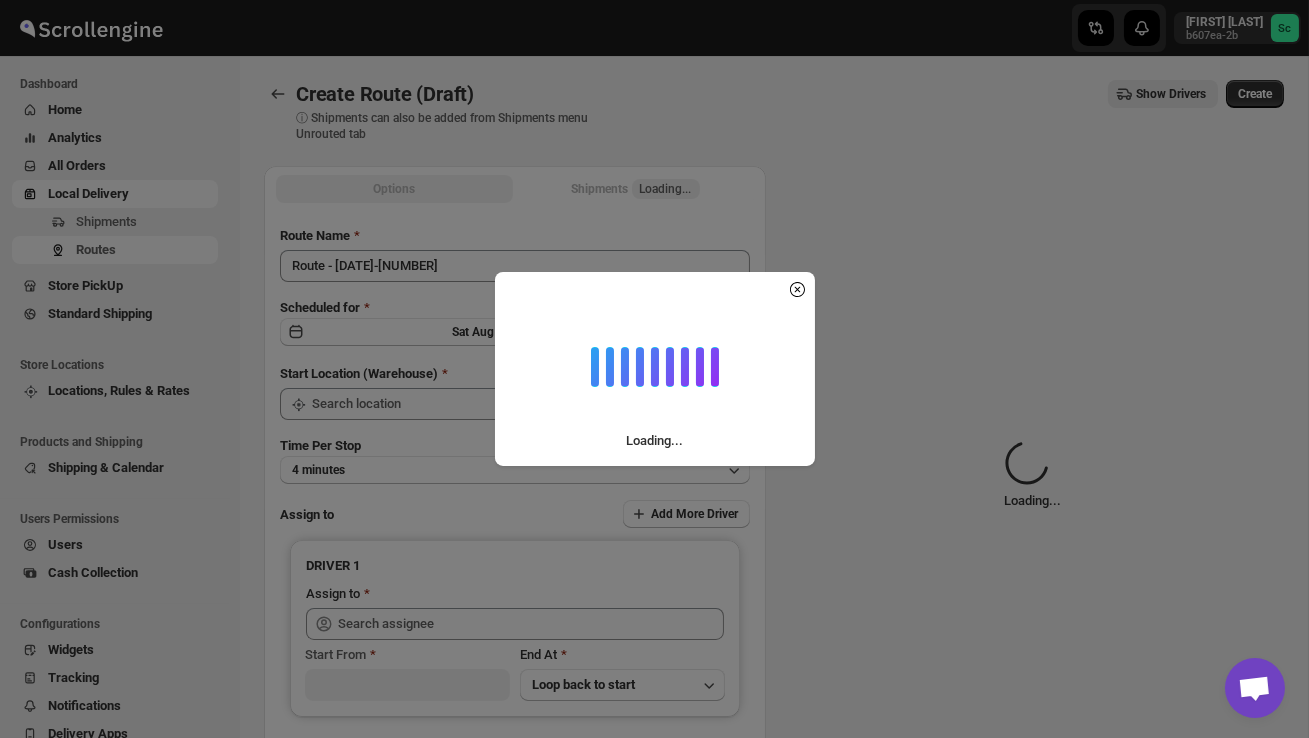 type on "DS02 Bileshivale" 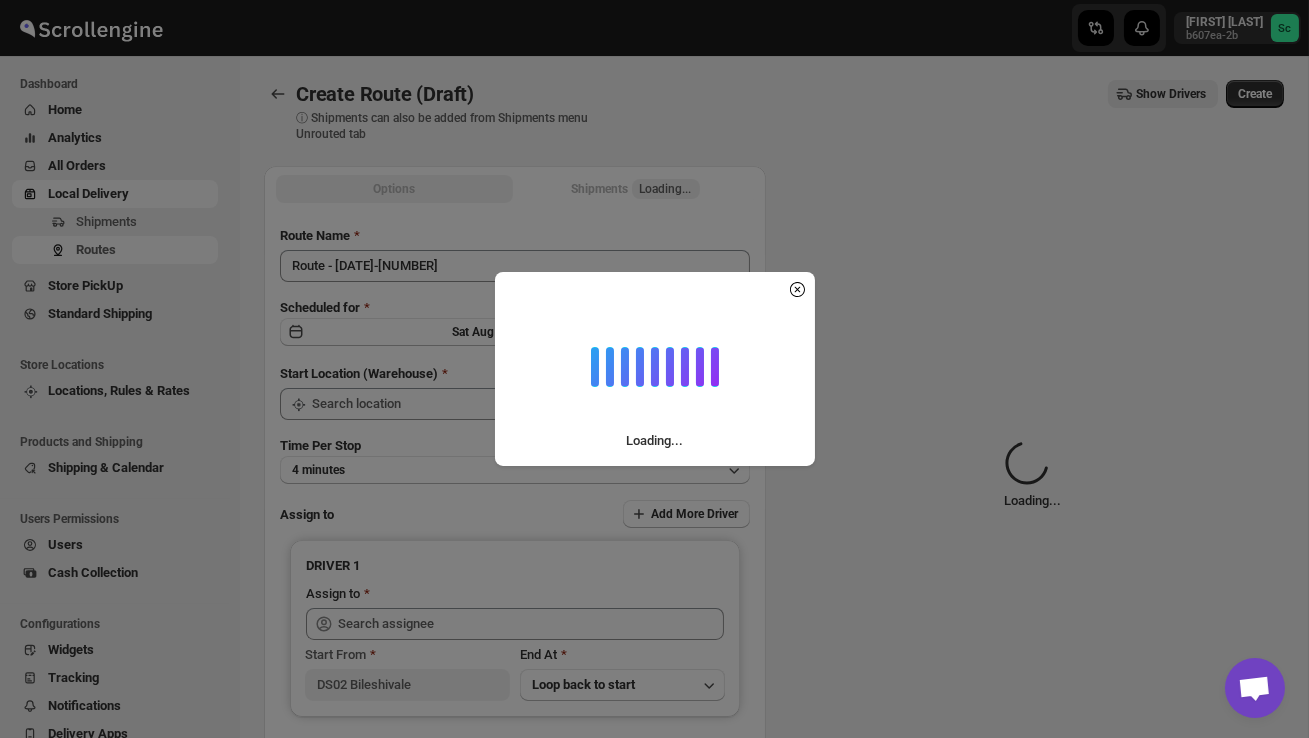 type on "DS02 Bileshivale" 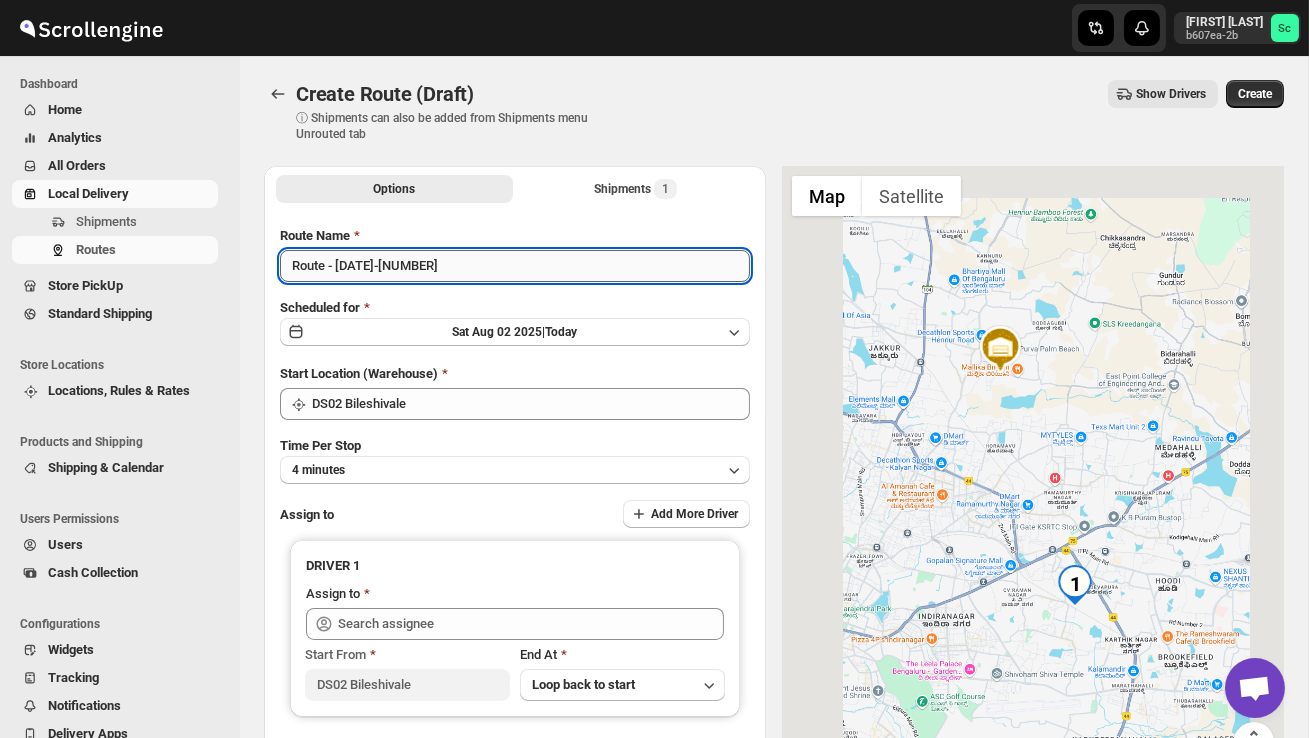 click on "Route - 02/08-0939" at bounding box center [515, 266] 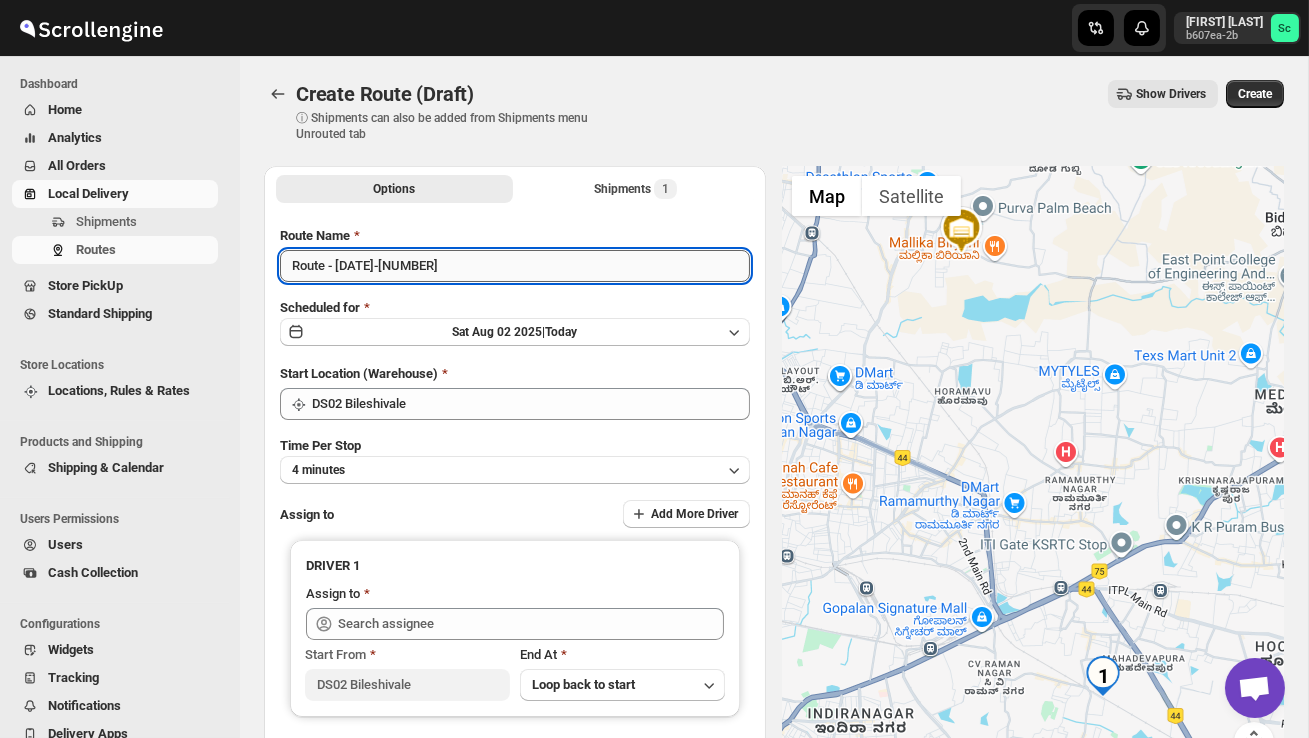 click on "Route - 02/08-0939" at bounding box center [515, 266] 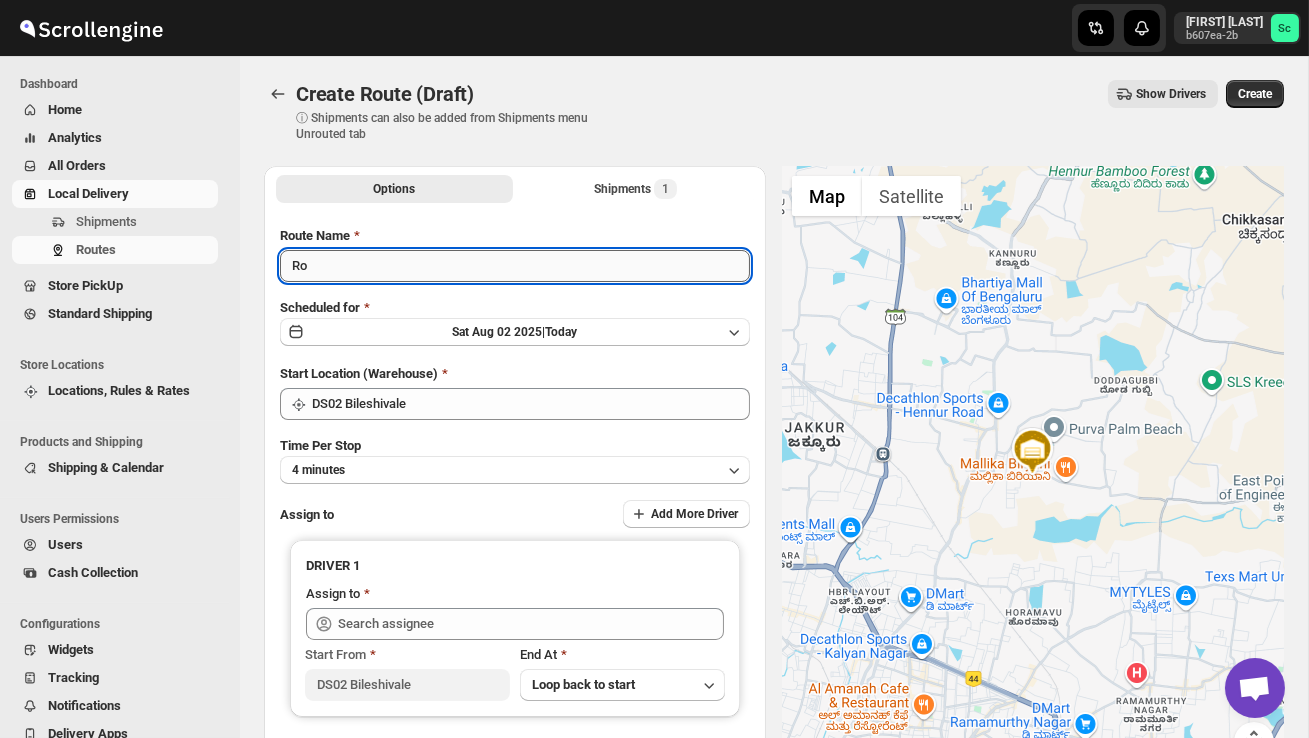 type on "R" 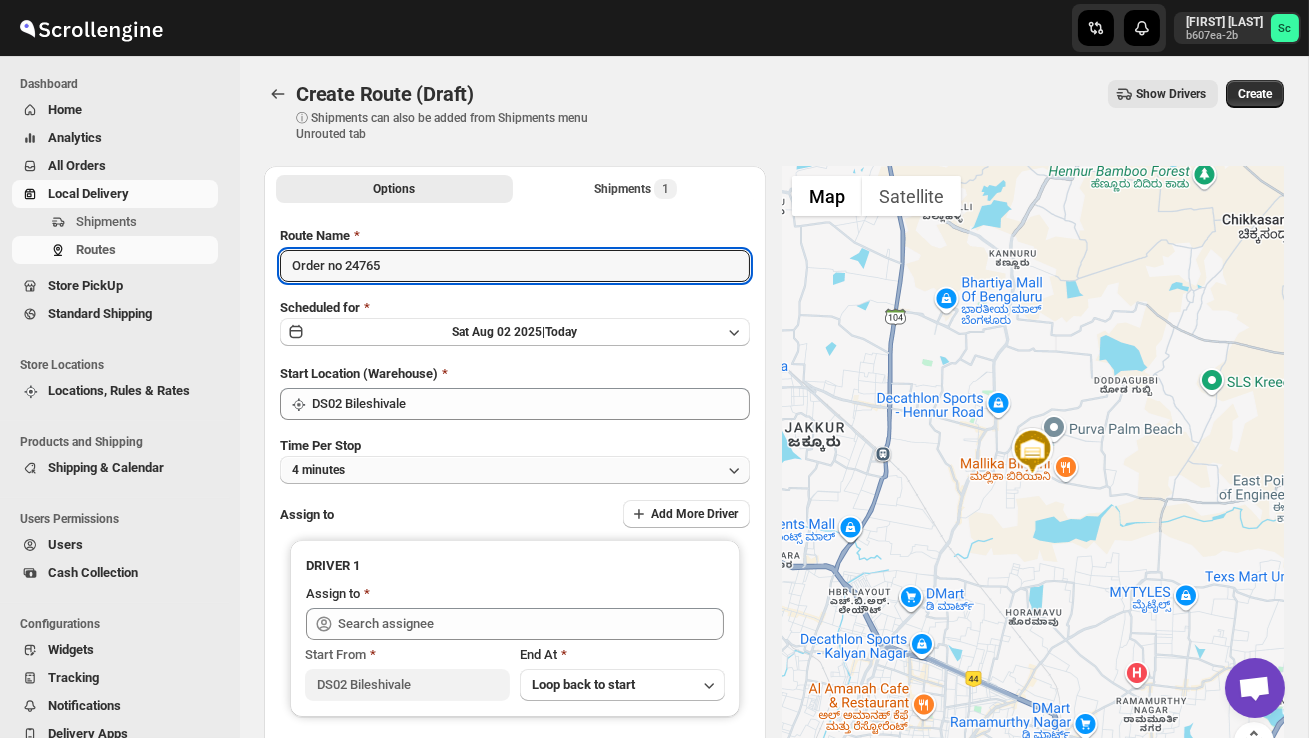 type on "Order no 24765" 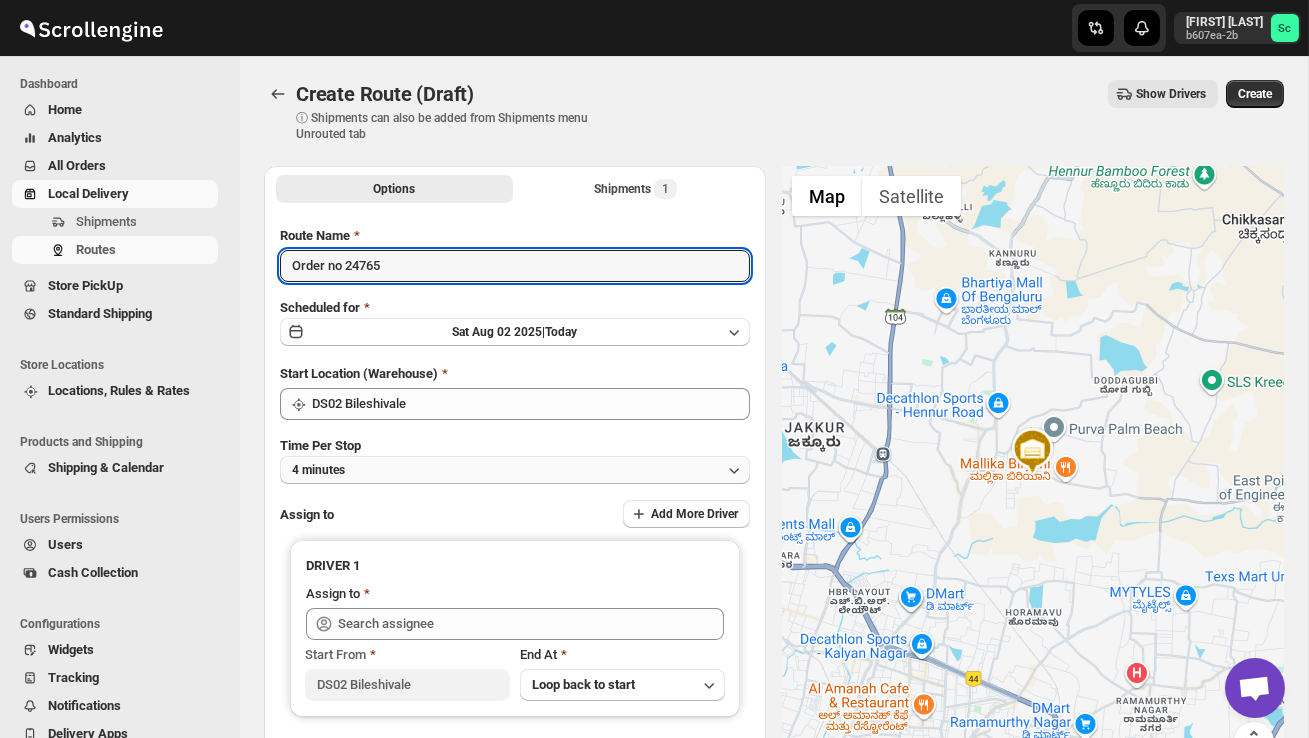 click on "4 minutes" at bounding box center [515, 470] 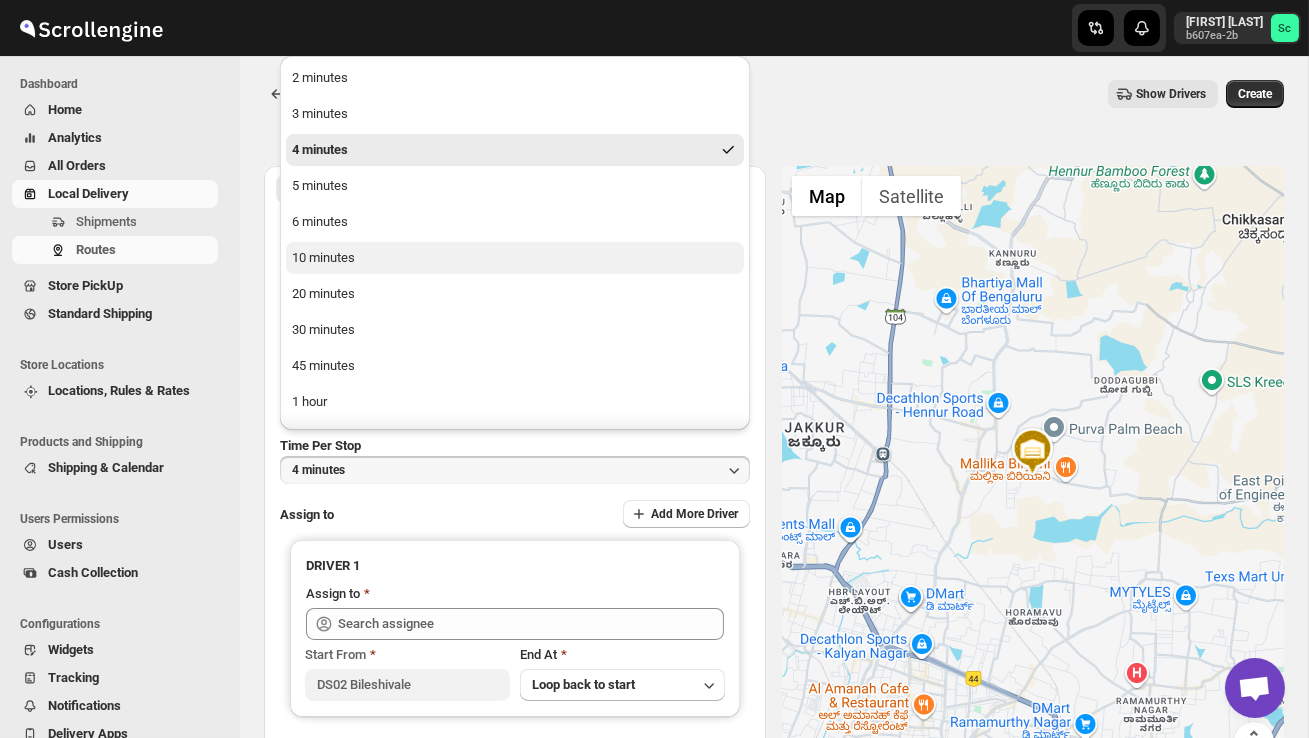 click on "10 minutes" at bounding box center [323, 258] 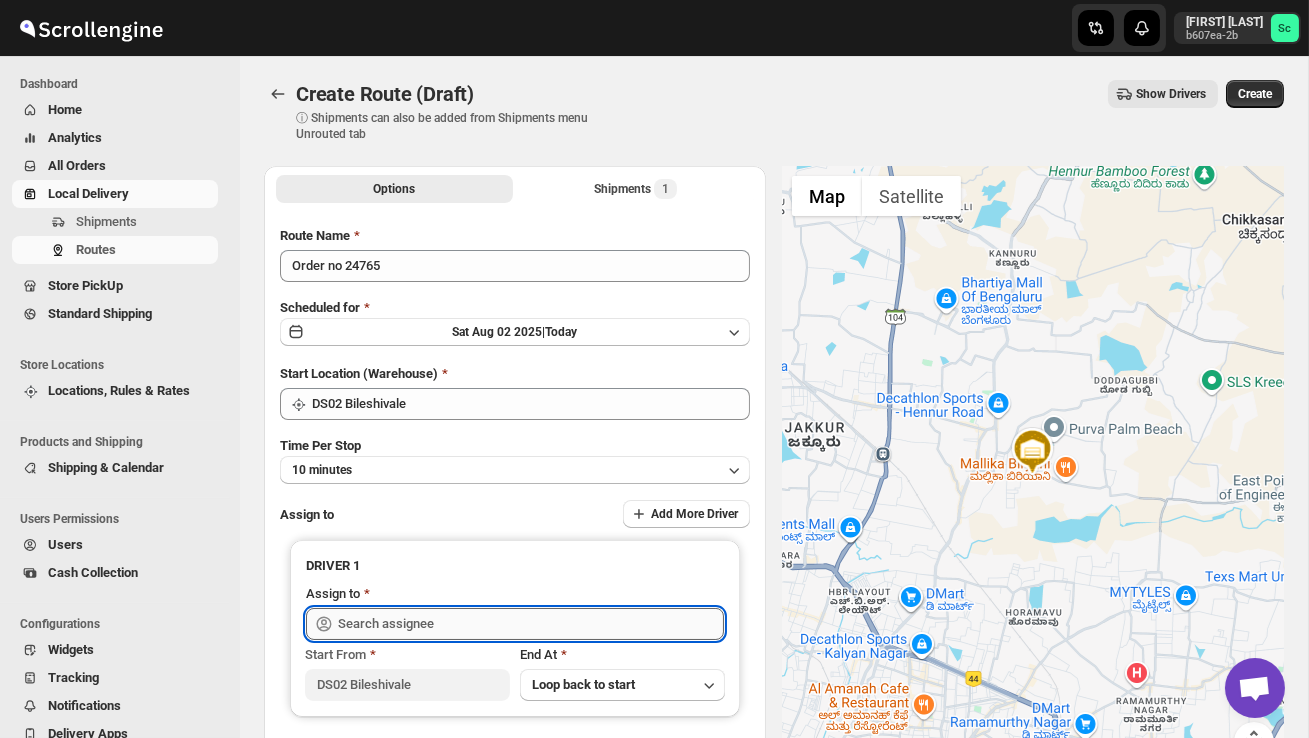 click at bounding box center [531, 624] 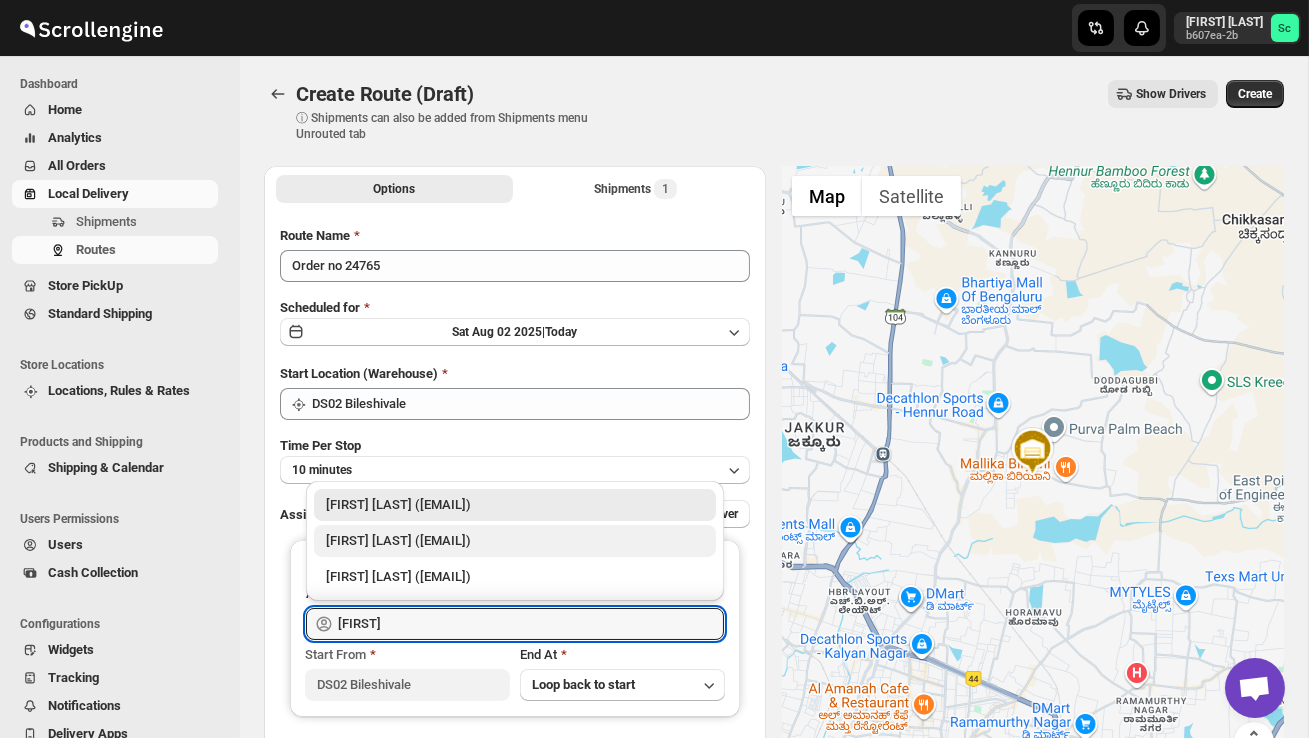 click on "[FIRST]  DS02 ([EMAIL])" at bounding box center (515, 541) 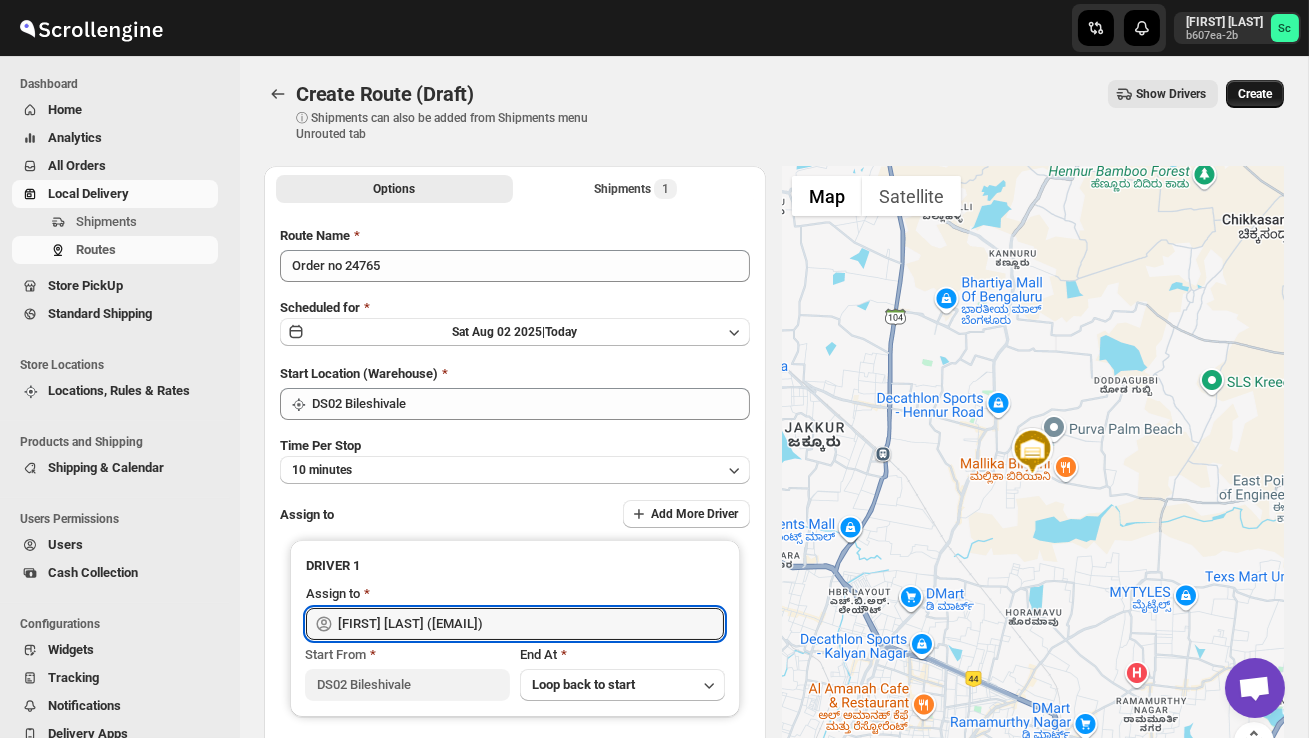 type on "[FIRST]  DS02 ([EMAIL])" 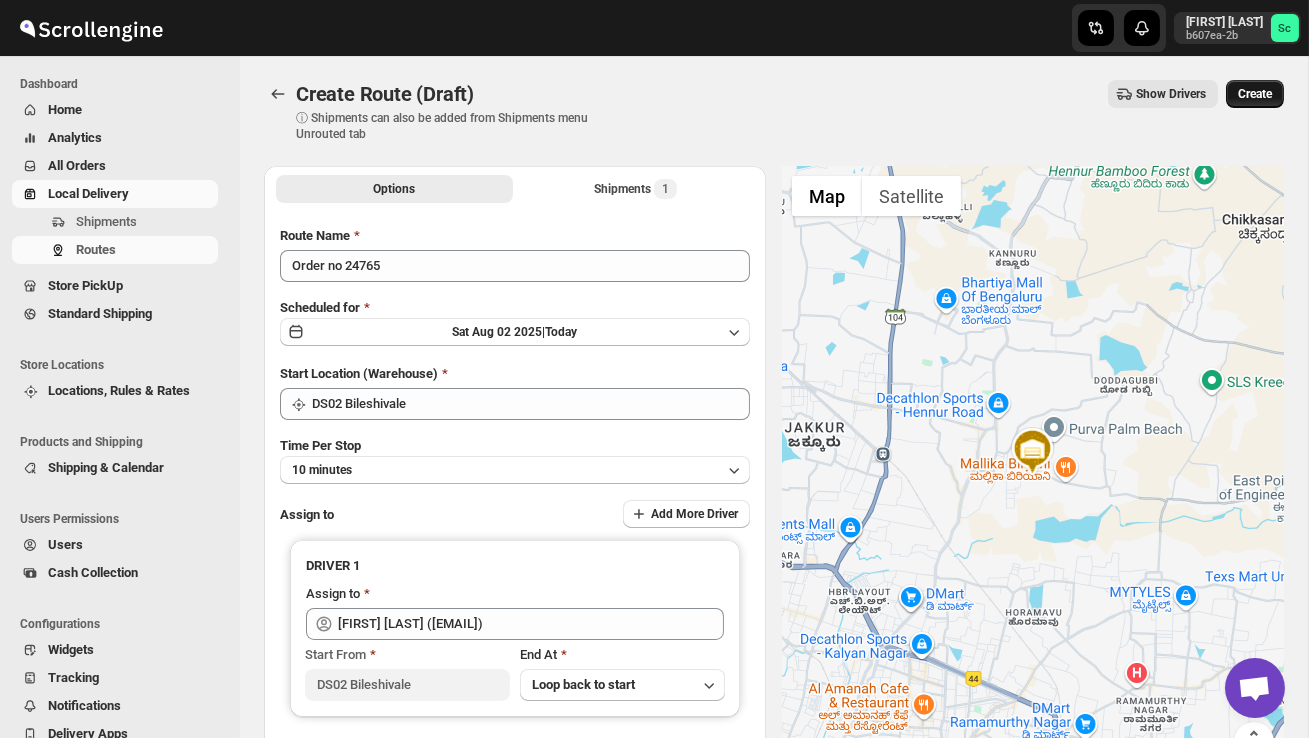 click on "Create" at bounding box center (1255, 94) 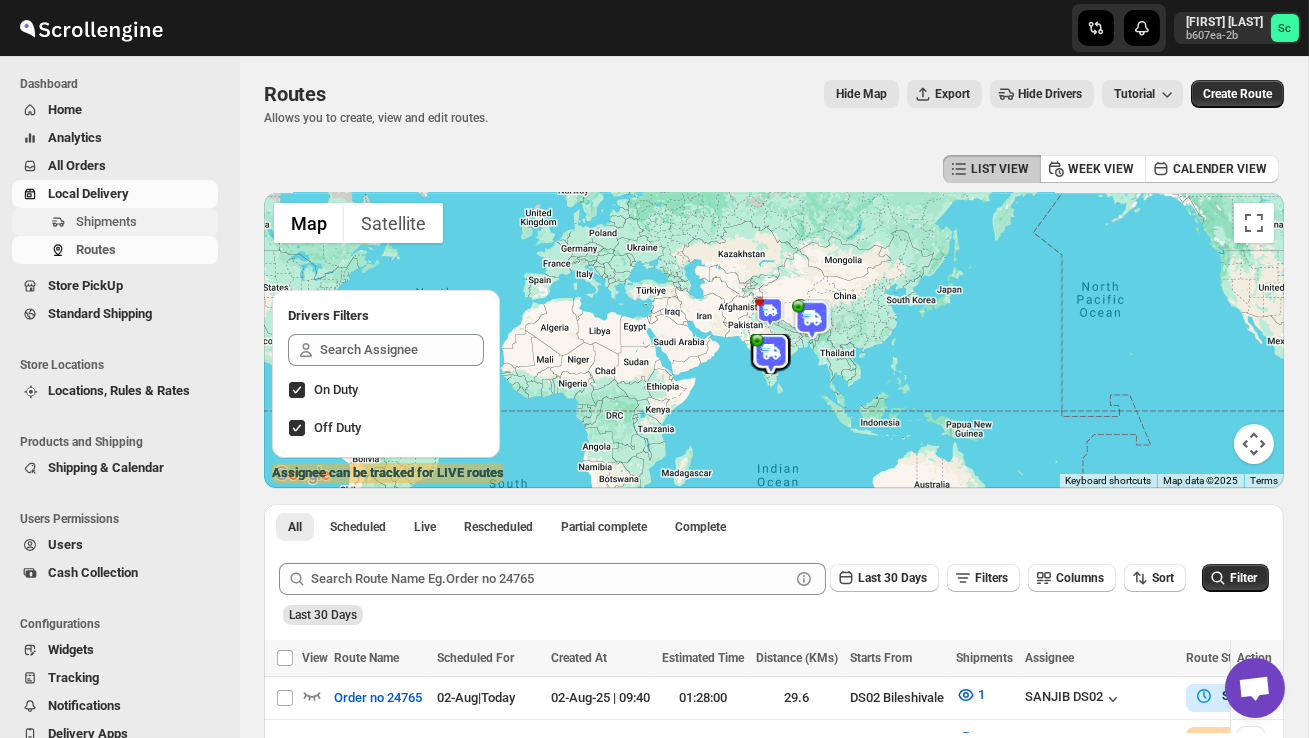click on "Shipments" at bounding box center [145, 222] 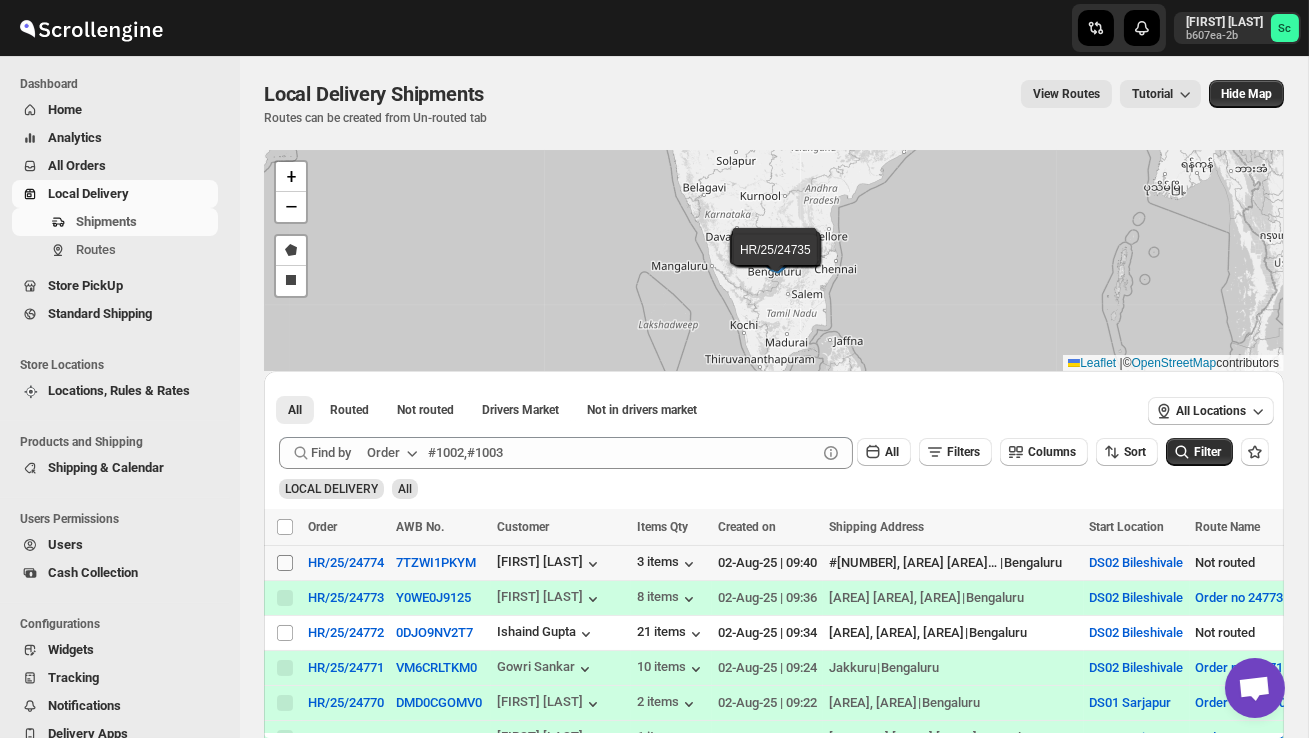 click on "Select shipment" at bounding box center [285, 563] 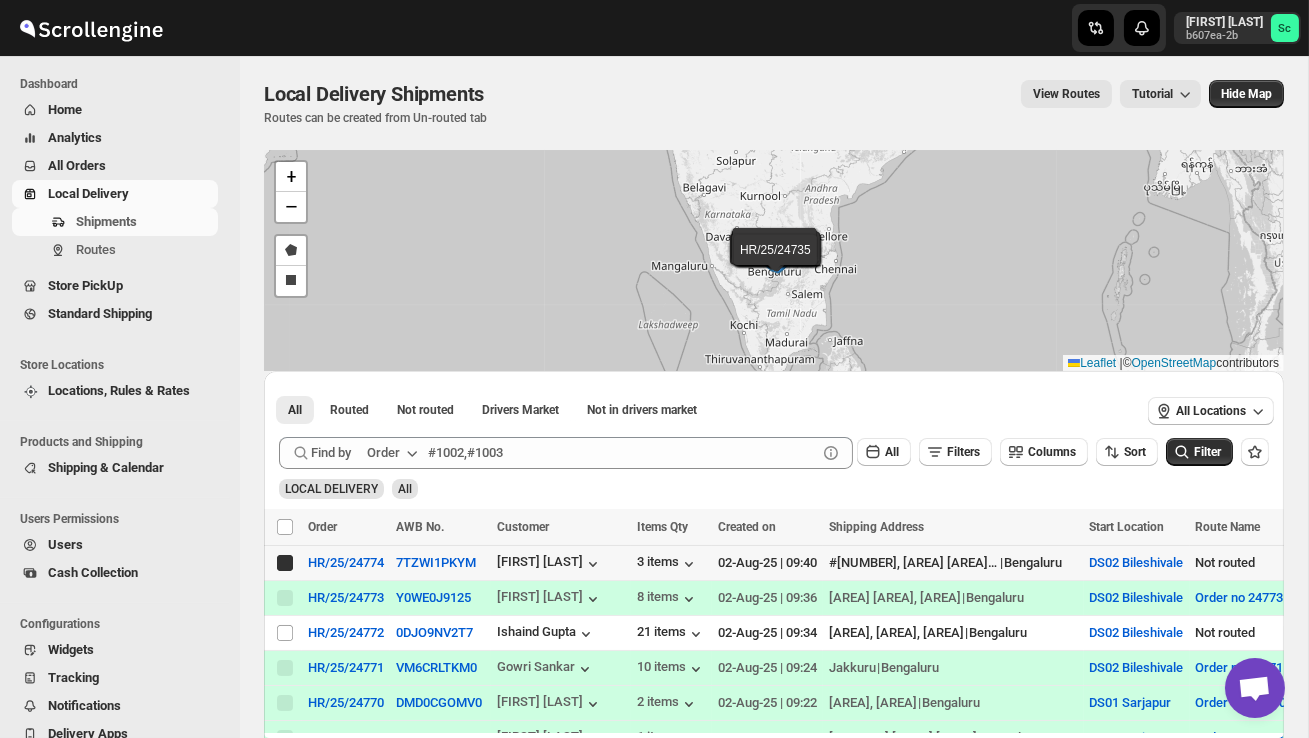checkbox on "true" 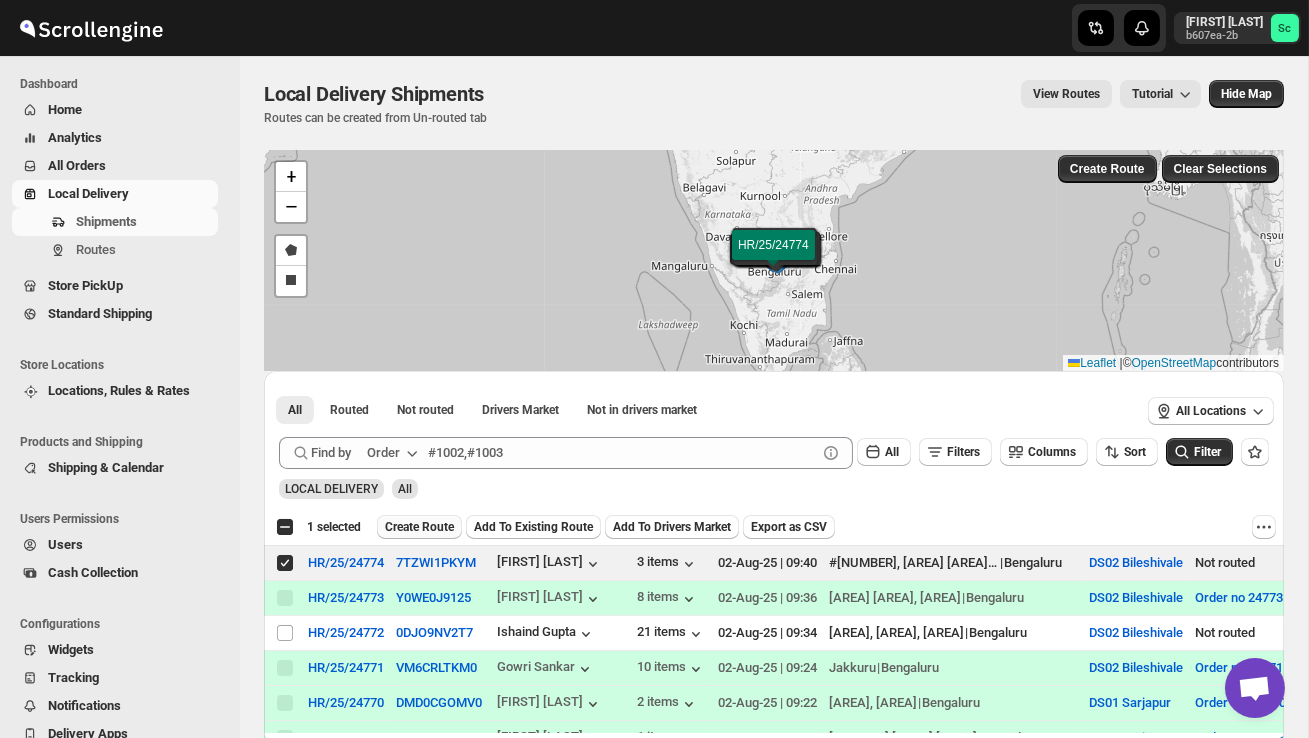 click on "Create Route" at bounding box center (419, 527) 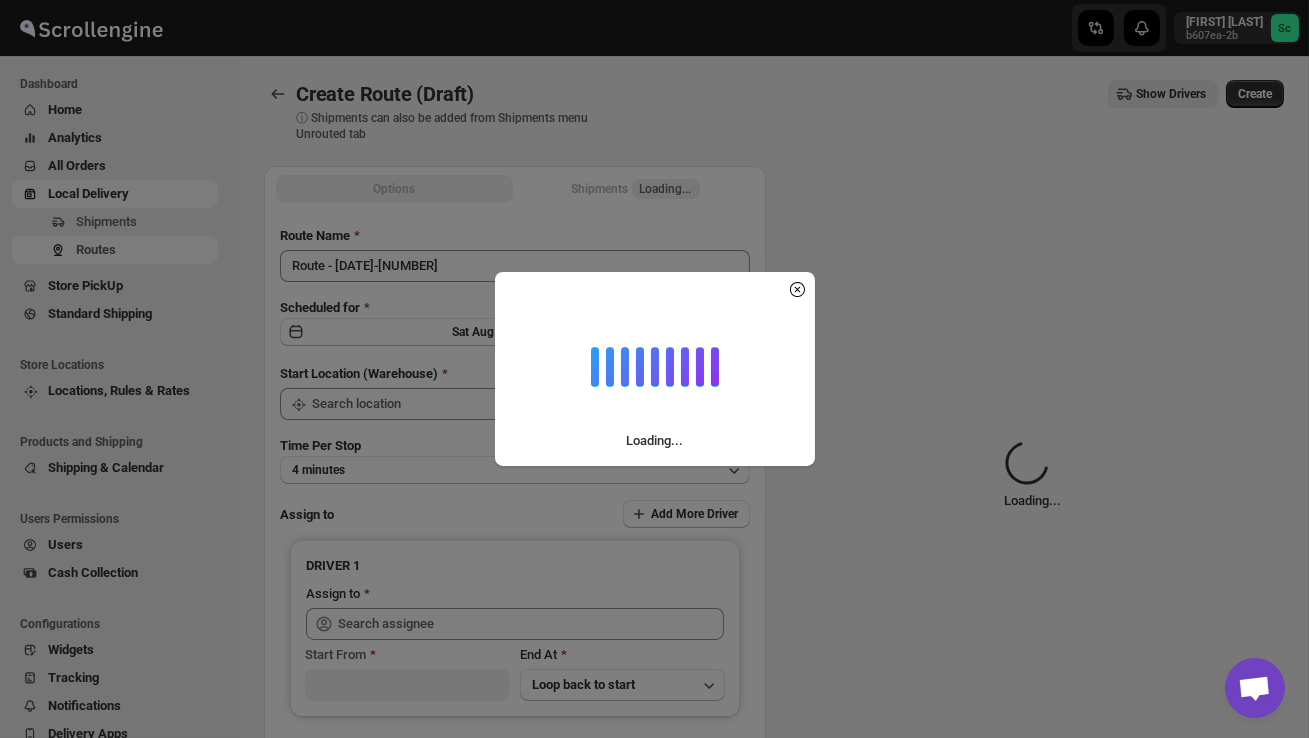 type on "DS02 Bileshivale" 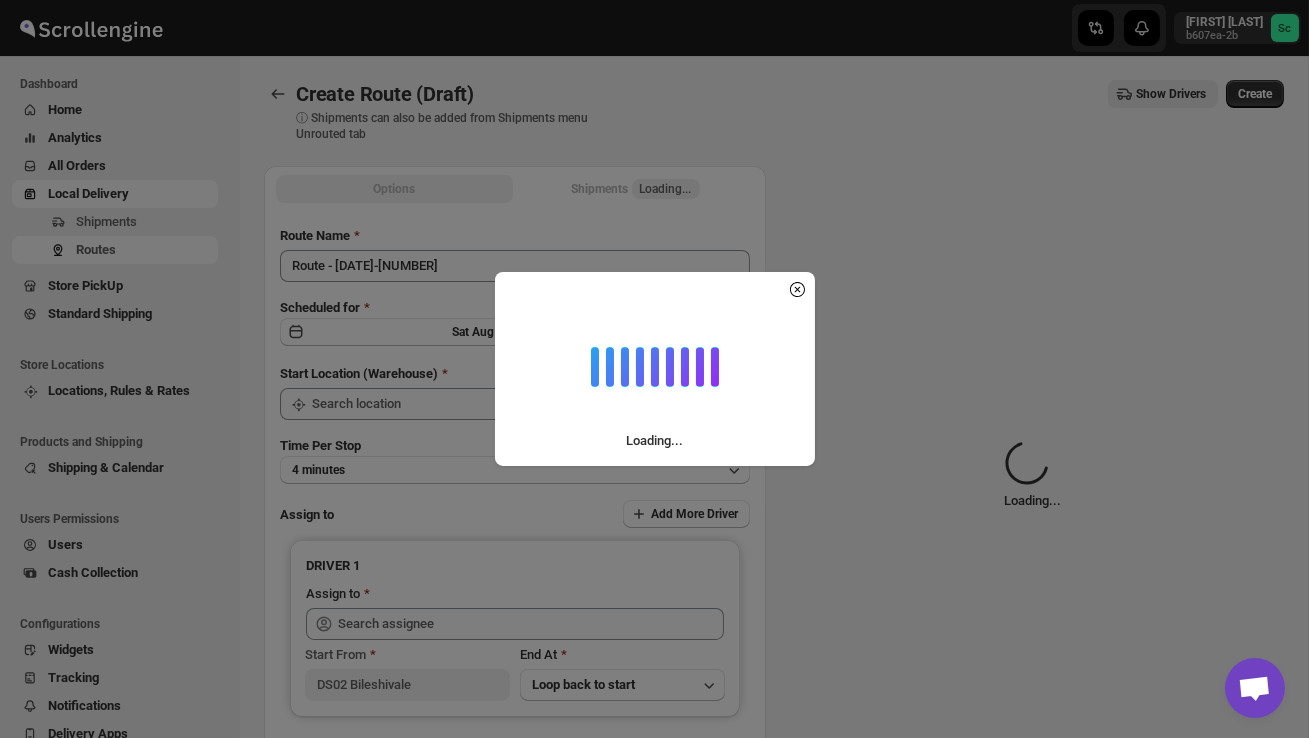 type on "DS02 Bileshivale" 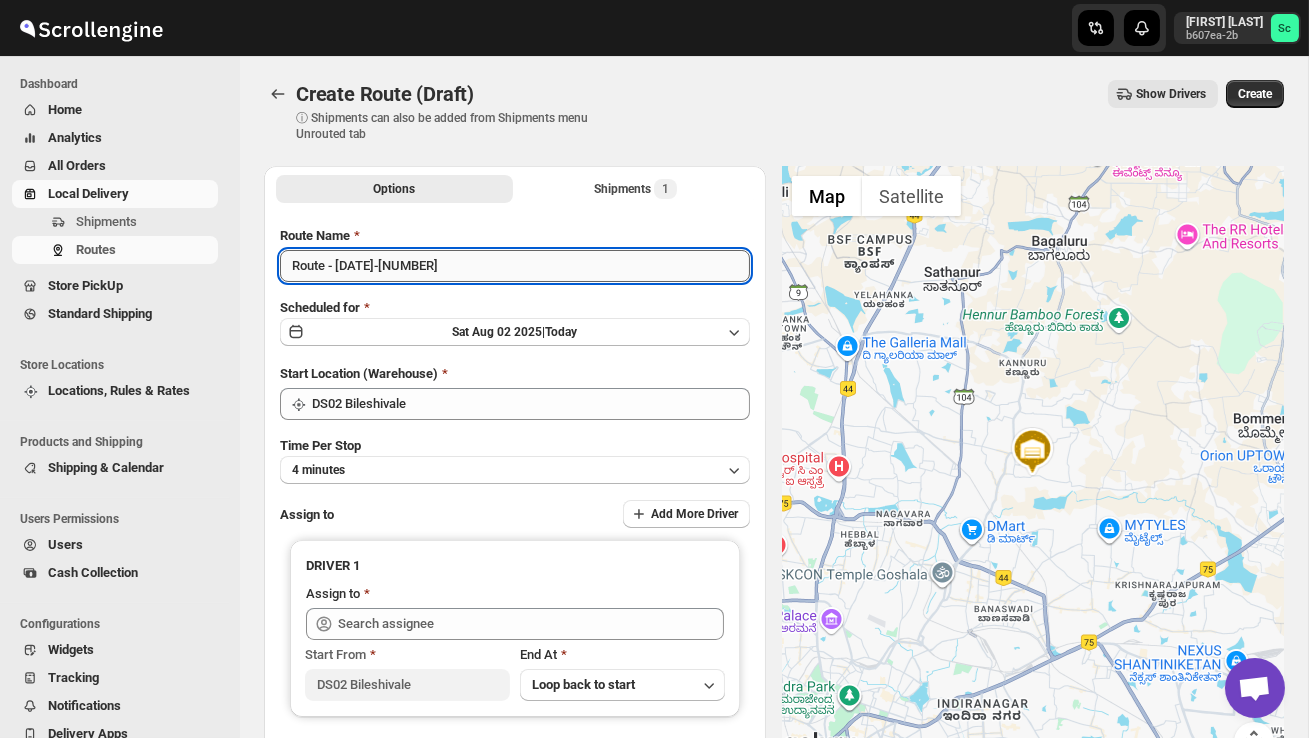 click on "Route - 02/08-0941" at bounding box center [515, 266] 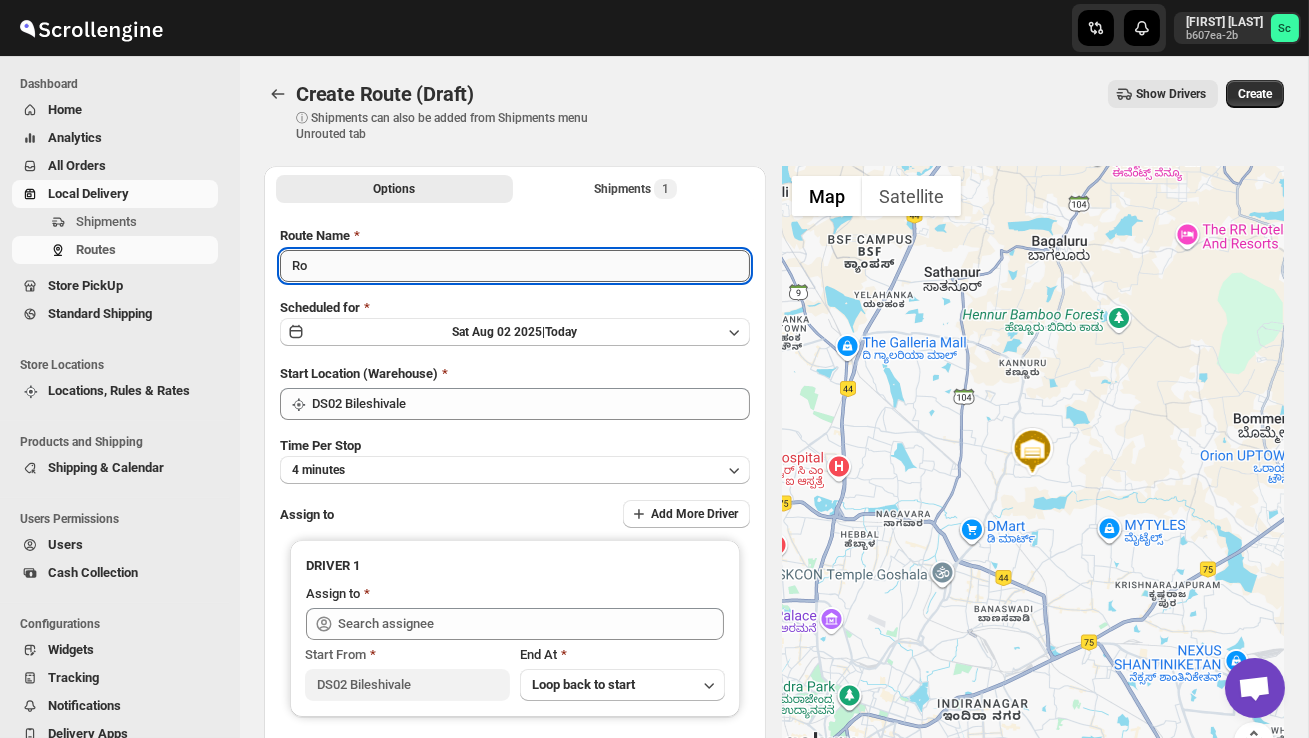 type on "R" 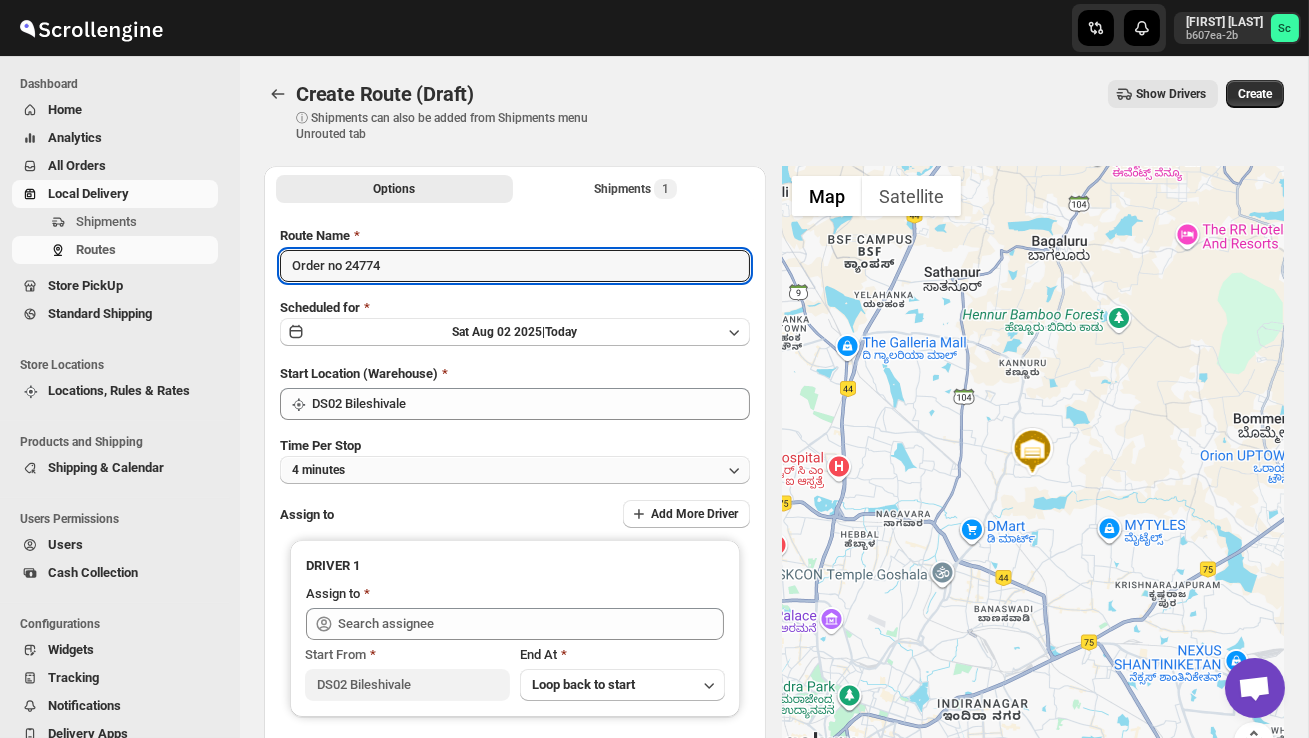 type on "Order no 24774" 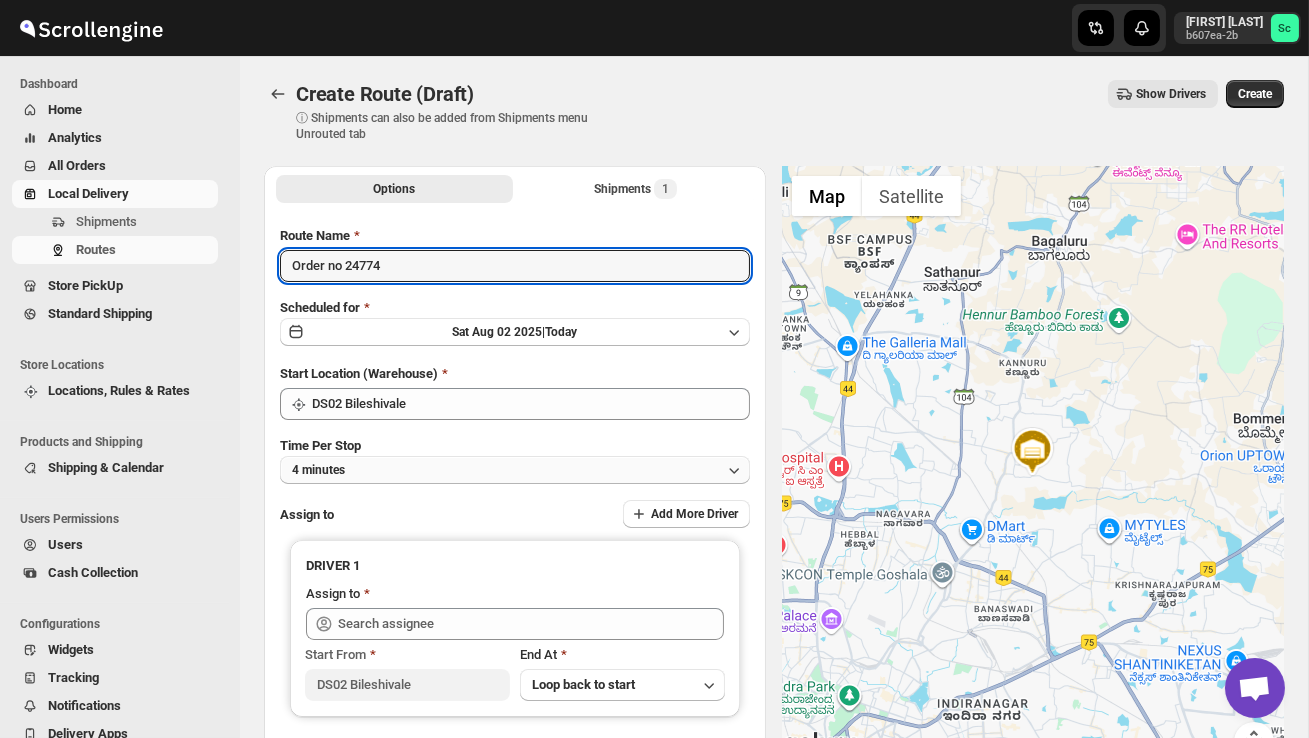 click on "4 minutes" at bounding box center [515, 470] 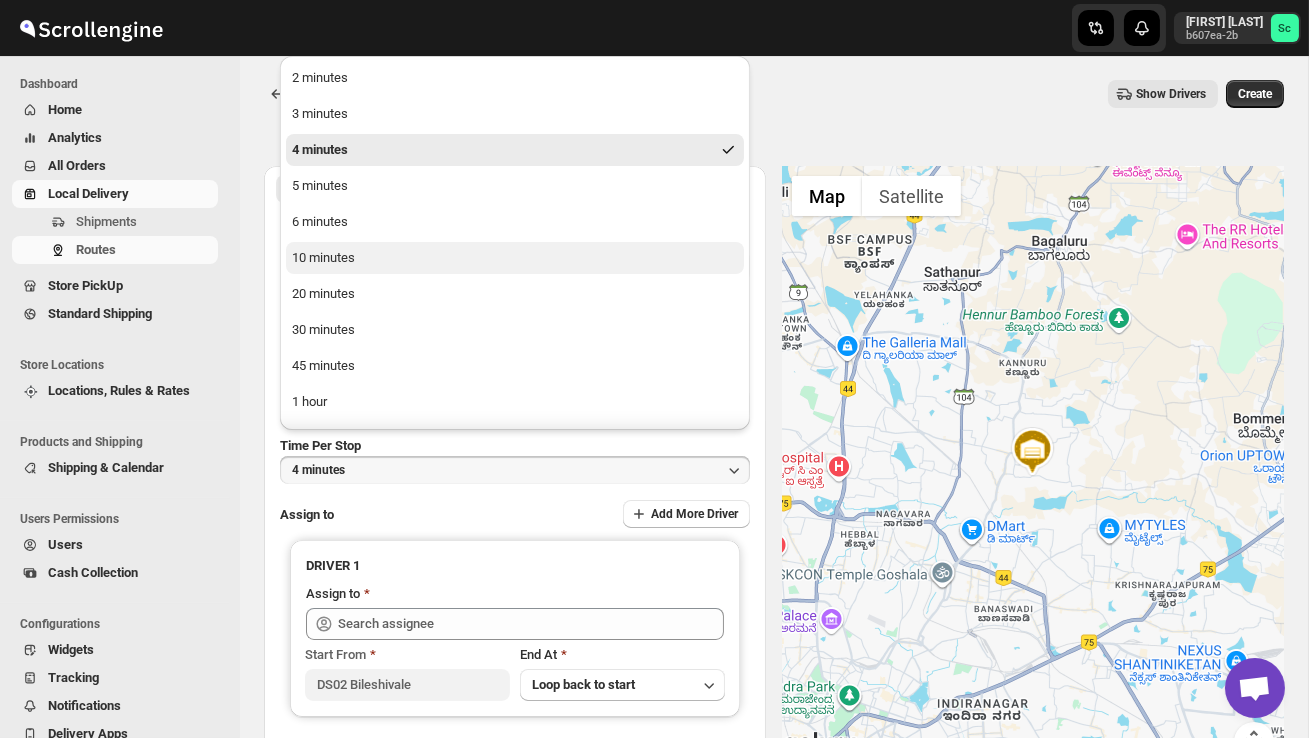 click on "10 minutes" at bounding box center [515, 258] 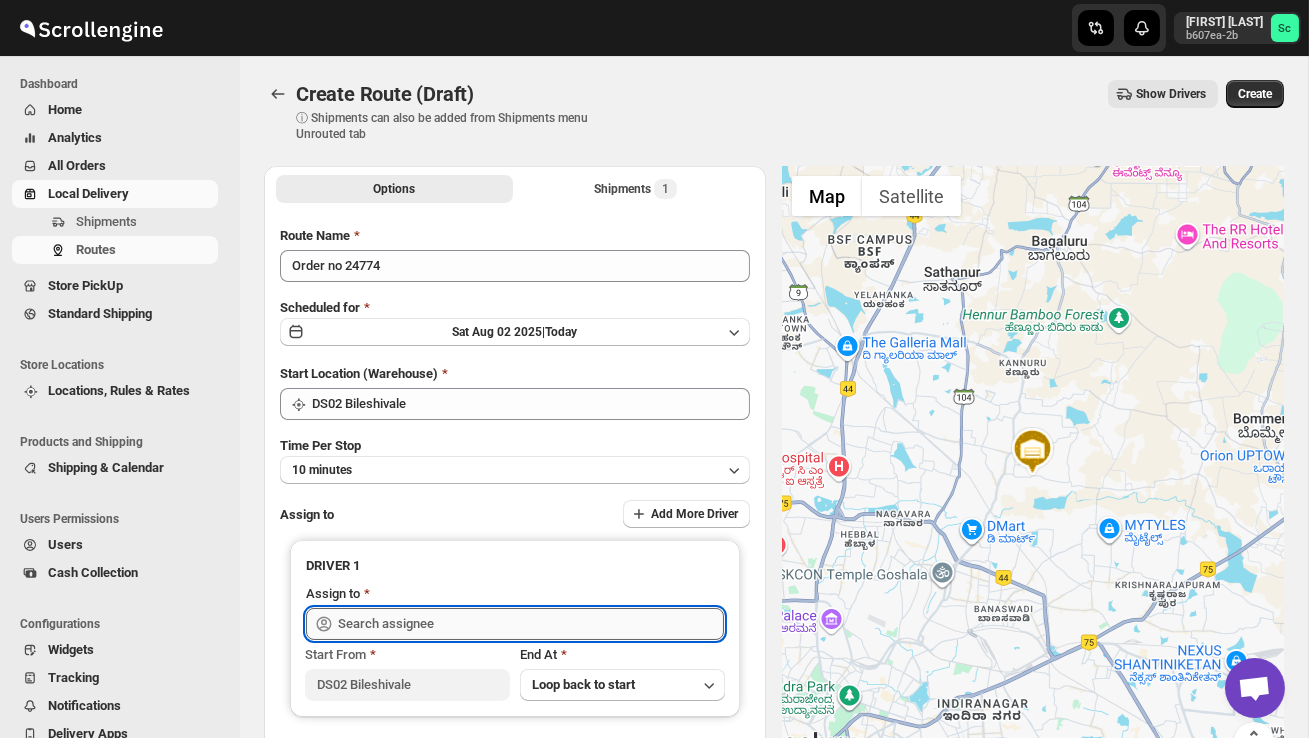 click at bounding box center (531, 624) 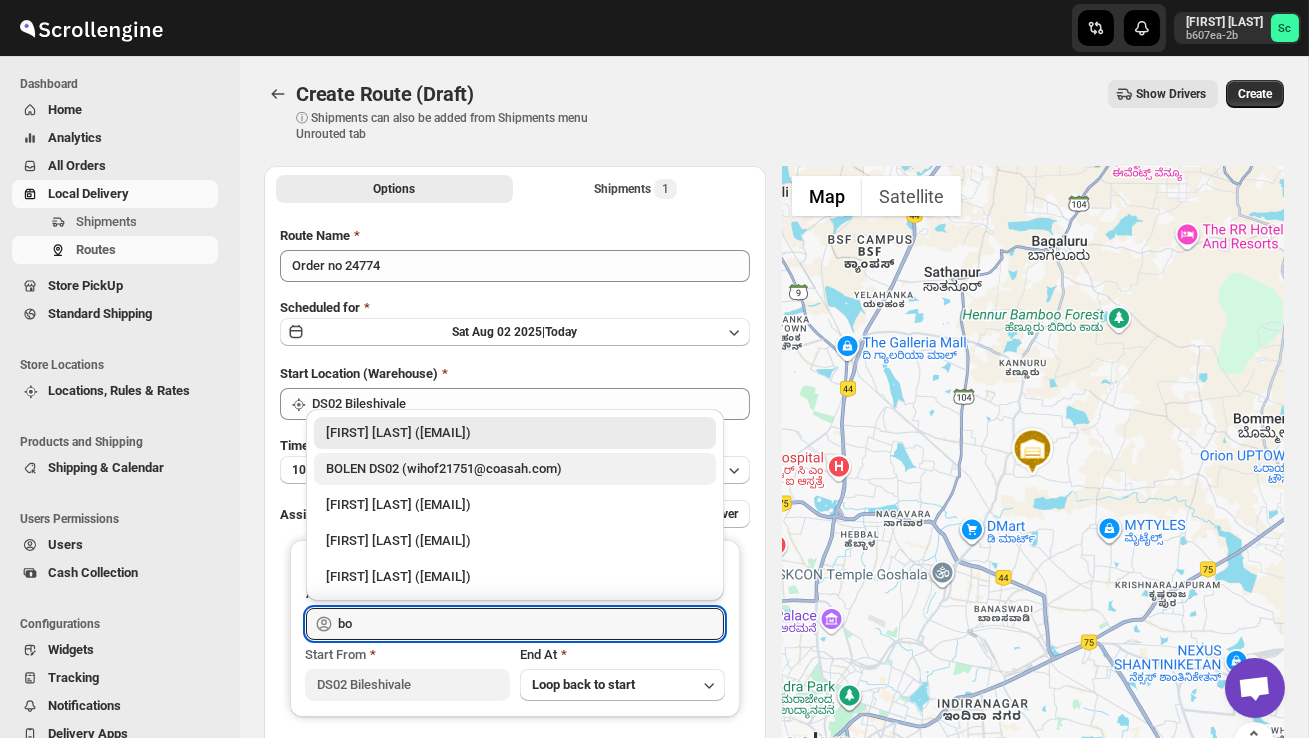 click on "BOLEN DS02 (wihof21751@coasah.com)" at bounding box center (515, 469) 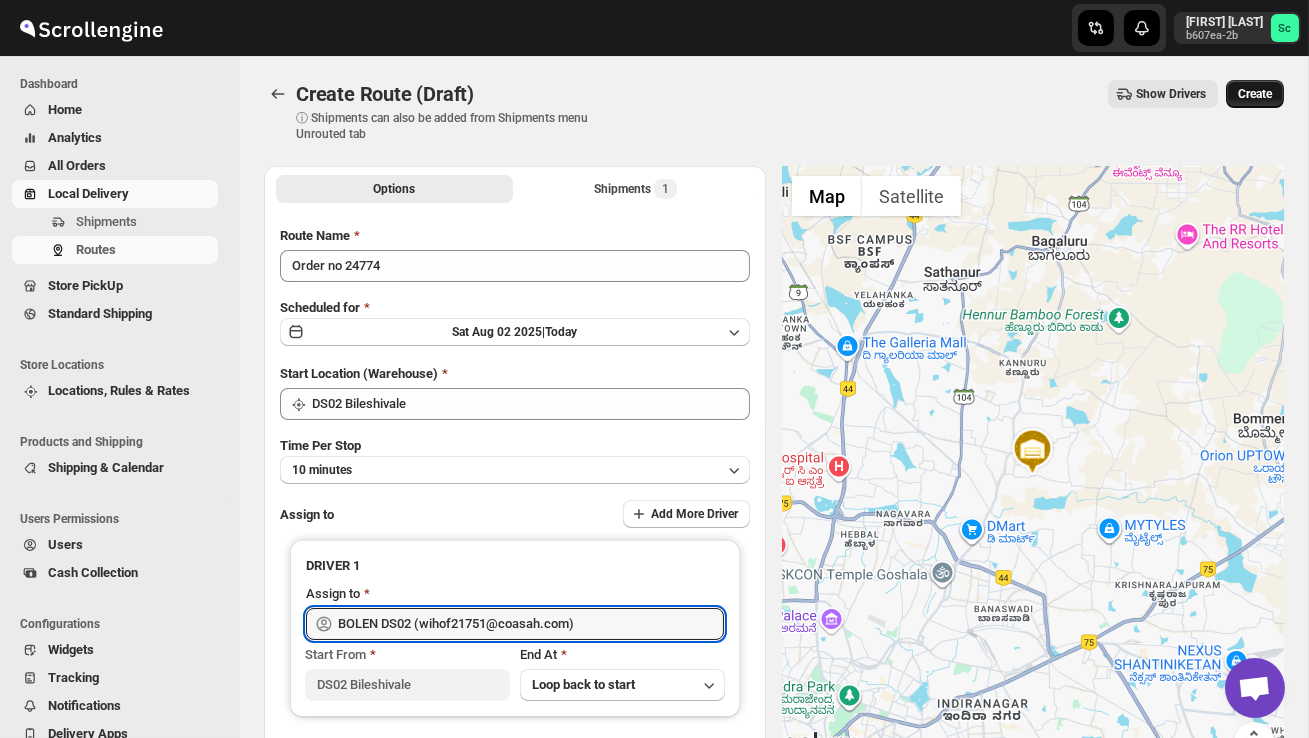 type on "BOLEN DS02 (wihof21751@coasah.com)" 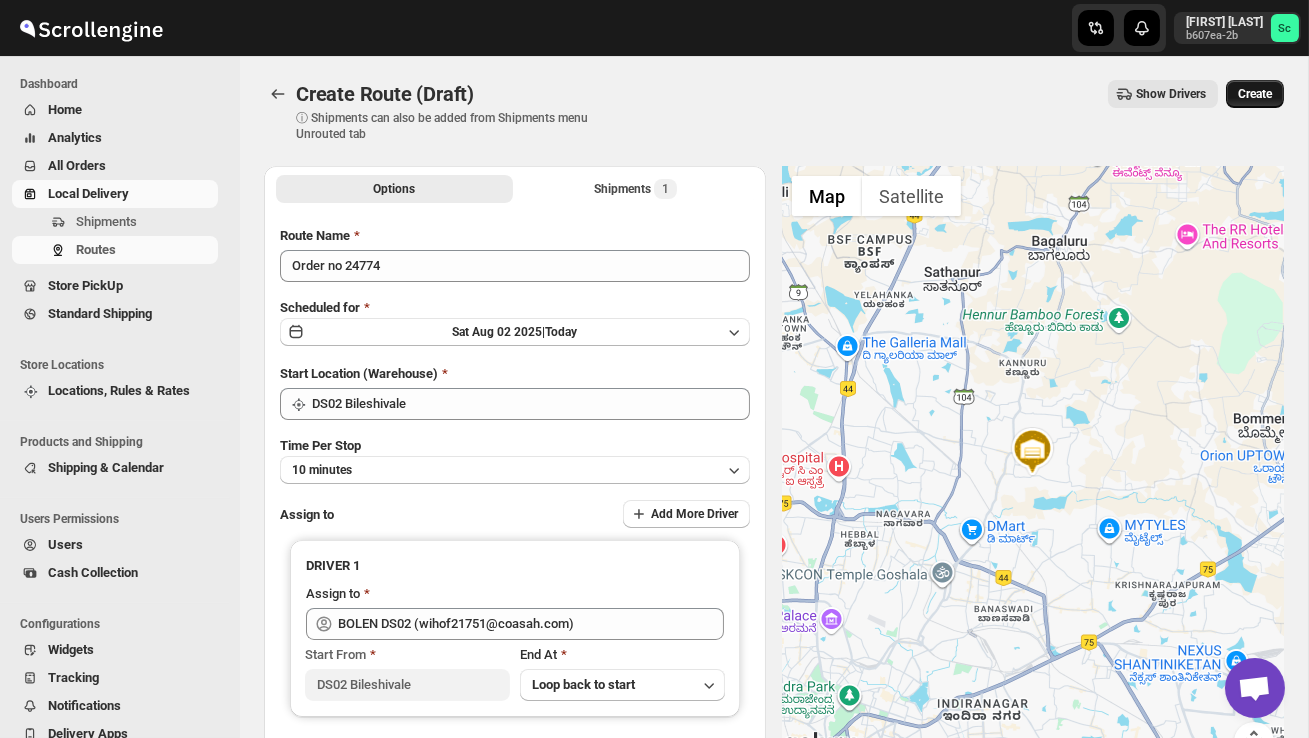 click on "Create" at bounding box center (1255, 94) 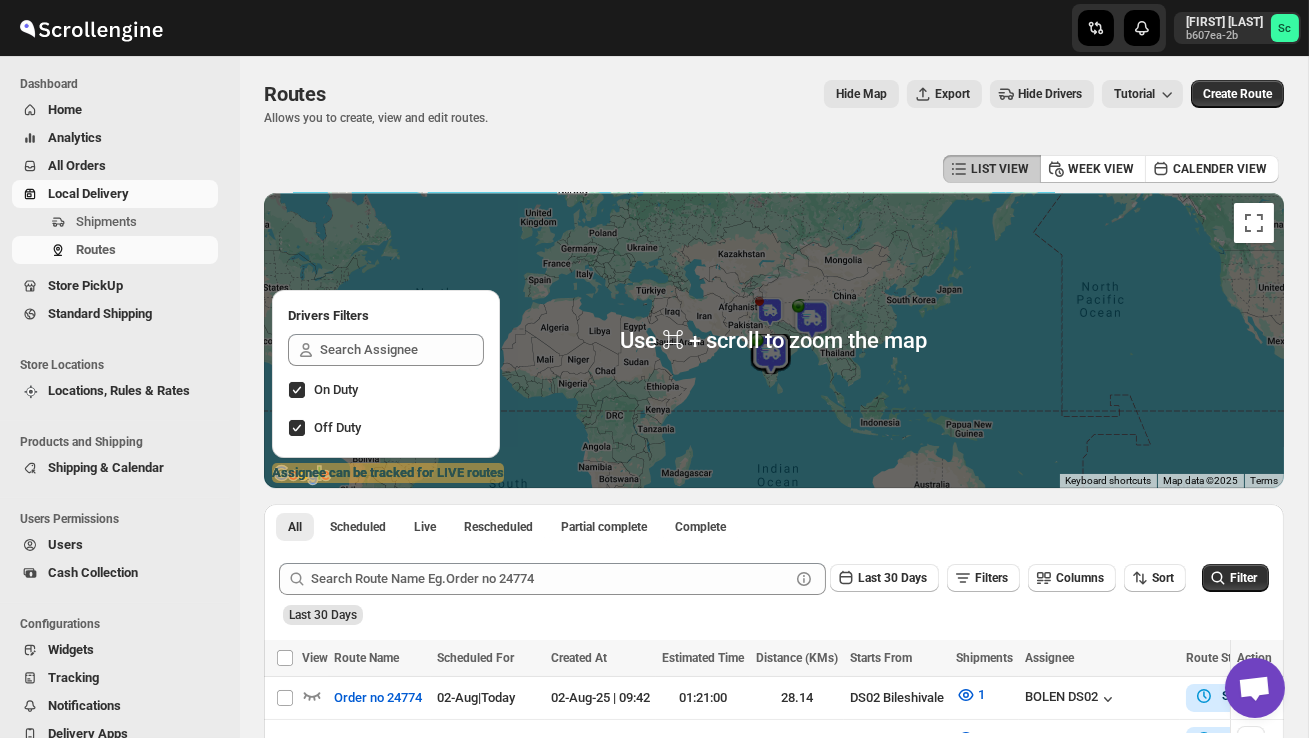 scroll, scrollTop: 441, scrollLeft: 0, axis: vertical 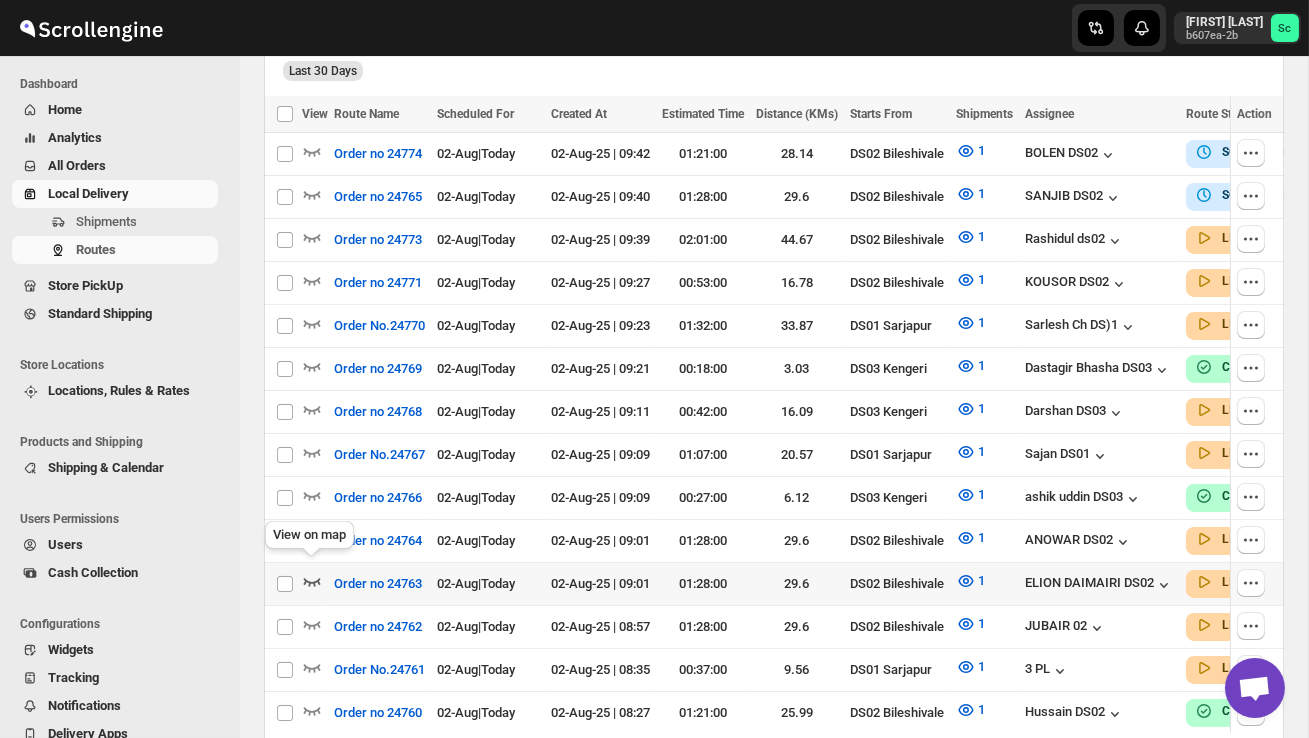 click 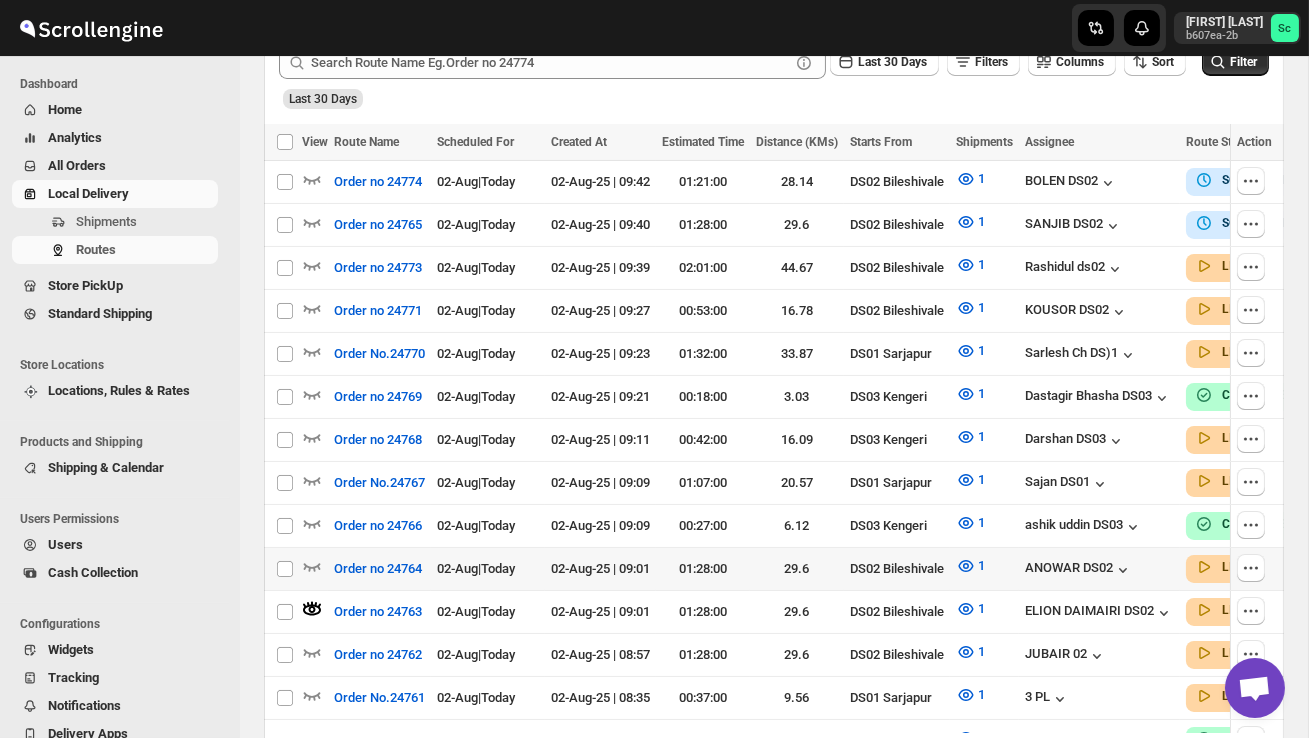 scroll, scrollTop: 552, scrollLeft: 0, axis: vertical 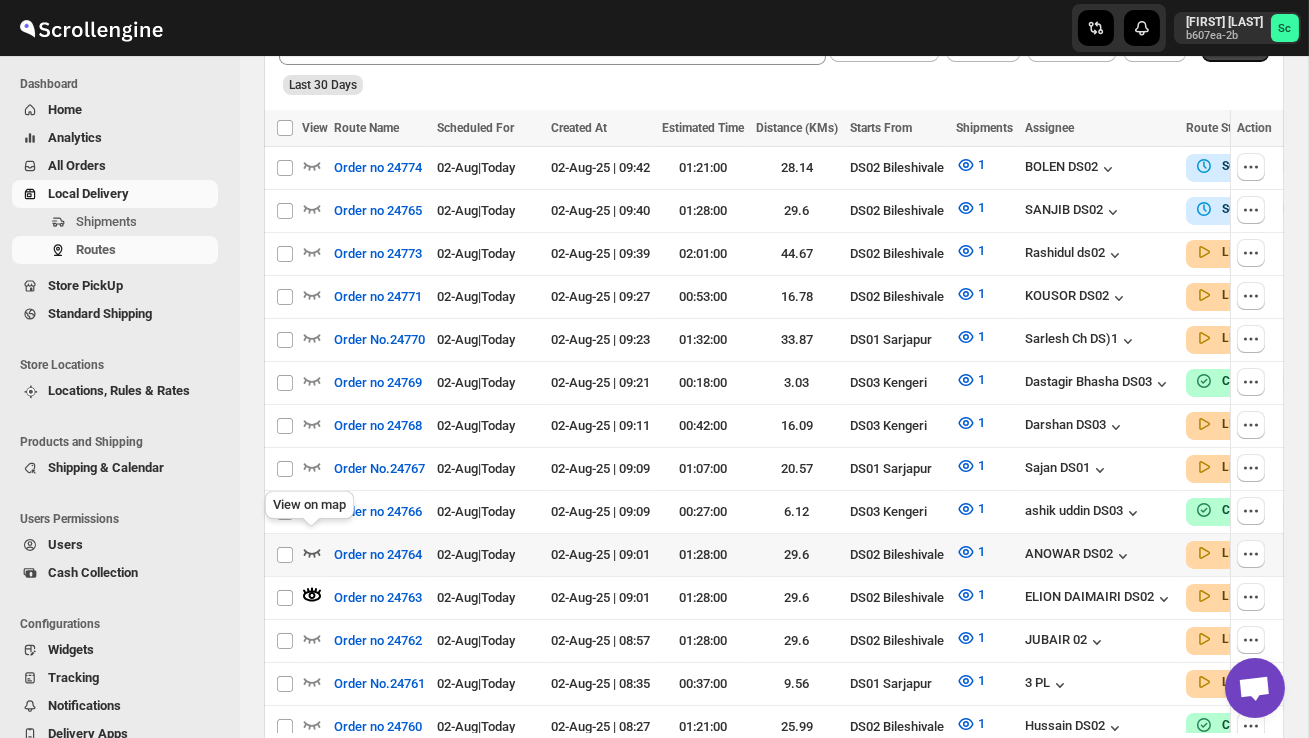 click 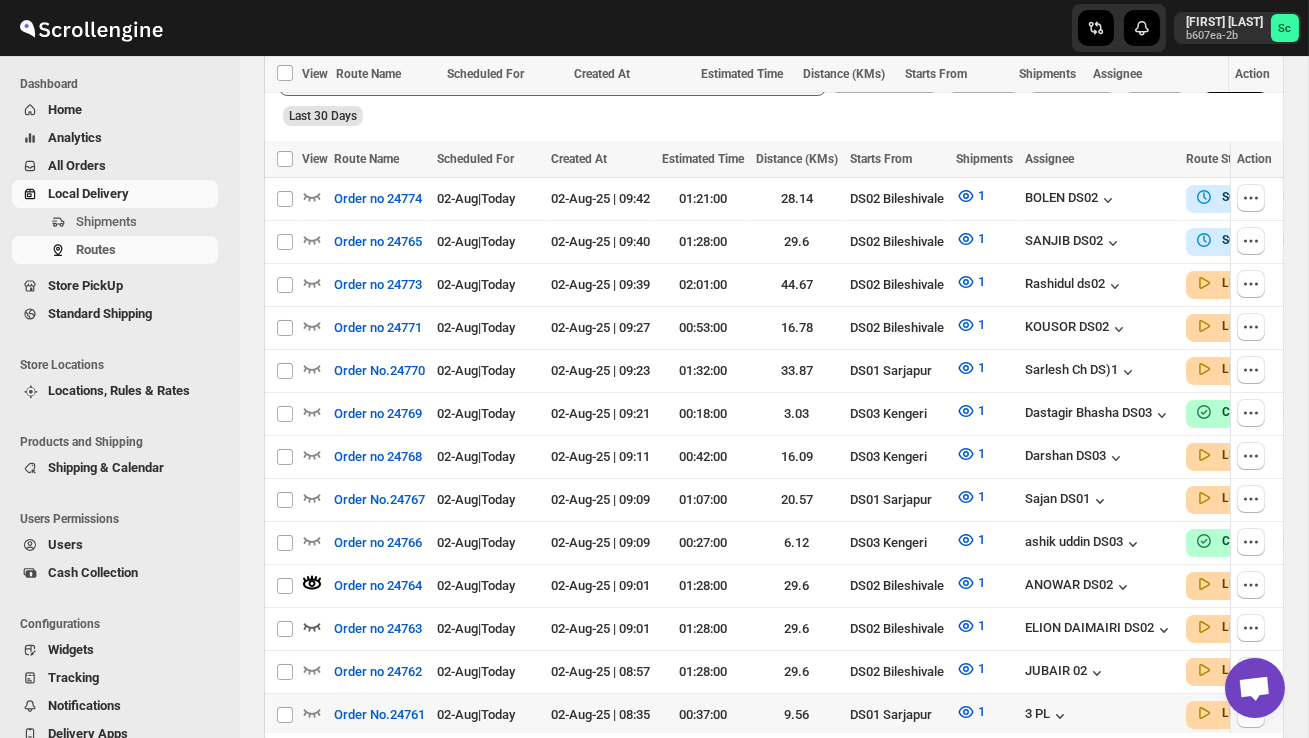 scroll, scrollTop: 753, scrollLeft: 0, axis: vertical 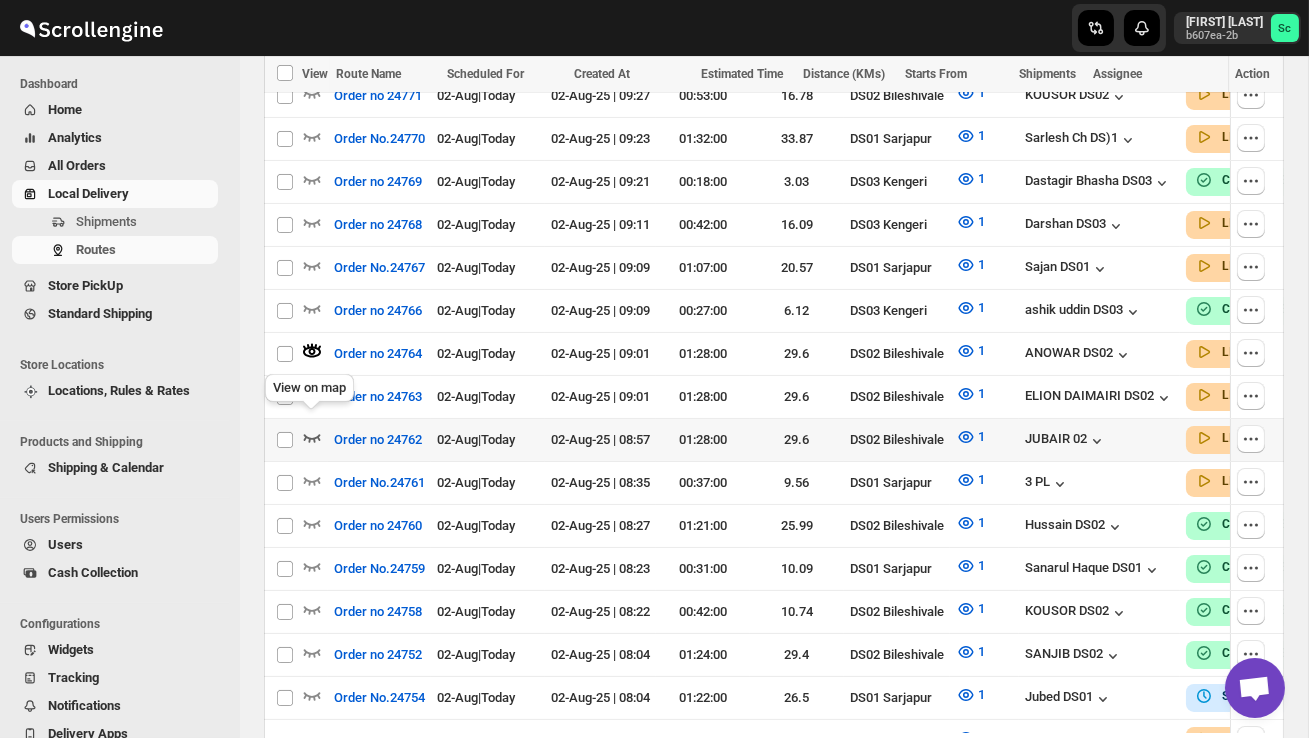 click 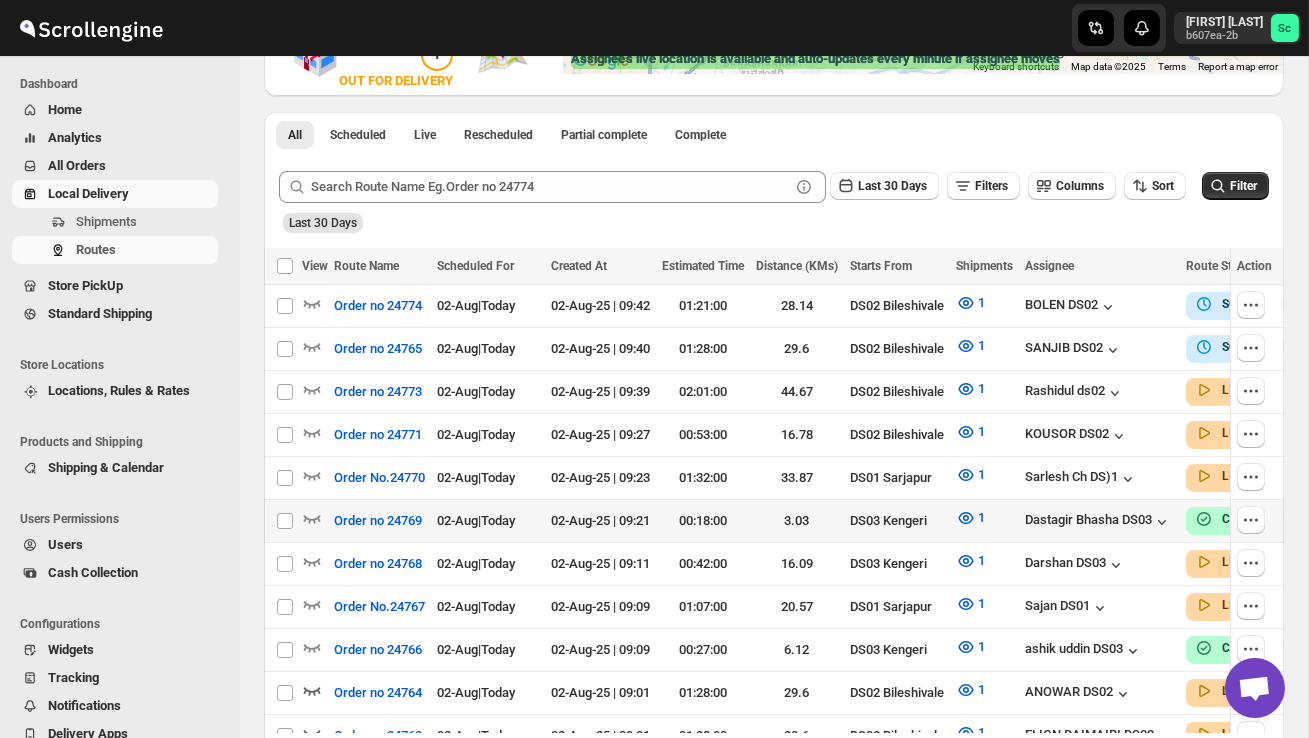 scroll, scrollTop: 418, scrollLeft: 0, axis: vertical 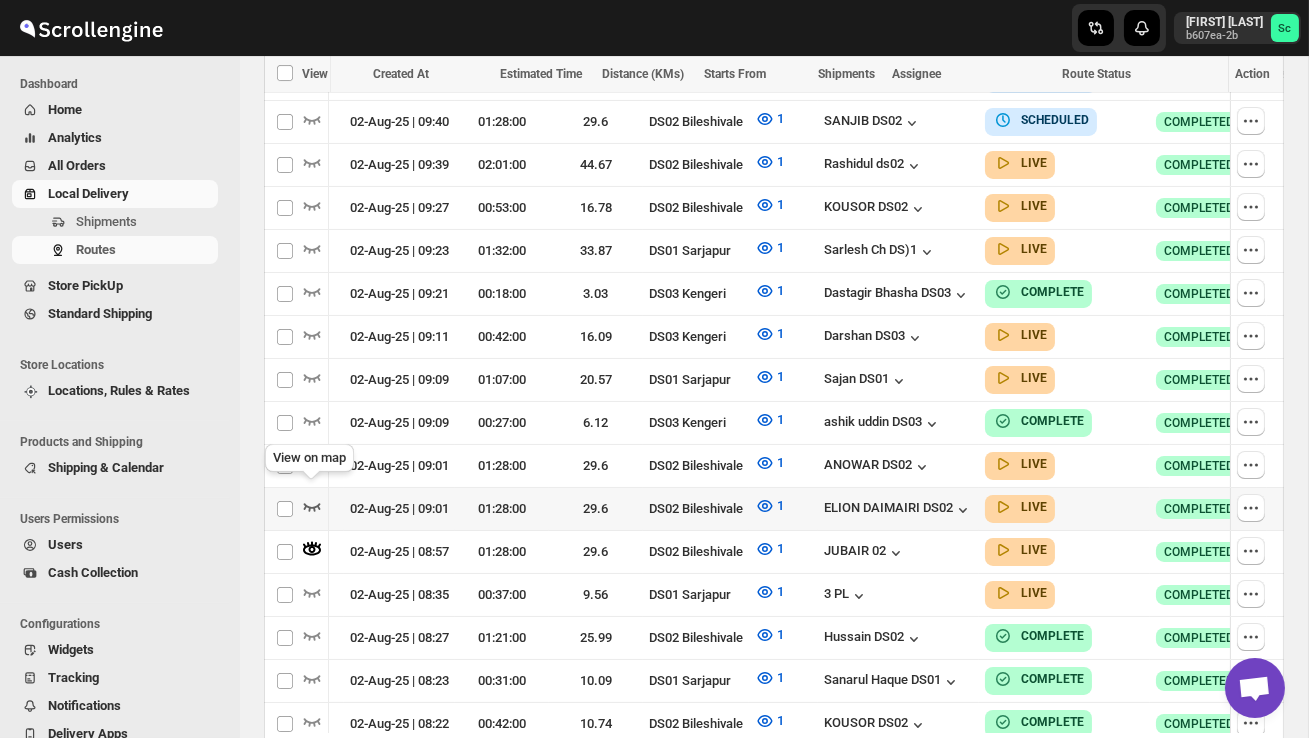 click 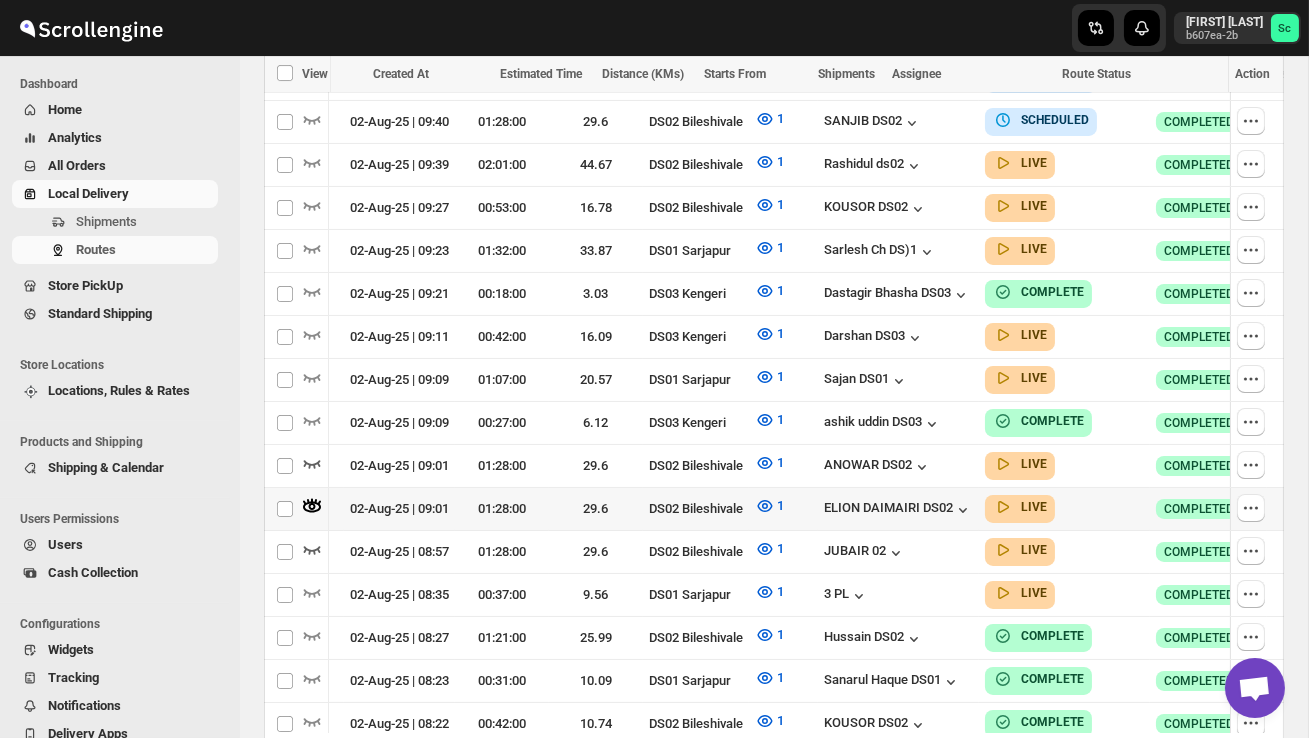 scroll, scrollTop: 0, scrollLeft: 1, axis: horizontal 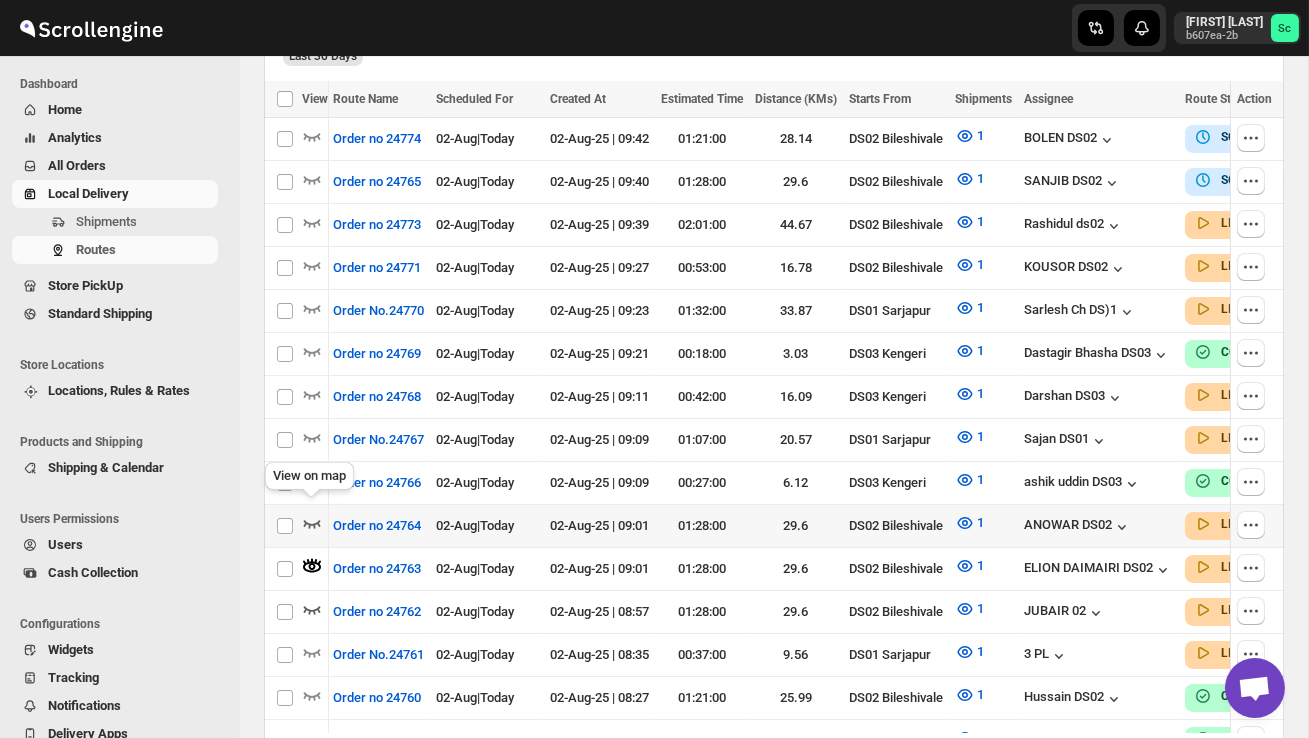 click 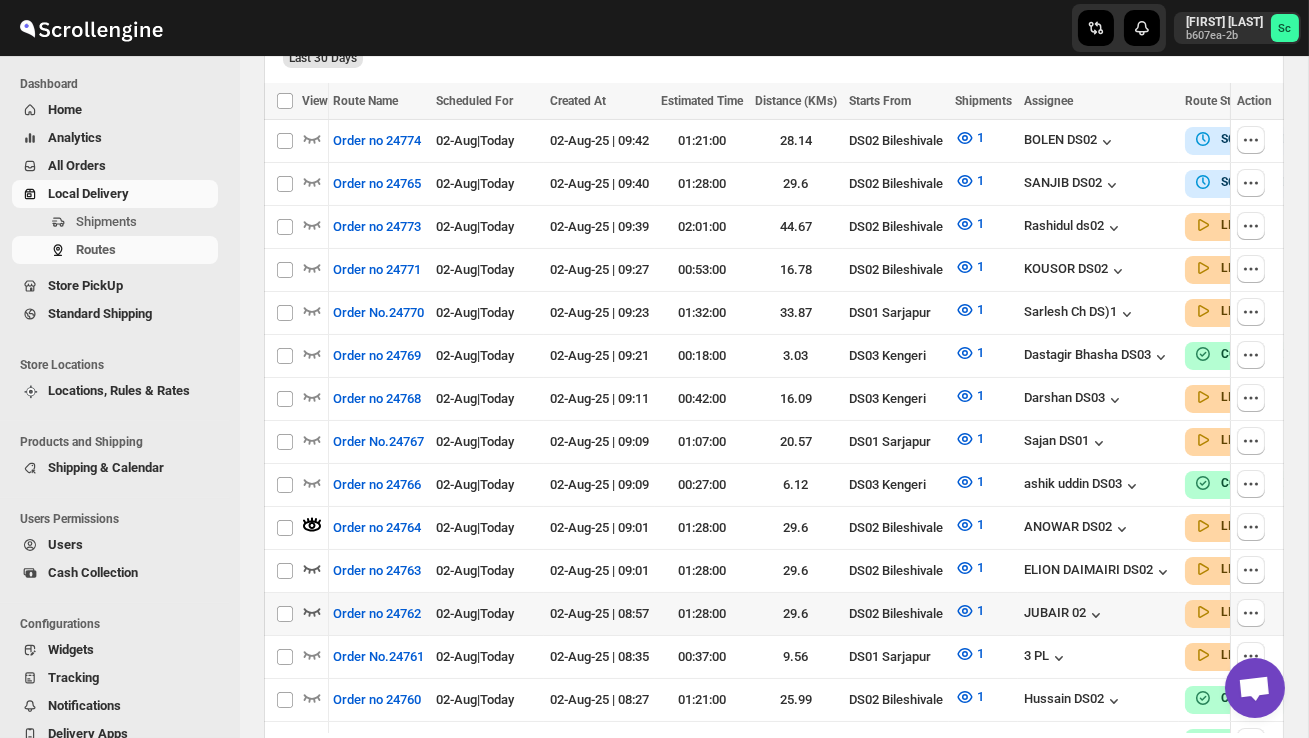 scroll, scrollTop: 633, scrollLeft: 0, axis: vertical 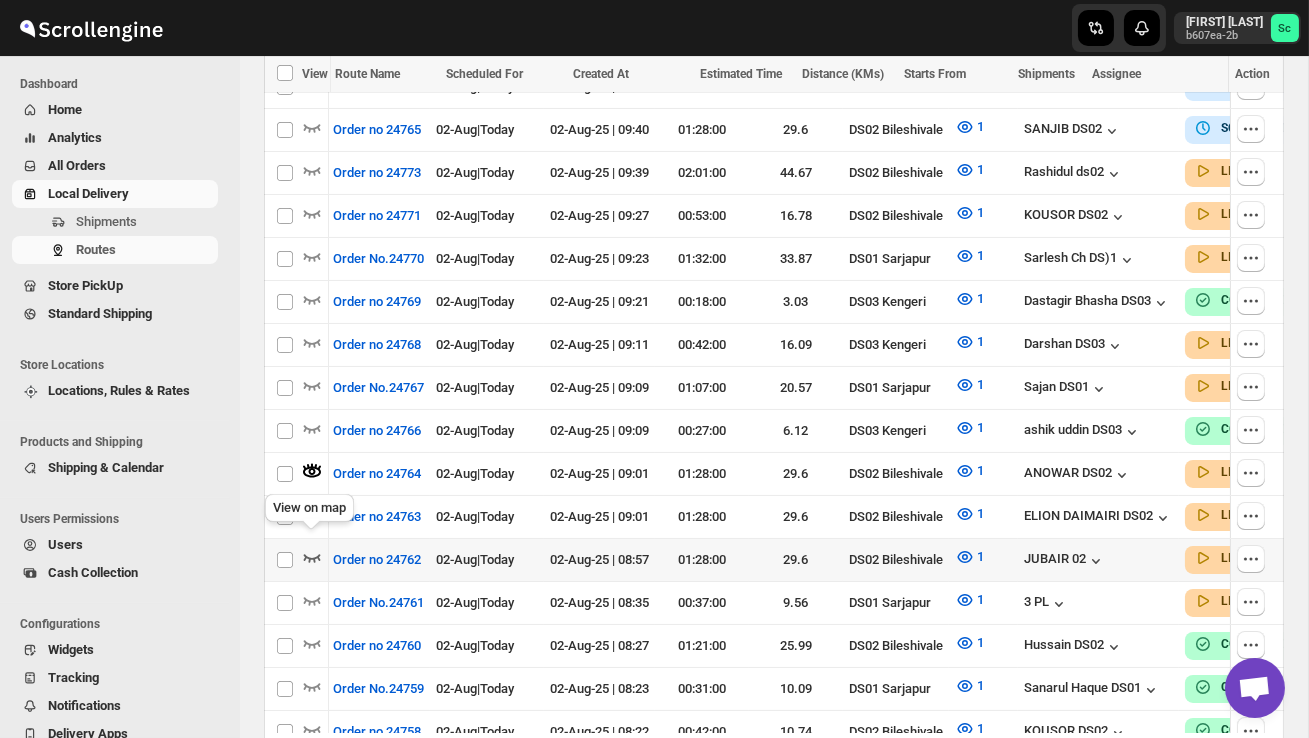 click 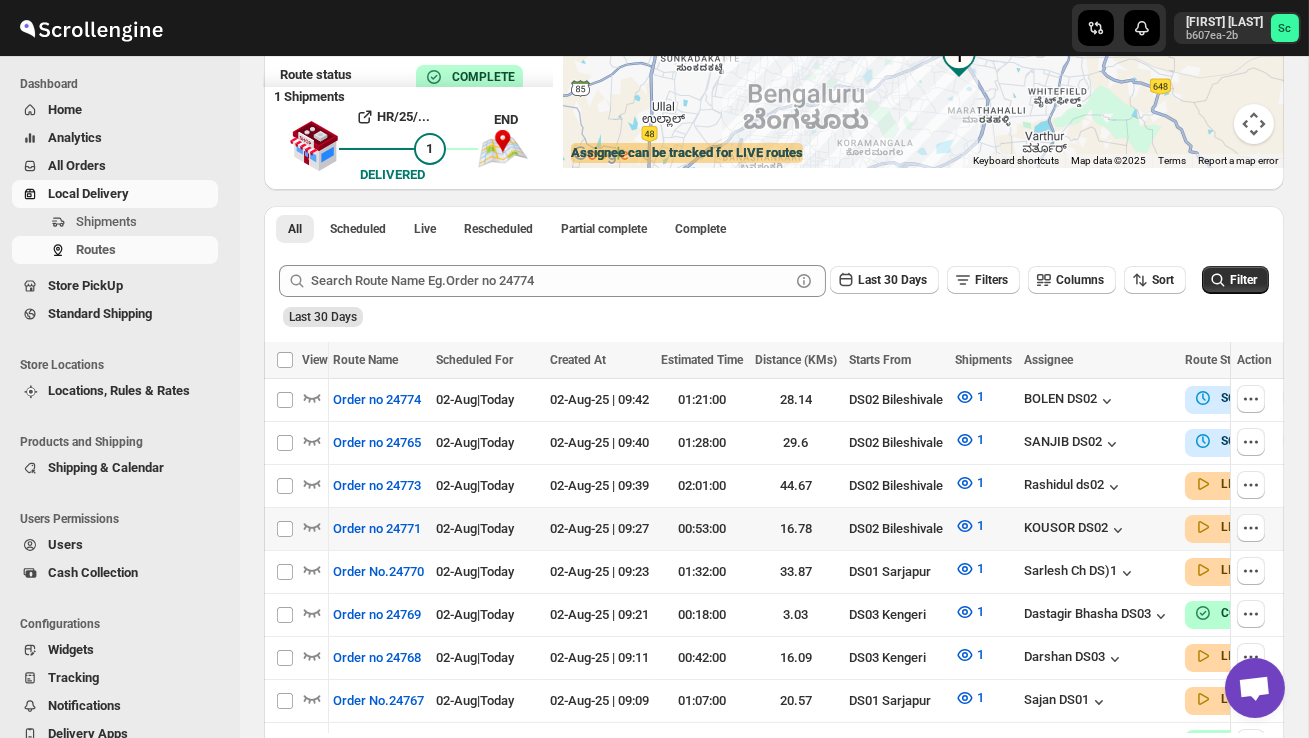 scroll, scrollTop: 324, scrollLeft: 0, axis: vertical 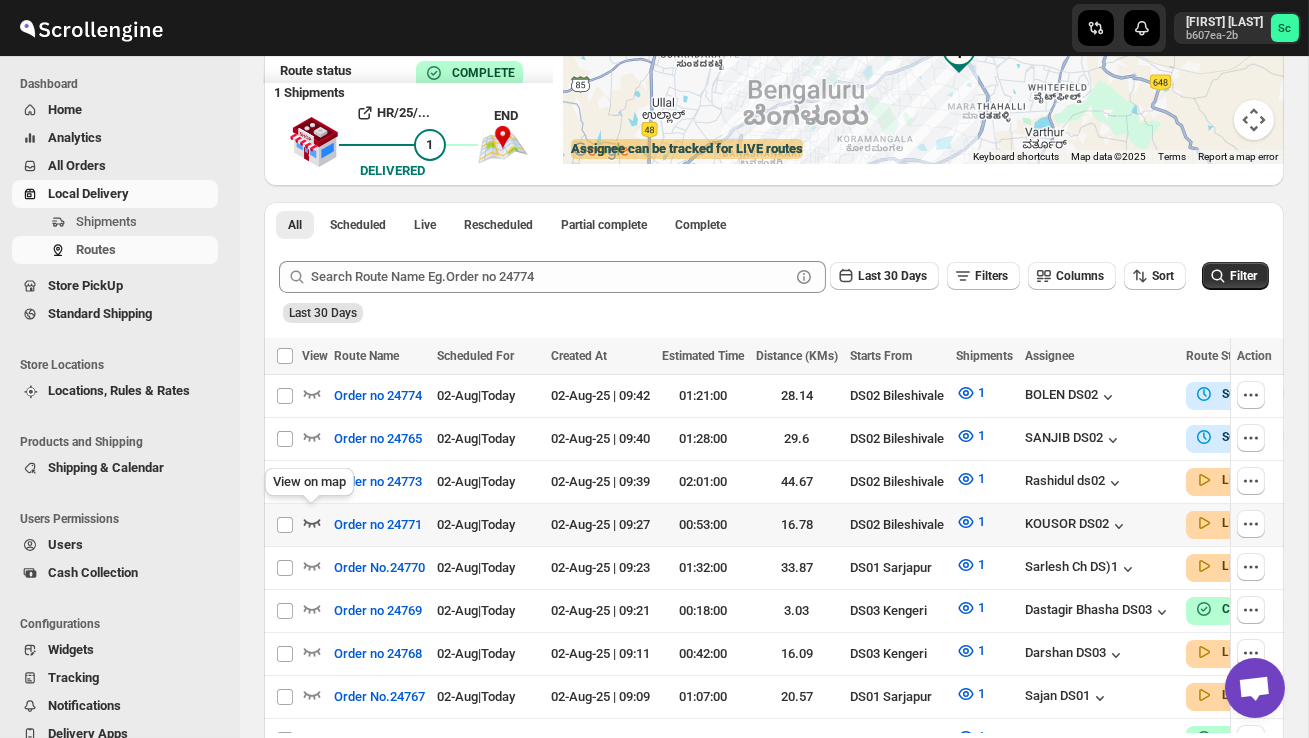click 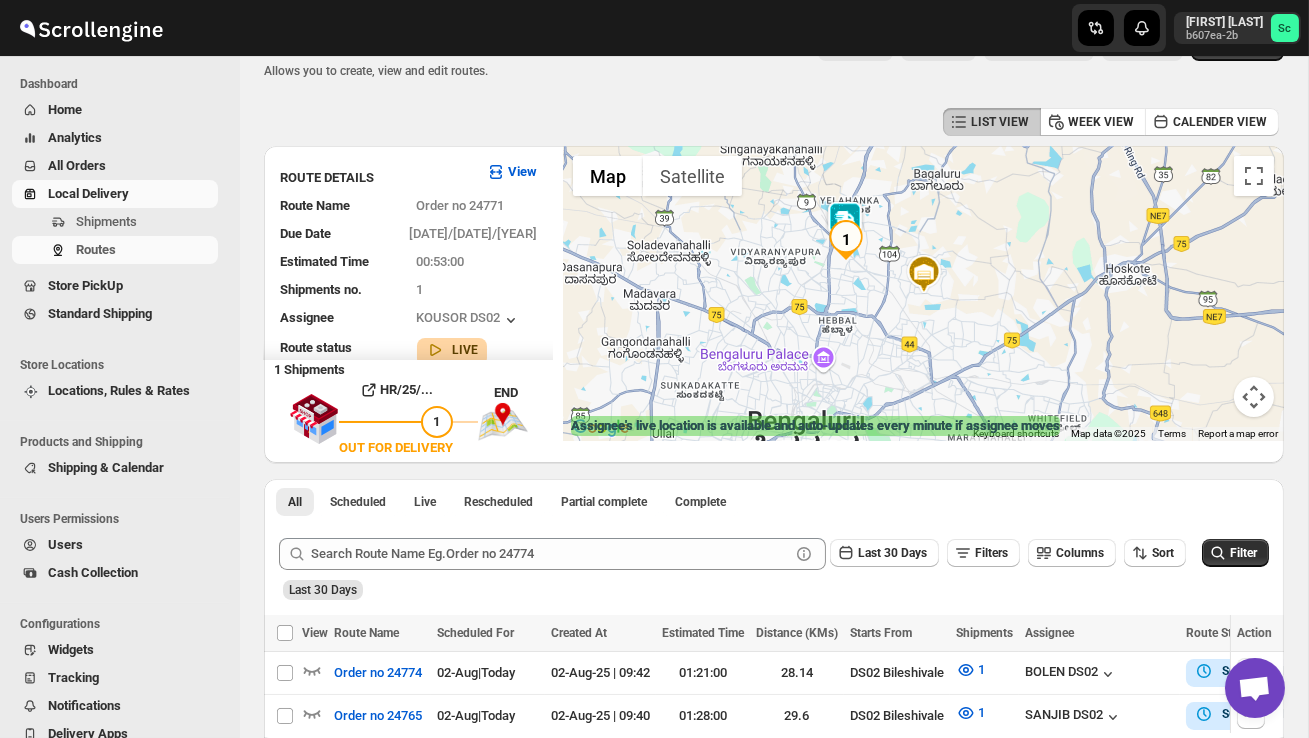 scroll, scrollTop: 0, scrollLeft: 0, axis: both 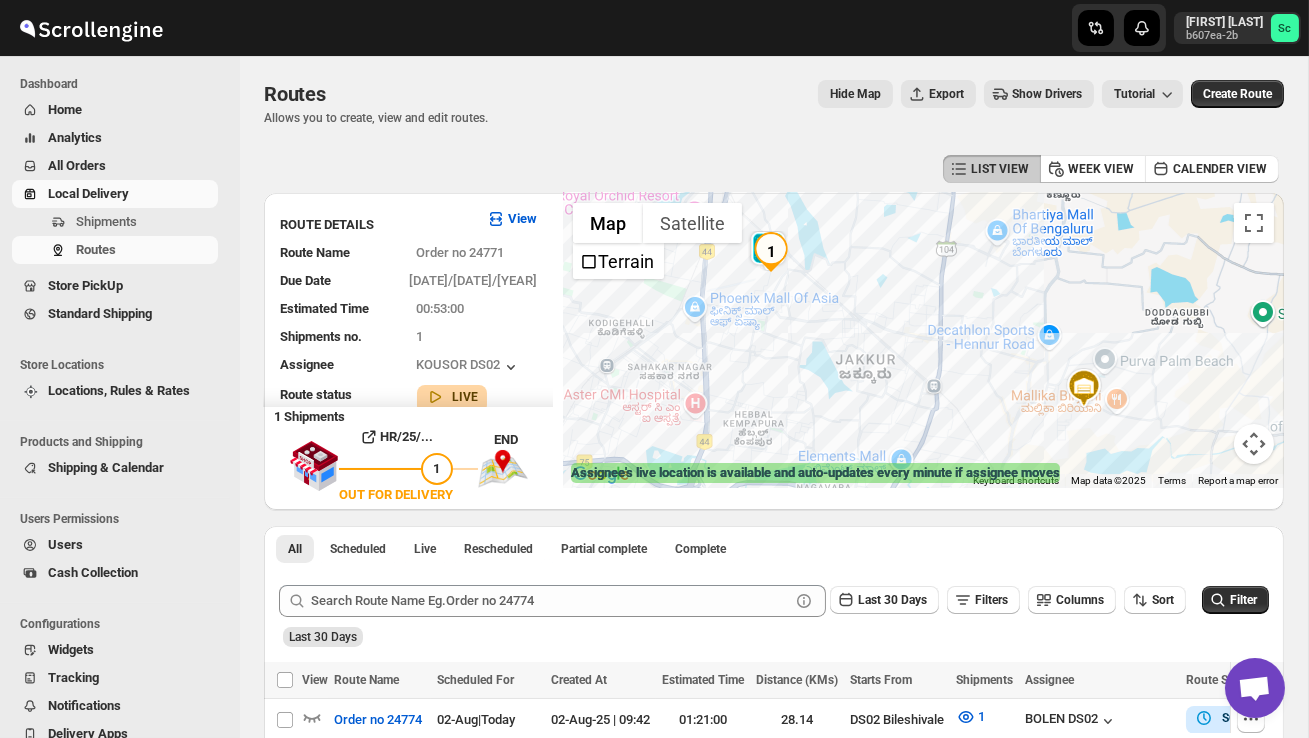 click at bounding box center [923, 340] 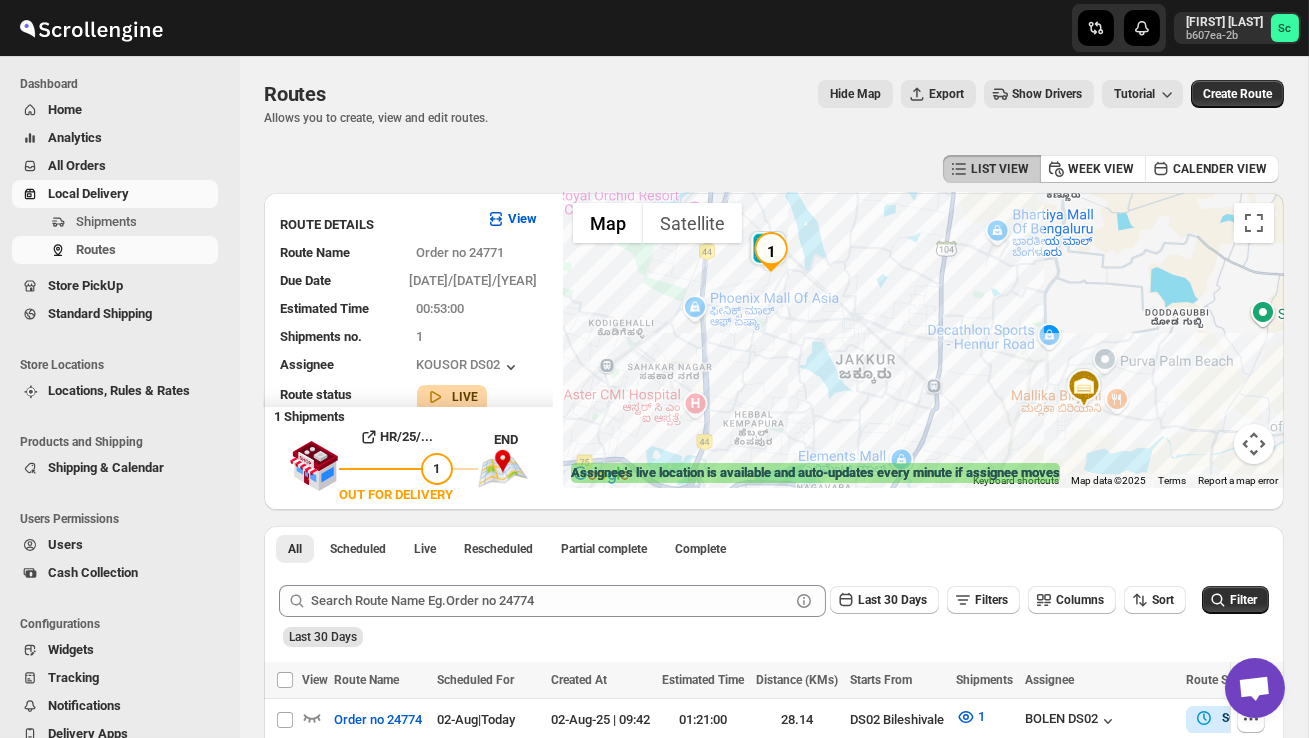 click at bounding box center (923, 340) 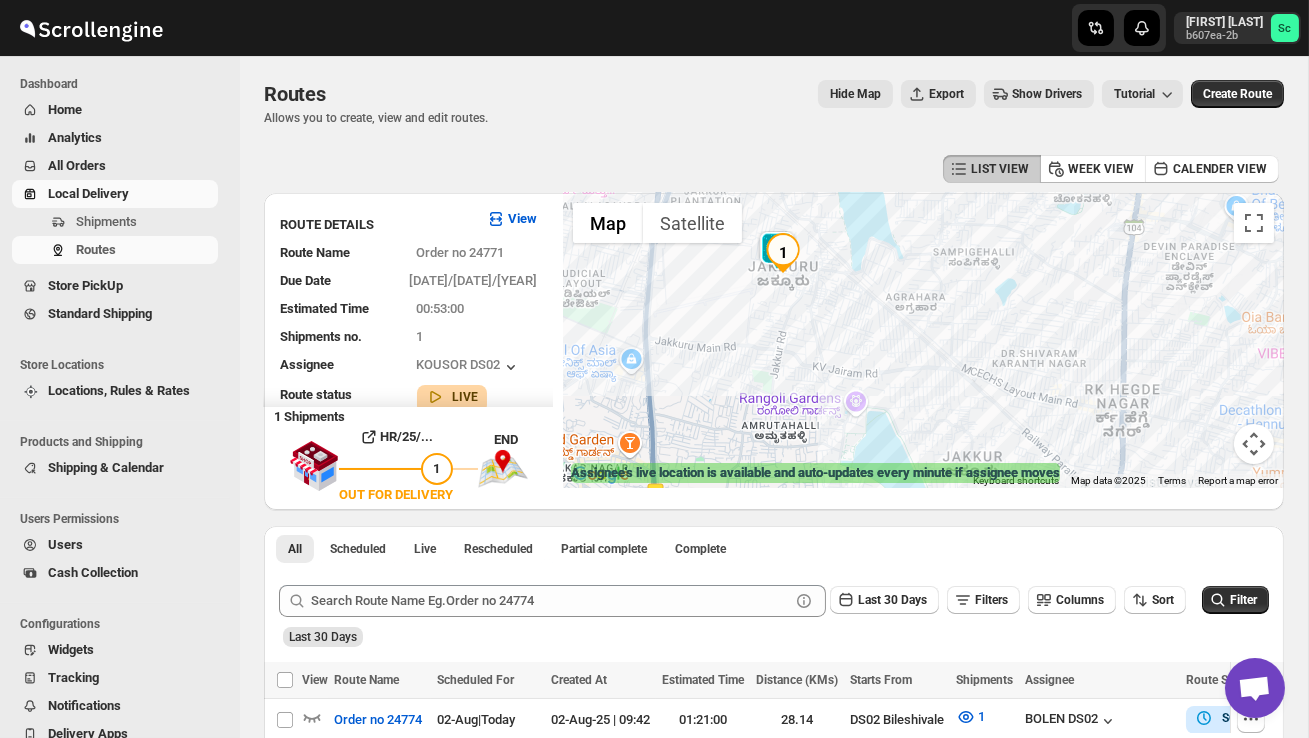 drag, startPoint x: 769, startPoint y: 316, endPoint x: 792, endPoint y: 431, distance: 117.27745 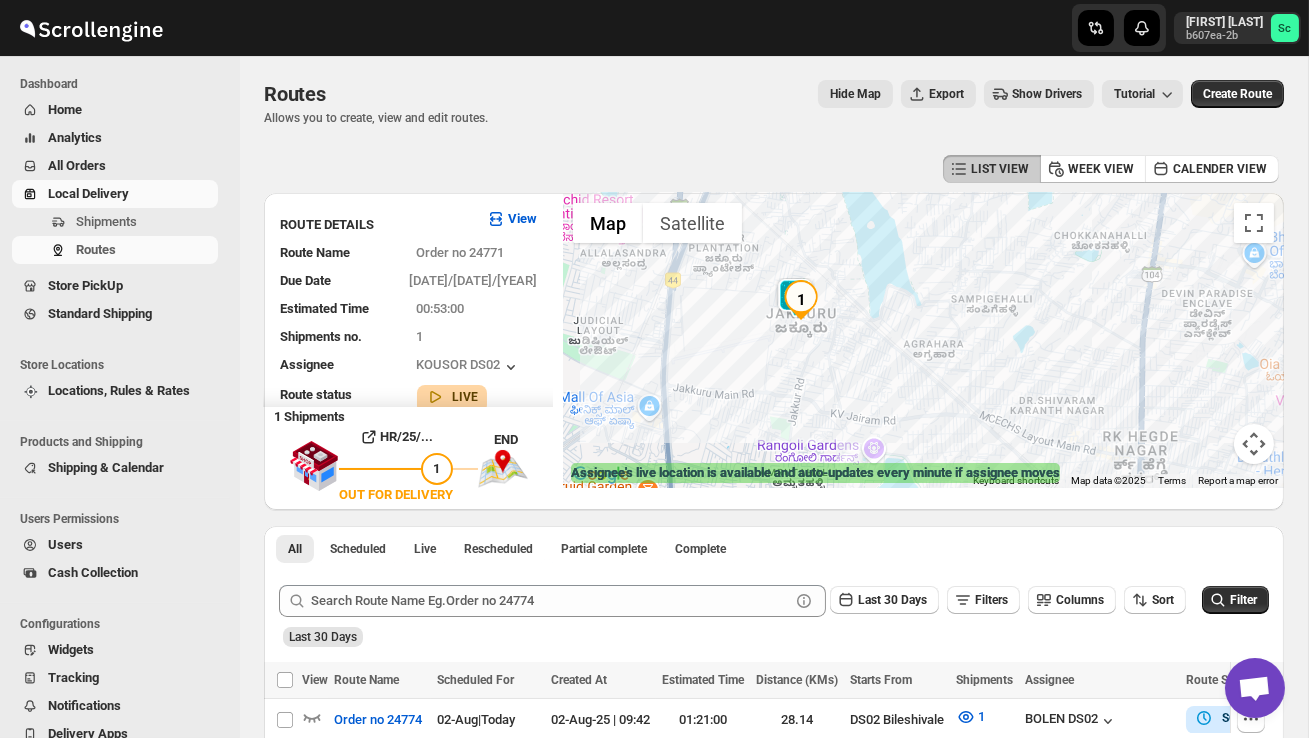 click at bounding box center (923, 340) 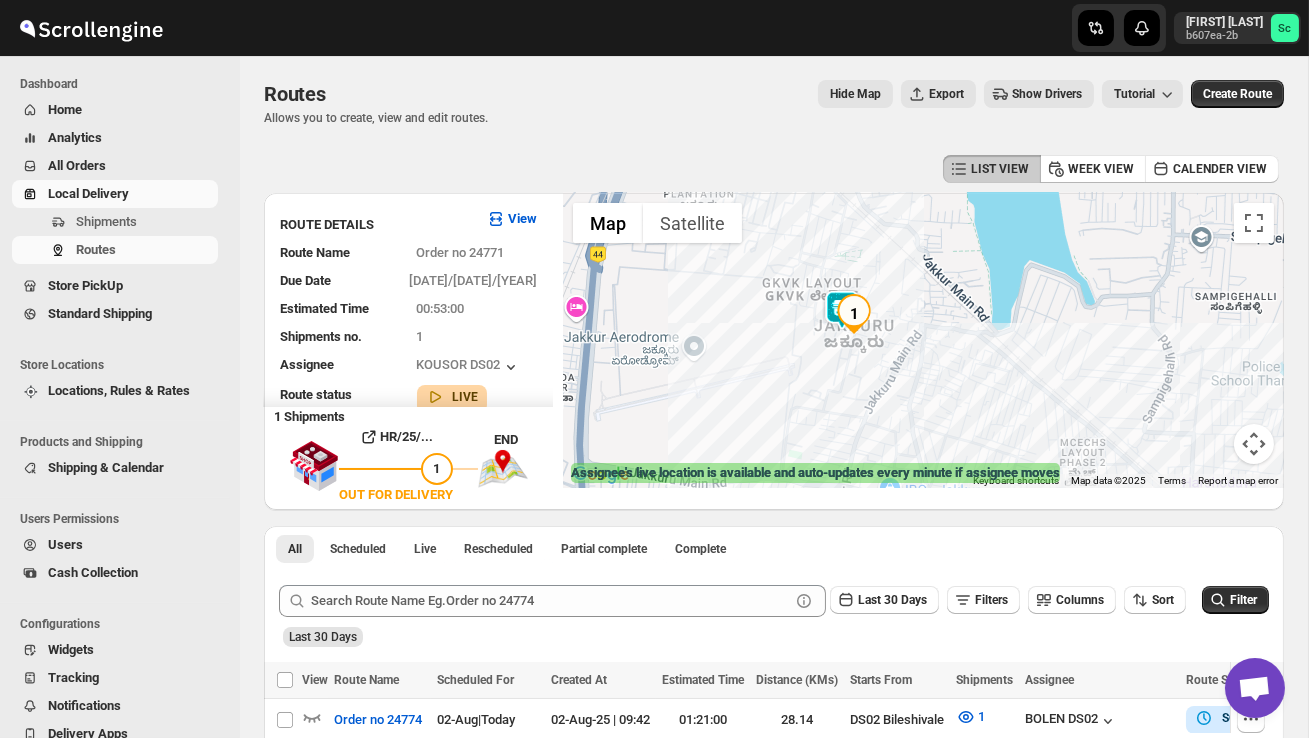 drag, startPoint x: 798, startPoint y: 371, endPoint x: 799, endPoint y: 454, distance: 83.00603 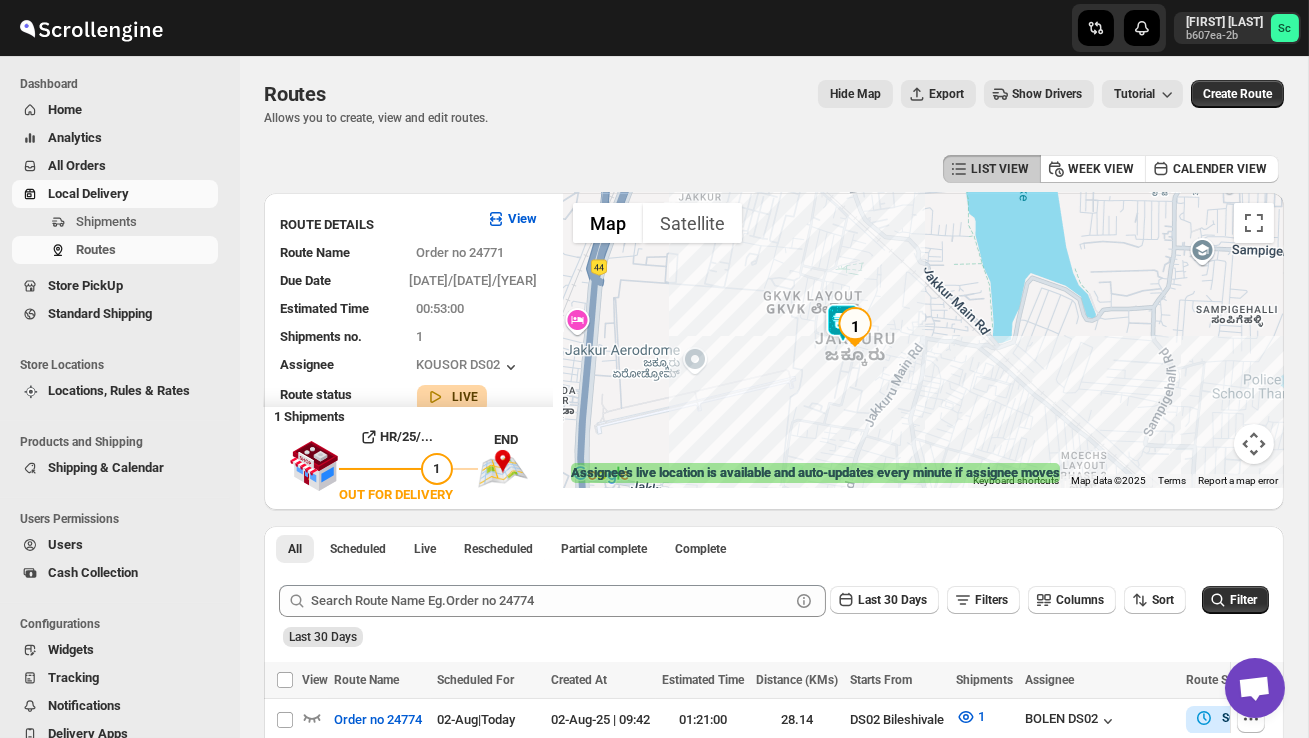 click at bounding box center [923, 340] 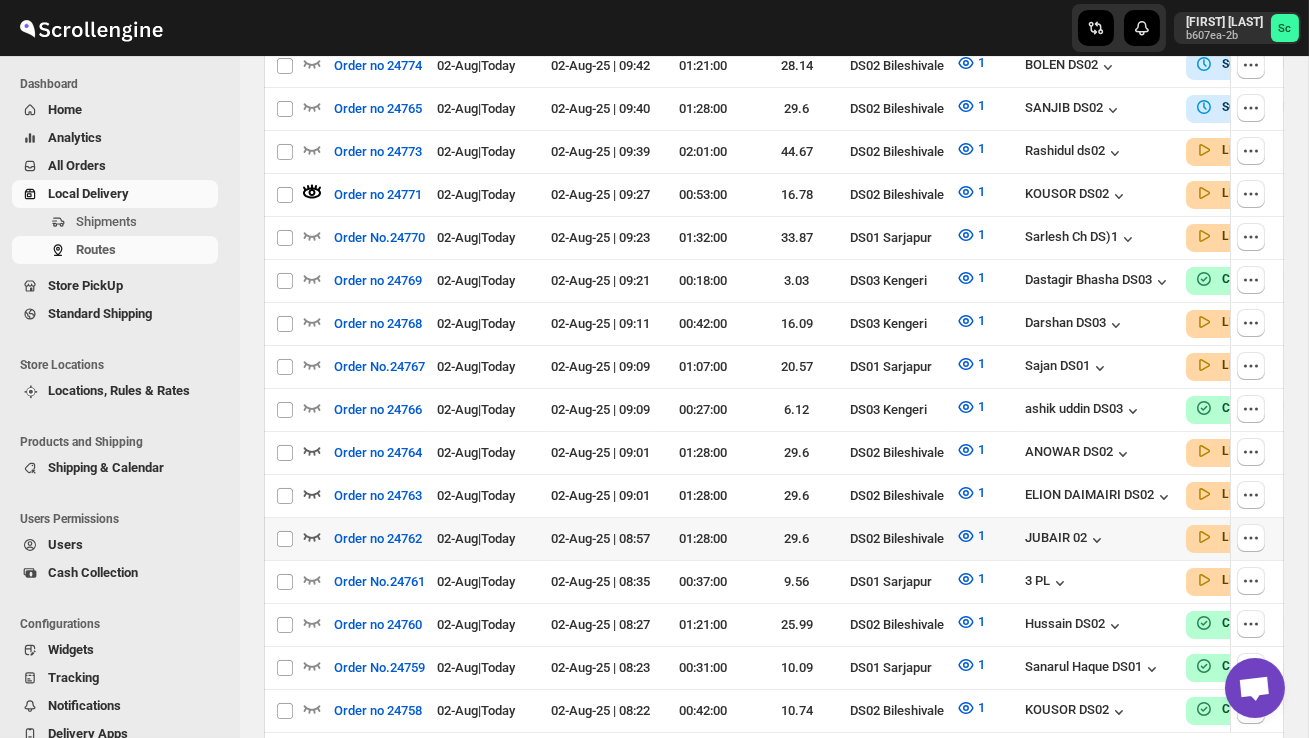 scroll, scrollTop: 895, scrollLeft: 0, axis: vertical 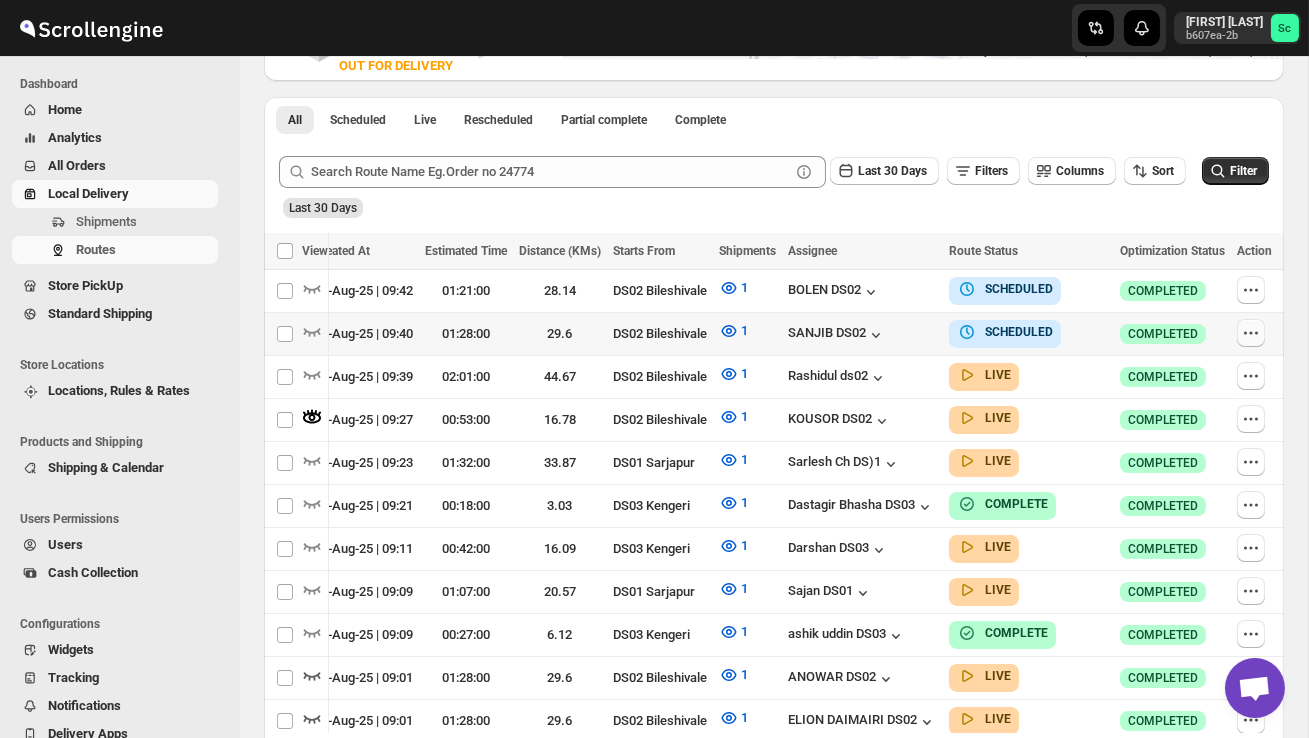 click 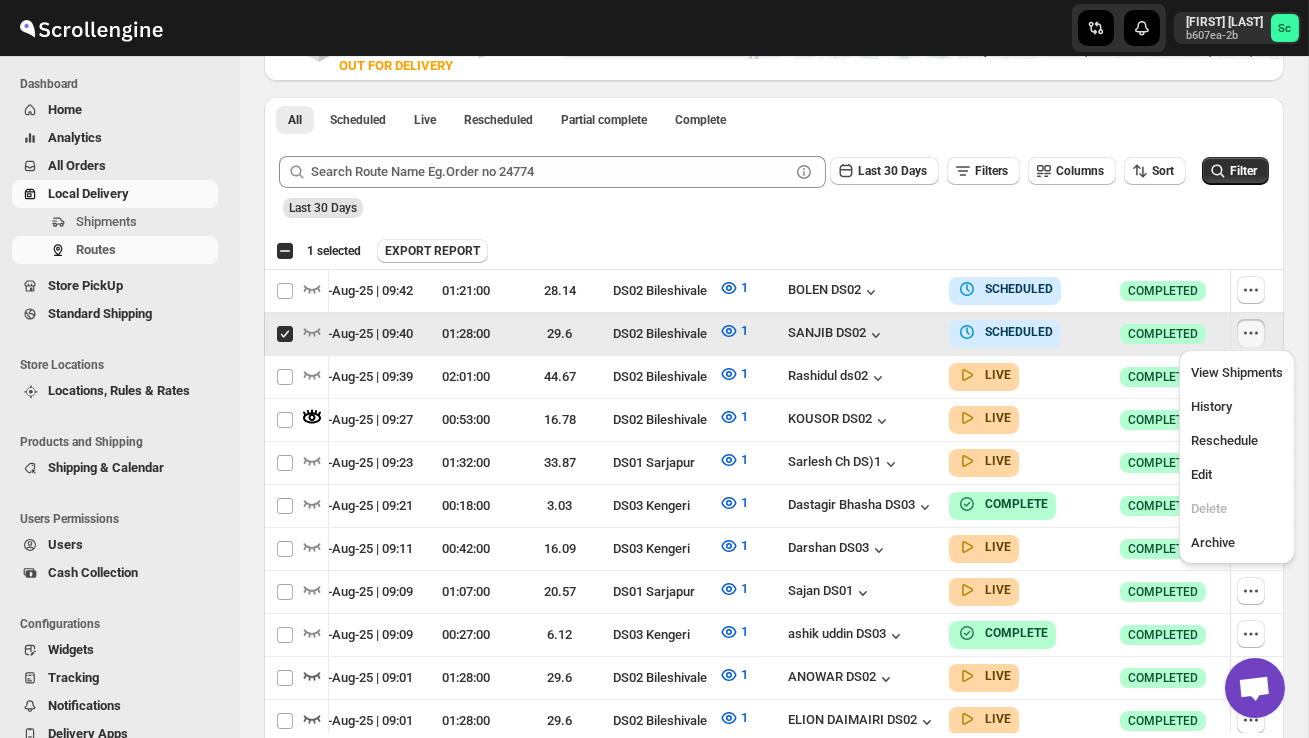 scroll, scrollTop: 0, scrollLeft: 1, axis: horizontal 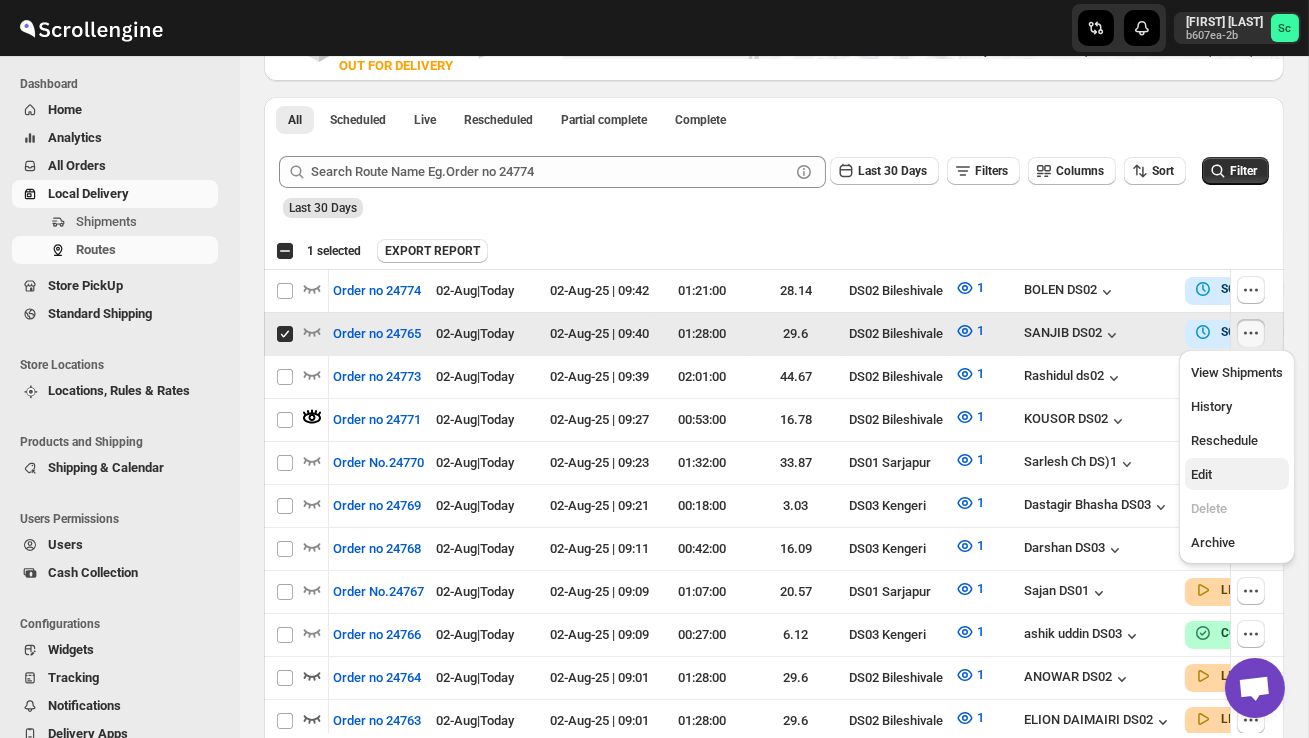 click on "Edit" at bounding box center [1237, 475] 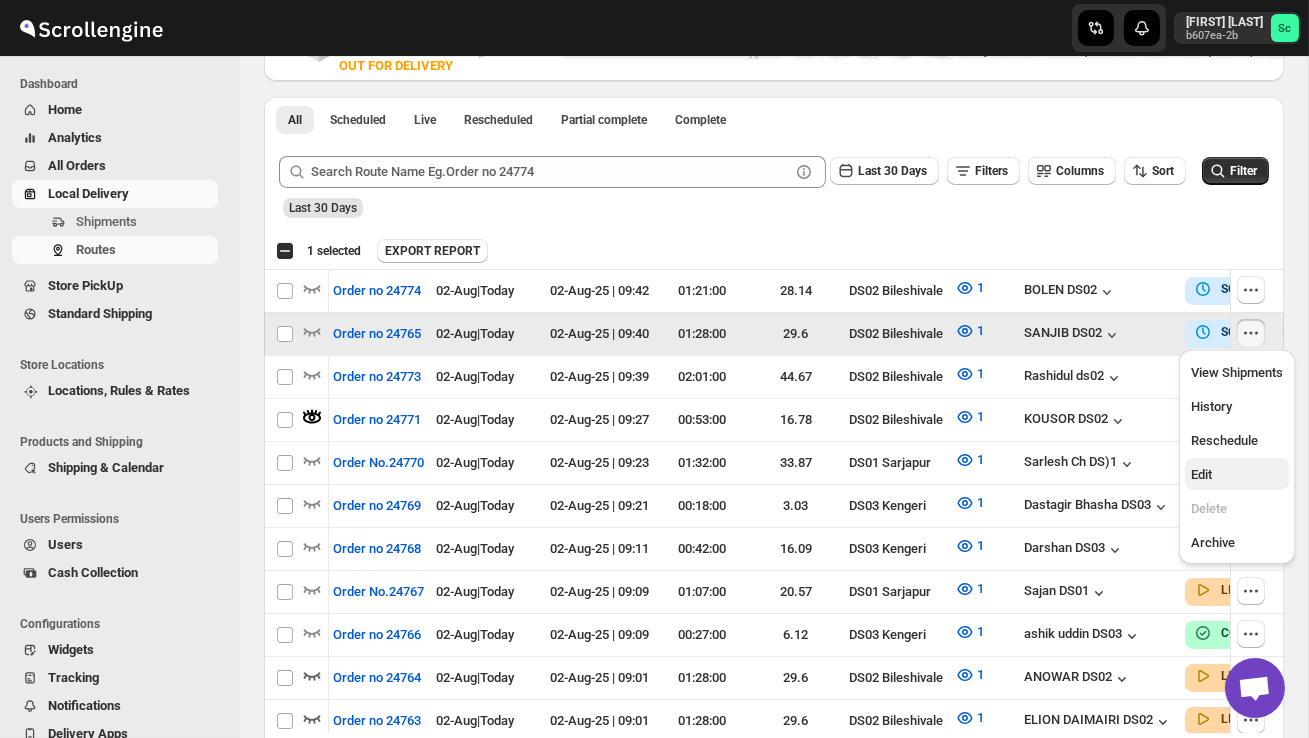 checkbox on "false" 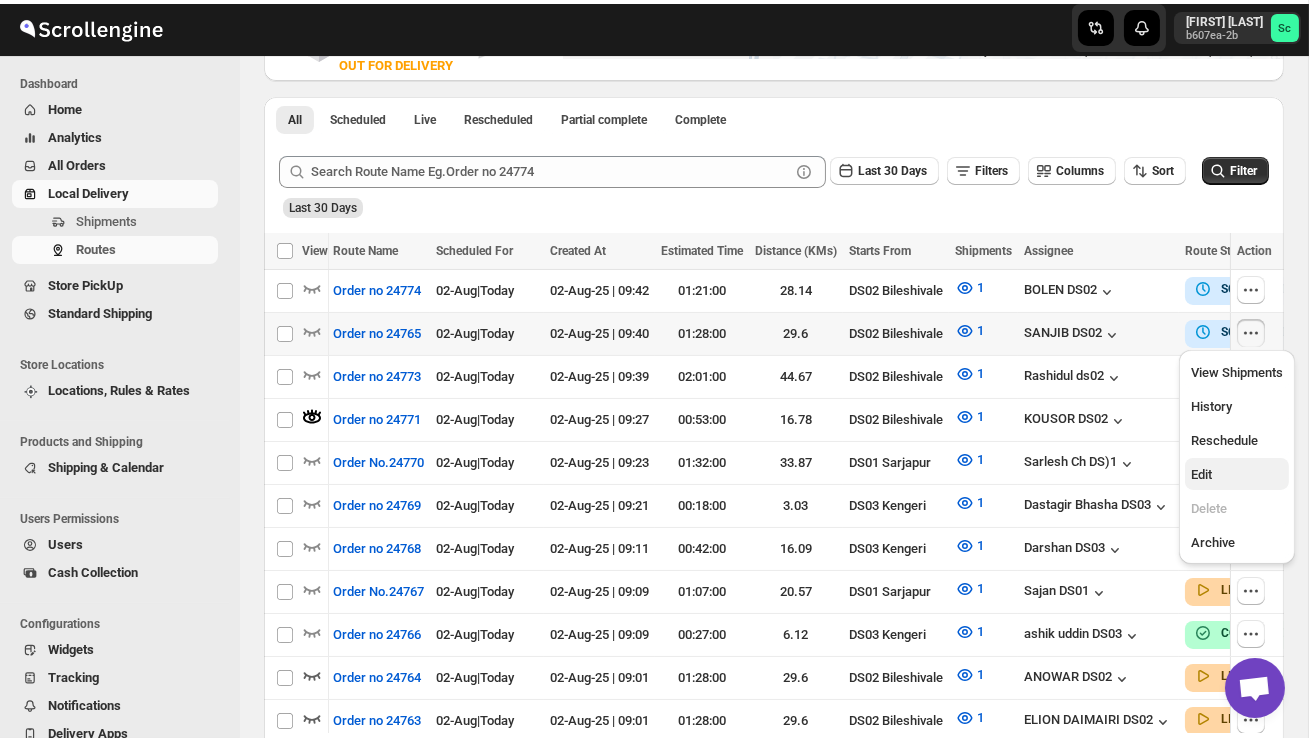 scroll, scrollTop: 0, scrollLeft: 0, axis: both 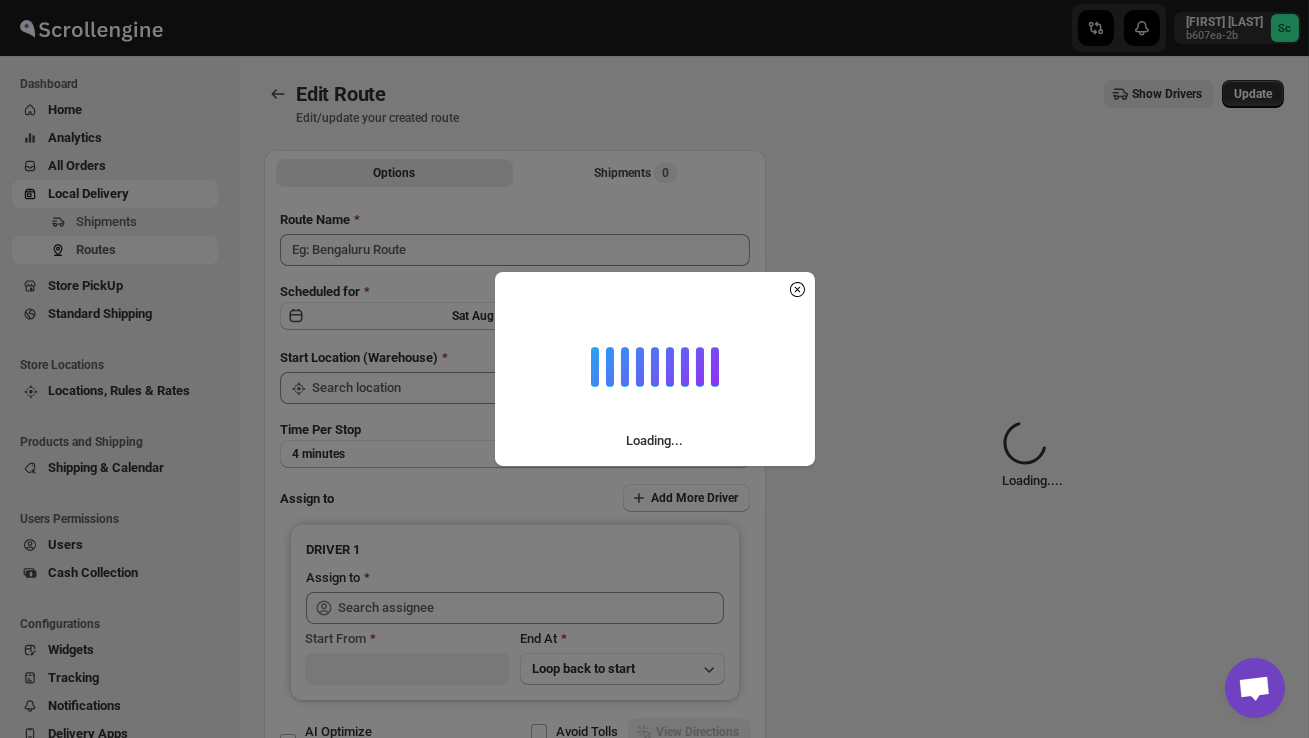 type on "Order no 24765" 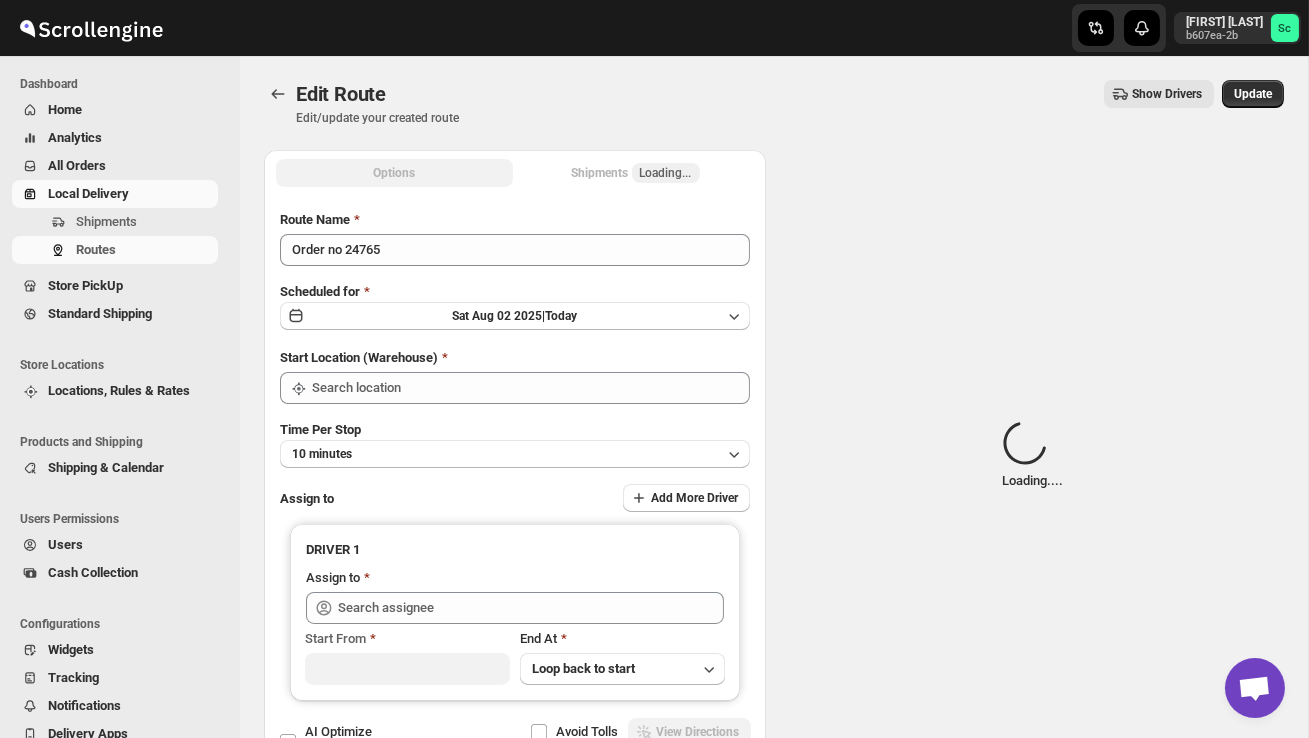 type on "DS02 Bileshivale" 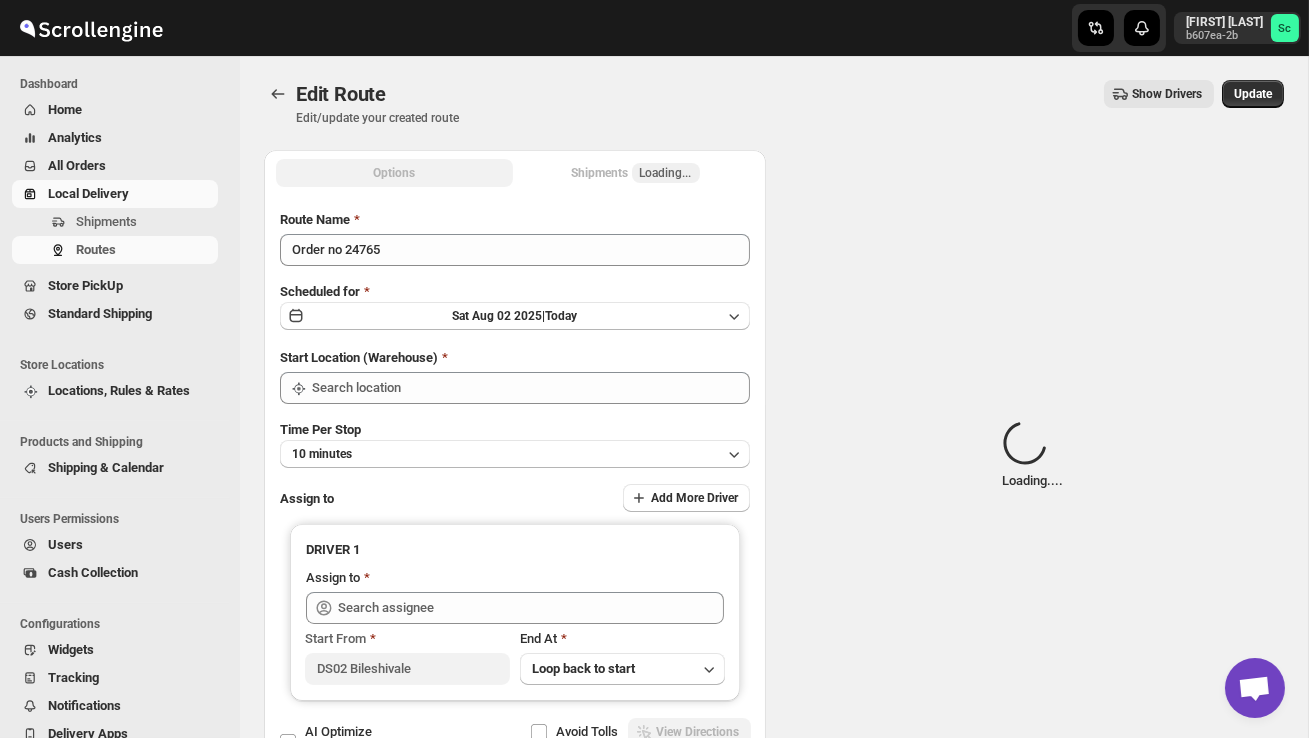 type on "DS02 Bileshivale" 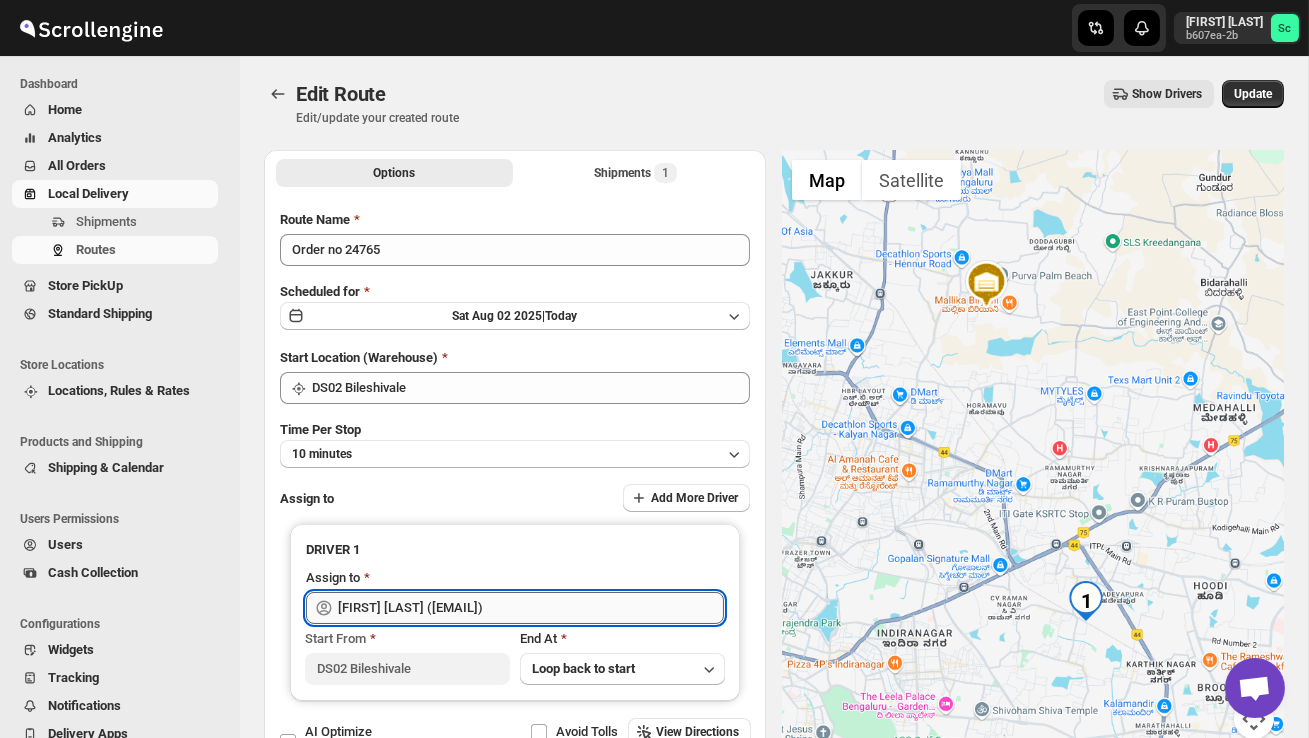 click on "[FIRST] ([EMAIL])" at bounding box center [531, 608] 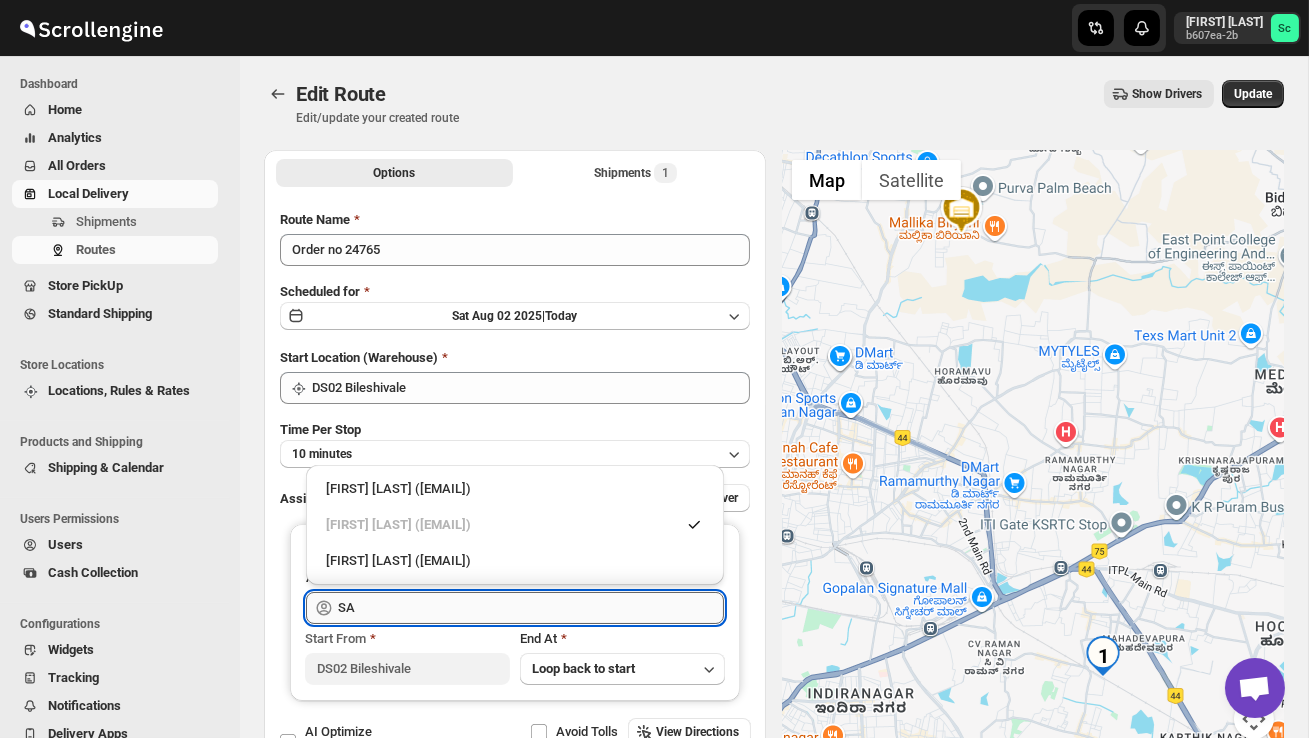 type on "S" 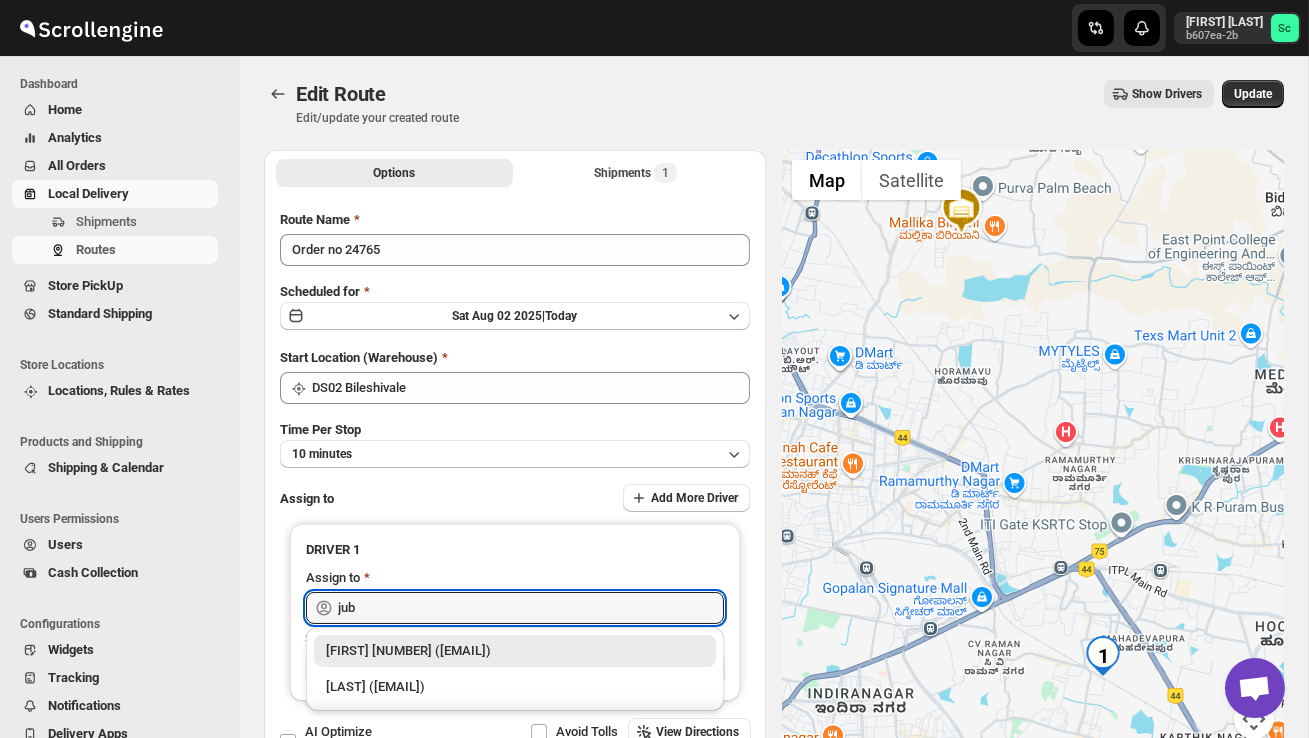 click on "JUBAIR  02 (vanafe7637@isorax.com)" at bounding box center (515, 651) 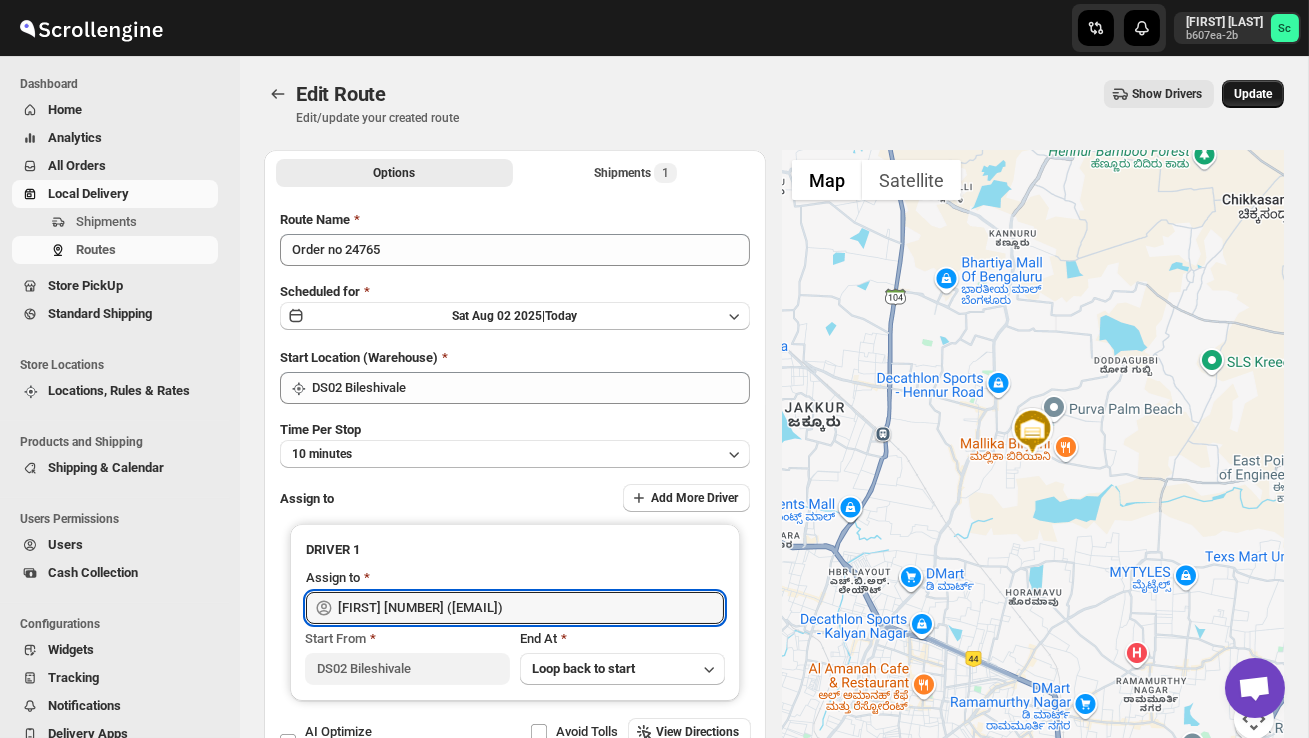 type on "JUBAIR  02 (vanafe7637@isorax.com)" 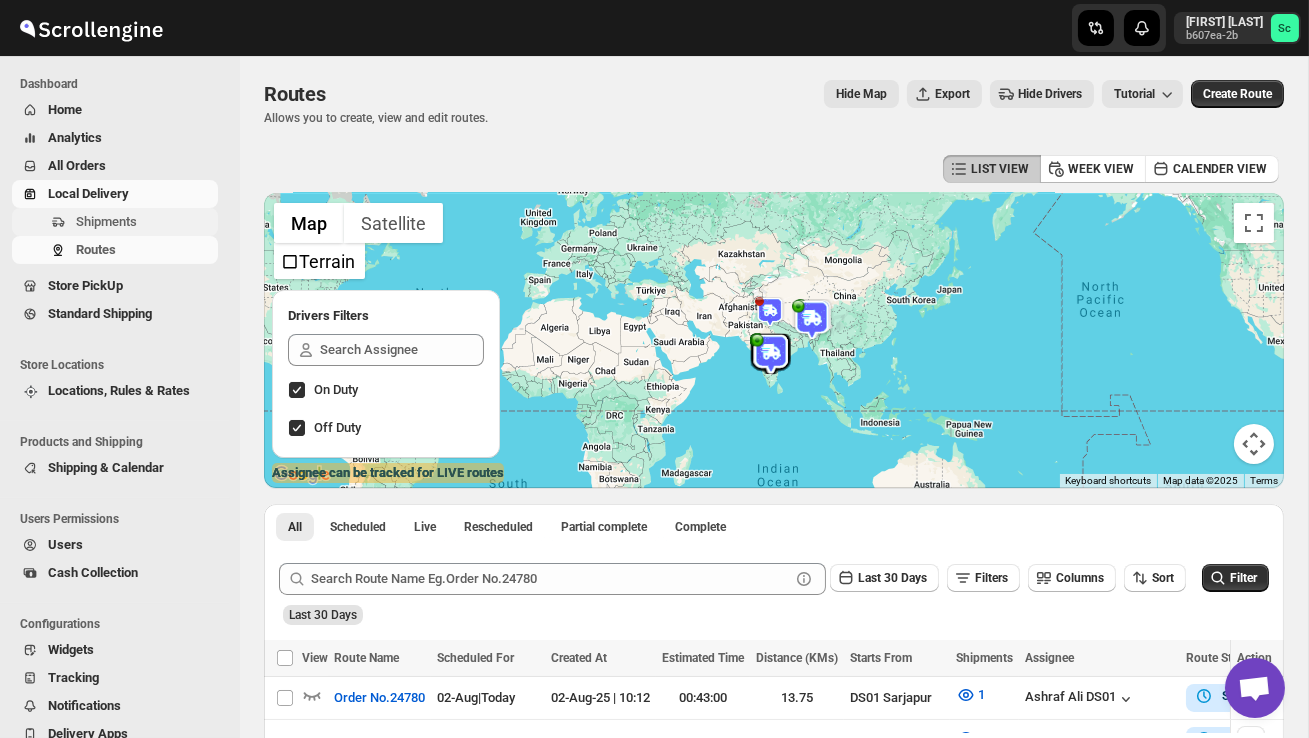 click on "Shipments" at bounding box center (106, 221) 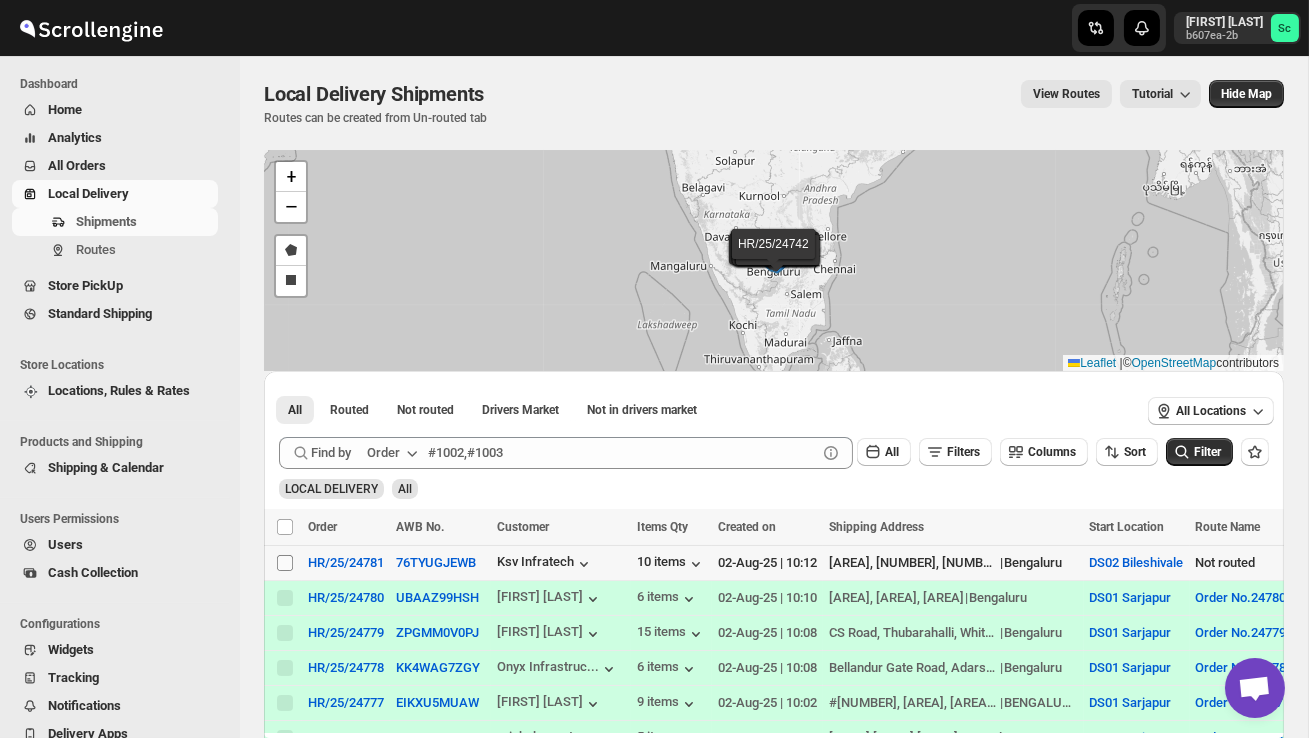 click on "Select shipment" at bounding box center (285, 563) 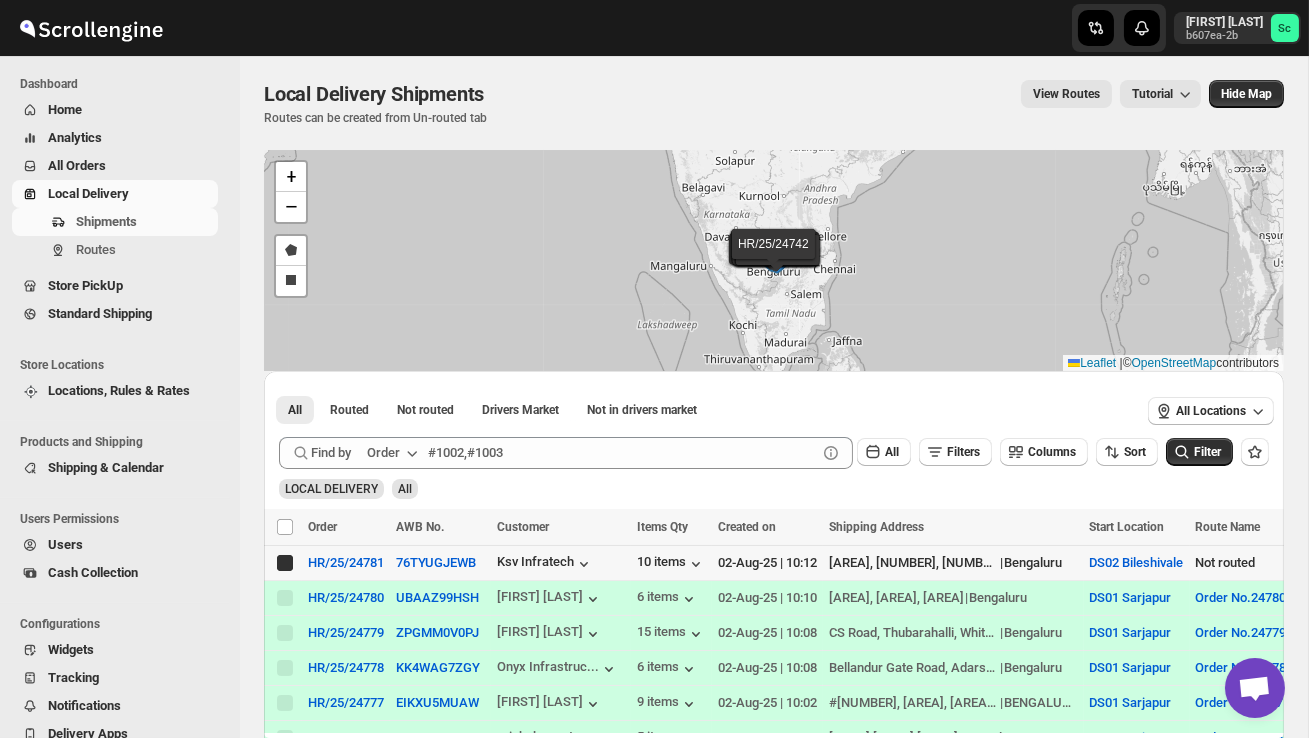 checkbox on "true" 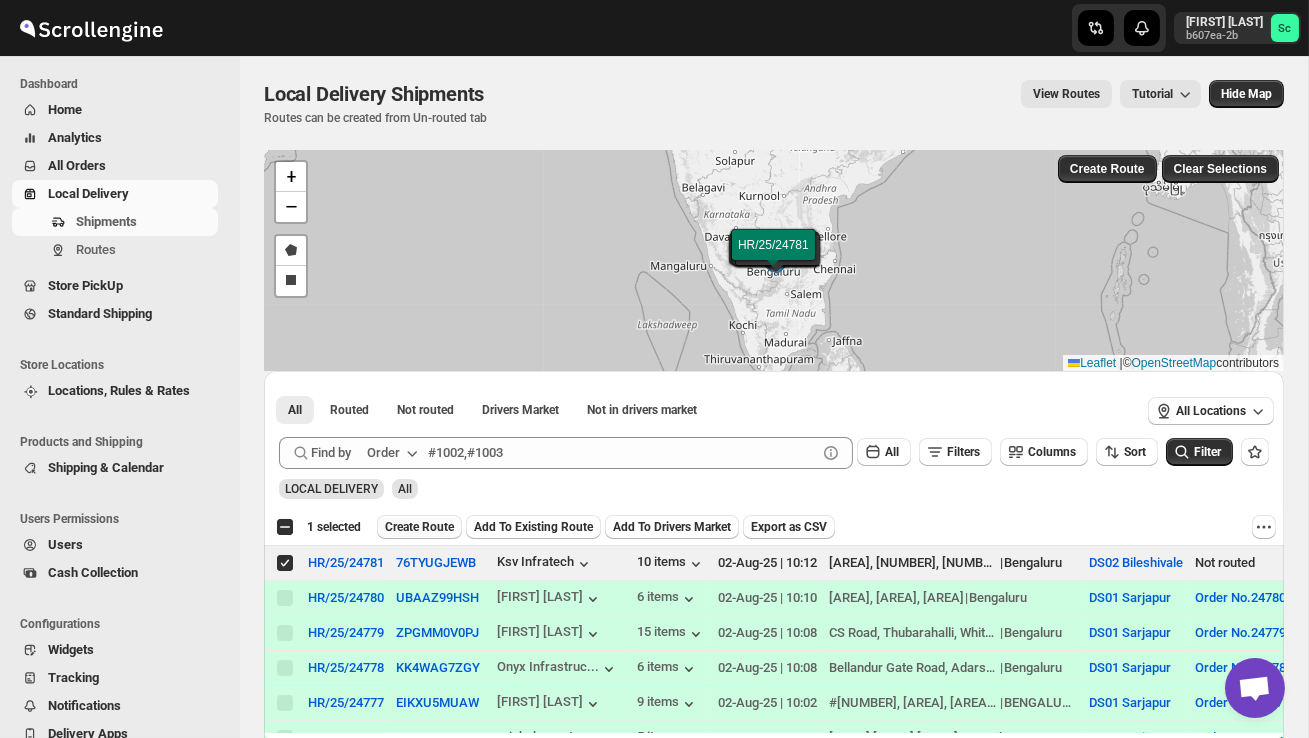 click on "Create Route" at bounding box center [419, 527] 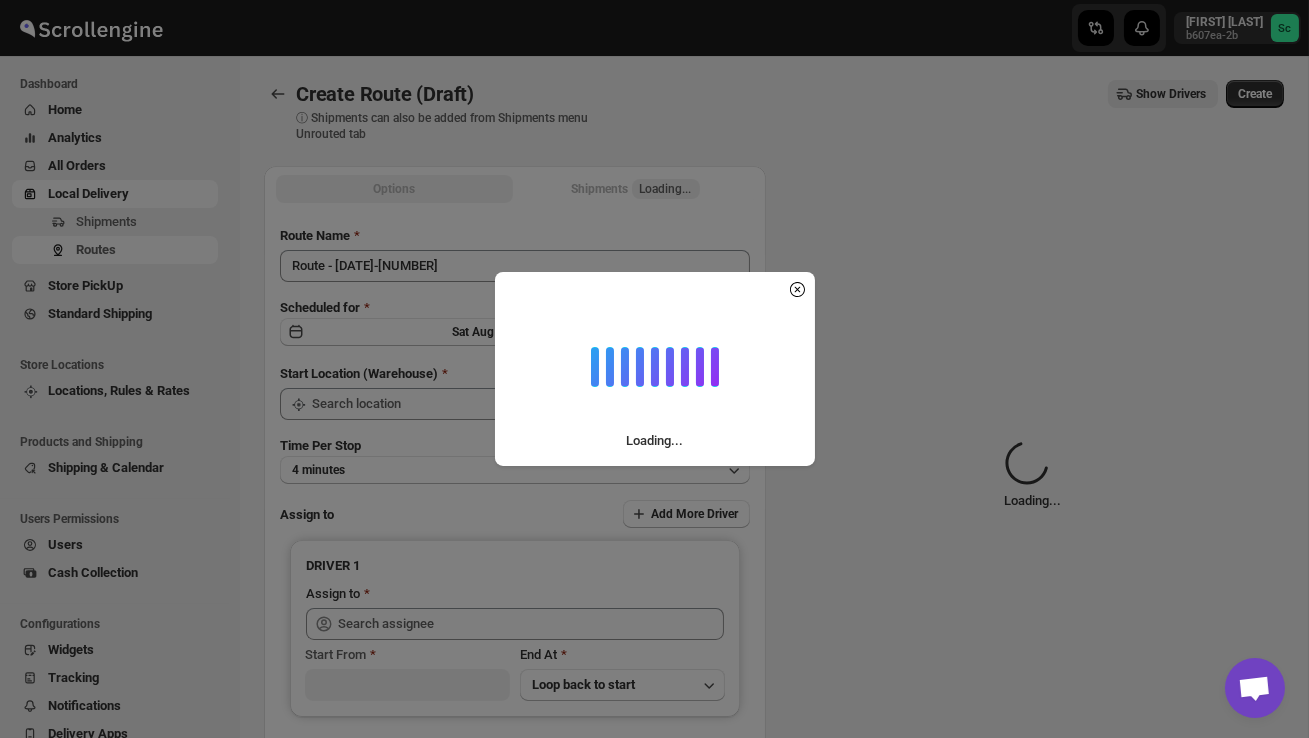 type on "DS02 Bileshivale" 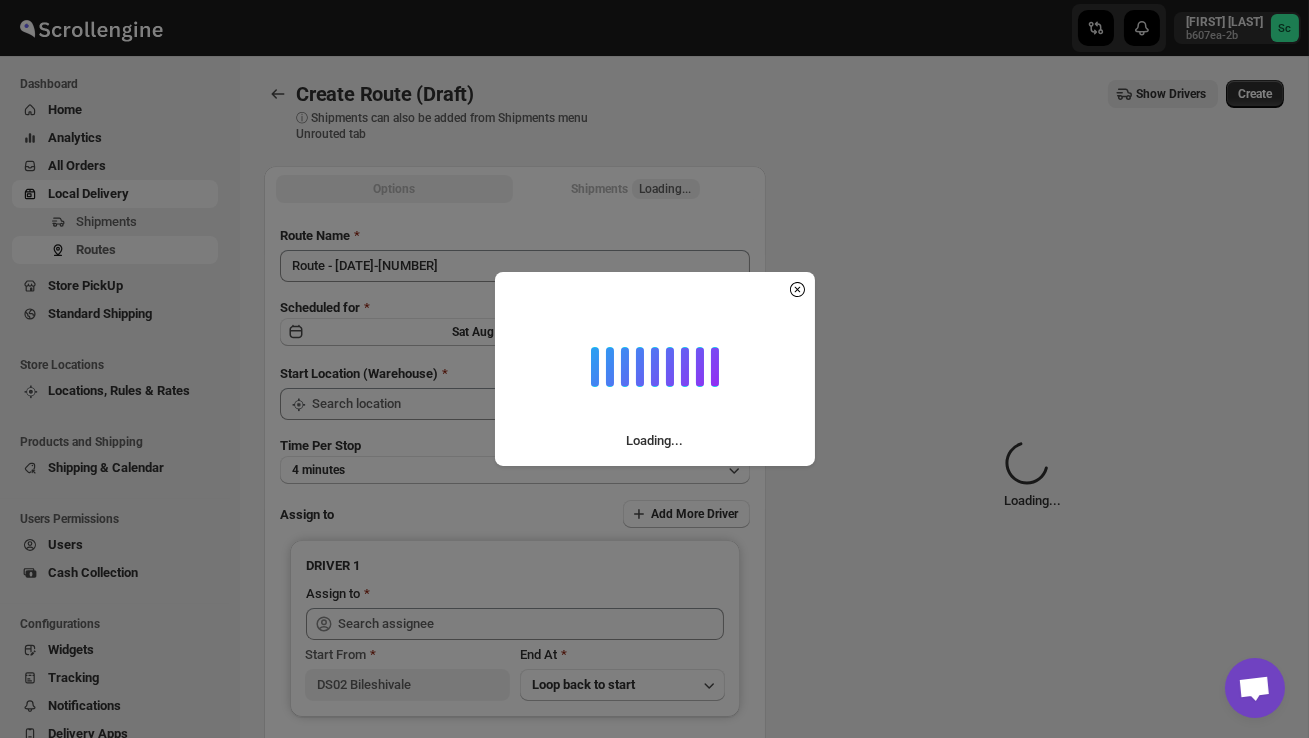 type on "DS02 Bileshivale" 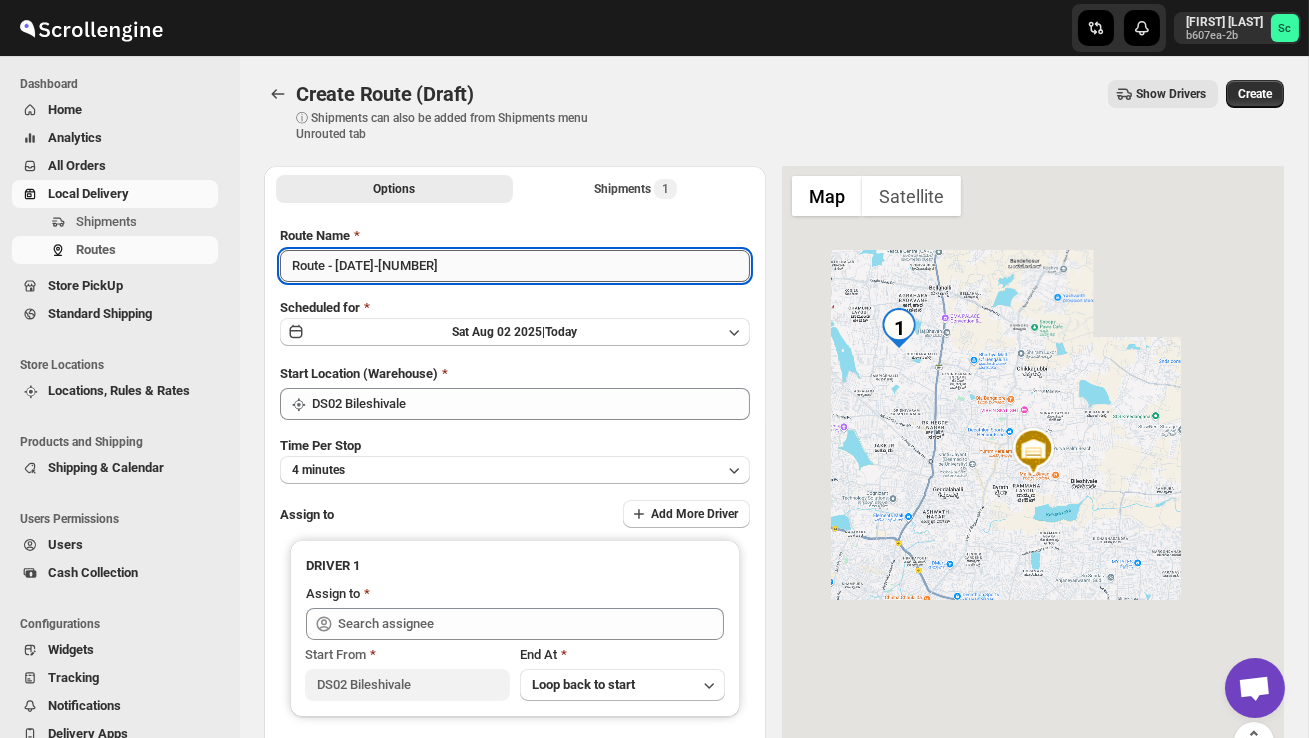 click on "Route - 02/08-1013" at bounding box center [515, 266] 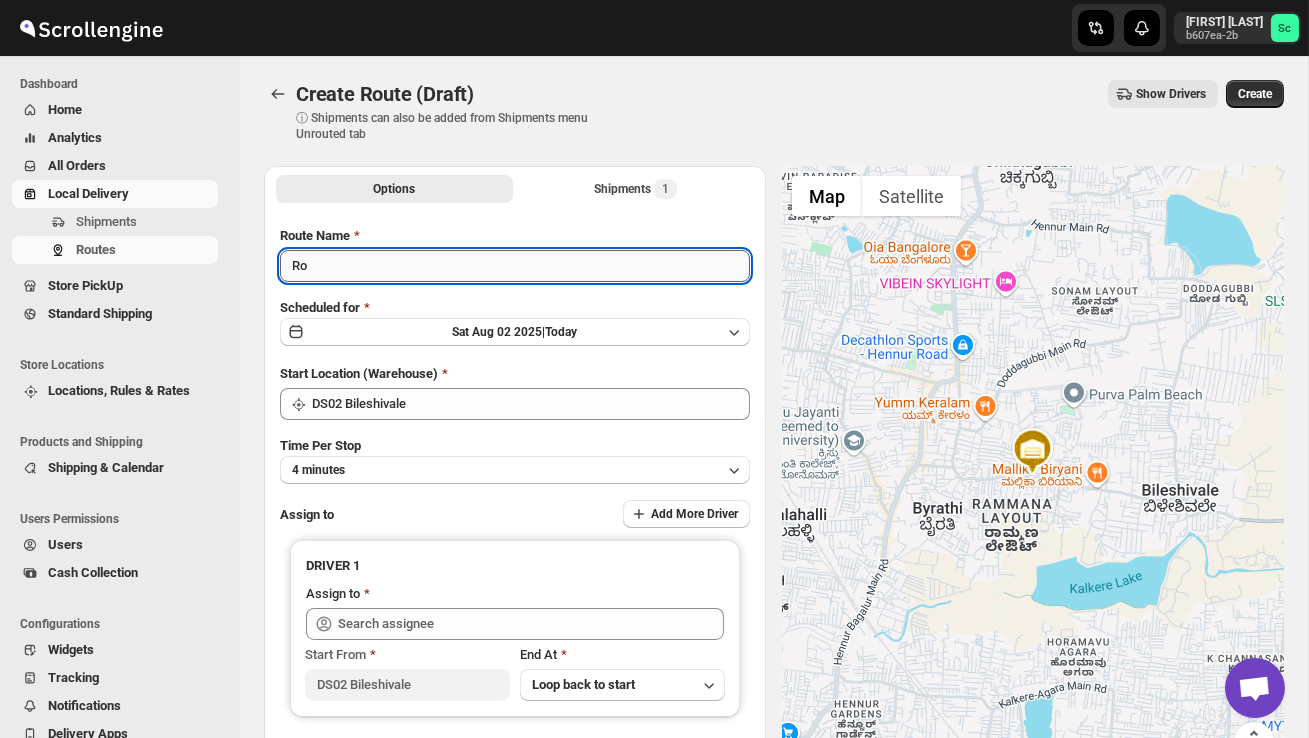 type on "R" 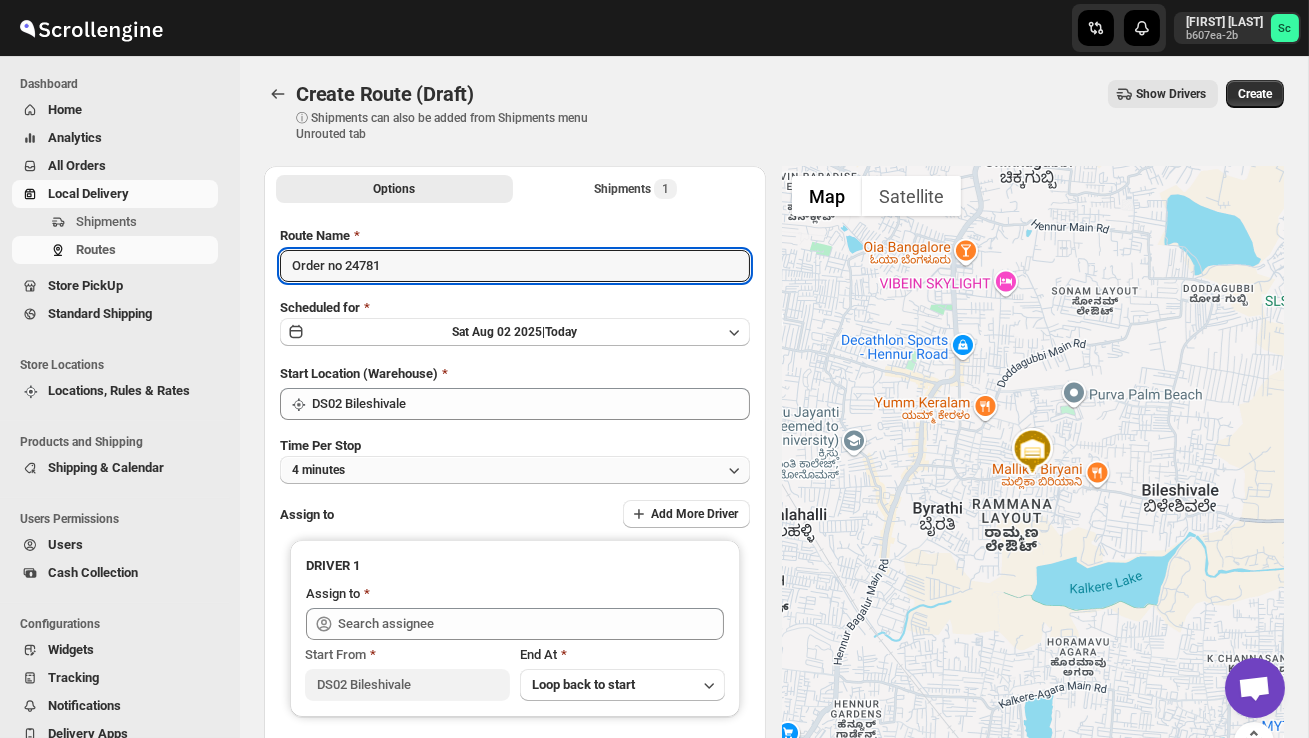 type on "Order no 24781" 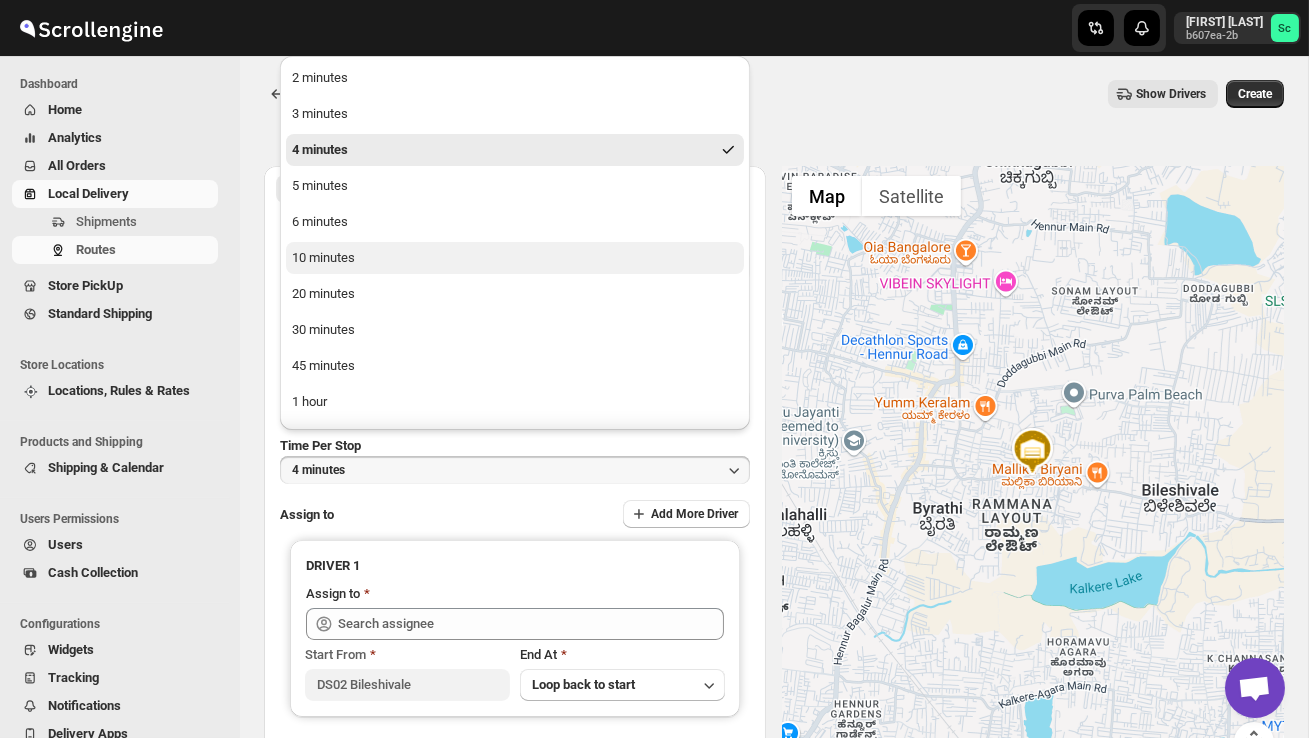 click on "10 minutes" at bounding box center [515, 258] 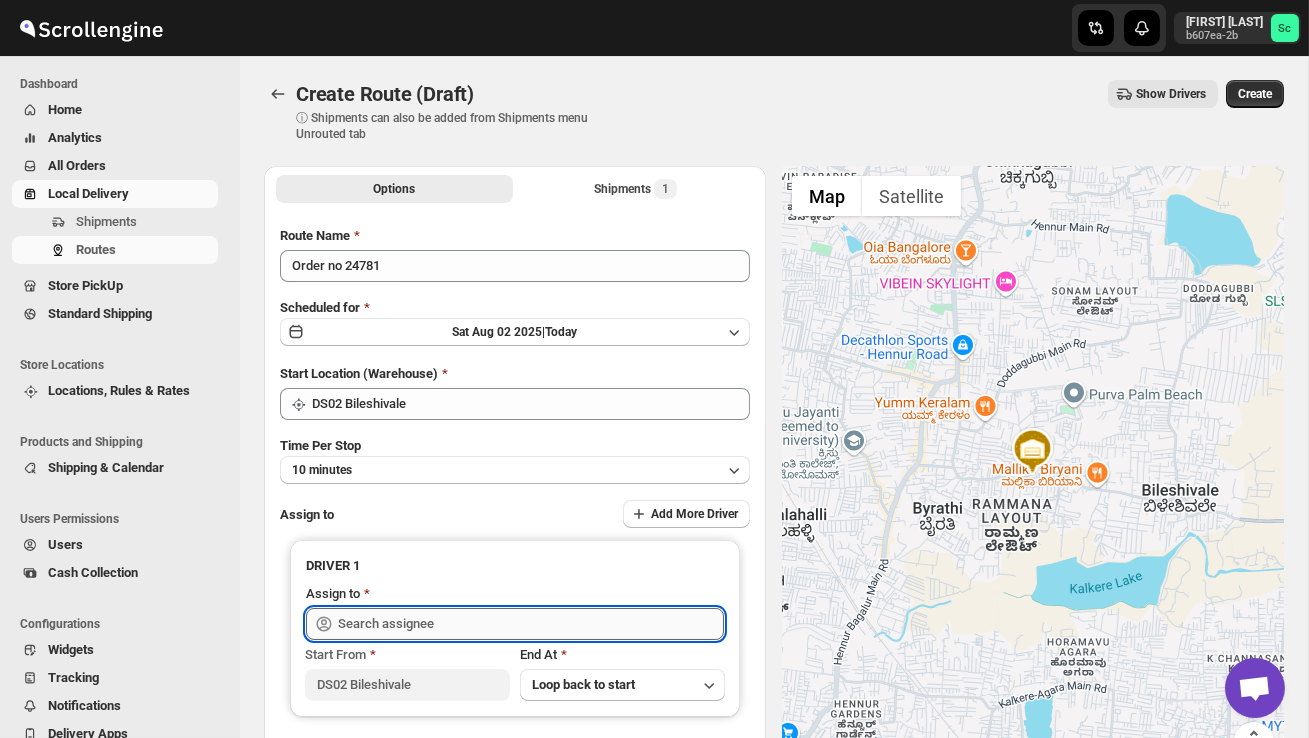 click at bounding box center (531, 624) 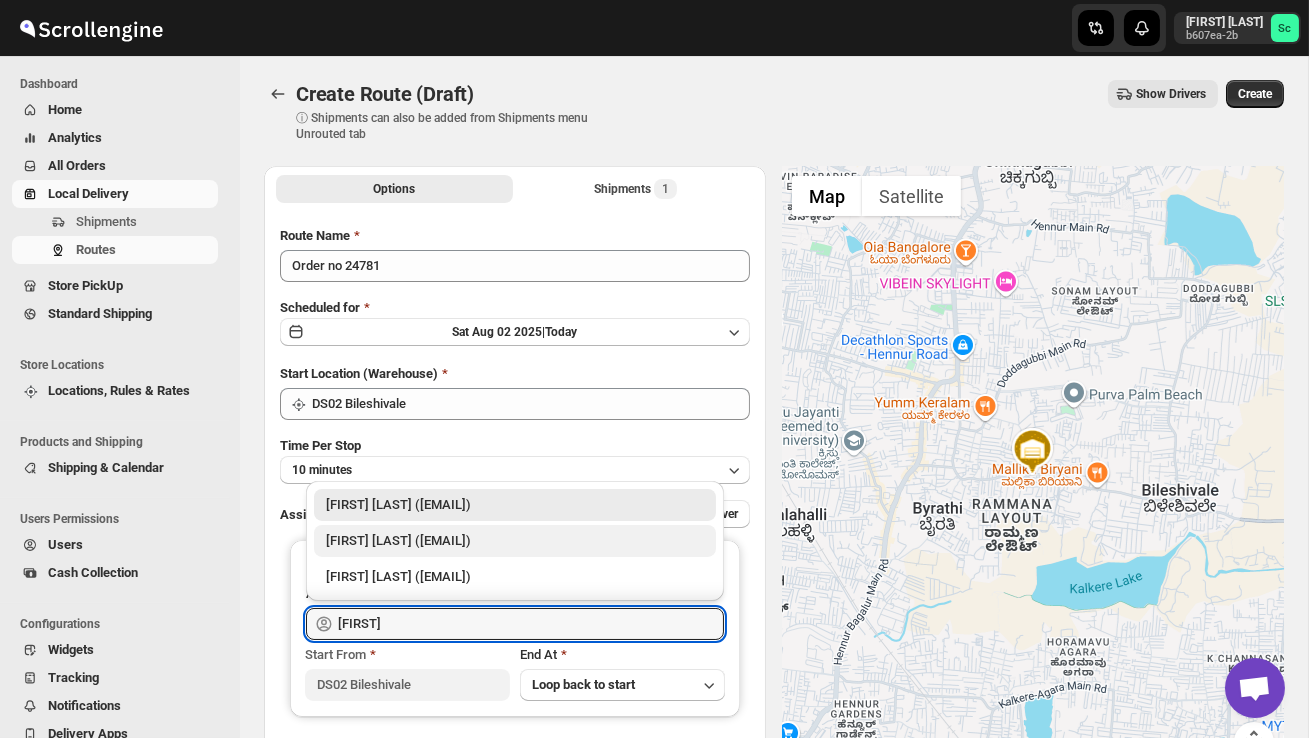 click on "[NAME] DS02 ([EMAIL])" at bounding box center [515, 541] 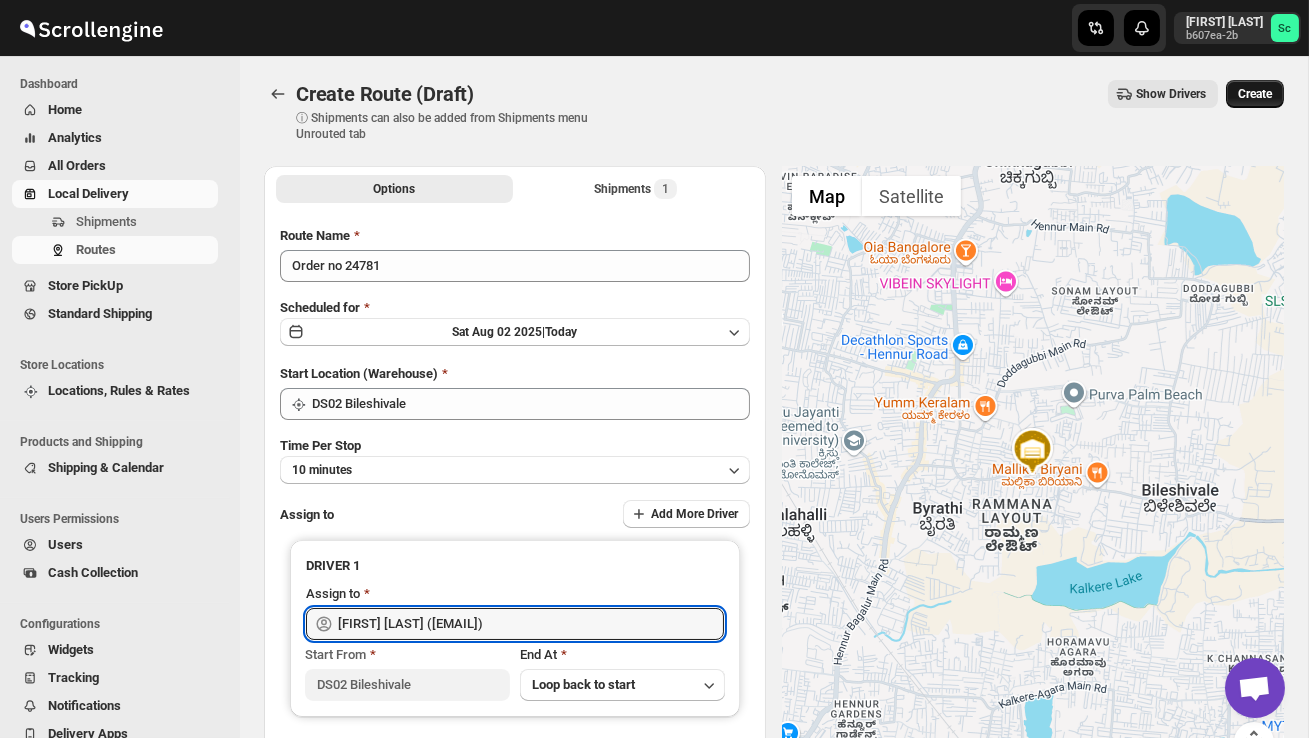 type on "[NAME] DS02 ([EMAIL])" 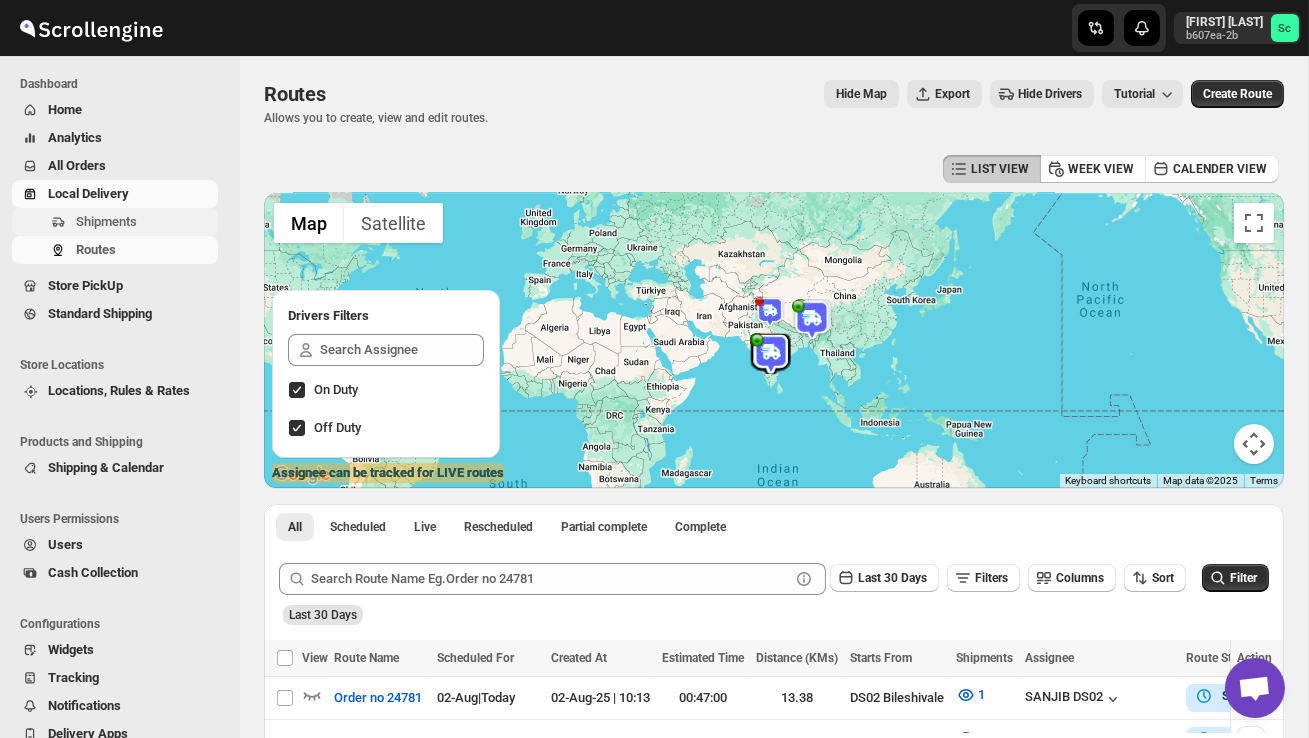 click on "Shipments" at bounding box center (106, 221) 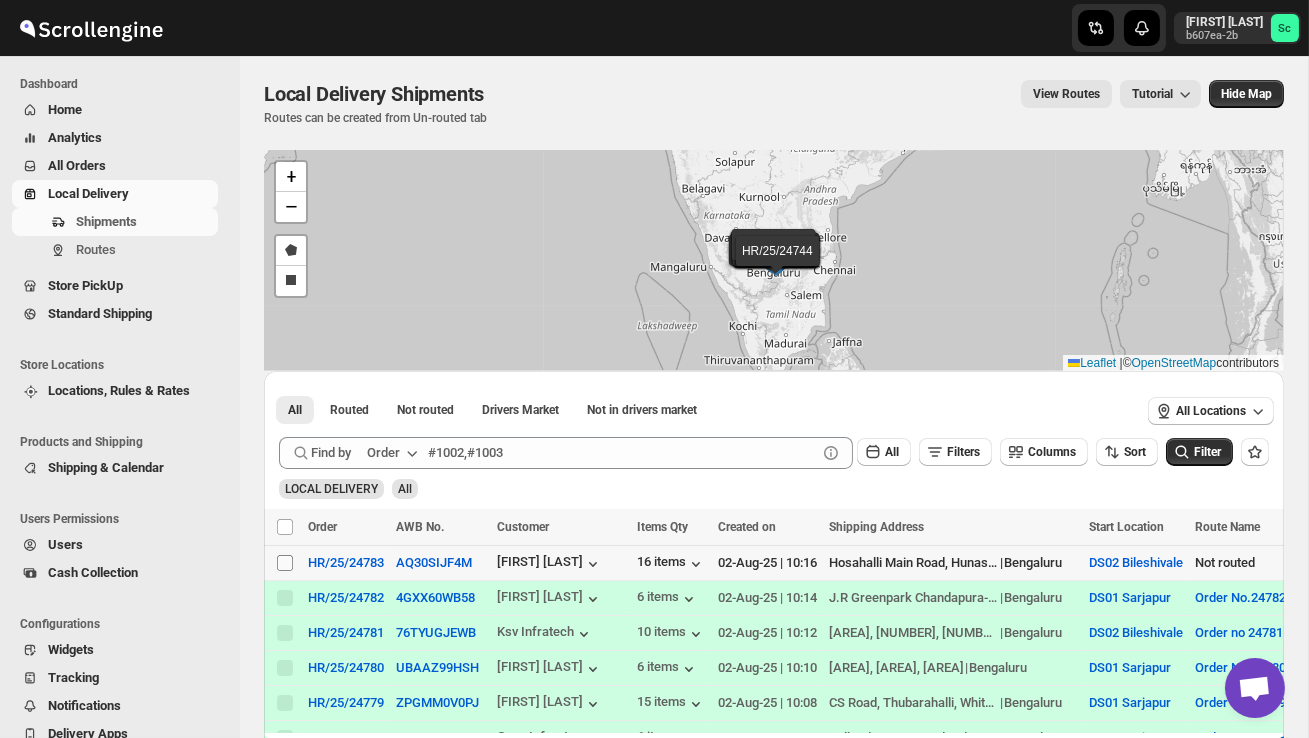 click on "Select shipment" at bounding box center [285, 563] 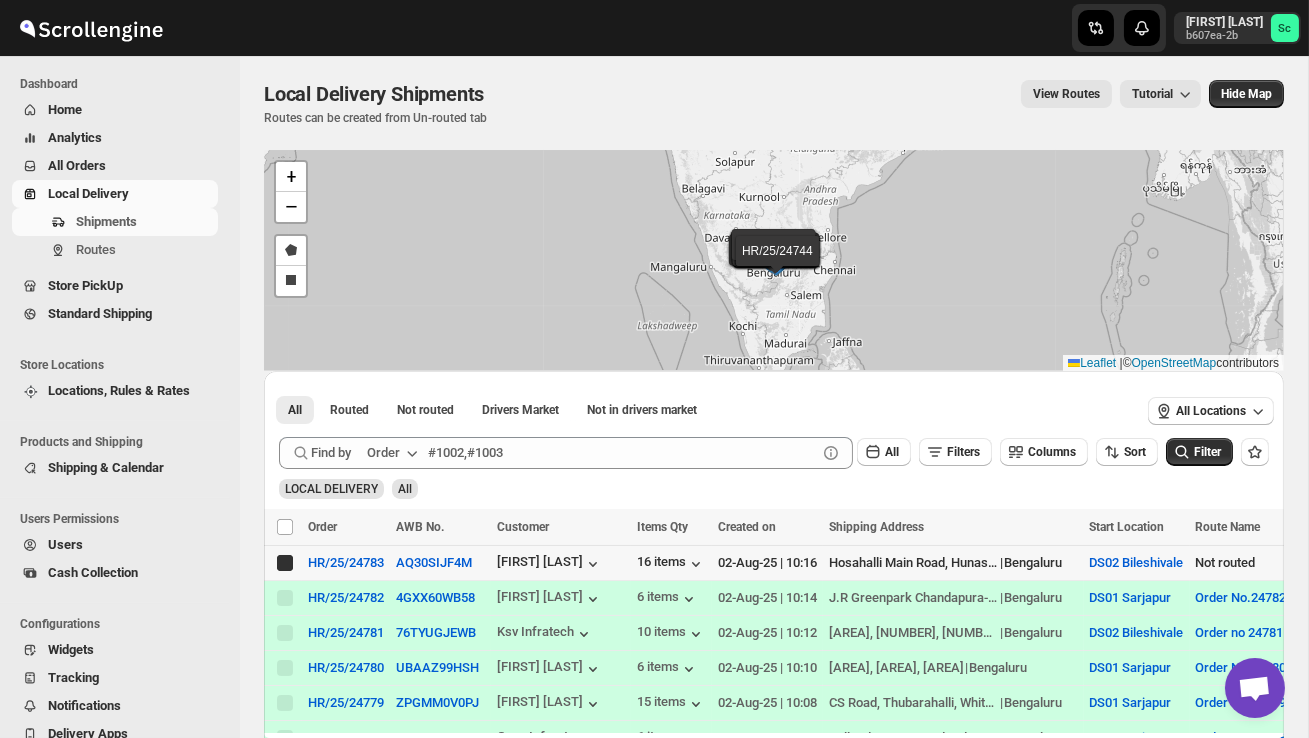 checkbox on "true" 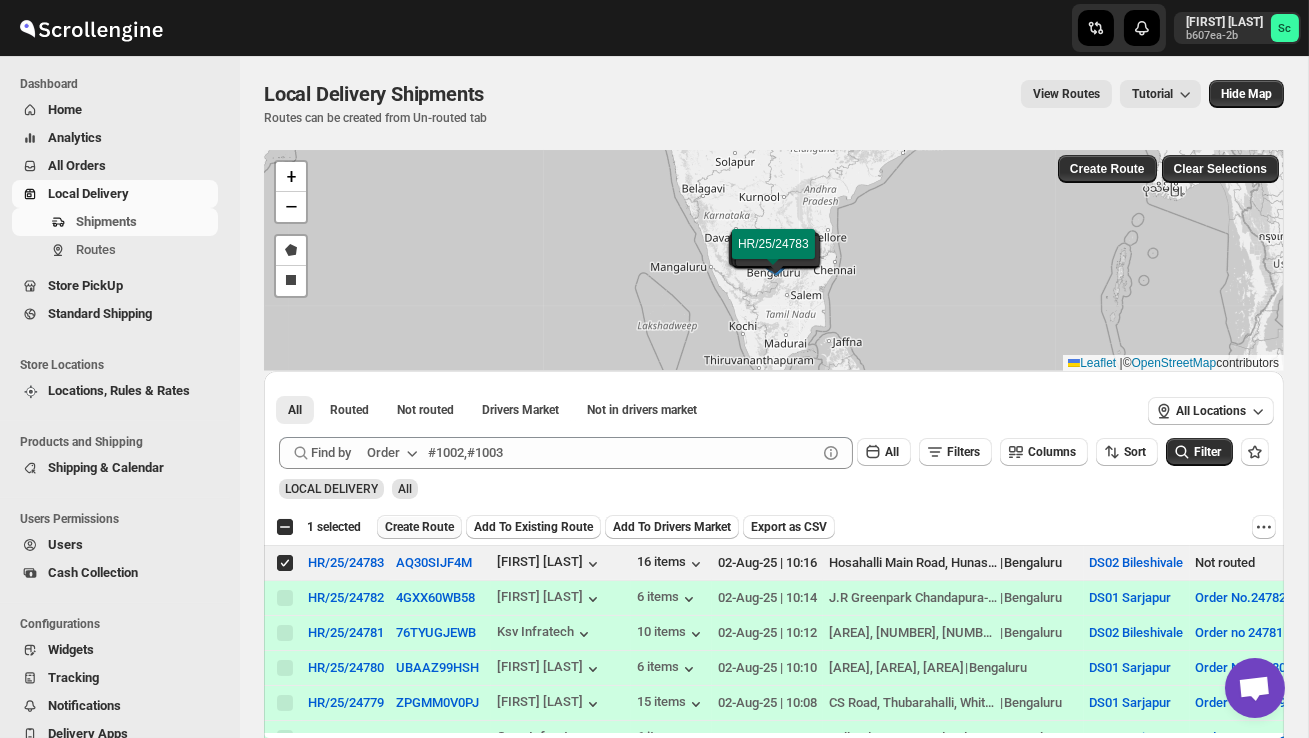 click on "Create Route" at bounding box center (419, 527) 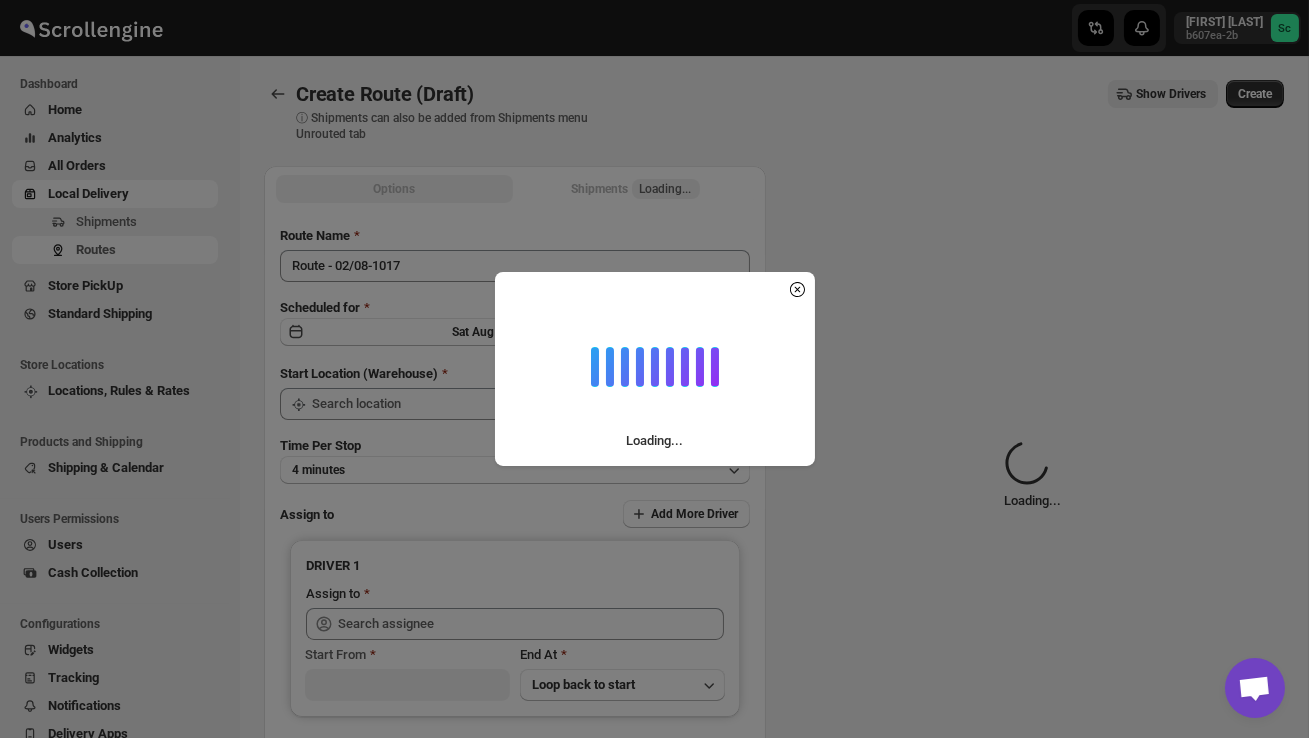 type on "DS02 Bileshivale" 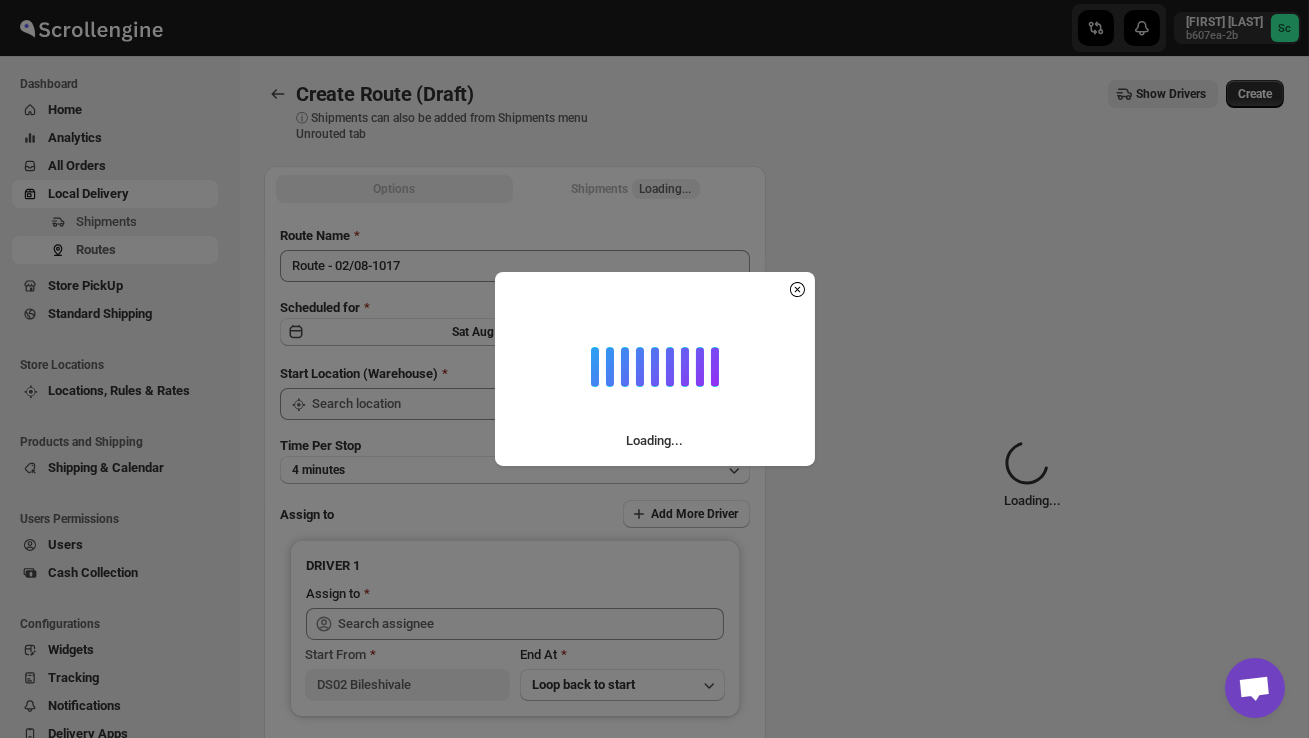 type on "DS02 Bileshivale" 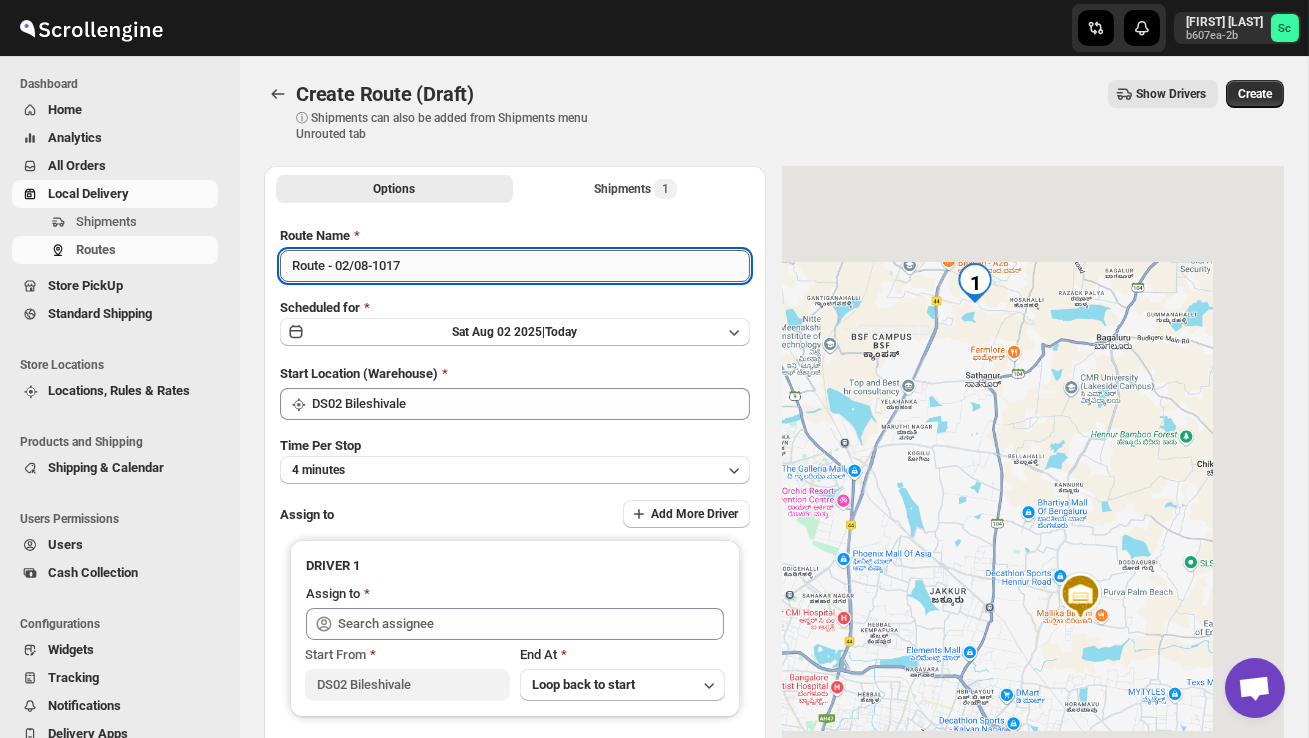 click on "Route - 02/08-1017" at bounding box center [515, 266] 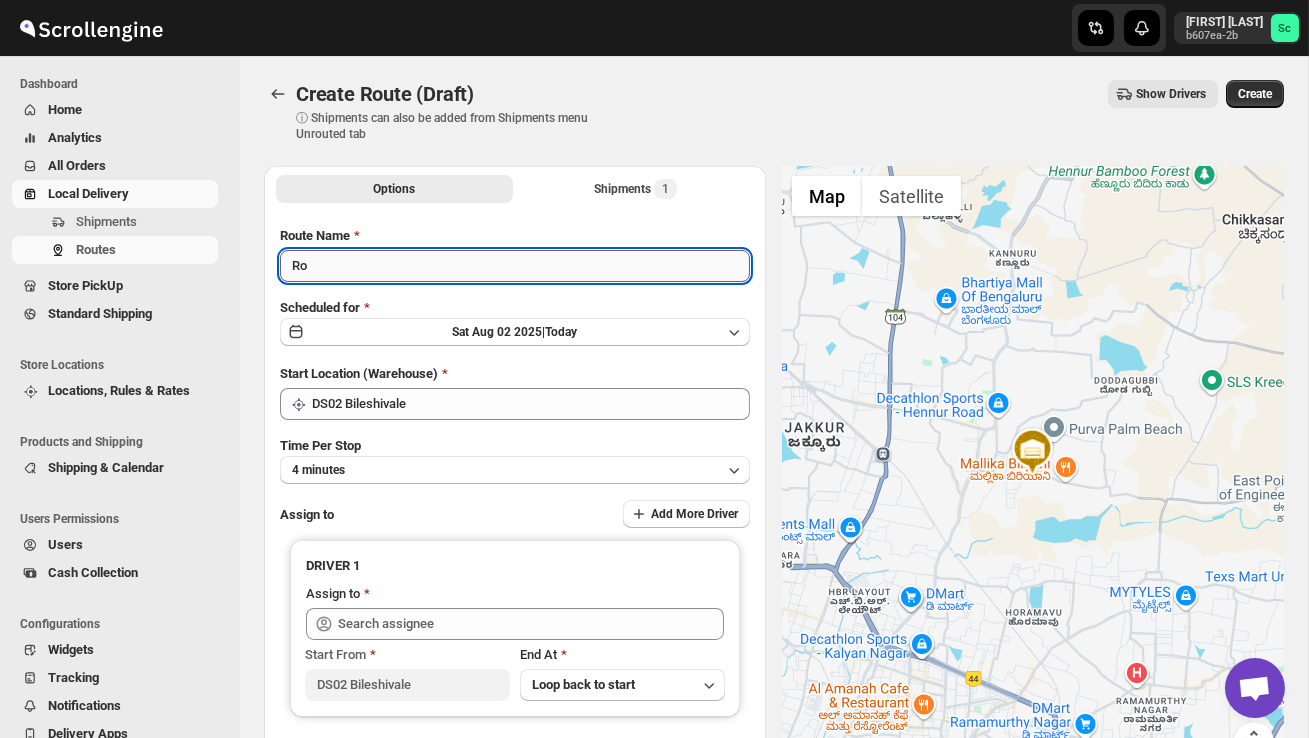 type on "R" 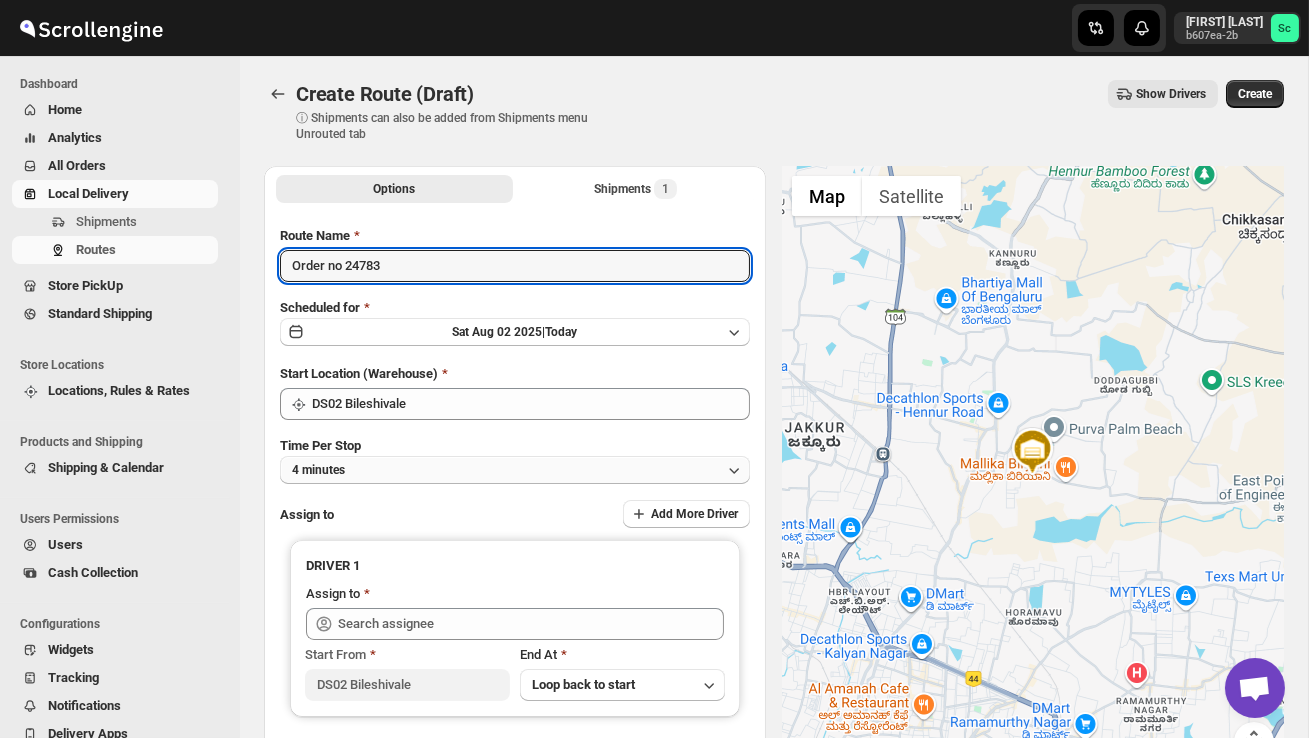 type on "Order no 24783" 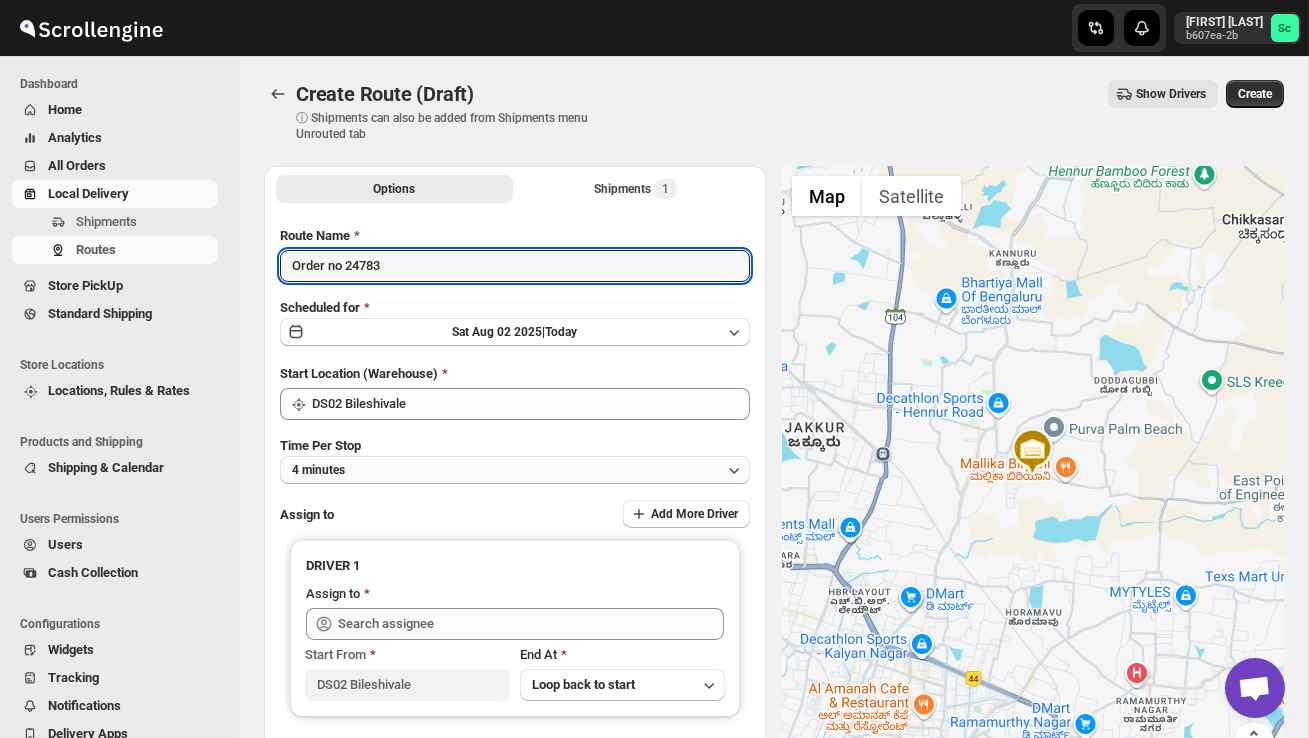 click on "4 minutes" at bounding box center [515, 470] 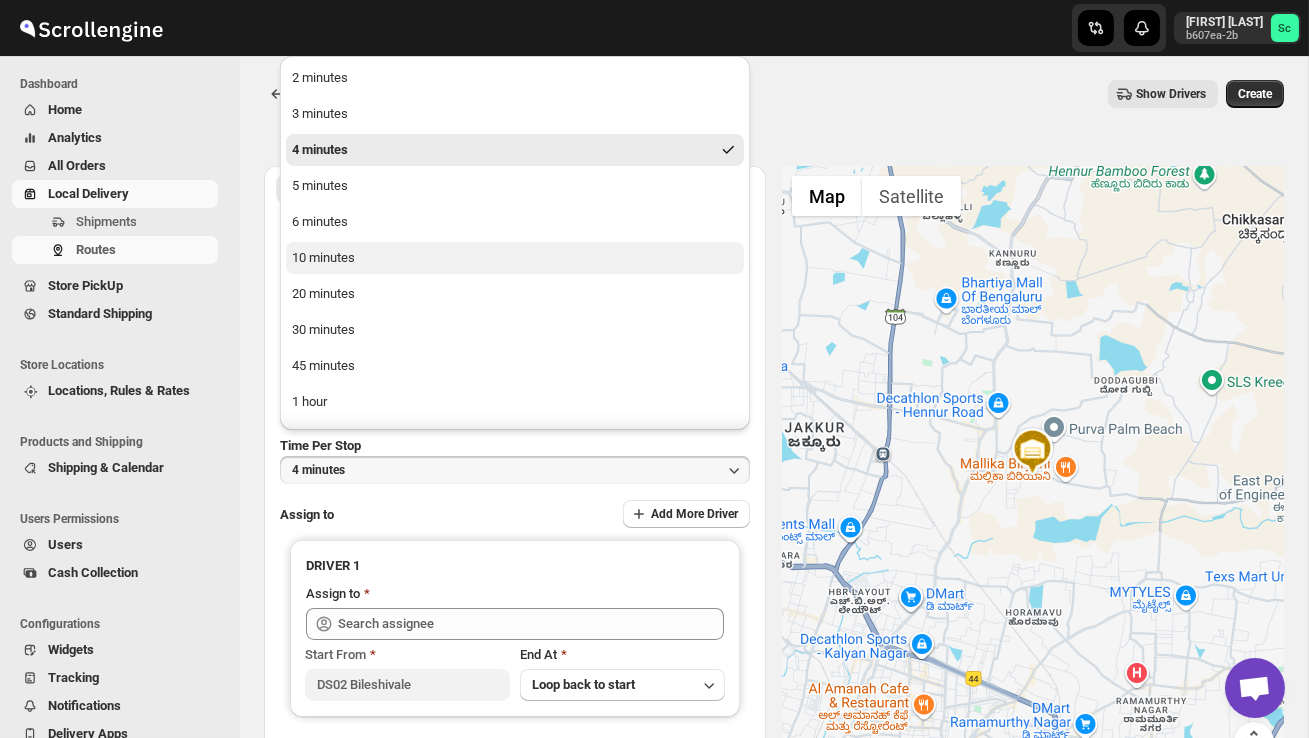 click on "10 minutes" at bounding box center (515, 258) 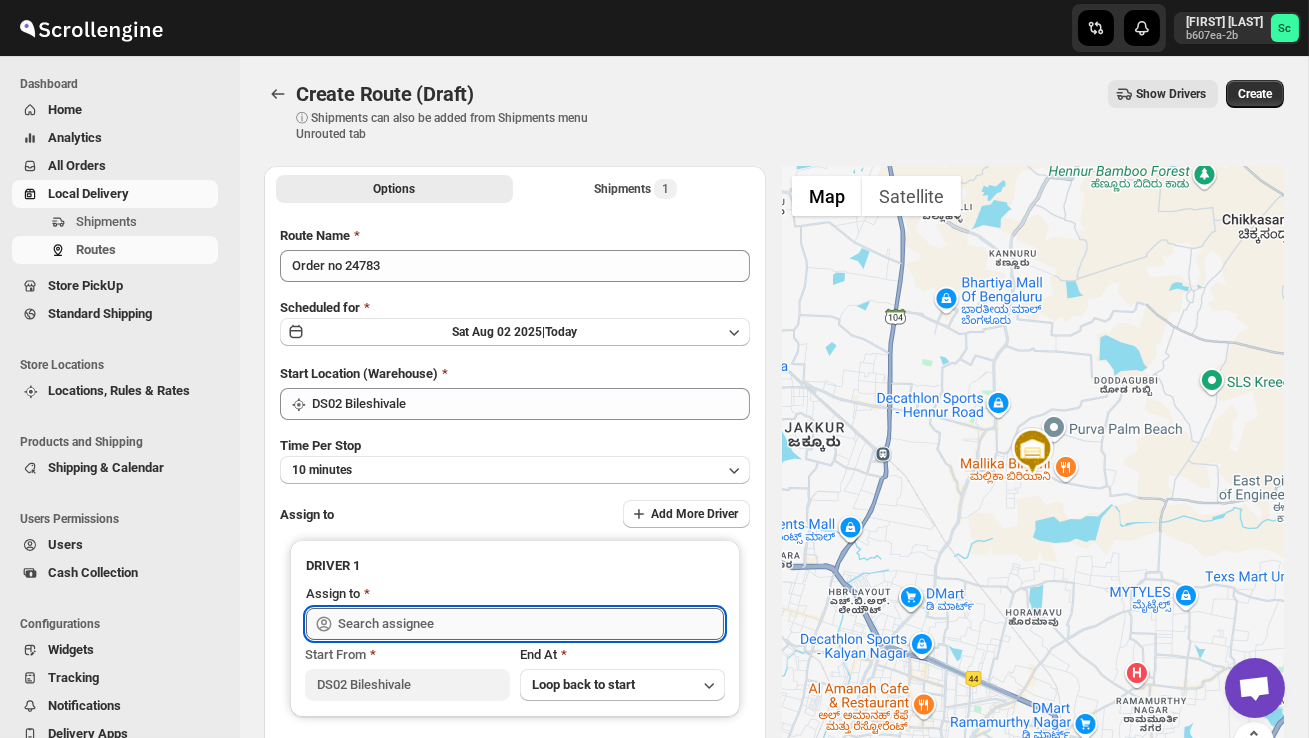 click at bounding box center [531, 624] 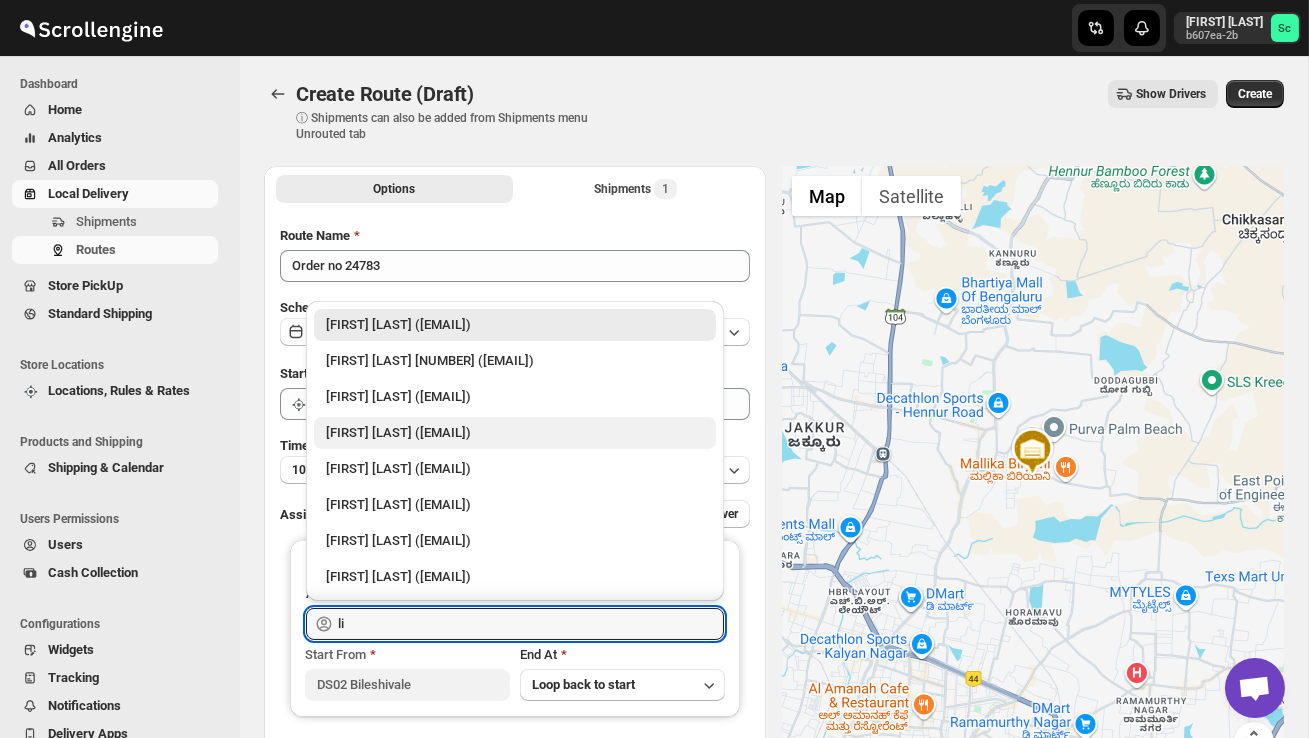 click on "[FIRST] [LAST] DS02 ([EMAIL])" at bounding box center (515, 433) 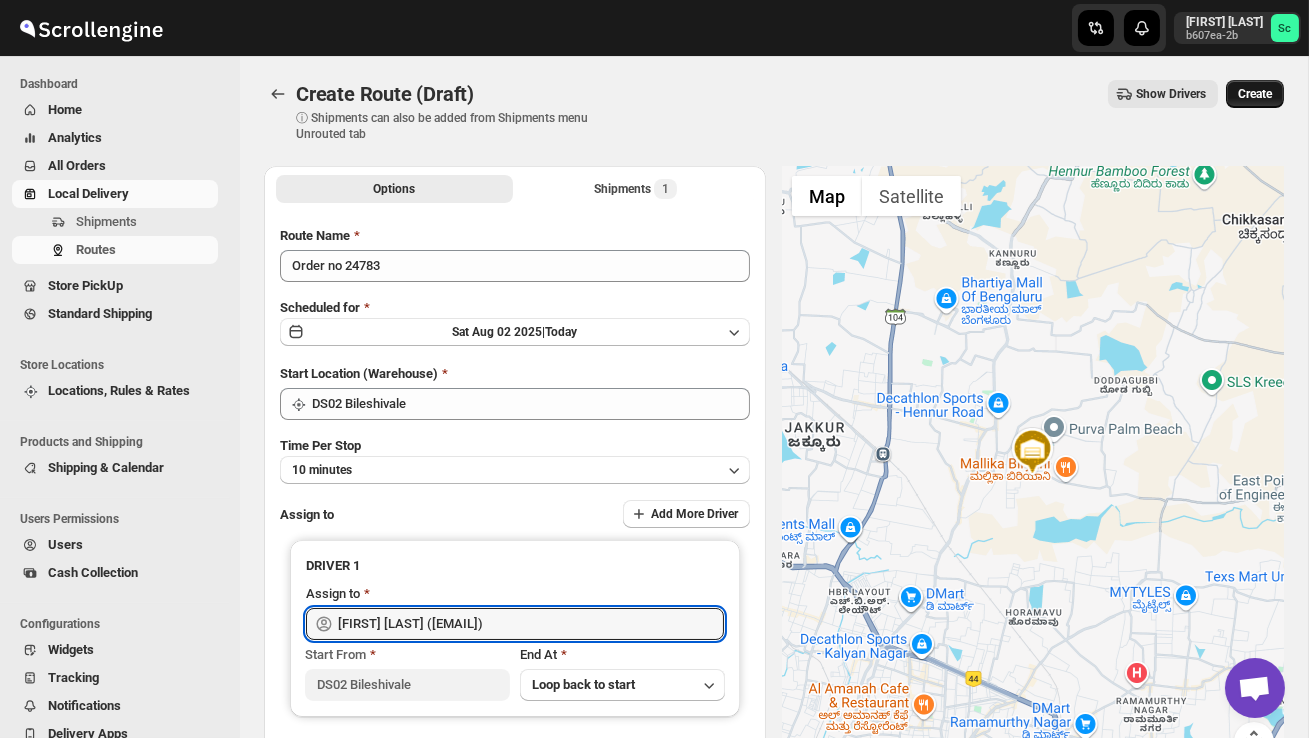 type on "[FIRST] [LAST] DS02 ([EMAIL])" 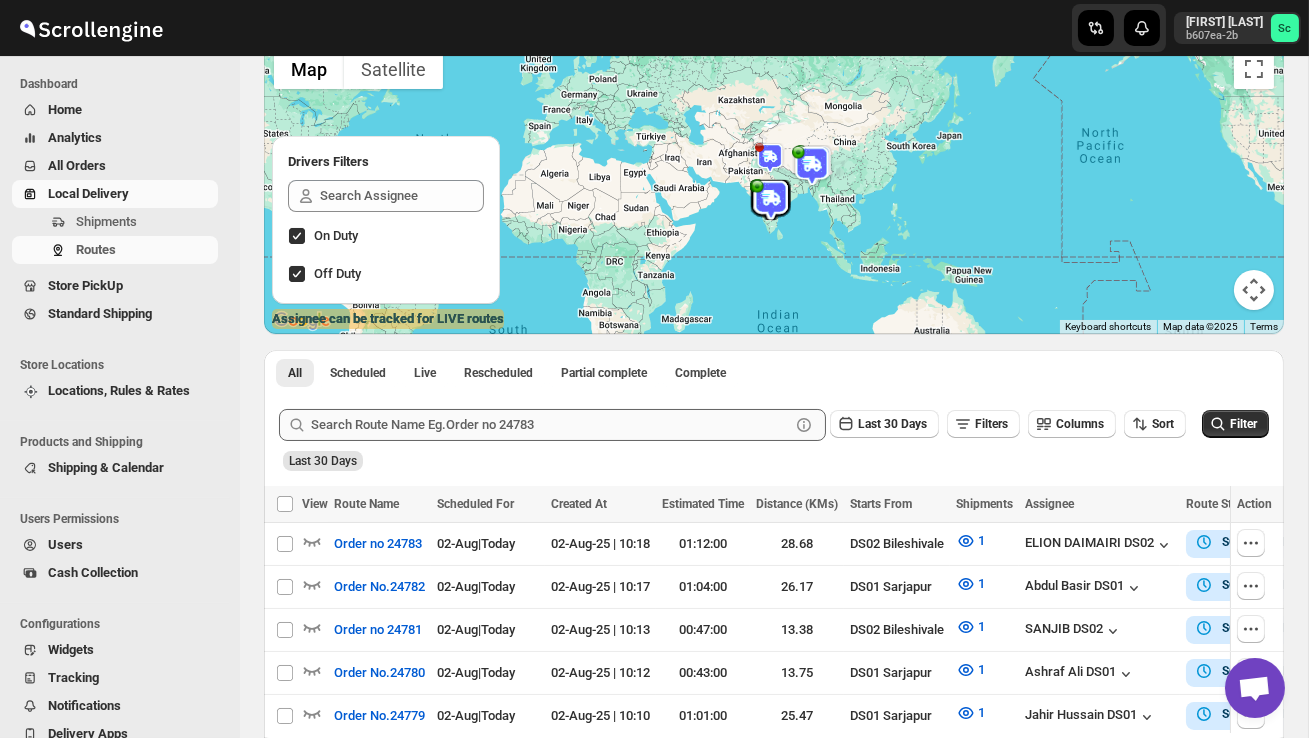 scroll, scrollTop: 163, scrollLeft: 0, axis: vertical 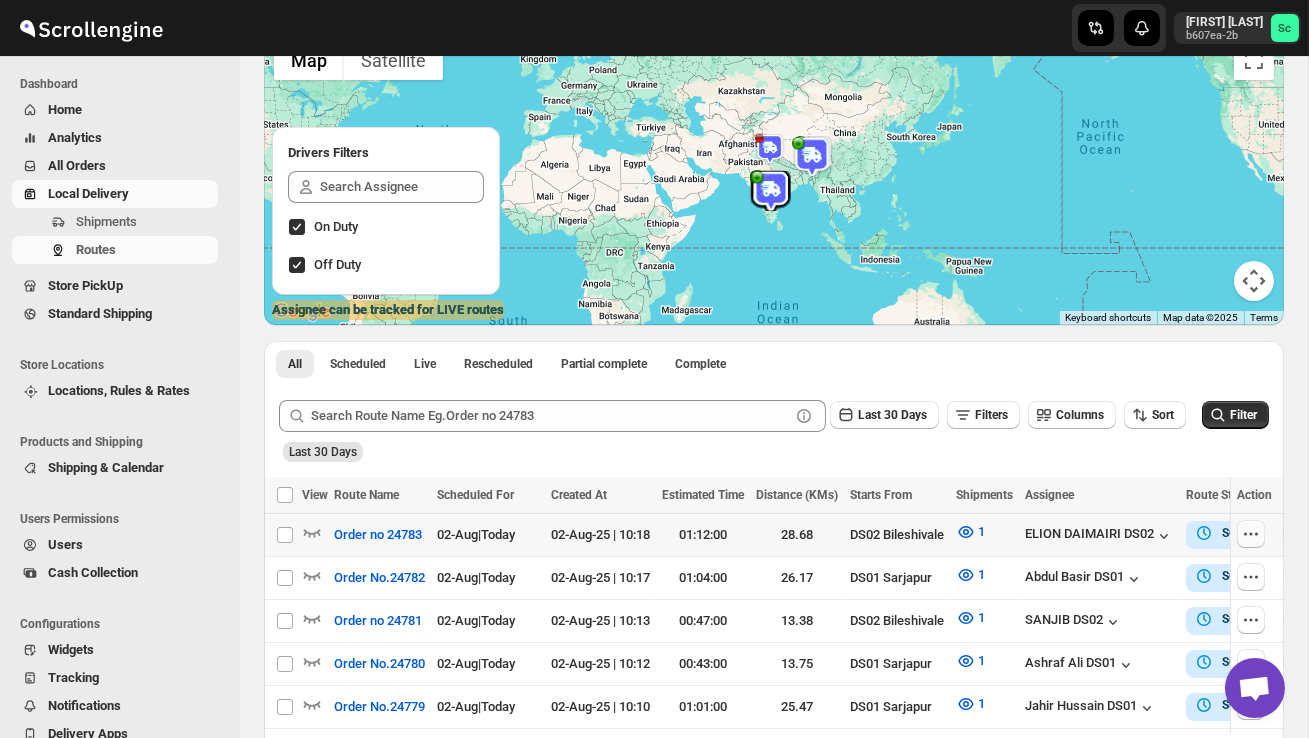 click 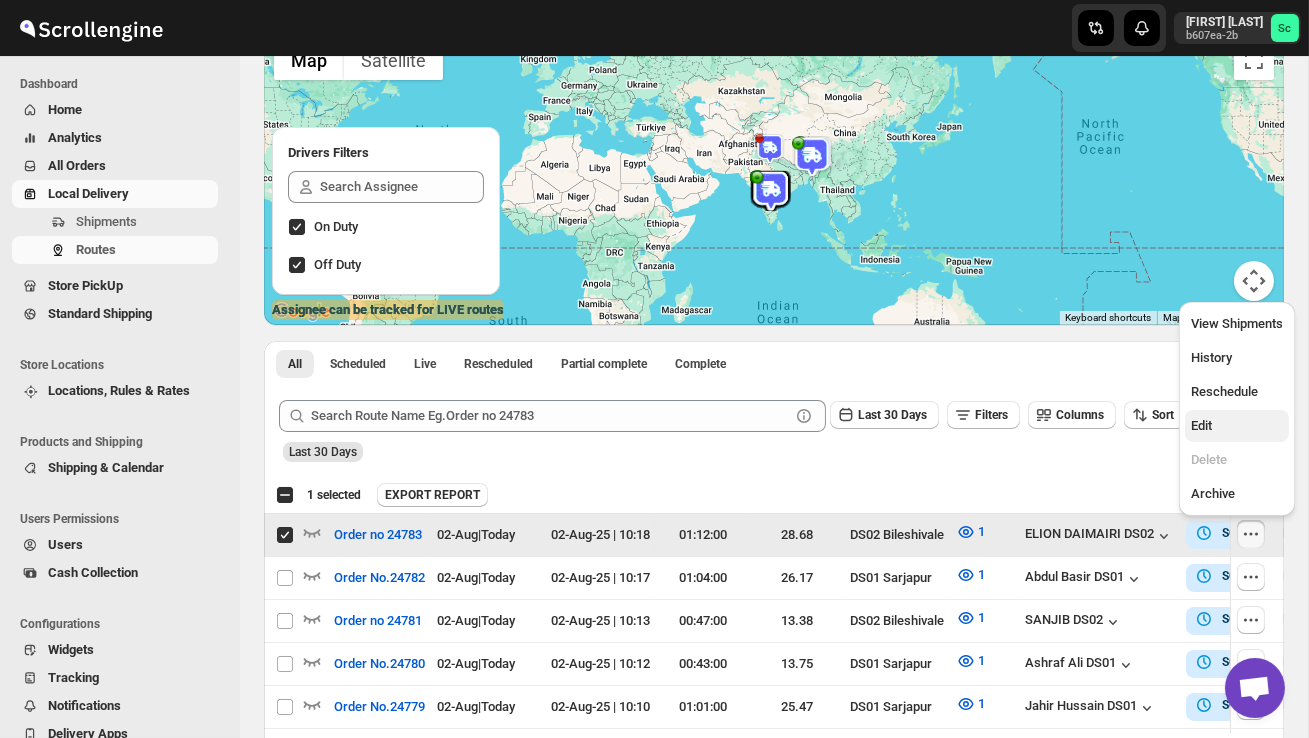 click on "Edit" at bounding box center (1237, 426) 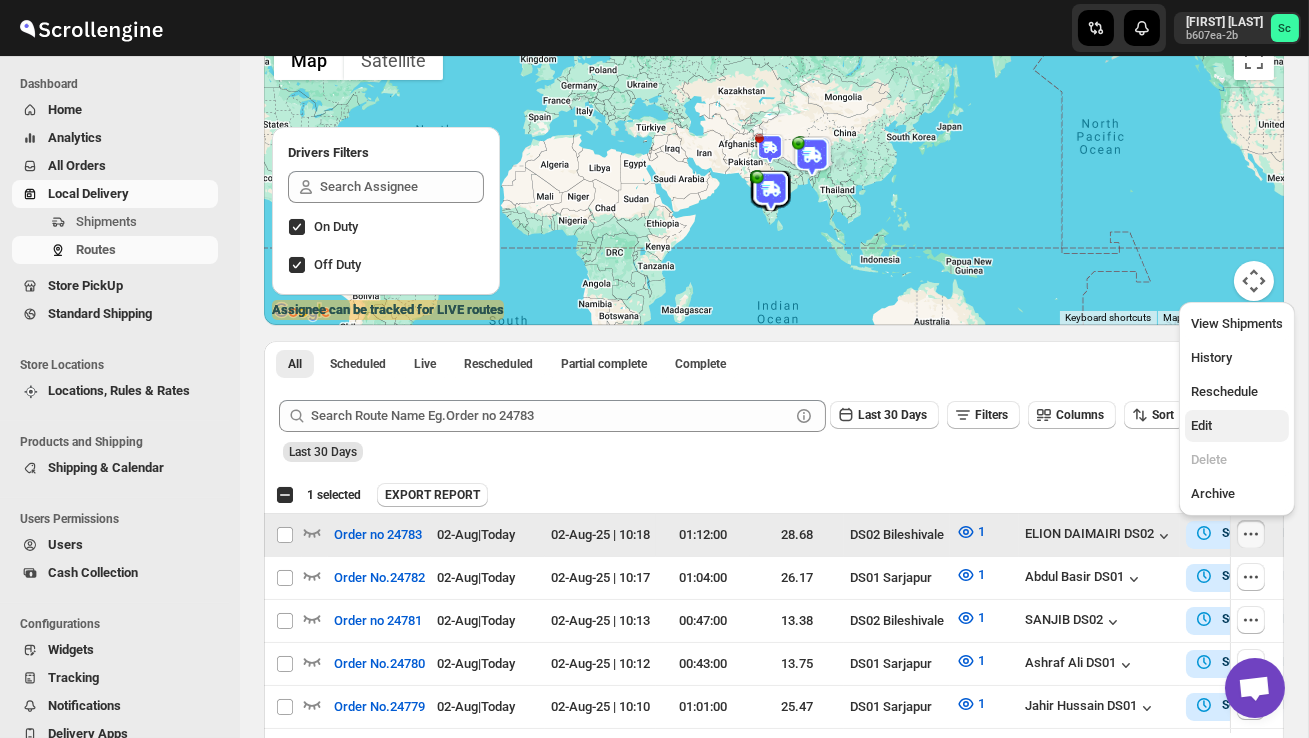 checkbox on "false" 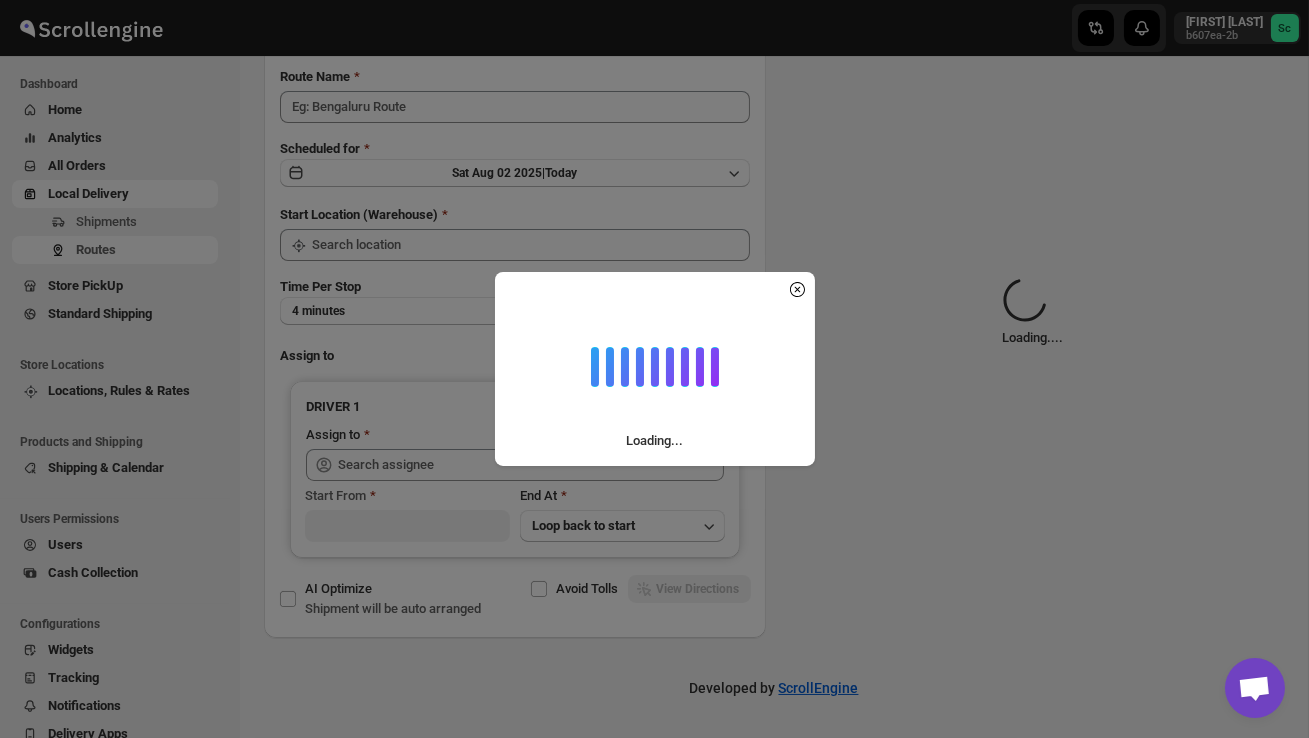 scroll, scrollTop: 0, scrollLeft: 0, axis: both 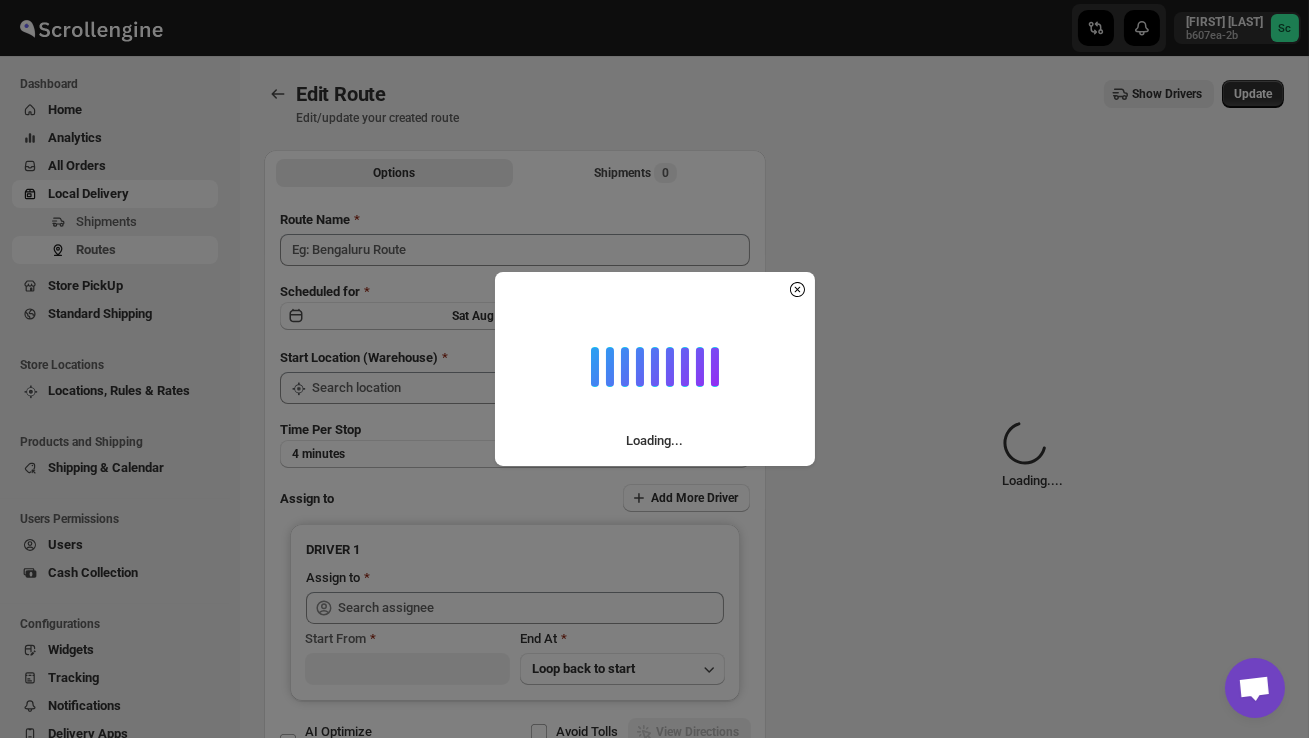 type on "Order no 24783" 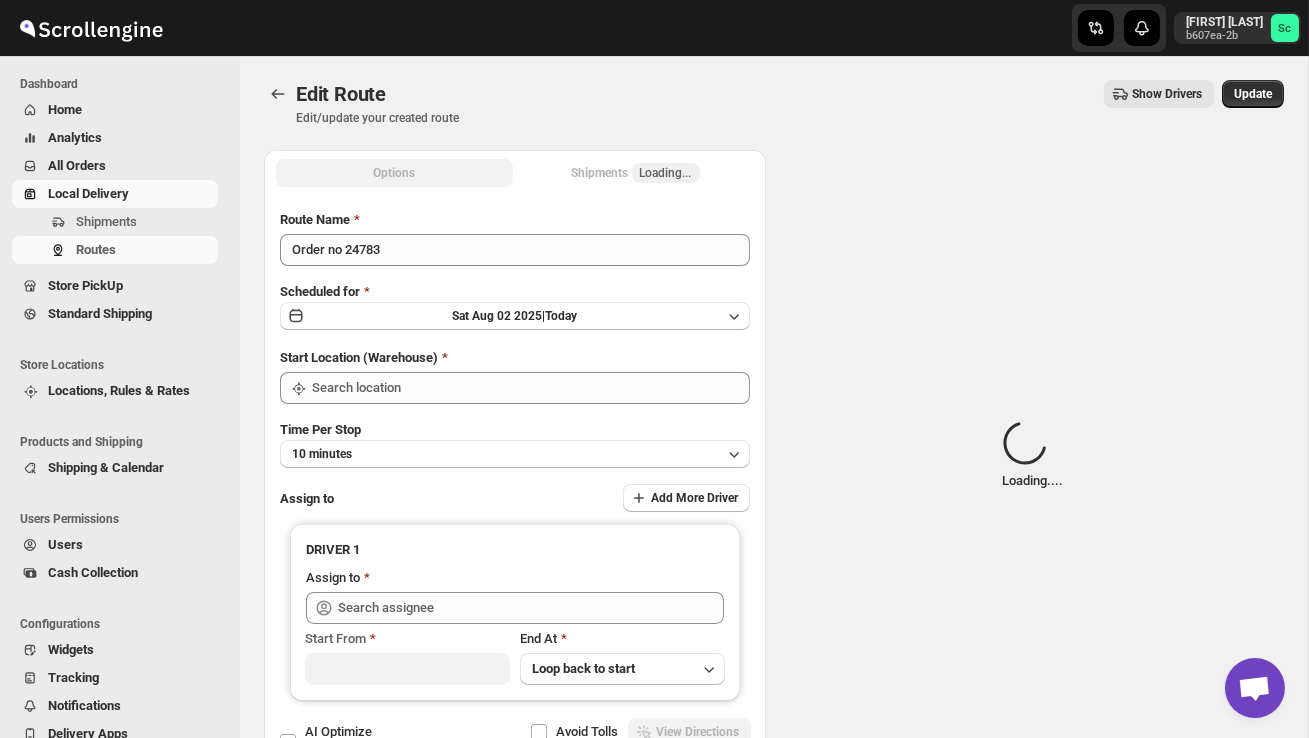 type on "DS02 Bileshivale" 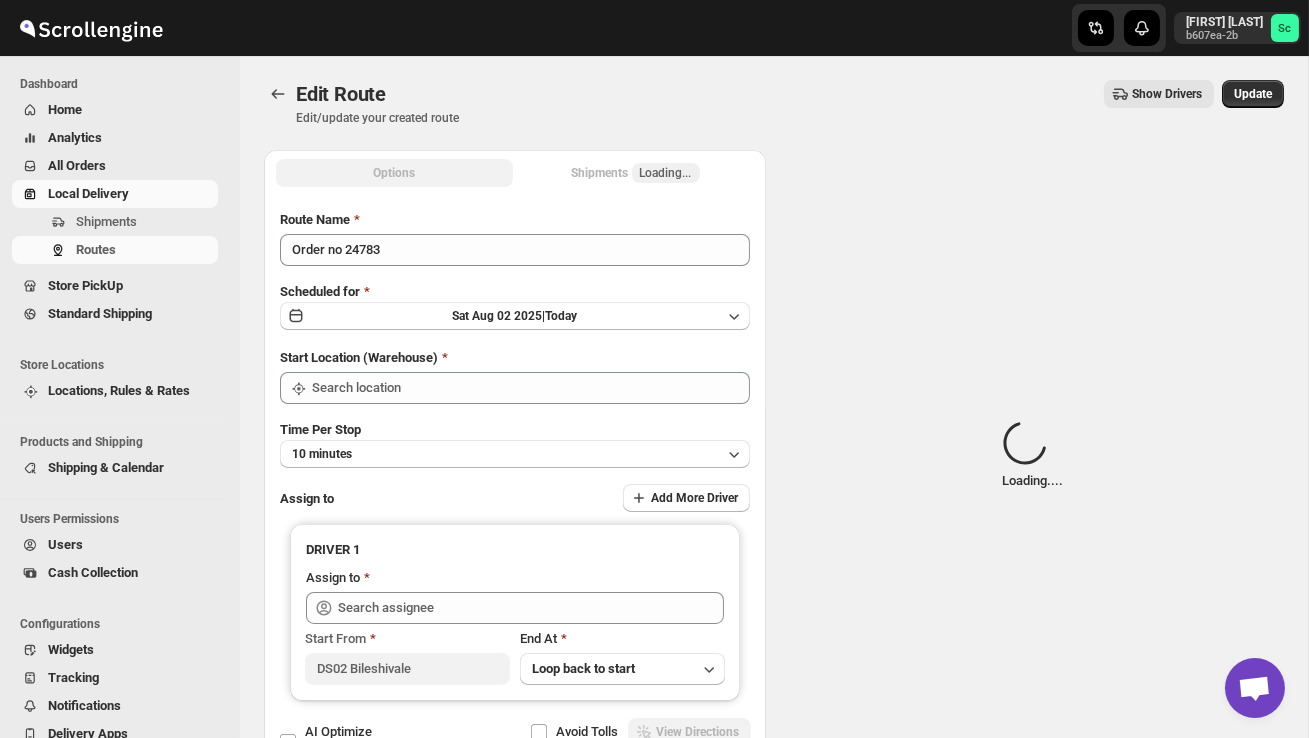 type on "DS02 Bileshivale" 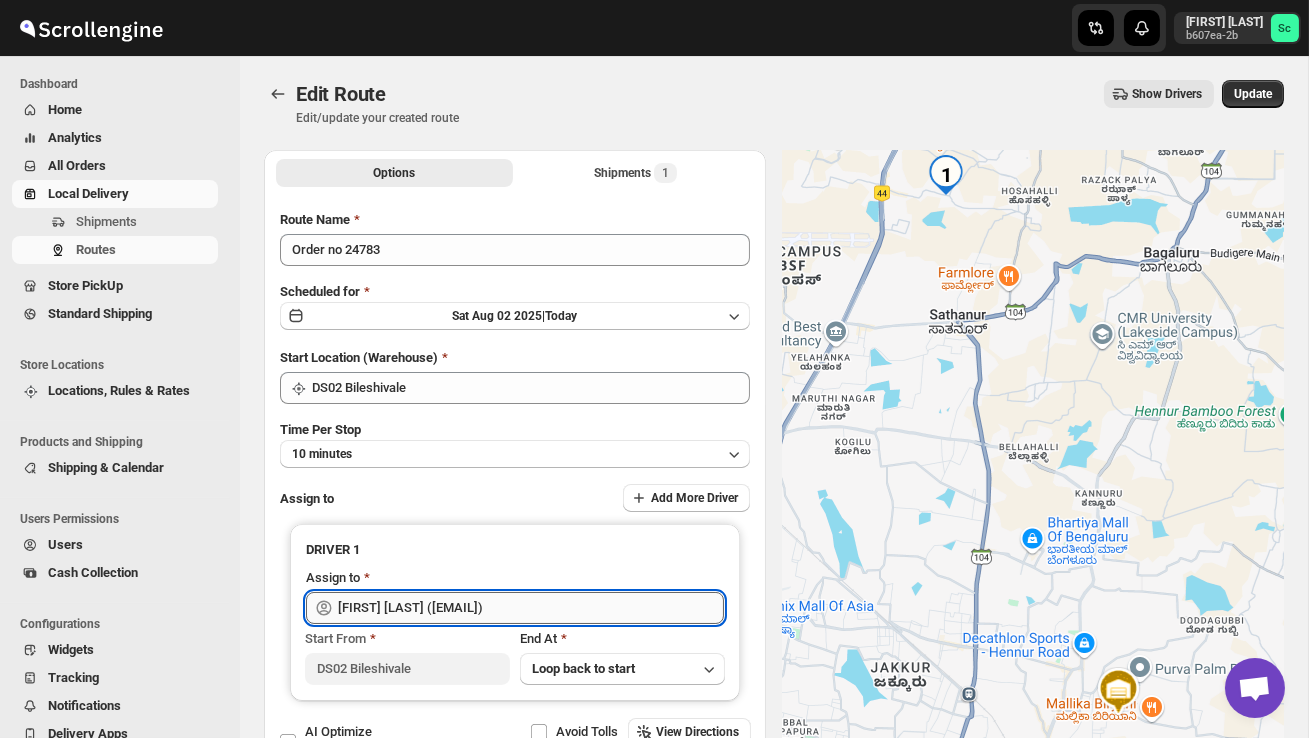 click on "[FIRST] [LAST] DS02 ([EMAIL])" at bounding box center (531, 608) 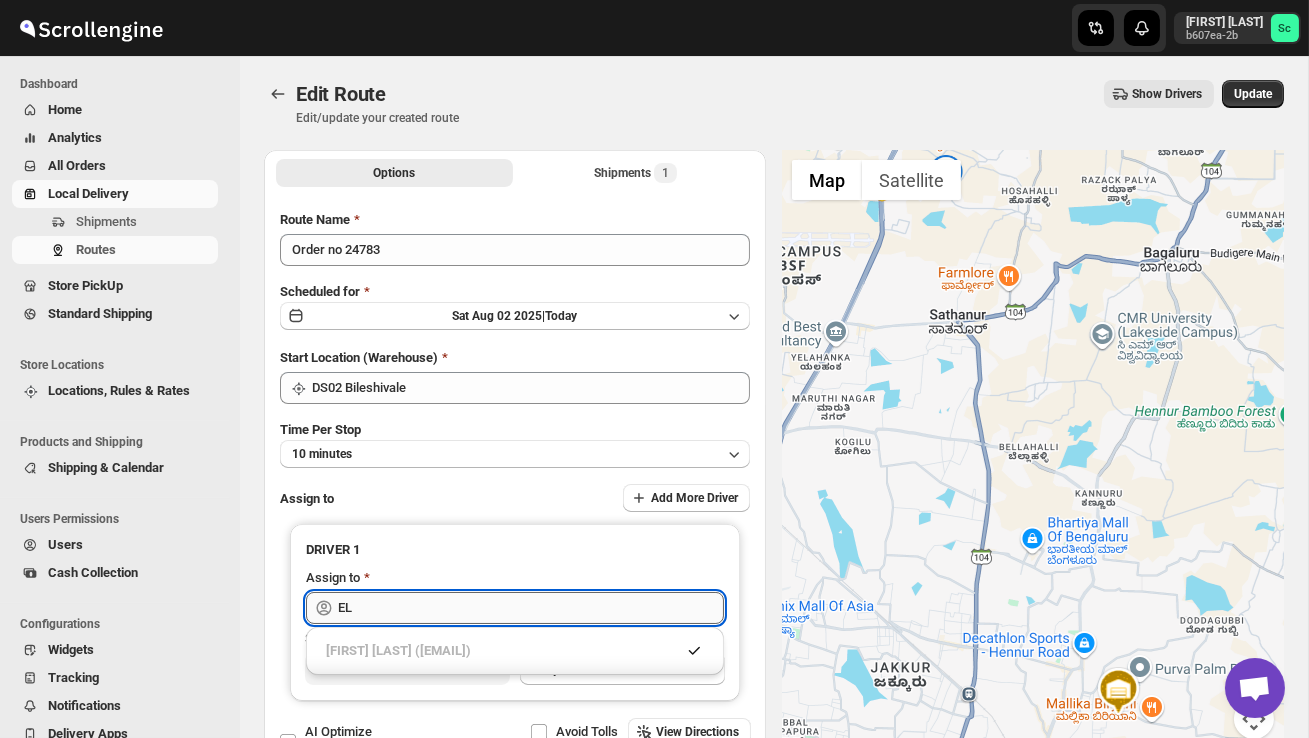 type on "E" 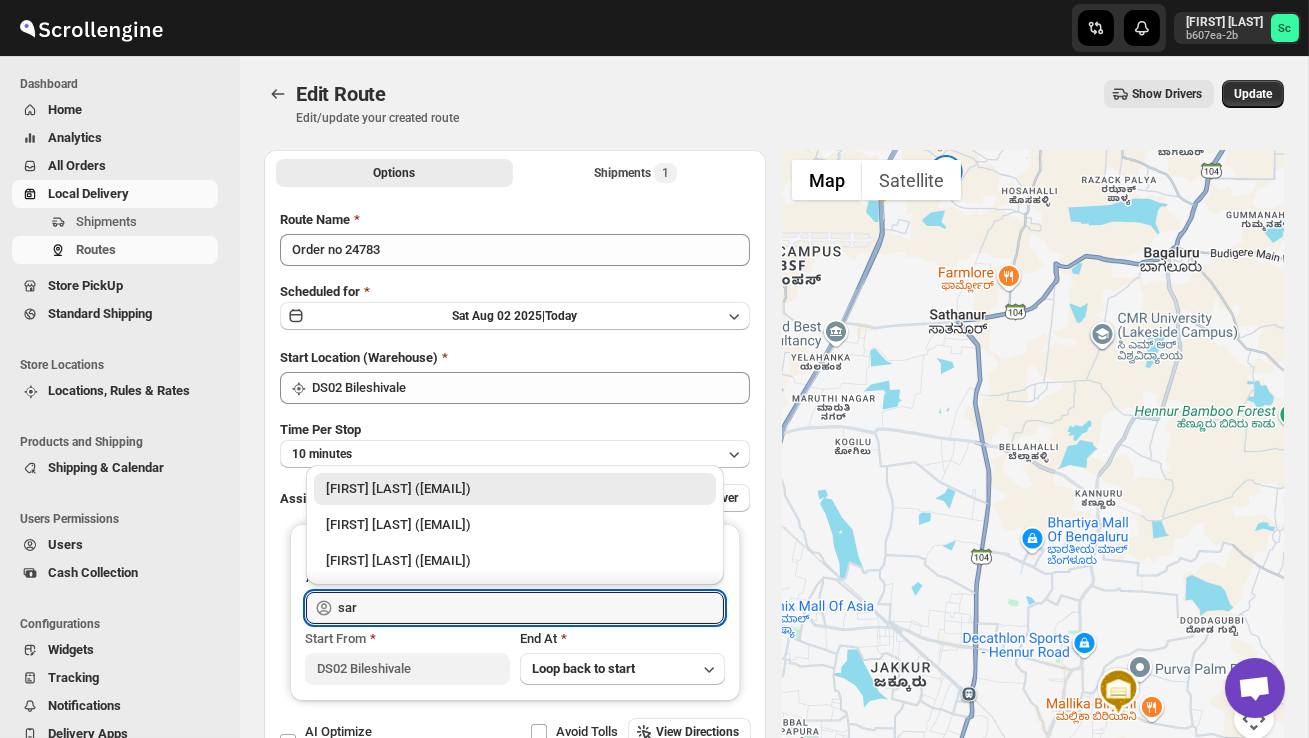 click on "[FIRST] [LAST] DS02 ([EMAIL])" at bounding box center (515, 489) 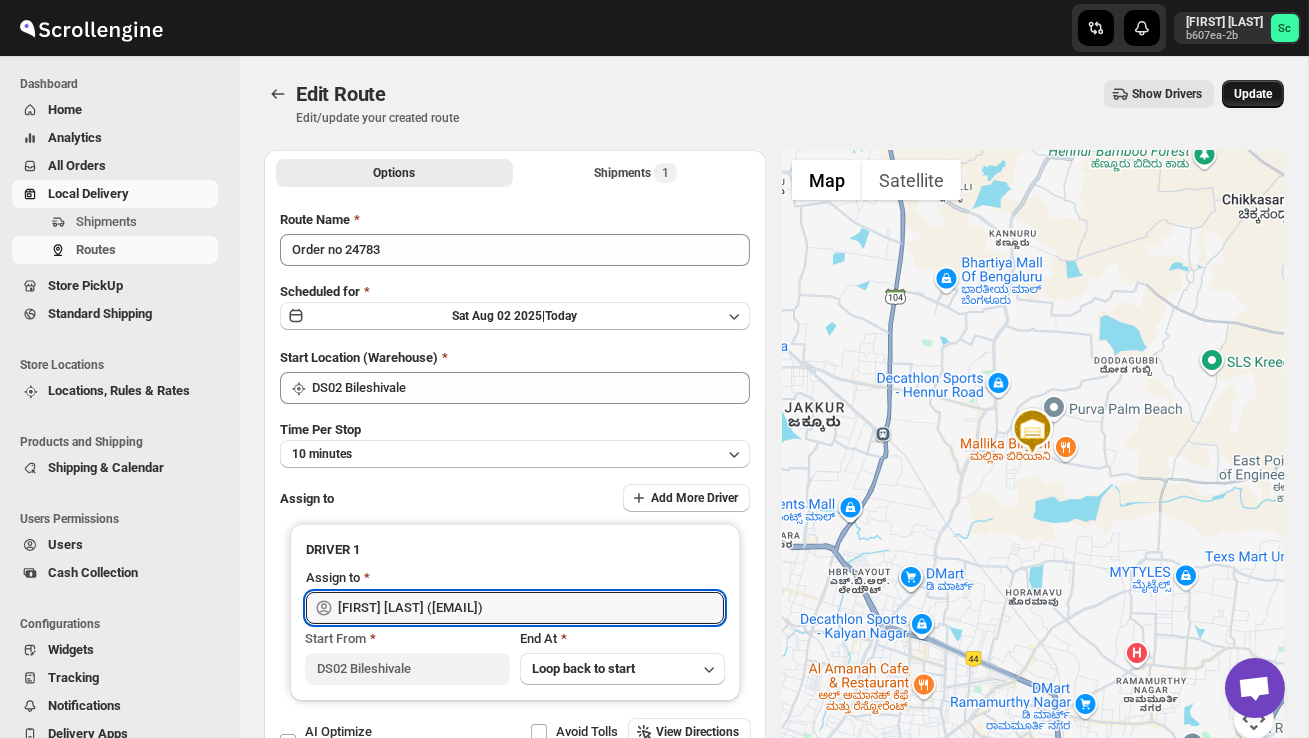 type on "[FIRST] [LAST] DS02 ([EMAIL])" 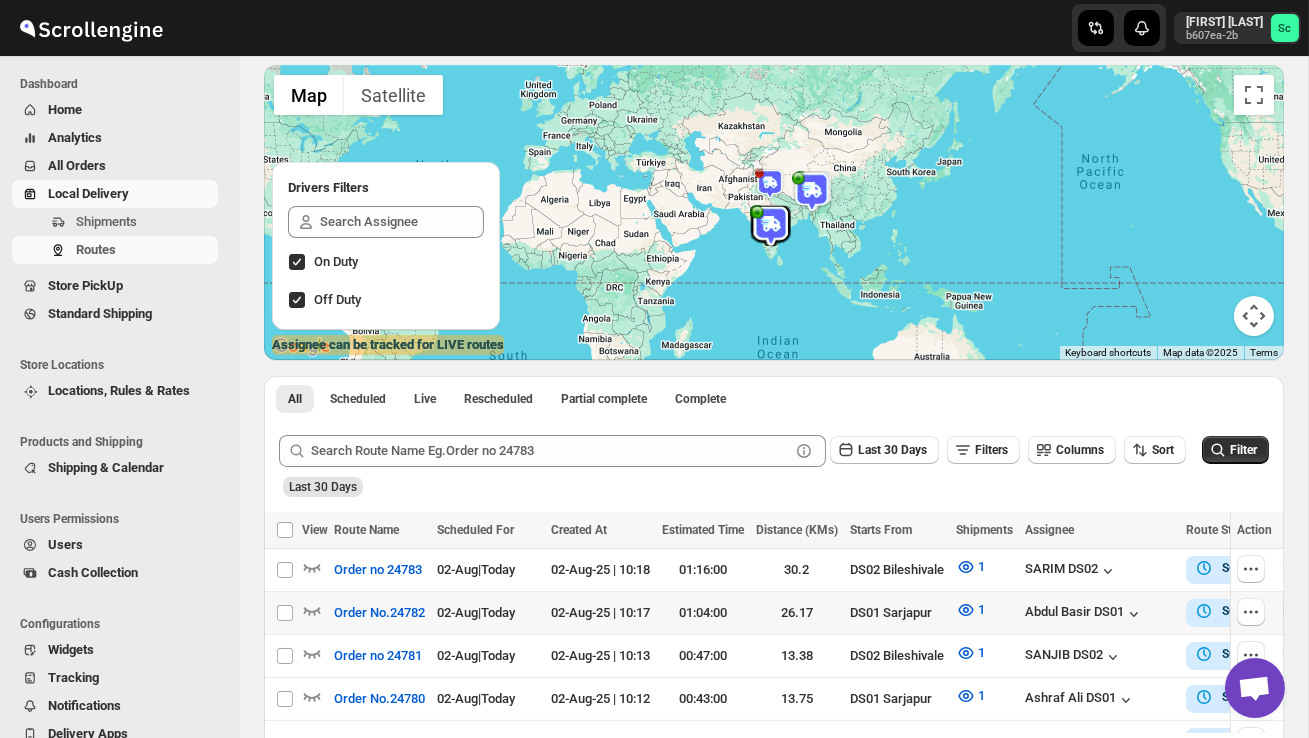 scroll, scrollTop: 157, scrollLeft: 0, axis: vertical 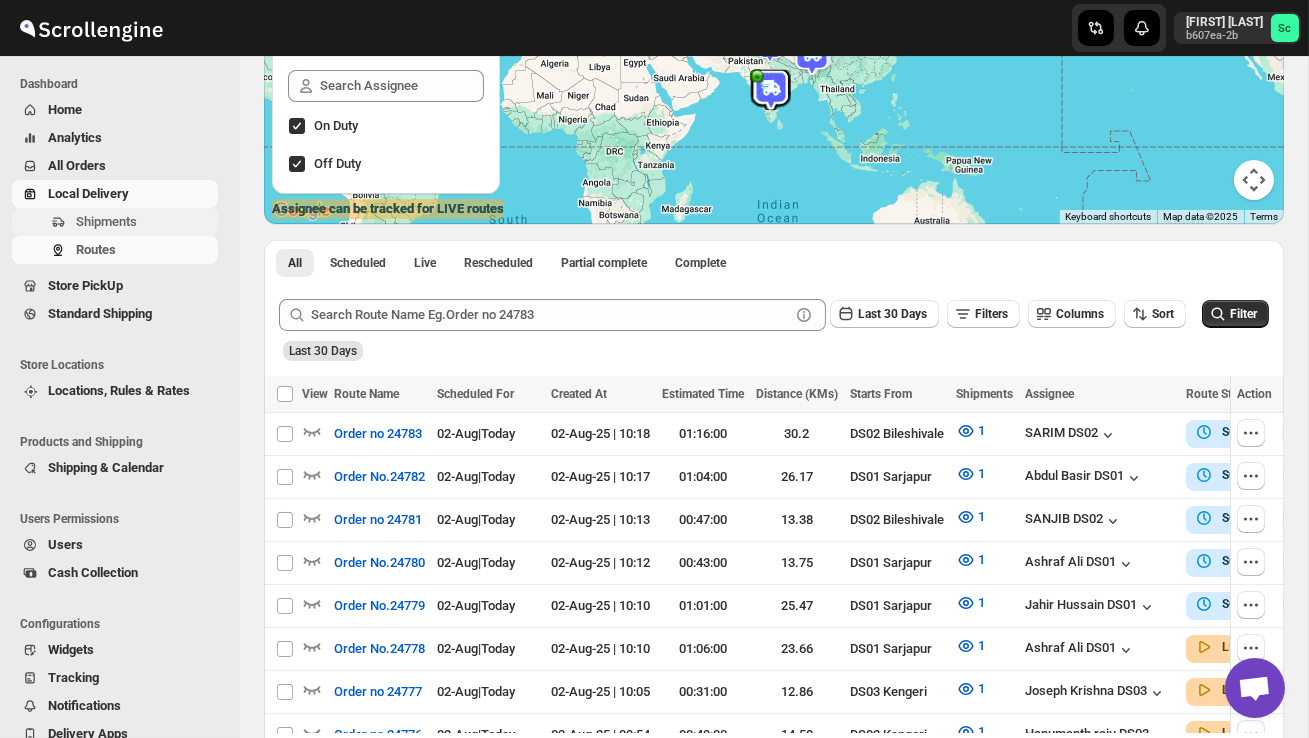 click on "Shipments" at bounding box center (106, 221) 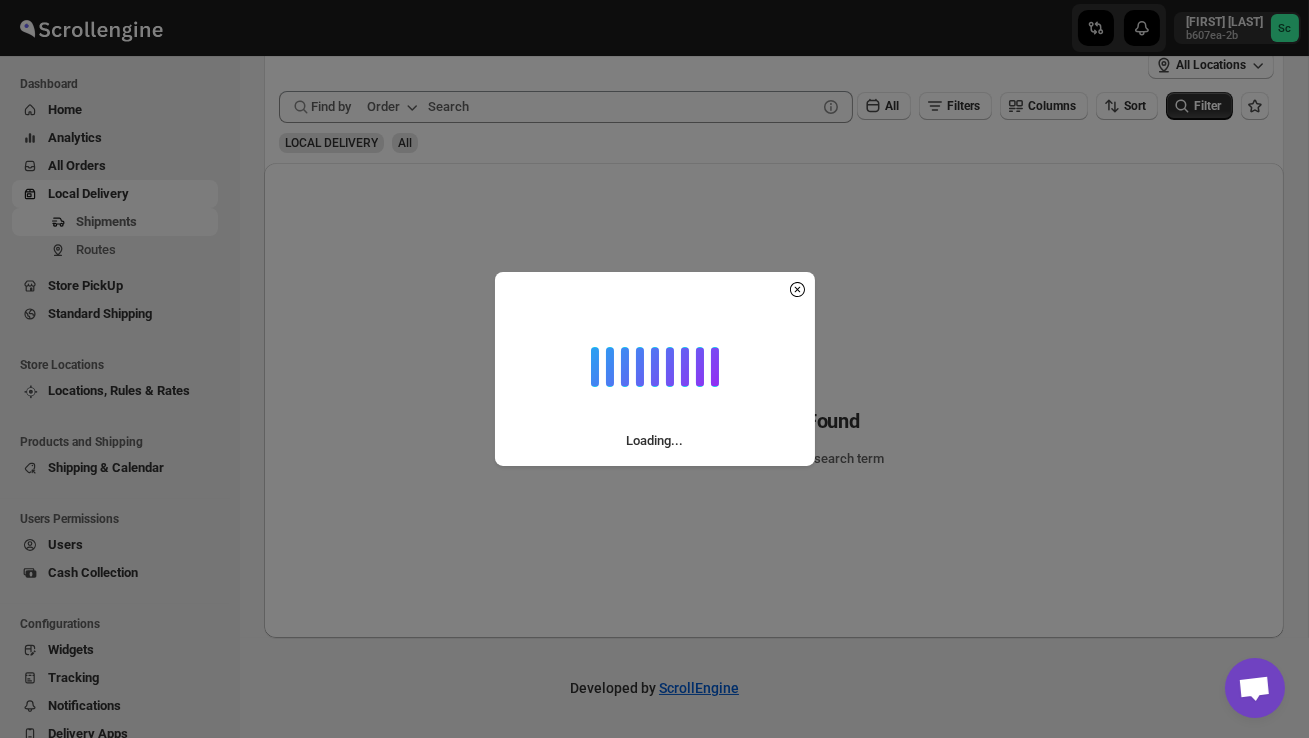 scroll, scrollTop: 0, scrollLeft: 0, axis: both 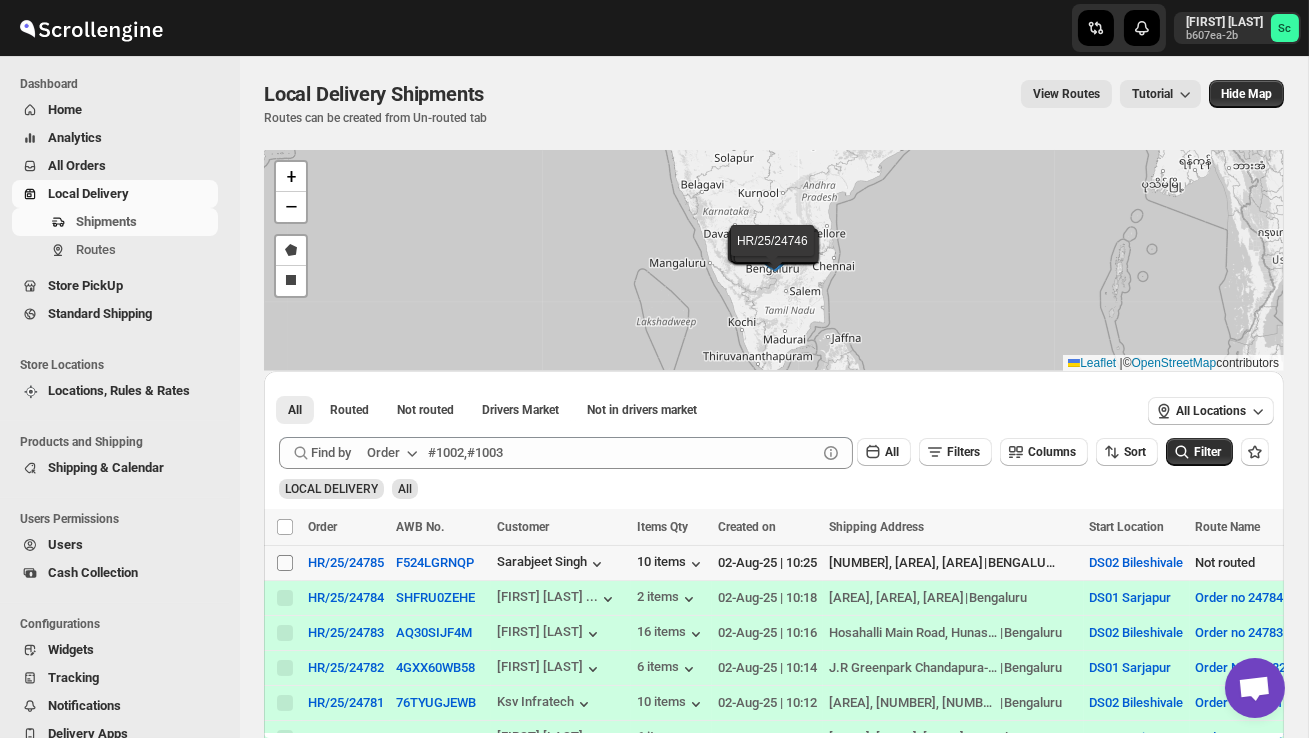 click on "Select shipment" at bounding box center [285, 563] 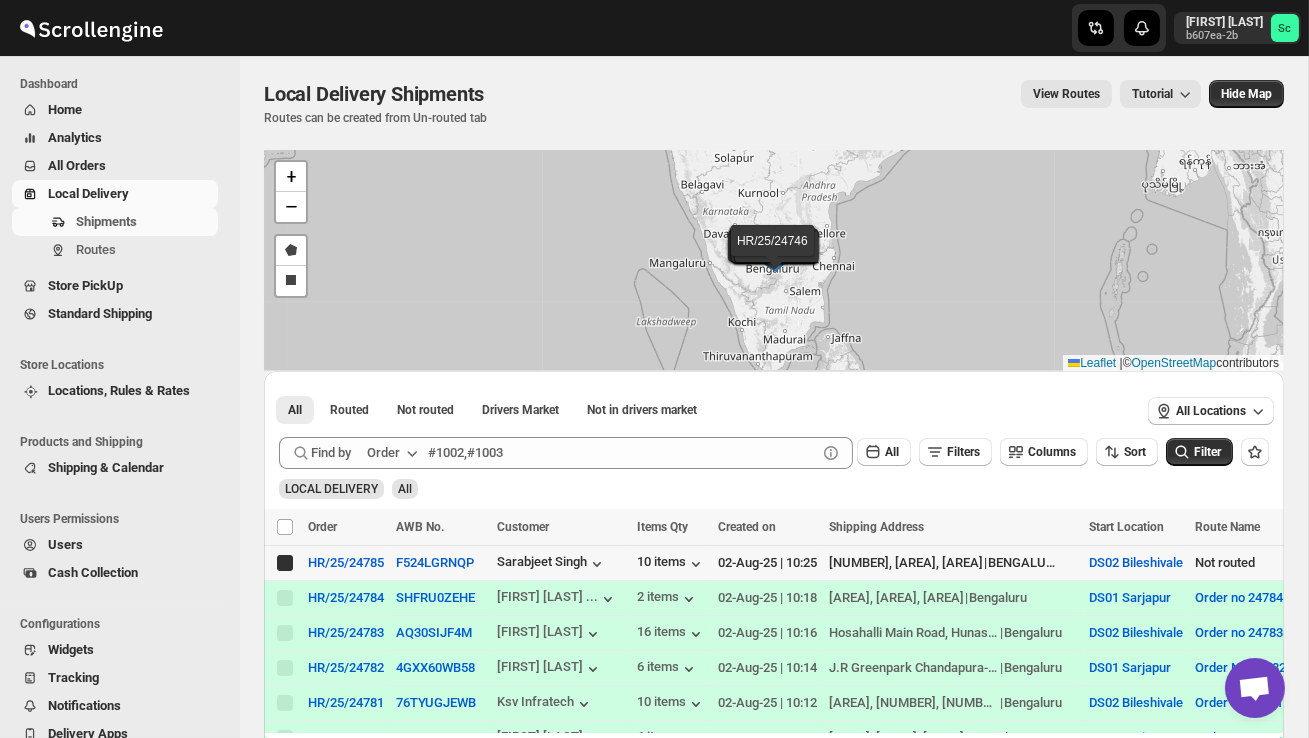 checkbox on "true" 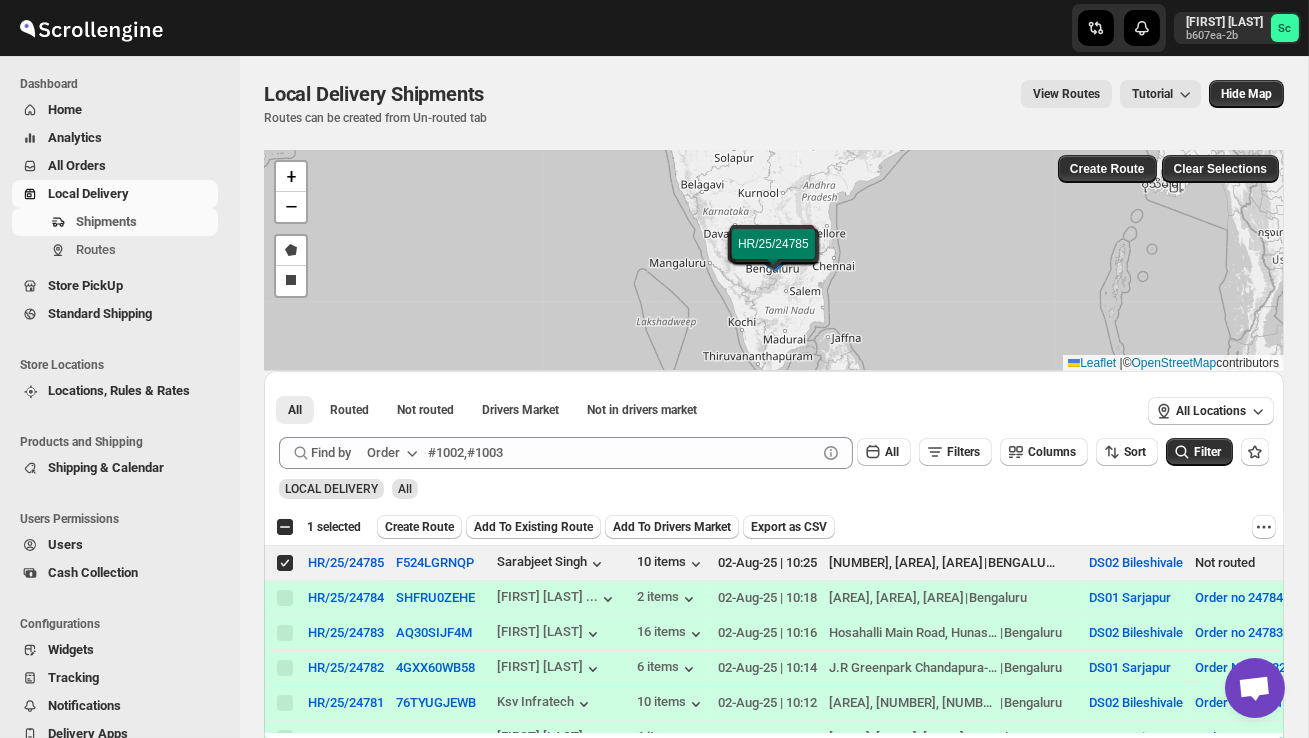 click on "Create Route" at bounding box center (419, 527) 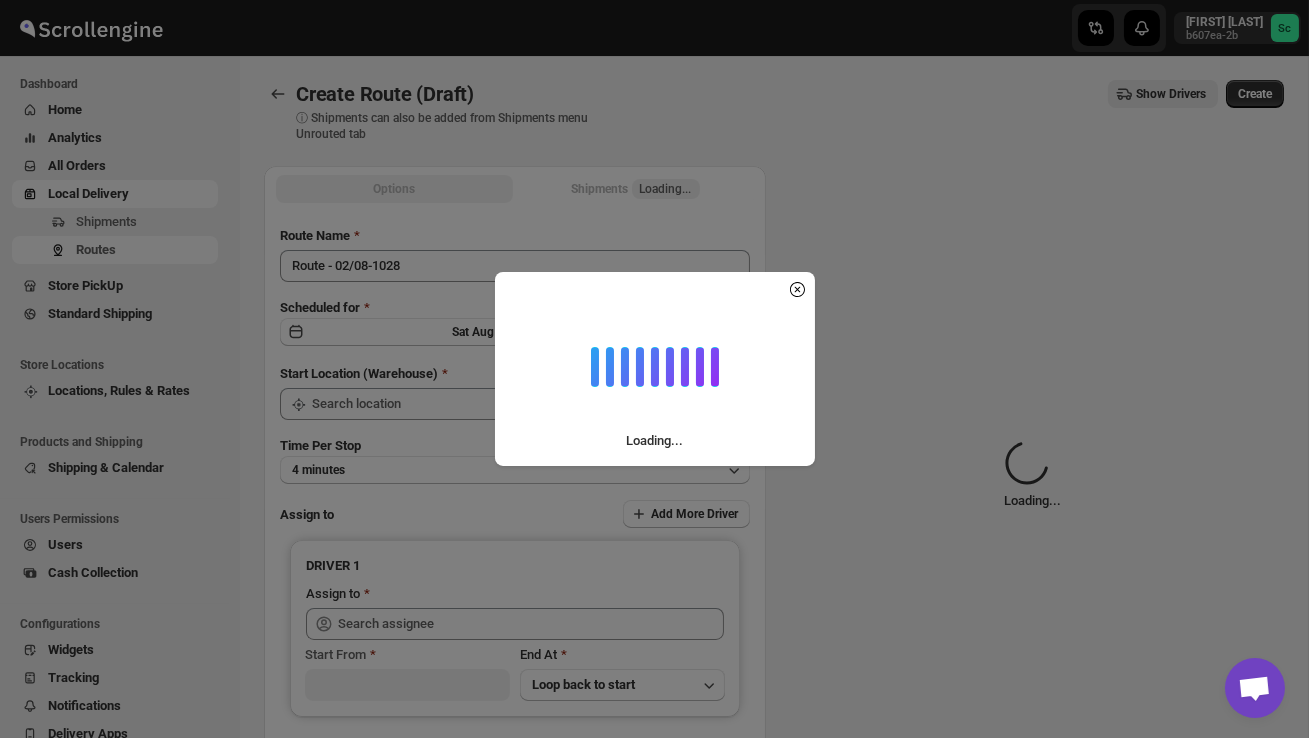 type on "DS02 Bileshivale" 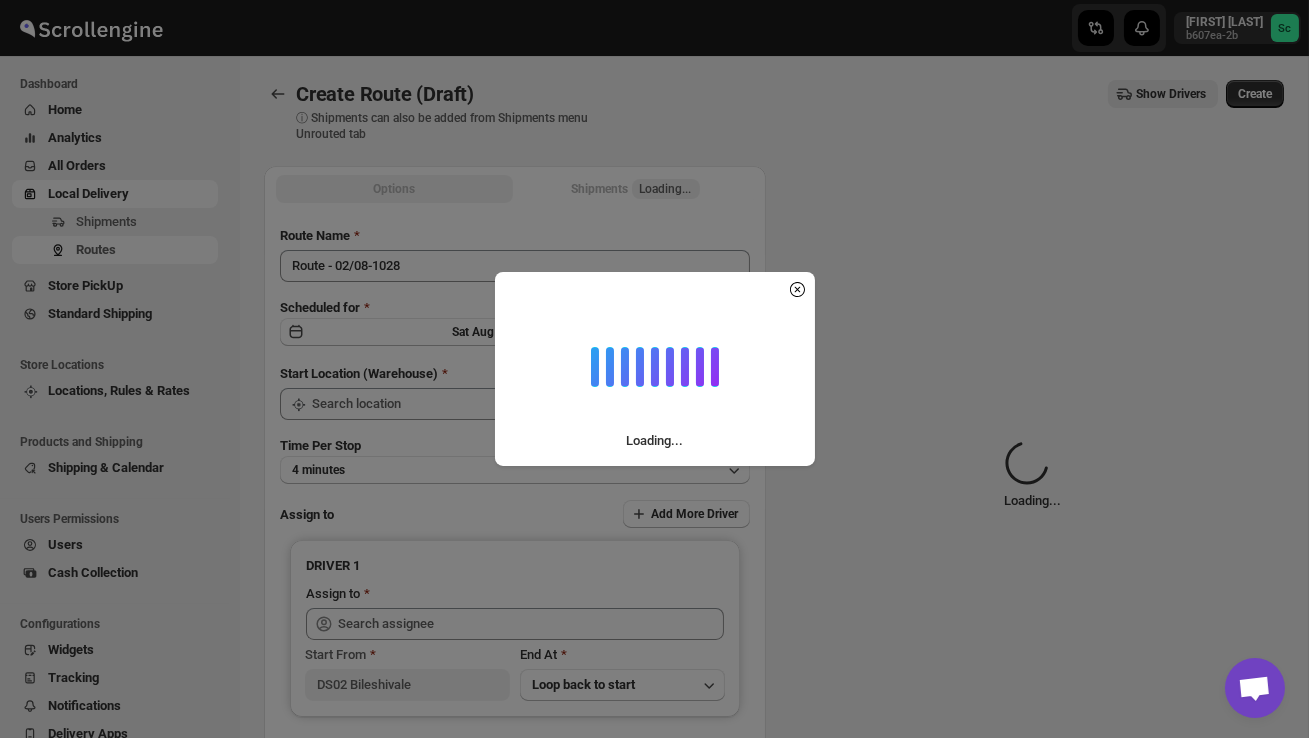type on "DS02 Bileshivale" 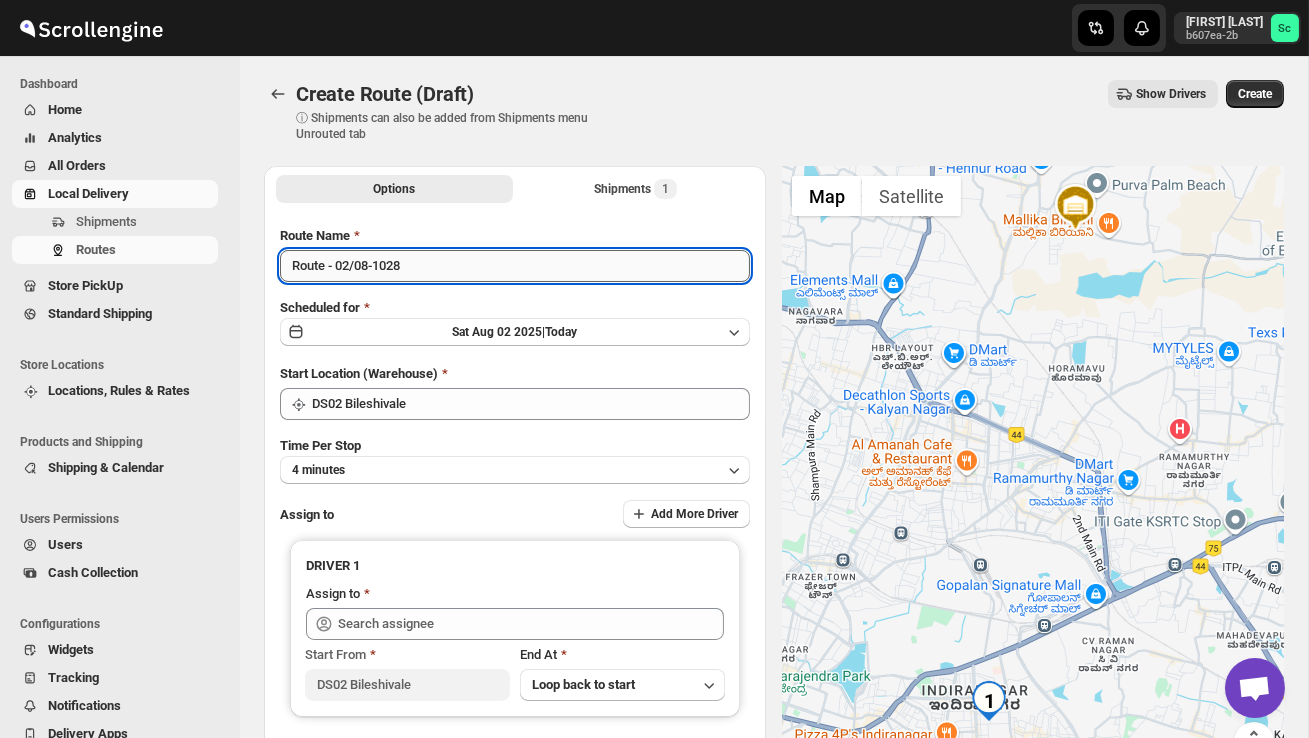 click on "Route - 02/08-1028" at bounding box center [515, 266] 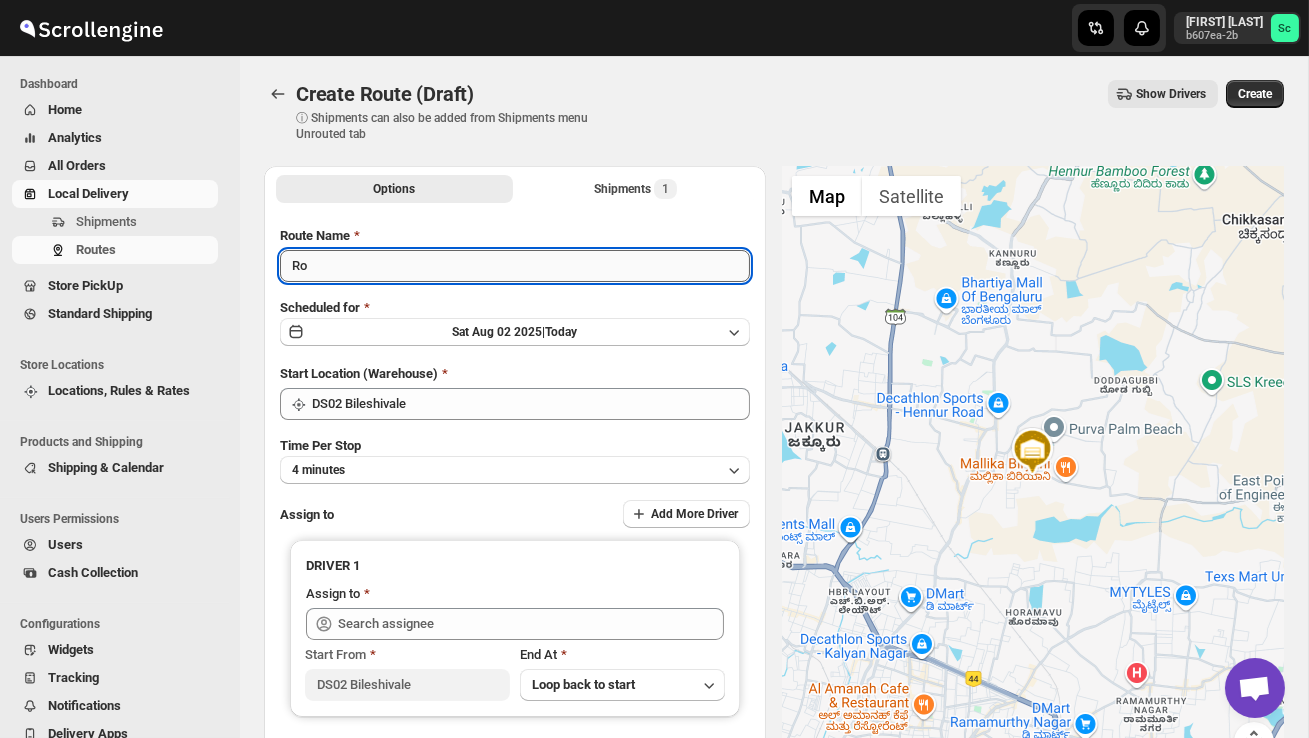type on "R" 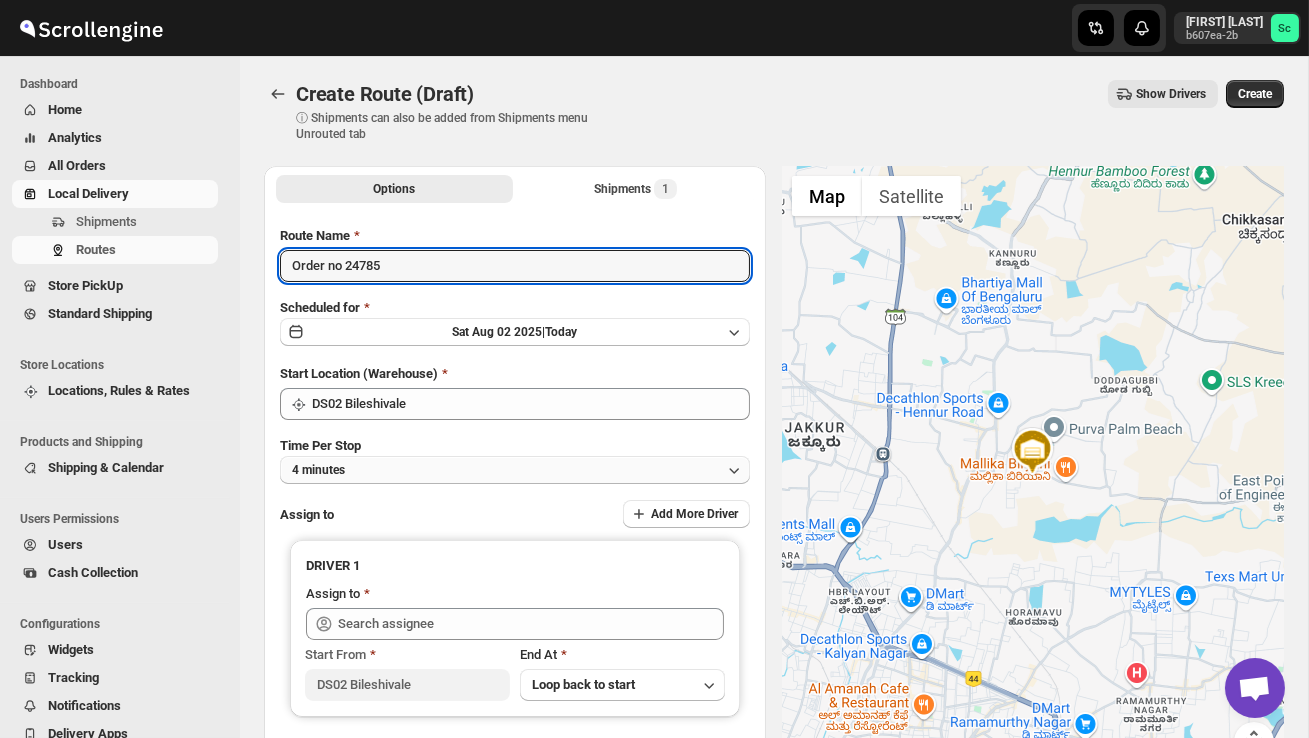 type on "Order no 24785" 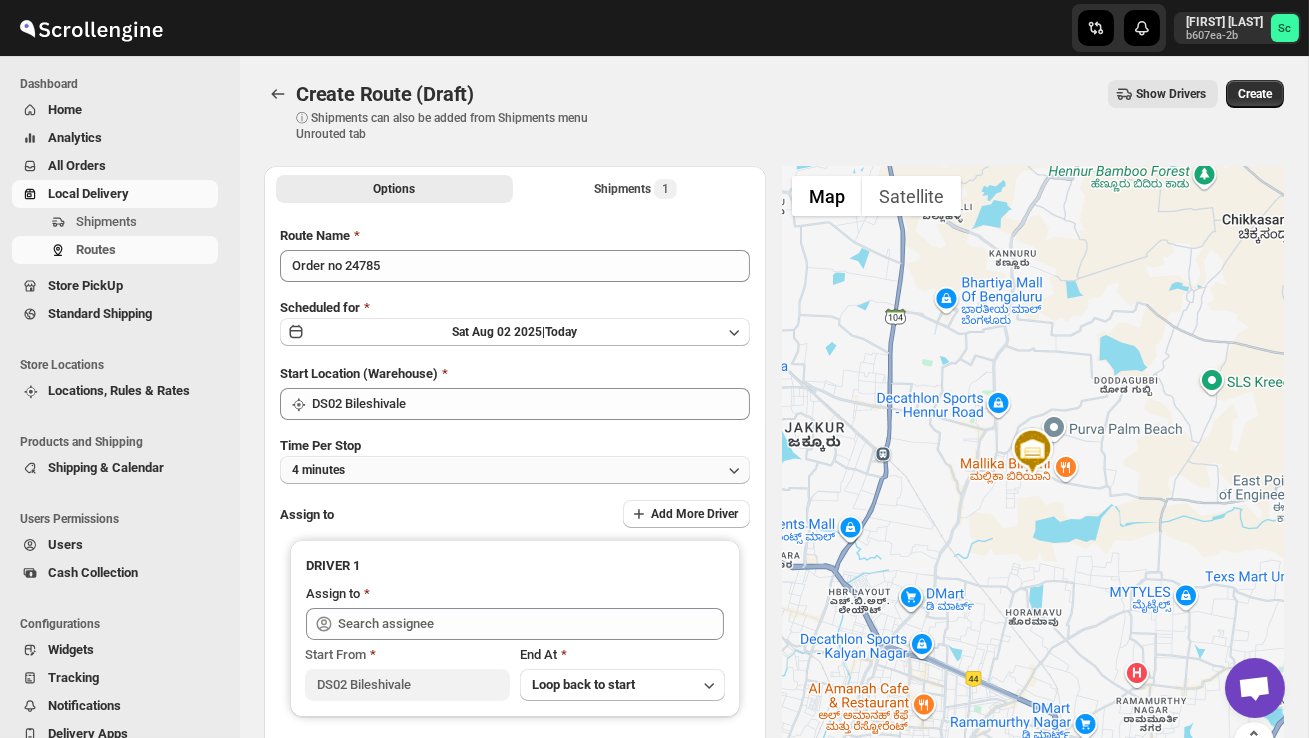 click on "4 minutes" at bounding box center (515, 470) 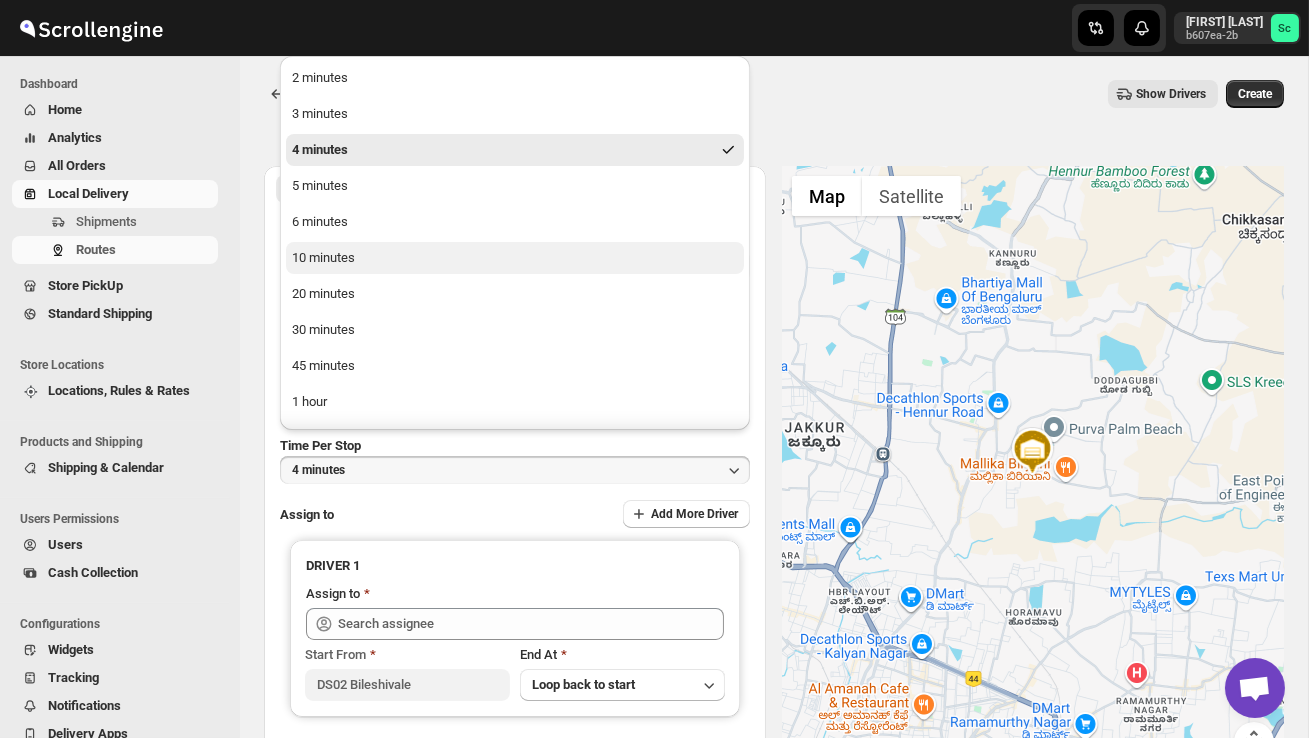 click on "10 minutes" at bounding box center (515, 258) 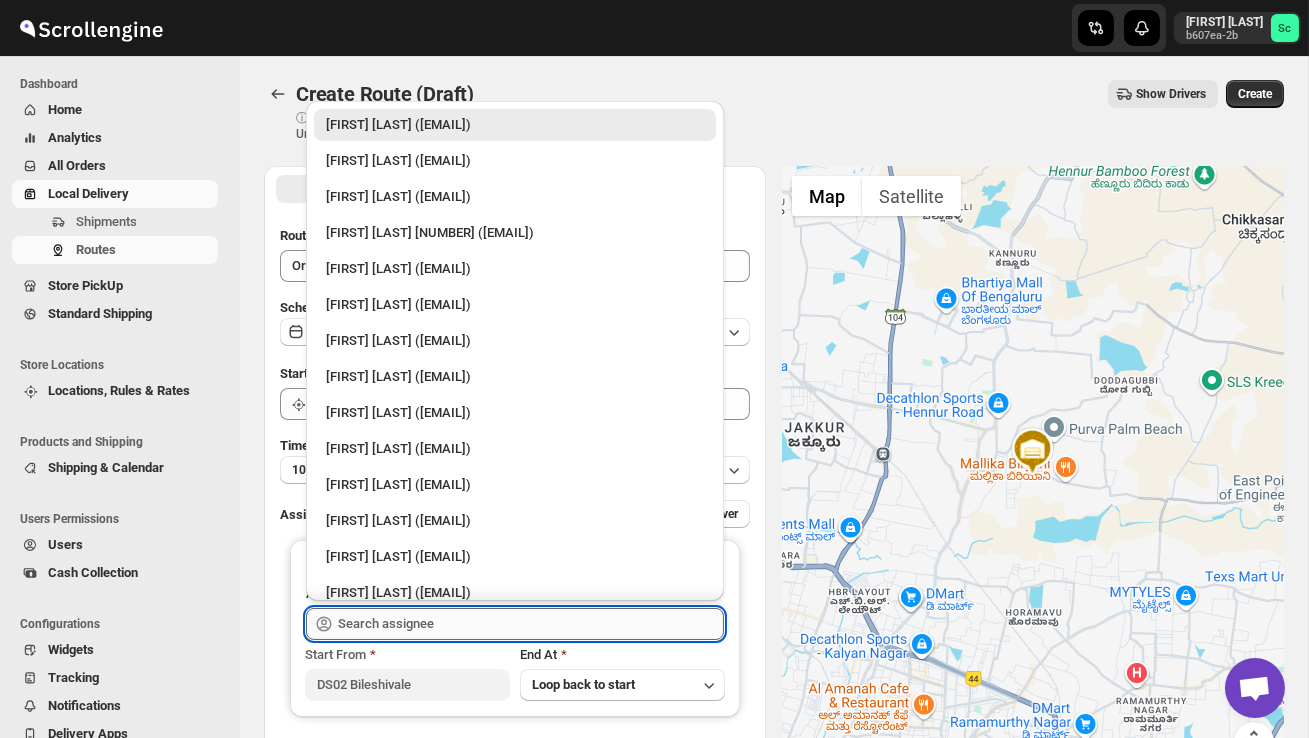 click at bounding box center [531, 624] 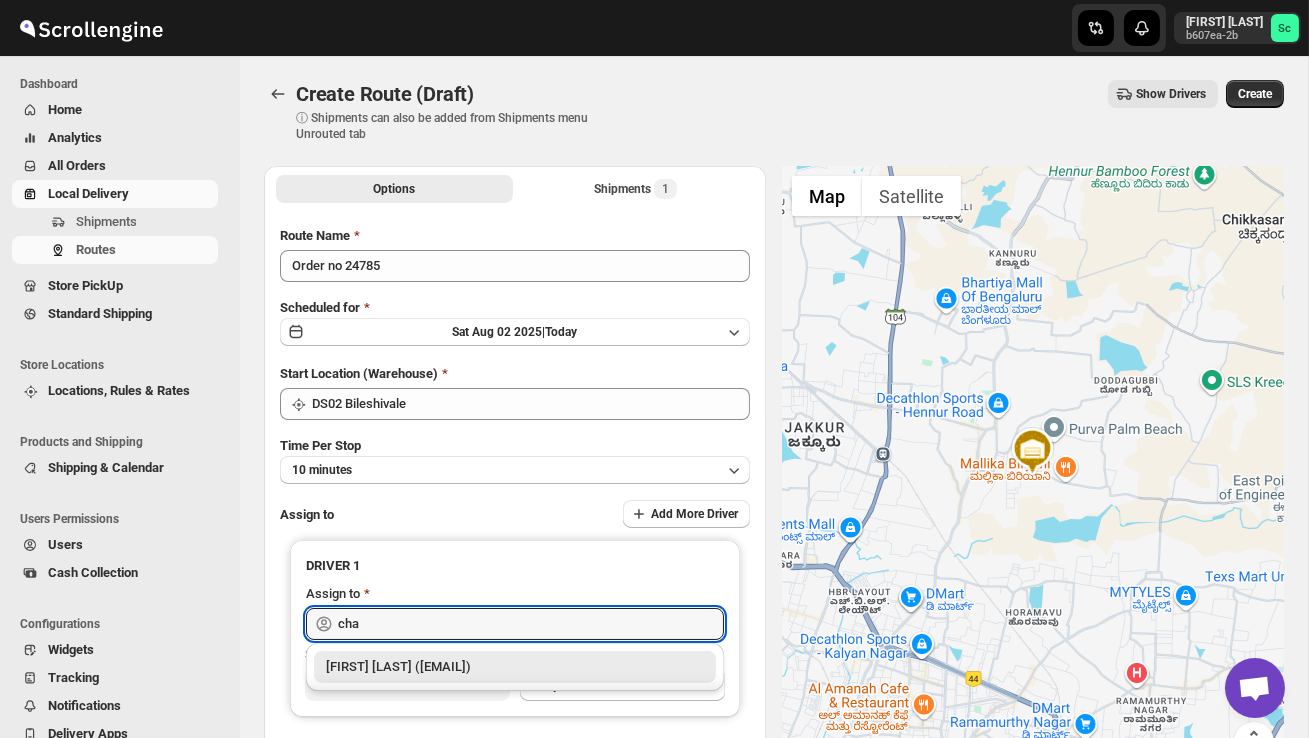 click on "[FIRST] [LAST] DS2 ([EMAIL])" at bounding box center [515, 667] 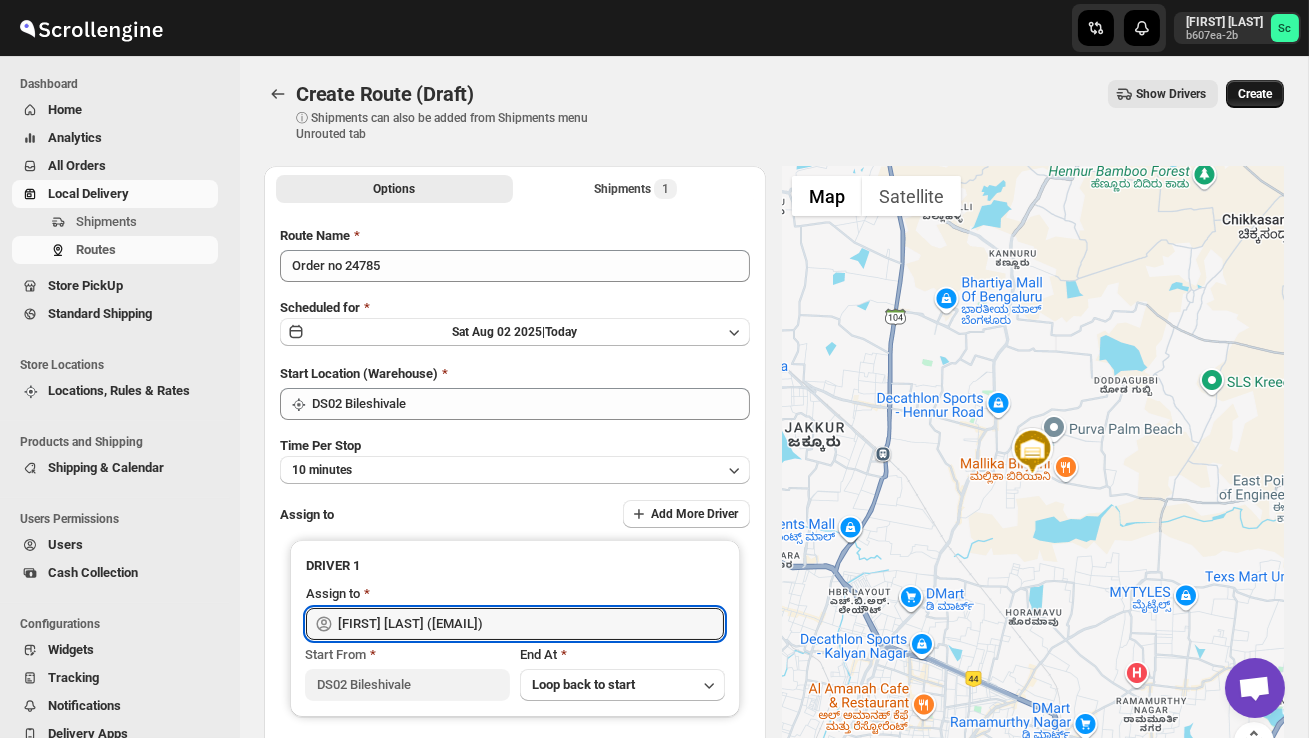 type on "[FIRST] [LAST] DS2 ([EMAIL])" 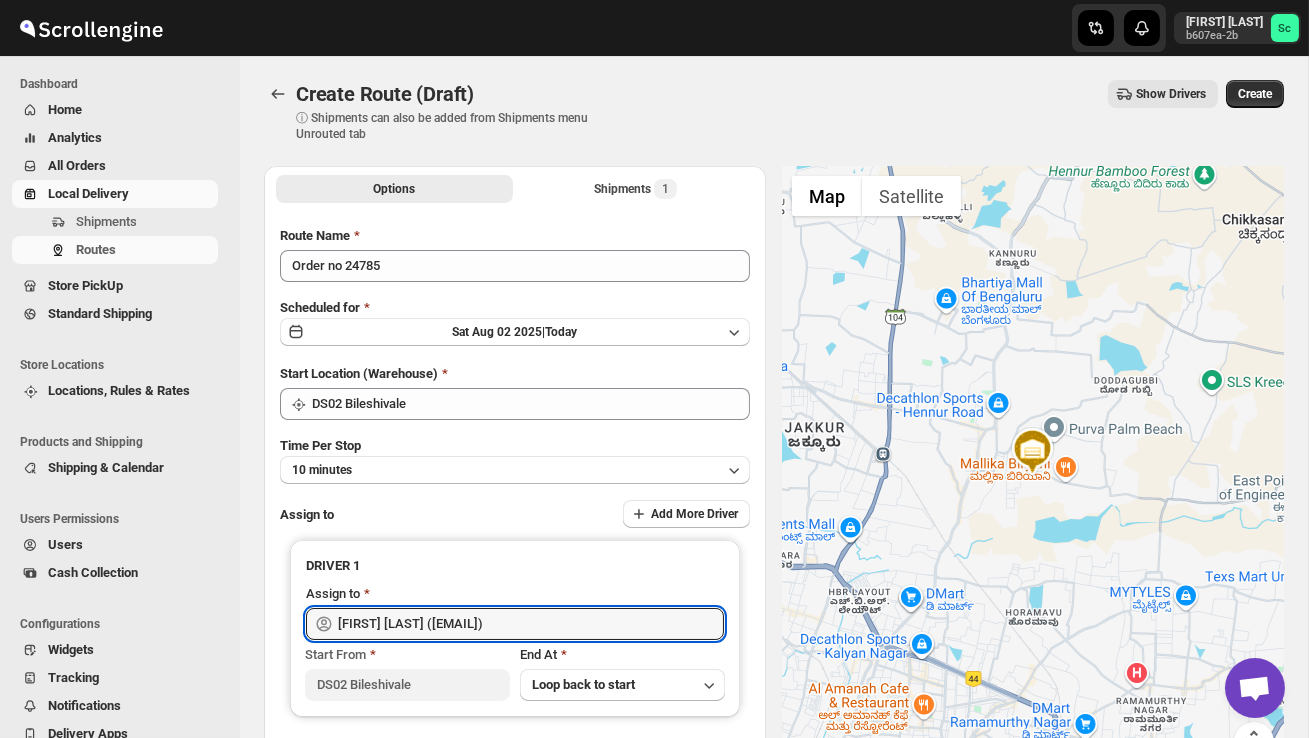 click on "Create" at bounding box center (1255, 94) 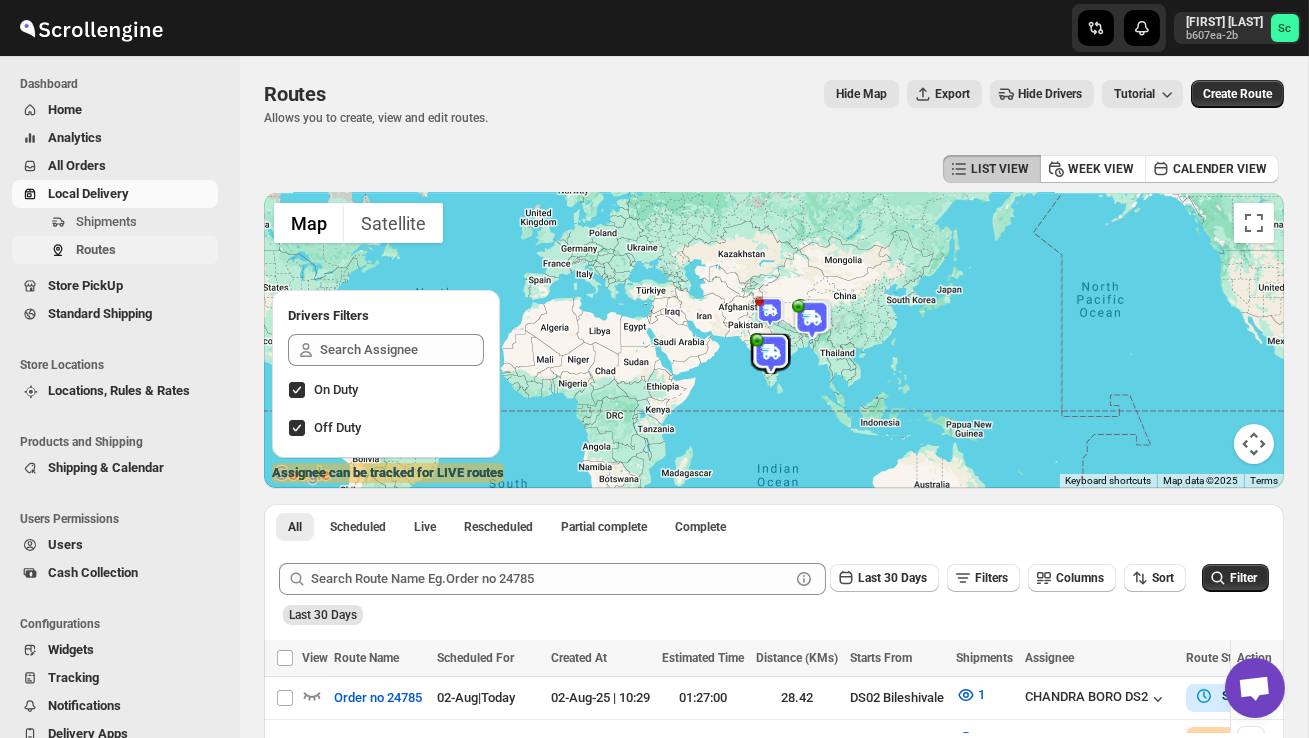 click on "Routes" at bounding box center [145, 250] 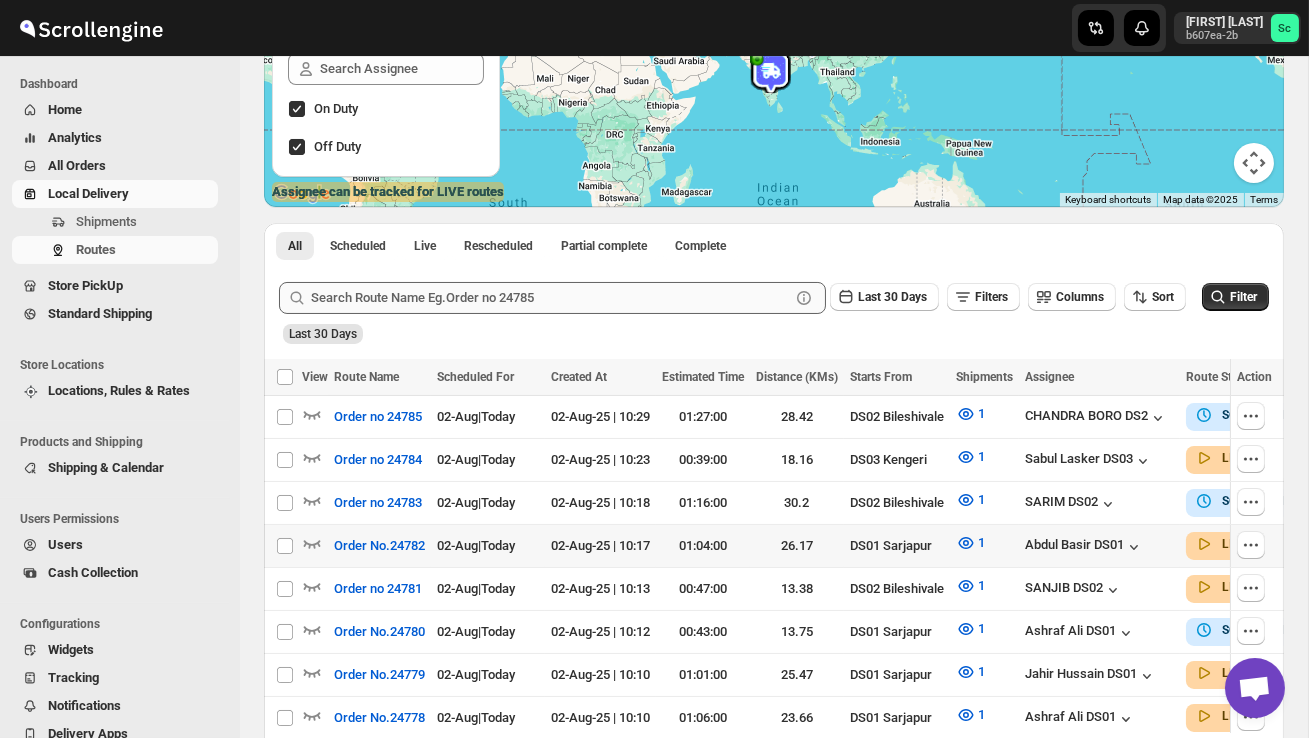 scroll, scrollTop: 285, scrollLeft: 0, axis: vertical 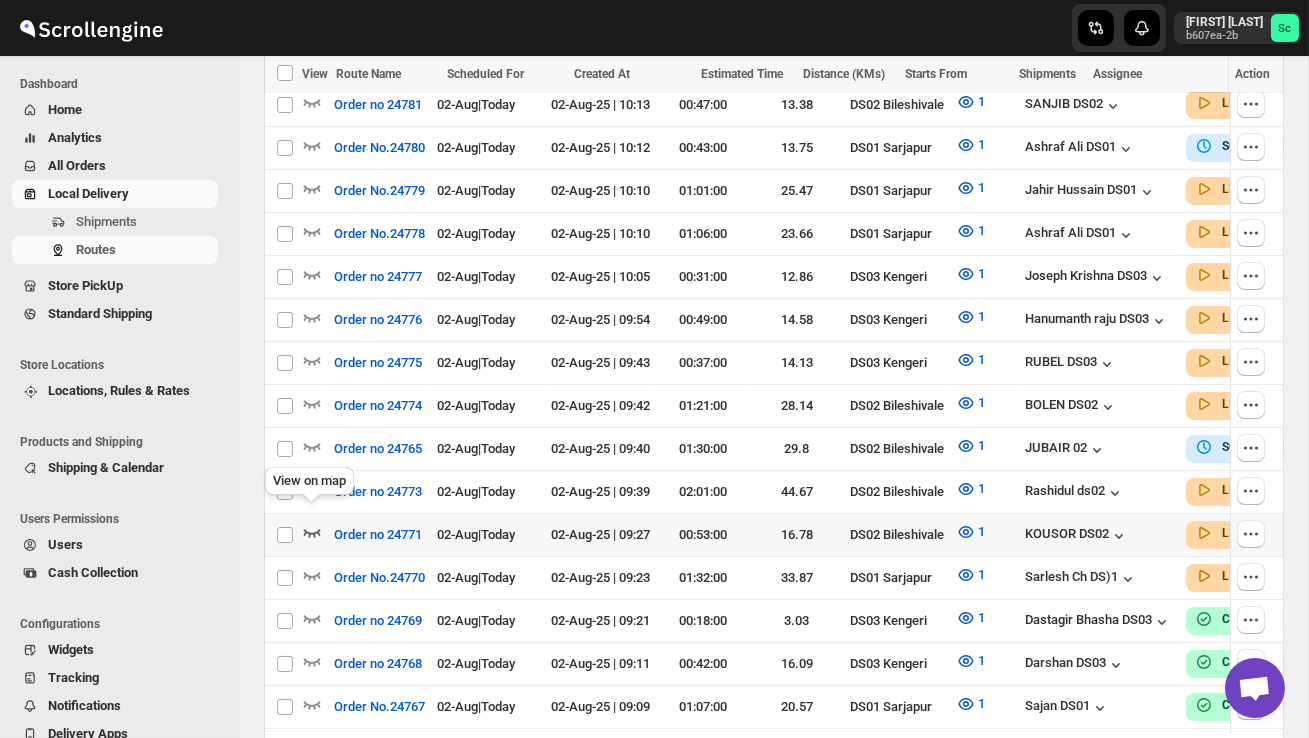 click 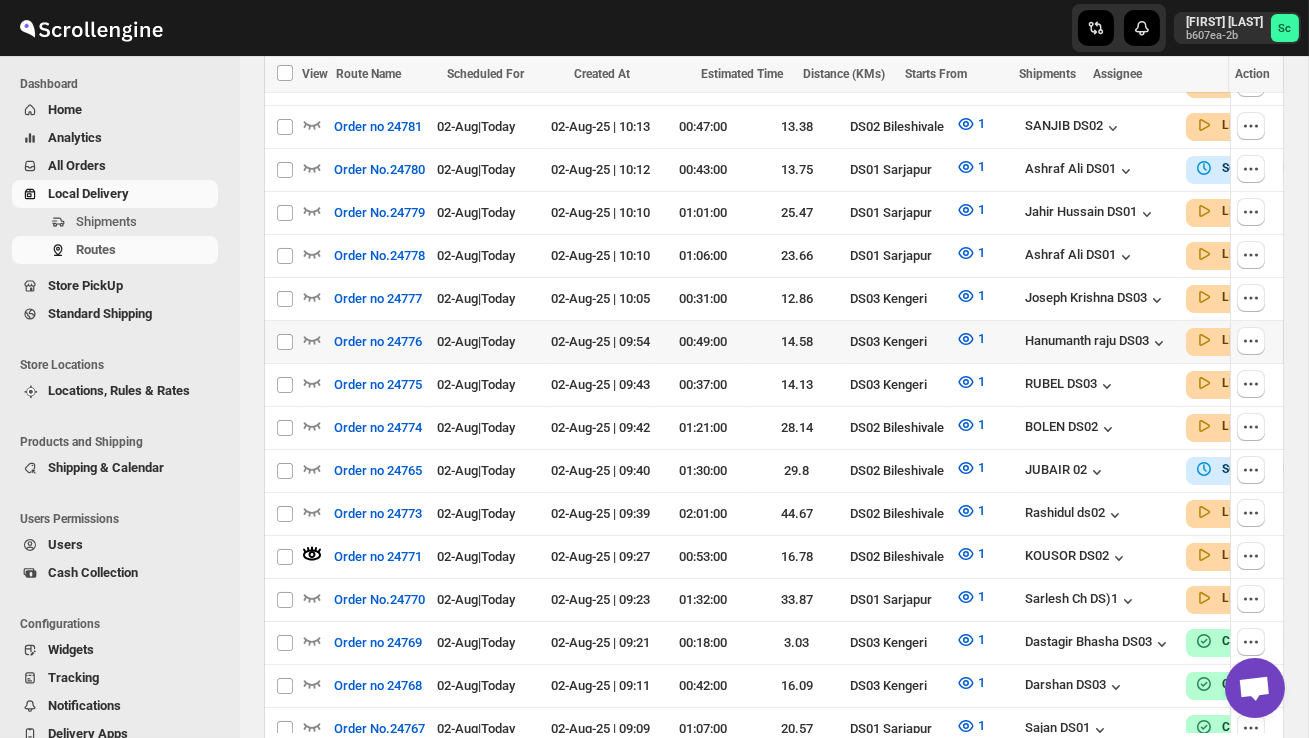 scroll, scrollTop: 0, scrollLeft: 0, axis: both 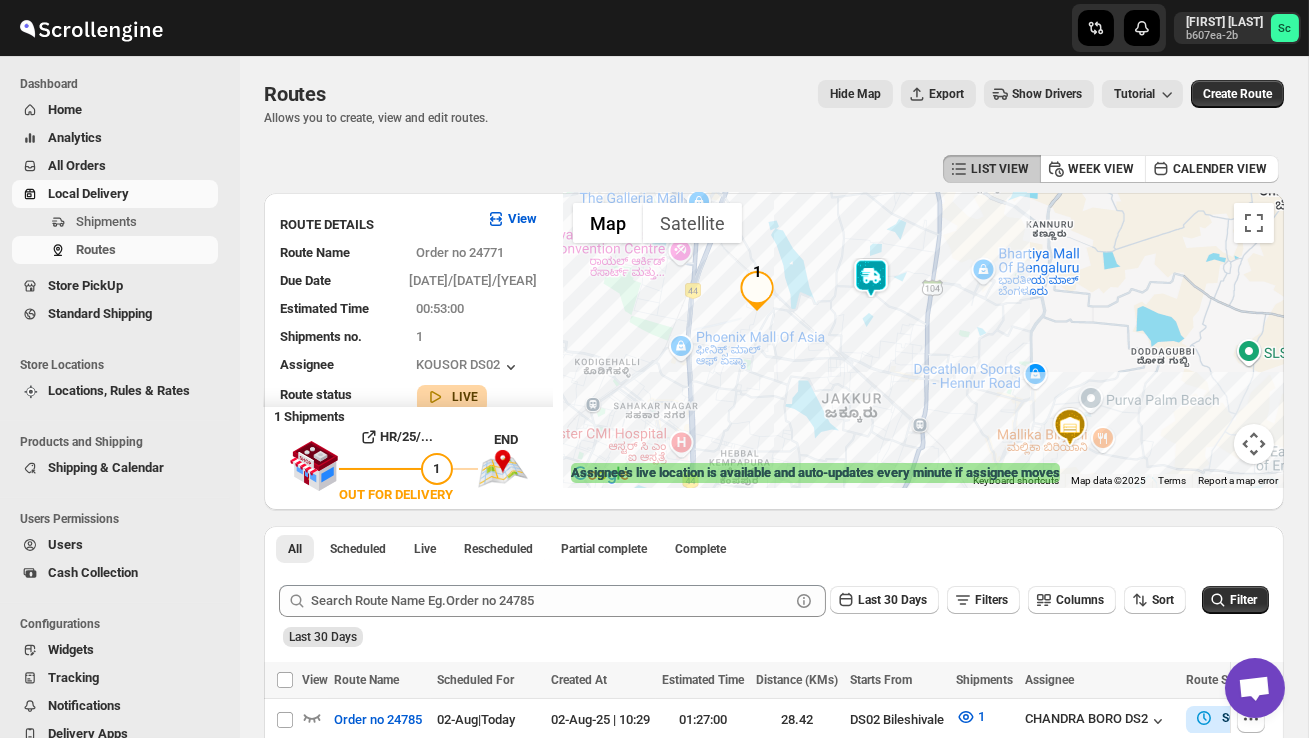 drag, startPoint x: 804, startPoint y: 369, endPoint x: 782, endPoint y: 415, distance: 50.990196 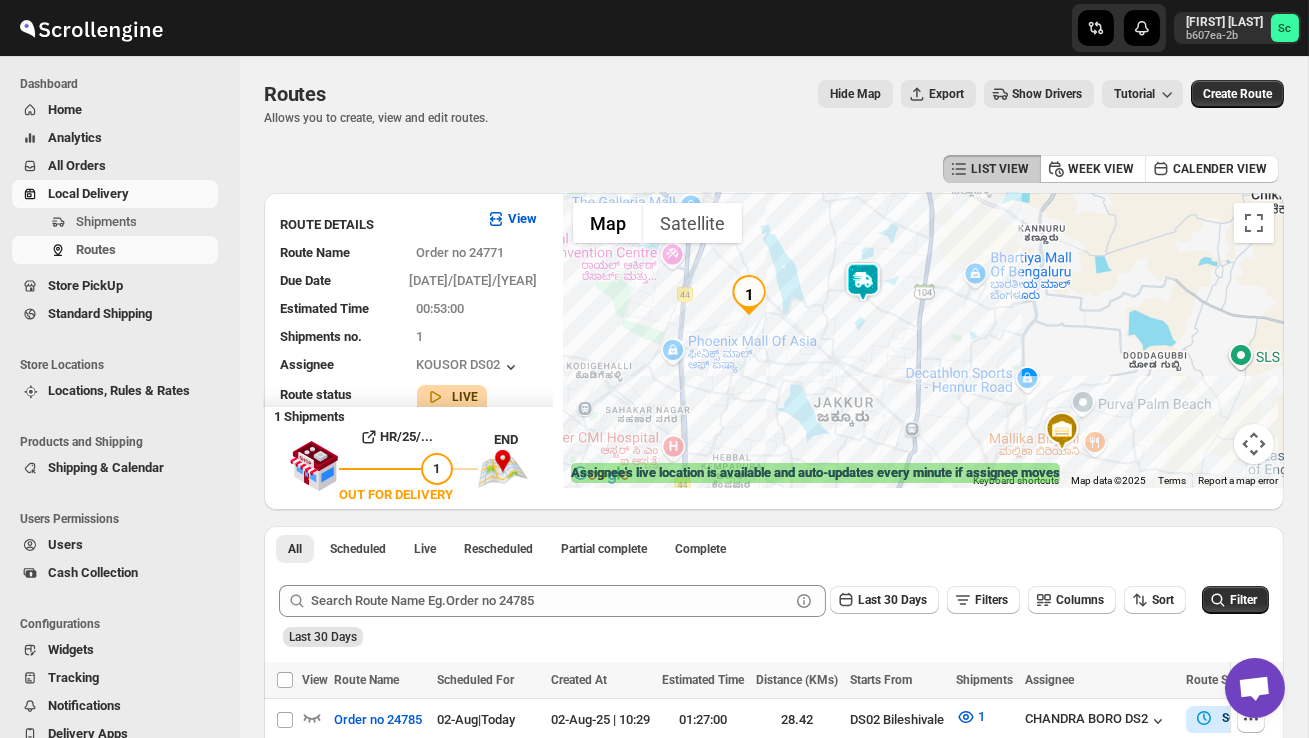 click at bounding box center [923, 340] 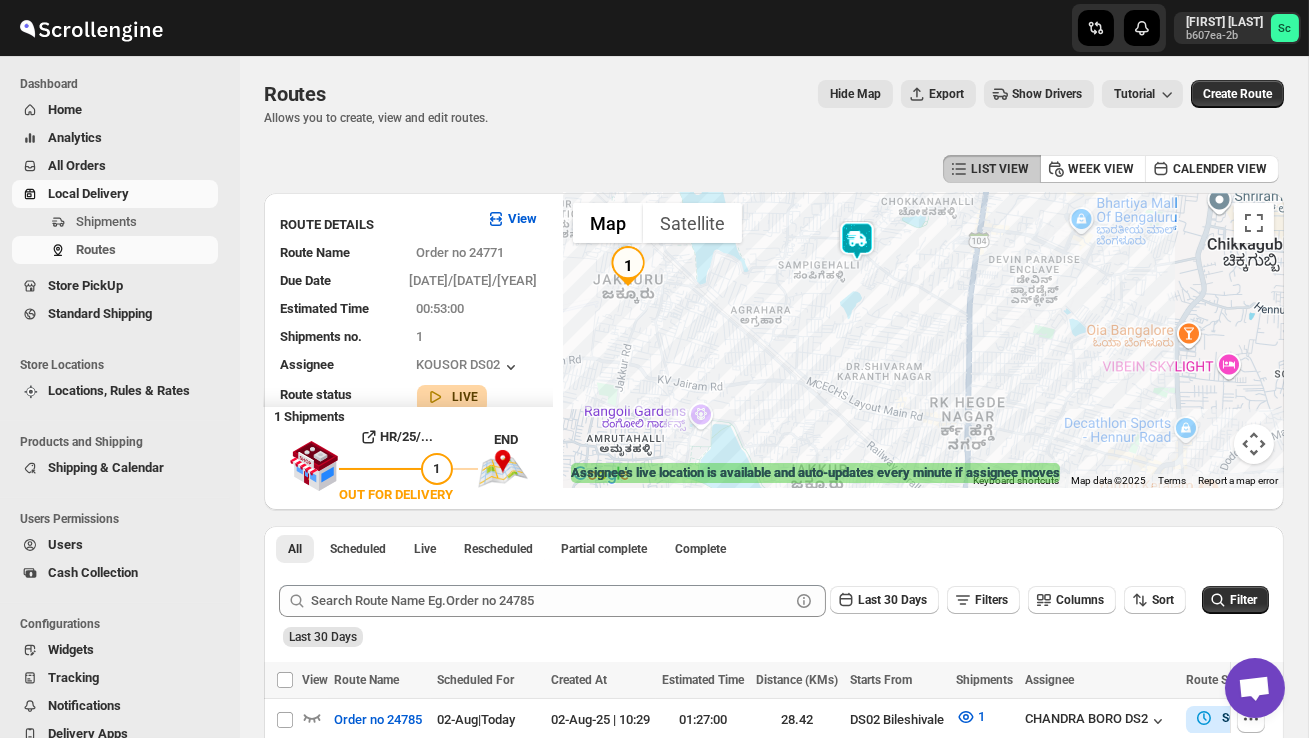 click at bounding box center [923, 340] 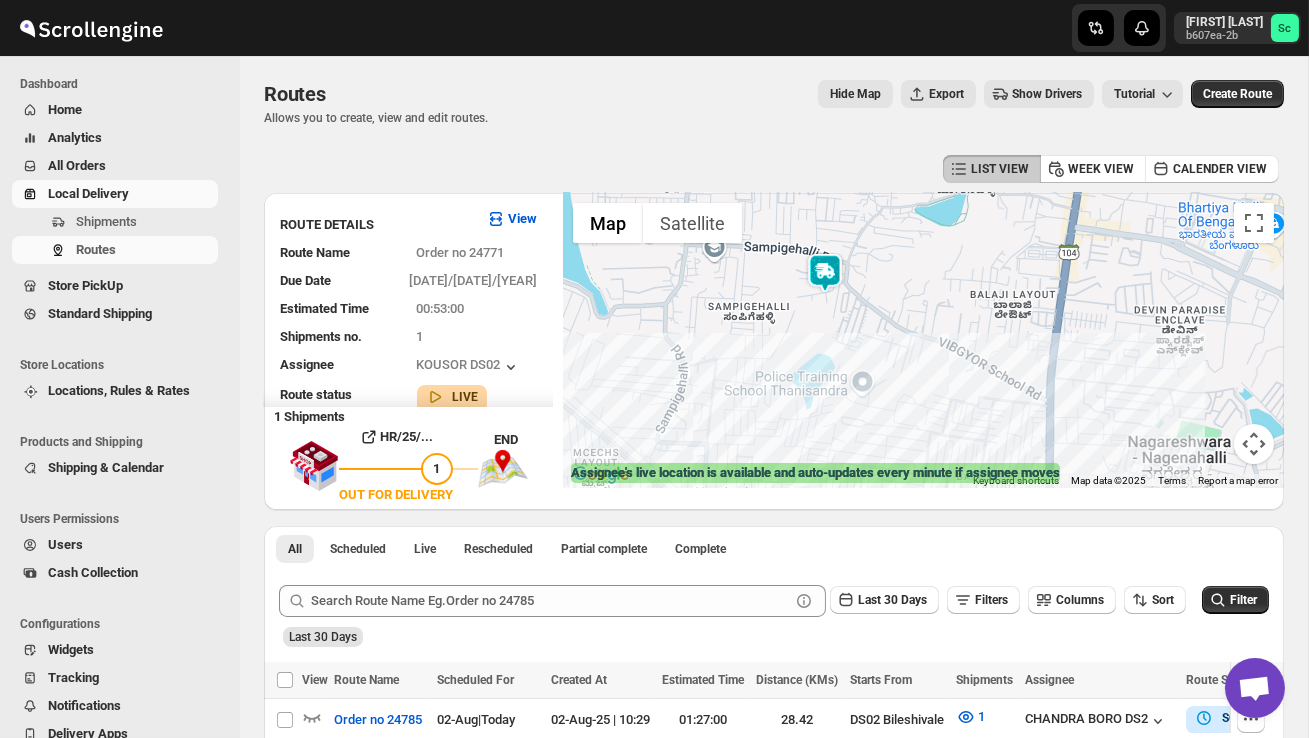 drag, startPoint x: 933, startPoint y: 268, endPoint x: 934, endPoint y: 378, distance: 110.00455 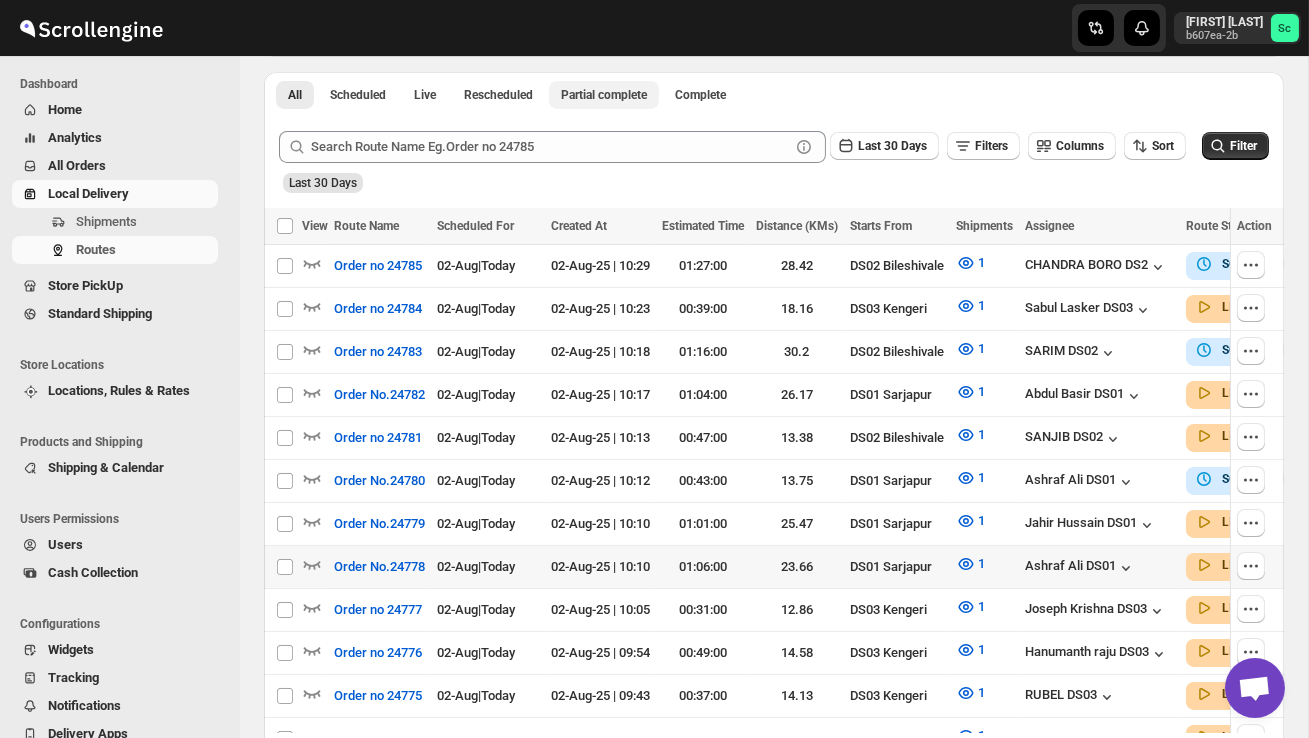 scroll, scrollTop: 465, scrollLeft: 0, axis: vertical 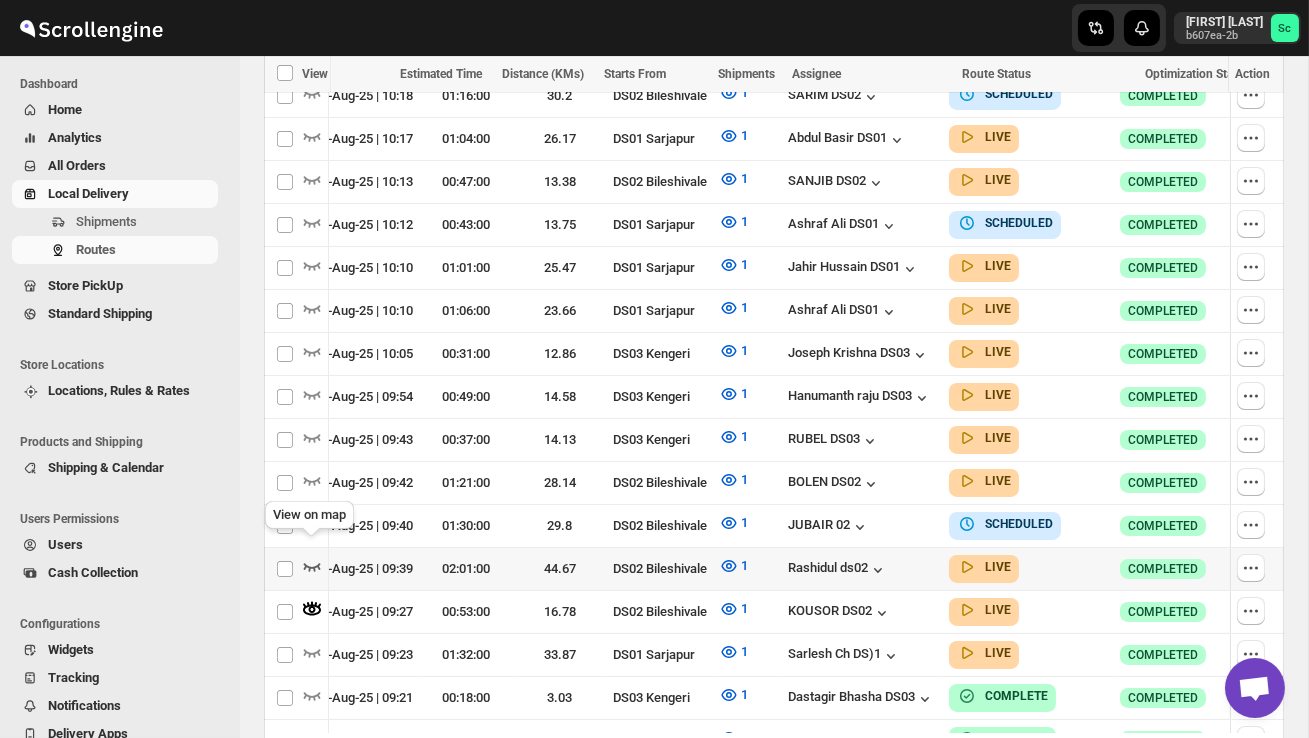 click 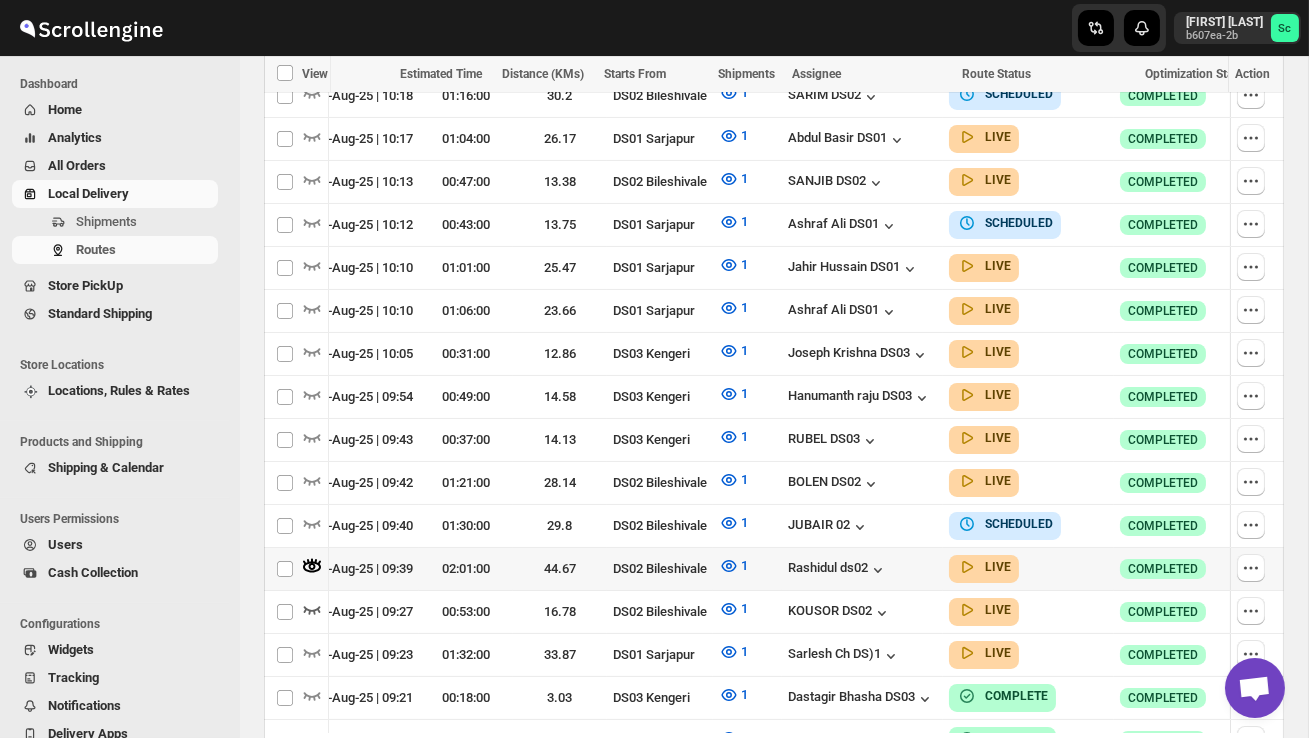 scroll, scrollTop: 0, scrollLeft: 1, axis: horizontal 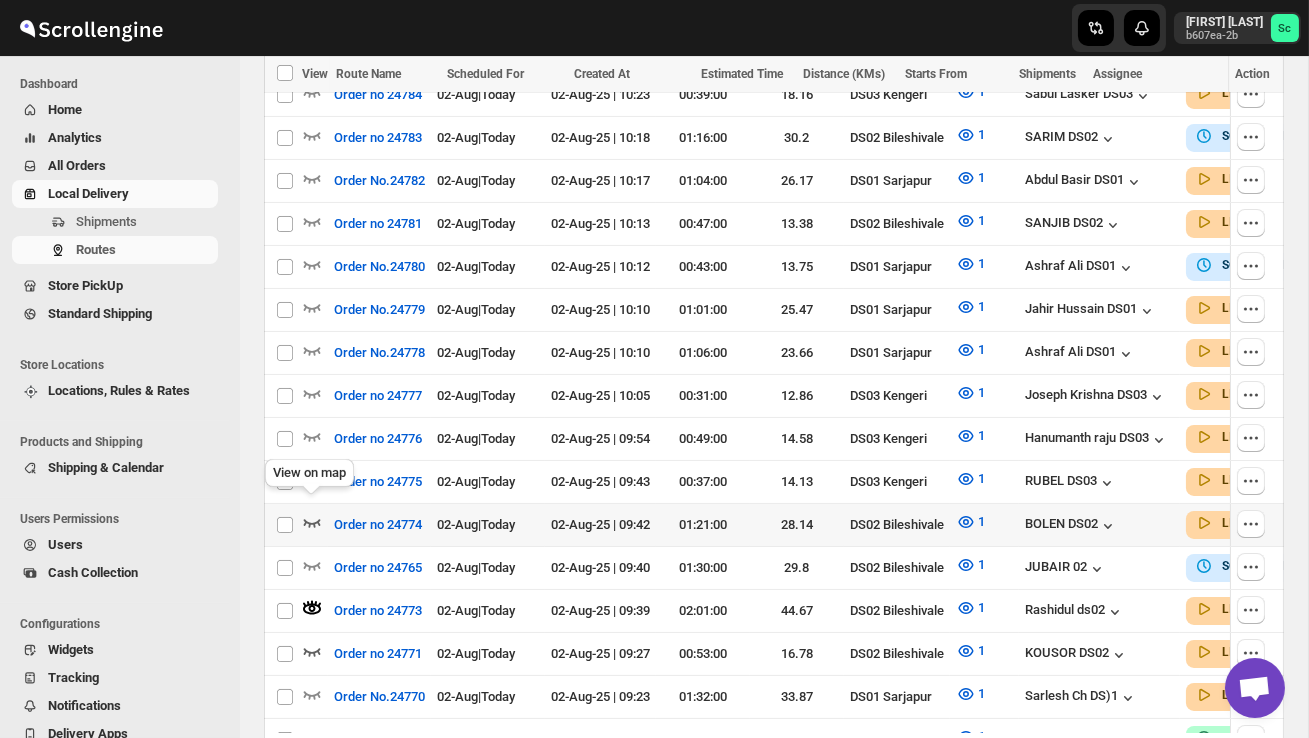 click 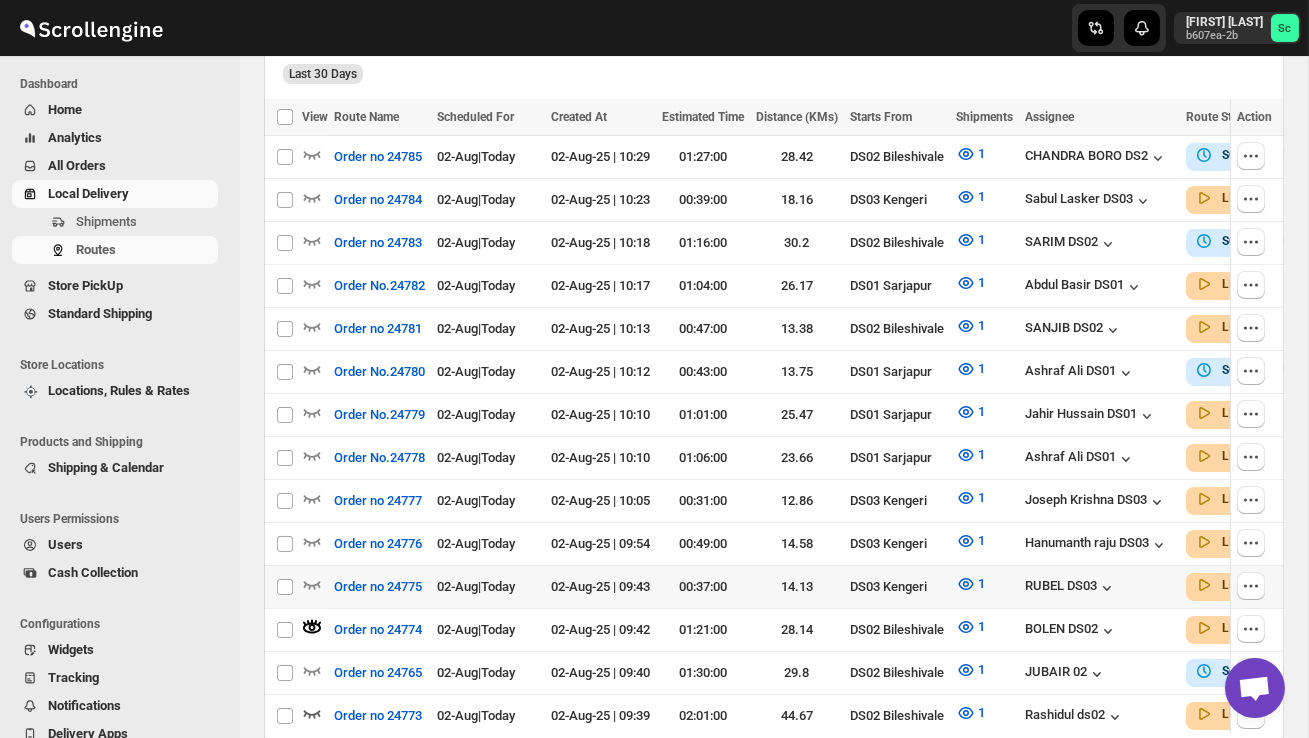 scroll, scrollTop: 566, scrollLeft: 0, axis: vertical 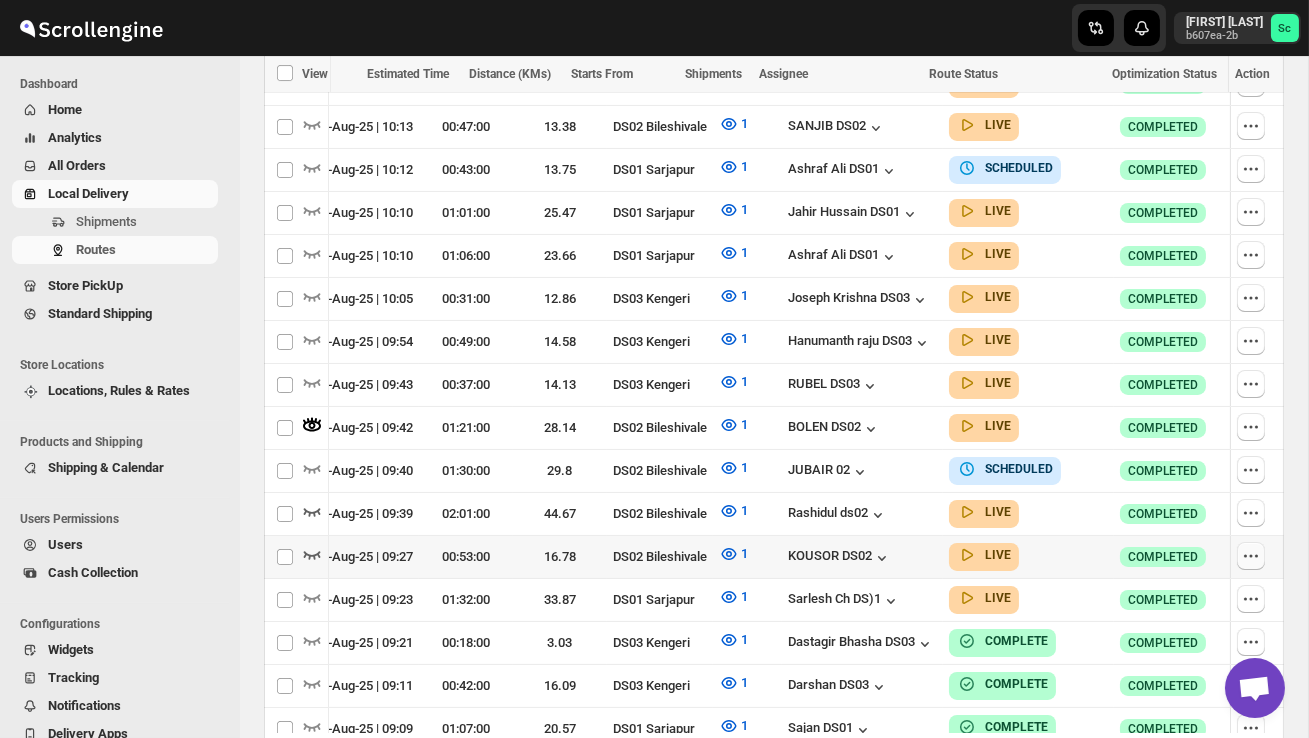 click 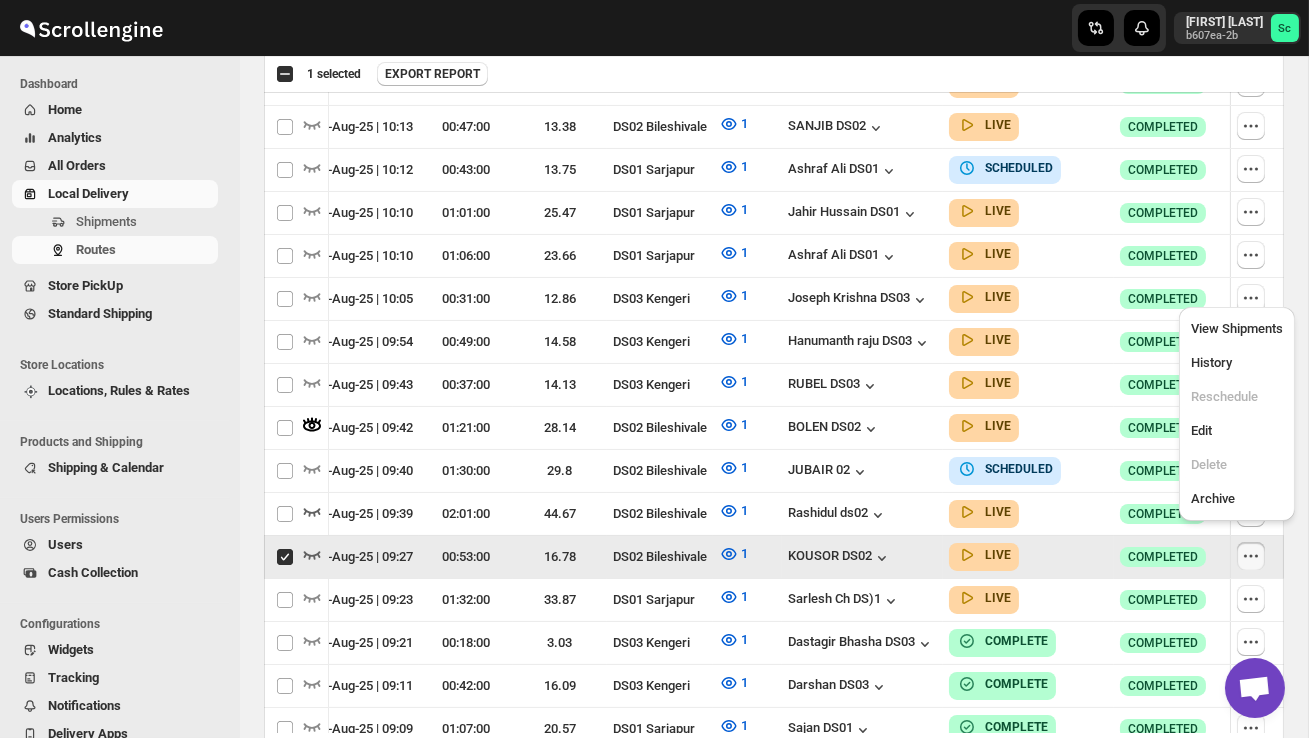 scroll, scrollTop: 0, scrollLeft: 1, axis: horizontal 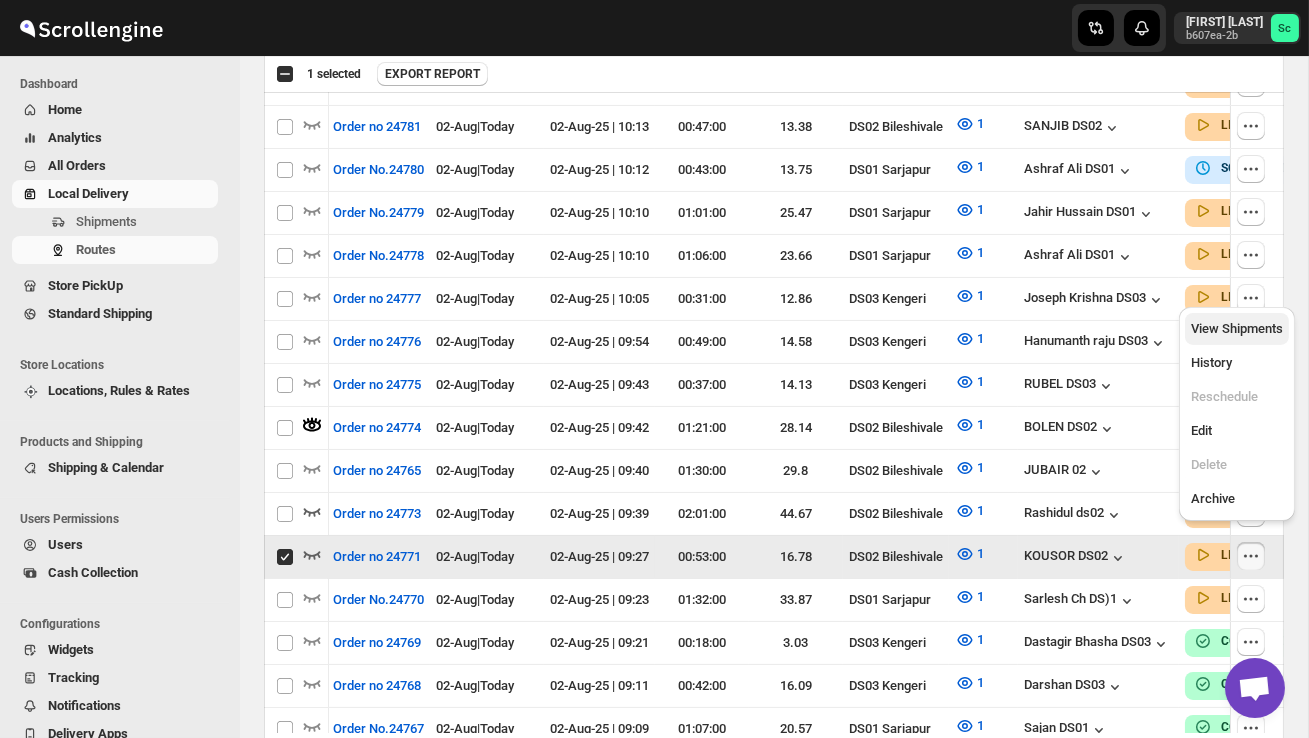 click on "View Shipments" at bounding box center (1237, 329) 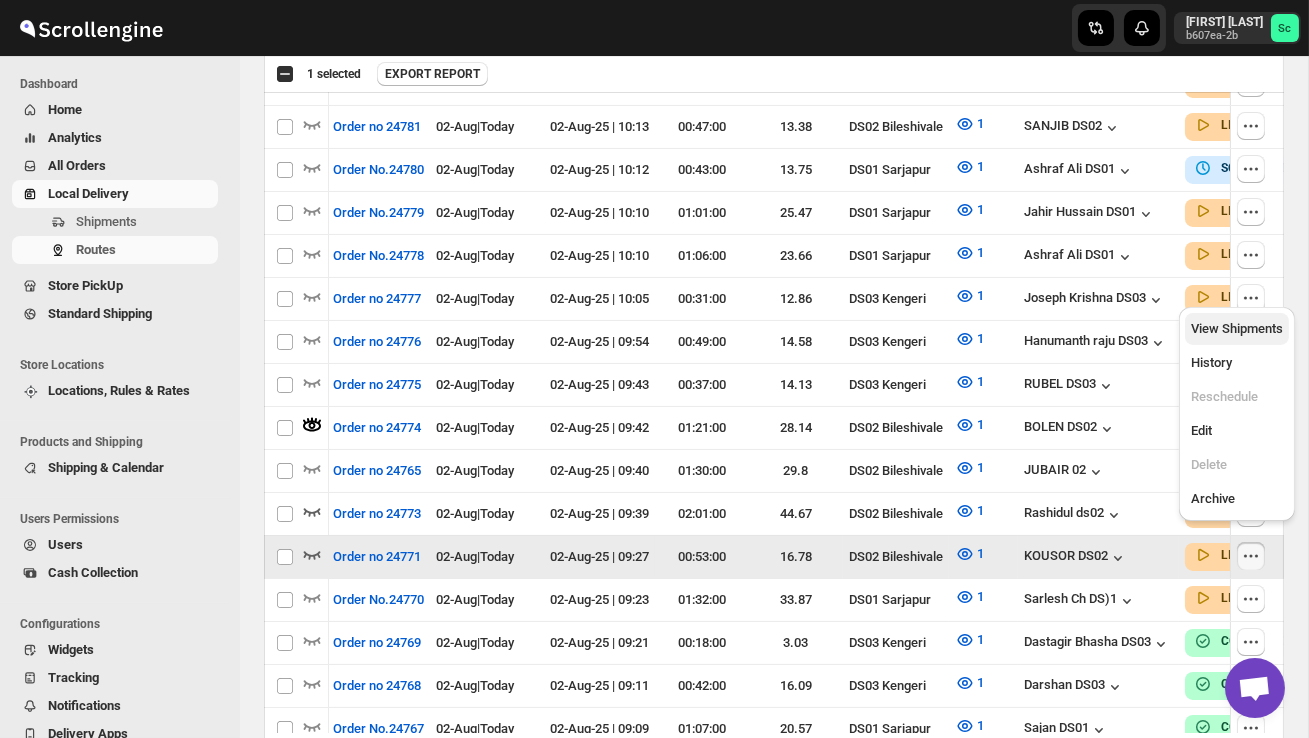 checkbox on "false" 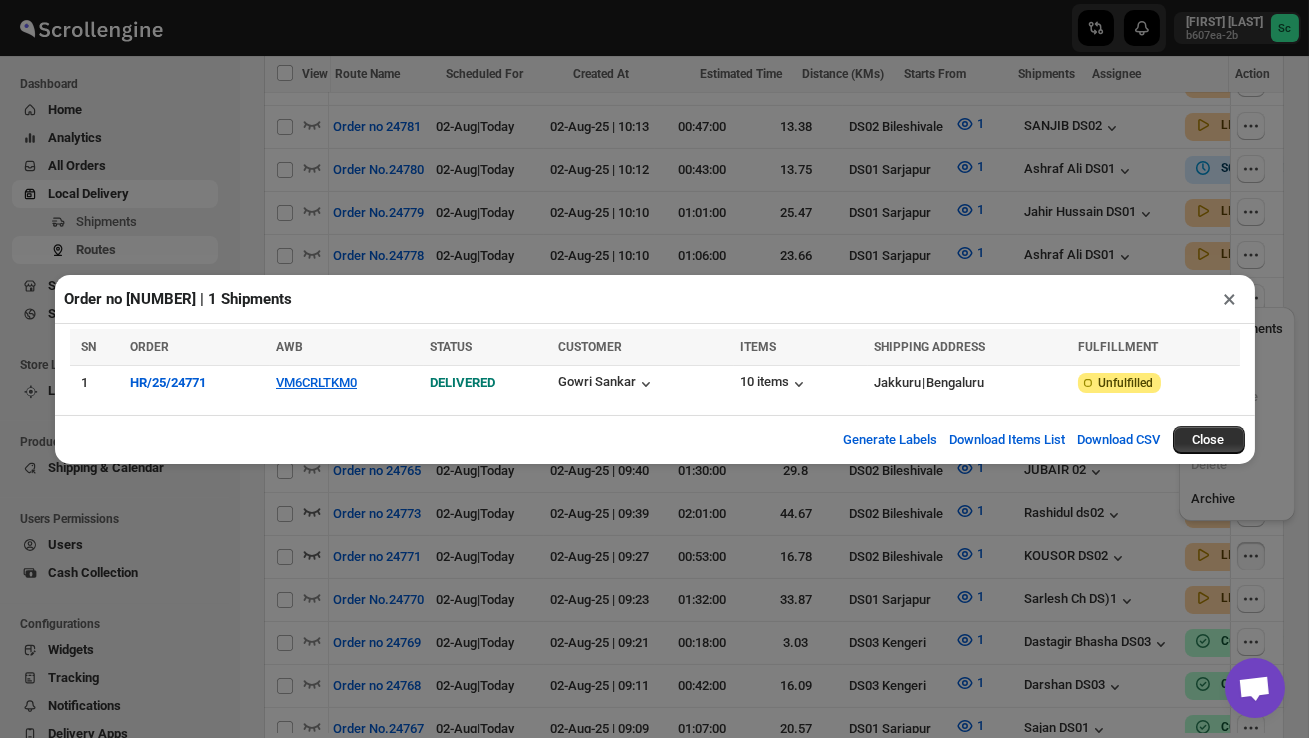 click on "Order no 24771 | 1 Shipments × SN ORDER AWB STATUS CUSTOMER ITEMS SHIPPING ADDRESS FULFILLMENT Select shipment 0 selected SN ORDER AWB STATUS CUSTOMER ITEMS SHIPPING ADDRESS FULFILLMENT 1 HR/25/24771 VM6CRLTKM0 DELIVERED Gowri Sankar 10    items Jakkuru |  Bengaluru   Attention Incomplete Unfulfilled Generate Labels Download Items List Download CSV Close" at bounding box center [654, 369] 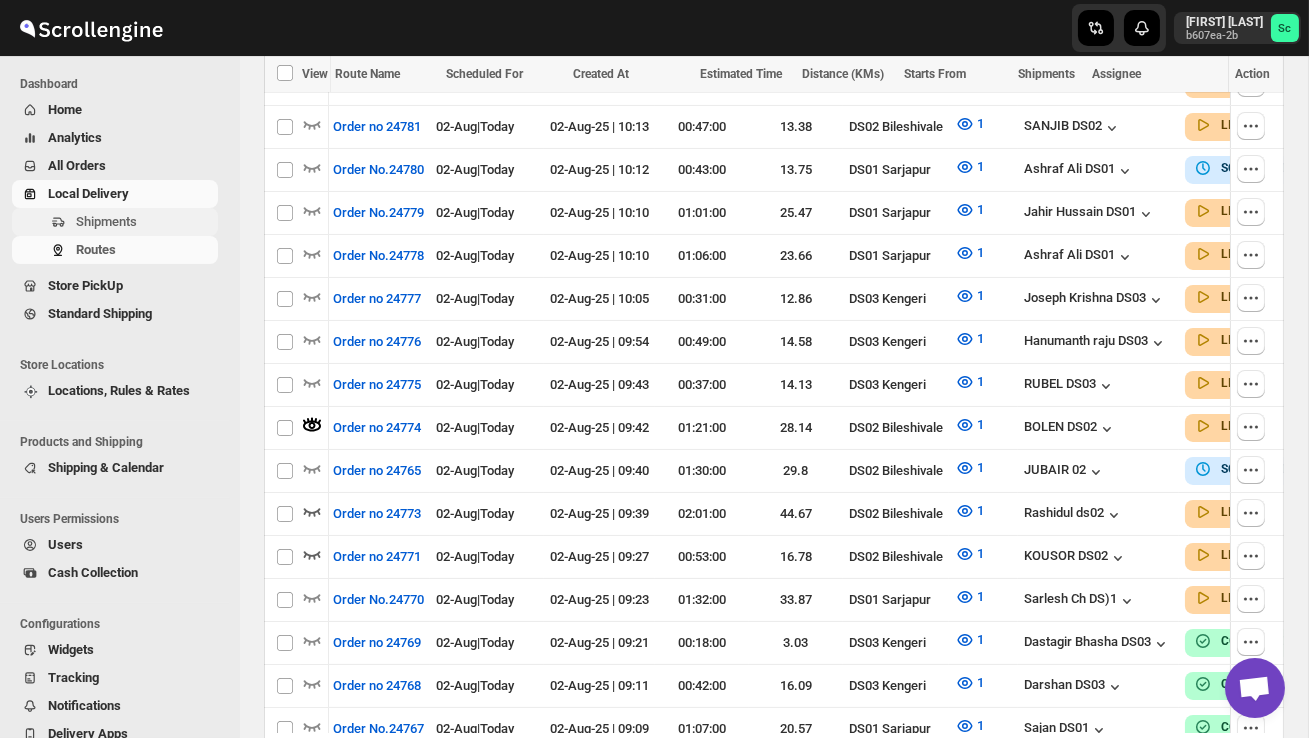 click on "Shipments" at bounding box center (106, 221) 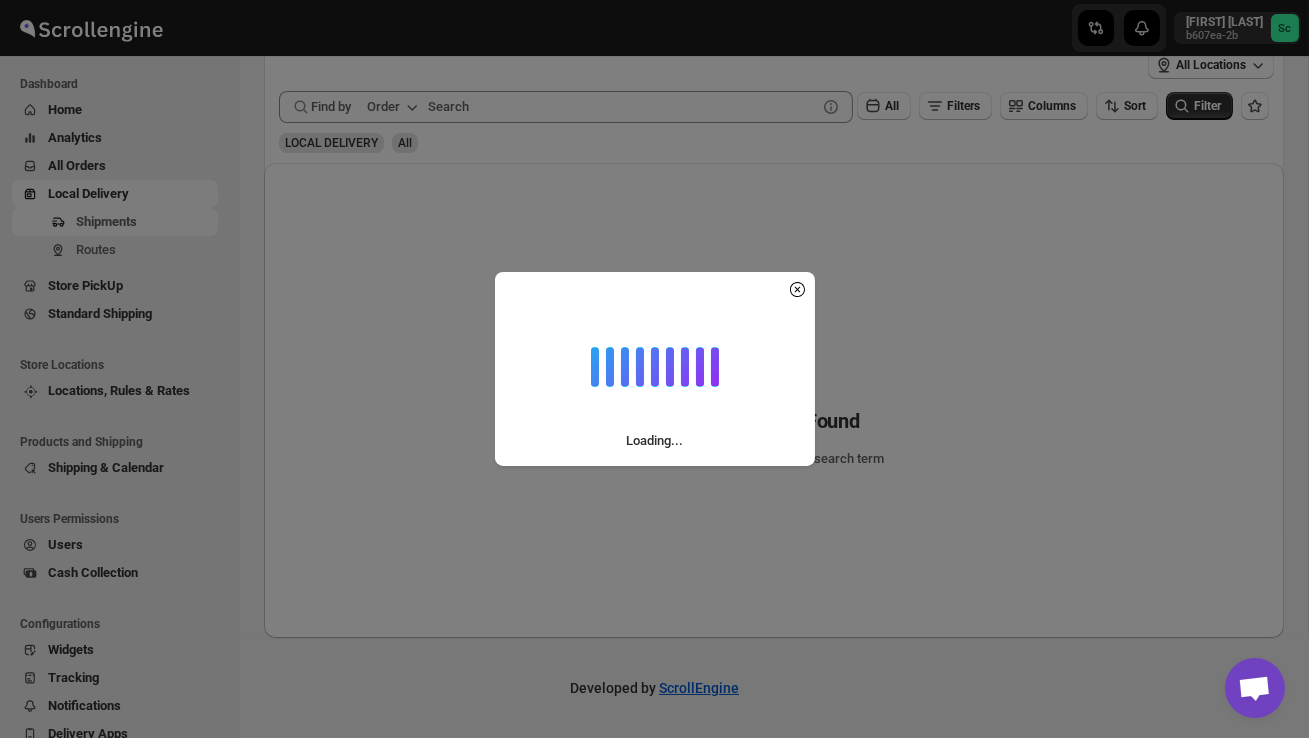 scroll, scrollTop: 0, scrollLeft: 0, axis: both 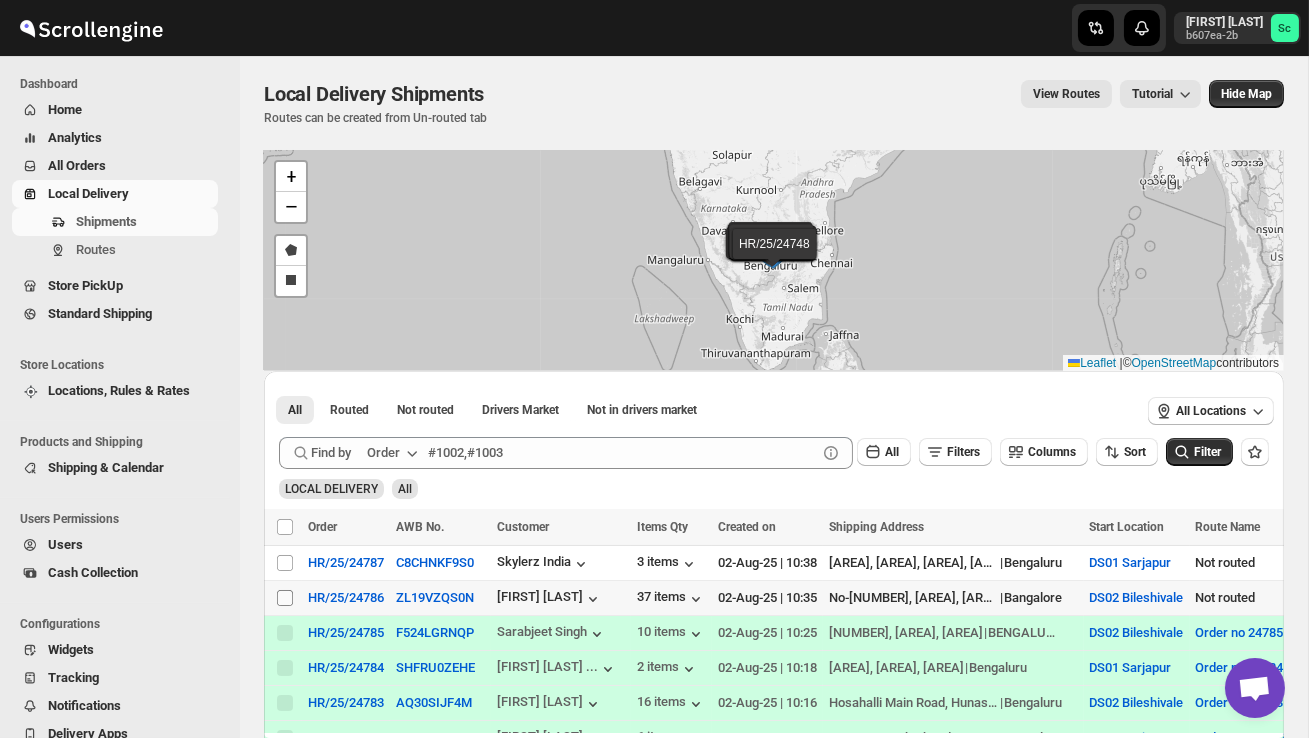 click on "Select shipment" at bounding box center (285, 598) 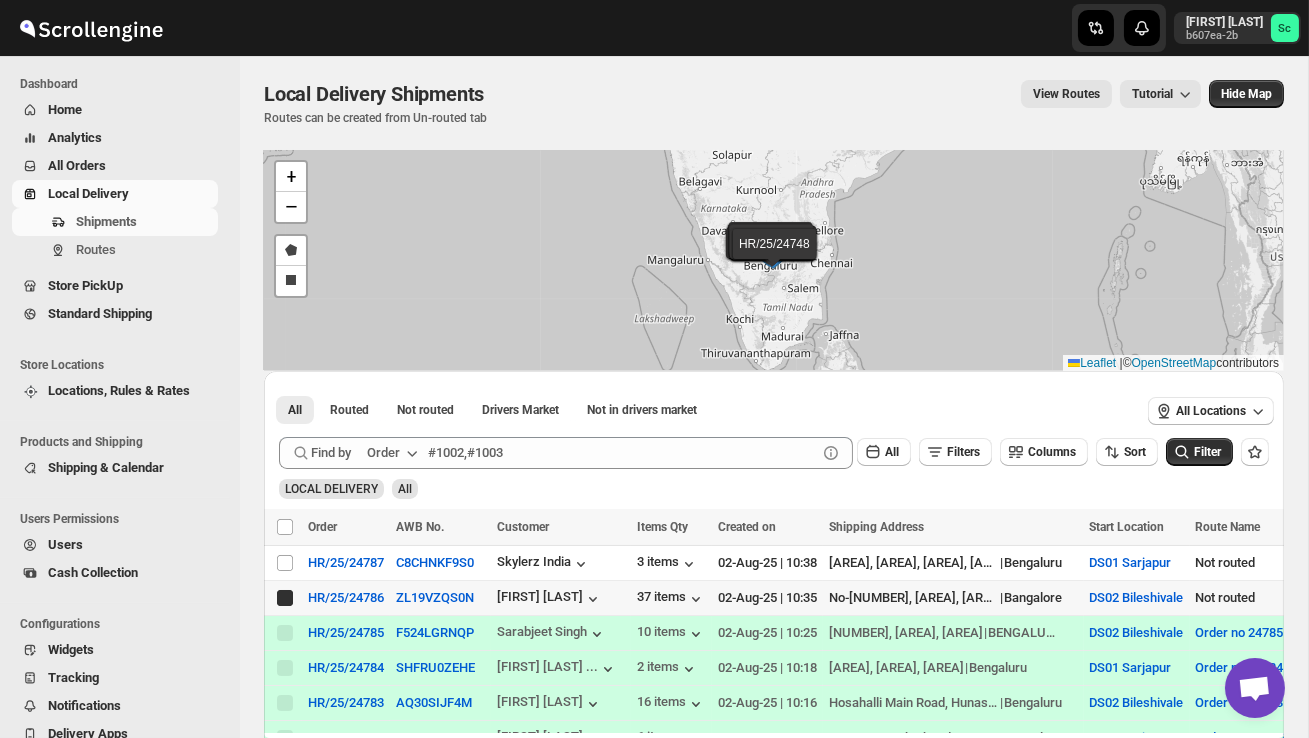 checkbox on "true" 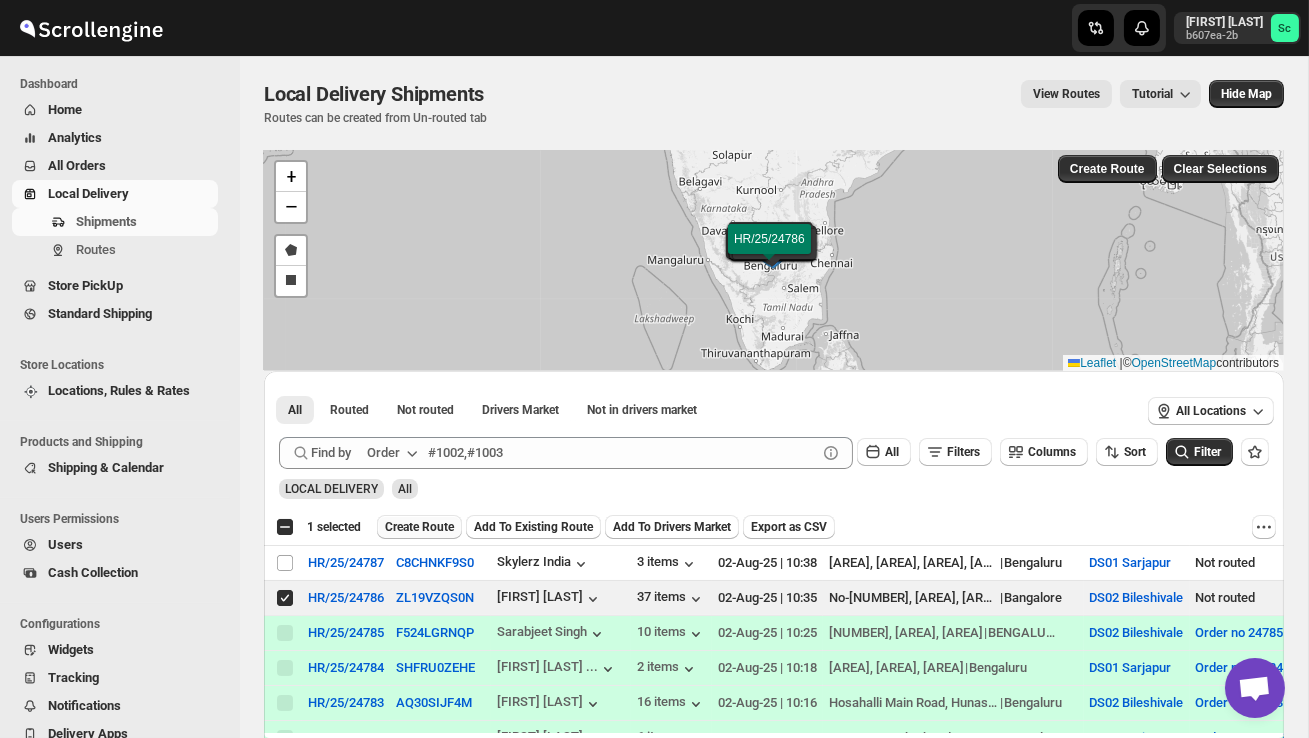click on "Create Route" at bounding box center (419, 527) 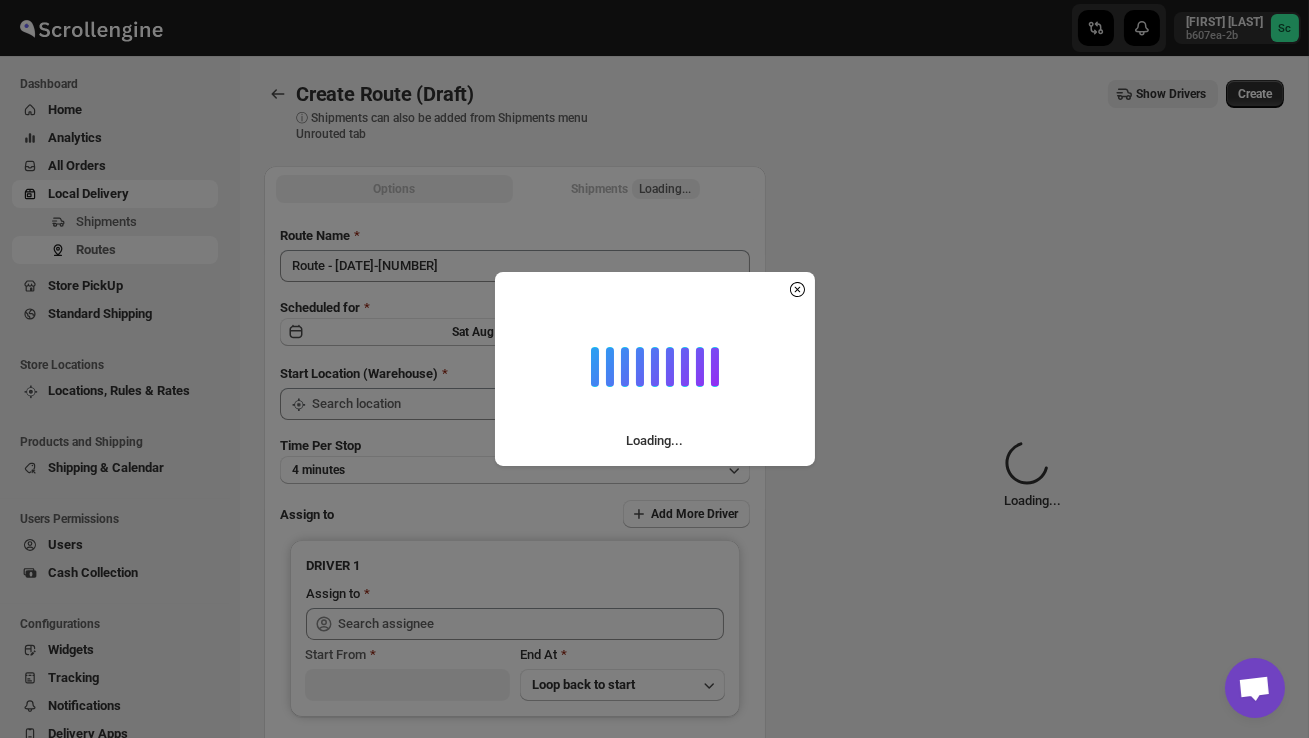 type on "DS02 Bileshivale" 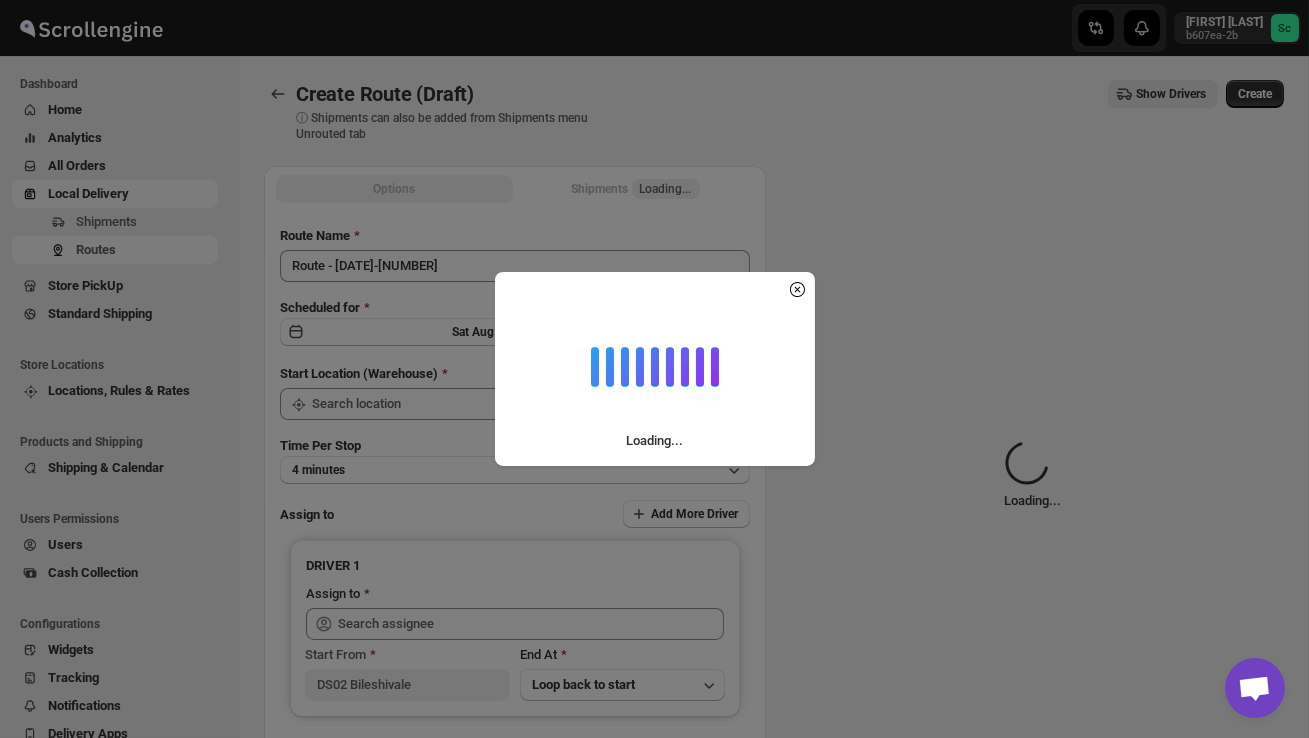 type on "DS02 Bileshivale" 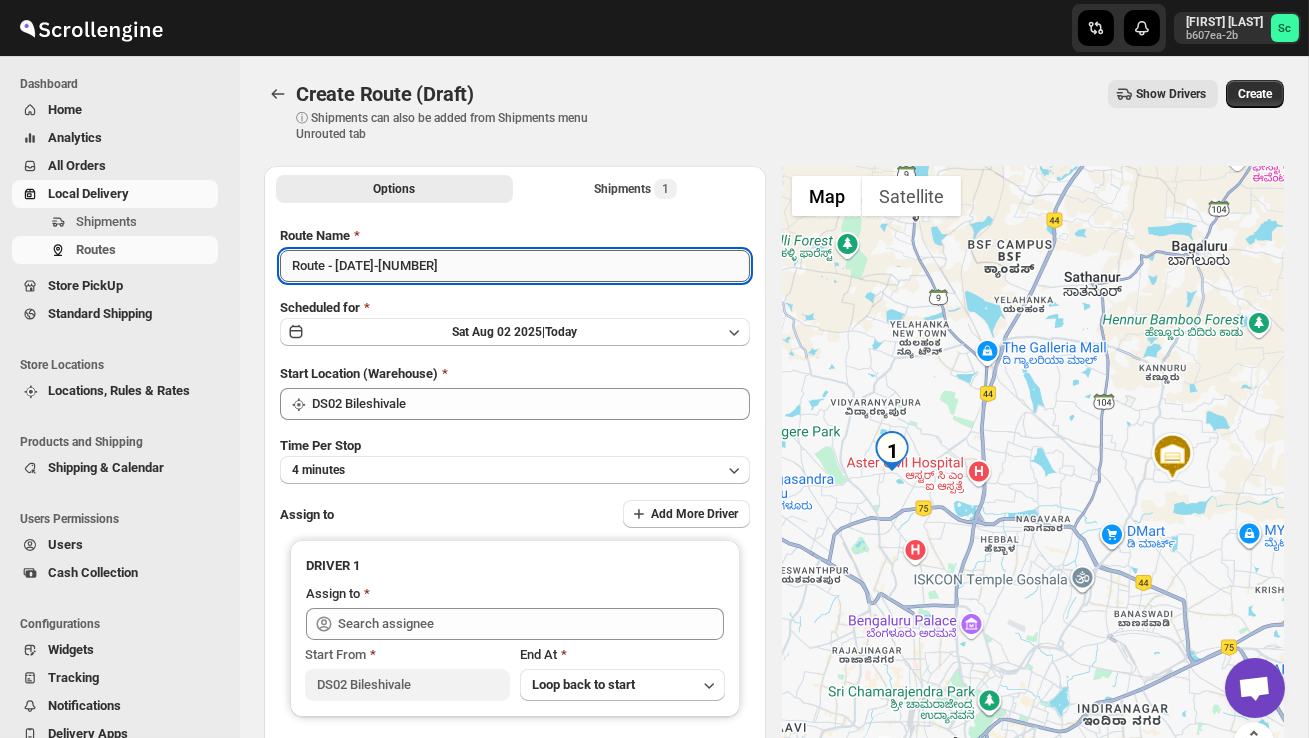 click on "Route - 02/08-1041" at bounding box center [515, 266] 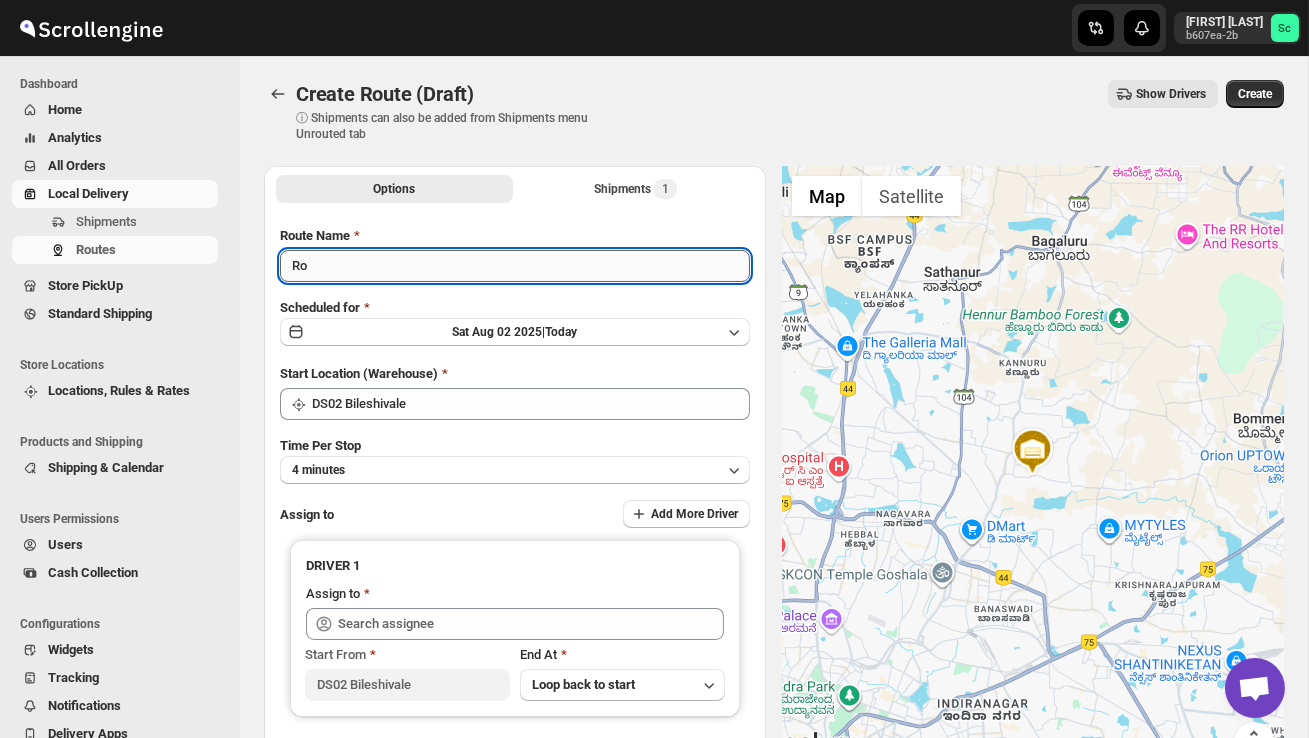 type on "R" 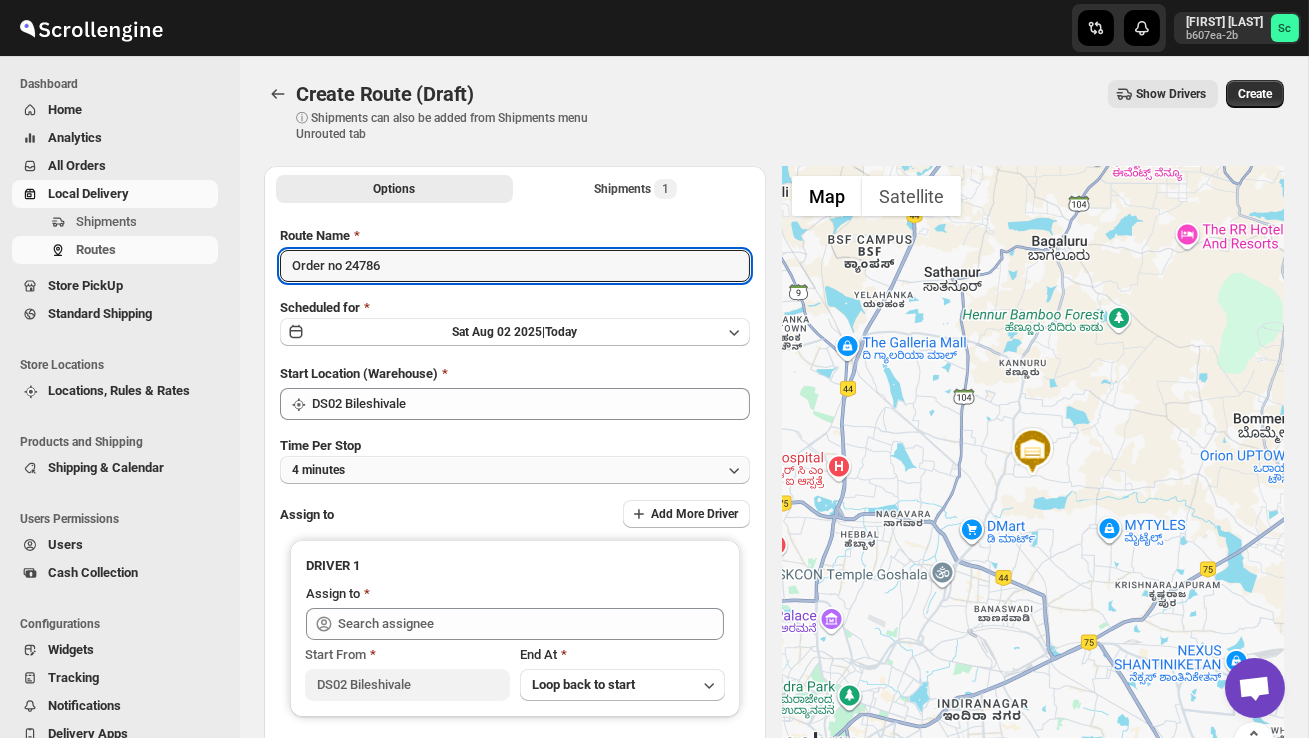 type on "Order no 24786" 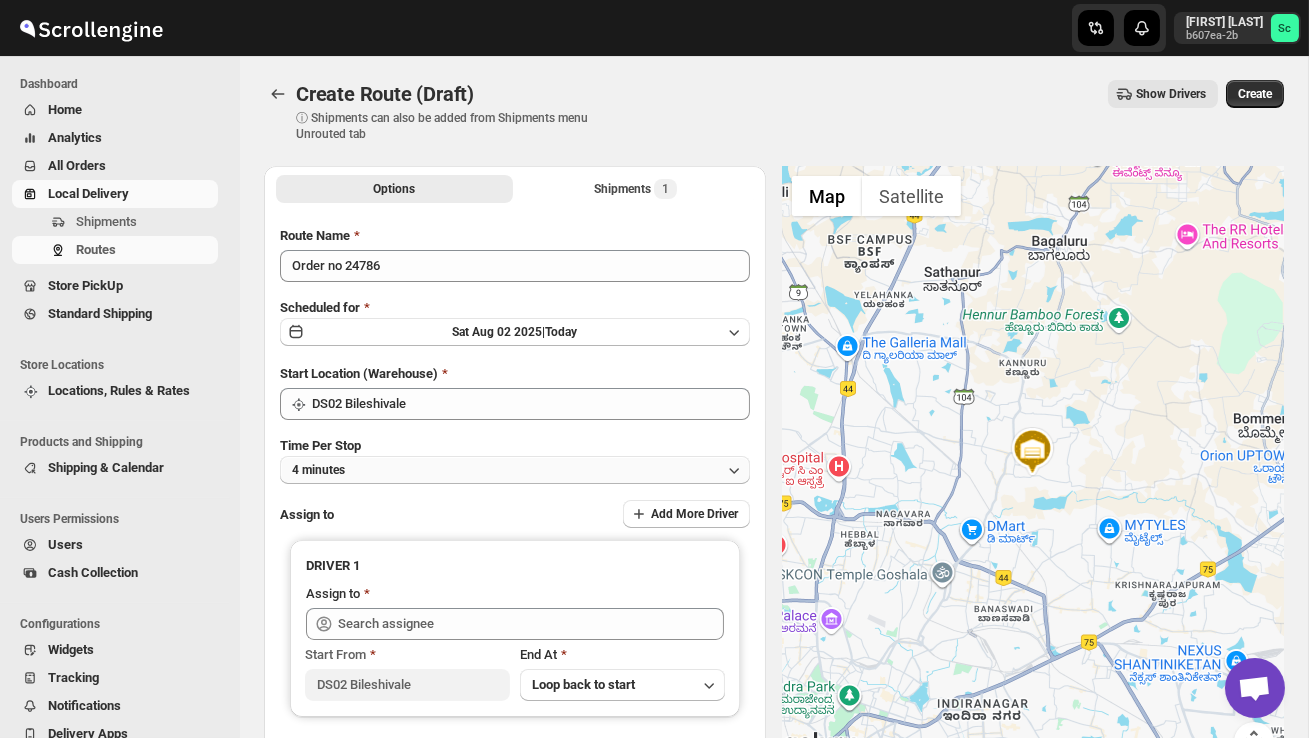 click on "4 minutes" at bounding box center [515, 470] 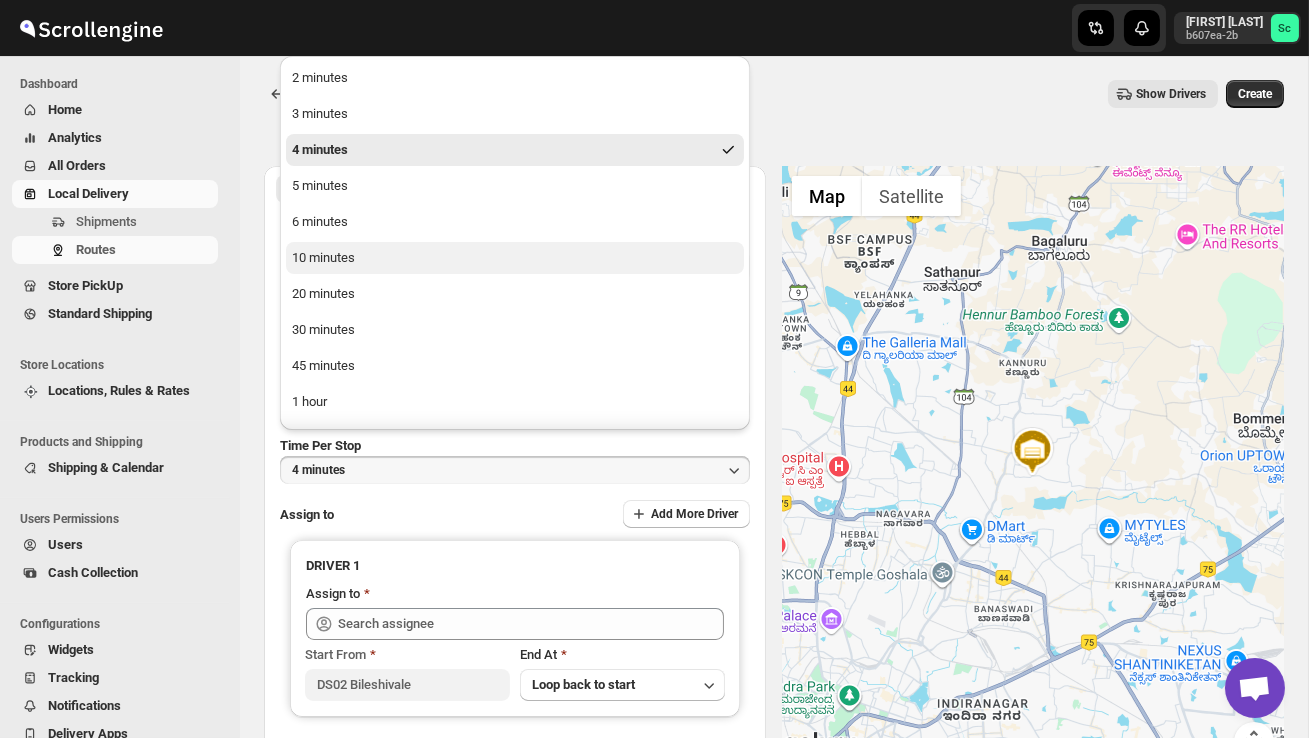 click on "10 minutes" at bounding box center (515, 258) 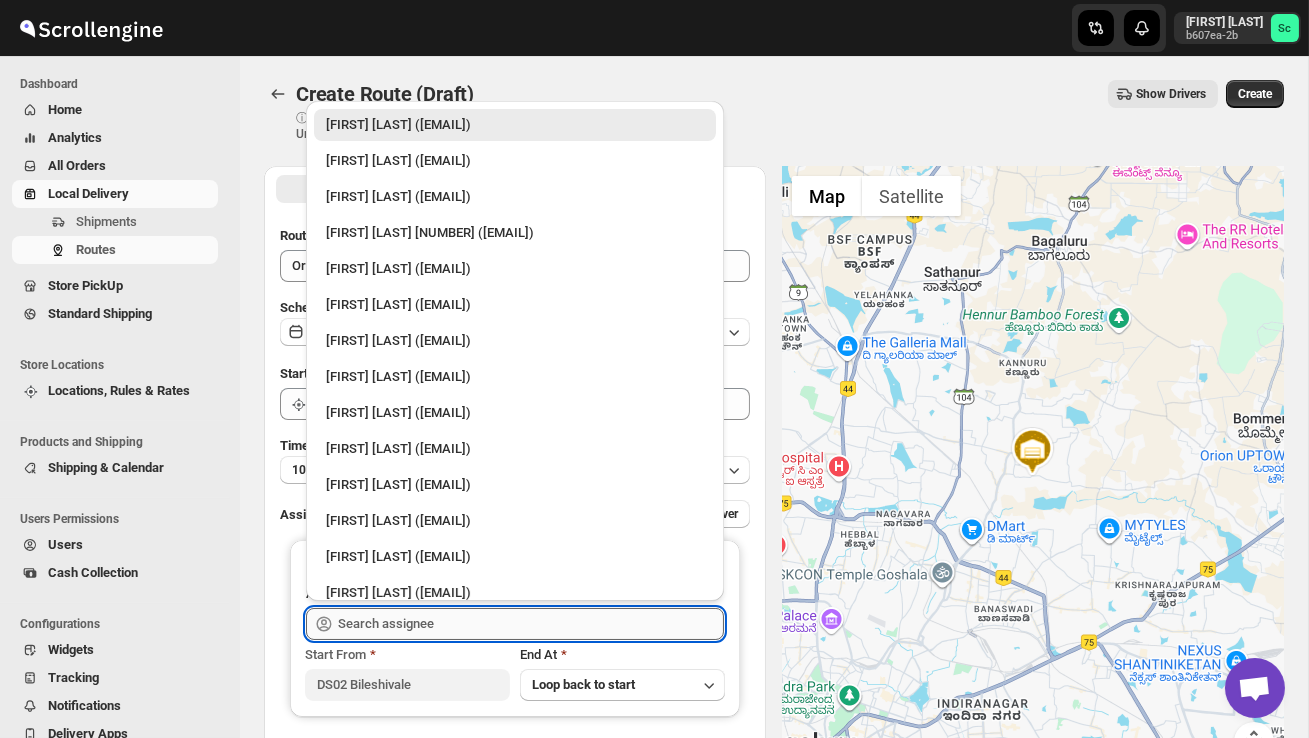 click at bounding box center (531, 624) 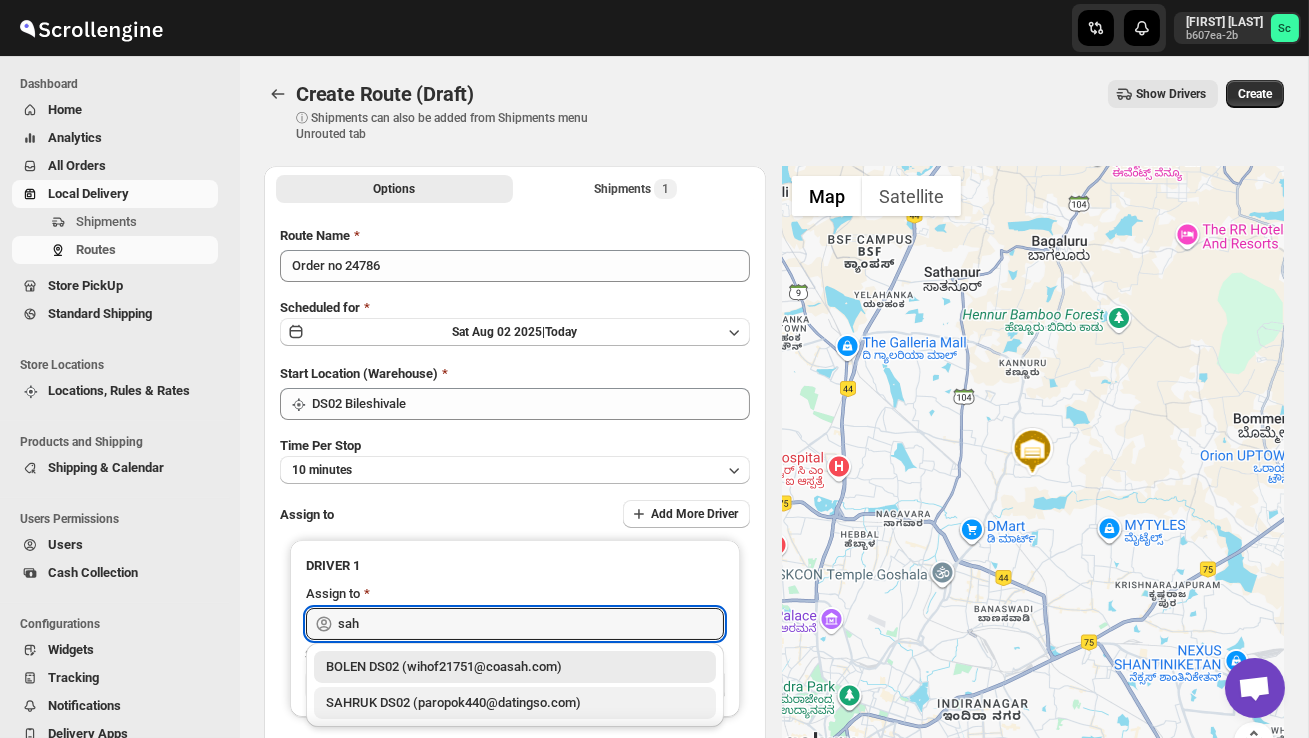 click on "SAHRUK DS02 (paropok440@datingso.com)" at bounding box center (515, 703) 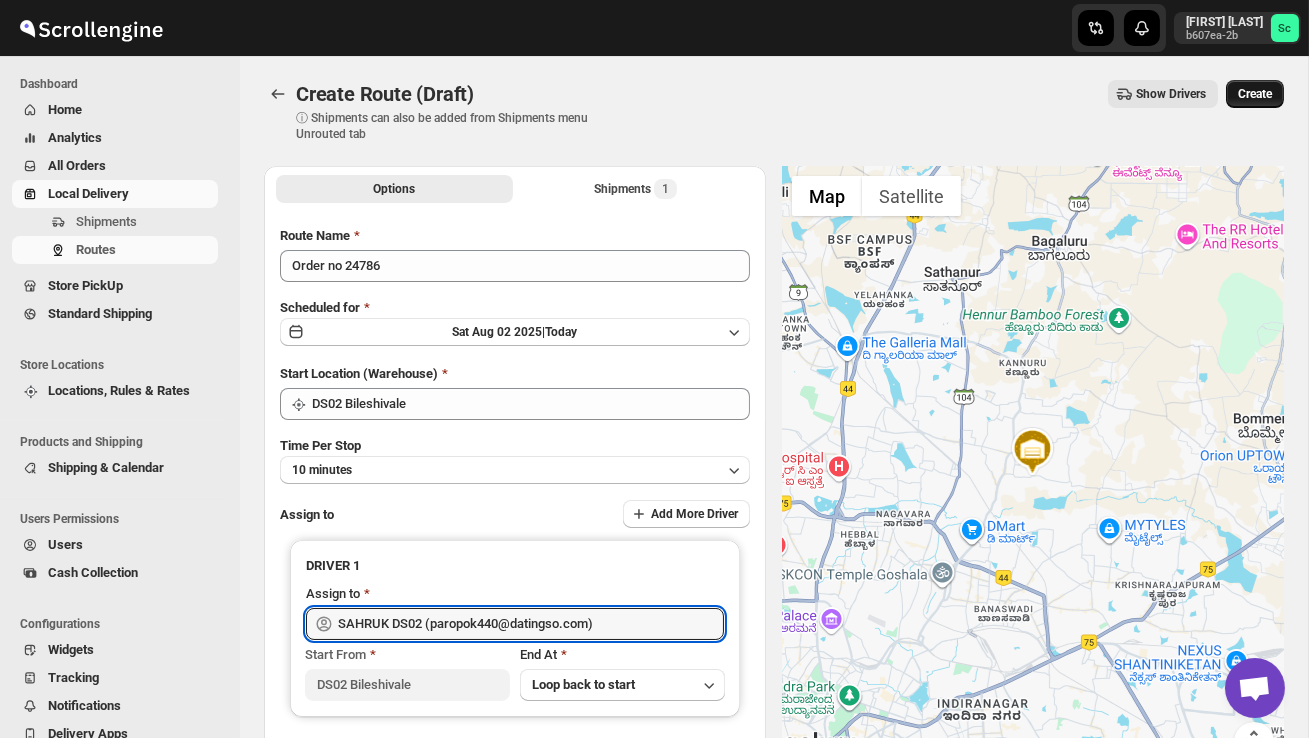 type on "SAHRUK DS02 (paropok440@datingso.com)" 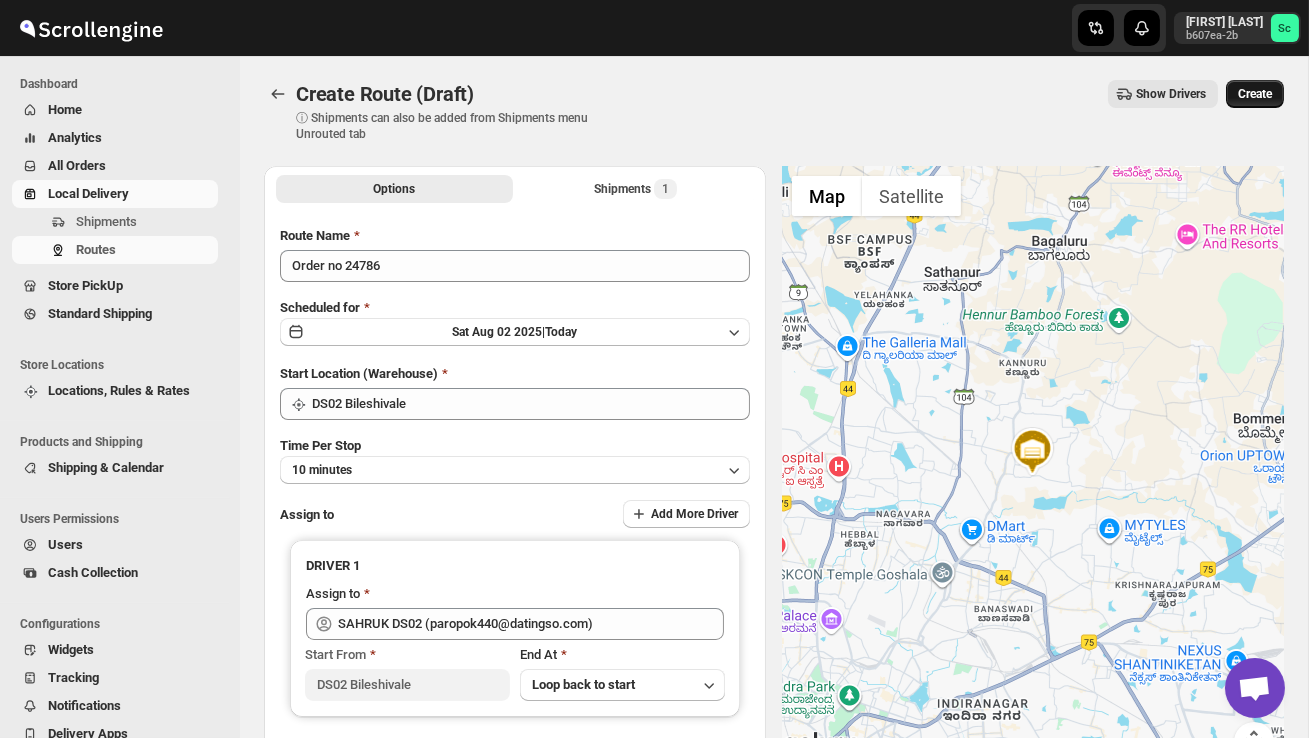 click on "Create" at bounding box center (1255, 94) 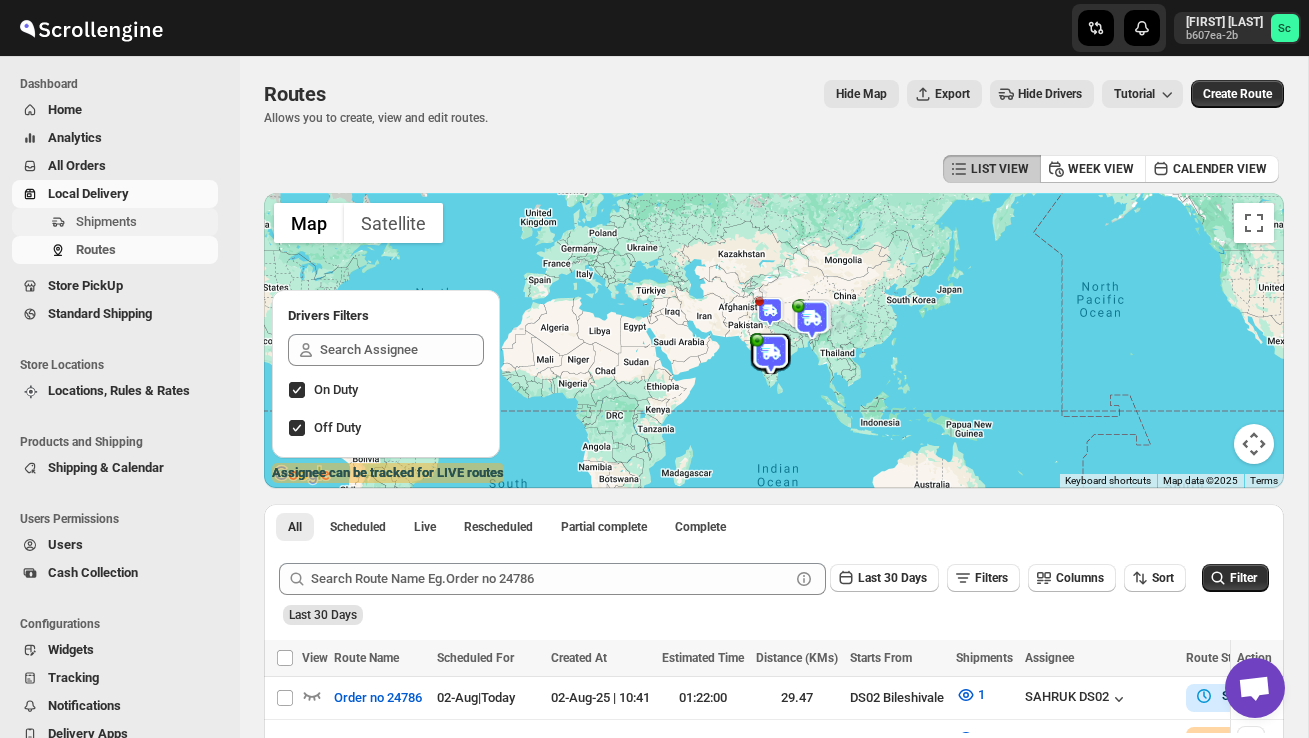 scroll, scrollTop: 0, scrollLeft: 0, axis: both 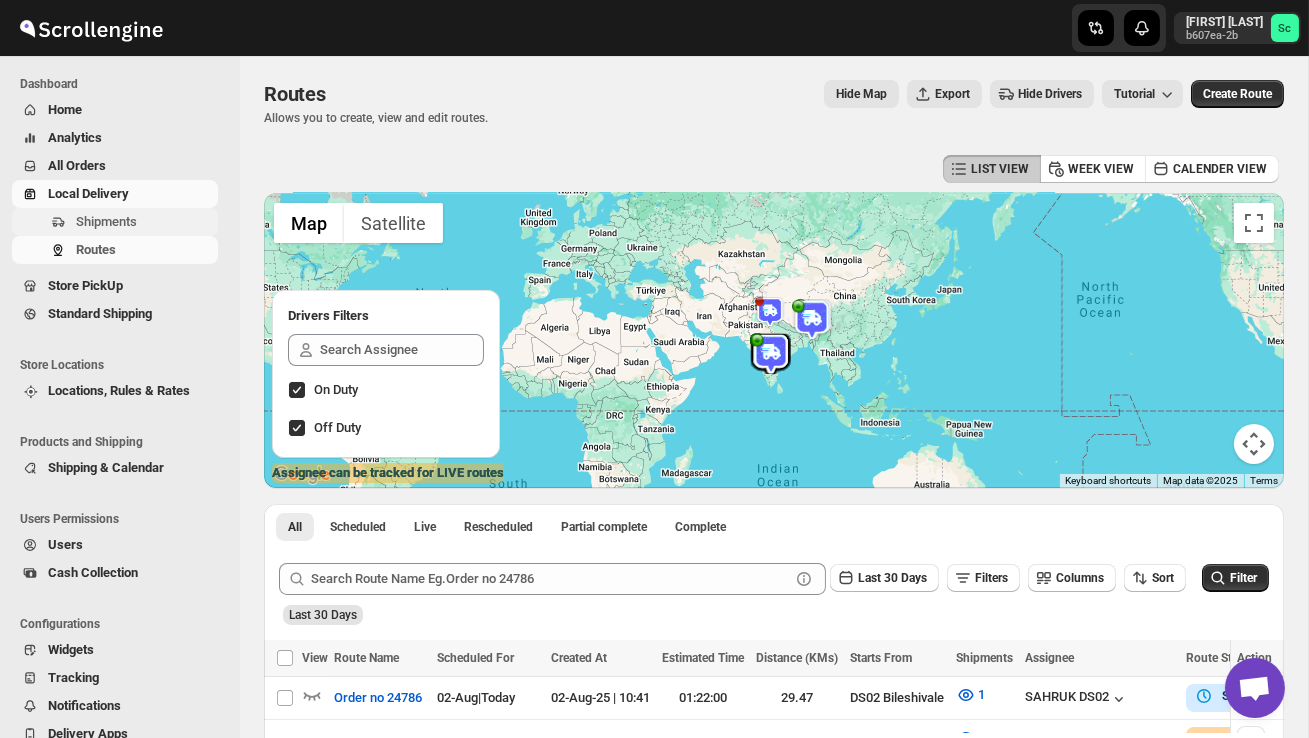click on "Shipments" at bounding box center [145, 222] 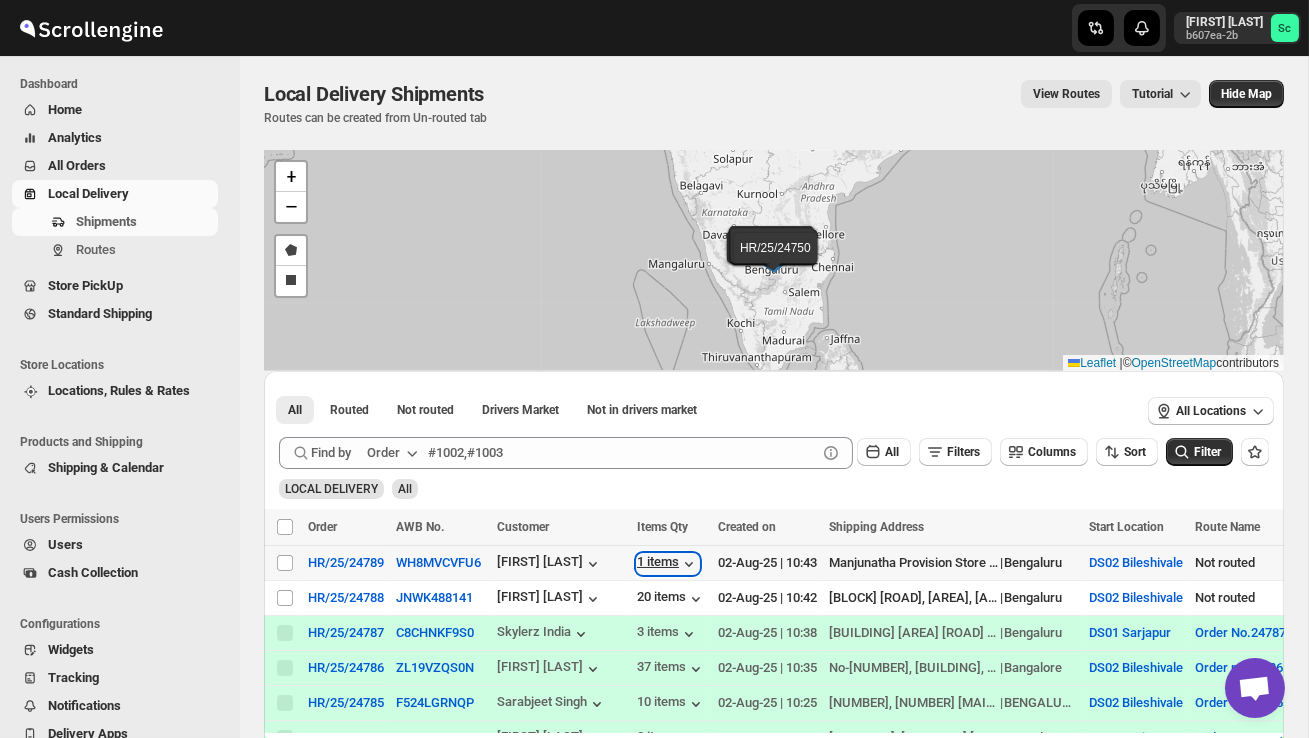 click on "1    items" at bounding box center (668, 564) 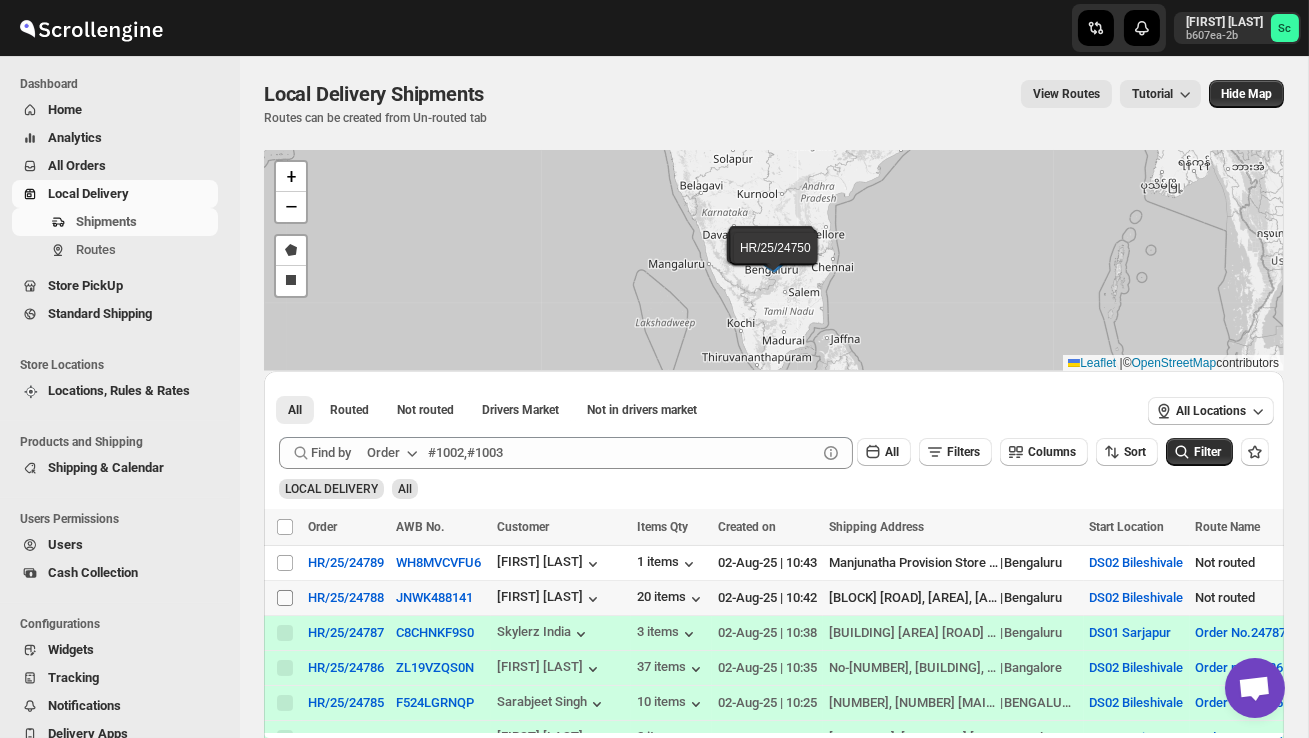 click on "Select shipment" at bounding box center (285, 598) 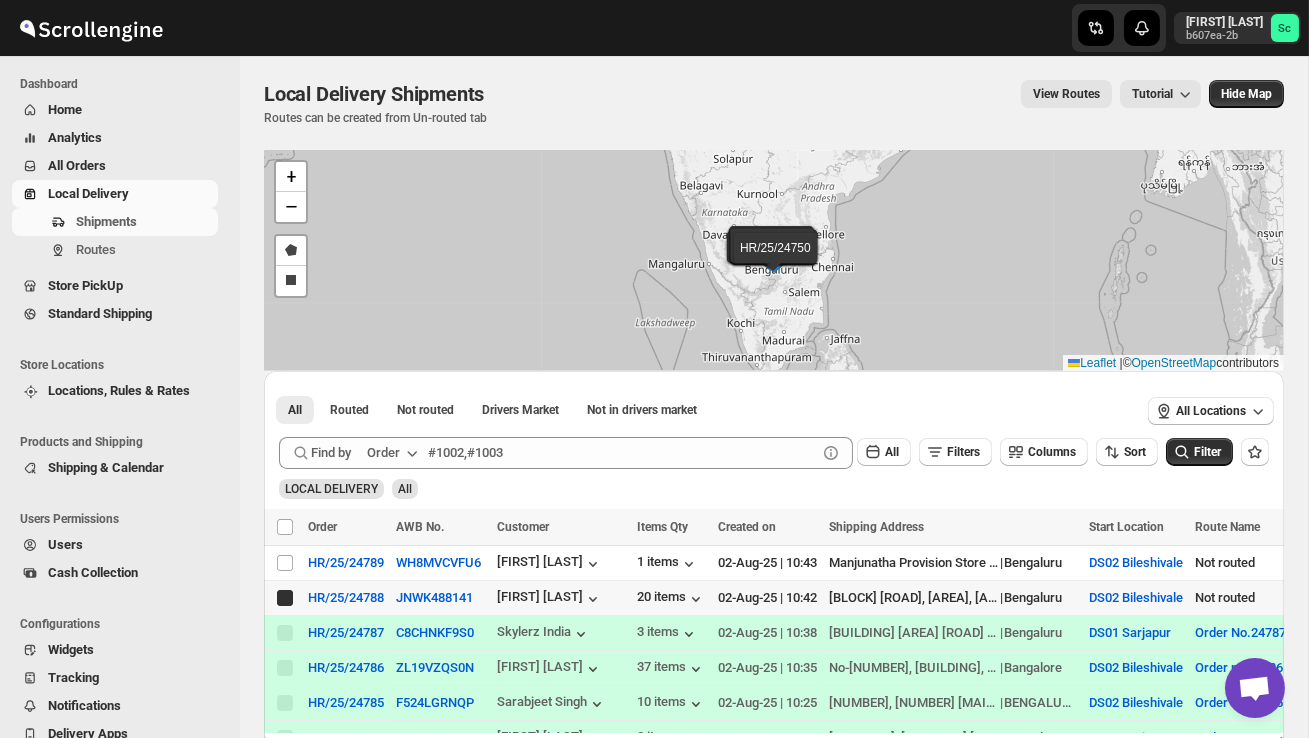 checkbox on "true" 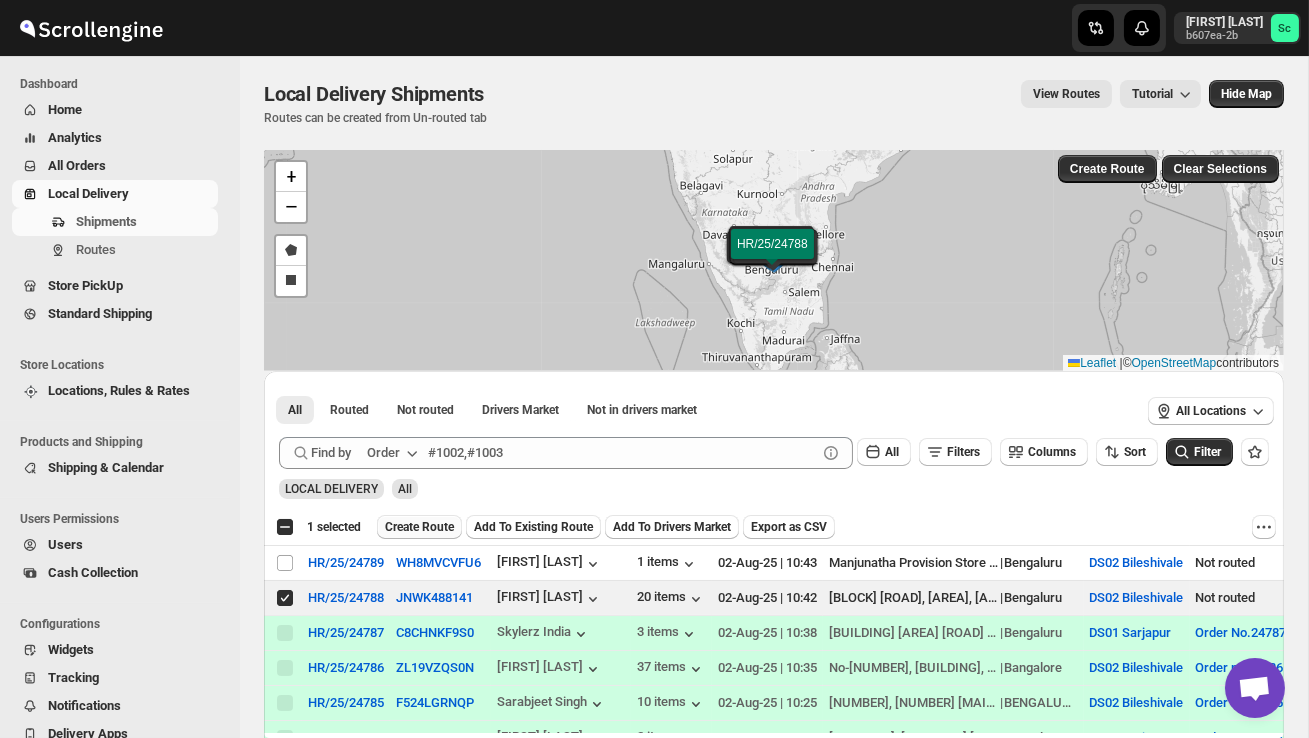 click on "Create Route" at bounding box center (419, 527) 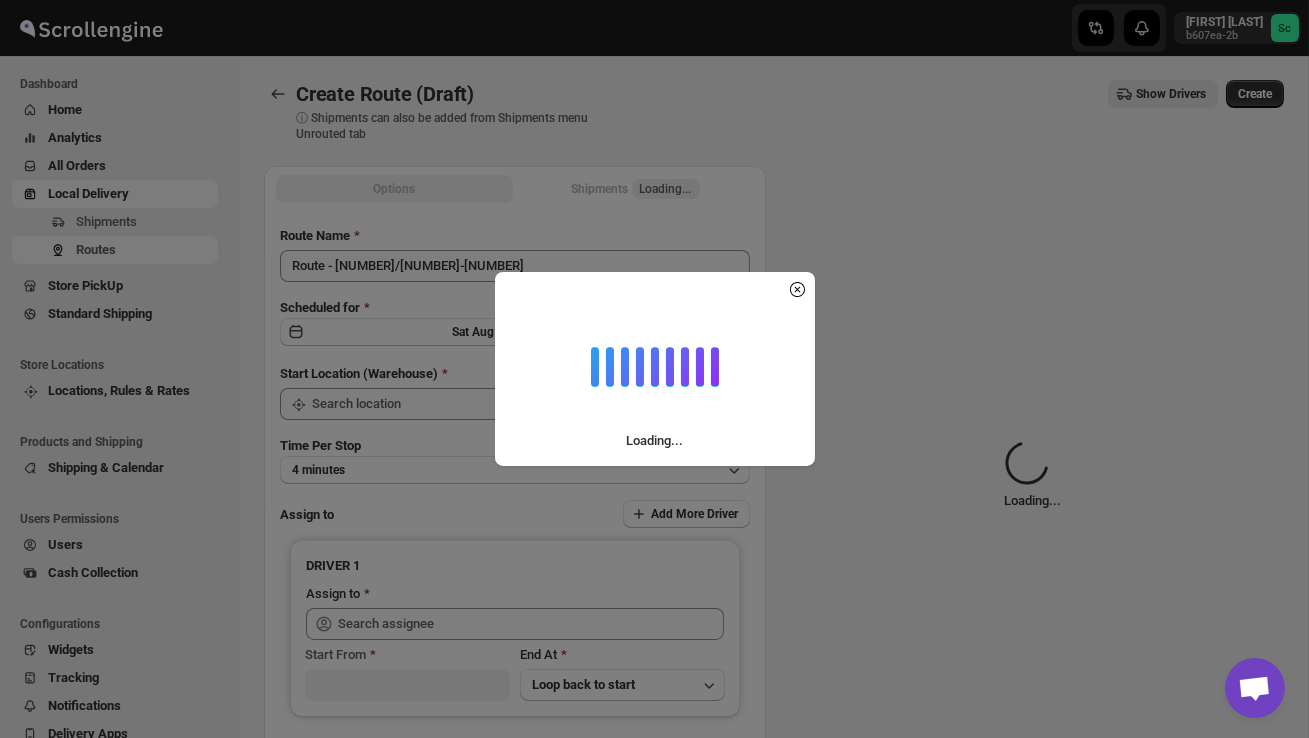 type on "DS02 Bileshivale" 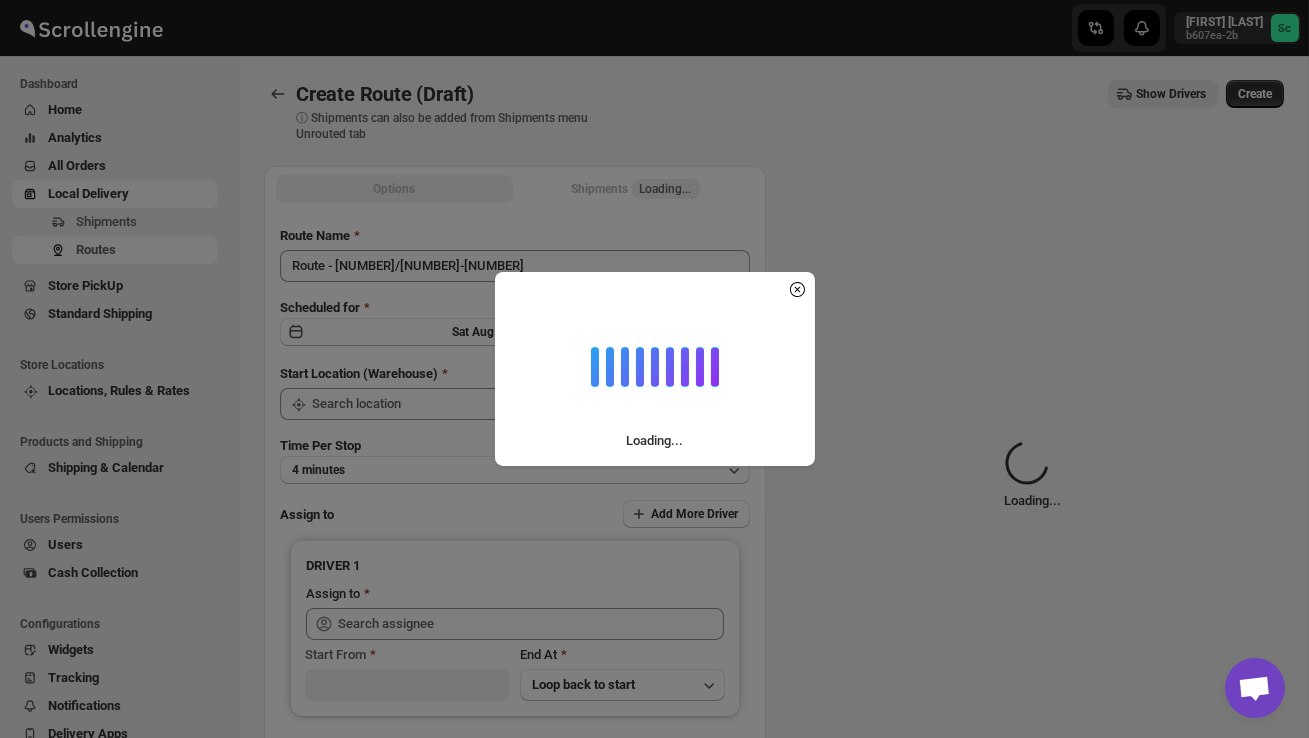 type on "DS02 Bileshivale" 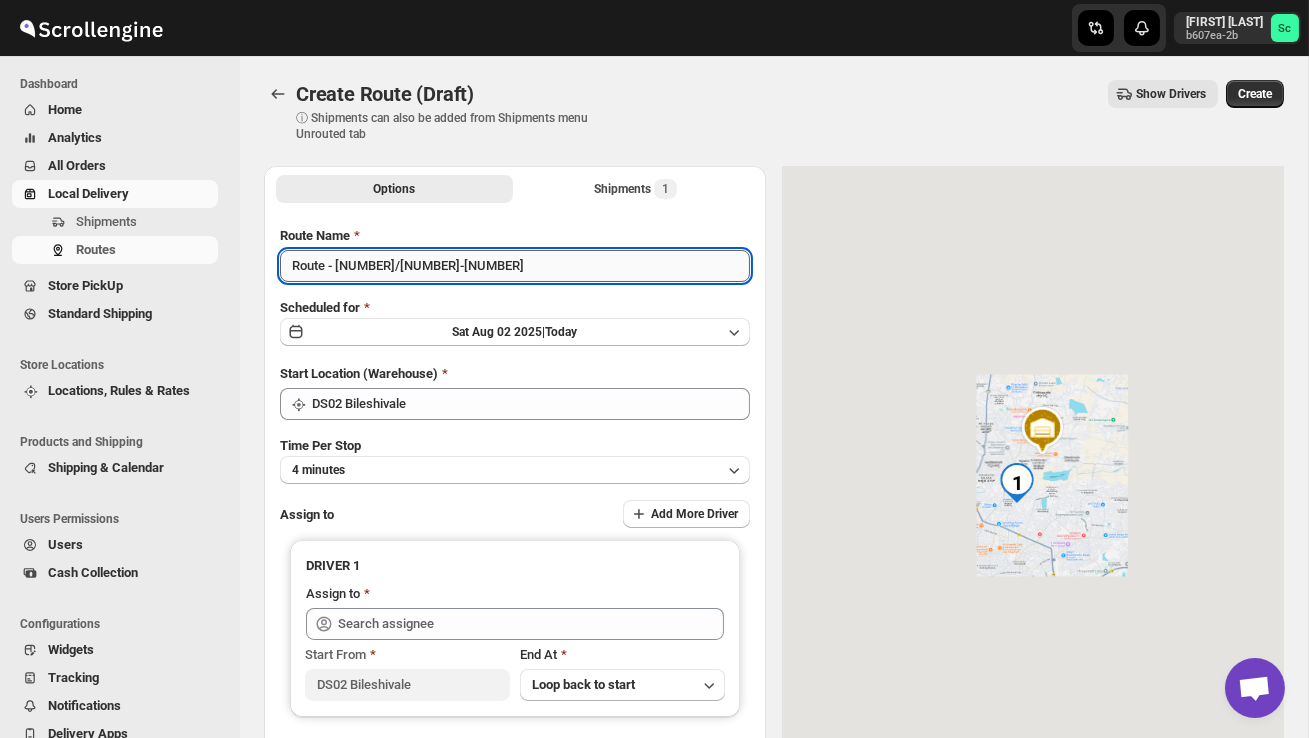 click on "Route - [NUMBER]/[NUMBER]-[NUMBER]" at bounding box center [515, 266] 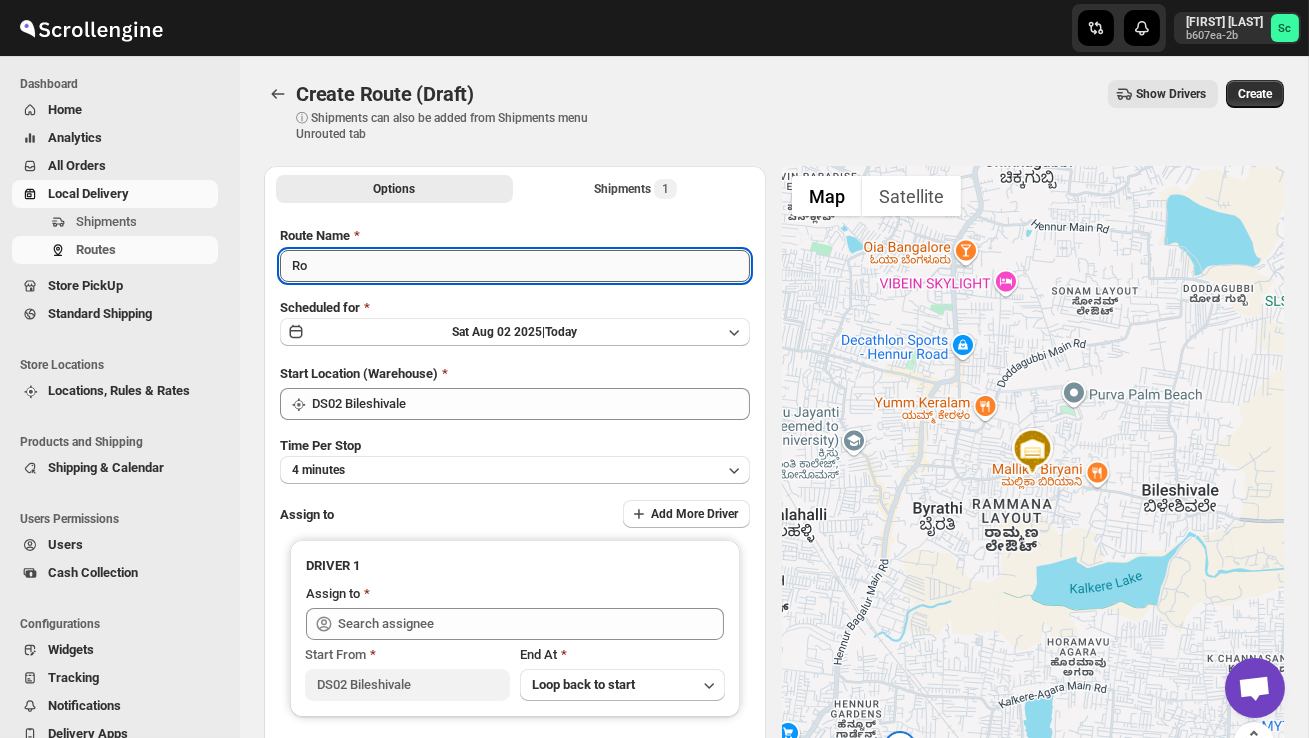 type on "R" 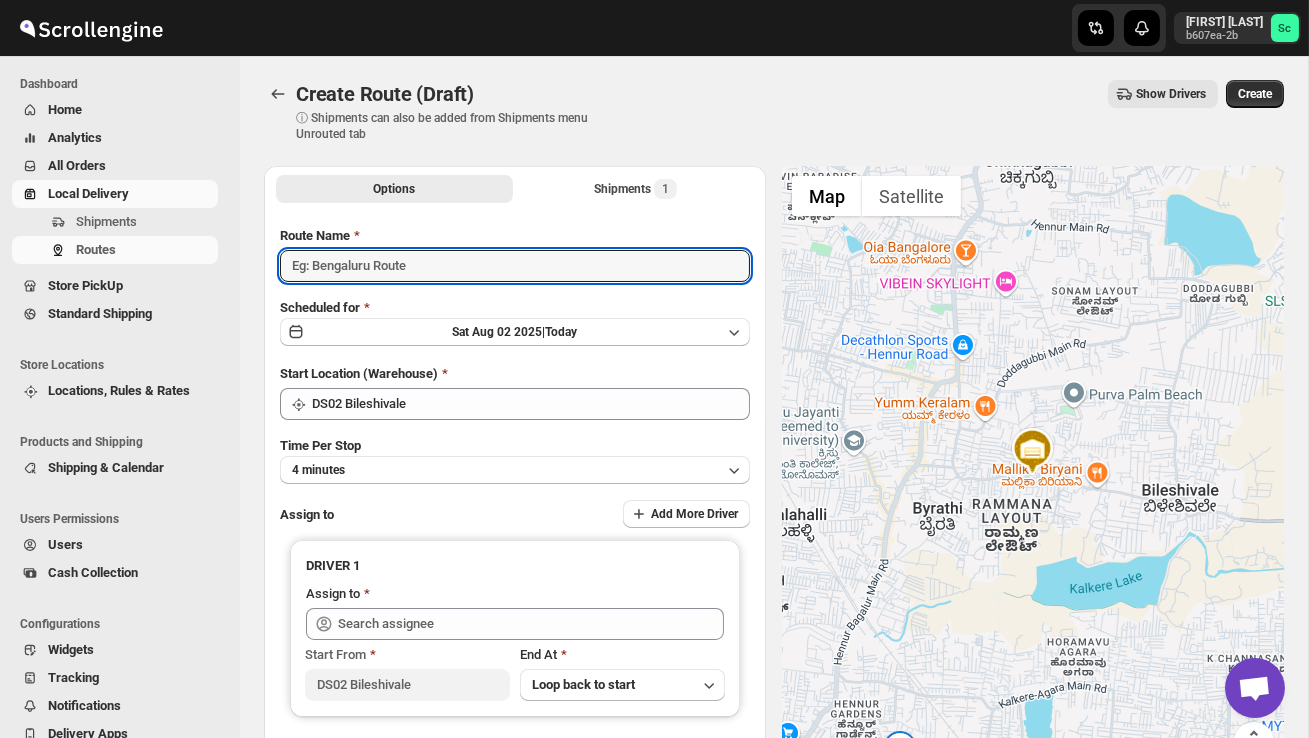 type 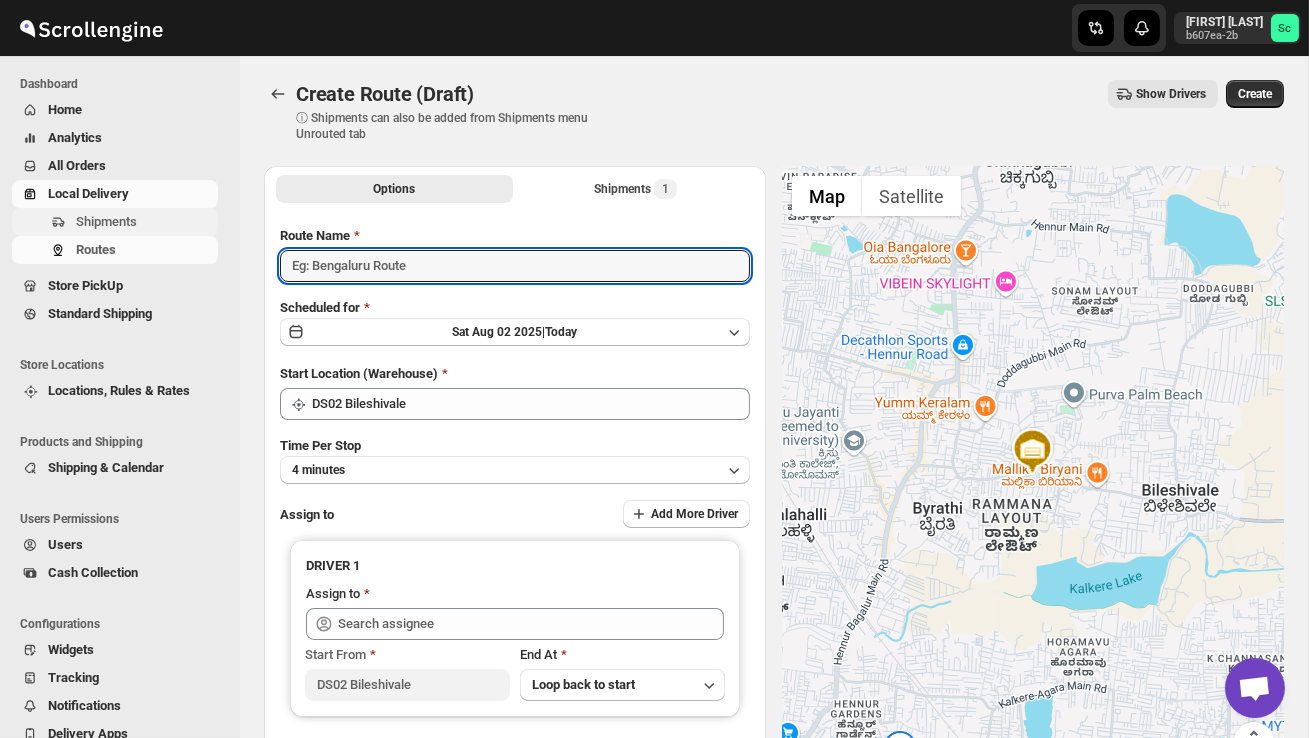 click on "Shipments" at bounding box center [106, 221] 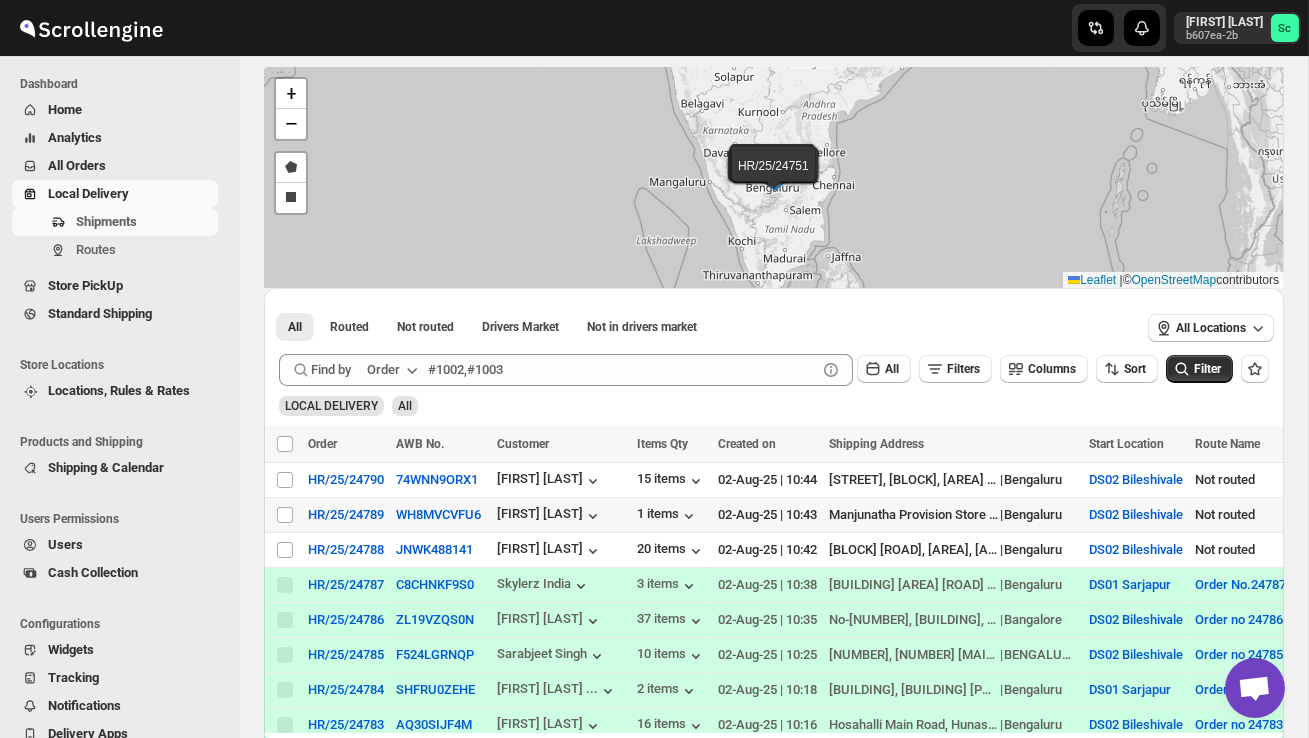 scroll, scrollTop: 98, scrollLeft: 0, axis: vertical 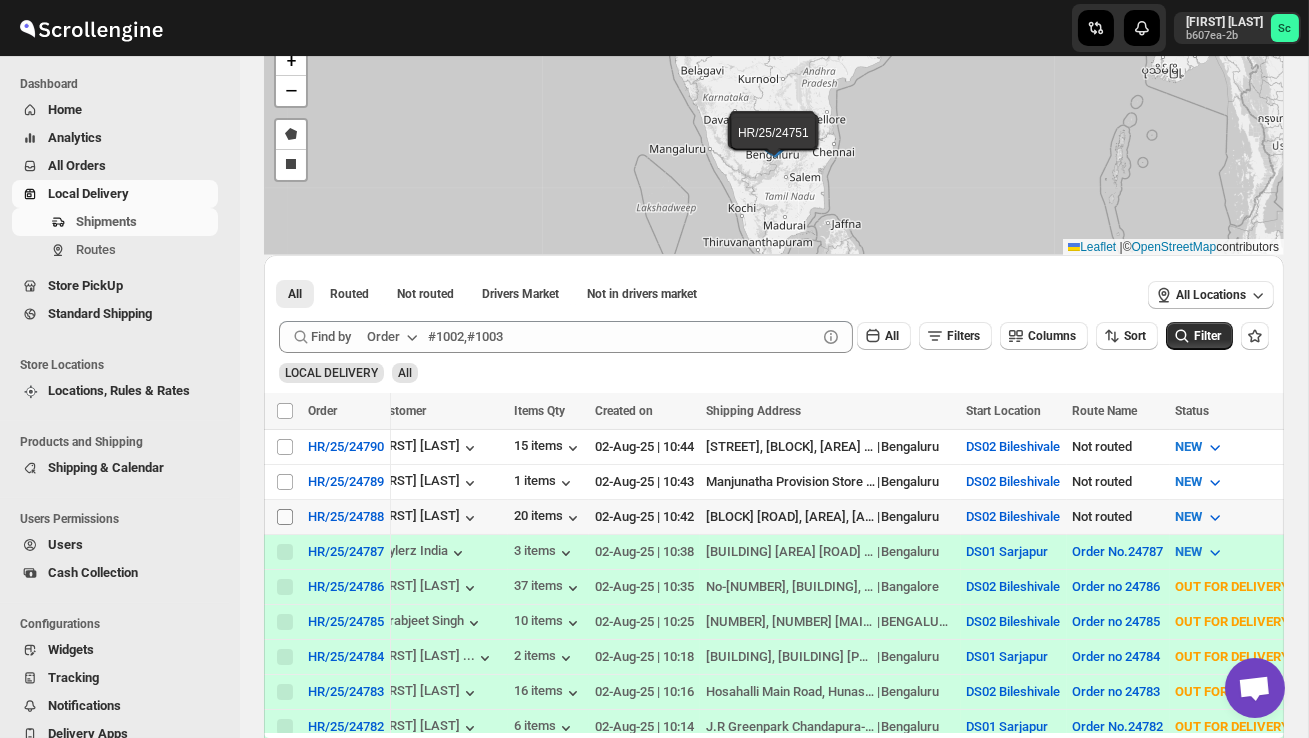 click on "Select shipment" at bounding box center (285, 517) 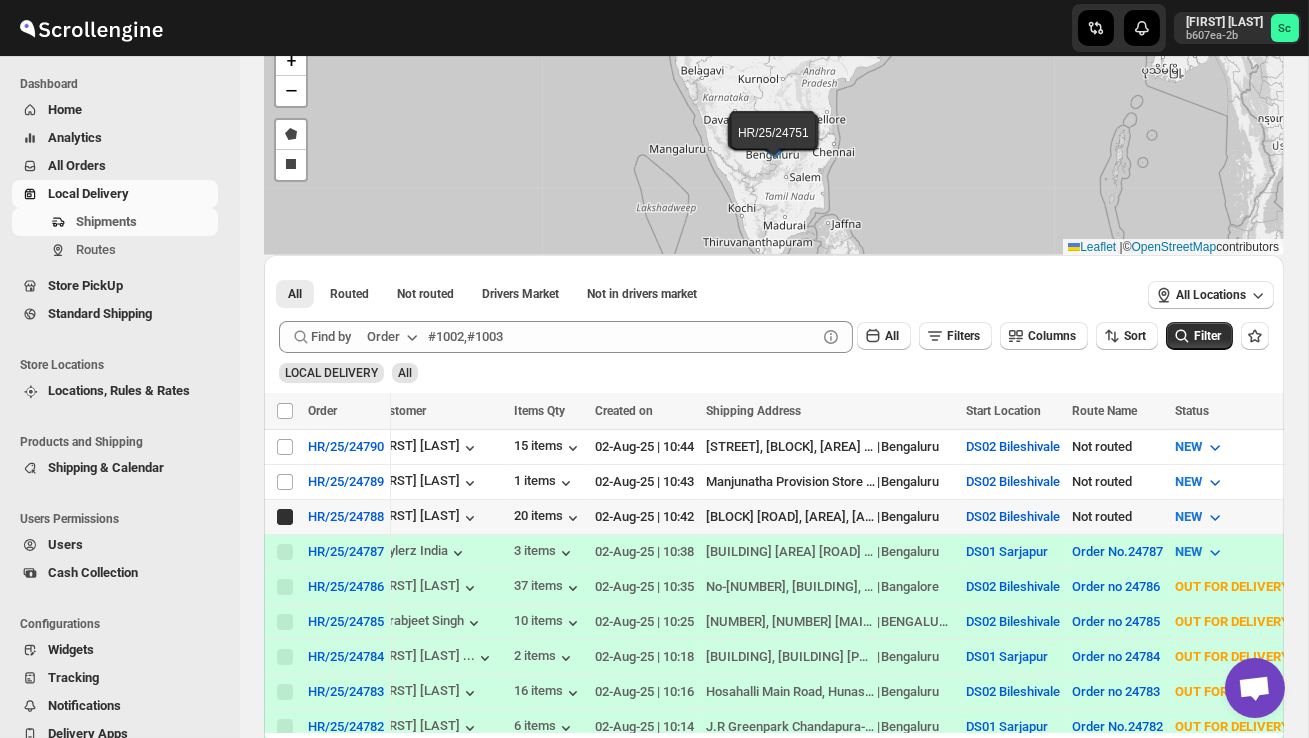 checkbox on "true" 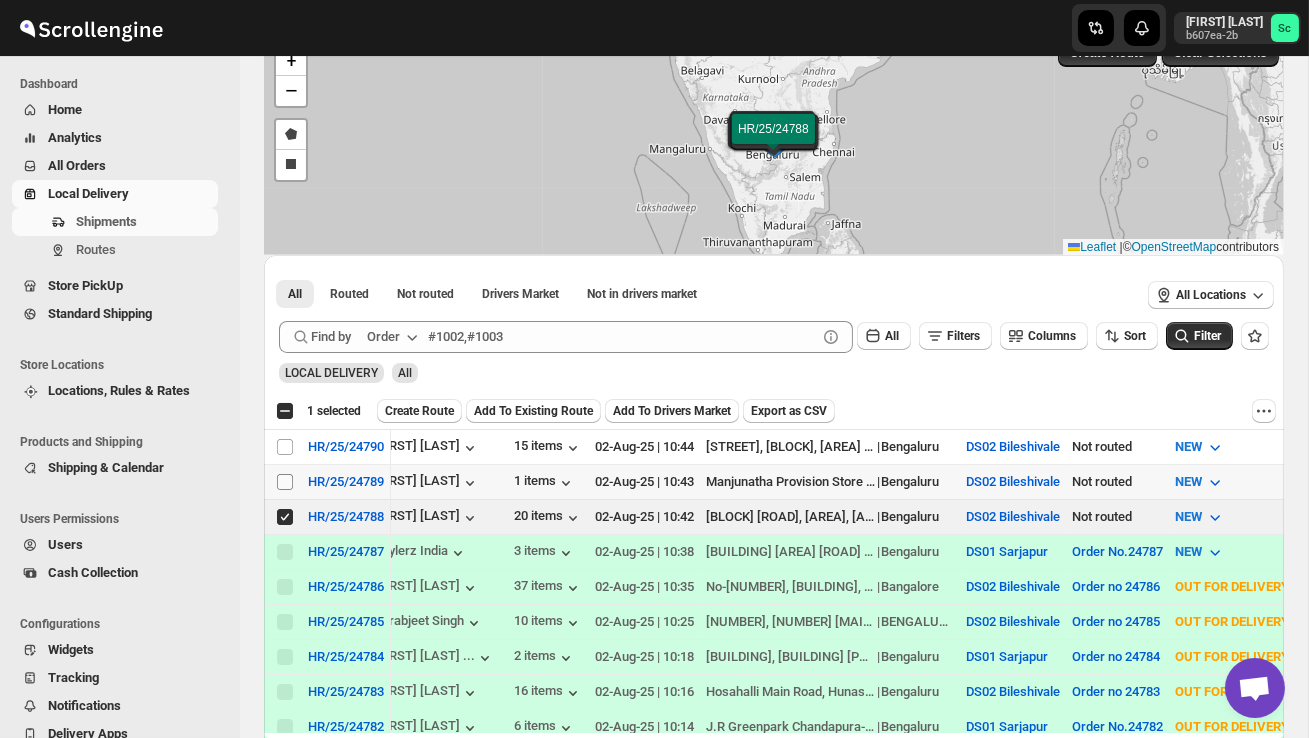 click on "Select shipment" at bounding box center [285, 482] 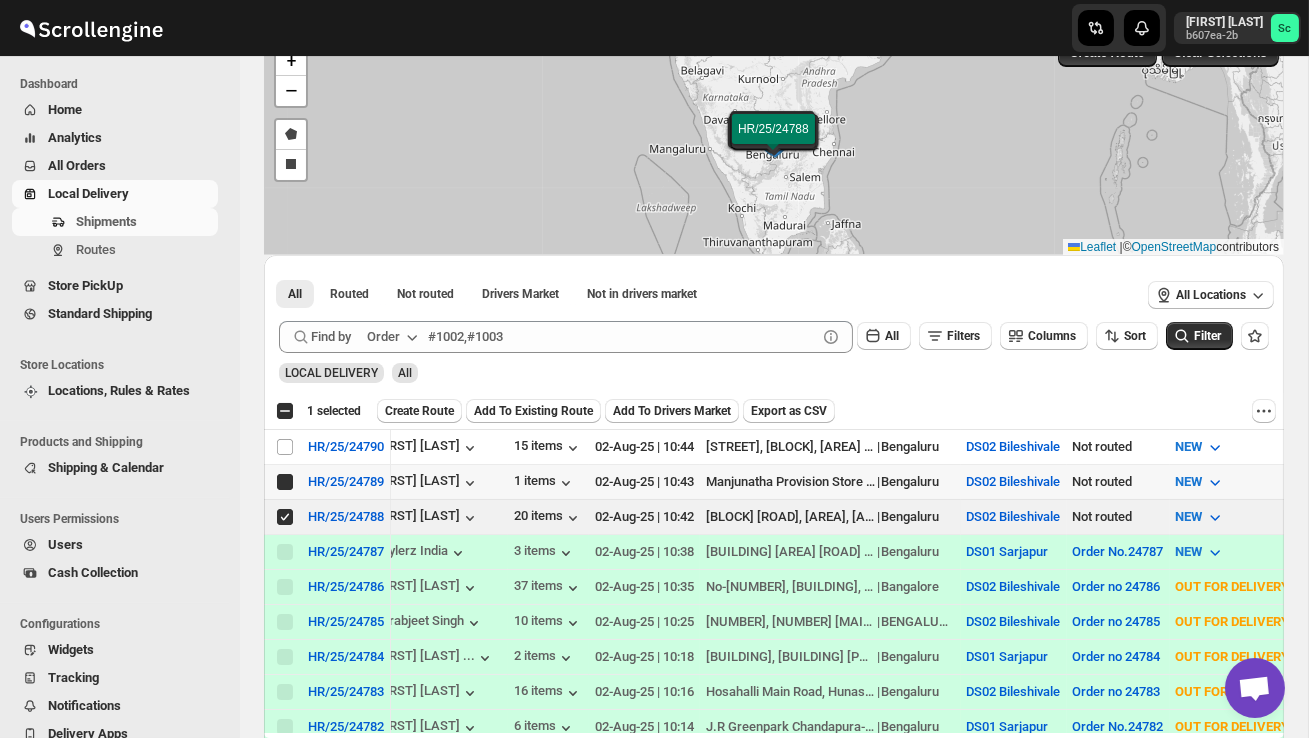 checkbox on "true" 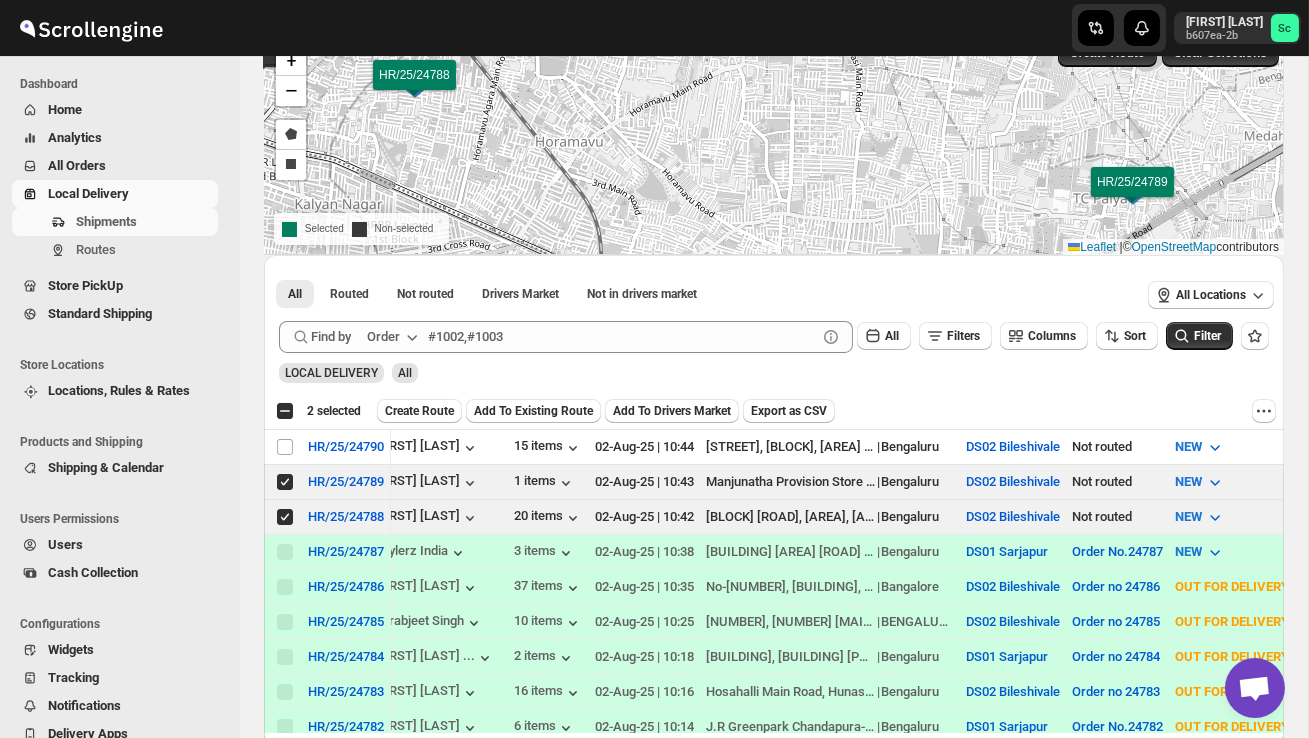 click on "Create Route" at bounding box center [419, 411] 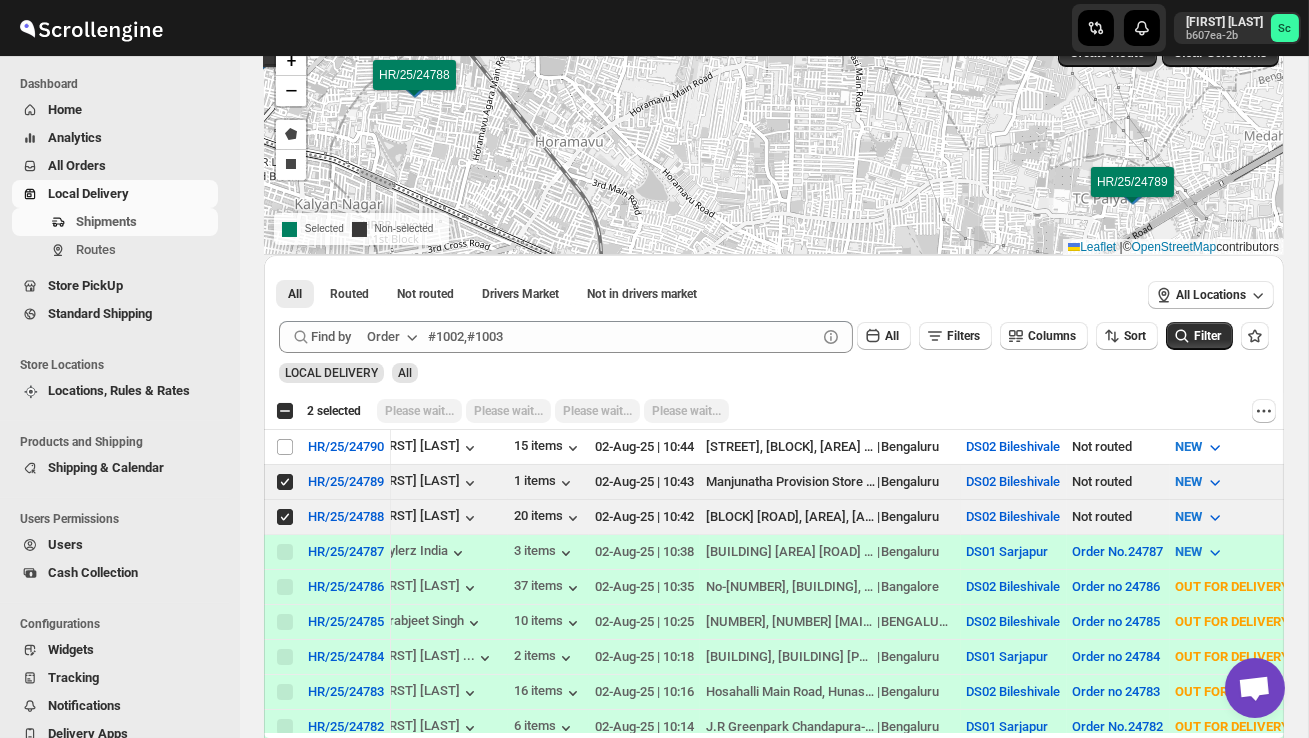 scroll, scrollTop: 0, scrollLeft: 0, axis: both 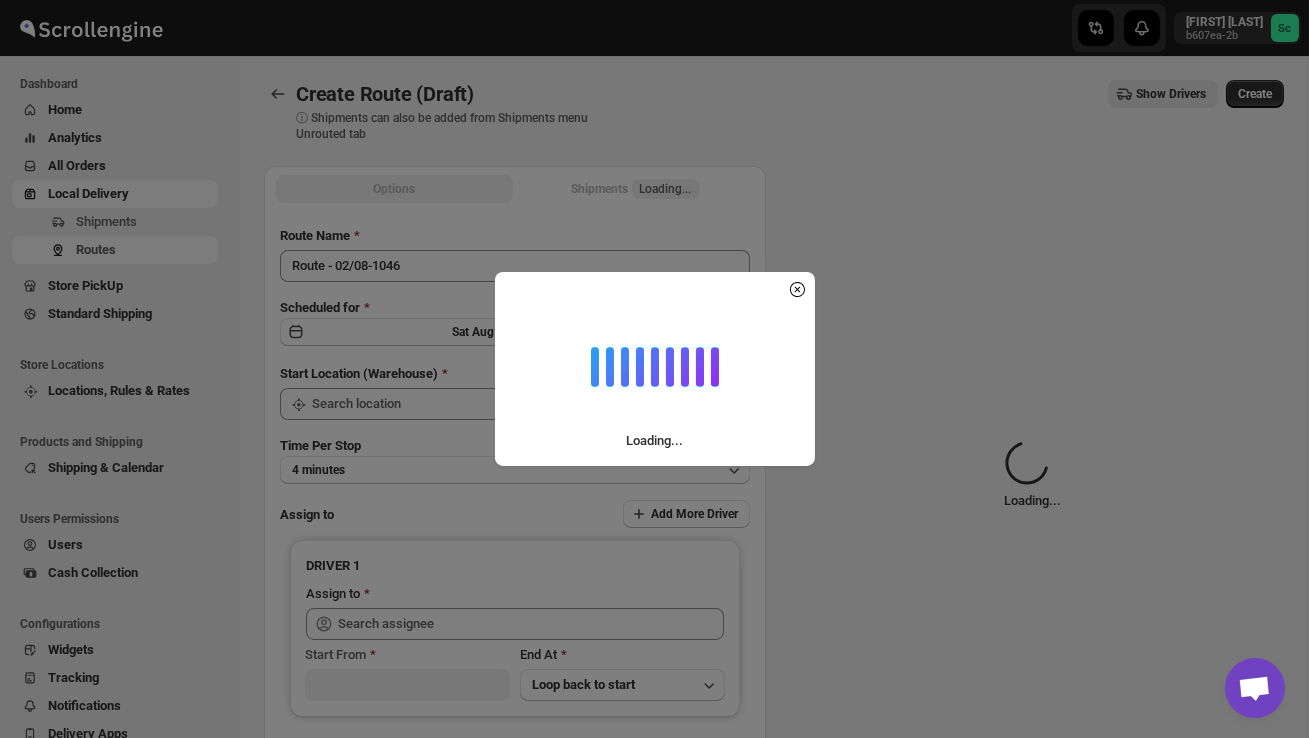 type on "DS02 Bileshivale" 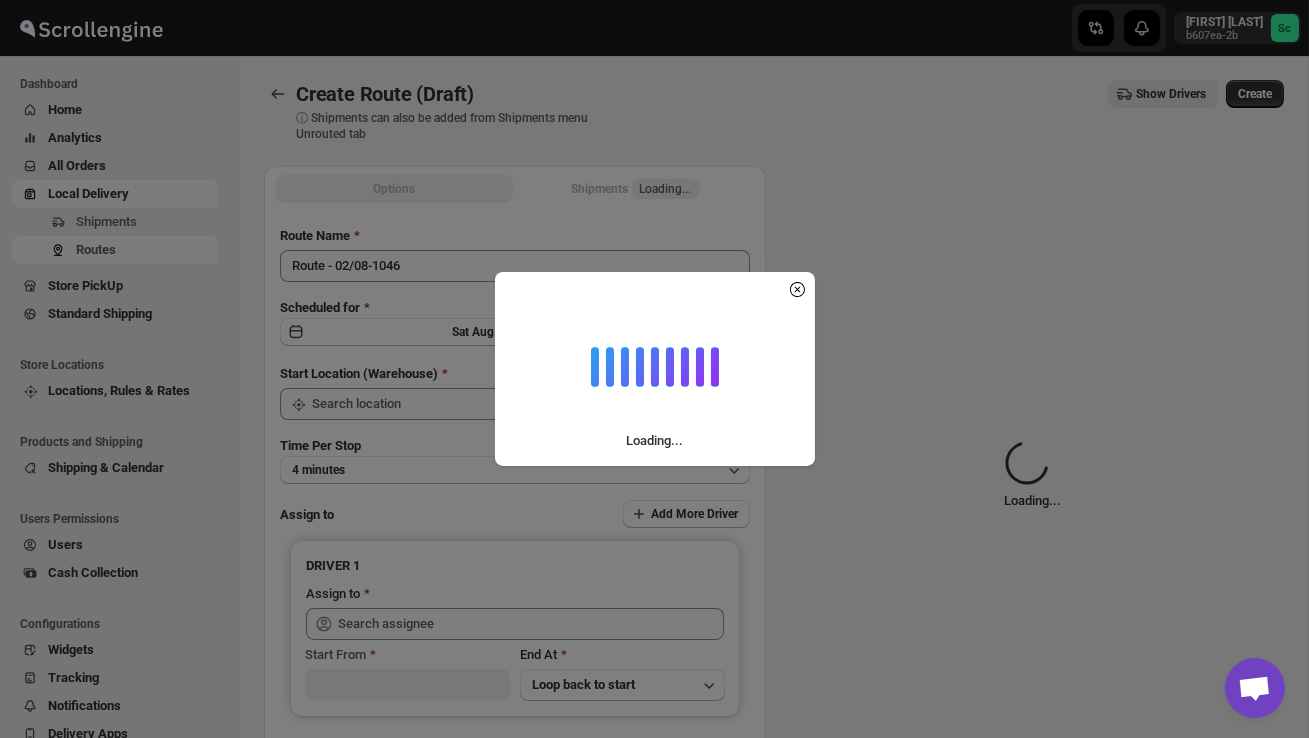 type on "DS02 Bileshivale" 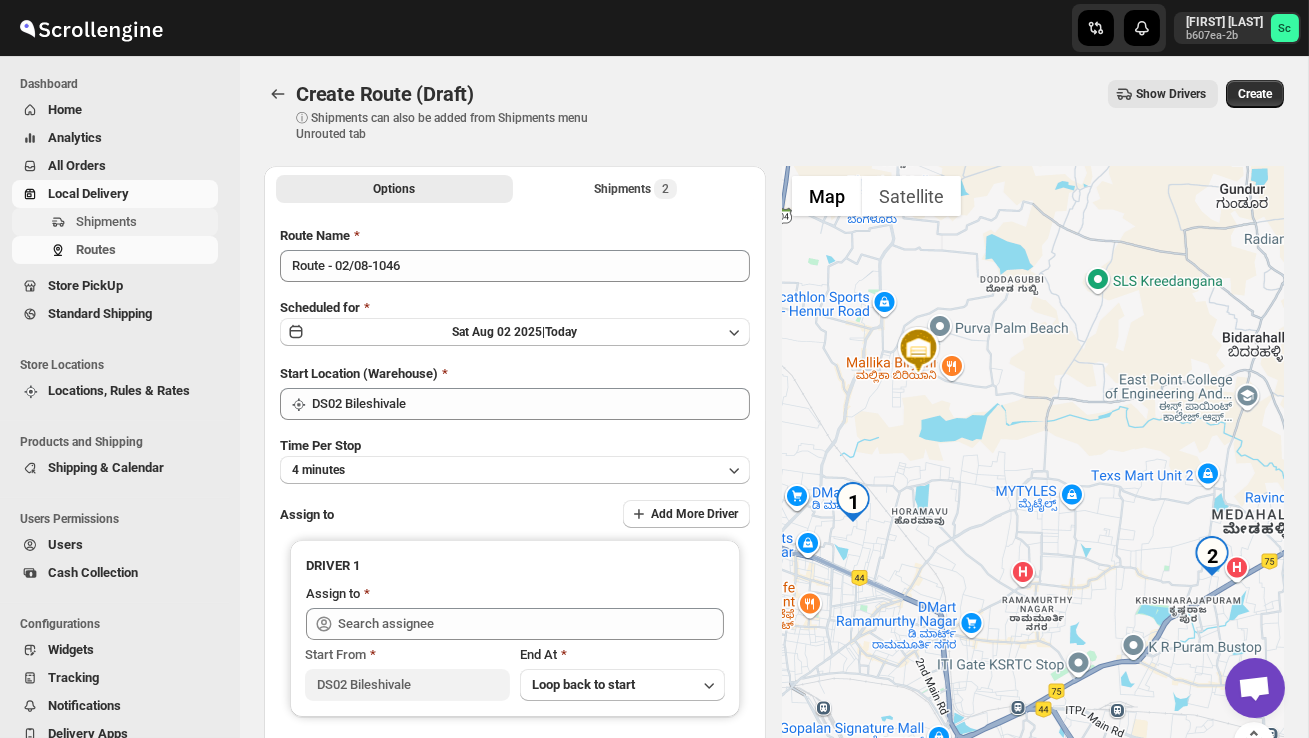 click on "Shipments" at bounding box center [145, 222] 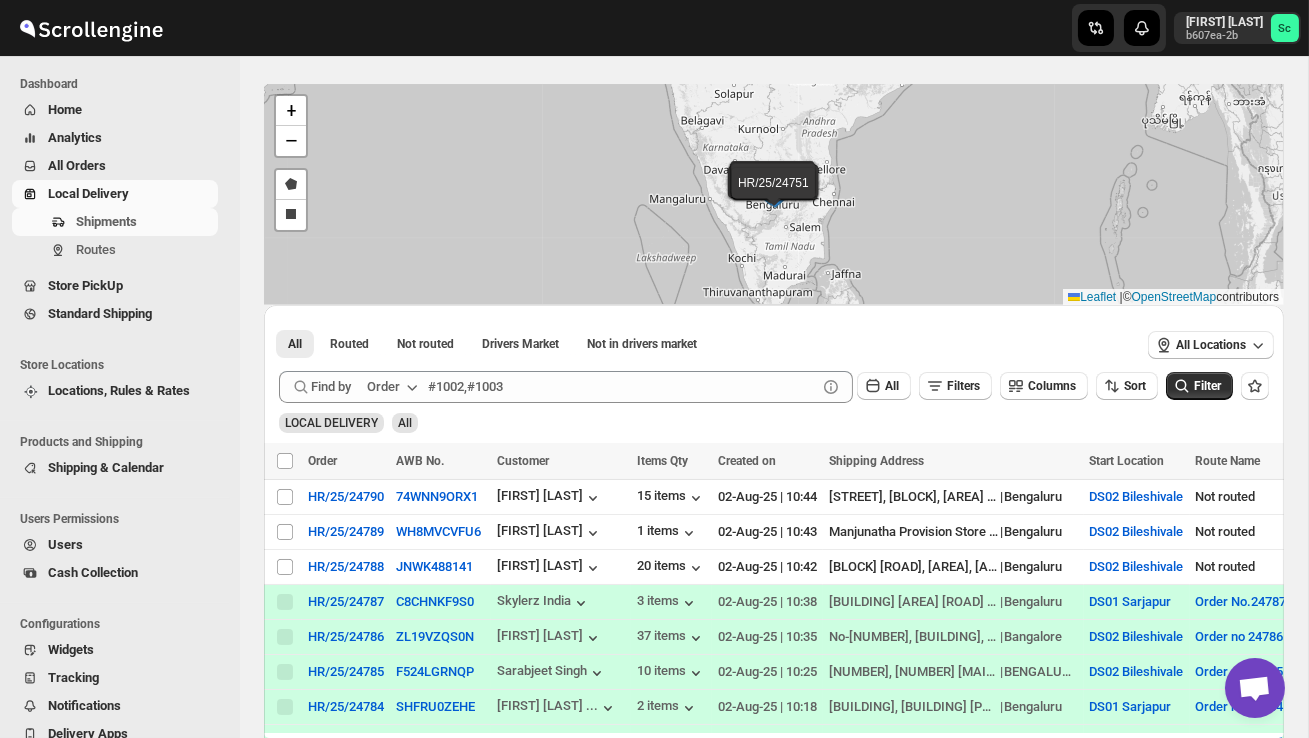 scroll, scrollTop: 69, scrollLeft: 0, axis: vertical 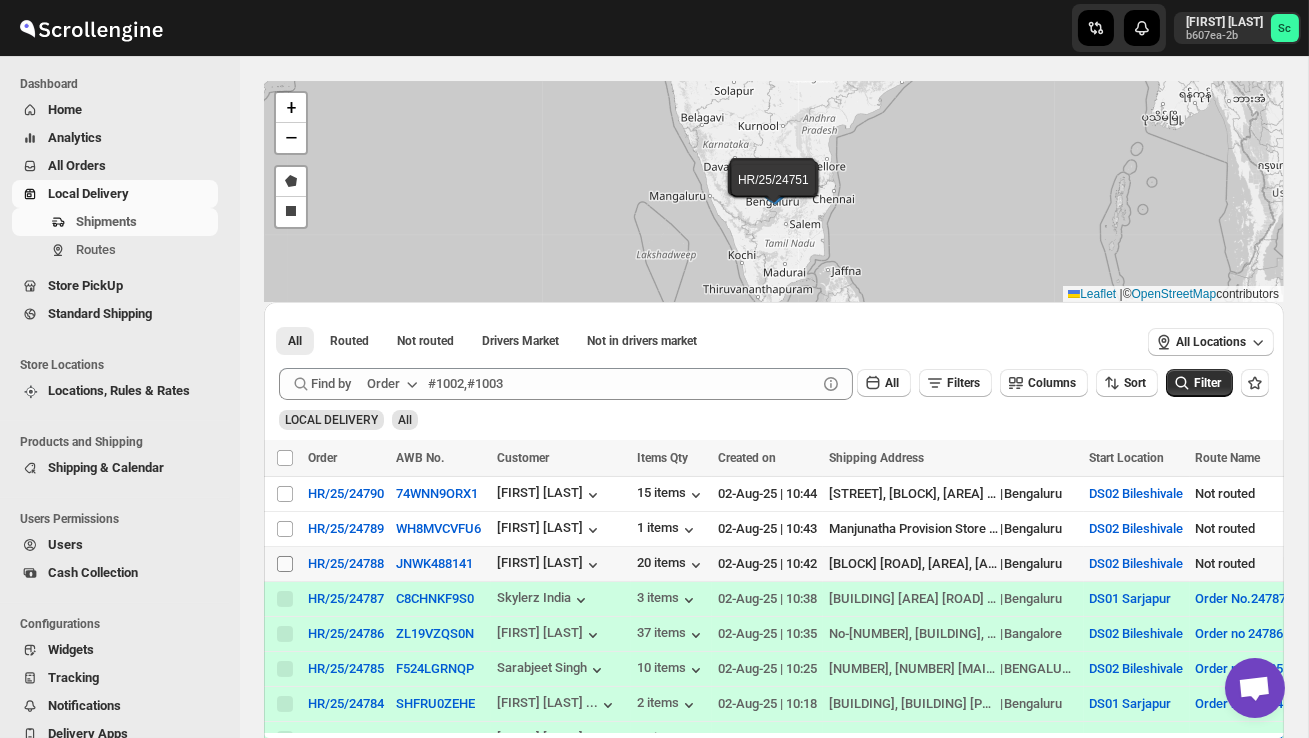 click on "Select shipment" at bounding box center [285, 564] 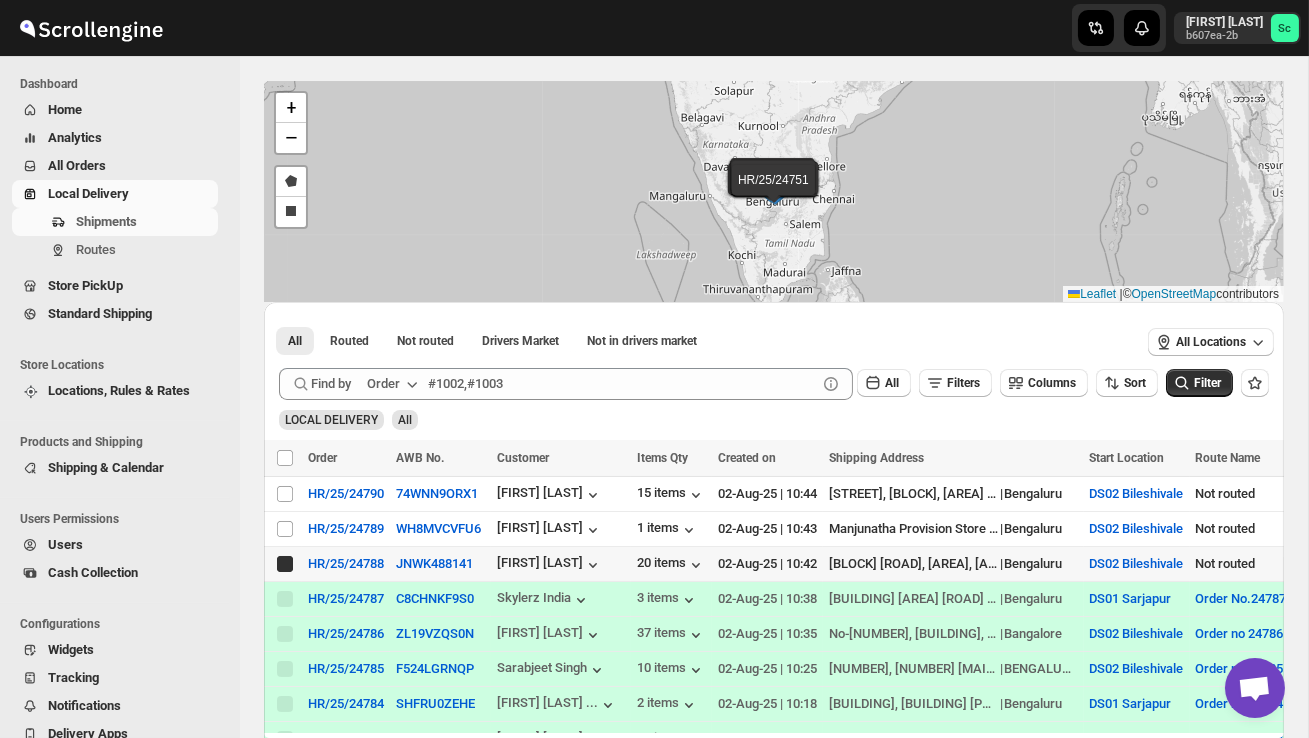 checkbox on "true" 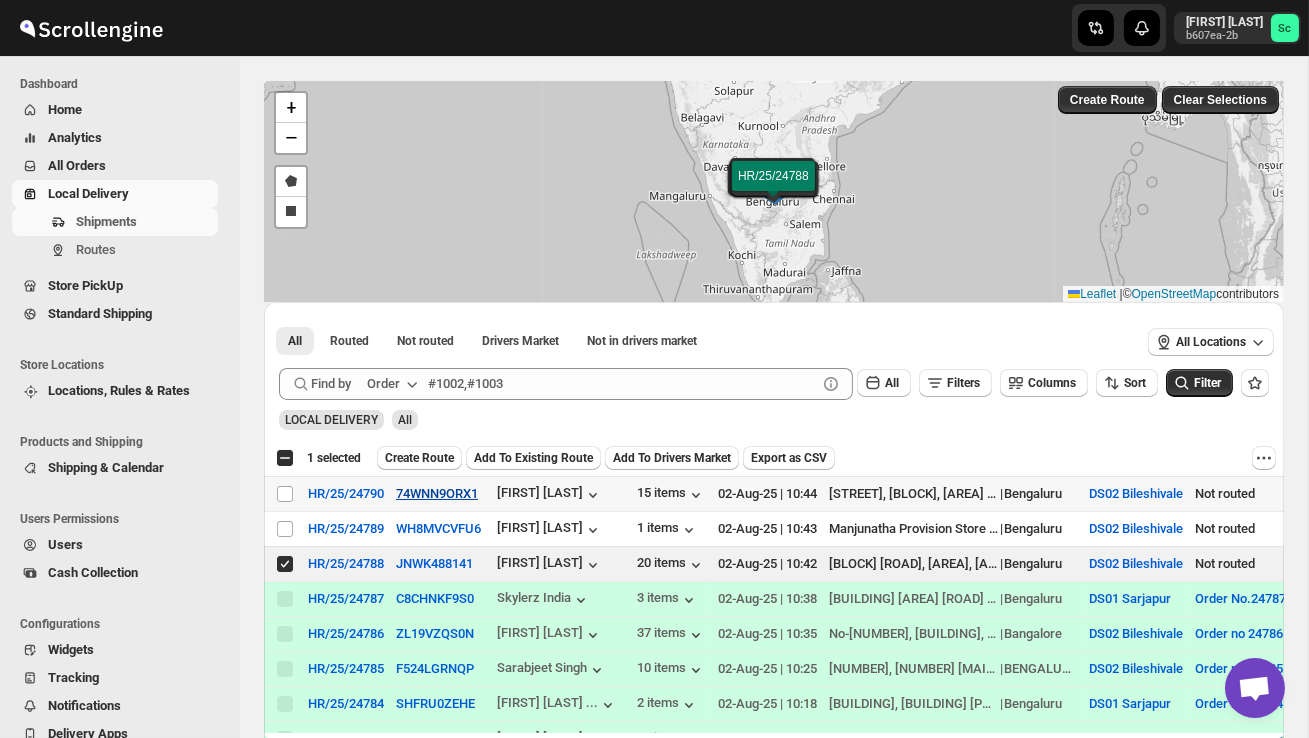 scroll, scrollTop: 0, scrollLeft: 30, axis: horizontal 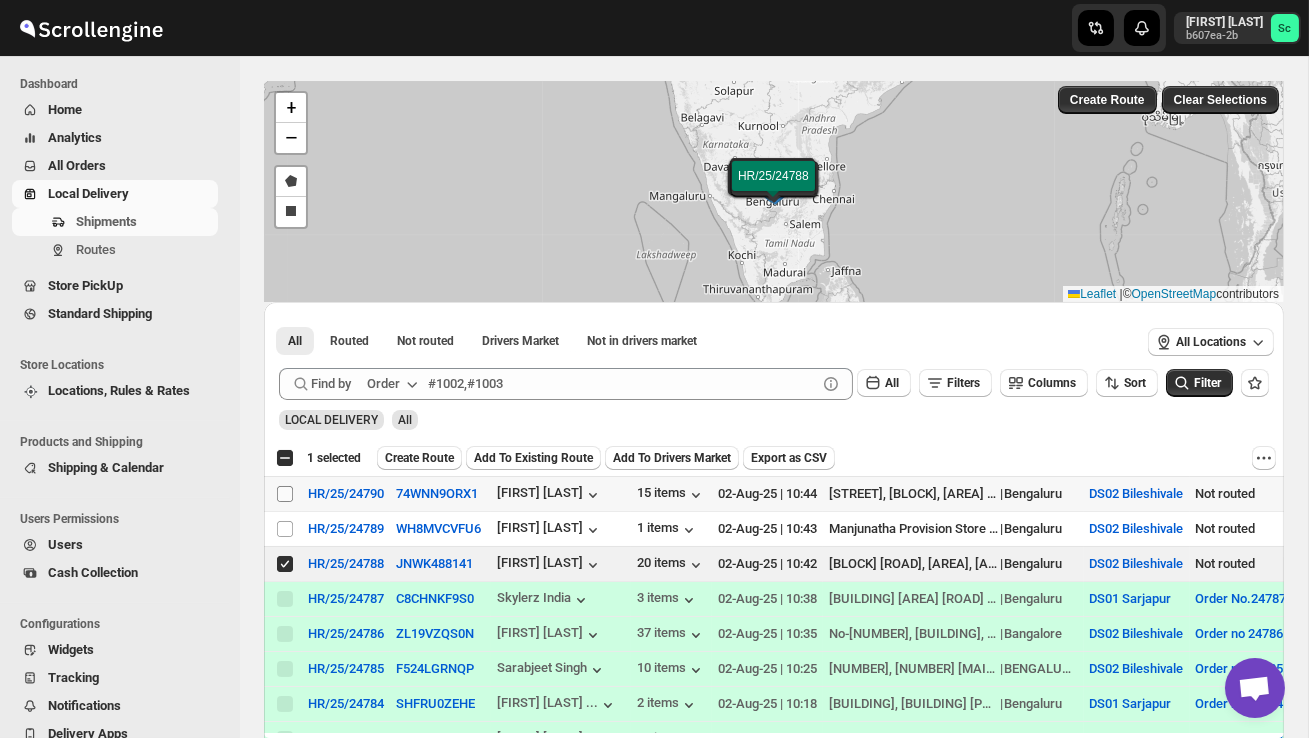 click on "Select shipment" at bounding box center (285, 494) 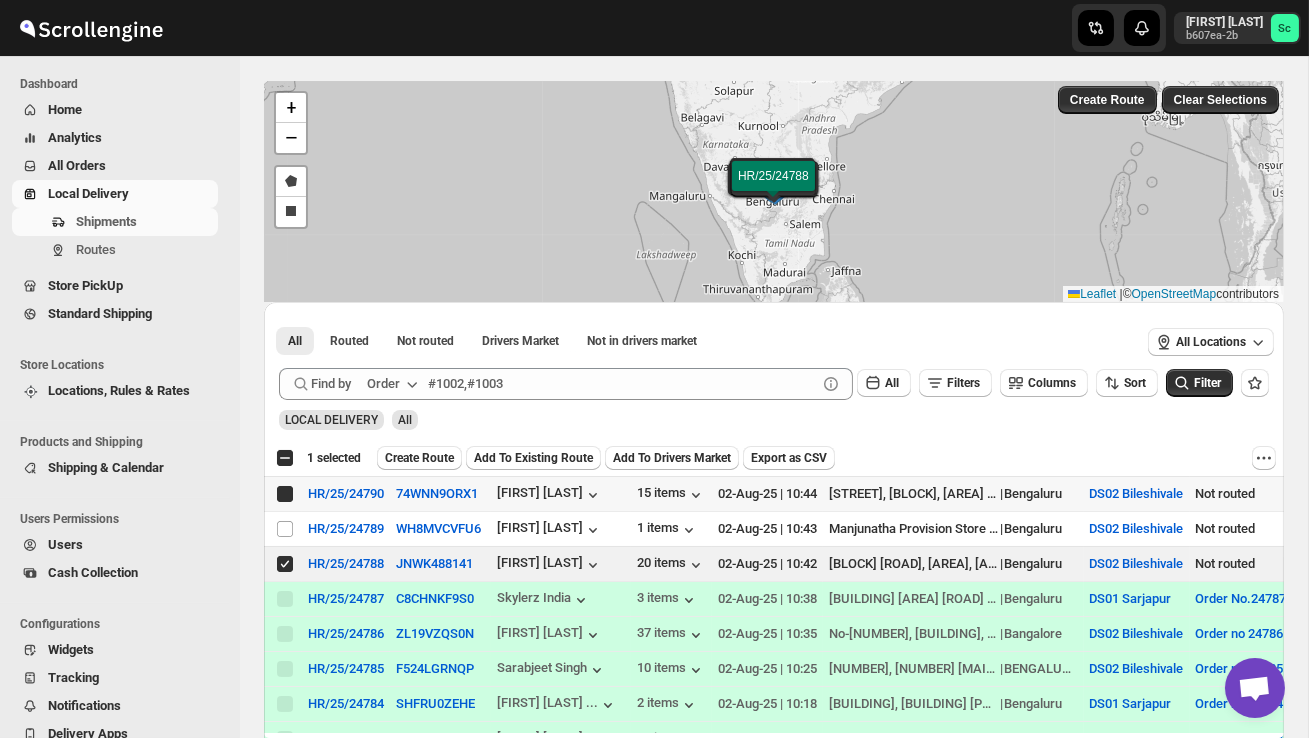 checkbox on "true" 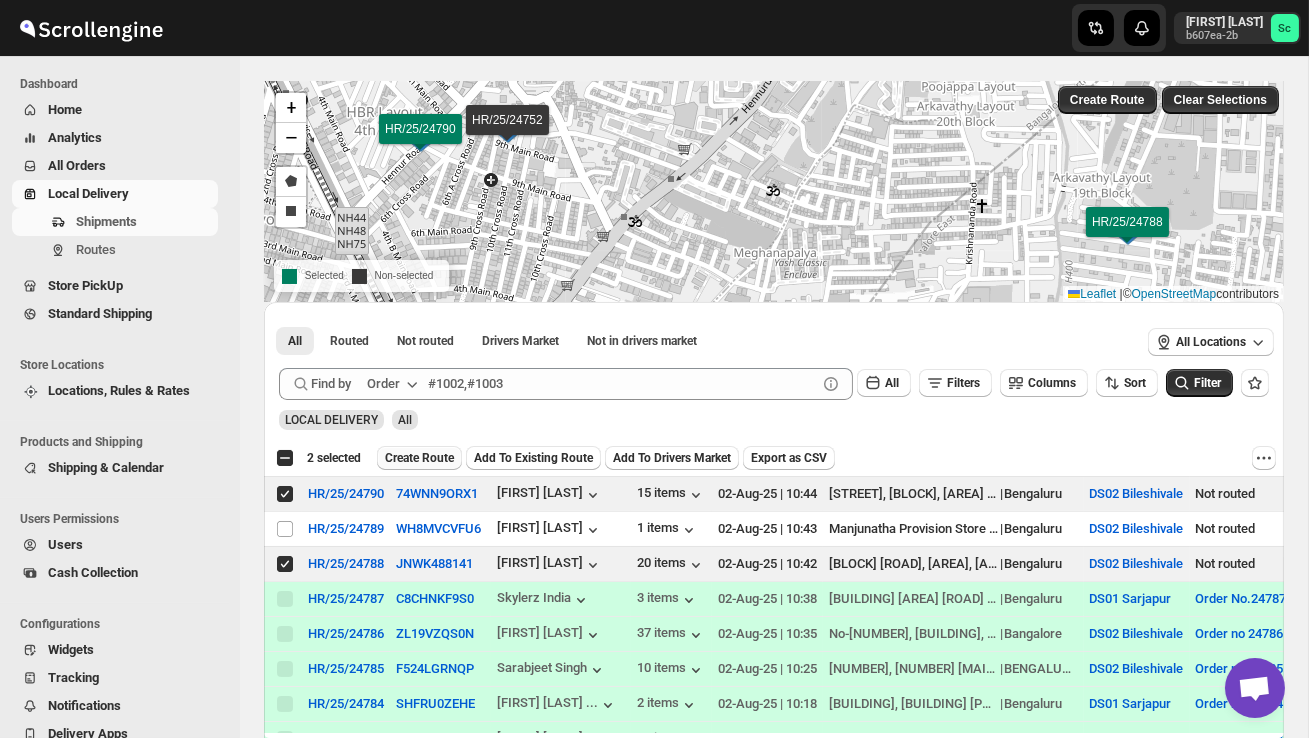 click on "Create Route" at bounding box center (419, 458) 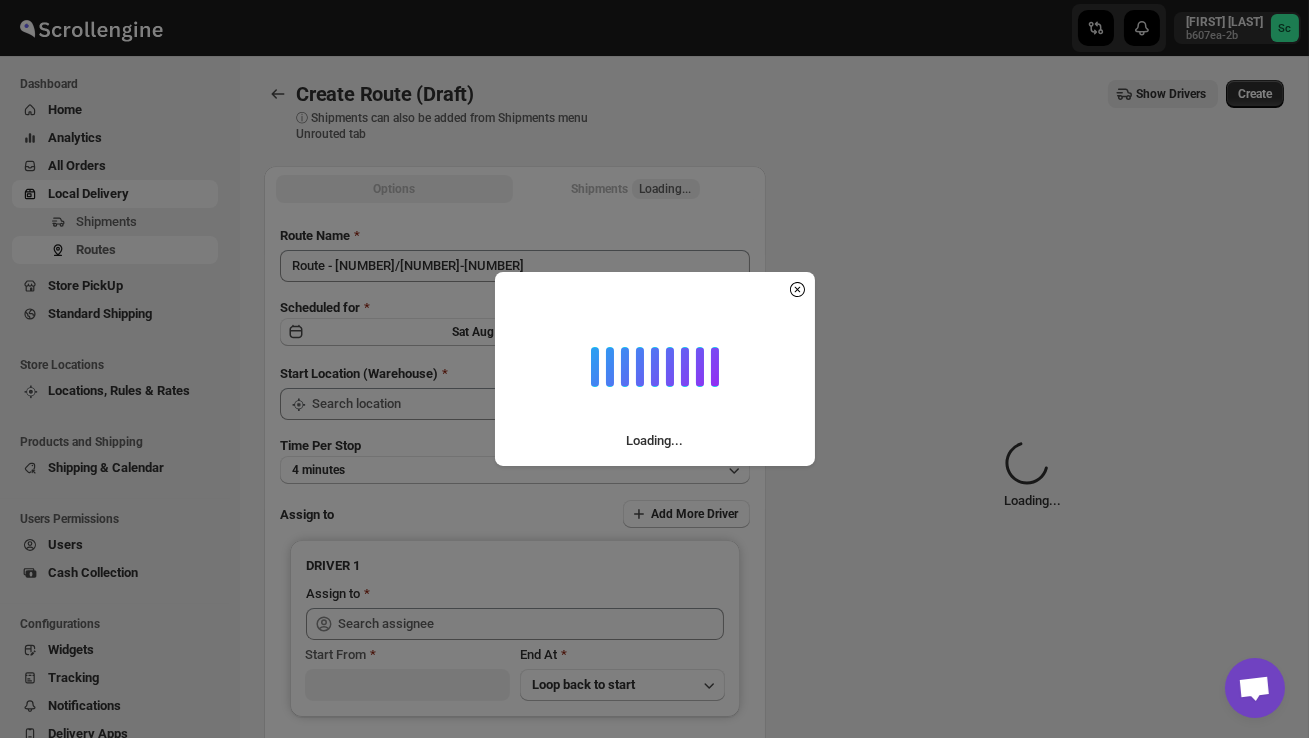 type on "DS02 Bileshivale" 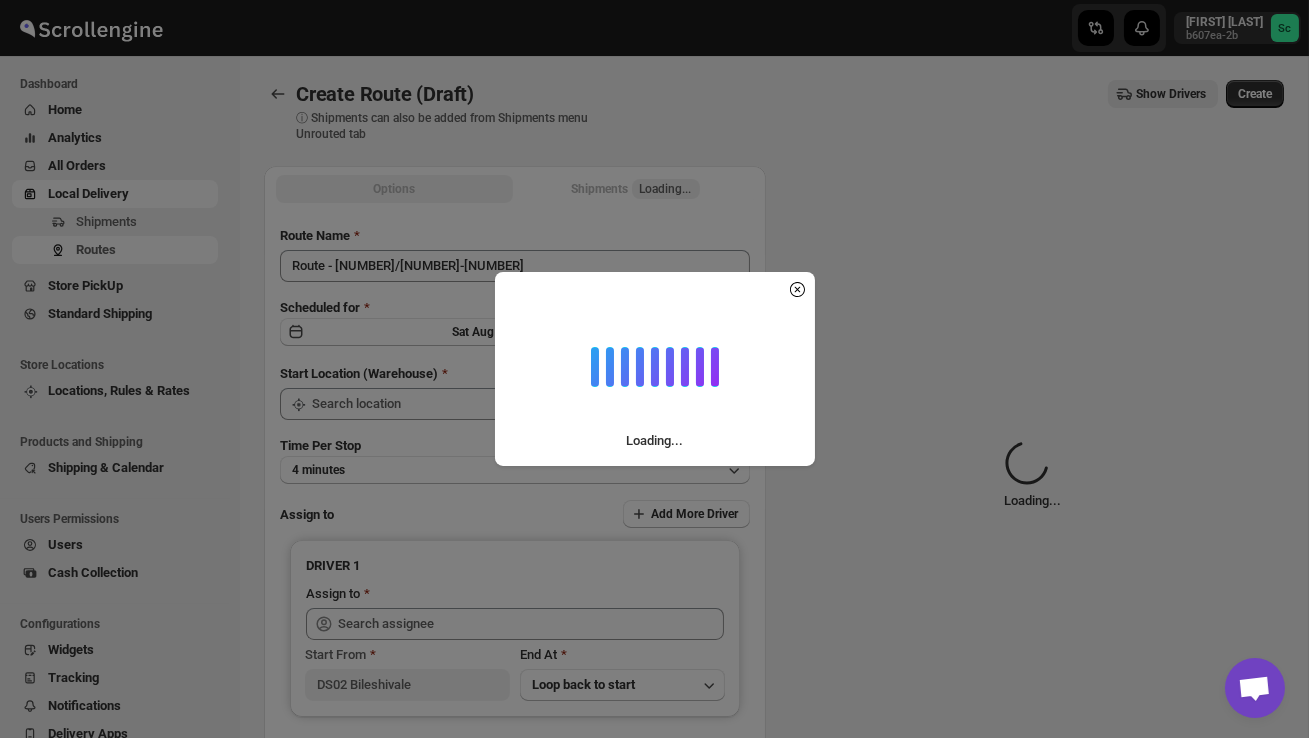 type on "DS02 Bileshivale" 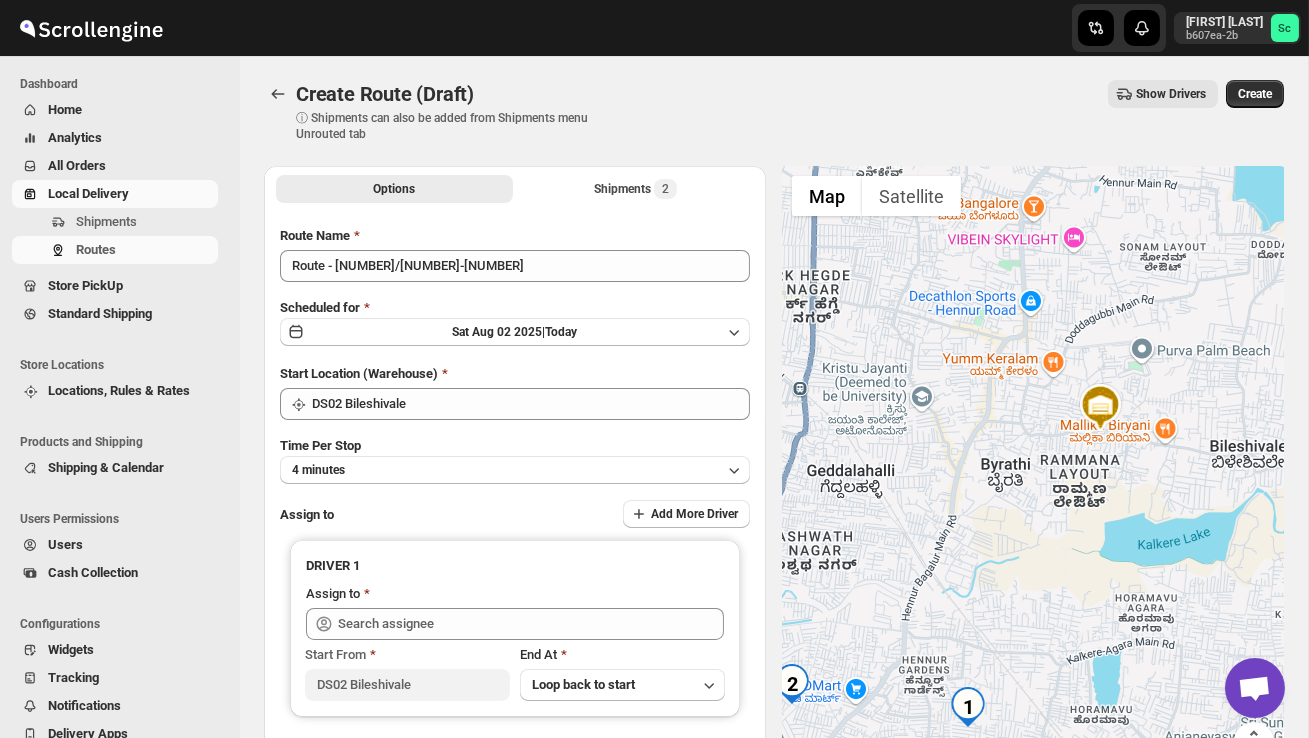 drag, startPoint x: 951, startPoint y: 541, endPoint x: 1028, endPoint y: 489, distance: 92.91394 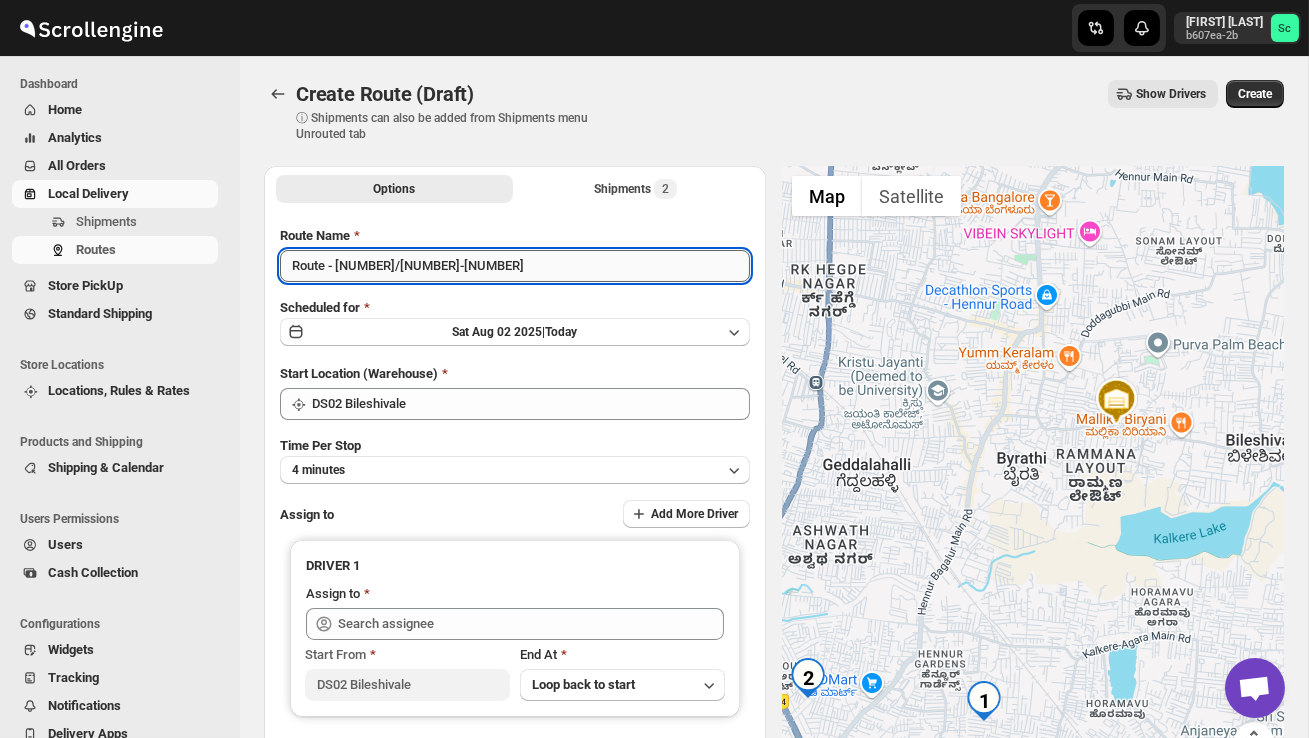 click on "Route - [NUMBER]/[NUMBER]-[NUMBER]" at bounding box center (515, 266) 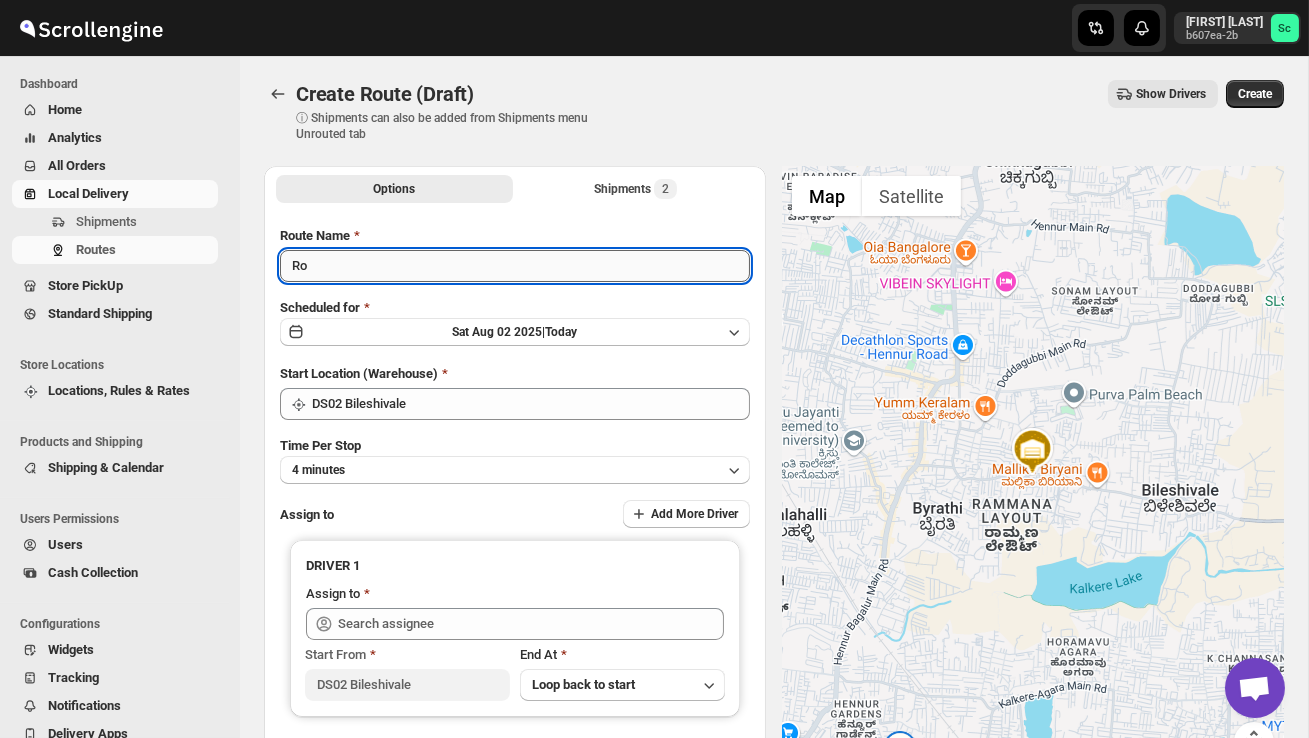 type on "R" 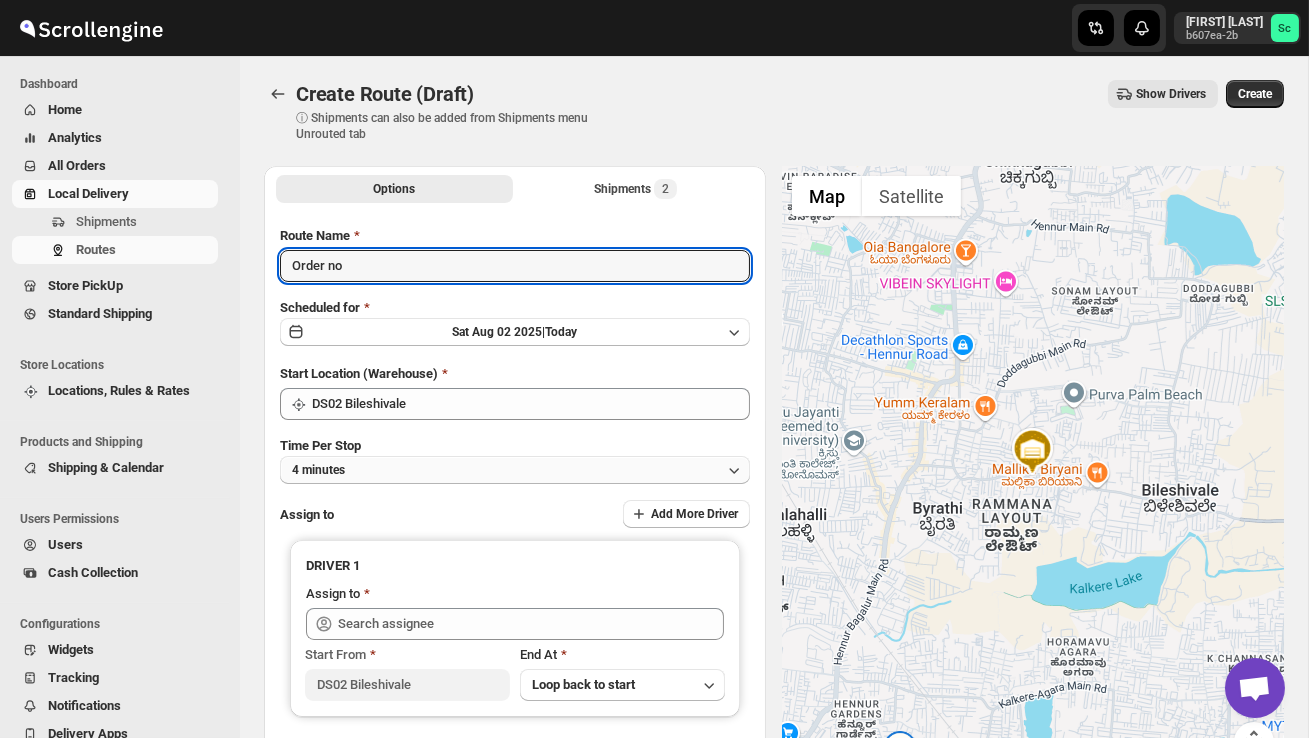 click on "4 minutes" at bounding box center [515, 470] 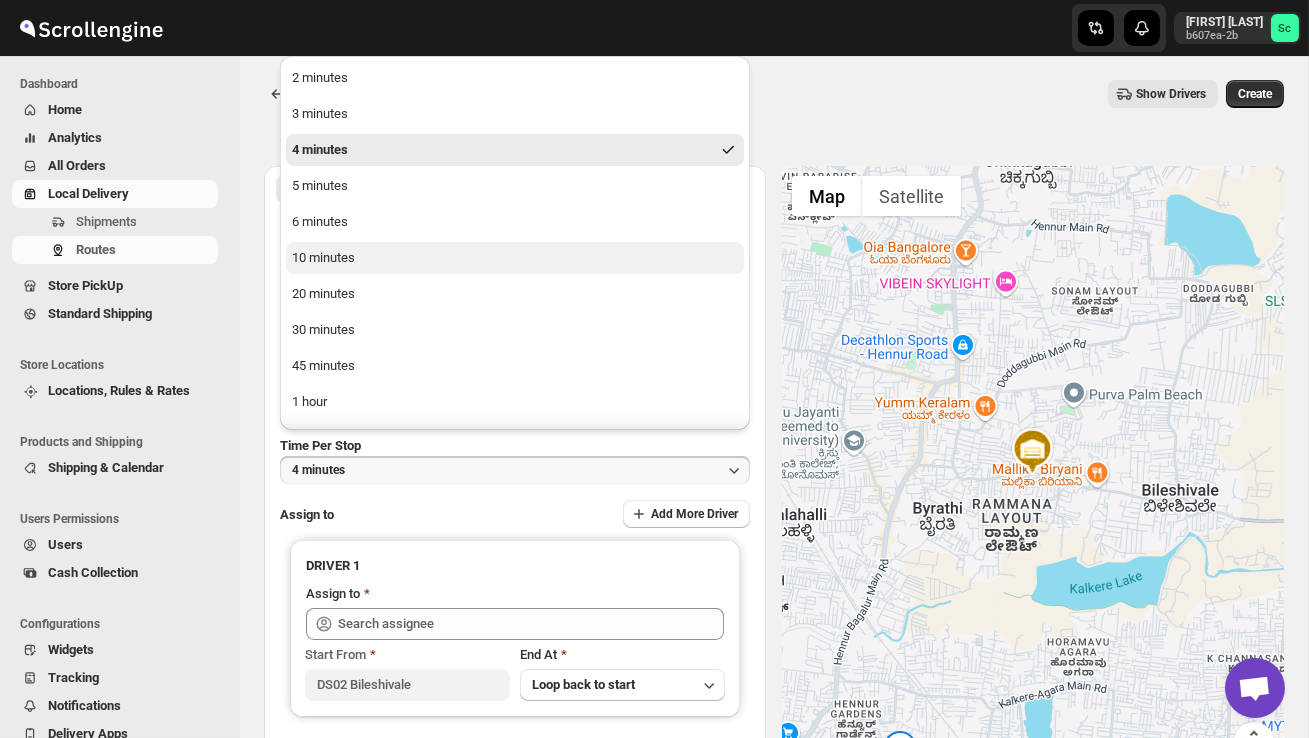 click on "10 minutes" at bounding box center (515, 258) 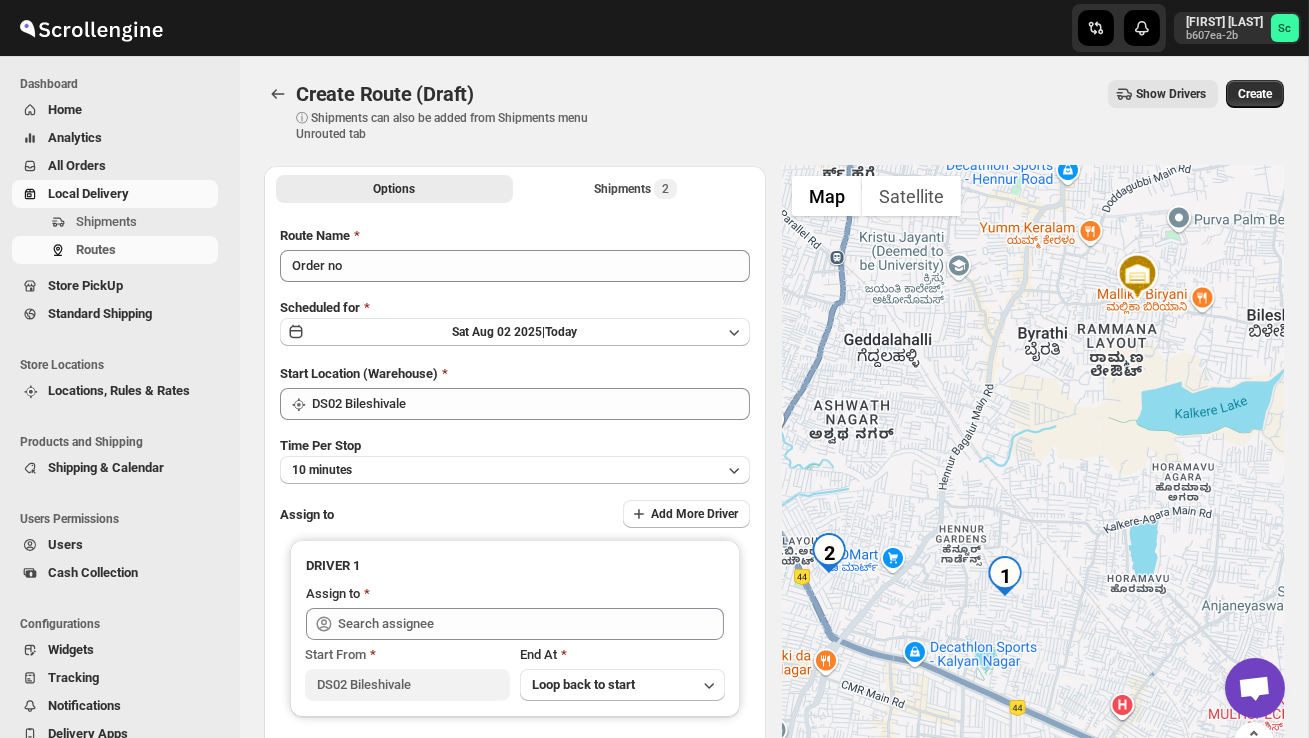 drag, startPoint x: 909, startPoint y: 466, endPoint x: 1016, endPoint y: 288, distance: 207.68486 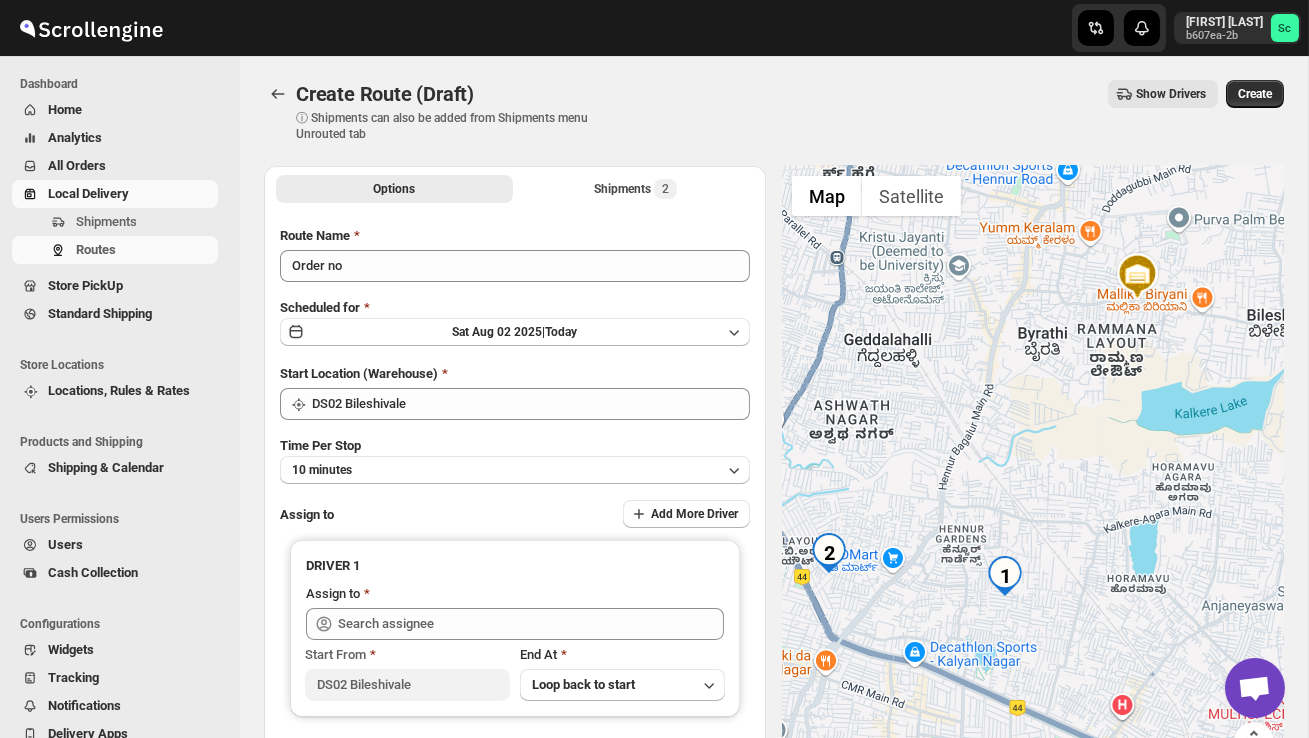 click at bounding box center [1033, 476] 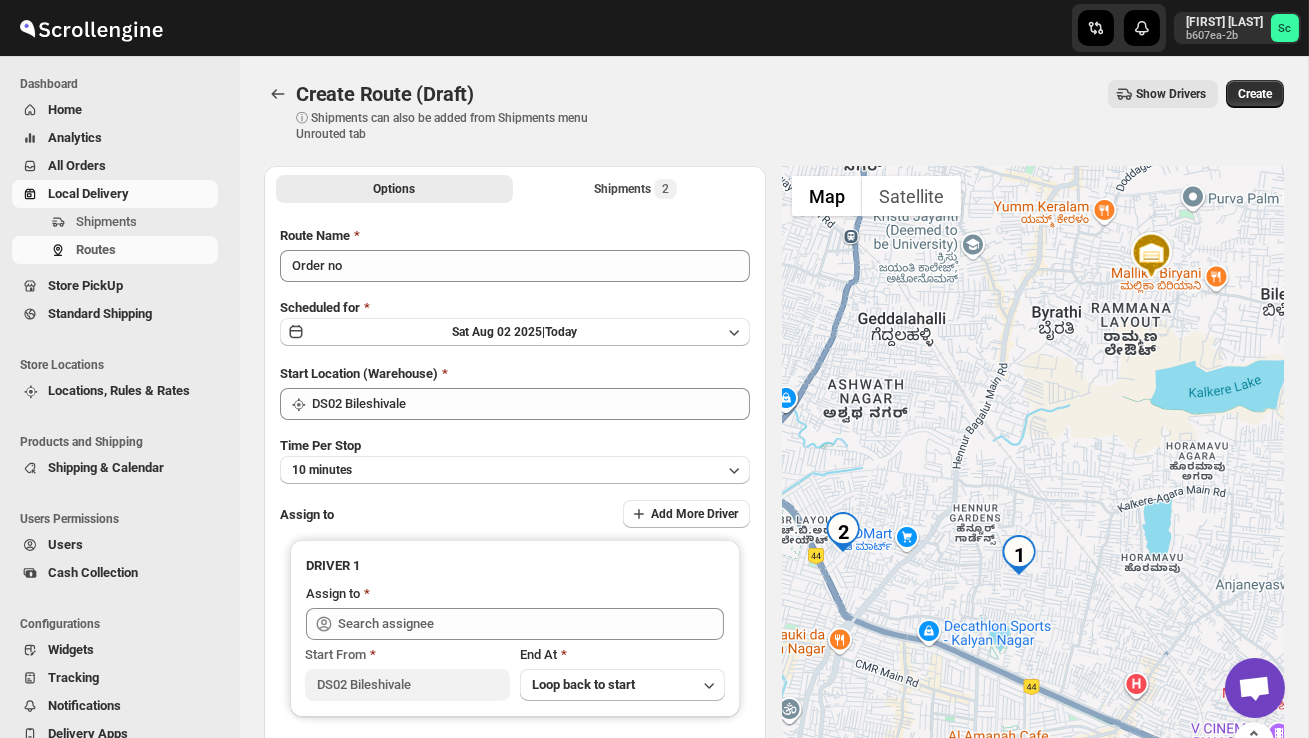 click at bounding box center (1033, 476) 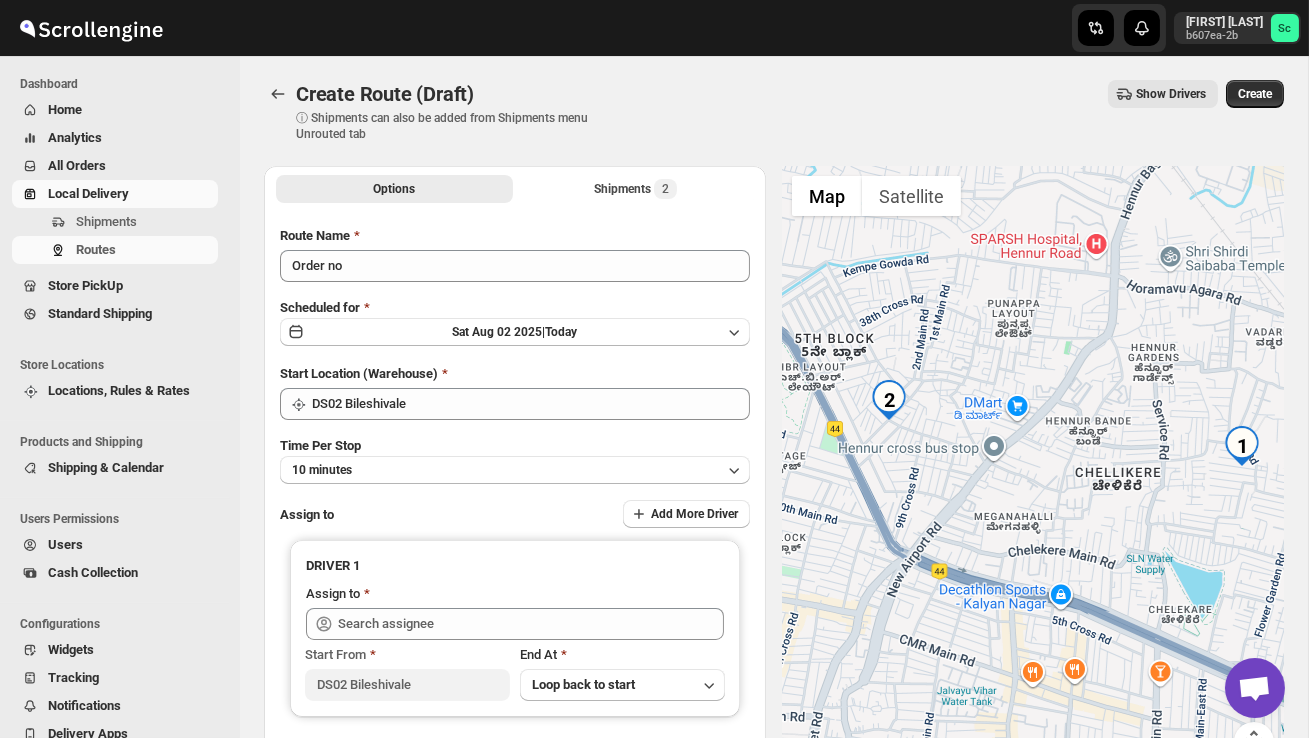 drag, startPoint x: 910, startPoint y: 514, endPoint x: 1062, endPoint y: 237, distance: 315.9636 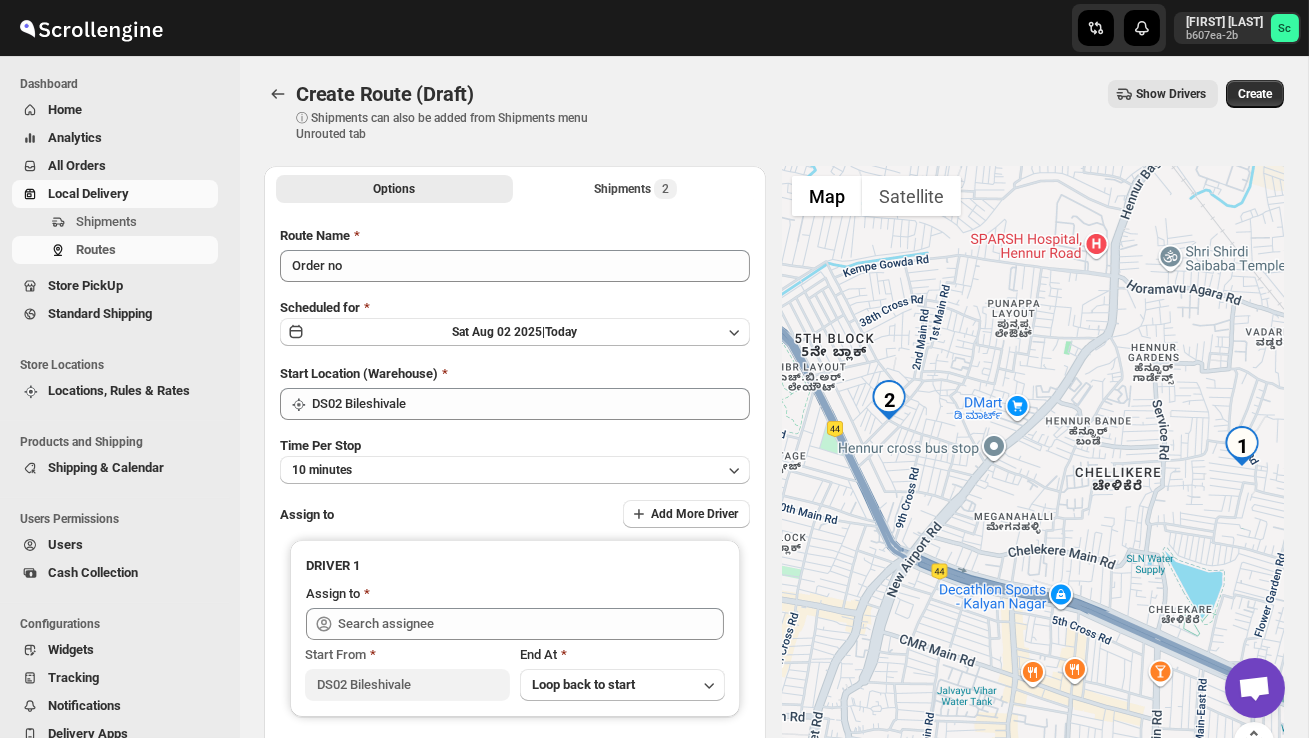 click at bounding box center [1033, 476] 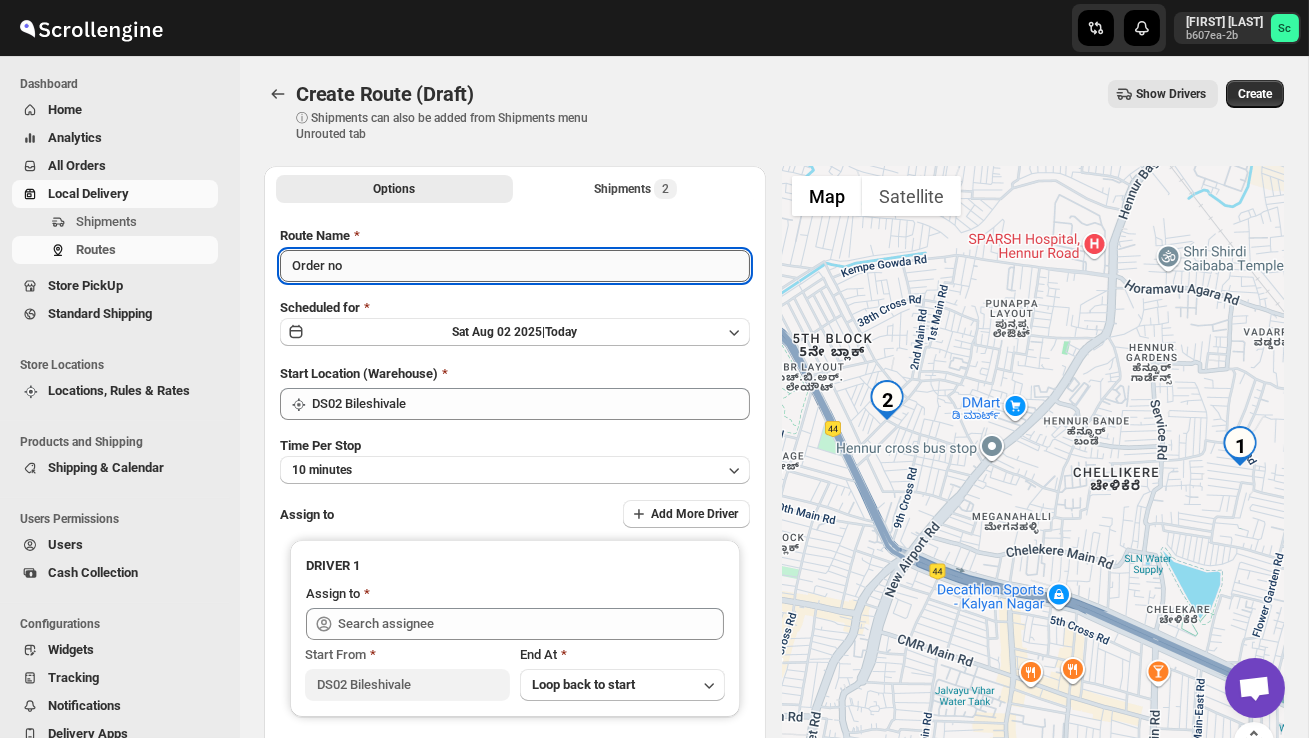 click on "Order no" at bounding box center (515, 266) 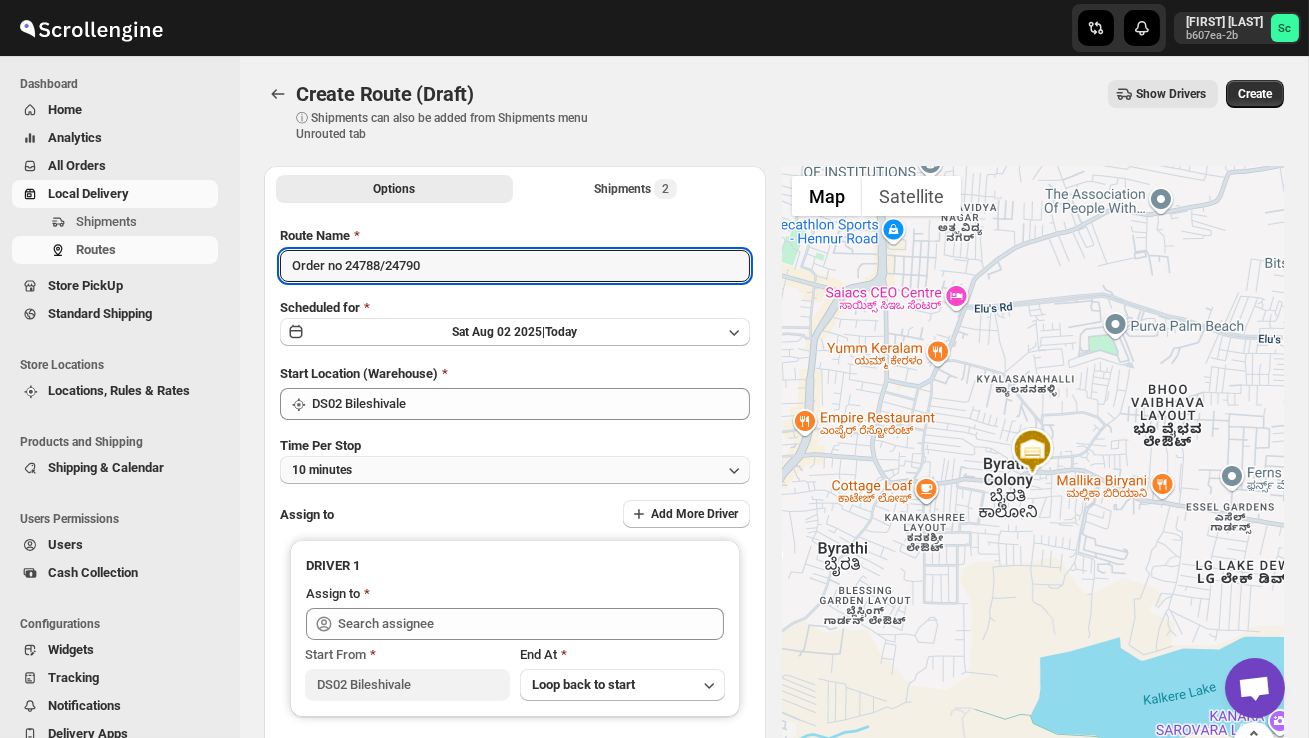 type on "Order no 24788/24790" 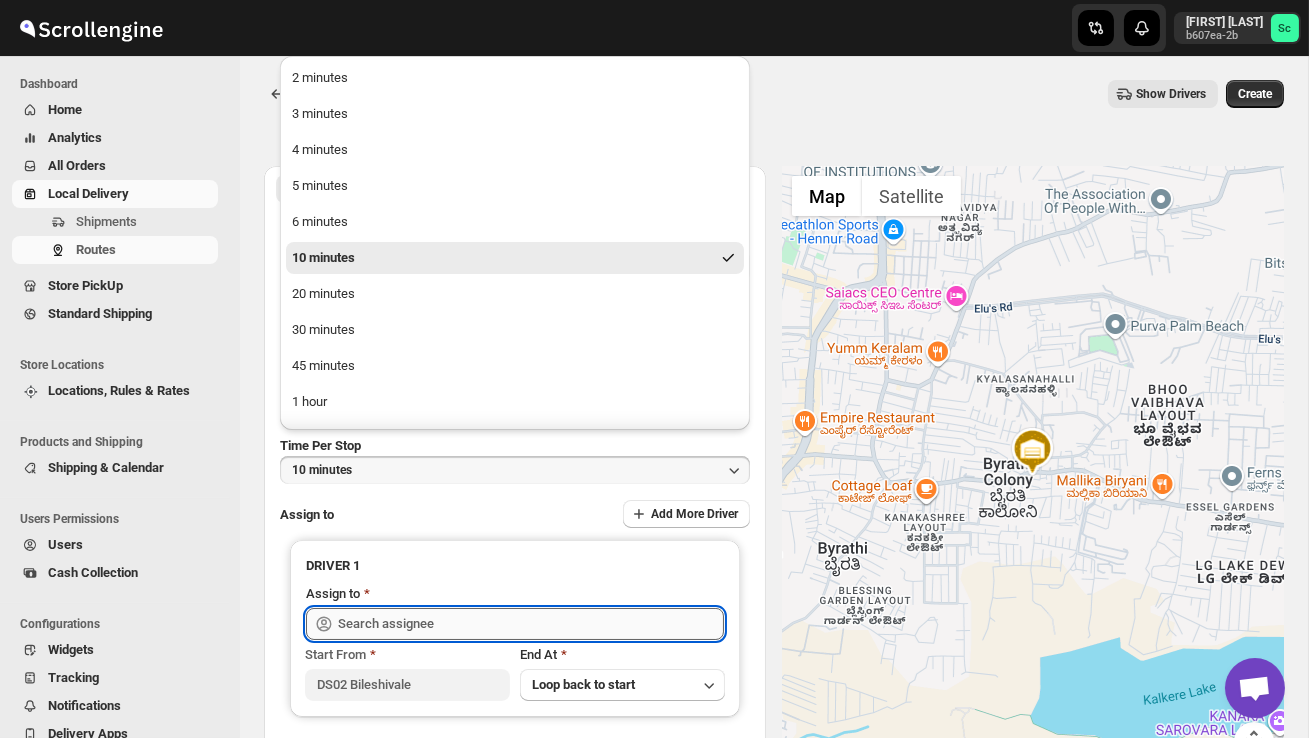 click at bounding box center (531, 624) 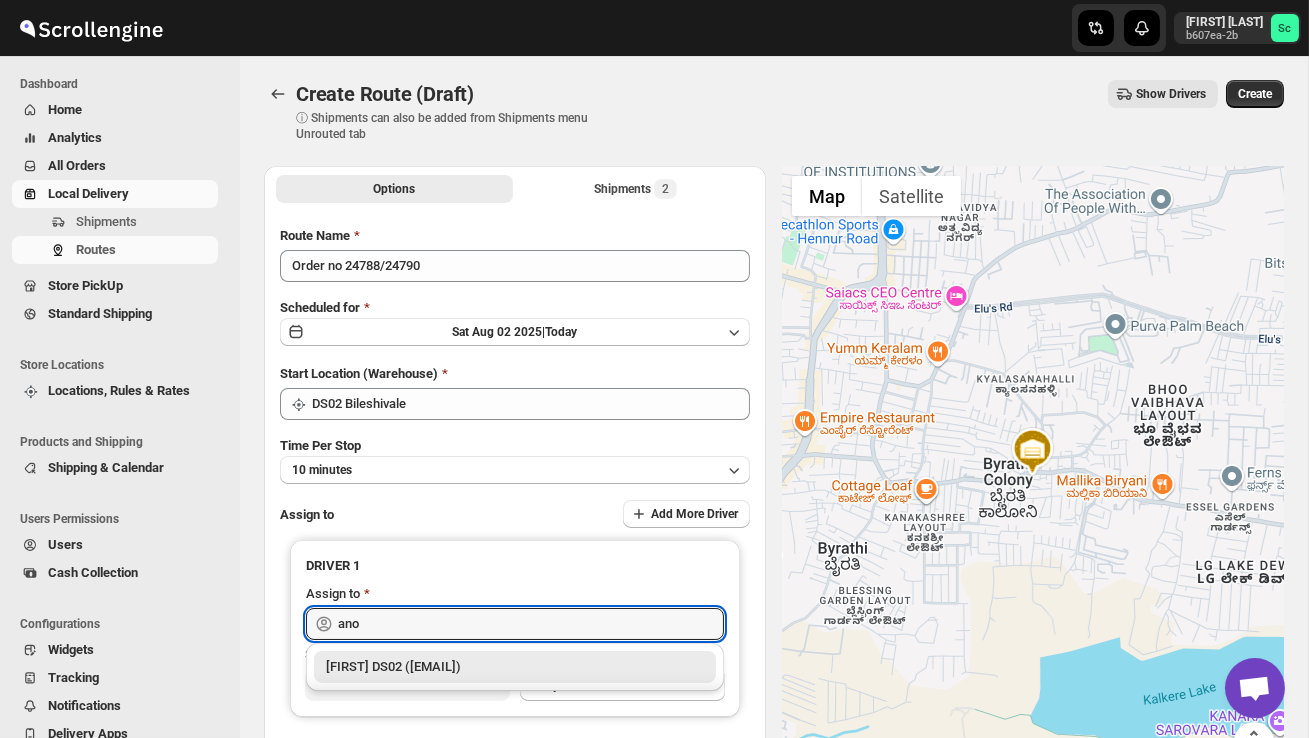 click on "[FIRST] DS02 ([EMAIL])" at bounding box center (515, 667) 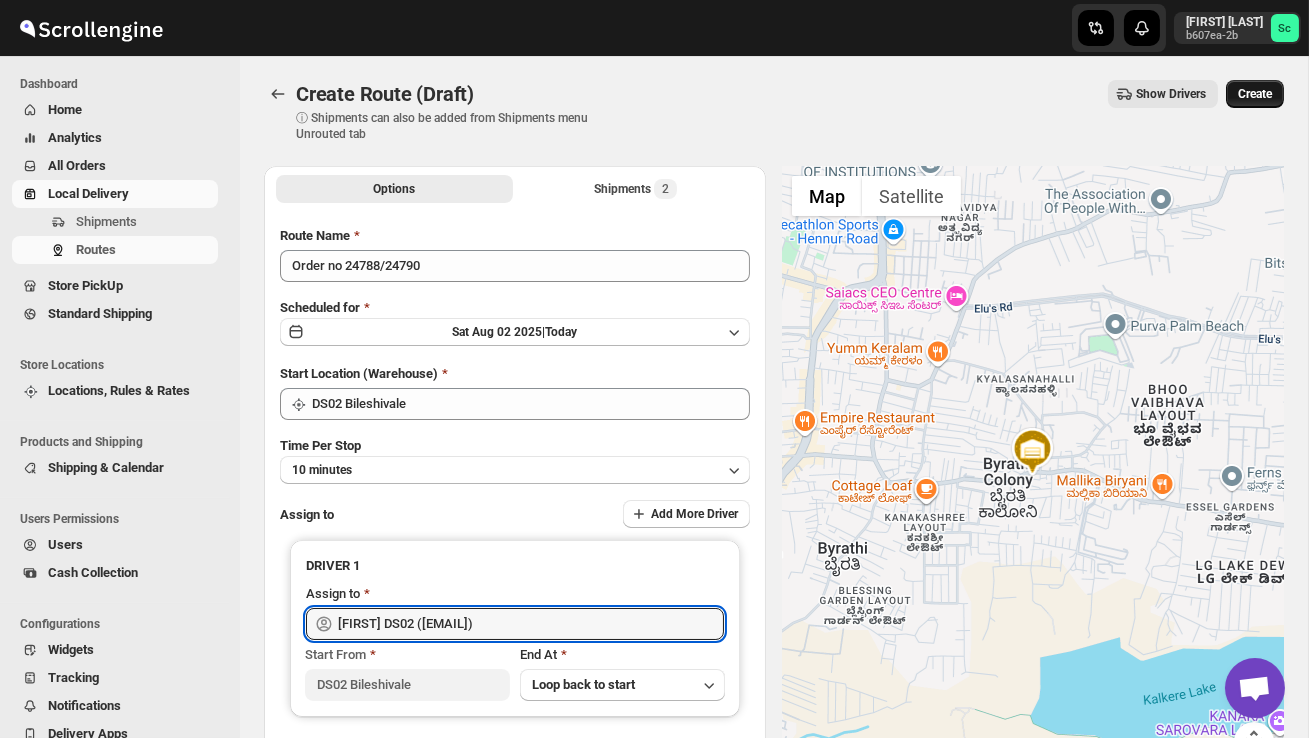 type on "[FIRST] DS02 ([EMAIL])" 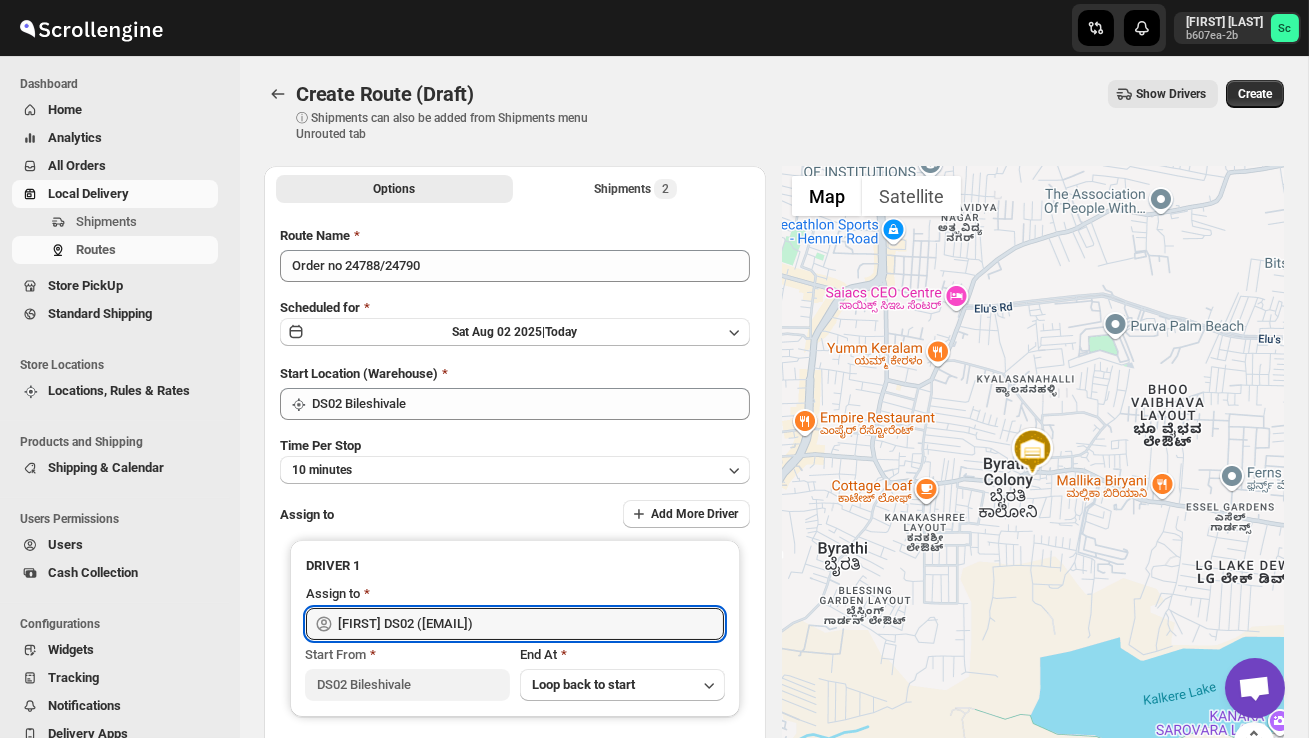click on "Create" at bounding box center [1255, 94] 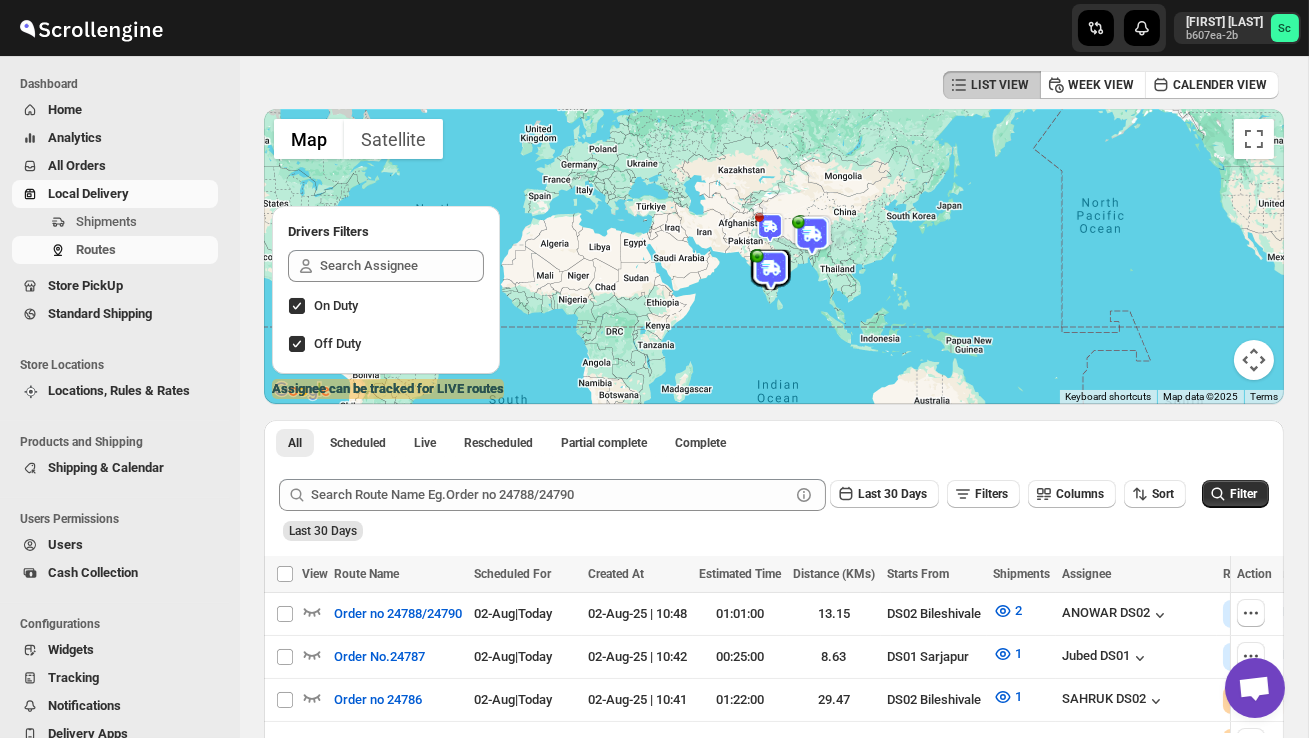 scroll, scrollTop: 85, scrollLeft: 0, axis: vertical 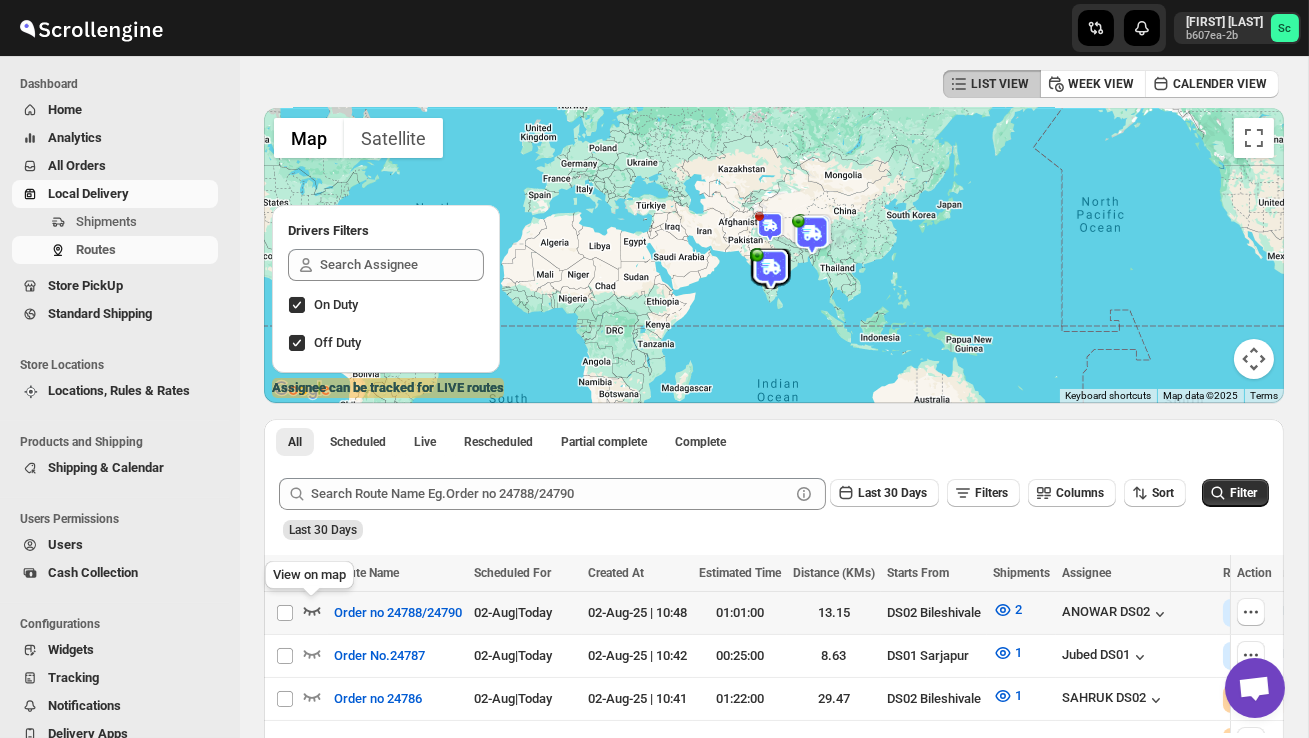 click 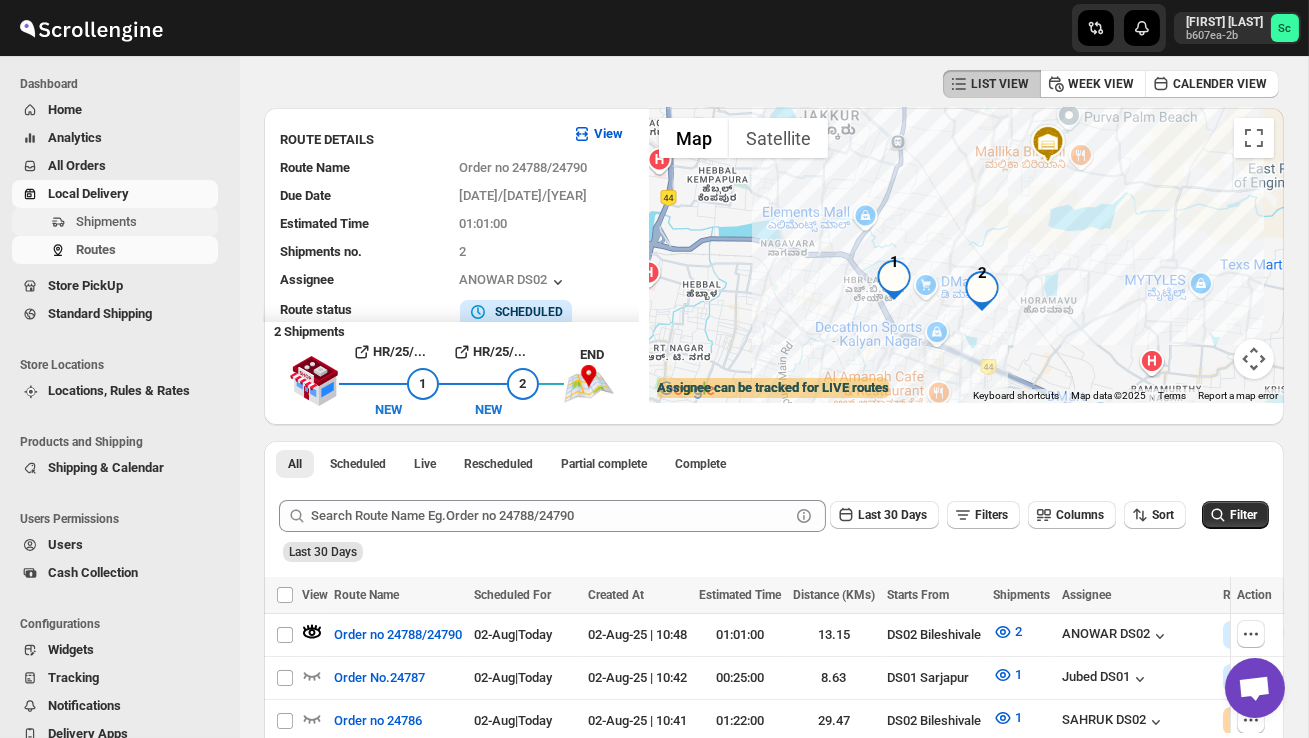 click on "Shipments" at bounding box center (145, 222) 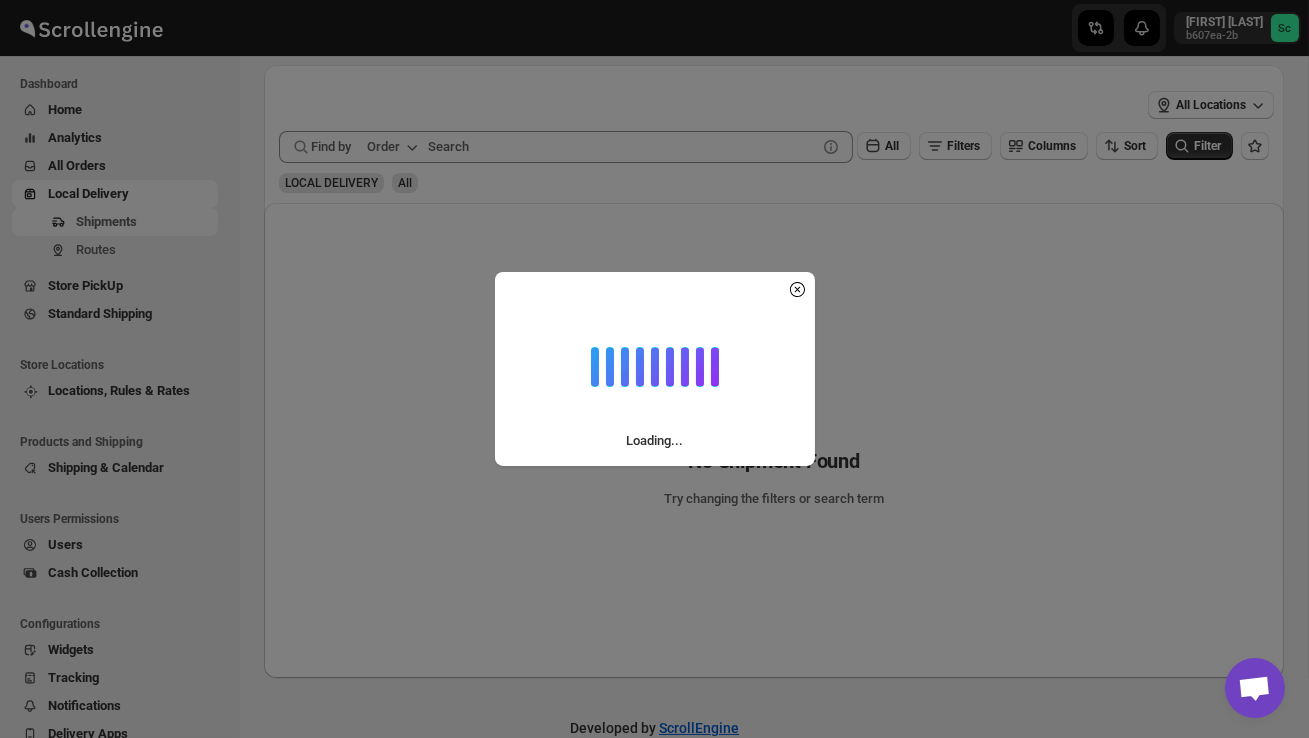 scroll, scrollTop: 0, scrollLeft: 0, axis: both 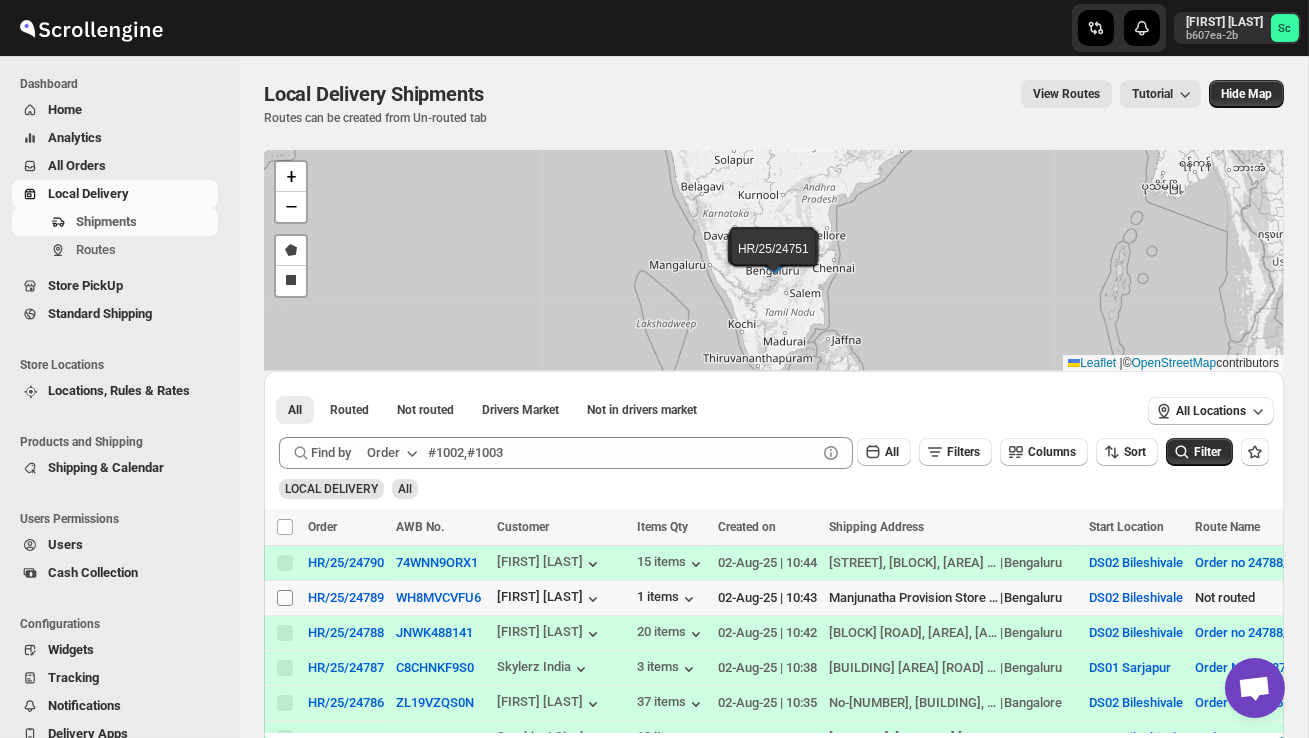 click on "Select shipment" at bounding box center [285, 598] 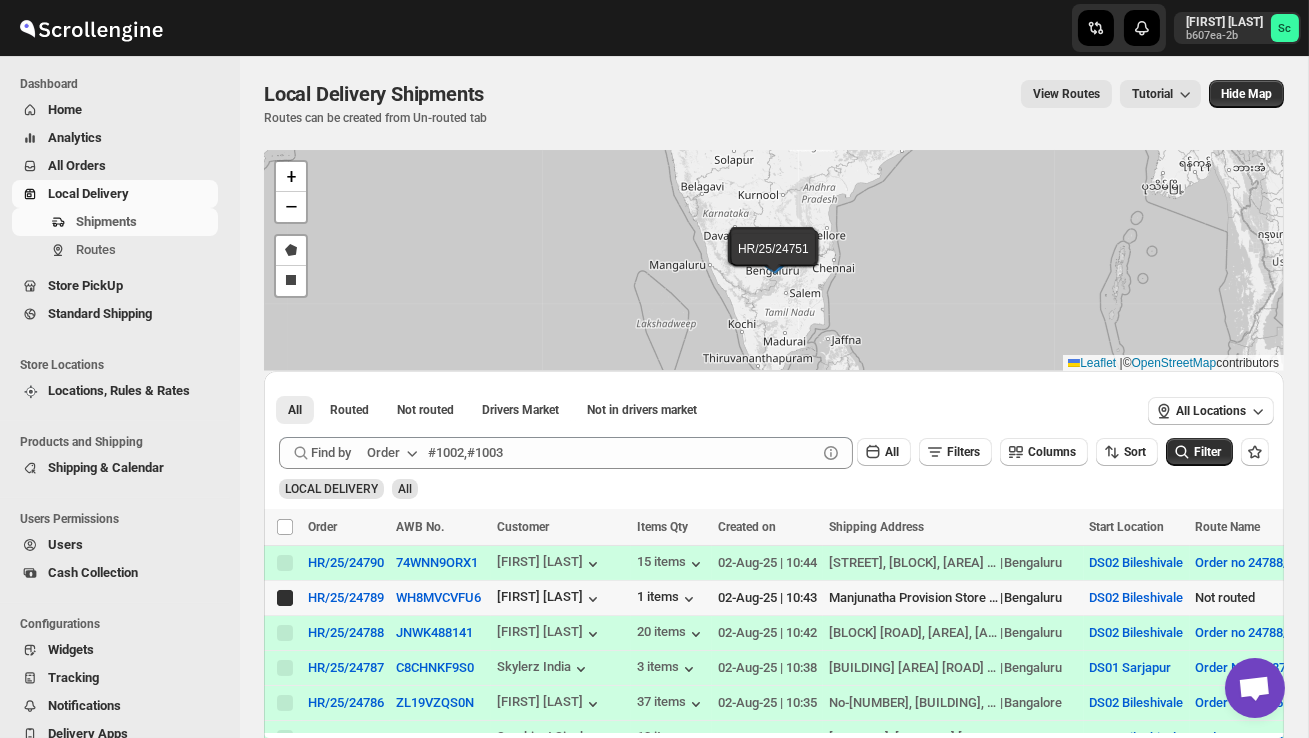 checkbox on "true" 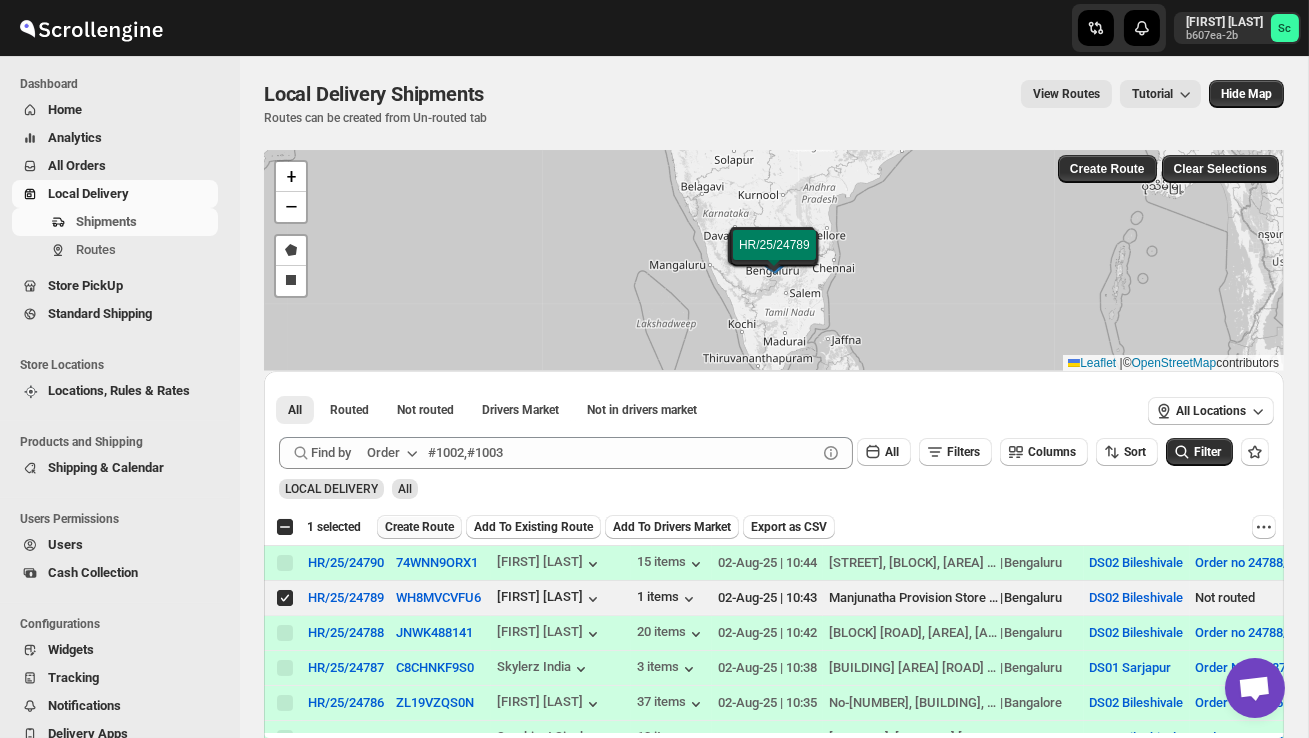 click on "Create Route" at bounding box center (419, 527) 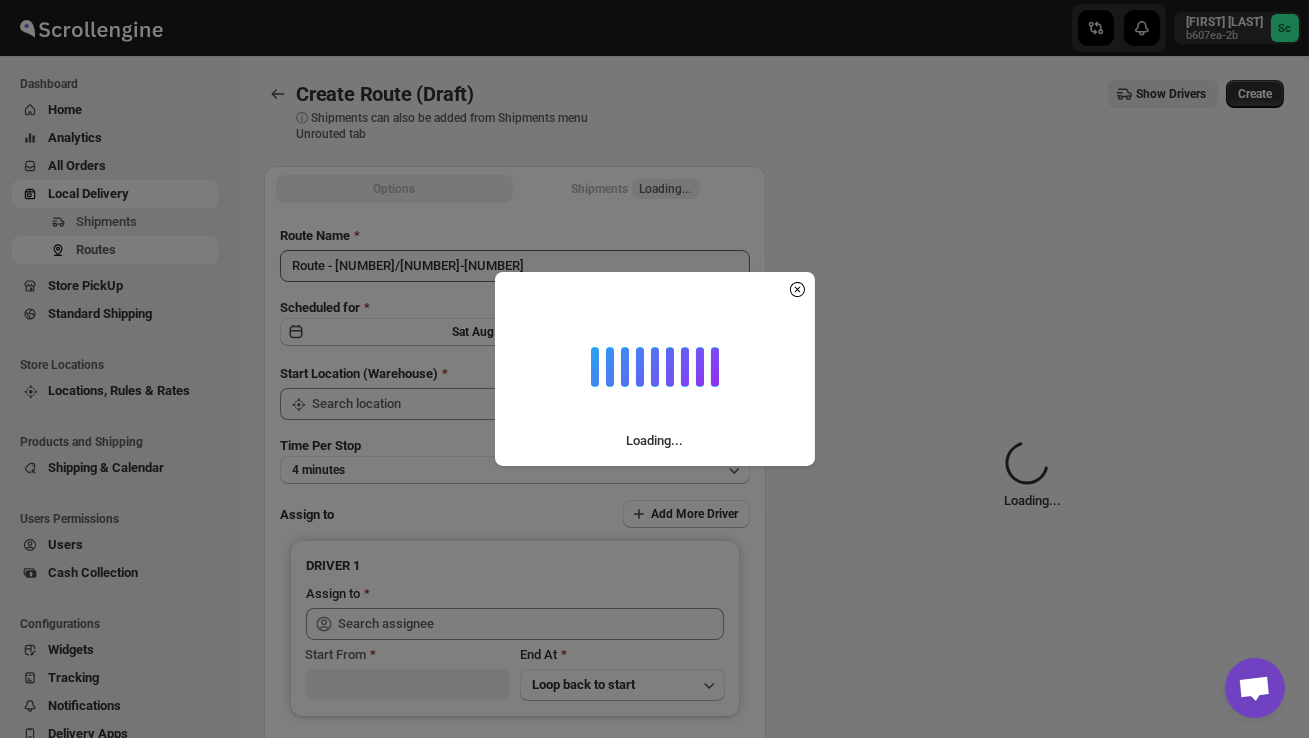 type on "DS02 Bileshivale" 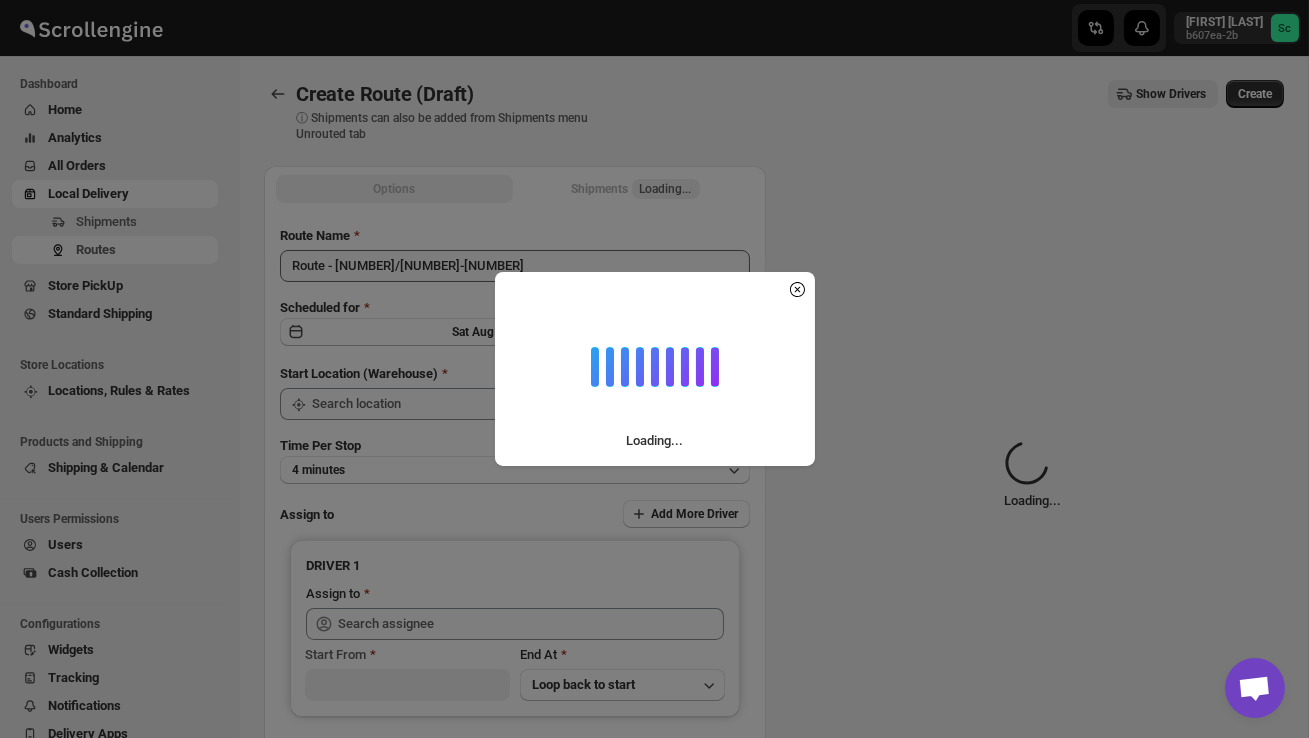 type on "DS02 Bileshivale" 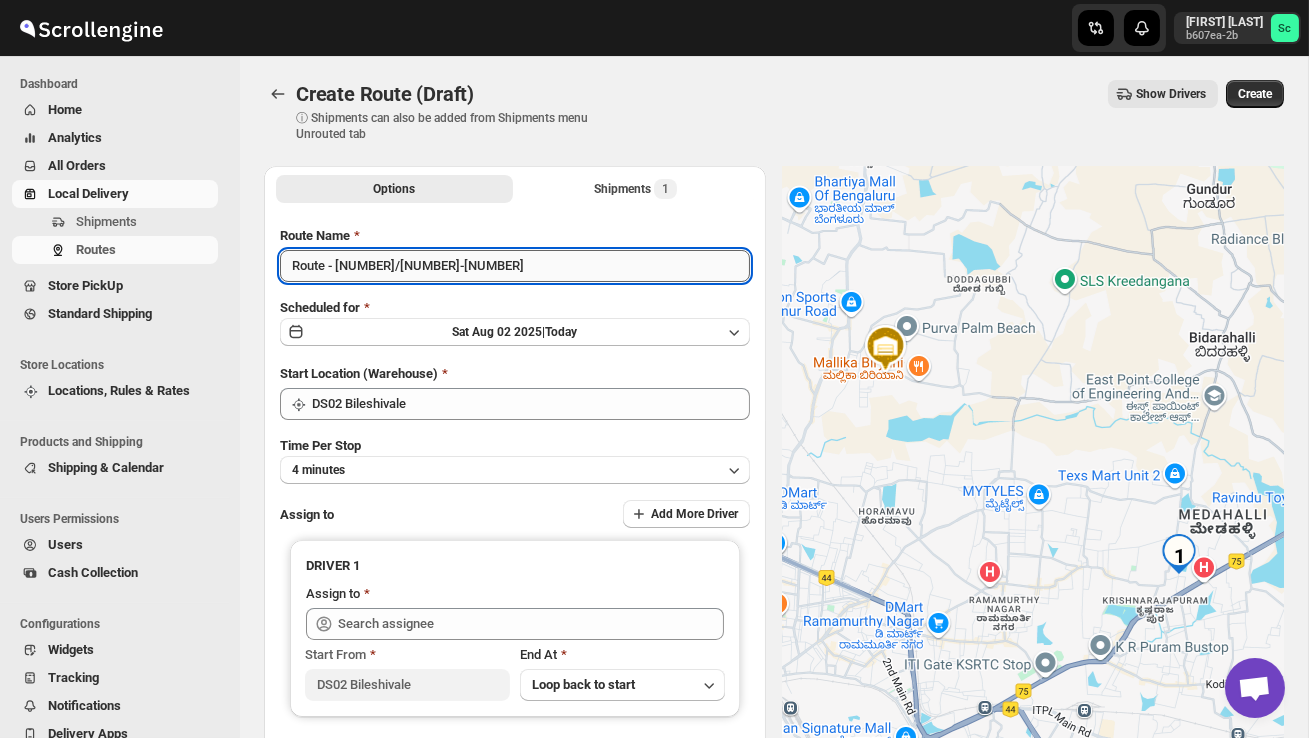 click on "Route - [NUMBER]/[NUMBER]-[NUMBER]" at bounding box center [515, 266] 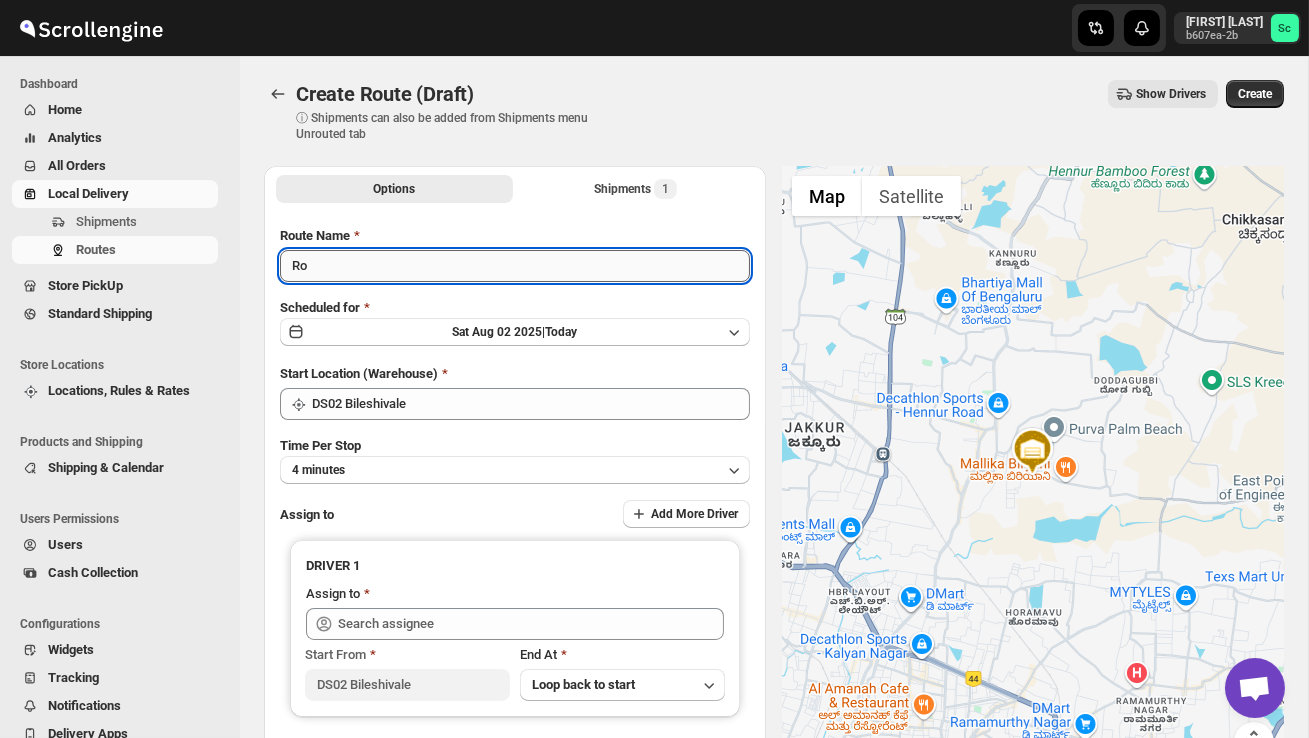 type on "R" 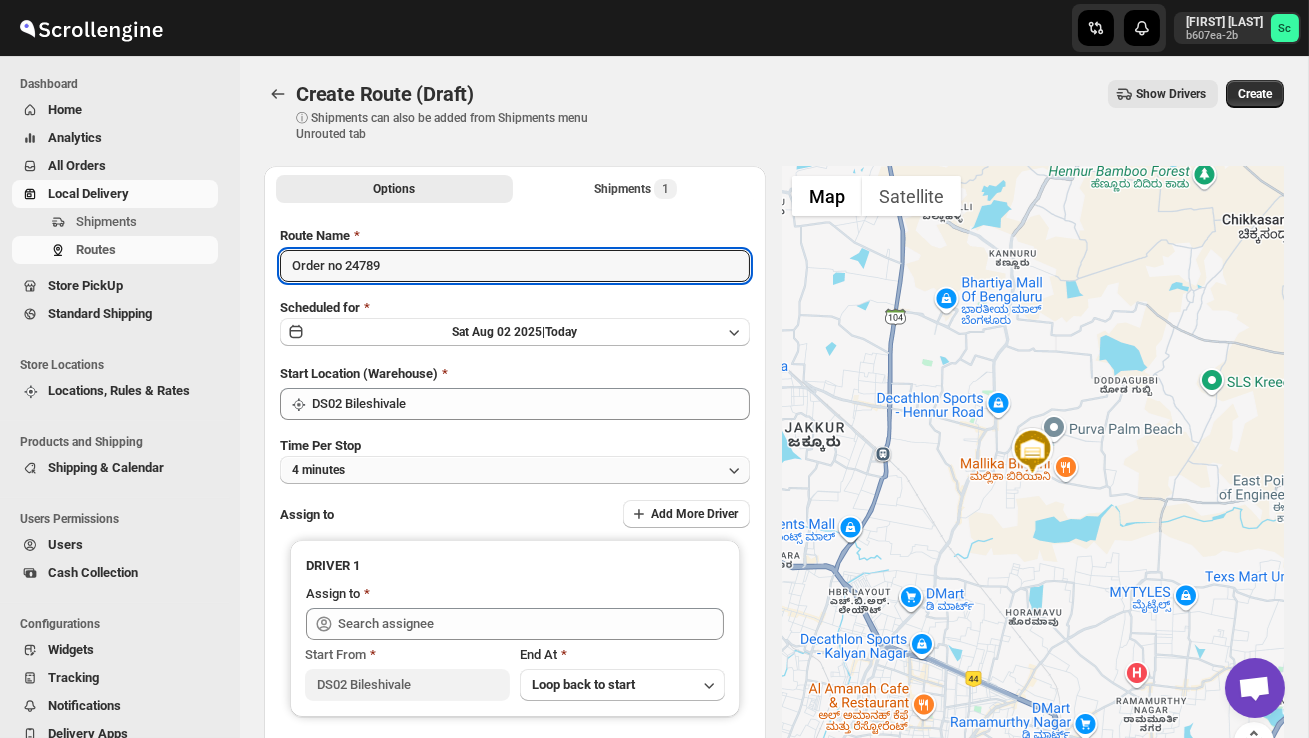 type on "Order no 24789" 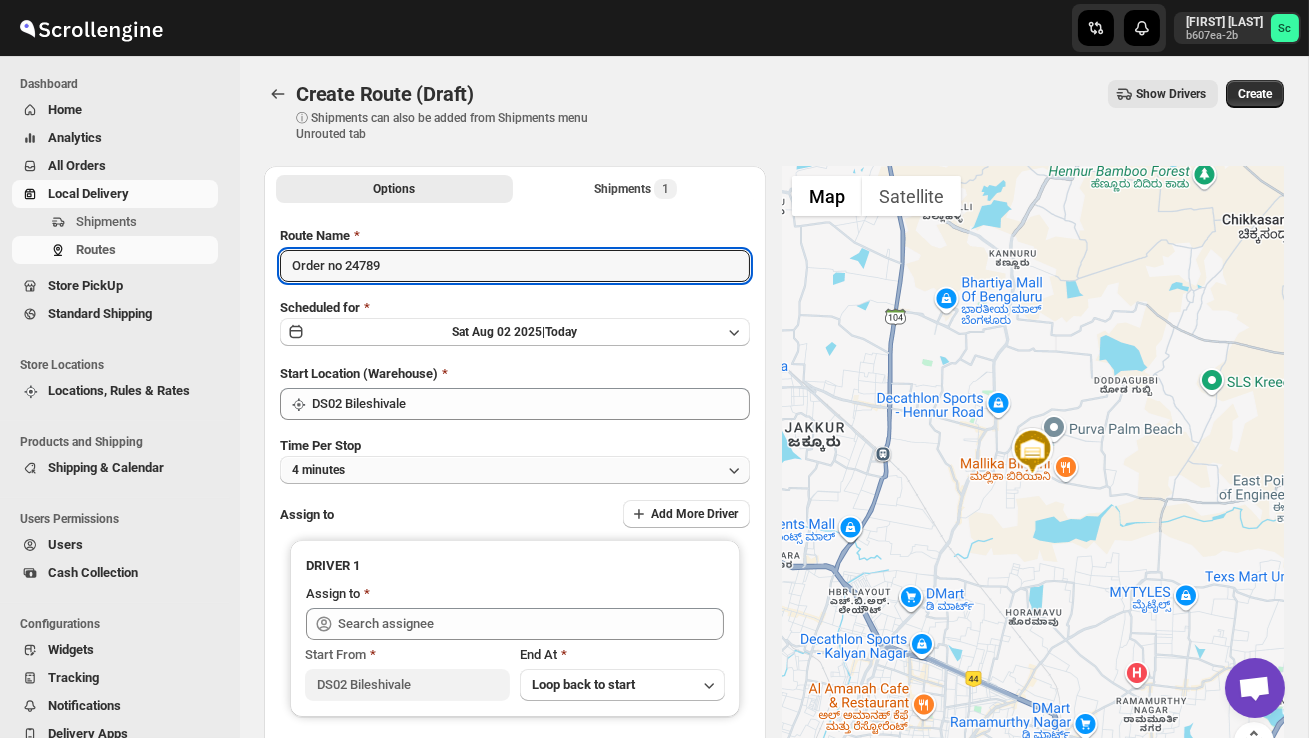 click on "4 minutes" at bounding box center [515, 470] 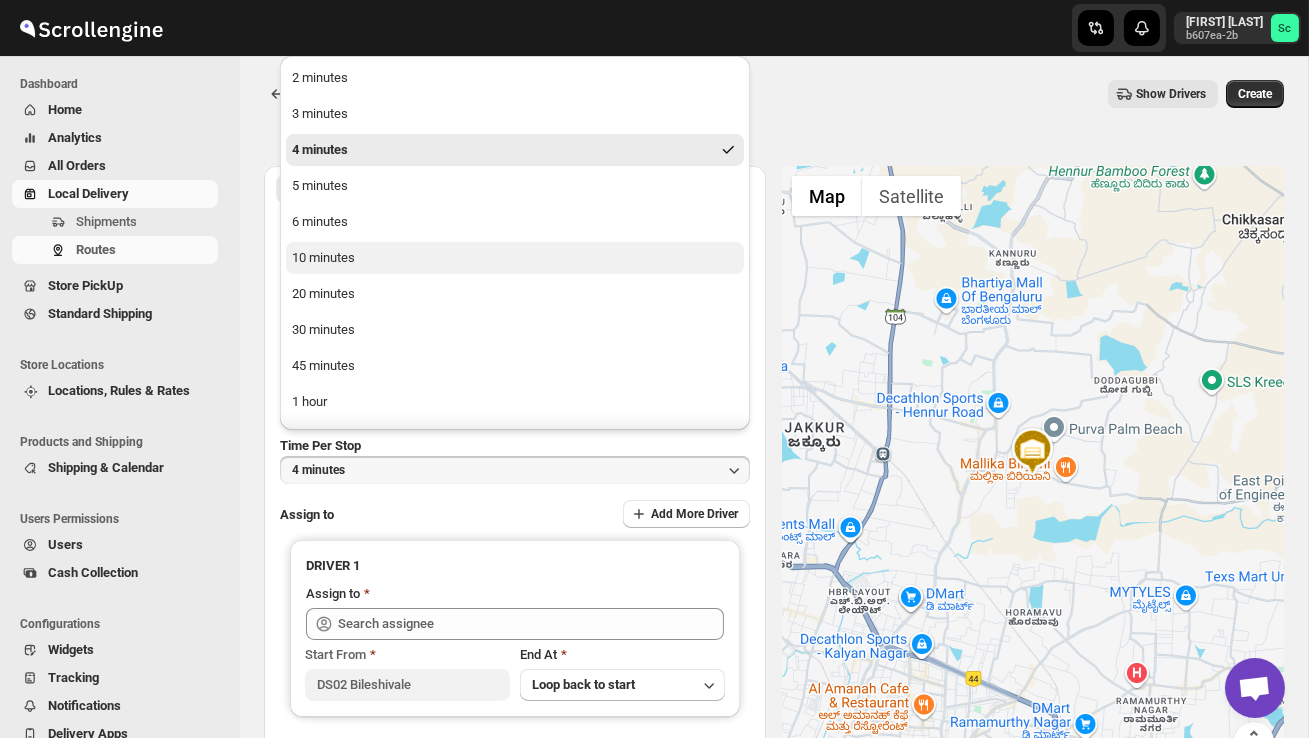 click on "10 minutes" at bounding box center (515, 258) 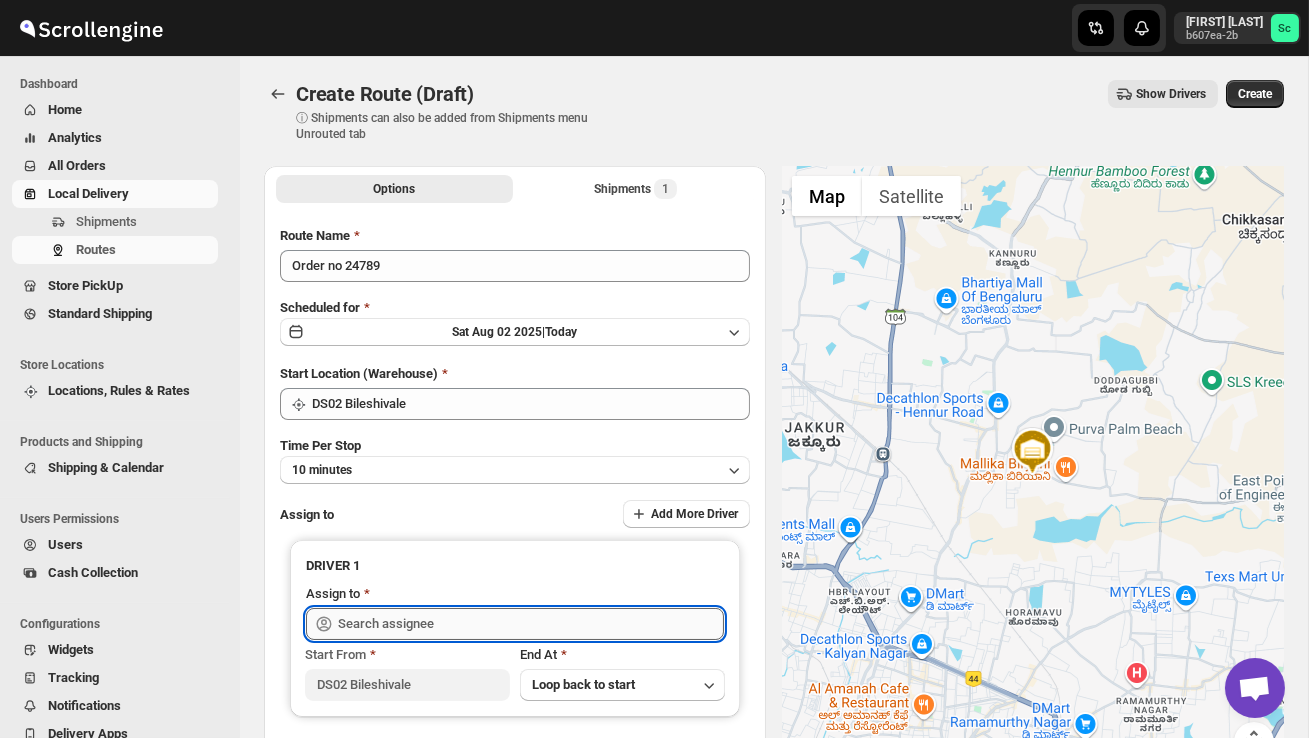 click at bounding box center (531, 624) 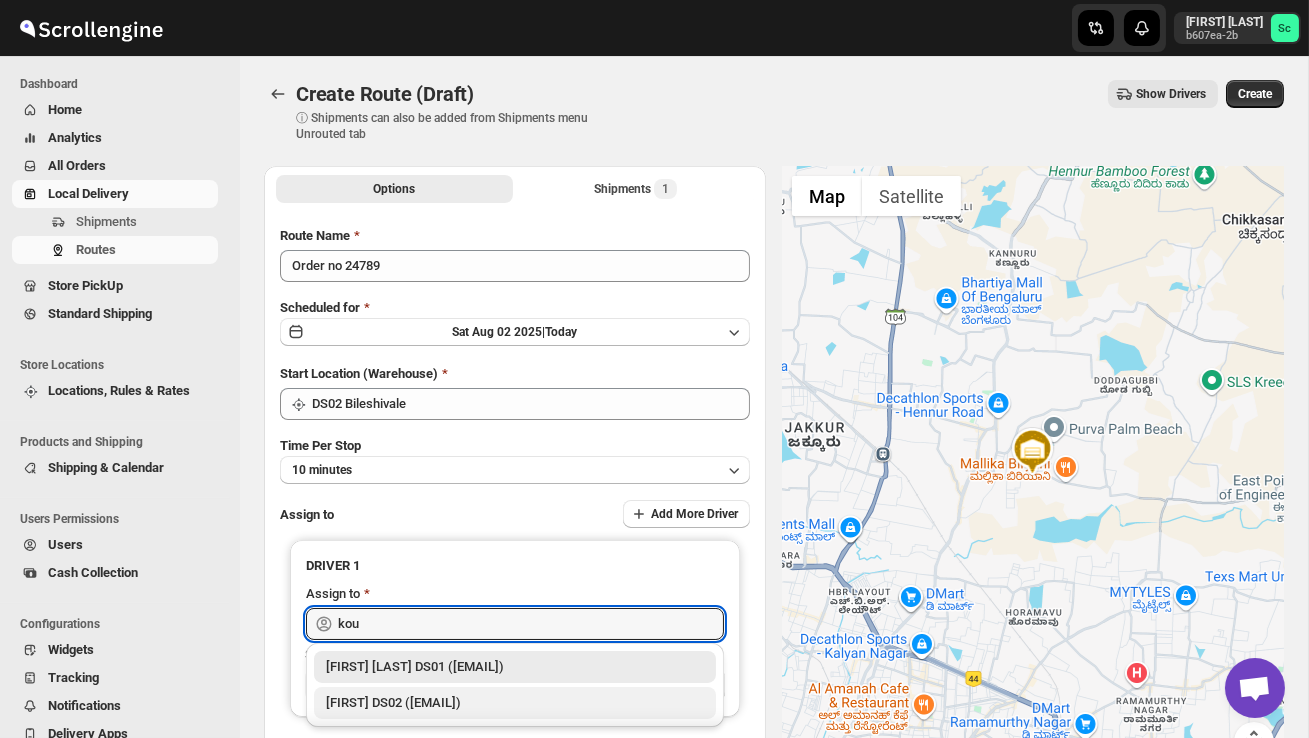 click on "[FIRST] DS02 ([EMAIL])" at bounding box center (515, 703) 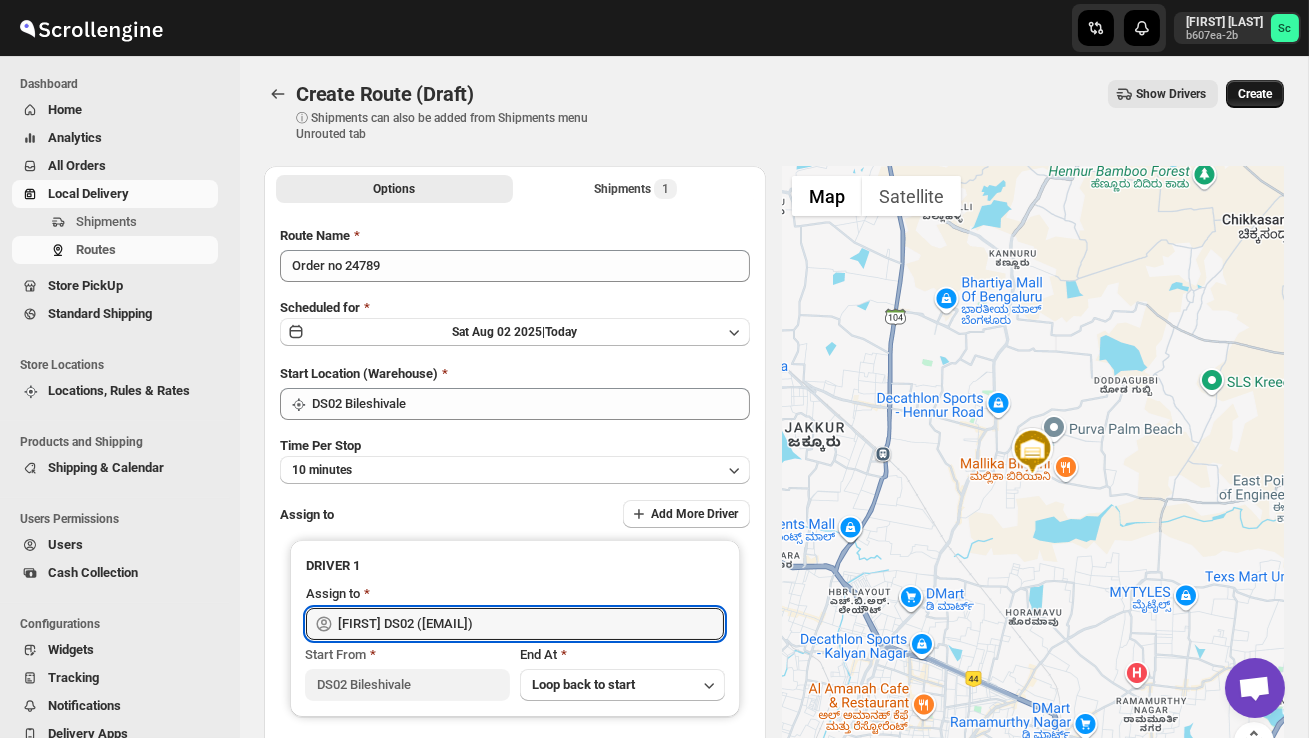 type on "[FIRST] DS02 ([EMAIL])" 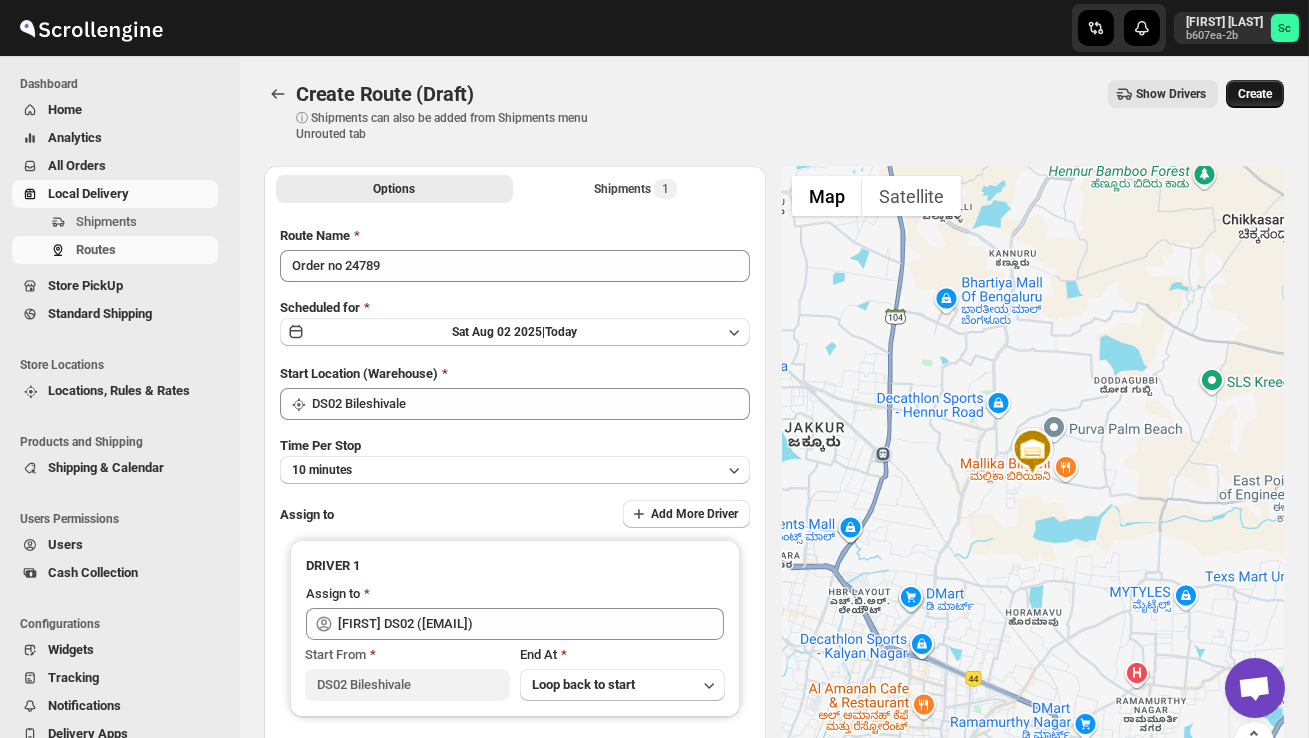 click on "Create" at bounding box center [1255, 94] 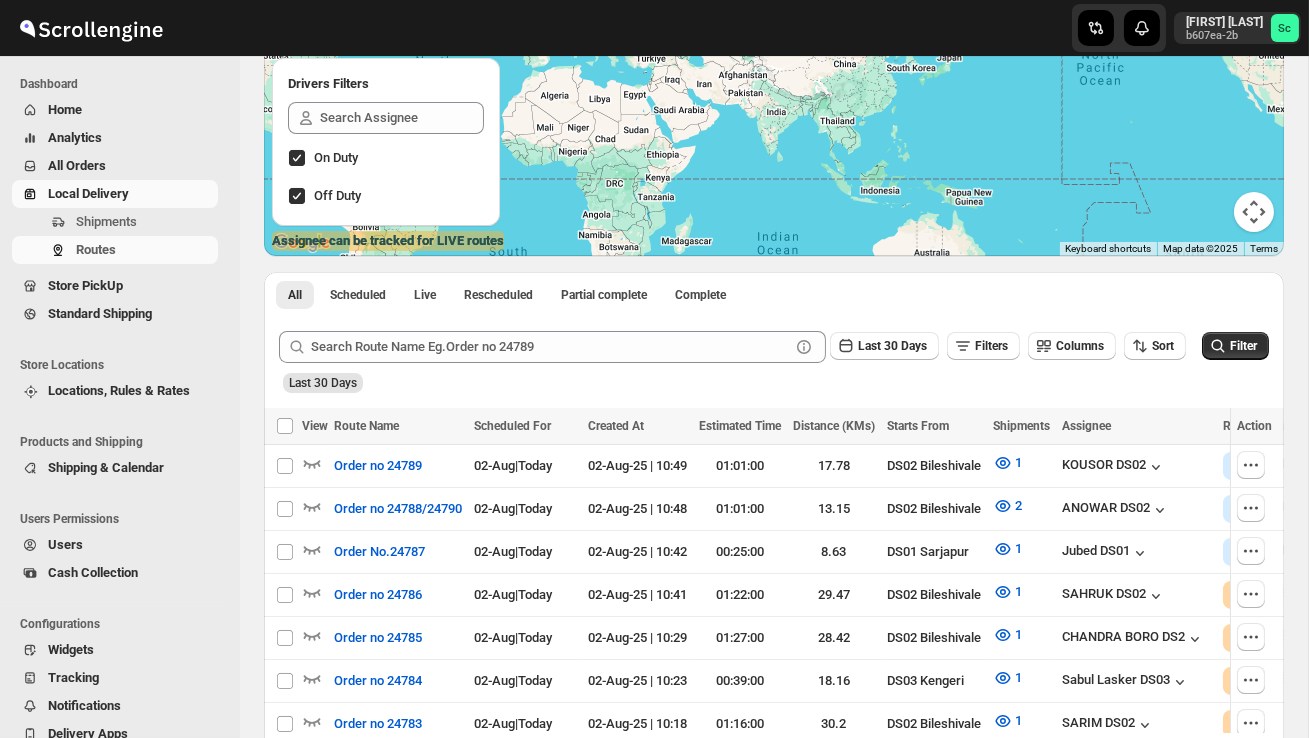 scroll, scrollTop: 269, scrollLeft: 0, axis: vertical 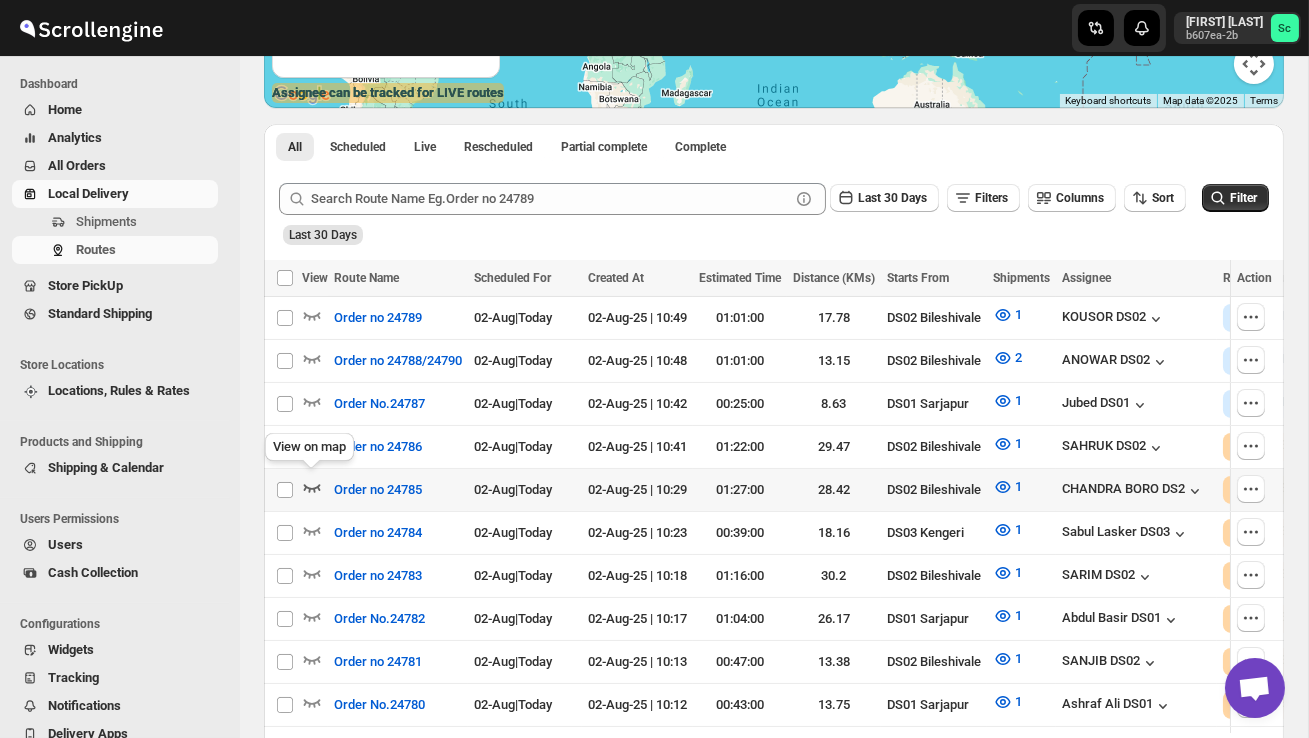 click 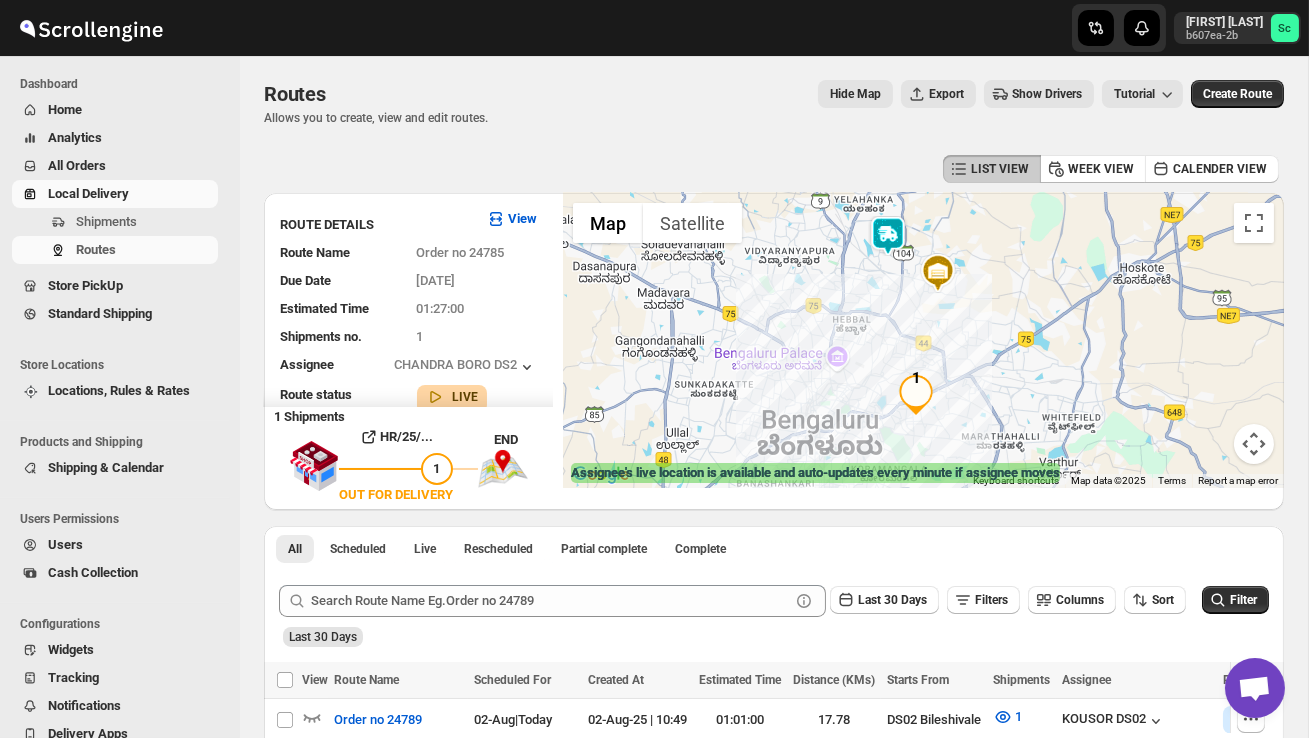 drag, startPoint x: 874, startPoint y: 306, endPoint x: 879, endPoint y: 379, distance: 73.171036 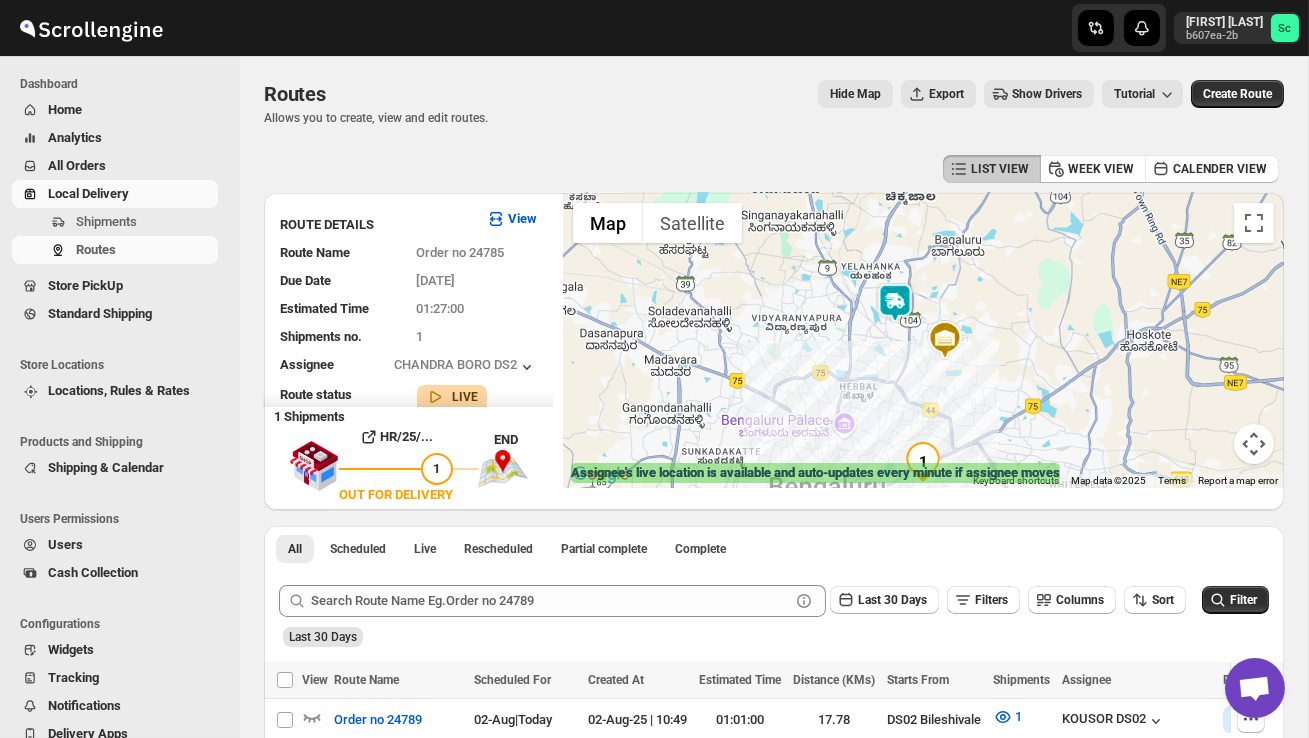 click at bounding box center (923, 340) 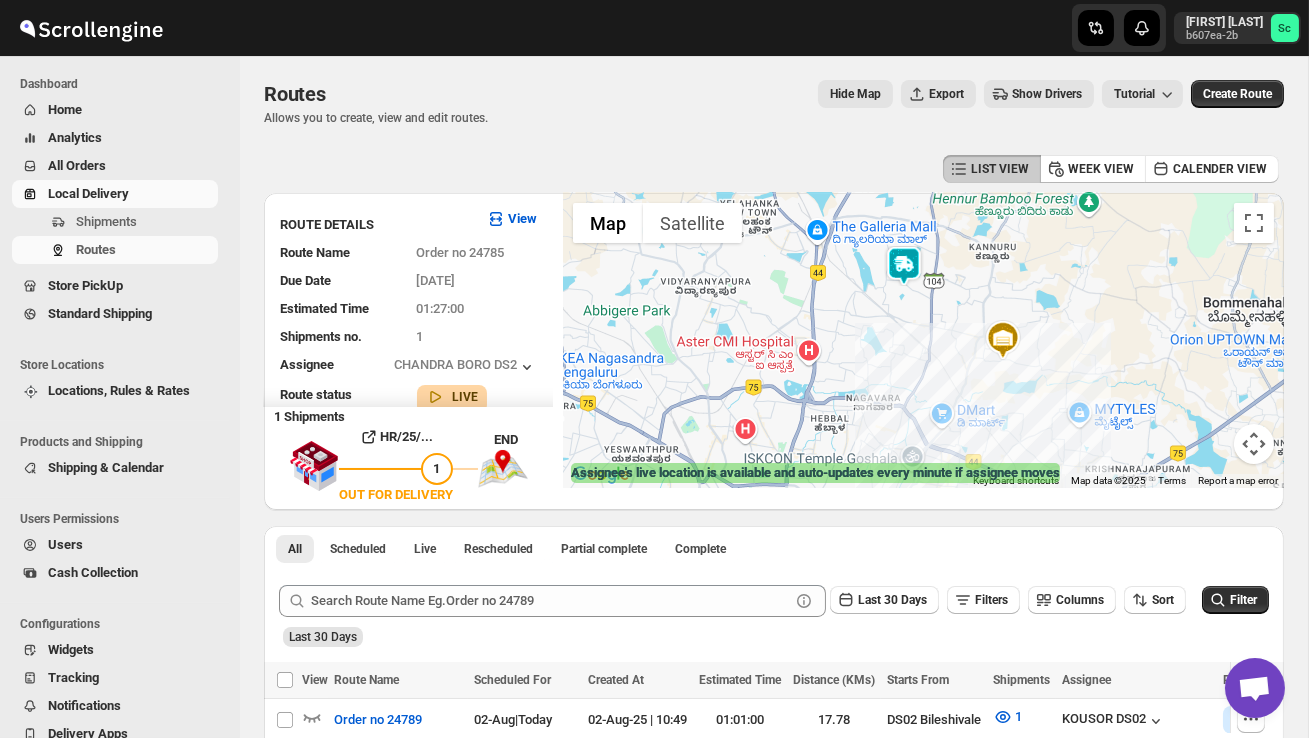 click at bounding box center (923, 340) 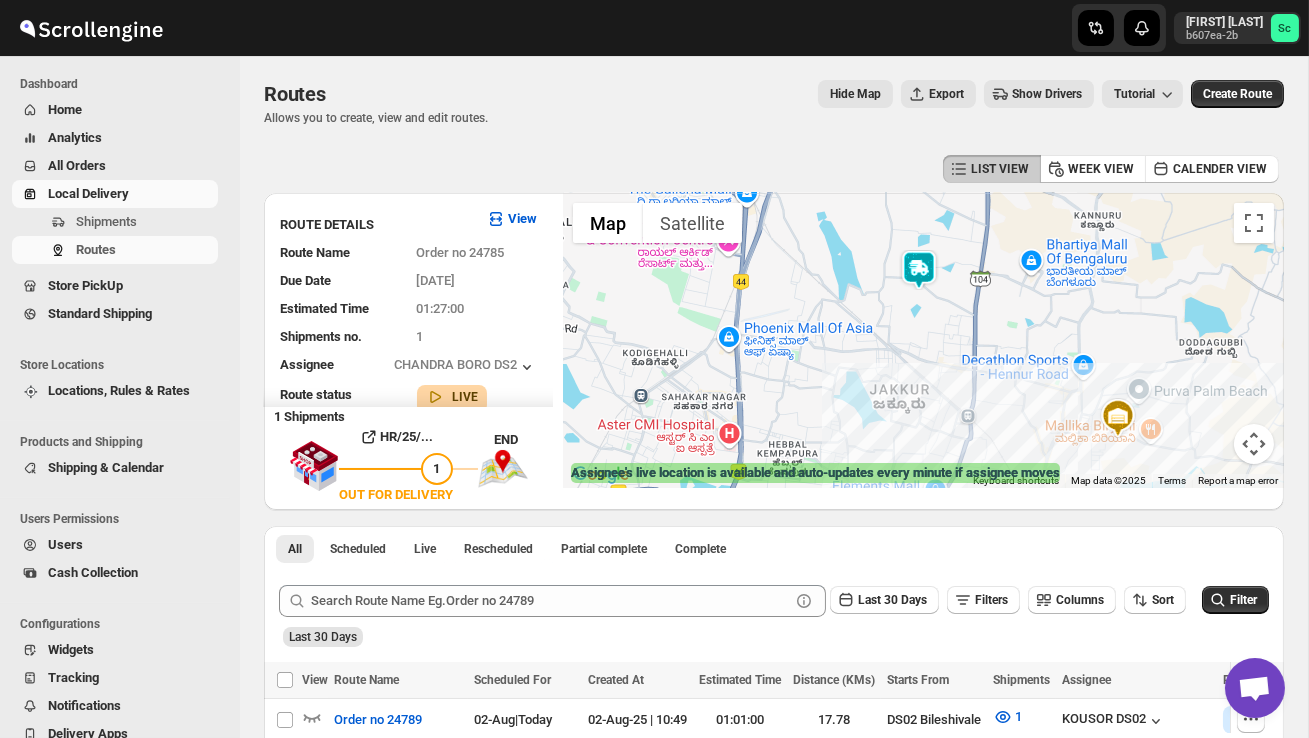 drag, startPoint x: 919, startPoint y: 354, endPoint x: 896, endPoint y: 414, distance: 64.25729 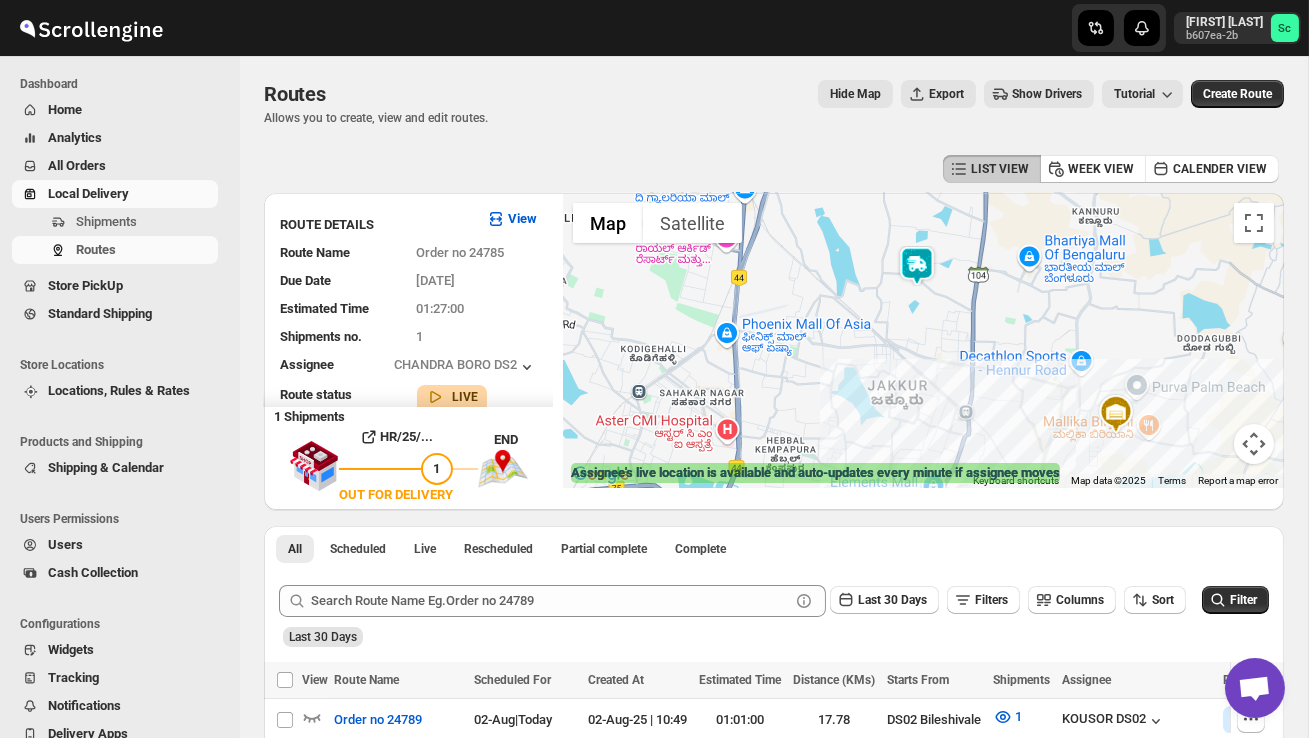 click at bounding box center [917, 266] 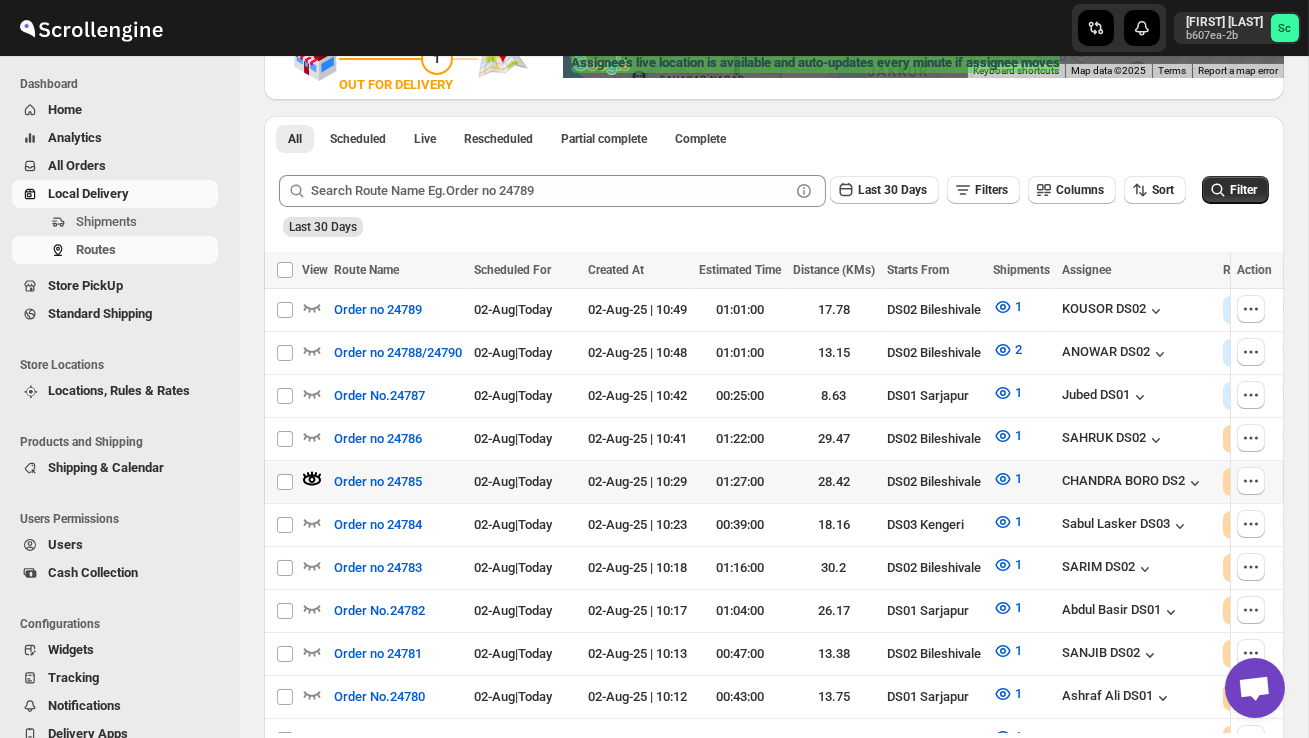 scroll, scrollTop: 423, scrollLeft: 0, axis: vertical 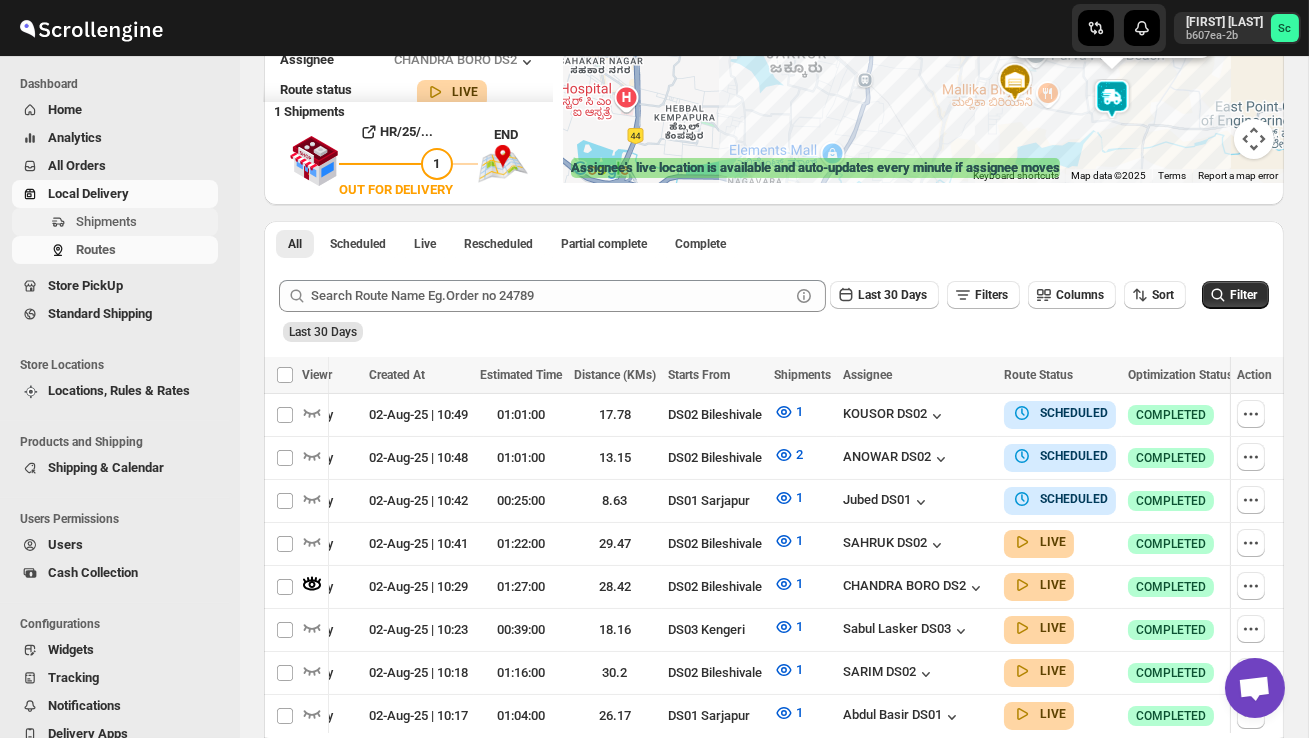 click on "Shipments" at bounding box center (106, 221) 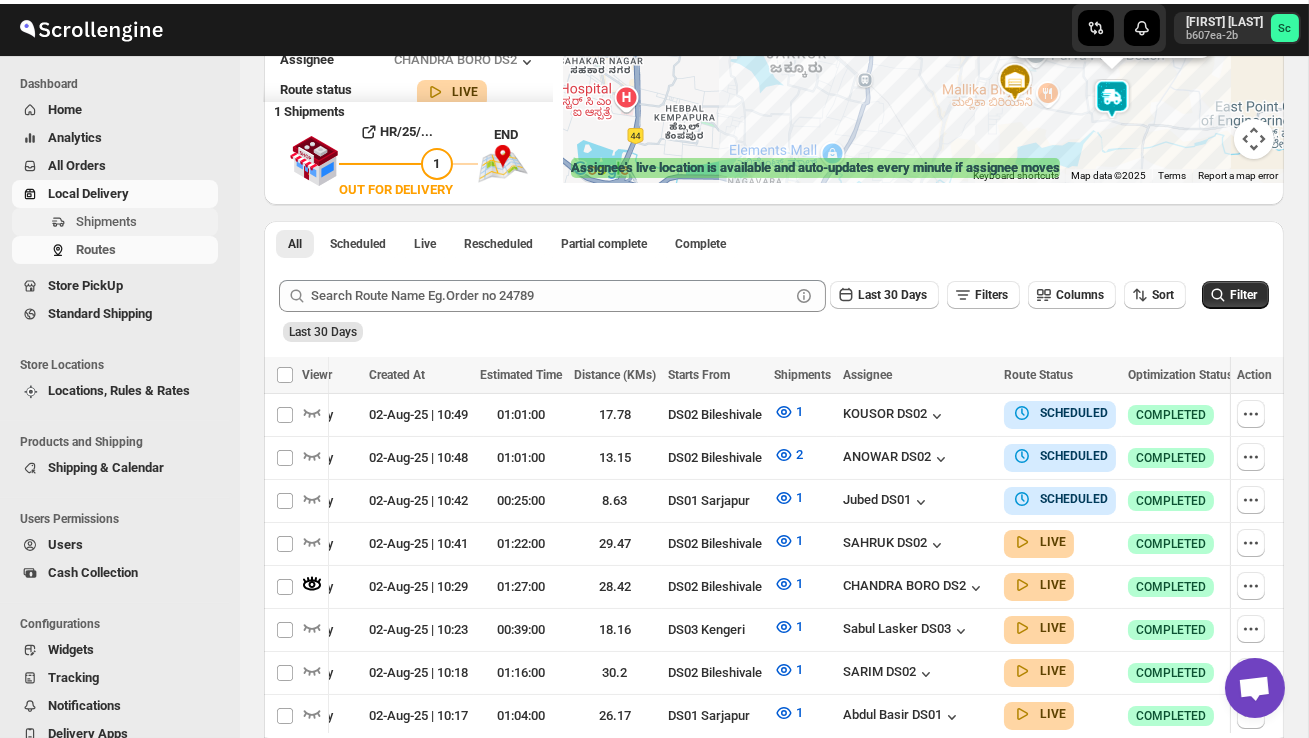 scroll, scrollTop: 0, scrollLeft: 0, axis: both 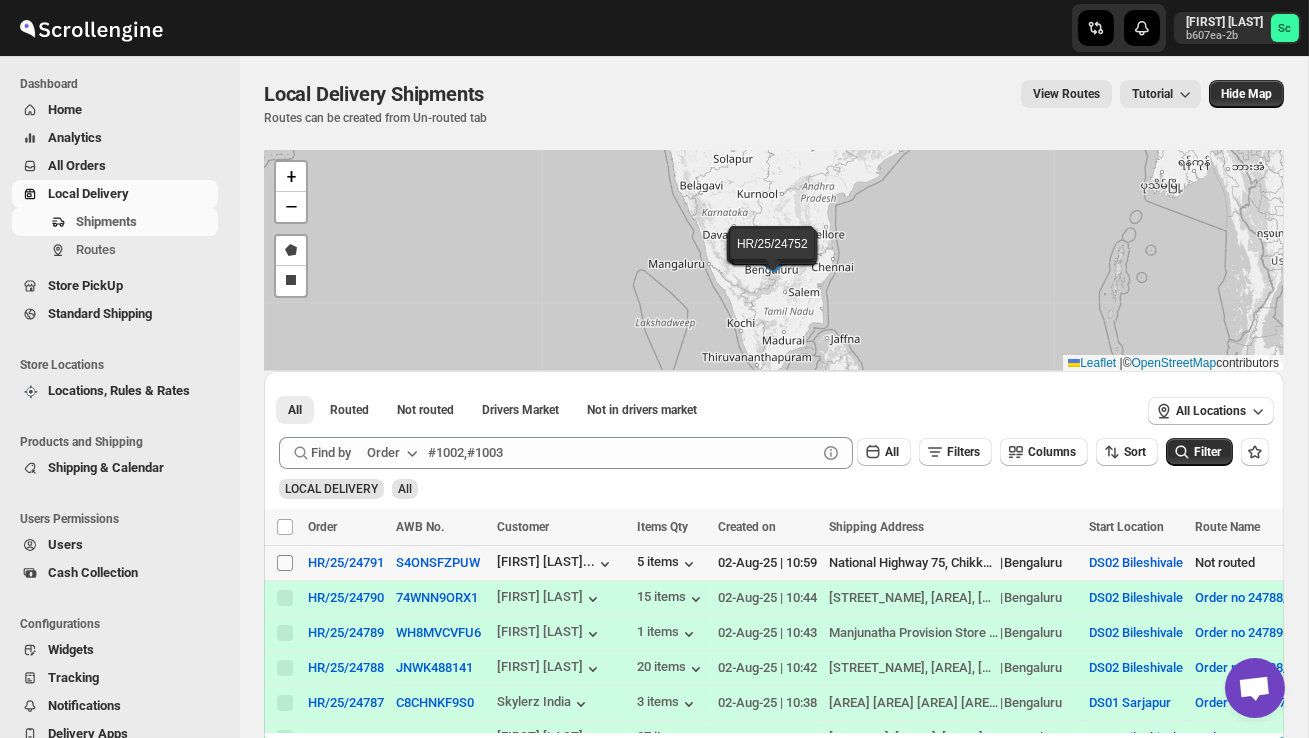 click on "Select shipment" at bounding box center [285, 563] 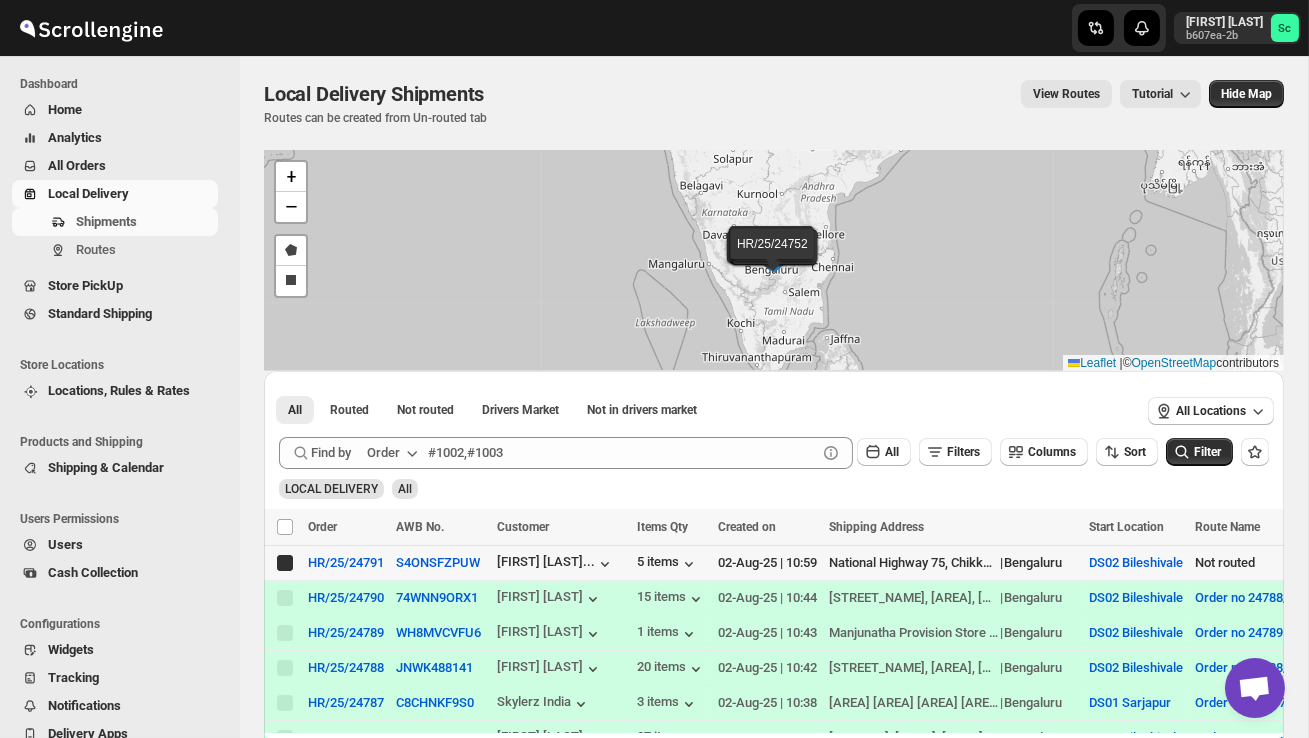 checkbox on "true" 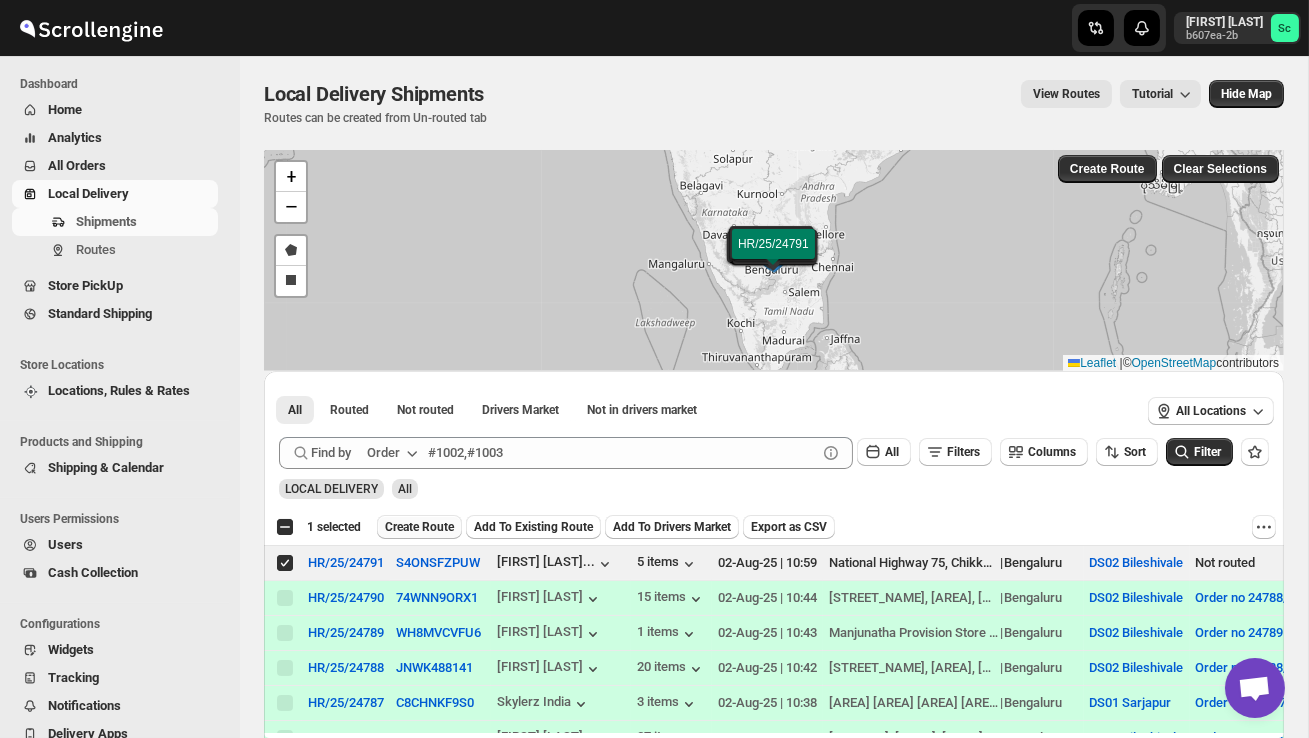 click on "Create Route" at bounding box center (419, 527) 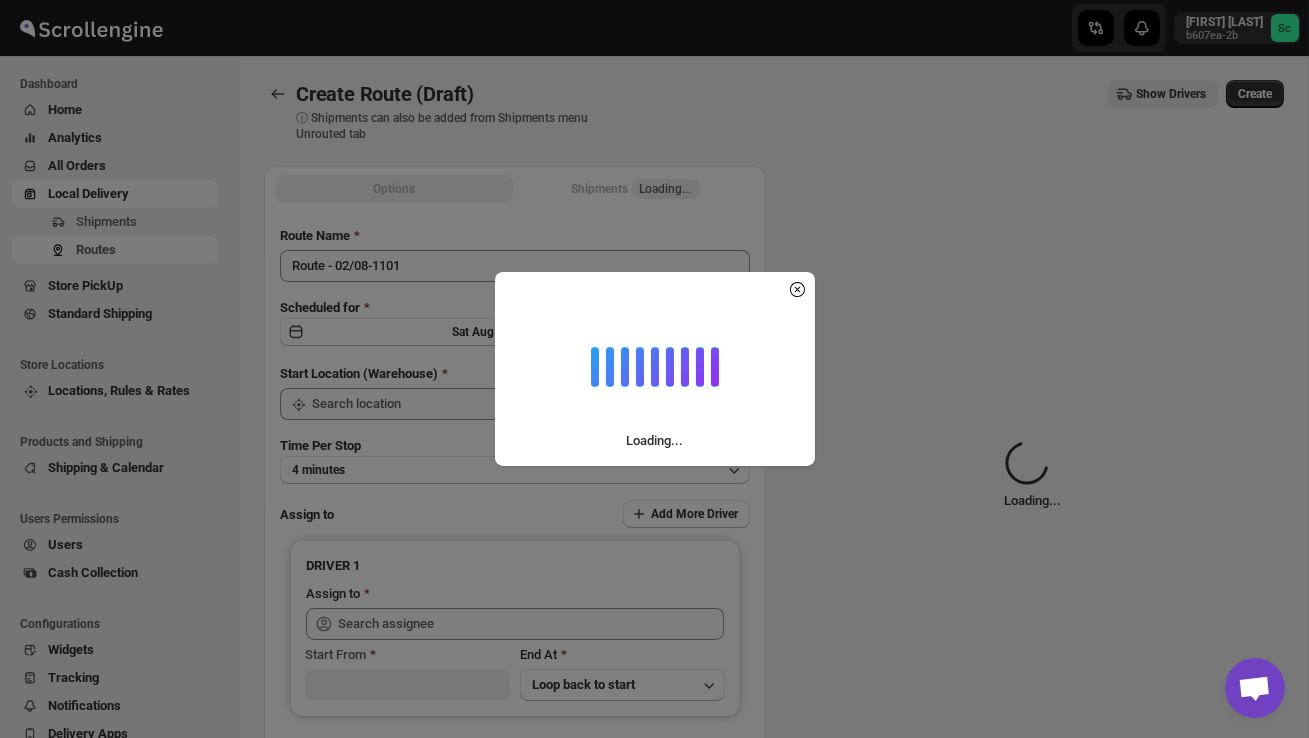 type on "DS02 Bileshivale" 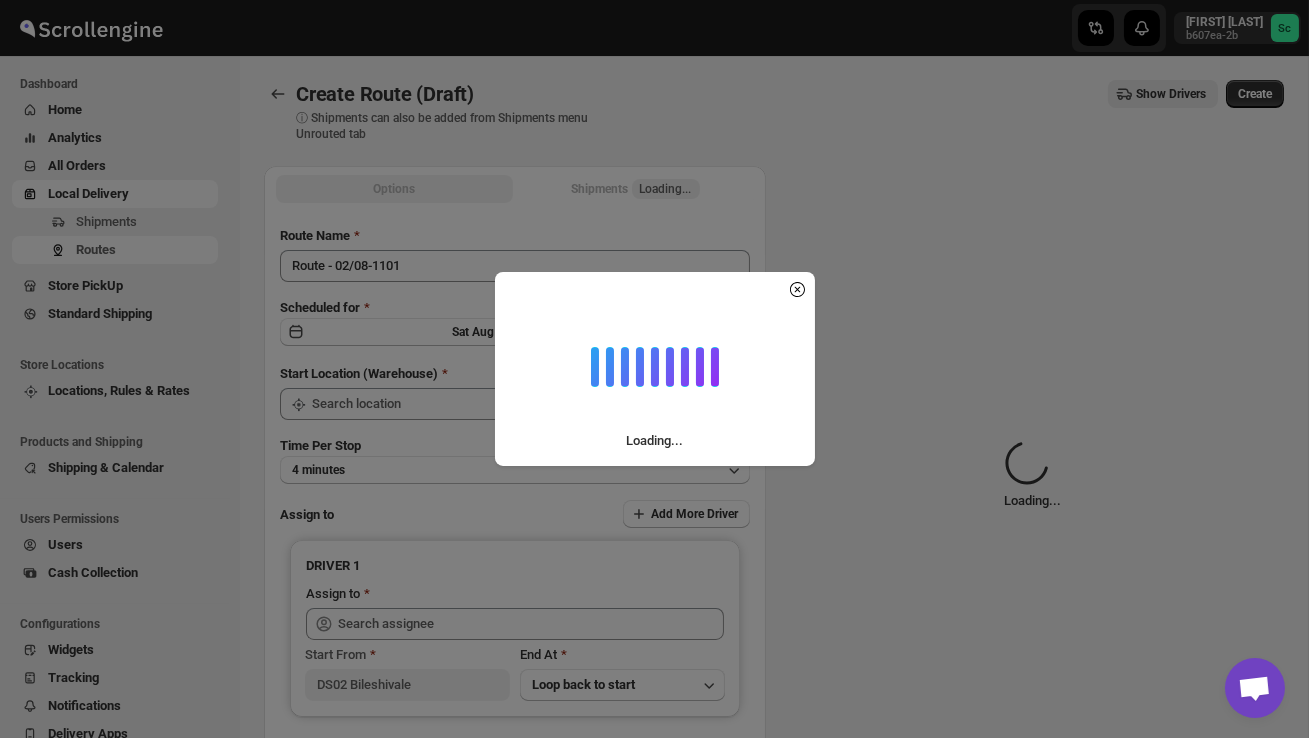 type on "DS02 Bileshivale" 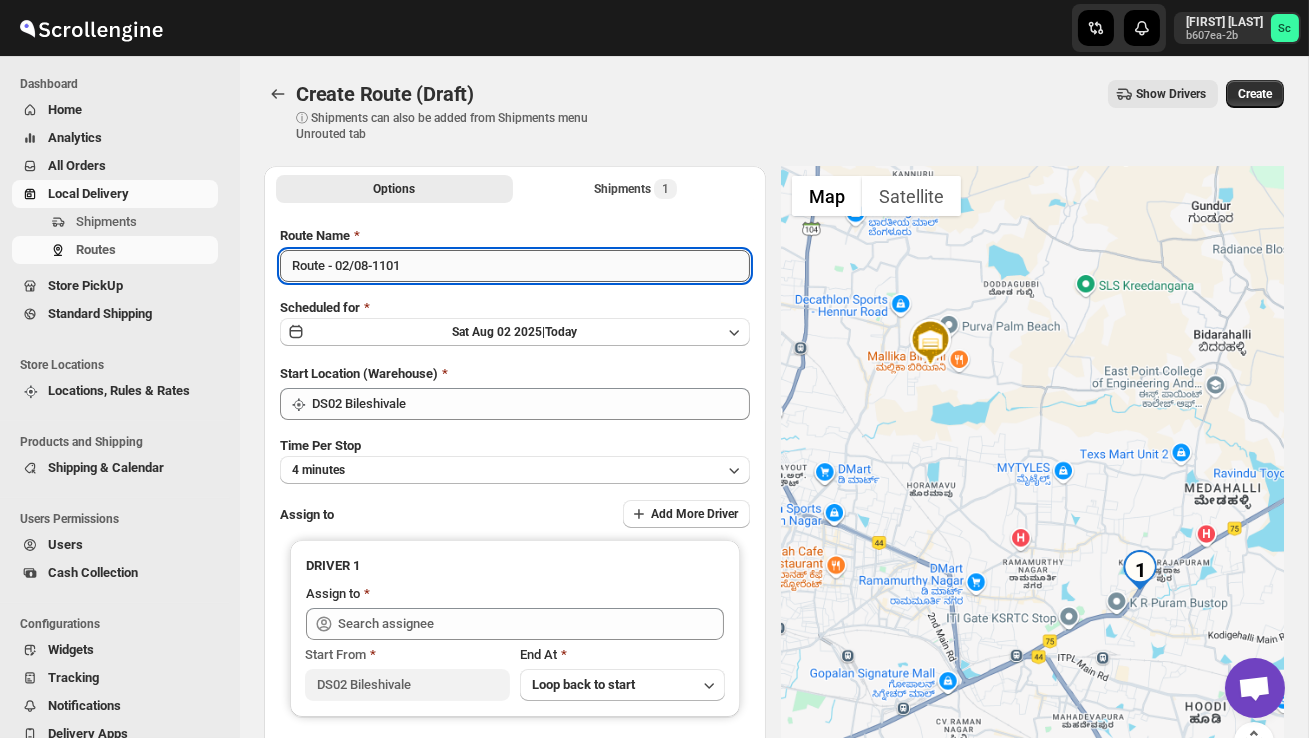 click on "Route - 02/08-1101" at bounding box center [515, 266] 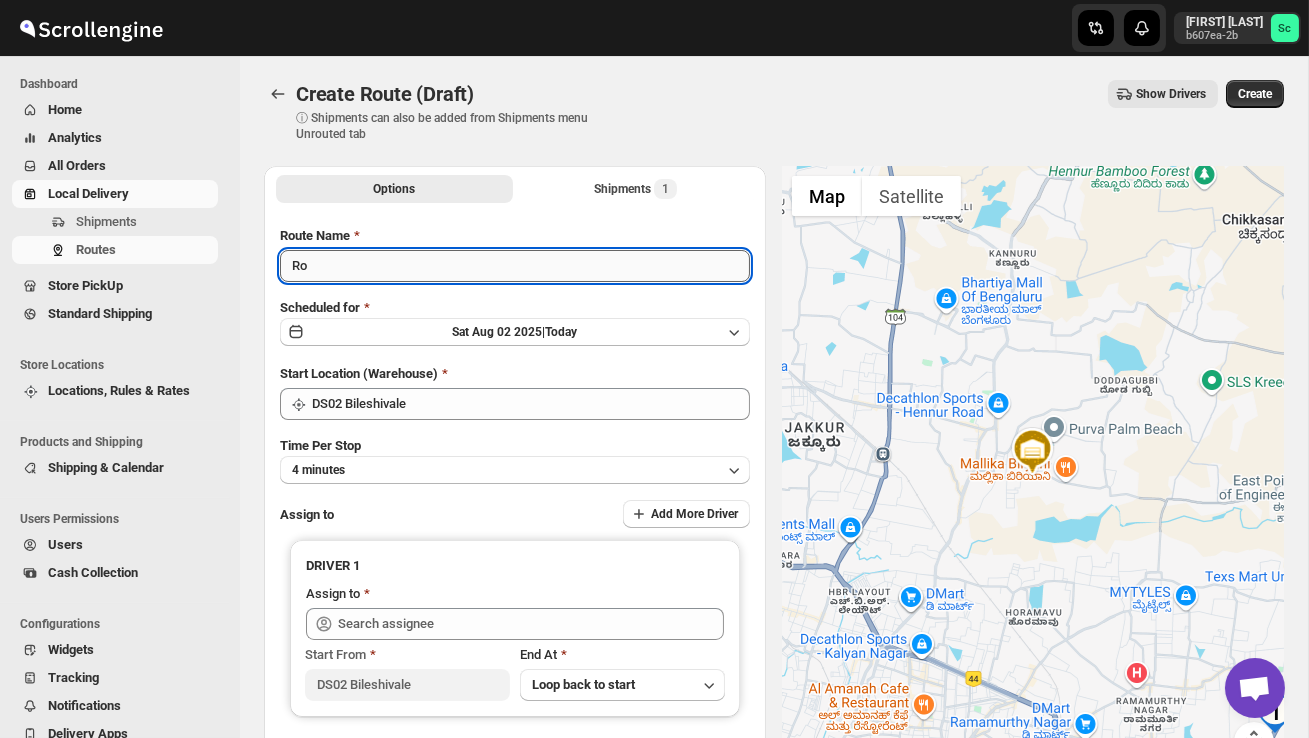 type on "R" 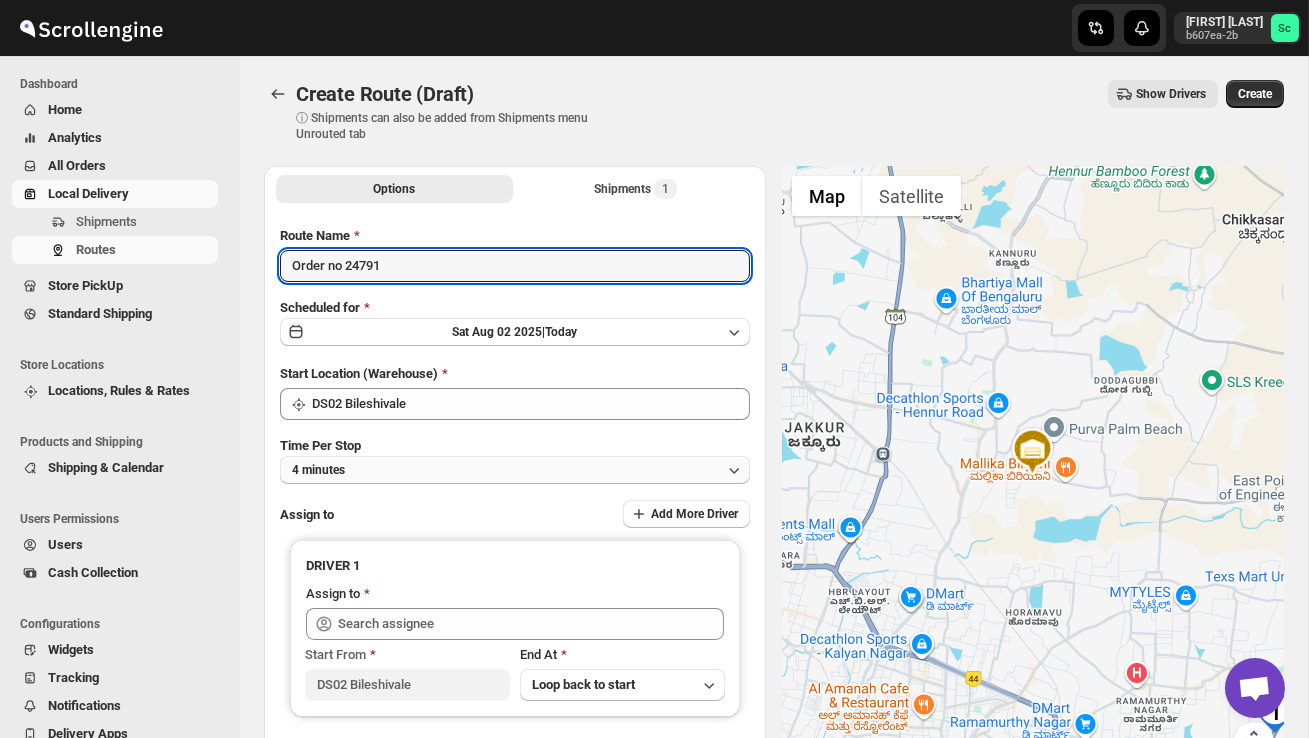 type on "Order no 24791" 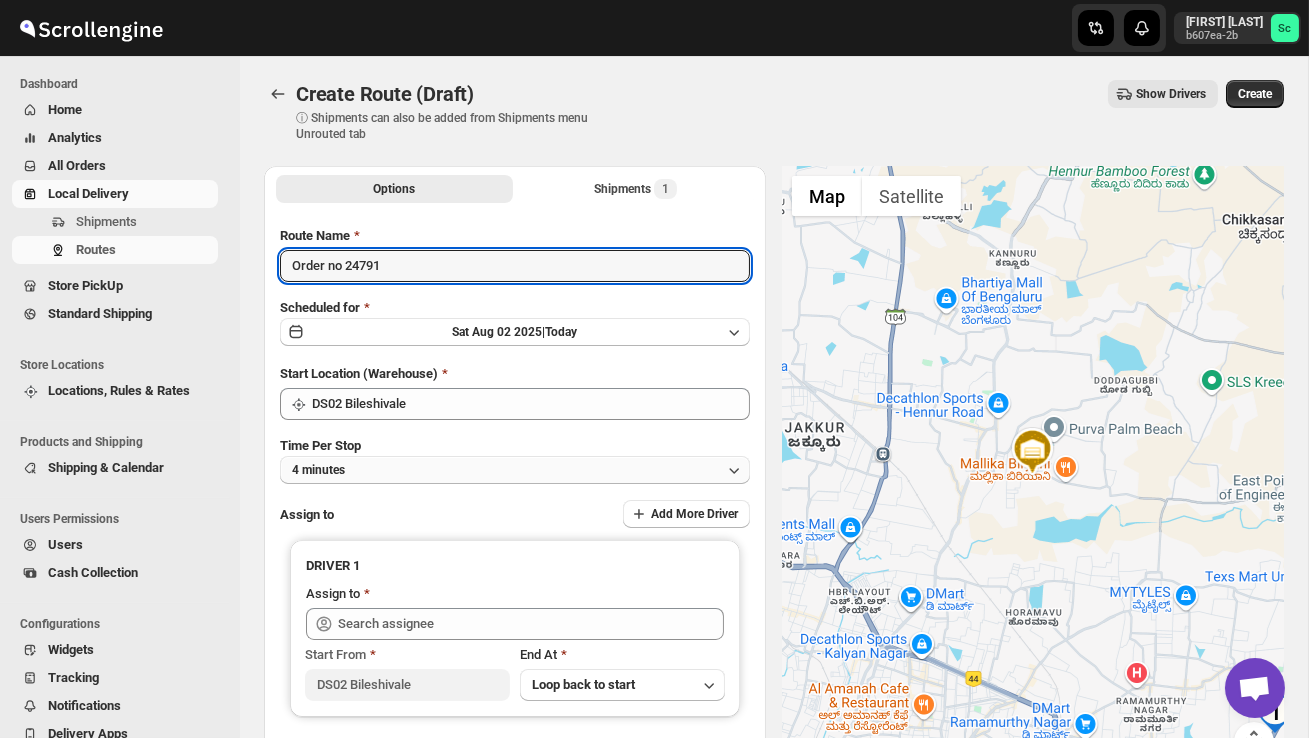 click on "4 minutes" at bounding box center [515, 470] 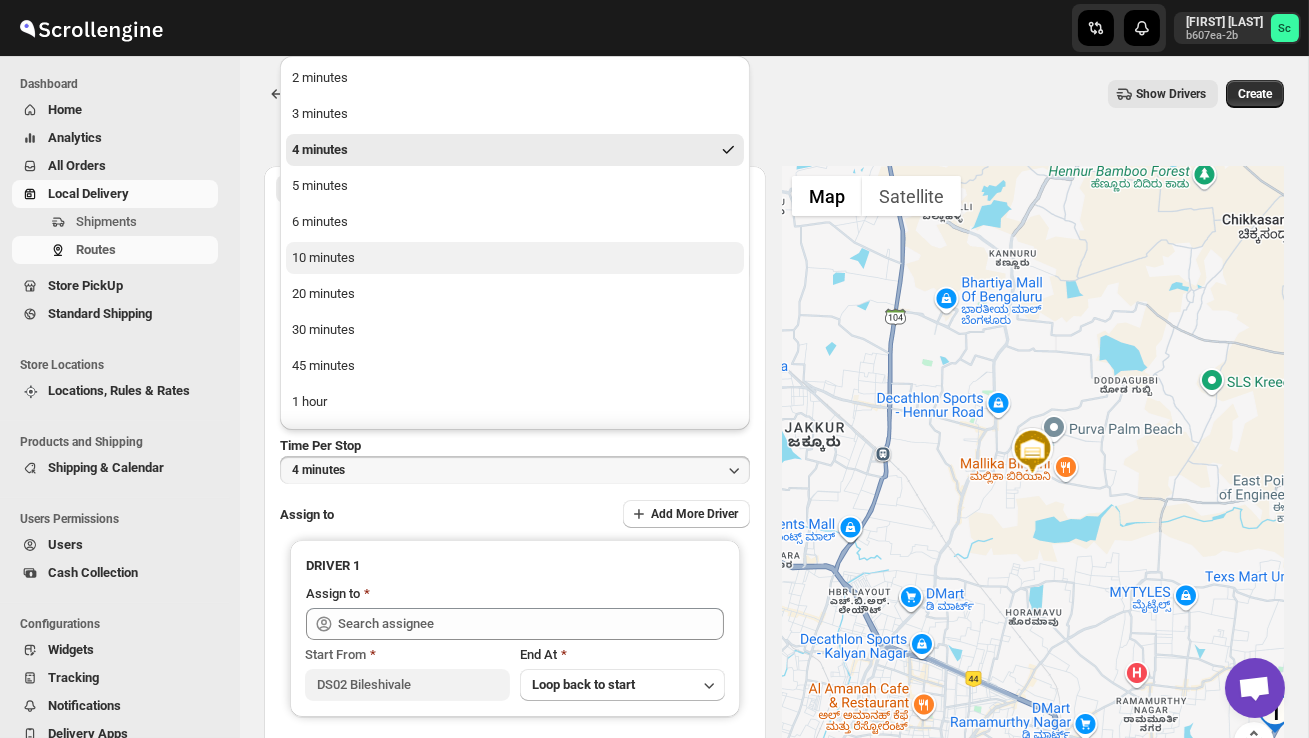 click on "10 minutes" at bounding box center [515, 258] 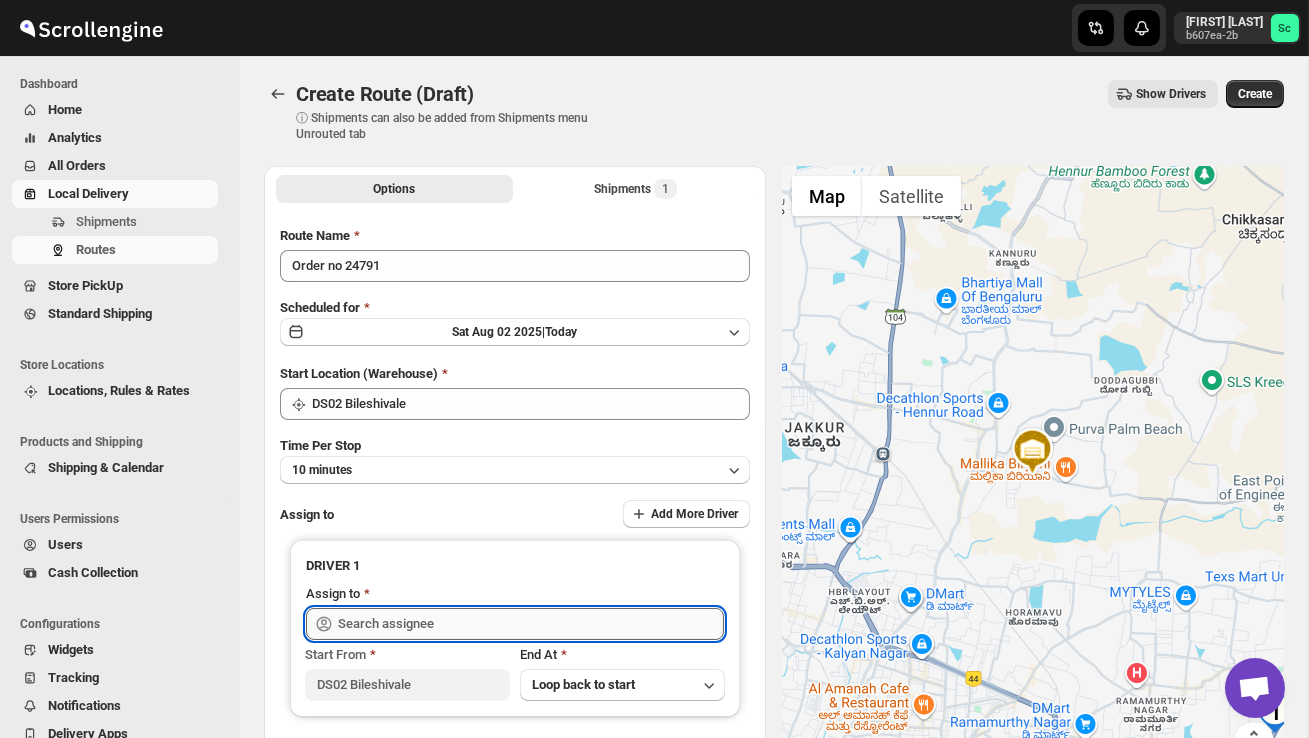 click at bounding box center [531, 624] 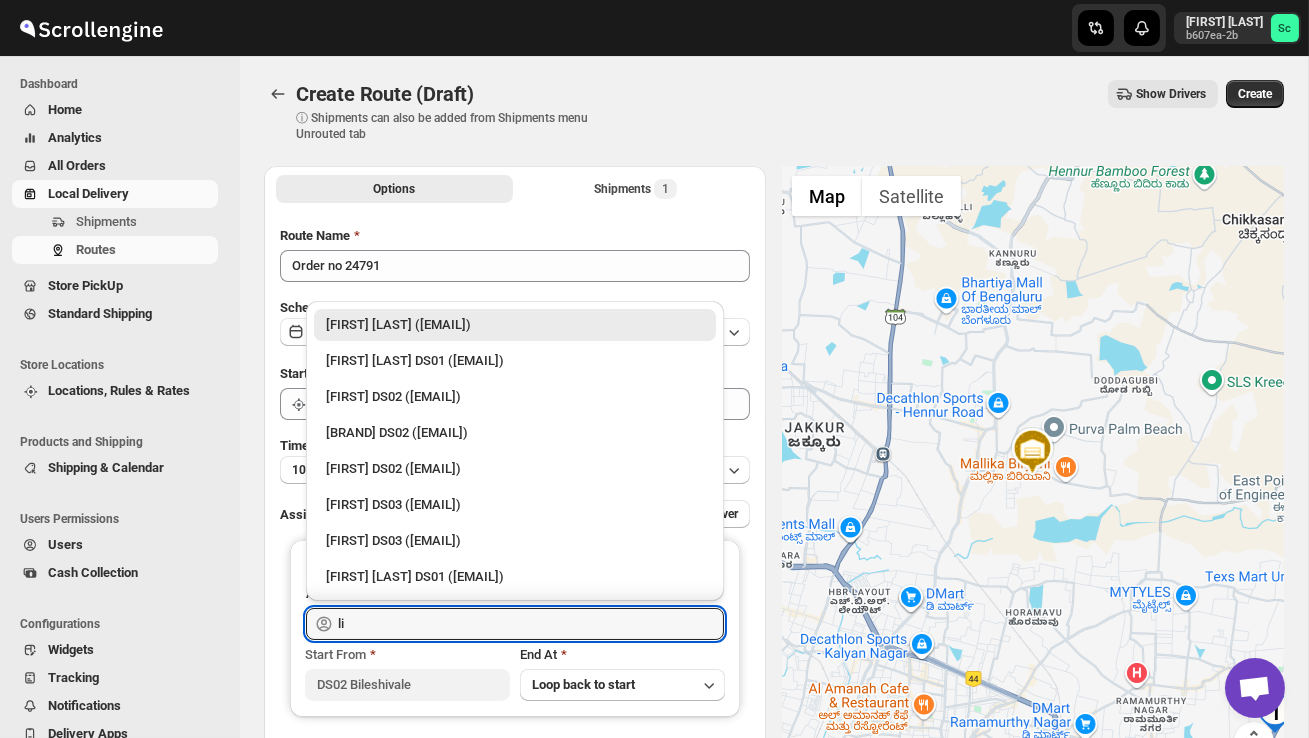 click on "[FIRST] [LAST] DS02 ([EMAIL])" at bounding box center (515, 433) 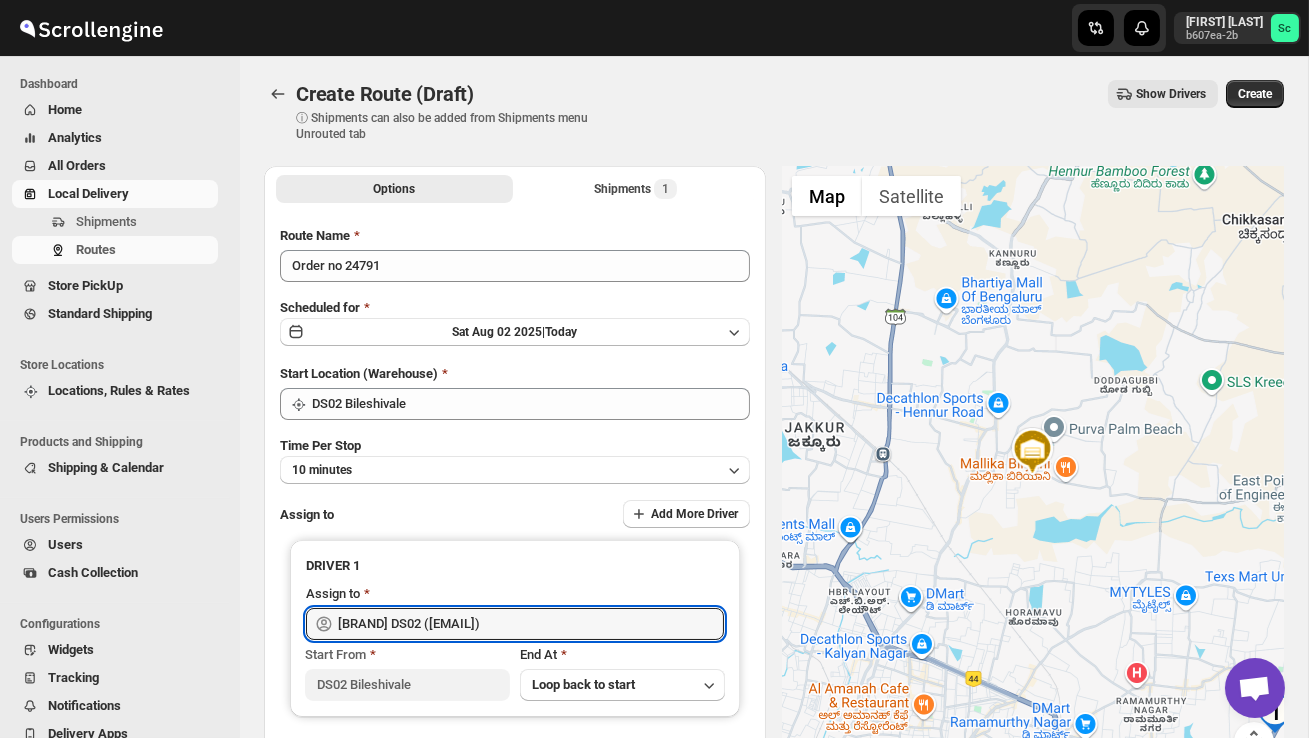 type on "[FIRST] [LAST] DS02 ([EMAIL])" 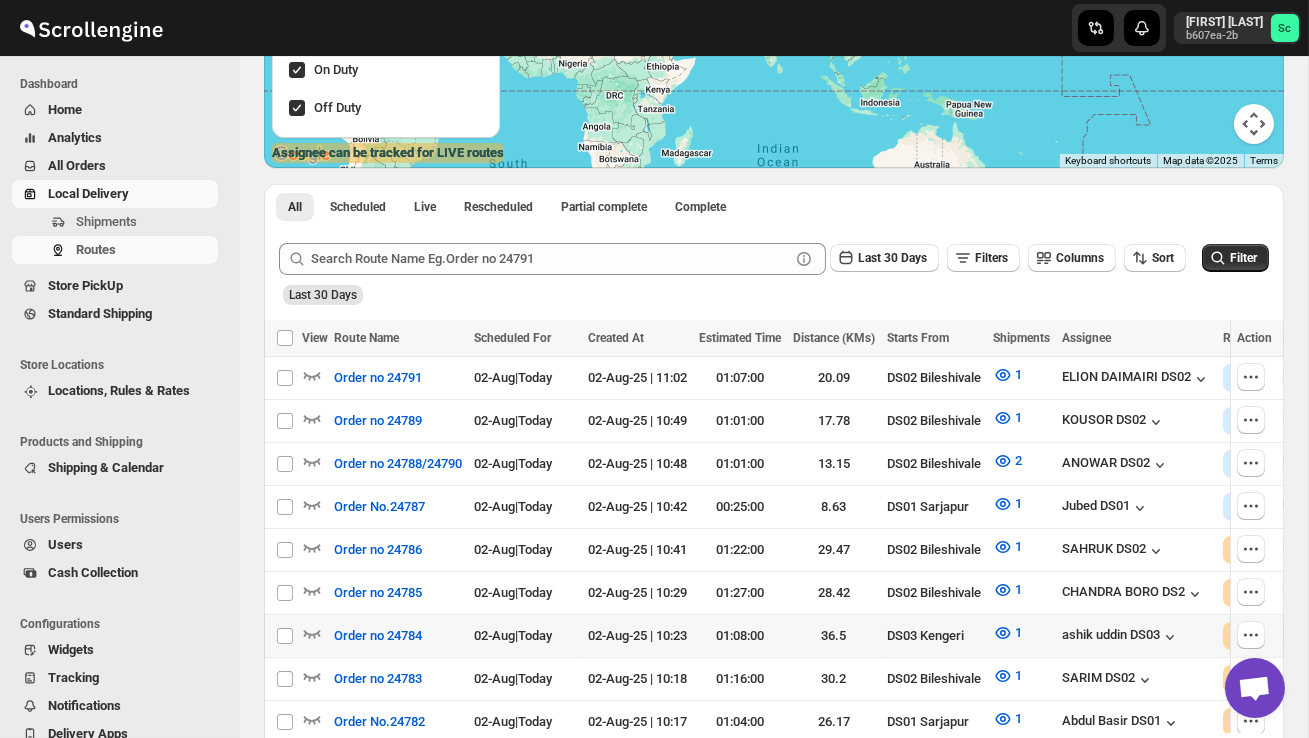scroll, scrollTop: 335, scrollLeft: 0, axis: vertical 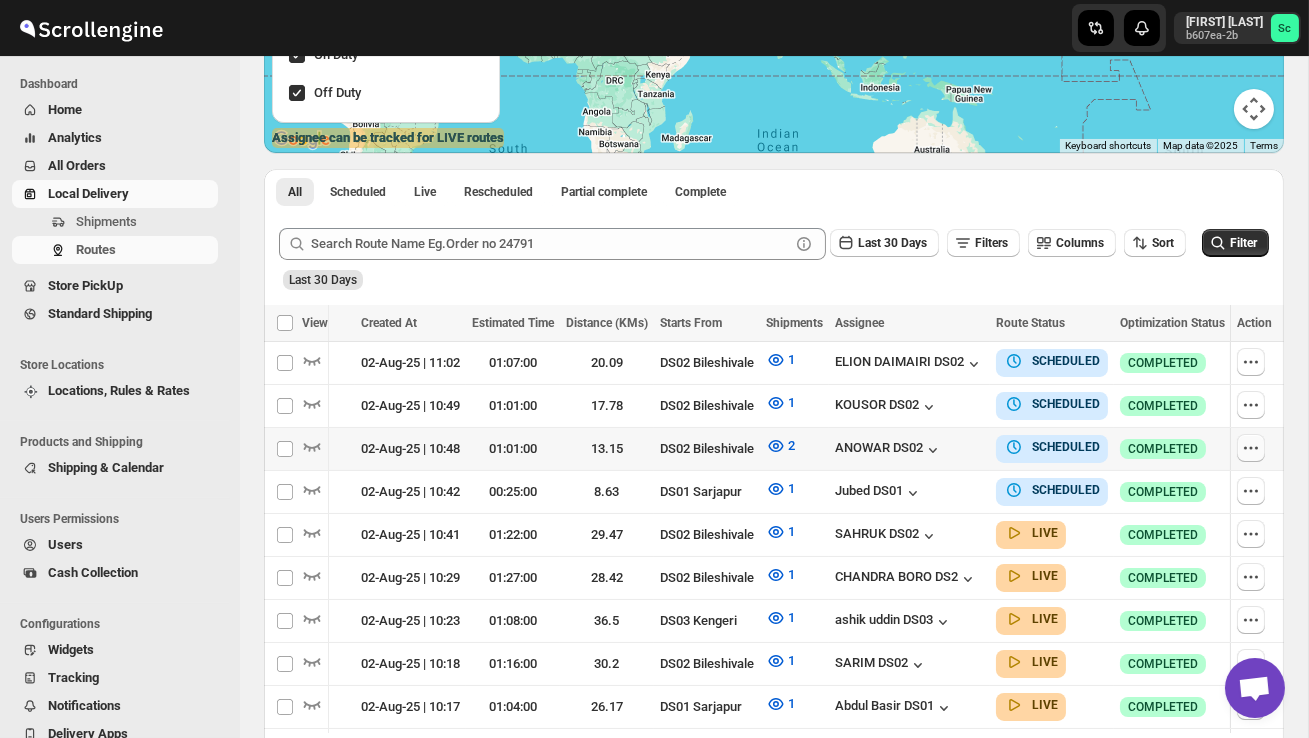 click 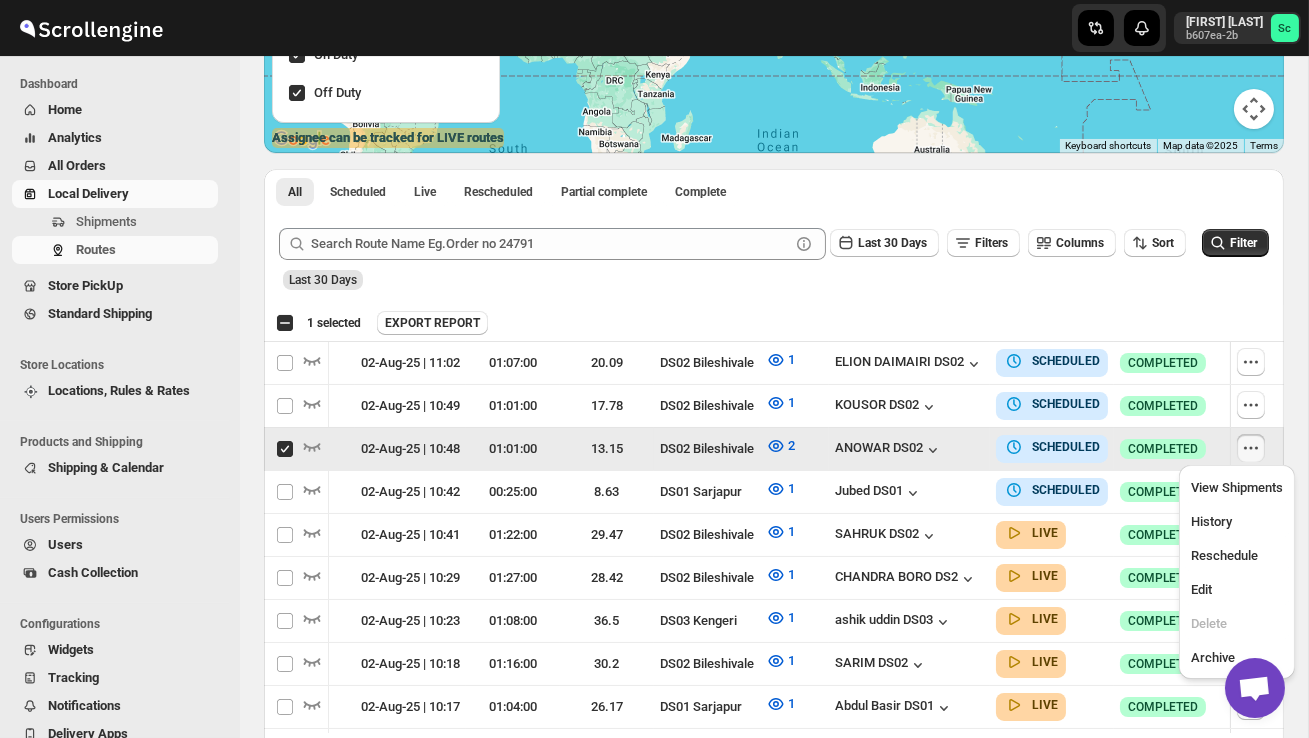 scroll, scrollTop: 0, scrollLeft: 1, axis: horizontal 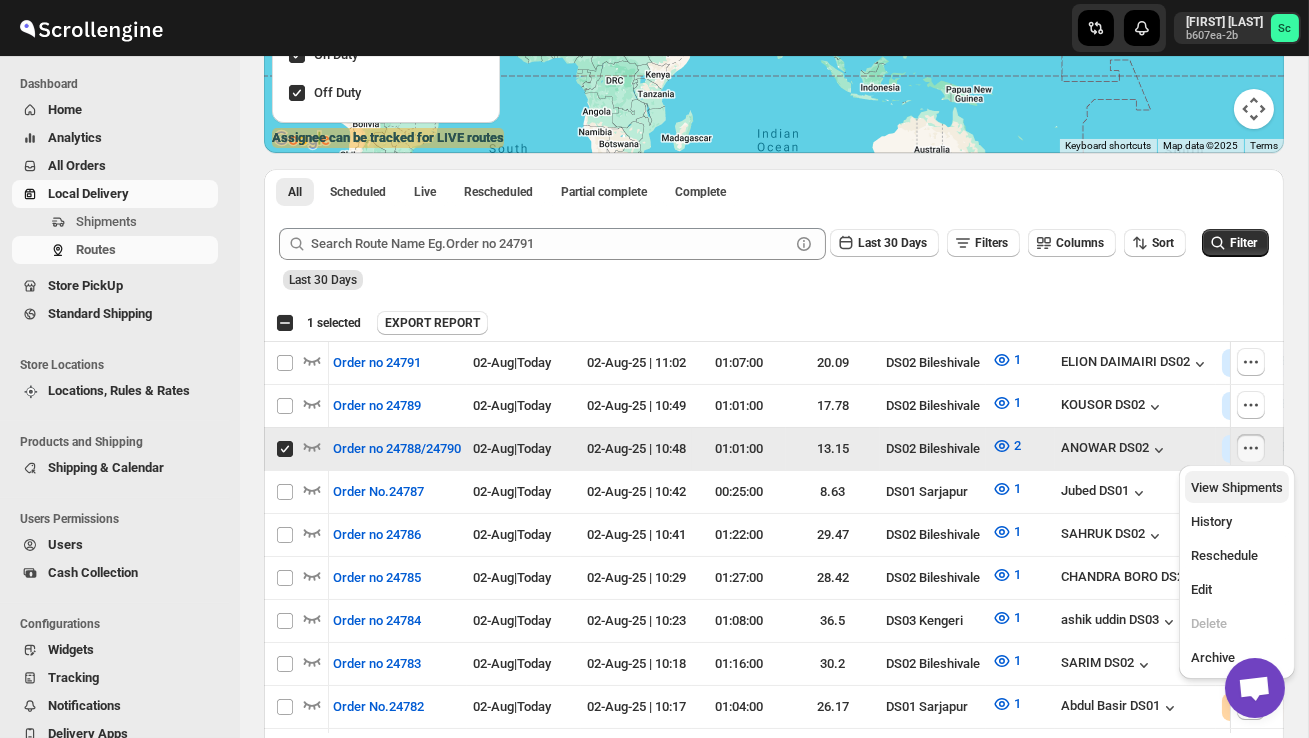 click on "View Shipments" at bounding box center (1237, 487) 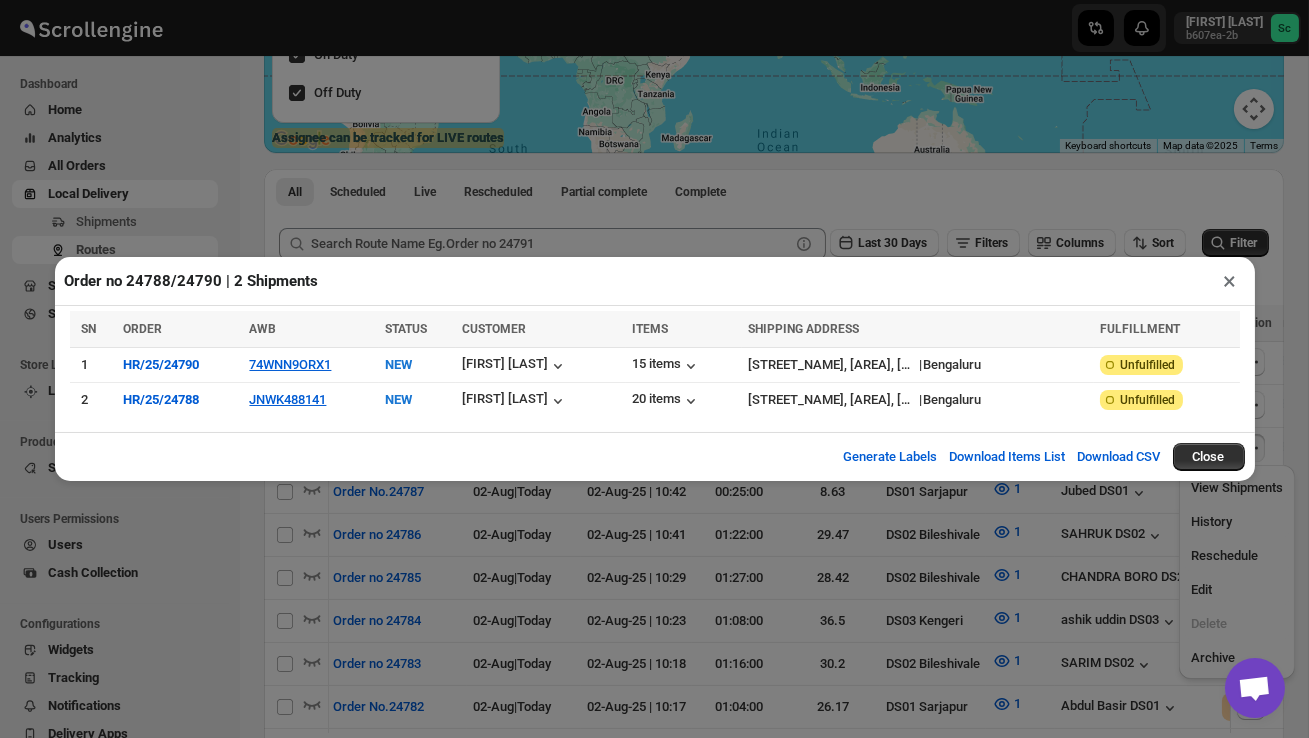 click on "×" at bounding box center (1230, 281) 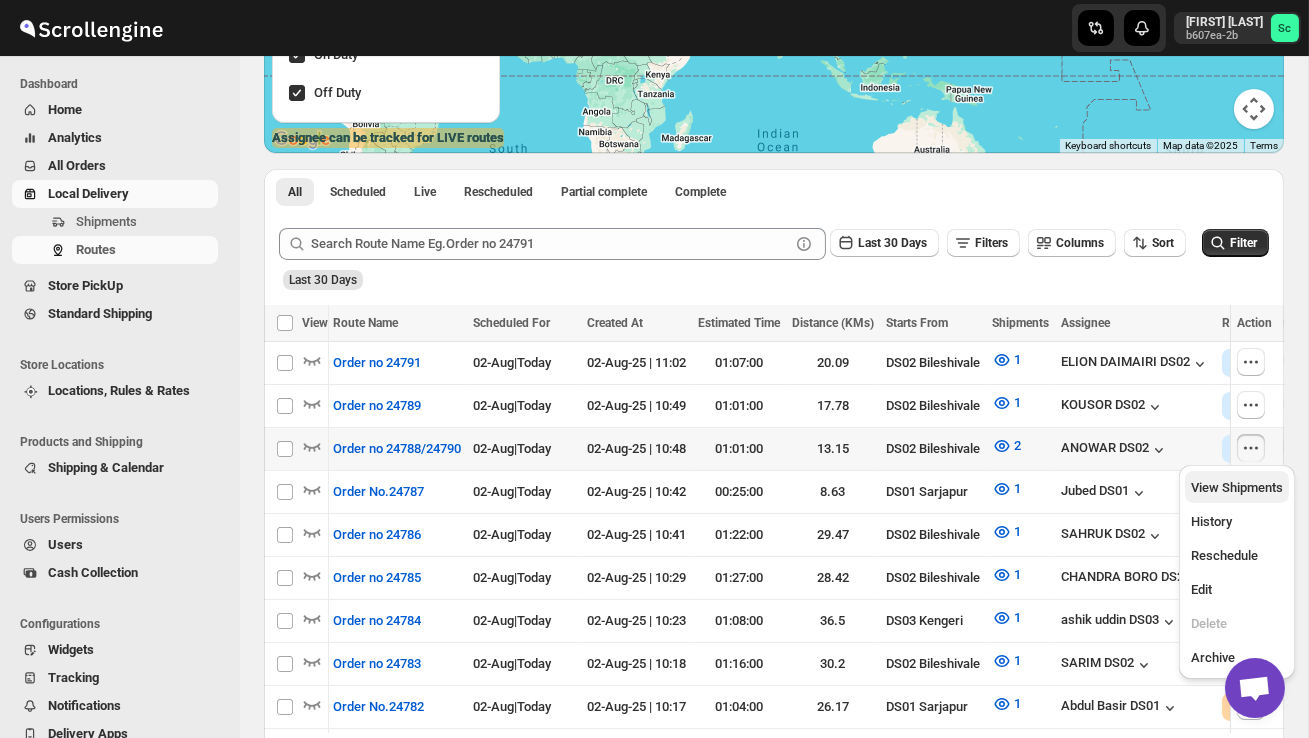 click on "View Shipments" at bounding box center [1237, 487] 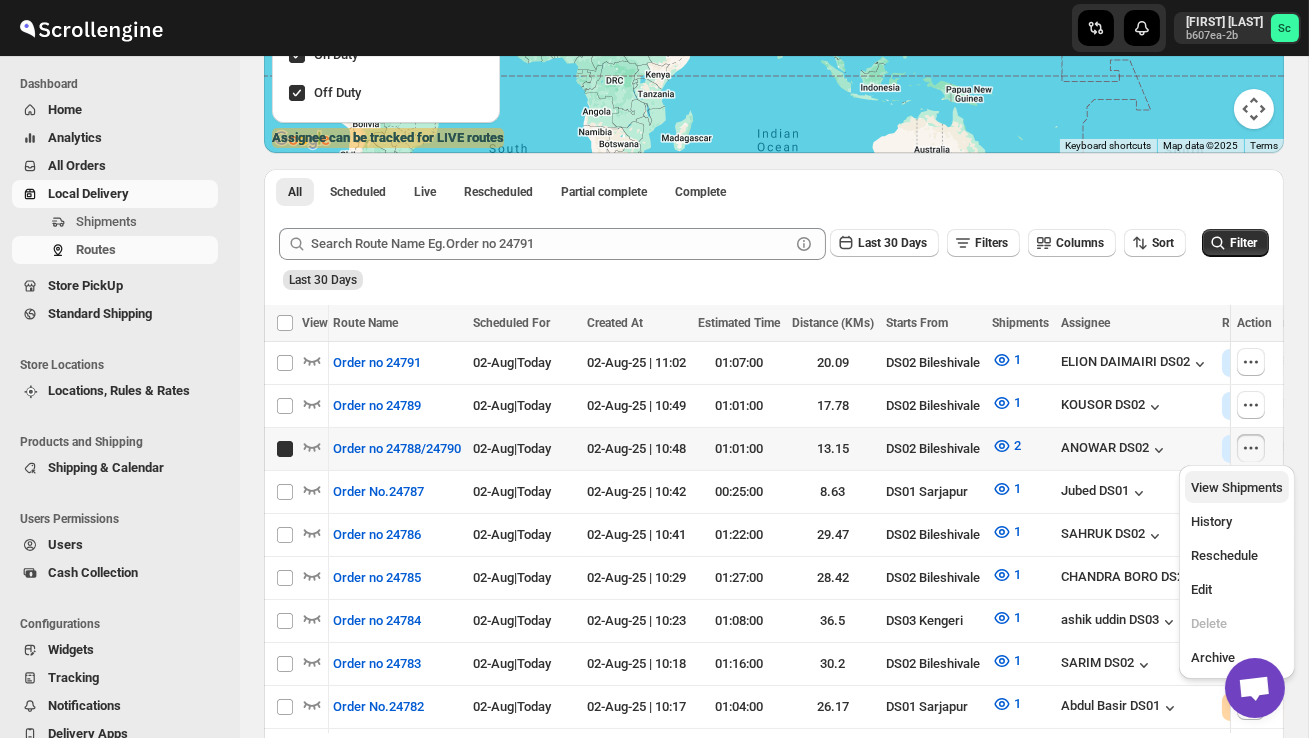 checkbox on "true" 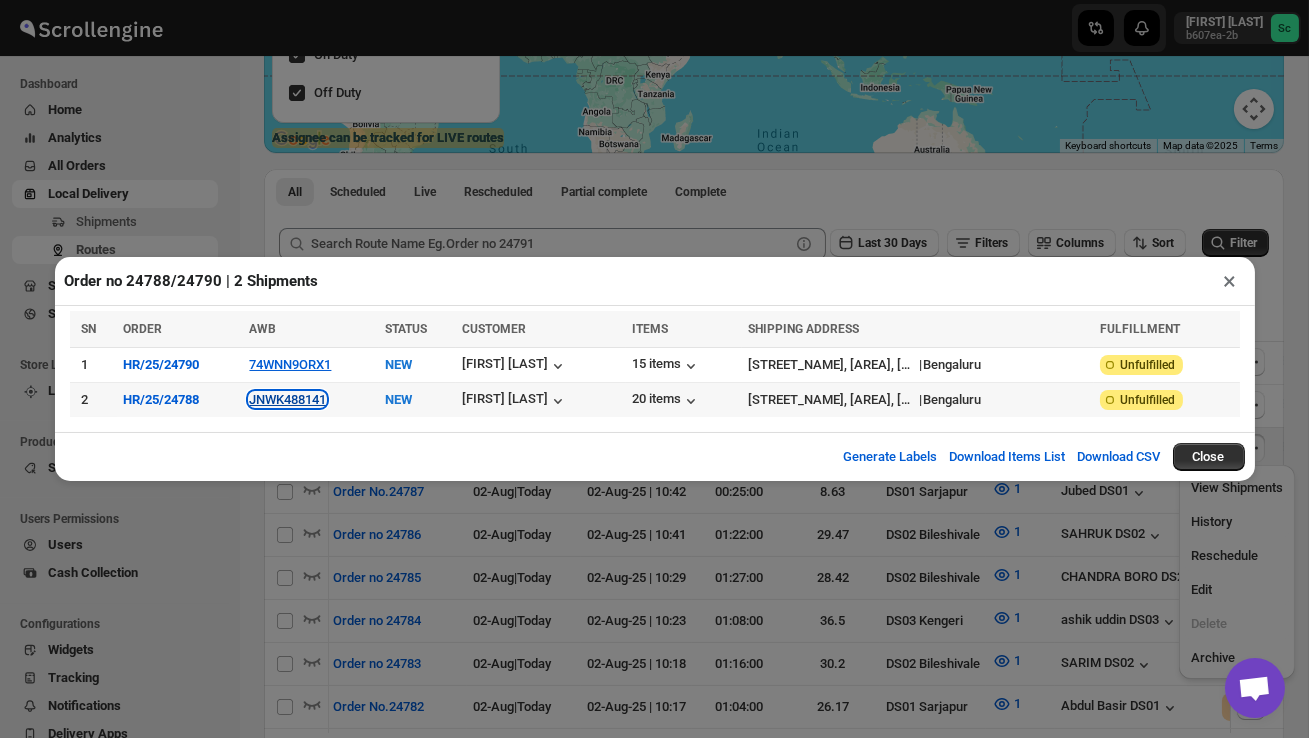 click on "JNWK488141" at bounding box center (287, 399) 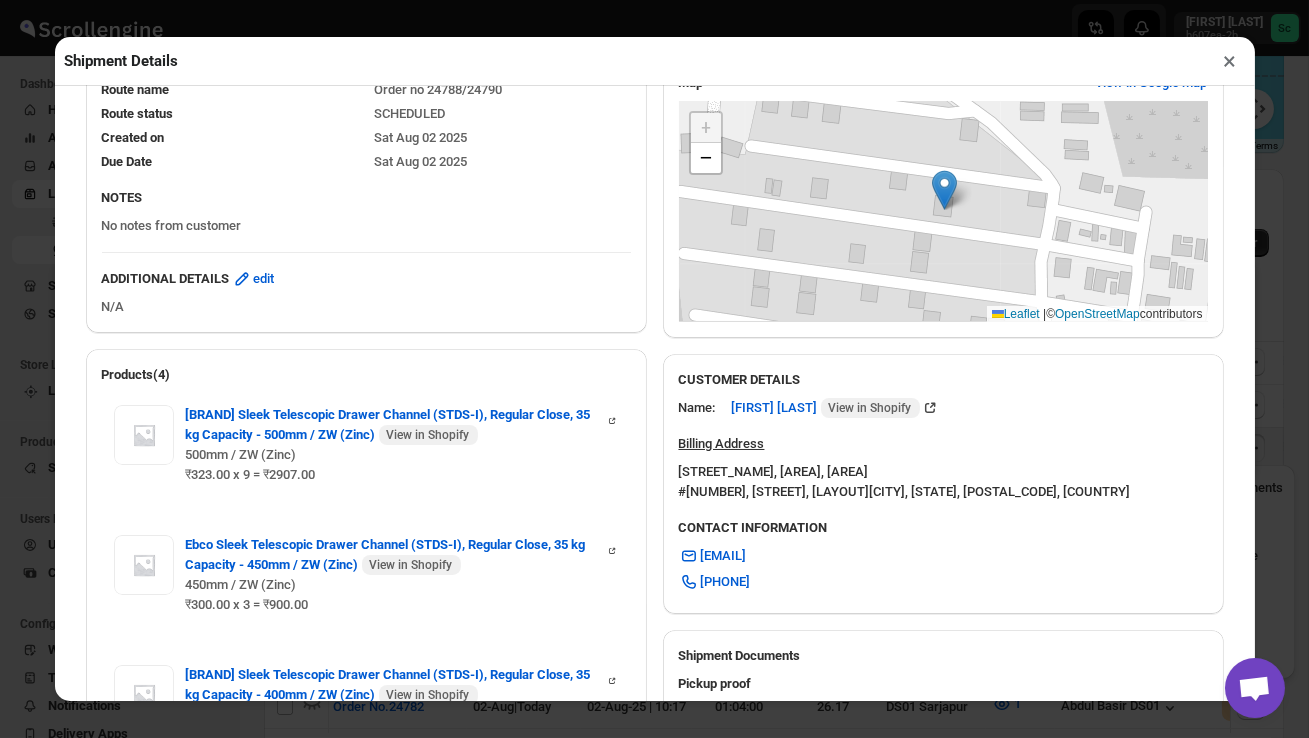 scroll, scrollTop: 439, scrollLeft: 0, axis: vertical 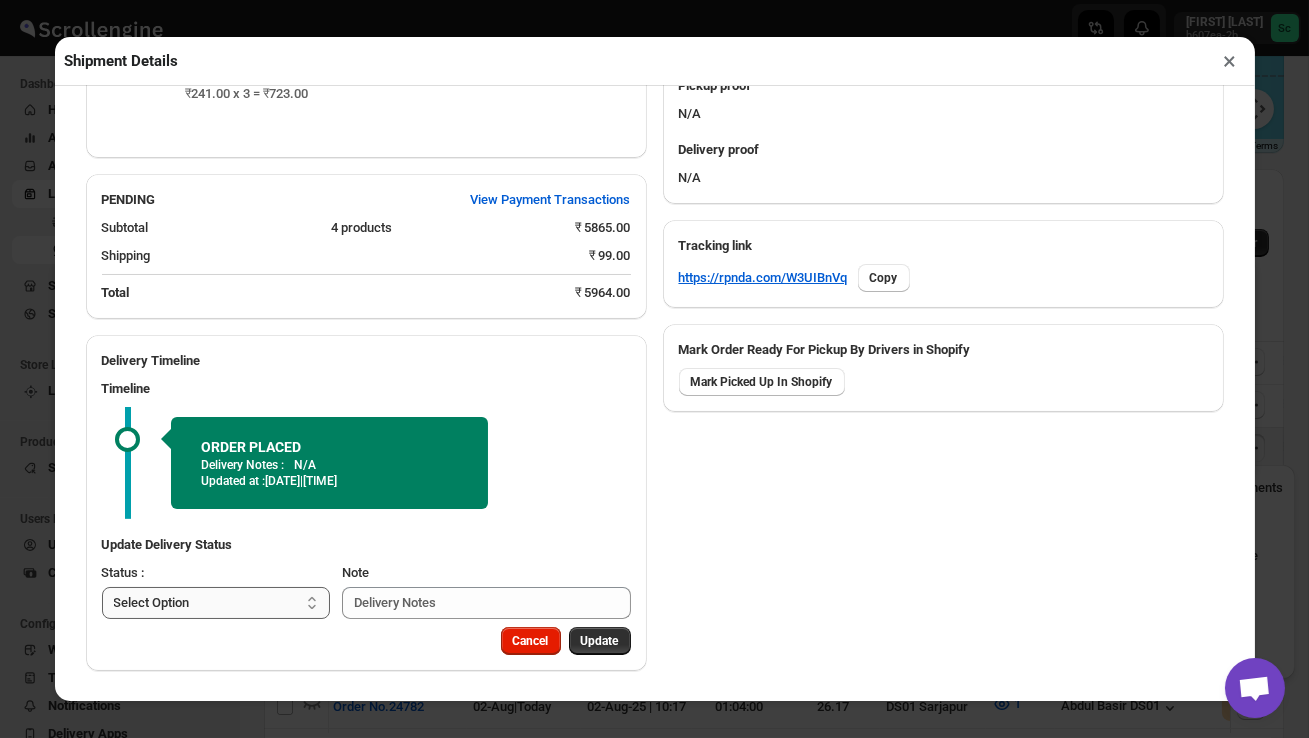 click on "Select Option PICKED UP OUT FOR DELIVERY RESCHEDULE DELIVERED CANCELLED" at bounding box center [216, 603] 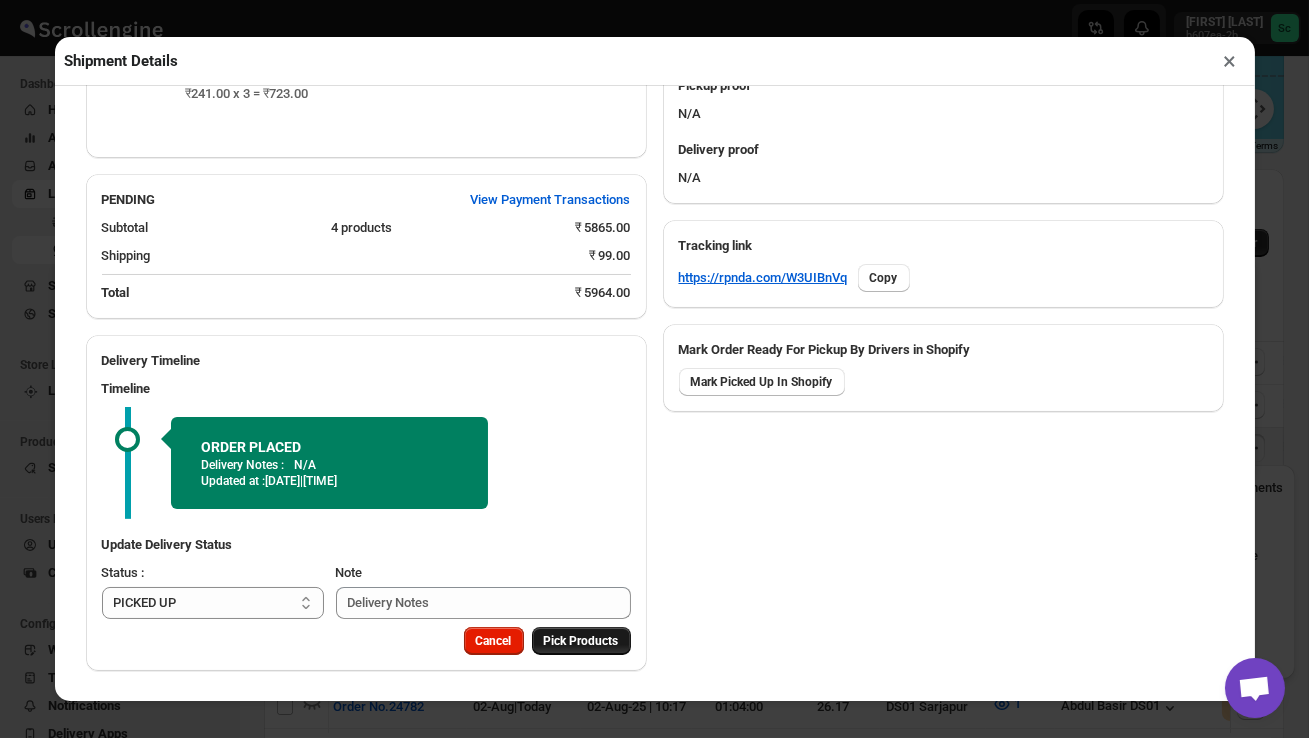 click on "Pick Products" at bounding box center (581, 641) 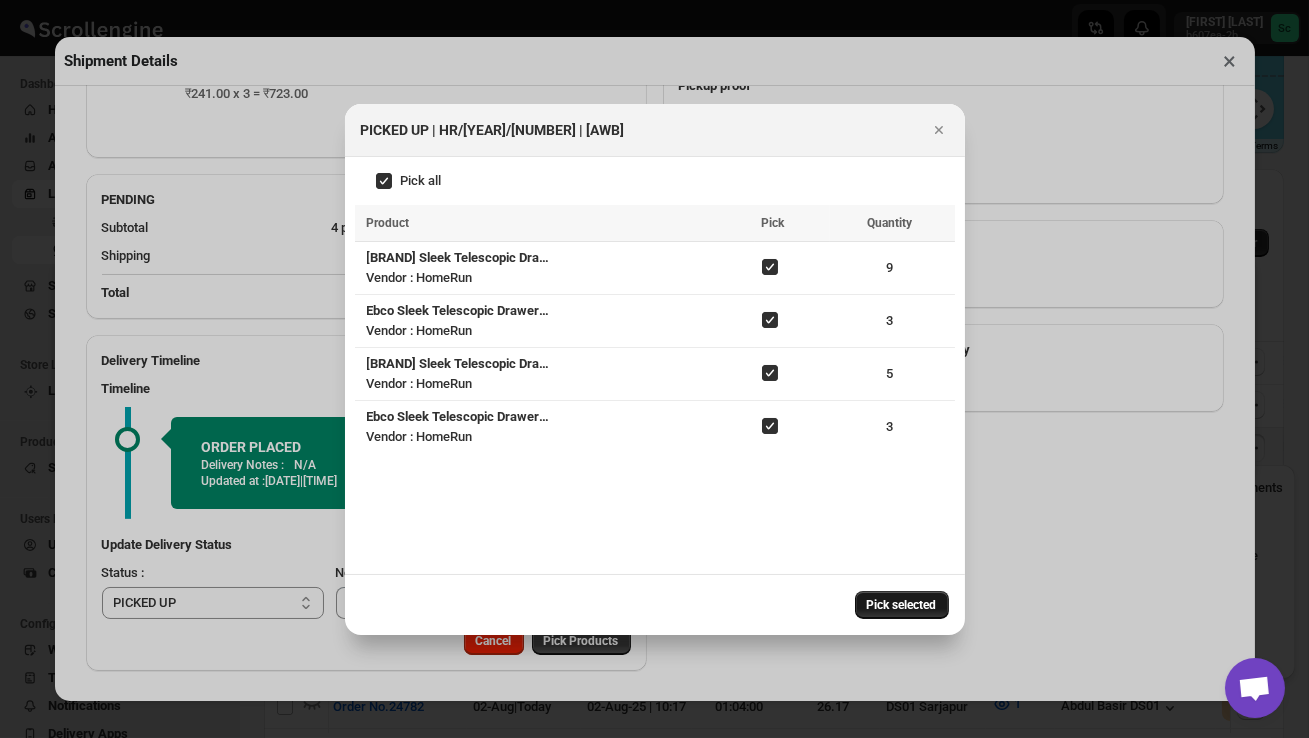 click on "Pick selected" at bounding box center (902, 605) 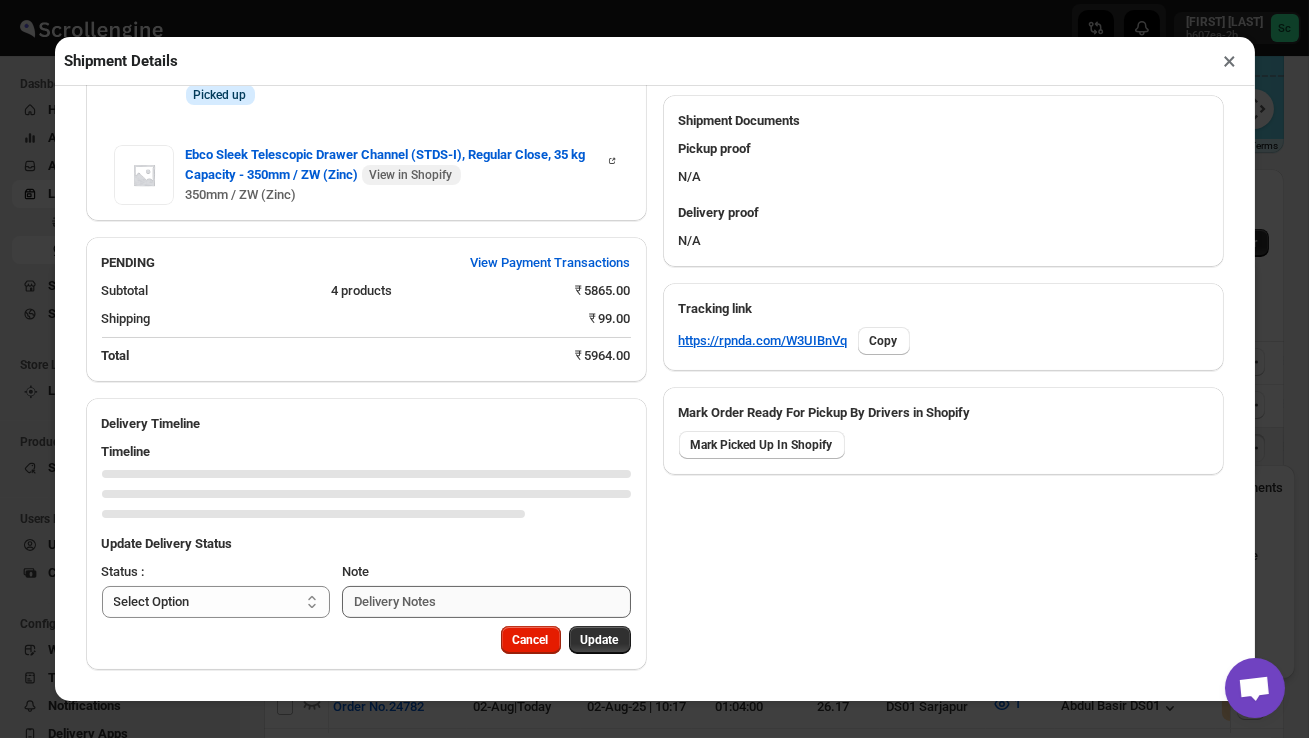 scroll, scrollTop: 824, scrollLeft: 0, axis: vertical 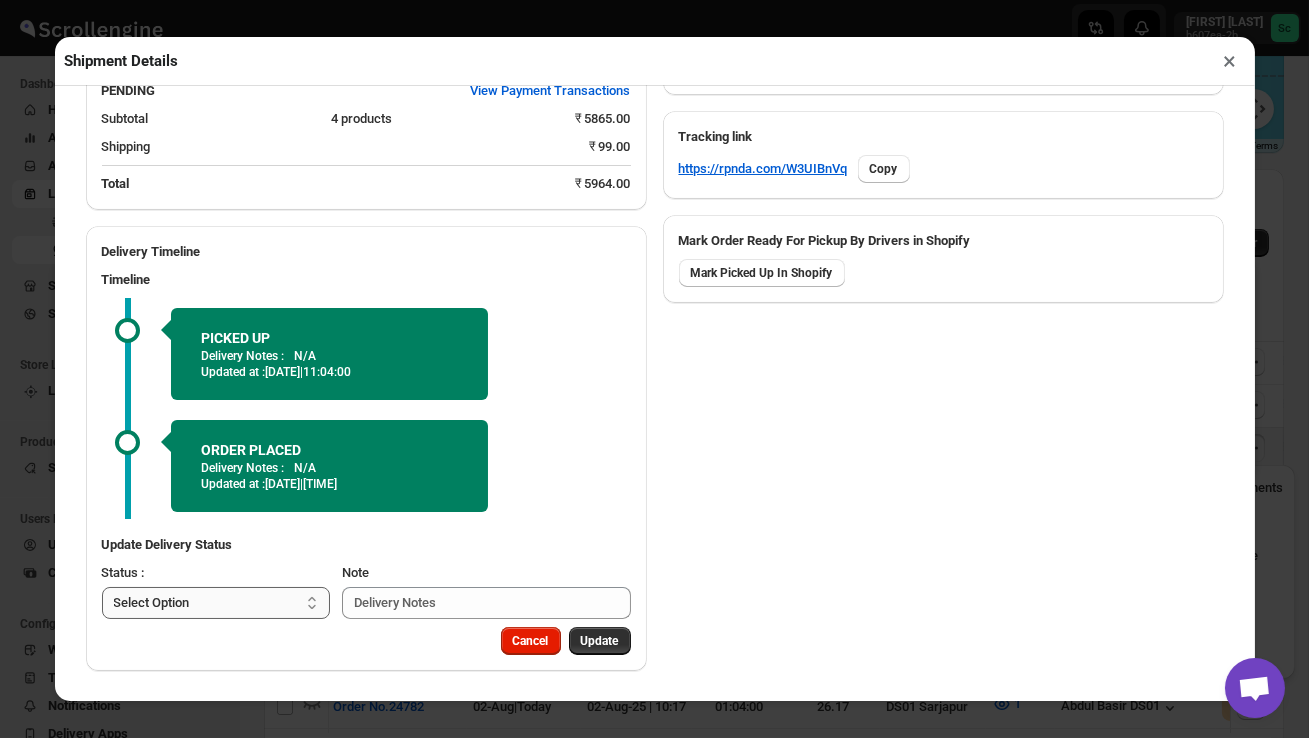 click on "Select Option PICKED UP OUT FOR DELIVERY RESCHEDULE DELIVERED CANCELLED" at bounding box center [216, 603] 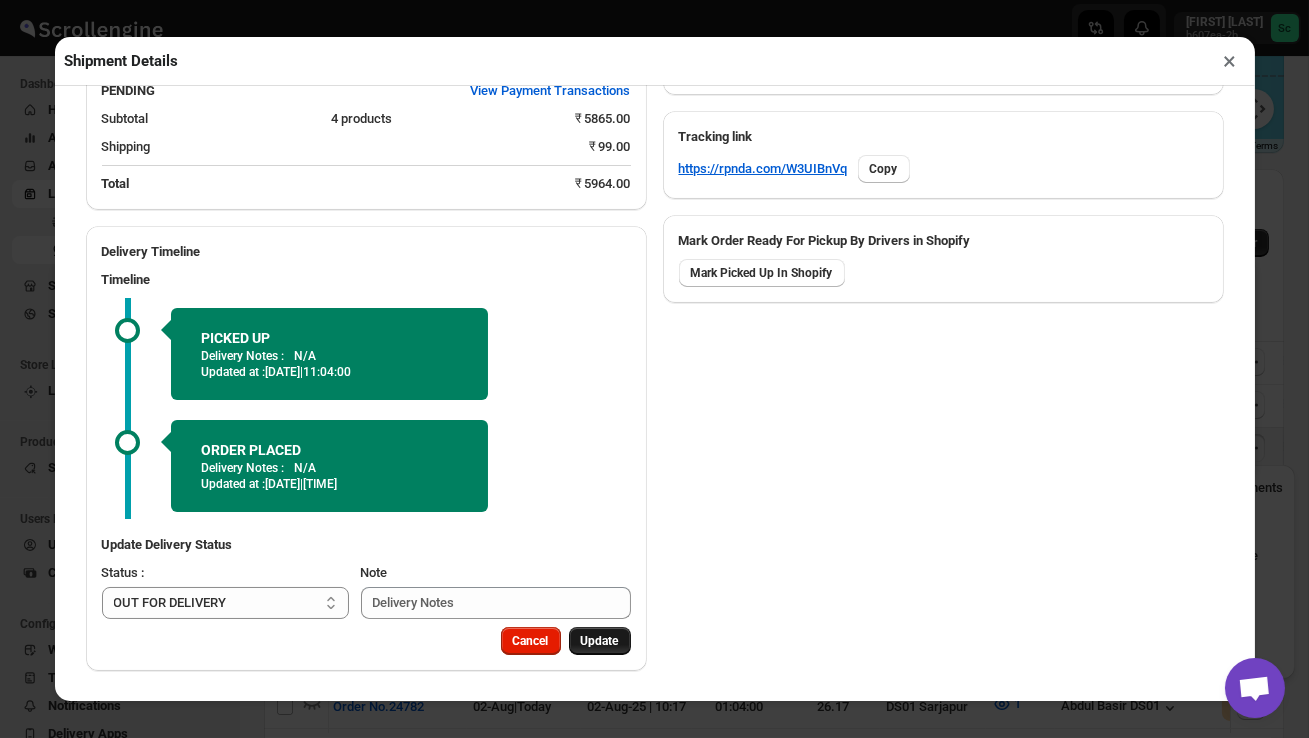 click on "Update" at bounding box center [600, 641] 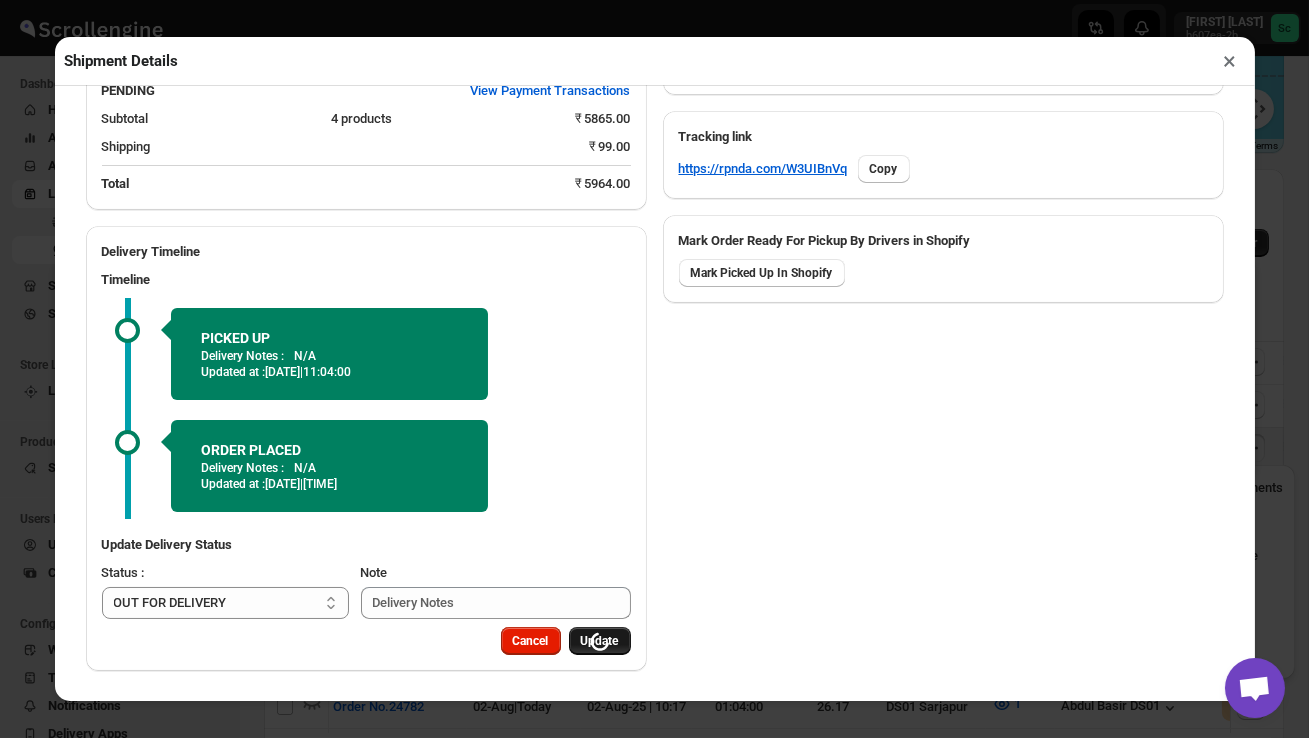 select 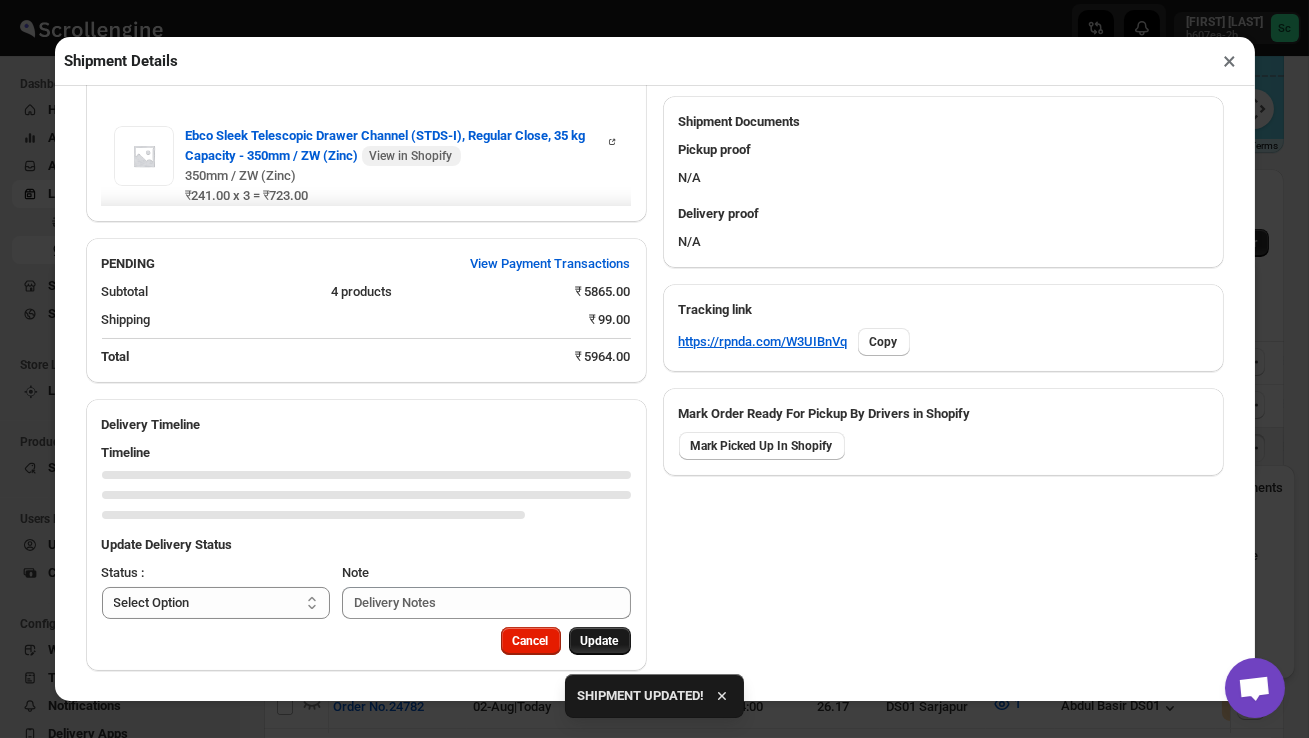 scroll, scrollTop: 997, scrollLeft: 0, axis: vertical 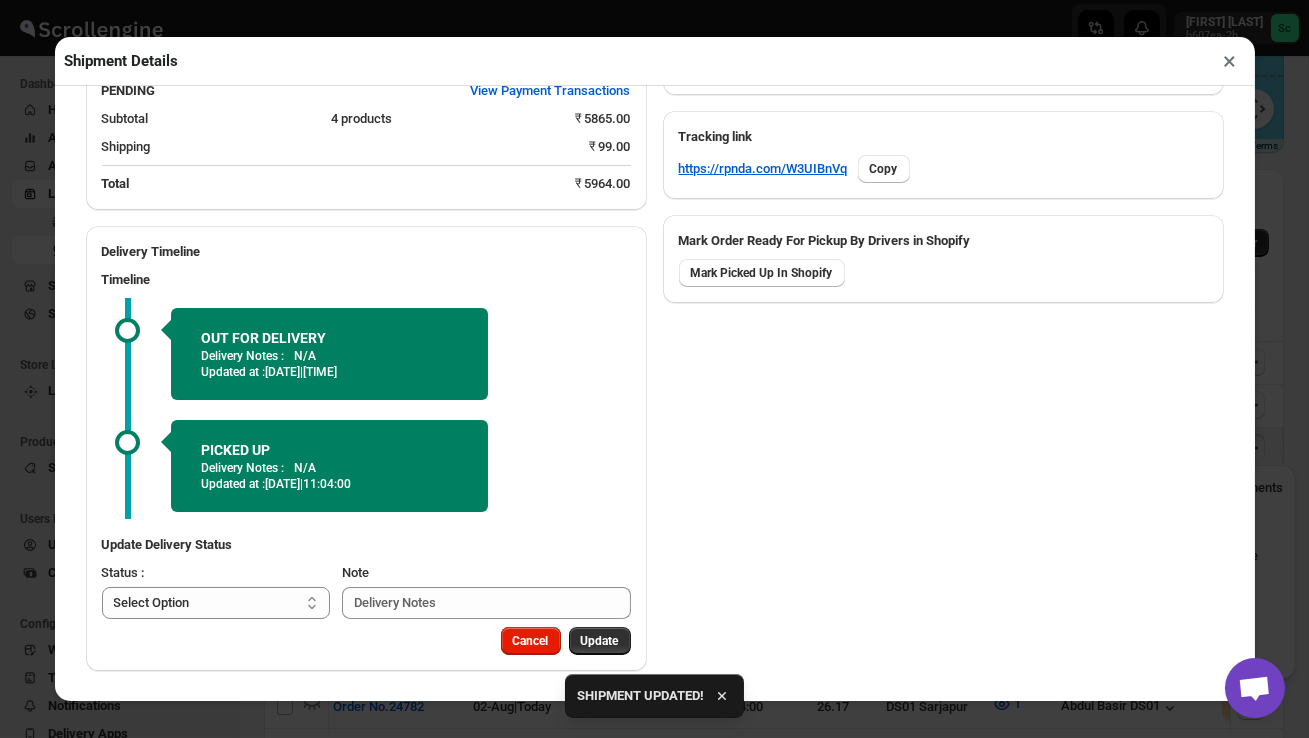click on "×" at bounding box center [1230, 61] 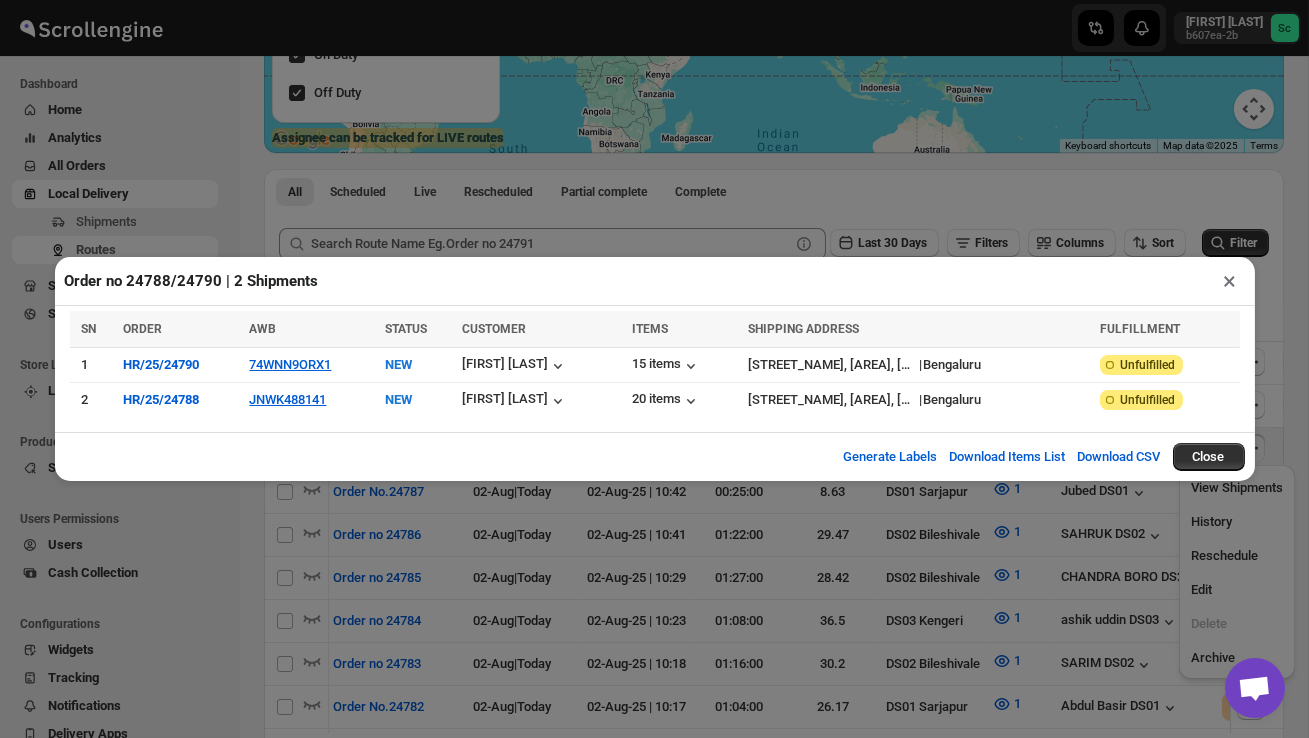 click on "Order no 24788/24790 | 2 Shipments × SN ORDER AWB STATUS CUSTOMER ITEMS SHIPPING ADDRESS FULFILLMENT Select all 2 shipments 0 selected SN ORDER AWB STATUS CUSTOMER ITEMS SHIPPING ADDRESS FULFILLMENT 1 HR/25/24790 74WNN9ORX1 NEW Nagakiran Vh 15    items Hennur Road, 4th Block, HBR Layout 4th Block, HBR Layout |  Bengaluru   Attention Incomplete Unfulfilled 2 HR/25/24788 JNWK488141 NEW Govind Ramanala 20    items 19th Block Road, Babusabpalya, Kalyan Nagar |  Bengaluru   Attention Incomplete Unfulfilled Generate Labels Download Items List Download CSV Close" at bounding box center (654, 369) 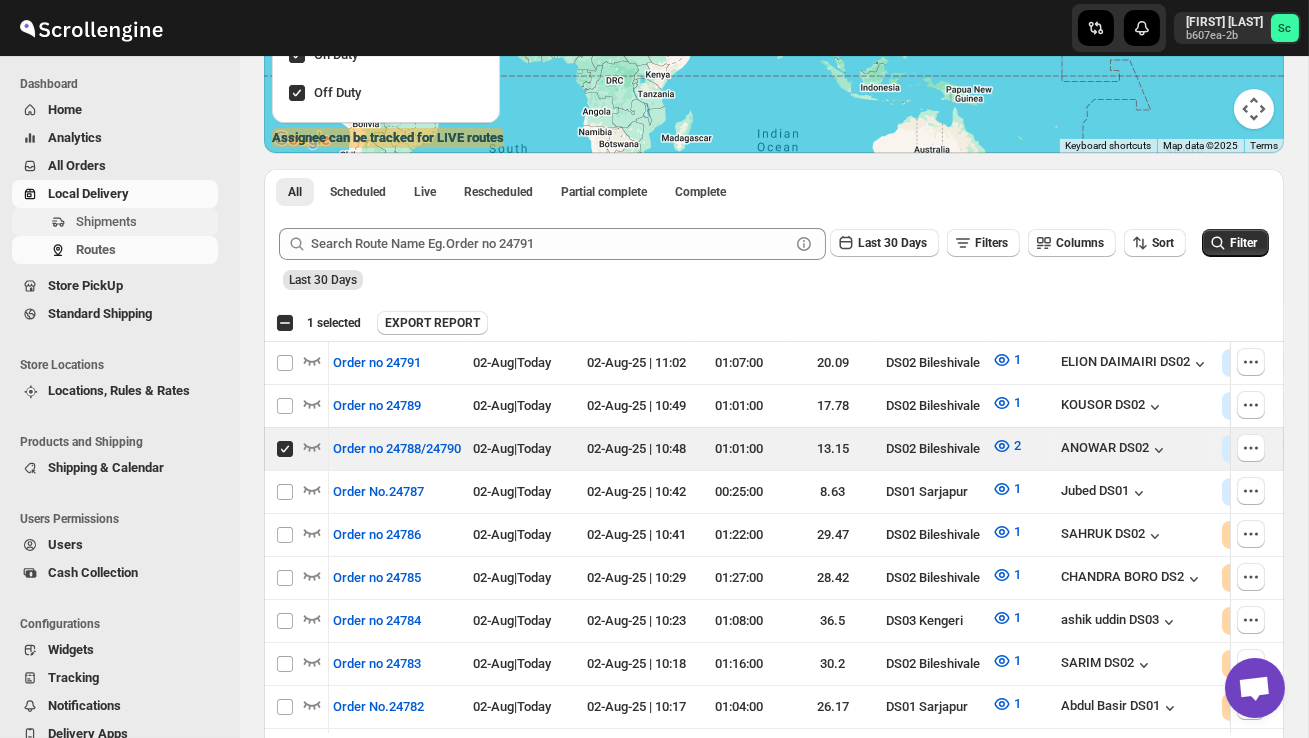 click on "Shipments" at bounding box center [145, 222] 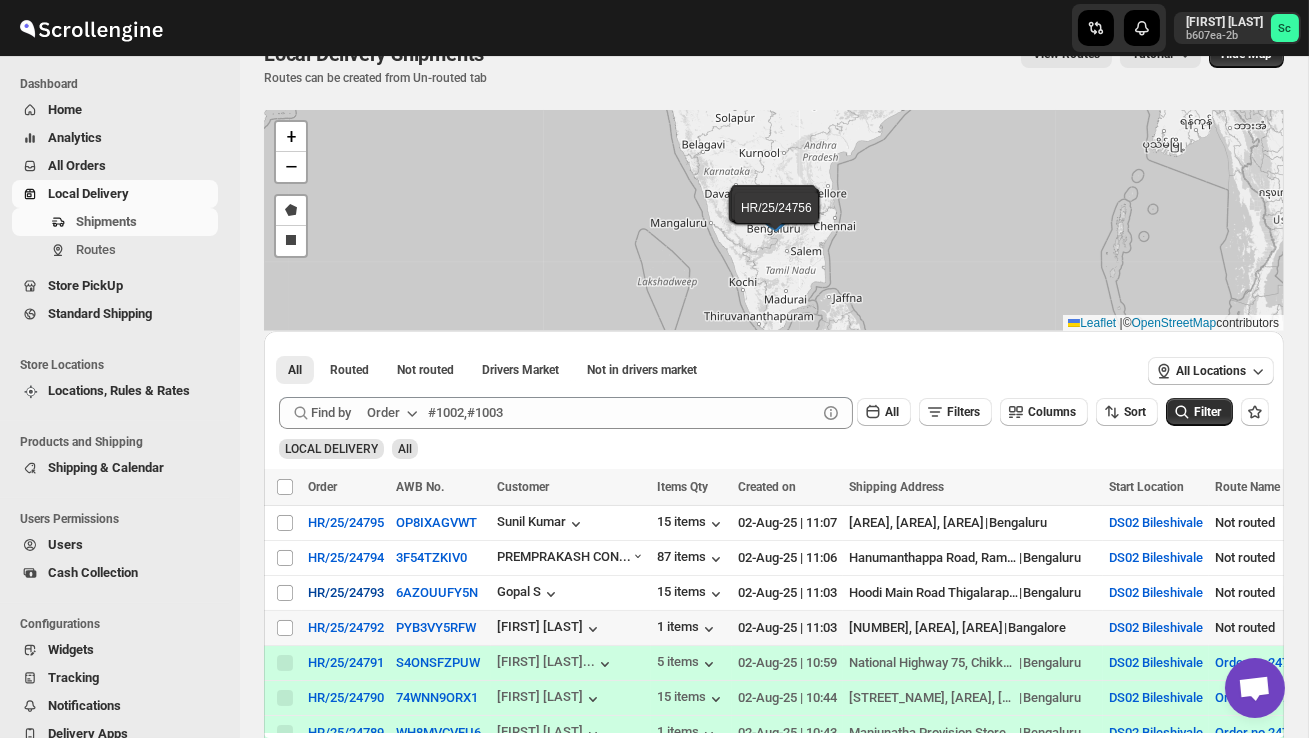 scroll, scrollTop: 49, scrollLeft: 0, axis: vertical 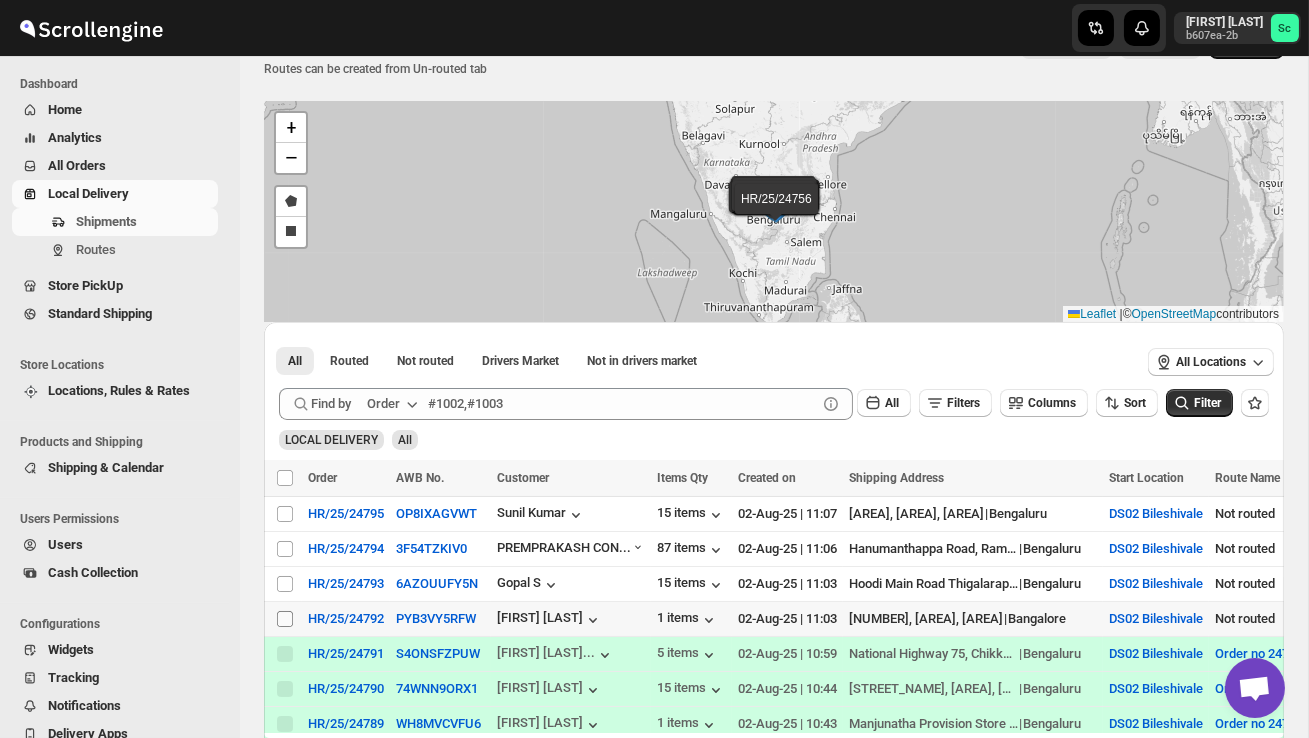 click on "Select shipment" at bounding box center (285, 619) 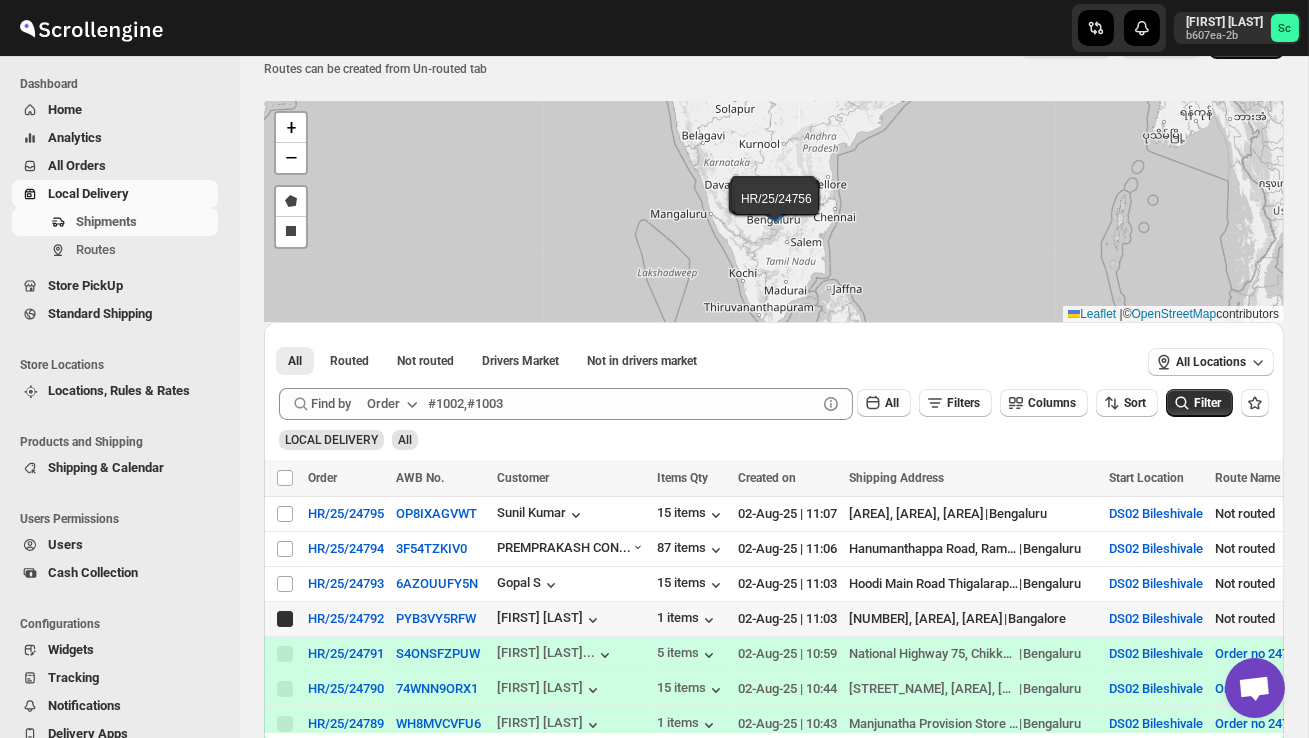 checkbox on "true" 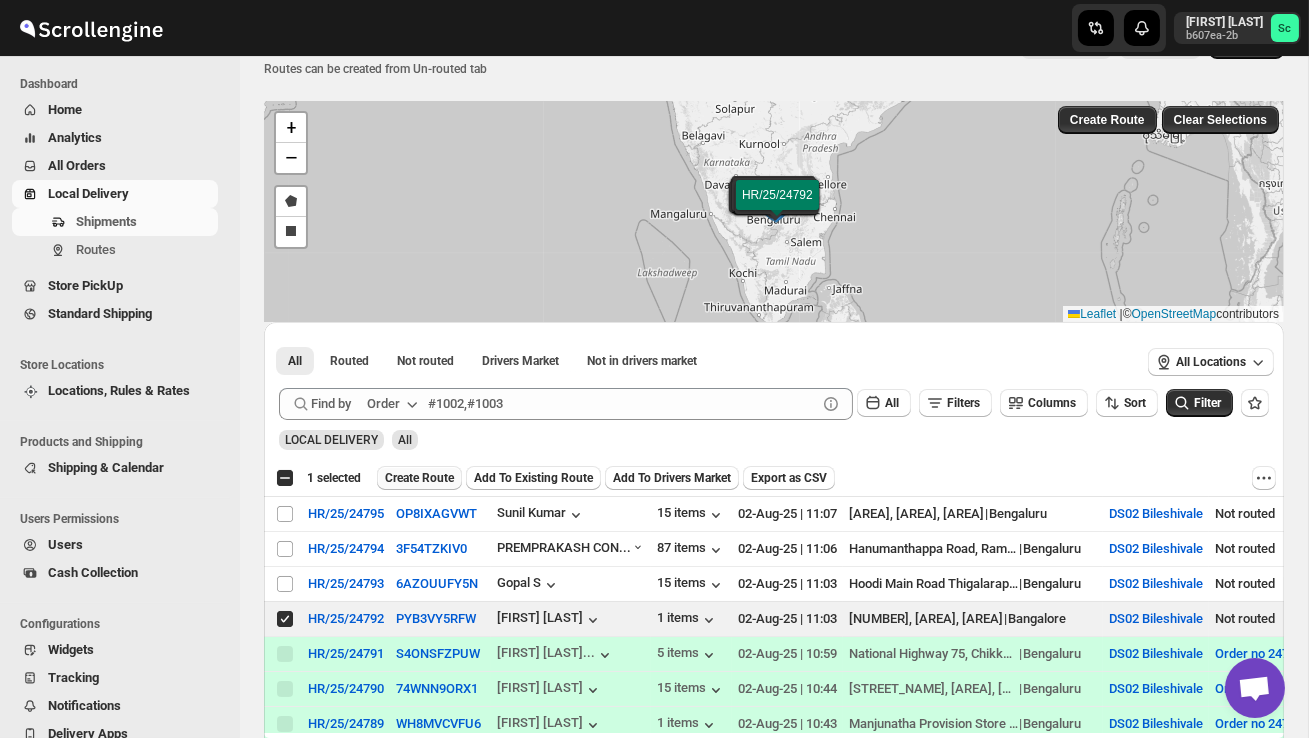 click on "Create Route" at bounding box center (419, 478) 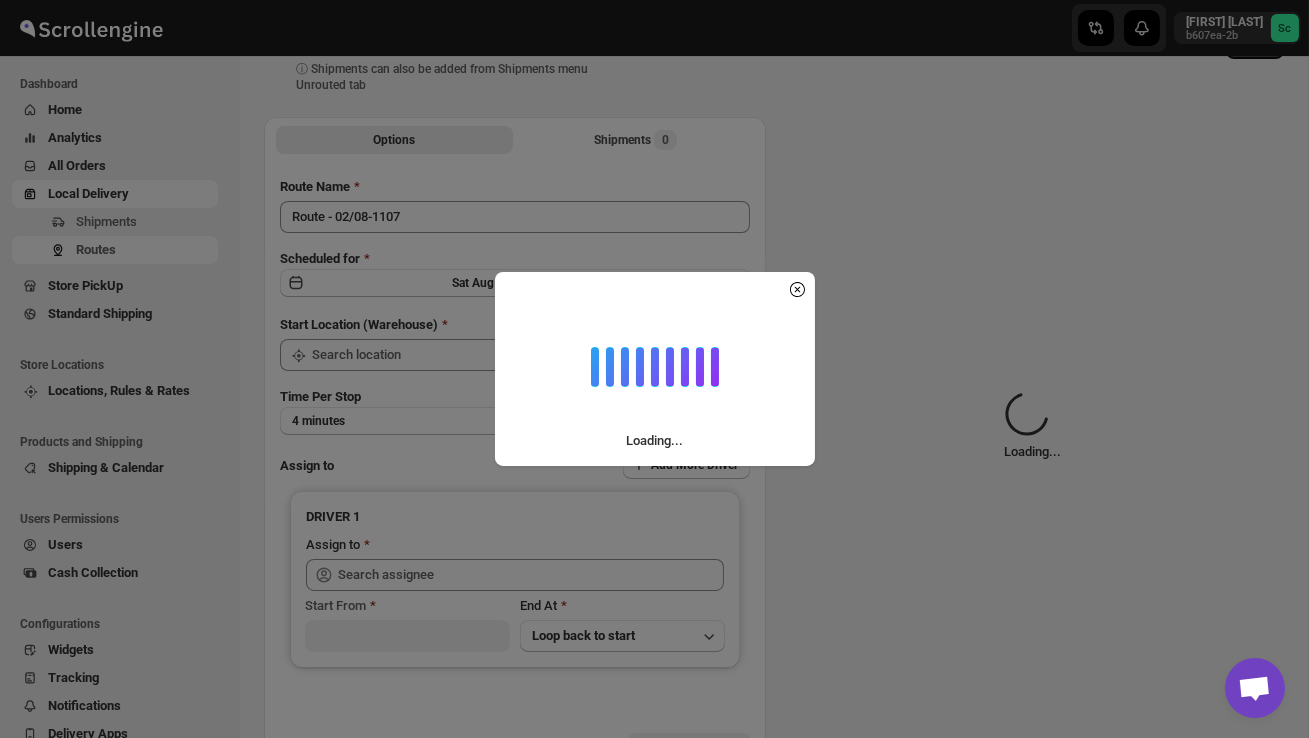 scroll, scrollTop: 0, scrollLeft: 0, axis: both 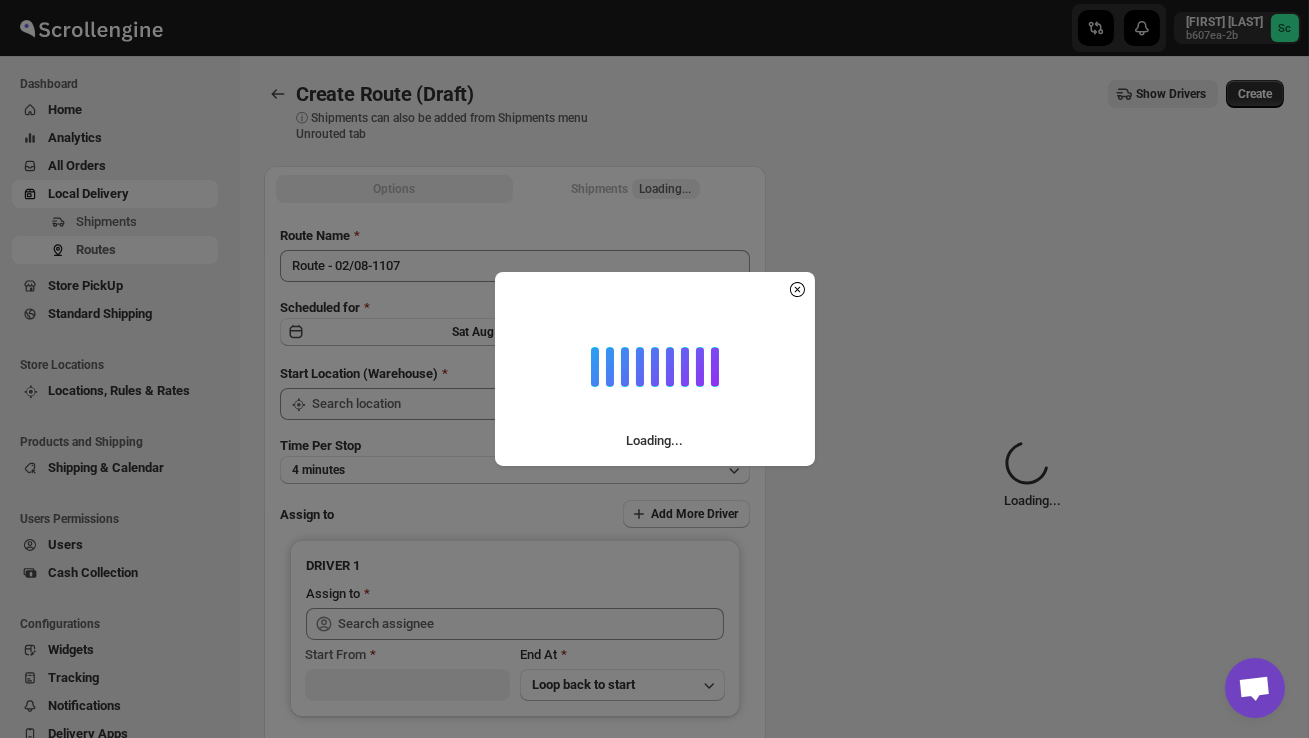 type on "DS02 Bileshivale" 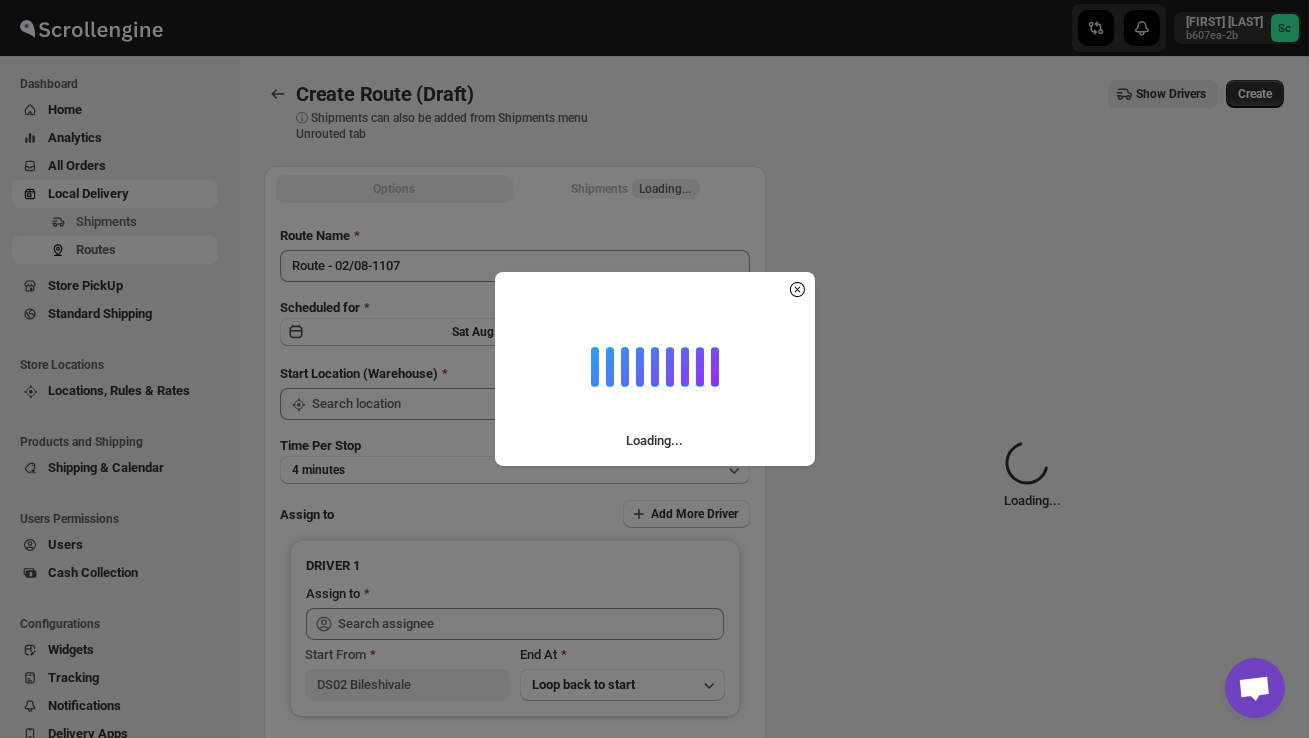 type on "DS02 Bileshivale" 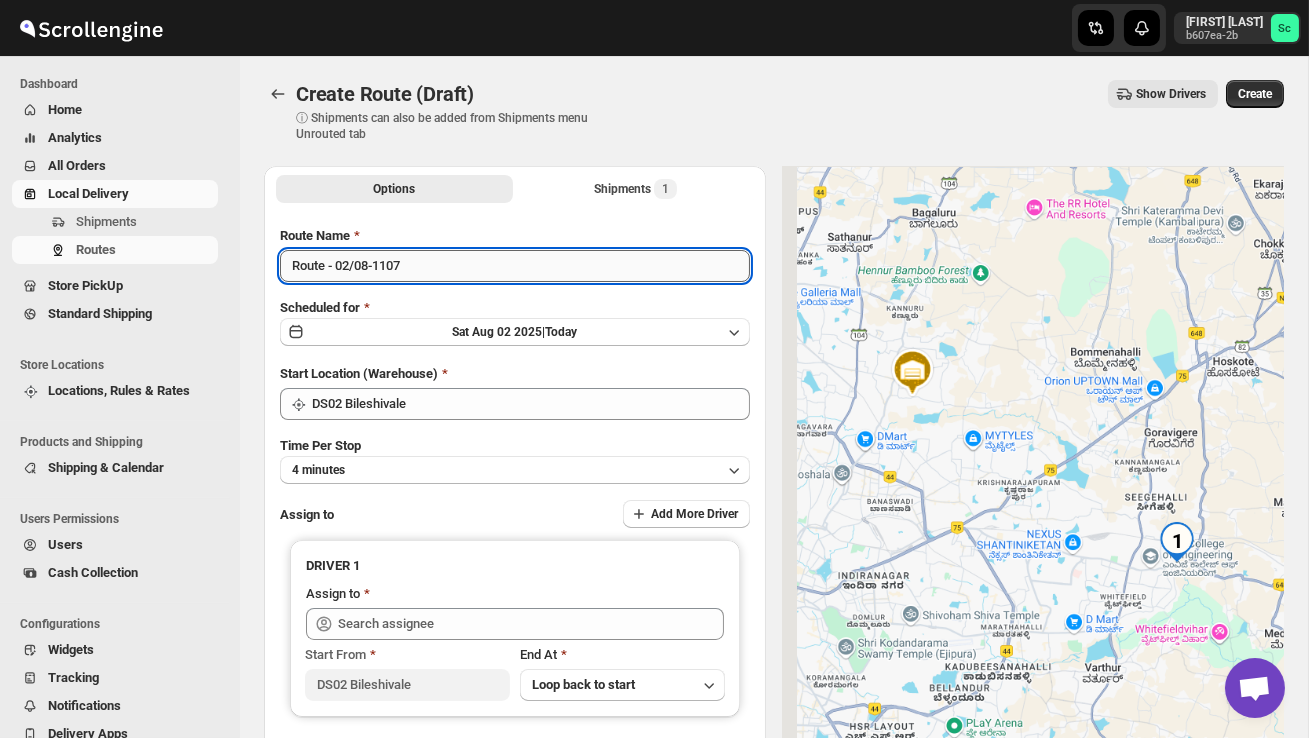 click on "Route - 02/08-1107" at bounding box center (515, 266) 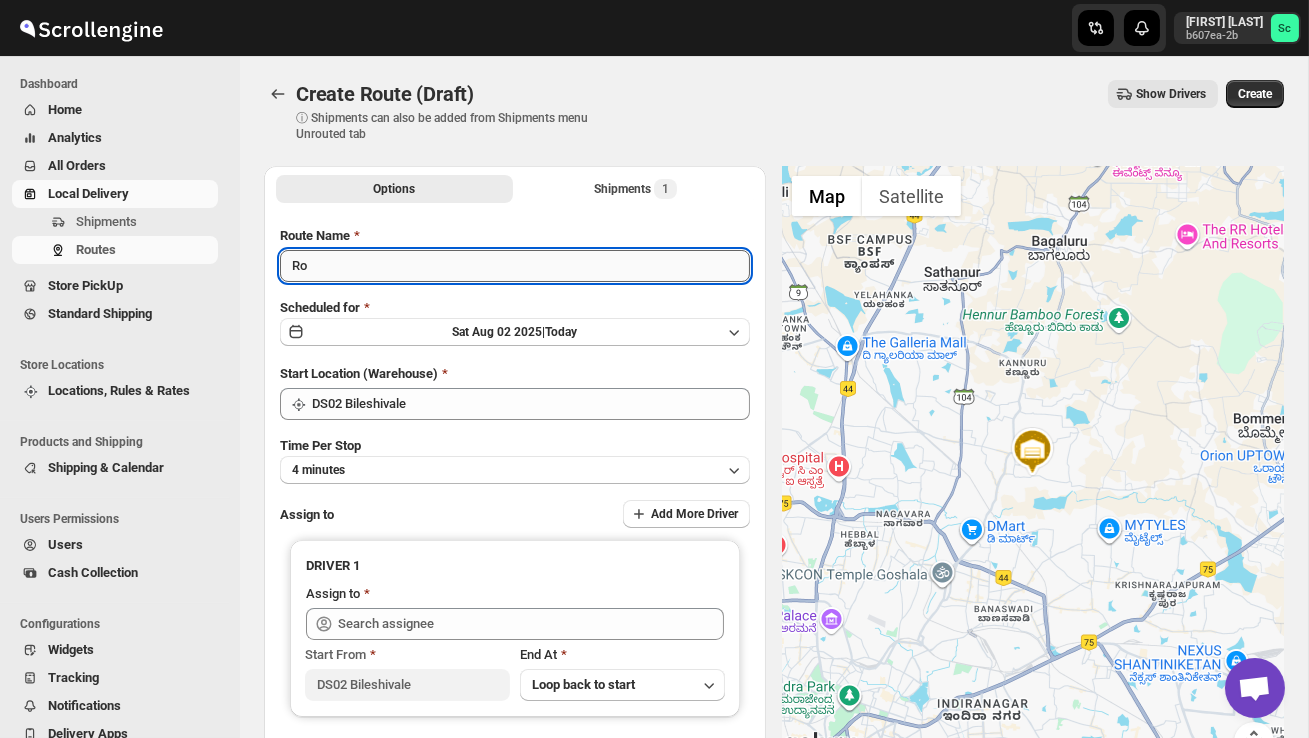 type on "R" 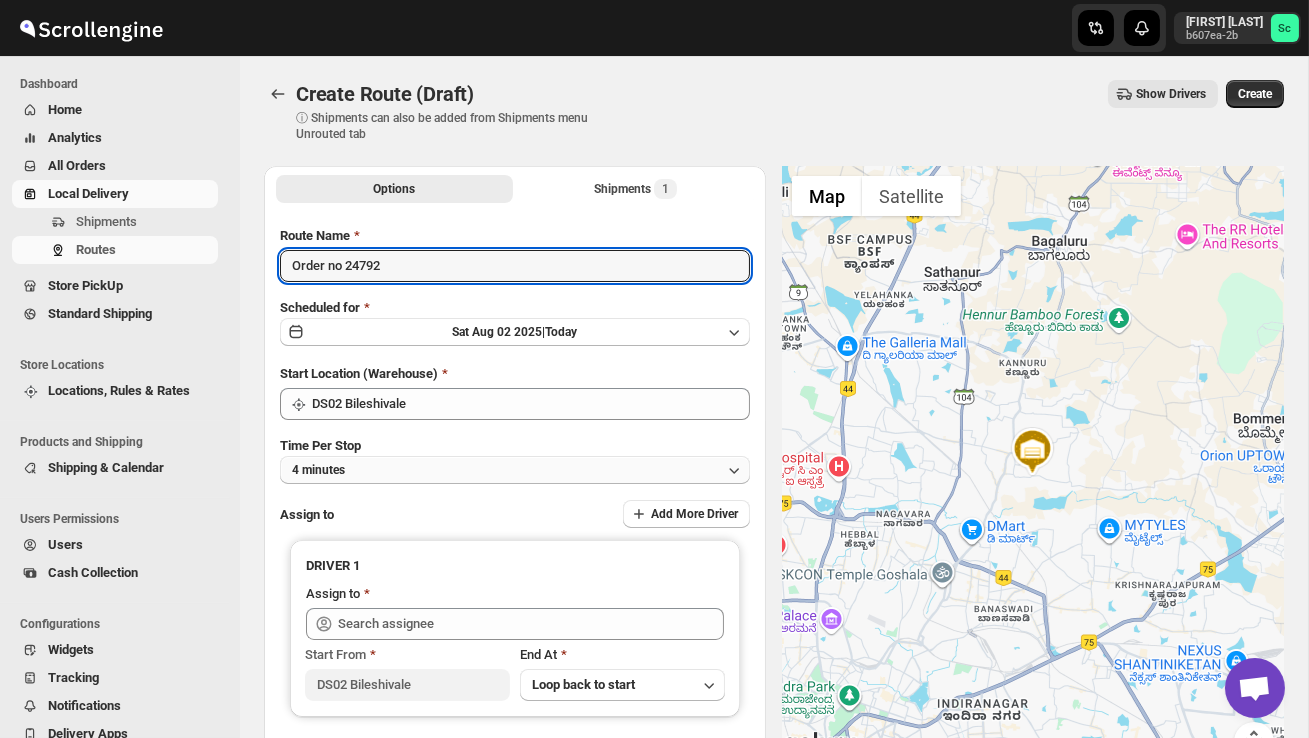 type on "Order no 24792" 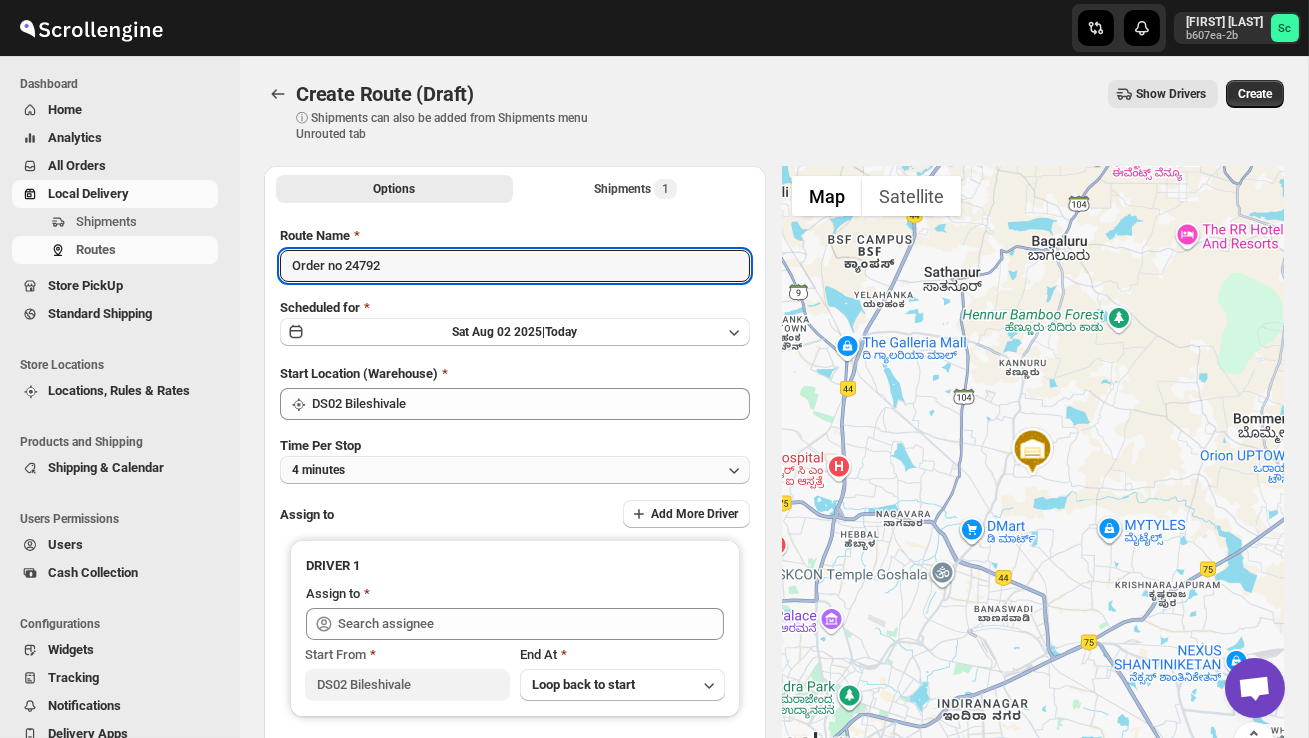 click on "4 minutes" at bounding box center (515, 470) 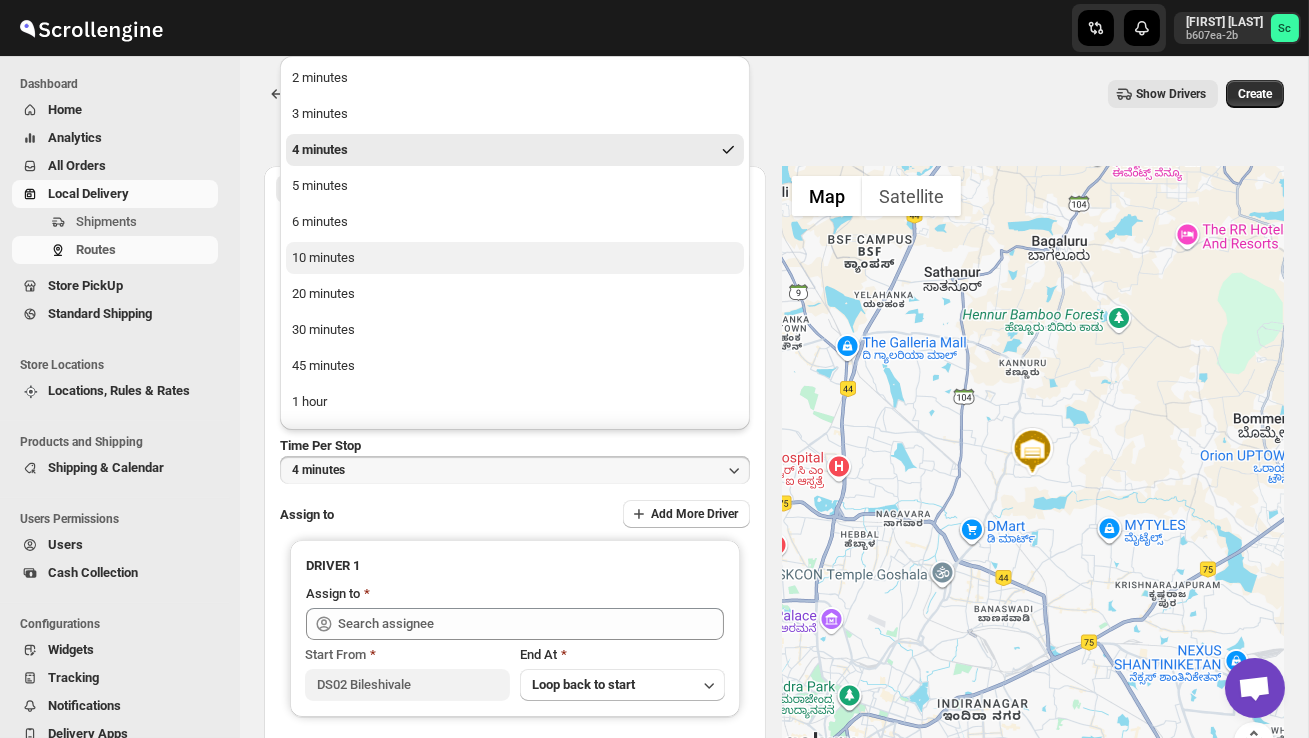 click on "10 minutes" at bounding box center (515, 258) 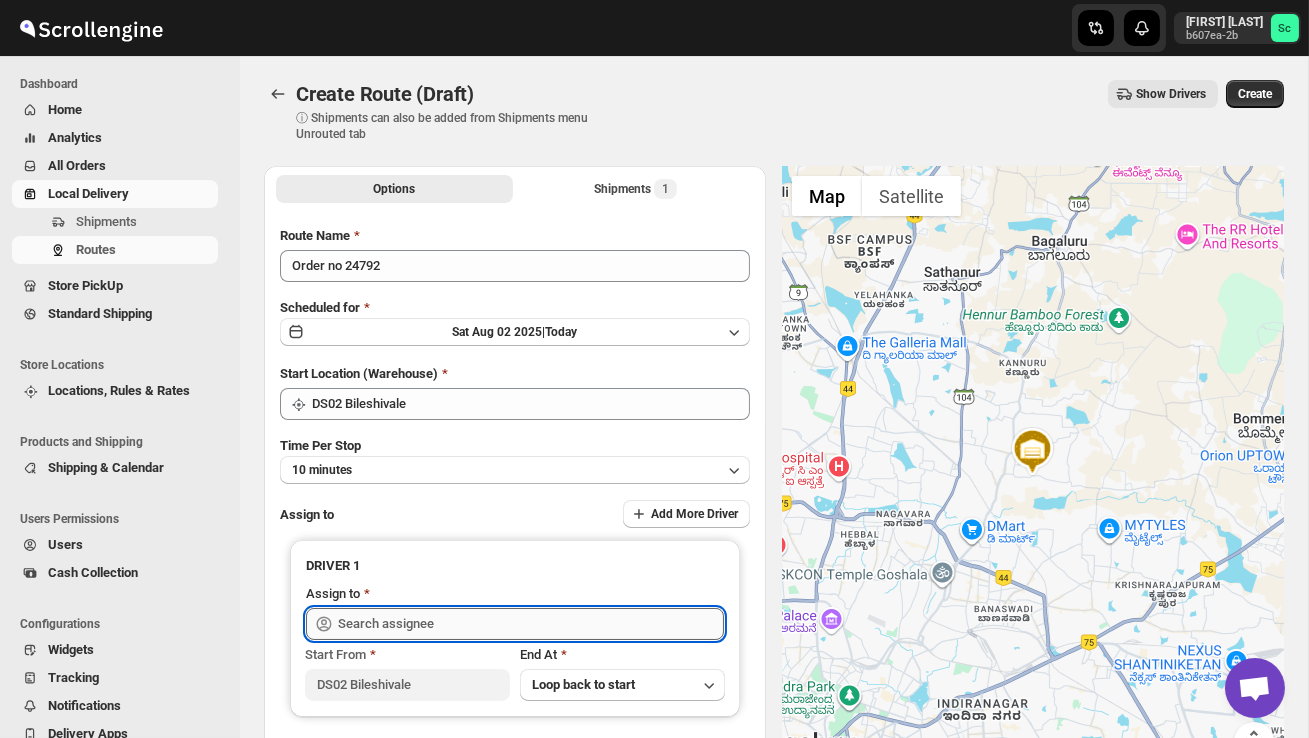 click at bounding box center (531, 624) 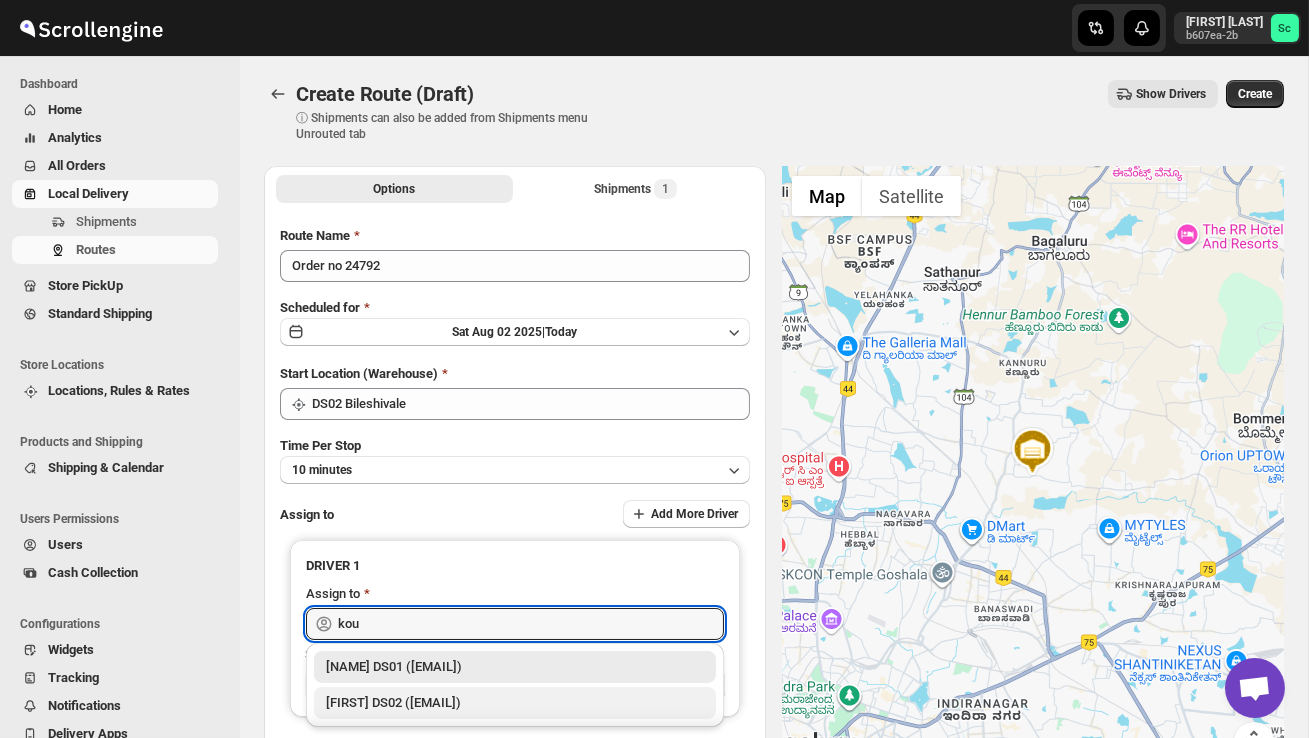 click on "[NAME] DS02 ([EMAIL])" at bounding box center [515, 703] 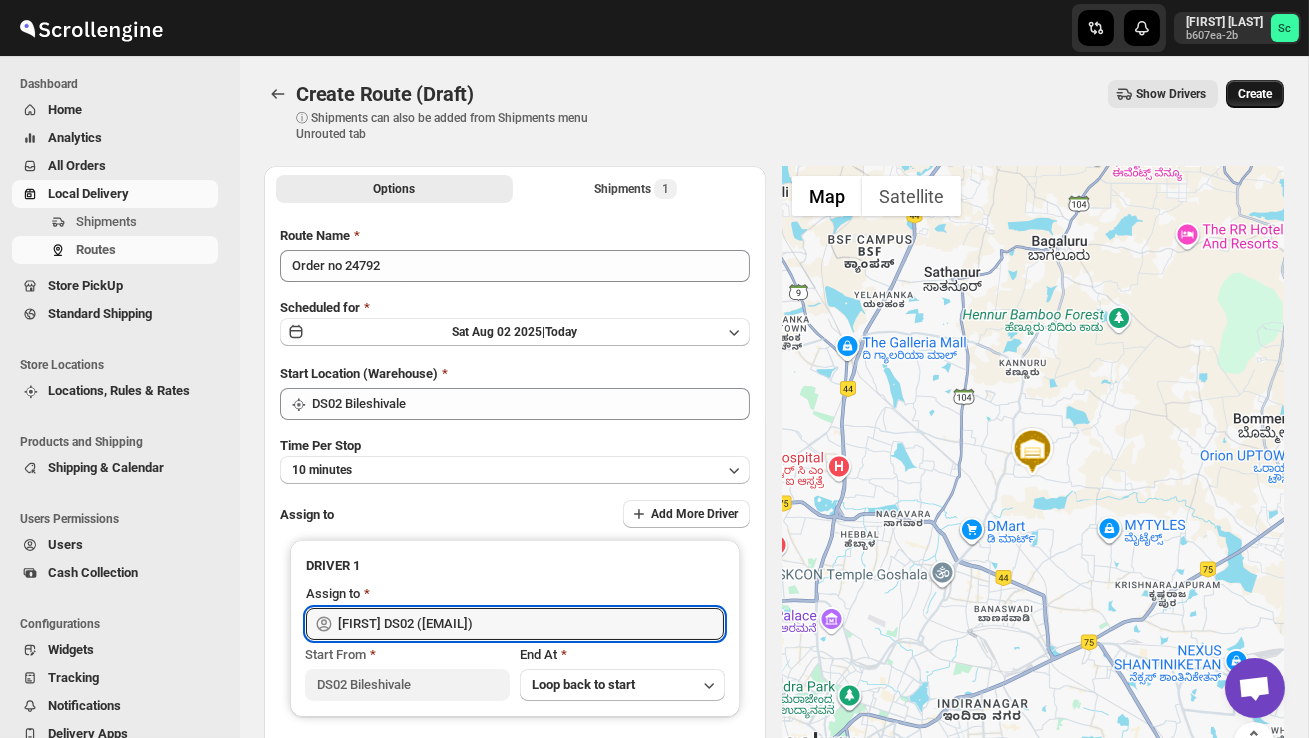 type on "[NAME] DS02 ([EMAIL])" 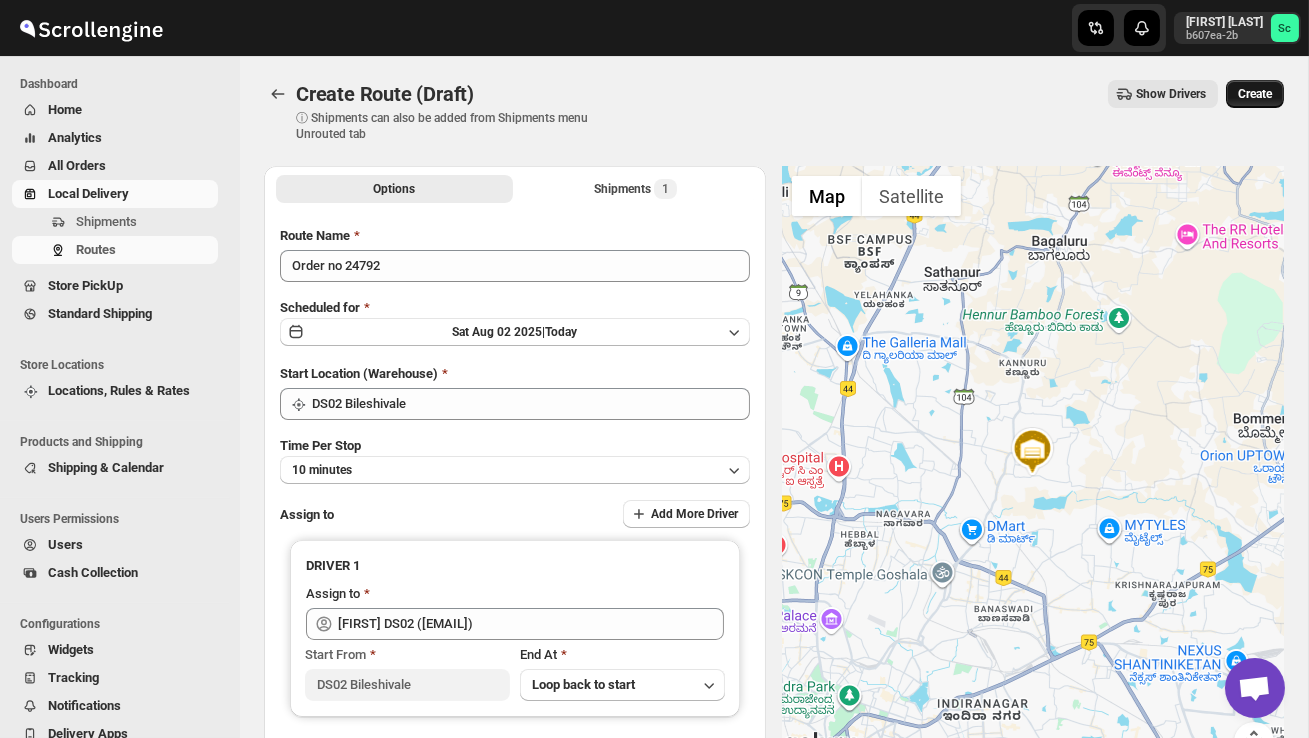 click on "Create" at bounding box center (1255, 94) 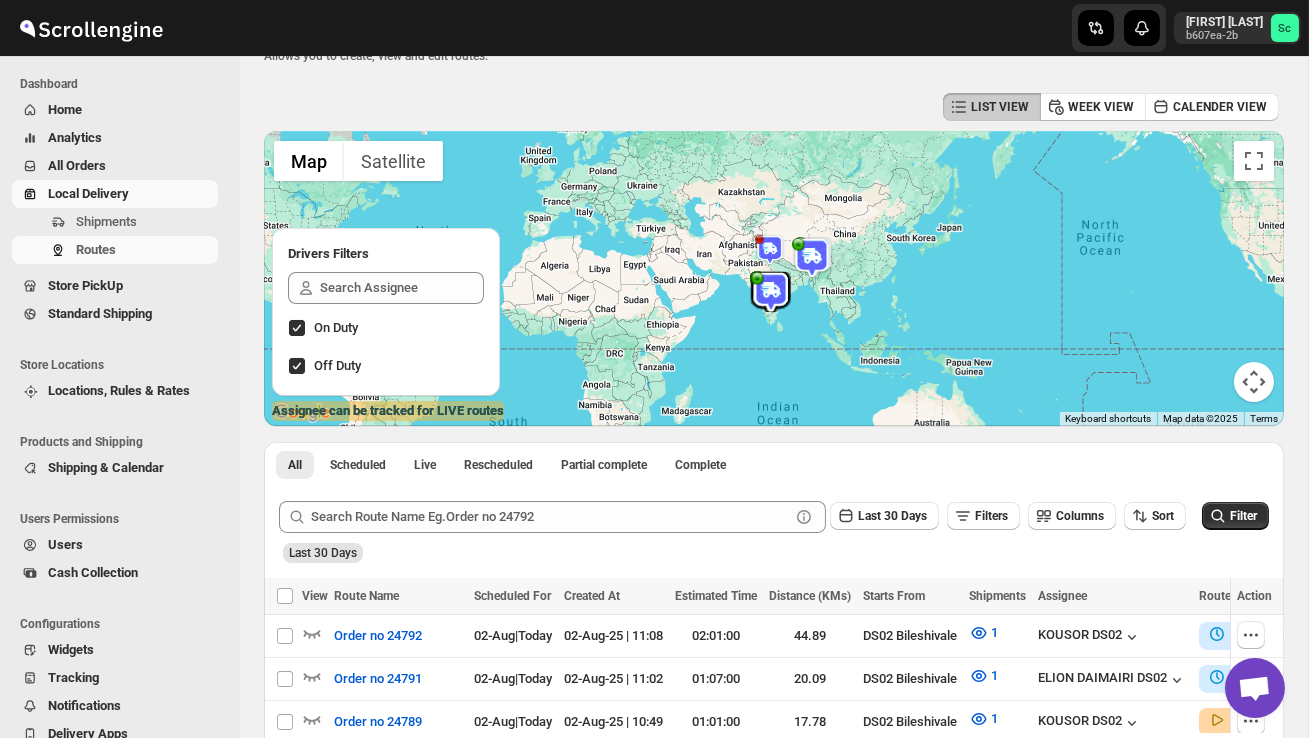 scroll, scrollTop: 58, scrollLeft: 0, axis: vertical 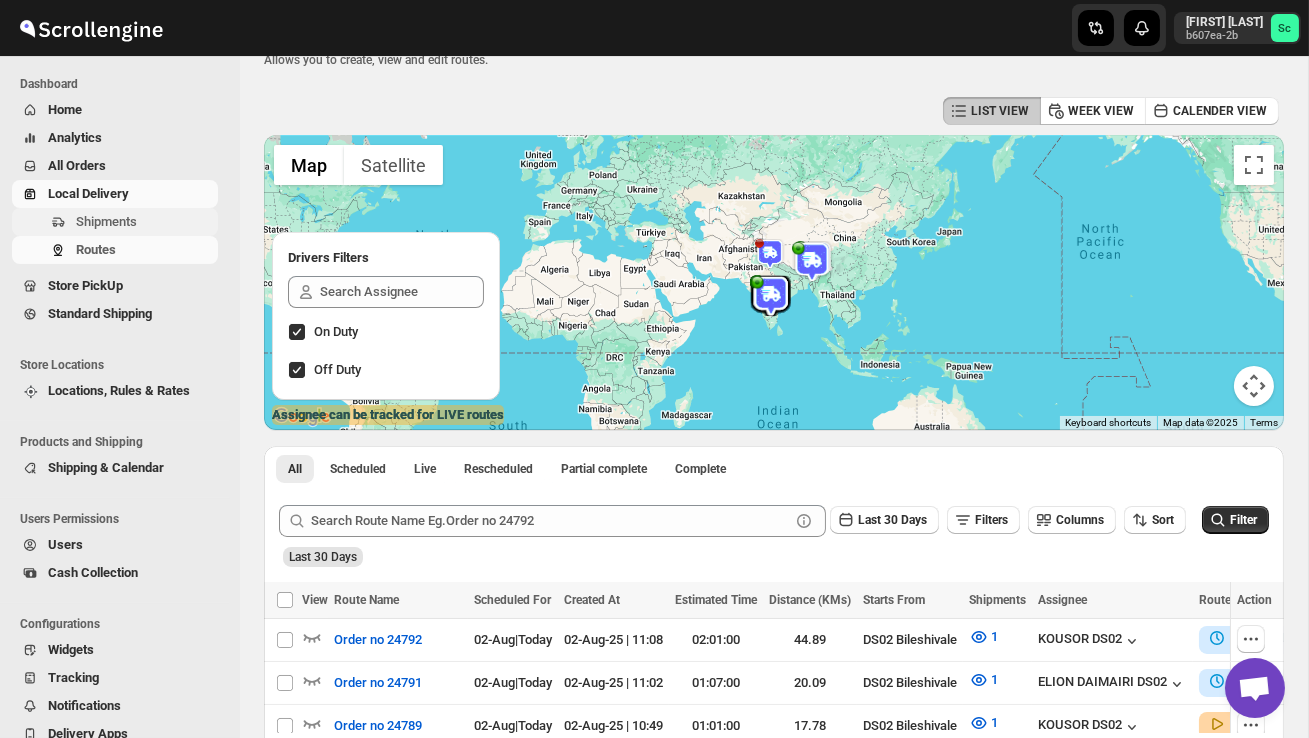 click on "Shipments" at bounding box center (106, 221) 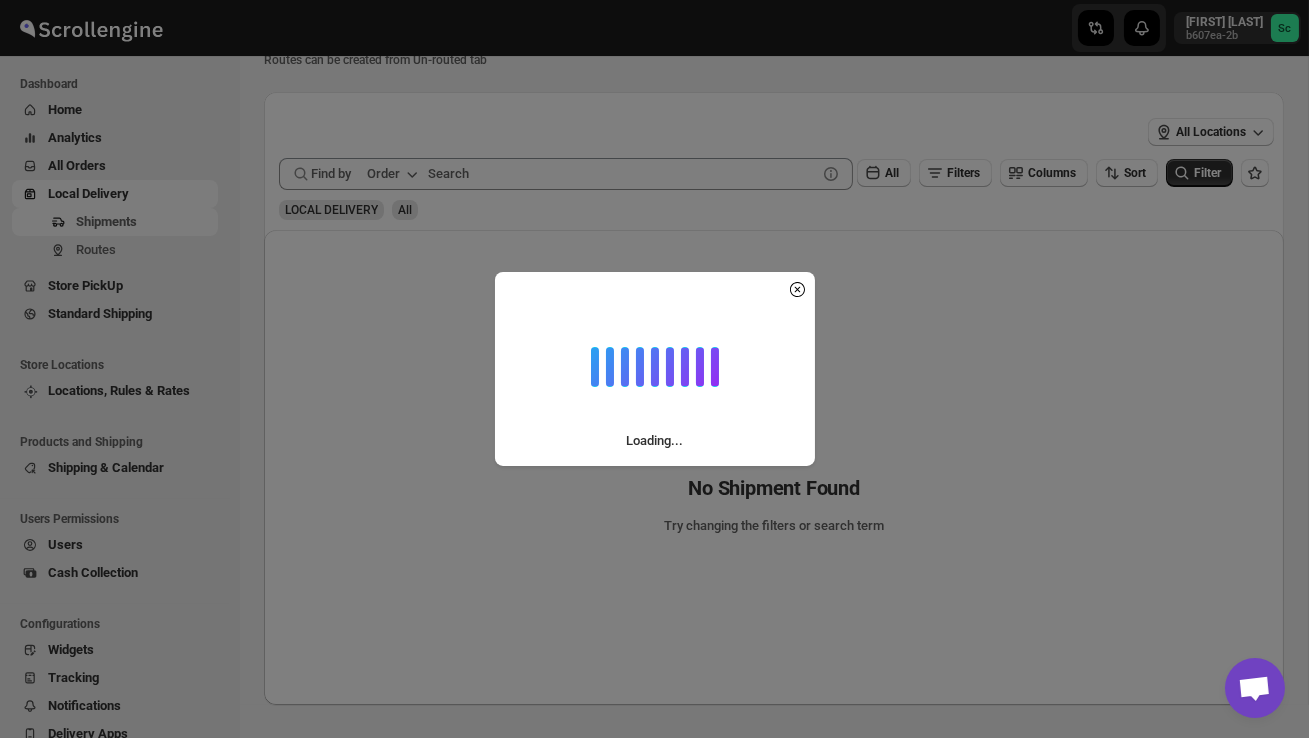 scroll, scrollTop: 0, scrollLeft: 0, axis: both 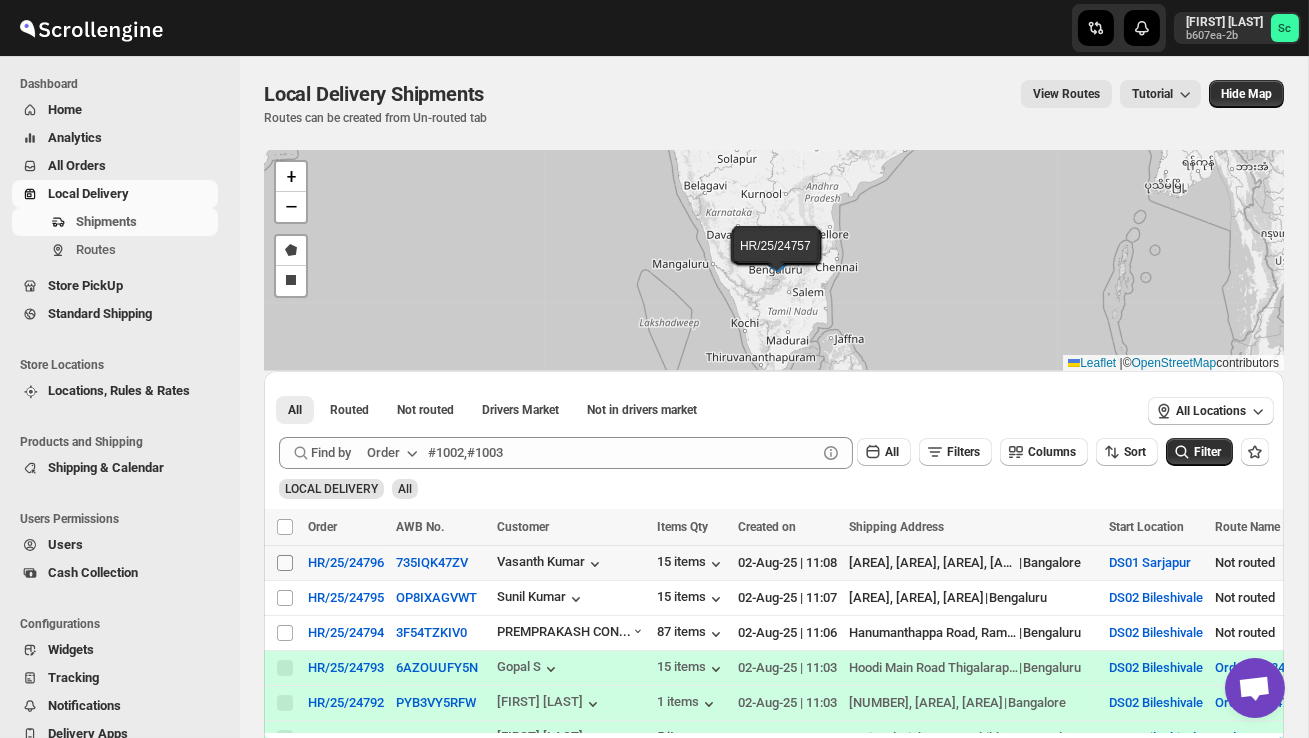 click on "Select shipment" at bounding box center (285, 563) 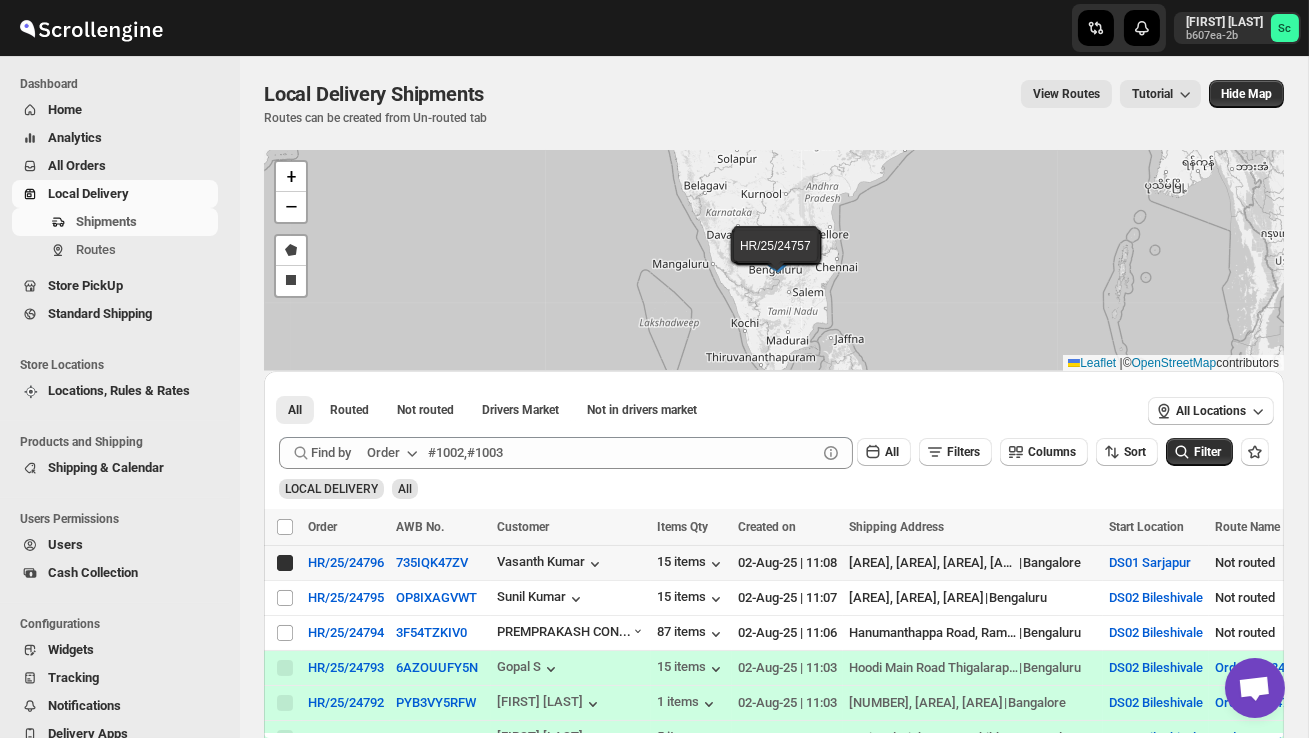 checkbox on "true" 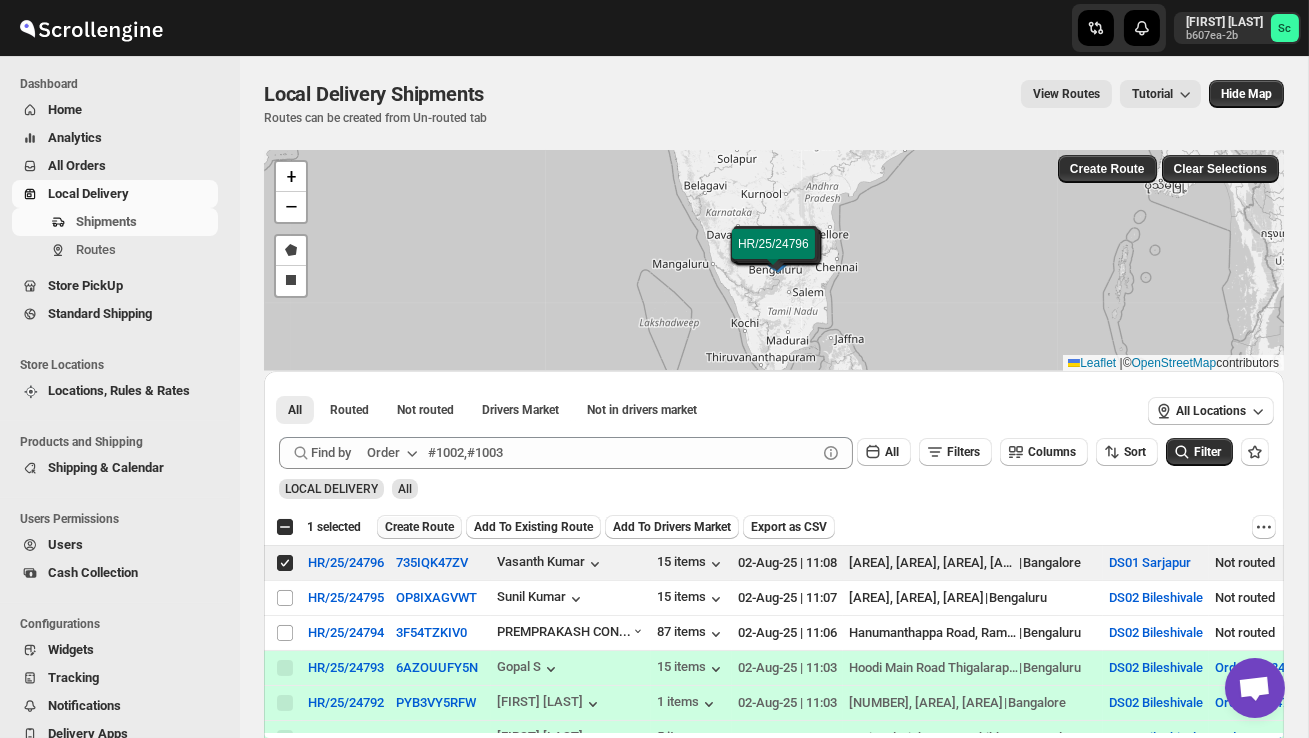 click on "Create Route" at bounding box center (419, 527) 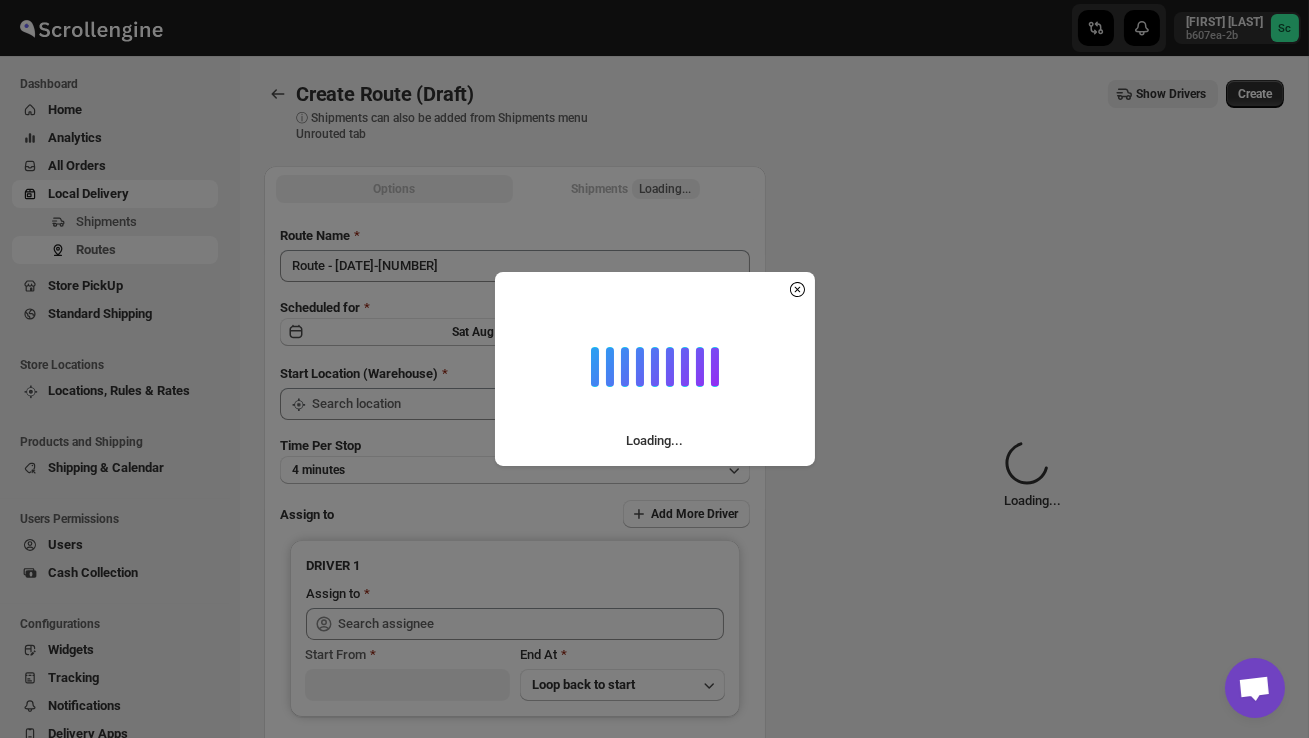 type on "DS01 Sarjapur" 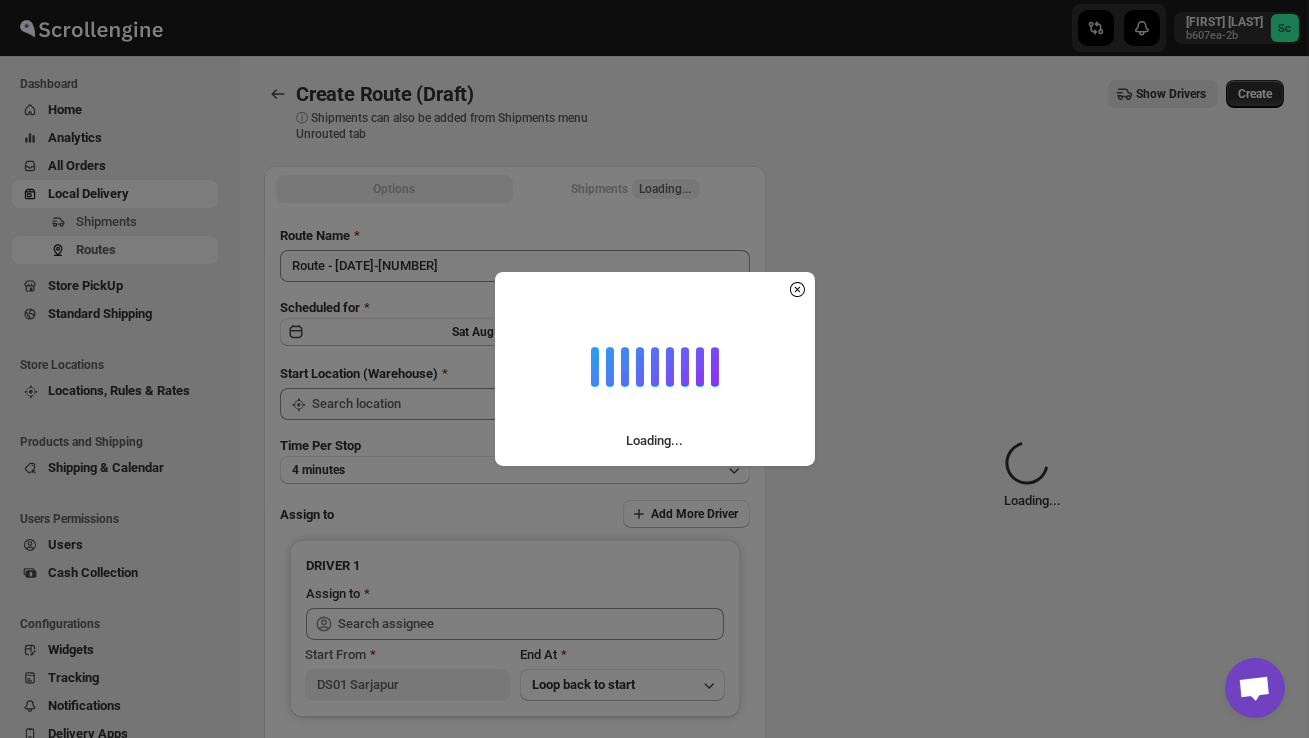 type on "DS01 Sarjapur" 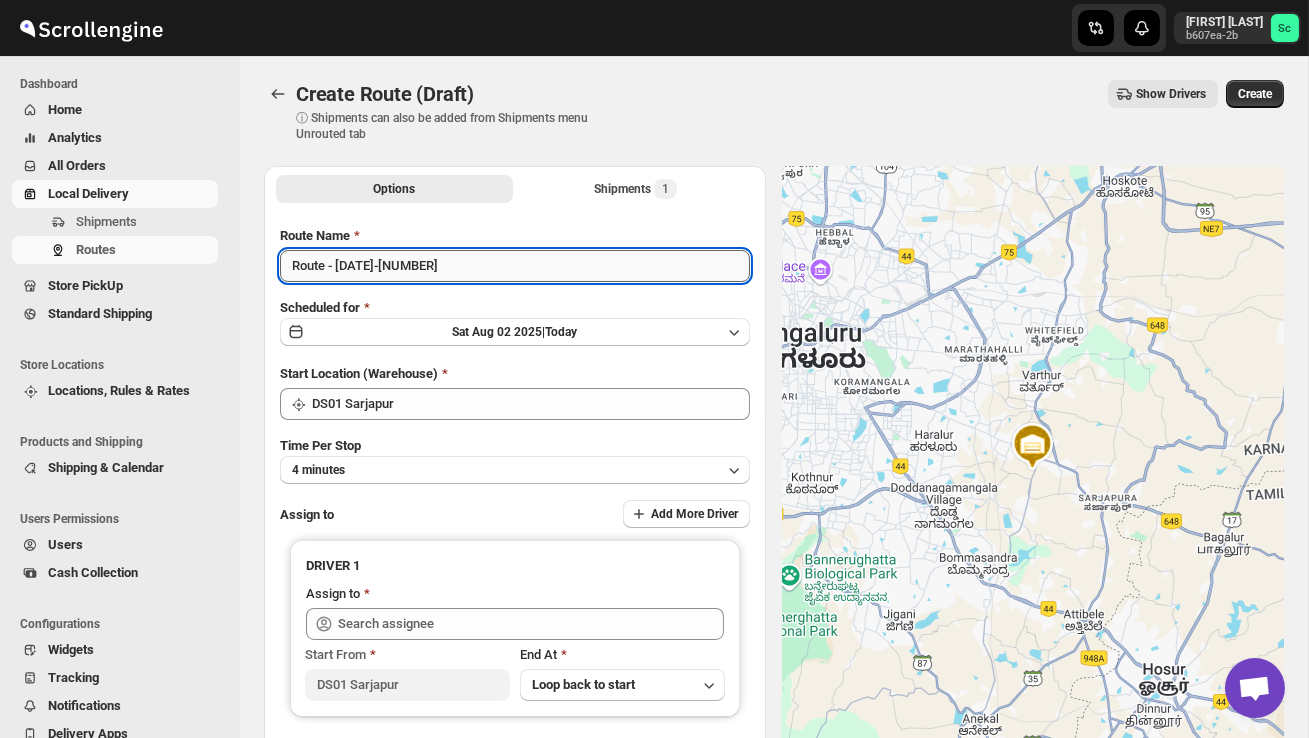 click on "Route - 02/08-1113" at bounding box center (515, 266) 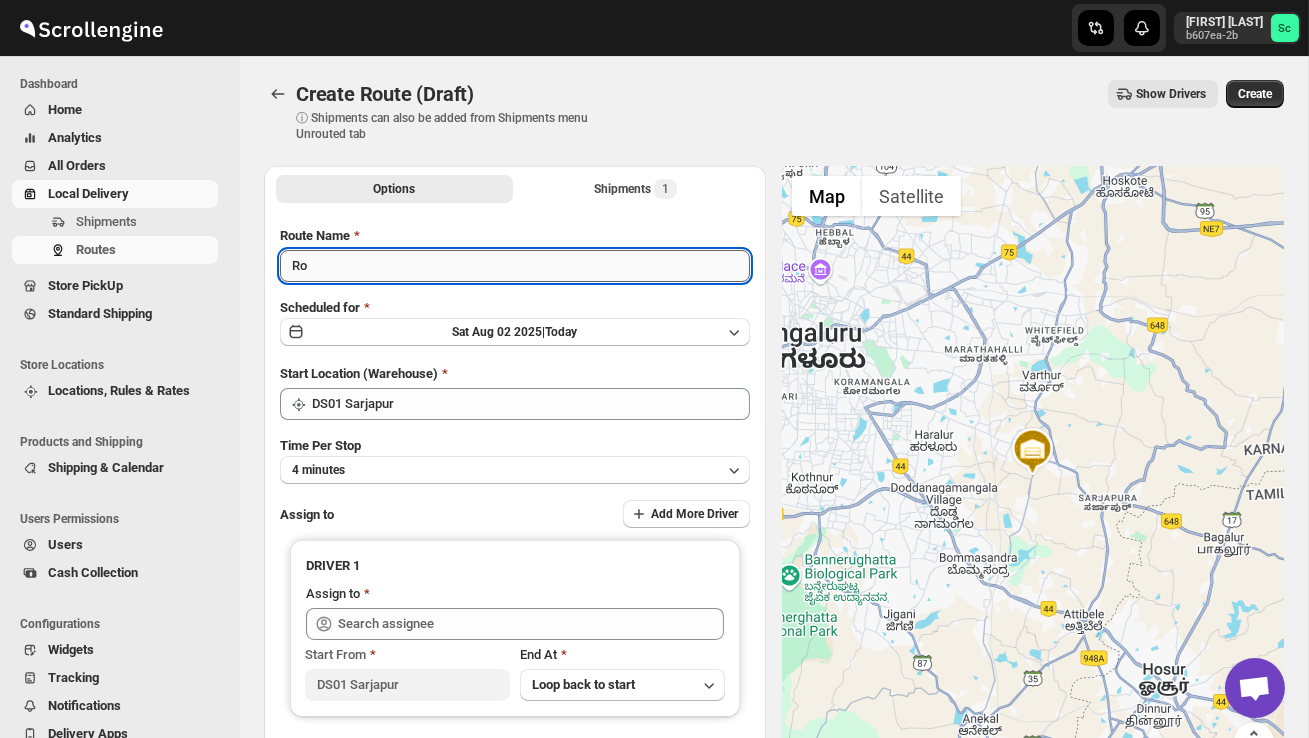 type on "R" 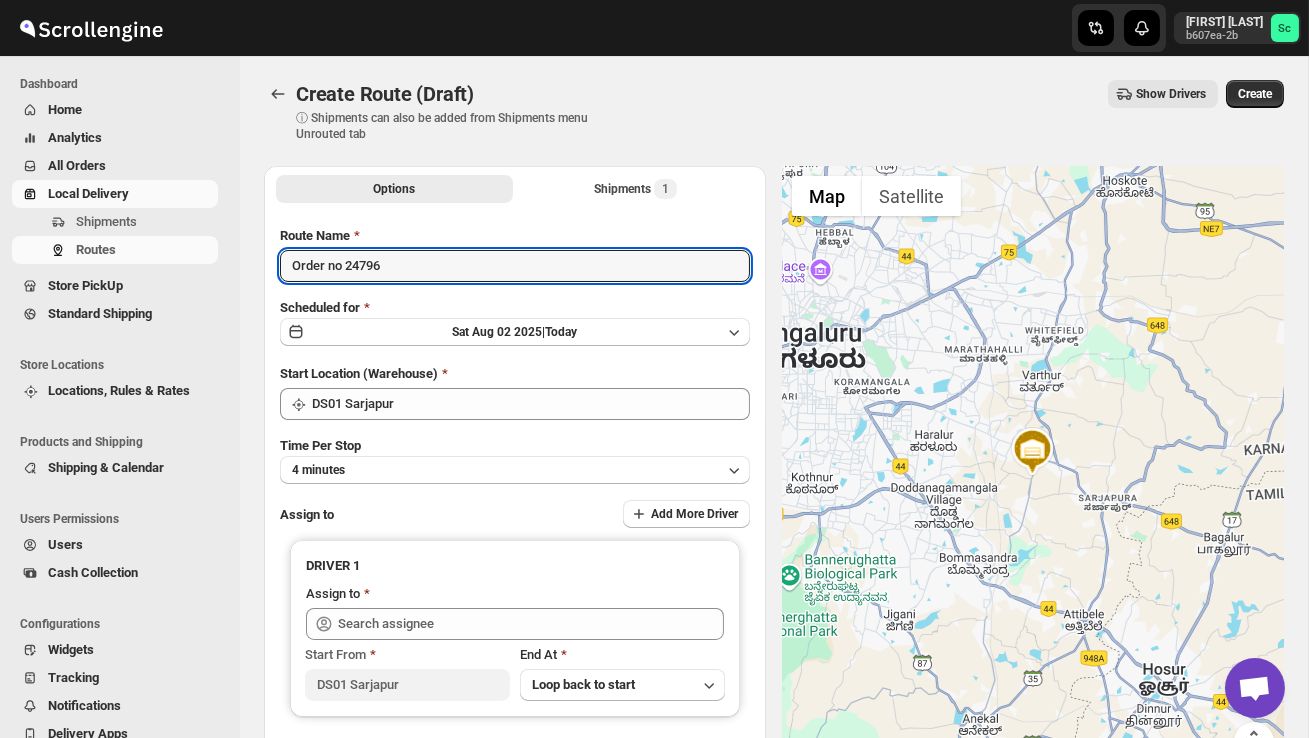 type on "Order no 24796" 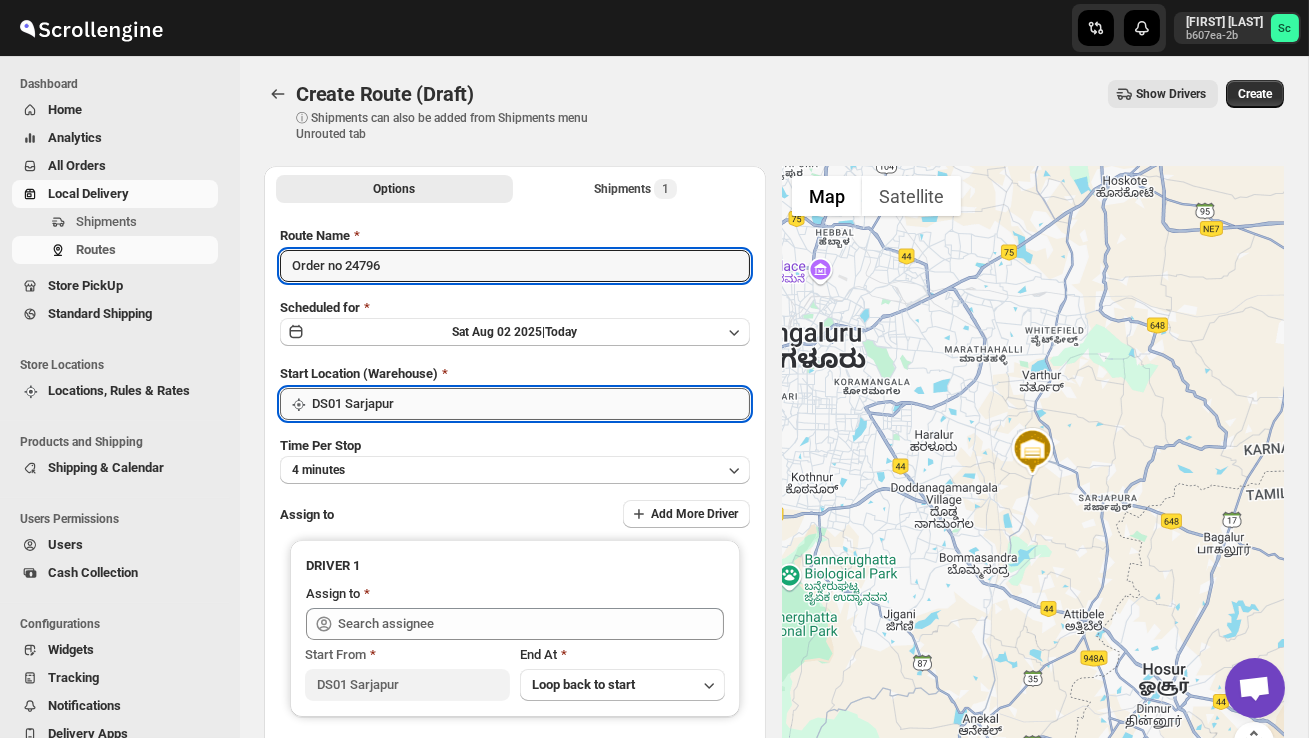 click on "DS01 Sarjapur" at bounding box center (531, 404) 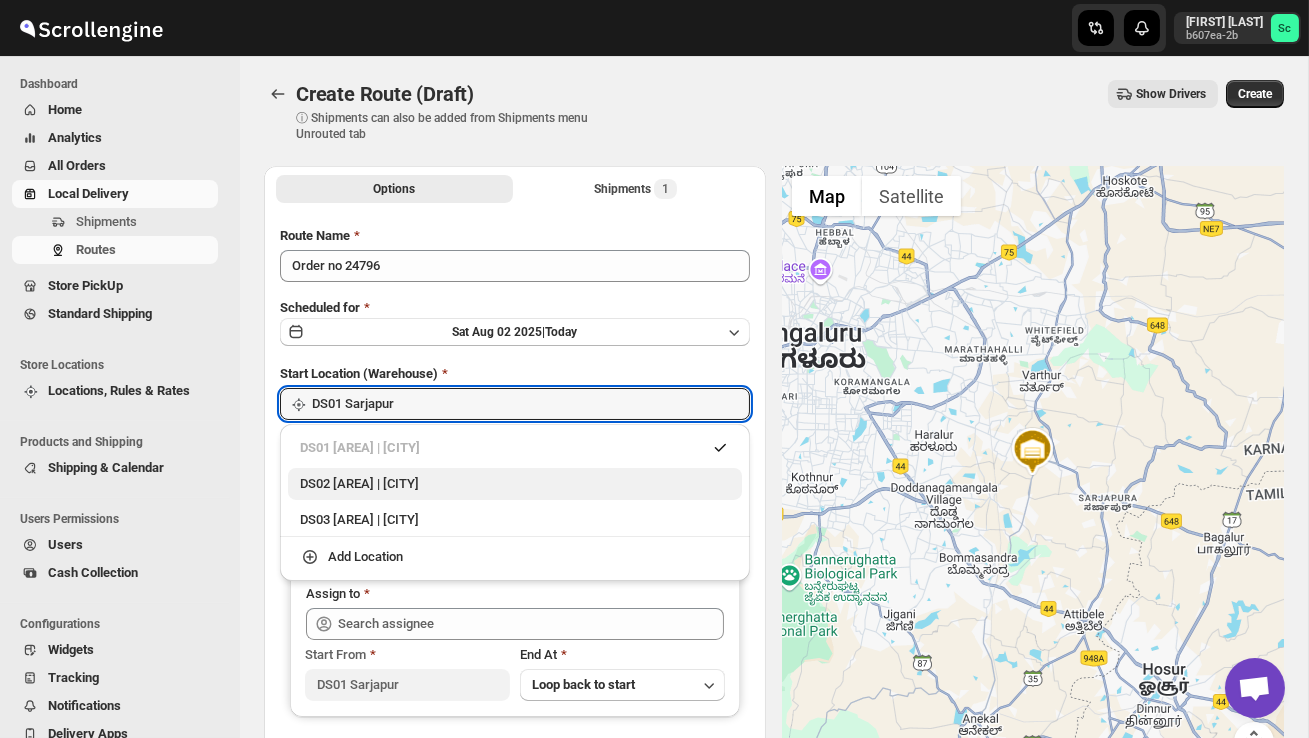 click on "DS02 Bileshivale | Bangalore" at bounding box center (515, 484) 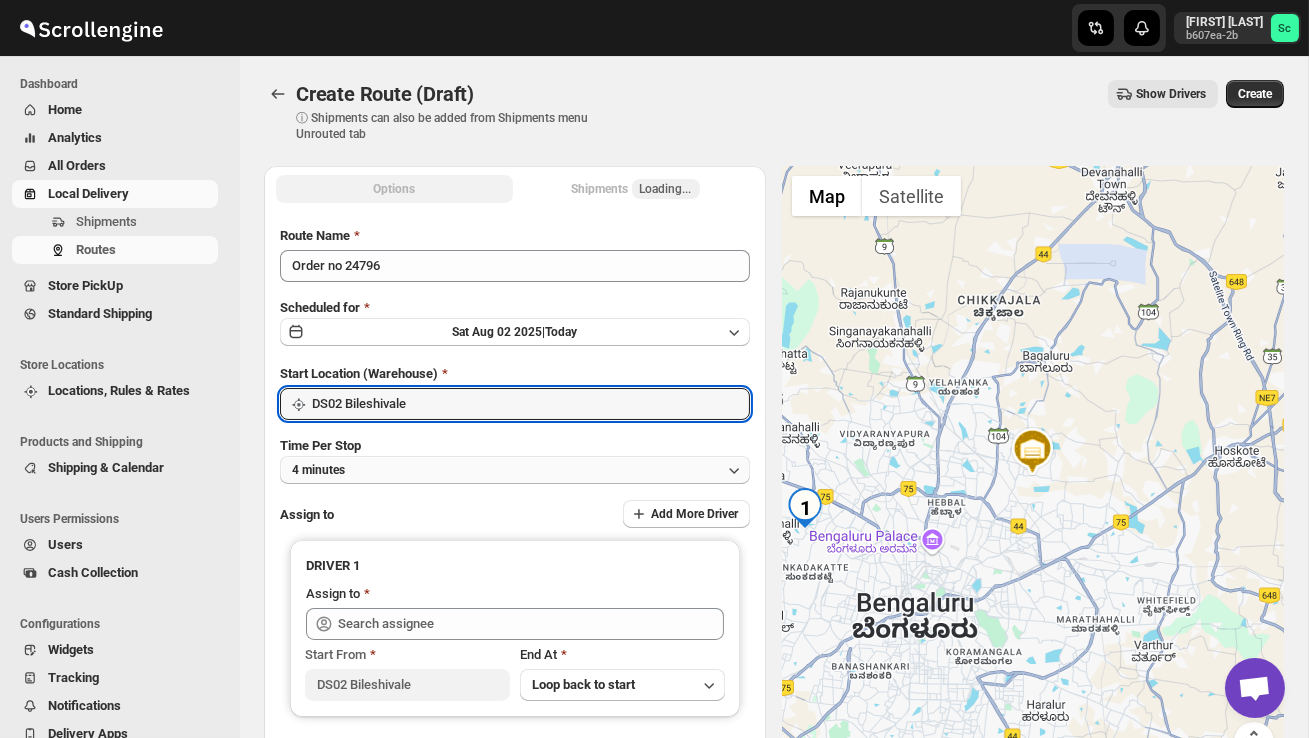 click on "4 minutes" at bounding box center [515, 470] 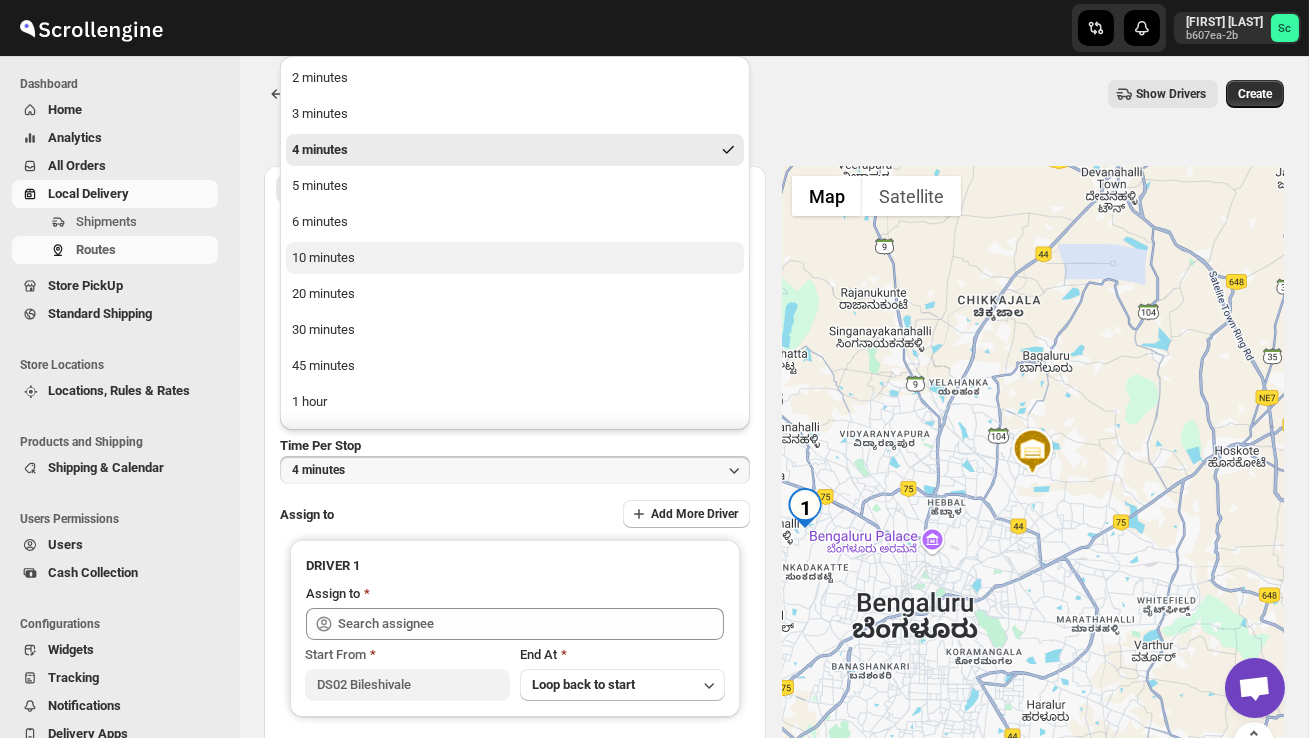 click on "10 minutes" at bounding box center [515, 258] 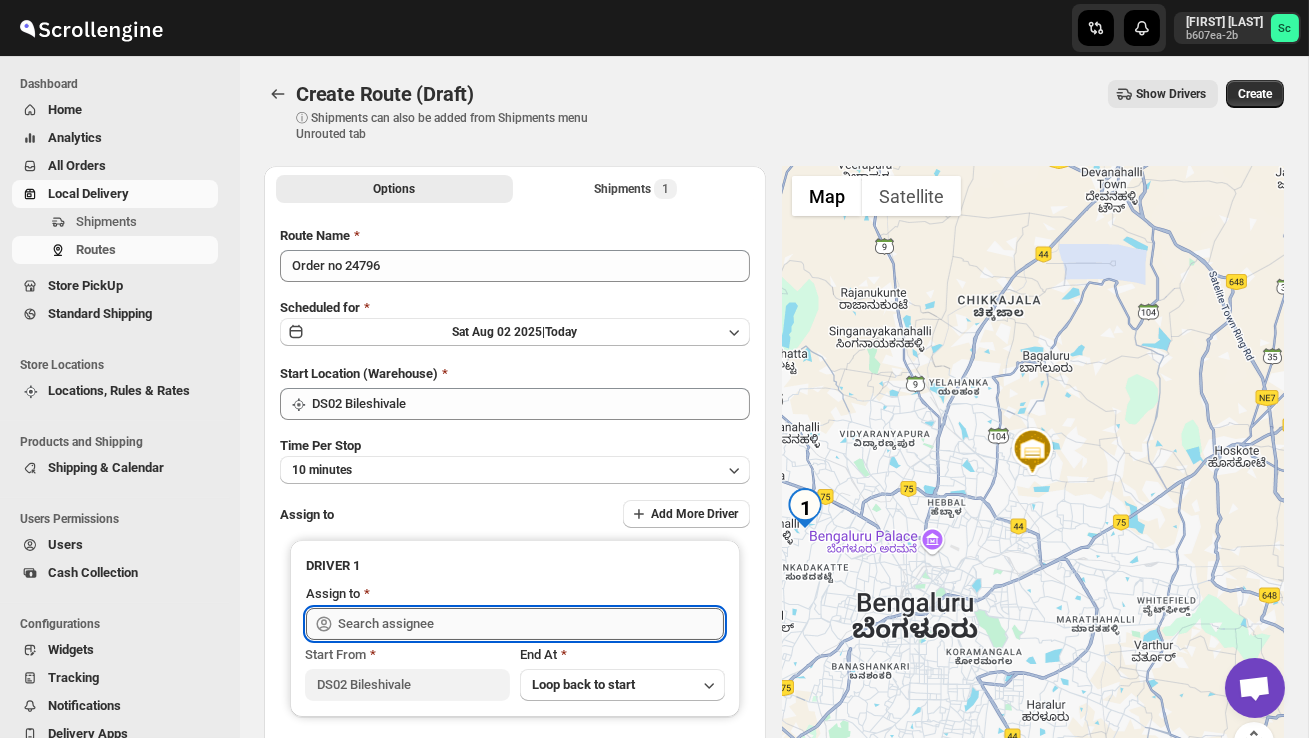 click at bounding box center (531, 624) 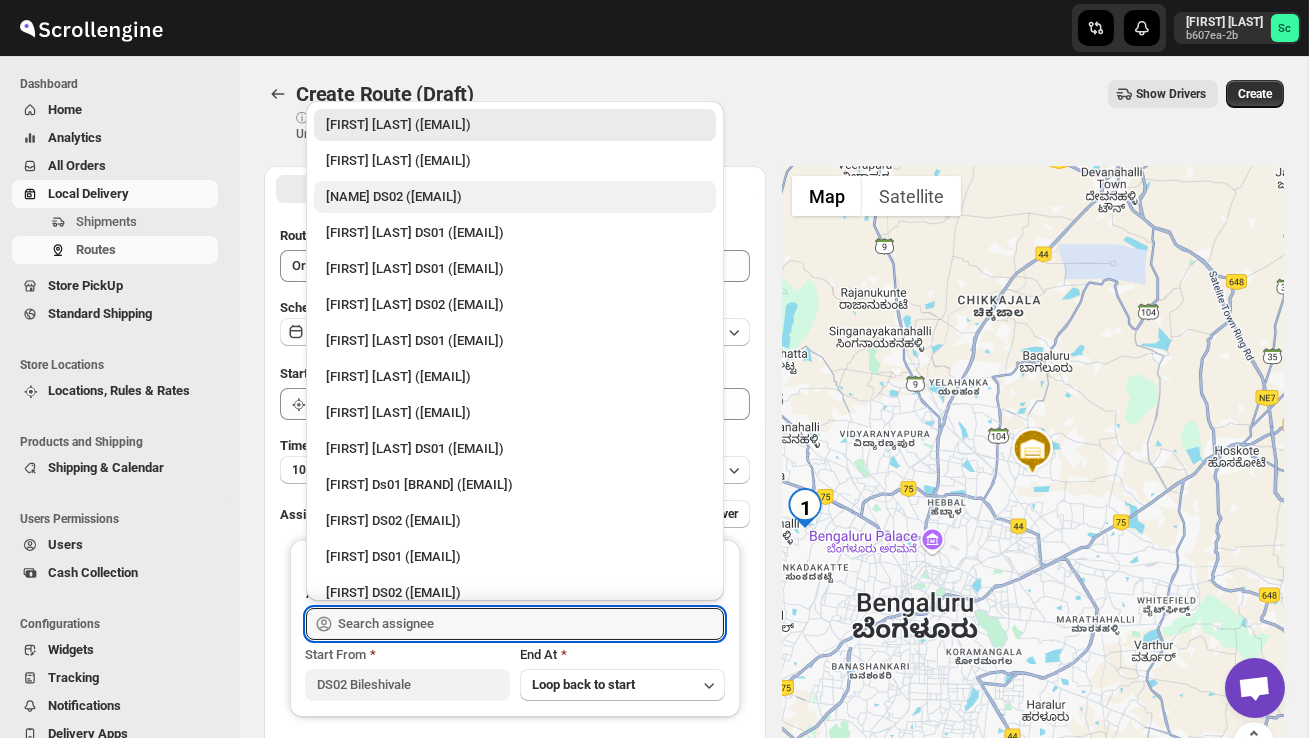 click on "Hussain DS02 (jarav60351@abatido.com)" at bounding box center [515, 197] 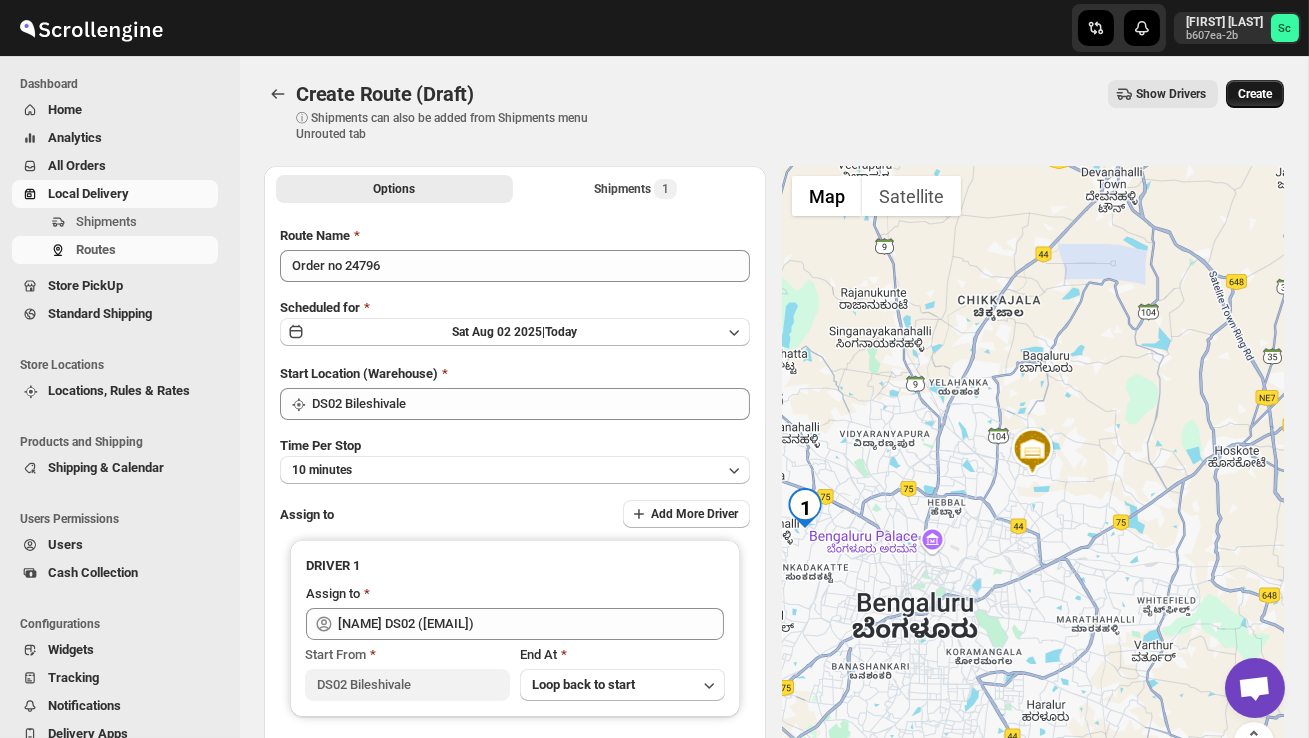 click on "Create" at bounding box center [1255, 94] 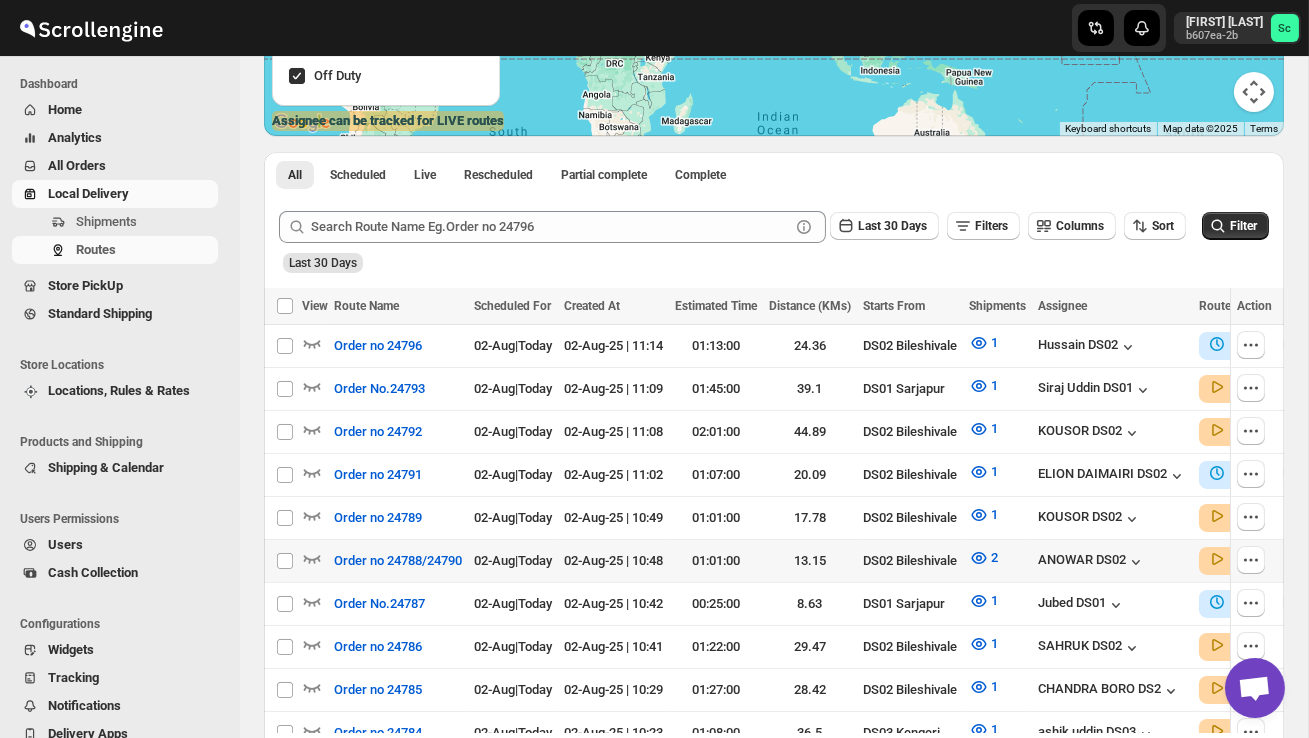 scroll, scrollTop: 356, scrollLeft: 0, axis: vertical 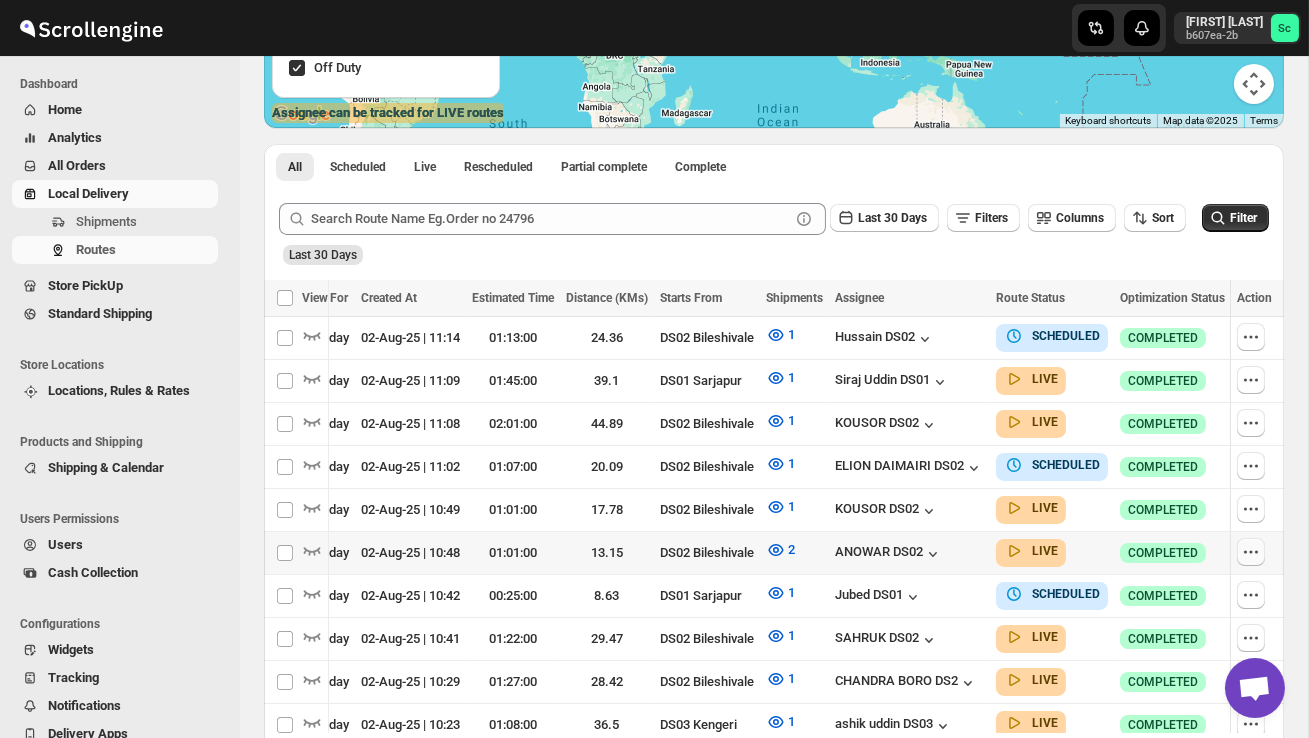 click 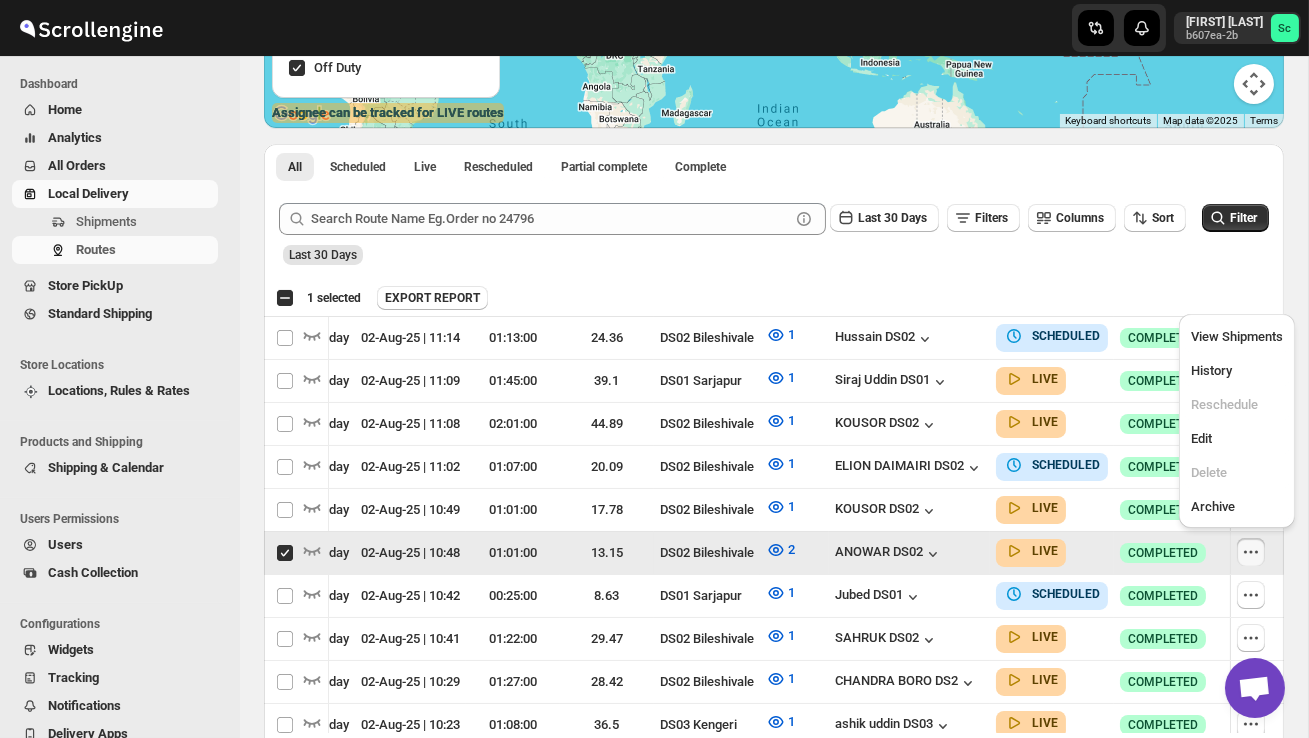 scroll, scrollTop: 0, scrollLeft: 1, axis: horizontal 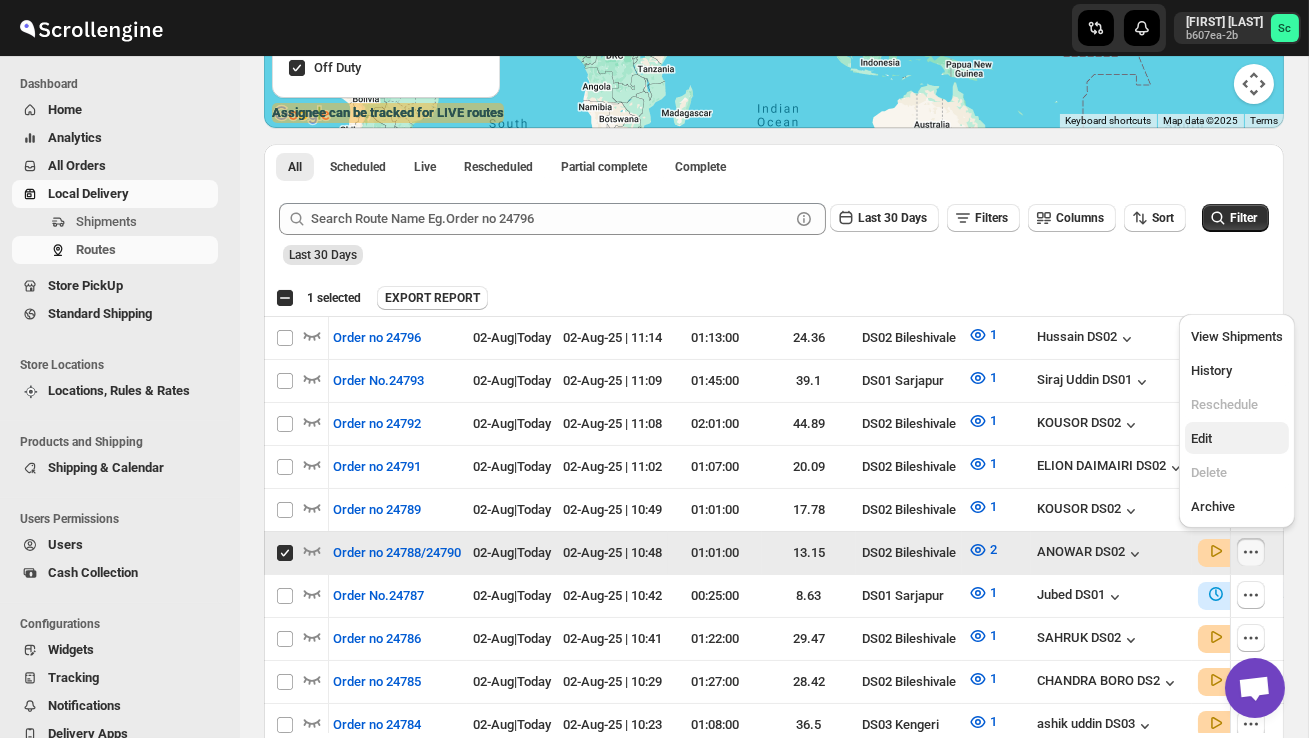click on "Edit" at bounding box center (1237, 439) 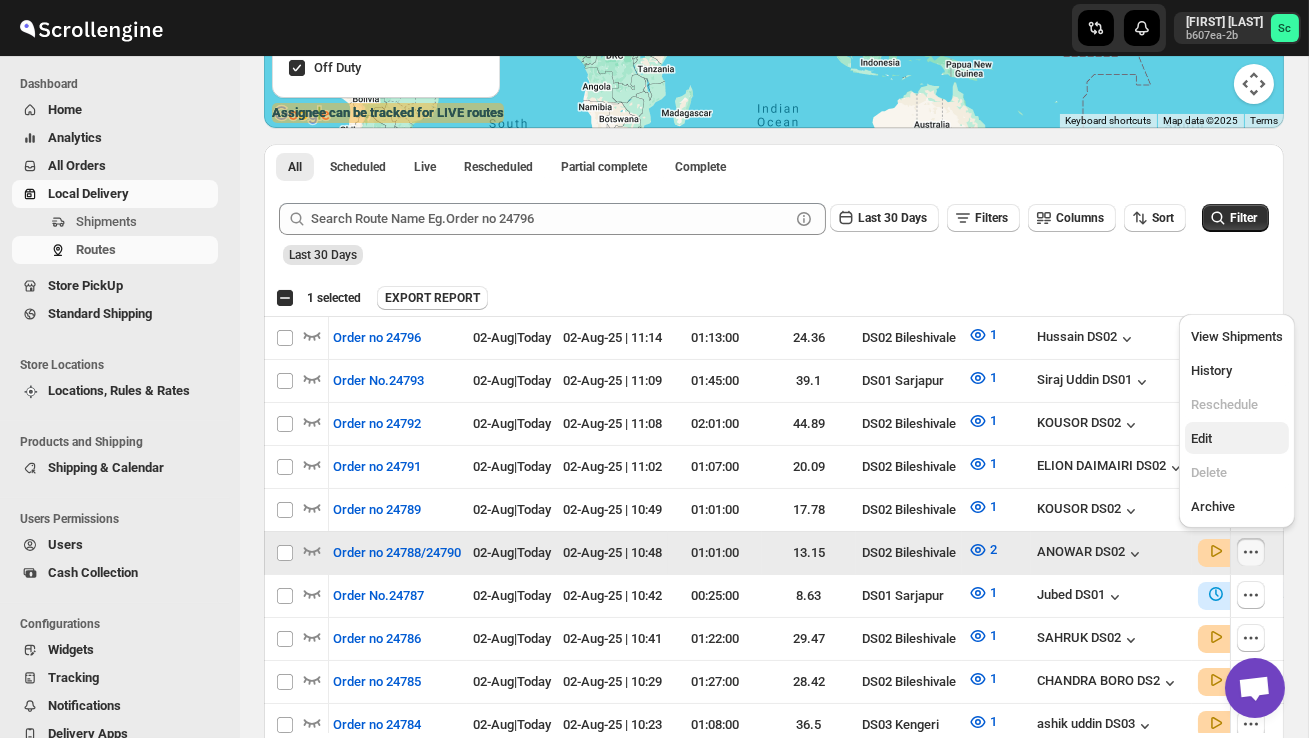 checkbox on "false" 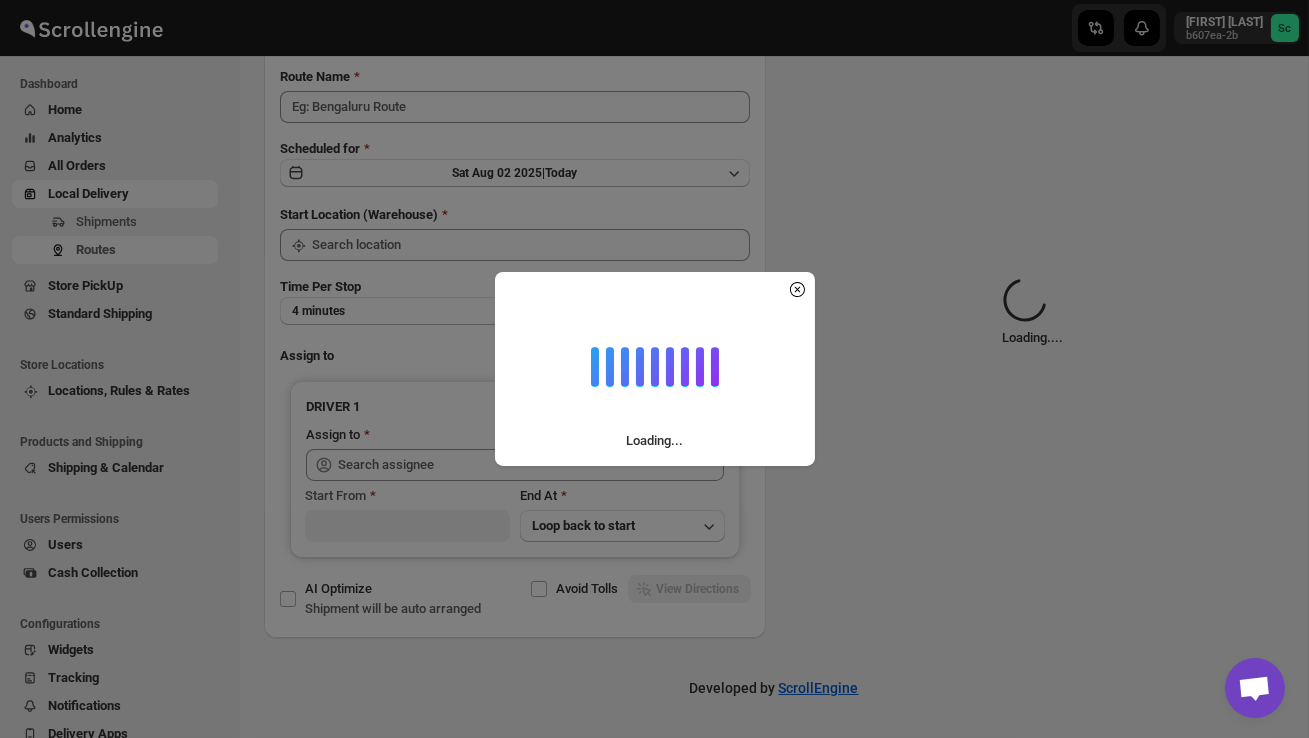 scroll, scrollTop: 0, scrollLeft: 0, axis: both 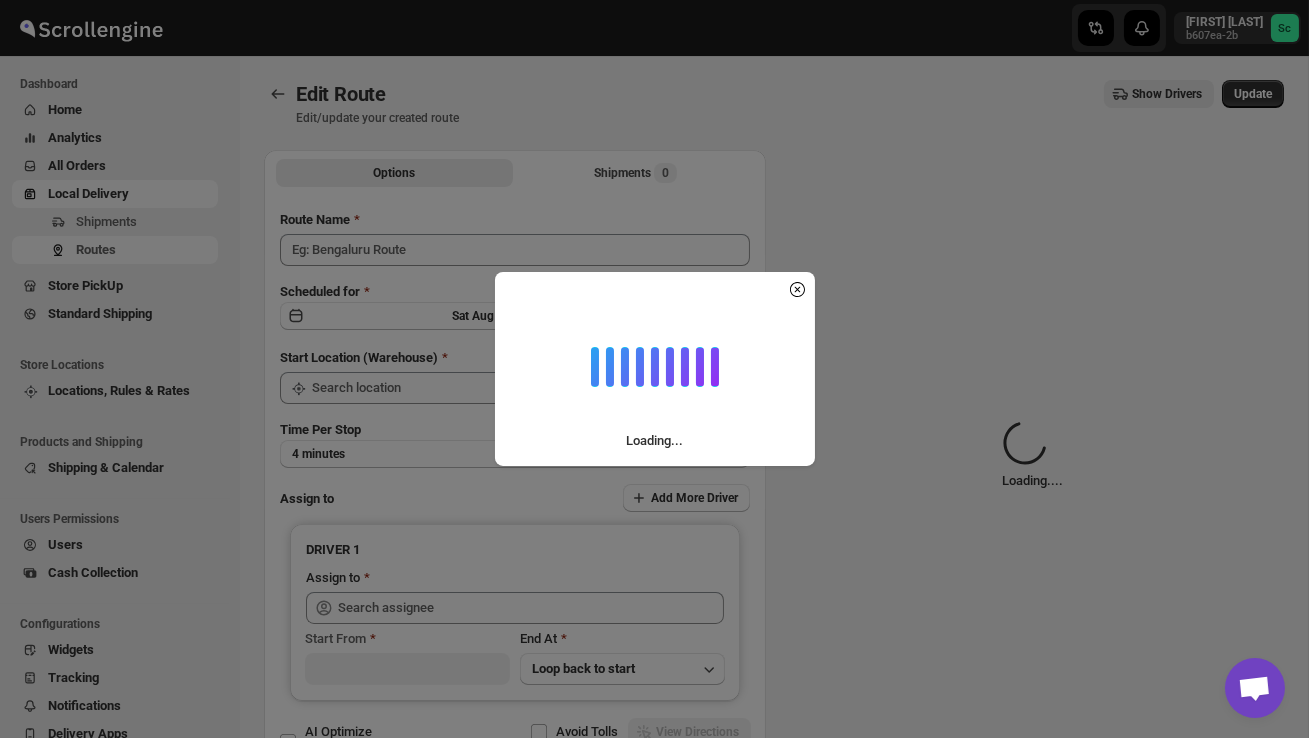 type on "Order no 24788/24790" 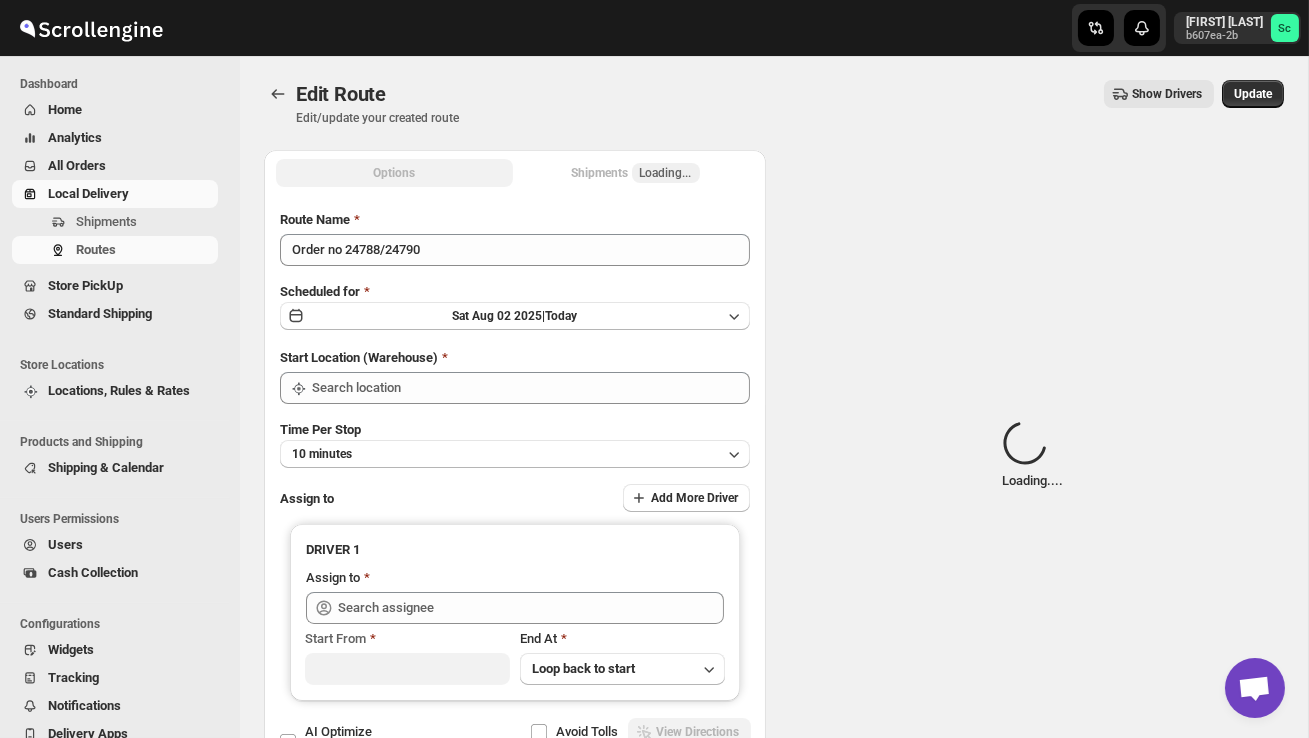 type on "DS02 Bileshivale" 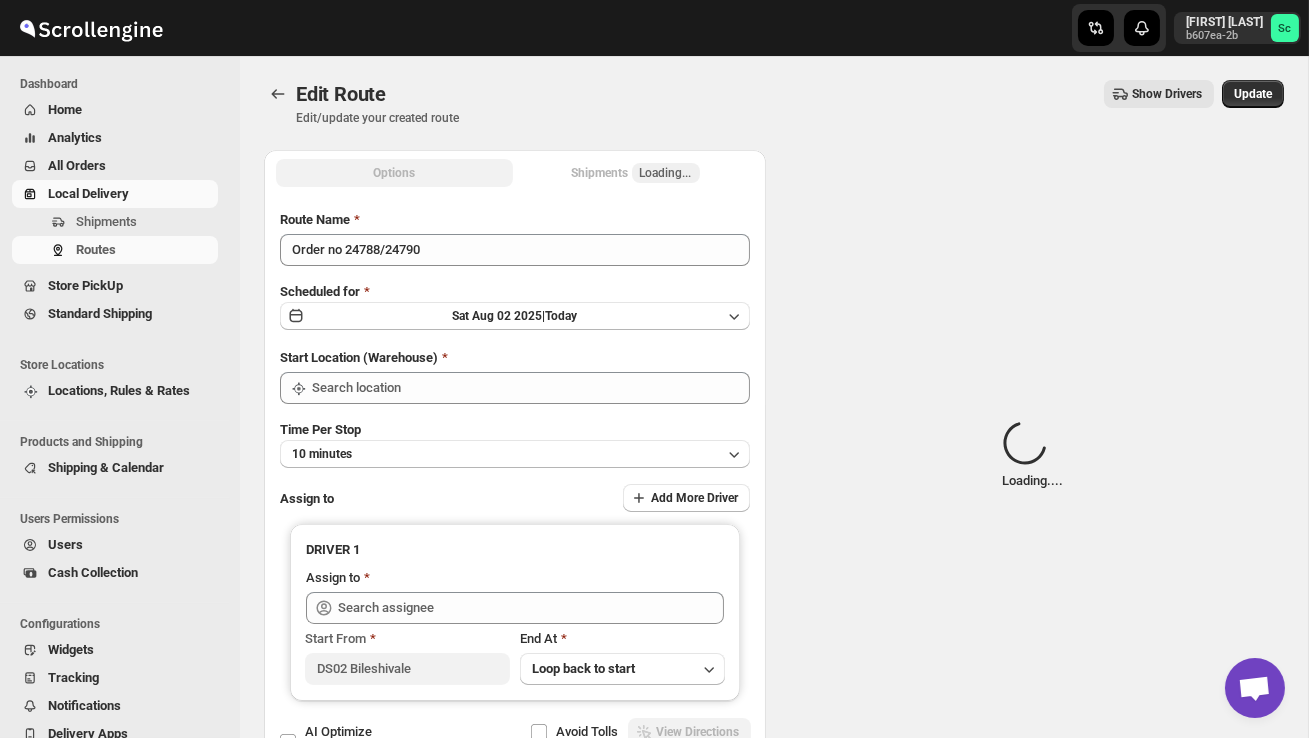 type on "DS02 Bileshivale" 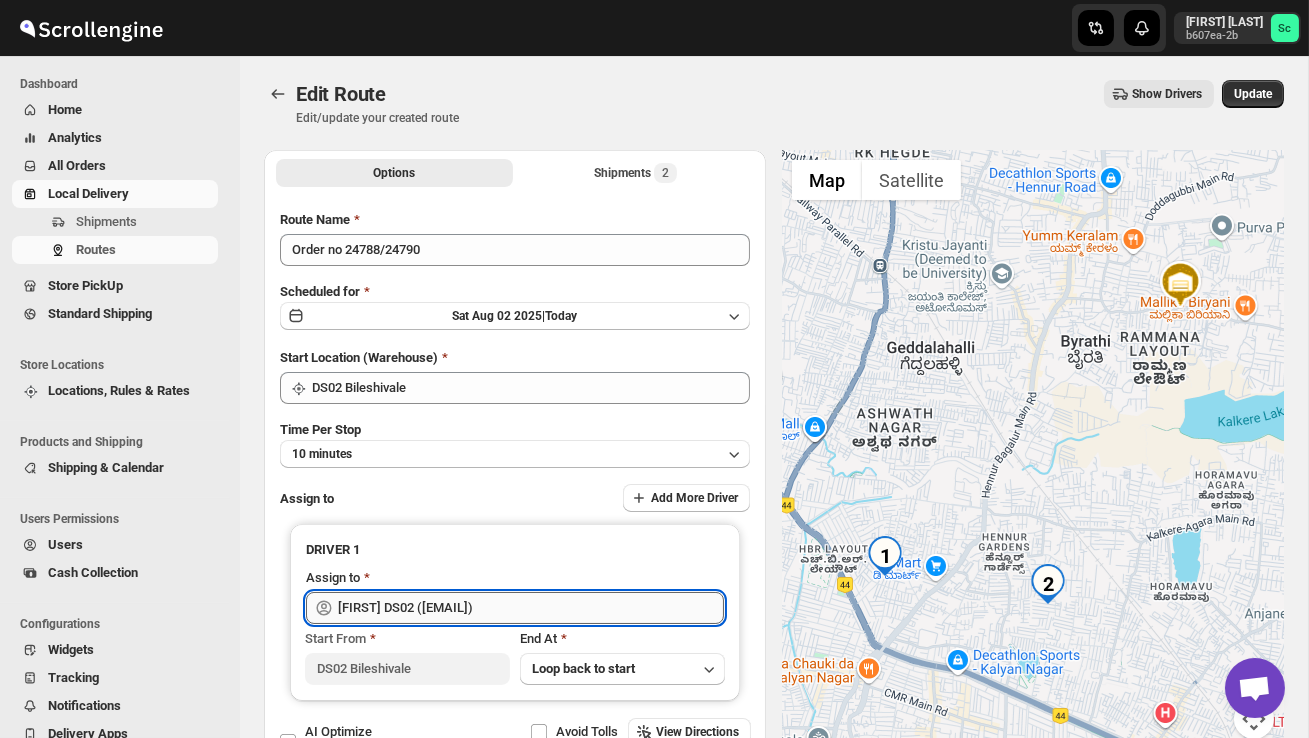 click on "[FIRST]  DS02 ([EMAIL])" at bounding box center [531, 608] 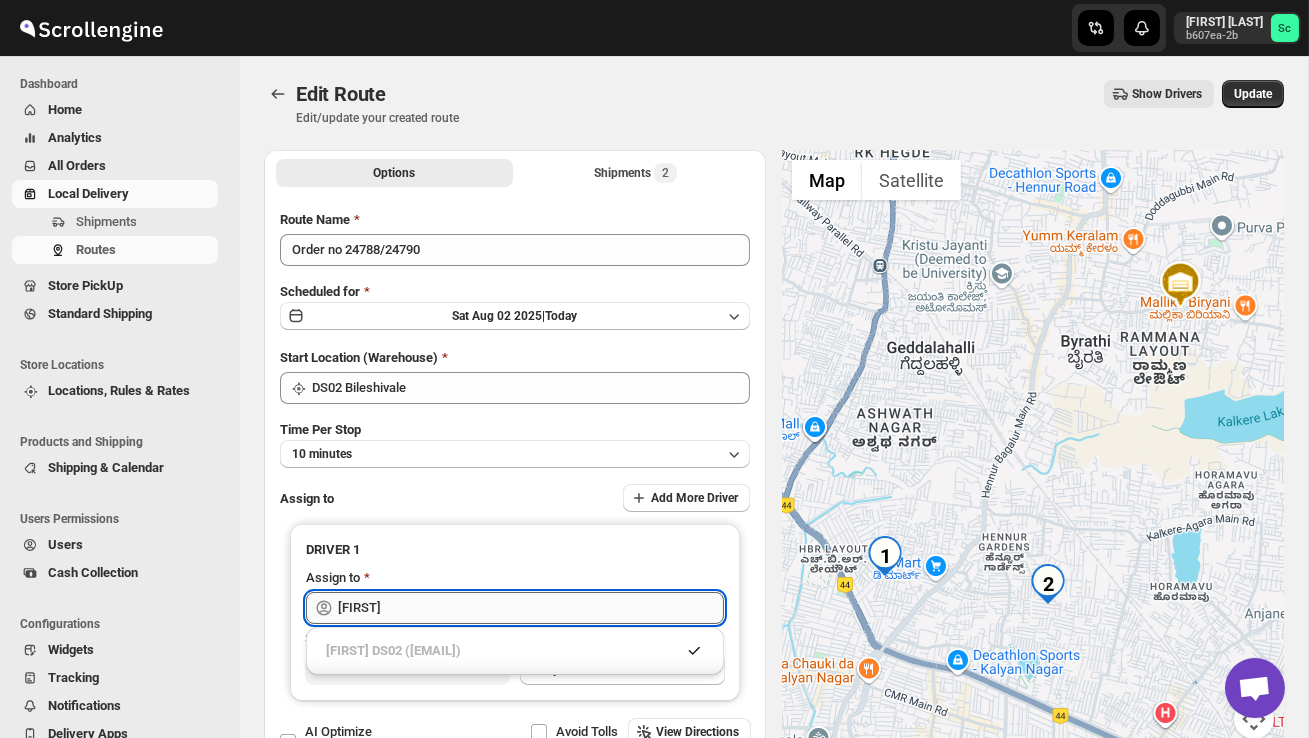 type on "A" 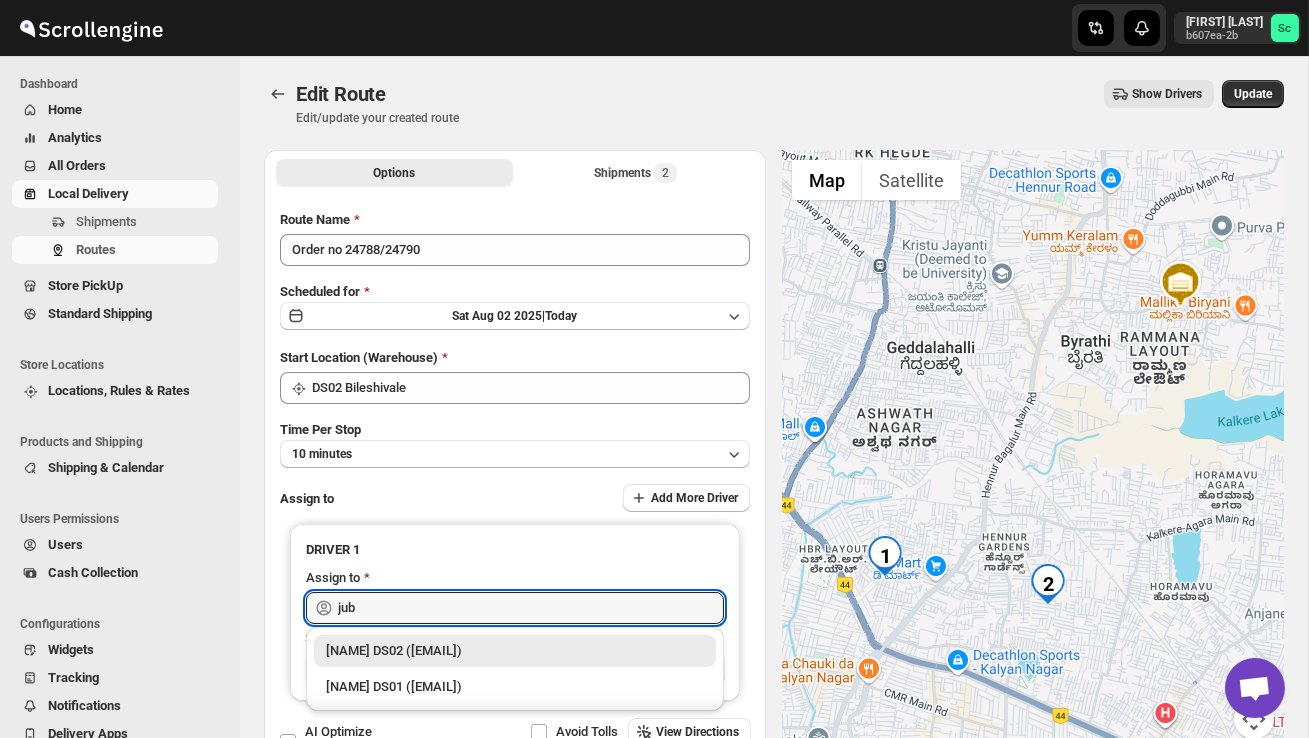 click on "[NAME] 02 ([EMAIL])" at bounding box center (515, 651) 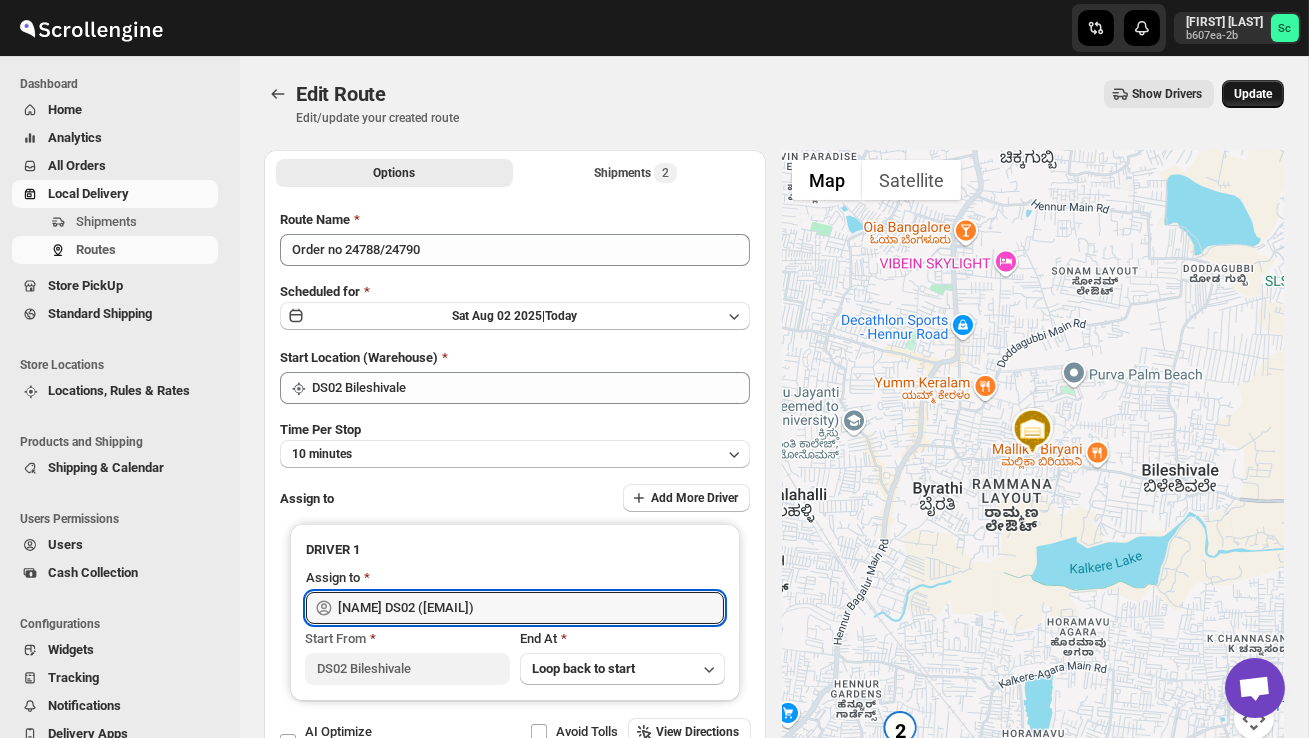 type on "[NAME] 02 ([EMAIL])" 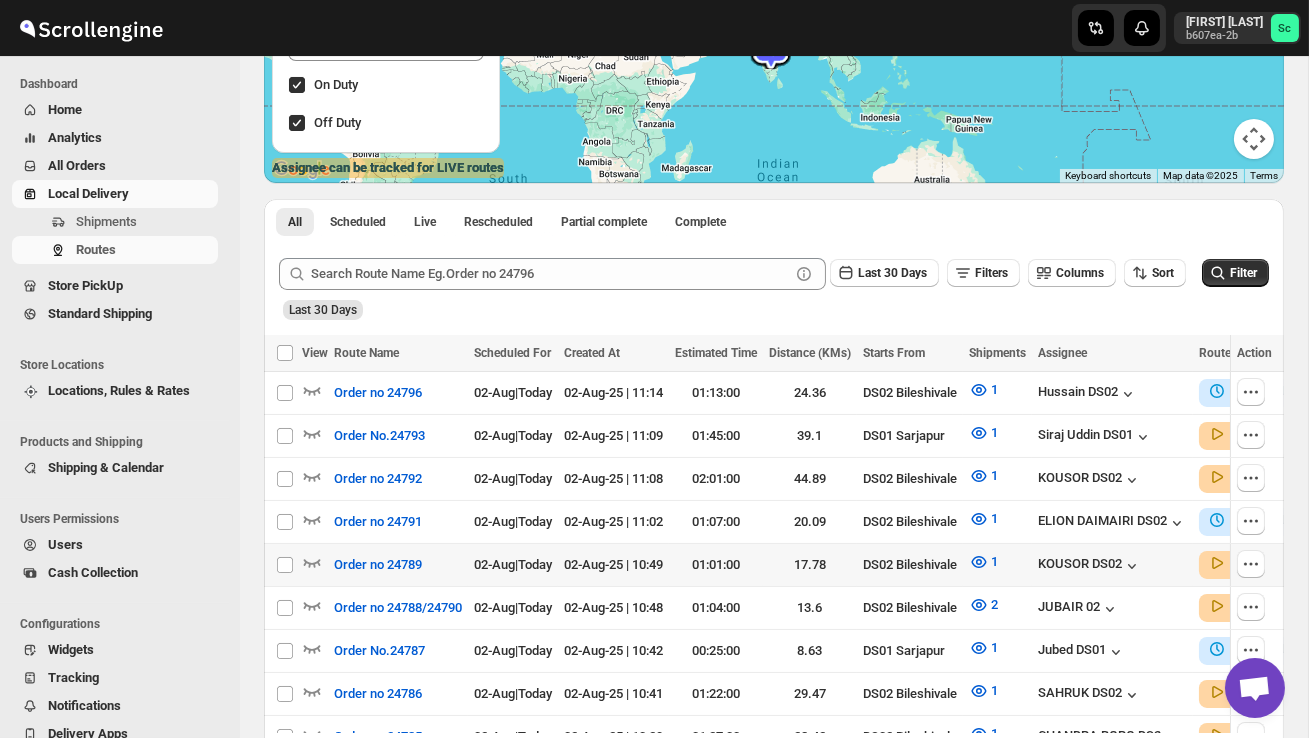 scroll, scrollTop: 310, scrollLeft: 0, axis: vertical 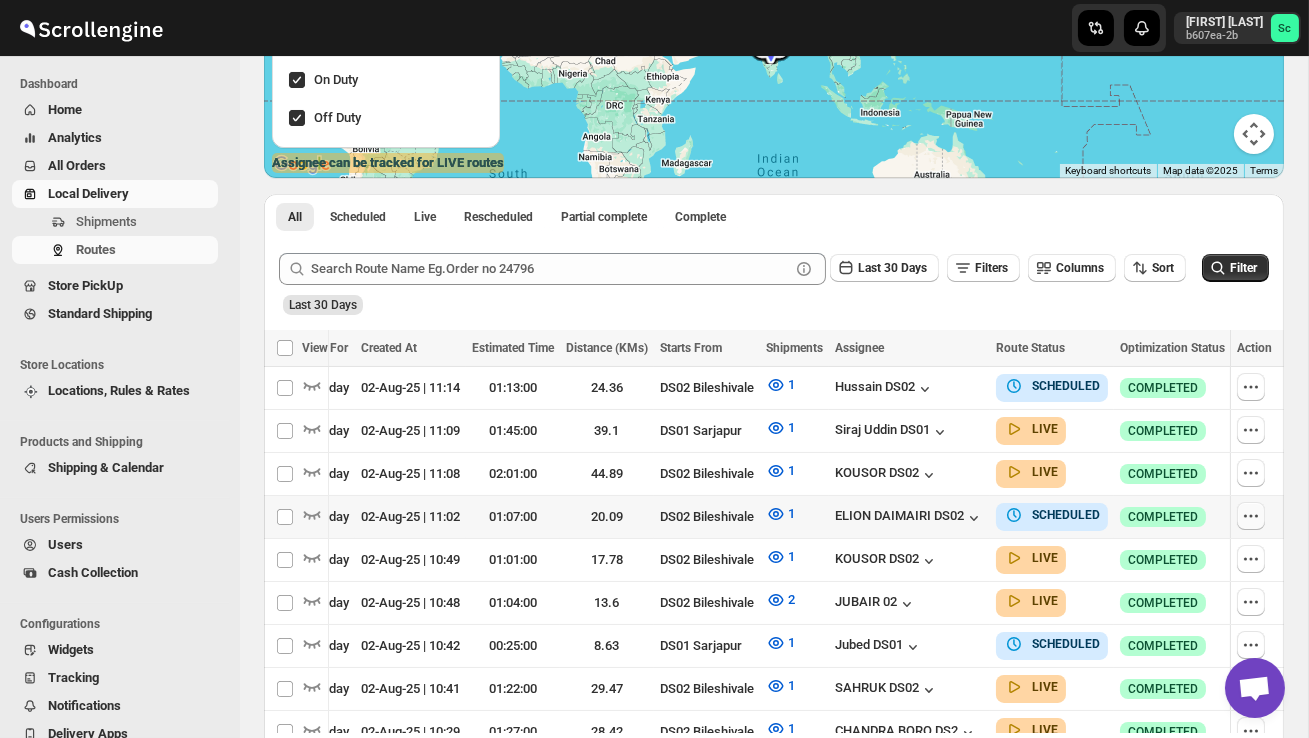 click 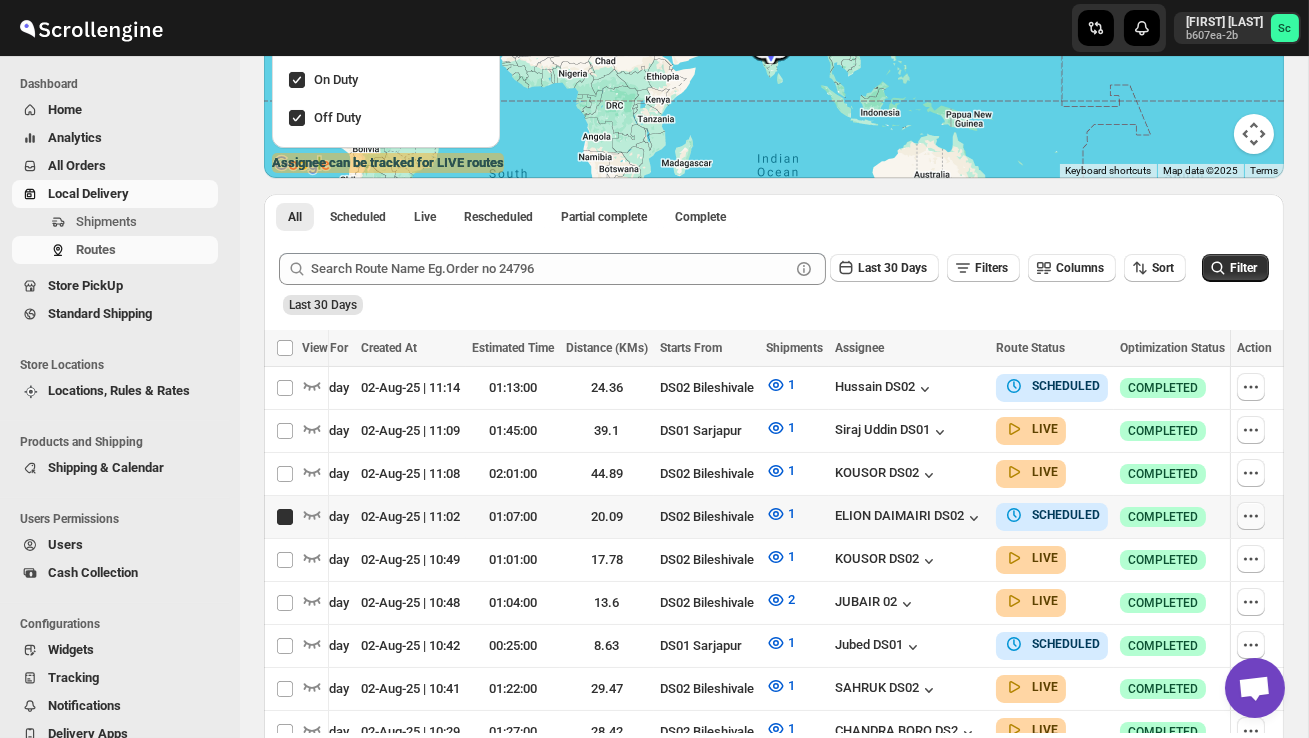 checkbox on "true" 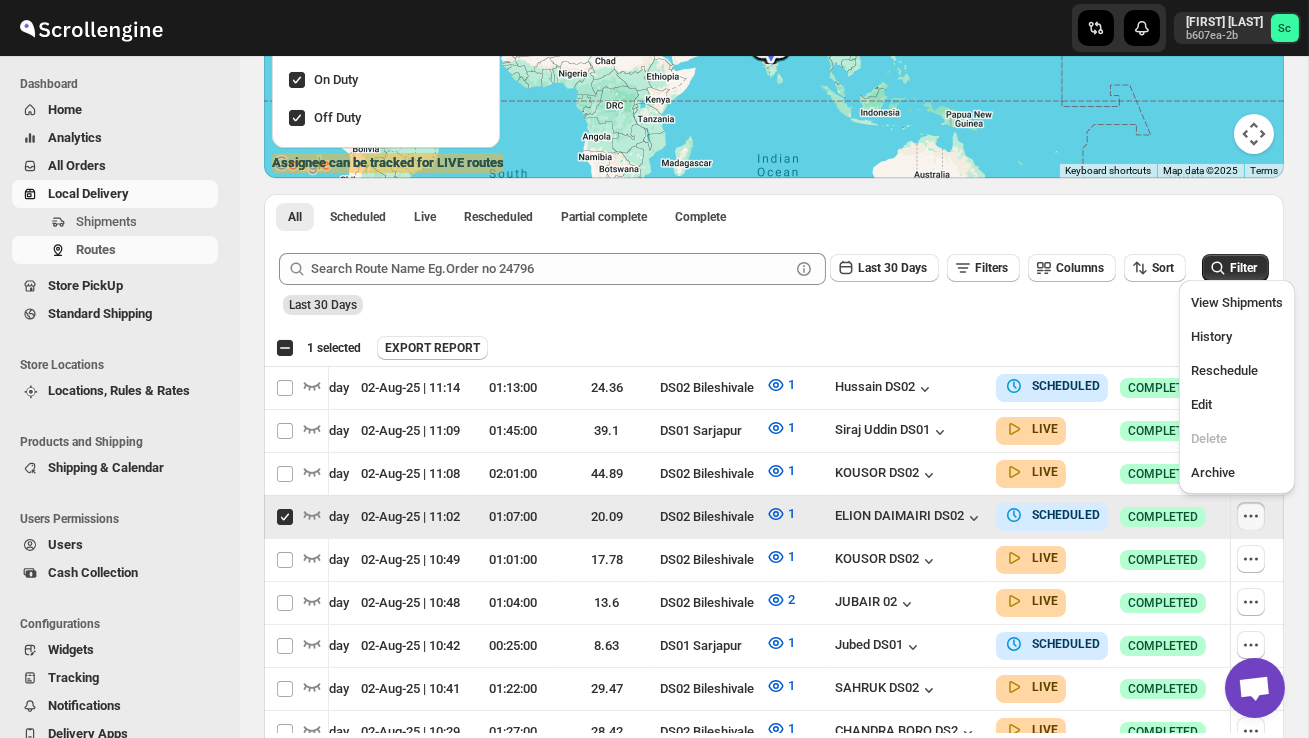 scroll, scrollTop: 0, scrollLeft: 1, axis: horizontal 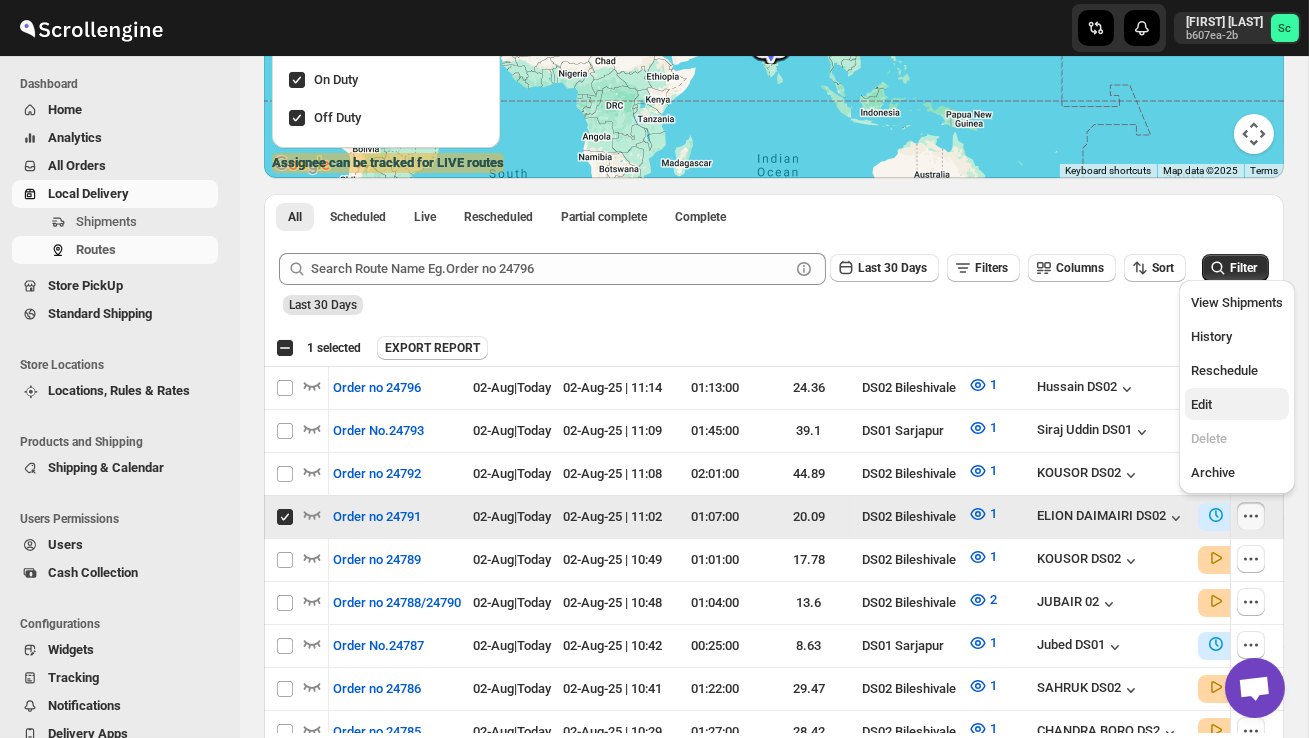 click on "Edit" at bounding box center [1237, 405] 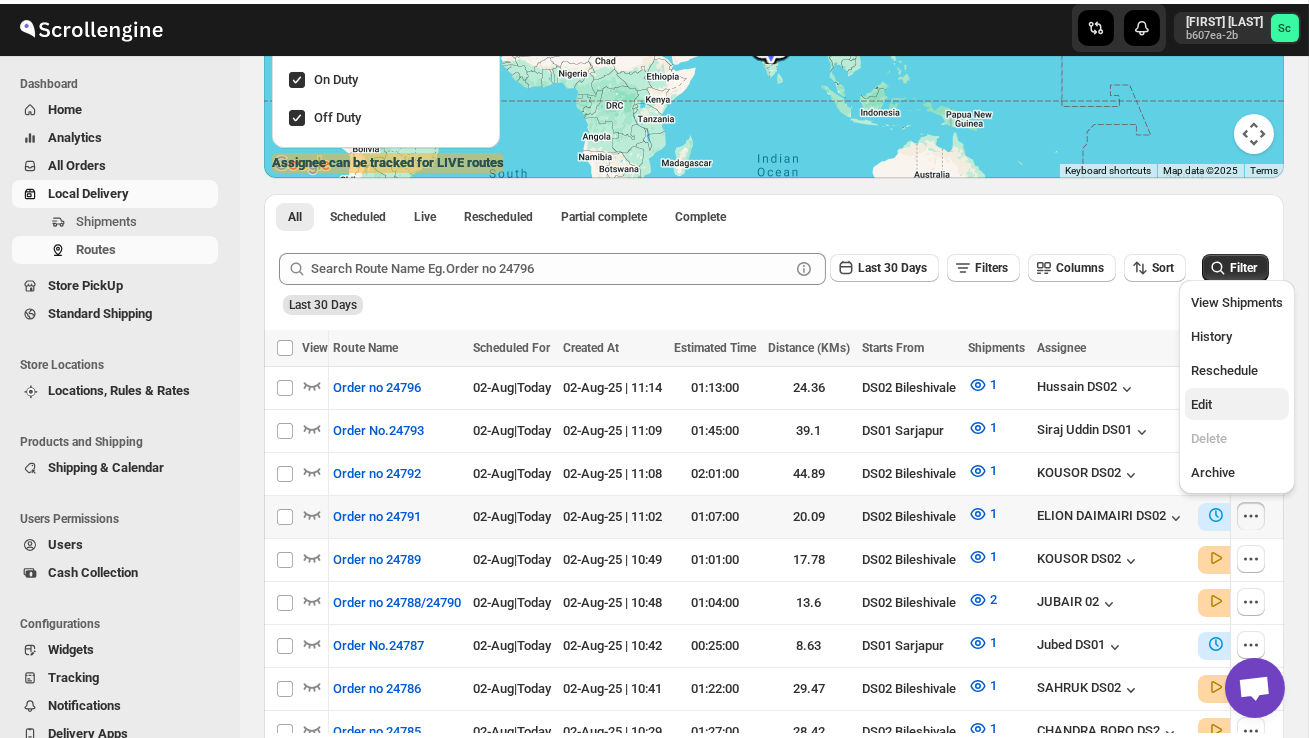 scroll, scrollTop: 0, scrollLeft: 0, axis: both 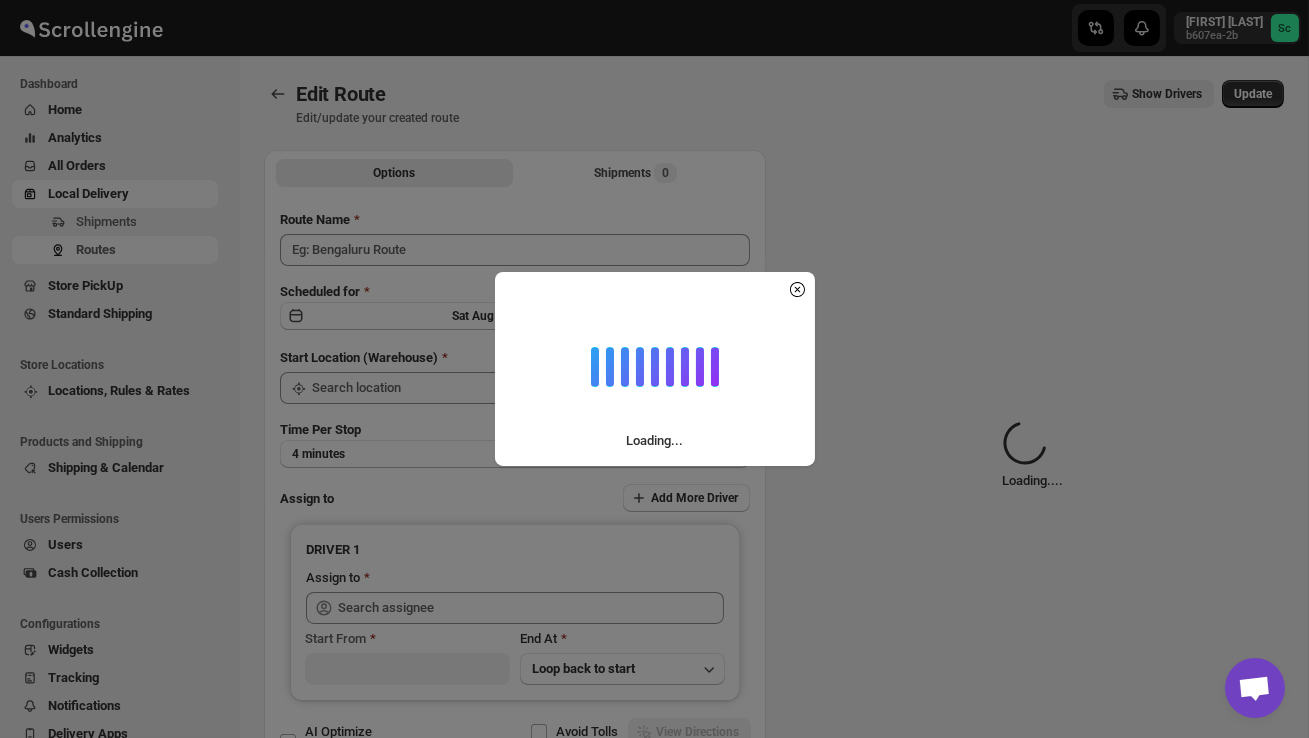type on "Order no 24791" 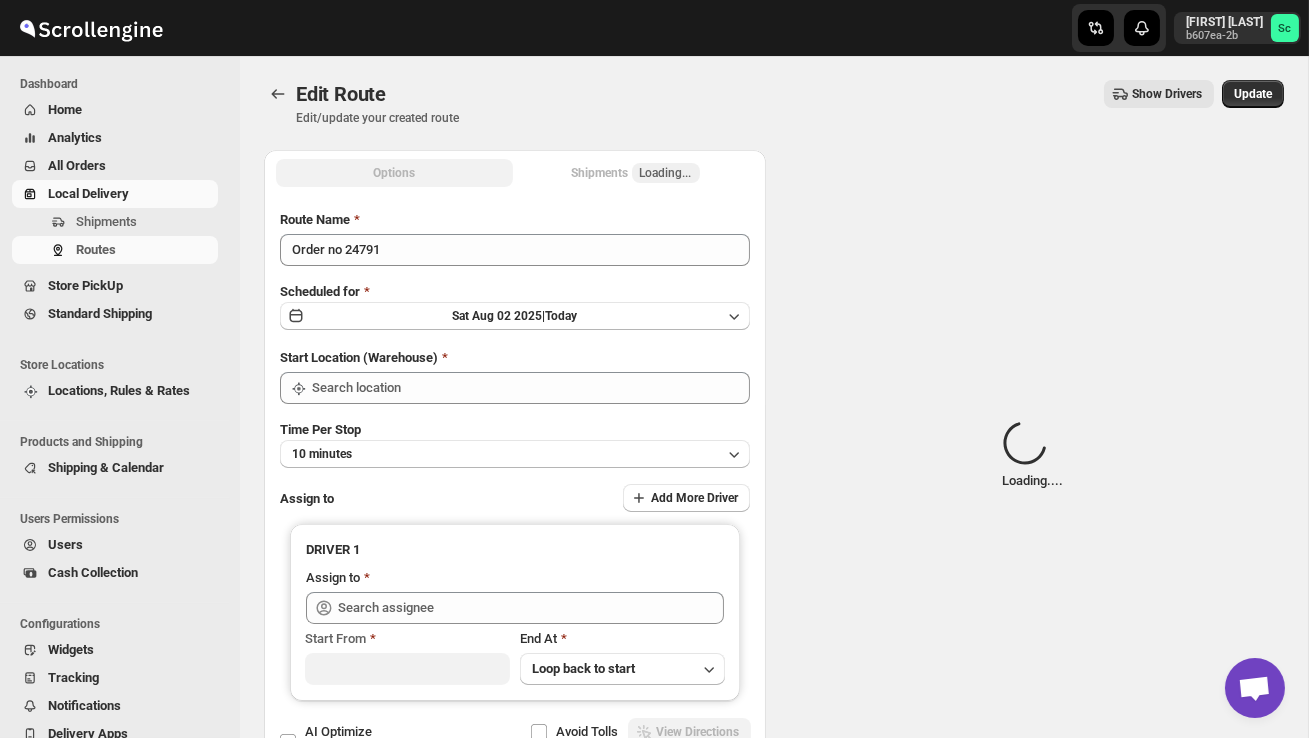 type on "DS02 Bileshivale" 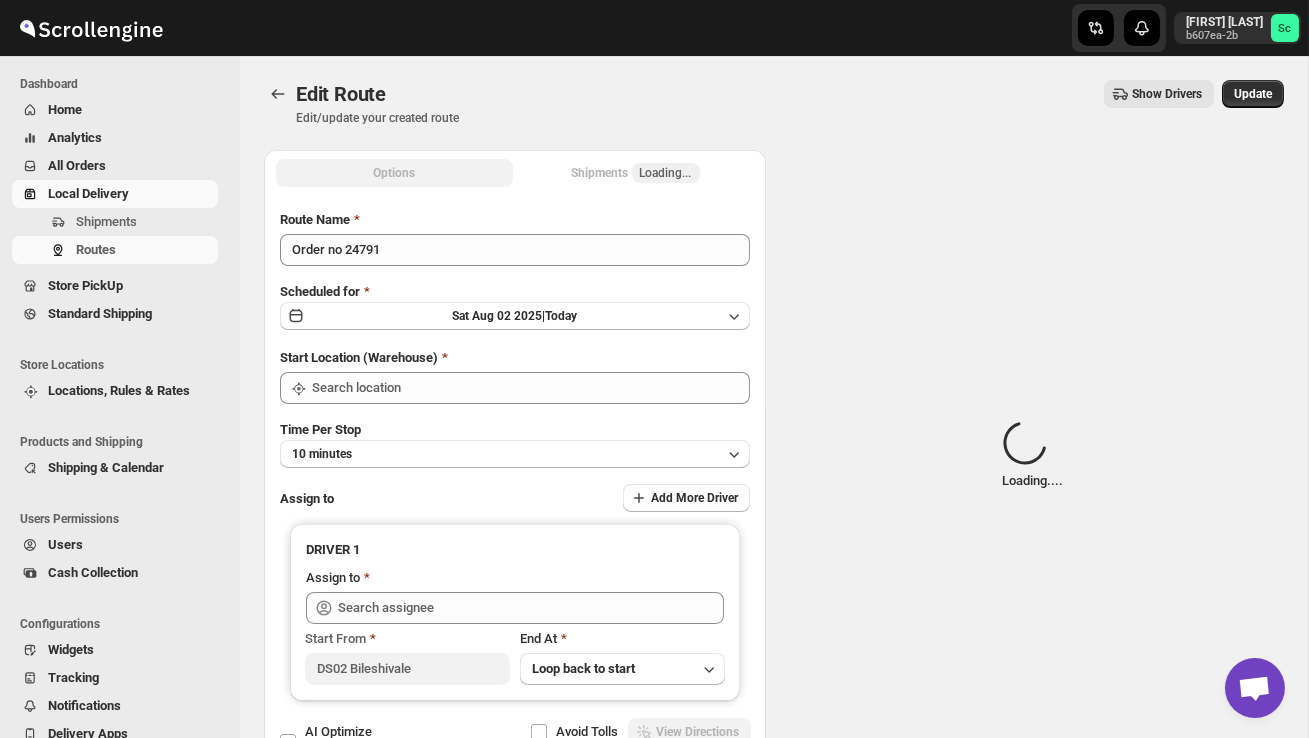 type on "DS02 Bileshivale" 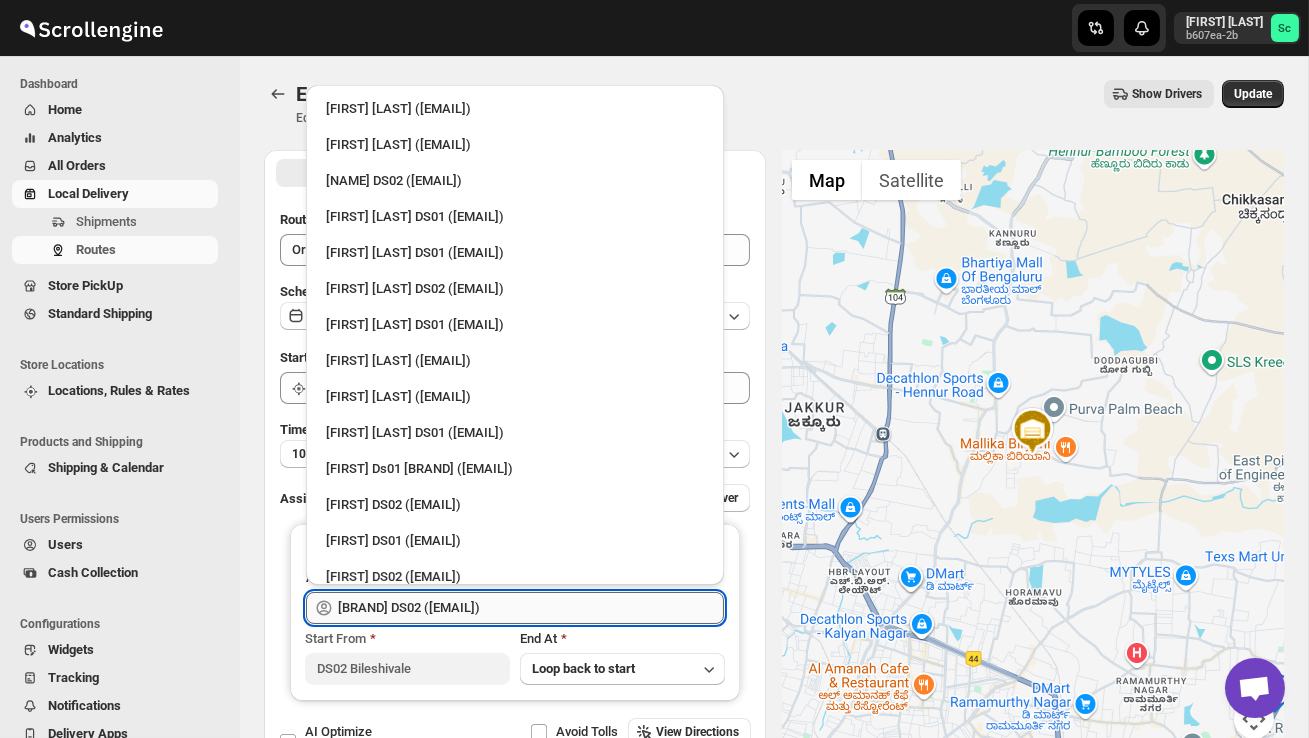 click on "[FIRST] [LAST] DS02 ([EMAIL])" at bounding box center (531, 608) 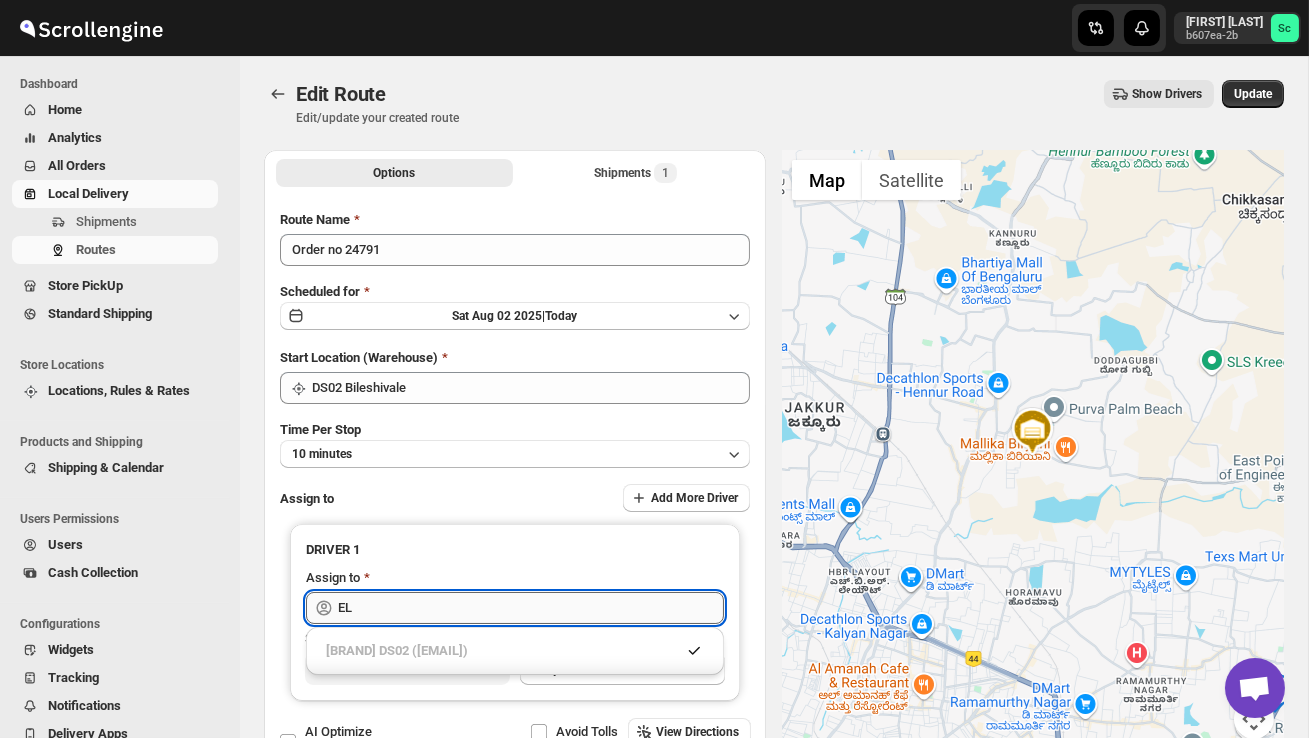type on "E" 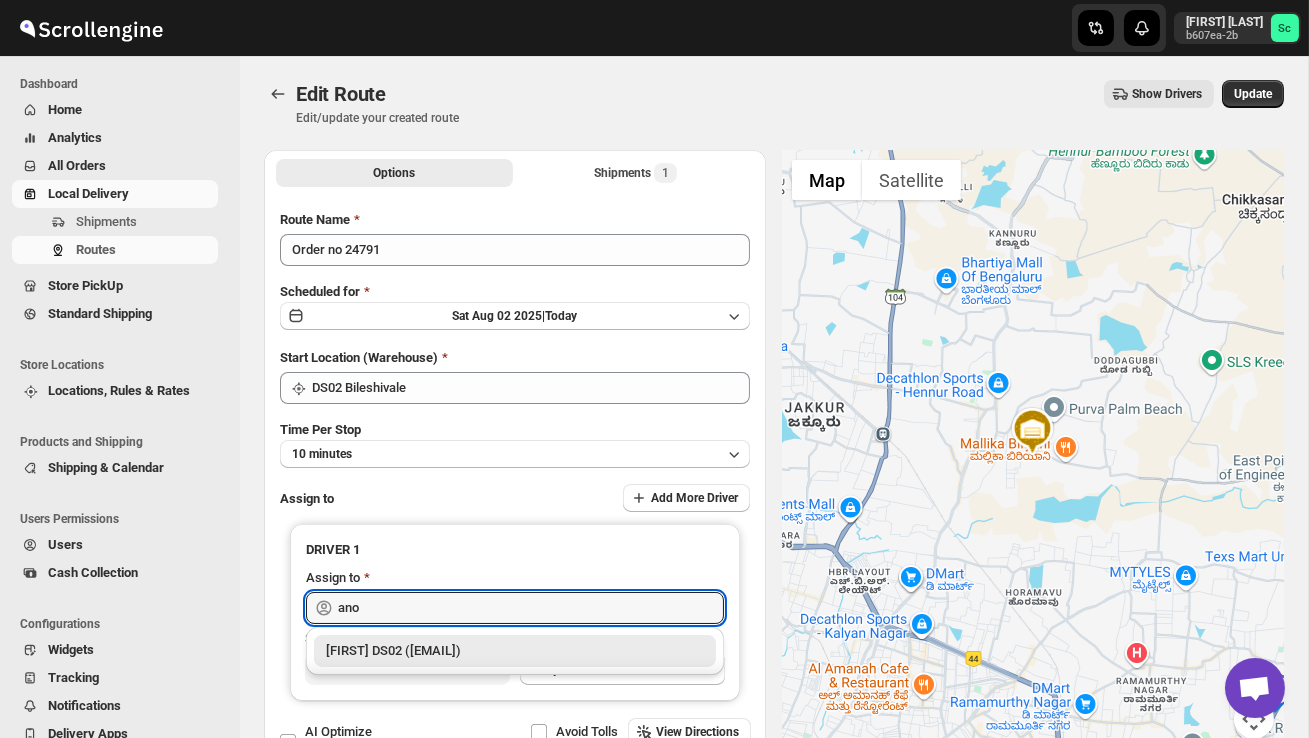 click on "[FIRST]  DS02 ([EMAIL])" at bounding box center (515, 651) 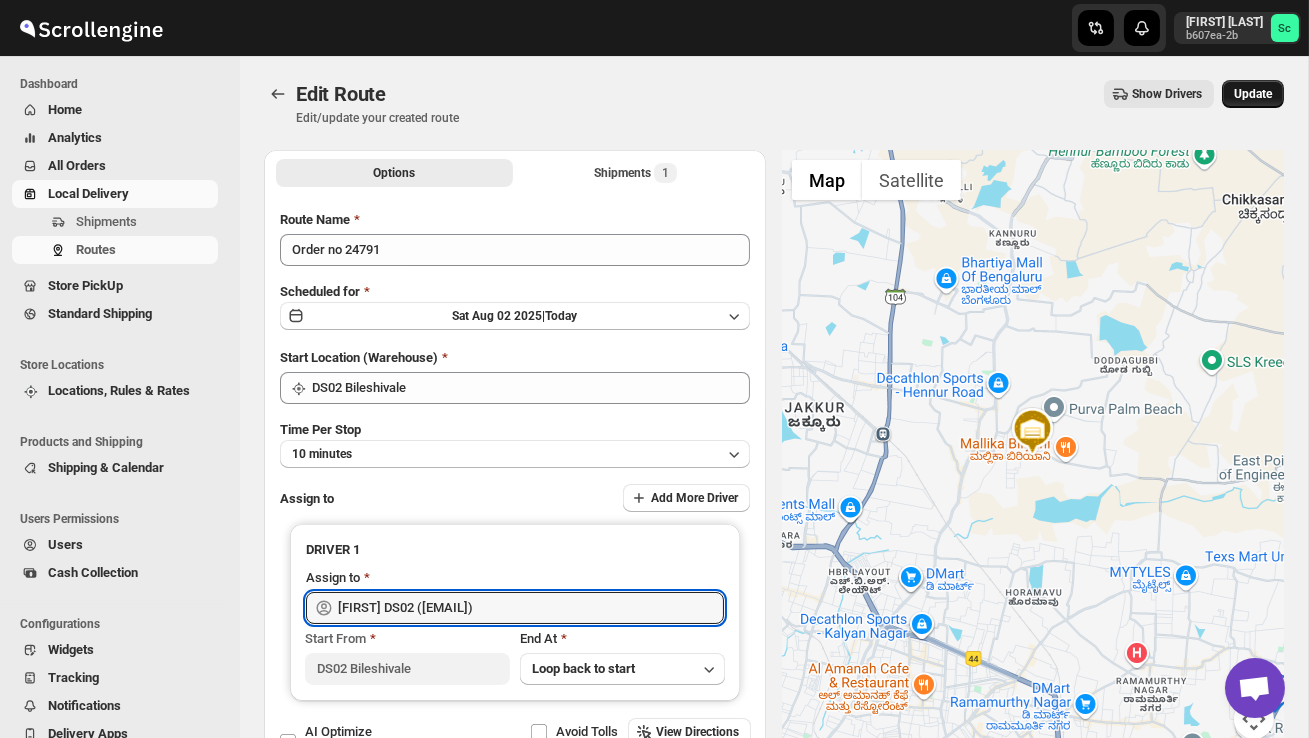 type on "[FIRST]  DS02 ([EMAIL])" 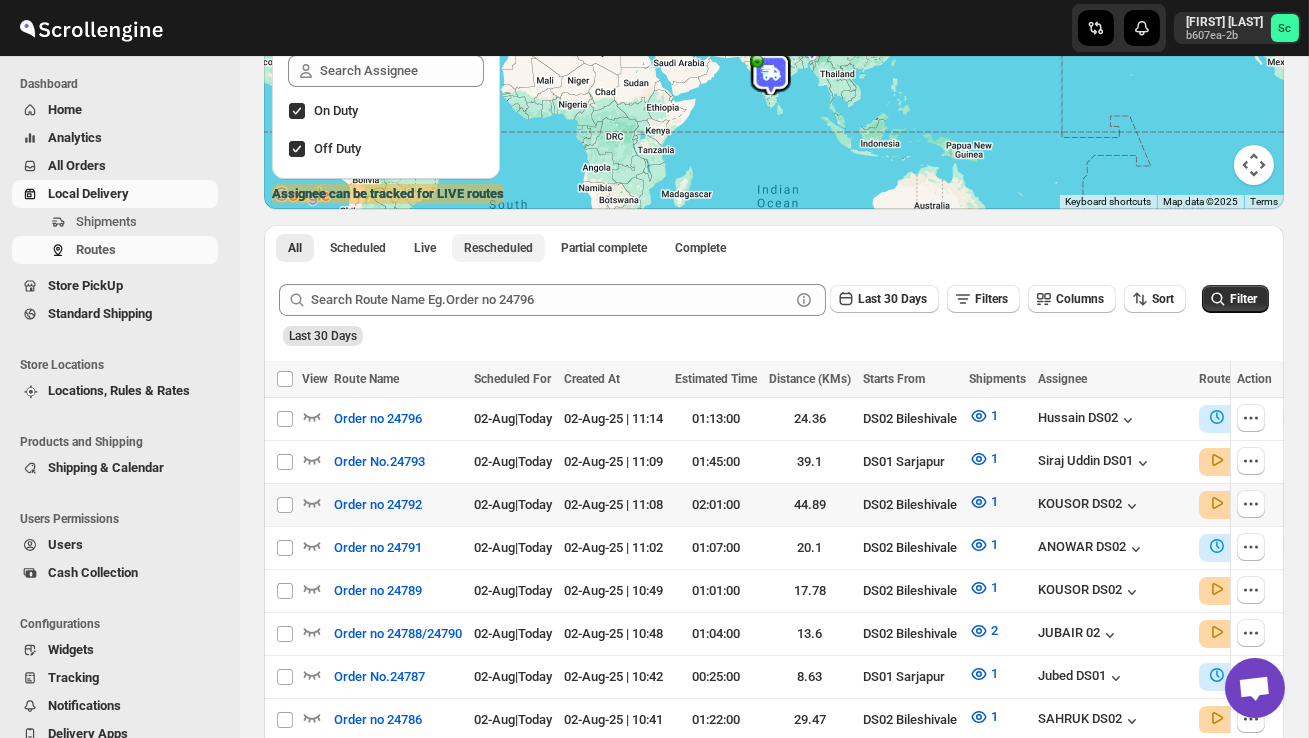 scroll, scrollTop: 300, scrollLeft: 0, axis: vertical 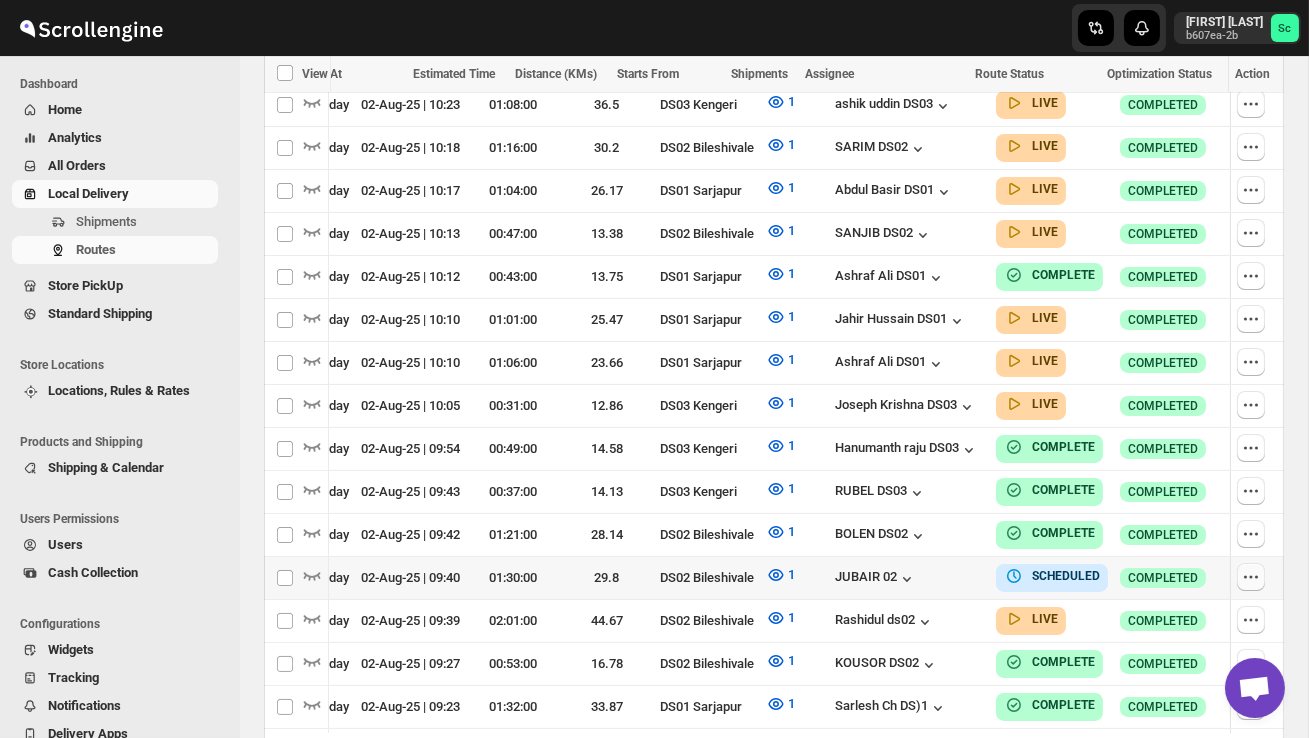 click 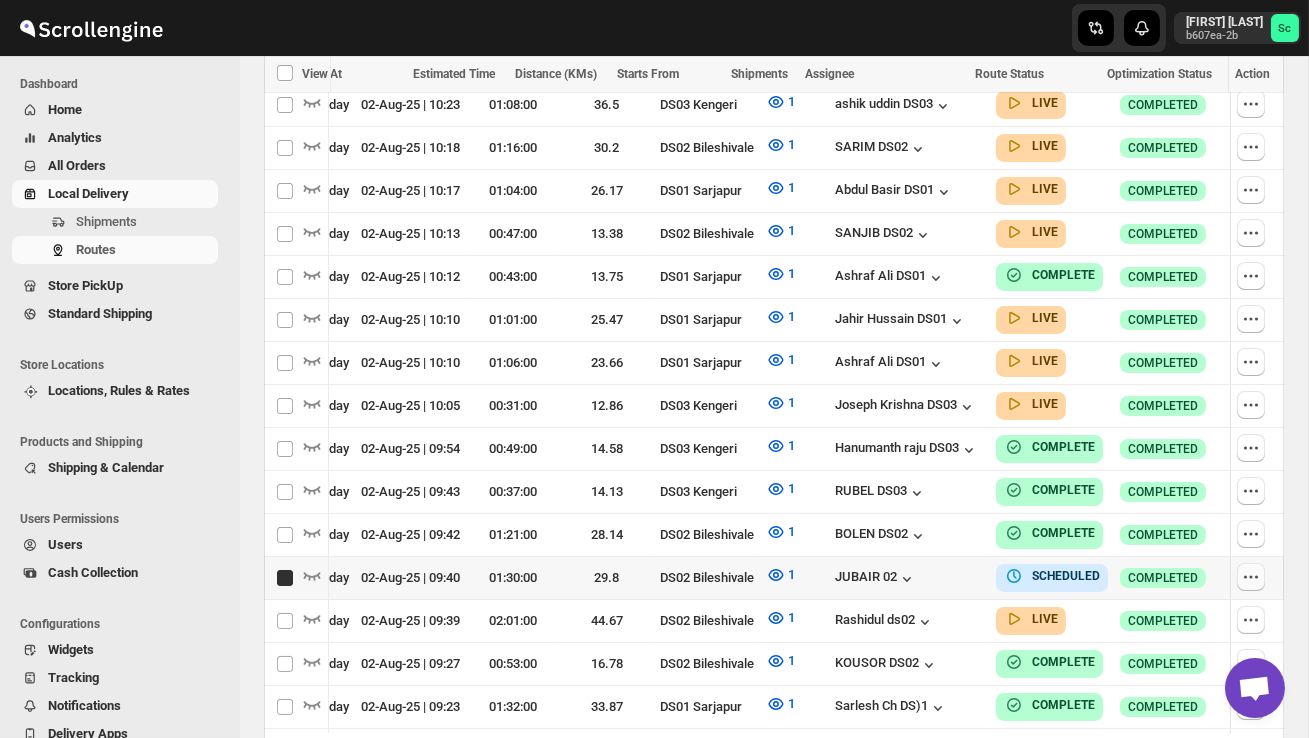 checkbox on "true" 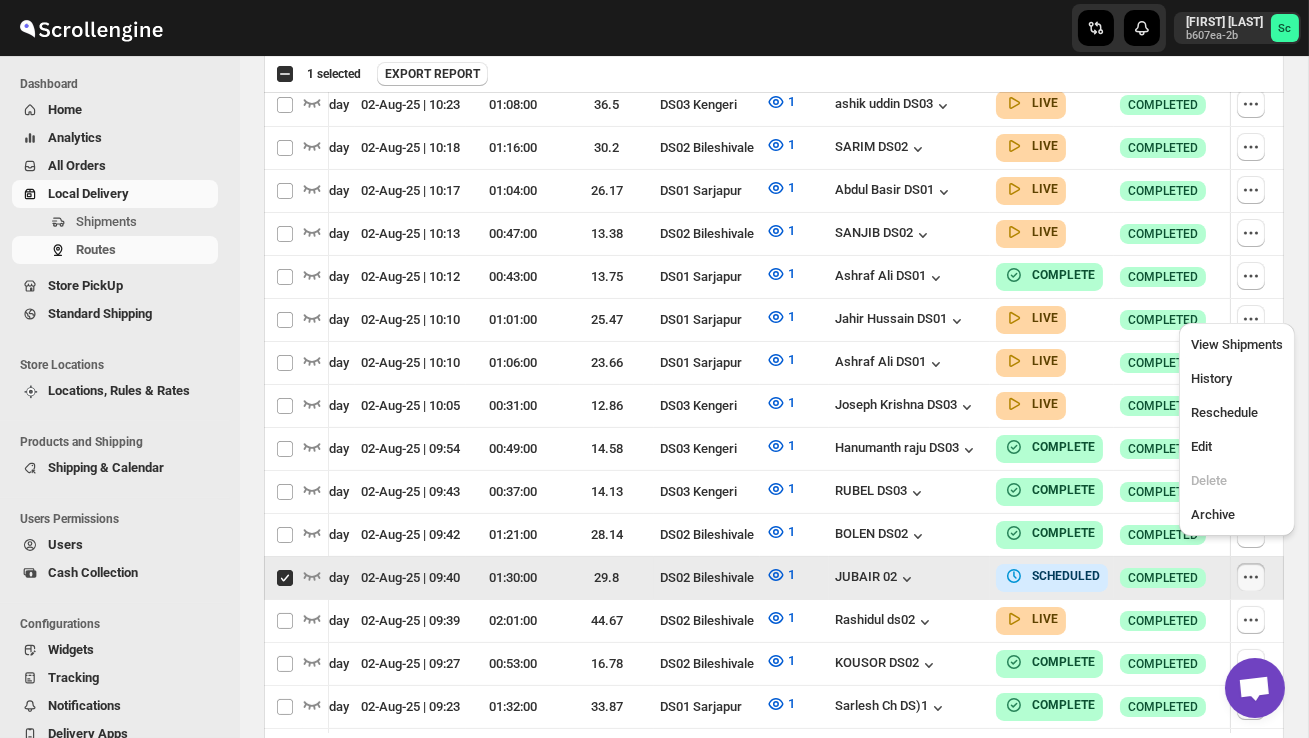 scroll, scrollTop: 0, scrollLeft: 1, axis: horizontal 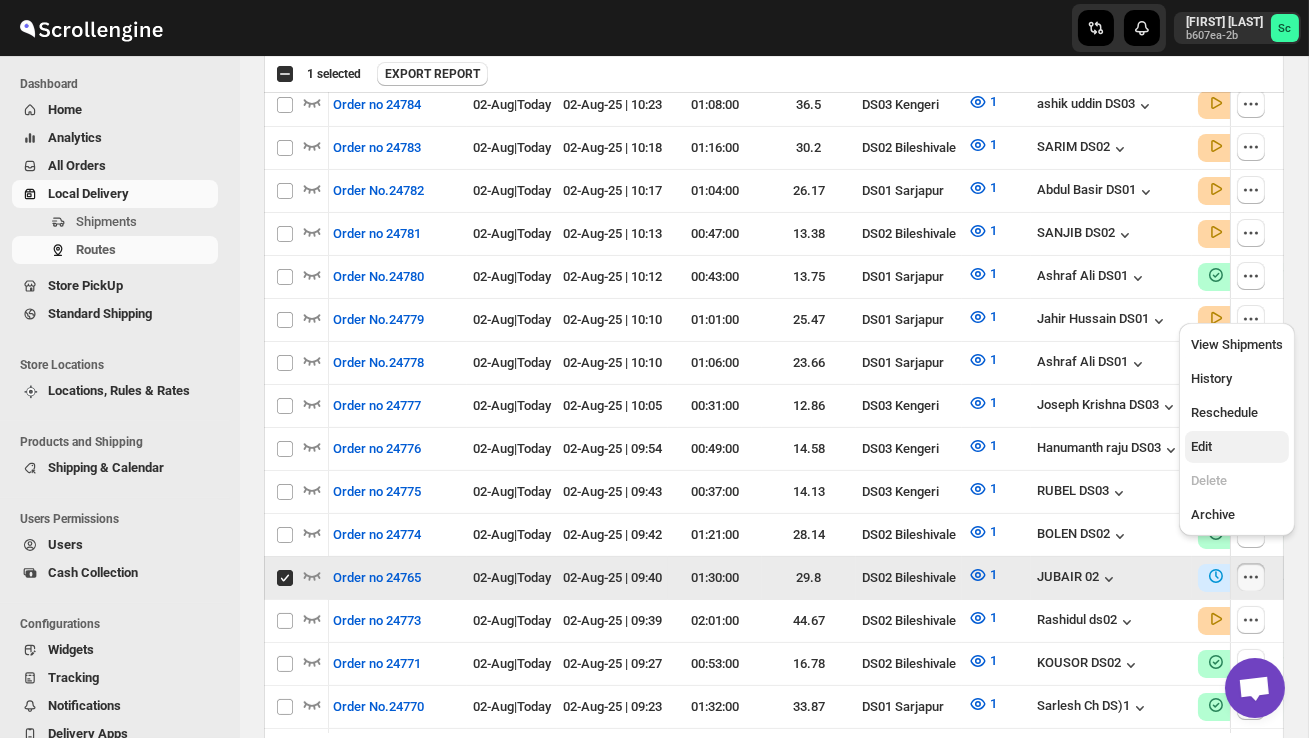 click on "Edit" at bounding box center [1237, 447] 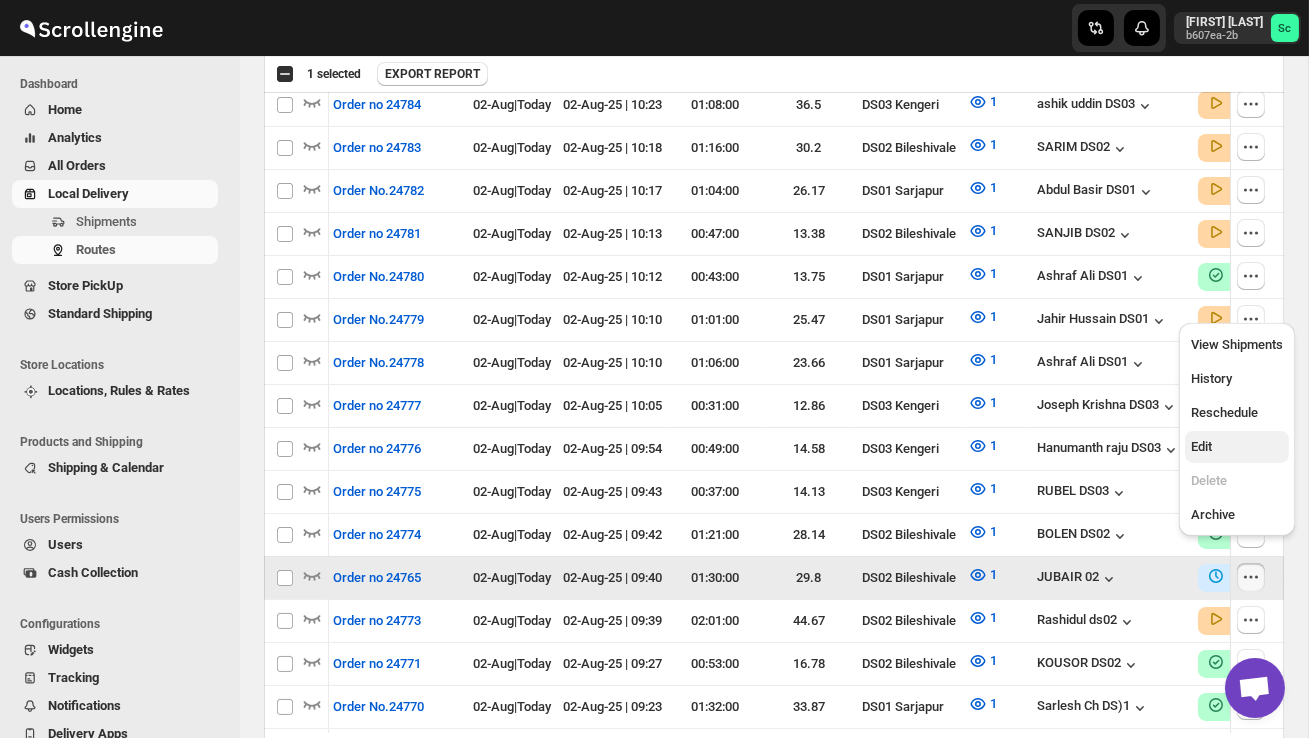 scroll, scrollTop: 0, scrollLeft: 0, axis: both 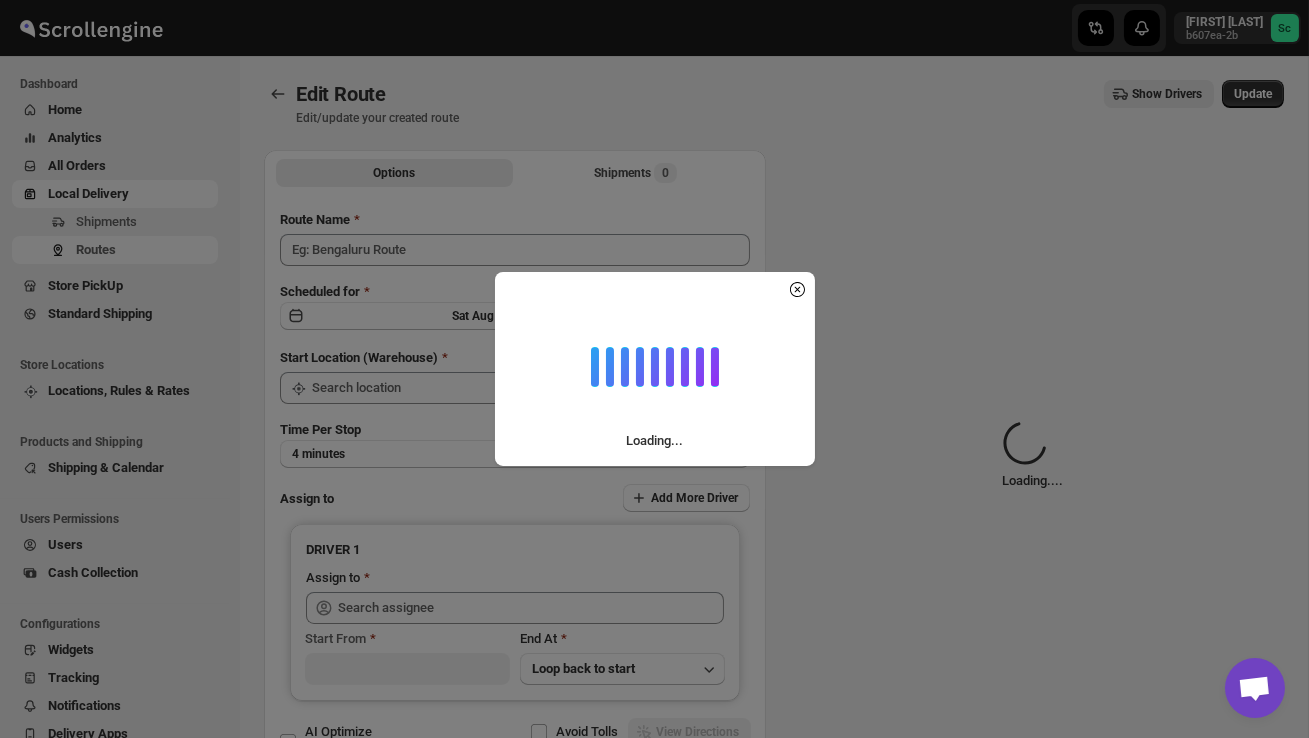 type on "Order no 24765" 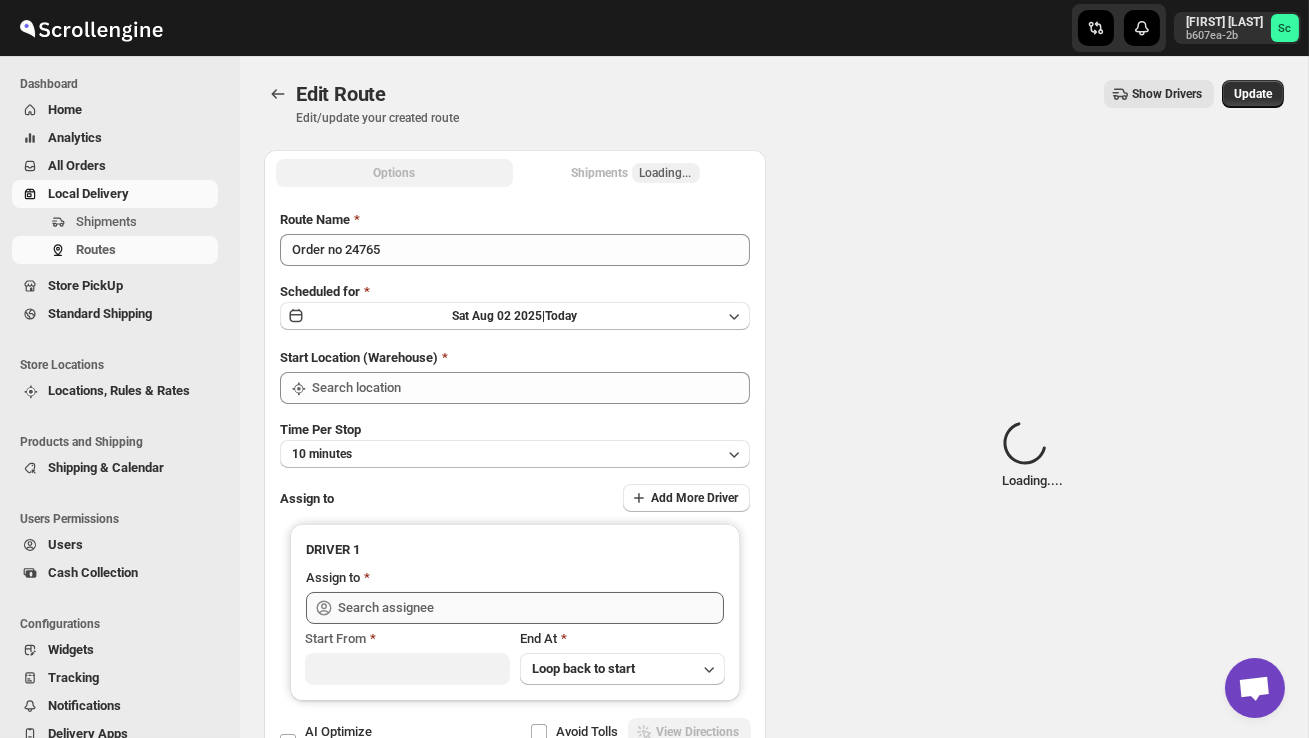 type on "DS02 Bileshivale" 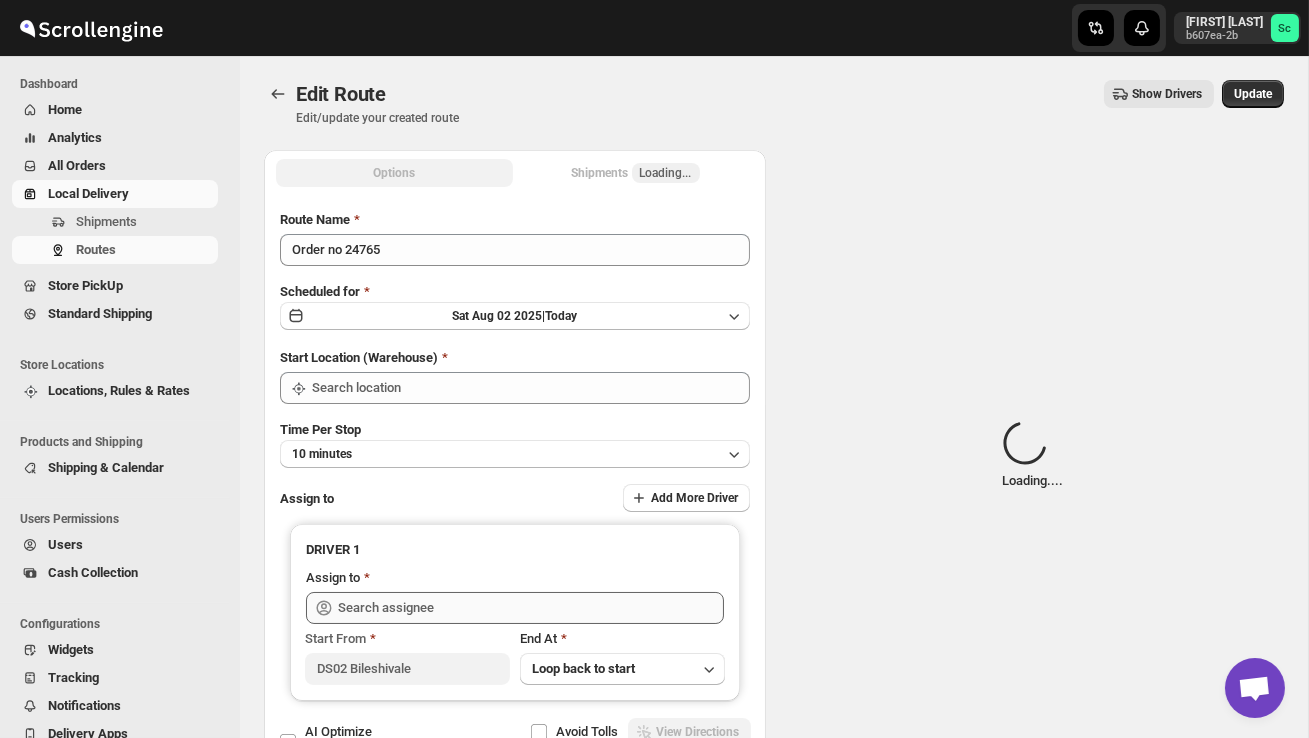 type on "DS02 Bileshivale" 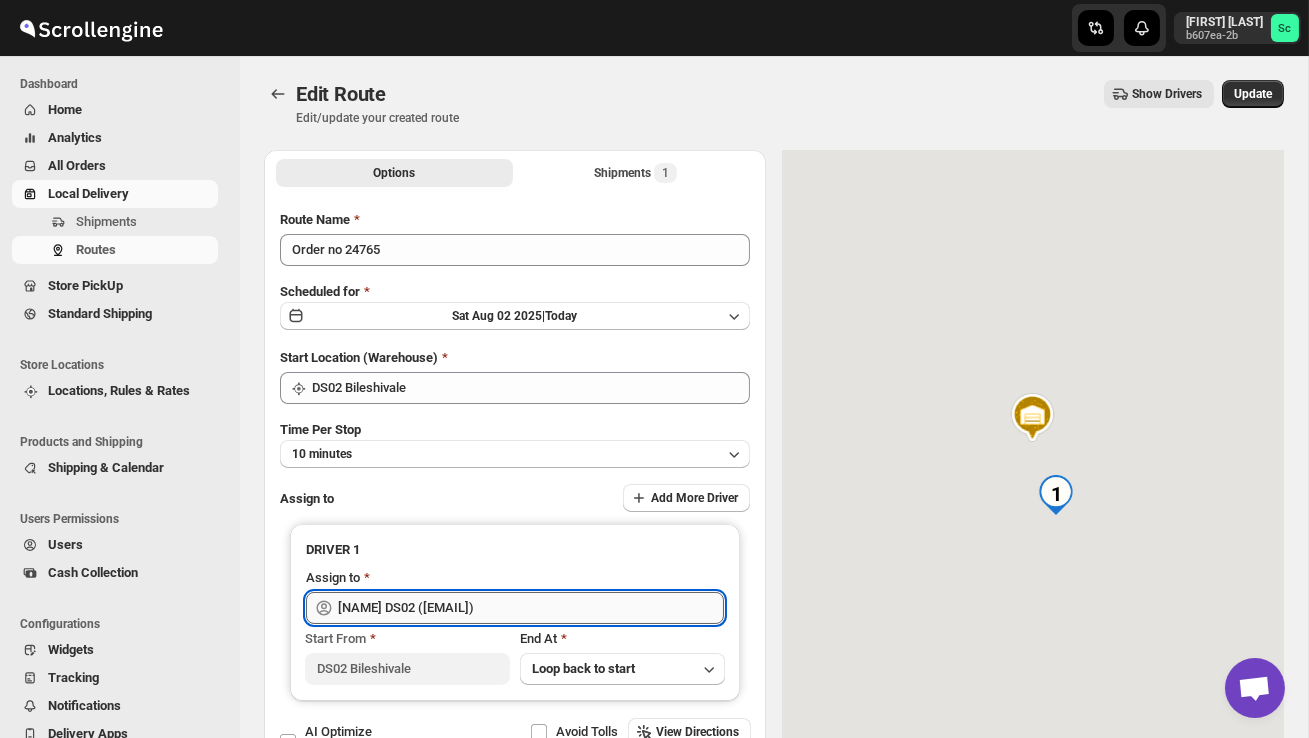 click on "[NAME] 02 ([EMAIL])" at bounding box center (531, 608) 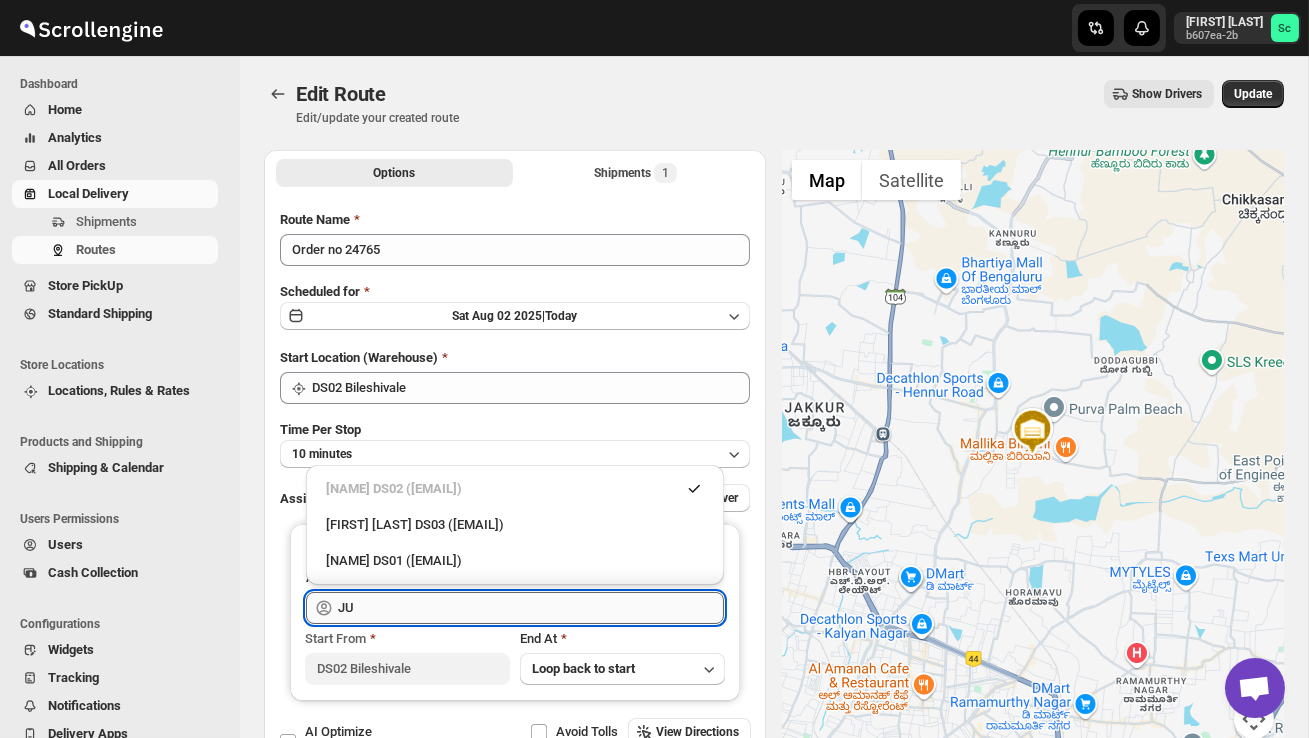 type on "J" 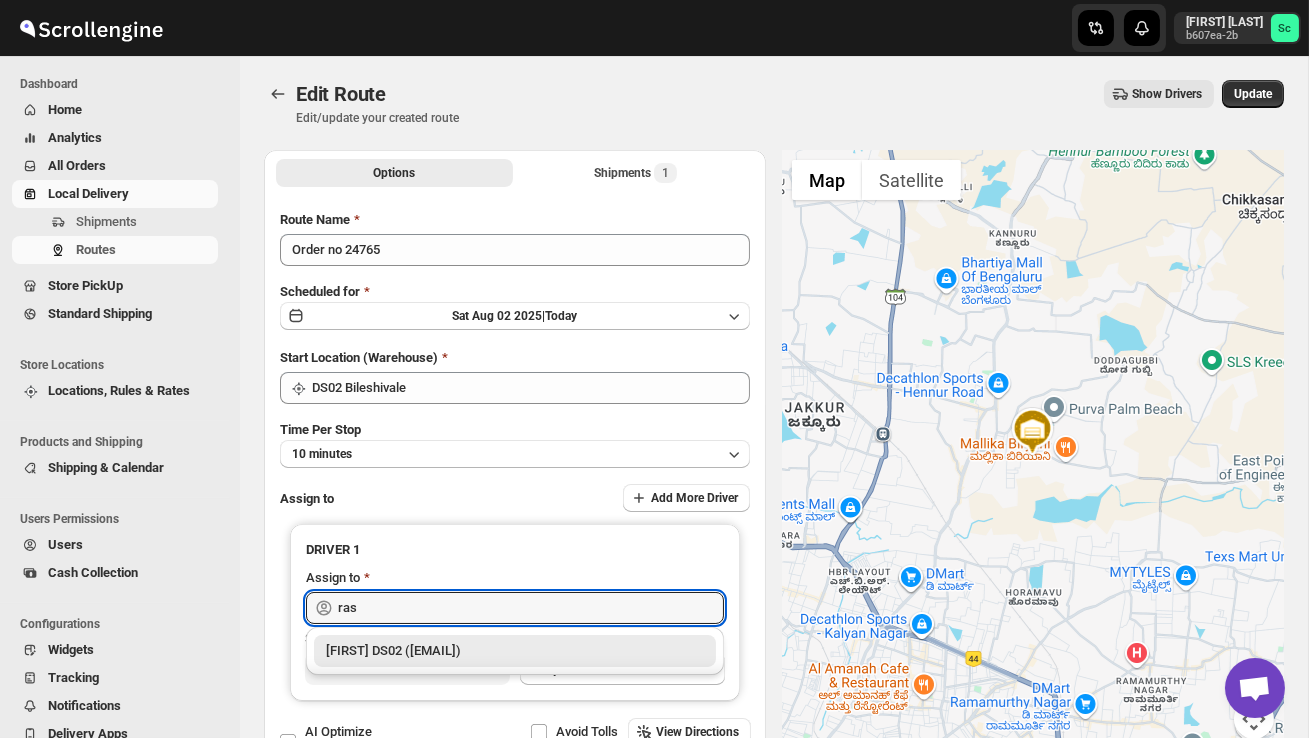 click on "[FIRST] ds02 (vaseno4694@[EMAIL])" at bounding box center (515, 651) 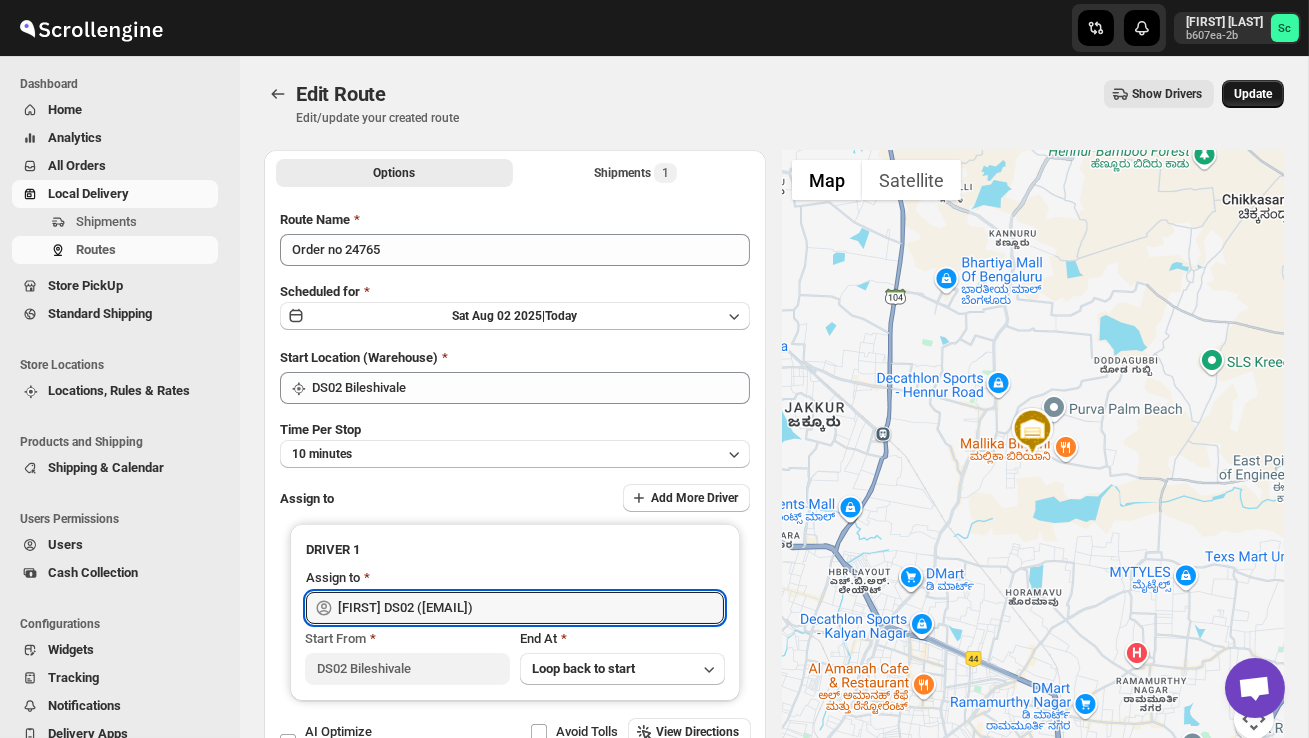 type on "[FIRST] ds02 (vaseno4694@[EMAIL])" 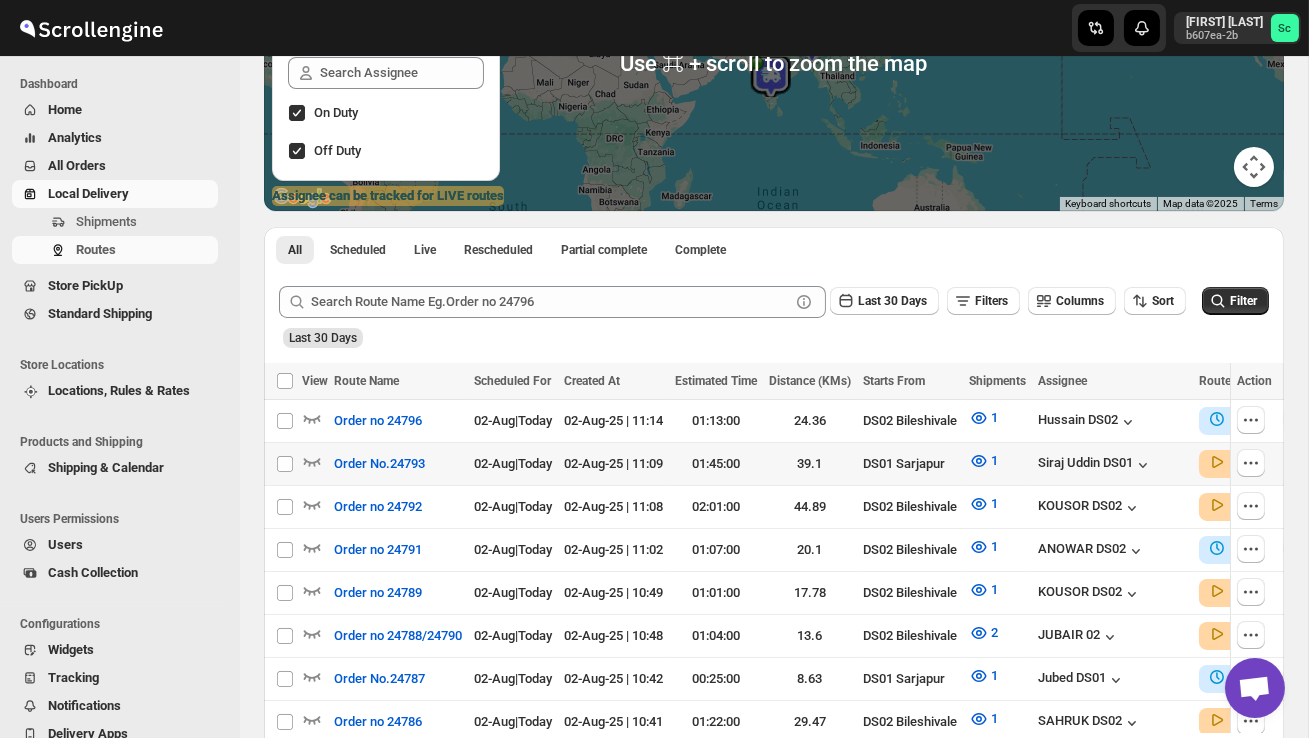 scroll, scrollTop: 298, scrollLeft: 0, axis: vertical 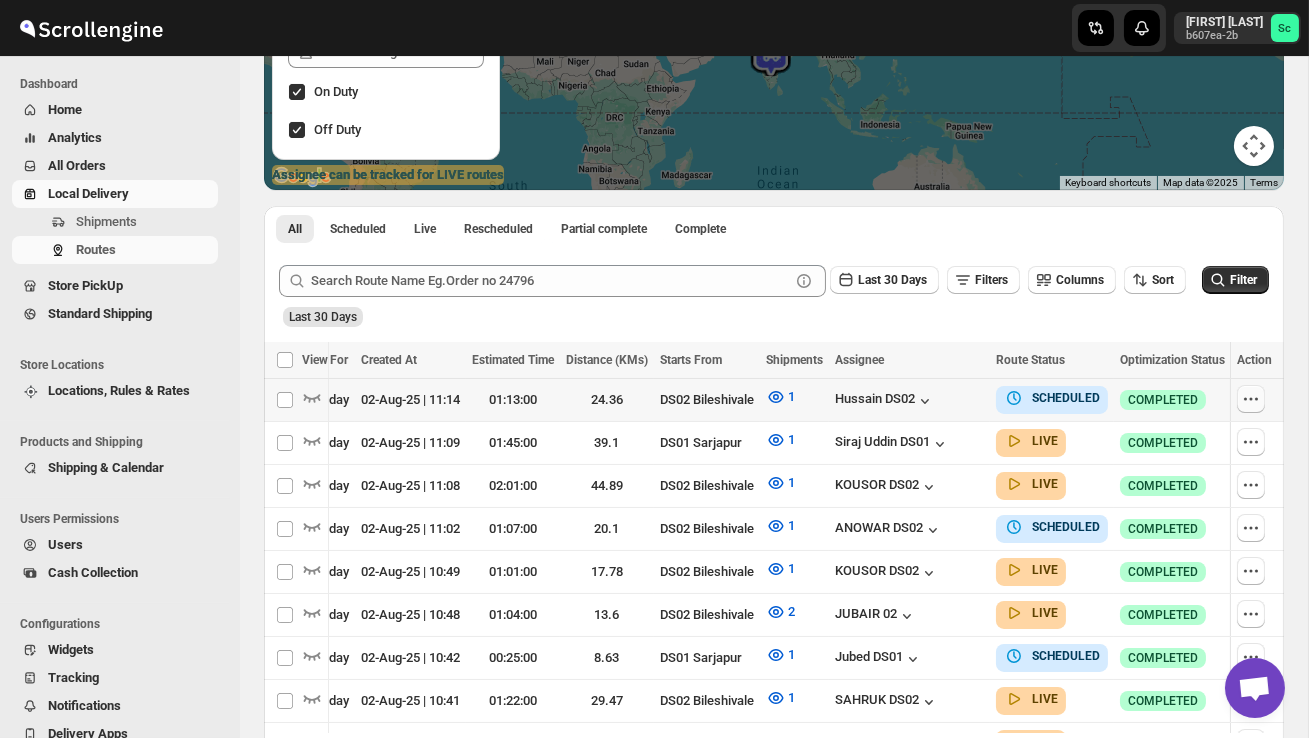 click 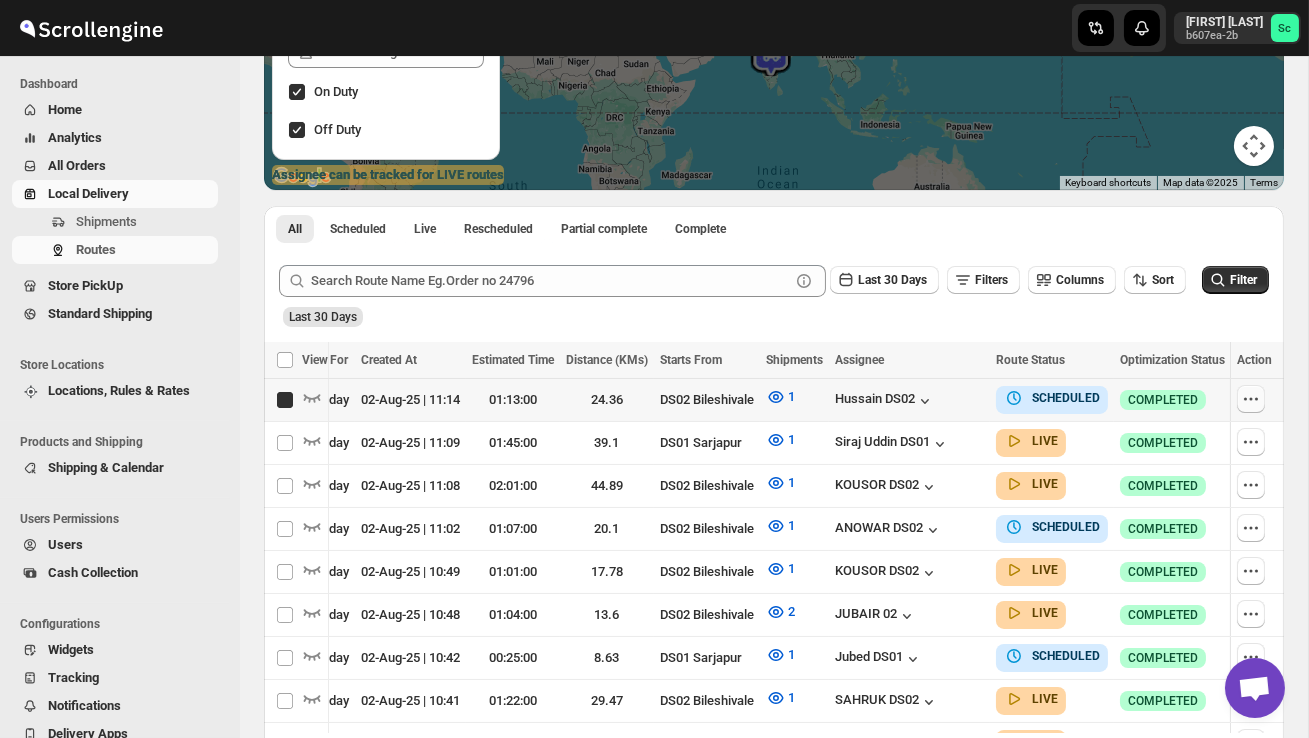 checkbox on "true" 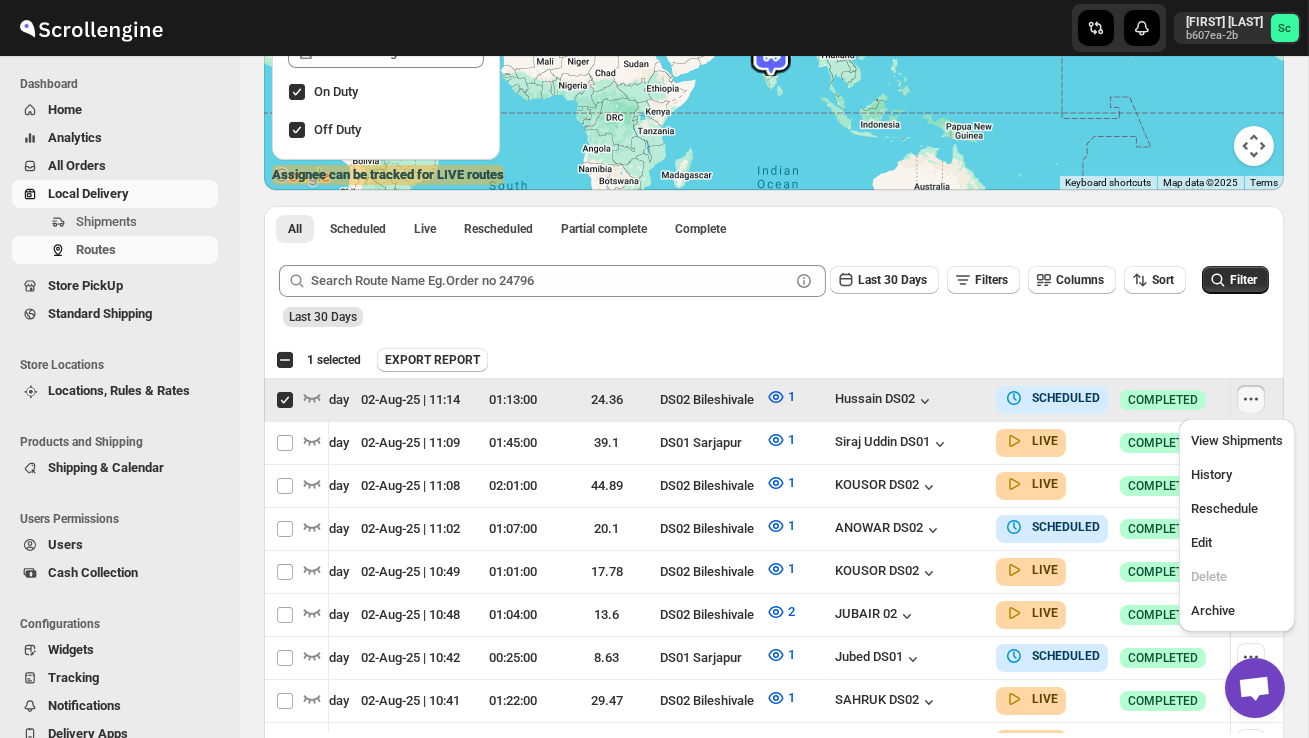 scroll, scrollTop: 0, scrollLeft: 1, axis: horizontal 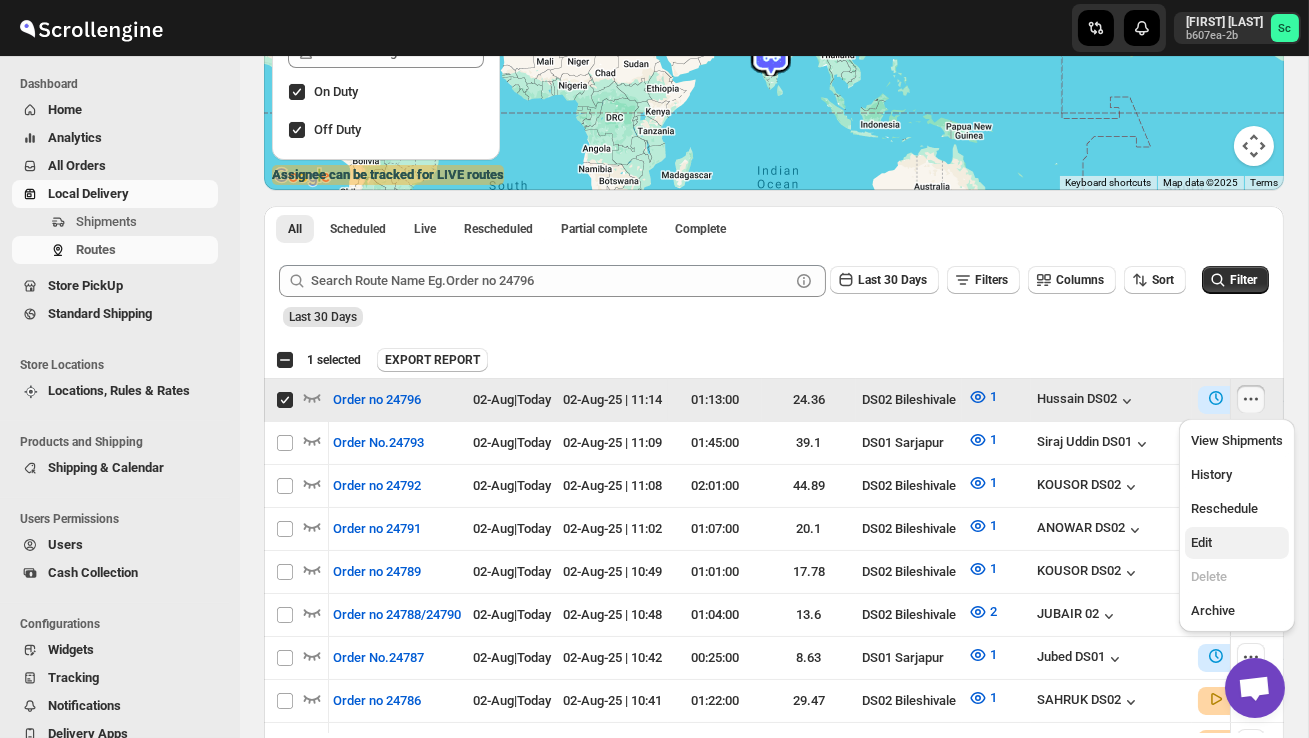 click on "Edit" at bounding box center (1237, 543) 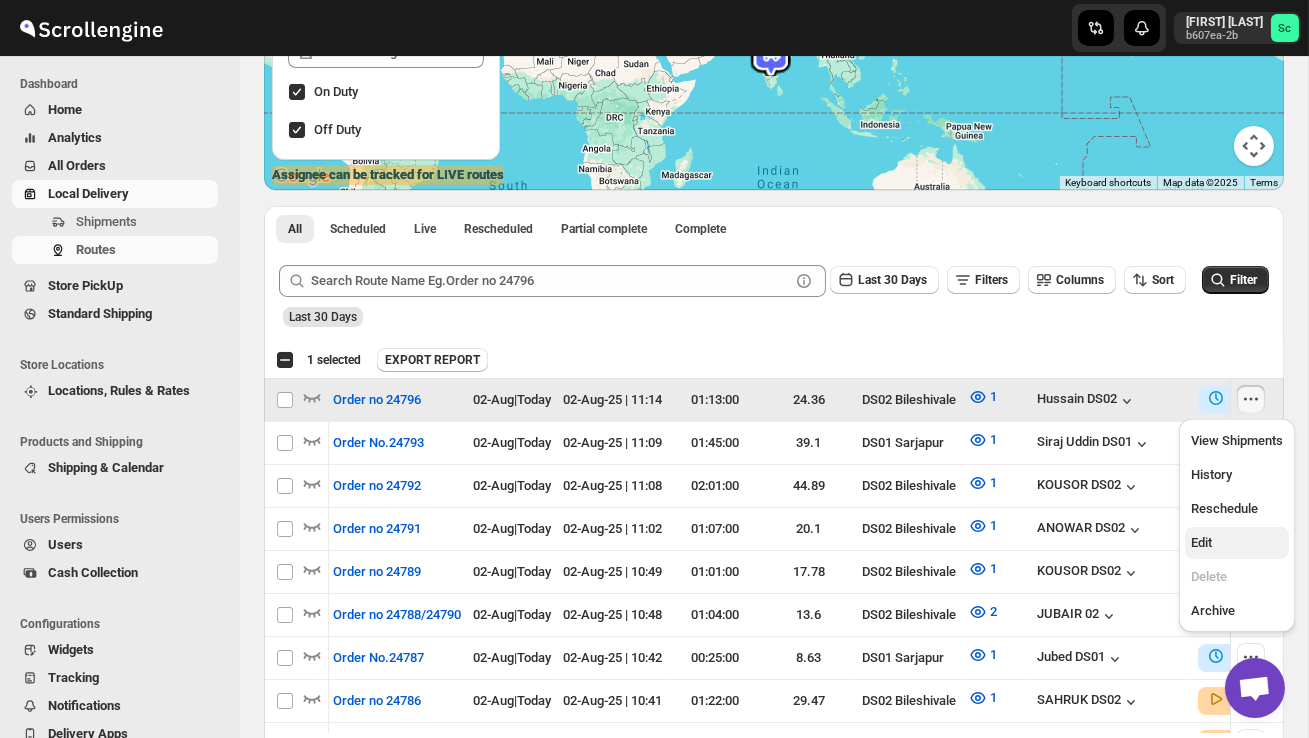 scroll, scrollTop: 0, scrollLeft: 0, axis: both 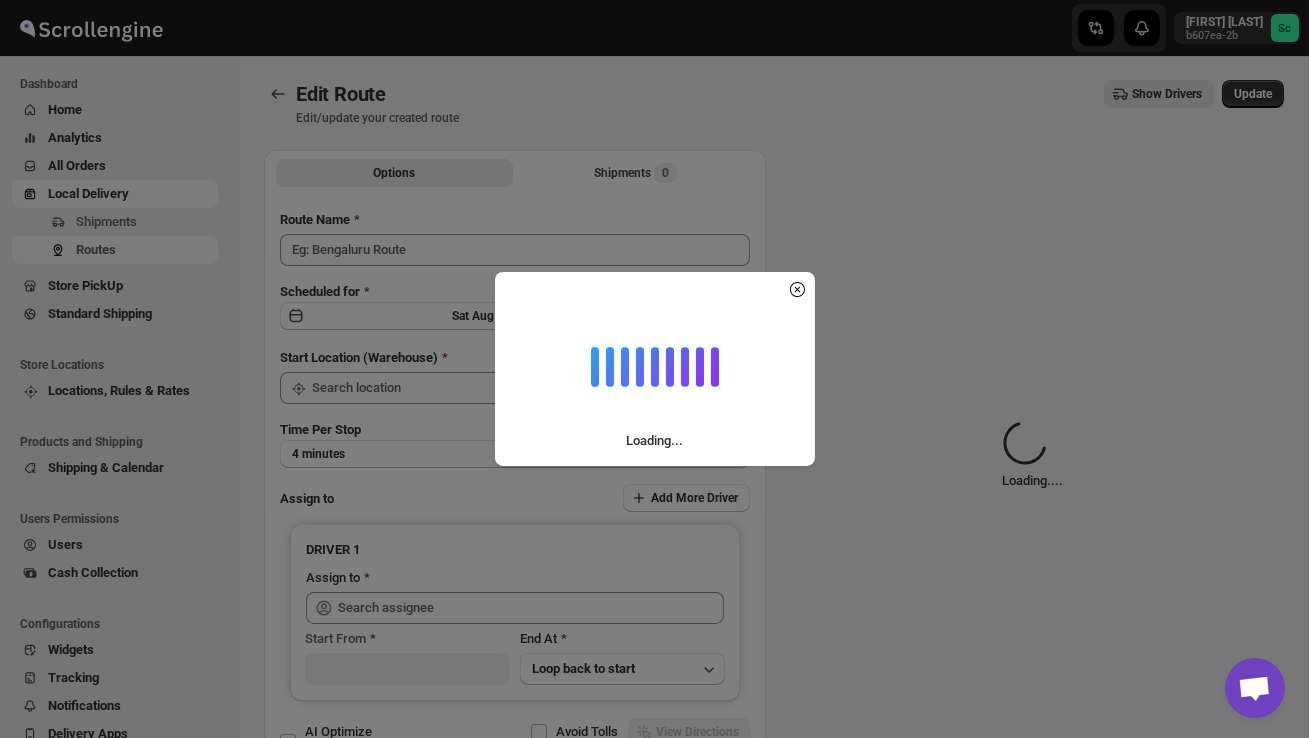 type on "Order no 24796" 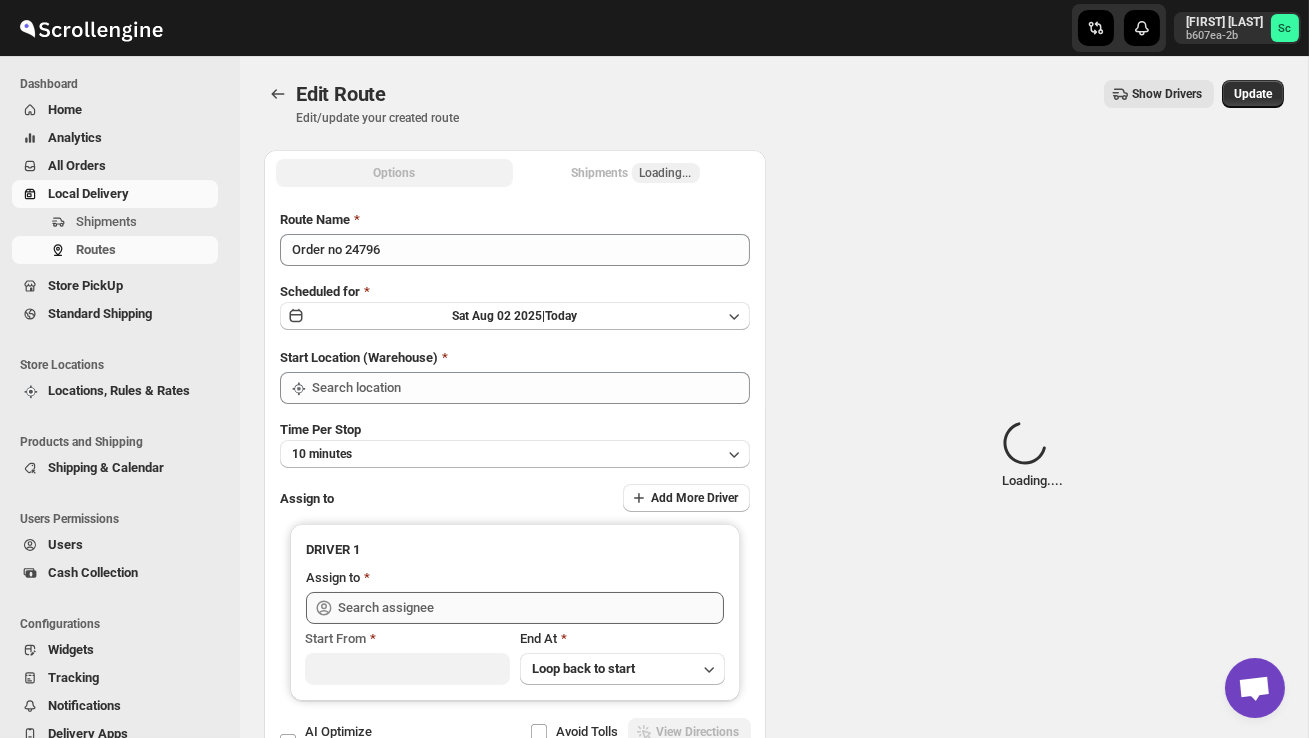 type on "DS02 Bileshivale" 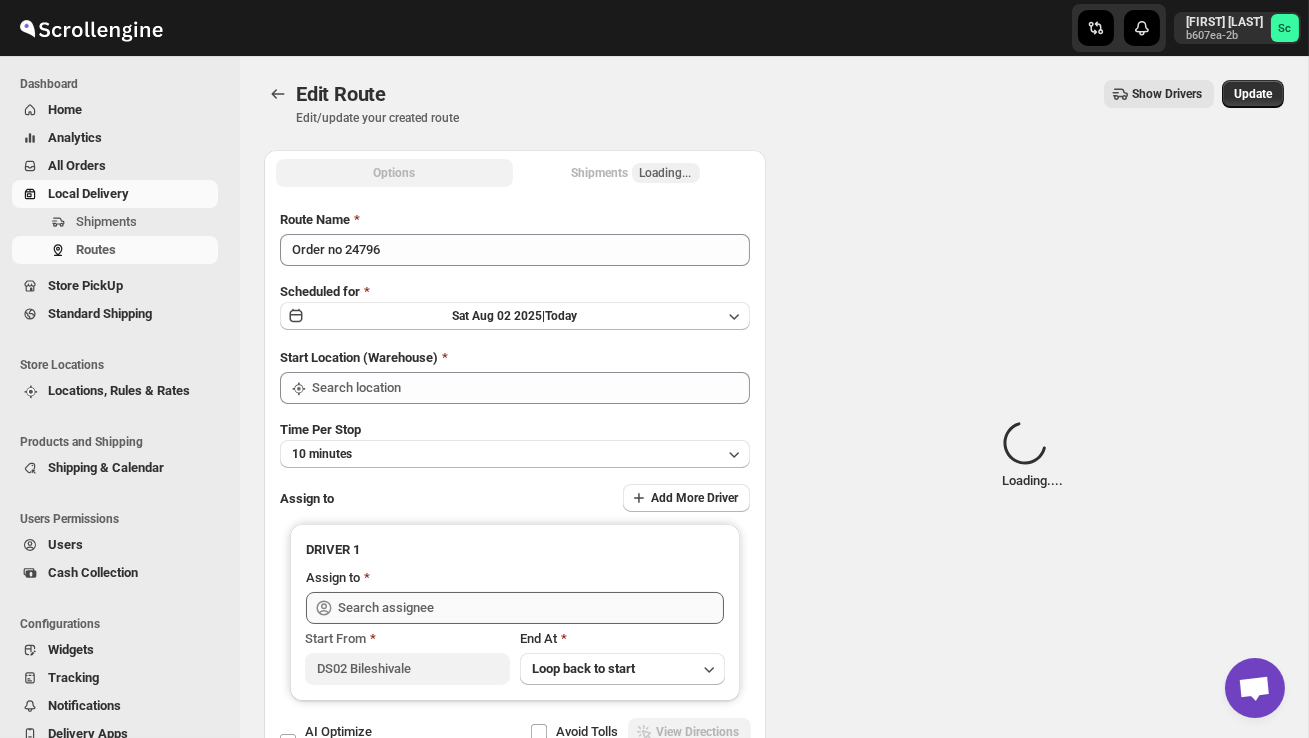type on "DS02 Bileshivale" 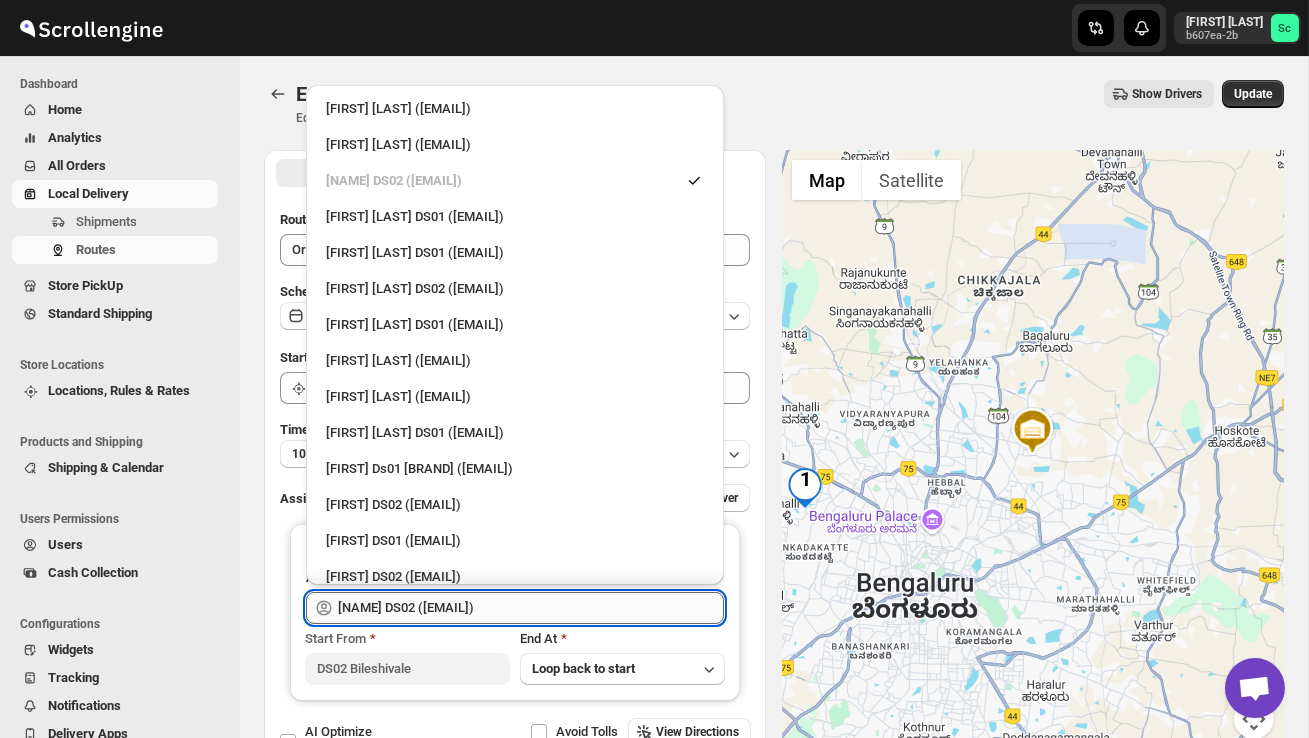 click on "Hussain DS02 (jarav60351@abatido.com)" at bounding box center (531, 608) 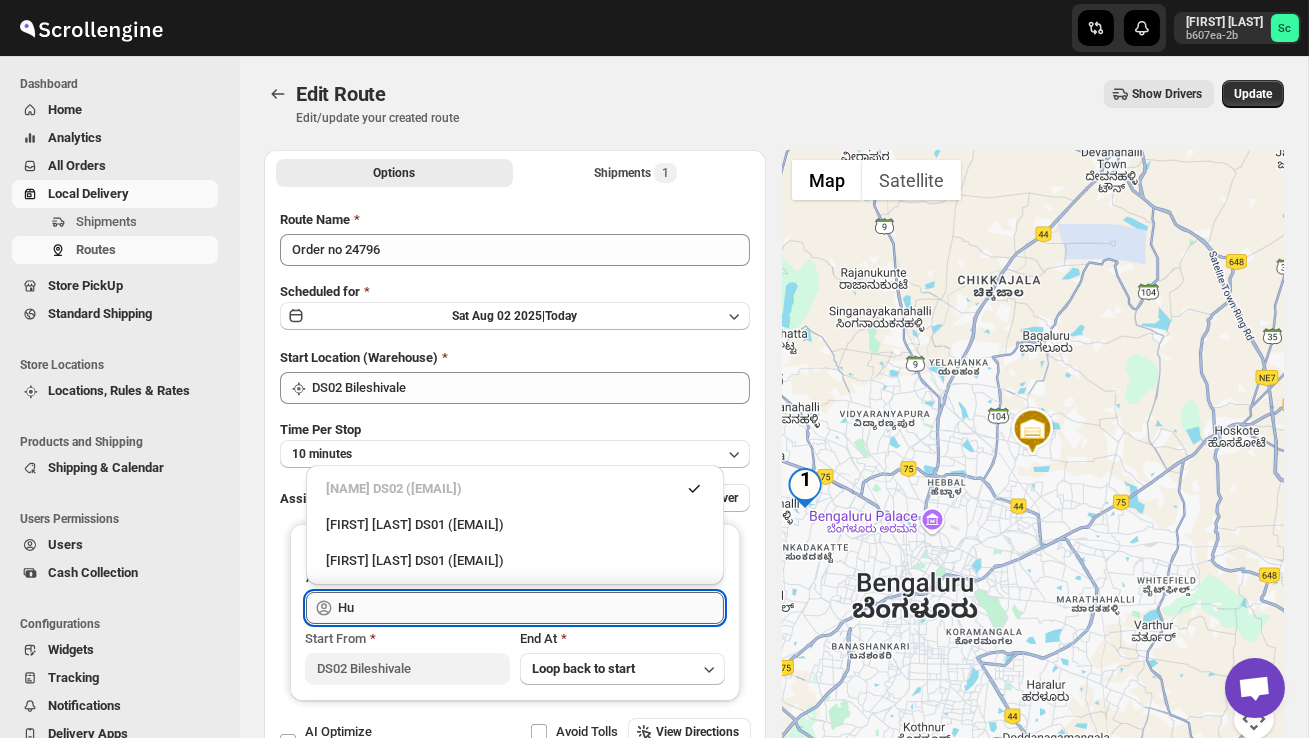 type on "H" 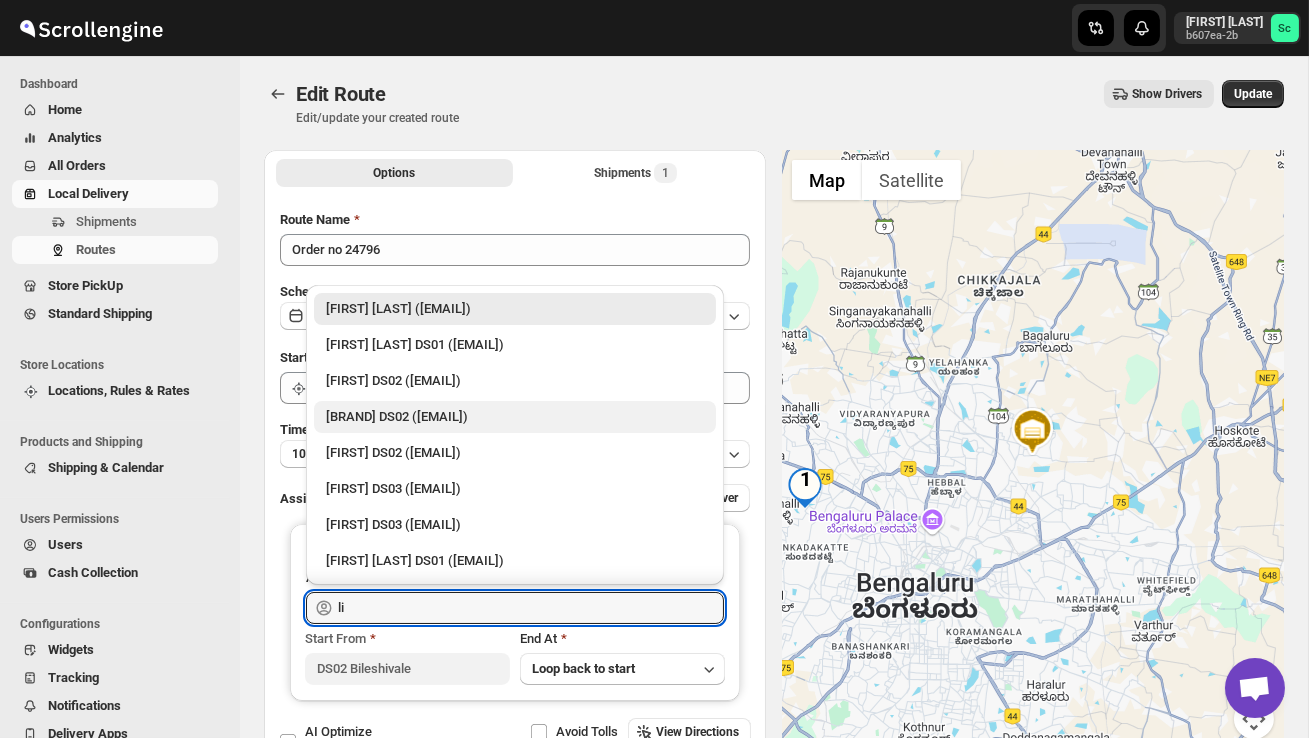 click on "[FIRST] [LAST] DS02 ([EMAIL])" at bounding box center (515, 417) 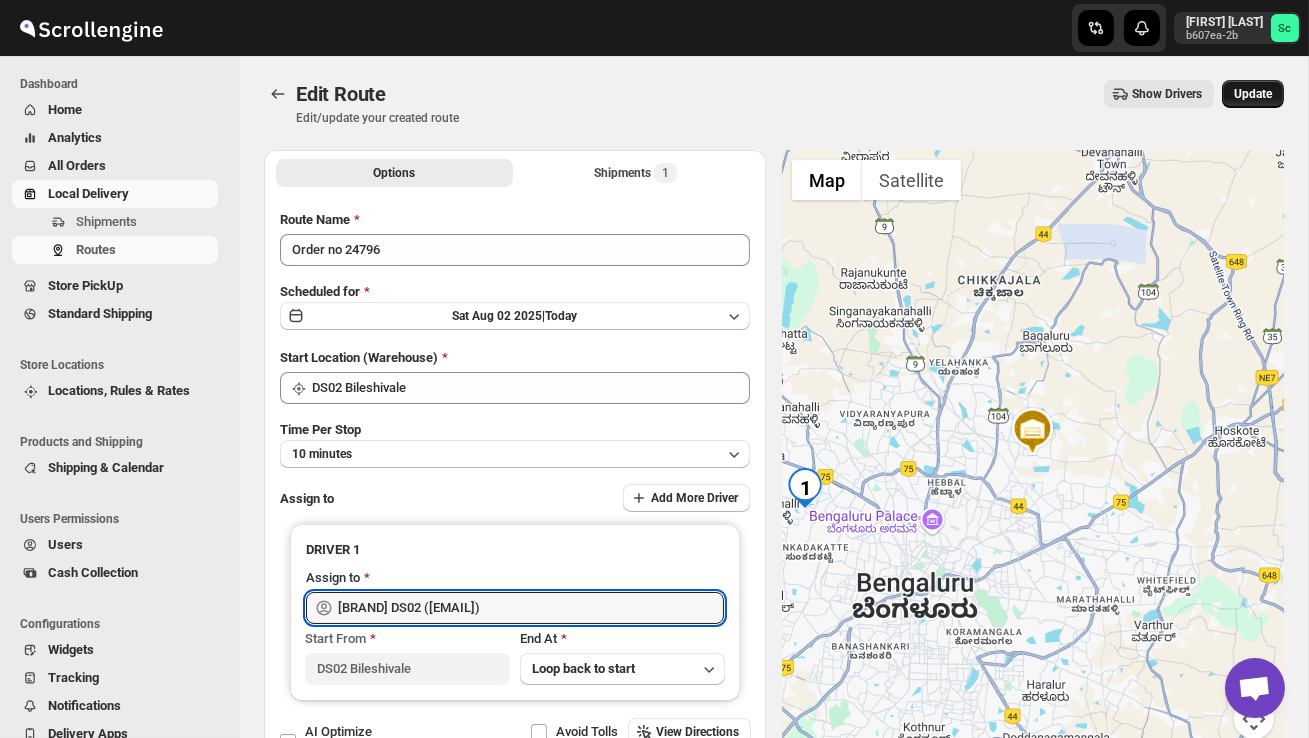 type on "[FIRST] [LAST] DS02 ([EMAIL])" 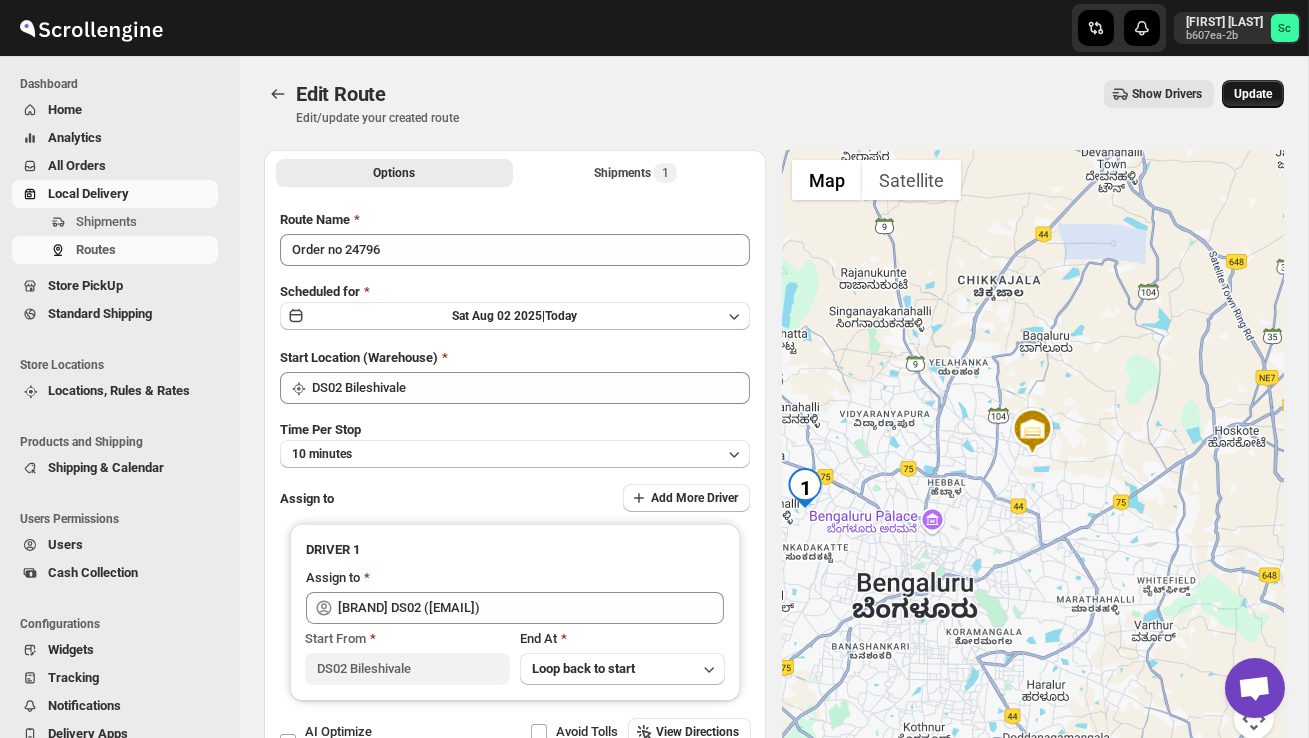 click on "Update" at bounding box center (1253, 94) 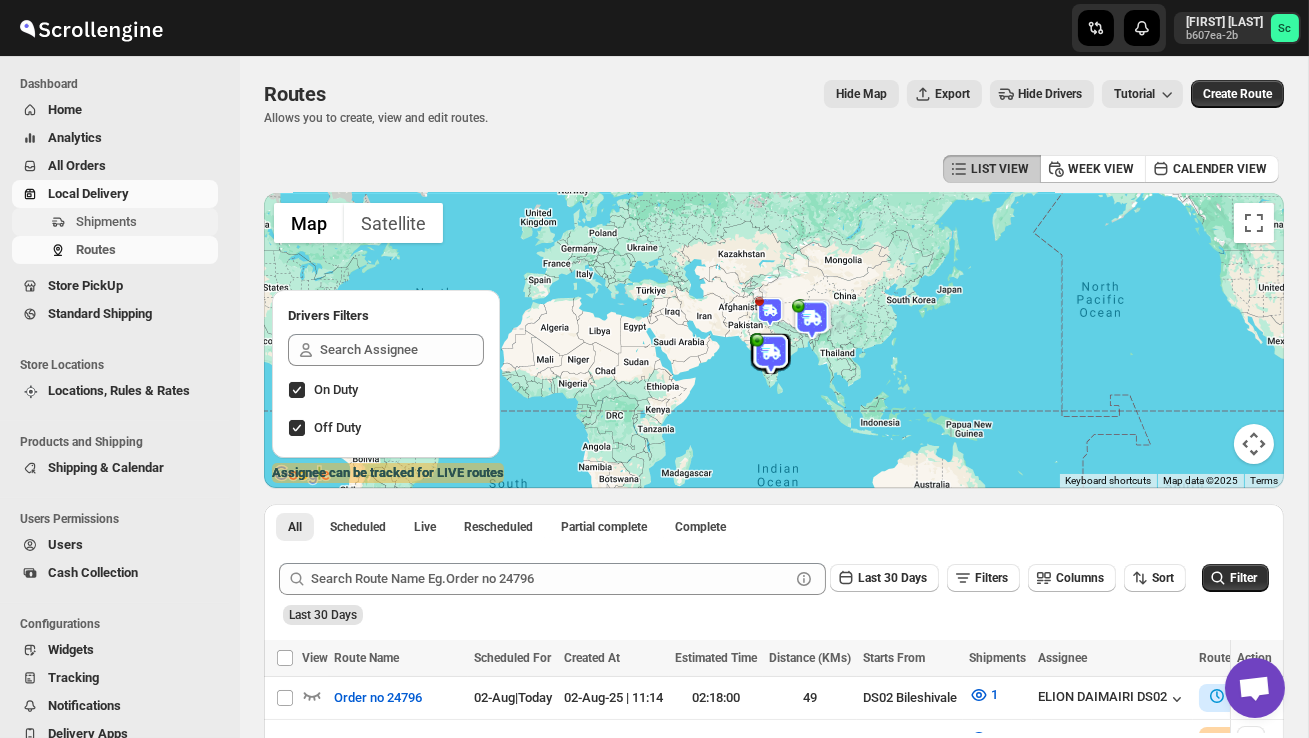 click on "Shipments" at bounding box center (145, 222) 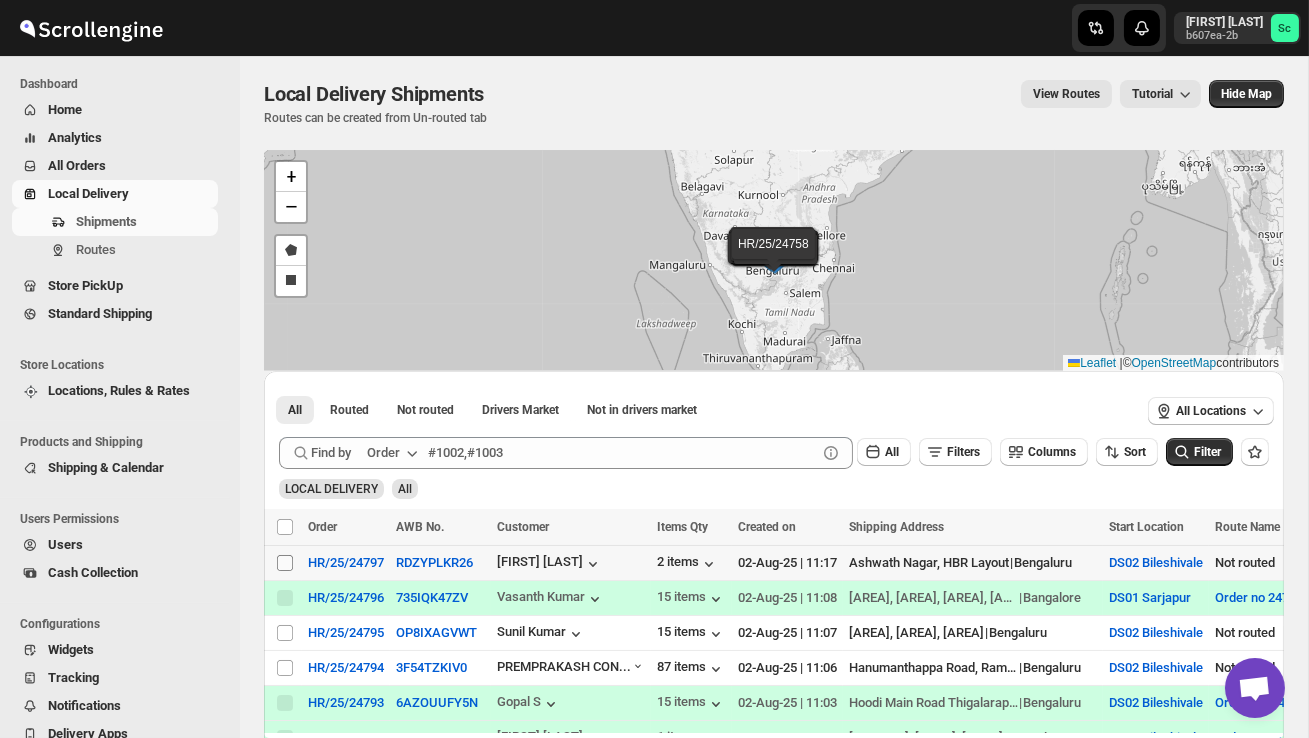 click on "Select shipment" at bounding box center [285, 563] 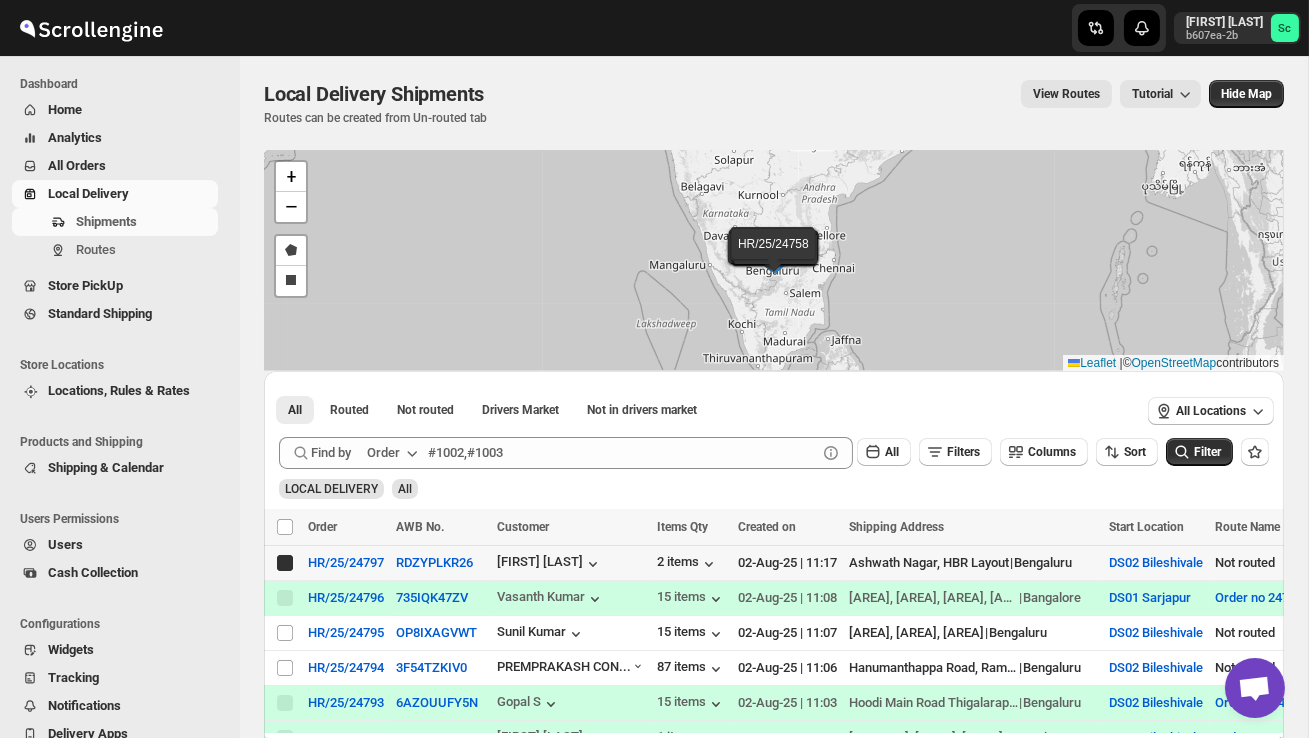 checkbox on "true" 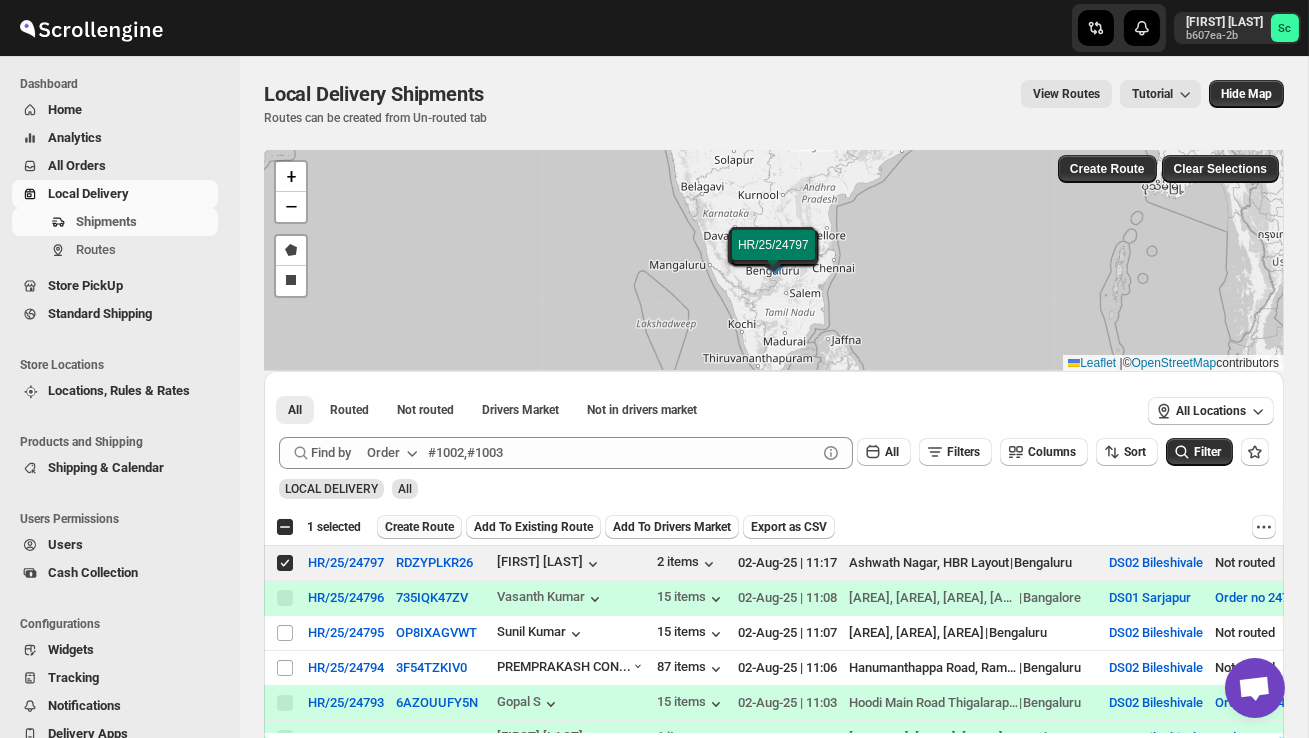 click on "Create Route" at bounding box center [419, 527] 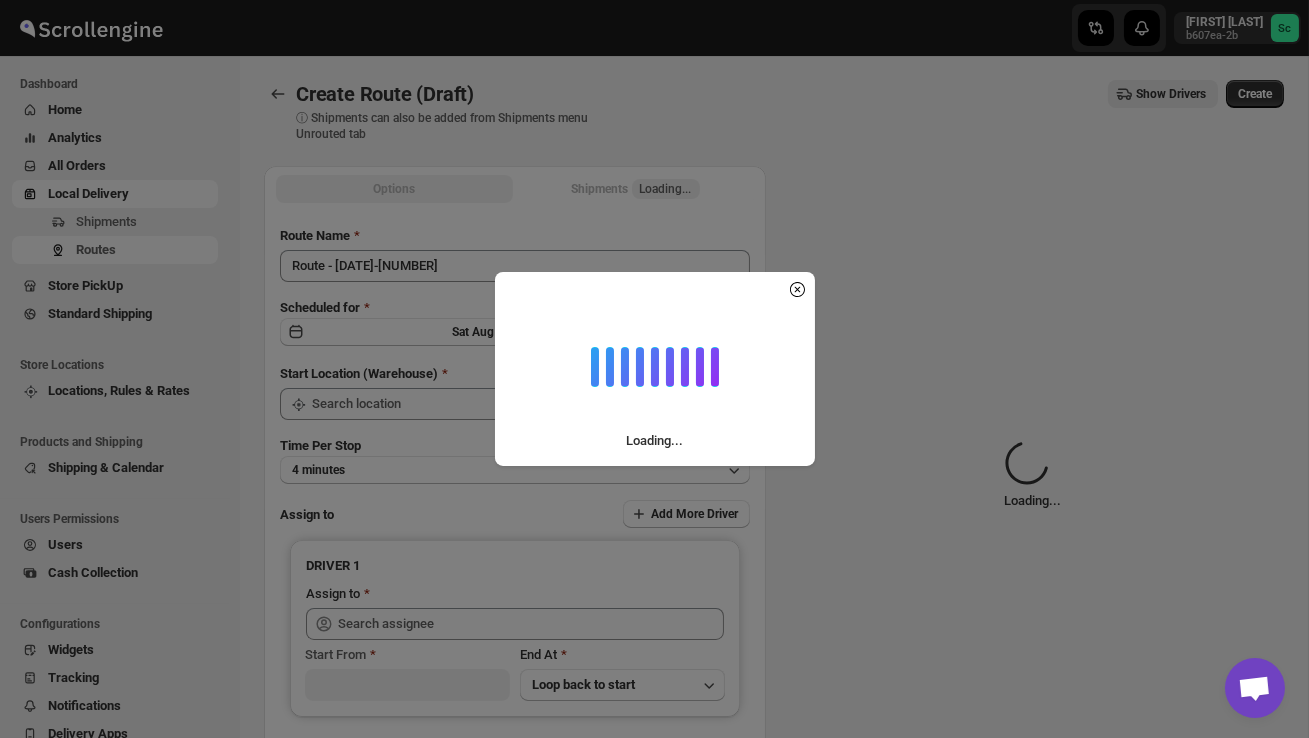 type on "DS02 Bileshivale" 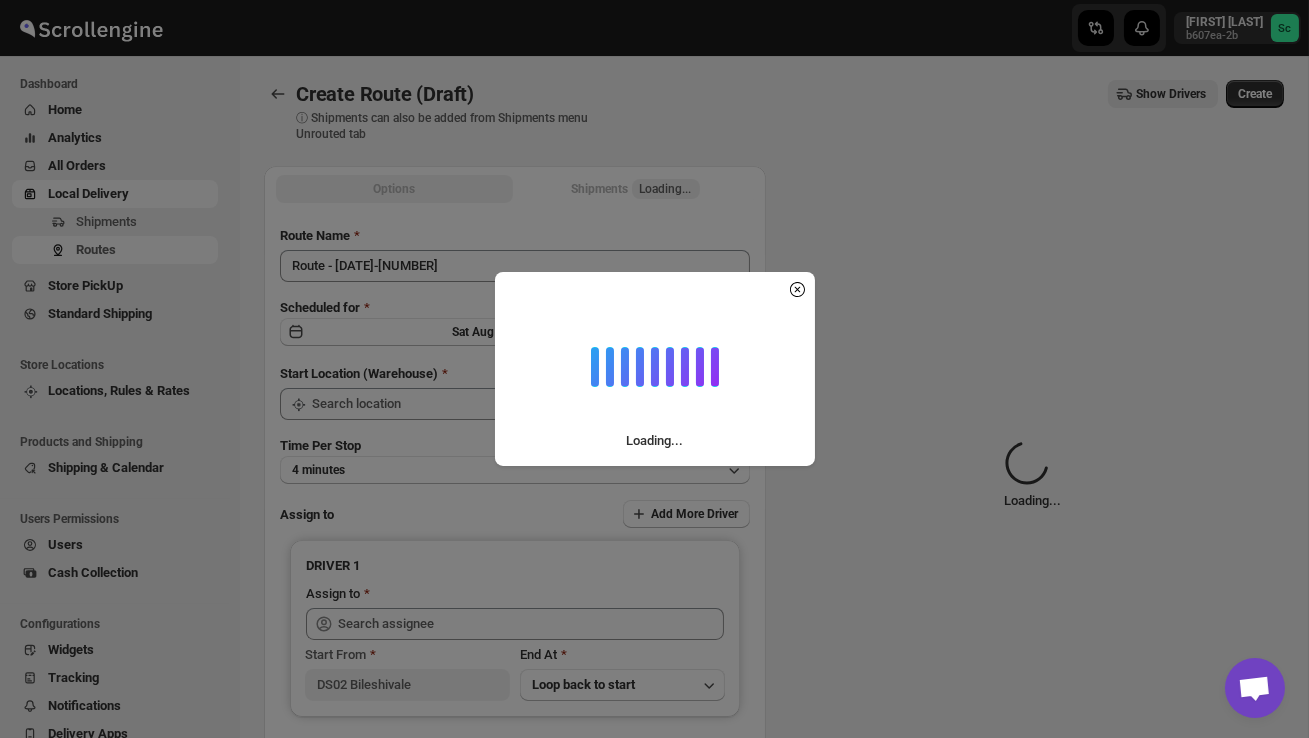 type on "DS02 Bileshivale" 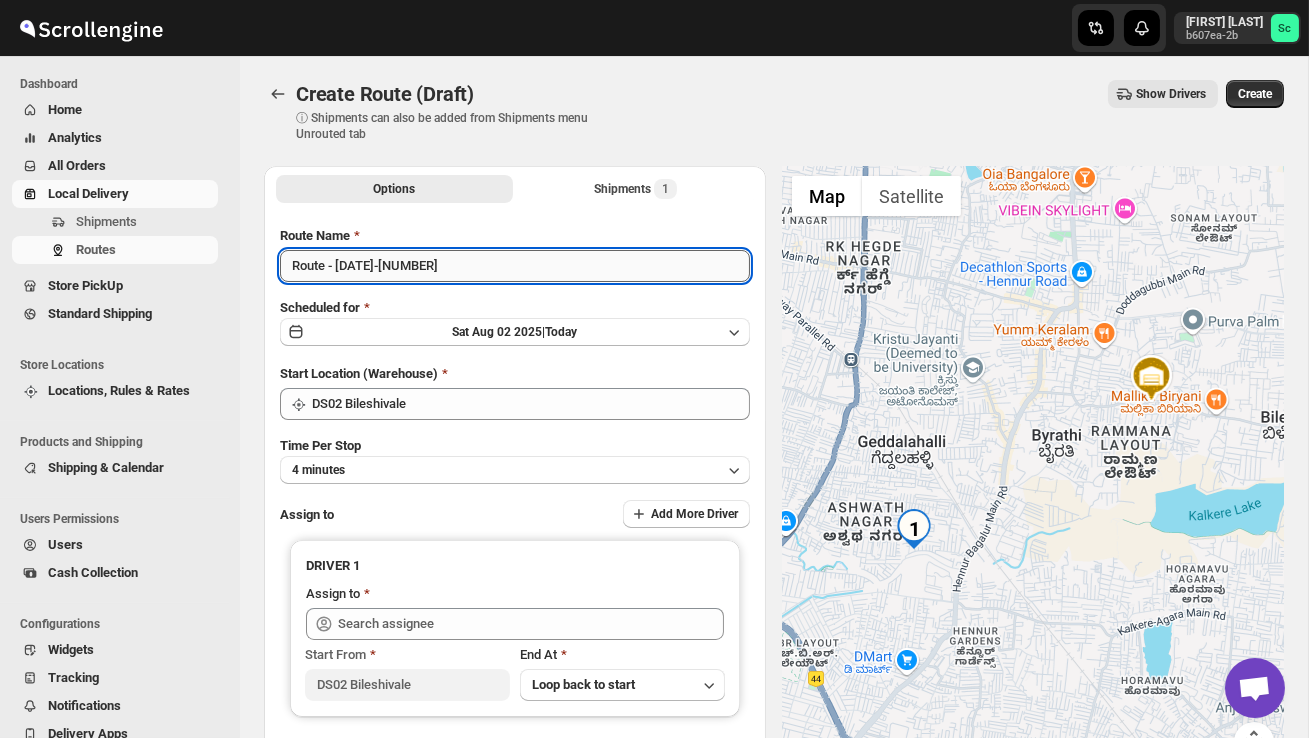 click on "Route - 02/08-1118" at bounding box center (515, 266) 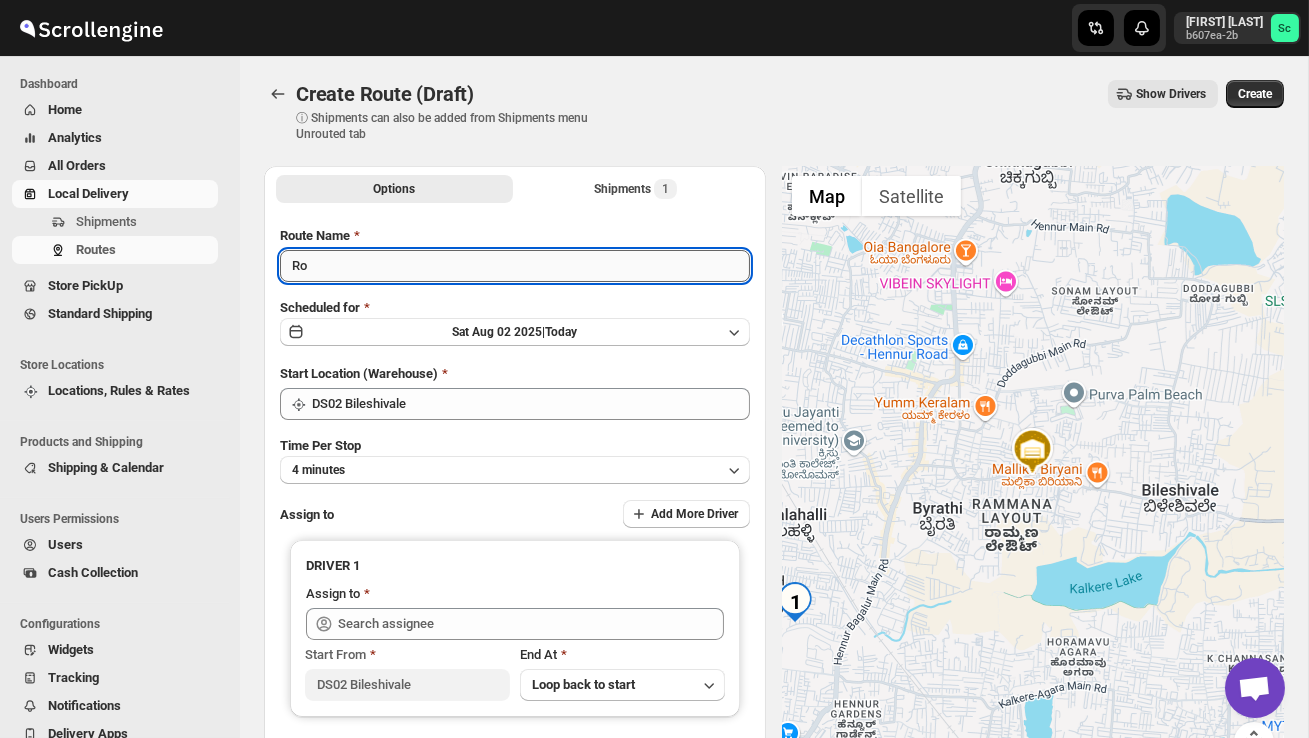 type on "R" 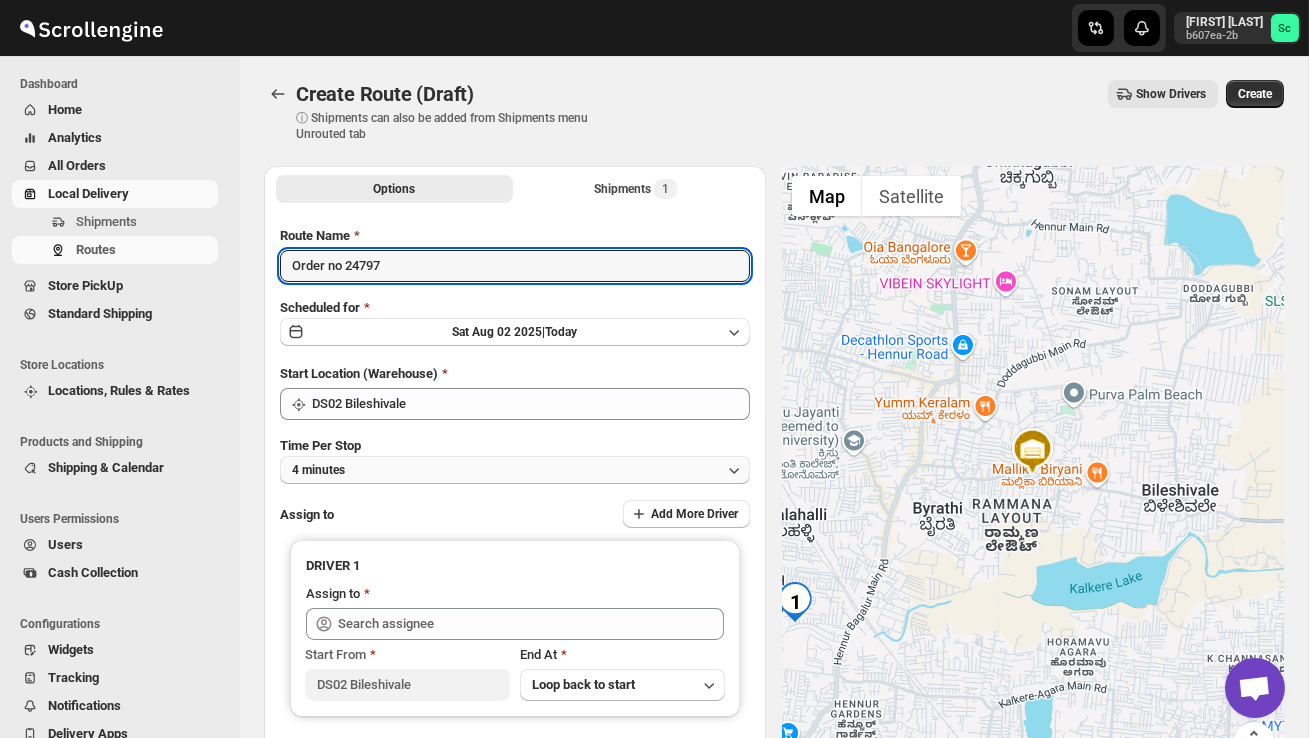 type on "Order no 24797" 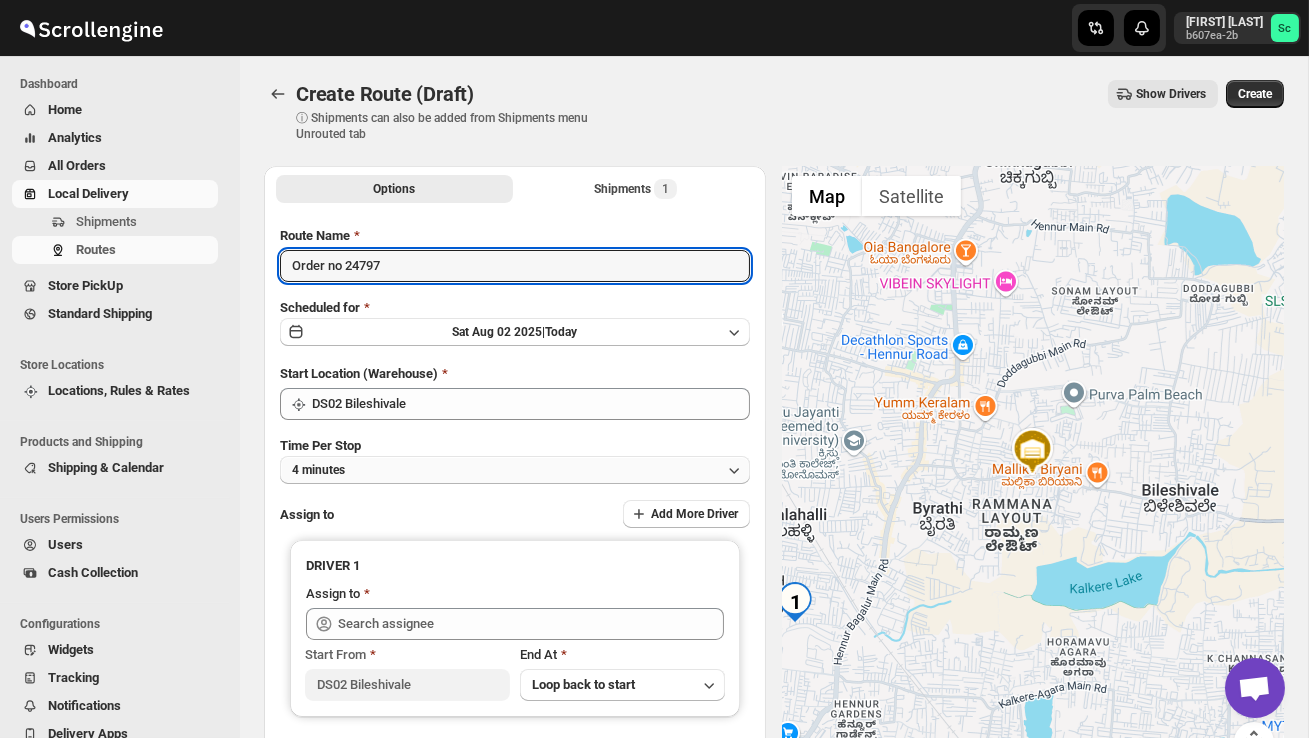 click on "4 minutes" at bounding box center [515, 470] 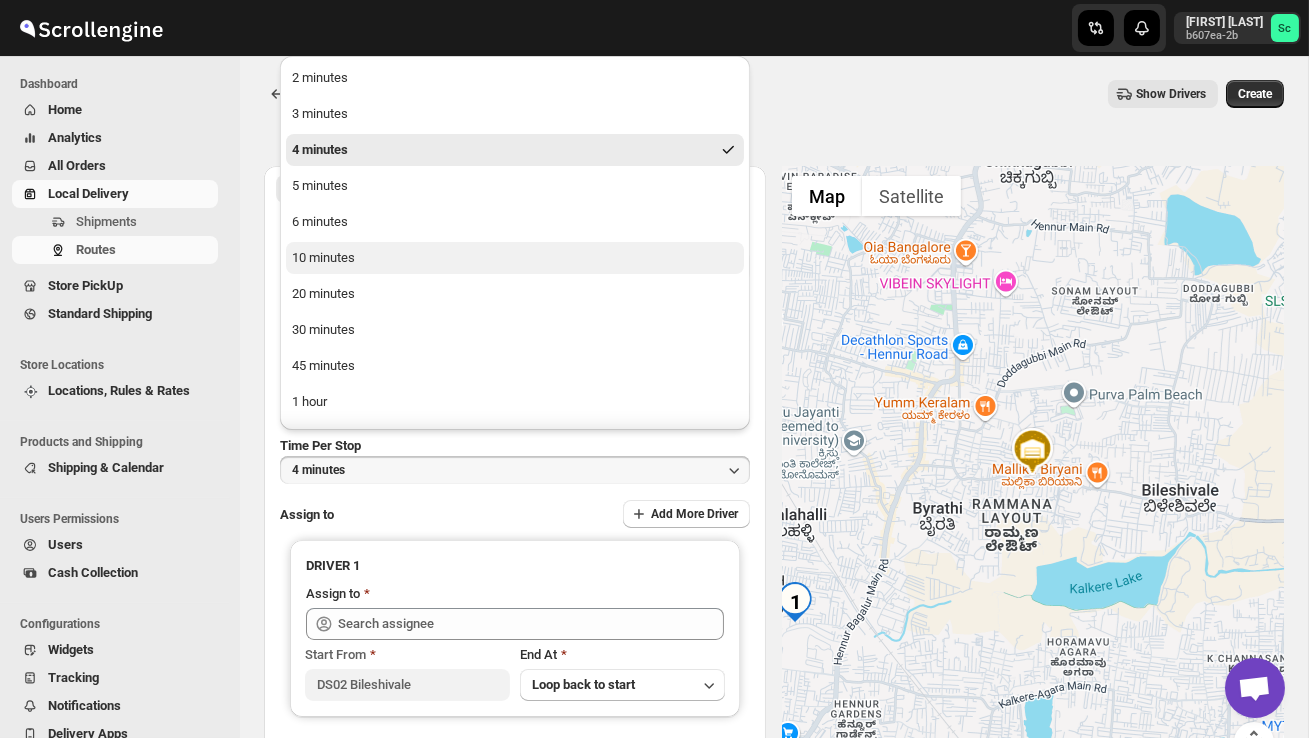 click on "10 minutes" at bounding box center [515, 258] 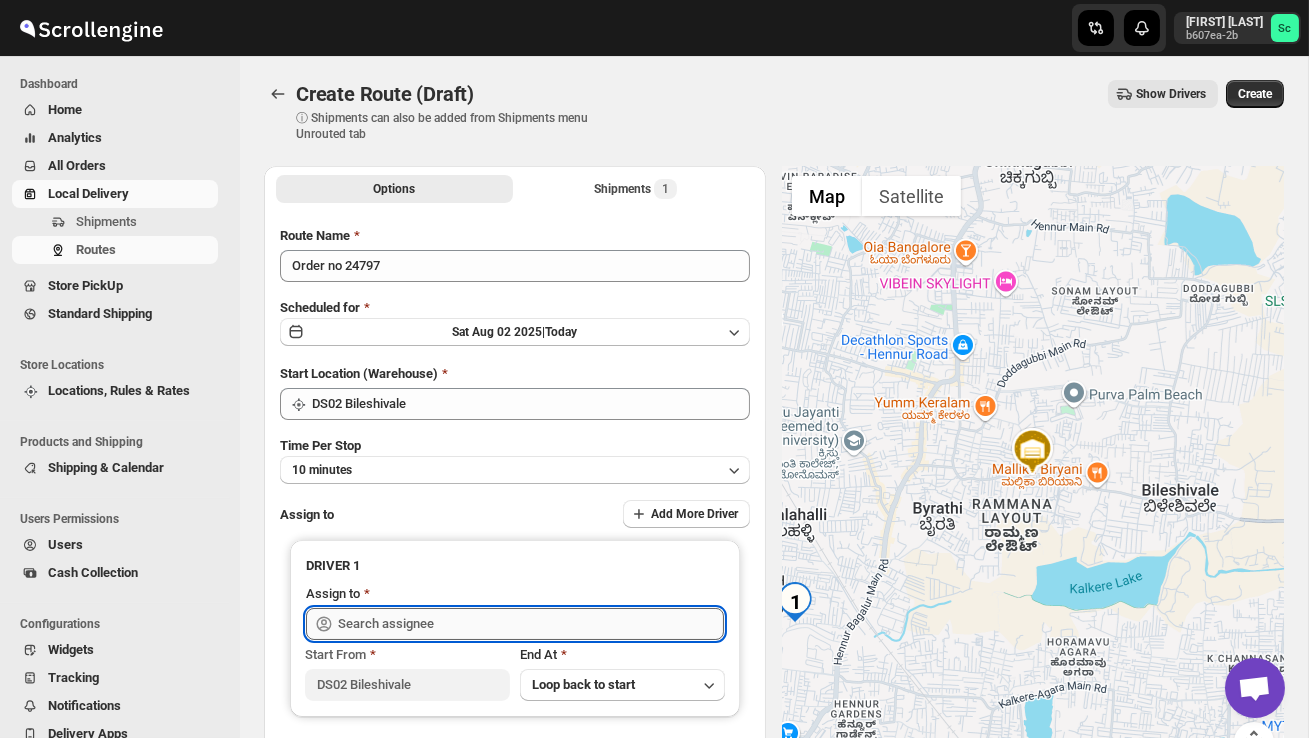 click at bounding box center [531, 624] 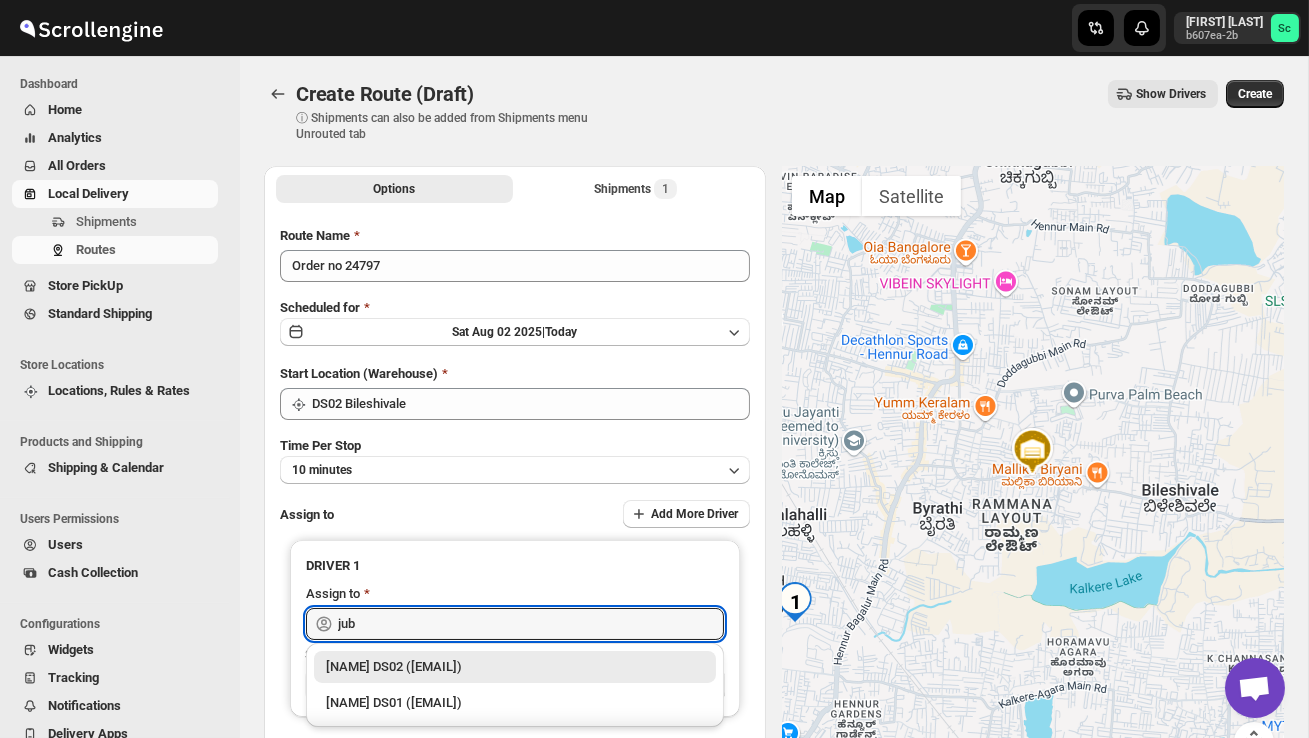 click on "[NAME] 02 ([EMAIL])" at bounding box center [515, 667] 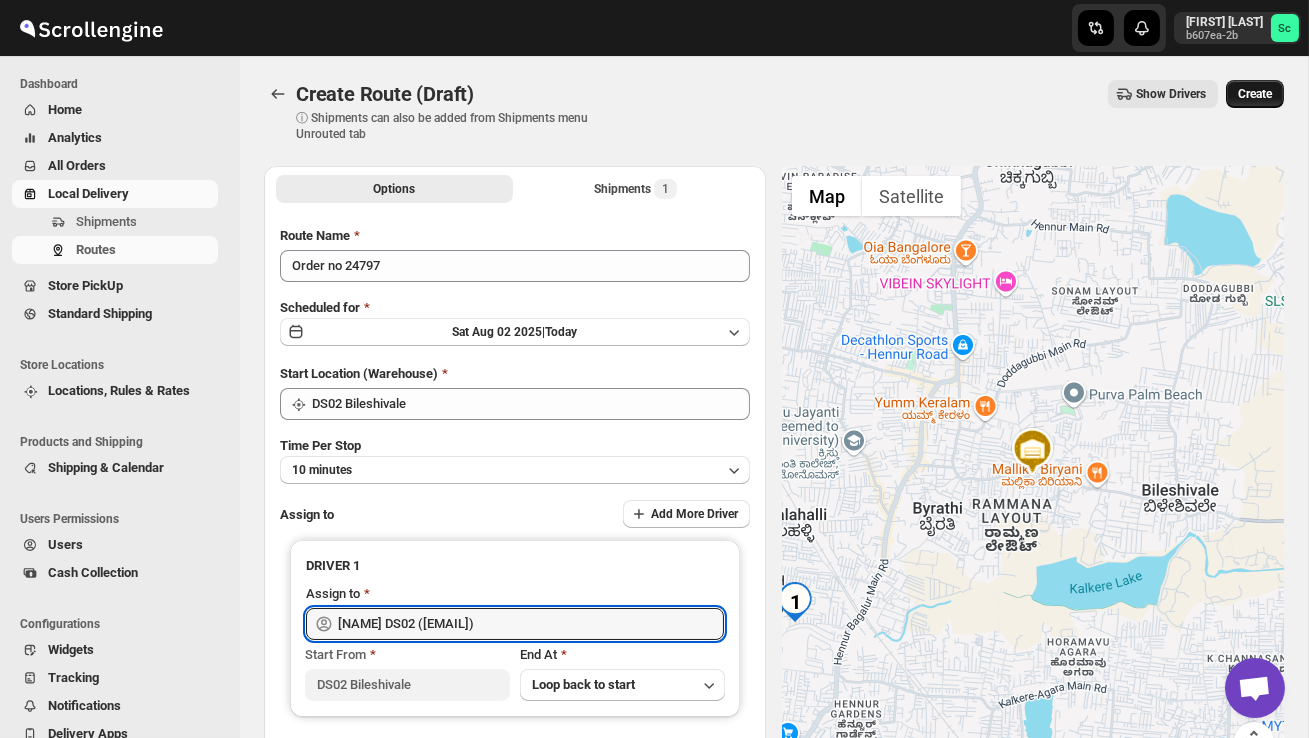 type on "[NAME] 02 ([EMAIL])" 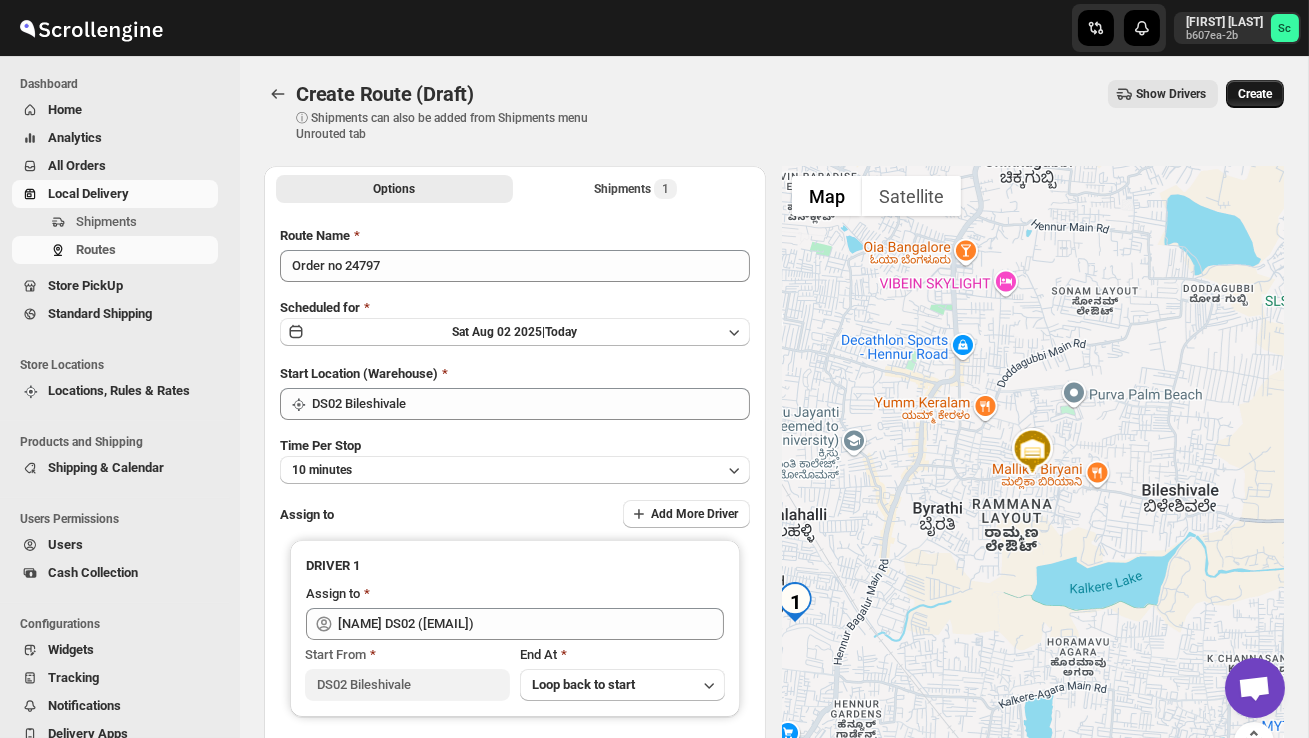 click on "Create" at bounding box center [1255, 94] 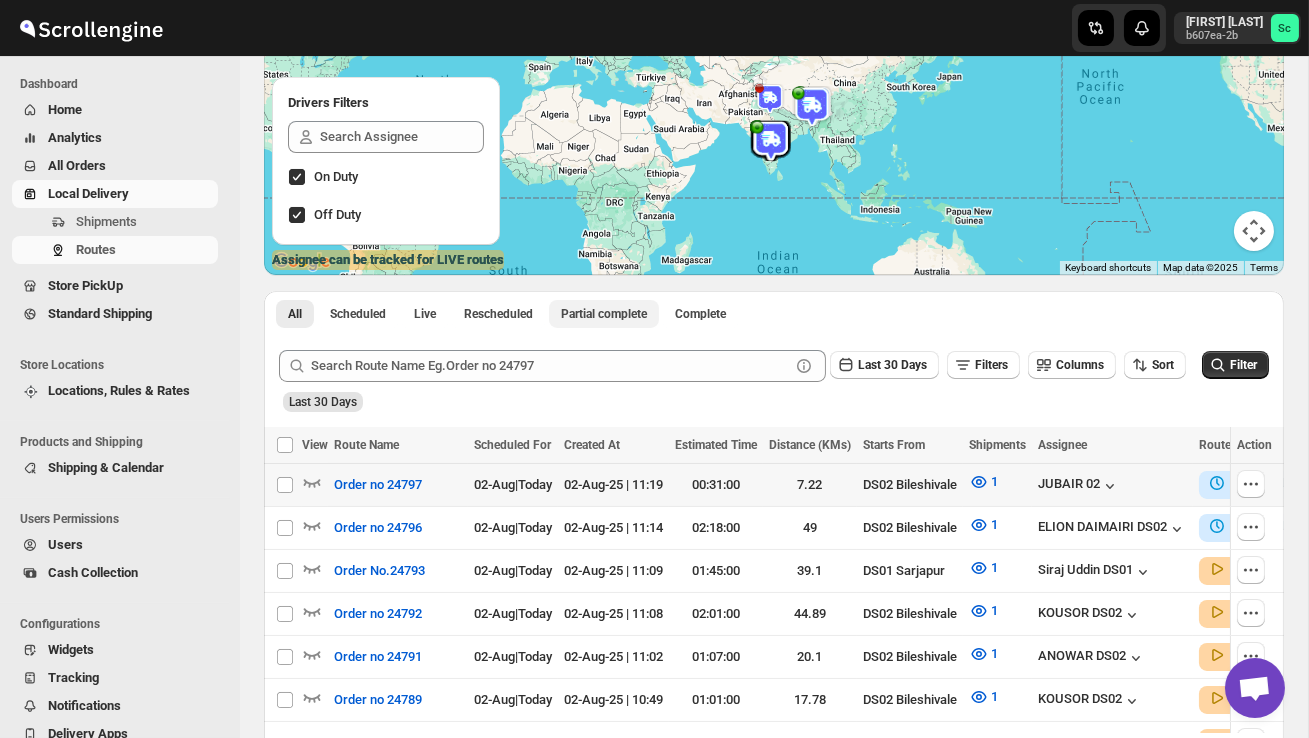 scroll, scrollTop: 263, scrollLeft: 0, axis: vertical 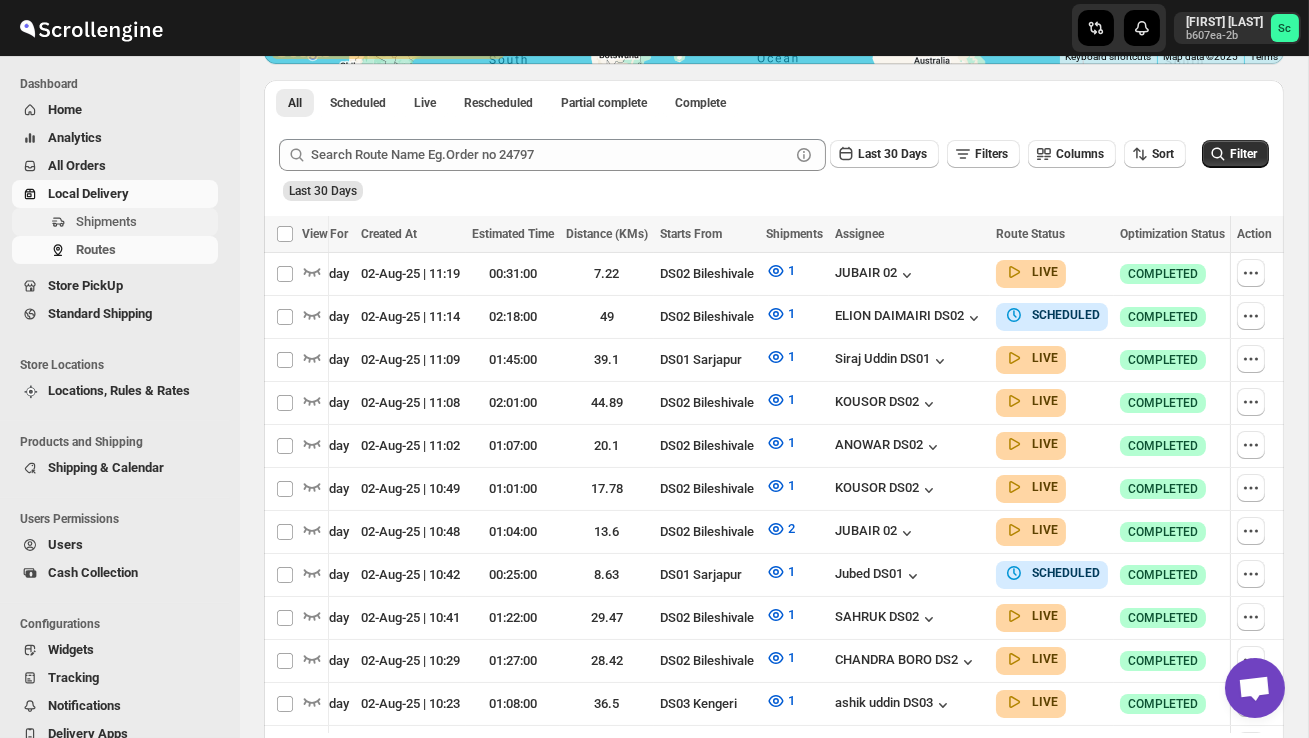 click on "Shipments" at bounding box center [145, 222] 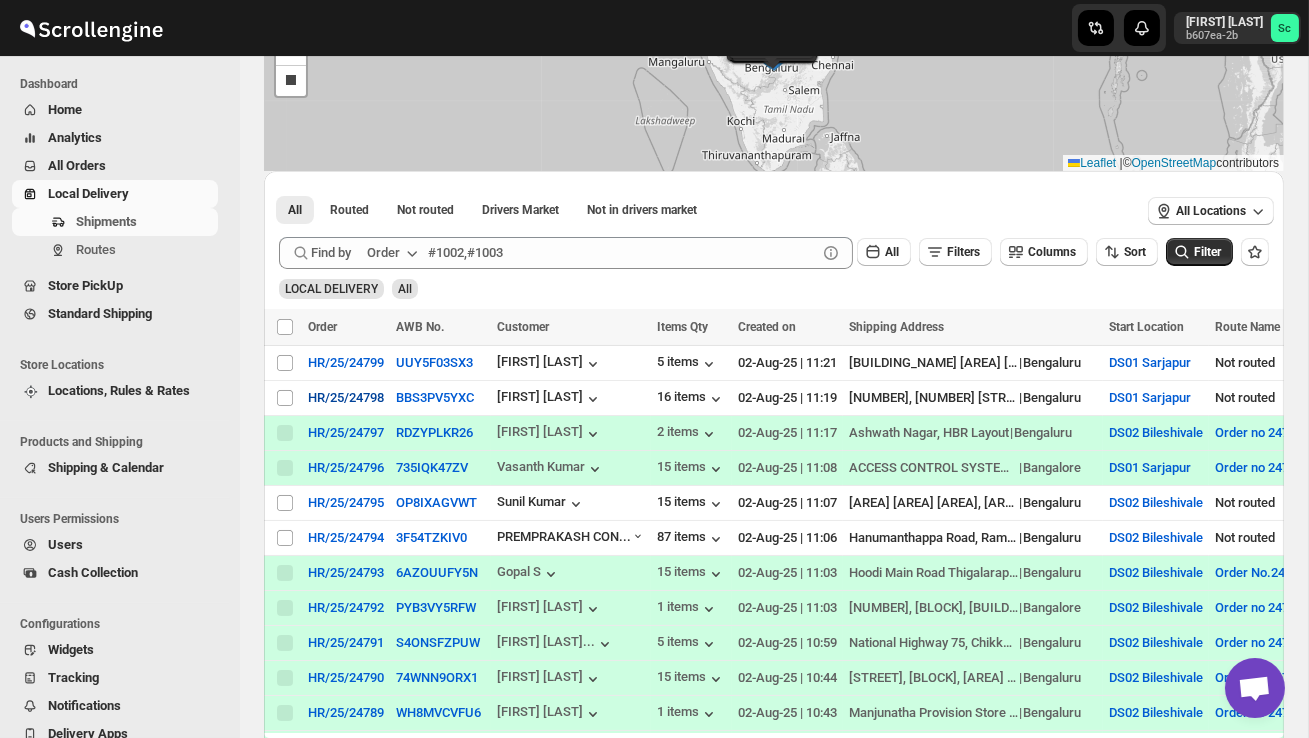 scroll, scrollTop: 214, scrollLeft: 0, axis: vertical 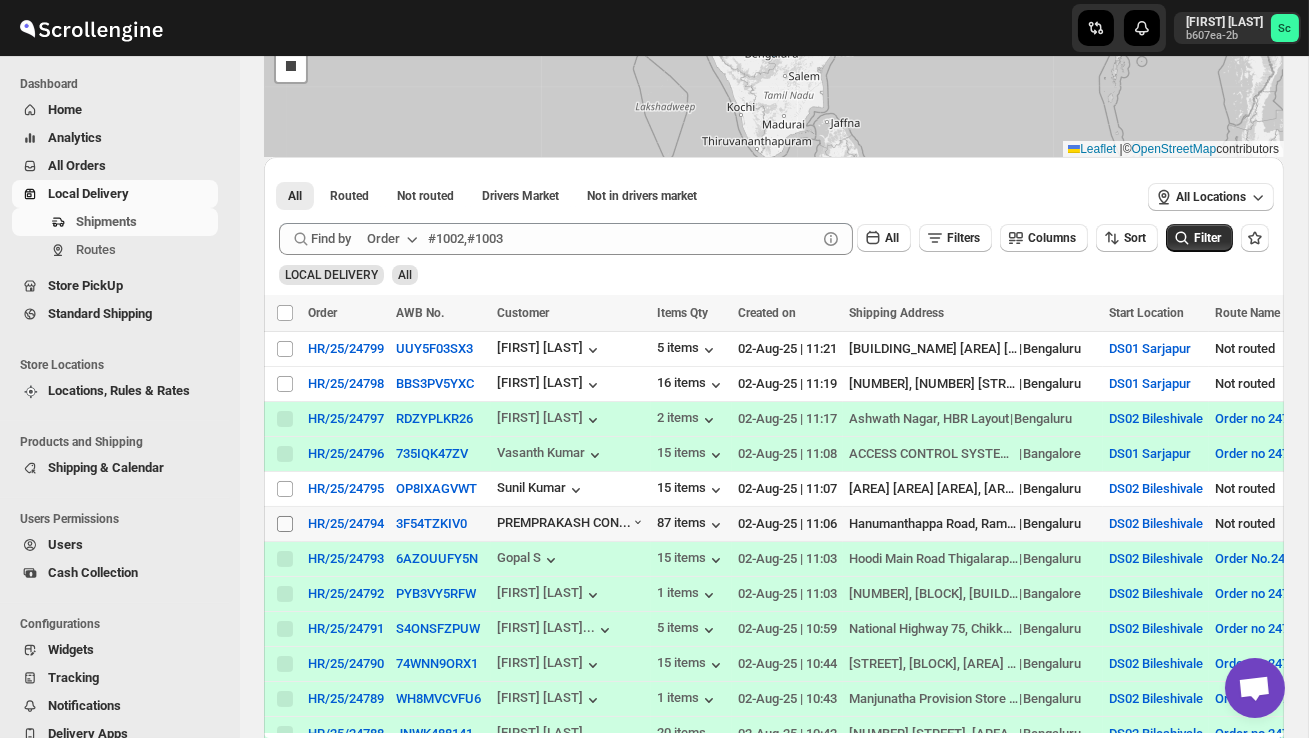 click on "Select shipment" at bounding box center (285, 524) 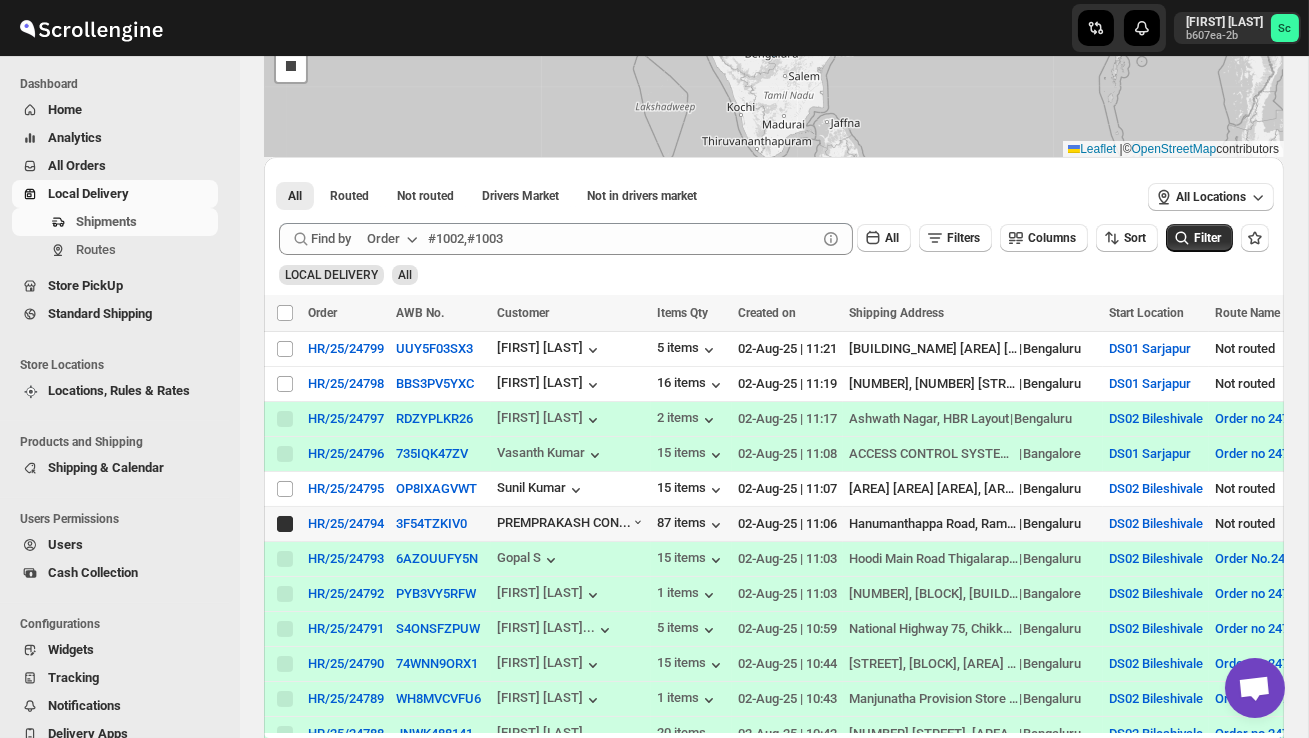 checkbox on "true" 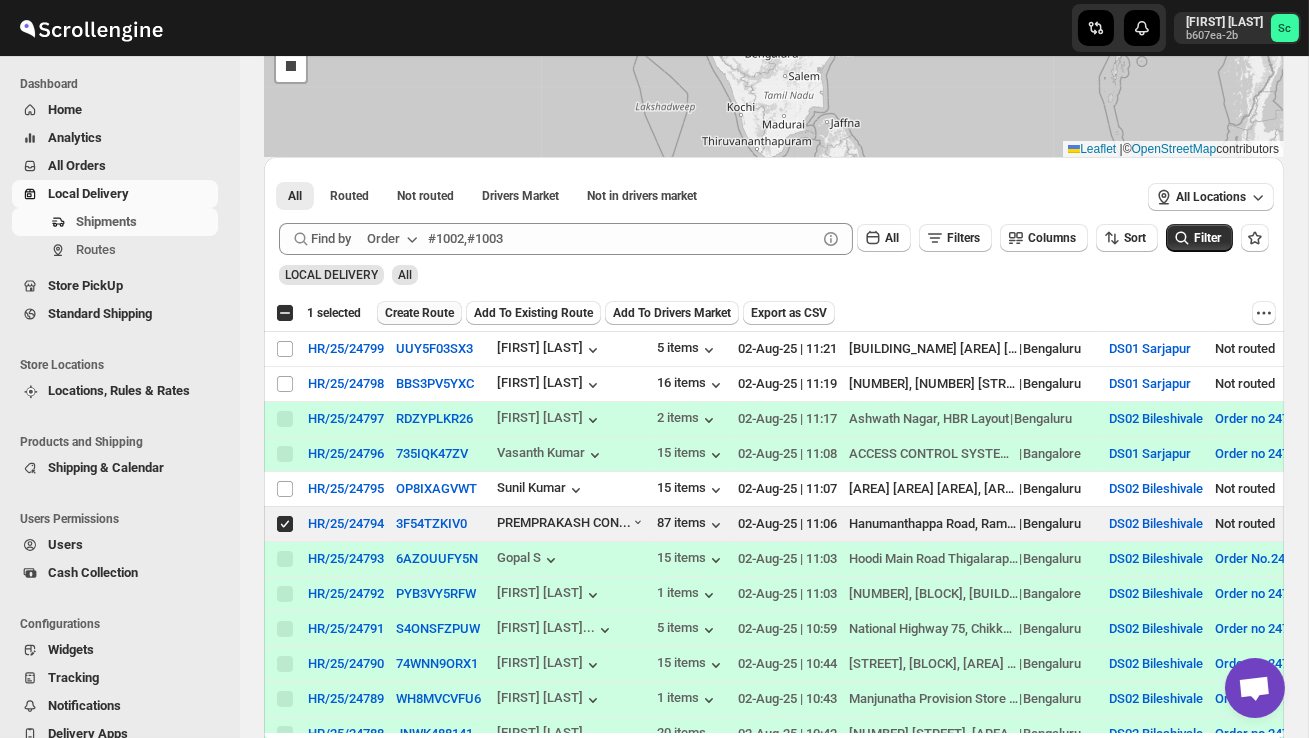click on "Create Route" at bounding box center (419, 313) 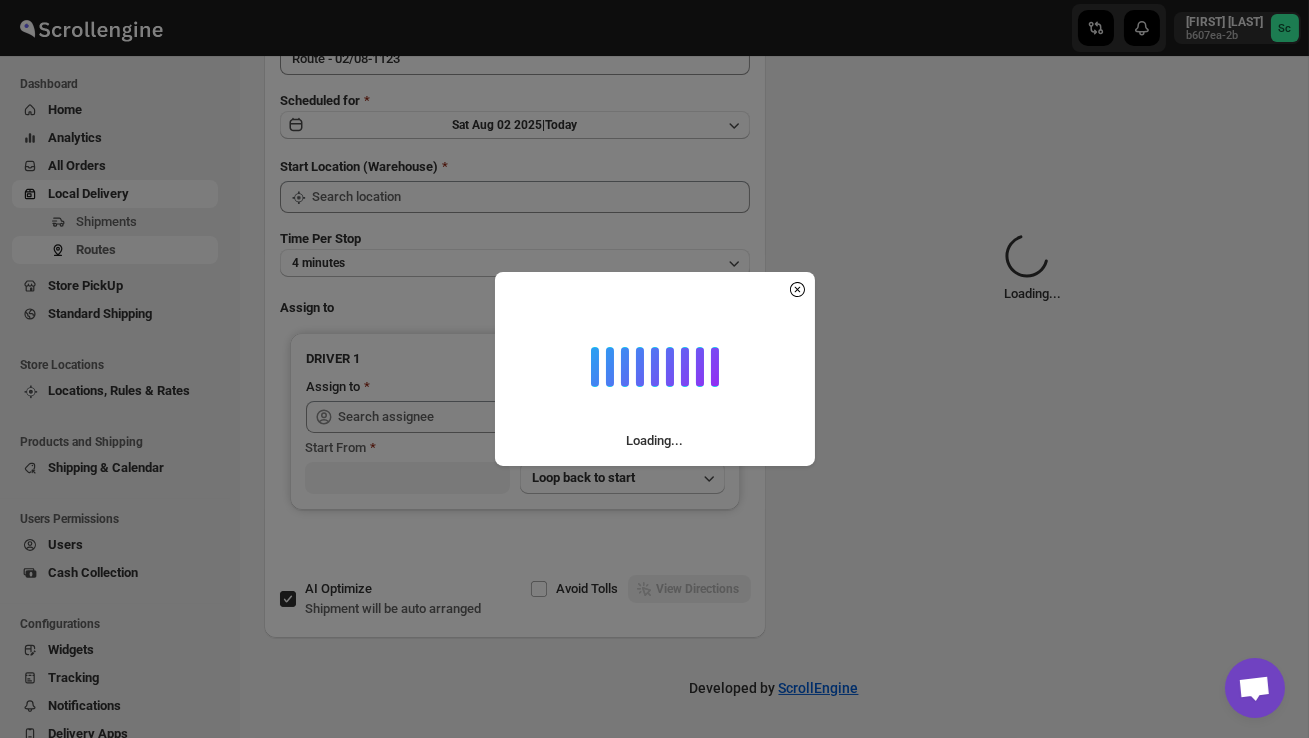 scroll, scrollTop: 0, scrollLeft: 0, axis: both 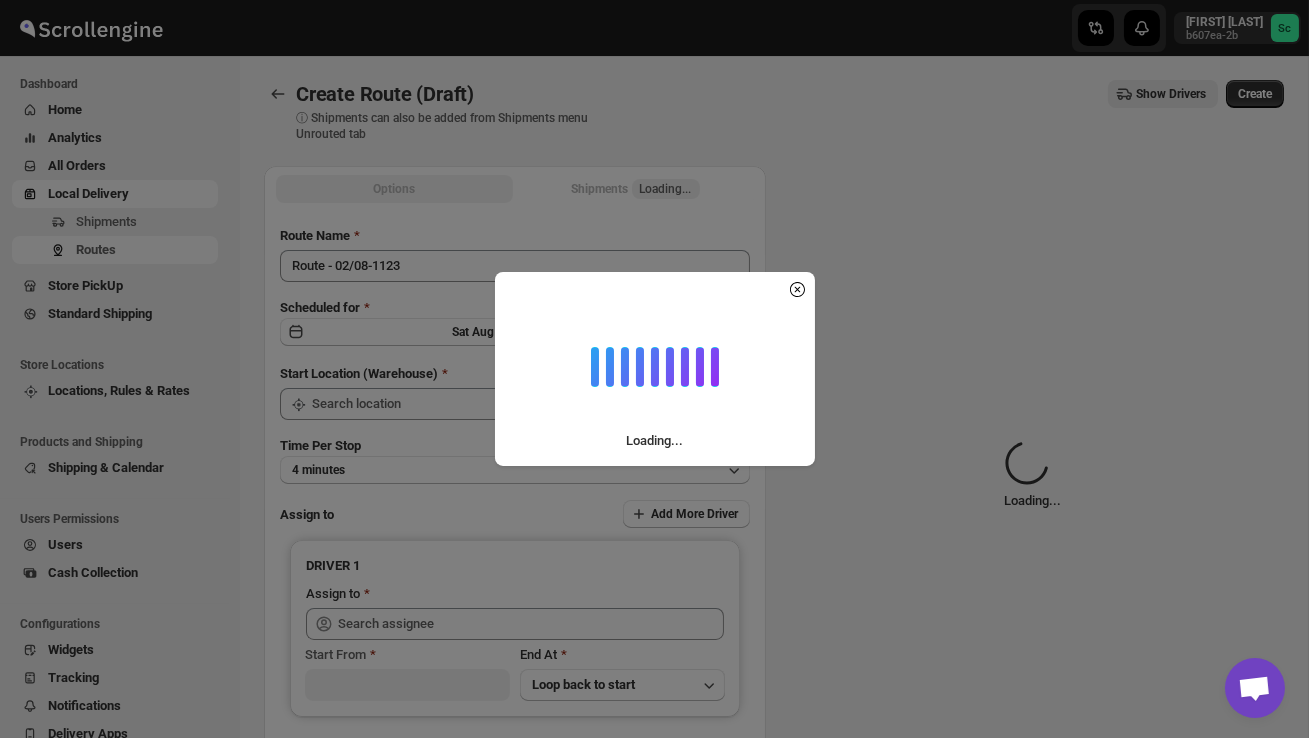 type on "DS02 Bileshivale" 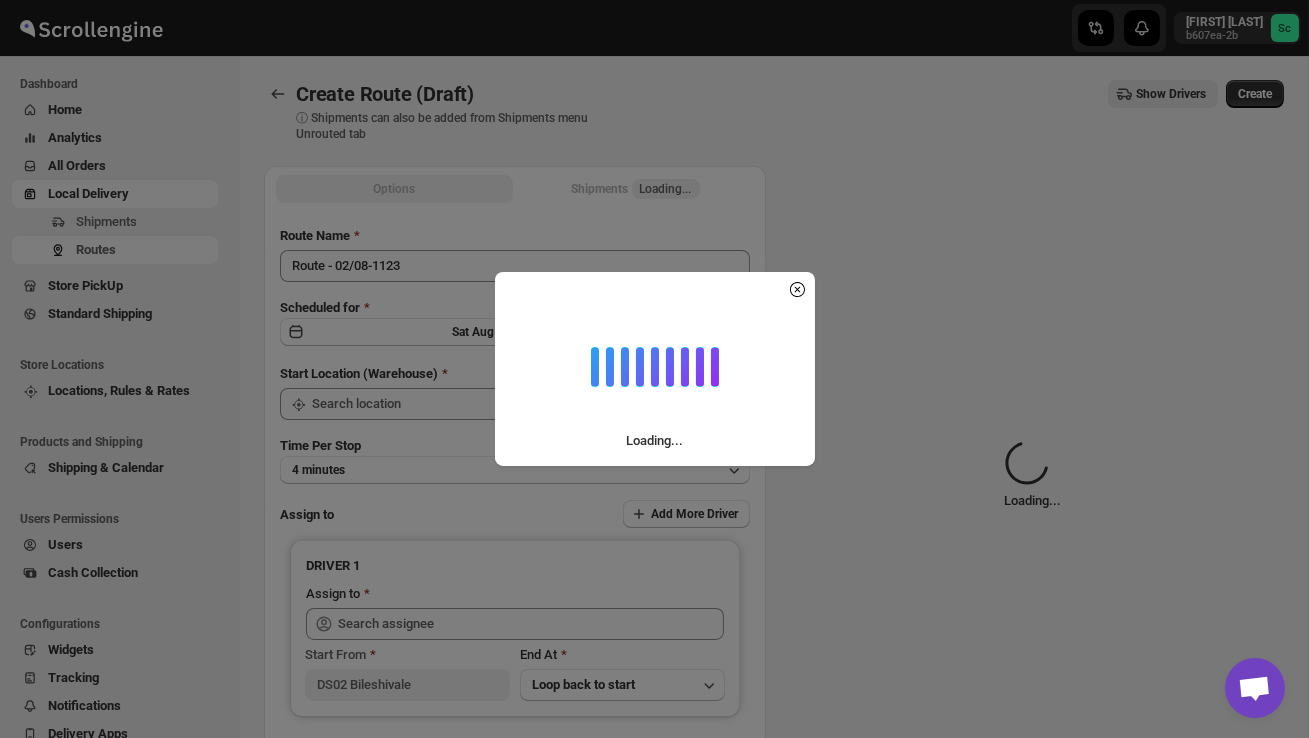 type on "DS02 Bileshivale" 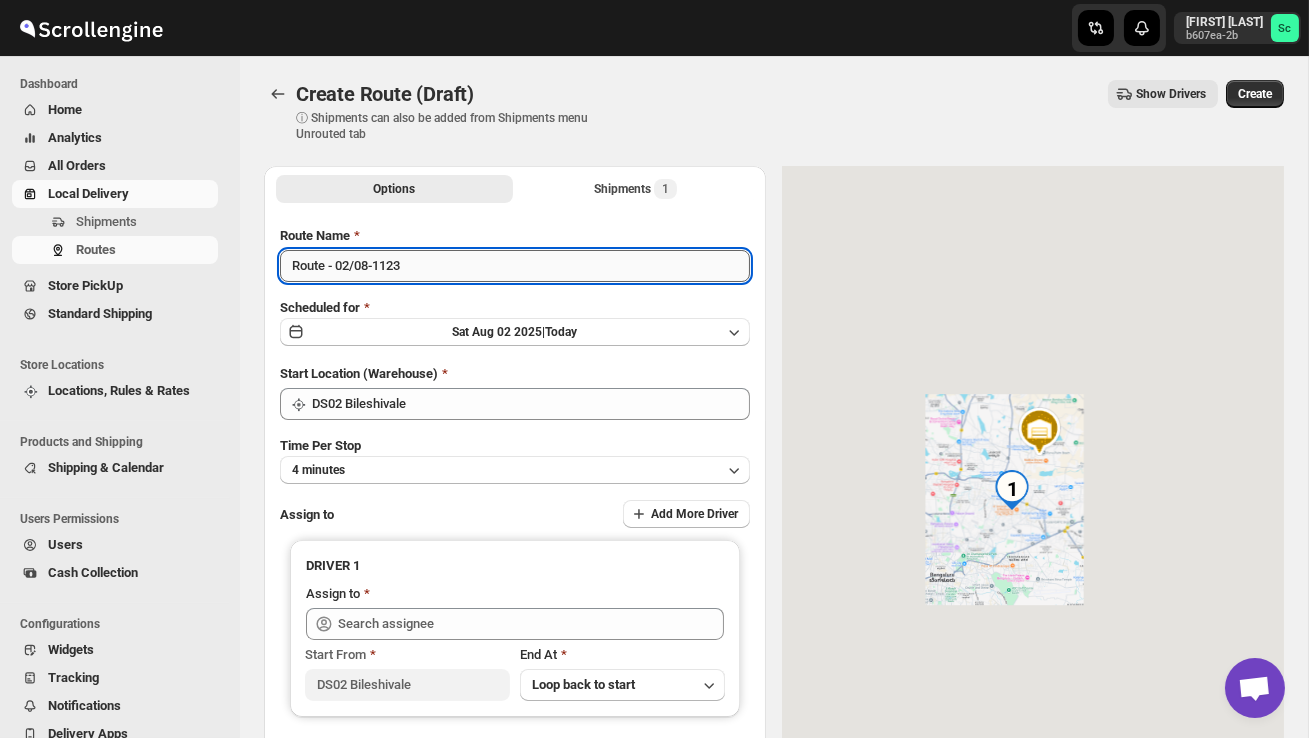 click on "Route - 02/08-1123" at bounding box center (515, 266) 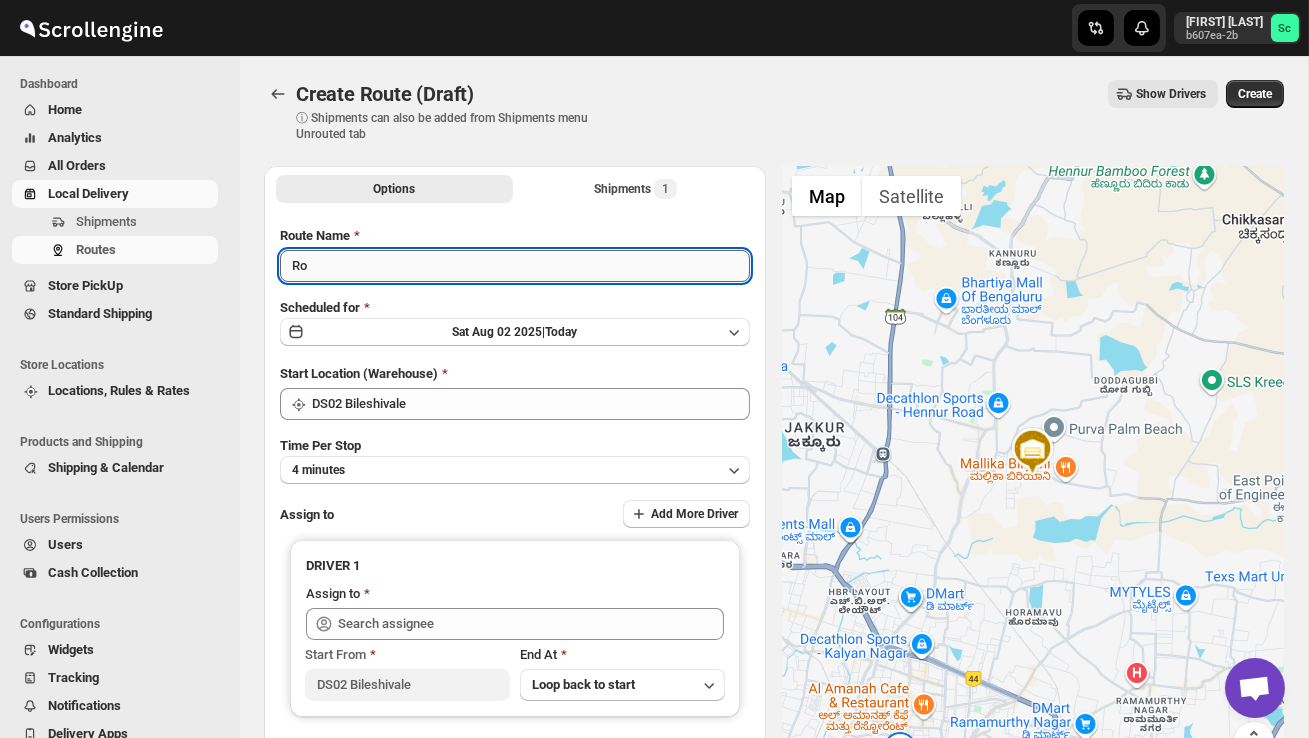 type on "R" 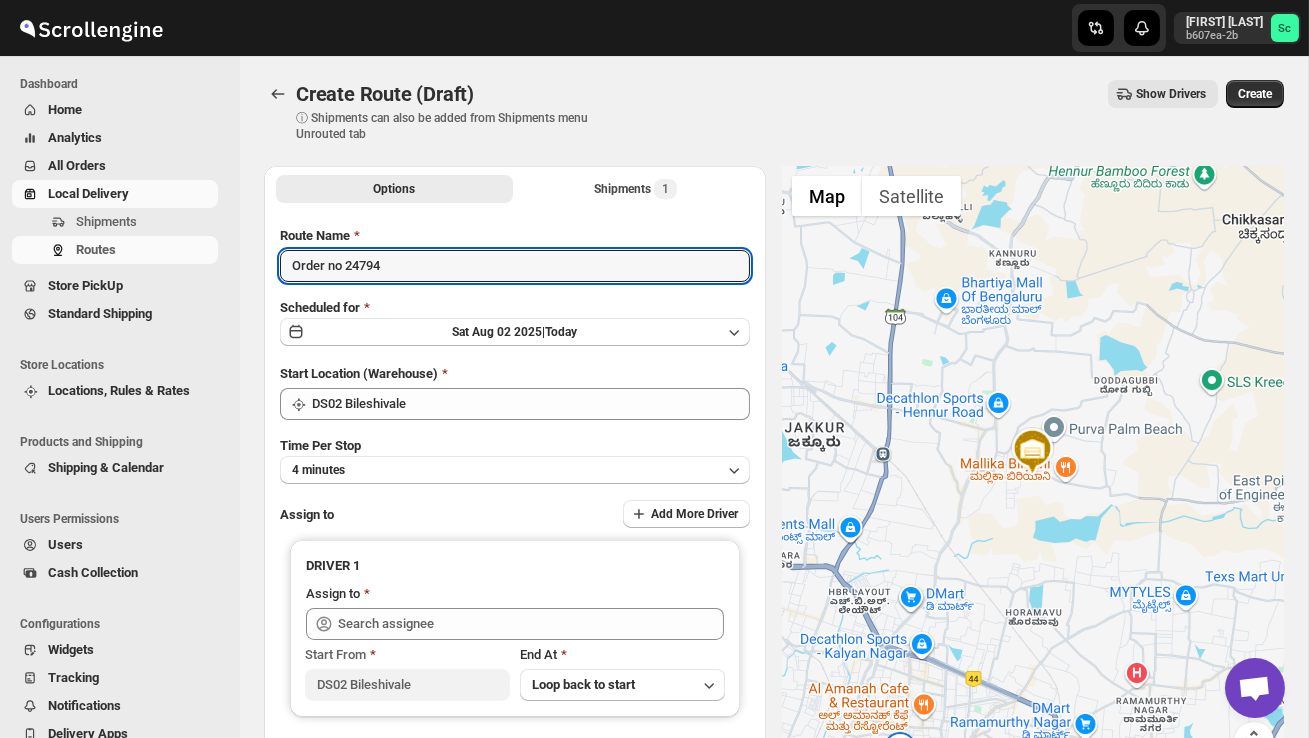 type on "Order no 24794" 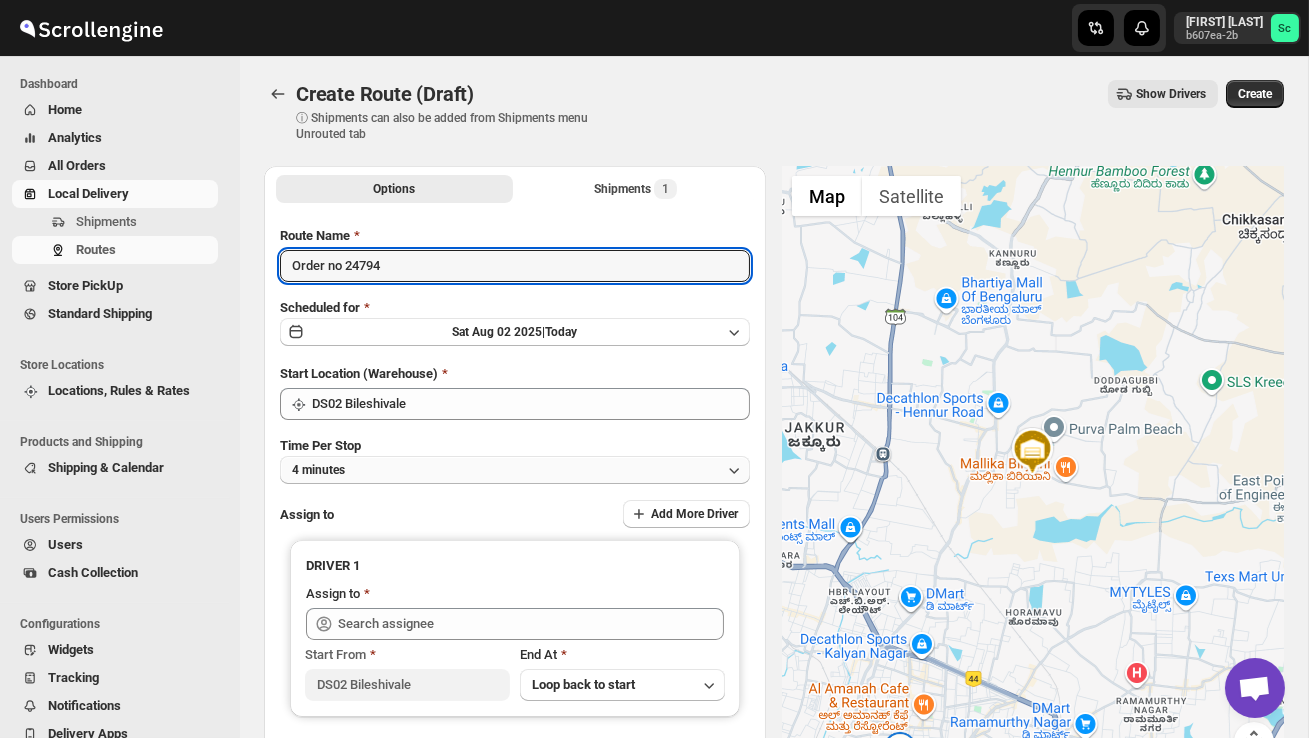 click on "4 minutes" at bounding box center [515, 470] 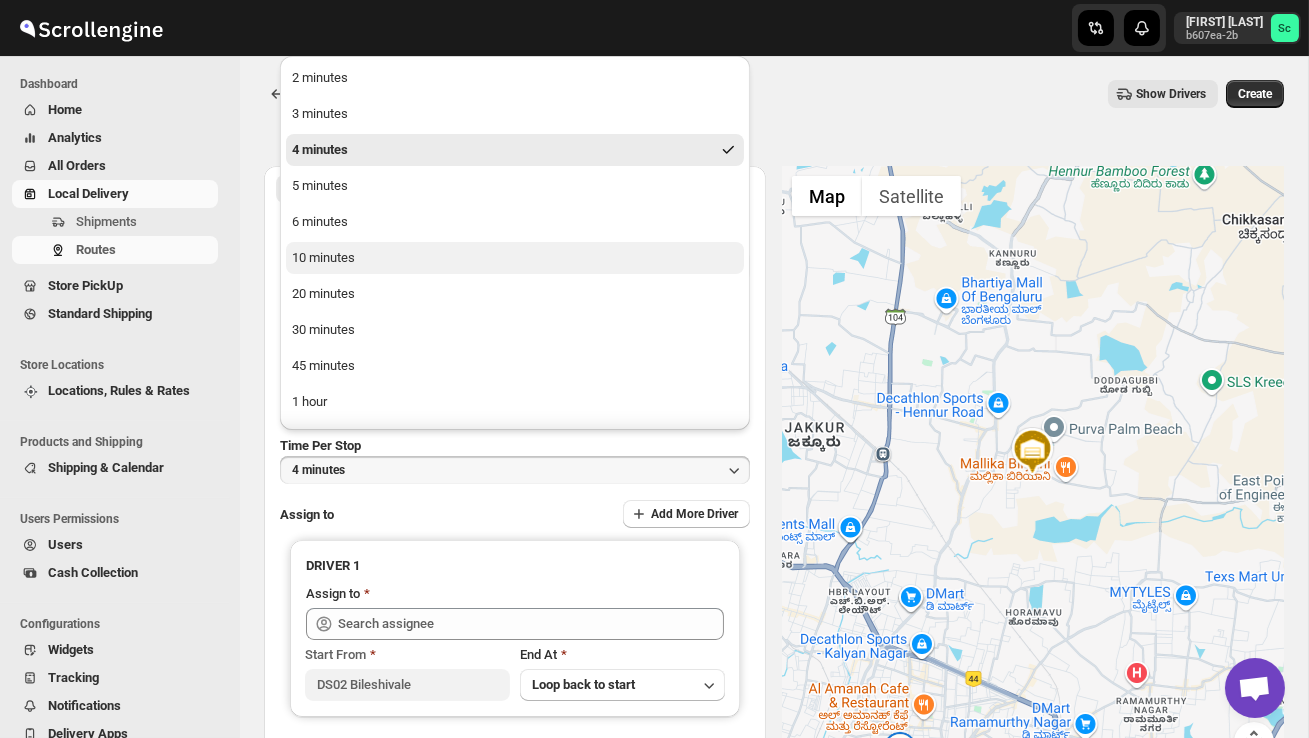 click on "10 minutes" at bounding box center [515, 258] 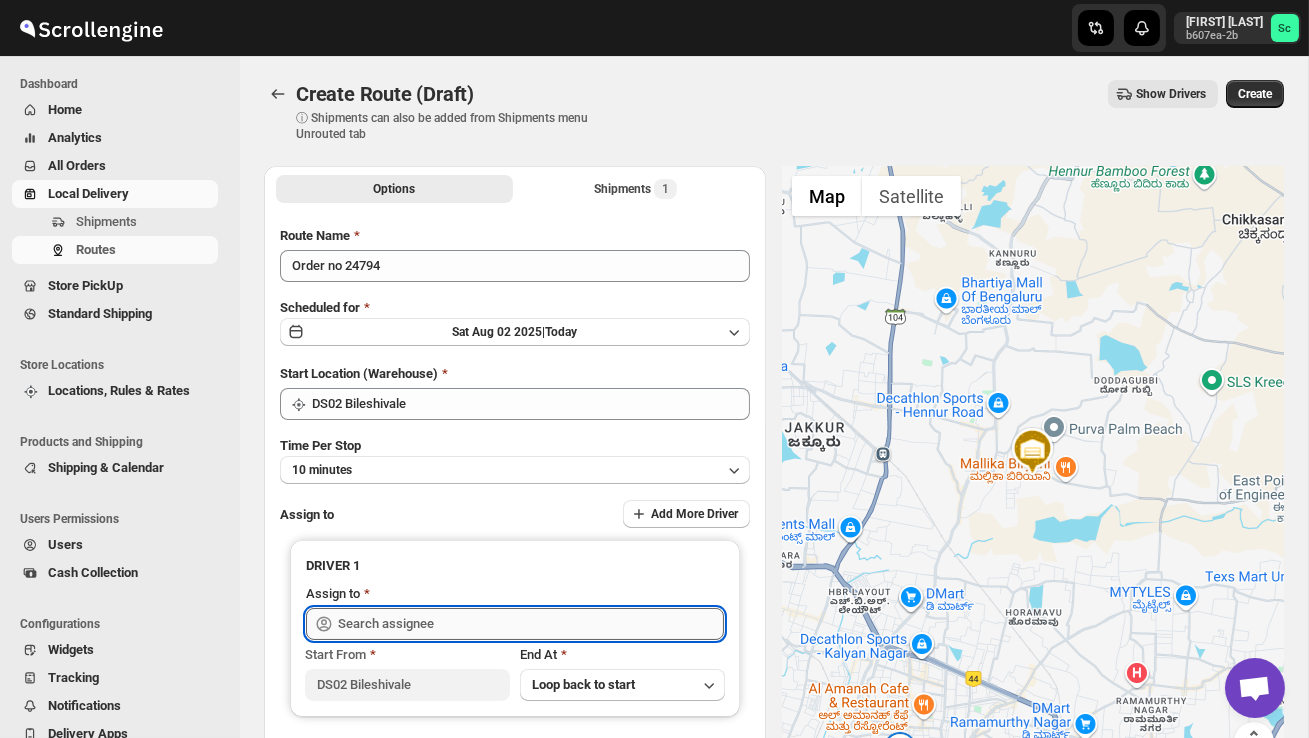 click at bounding box center (531, 624) 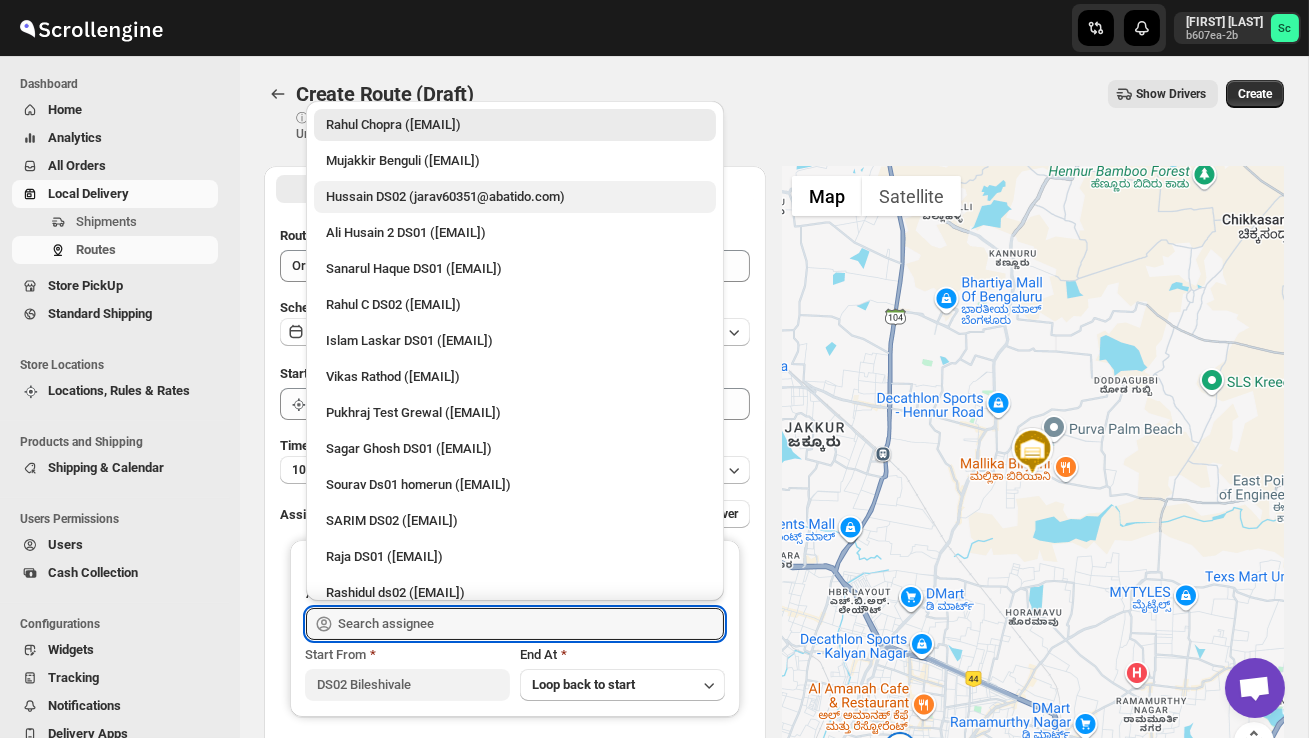 click on "Hussain DS02 (jarav60351@abatido.com)" at bounding box center [515, 197] 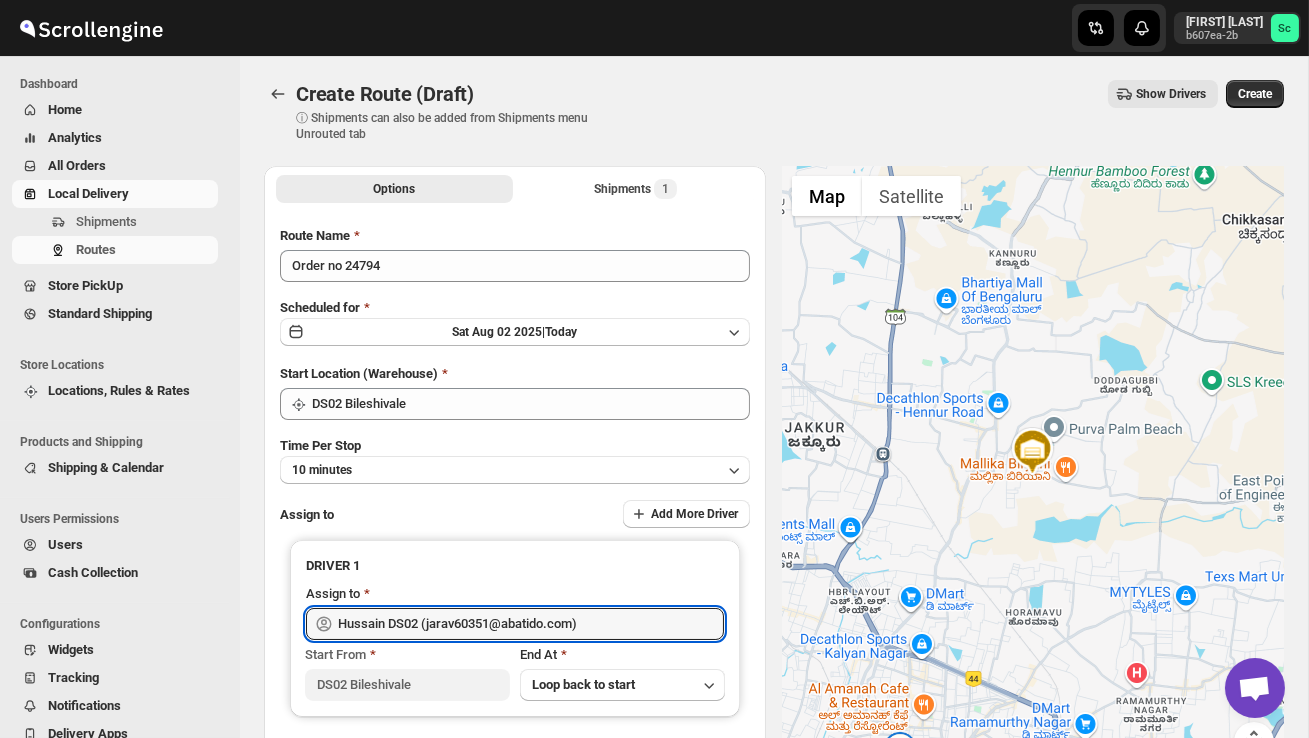 click on "Create" at bounding box center [1255, 94] 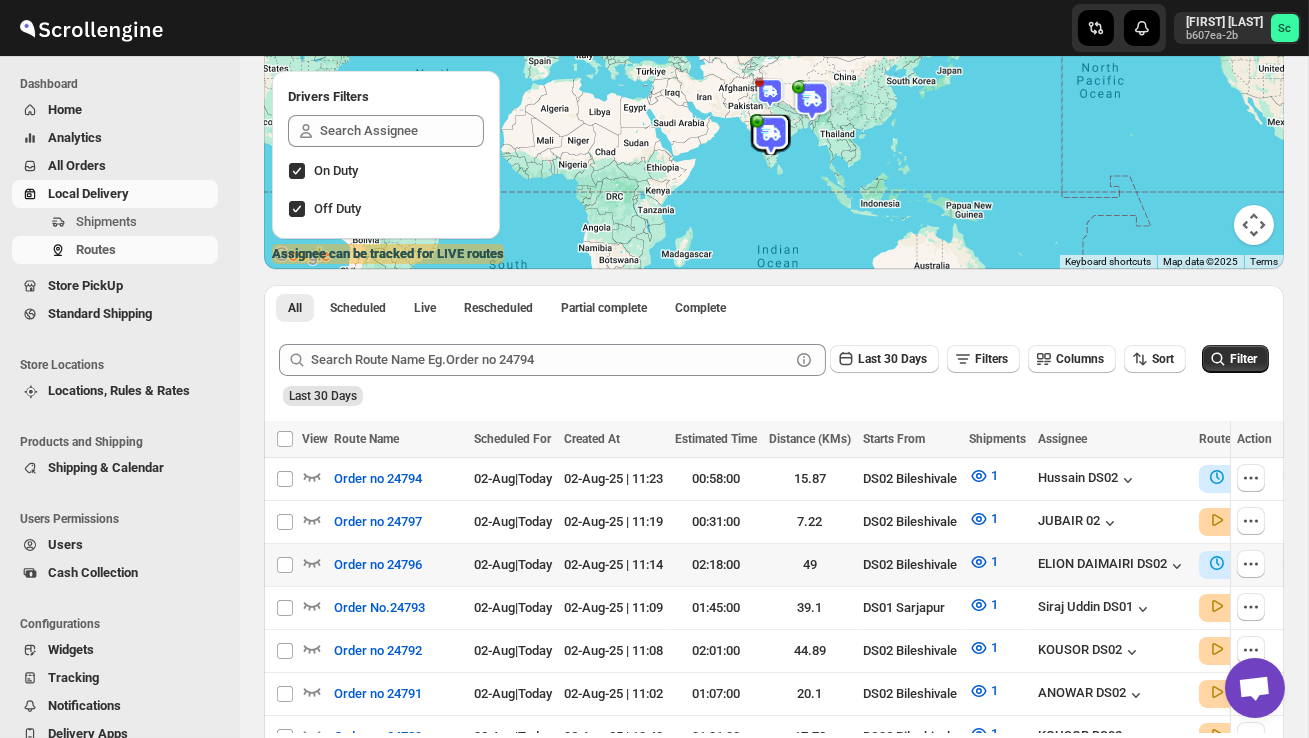 scroll, scrollTop: 248, scrollLeft: 0, axis: vertical 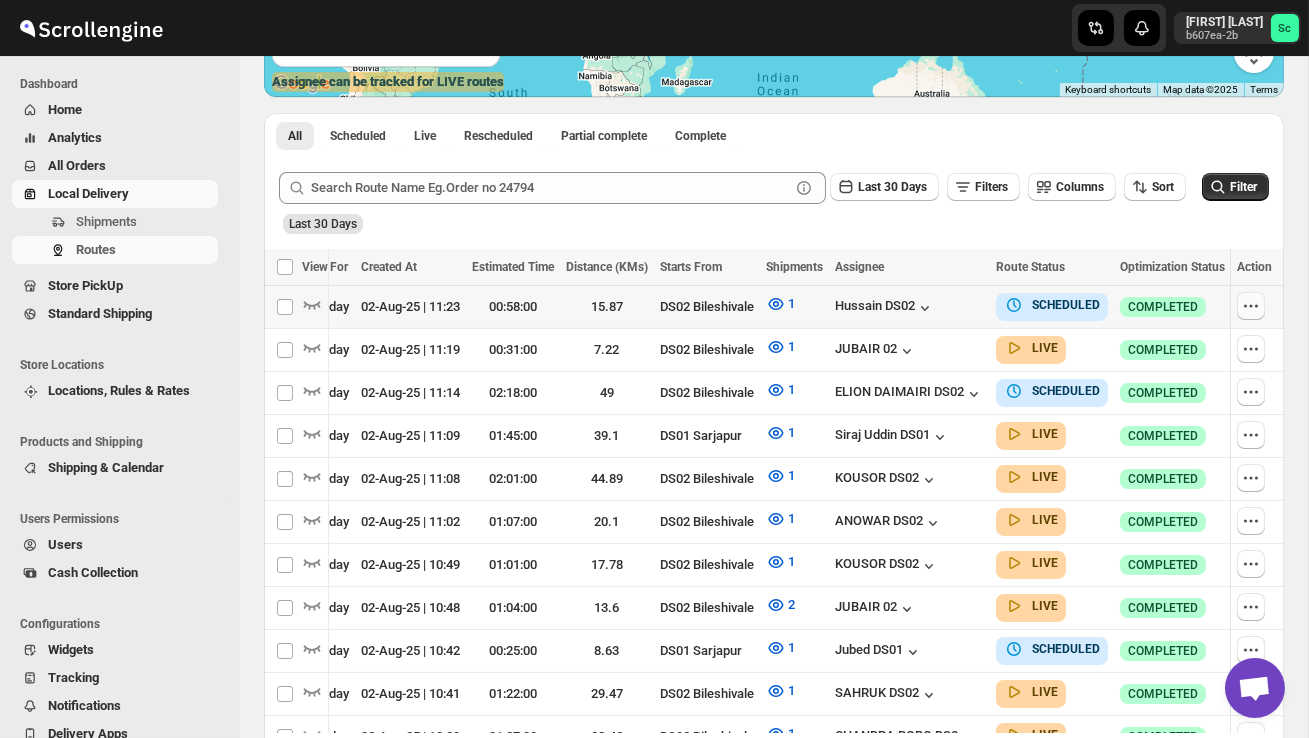 click 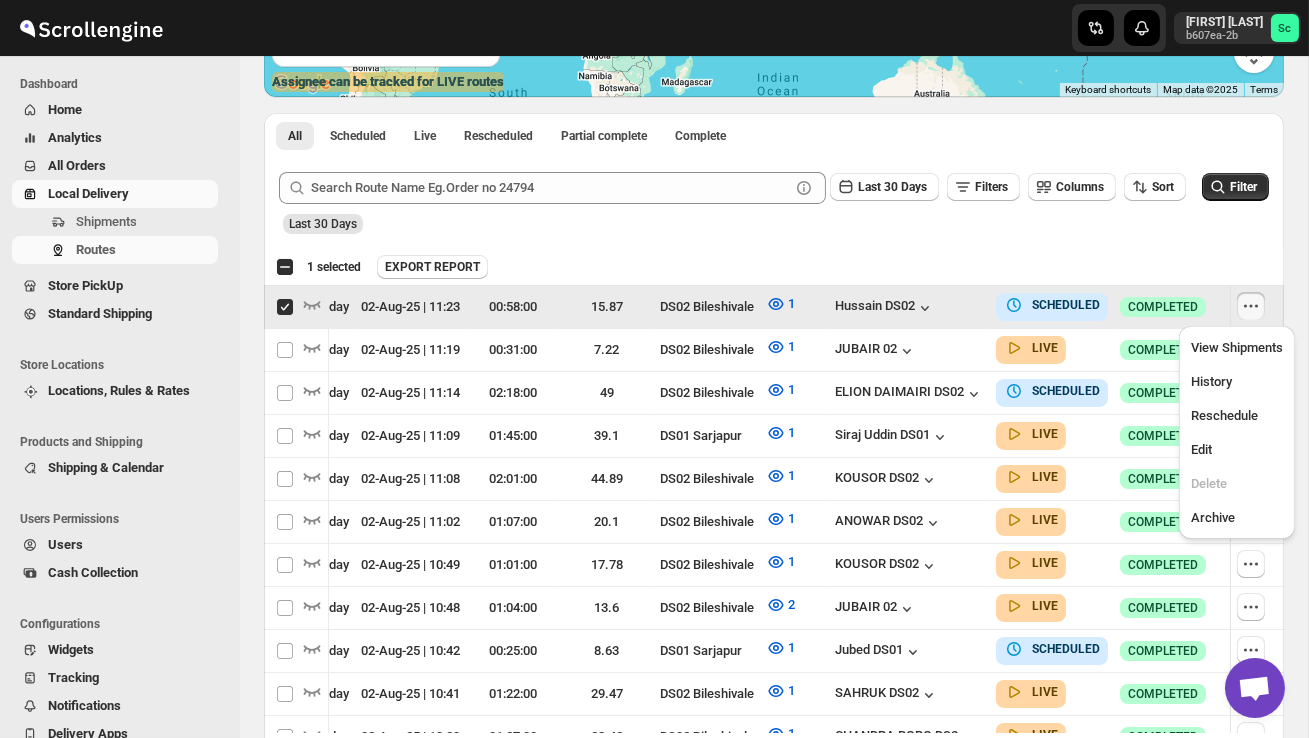 scroll, scrollTop: 0, scrollLeft: 1, axis: horizontal 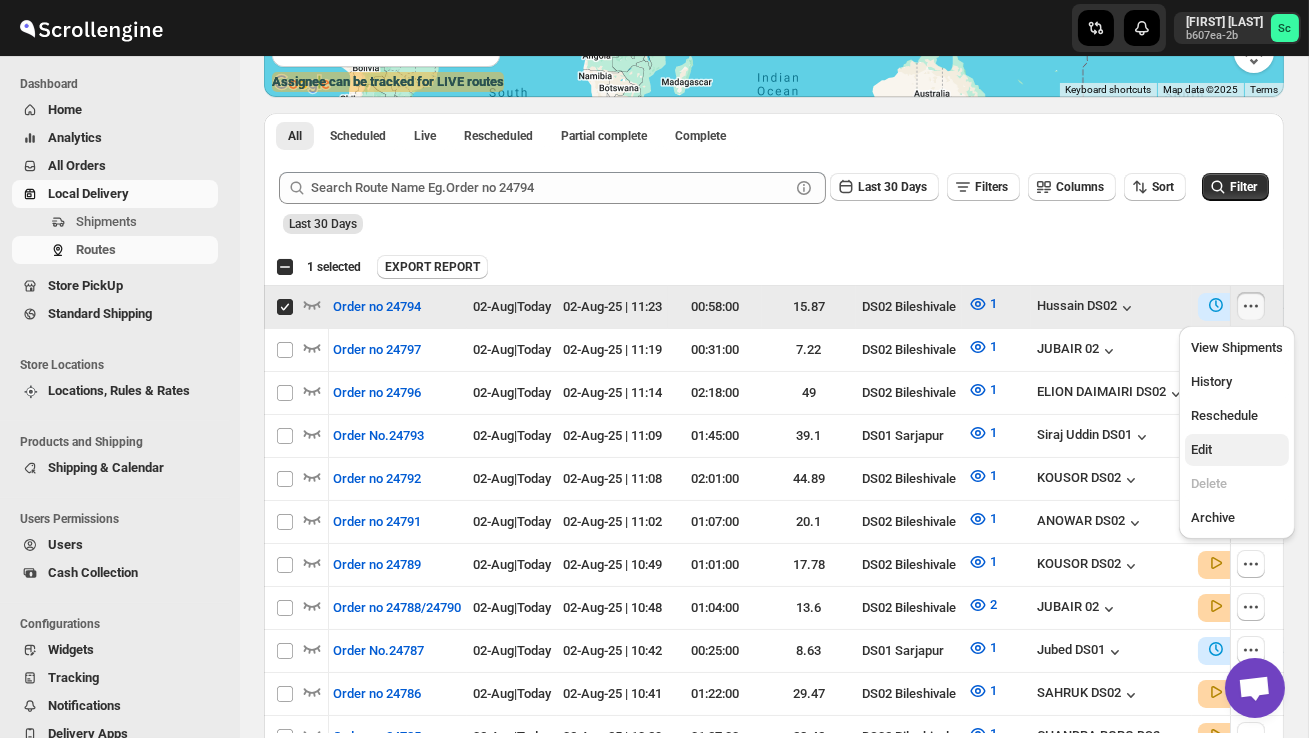 click on "Edit" at bounding box center (1237, 450) 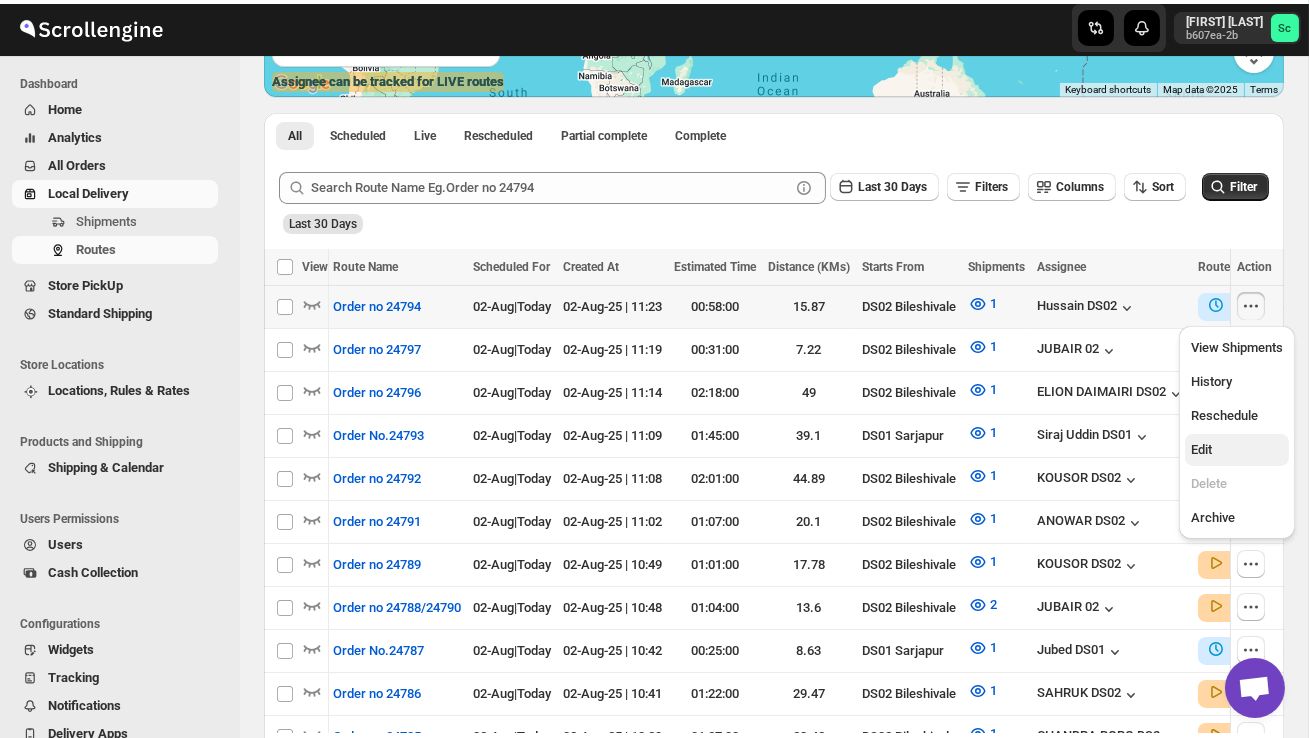 checkbox on "false" 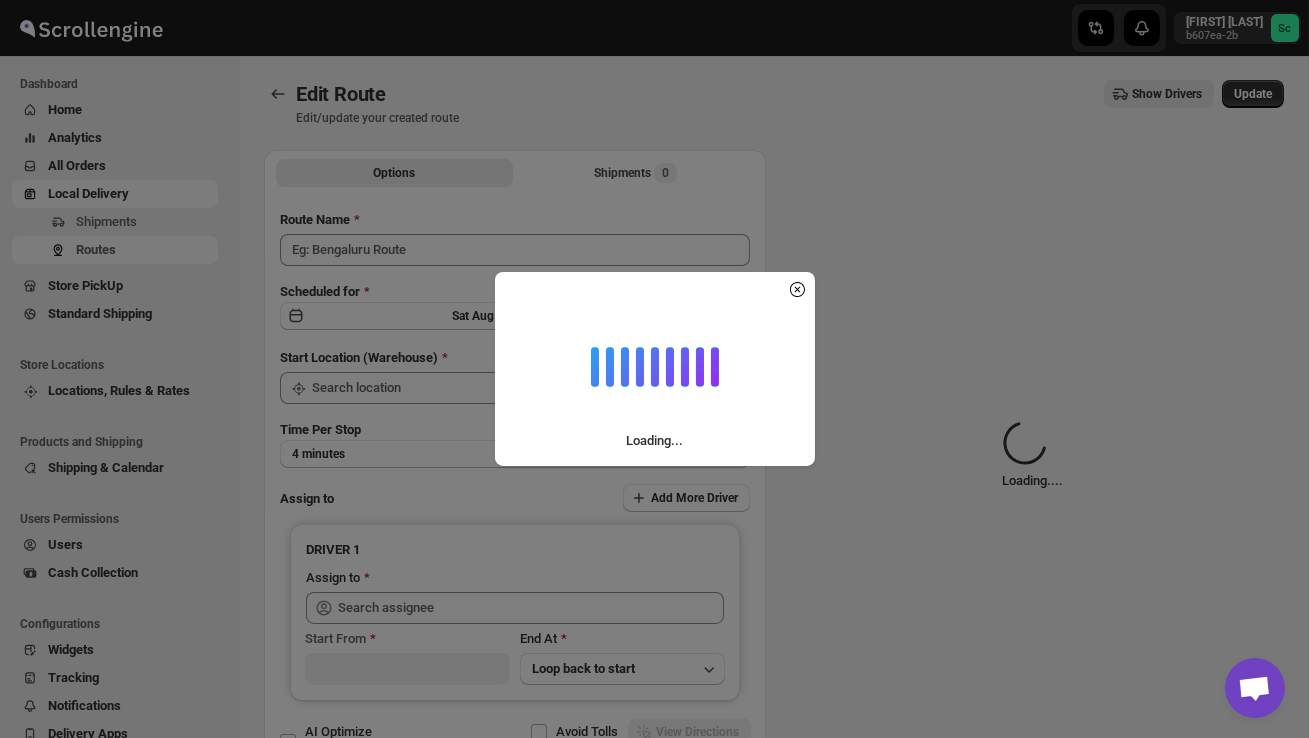 type on "Order no 24794" 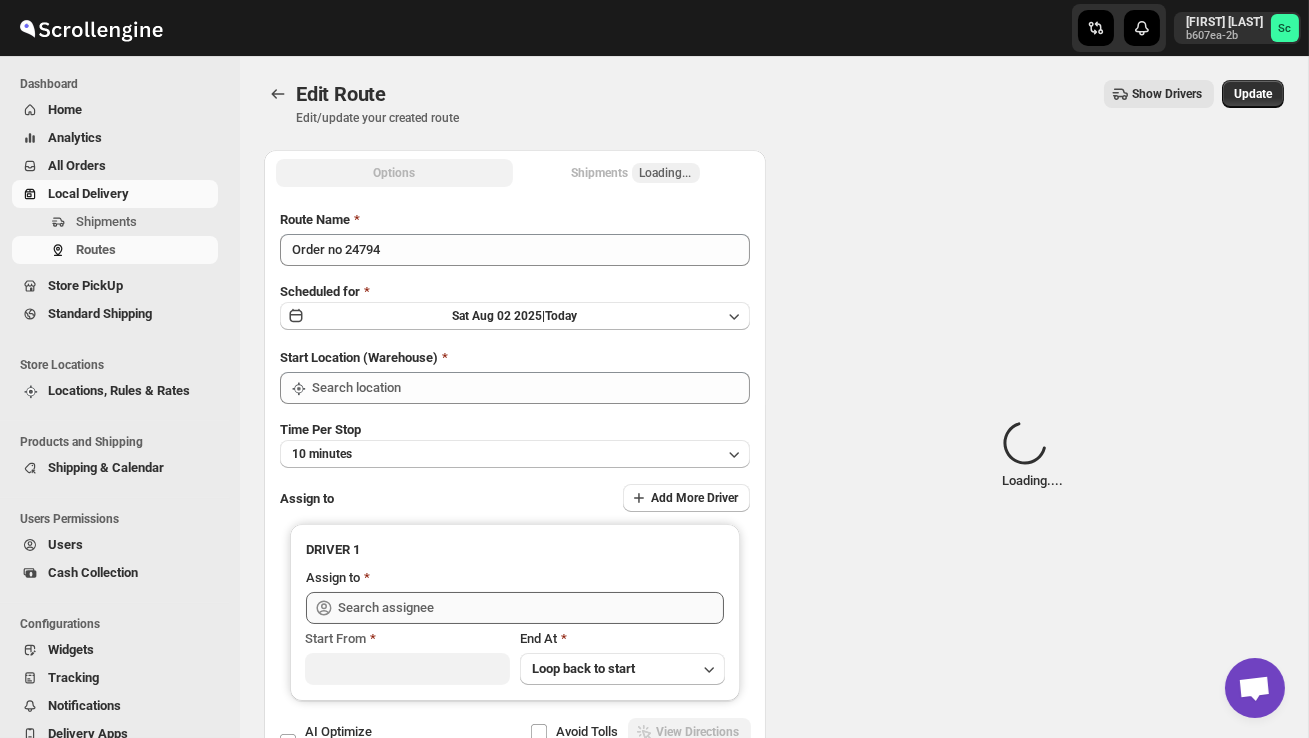 type on "DS02 Bileshivale" 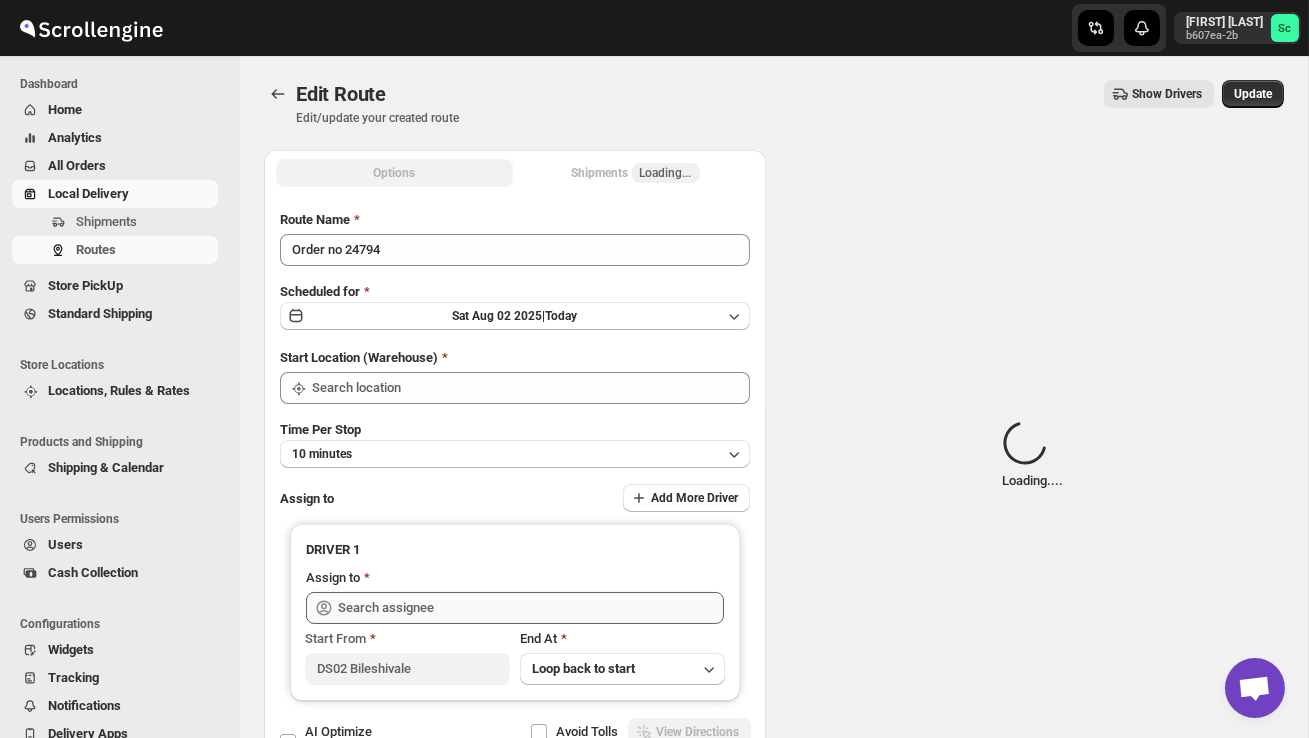 type on "DS02 Bileshivale" 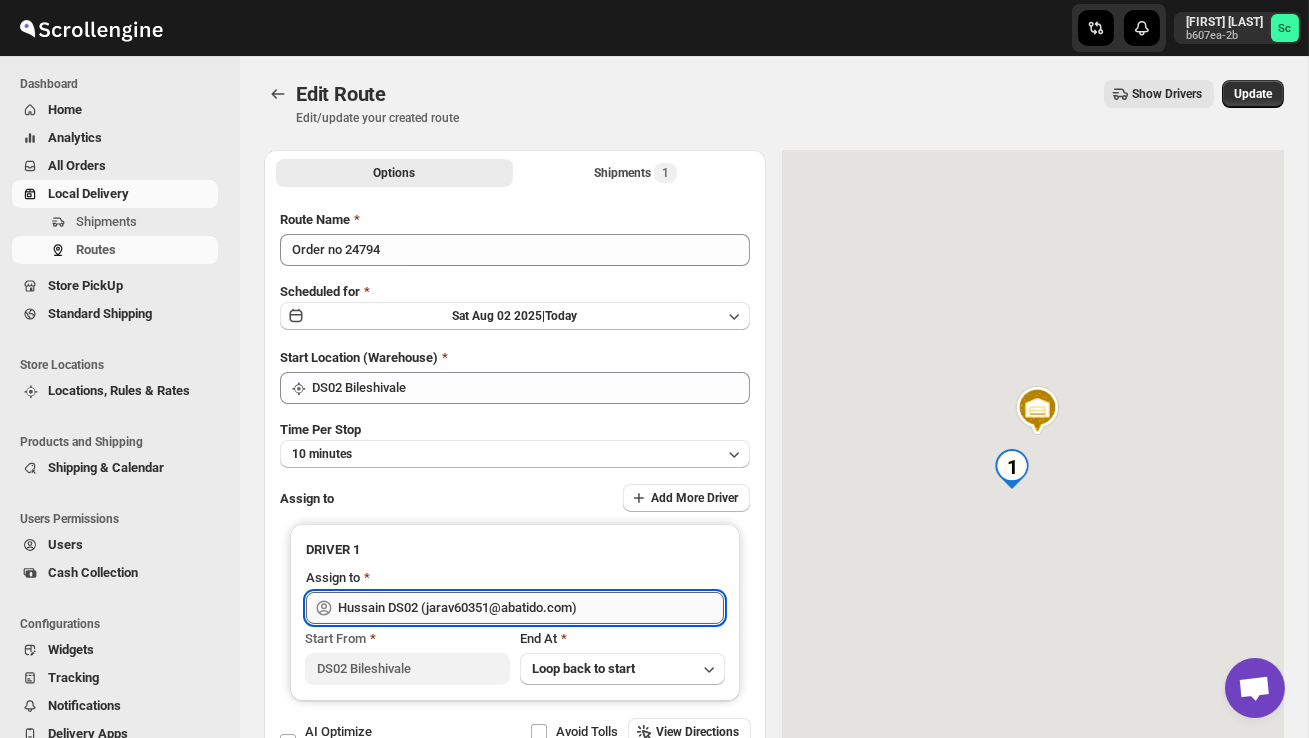 click on "Hussain DS02 (jarav60351@abatido.com)" at bounding box center [531, 608] 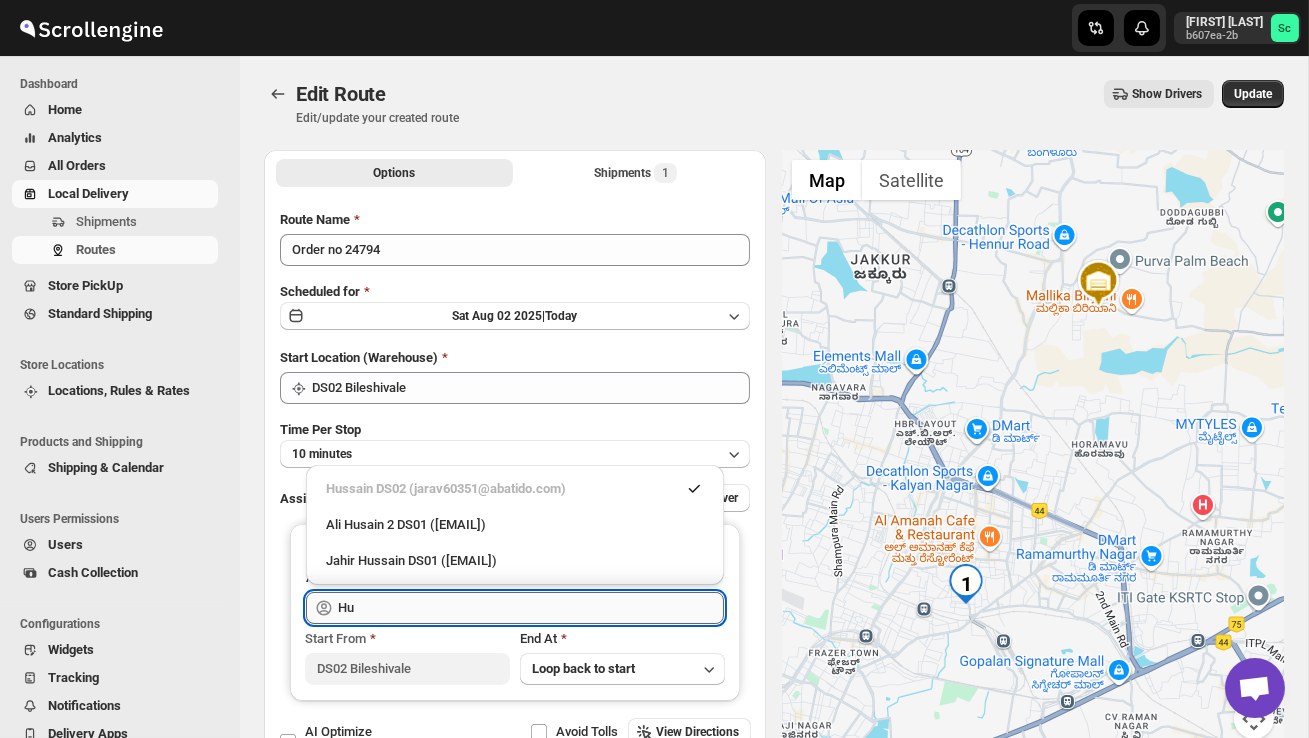 type on "H" 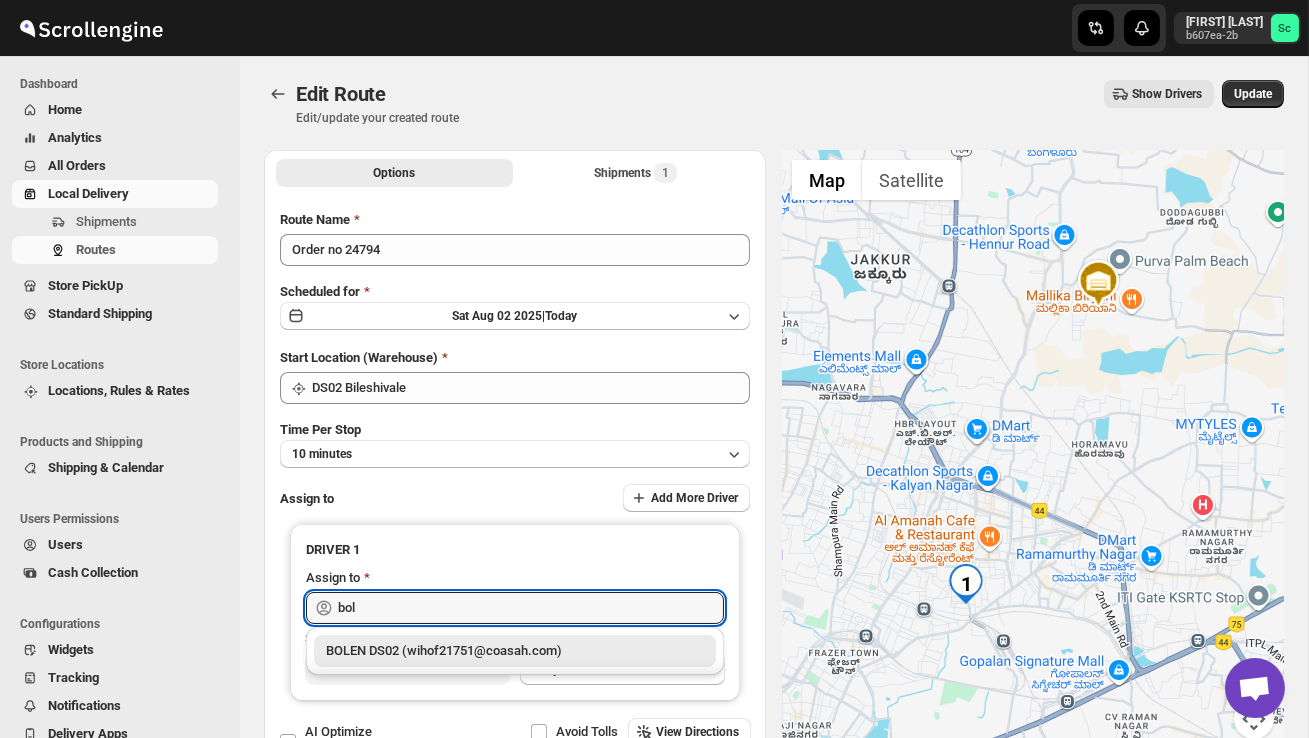 click on "BOLEN DS02 (wihof21751@coasah.com)" at bounding box center (515, 651) 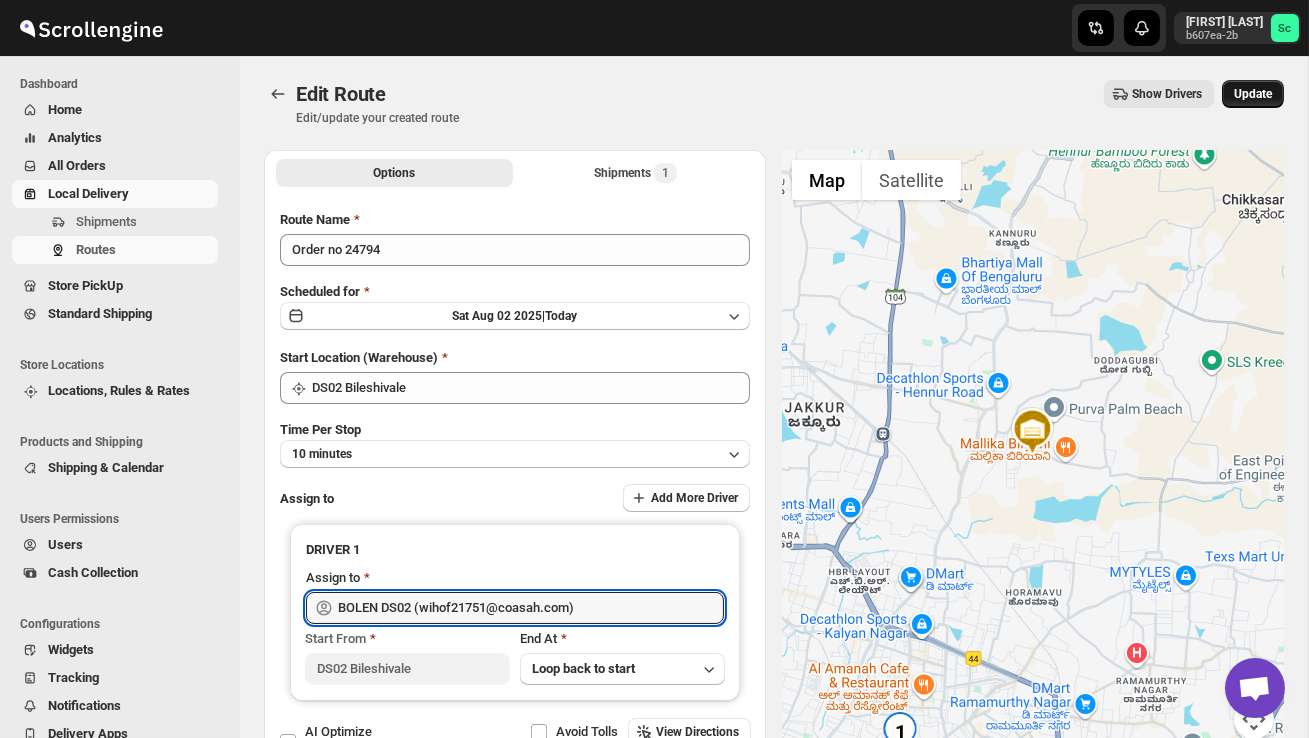 type on "BOLEN DS02 (wihof21751@coasah.com)" 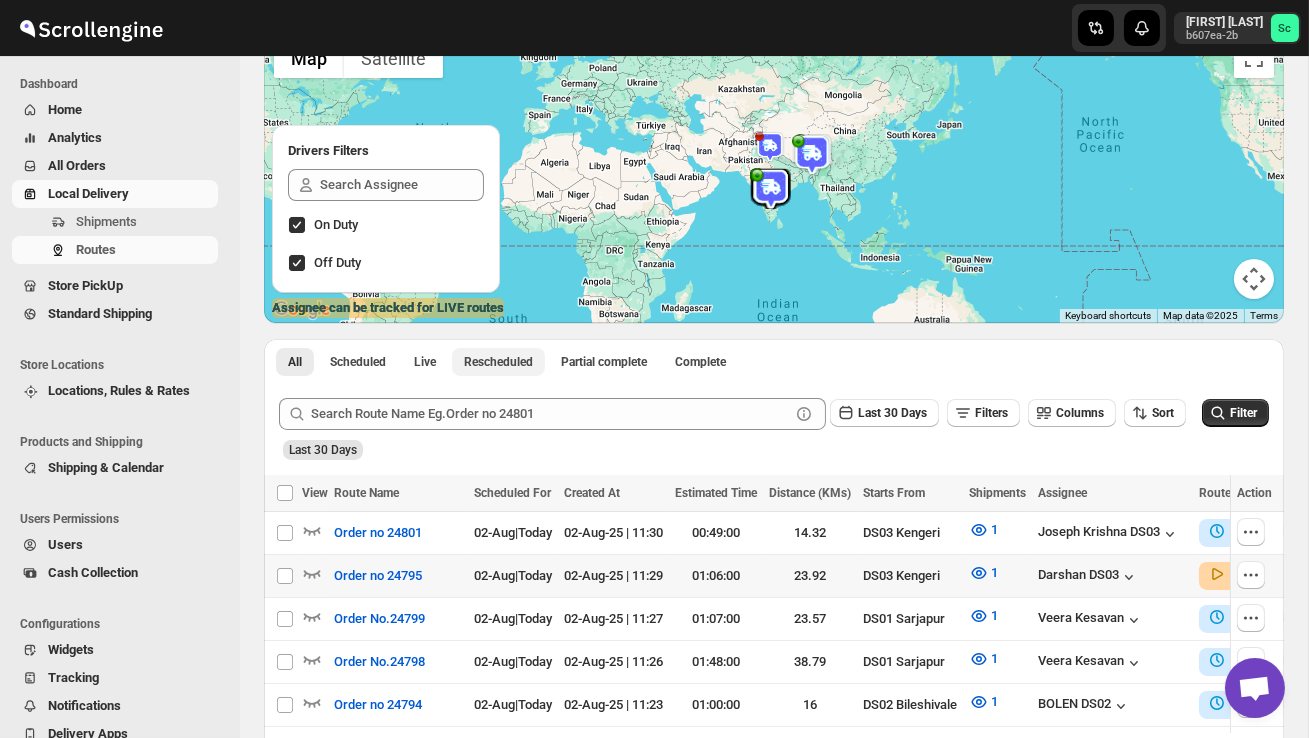 scroll, scrollTop: 205, scrollLeft: 0, axis: vertical 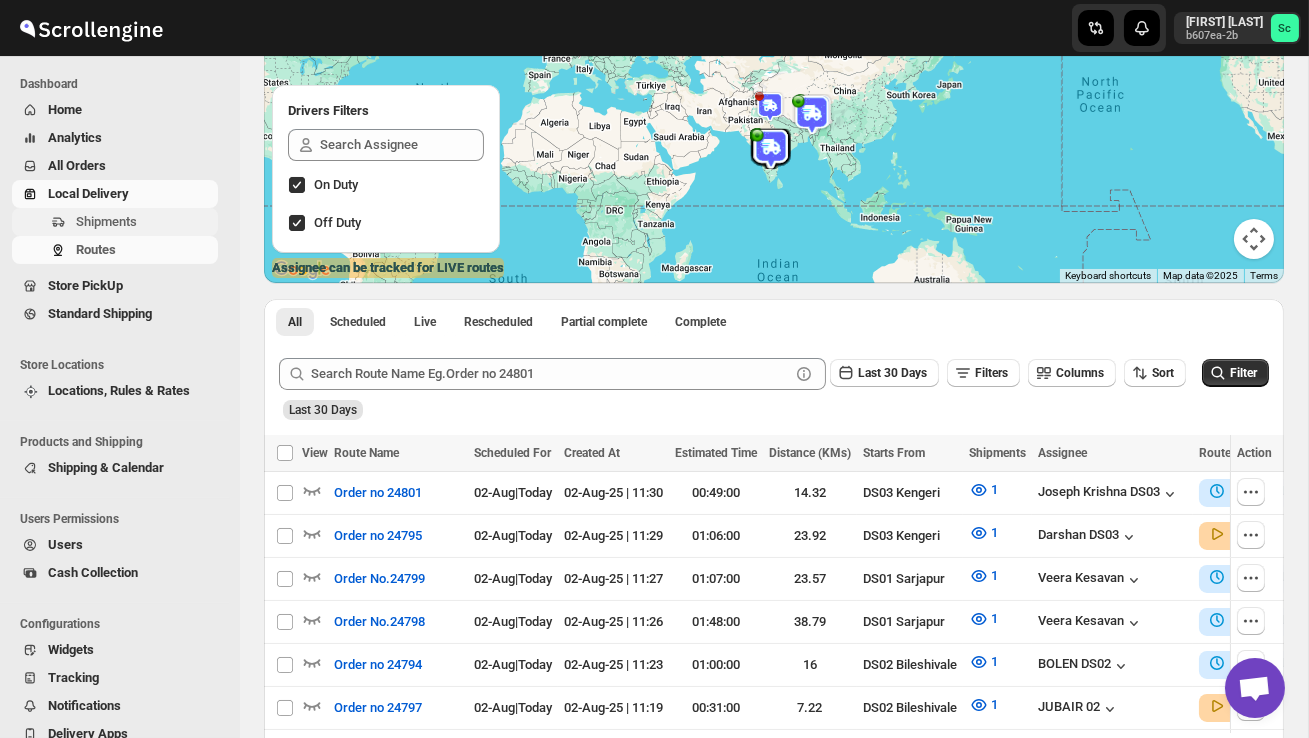 click on "Shipments" at bounding box center (145, 222) 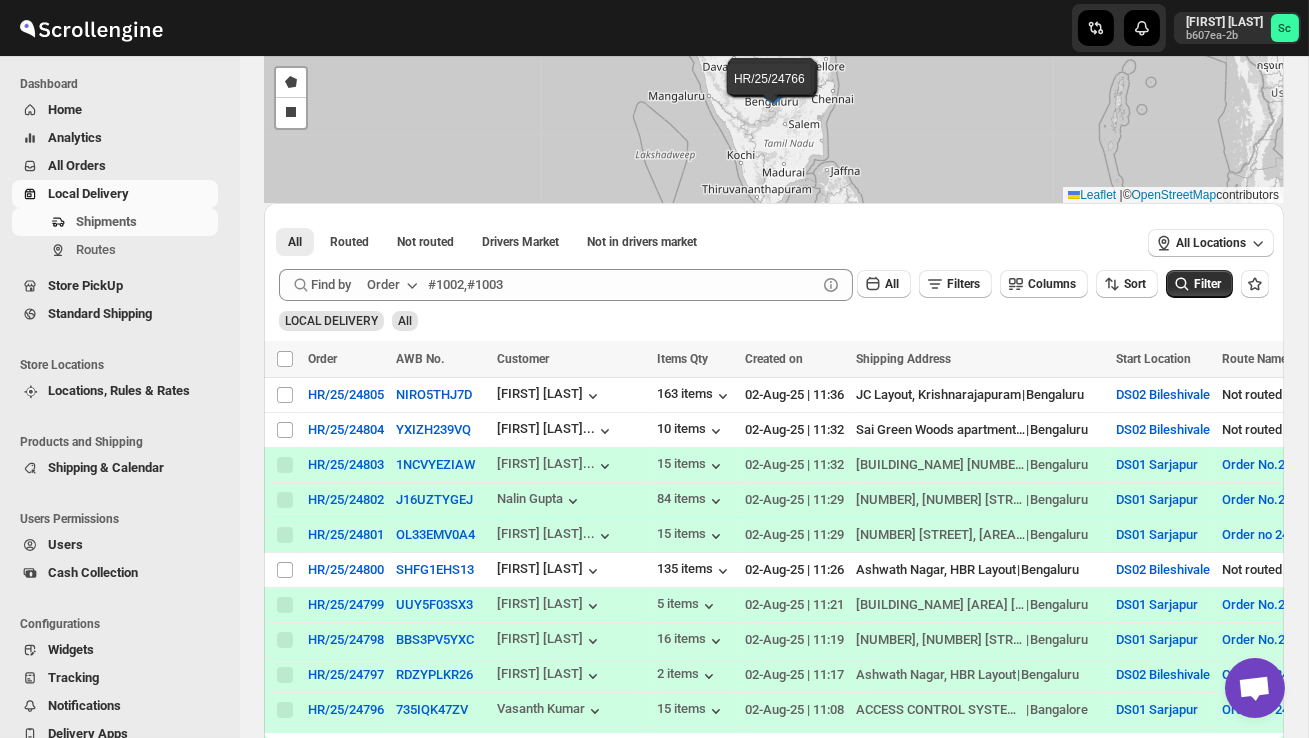 scroll, scrollTop: 263, scrollLeft: 0, axis: vertical 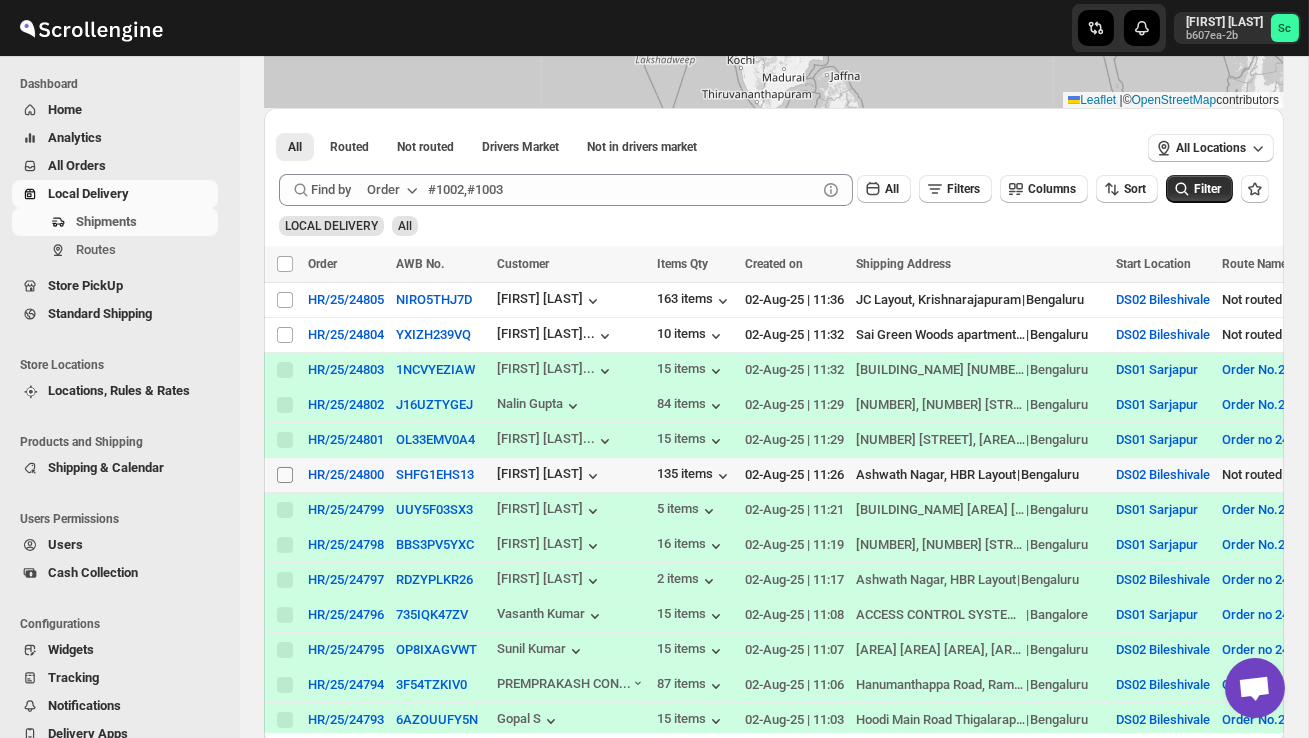 click on "Select shipment" at bounding box center (285, 475) 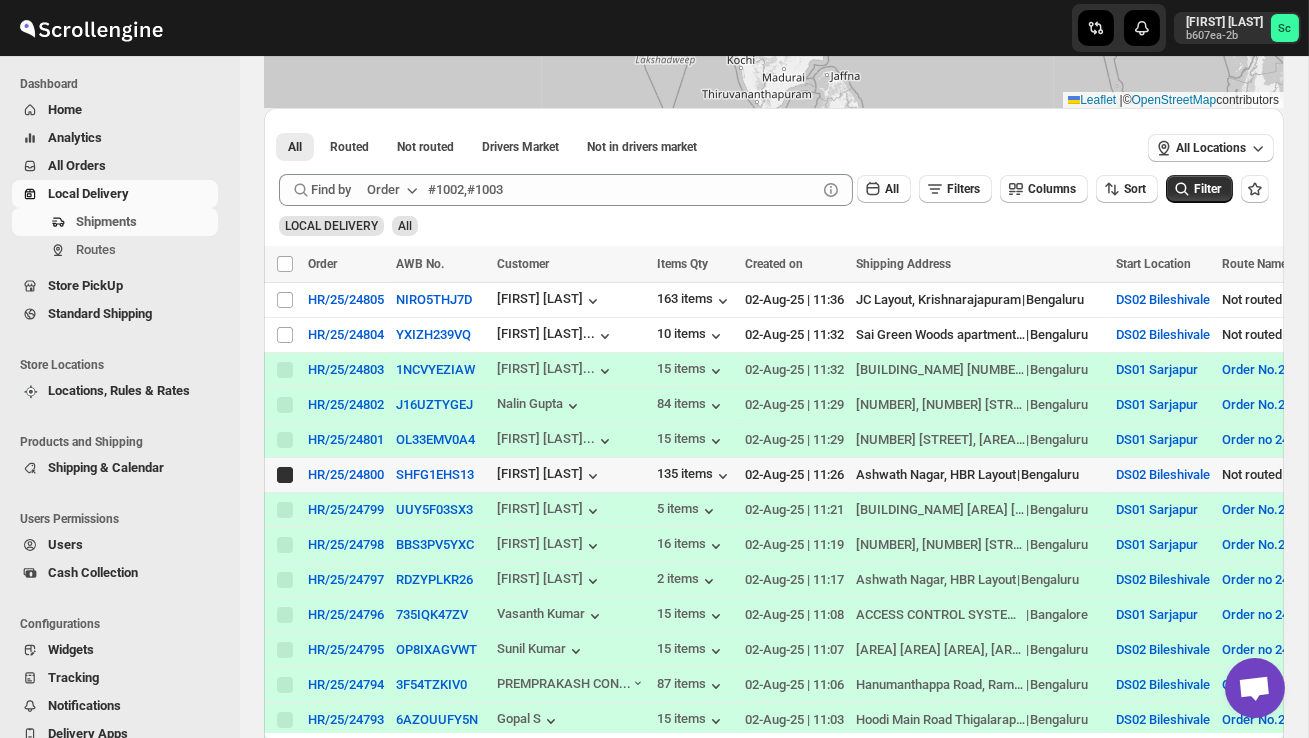 checkbox on "true" 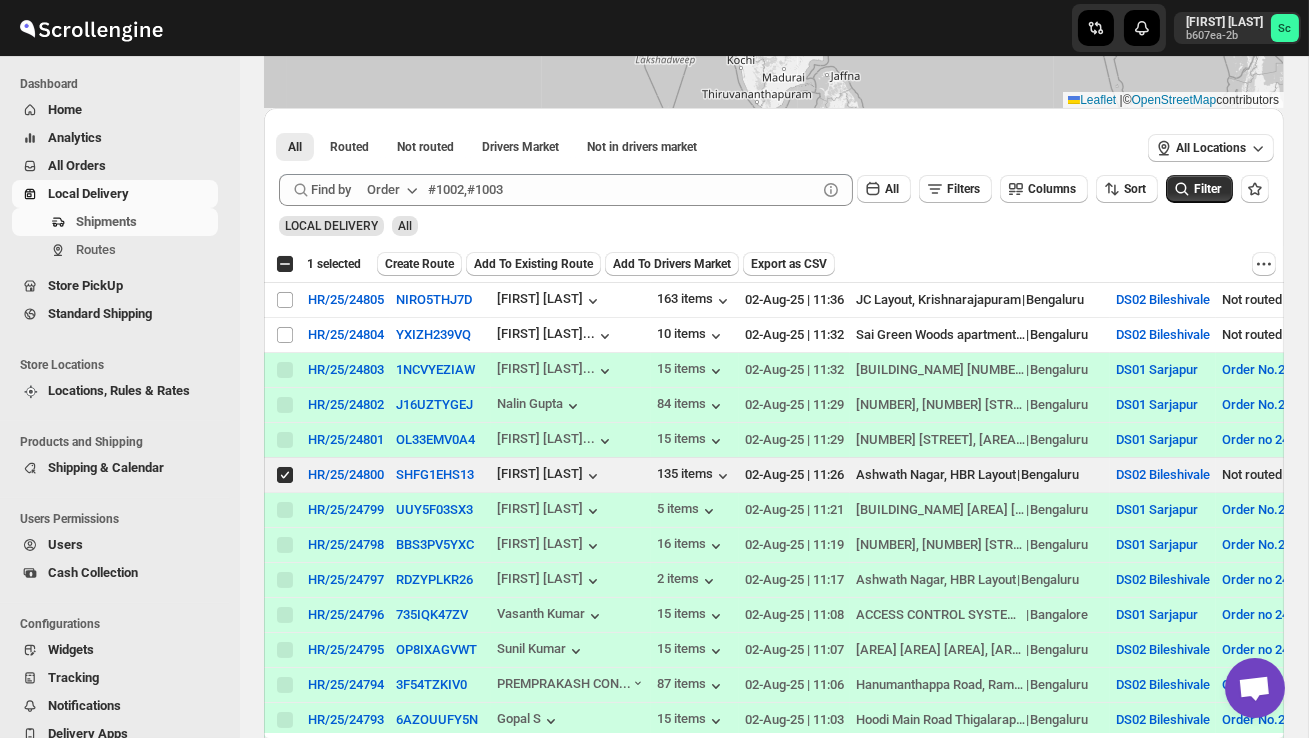 click on "Create Route" at bounding box center [419, 264] 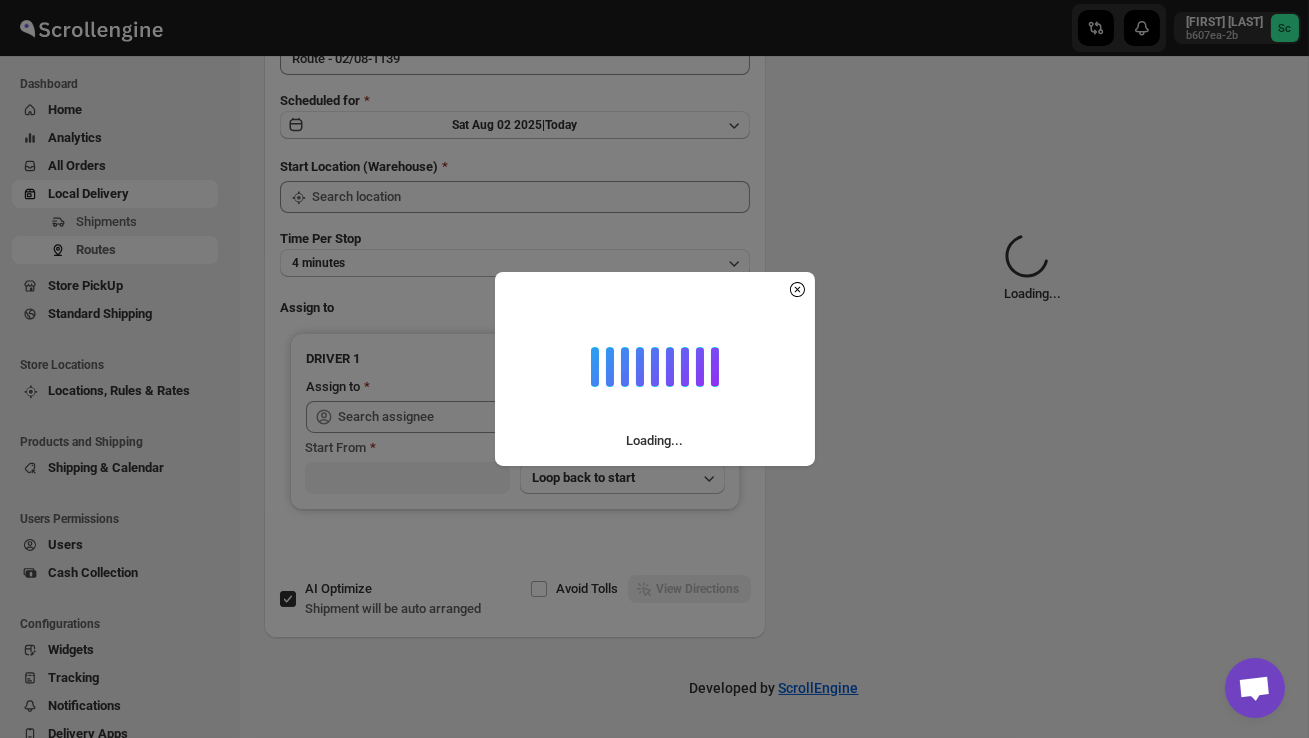 scroll, scrollTop: 0, scrollLeft: 0, axis: both 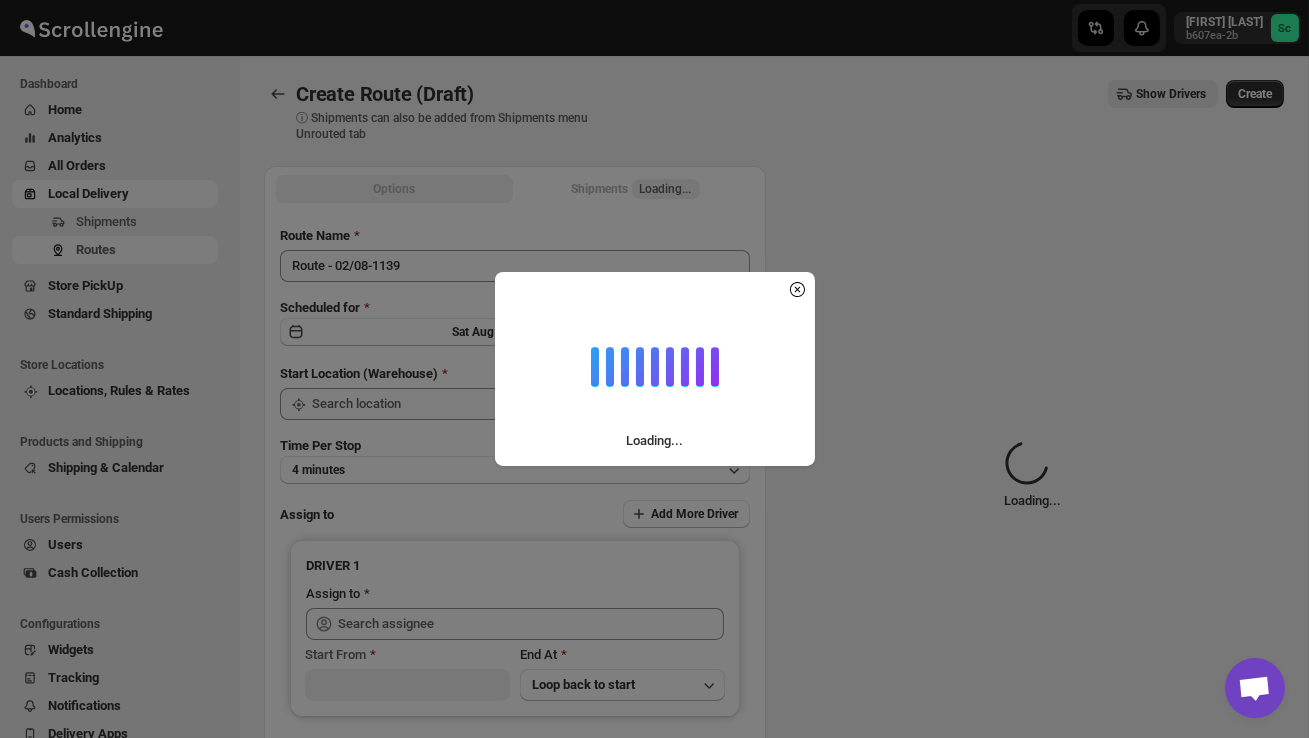 type on "DS02 Bileshivale" 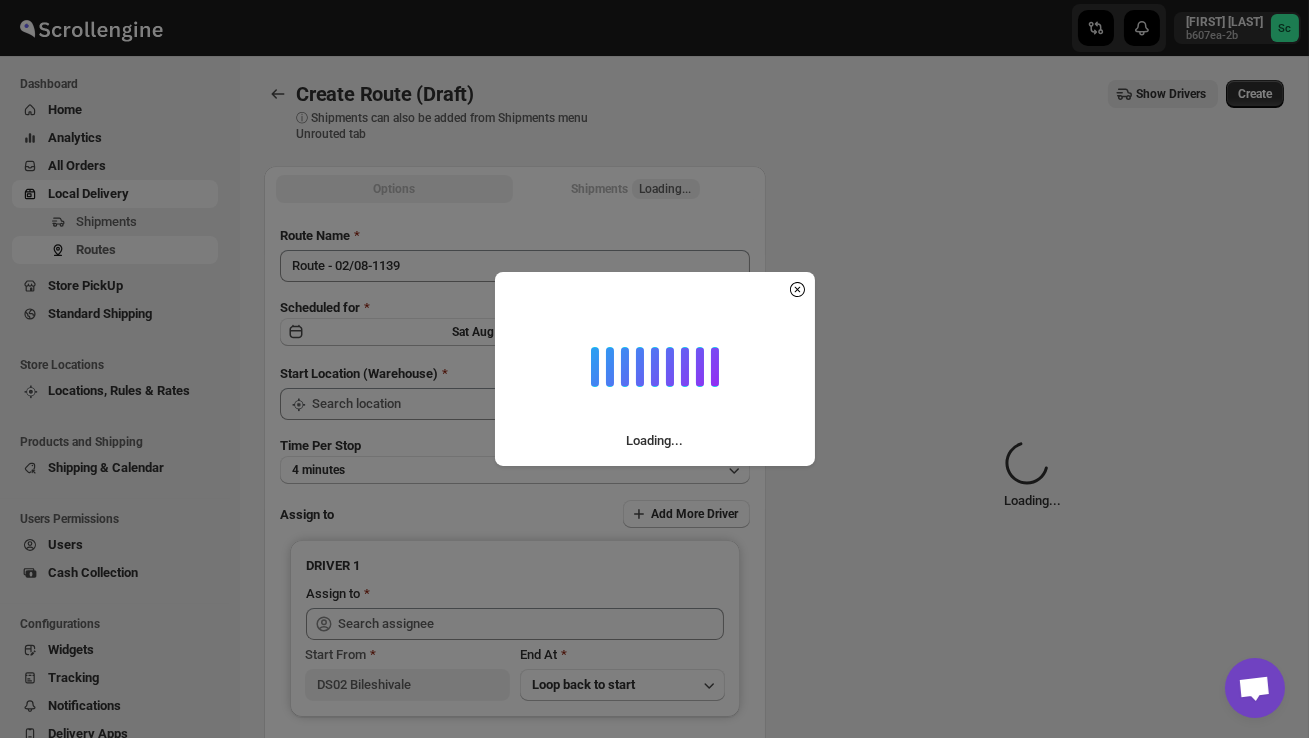 type on "DS02 Bileshivale" 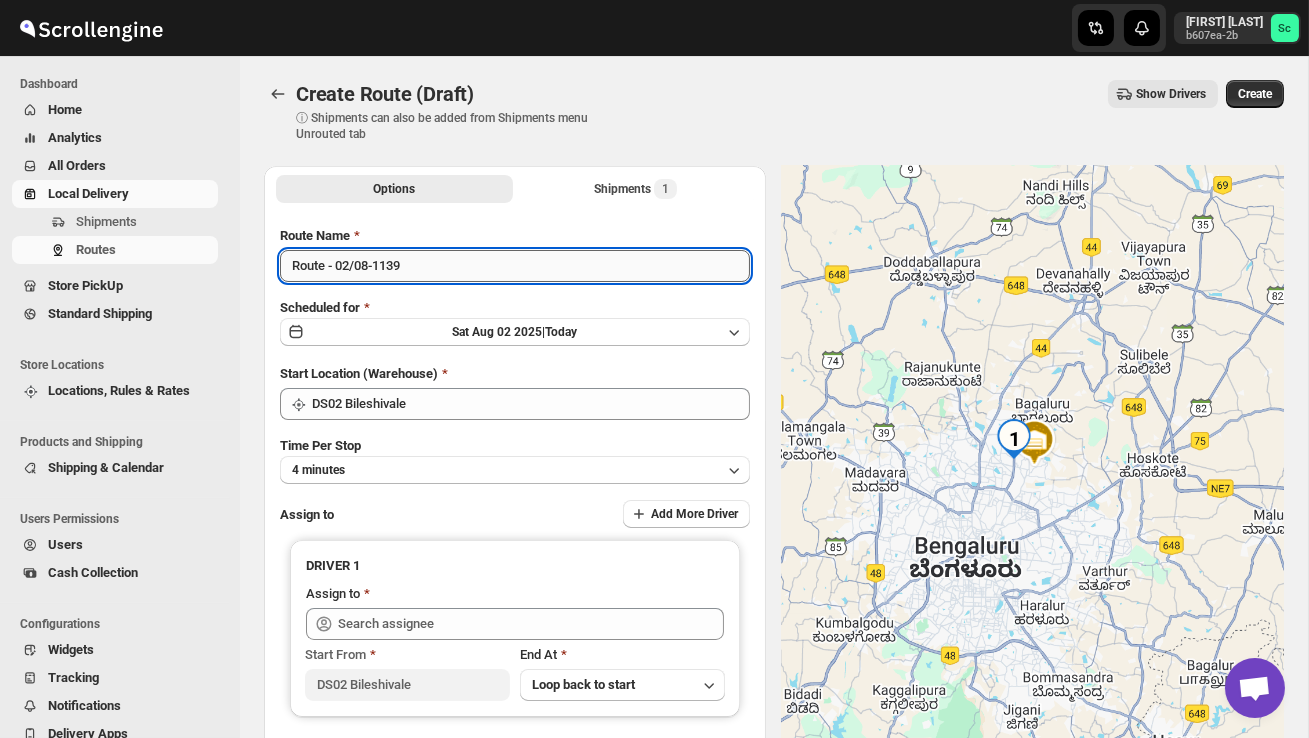 click on "Route - 02/08-1139" at bounding box center [515, 266] 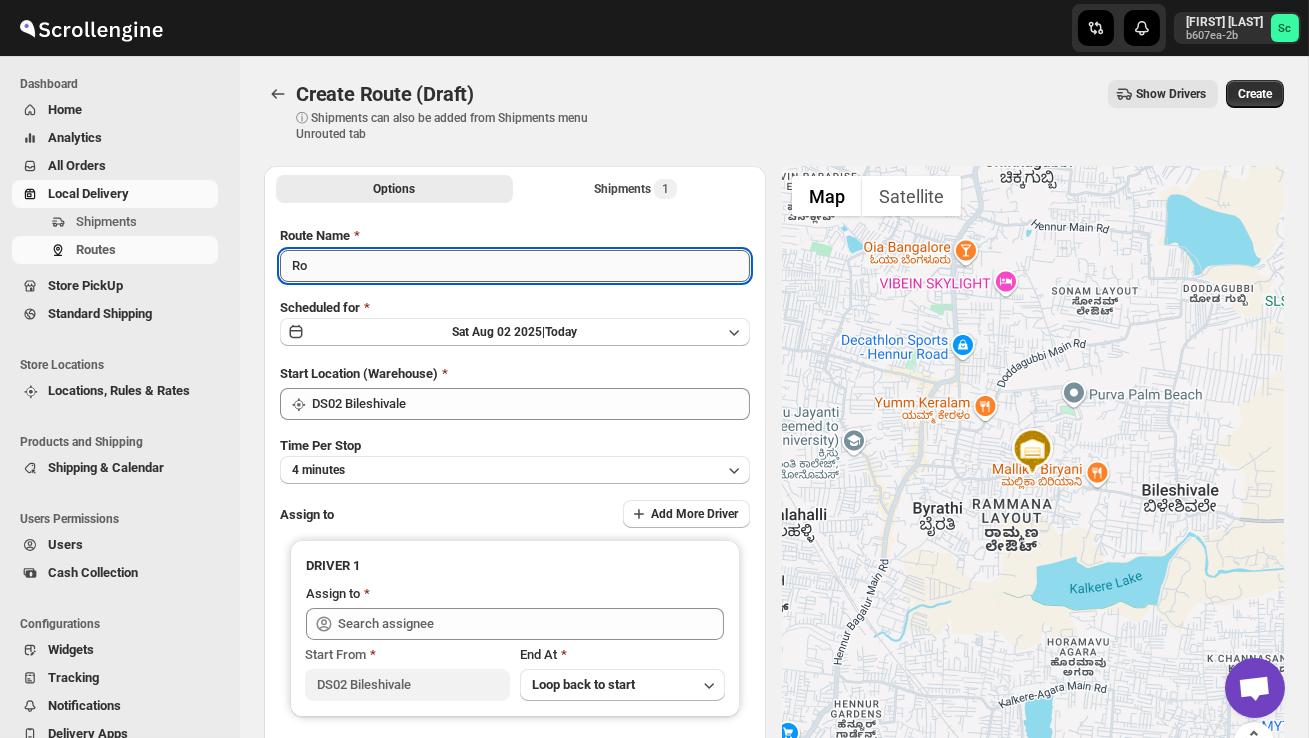 type on "R" 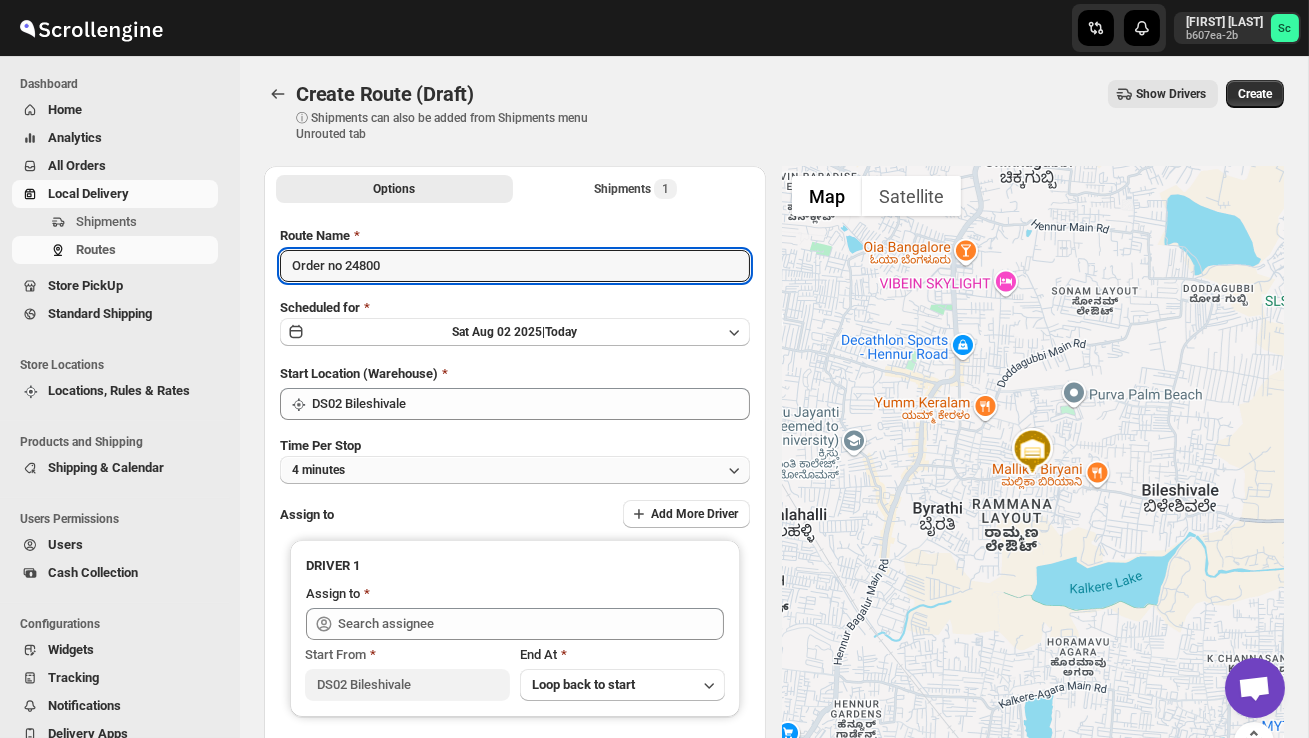 type on "Order no 24800" 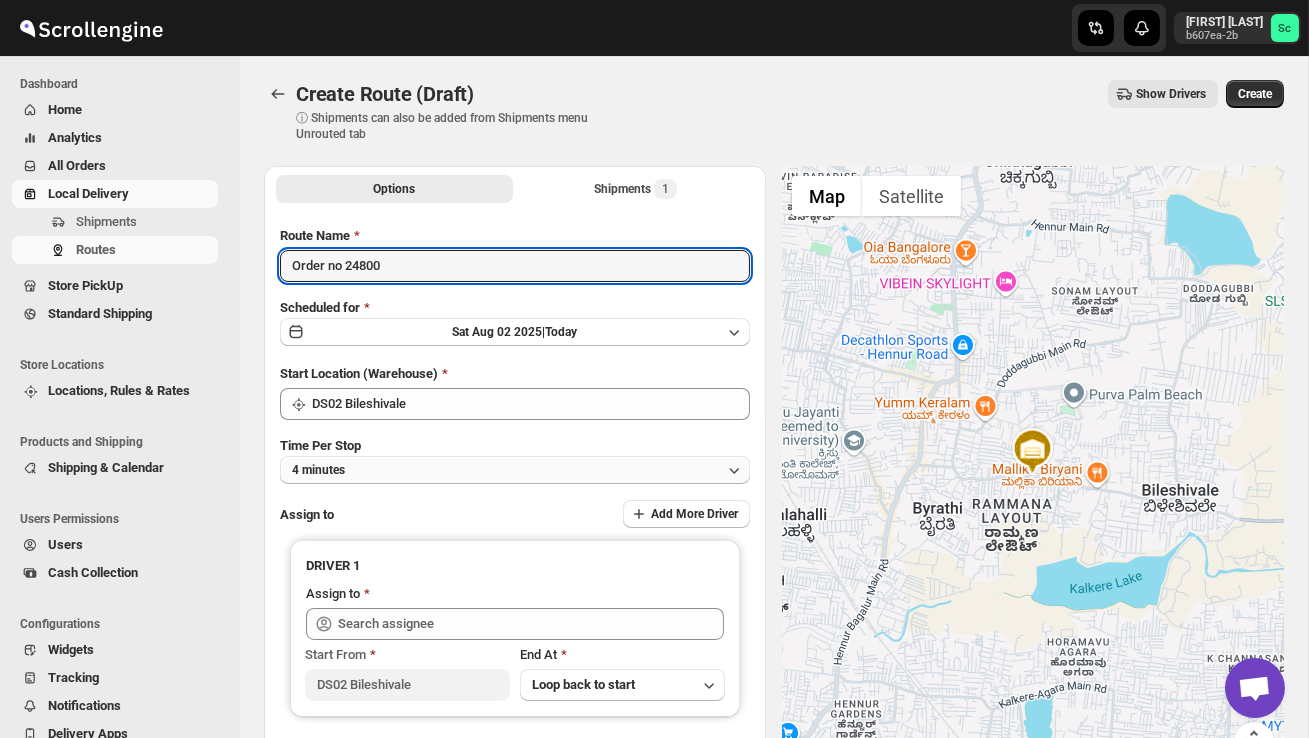 click on "4 minutes" at bounding box center [515, 470] 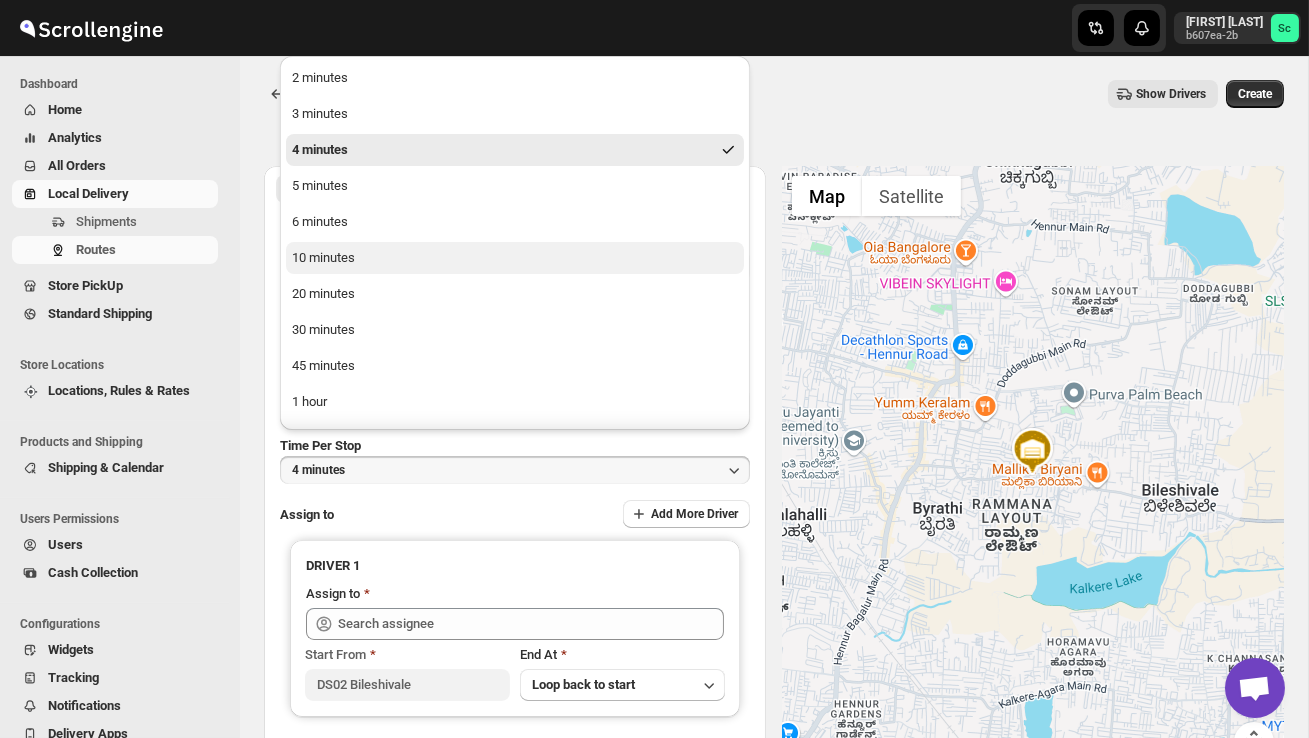 click on "10 minutes" at bounding box center [515, 258] 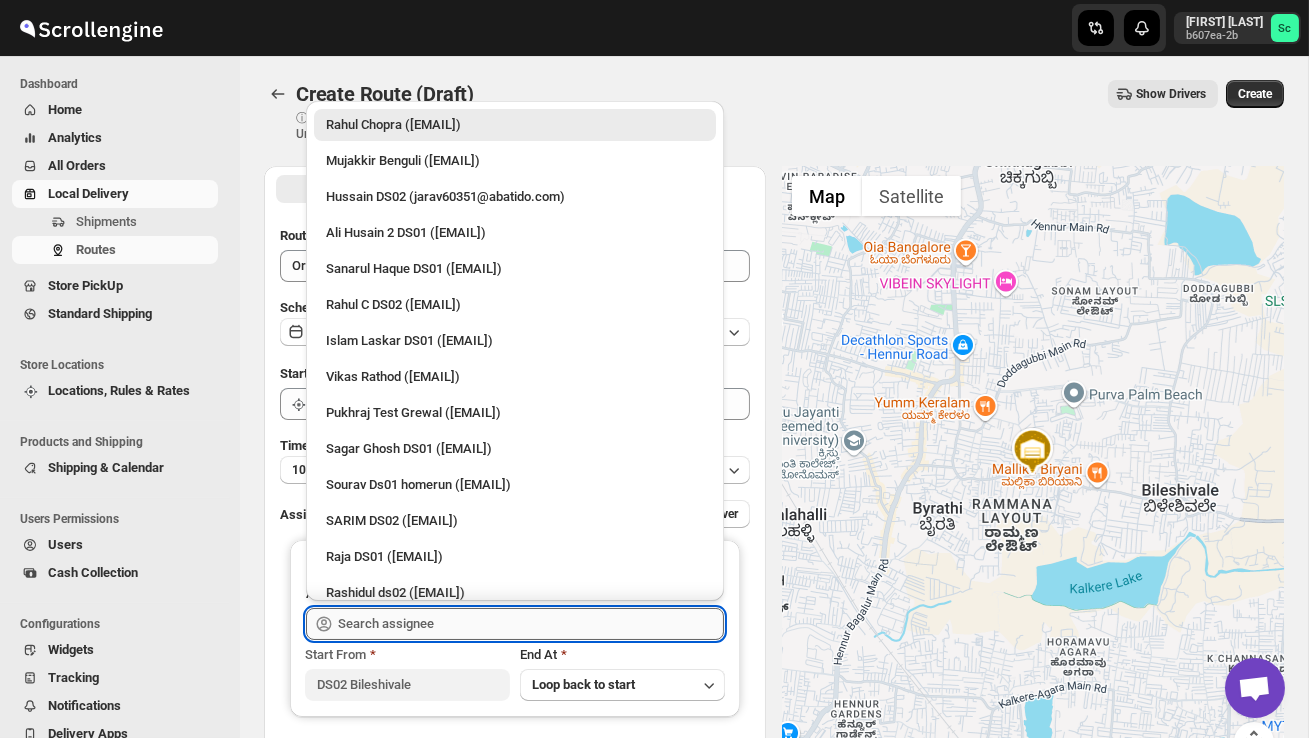 click at bounding box center [531, 624] 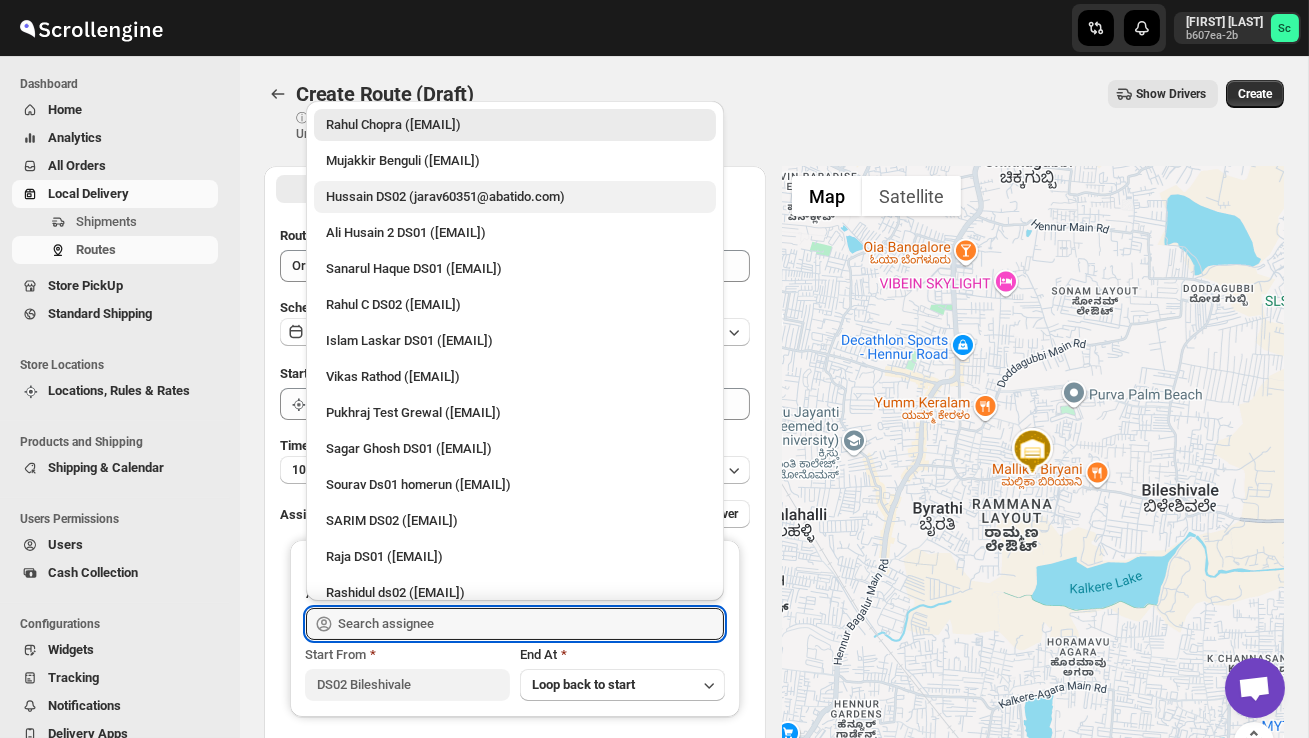 click on "Hussain DS02 (jarav60351@abatido.com)" at bounding box center (515, 197) 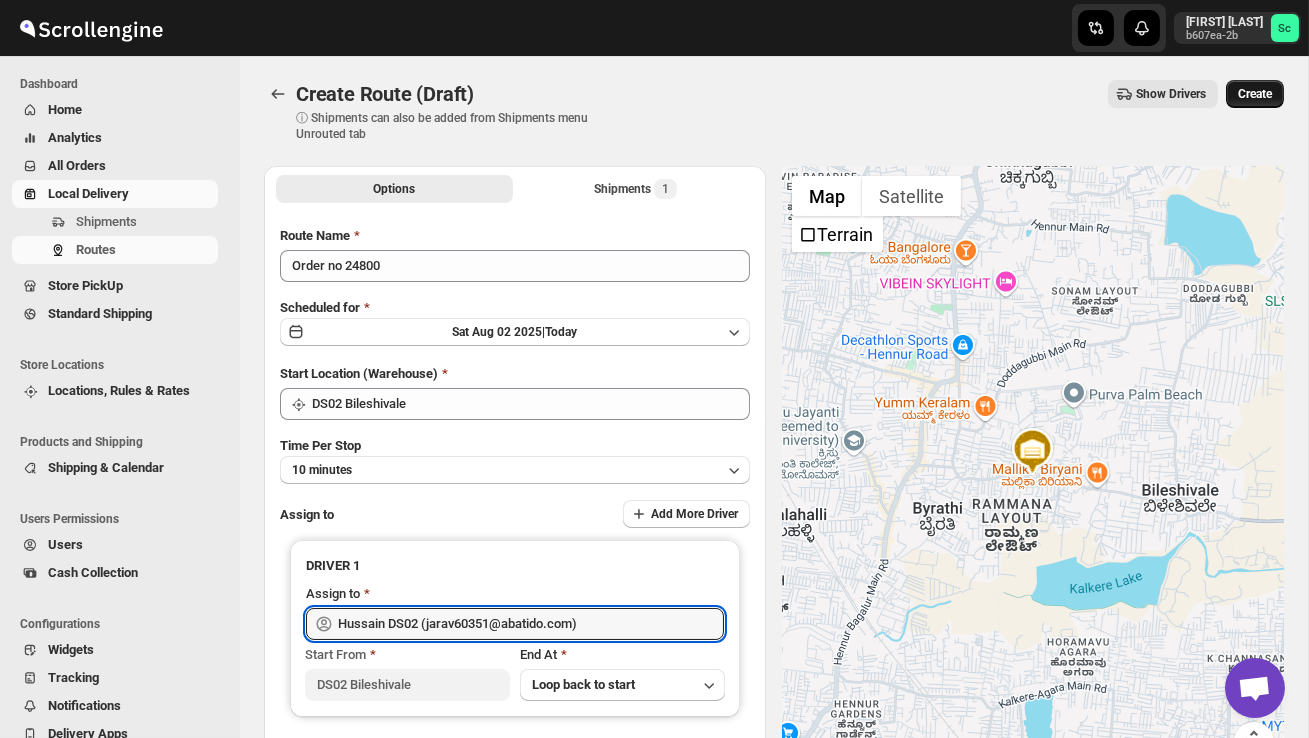 click on "Create" at bounding box center (1255, 94) 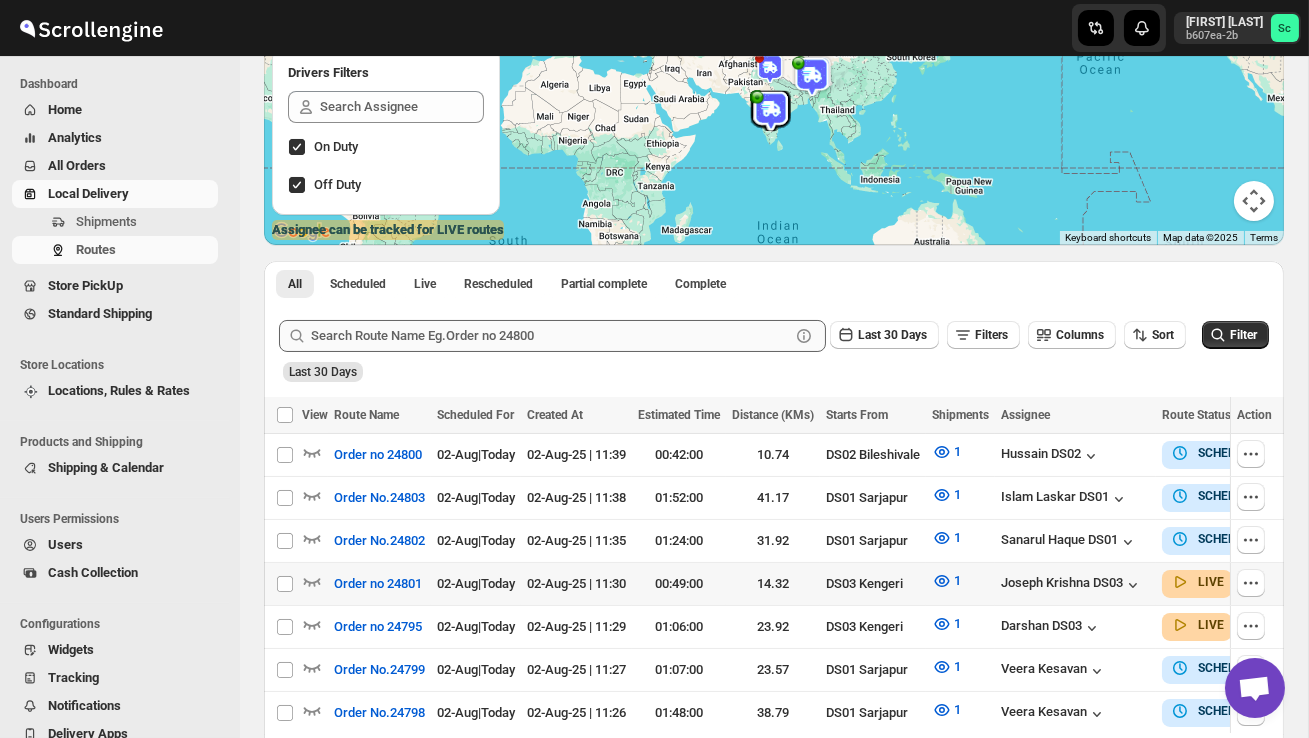 scroll, scrollTop: 290, scrollLeft: 0, axis: vertical 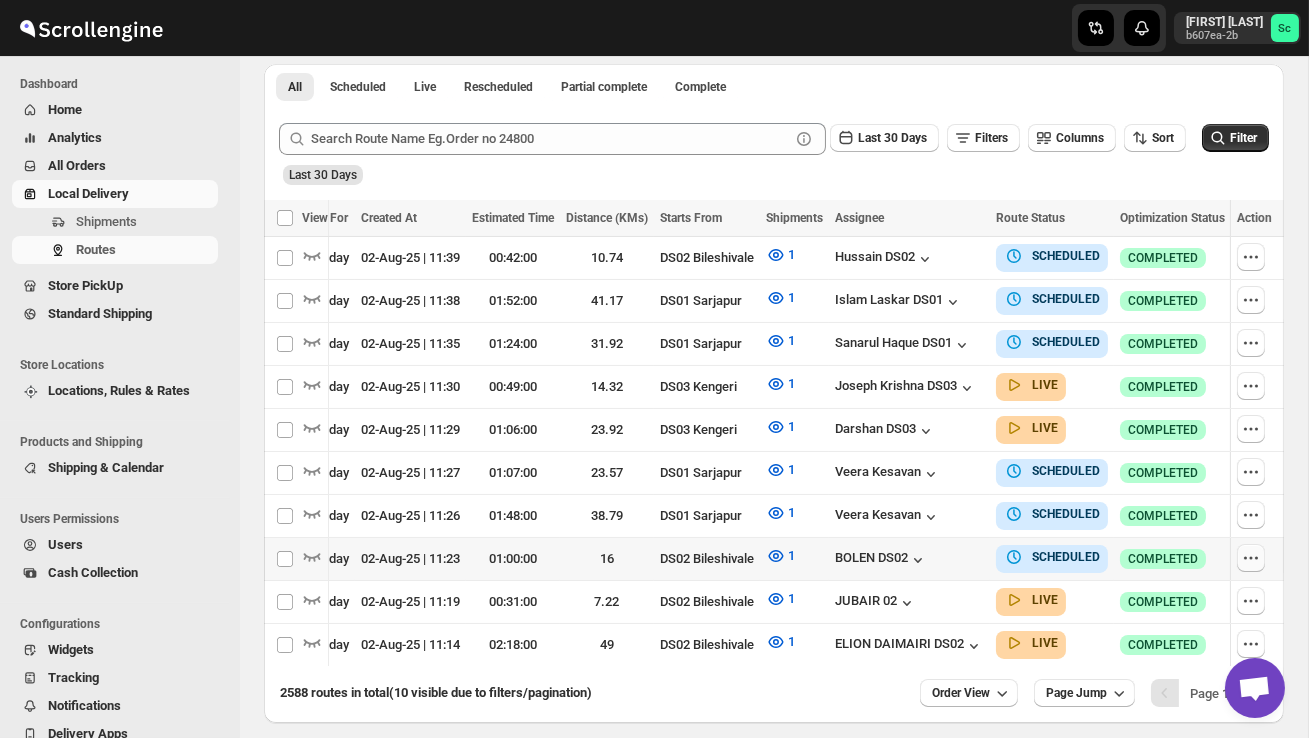 click 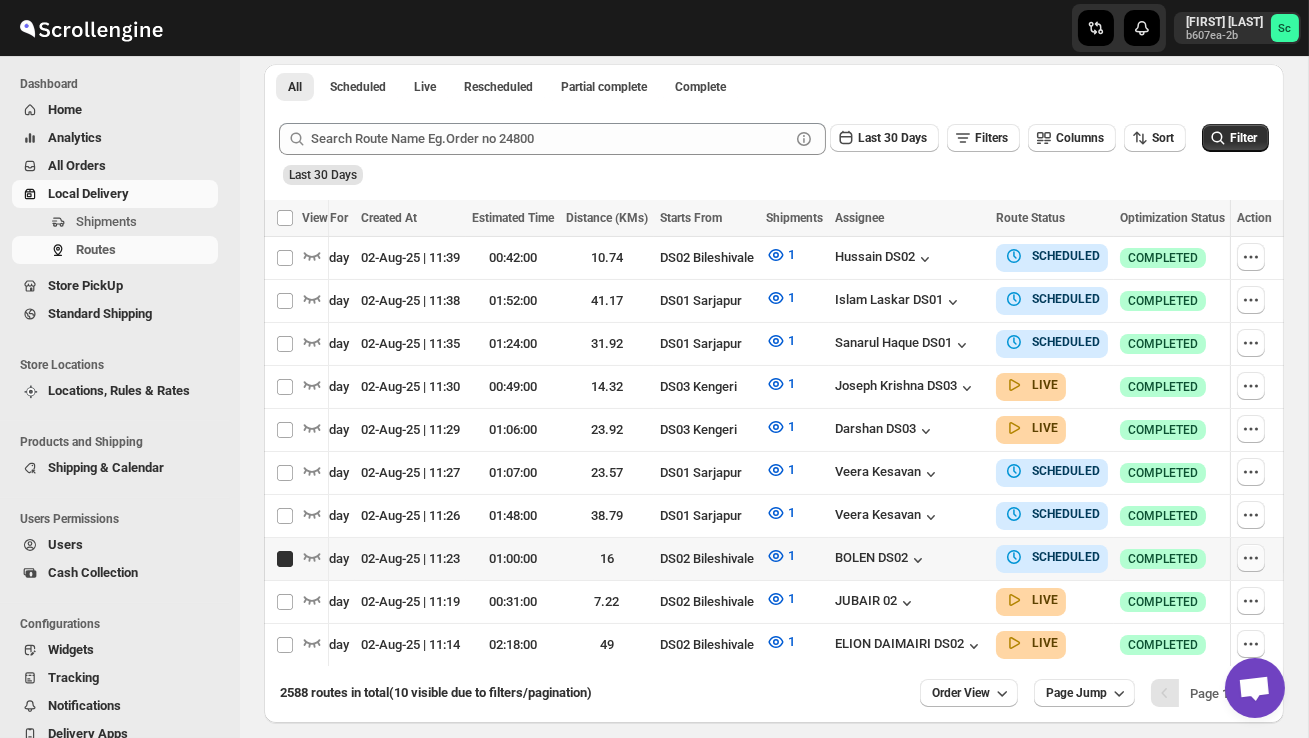 checkbox on "true" 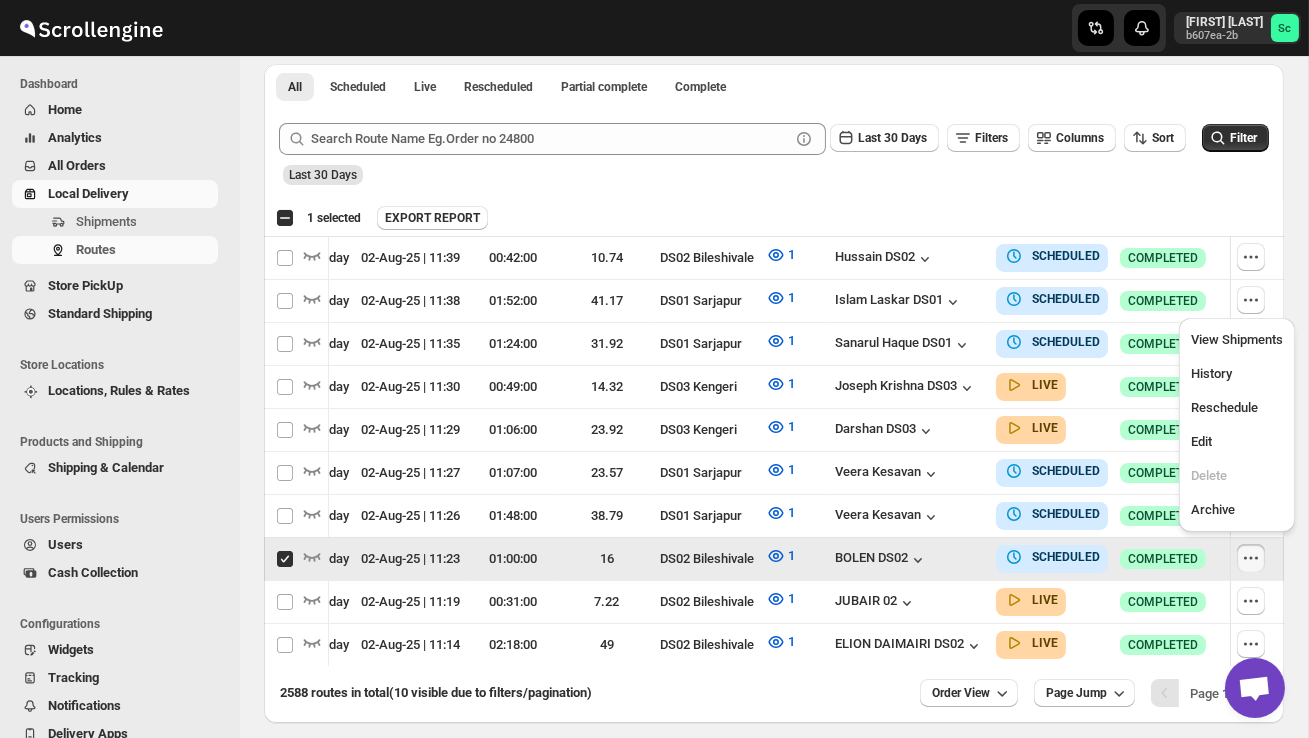 scroll, scrollTop: 0, scrollLeft: 1, axis: horizontal 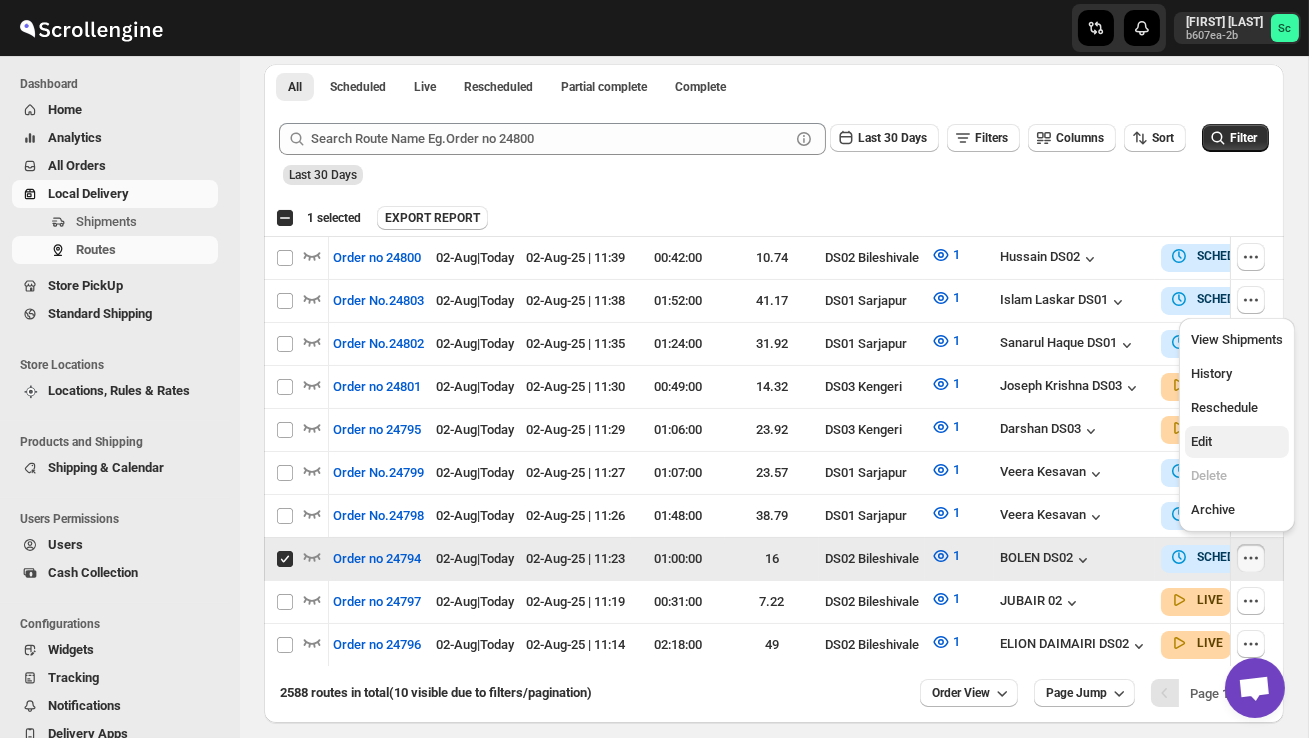 click on "Edit" at bounding box center (1237, 442) 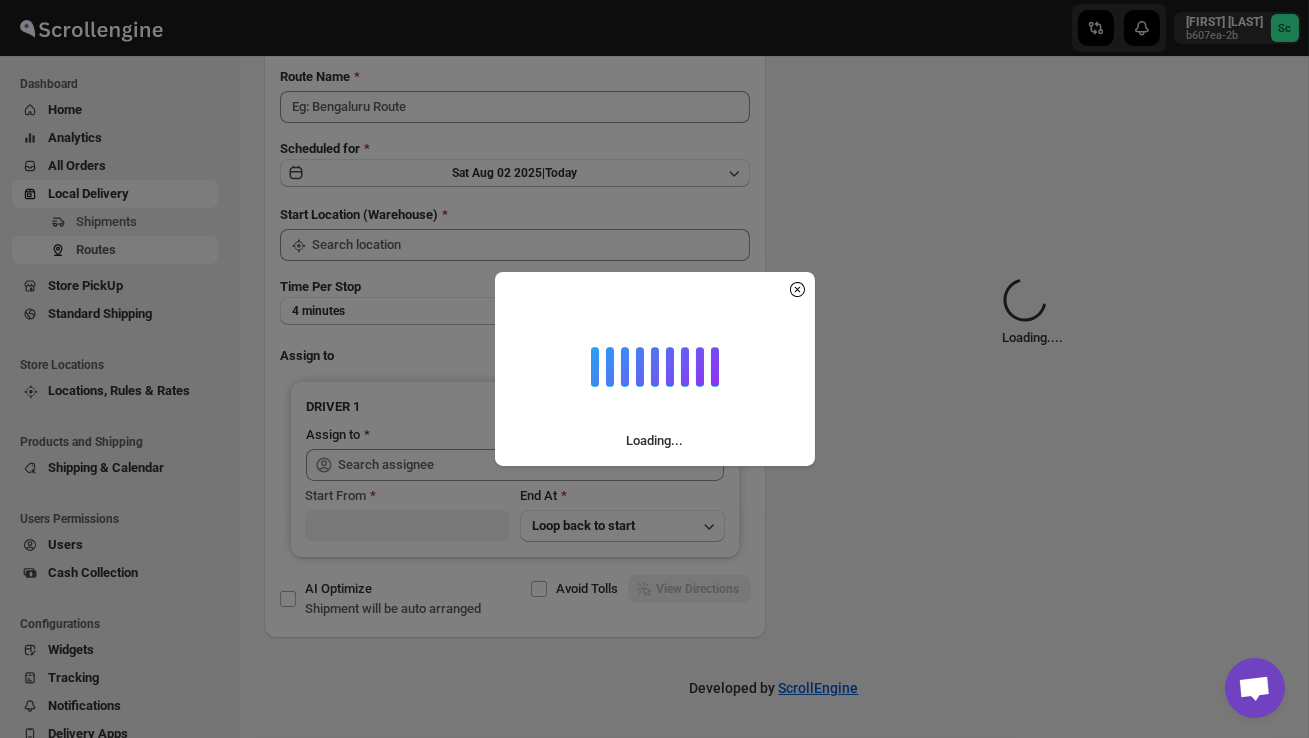 scroll, scrollTop: 0, scrollLeft: 0, axis: both 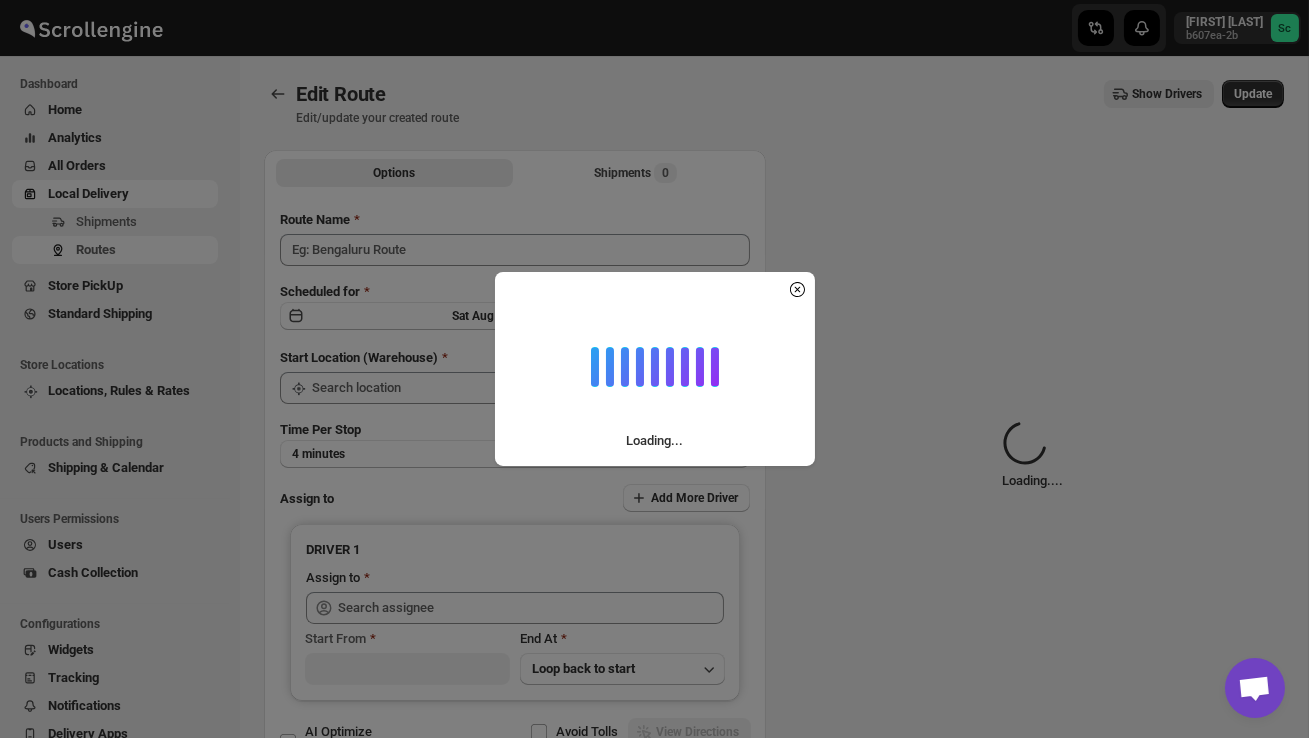 type on "Order no 24794" 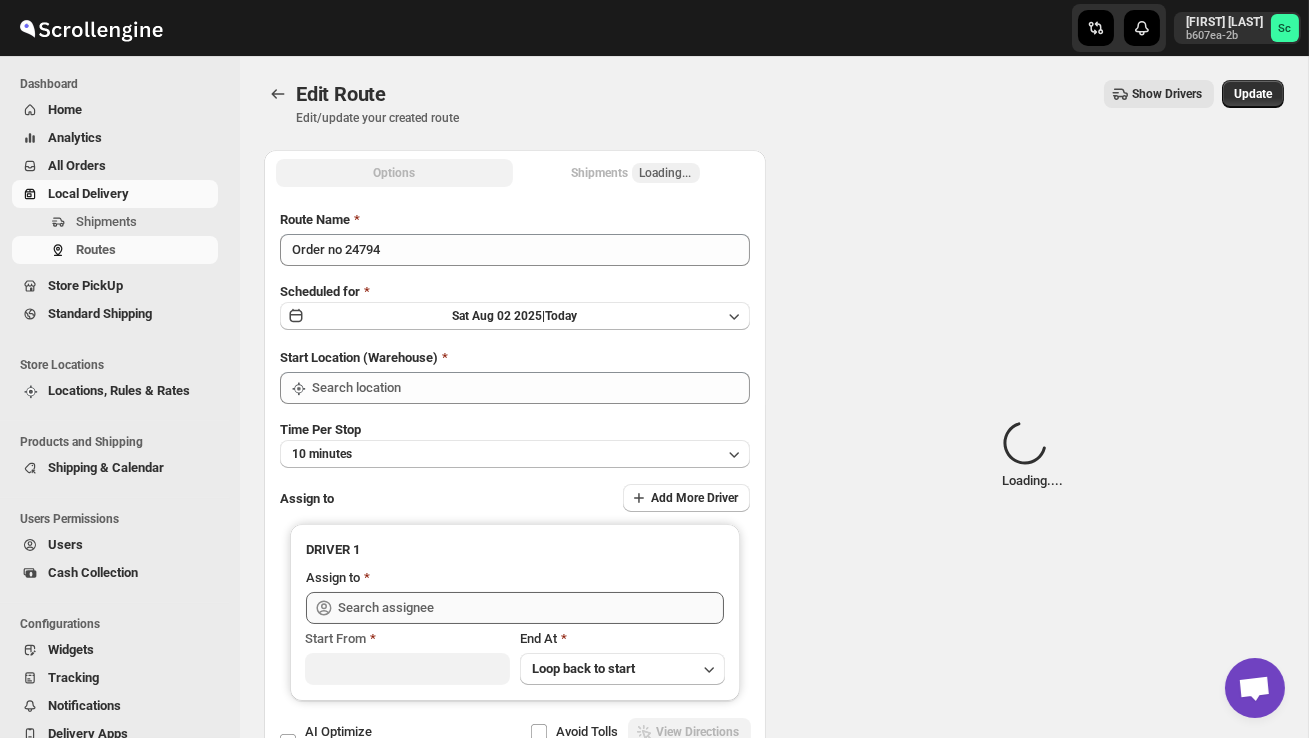 type on "DS02 Bileshivale" 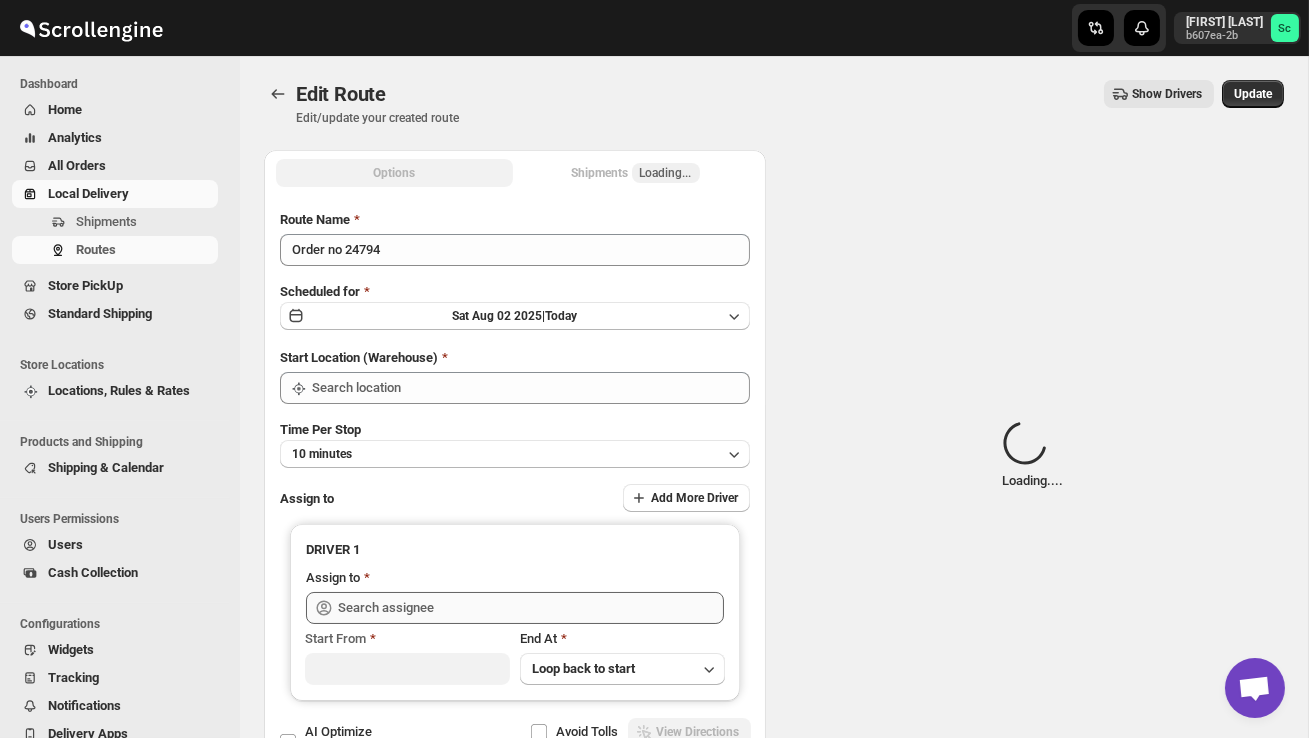 type on "DS02 Bileshivale" 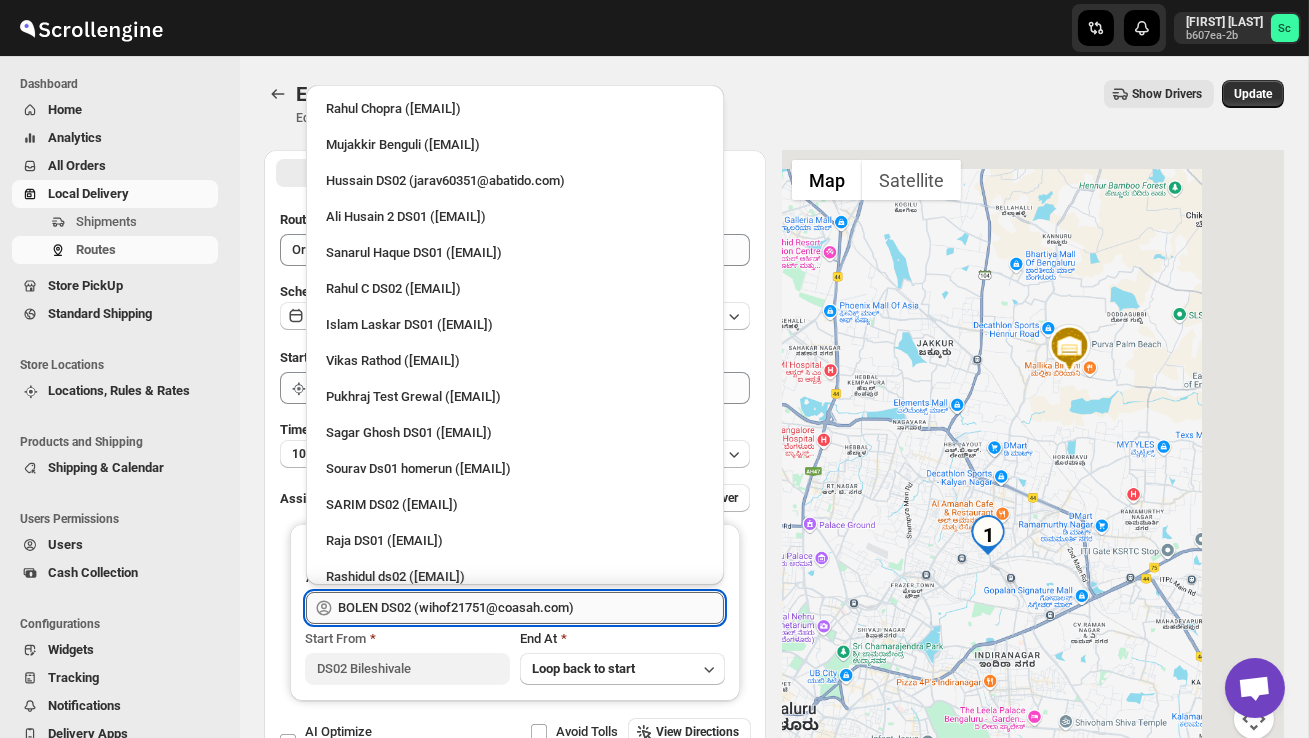 click on "BOLEN DS02 (wihof21751@coasah.com)" at bounding box center [531, 608] 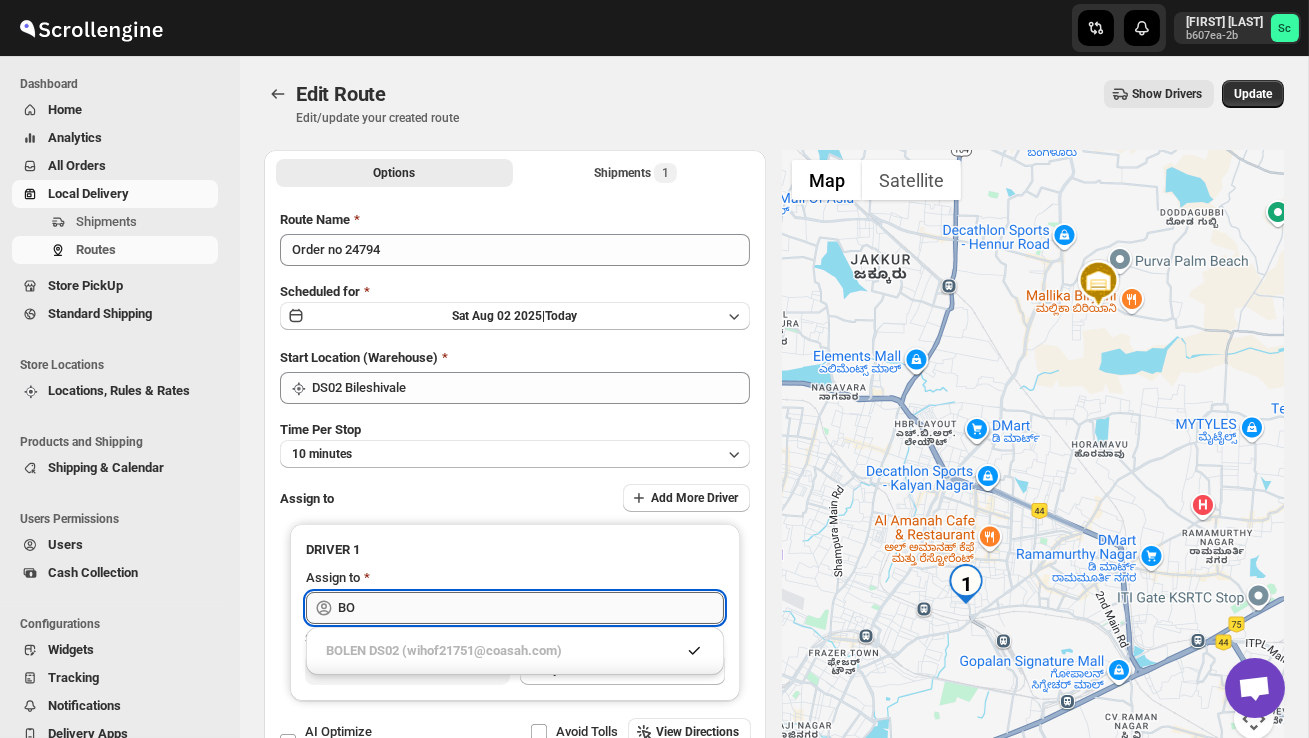 type on "B" 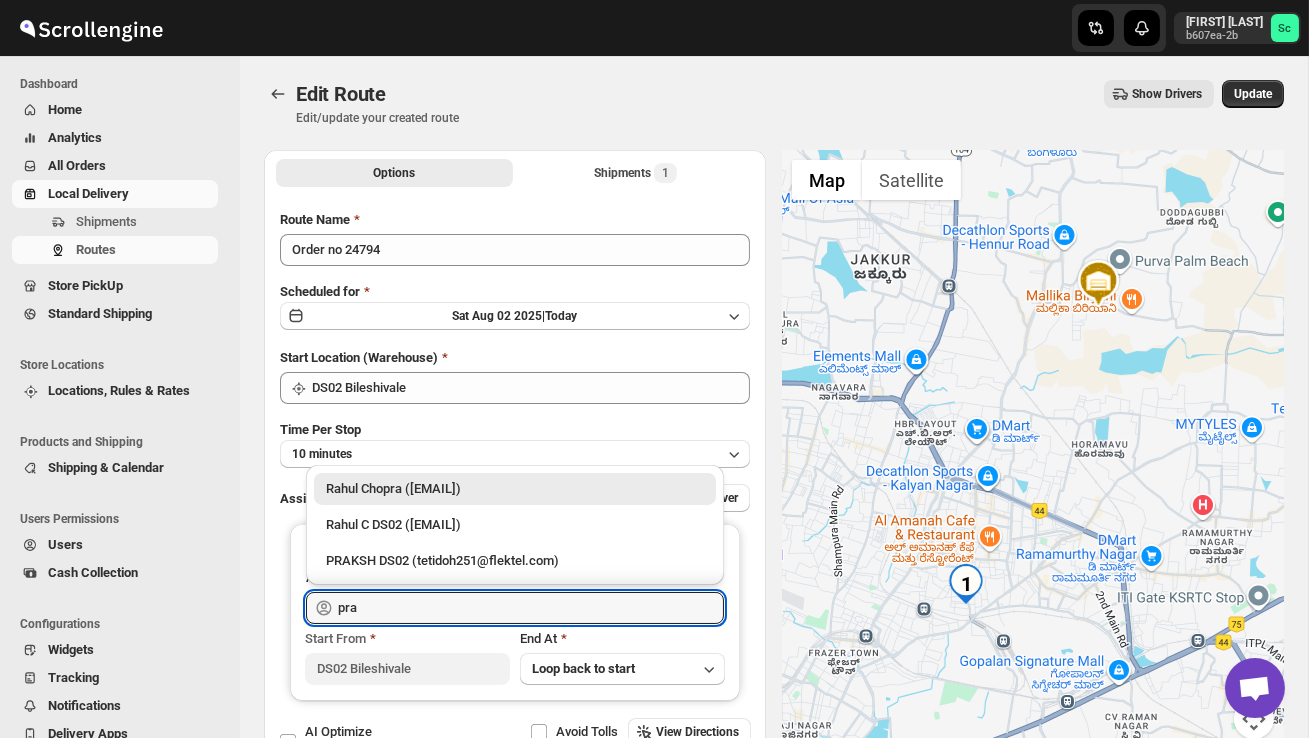 click on "PRAKSH DS02 (tetidoh251@flektel.com)" at bounding box center (515, 561) 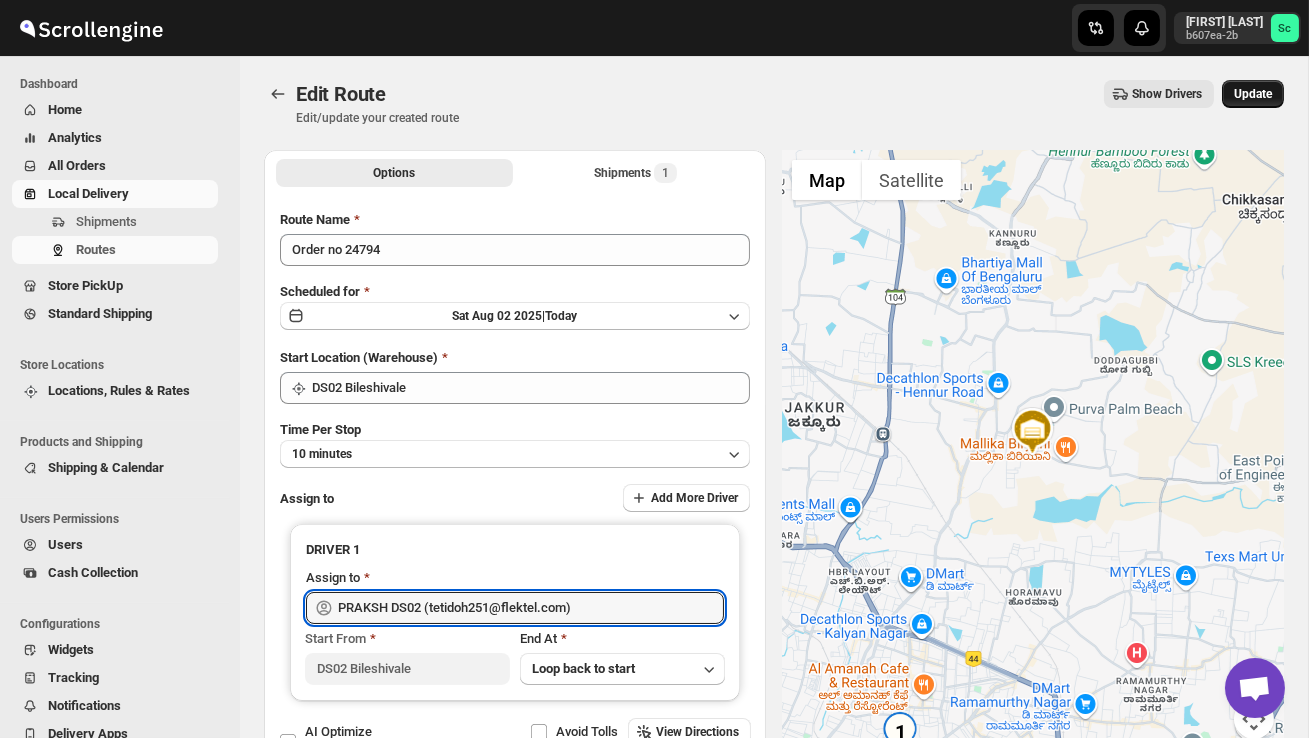 type on "PRAKSH DS02 (tetidoh251@flektel.com)" 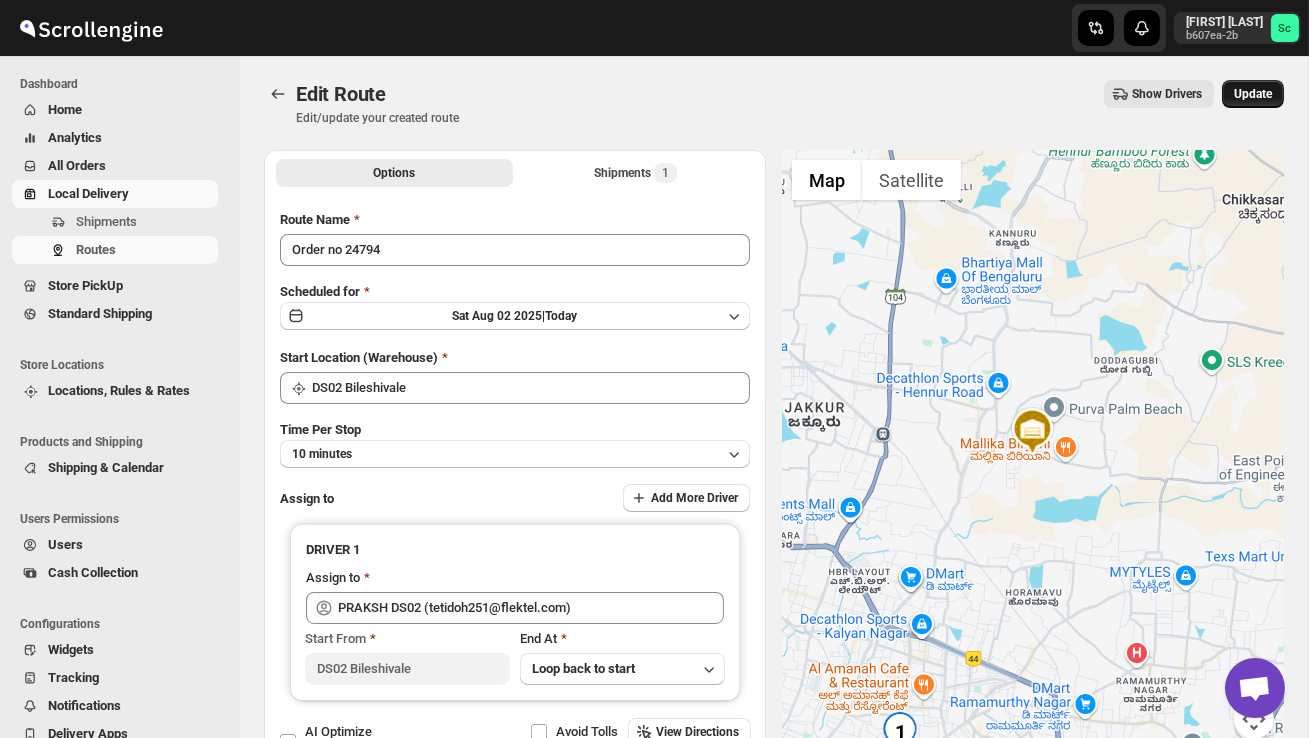 click on "Update" at bounding box center (1253, 94) 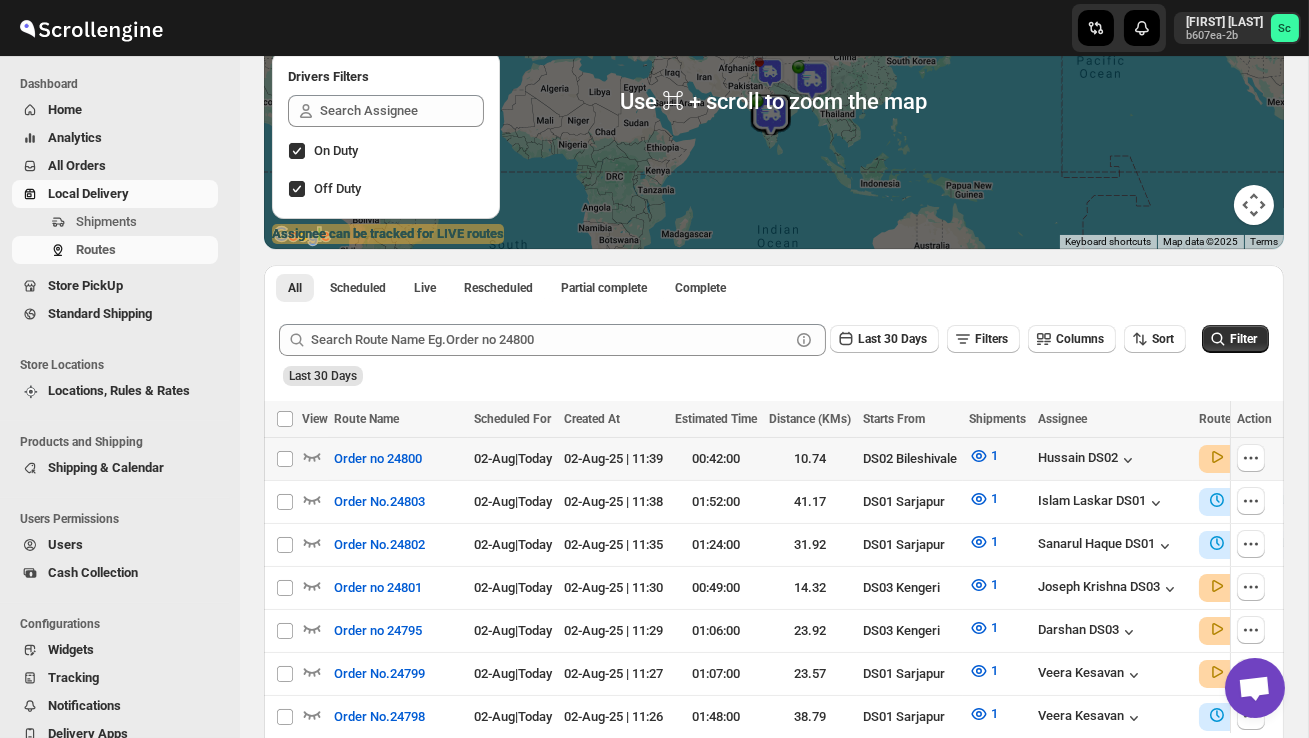 scroll, scrollTop: 317, scrollLeft: 0, axis: vertical 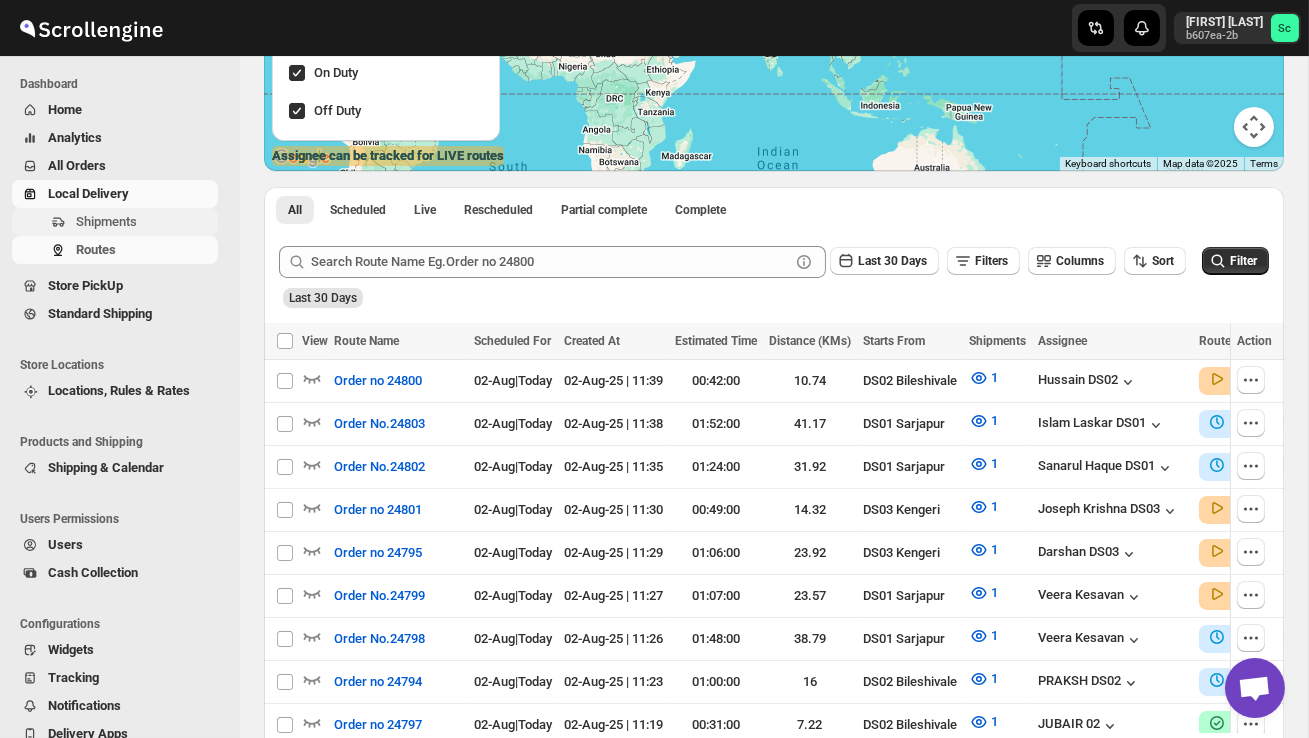 click on "Shipments" at bounding box center (145, 222) 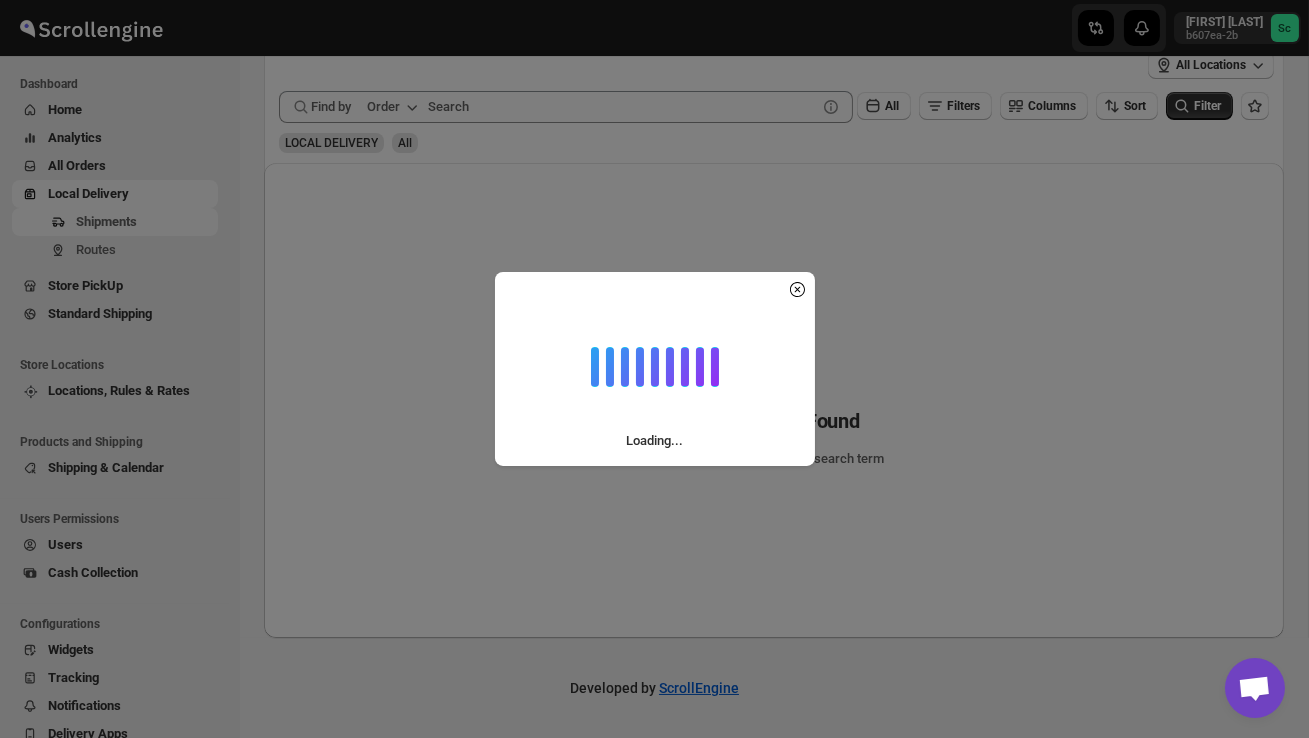 scroll, scrollTop: 0, scrollLeft: 0, axis: both 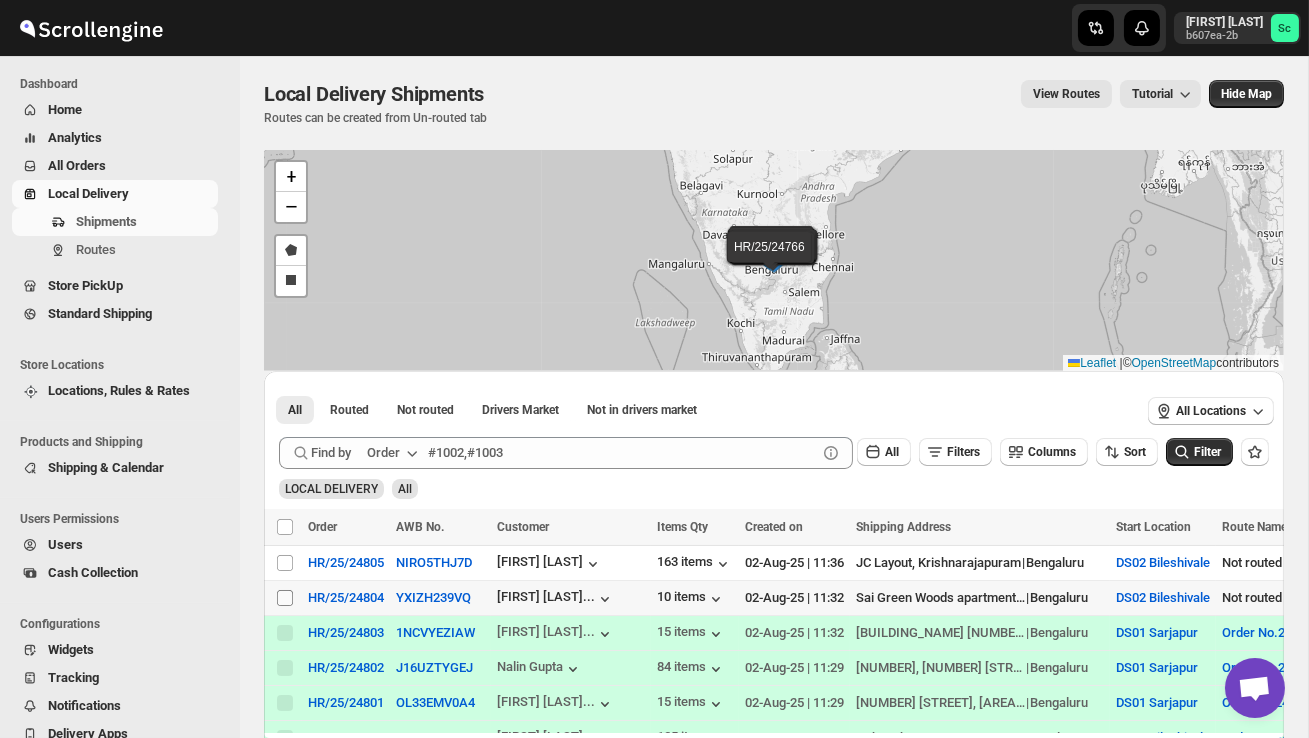 click on "Select shipment" at bounding box center [285, 598] 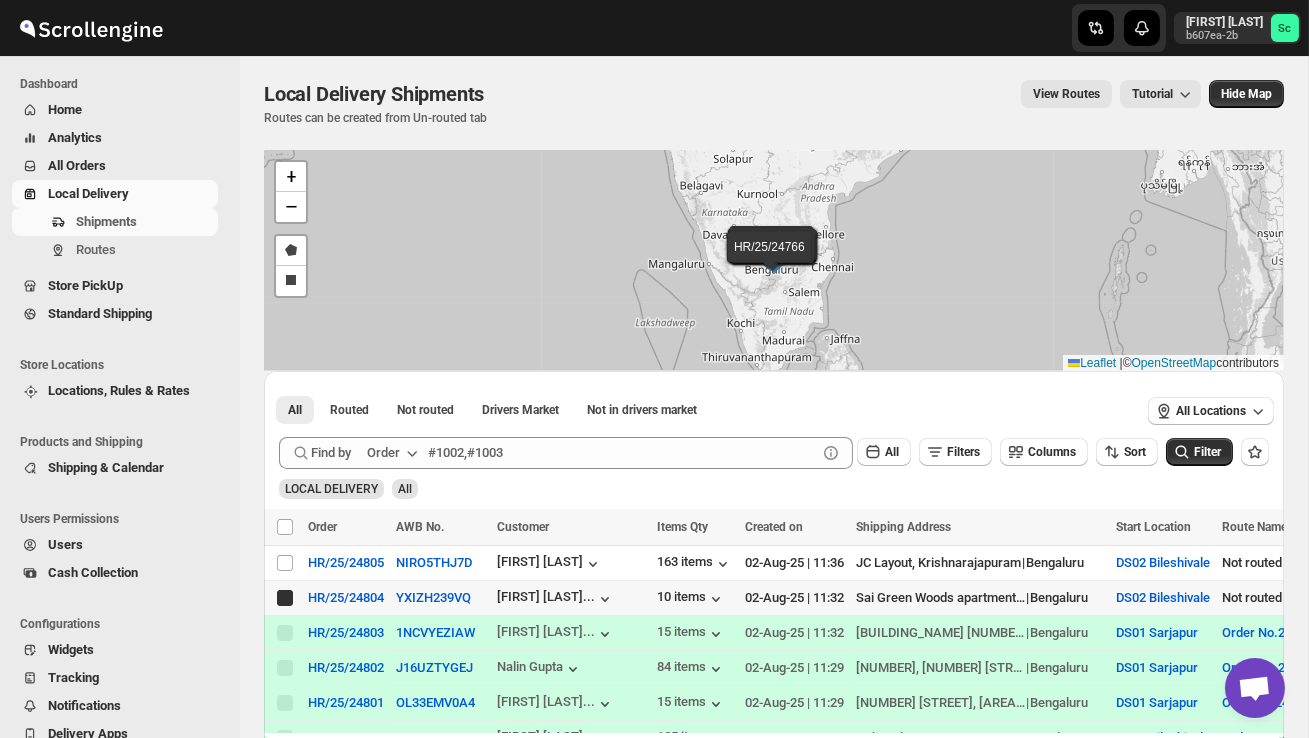 checkbox on "true" 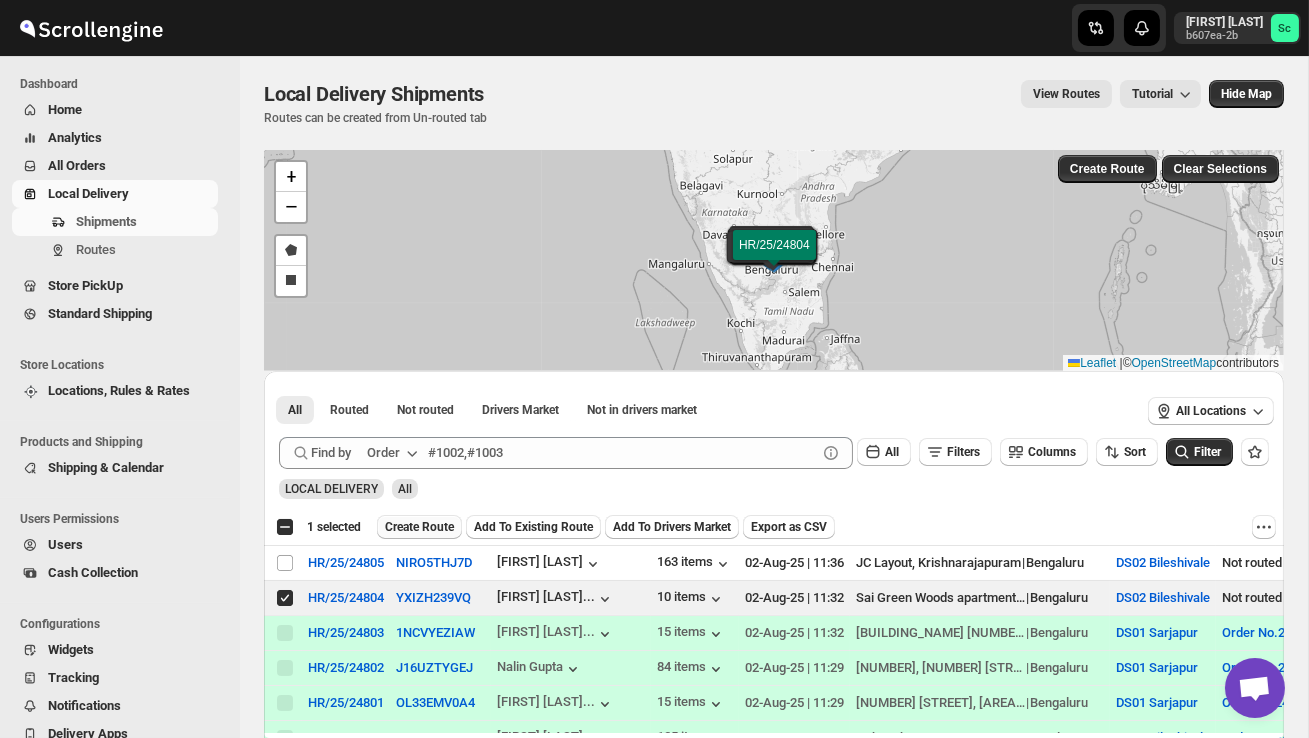 click on "Create Route" at bounding box center [419, 527] 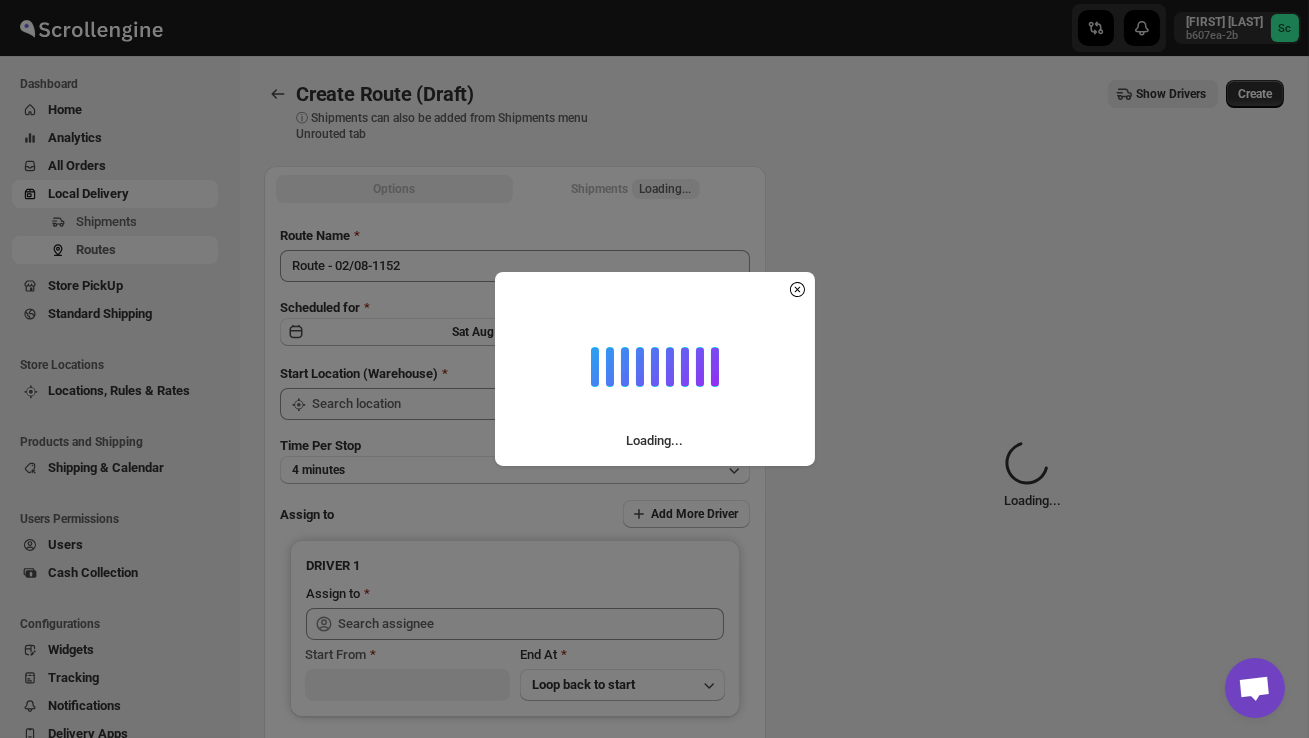 type on "DS02 Bileshivale" 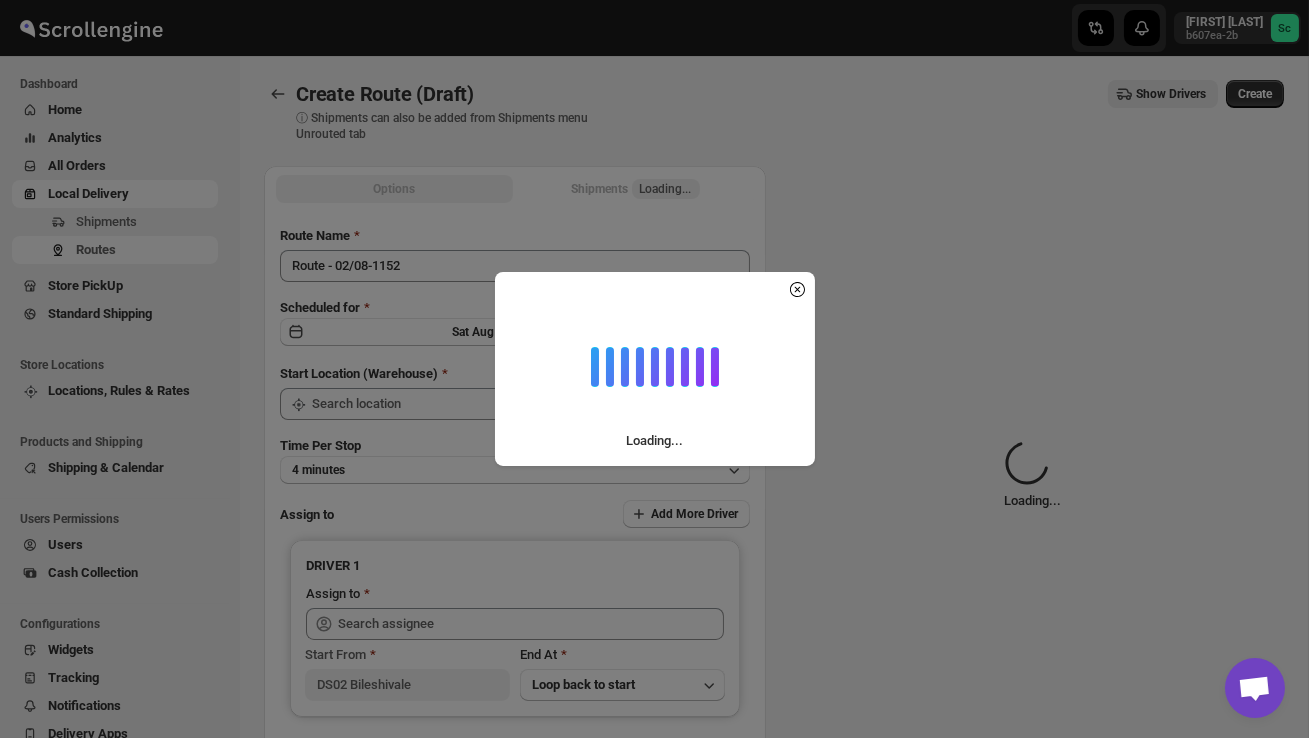 type on "DS02 Bileshivale" 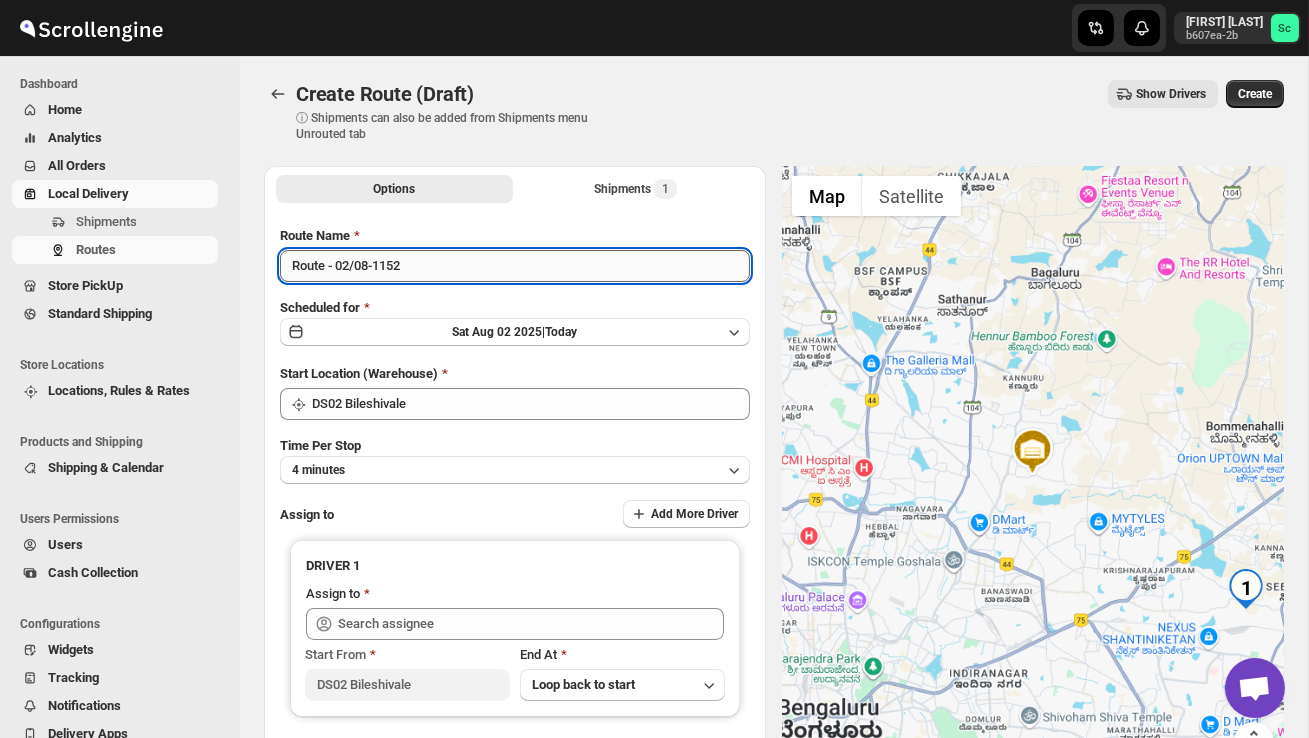 click on "Route - 02/08-1152" at bounding box center [515, 266] 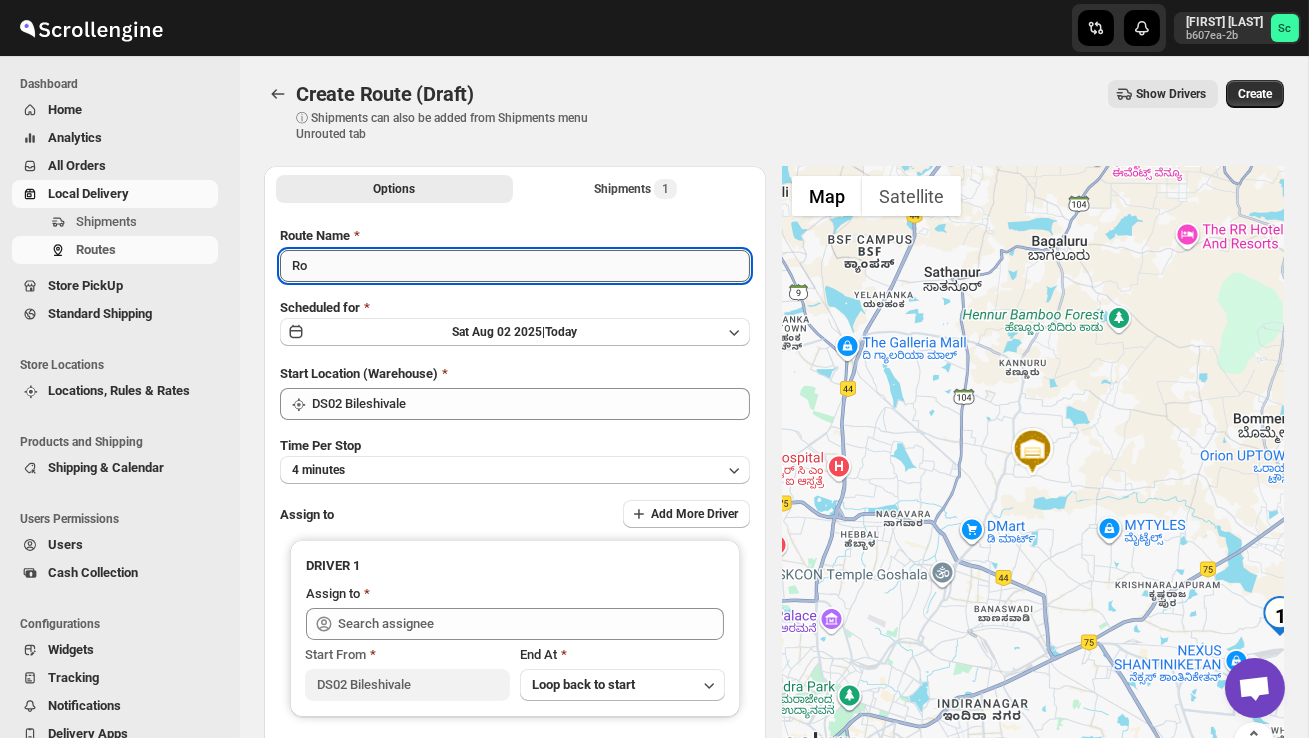 type on "R" 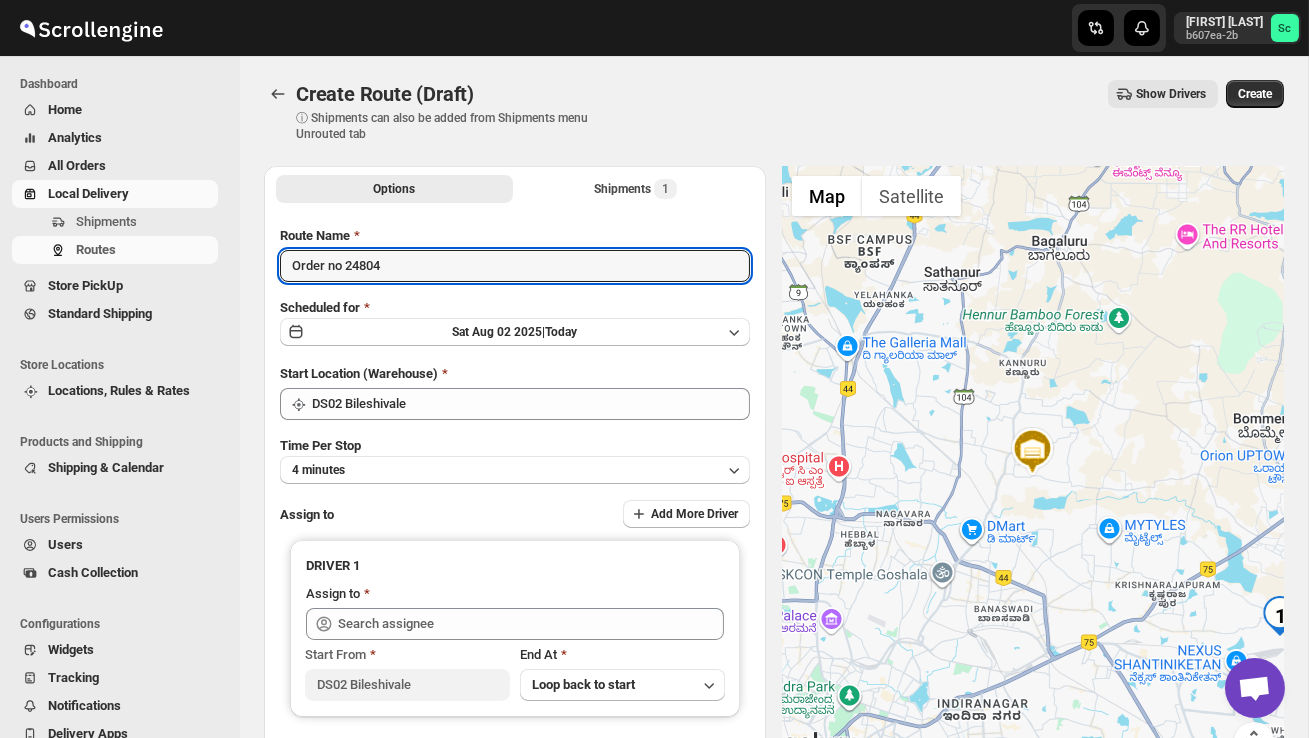 type on "Order no 24804" 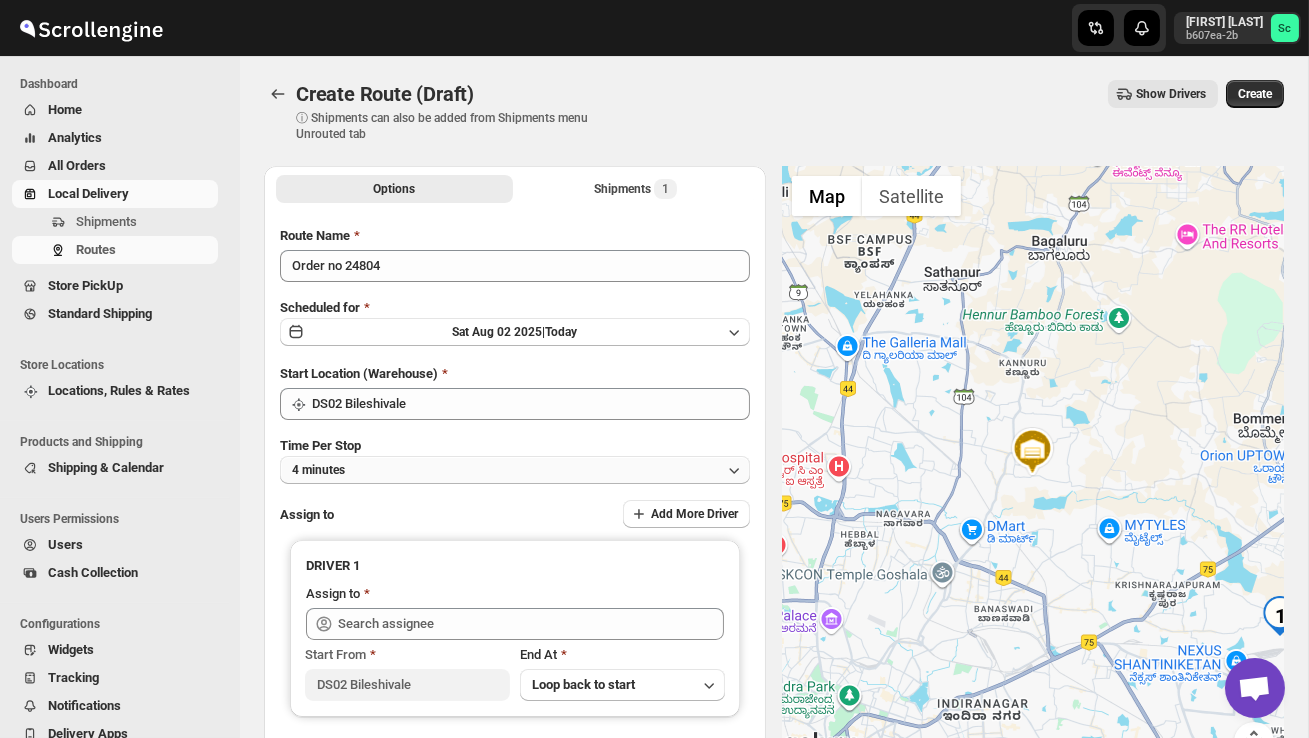 click on "4 minutes" at bounding box center (515, 470) 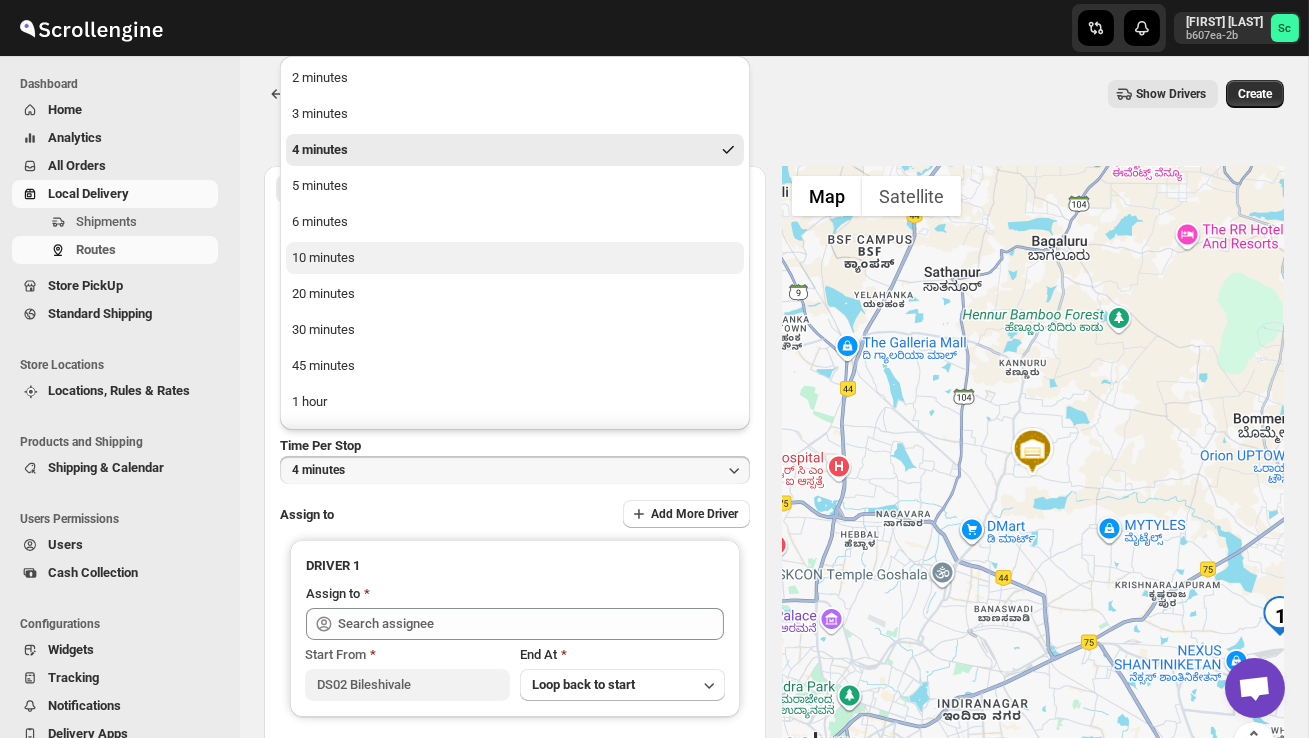 click on "10 minutes" at bounding box center (323, 258) 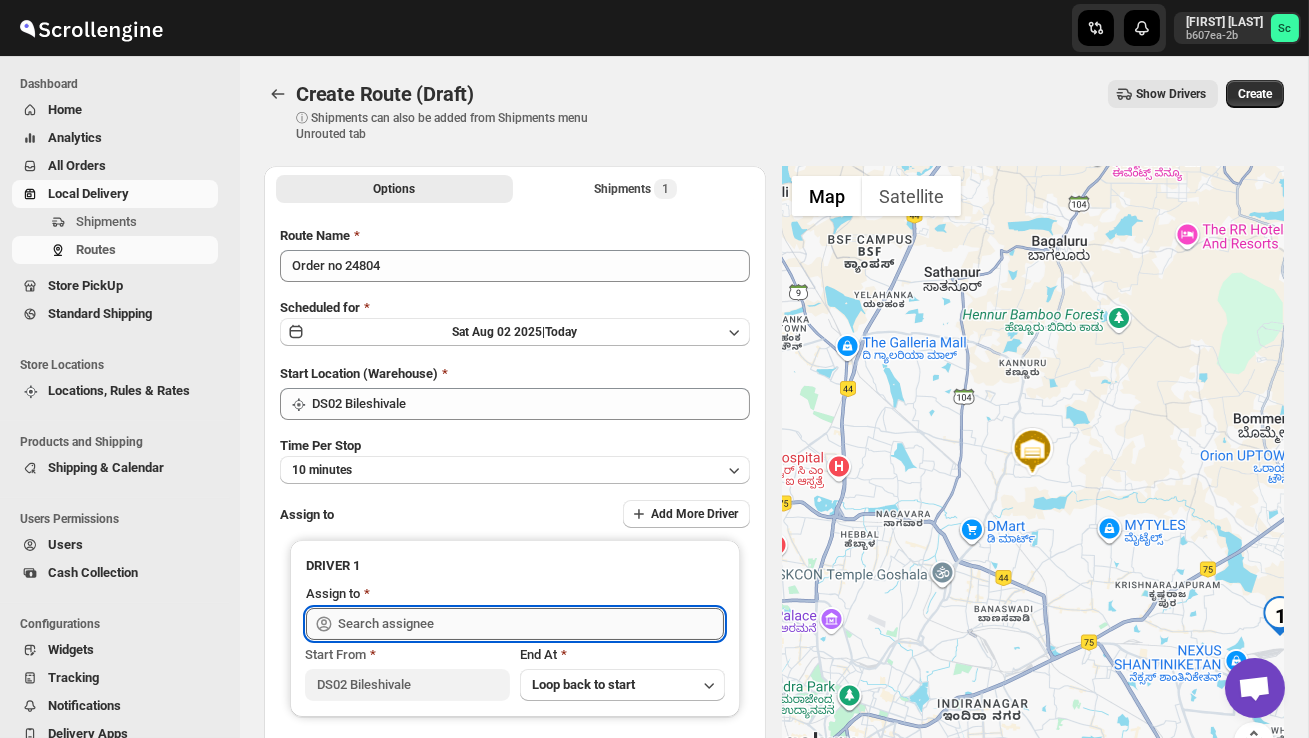 click at bounding box center [531, 624] 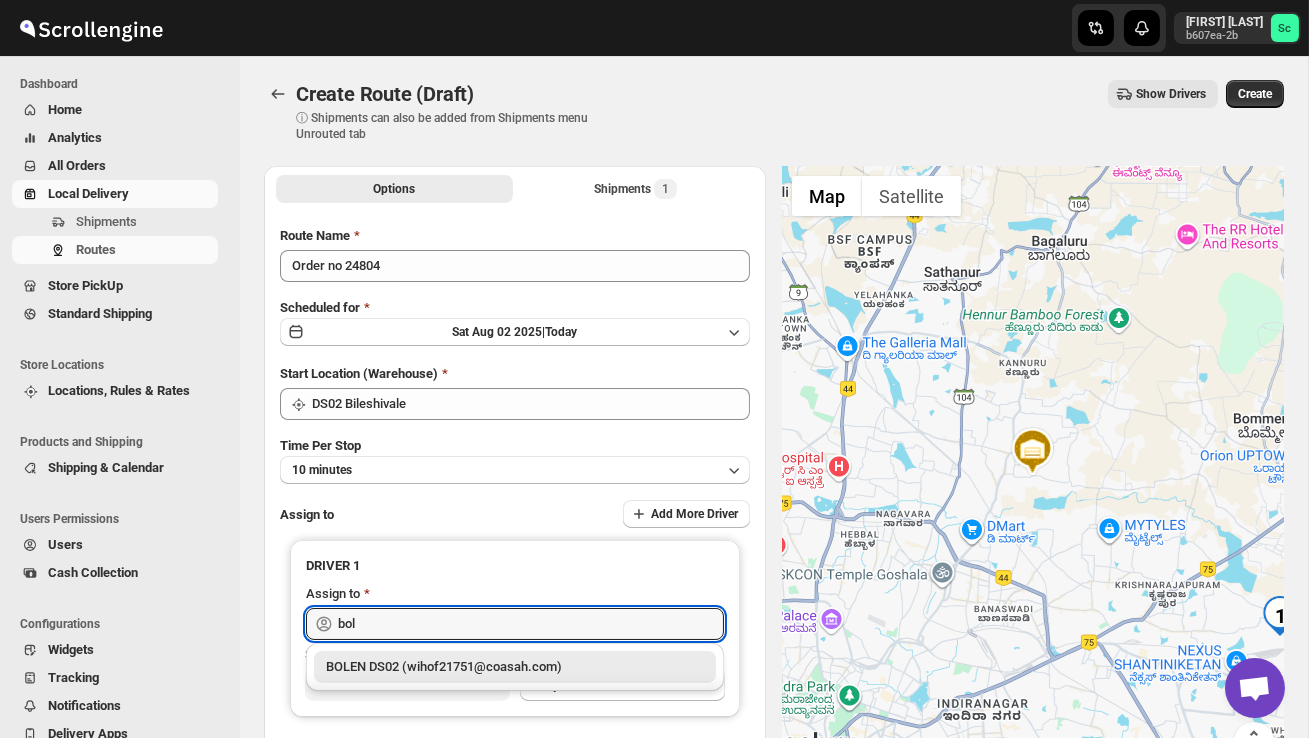 click on "BOLEN DS02 (wihof21751@coasah.com)" at bounding box center (515, 667) 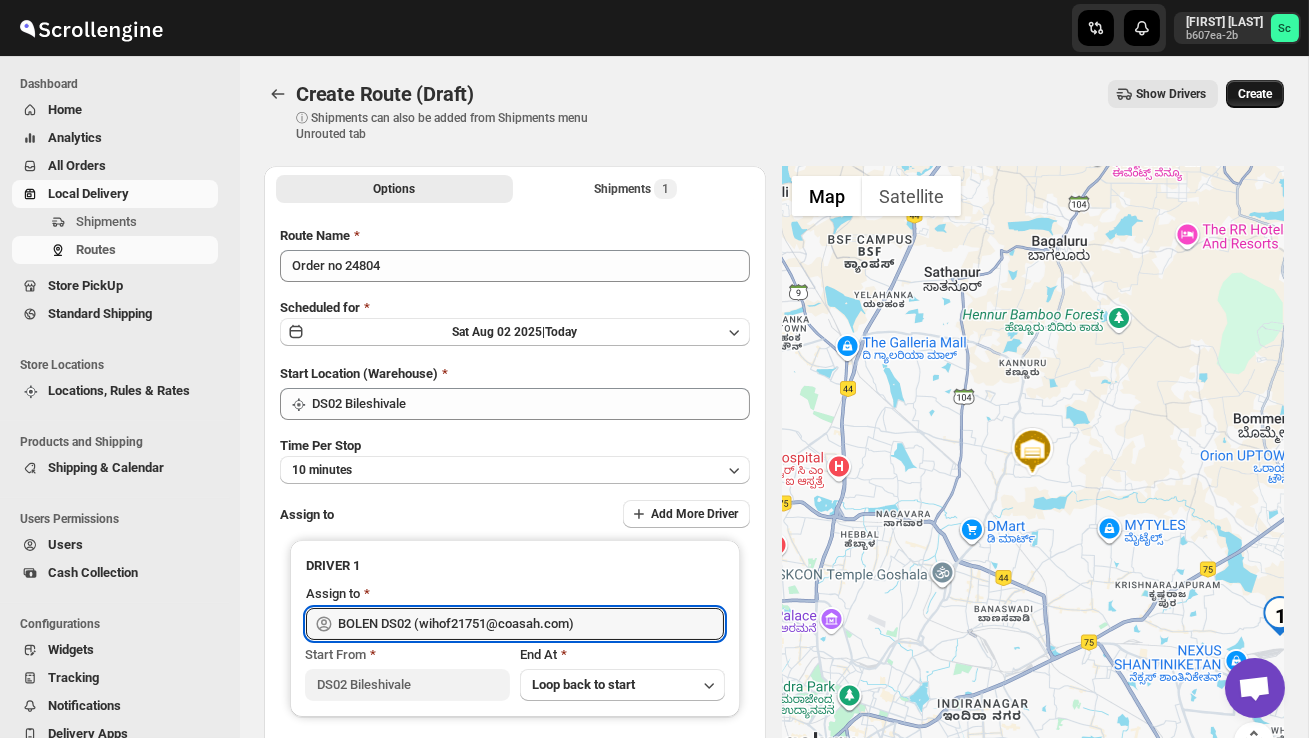 type on "BOLEN DS02 (wihof21751@coasah.com)" 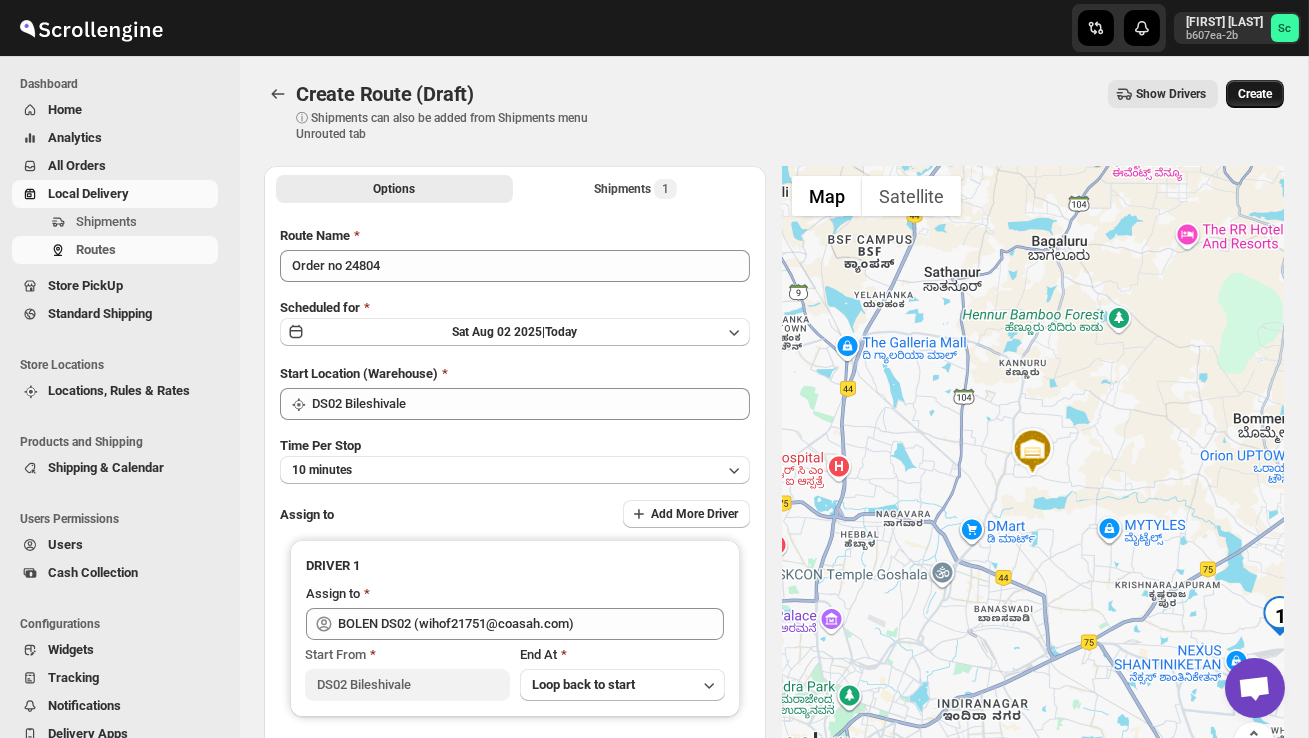 click on "Create" at bounding box center [1255, 94] 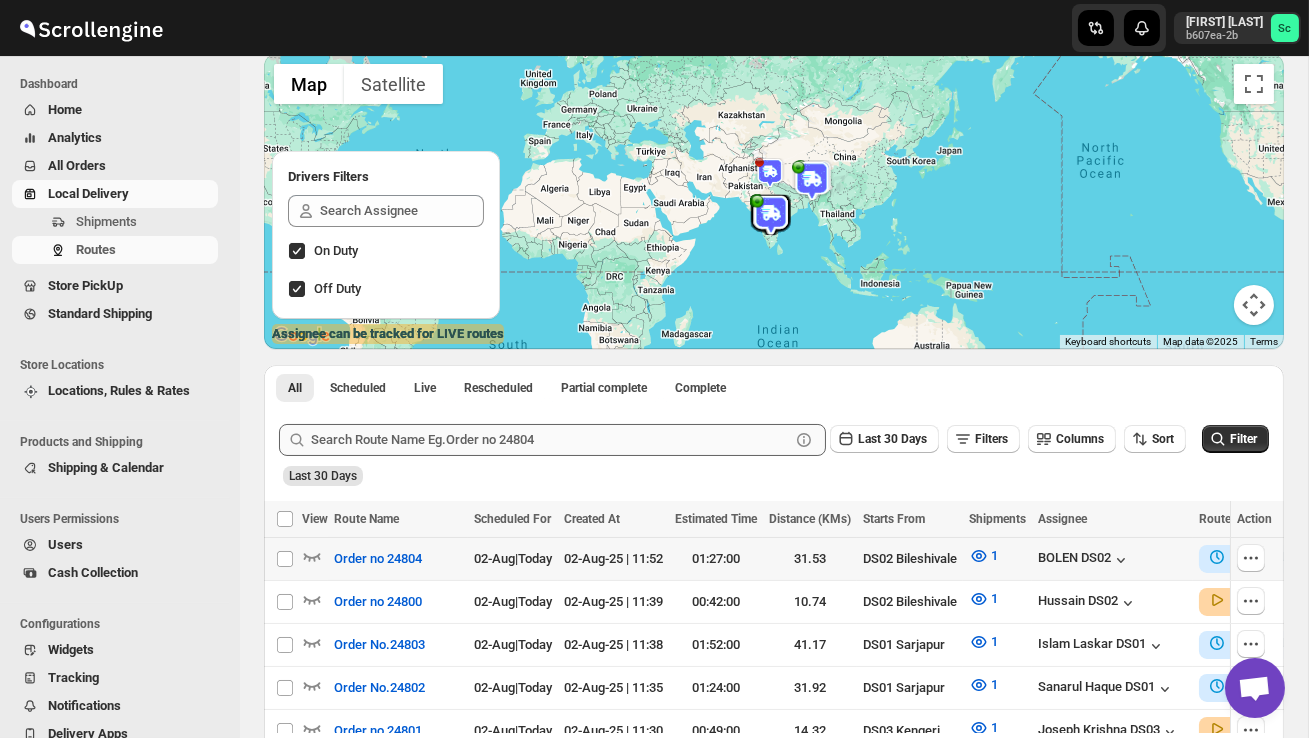 scroll, scrollTop: 144, scrollLeft: 0, axis: vertical 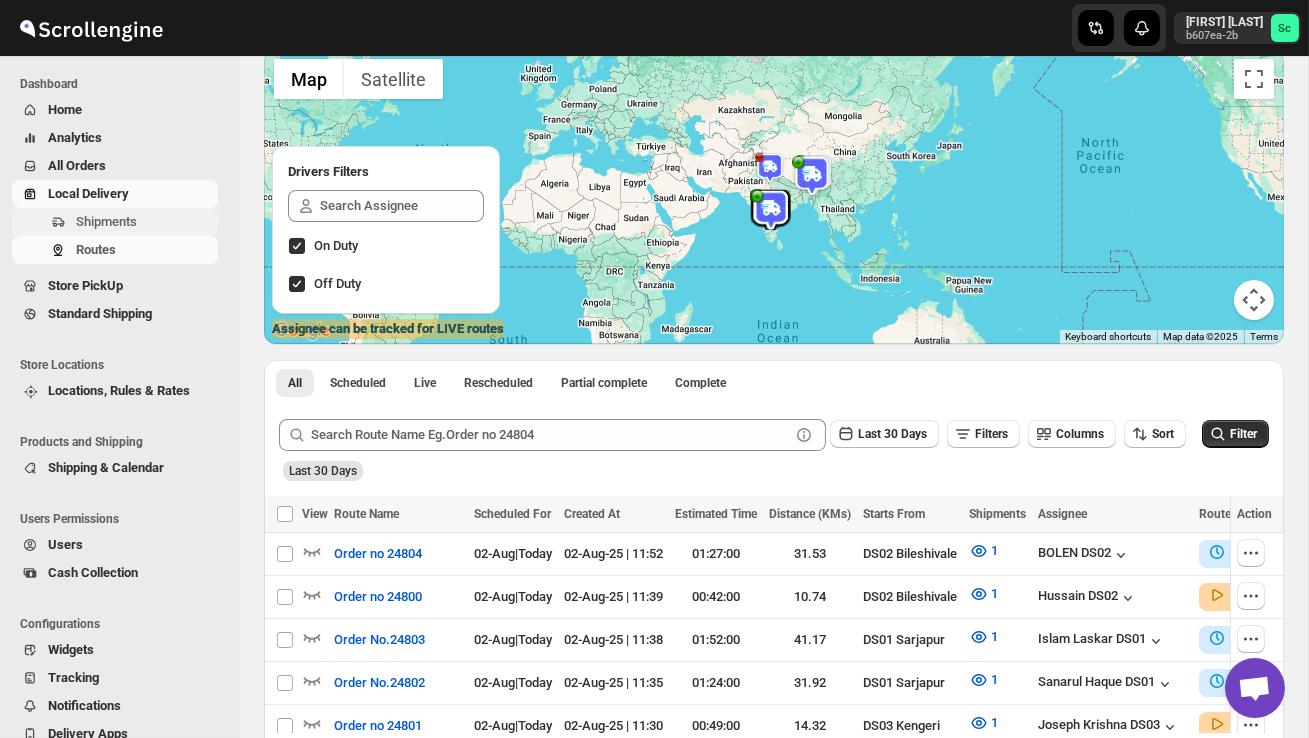 click on "Shipments" at bounding box center [115, 222] 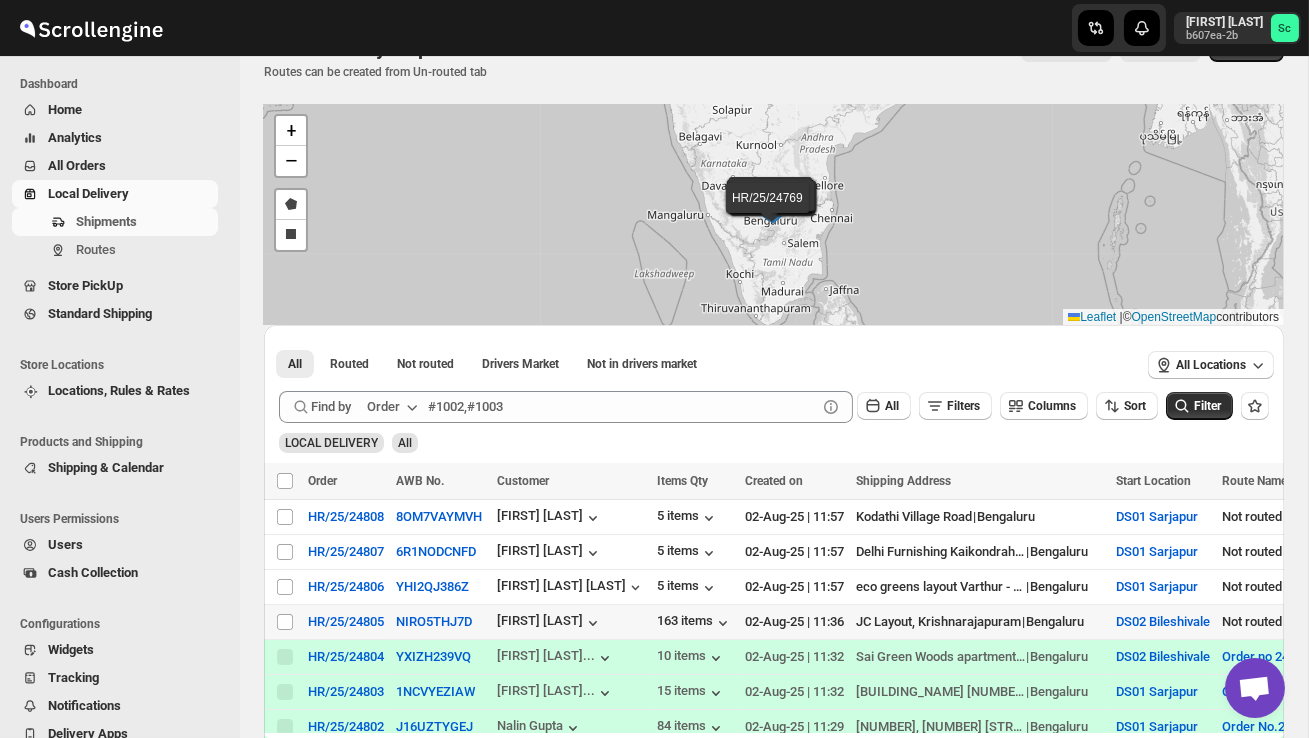 scroll, scrollTop: 60, scrollLeft: 0, axis: vertical 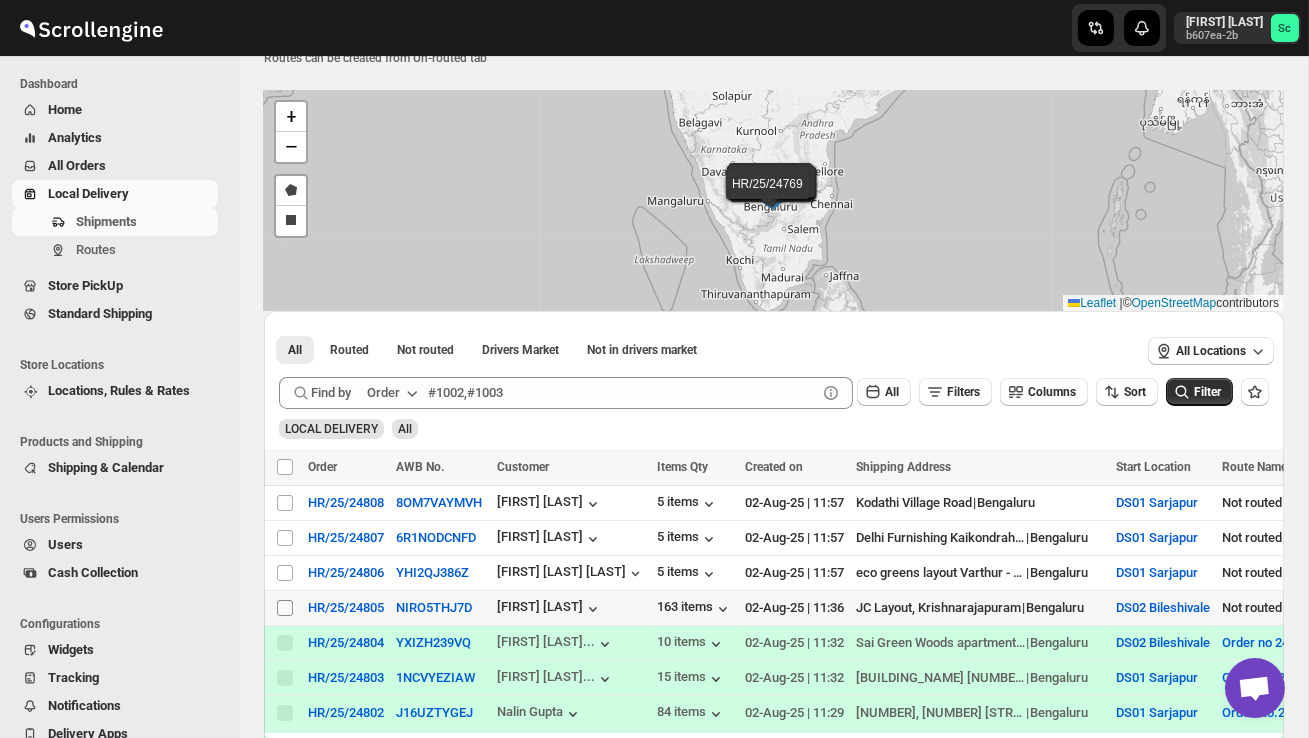 click on "Select shipment" at bounding box center [285, 608] 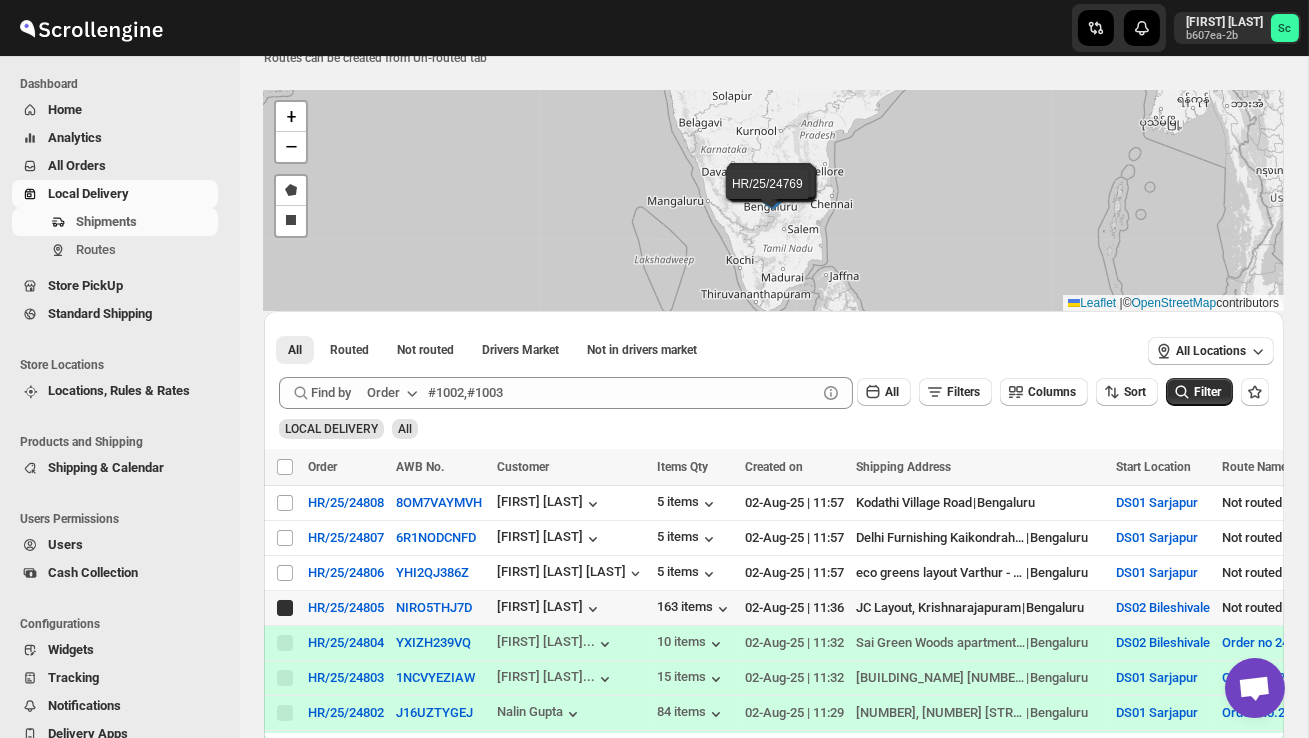 checkbox on "true" 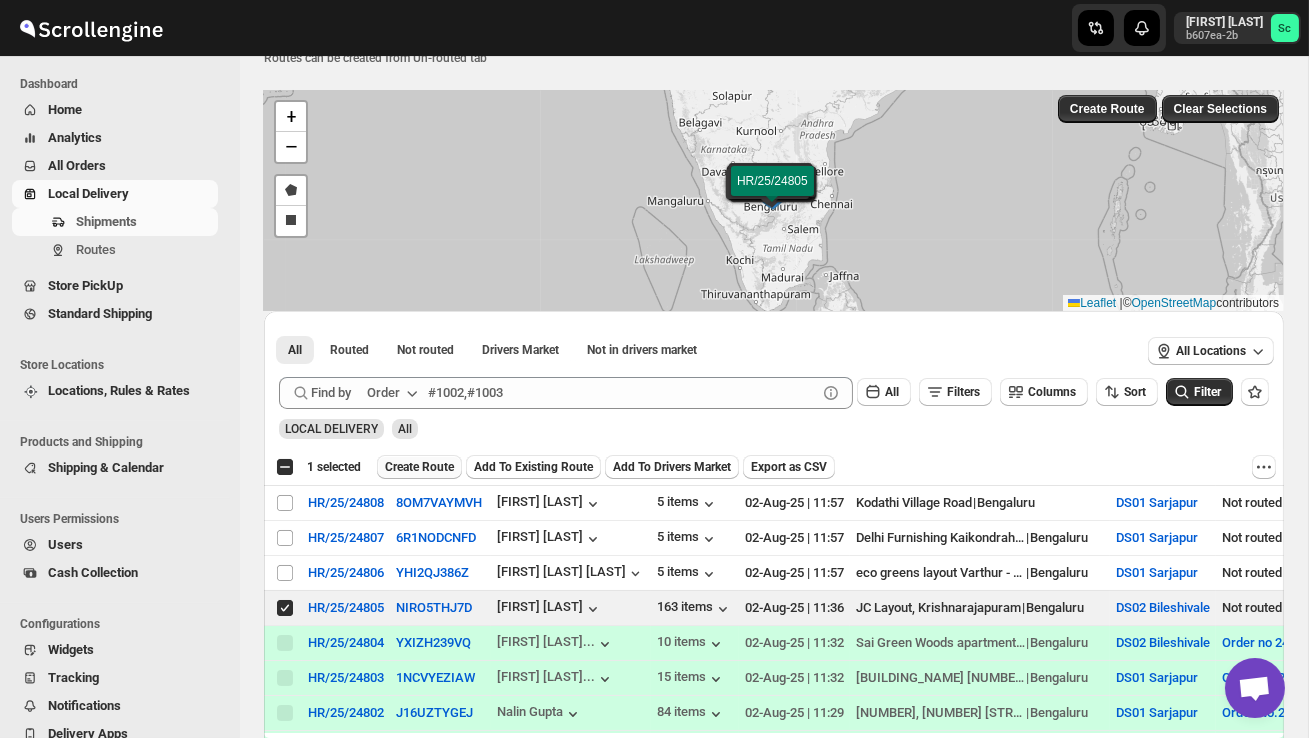 click on "Create Route" at bounding box center (419, 467) 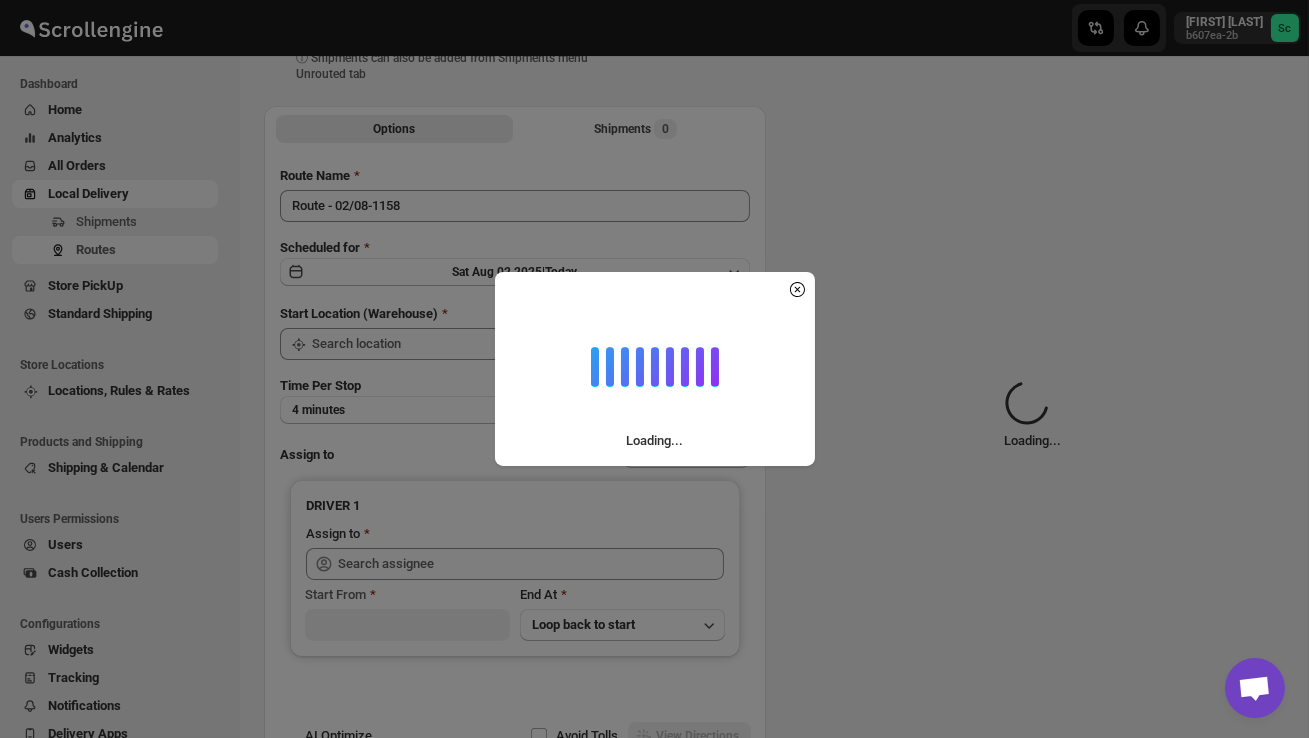 scroll, scrollTop: 0, scrollLeft: 0, axis: both 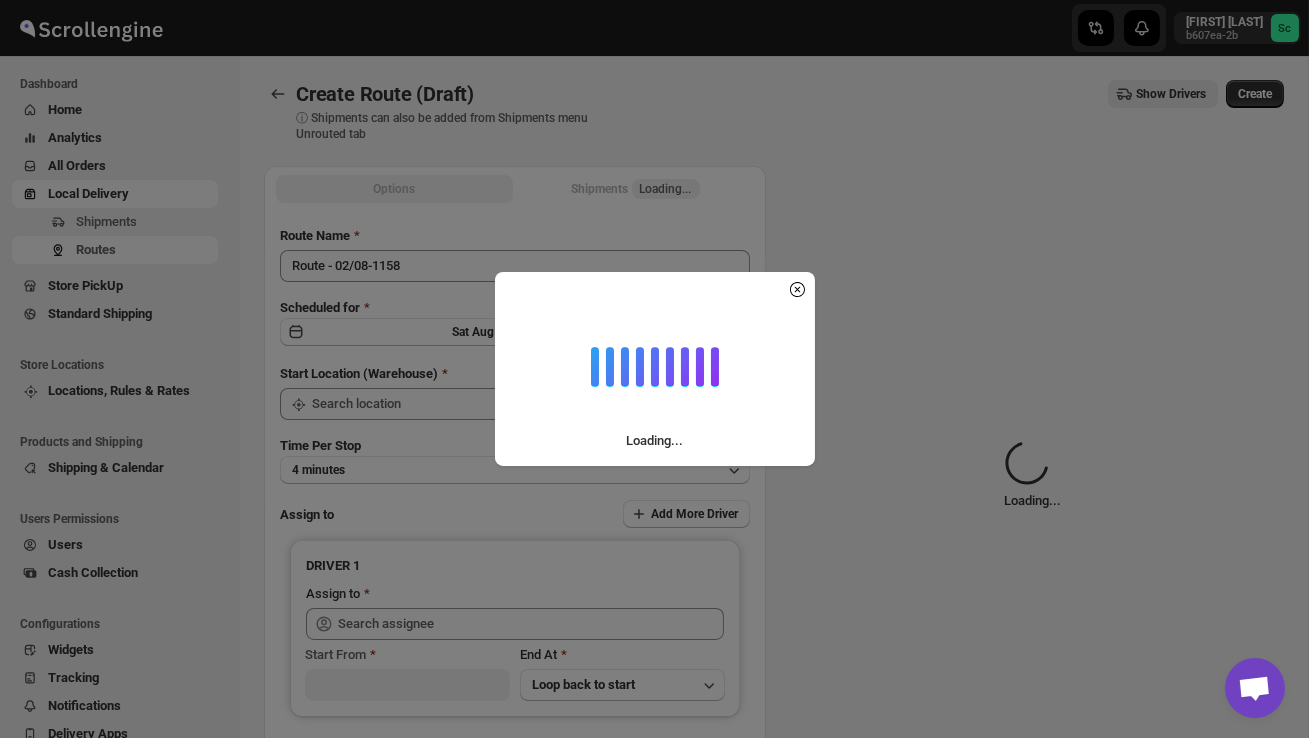 type on "DS02 Bileshivale" 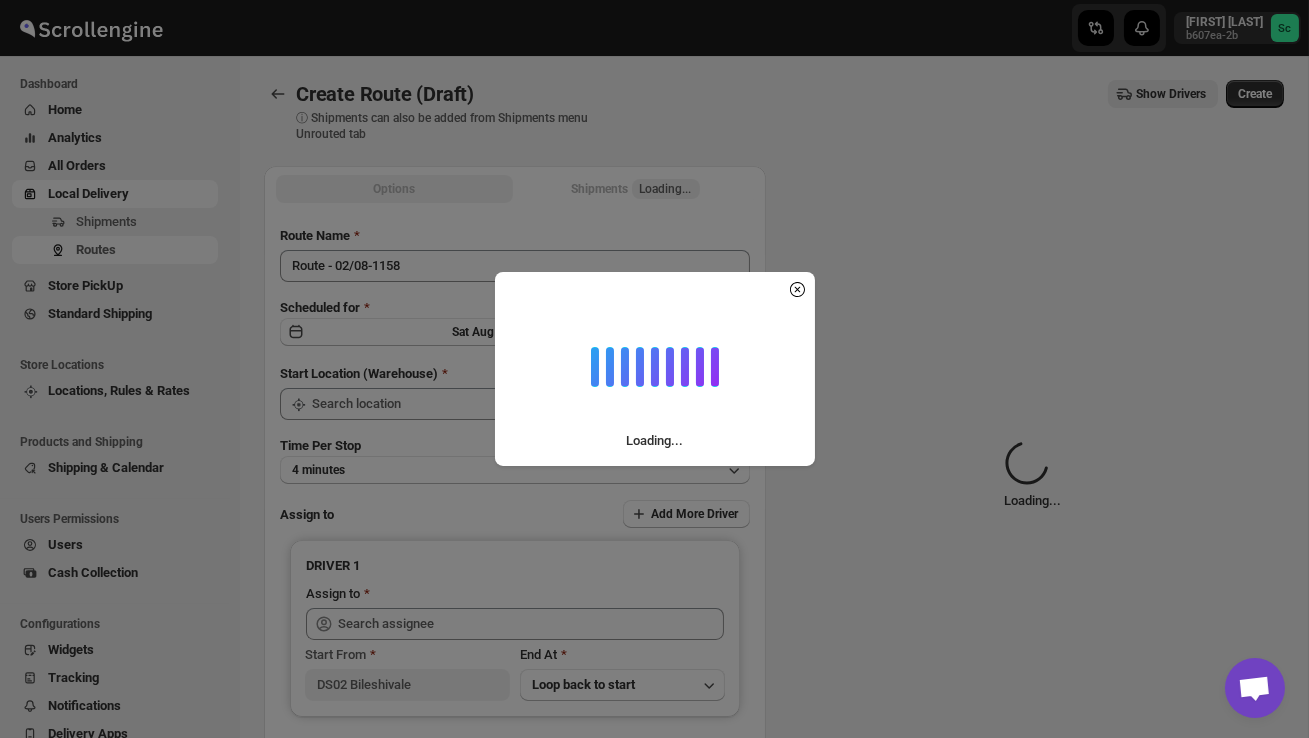 type on "DS02 Bileshivale" 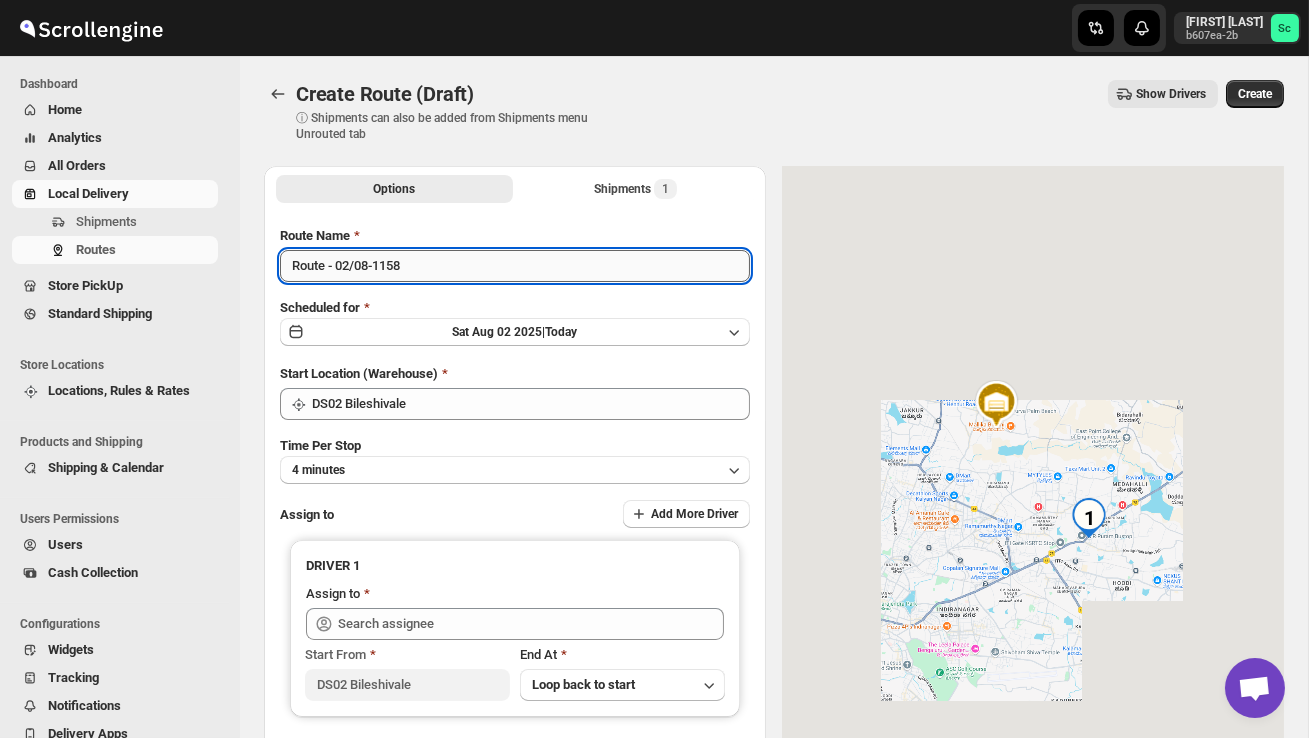 click on "Route - 02/08-1158" at bounding box center [515, 266] 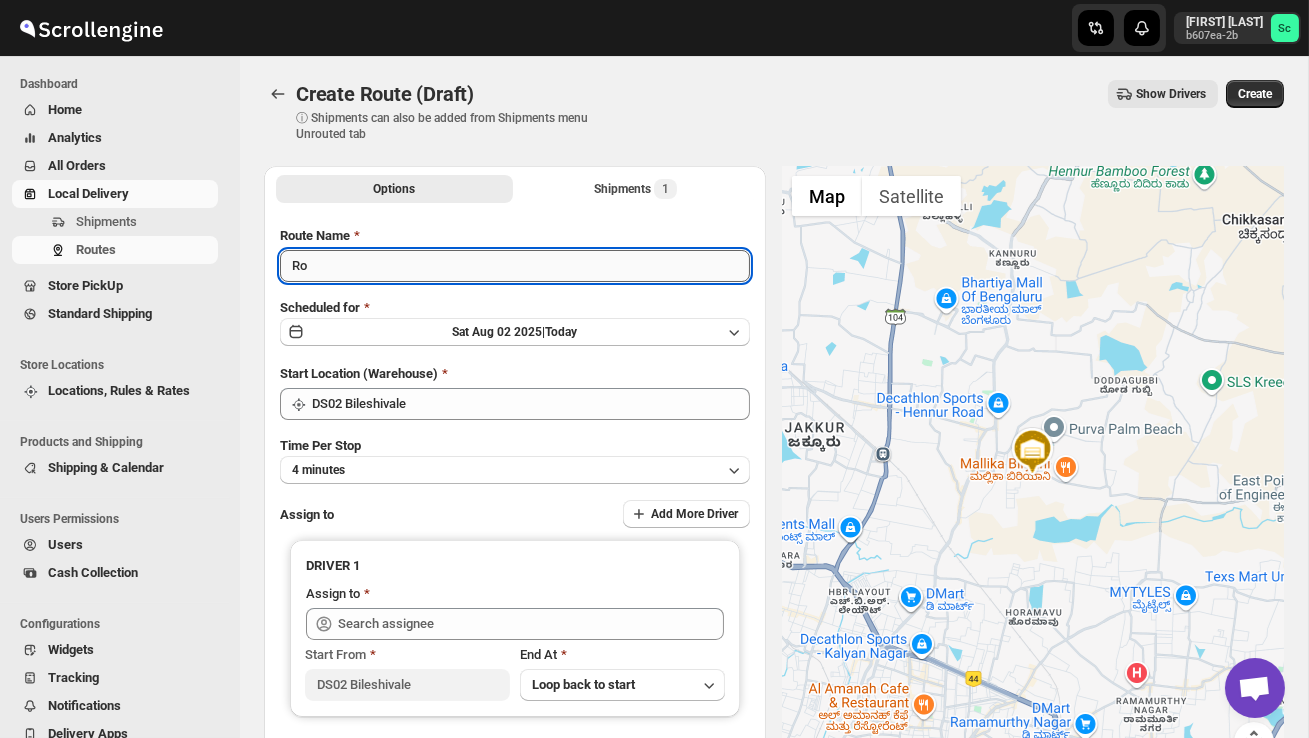 type on "R" 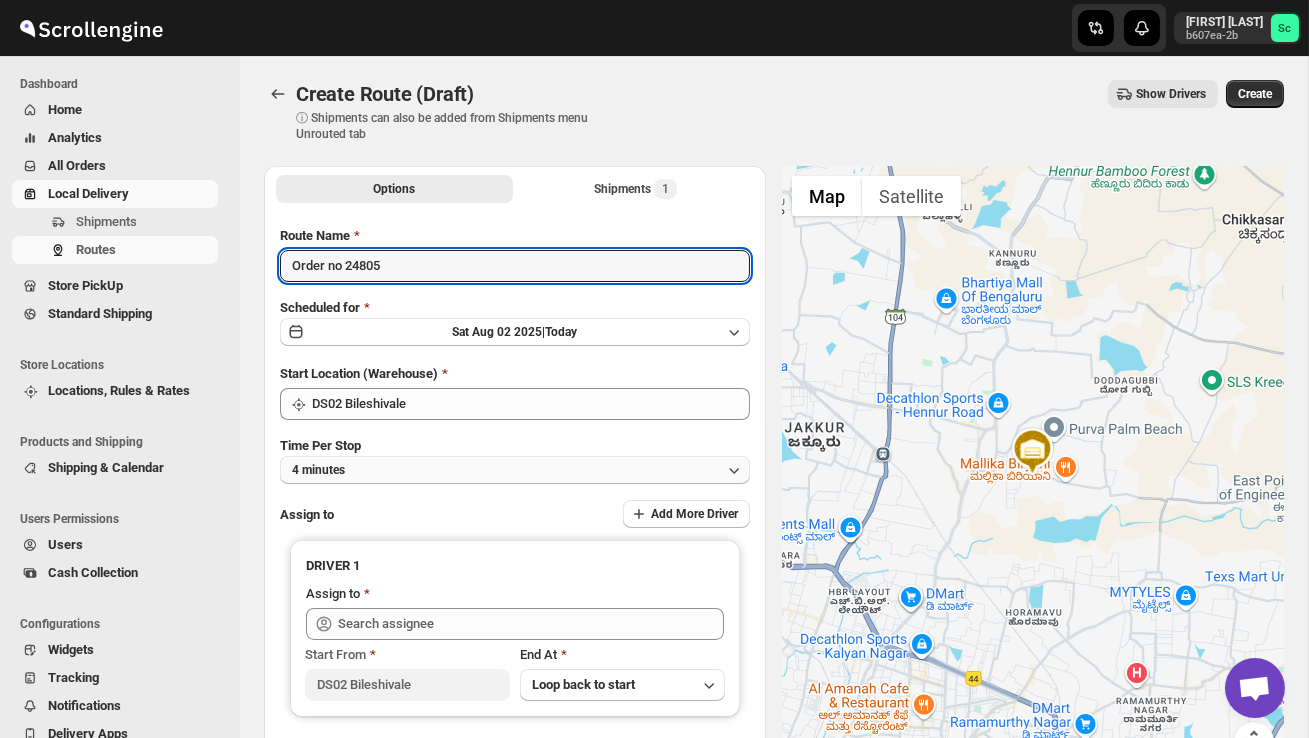 type on "Order no 24805" 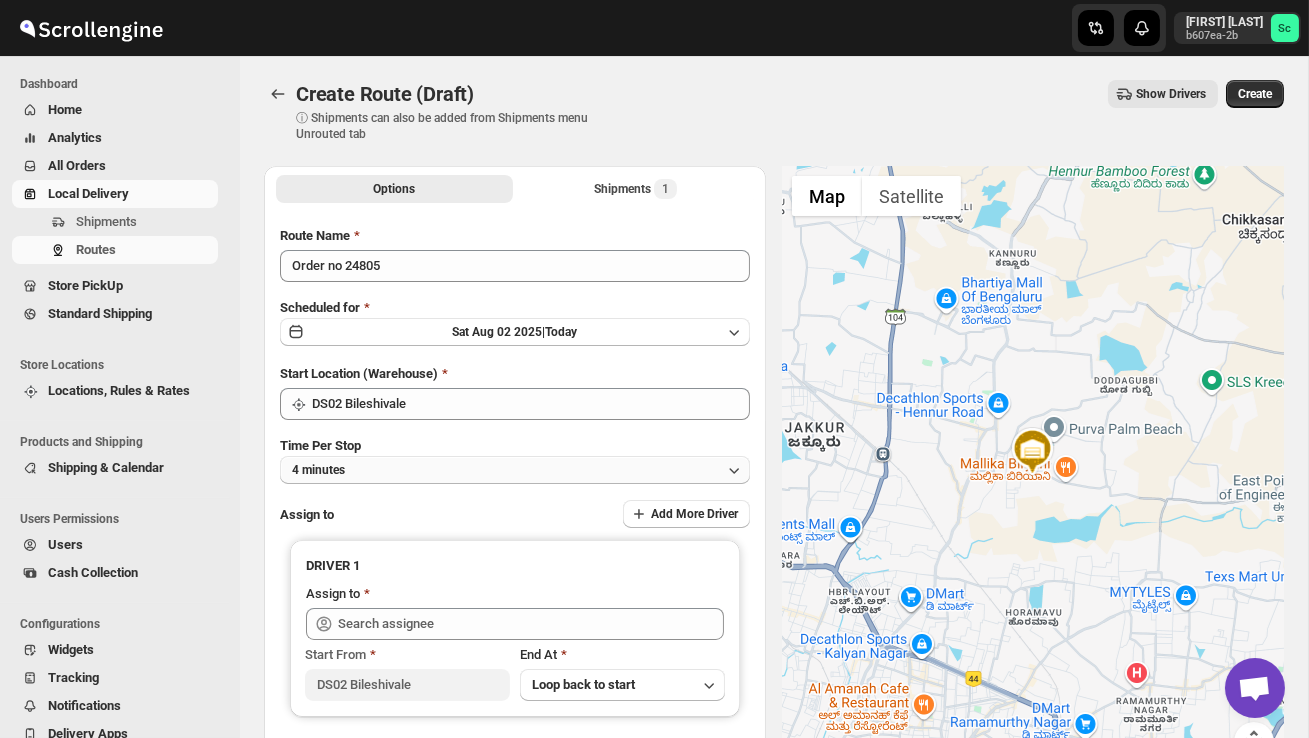 click on "4 minutes" at bounding box center [515, 470] 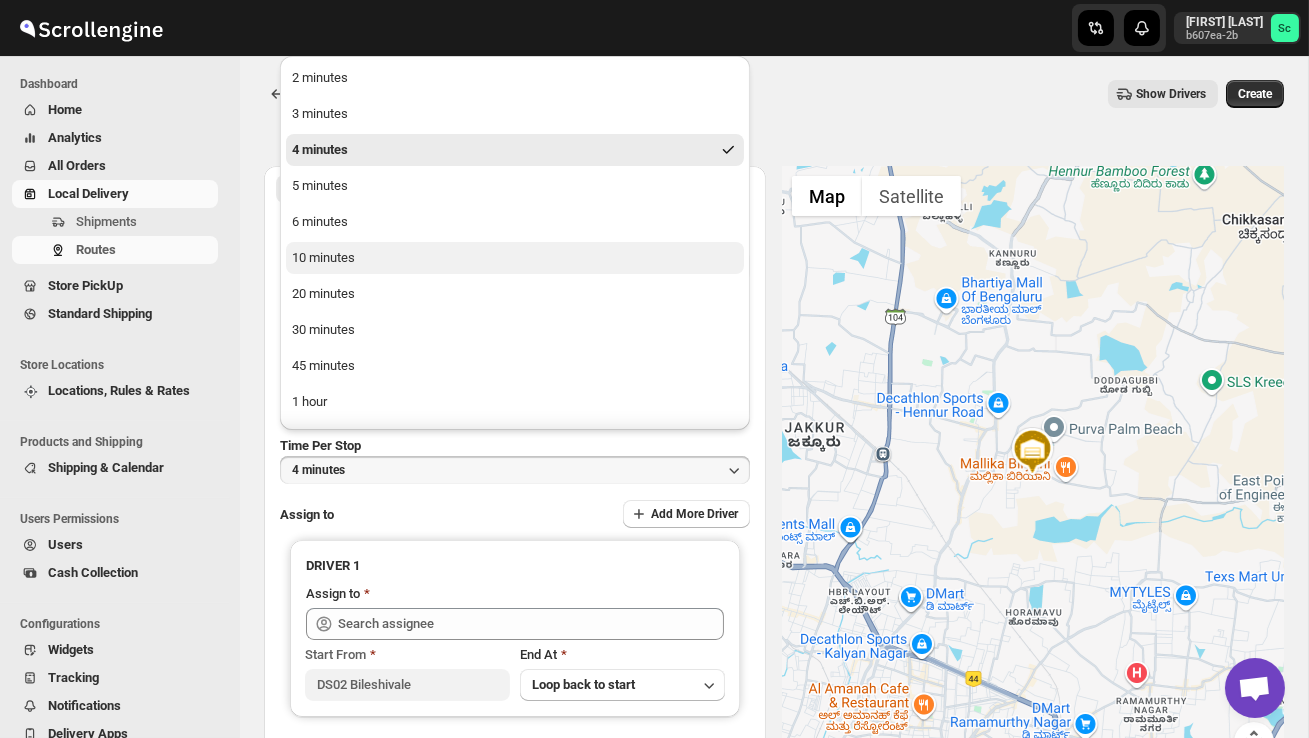 click on "10 minutes" at bounding box center (515, 258) 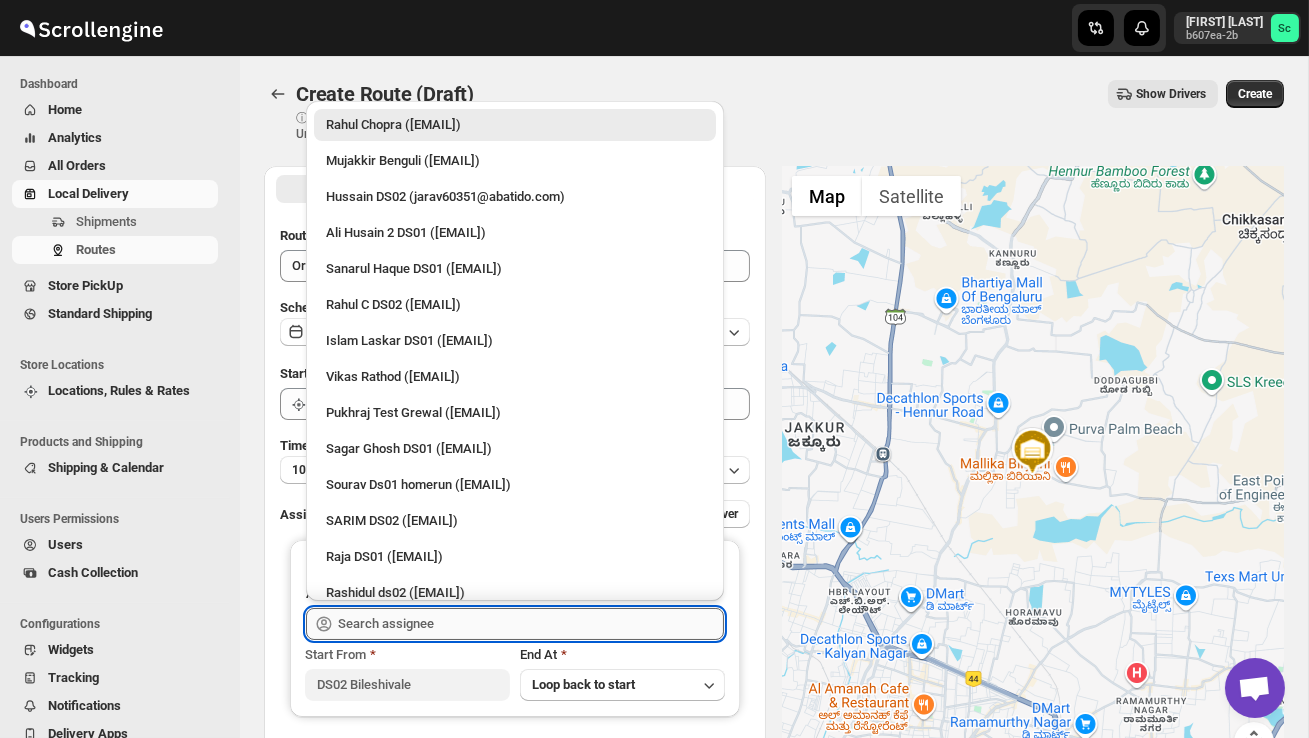 click at bounding box center [531, 624] 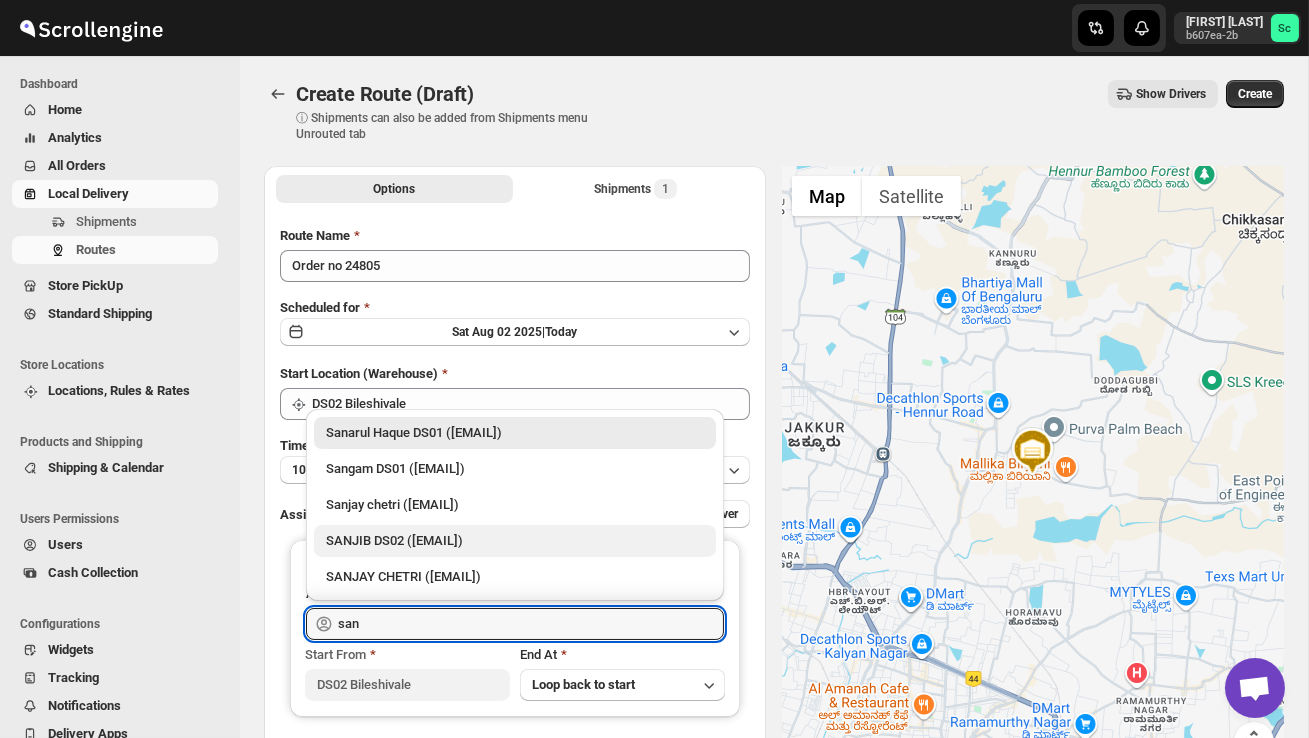 click on "[FIRST]  DS02 ([EMAIL])" at bounding box center (515, 541) 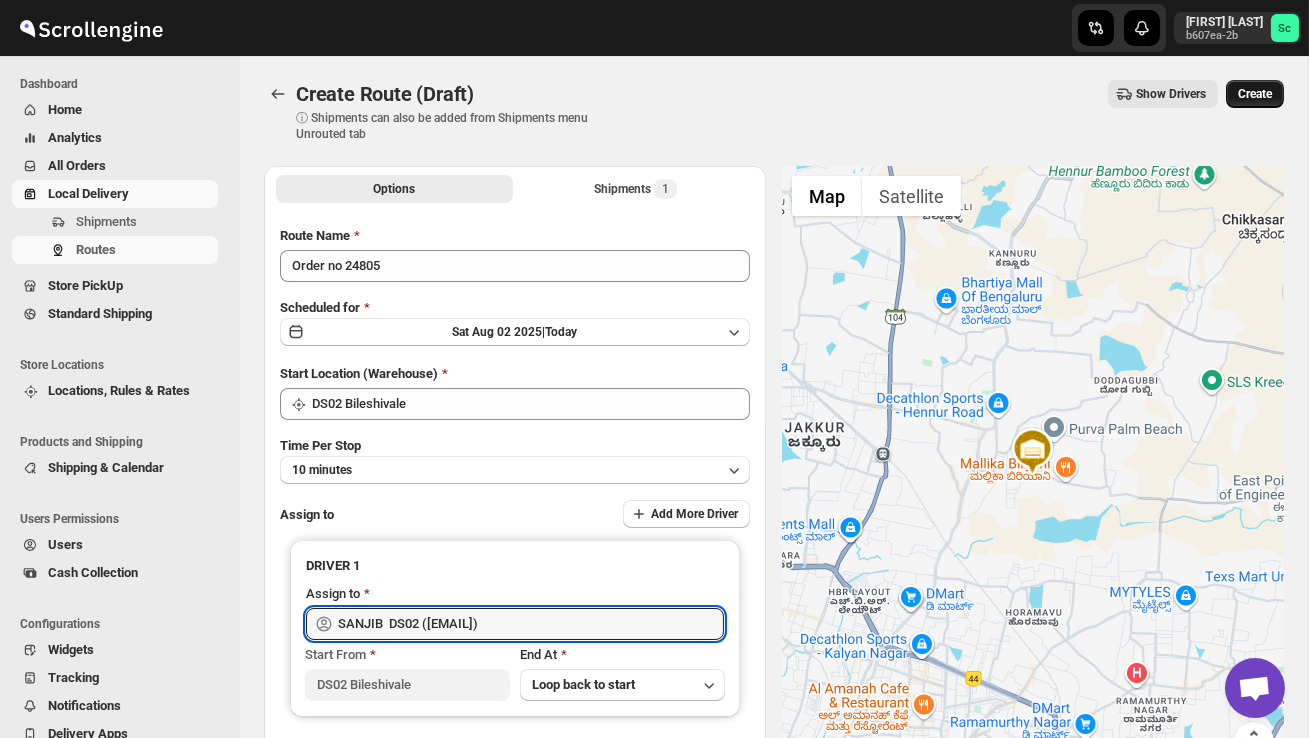 type on "[FIRST]  DS02 ([EMAIL])" 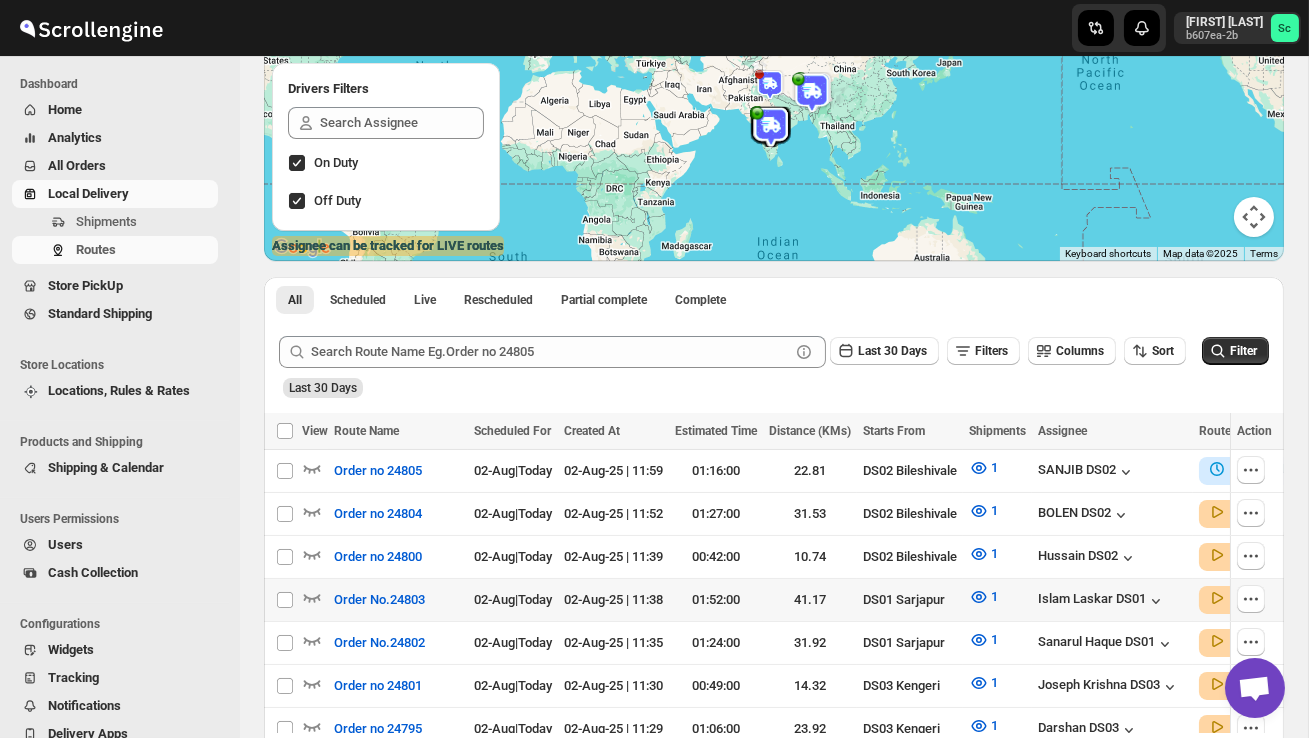scroll, scrollTop: 244, scrollLeft: 0, axis: vertical 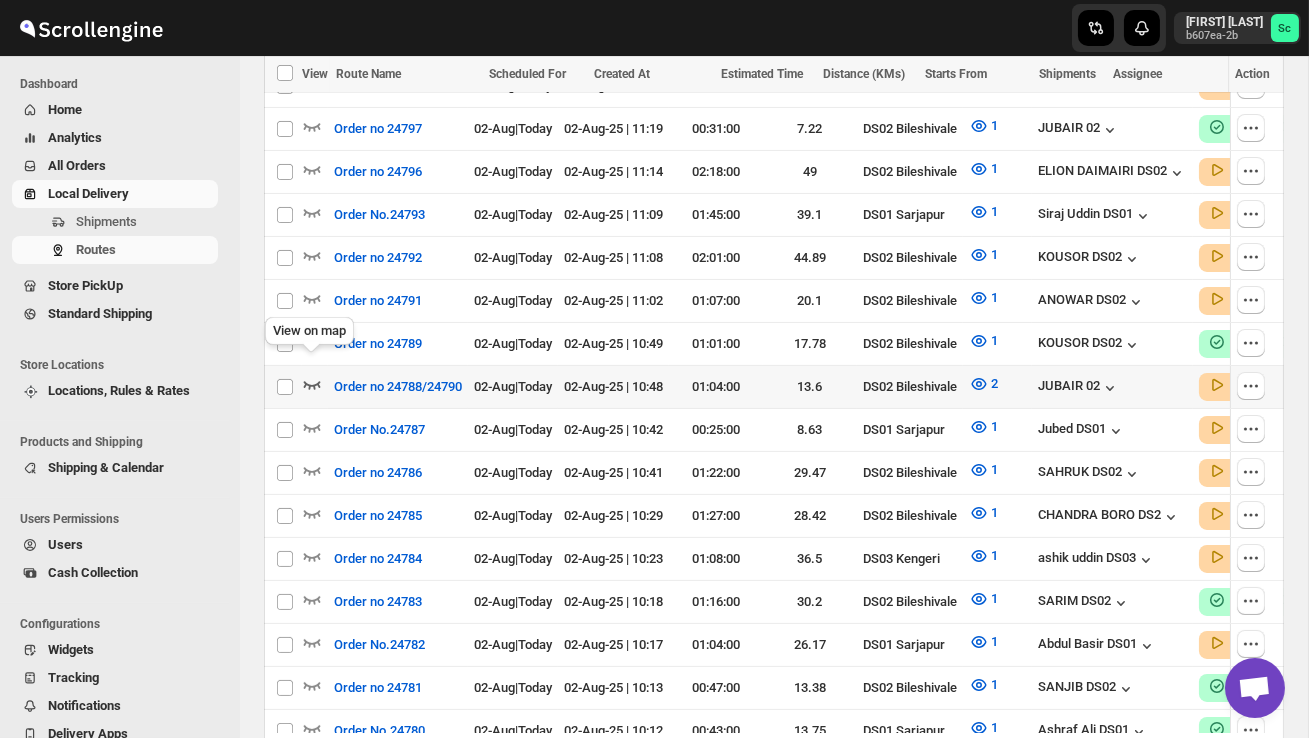click 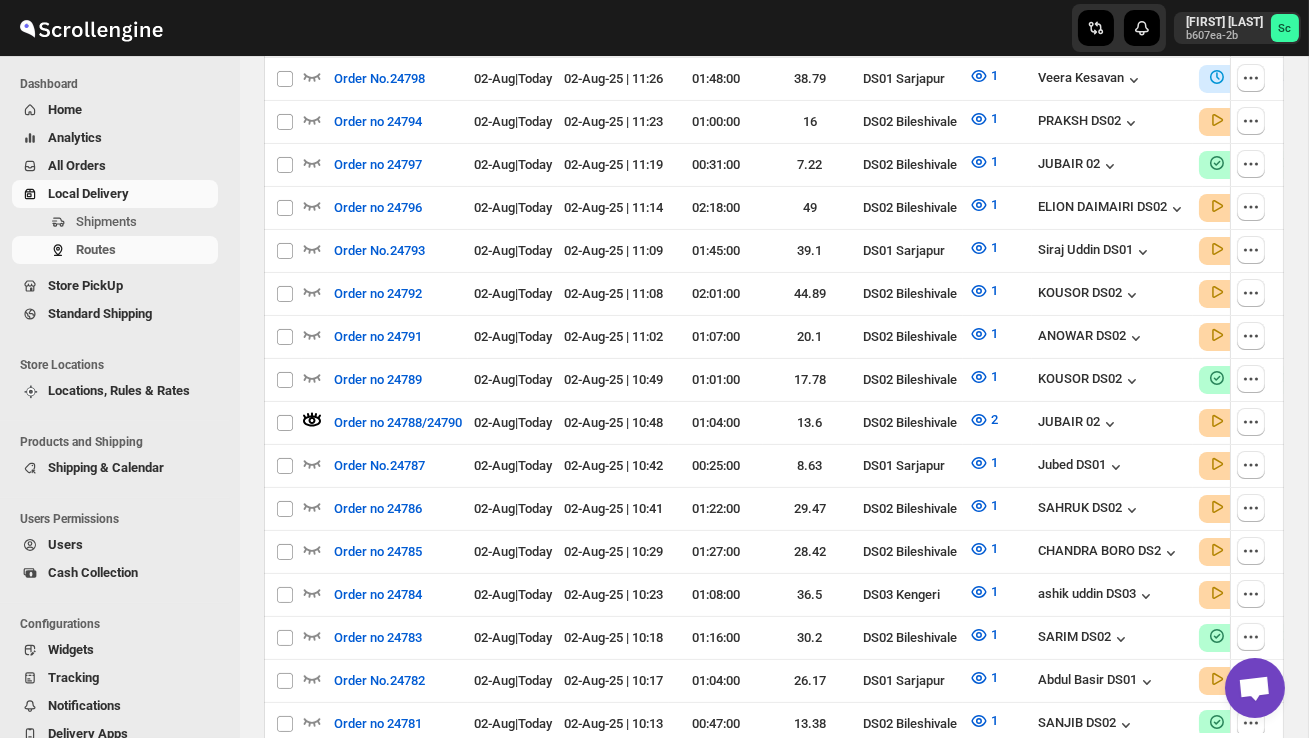 scroll, scrollTop: 0, scrollLeft: 0, axis: both 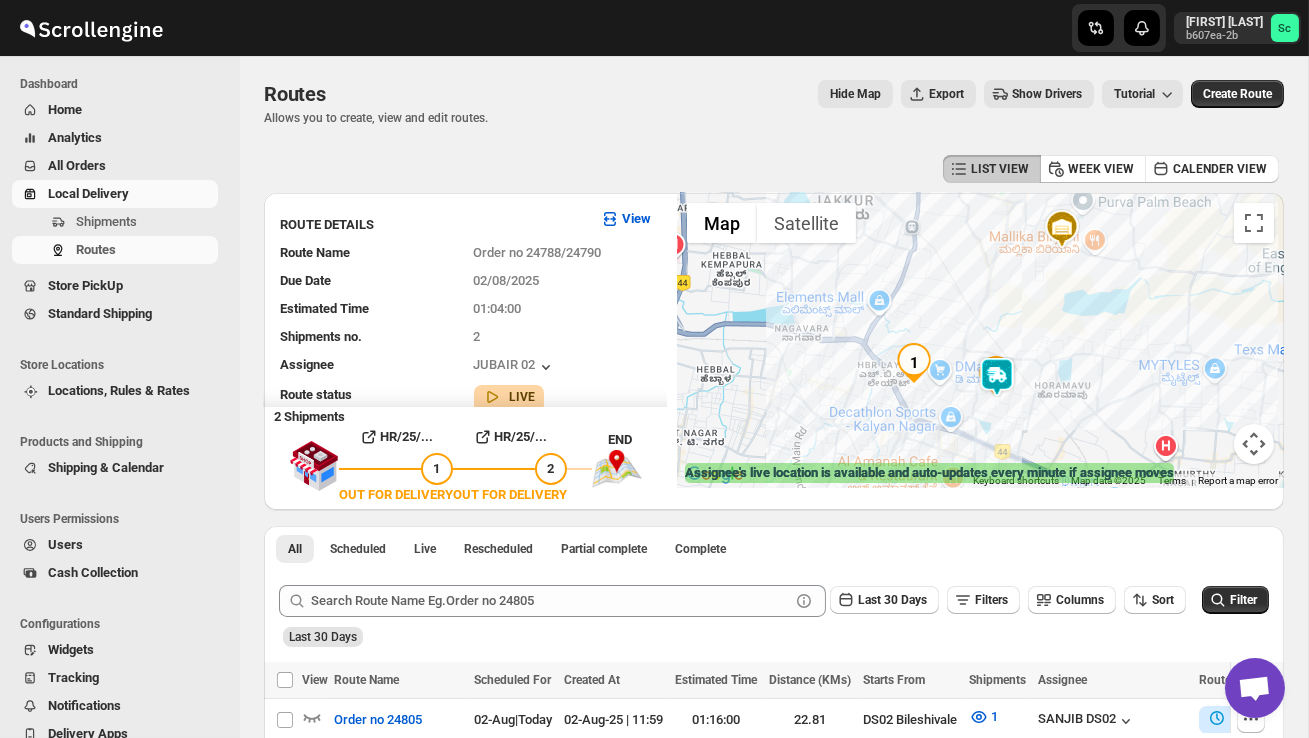 click at bounding box center [980, 340] 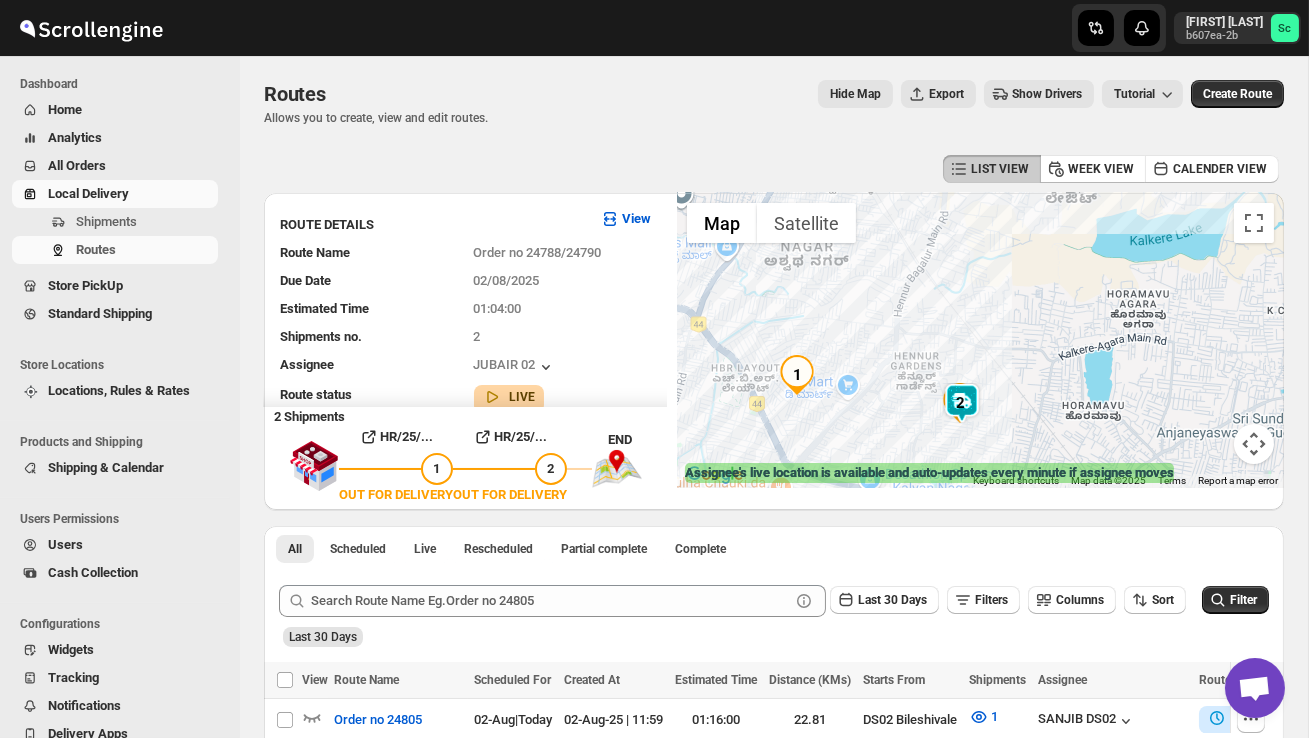 click at bounding box center (797, 375) 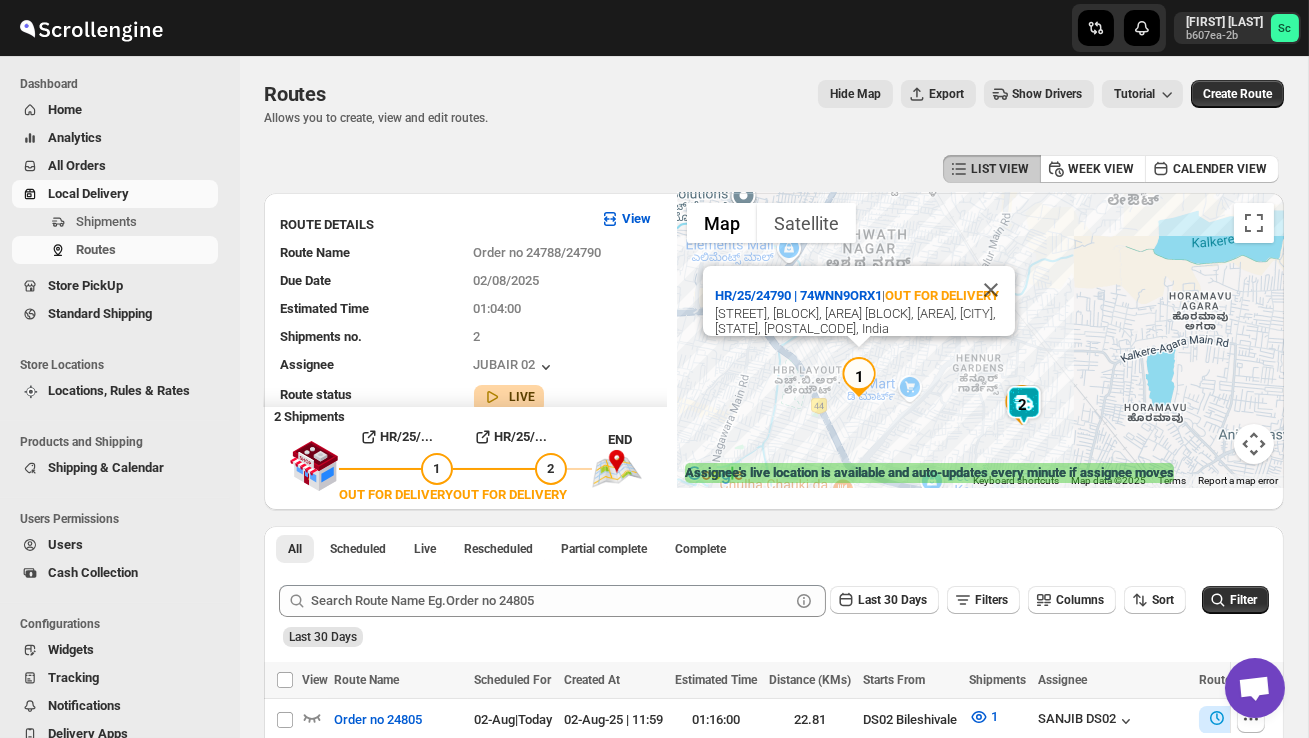 drag, startPoint x: 739, startPoint y: 393, endPoint x: 805, endPoint y: 393, distance: 66 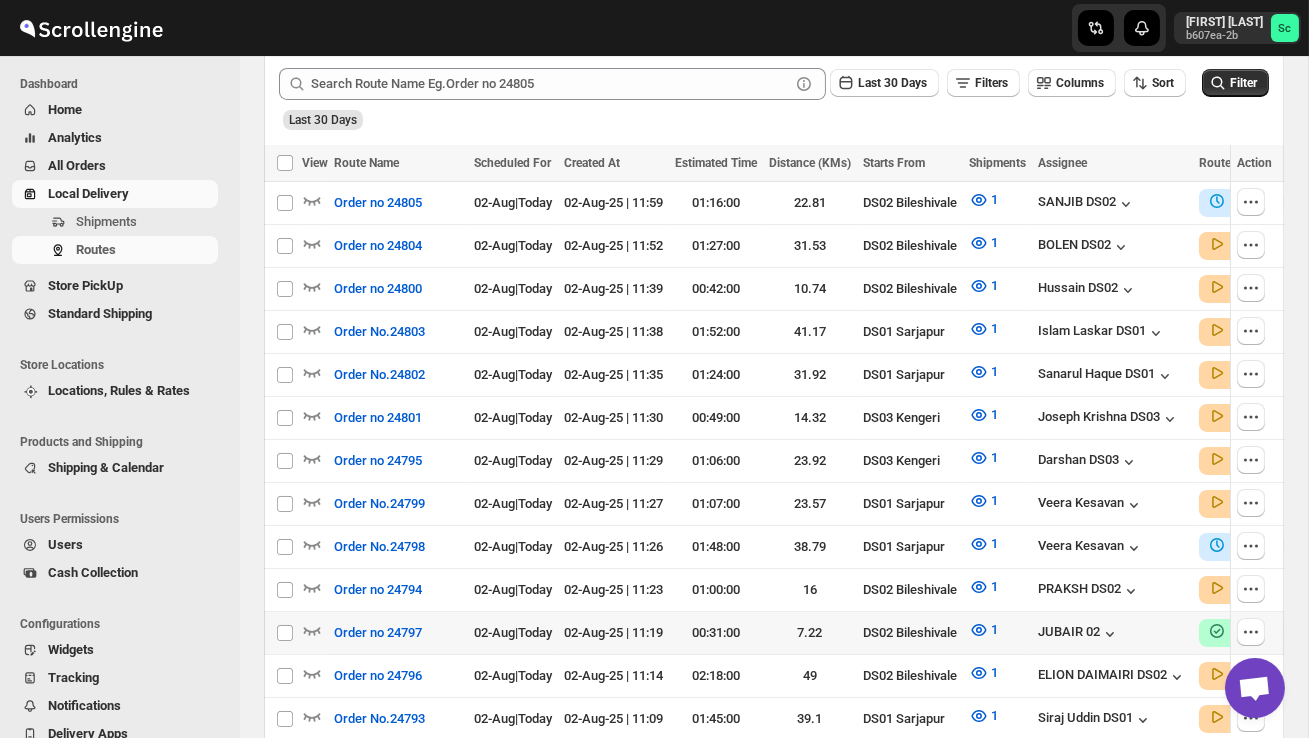 scroll, scrollTop: 569, scrollLeft: 0, axis: vertical 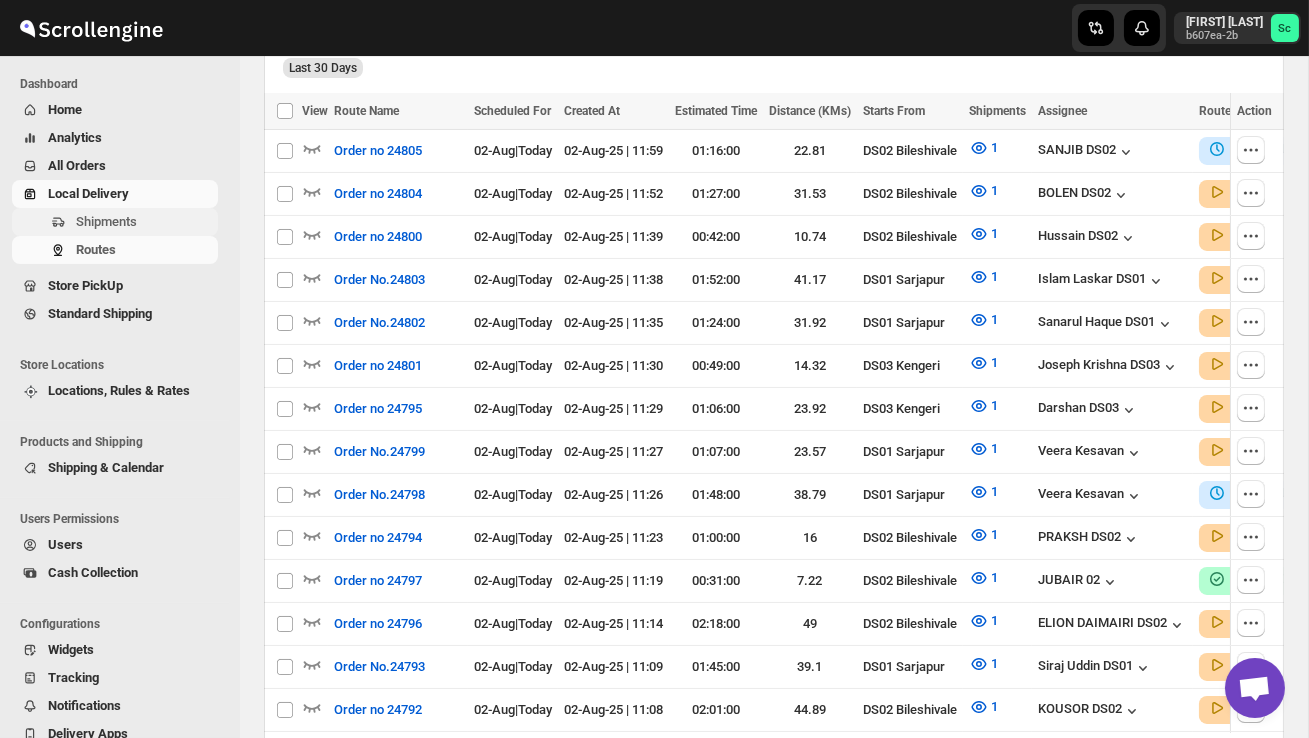 click on "Shipments" at bounding box center [145, 222] 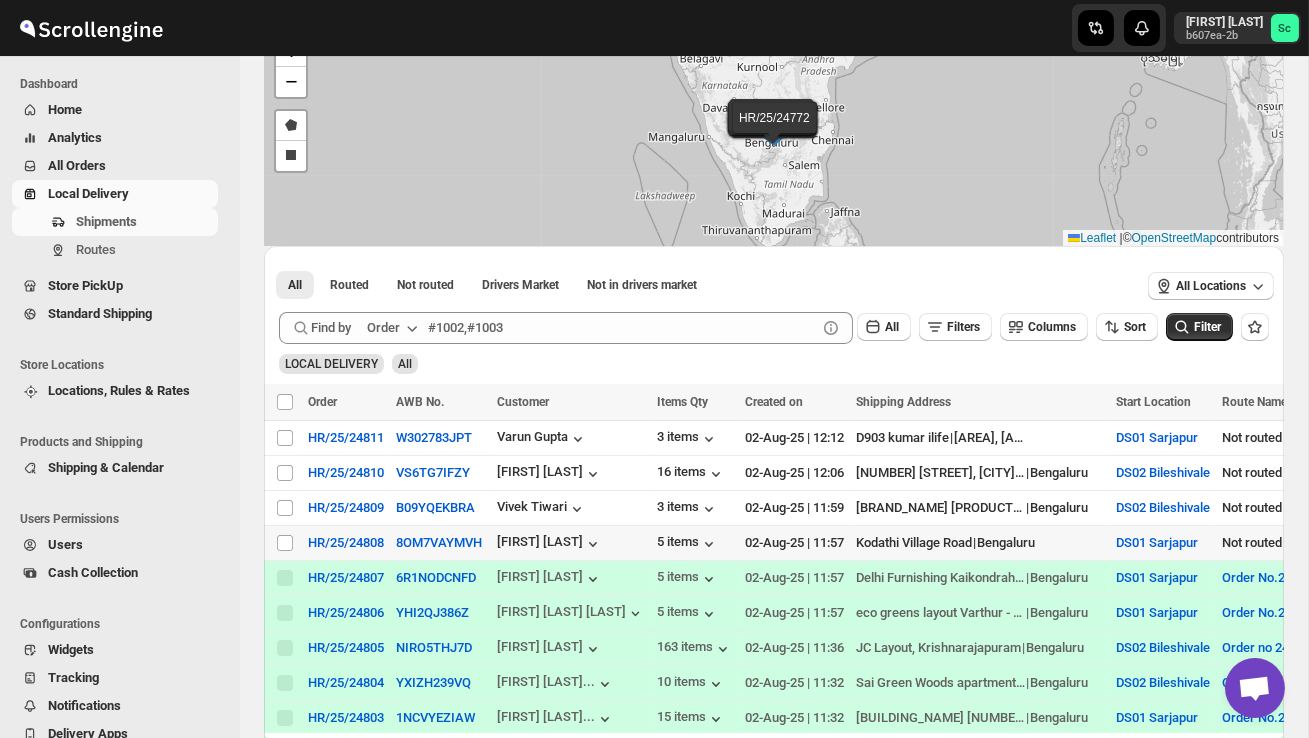 scroll, scrollTop: 132, scrollLeft: 0, axis: vertical 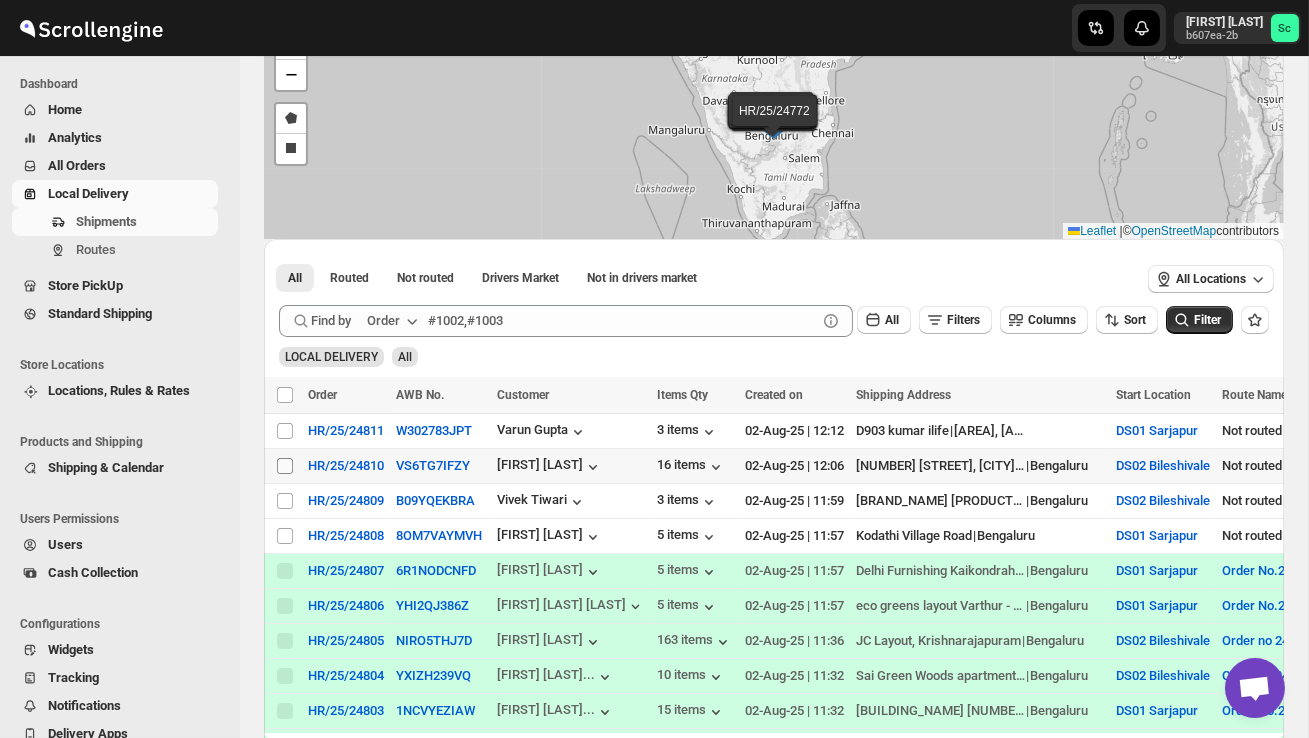 click on "Select shipment" at bounding box center (285, 466) 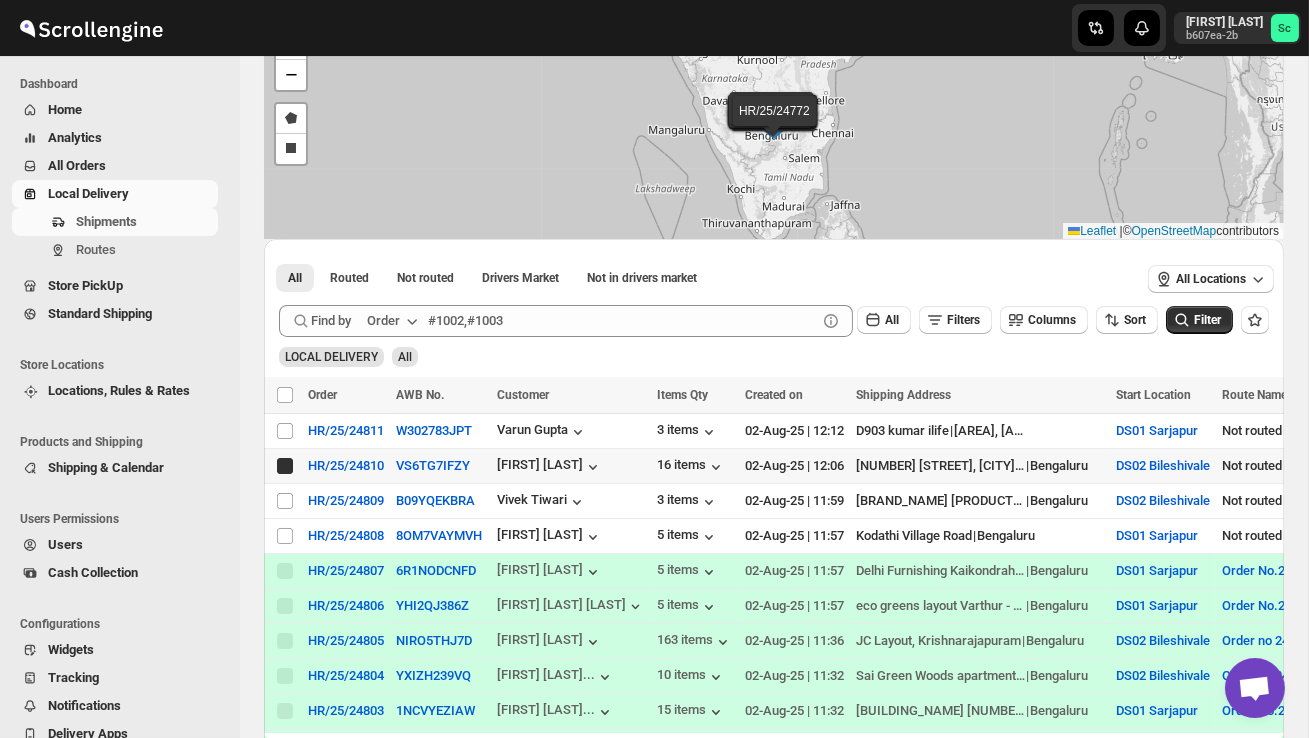 checkbox on "true" 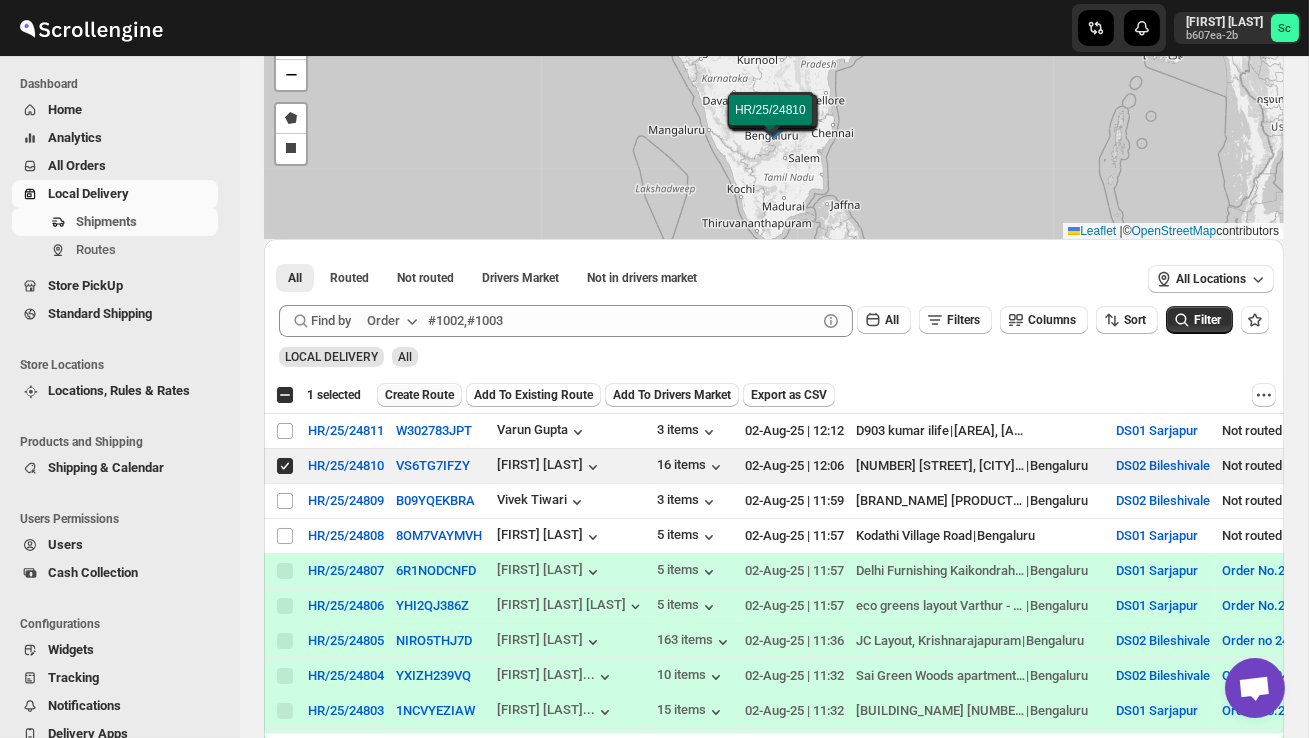 click on "Create Route" at bounding box center [419, 395] 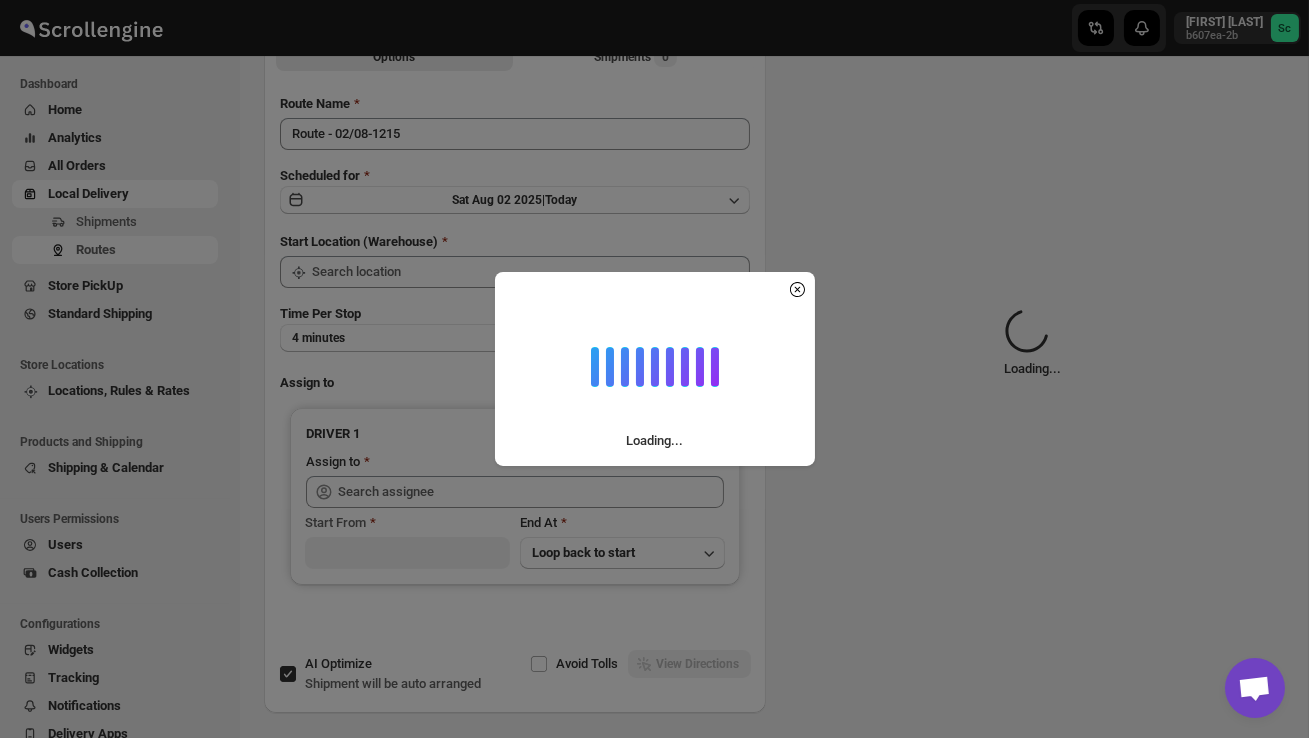 scroll, scrollTop: 0, scrollLeft: 0, axis: both 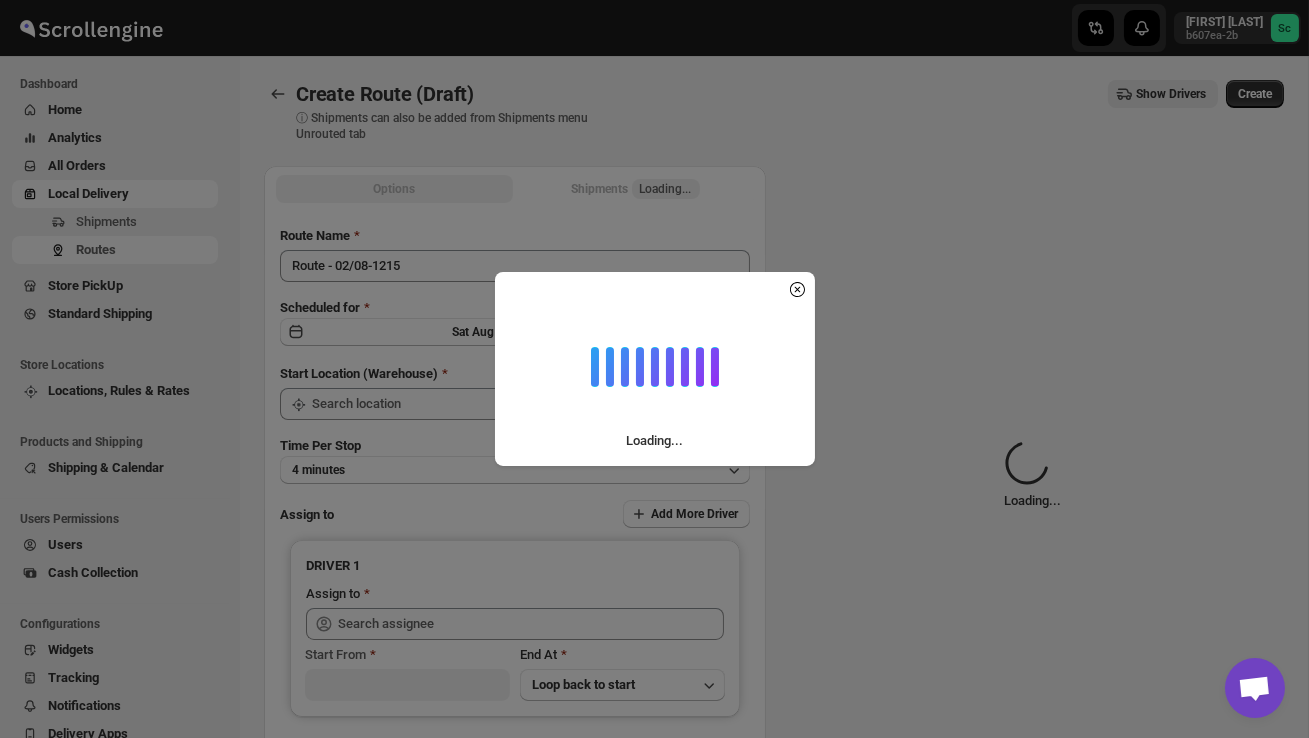 type on "DS02 Bileshivale" 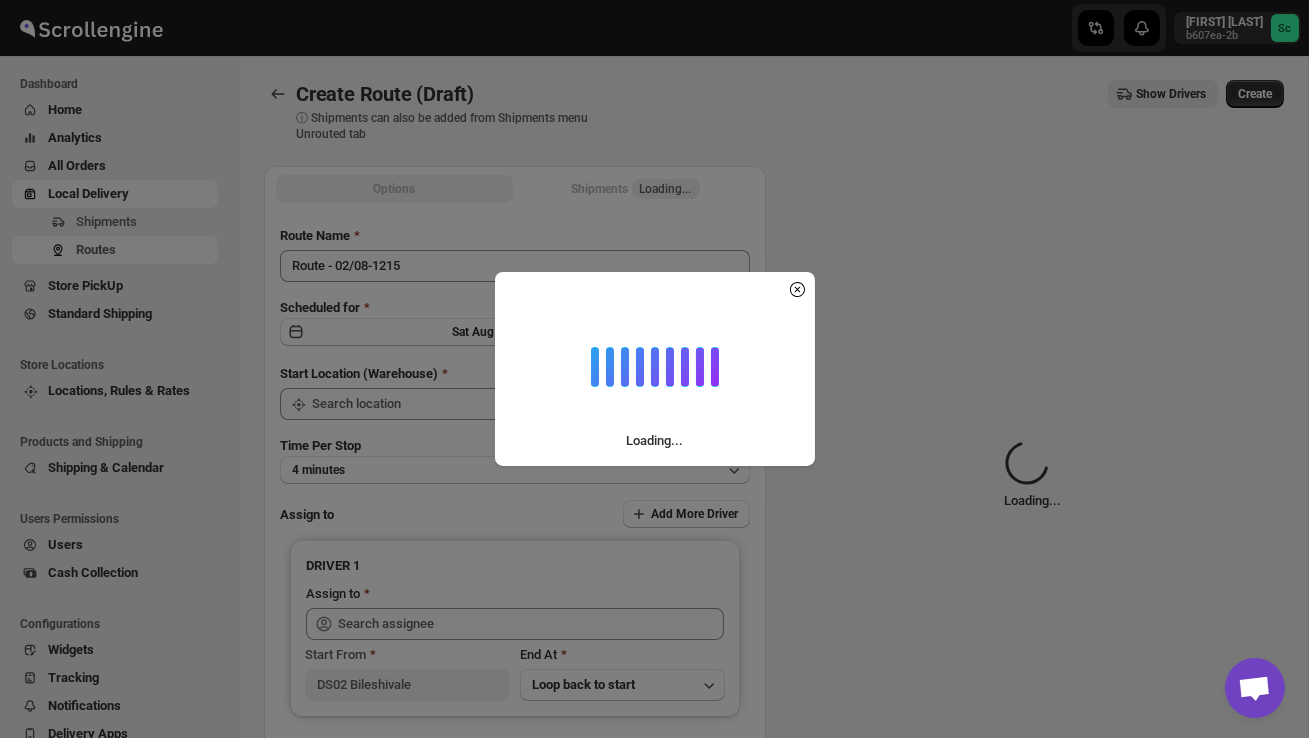 type on "DS02 Bileshivale" 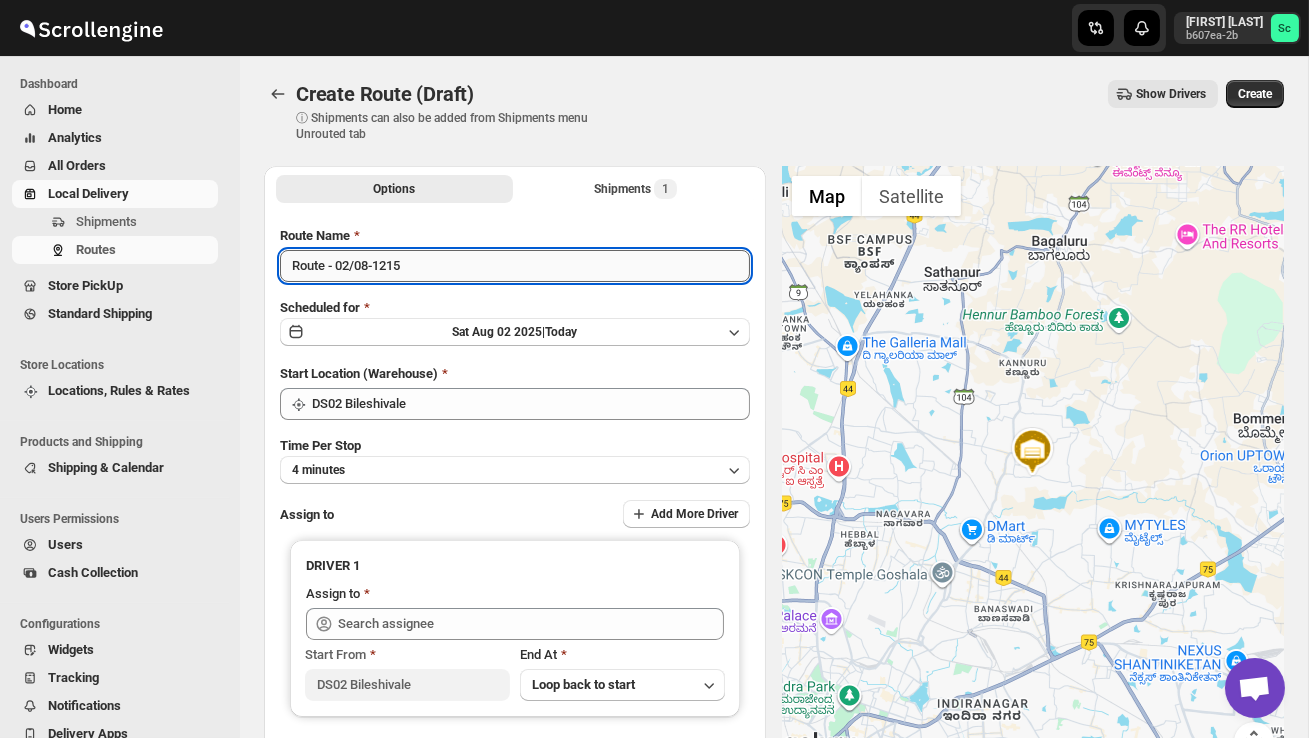 click on "Route - 02/08-1215" at bounding box center [515, 266] 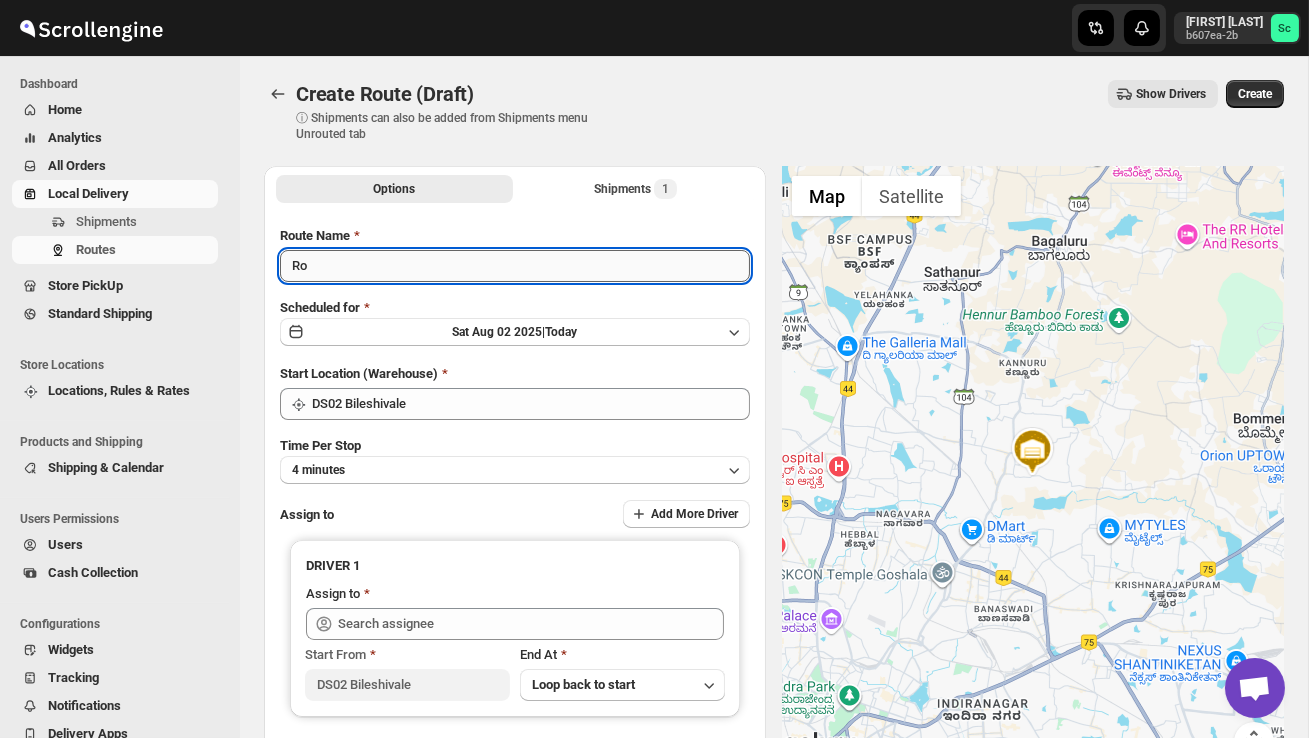 type on "R" 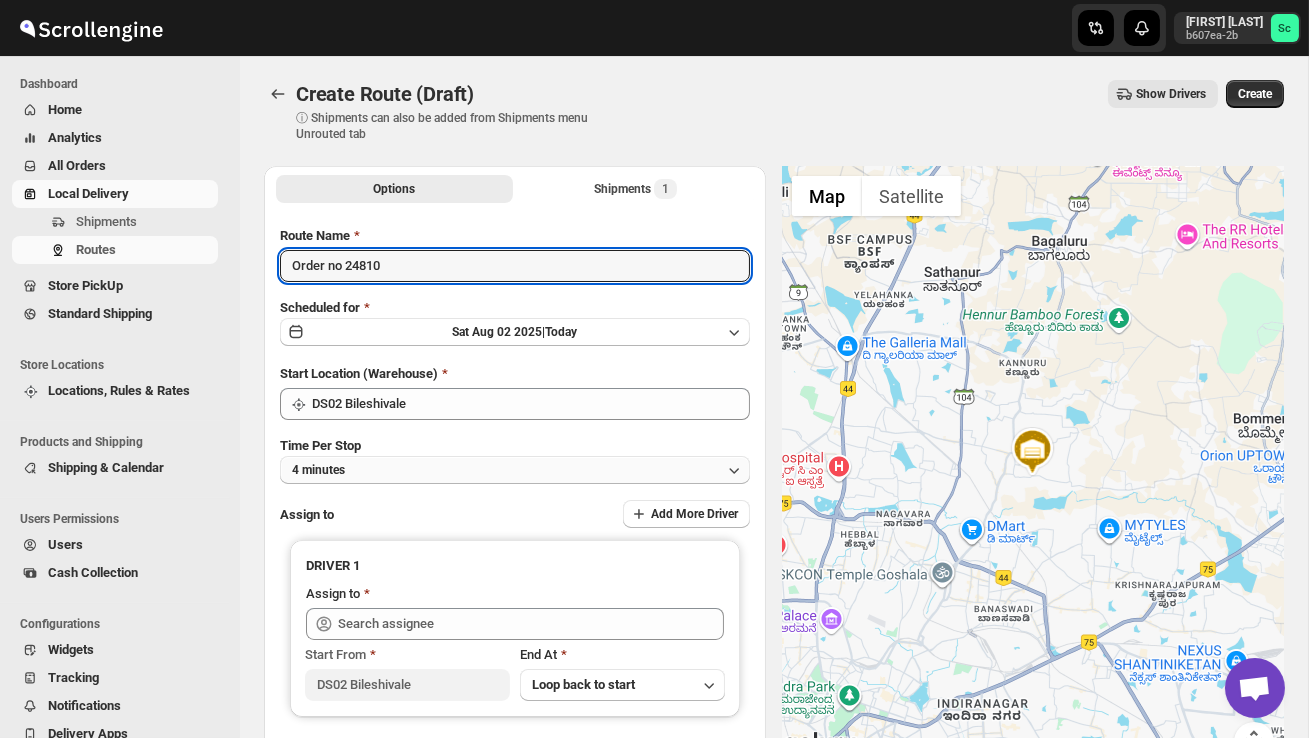 type on "Order no 24810" 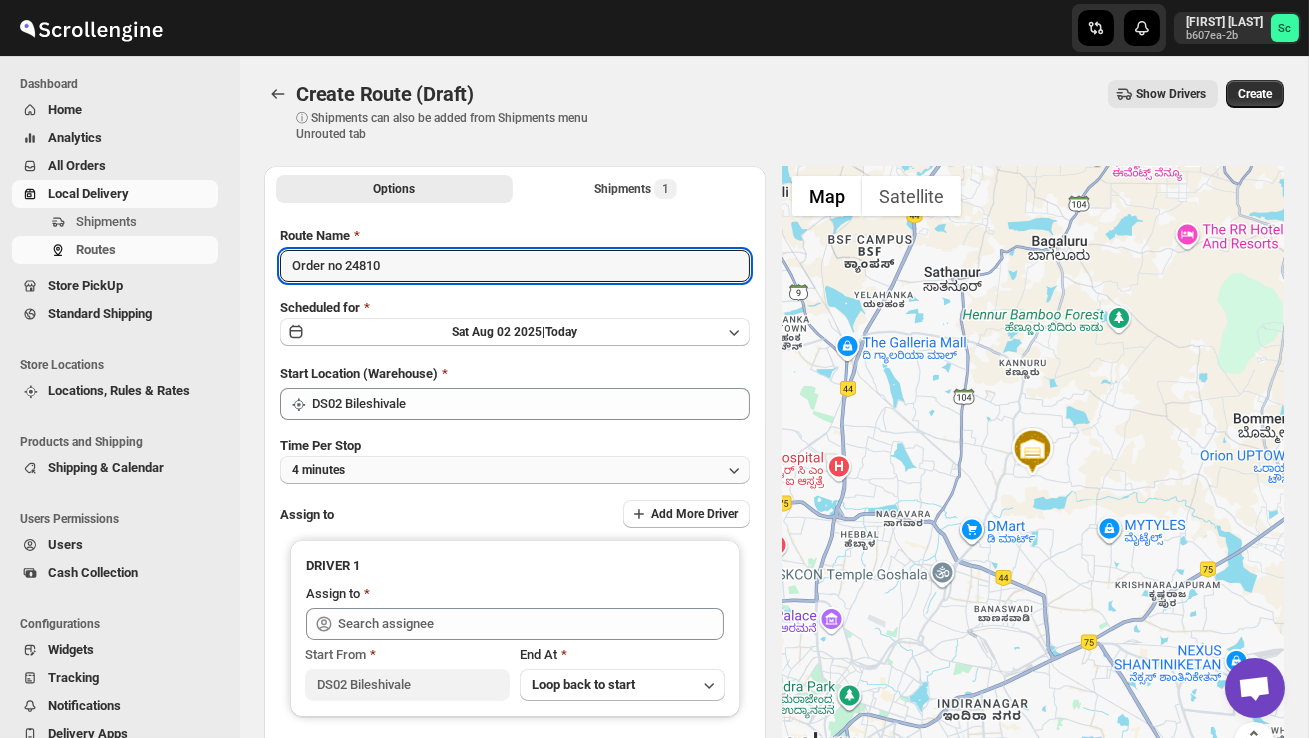 click on "4 minutes" at bounding box center (515, 470) 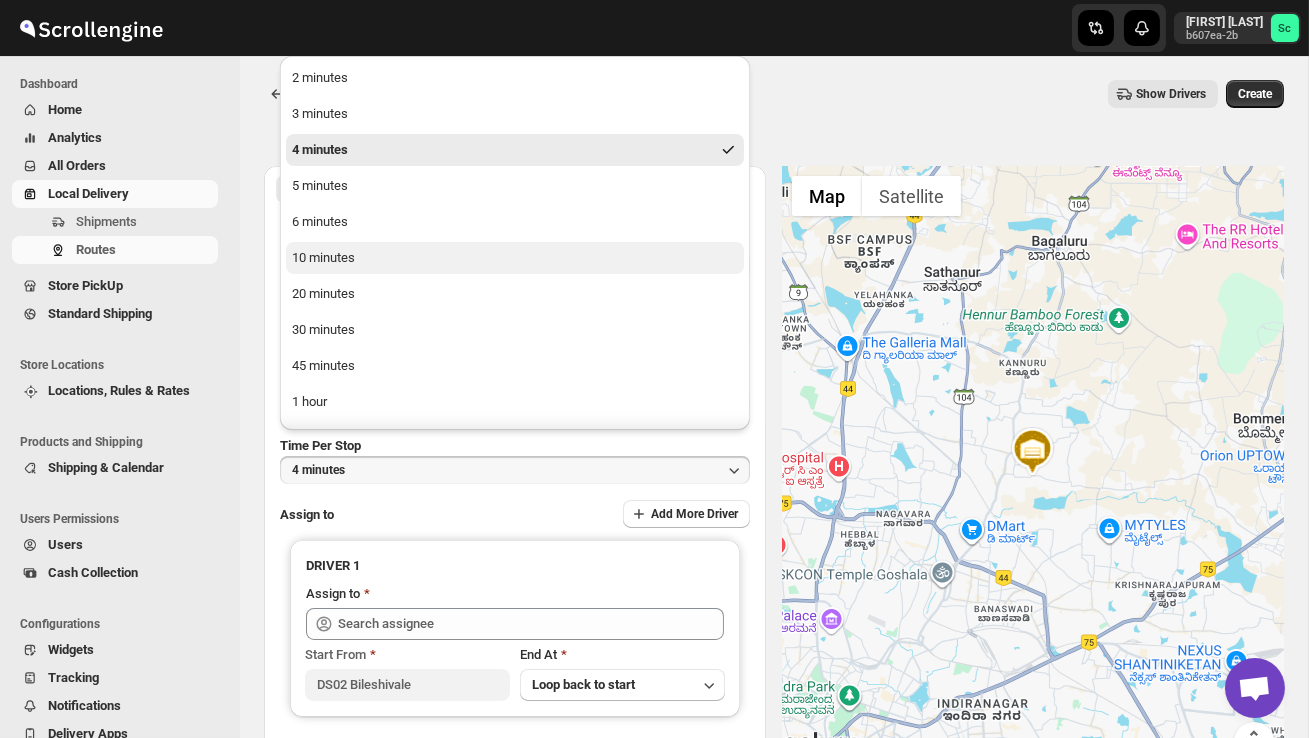 click on "10 minutes" at bounding box center [515, 258] 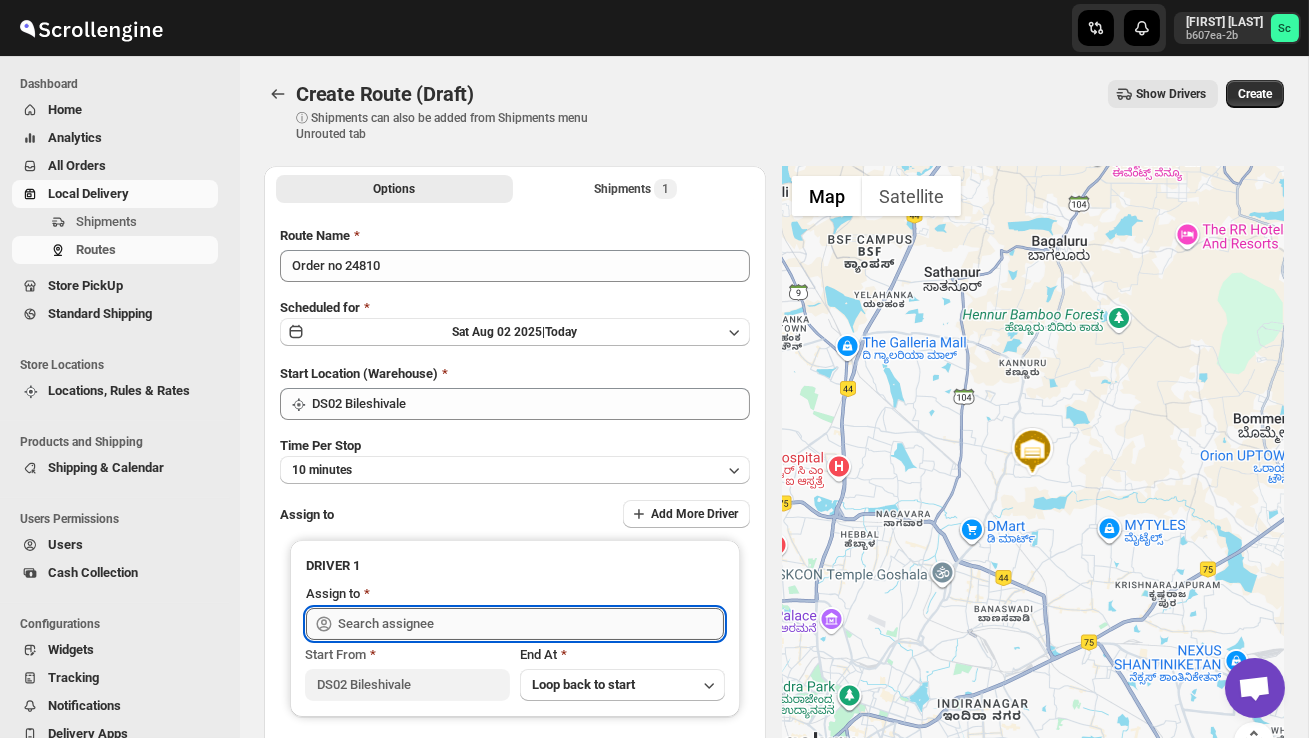click at bounding box center (531, 624) 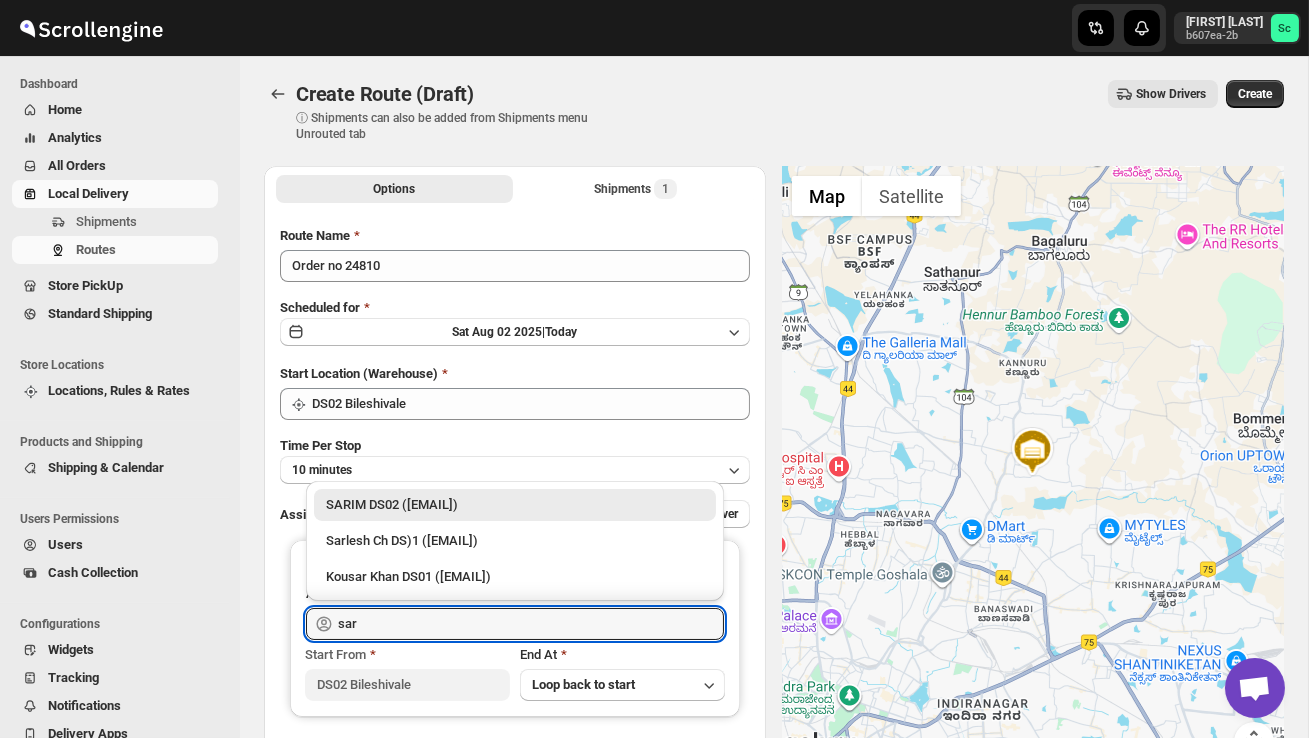 click on "[FIRST] DS02 ([EMAIL])" at bounding box center (515, 505) 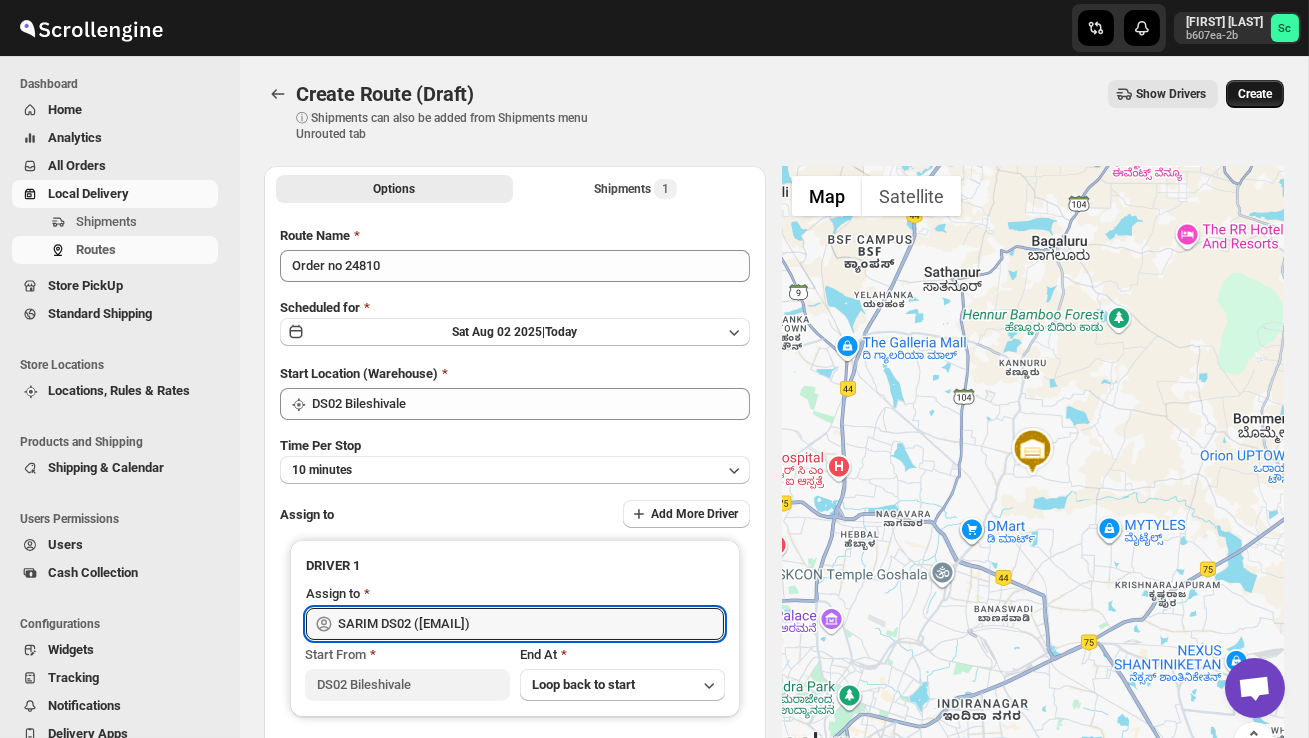 type on "[FIRST] DS02 ([EMAIL])" 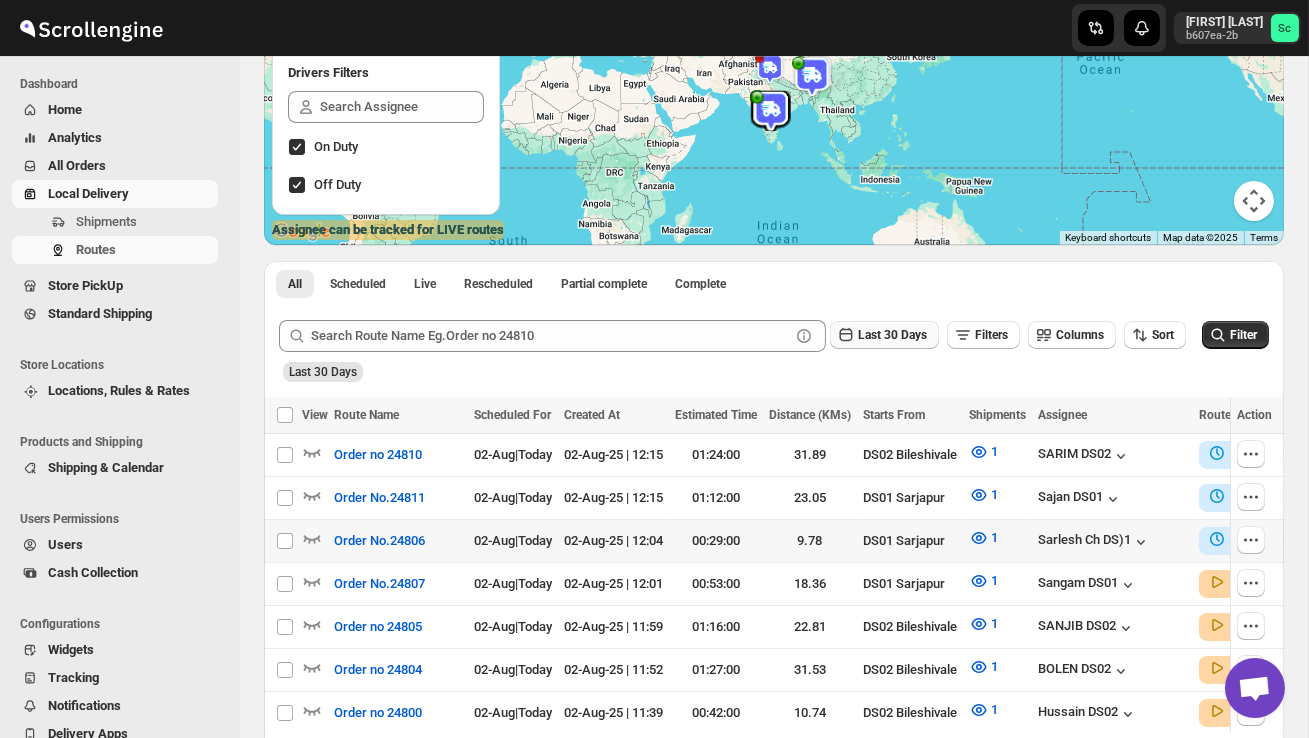 scroll, scrollTop: 269, scrollLeft: 0, axis: vertical 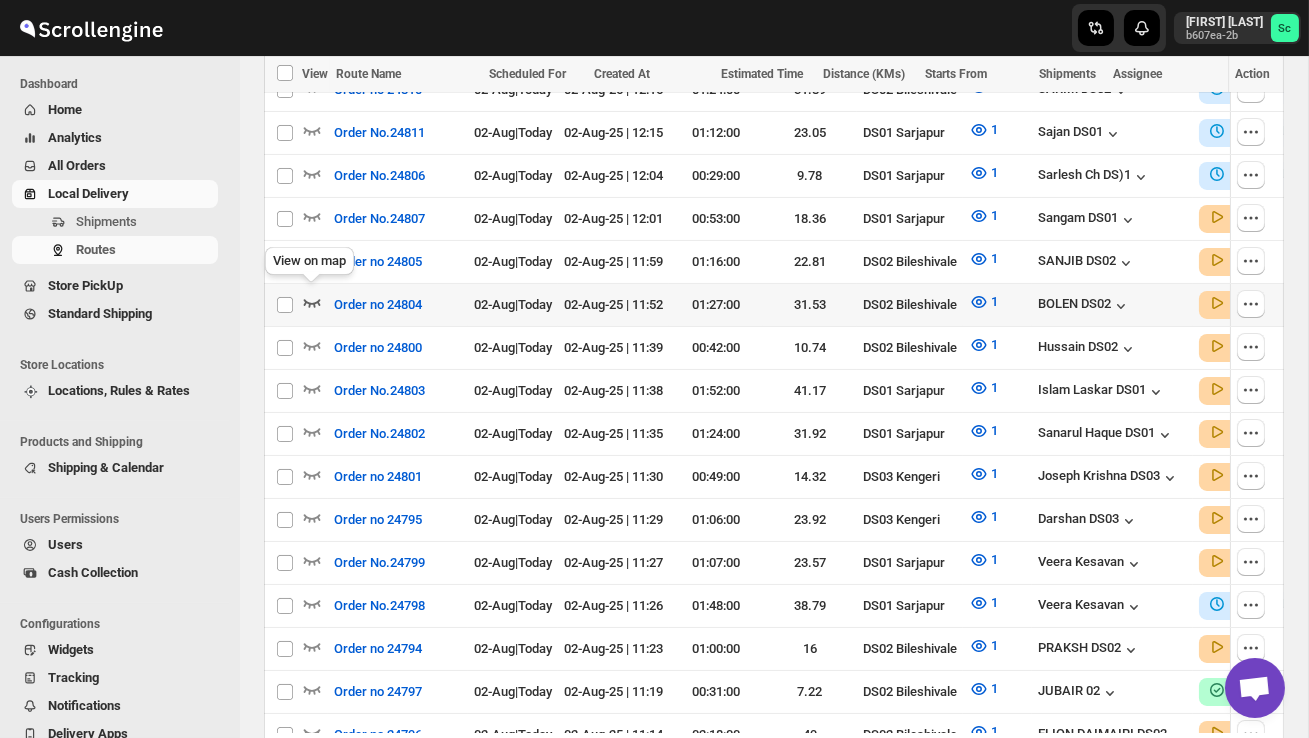 click 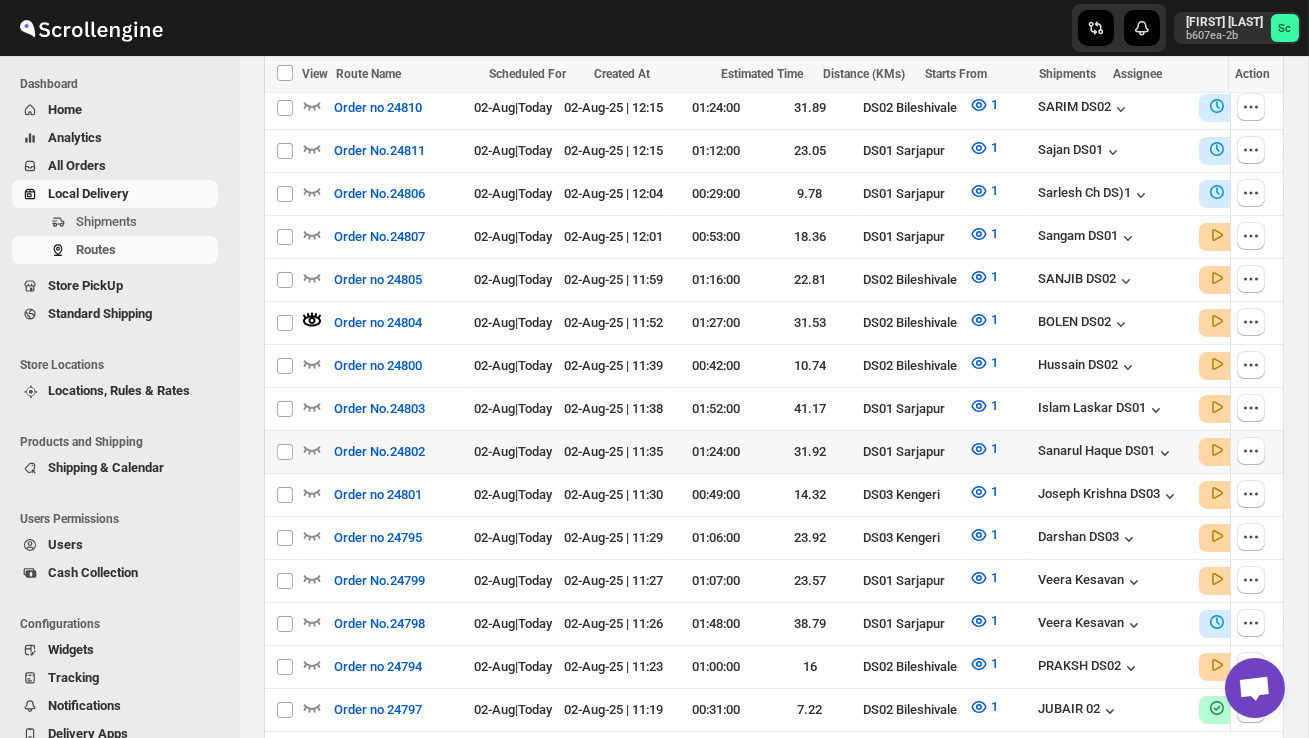 scroll, scrollTop: 630, scrollLeft: 0, axis: vertical 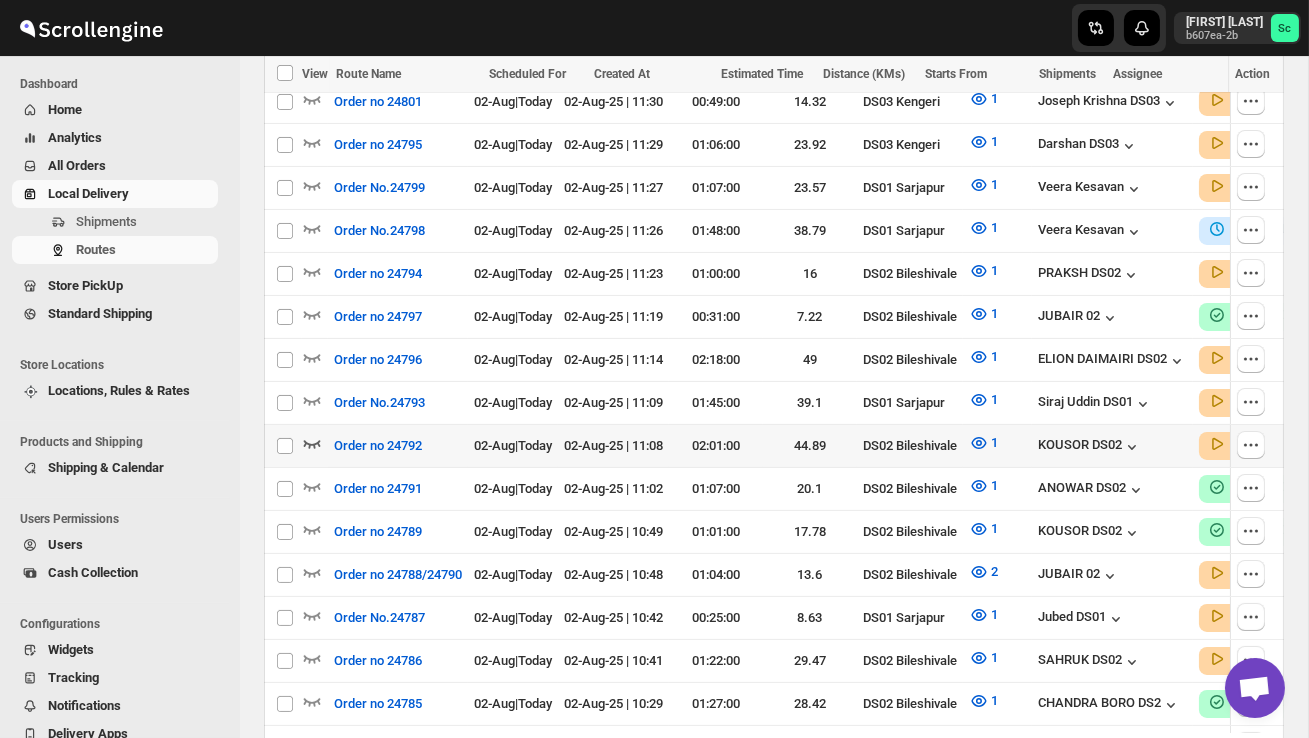 click 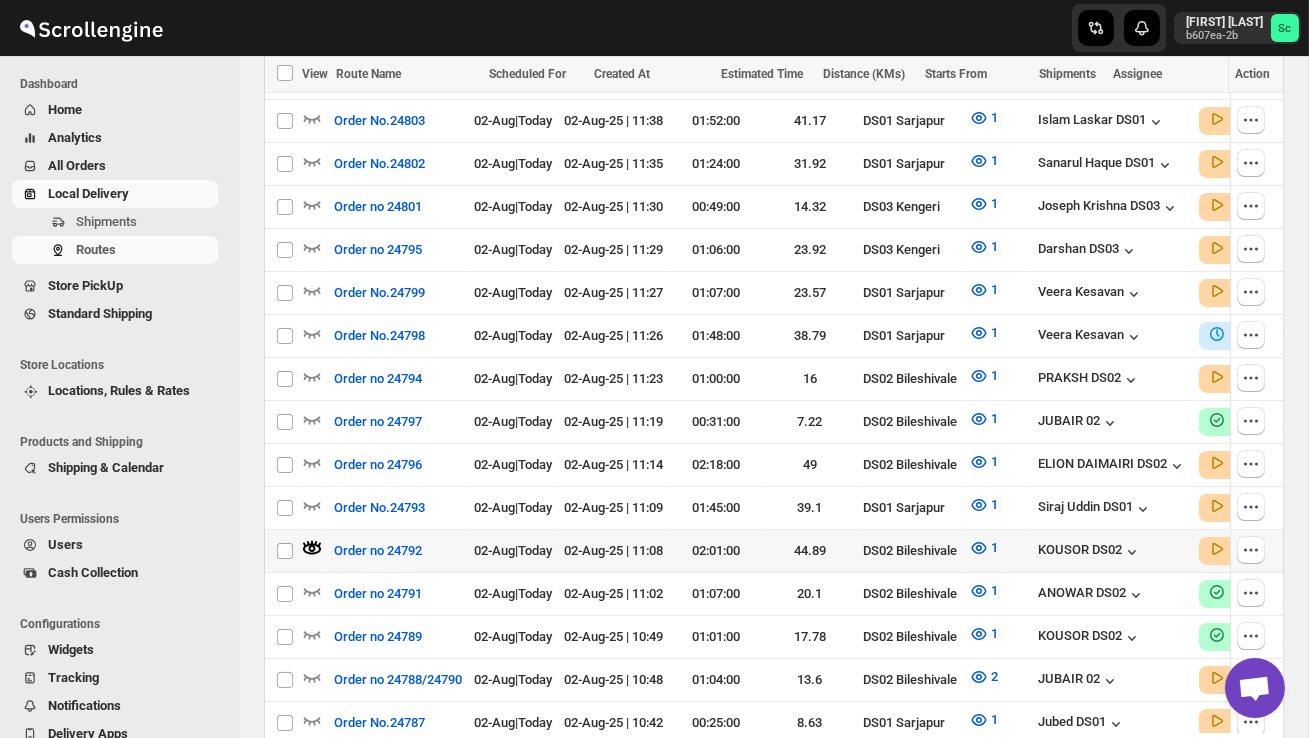 scroll, scrollTop: 970, scrollLeft: 0, axis: vertical 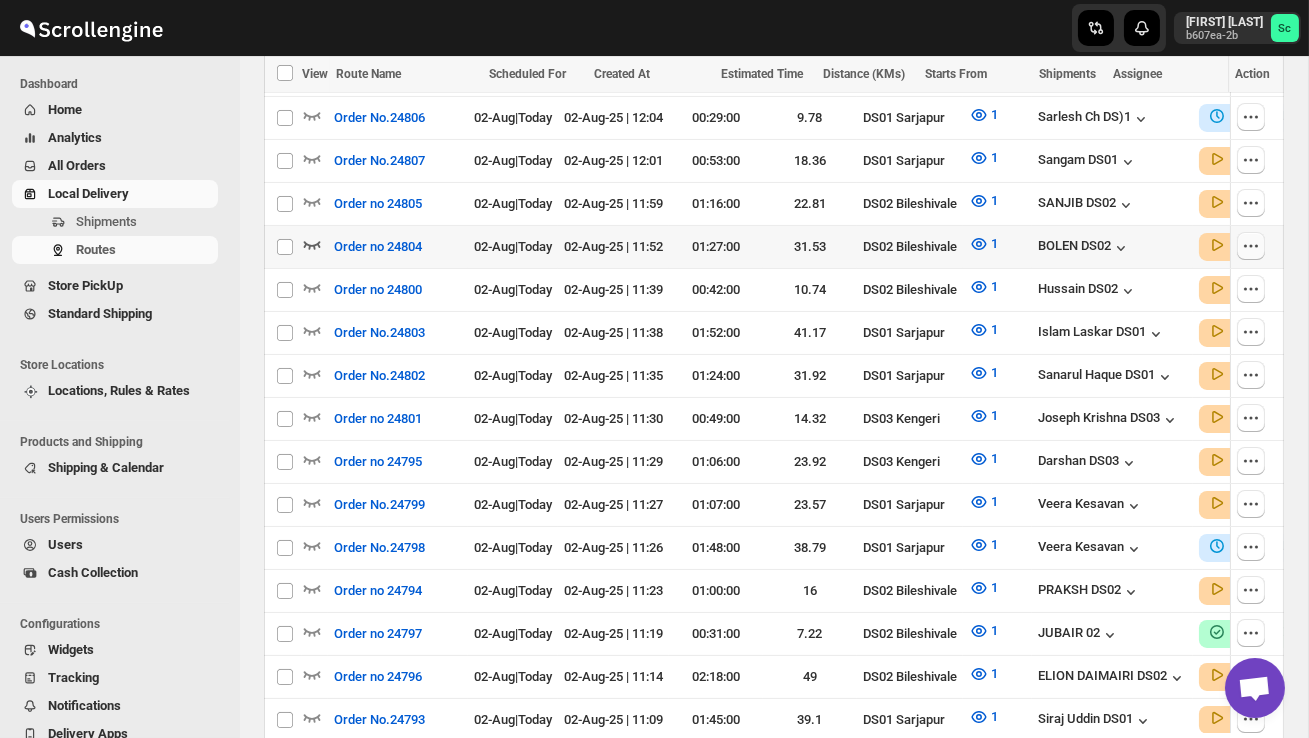 click 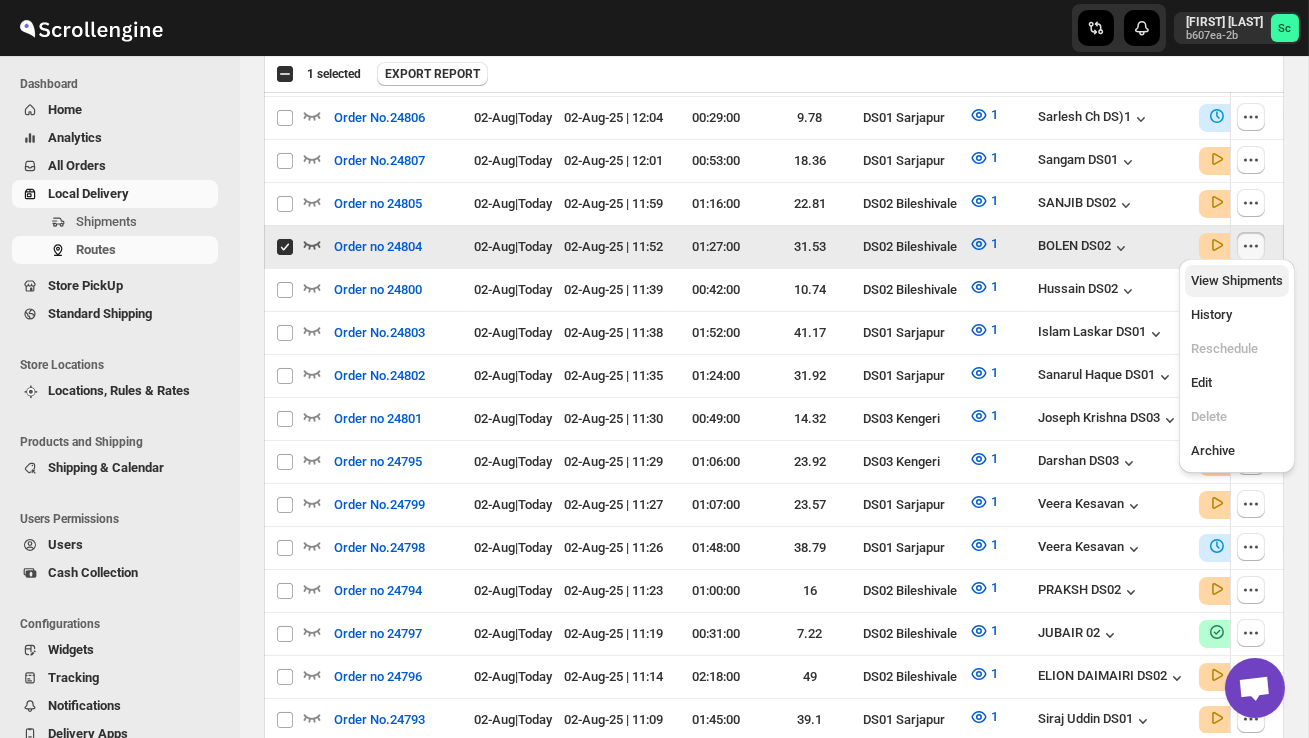 click on "View Shipments" at bounding box center (1237, 280) 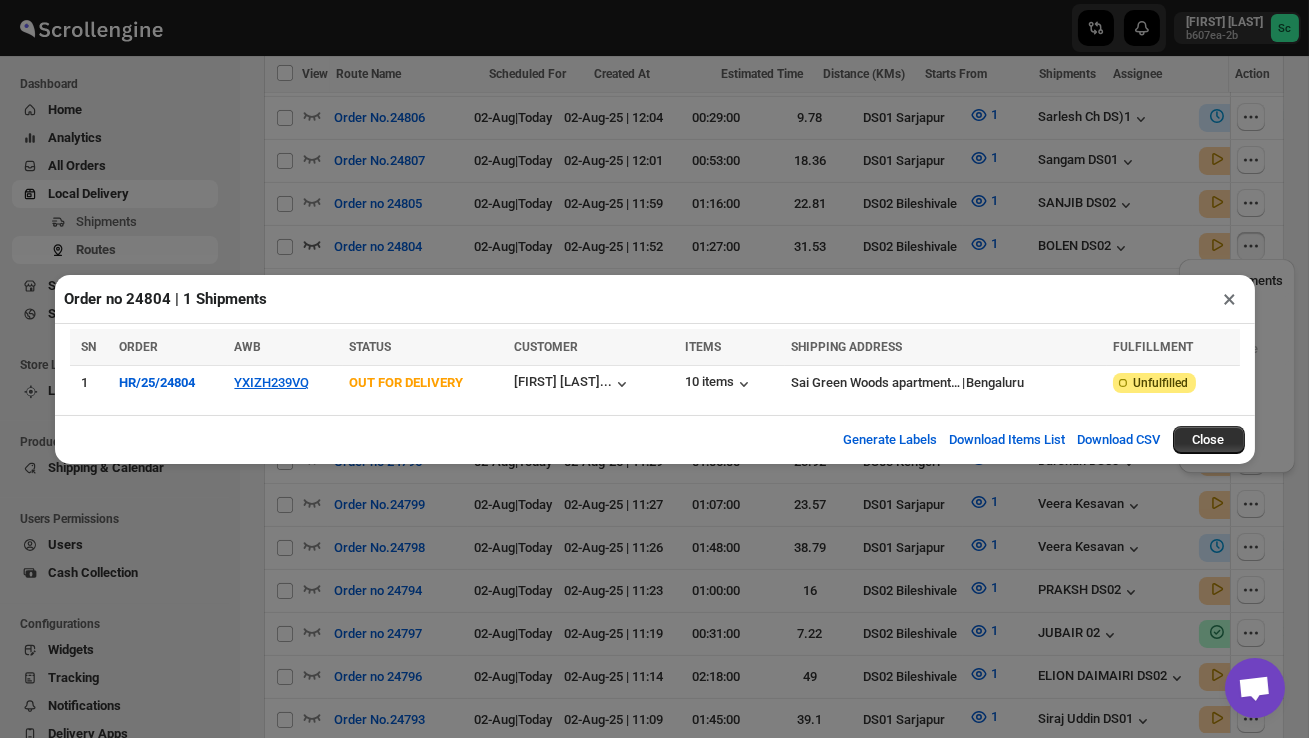 click on "Order no 24804 | 1 Shipments × SN ORDER AWB STATUS CUSTOMER ITEMS SHIPPING ADDRESS FULFILLMENT Select shipment 0 selected SN ORDER AWB STATUS CUSTOMER ITEMS SHIPPING ADDRESS FULFILLMENT 1 HR/25/24804 YXIZH239VQ OUT FOR DELIVERY Naveen Kumar Go... 10    items Sai Green Woods apartments, Flat: D1006, Block D, 10th floor, Litera Mount zee school road,Belathur main road, Bangalore |  Bengaluru   Attention Incomplete Unfulfilled Generate Labels Download Items List Download CSV Close" at bounding box center (654, 369) 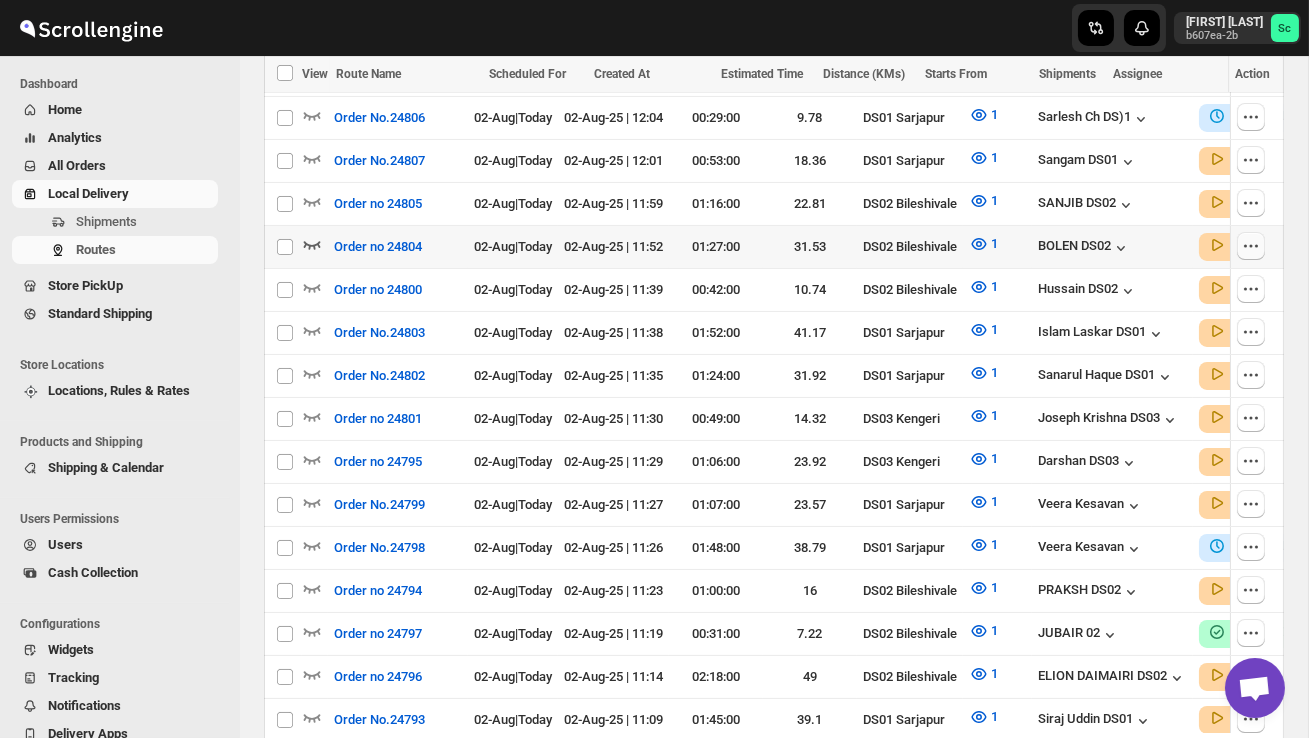 click 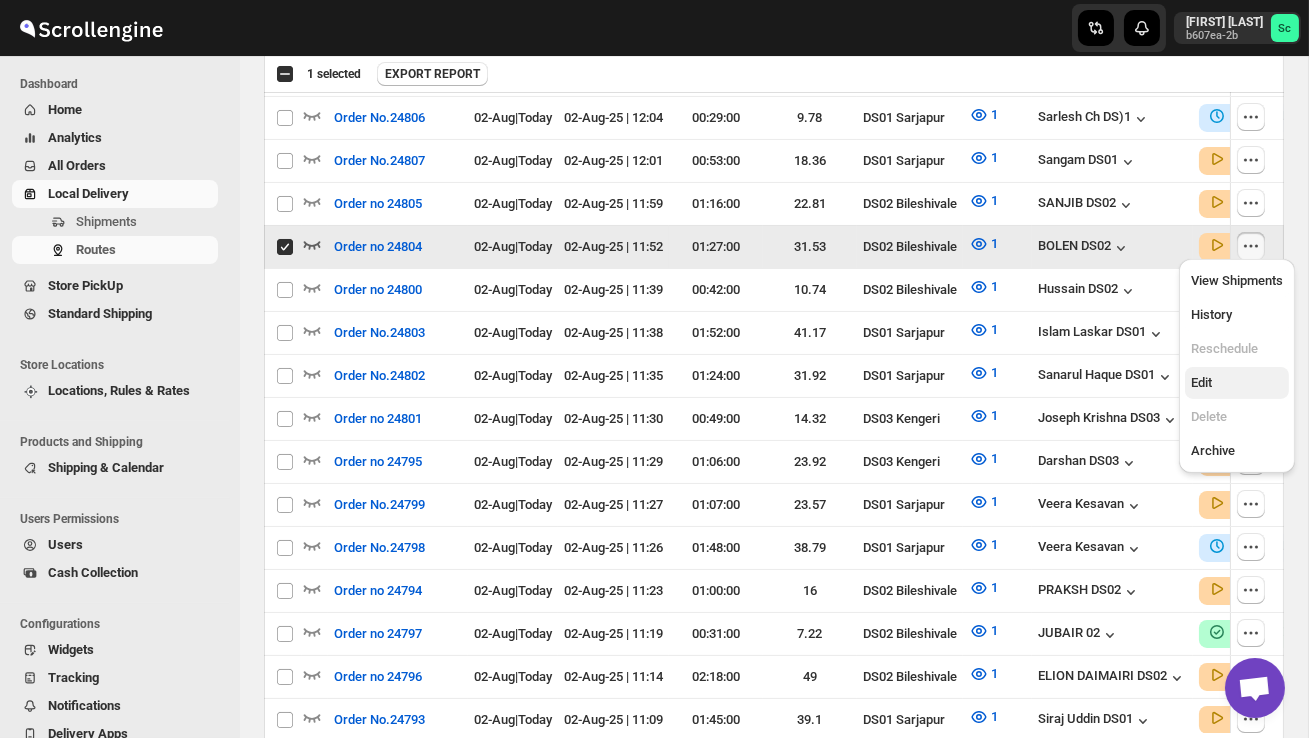 click on "Edit" at bounding box center [1237, 383] 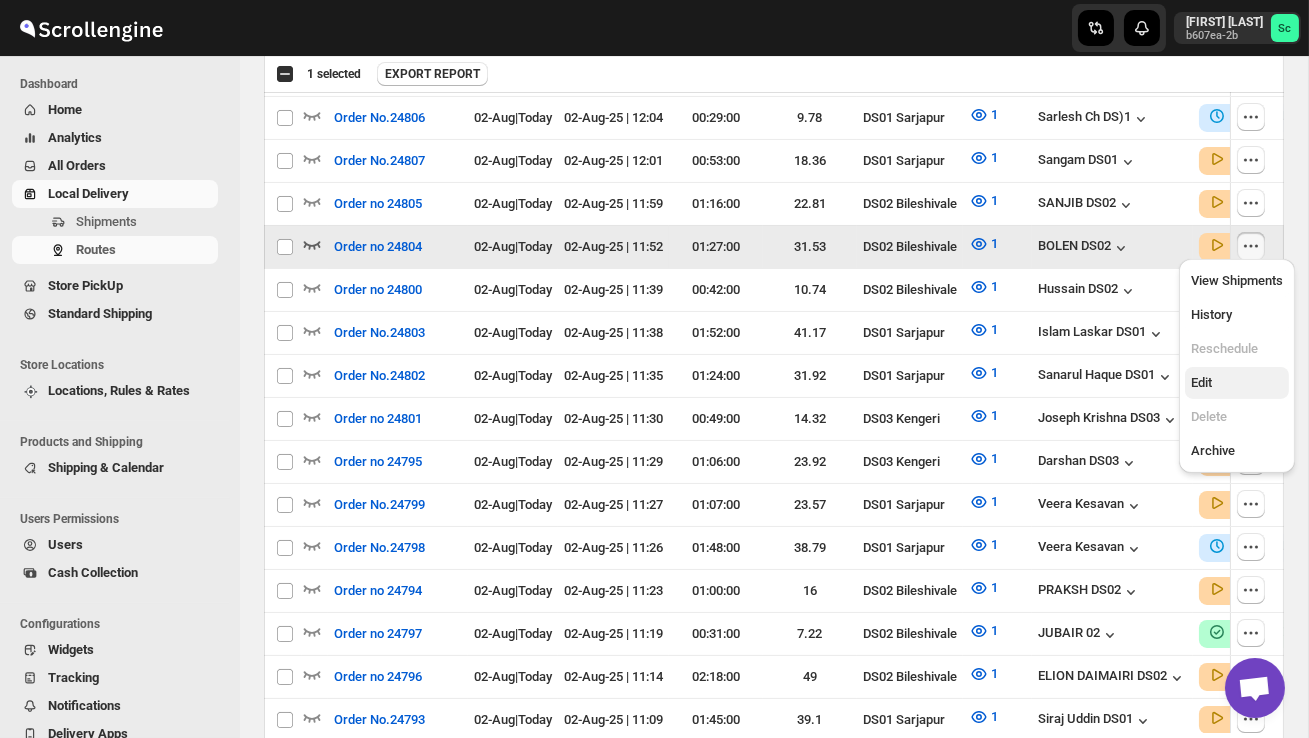 checkbox on "false" 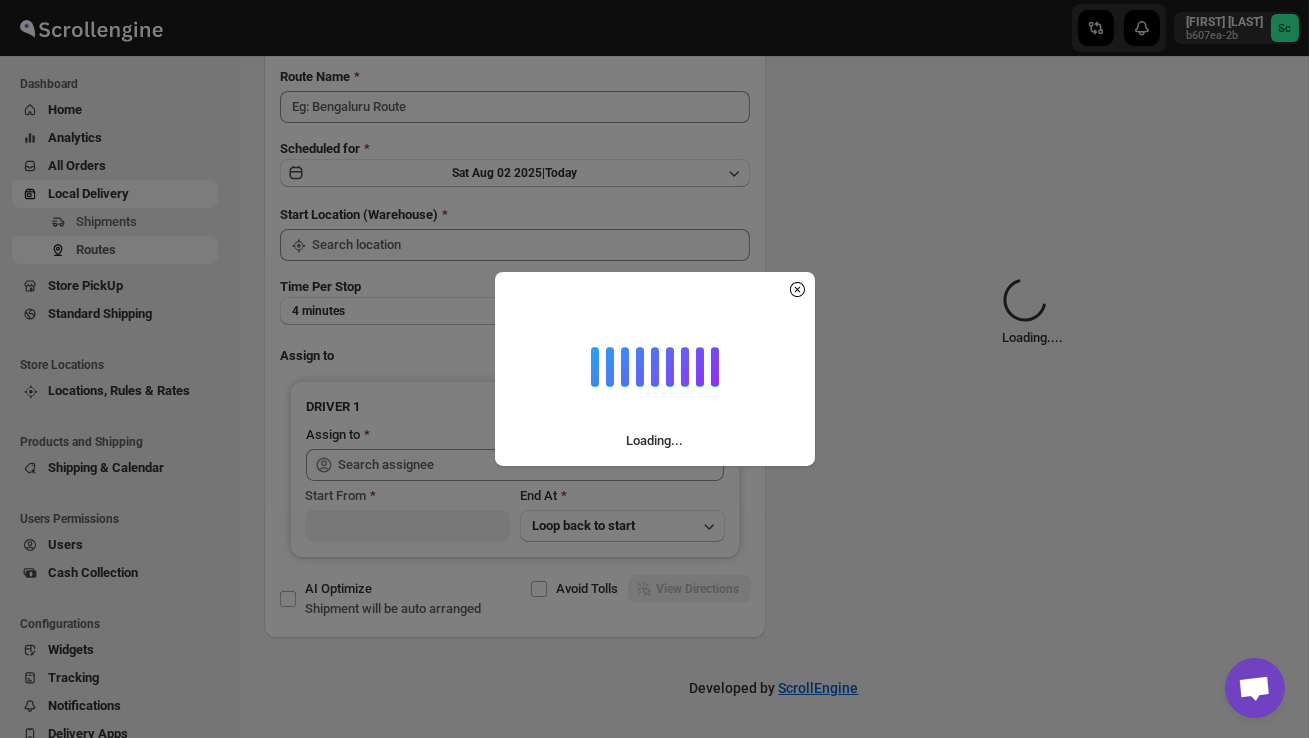 scroll, scrollTop: 0, scrollLeft: 0, axis: both 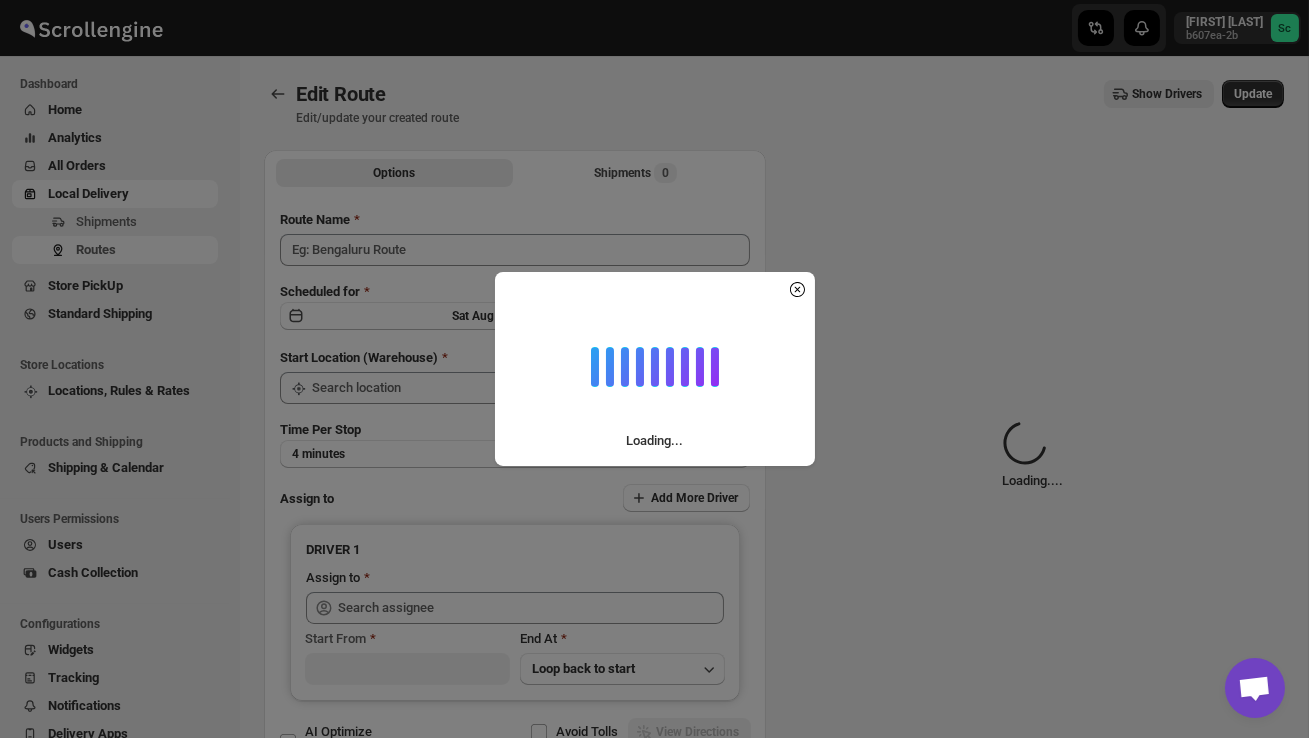 type on "Order no 24804" 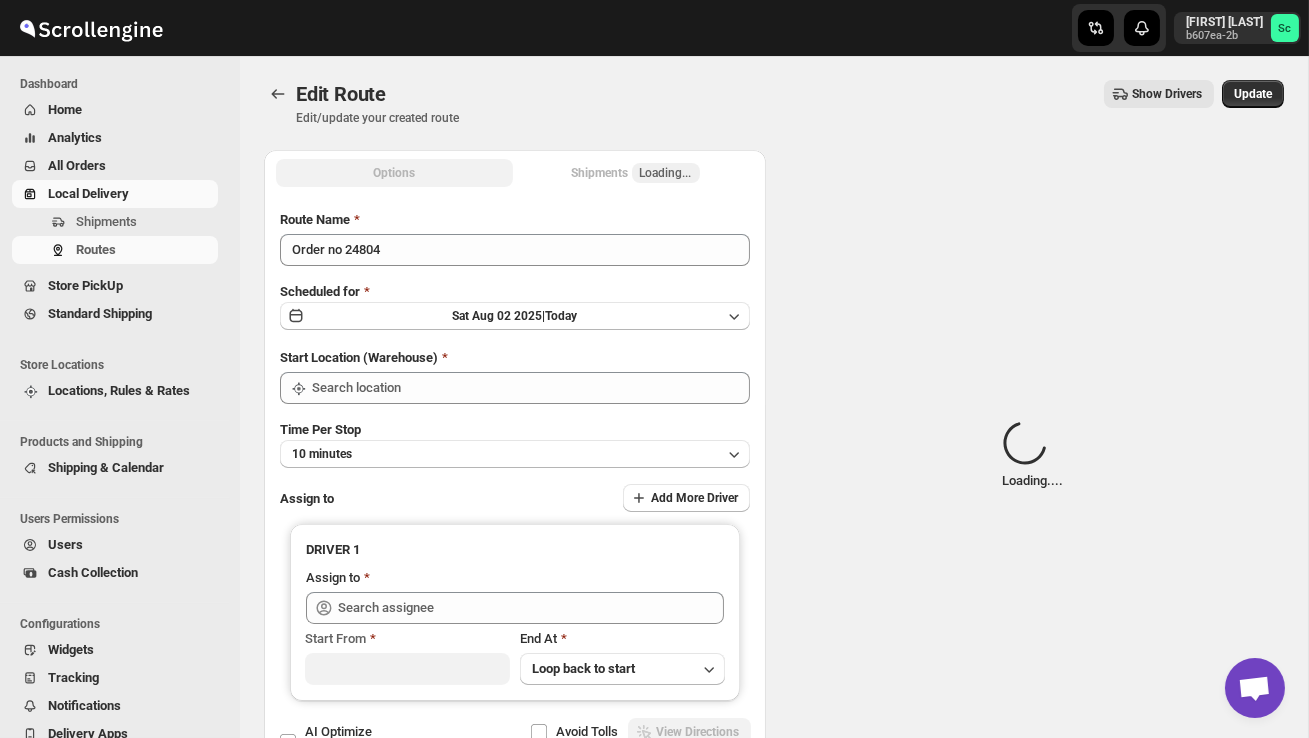 type on "DS02 Bileshivale" 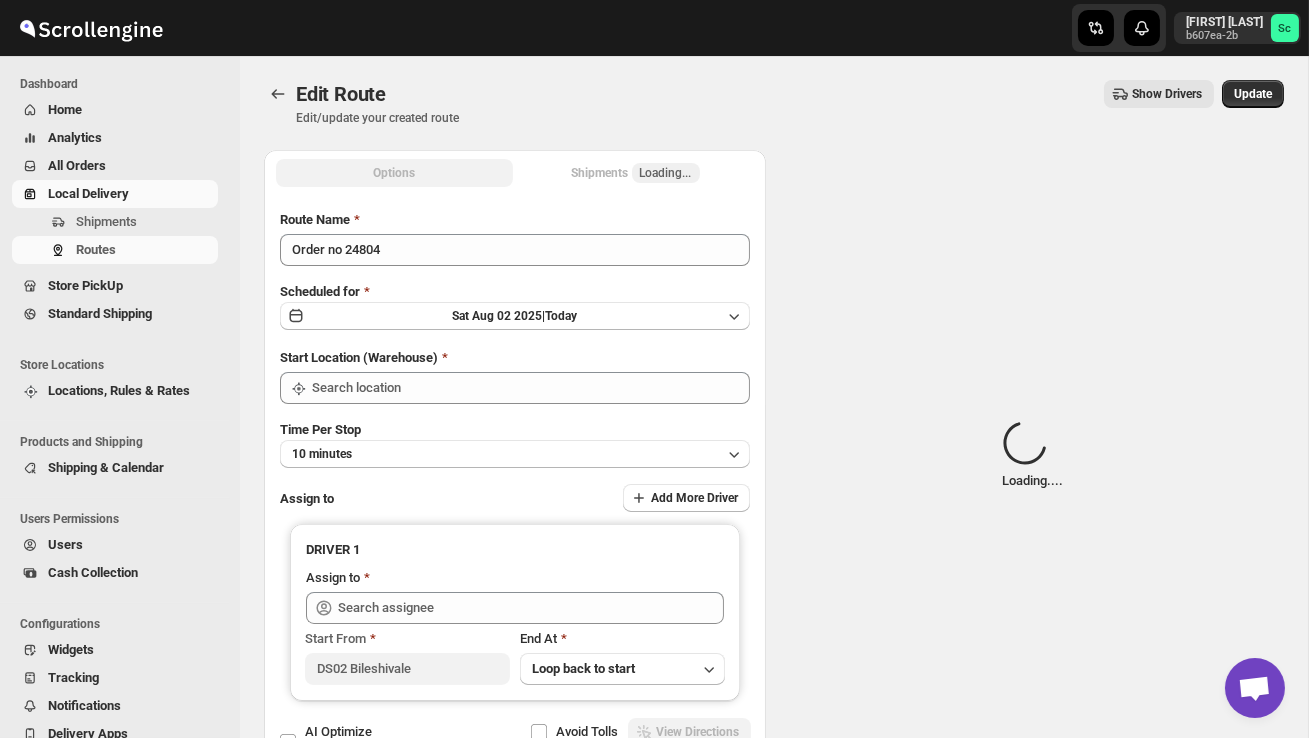 type on "DS02 Bileshivale" 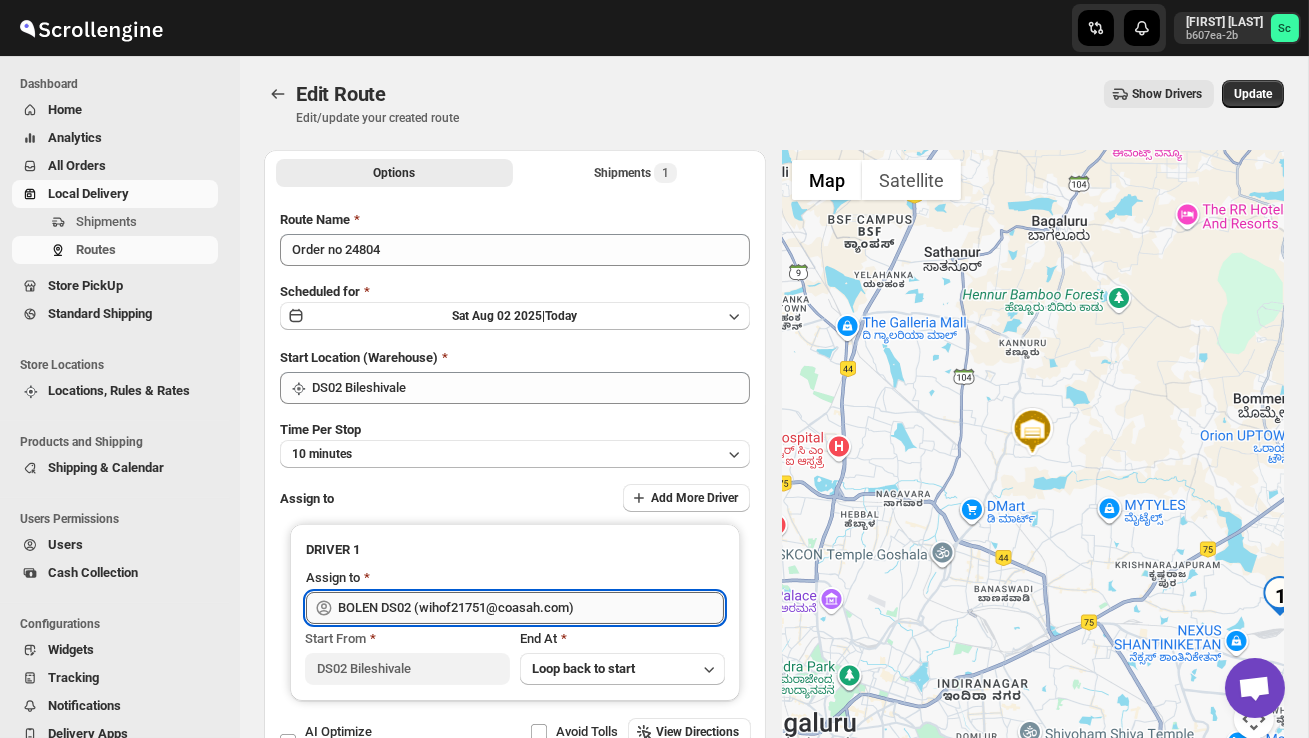 click on "BOLEN DS02 (wihof21751@coasah.com)" at bounding box center (531, 608) 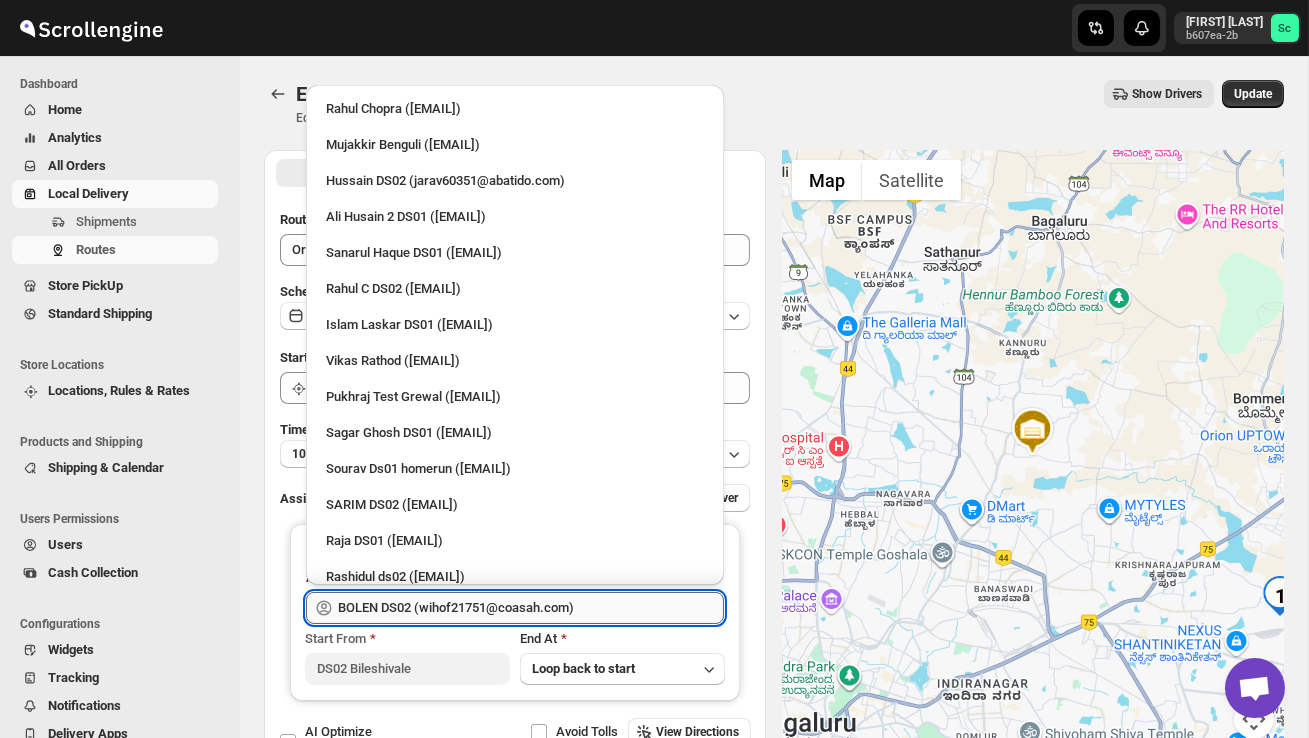 click on "BOLEN DS02 (wihof21751@coasah.com)" at bounding box center [531, 608] 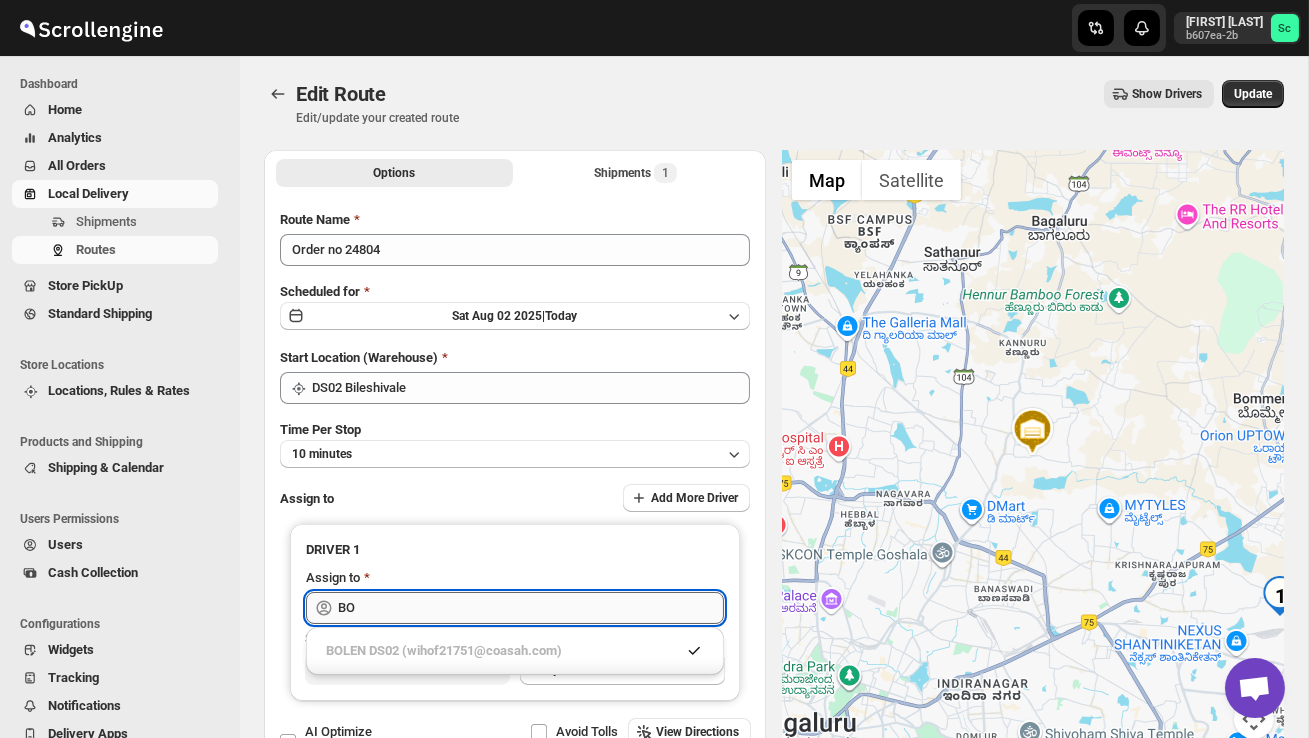 type on "B" 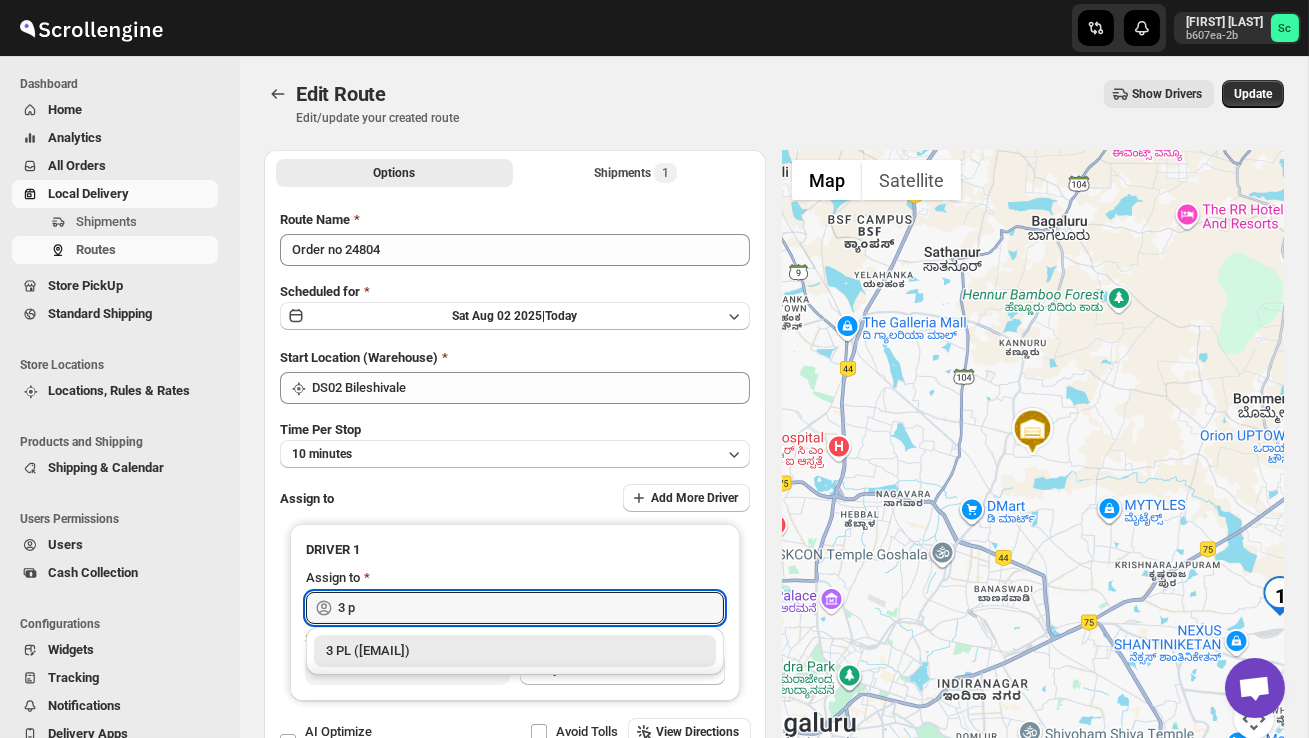 click on "3 PL ([EMAIL])" at bounding box center (515, 651) 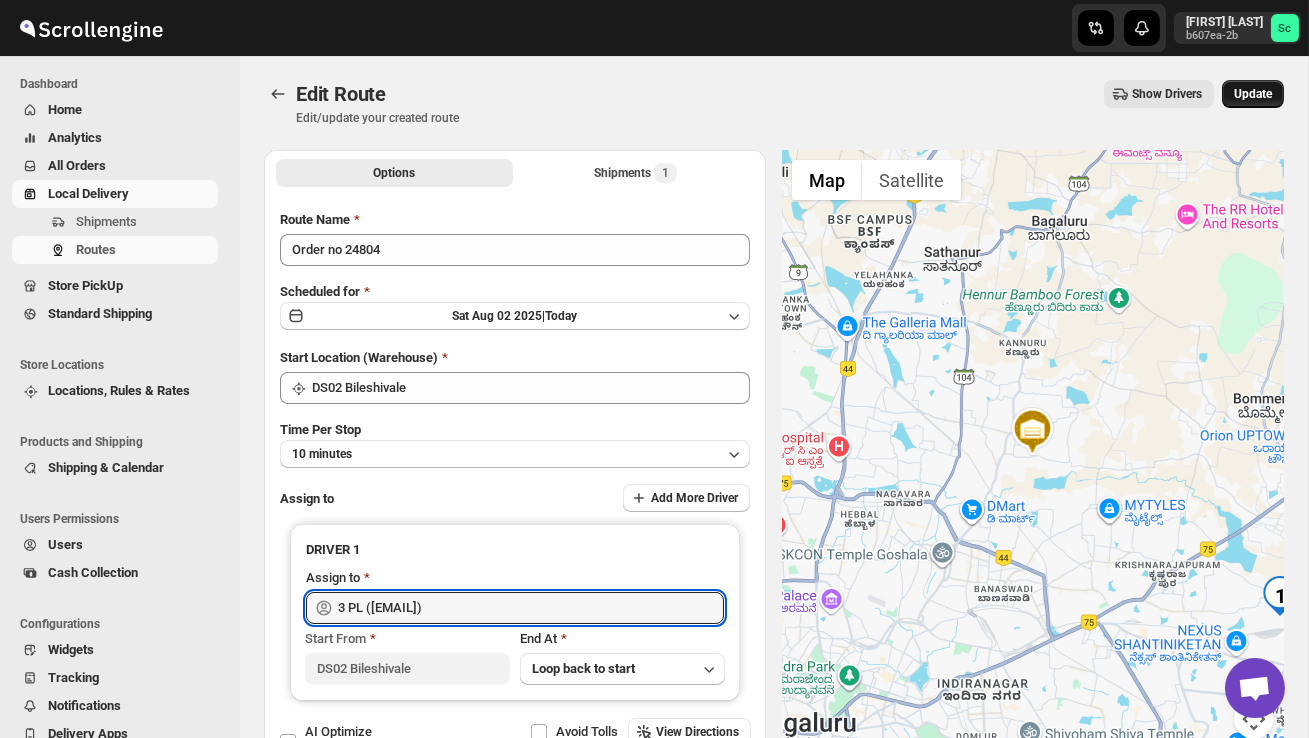 type on "3 PL ([EMAIL])" 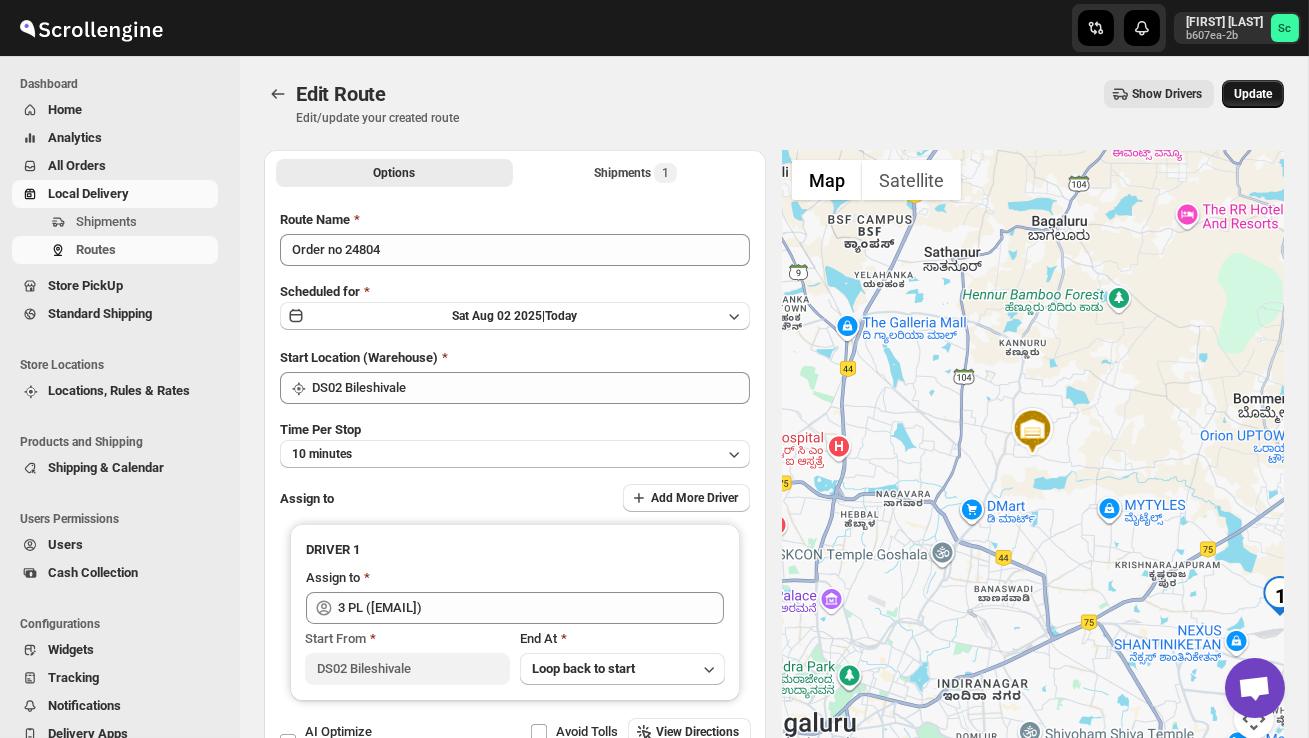 click on "Update" at bounding box center (1253, 94) 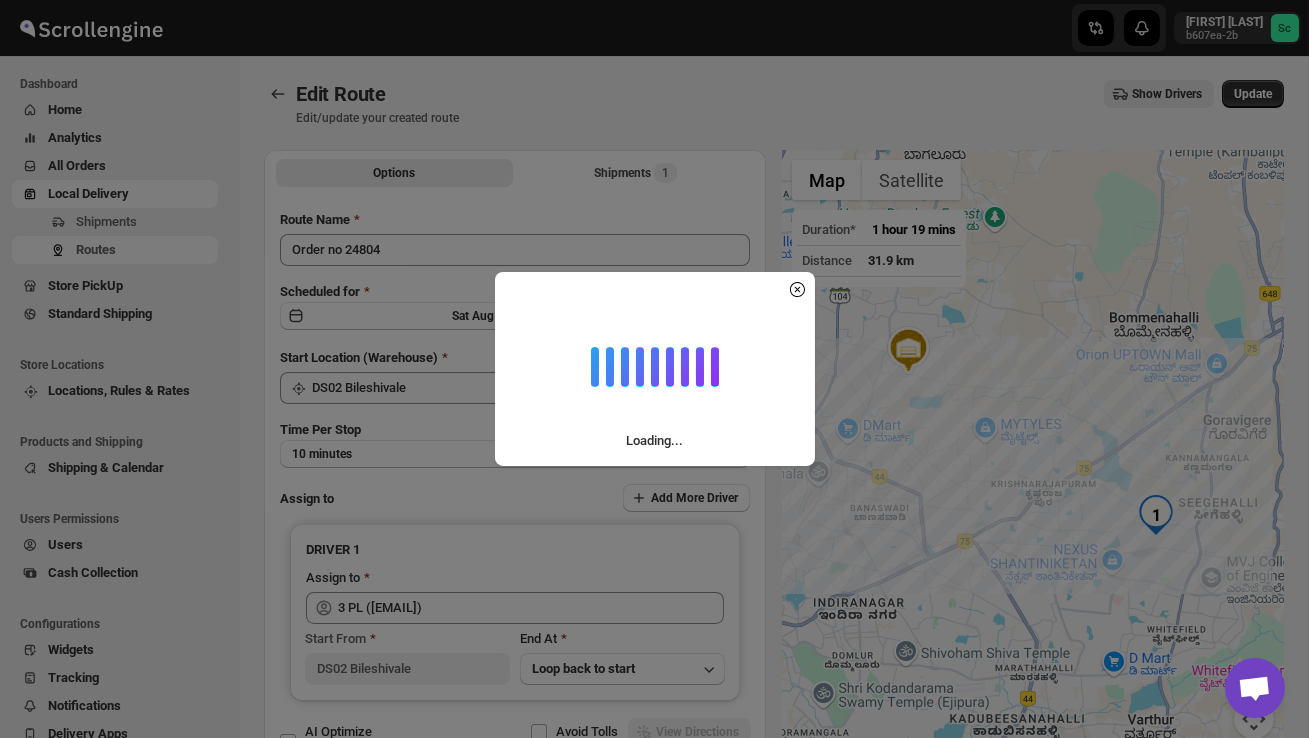 scroll, scrollTop: 0, scrollLeft: 0, axis: both 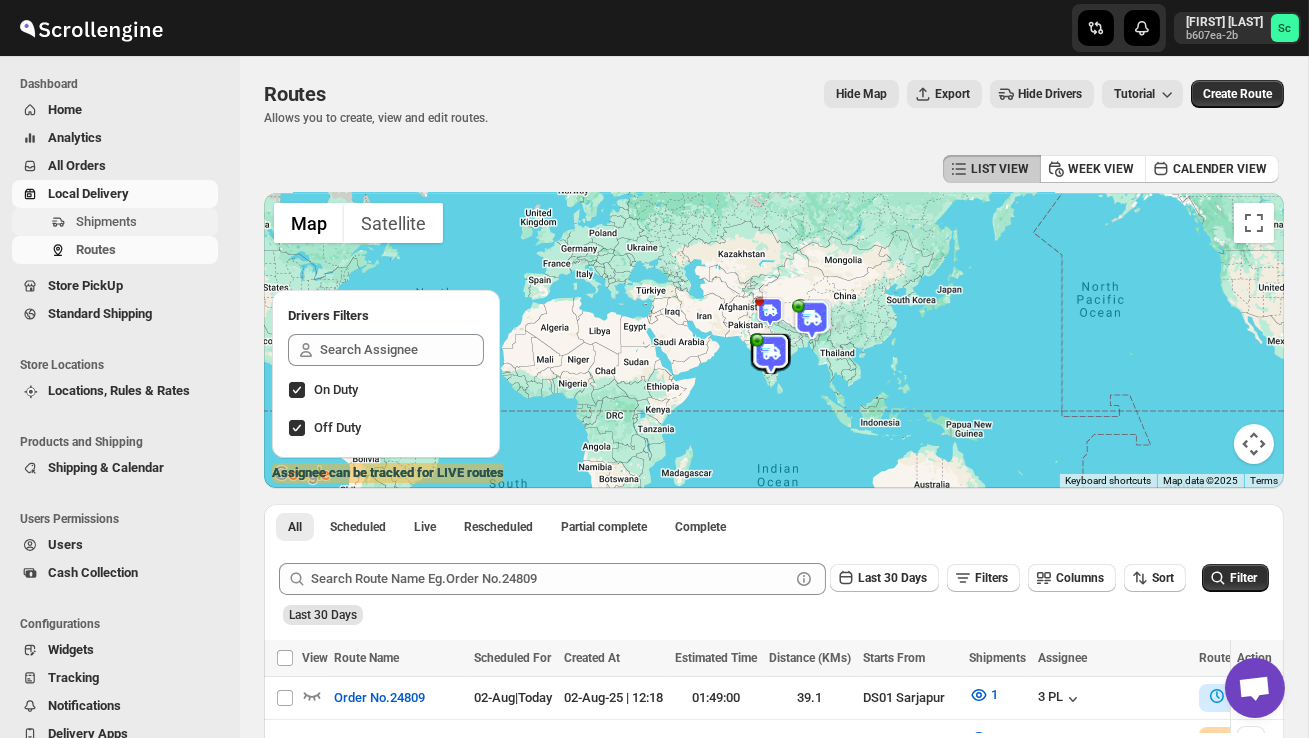 click on "Shipments" at bounding box center (106, 221) 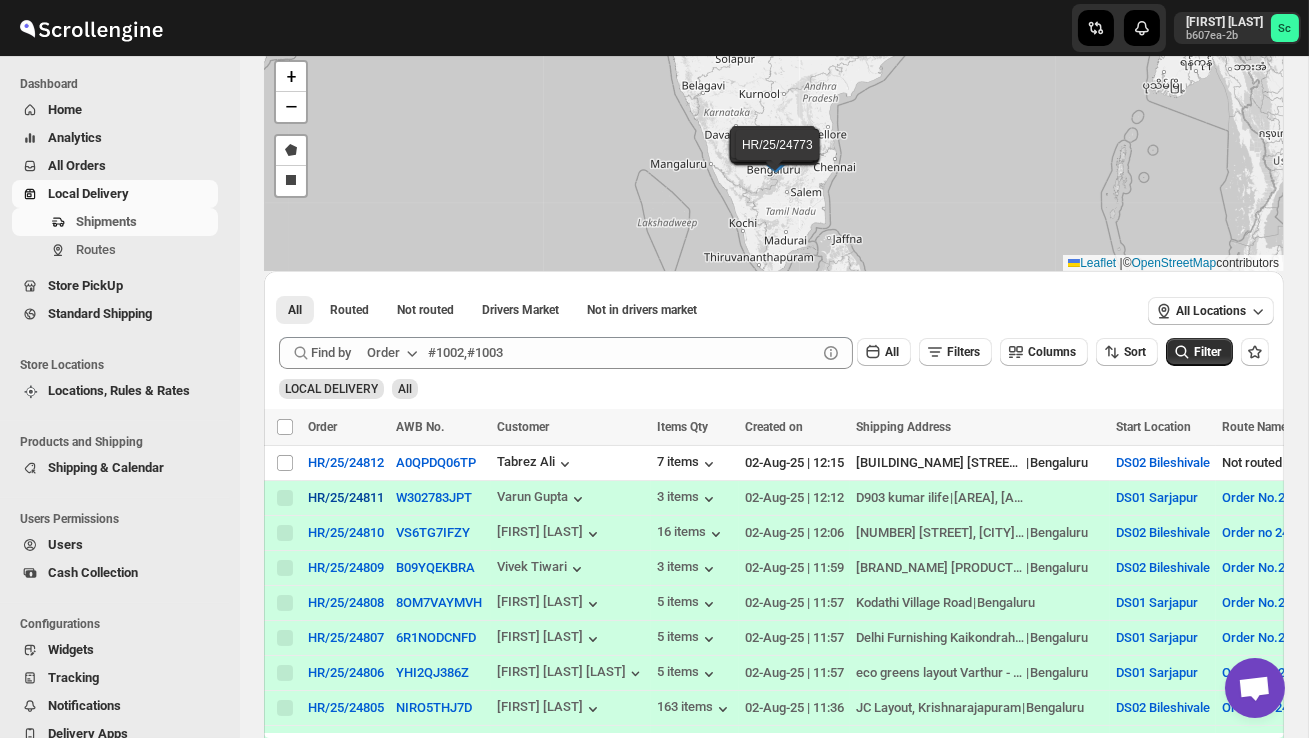scroll, scrollTop: 116, scrollLeft: 0, axis: vertical 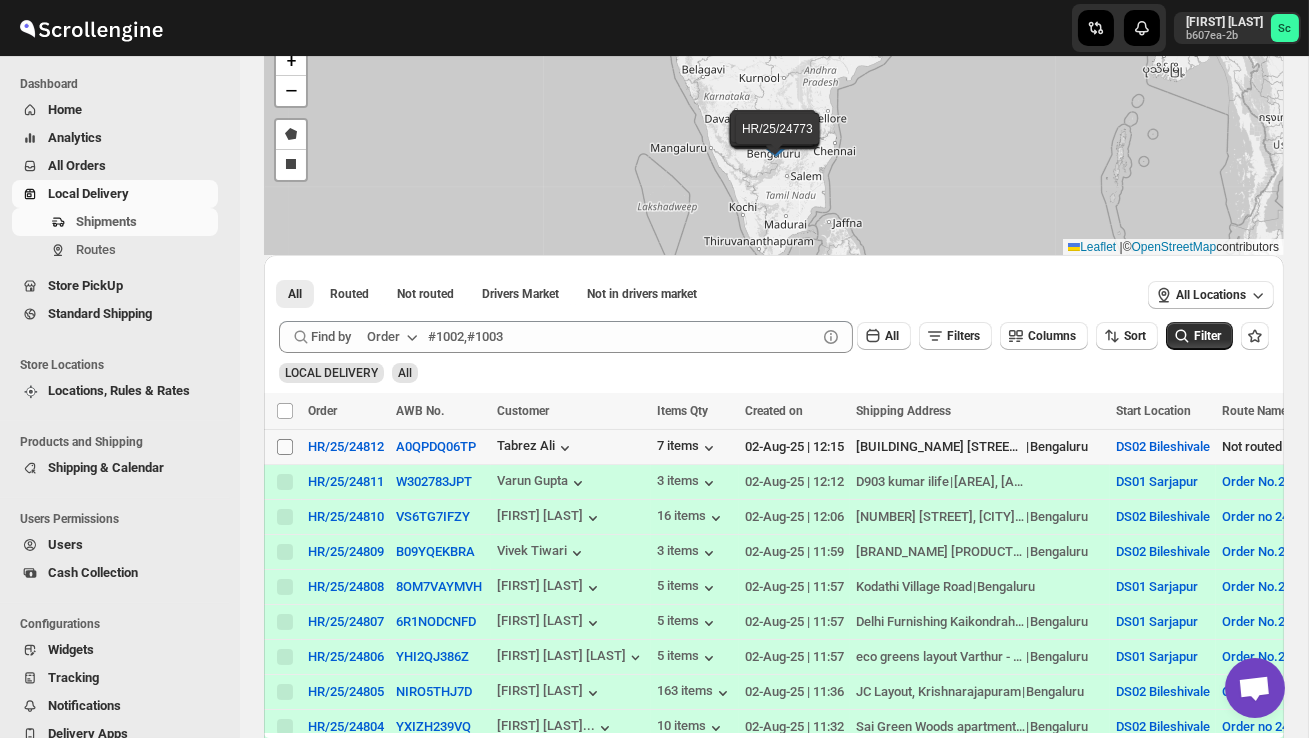 click on "Select shipment" at bounding box center (285, 447) 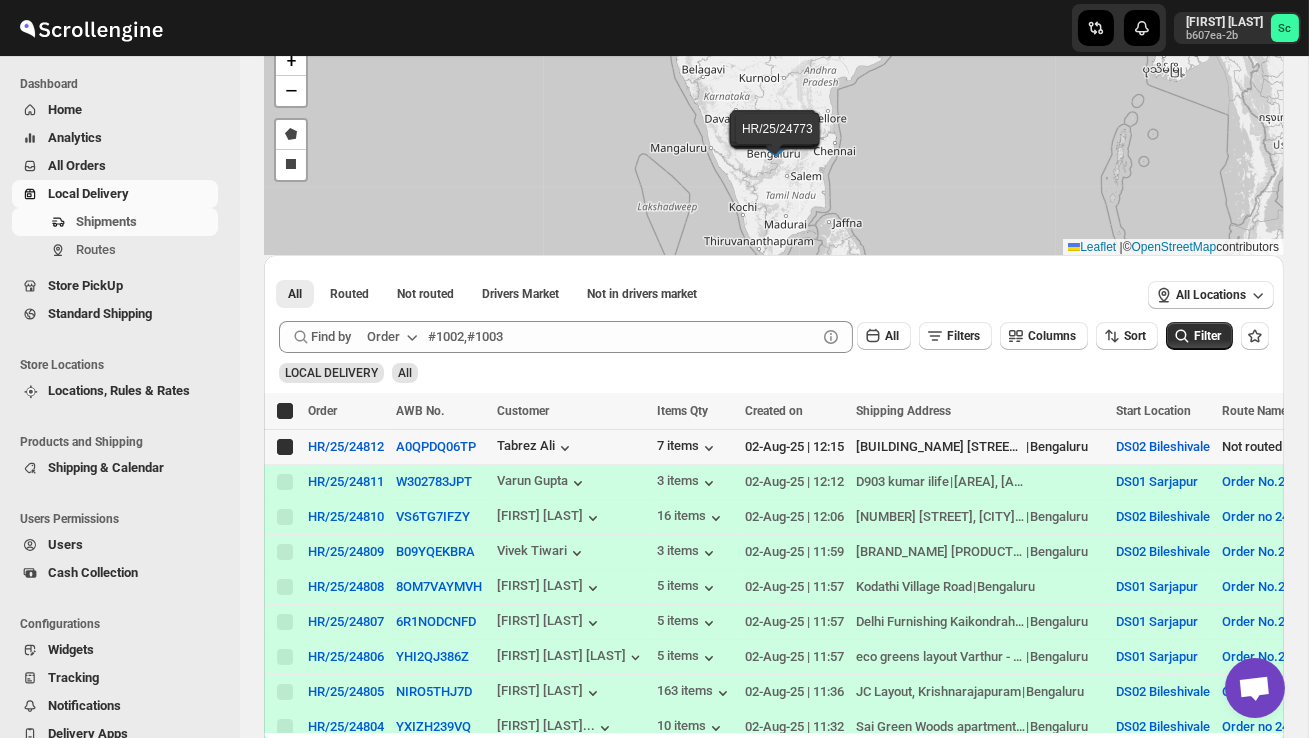checkbox on "true" 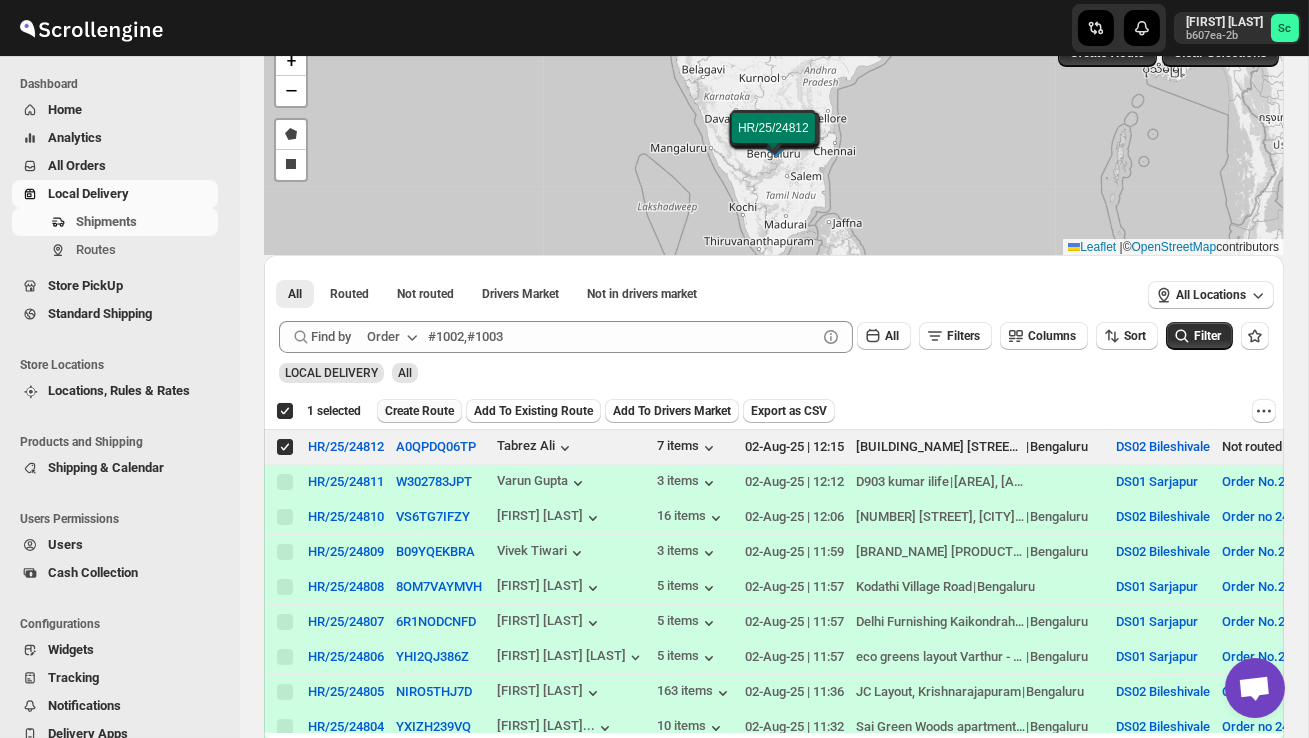 click on "Create Route" at bounding box center (419, 411) 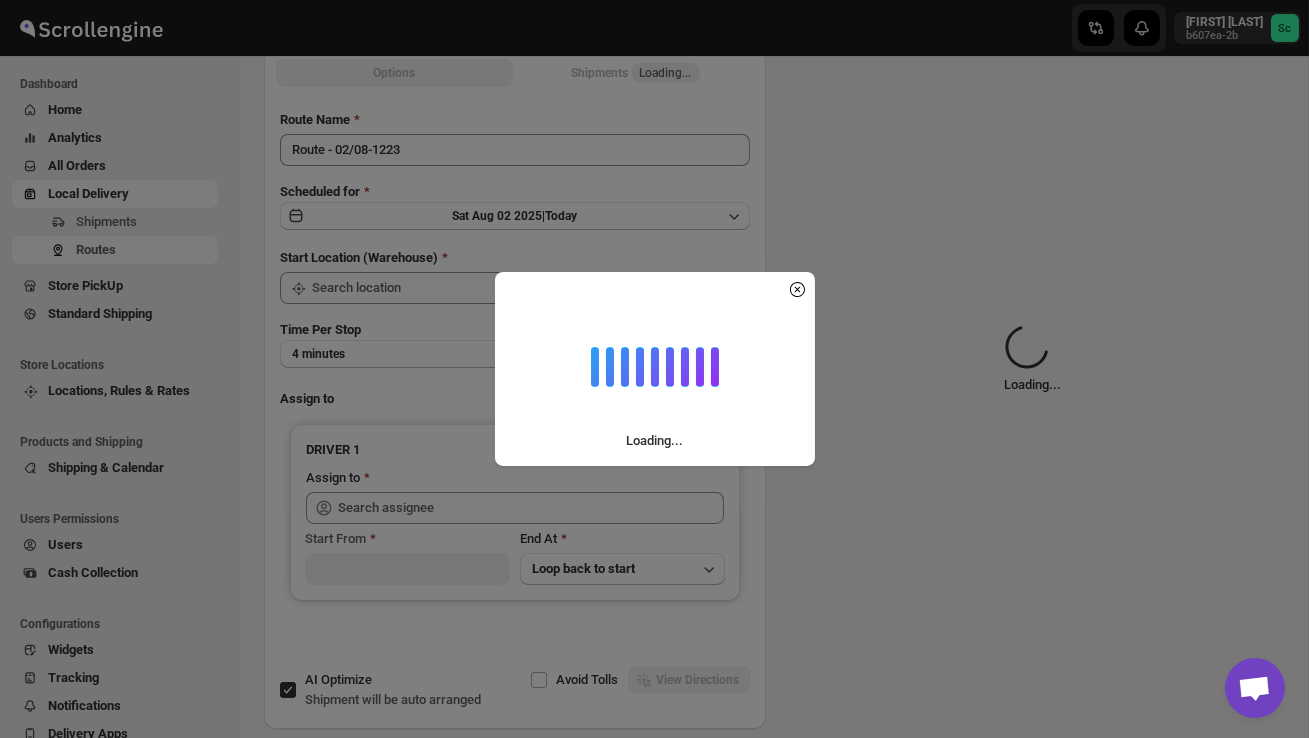 scroll, scrollTop: 0, scrollLeft: 0, axis: both 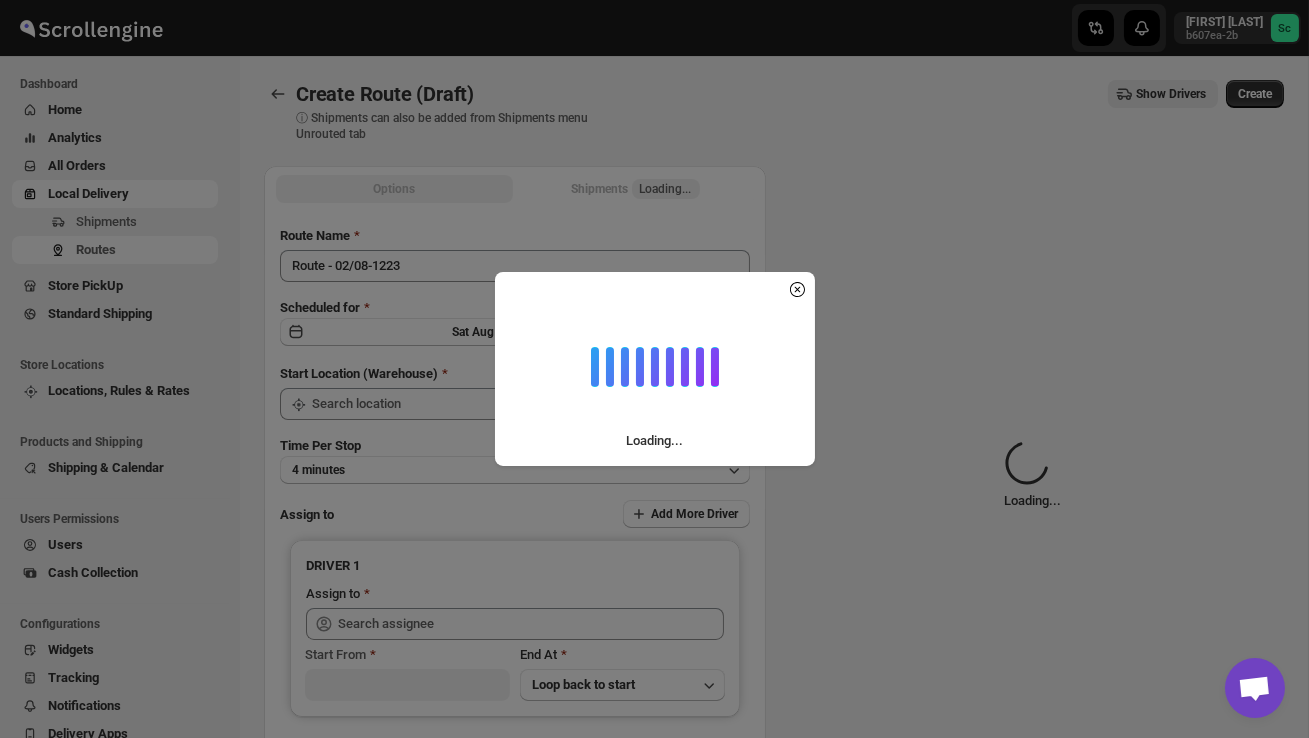 type on "DS02 Bileshivale" 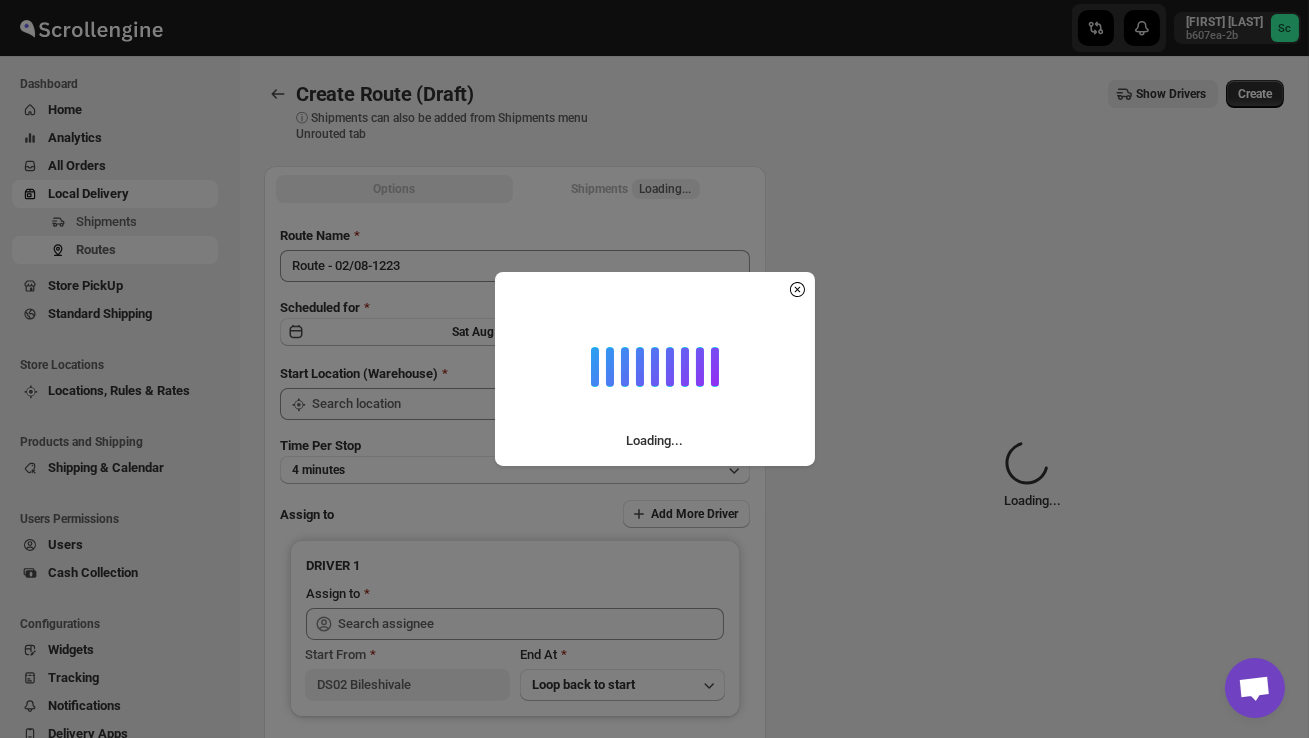type on "DS02 Bileshivale" 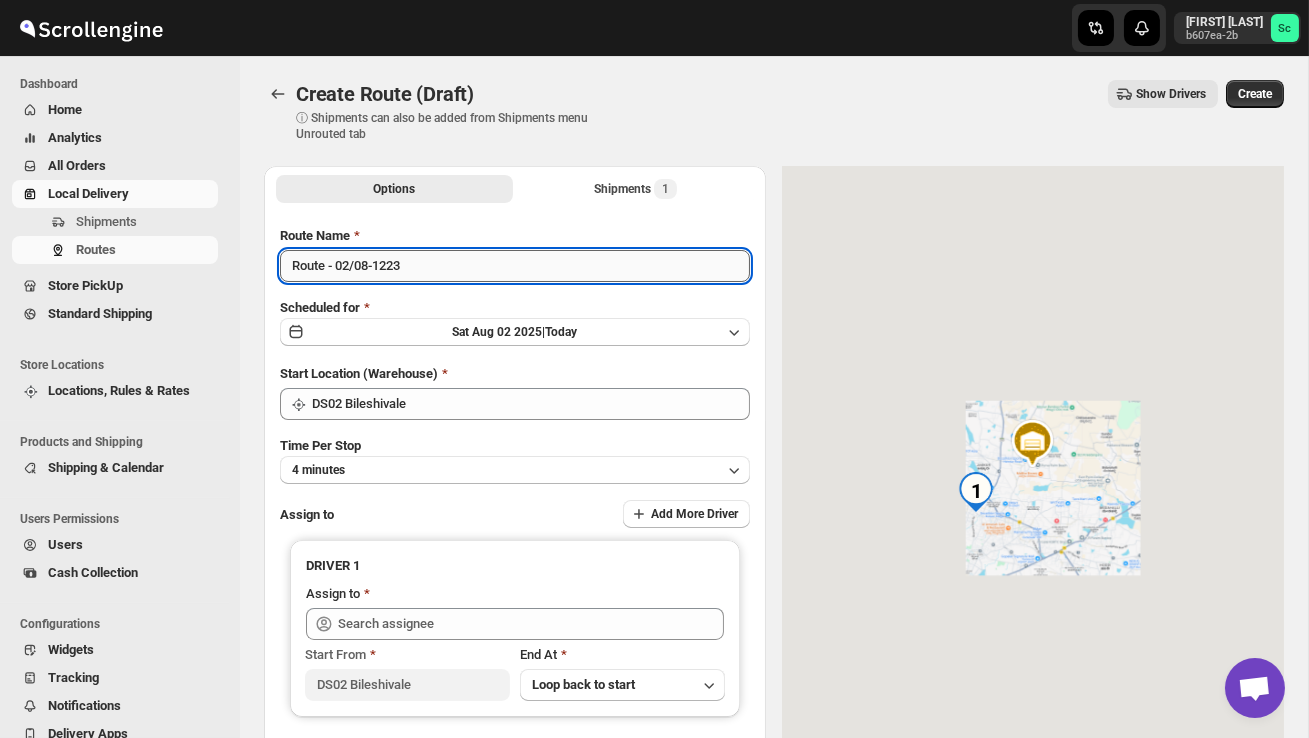 click on "Route - 02/08-1223" at bounding box center [515, 266] 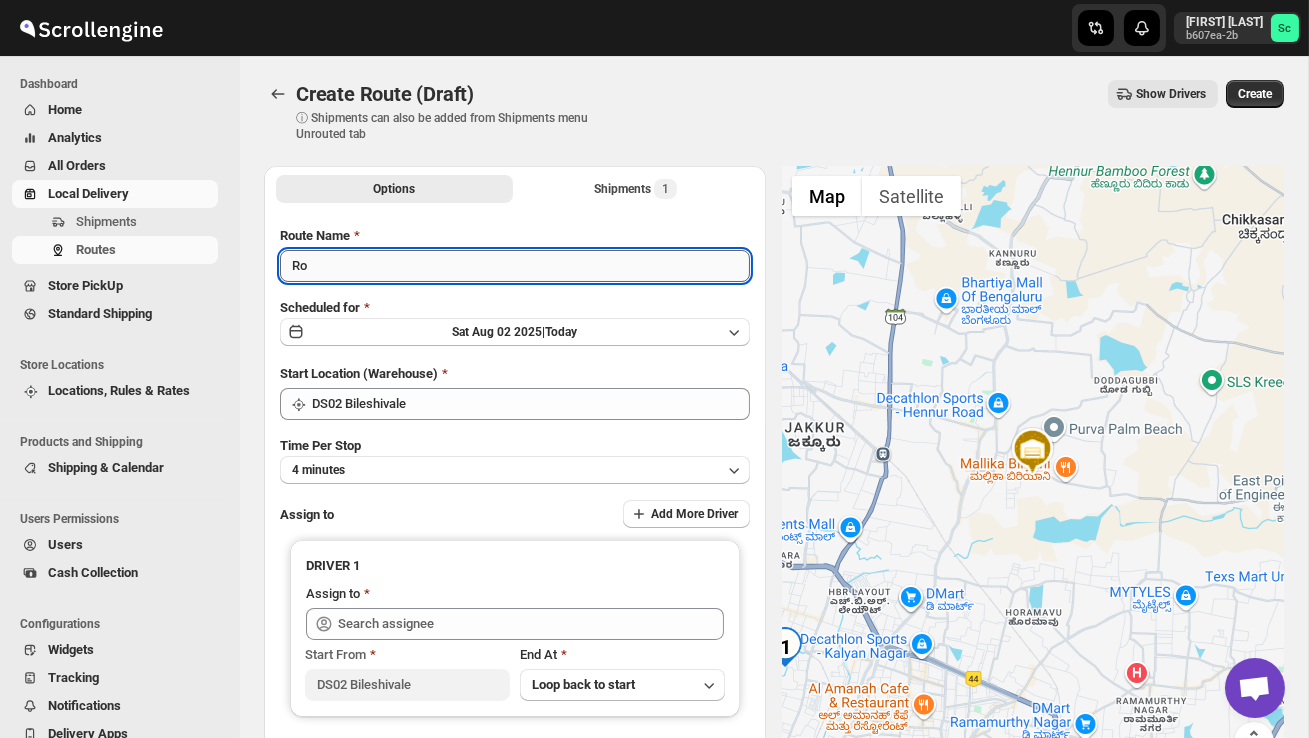 type on "R" 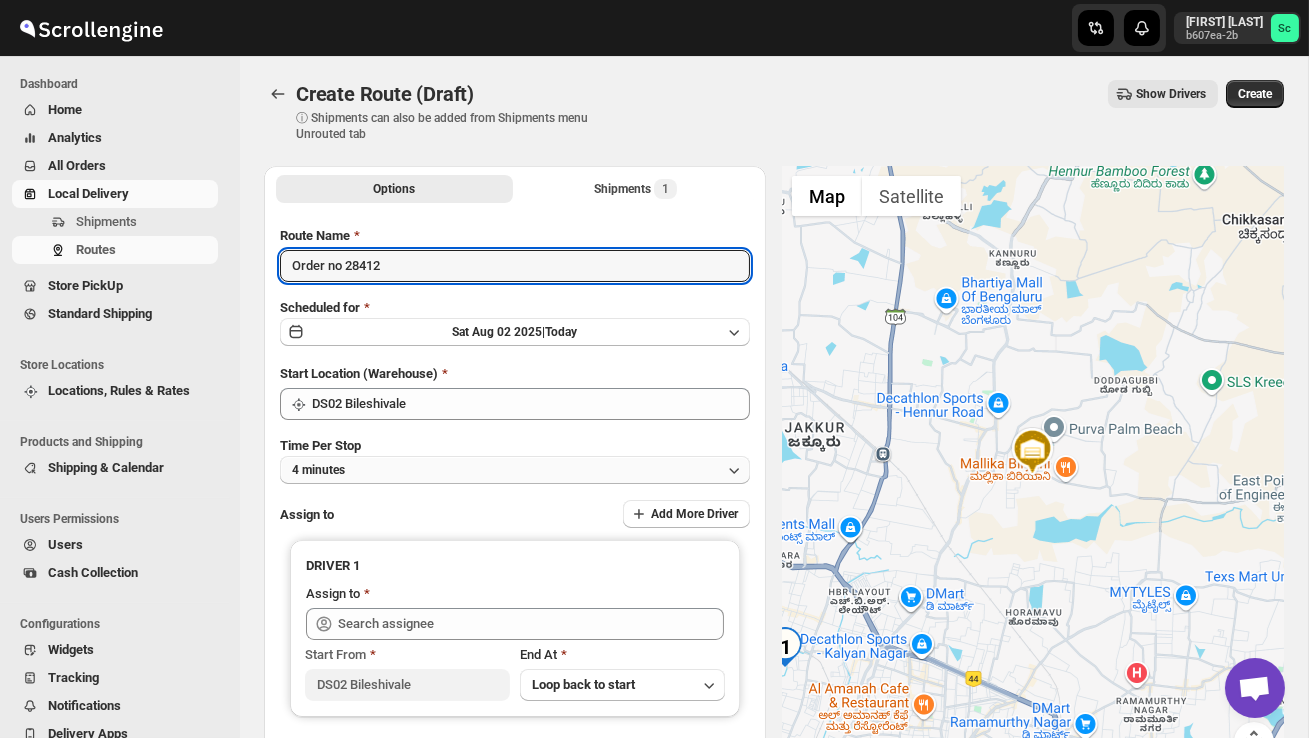 type on "Order no 28412" 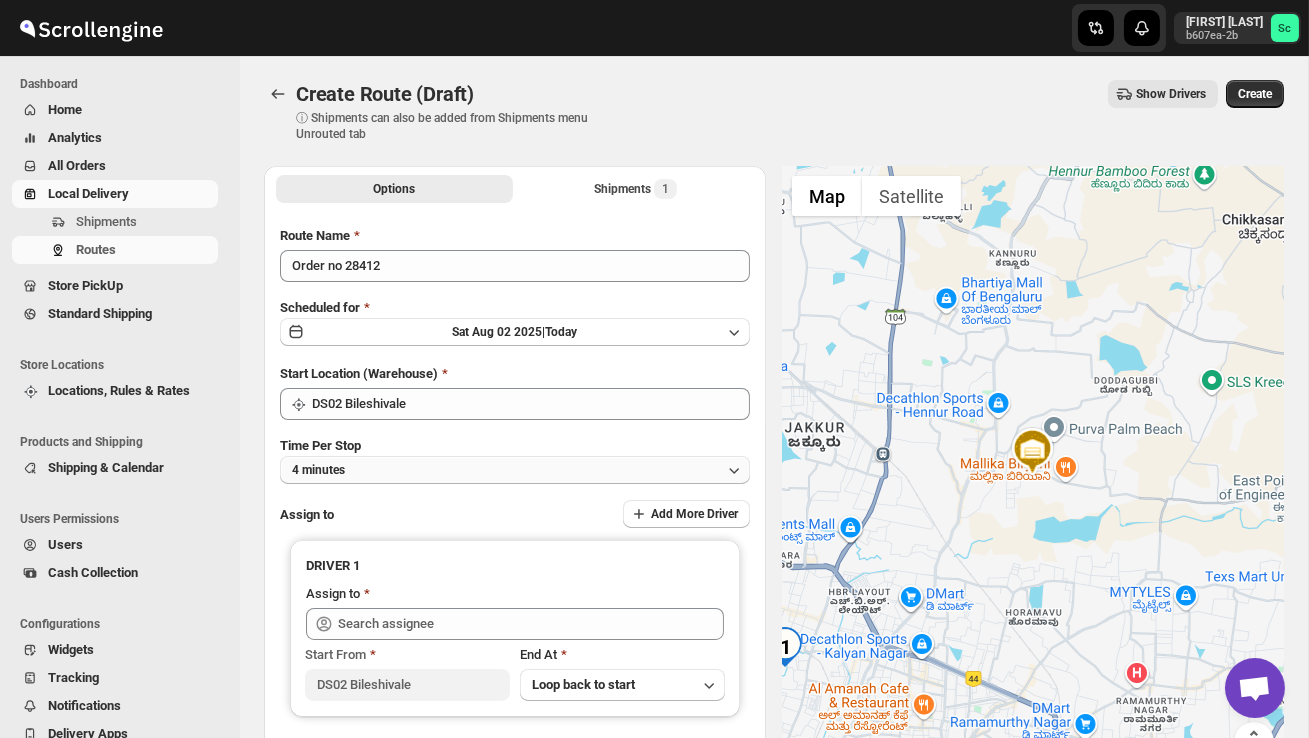 click on "4 minutes" at bounding box center [515, 470] 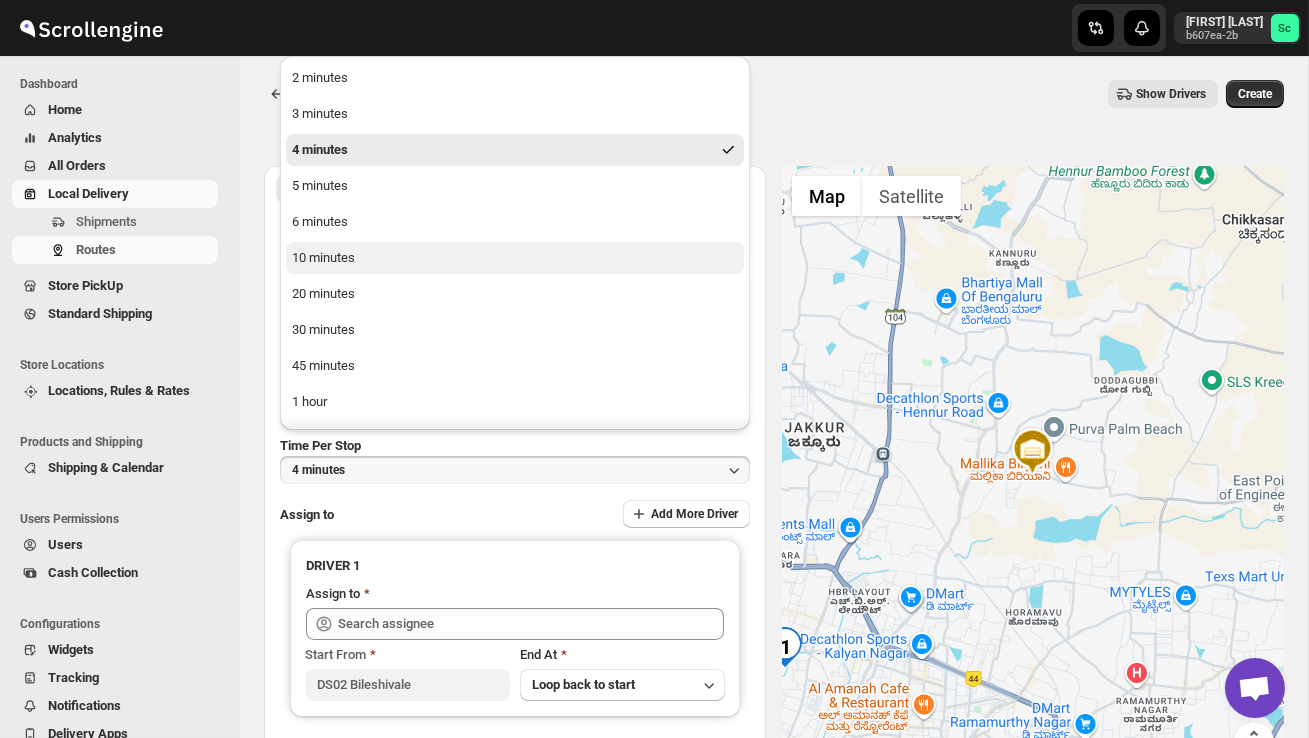 click on "10 minutes" at bounding box center [515, 258] 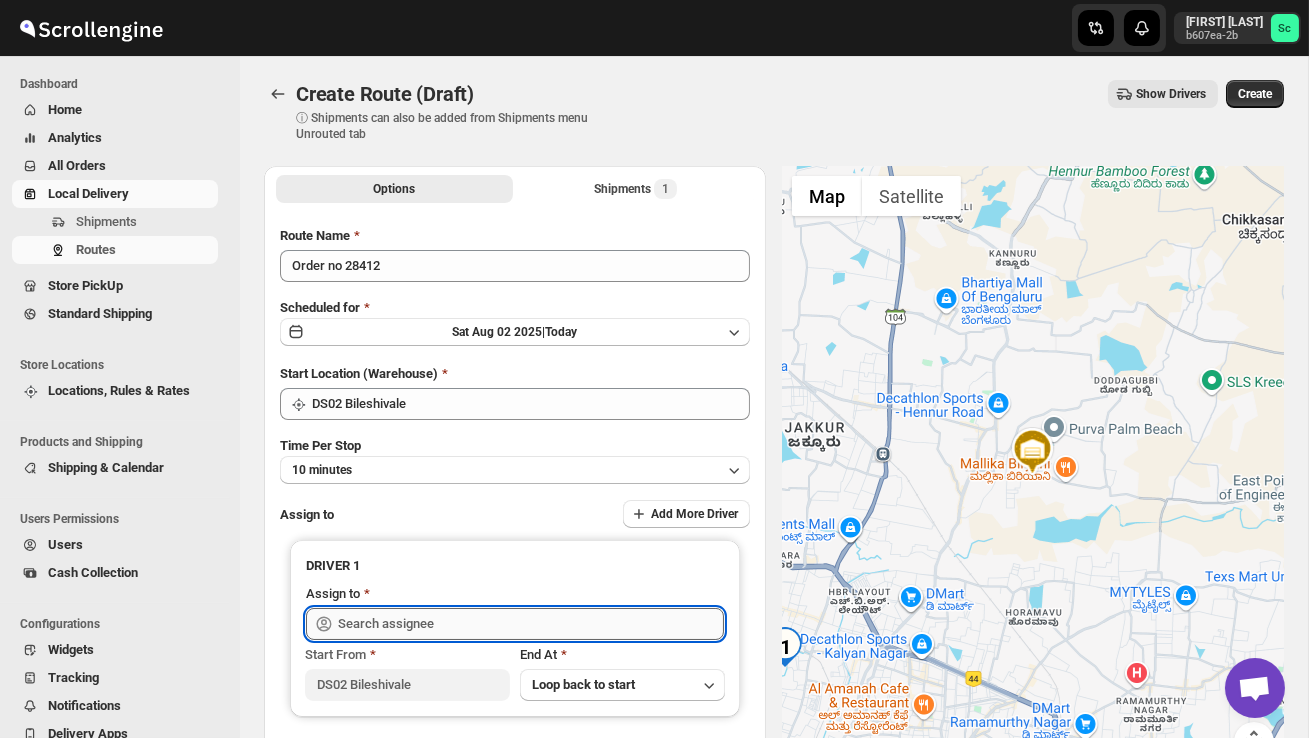 click at bounding box center [531, 624] 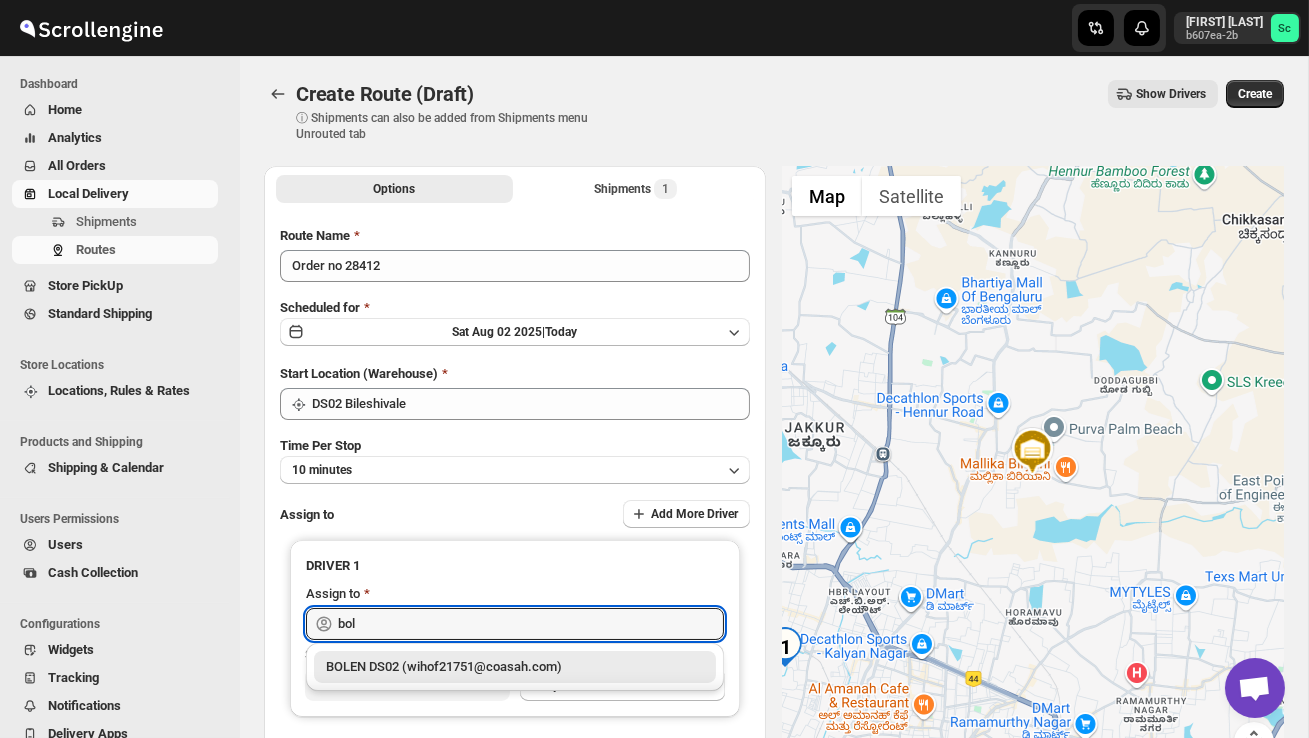 click on "BOLEN DS02 (wihof21751@coasah.com)" at bounding box center (515, 667) 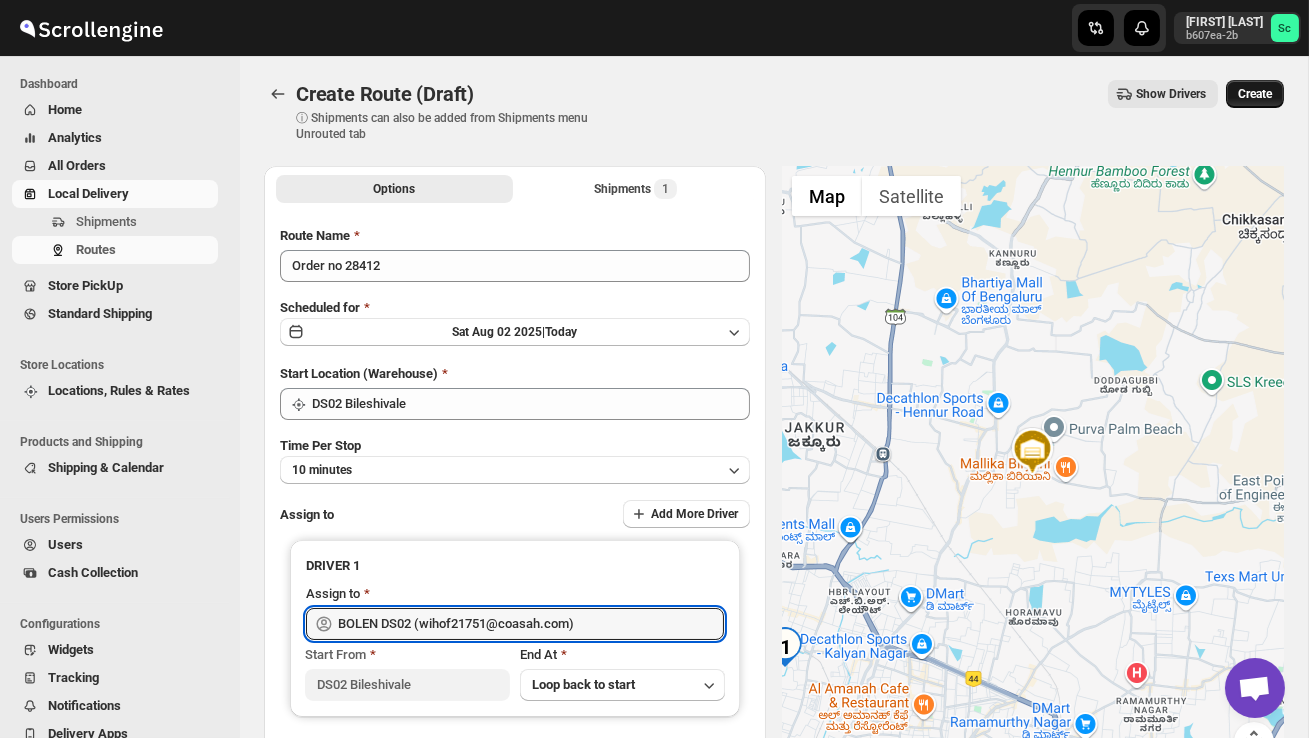 type on "BOLEN DS02 (wihof21751@coasah.com)" 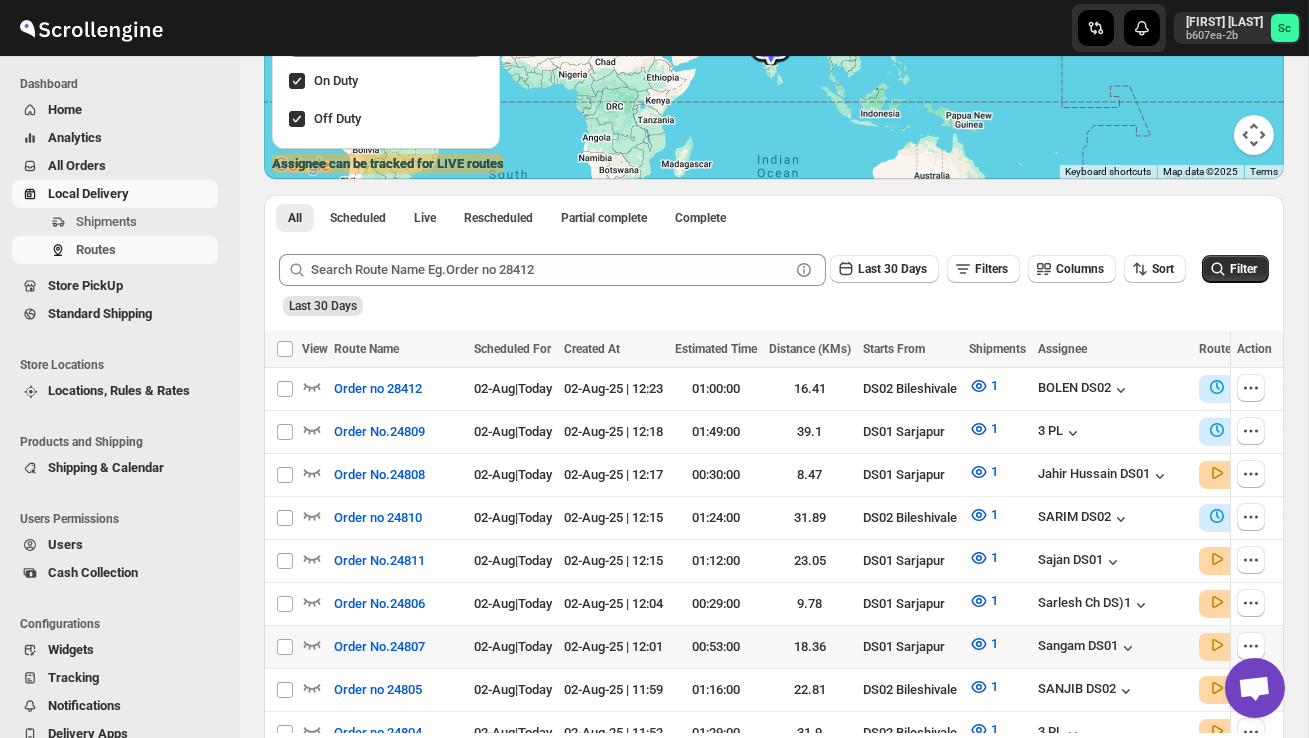 scroll, scrollTop: 418, scrollLeft: 0, axis: vertical 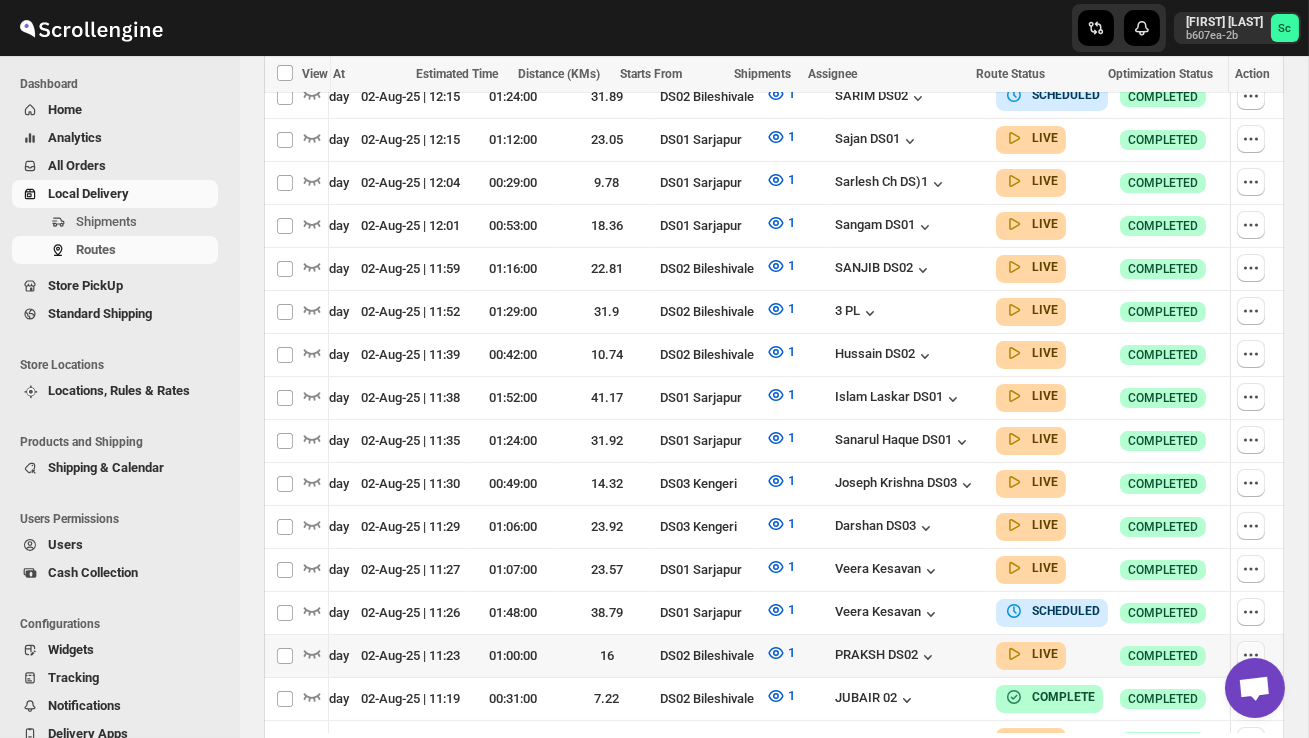click 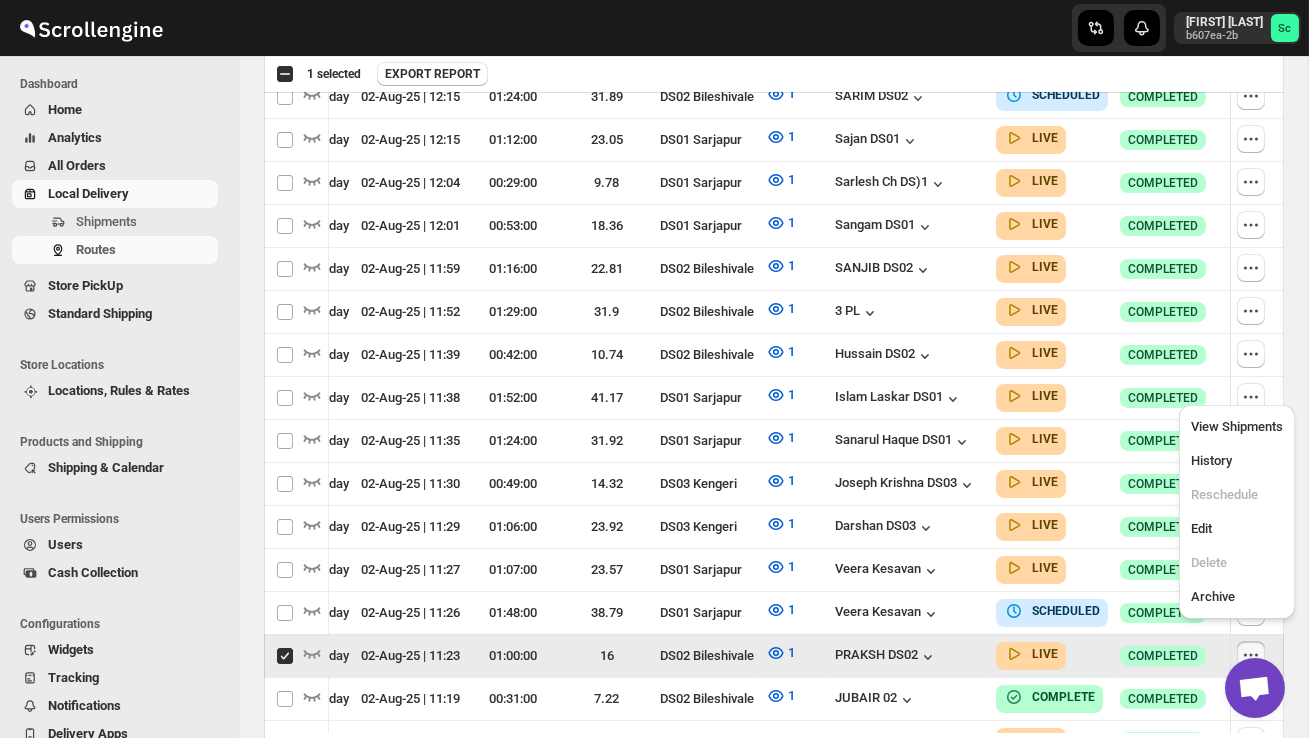 scroll, scrollTop: 0, scrollLeft: 1, axis: horizontal 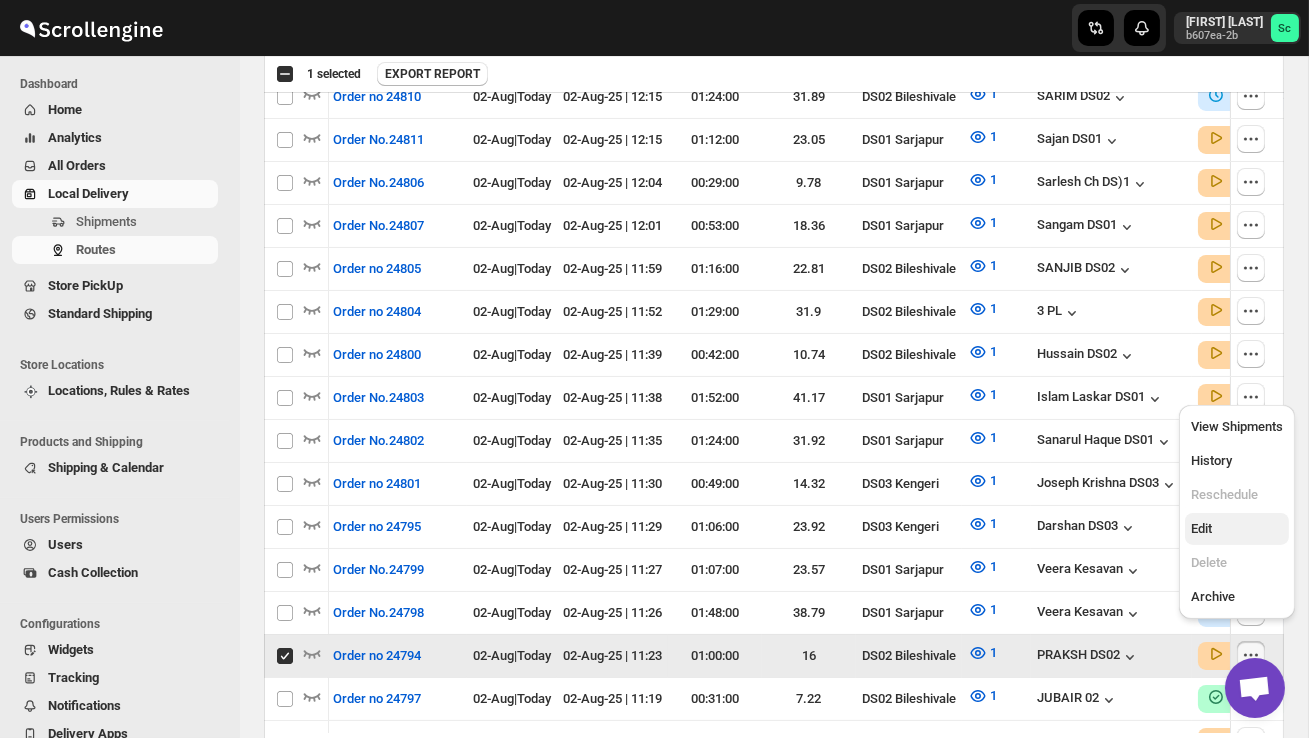 click on "Edit" at bounding box center (1237, 529) 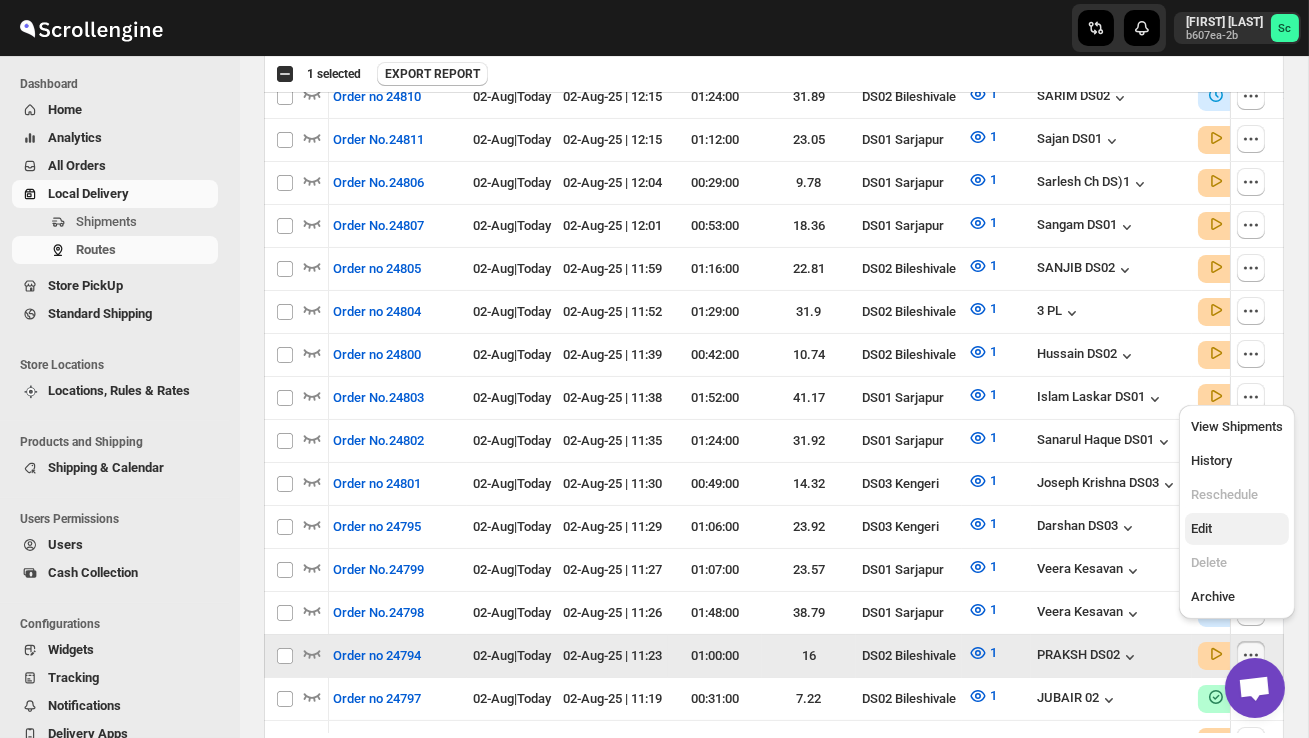checkbox on "false" 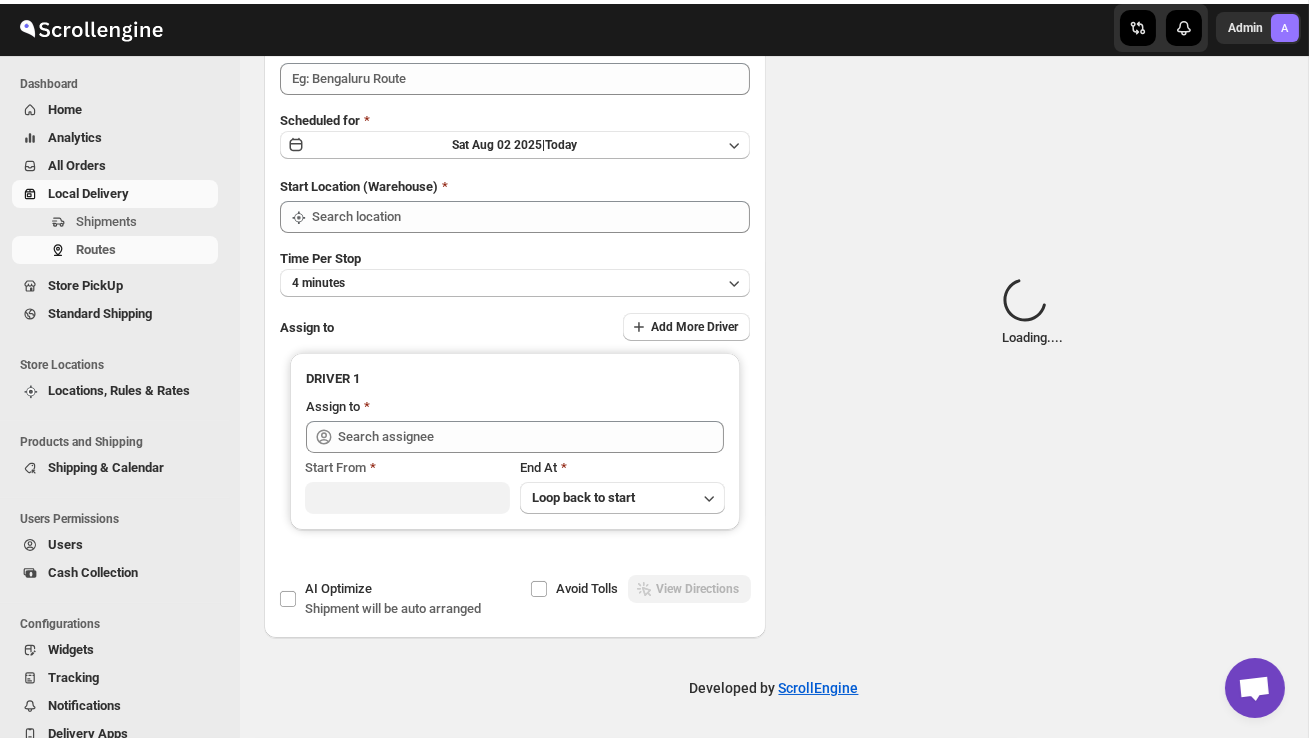 scroll, scrollTop: 0, scrollLeft: 0, axis: both 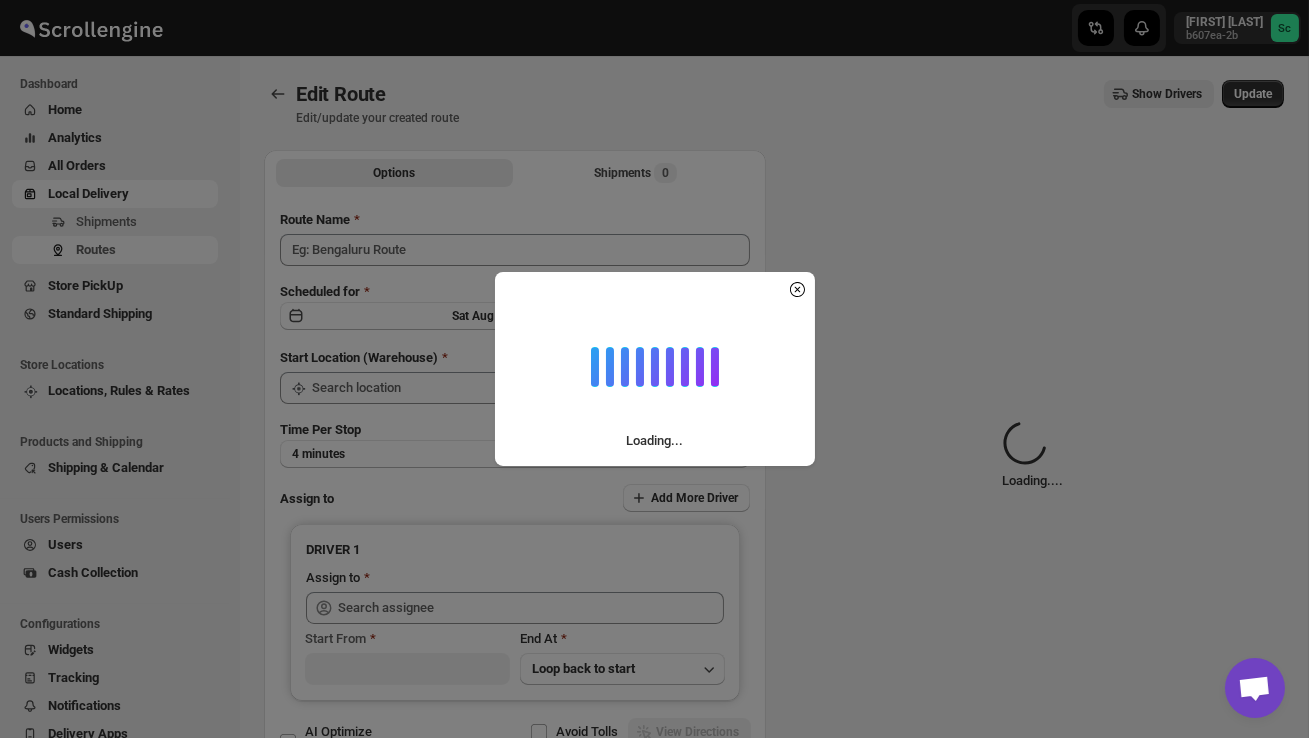 type on "Order no 24794" 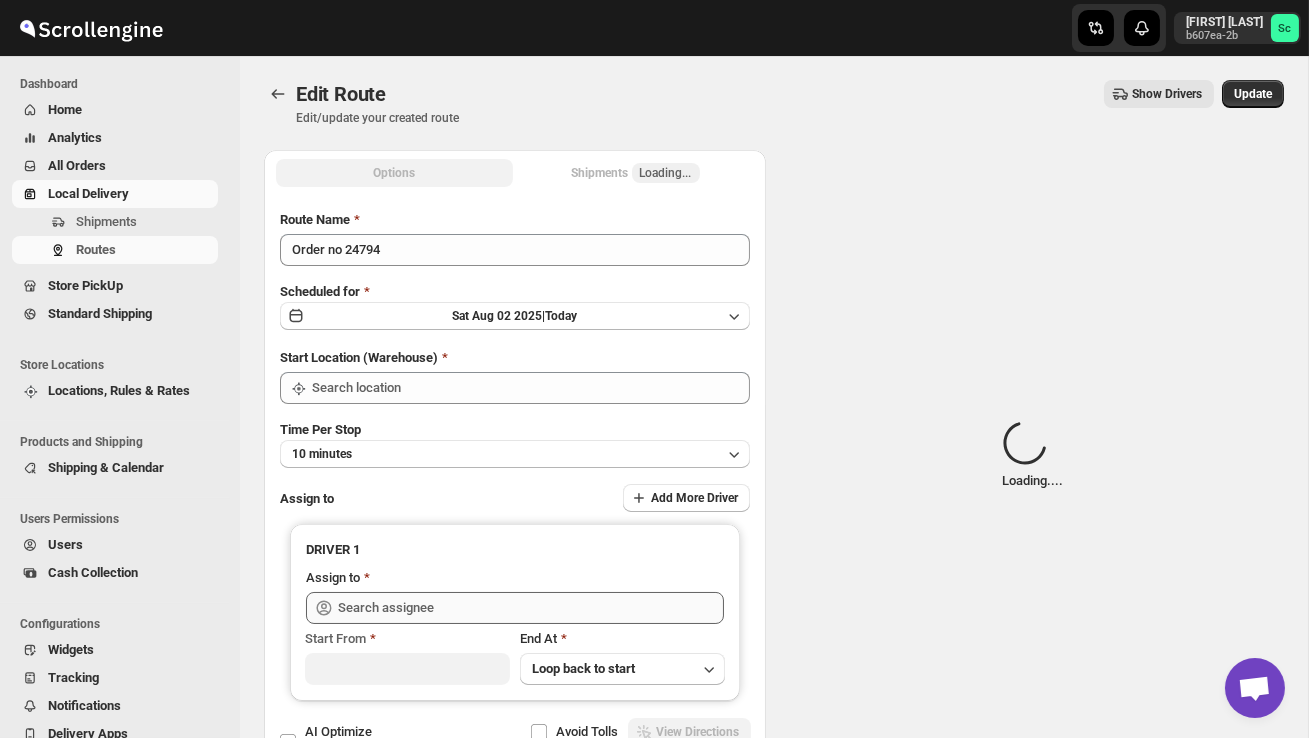 type on "DS02 Bileshivale" 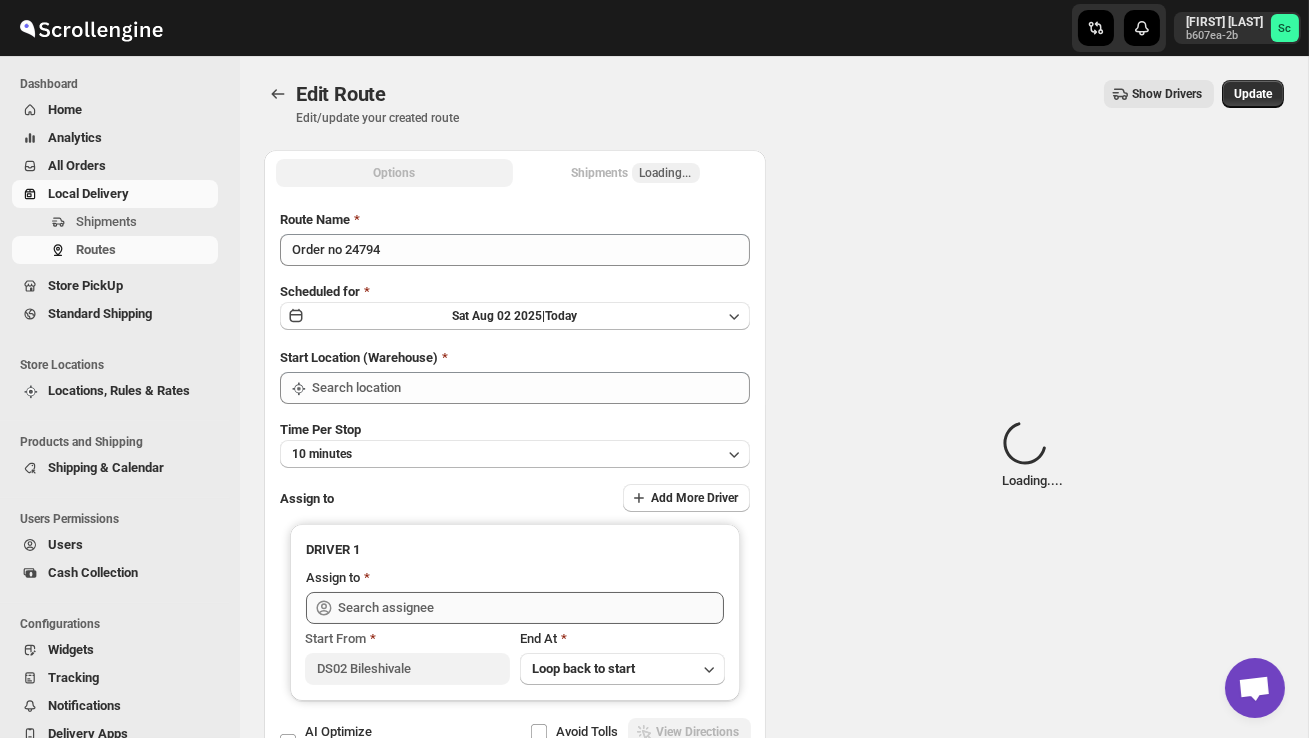 type on "DS02 Bileshivale" 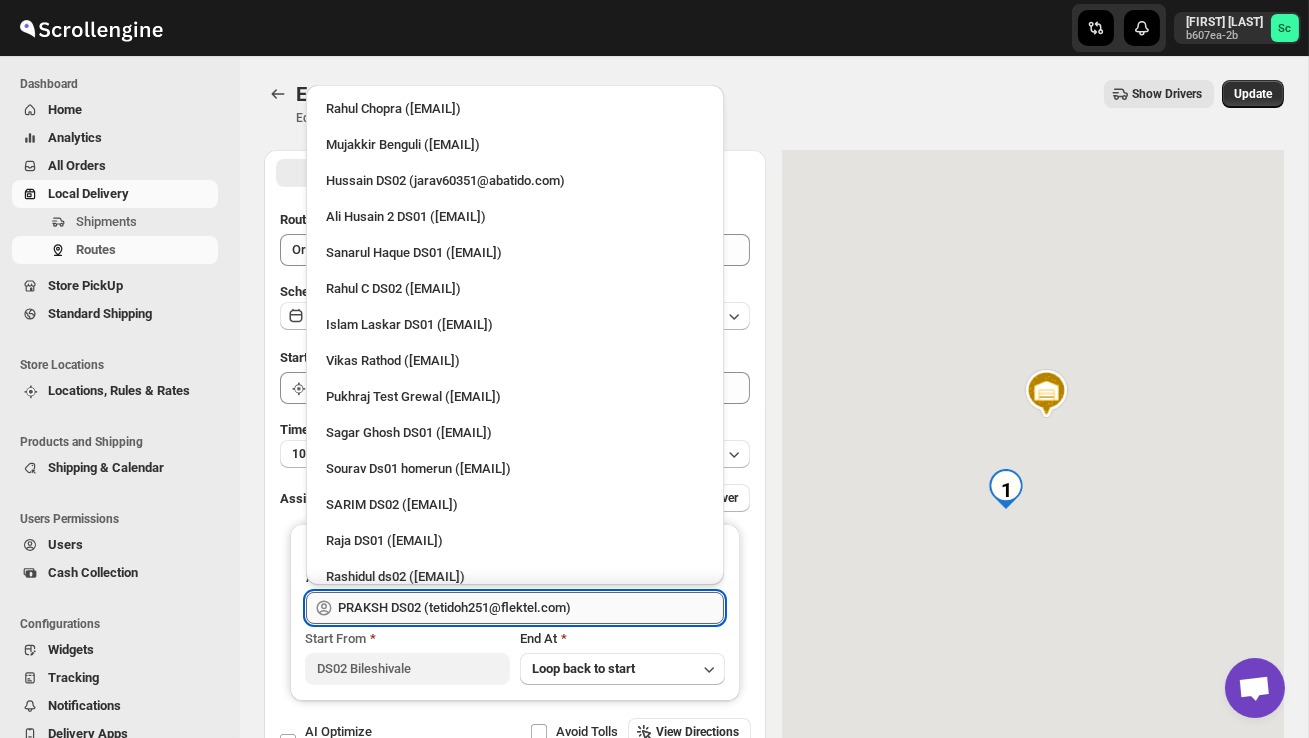 click on "PRAKSH DS02 (tetidoh251@flektel.com)" at bounding box center (531, 608) 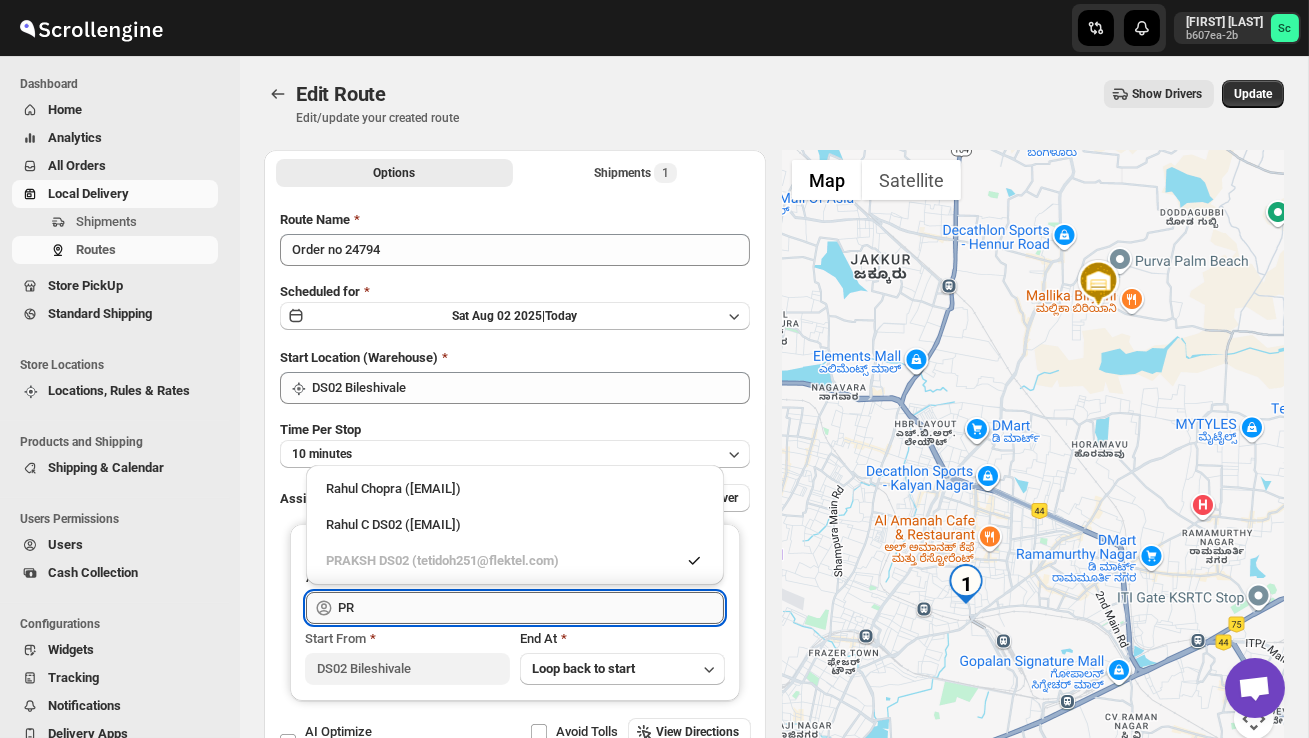 type on "P" 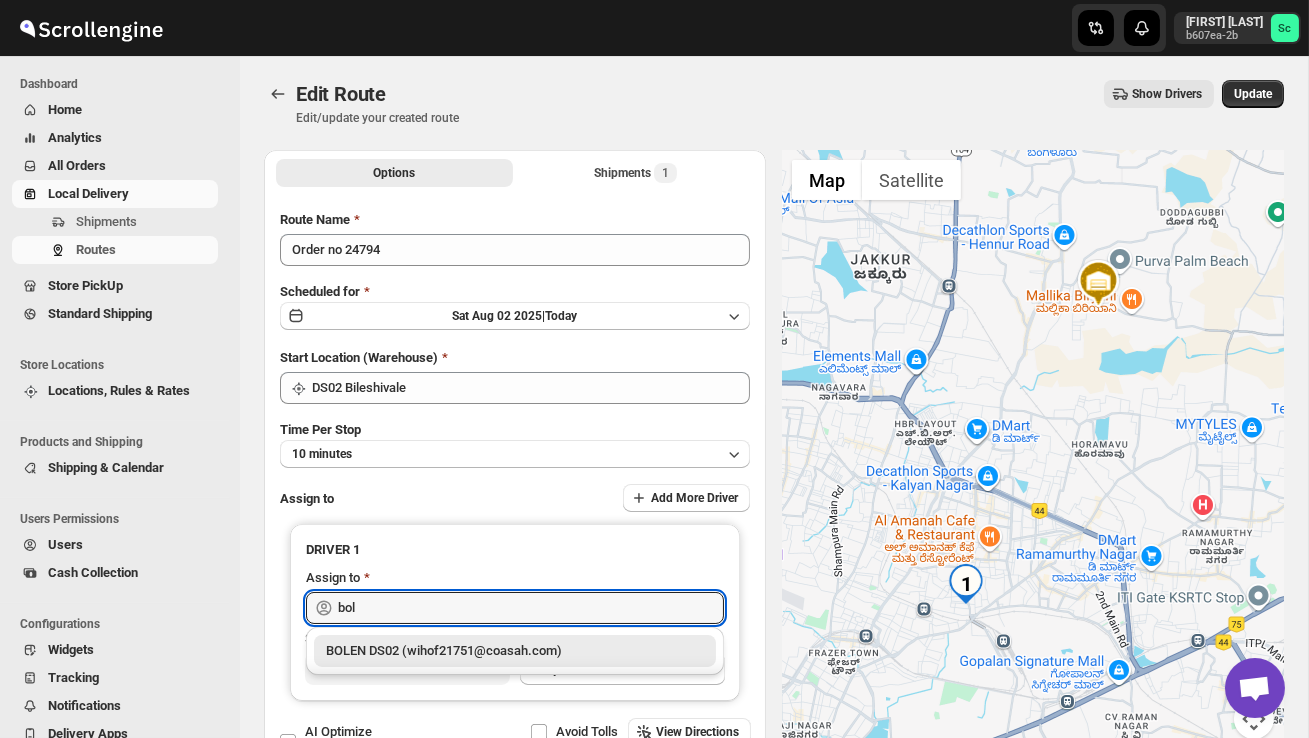 click on "BOLEN DS02 (wihof21751@coasah.com)" at bounding box center [515, 651] 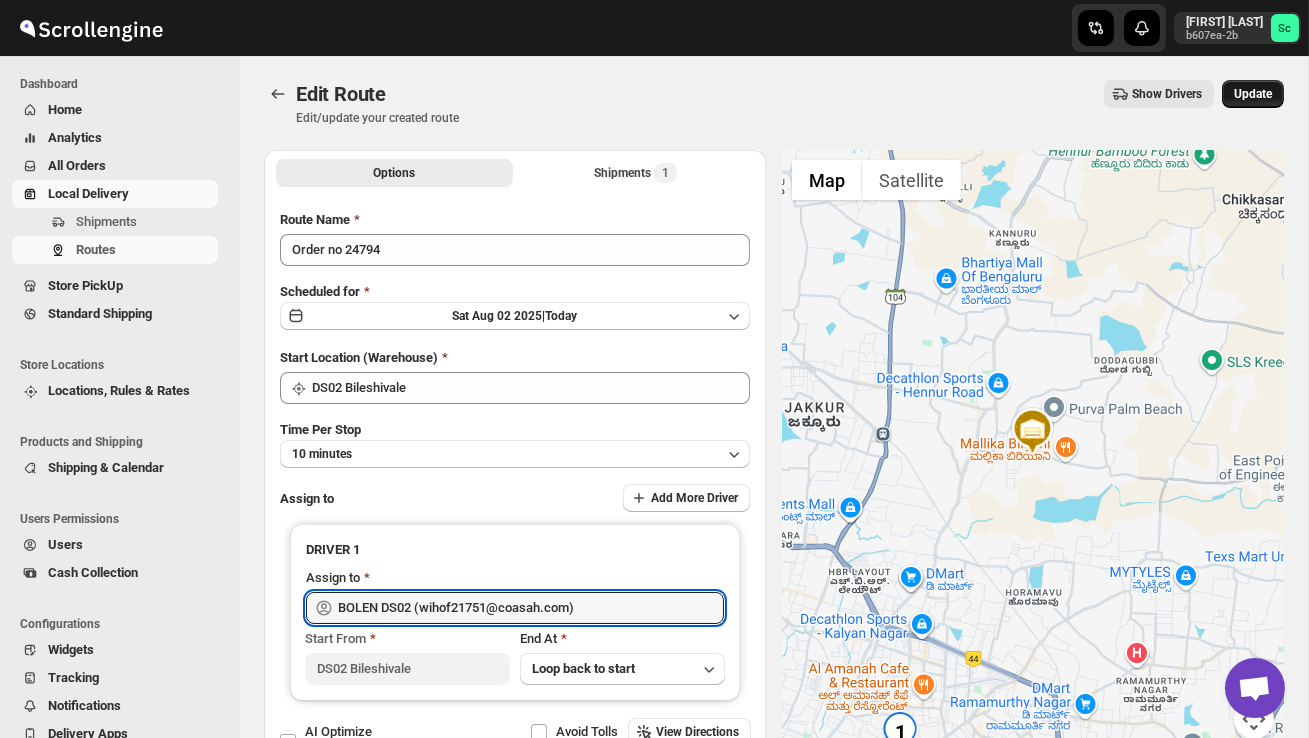 type on "BOLEN DS02 (wihof21751@coasah.com)" 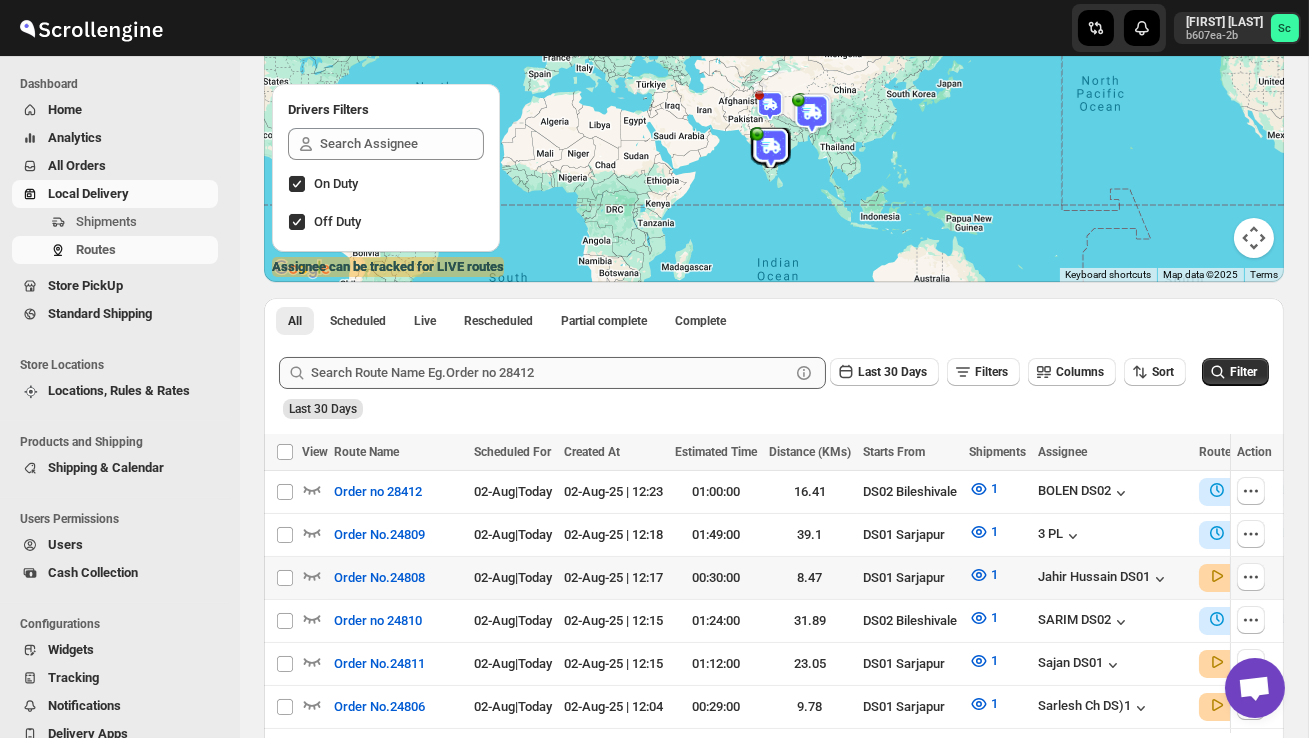 scroll, scrollTop: 208, scrollLeft: 0, axis: vertical 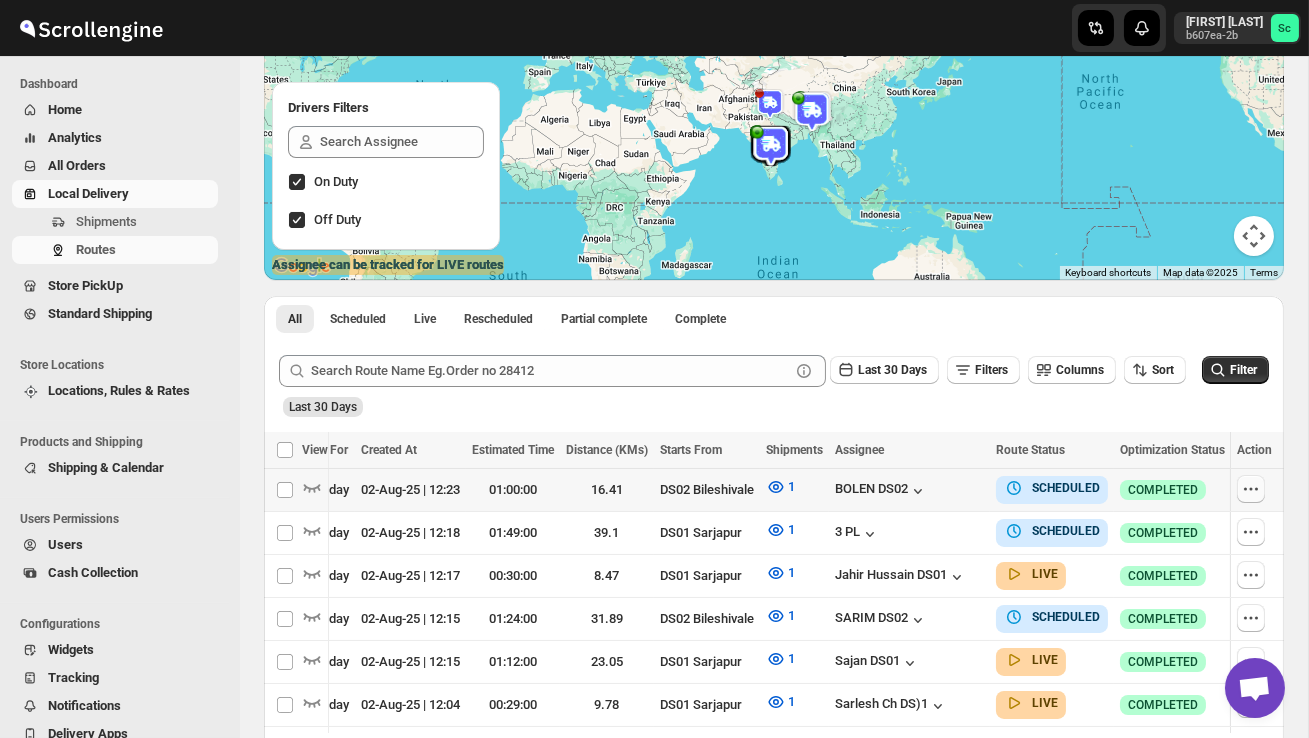 click 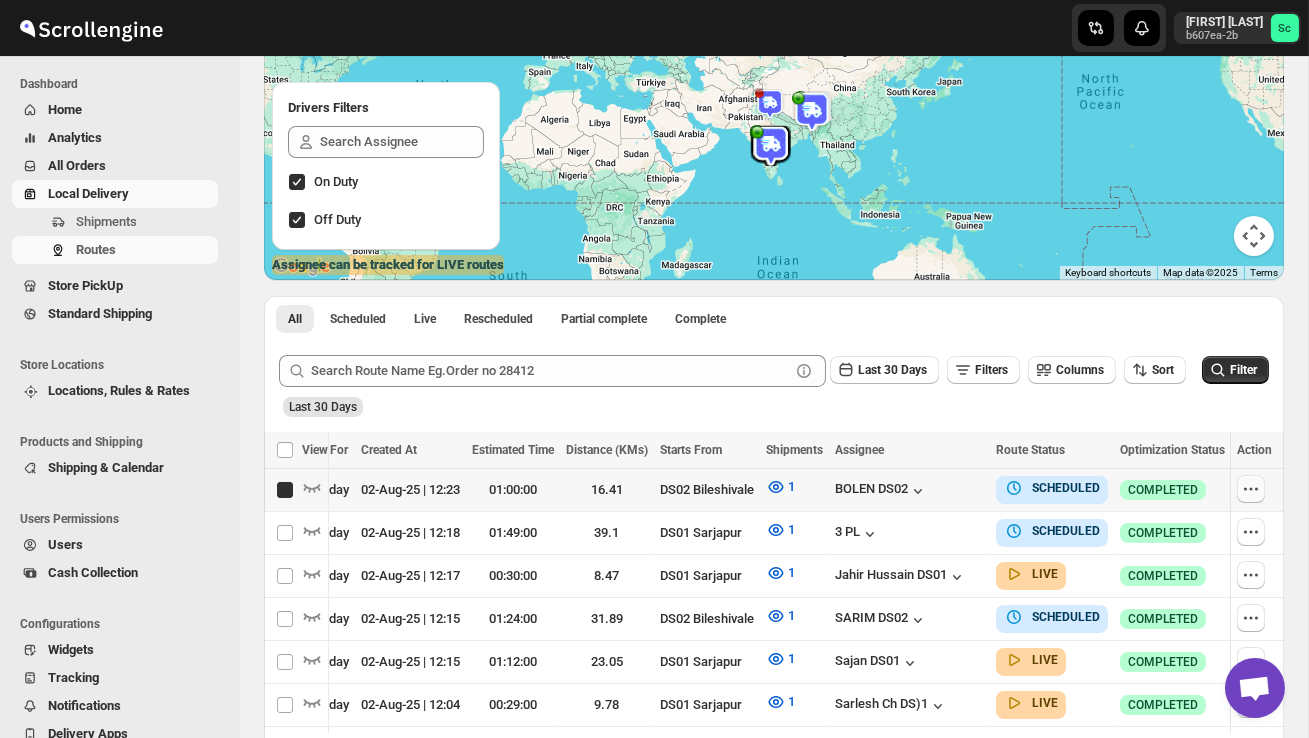checkbox on "true" 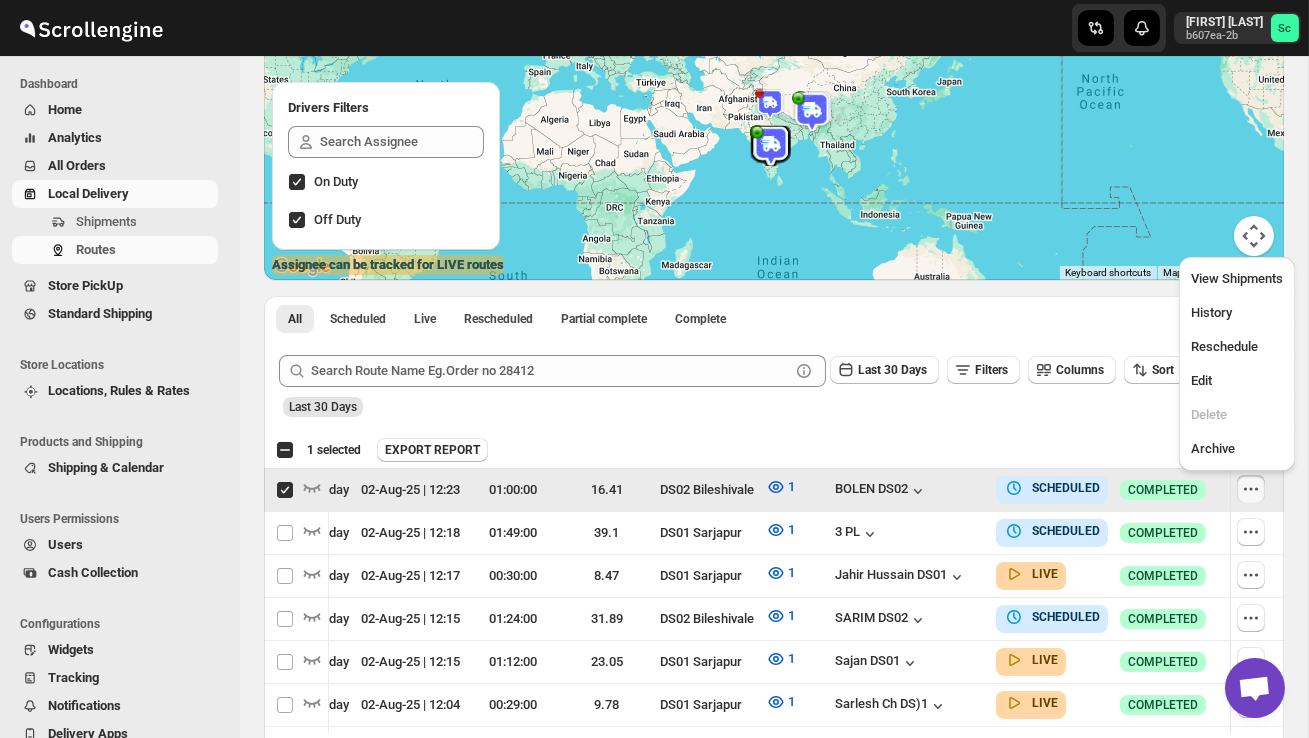 scroll, scrollTop: 0, scrollLeft: 1, axis: horizontal 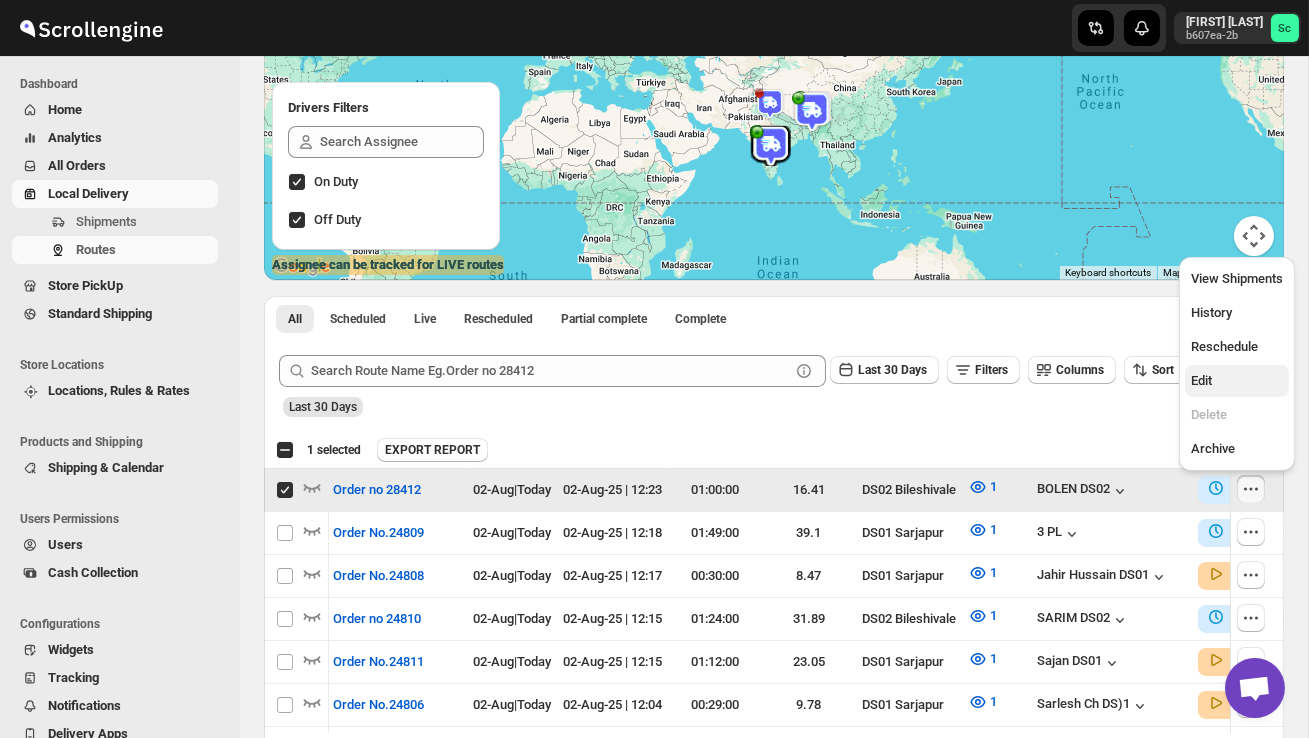 click on "Edit" at bounding box center (1237, 381) 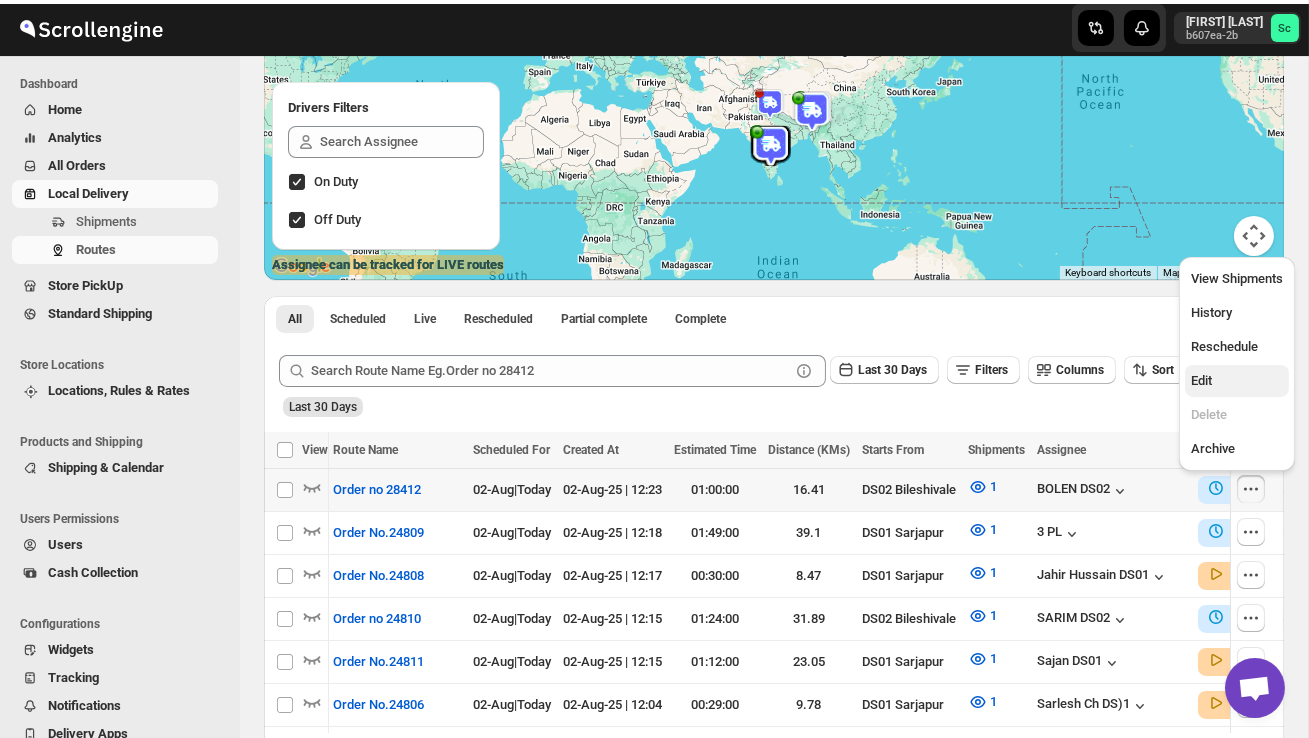 scroll, scrollTop: 0, scrollLeft: 0, axis: both 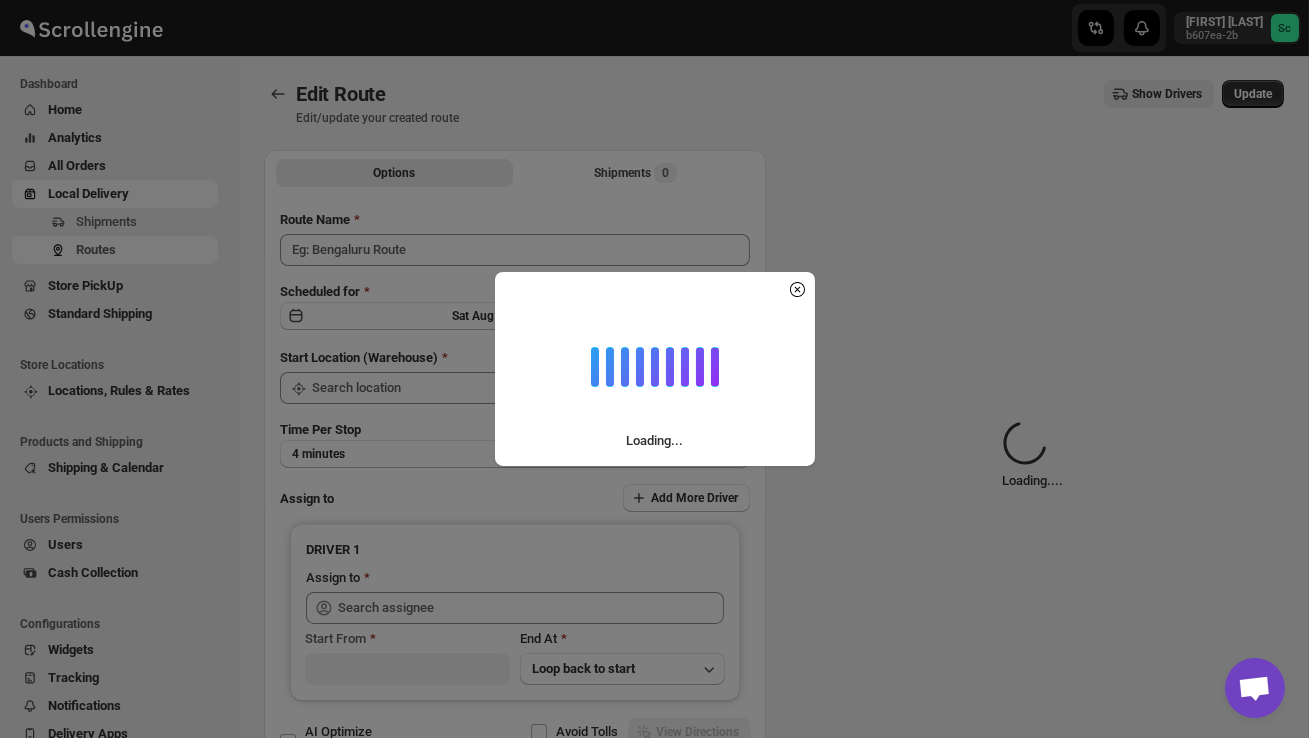 type on "Order no 28412" 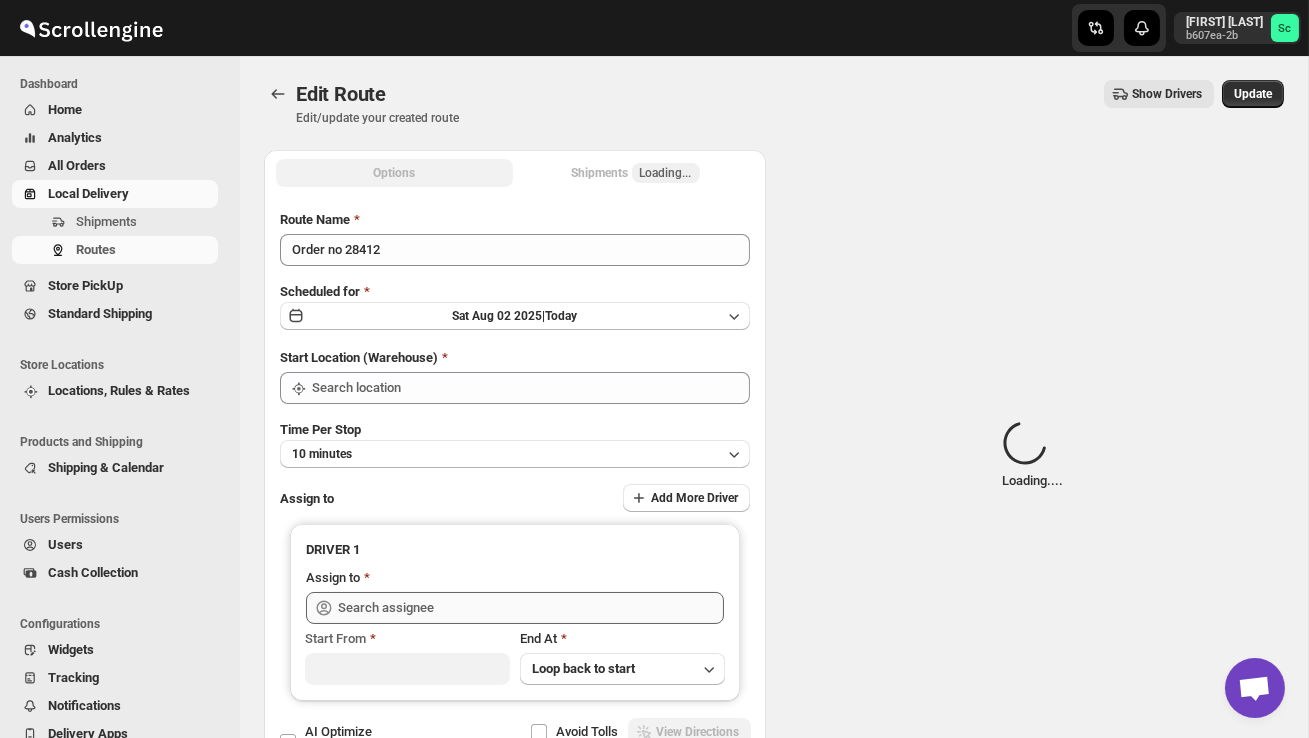 type on "DS02 Bileshivale" 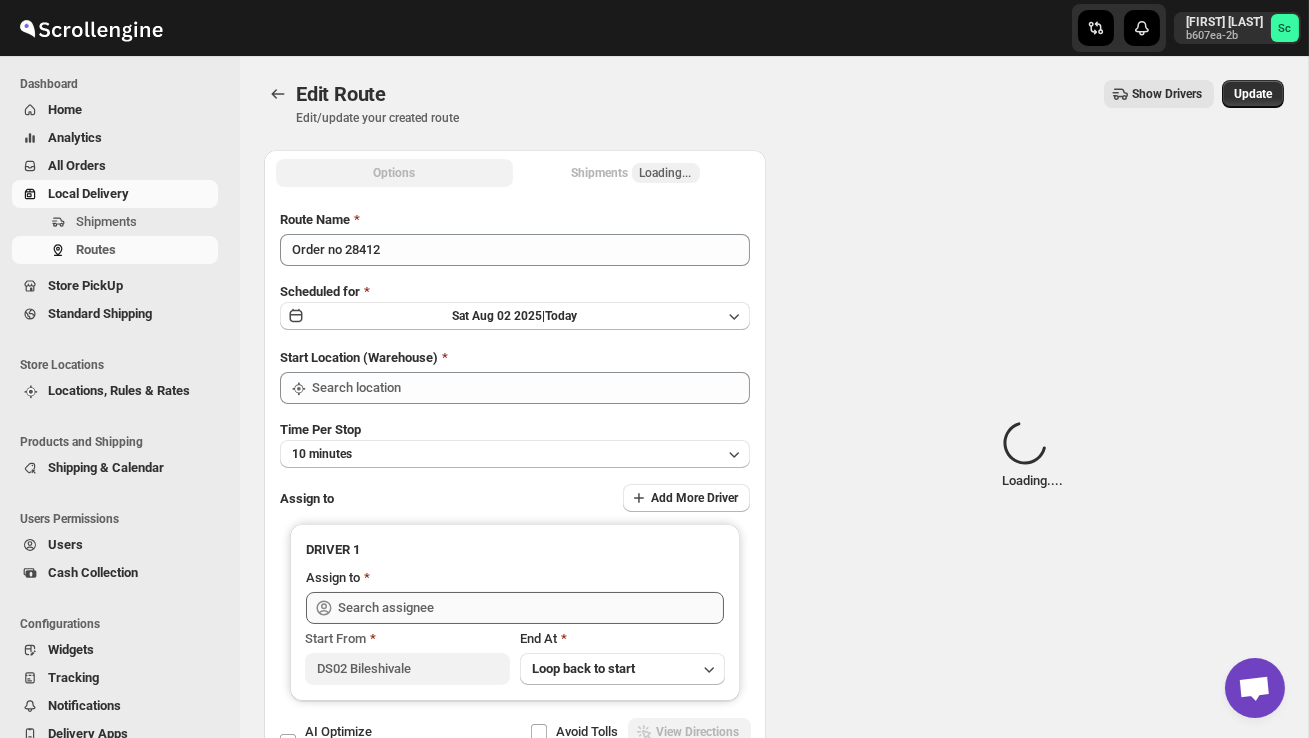 type on "DS02 Bileshivale" 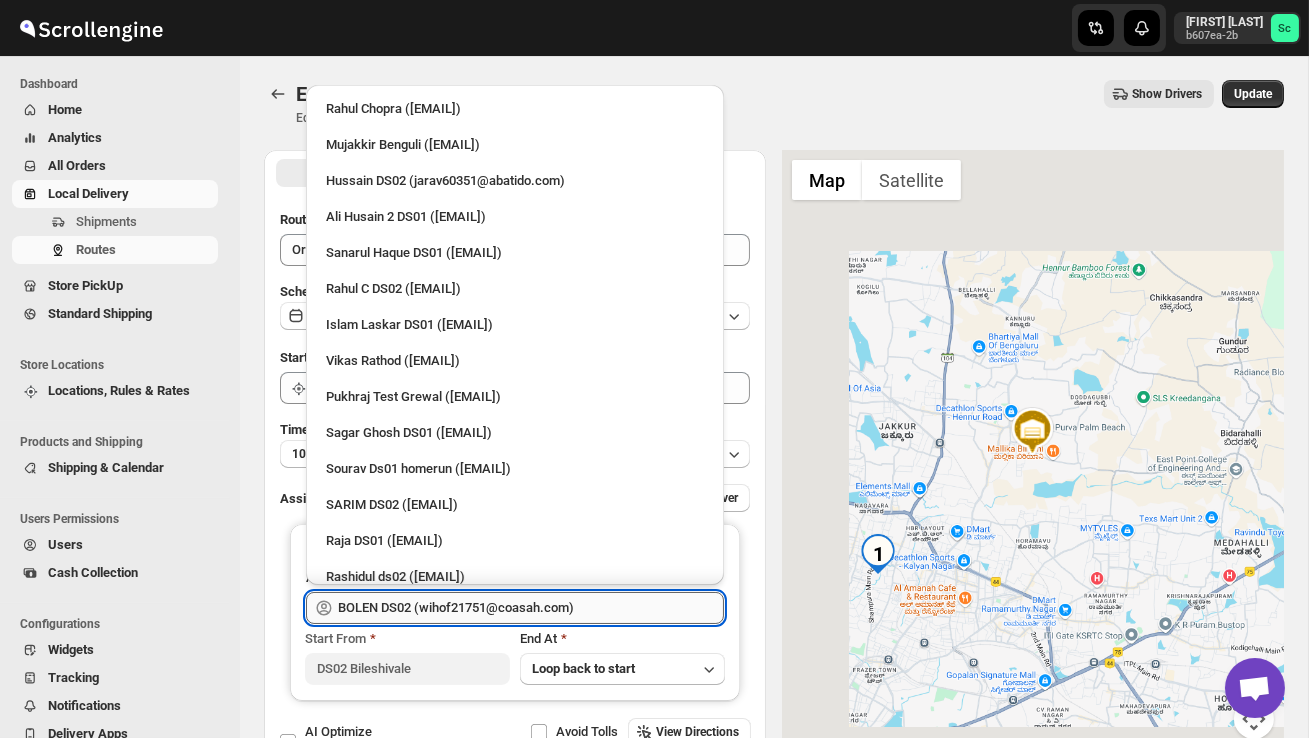 click on "BOLEN DS02 (wihof21751@coasah.com)" at bounding box center (531, 608) 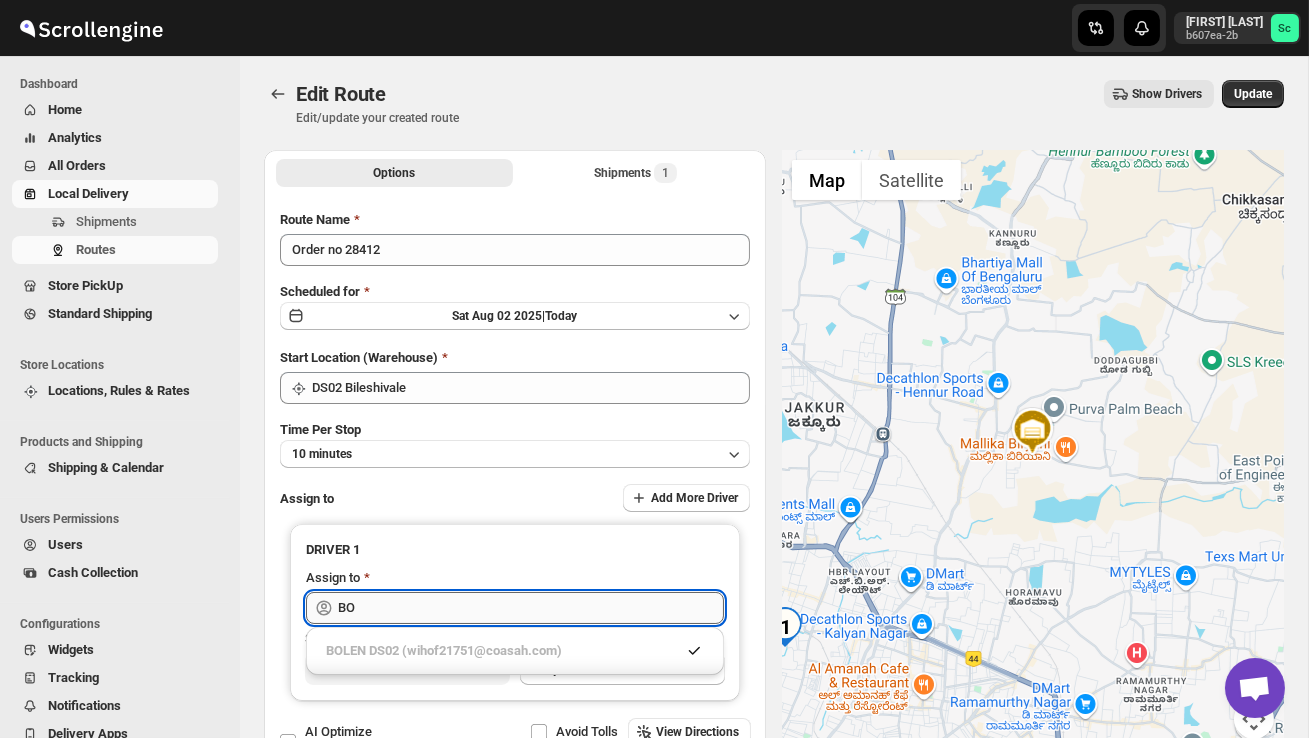 type on "B" 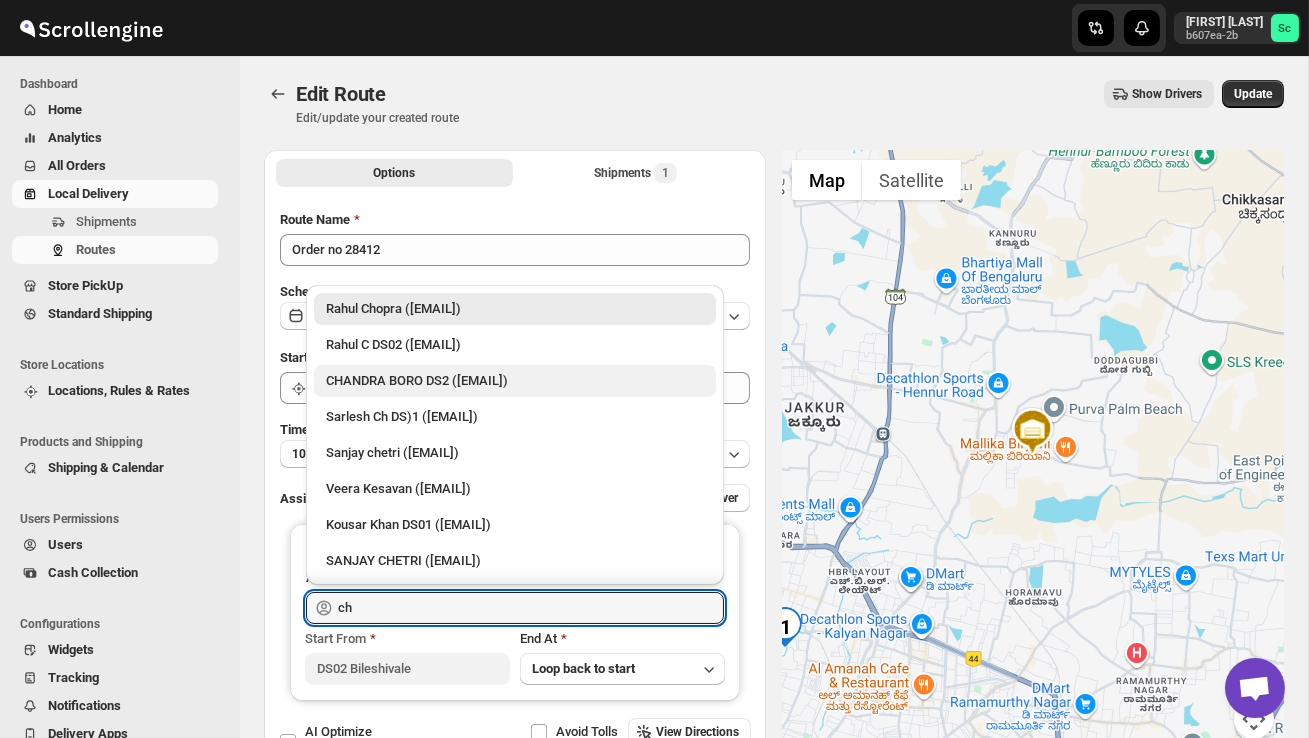 click on "[FIRST] [LAST] DS2 ([EMAIL])" at bounding box center (515, 381) 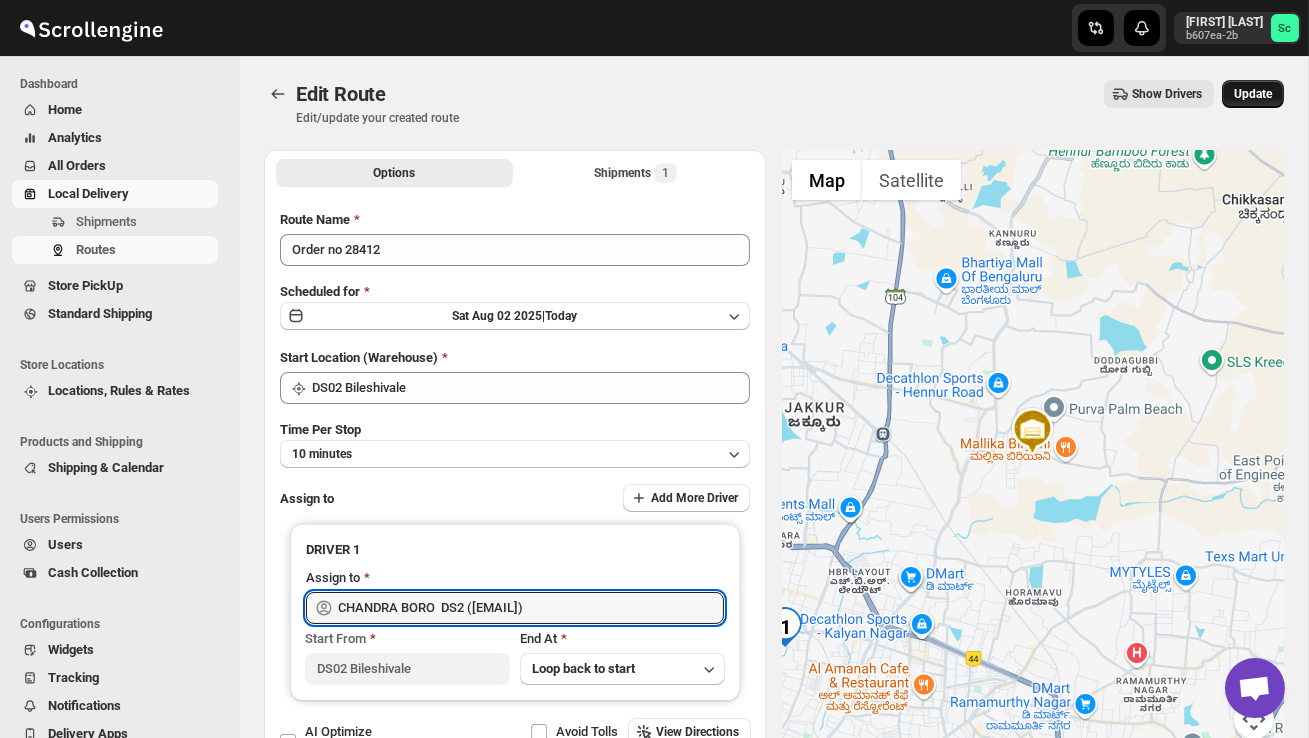 type on "[FIRST] [LAST] DS2 ([EMAIL])" 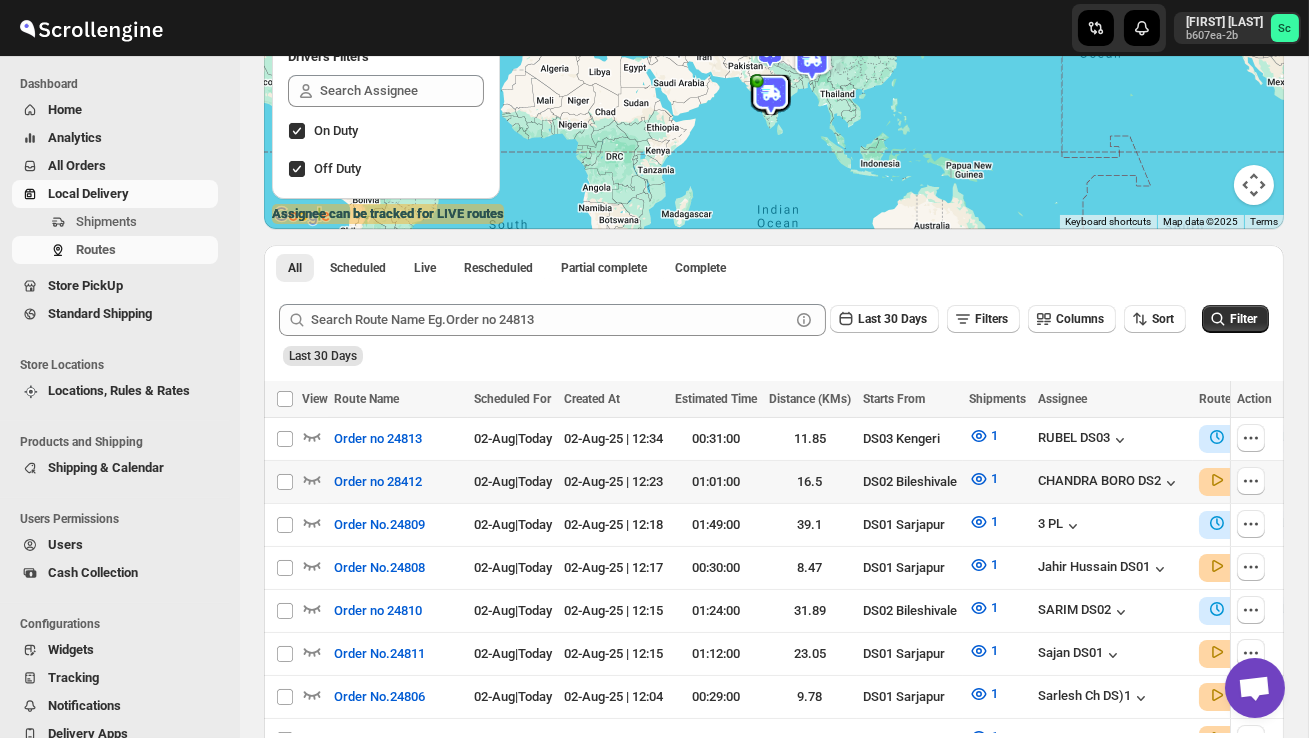 scroll, scrollTop: 285, scrollLeft: 0, axis: vertical 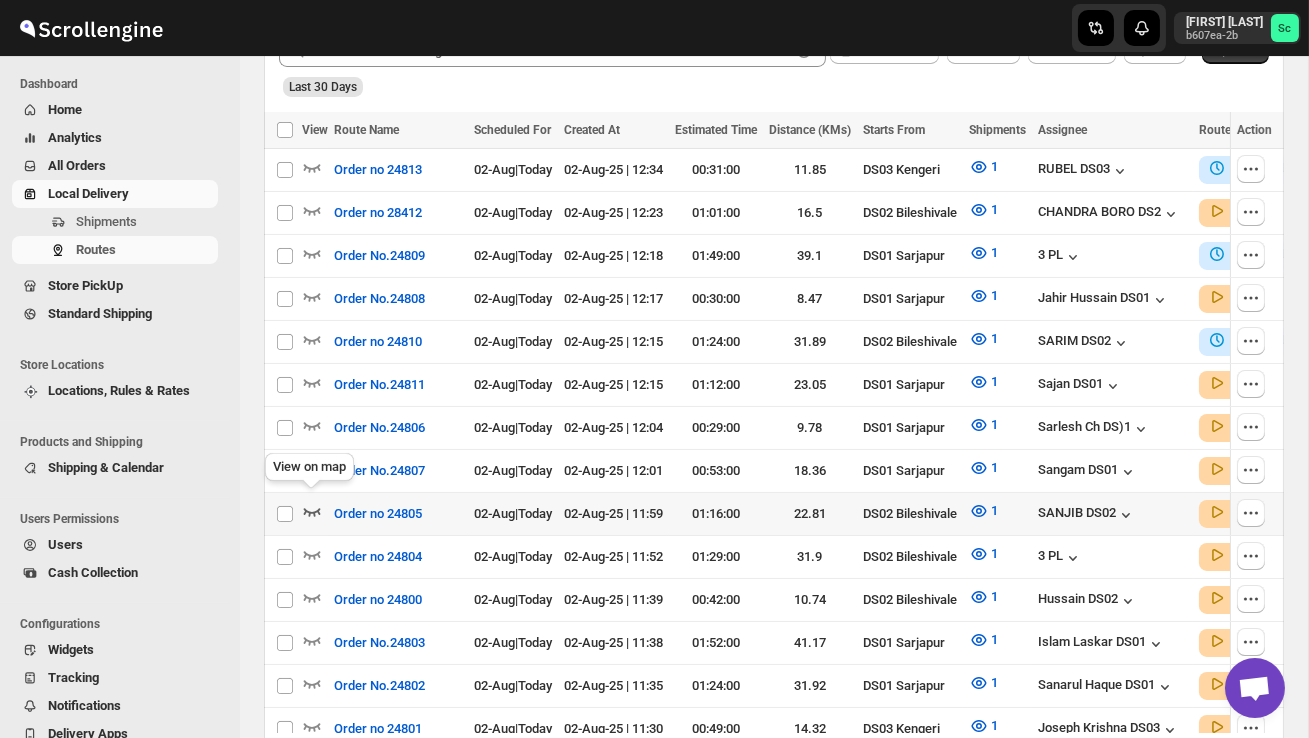 click 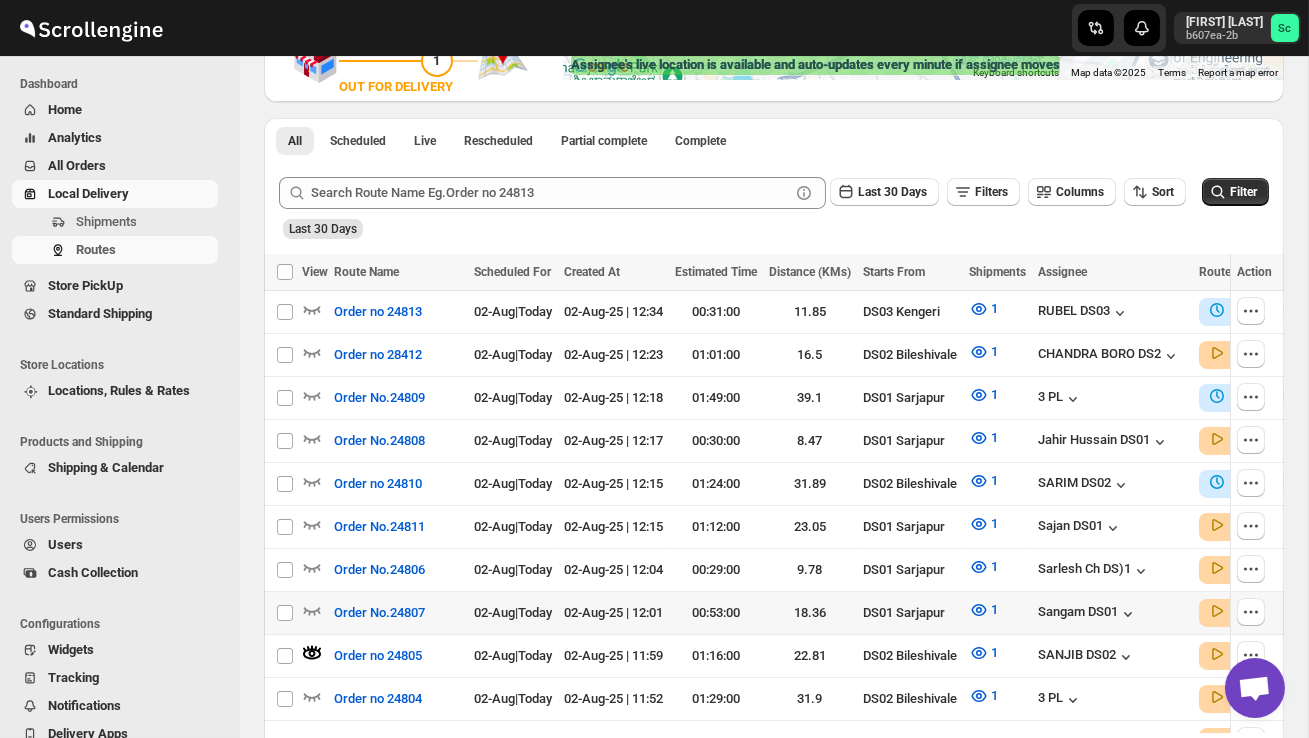 scroll, scrollTop: 470, scrollLeft: 0, axis: vertical 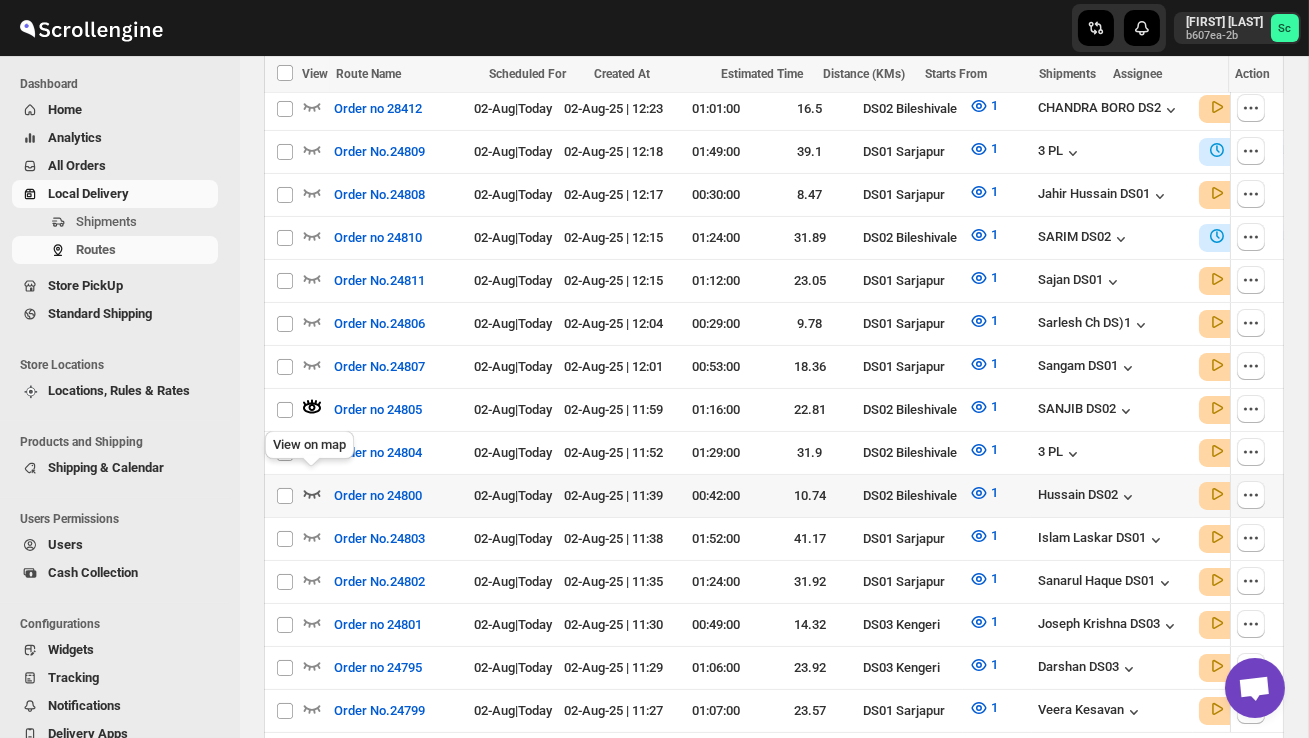 click 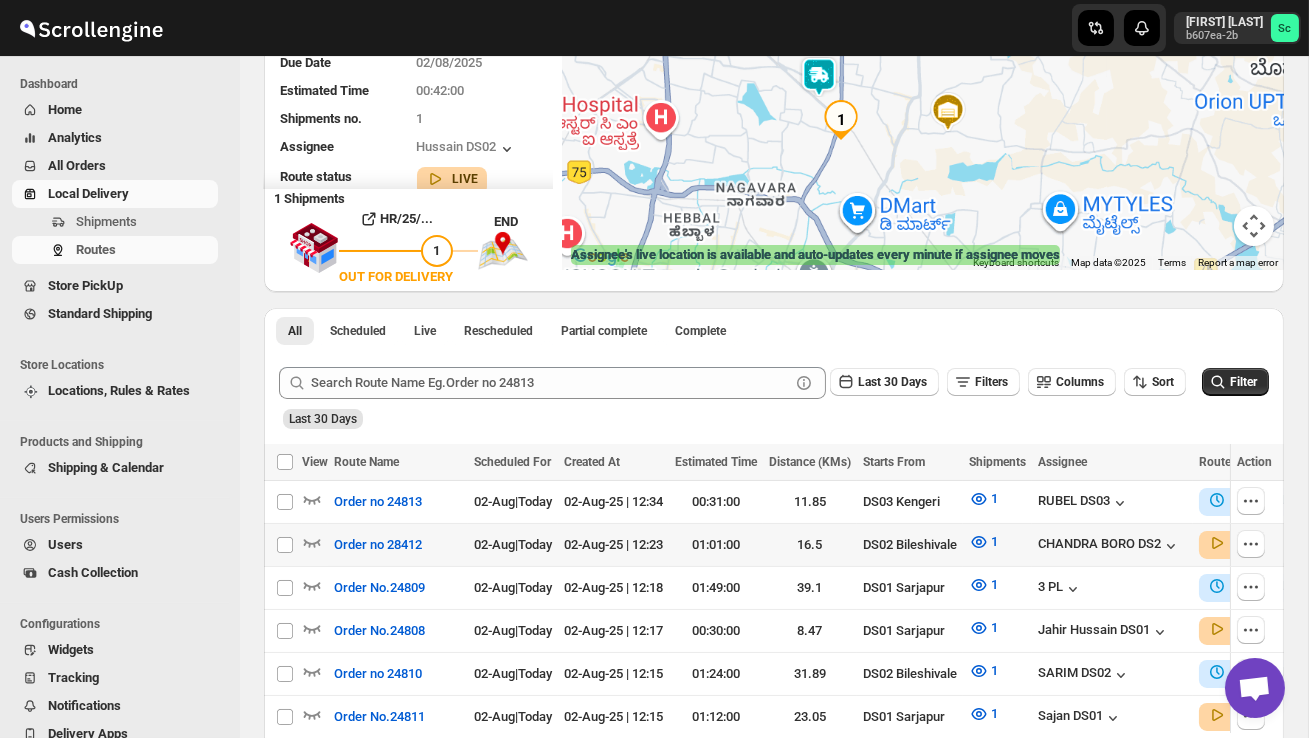 scroll, scrollTop: 76, scrollLeft: 0, axis: vertical 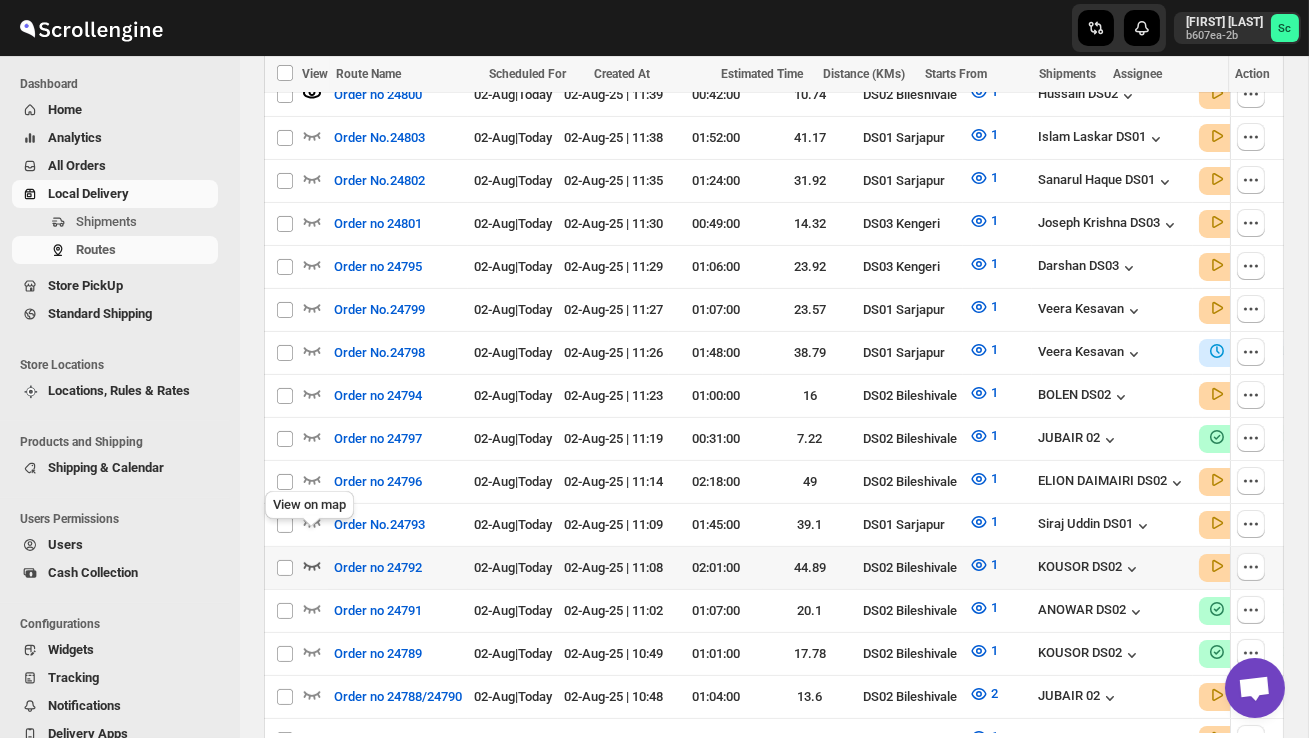 click 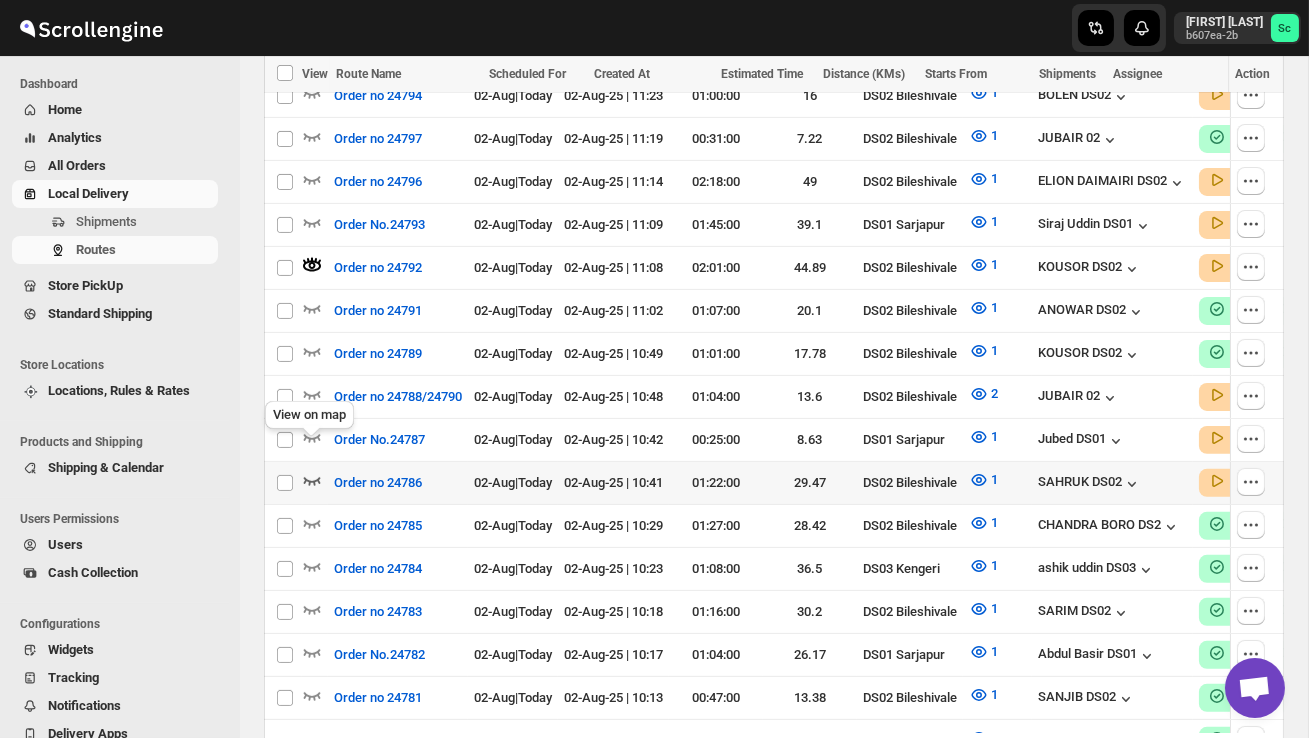 click 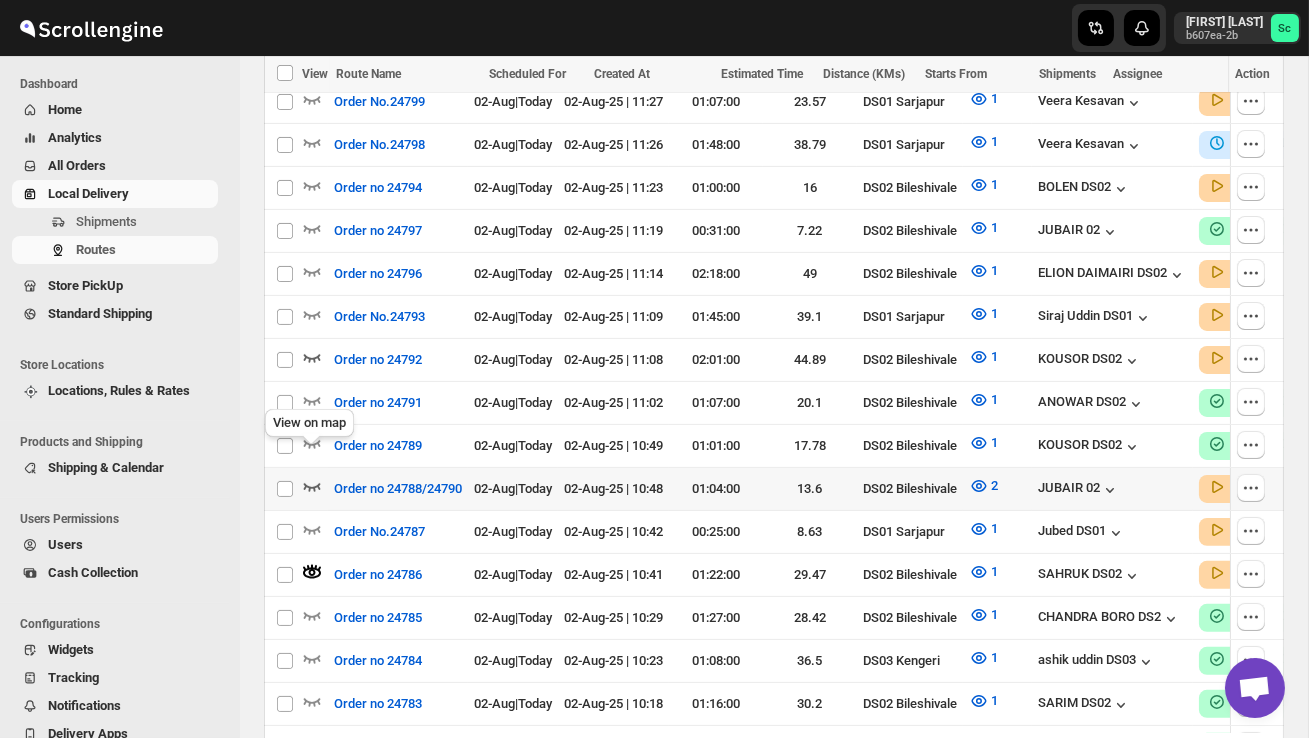 click 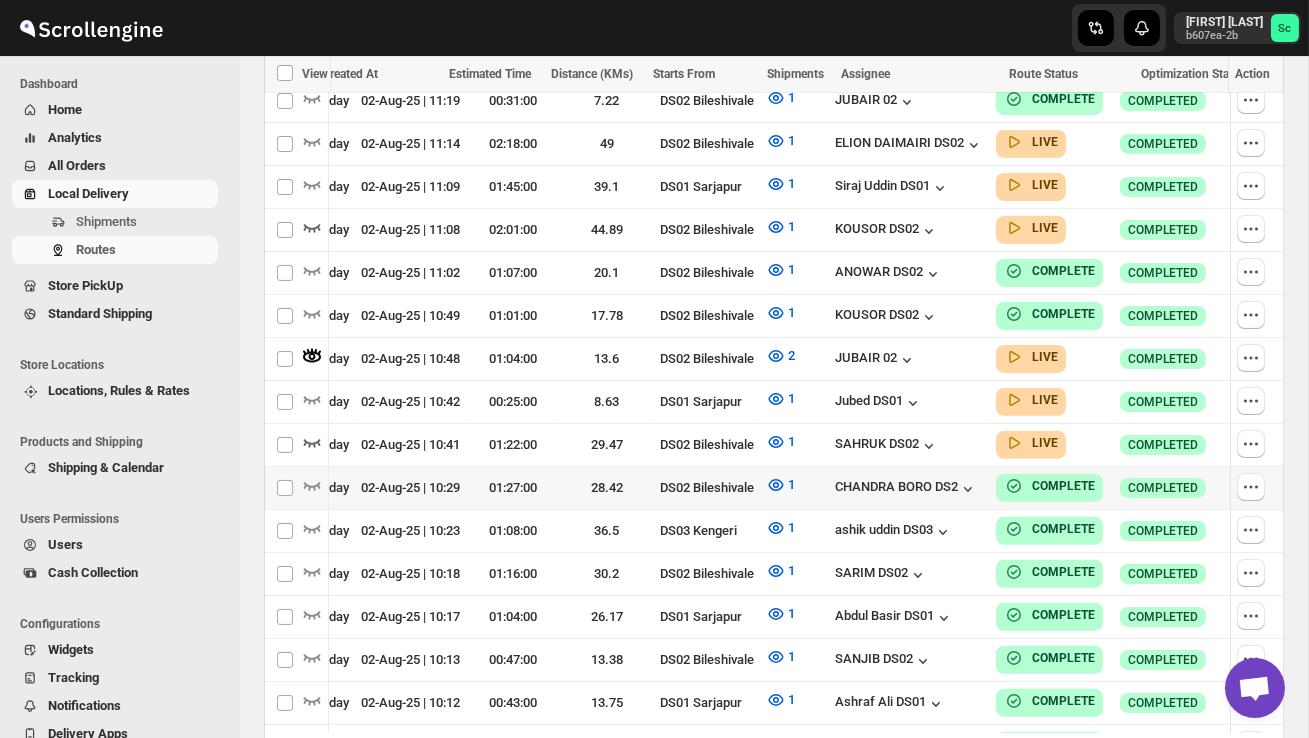 scroll, scrollTop: 1395, scrollLeft: 0, axis: vertical 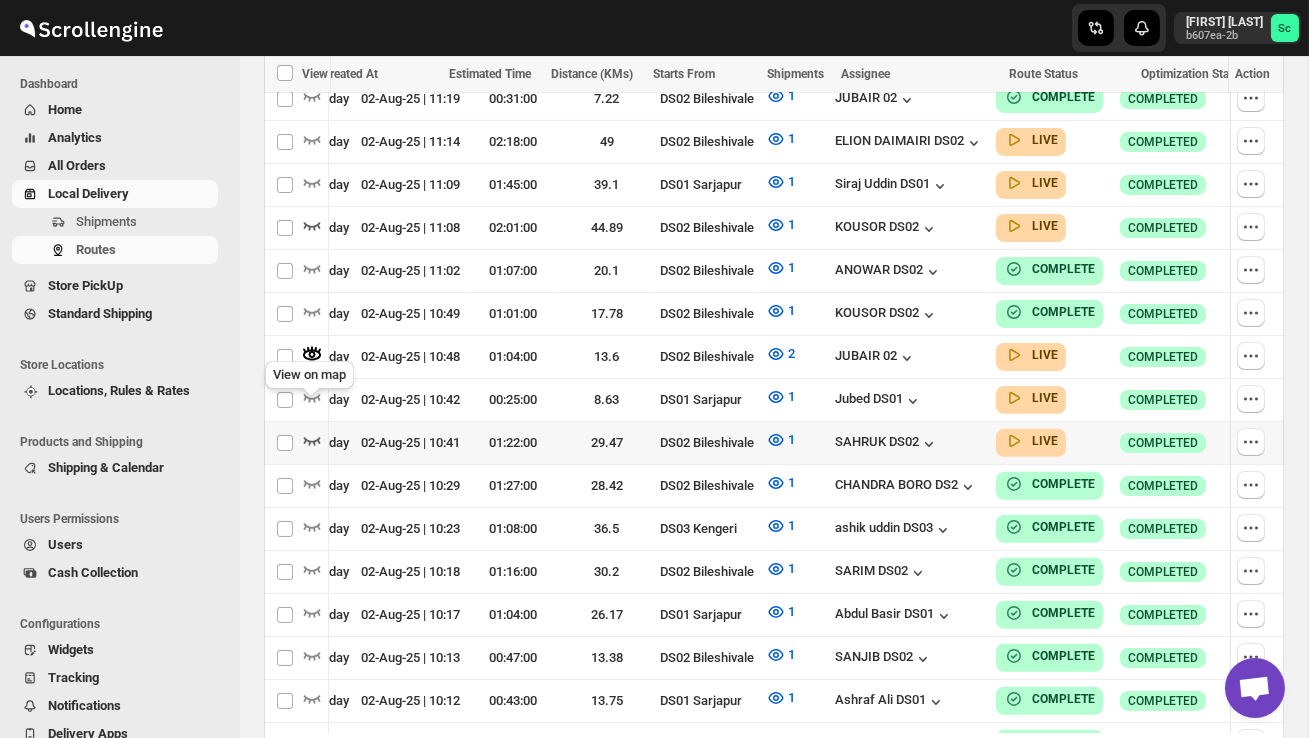 click 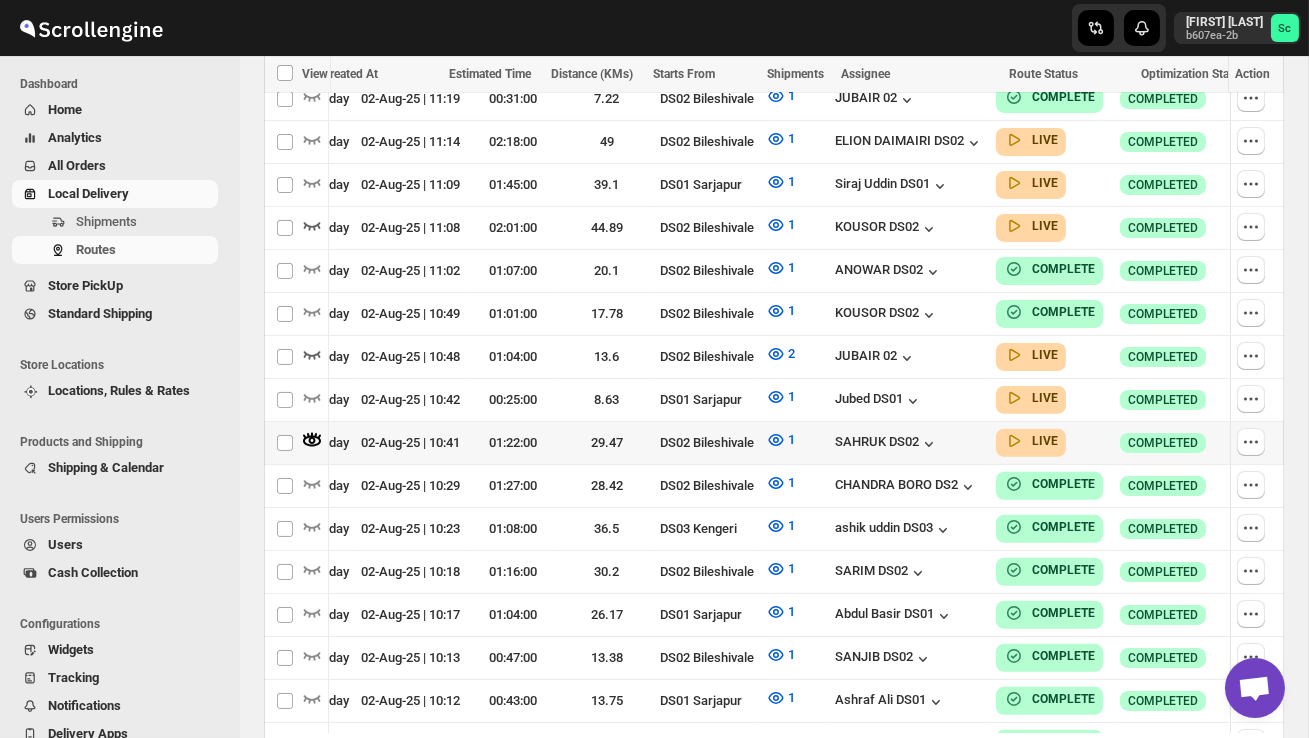 scroll, scrollTop: 0, scrollLeft: 1, axis: horizontal 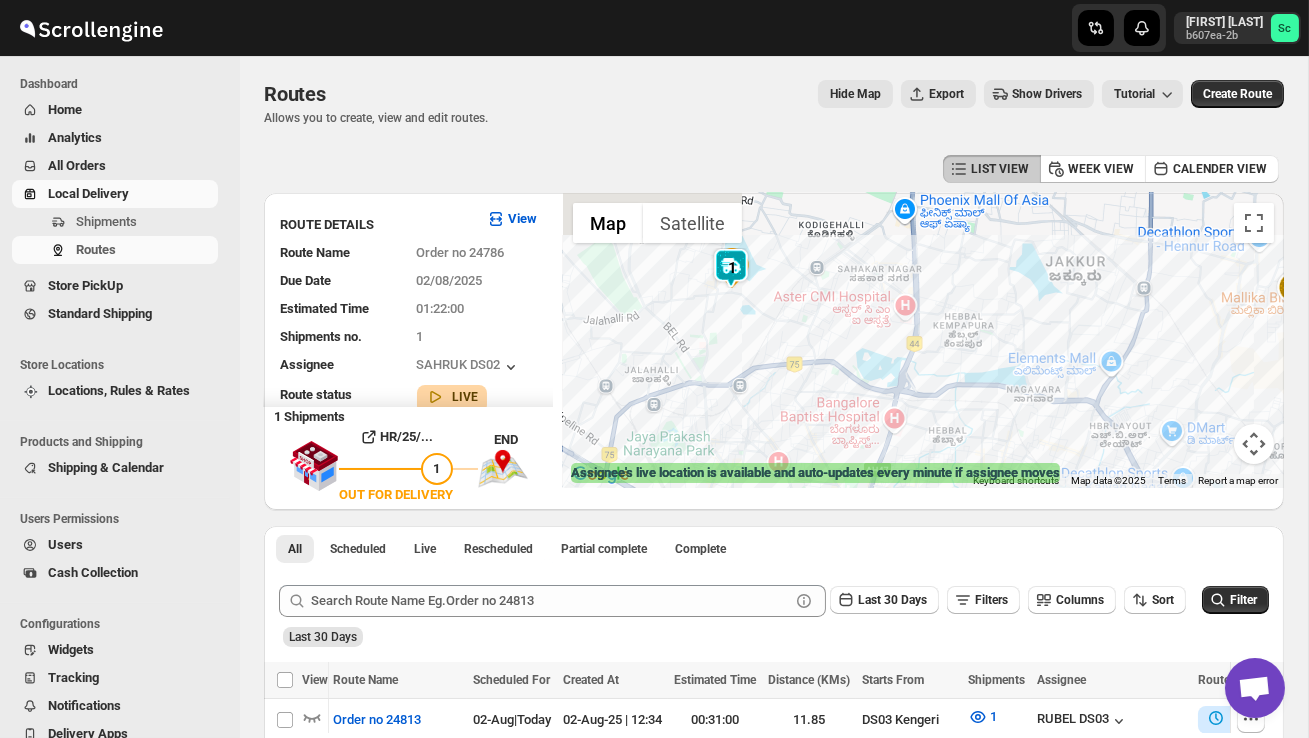 drag, startPoint x: 706, startPoint y: 376, endPoint x: 801, endPoint y: 421, distance: 105.11898 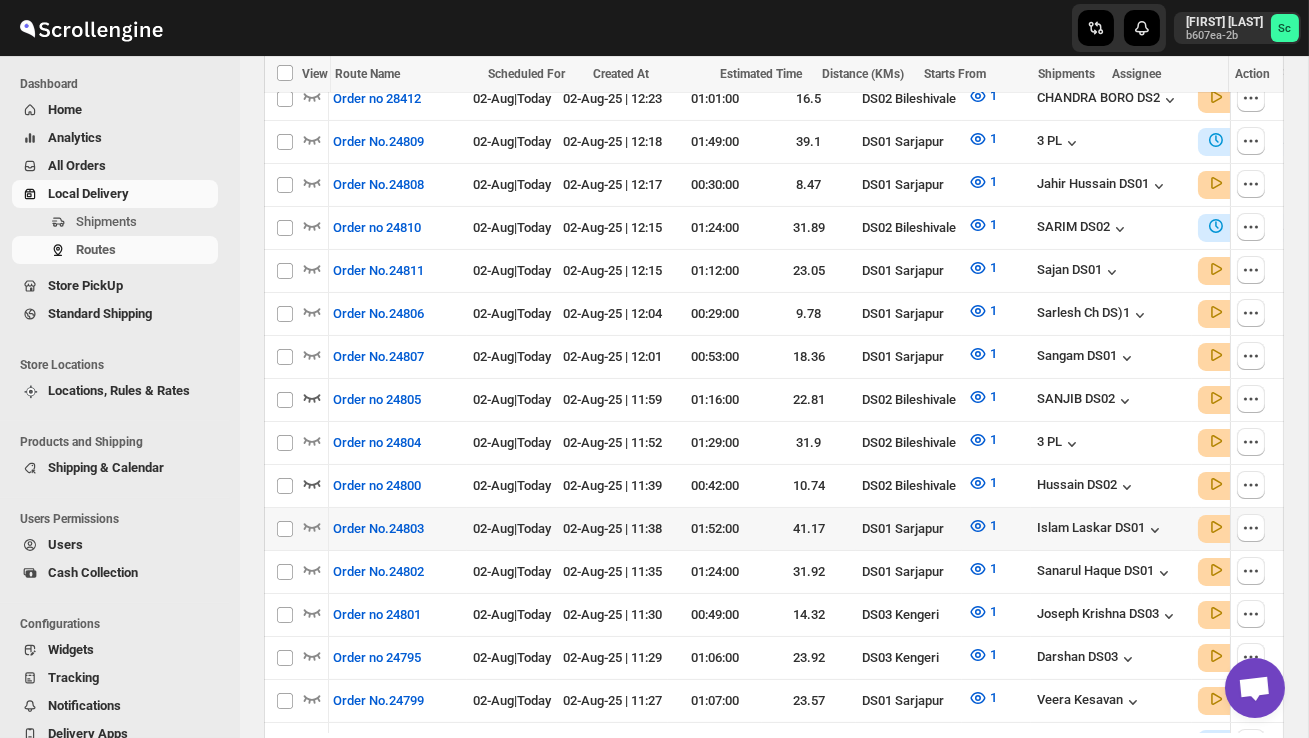 scroll, scrollTop: 680, scrollLeft: 0, axis: vertical 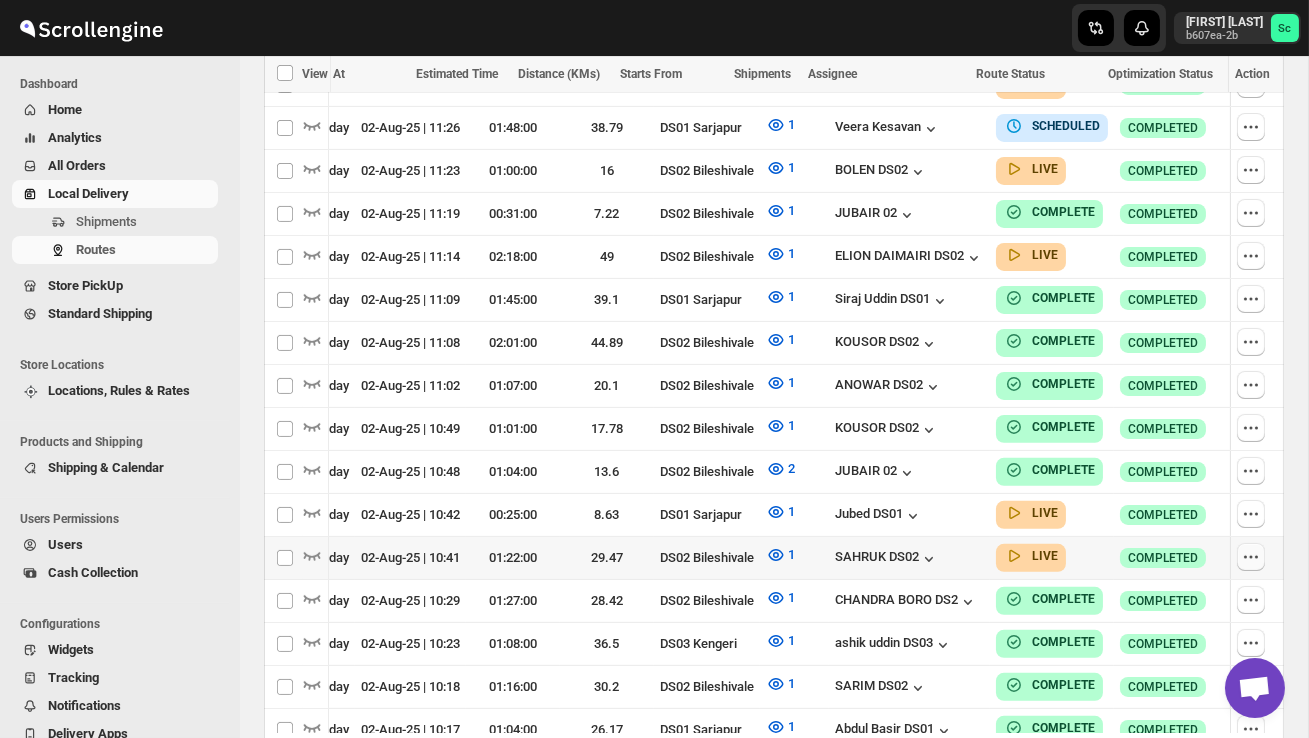 click 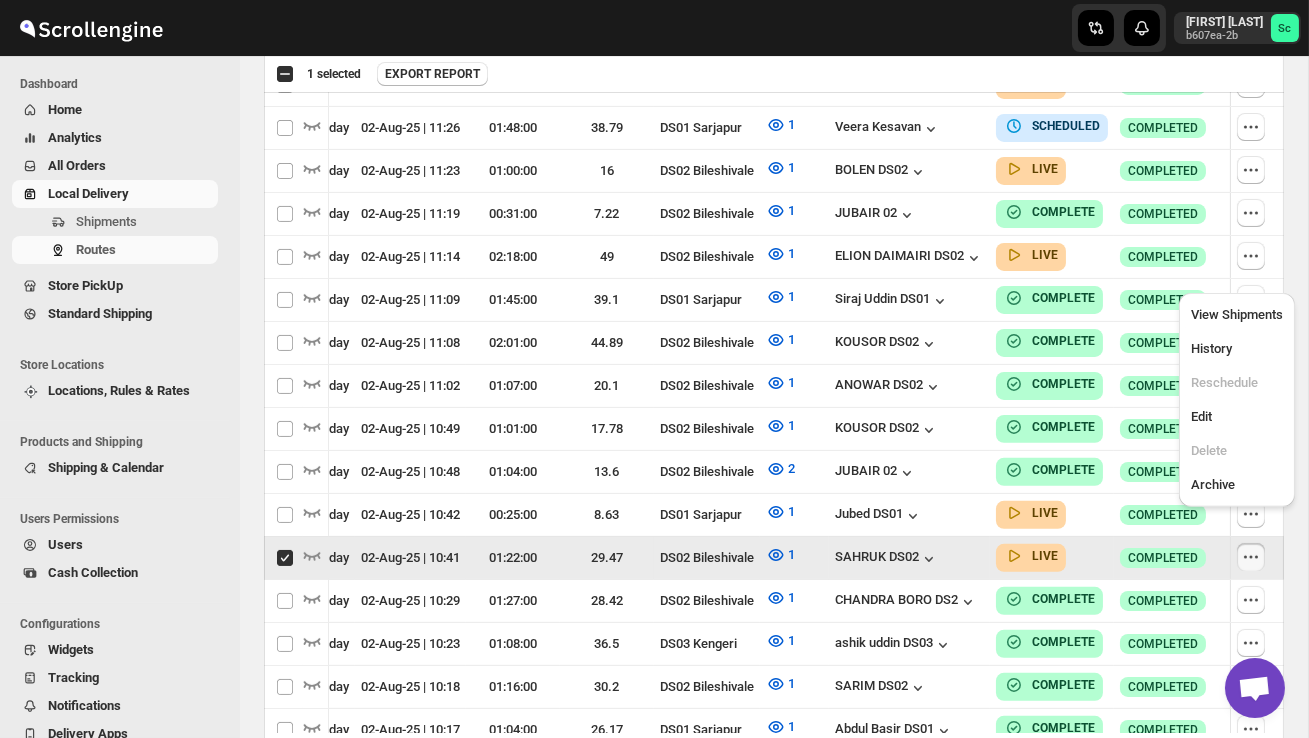 scroll, scrollTop: 0, scrollLeft: 1, axis: horizontal 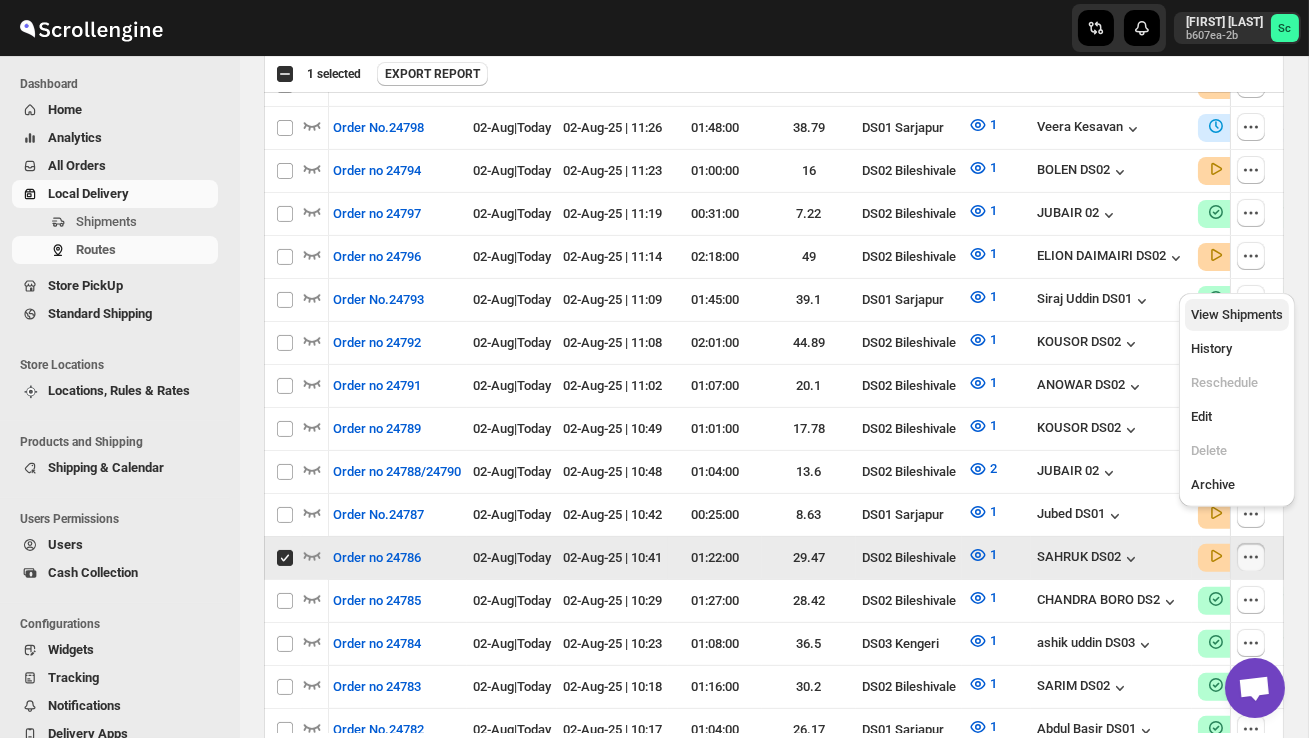 click on "View Shipments" at bounding box center (1237, 314) 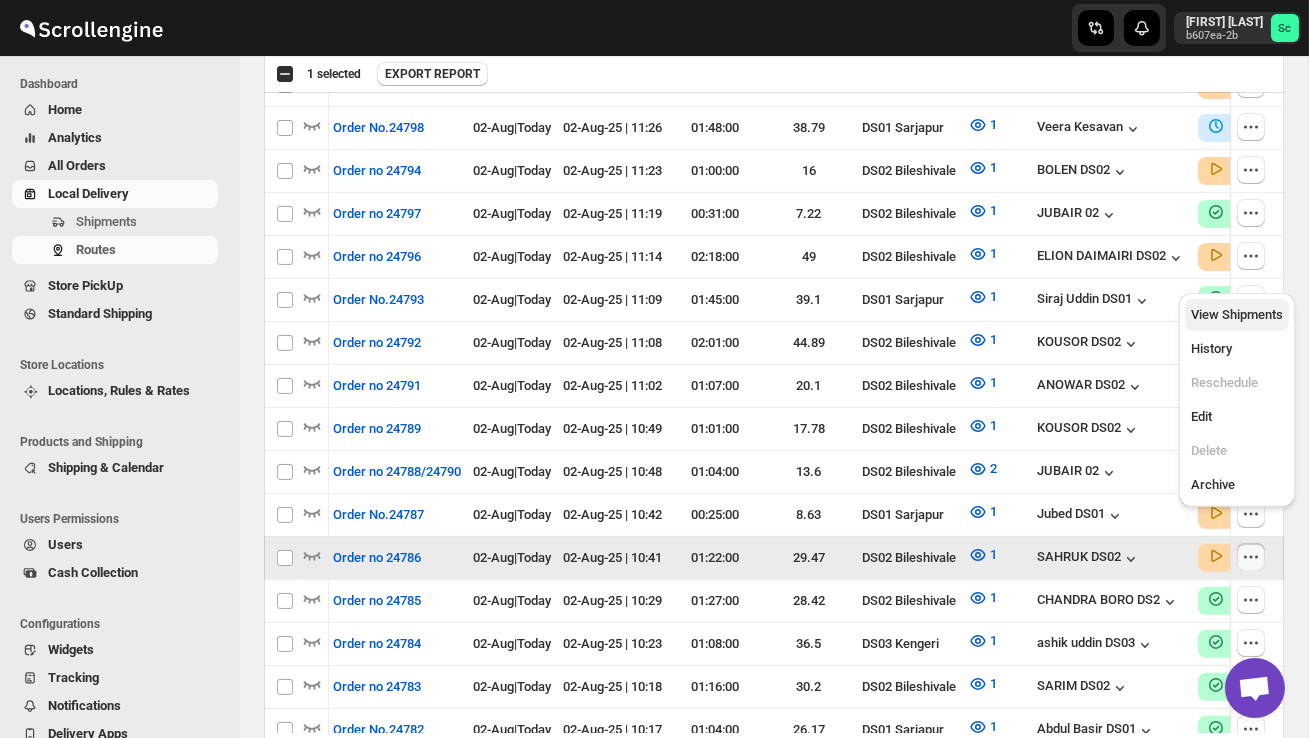 checkbox on "false" 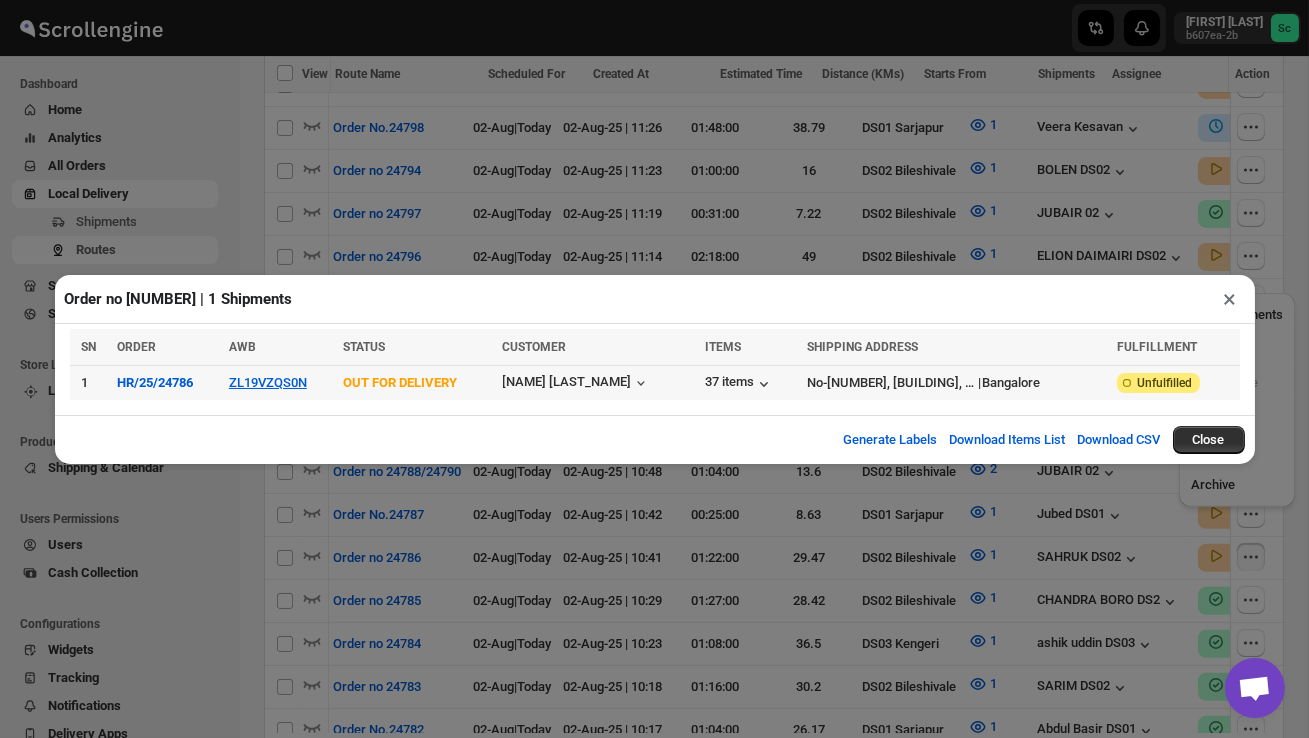 click on "OUT FOR DELIVERY" at bounding box center [400, 382] 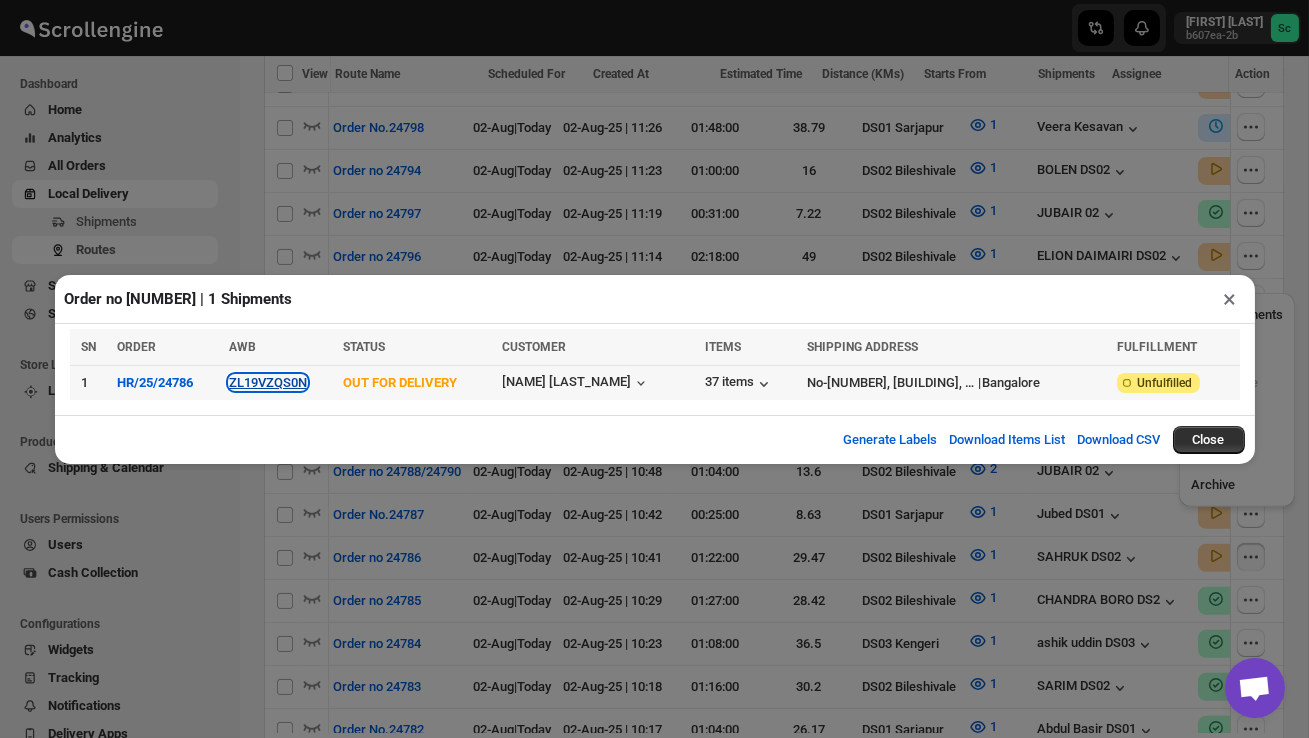 click on "ZL19VZQS0N" at bounding box center [268, 382] 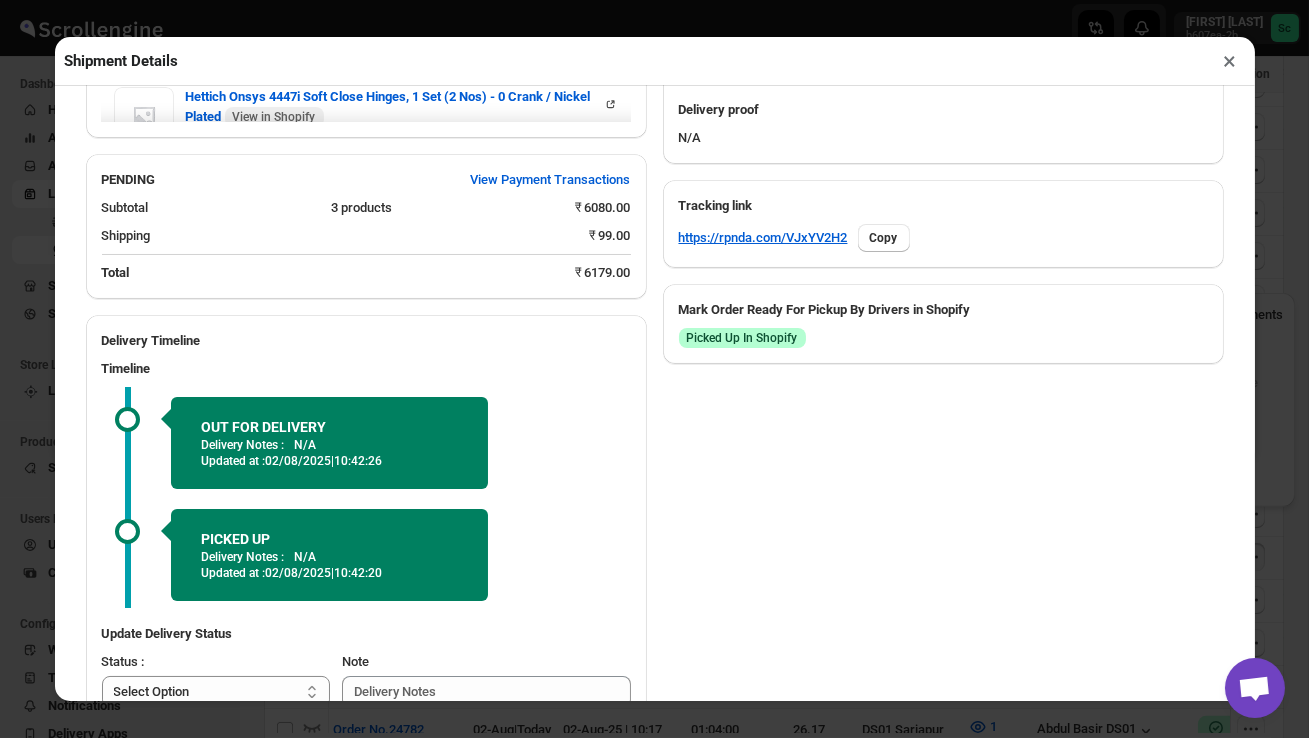 scroll, scrollTop: 995, scrollLeft: 0, axis: vertical 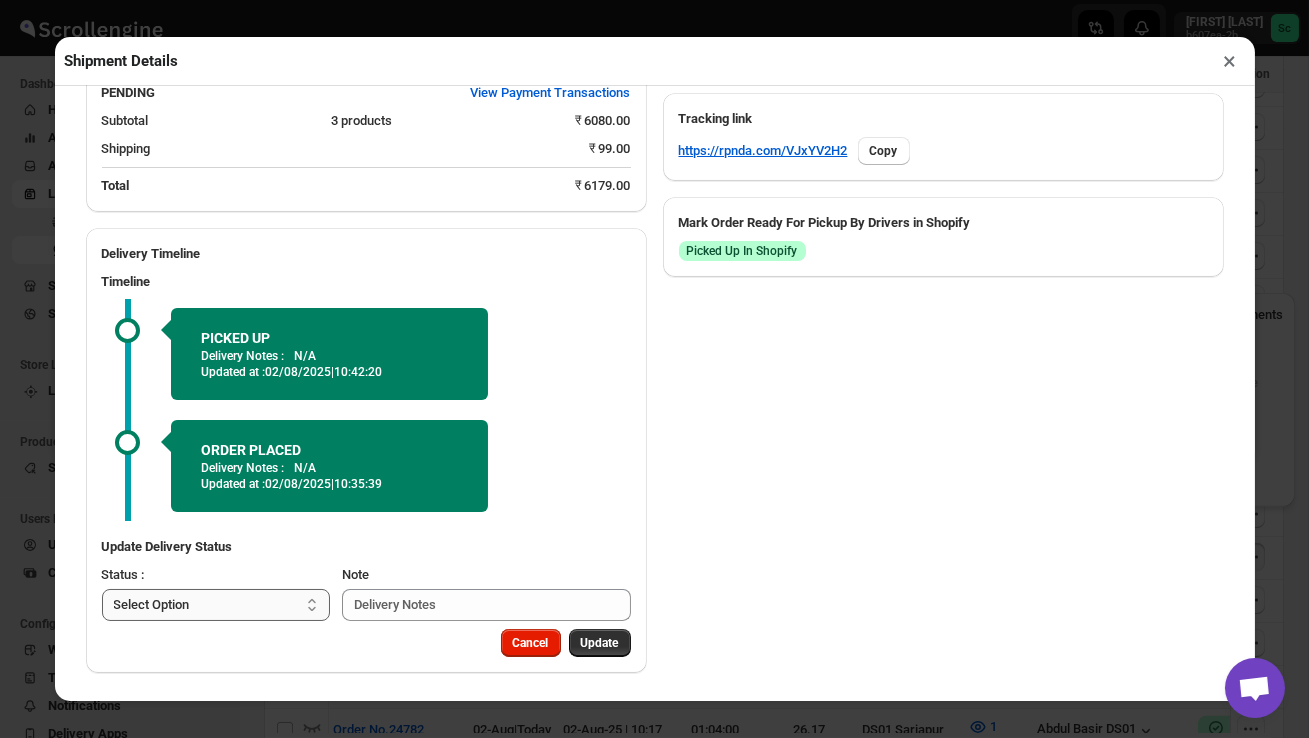 click on "Select Option PICKED UP OUT FOR DELIVERY RESCHEDULE DELIVERED CANCELLED" at bounding box center (216, 605) 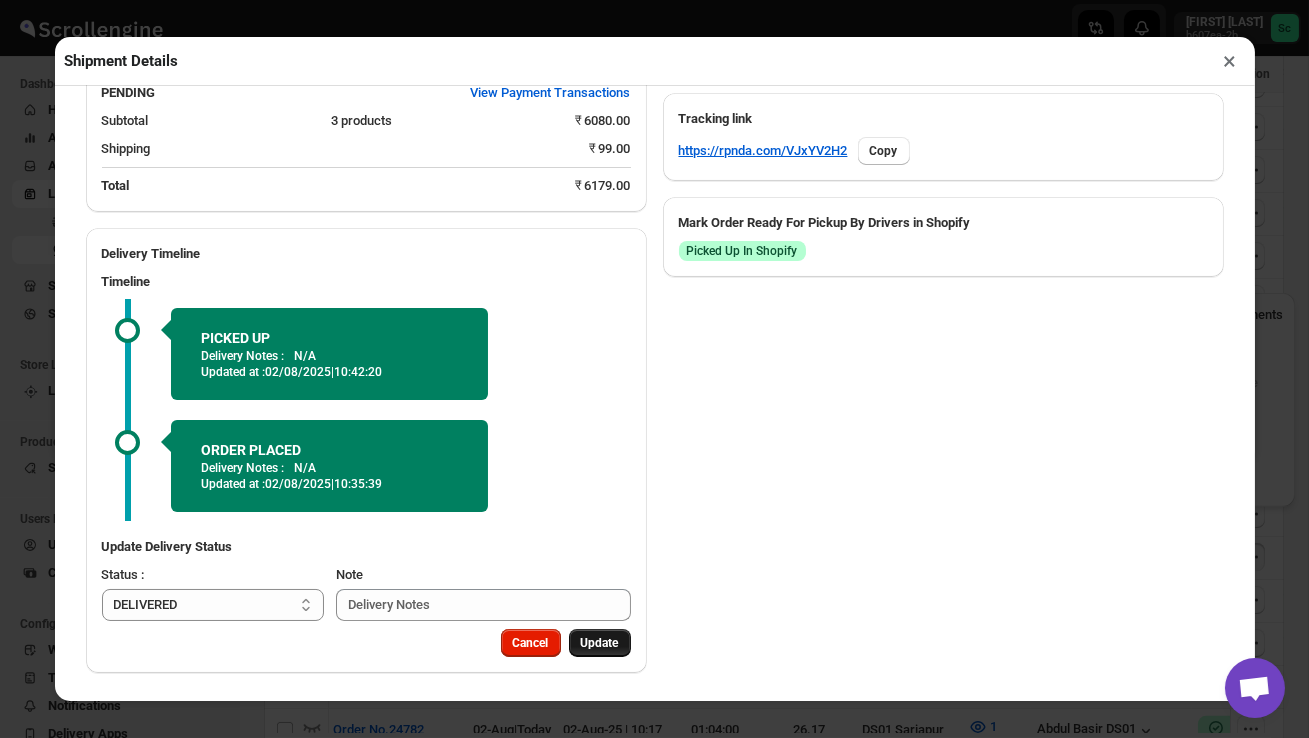 click on "Update" at bounding box center [600, 643] 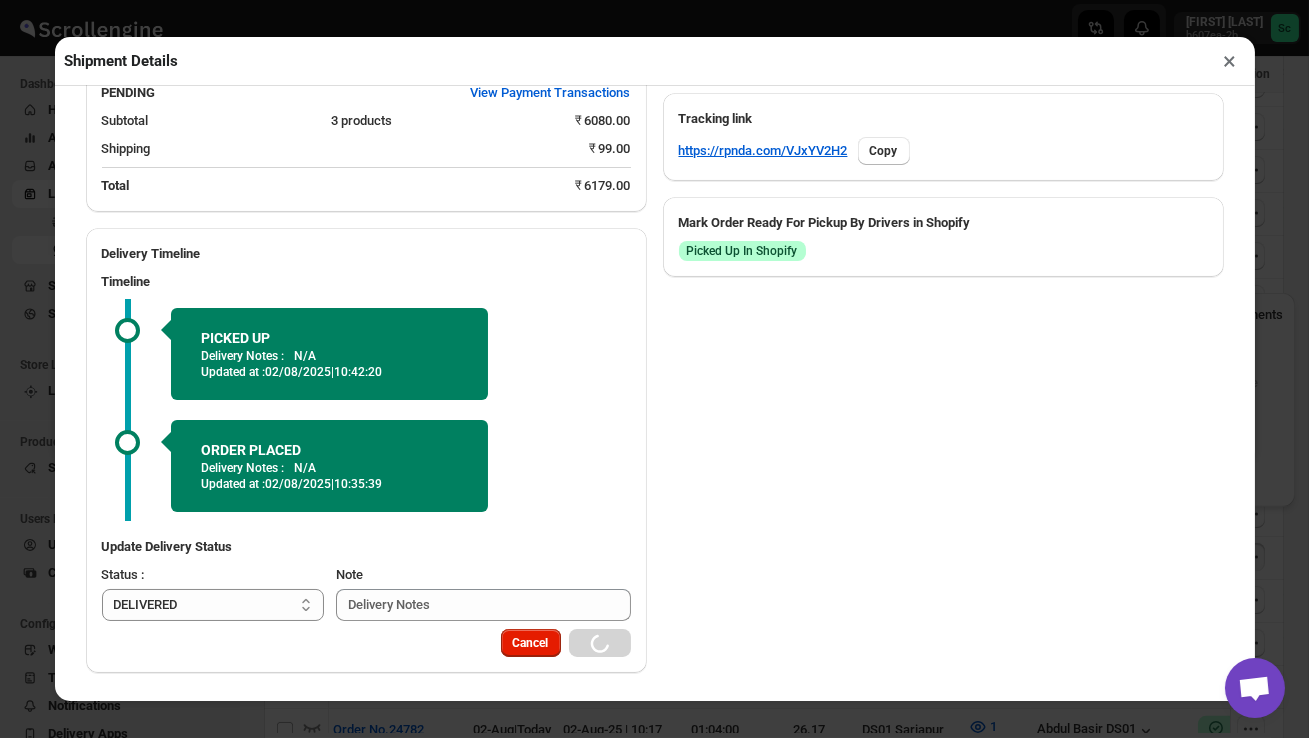 select 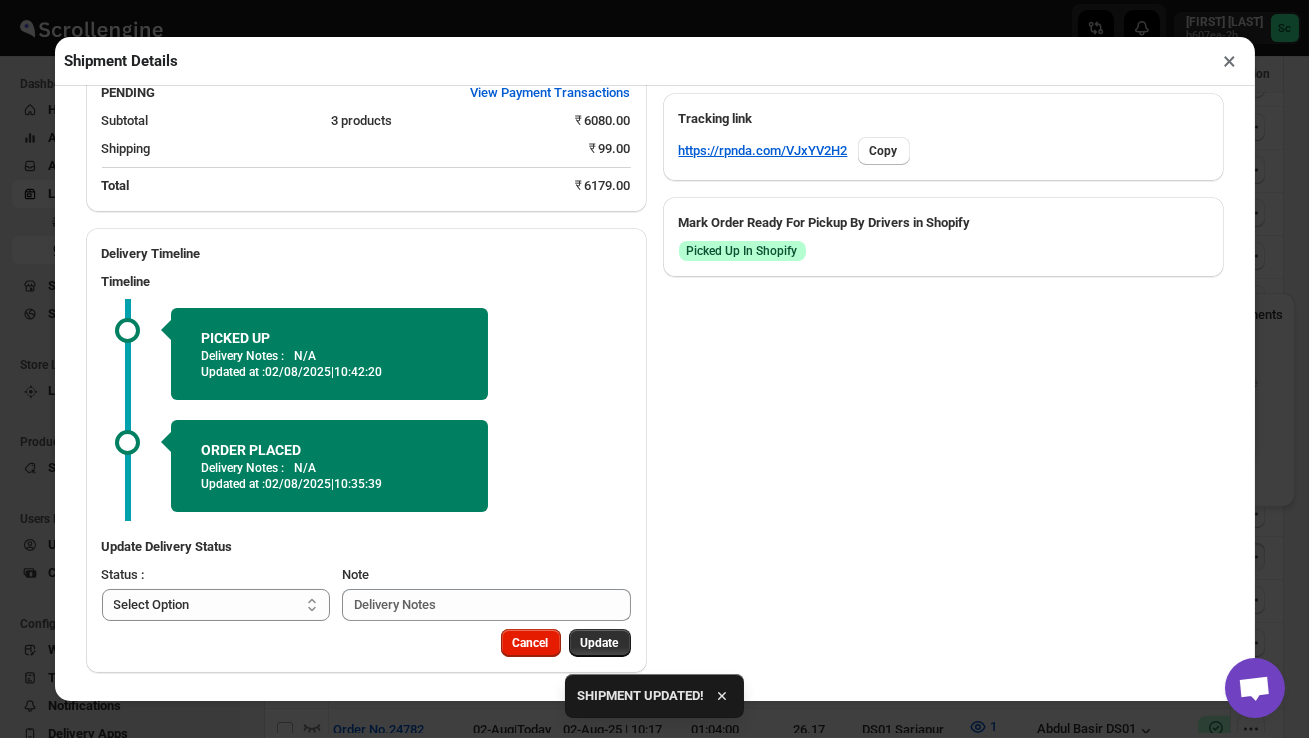 click on "×" at bounding box center [1230, 61] 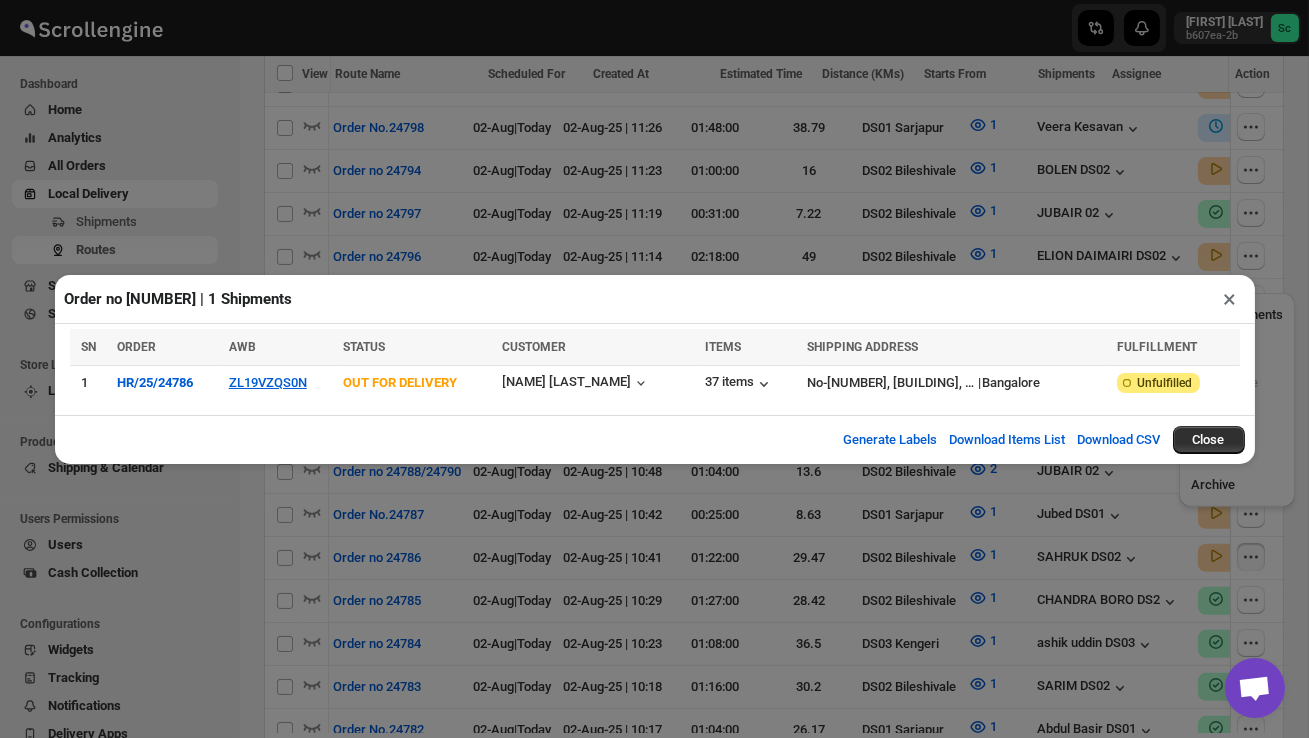 click on "×" at bounding box center (1230, 299) 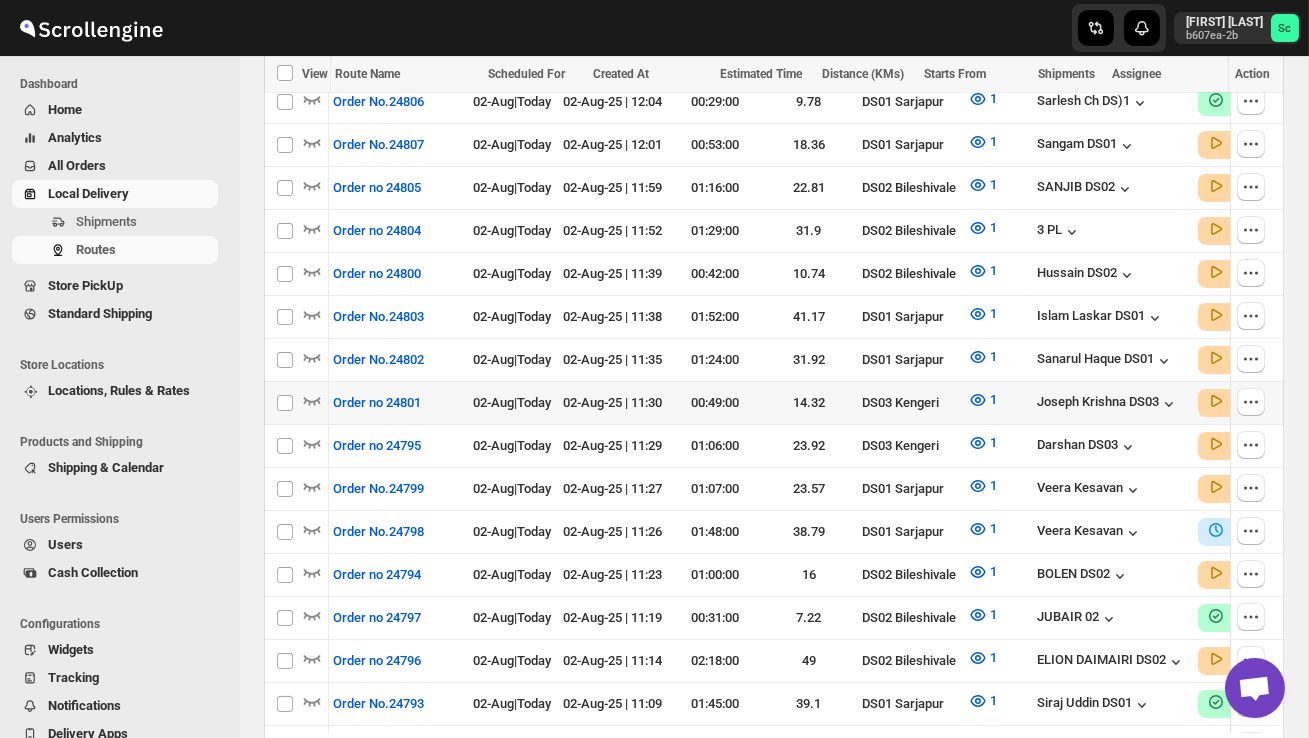 scroll, scrollTop: 1009, scrollLeft: 0, axis: vertical 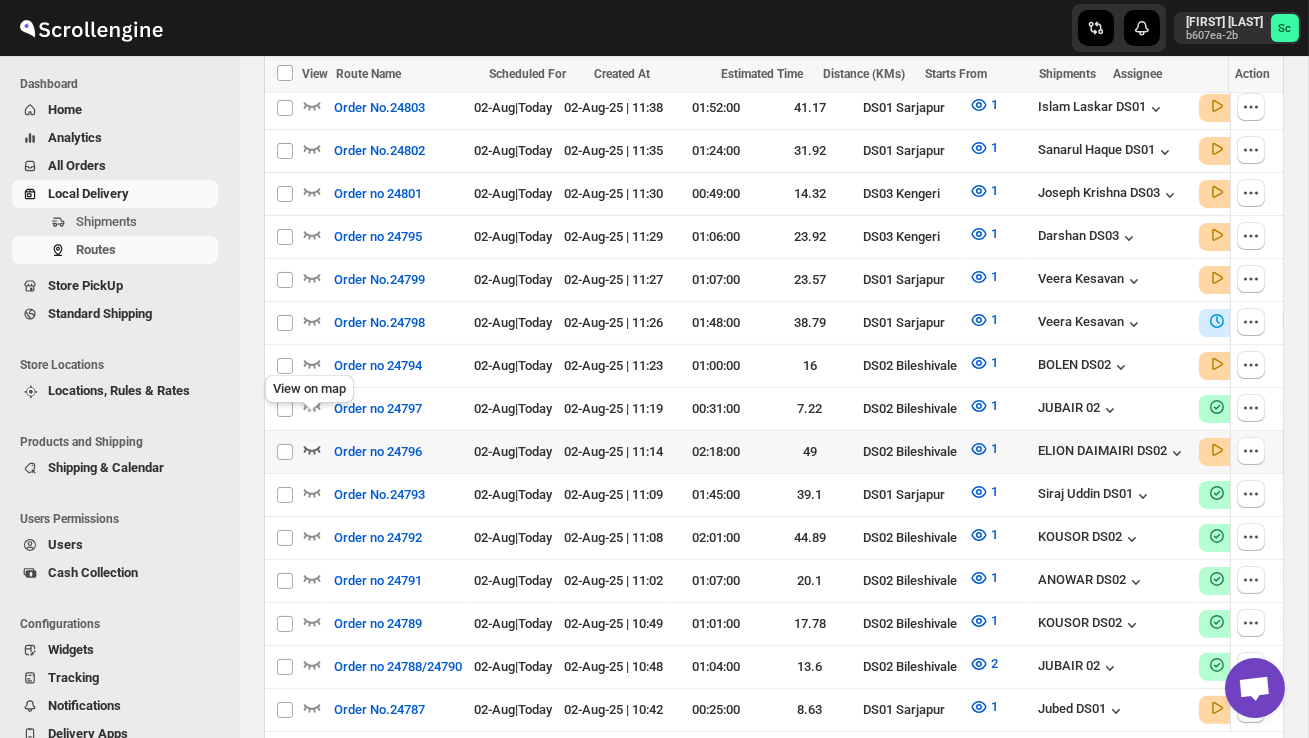 click 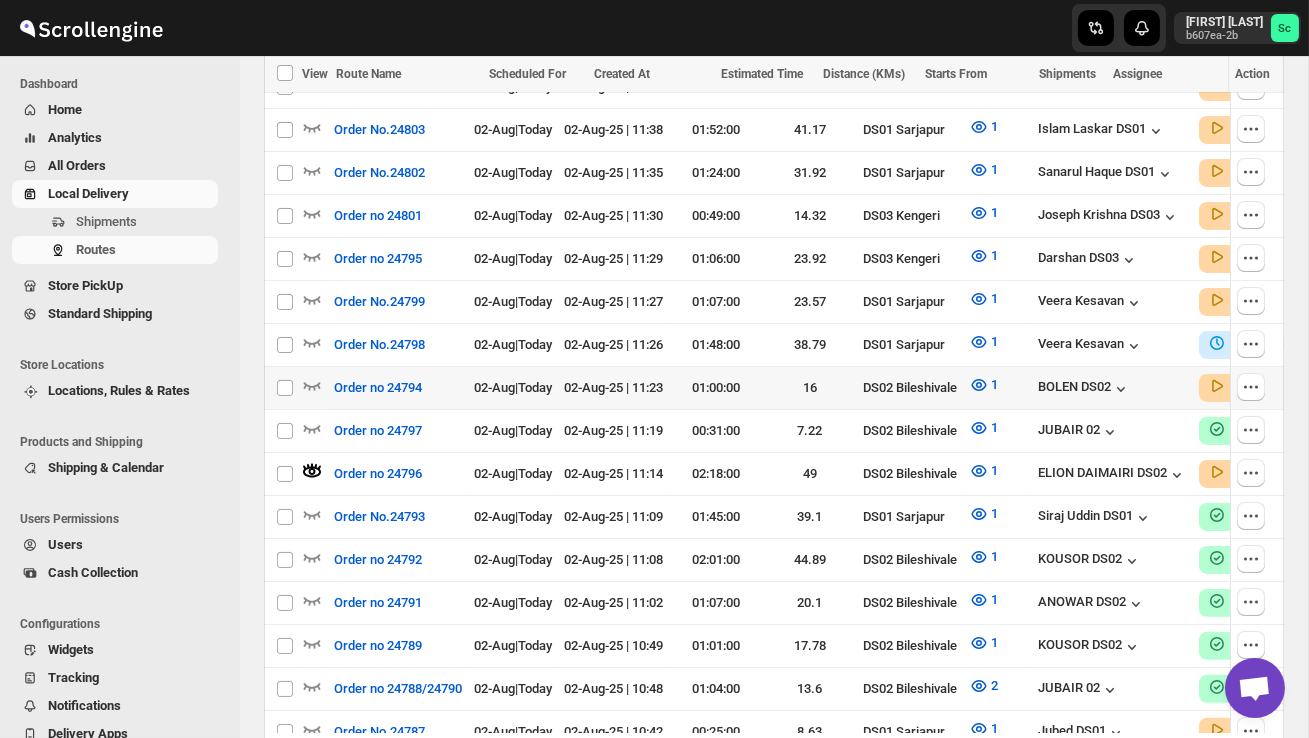 scroll, scrollTop: 0, scrollLeft: 0, axis: both 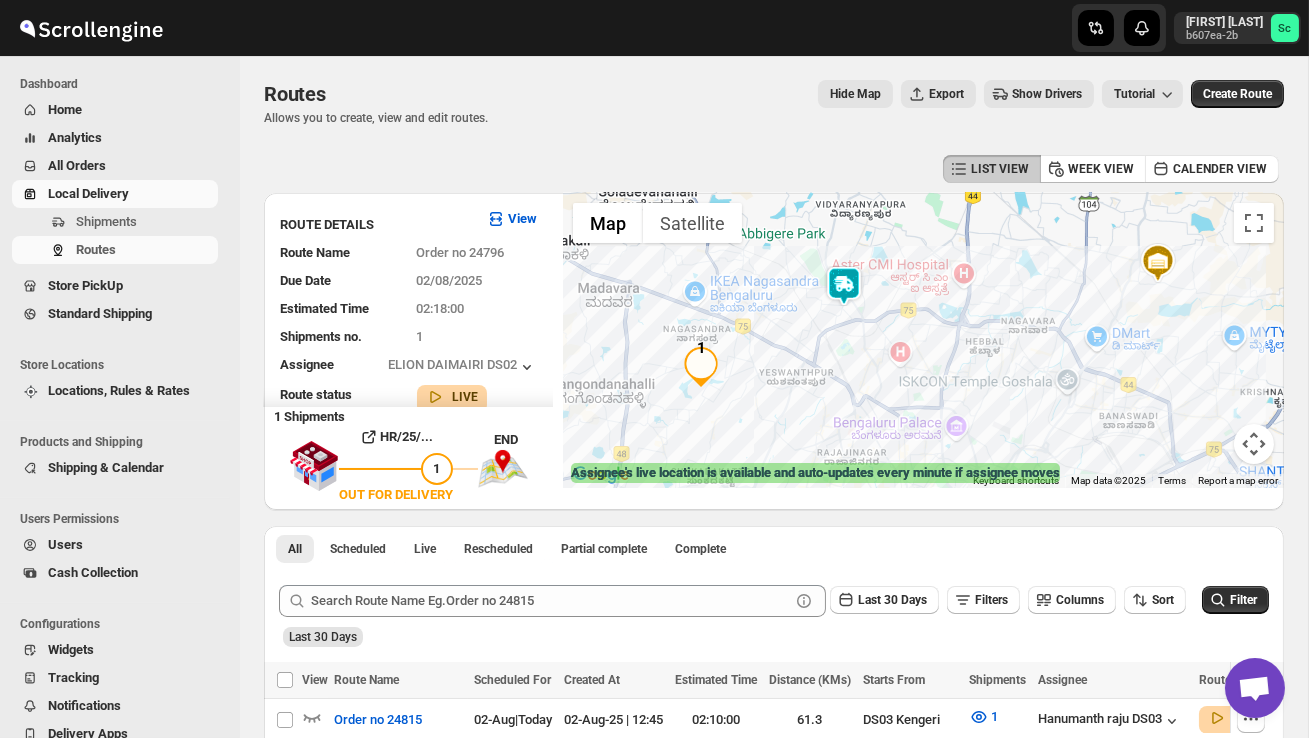 click at bounding box center [844, 286] 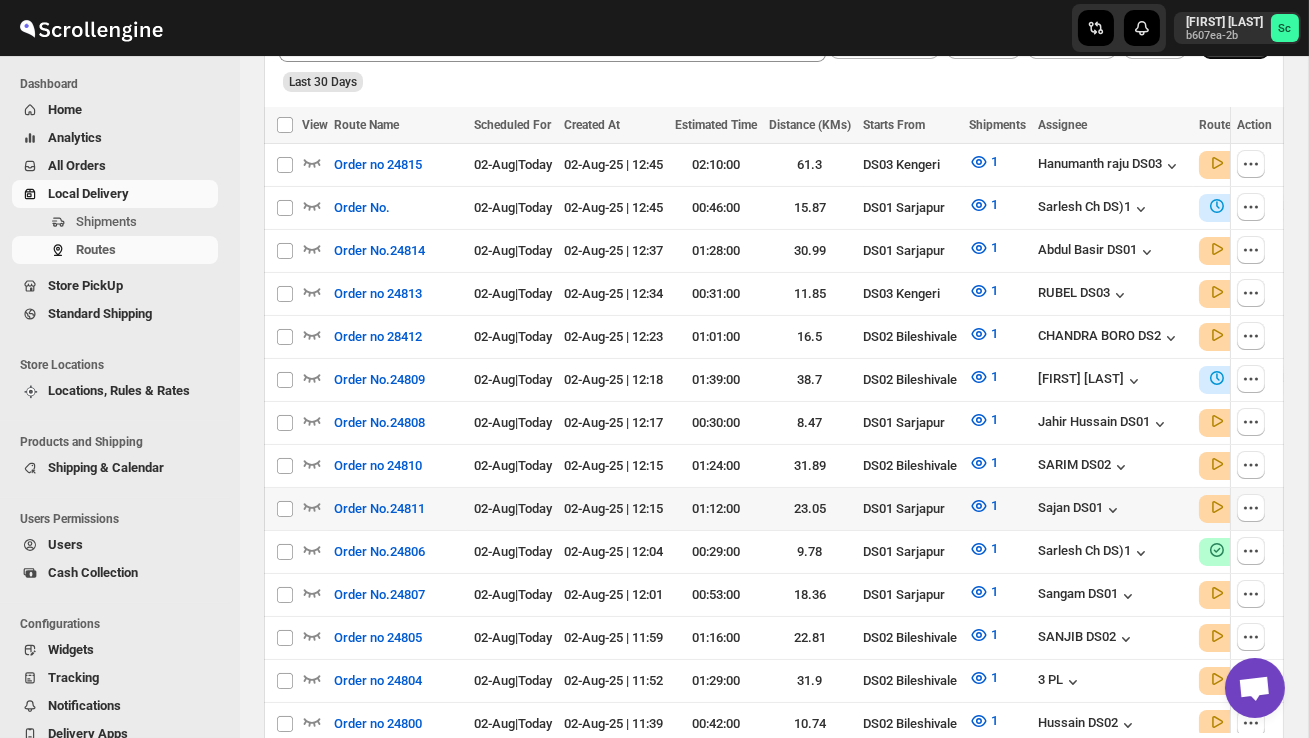 scroll, scrollTop: 559, scrollLeft: 0, axis: vertical 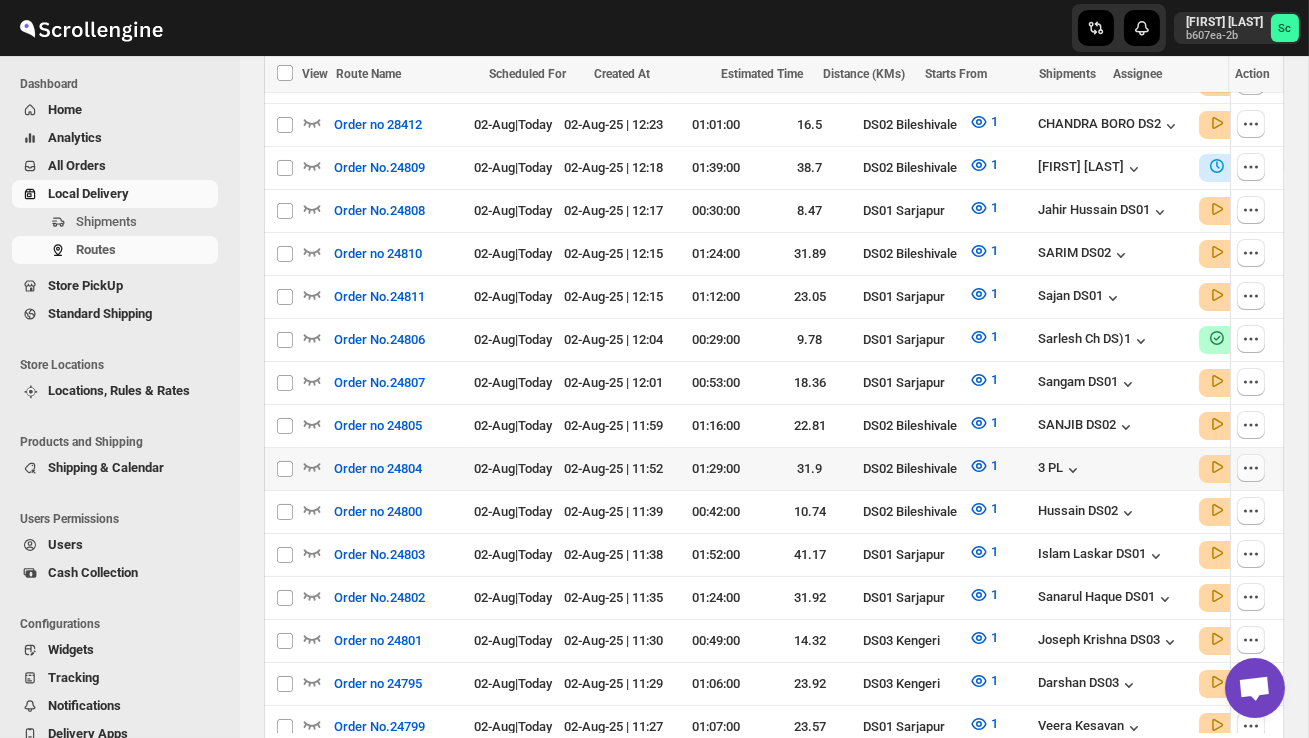 click 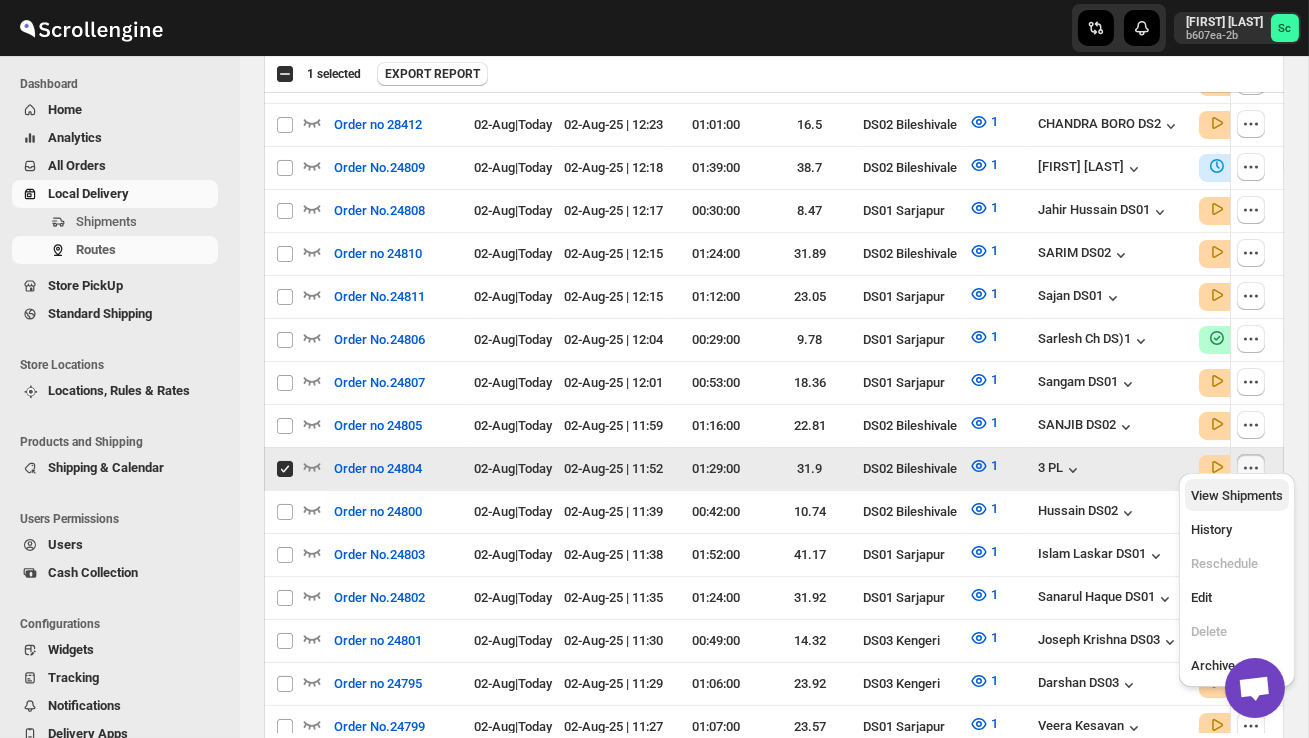 click on "View Shipments" at bounding box center (1237, 495) 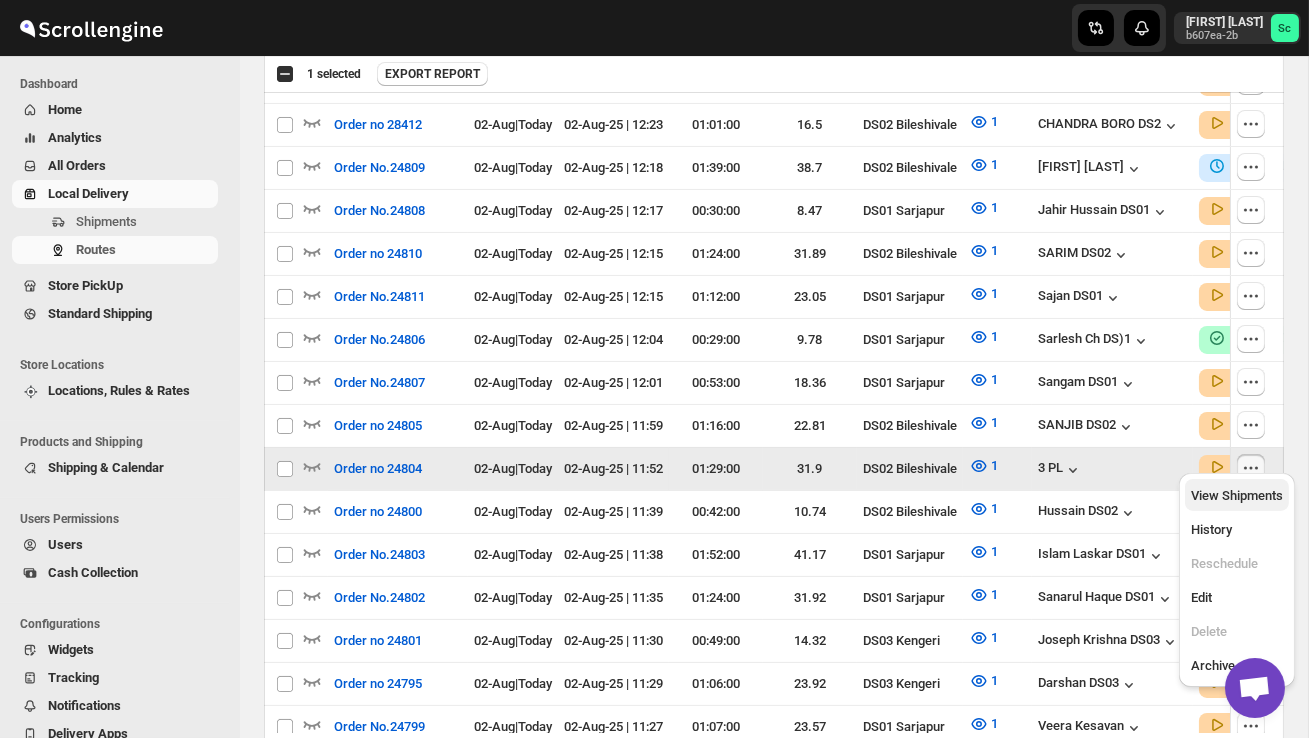 checkbox on "false" 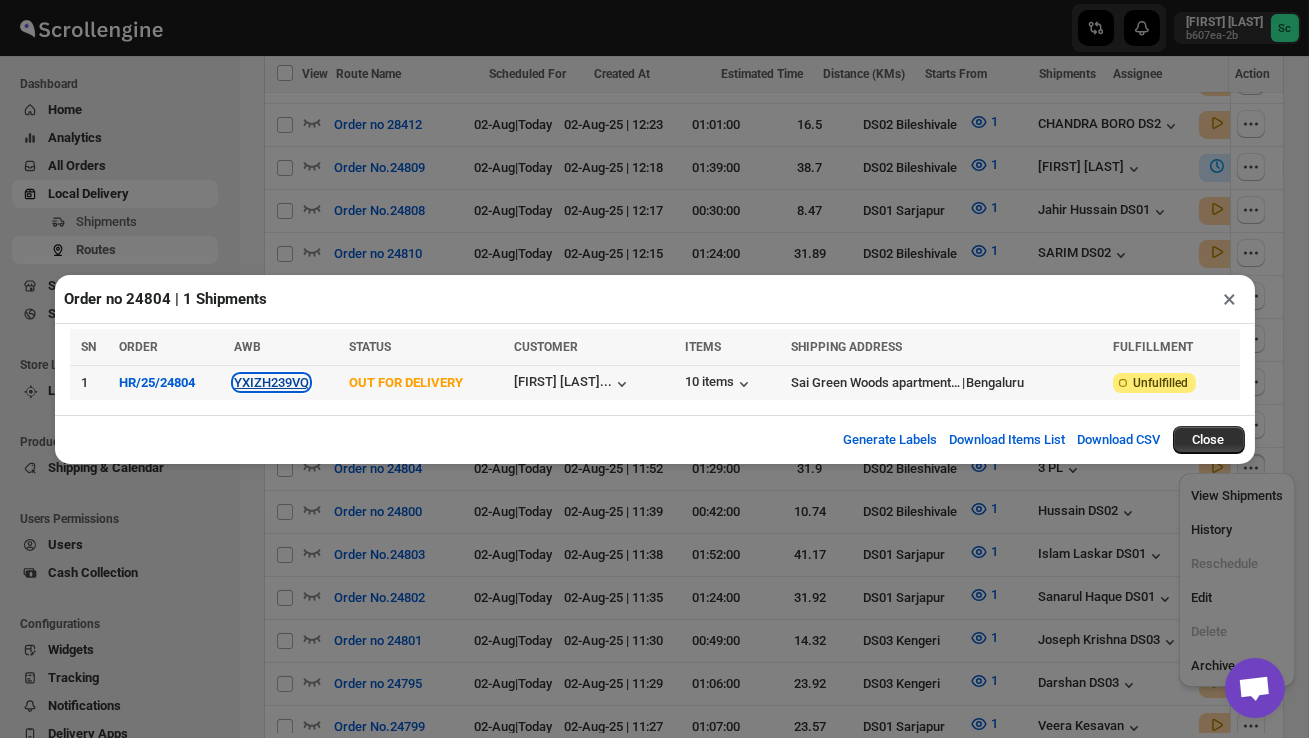click on "YXIZH239VQ" at bounding box center (271, 382) 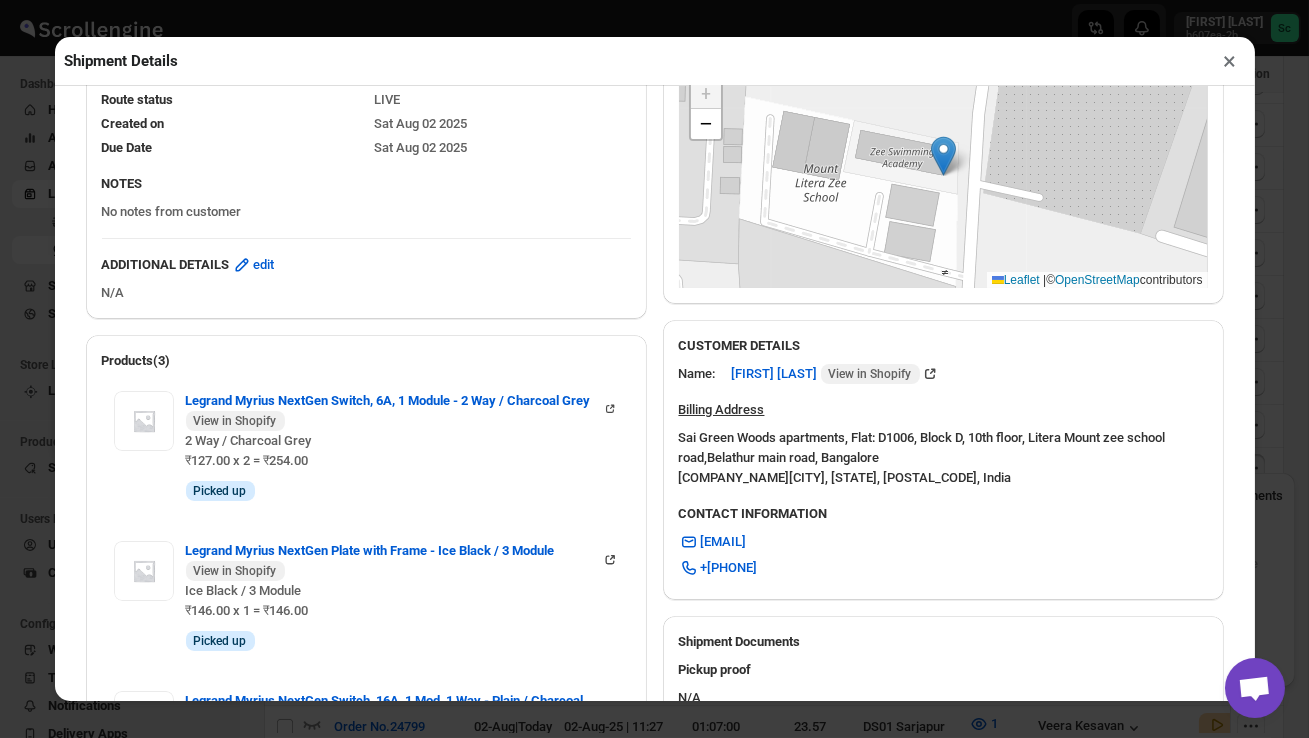 scroll, scrollTop: 484, scrollLeft: 0, axis: vertical 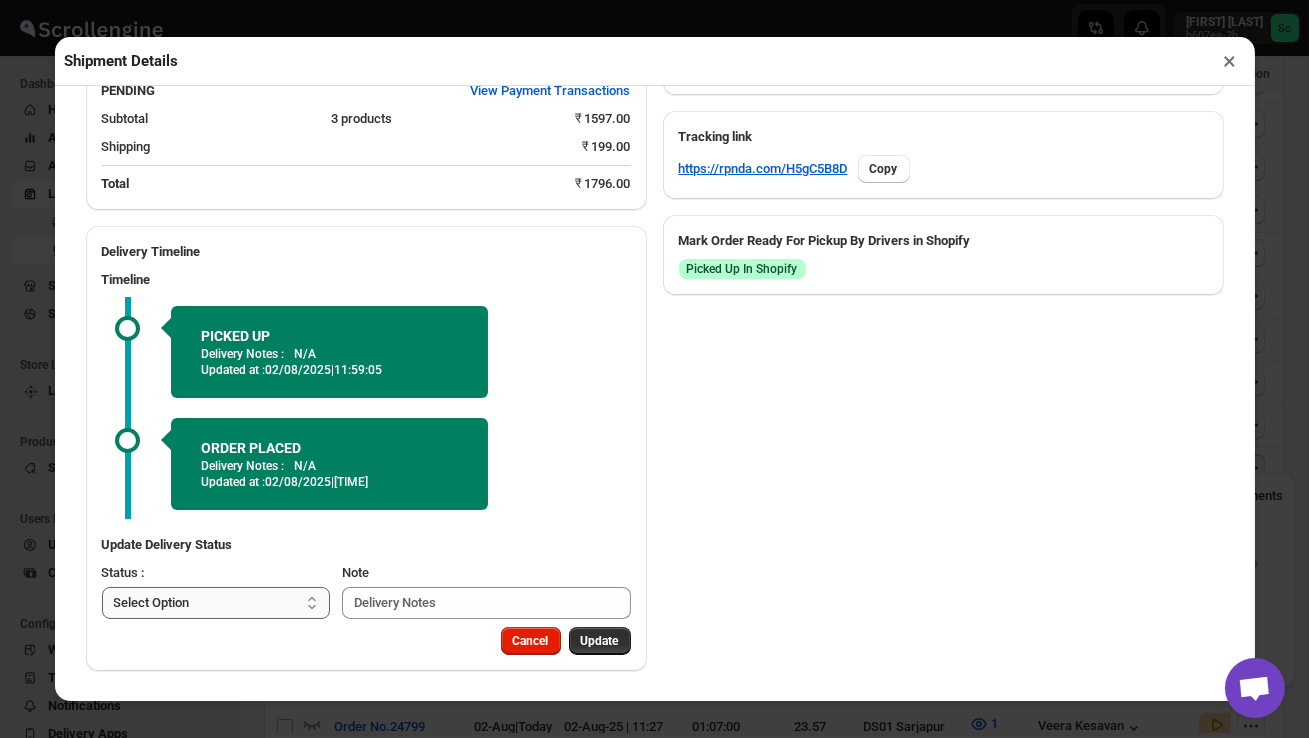 click on "Select Option PICKED UP OUT FOR DELIVERY RESCHEDULE DELIVERED CANCELLED" at bounding box center (216, 603) 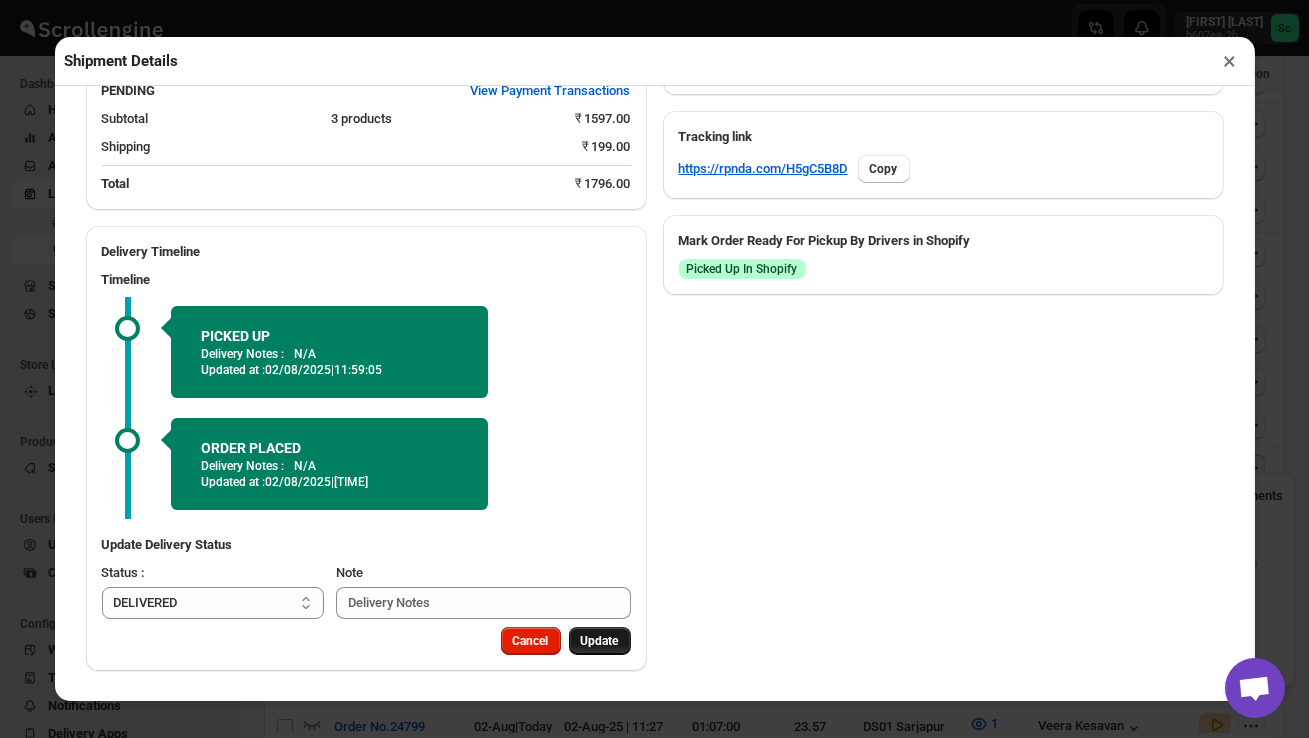 click on "Update" at bounding box center (600, 641) 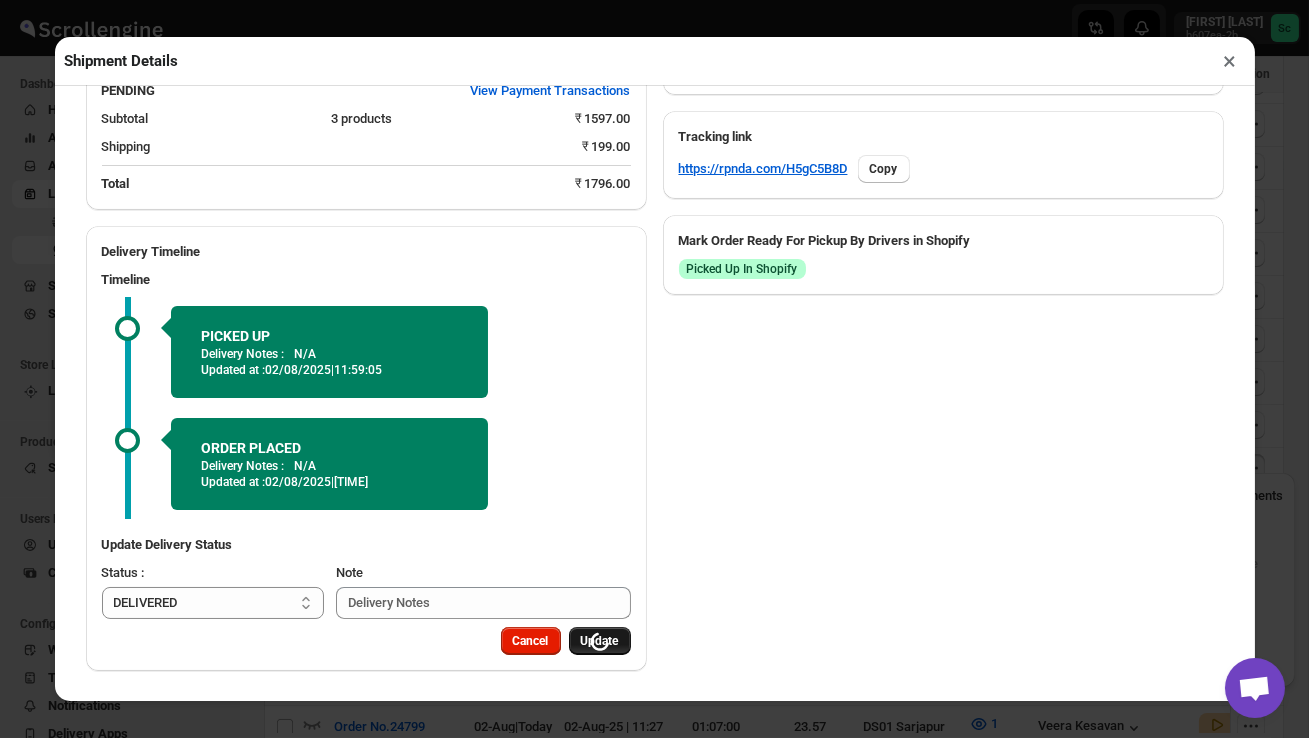 select 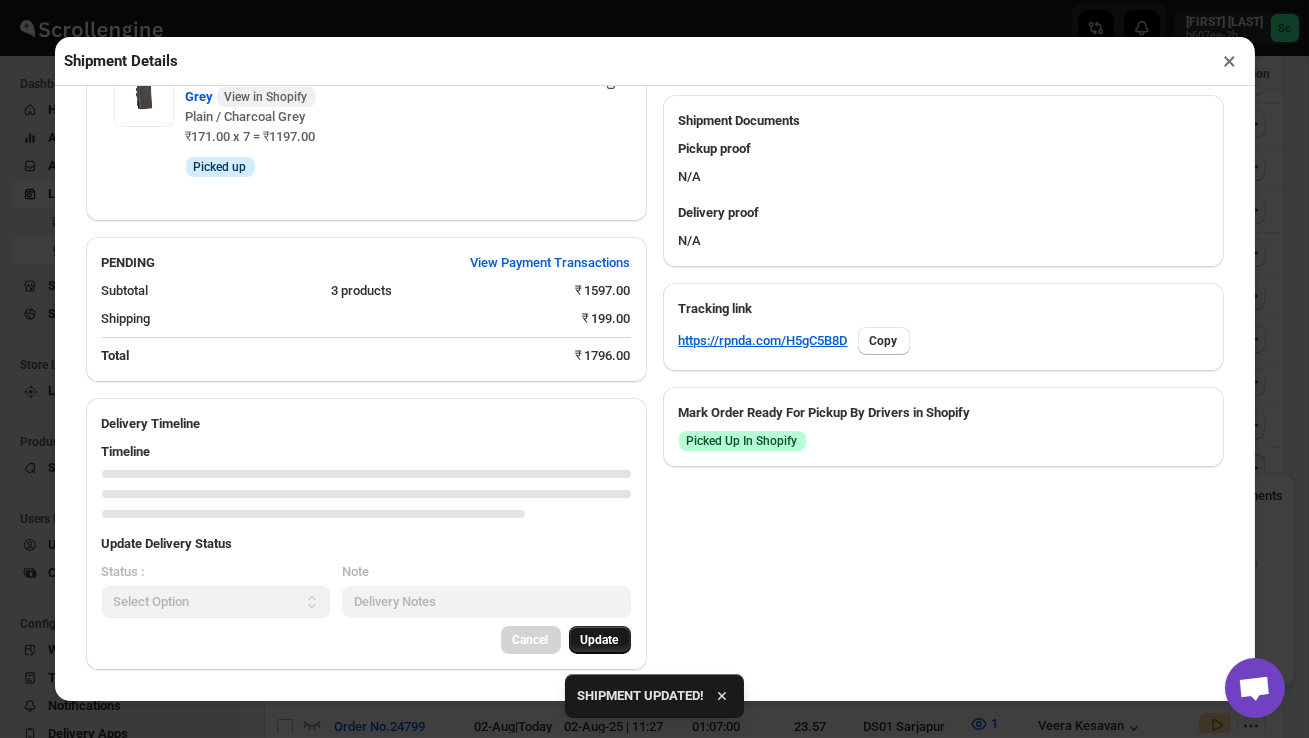 scroll, scrollTop: 824, scrollLeft: 0, axis: vertical 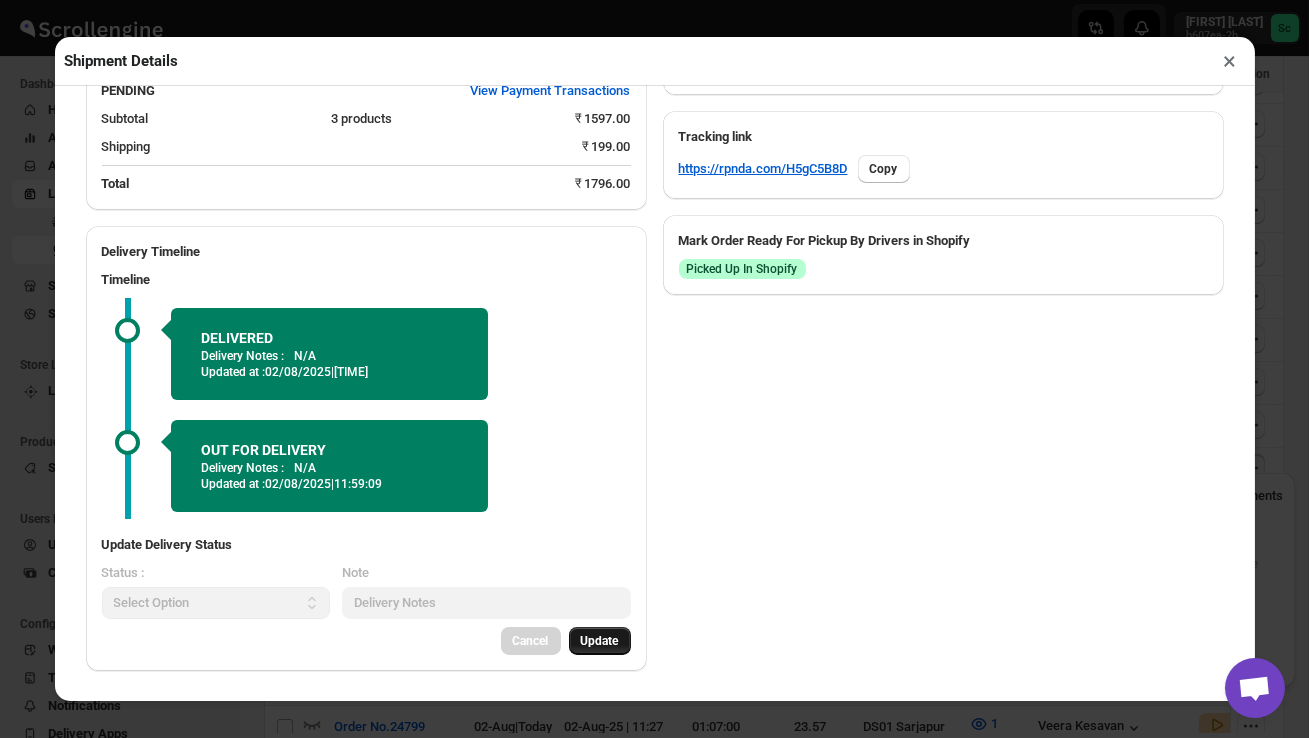 click on "×" at bounding box center [1230, 61] 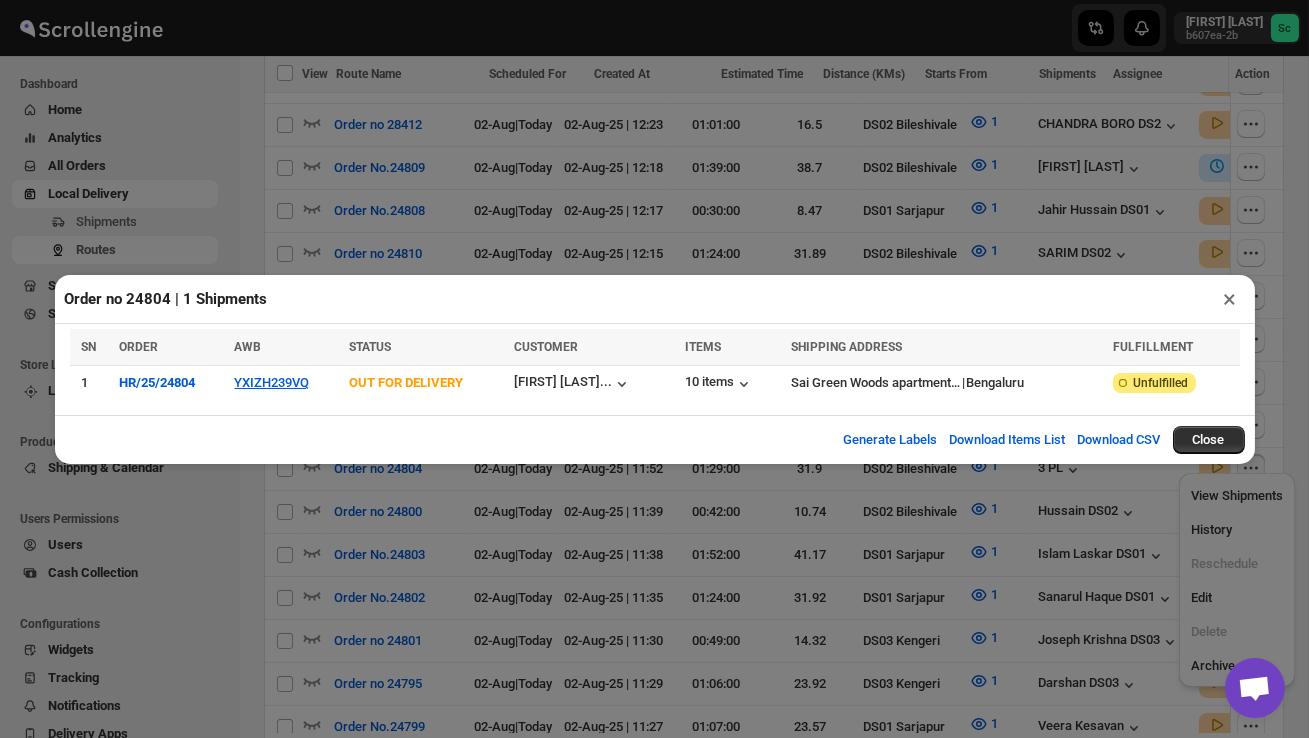 click on "×" at bounding box center [1230, 299] 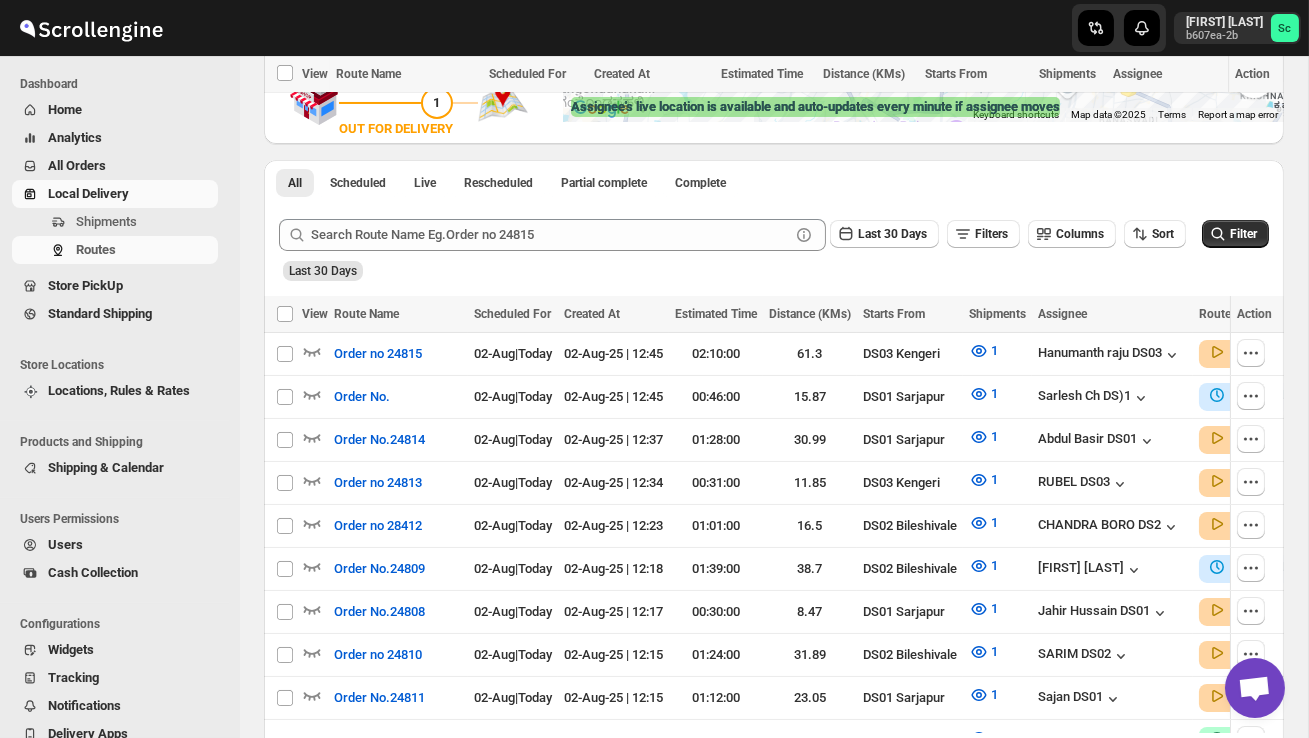 scroll, scrollTop: 776, scrollLeft: 0, axis: vertical 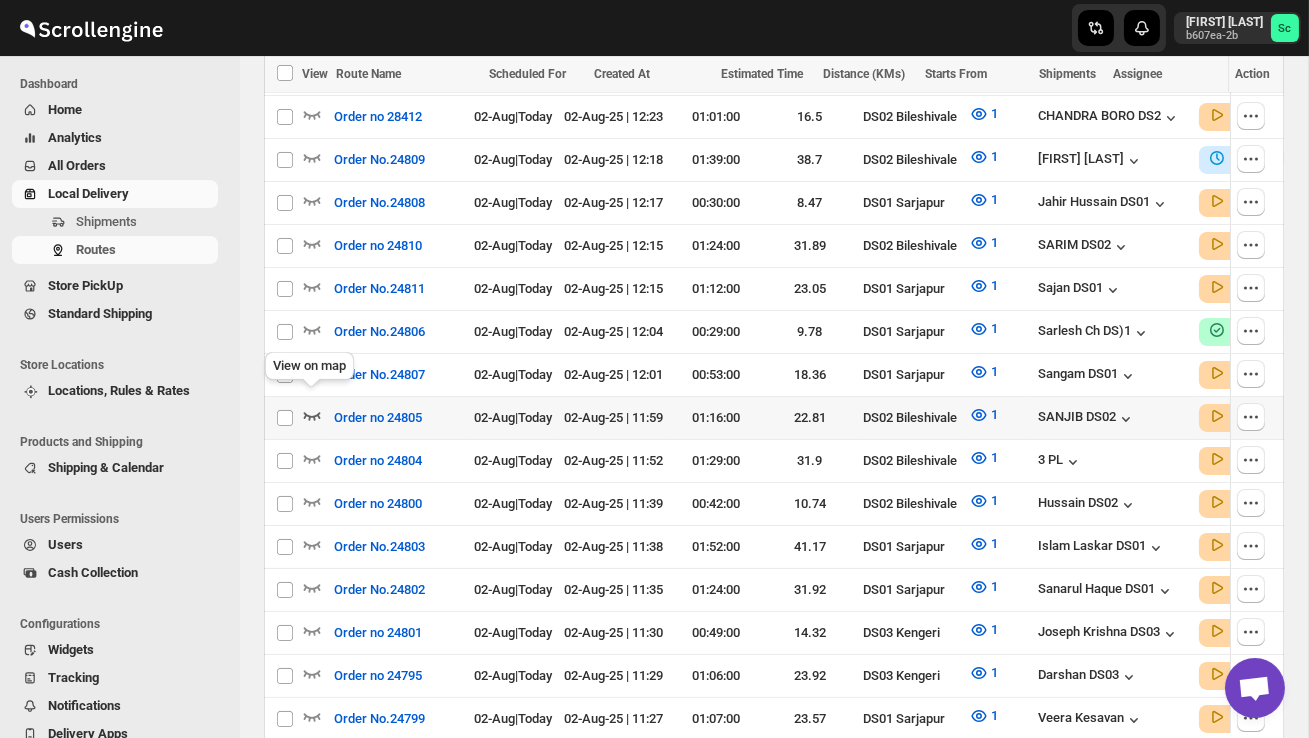 click 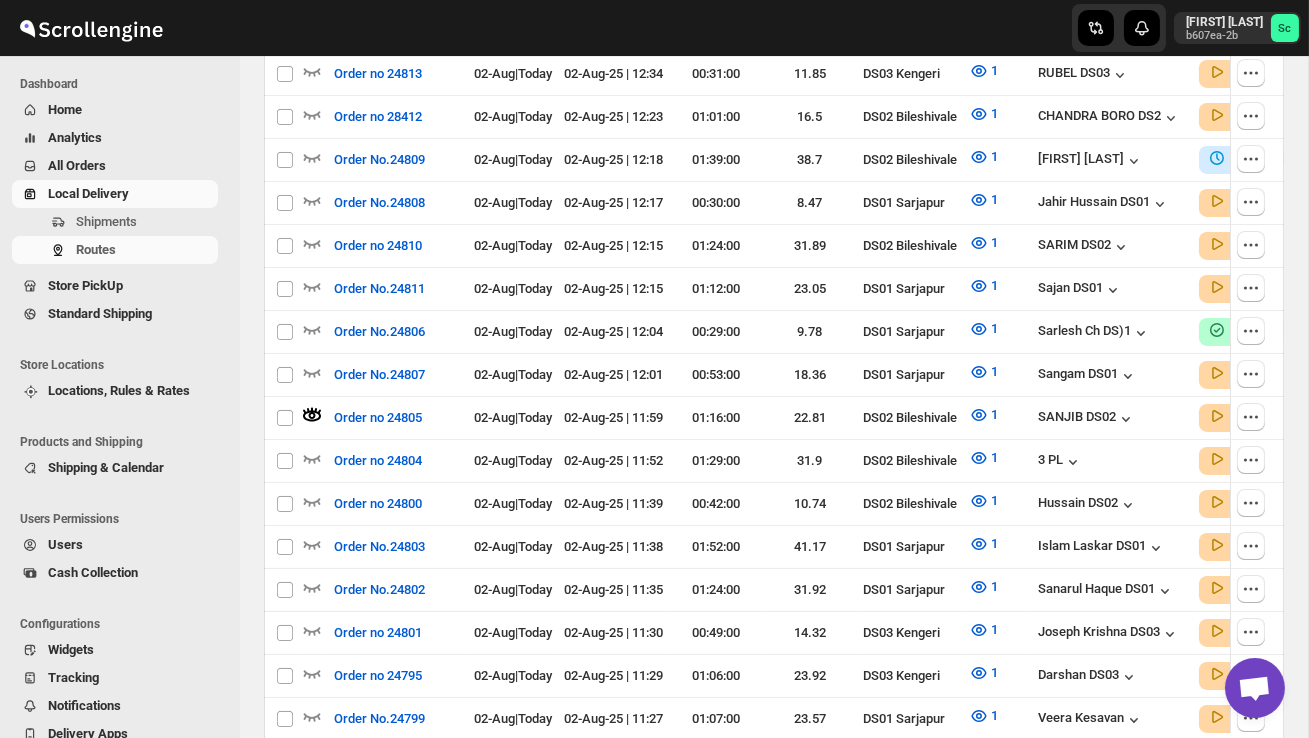 scroll, scrollTop: 123, scrollLeft: 0, axis: vertical 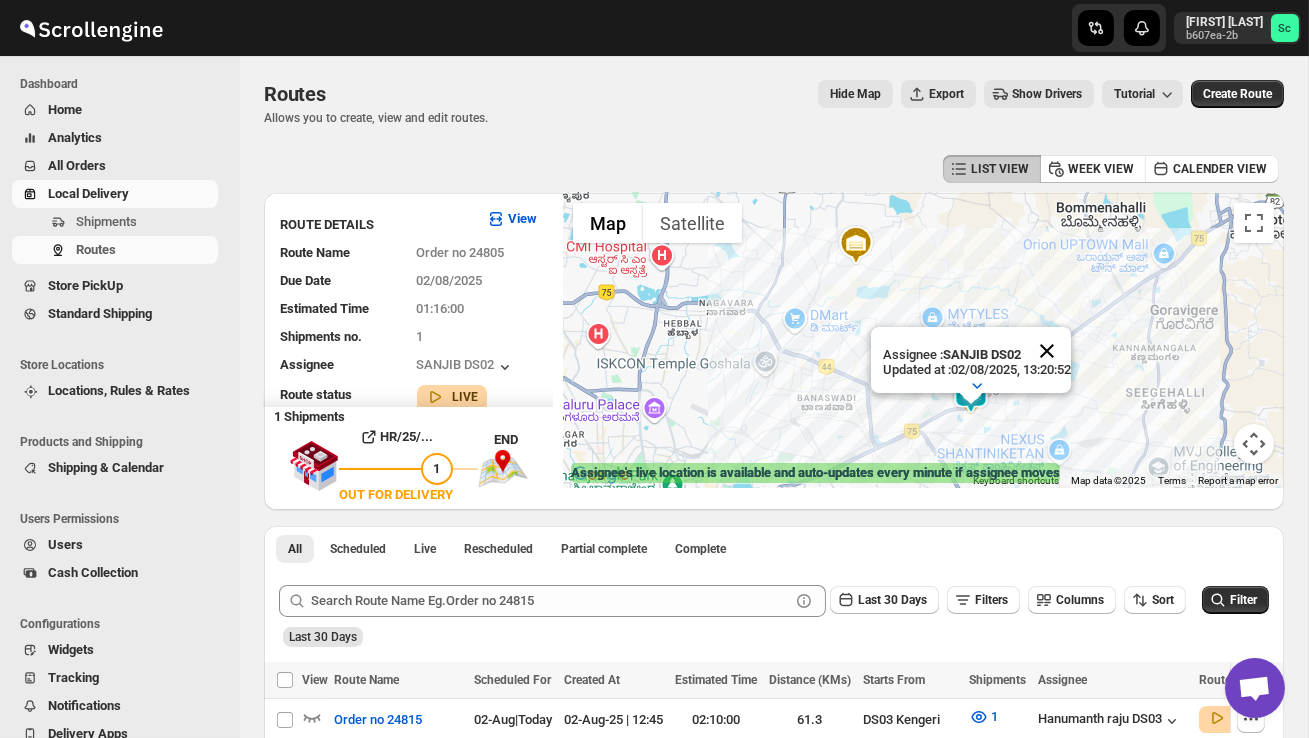 click at bounding box center [1047, 351] 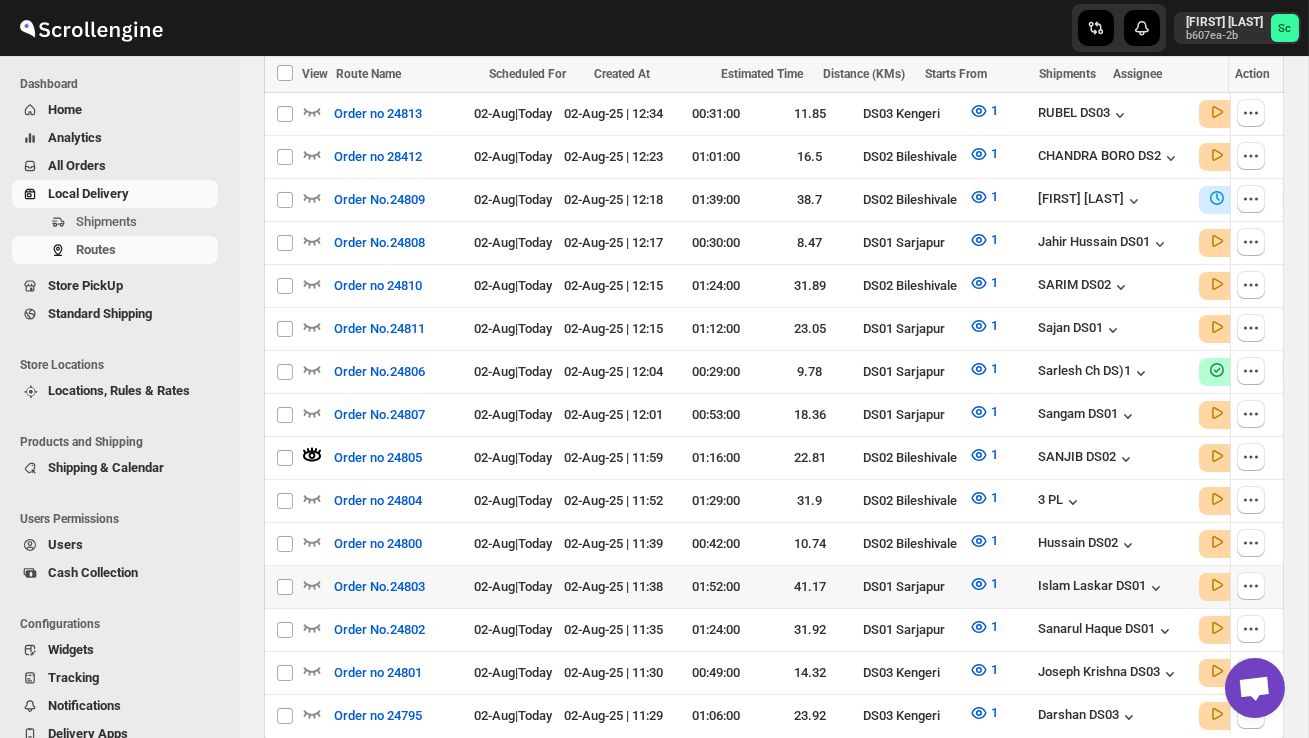 scroll, scrollTop: 758, scrollLeft: 0, axis: vertical 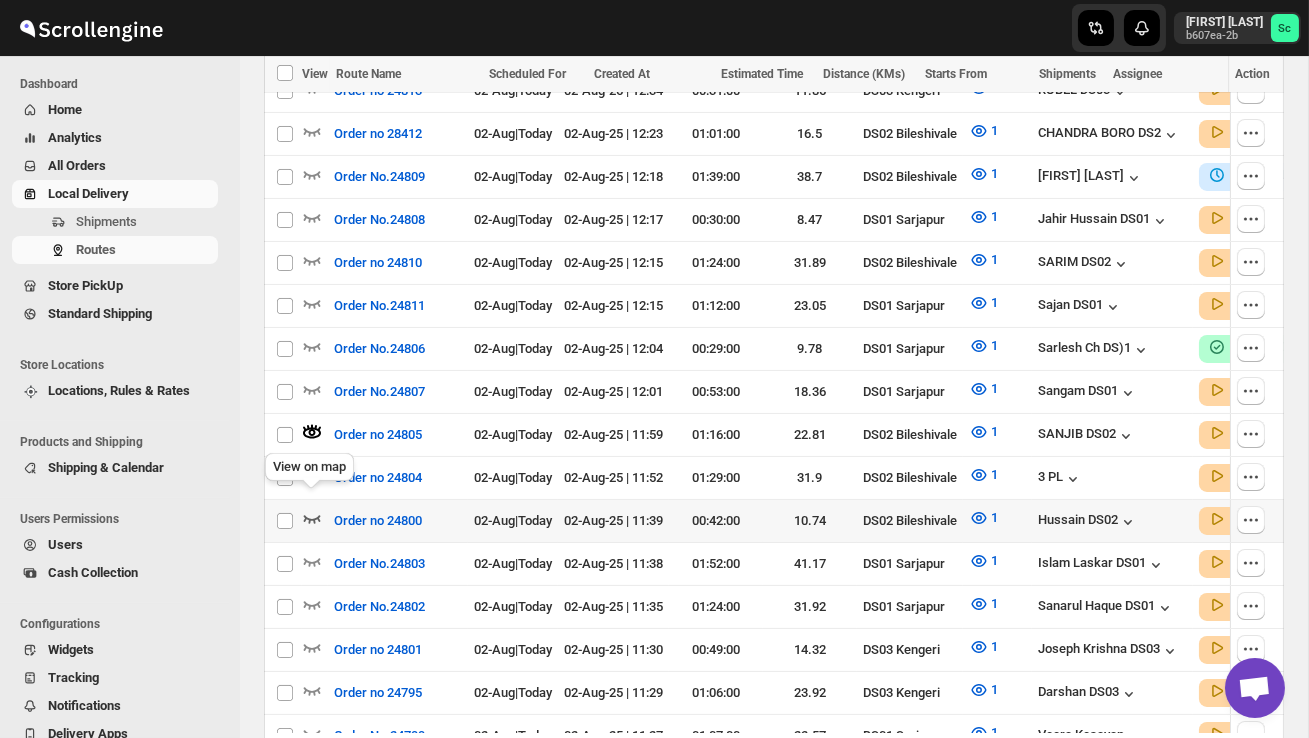click 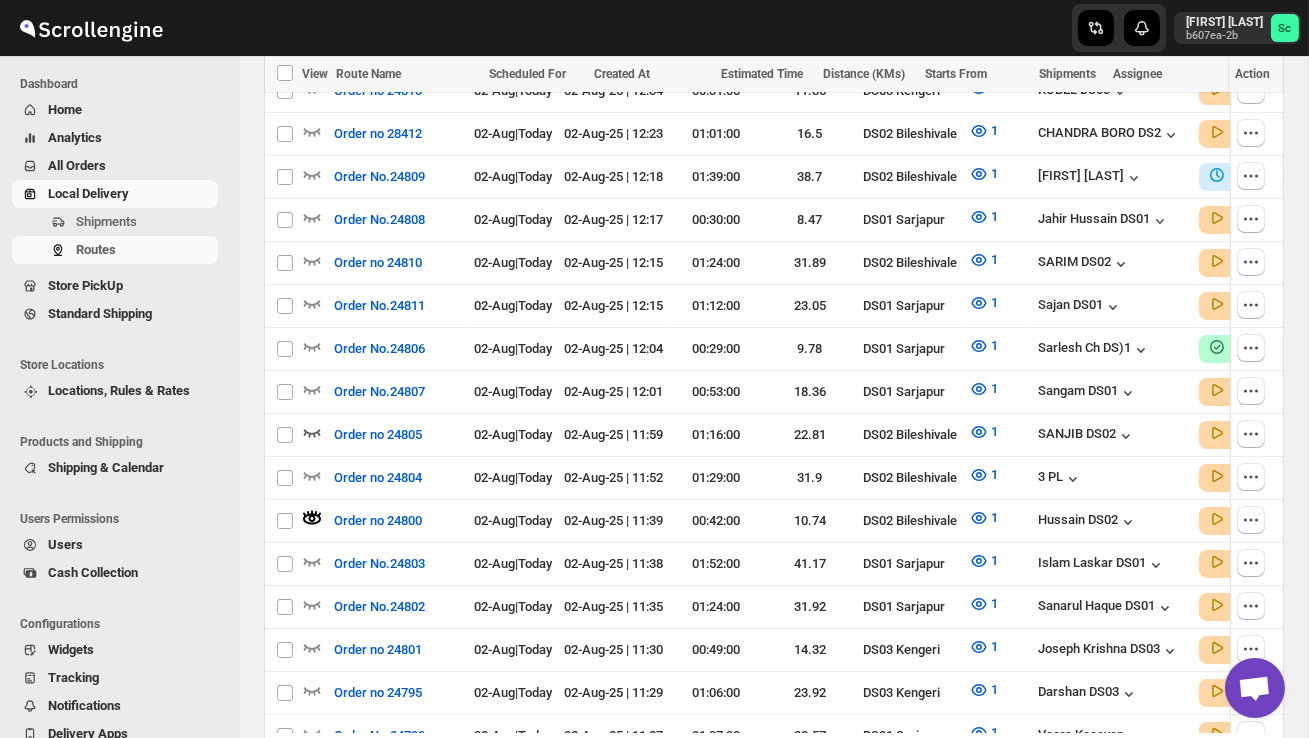 scroll, scrollTop: 0, scrollLeft: 0, axis: both 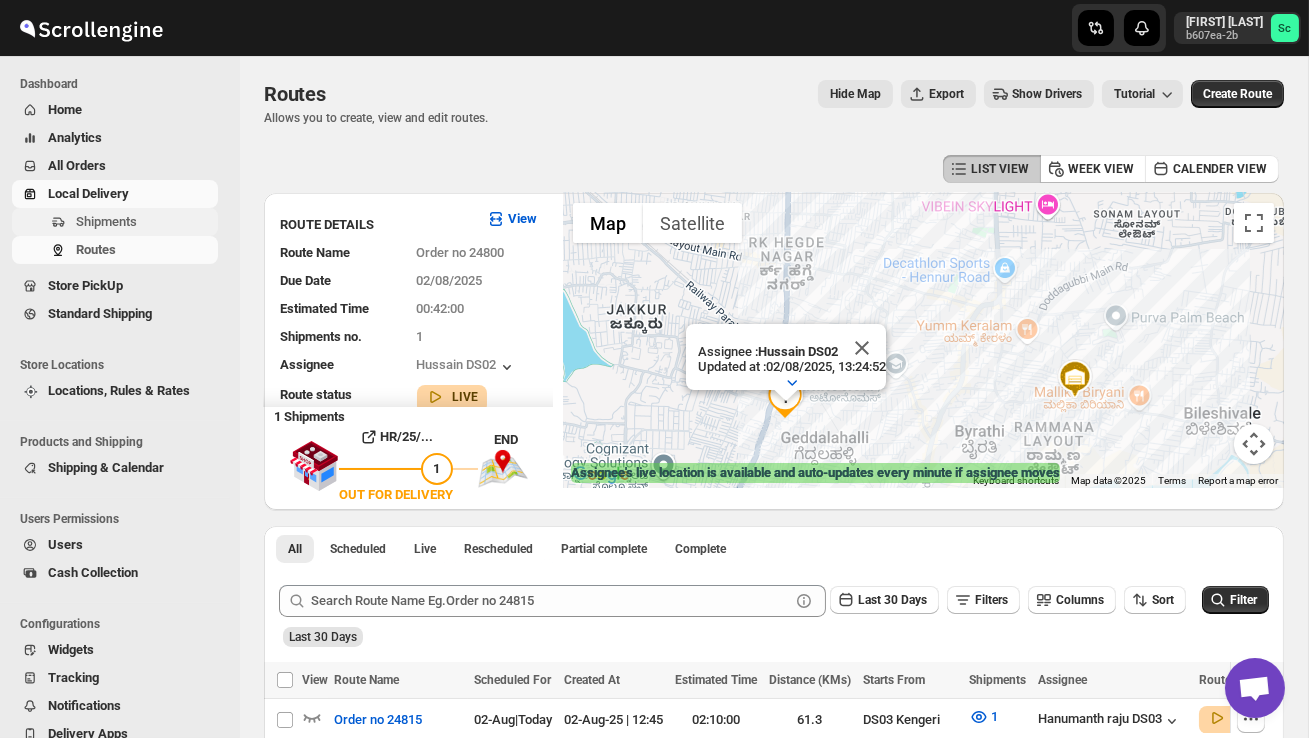 click on "Shipments" at bounding box center [145, 222] 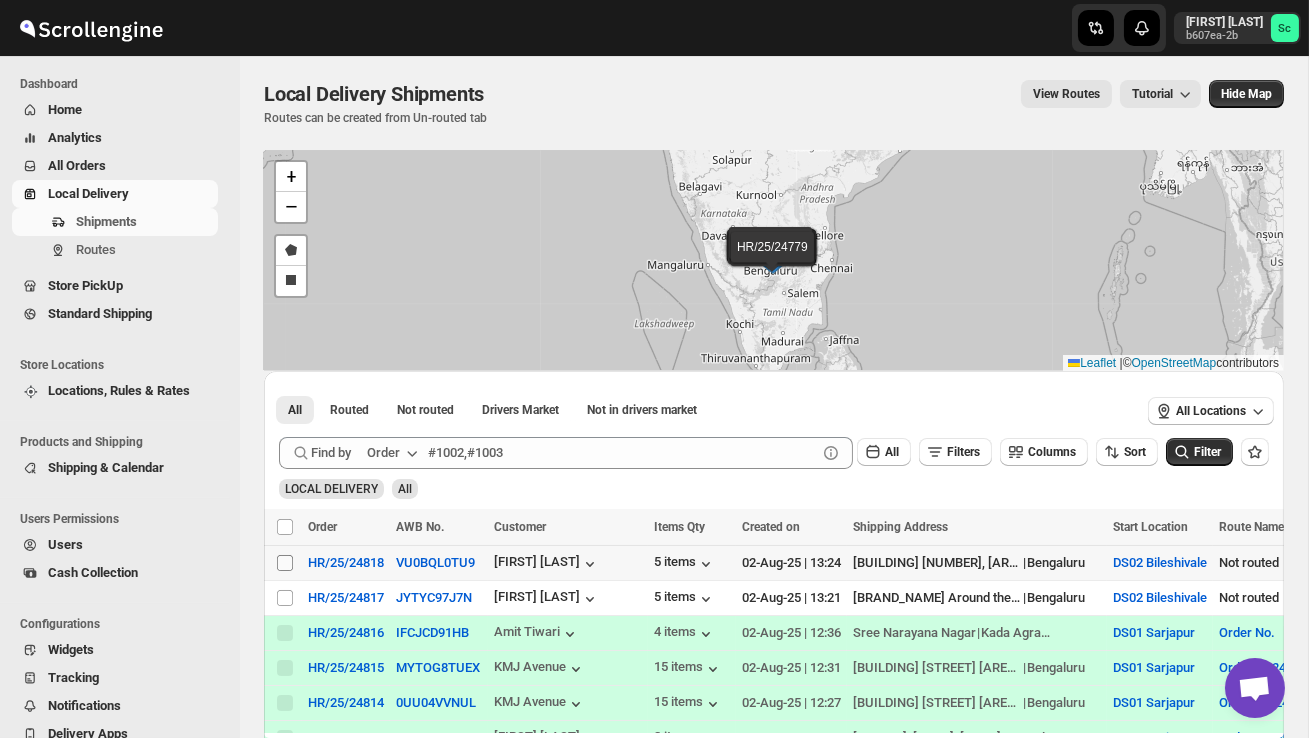 click on "Select shipment" at bounding box center (285, 563) 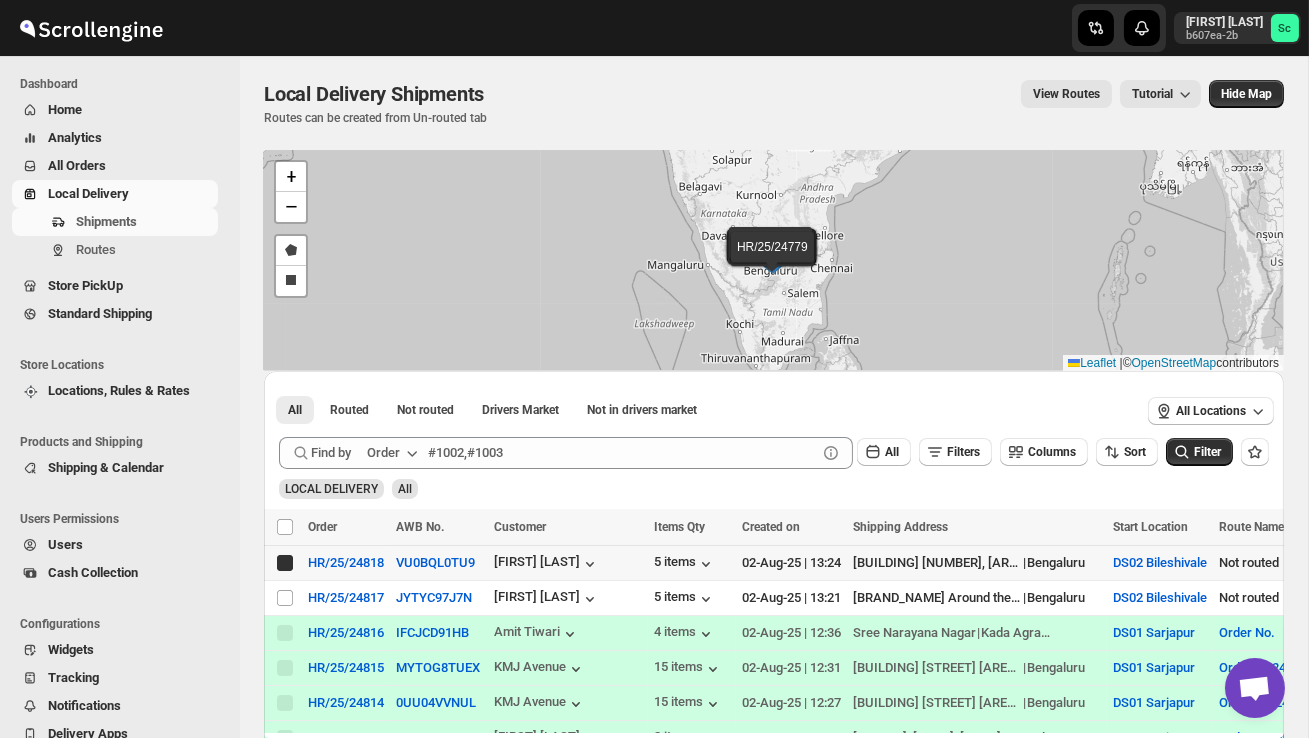checkbox on "true" 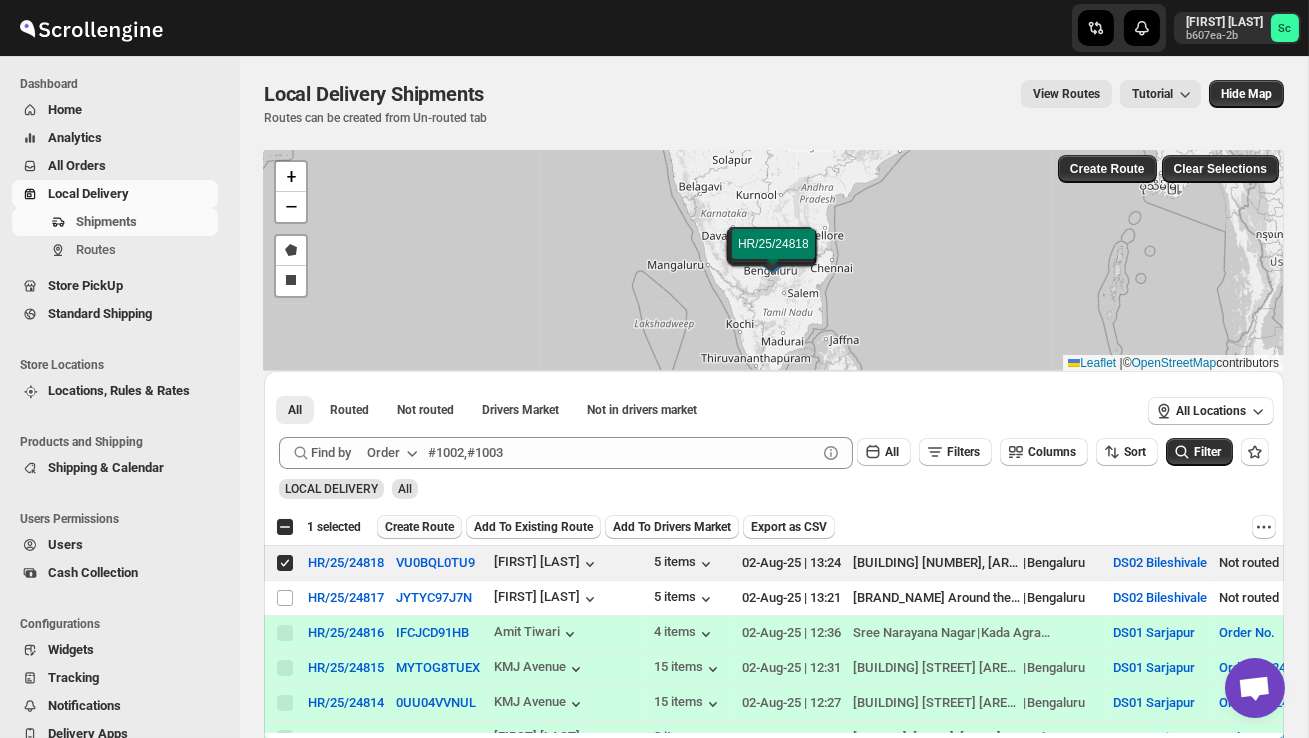 click on "Create Route" at bounding box center [419, 527] 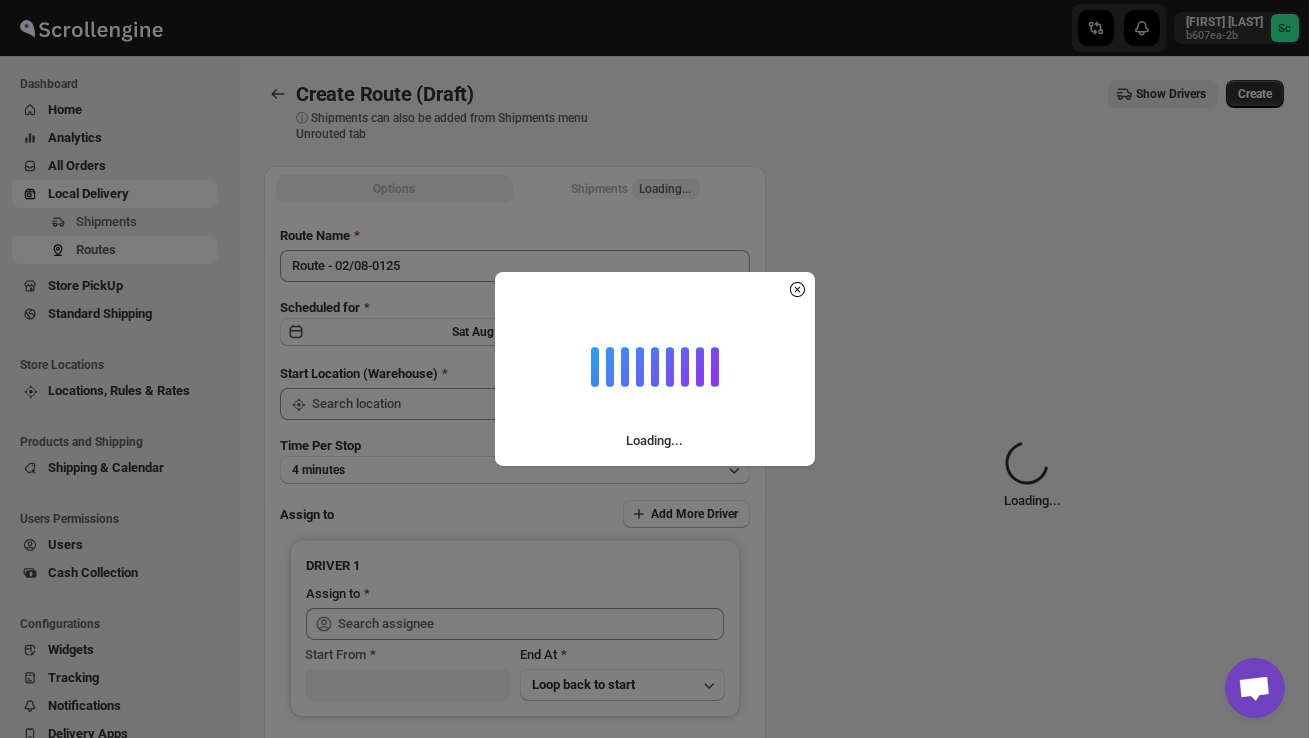 type on "DS02 Bileshivale" 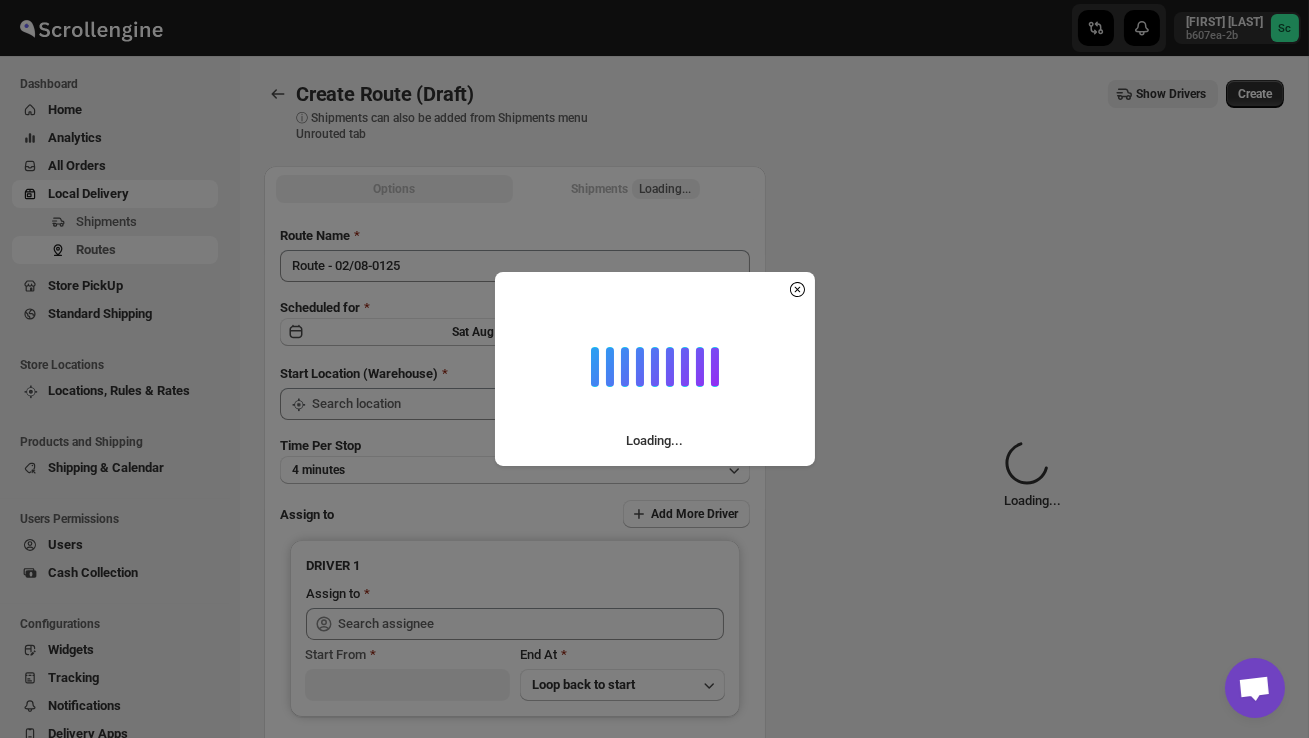 type on "DS02 Bileshivale" 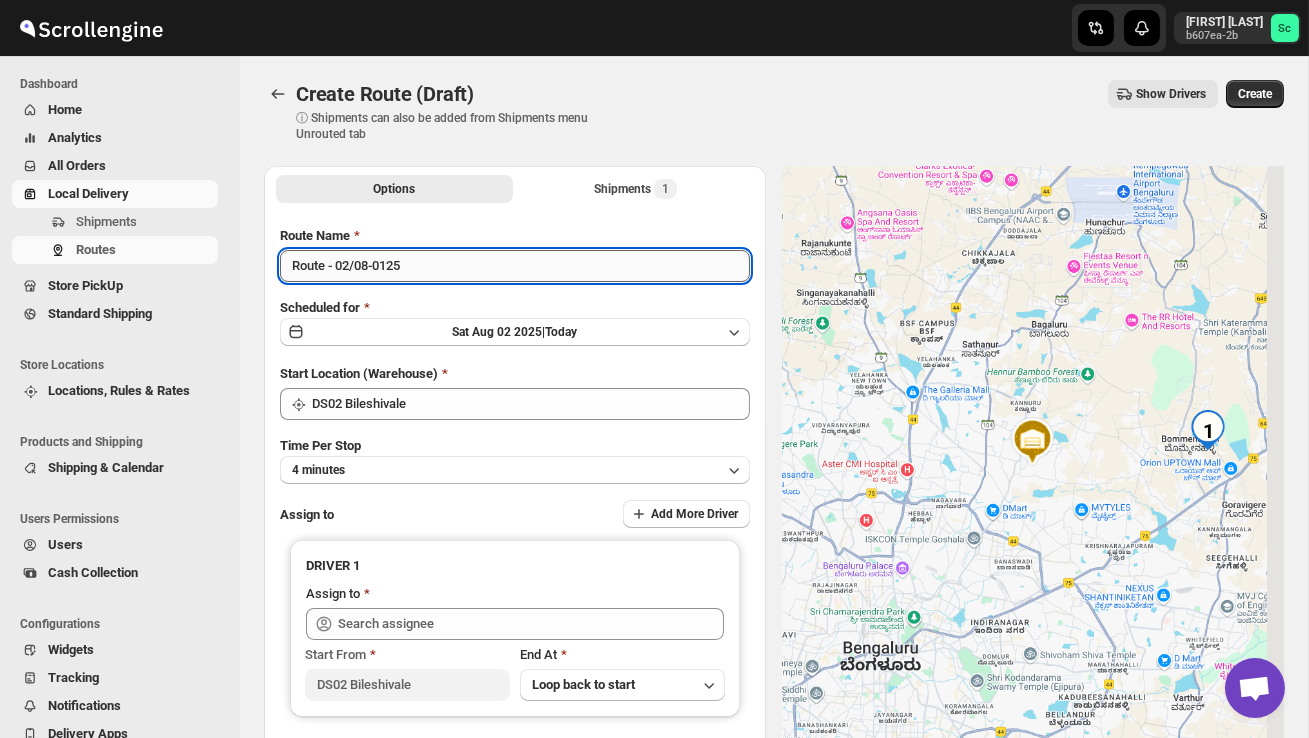 click on "Route - 02/08-0125" at bounding box center (515, 266) 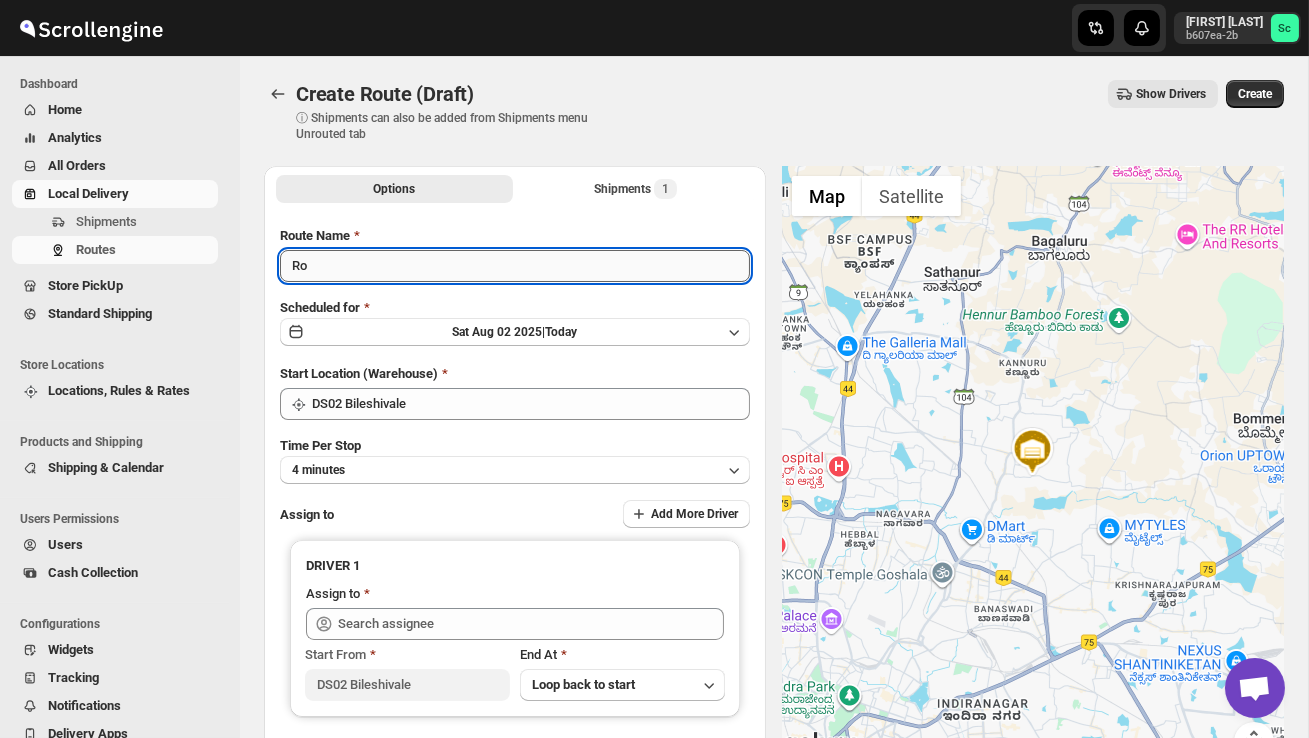 type on "R" 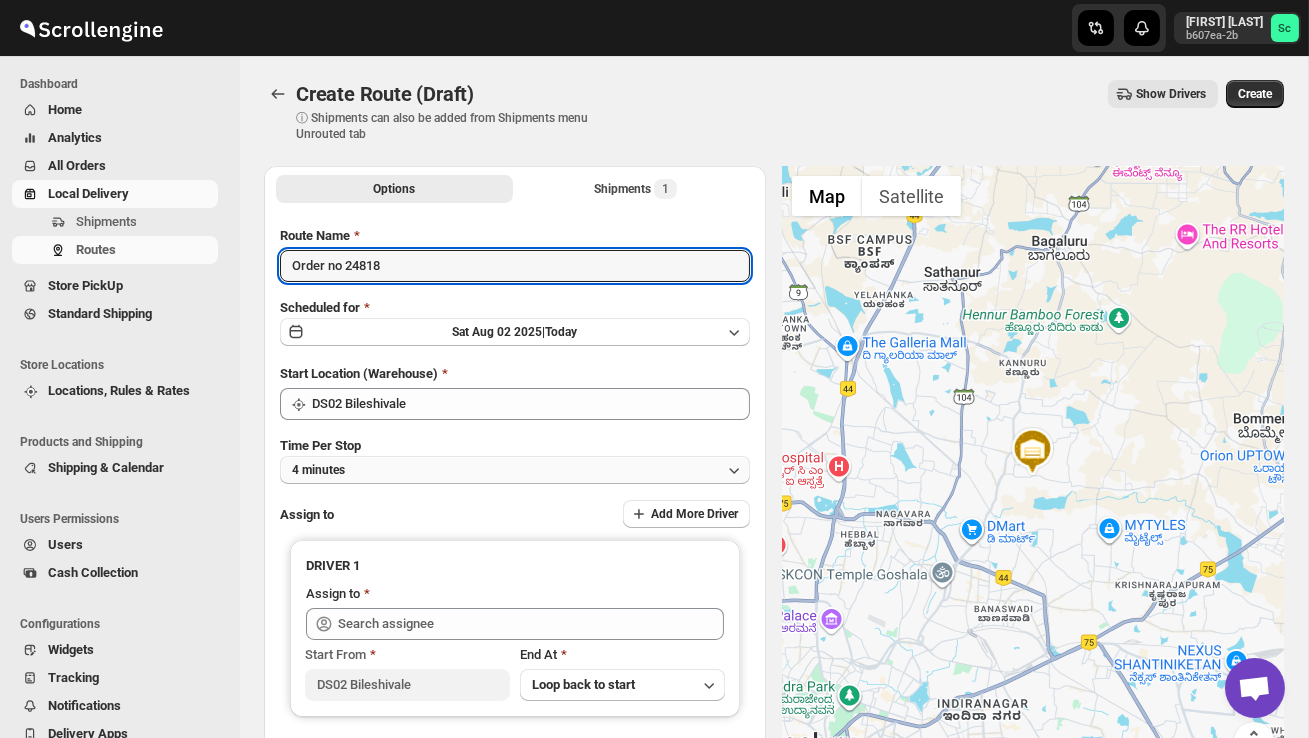 type on "Order no 24818" 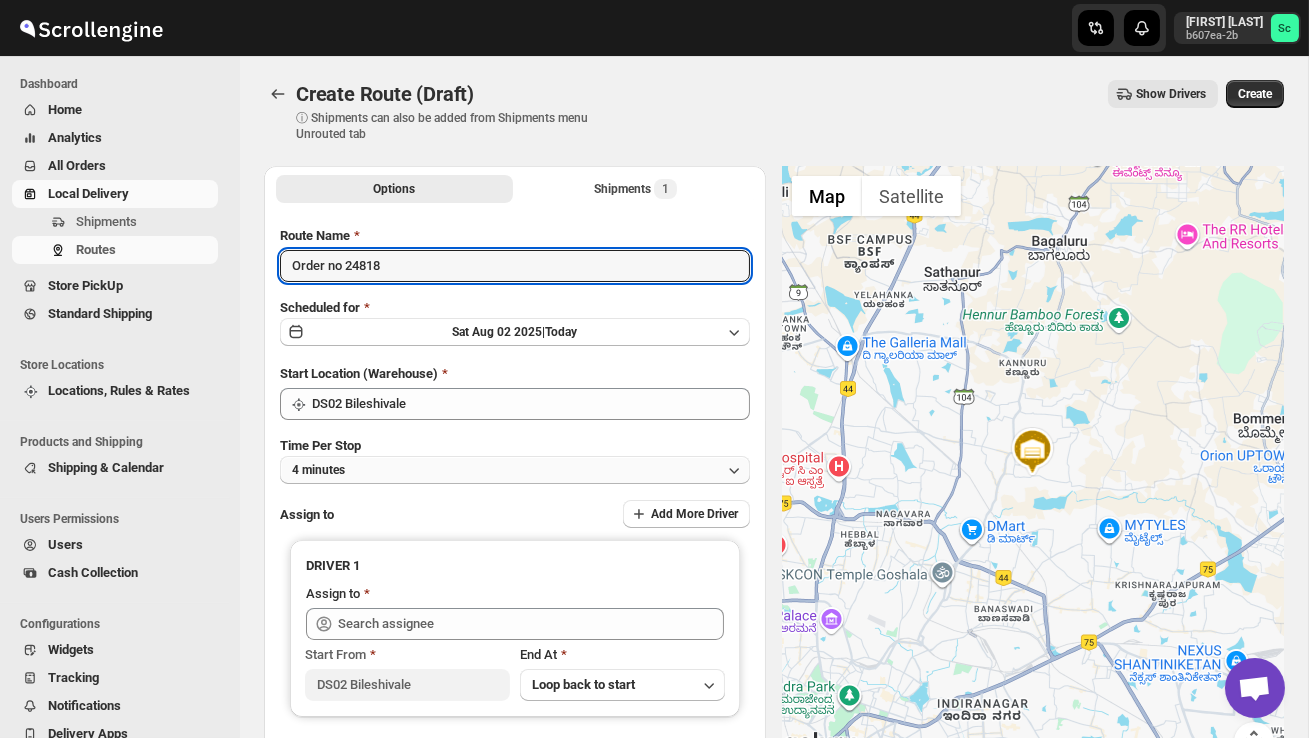 click on "4 minutes" at bounding box center (515, 470) 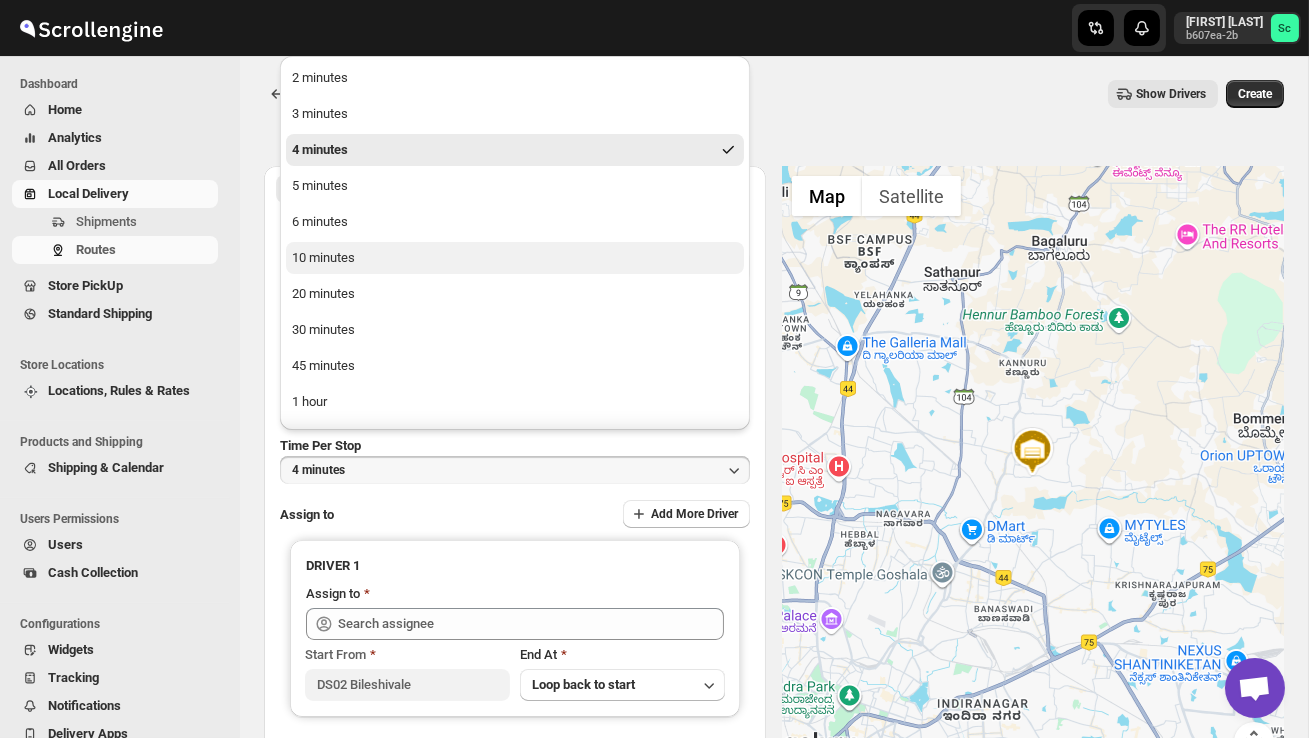 click on "10 minutes" at bounding box center (515, 258) 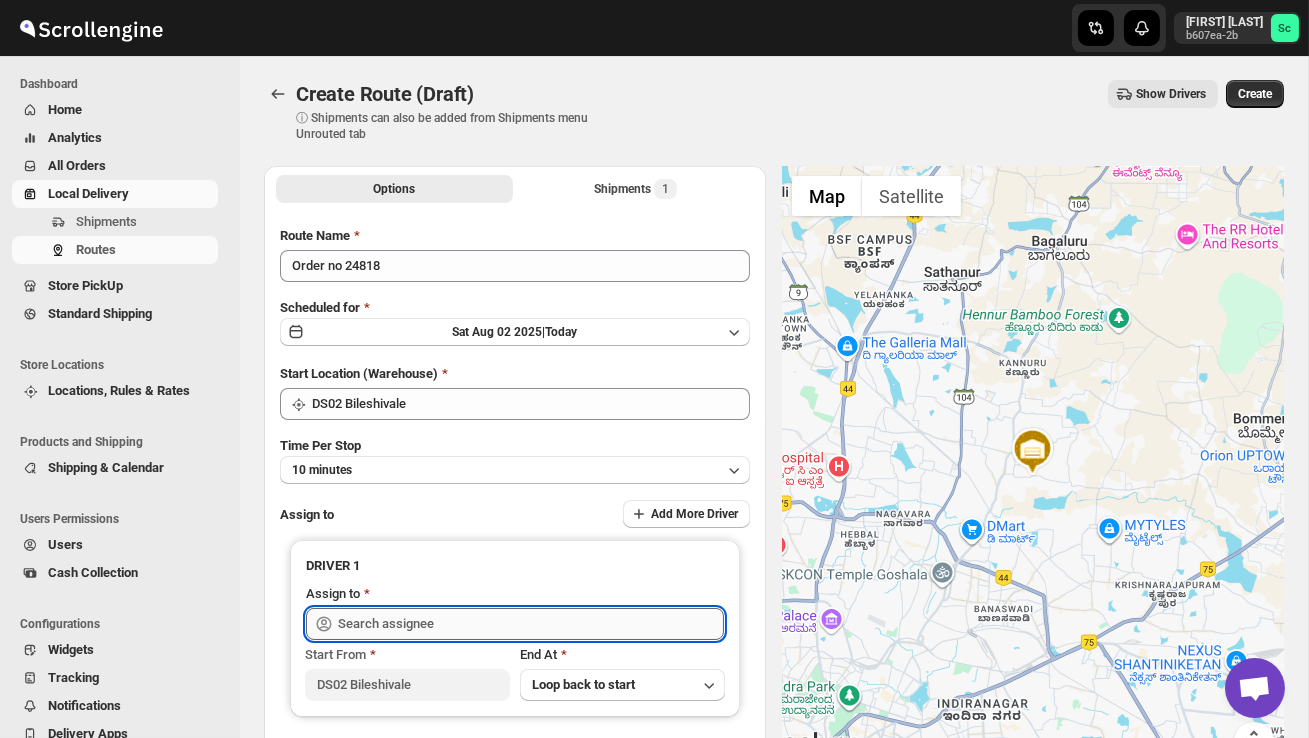 click at bounding box center (531, 624) 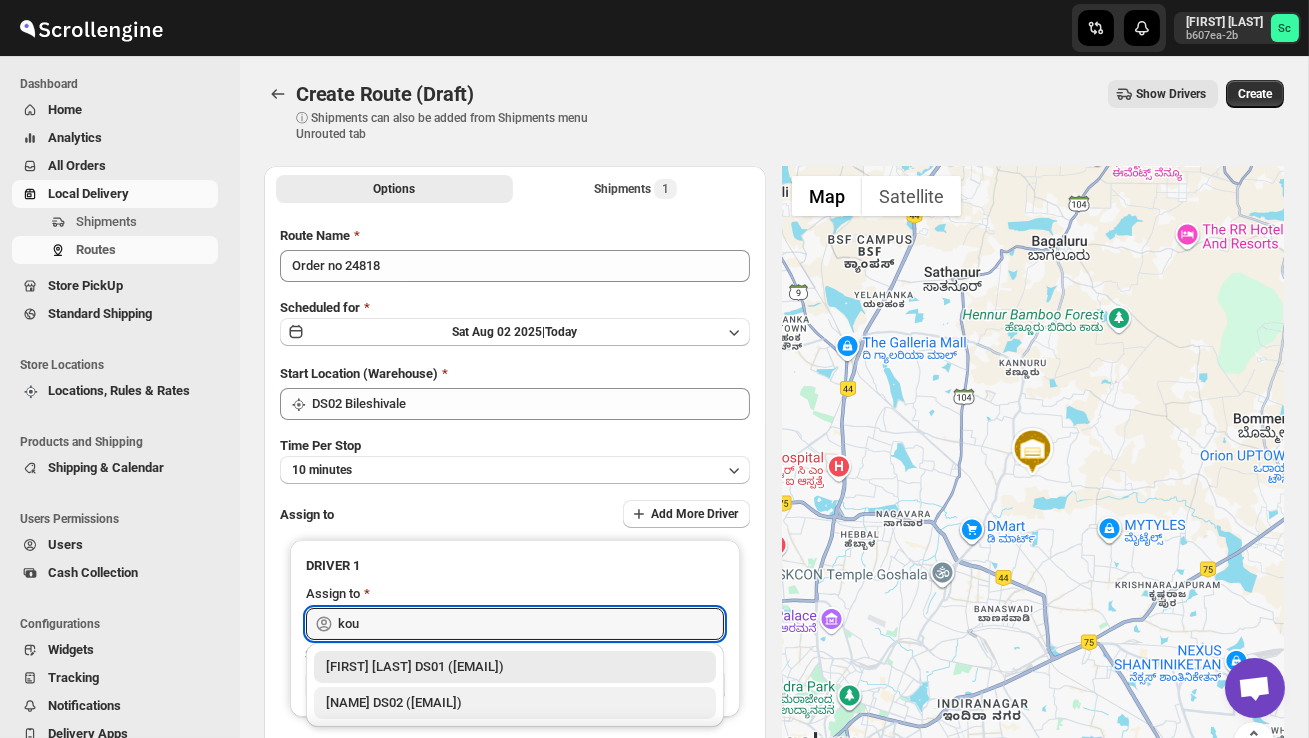 click on "[NAME] DS02 ([EMAIL])" at bounding box center (515, 703) 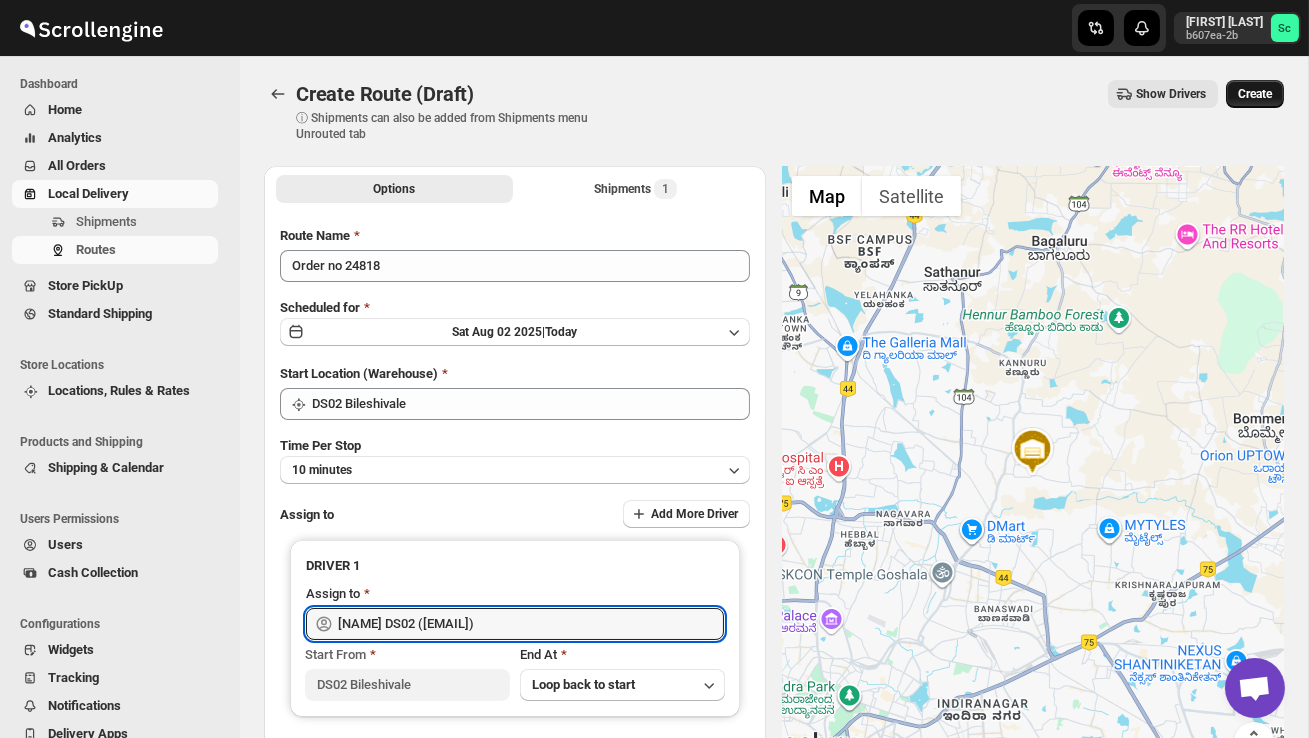 type on "[NAME] DS02 ([EMAIL])" 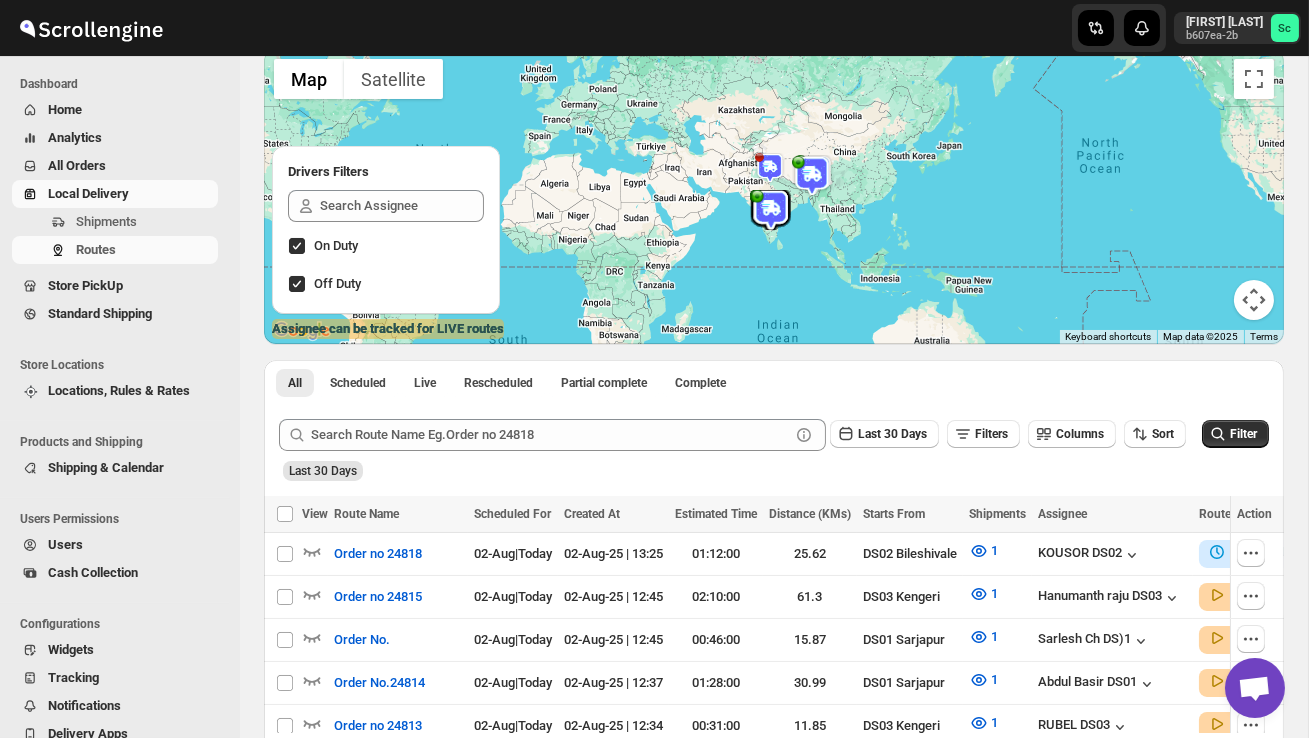 scroll, scrollTop: 151, scrollLeft: 0, axis: vertical 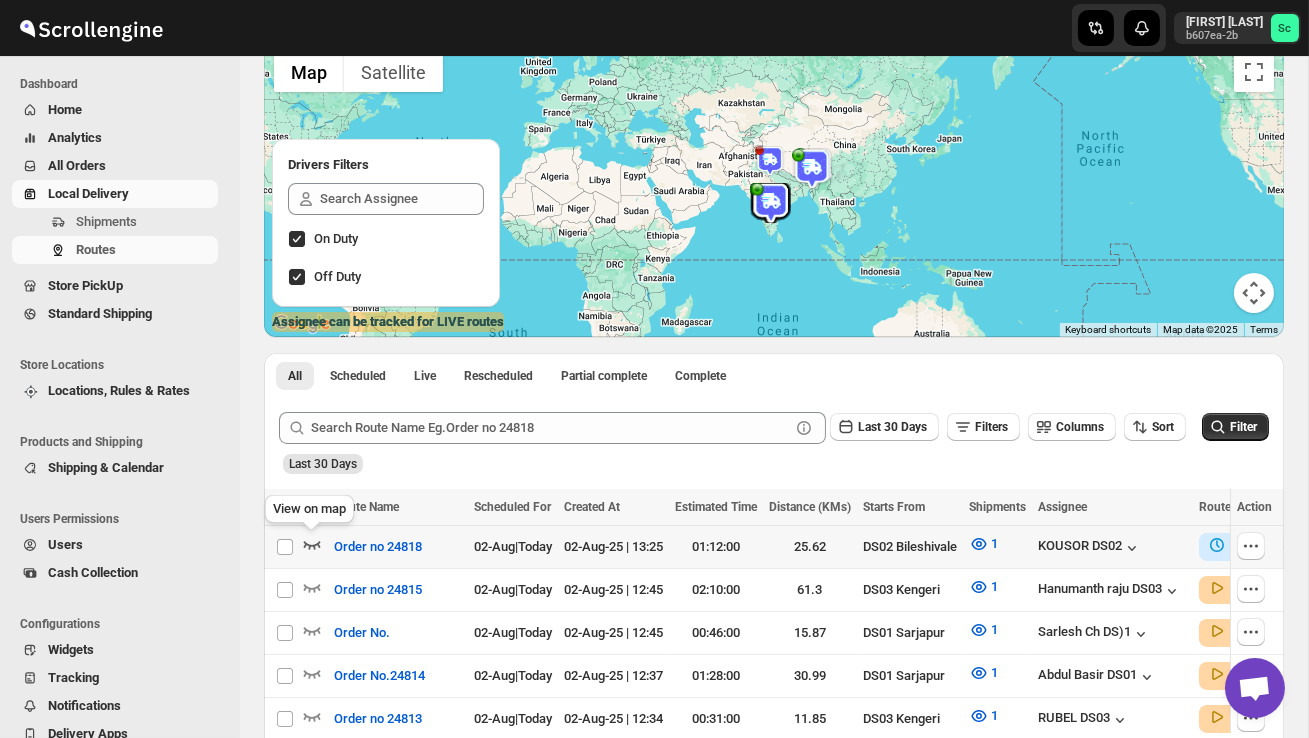 click 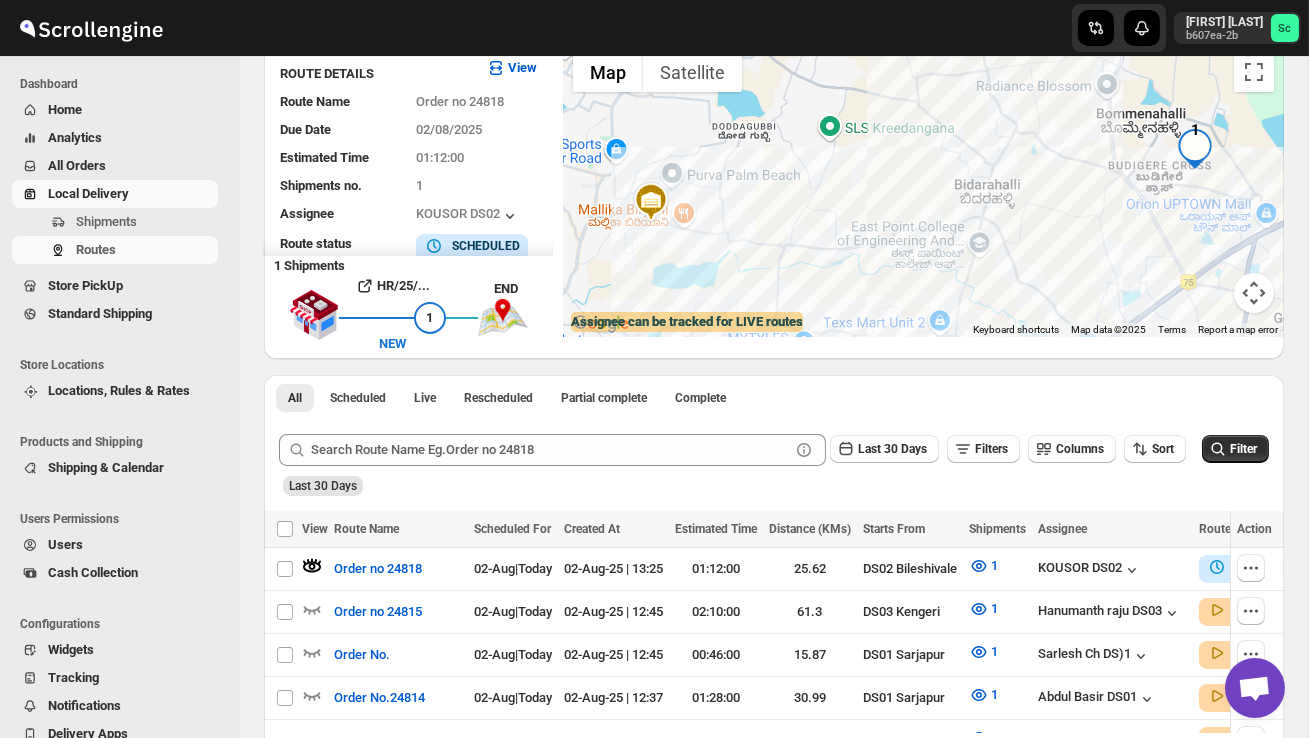 click at bounding box center (1195, 149) 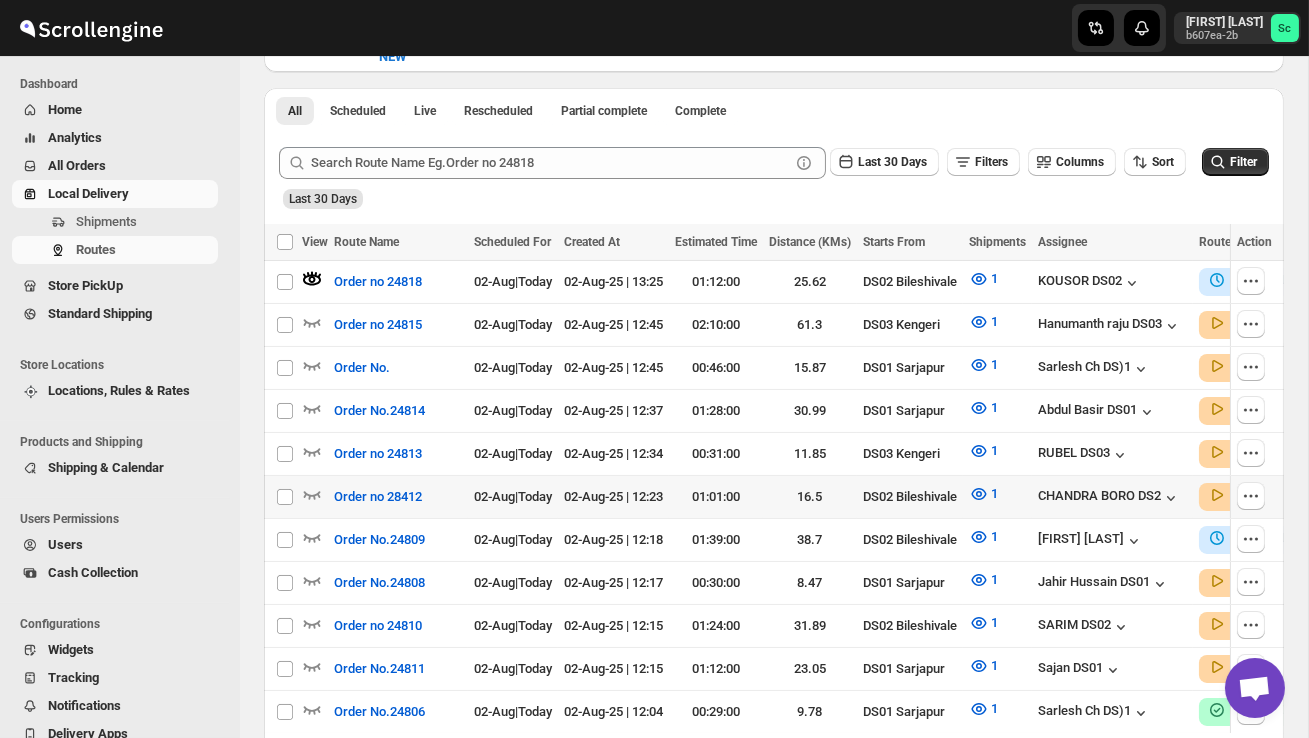 scroll, scrollTop: 445, scrollLeft: 0, axis: vertical 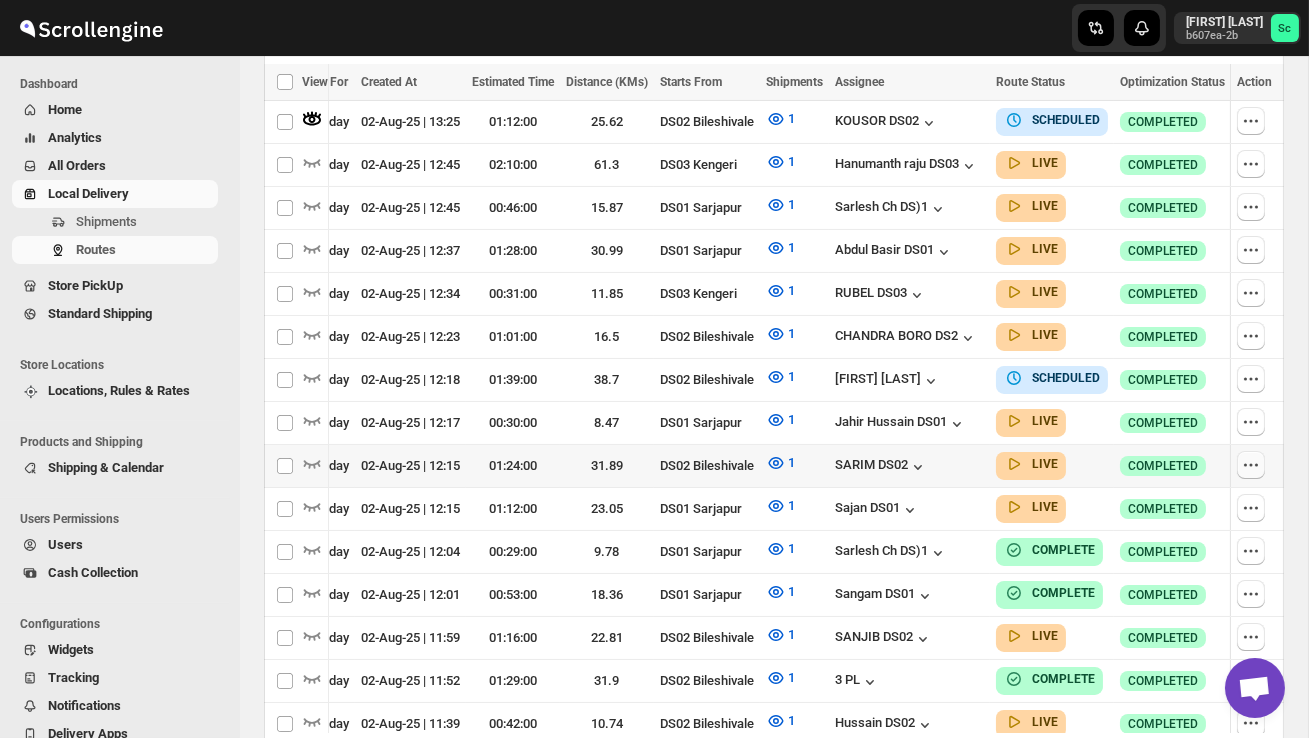 click 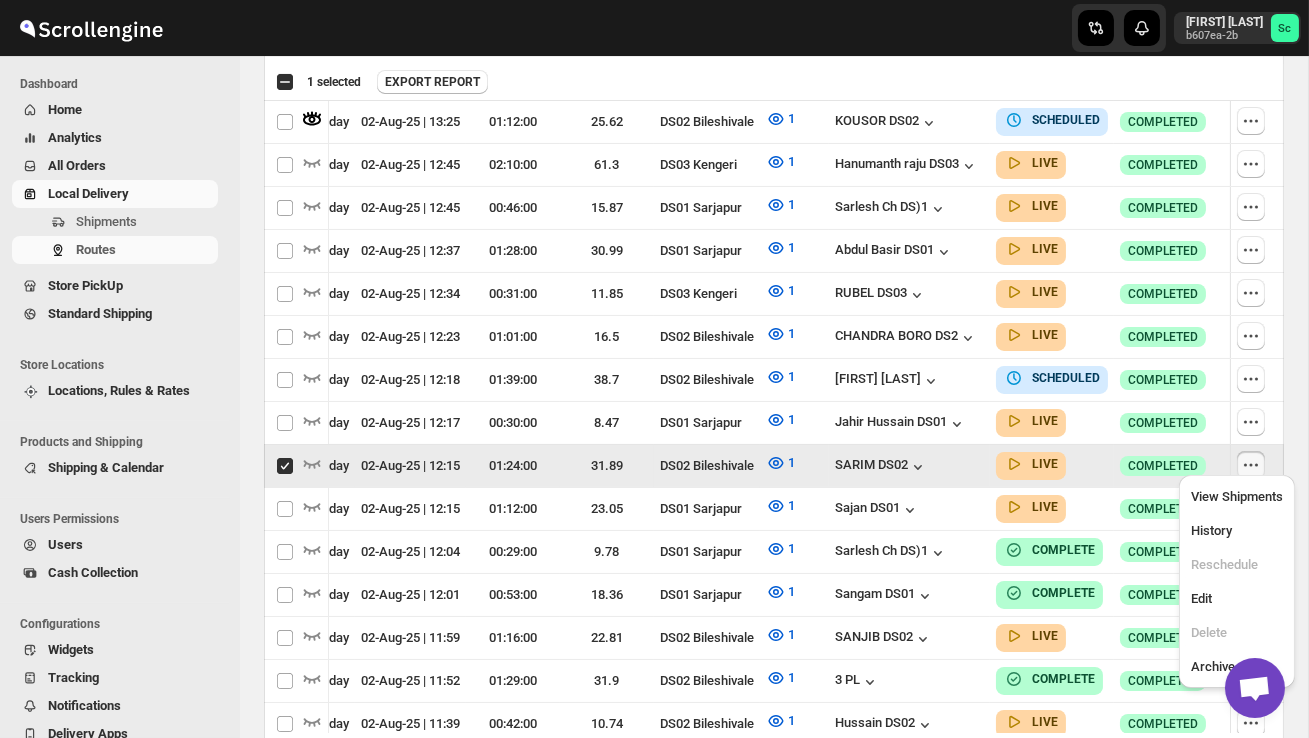 scroll, scrollTop: 0, scrollLeft: 1, axis: horizontal 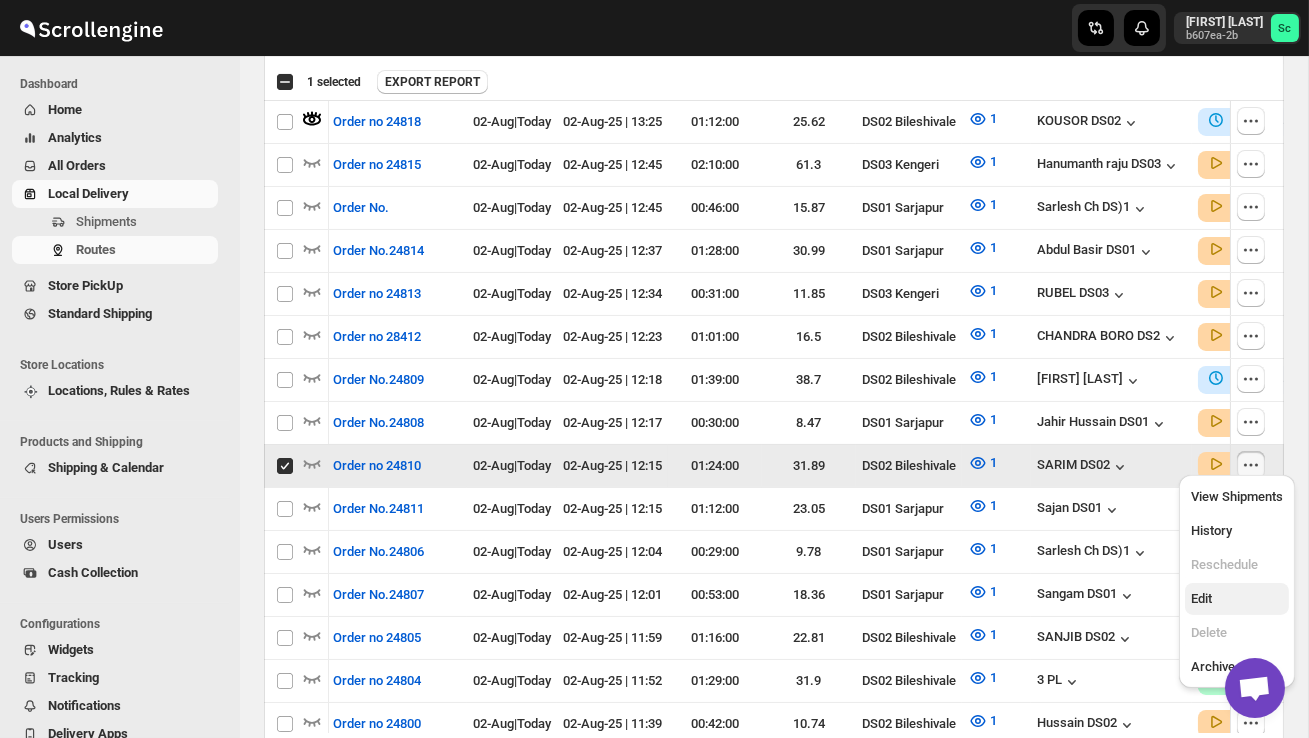 click on "Edit" at bounding box center [1237, 599] 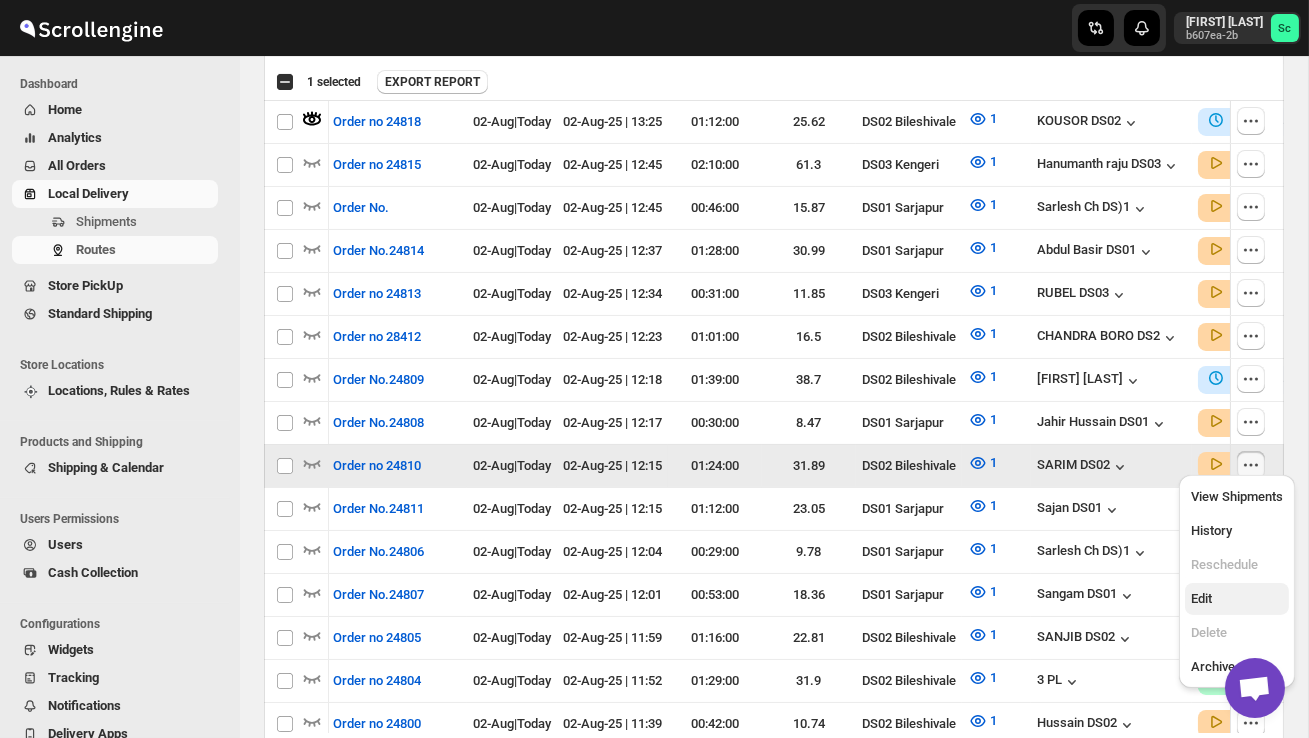 checkbox on "false" 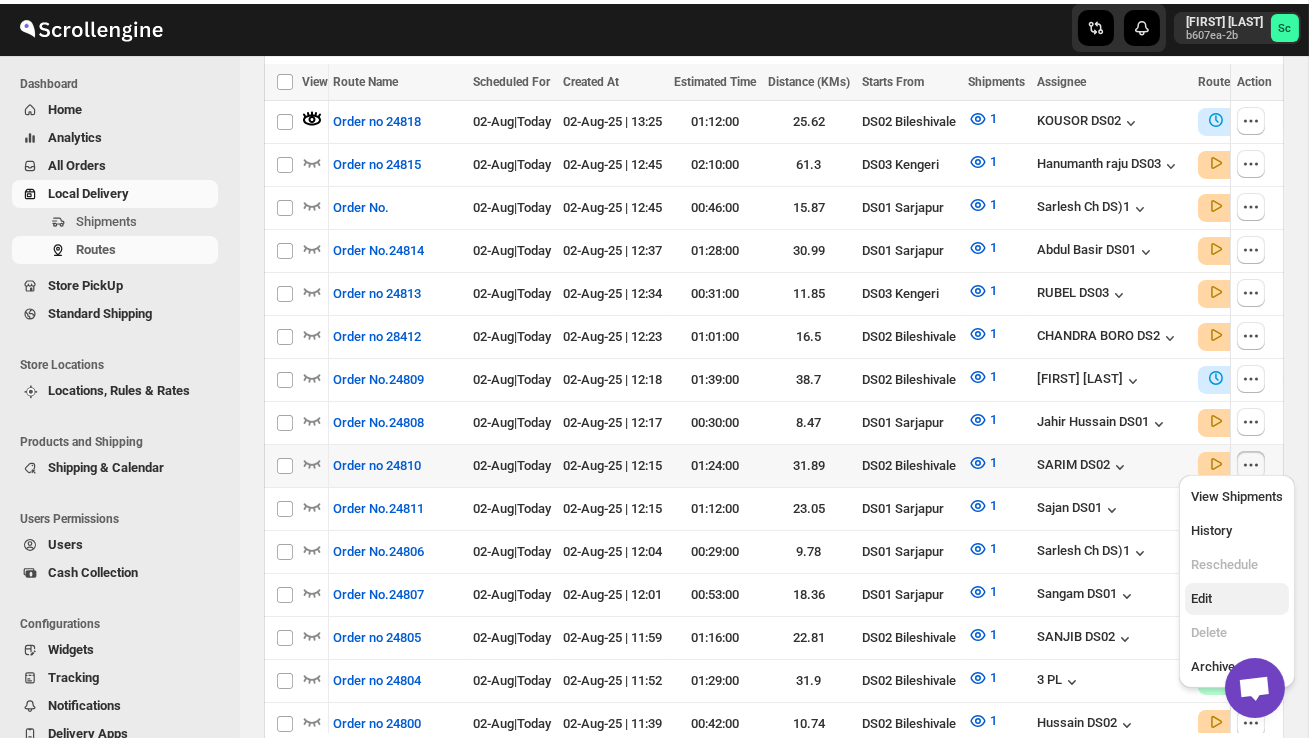 scroll, scrollTop: 0, scrollLeft: 0, axis: both 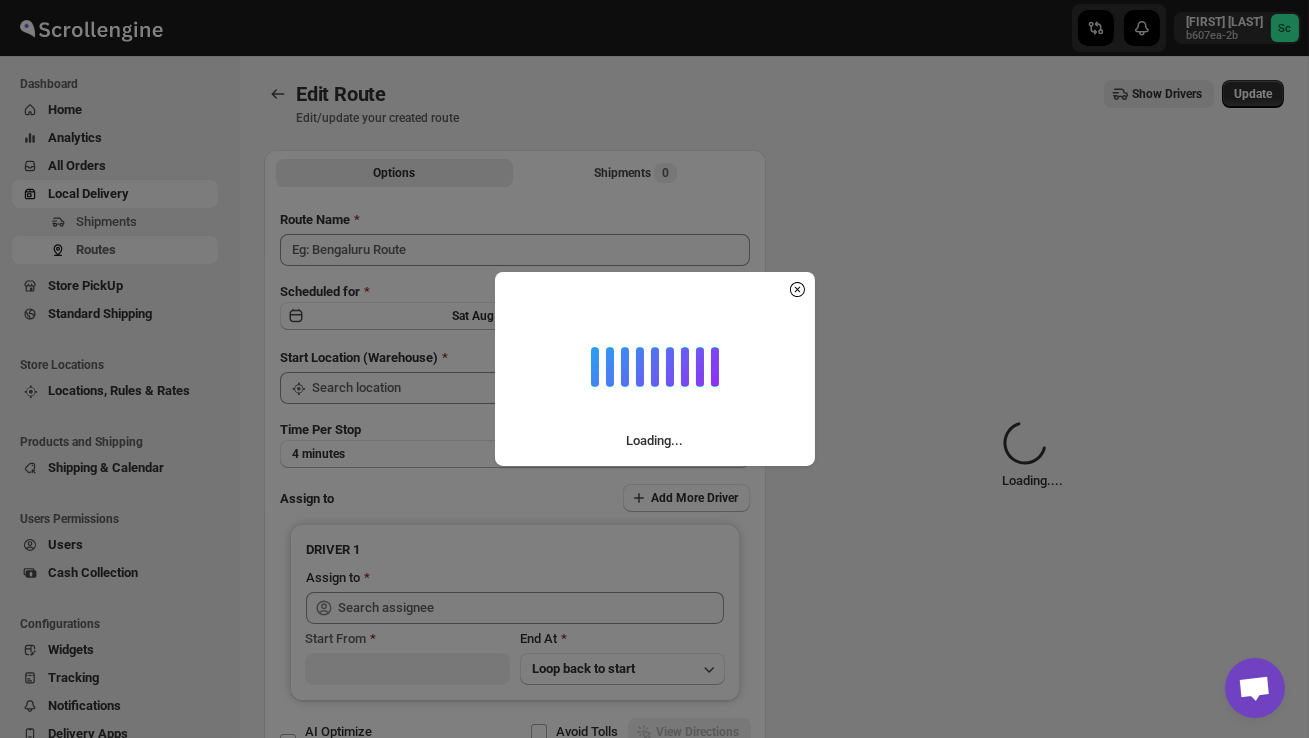 type on "Order no 24810" 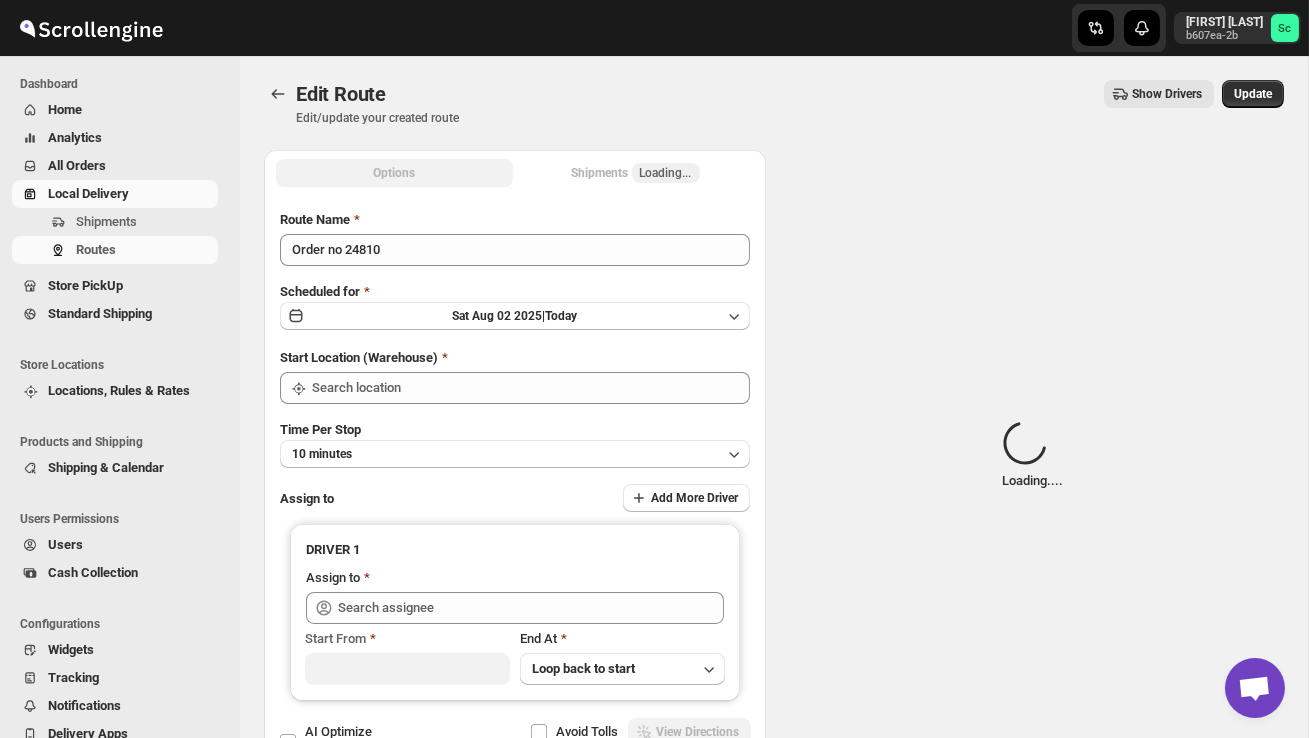 type on "DS02 Bileshivale" 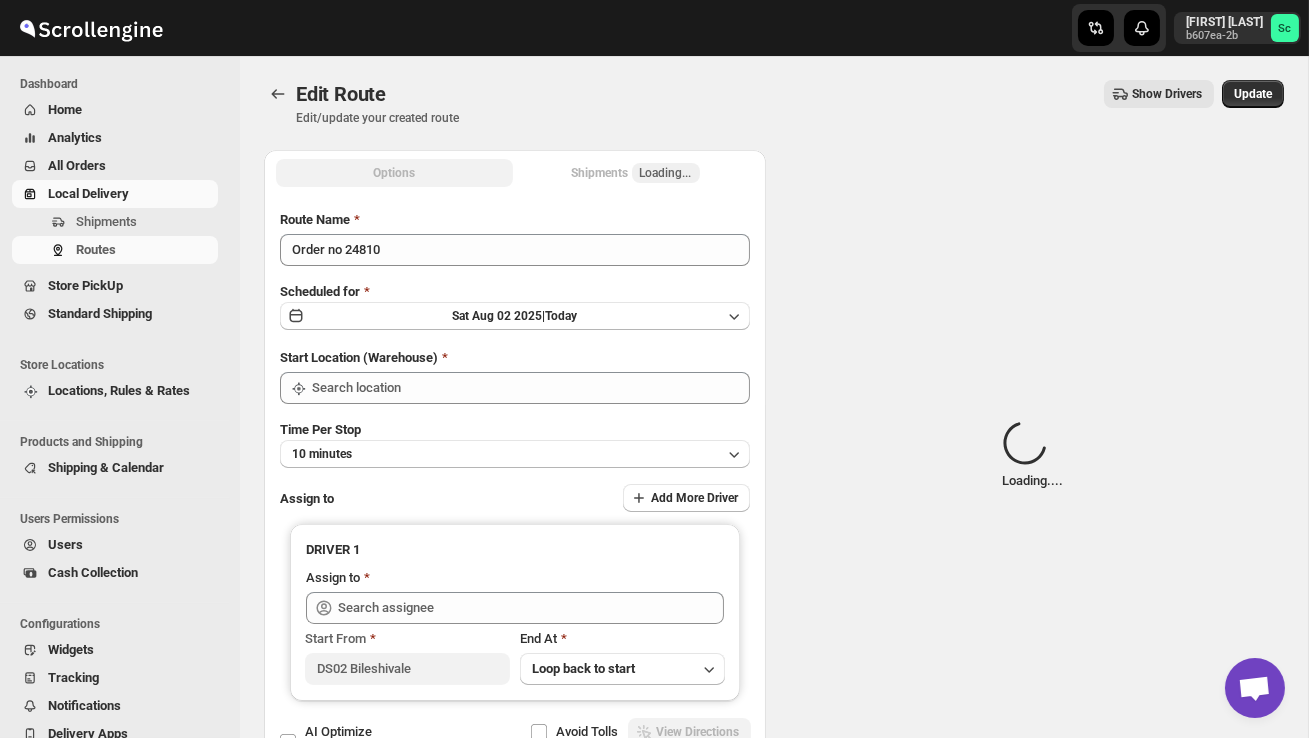type on "DS02 Bileshivale" 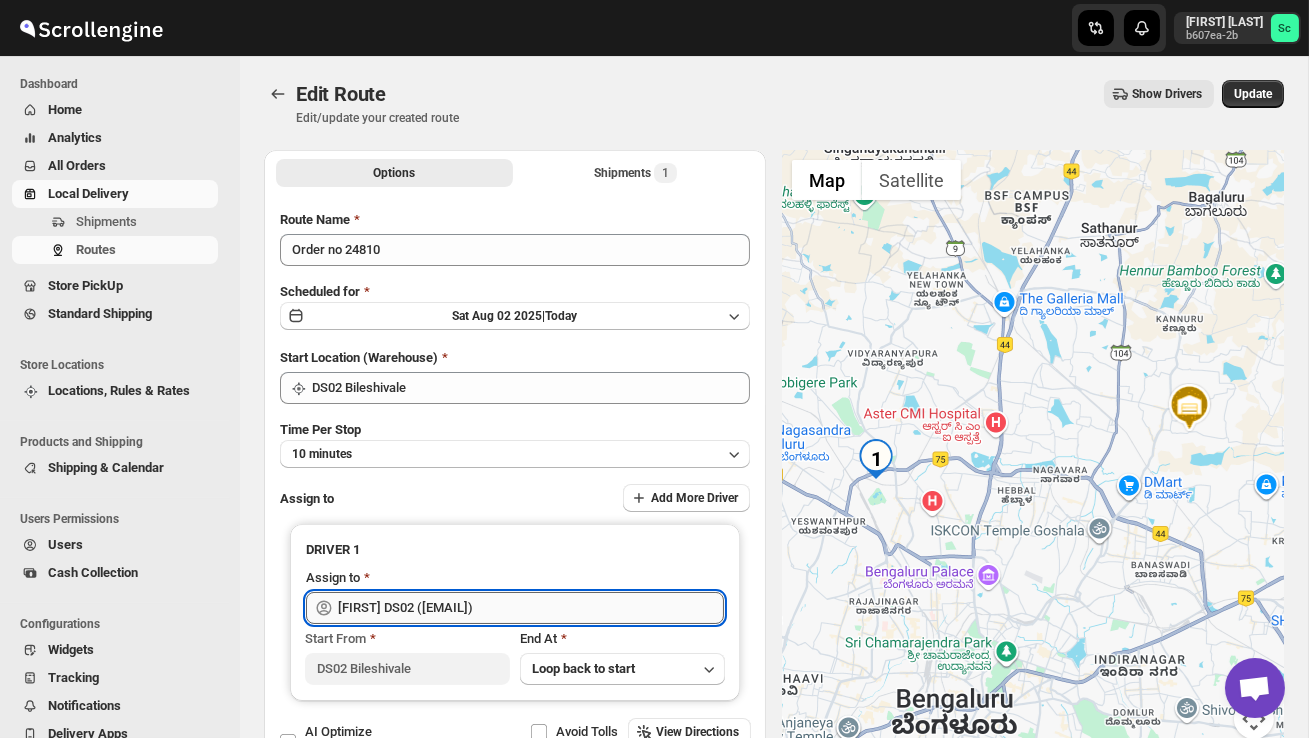 click on "[FIRST] DS02 ([EMAIL])" at bounding box center (531, 608) 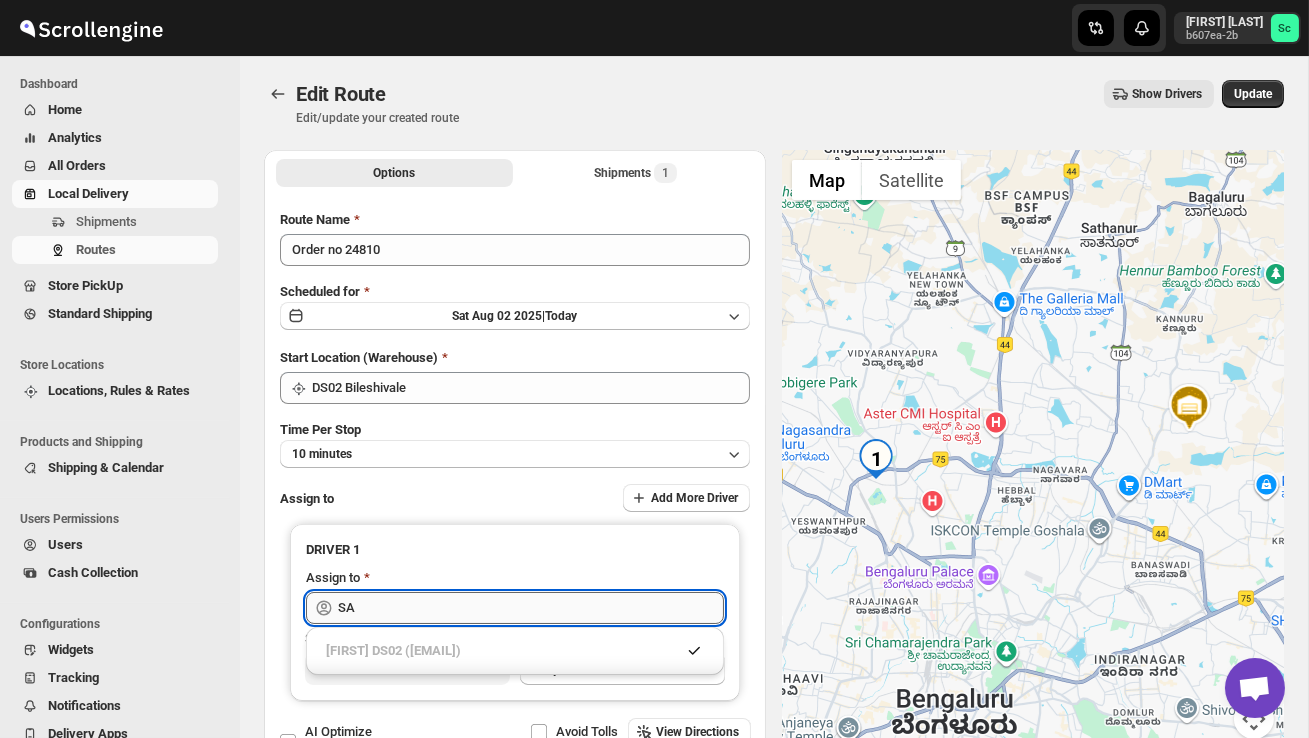 type on "S" 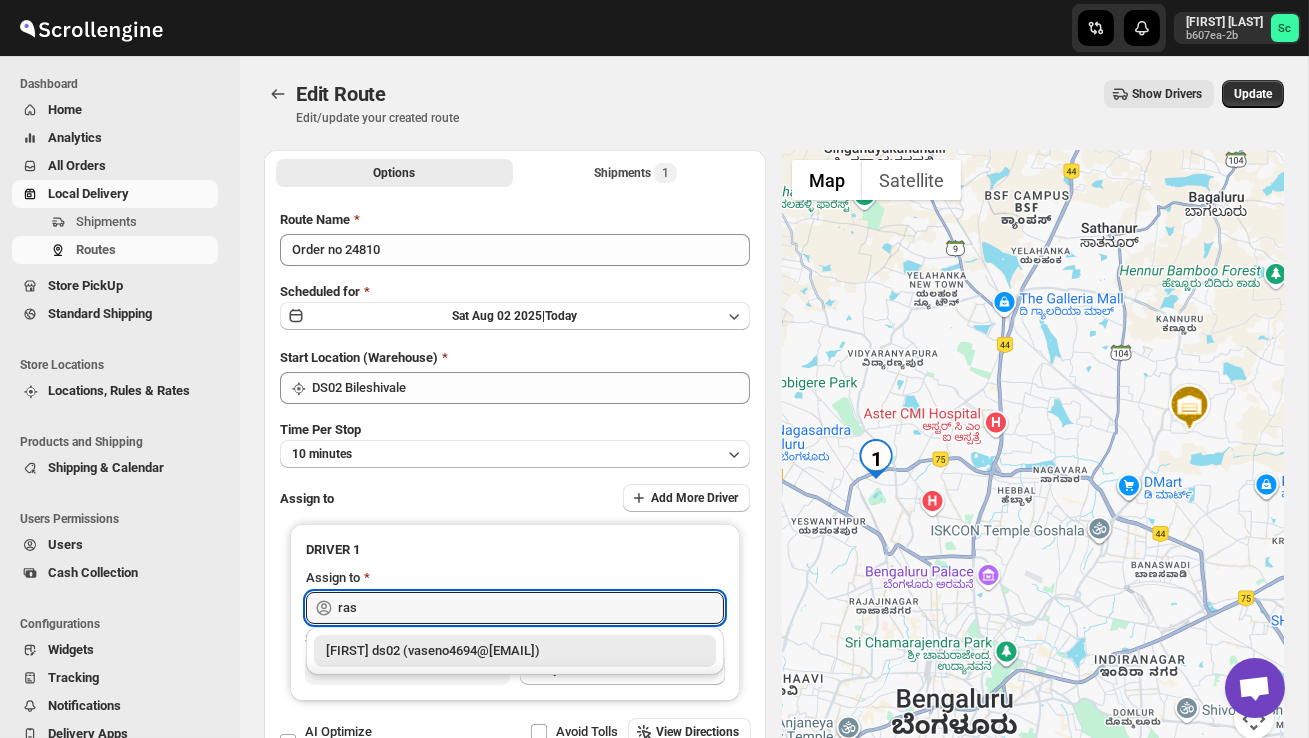 click on "[FIRST] ds02 (vaseno4694@[EMAIL])" at bounding box center (515, 651) 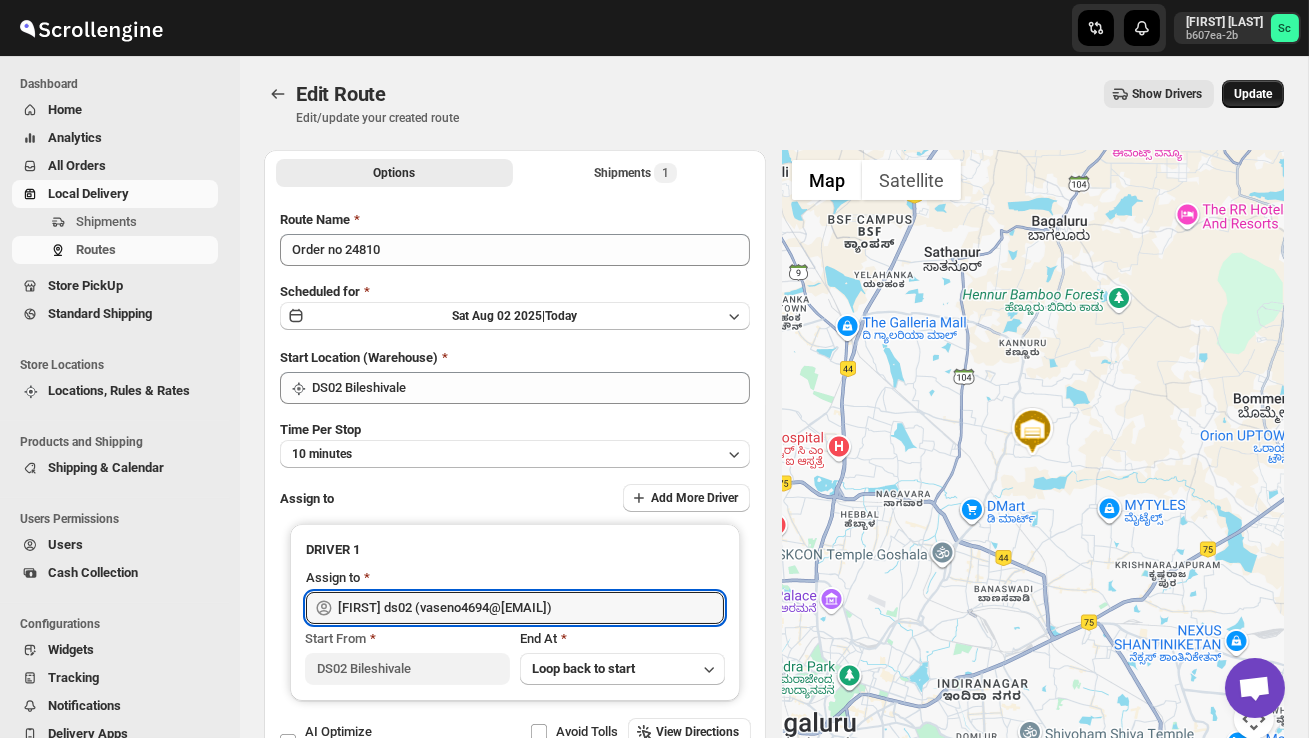 type on "[FIRST] ds02 (vaseno4694@[EMAIL])" 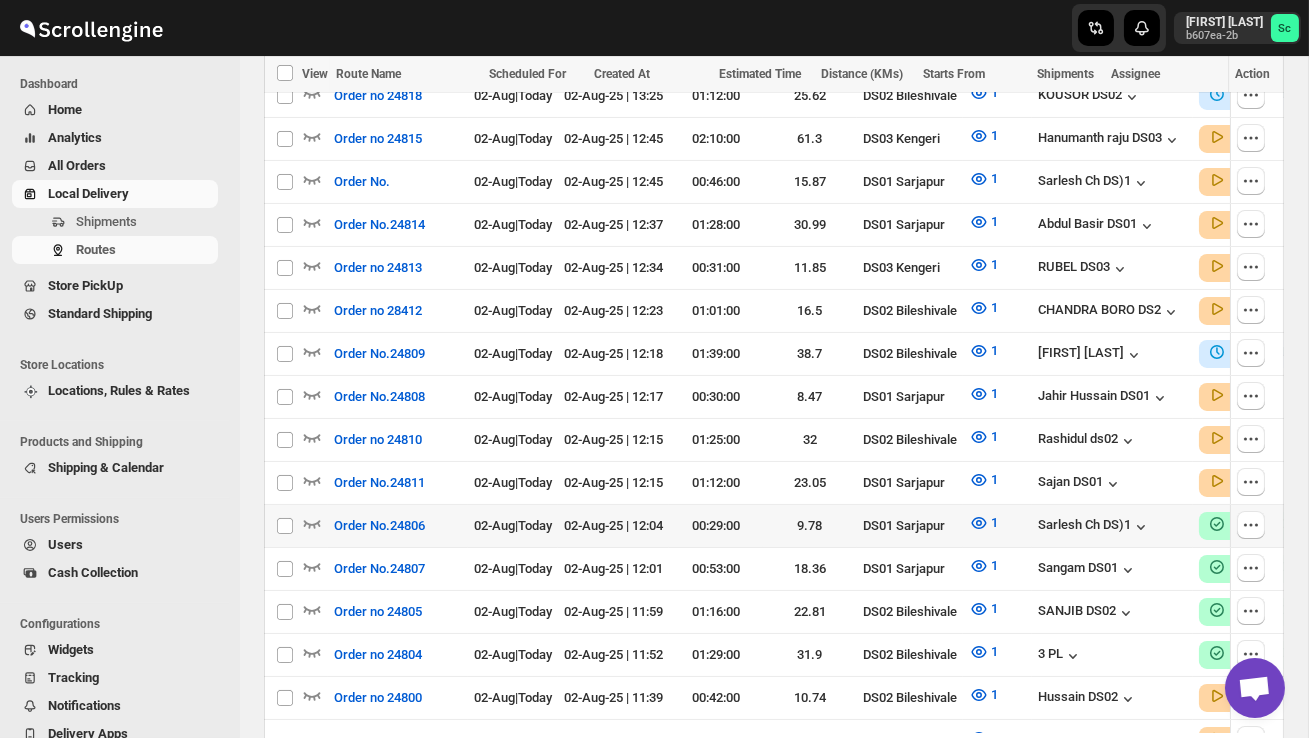 scroll, scrollTop: 632, scrollLeft: 0, axis: vertical 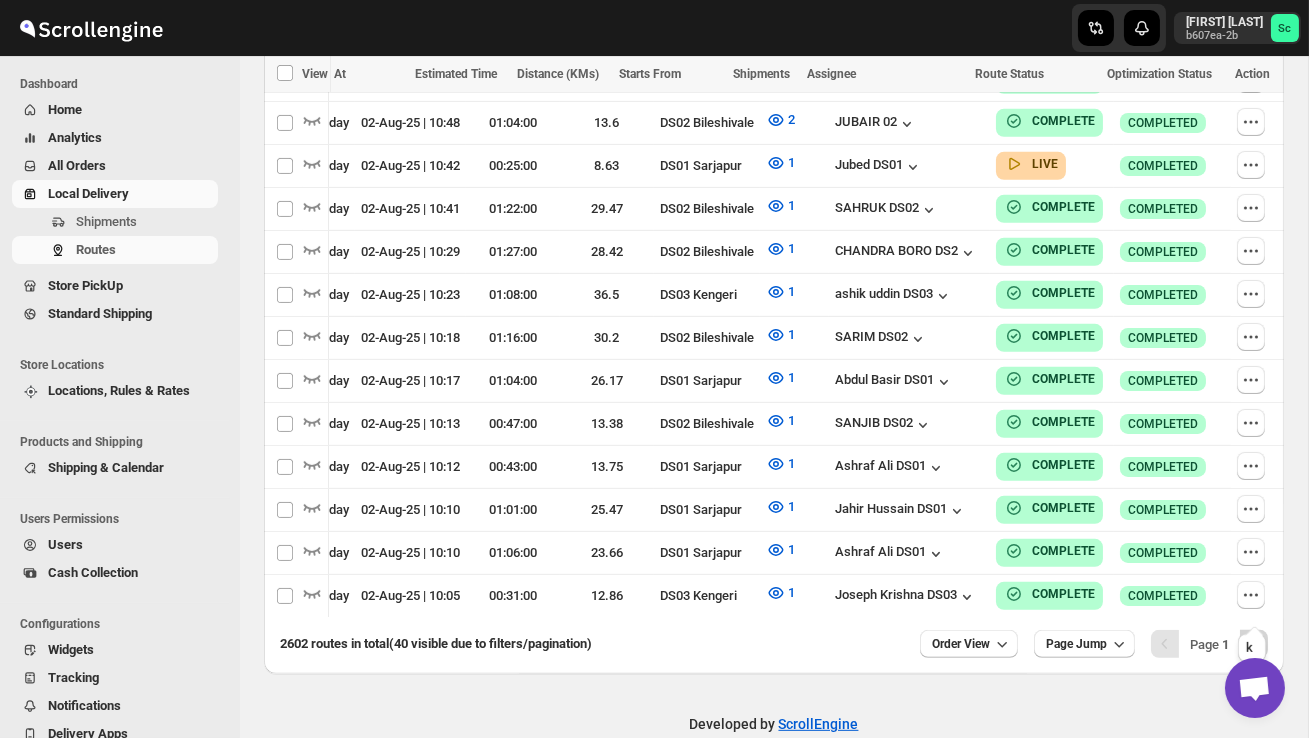 click at bounding box center [1254, 644] 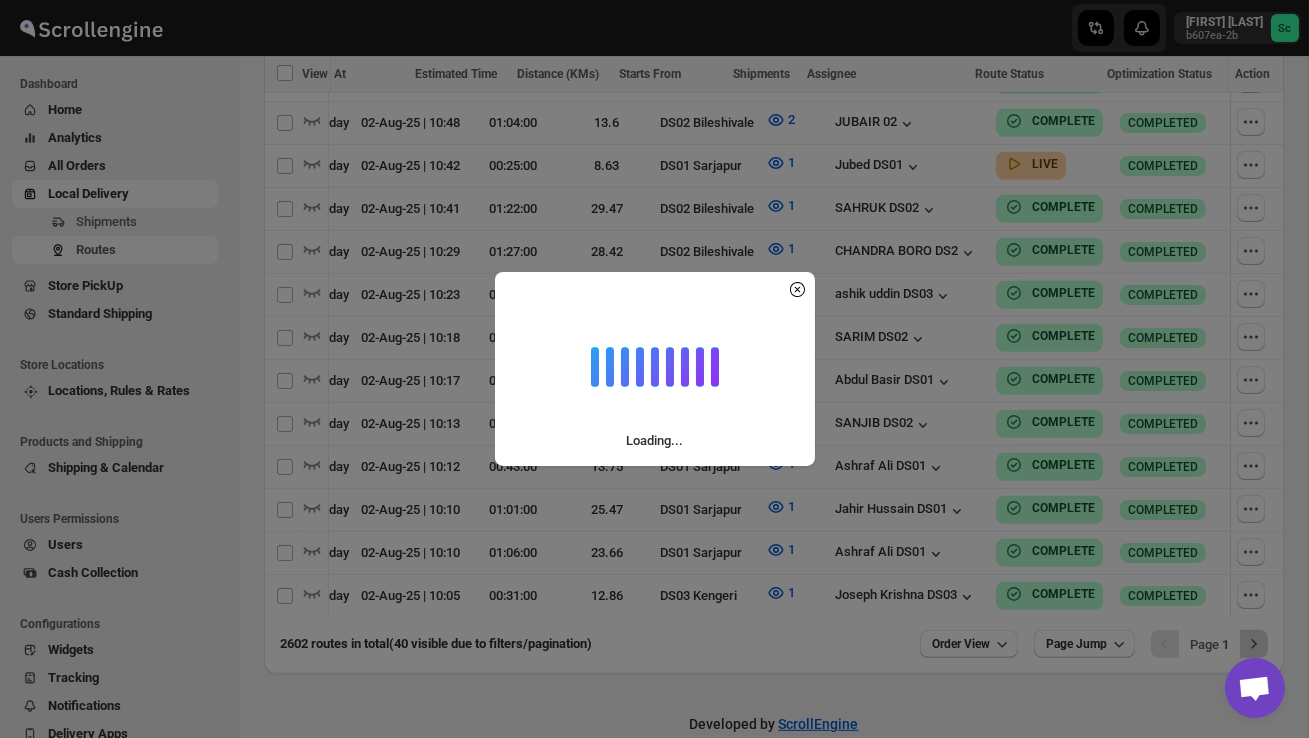 scroll, scrollTop: 0, scrollLeft: 1, axis: horizontal 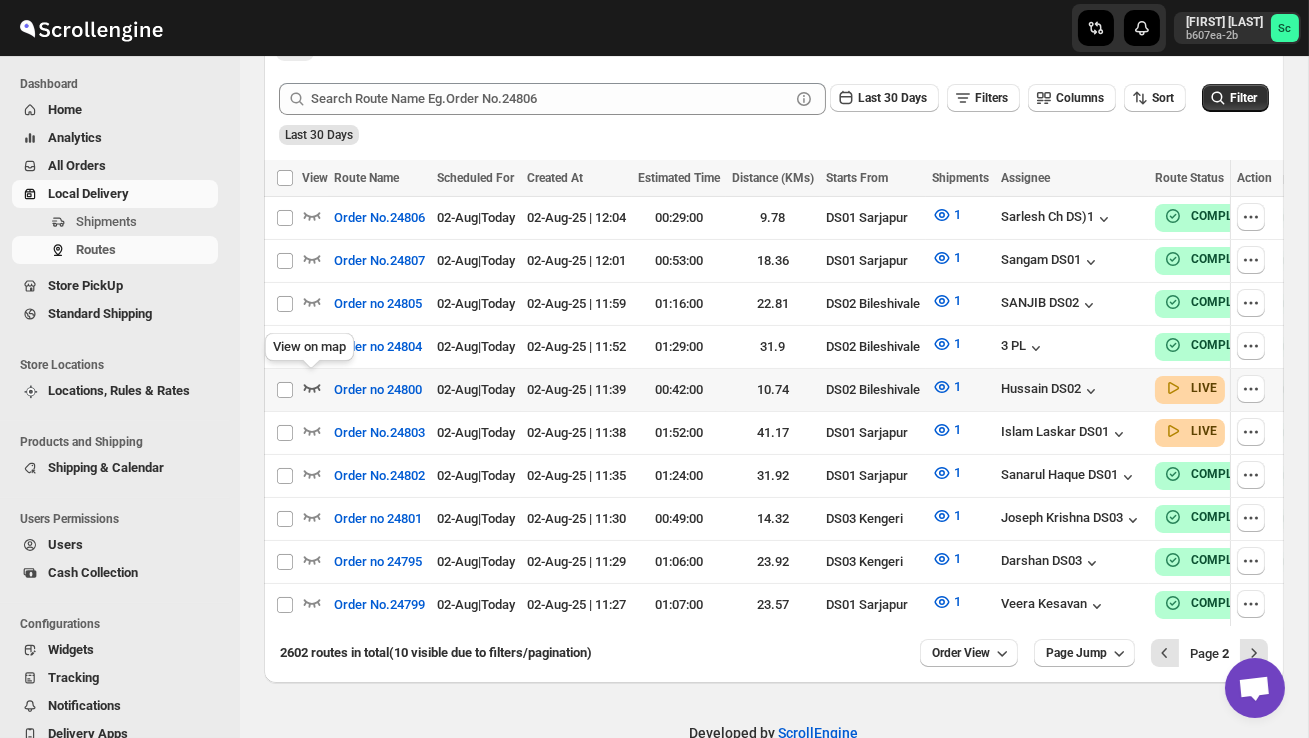 click 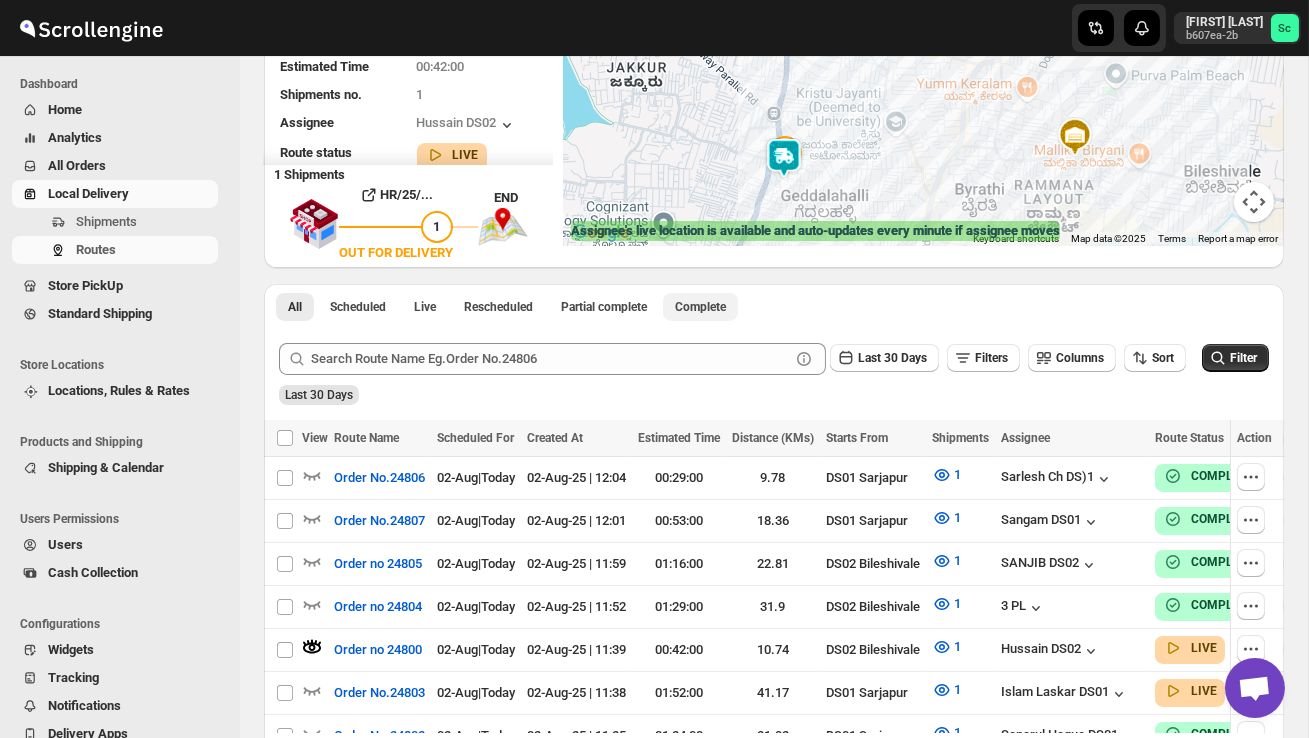 scroll, scrollTop: 543, scrollLeft: 0, axis: vertical 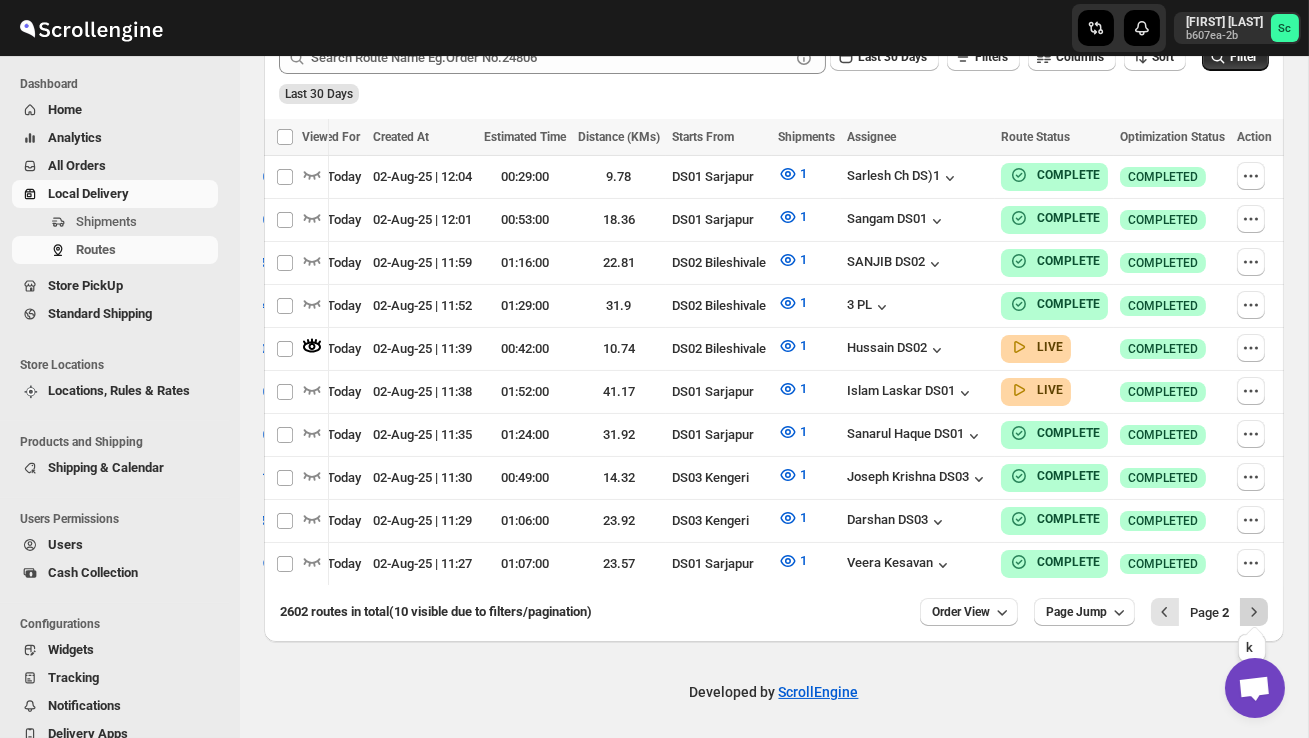 click 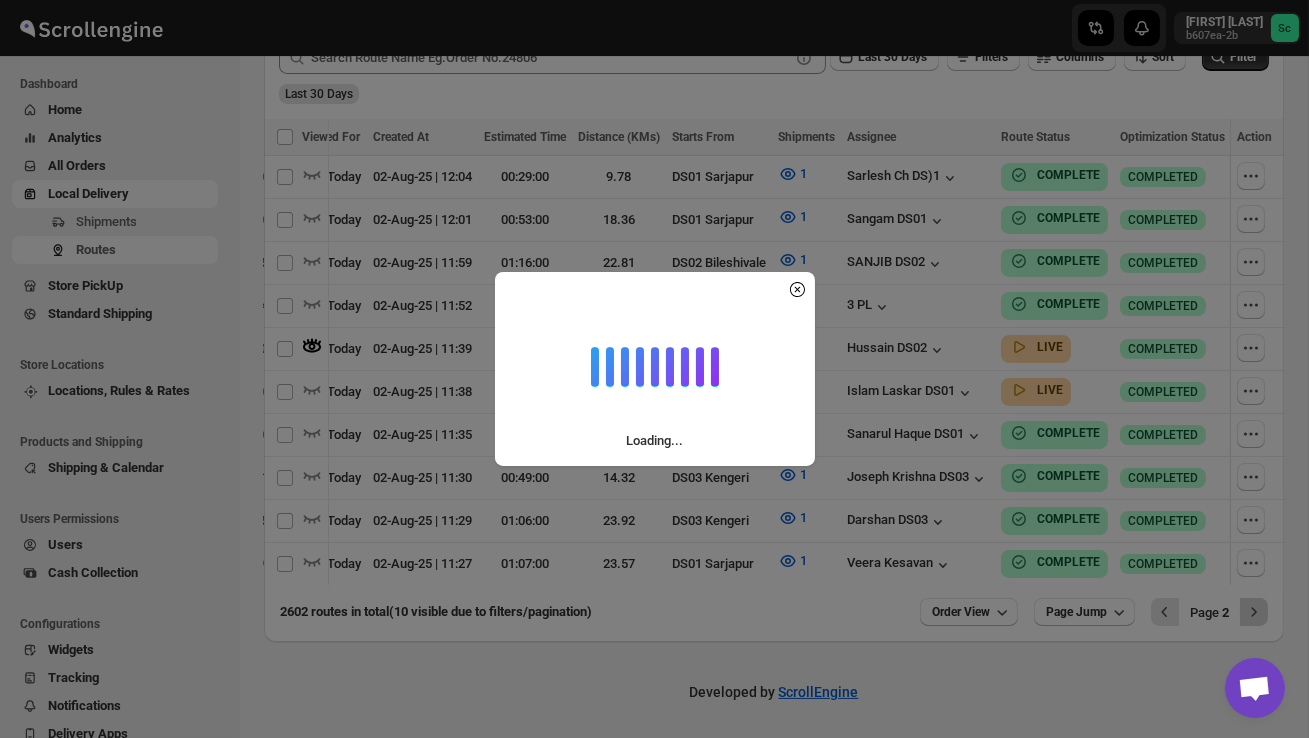 scroll, scrollTop: 0, scrollLeft: 1, axis: horizontal 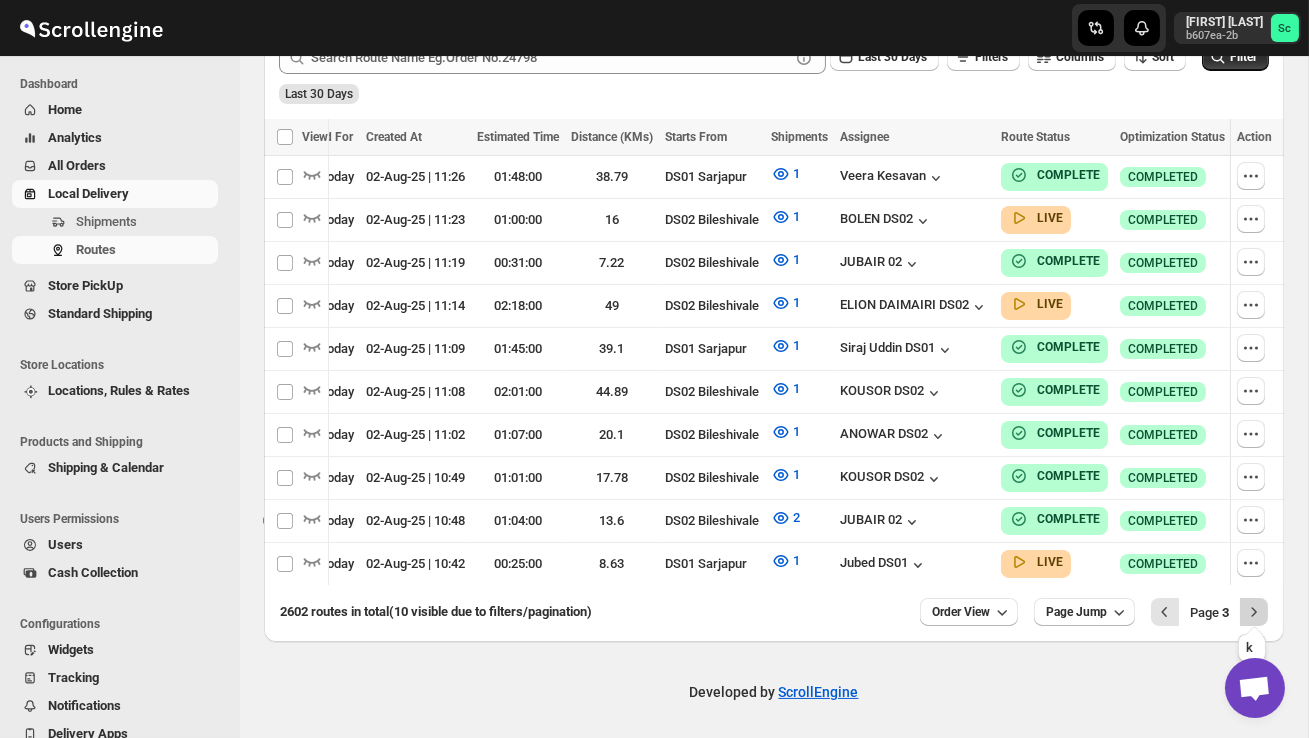 click 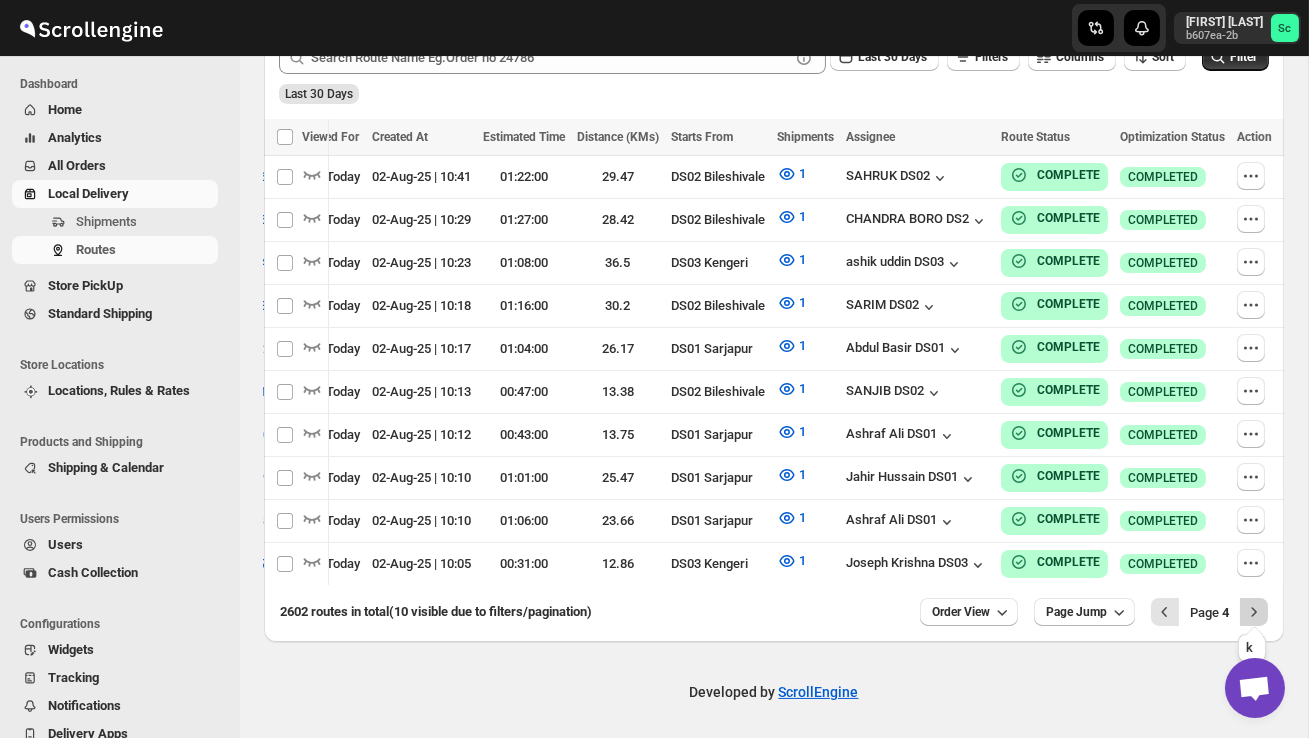 click 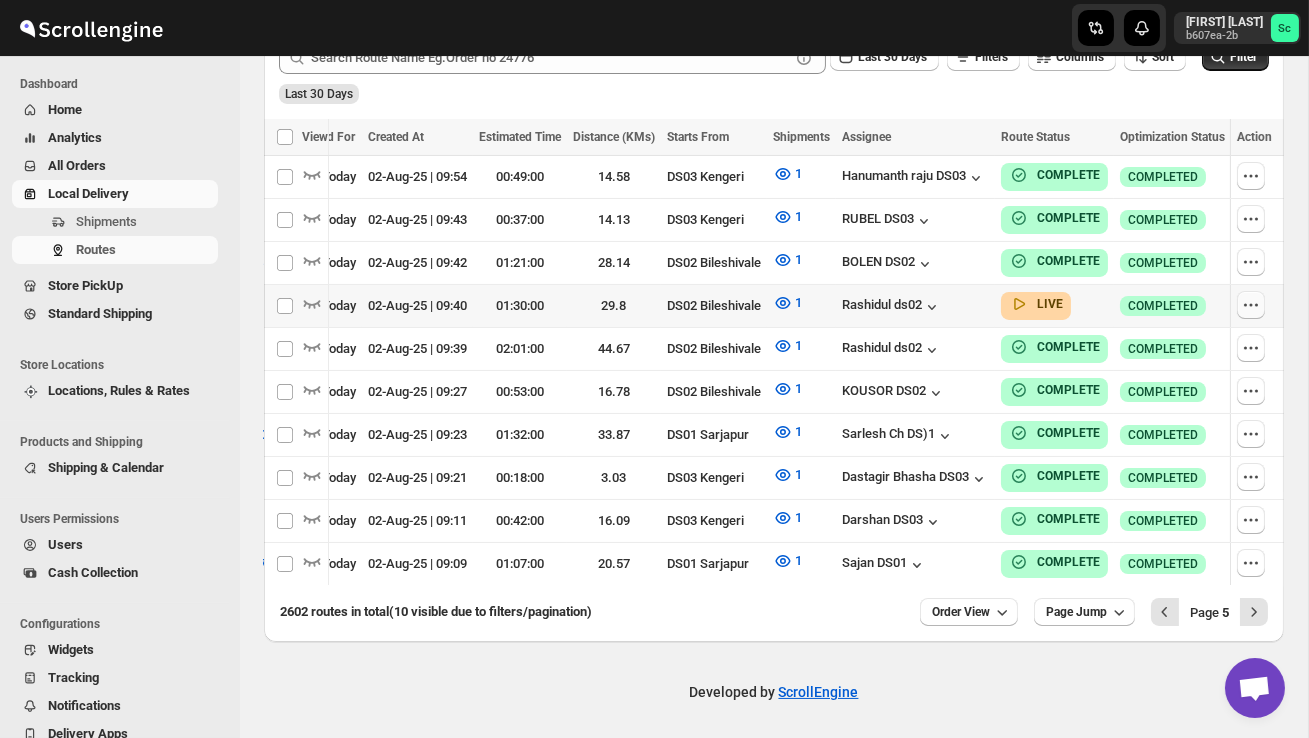 click 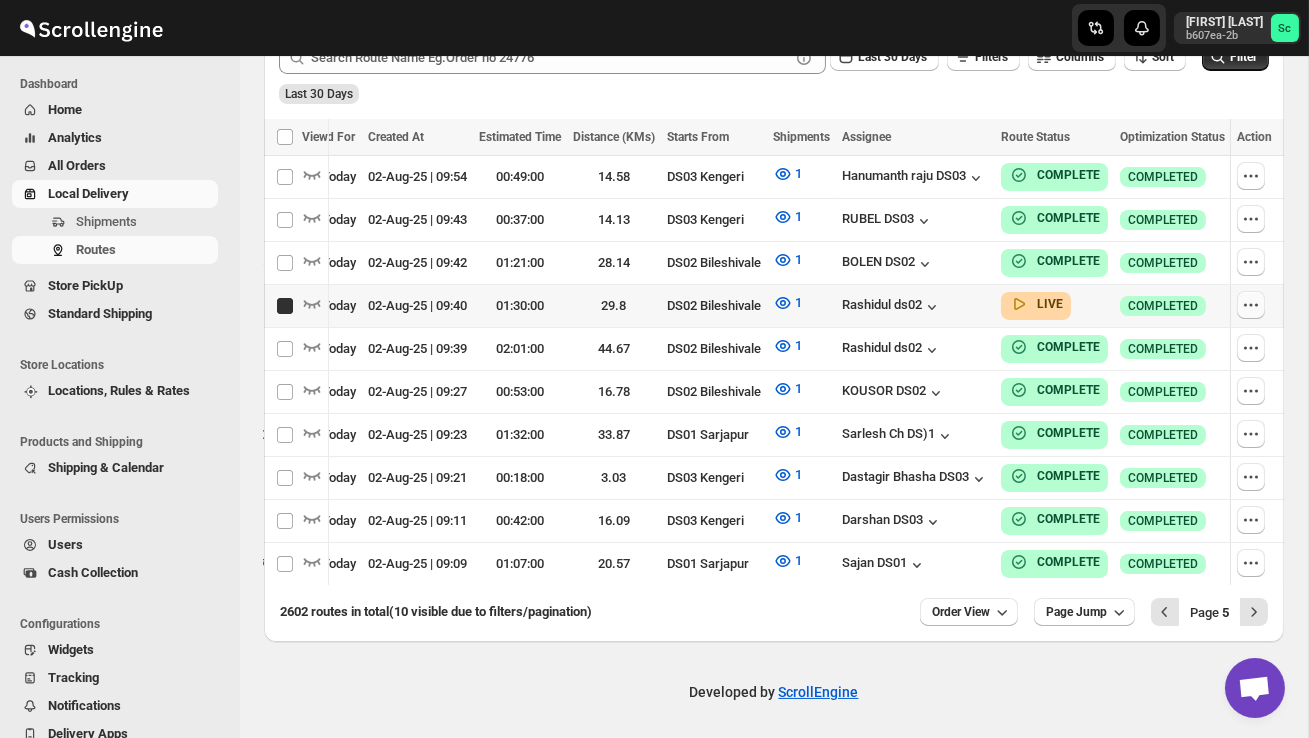checkbox on "true" 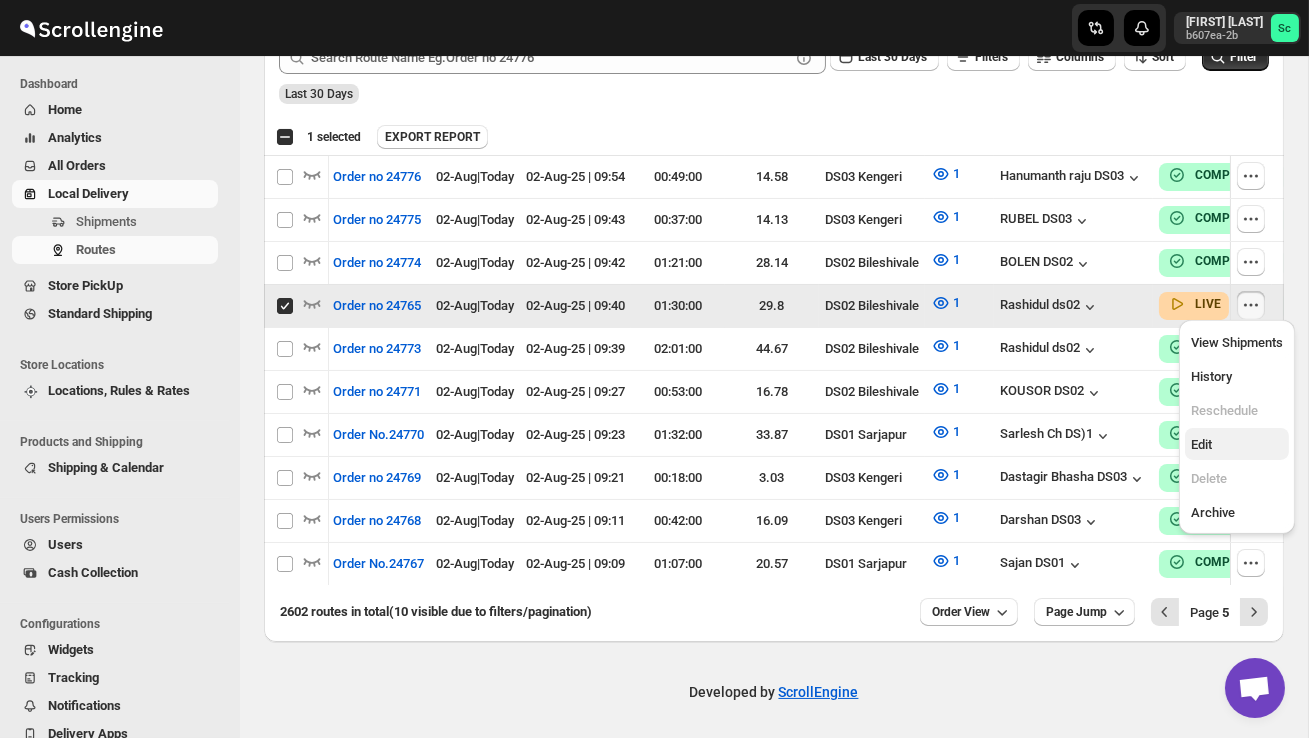 click on "Edit" at bounding box center (1237, 445) 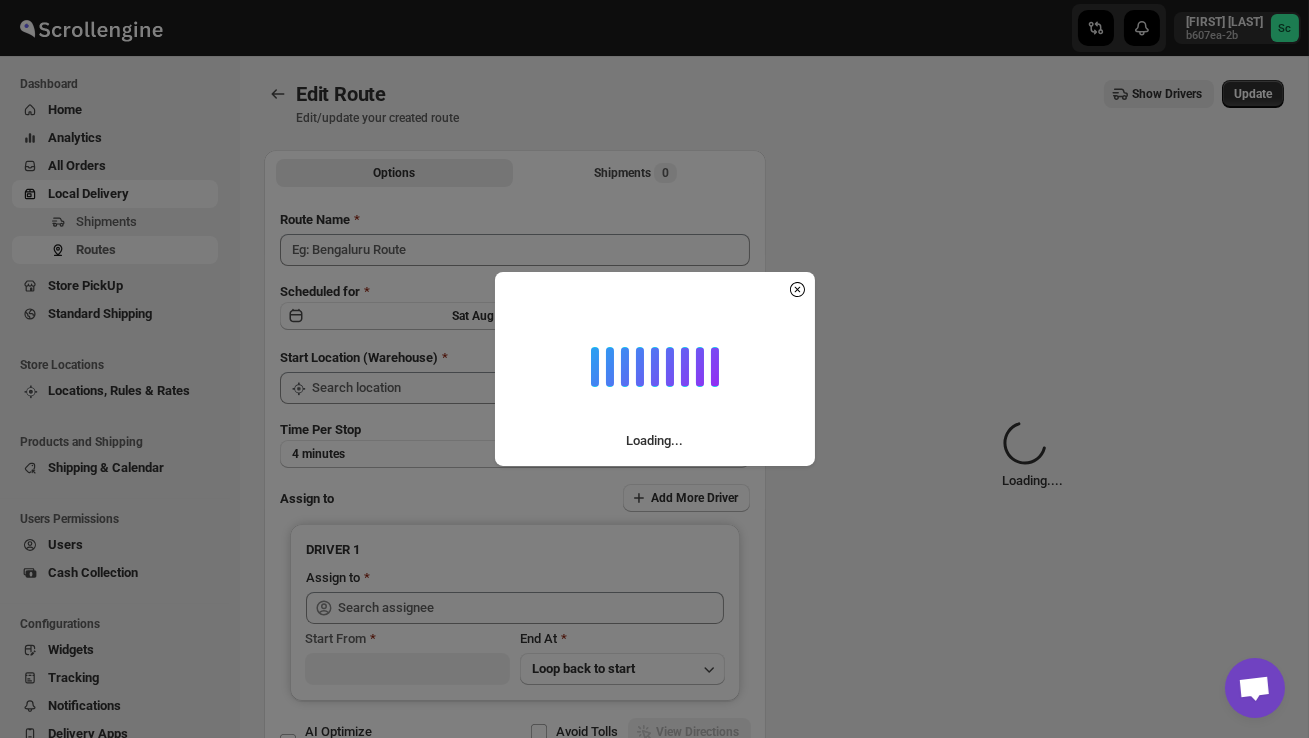 type on "Order no 24765" 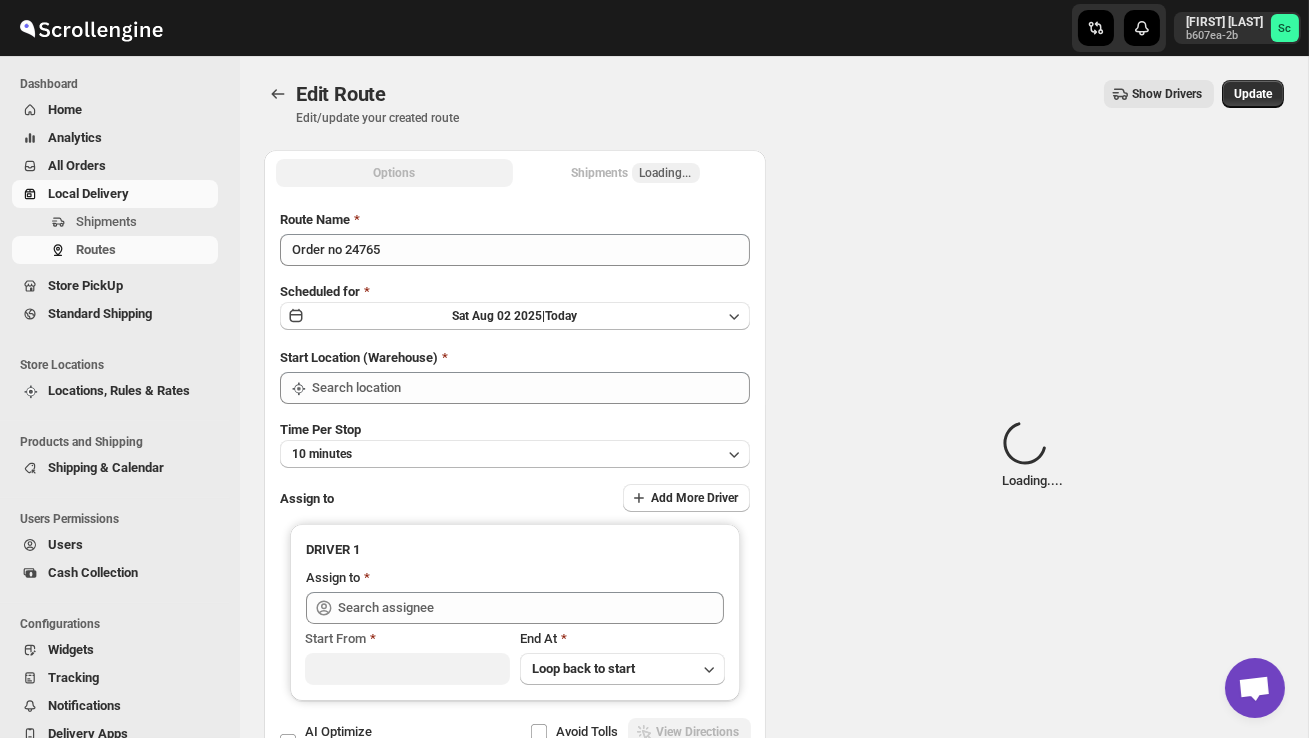 type on "DS02 Bileshivale" 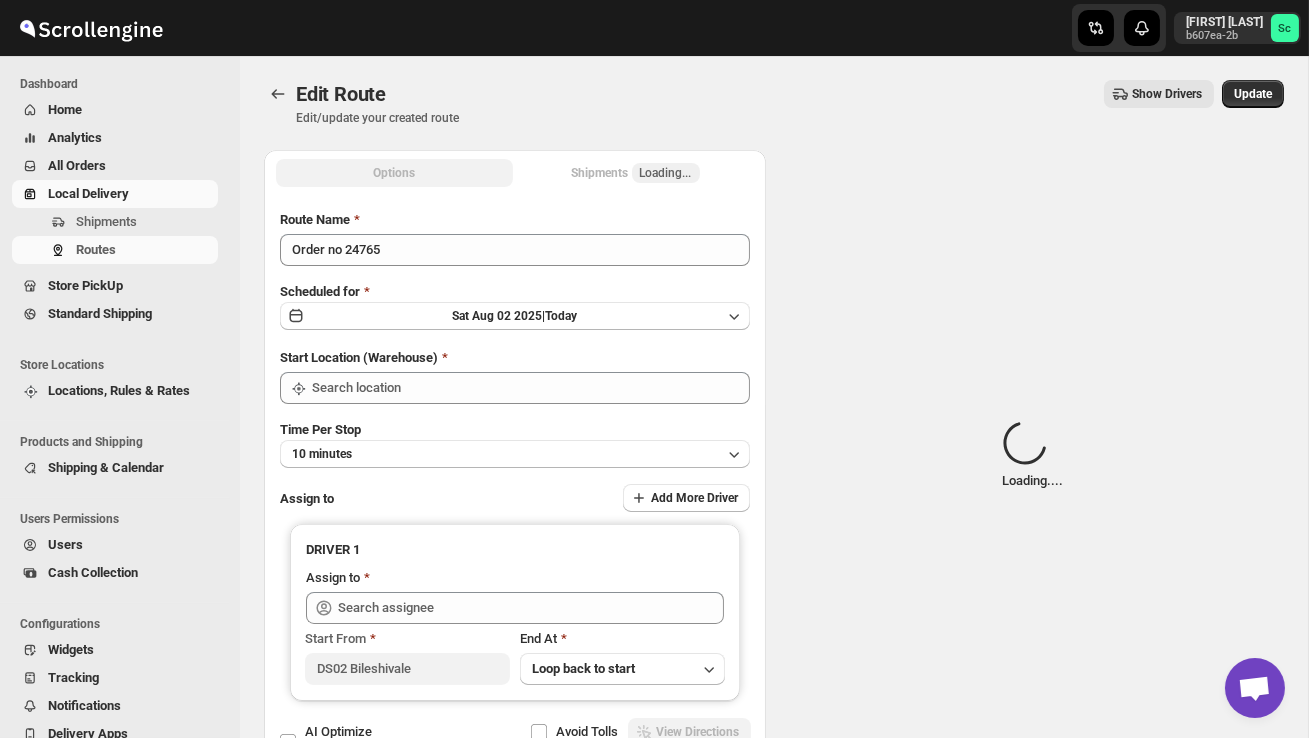 type on "DS02 Bileshivale" 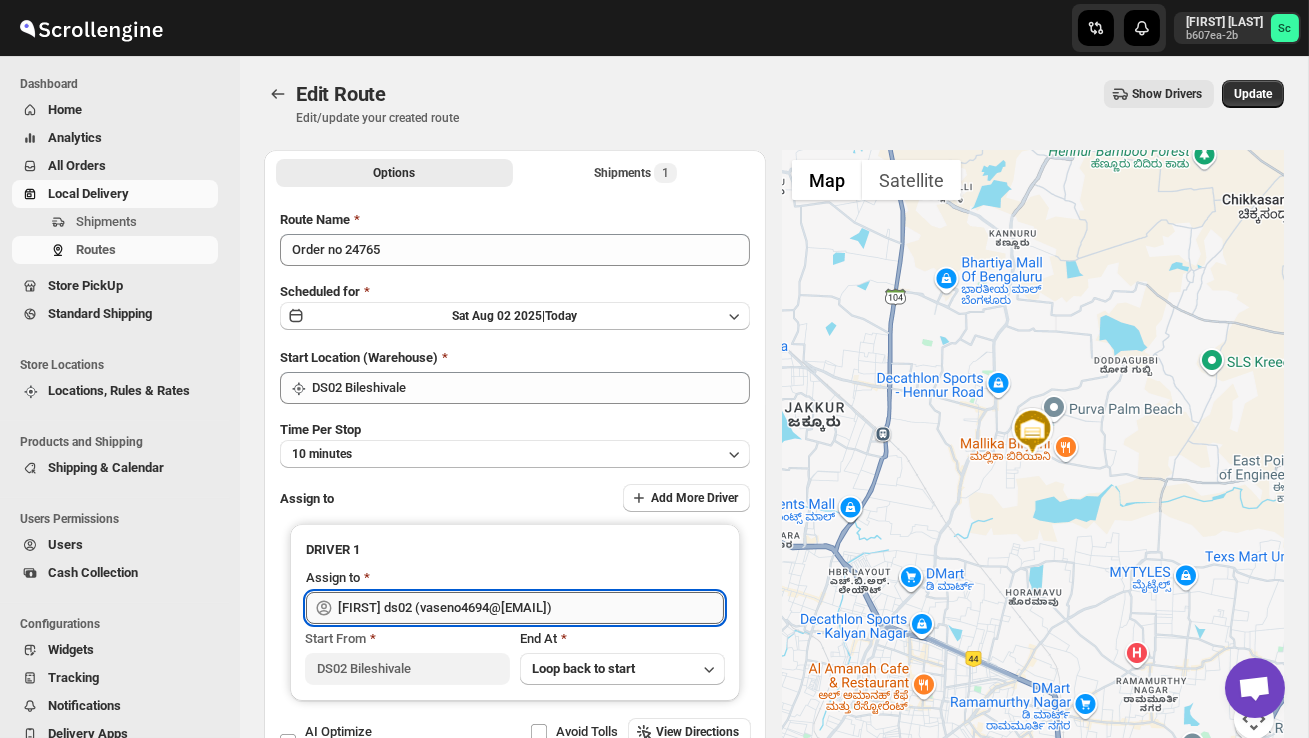 click on "[FIRST] ds02 (vaseno4694@[EMAIL])" at bounding box center (531, 608) 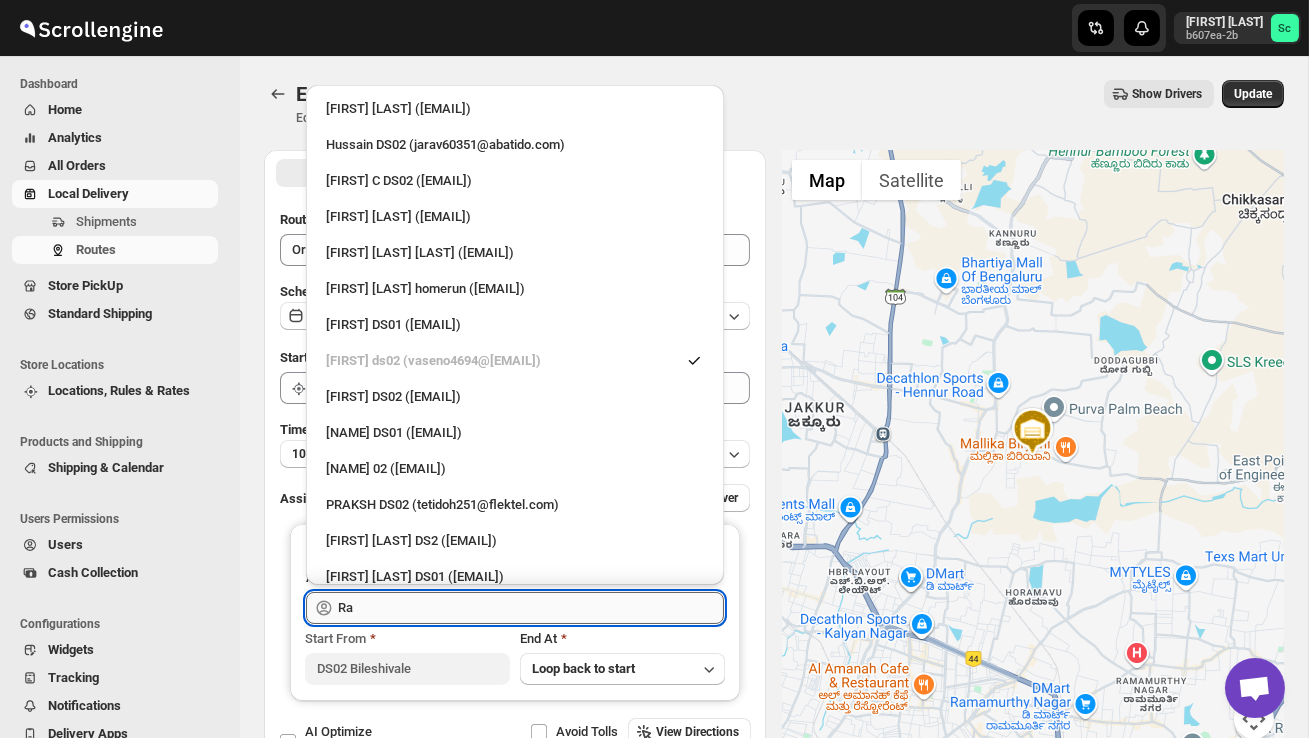 type on "R" 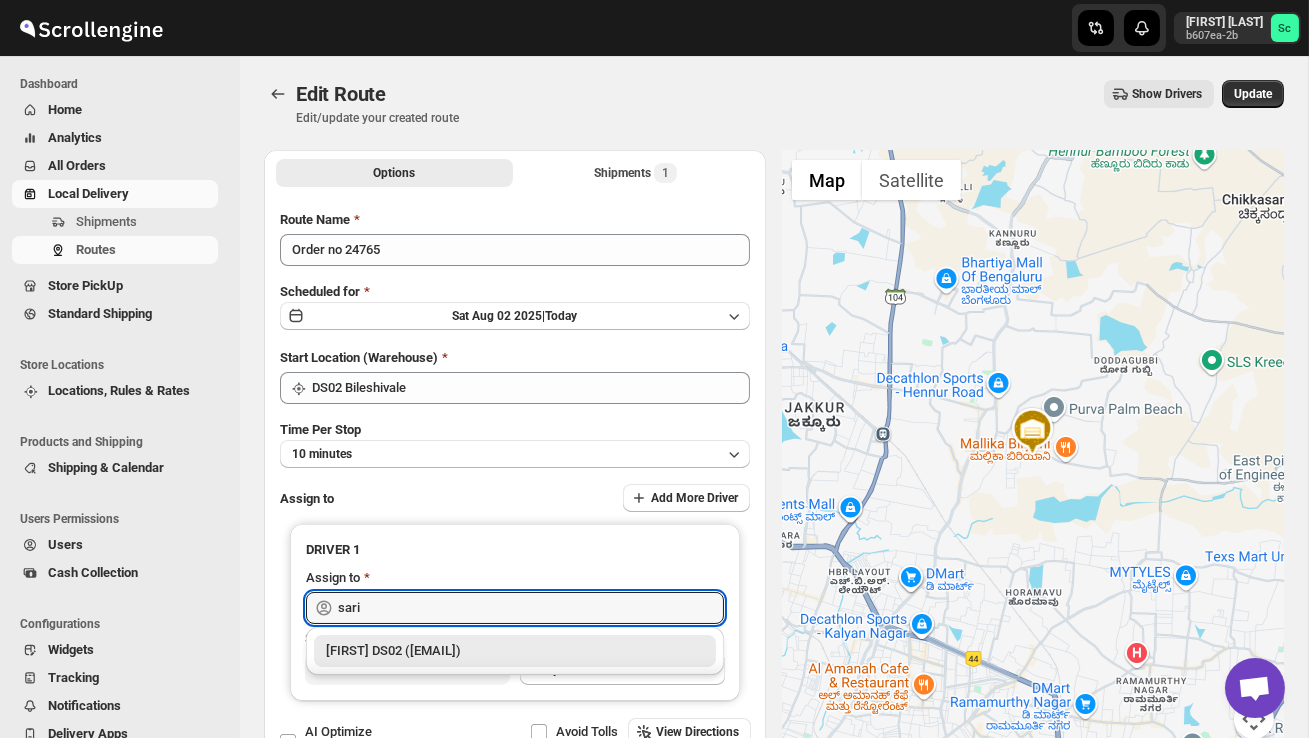 click on "[FIRST] DS02 ([EMAIL])" at bounding box center [515, 651] 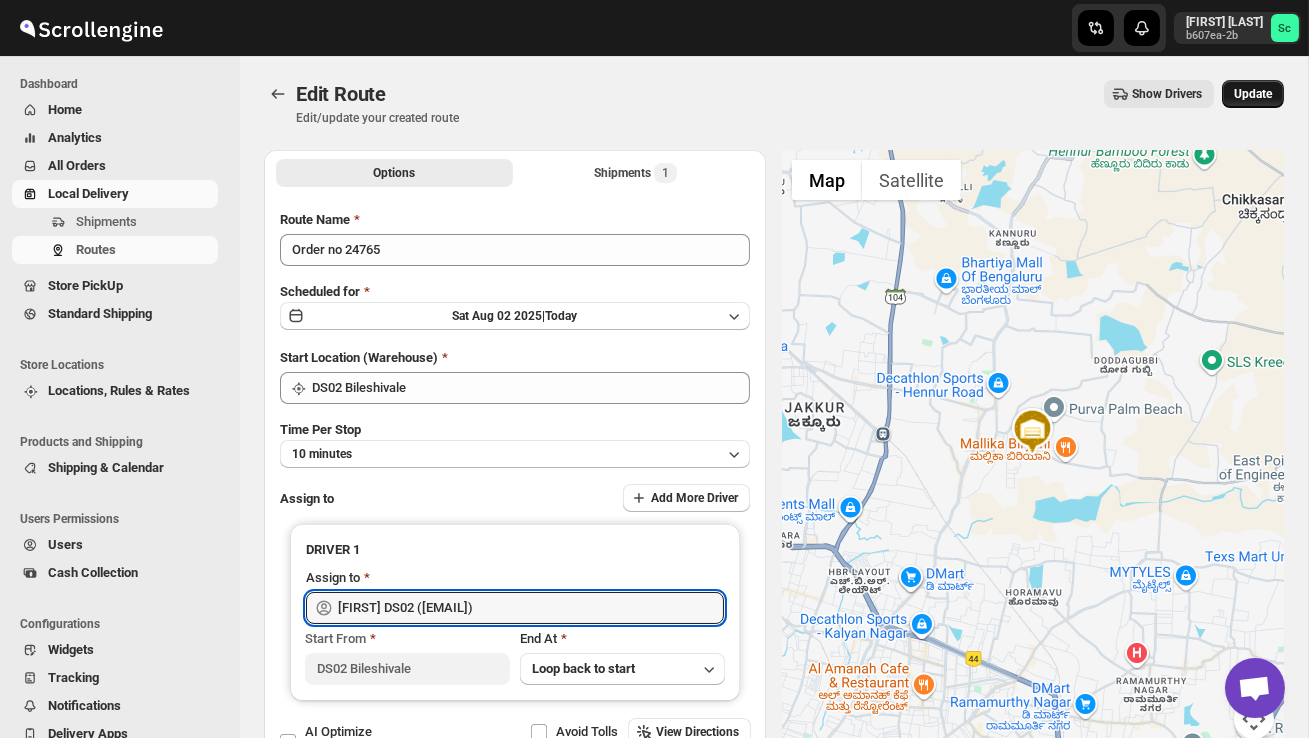 type on "[FIRST] DS02 ([EMAIL])" 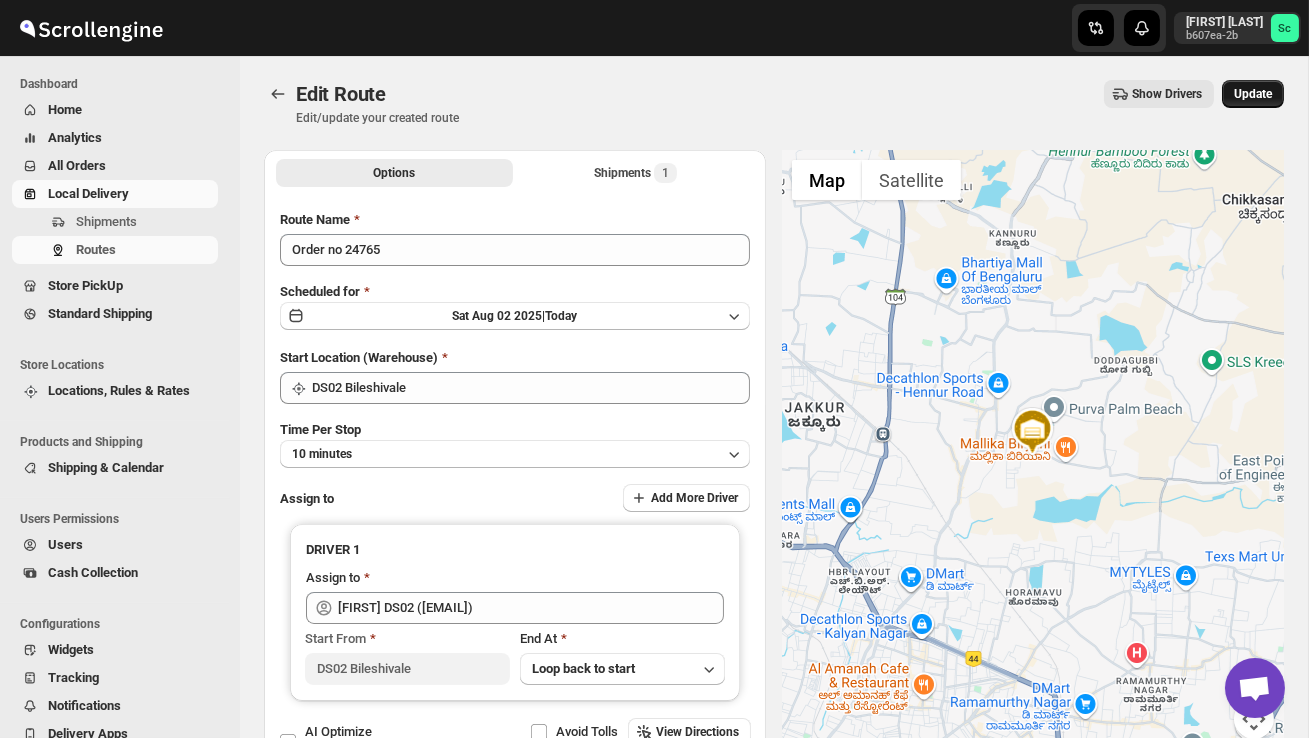 click on "Update" at bounding box center [1253, 94] 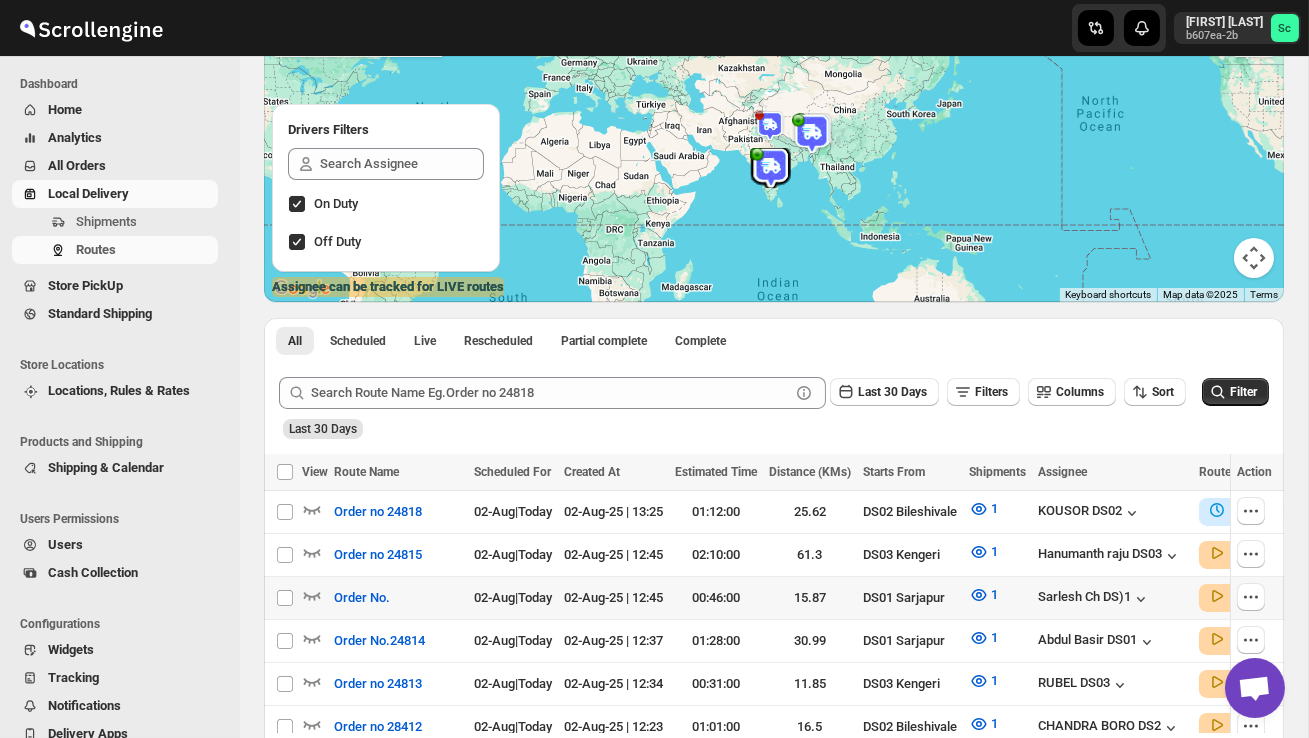 scroll, scrollTop: 242, scrollLeft: 0, axis: vertical 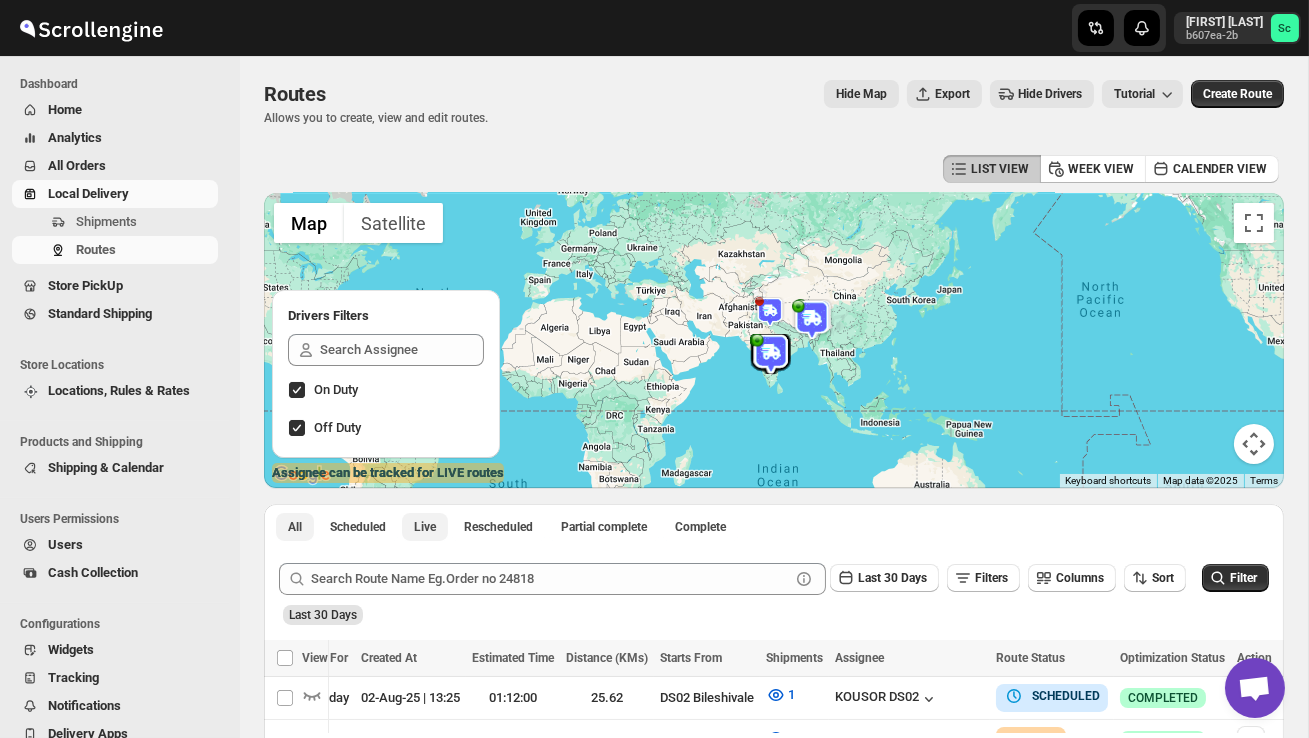 click on "Live" at bounding box center [425, 527] 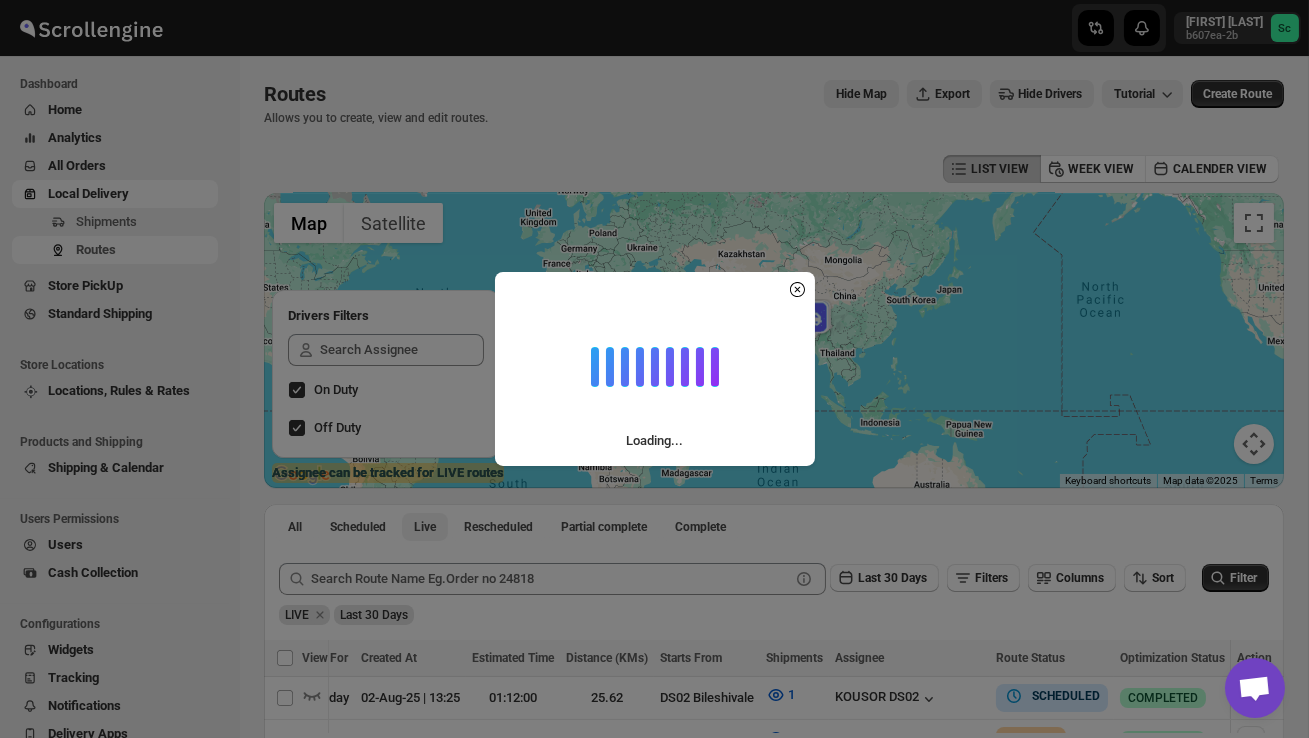 scroll, scrollTop: 0, scrollLeft: 1, axis: horizontal 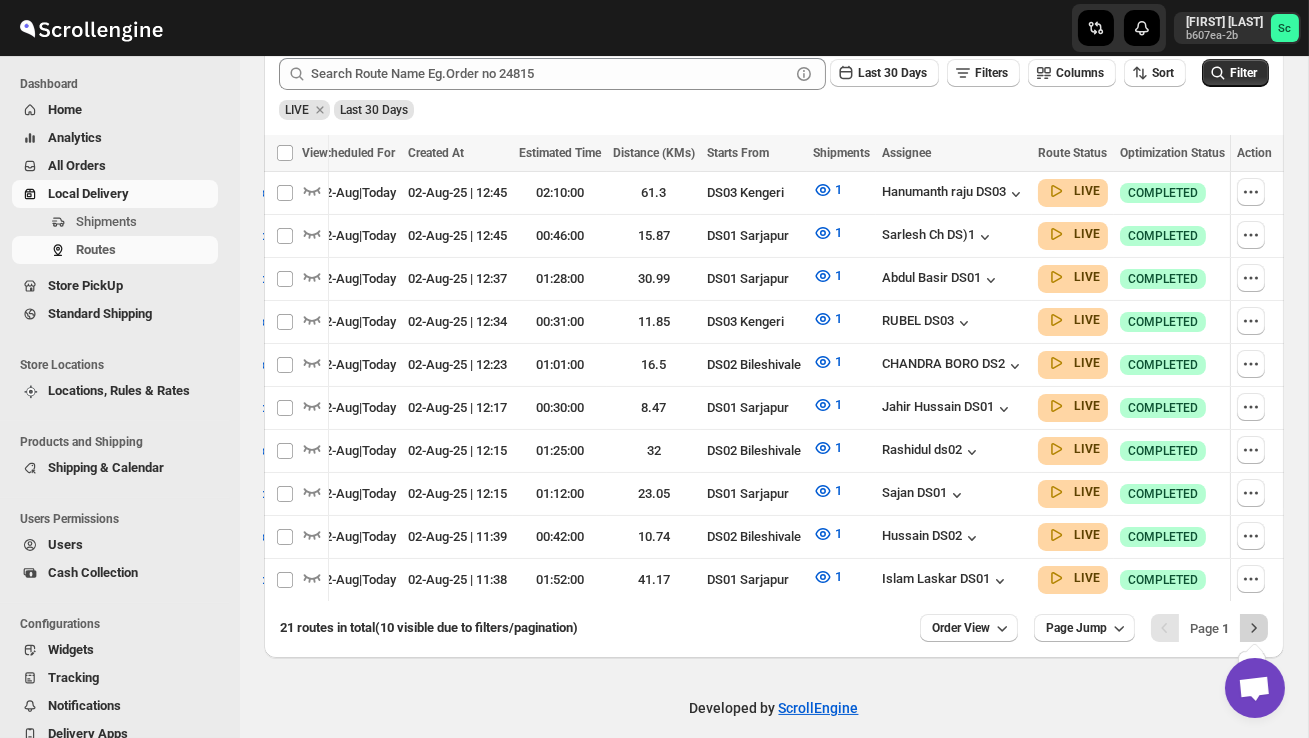 click 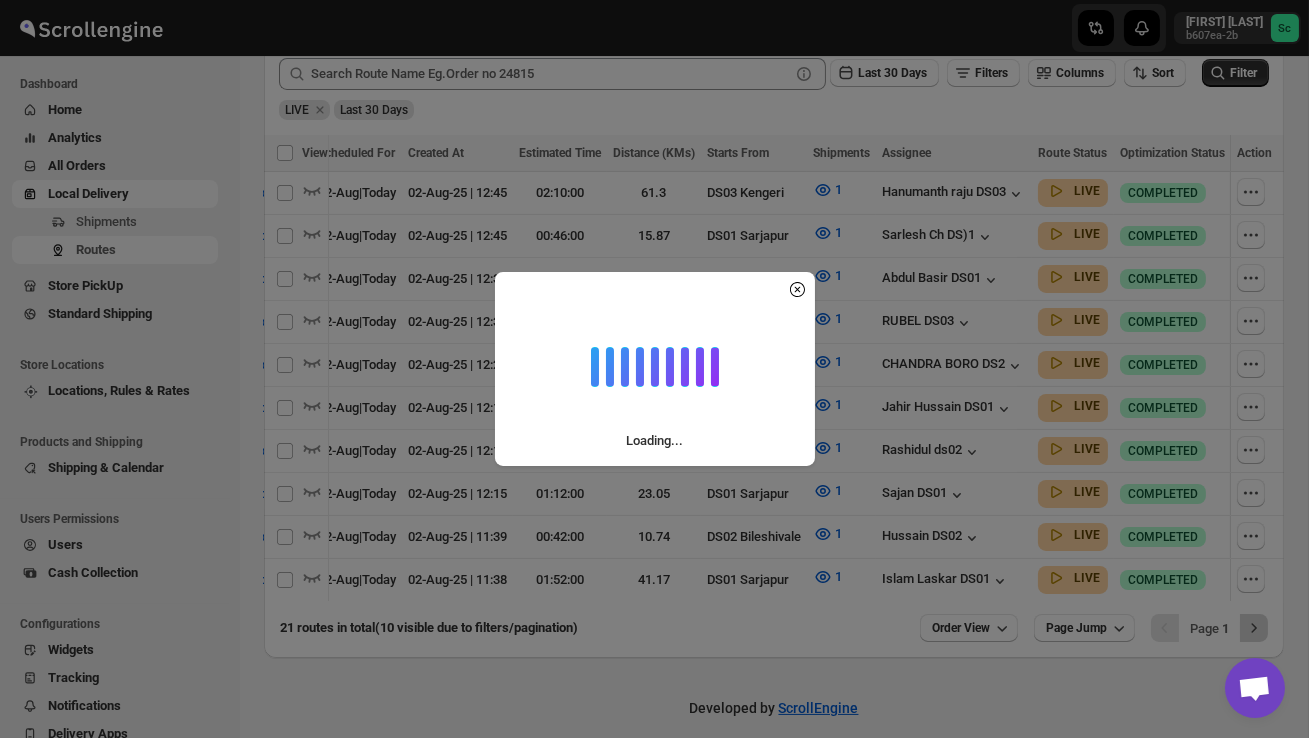 scroll, scrollTop: 0, scrollLeft: 1, axis: horizontal 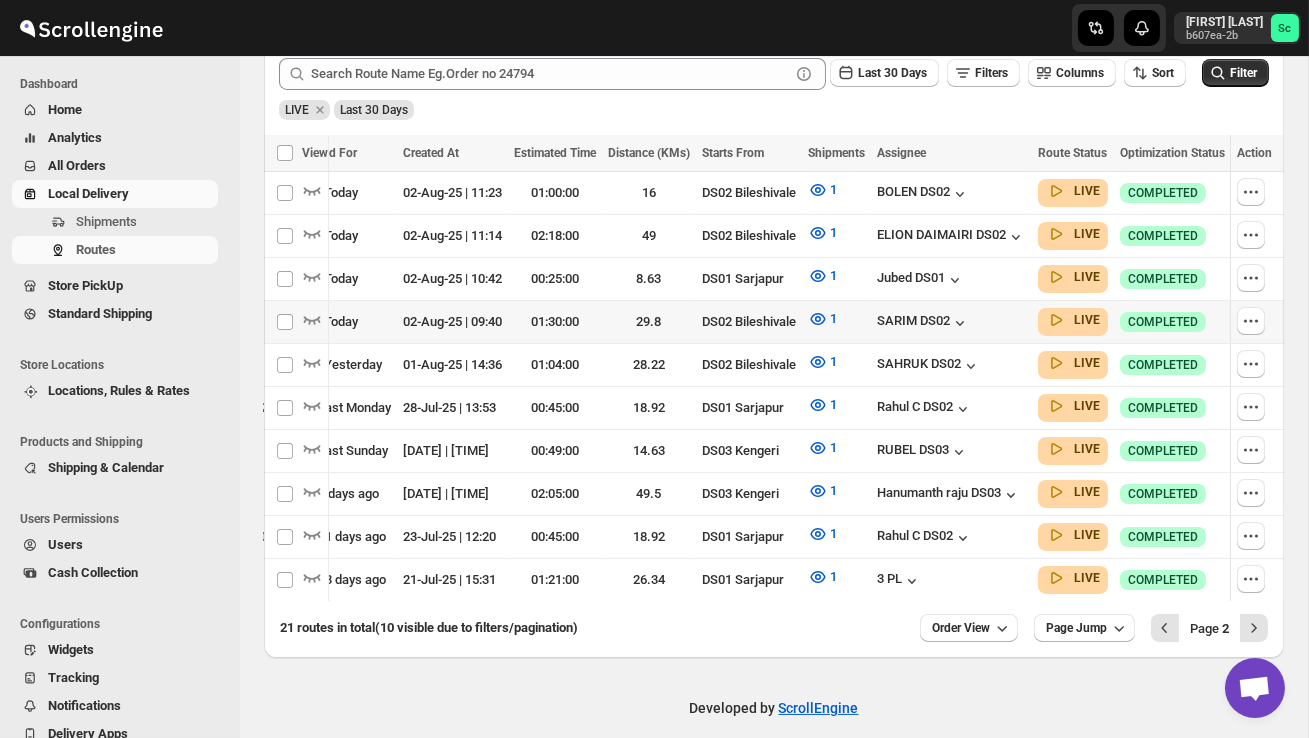 click at bounding box center (1257, 322) 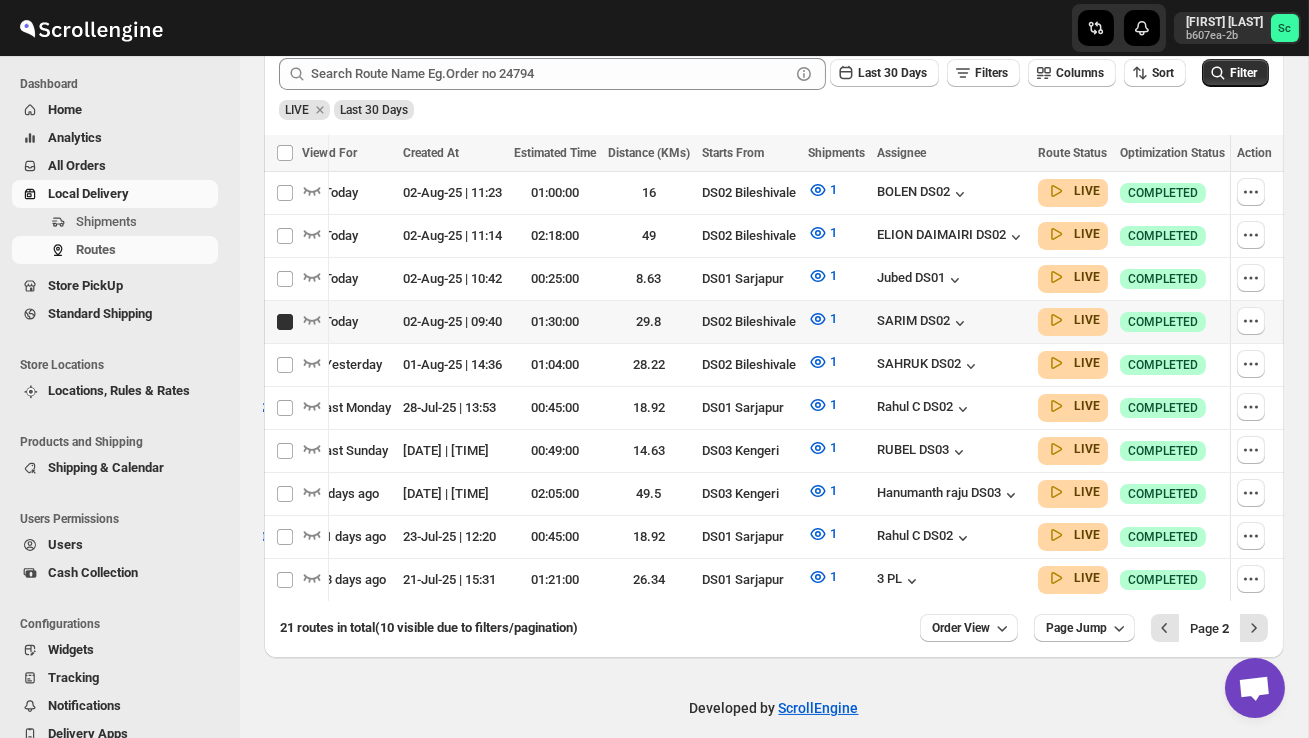 scroll, scrollTop: 0, scrollLeft: 1, axis: horizontal 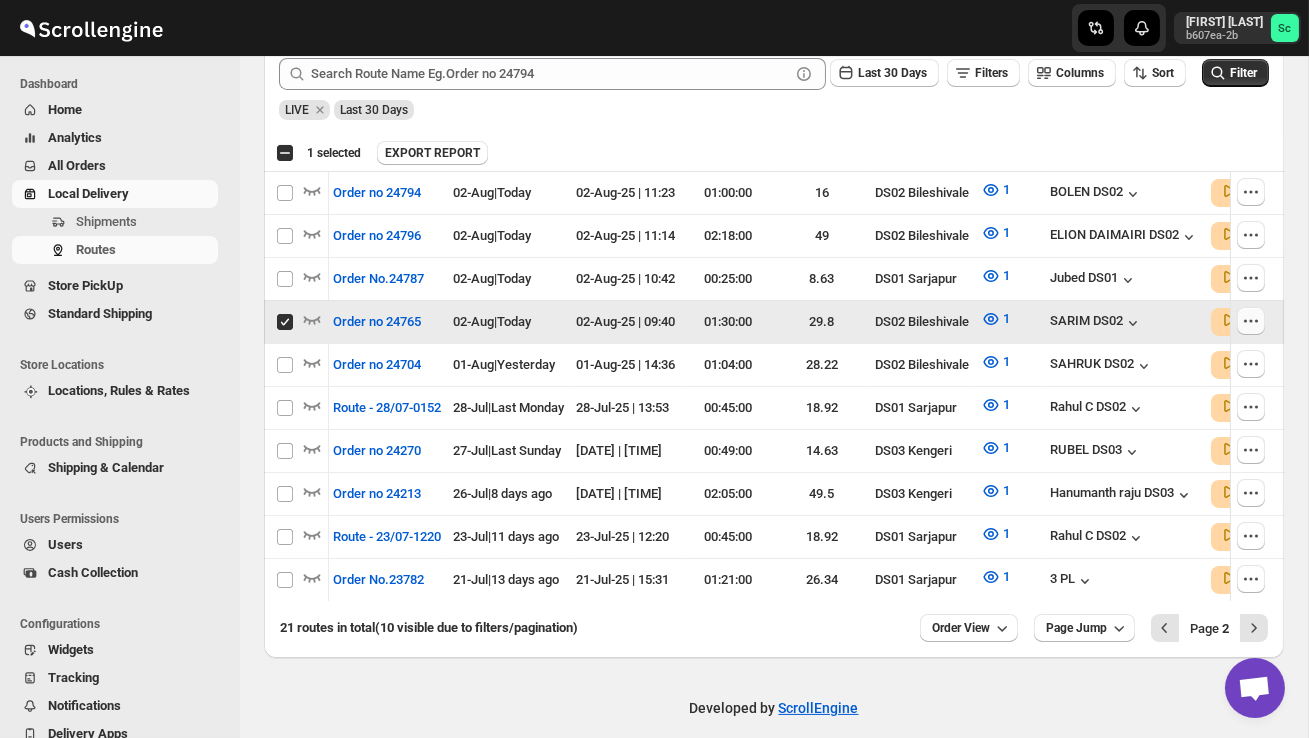 click 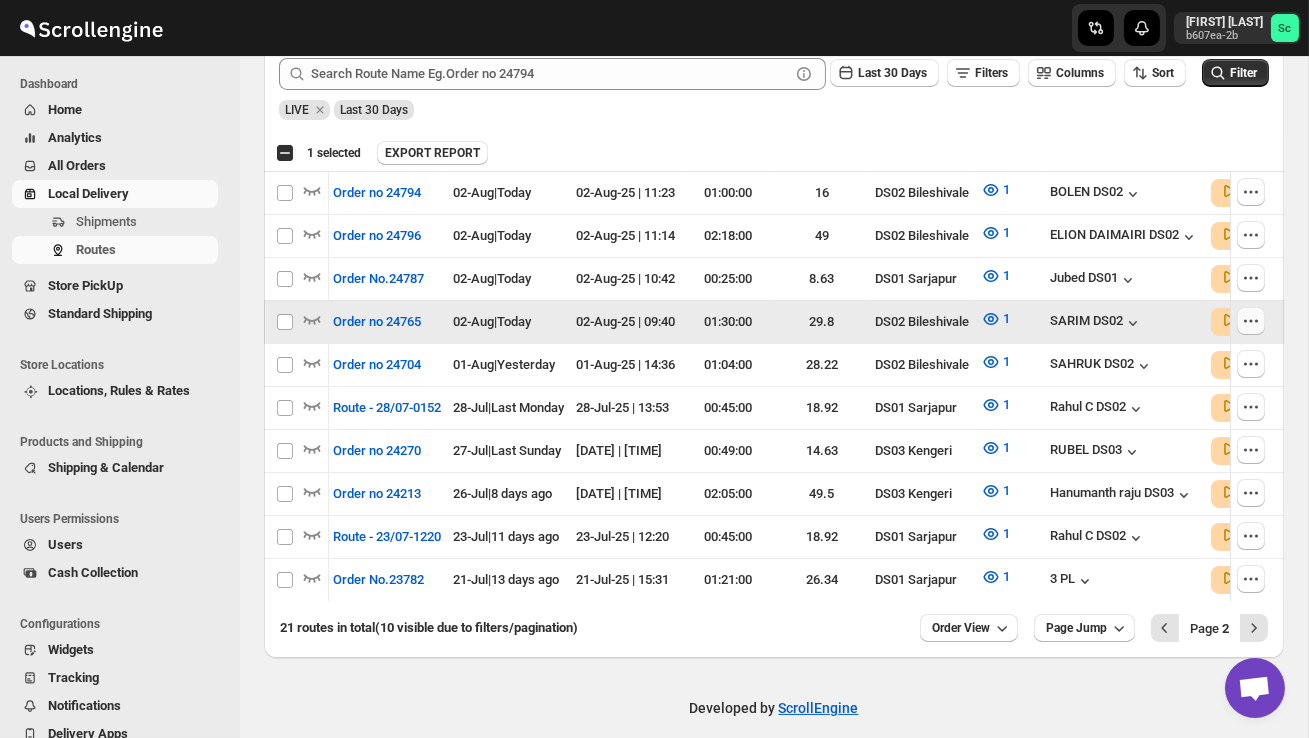checkbox on "false" 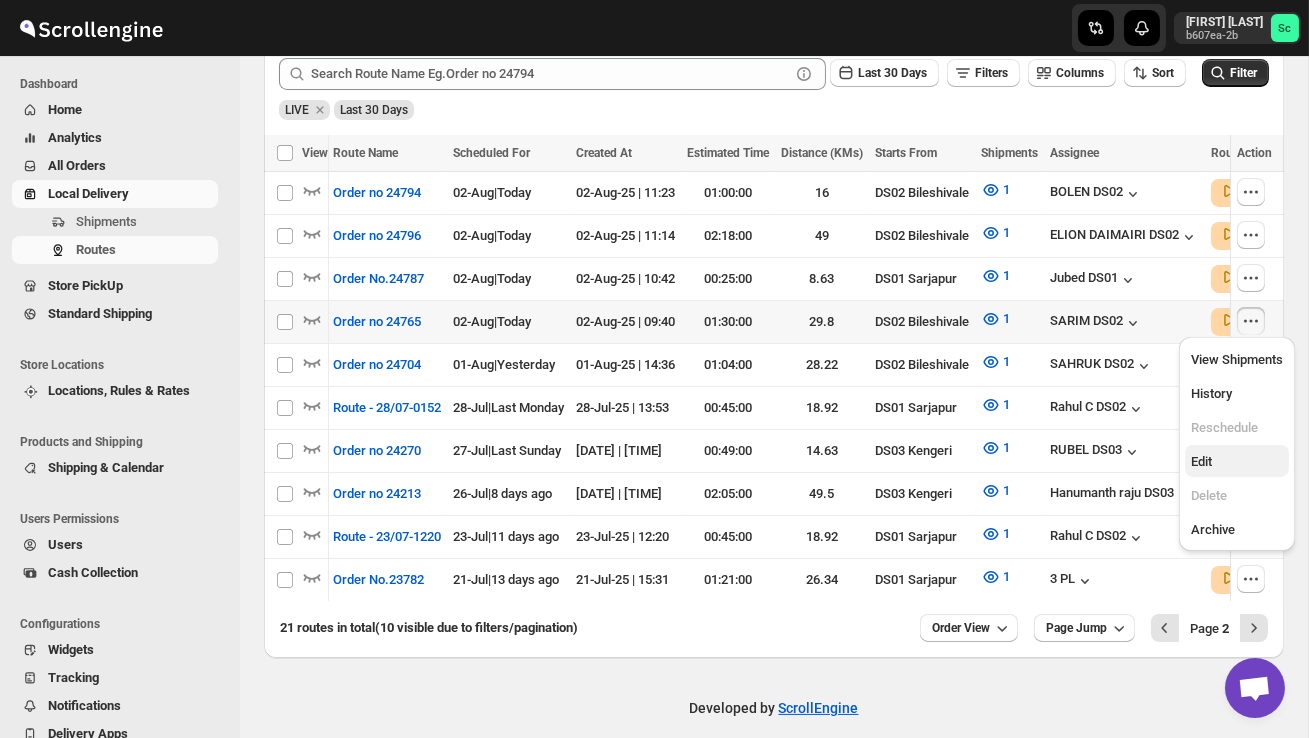 click on "Edit" at bounding box center [1237, 462] 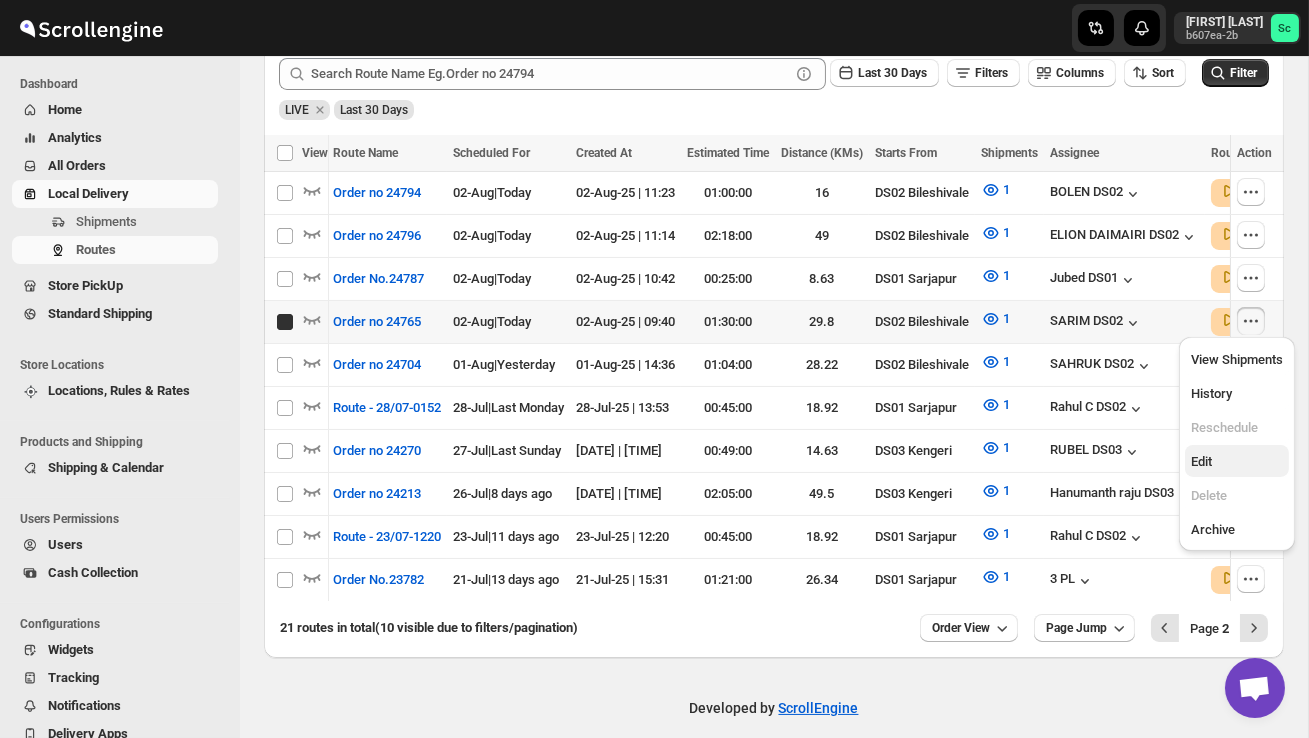 scroll, scrollTop: 0, scrollLeft: 0, axis: both 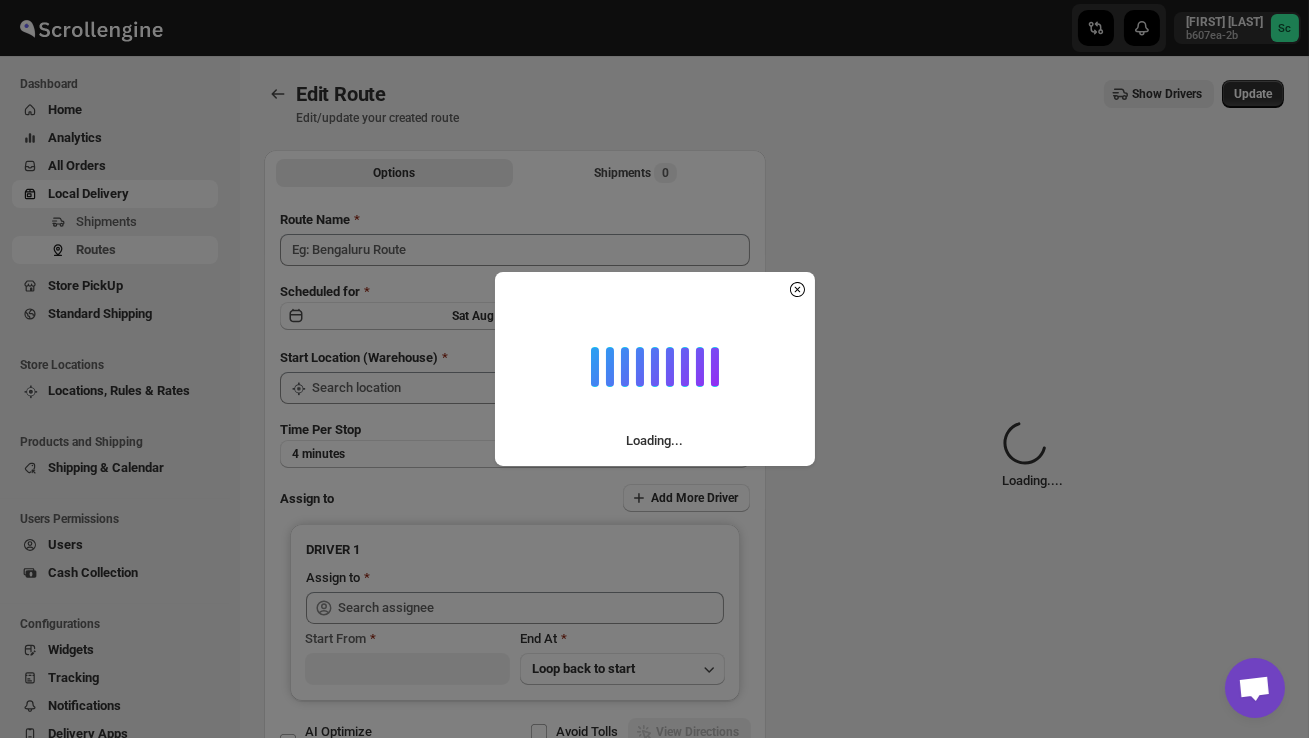 type on "Order no 24765" 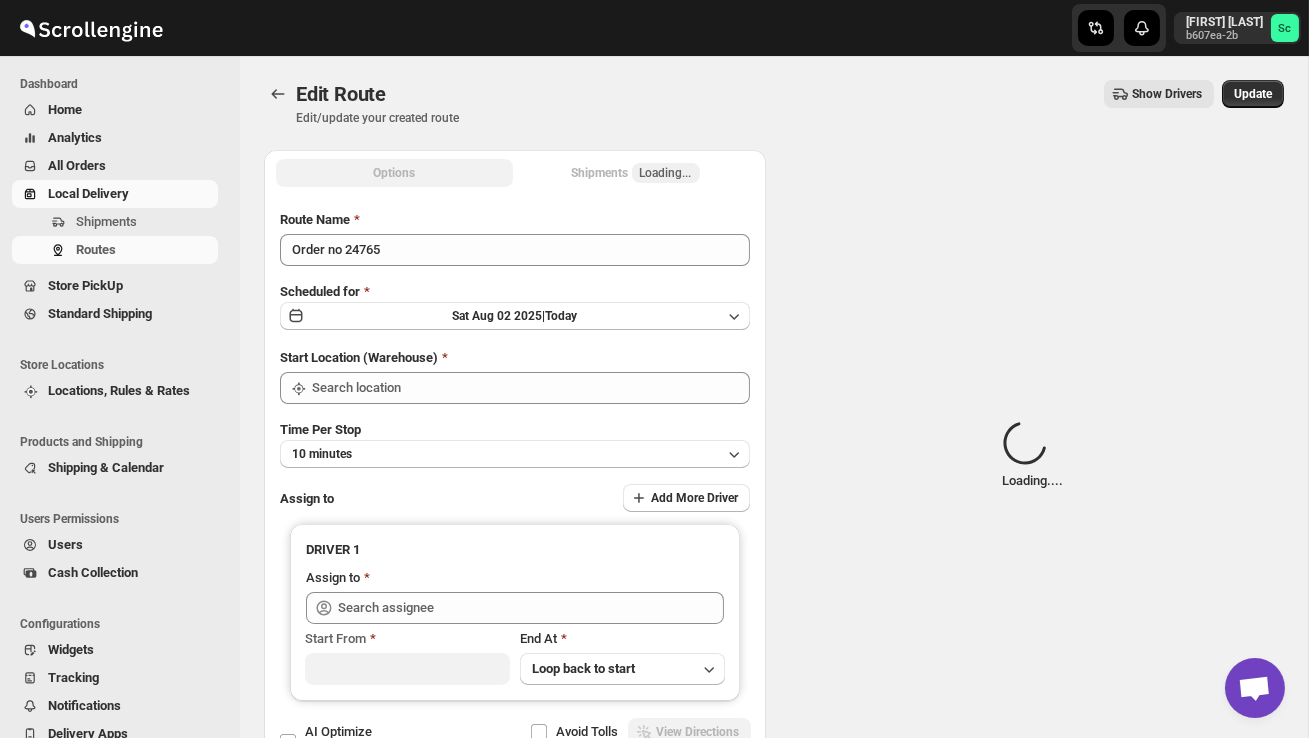 type on "DS02 Bileshivale" 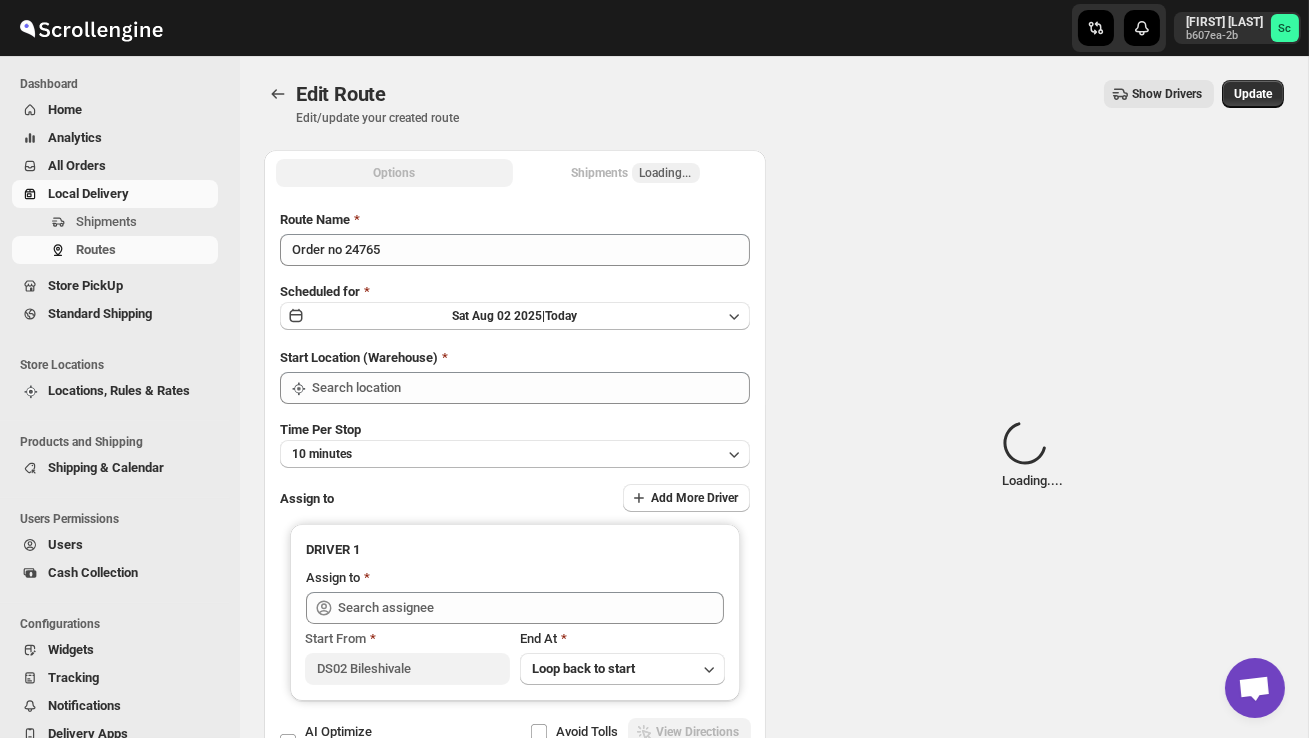 type on "DS02 Bileshivale" 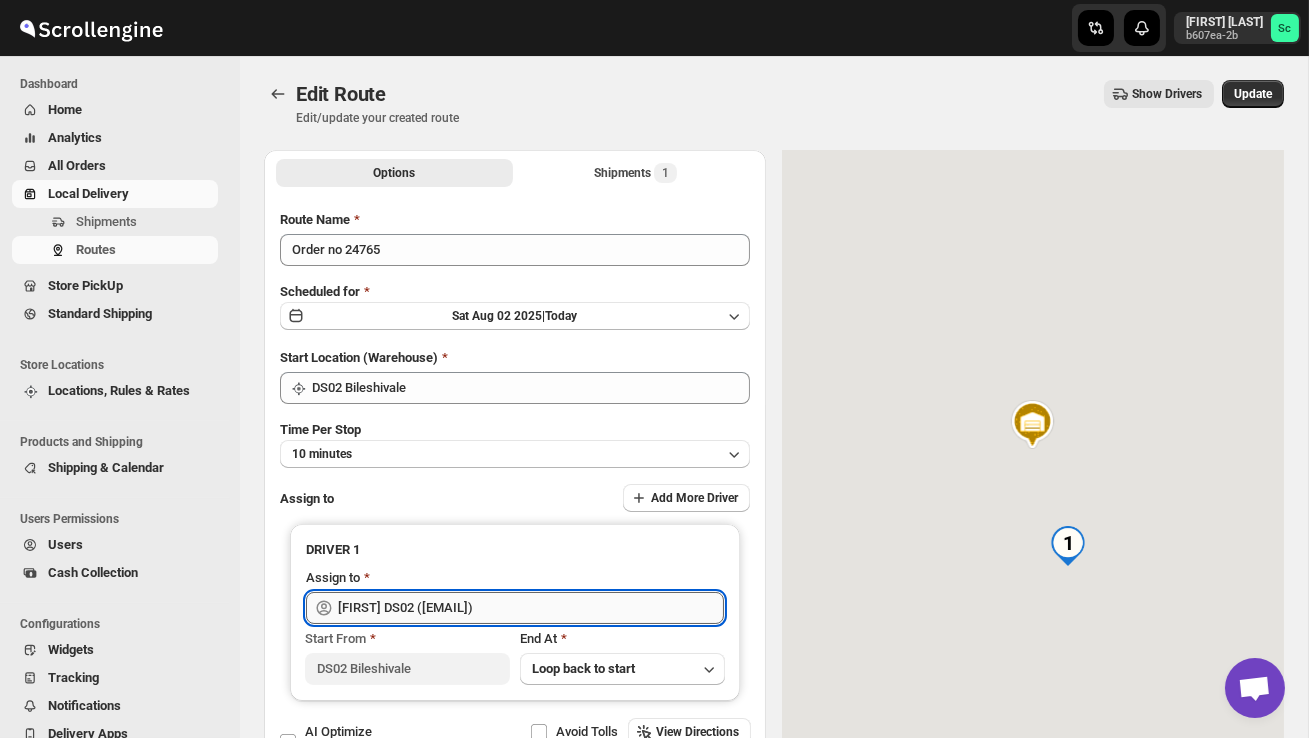 click on "[FIRST] DS02 ([EMAIL])" at bounding box center (531, 608) 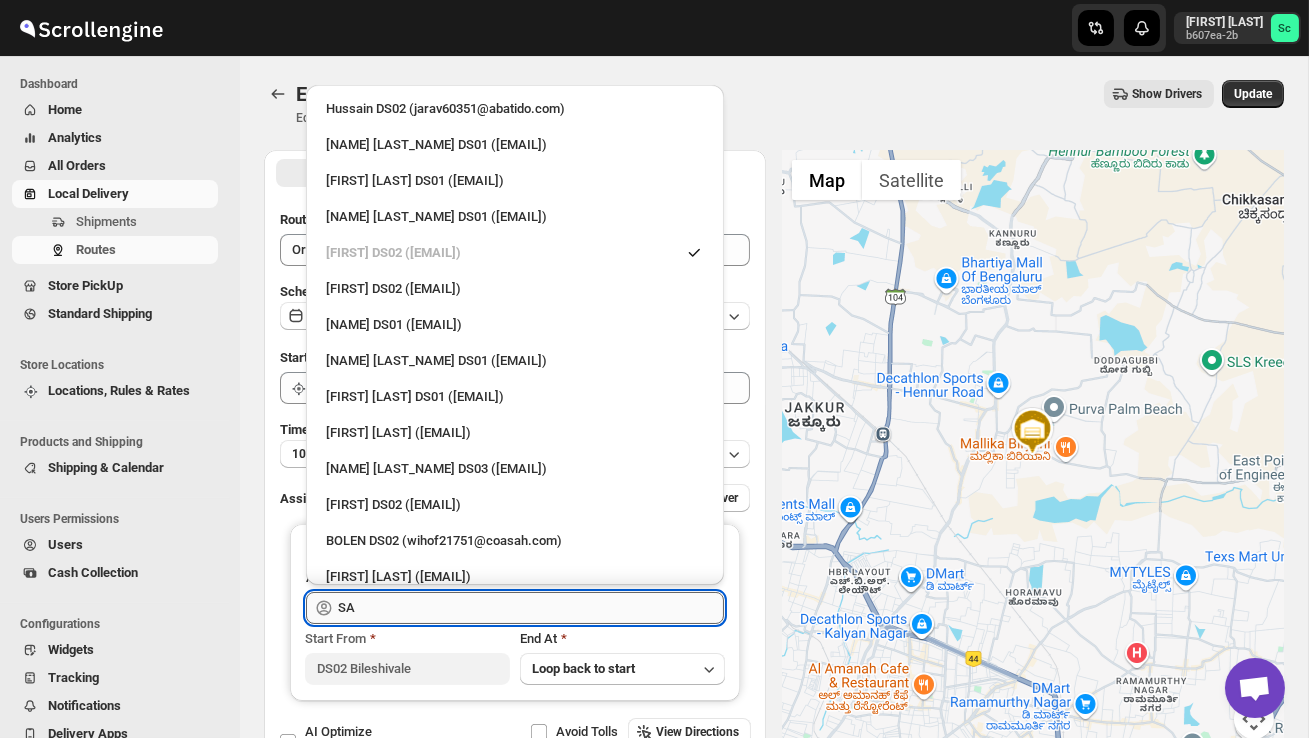 type on "S" 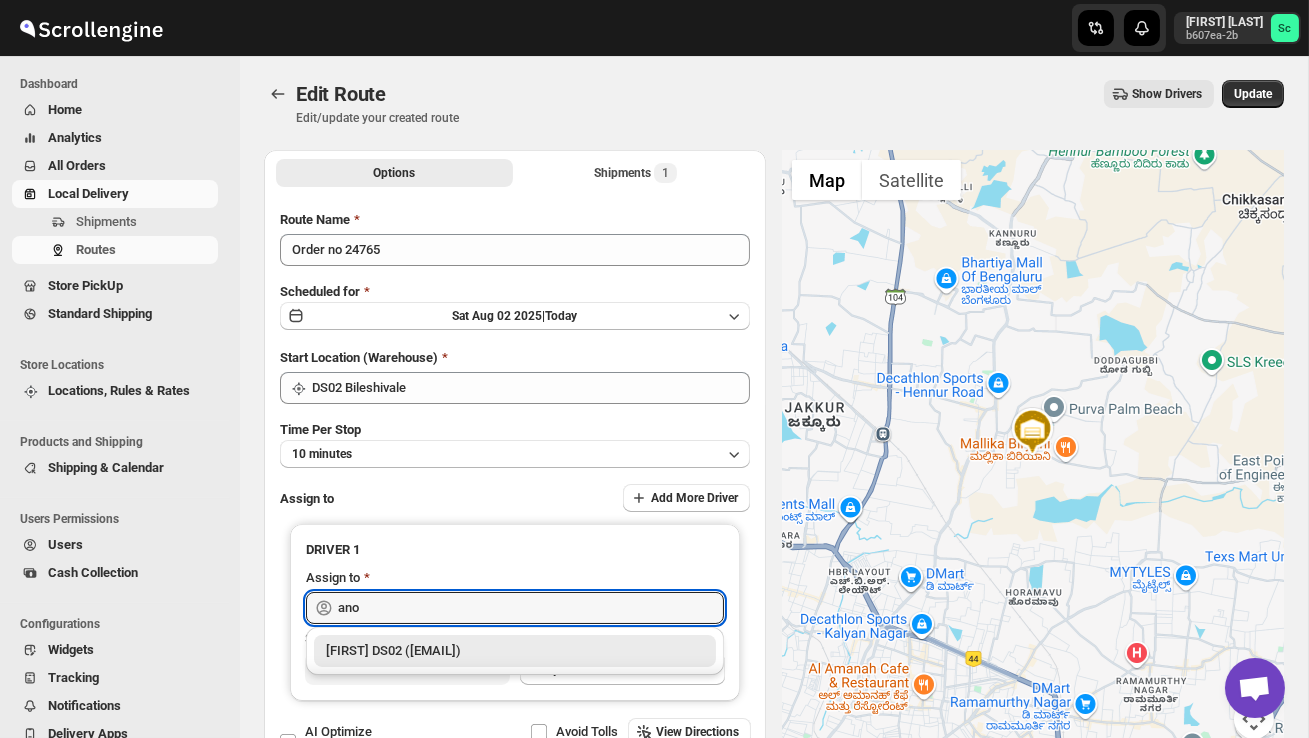 click on "[FIRST]  DS02 ([EMAIL])" at bounding box center (515, 651) 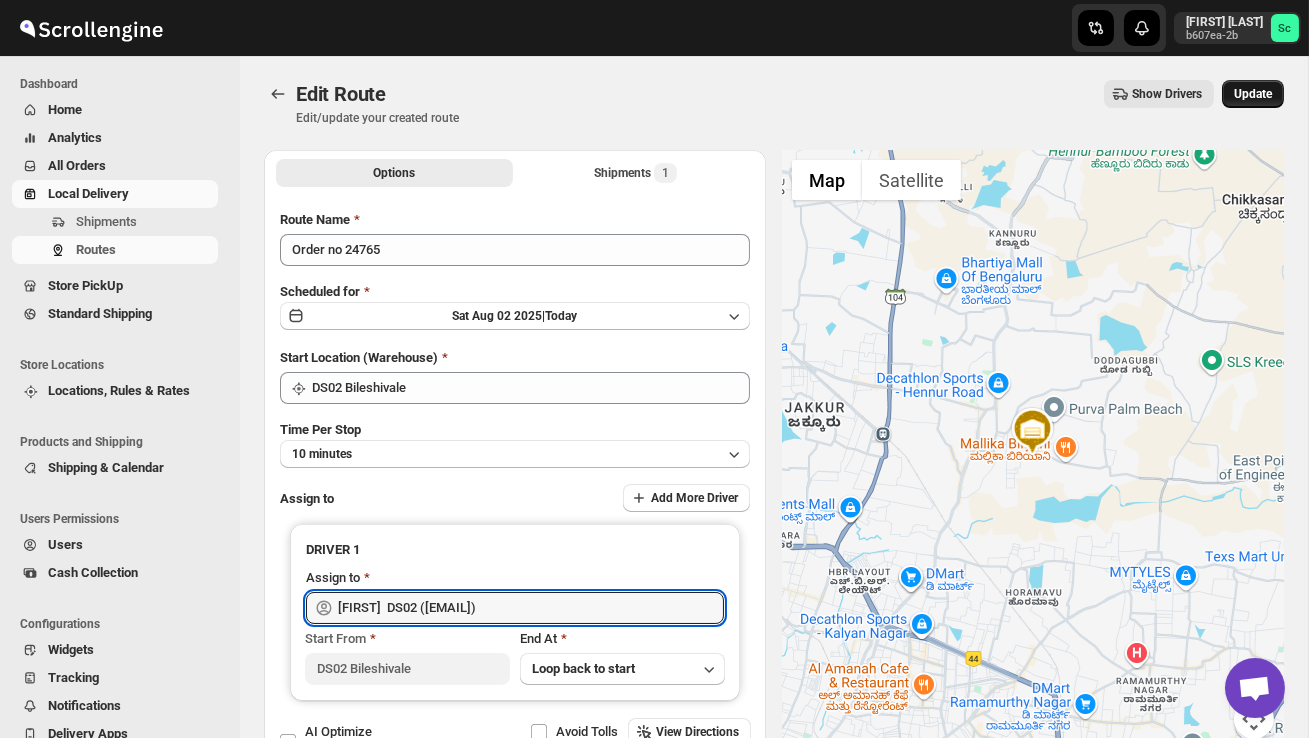 type on "[FIRST]  DS02 ([EMAIL])" 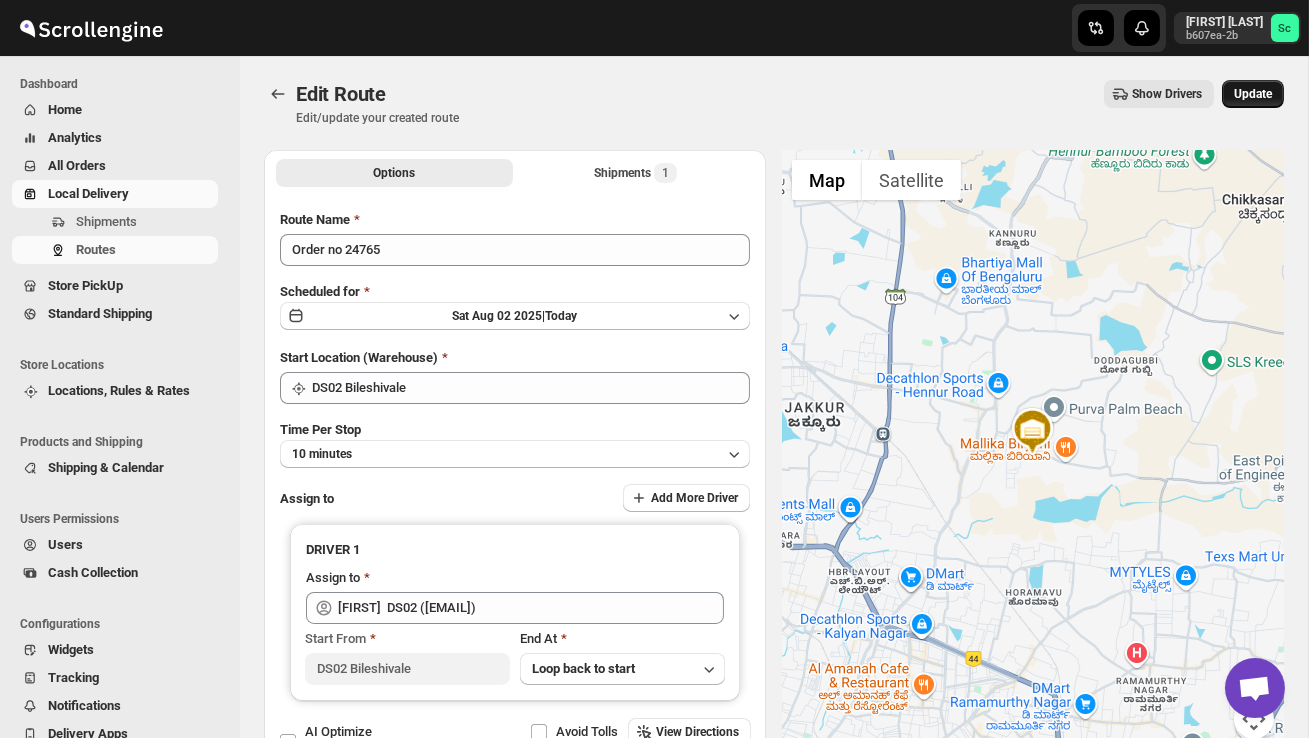 click on "Update" at bounding box center [1253, 94] 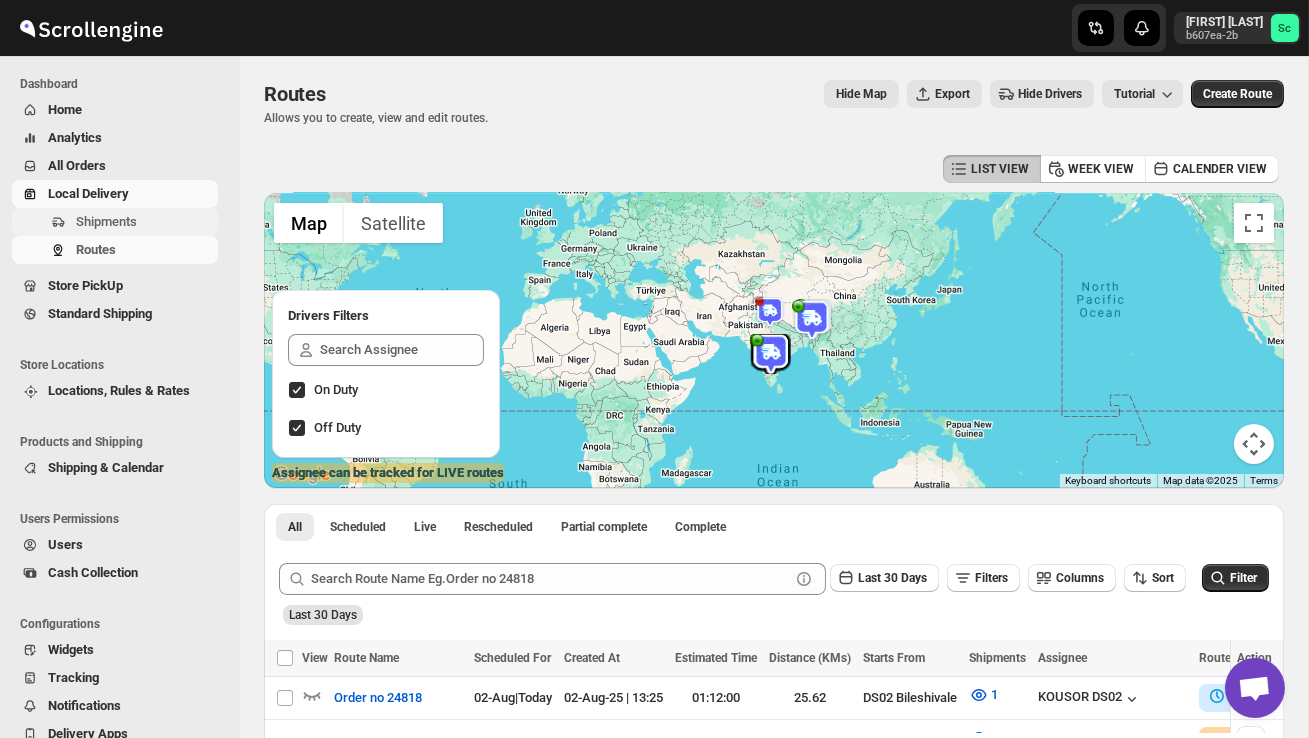 click on "Shipments" at bounding box center [145, 222] 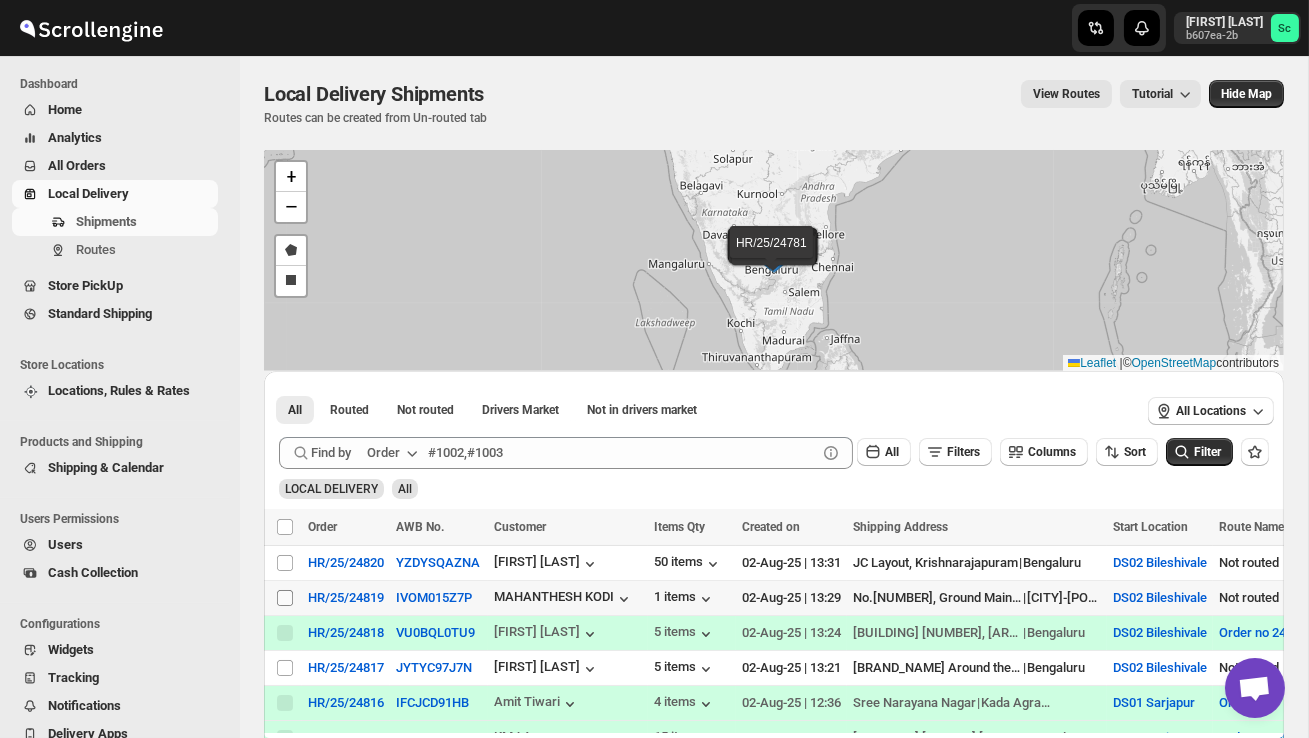 click on "Select shipment" at bounding box center [285, 598] 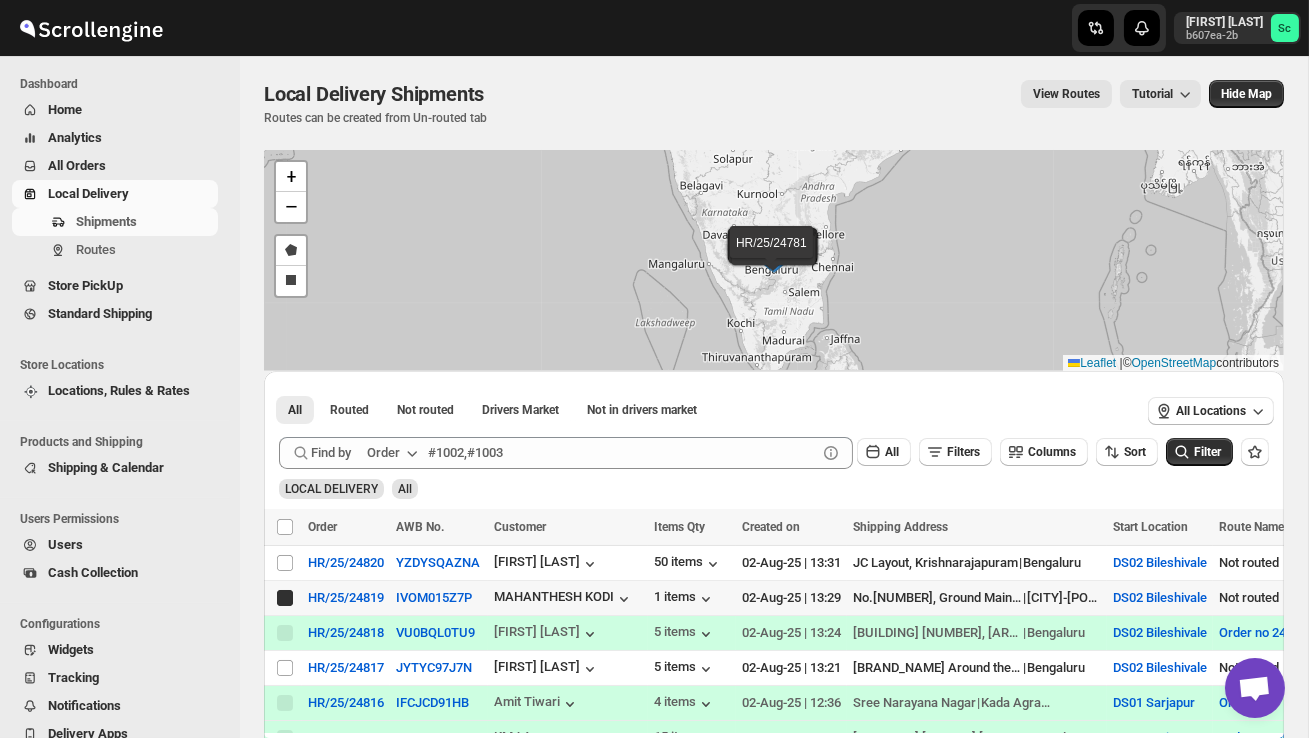 checkbox on "true" 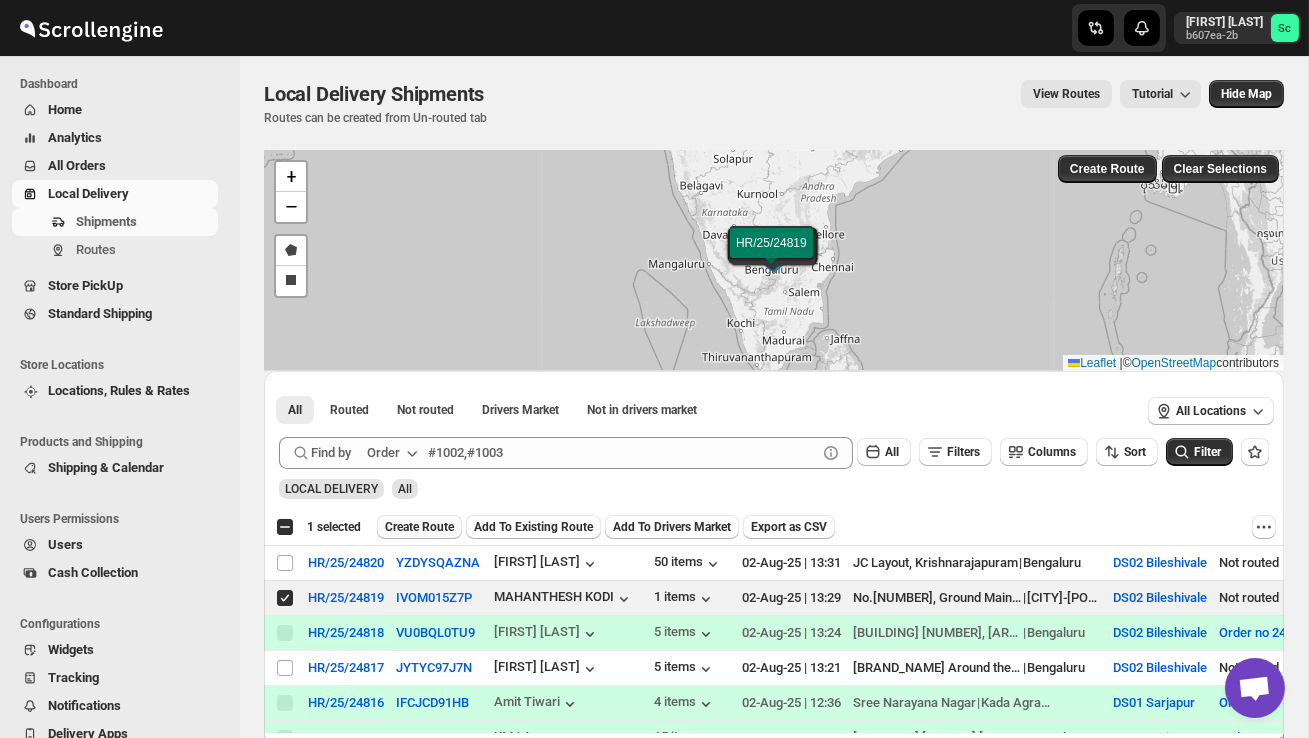 click on "Create Route" at bounding box center [419, 527] 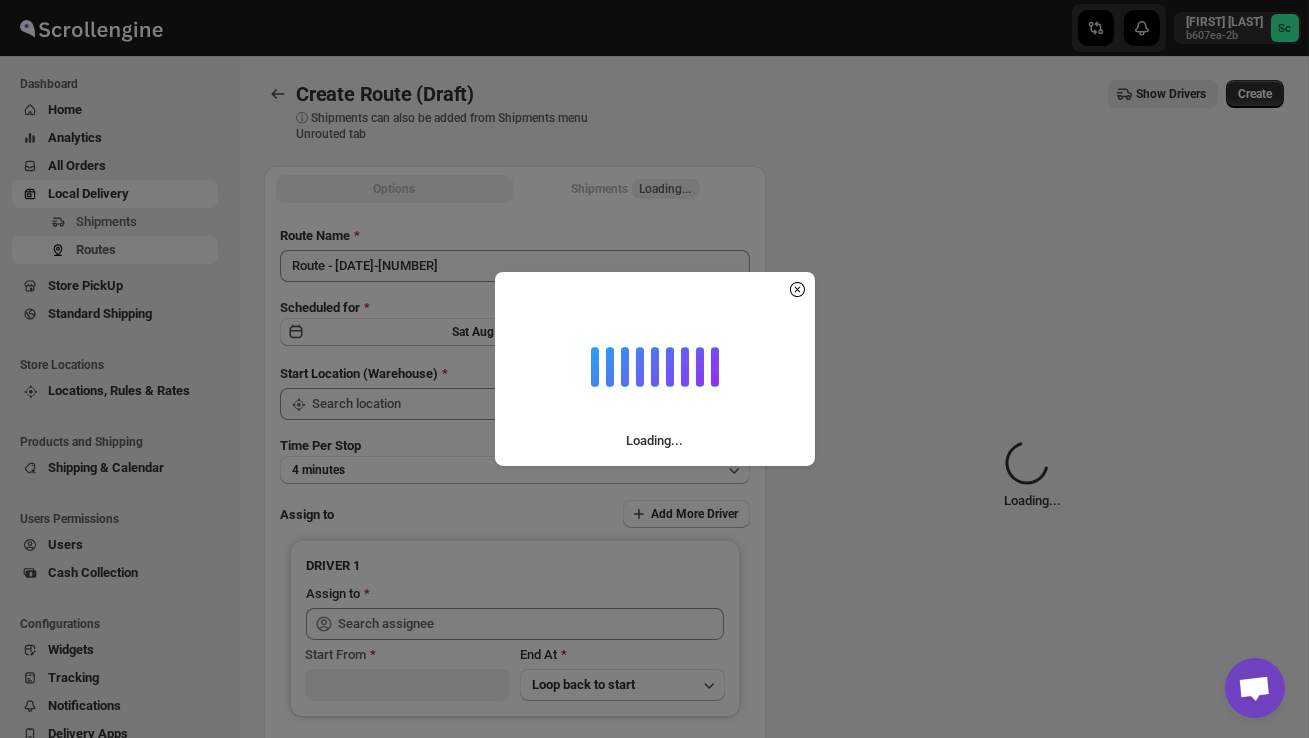 type on "DS02 Bileshivale" 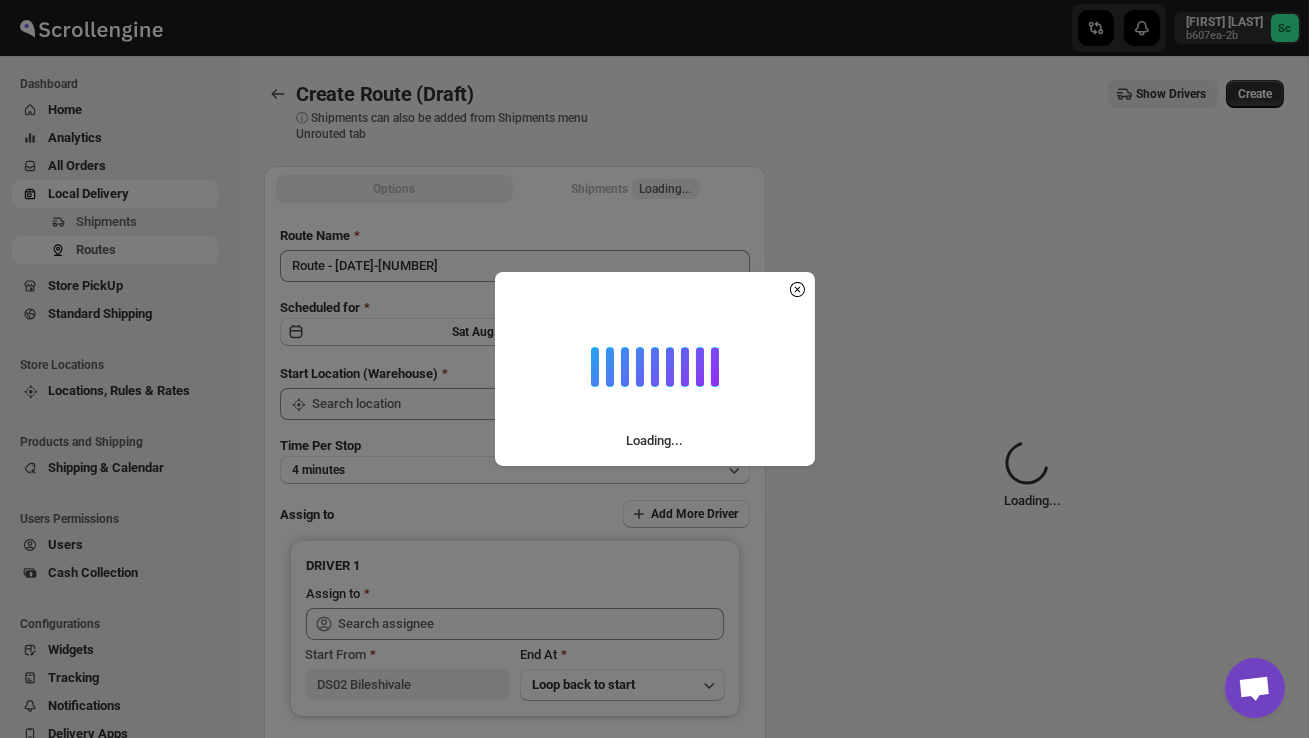 type on "DS02 Bileshivale" 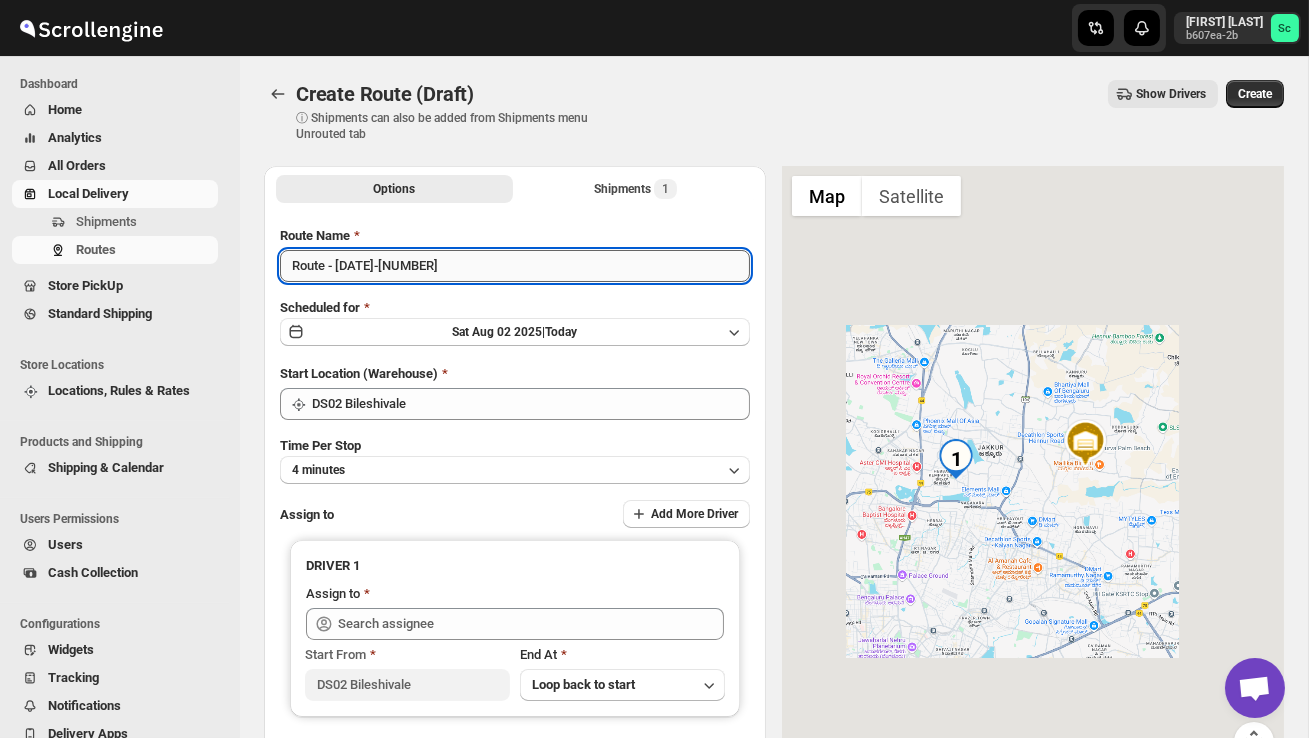 click on "Route - [DATE]-[NUMBER]" at bounding box center (515, 266) 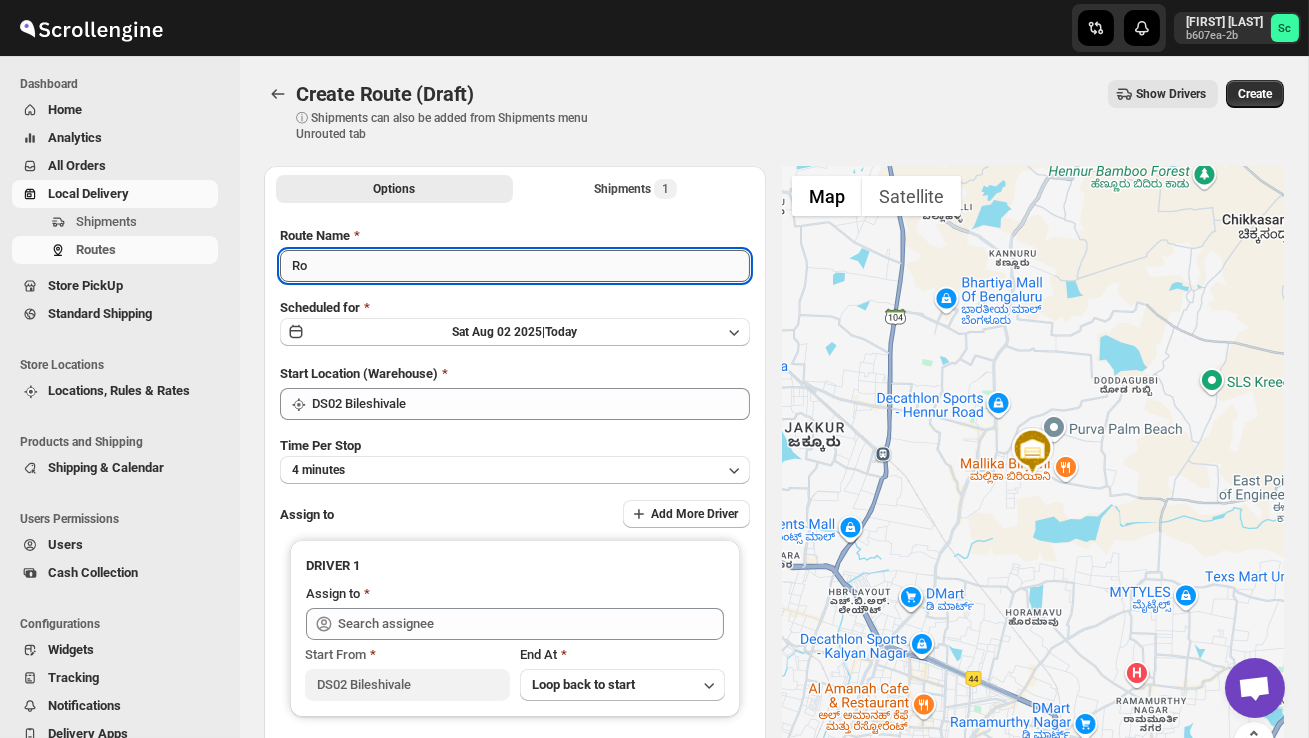 type on "R" 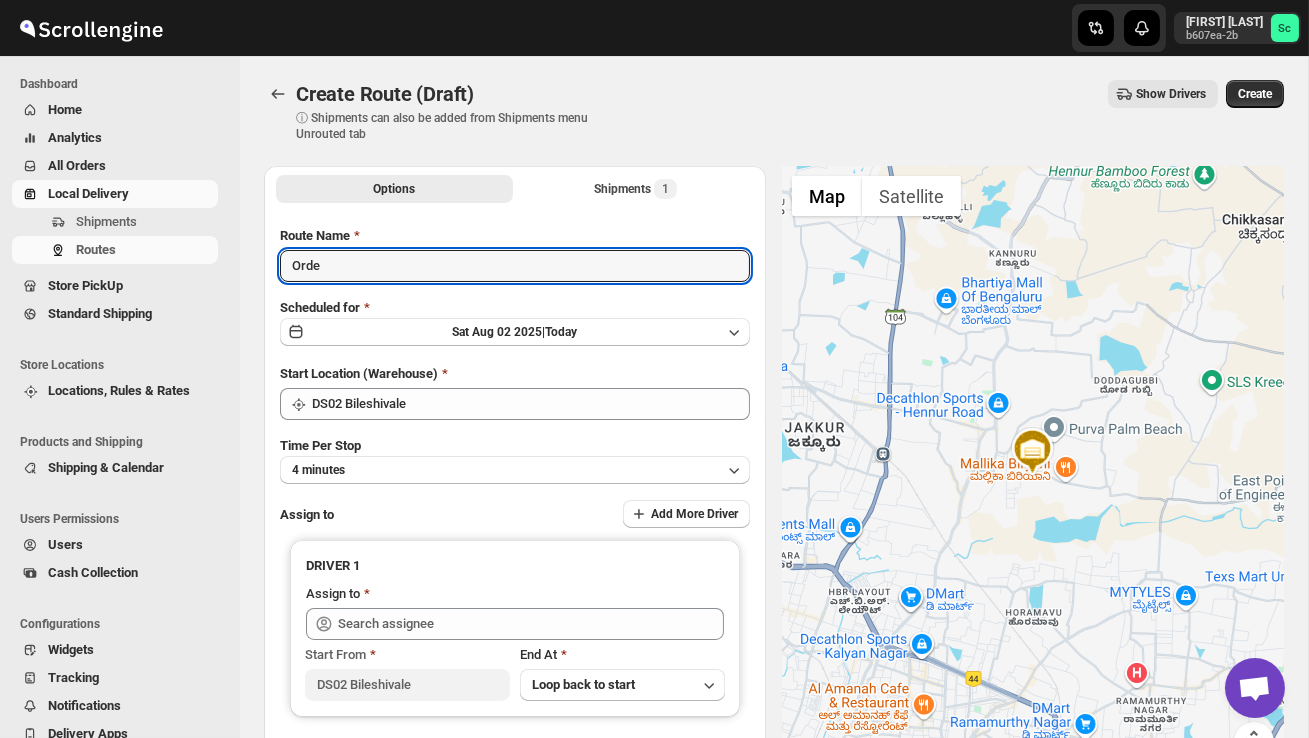 type on "Orde" 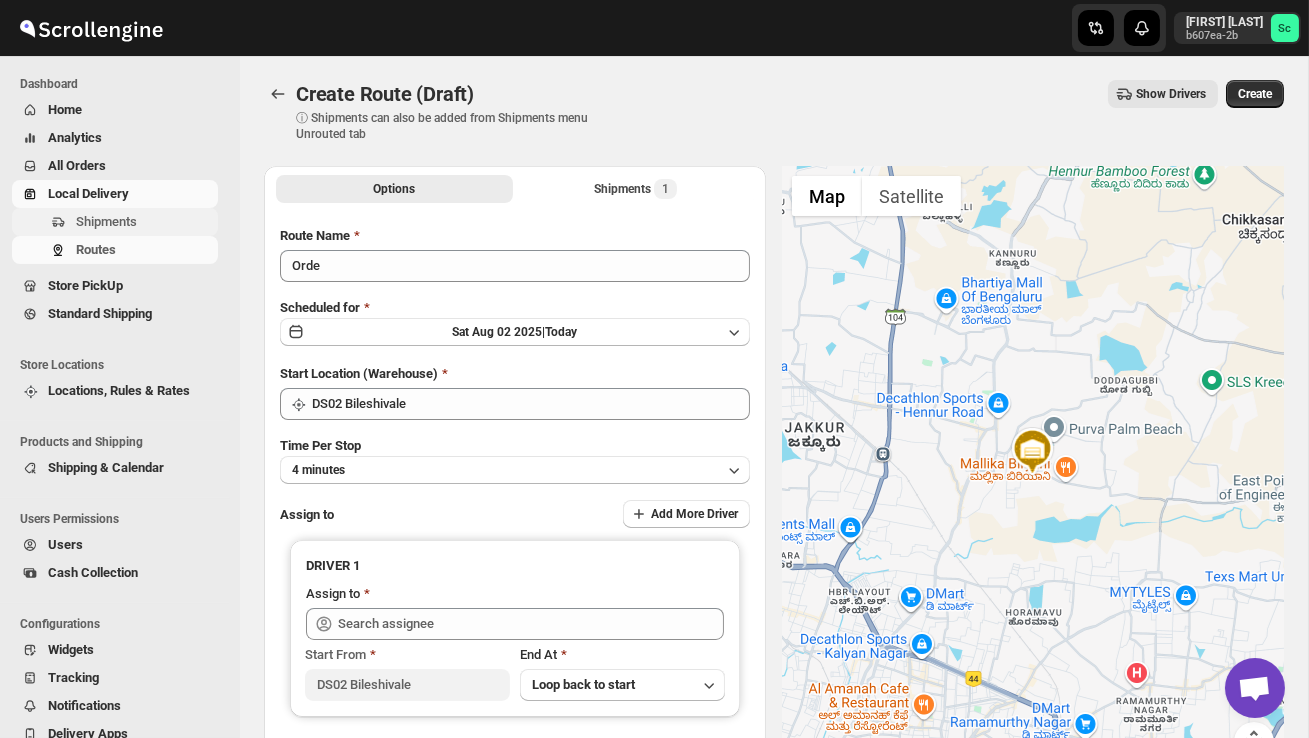 click on "Shipments" at bounding box center [115, 222] 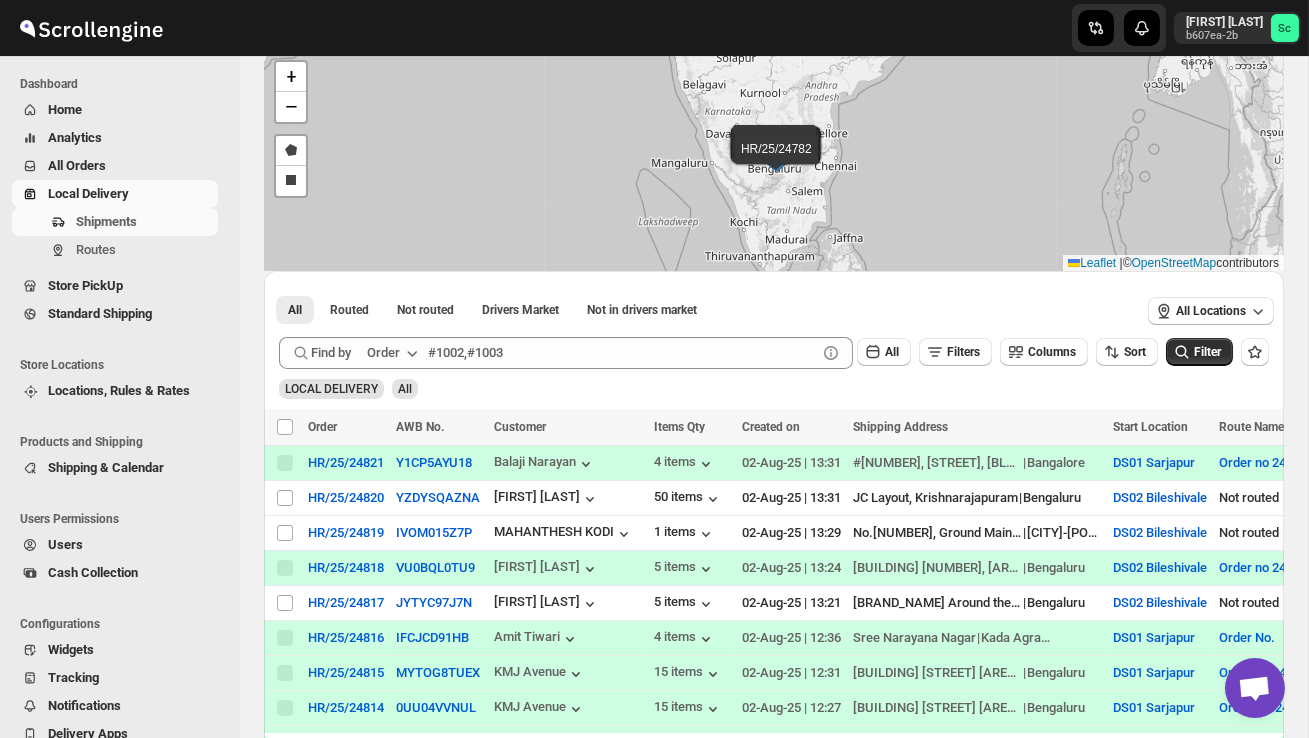 scroll, scrollTop: 107, scrollLeft: 0, axis: vertical 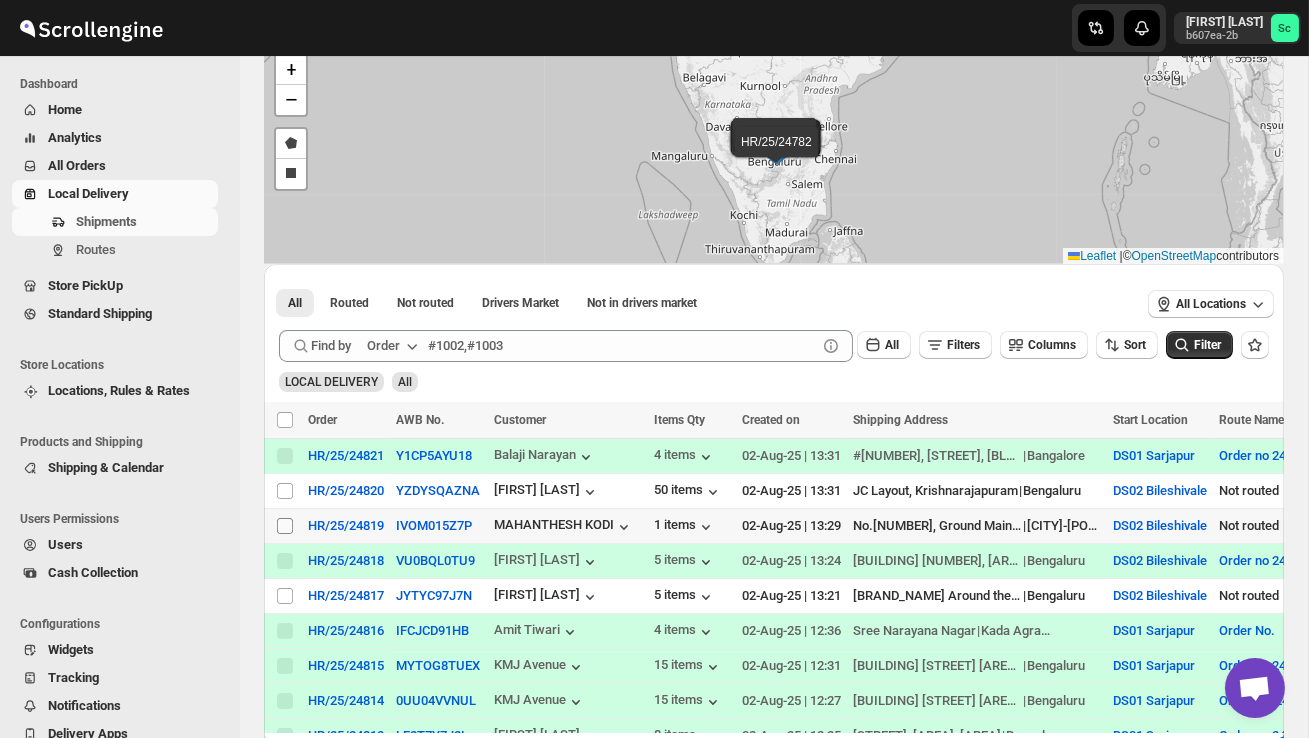 click on "Select shipment" at bounding box center (285, 526) 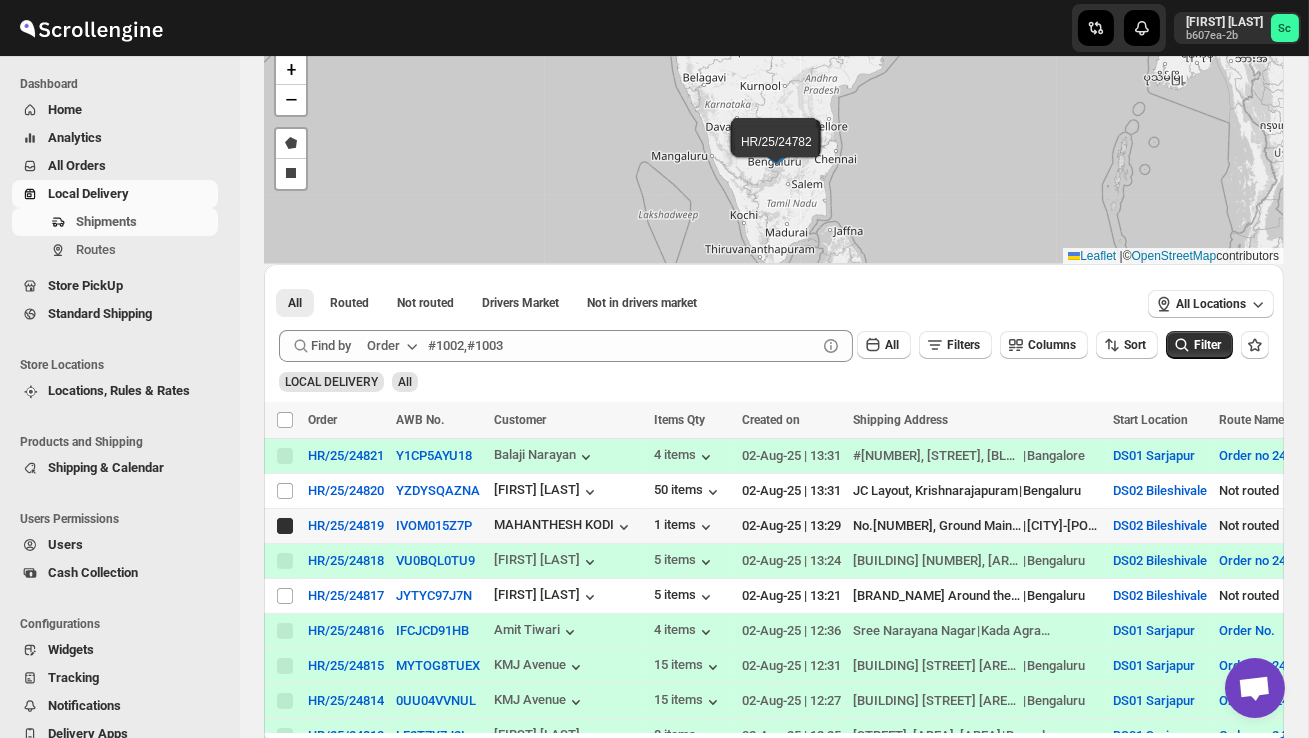 checkbox on "true" 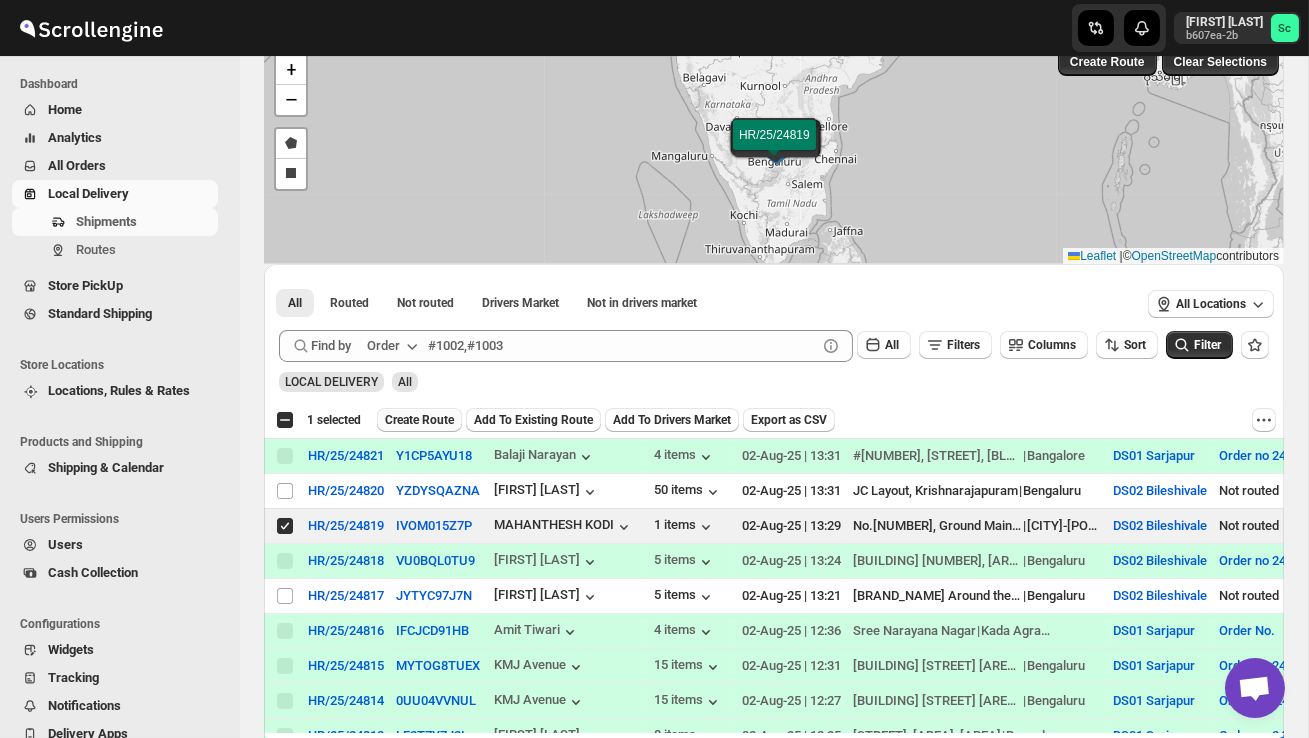 click on "Create Route" at bounding box center (419, 420) 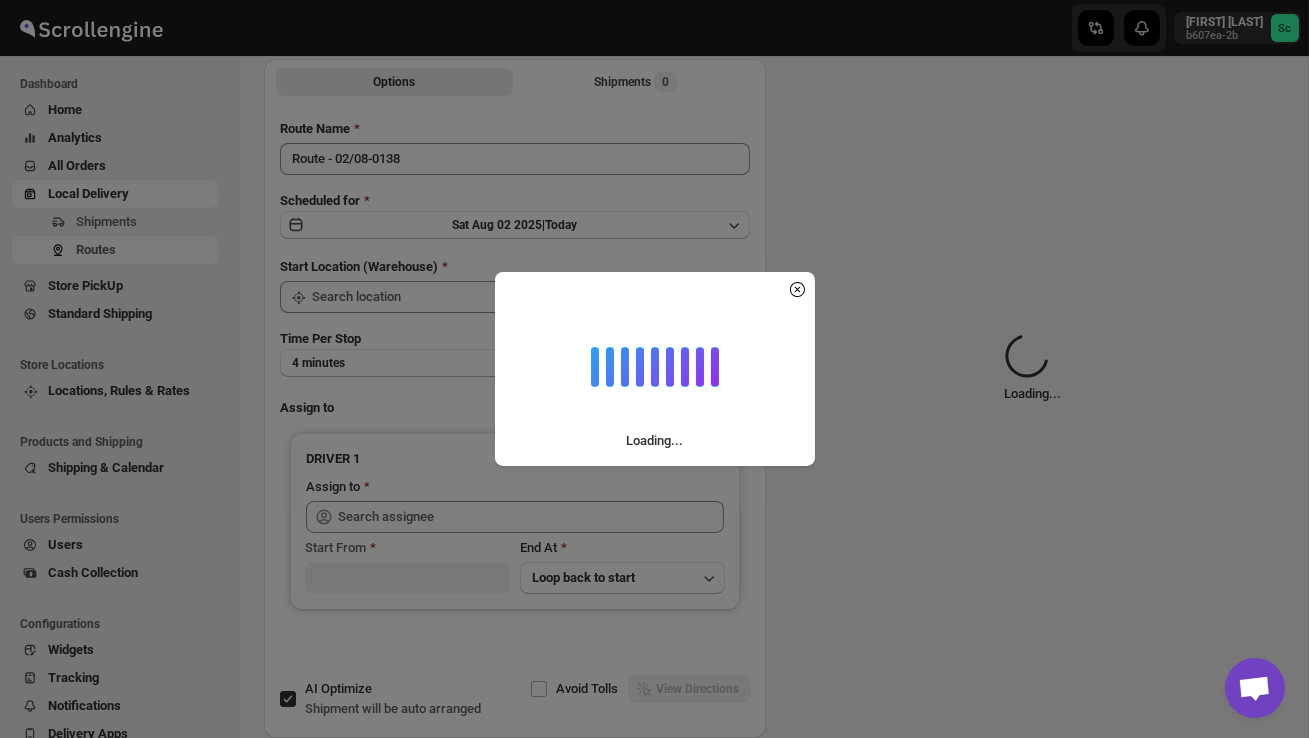 scroll, scrollTop: 0, scrollLeft: 0, axis: both 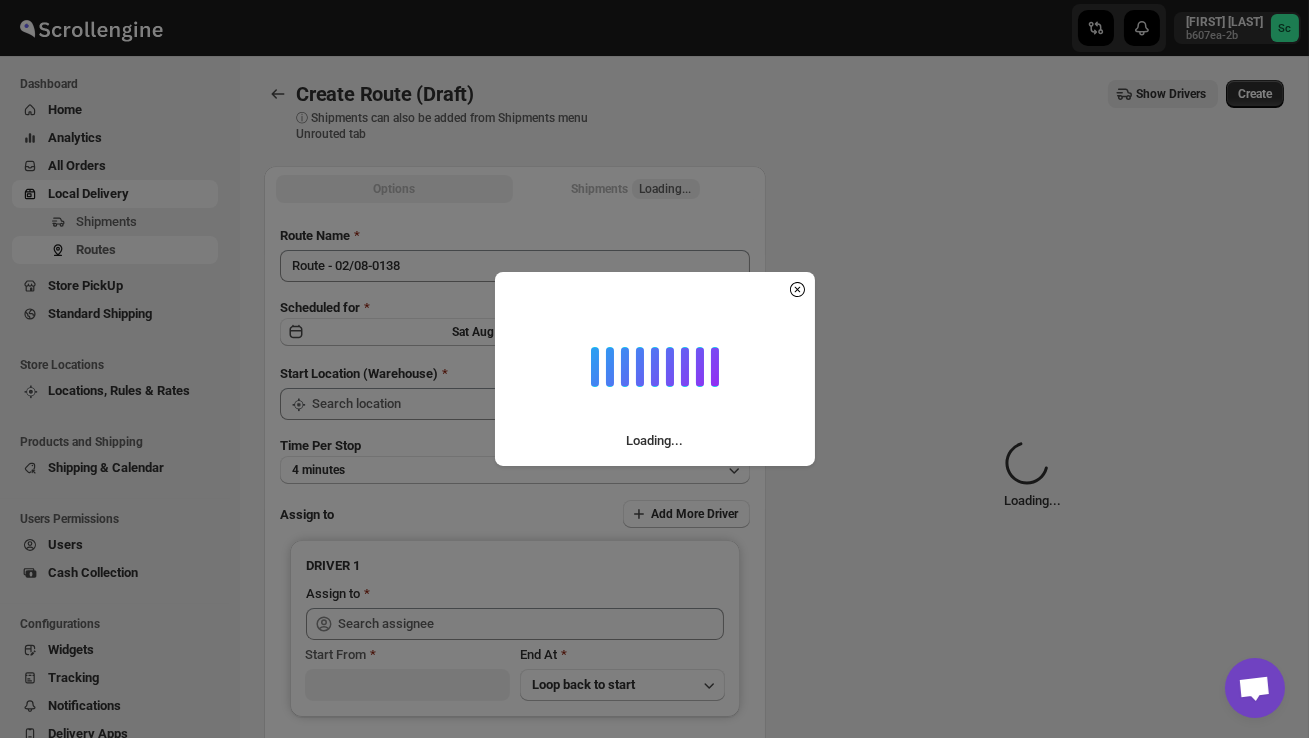 type on "DS02 Bileshivale" 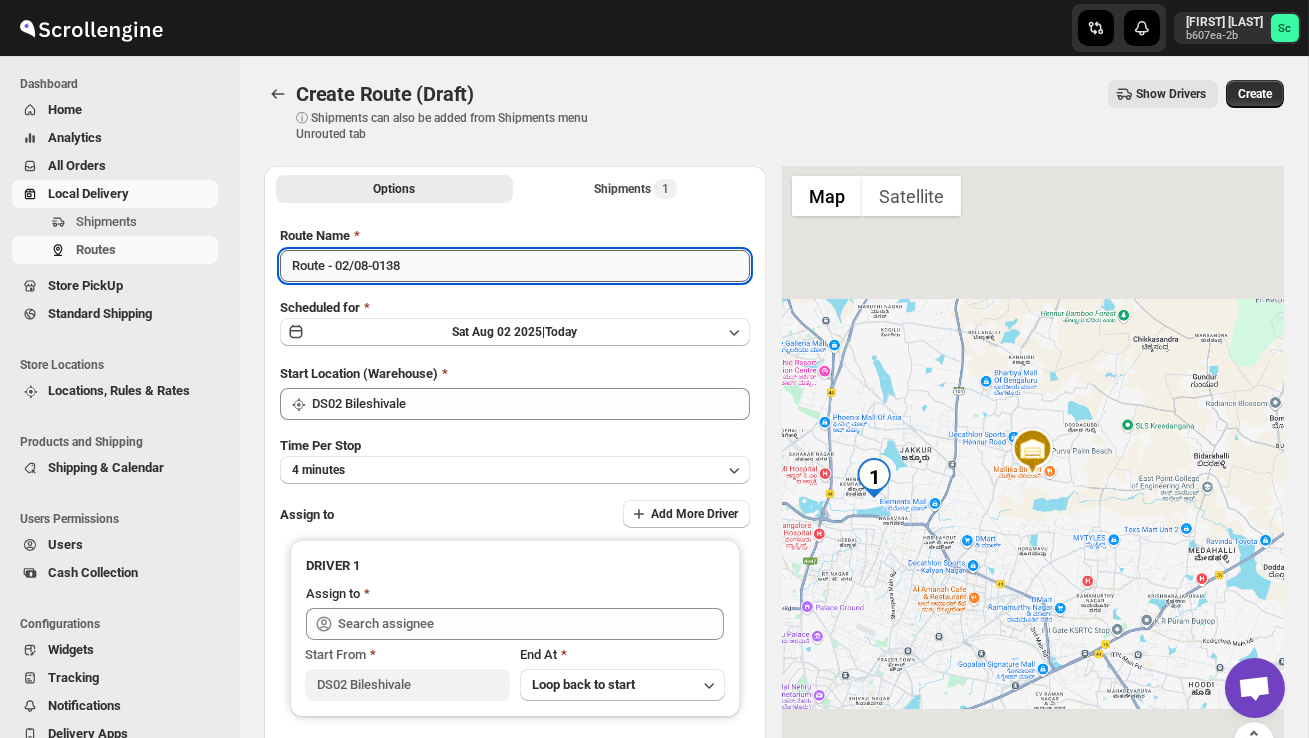 click on "Route - 02/08-0138" at bounding box center [515, 266] 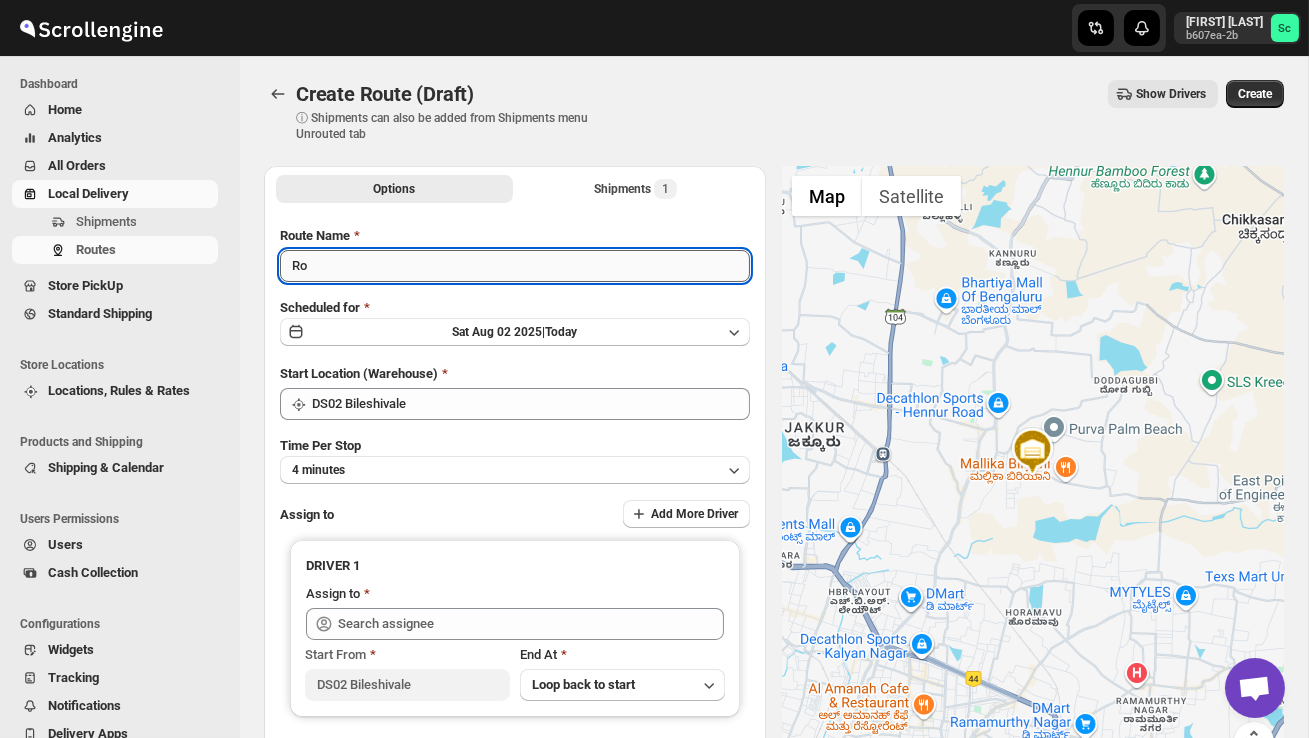 type on "R" 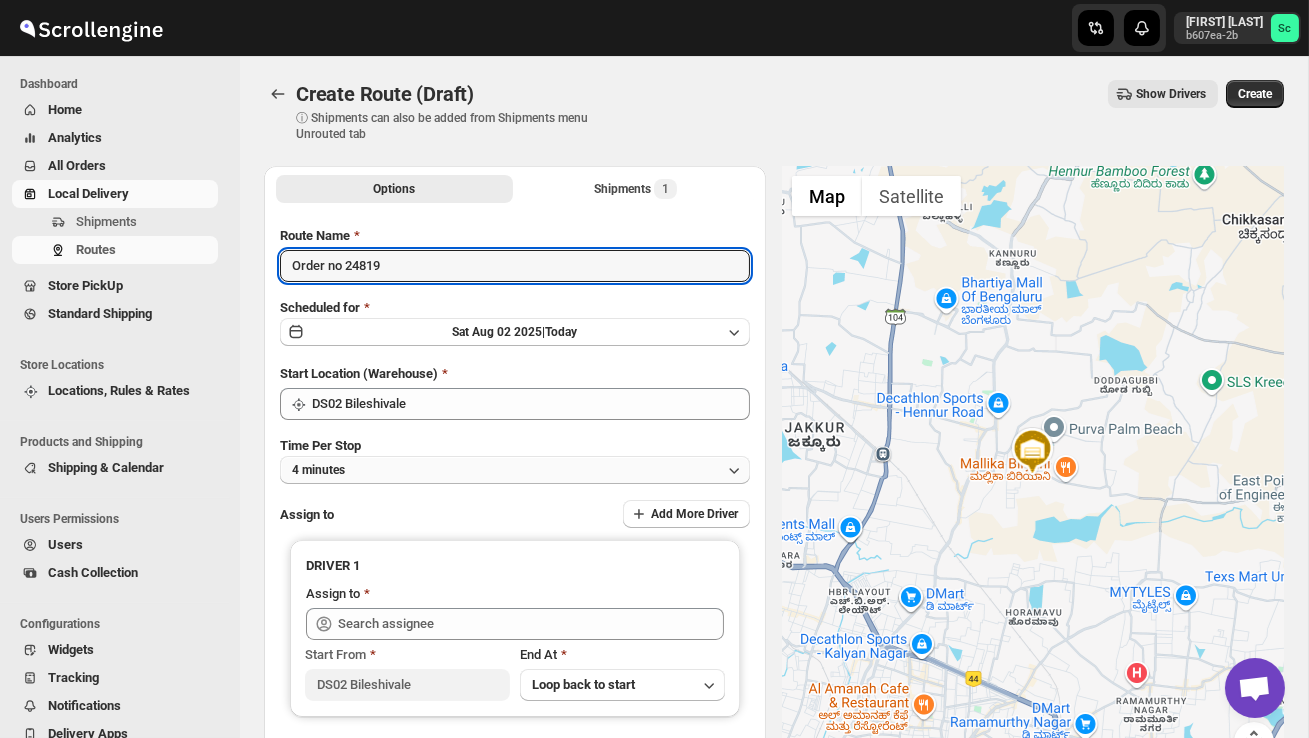 type on "Order no 24819" 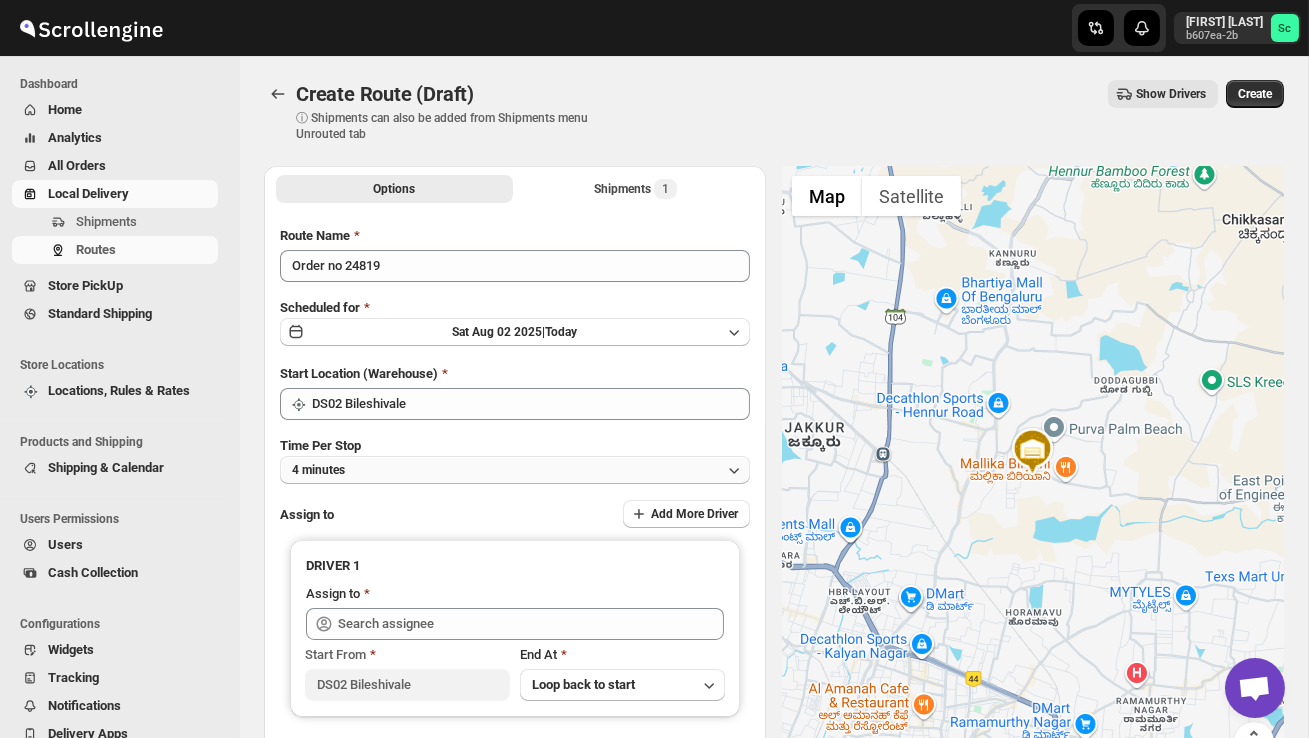 click on "4 minutes" at bounding box center (515, 470) 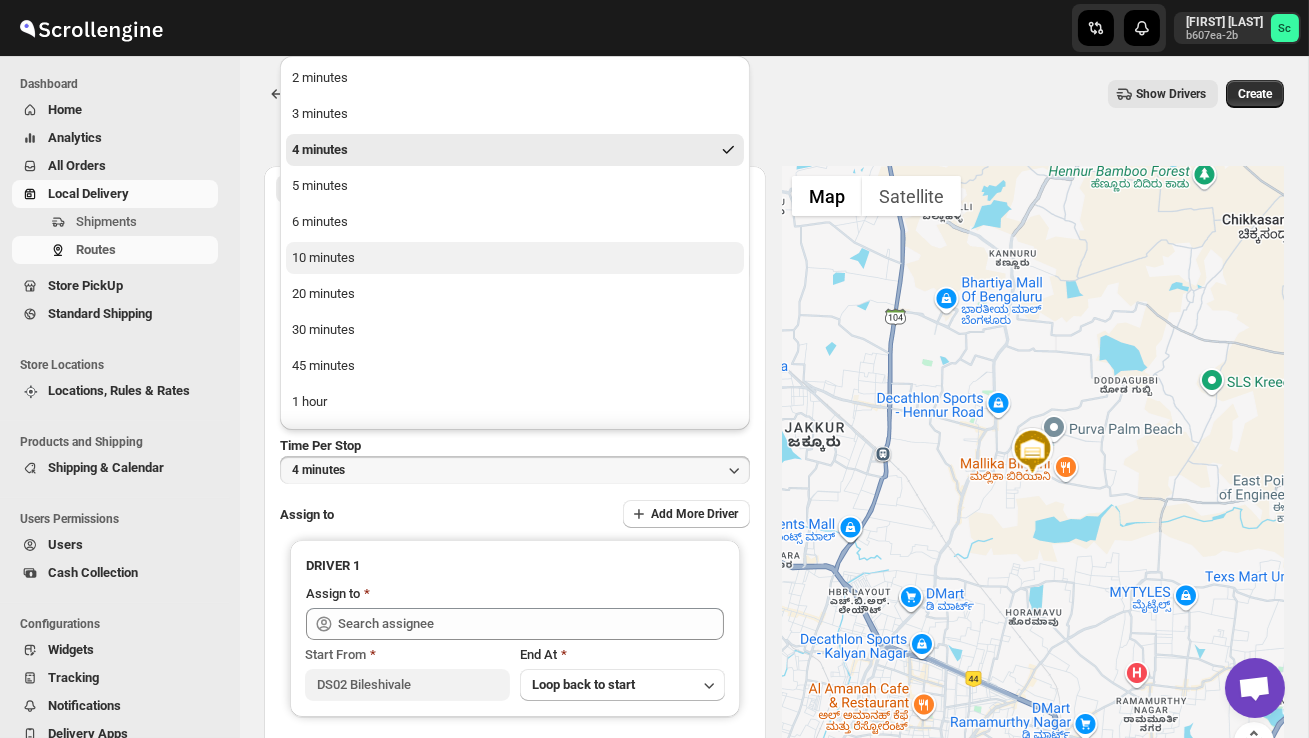 click on "10 minutes" at bounding box center (515, 258) 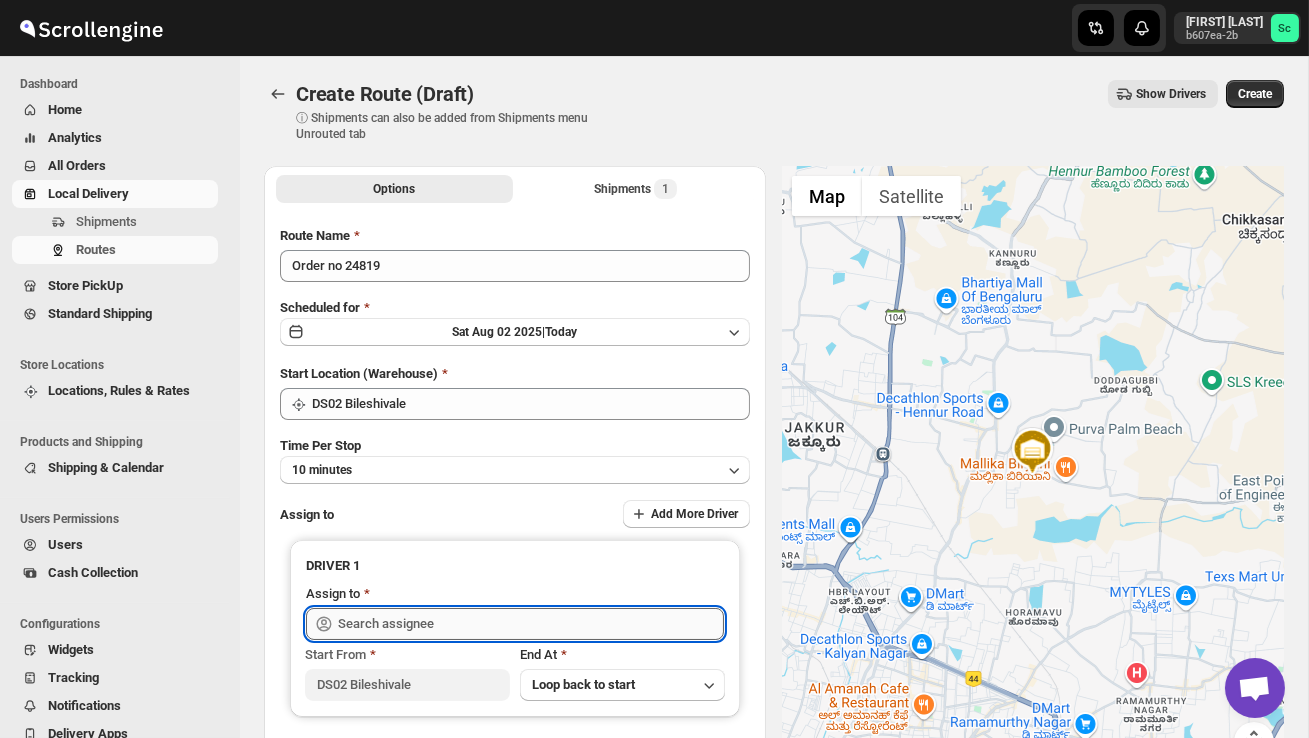 click at bounding box center (531, 624) 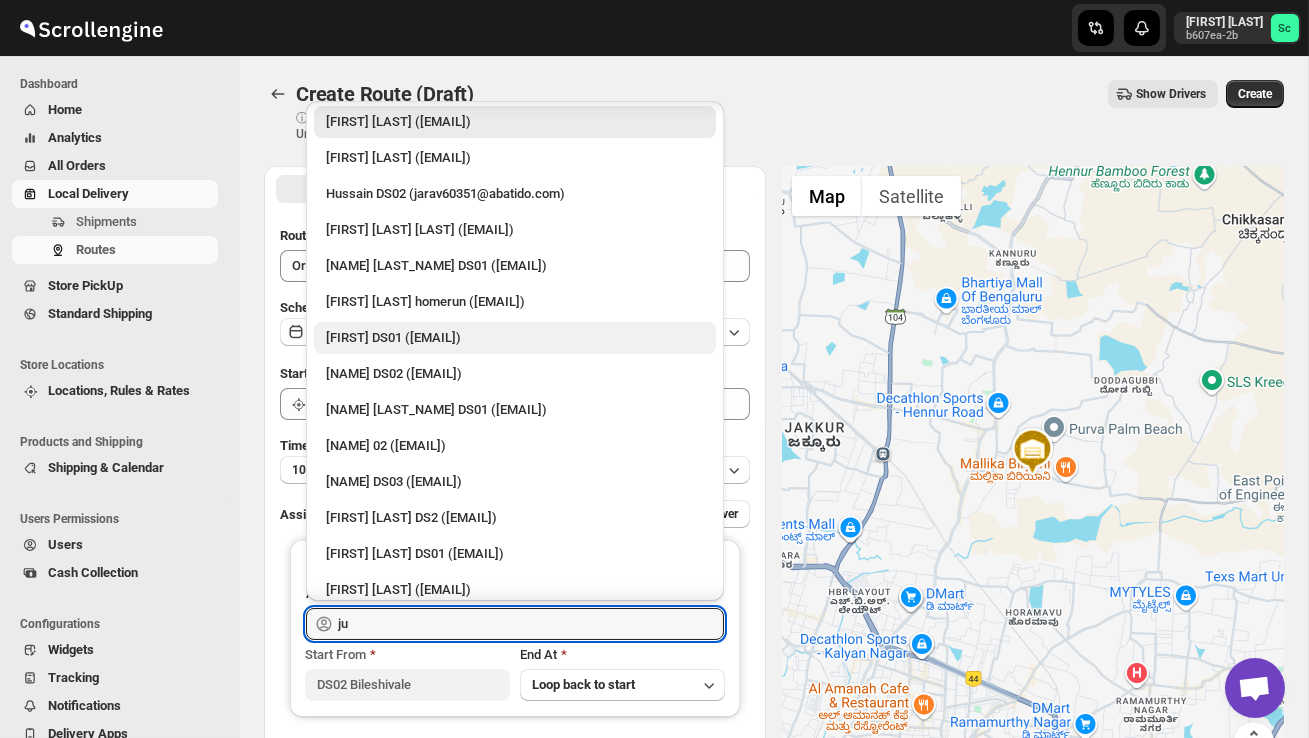 scroll, scrollTop: 0, scrollLeft: 0, axis: both 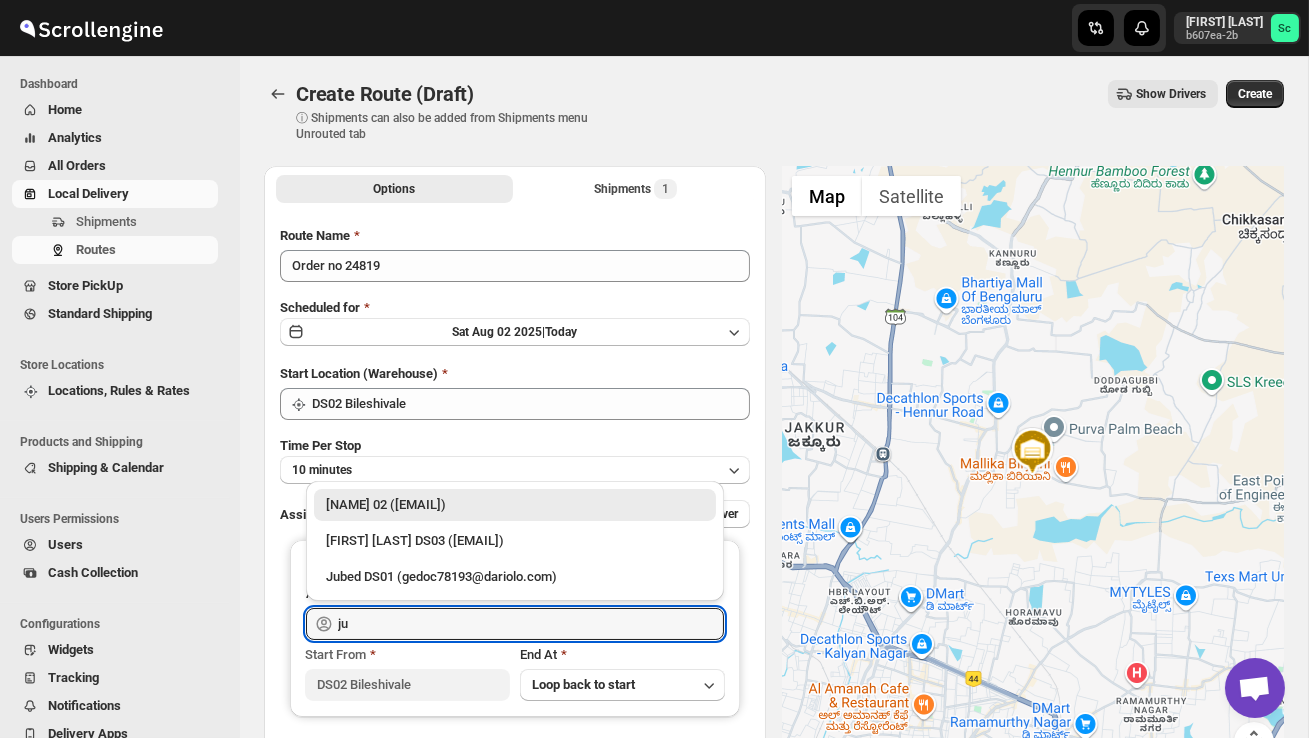 type on "j" 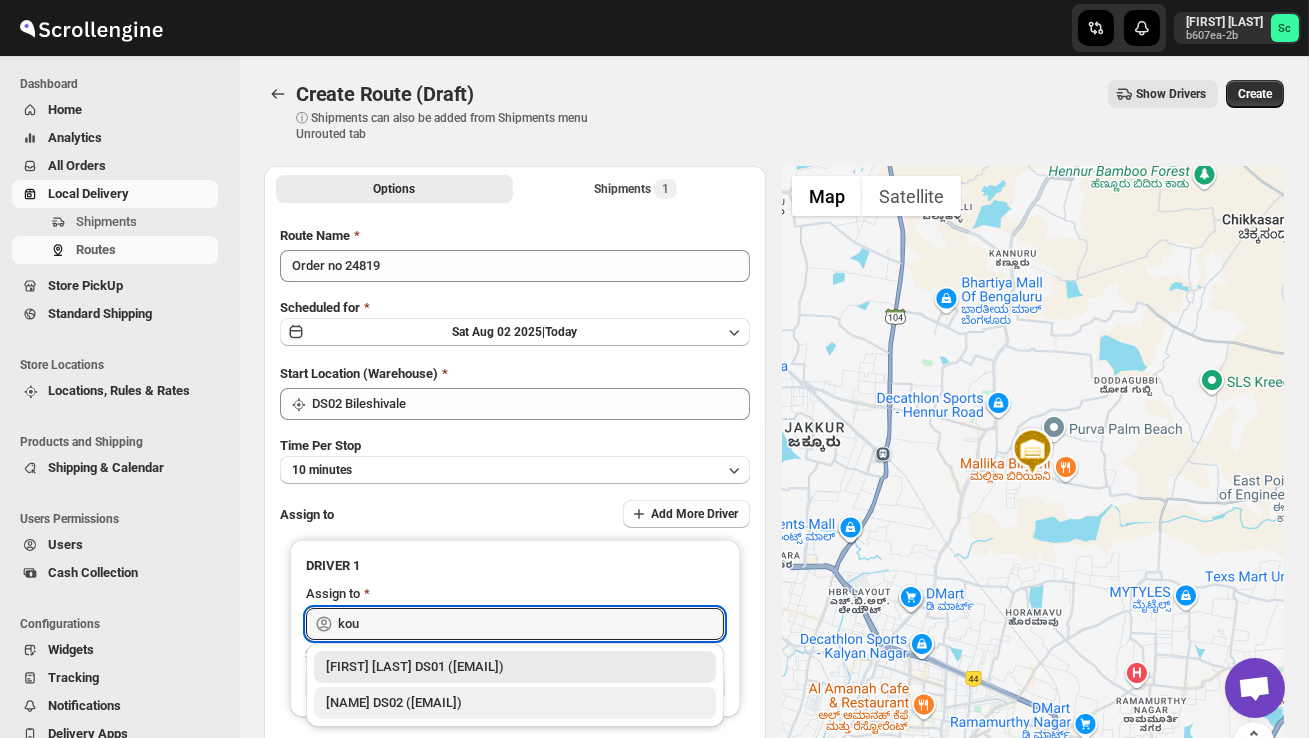 click on "KOUSOR DS02 (xivebi6567@decodewp.com)" at bounding box center (515, 703) 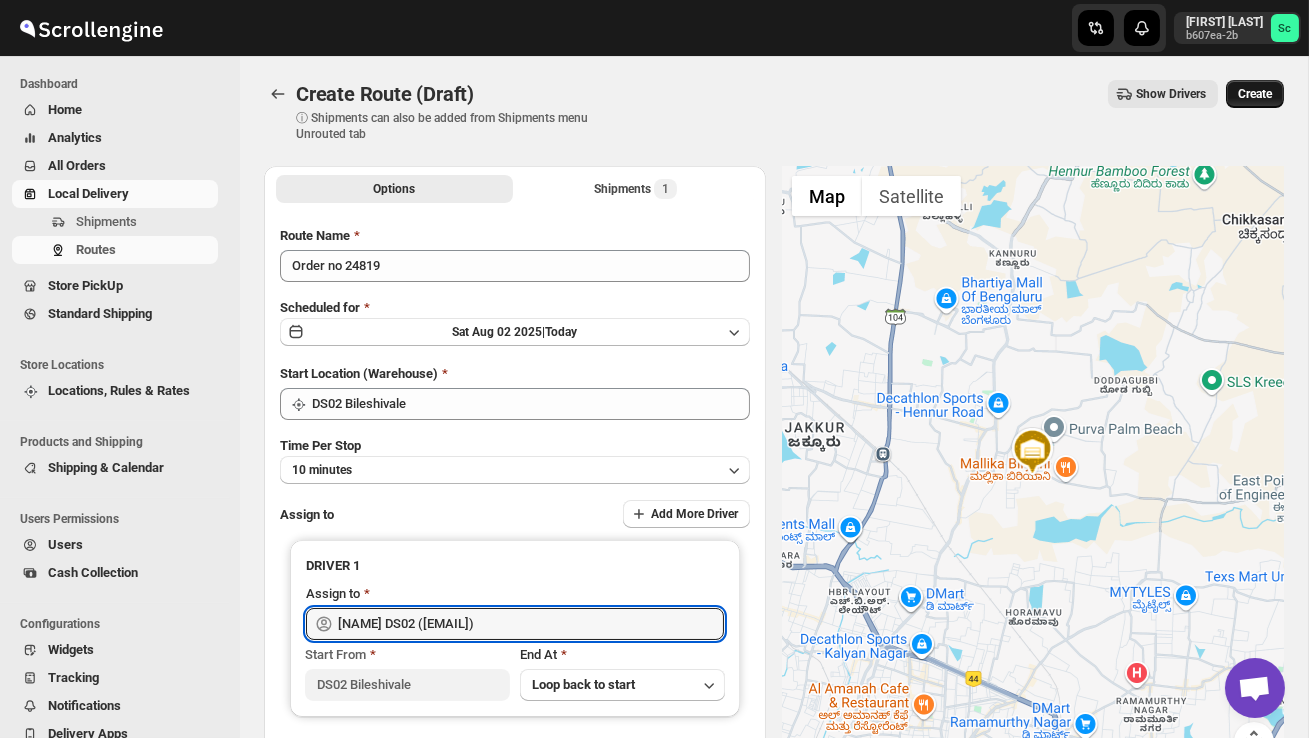 type on "KOUSOR DS02 (xivebi6567@decodewp.com)" 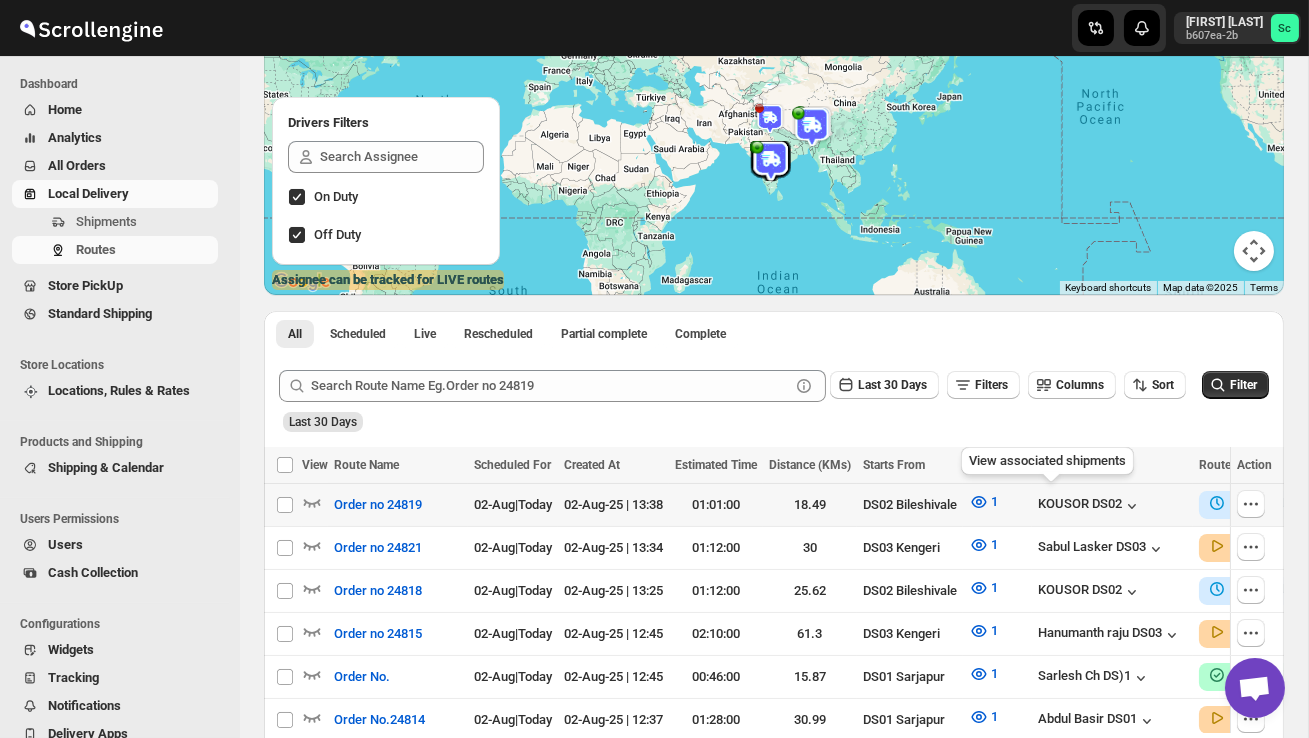 scroll, scrollTop: 215, scrollLeft: 0, axis: vertical 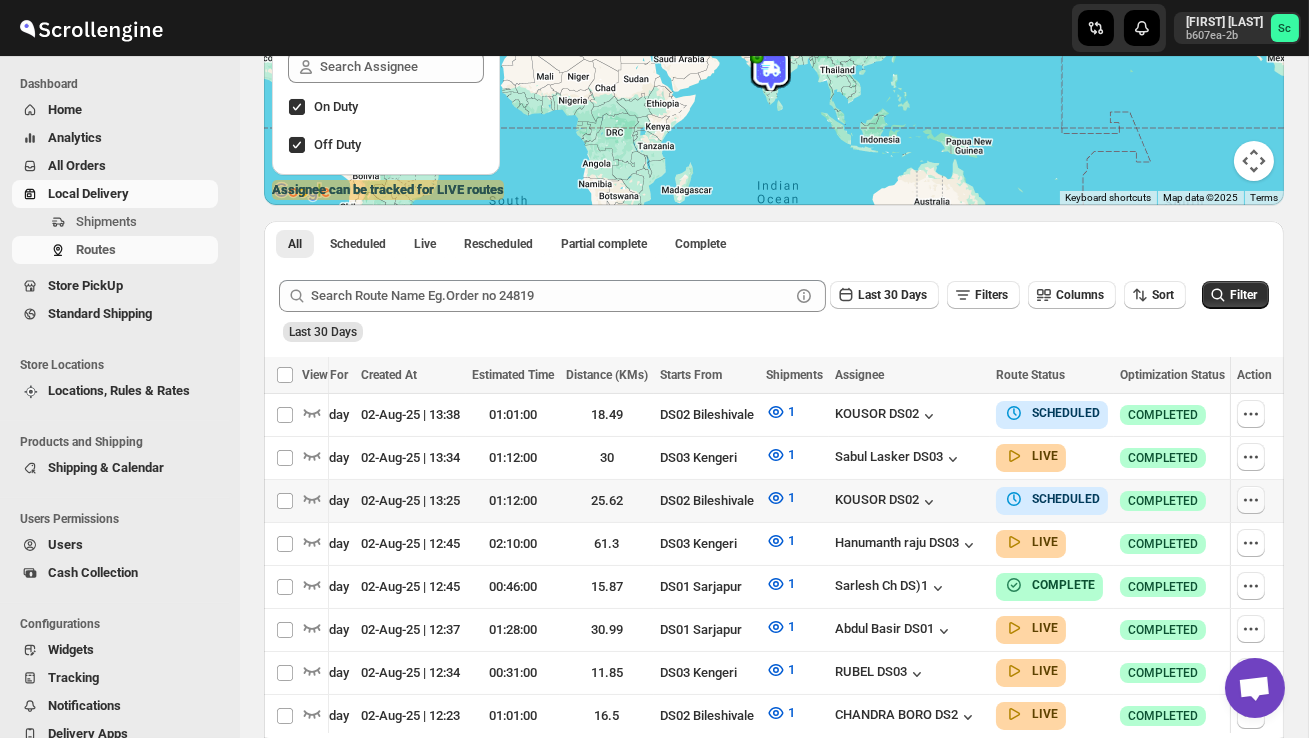 click 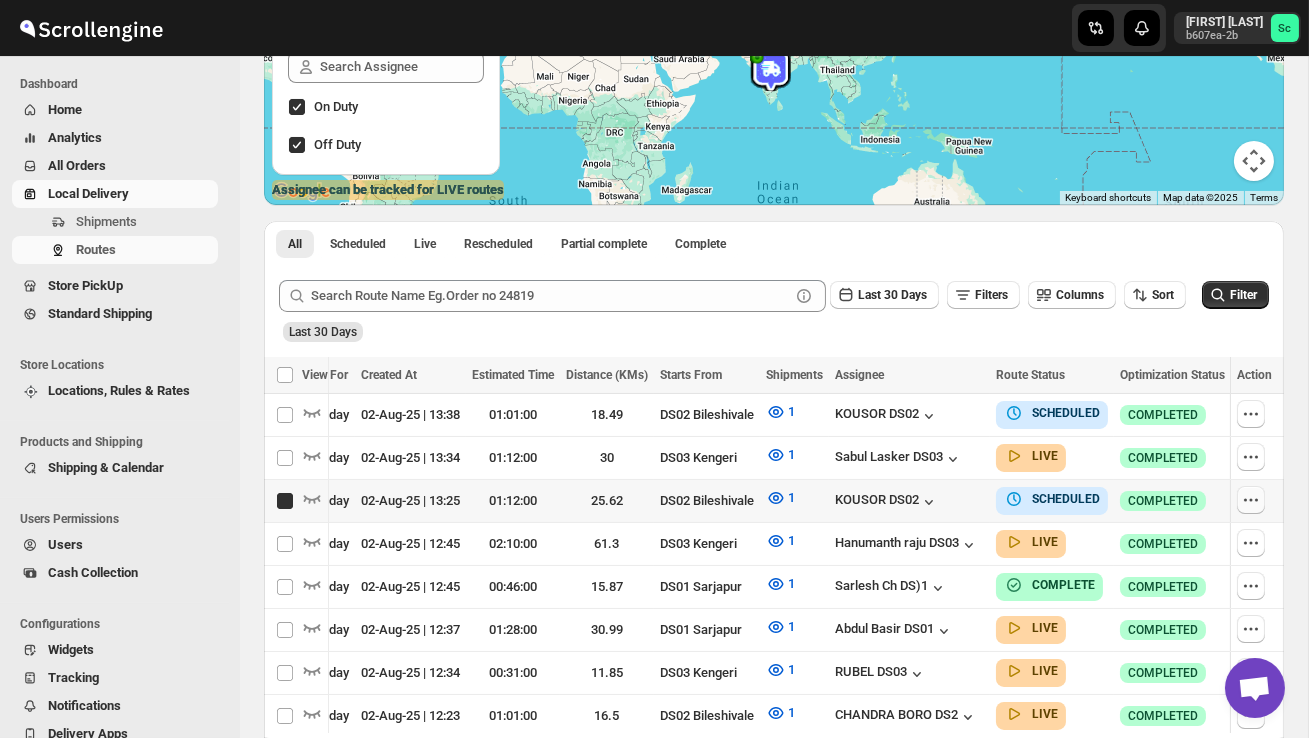 checkbox on "true" 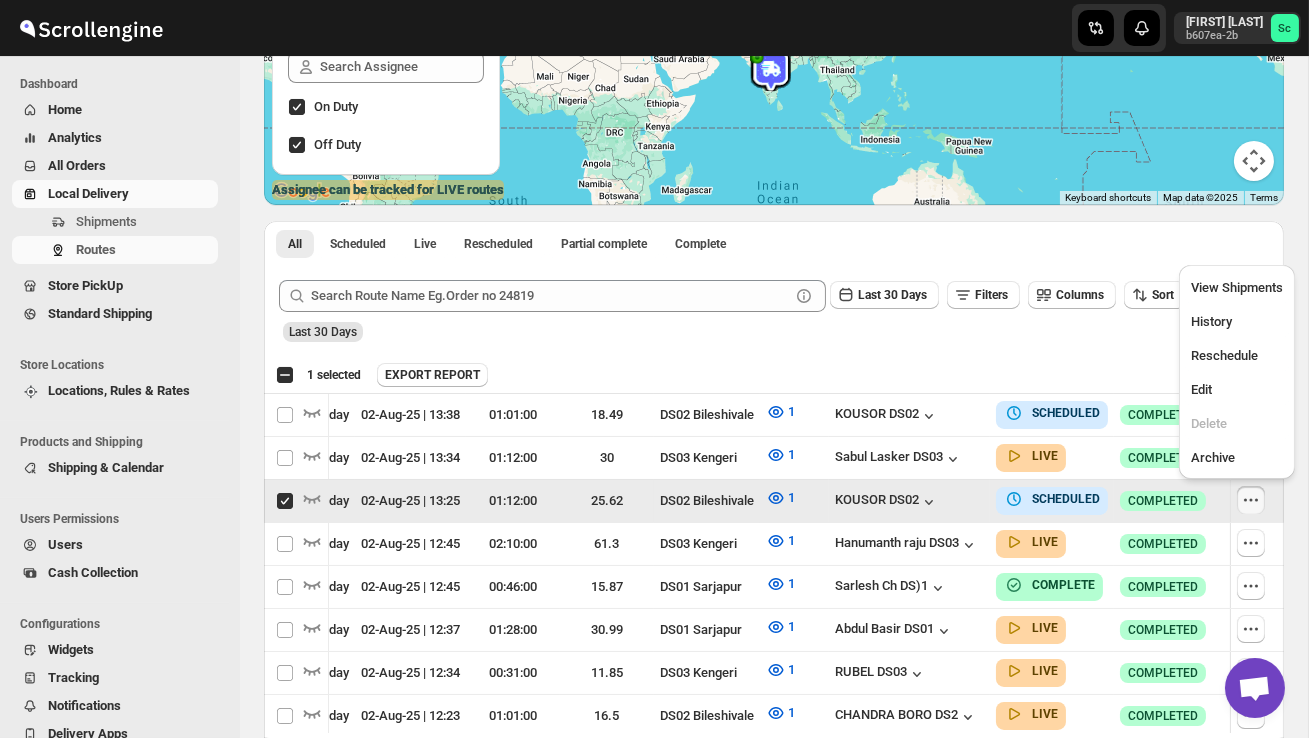 scroll, scrollTop: 0, scrollLeft: 1, axis: horizontal 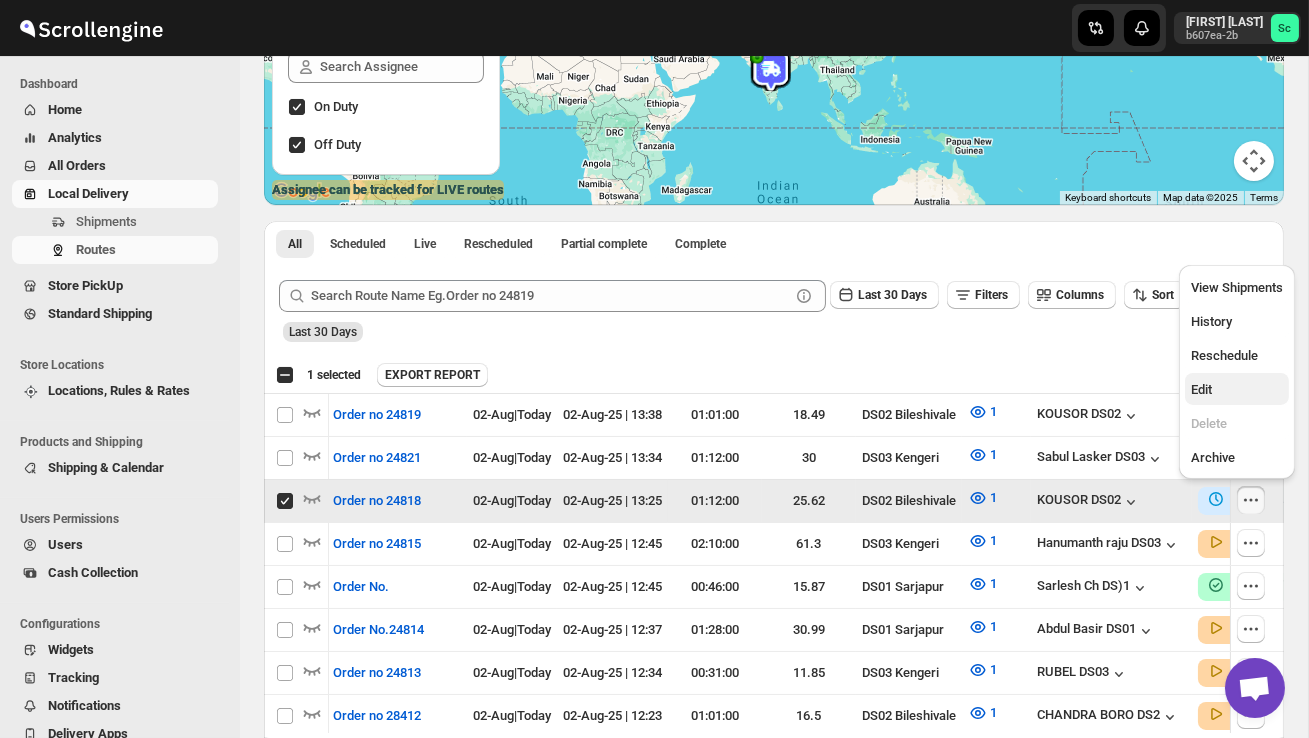 click on "Edit" at bounding box center (1237, 390) 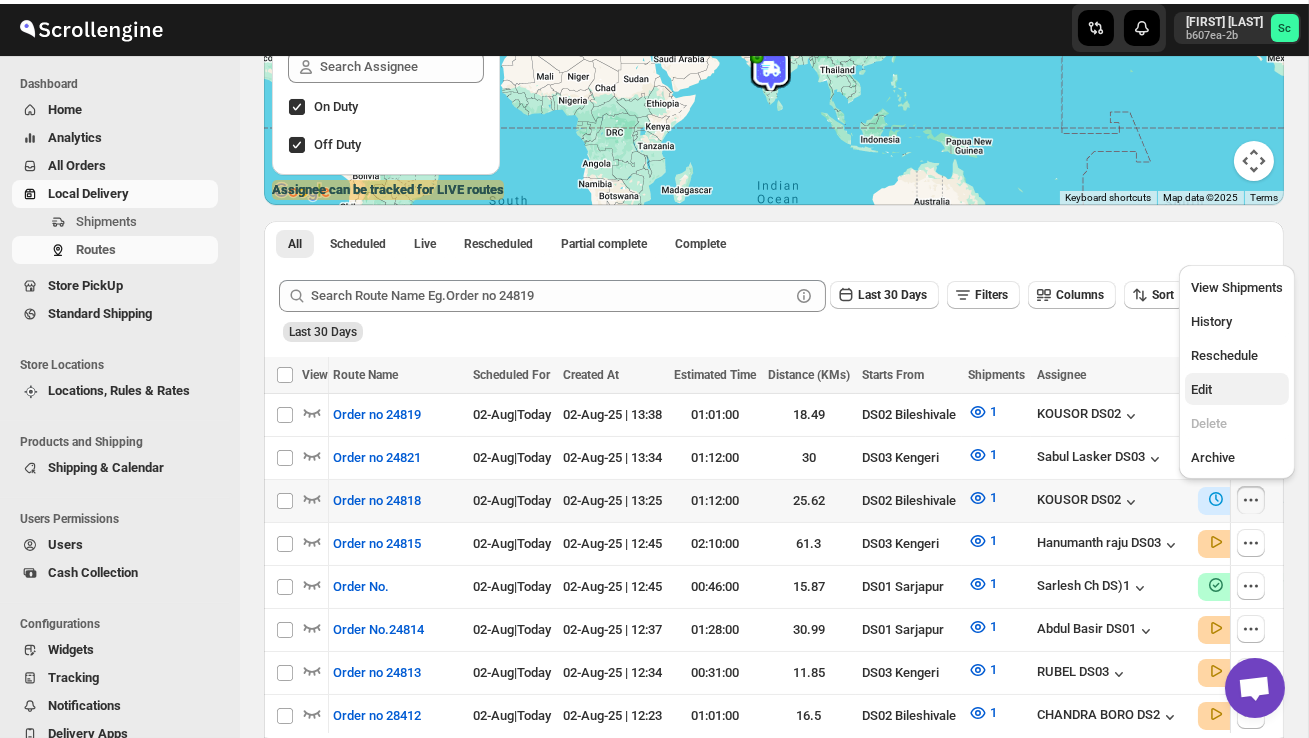 scroll, scrollTop: 0, scrollLeft: 0, axis: both 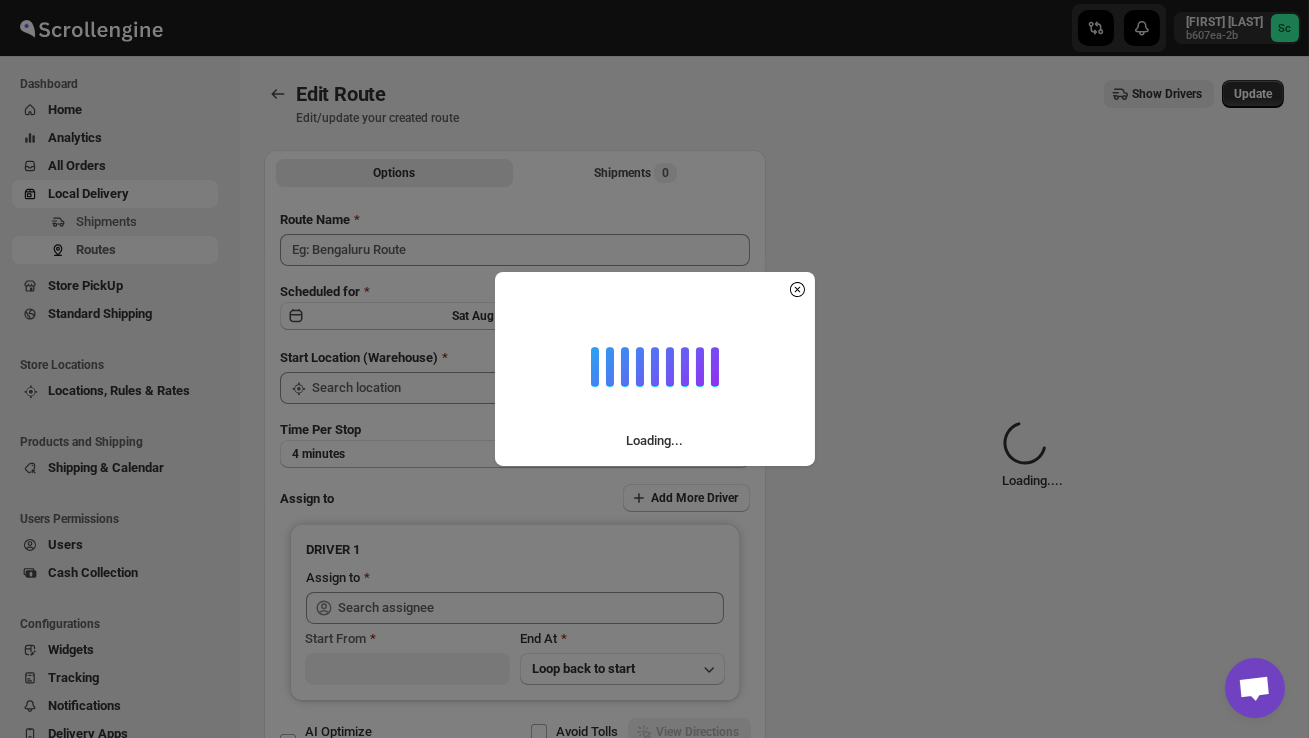 type on "Order no 24818" 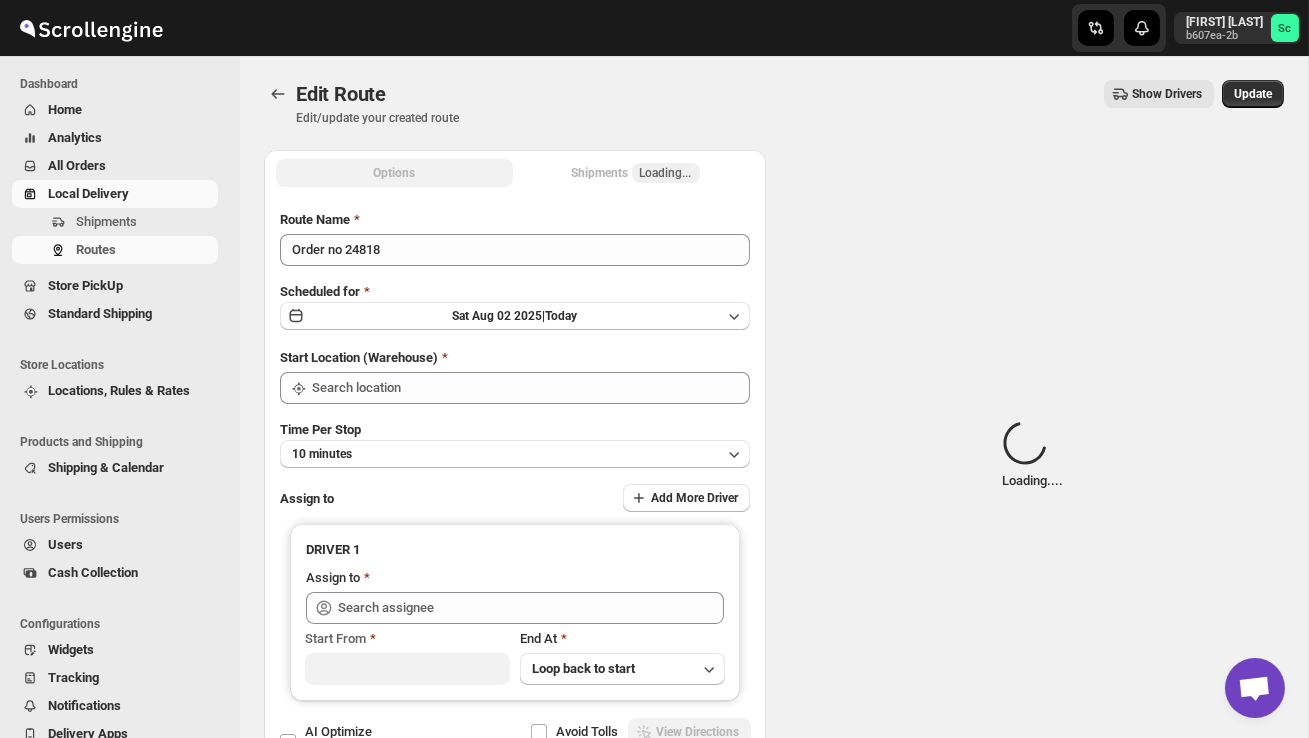 type on "DS02 Bileshivale" 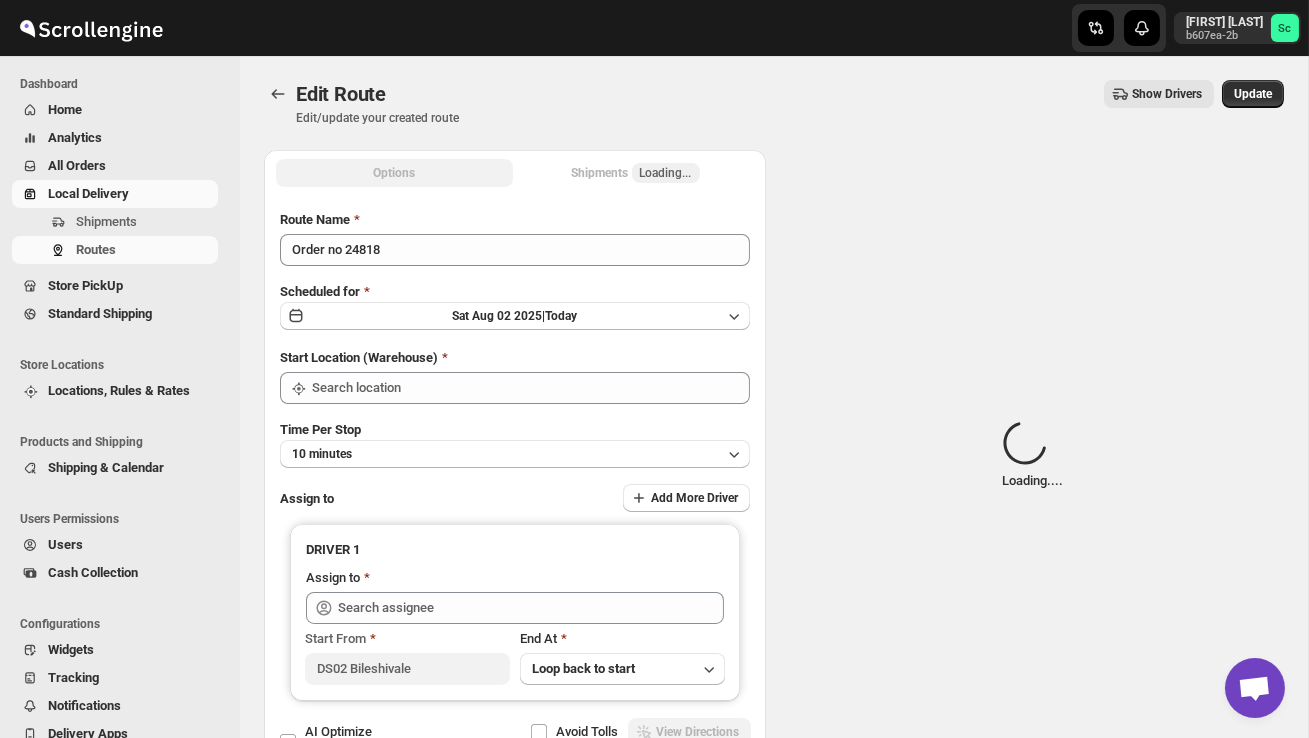 type on "DS02 Bileshivale" 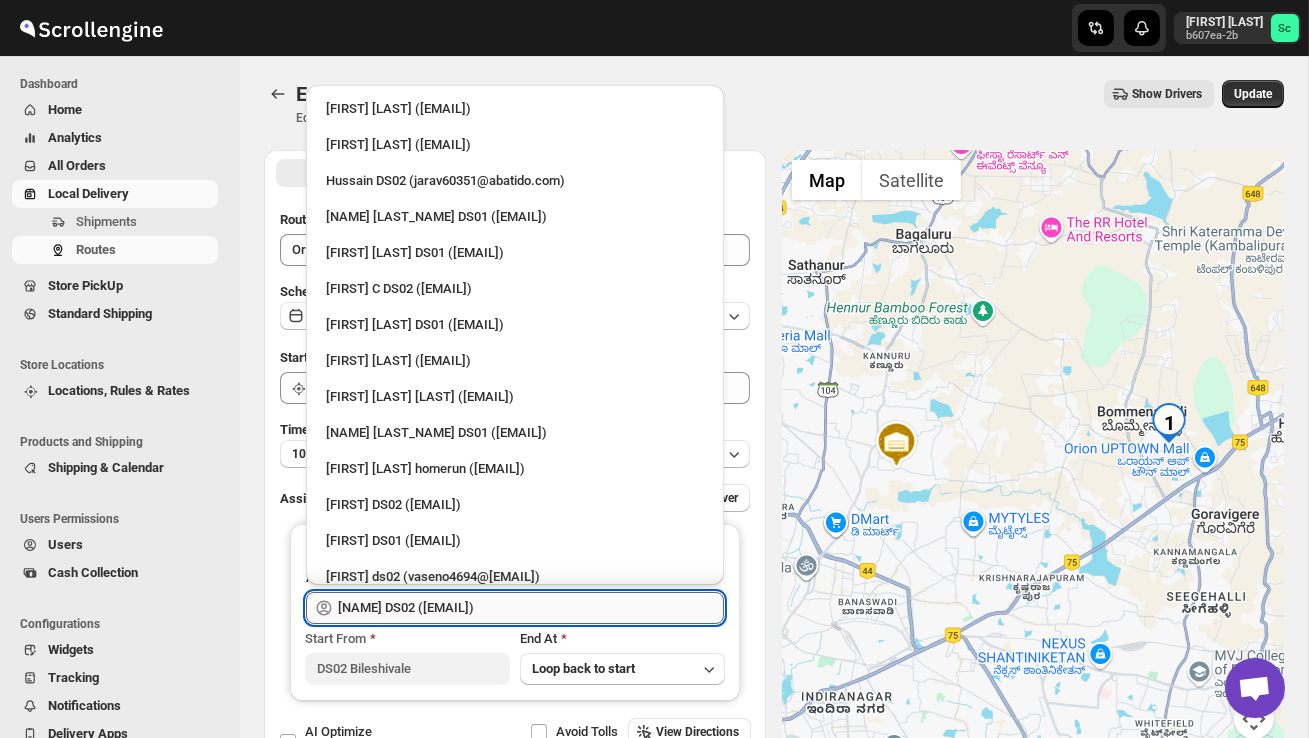 click on "KOUSOR DS02 (xivebi6567@decodewp.com)" at bounding box center [531, 608] 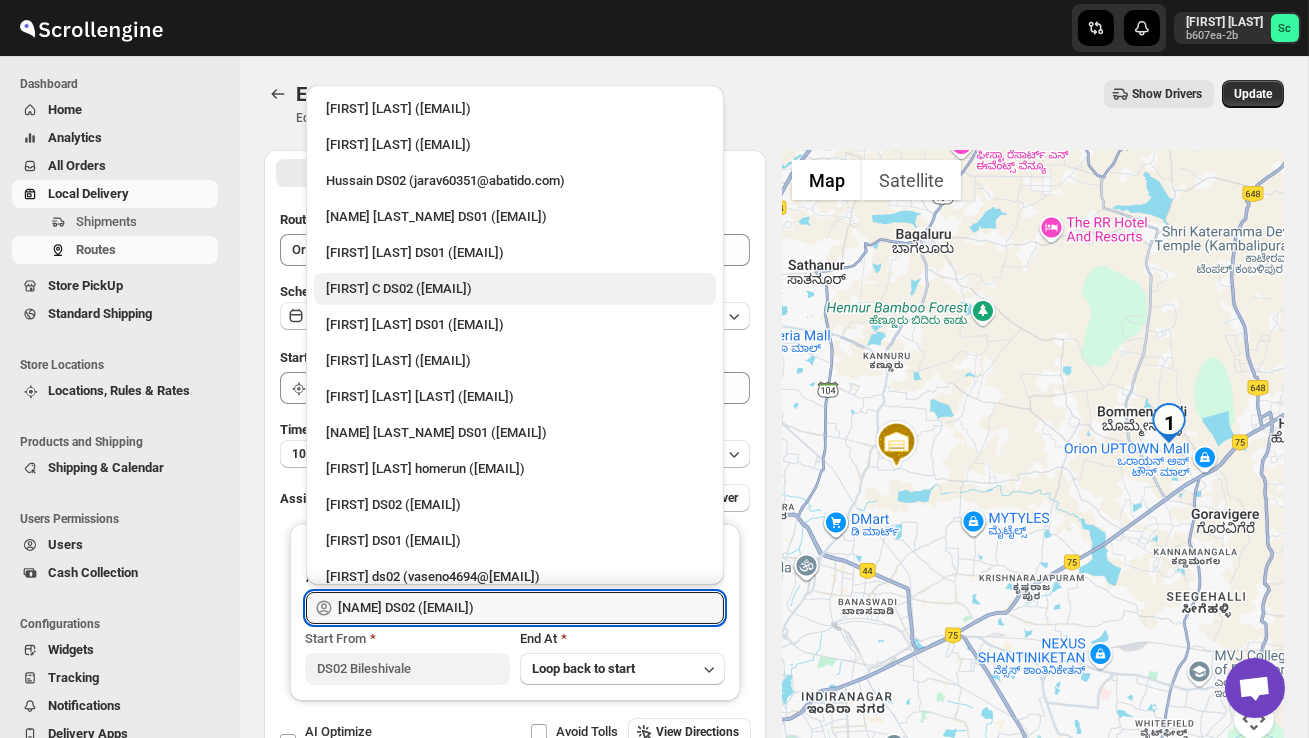 click on "[FIRST] [LAST] DS02 ([EMAIL])" at bounding box center (515, 289) 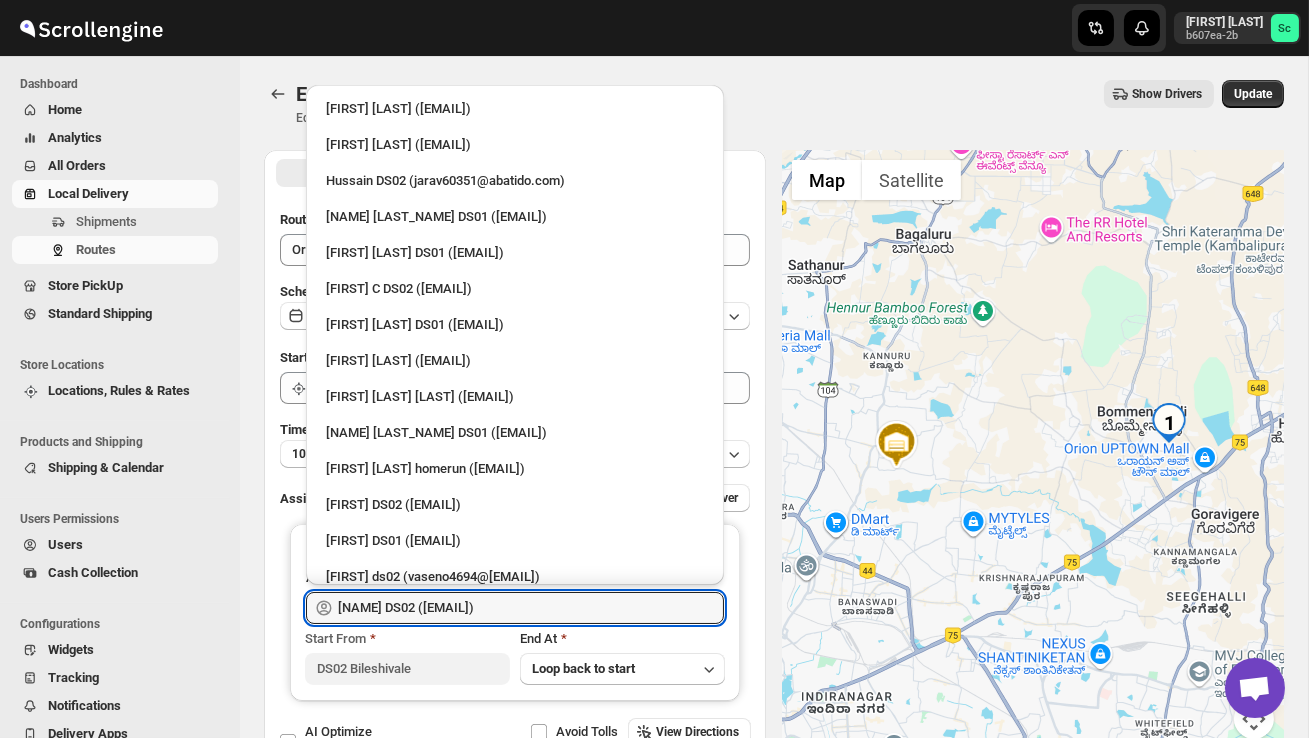 type on "[FIRST] [LAST] DS02 ([EMAIL])" 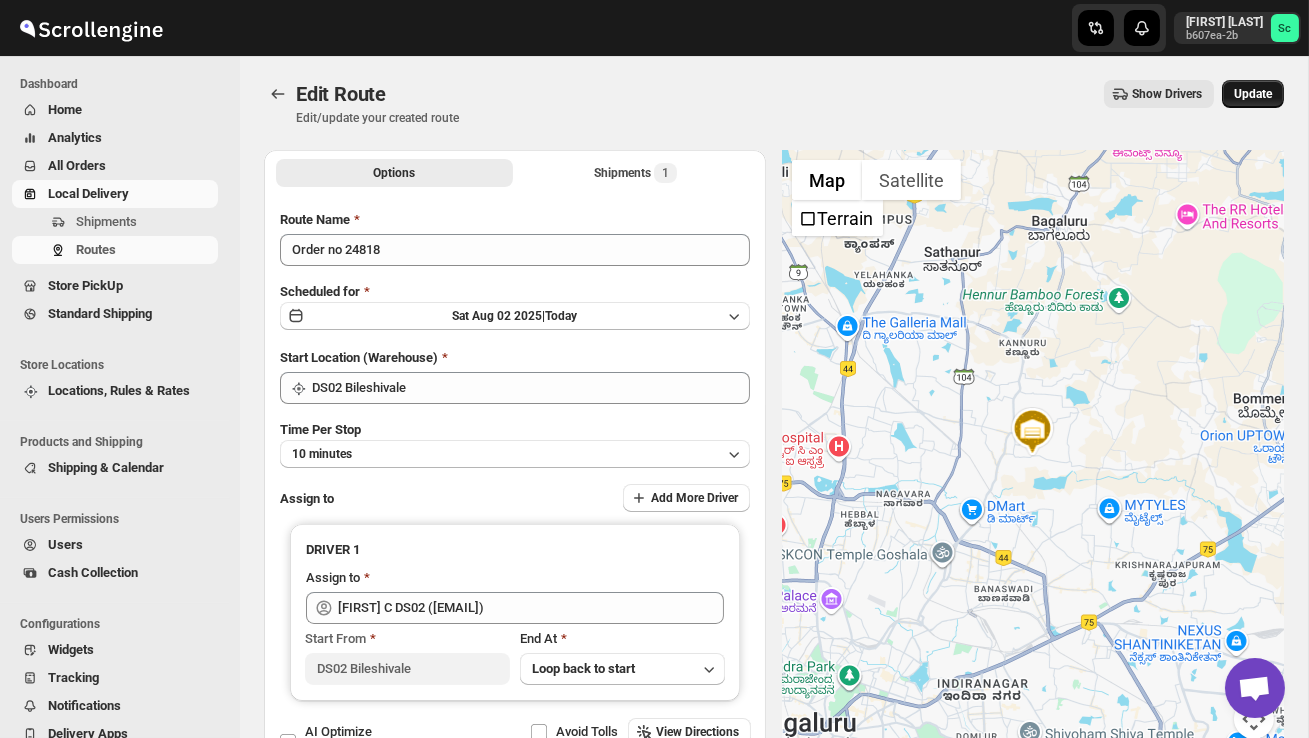 click on "Update" at bounding box center (1253, 94) 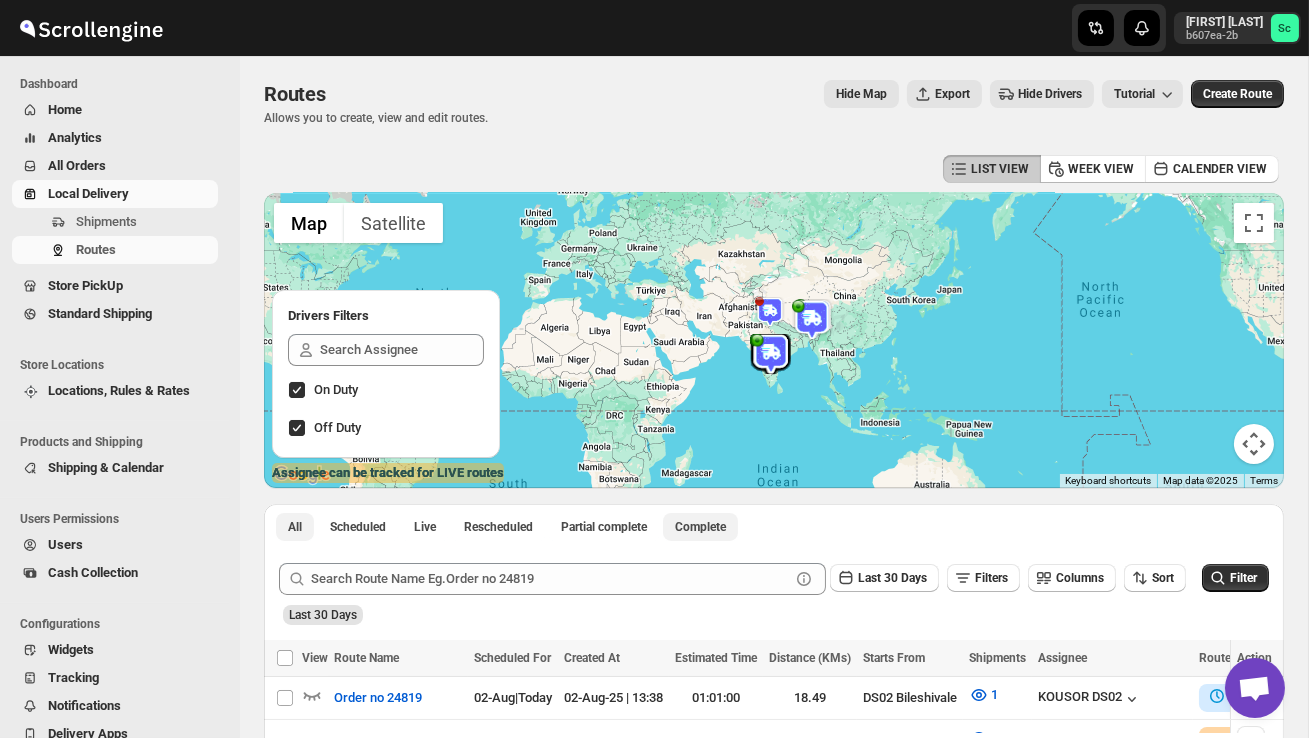 click on "Complete" at bounding box center (700, 527) 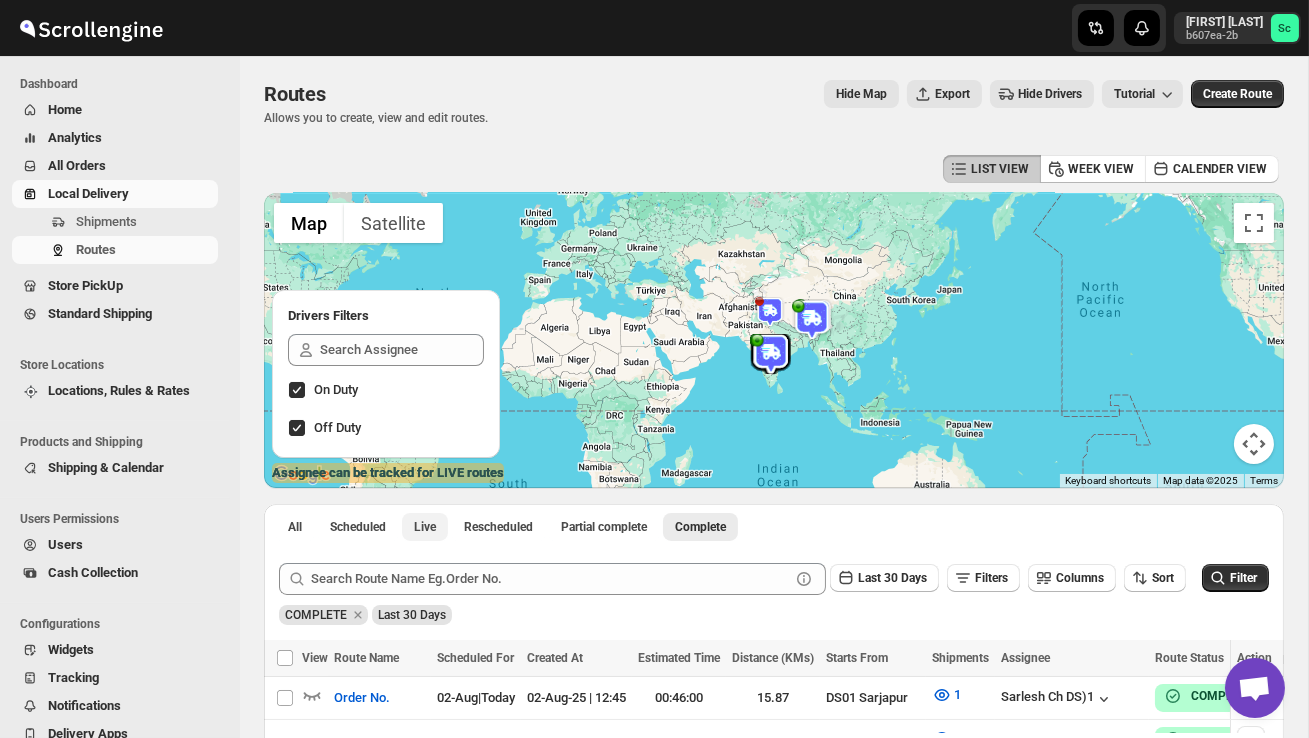 click on "Live" at bounding box center [425, 527] 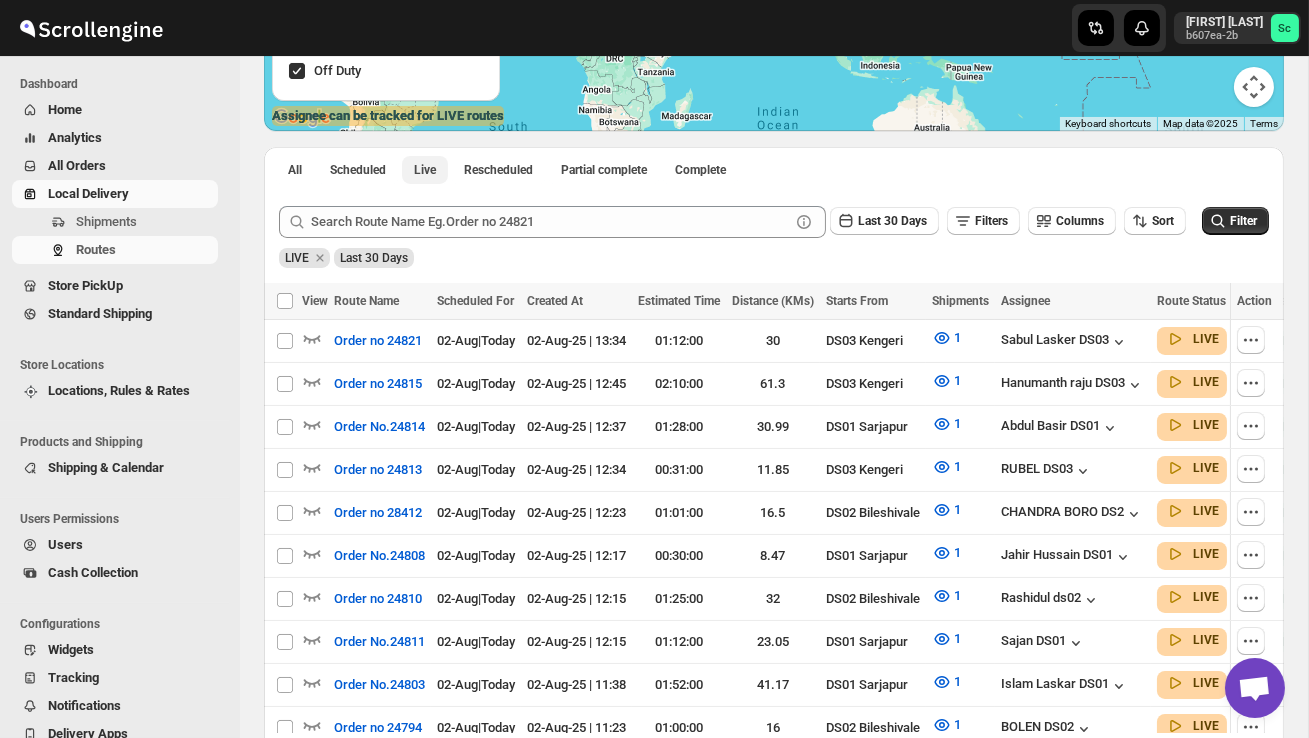 scroll, scrollTop: 440, scrollLeft: 0, axis: vertical 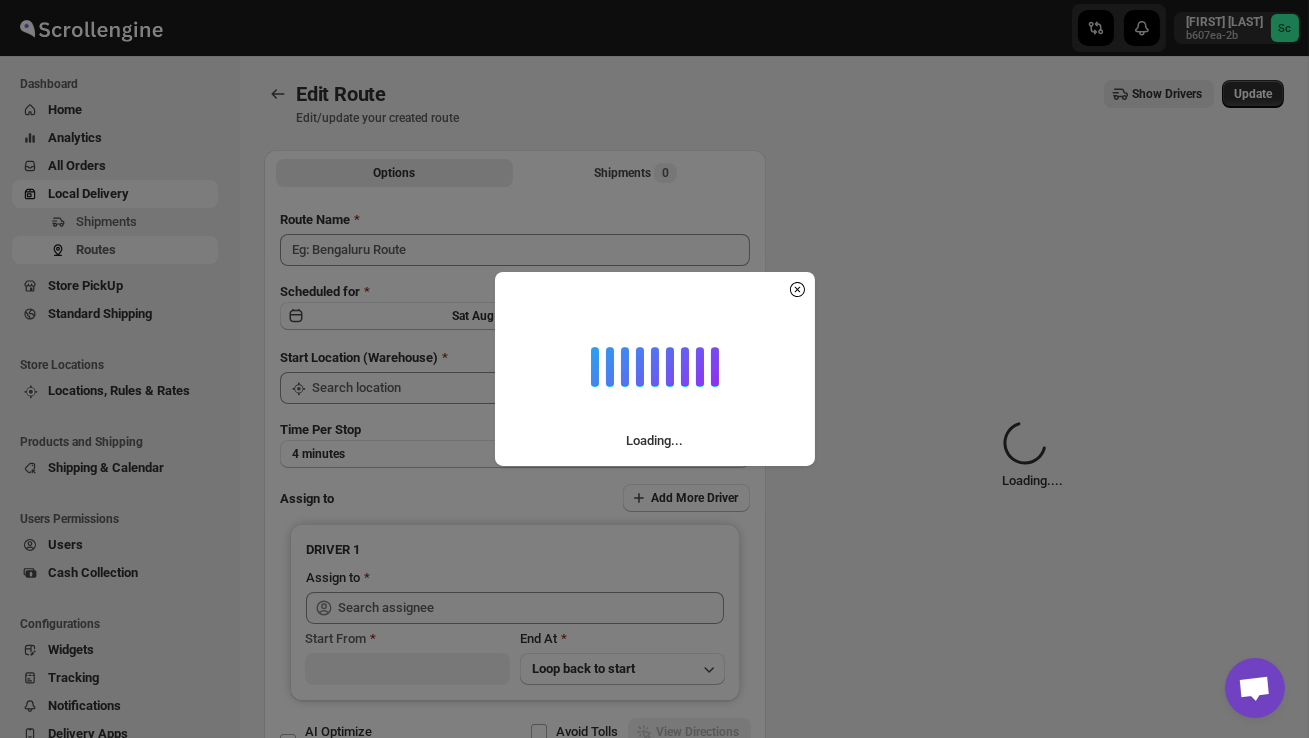 type on "Order no 24818" 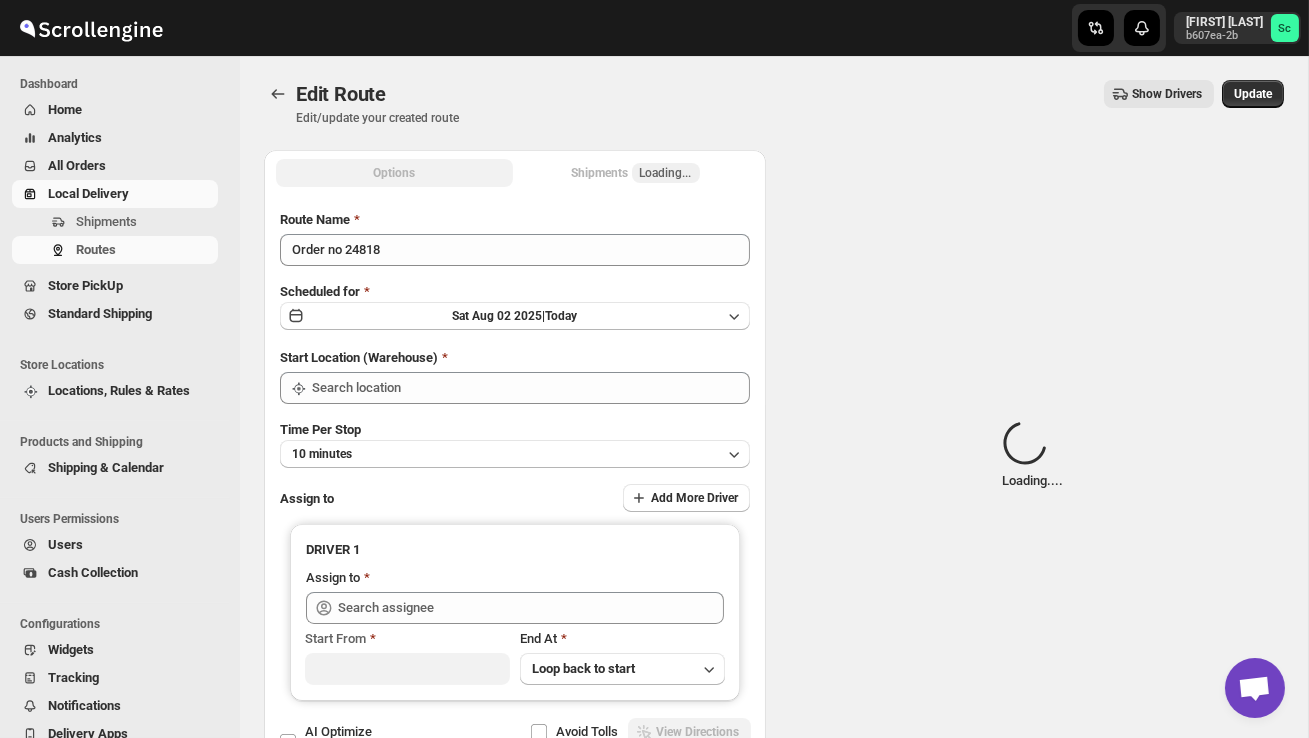 type on "DS02 Bileshivale" 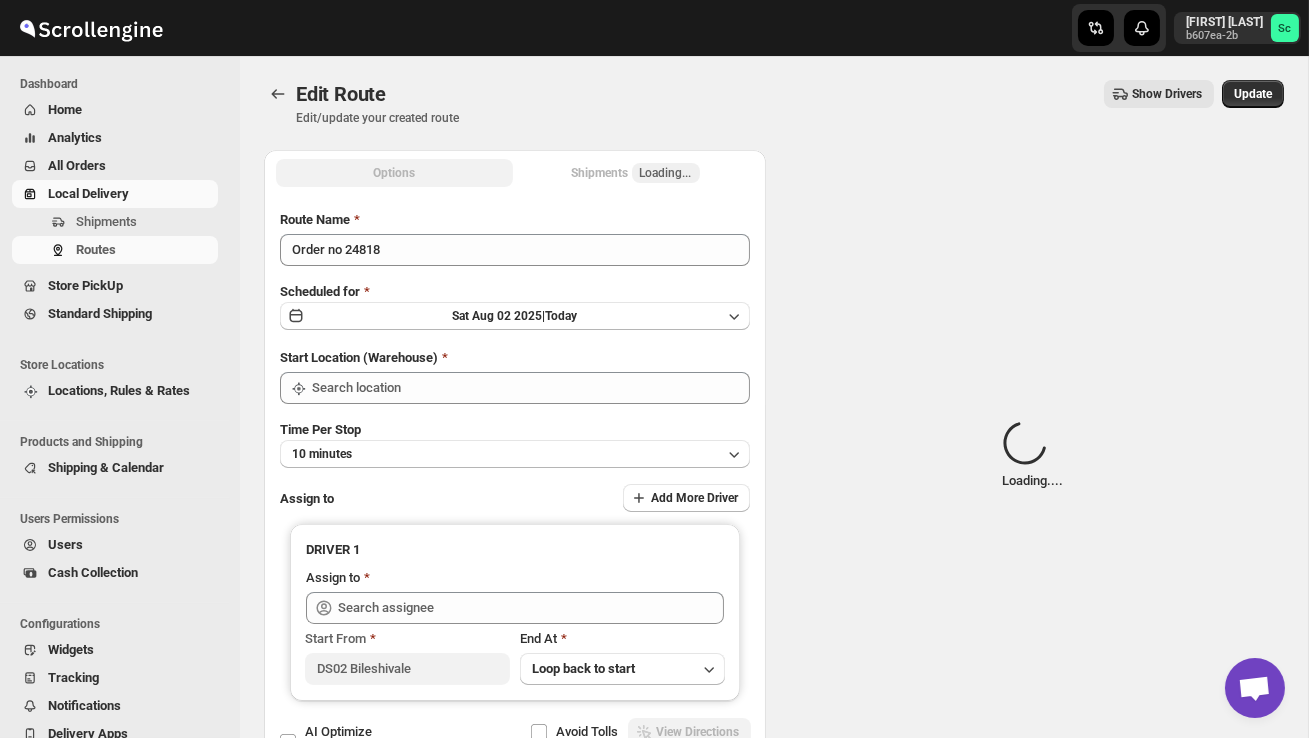 type on "DS02 Bileshivale" 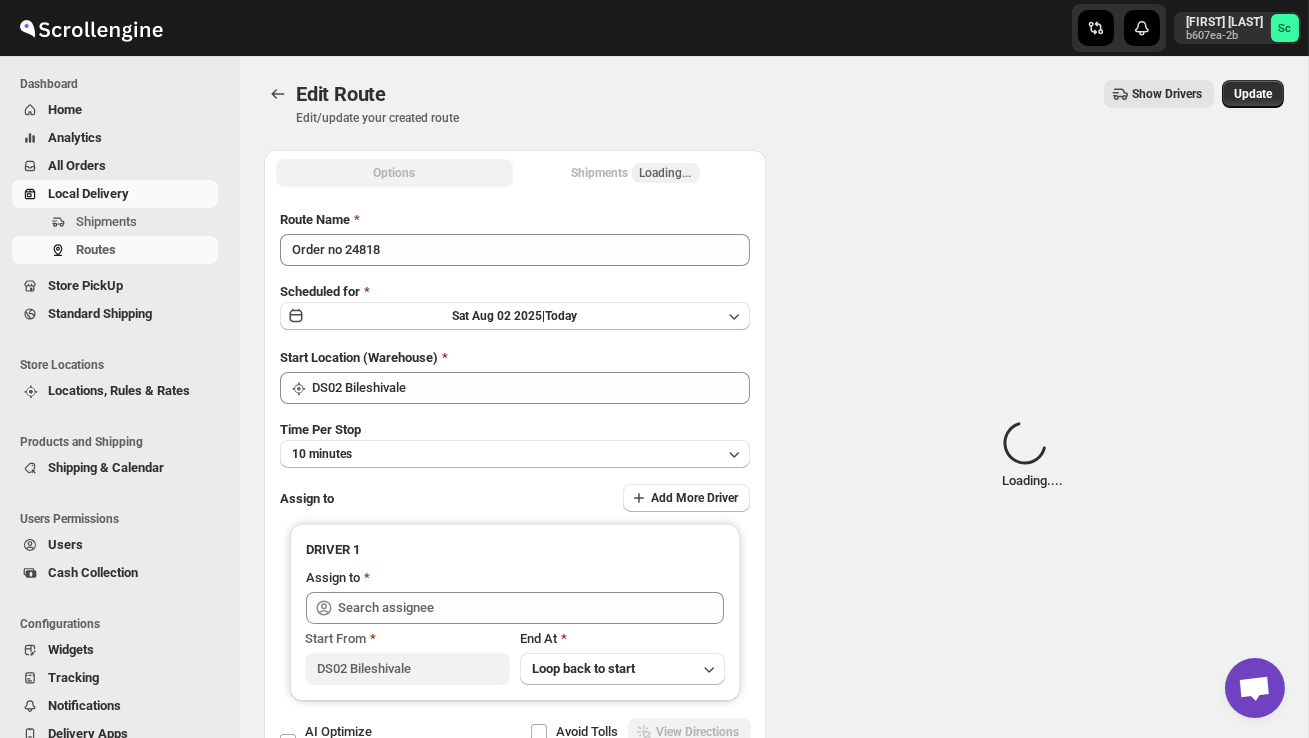 type on "[FIRST] [LAST] DS02 ([EMAIL])" 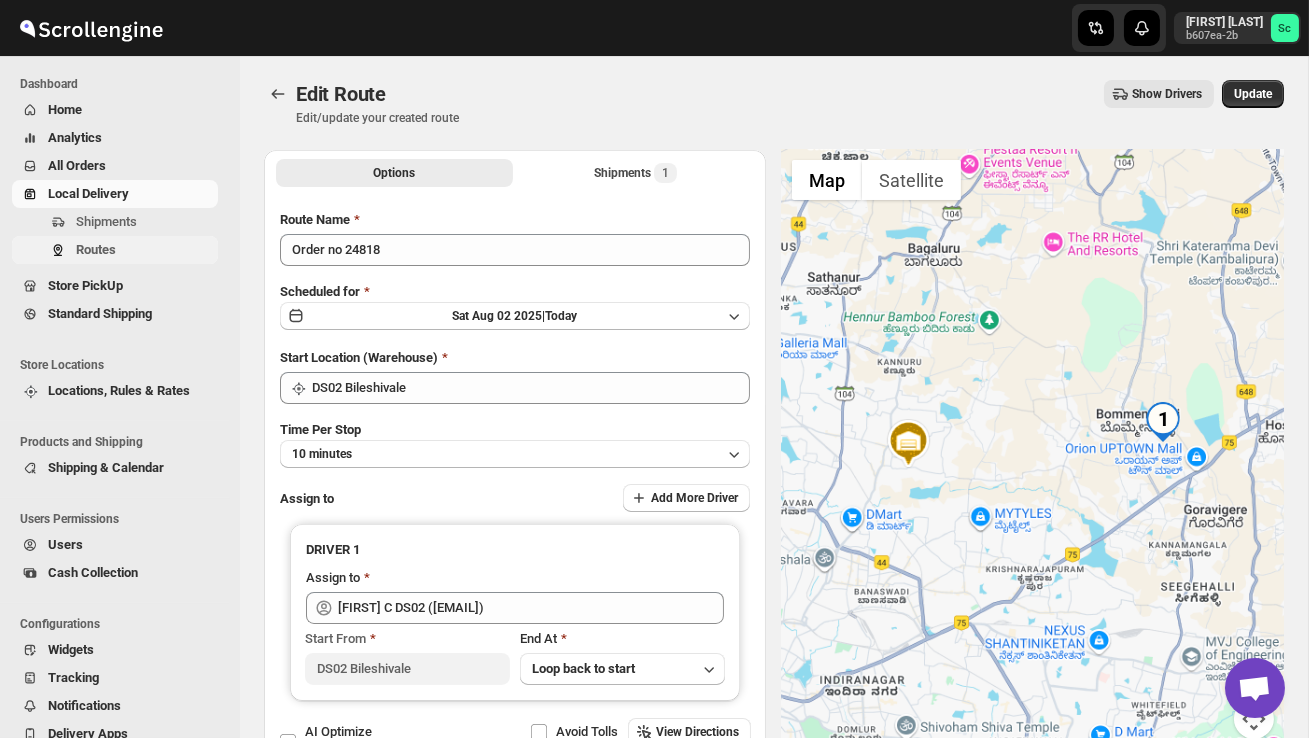 click on "Routes" at bounding box center [145, 250] 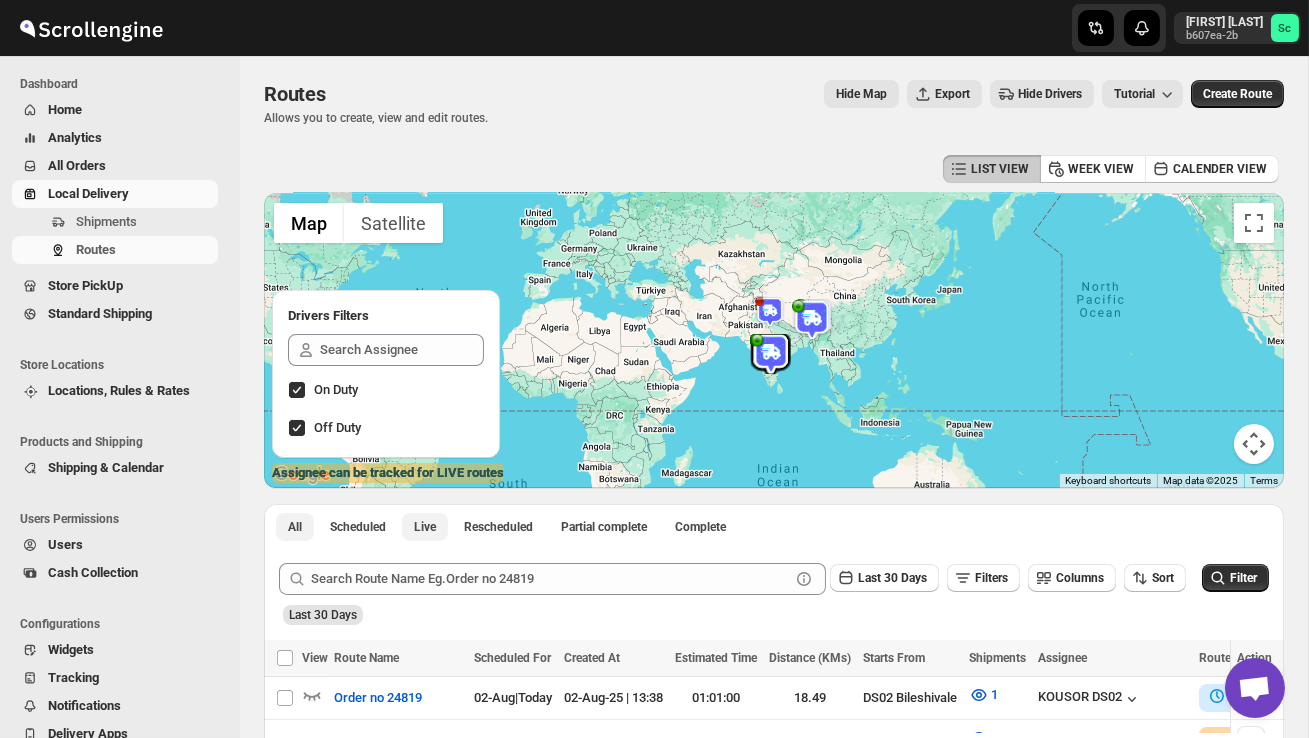 click on "Live" at bounding box center [425, 527] 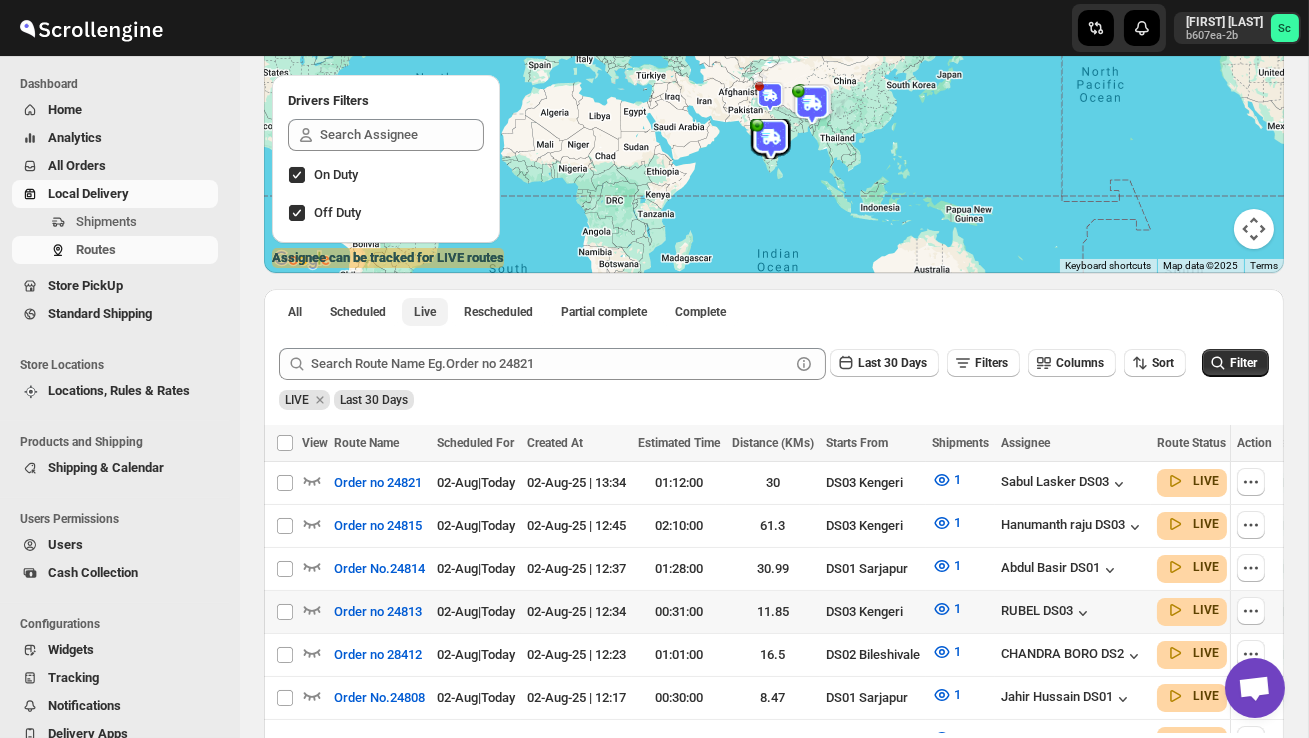 scroll, scrollTop: 522, scrollLeft: 0, axis: vertical 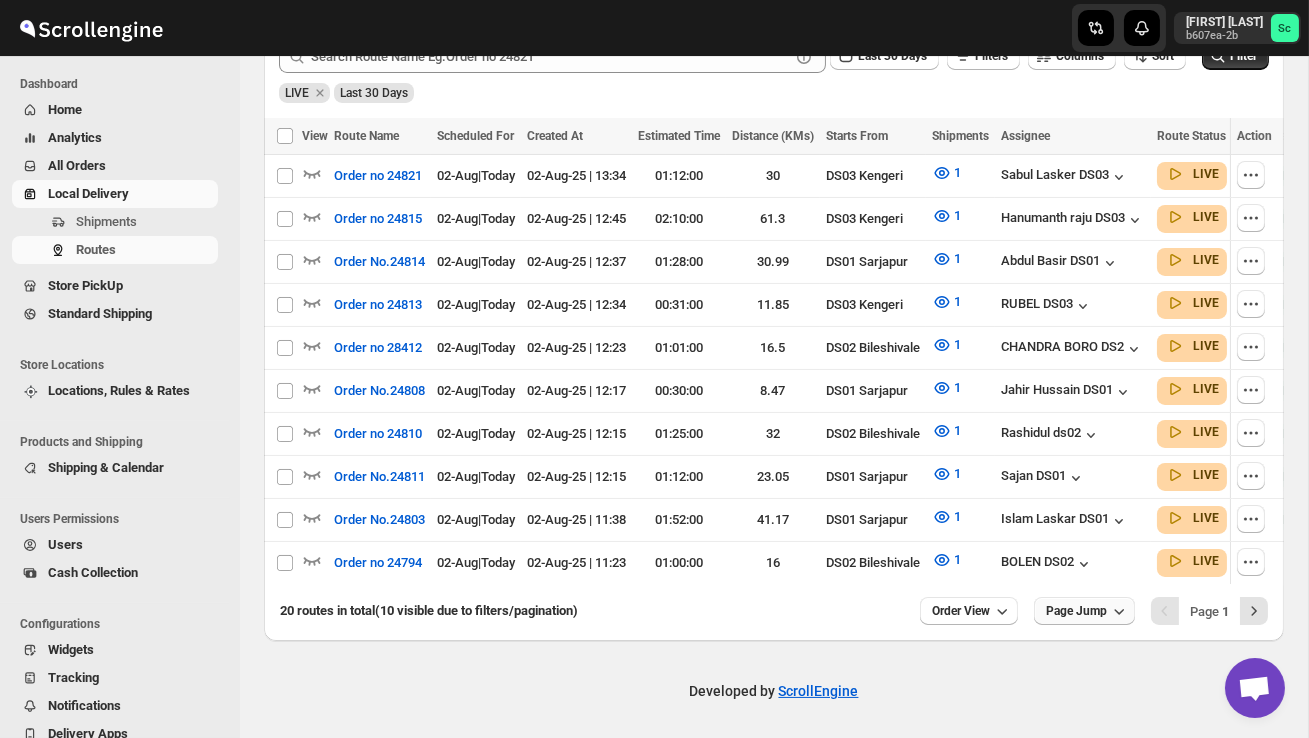 click on "Page Jump" at bounding box center (1076, 611) 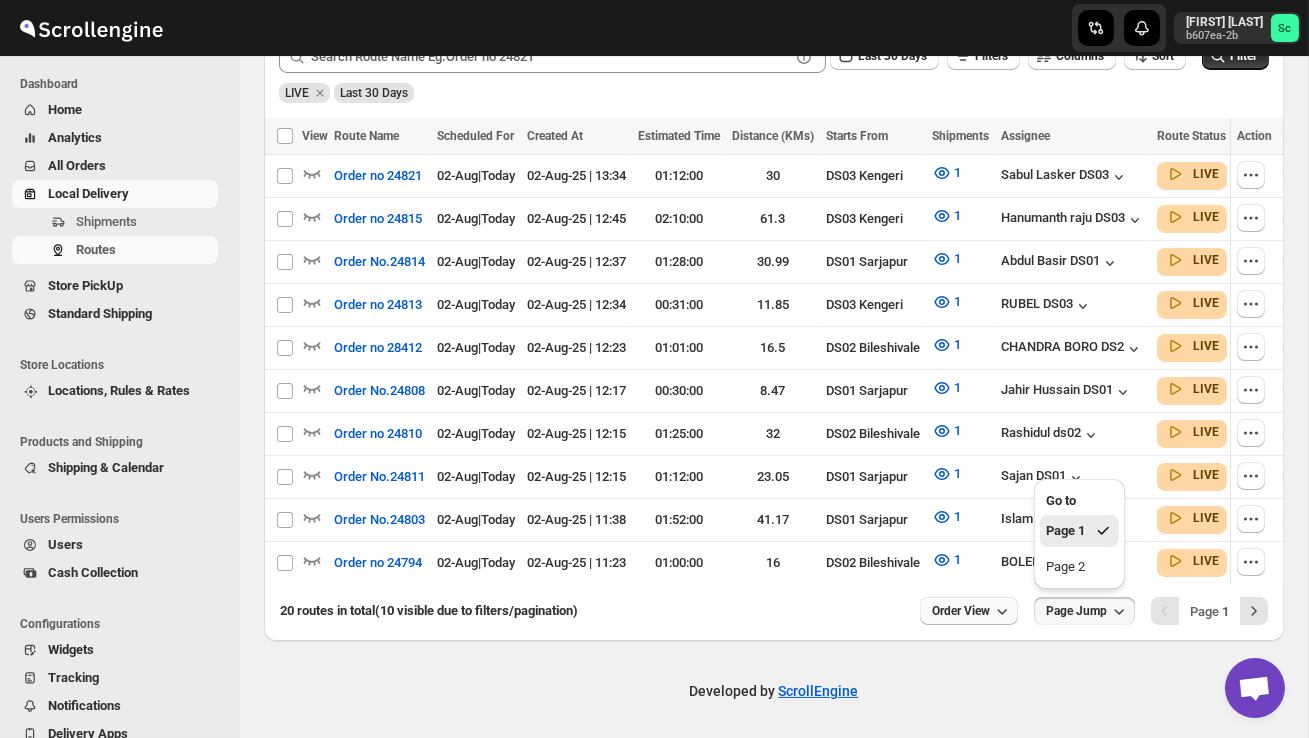 click on "Order View" at bounding box center (961, 611) 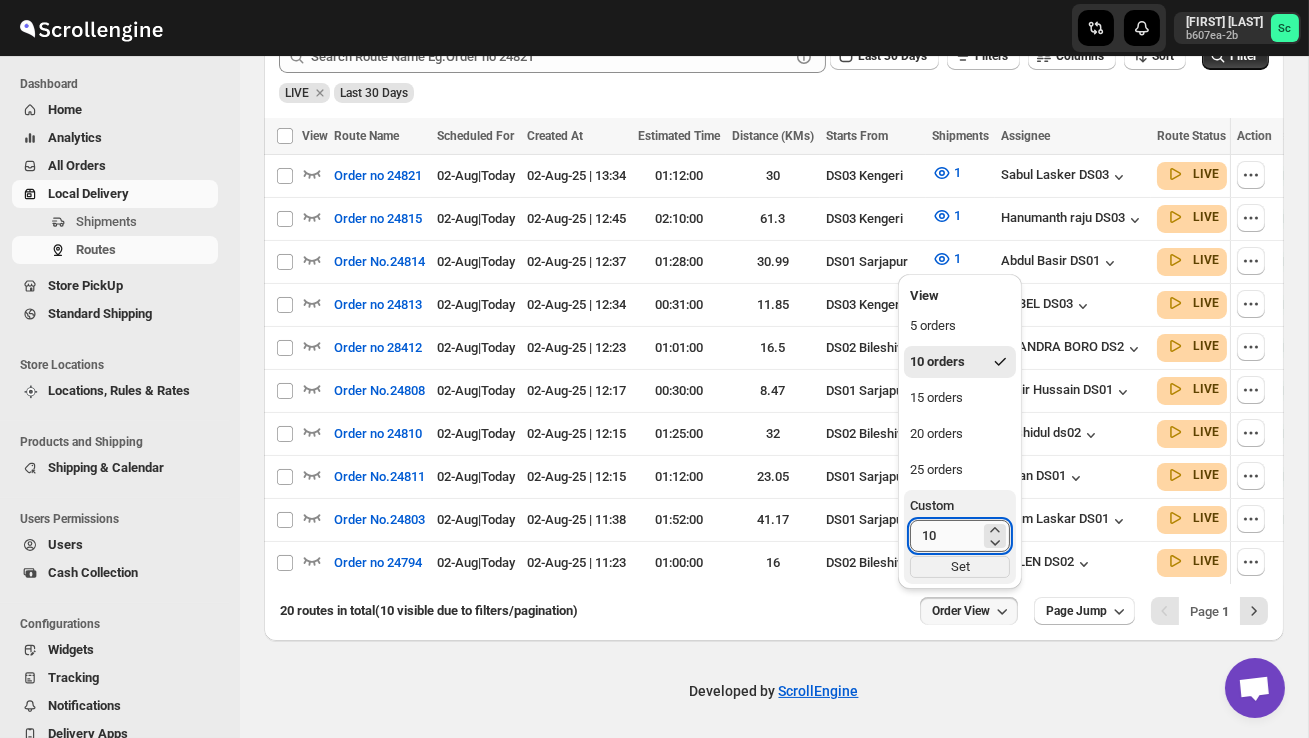 click on "10" at bounding box center (945, 536) 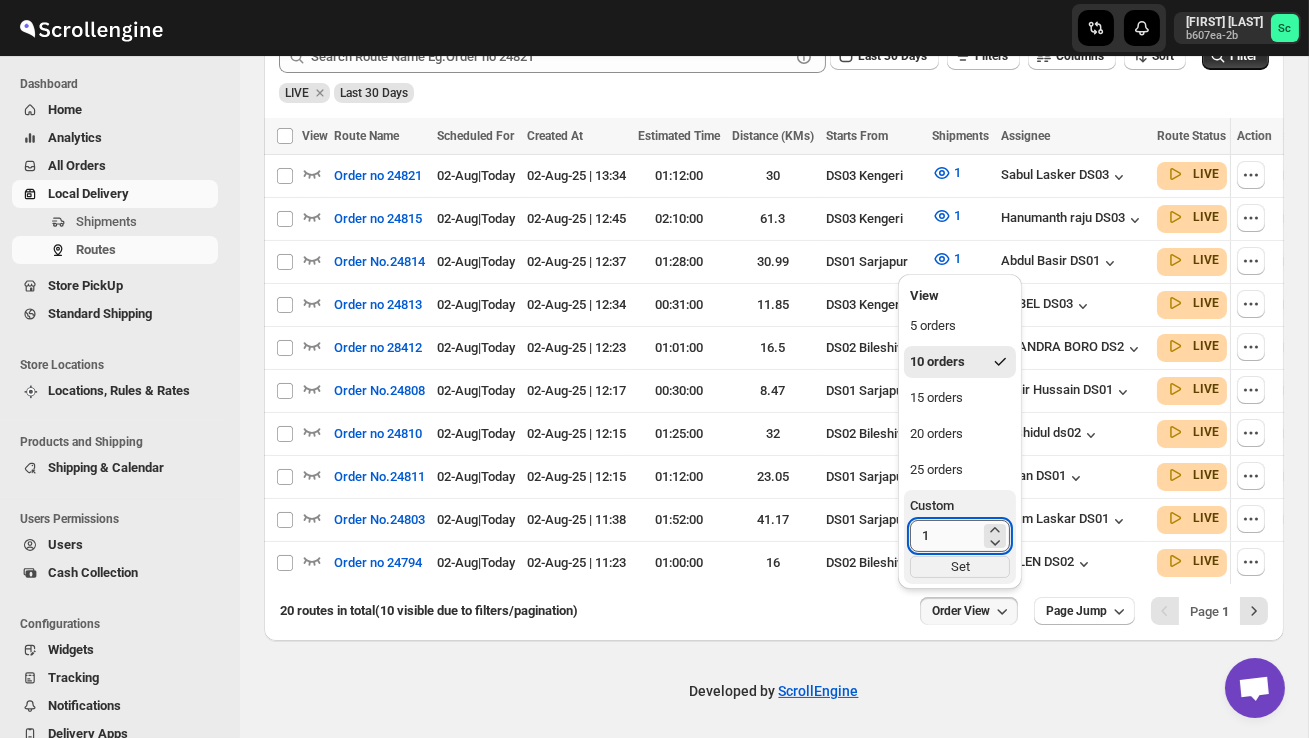 type on "1" 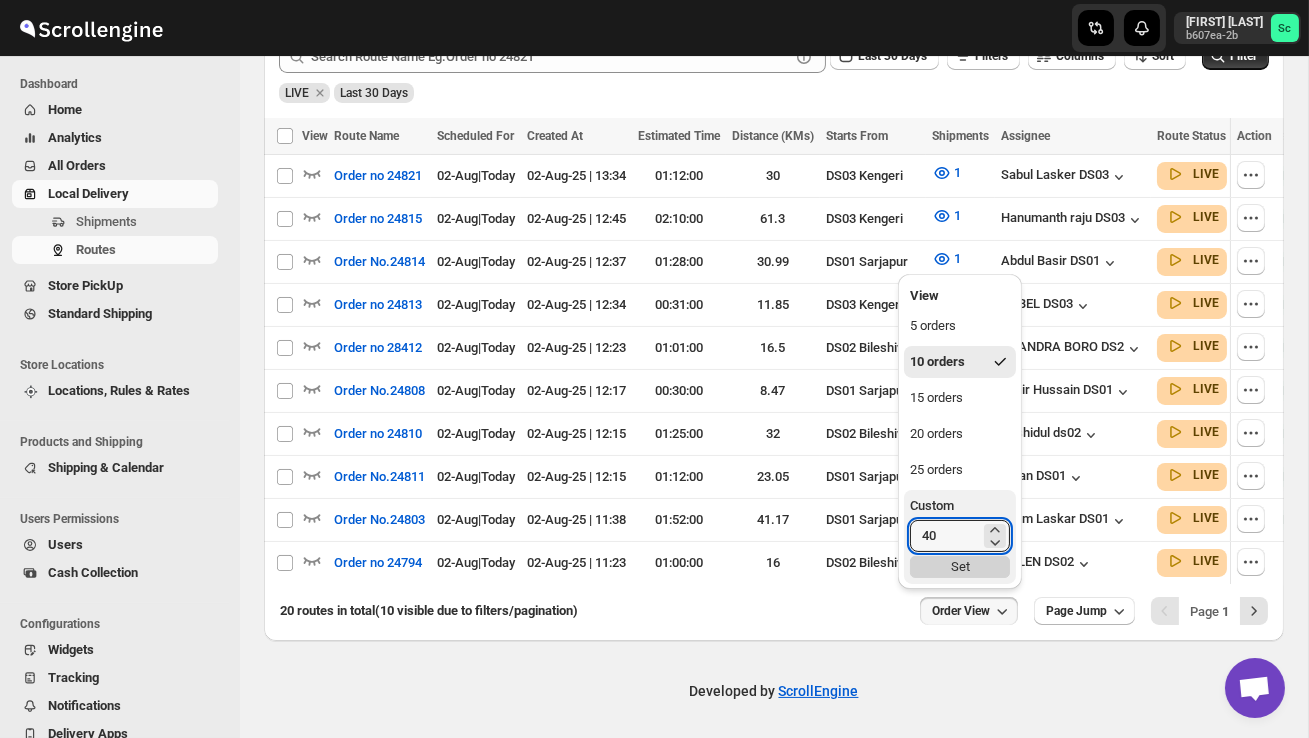 type on "40" 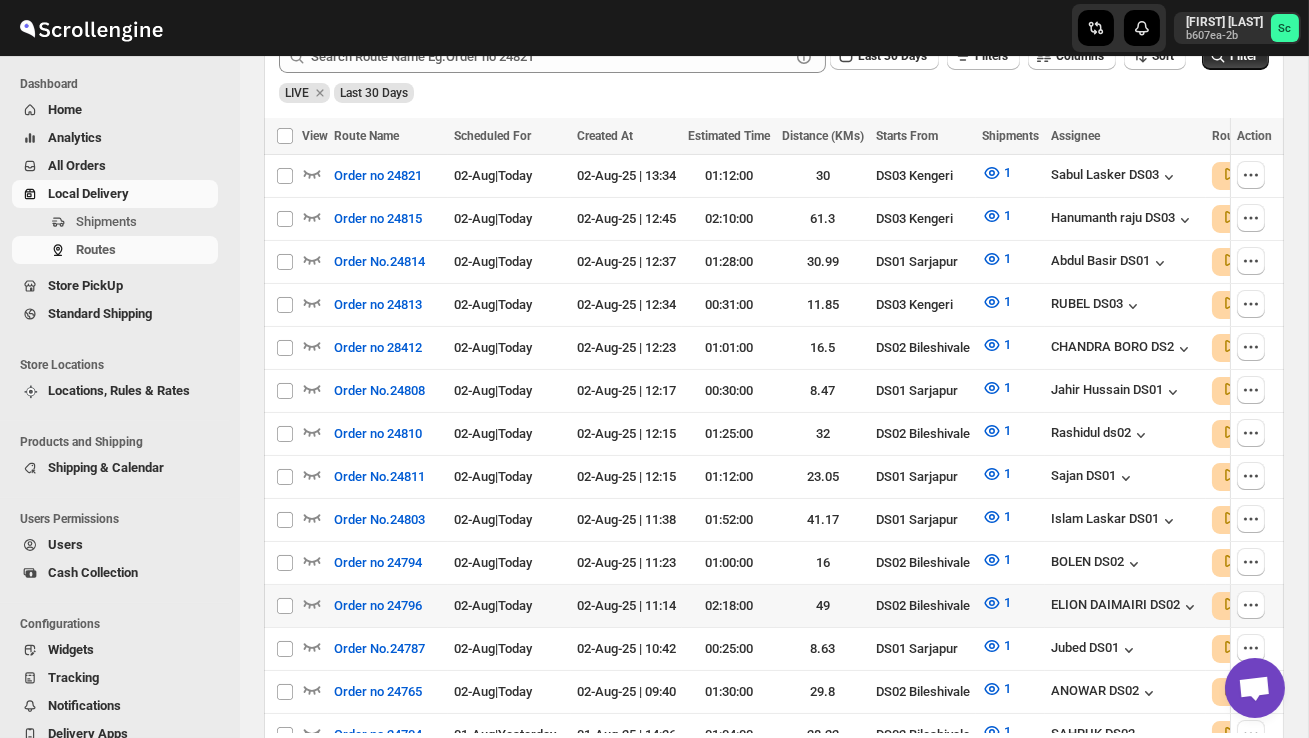 scroll, scrollTop: 0, scrollLeft: 68, axis: horizontal 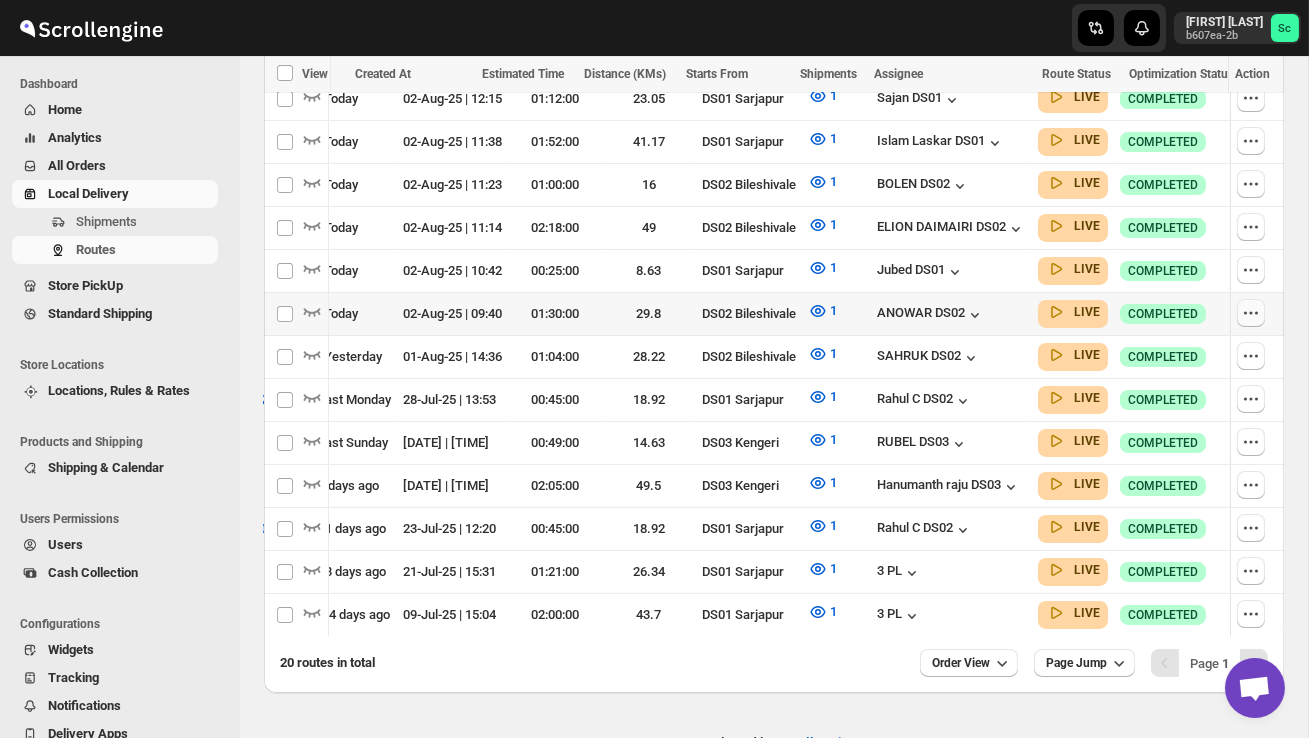 click 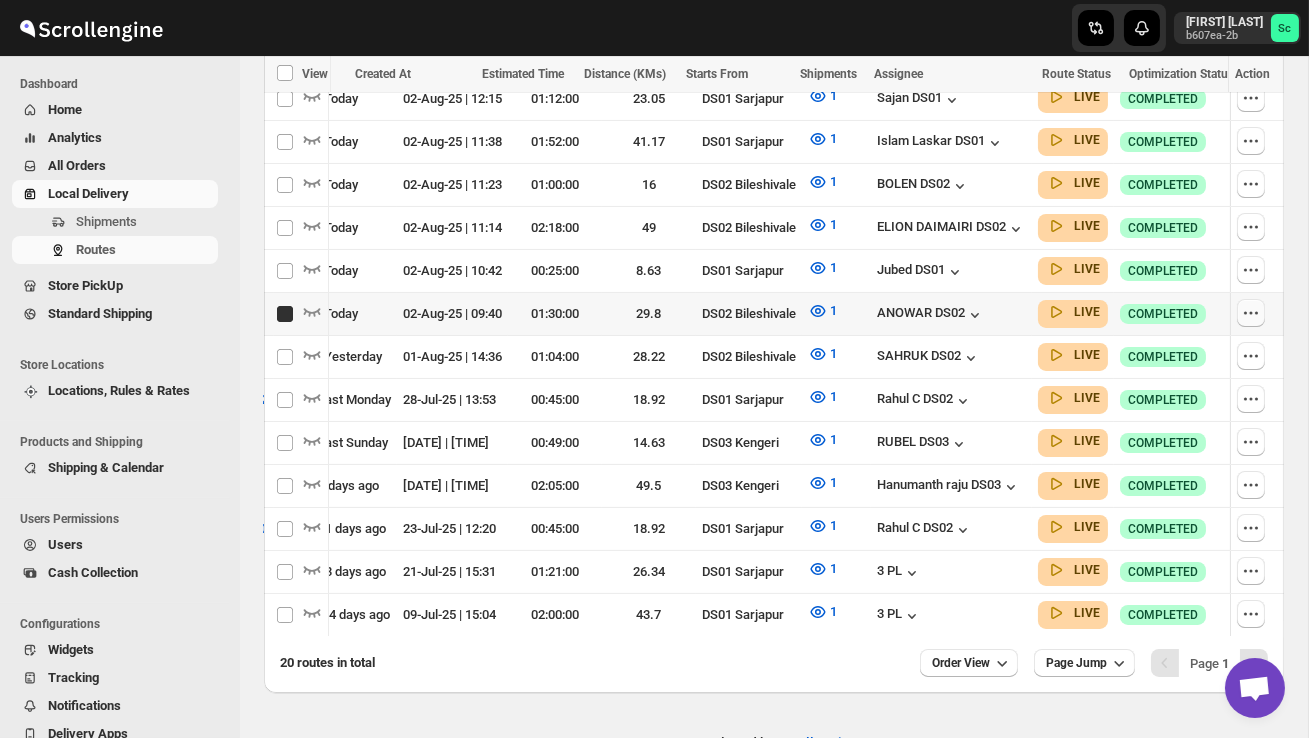 checkbox on "true" 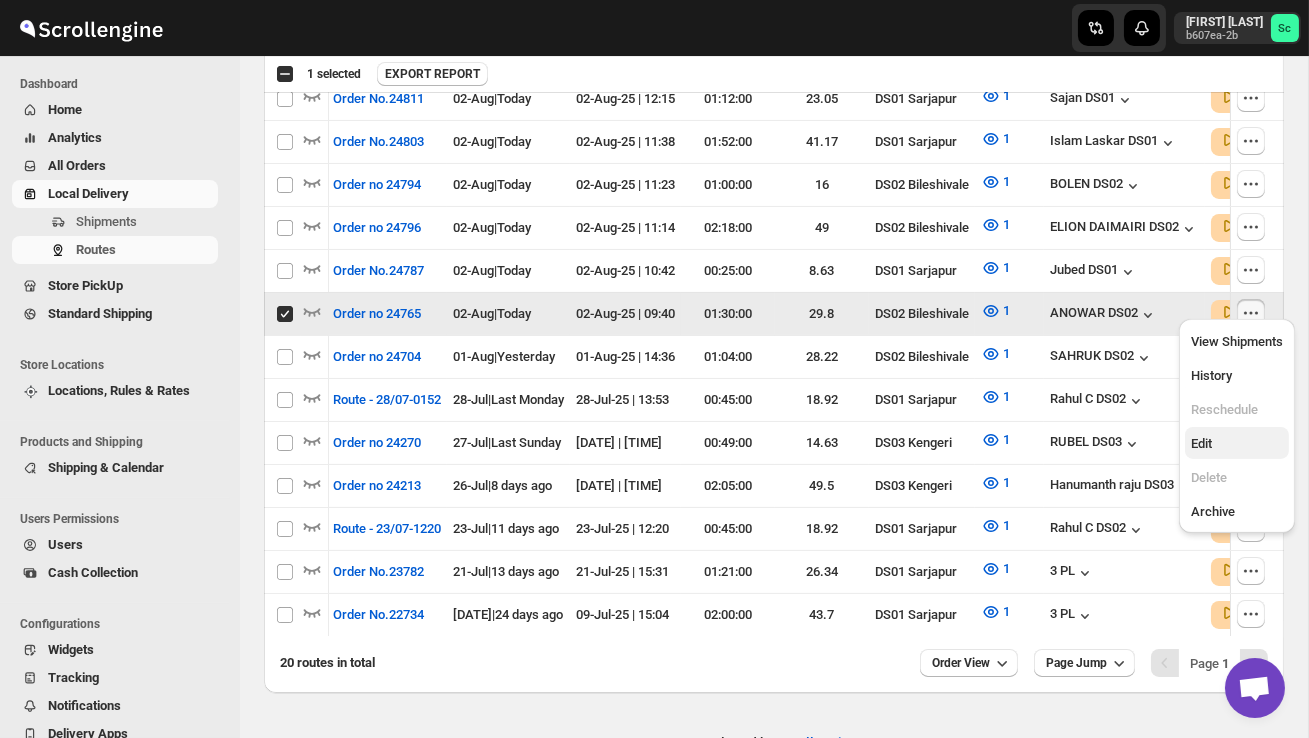 click on "Edit" at bounding box center [1237, 444] 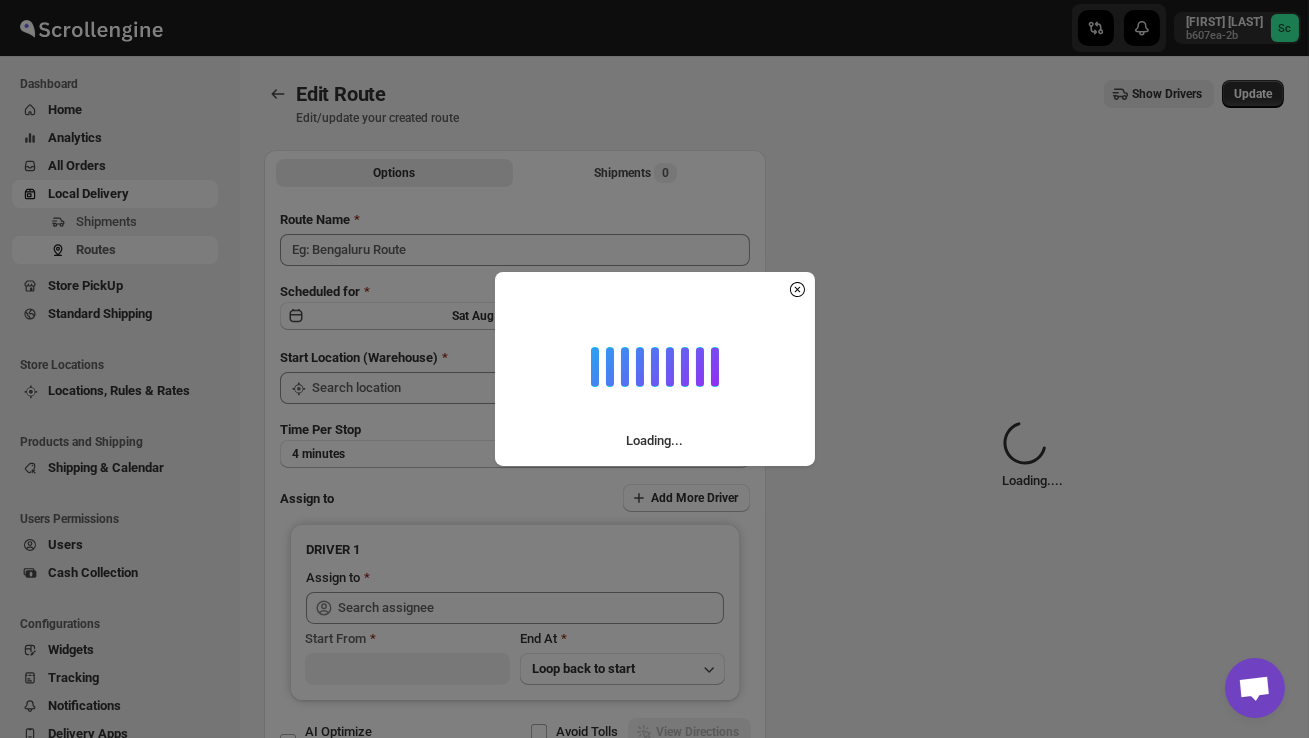 type on "Order no 24765" 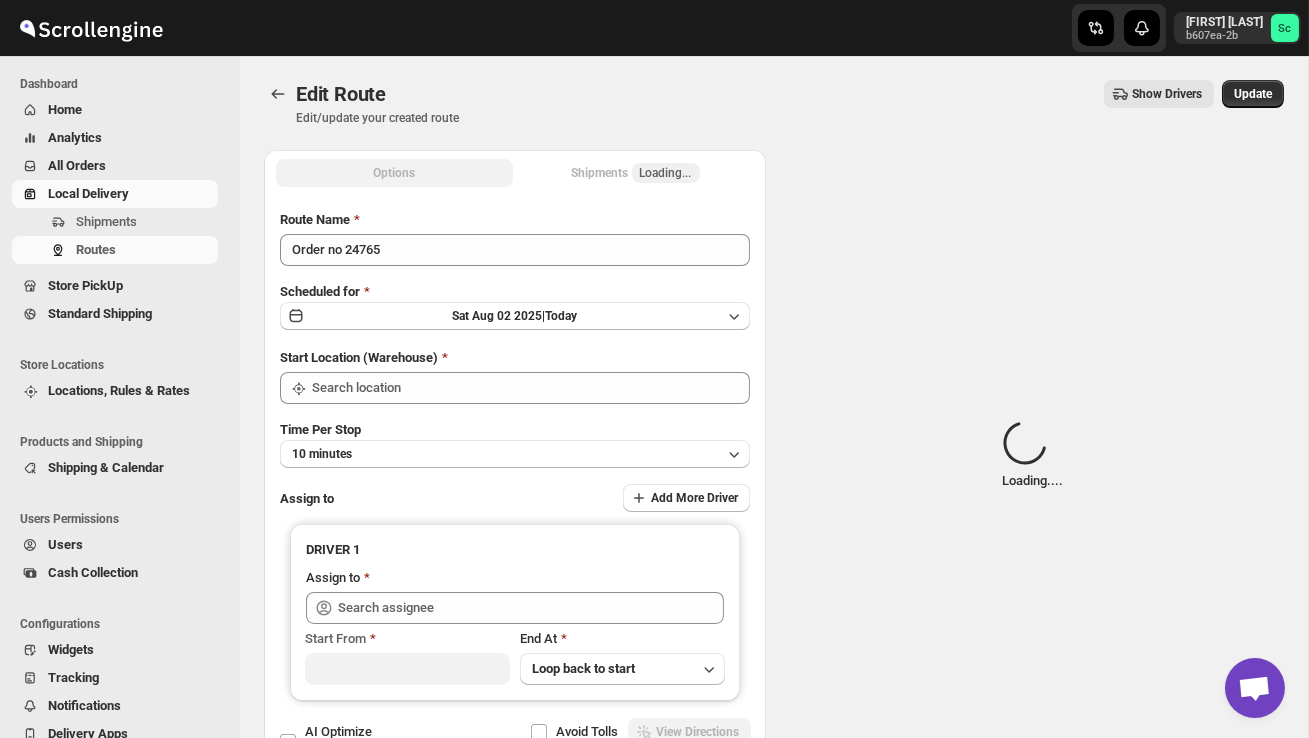 type on "DS02 Bileshivale" 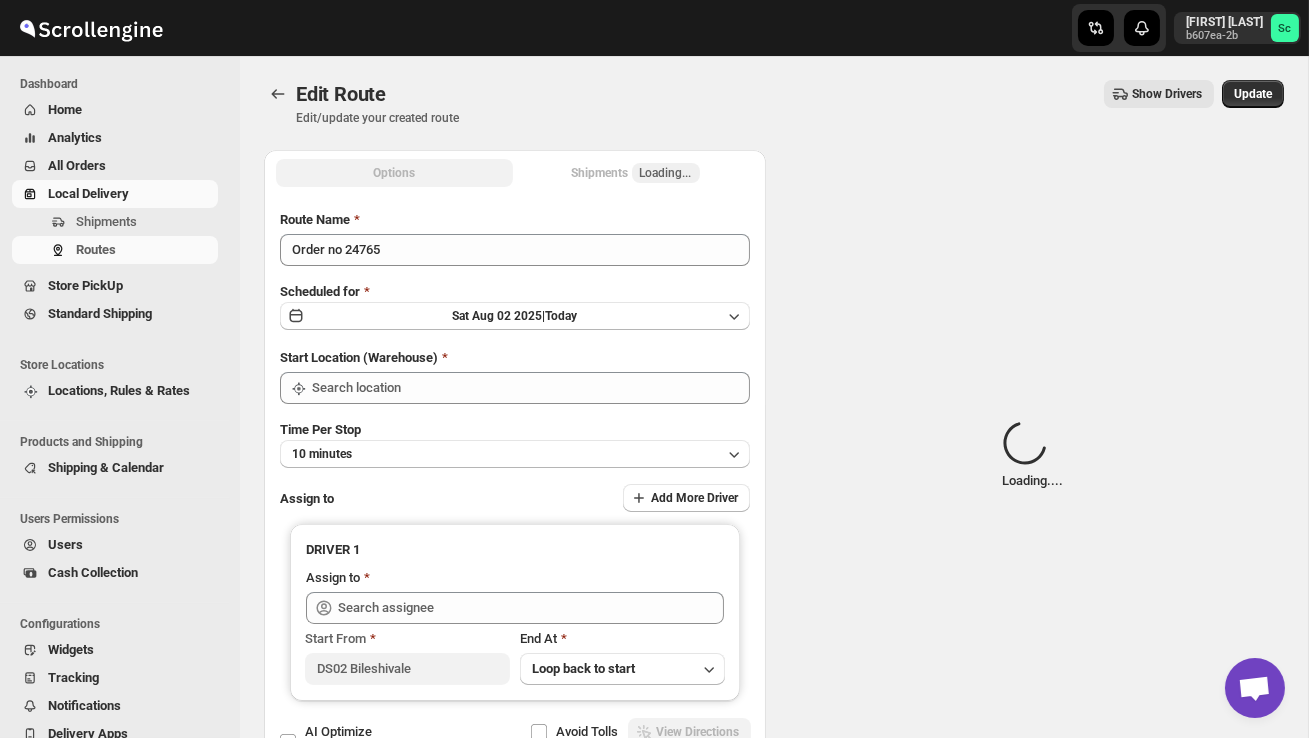 type on "DS02 Bileshivale" 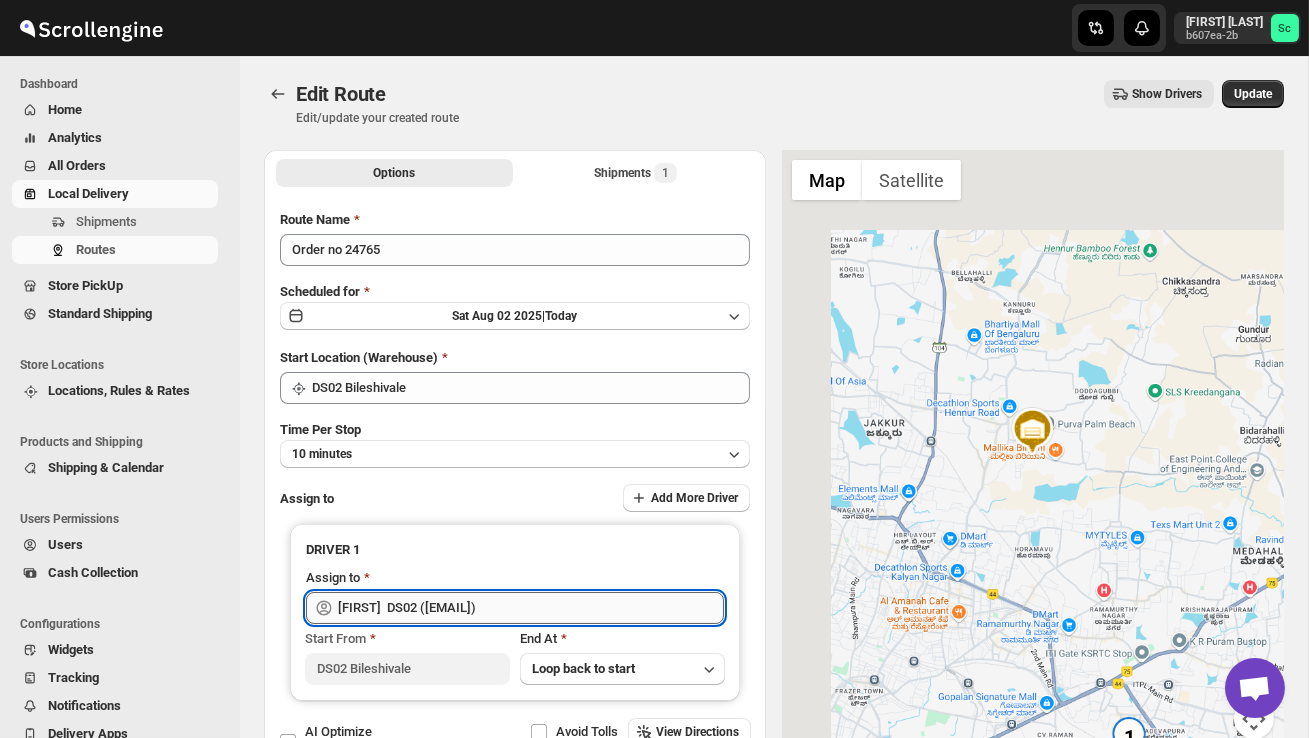 click on "[FIRST] DS02 ([EMAIL])" at bounding box center [531, 608] 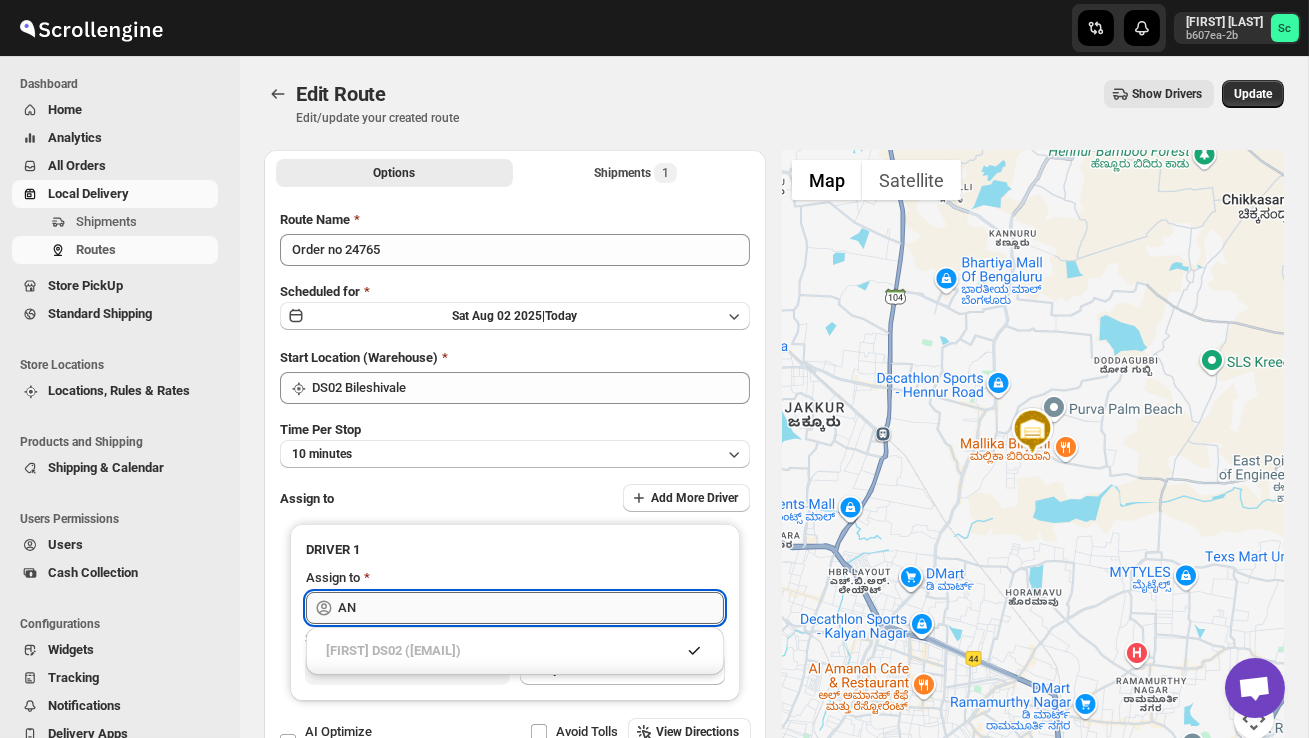 type on "A" 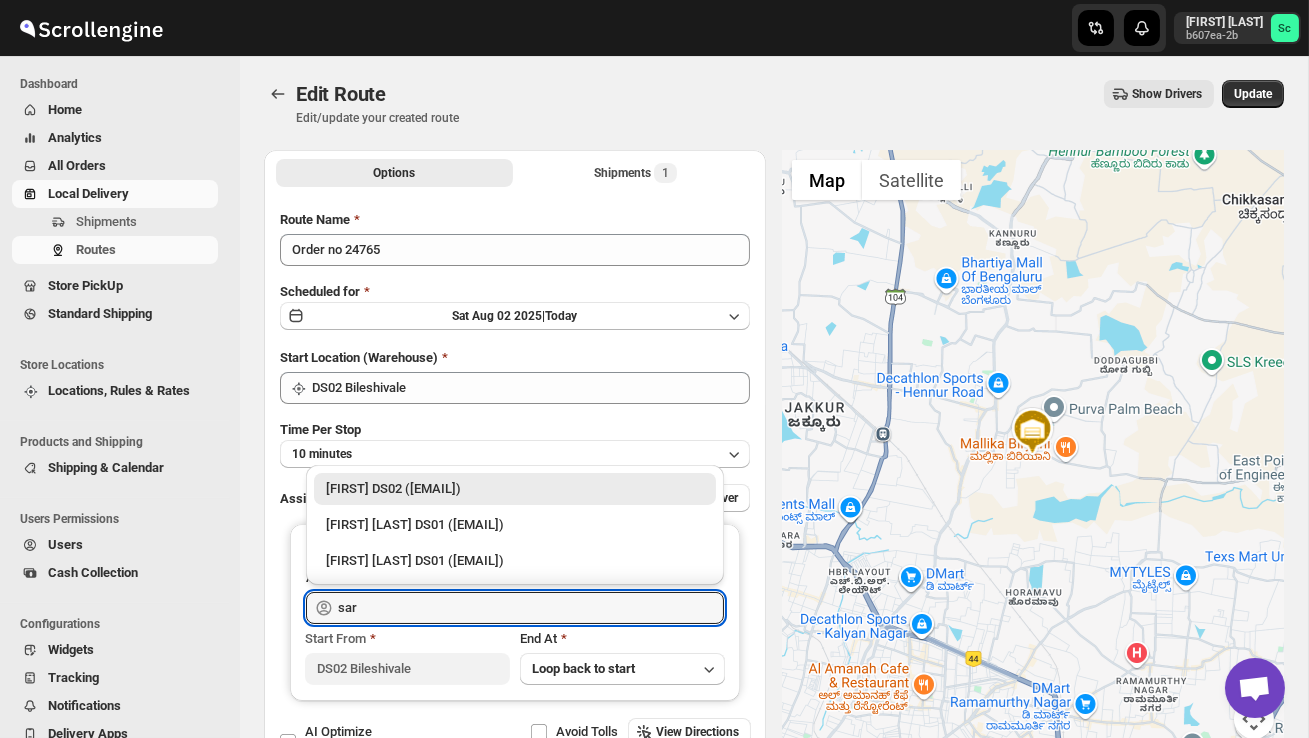 click on "[FIRST] DS02 ([EMAIL])" at bounding box center [515, 489] 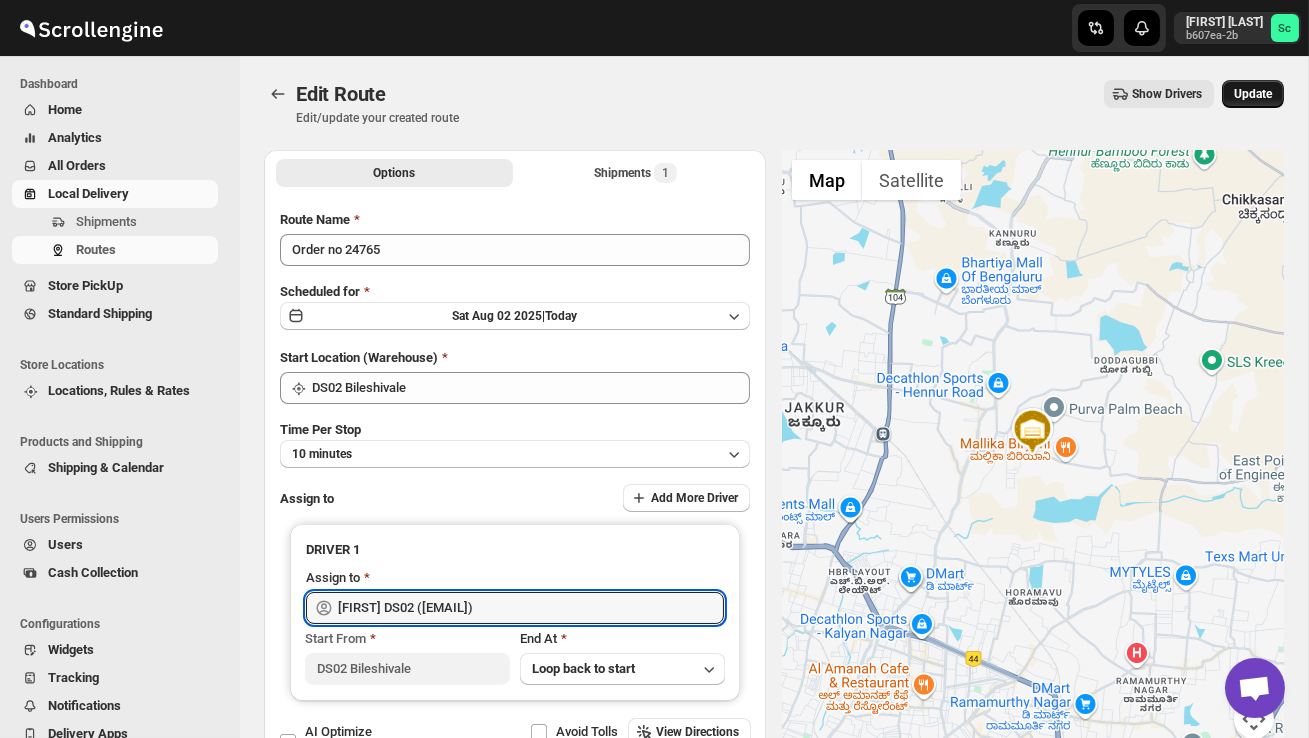 type on "[FIRST] DS02 ([EMAIL])" 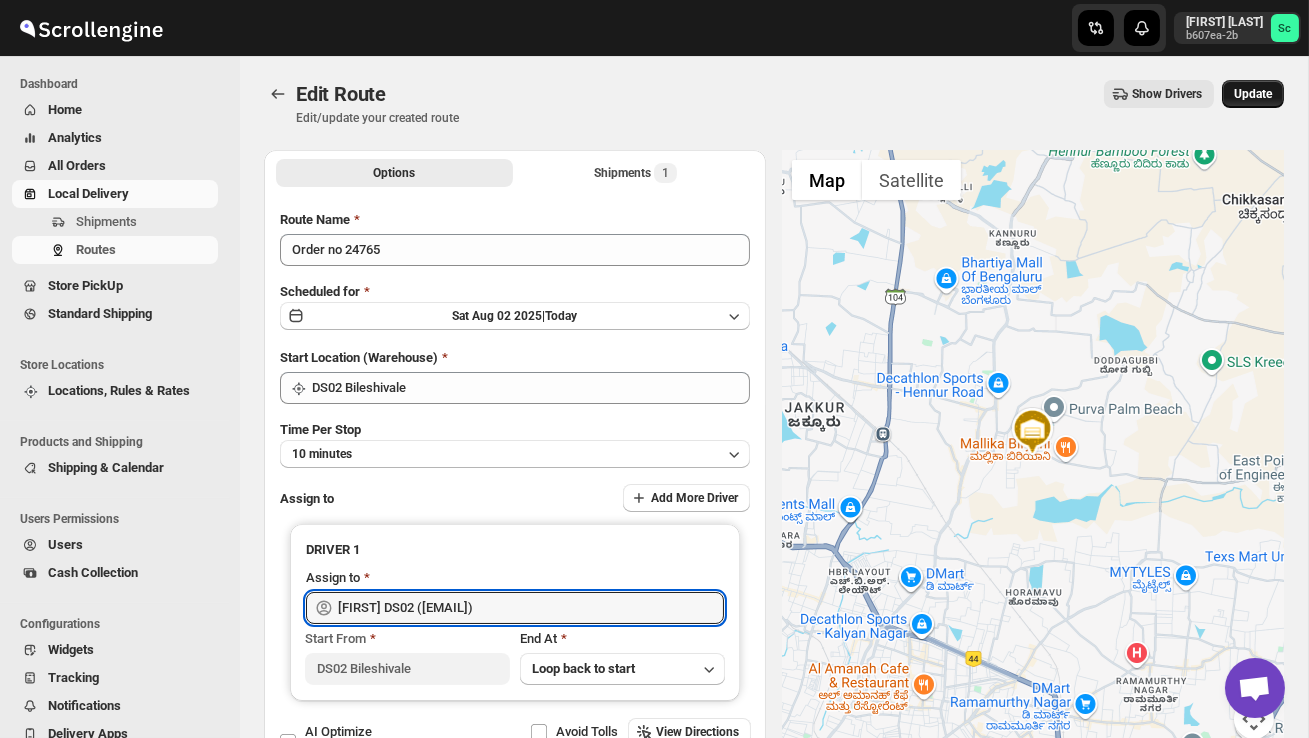 click on "Update" at bounding box center [1253, 94] 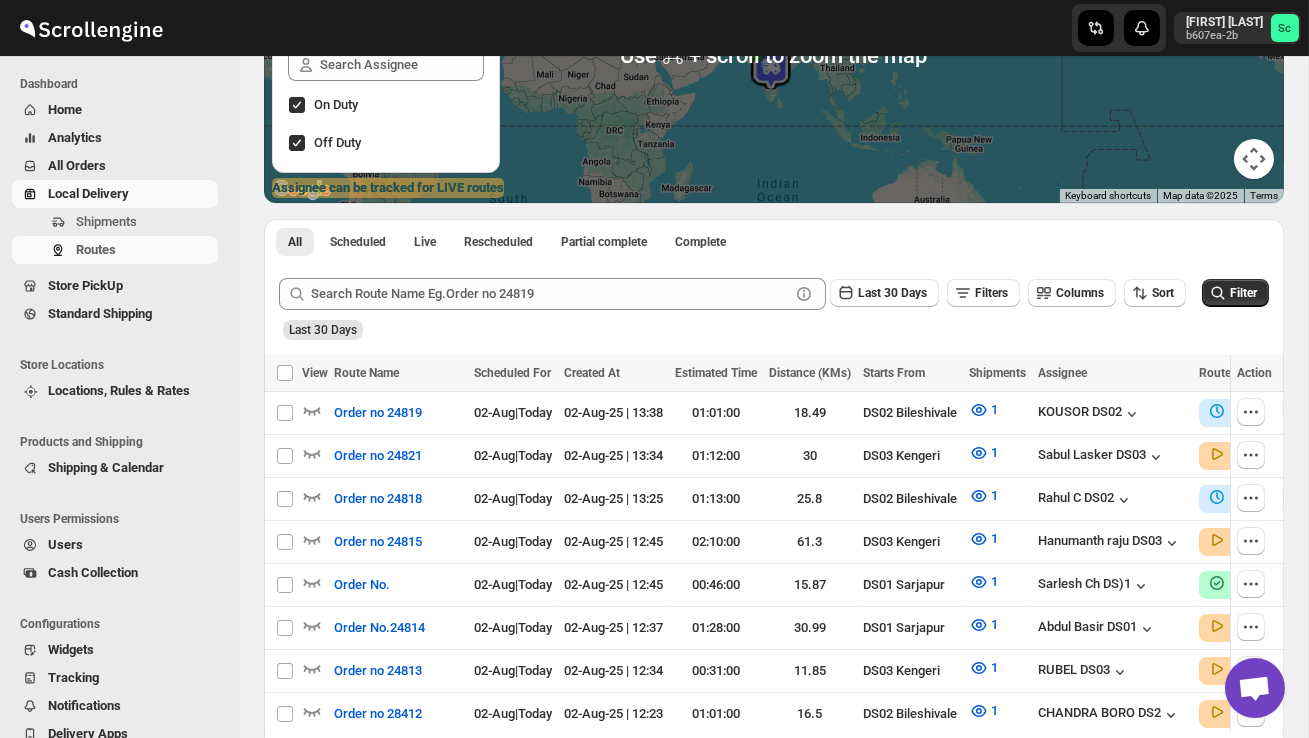 scroll, scrollTop: 327, scrollLeft: 0, axis: vertical 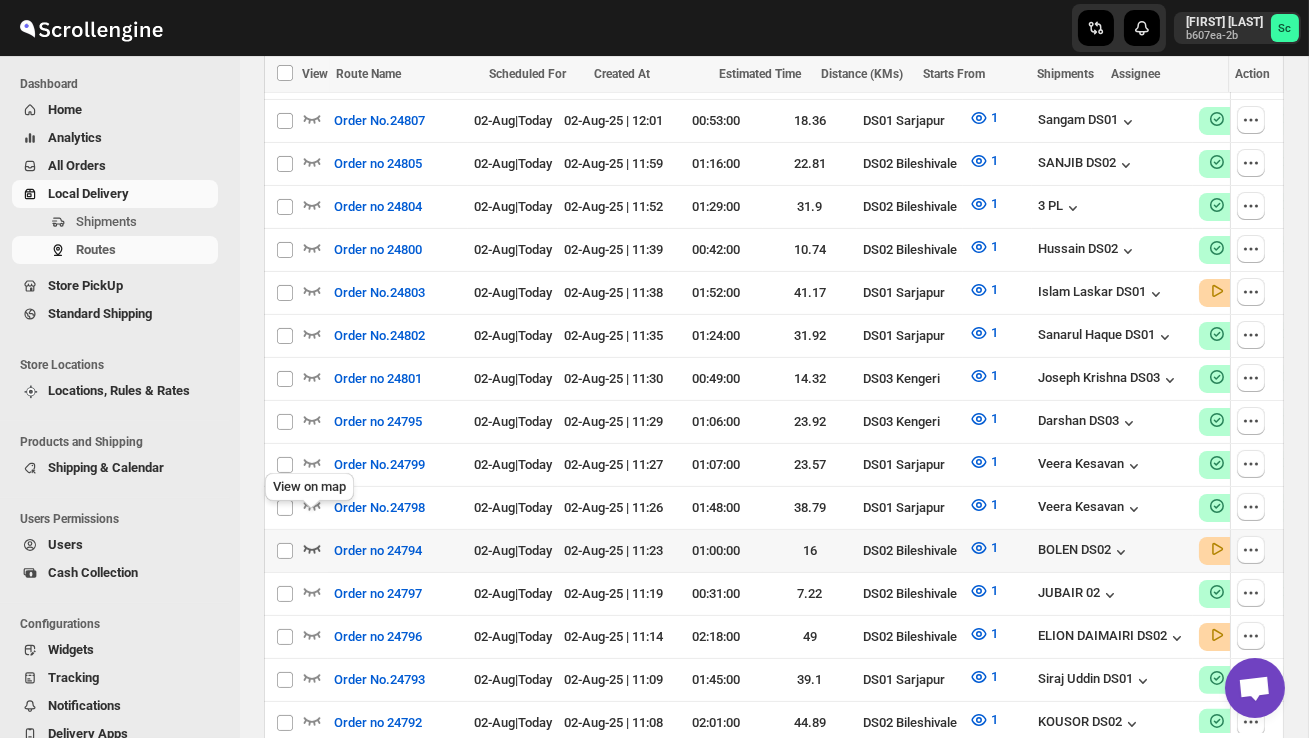click 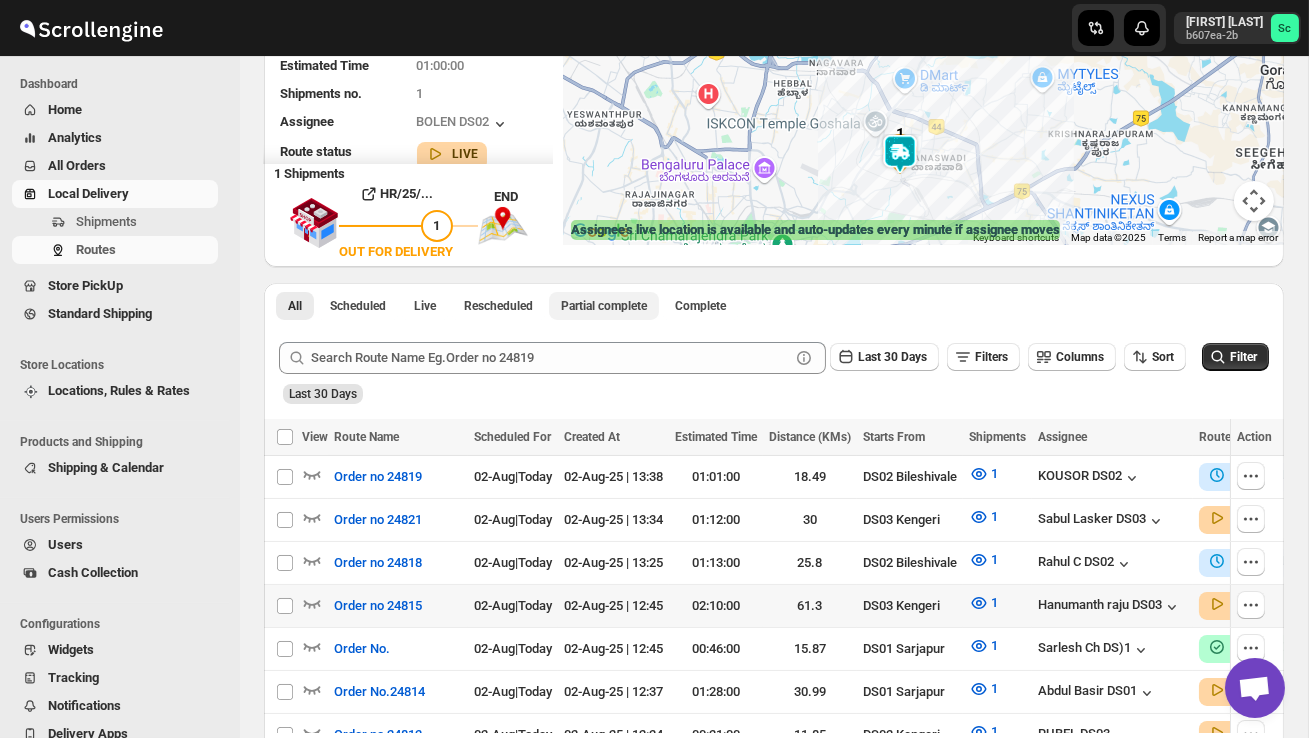 scroll, scrollTop: 299, scrollLeft: 0, axis: vertical 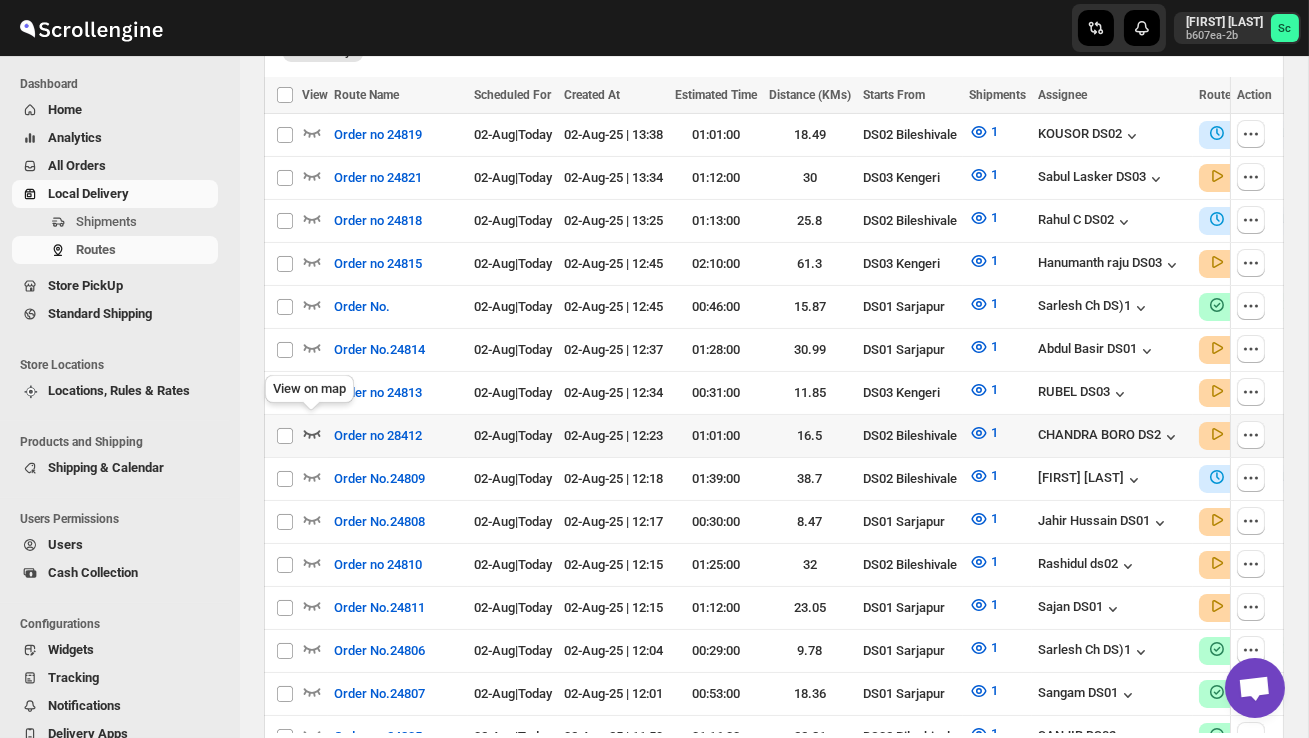 click 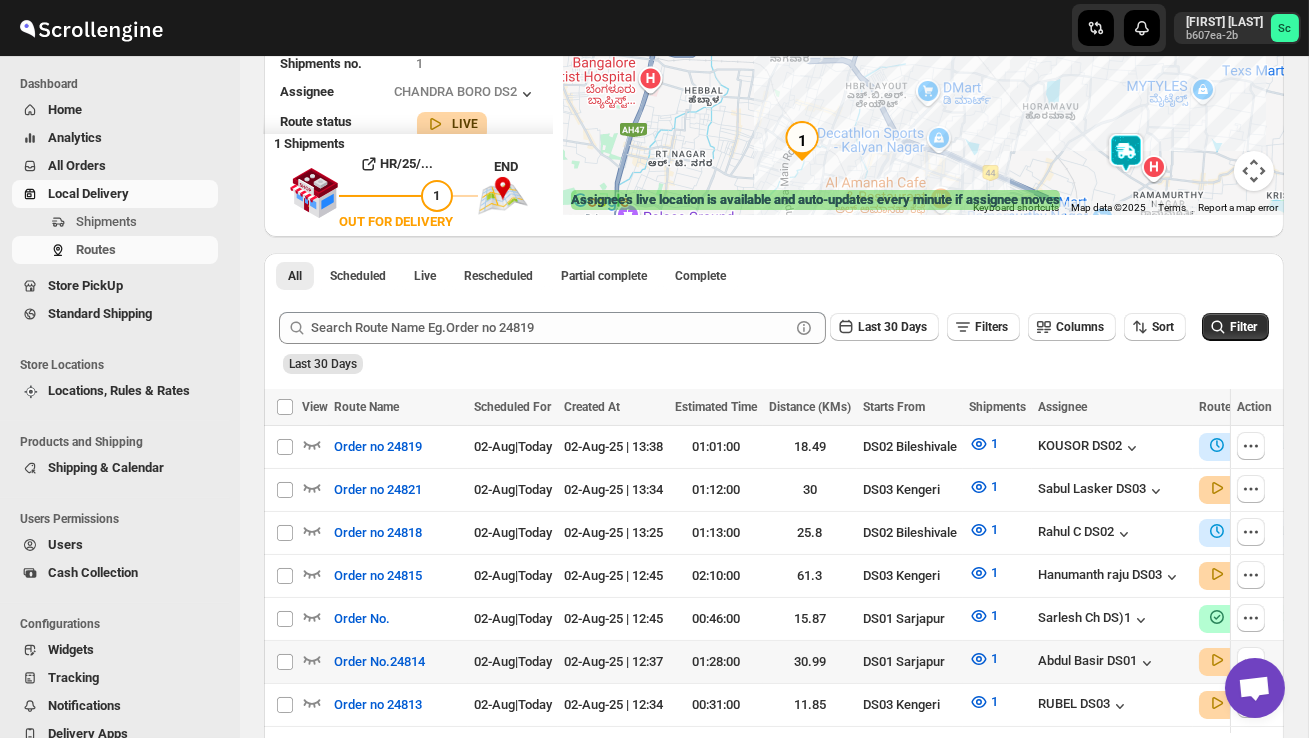 scroll, scrollTop: 367, scrollLeft: 0, axis: vertical 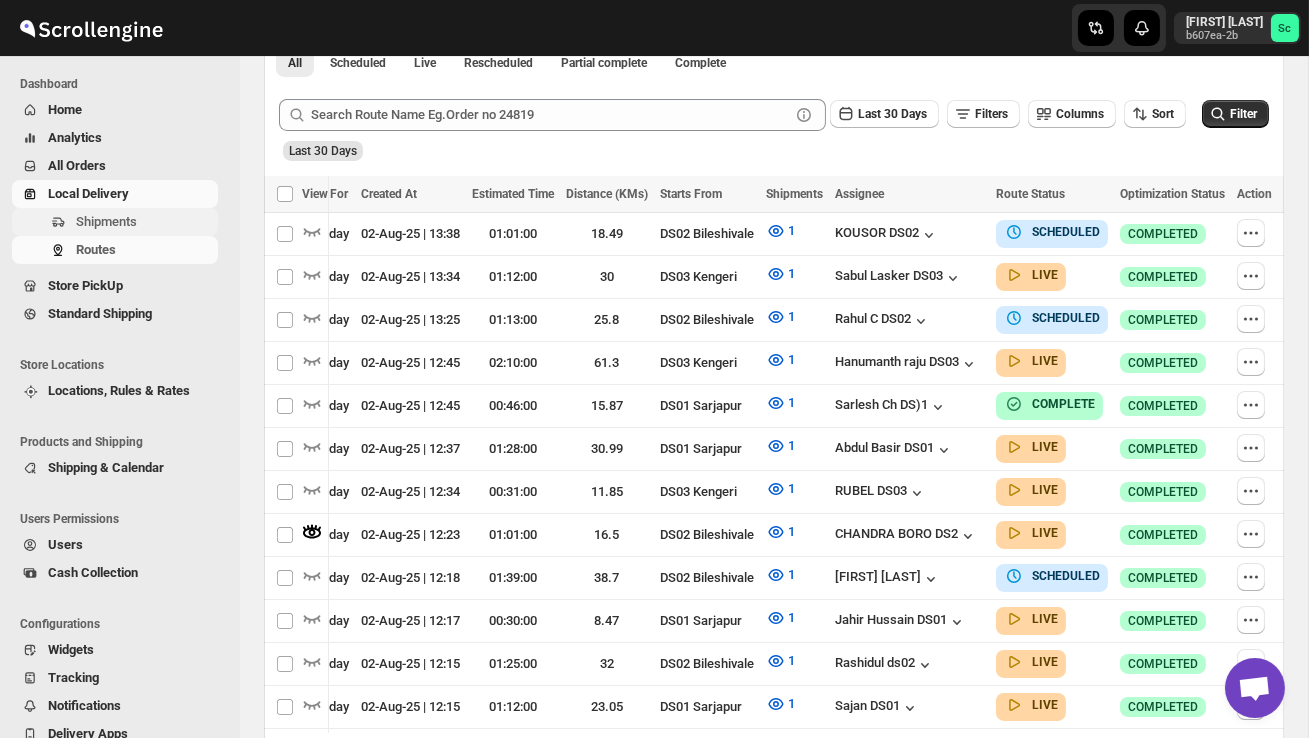 click on "Shipments" at bounding box center (145, 222) 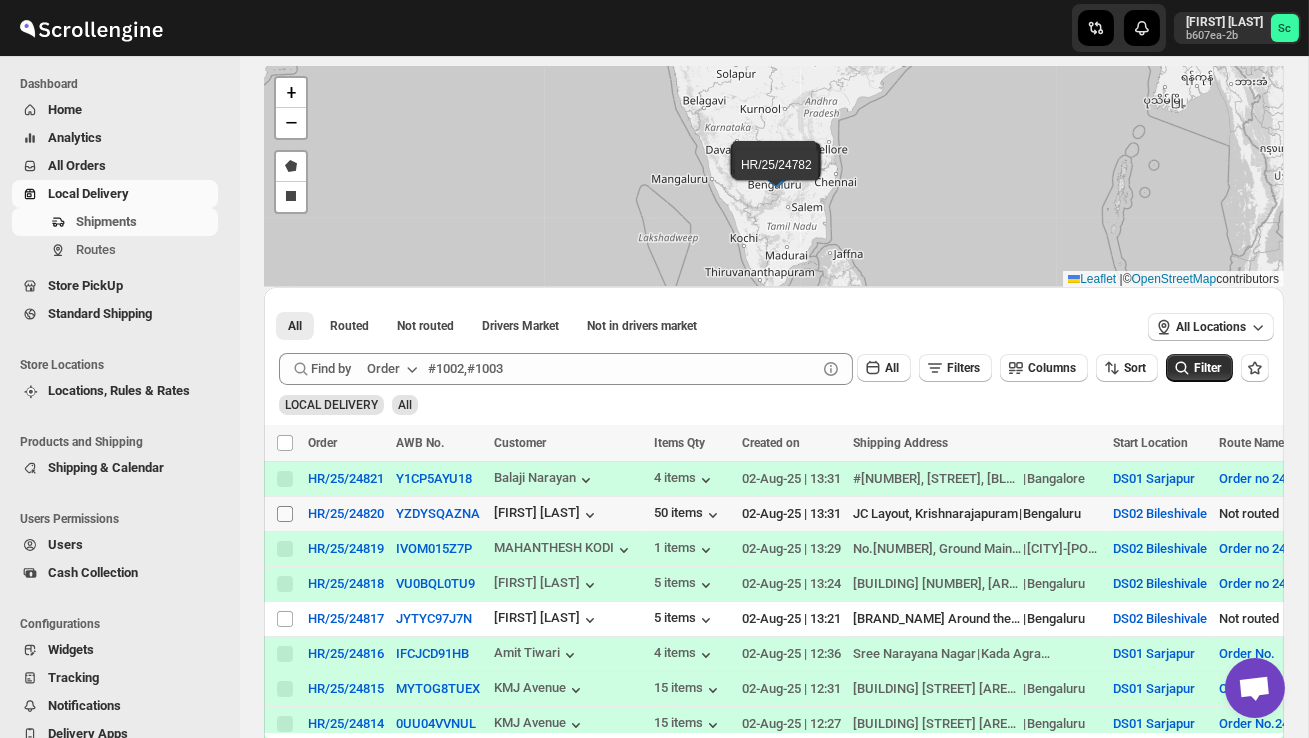 click on "Select shipment" at bounding box center (285, 514) 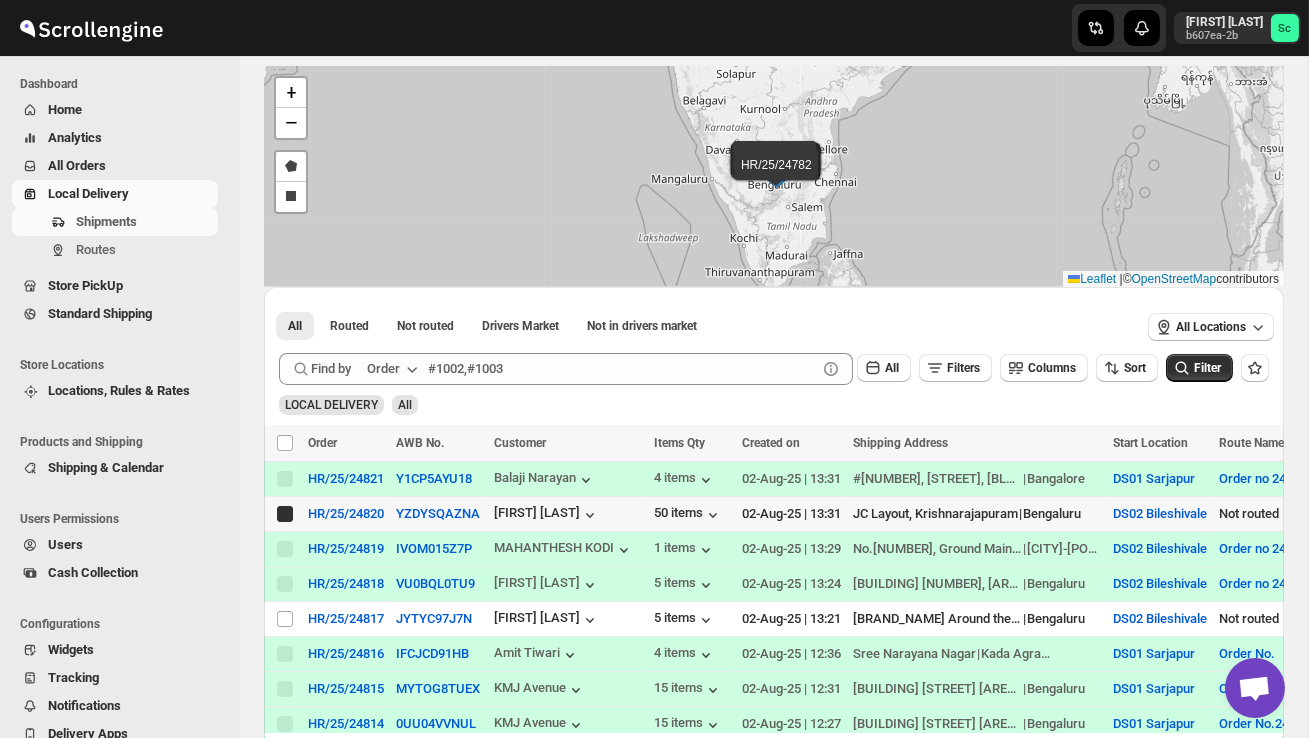 checkbox on "true" 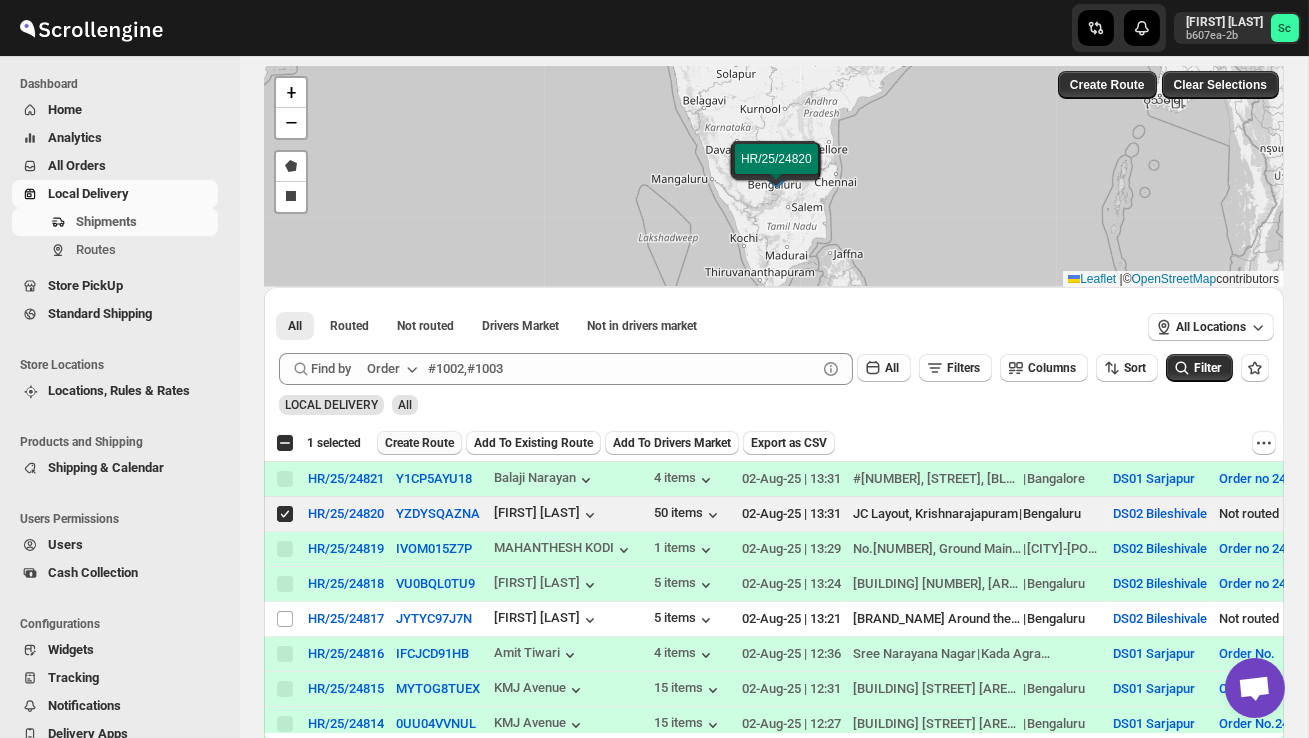 click on "Create Route" at bounding box center [419, 443] 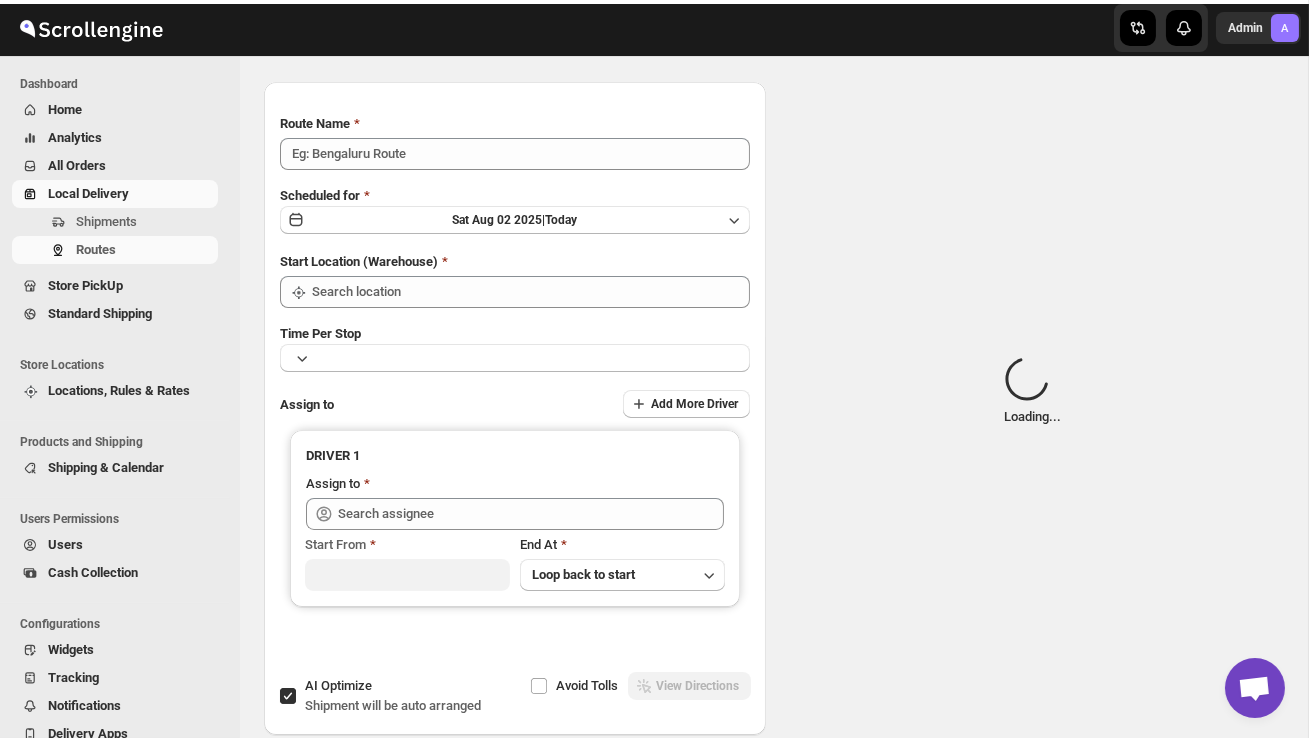 type on "Route - 02/08-0142" 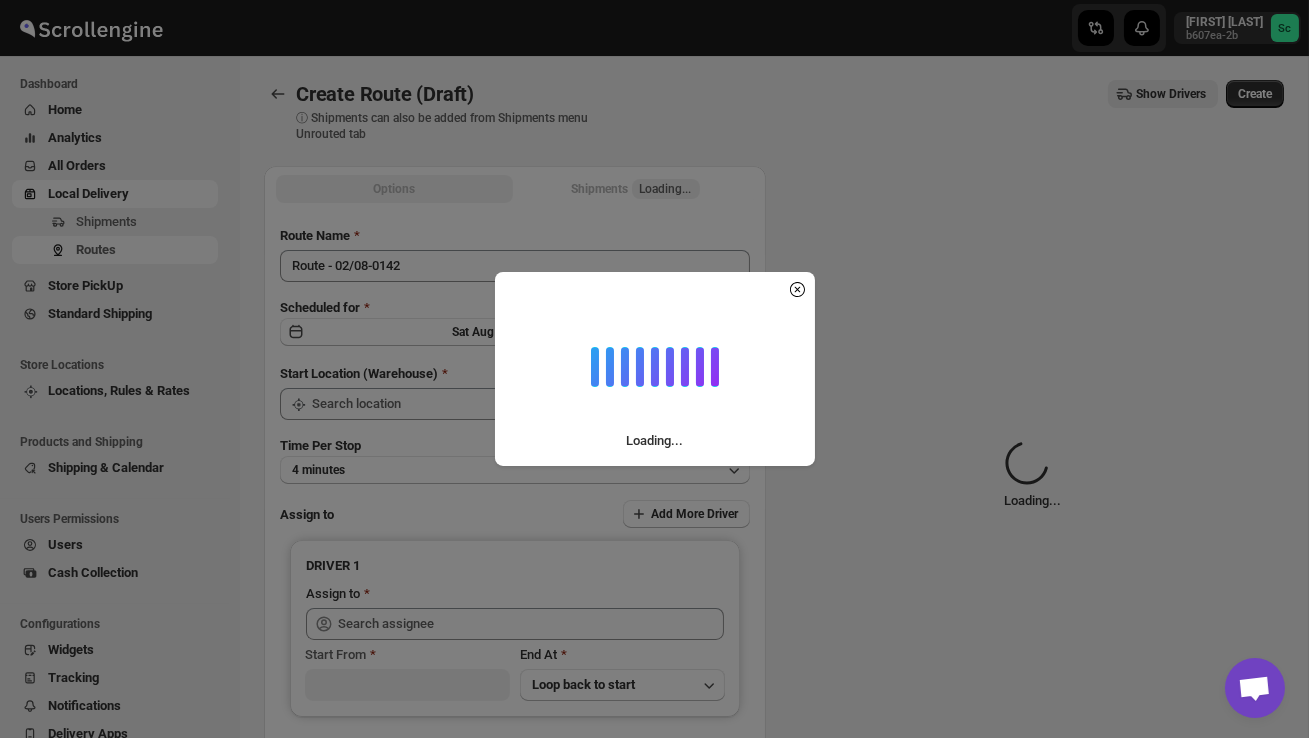 type on "DS02 Bileshivale" 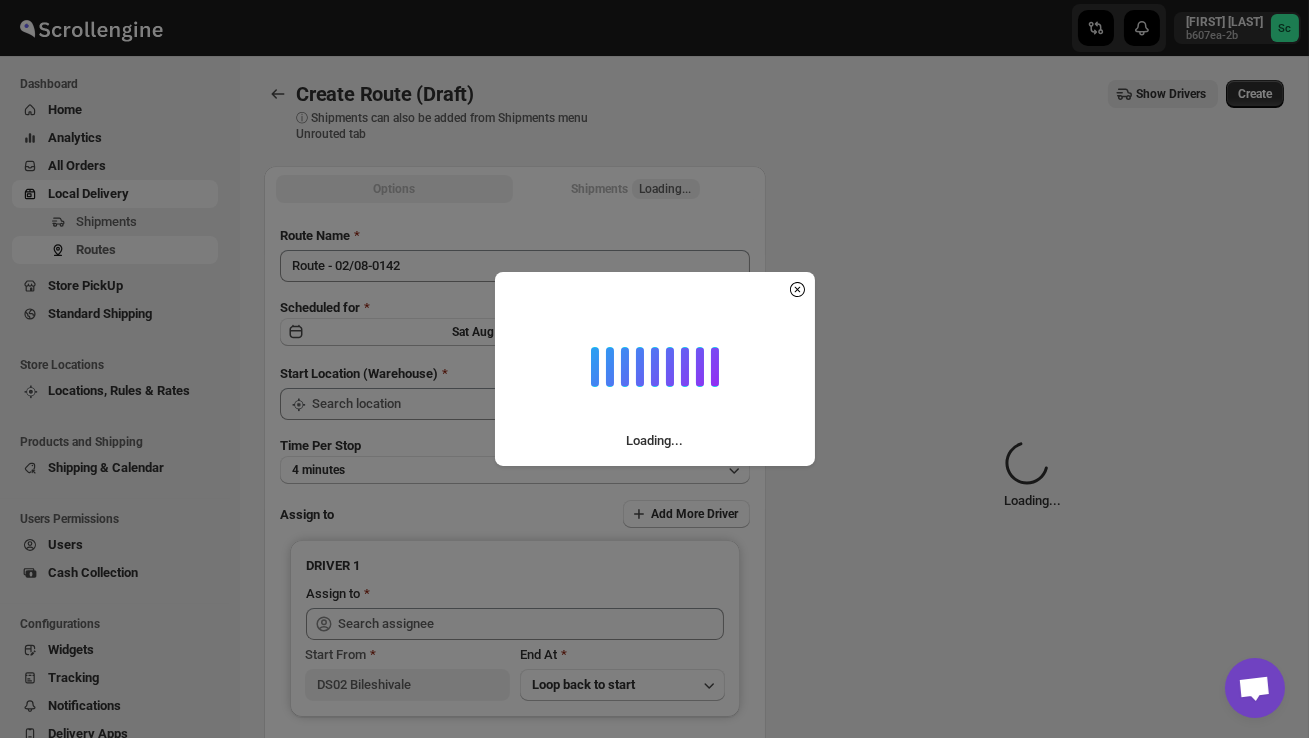 type on "DS02 Bileshivale" 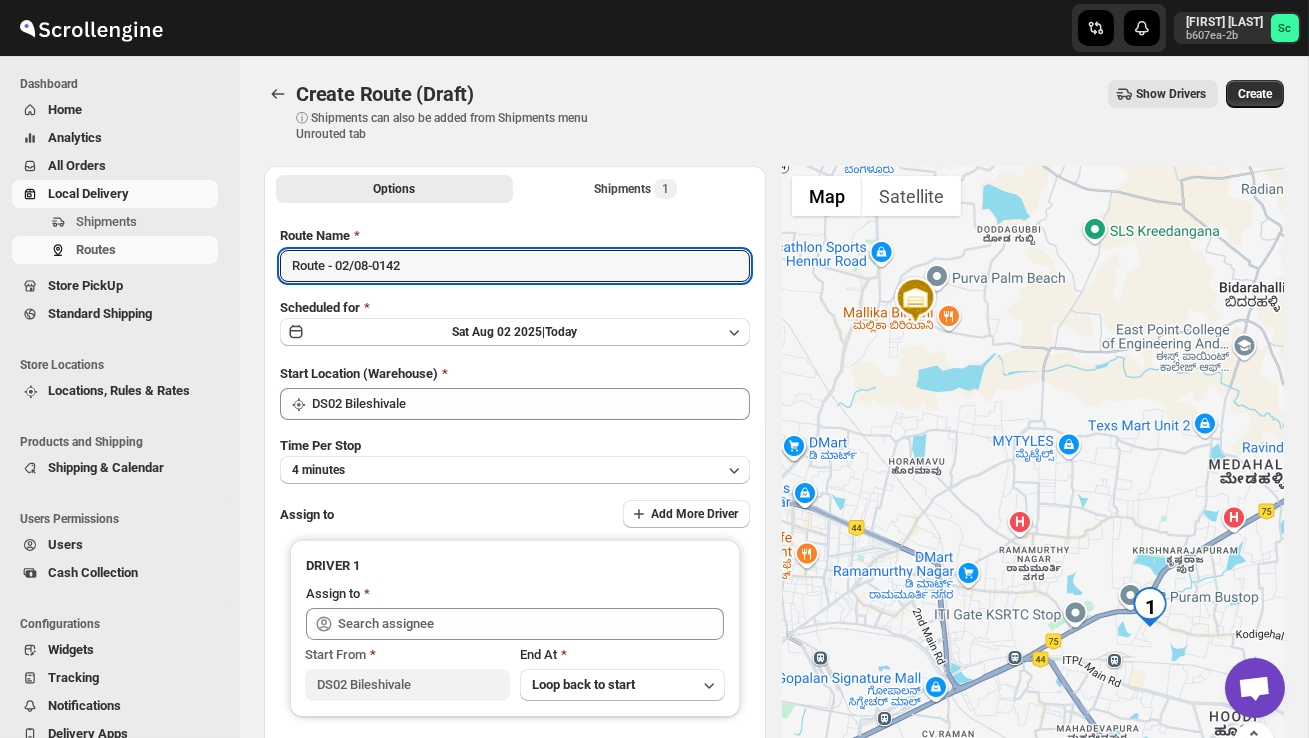 click on "Route - 02/08-0142" at bounding box center [515, 266] 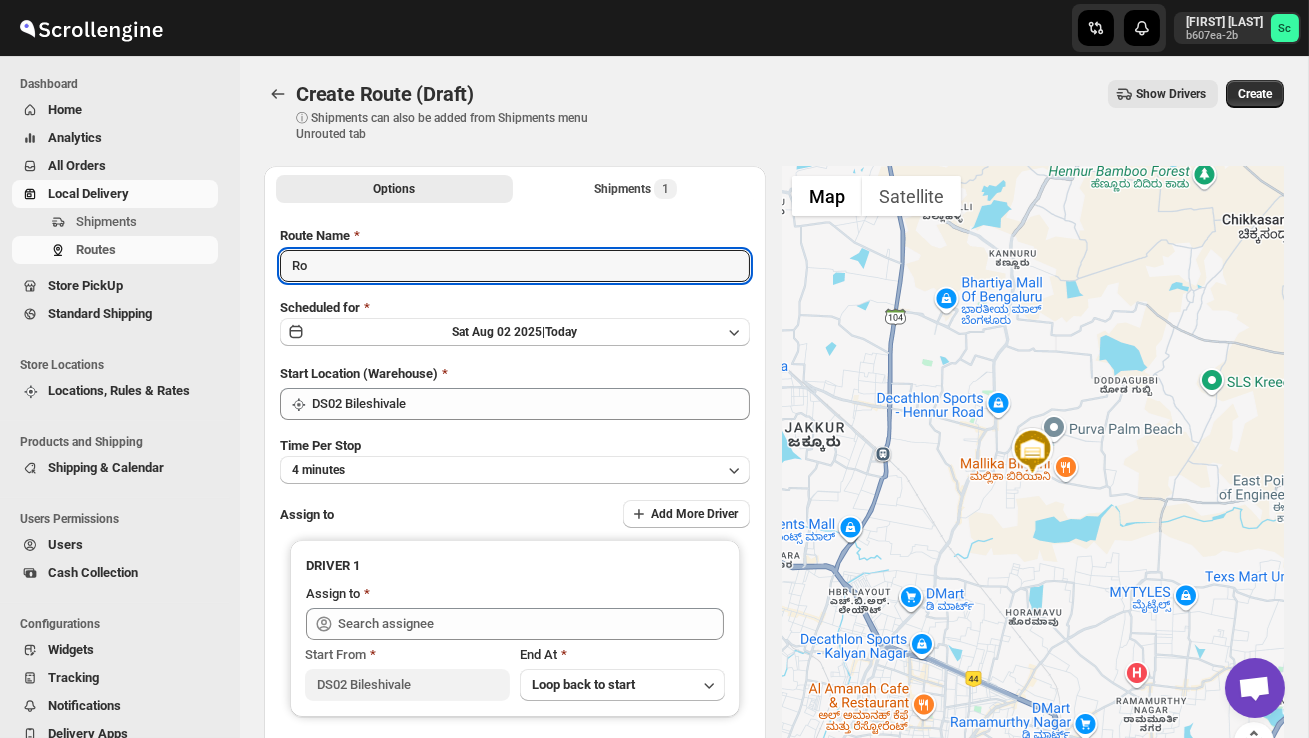 type on "R" 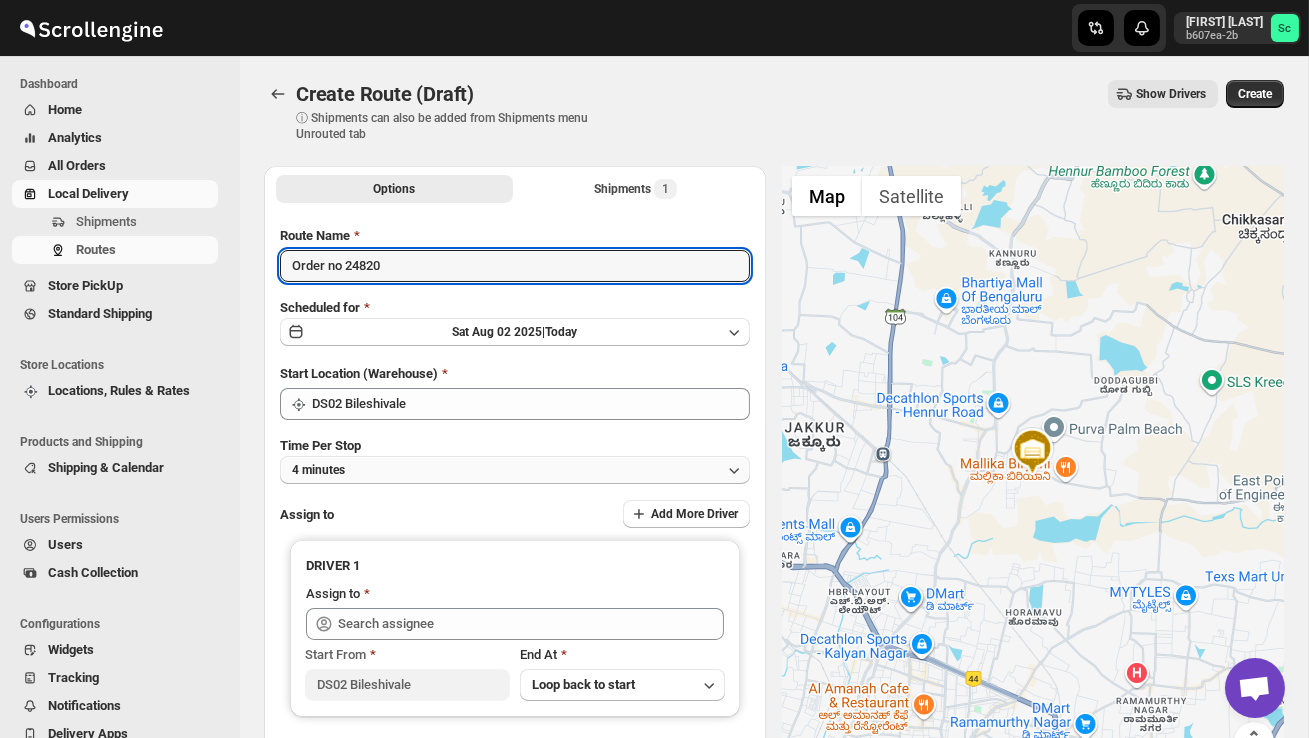 type on "Order no 24820" 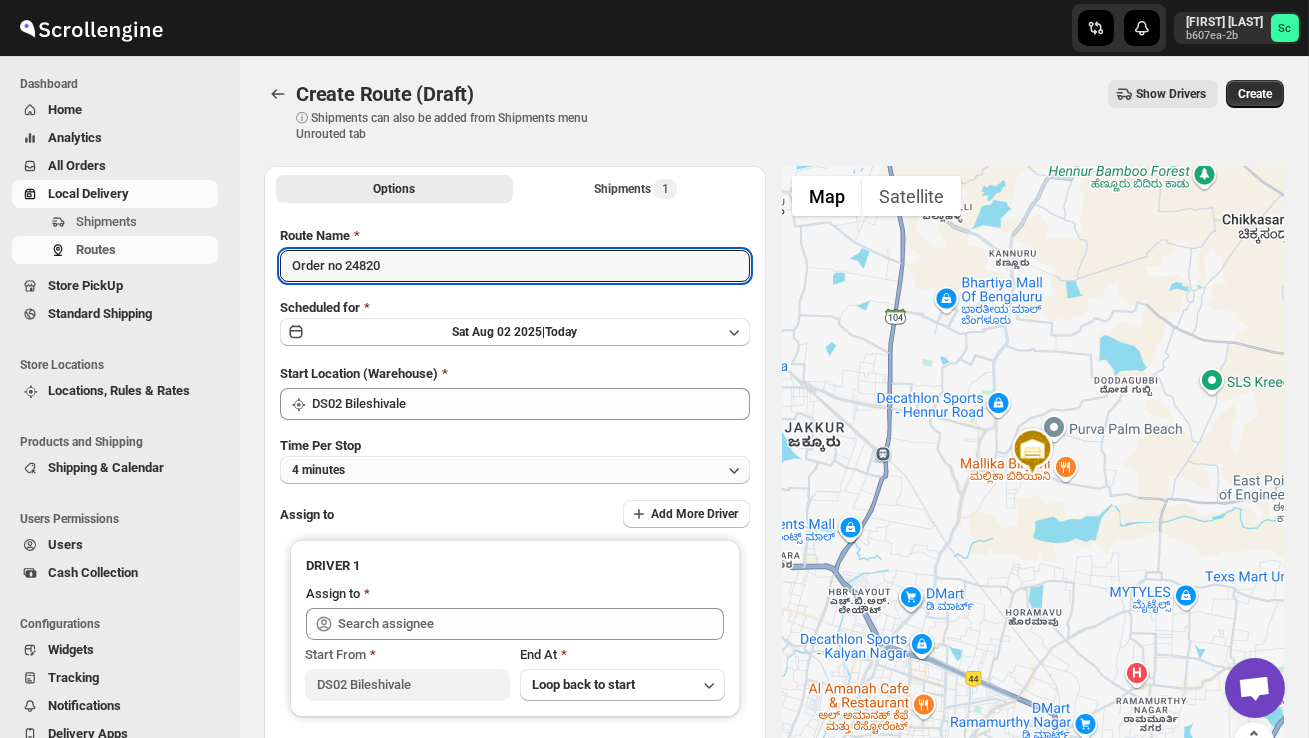 click on "4 minutes" at bounding box center [515, 470] 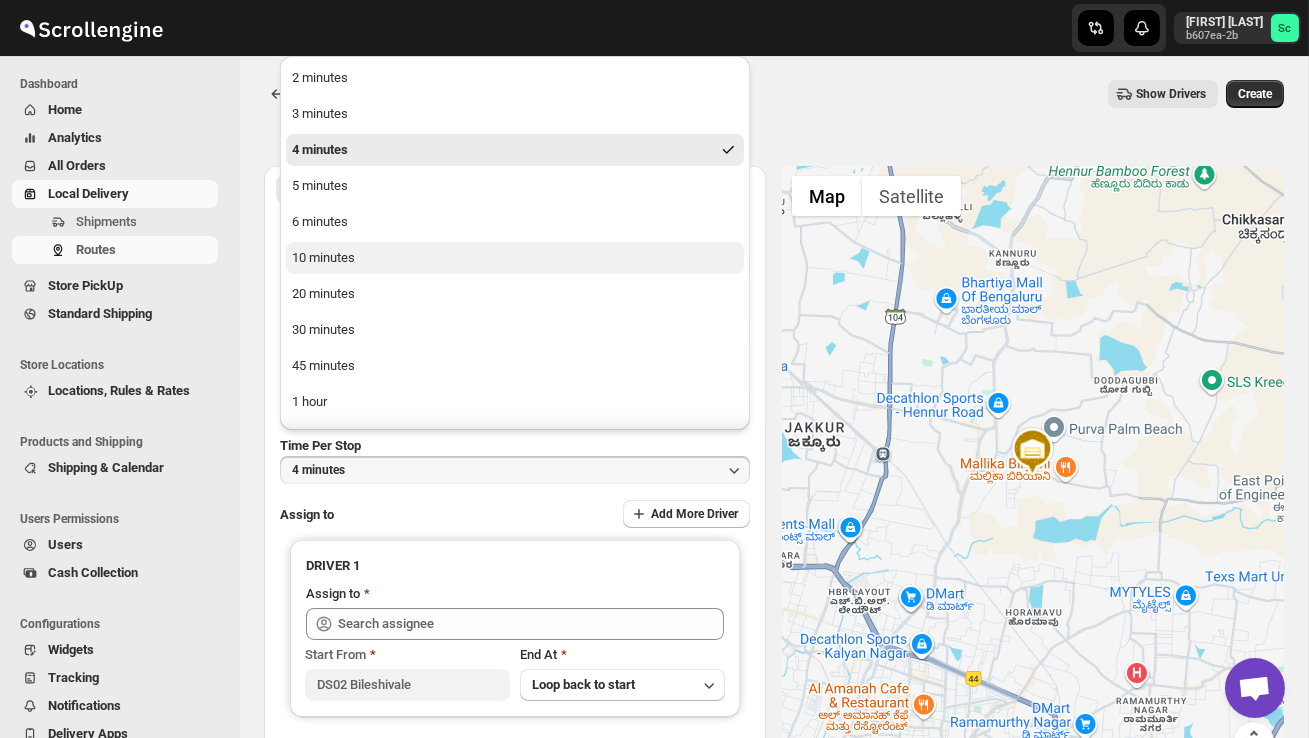 click on "10 minutes" at bounding box center [515, 258] 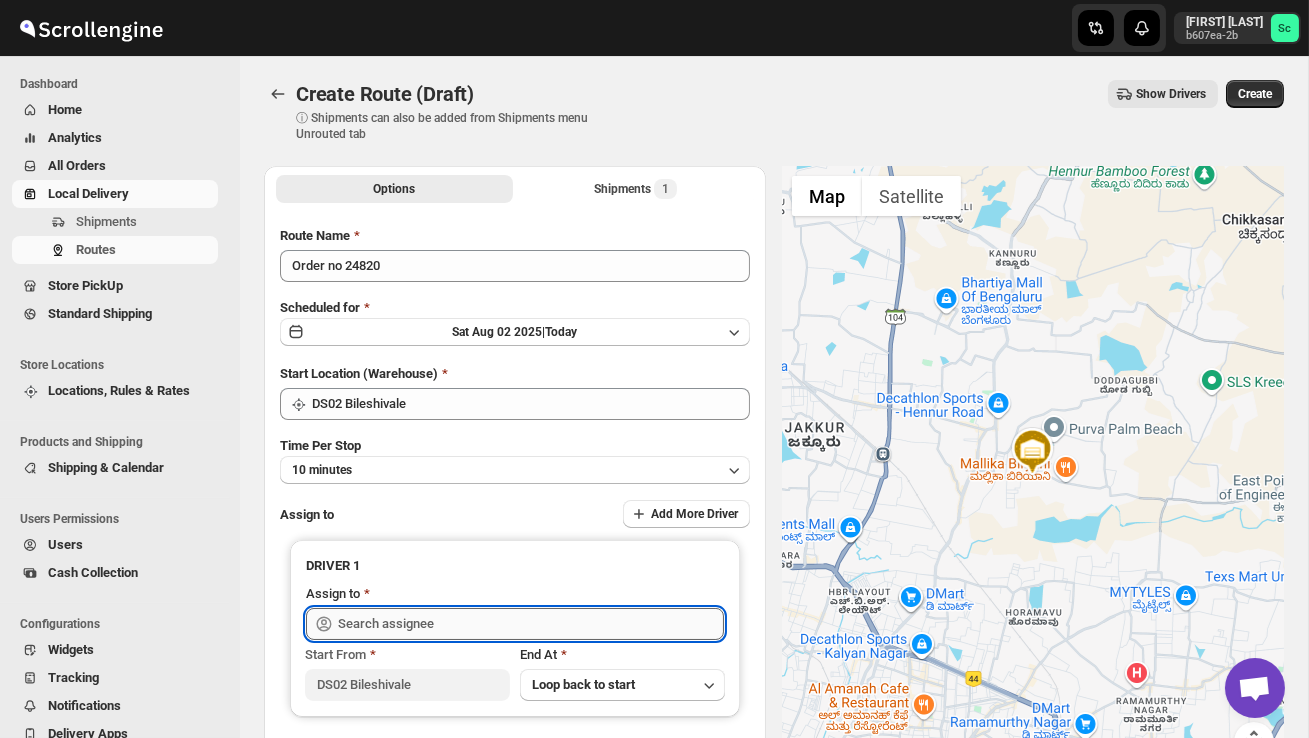 click at bounding box center [531, 624] 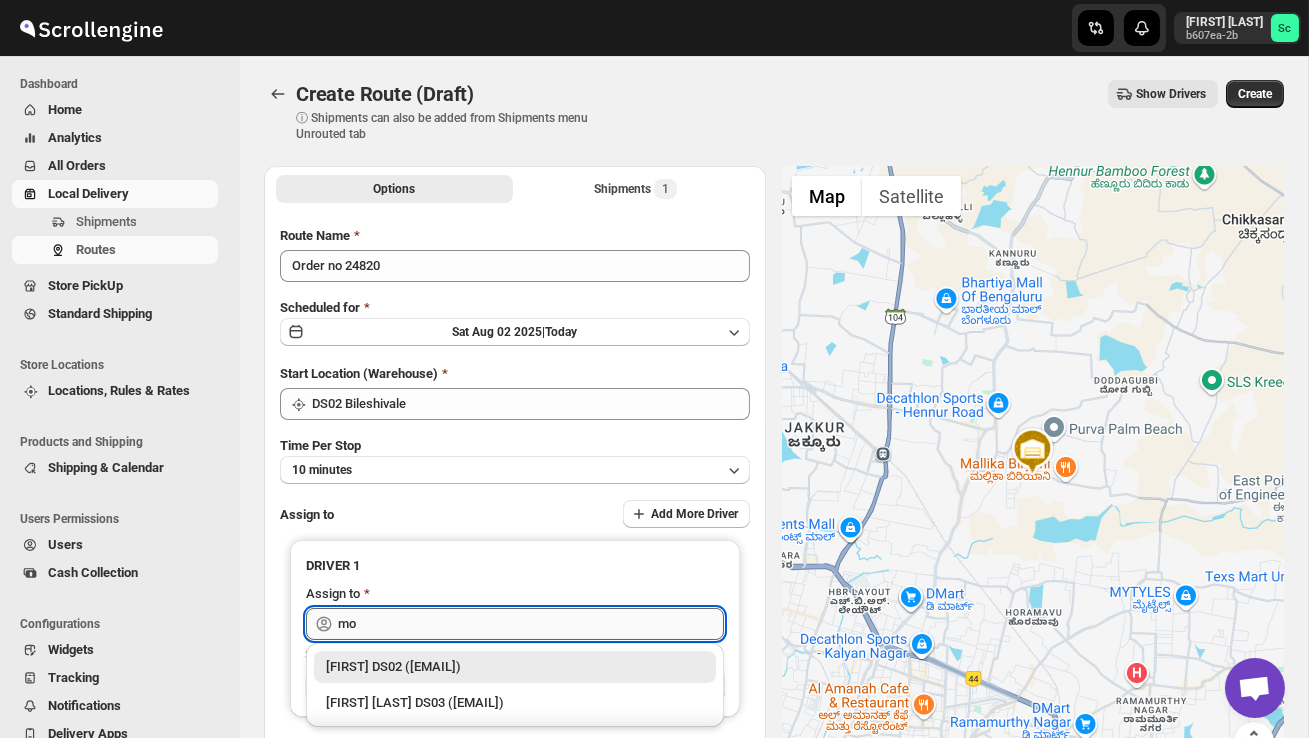 type on "m" 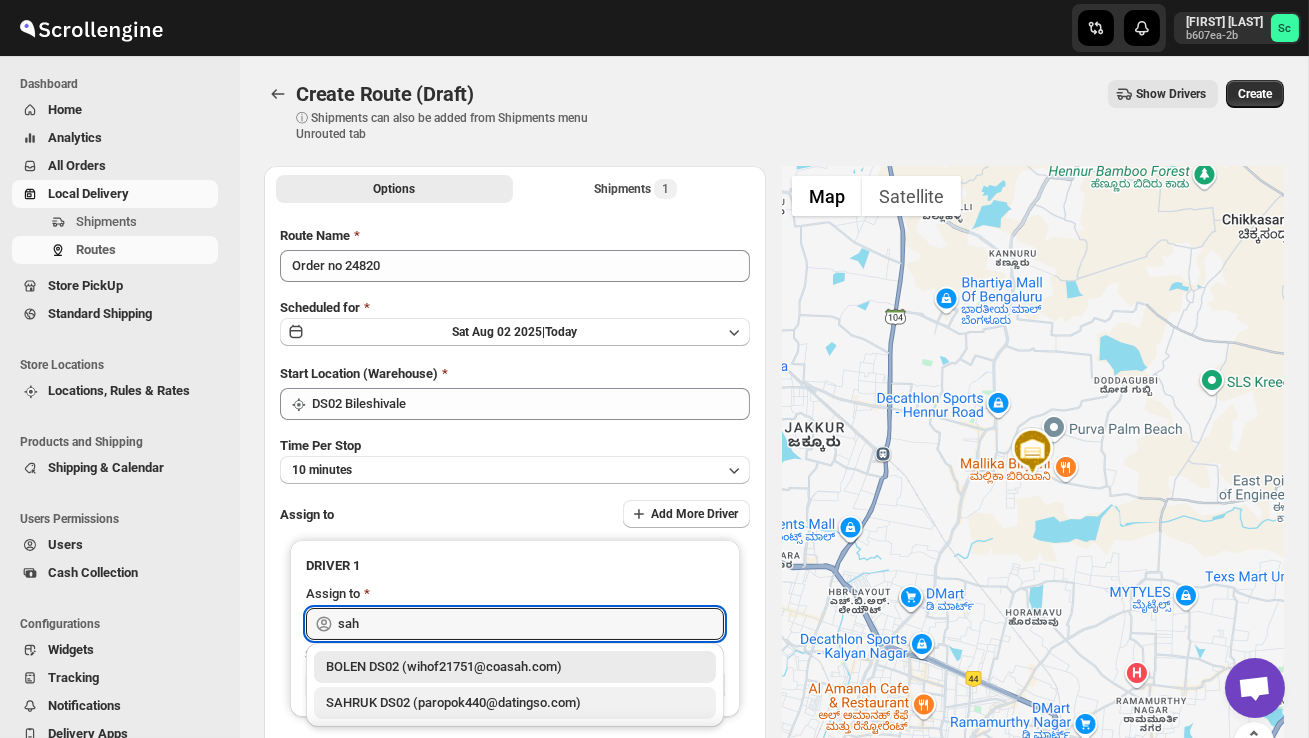 click on "SAHRUK DS02 (paropok440@datingso.com)" at bounding box center [515, 703] 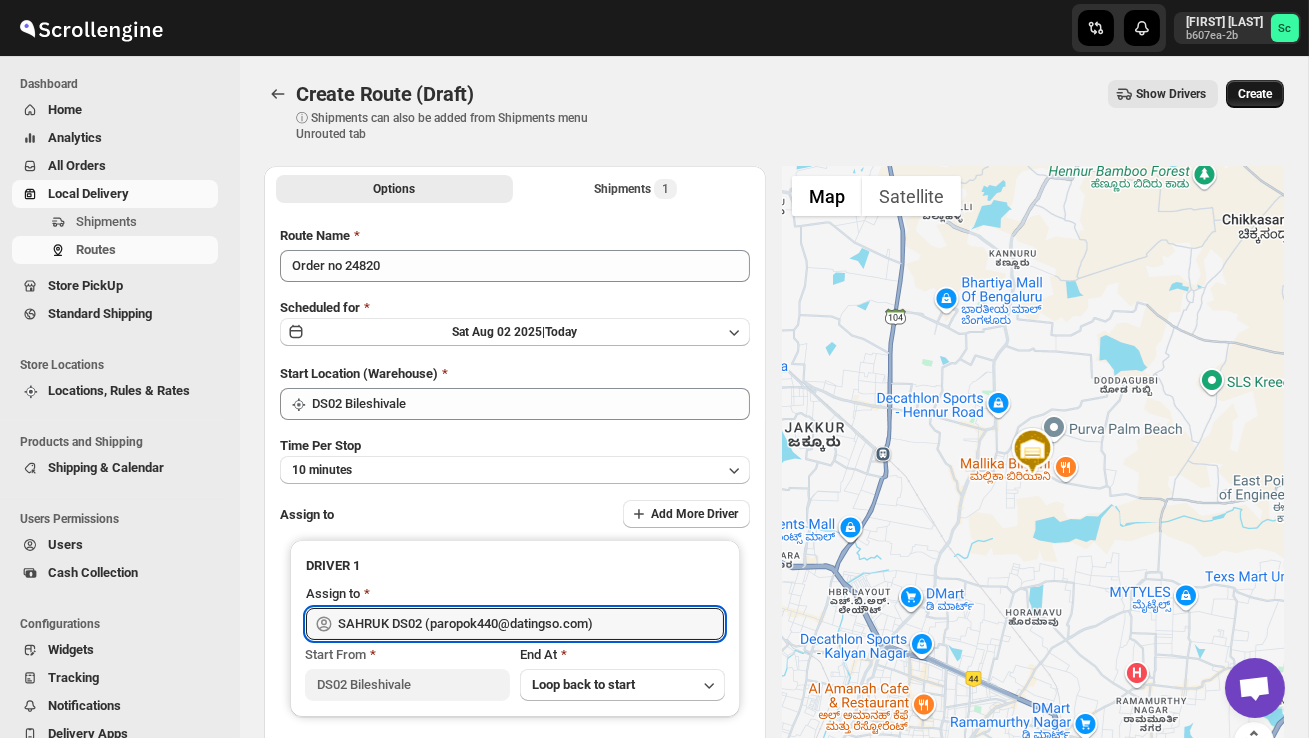 type on "SAHRUK DS02 (paropok440@datingso.com)" 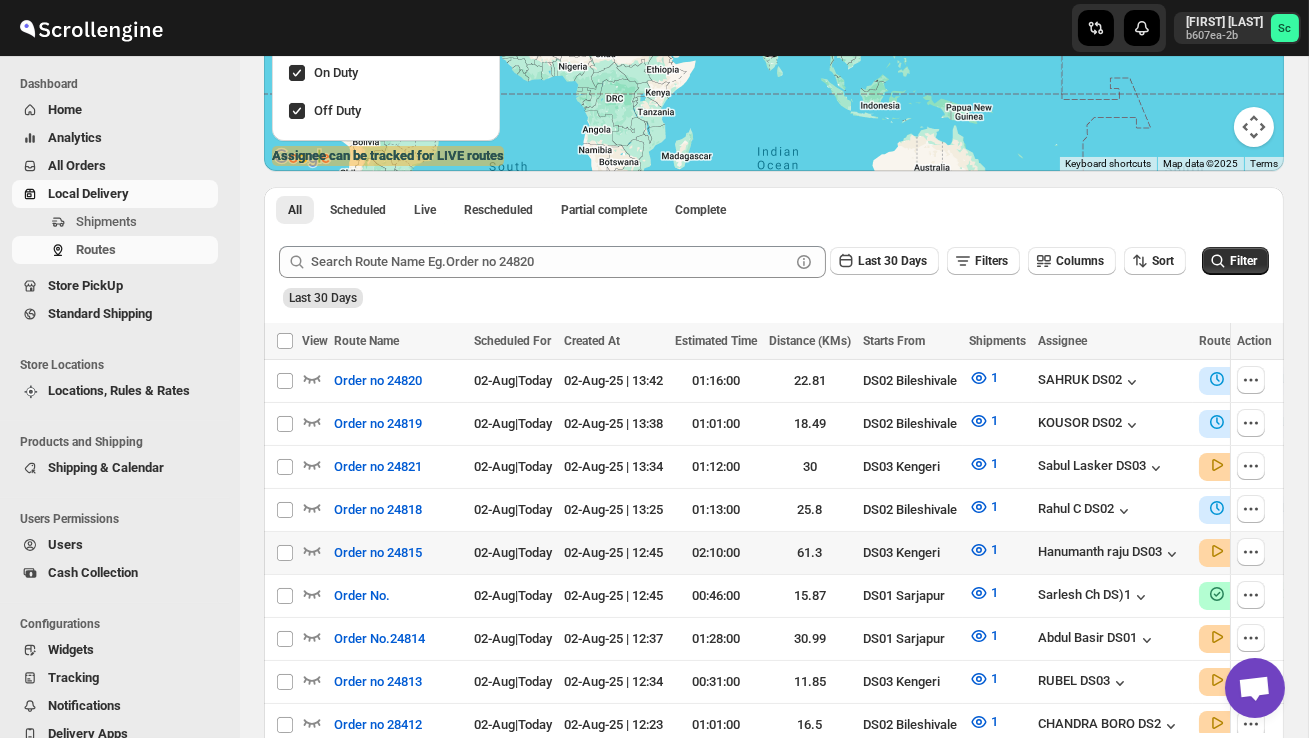 scroll, scrollTop: 320, scrollLeft: 0, axis: vertical 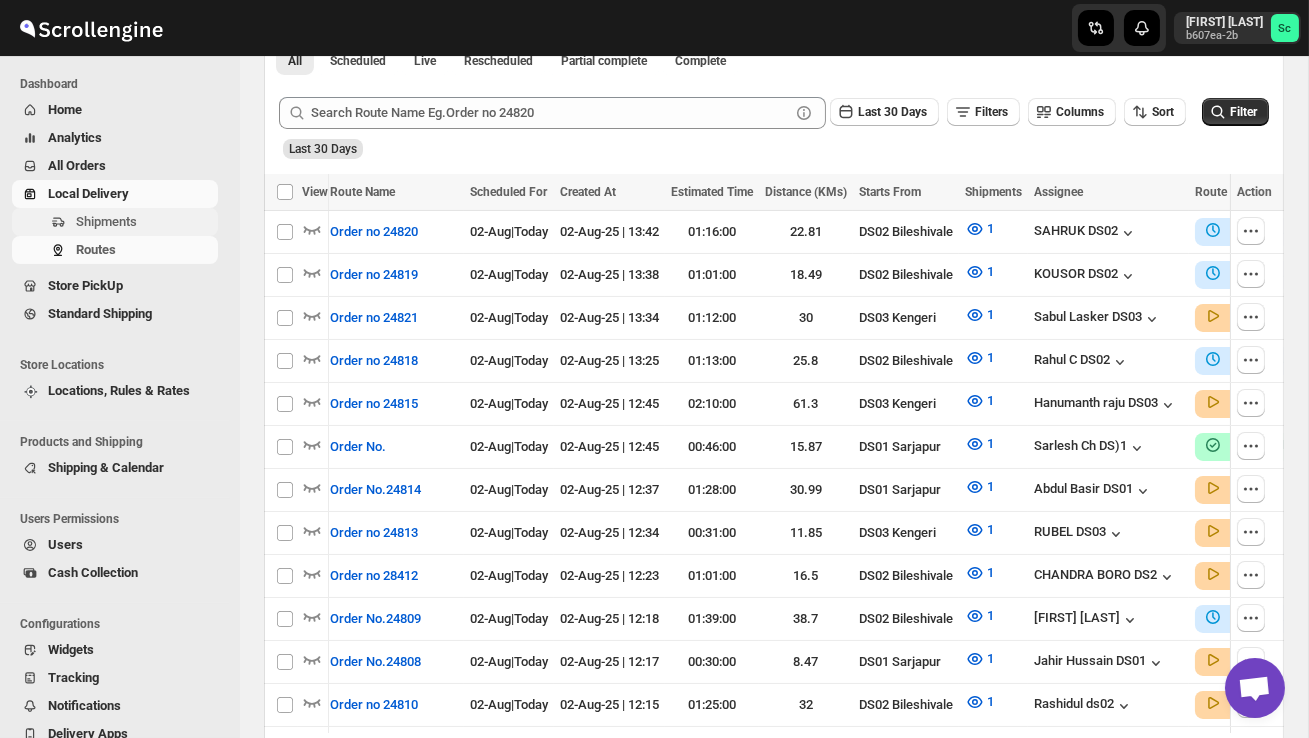 click on "Shipments" at bounding box center [145, 222] 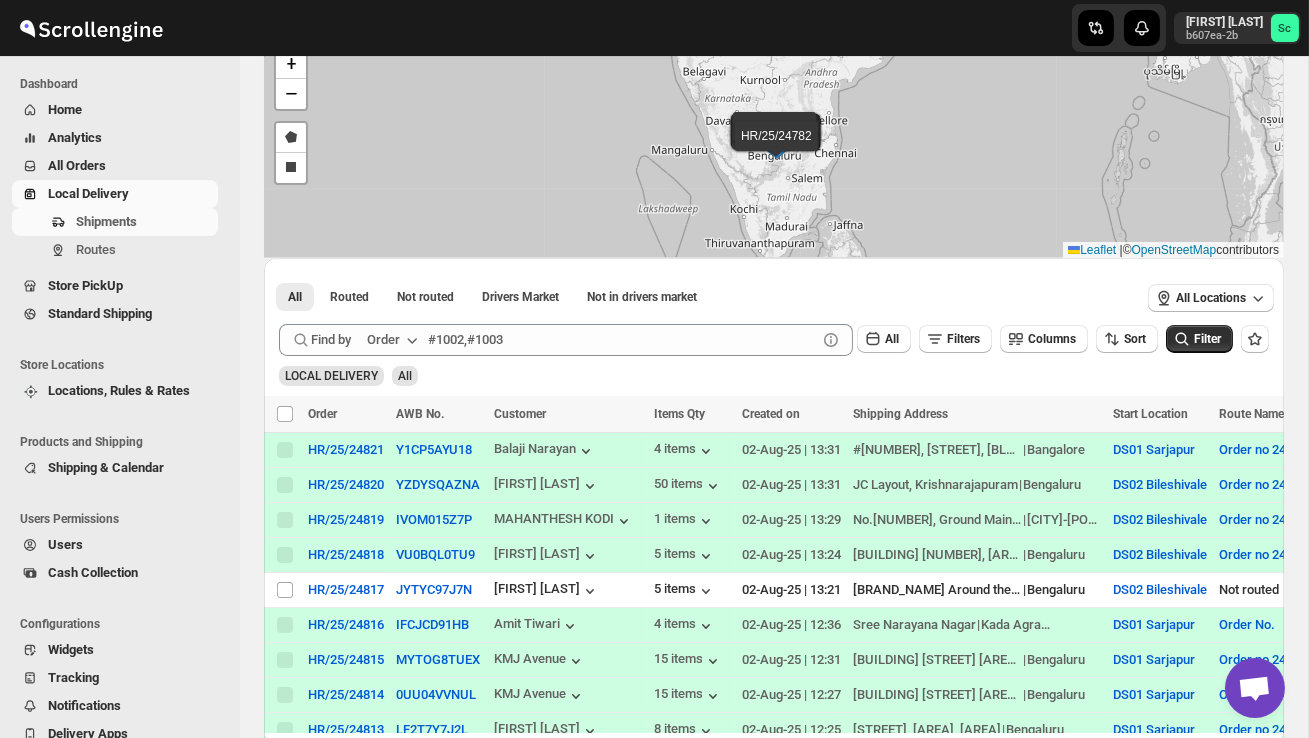 scroll, scrollTop: 121, scrollLeft: 0, axis: vertical 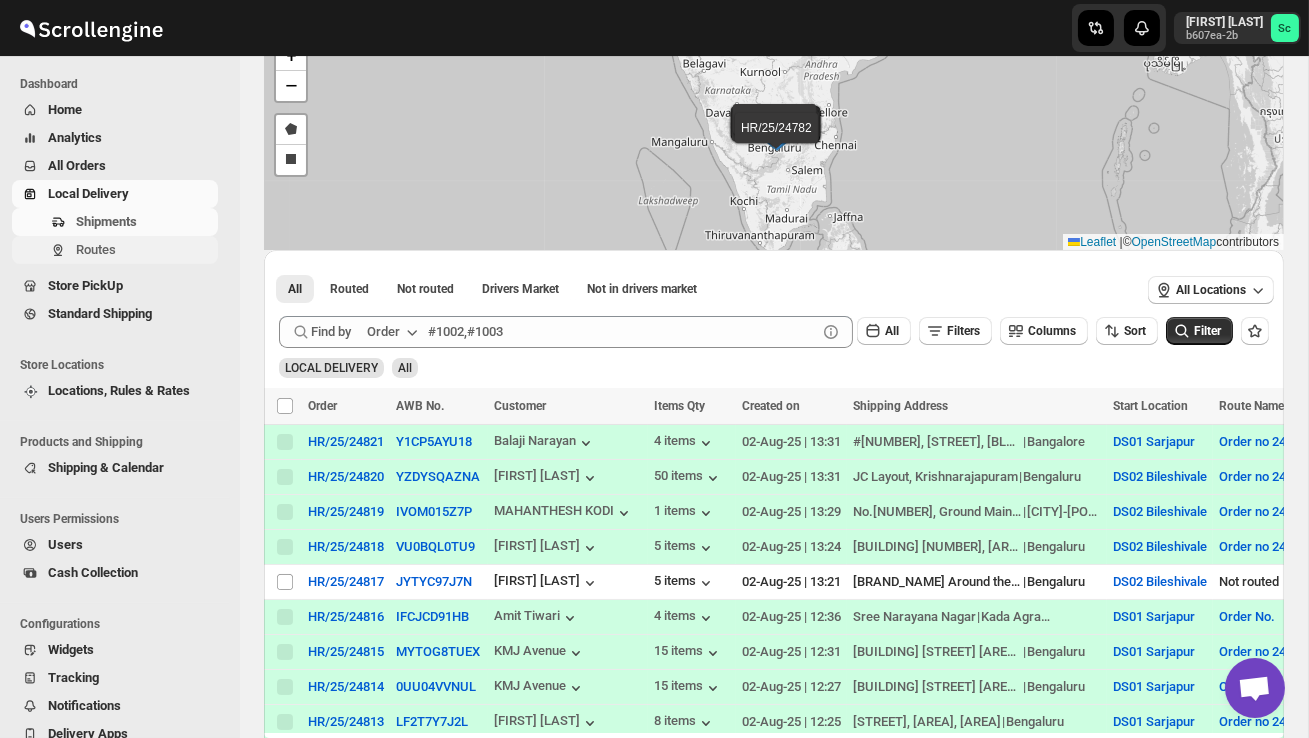 click on "Routes" at bounding box center (145, 250) 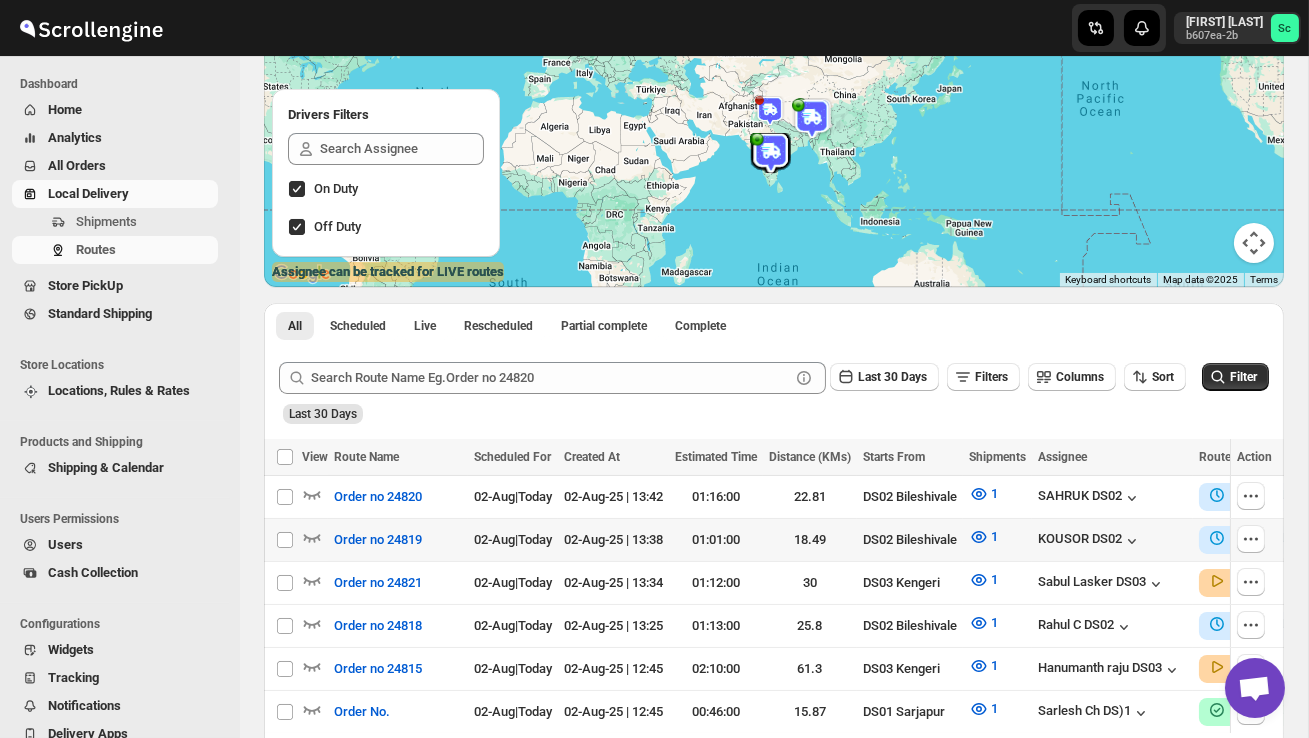 scroll, scrollTop: 203, scrollLeft: 0, axis: vertical 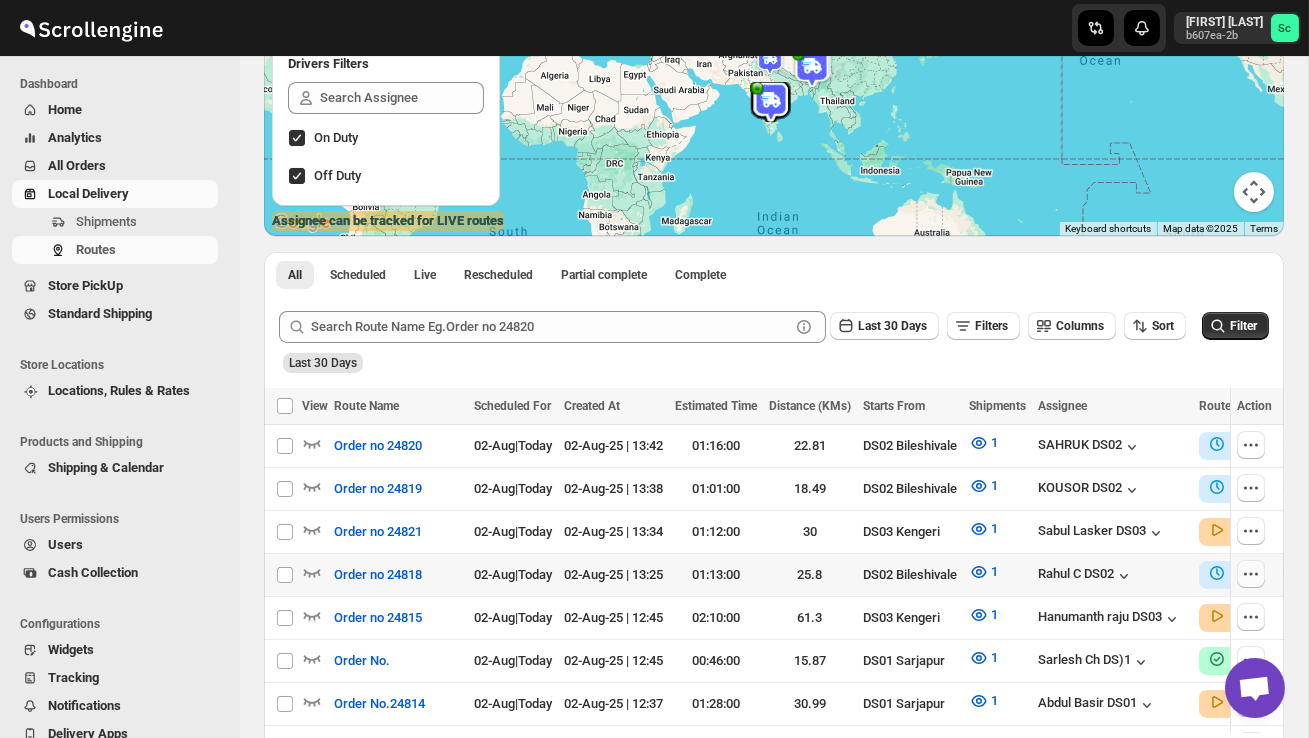click 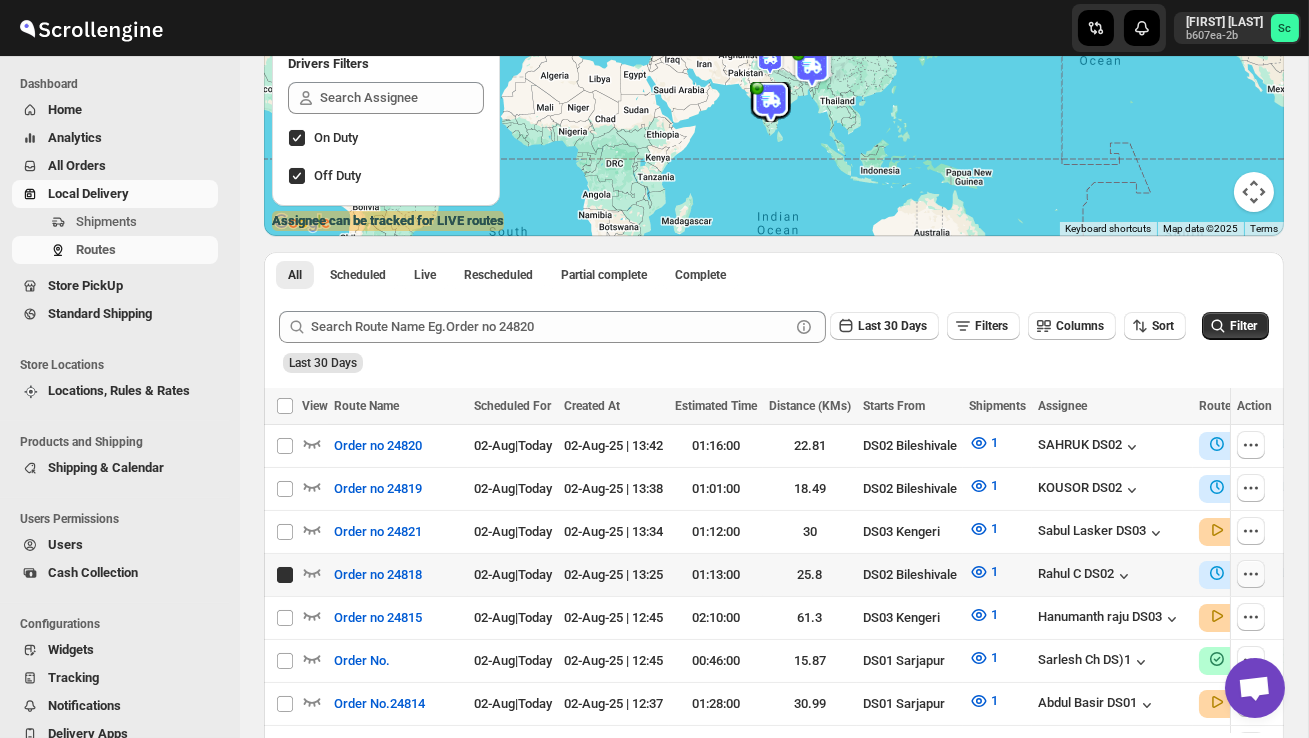 checkbox on "true" 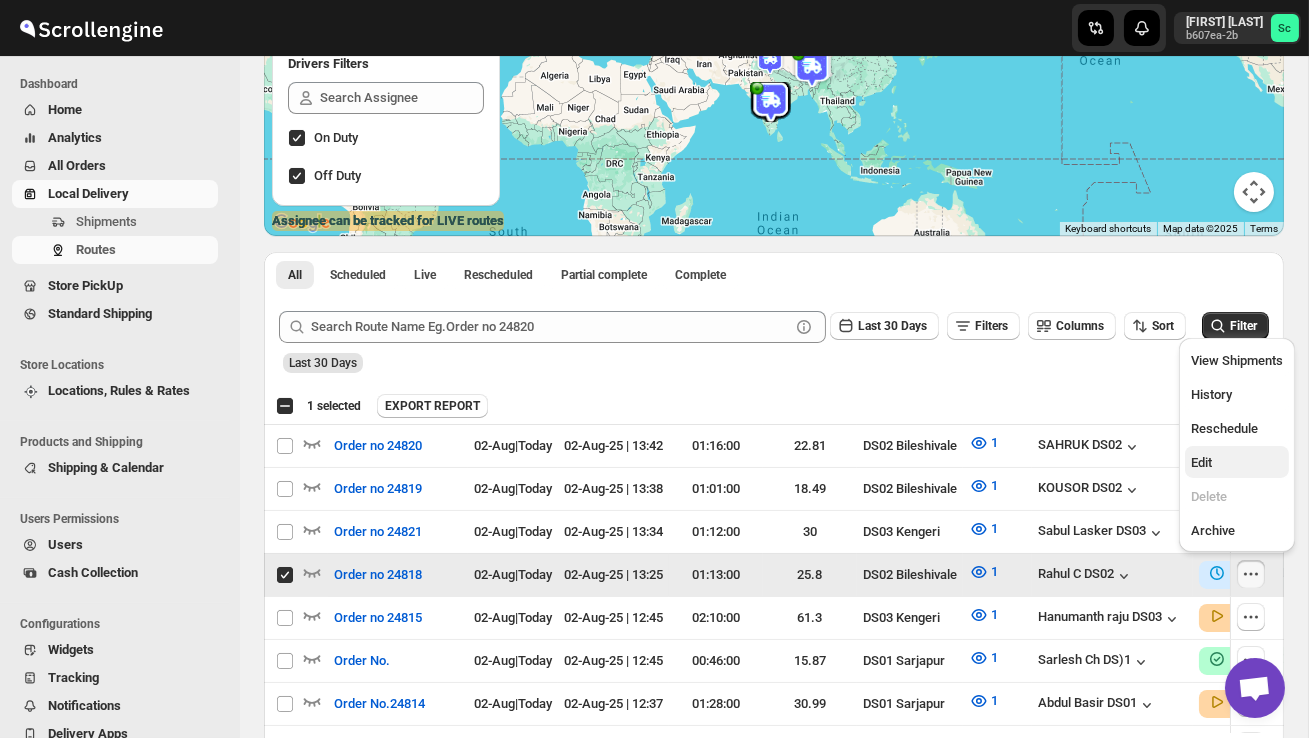 click on "Edit" at bounding box center [1237, 463] 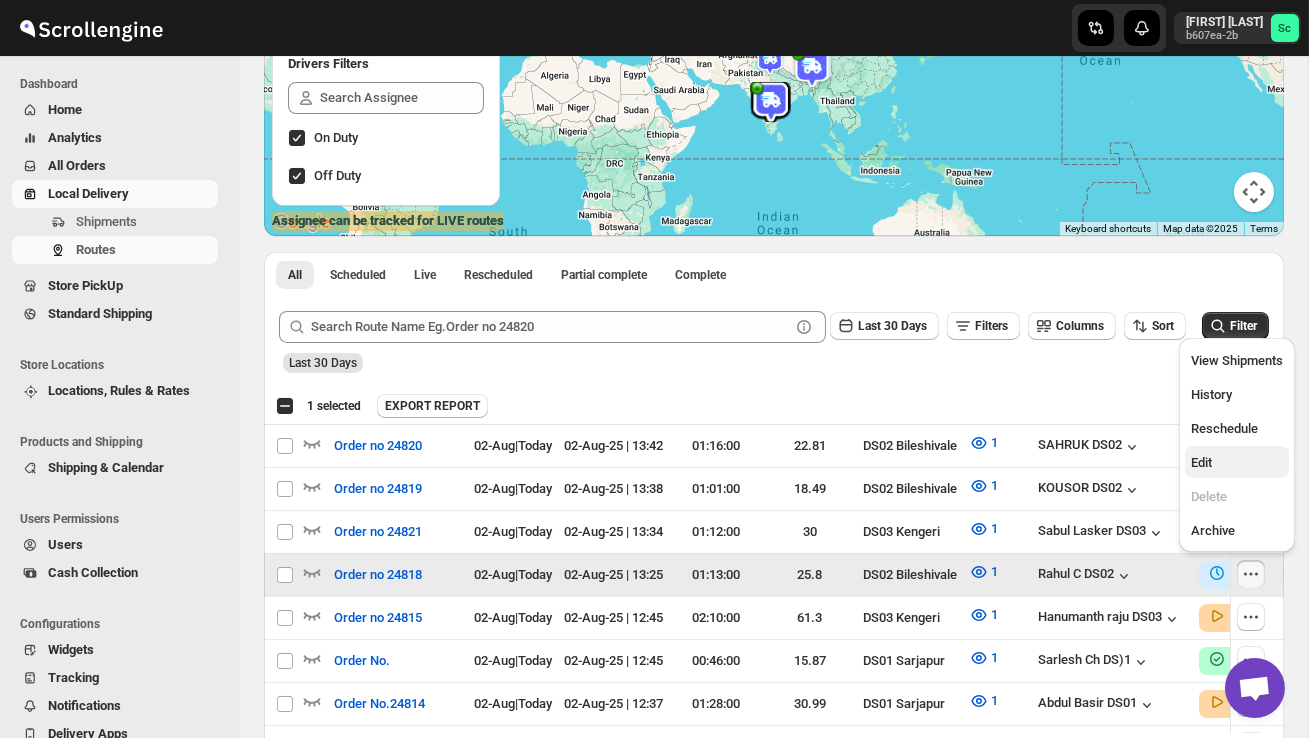 scroll, scrollTop: 0, scrollLeft: 0, axis: both 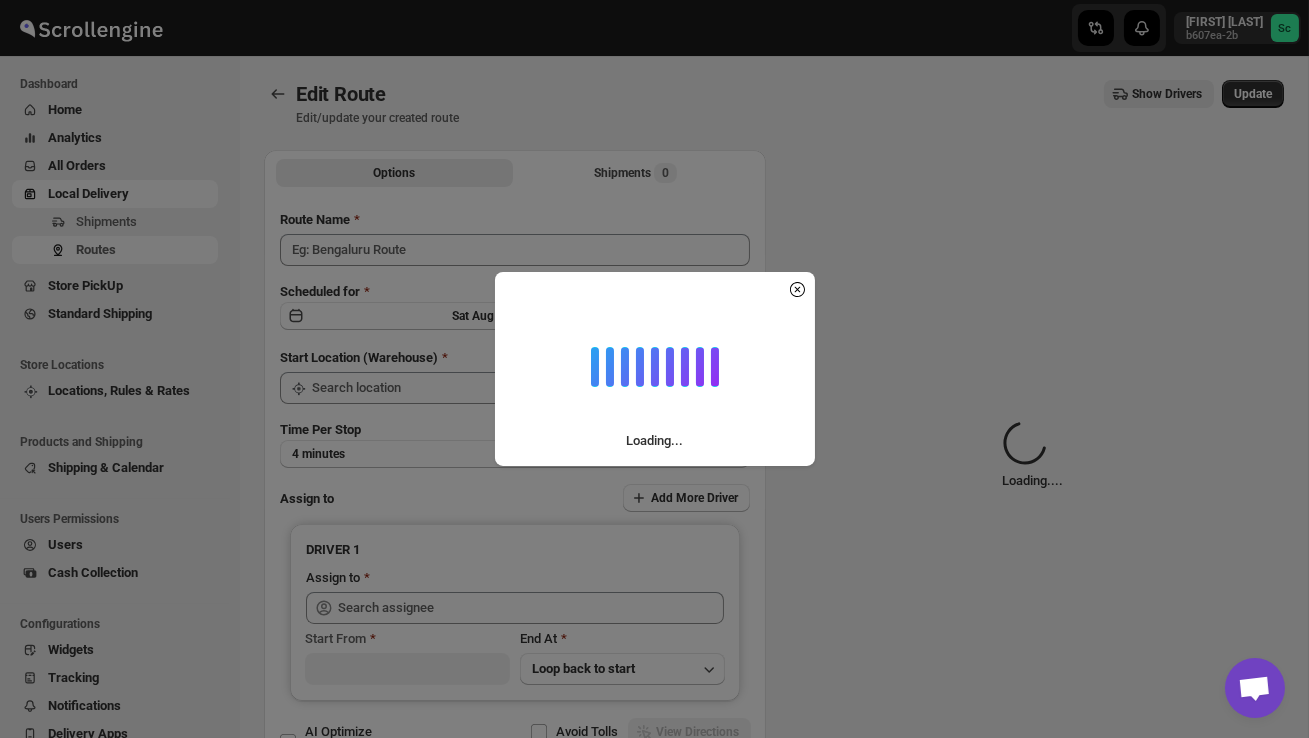 type on "Order no 24818" 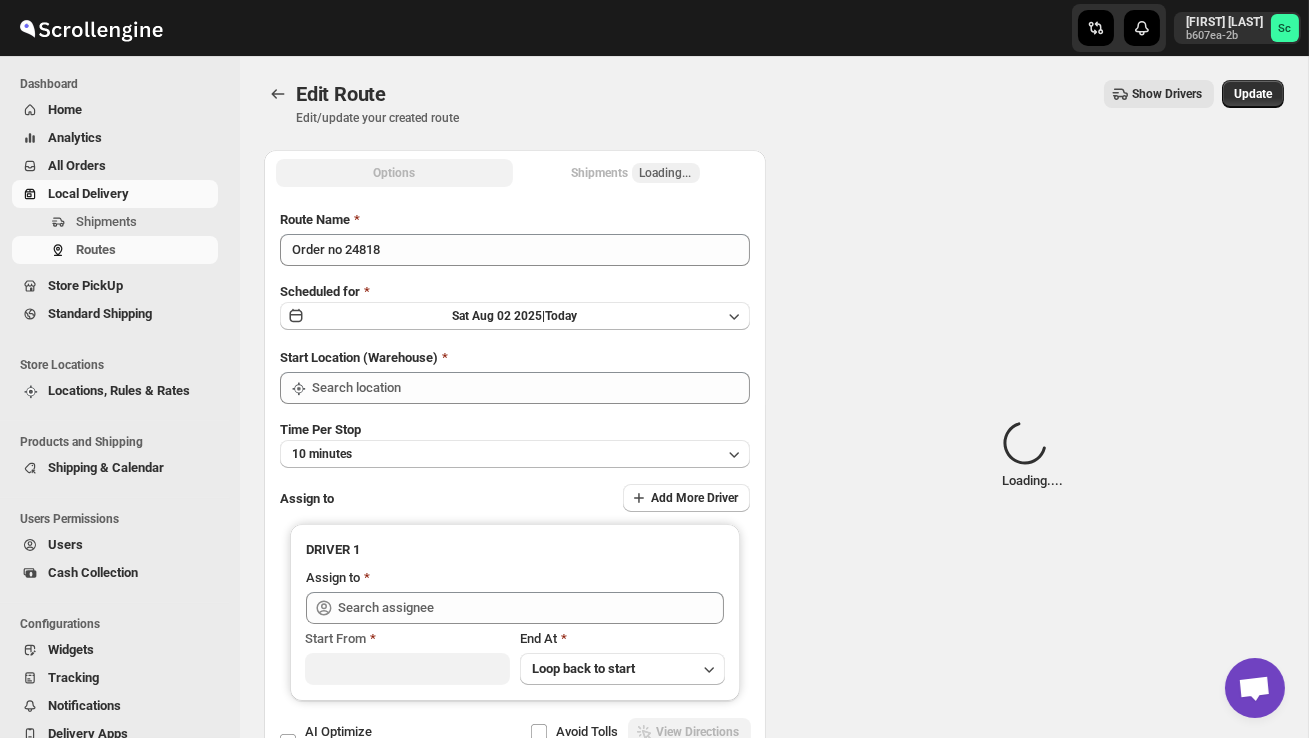 type on "DS02 Bileshivale" 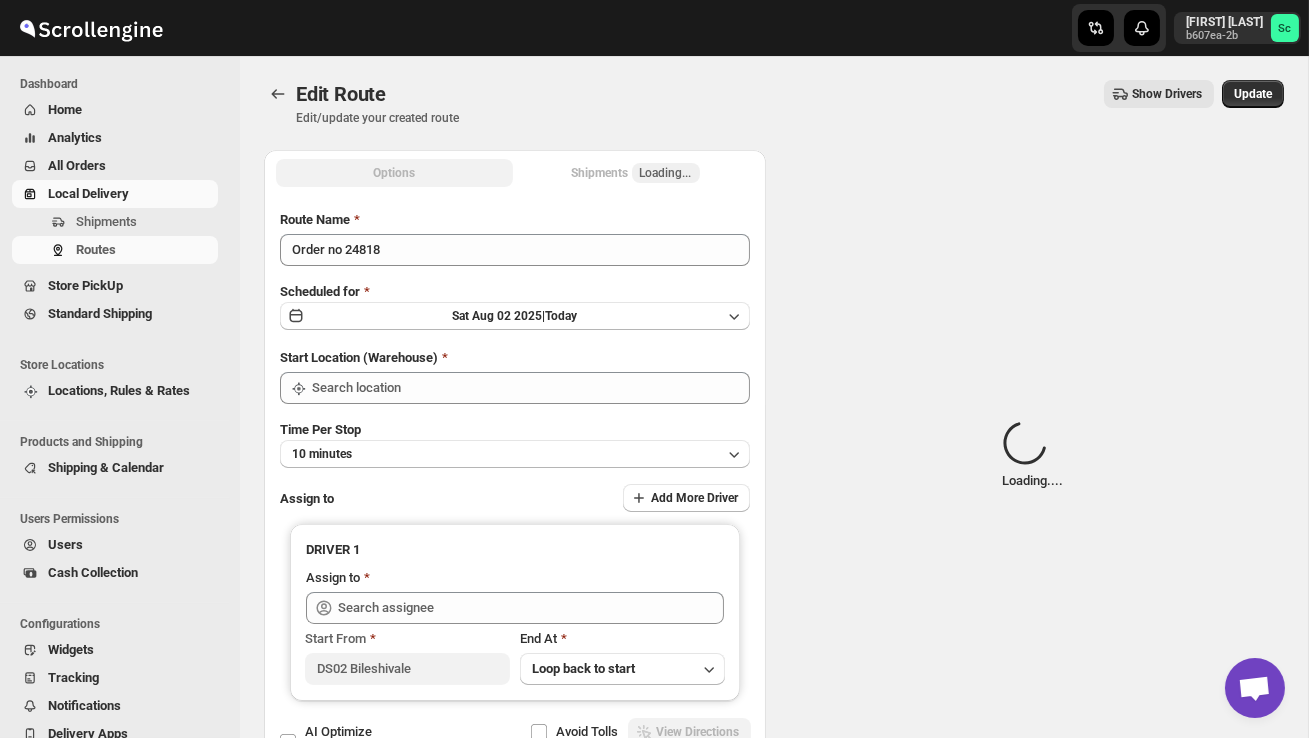 type on "DS02 Bileshivale" 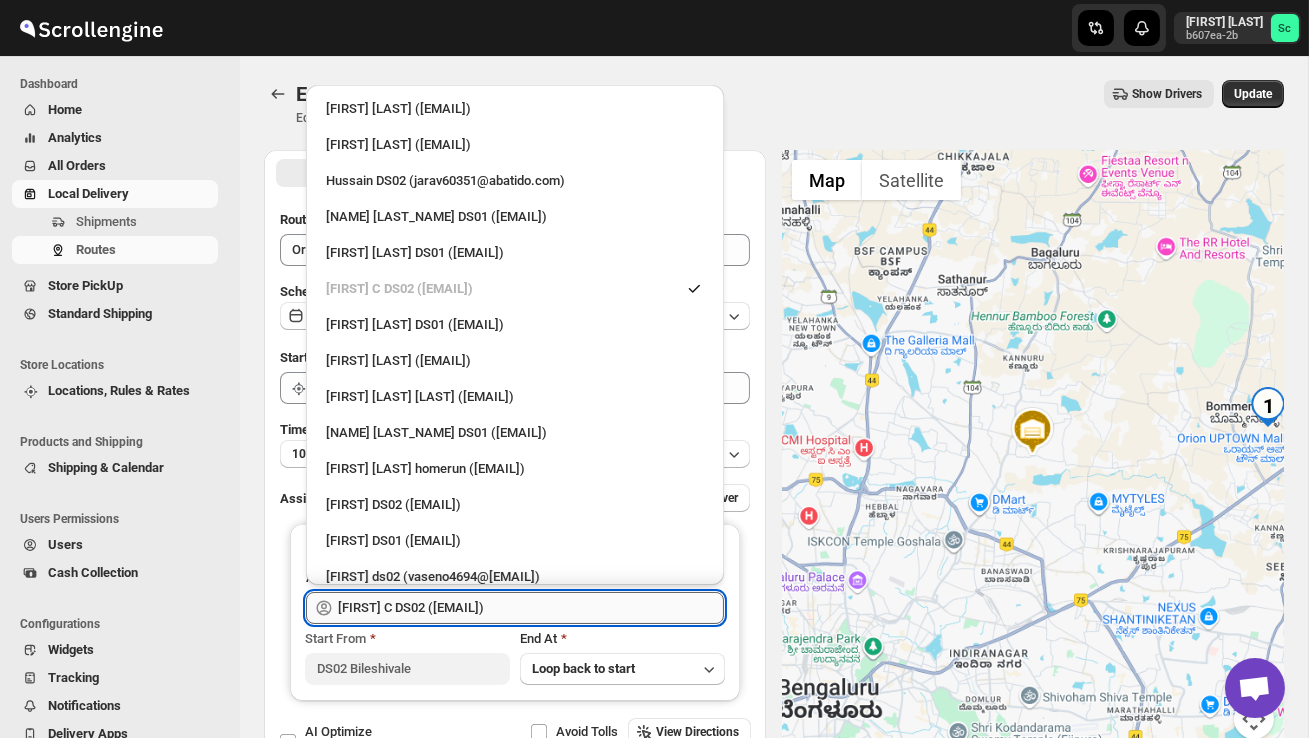 click on "[FIRST] [LAST] ([EMAIL])" at bounding box center [531, 608] 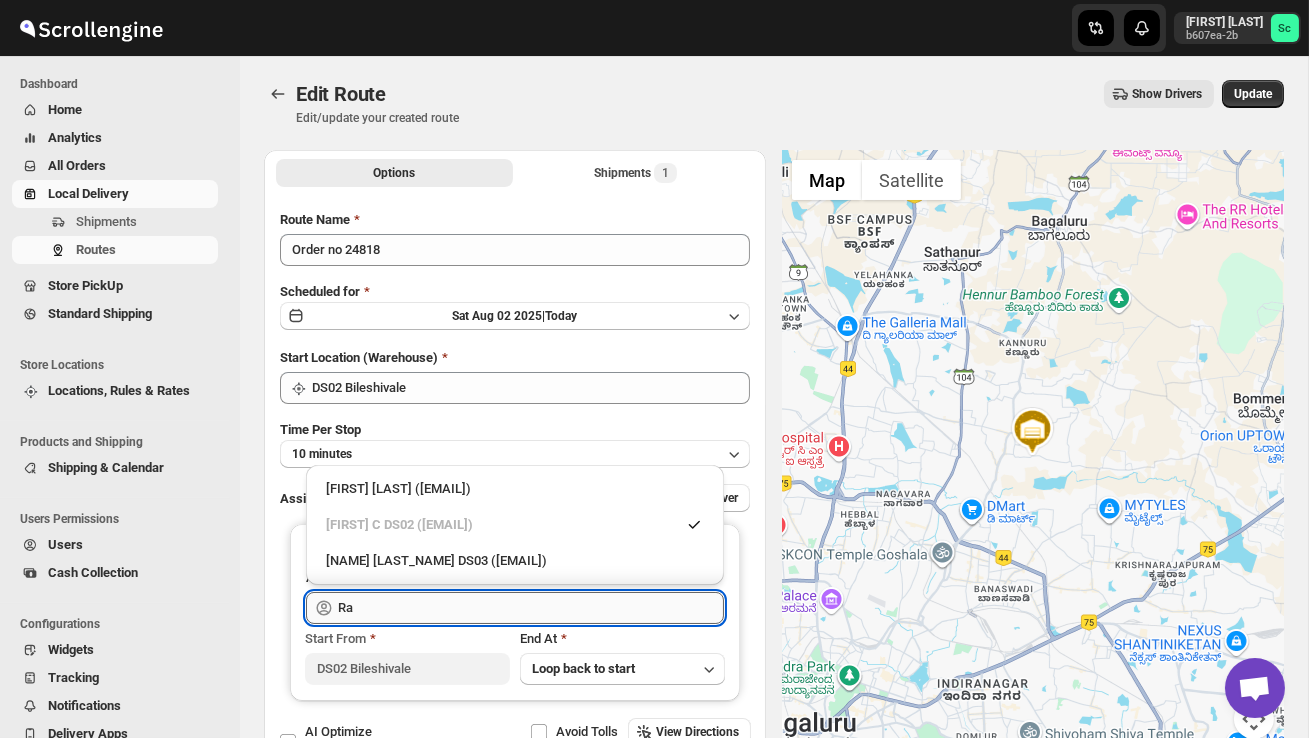 type on "R" 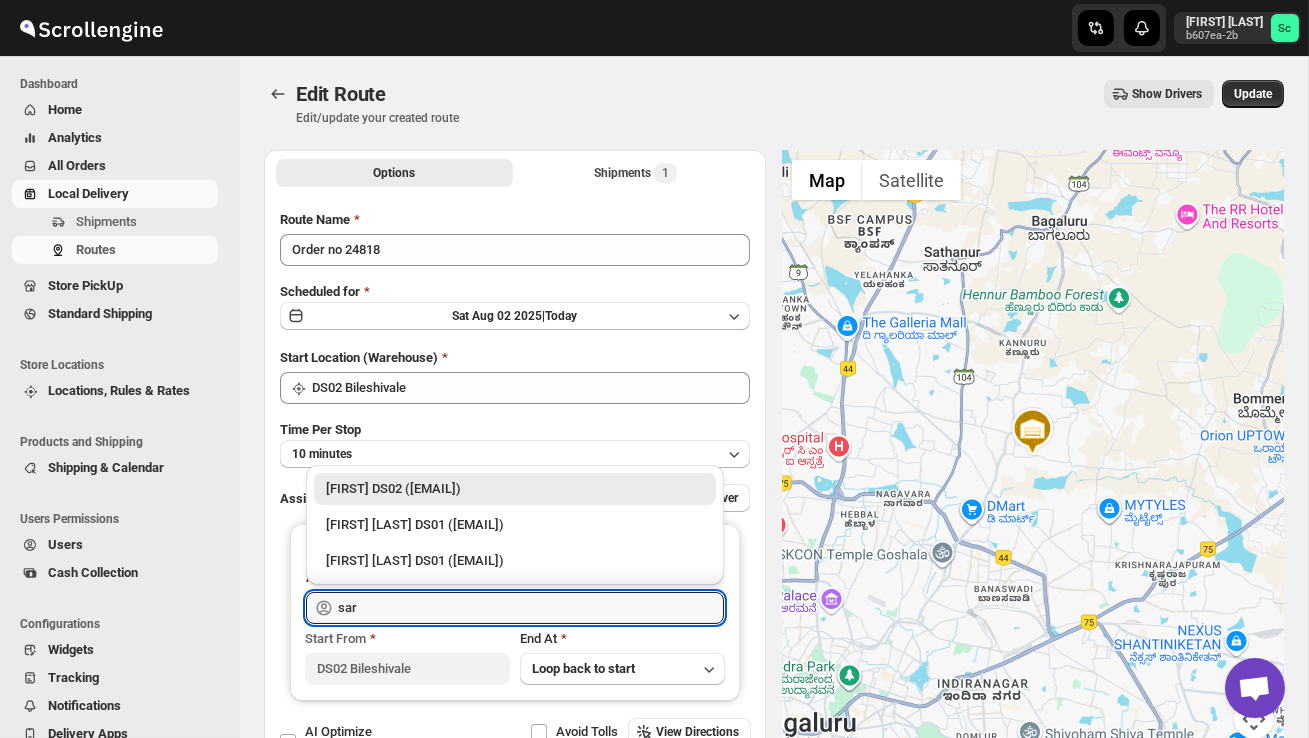 click on "[FIRST] ([EMAIL])" at bounding box center [515, 489] 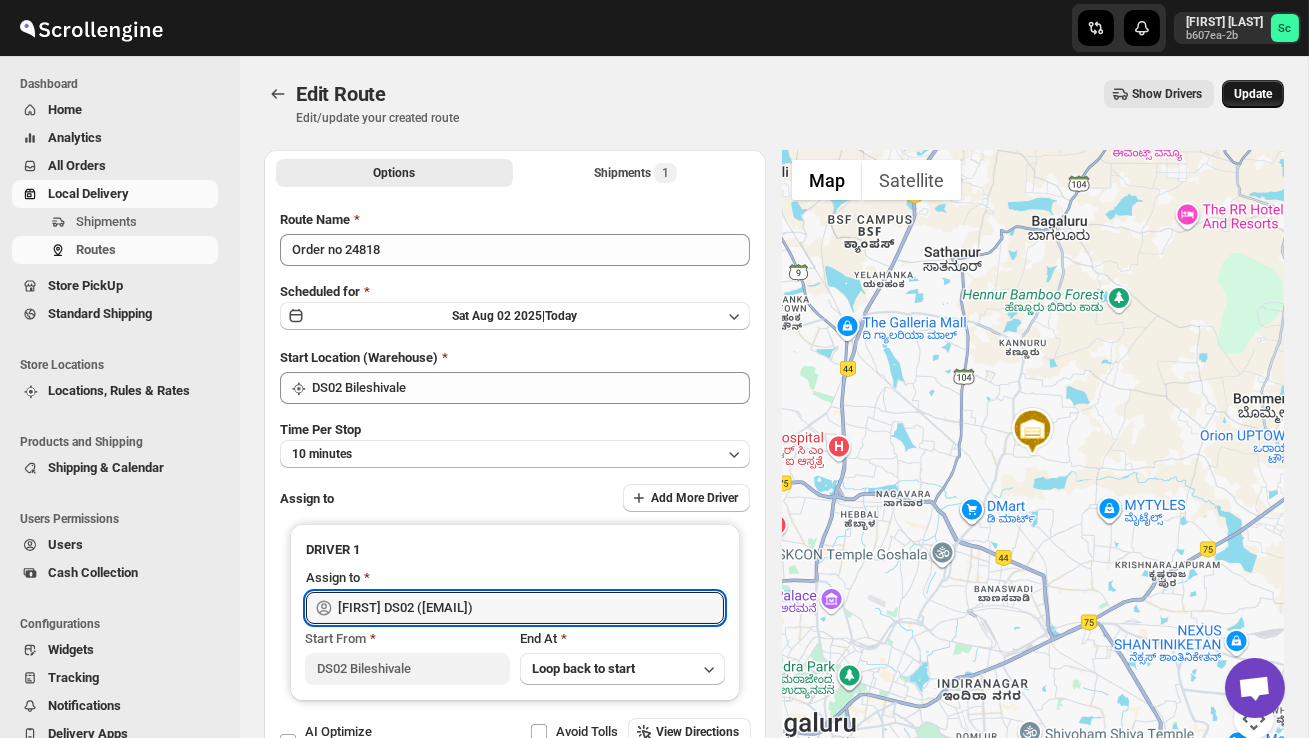 type on "[FIRST] ([EMAIL])" 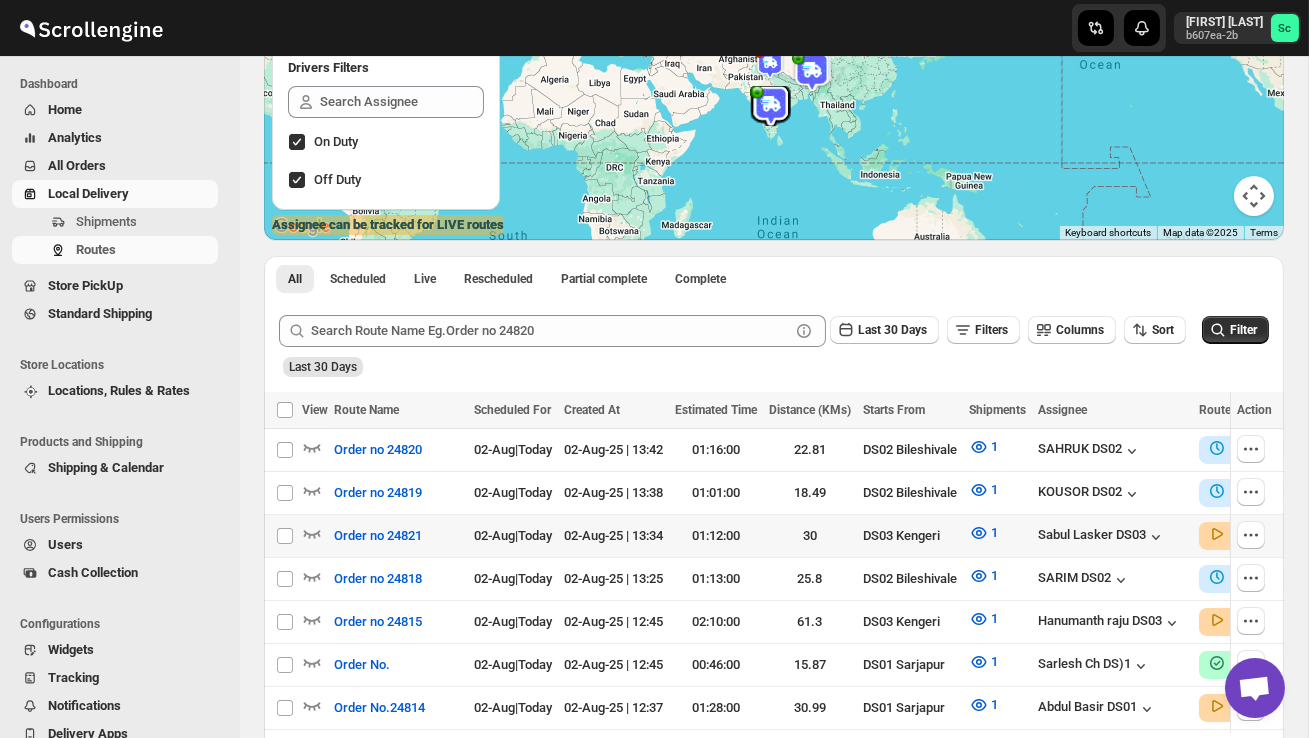 scroll, scrollTop: 269, scrollLeft: 0, axis: vertical 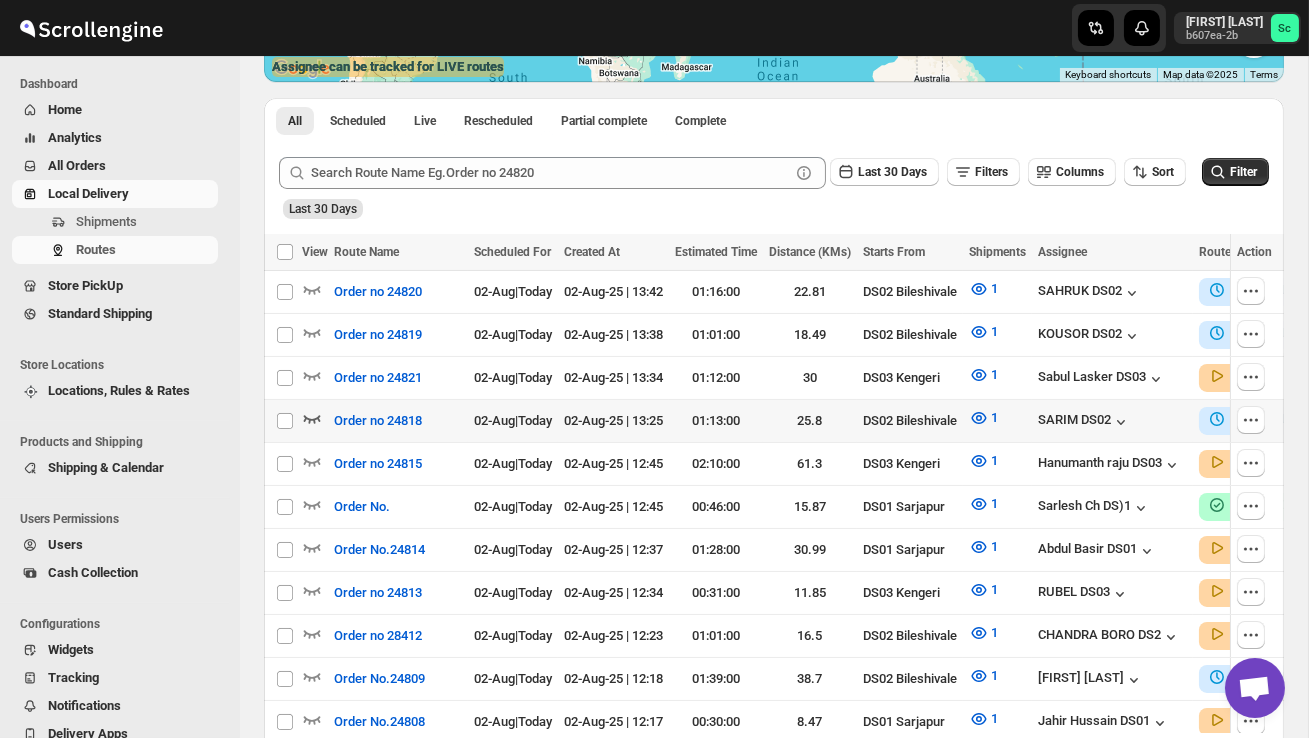 click 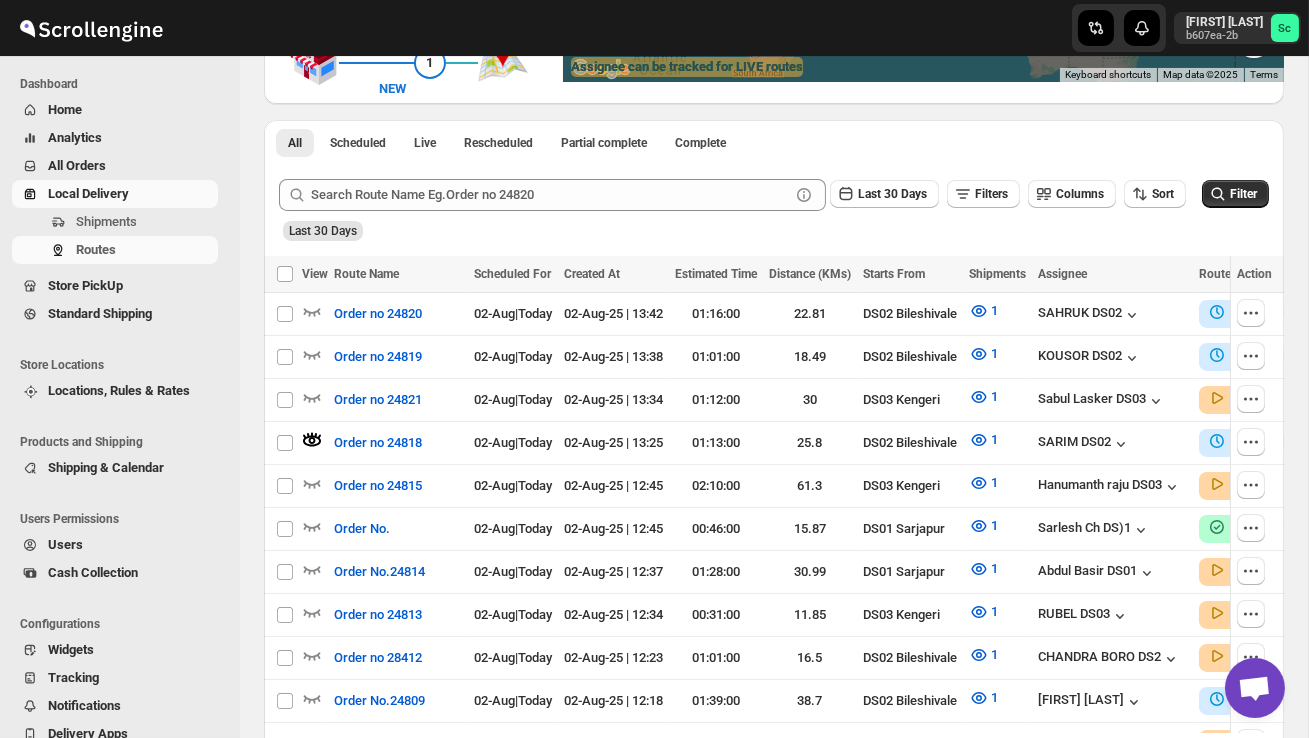scroll, scrollTop: 0, scrollLeft: 0, axis: both 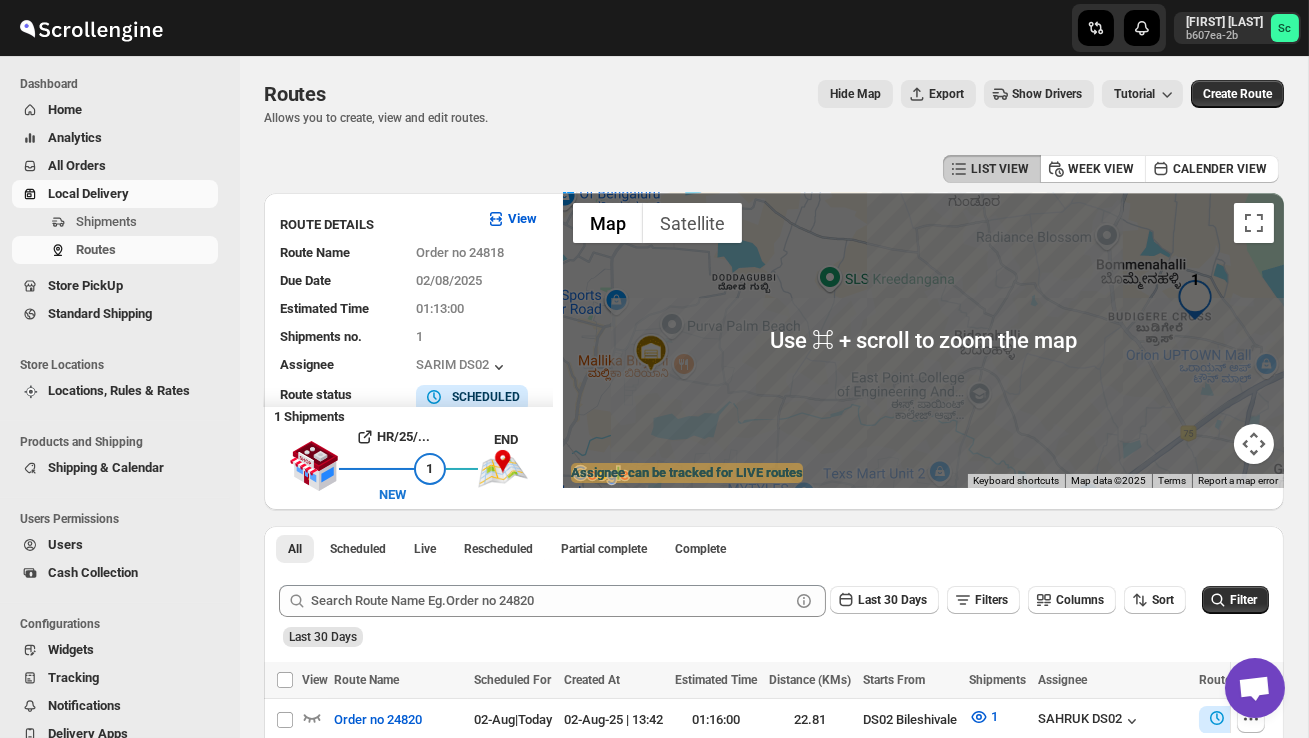 drag, startPoint x: 986, startPoint y: 429, endPoint x: 935, endPoint y: 434, distance: 51.24451 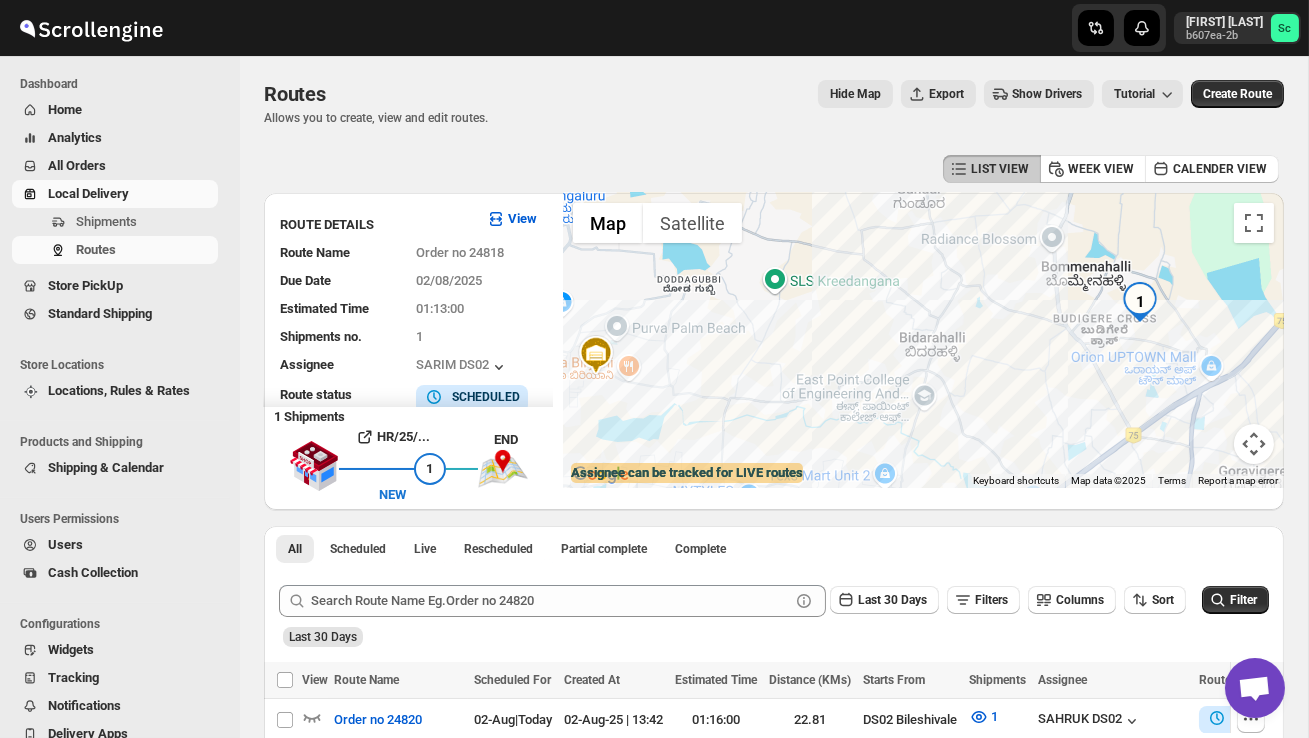 click at bounding box center [1140, 302] 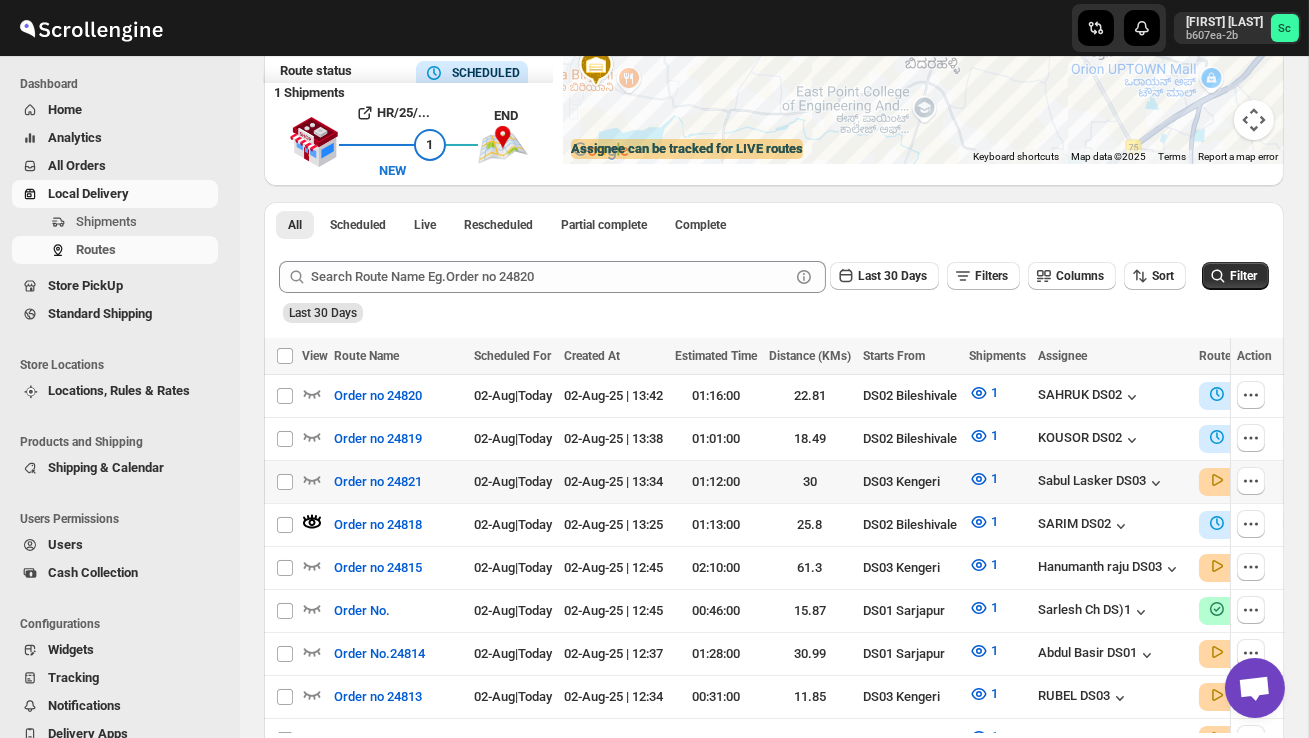 scroll, scrollTop: 328, scrollLeft: 0, axis: vertical 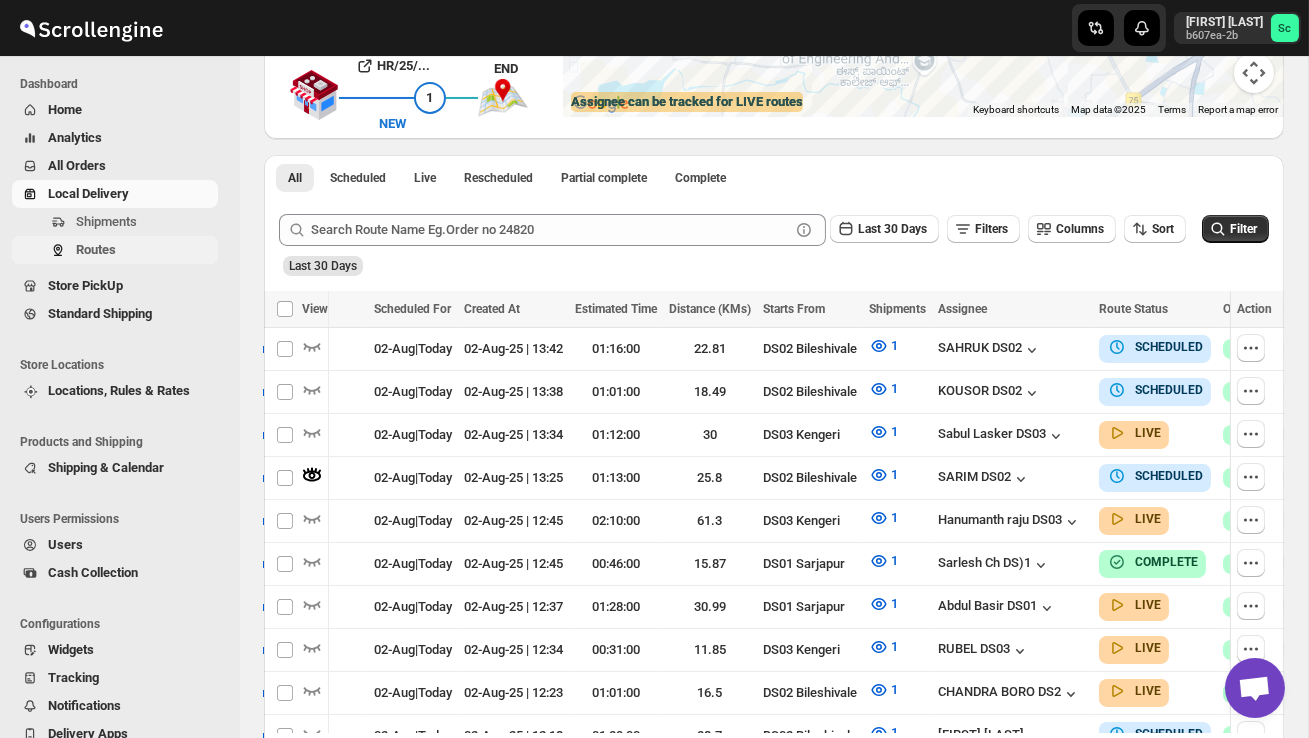 click on "Routes" at bounding box center [96, 249] 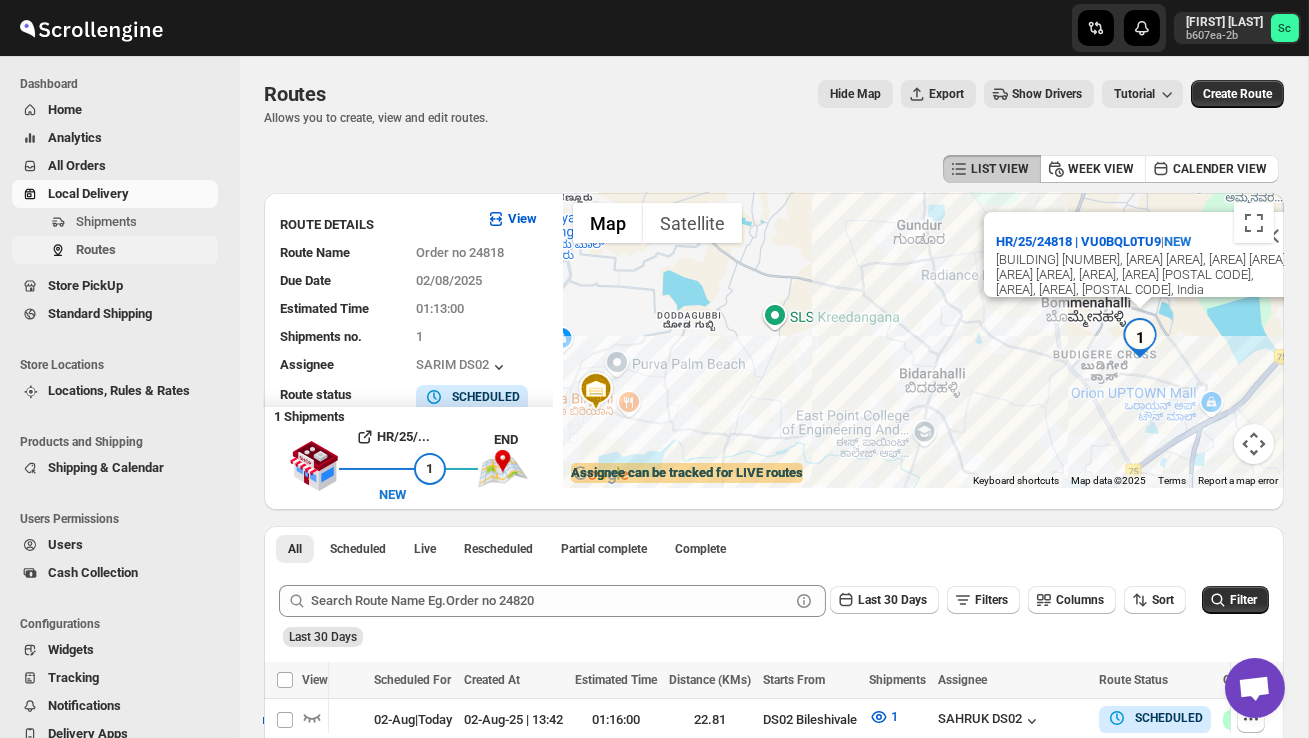 scroll, scrollTop: 0, scrollLeft: 1, axis: horizontal 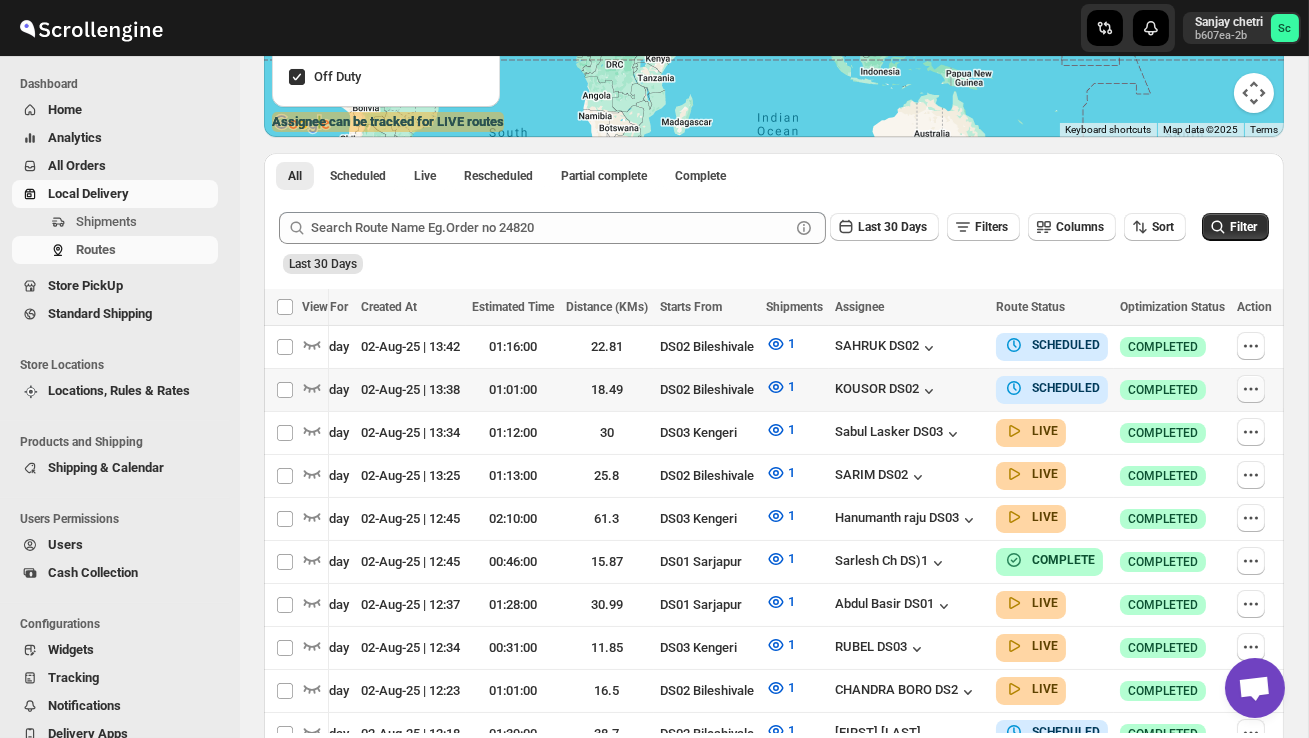 click 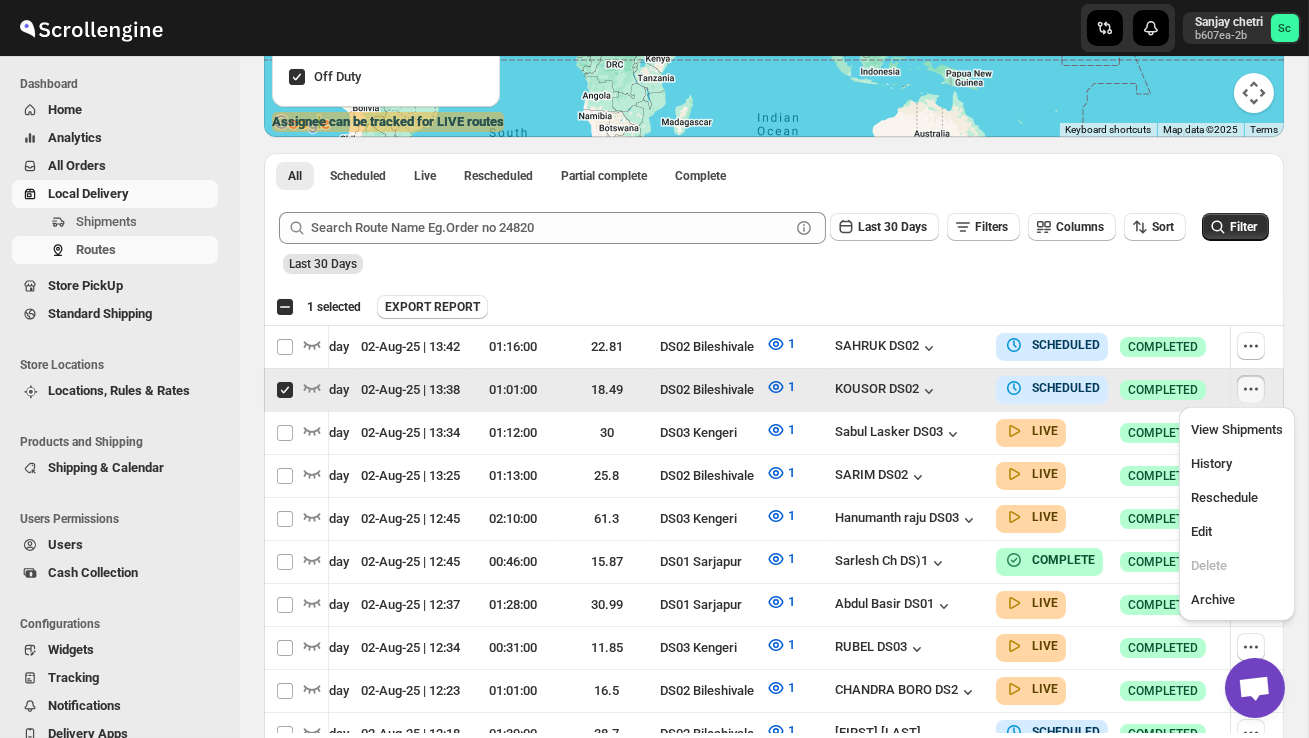 scroll, scrollTop: 0, scrollLeft: 1, axis: horizontal 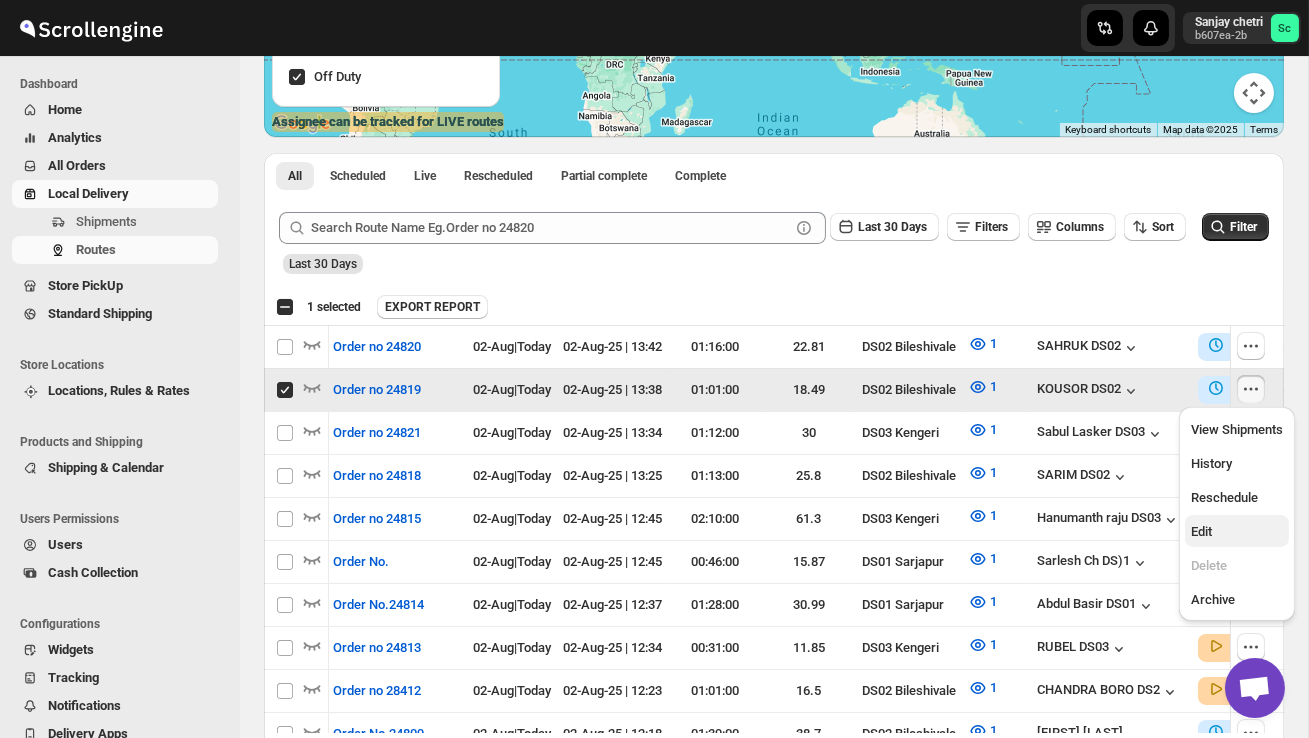 click on "Edit" at bounding box center [1237, 532] 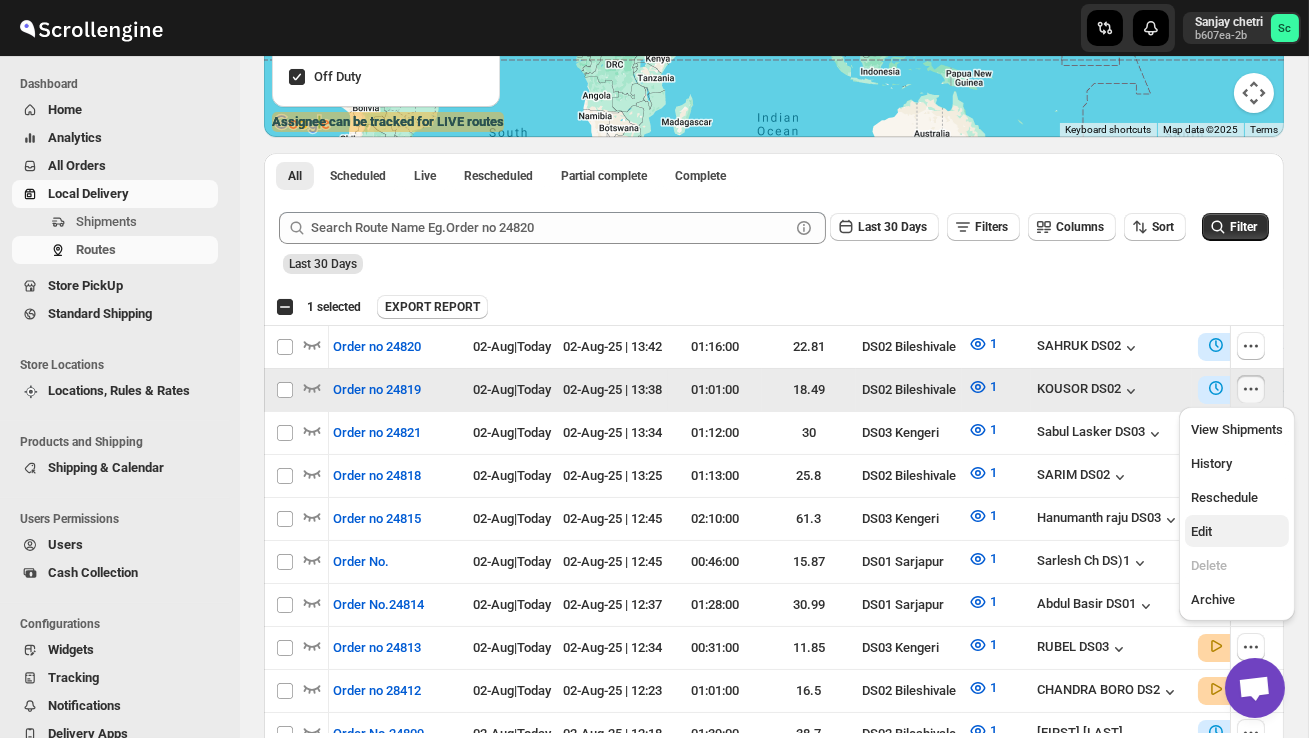 checkbox on "false" 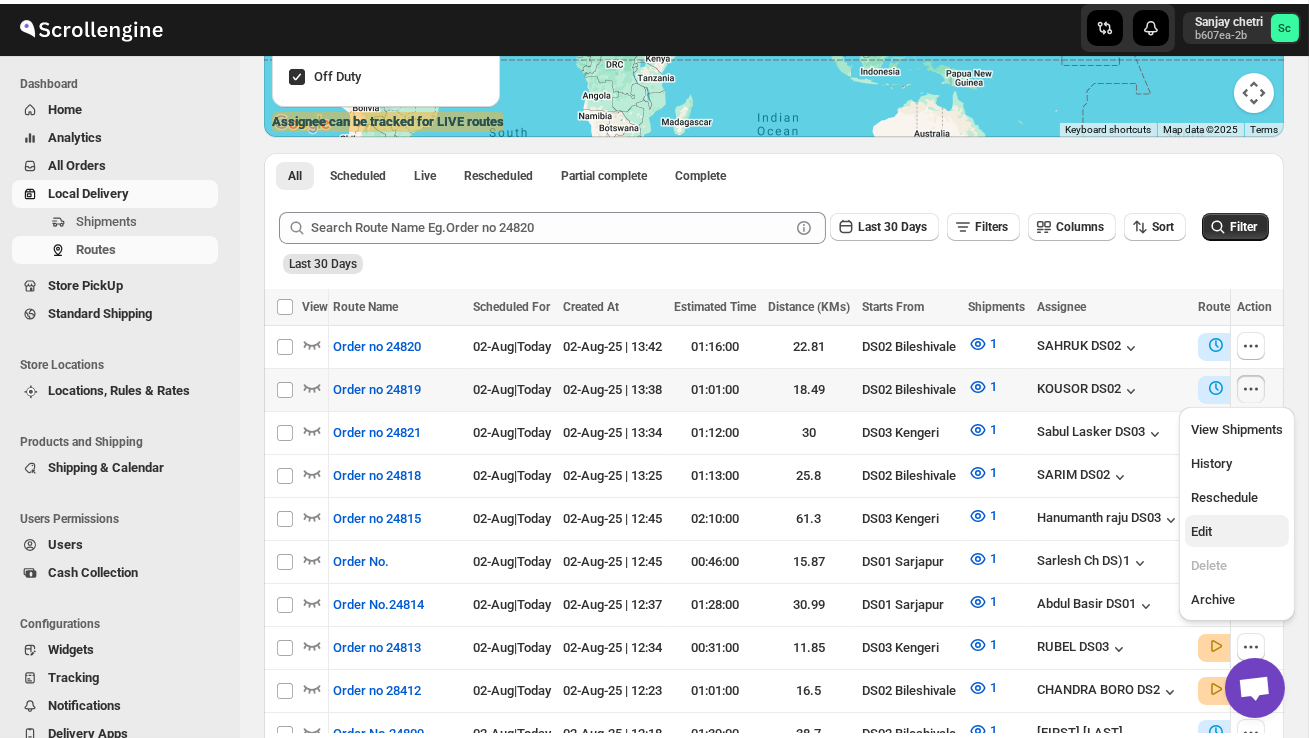 scroll, scrollTop: 0, scrollLeft: 0, axis: both 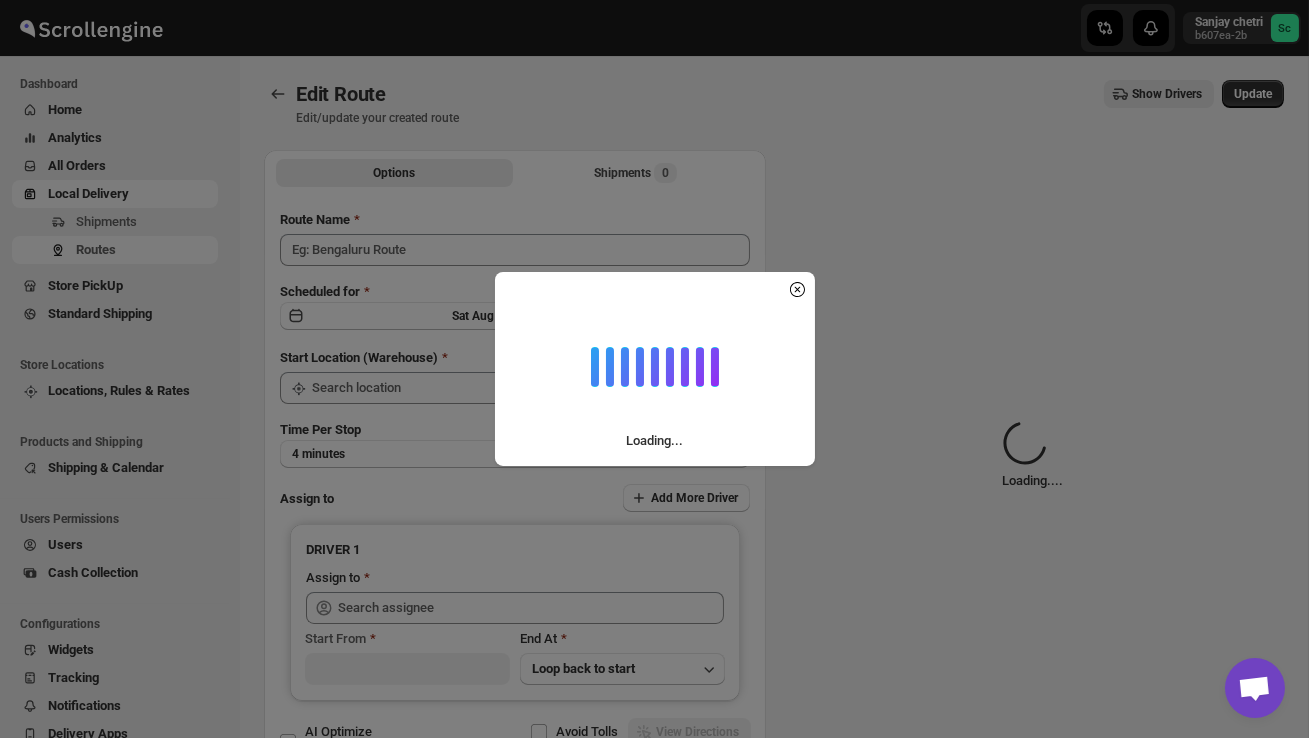 type on "Order no 24819" 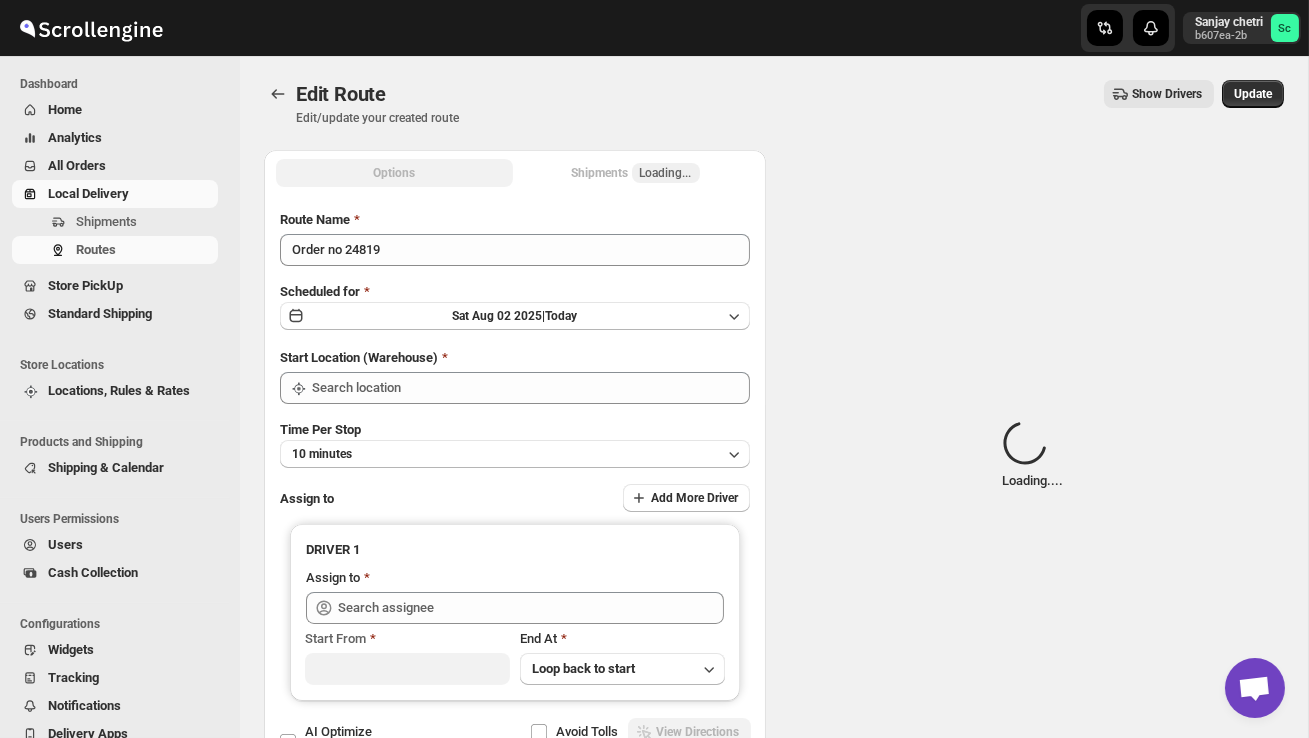 type on "DS02 Bileshivale" 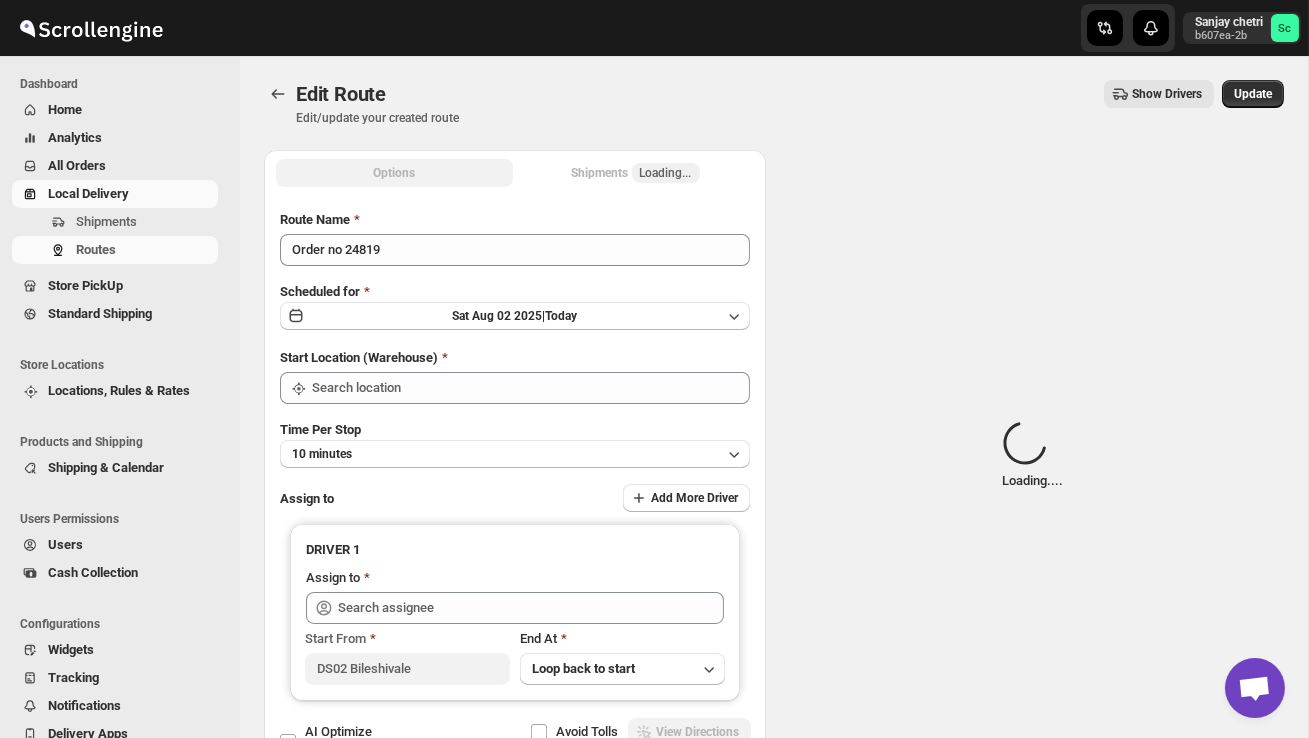 type on "DS02 Bileshivale" 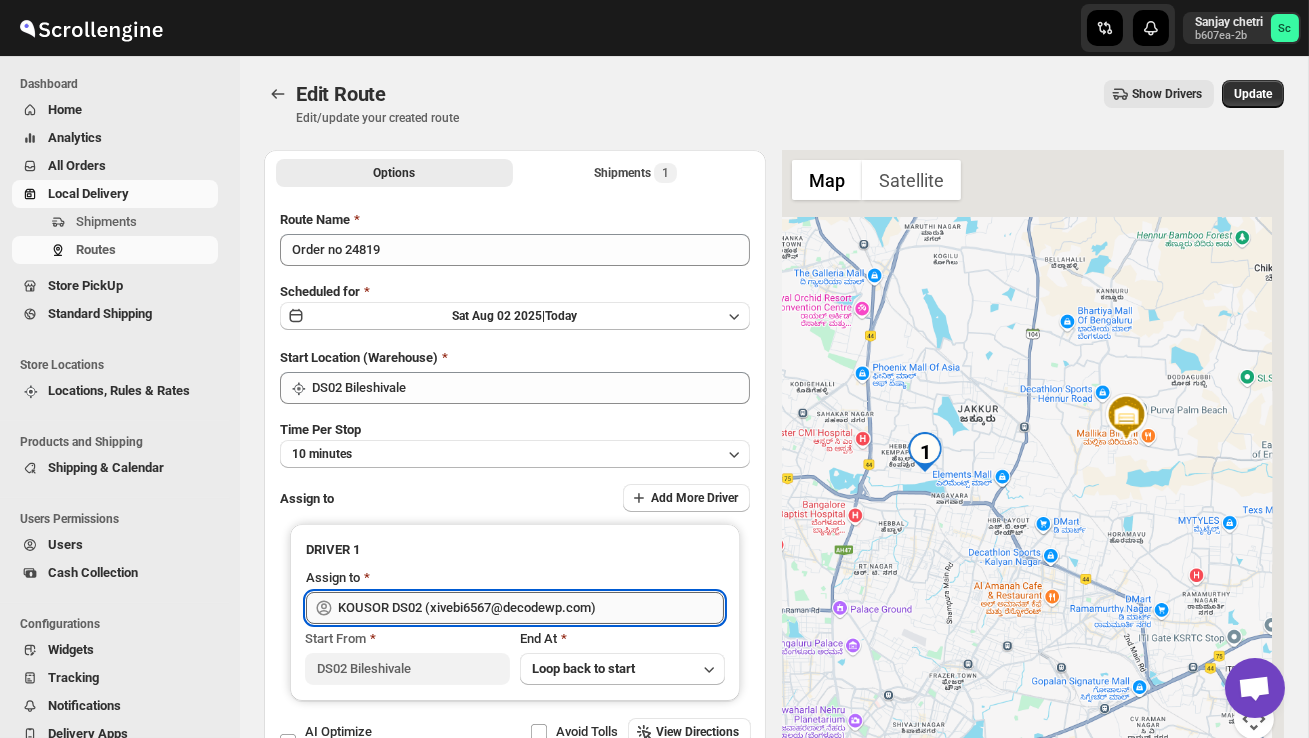 click on "KOUSOR DS02 (xivebi6567@decodewp.com)" at bounding box center [531, 608] 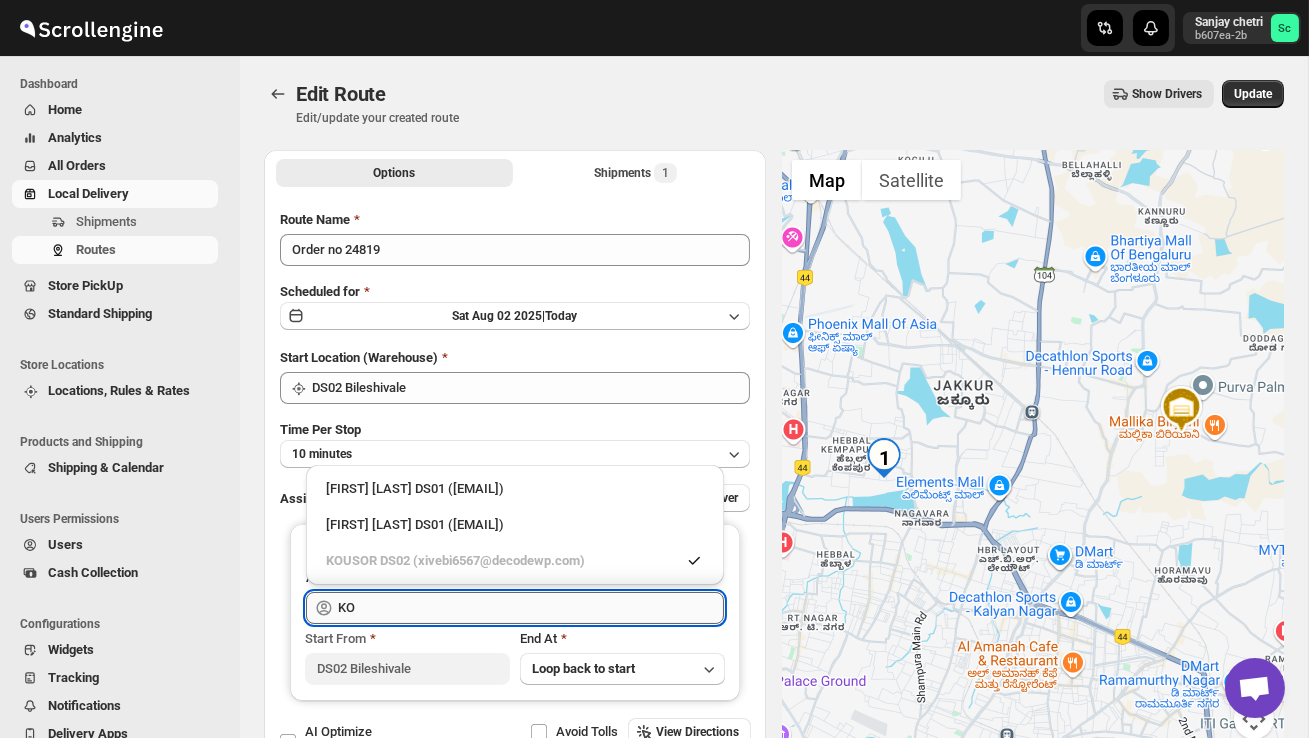 type on "K" 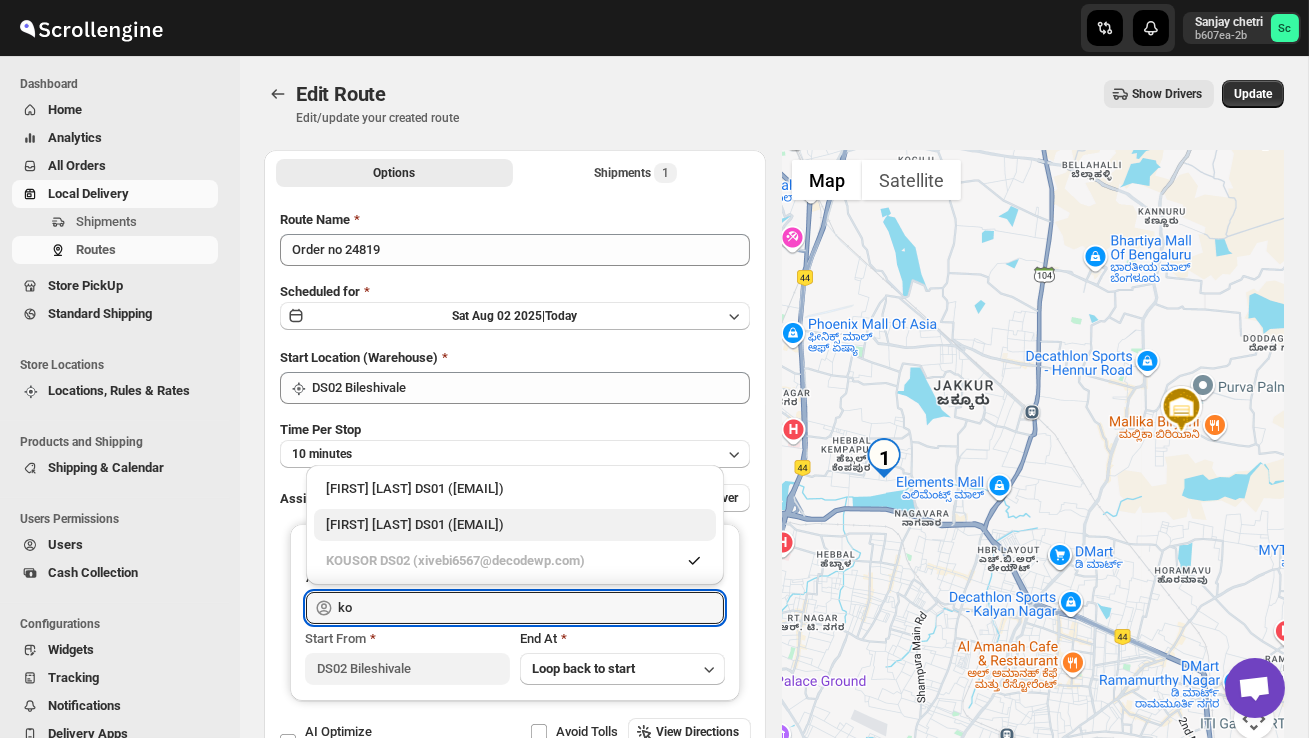 type on "k" 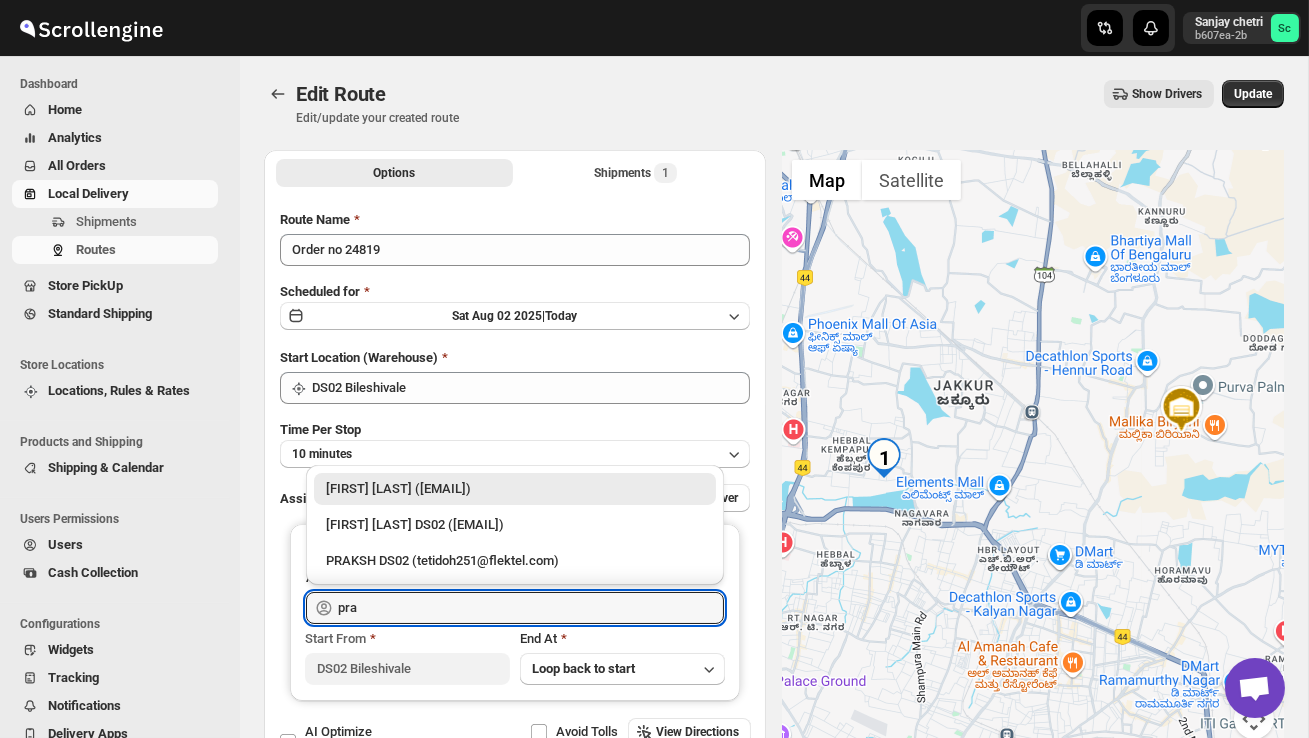 click on "PRAKSH DS02 (tetidoh251@flektel.com)" at bounding box center [515, 561] 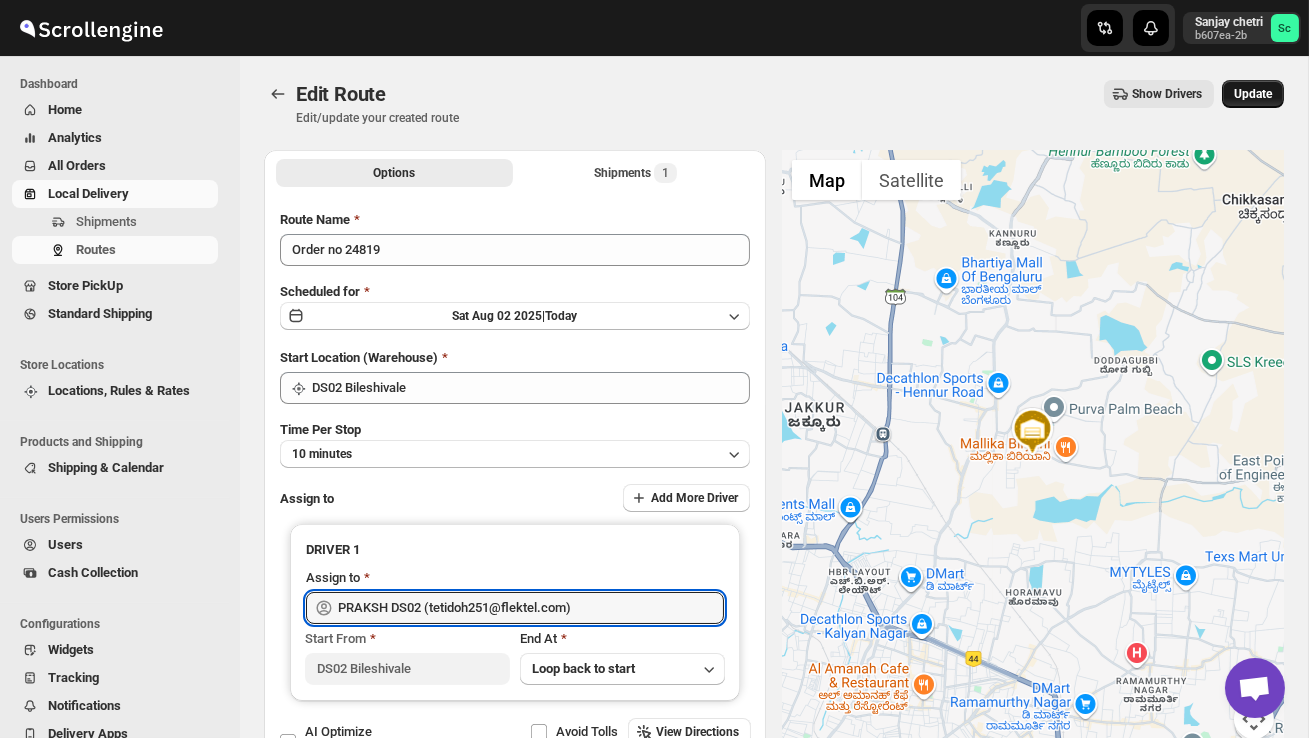 type on "PRAKSH DS02 (tetidoh251@flektel.com)" 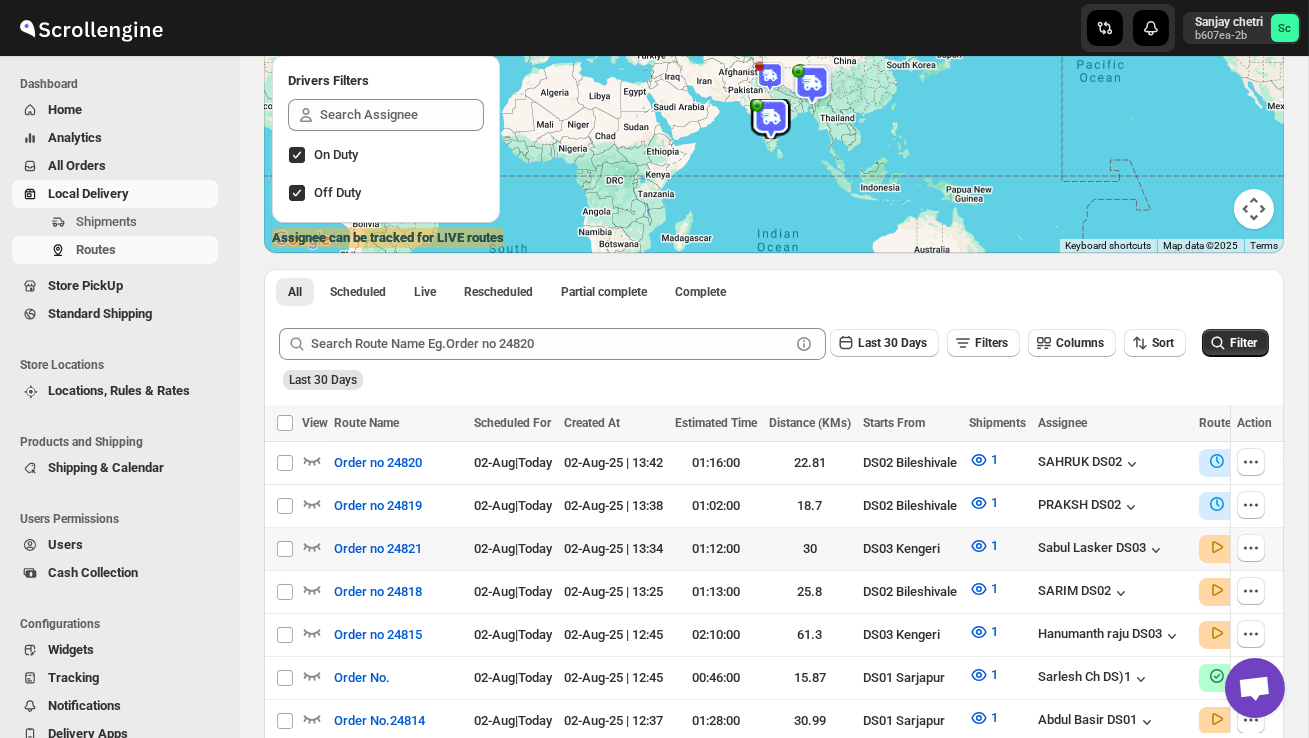 scroll, scrollTop: 240, scrollLeft: 0, axis: vertical 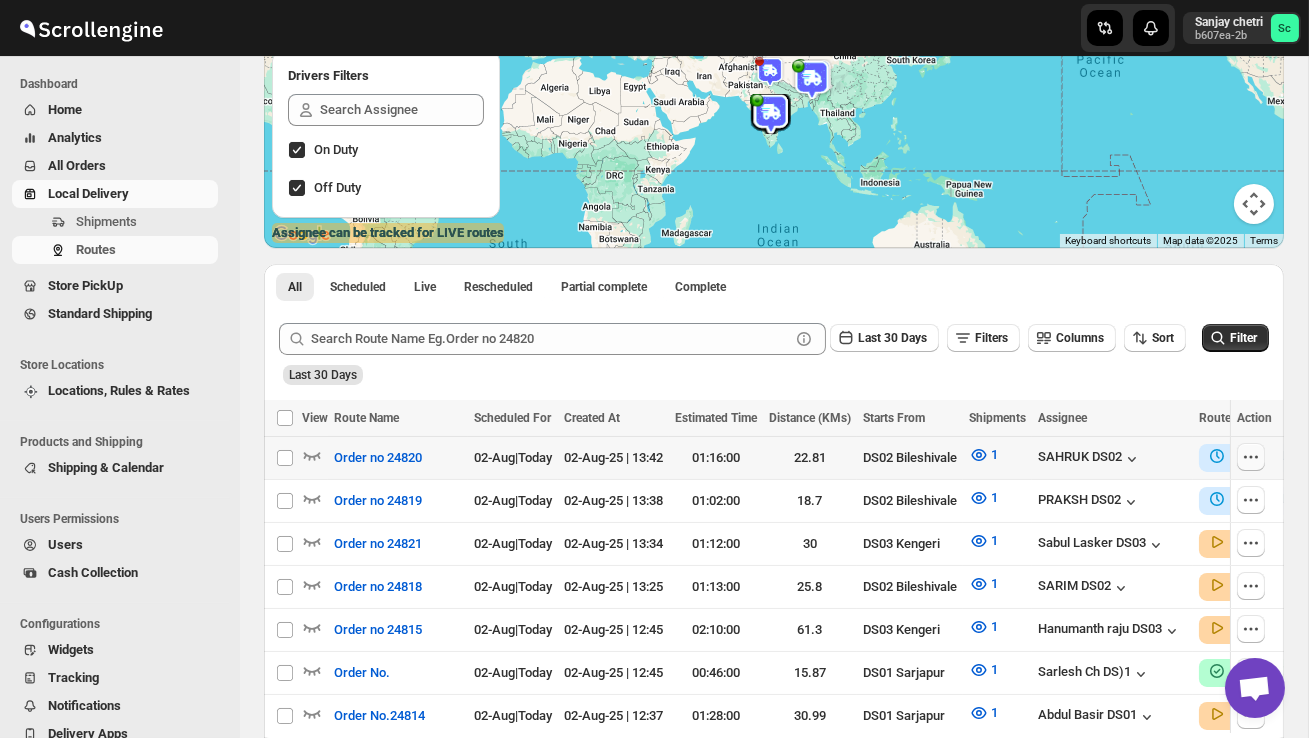 click 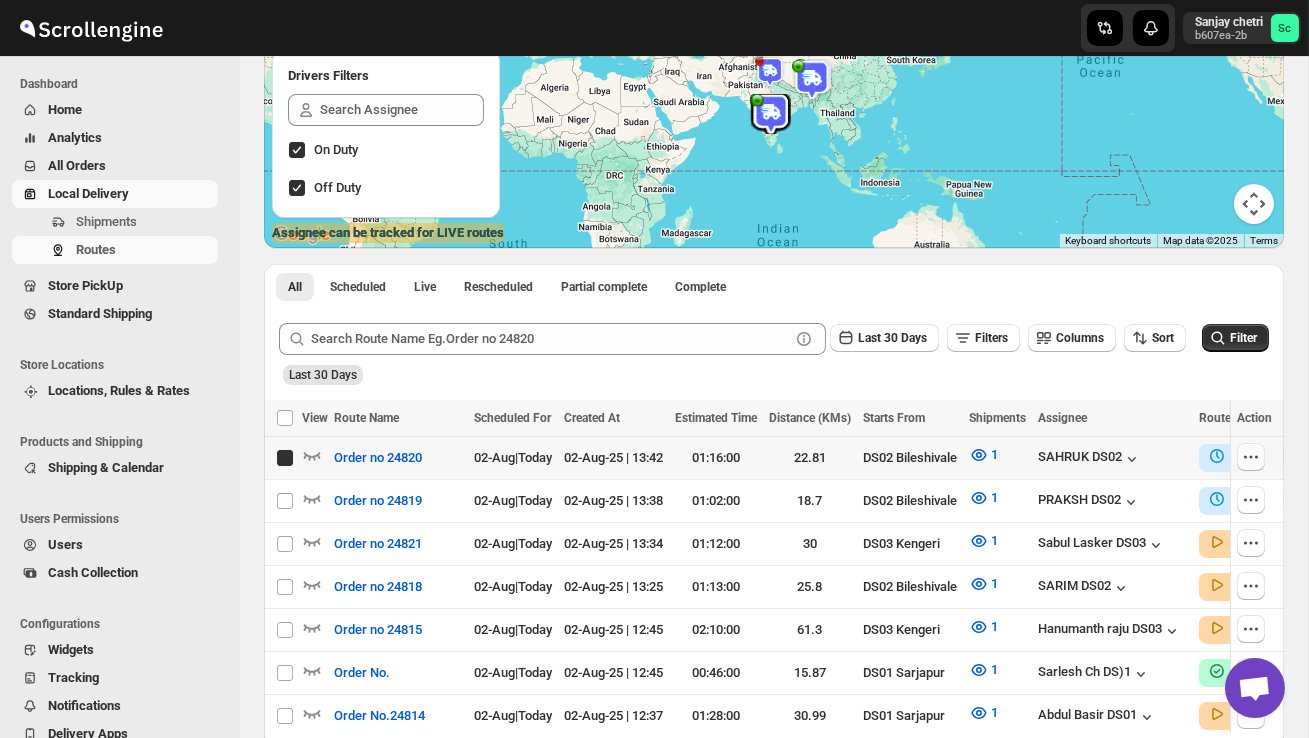 checkbox on "true" 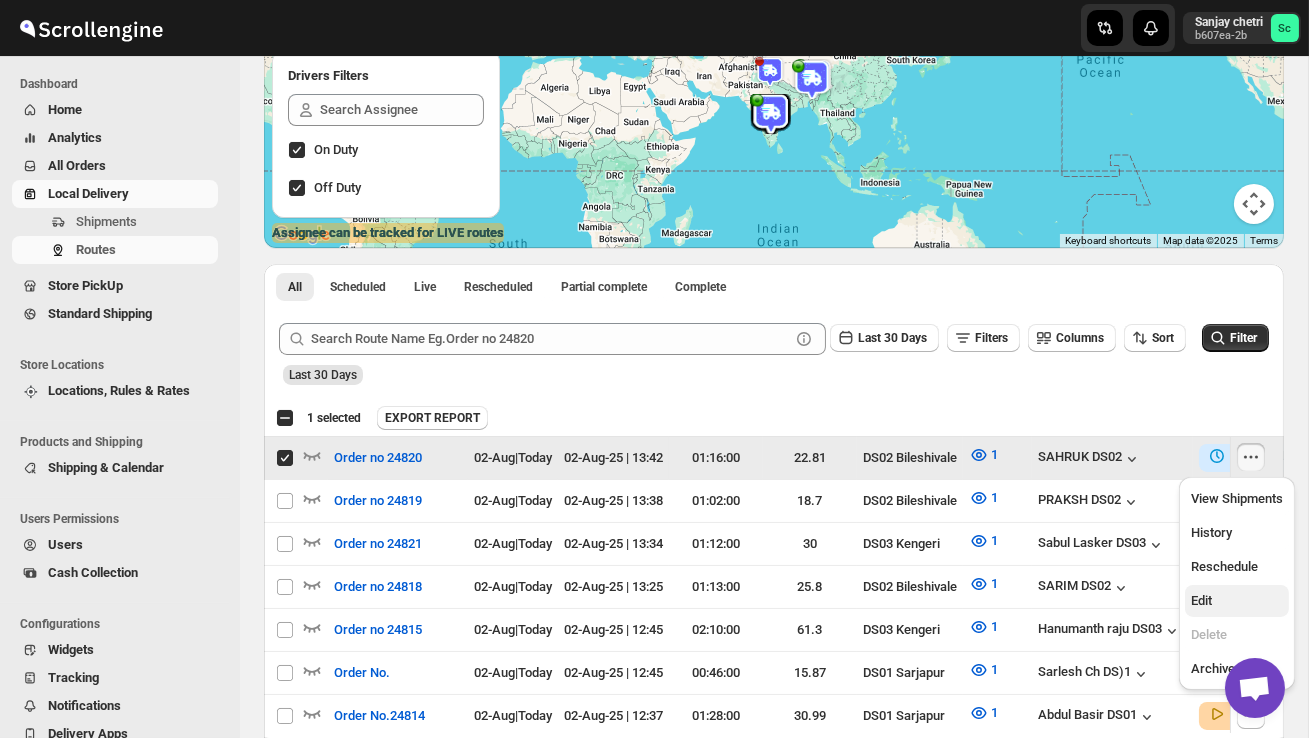 click on "Edit" at bounding box center (1237, 601) 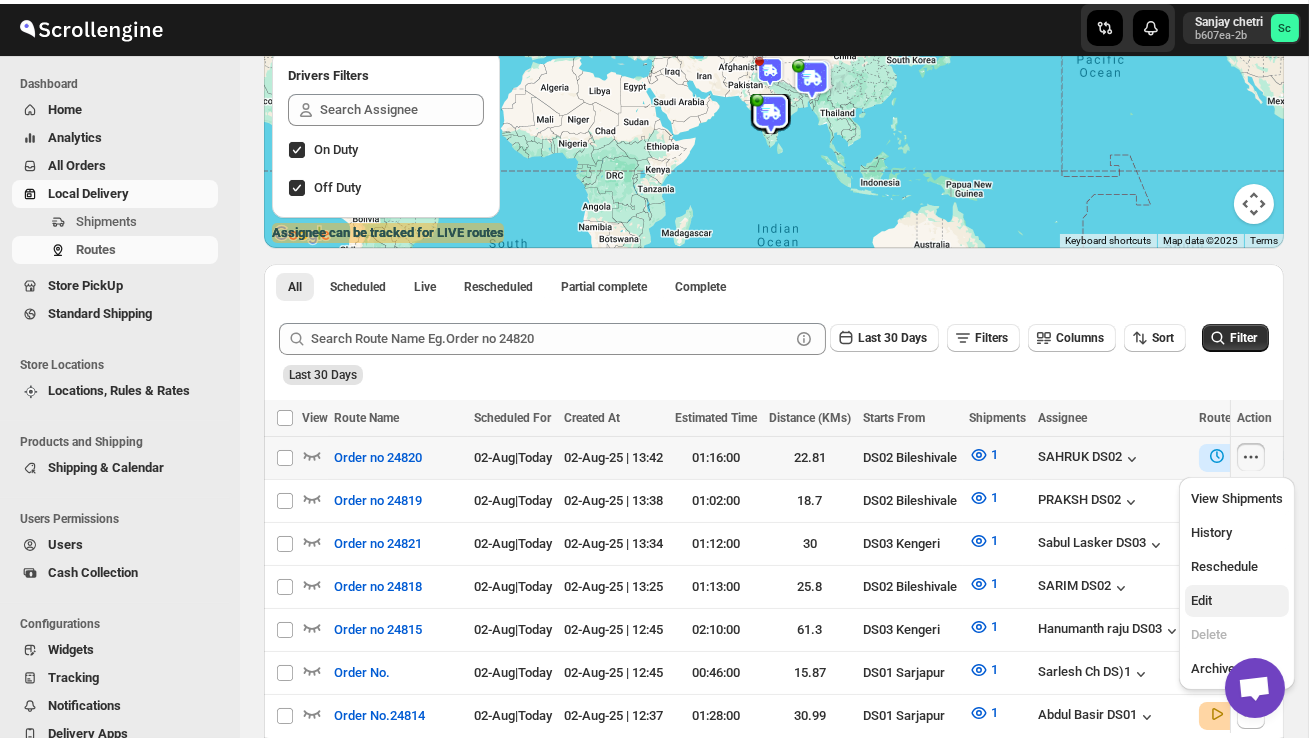 scroll, scrollTop: 0, scrollLeft: 0, axis: both 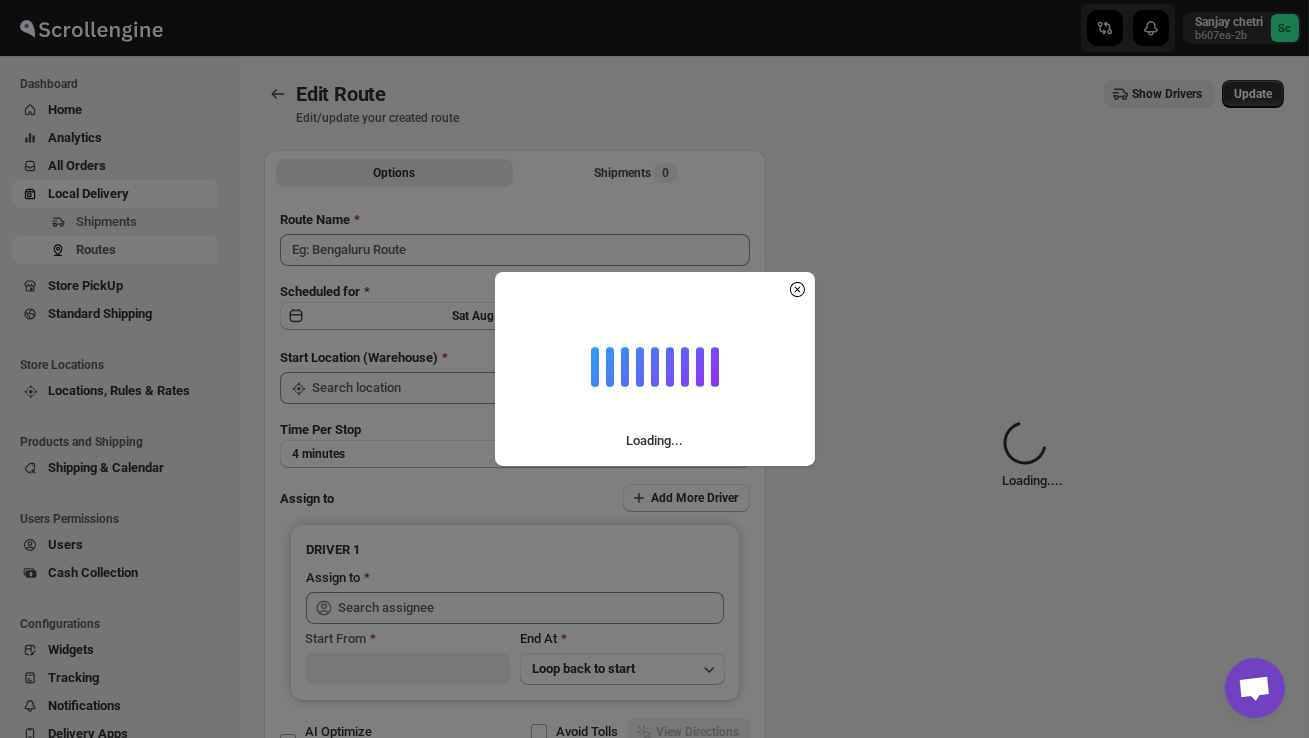 type on "Order no 24820" 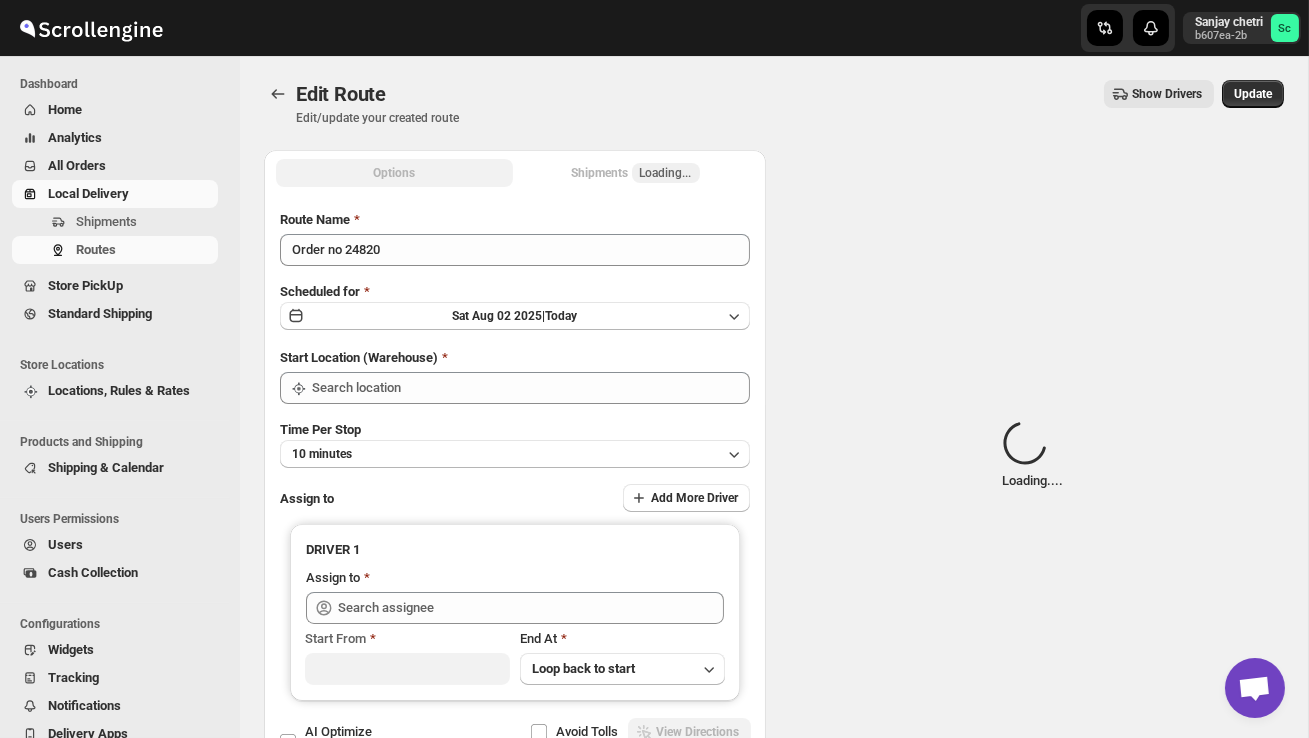 type on "DS02 Bileshivale" 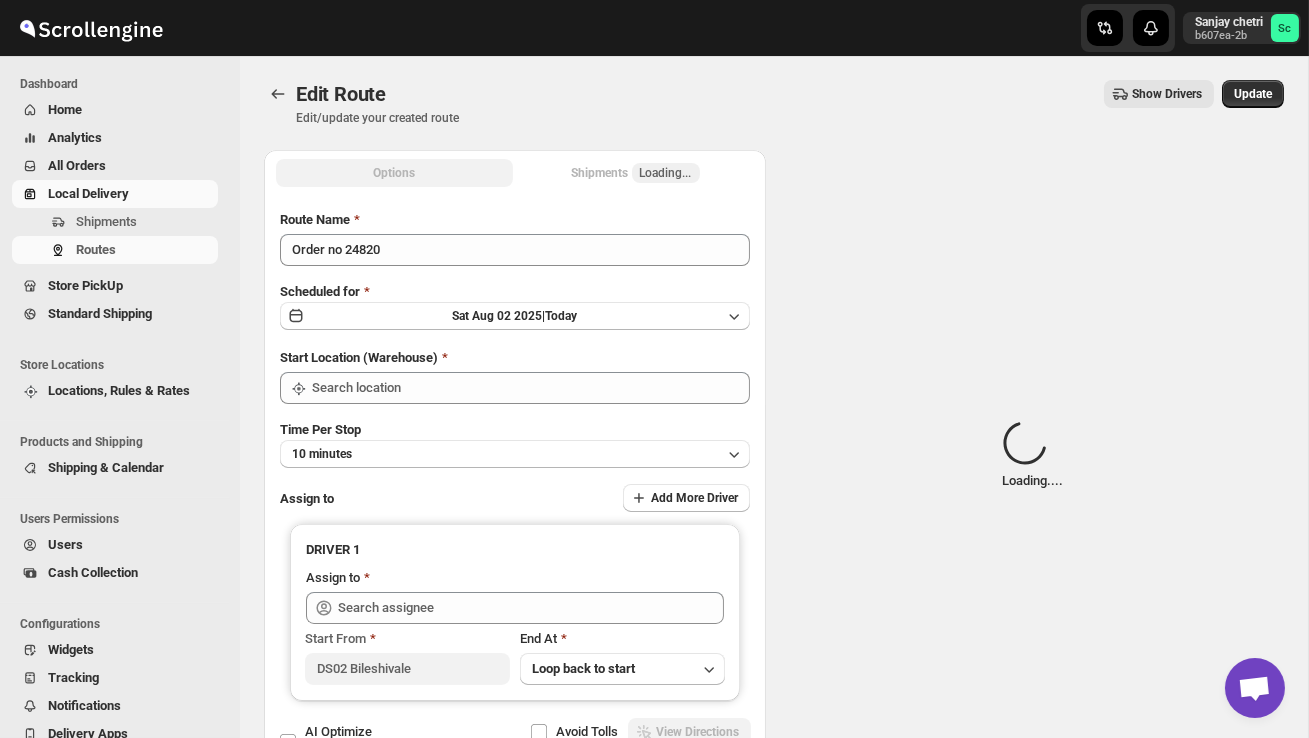 type on "DS02 Bileshivale" 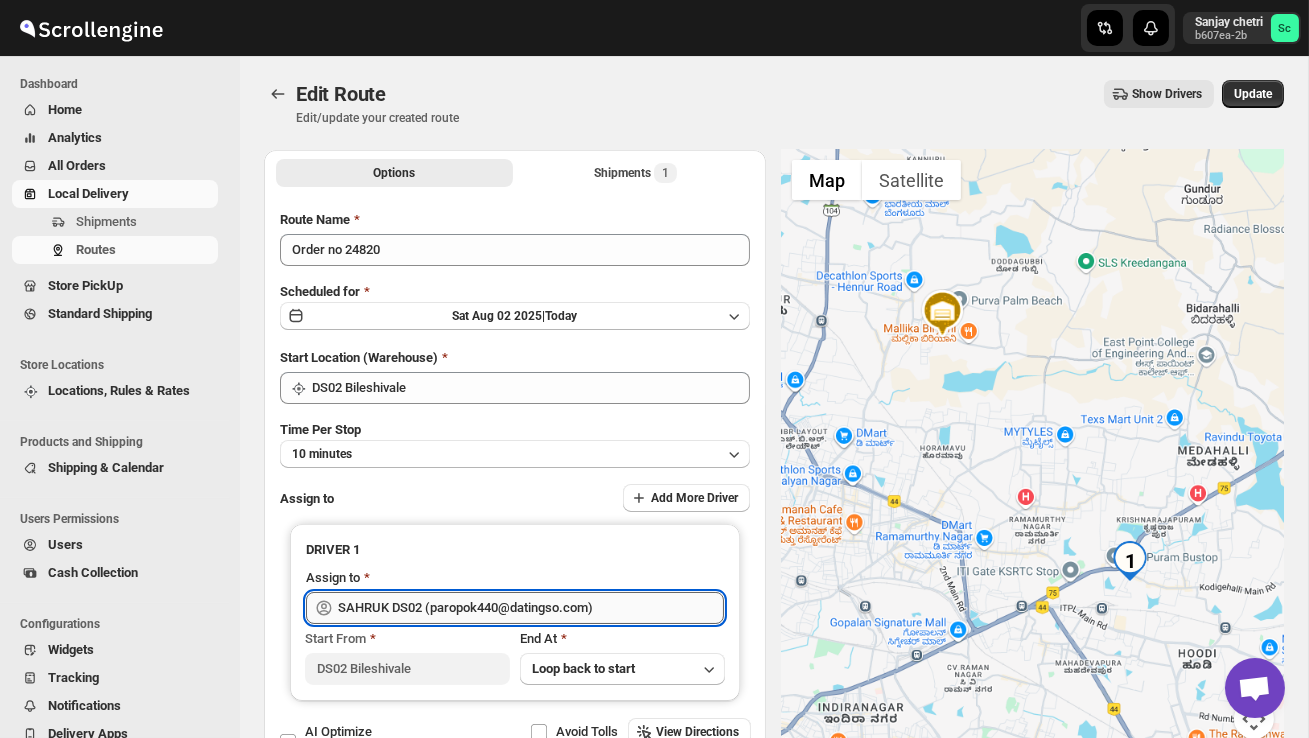click on "SAHRUK DS02 (paropok440@datingso.com)" at bounding box center (531, 608) 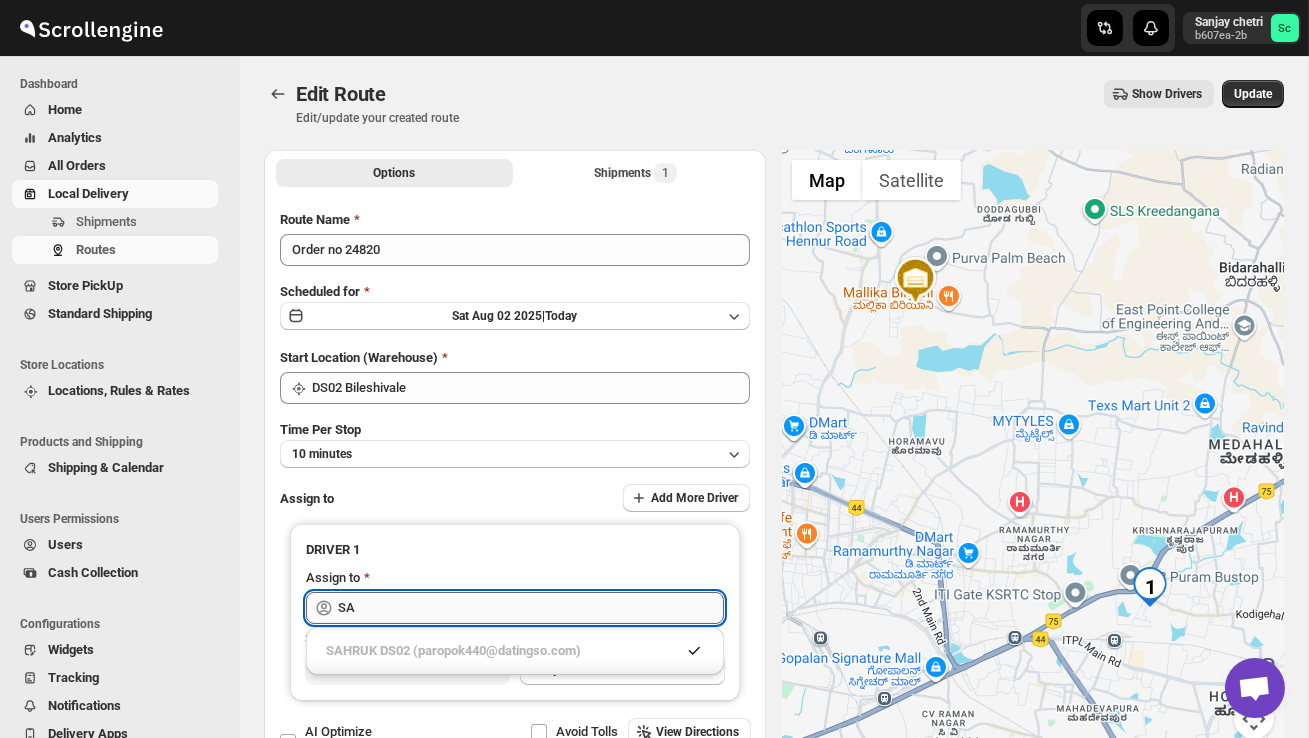 type on "S" 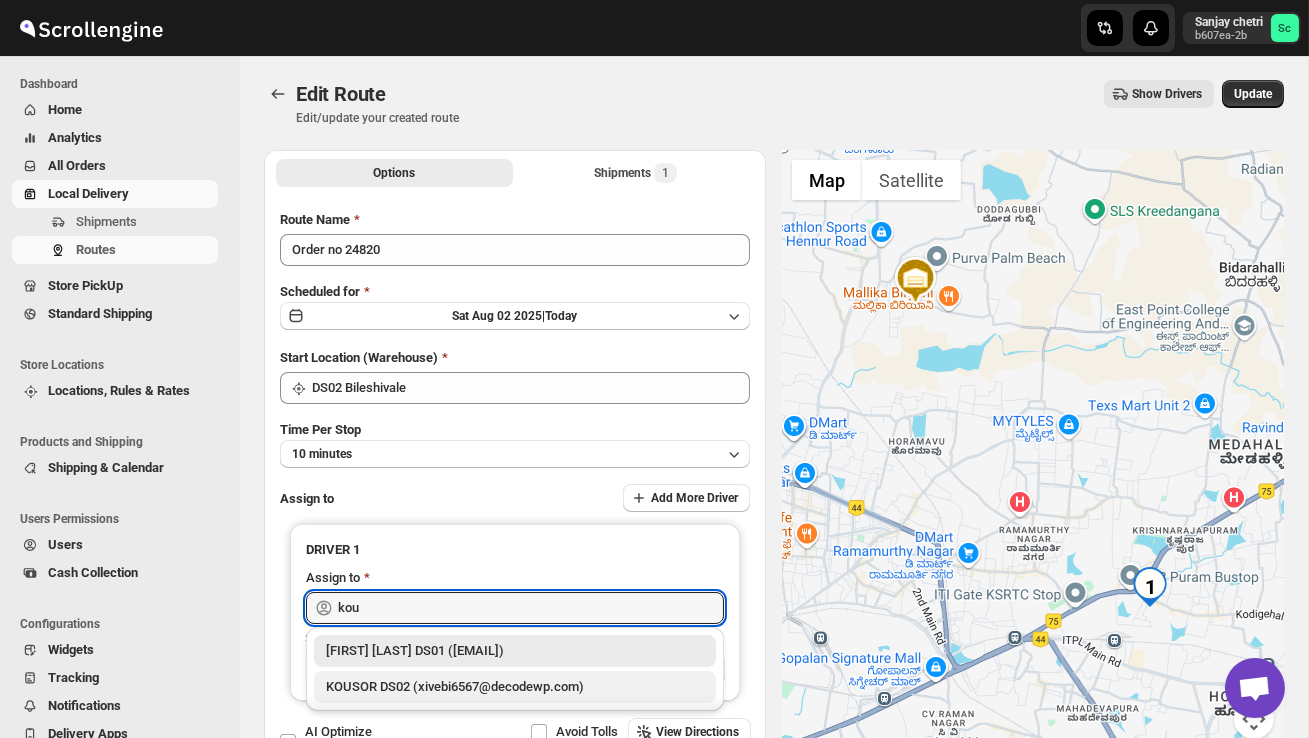 click on "KOUSOR DS02 (xivebi6567@decodewp.com)" at bounding box center (515, 687) 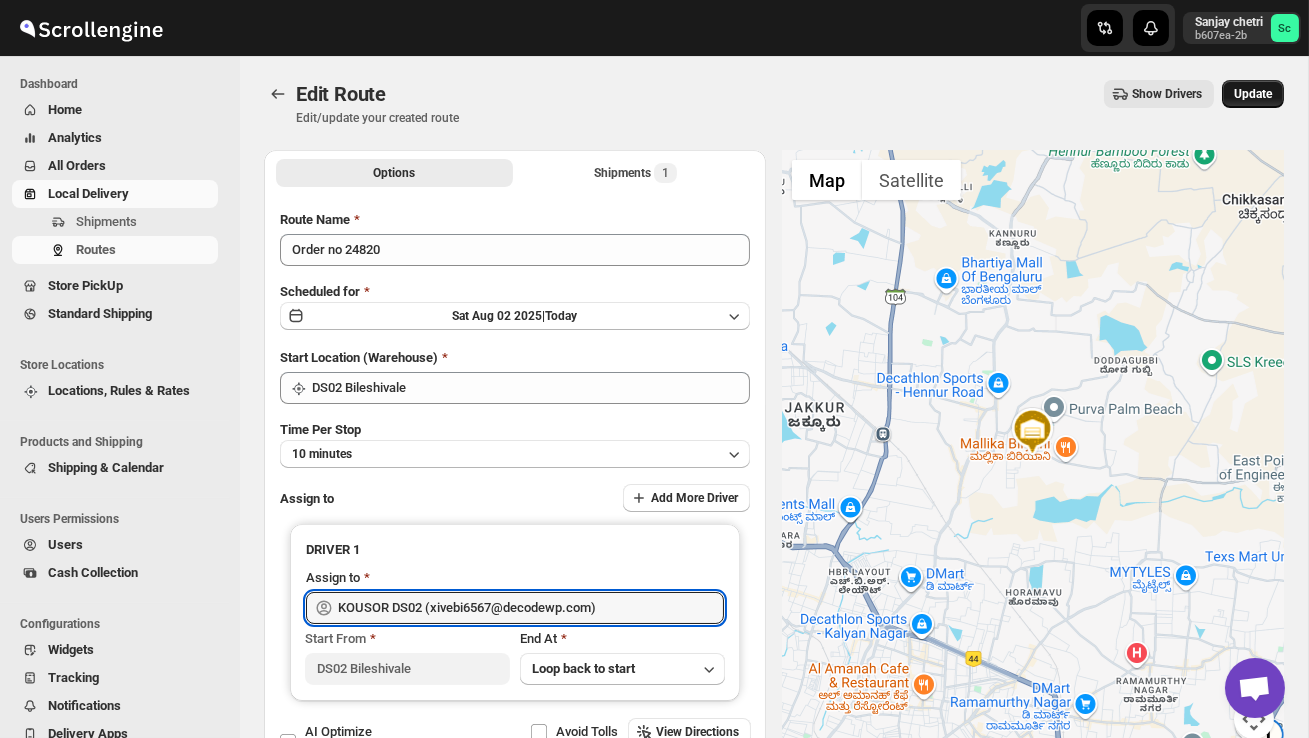 type on "KOUSOR DS02 (xivebi6567@decodewp.com)" 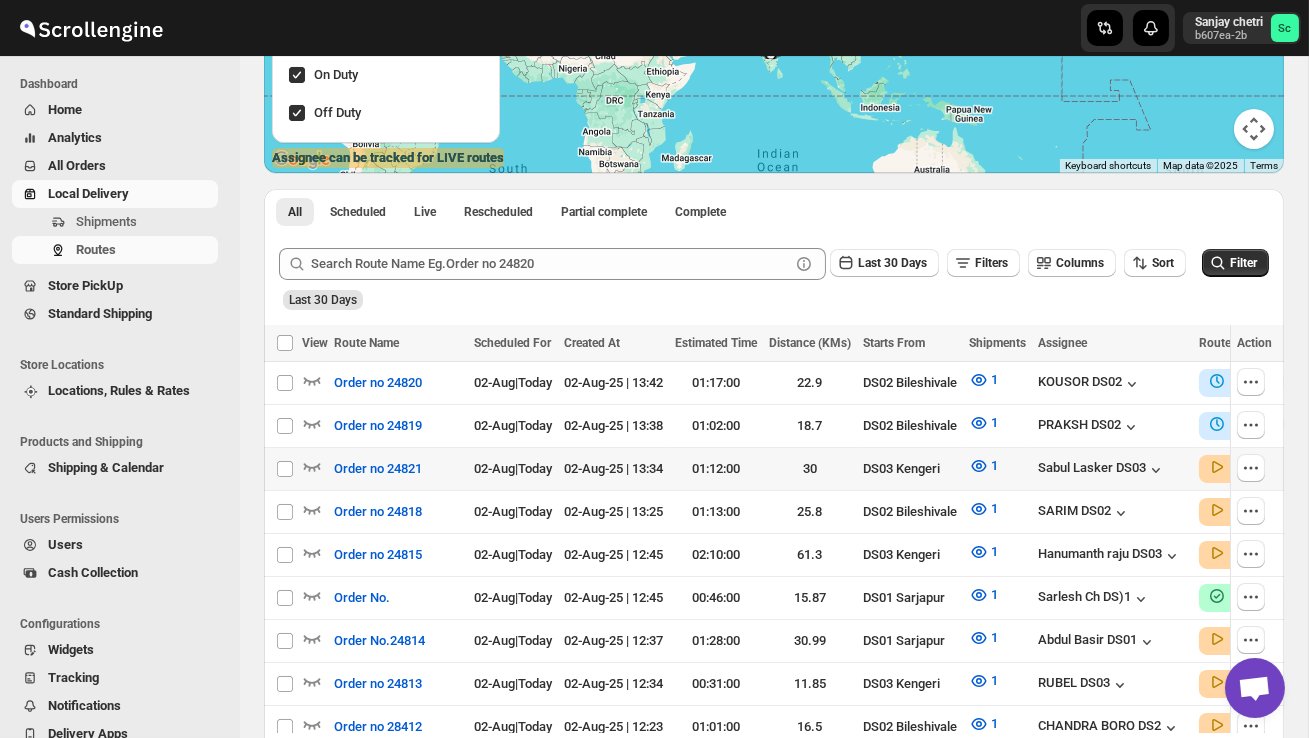 scroll, scrollTop: 402, scrollLeft: 0, axis: vertical 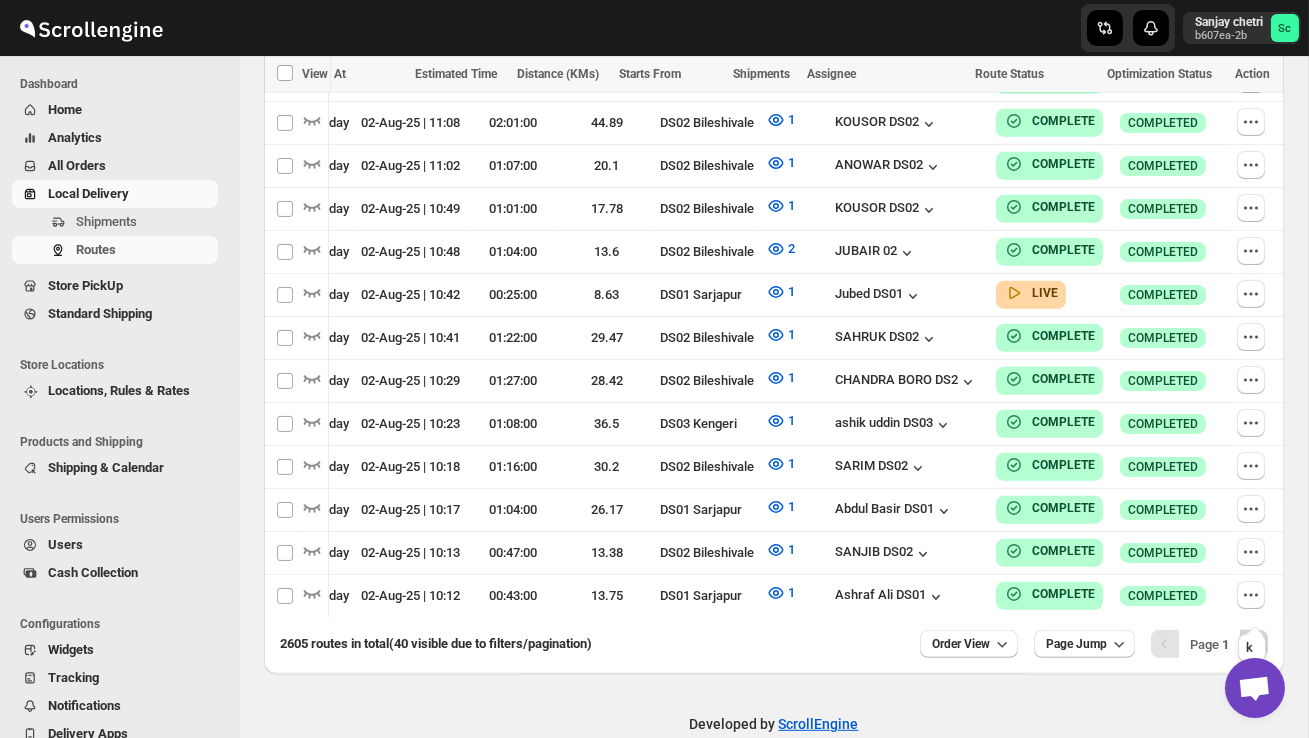 click 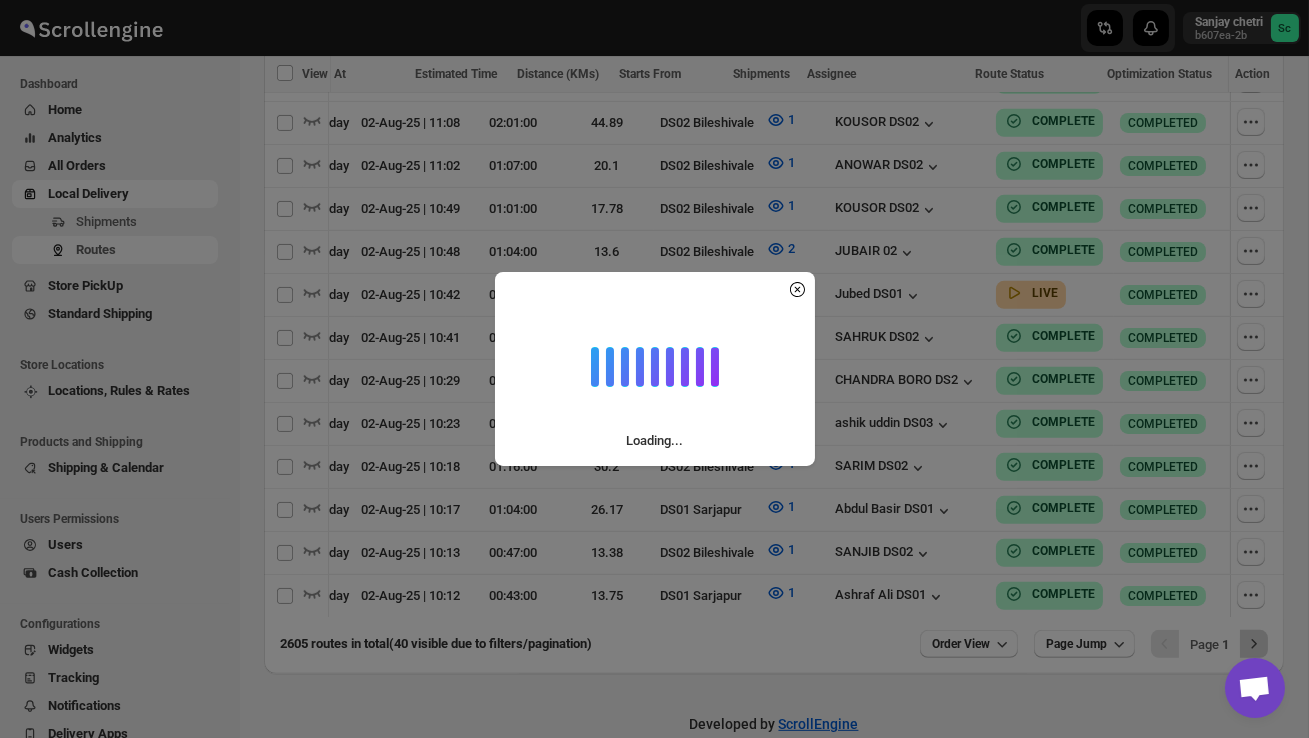 scroll, scrollTop: 0, scrollLeft: 1, axis: horizontal 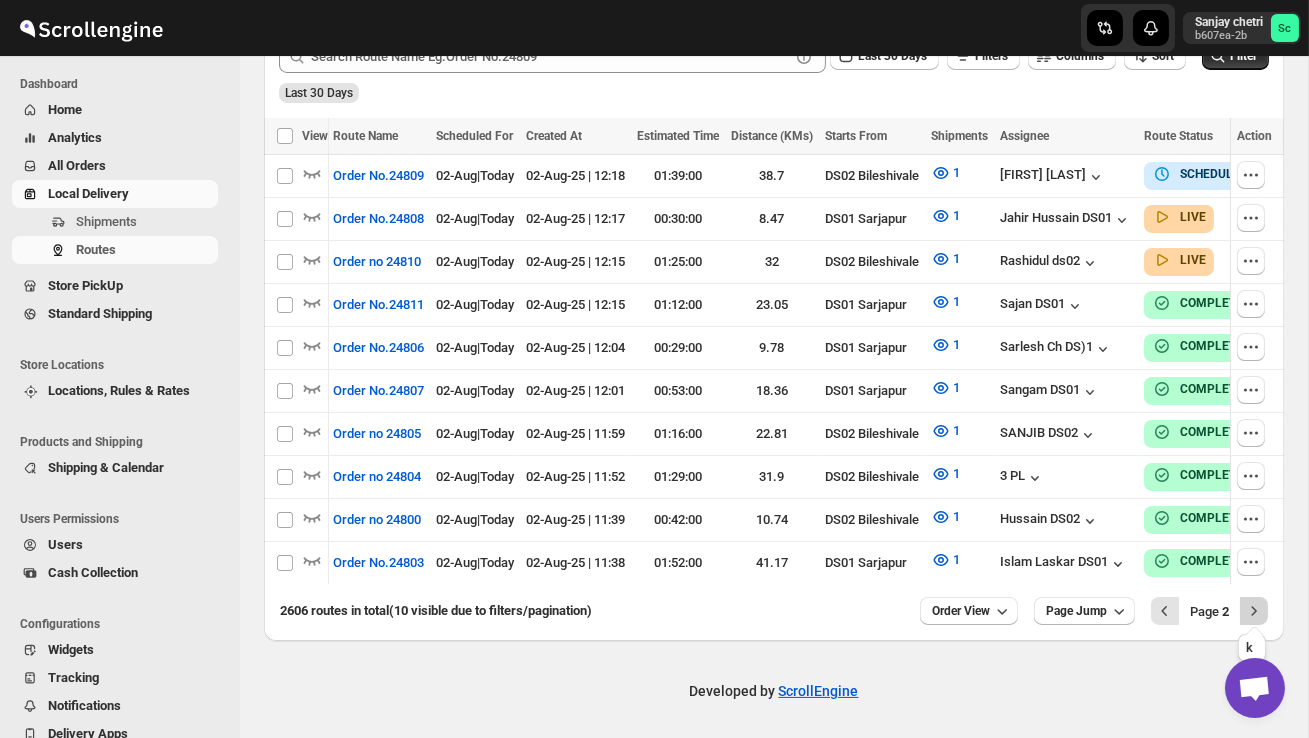 click 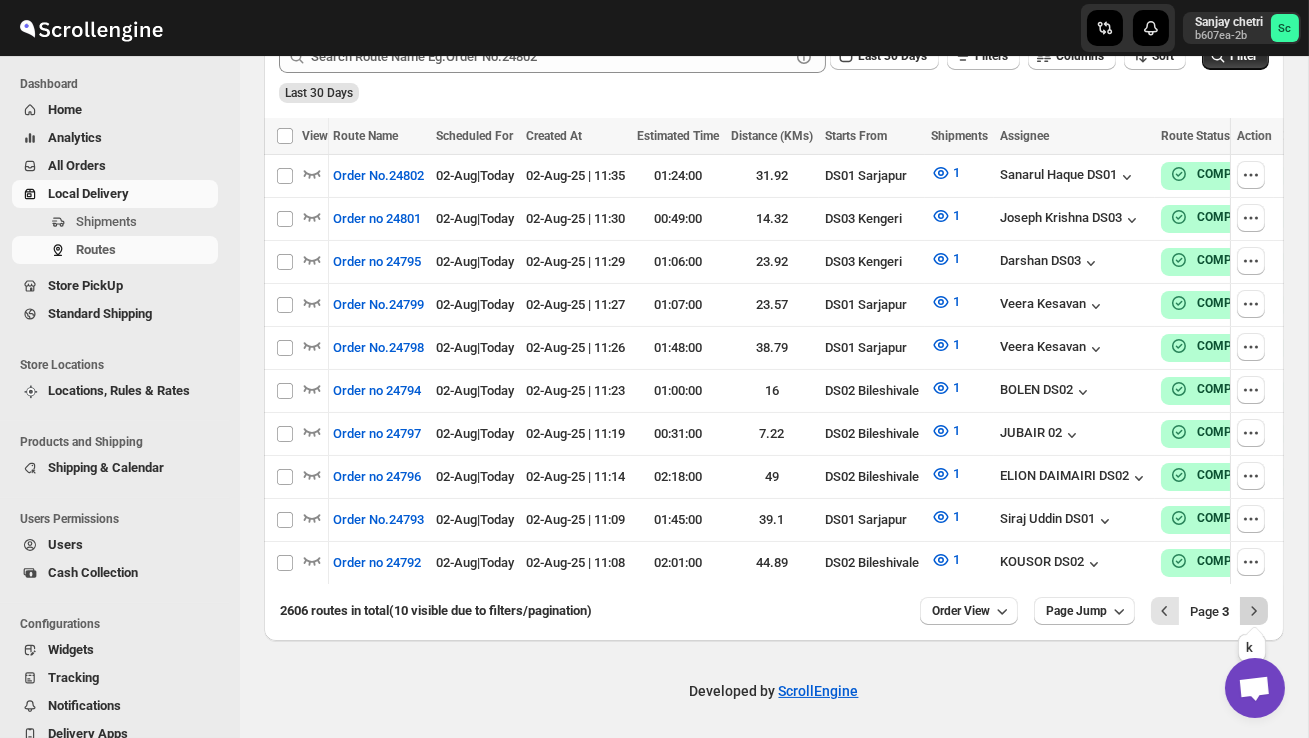 click 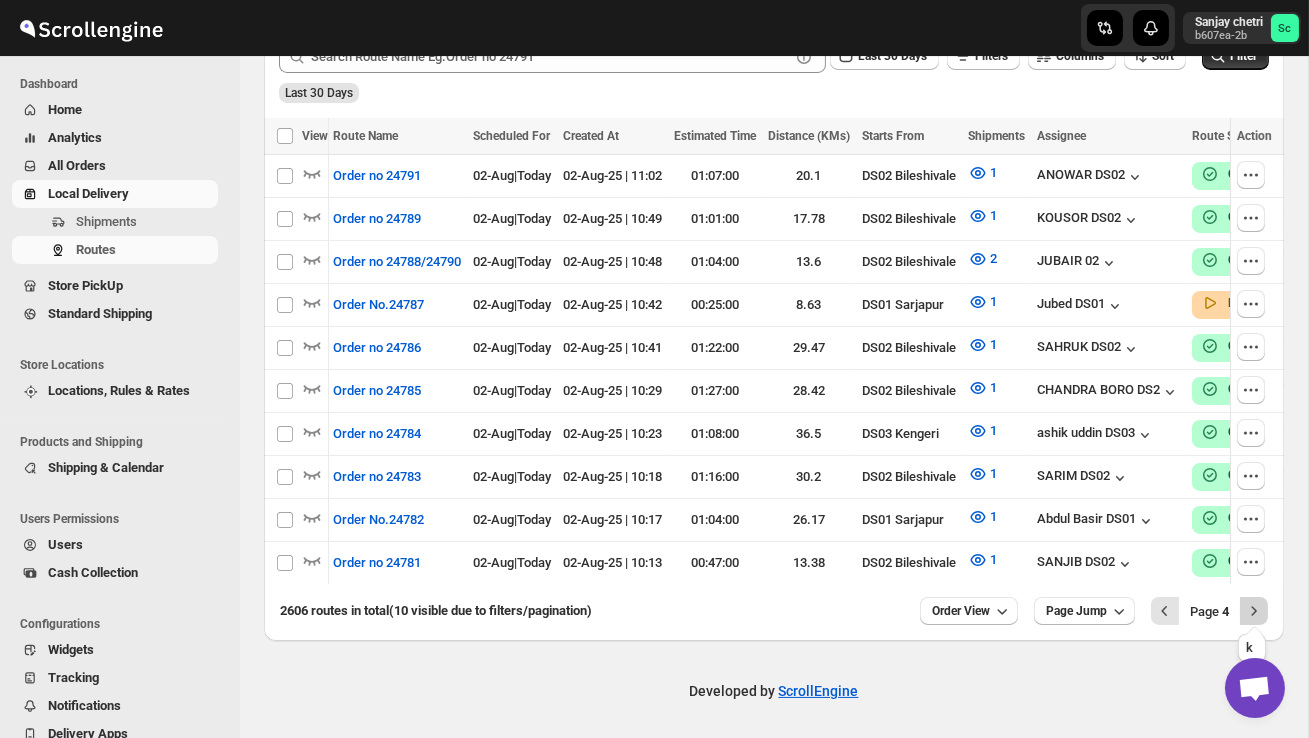 click 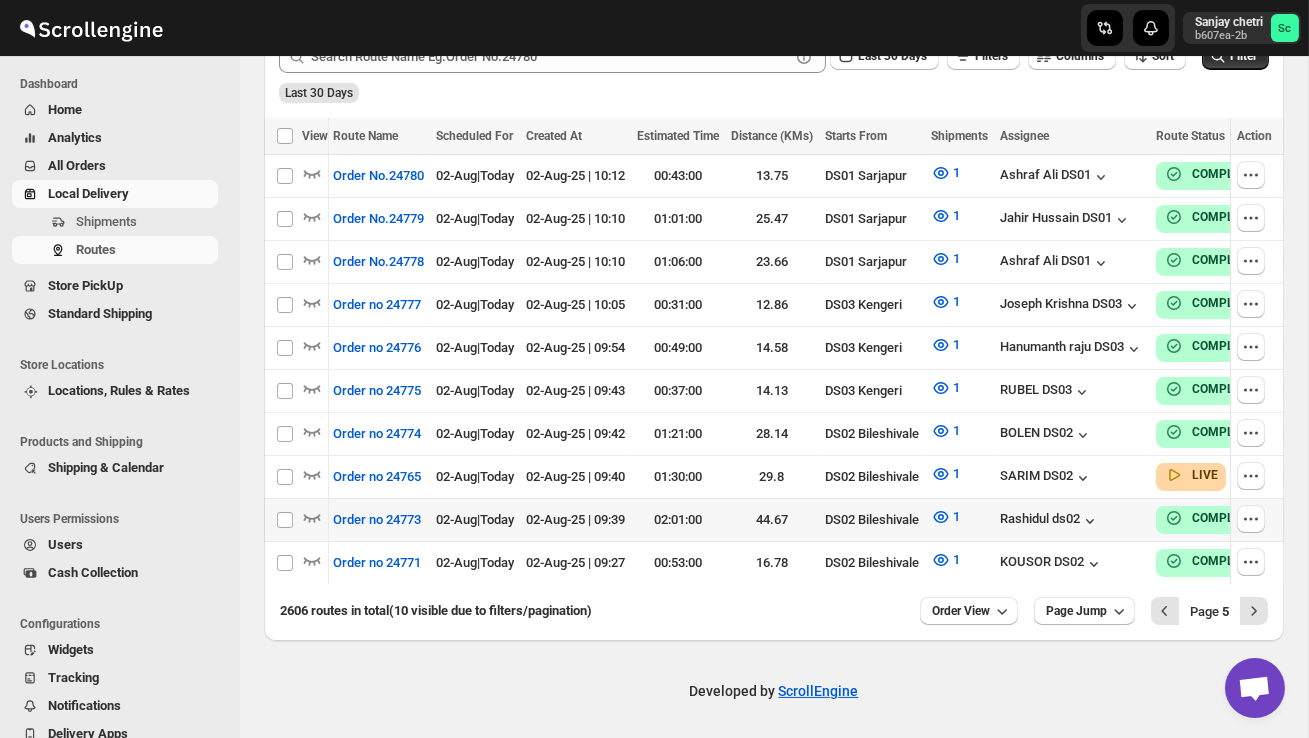 scroll, scrollTop: 0, scrollLeft: 58, axis: horizontal 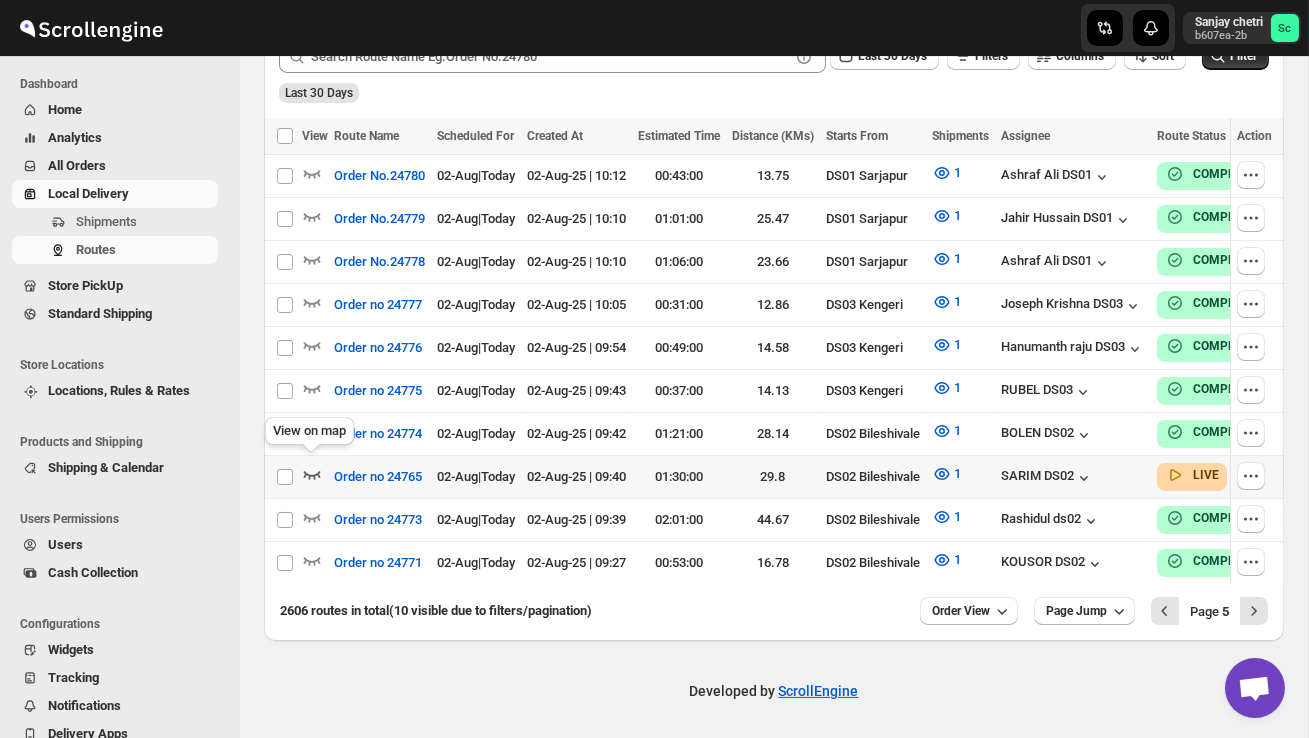 click 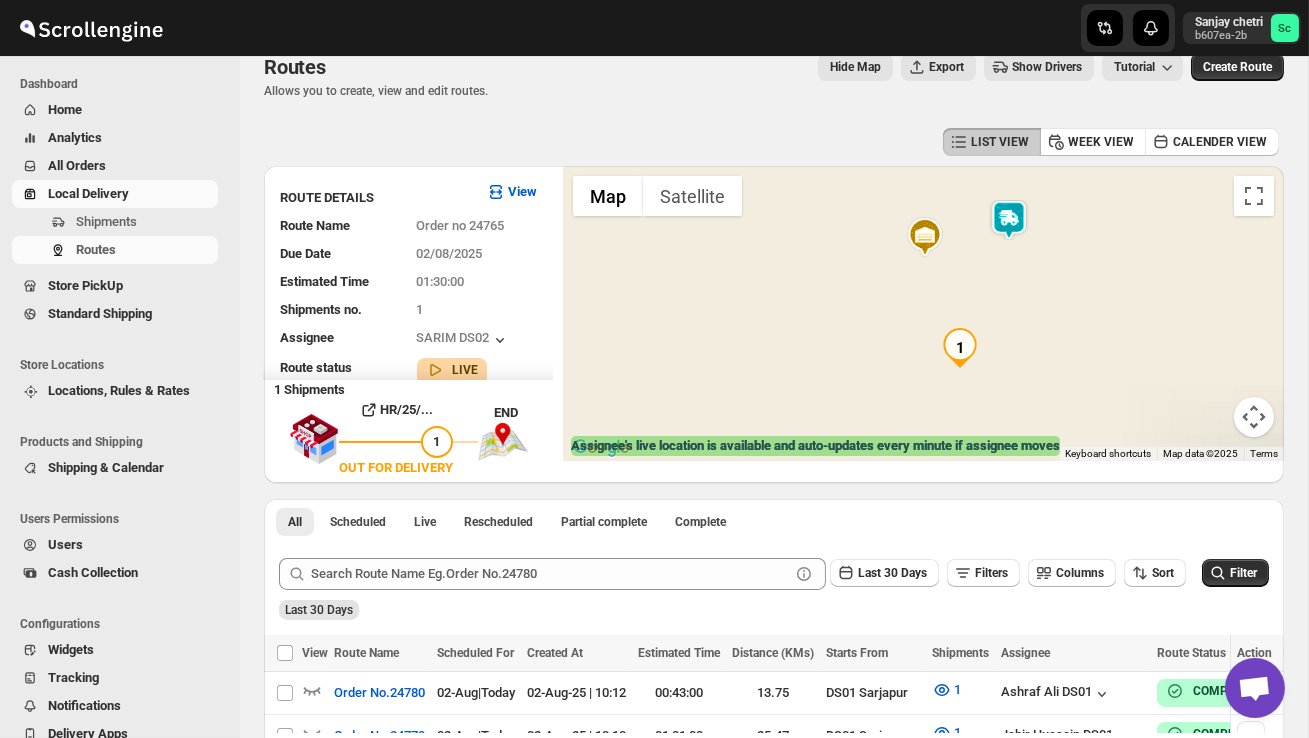 scroll, scrollTop: 0, scrollLeft: 0, axis: both 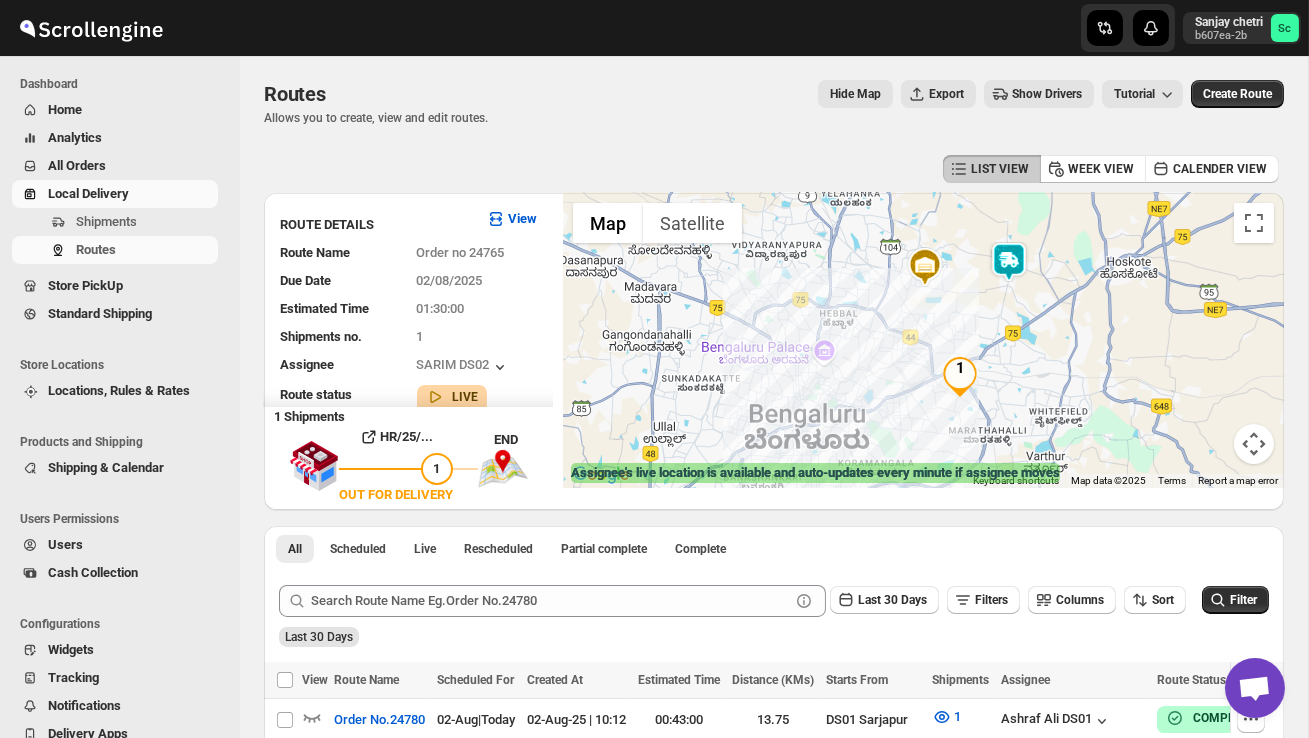 click at bounding box center (960, 377) 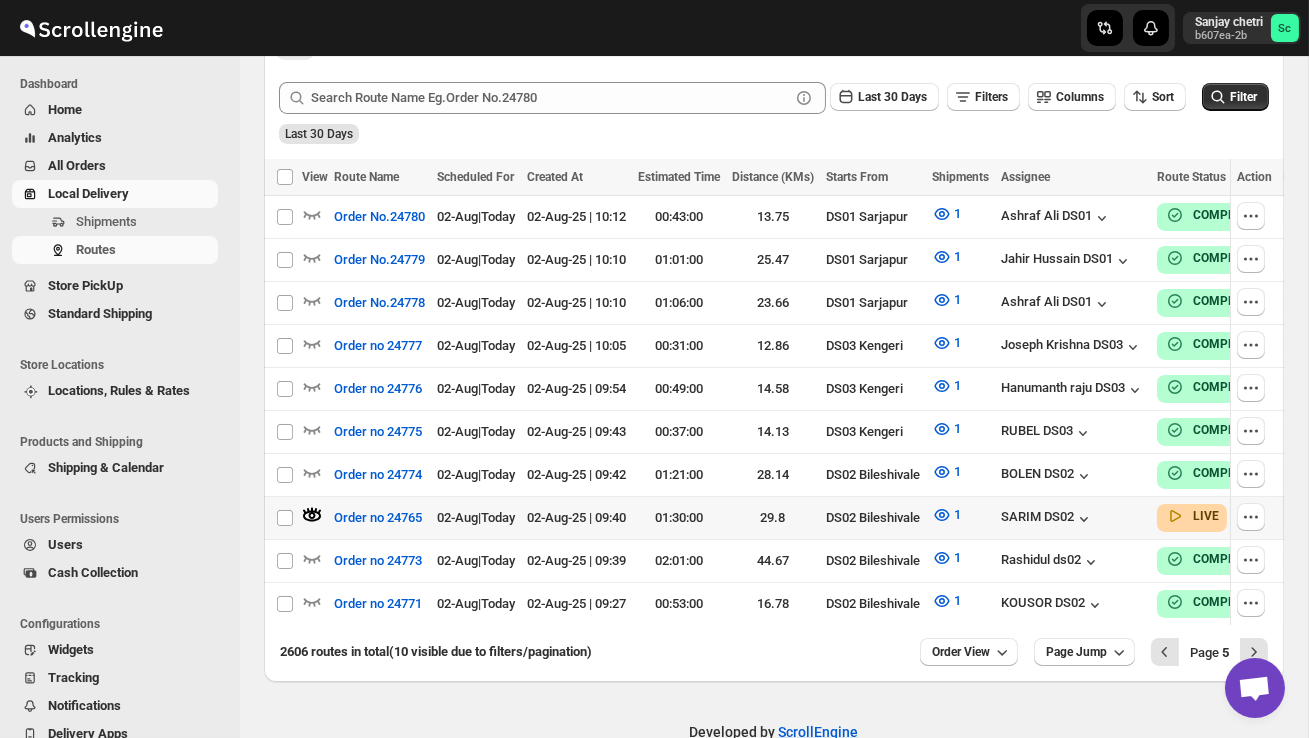 scroll, scrollTop: 505, scrollLeft: 0, axis: vertical 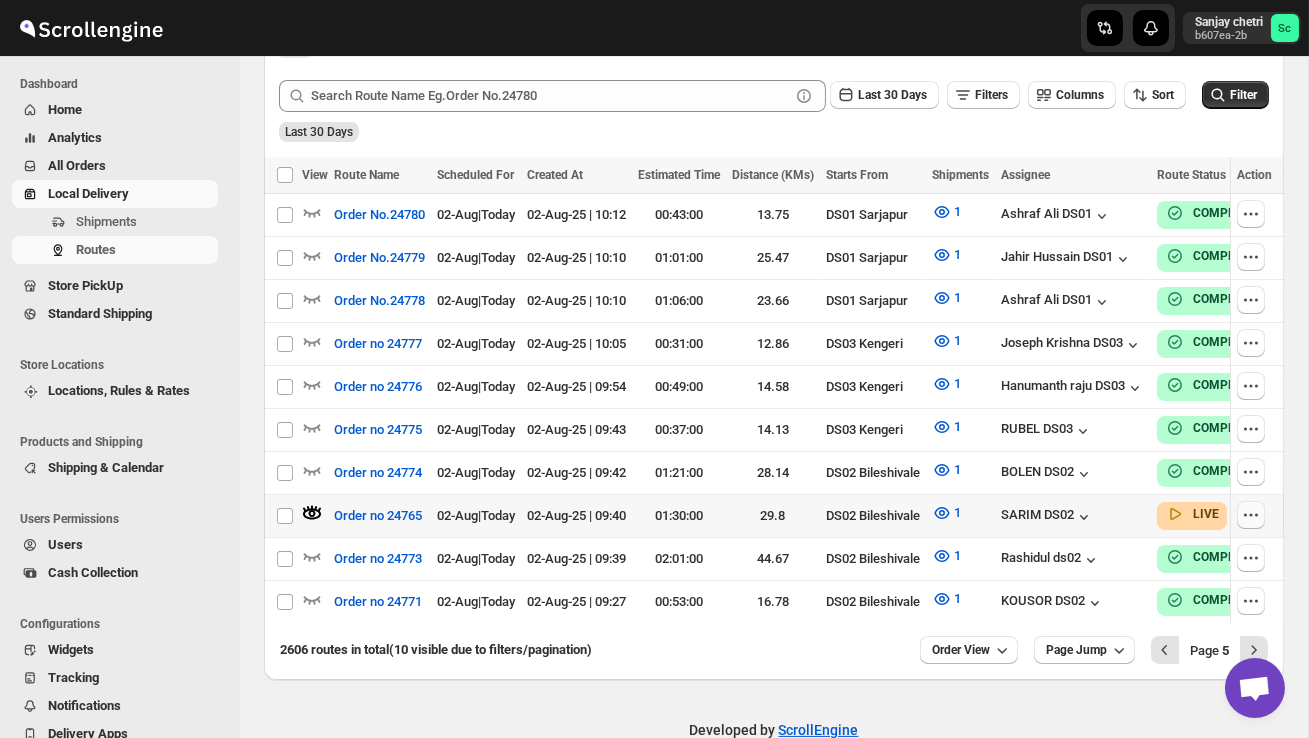 click 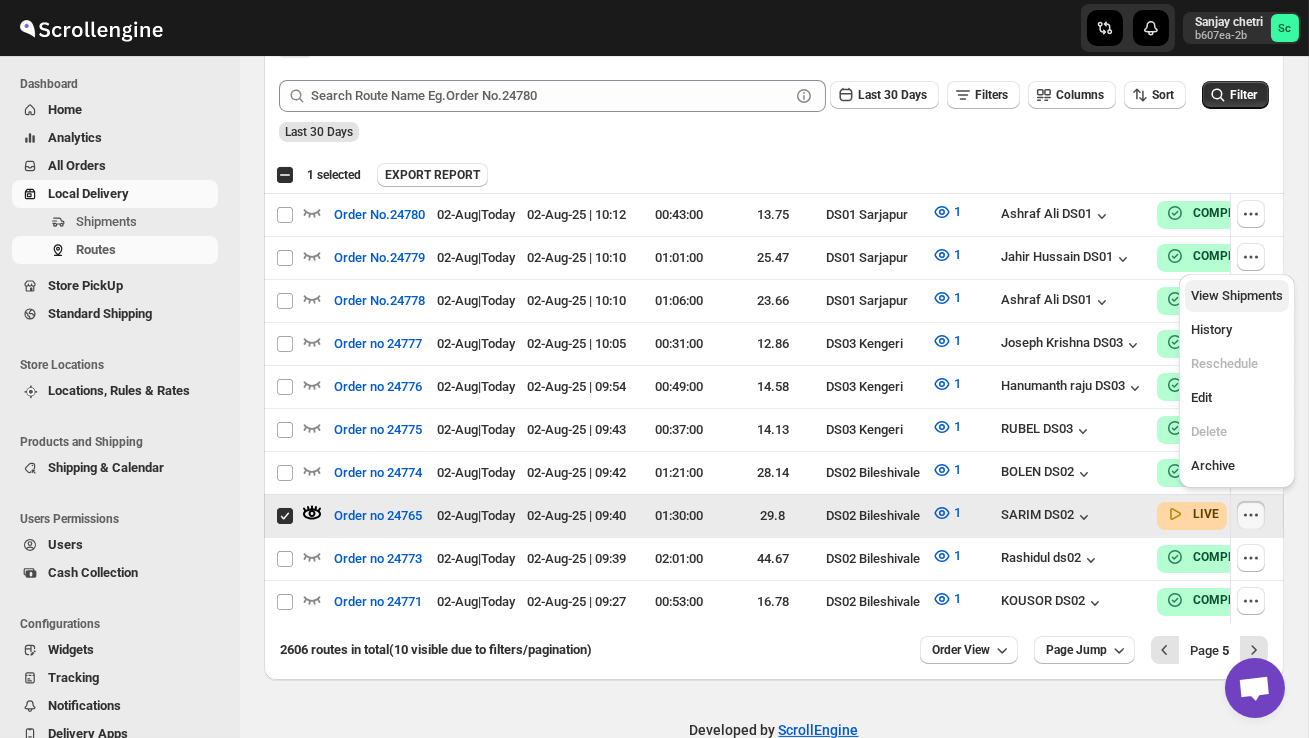 click on "View Shipments" at bounding box center (1237, 295) 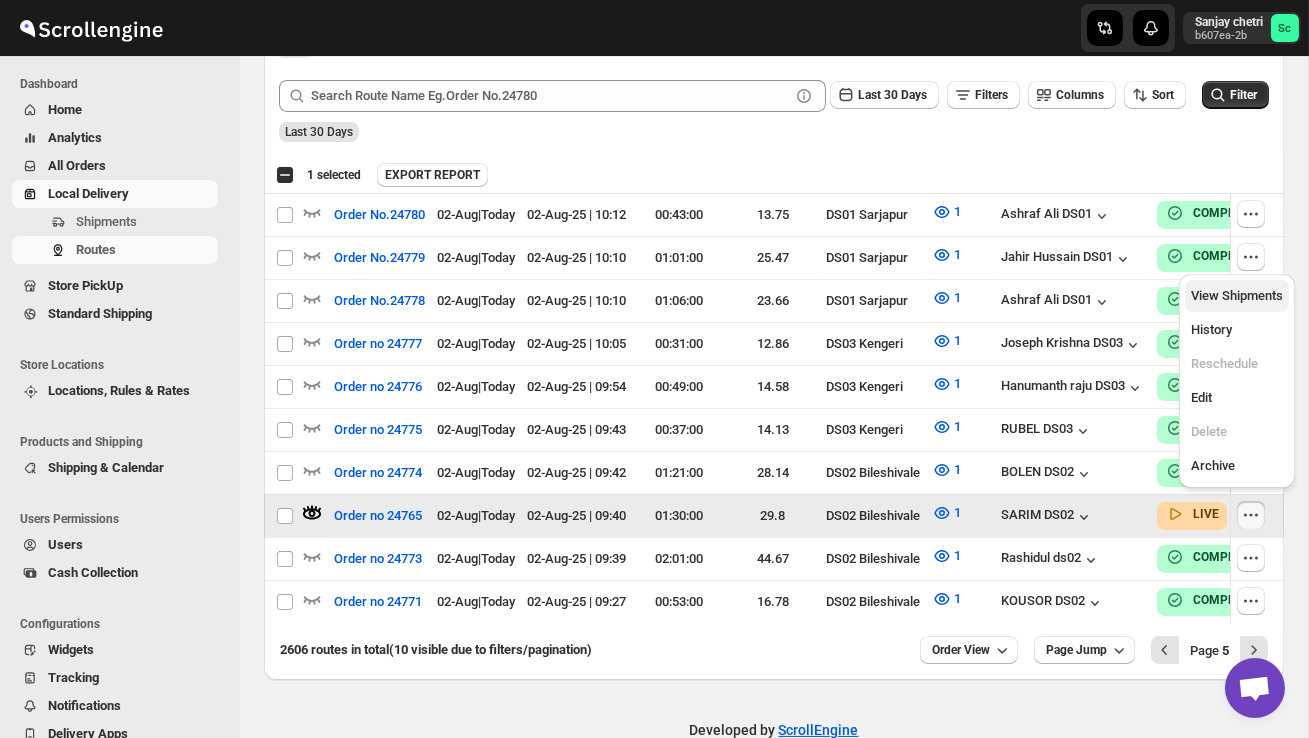 checkbox on "false" 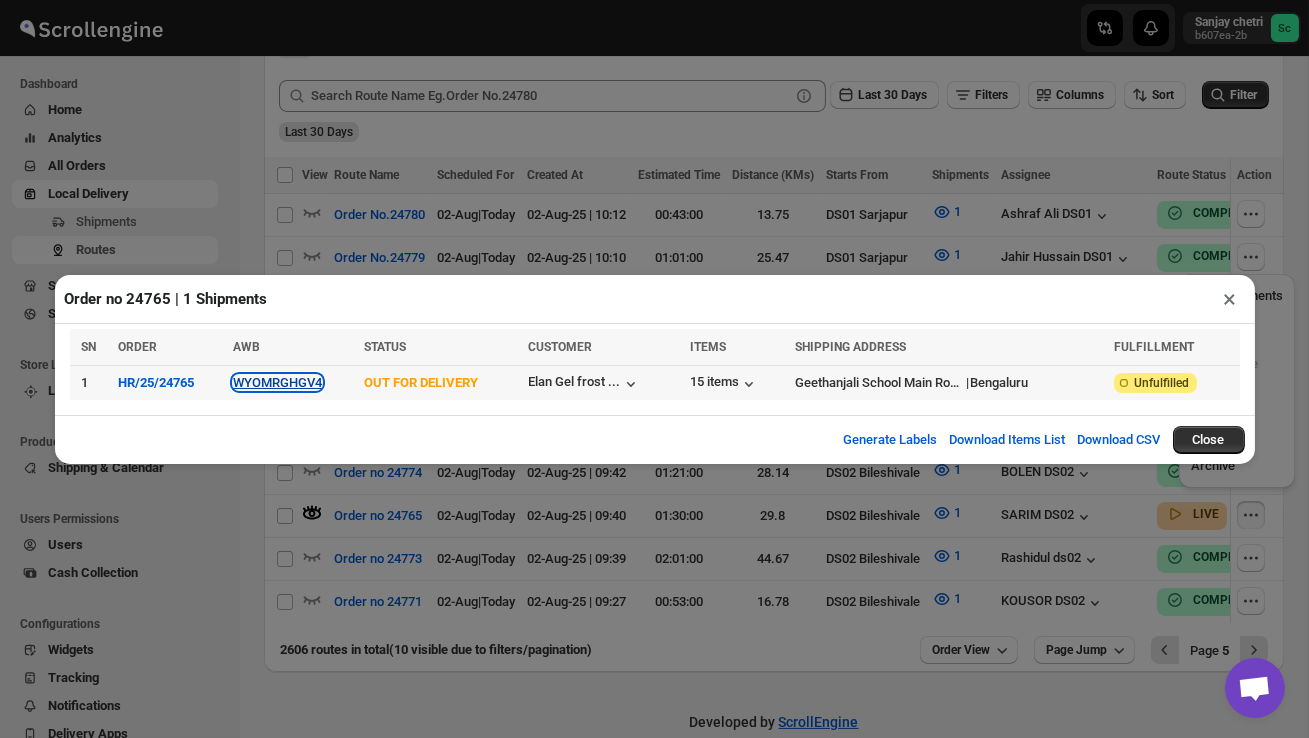 click on "WYOMRGHGV4" at bounding box center (277, 382) 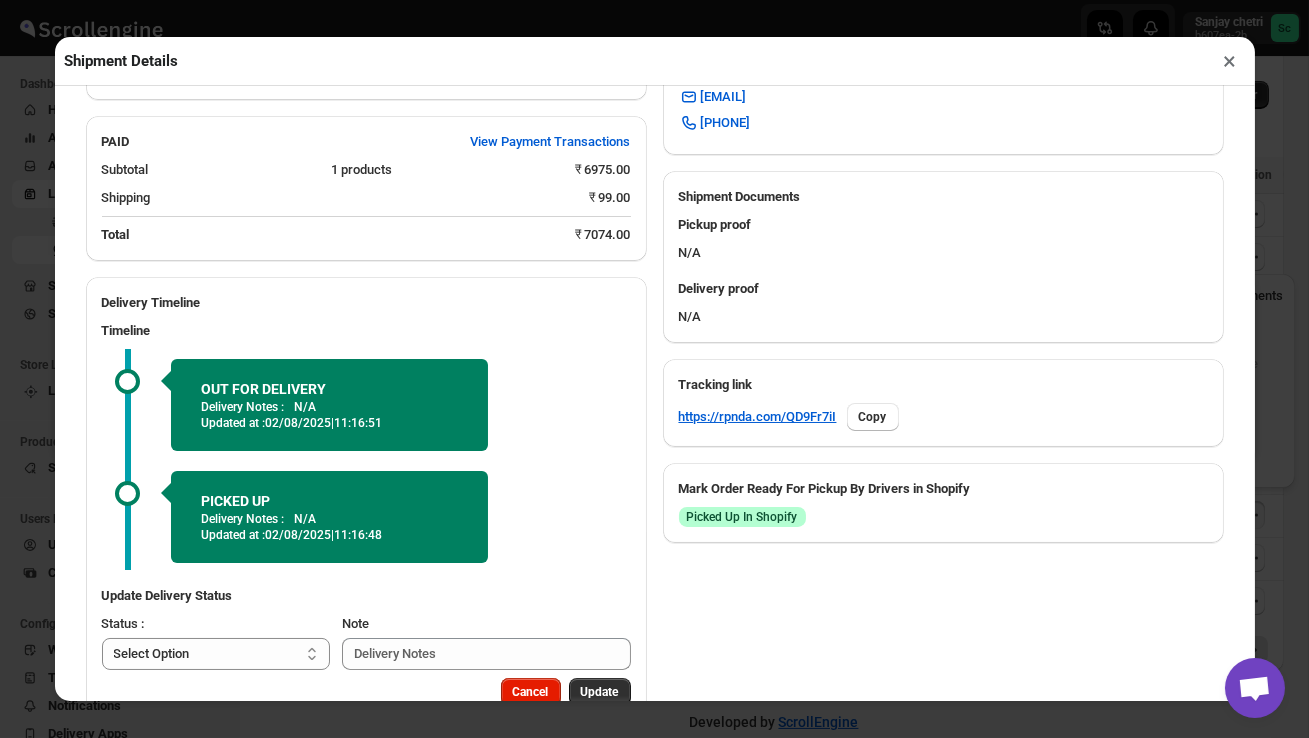 scroll, scrollTop: 781, scrollLeft: 0, axis: vertical 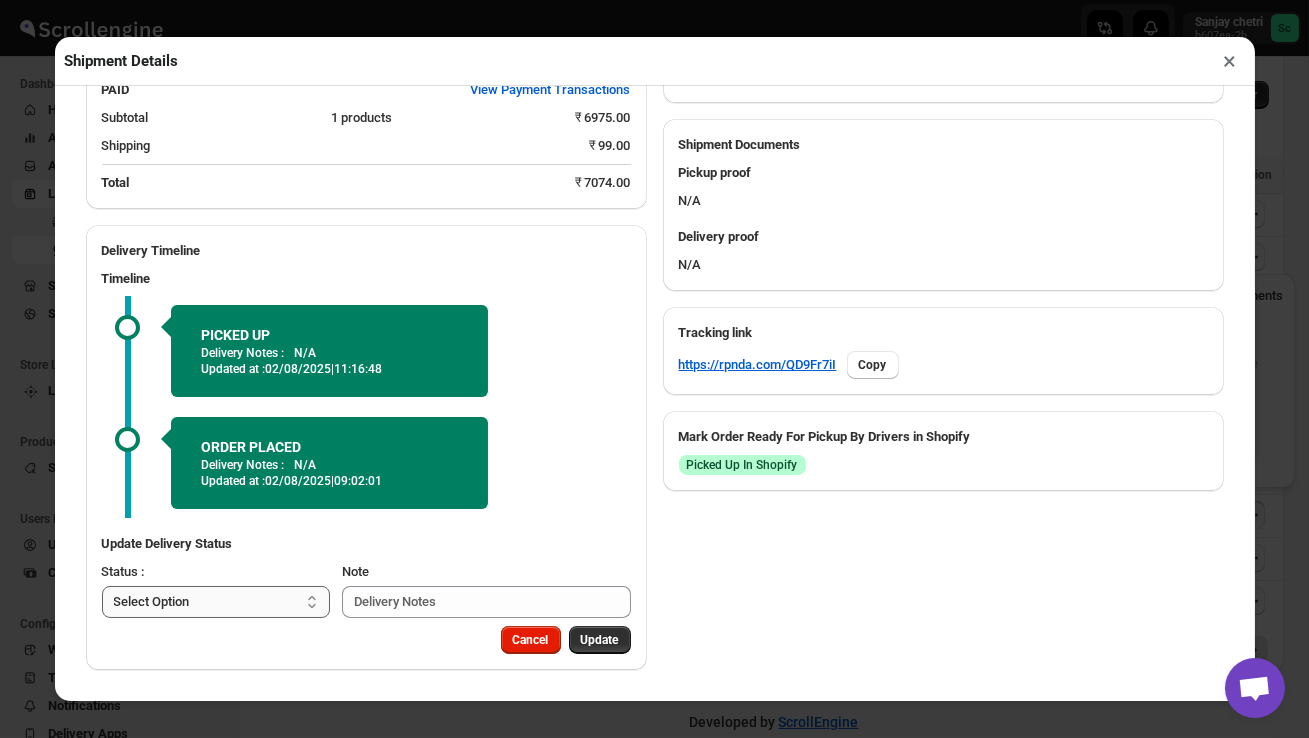 click on "Select Option PICKED UP OUT FOR DELIVERY RESCHEDULE DELIVERED CANCELLED" at bounding box center (216, 602) 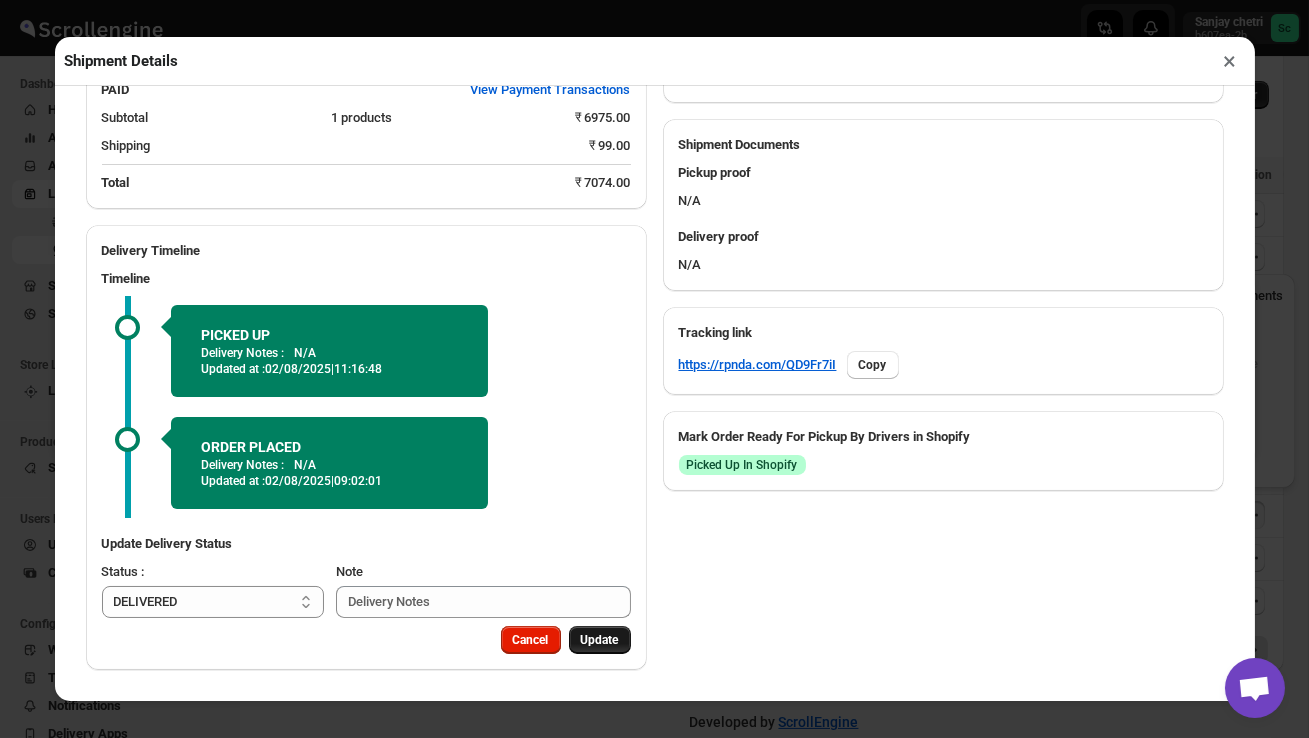 click on "Update" at bounding box center [600, 640] 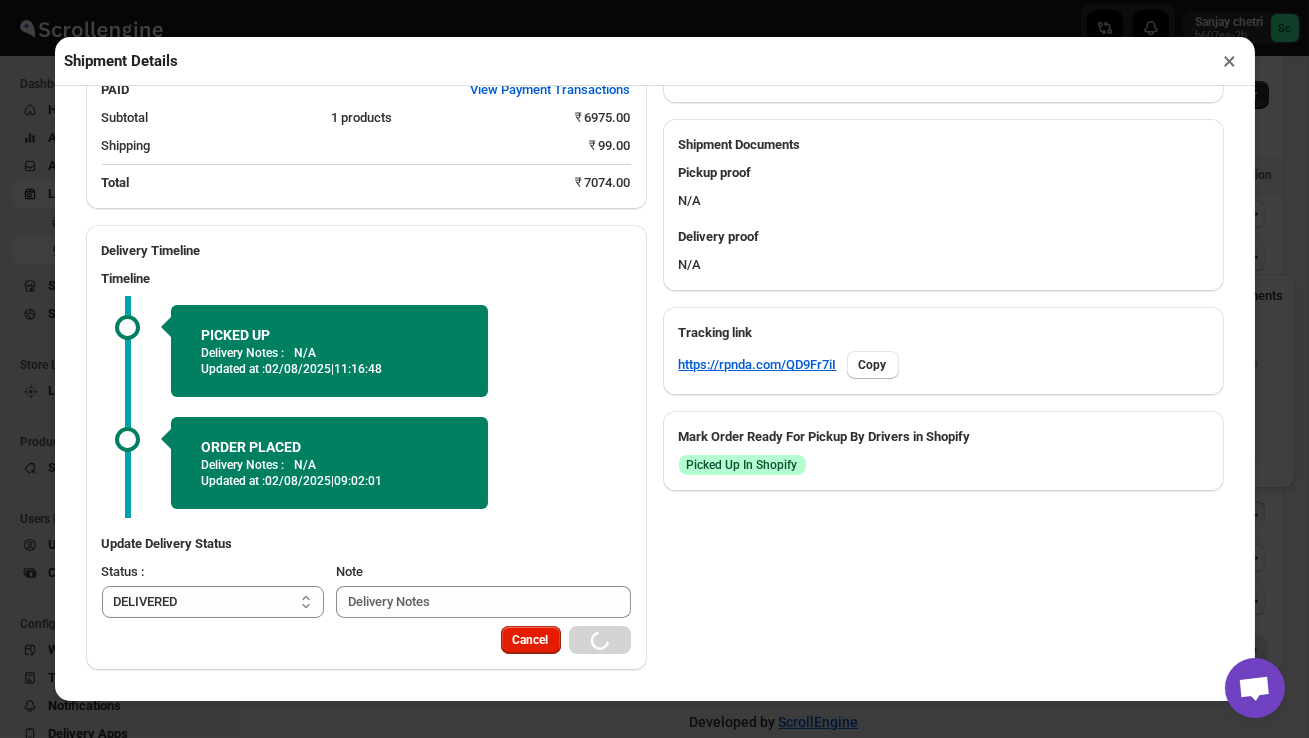 select 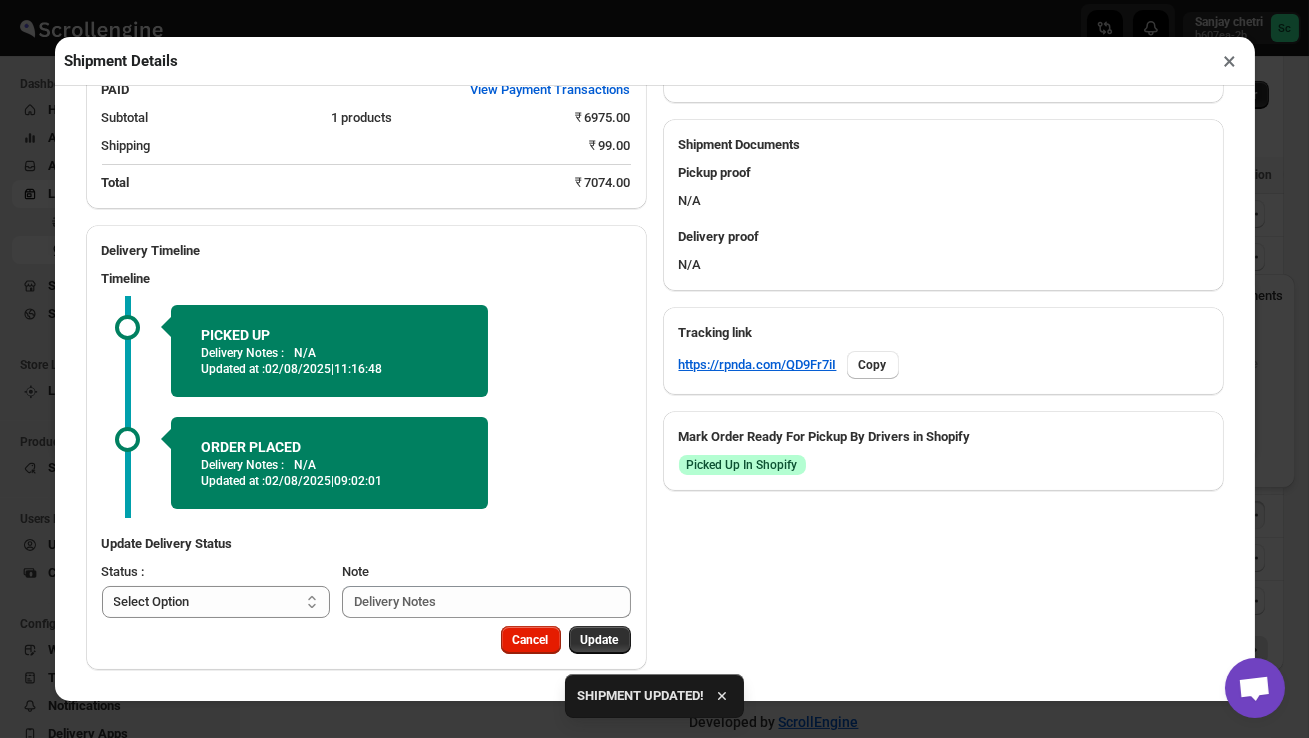 click on "×" at bounding box center (1230, 61) 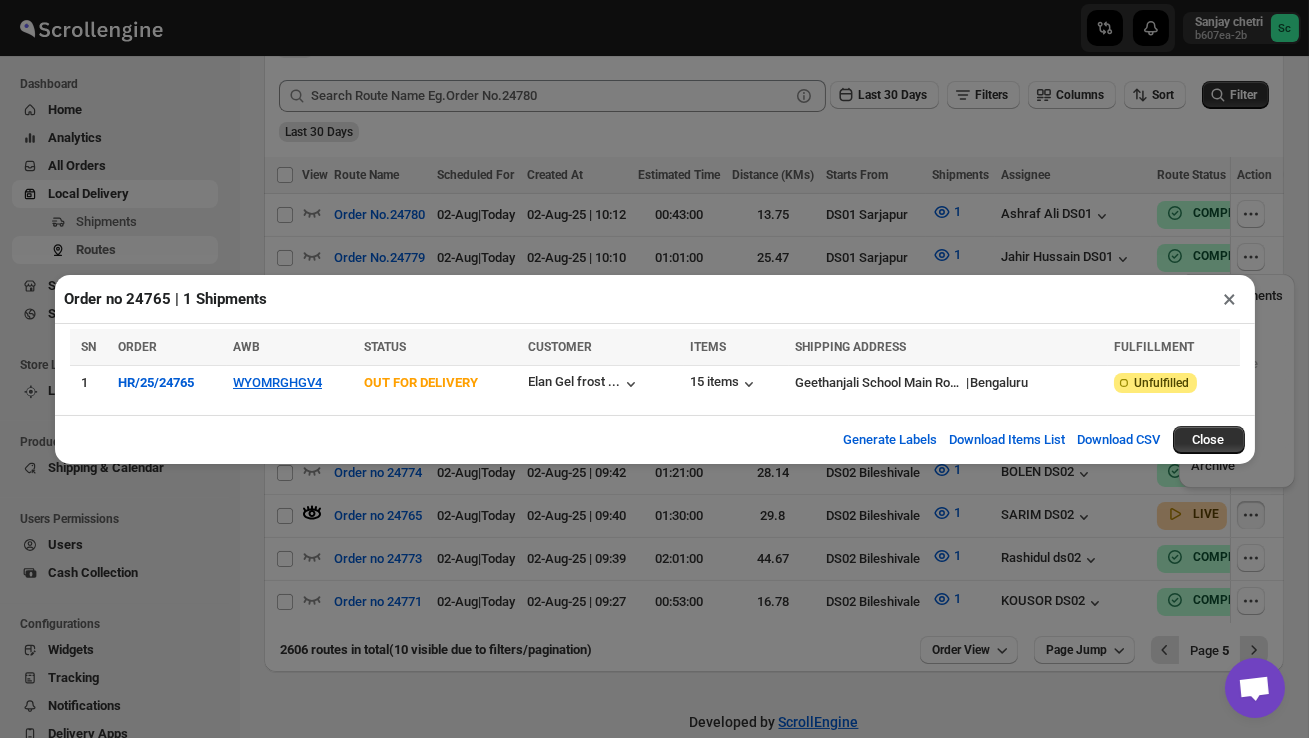 click on "×" at bounding box center [1230, 299] 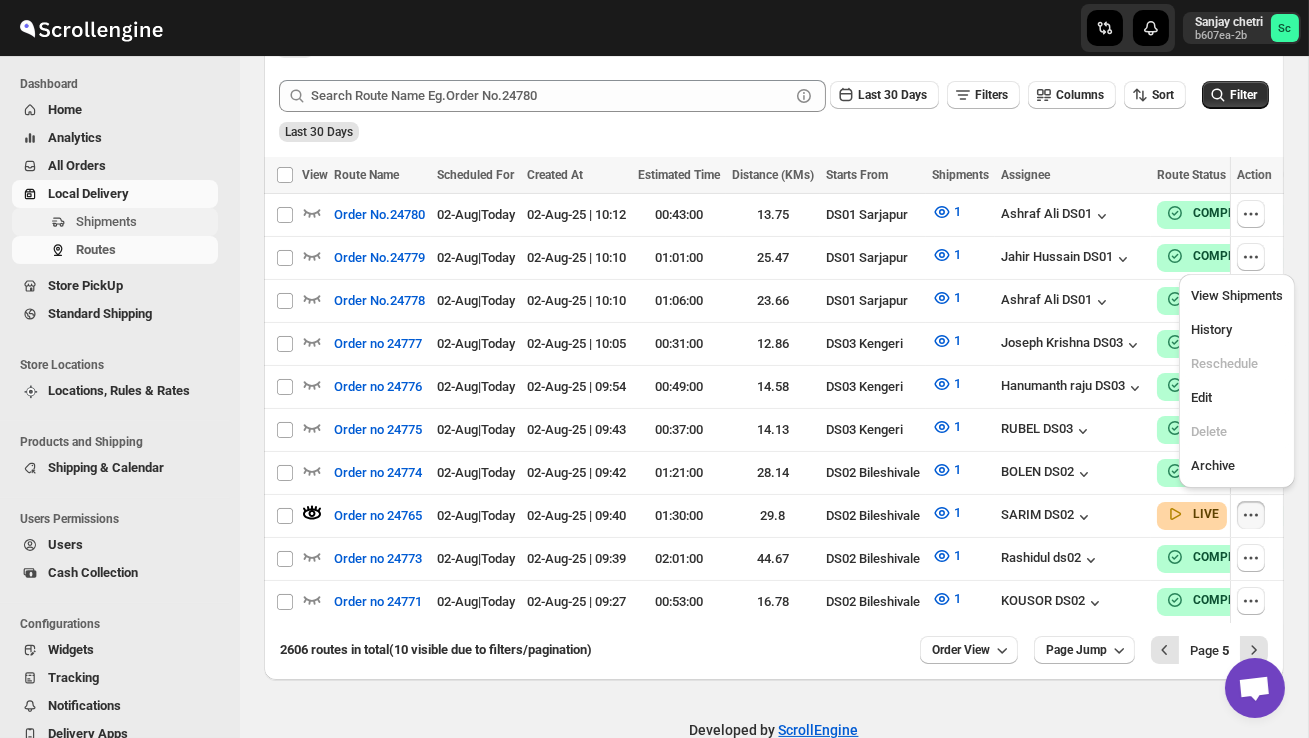 click on "Shipments" at bounding box center (106, 221) 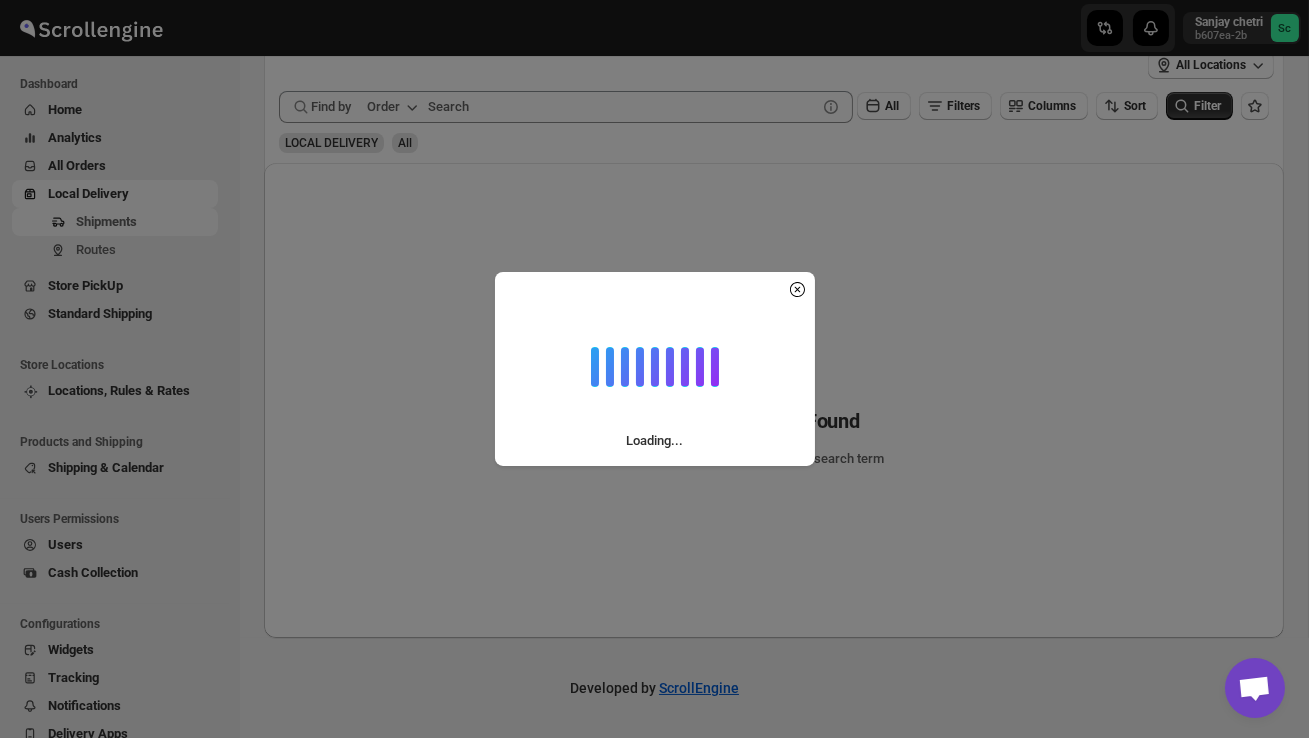 scroll, scrollTop: 0, scrollLeft: 0, axis: both 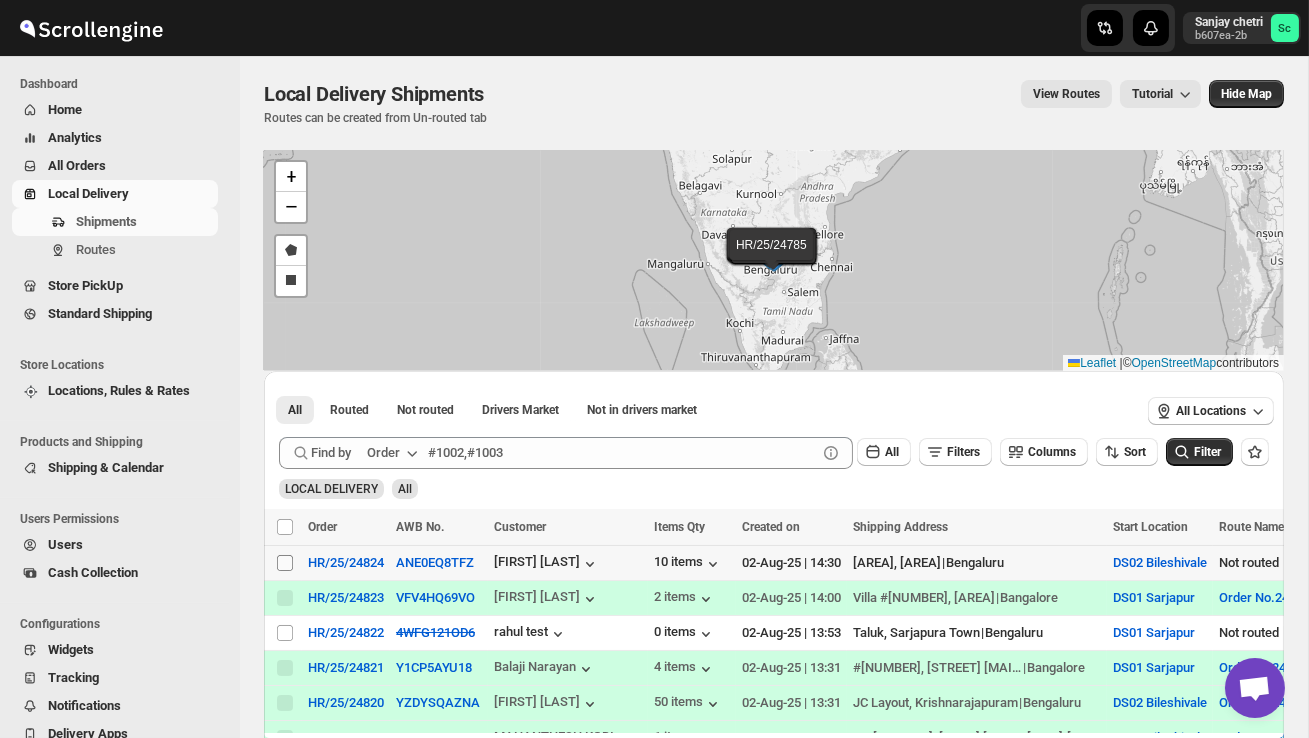 click on "Select shipment" at bounding box center (285, 563) 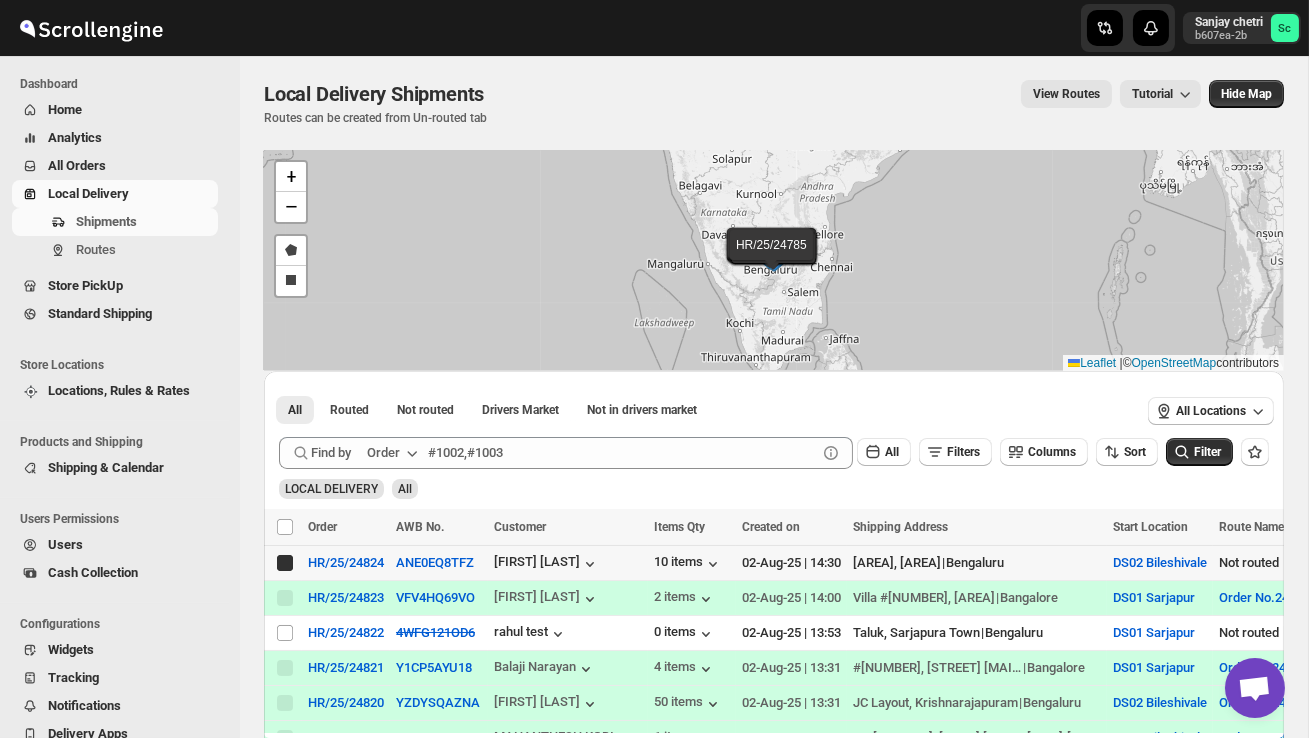 checkbox on "true" 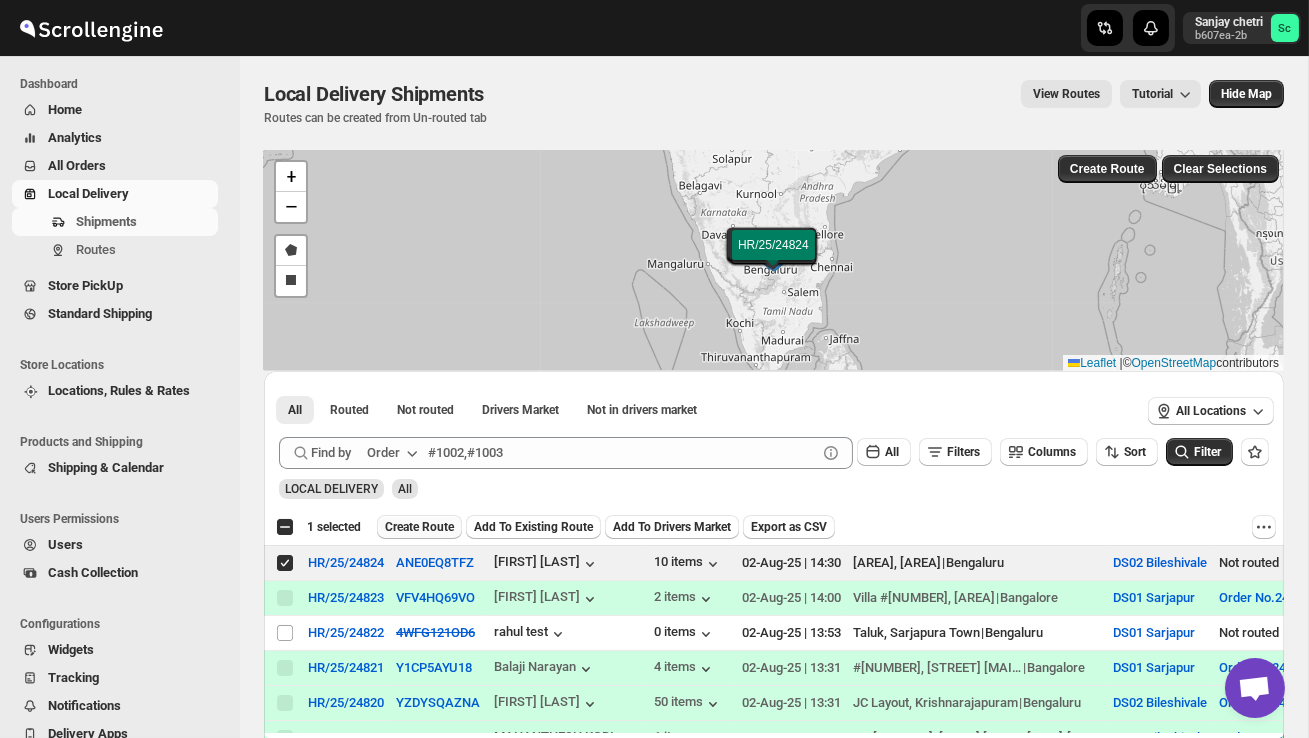 click on "Create Route" at bounding box center (419, 527) 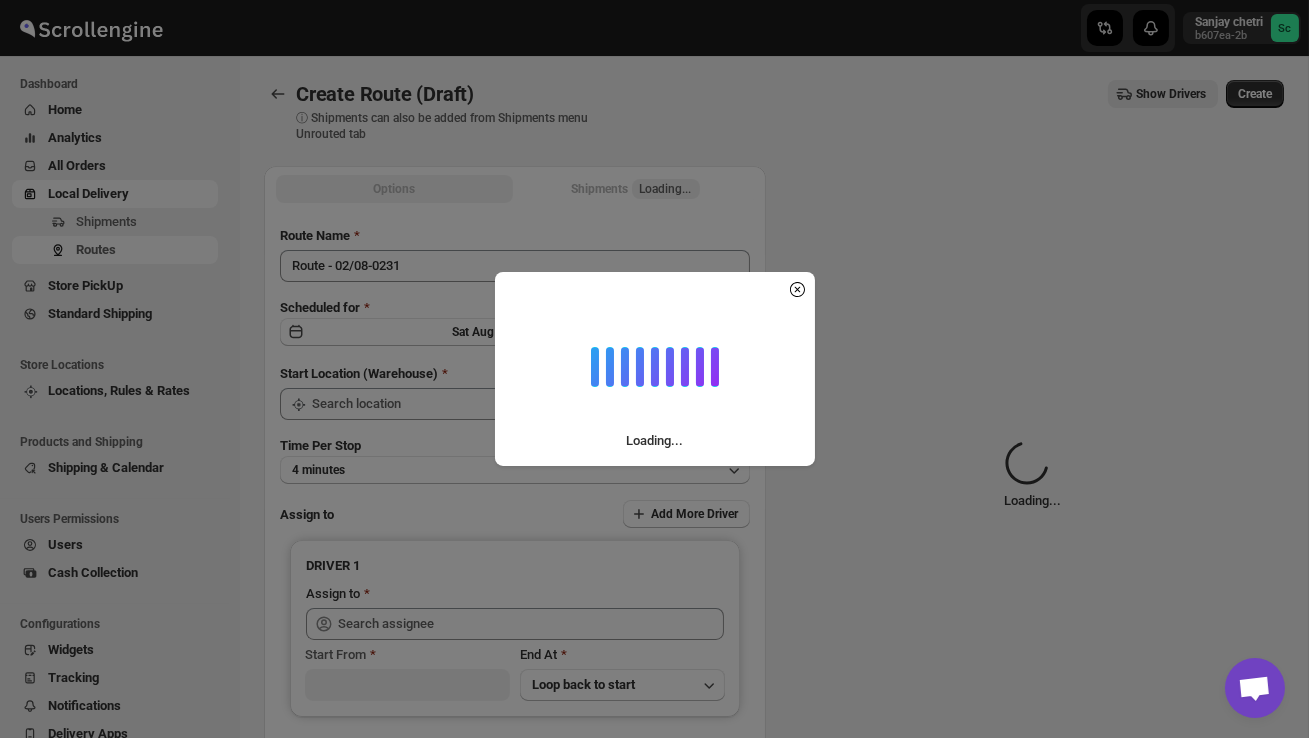 type on "DS02 Bileshivale" 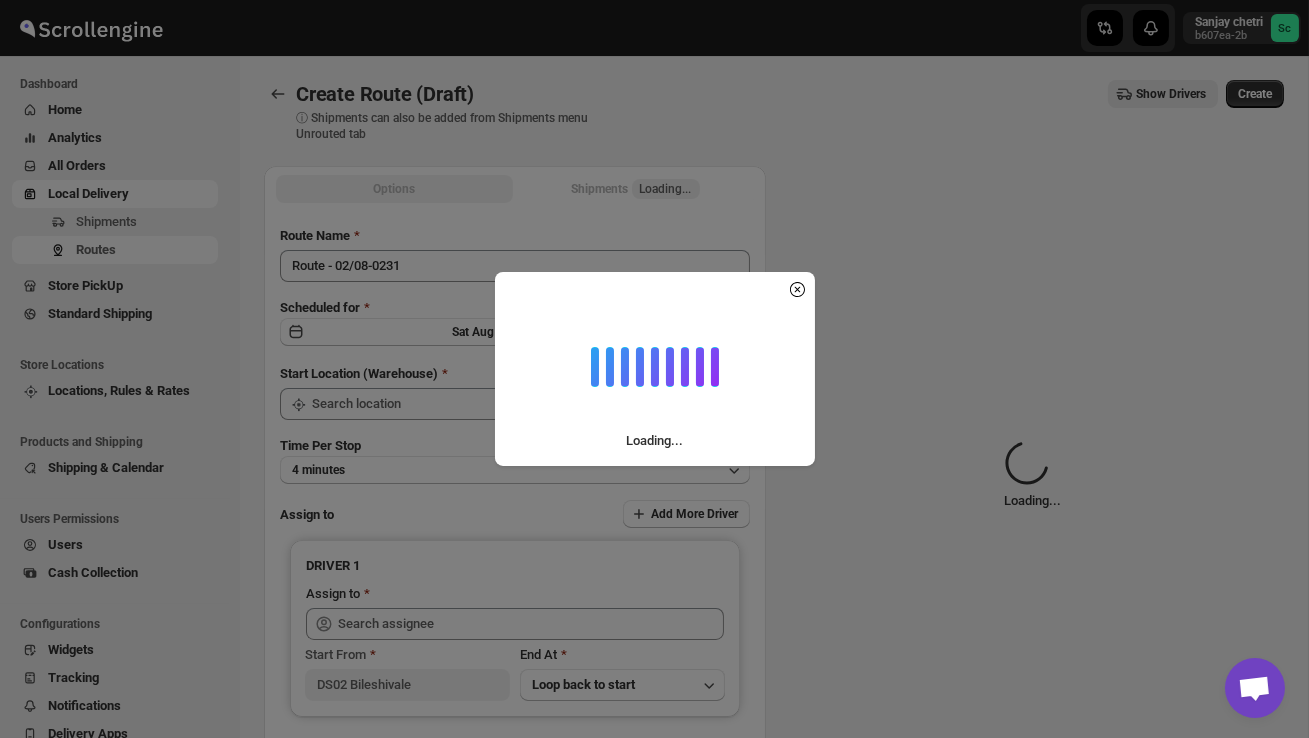 type on "DS02 Bileshivale" 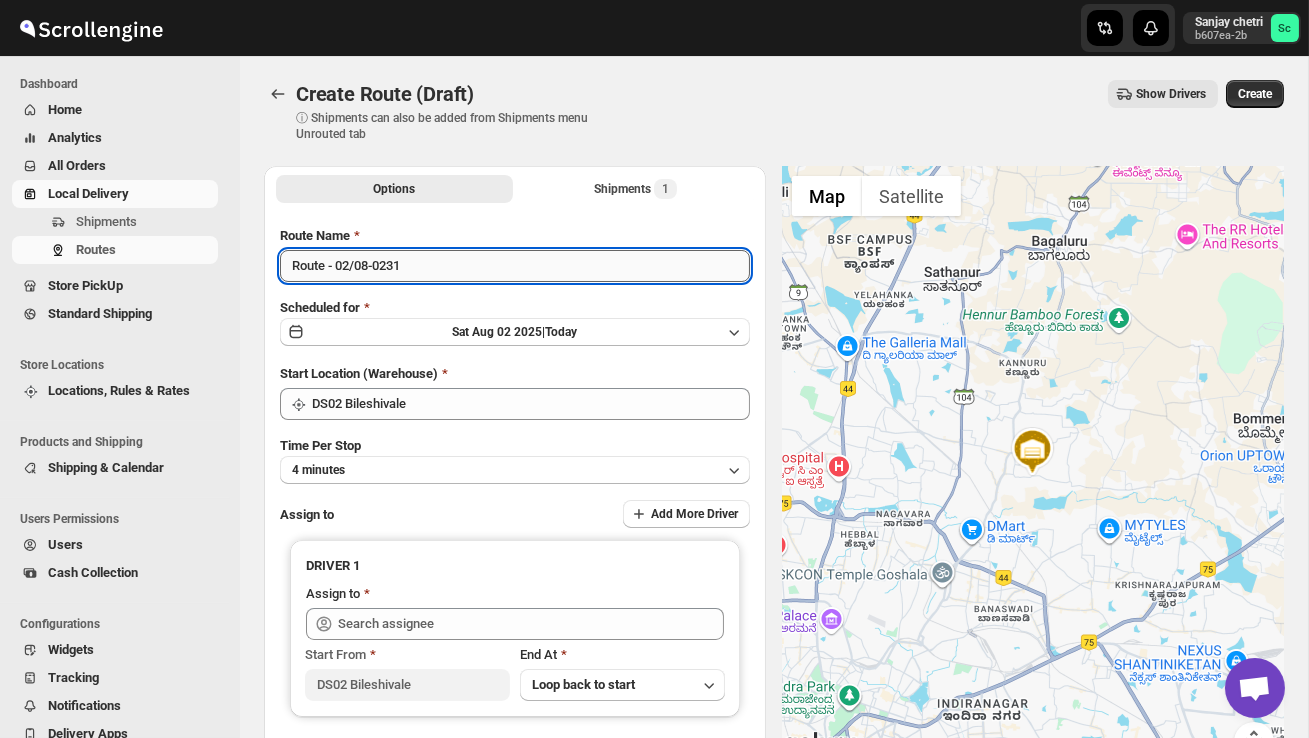 click on "Route - 02/08-0231" at bounding box center [515, 266] 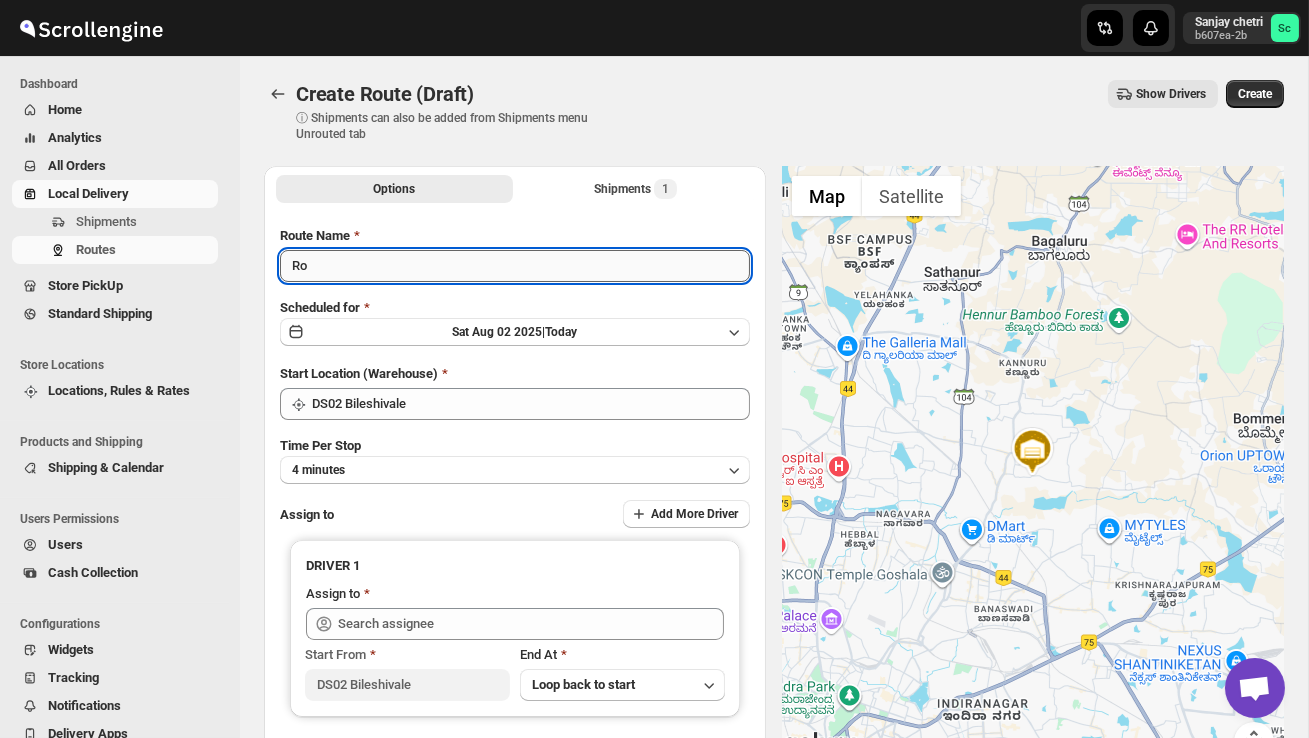 type on "R" 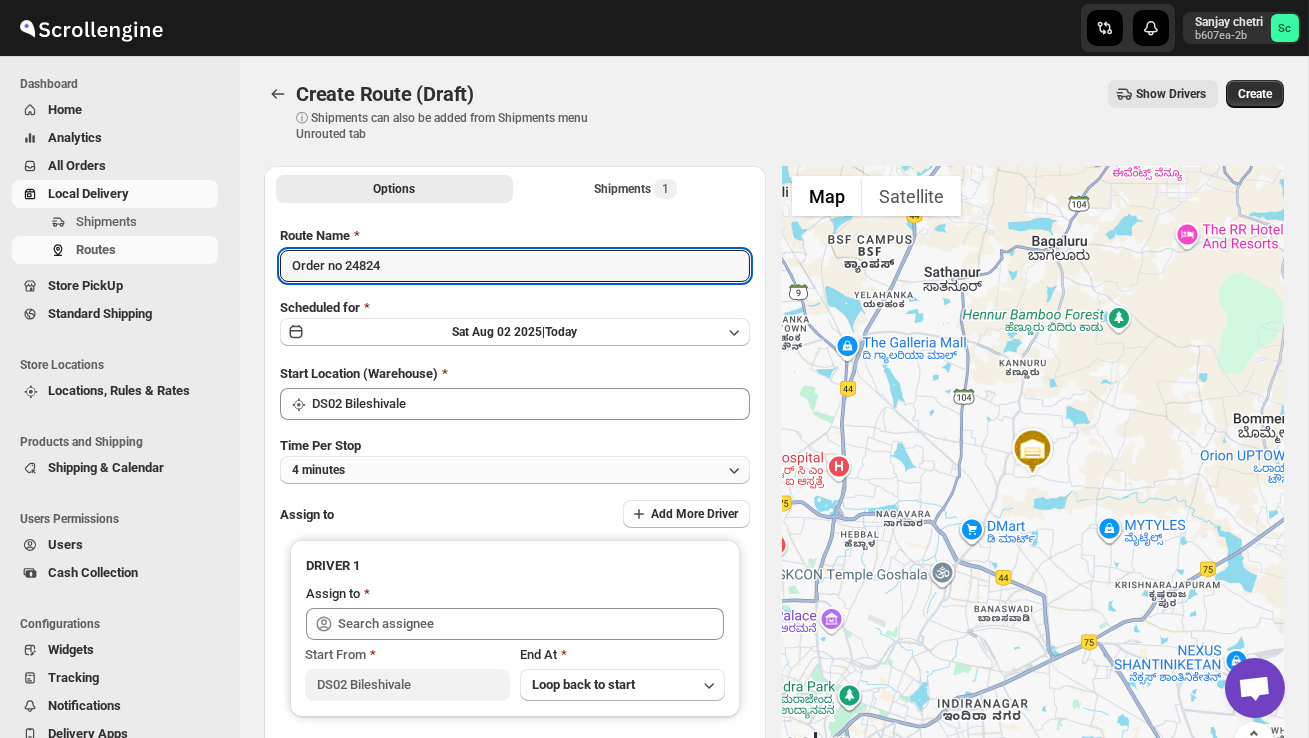type on "Order no 24824" 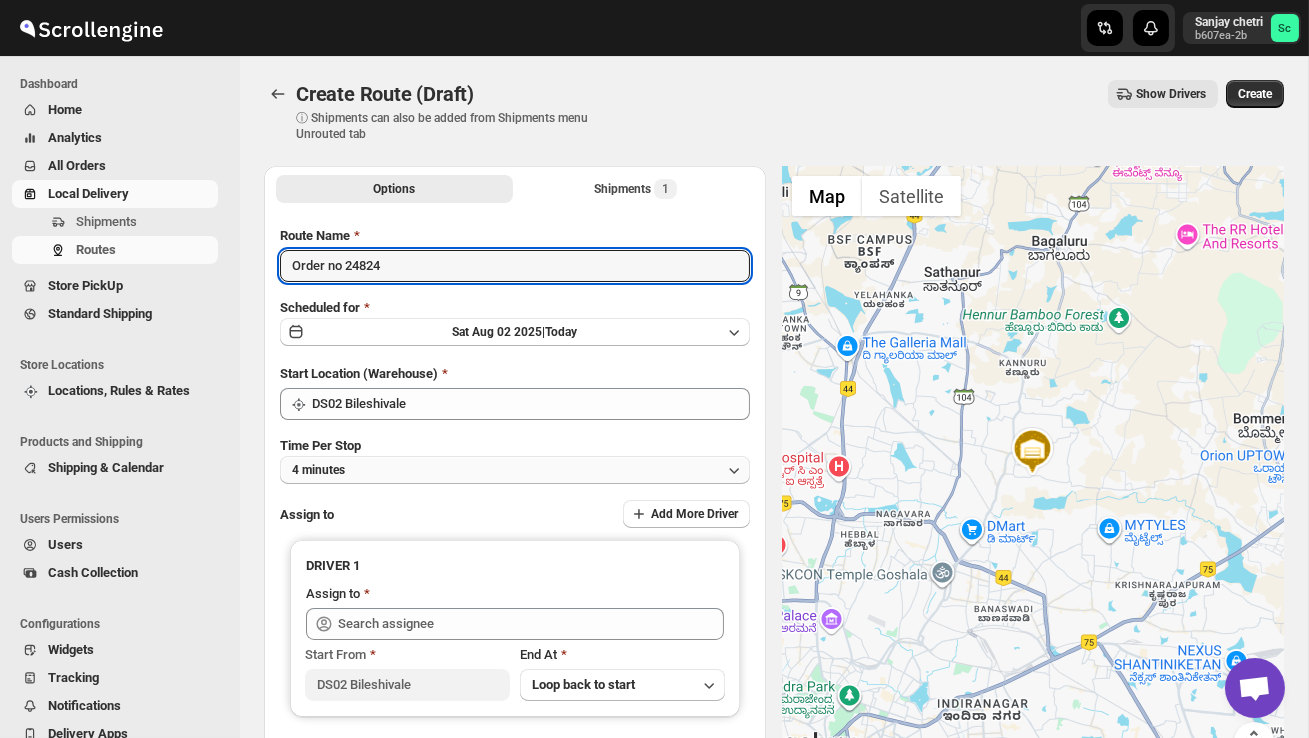 click on "4 minutes" at bounding box center (515, 470) 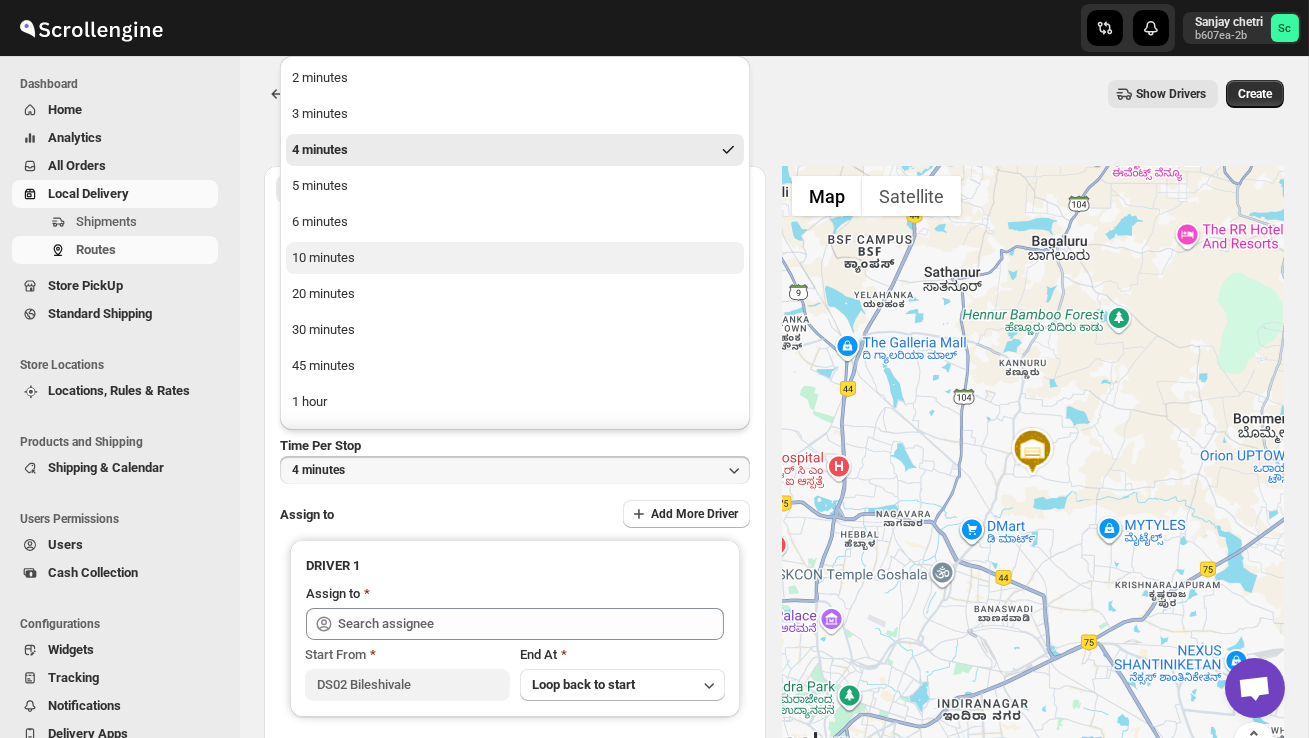 click on "10 minutes" at bounding box center [515, 258] 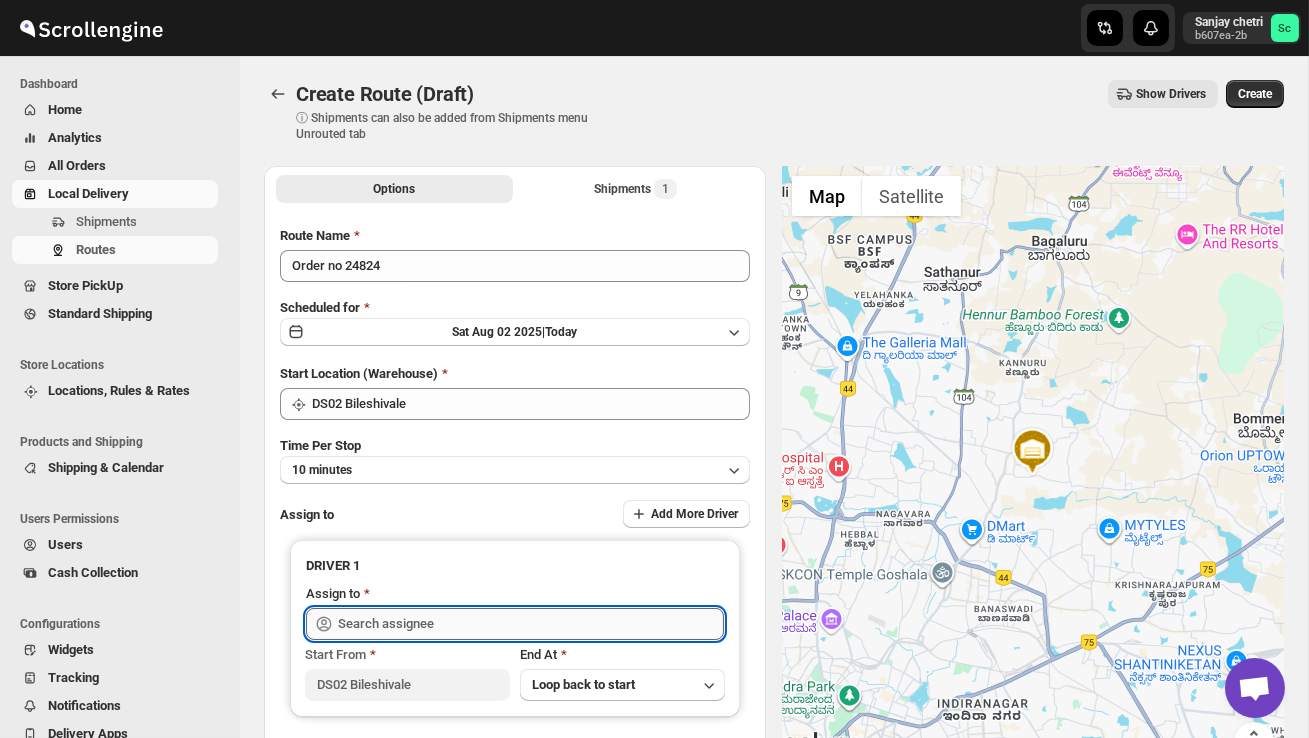 click at bounding box center (531, 624) 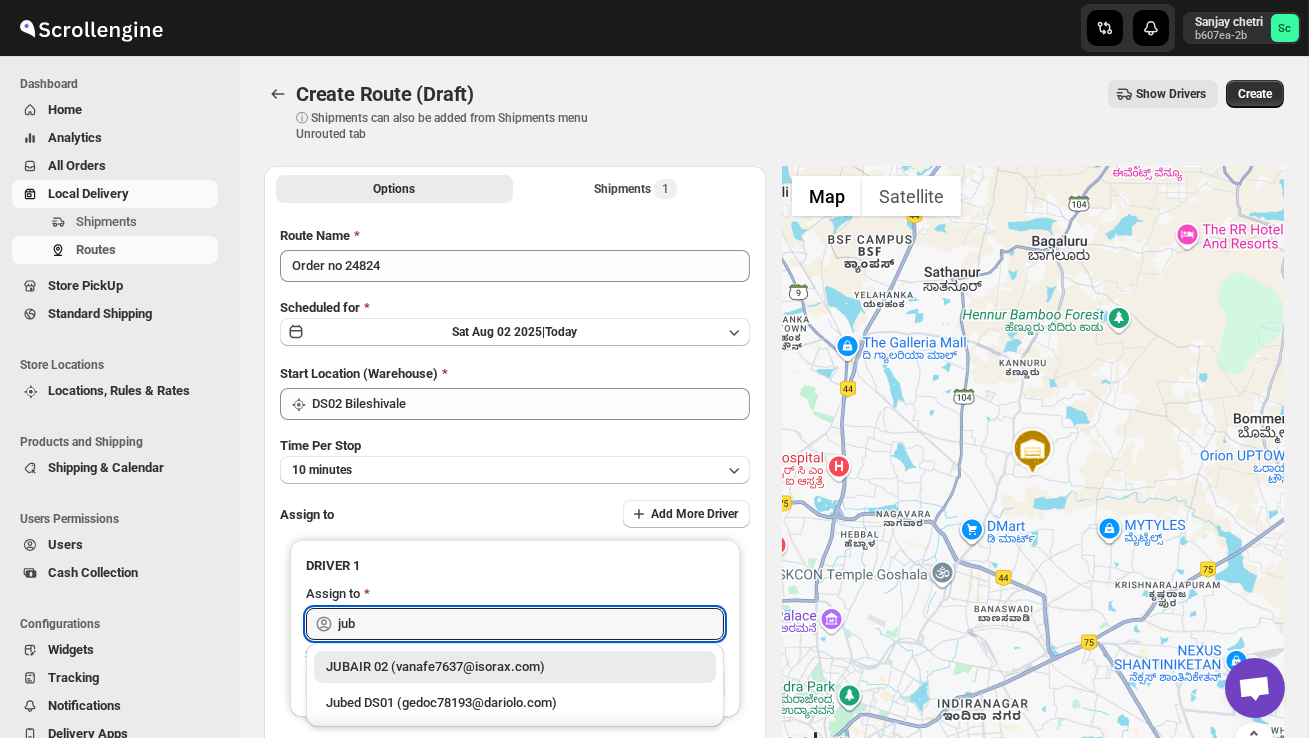 click on "JUBAIR  02 (vanafe7637@isorax.com)" at bounding box center [515, 667] 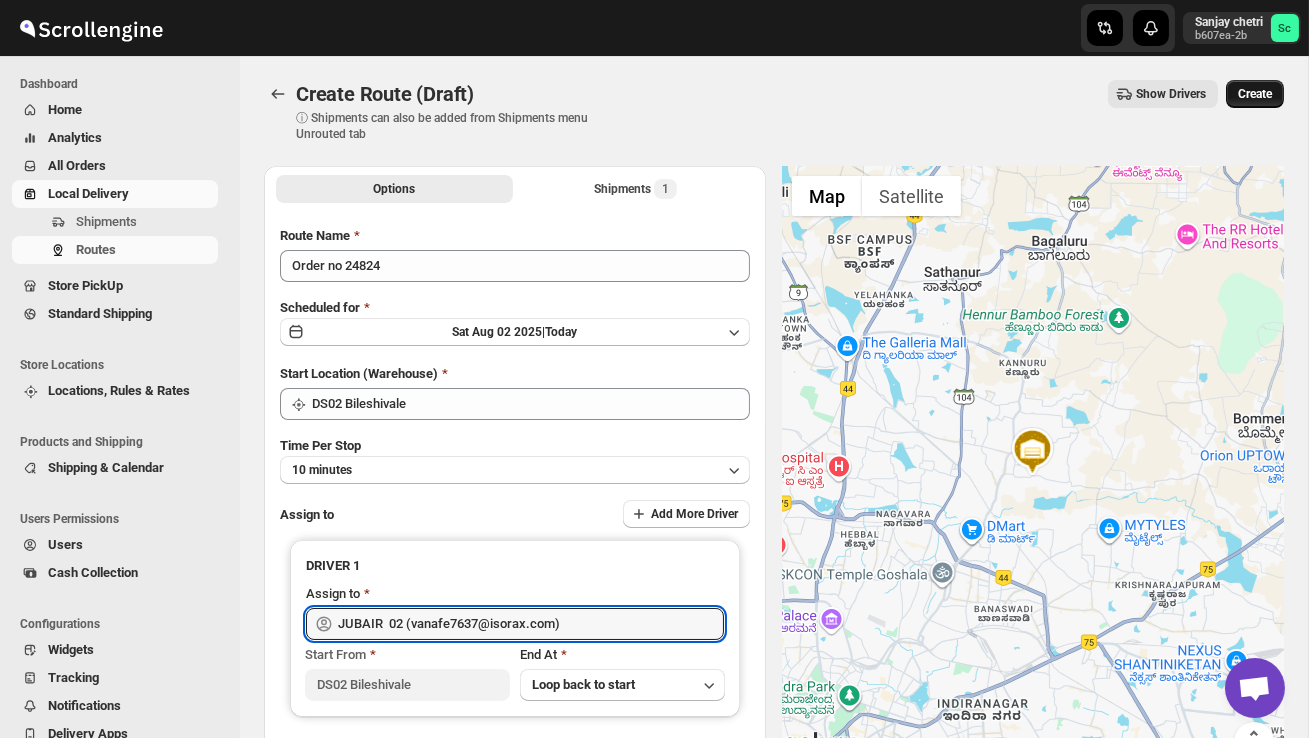 type on "JUBAIR  02 (vanafe7637@isorax.com)" 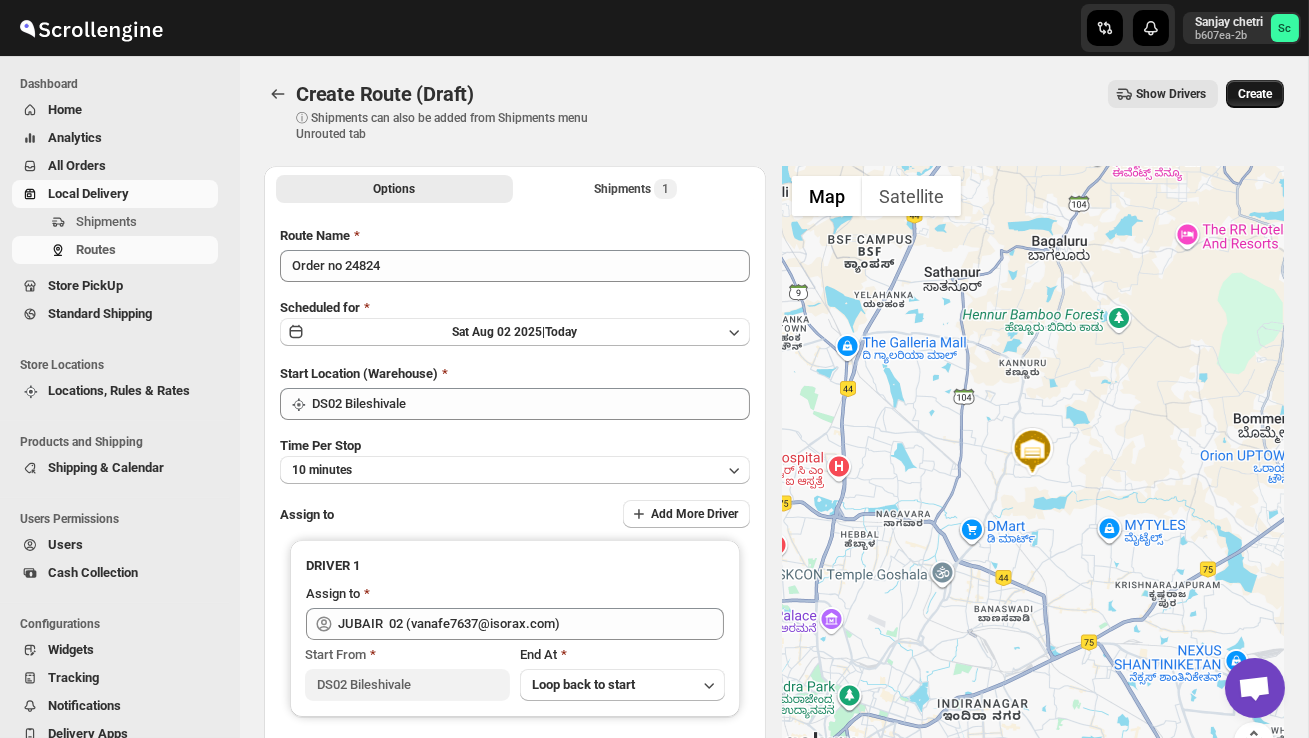 click on "Create" at bounding box center [1255, 94] 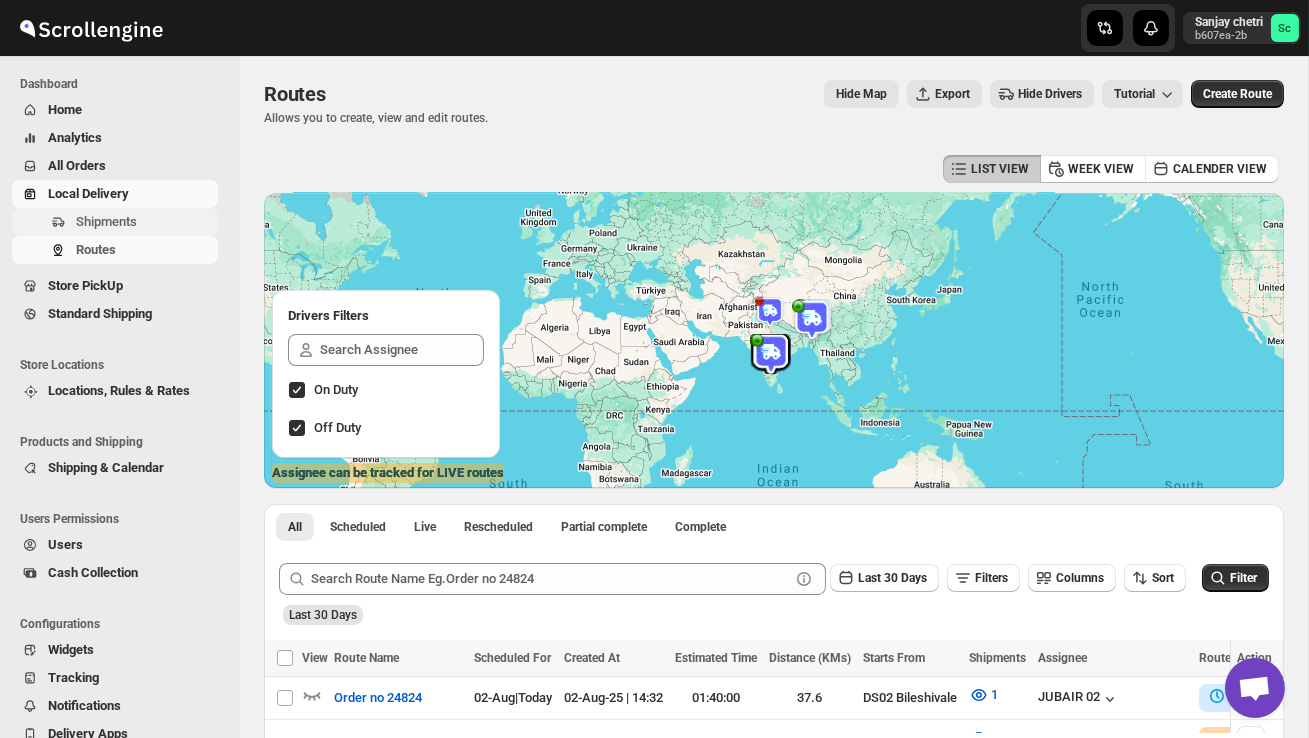 click on "Shipments" at bounding box center [106, 221] 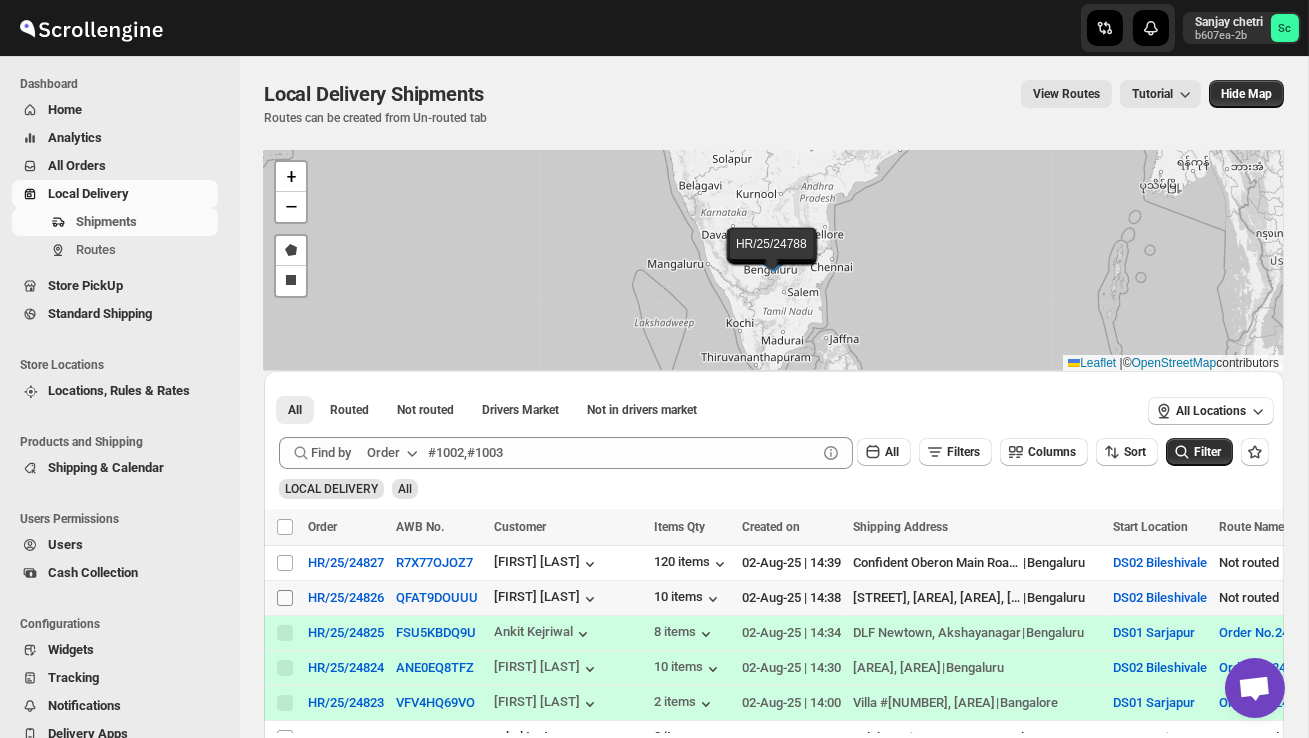 click on "Select shipment" at bounding box center [285, 598] 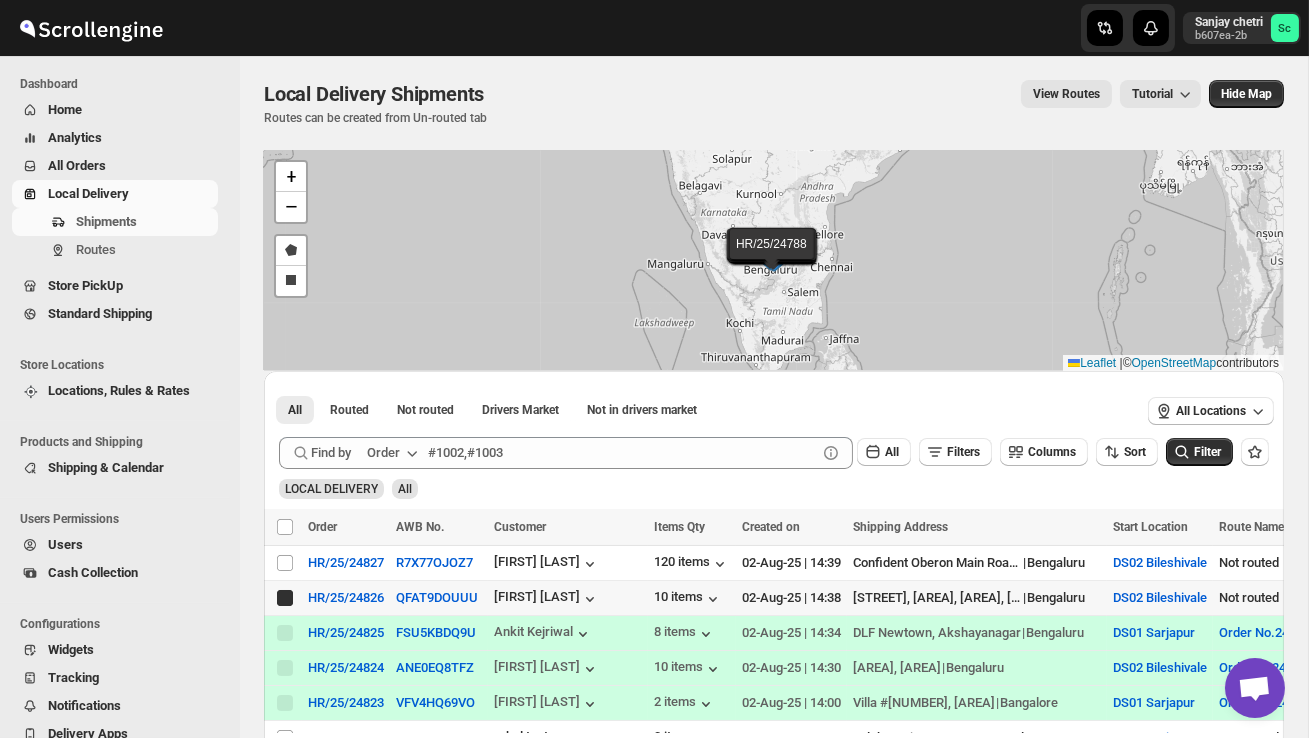 checkbox on "true" 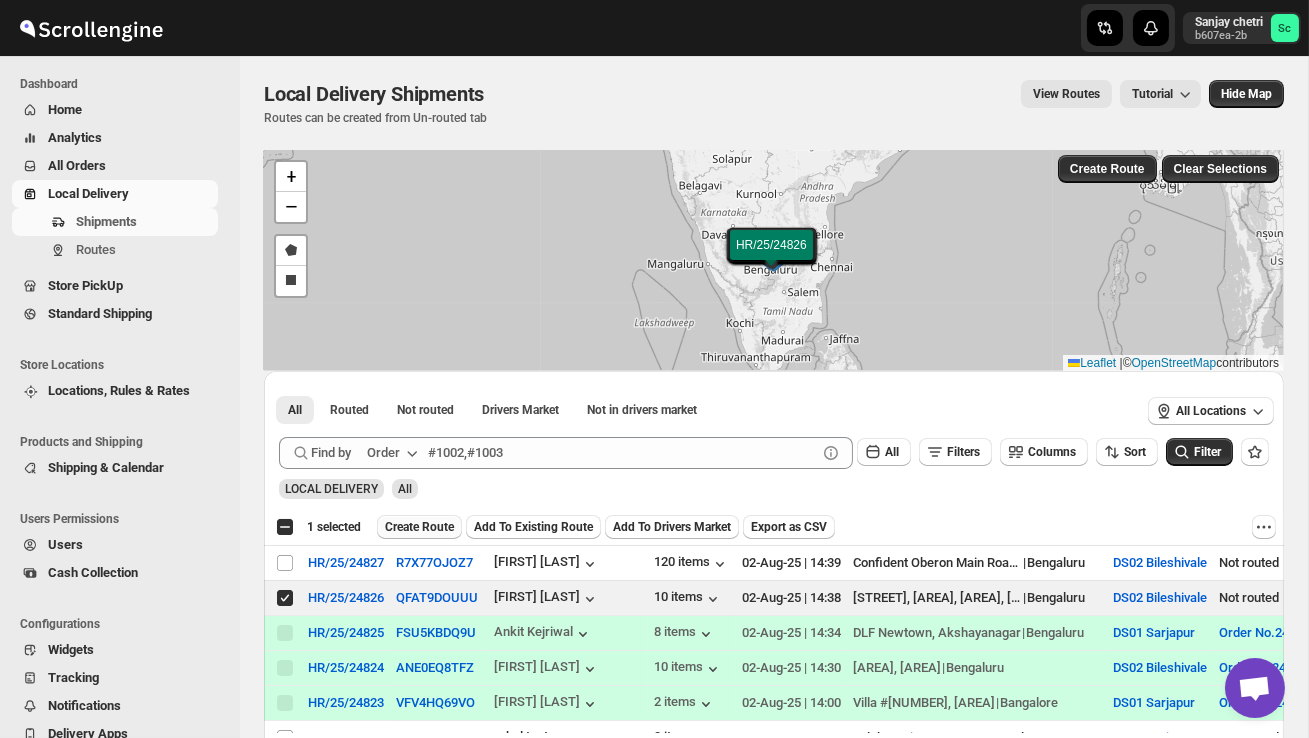 click on "Create Route" at bounding box center (419, 527) 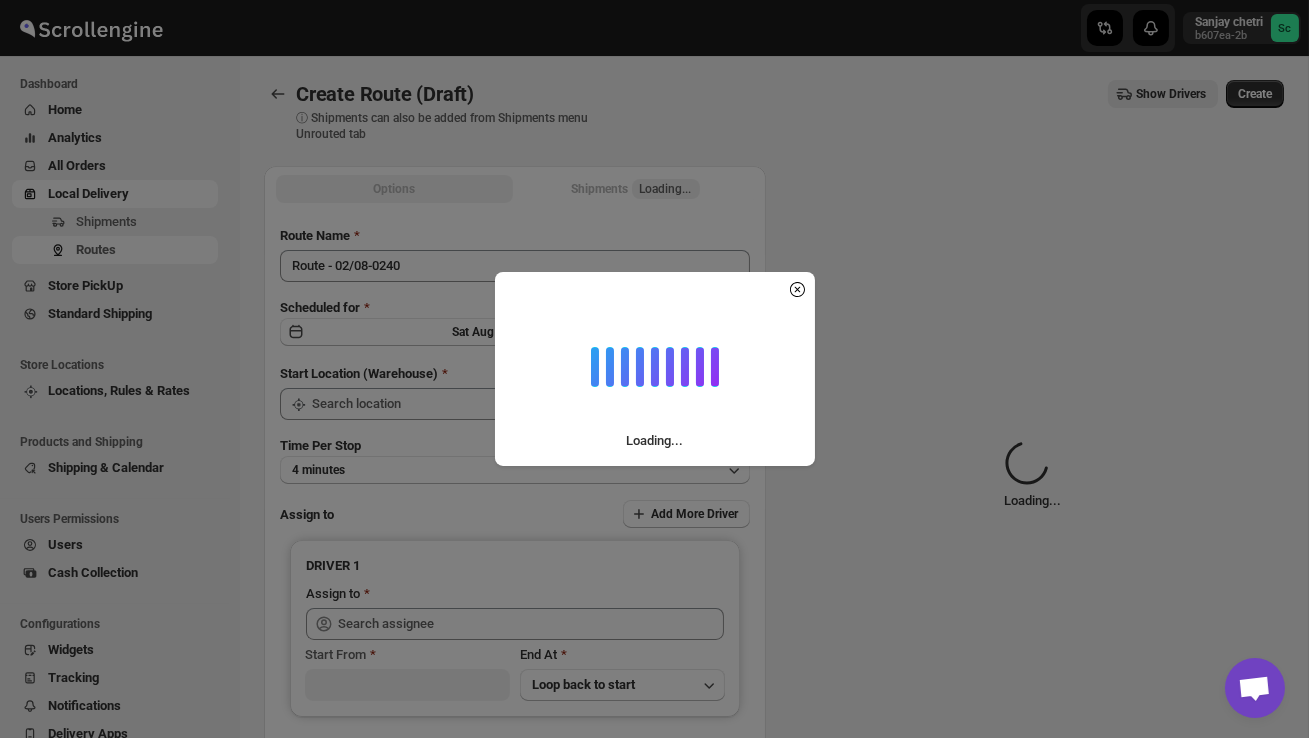 type on "DS02 Bileshivale" 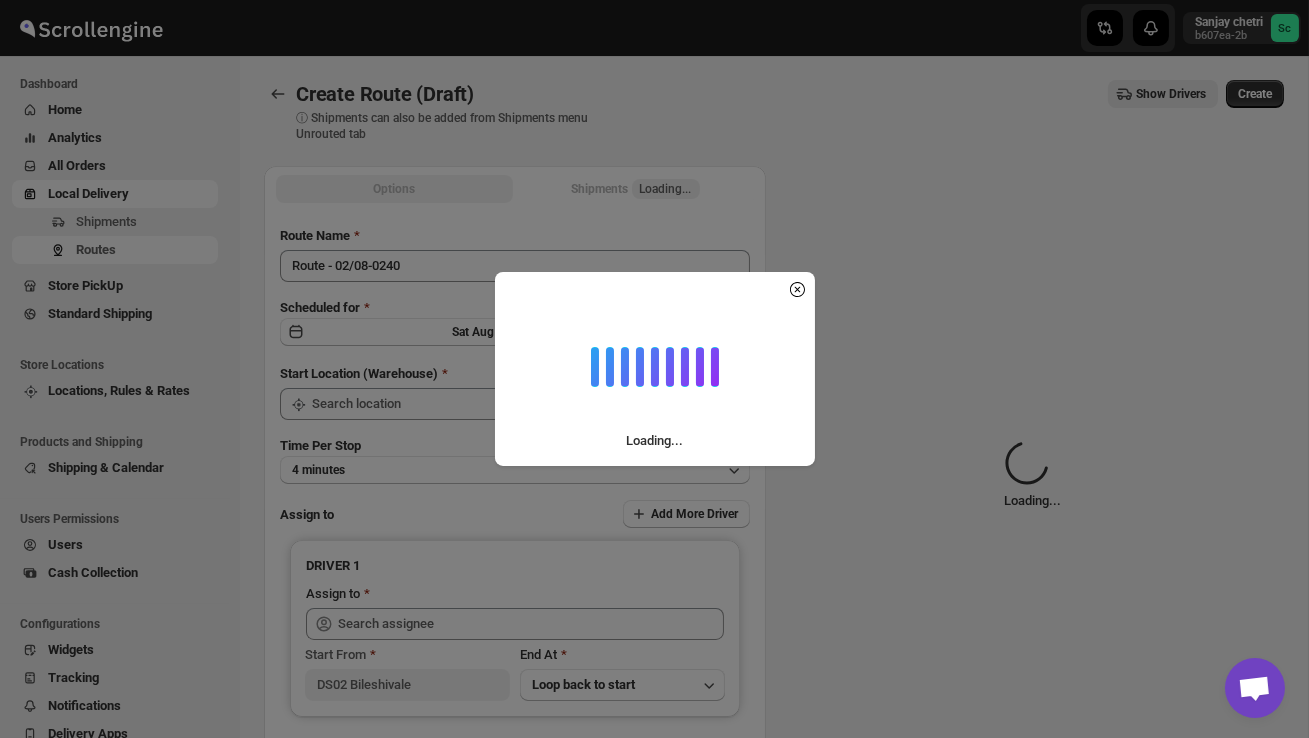 type on "DS02 Bileshivale" 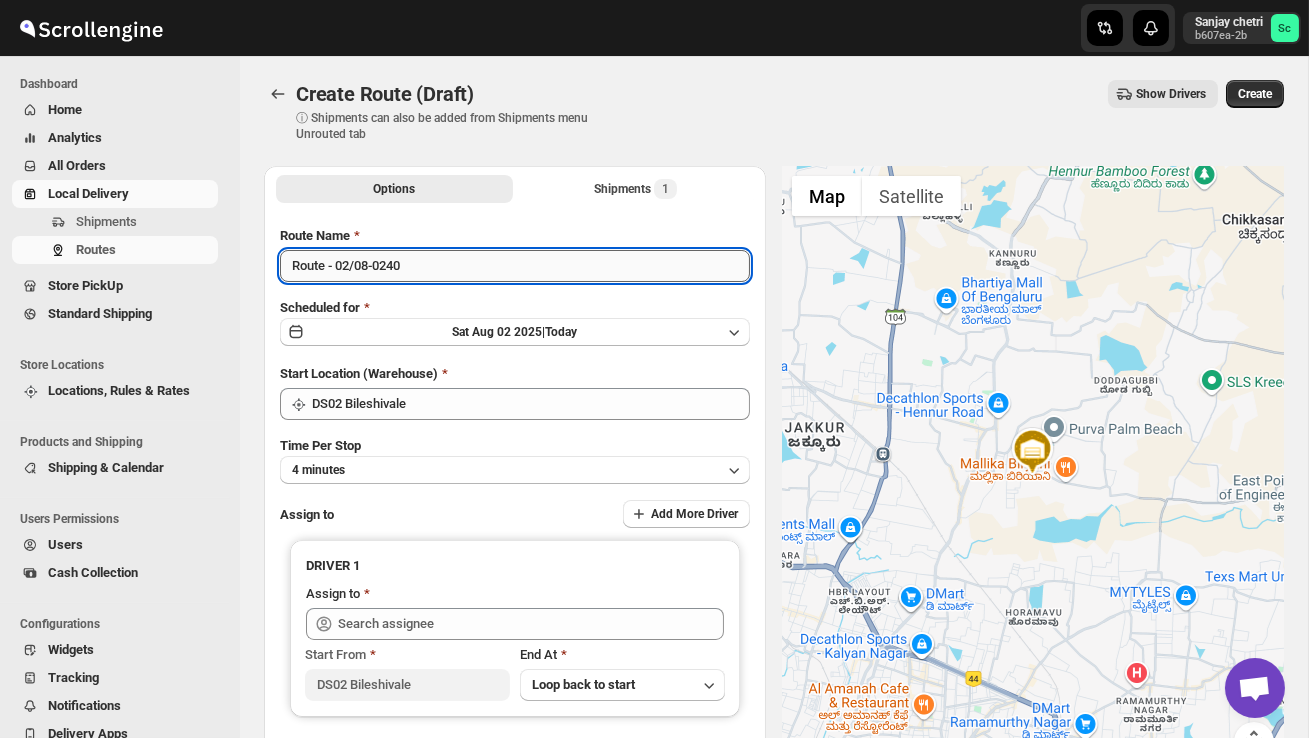 click on "Route - 02/08-0240" at bounding box center (515, 266) 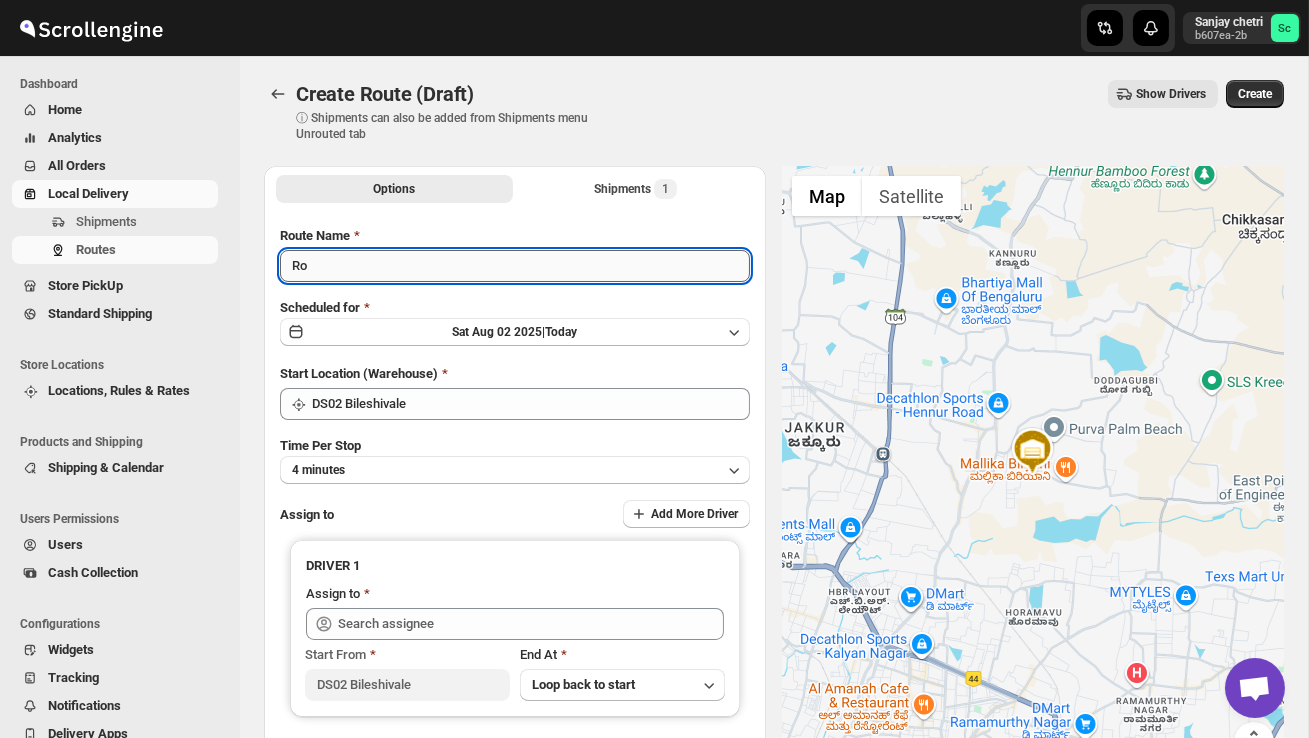type on "R" 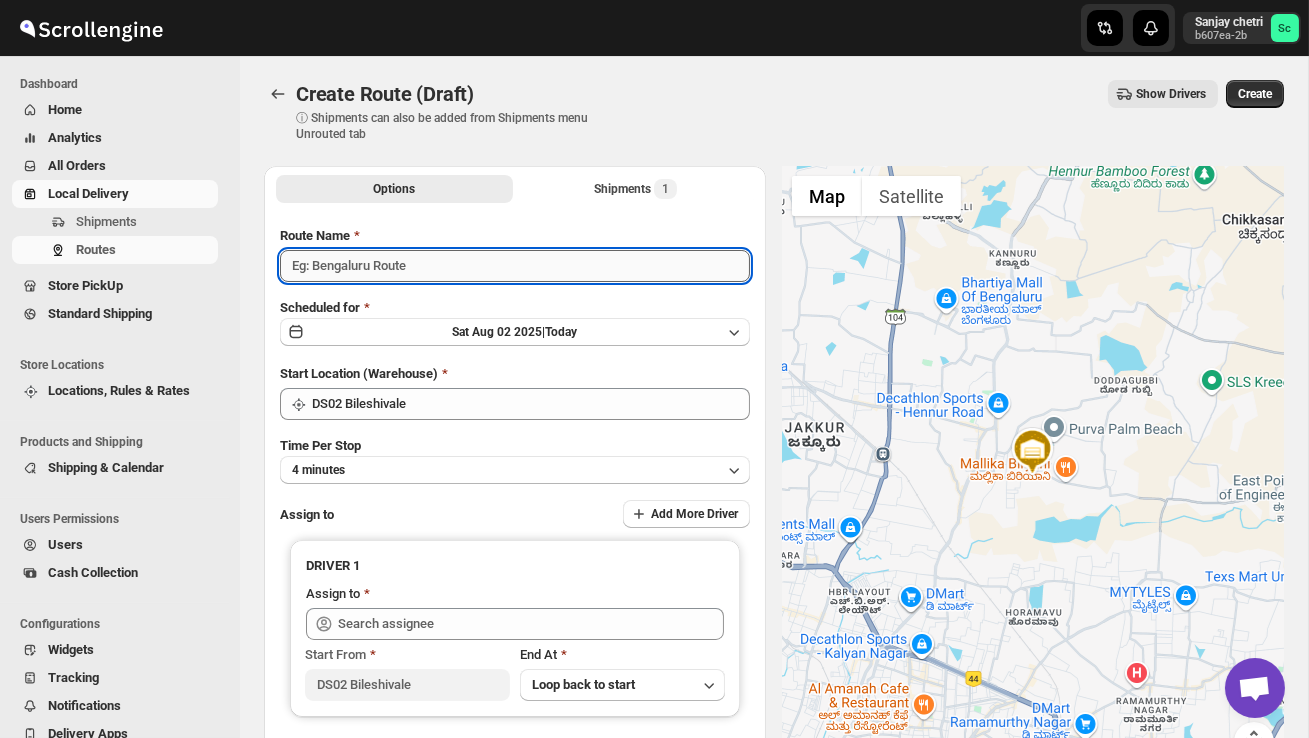 type on "P" 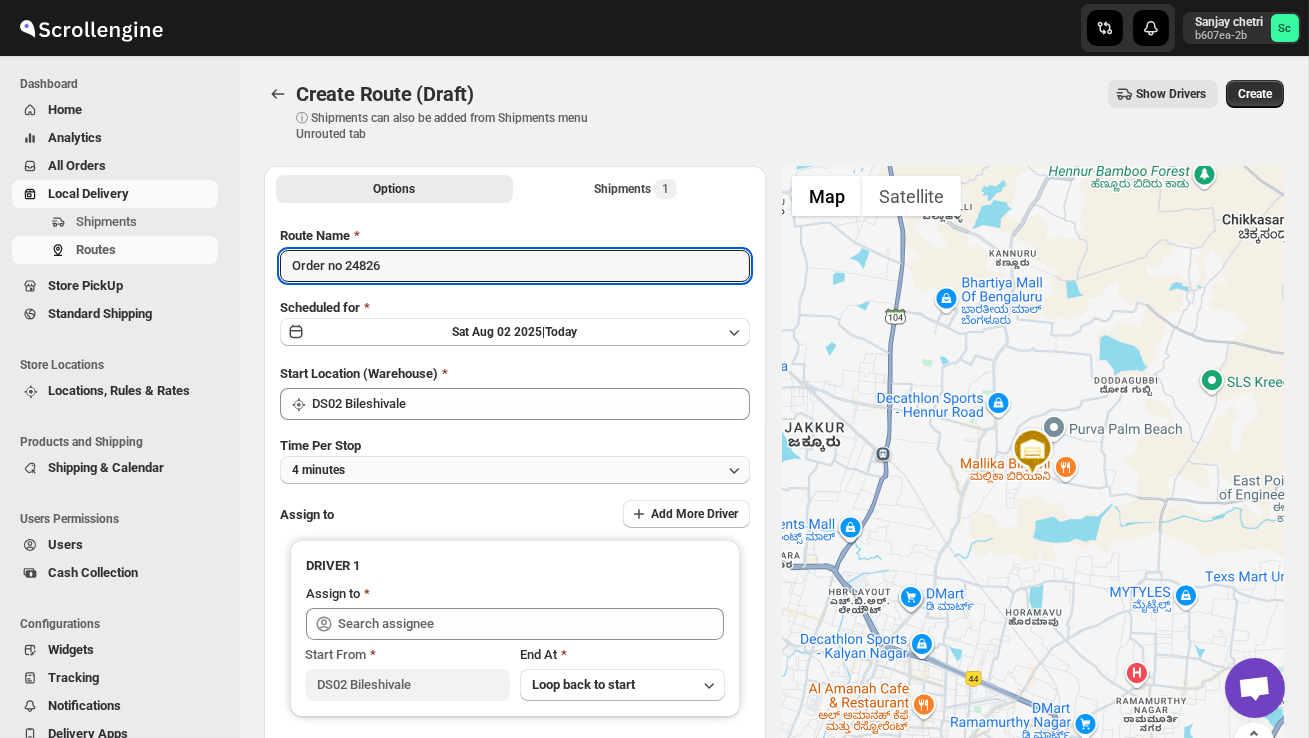 type on "Order no 24826" 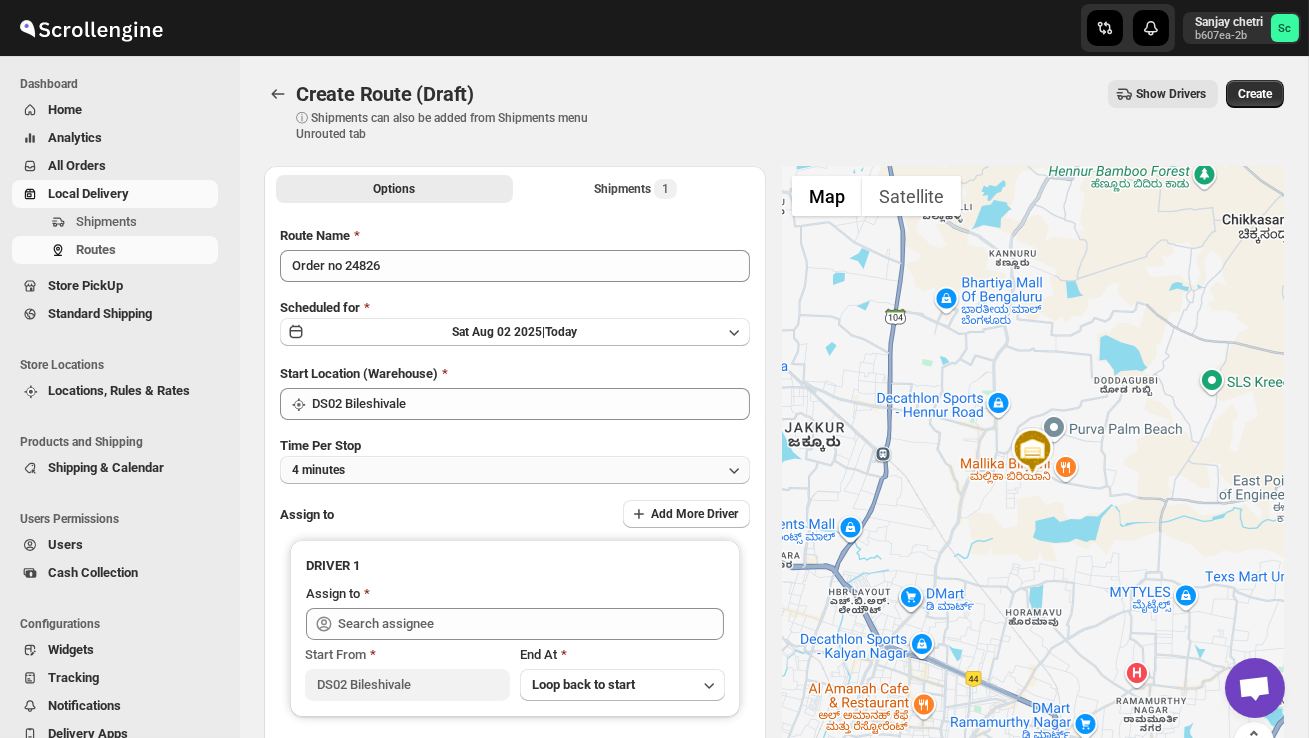 click on "4 minutes" at bounding box center (515, 470) 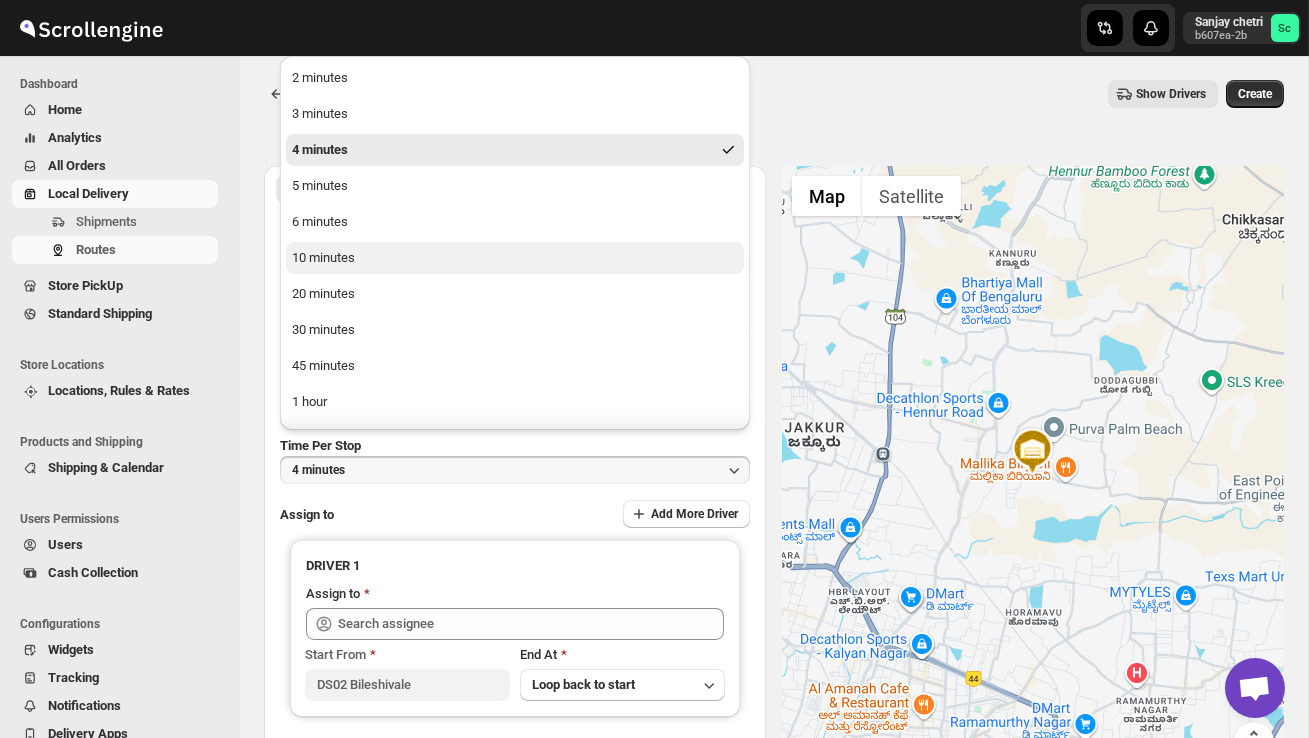 click on "10 minutes" at bounding box center [515, 258] 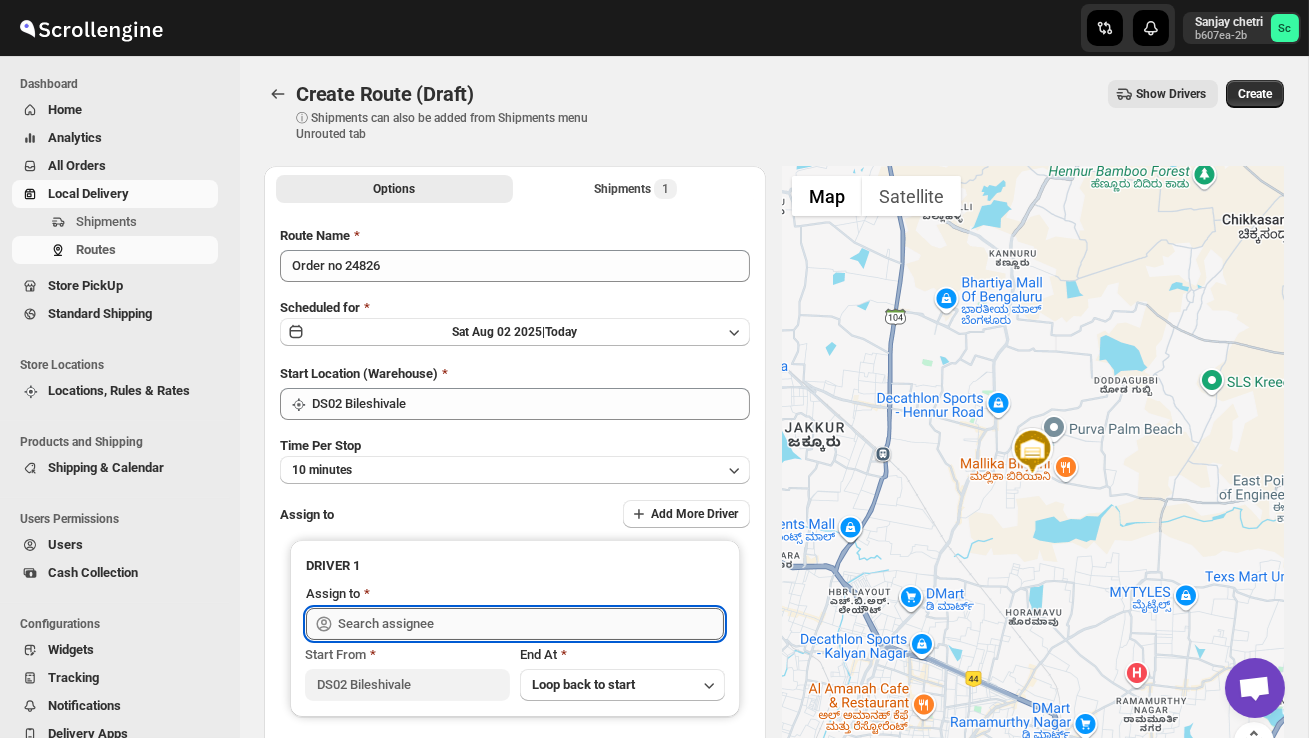 click at bounding box center (531, 624) 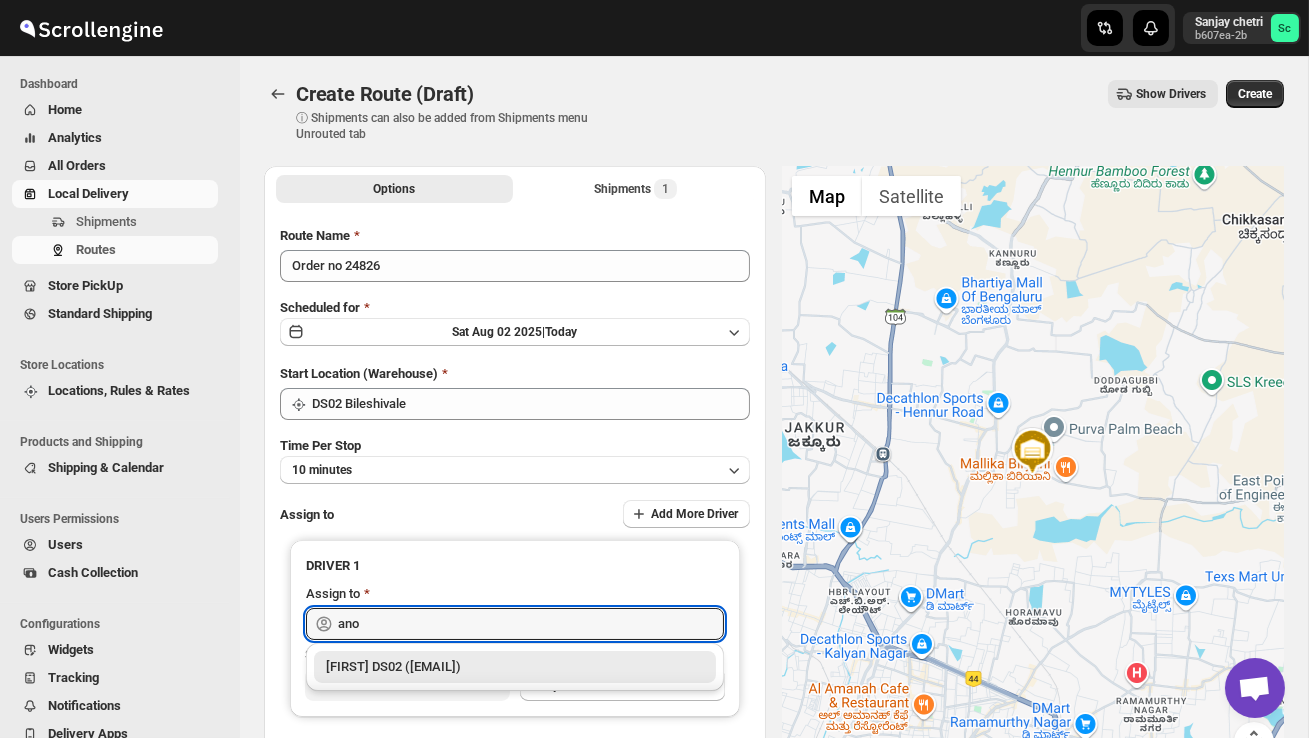 click on "[FIRST] ([EMAIL])" at bounding box center (515, 667) 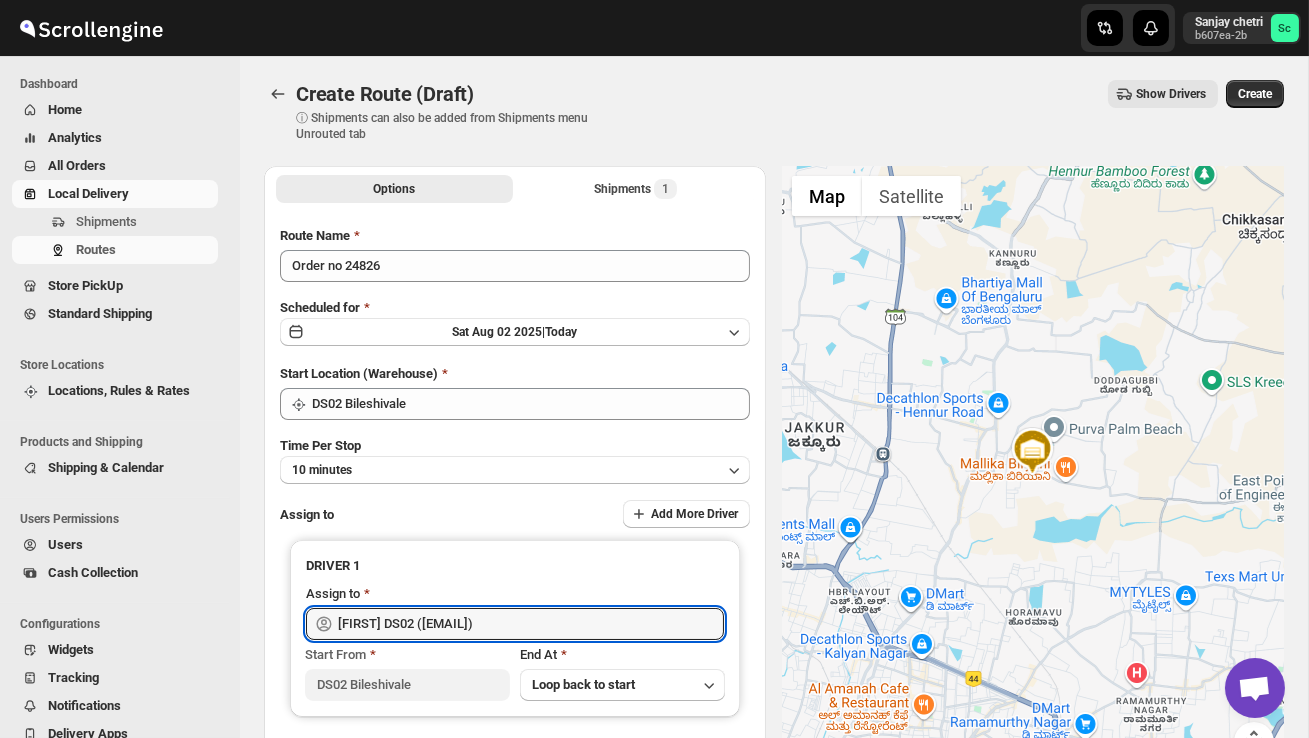 type on "[FIRST] ([EMAIL])" 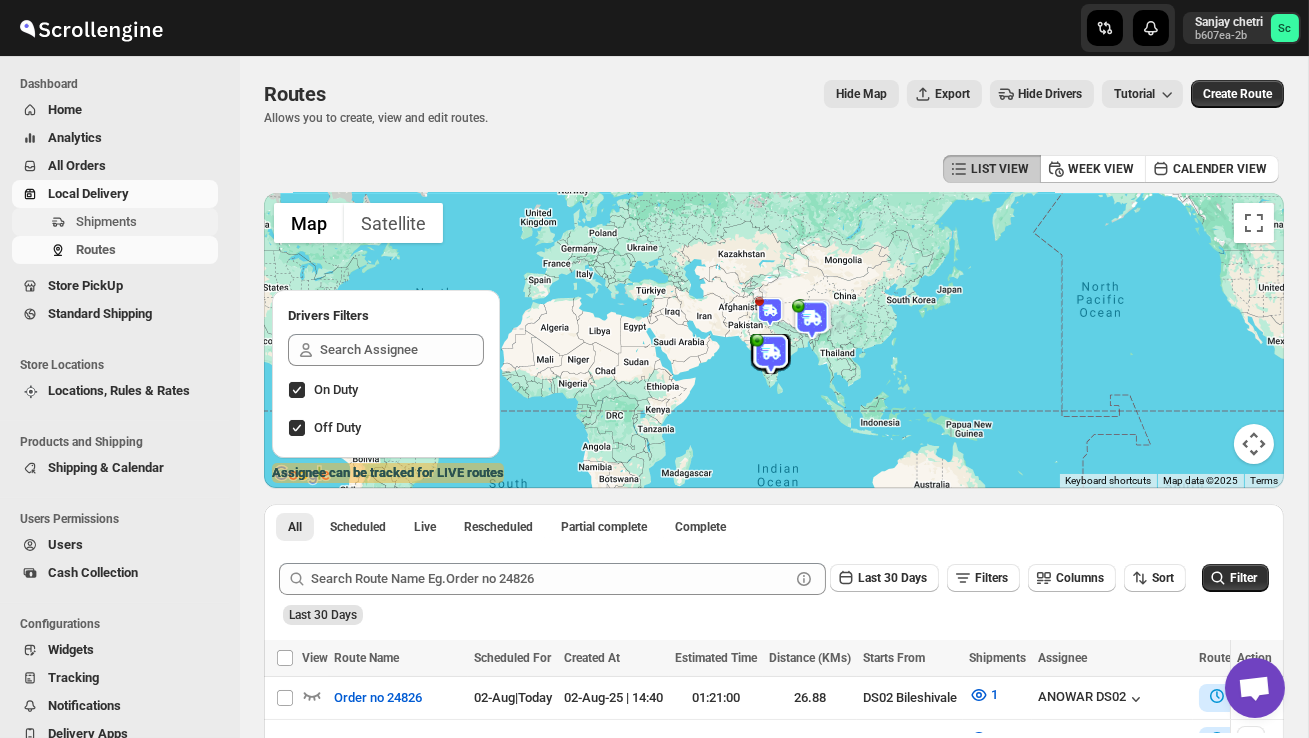 click on "Shipments" at bounding box center (145, 222) 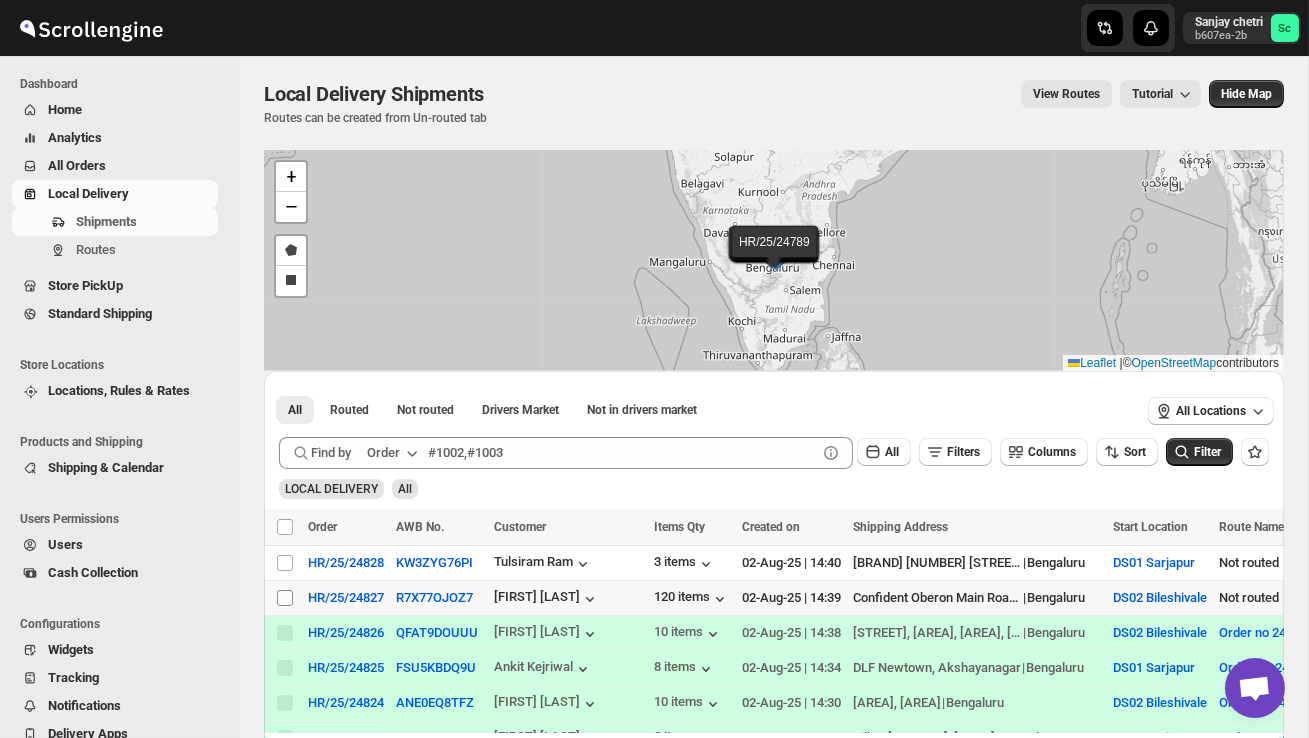 click on "Select shipment" at bounding box center (285, 598) 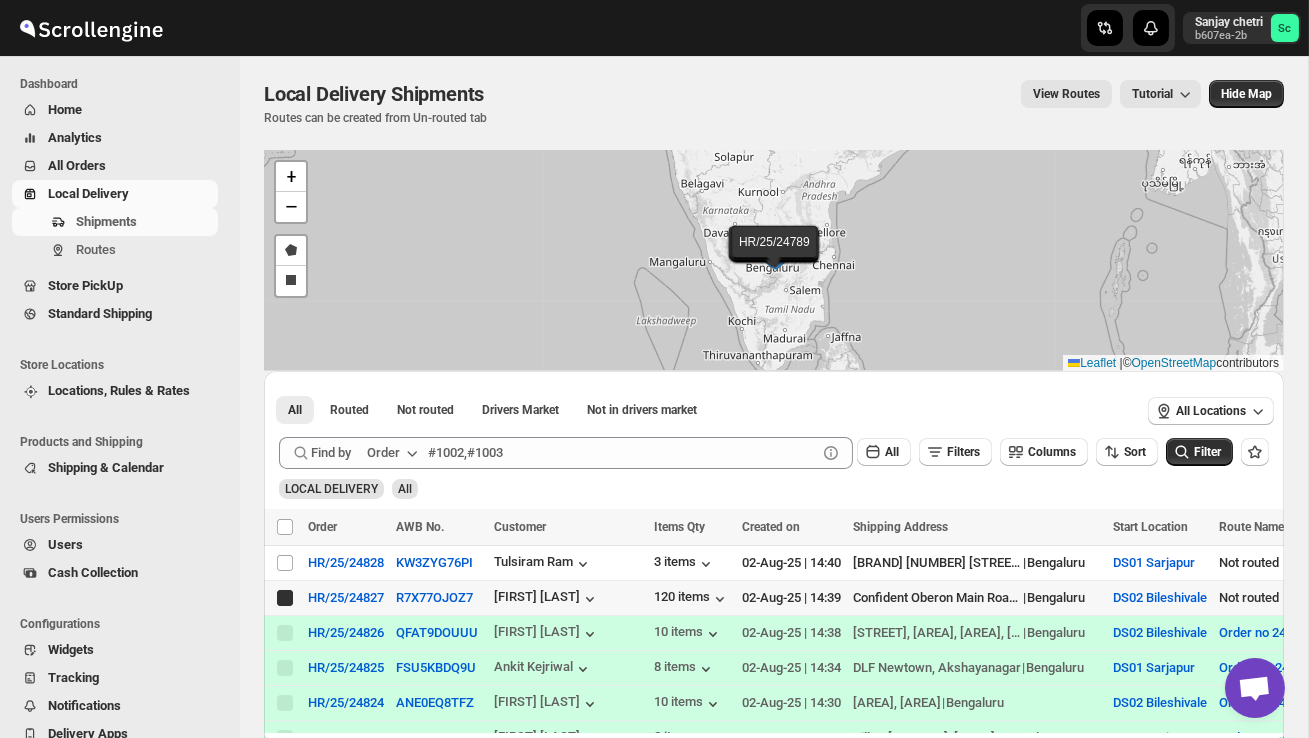 checkbox on "true" 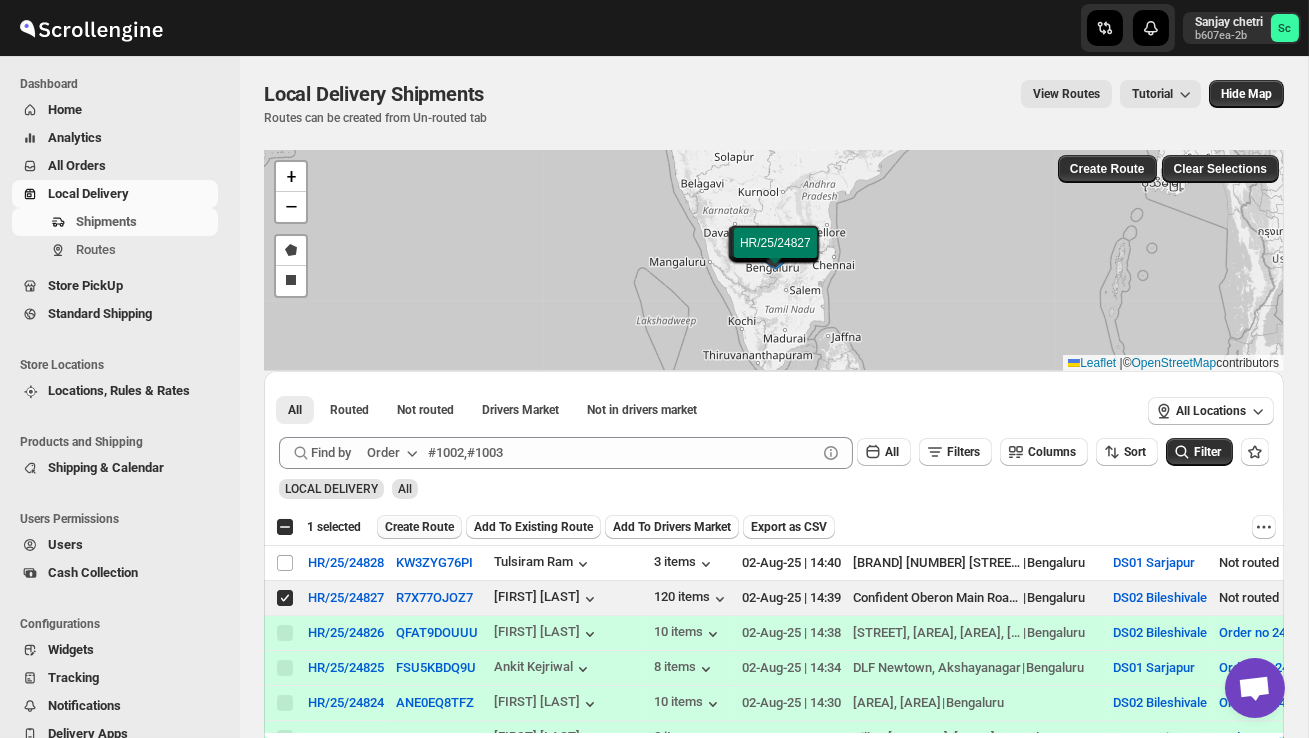 click on "Create Route" at bounding box center (419, 527) 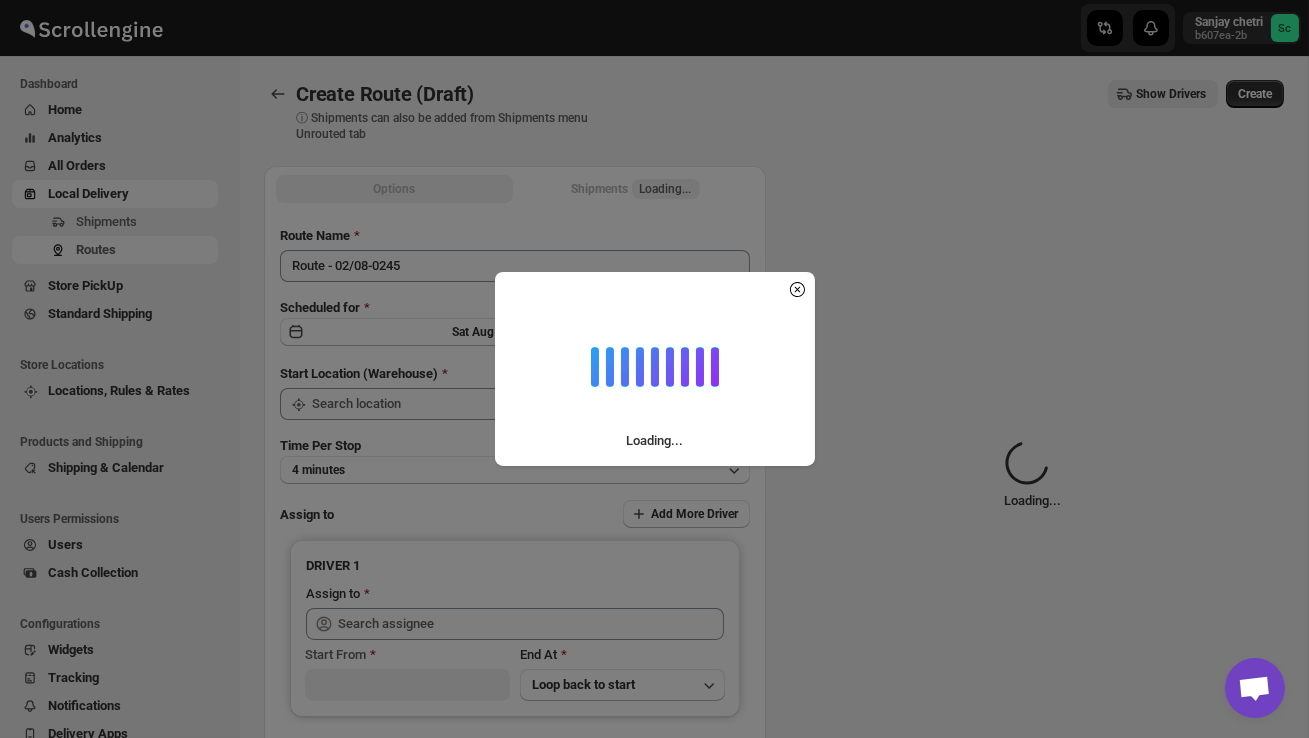type on "DS02 Bileshivale" 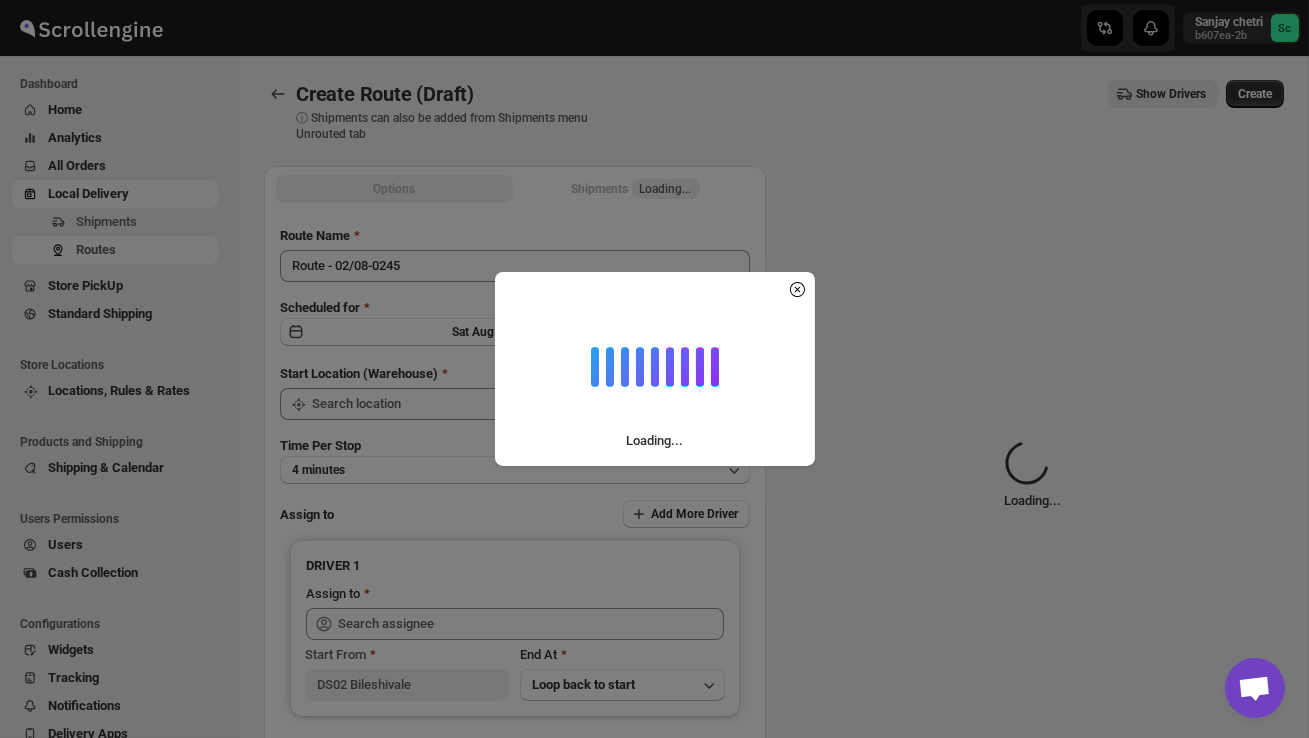 type on "DS02 Bileshivale" 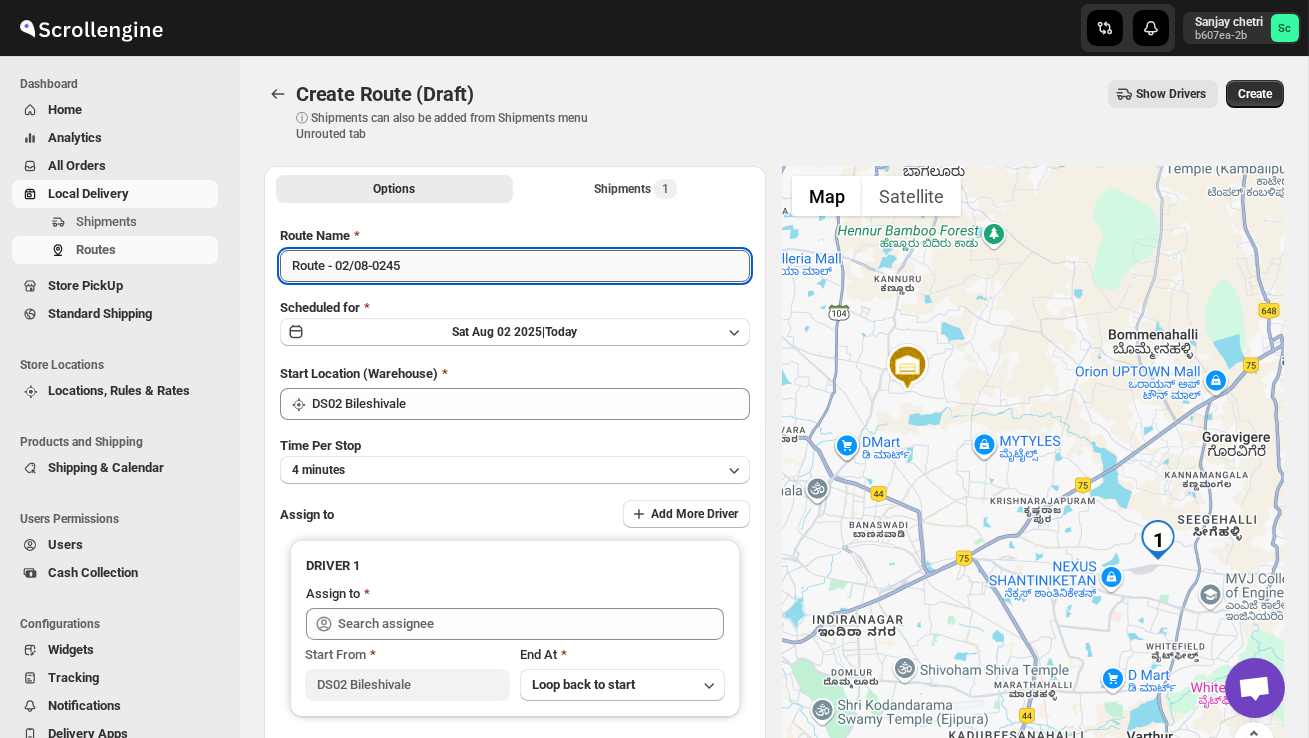click on "Route - 02/08-0245" at bounding box center [515, 266] 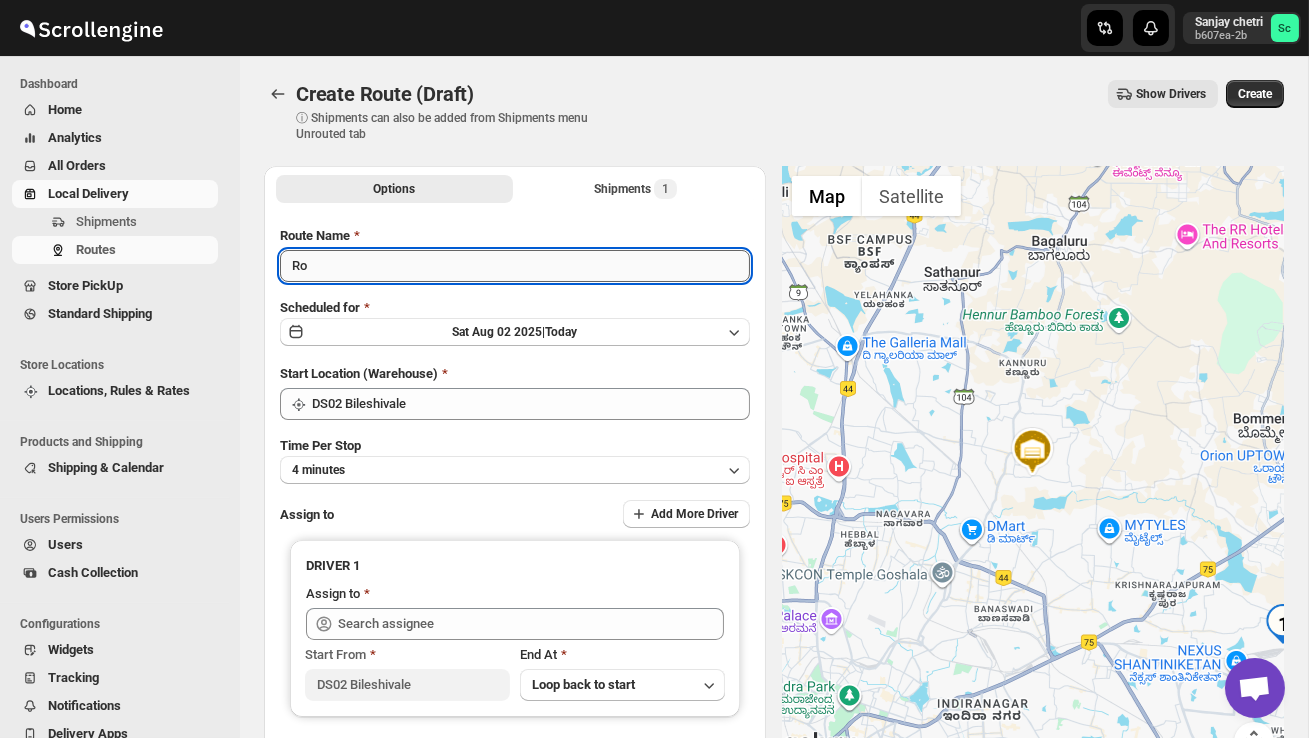 type on "R" 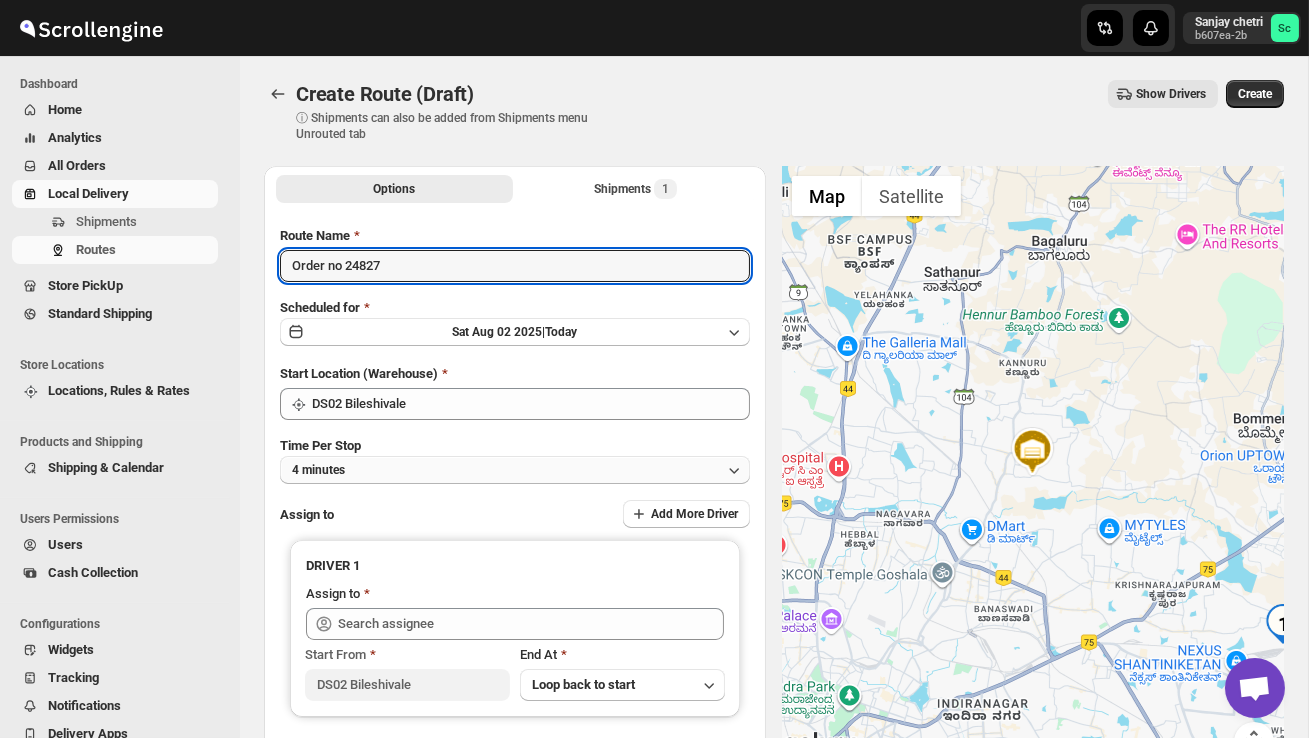 type on "Order no 24827" 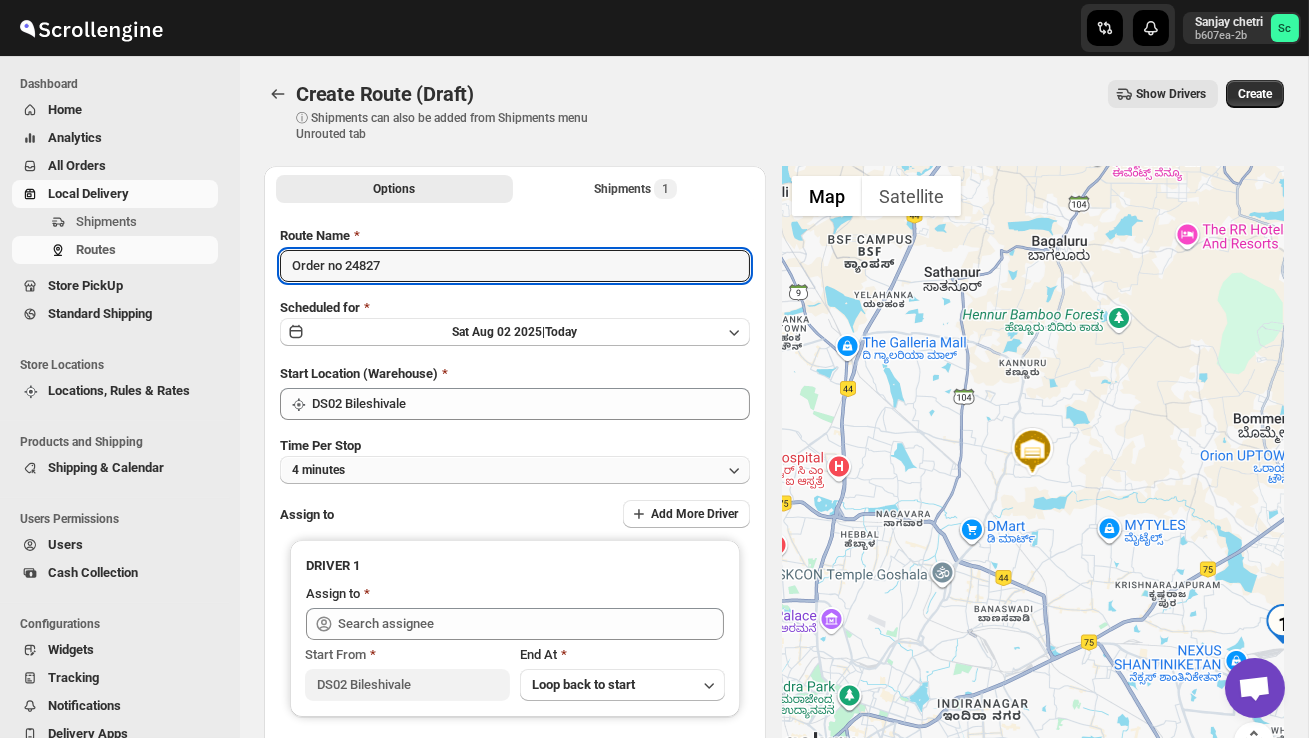 click on "4 minutes" at bounding box center [515, 470] 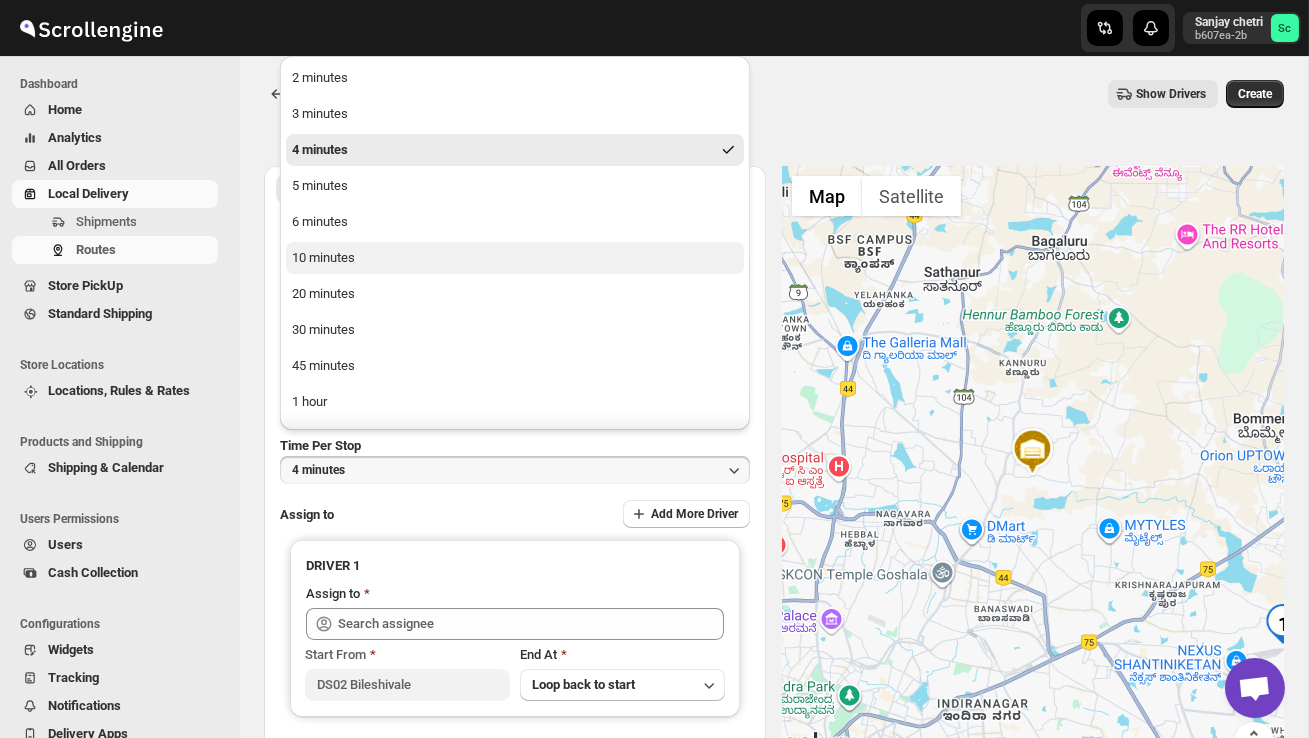 click on "10 minutes" at bounding box center (515, 258) 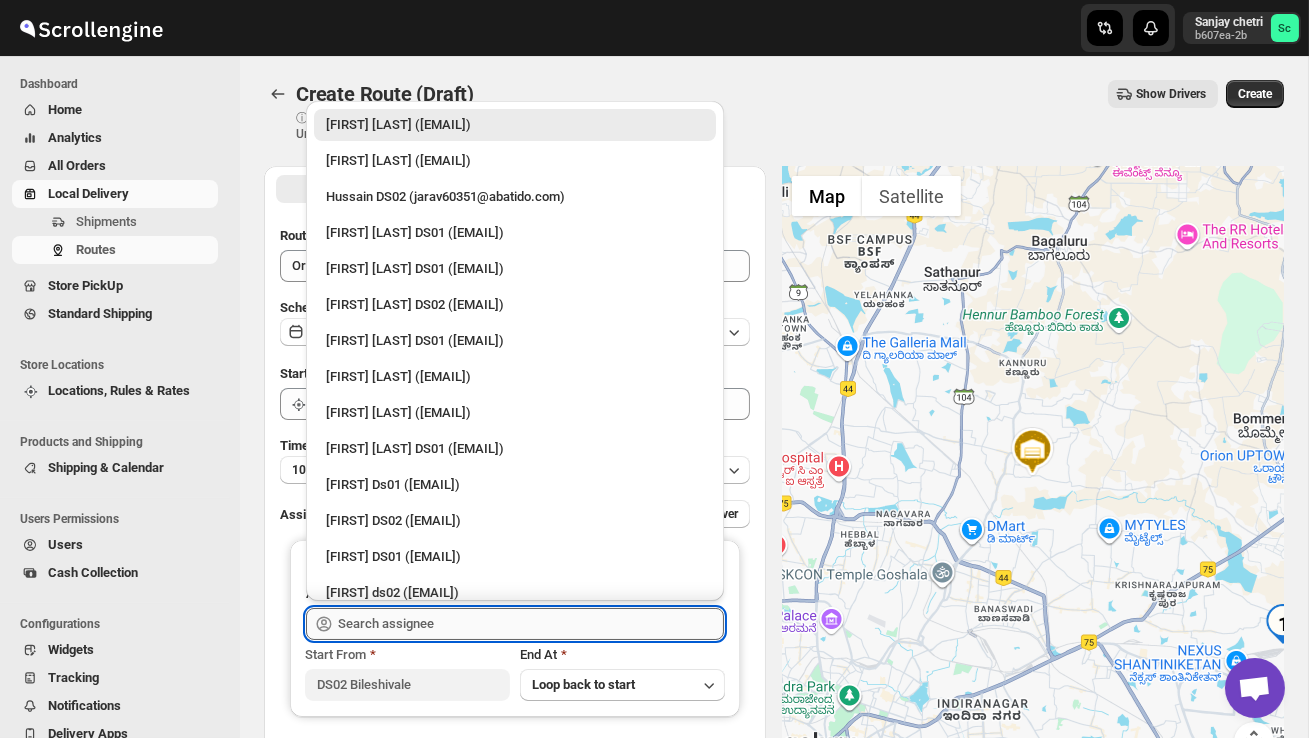 click at bounding box center (531, 624) 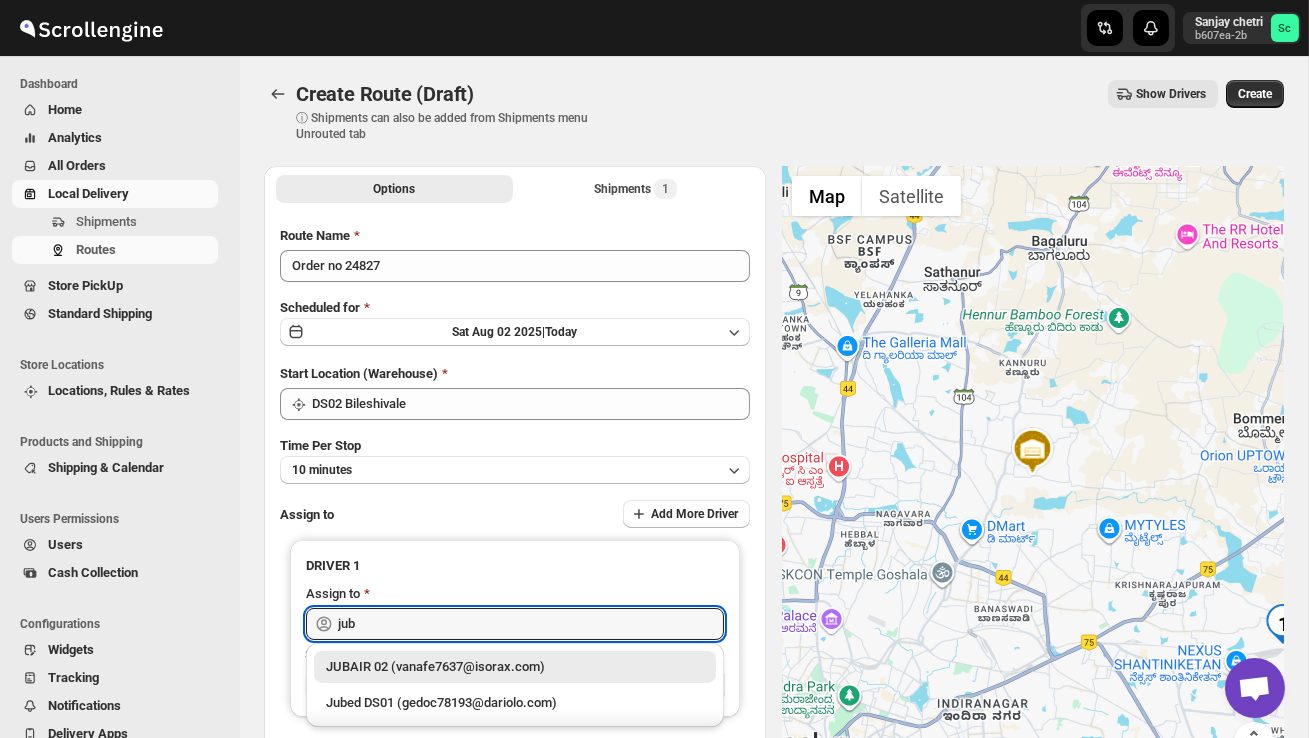 click on "JUBAIR  02 (vanafe7637@isorax.com)" at bounding box center (515, 667) 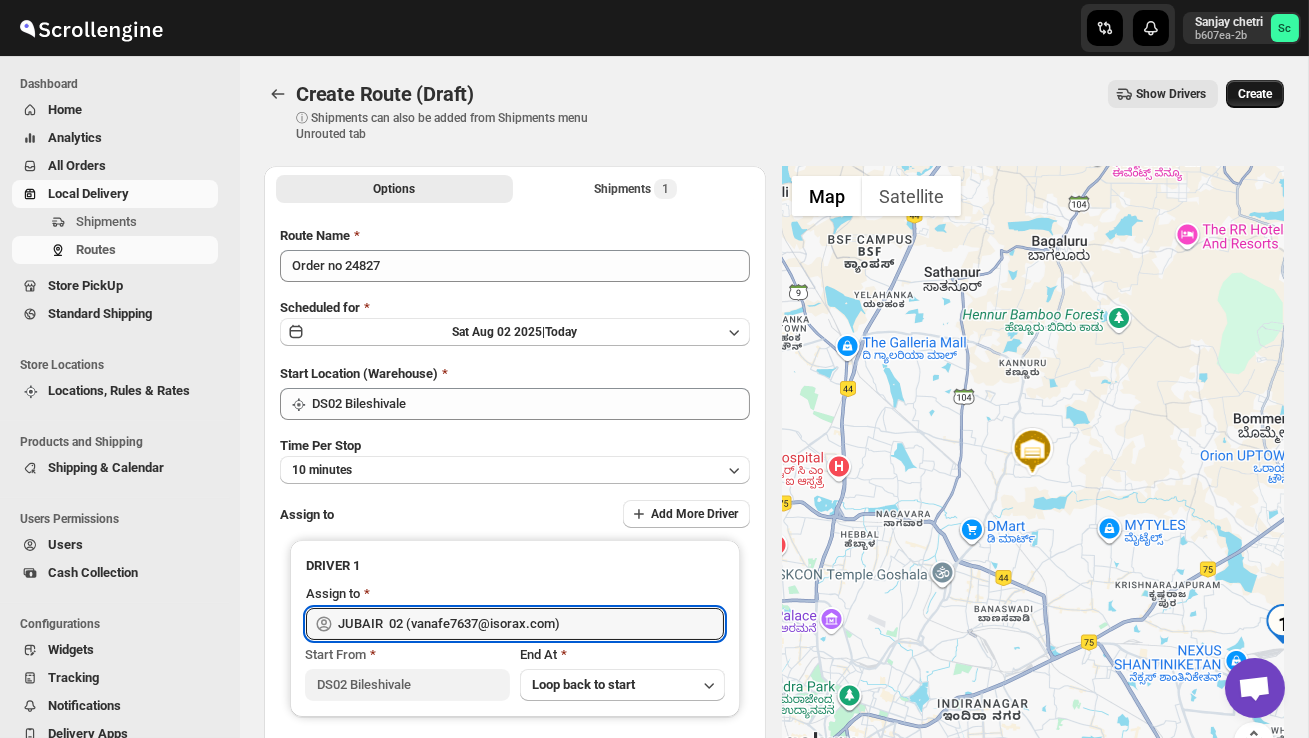 type on "JUBAIR  02 (vanafe7637@isorax.com)" 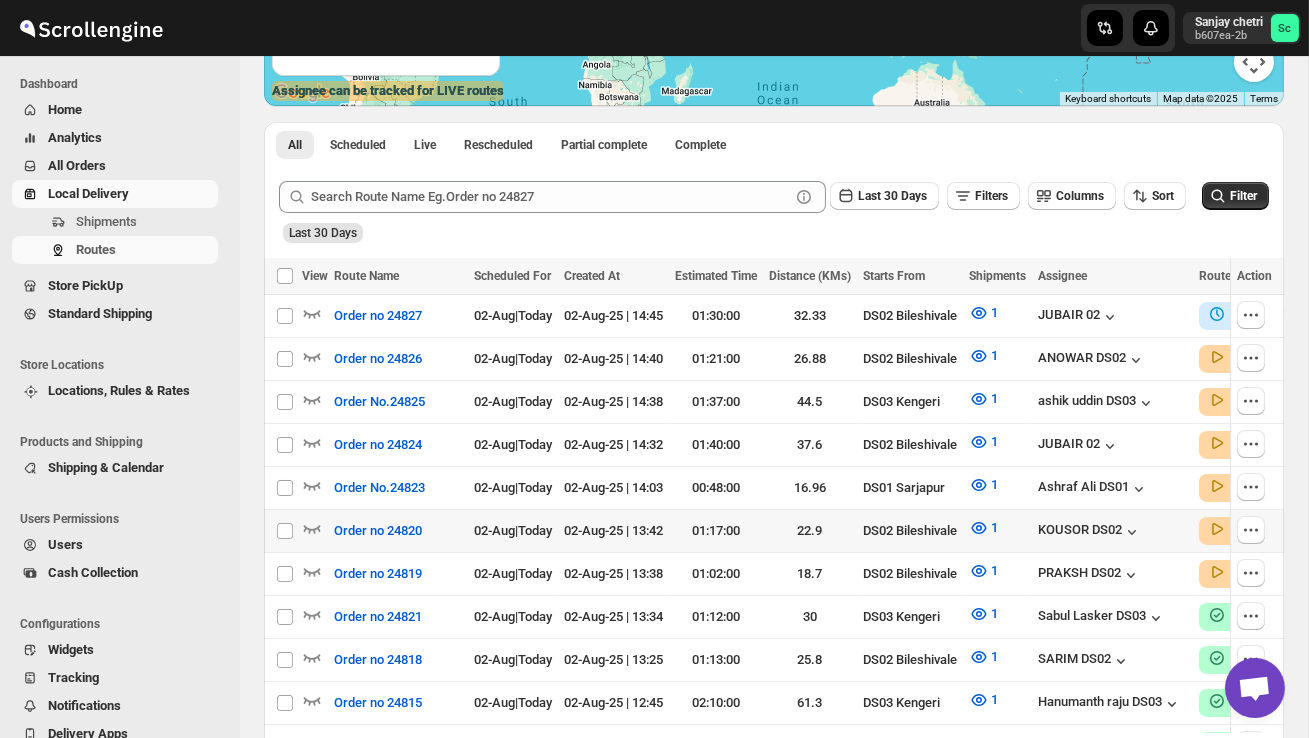scroll, scrollTop: 397, scrollLeft: 0, axis: vertical 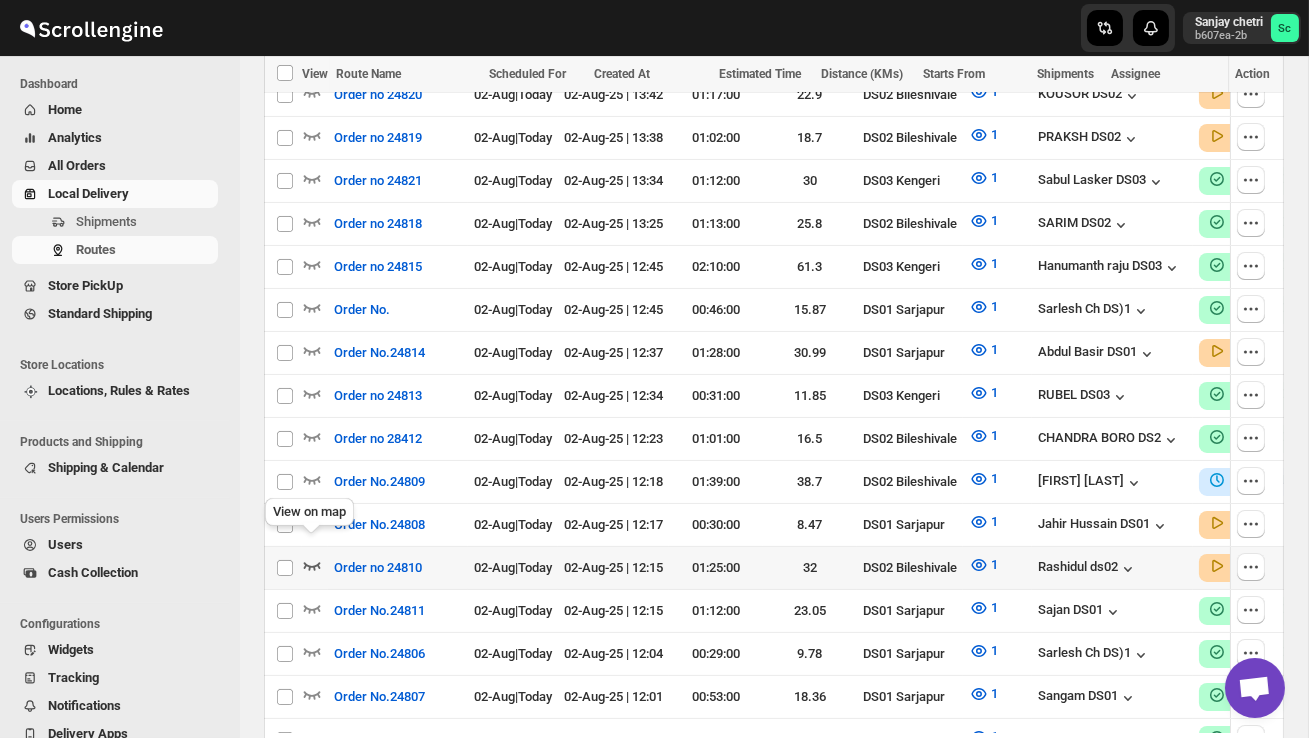 click 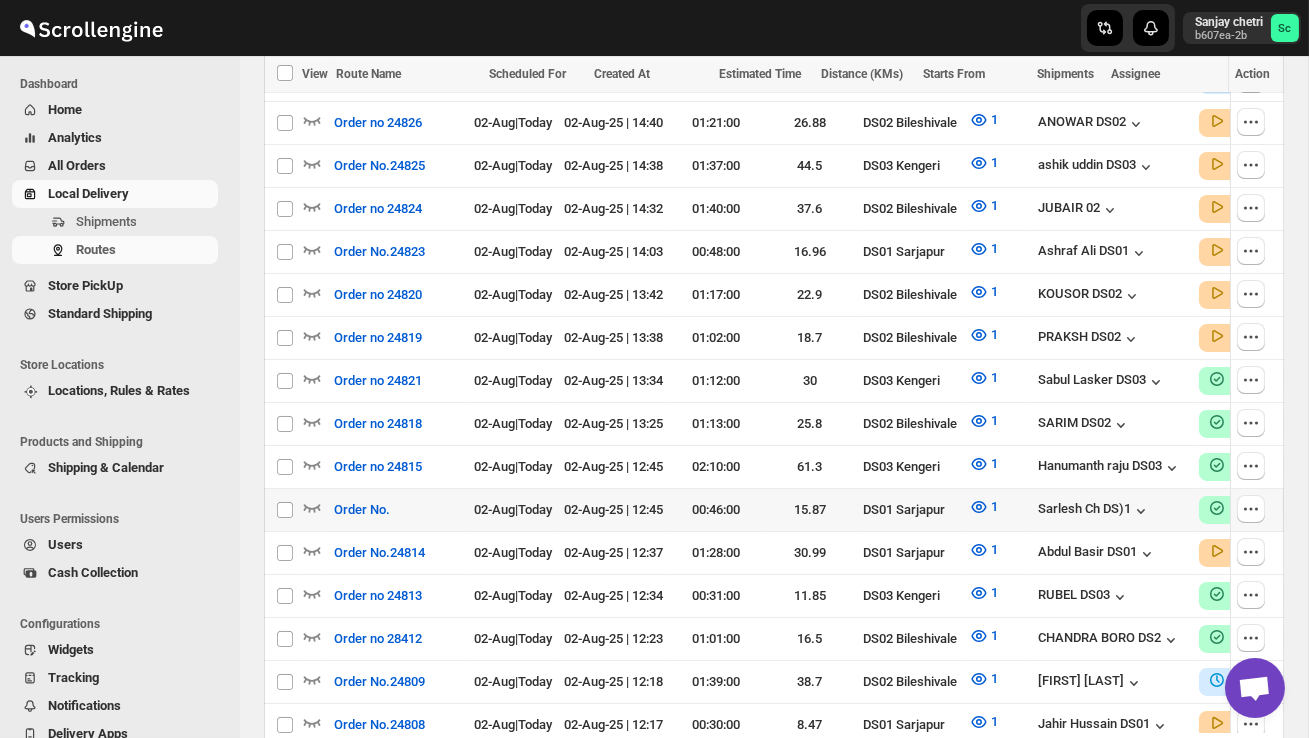 scroll, scrollTop: 652, scrollLeft: 0, axis: vertical 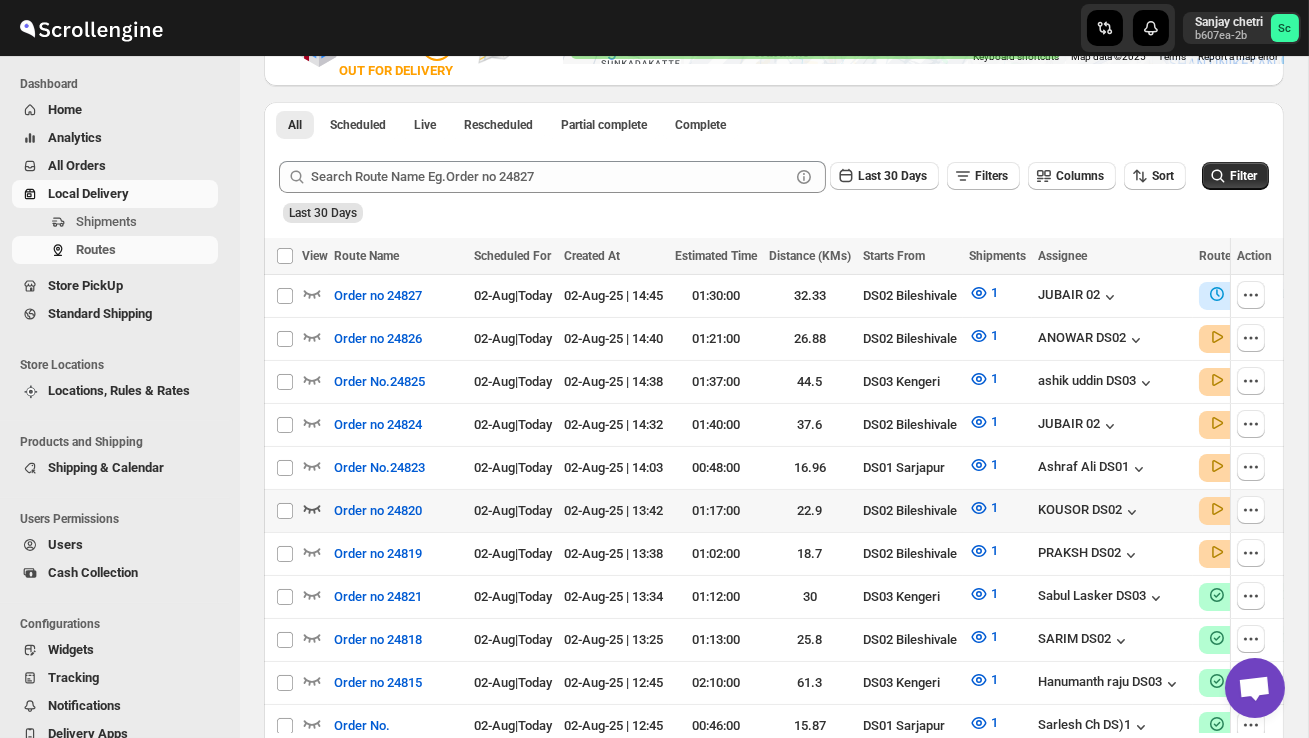 click 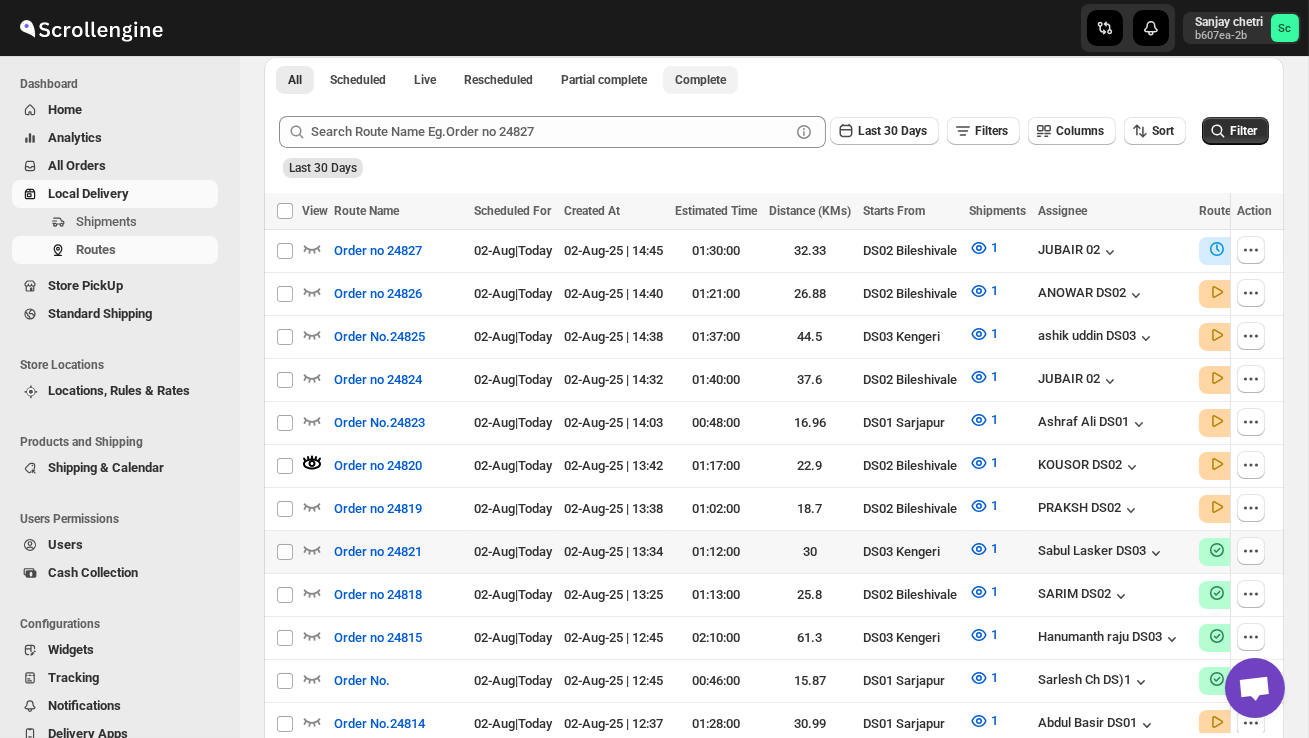 scroll, scrollTop: 471, scrollLeft: 0, axis: vertical 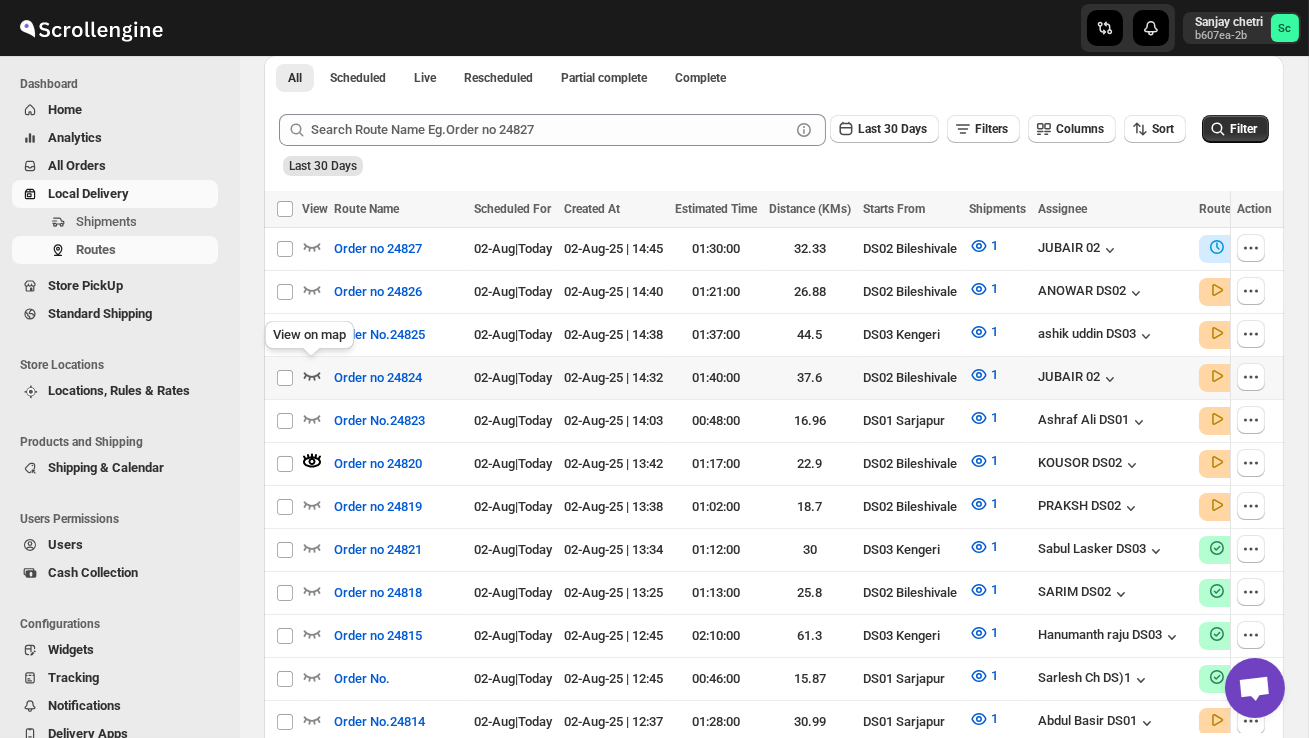 click 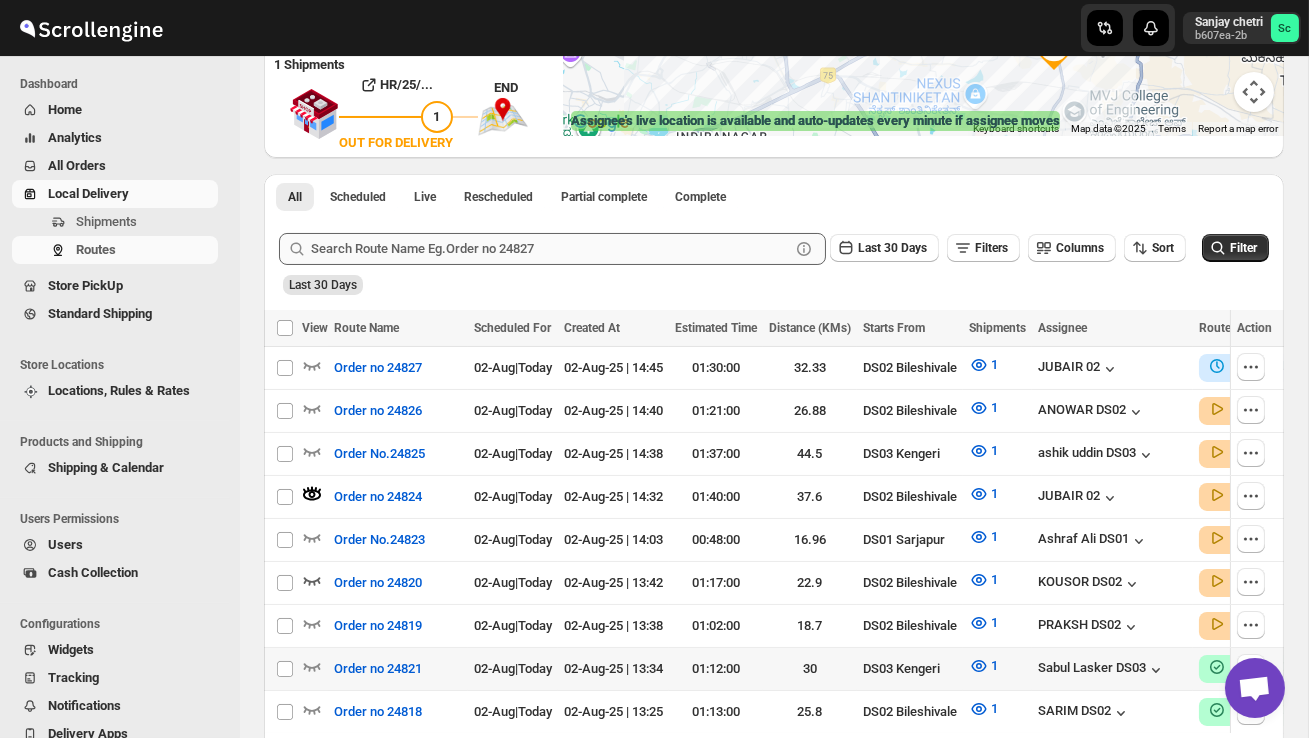 scroll, scrollTop: 418, scrollLeft: 0, axis: vertical 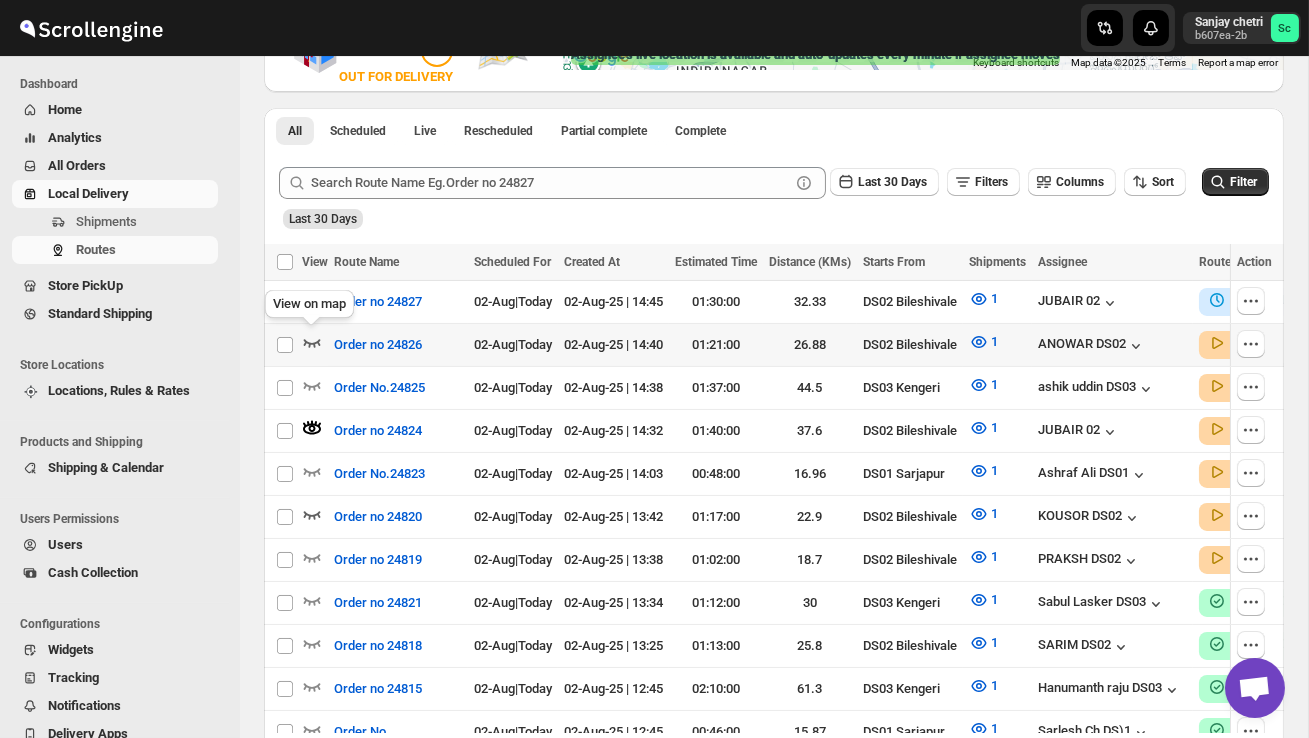 click 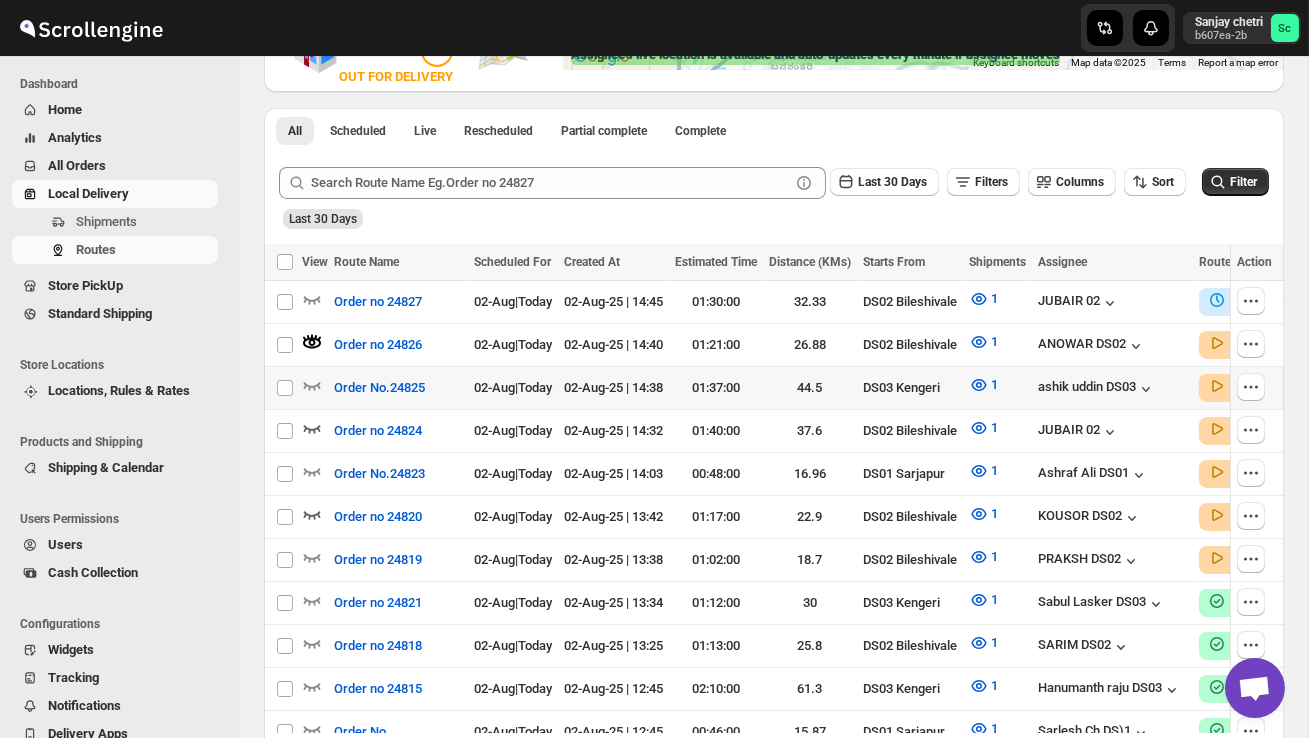 scroll, scrollTop: 0, scrollLeft: 64, axis: horizontal 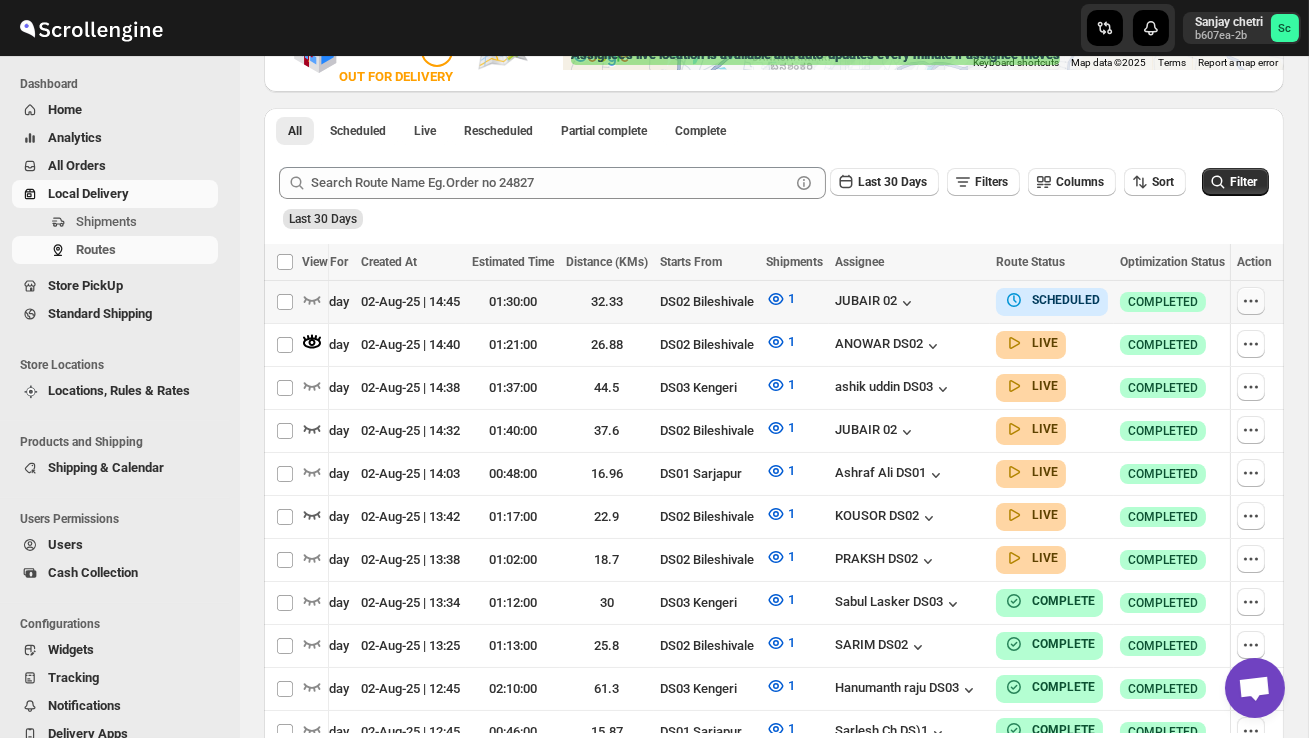 click 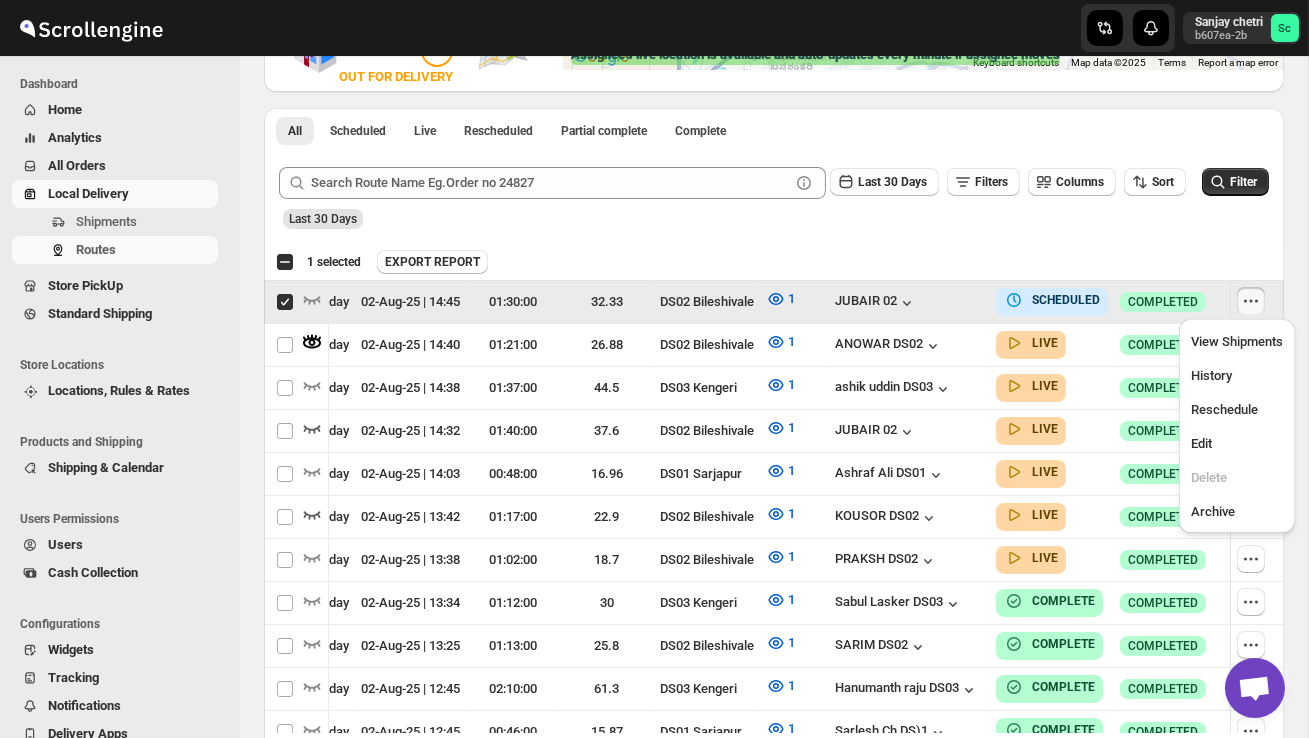 scroll, scrollTop: 0, scrollLeft: 1, axis: horizontal 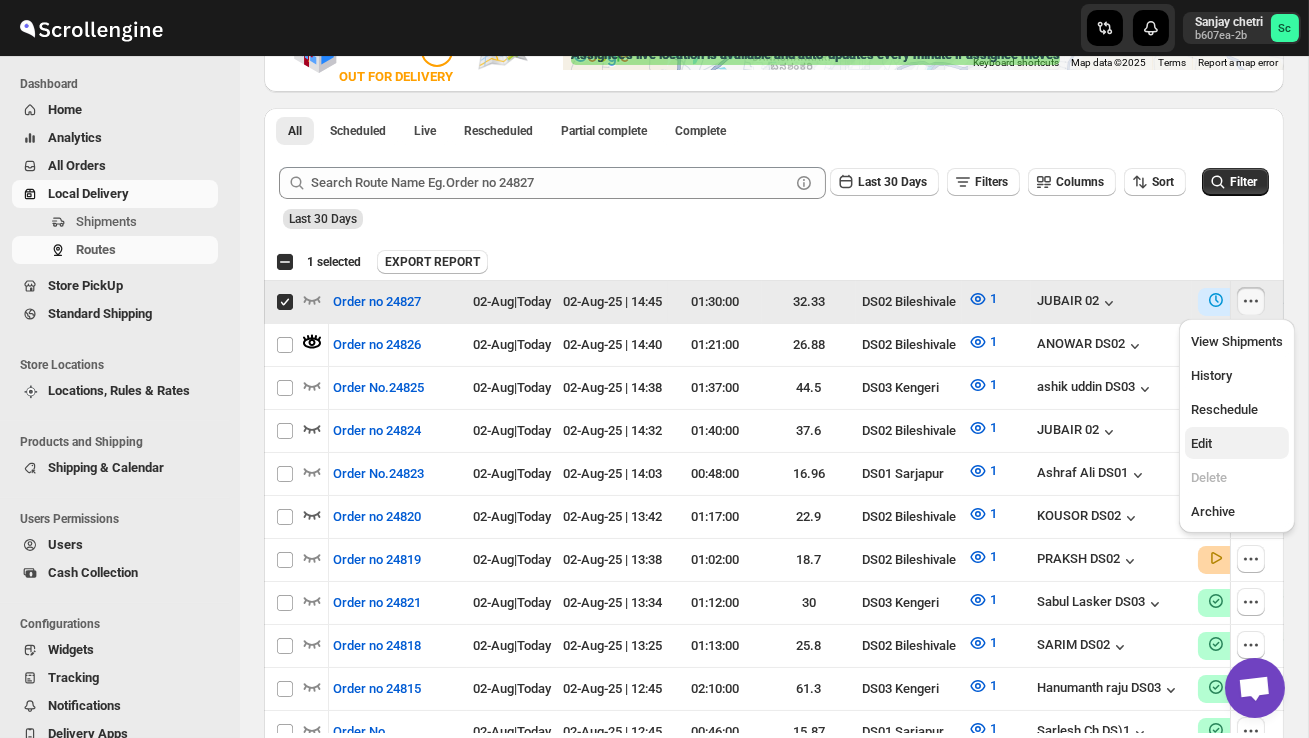 click on "Edit" at bounding box center (1237, 444) 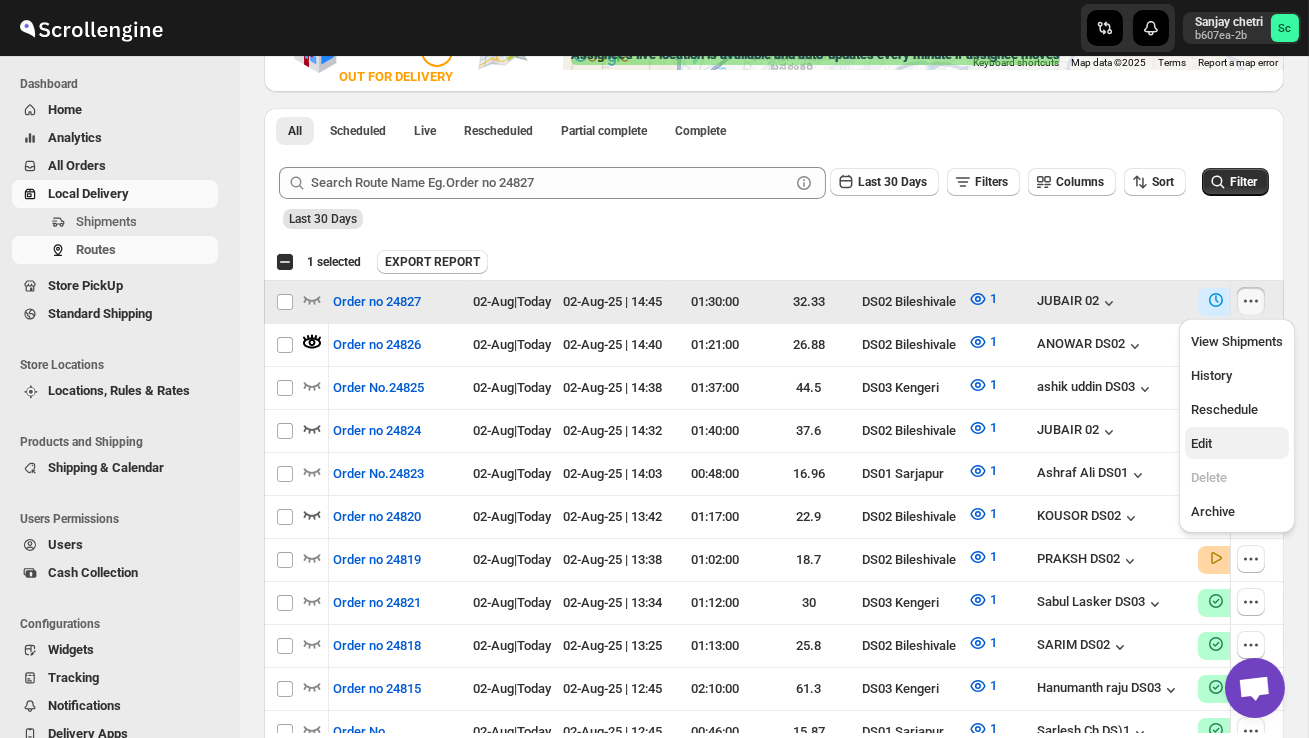 checkbox on "false" 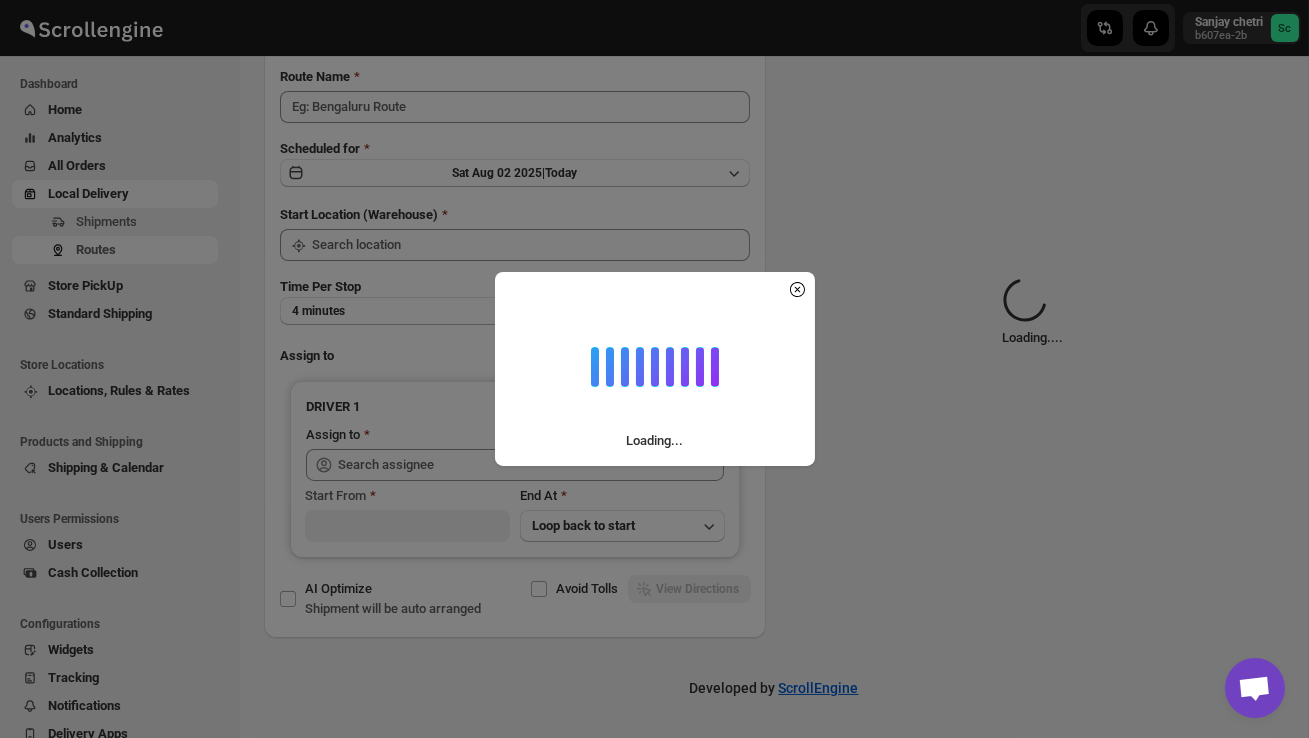 scroll, scrollTop: 0, scrollLeft: 0, axis: both 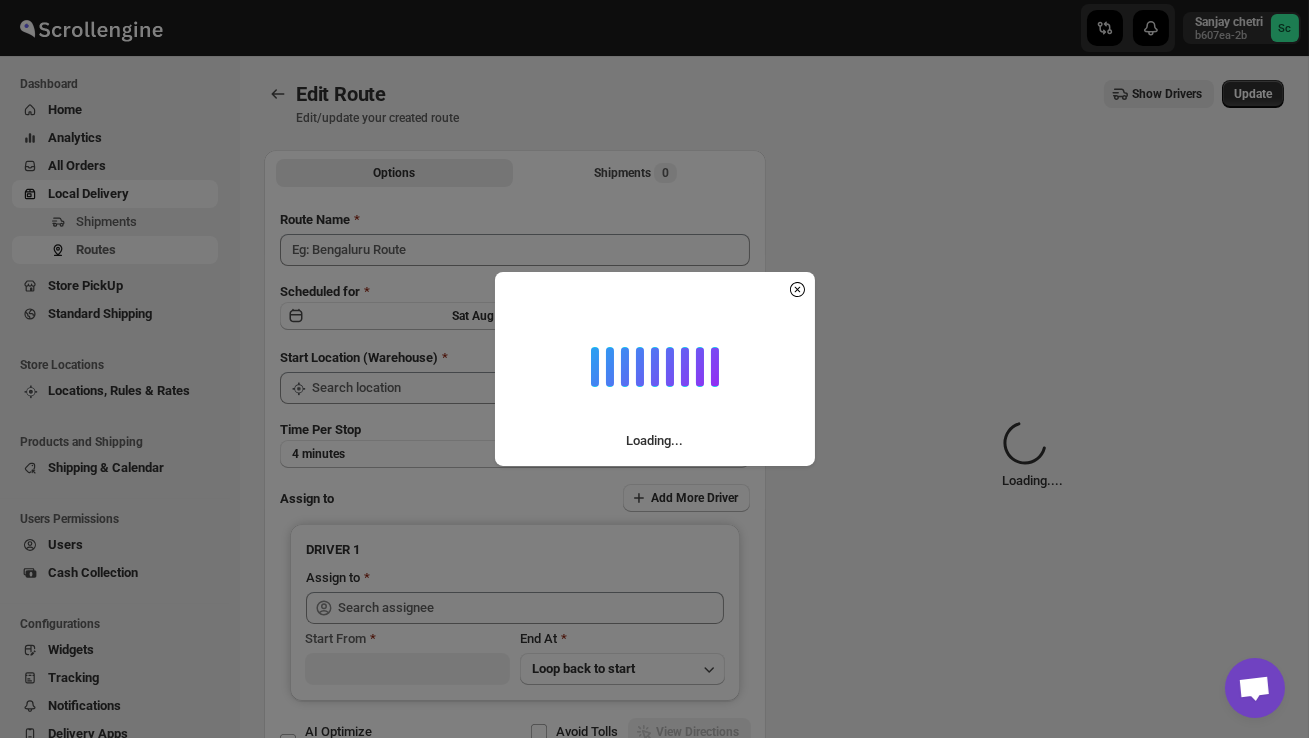 type on "Order no 24827" 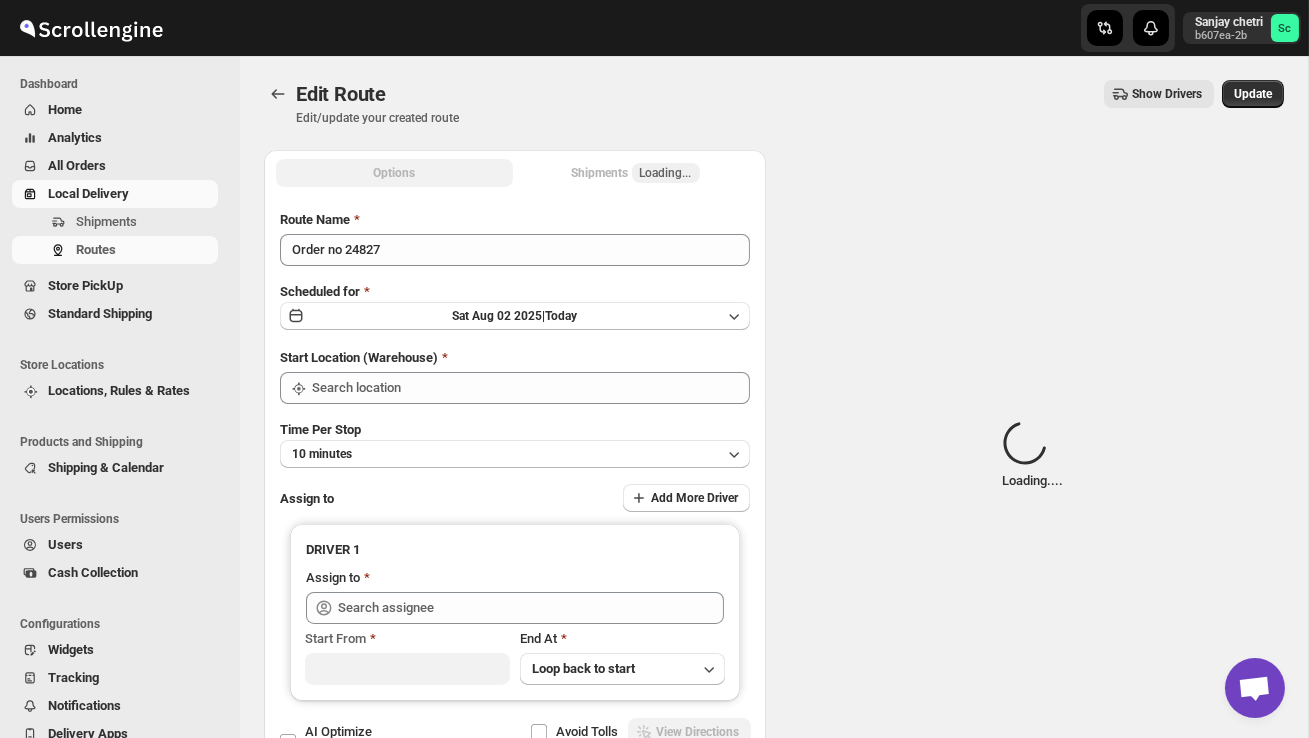 type on "DS02 Bileshivale" 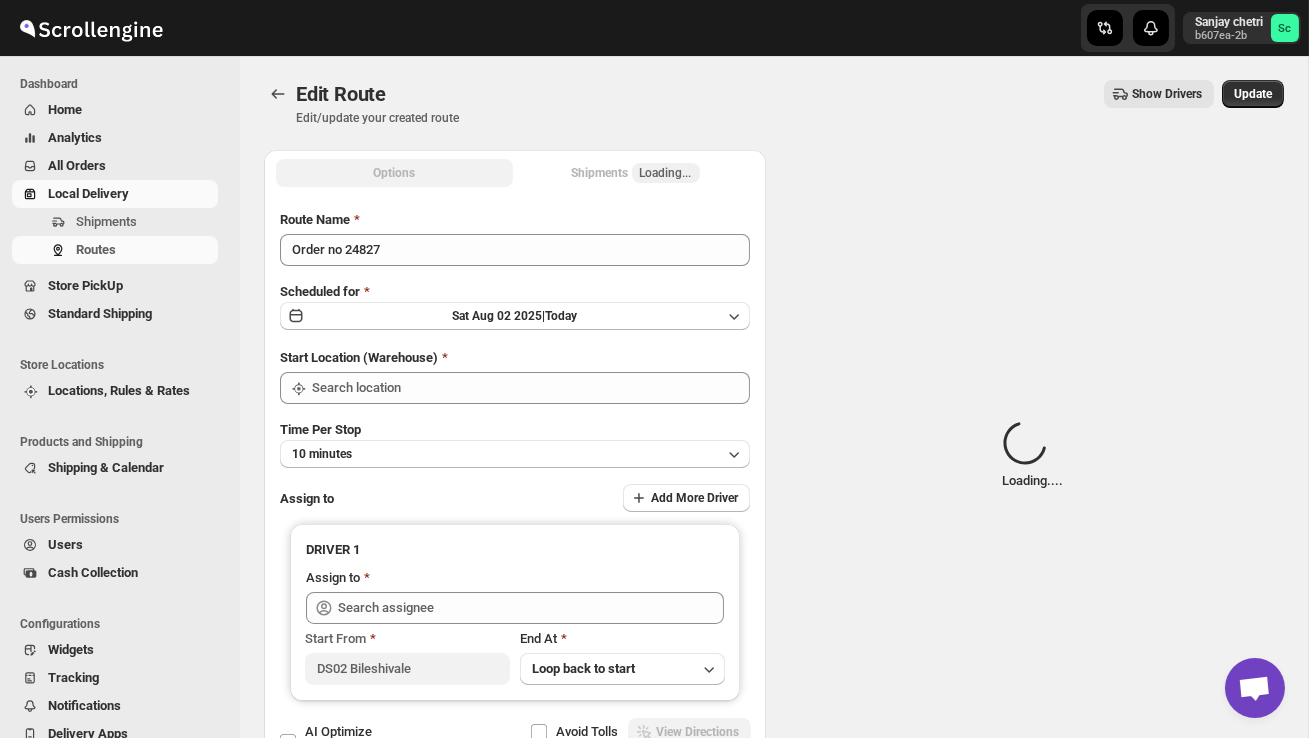 type on "DS02 Bileshivale" 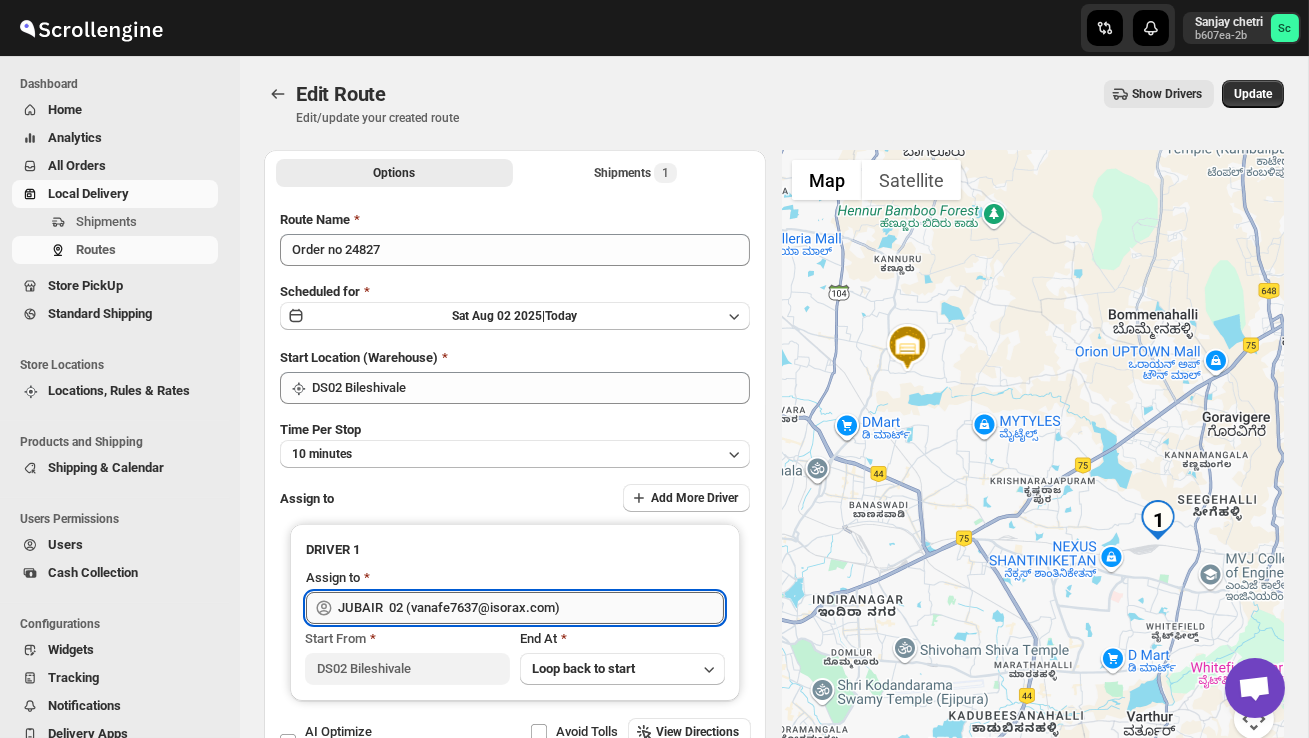 click on "JUBAIR  02 (vanafe7637@isorax.com)" at bounding box center (531, 608) 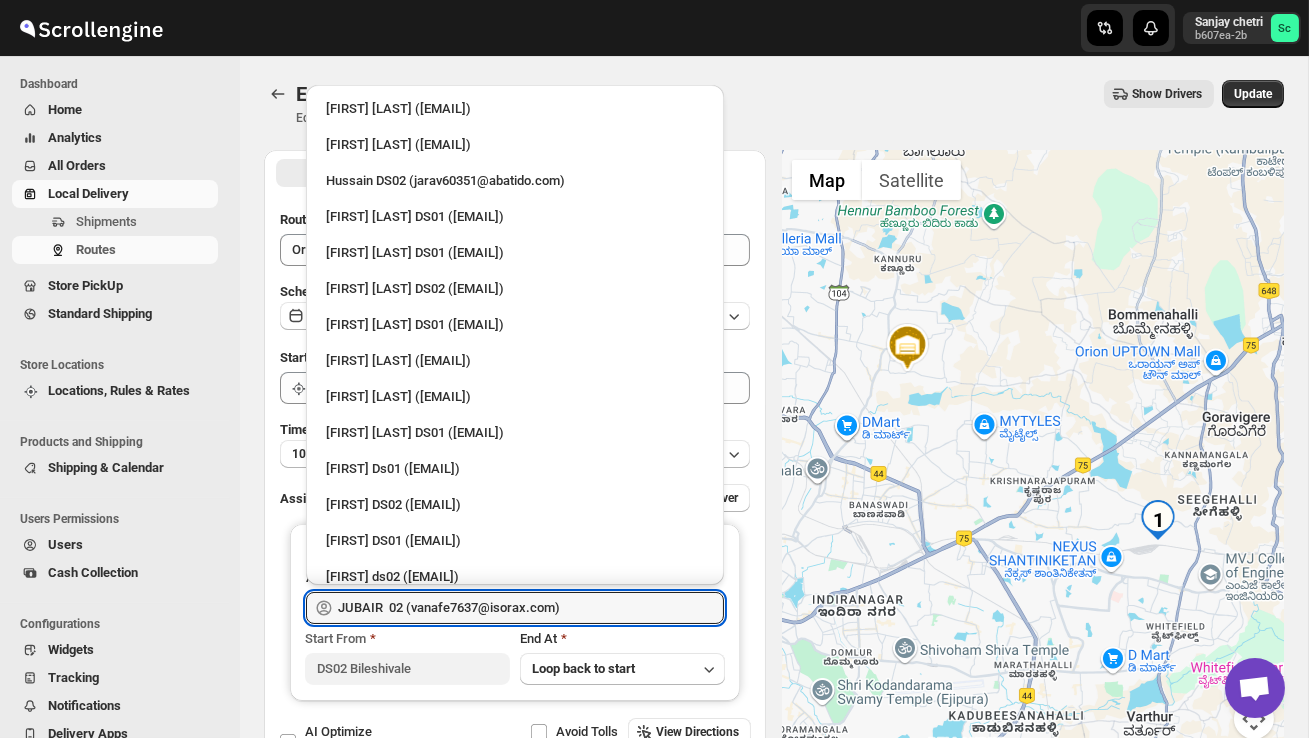click on "JUBAIR  02 (vanafe7637@isorax.com)" at bounding box center (531, 608) 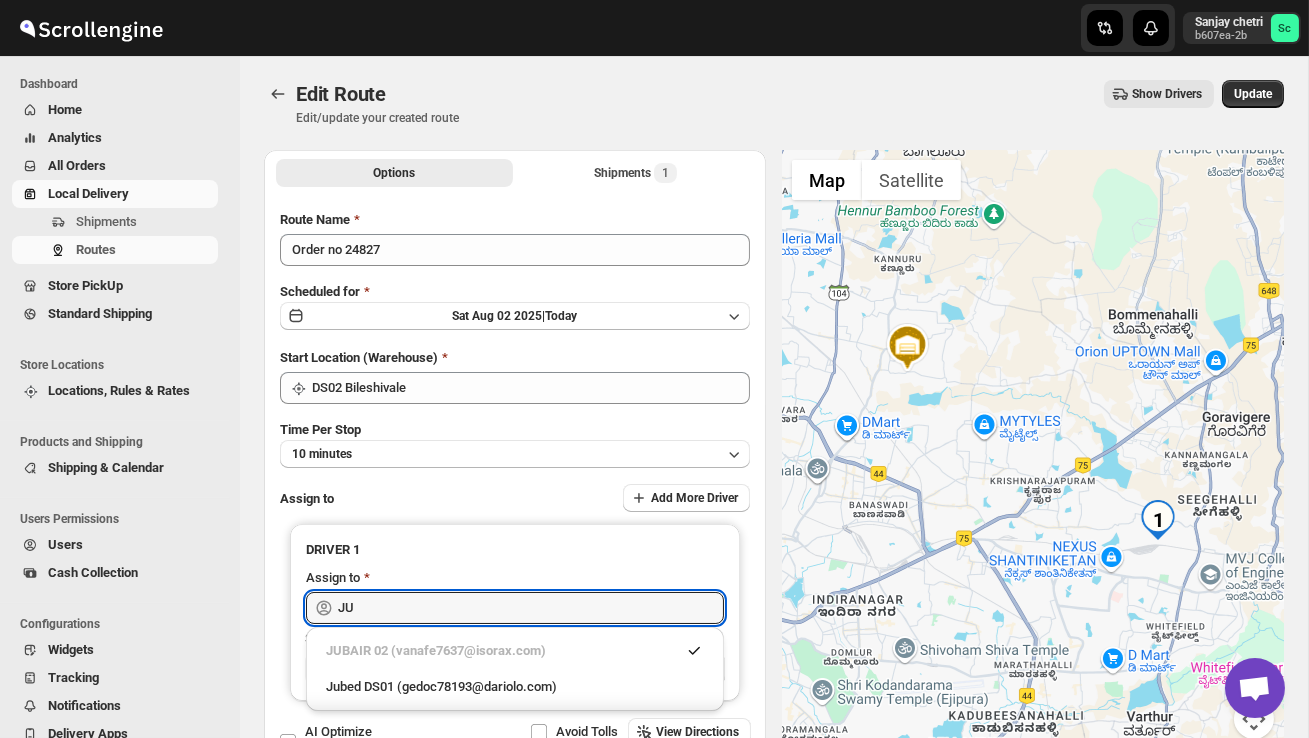 type on "J" 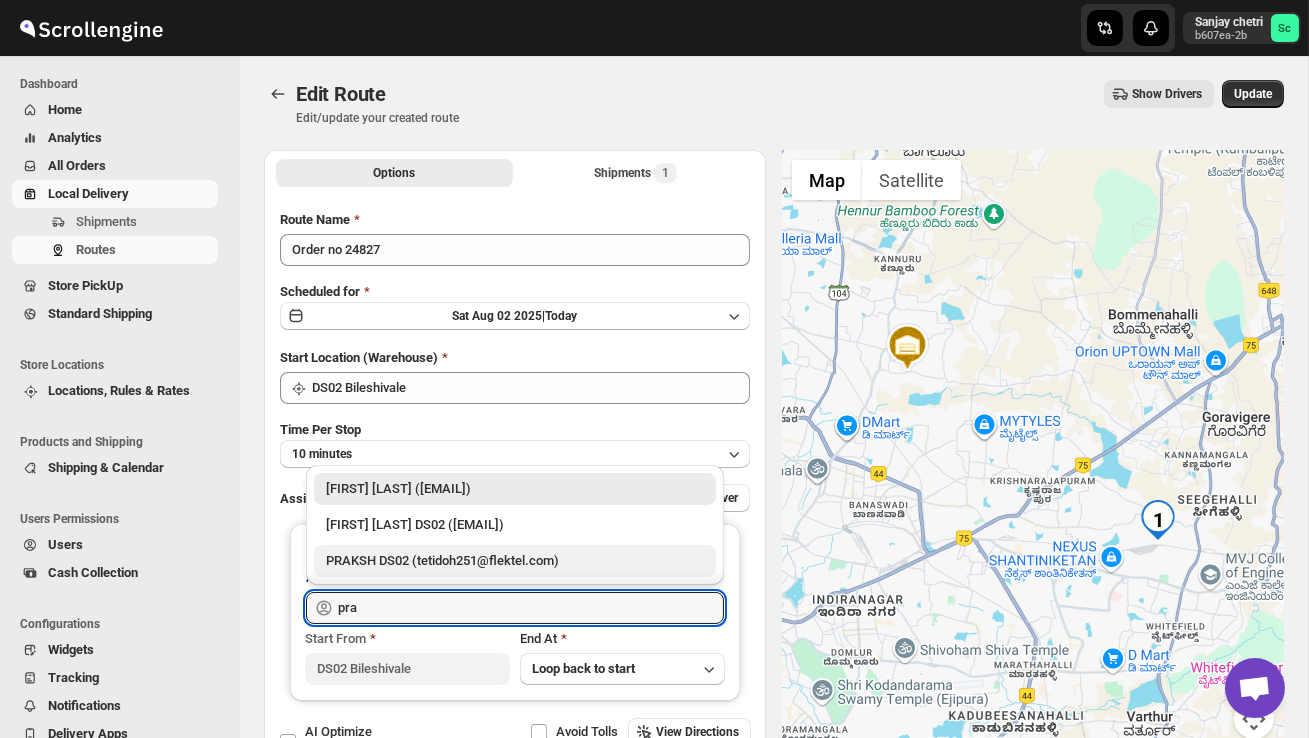 click on "PRAKSH DS02 (tetidoh251@flektel.com)" at bounding box center (515, 561) 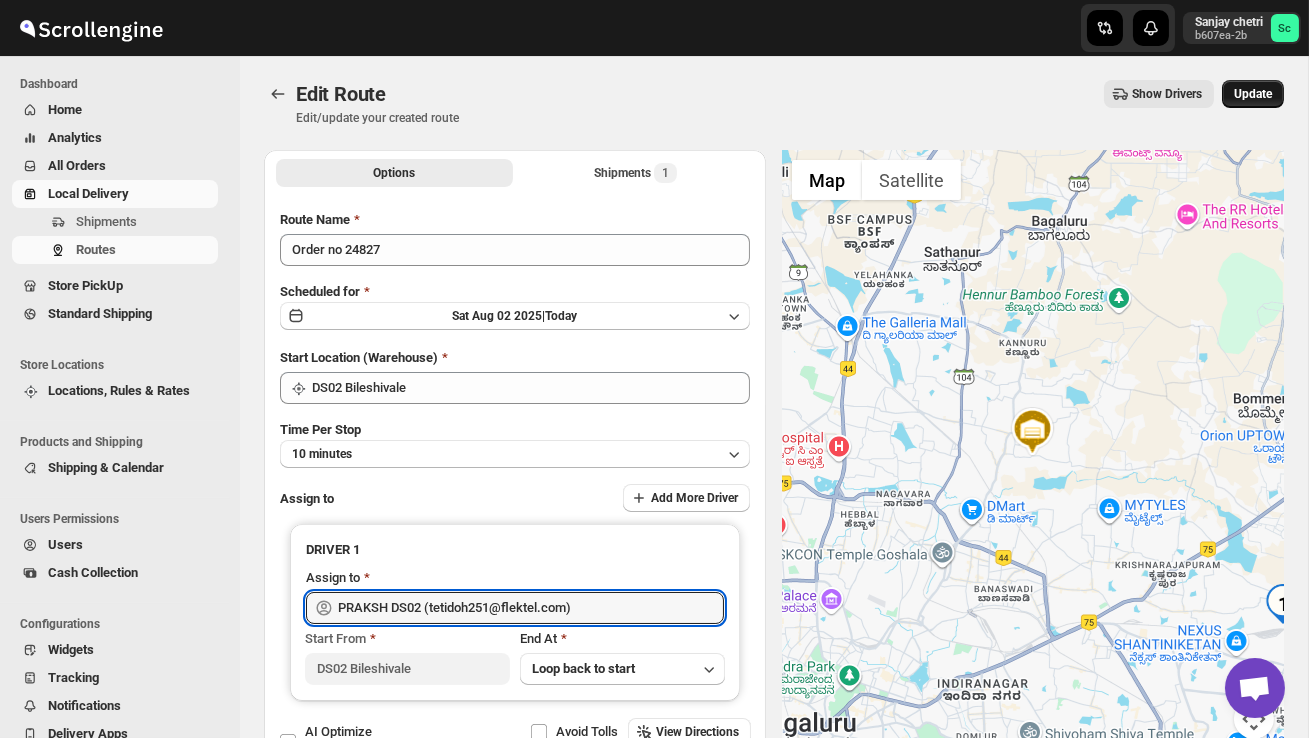 type on "PRAKSH DS02 (tetidoh251@flektel.com)" 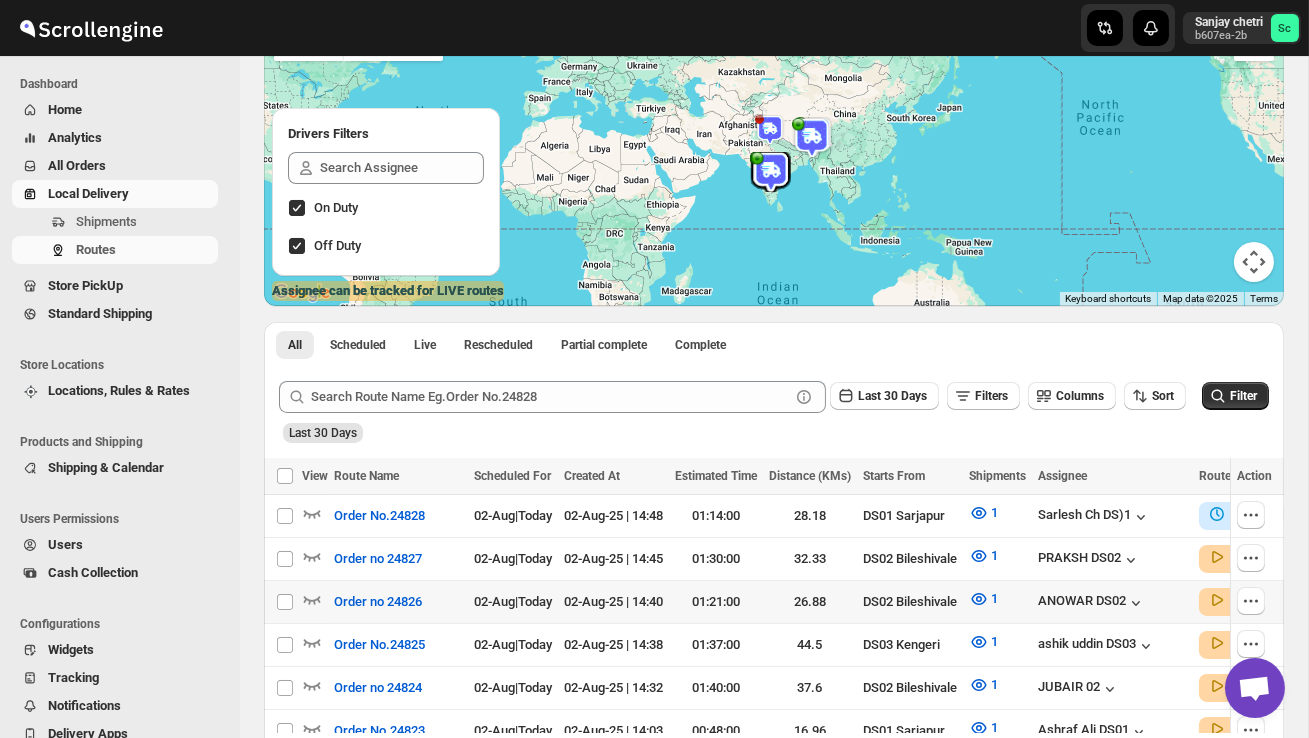 scroll, scrollTop: 234, scrollLeft: 0, axis: vertical 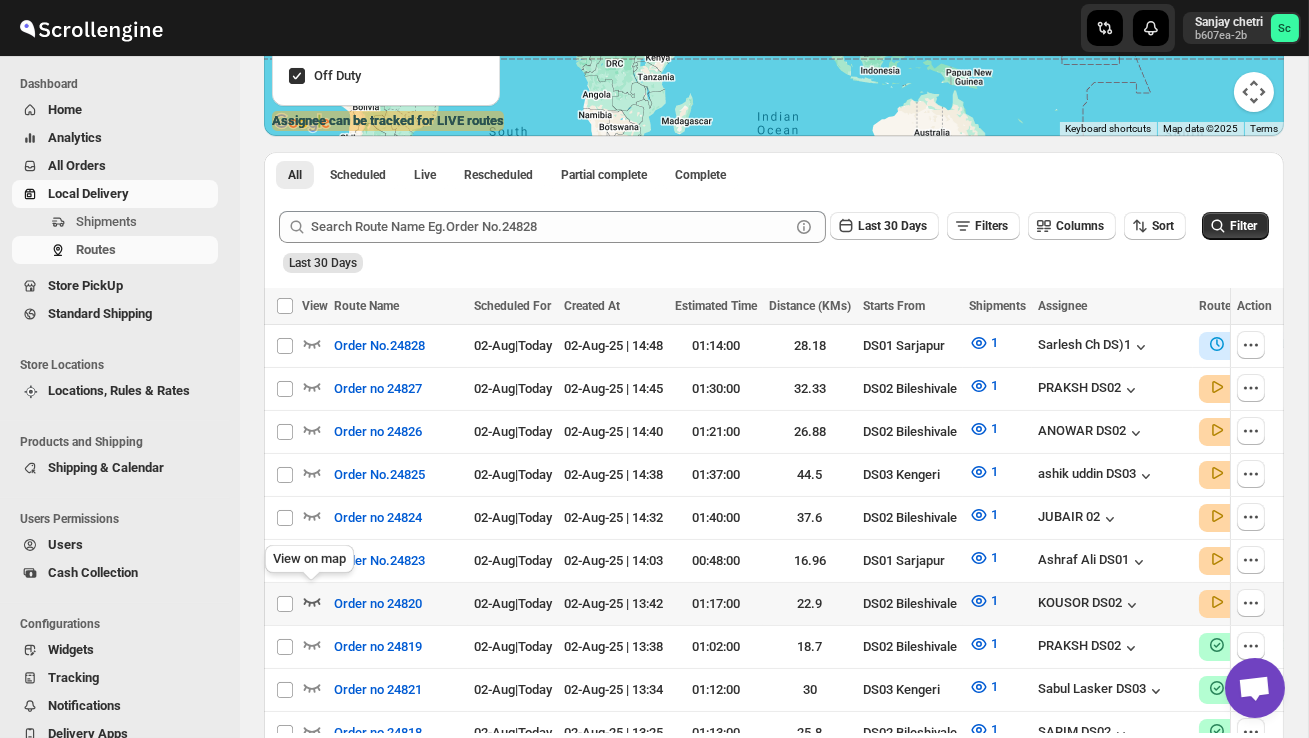 click 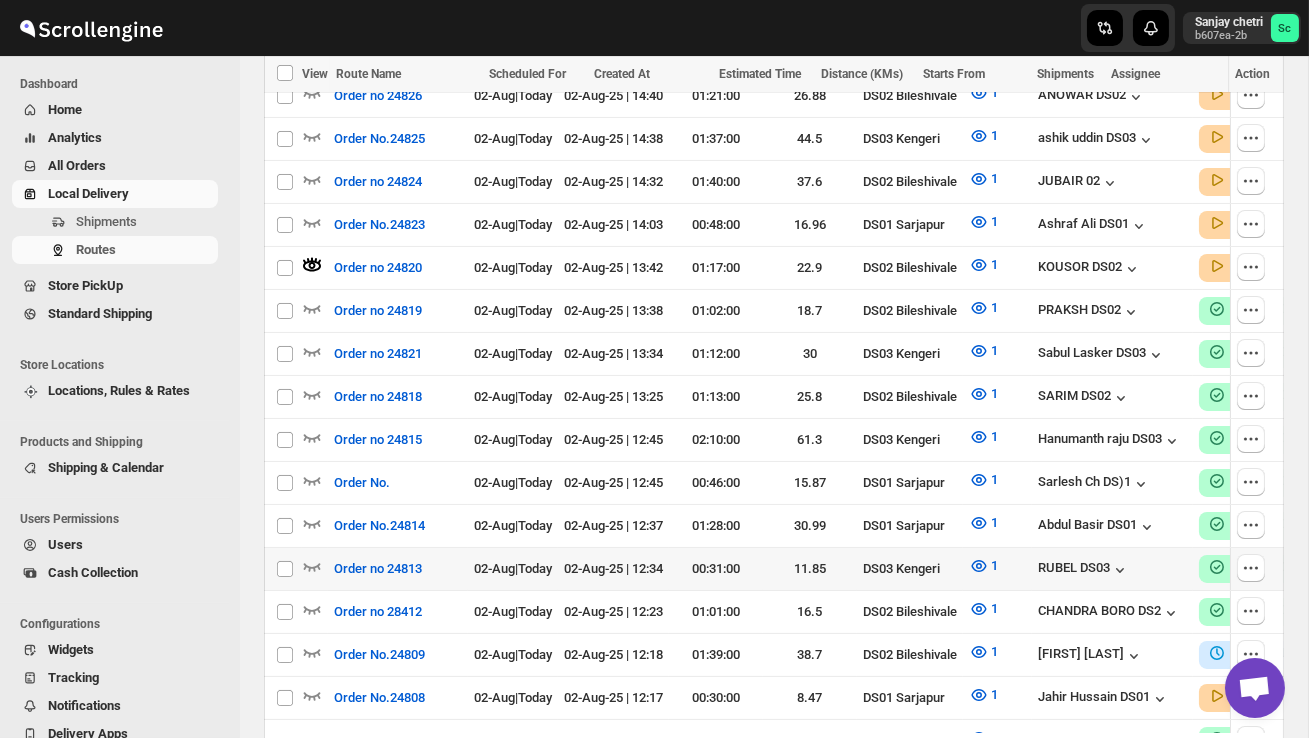 scroll, scrollTop: 779, scrollLeft: 0, axis: vertical 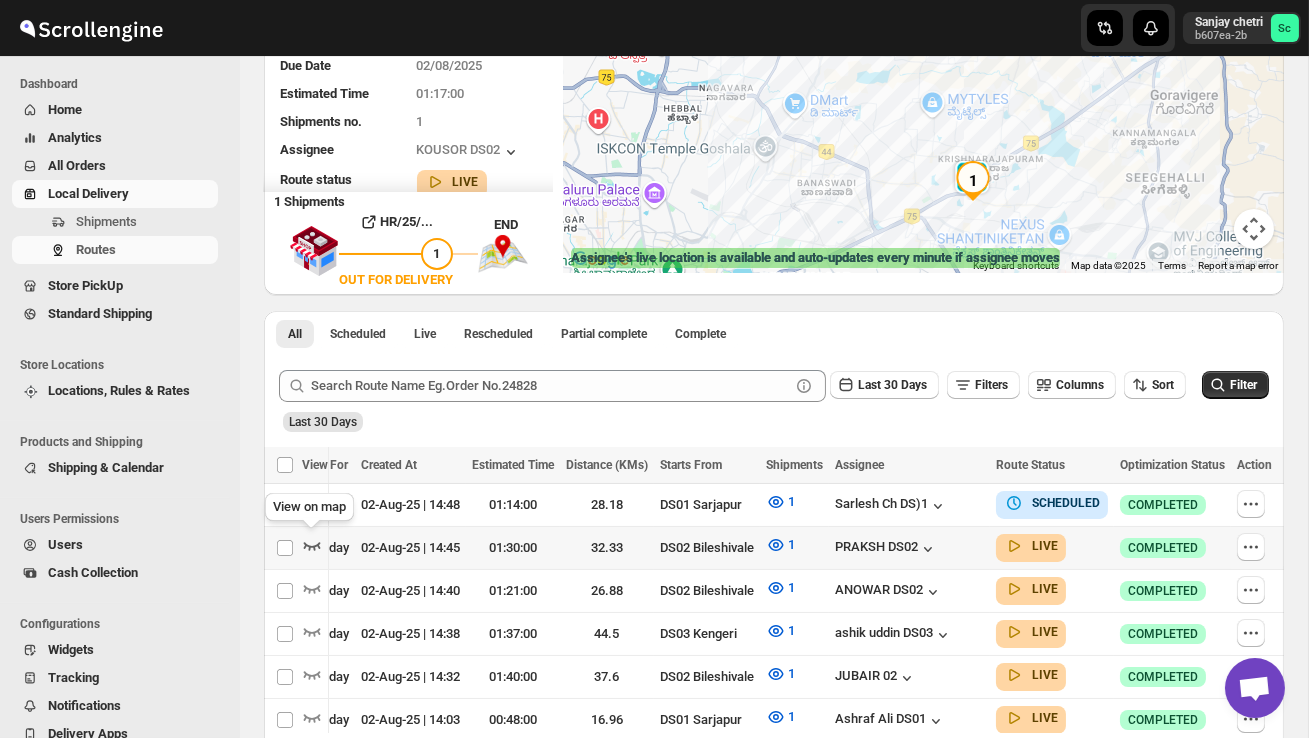click 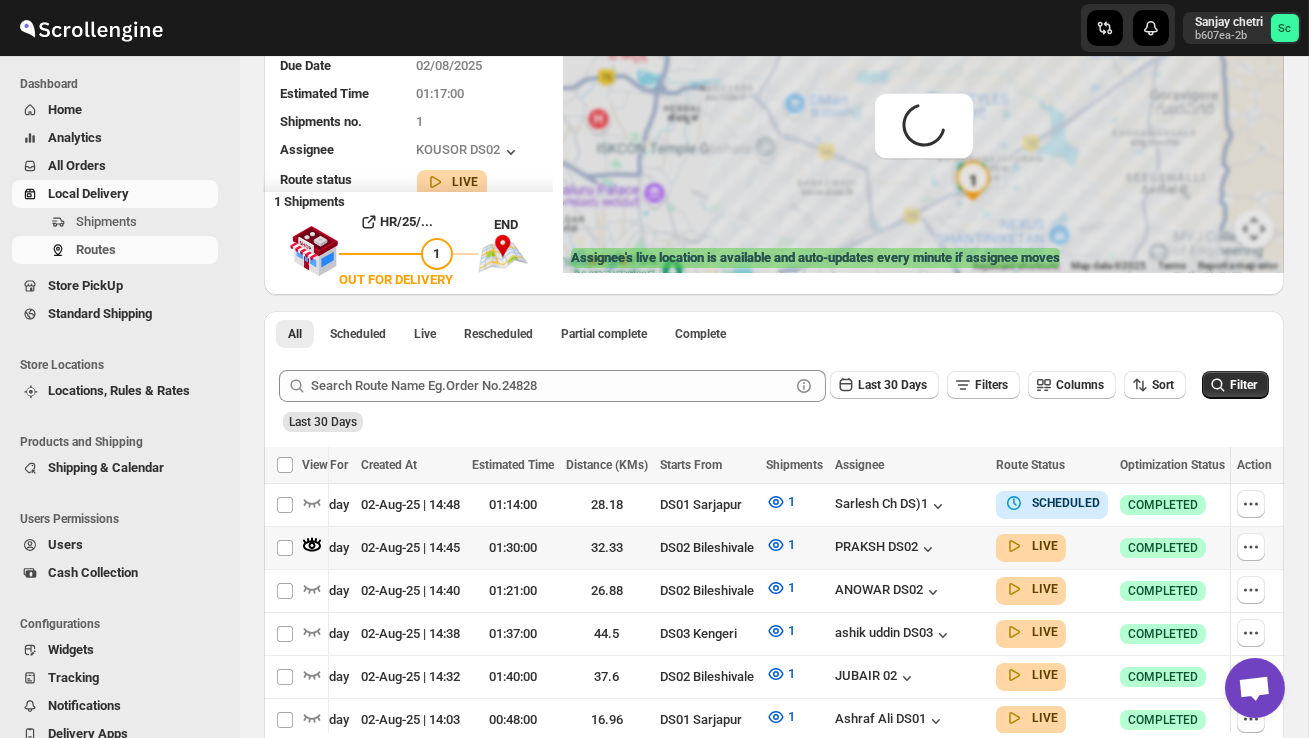 scroll, scrollTop: 0, scrollLeft: 1, axis: horizontal 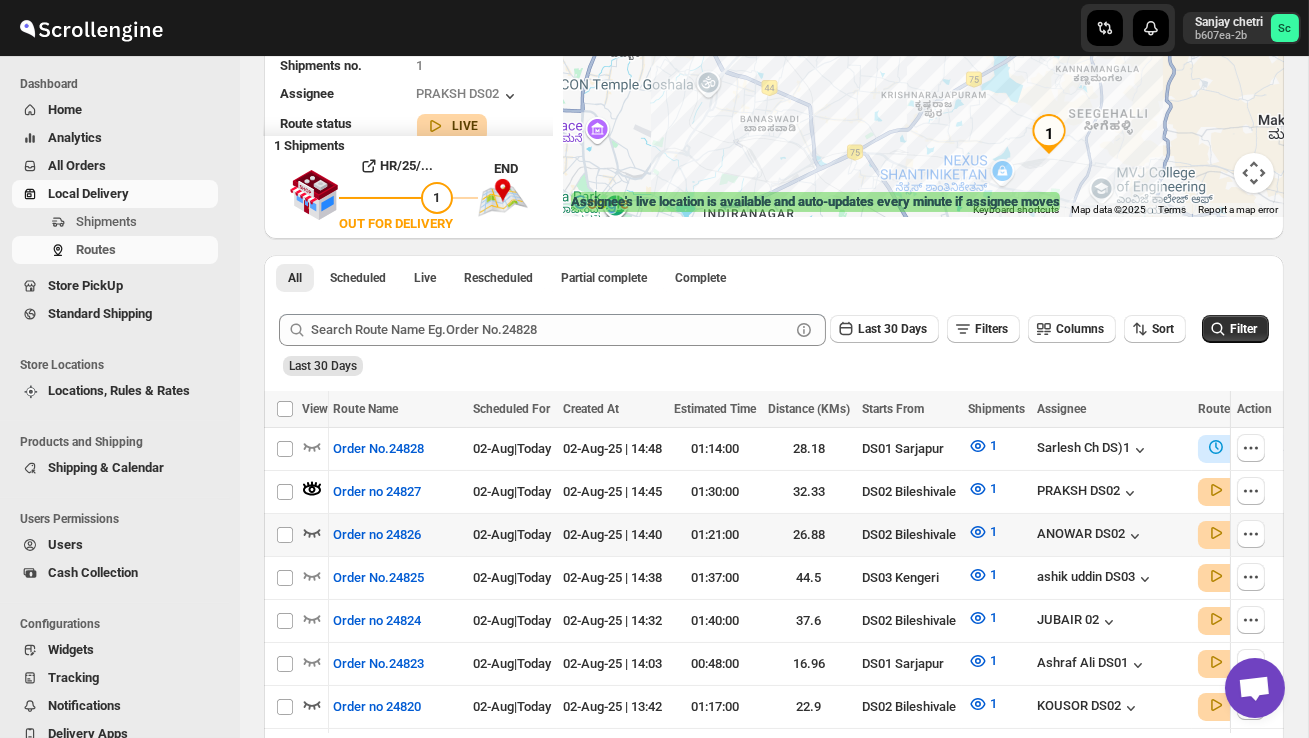 click 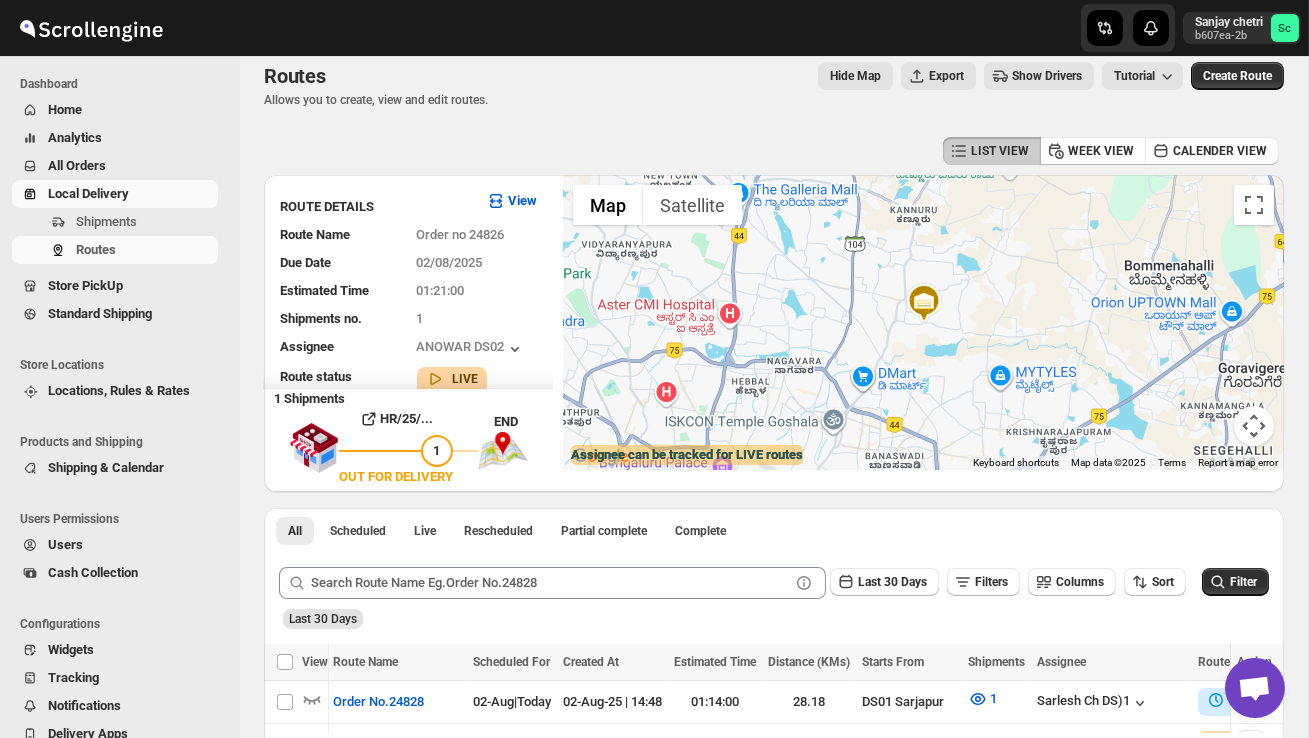 scroll, scrollTop: 0, scrollLeft: 0, axis: both 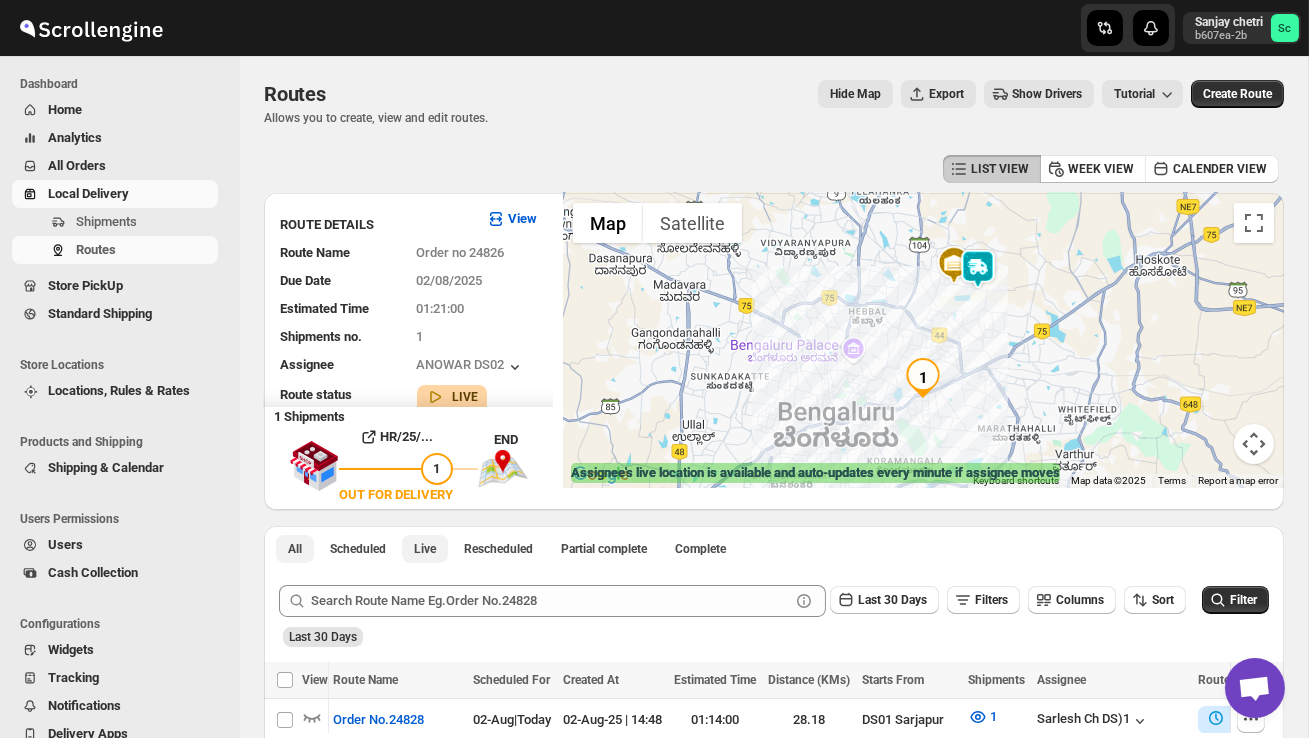 click on "Live" at bounding box center [425, 549] 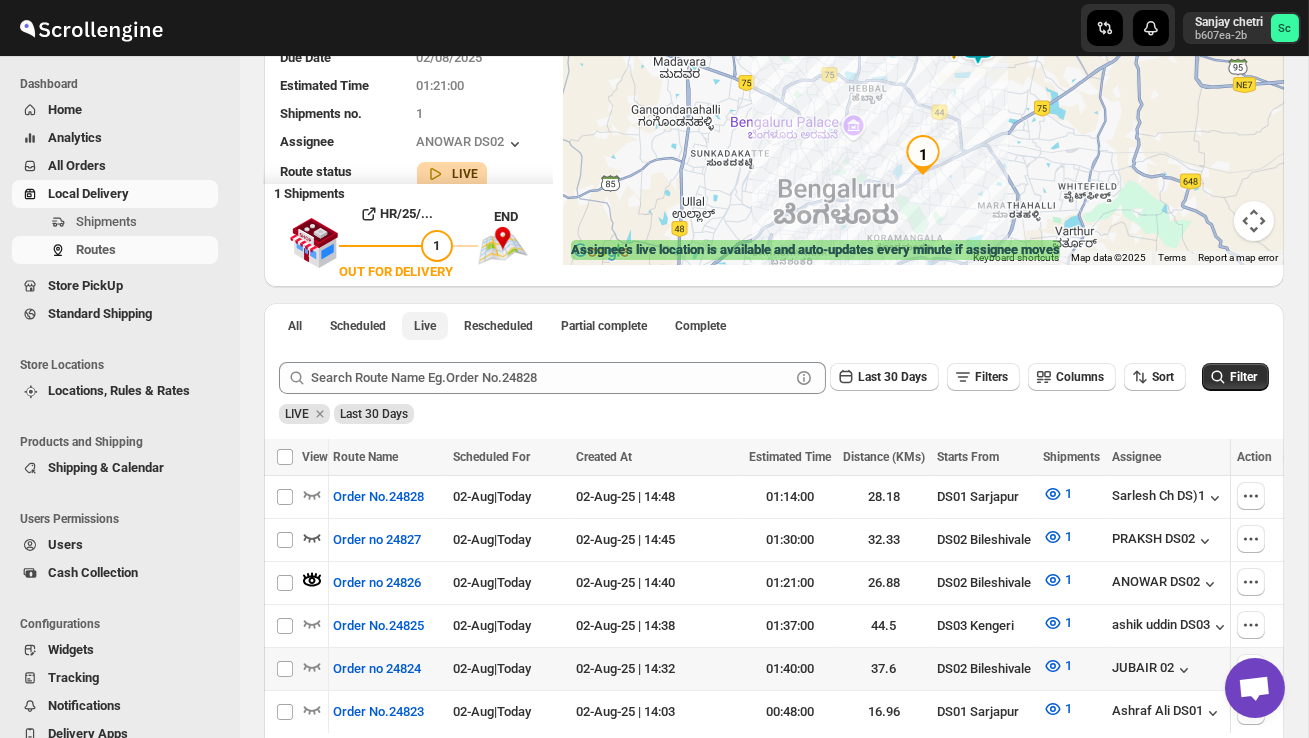 scroll, scrollTop: 247, scrollLeft: 0, axis: vertical 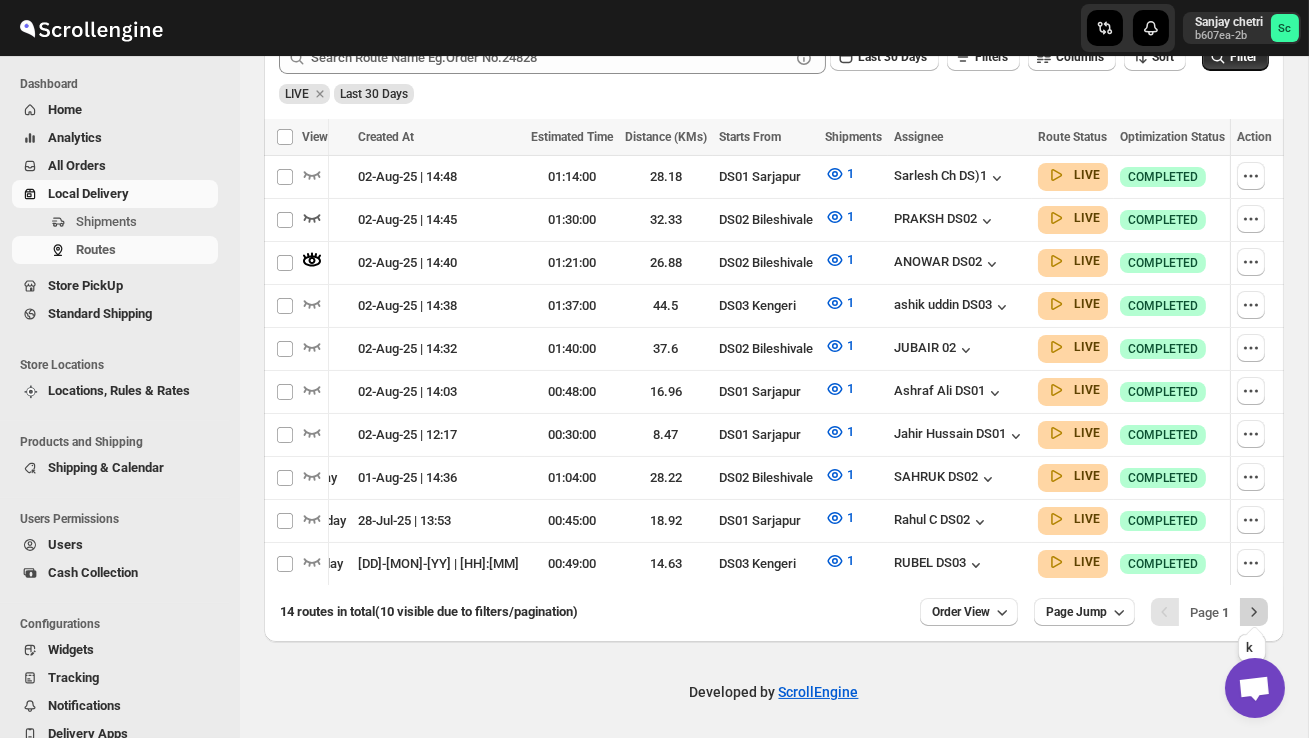 click 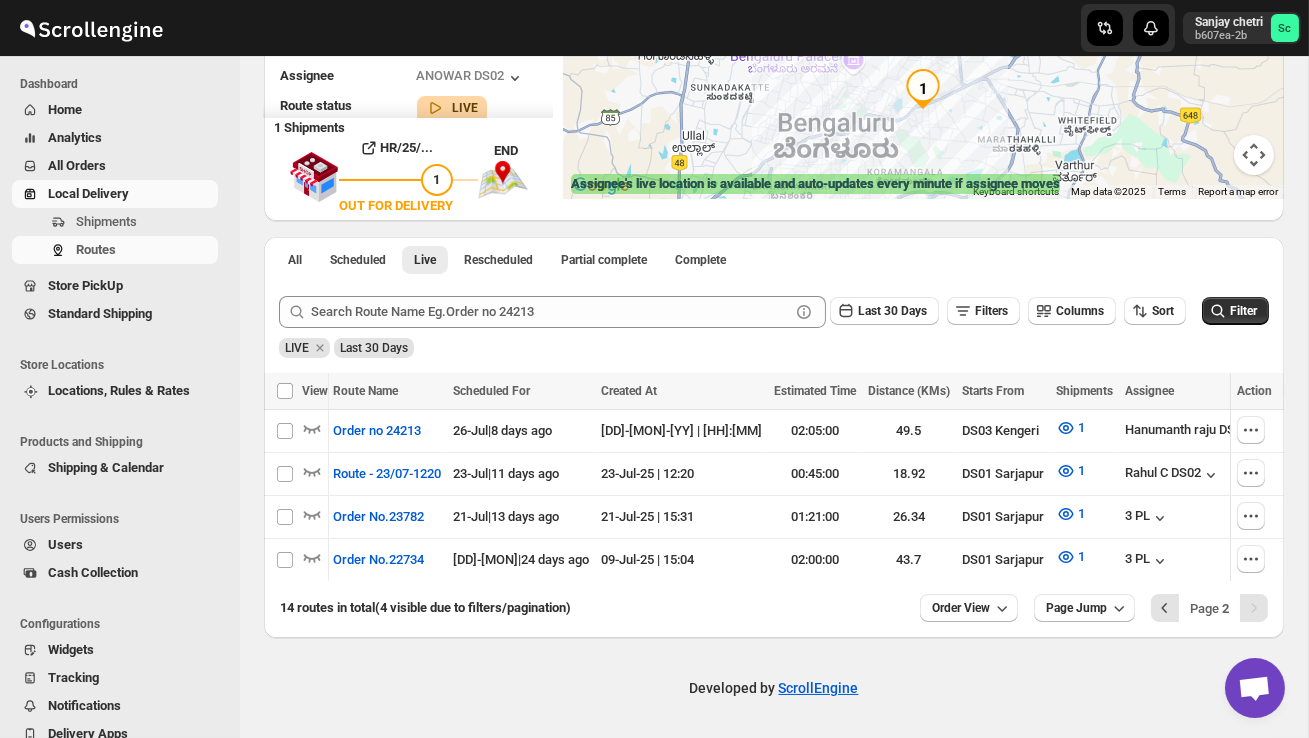 scroll, scrollTop: 291, scrollLeft: 0, axis: vertical 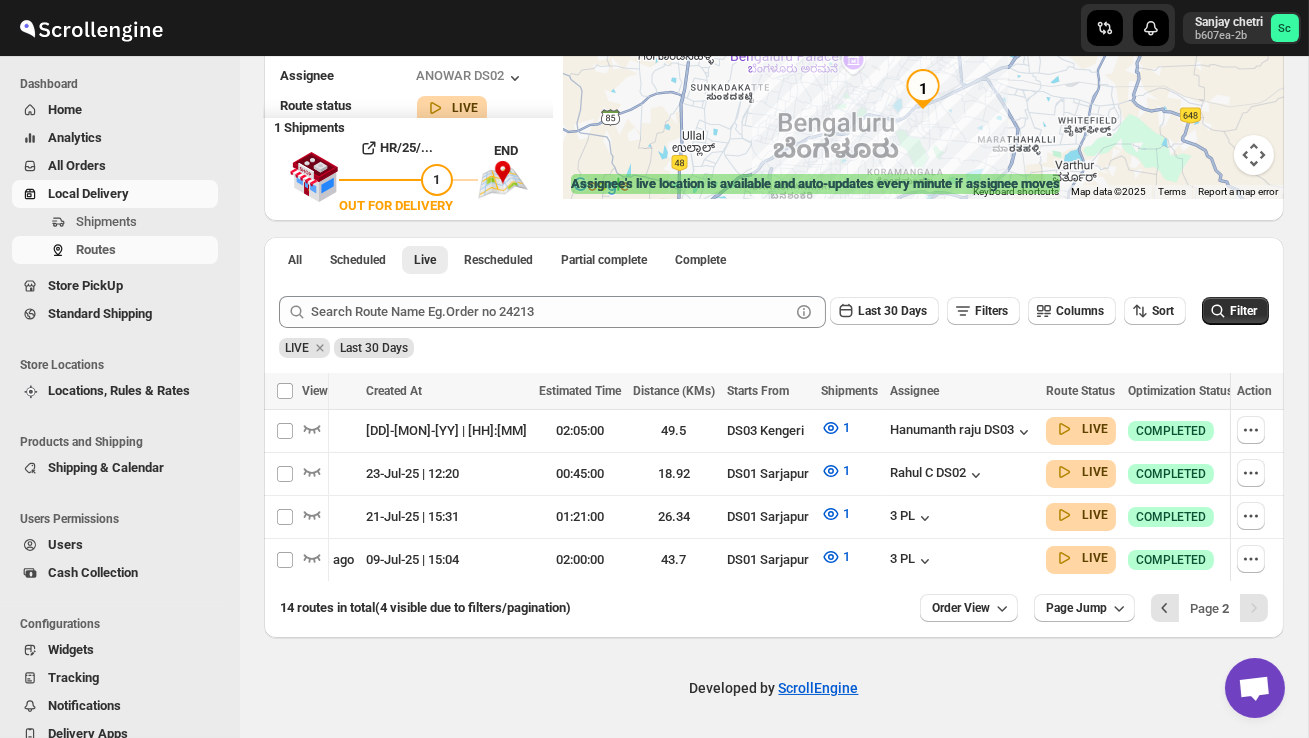 click at bounding box center [1254, 608] 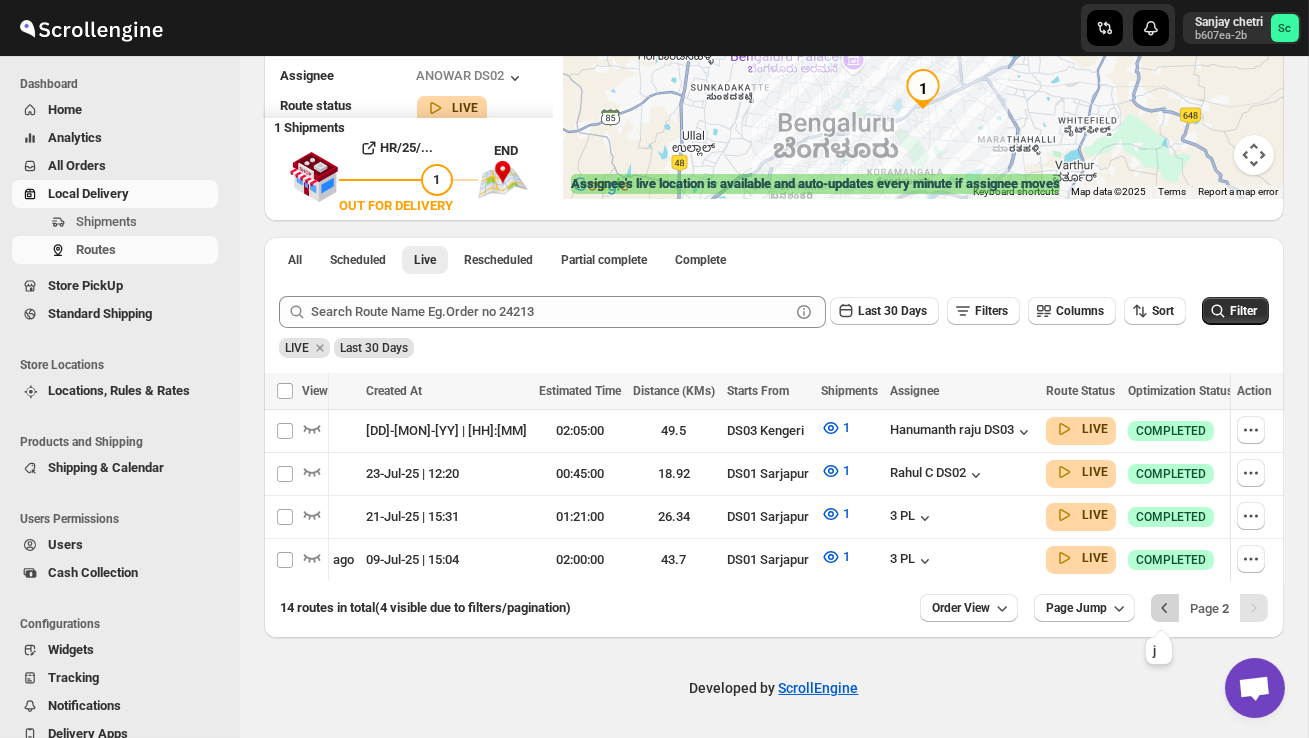 click 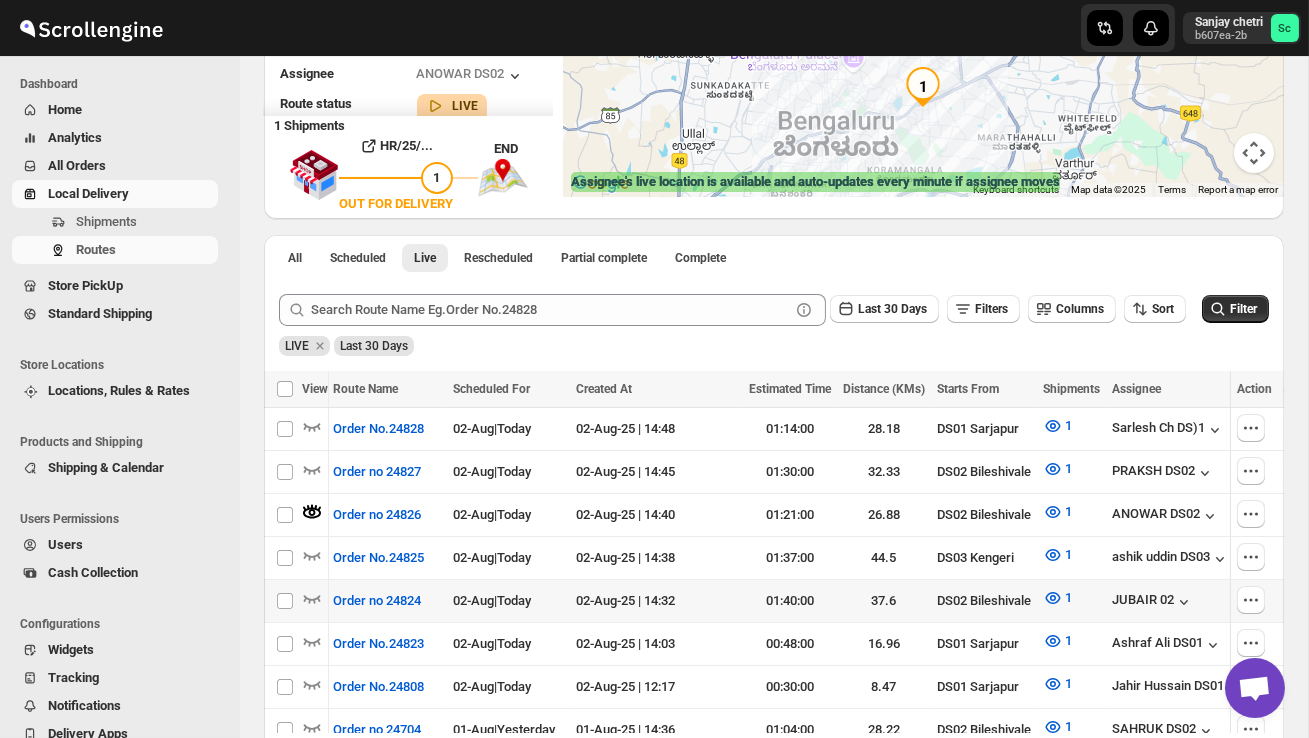 scroll, scrollTop: 543, scrollLeft: 0, axis: vertical 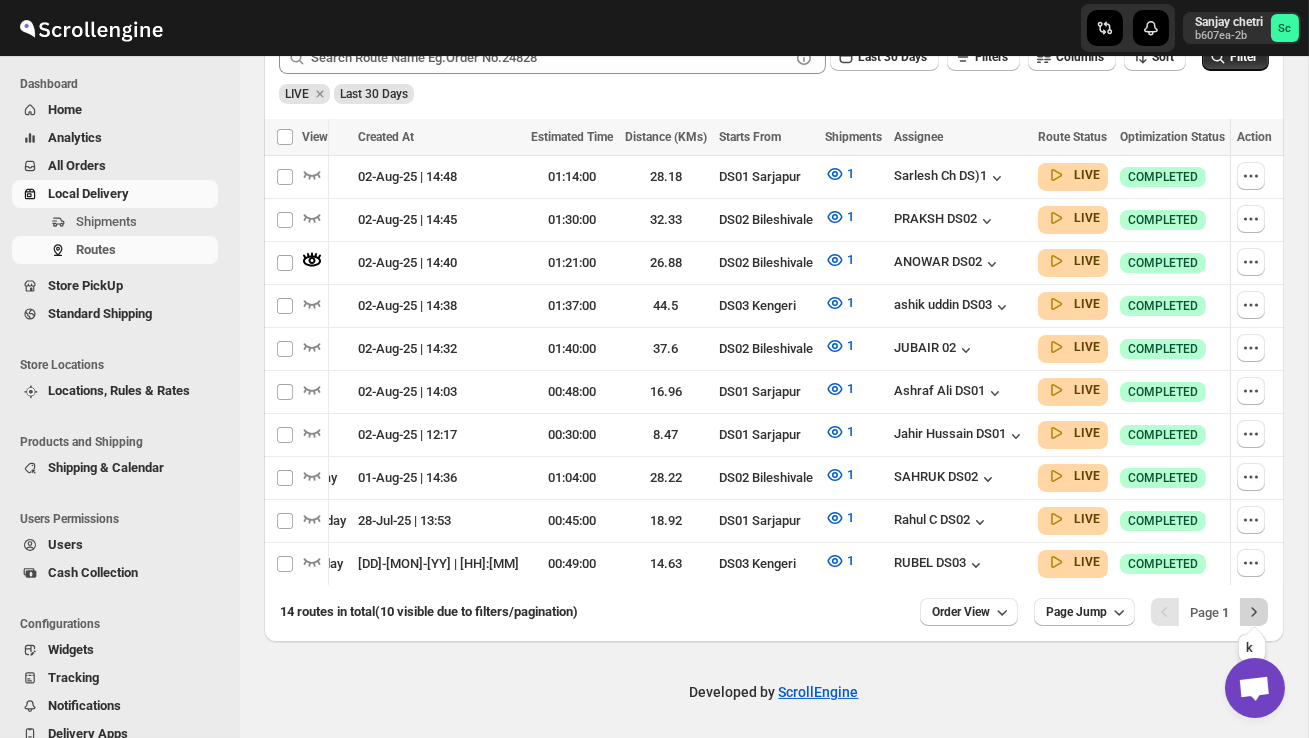 click 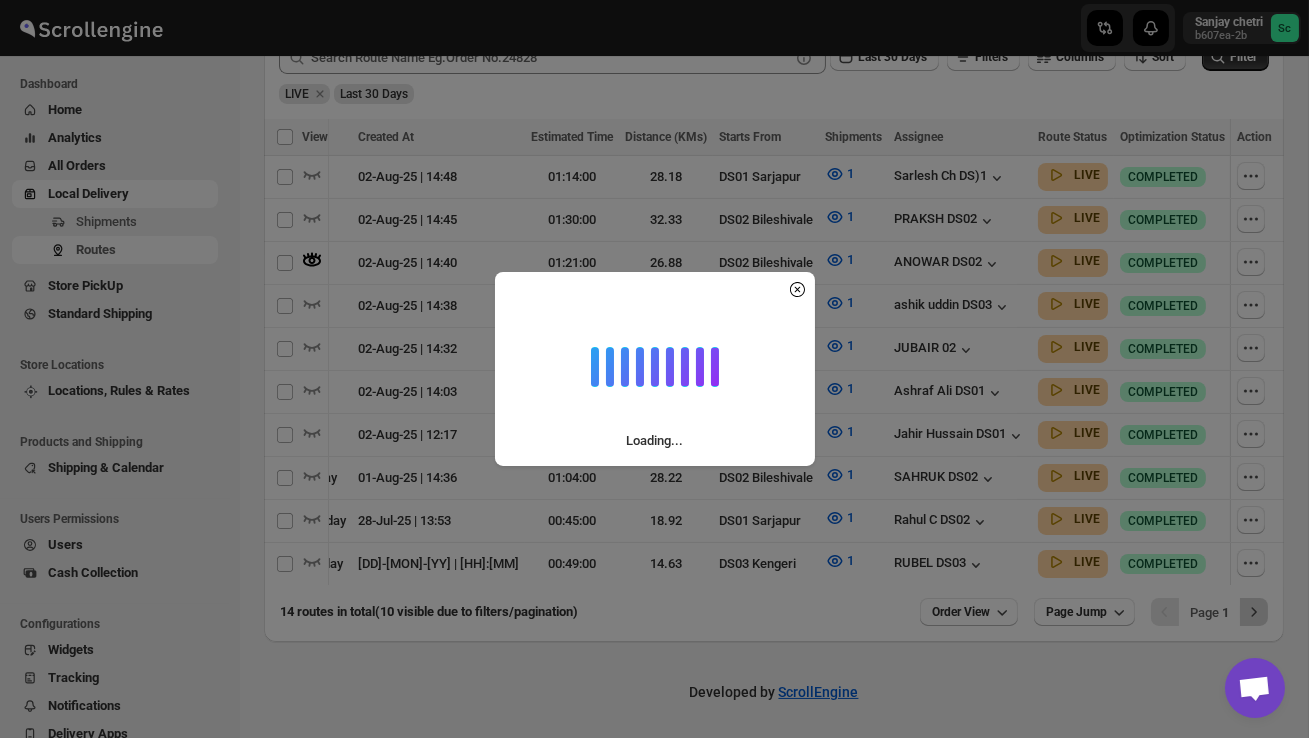scroll, scrollTop: 0, scrollLeft: 1, axis: horizontal 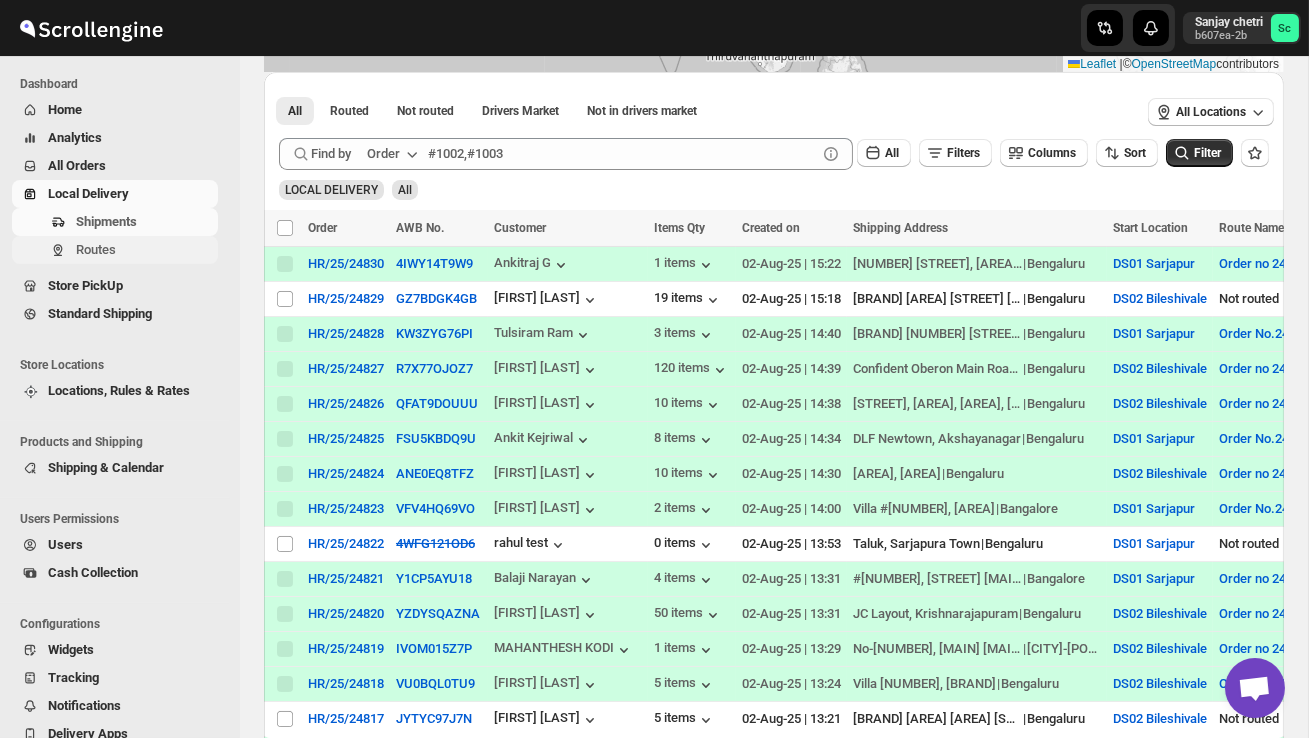 click on "Routes" at bounding box center [145, 250] 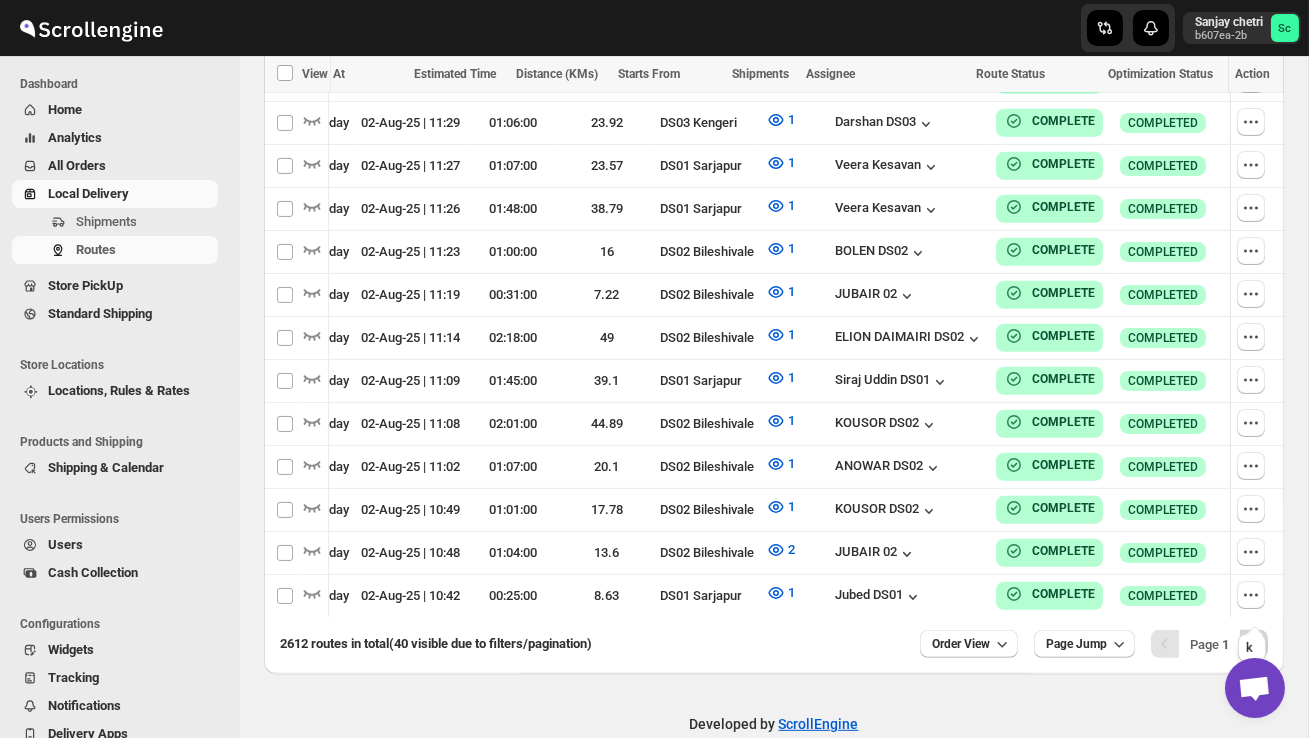 click 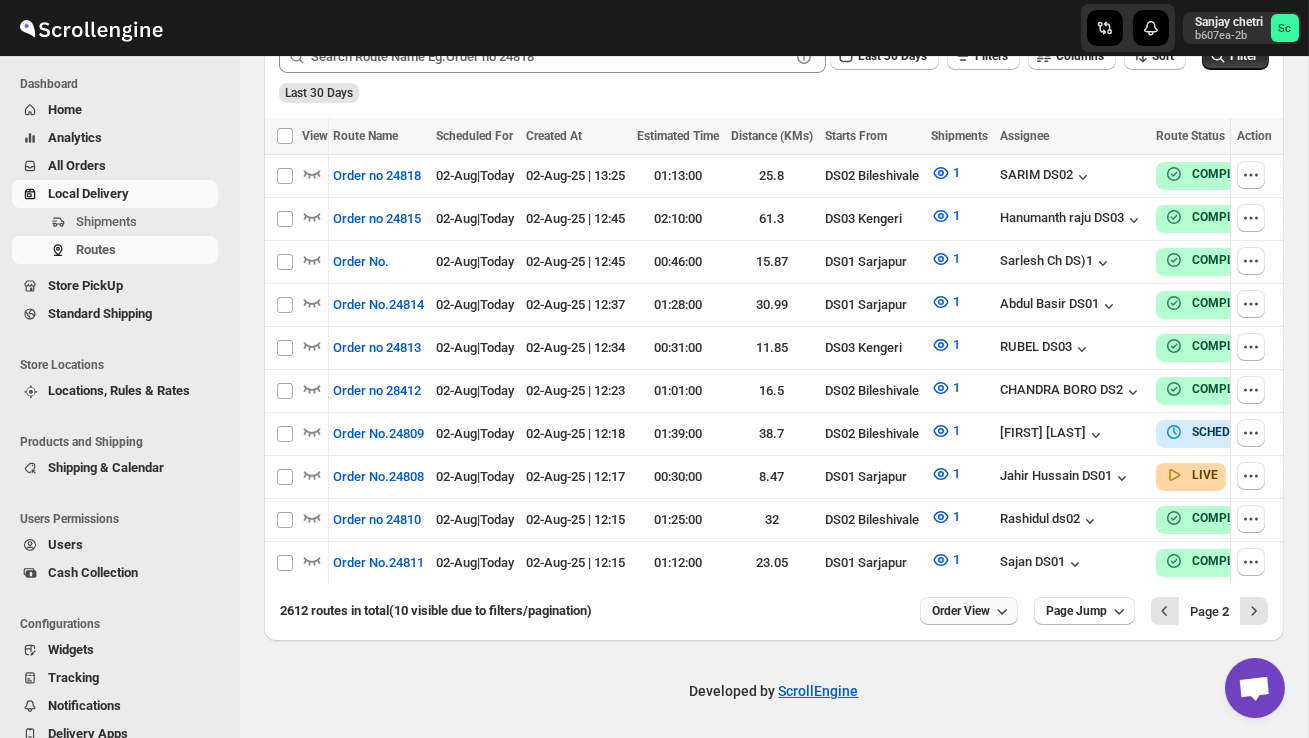 click 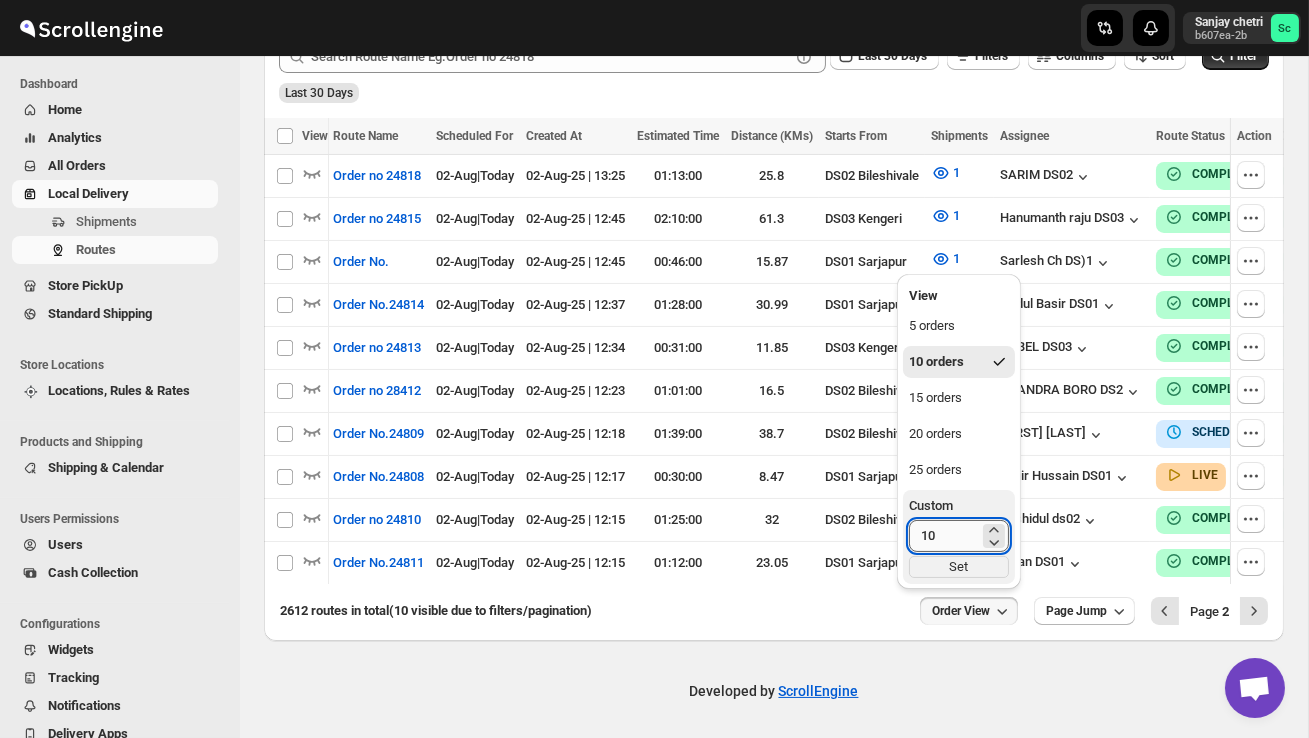 click on "10" at bounding box center [944, 536] 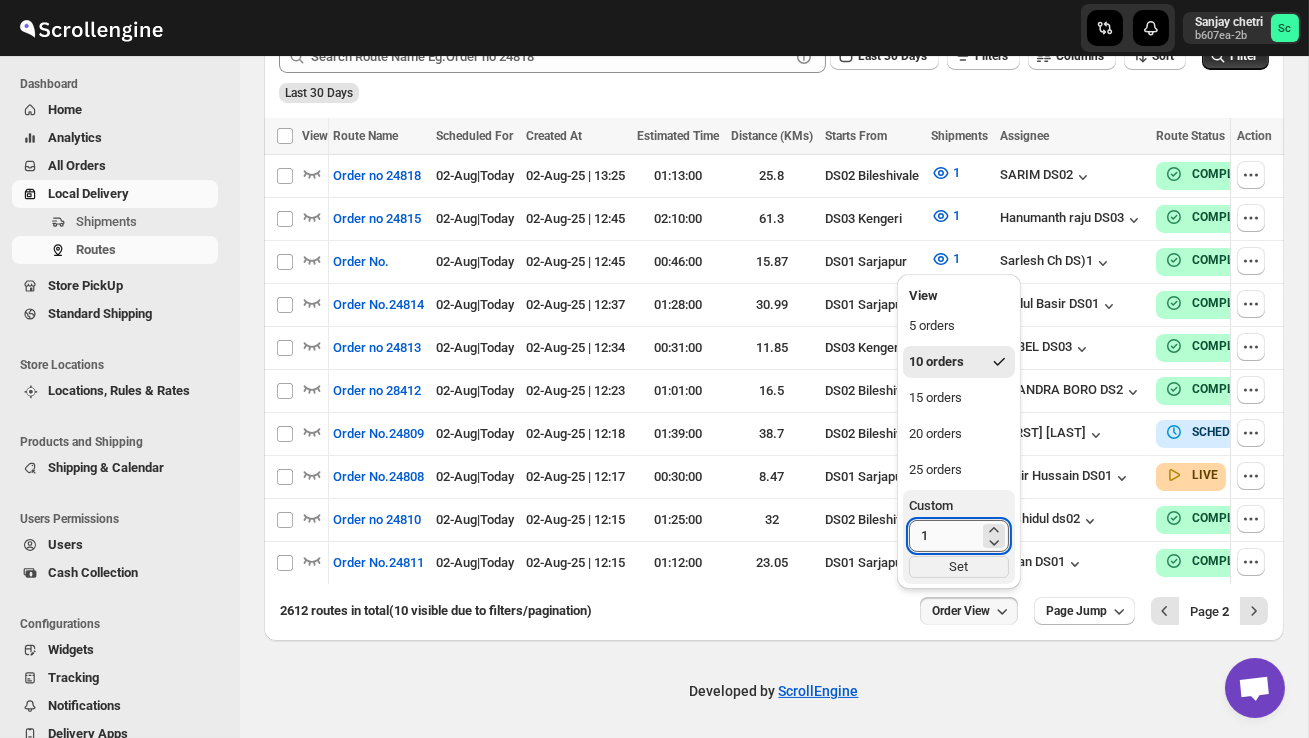 type on "1" 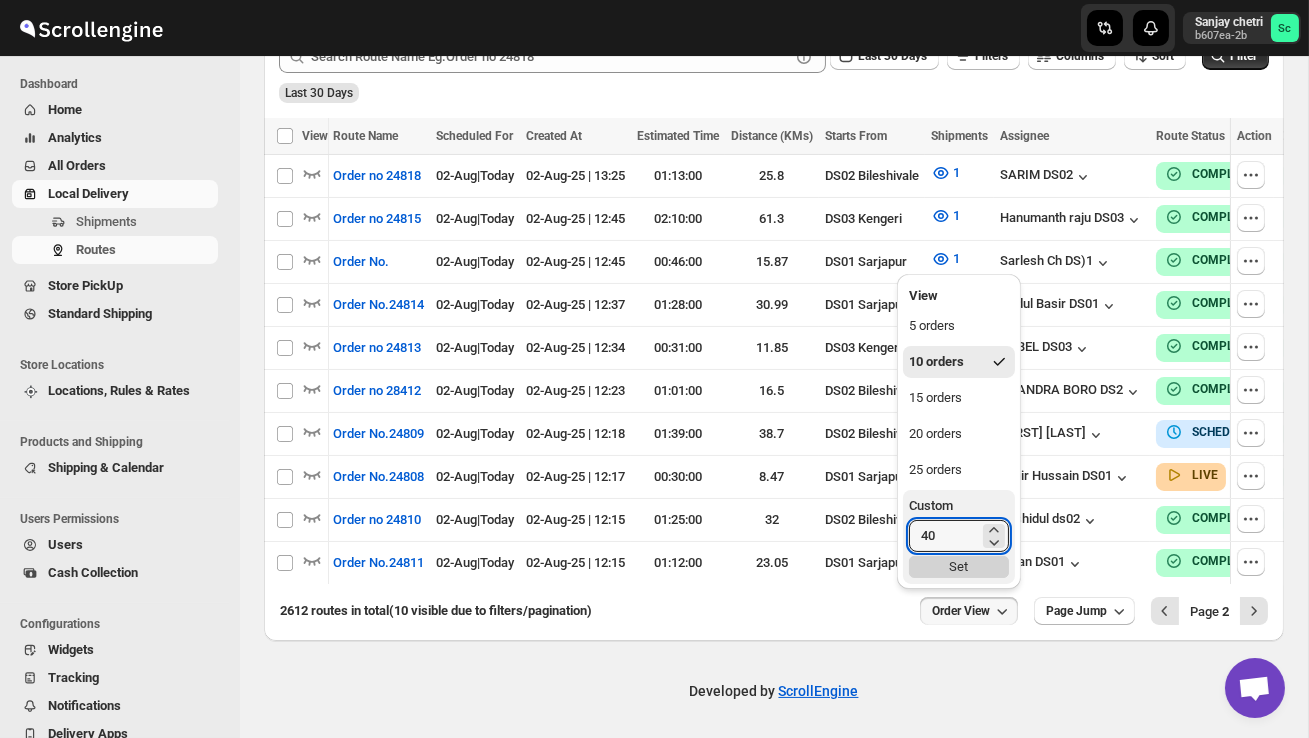 type on "40" 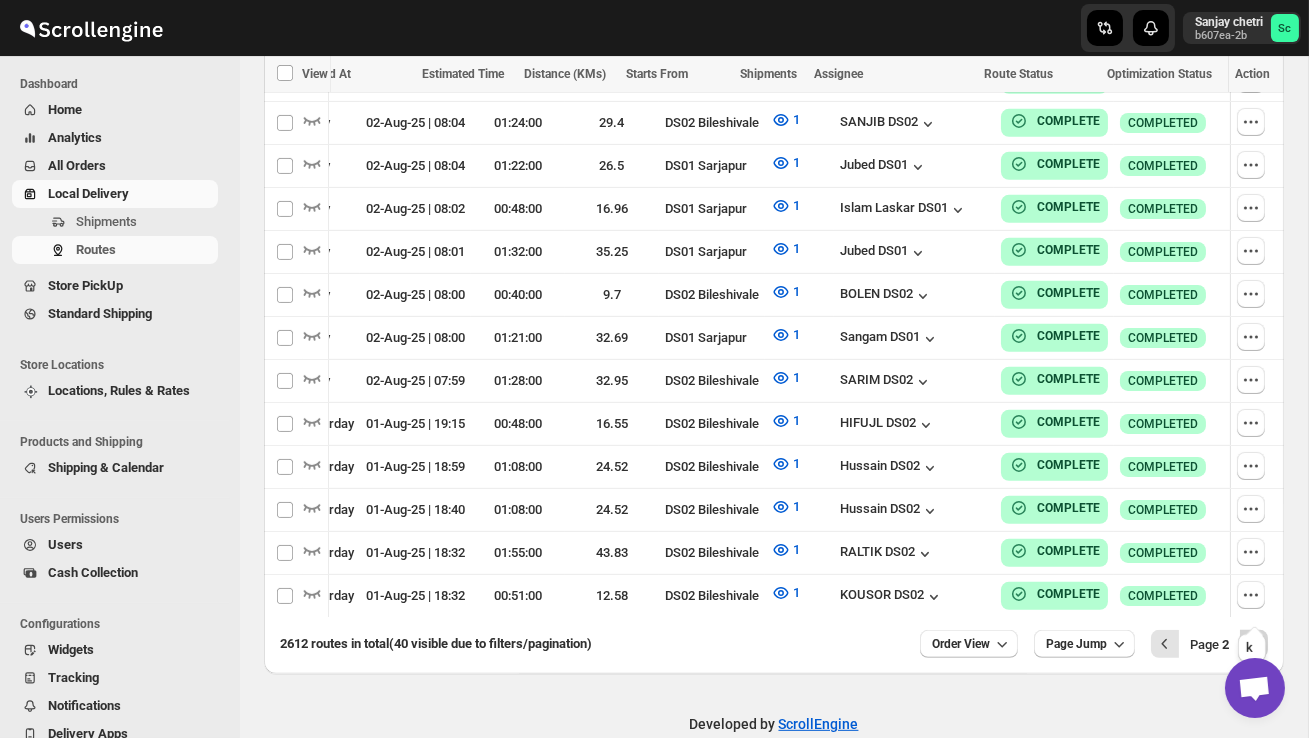 click 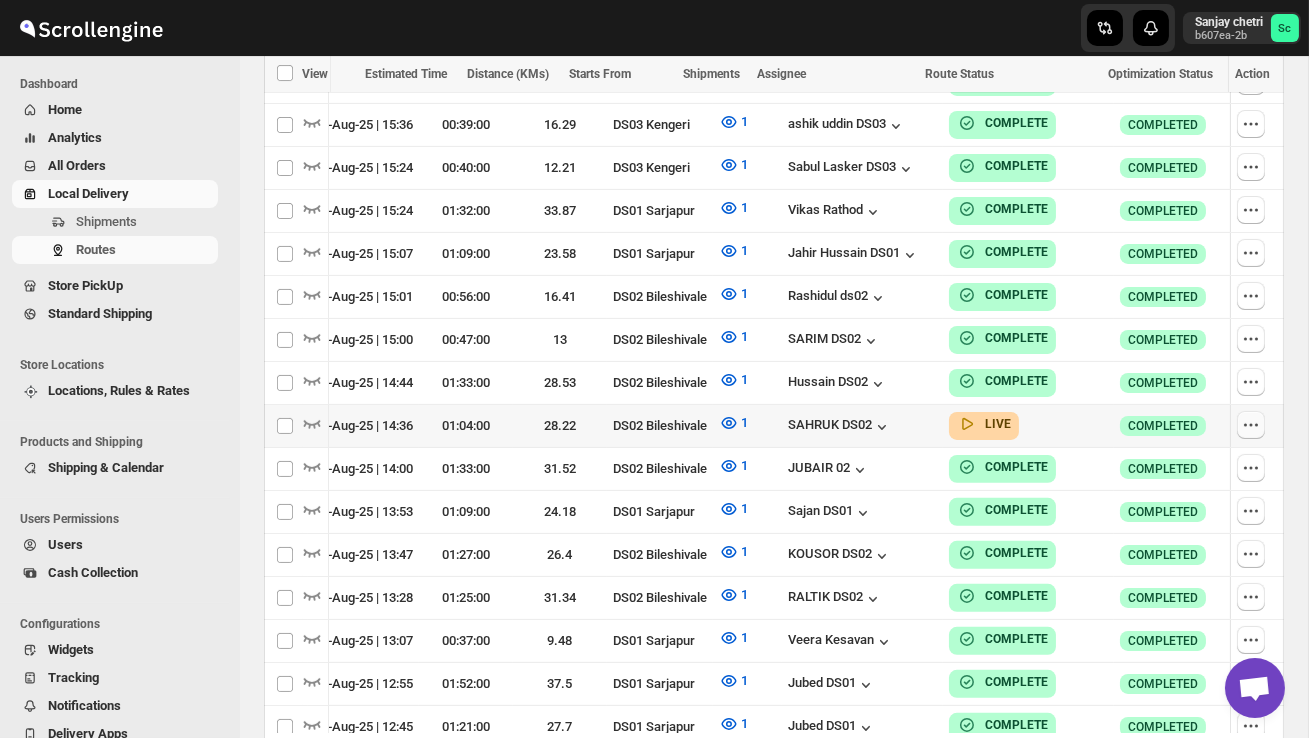 click 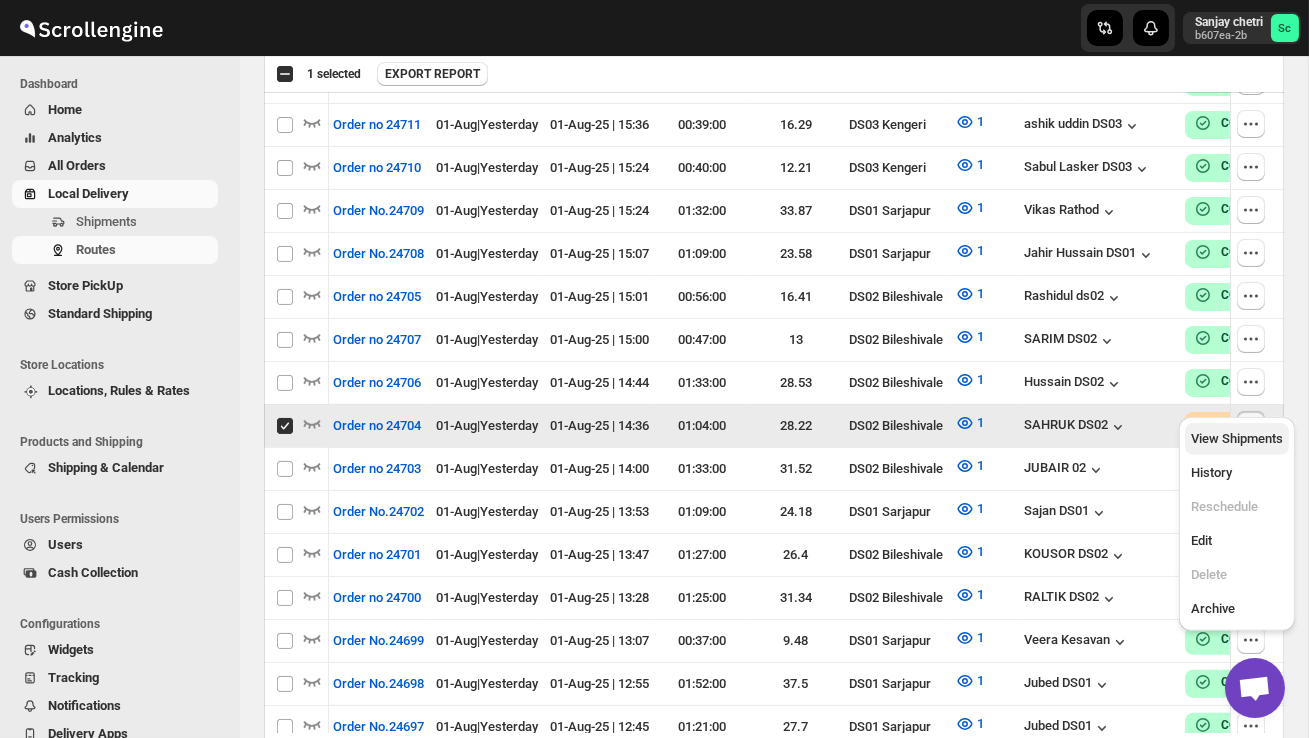 click on "View Shipments" at bounding box center [1237, 438] 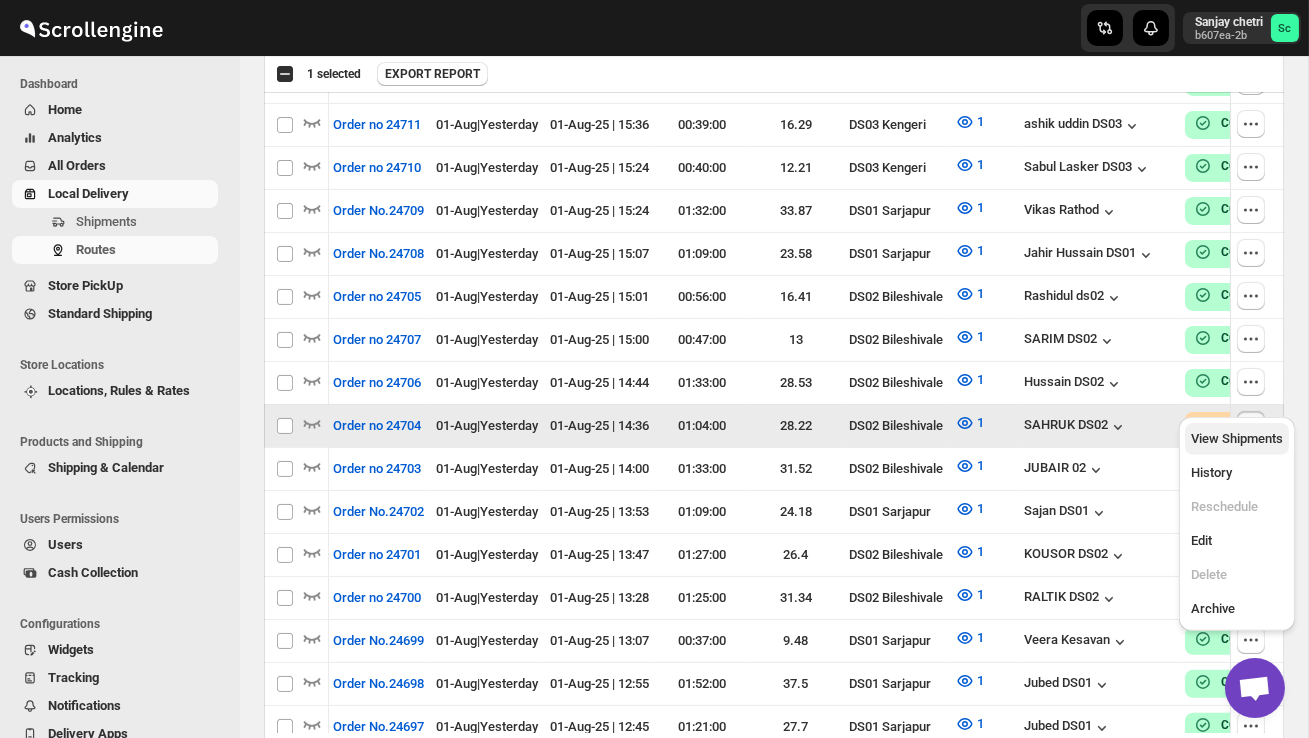 checkbox on "false" 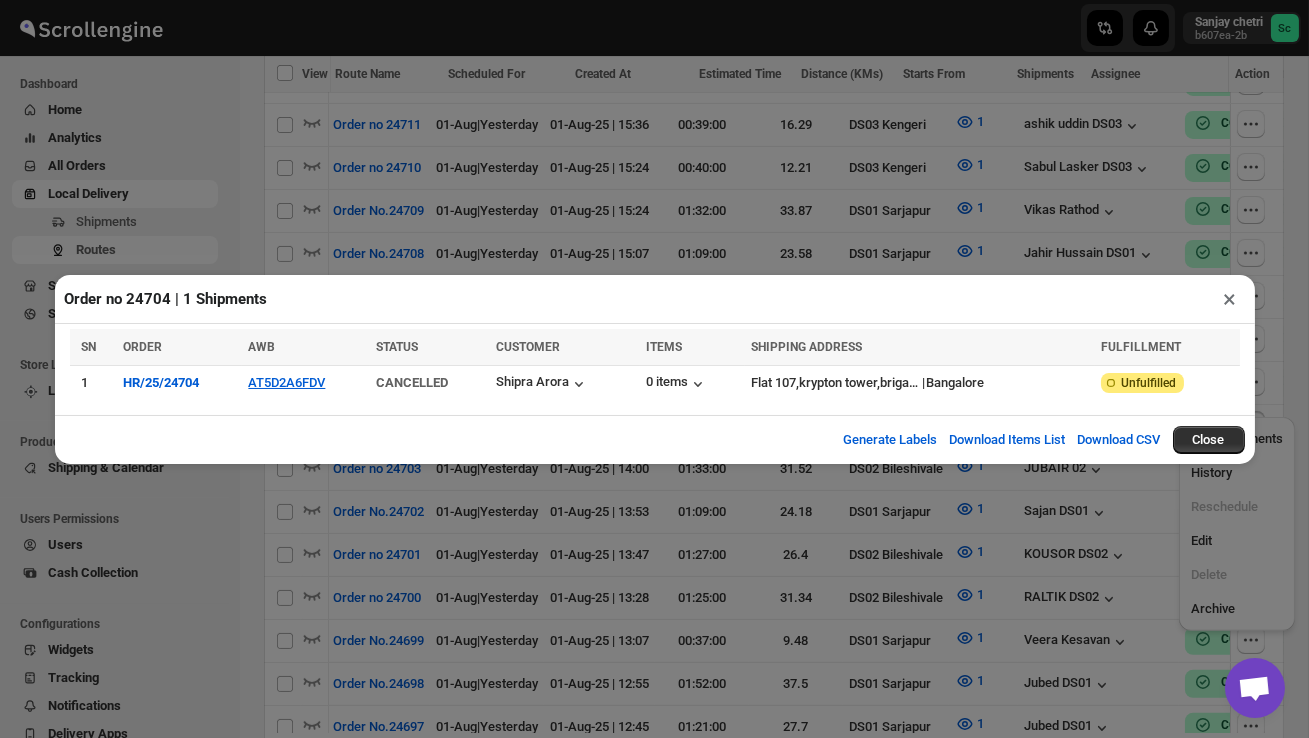 click on "×" at bounding box center (1230, 299) 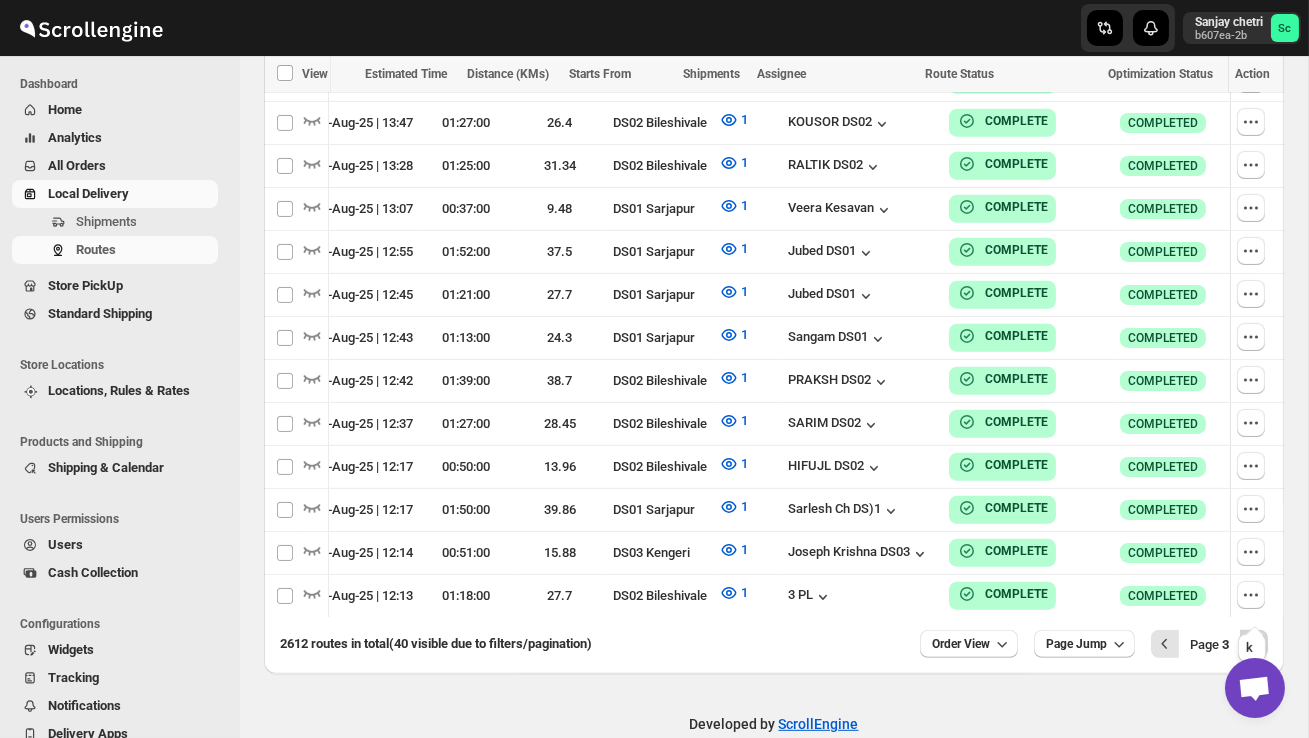 click 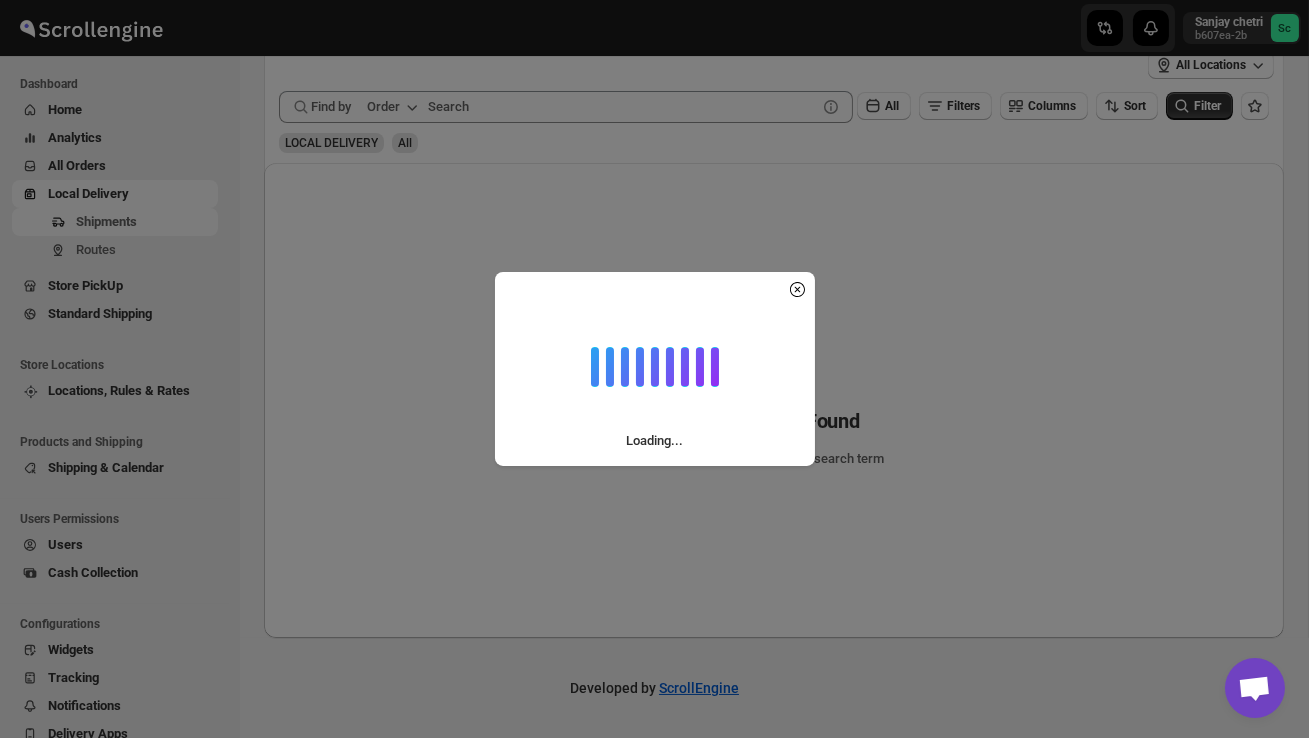 scroll, scrollTop: 0, scrollLeft: 0, axis: both 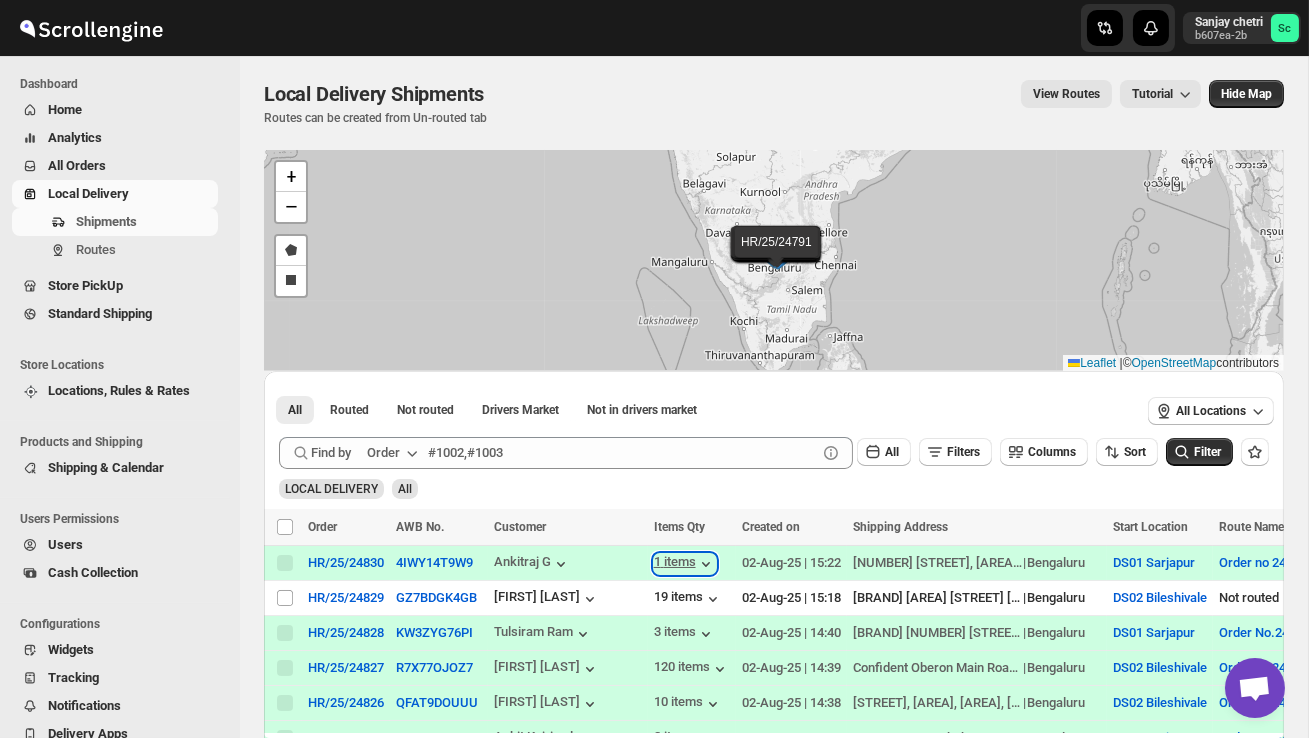 click on "1    items" at bounding box center (685, 564) 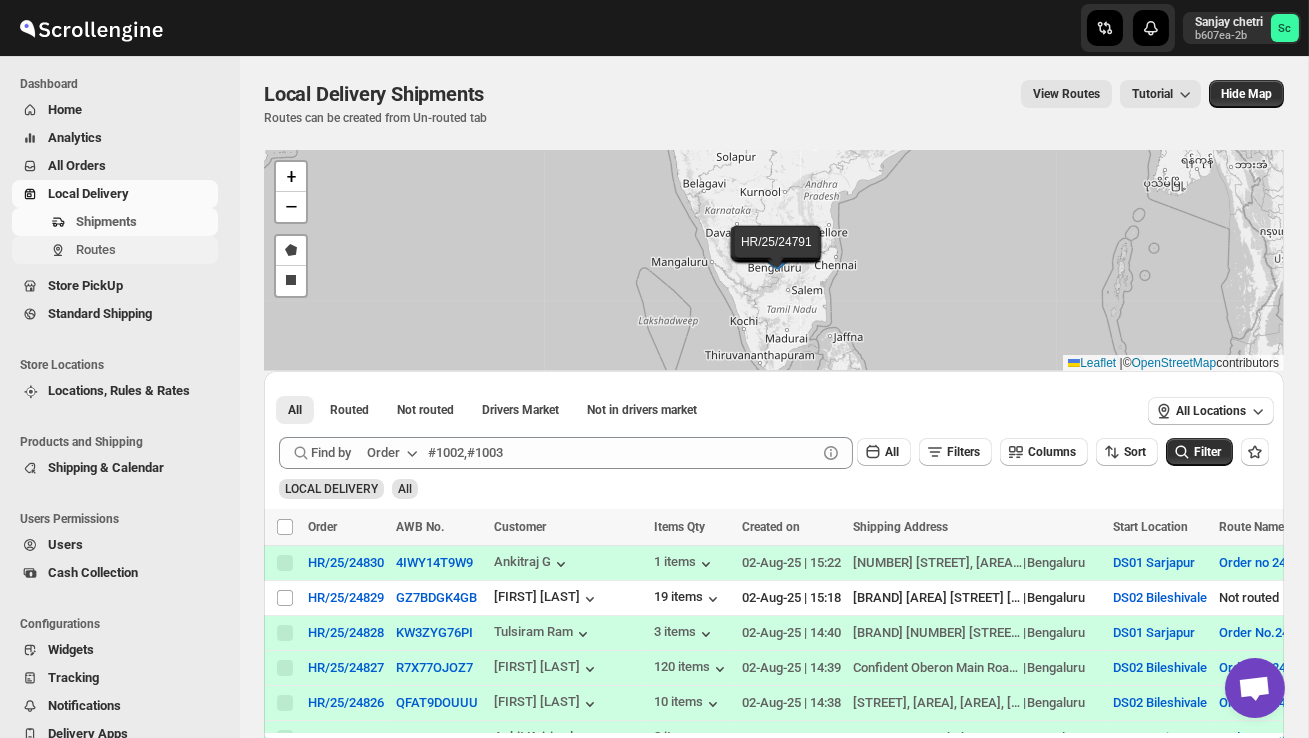 click on "Routes" at bounding box center [145, 250] 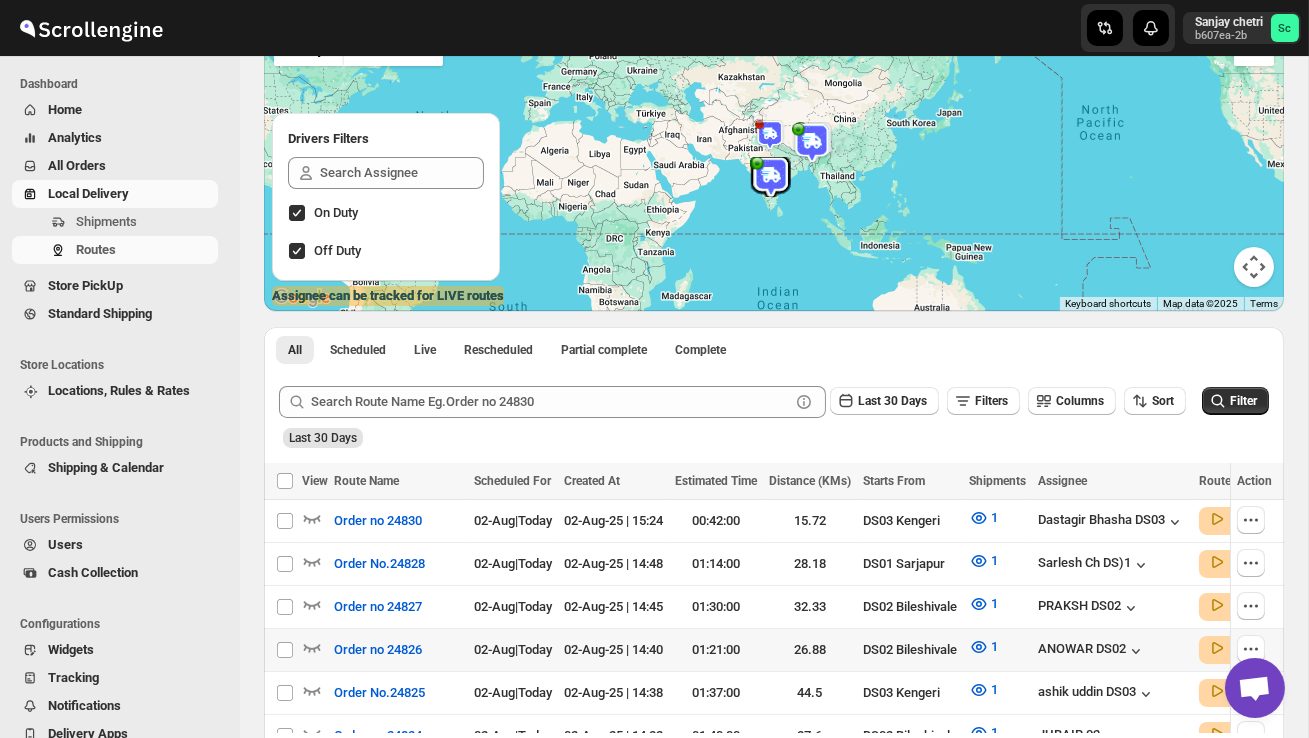 scroll, scrollTop: 178, scrollLeft: 0, axis: vertical 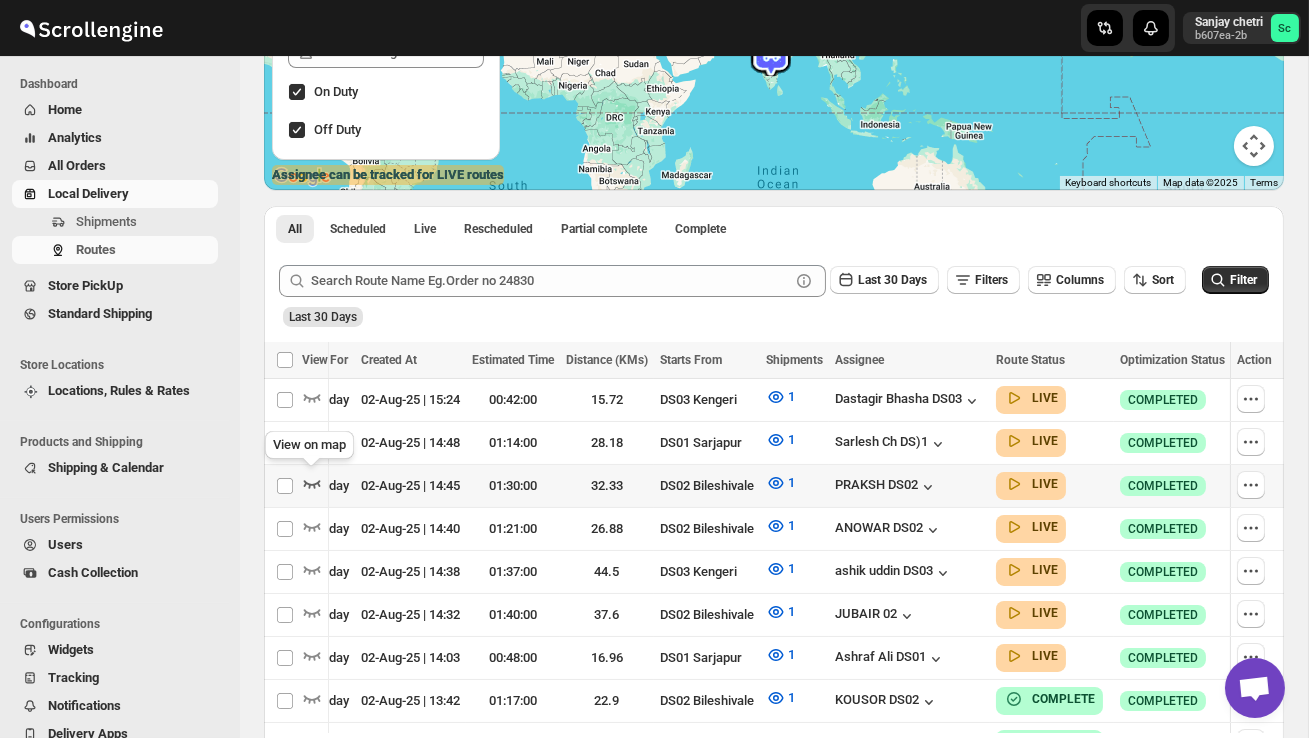 click 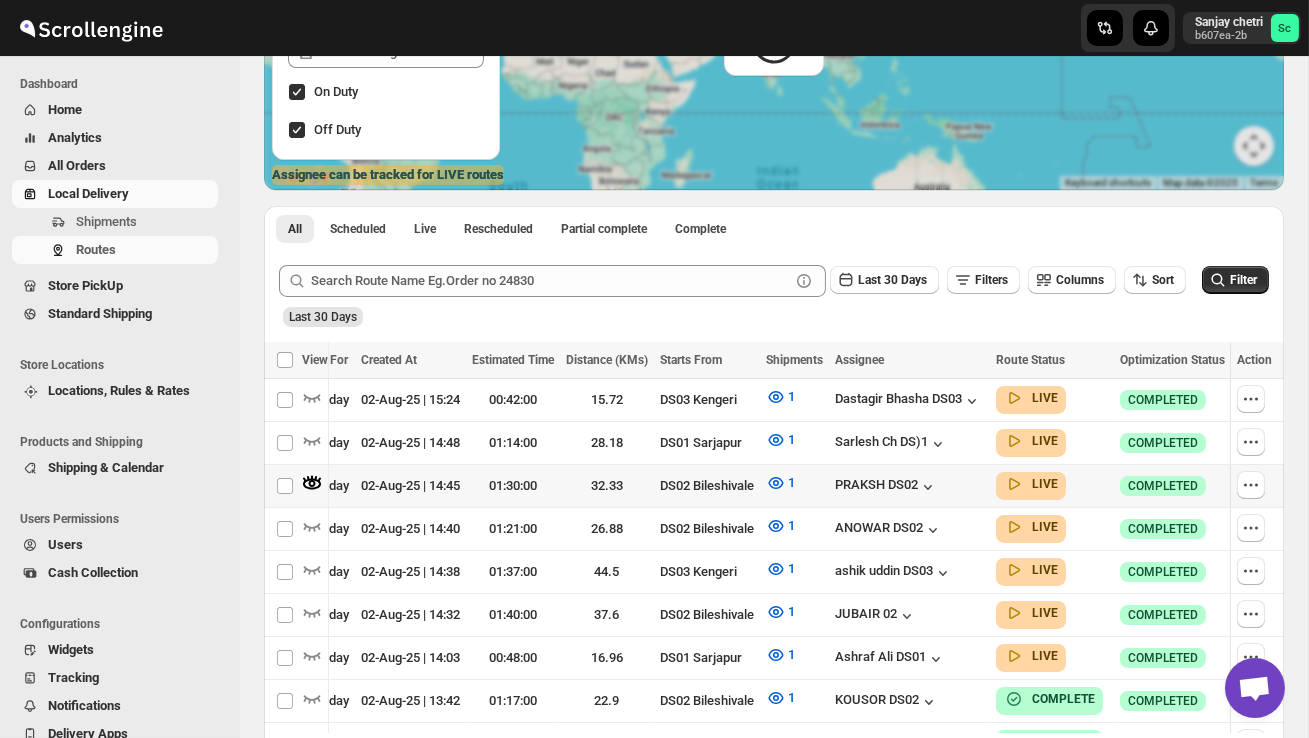 scroll, scrollTop: 0, scrollLeft: 1, axis: horizontal 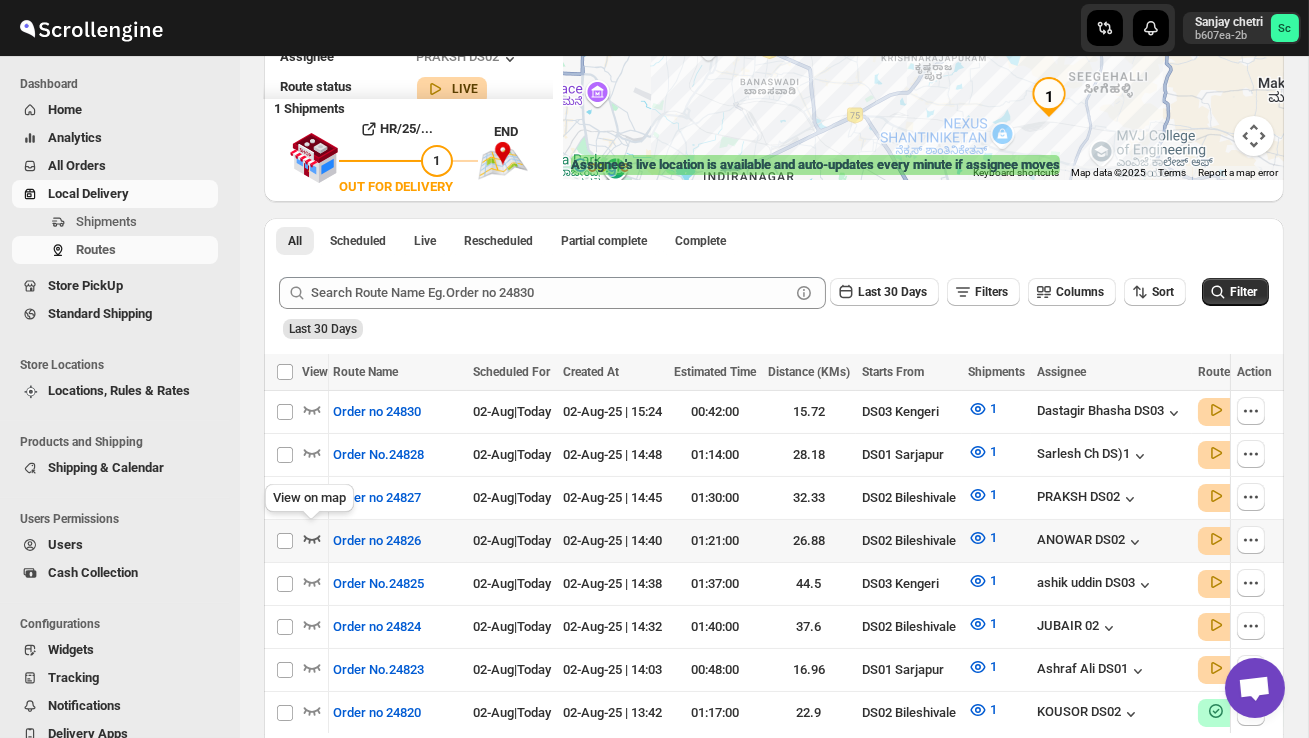 click 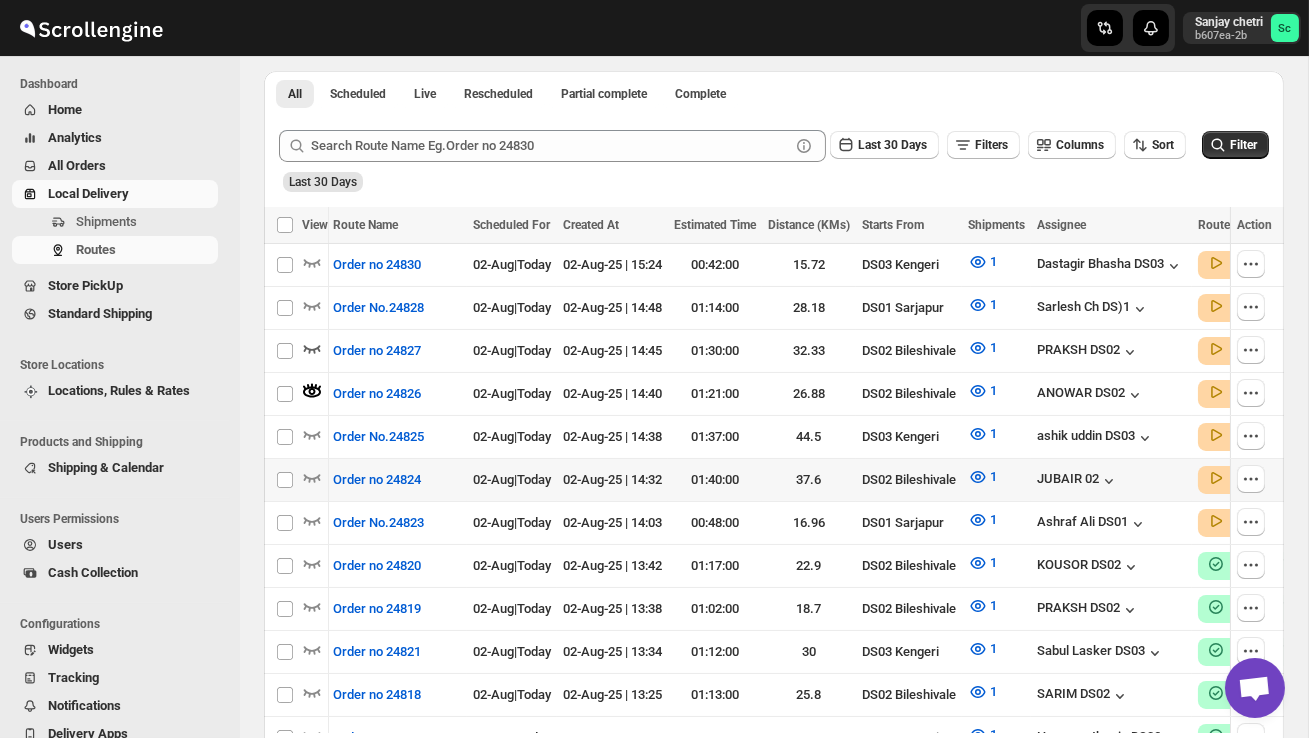 scroll, scrollTop: 471, scrollLeft: 0, axis: vertical 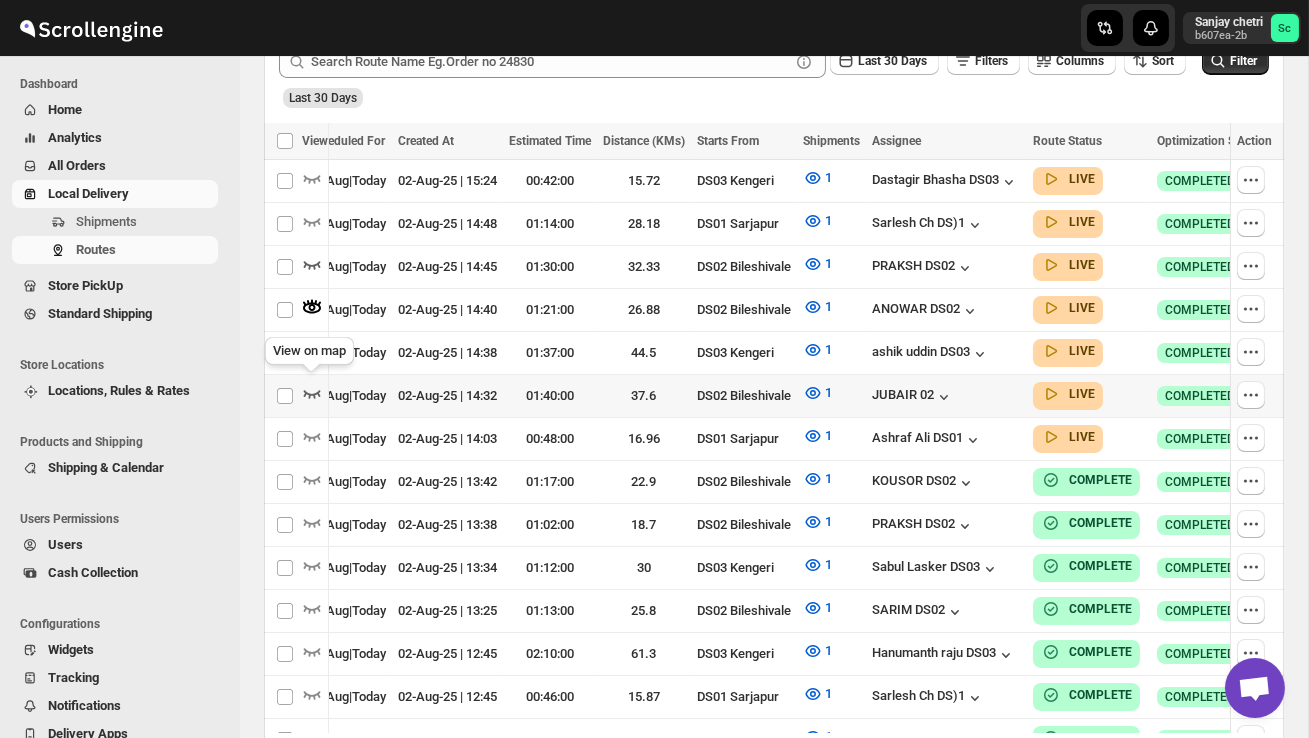click 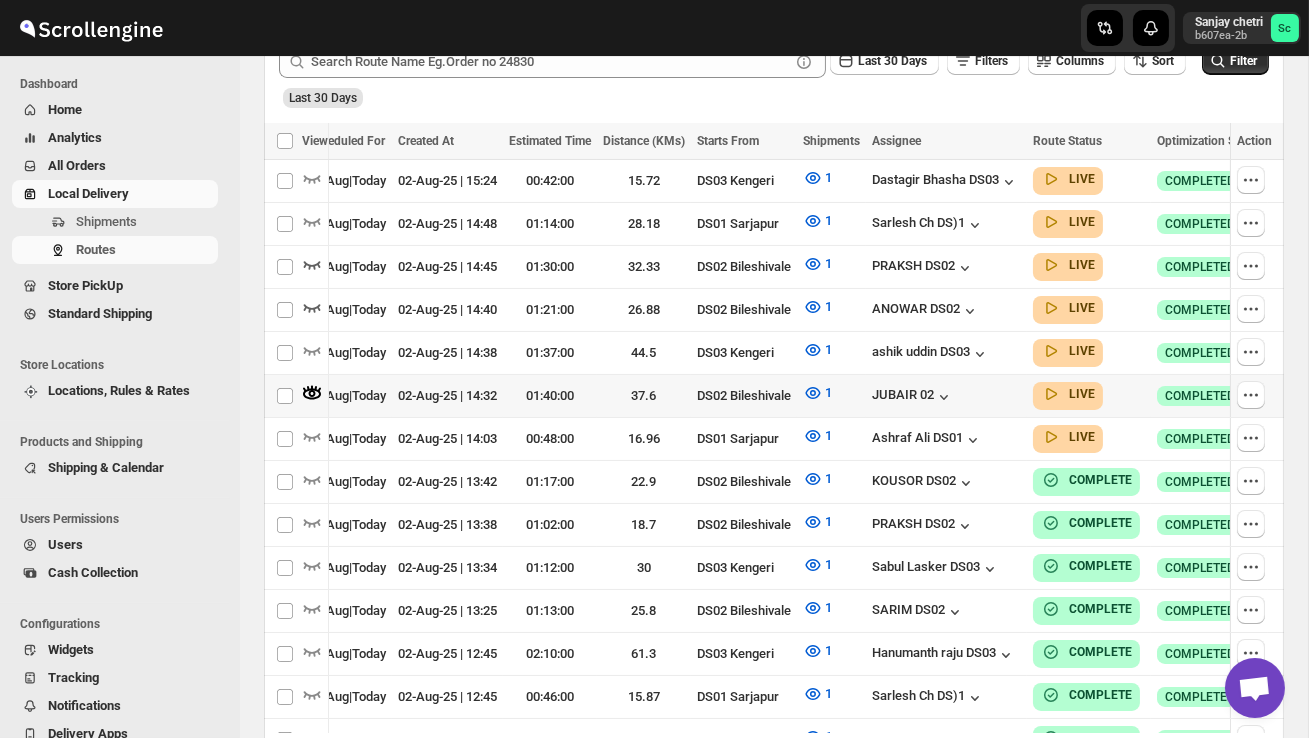 scroll, scrollTop: 0, scrollLeft: 1, axis: horizontal 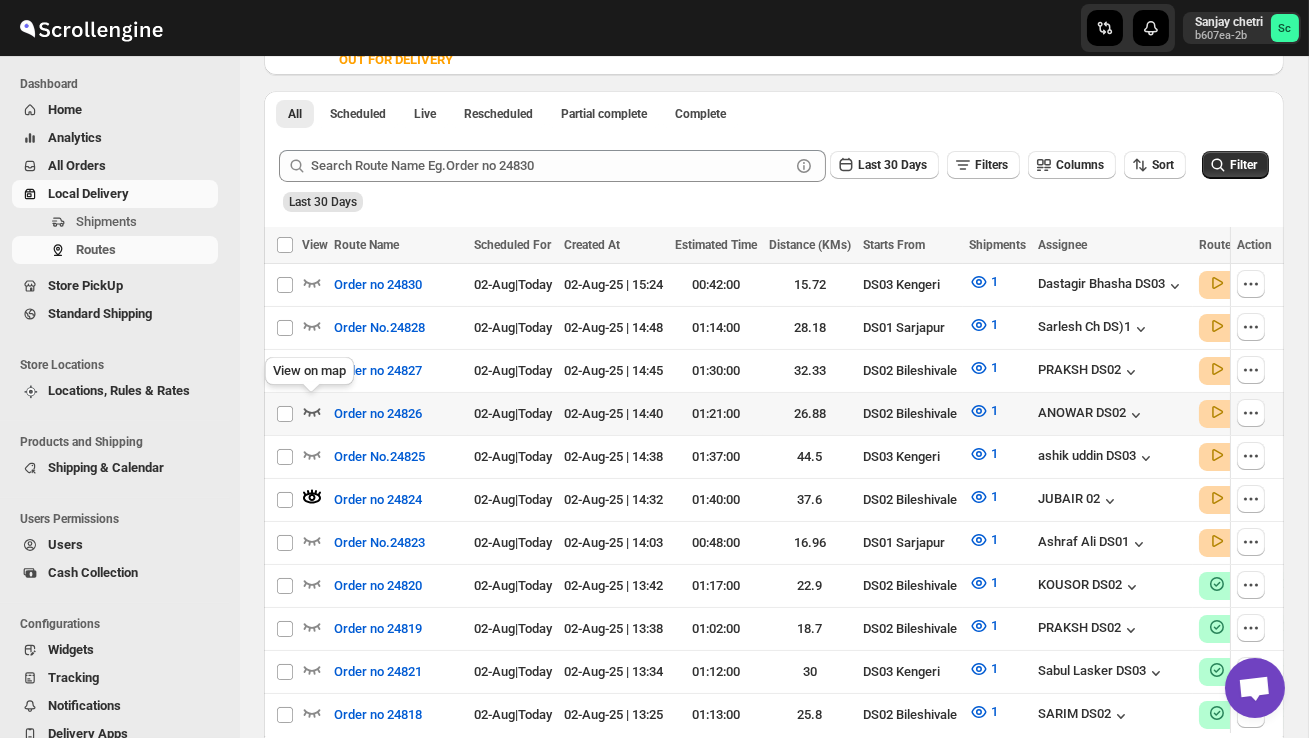 click 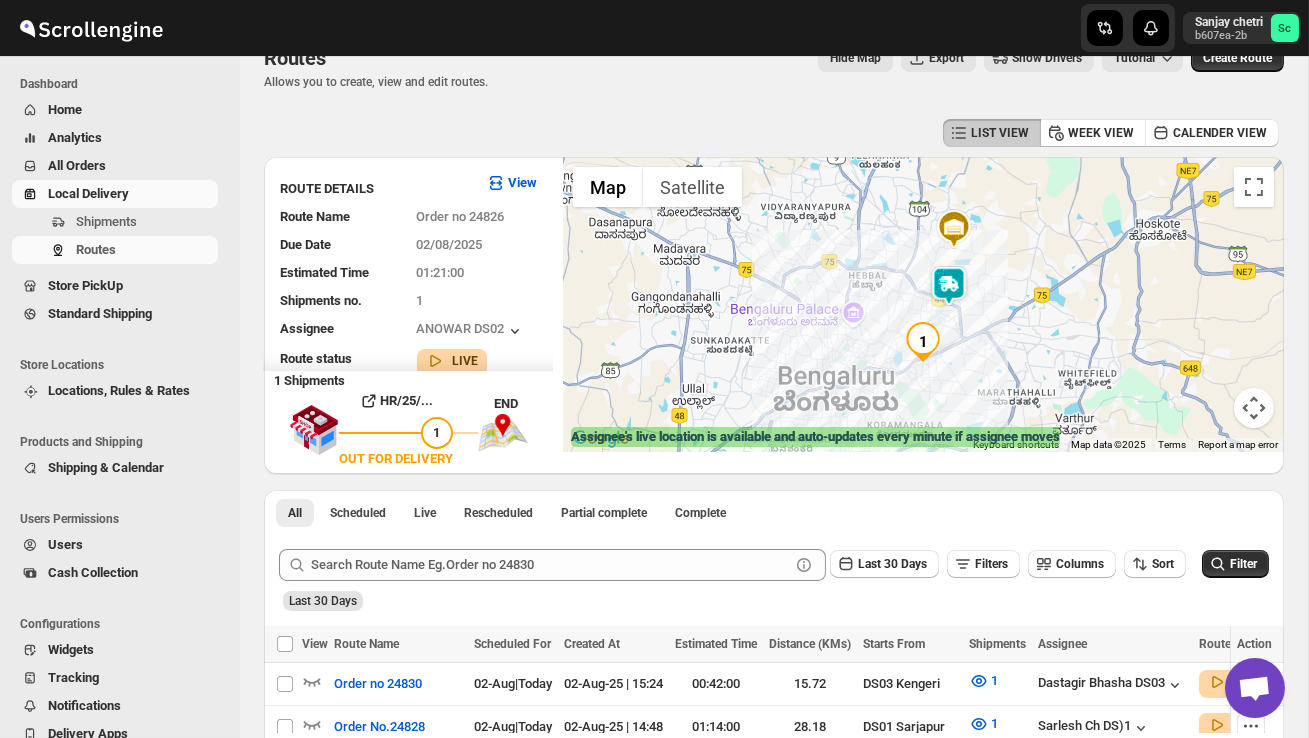 scroll, scrollTop: 42, scrollLeft: 0, axis: vertical 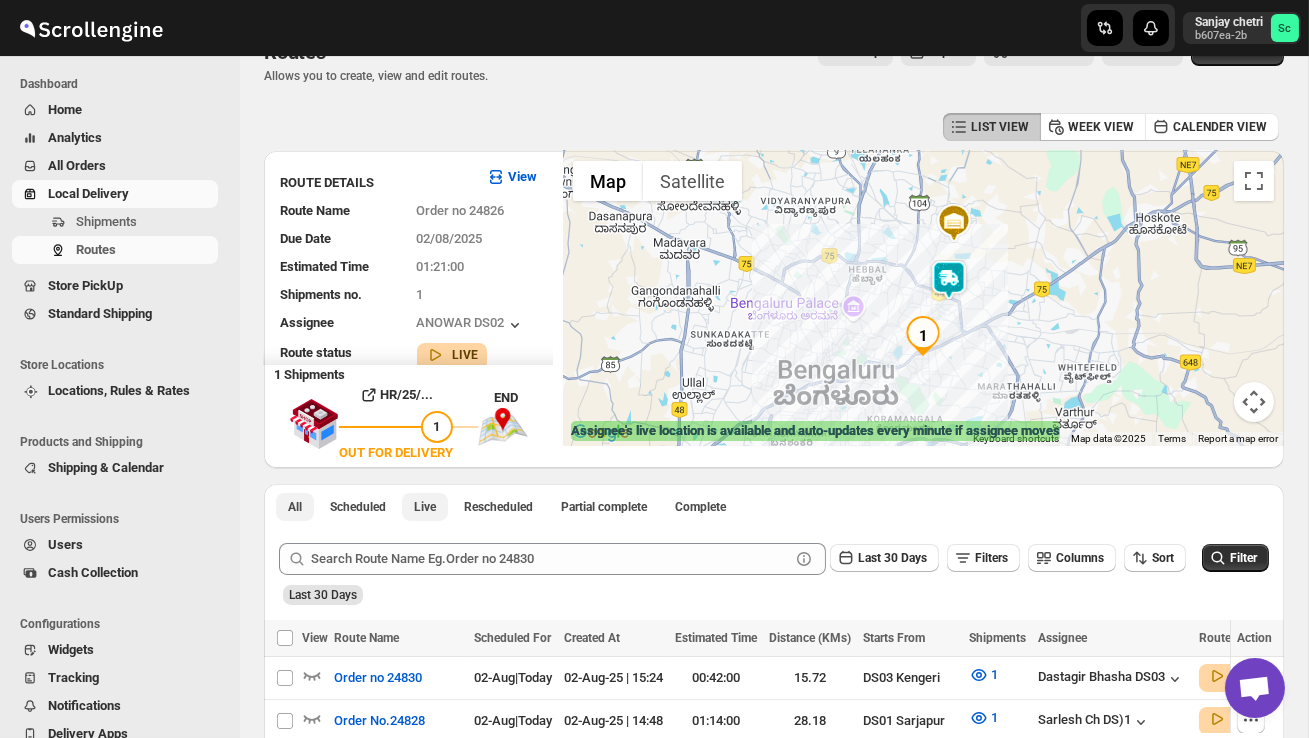 click on "Live" at bounding box center [425, 507] 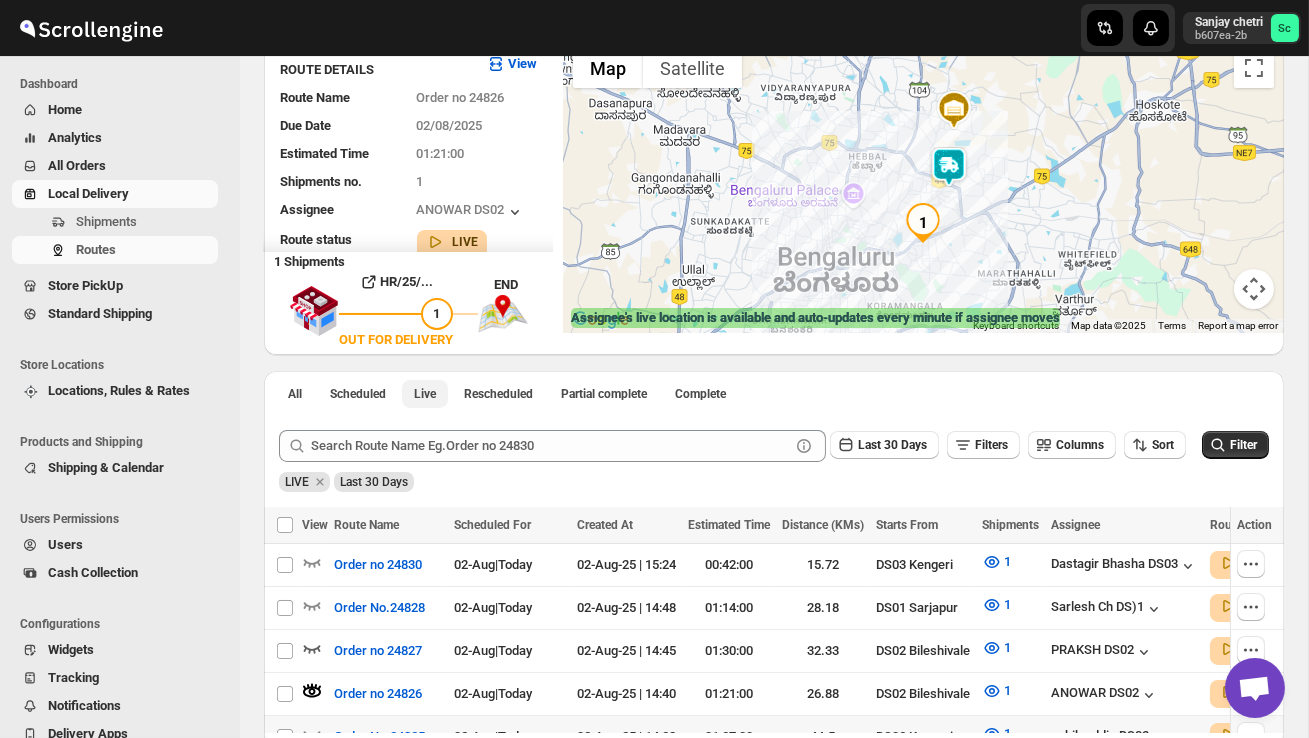 scroll, scrollTop: 543, scrollLeft: 0, axis: vertical 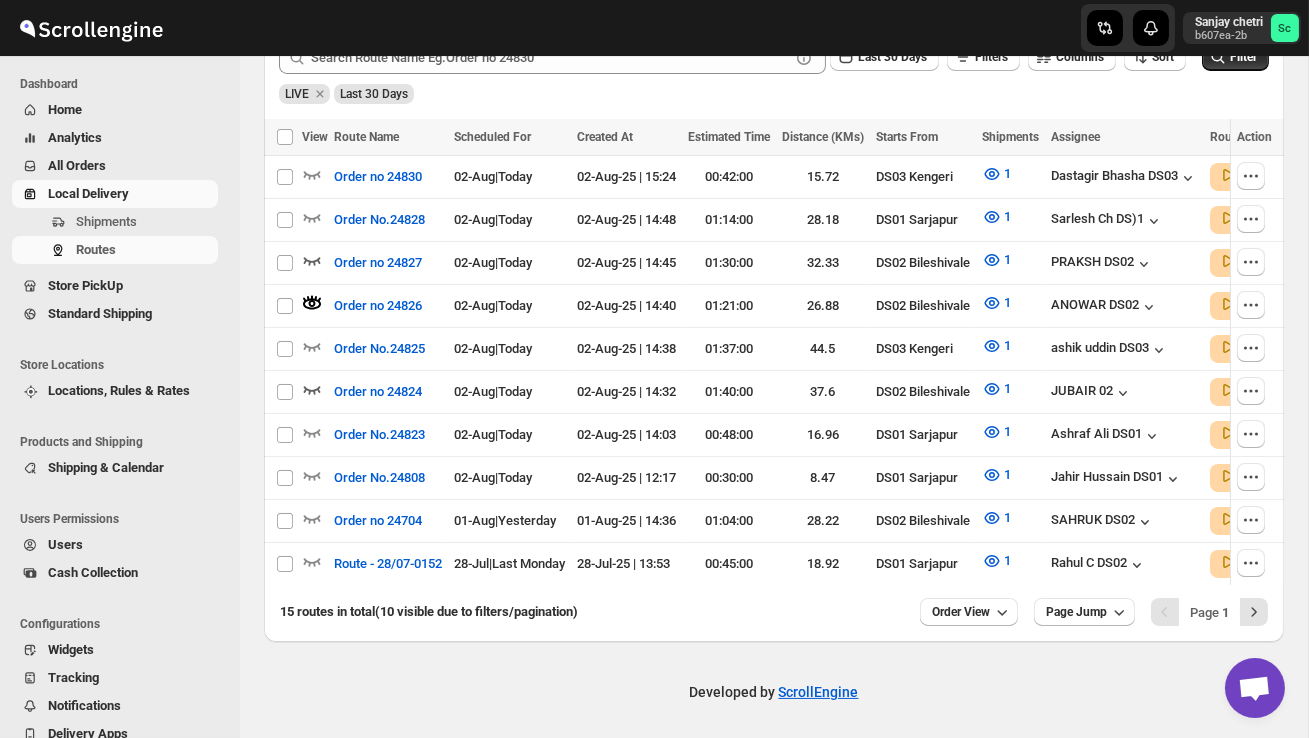click on "15       routes   in total  (10 visible due to filters/pagination) Order View Page Jump Page       1" at bounding box center [766, 604] 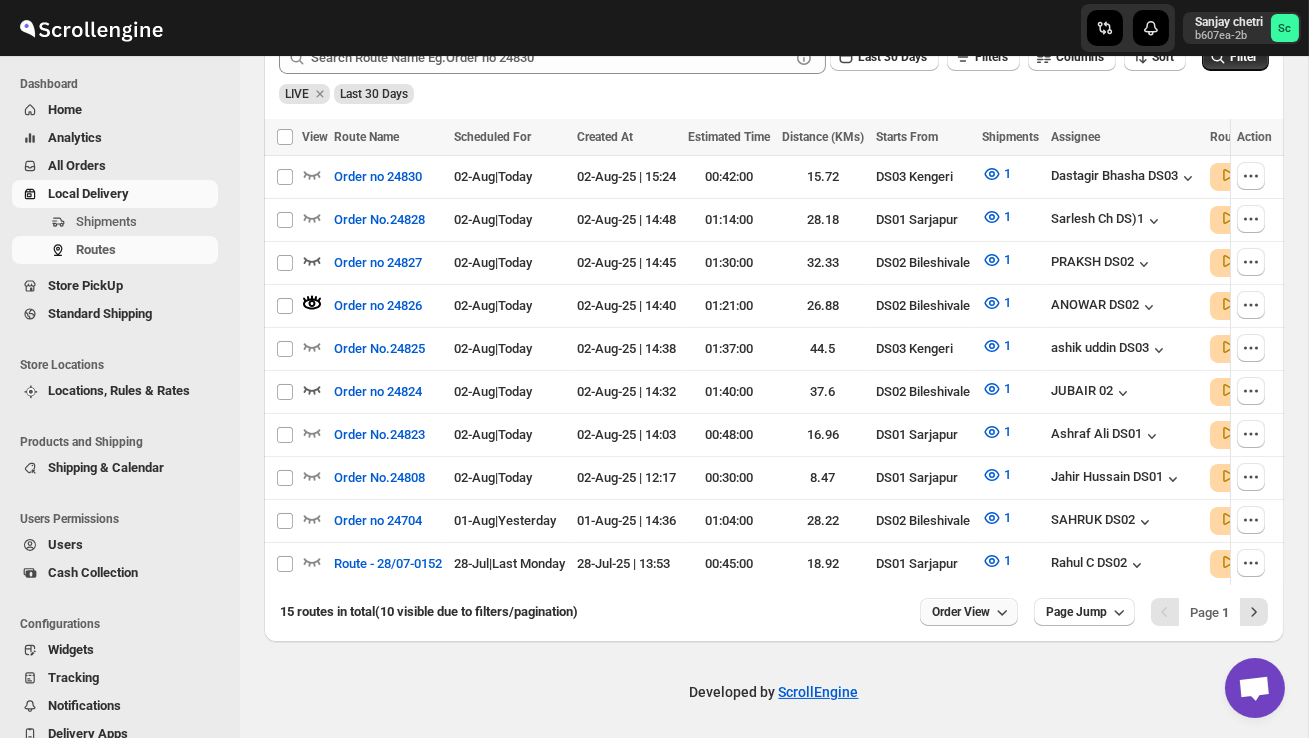 click 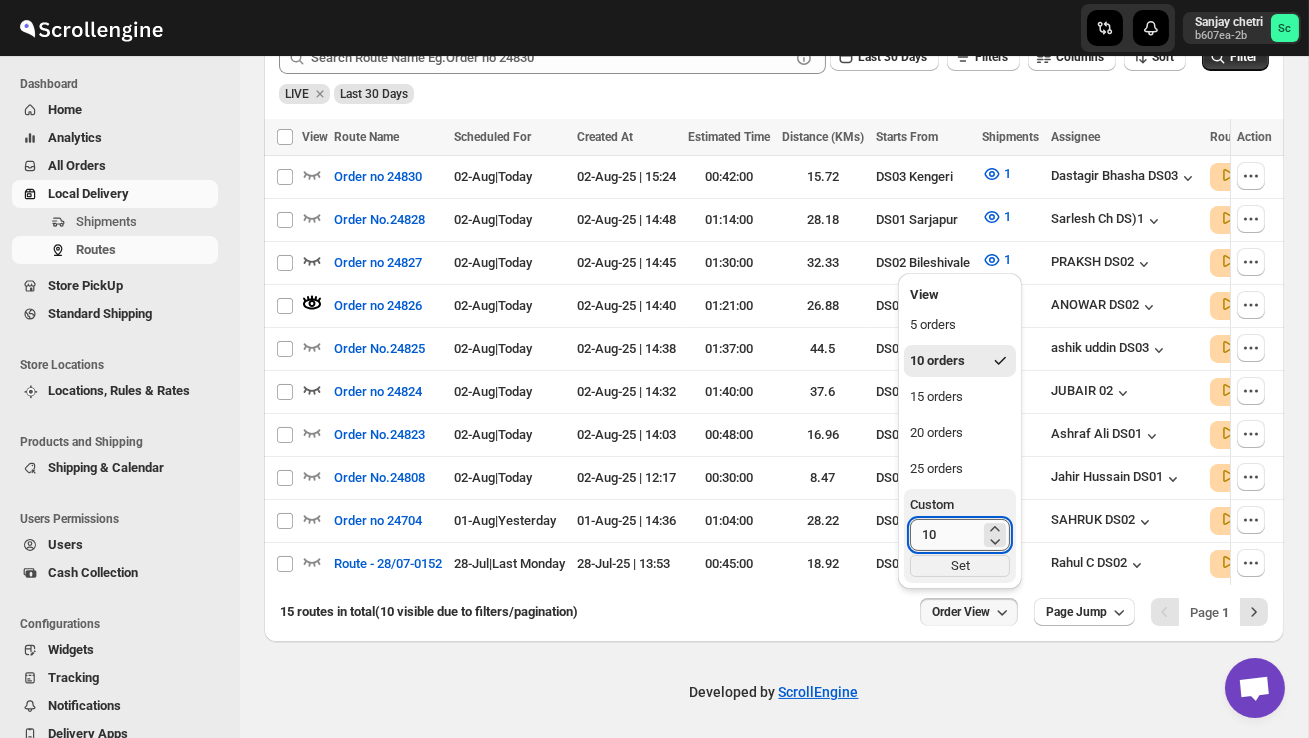 click on "10" at bounding box center (945, 535) 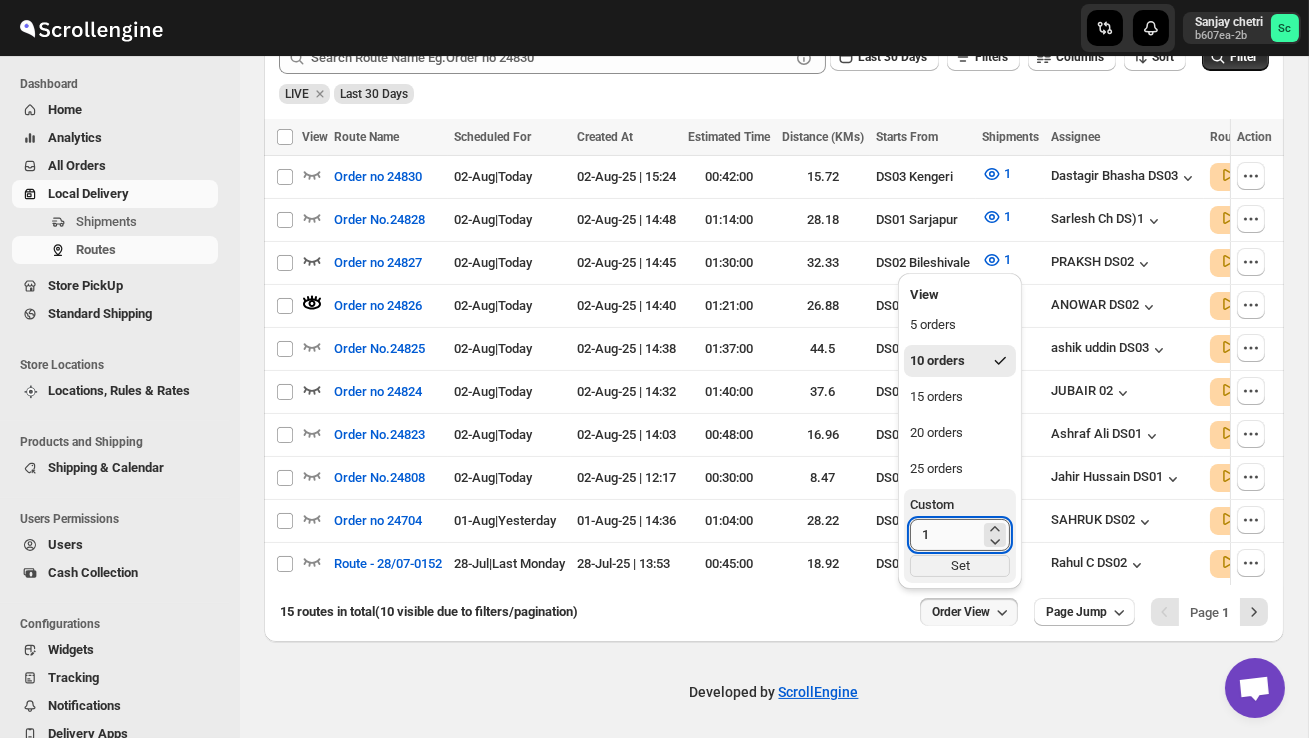 type on "1" 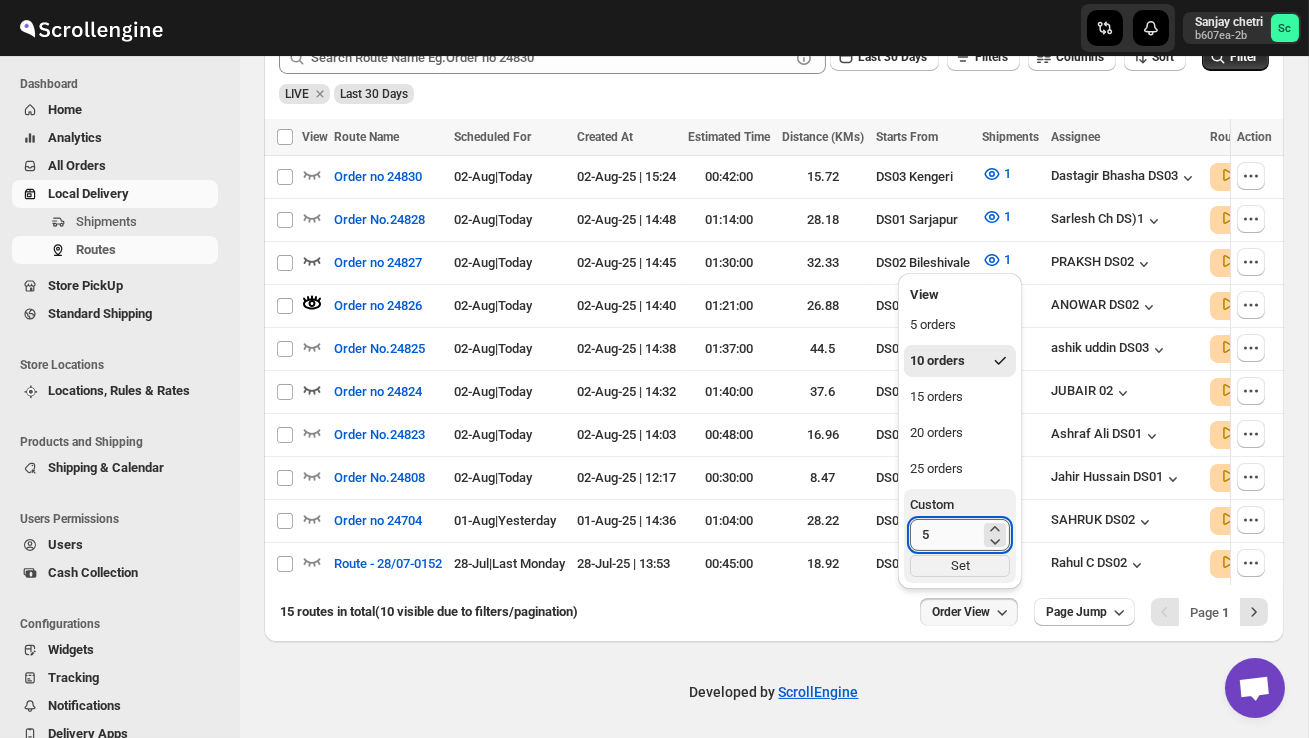 type on "5" 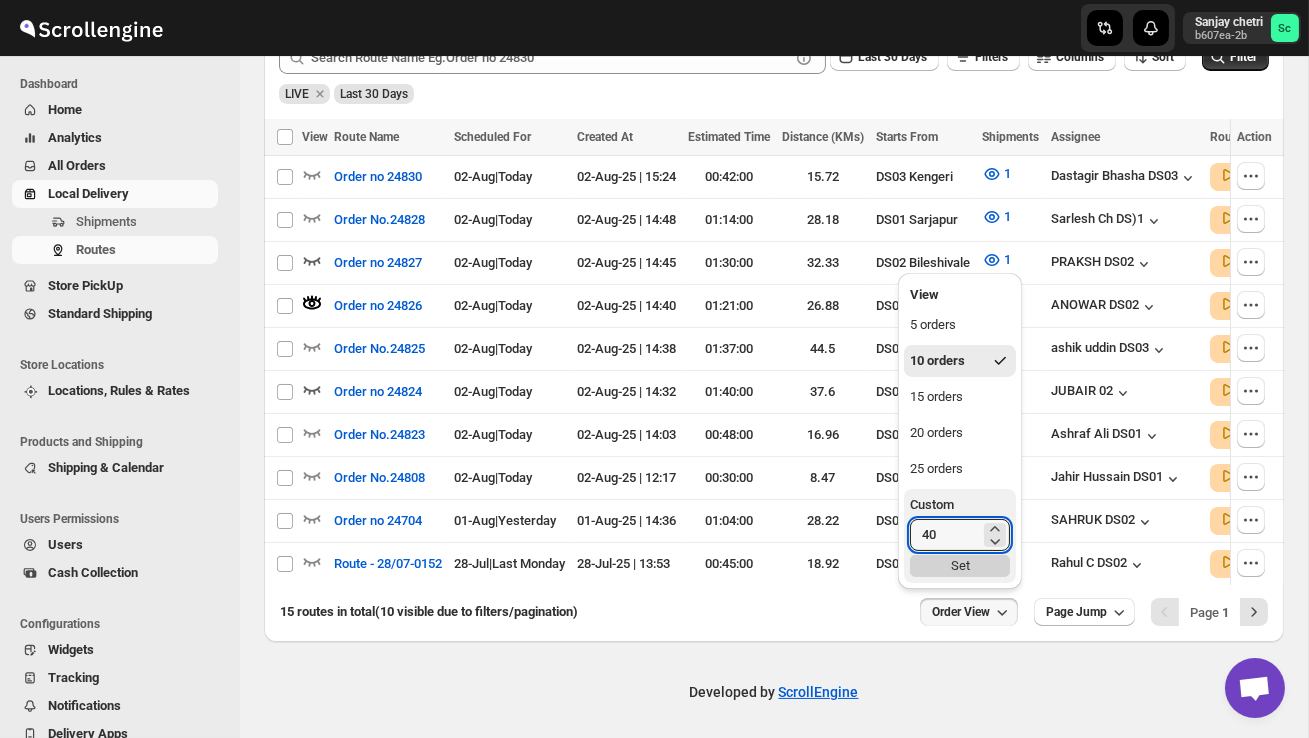 type on "40" 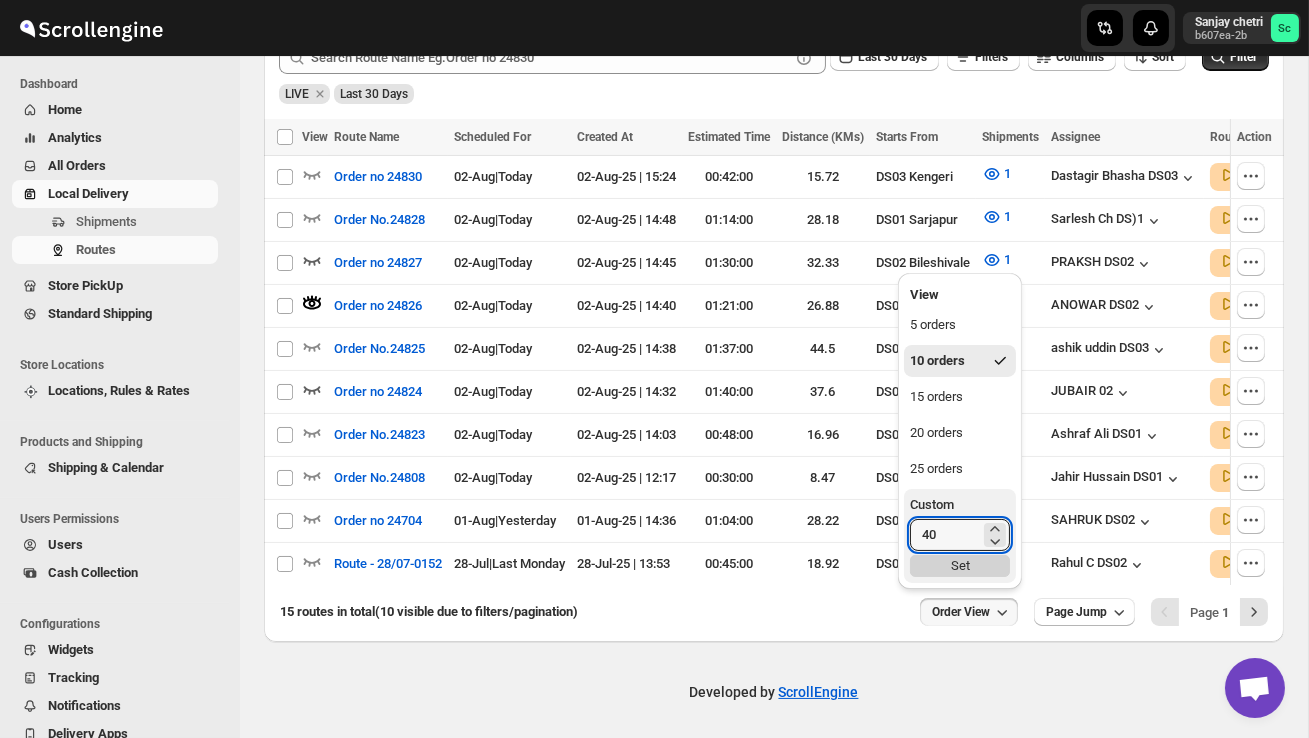 click on "Set" at bounding box center [960, 566] 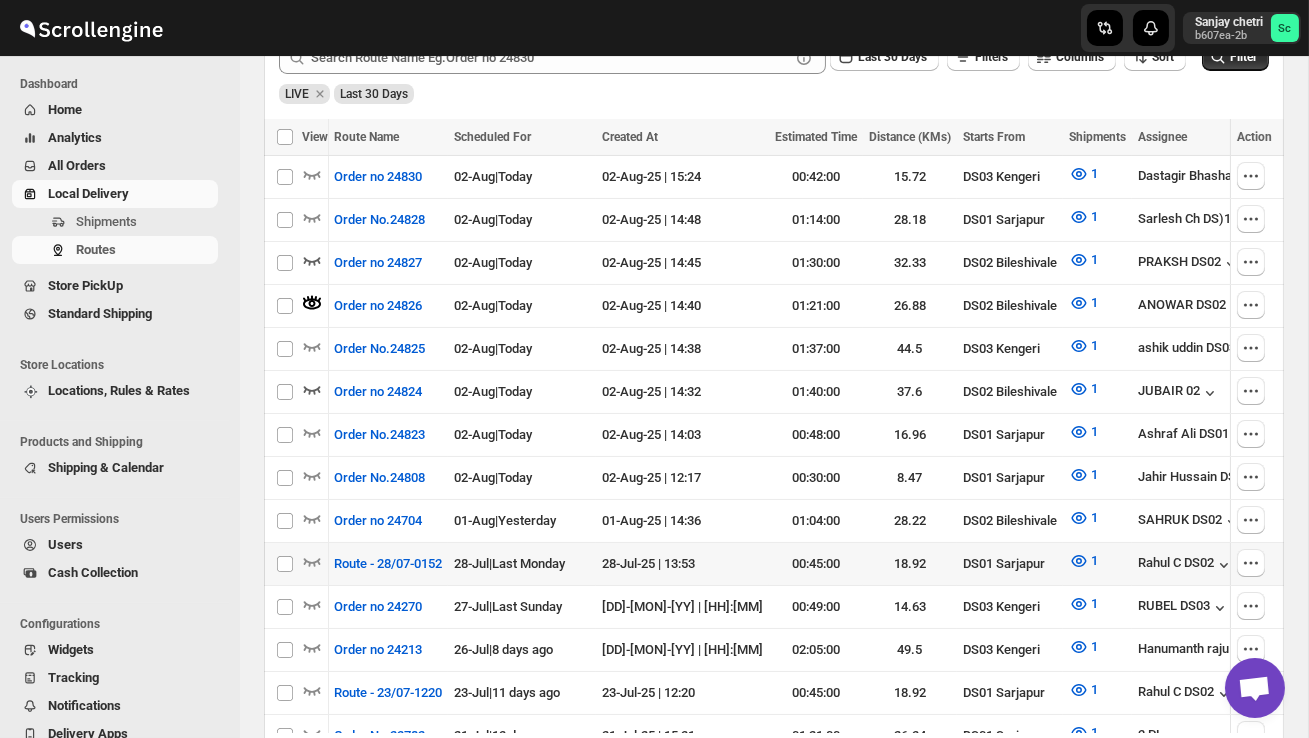scroll, scrollTop: 0, scrollLeft: 277, axis: horizontal 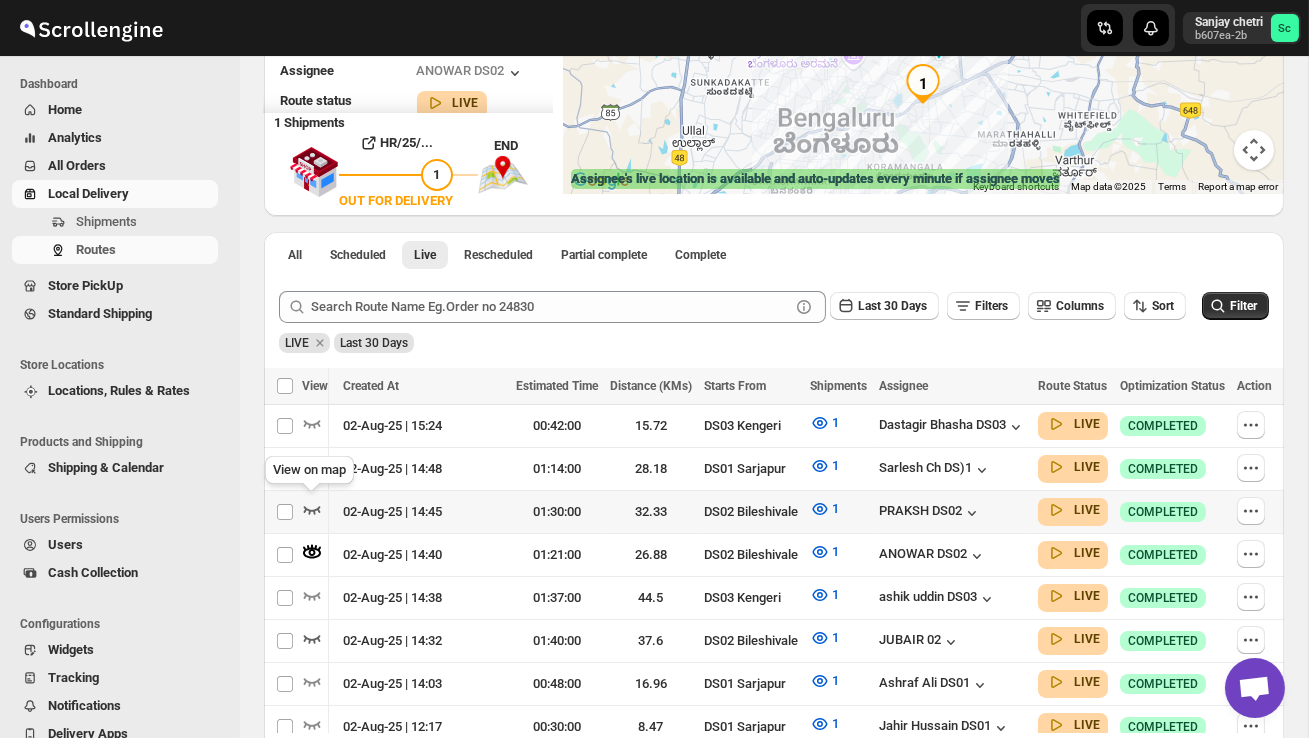click 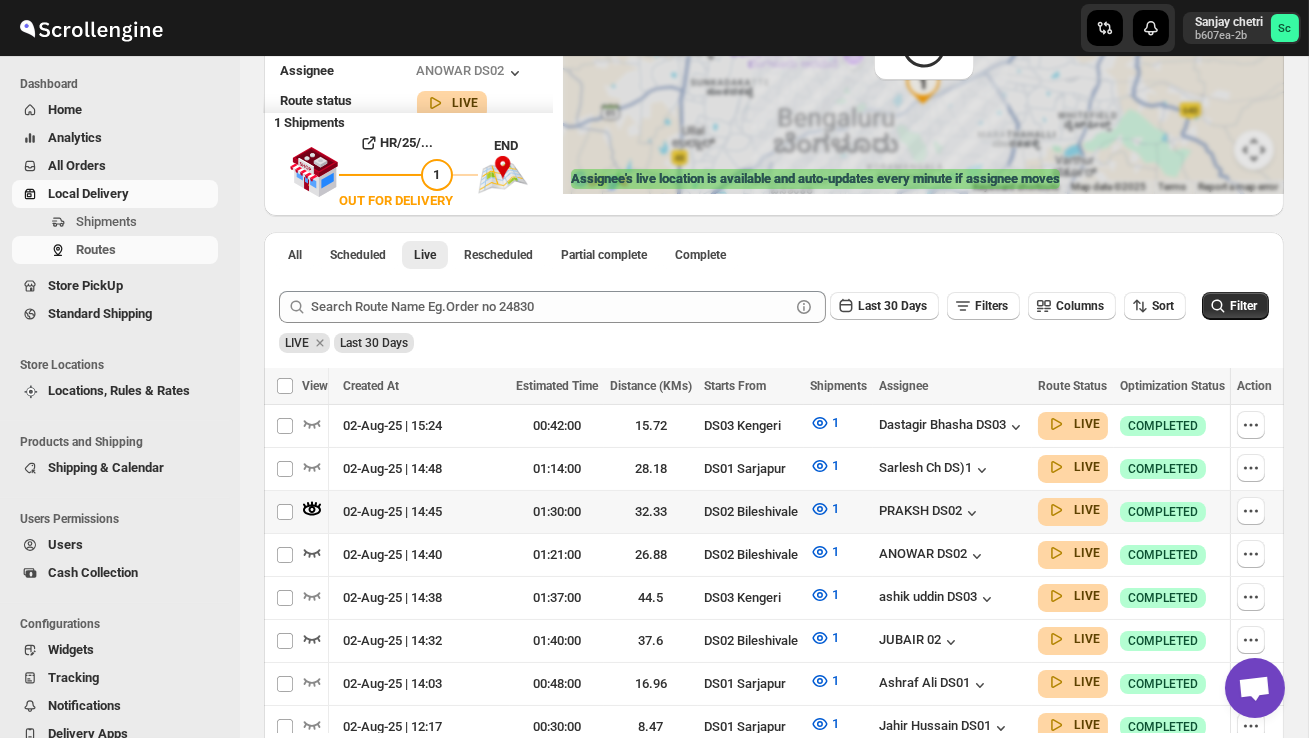 scroll, scrollTop: 0, scrollLeft: 1, axis: horizontal 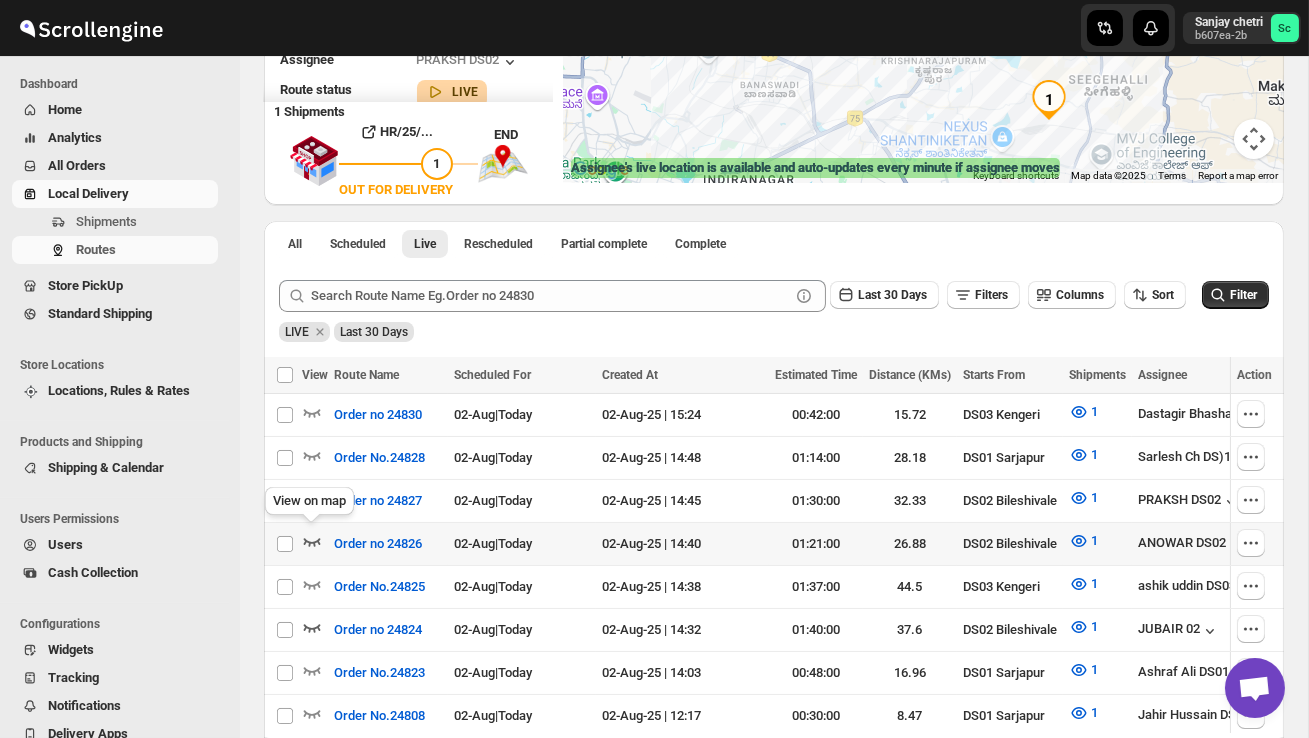 click 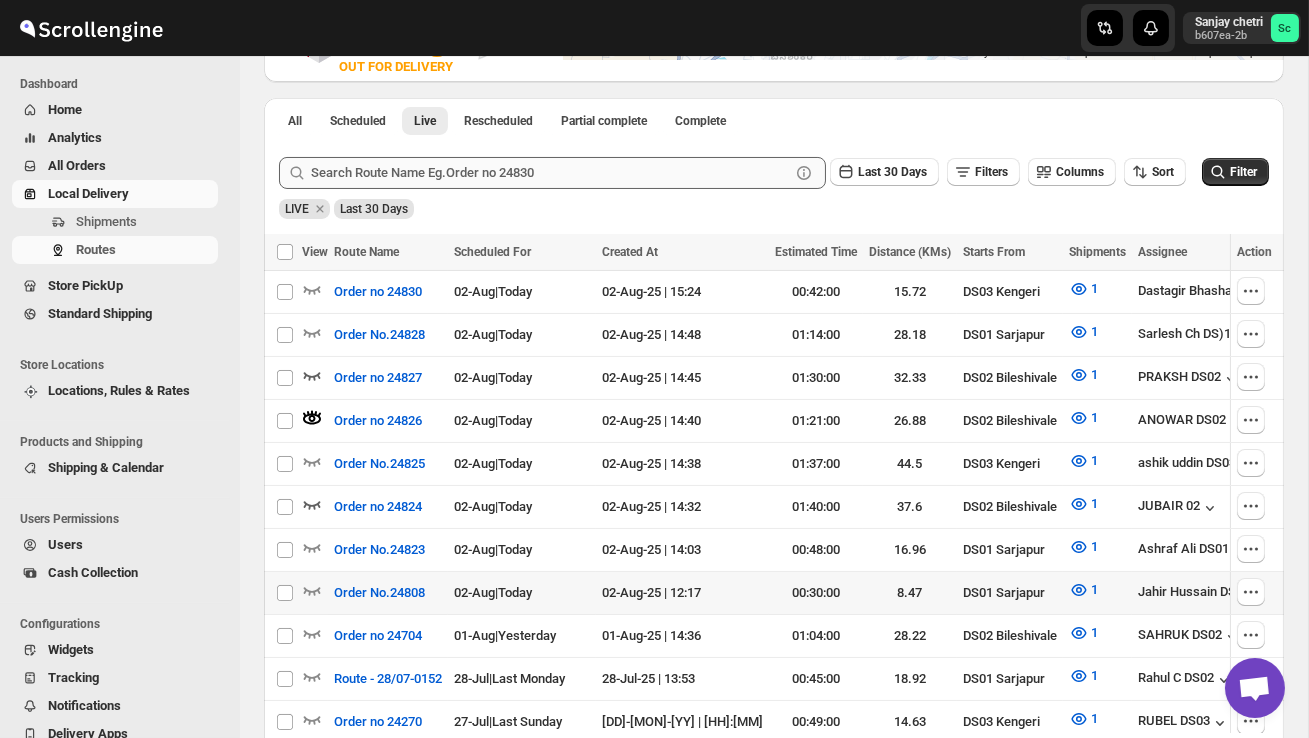scroll, scrollTop: 440, scrollLeft: 0, axis: vertical 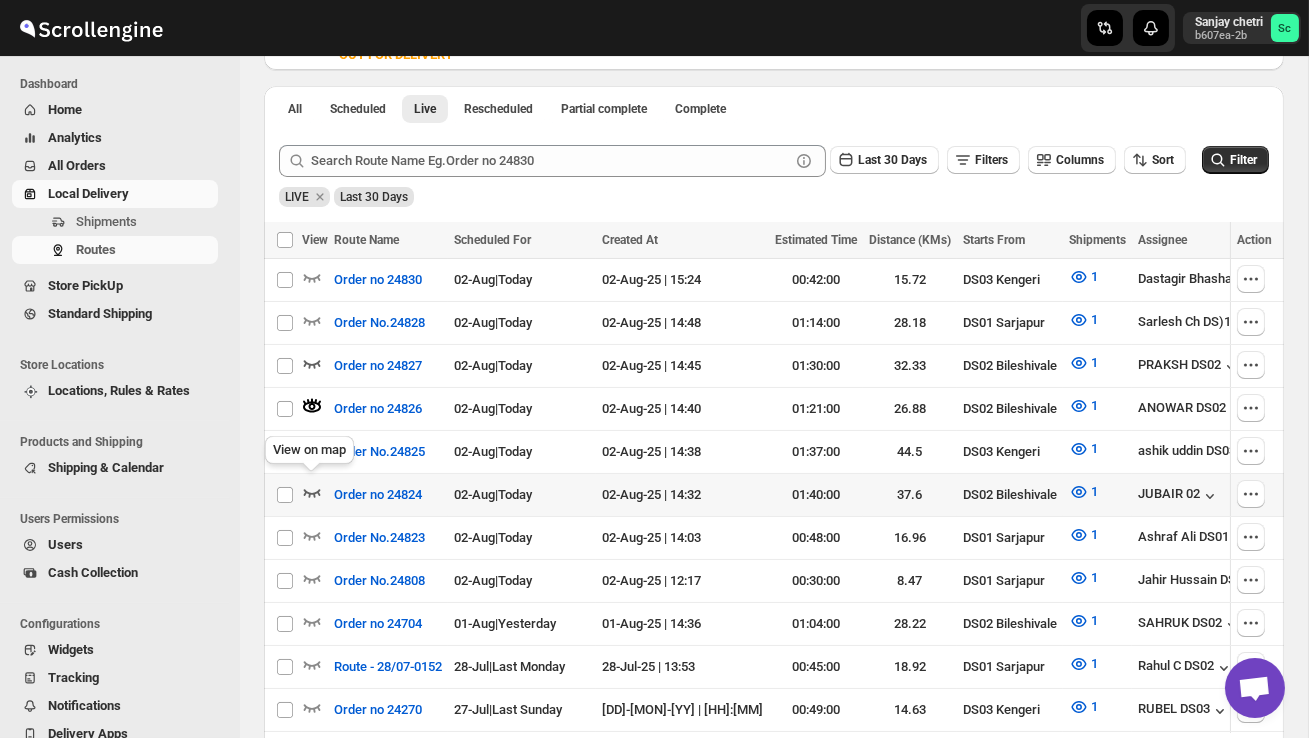 click 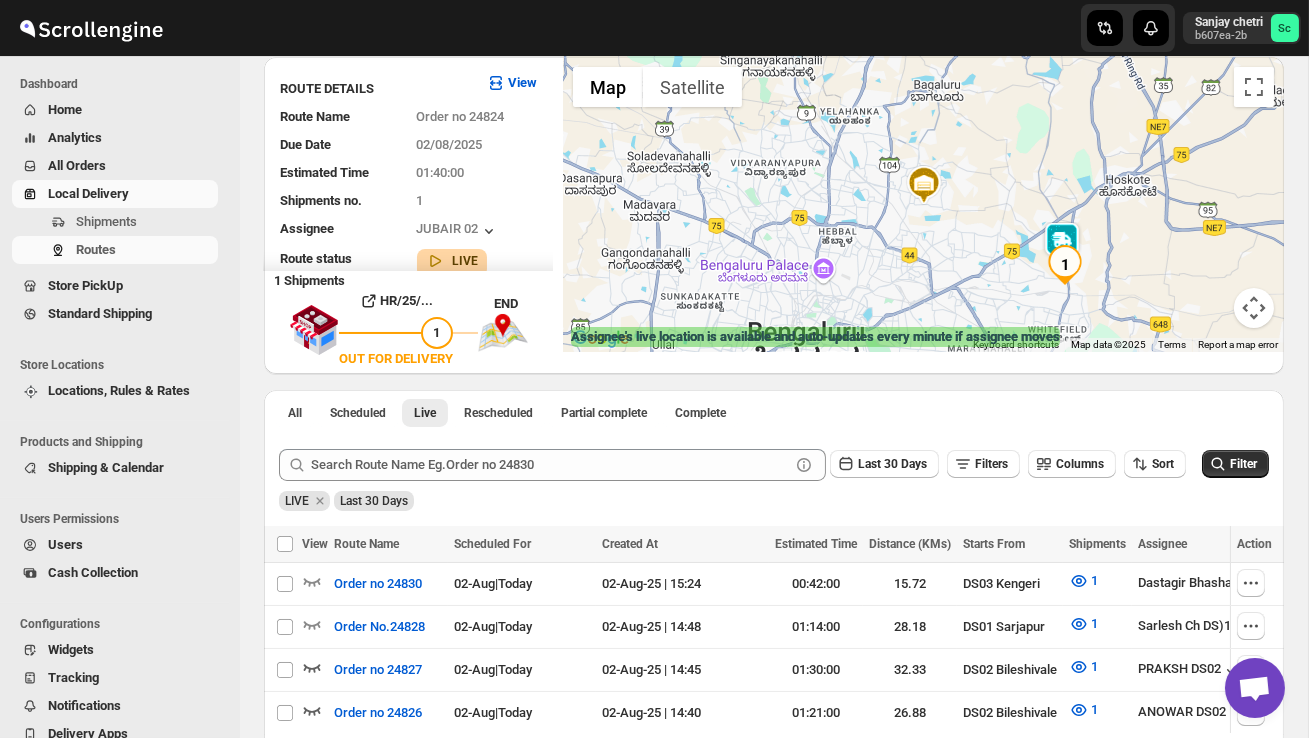 scroll, scrollTop: 0, scrollLeft: 0, axis: both 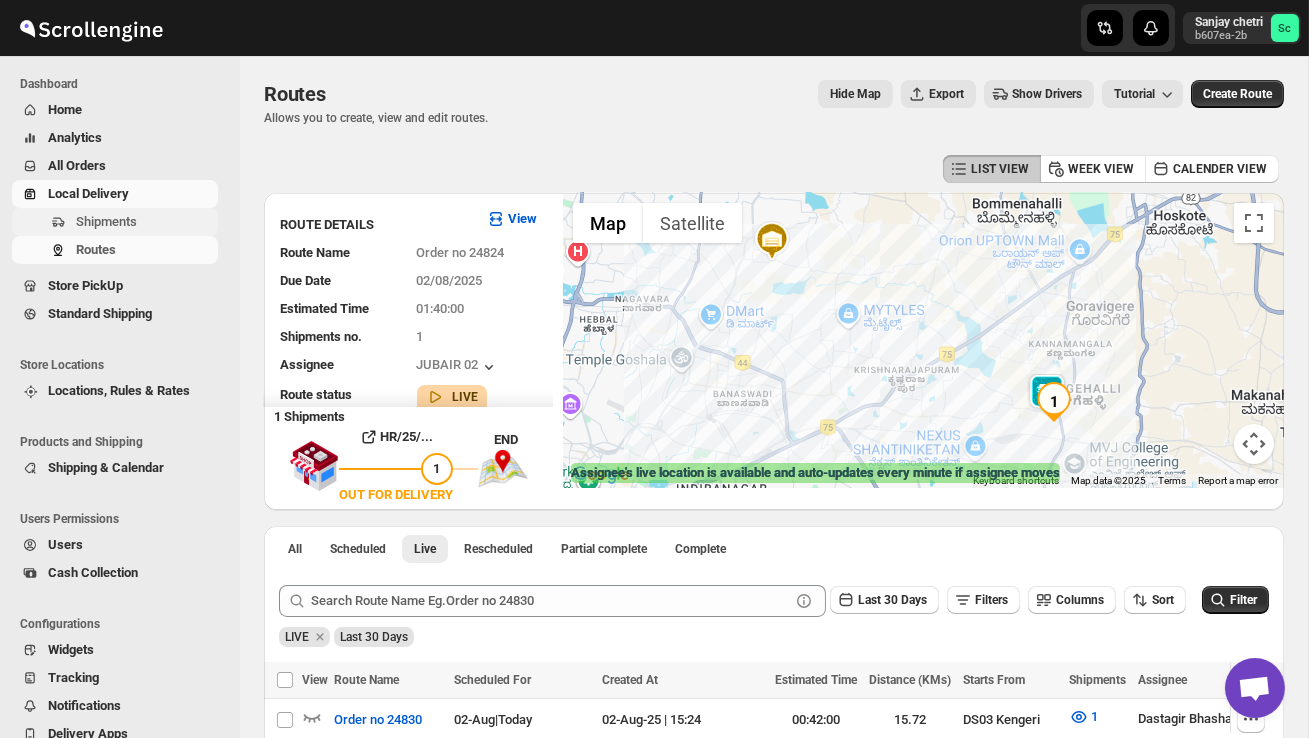 click on "Shipments" at bounding box center (106, 221) 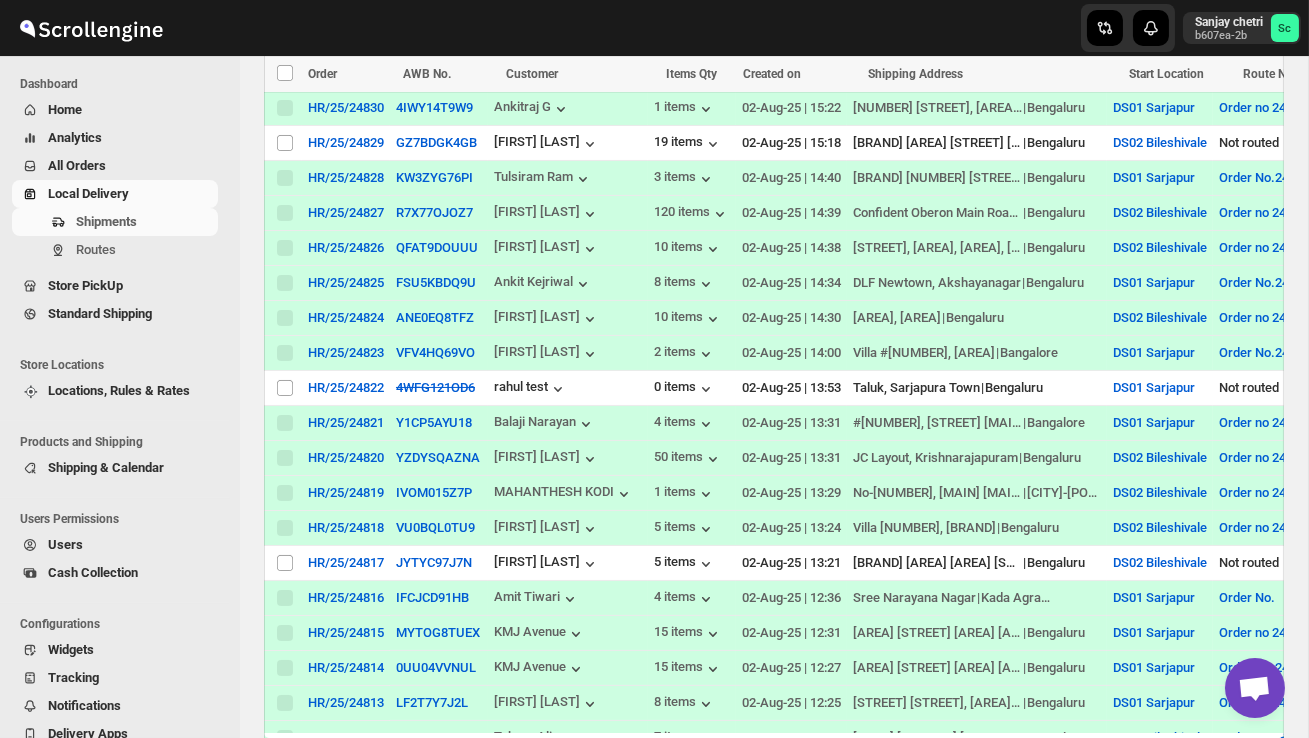 scroll, scrollTop: 576, scrollLeft: 0, axis: vertical 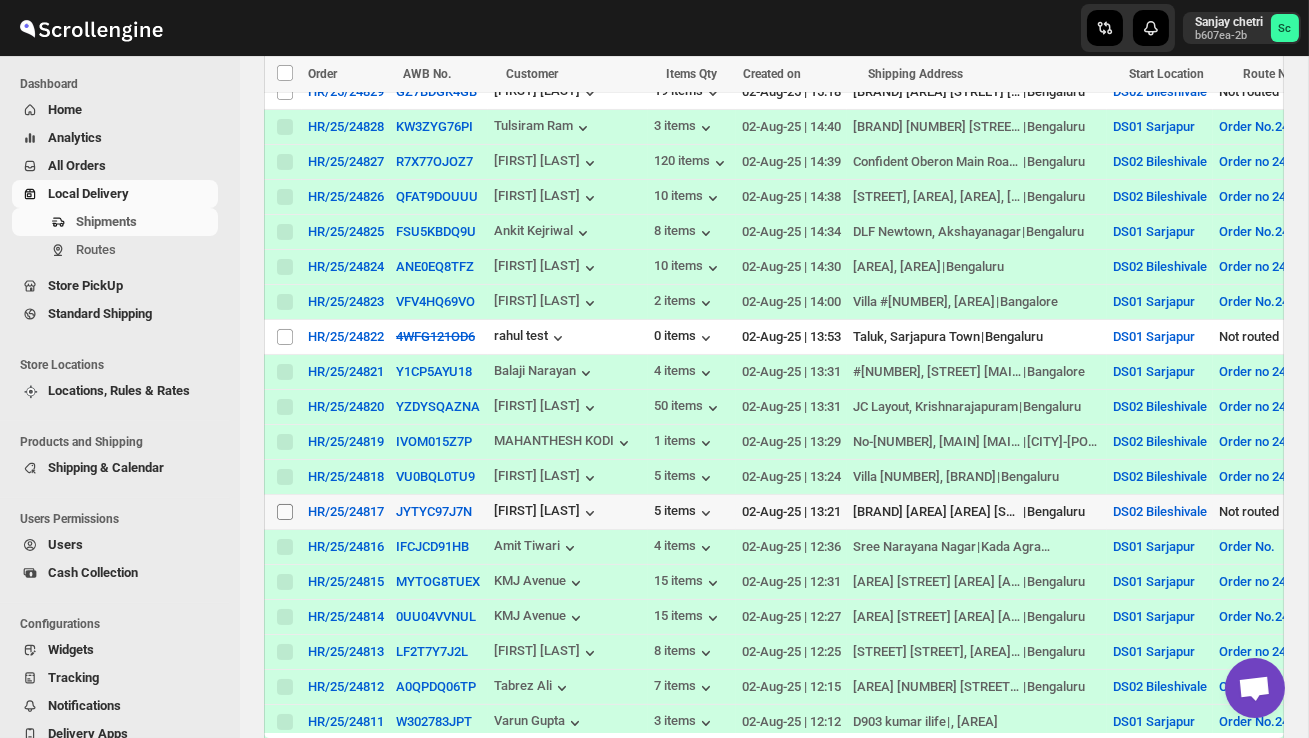 click on "Select shipment" at bounding box center [285, 512] 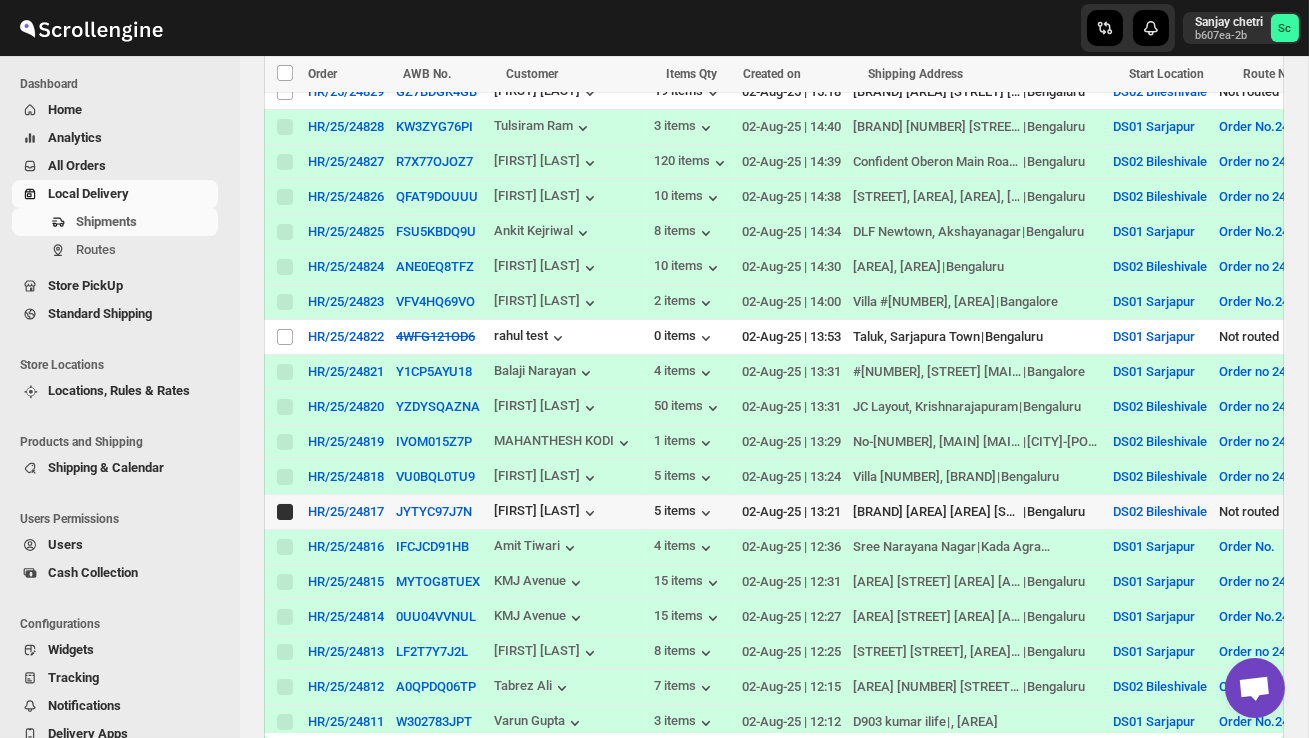 checkbox on "true" 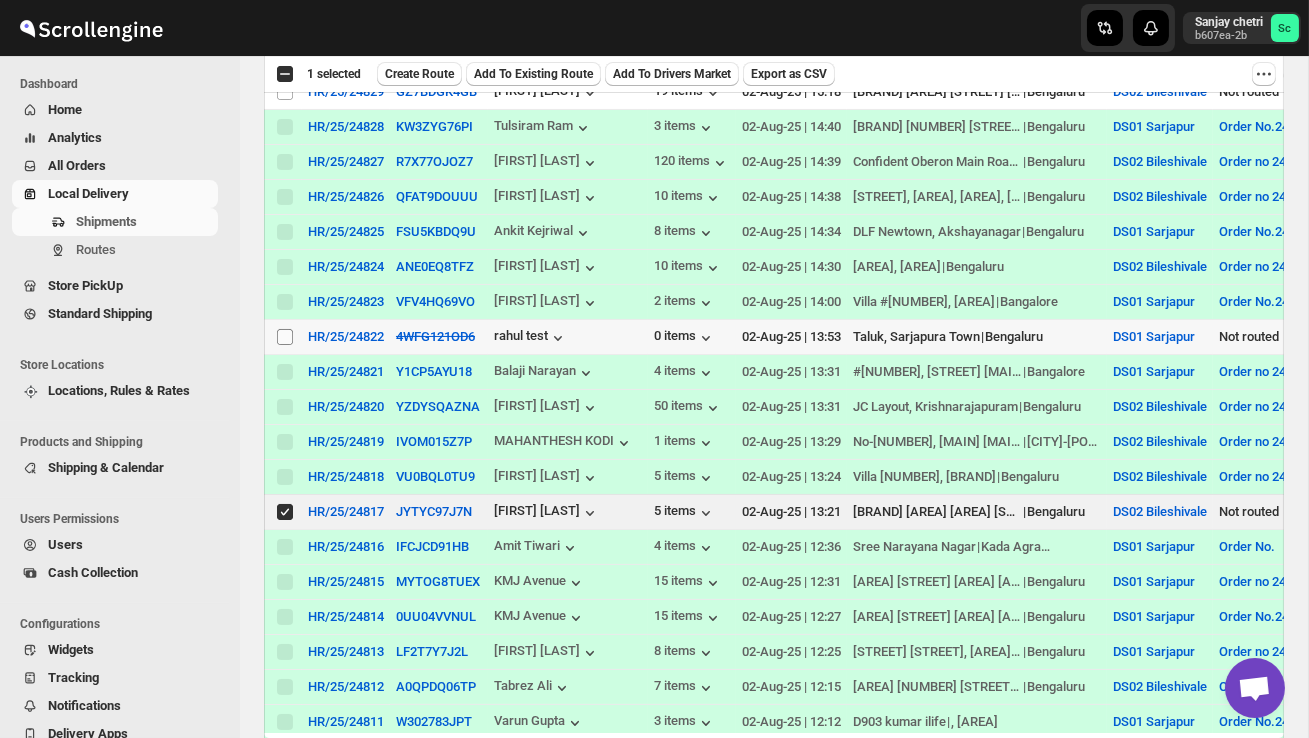 click on "Select shipment" at bounding box center [285, 337] 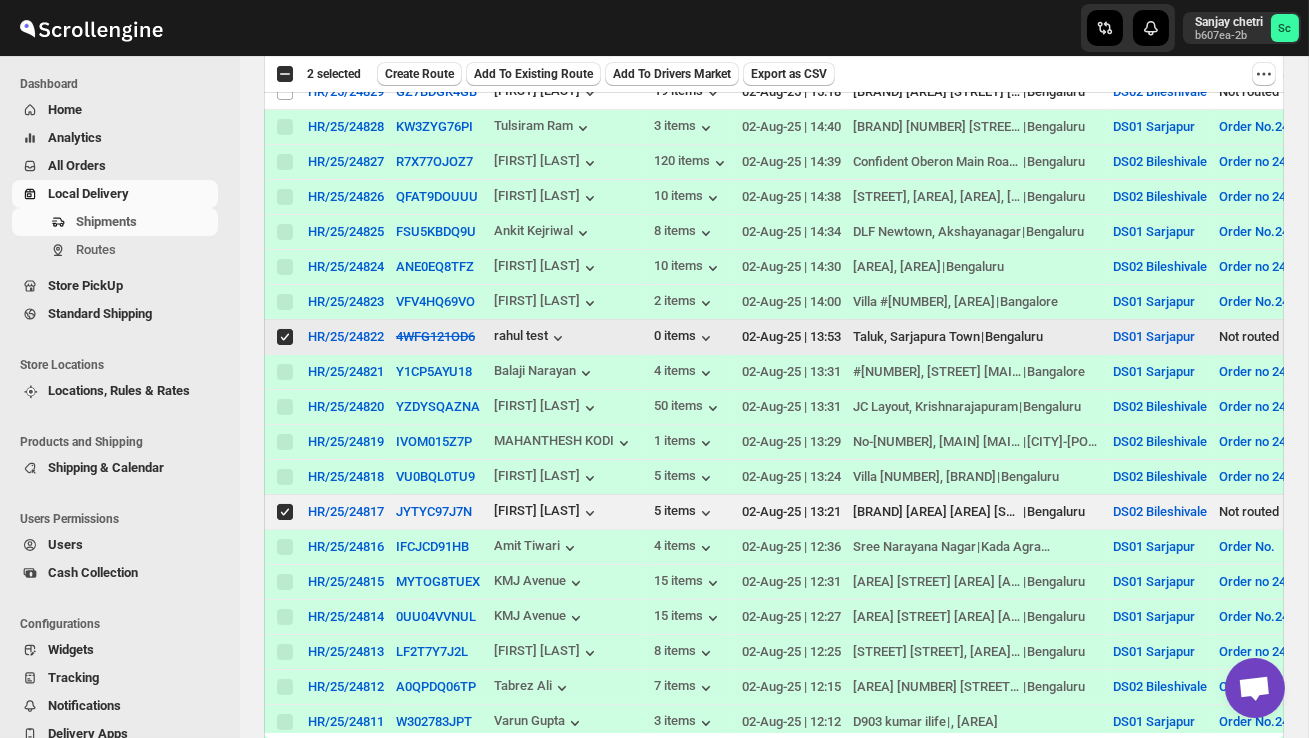 click on "Select shipment" at bounding box center (285, 337) 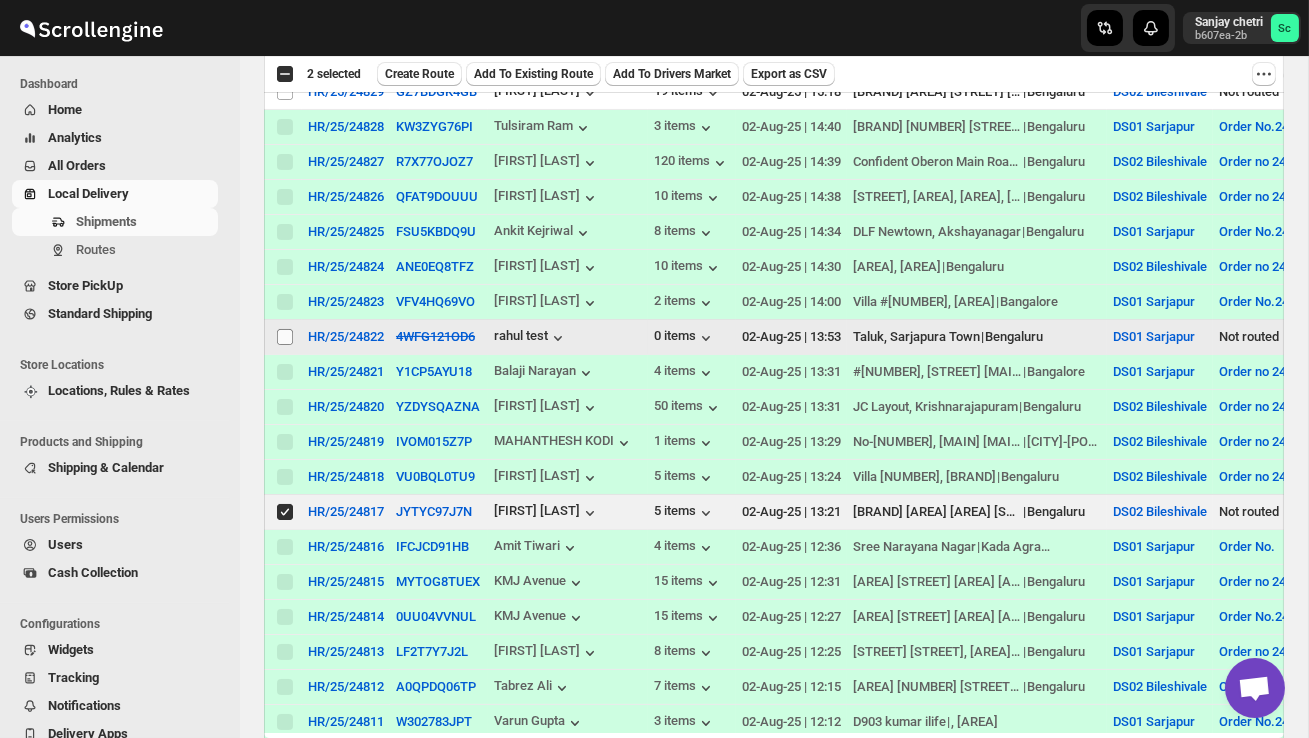 checkbox on "false" 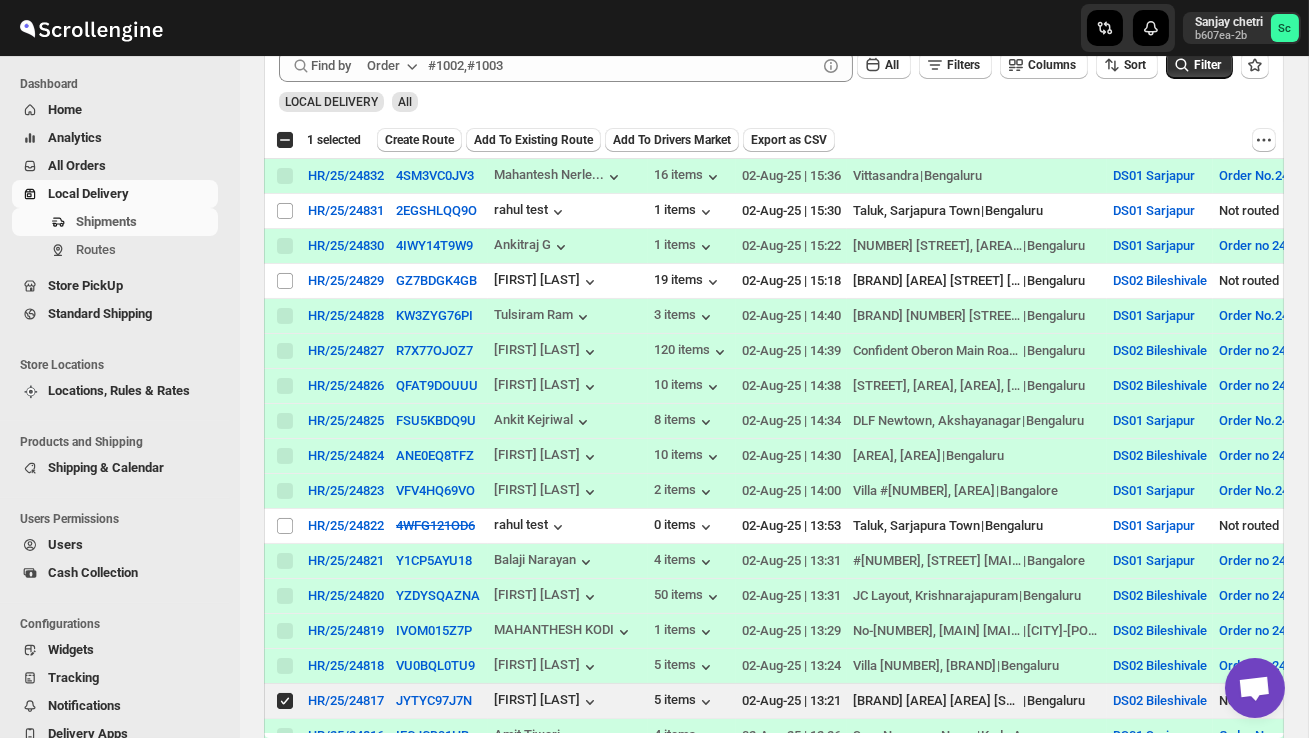 scroll, scrollTop: 386, scrollLeft: 0, axis: vertical 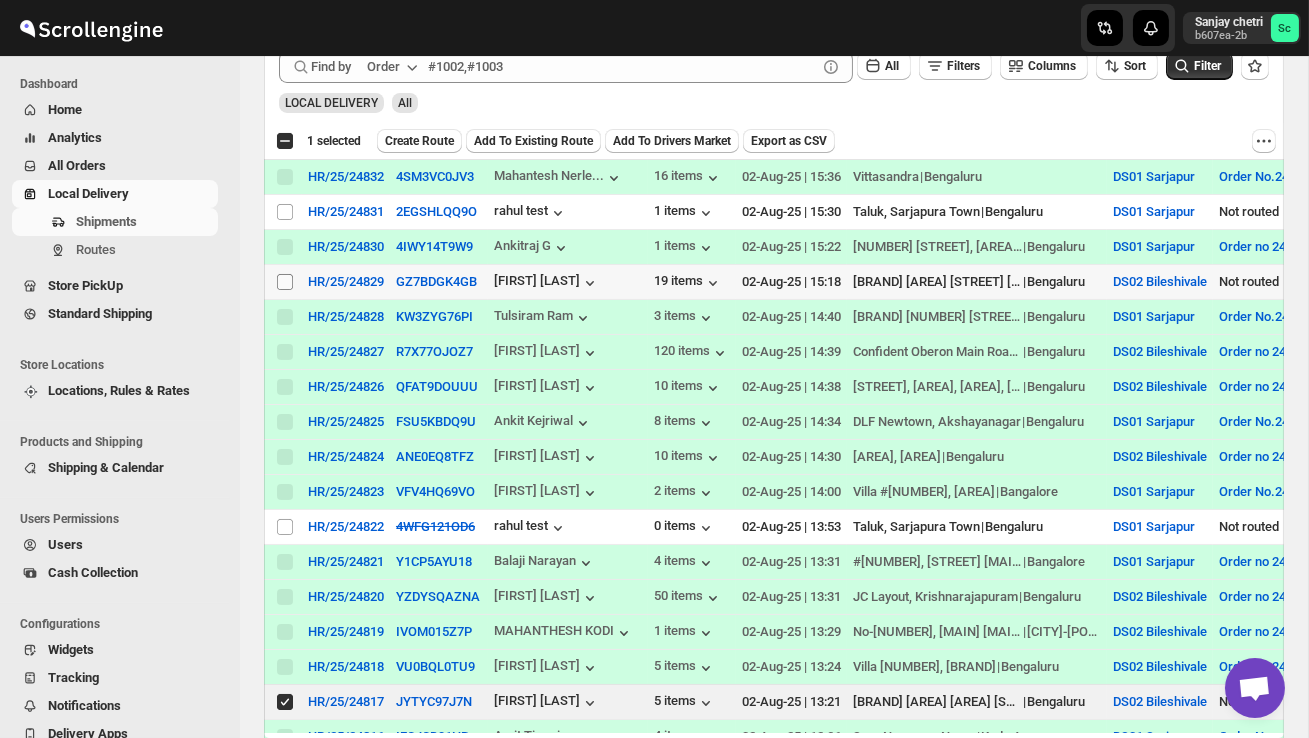 click on "Select shipment" at bounding box center (285, 282) 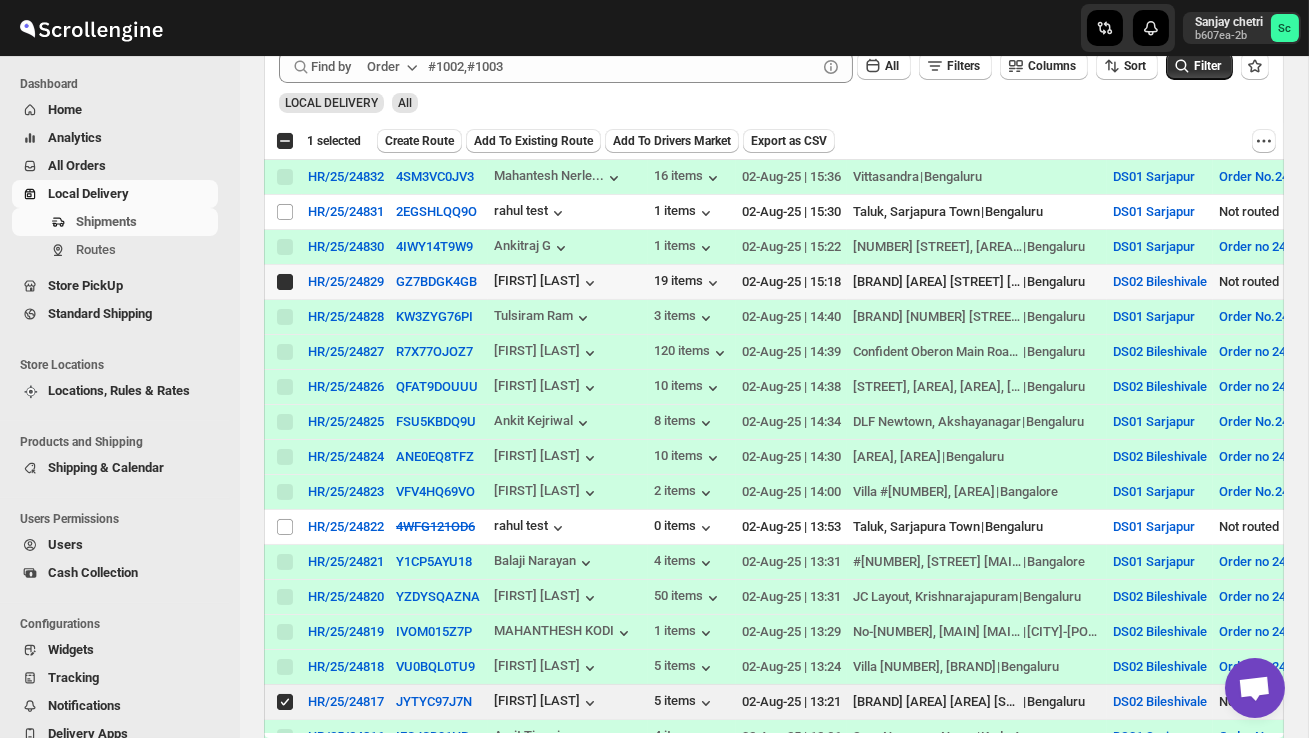checkbox on "true" 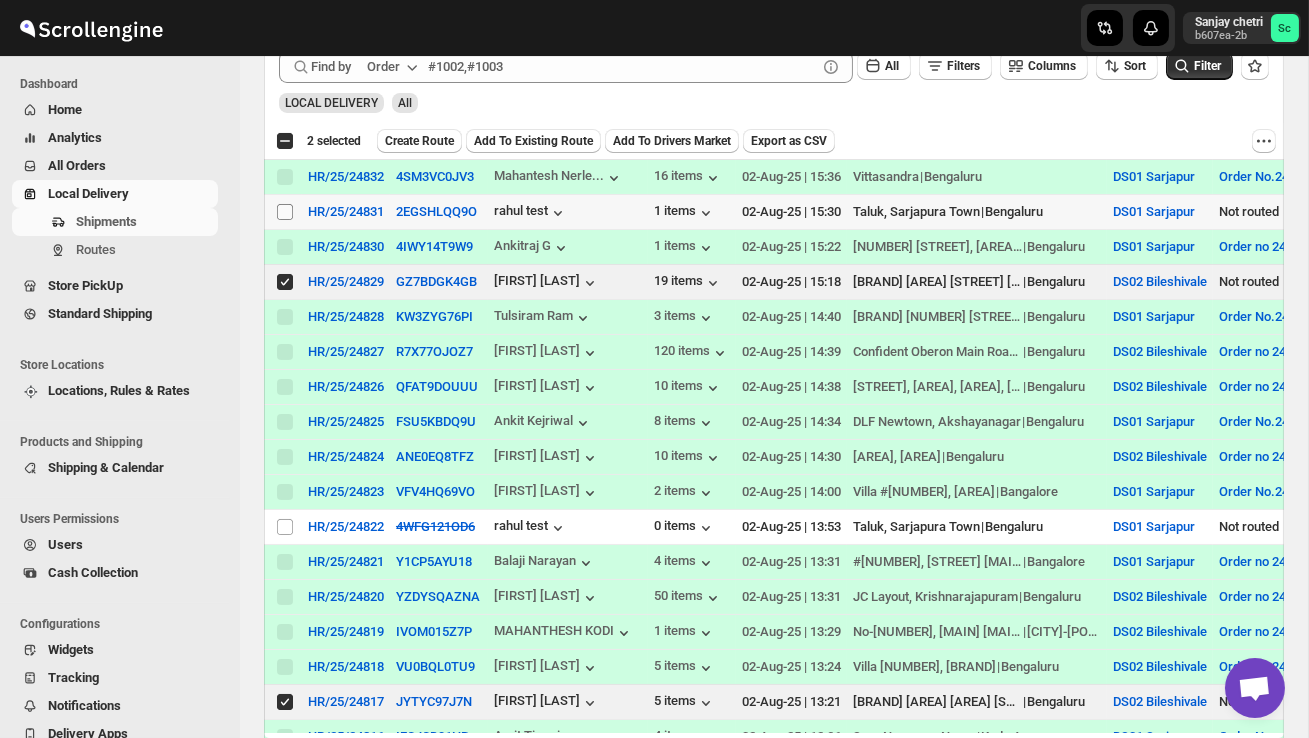 click on "Select shipment" at bounding box center (285, 212) 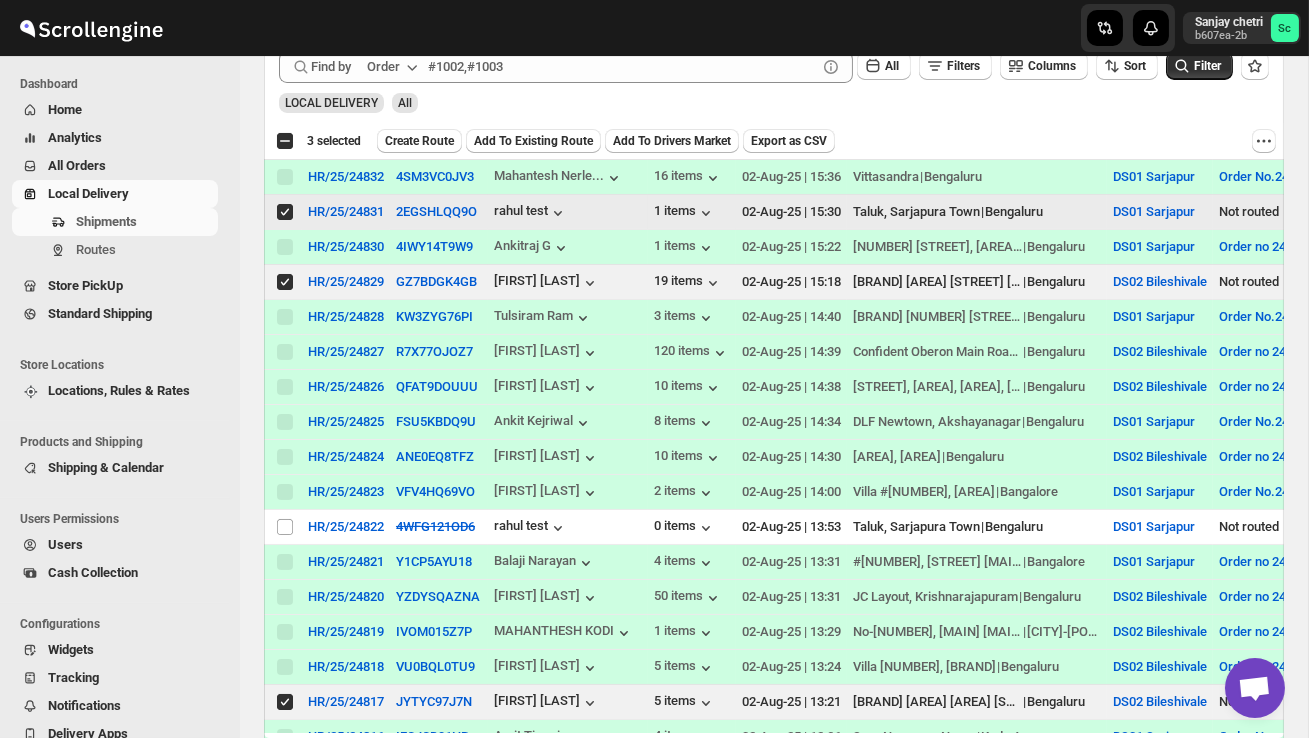 click on "Select shipment" at bounding box center [285, 212] 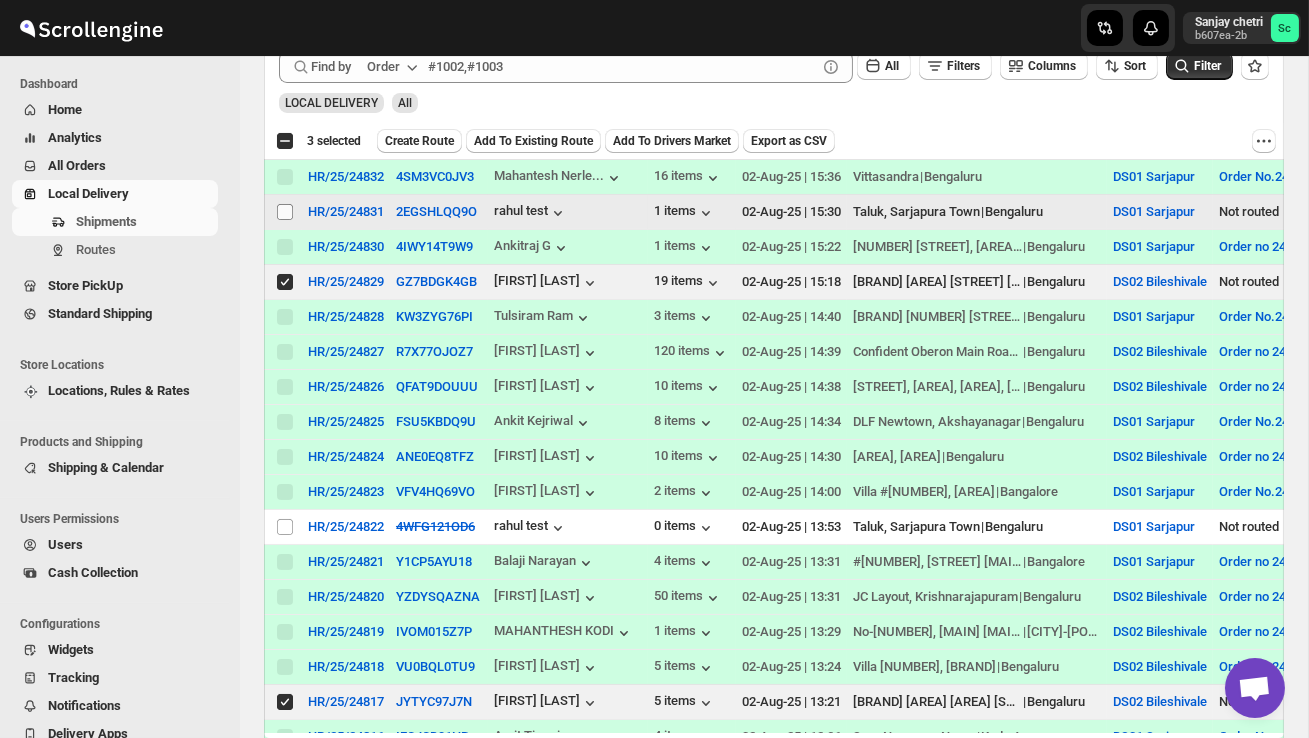 checkbox on "false" 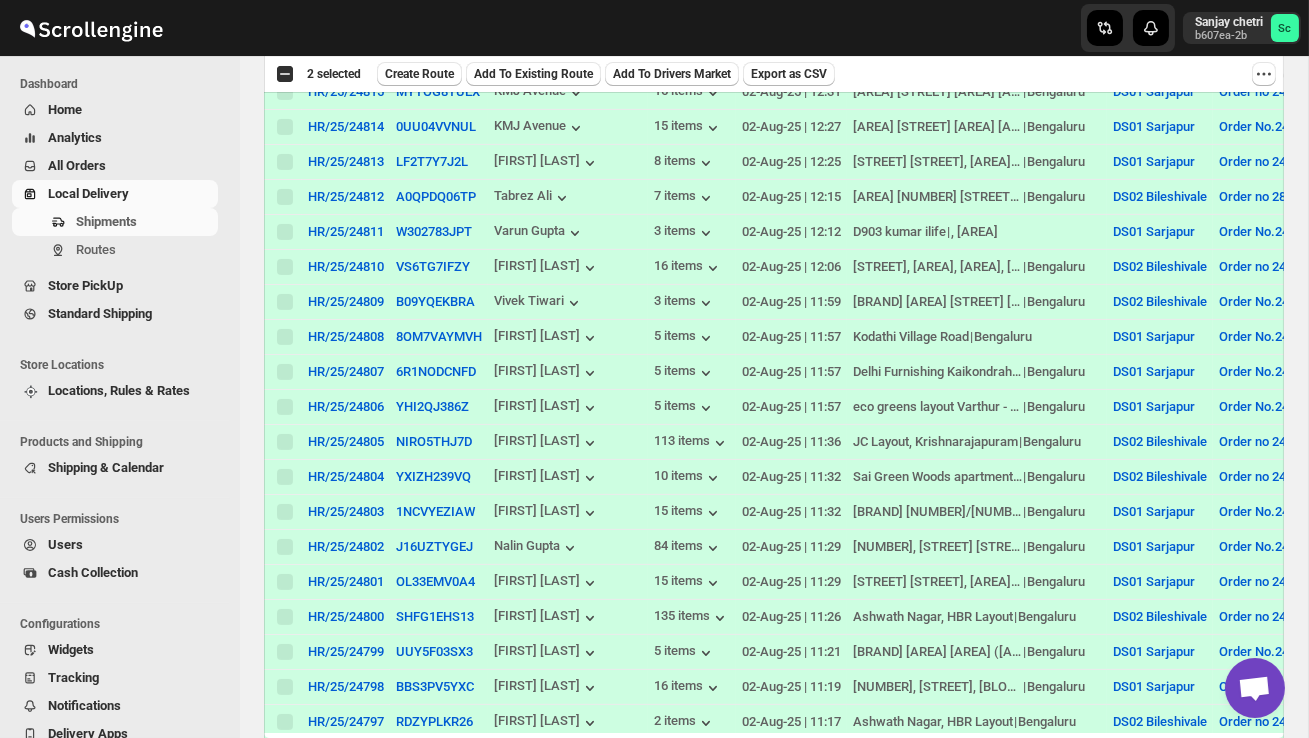 scroll, scrollTop: 1038, scrollLeft: 0, axis: vertical 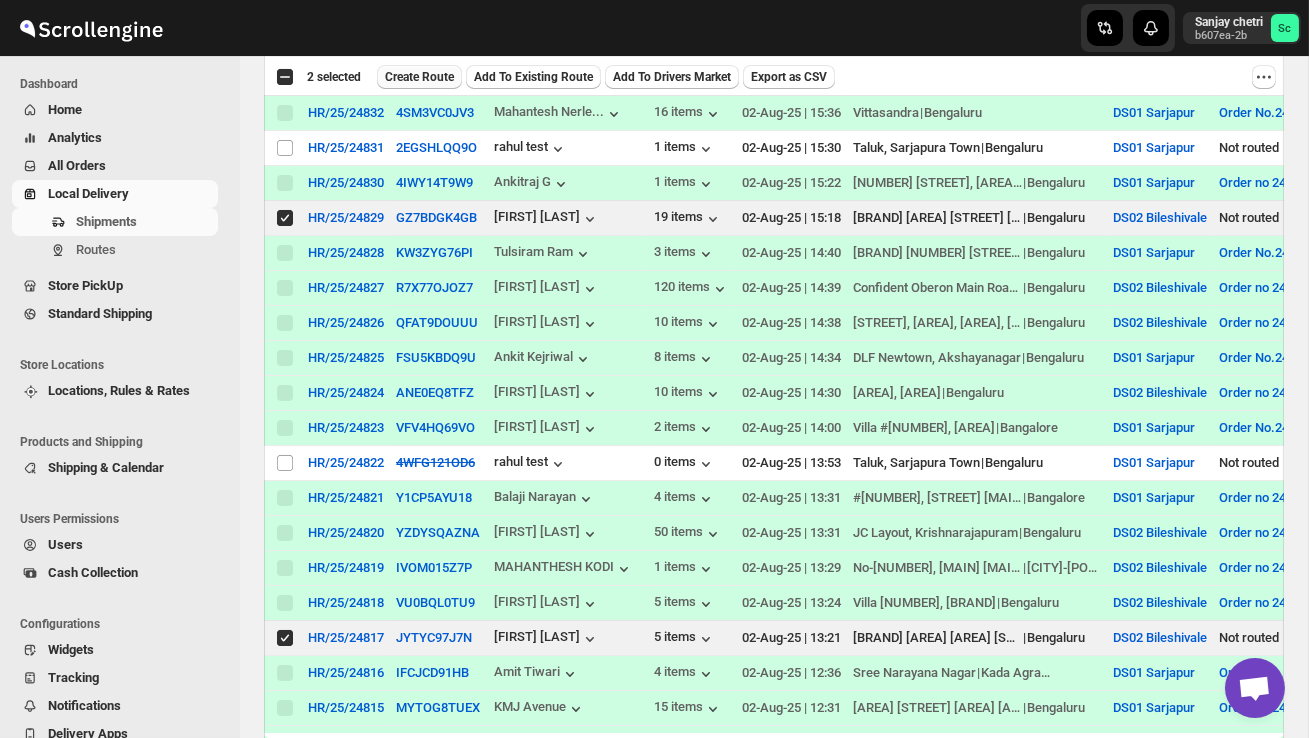click on "Create Route" at bounding box center [419, 77] 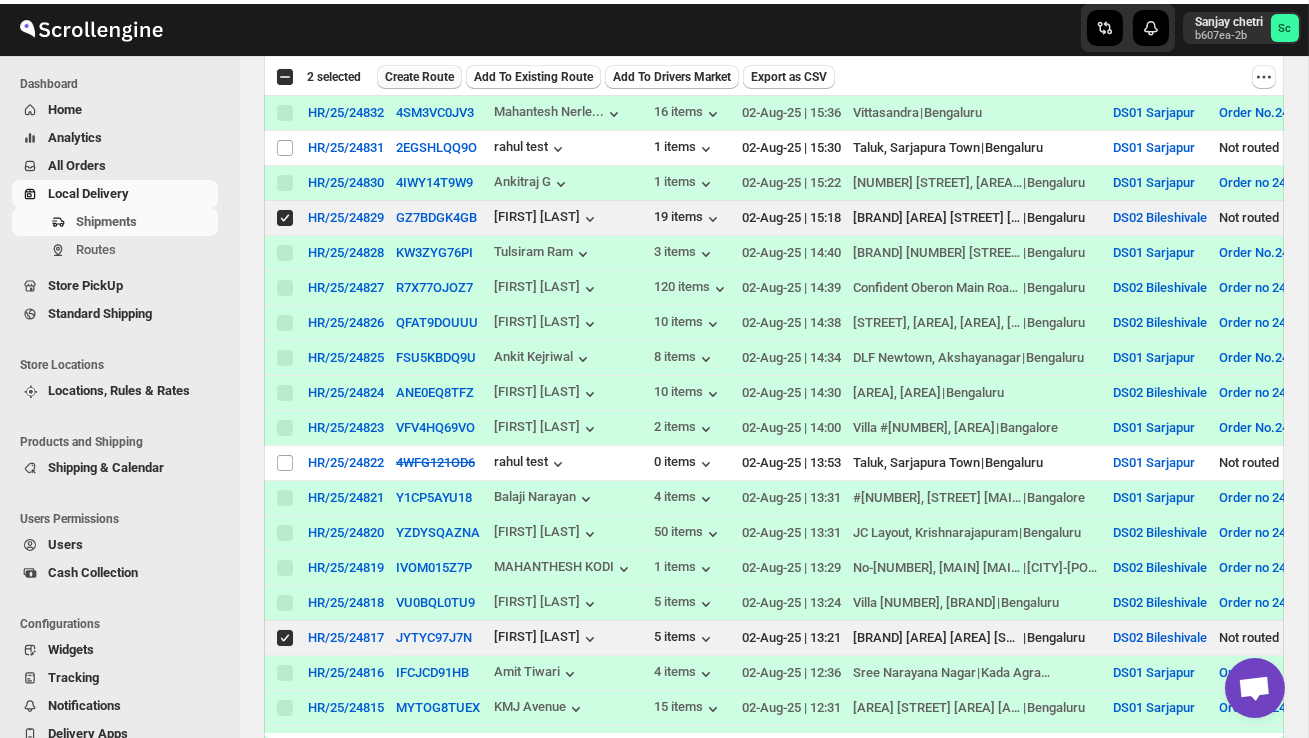 scroll, scrollTop: 0, scrollLeft: 0, axis: both 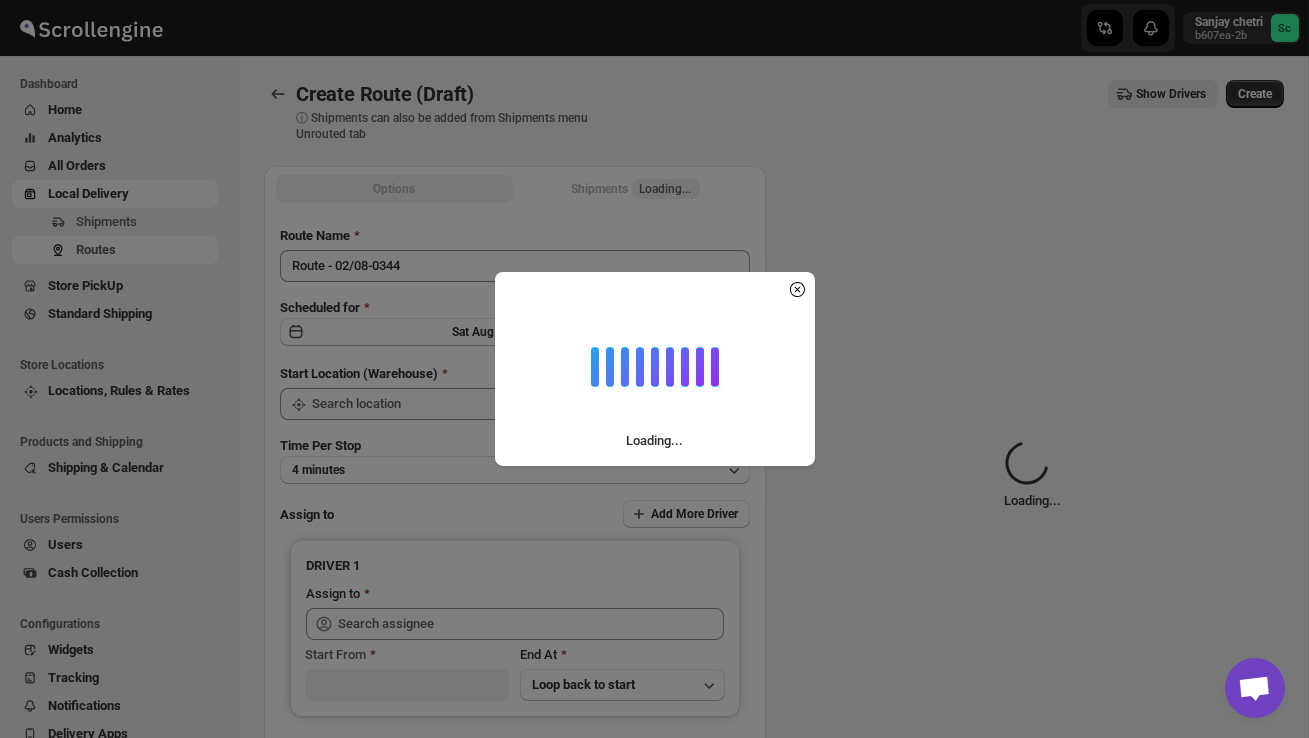 type on "DS02 Bileshivale" 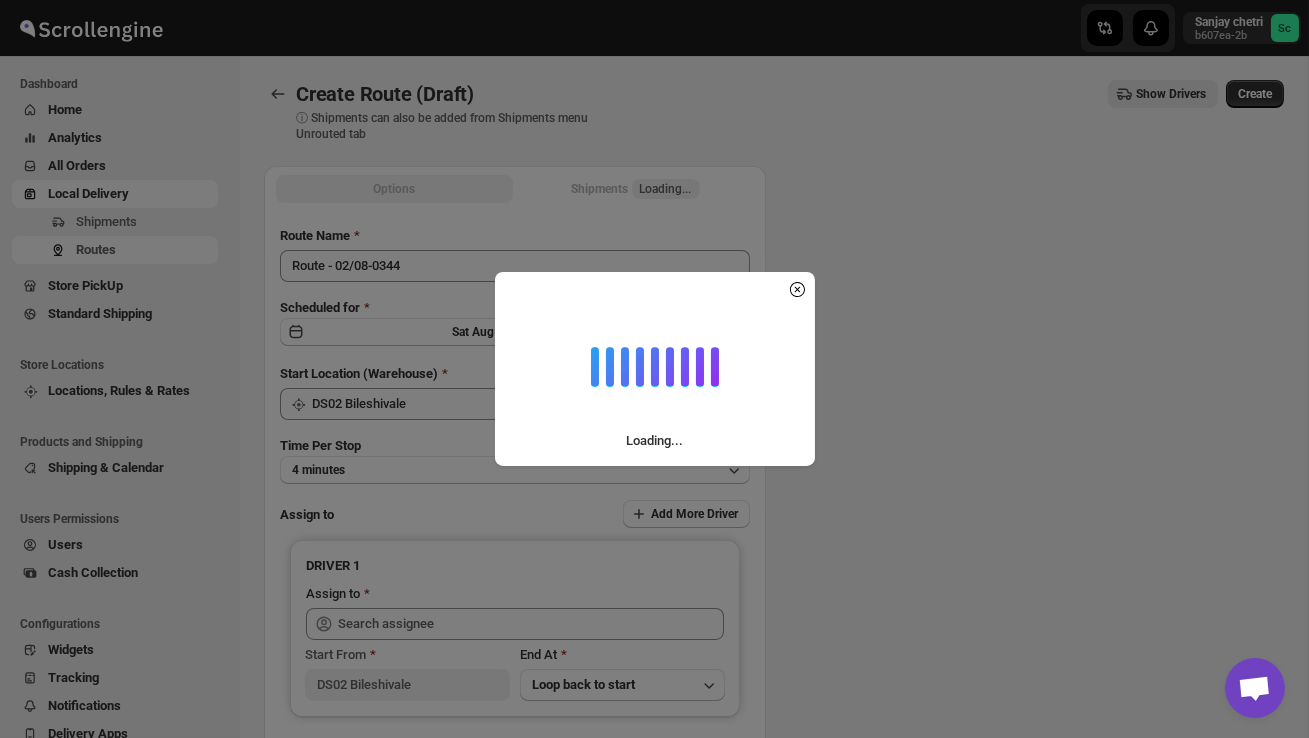 type on "DS02 Bileshivale" 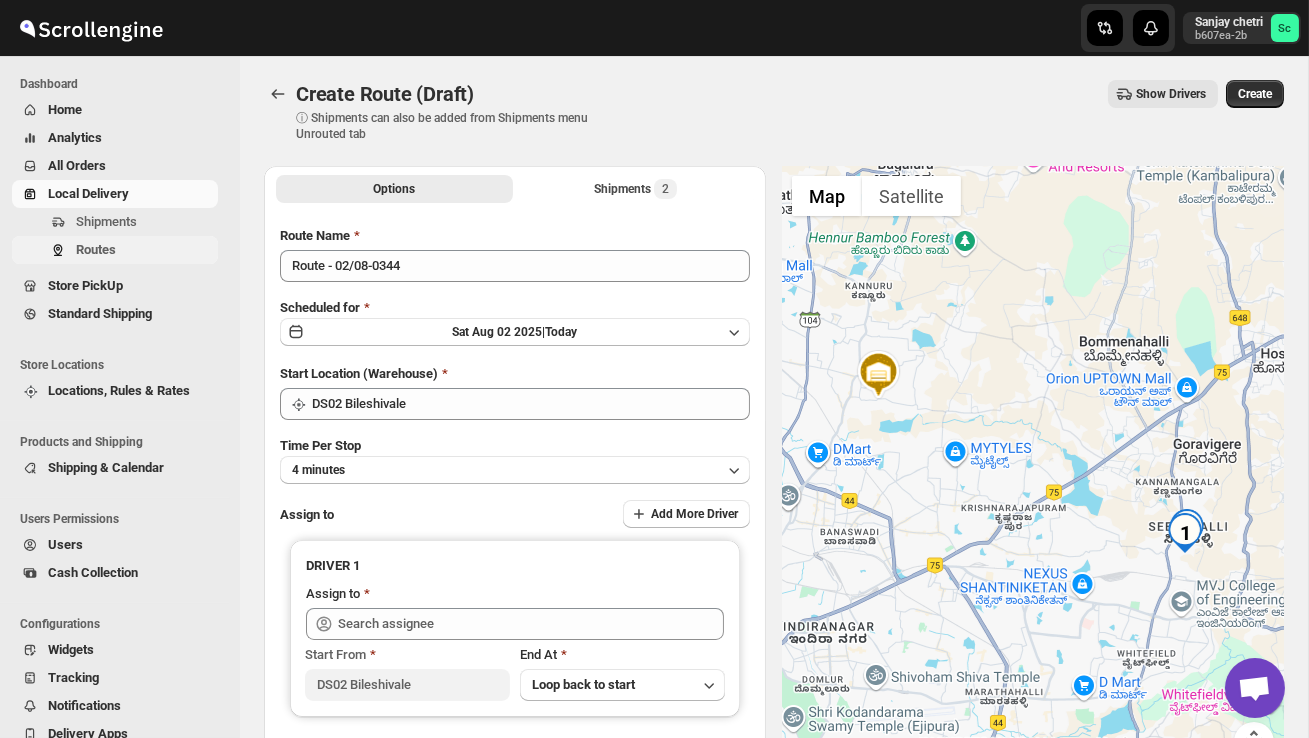 click on "Routes" at bounding box center [145, 250] 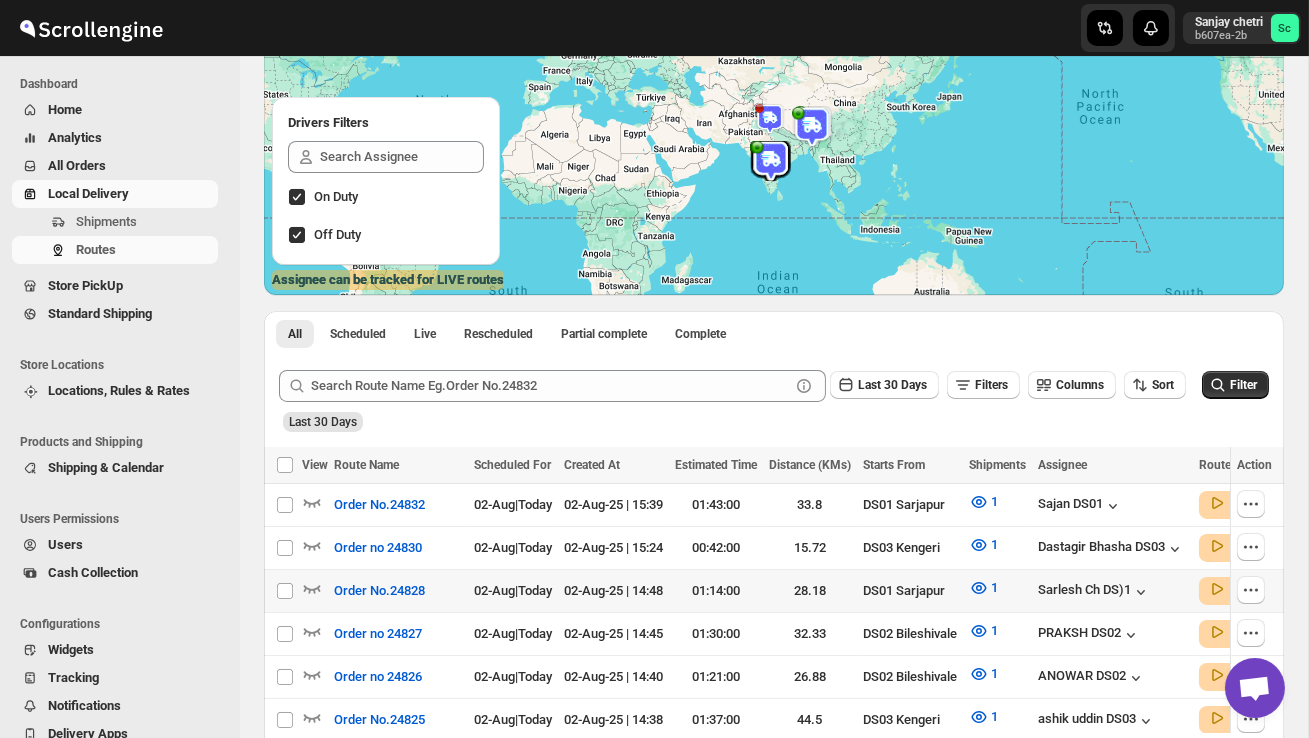 scroll, scrollTop: 340, scrollLeft: 0, axis: vertical 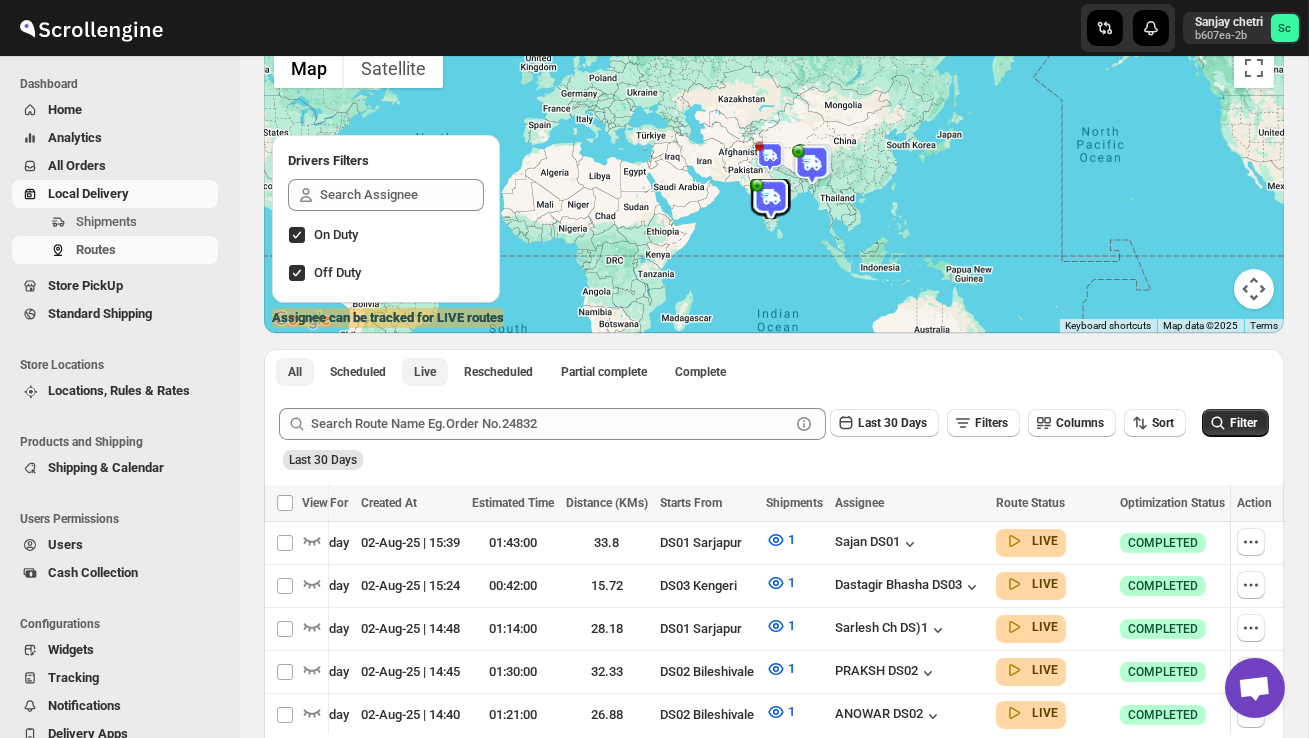 click on "Live" at bounding box center (425, 372) 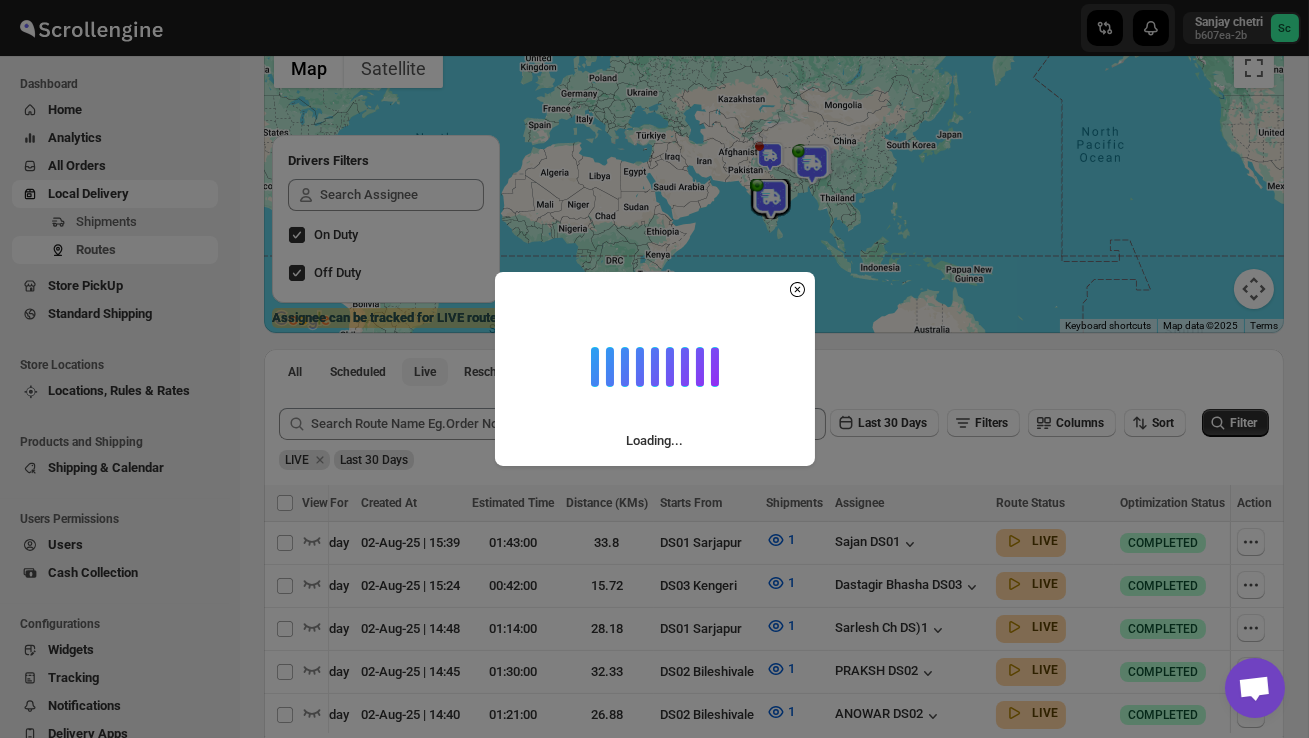 scroll, scrollTop: 0, scrollLeft: 1, axis: horizontal 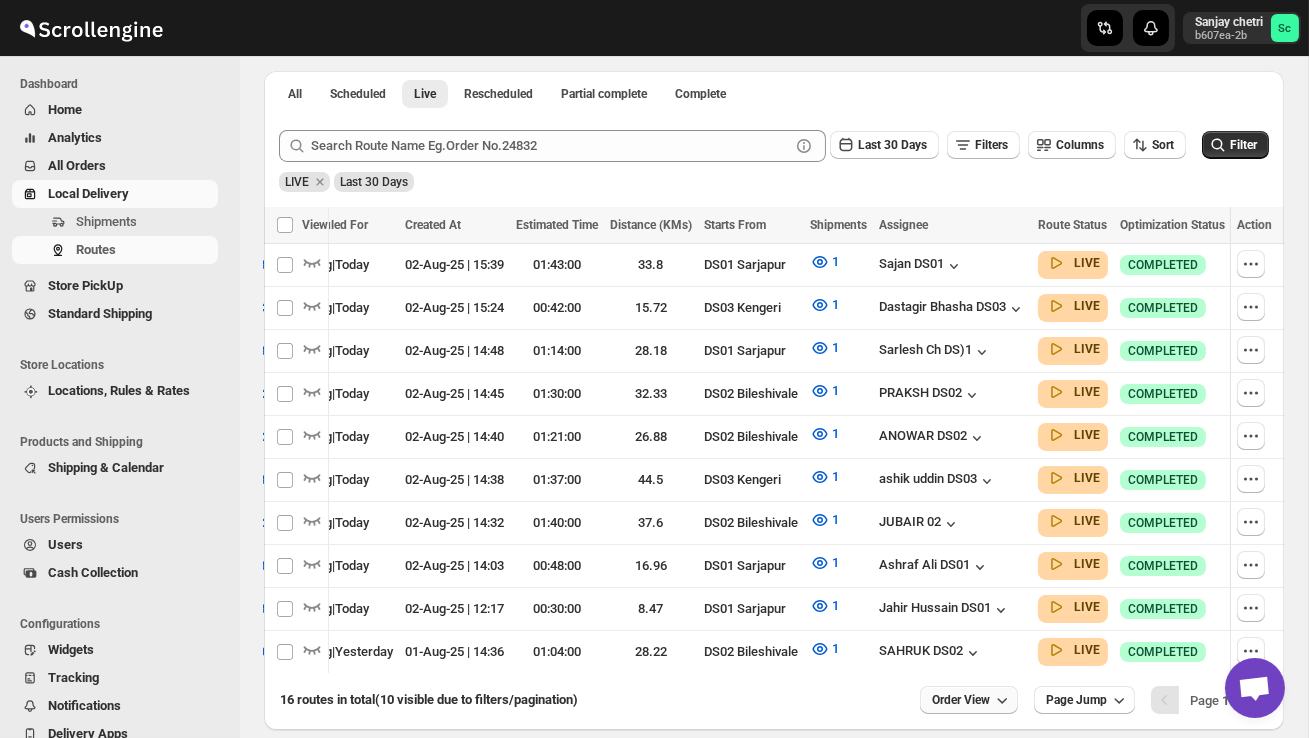 click on "Order View" at bounding box center [961, 700] 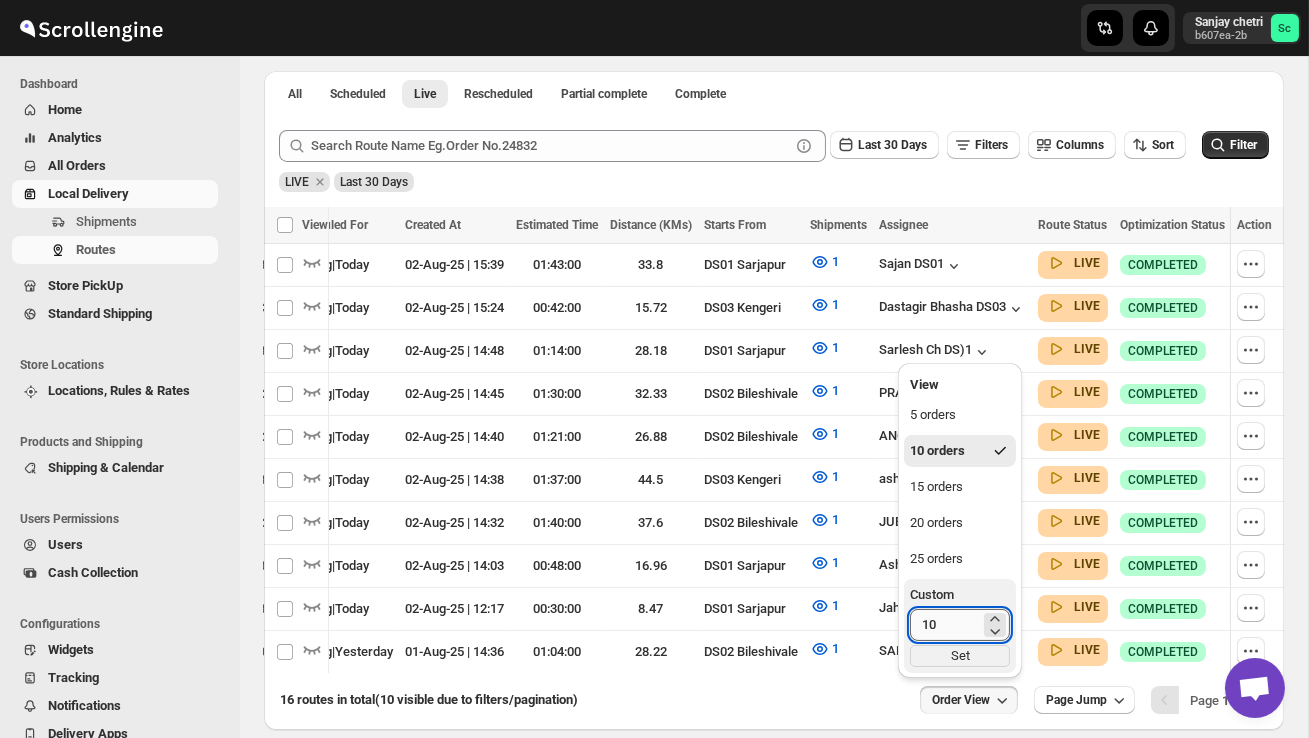 click on "10" at bounding box center [945, 625] 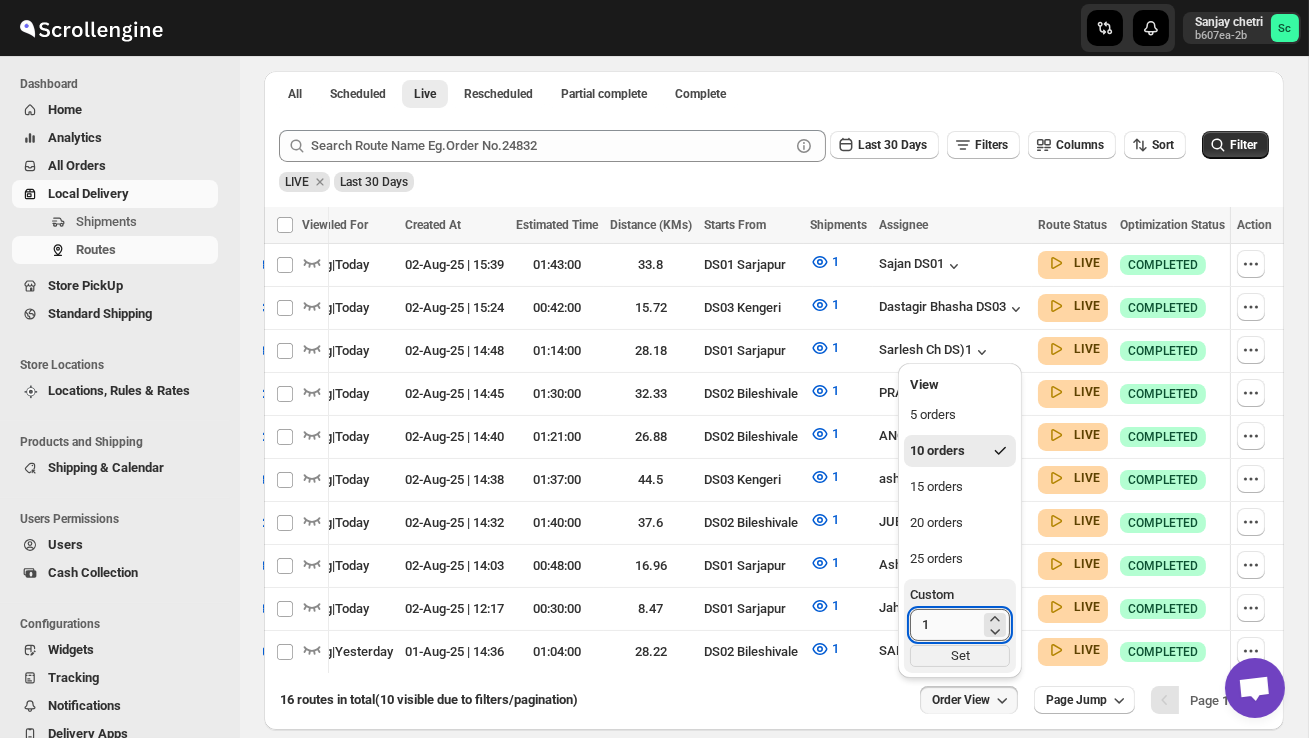 type on "1" 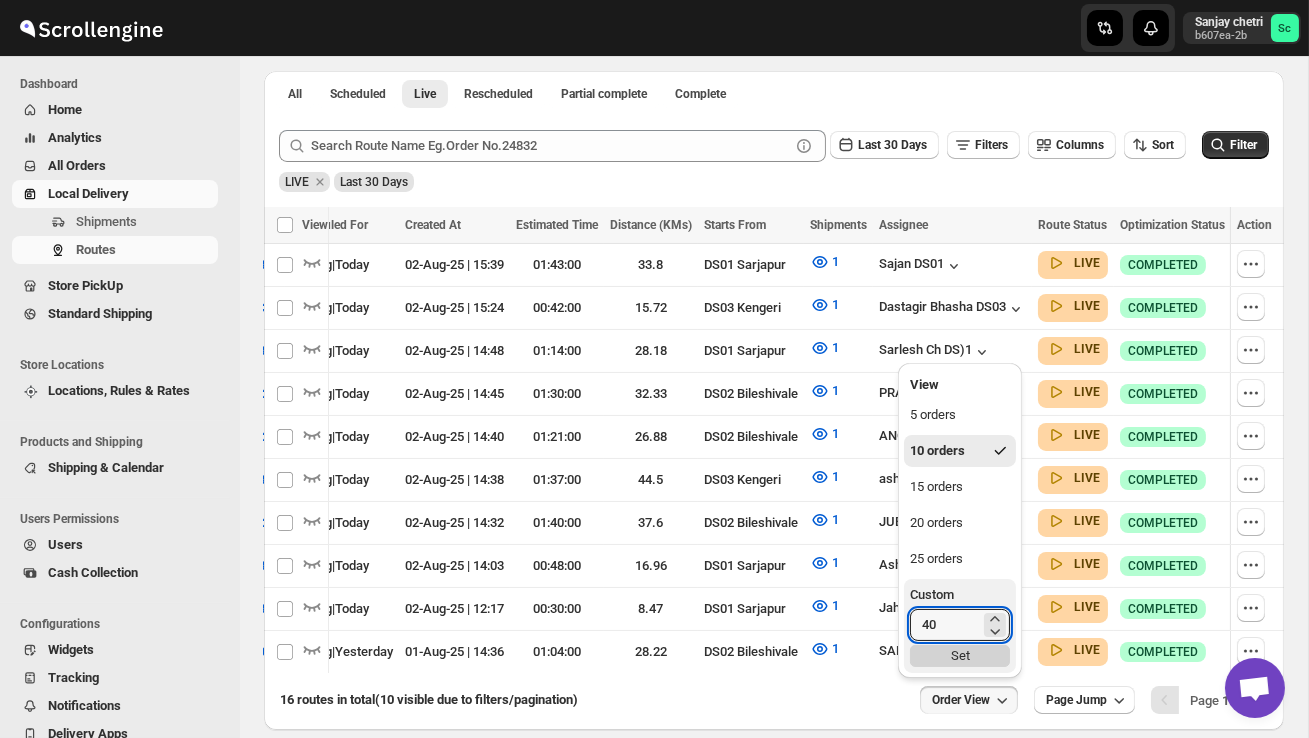 type on "40" 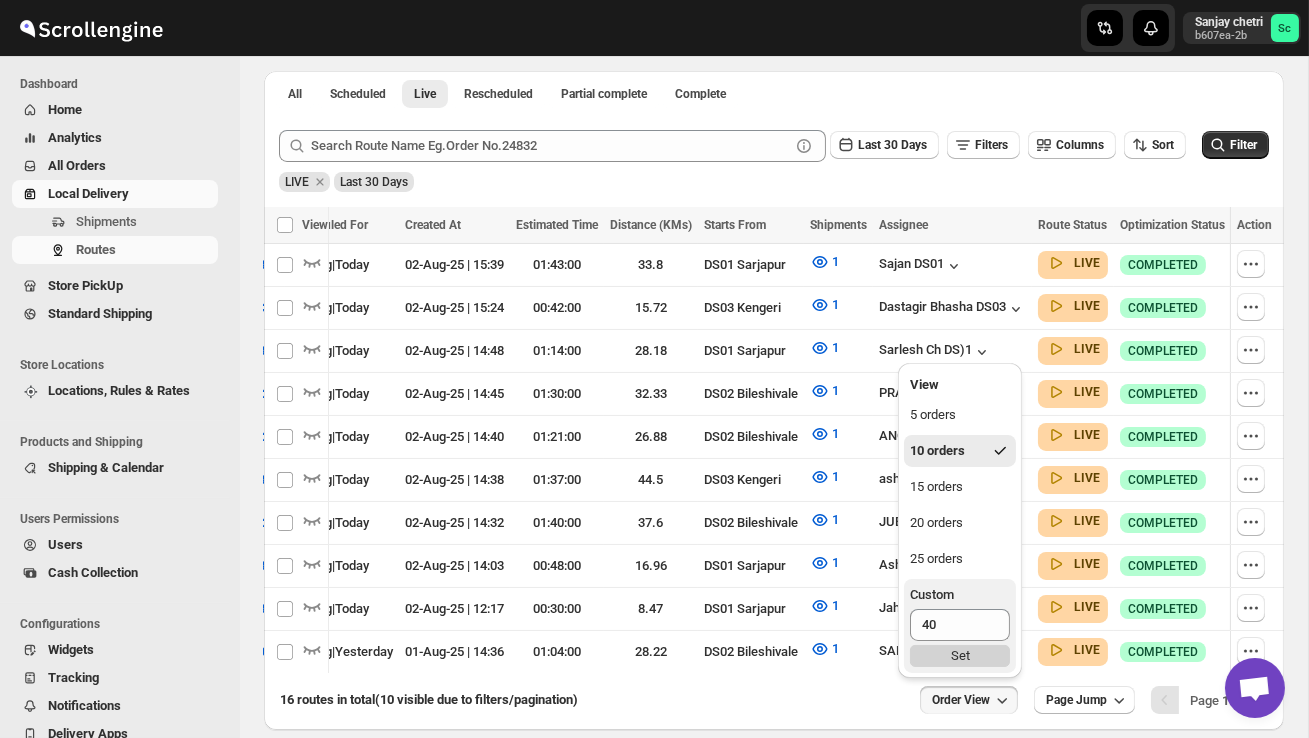 click on "Set" at bounding box center (960, 656) 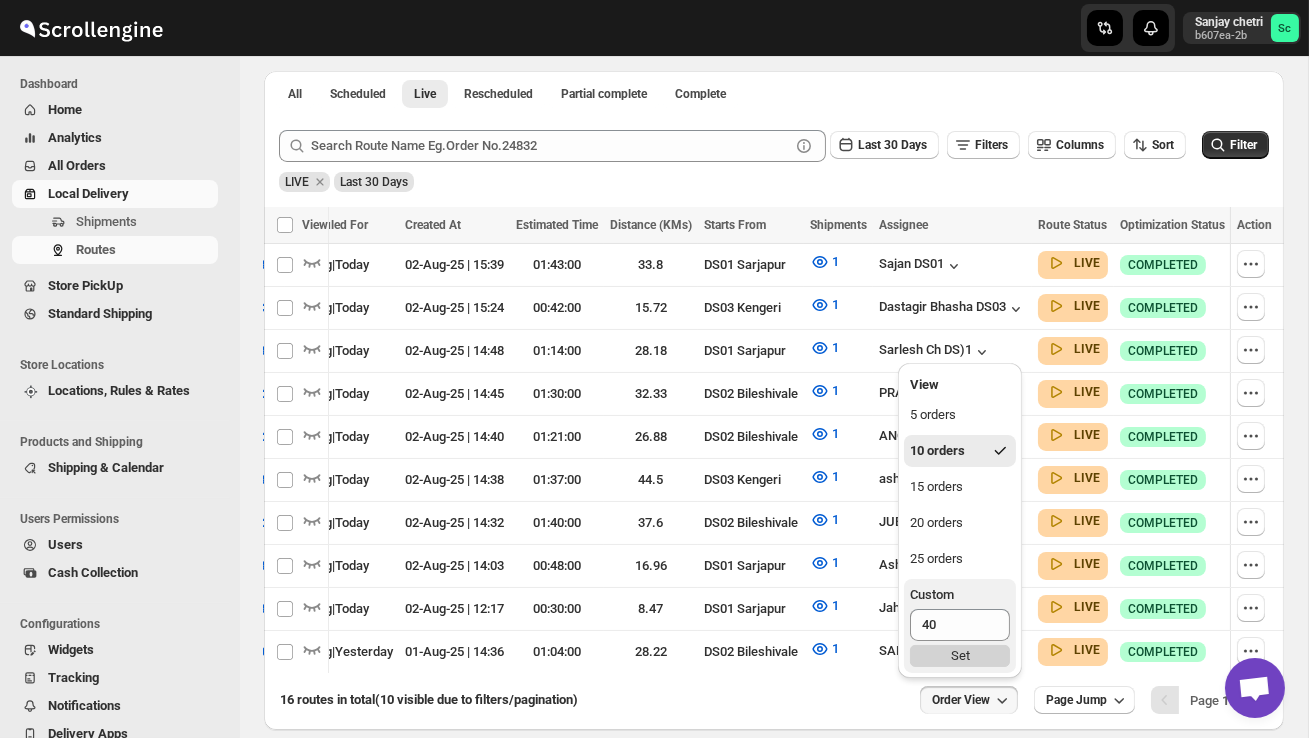 scroll, scrollTop: 0, scrollLeft: 1, axis: horizontal 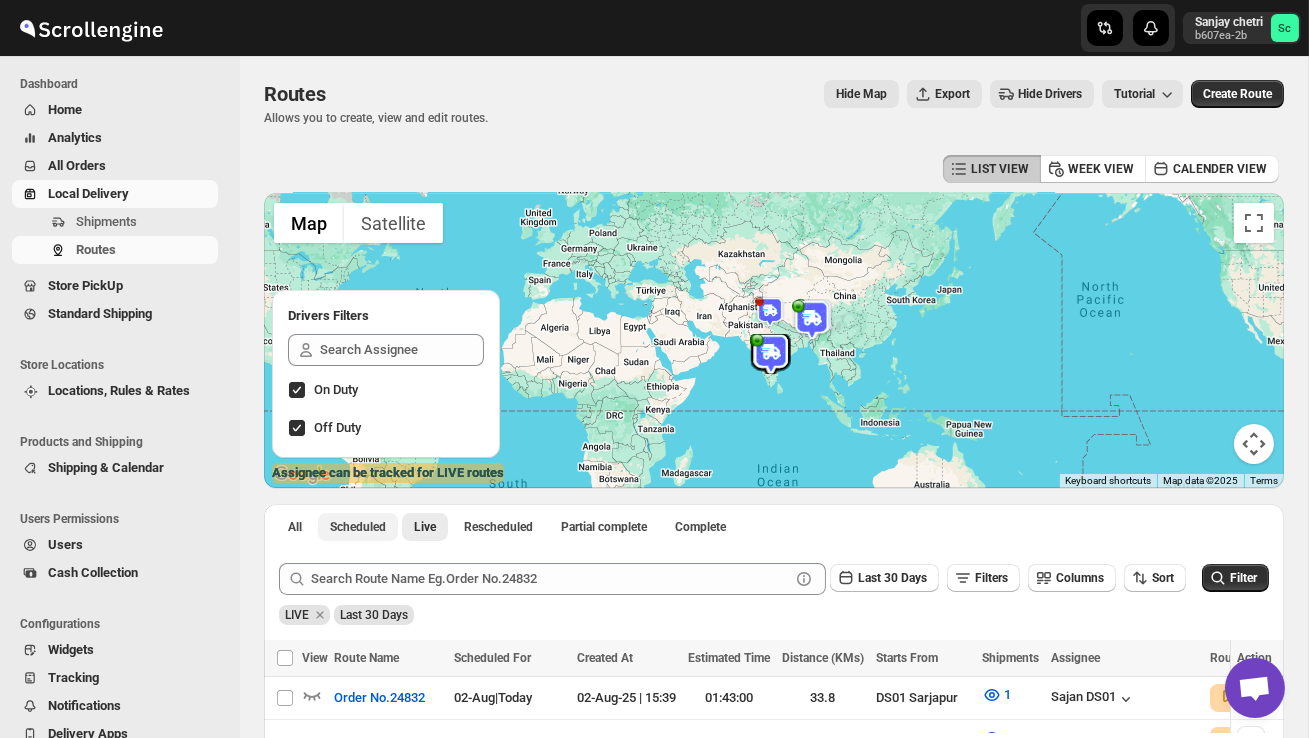 click on "Scheduled" at bounding box center (358, 527) 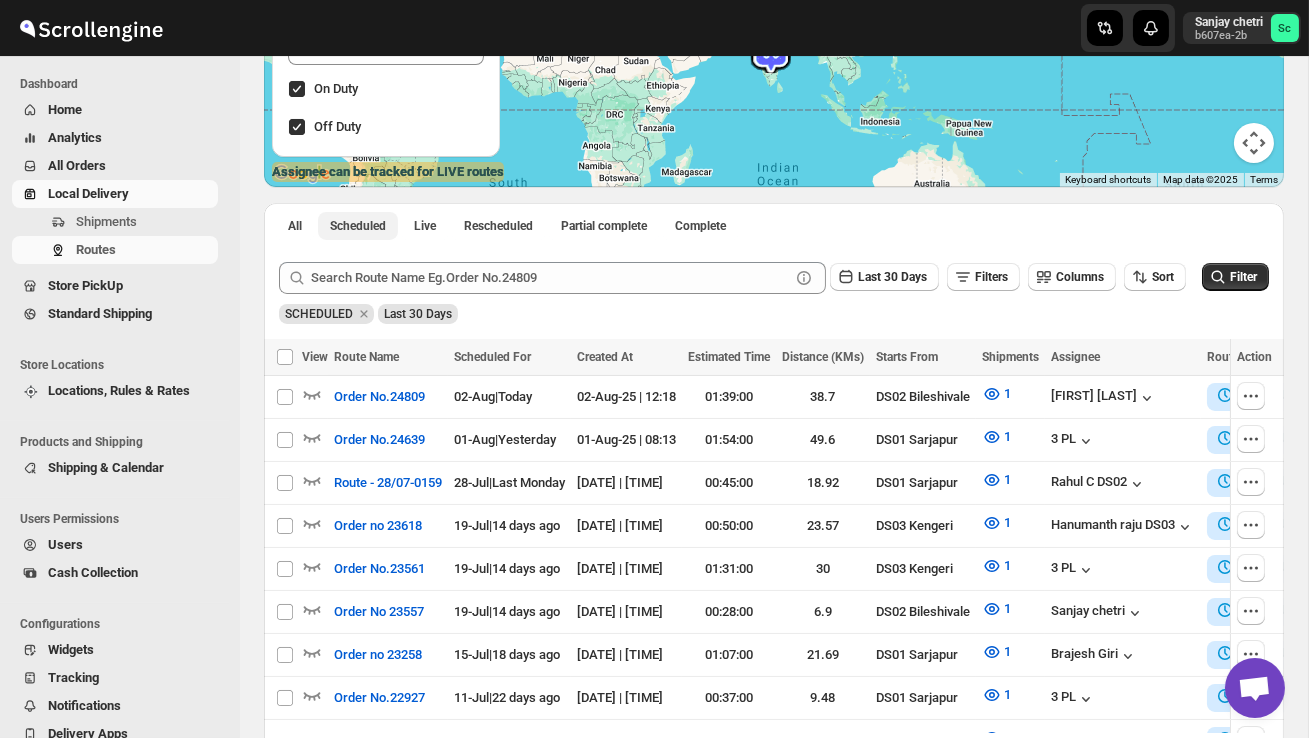 scroll, scrollTop: 522, scrollLeft: 0, axis: vertical 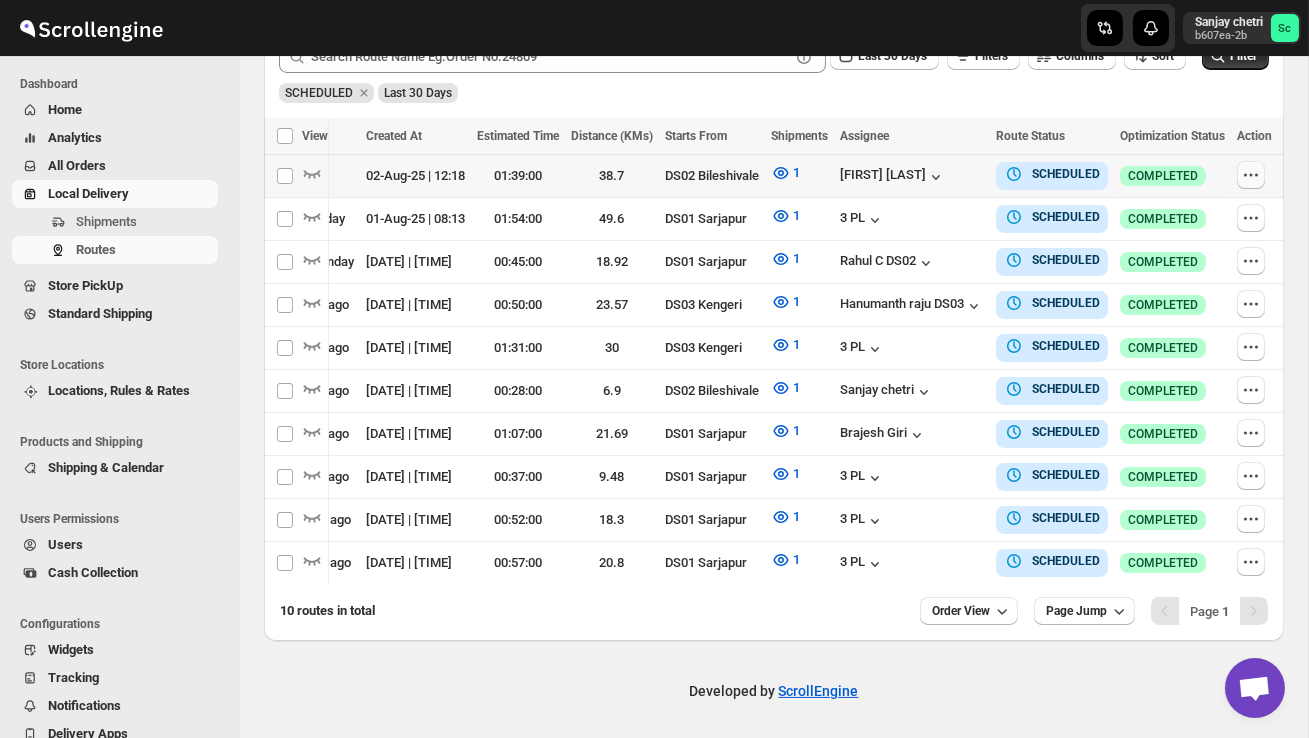 click 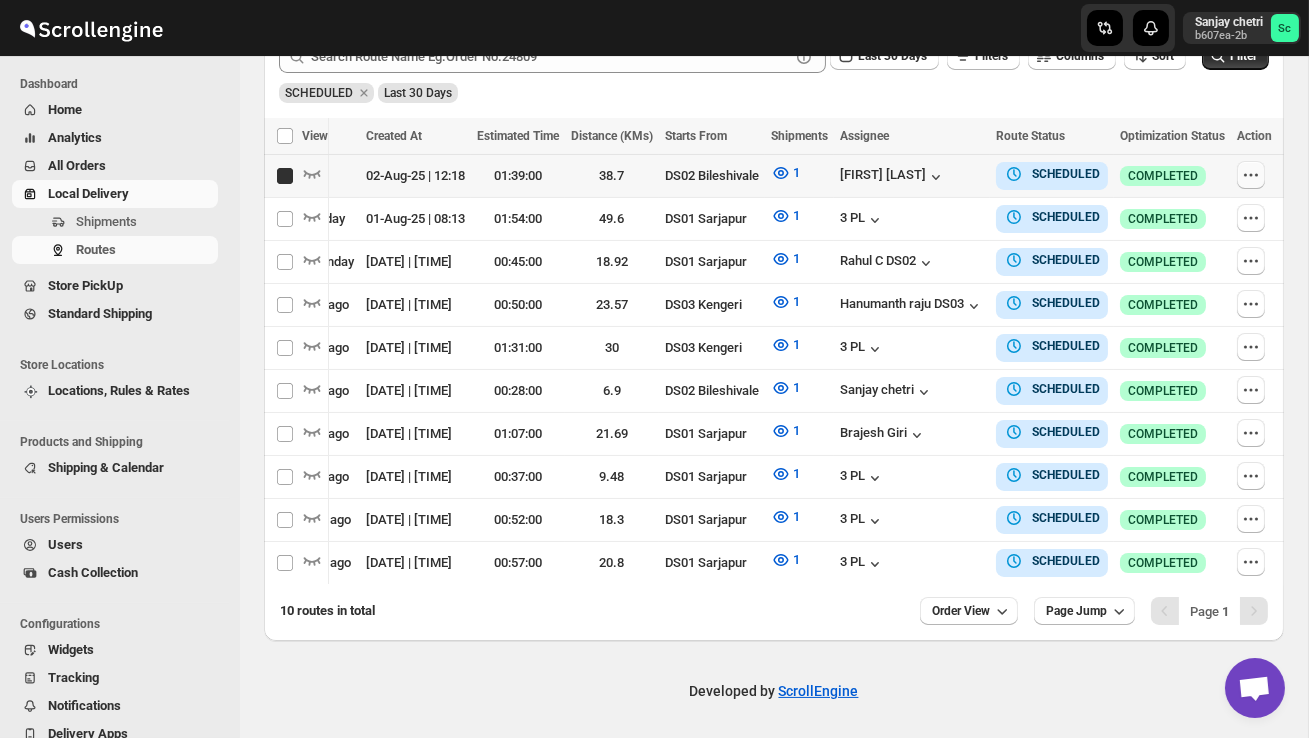 checkbox on "true" 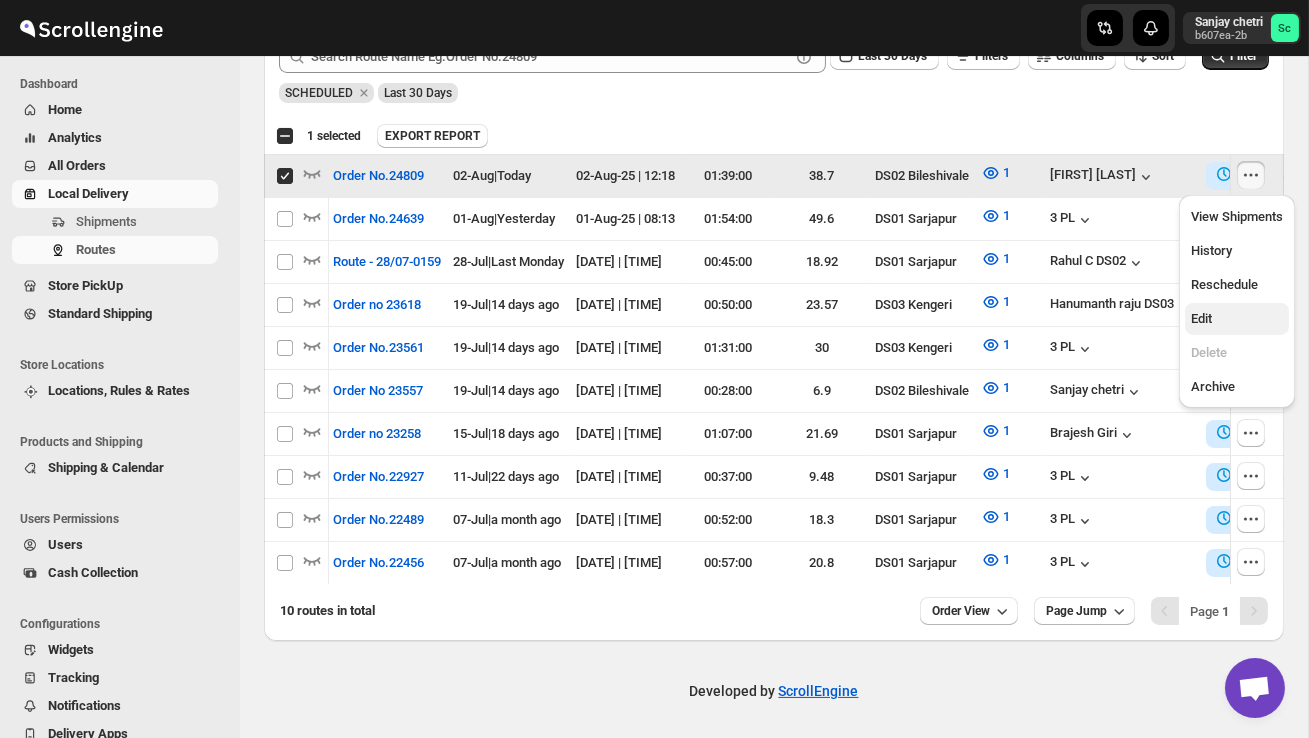 click on "Edit" at bounding box center (1237, 319) 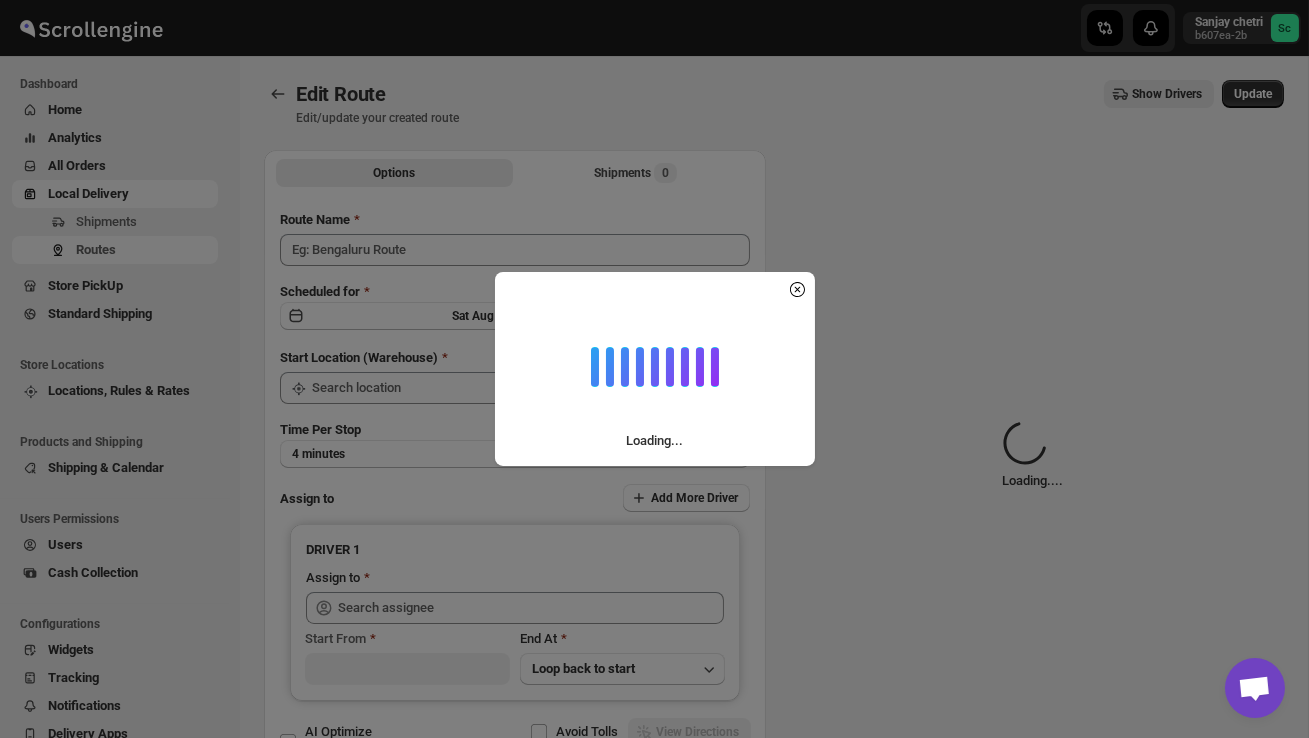 type on "Order No.24809" 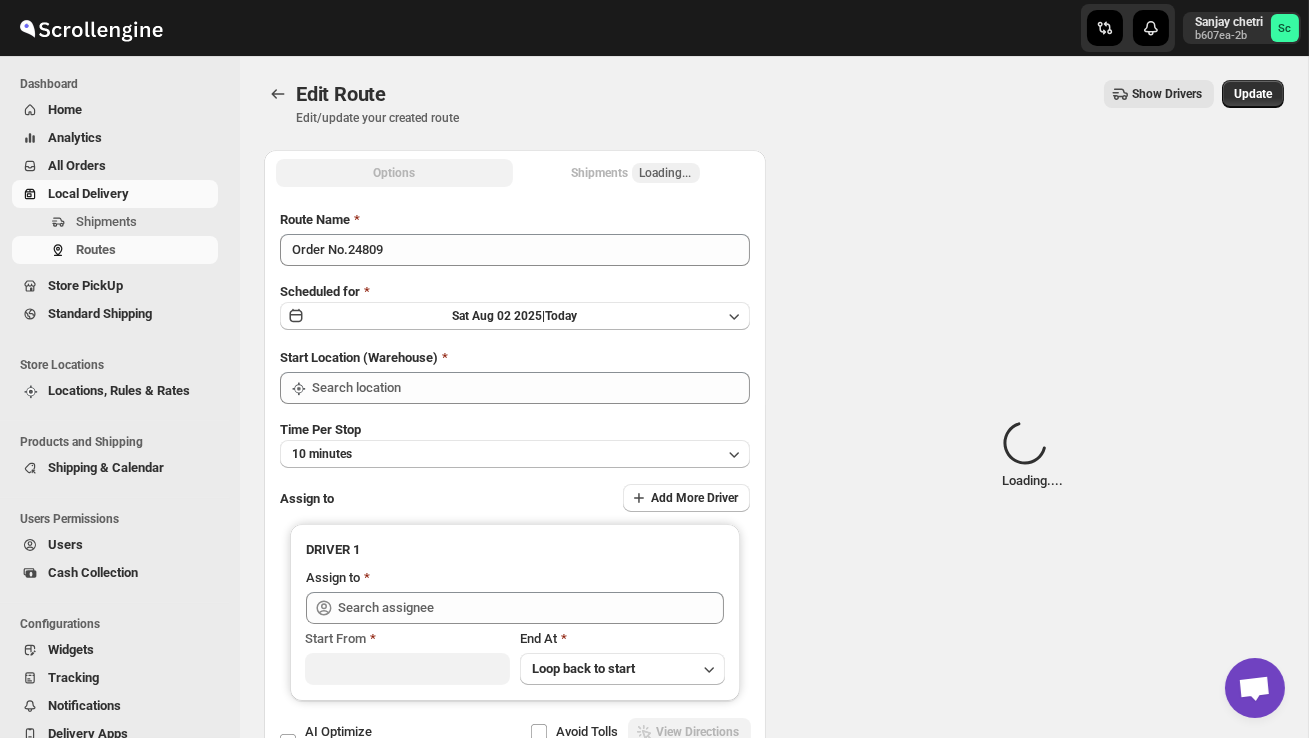 type on "DS02 Bileshivale" 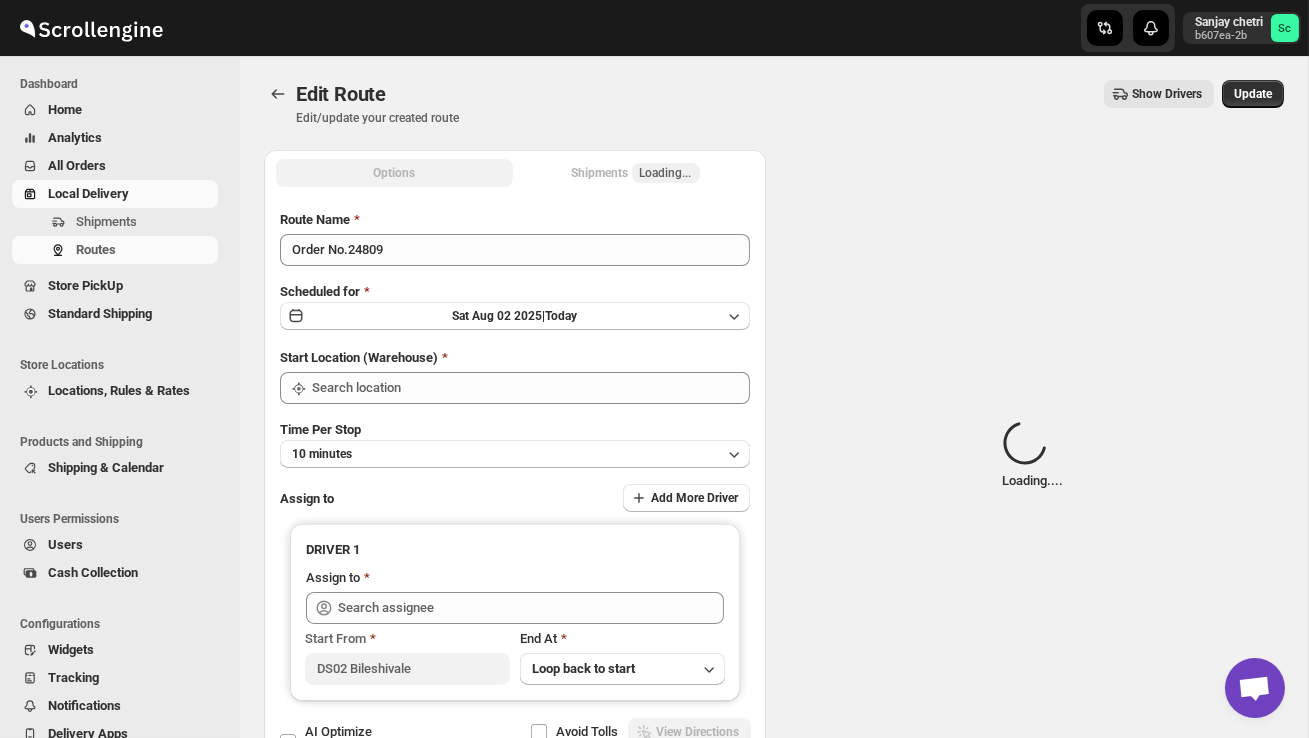 type on "DS02 Bileshivale" 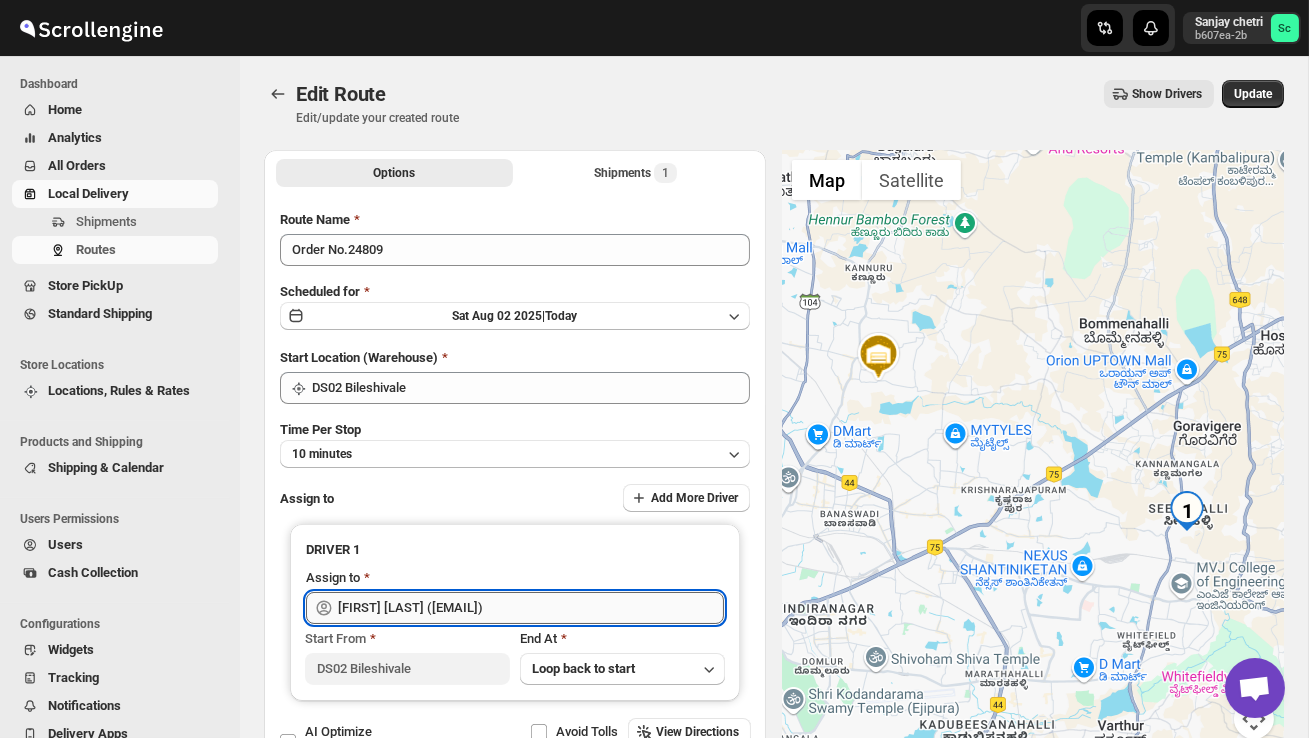 click on "[FIRST] [LAST] ([EMAIL])" at bounding box center [531, 608] 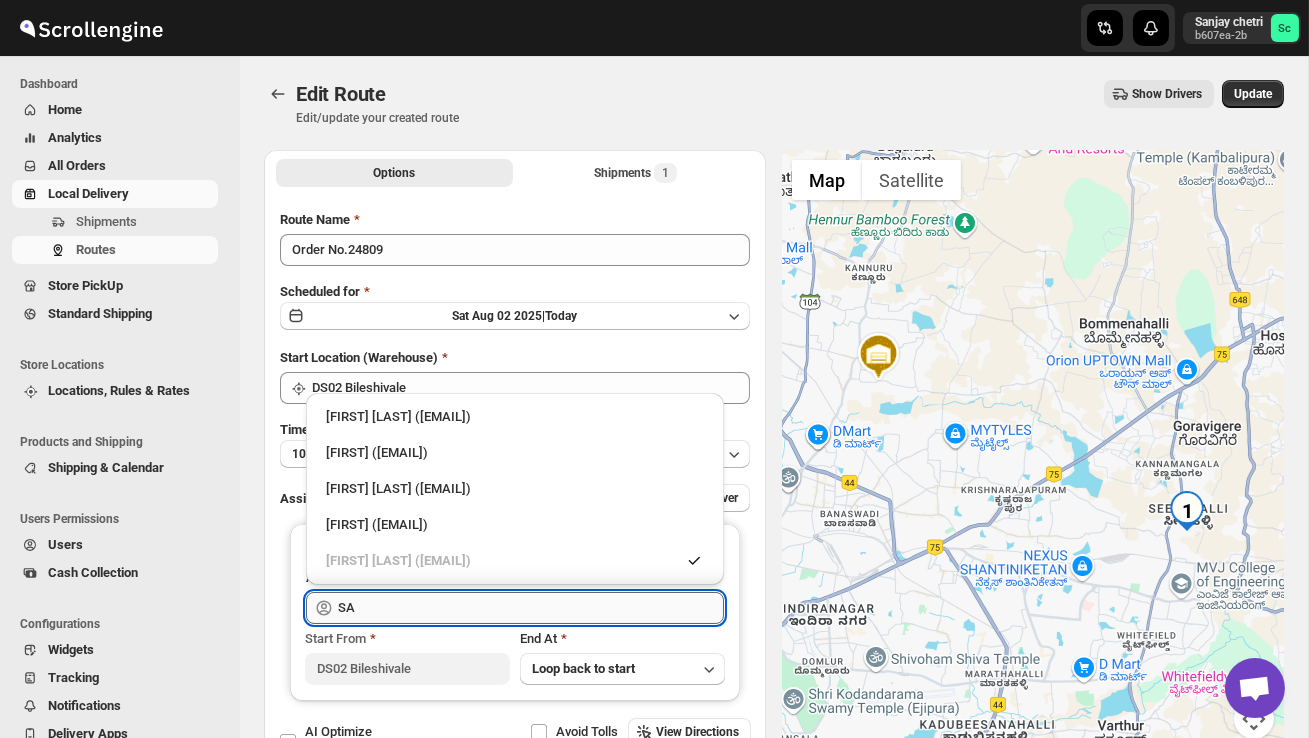 type on "S" 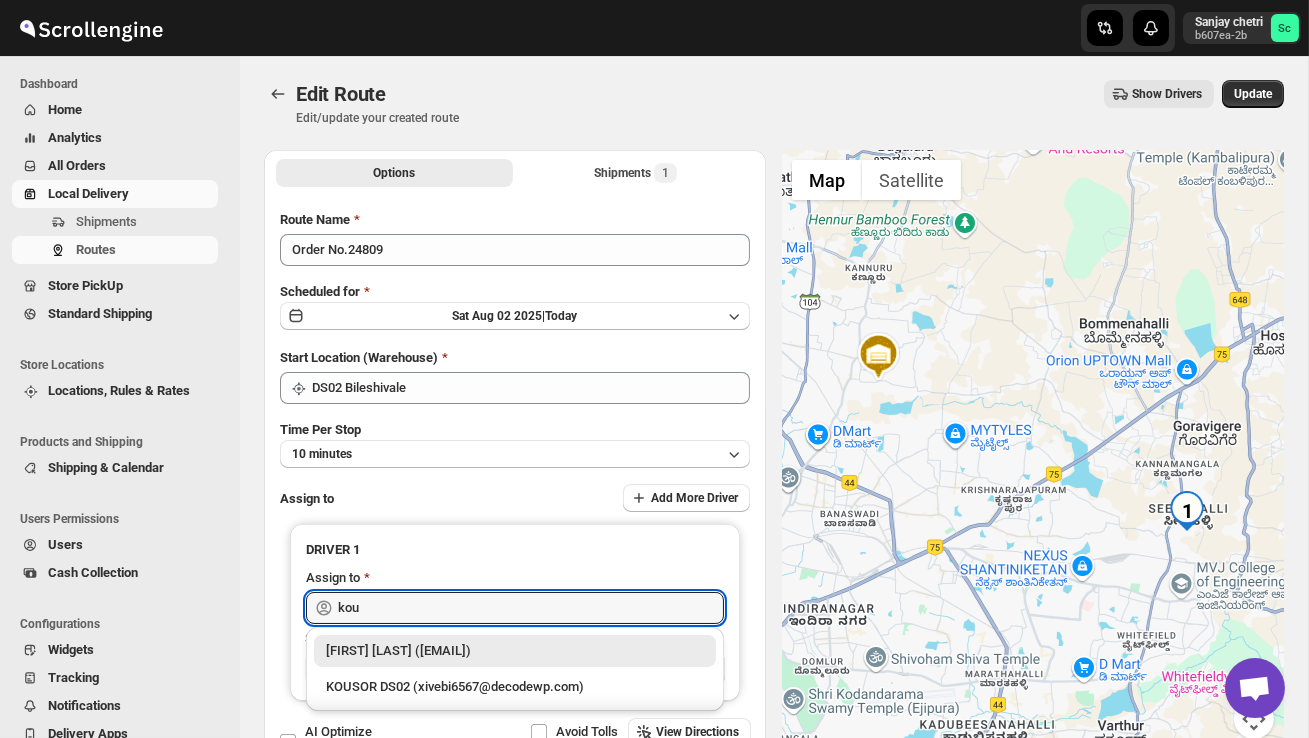 click on "KOUSOR DS02 (xivebi6567@decodewp.com)" at bounding box center (515, 687) 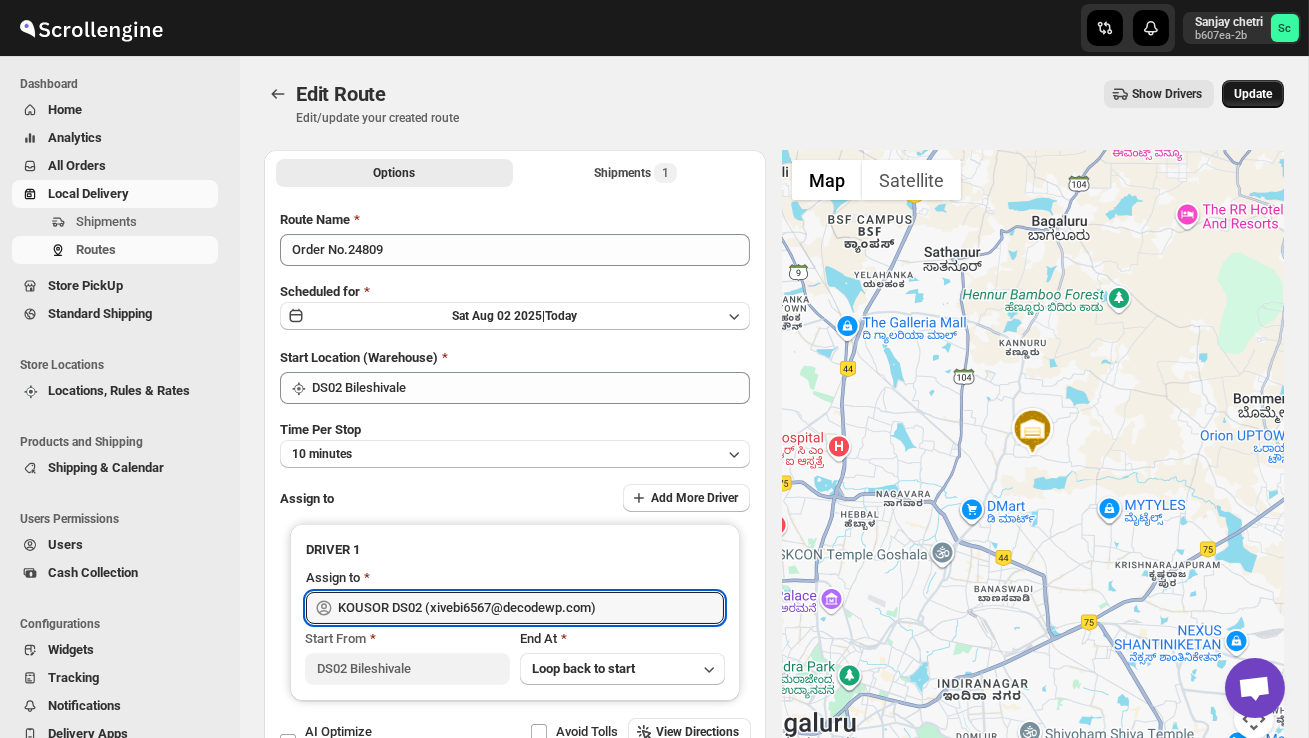 type on "KOUSOR DS02 (xivebi6567@decodewp.com)" 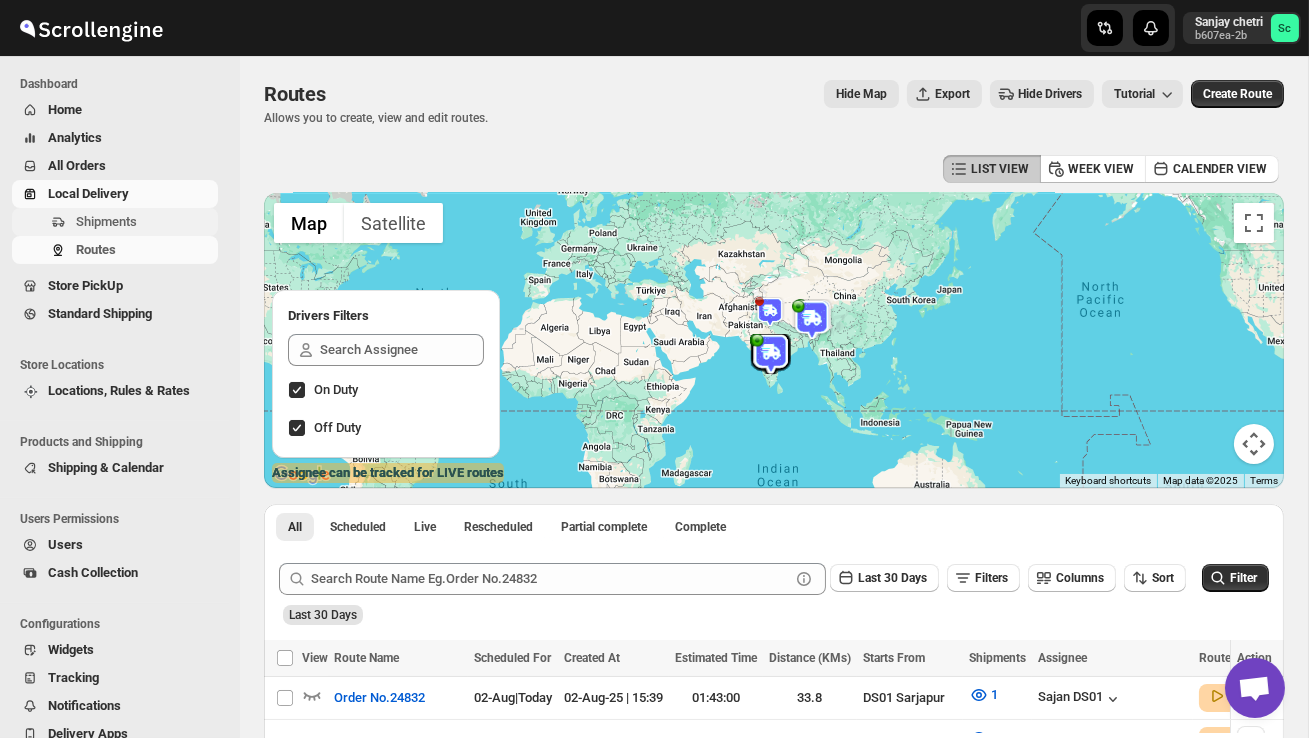 click on "Shipments" at bounding box center (106, 221) 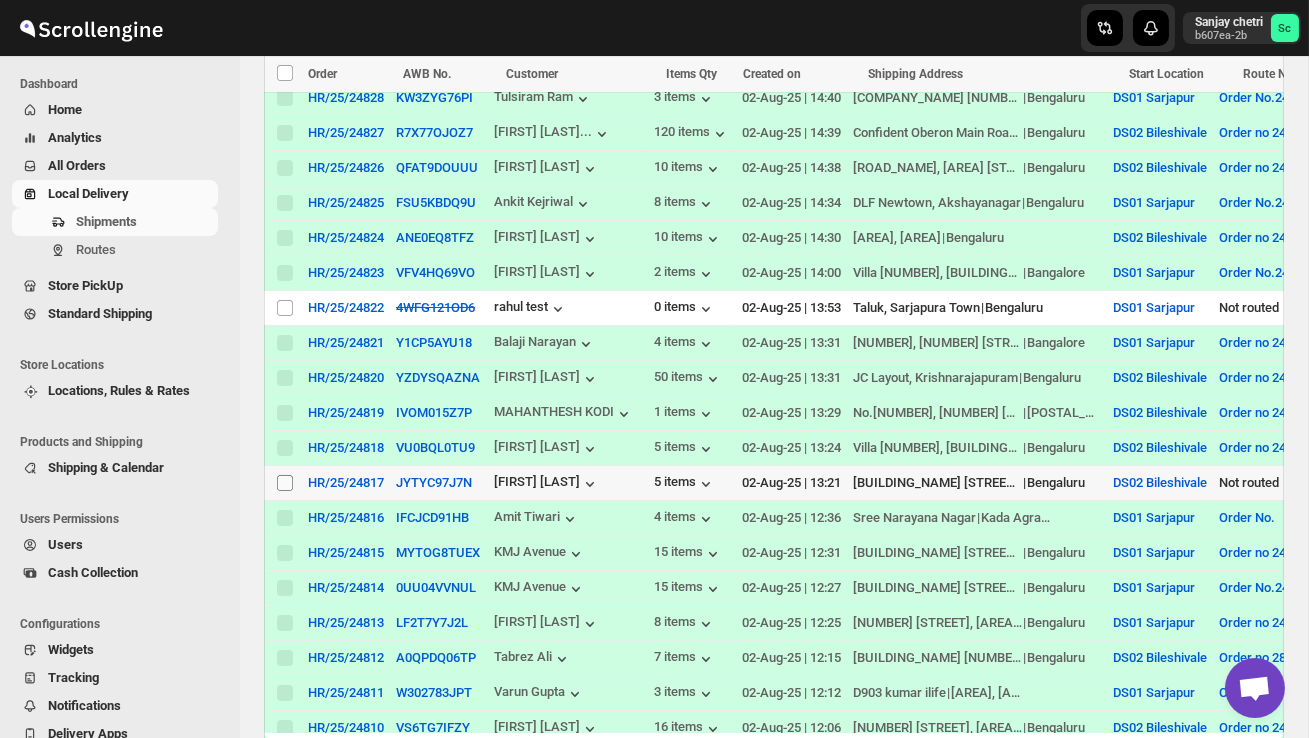 click on "Select shipment" at bounding box center (285, 483) 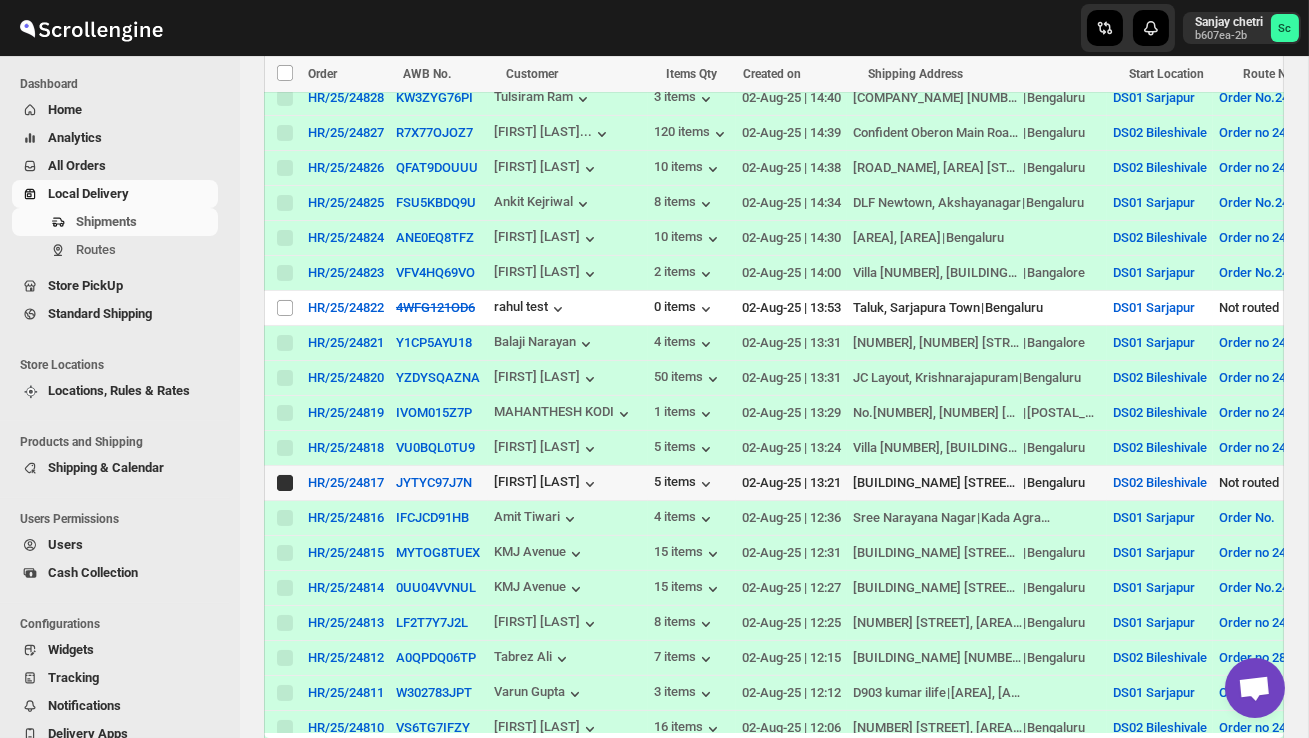 checkbox on "true" 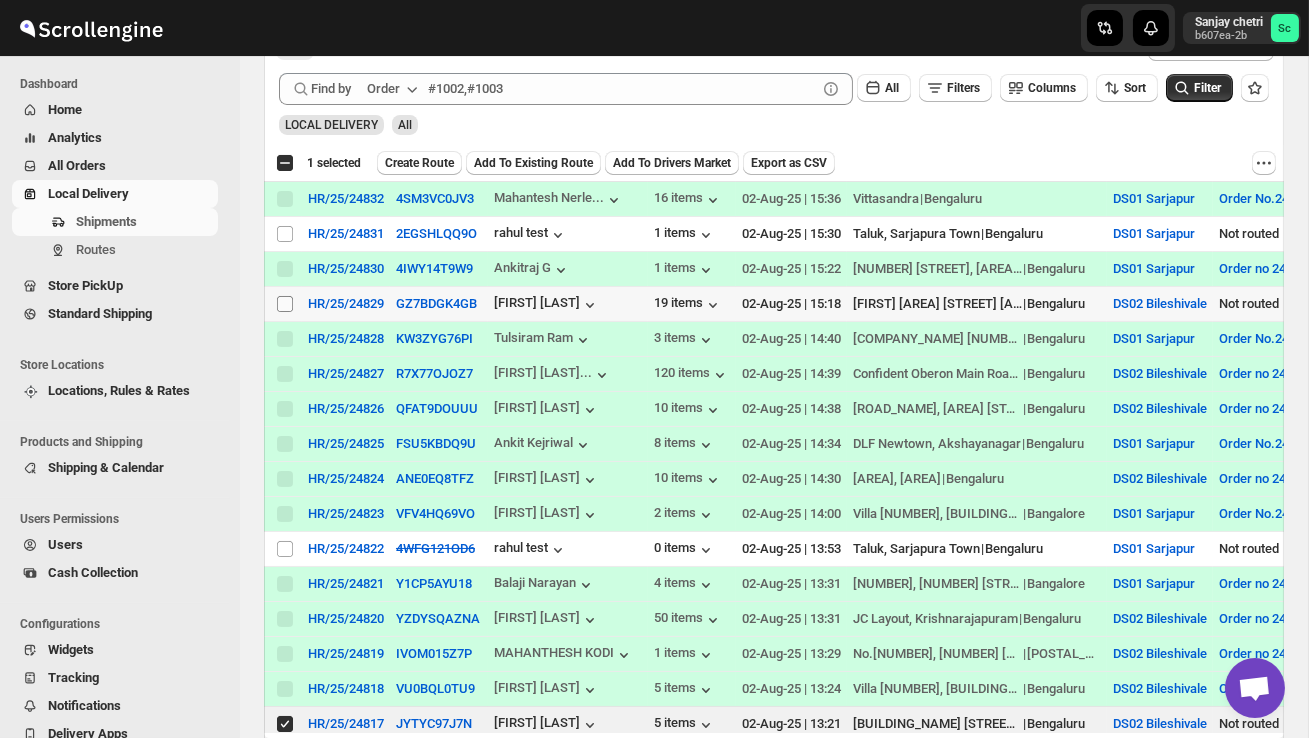 click on "Select shipment" at bounding box center (285, 304) 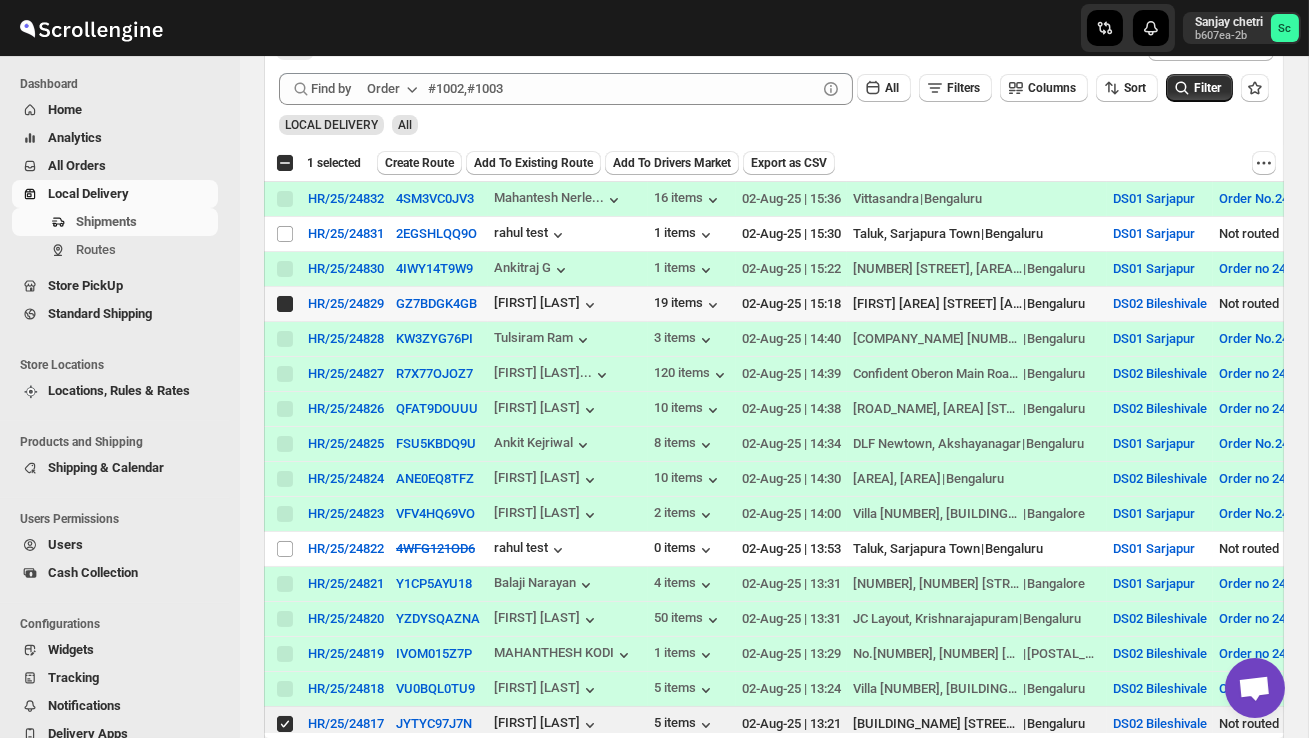 checkbox on "true" 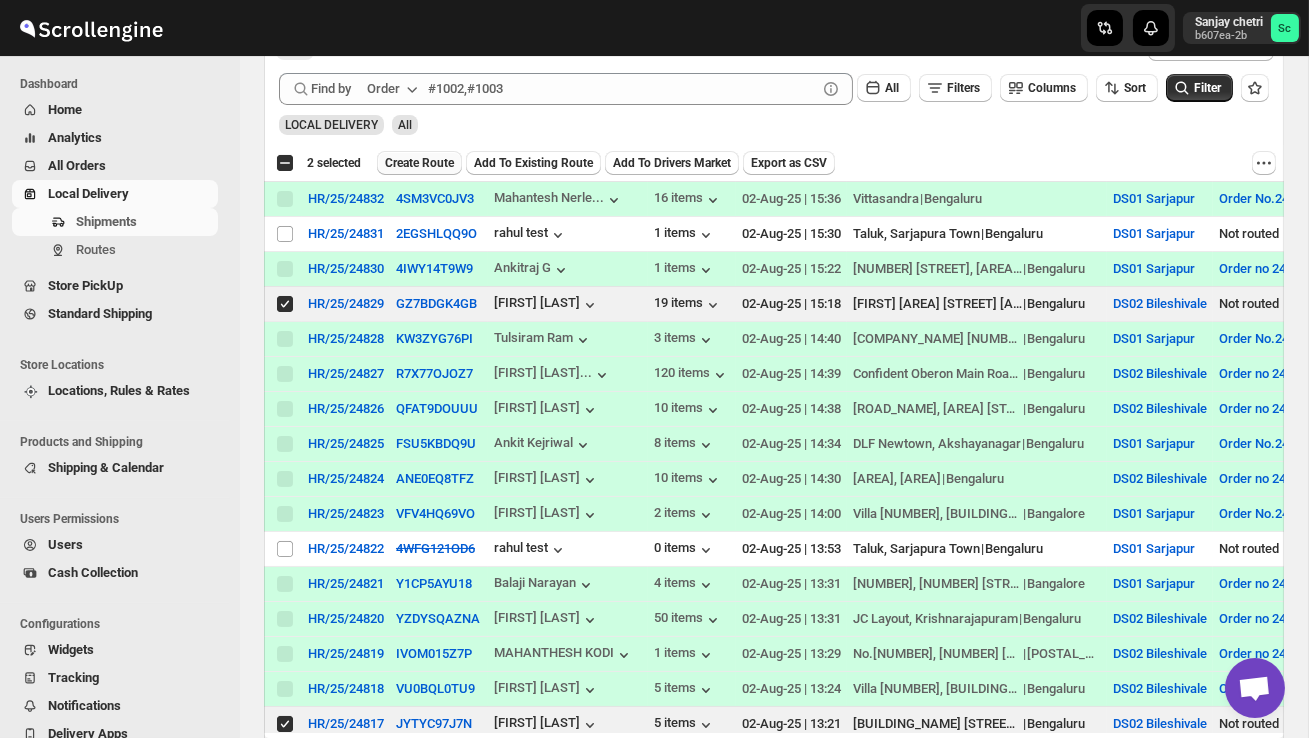 click on "Create Route" at bounding box center (419, 163) 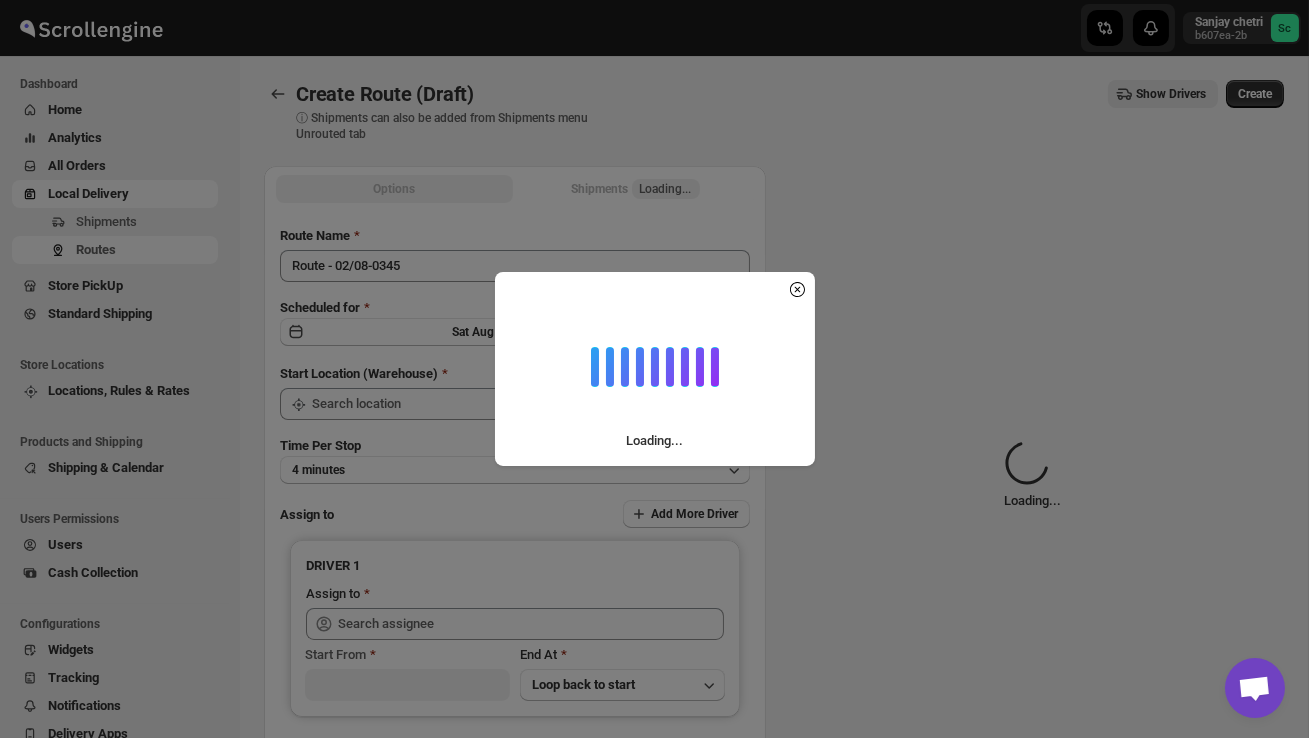 type on "DS02 Bileshivale" 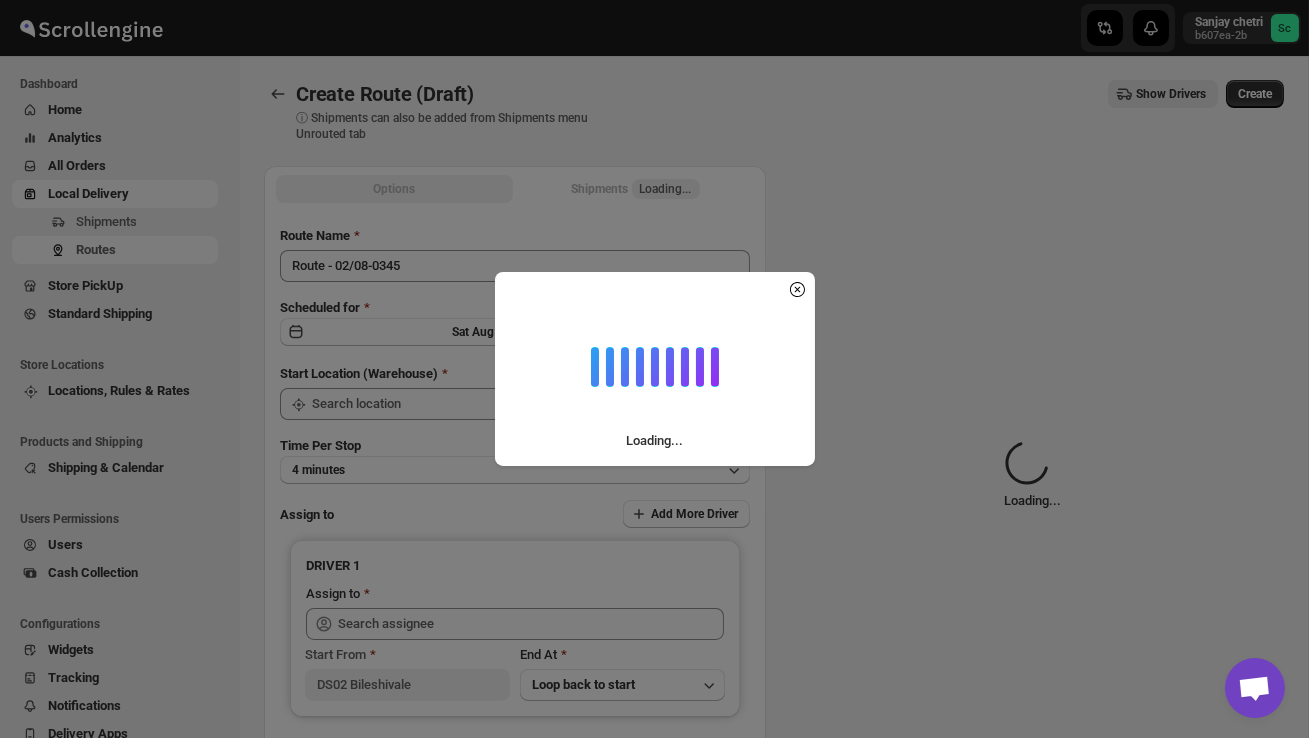 type on "DS02 Bileshivale" 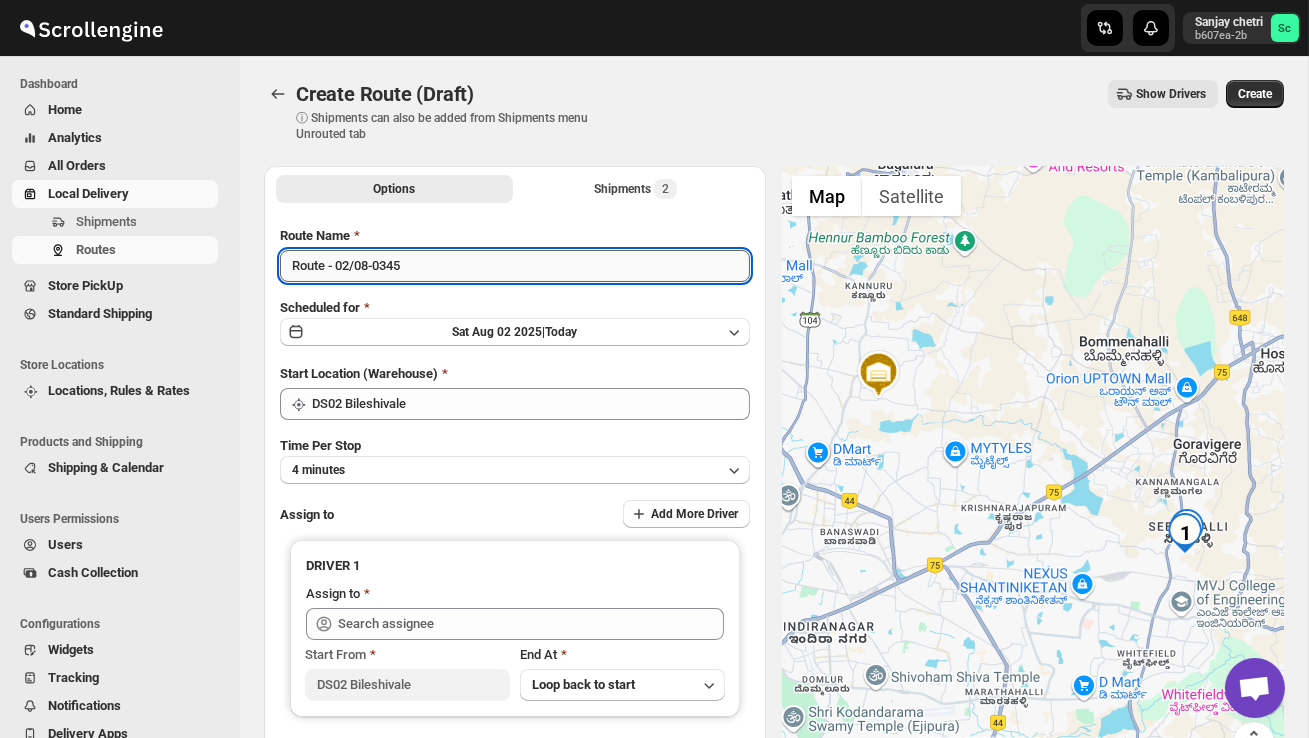 click on "Route - 02/08-0345" at bounding box center [515, 266] 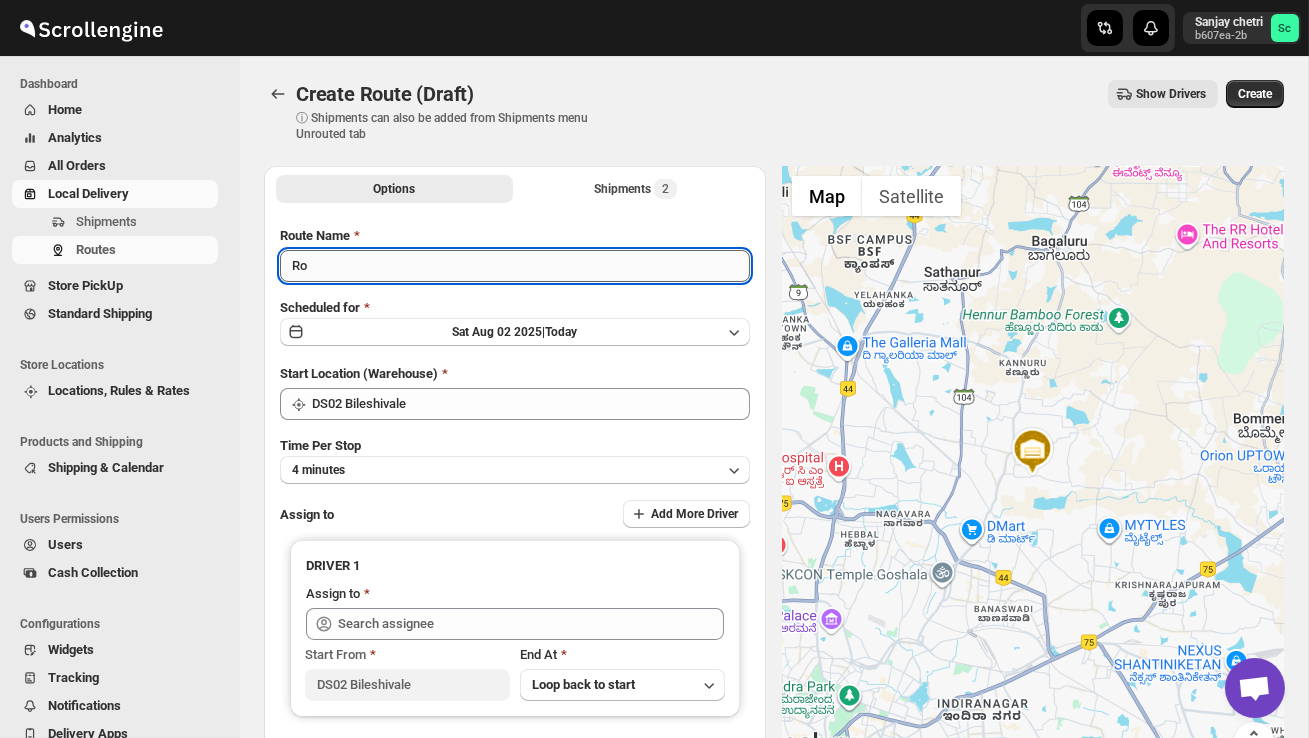 type on "R" 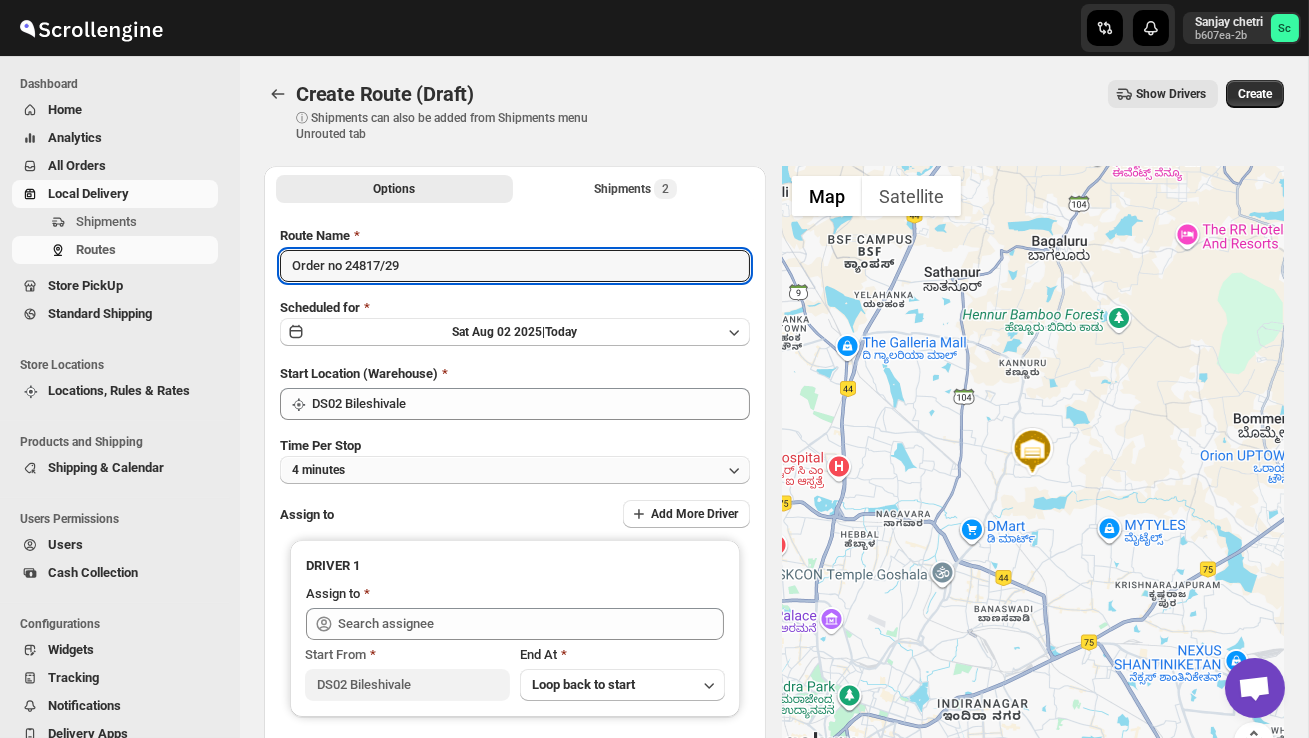 type on "Order no 24817/29" 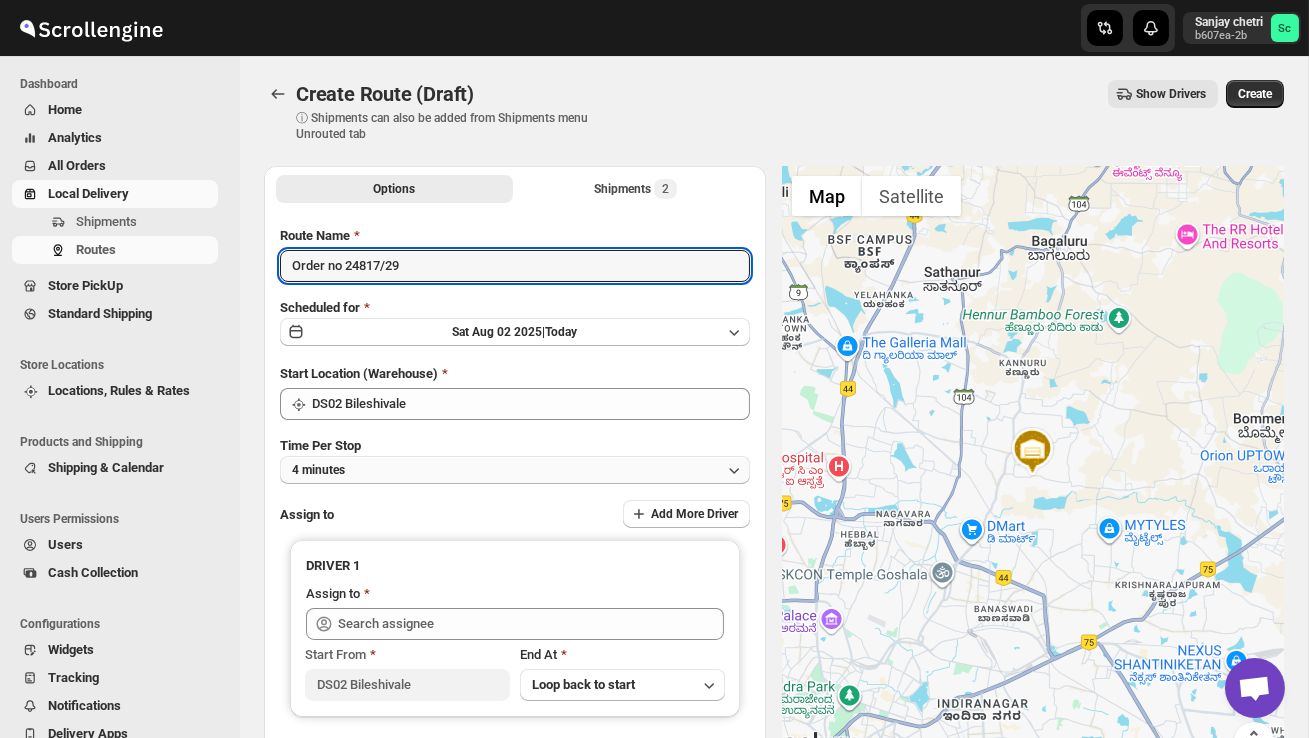 click on "4 minutes" at bounding box center [515, 470] 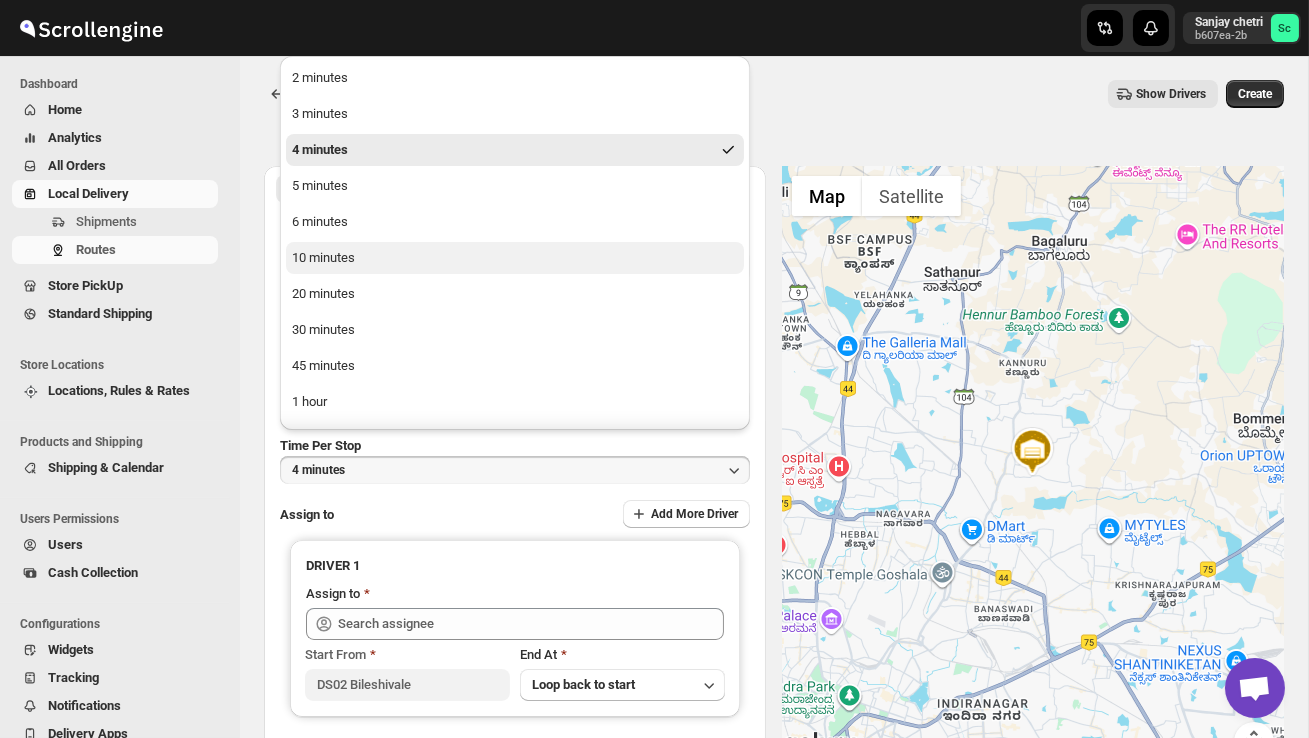 click on "10 minutes" at bounding box center (515, 258) 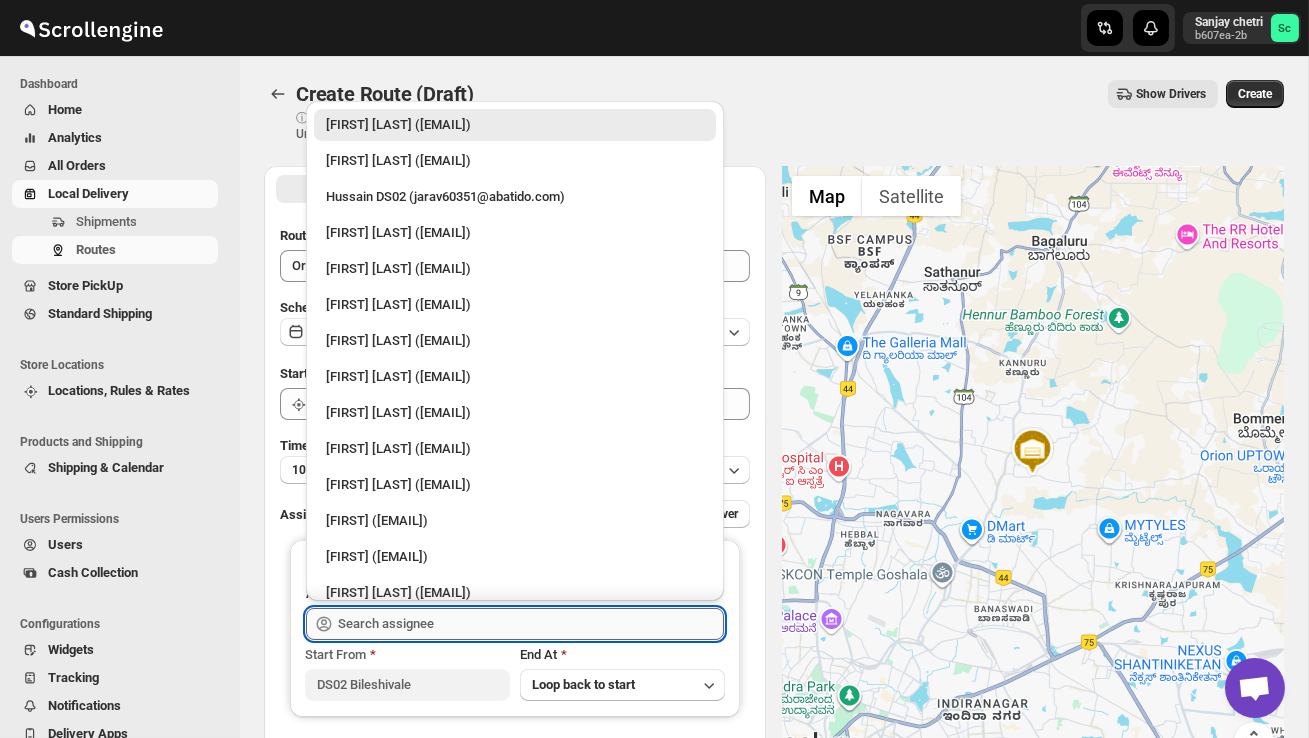 click at bounding box center [531, 624] 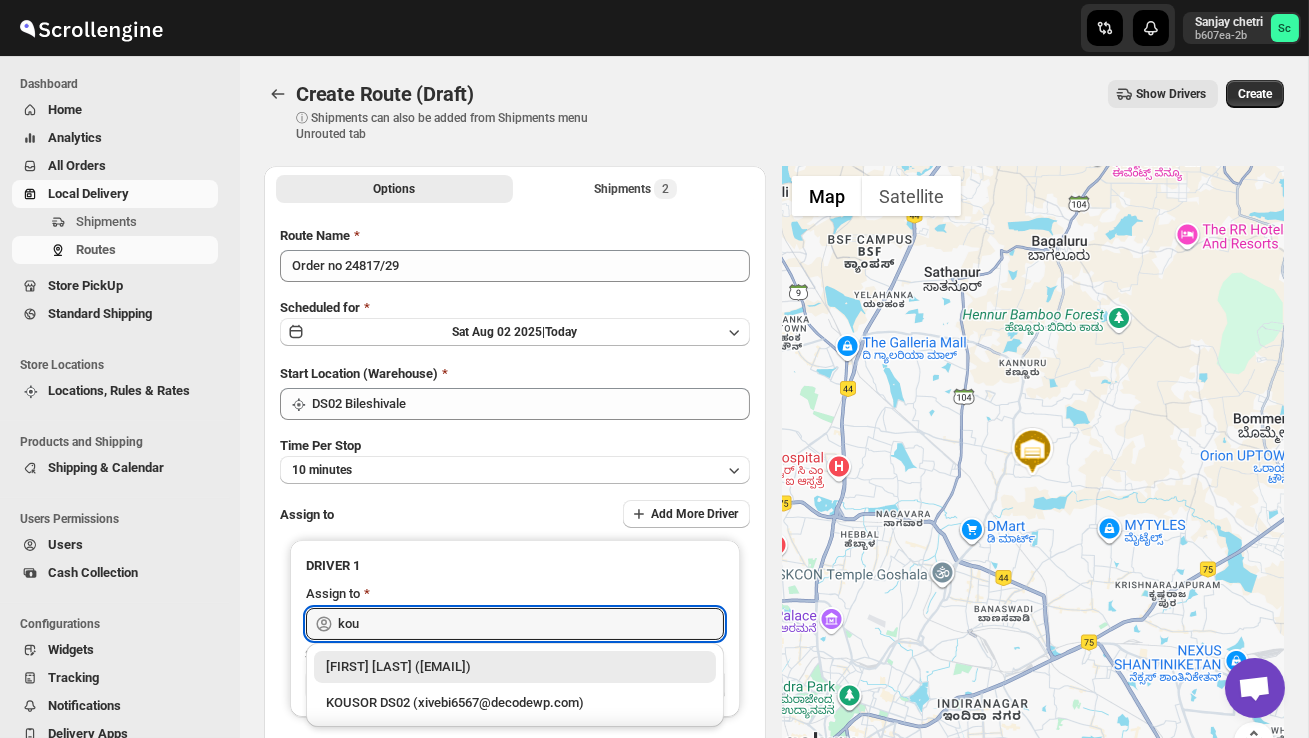click on "KOUSOR DS02 (xivebi6567@decodewp.com)" at bounding box center (515, 701) 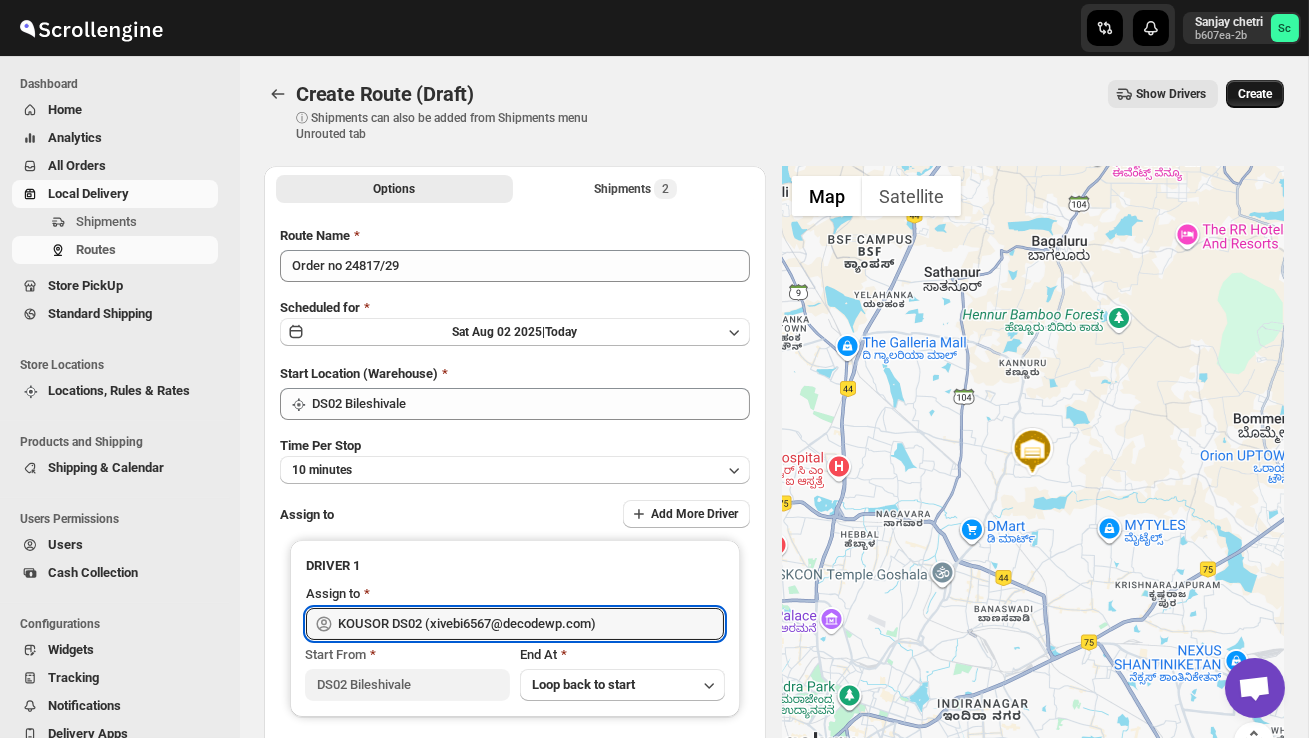 type on "KOUSOR DS02 (xivebi6567@decodewp.com)" 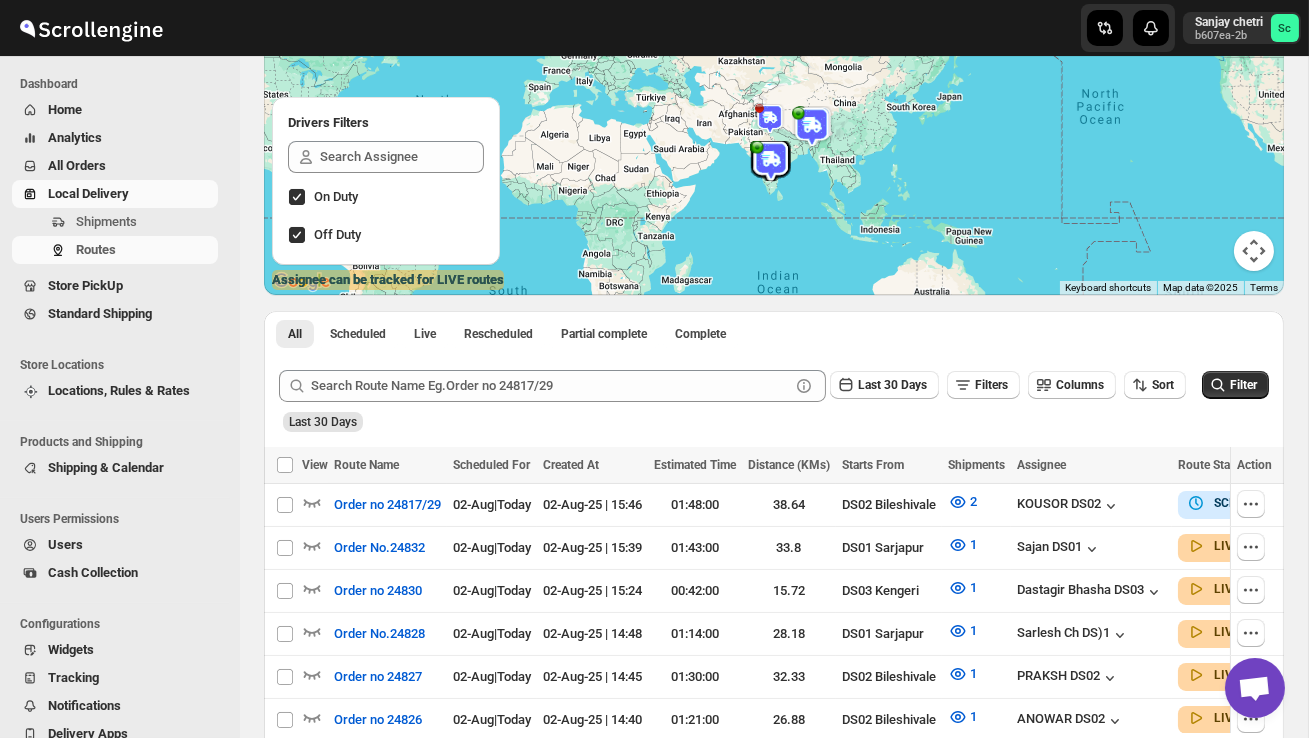scroll, scrollTop: 226, scrollLeft: 0, axis: vertical 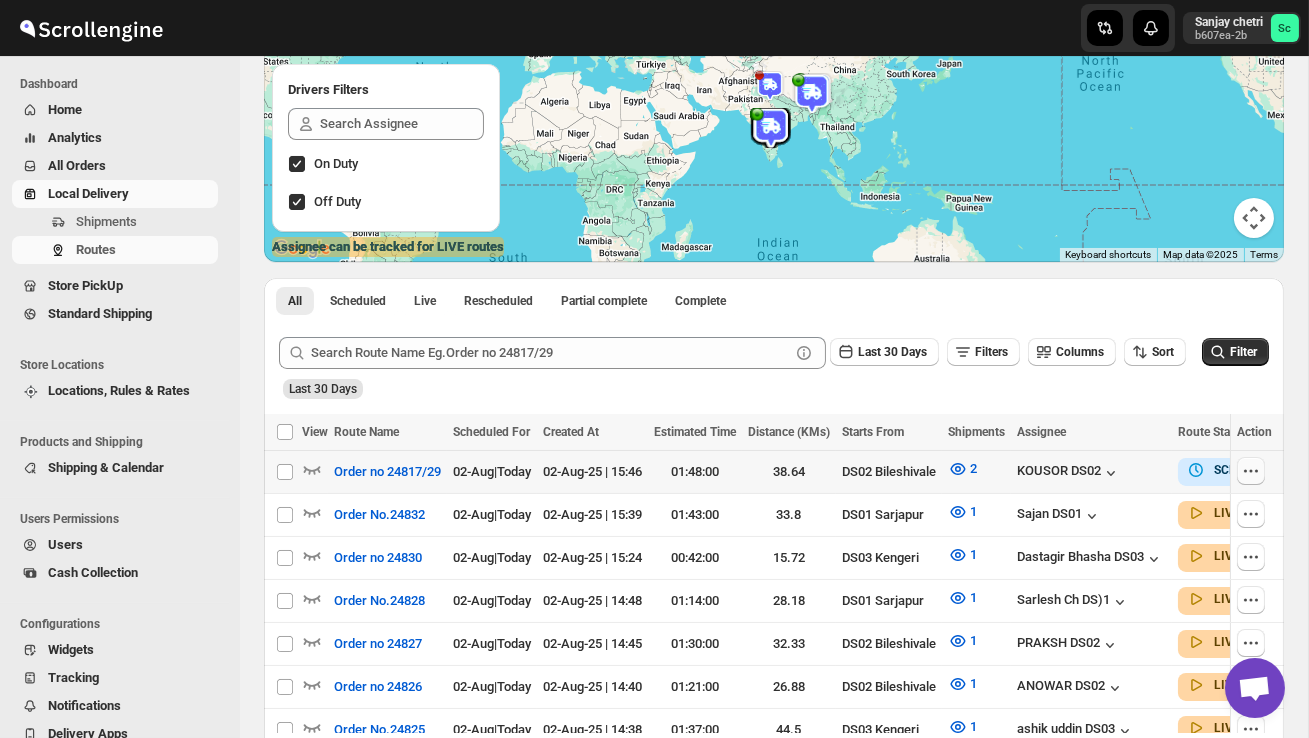 click 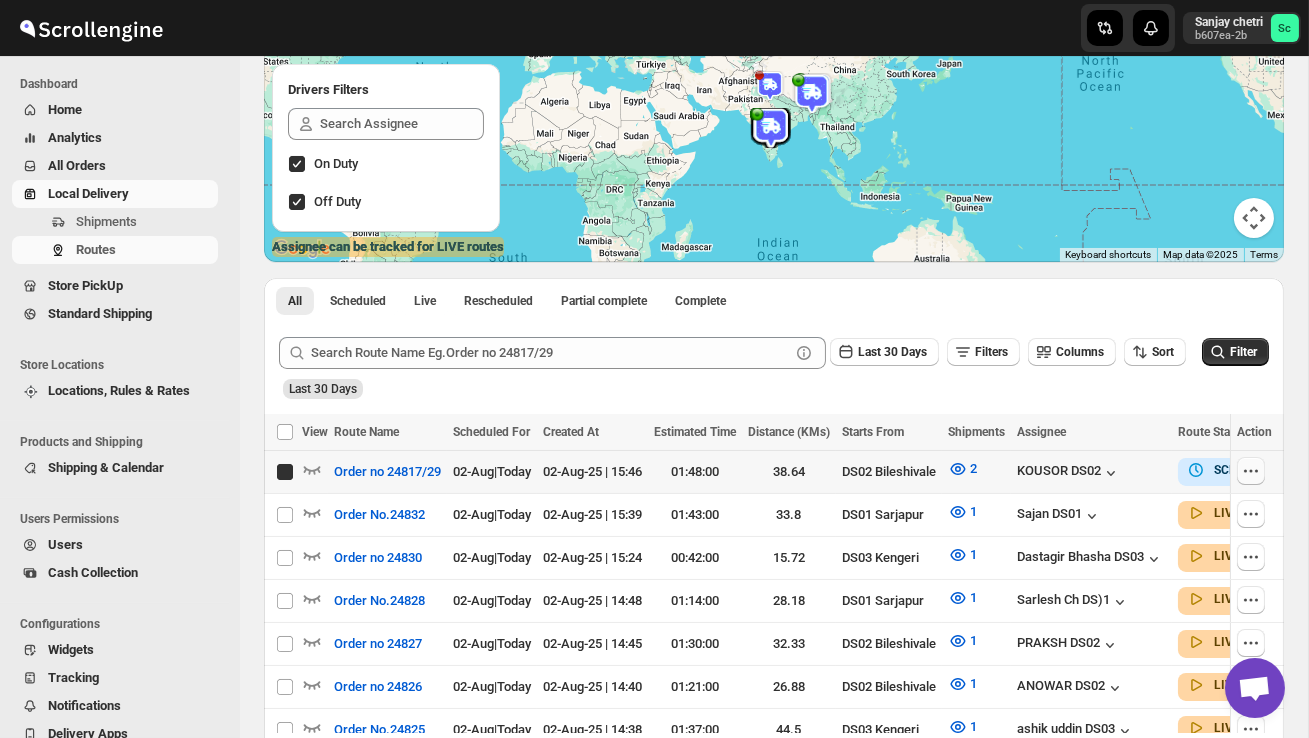 checkbox on "true" 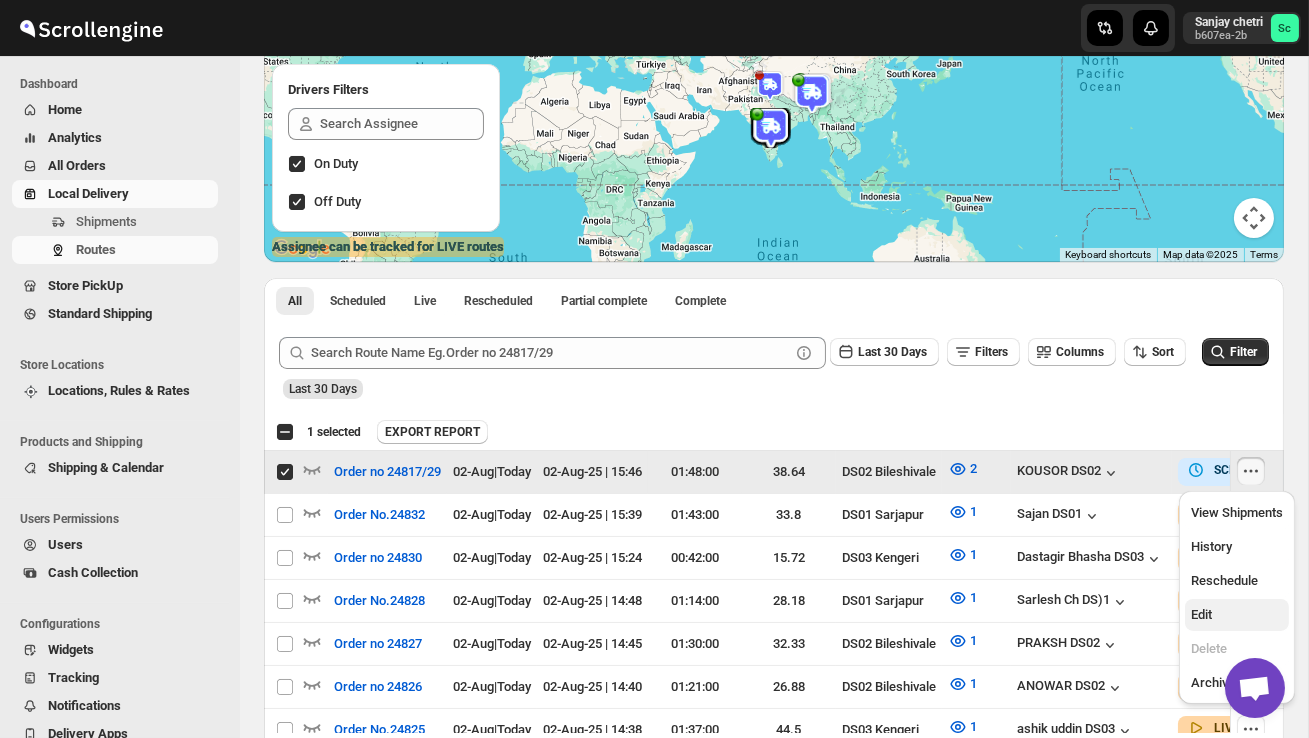 click on "Edit" at bounding box center (1237, 615) 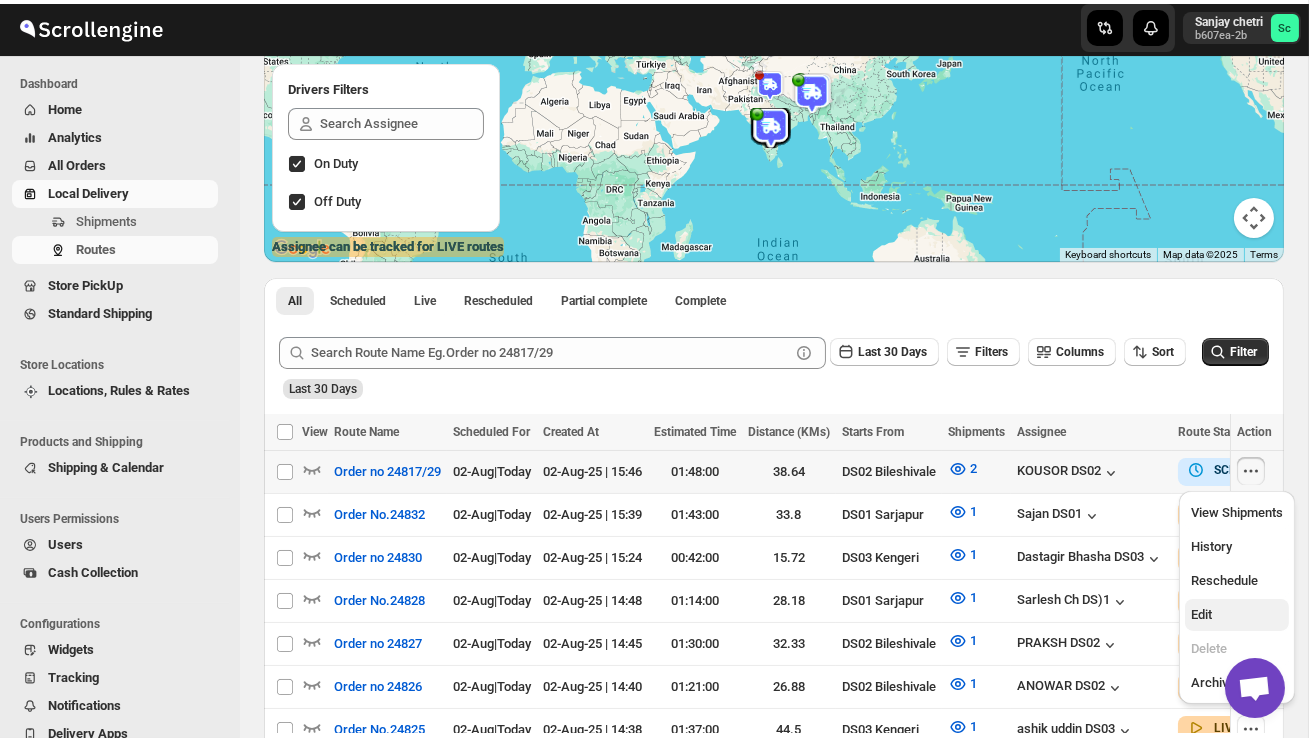 scroll, scrollTop: 0, scrollLeft: 0, axis: both 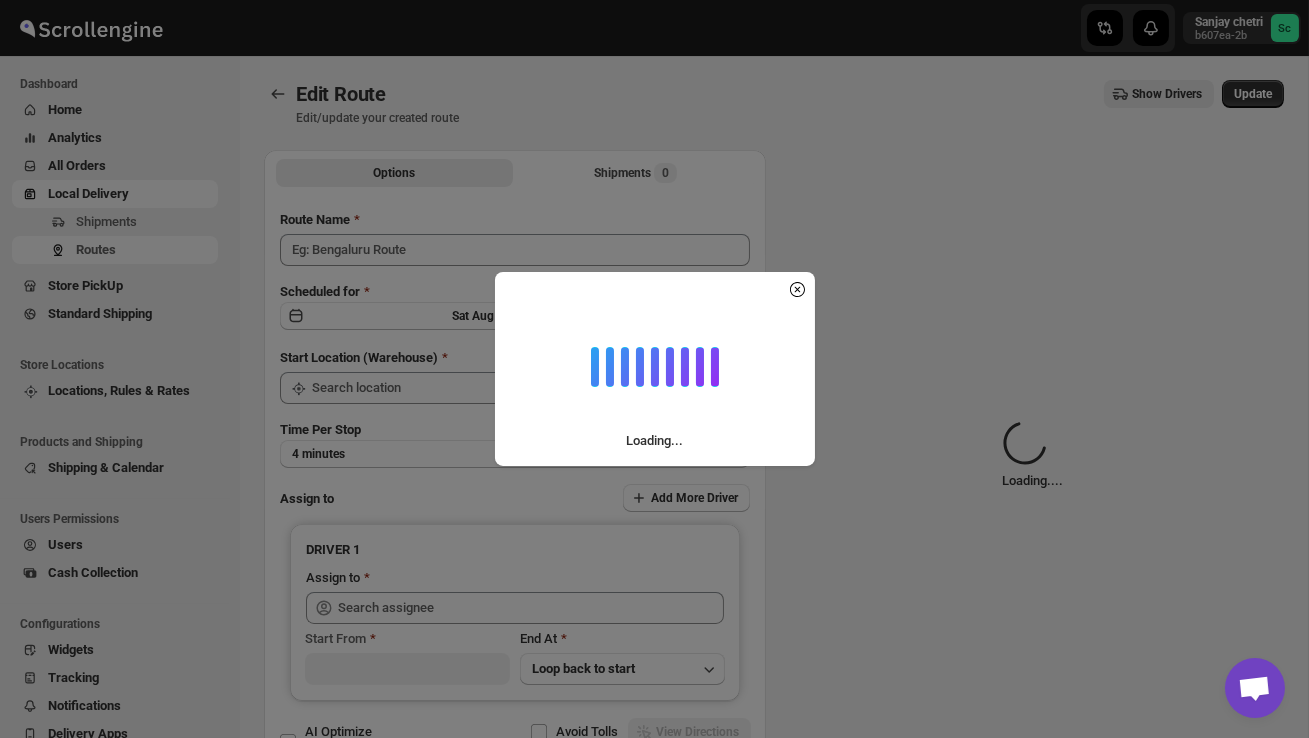 type on "Order no 24817/29" 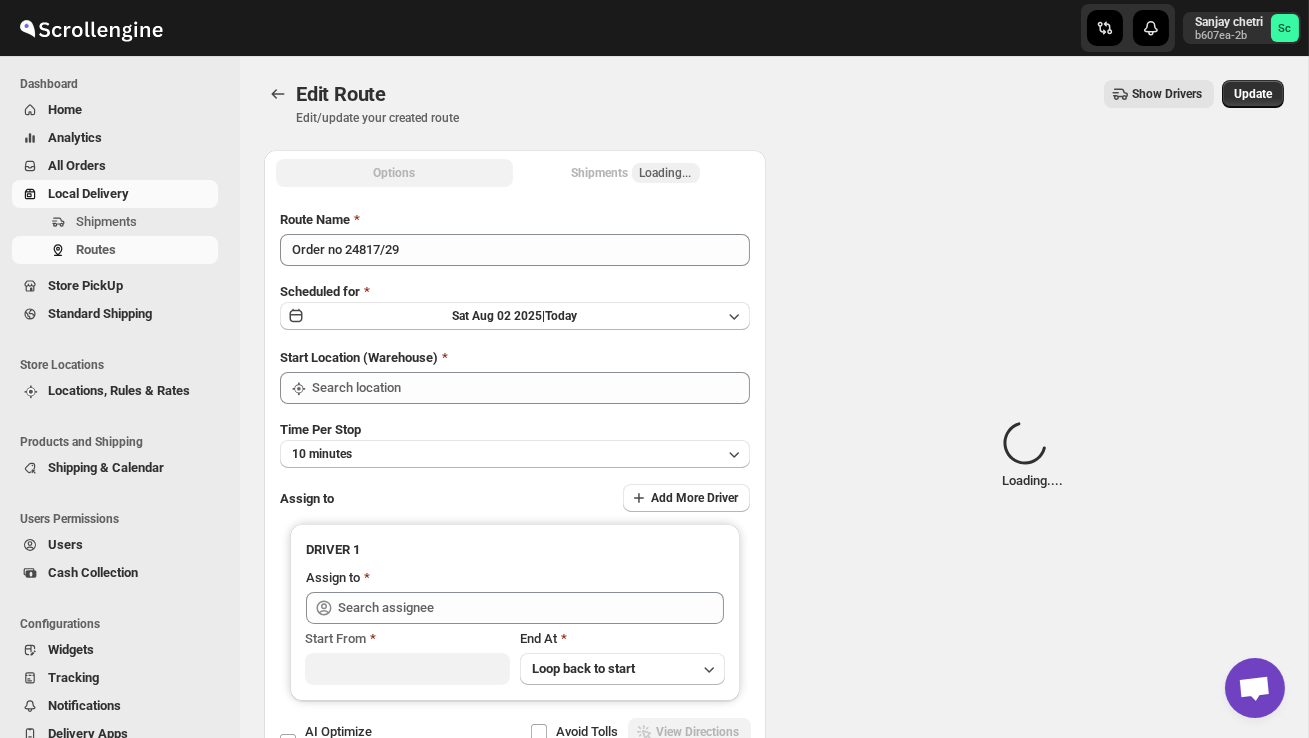 type on "DS02 Bileshivale" 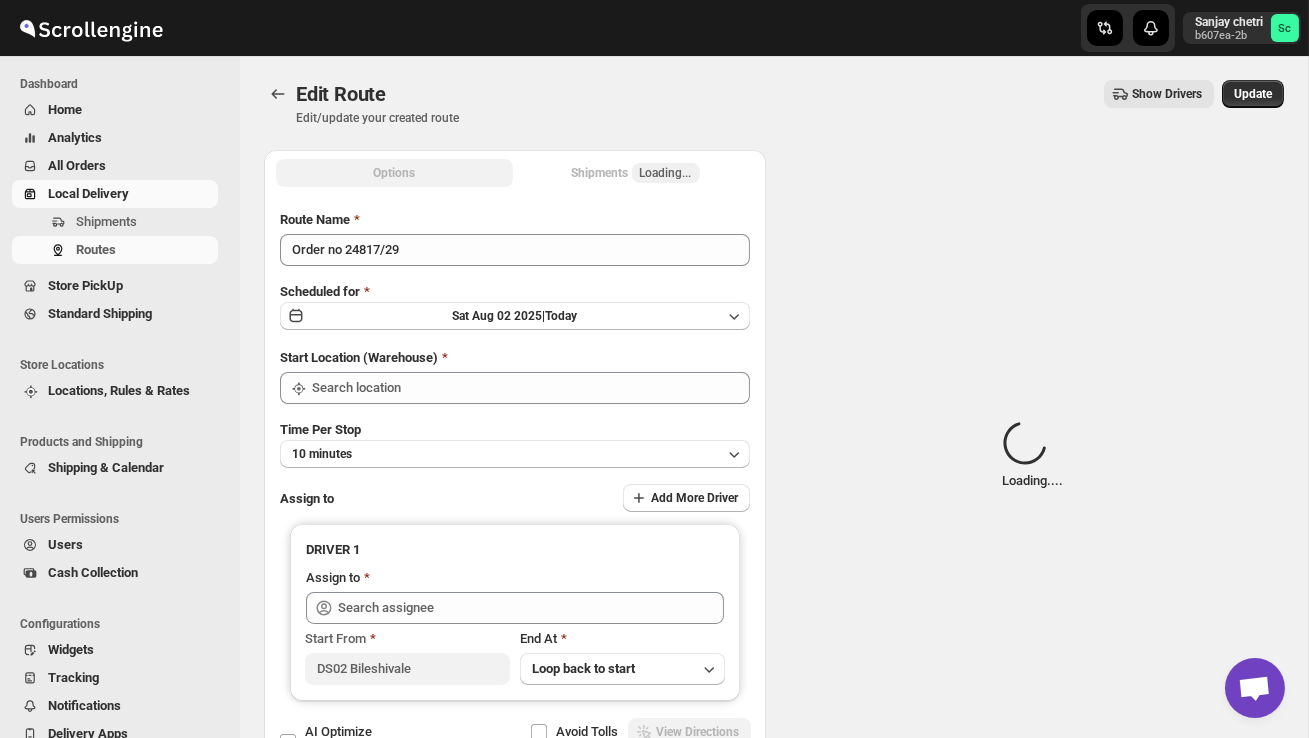type on "DS02 Bileshivale" 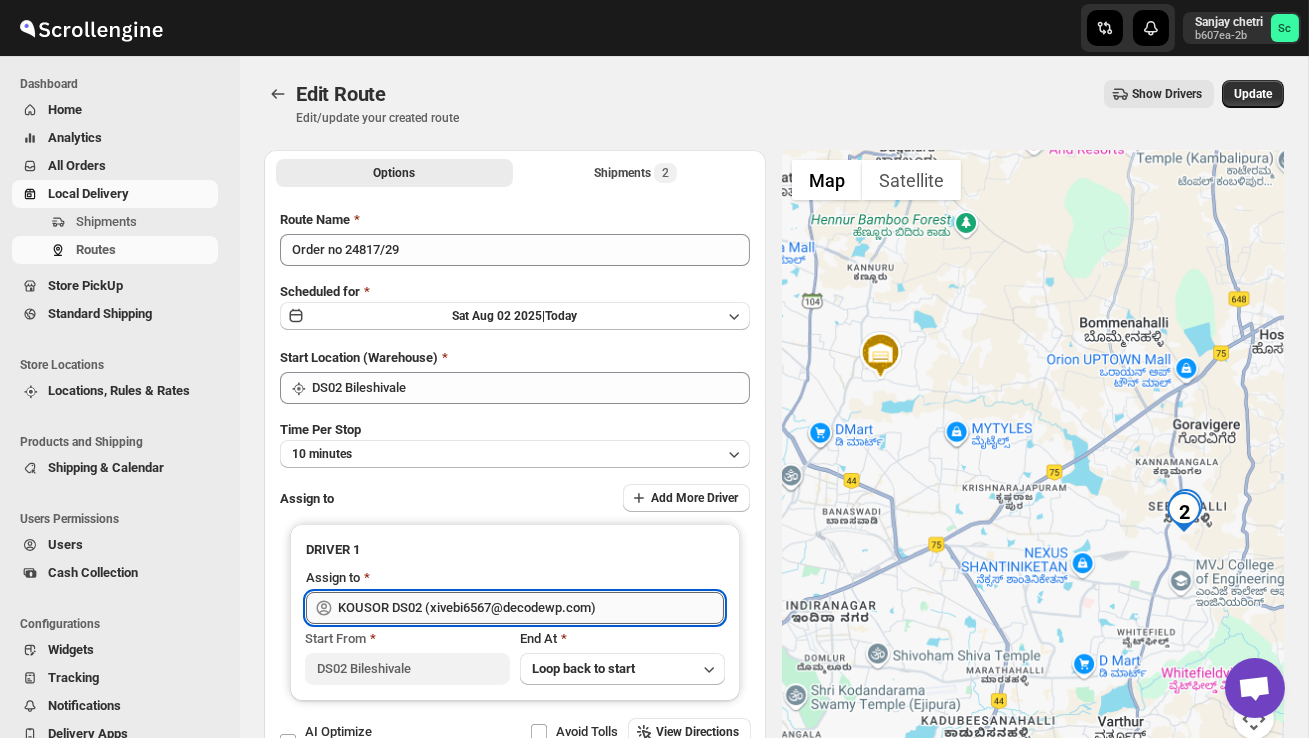 click on "KOUSOR DS02 (xivebi6567@decodewp.com)" at bounding box center [531, 608] 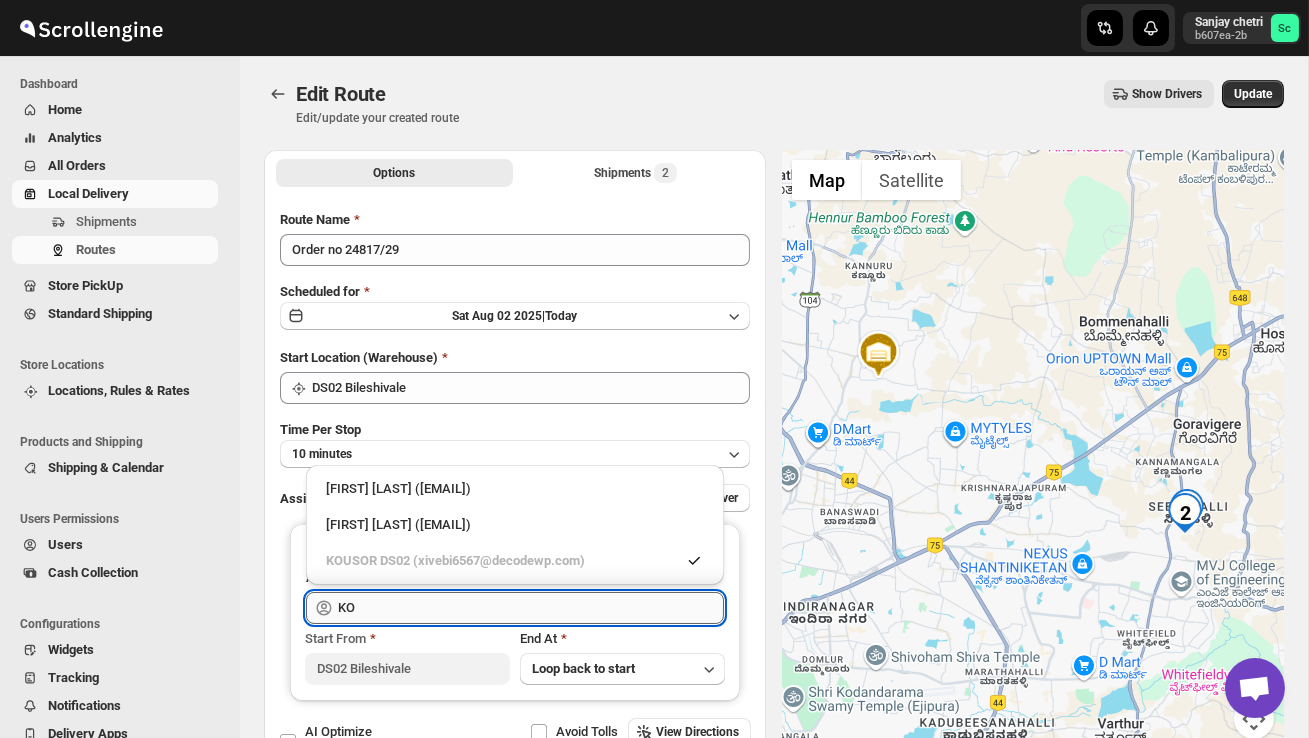 type on "K" 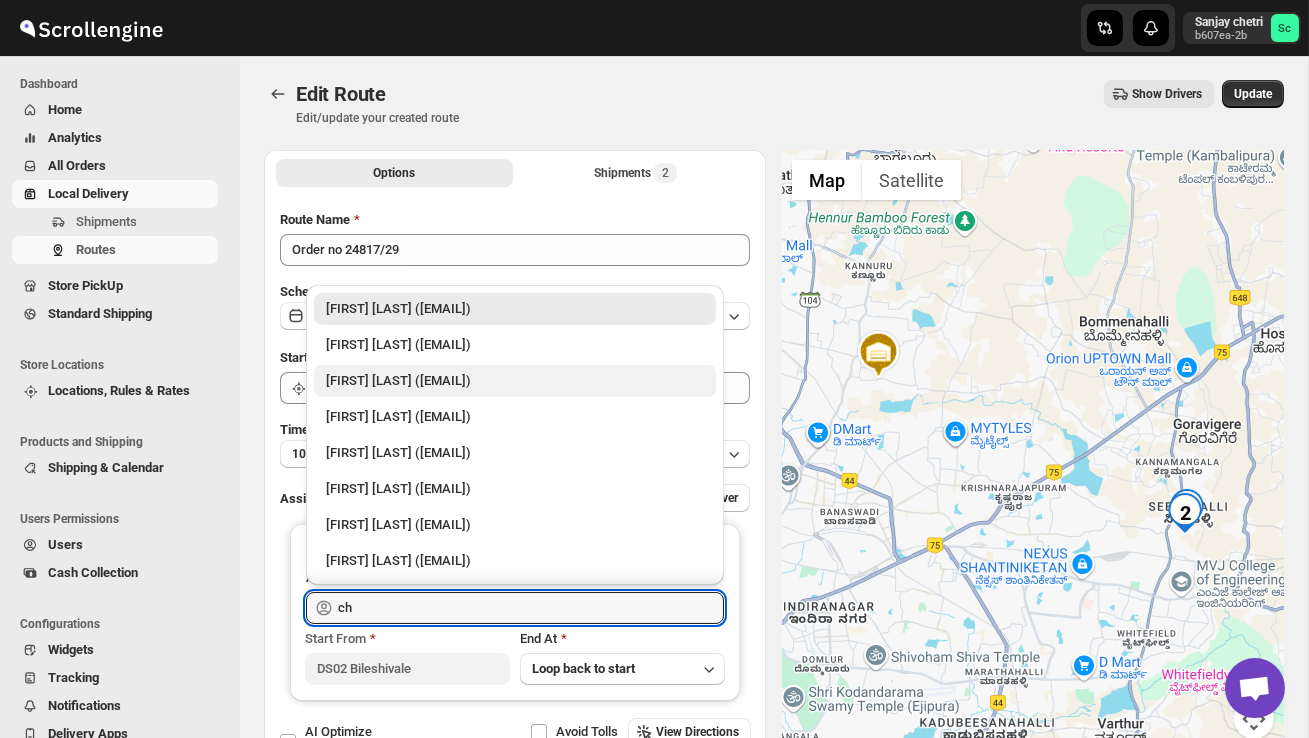 click on "[FIRST] [LAST] ([EMAIL])" at bounding box center (515, 381) 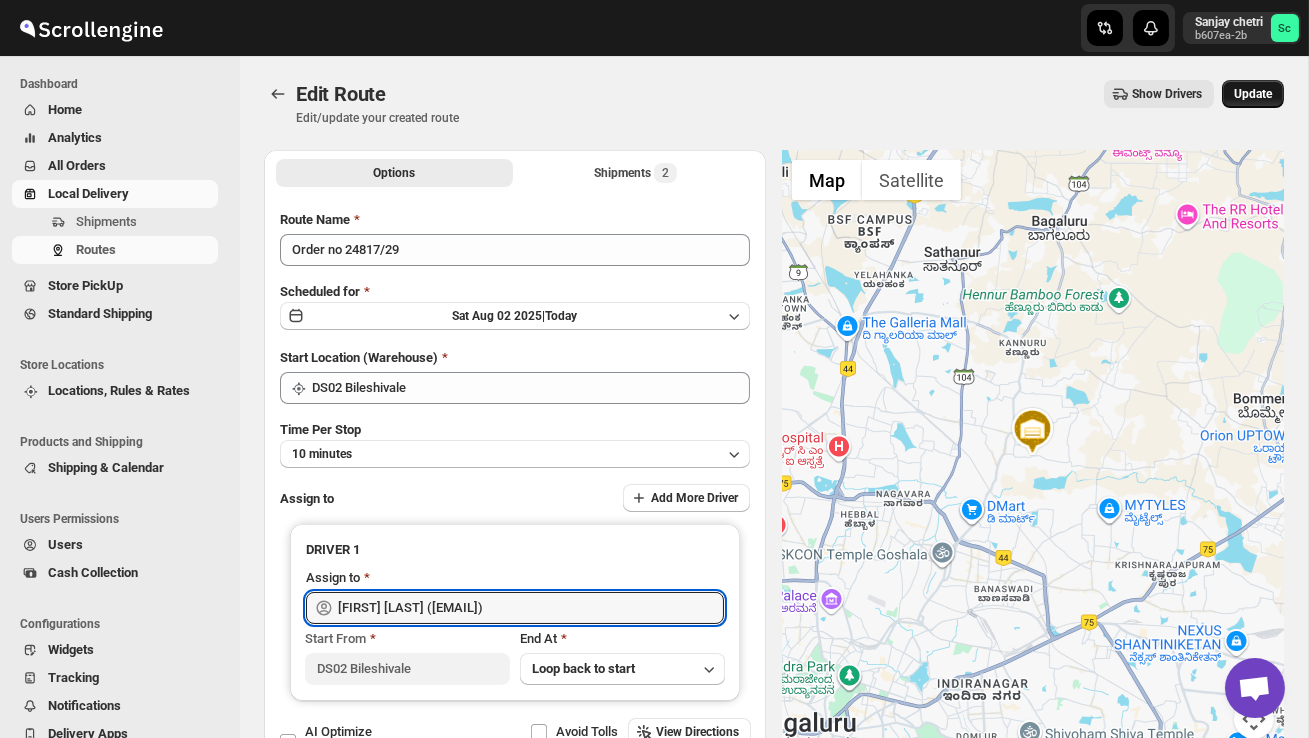 type on "[FIRST] [LAST] ([EMAIL])" 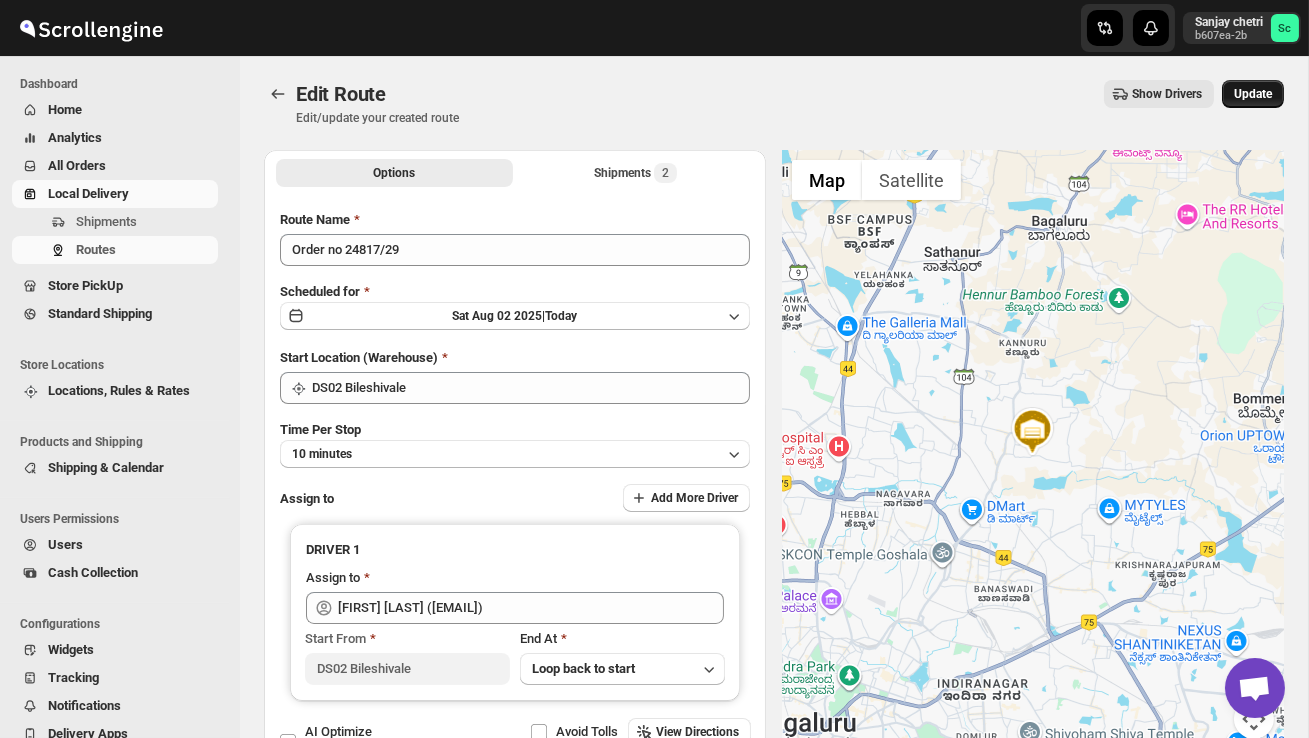 click on "Update" at bounding box center [1253, 94] 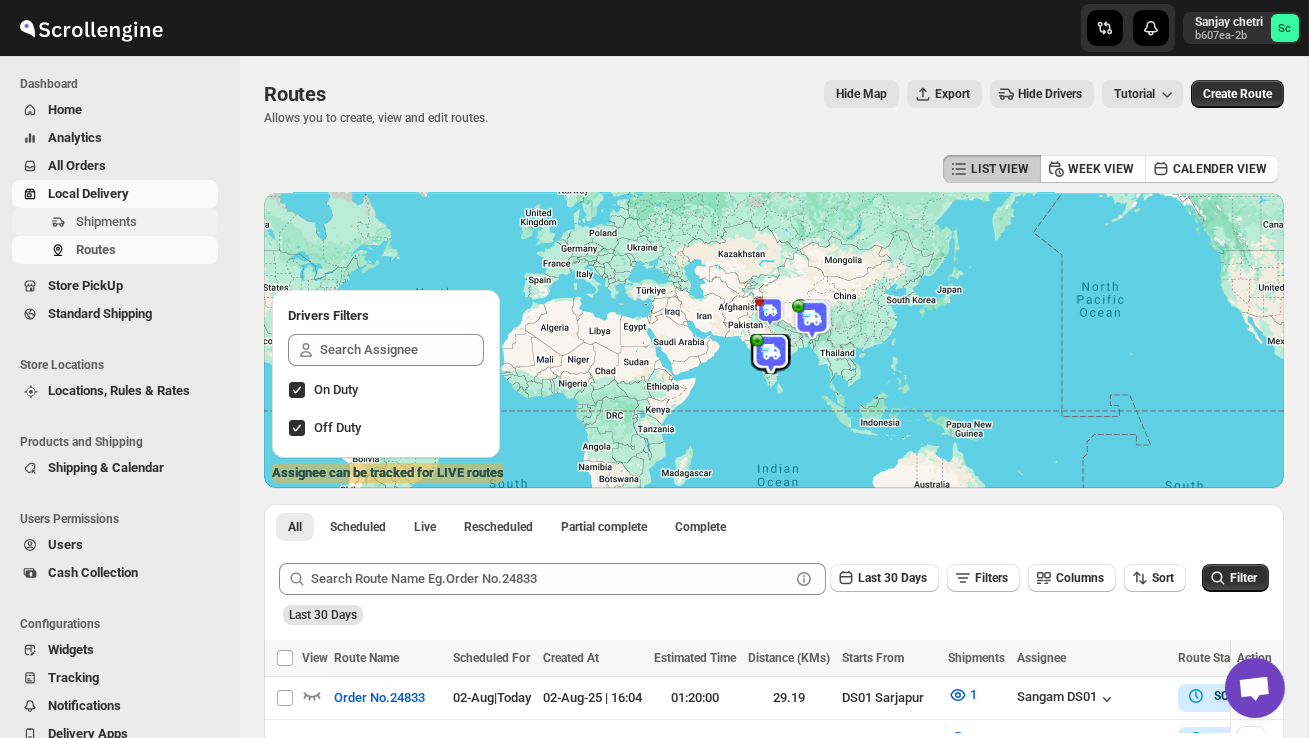 click on "Shipments" at bounding box center (145, 222) 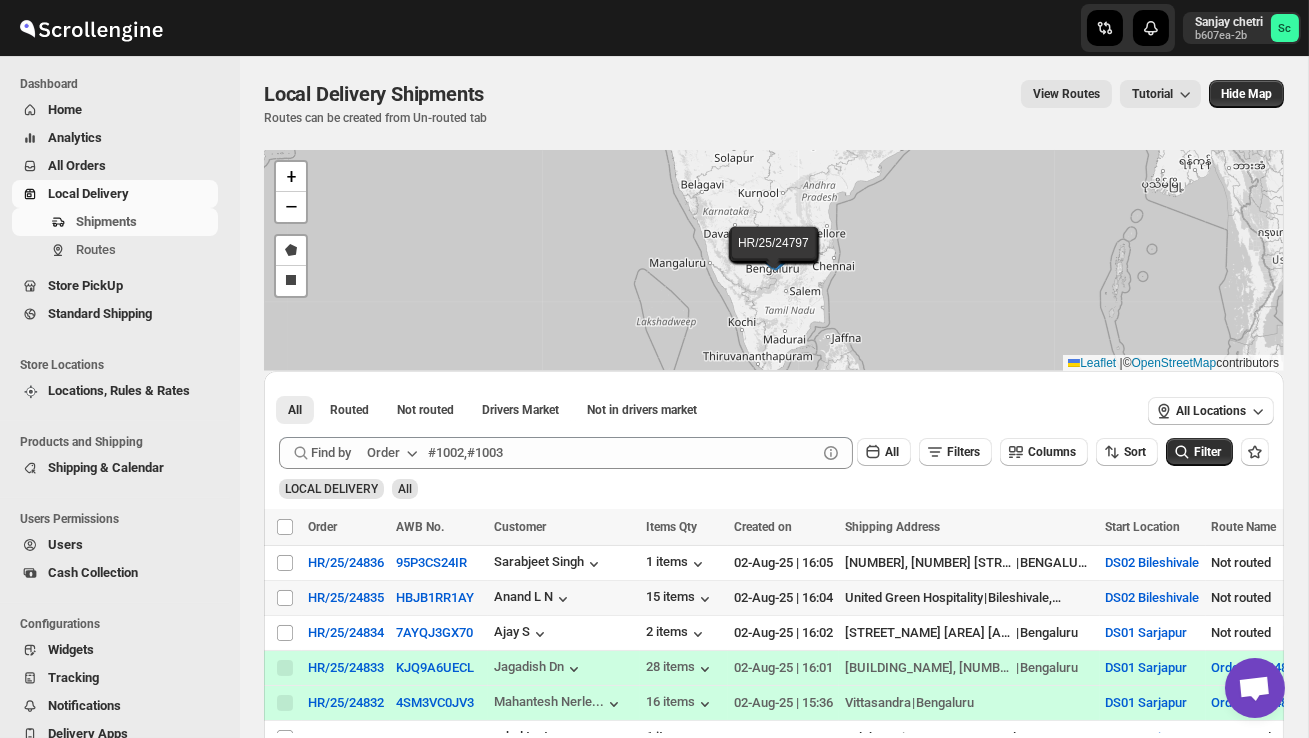 click on "Select shipment" at bounding box center [283, 598] 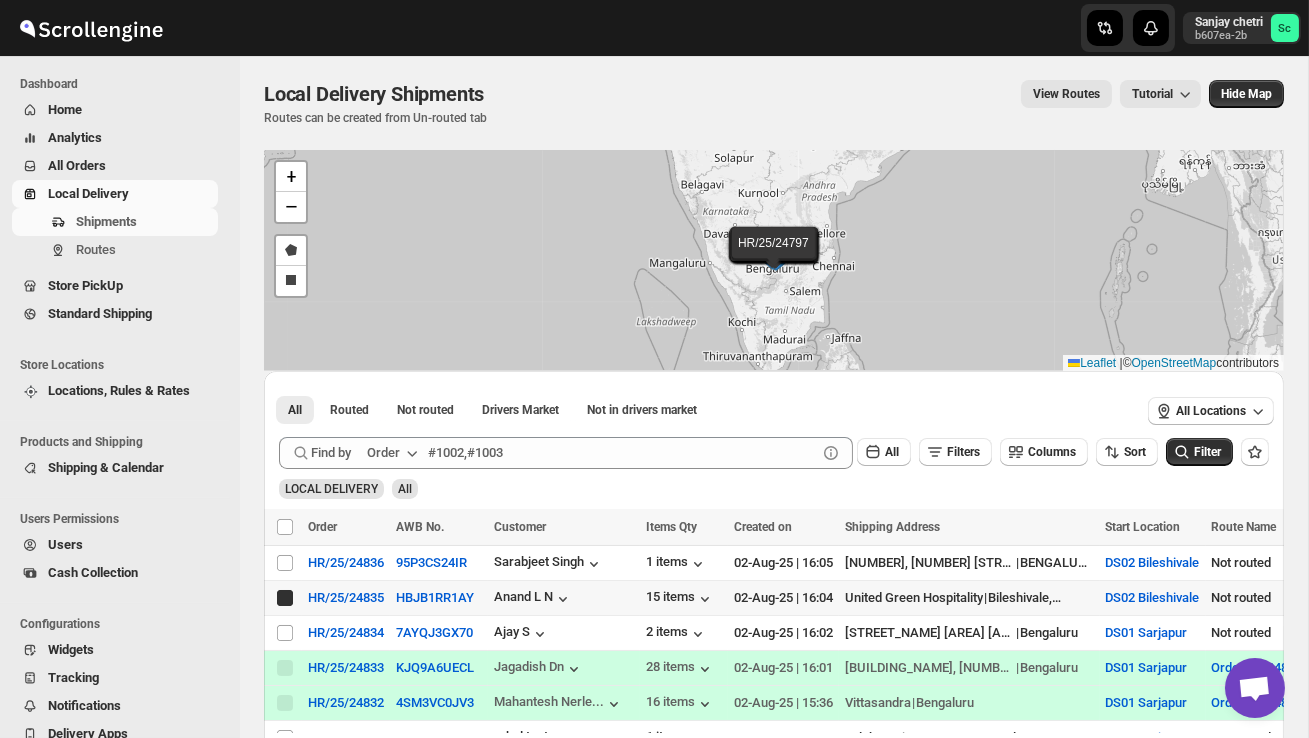 checkbox on "true" 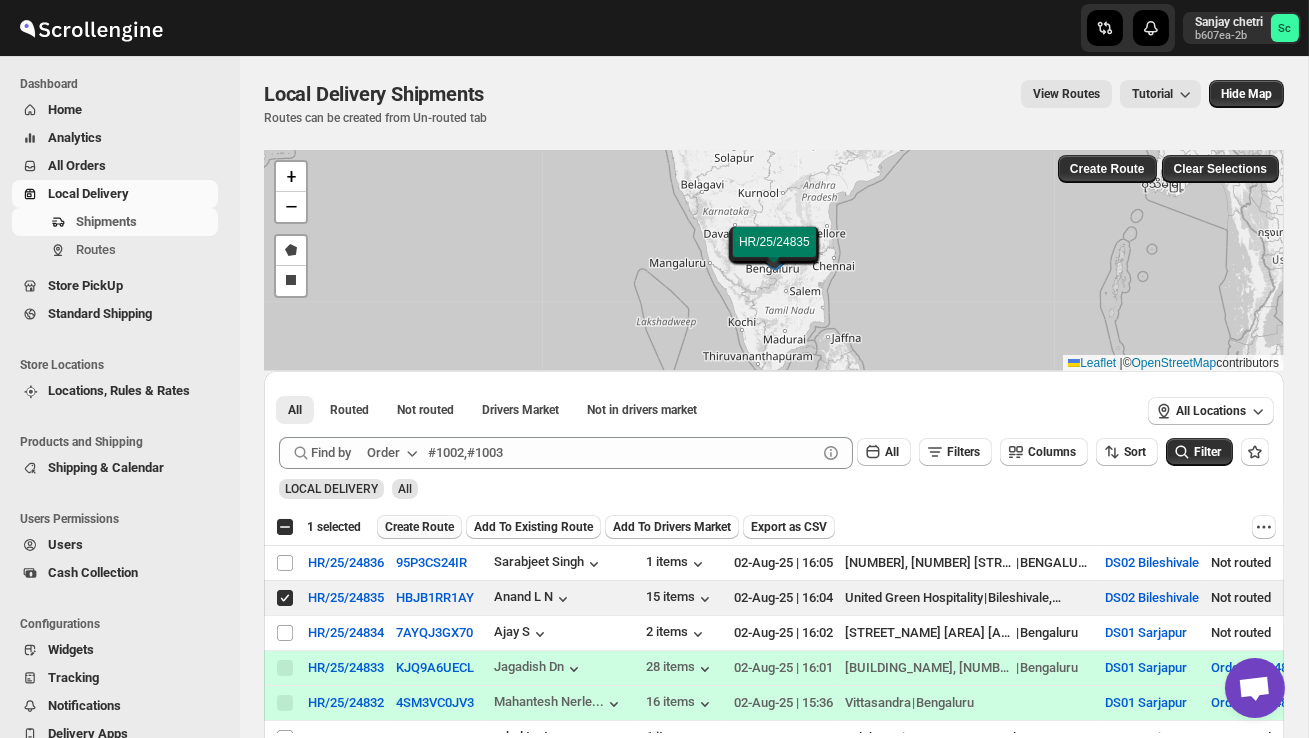 click on "Create Route" at bounding box center [419, 527] 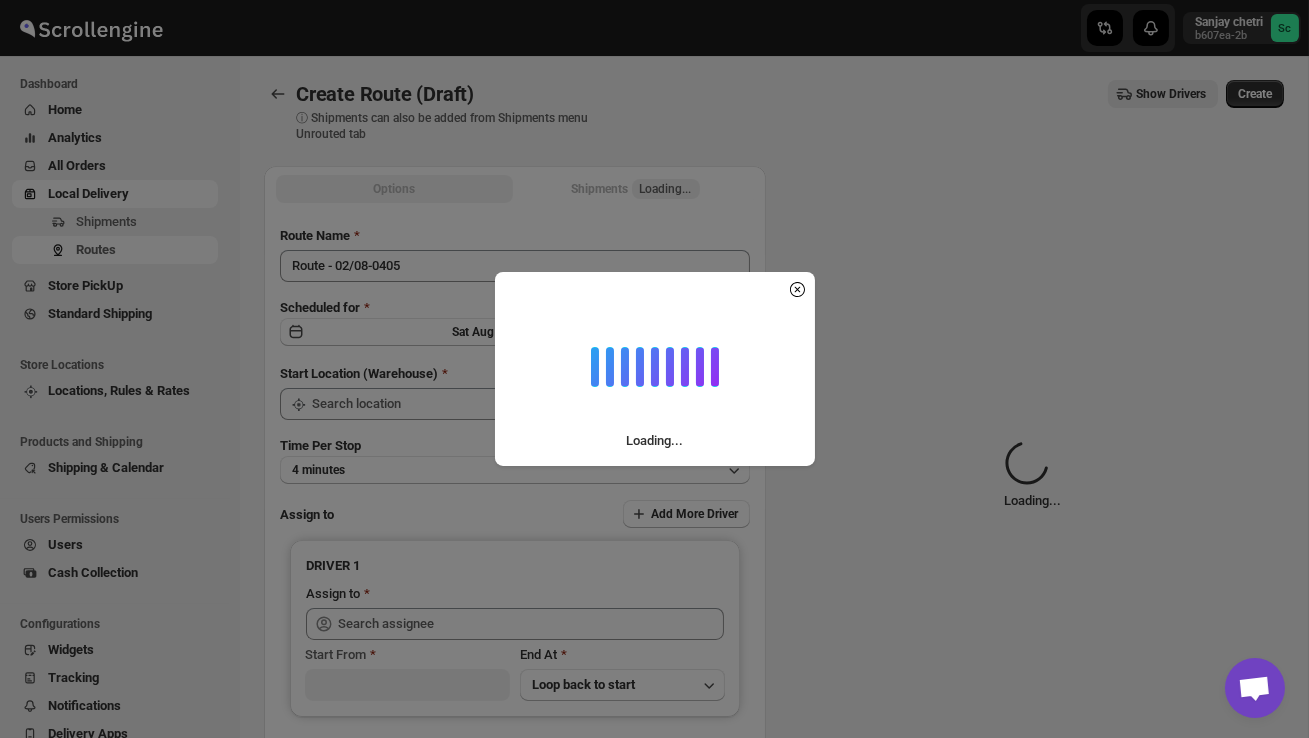 type on "DS02 Bileshivale" 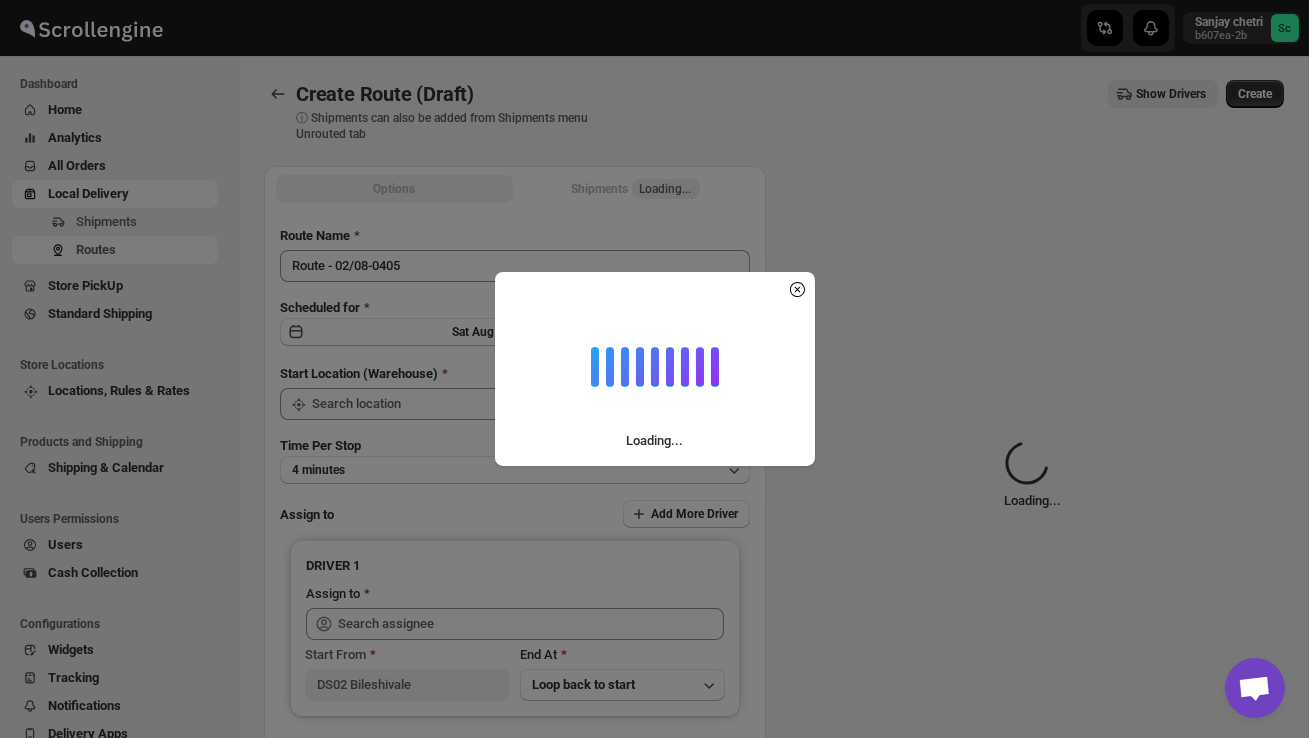 type on "DS02 Bileshivale" 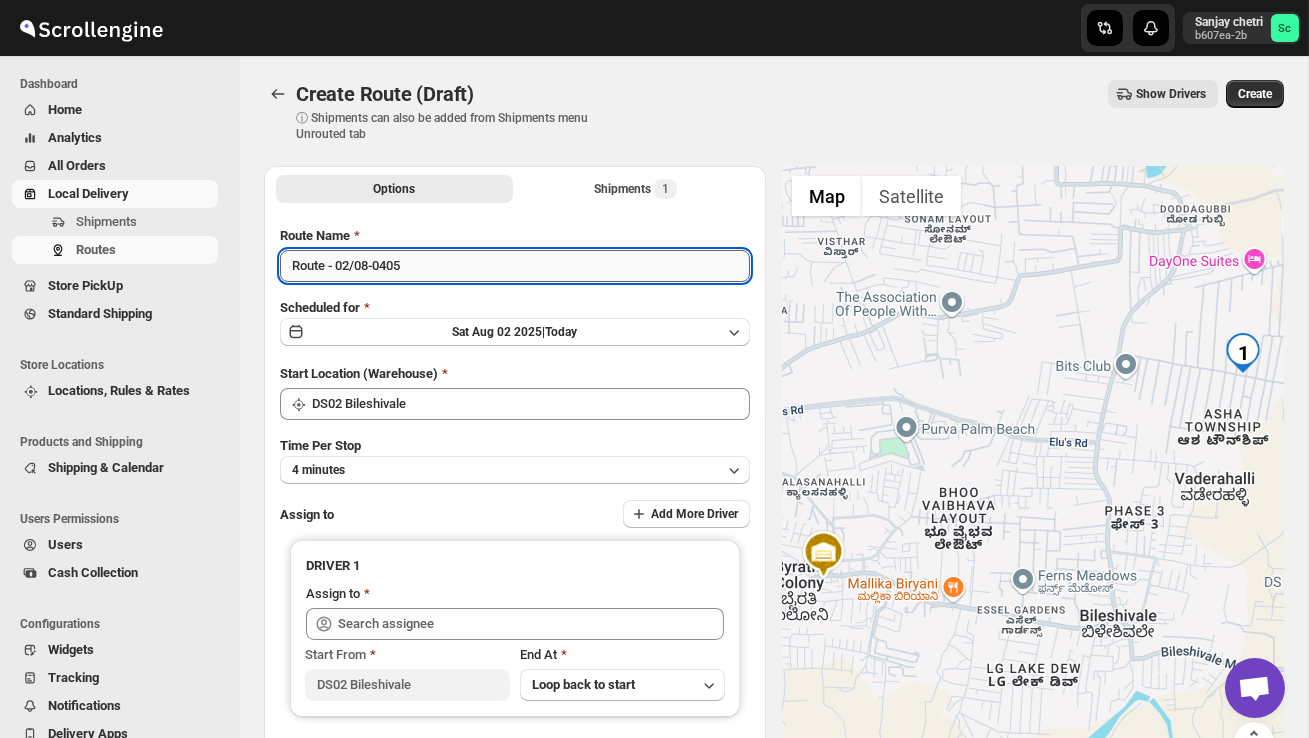 click on "Route - 02/08-0405" at bounding box center [515, 266] 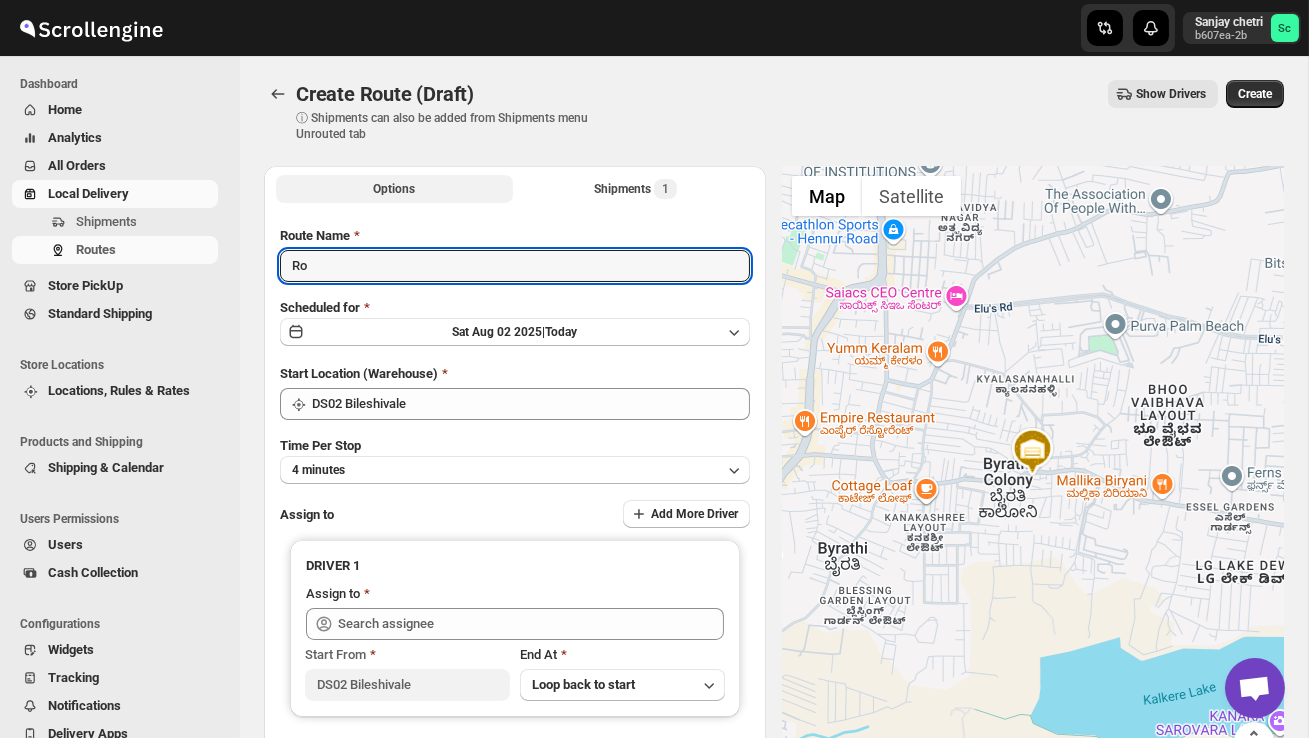 type on "R" 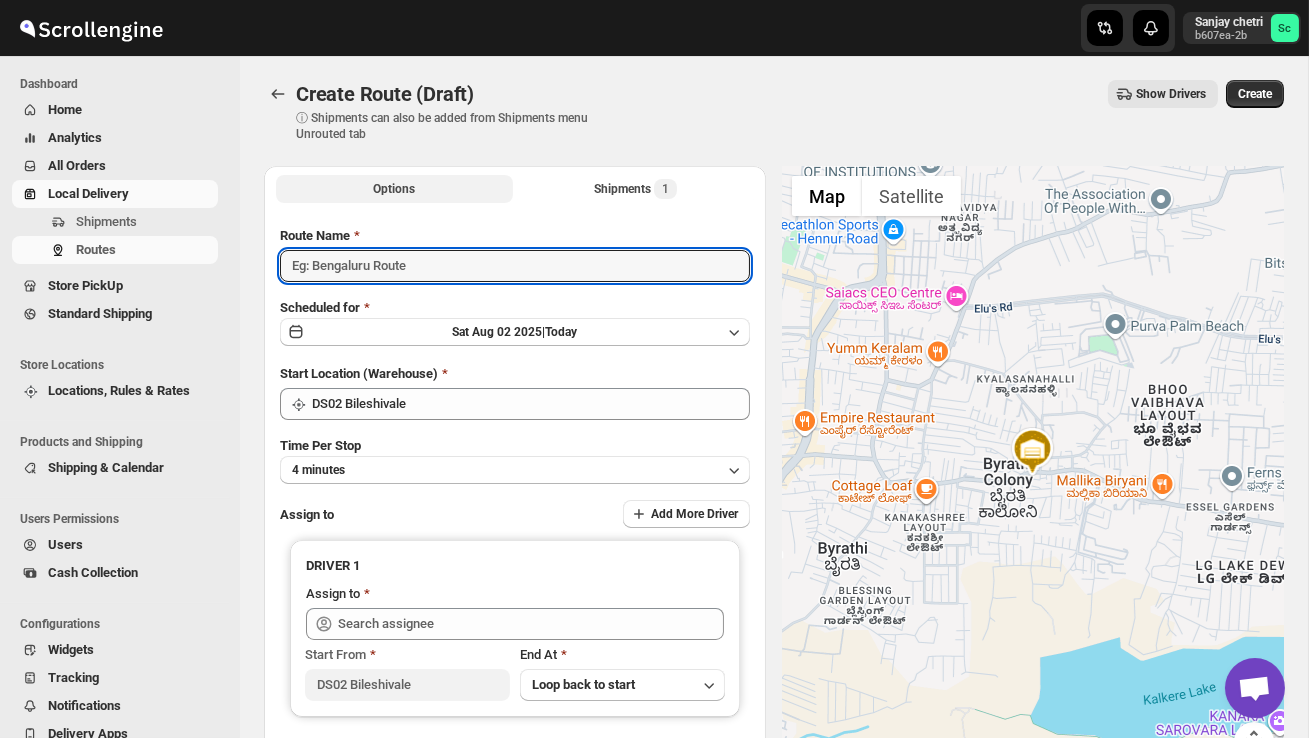 type on "P" 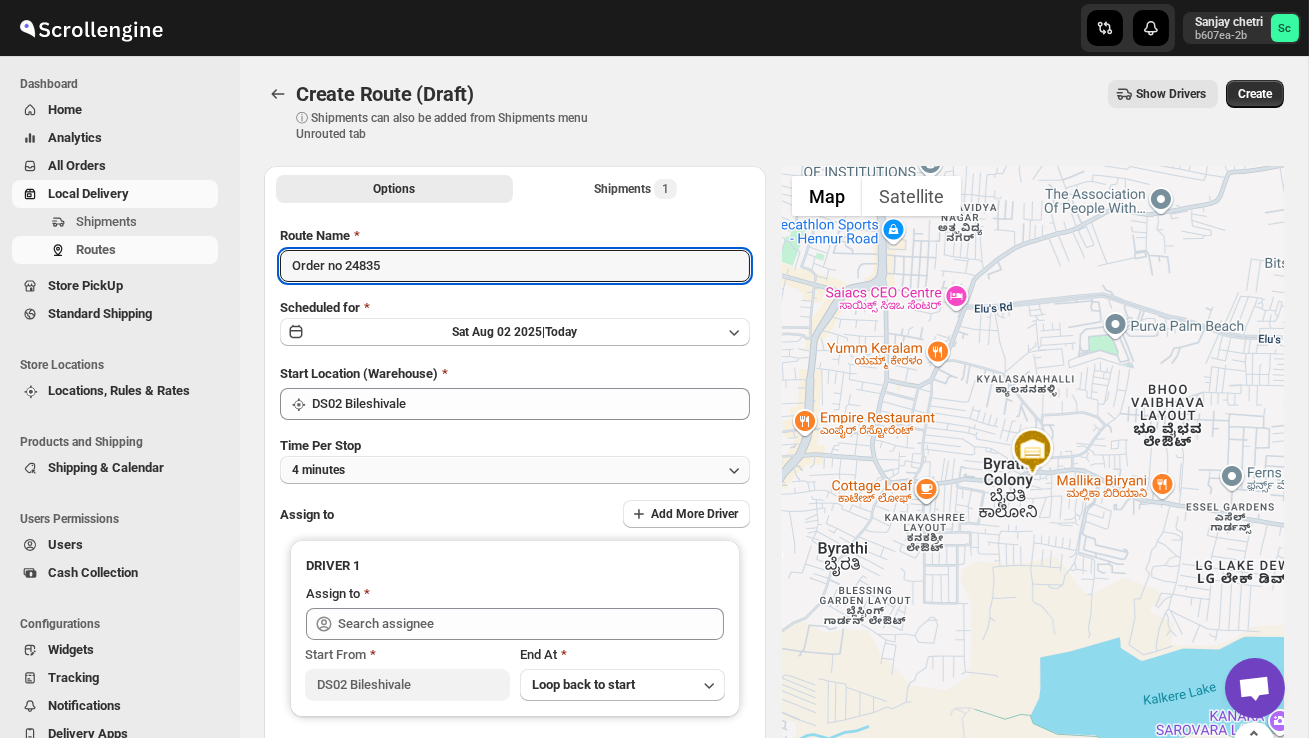 type on "Order no 24835" 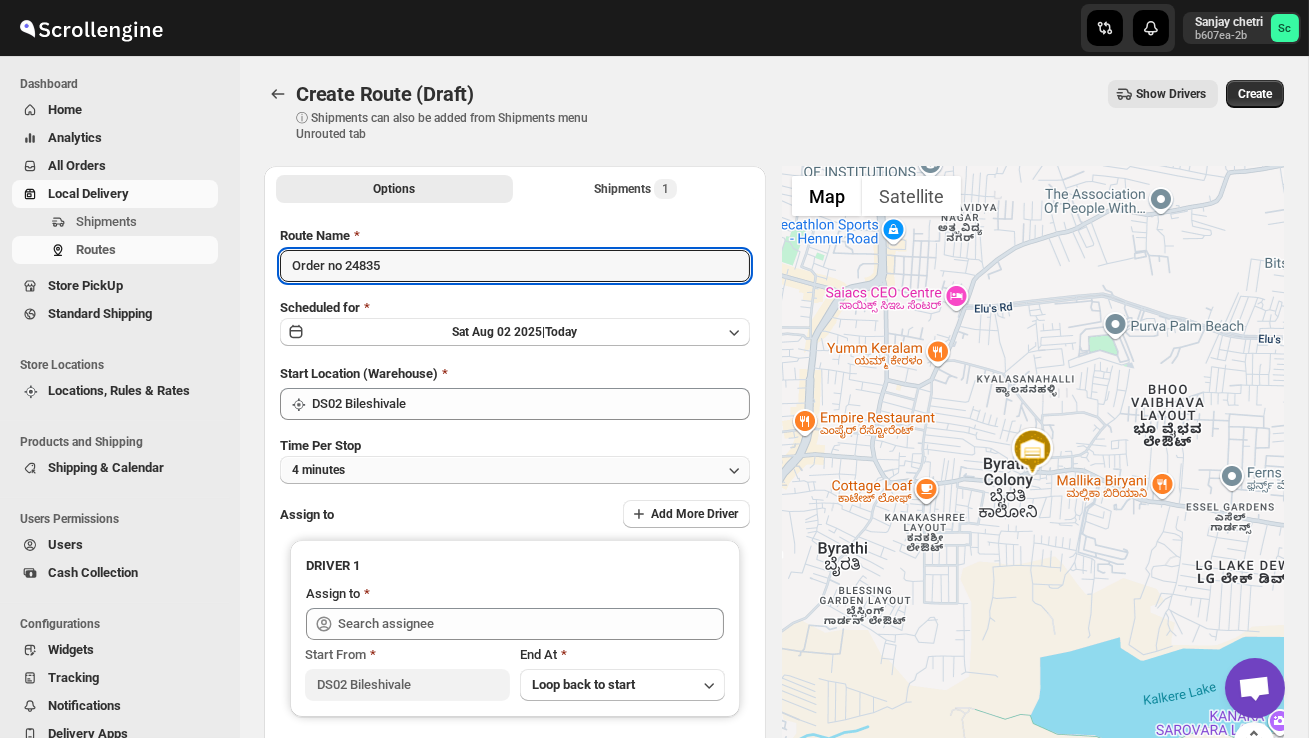 click on "4 minutes" at bounding box center [515, 470] 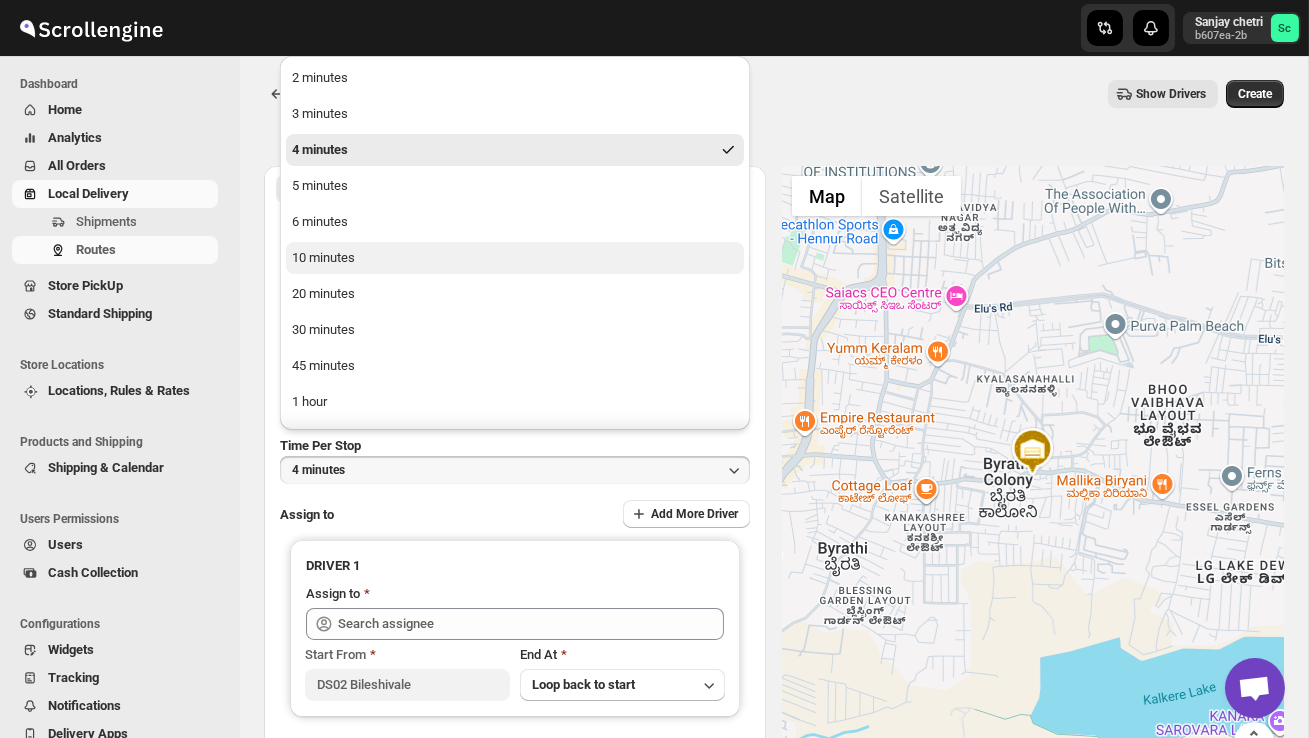 click on "10 minutes" at bounding box center [515, 258] 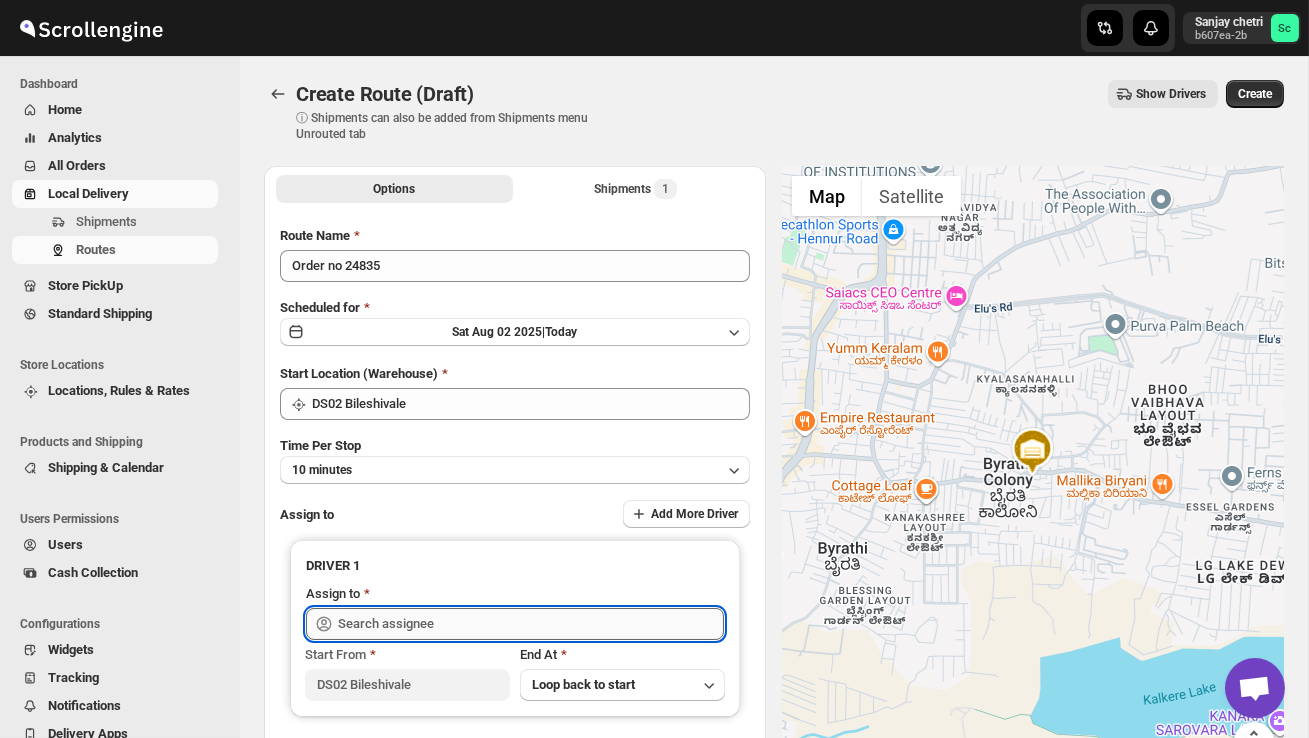 click at bounding box center (531, 624) 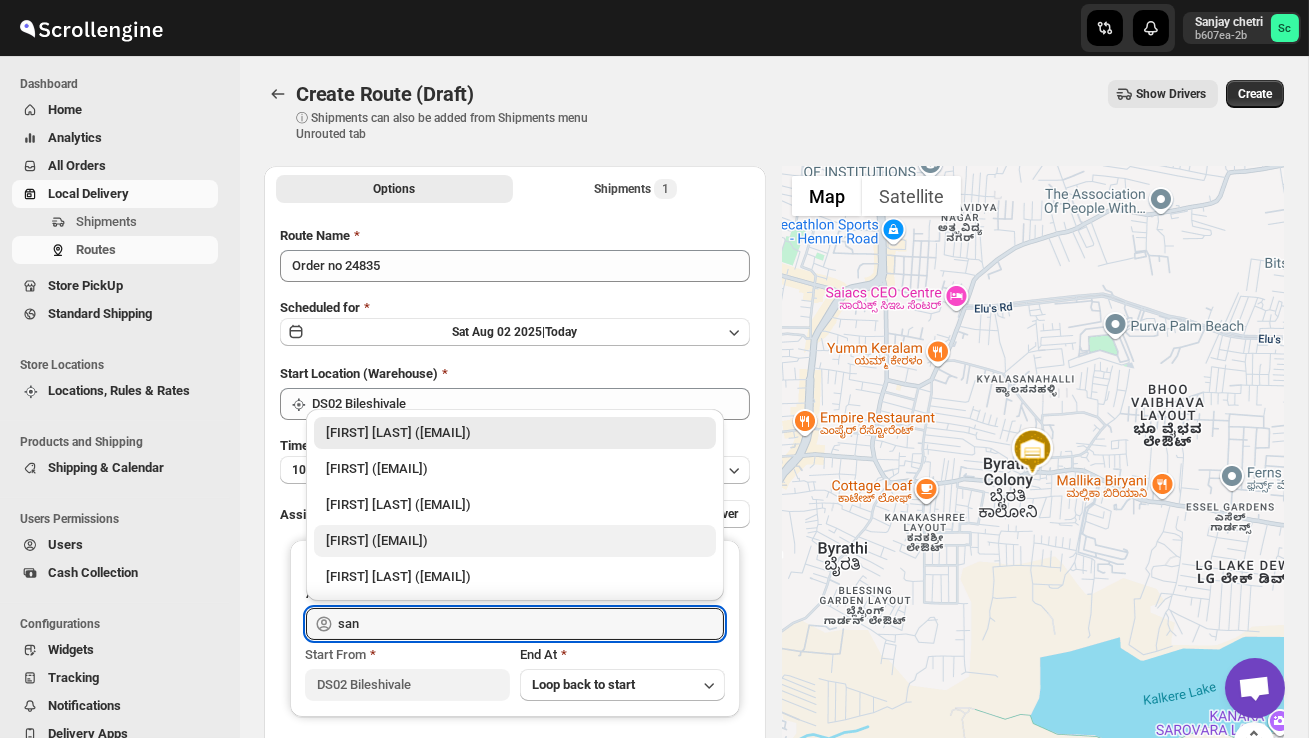 click on "[FIRST] ([EMAIL])" at bounding box center (515, 541) 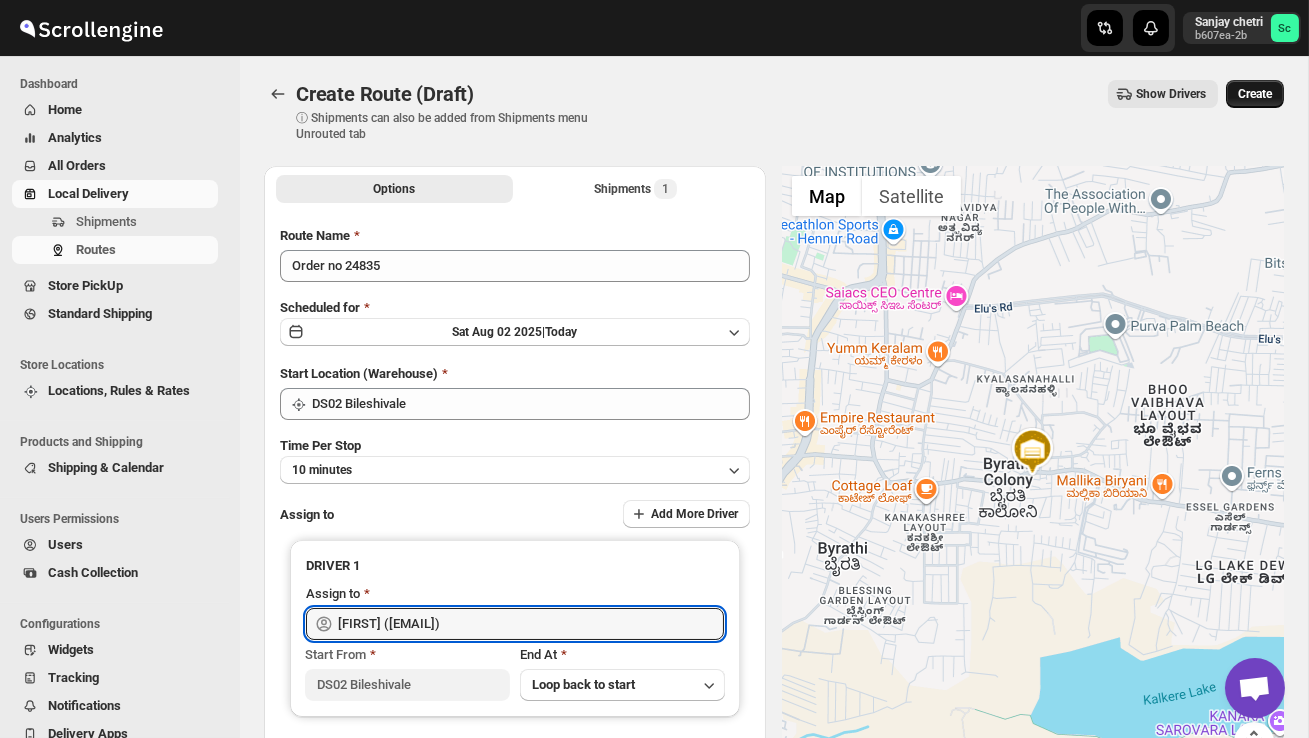 type on "[FIRST] ([EMAIL])" 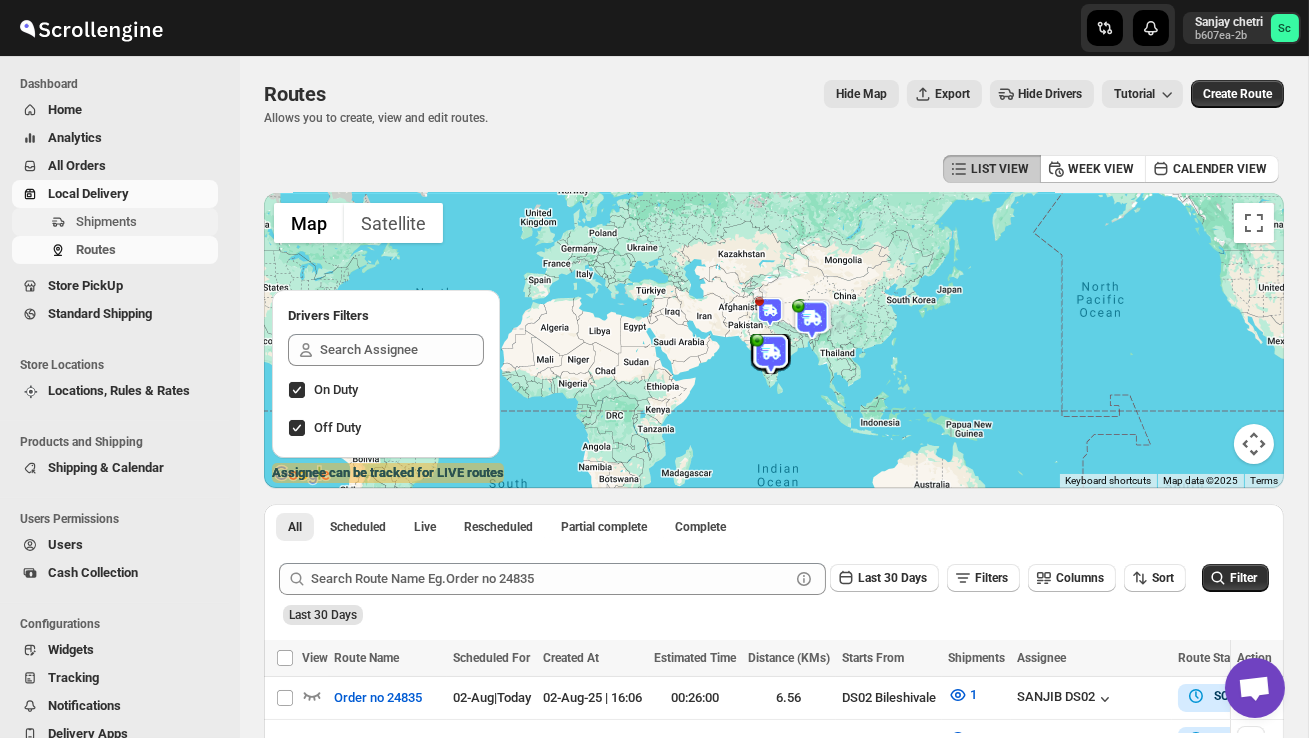 click on "Shipments" at bounding box center (106, 221) 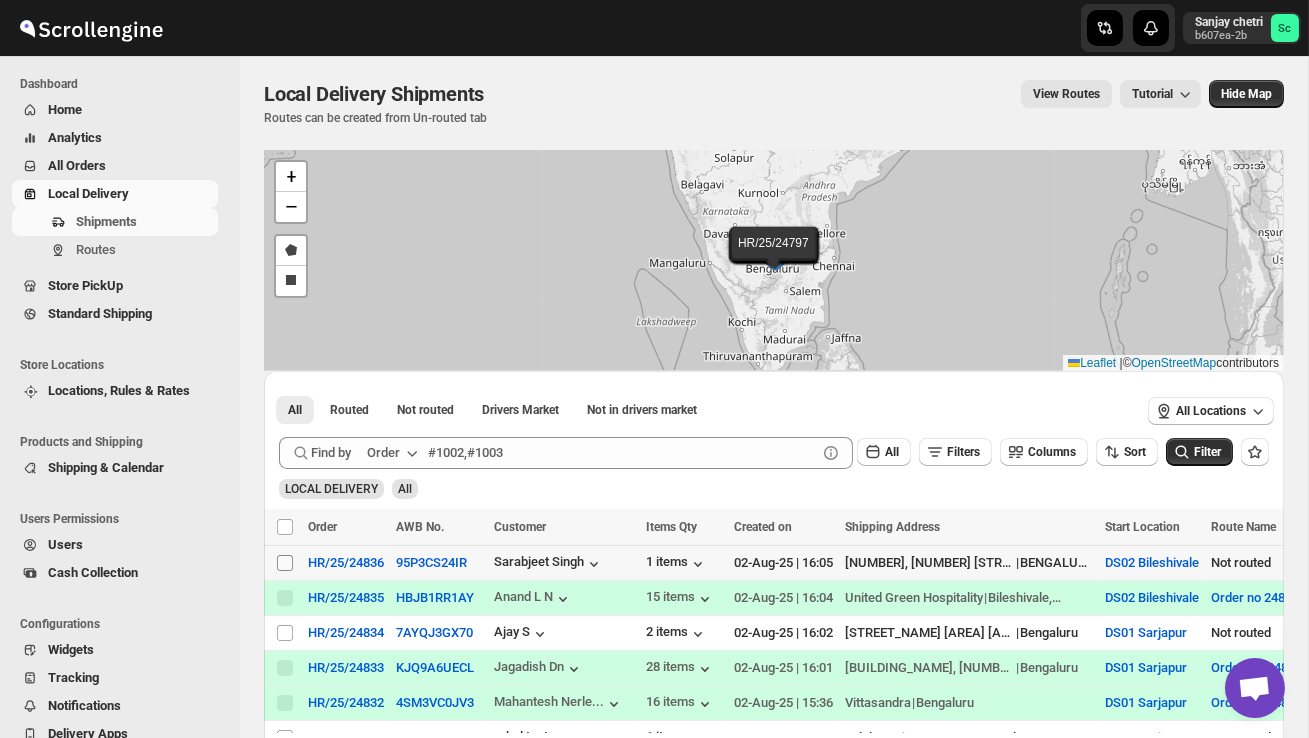 click on "Select shipment" at bounding box center [285, 563] 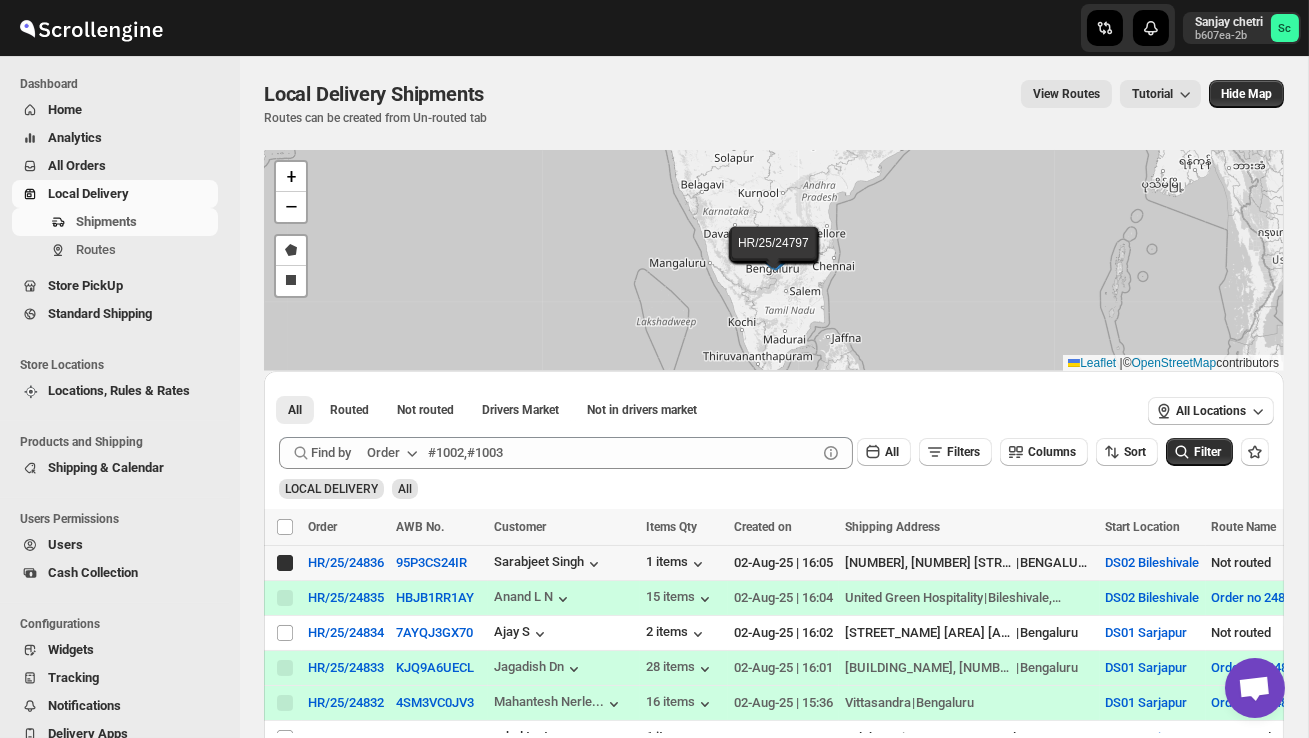 checkbox on "true" 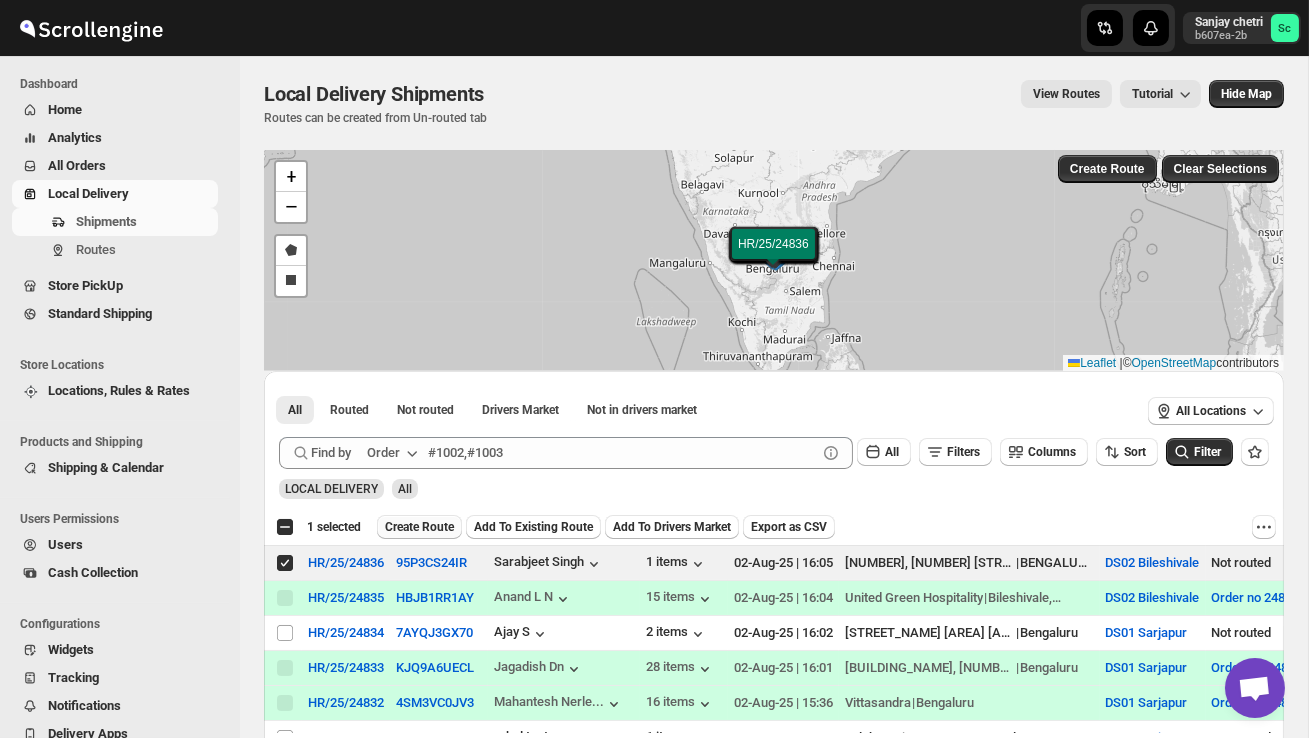 click on "Create Route" at bounding box center (419, 527) 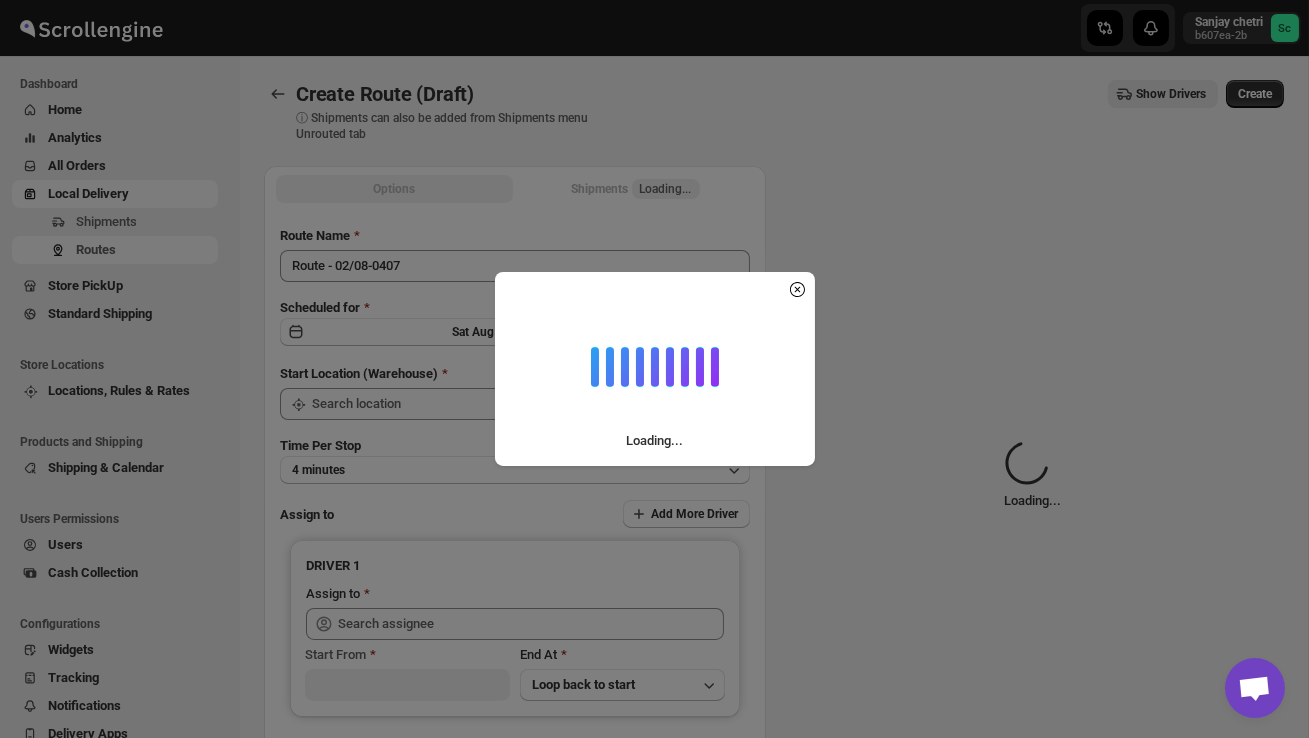 type on "DS02 Bileshivale" 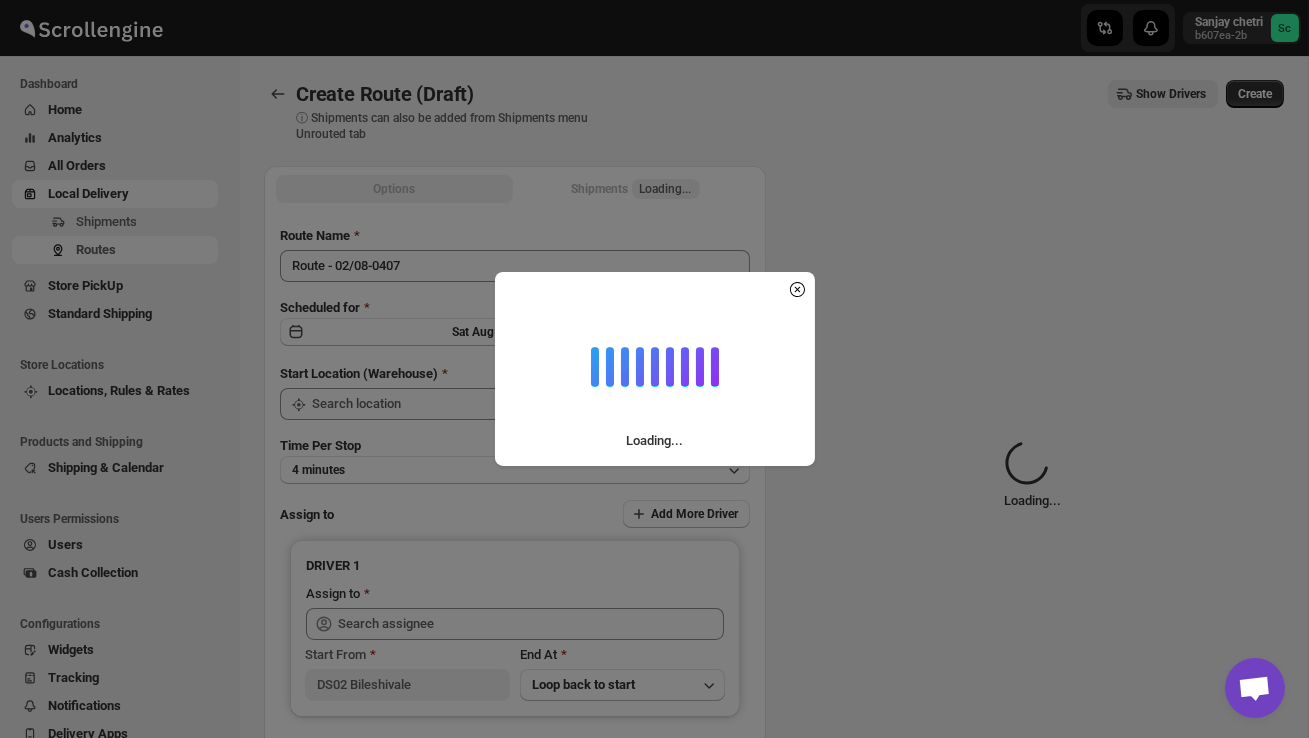 type on "DS02 Bileshivale" 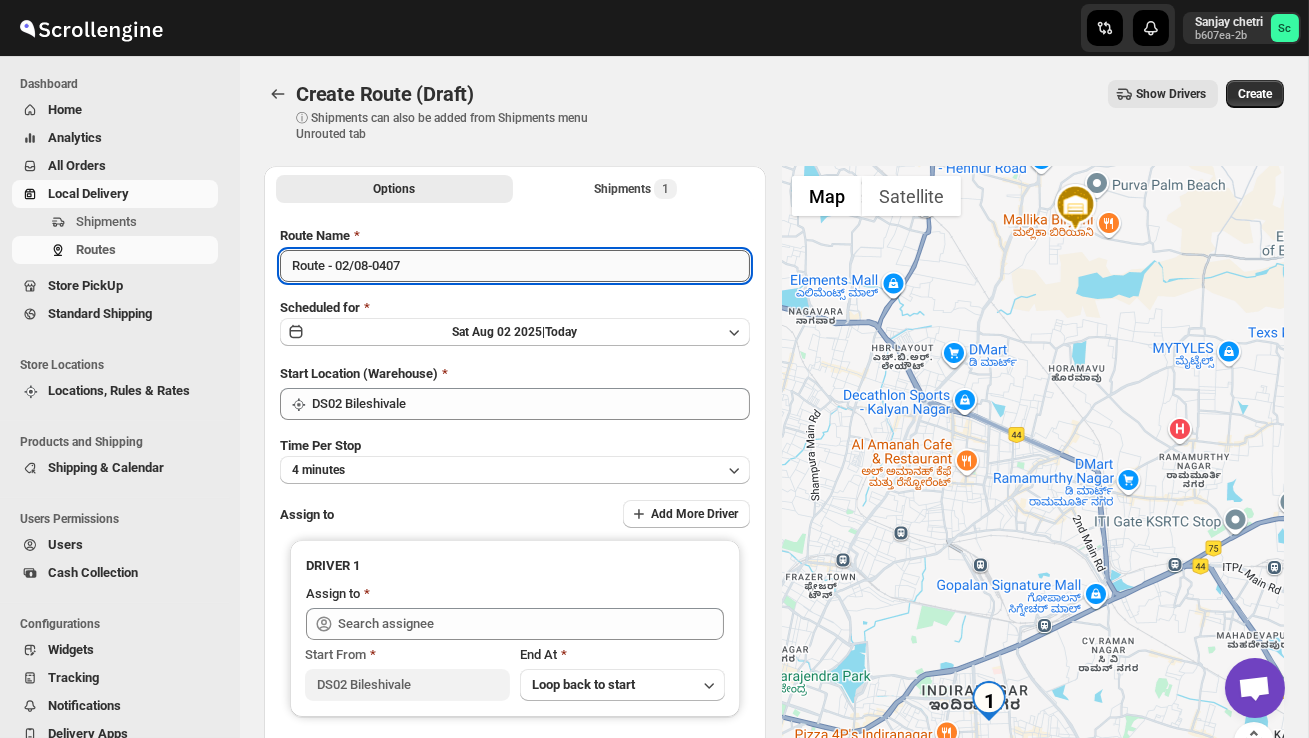 click on "Route - 02/08-0407" at bounding box center (515, 266) 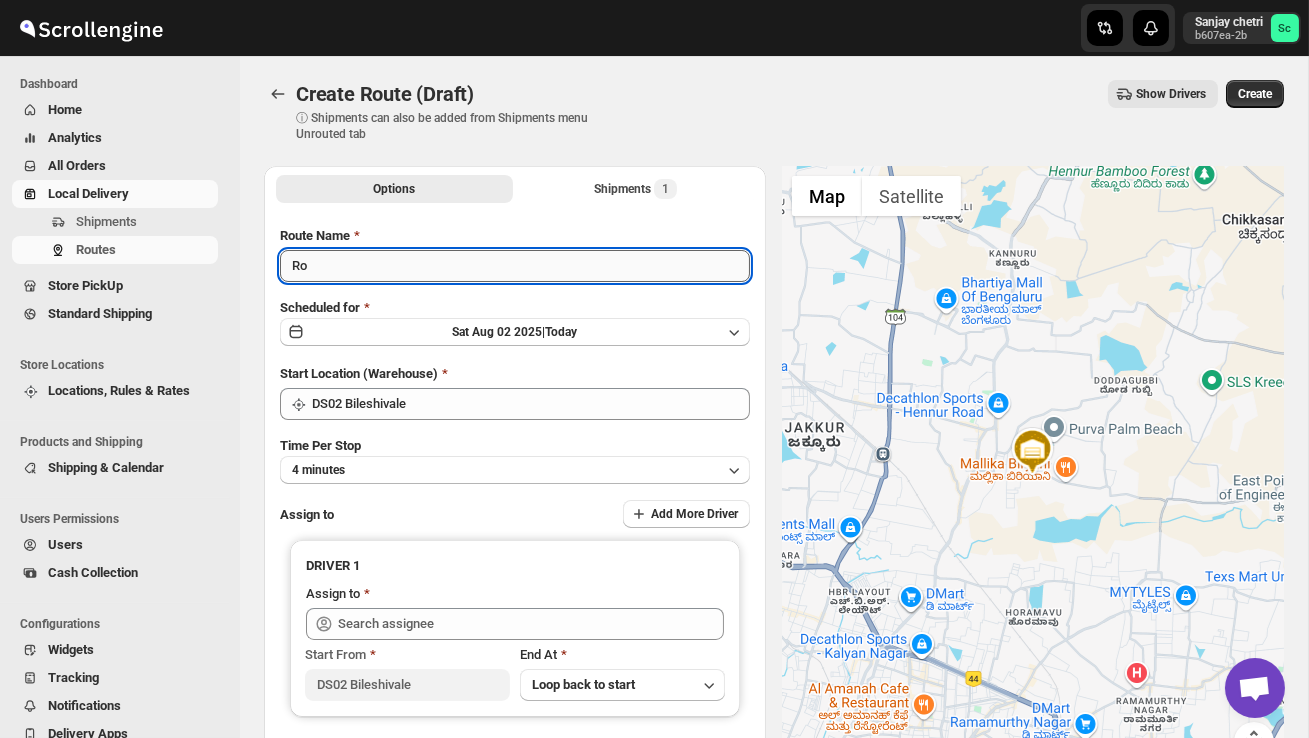 type on "R" 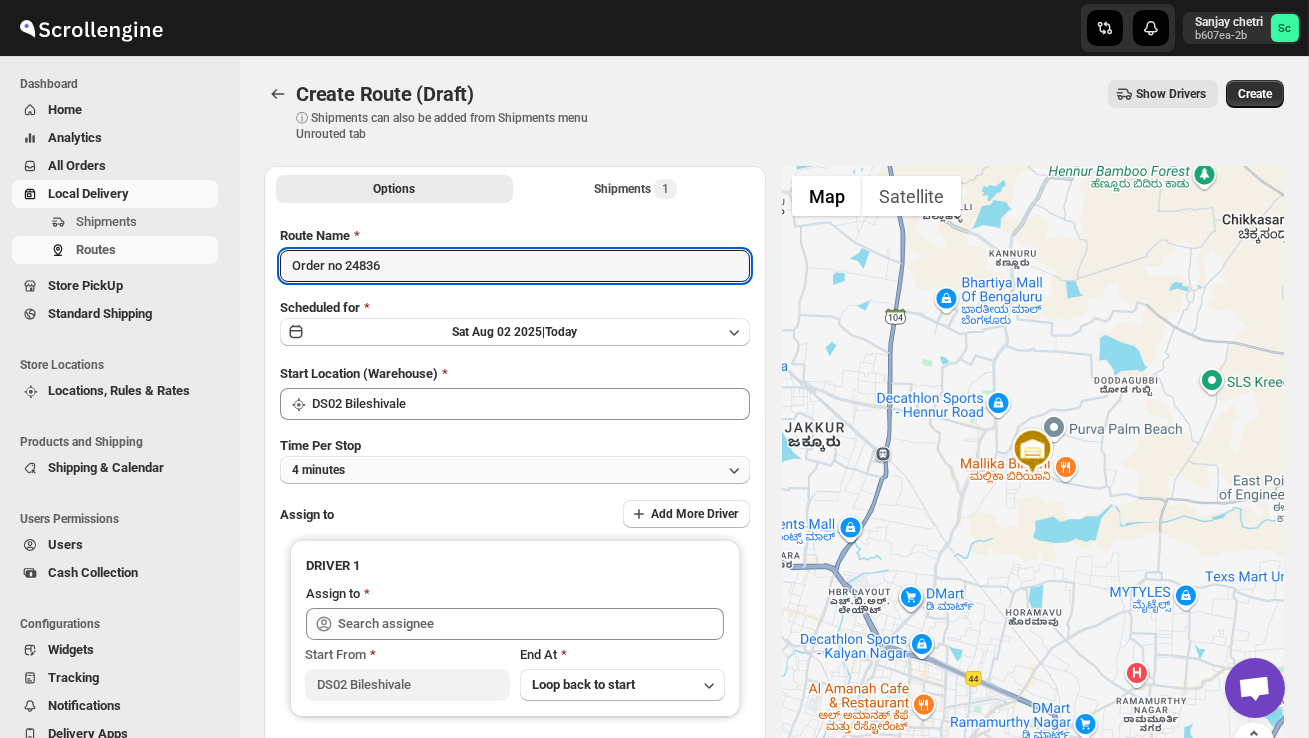 type on "Order no 24836" 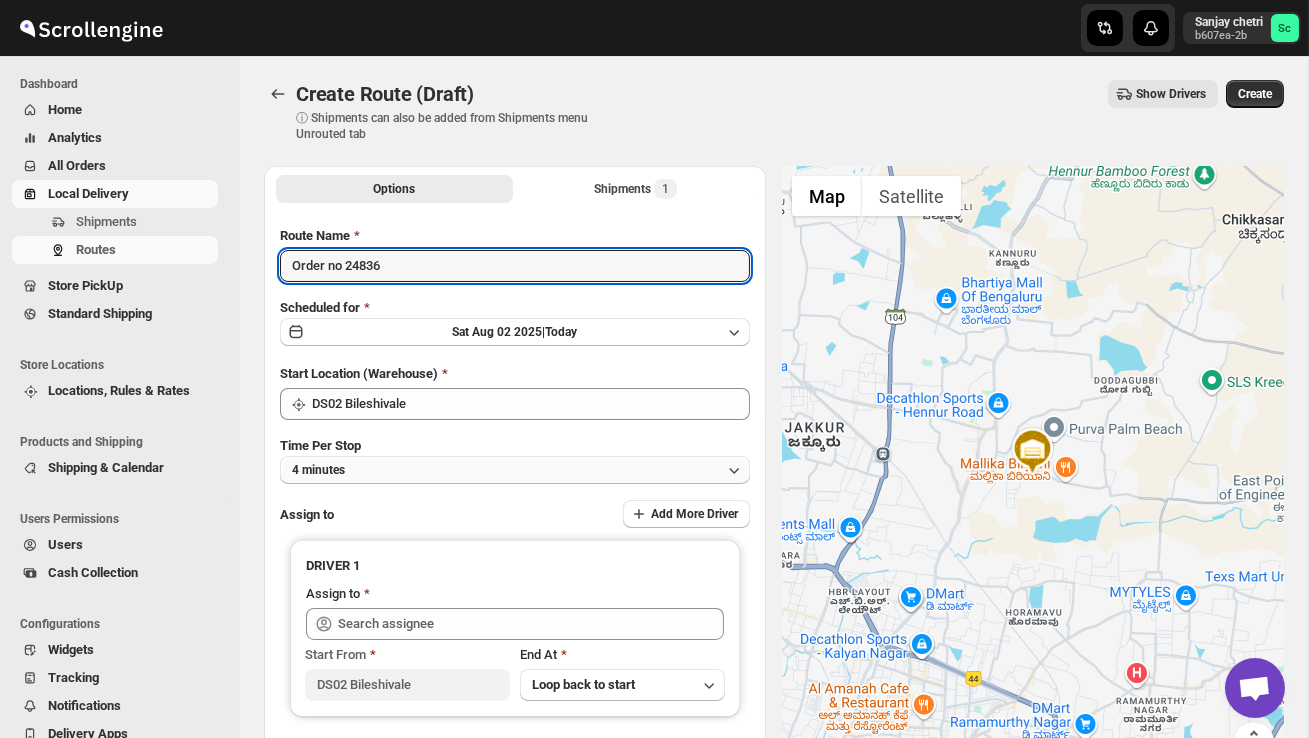 click on "4 minutes" at bounding box center (515, 470) 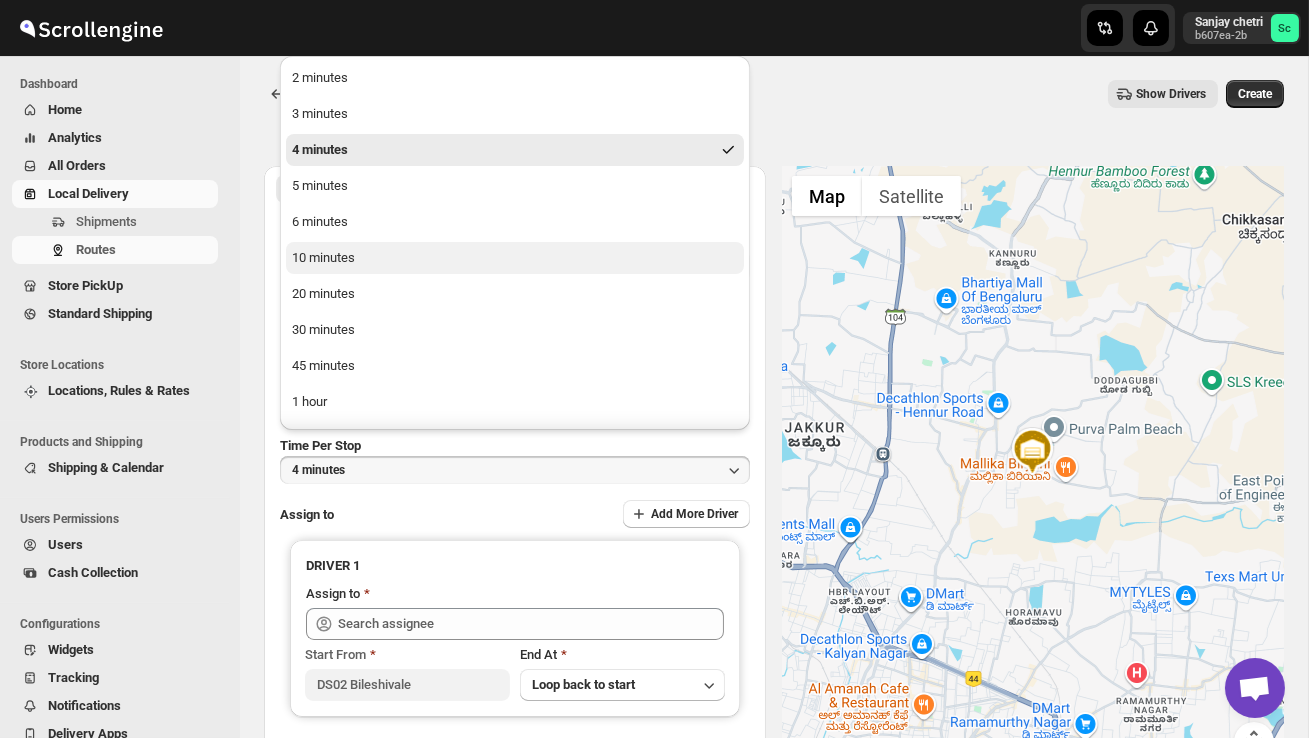 click on "10 minutes" at bounding box center [515, 258] 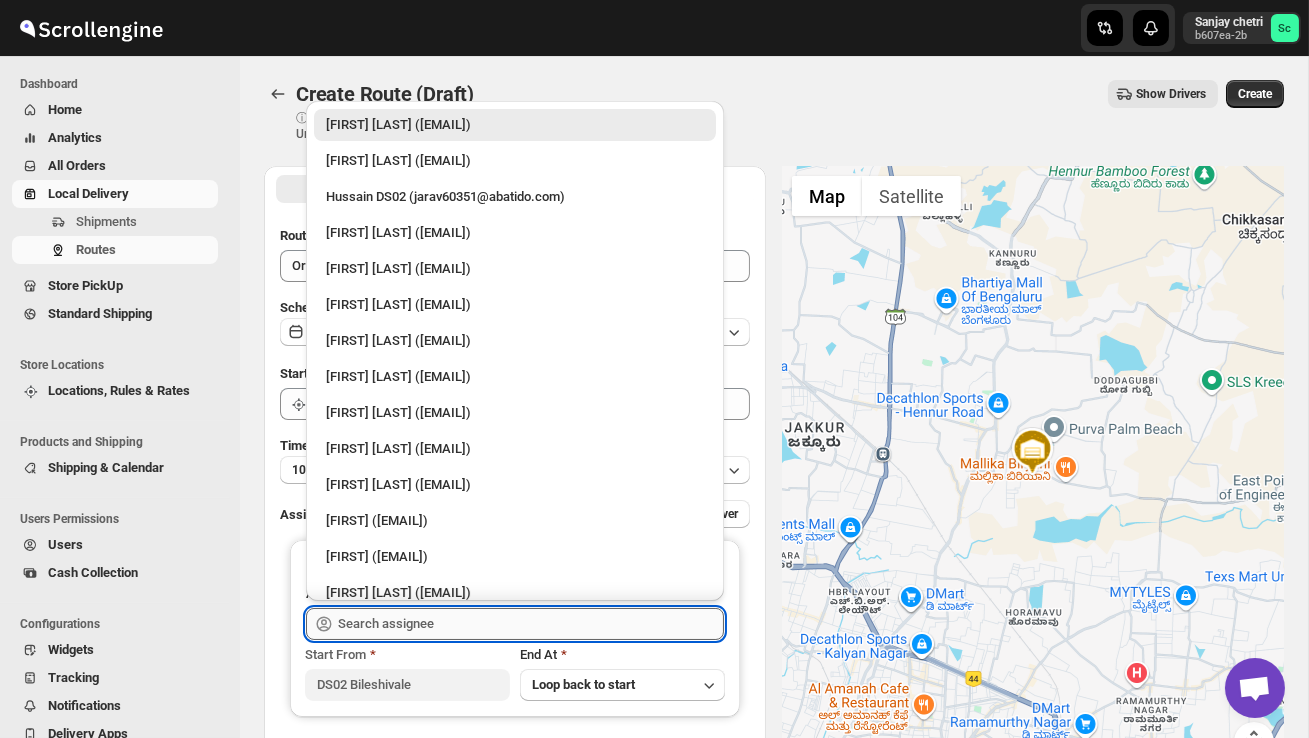 click at bounding box center [531, 624] 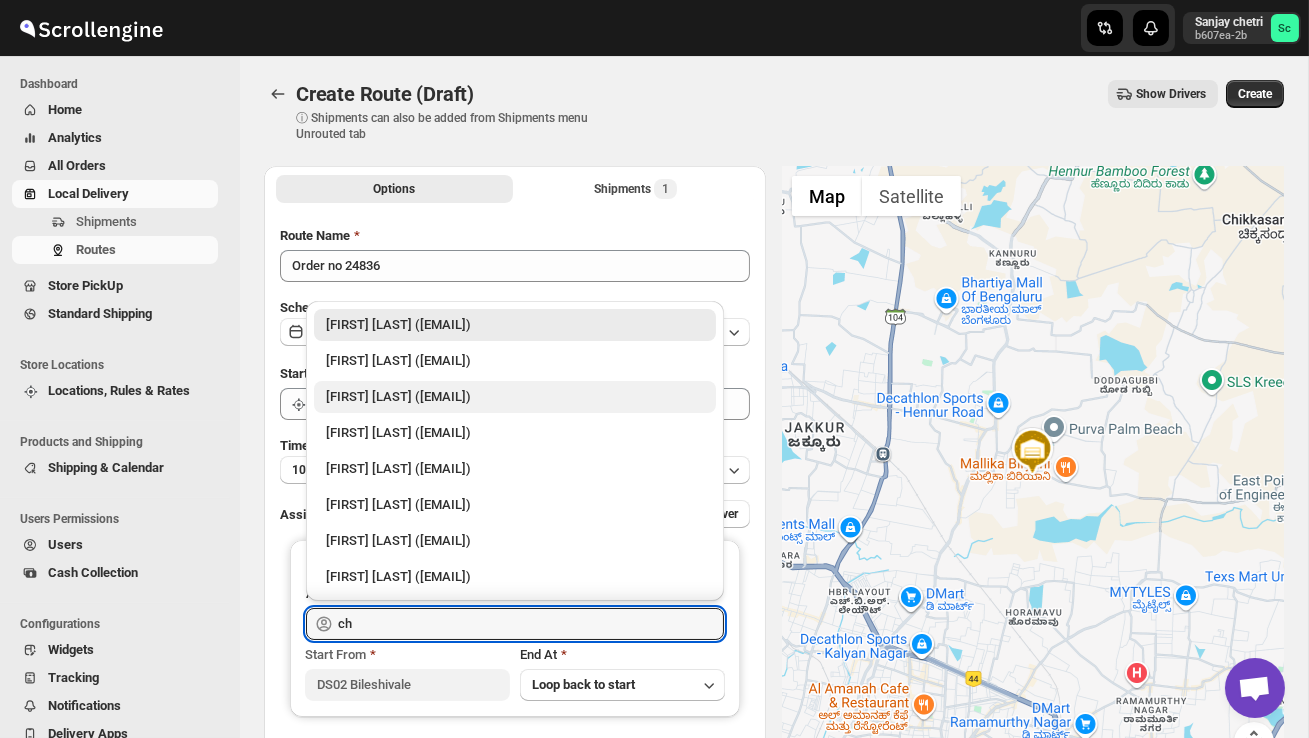 click on "[FIRST] [LAST] ([EMAIL])" at bounding box center [515, 397] 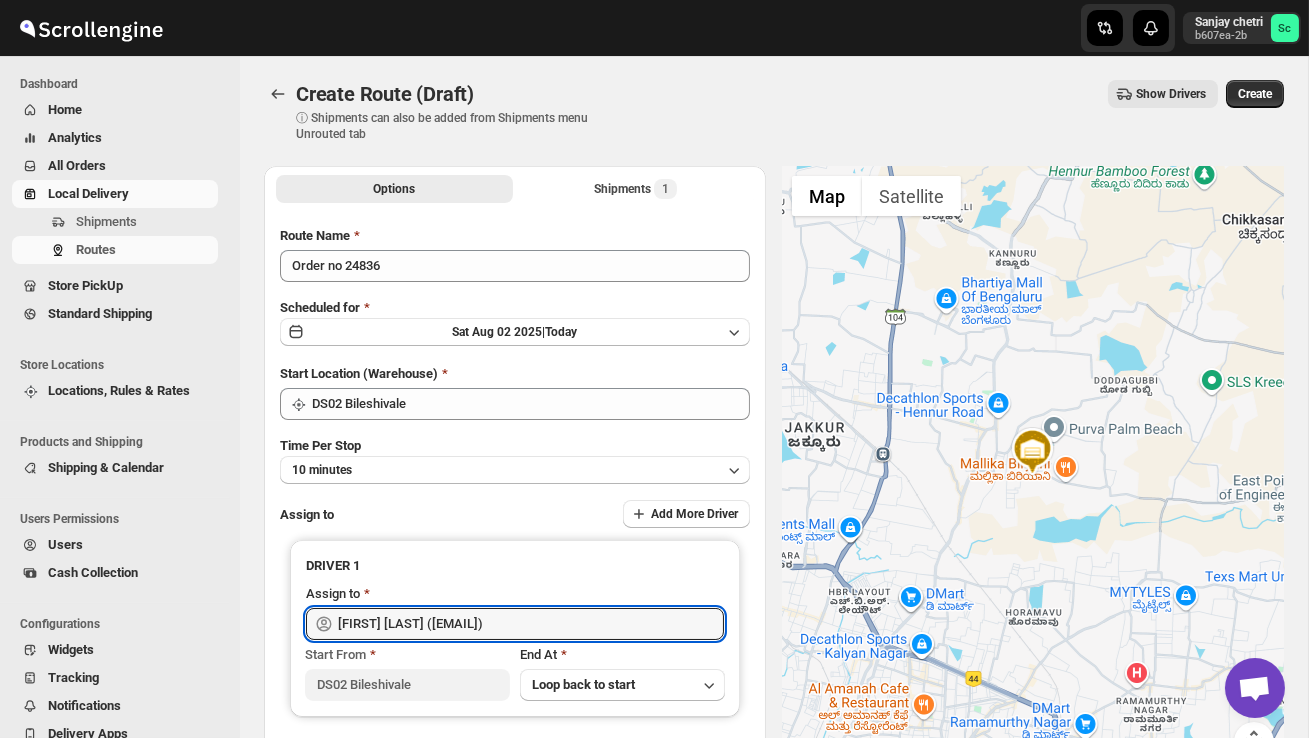 type on "[FIRST] [LAST] ([EMAIL])" 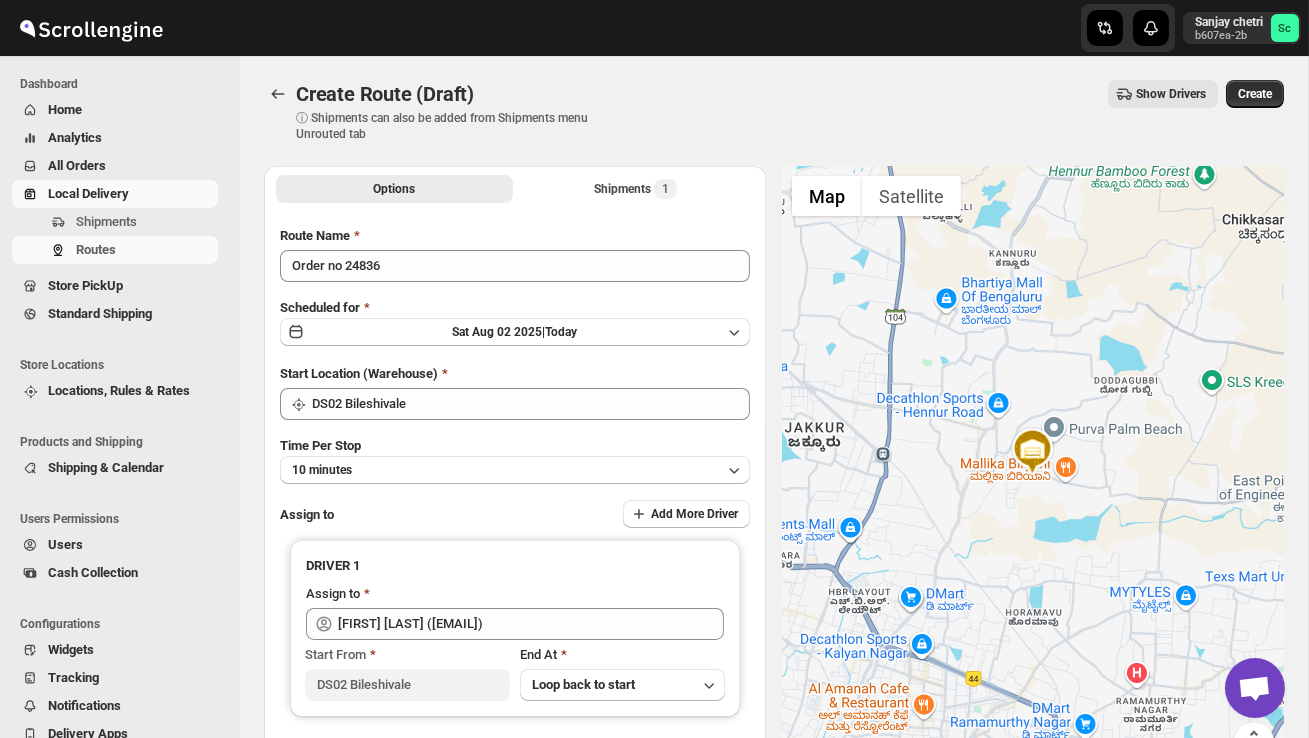 click on "Create Route (Draft). This page is ready Create Route (Draft) ⓘ Shipments can also be added from Shipments menu Unrouted tab Show Drivers More actions Show Drivers Create" at bounding box center (774, 111) 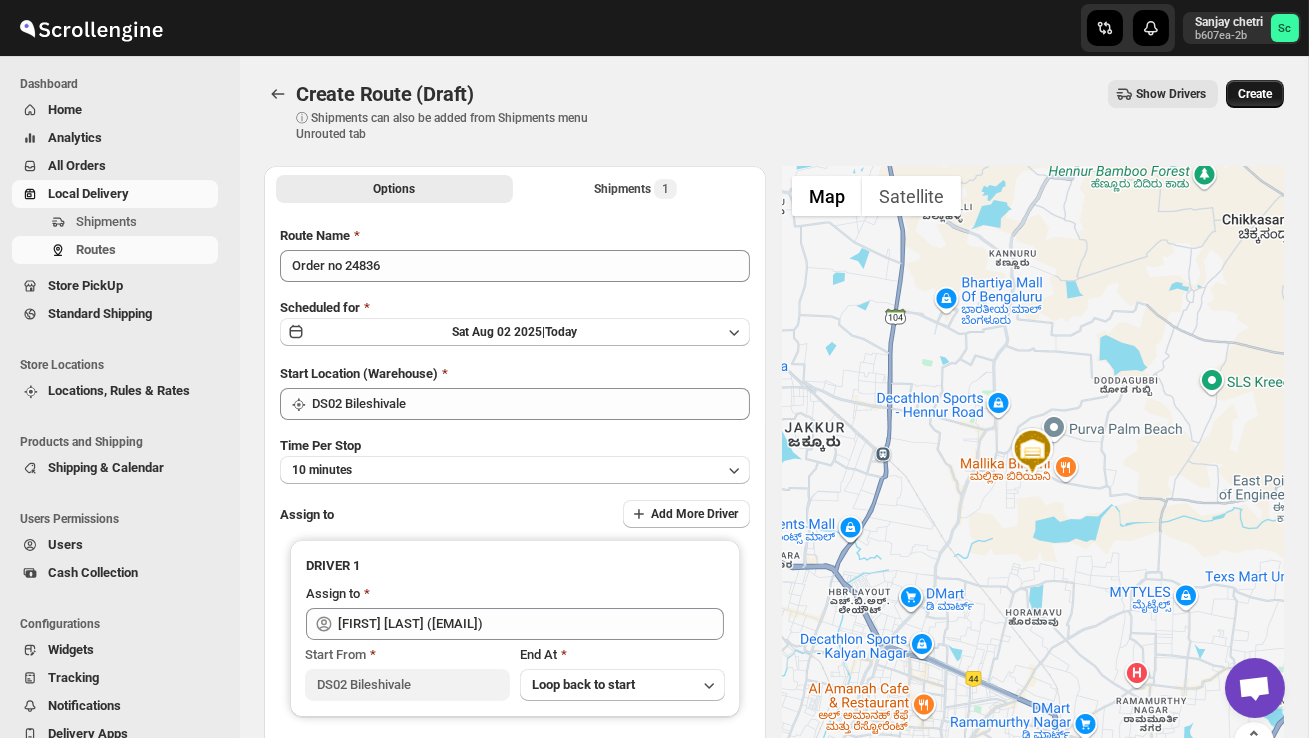 click on "Create" at bounding box center [1255, 94] 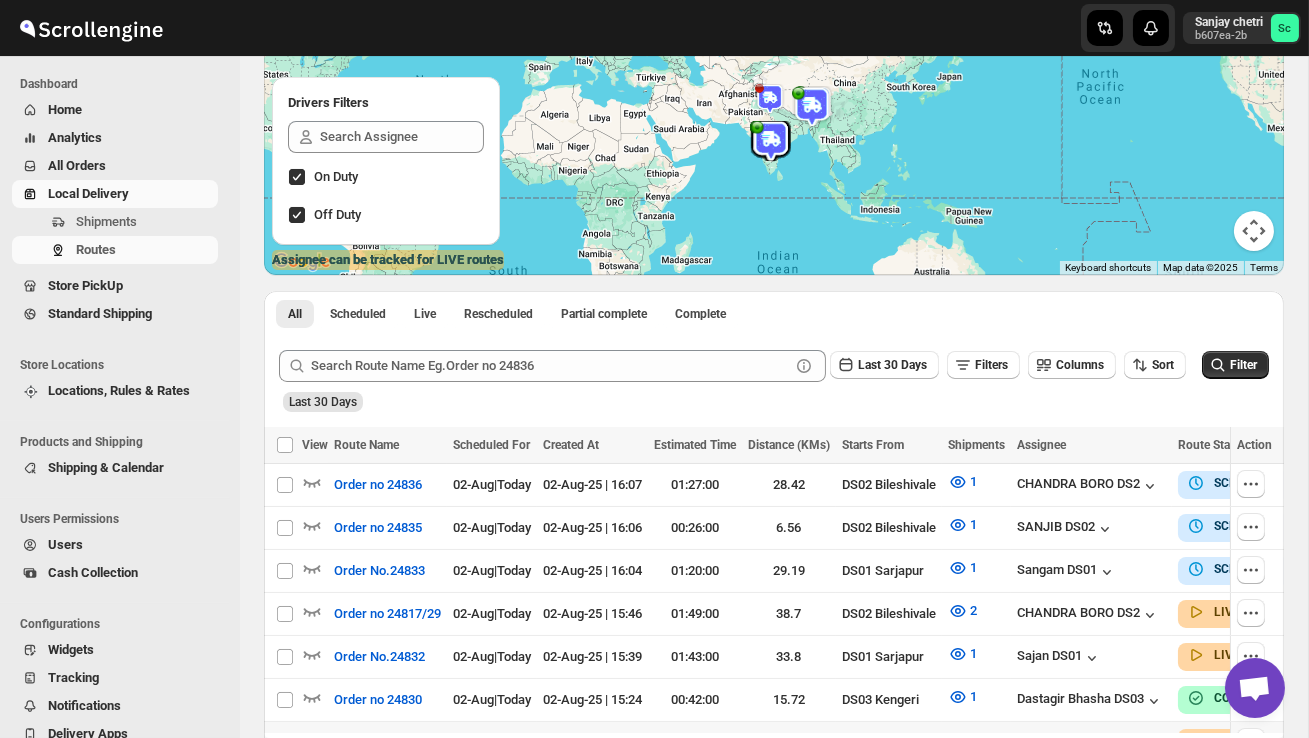 scroll, scrollTop: 227, scrollLeft: 0, axis: vertical 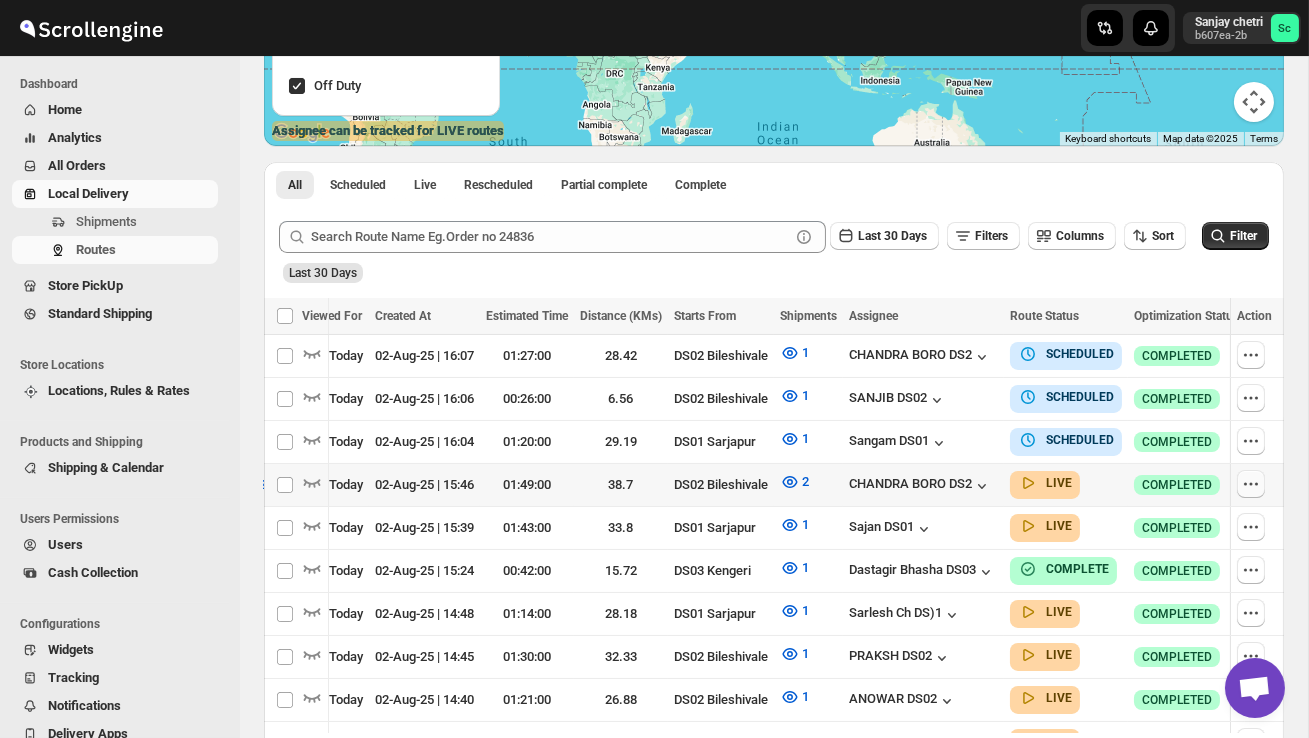 click 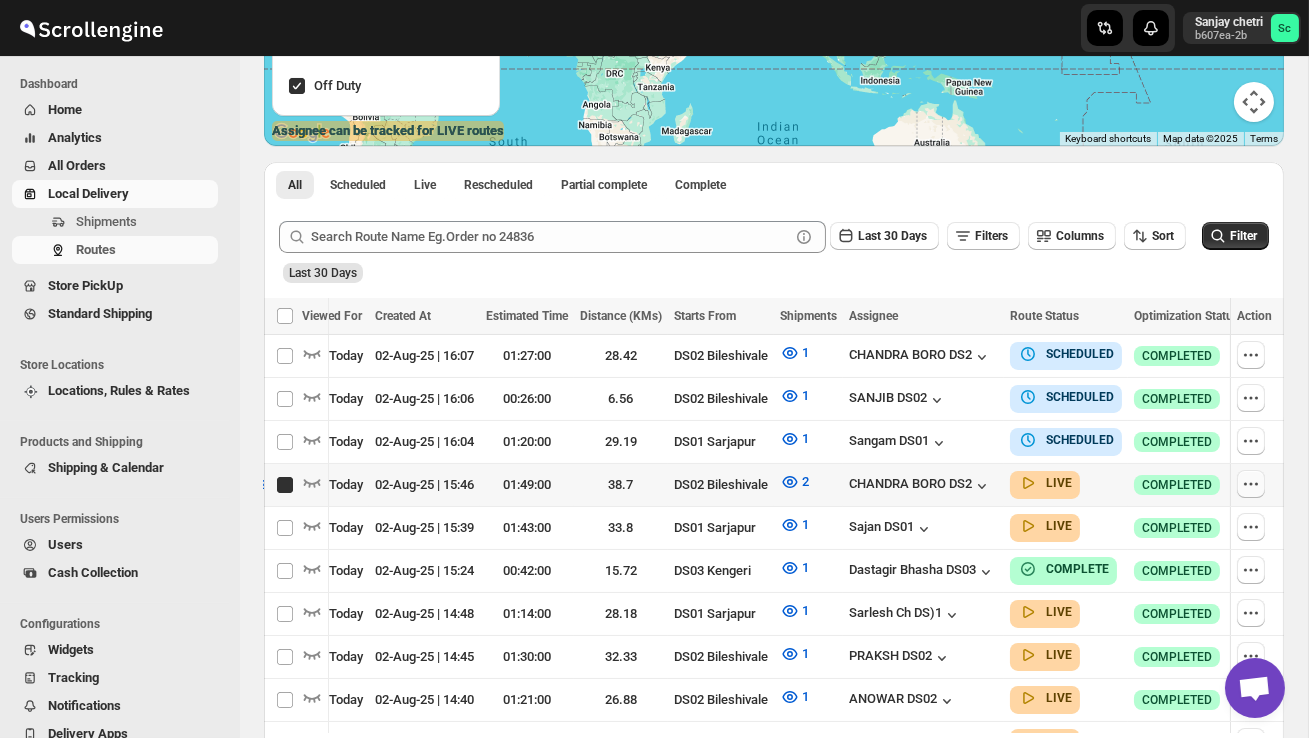checkbox on "true" 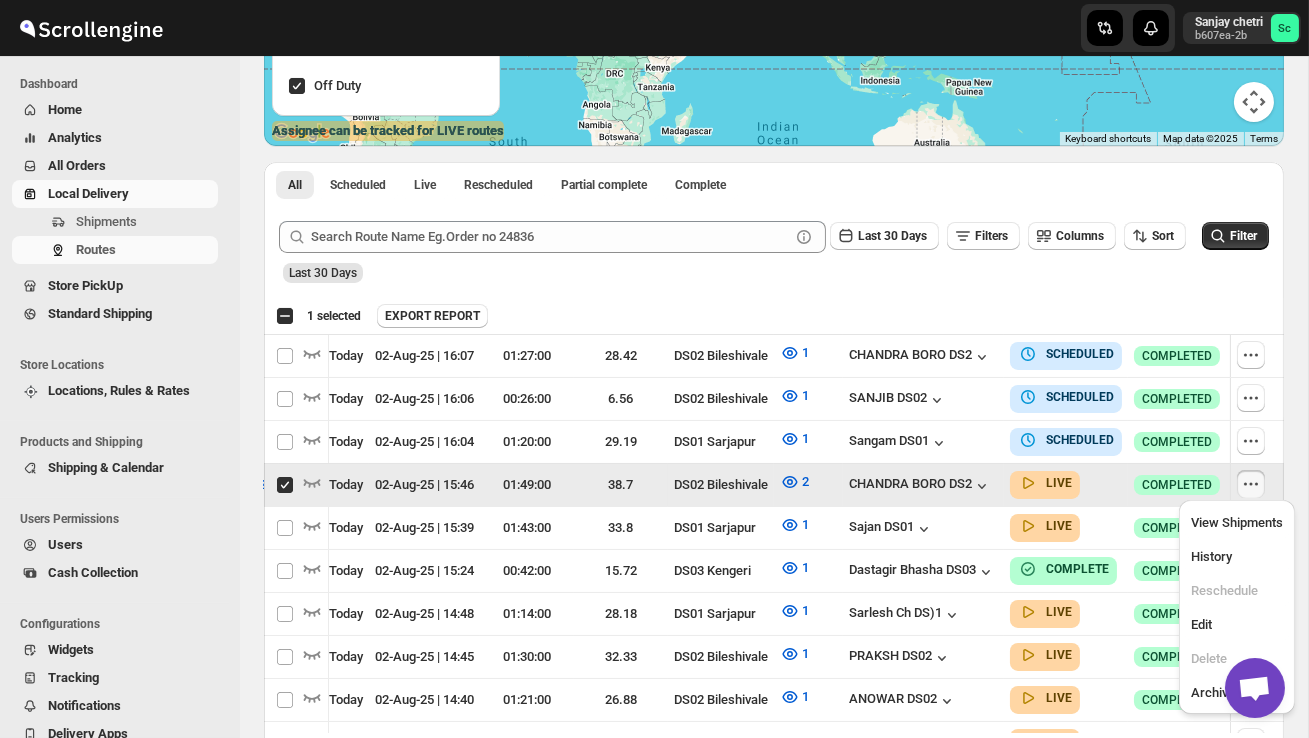 scroll, scrollTop: 0, scrollLeft: 1, axis: horizontal 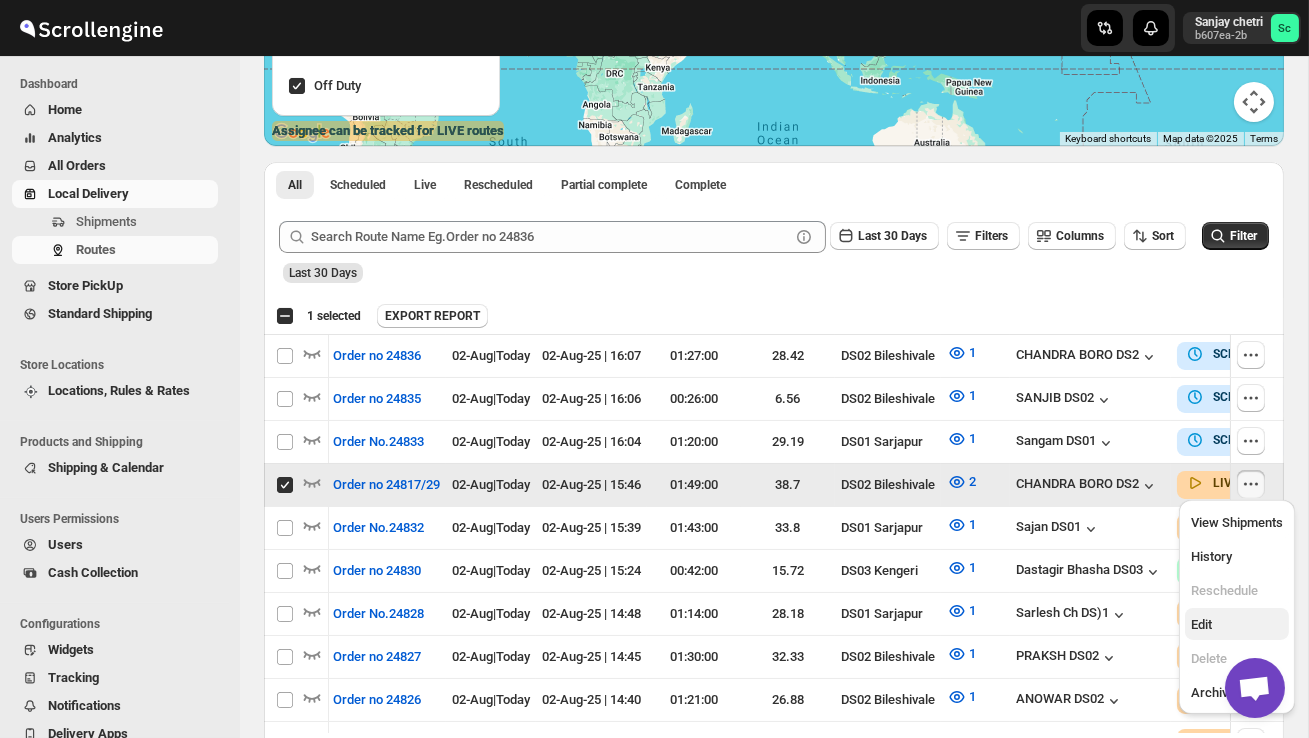 click on "Edit" at bounding box center (1237, 625) 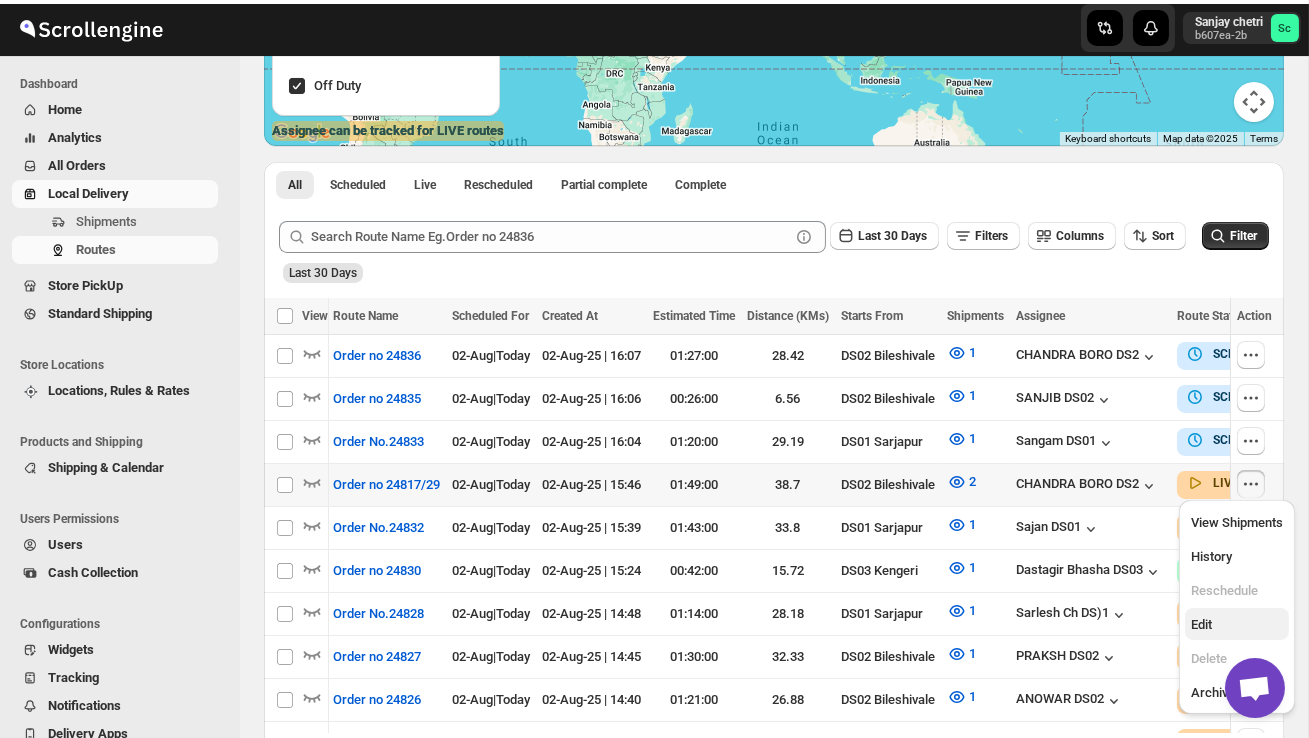 scroll, scrollTop: 0, scrollLeft: 0, axis: both 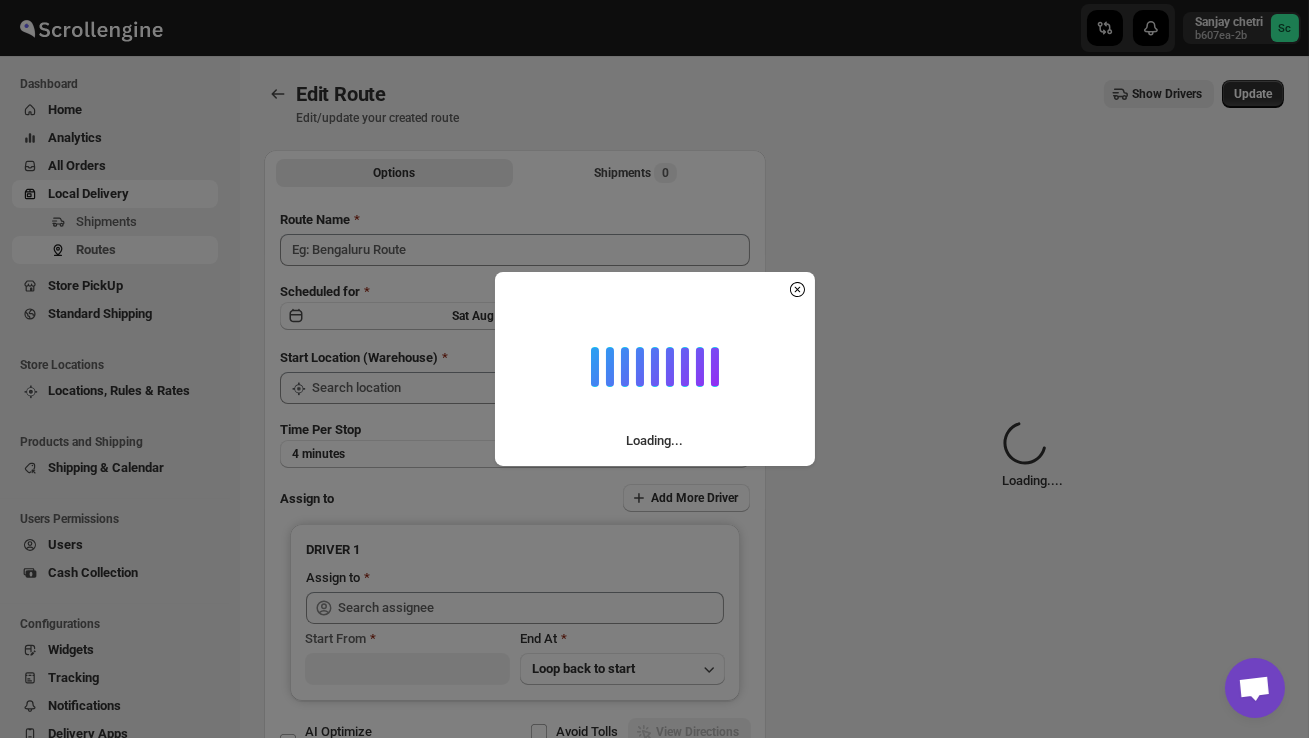 type on "Order no 24817/29" 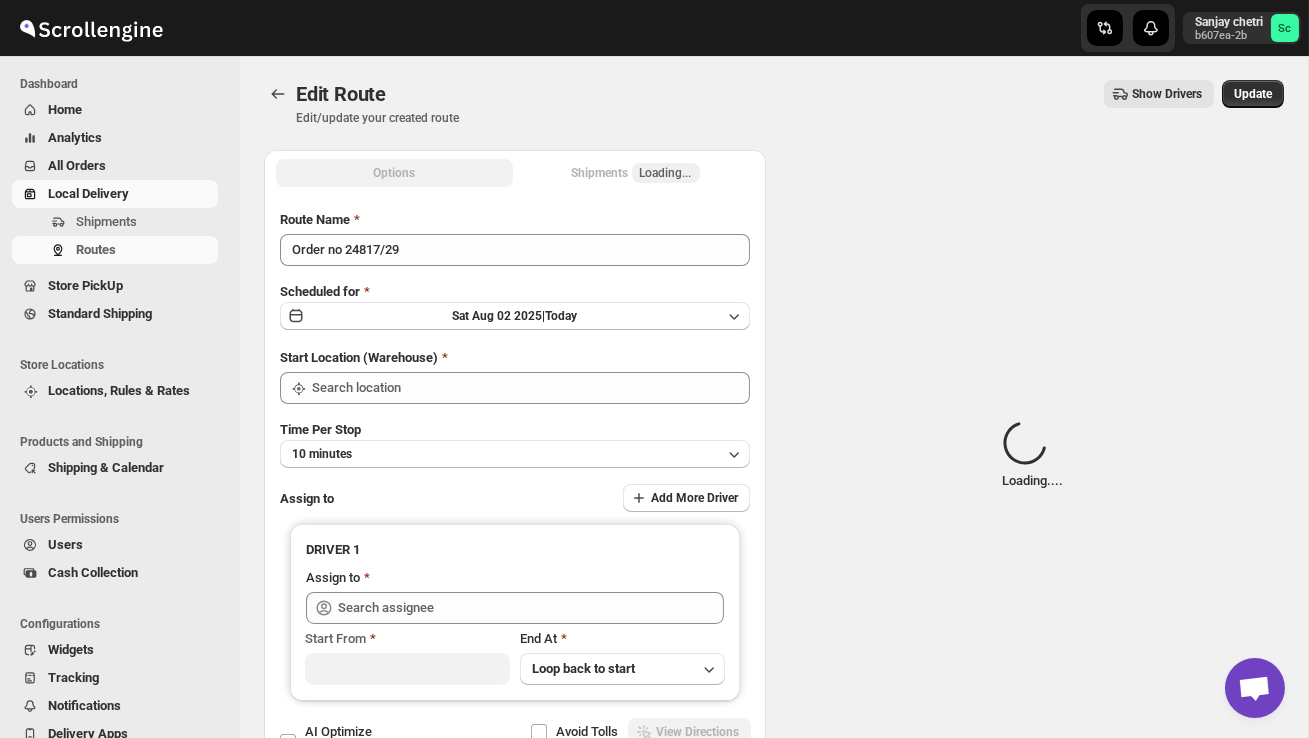 type on "DS02 Bileshivale" 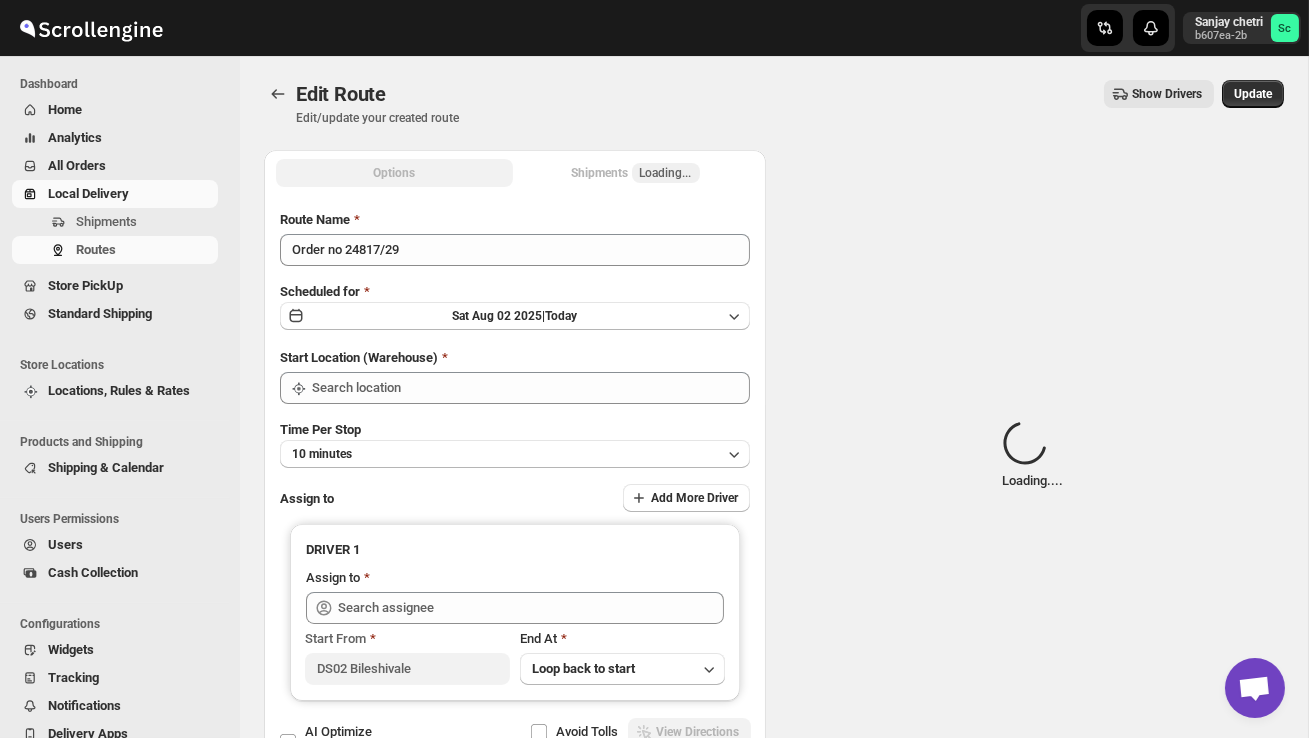 type on "DS02 Bileshivale" 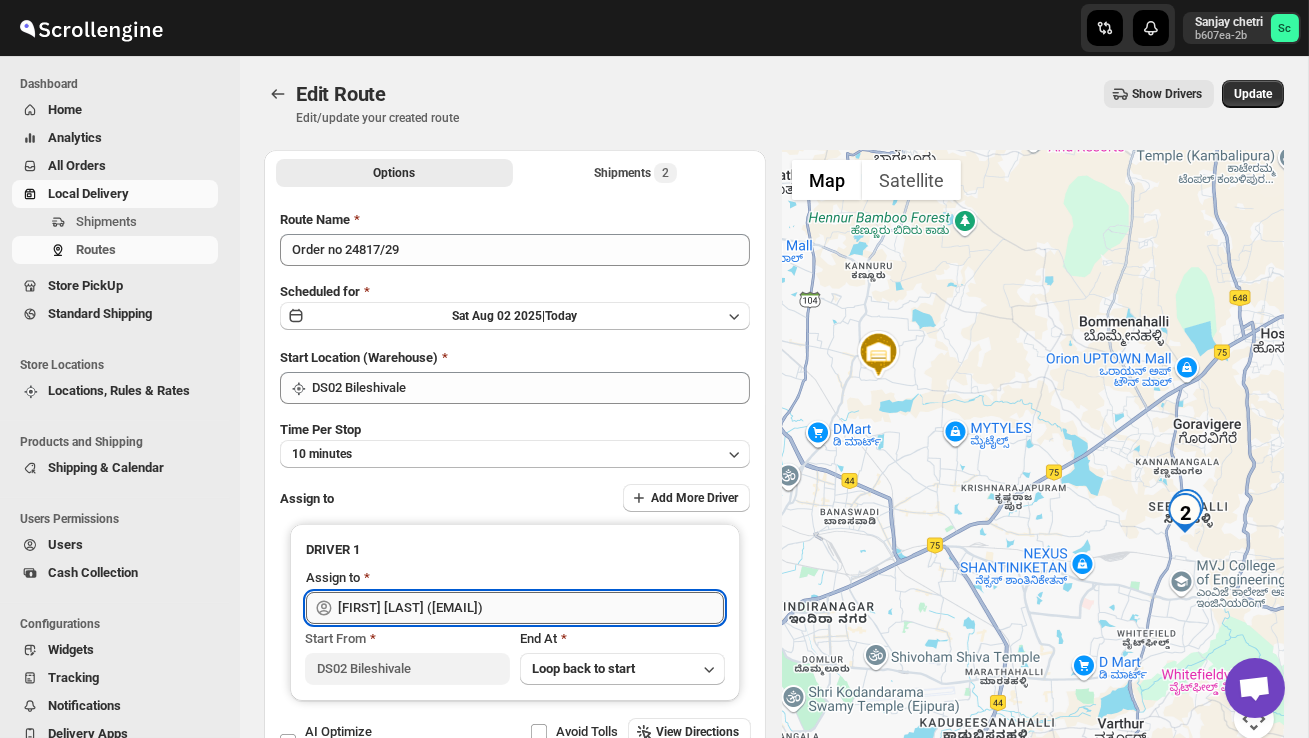 click on "[NAME] DS2 ([EMAIL])" at bounding box center [531, 608] 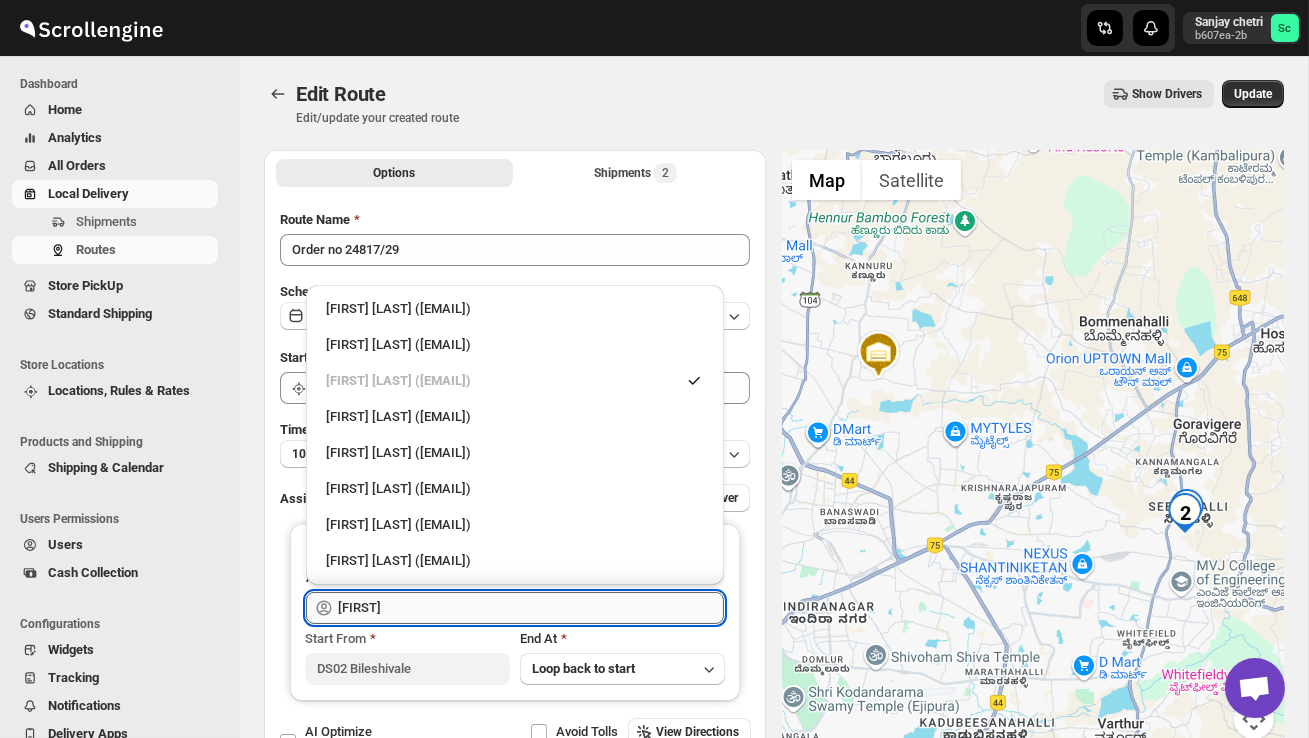 type on "C" 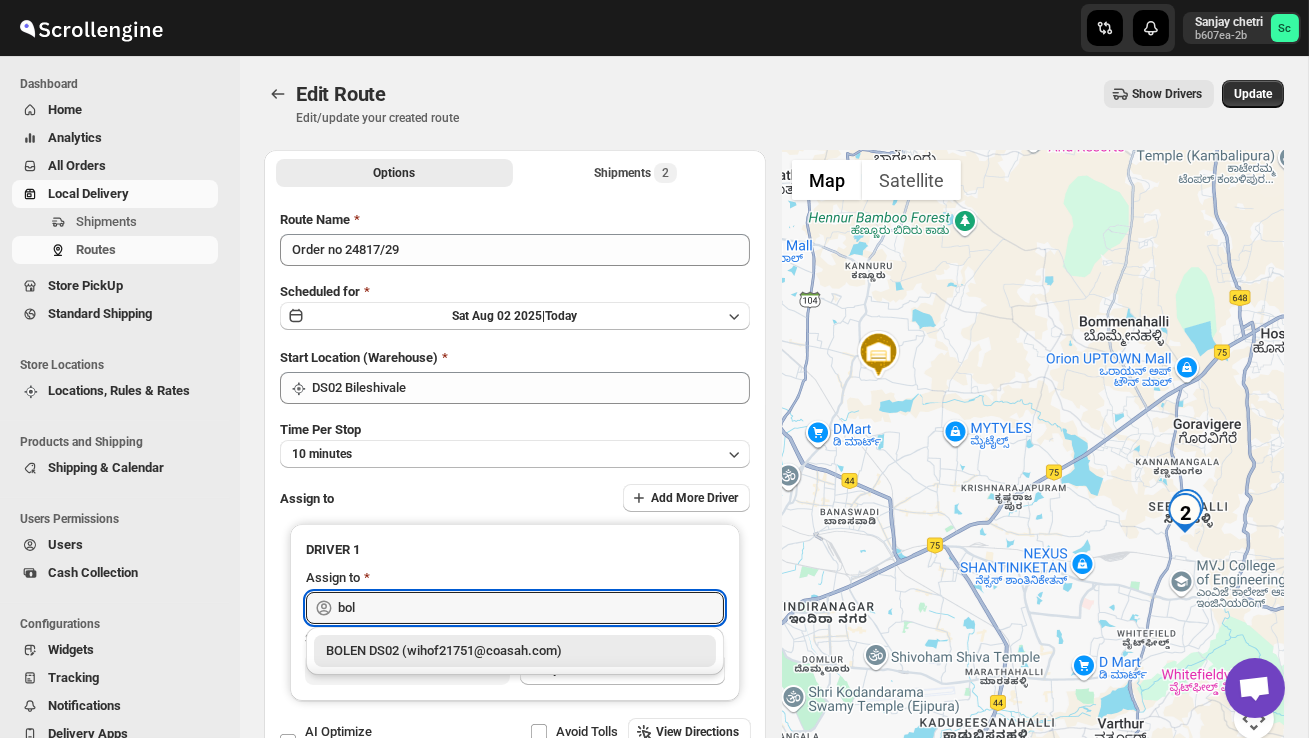 click on "BOLEN DS02 (wihof21751@coasah.com)" at bounding box center (515, 651) 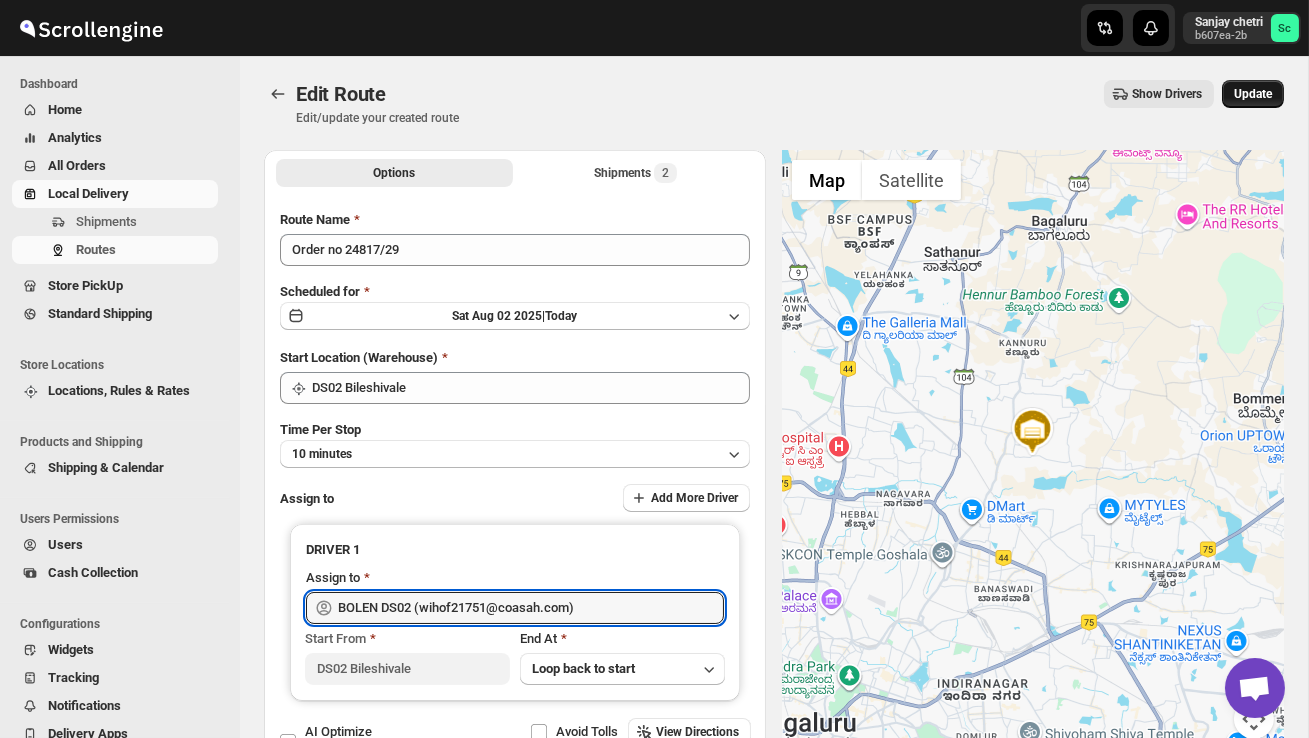 type on "BOLEN DS02 (wihof21751@coasah.com)" 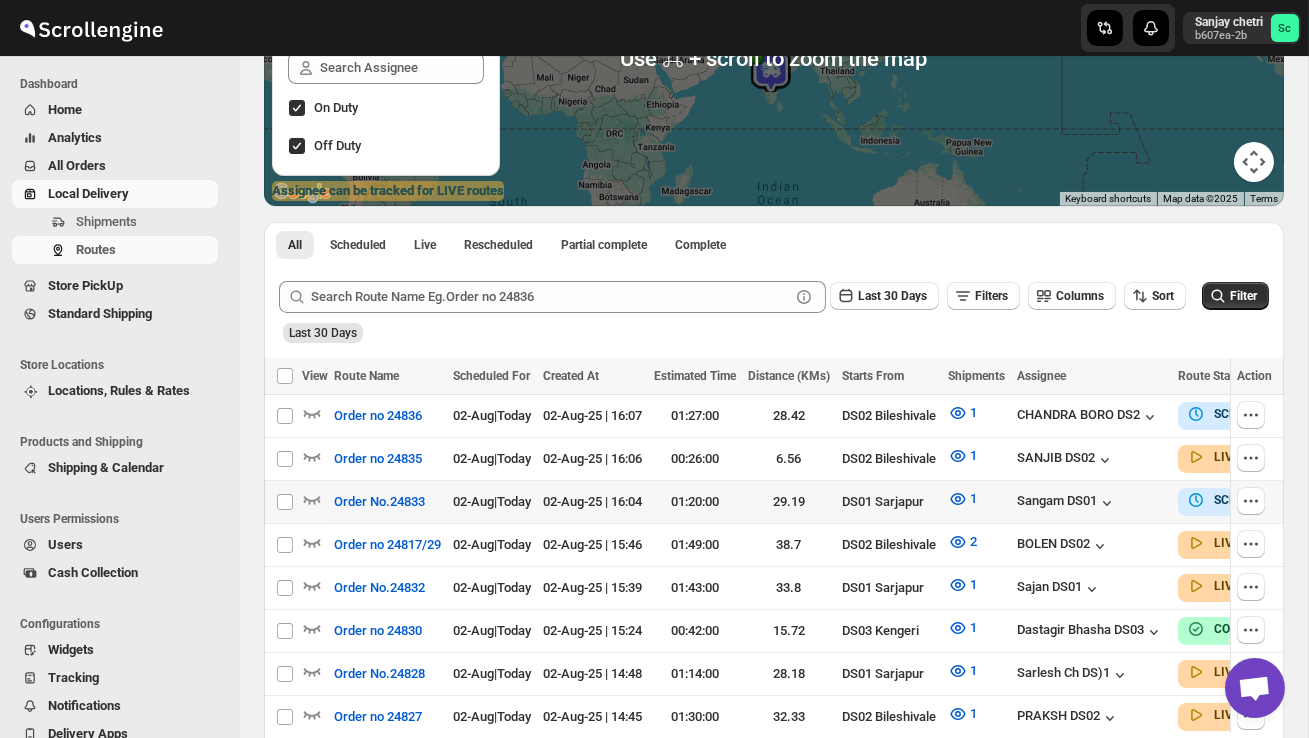 scroll, scrollTop: 290, scrollLeft: 0, axis: vertical 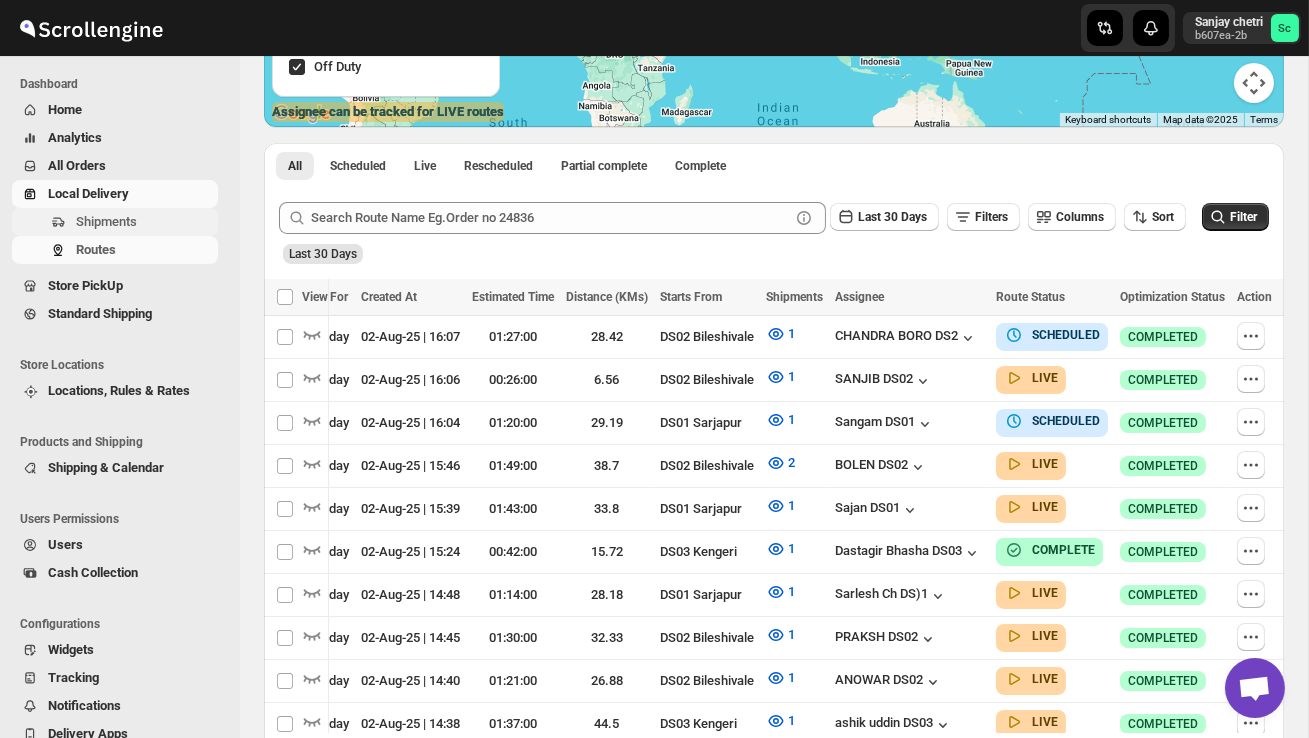 click on "Shipments" at bounding box center (106, 221) 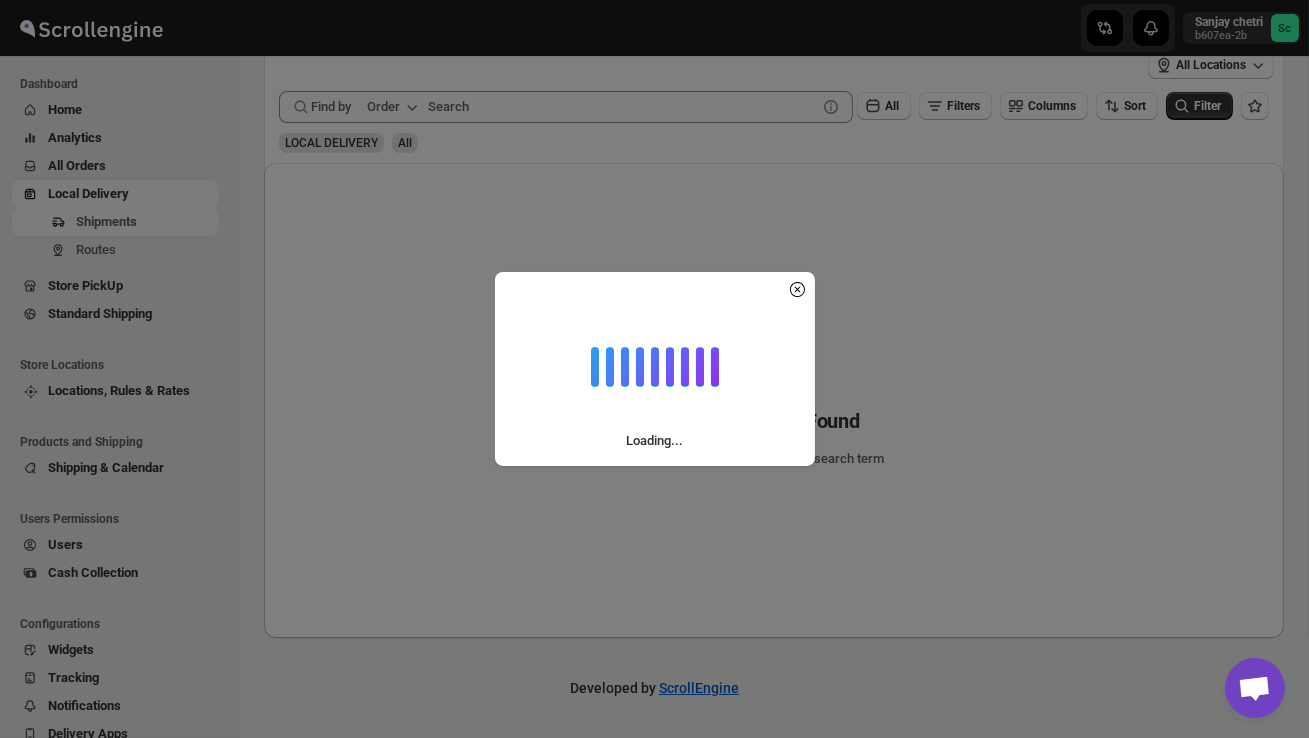 scroll, scrollTop: 0, scrollLeft: 0, axis: both 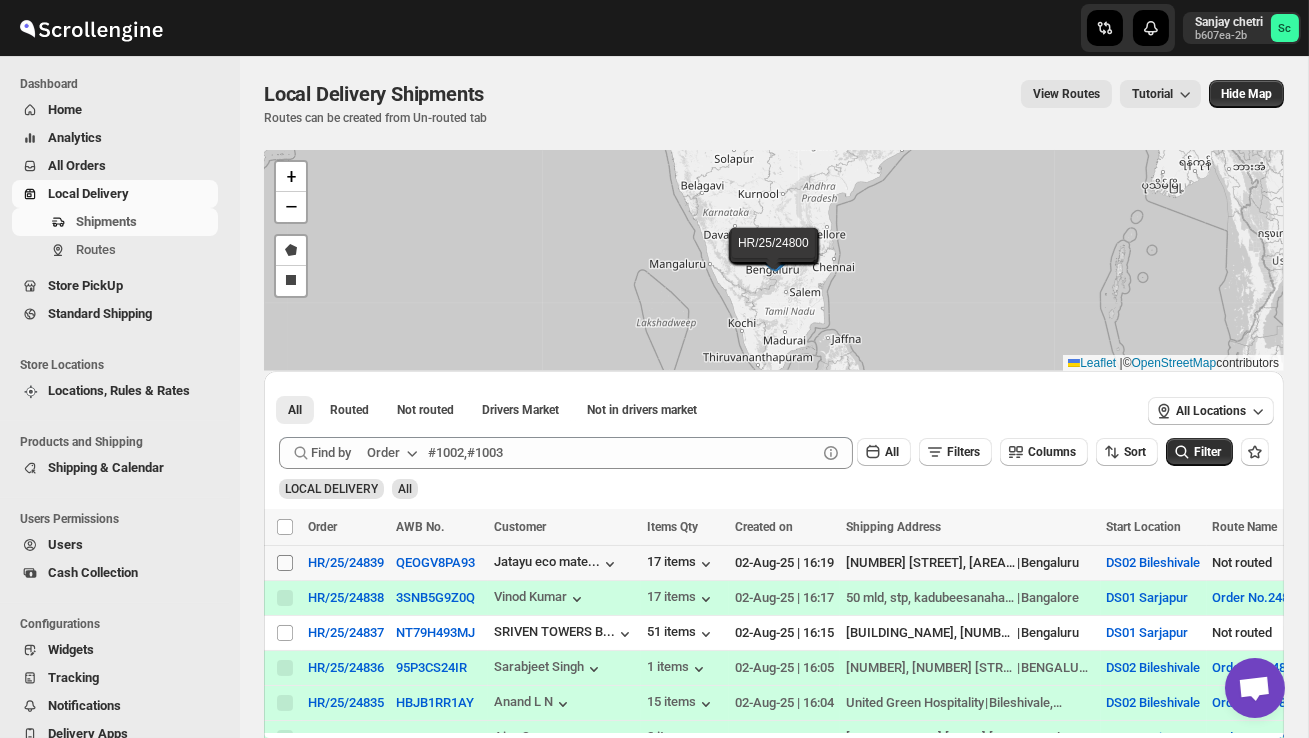 click on "Select shipment" at bounding box center [285, 563] 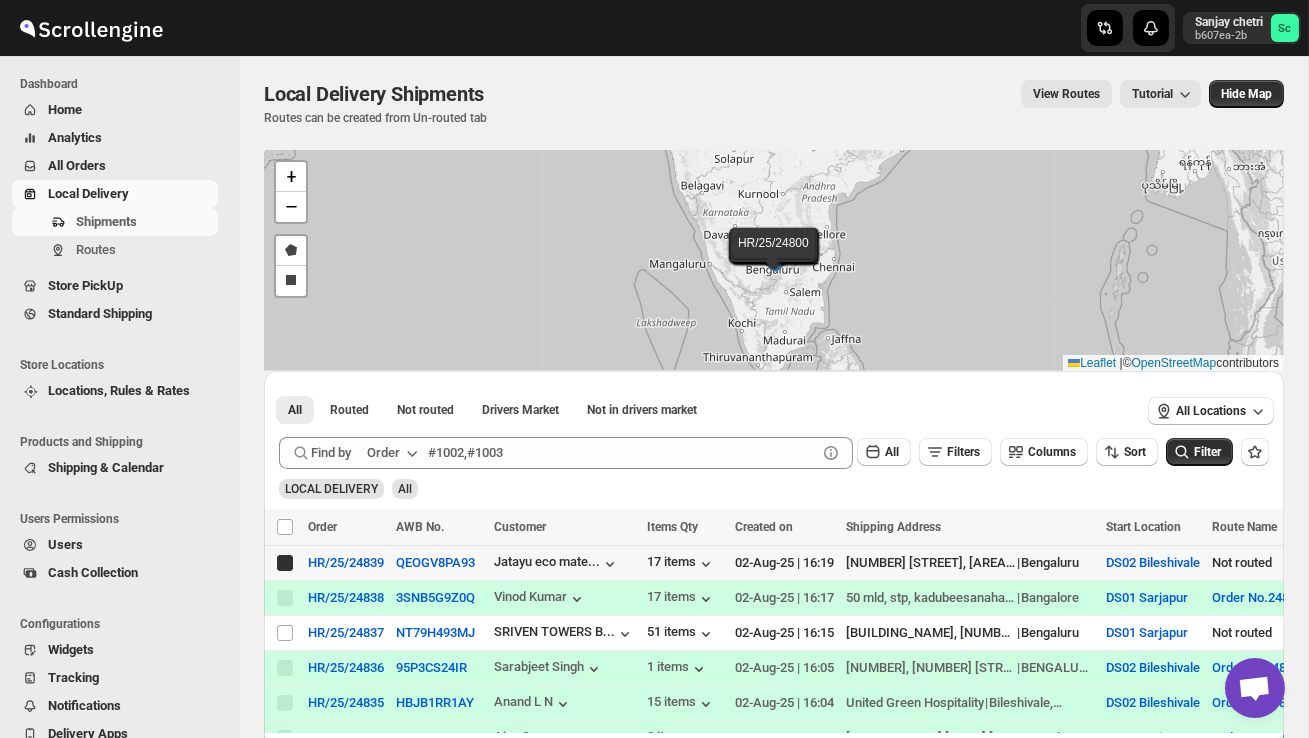 checkbox on "true" 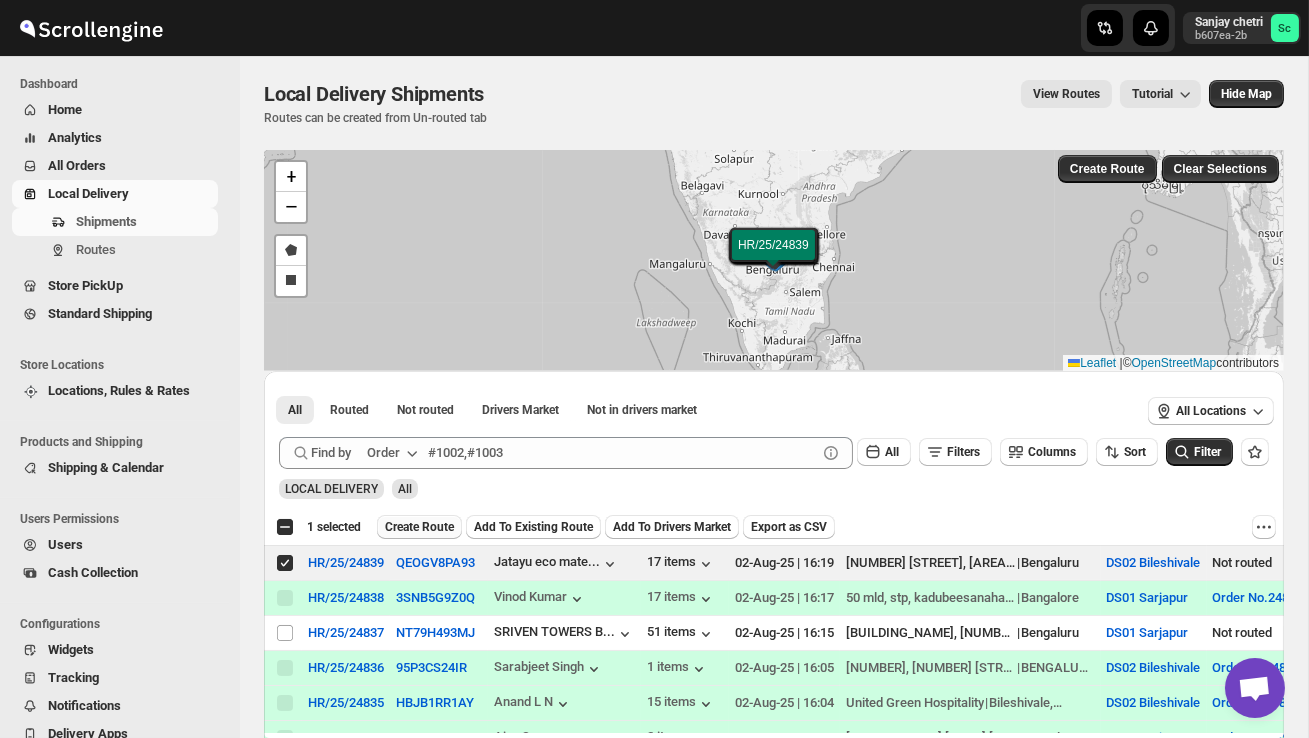 click on "Create Route" at bounding box center (419, 527) 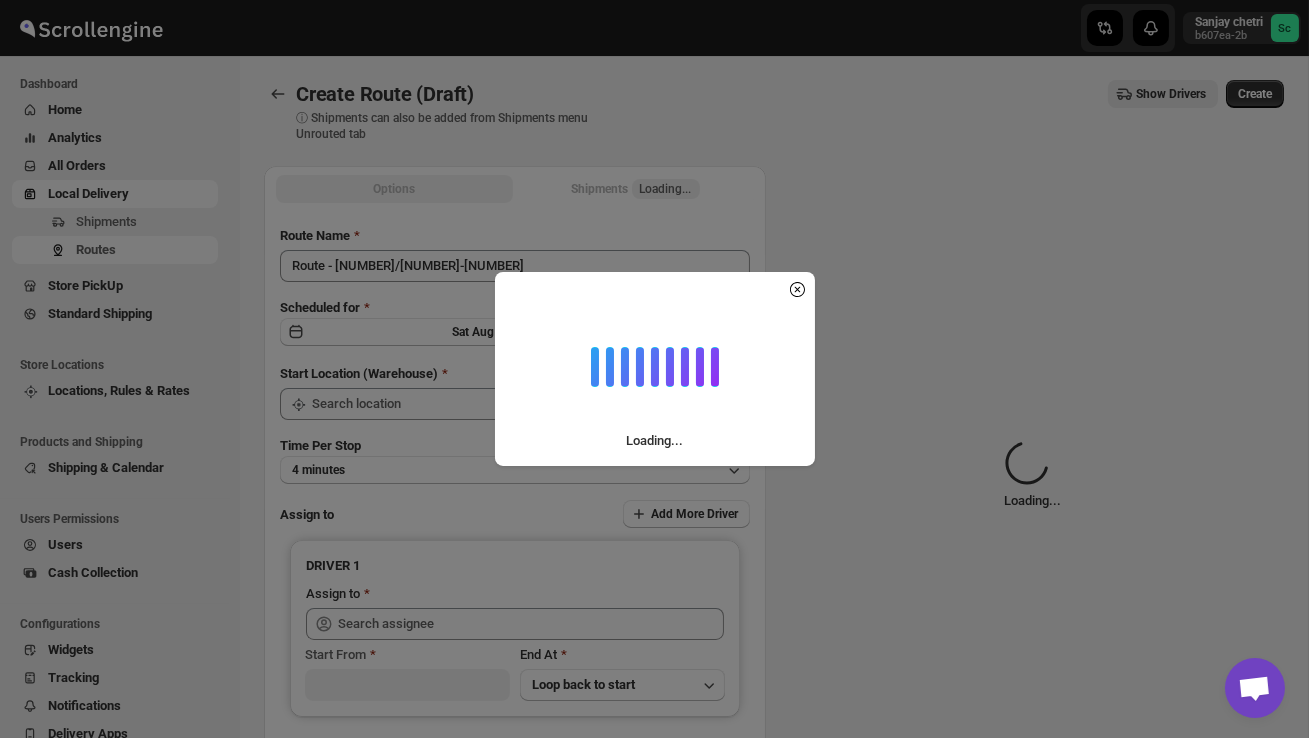 type on "DS02 Bileshivale" 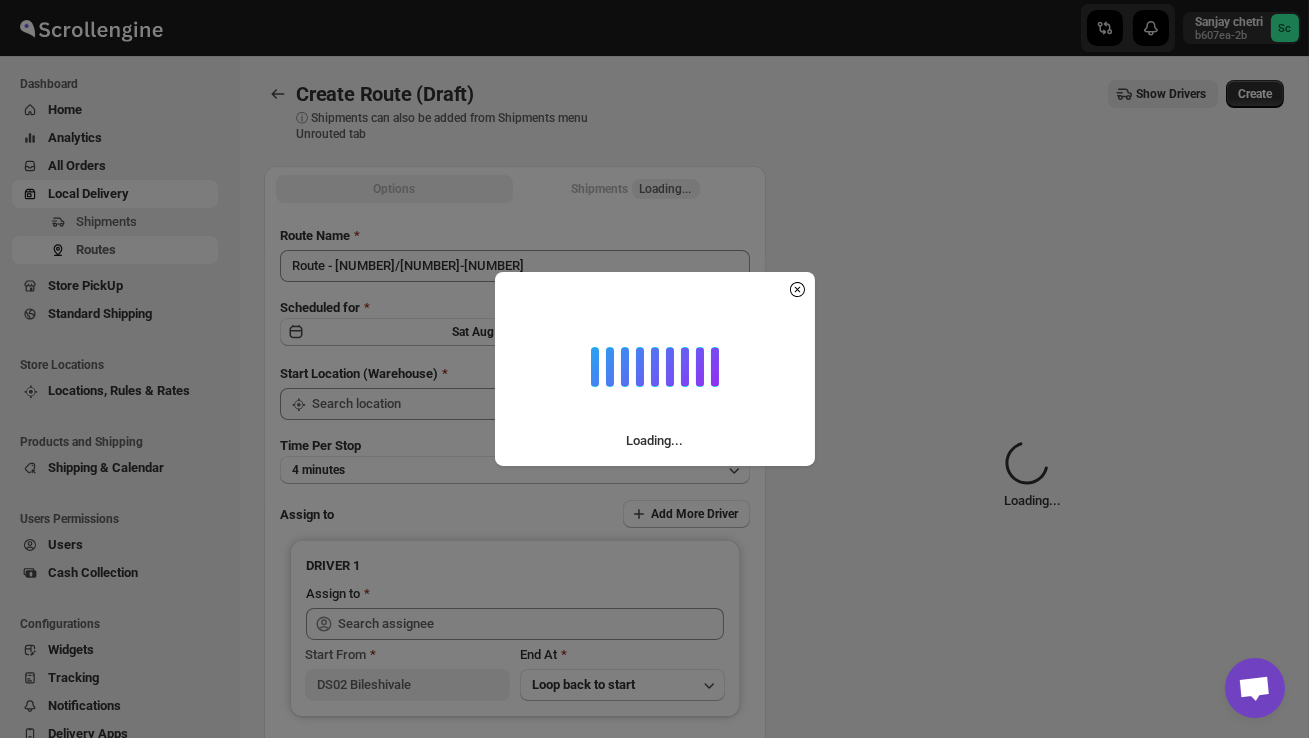 type on "DS02 Bileshivale" 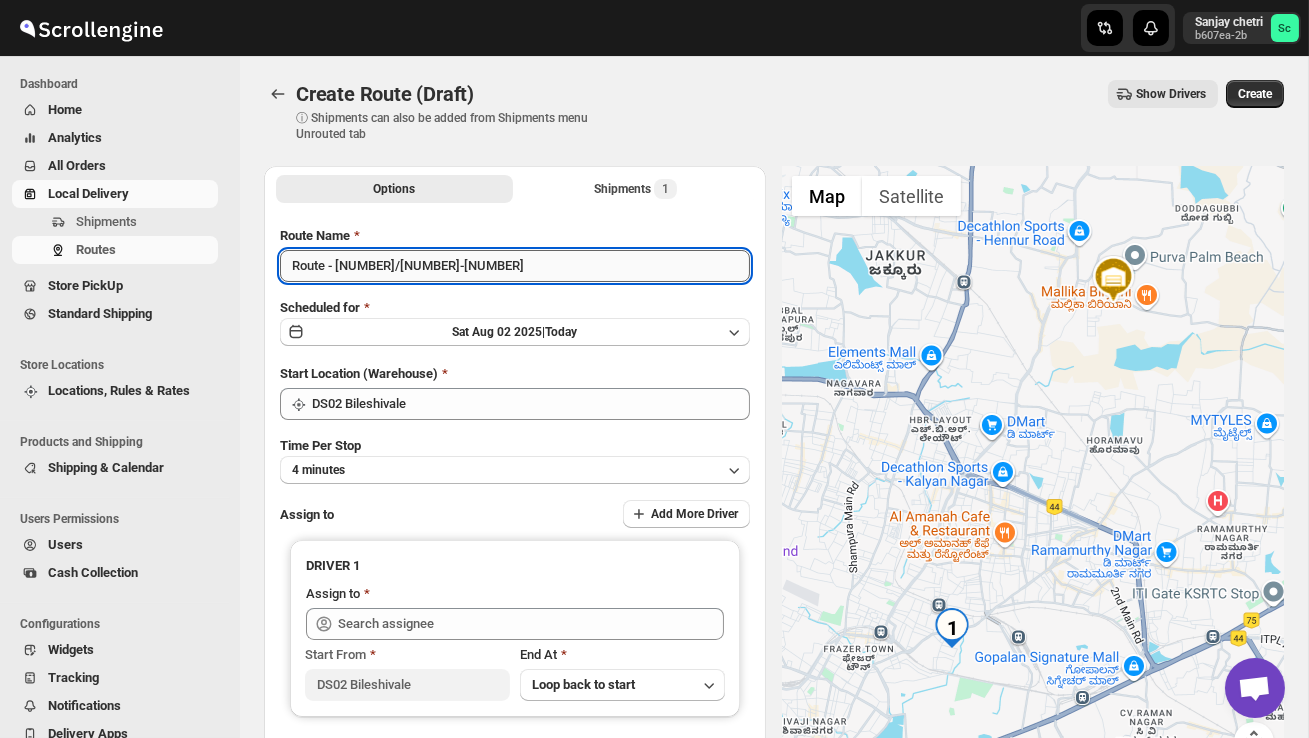 click on "Route - 02/08-0424" at bounding box center (515, 266) 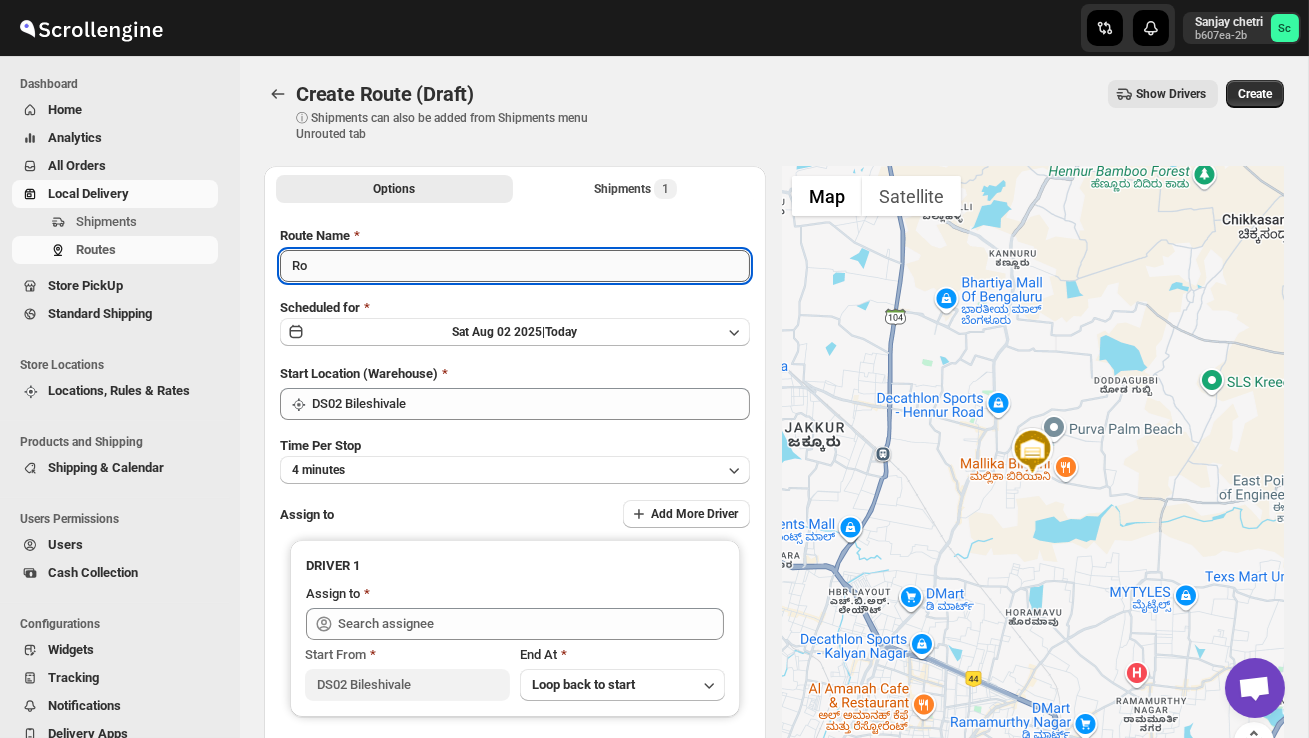 type on "R" 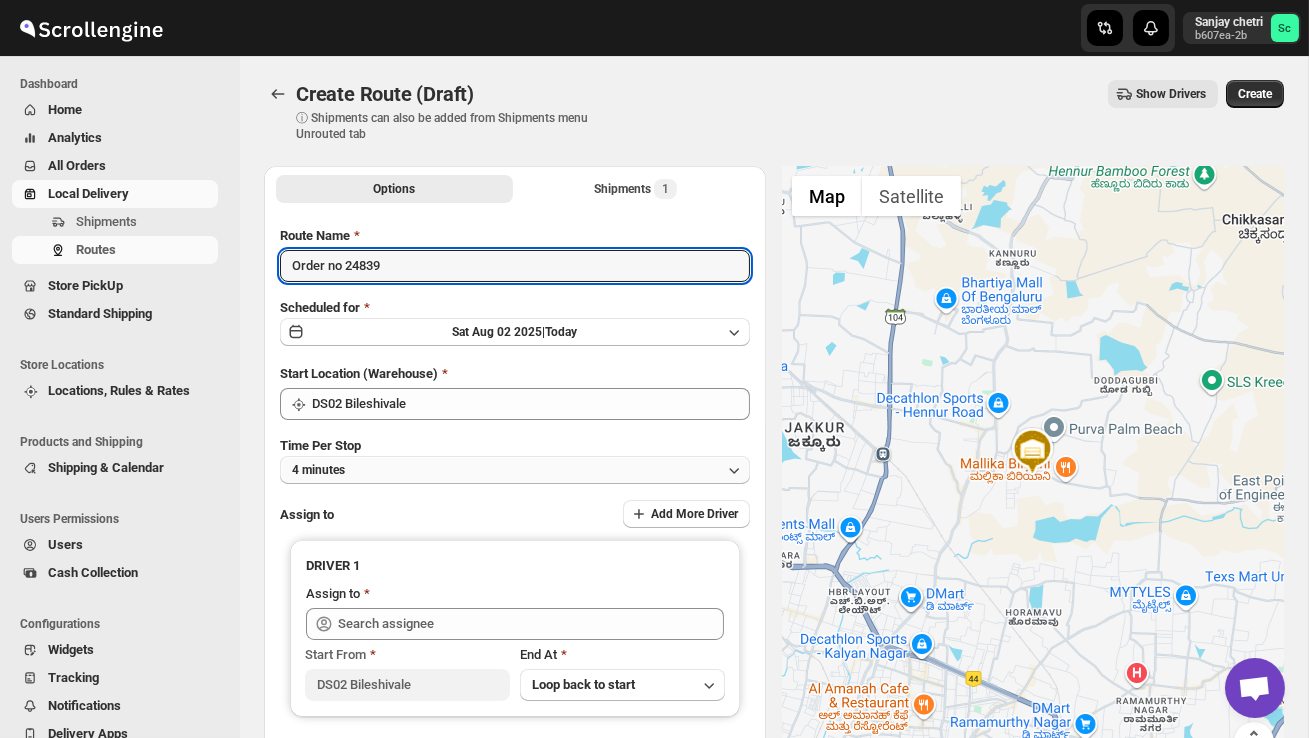 type on "Order no 24839" 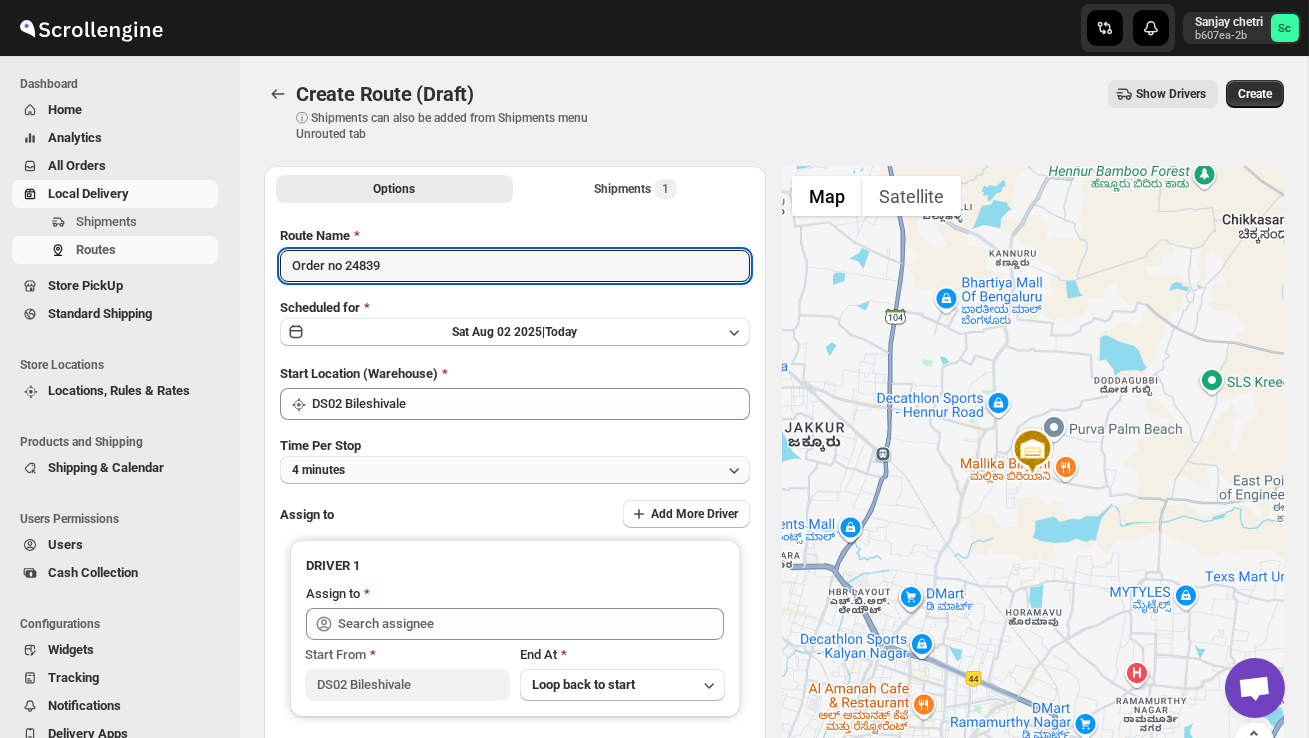 click on "4 minutes" at bounding box center [515, 470] 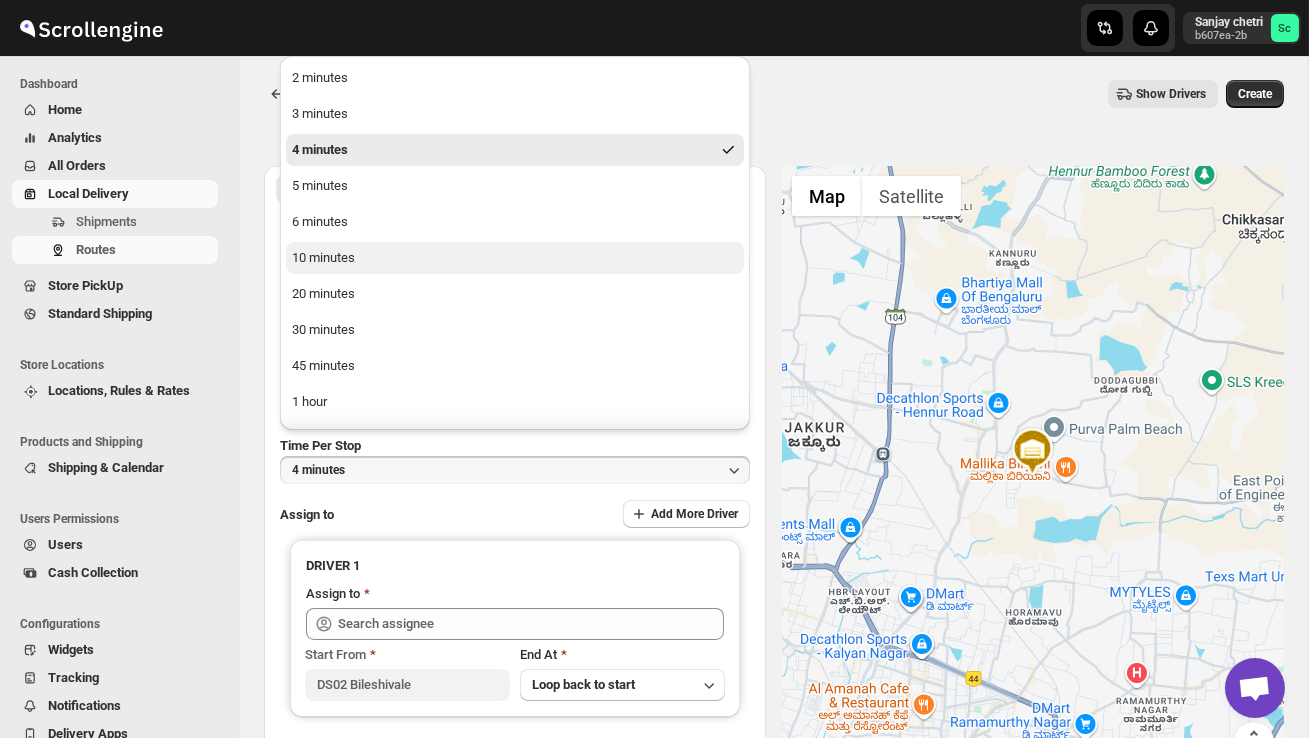 click on "10 minutes" at bounding box center [515, 258] 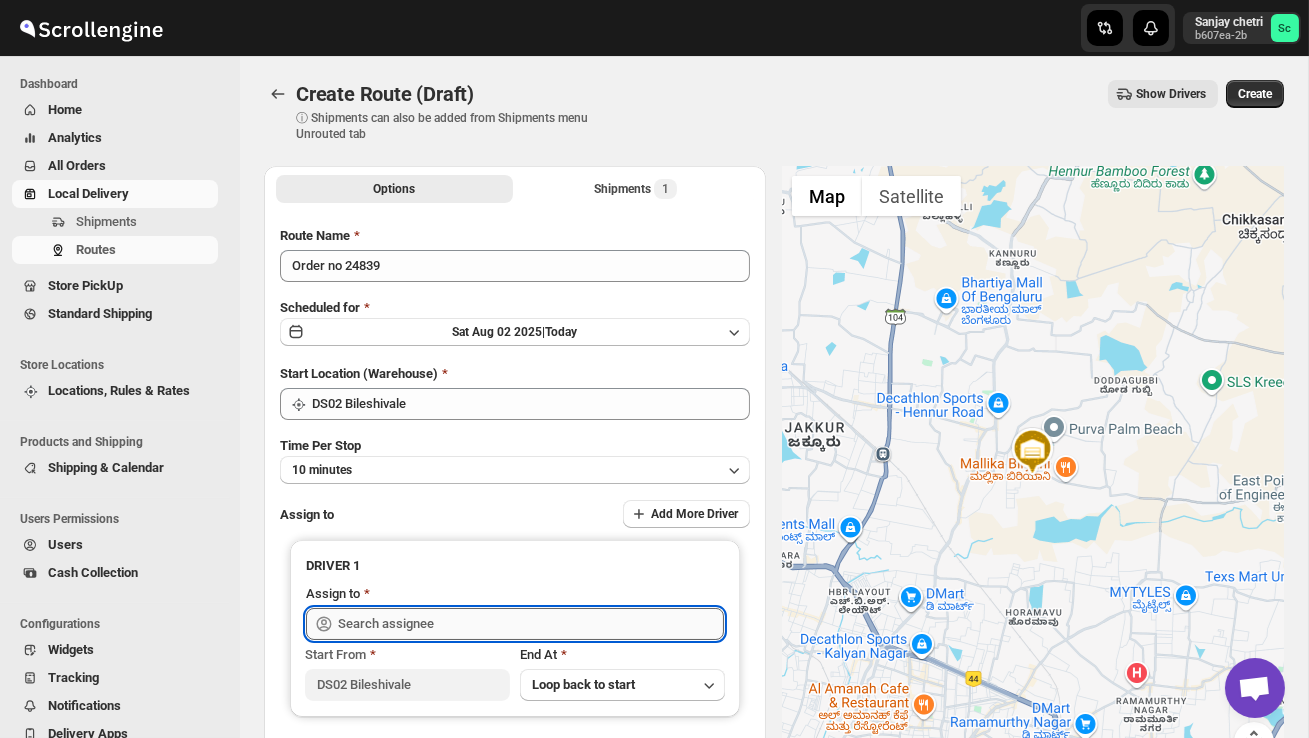 click at bounding box center (531, 624) 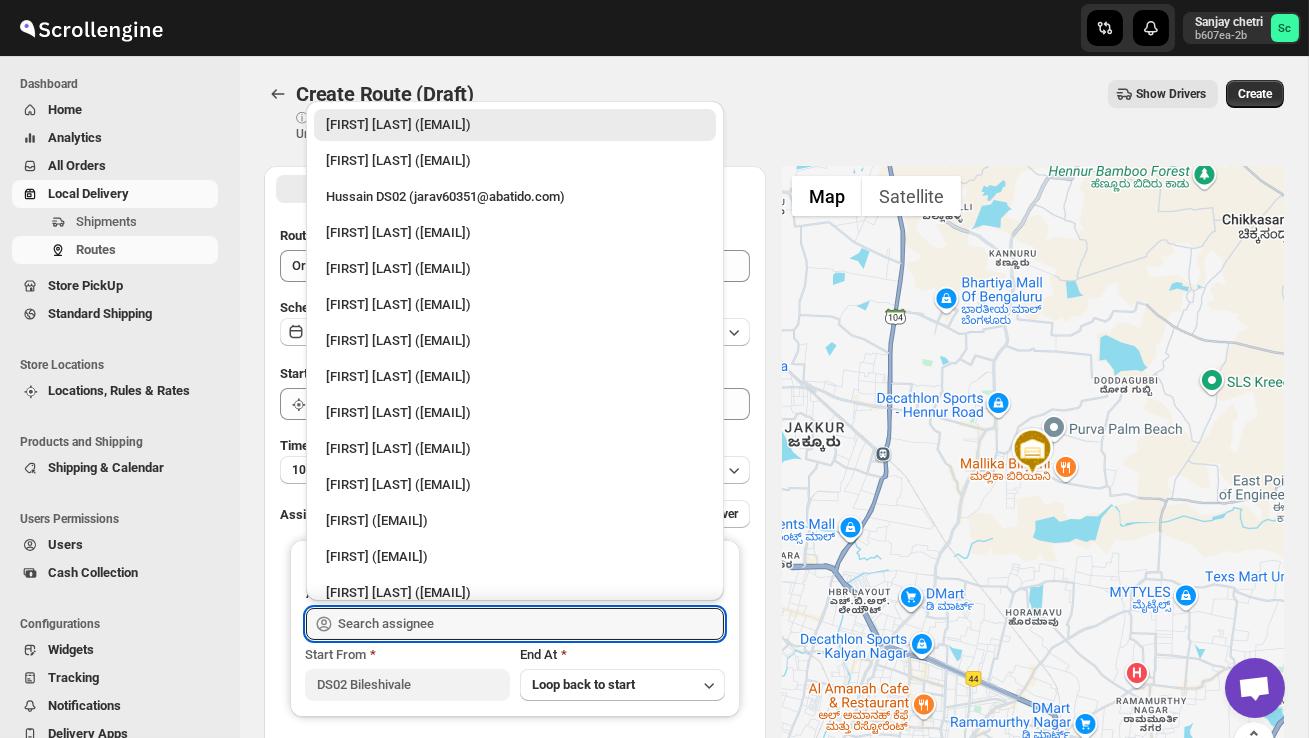 click on "Hussain DS02 (jarav60351@abatido.com)" at bounding box center (515, 197) 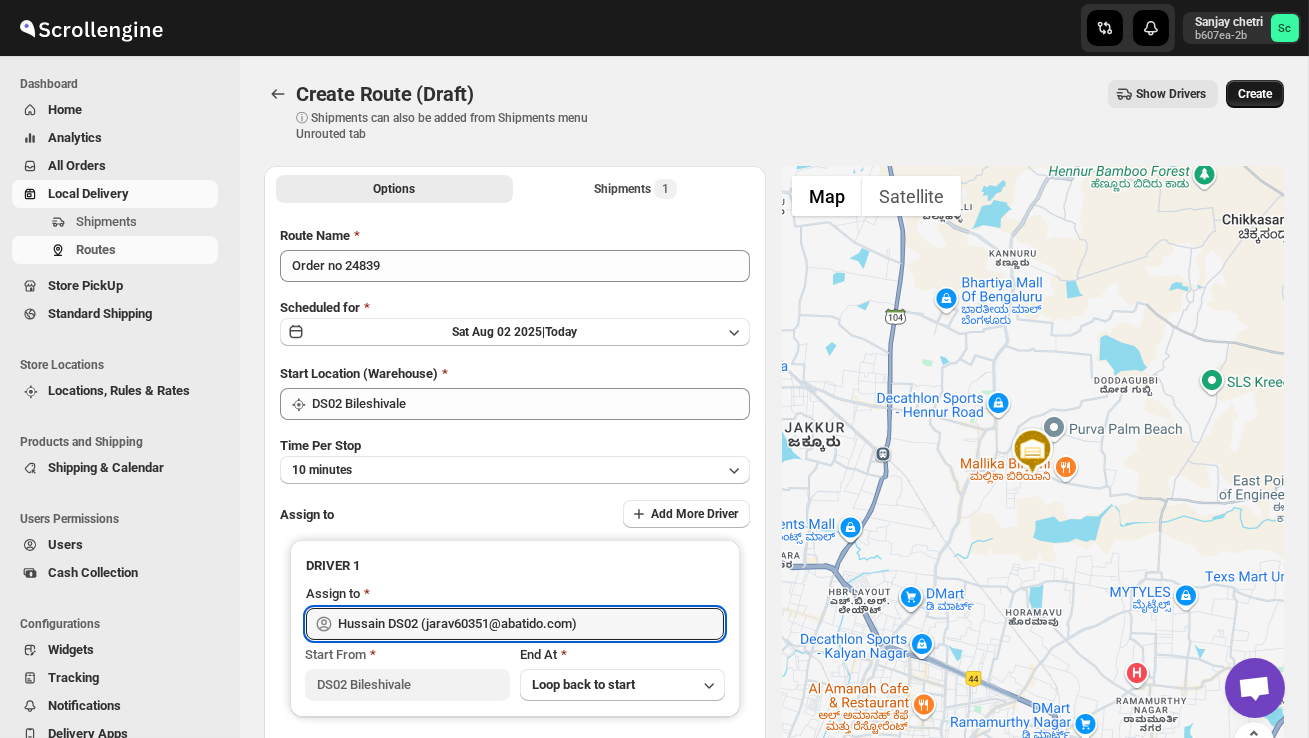 click on "Create" at bounding box center (1255, 94) 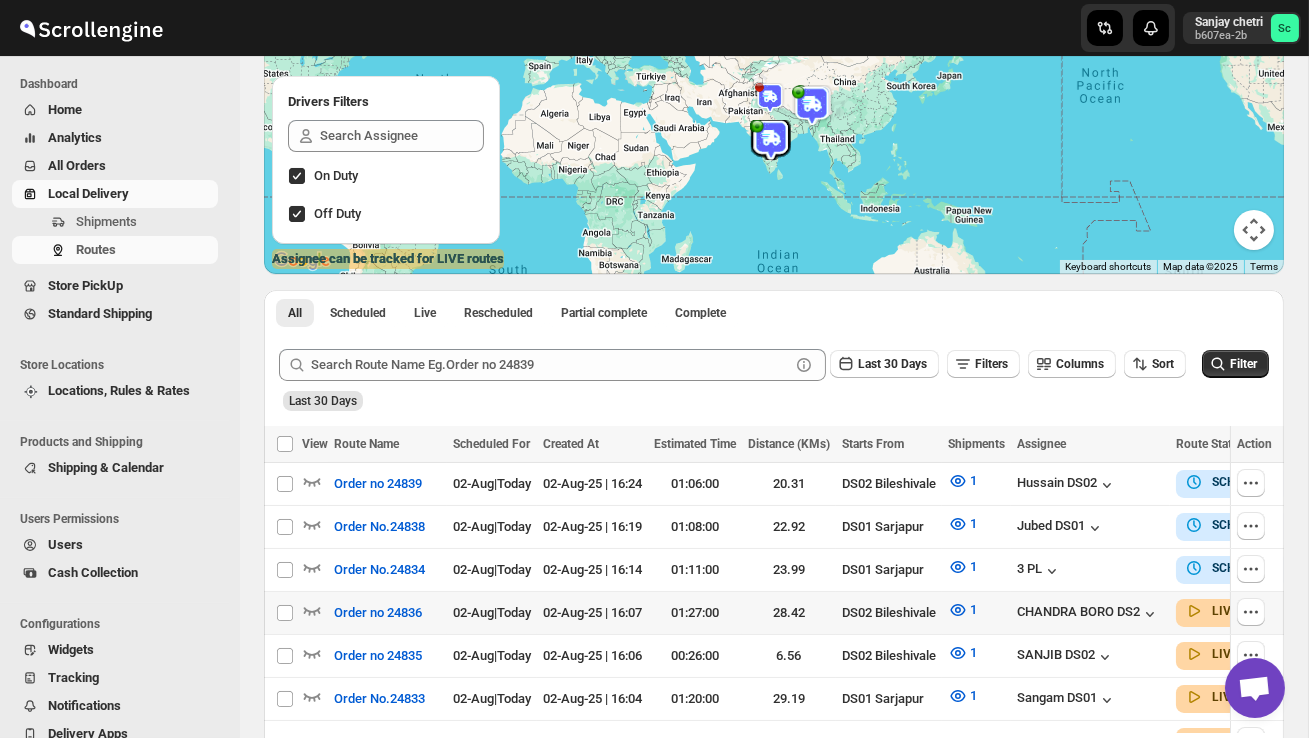 scroll, scrollTop: 226, scrollLeft: 0, axis: vertical 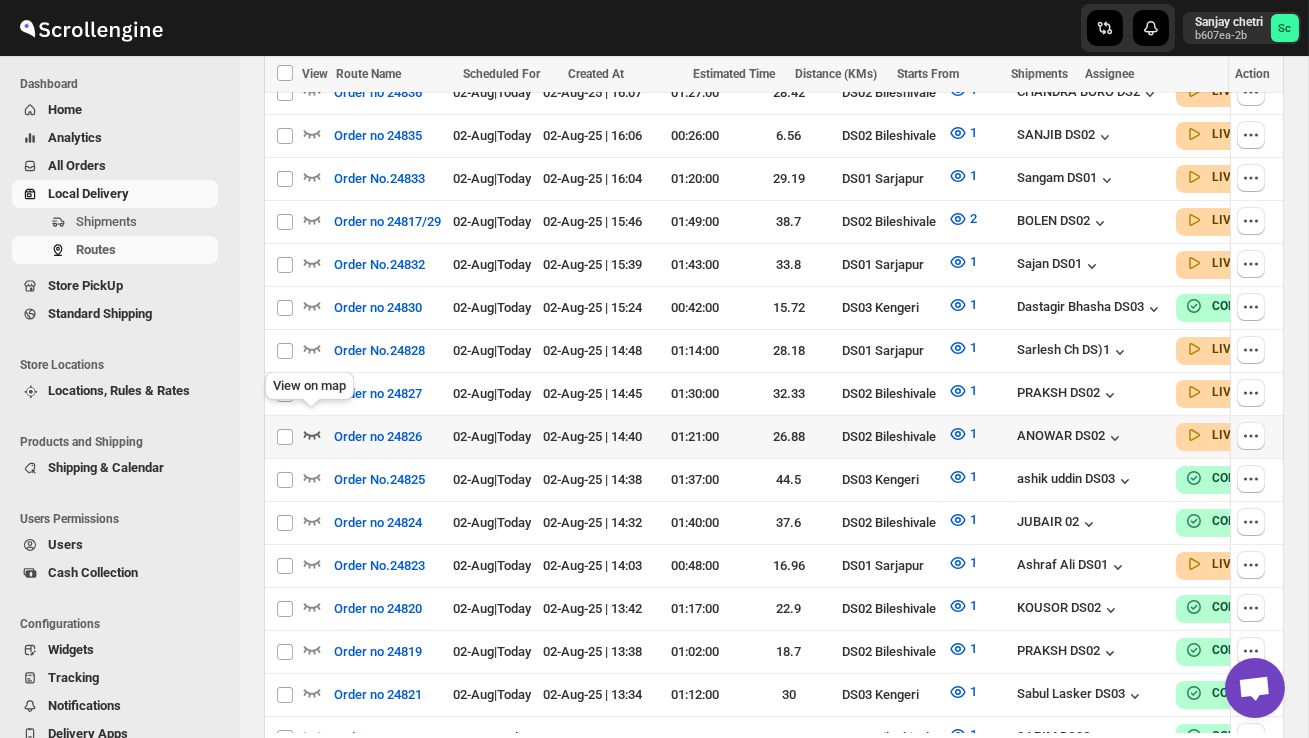 click 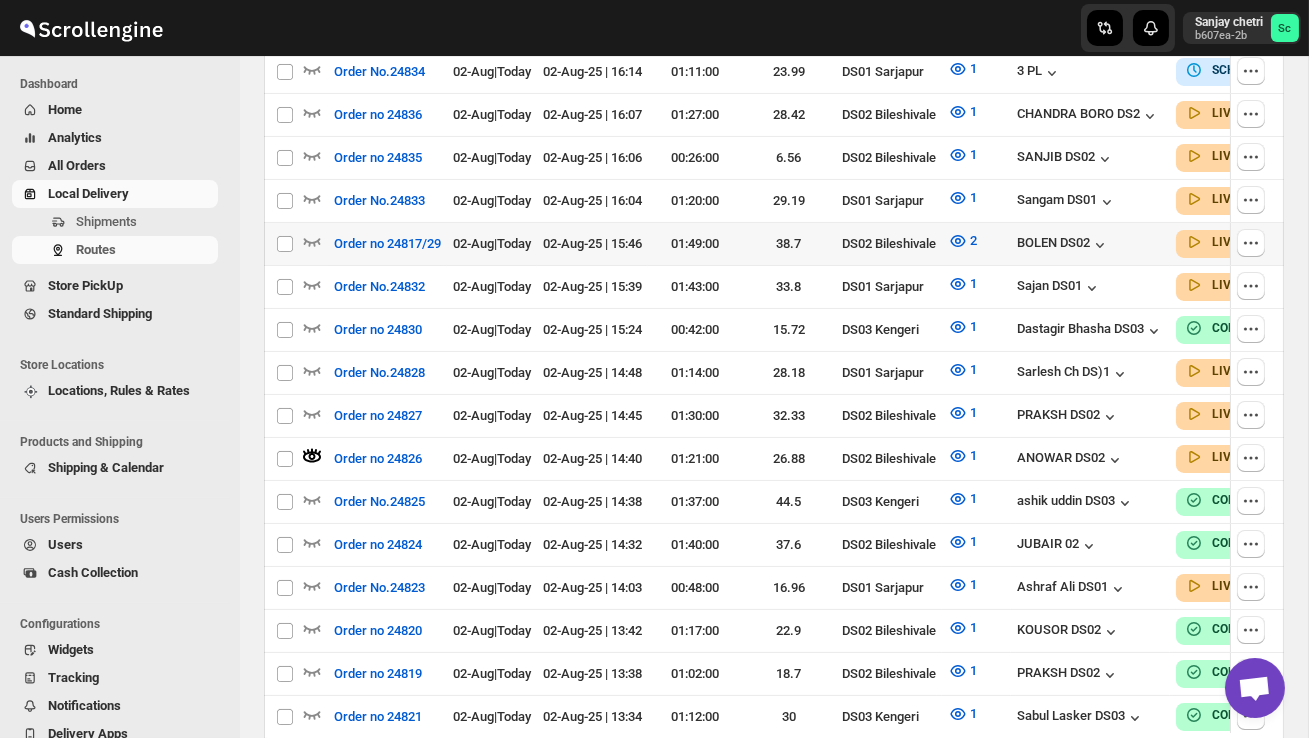 scroll, scrollTop: 0, scrollLeft: 0, axis: both 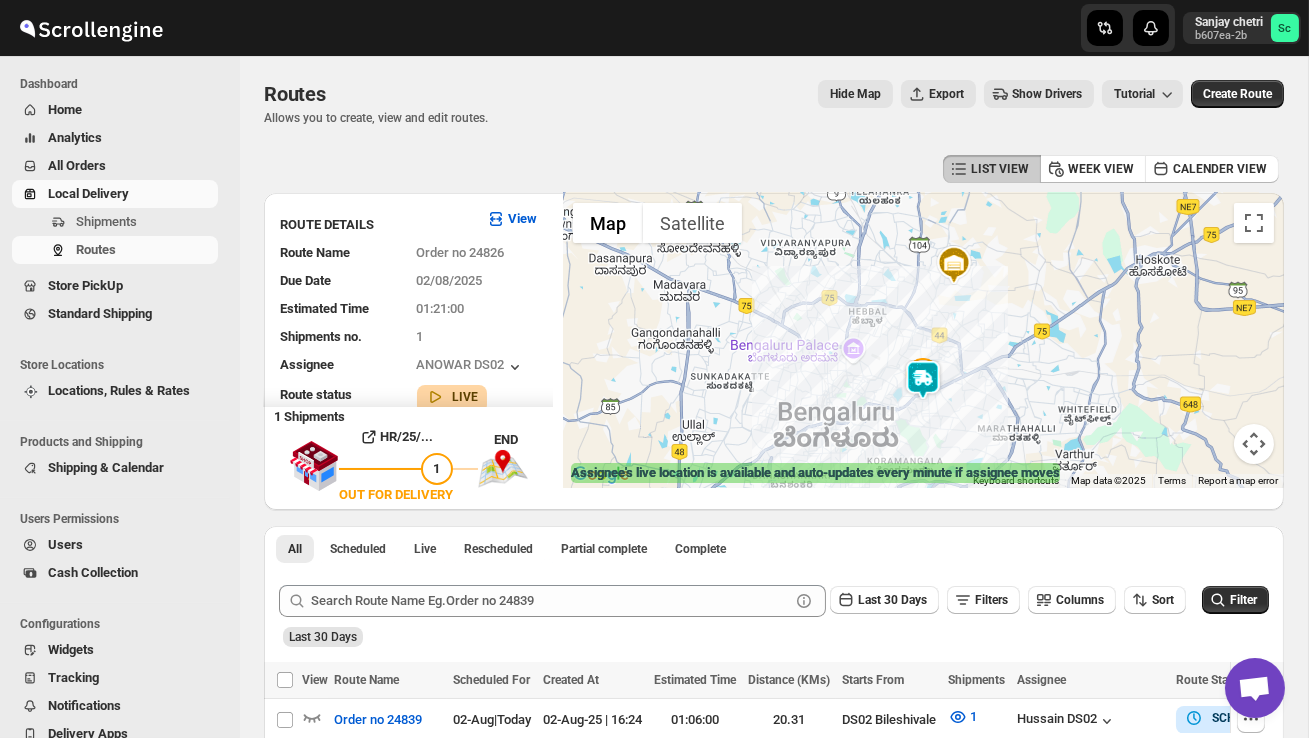 click at bounding box center [923, 340] 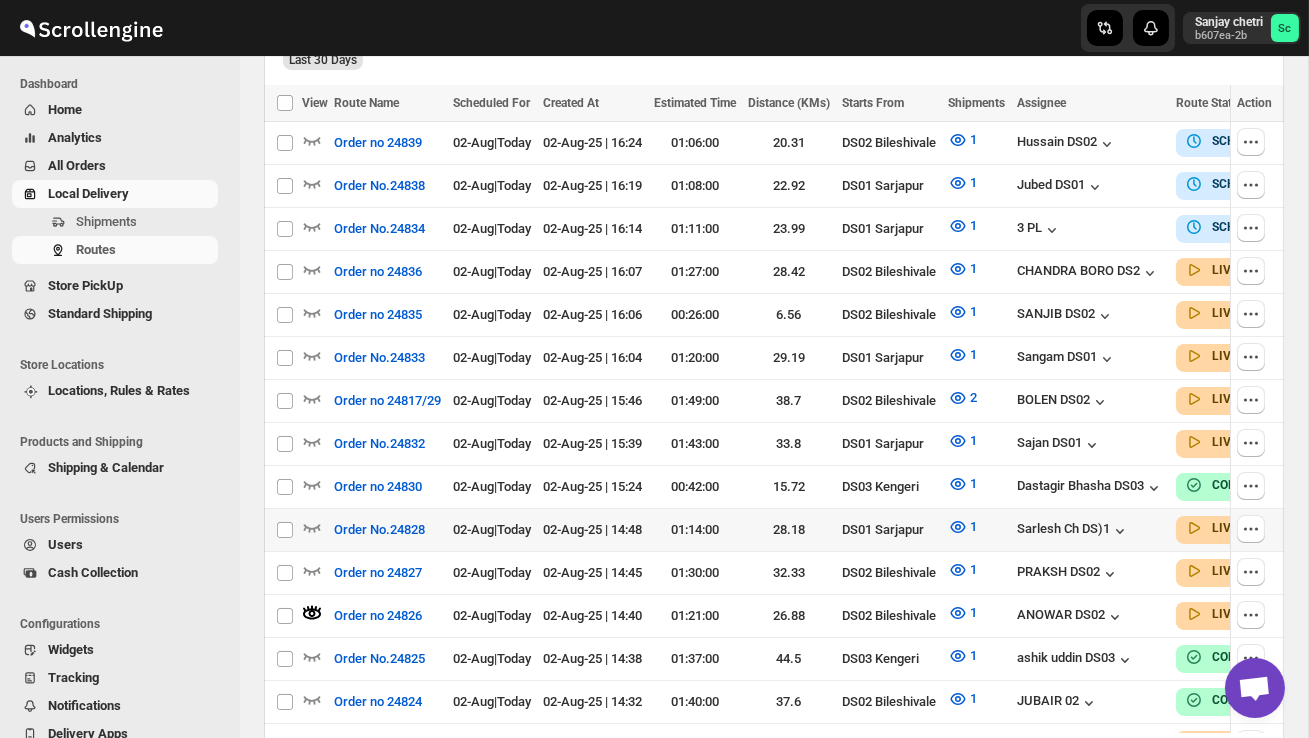 scroll, scrollTop: 579, scrollLeft: 0, axis: vertical 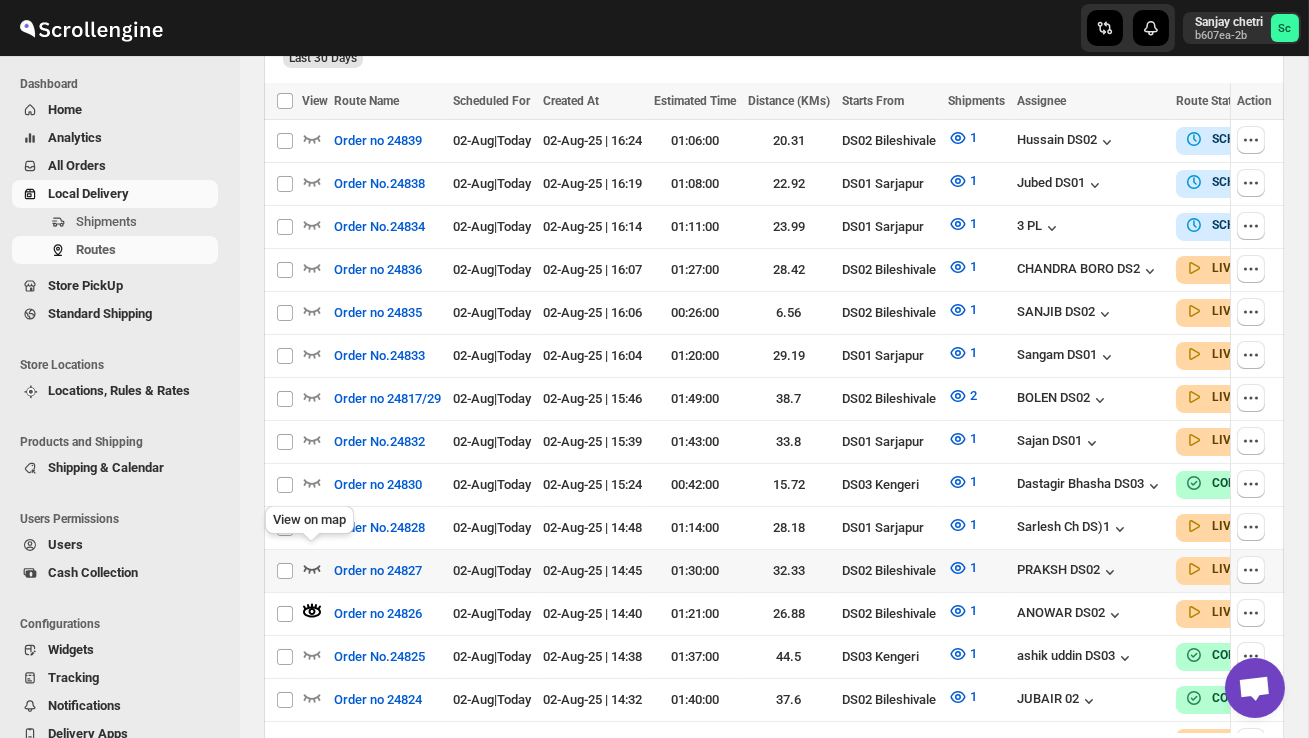 click 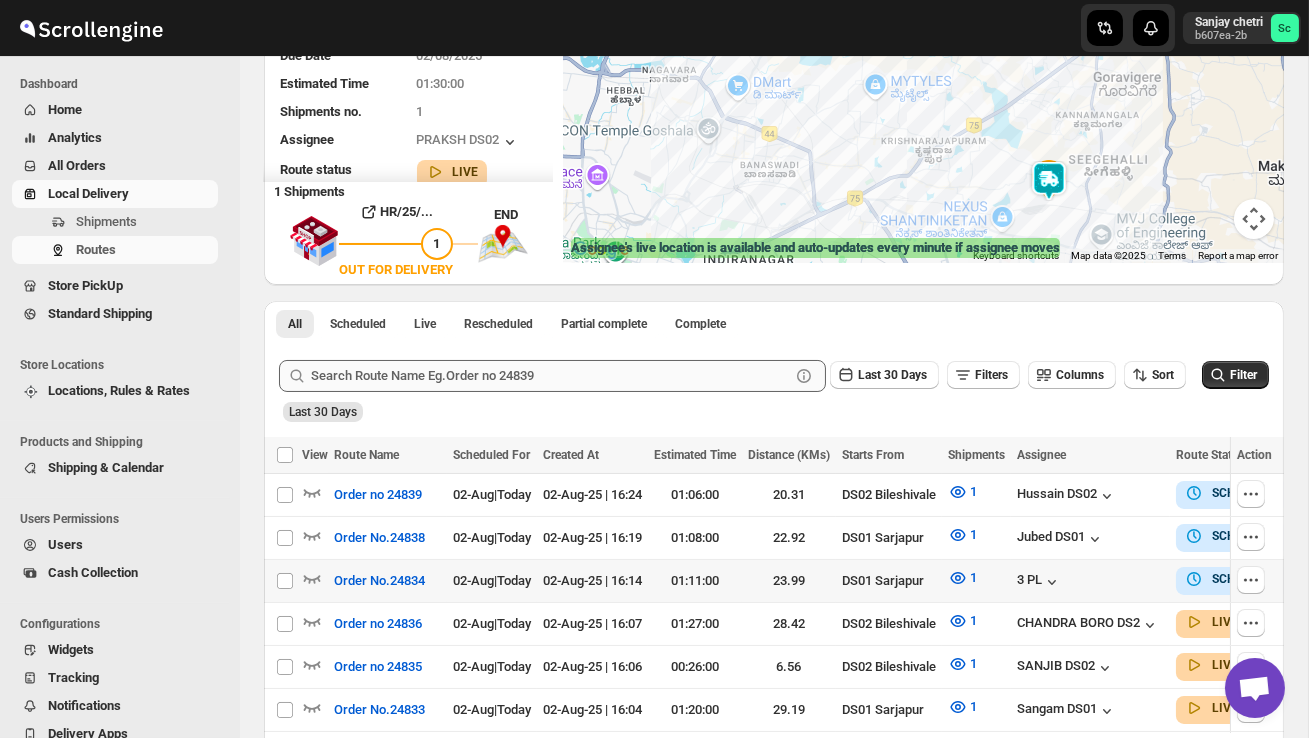 scroll, scrollTop: 227, scrollLeft: 0, axis: vertical 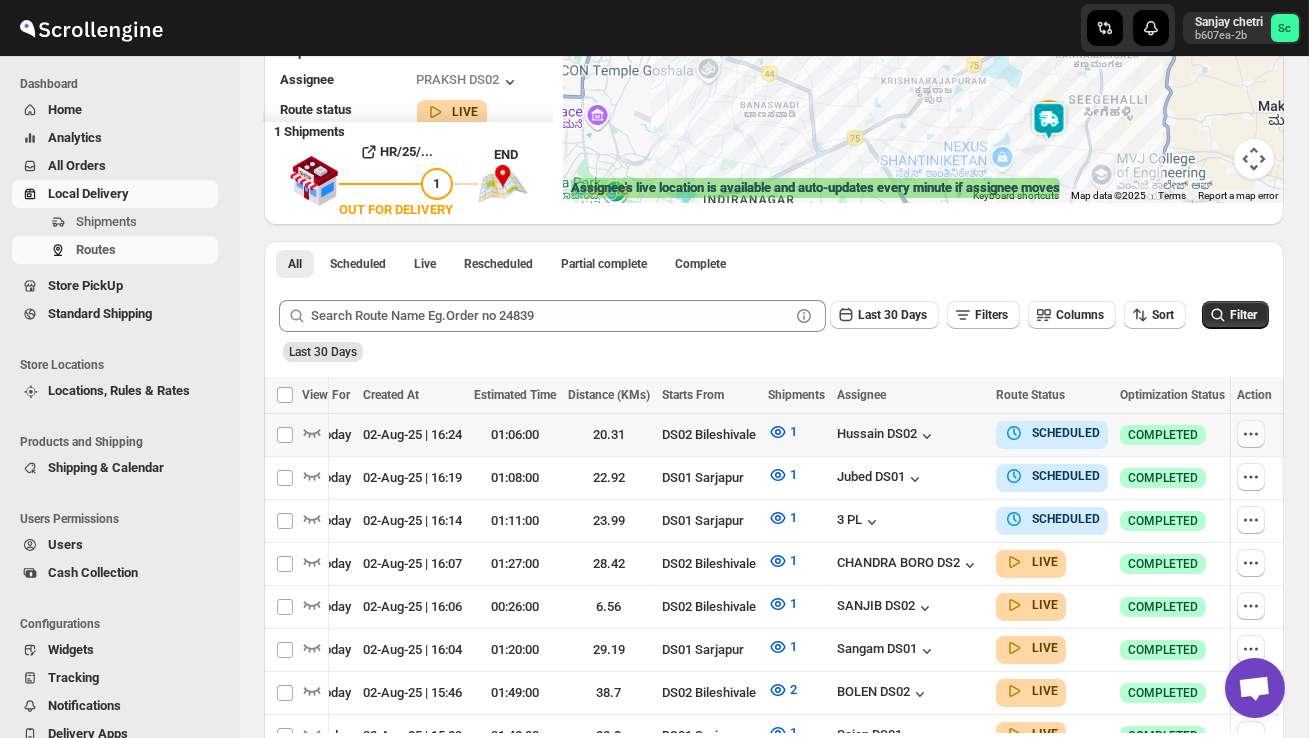 click 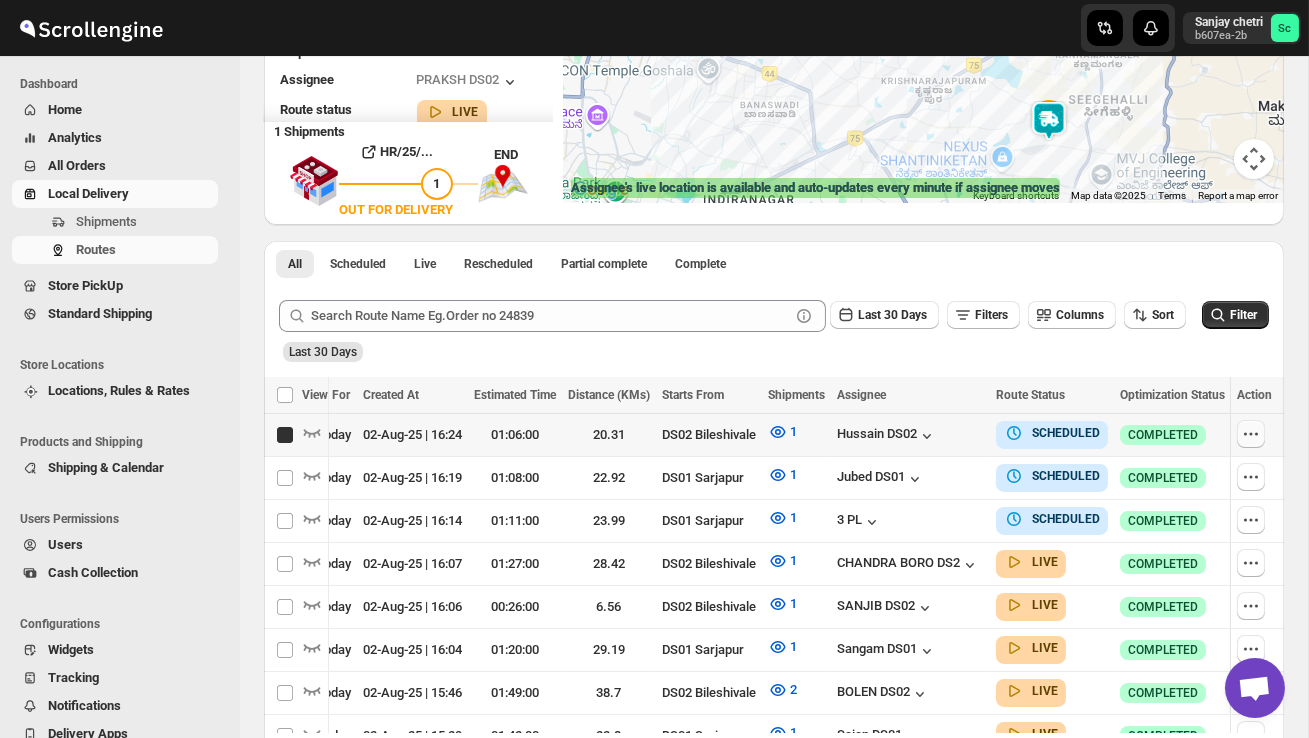 checkbox on "true" 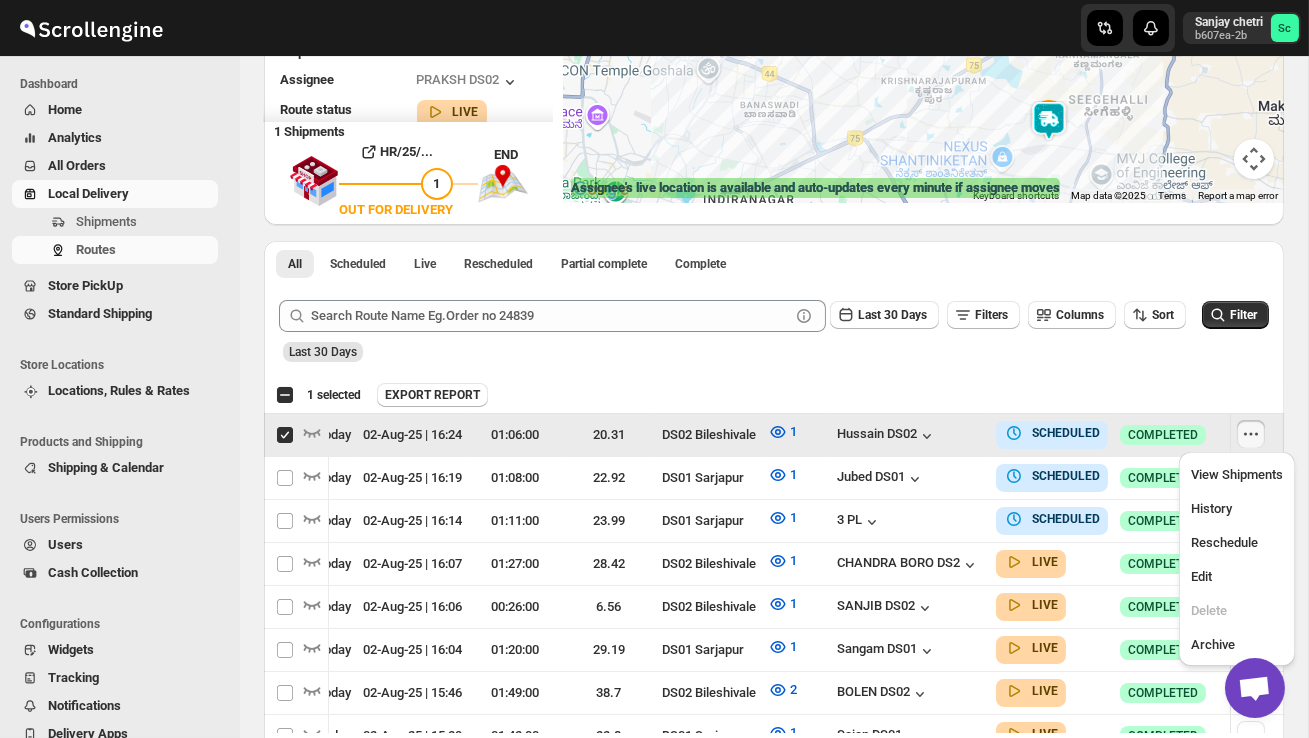 scroll, scrollTop: 0, scrollLeft: 1, axis: horizontal 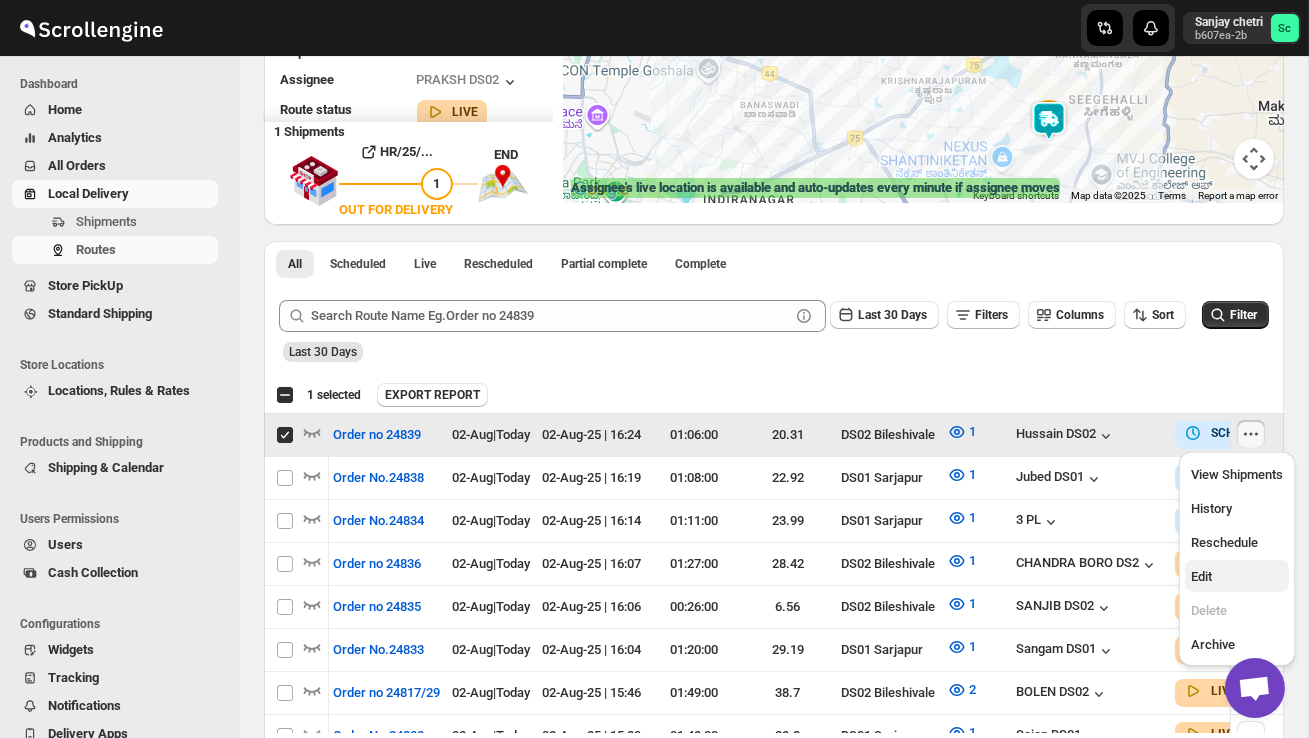 click on "Edit" at bounding box center (1237, 577) 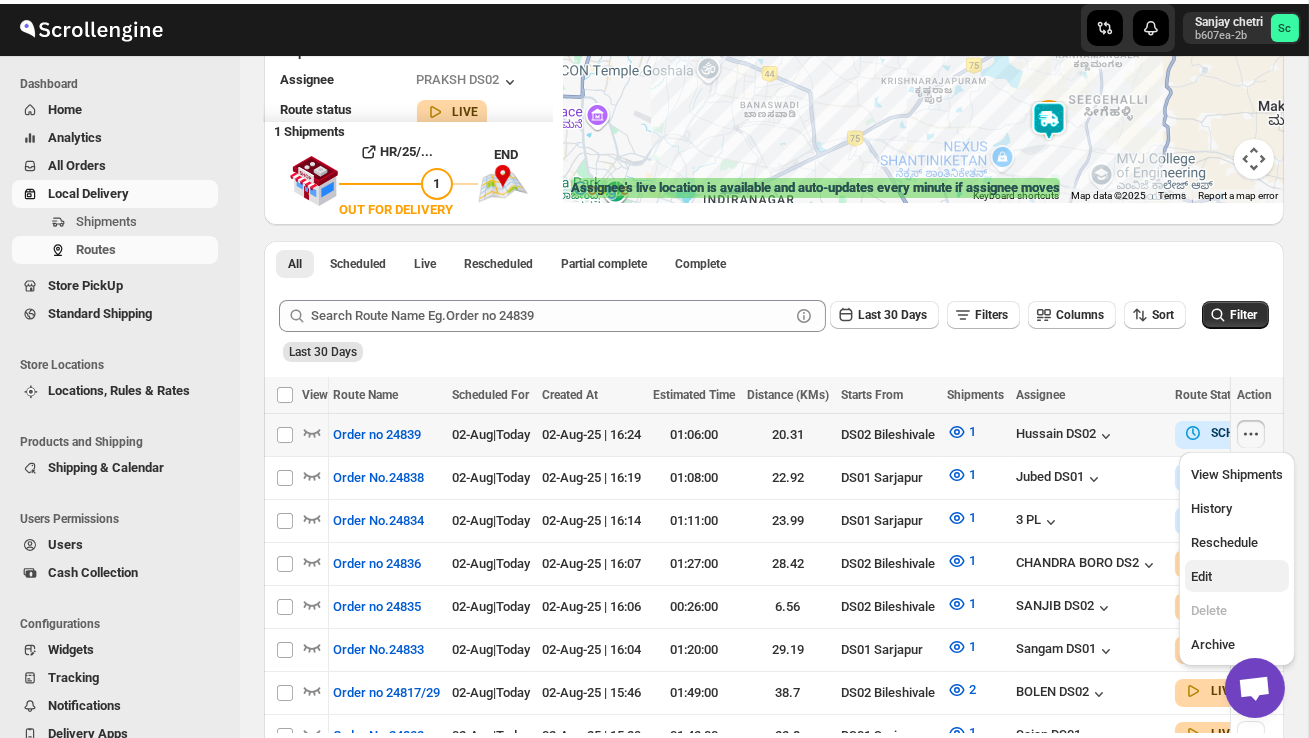 scroll, scrollTop: 0, scrollLeft: 0, axis: both 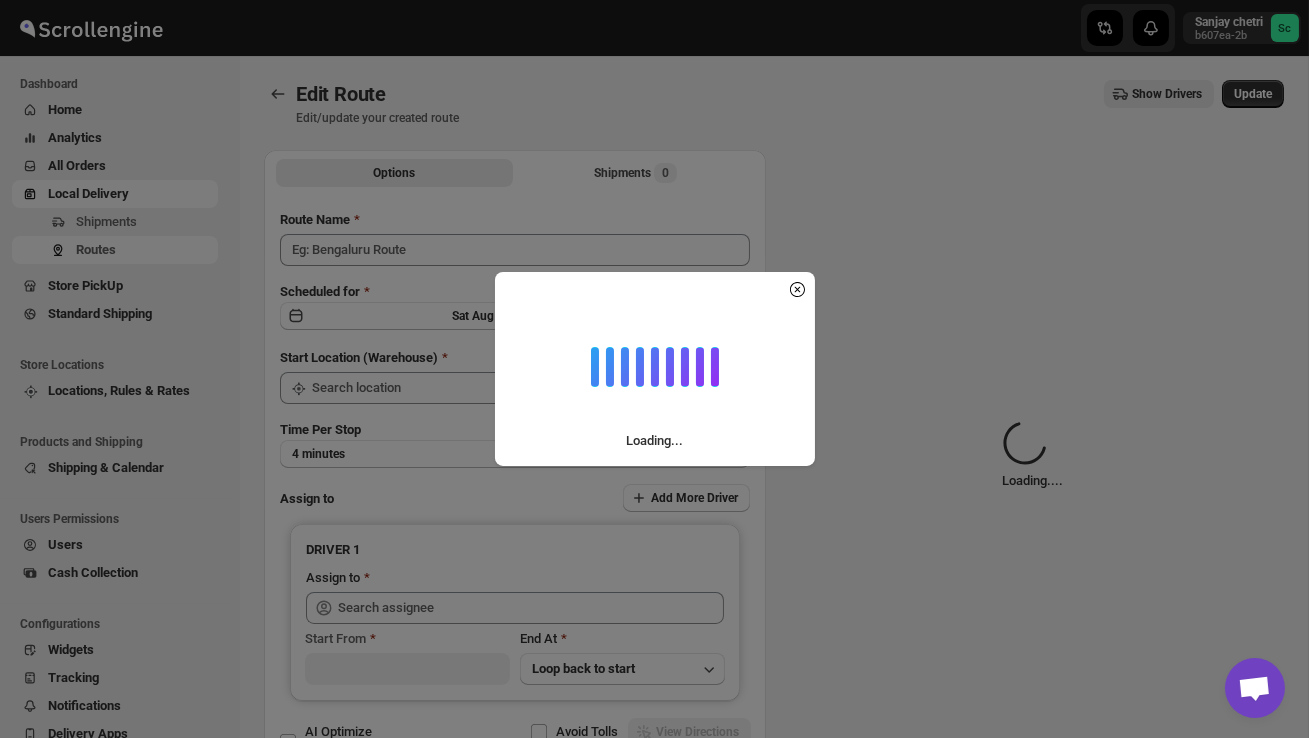 type on "Order no 24839" 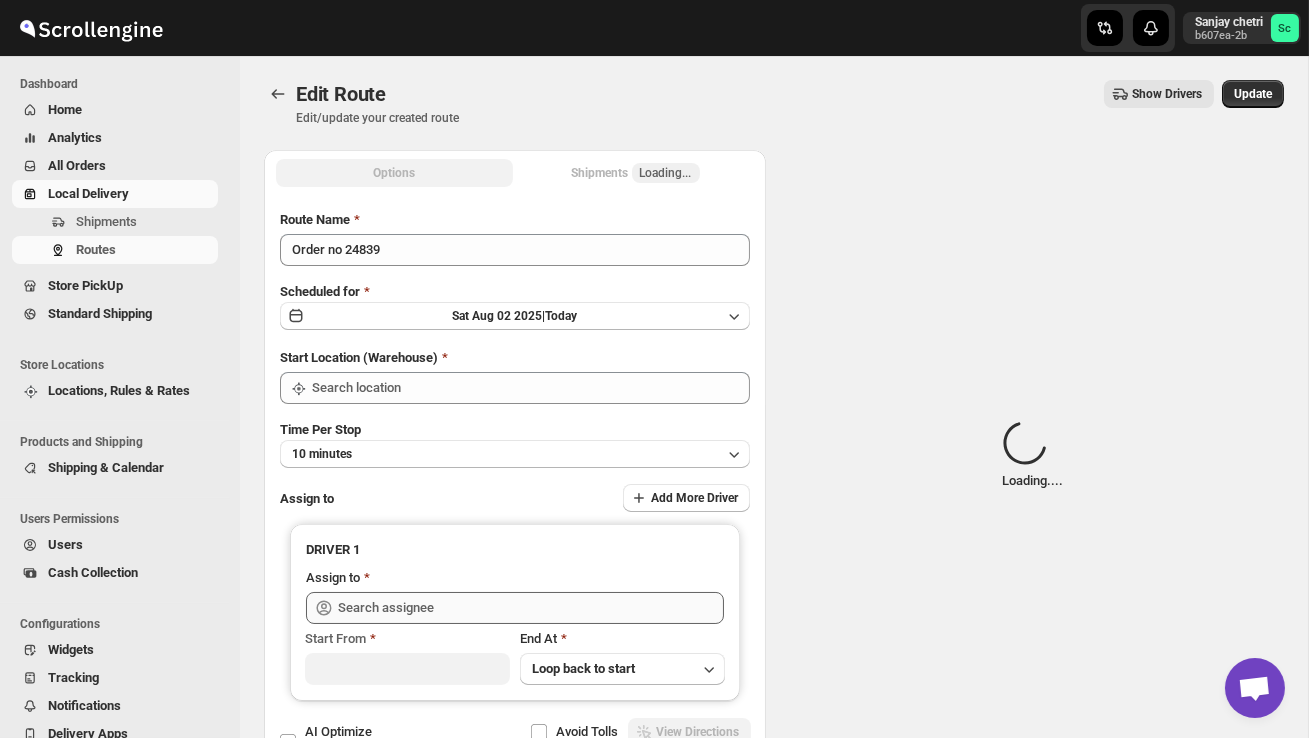type on "DS02 Bileshivale" 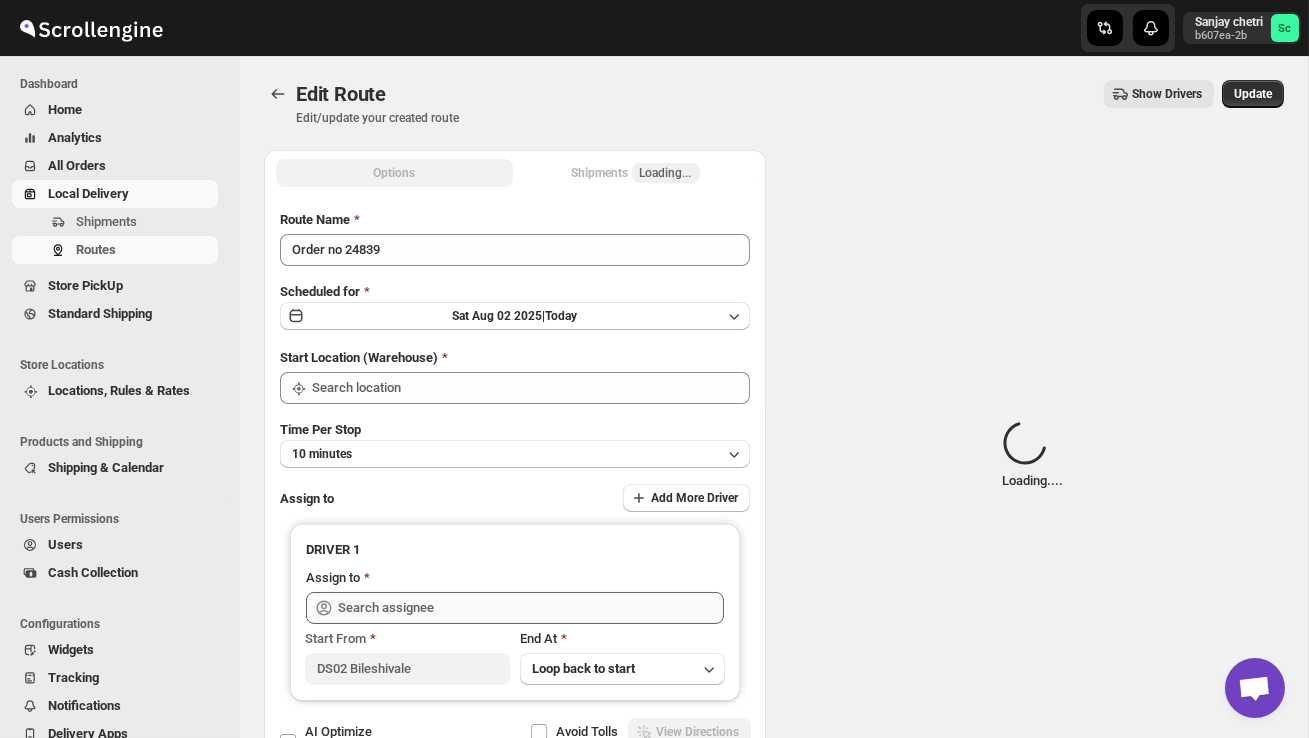 type on "DS02 Bileshivale" 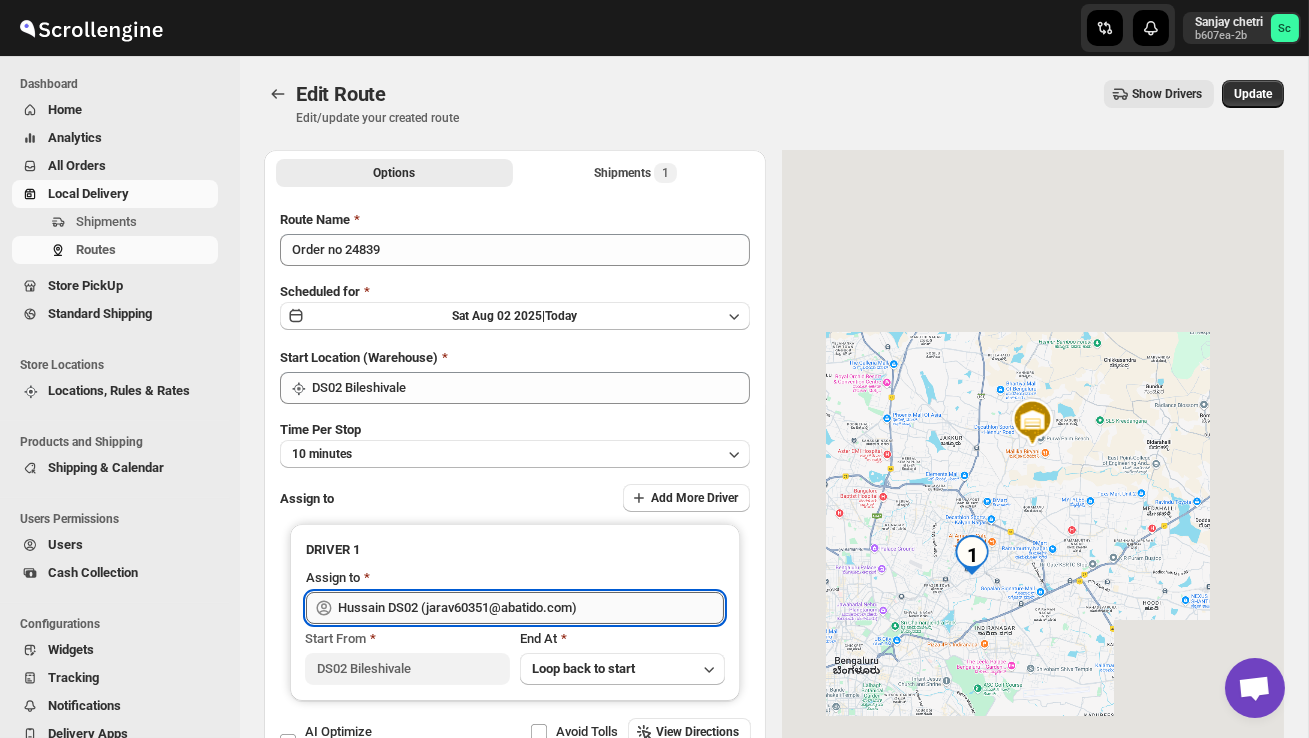 click on "Hussain DS02 (jarav60351@abatido.com)" at bounding box center [531, 608] 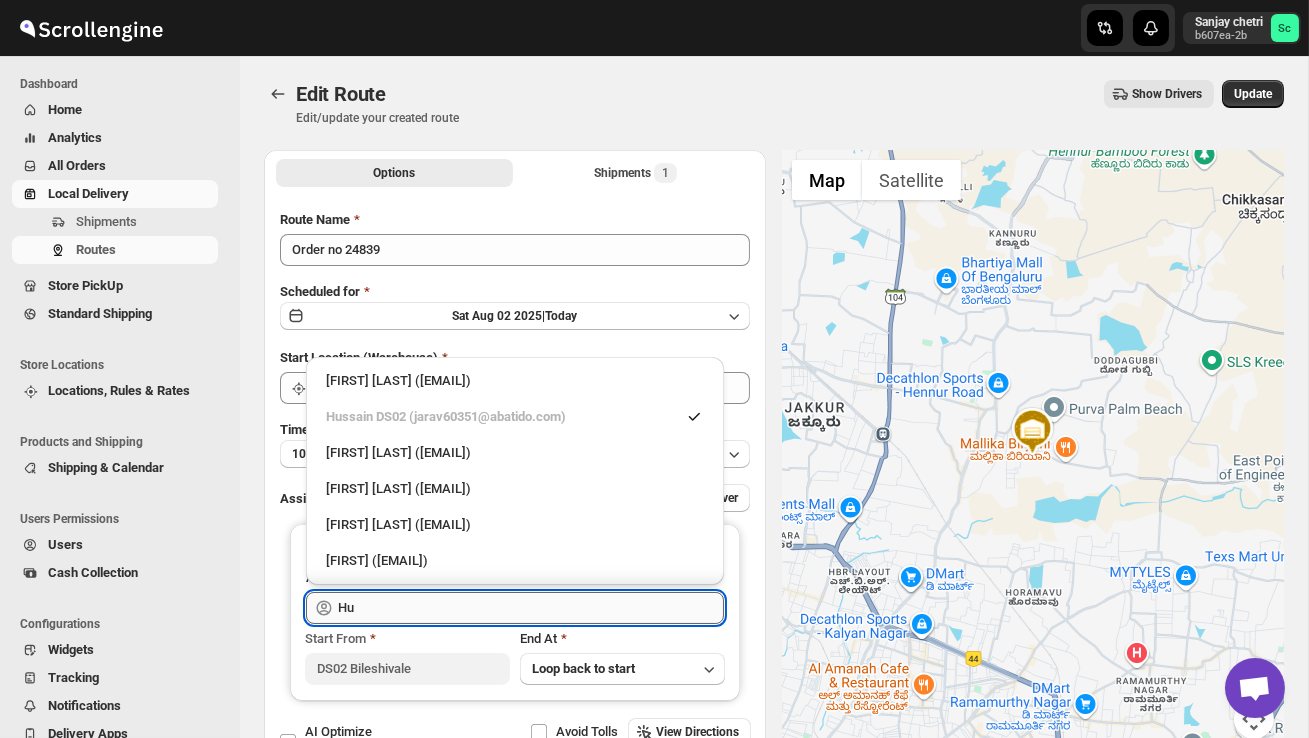 type on "H" 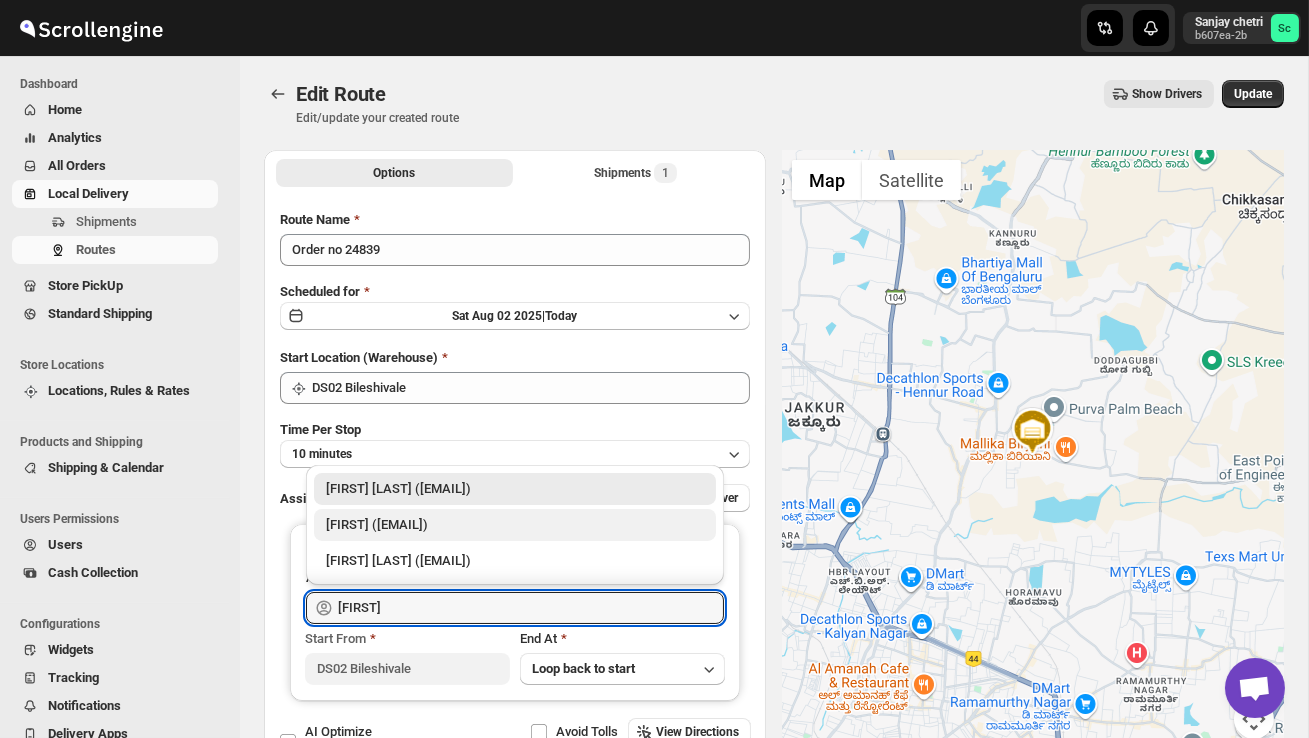 click on "[FIRST] DS02 ([EMAIL])" at bounding box center (515, 525) 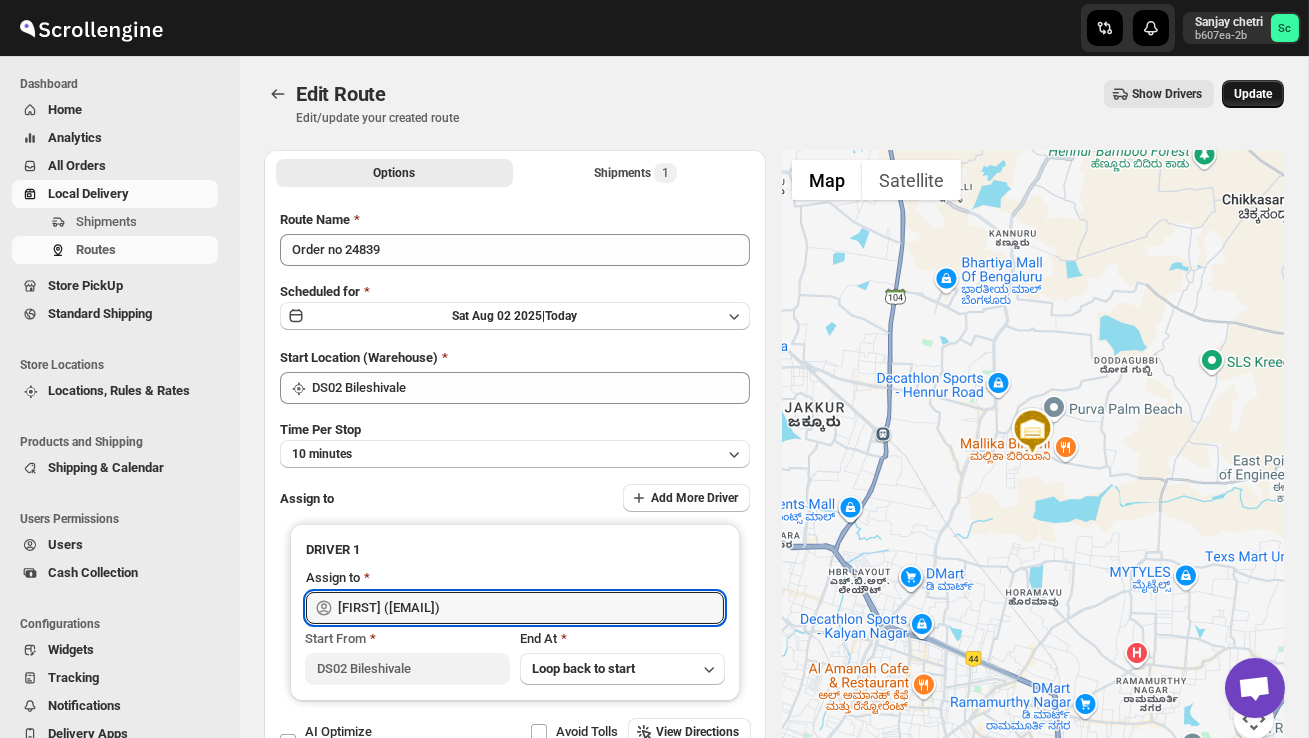 type on "[FIRST] DS02 ([EMAIL])" 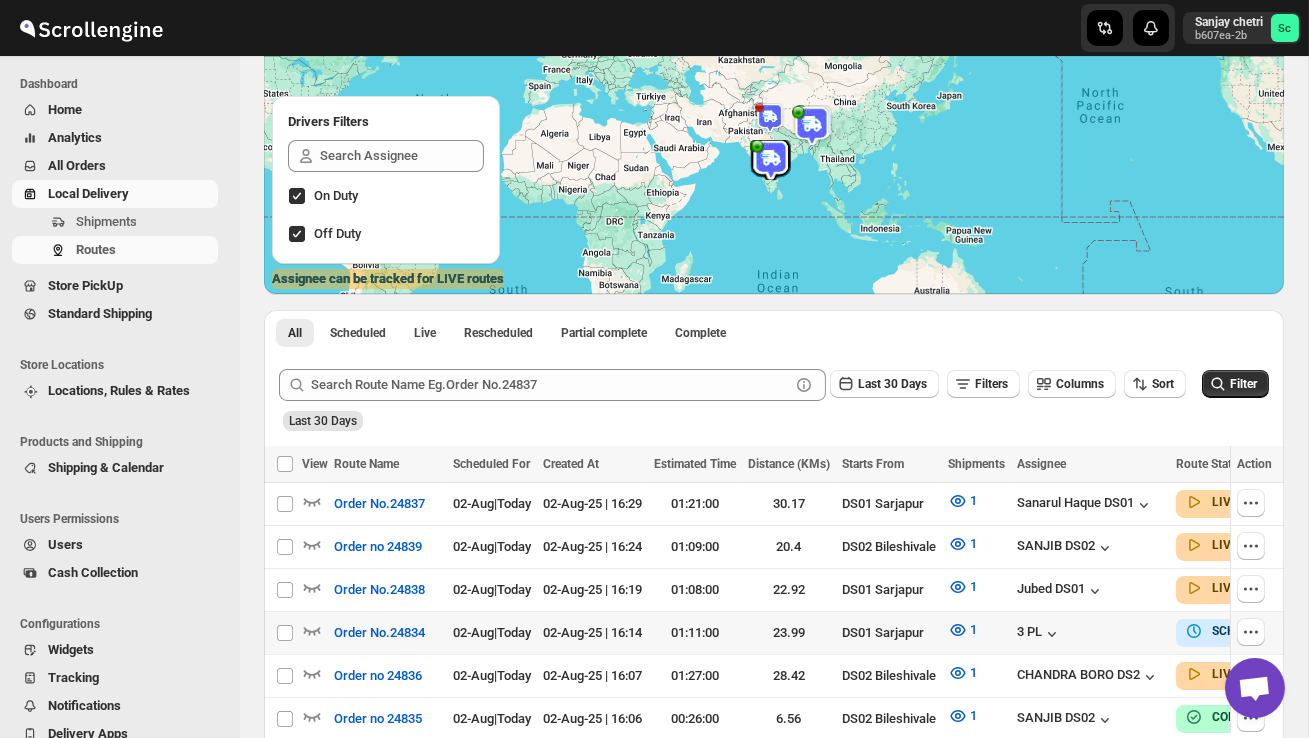 scroll, scrollTop: 303, scrollLeft: 0, axis: vertical 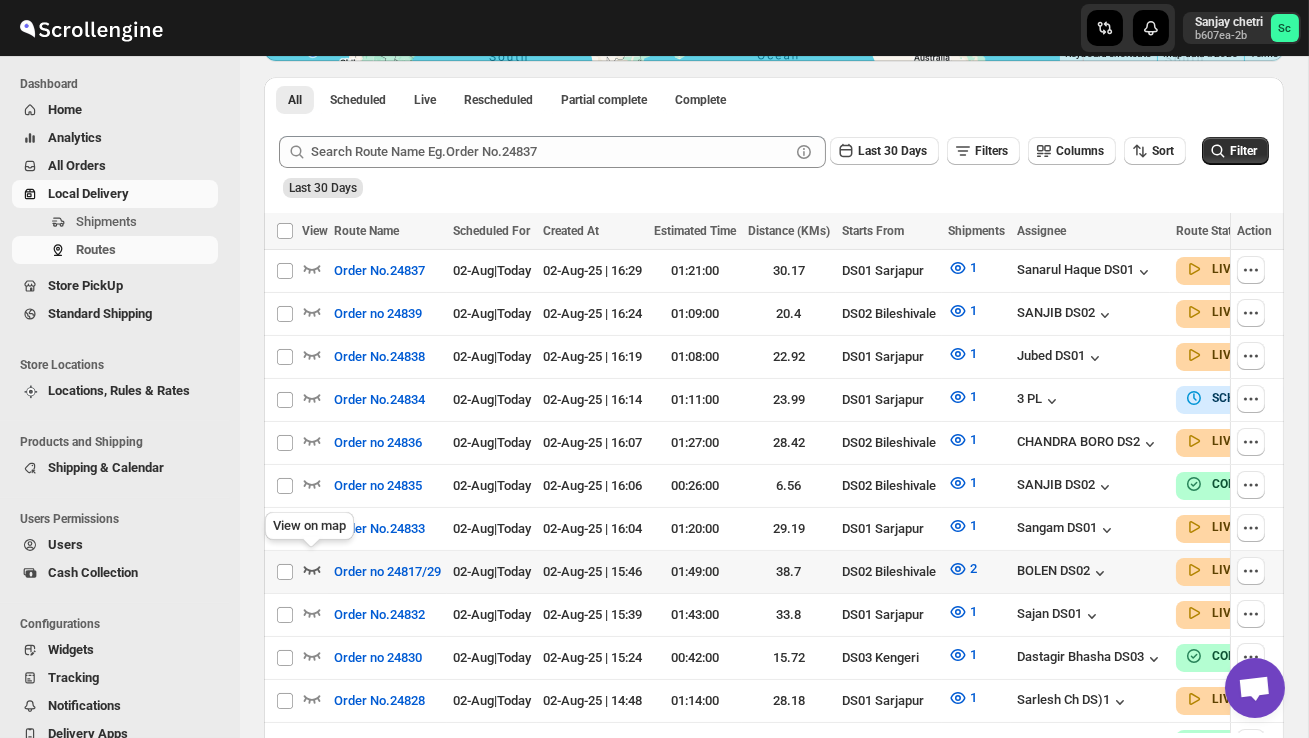 click 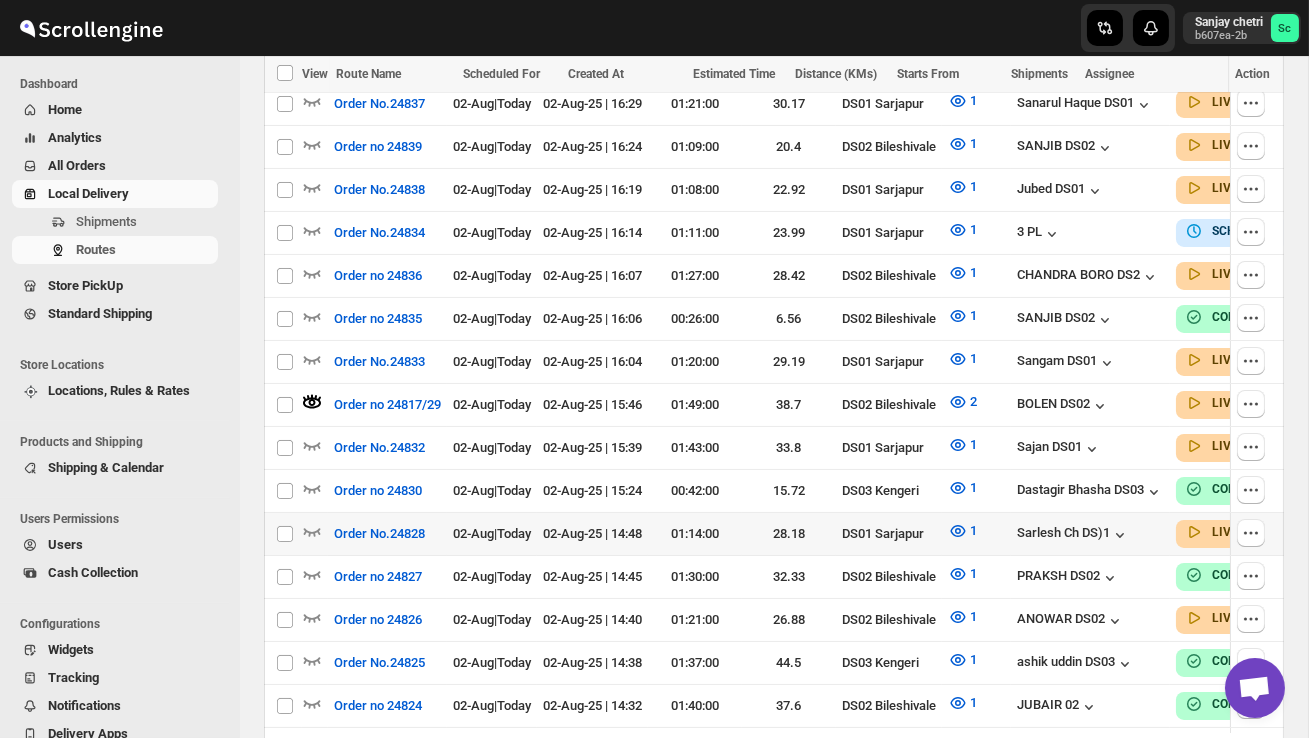 scroll, scrollTop: 617, scrollLeft: 0, axis: vertical 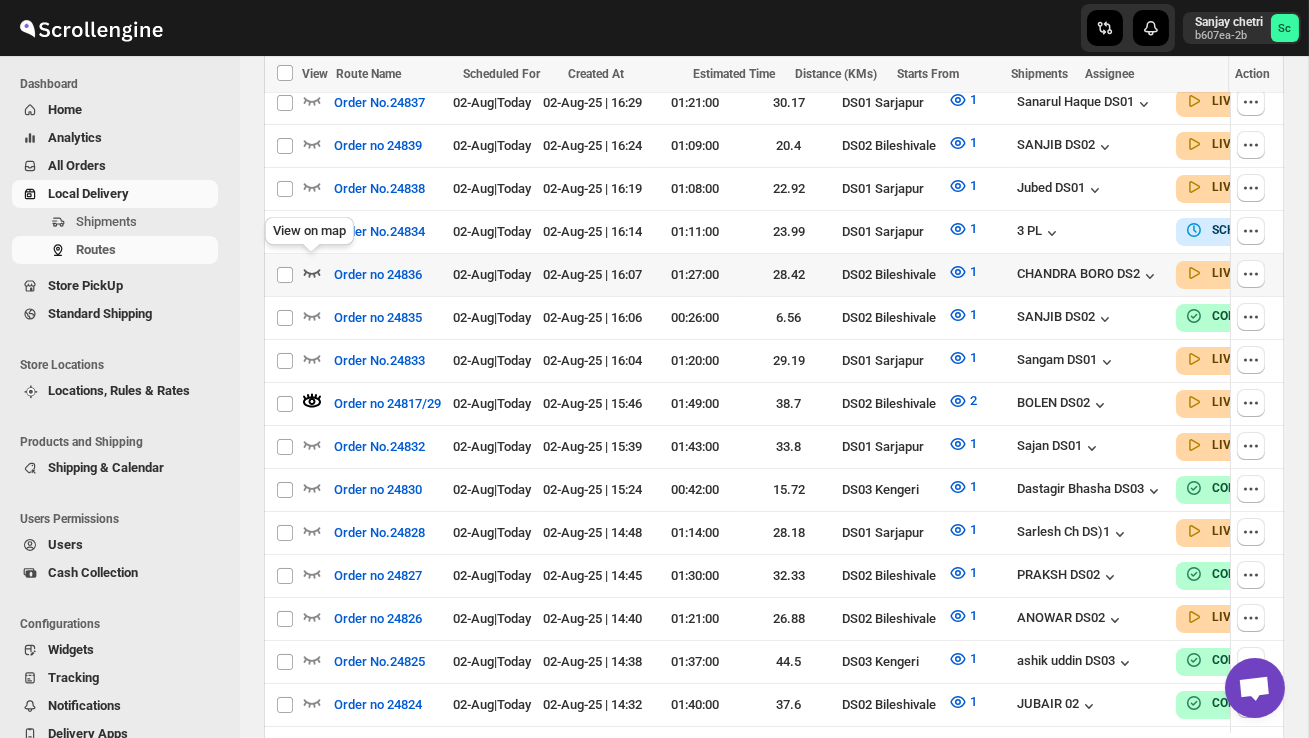 click 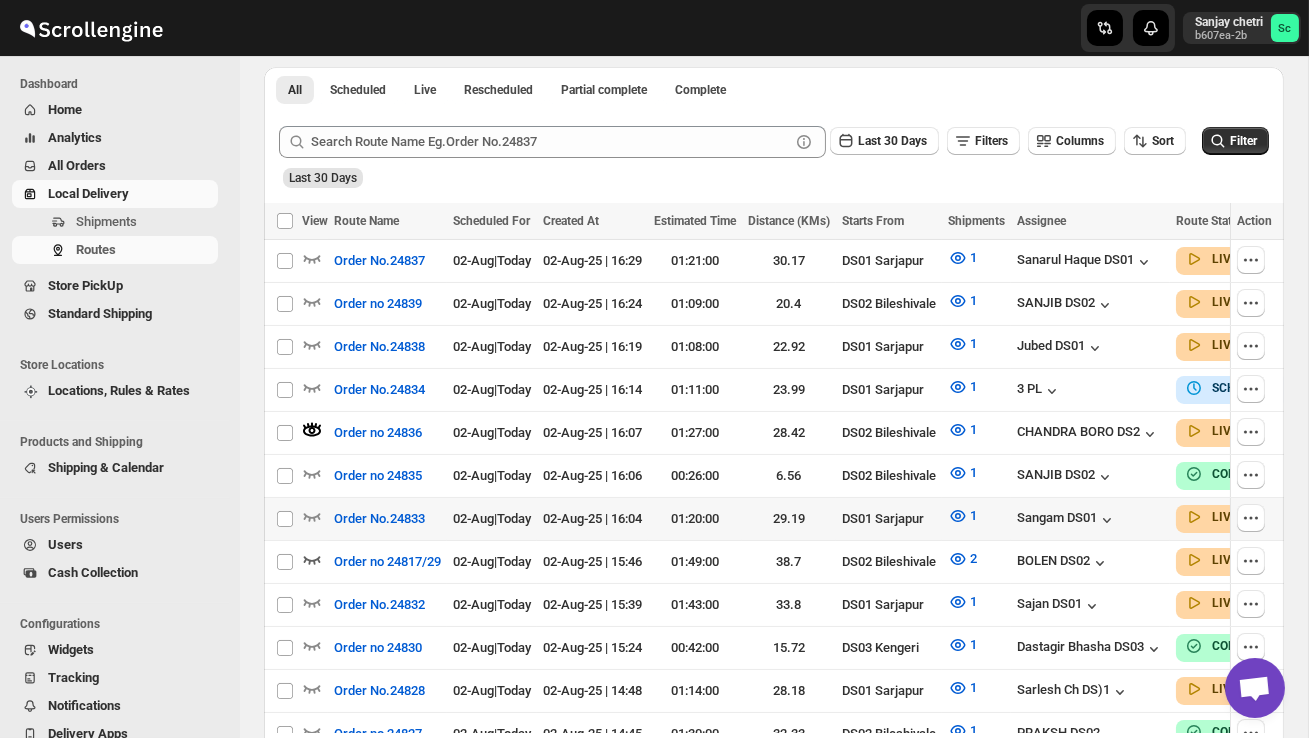 scroll, scrollTop: 469, scrollLeft: 0, axis: vertical 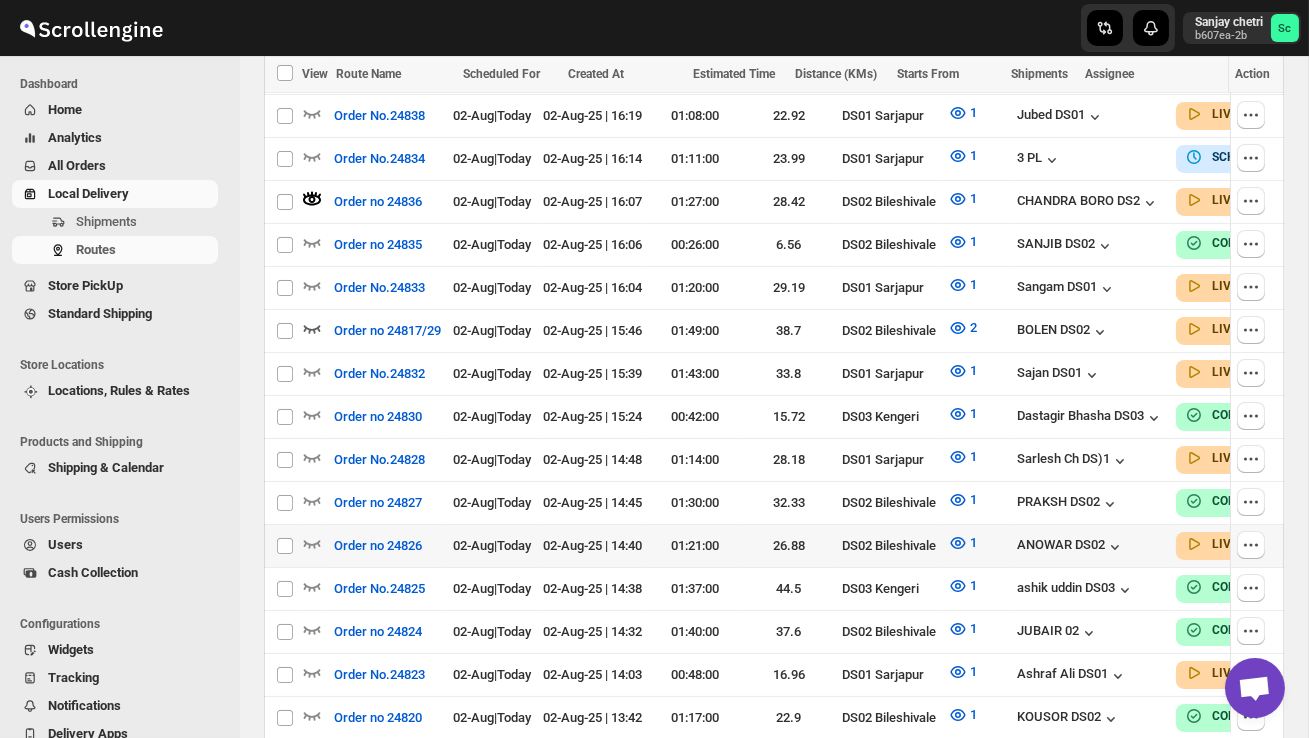 click at bounding box center (315, 546) 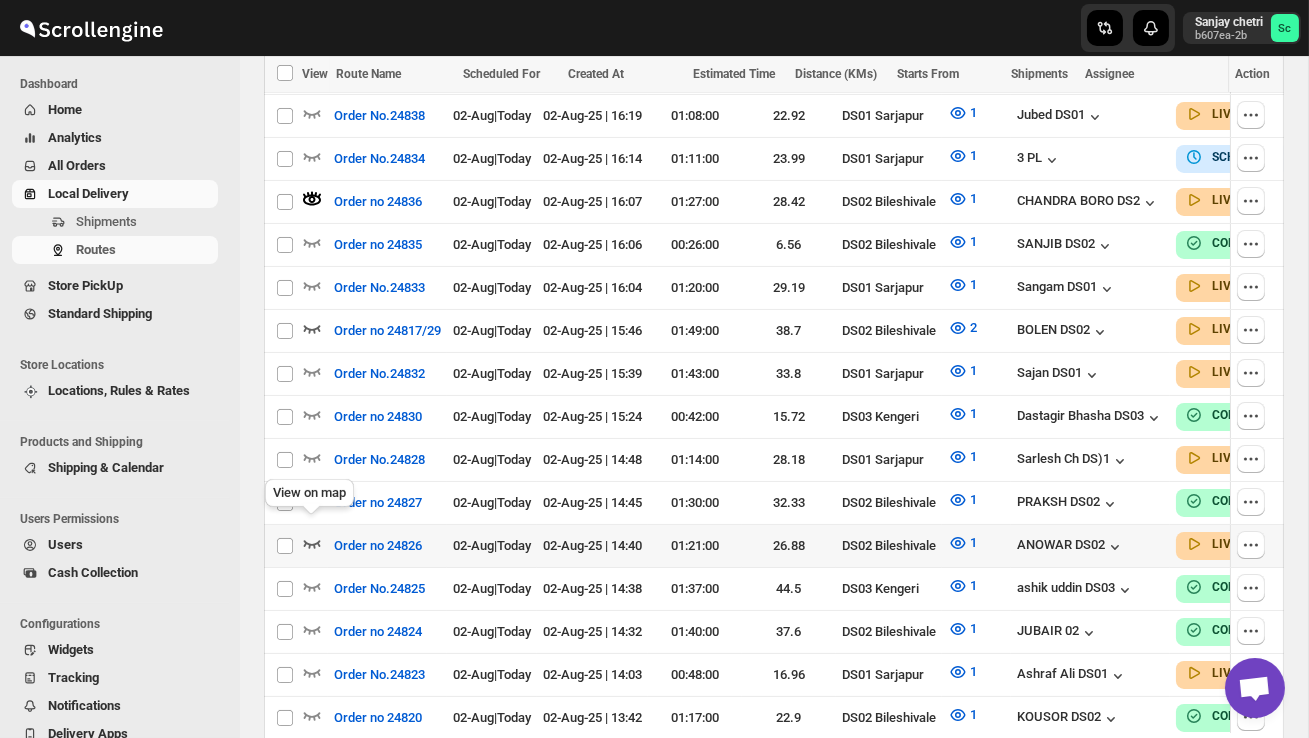 click 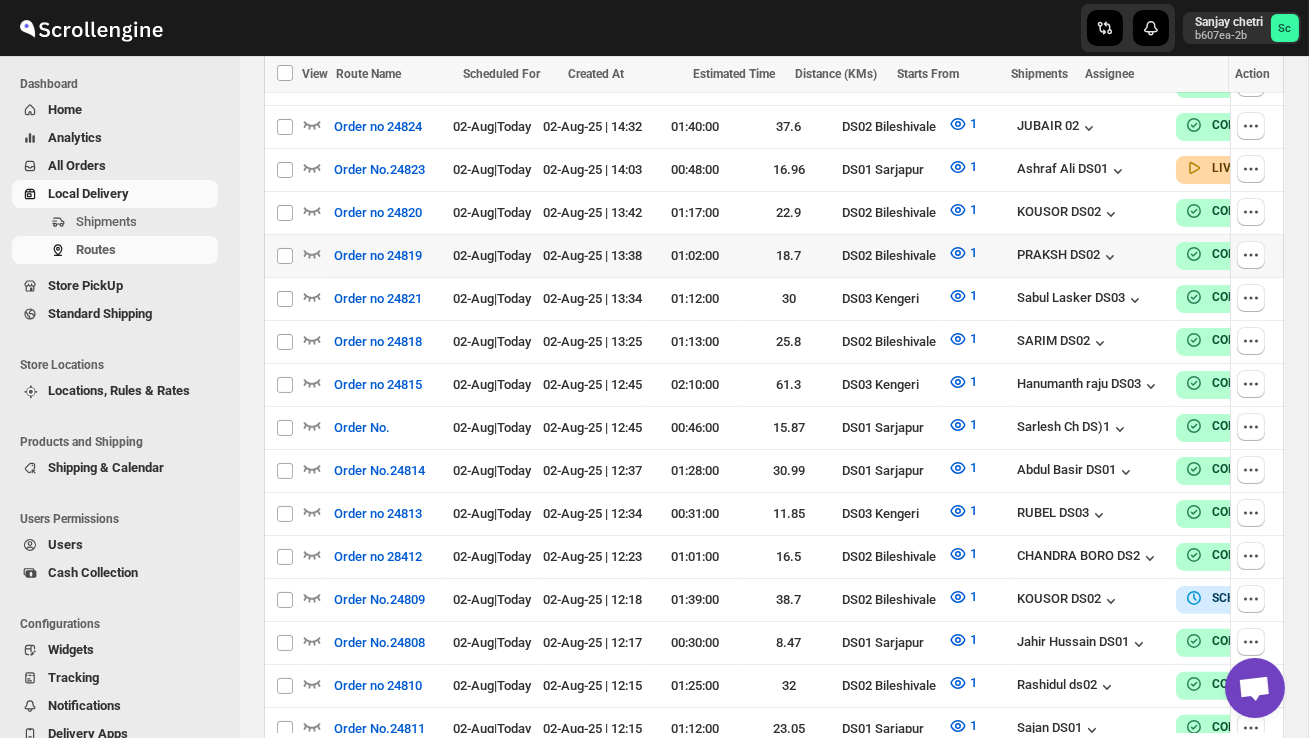 scroll, scrollTop: 1114, scrollLeft: 0, axis: vertical 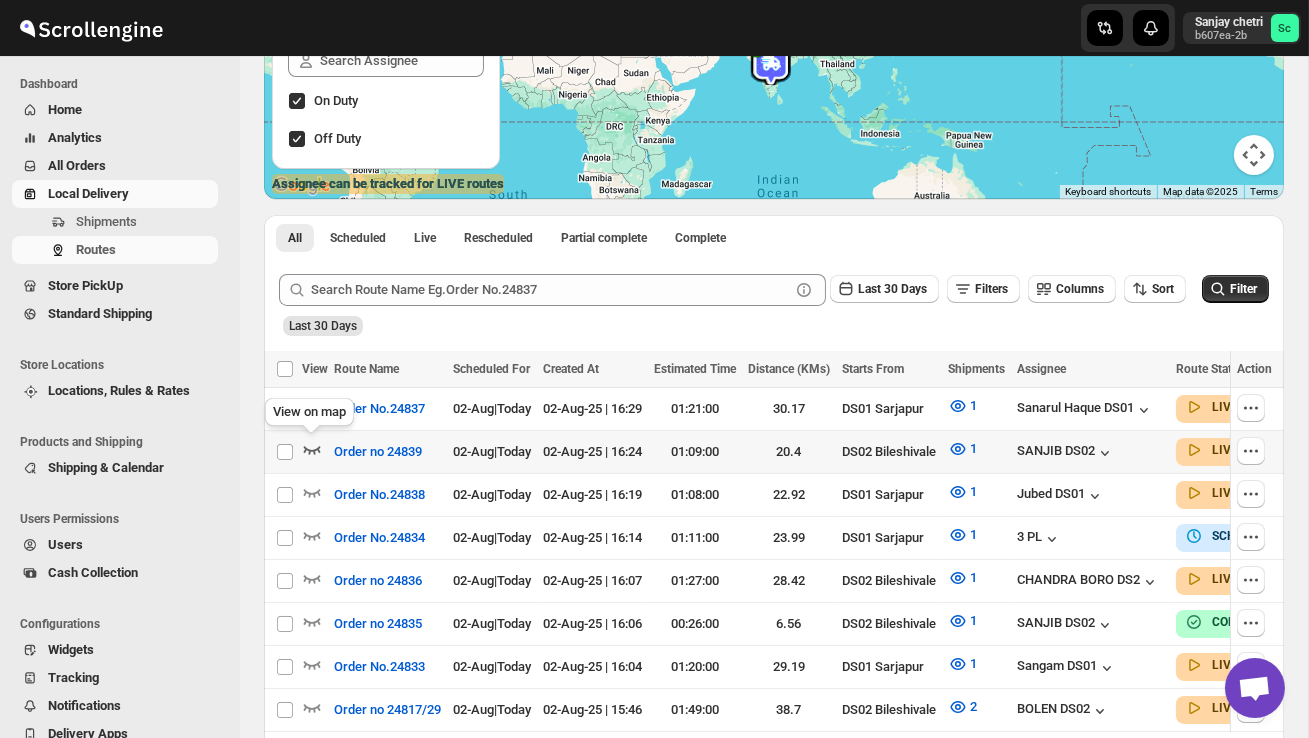 click 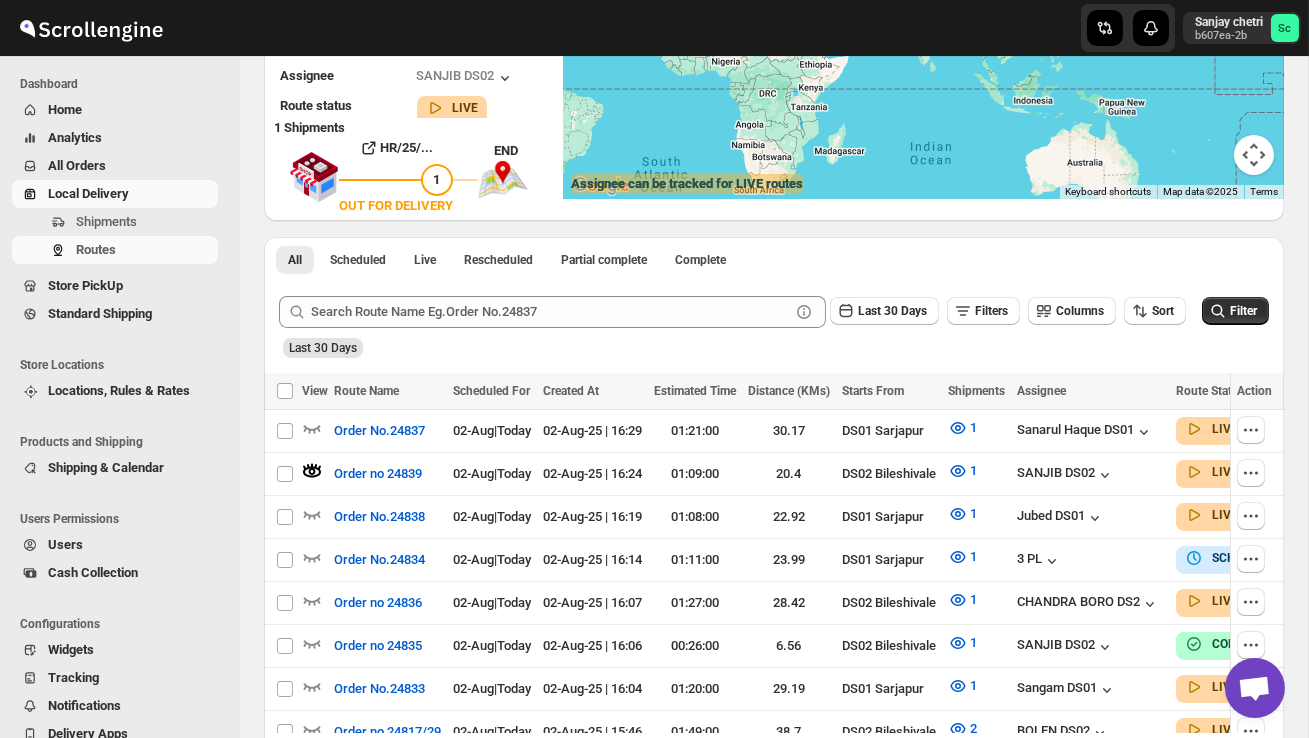scroll, scrollTop: 0, scrollLeft: 0, axis: both 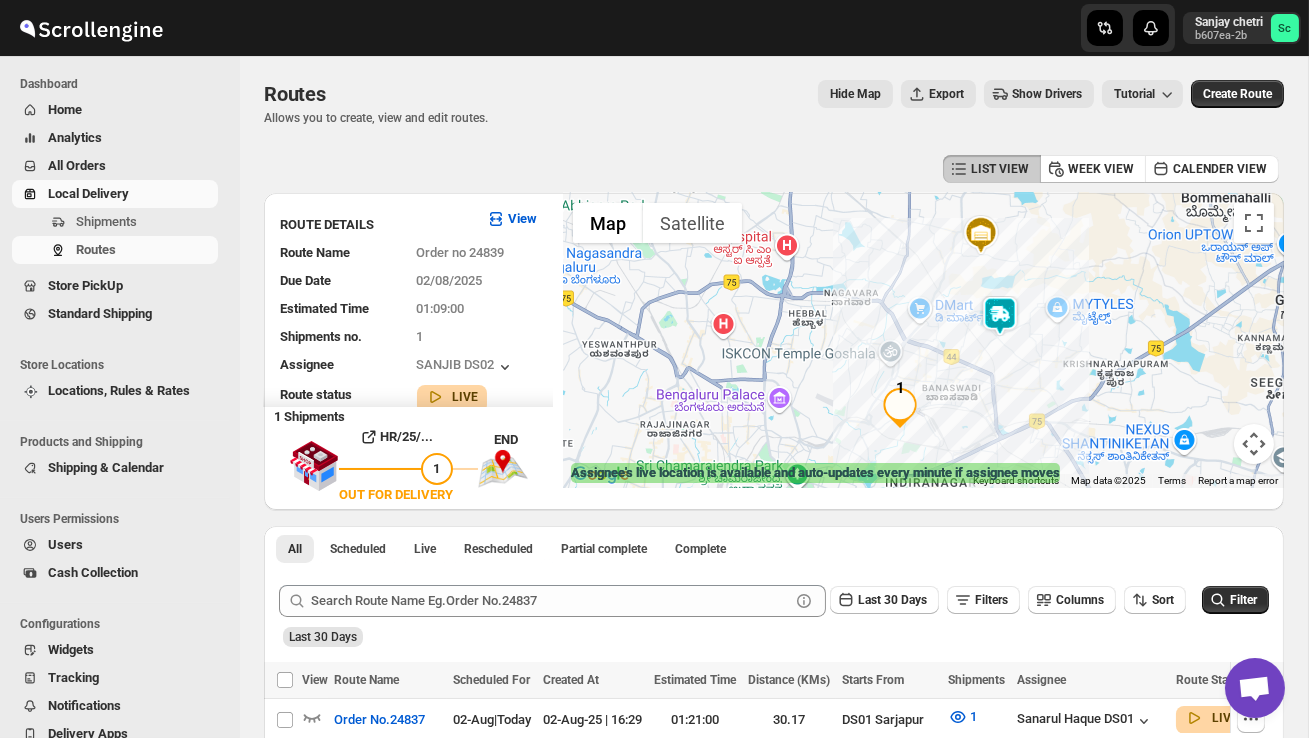 click at bounding box center (1000, 316) 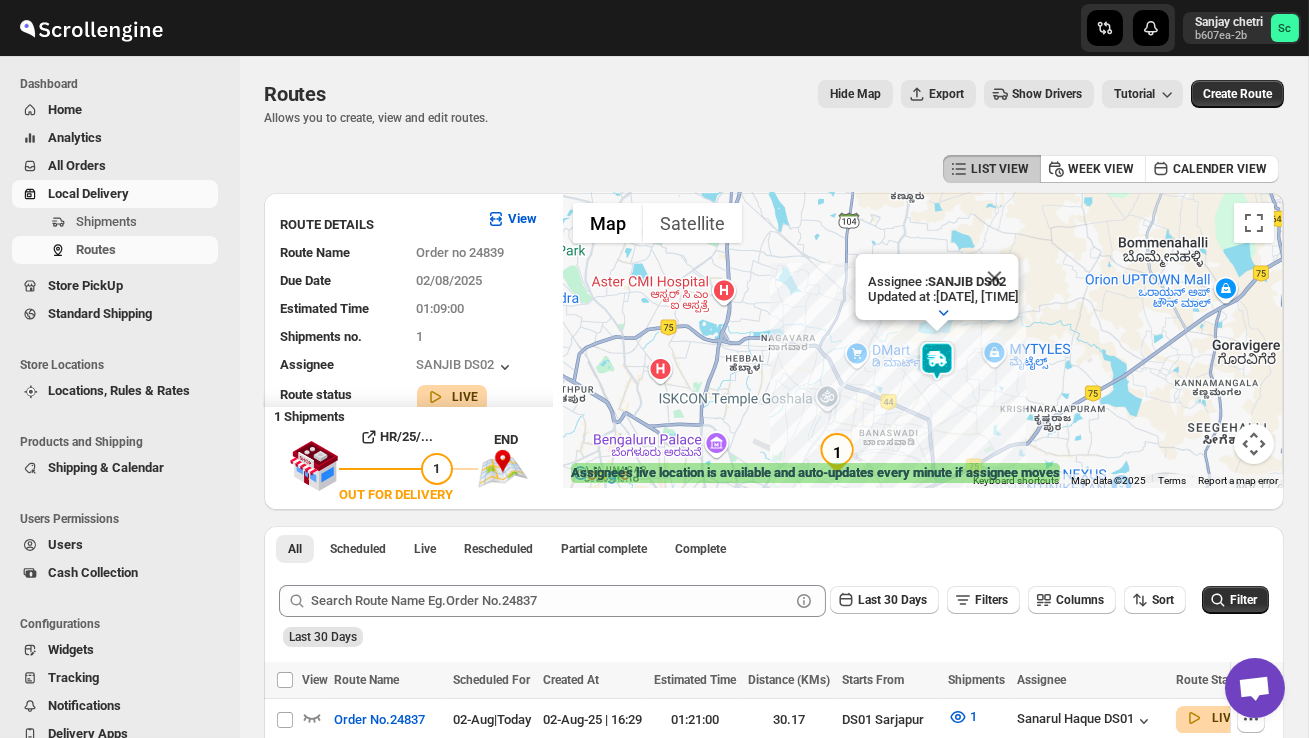 drag, startPoint x: 1009, startPoint y: 428, endPoint x: 945, endPoint y: 417, distance: 64.93843 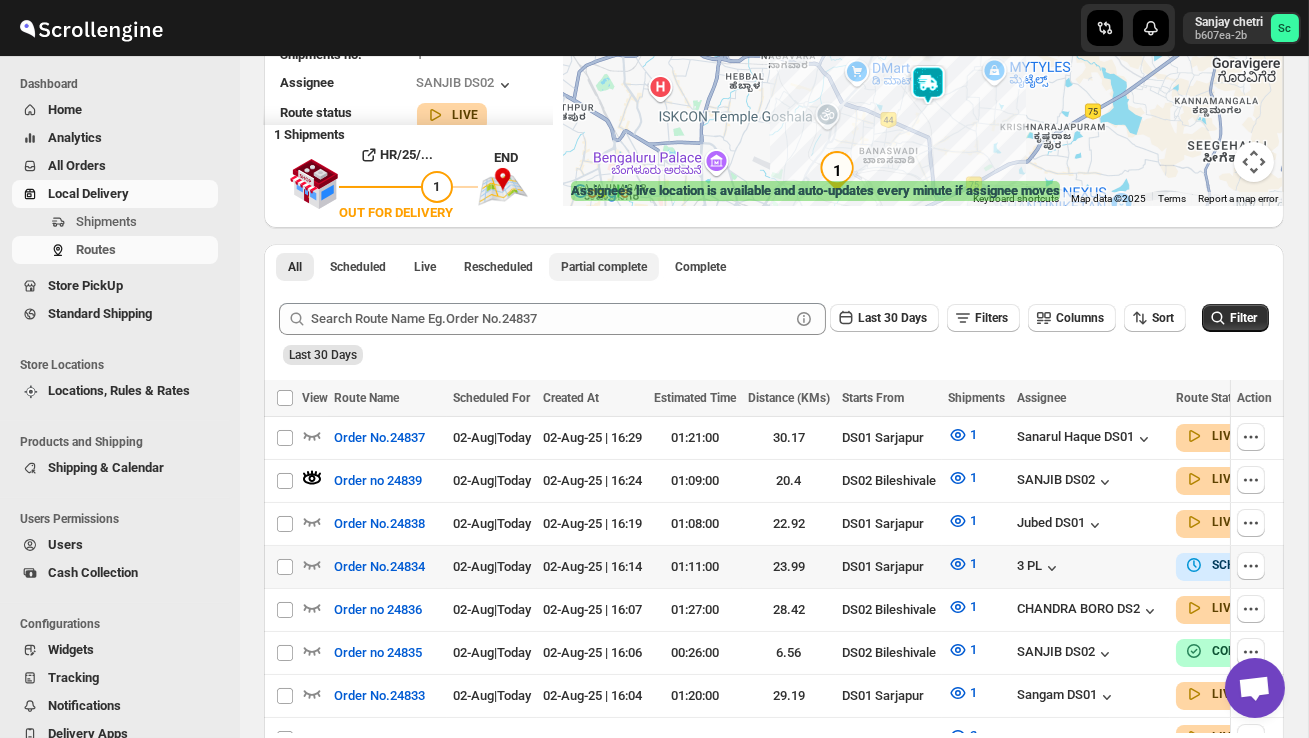 scroll, scrollTop: 290, scrollLeft: 0, axis: vertical 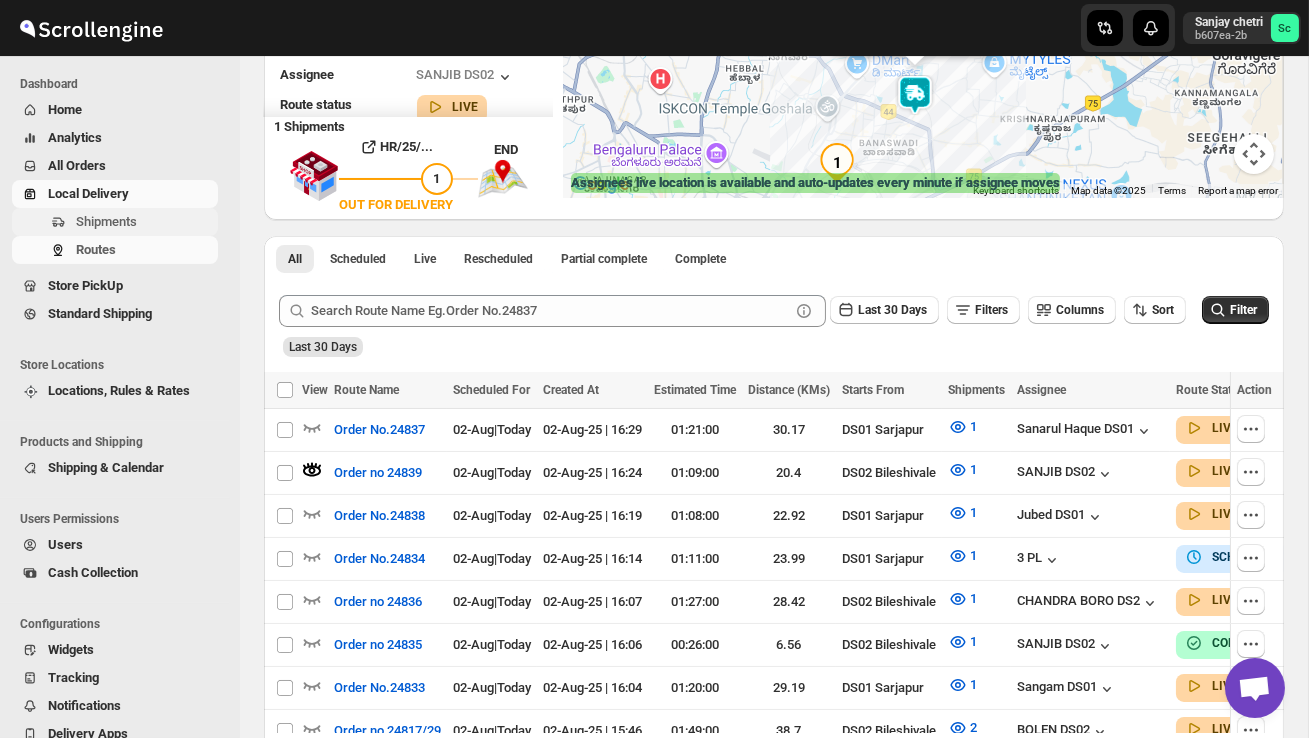 click on "Shipments" at bounding box center [106, 221] 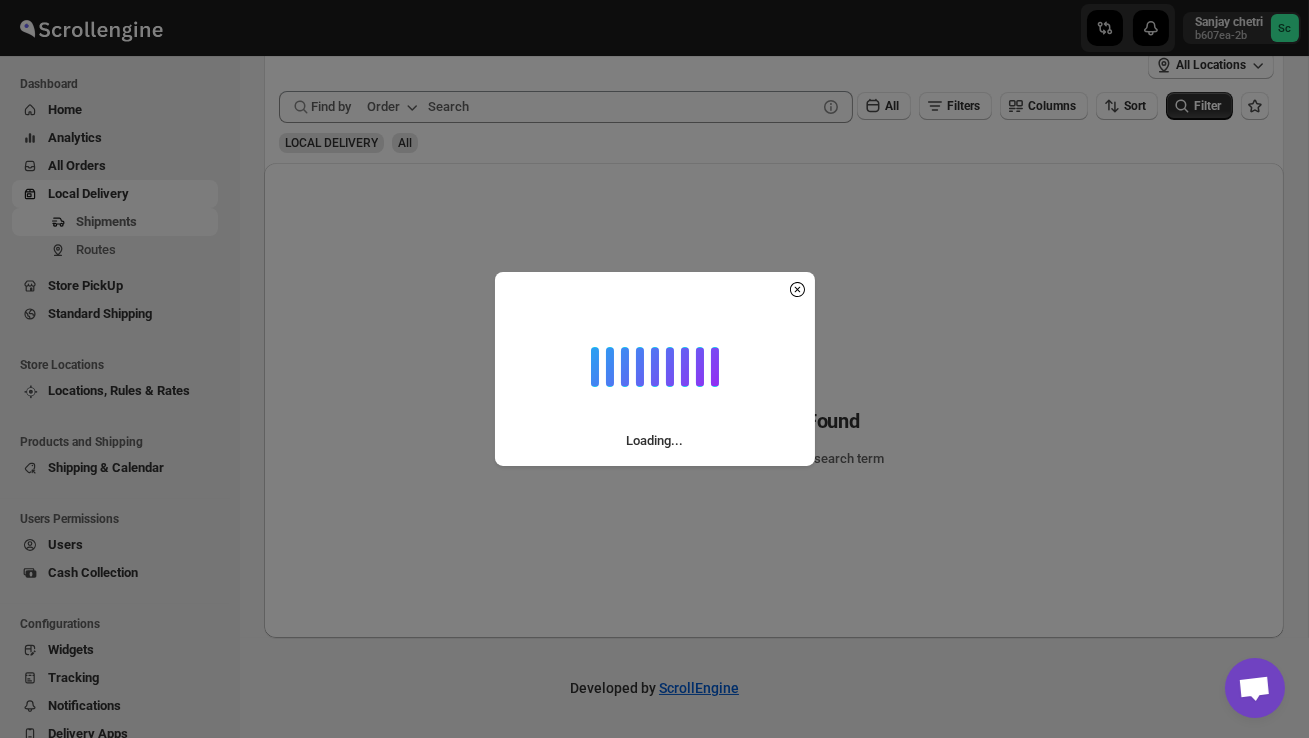 scroll, scrollTop: 0, scrollLeft: 0, axis: both 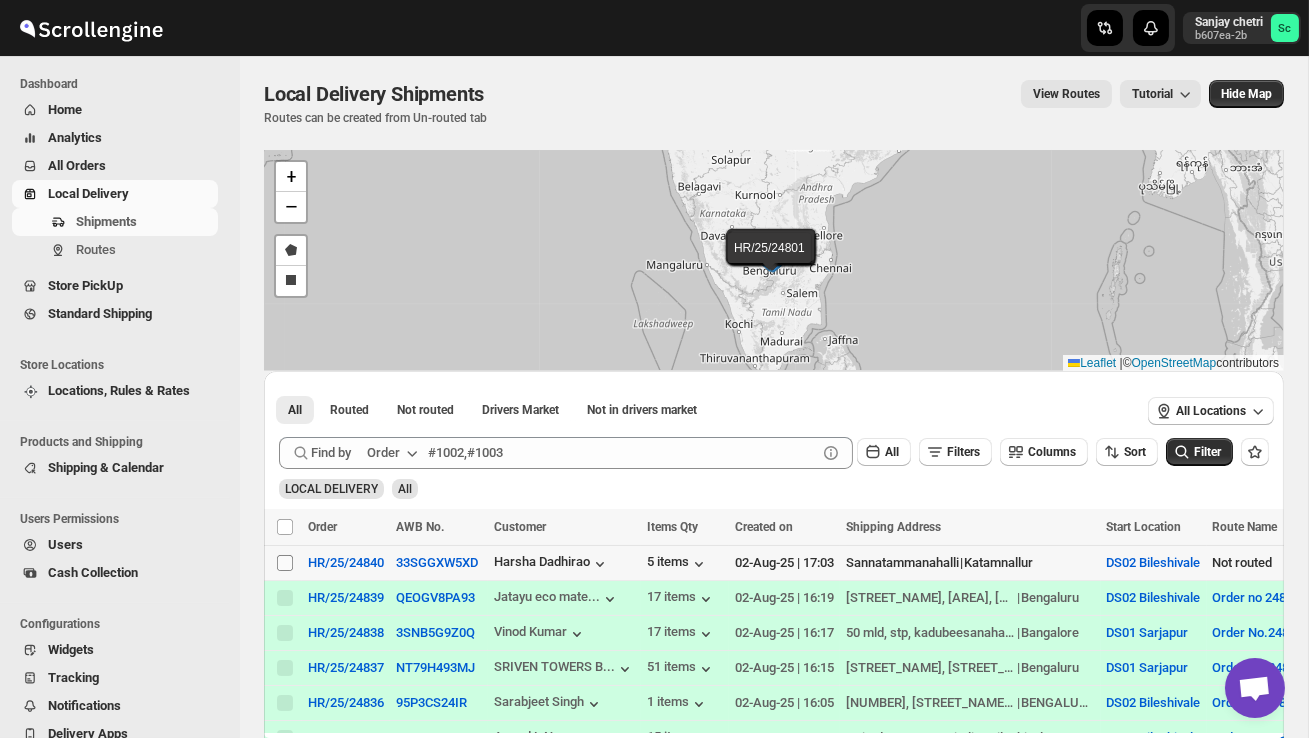 click on "Select shipment" at bounding box center [285, 563] 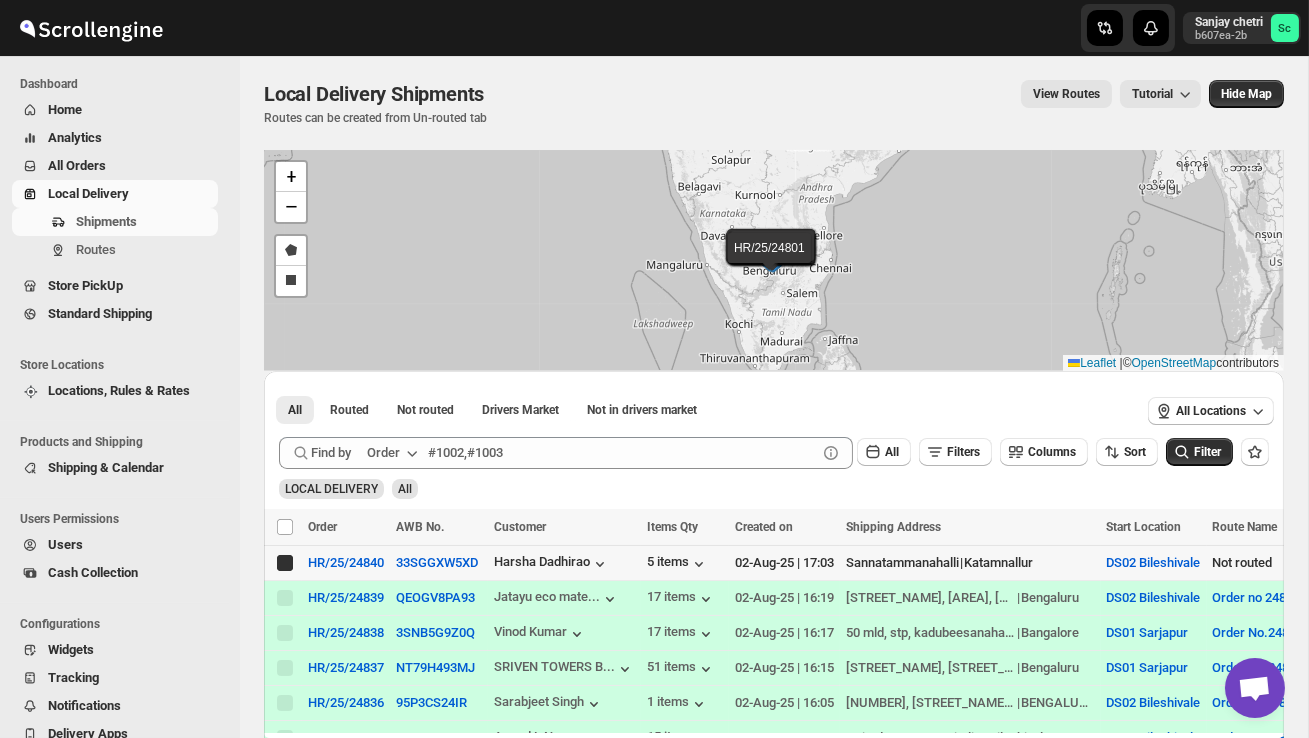 checkbox on "true" 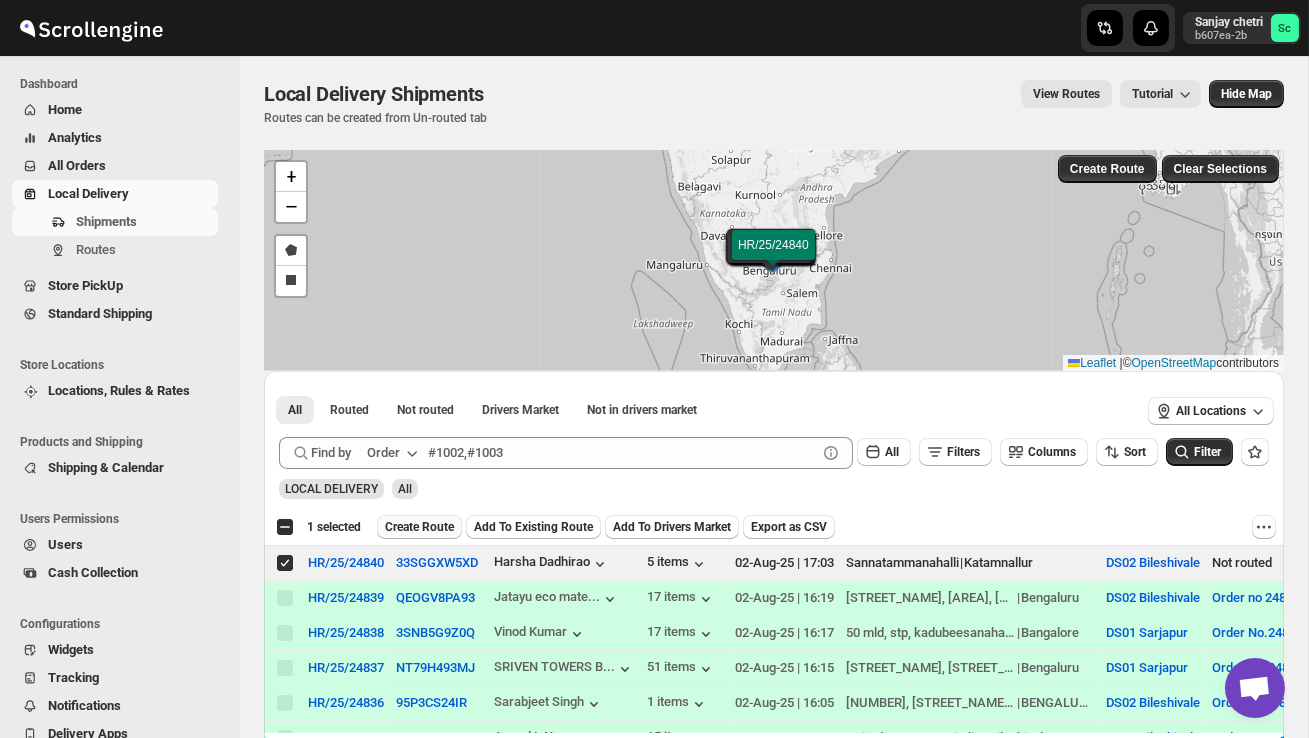 click on "Create Route" at bounding box center (419, 527) 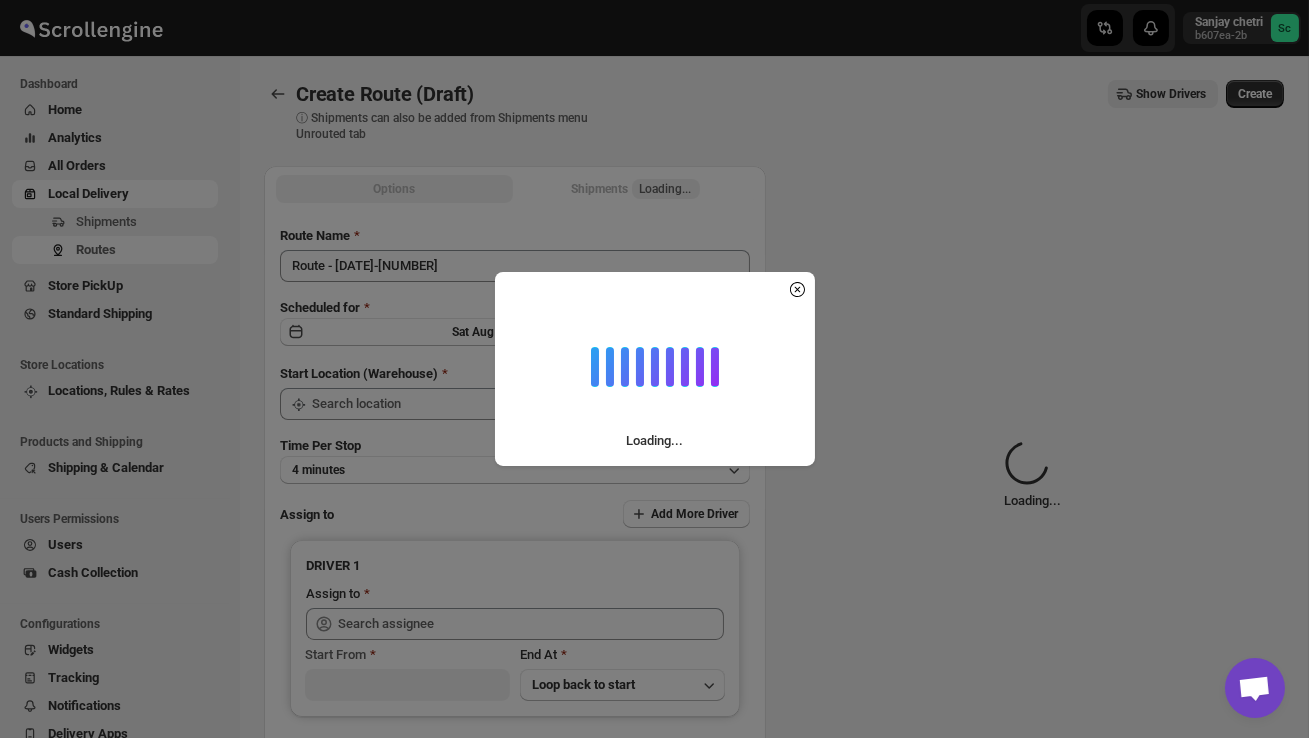 type on "DS02 Bileshivale" 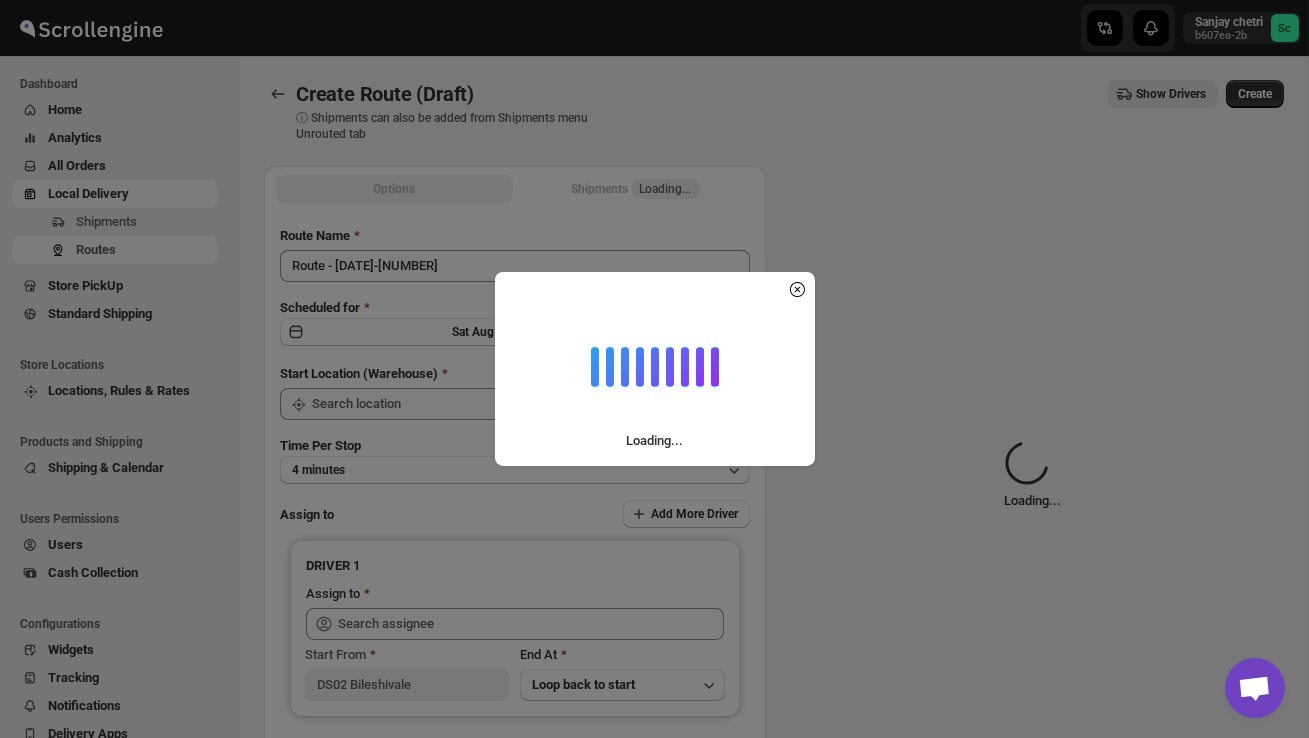 type on "DS02 Bileshivale" 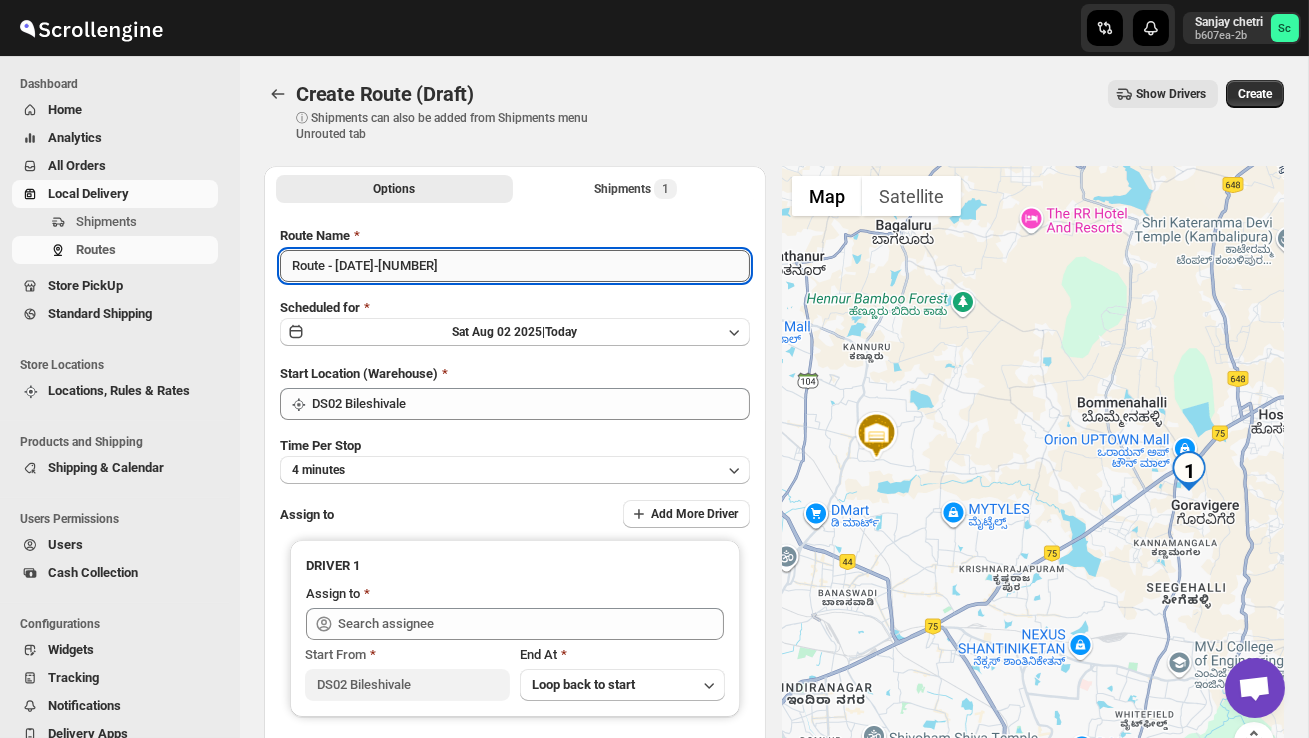 click on "Route - [DATE]-[NUMBER]" at bounding box center (515, 266) 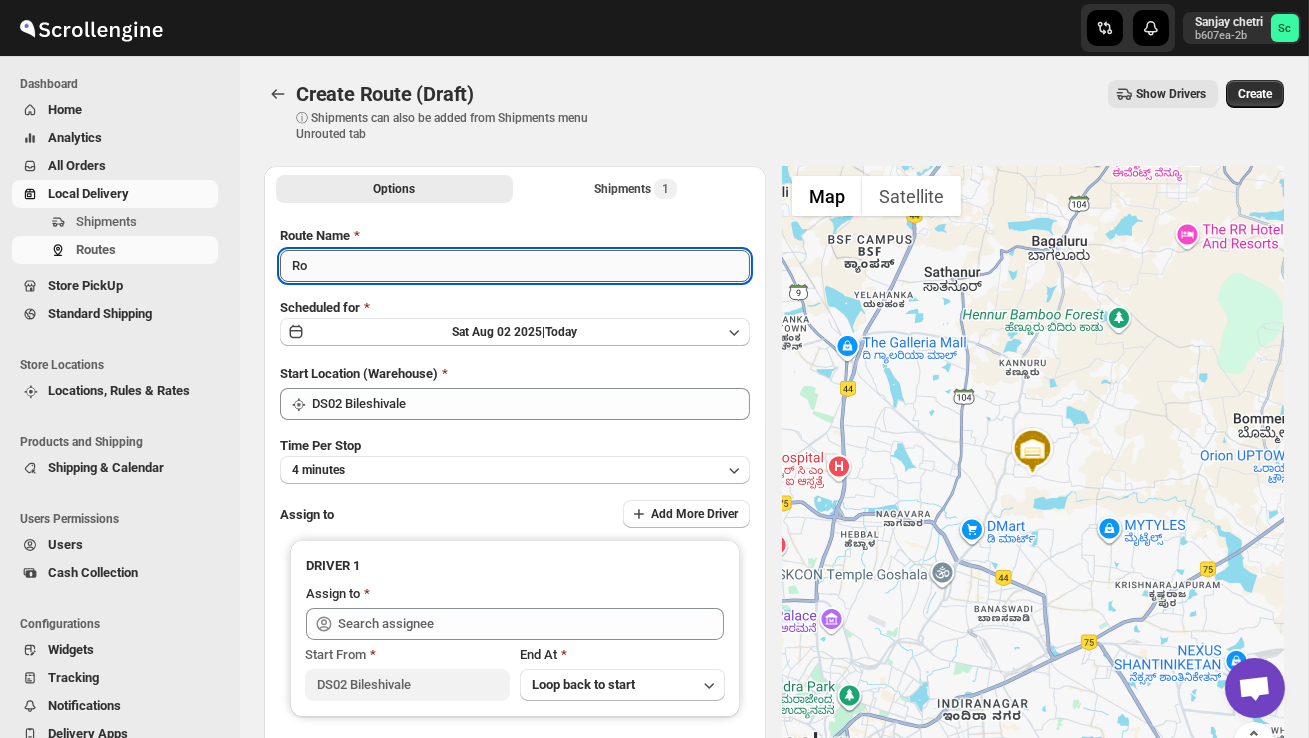 type on "R" 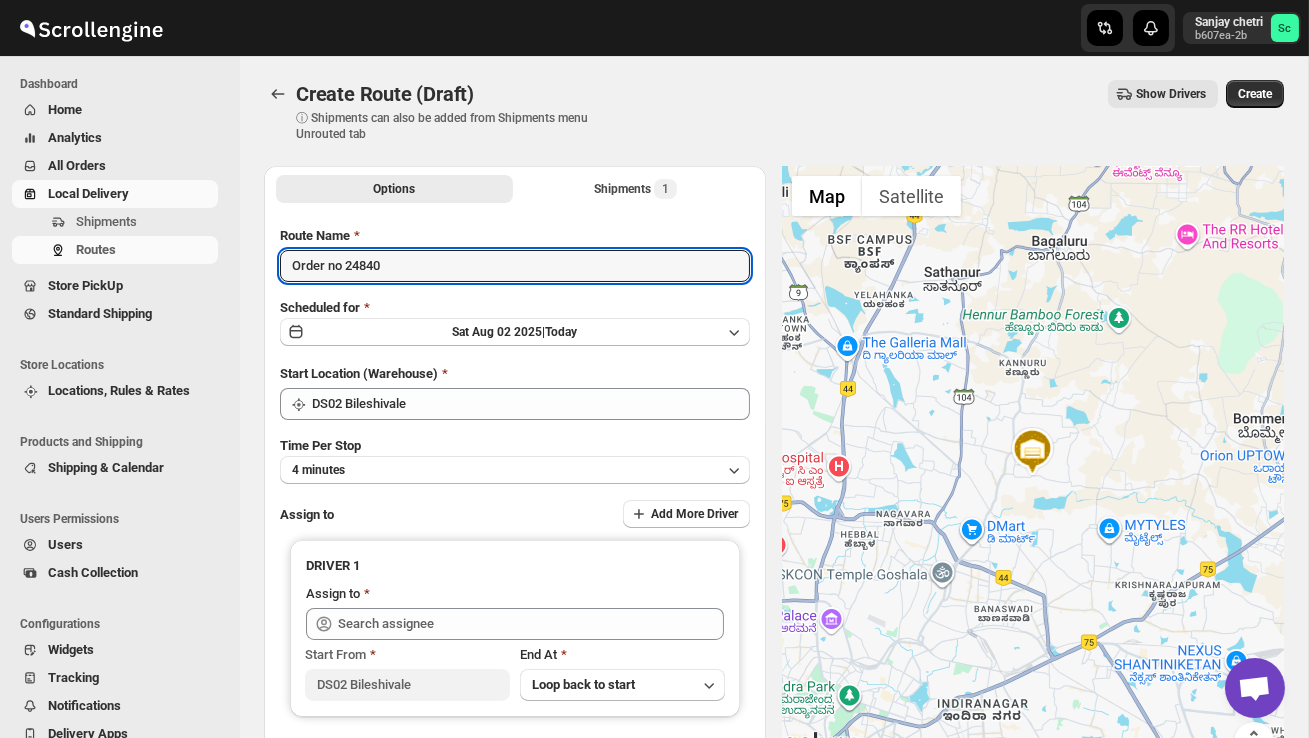type on "Order no 24840" 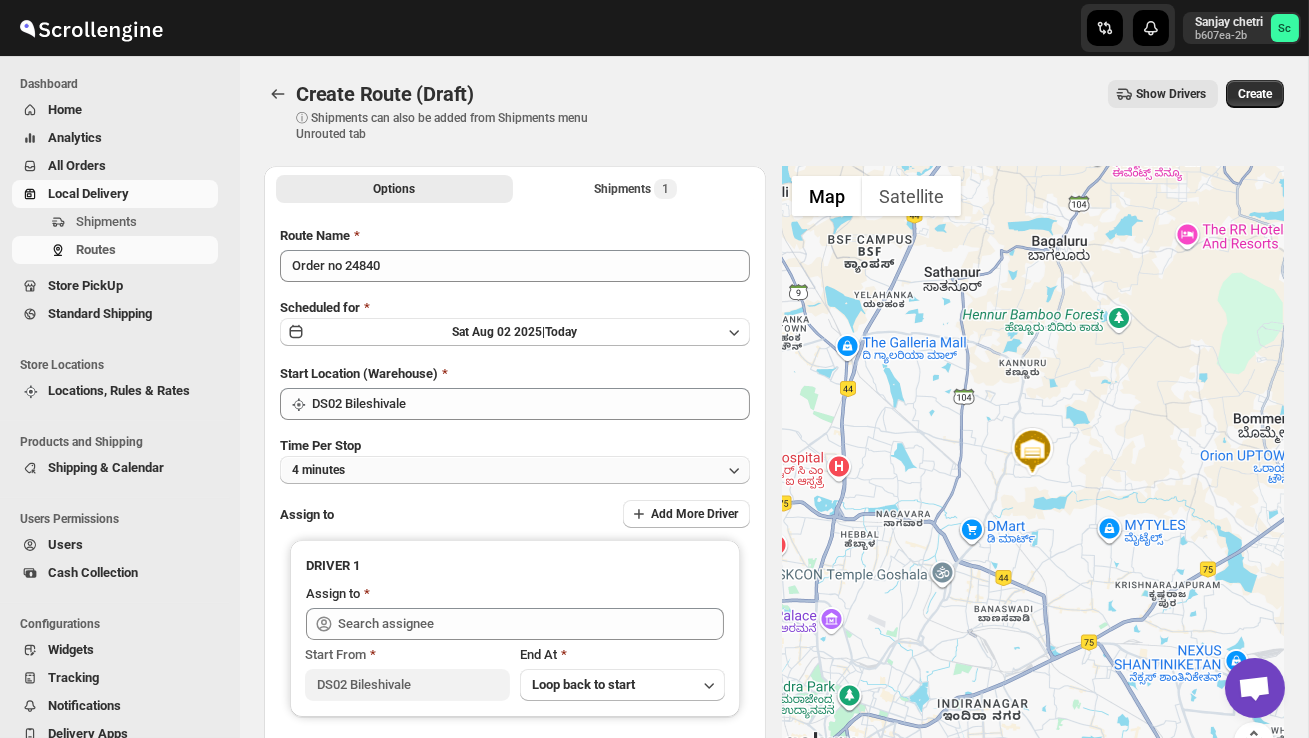 click on "4 minutes" at bounding box center (515, 470) 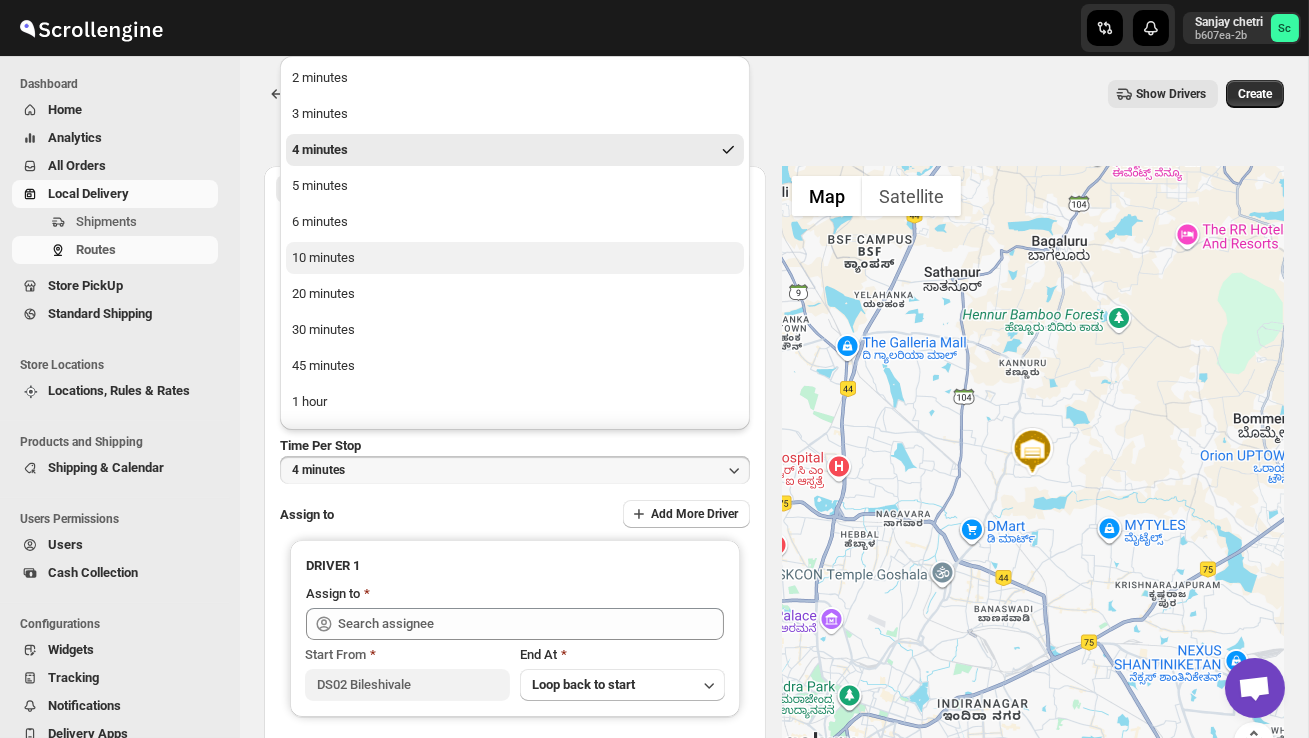 click on "10 minutes" at bounding box center [515, 258] 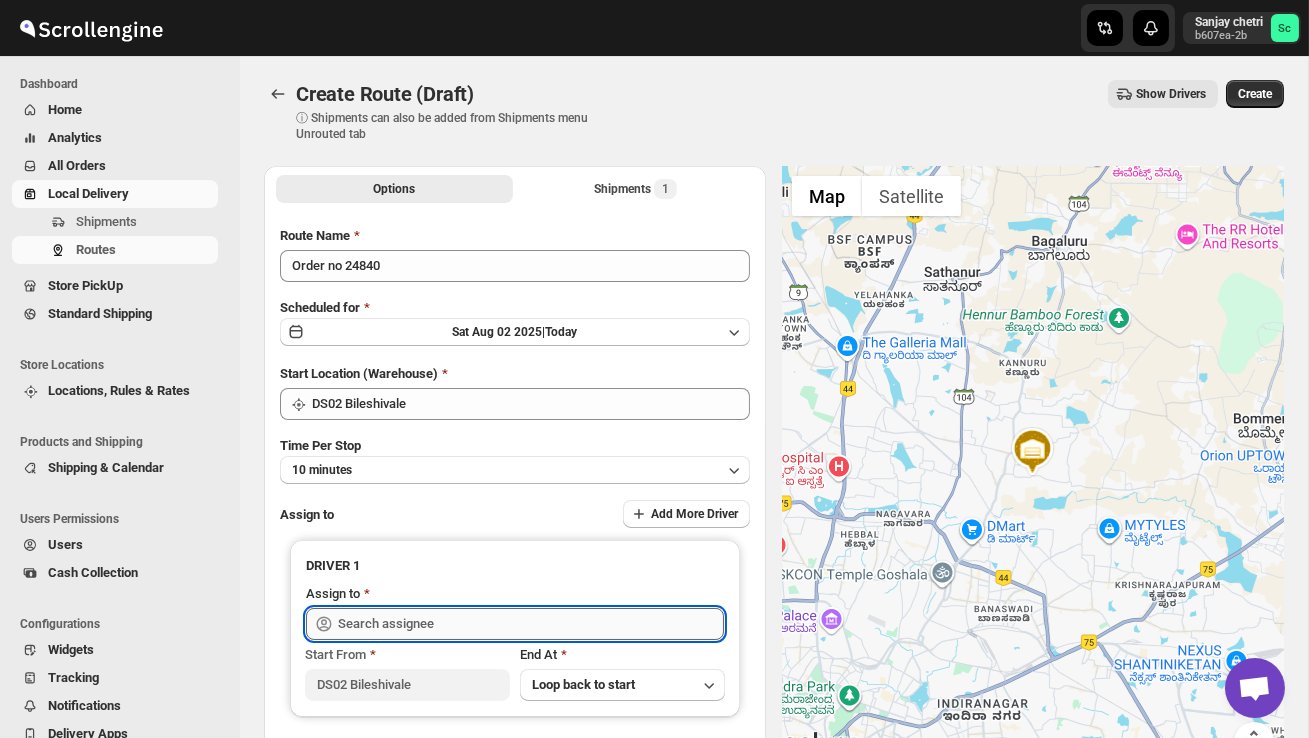 click at bounding box center [531, 624] 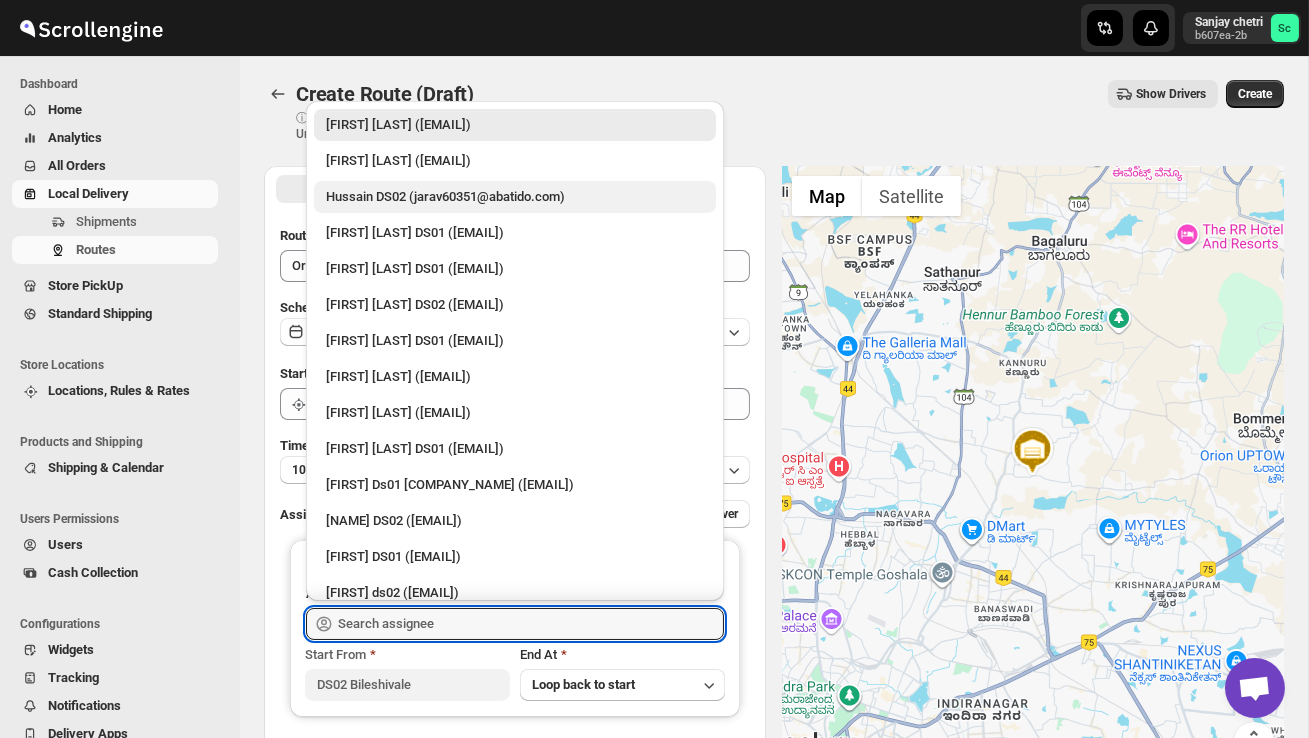 click on "Hussain DS02 (jarav60351@abatido.com)" at bounding box center (515, 197) 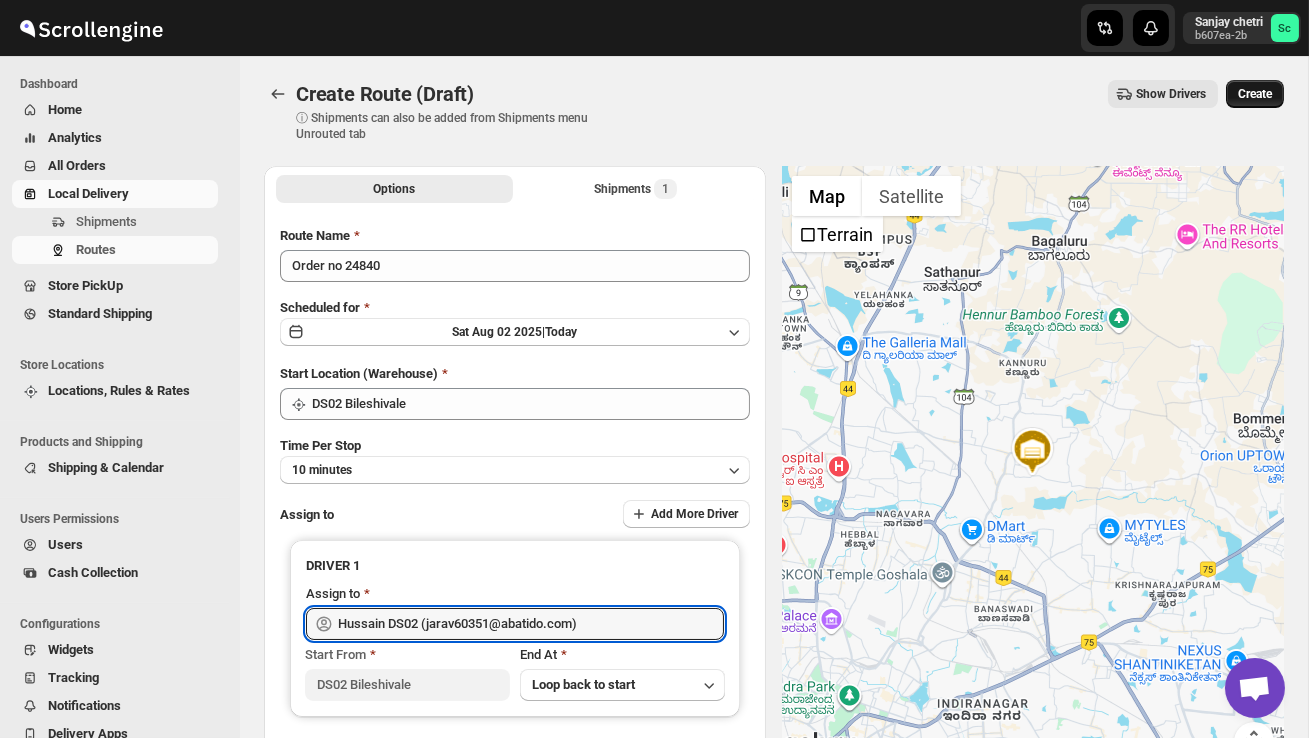 click on "Create" at bounding box center [1255, 94] 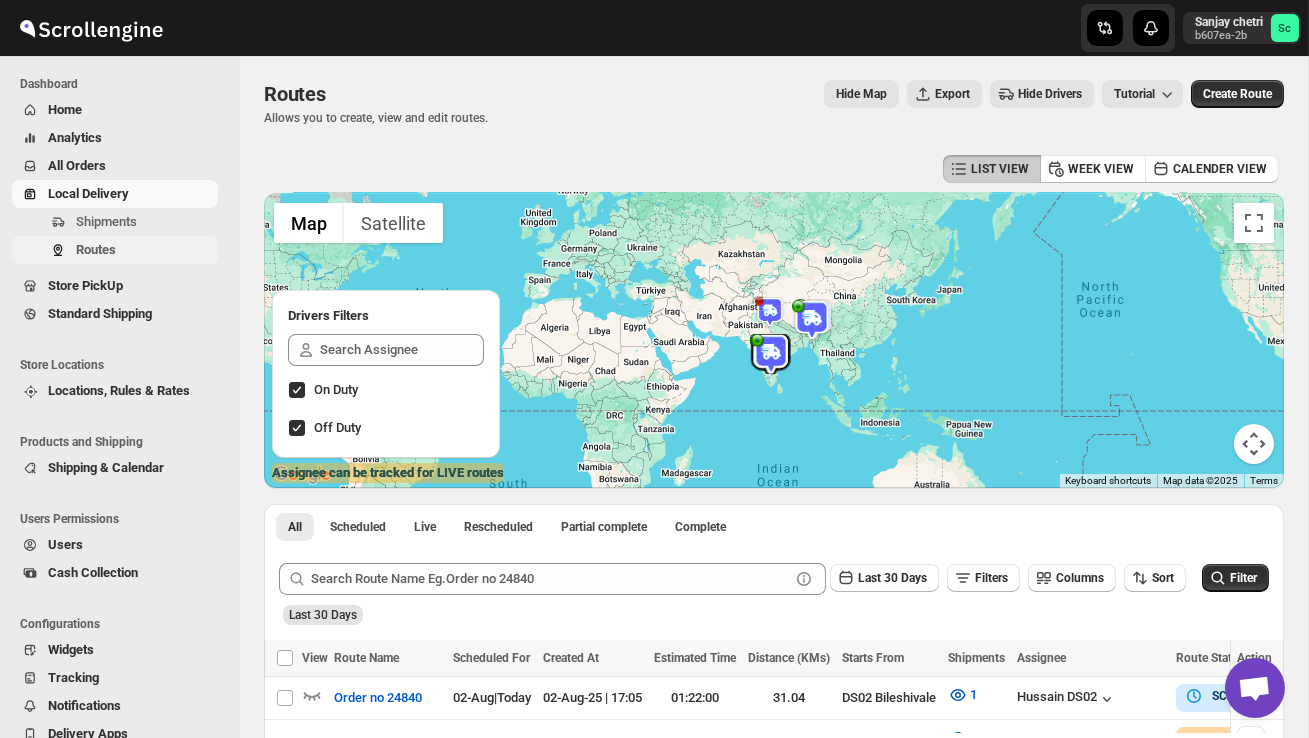click on "Routes" at bounding box center (145, 250) 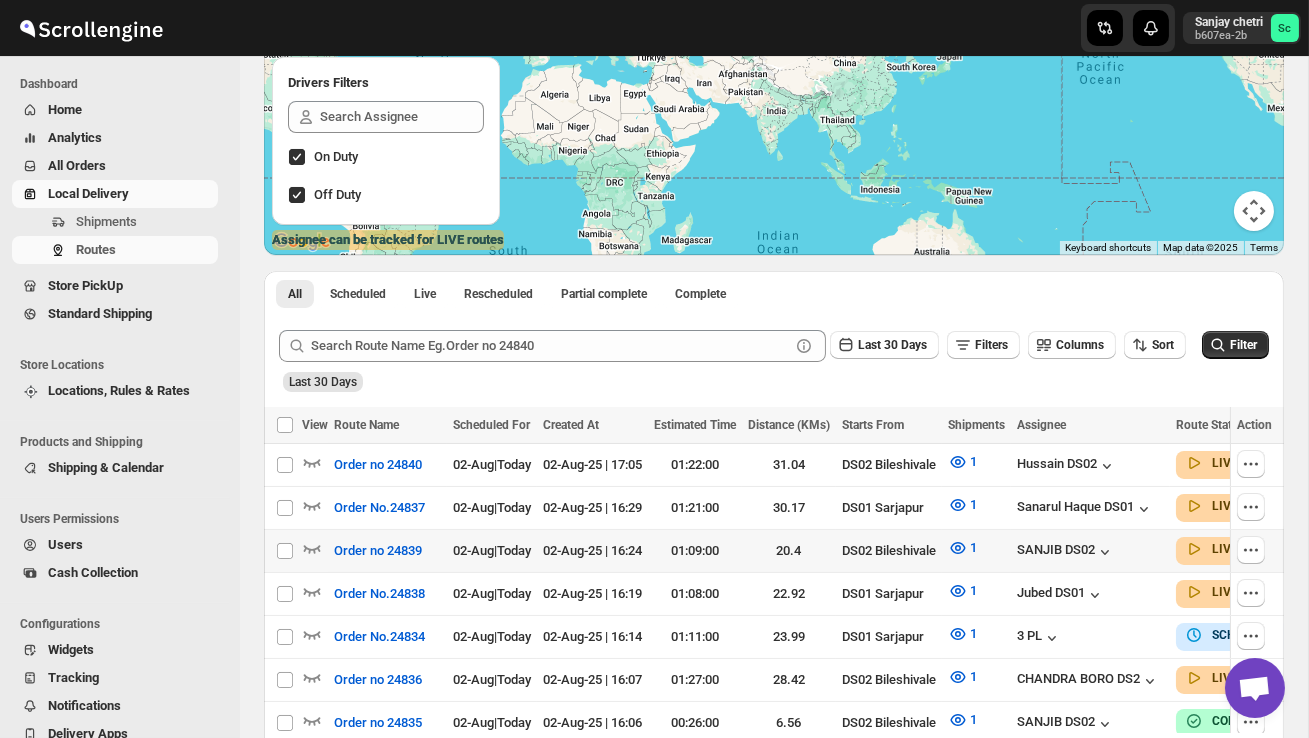 scroll, scrollTop: 290, scrollLeft: 0, axis: vertical 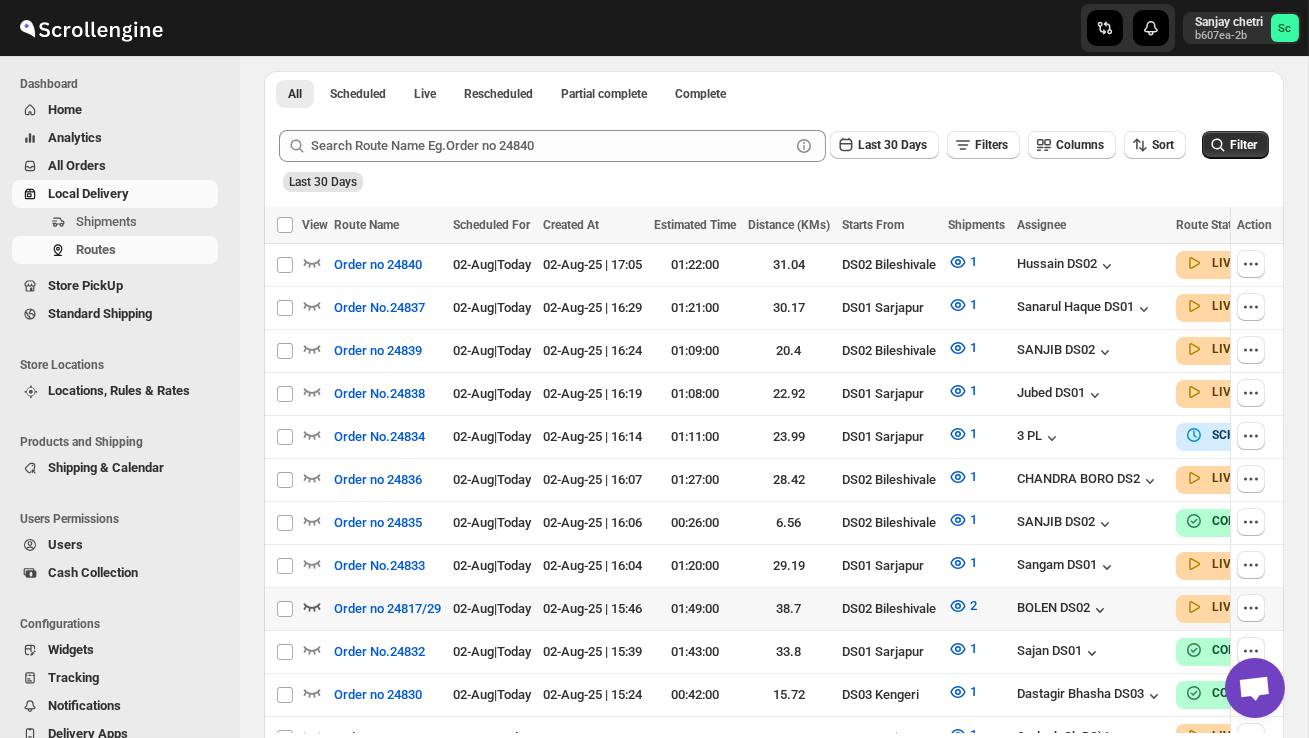 click 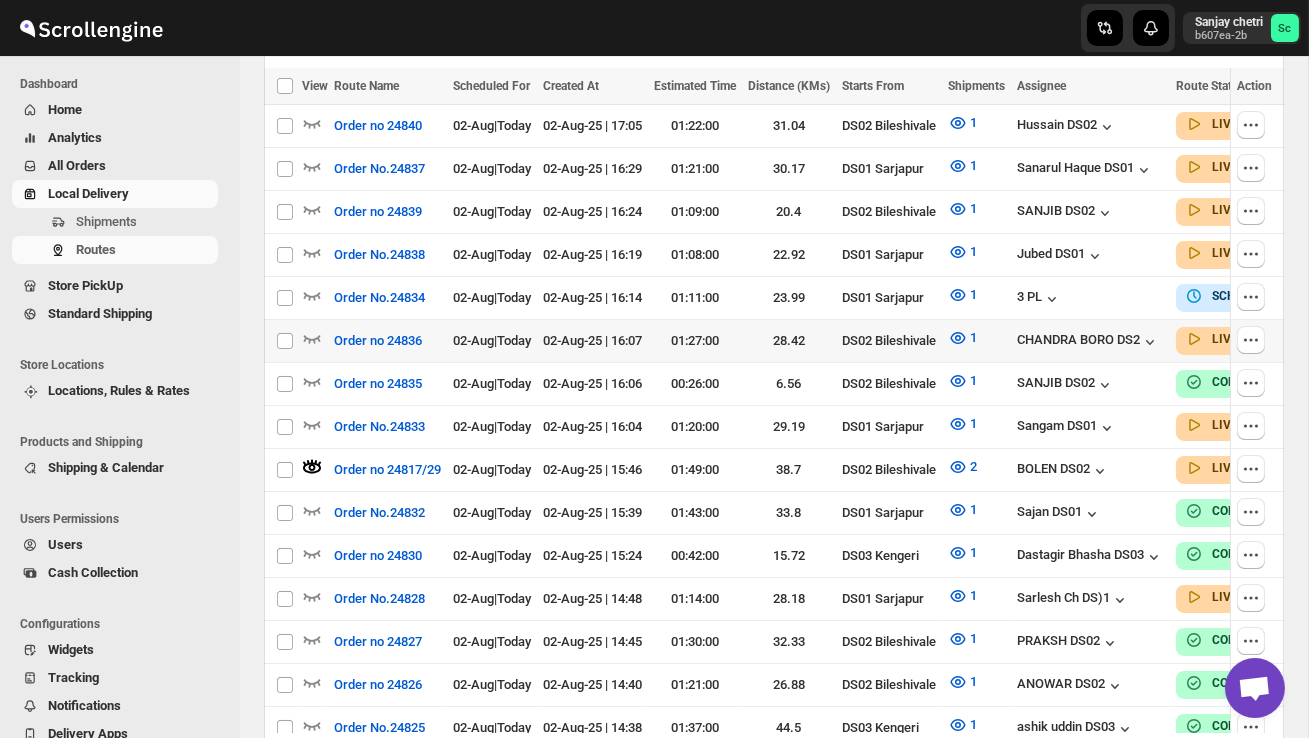 scroll, scrollTop: 650, scrollLeft: 0, axis: vertical 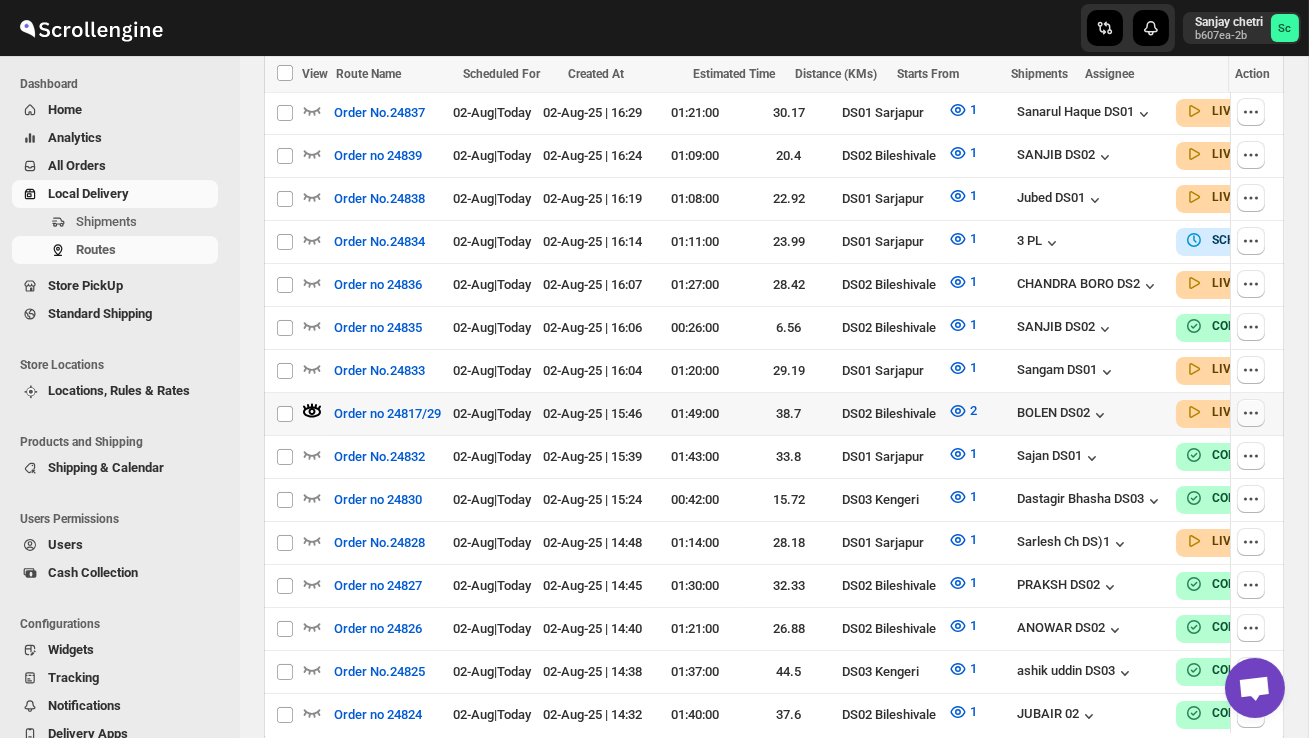click 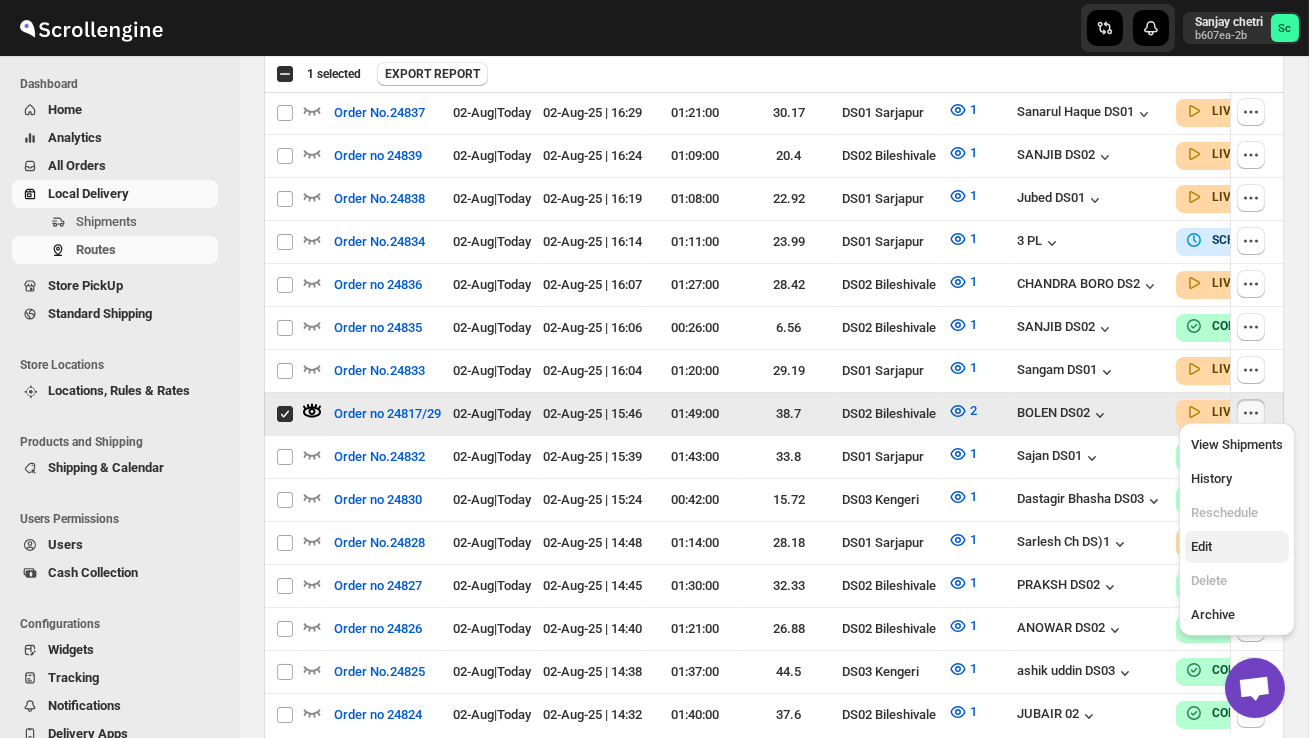 click on "Edit" at bounding box center (1237, 547) 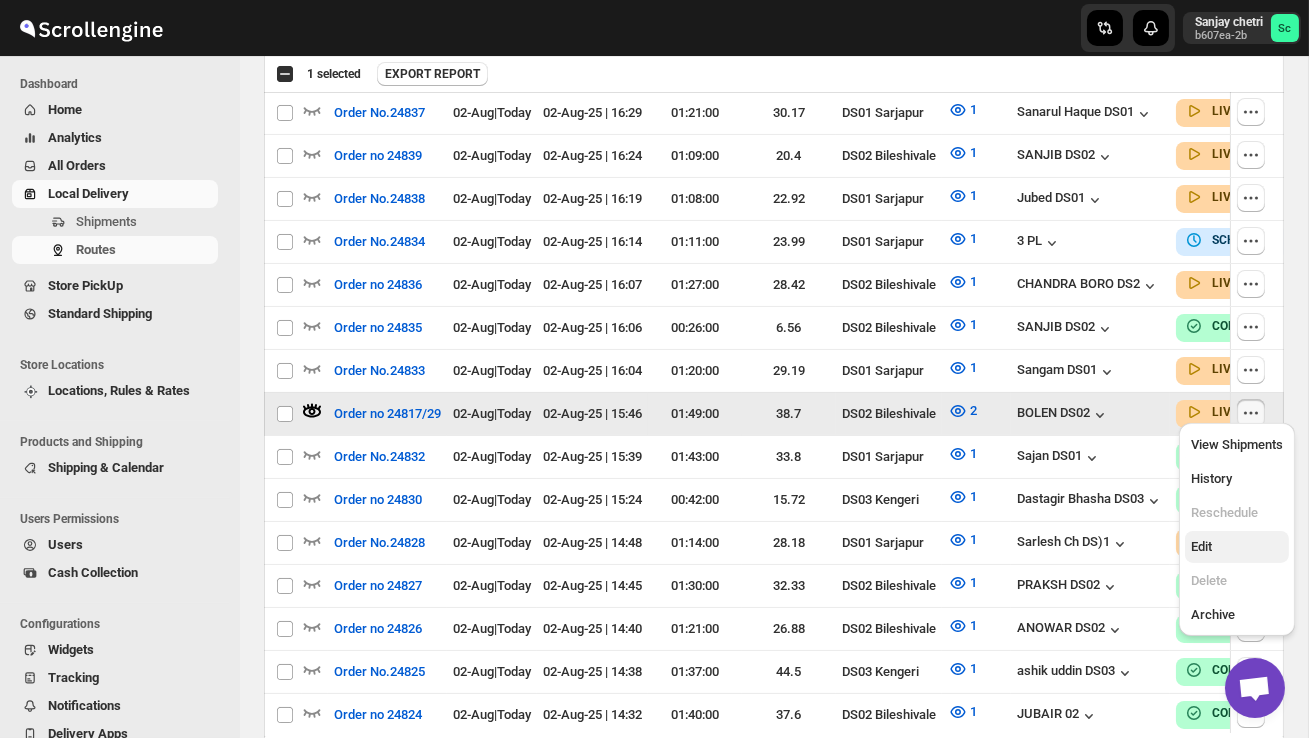 checkbox on "false" 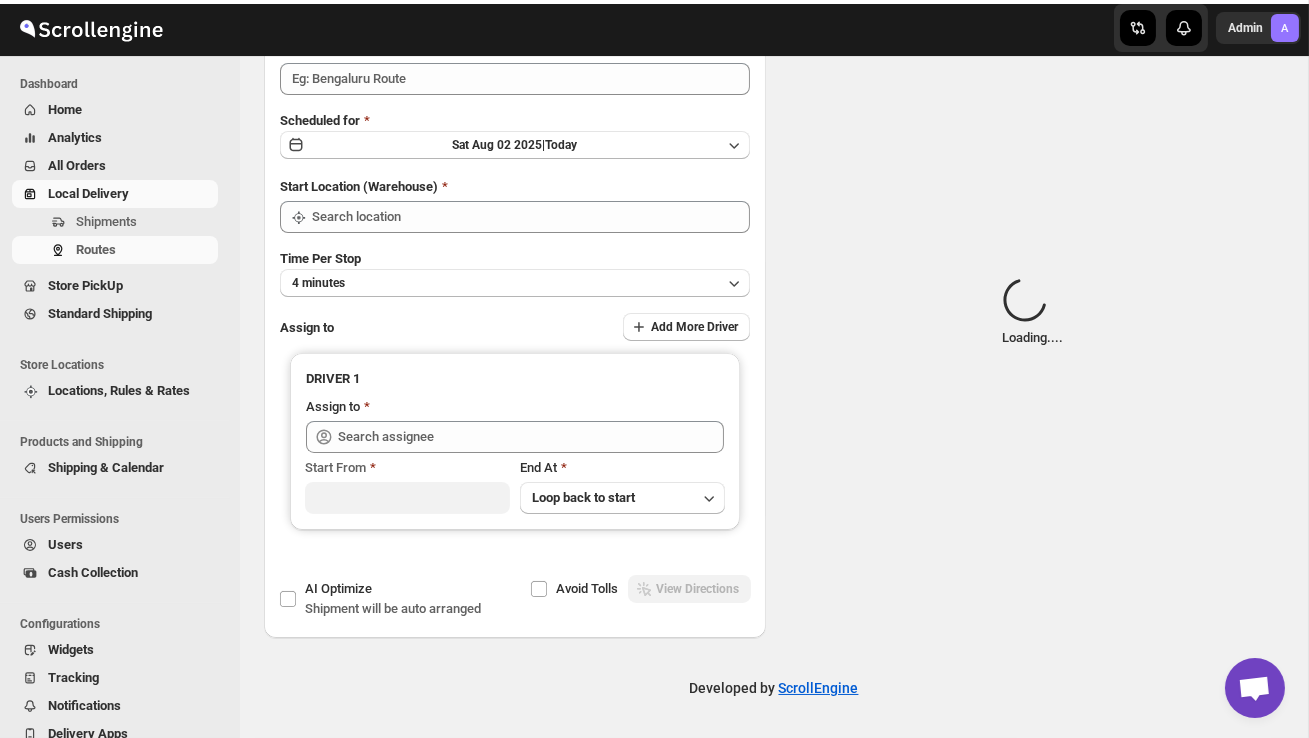 scroll, scrollTop: 0, scrollLeft: 0, axis: both 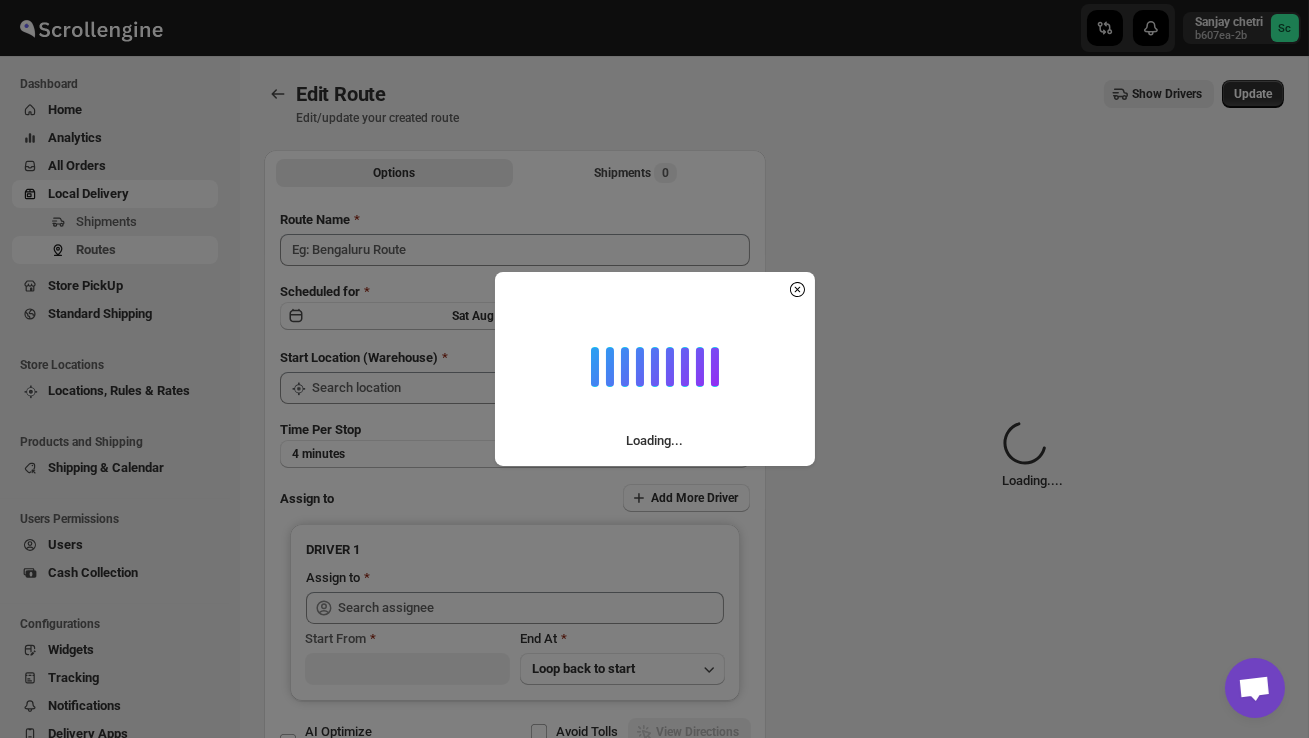 type on "Order no 24817/29" 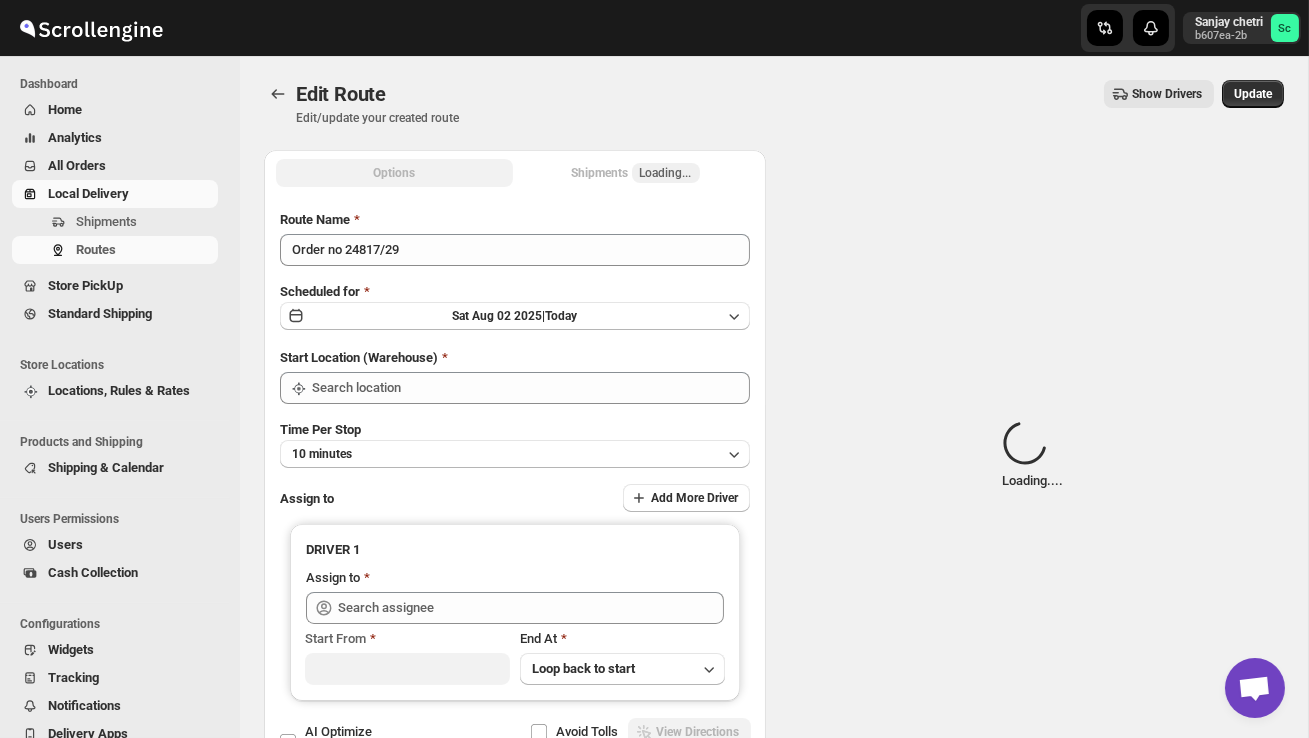 type on "DS02 Bileshivale" 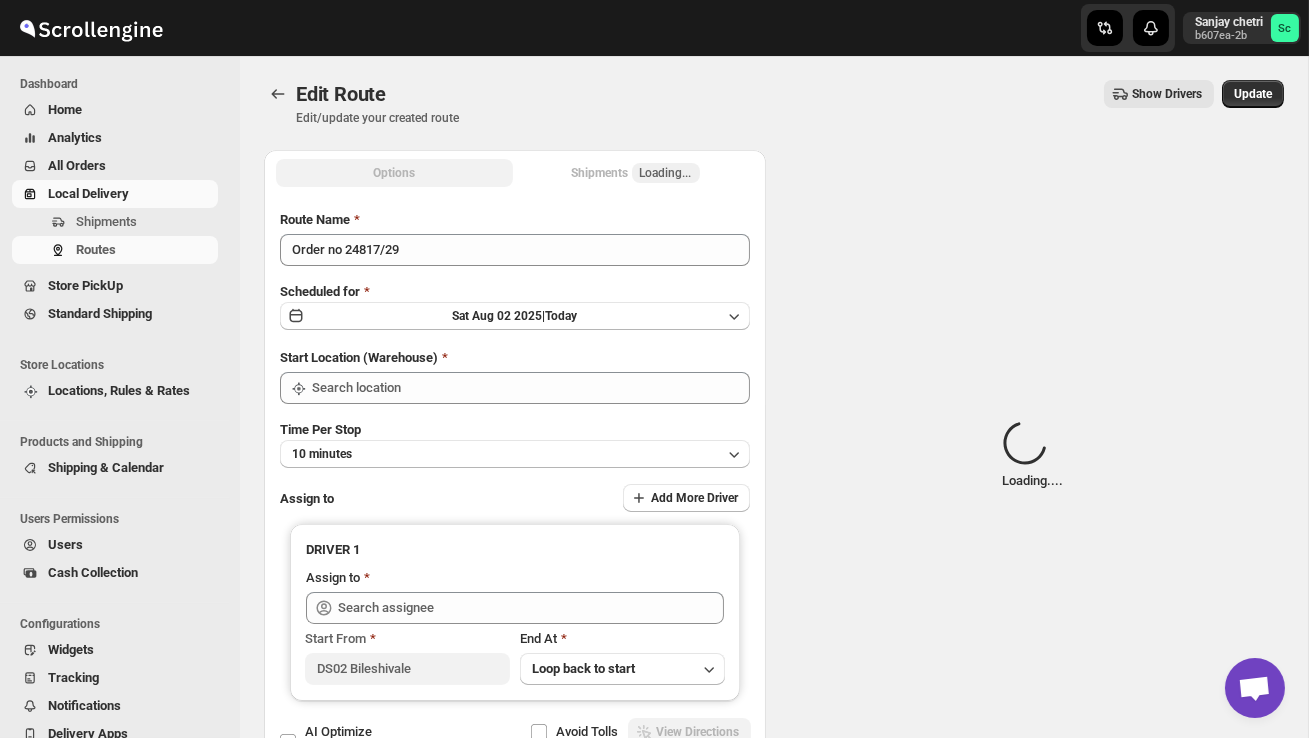 type on "DS02 Bileshivale" 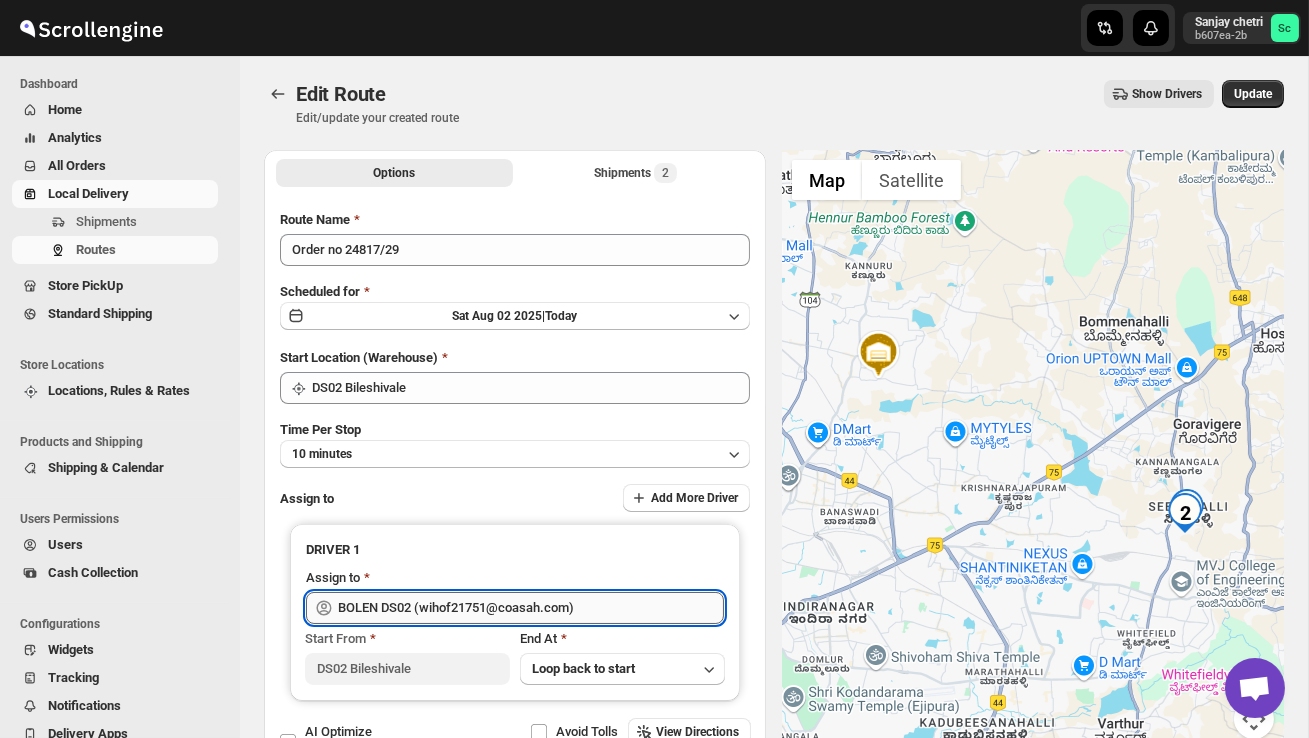 click on "BOLEN DS02 (wihof21751@coasah.com)" at bounding box center [531, 608] 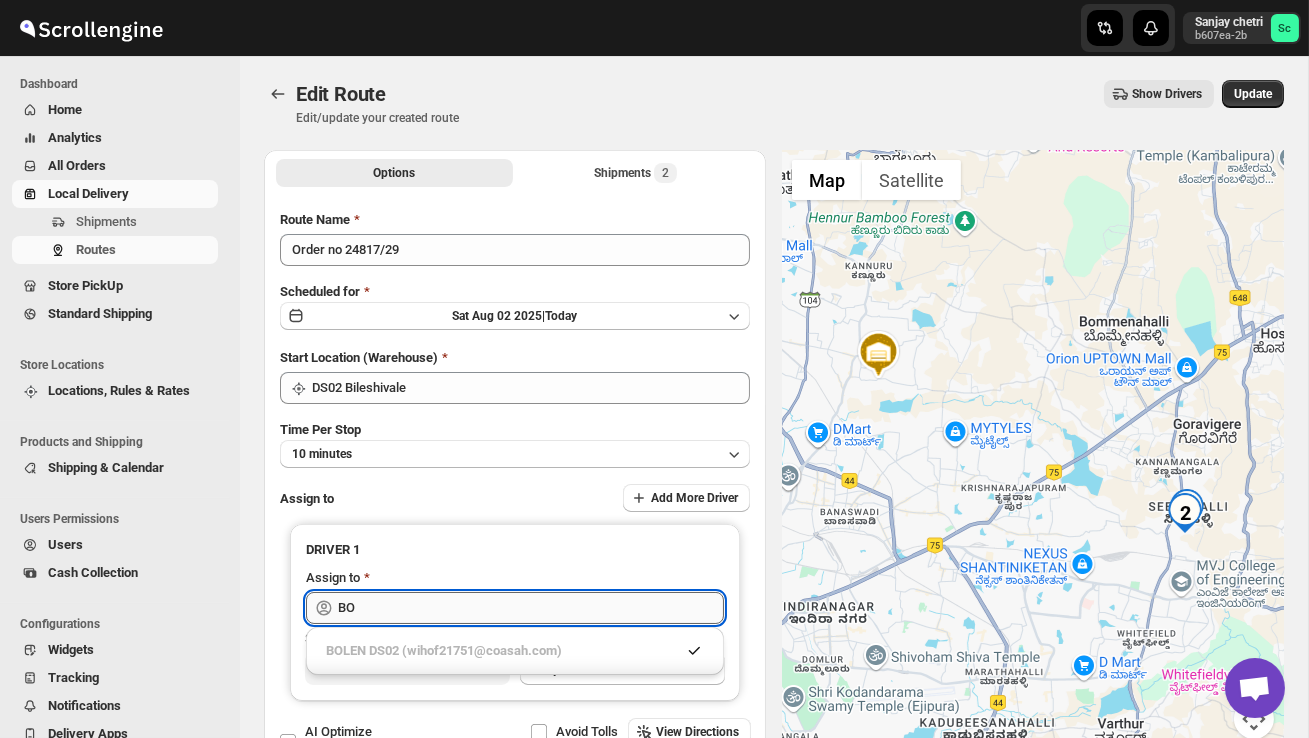 type on "B" 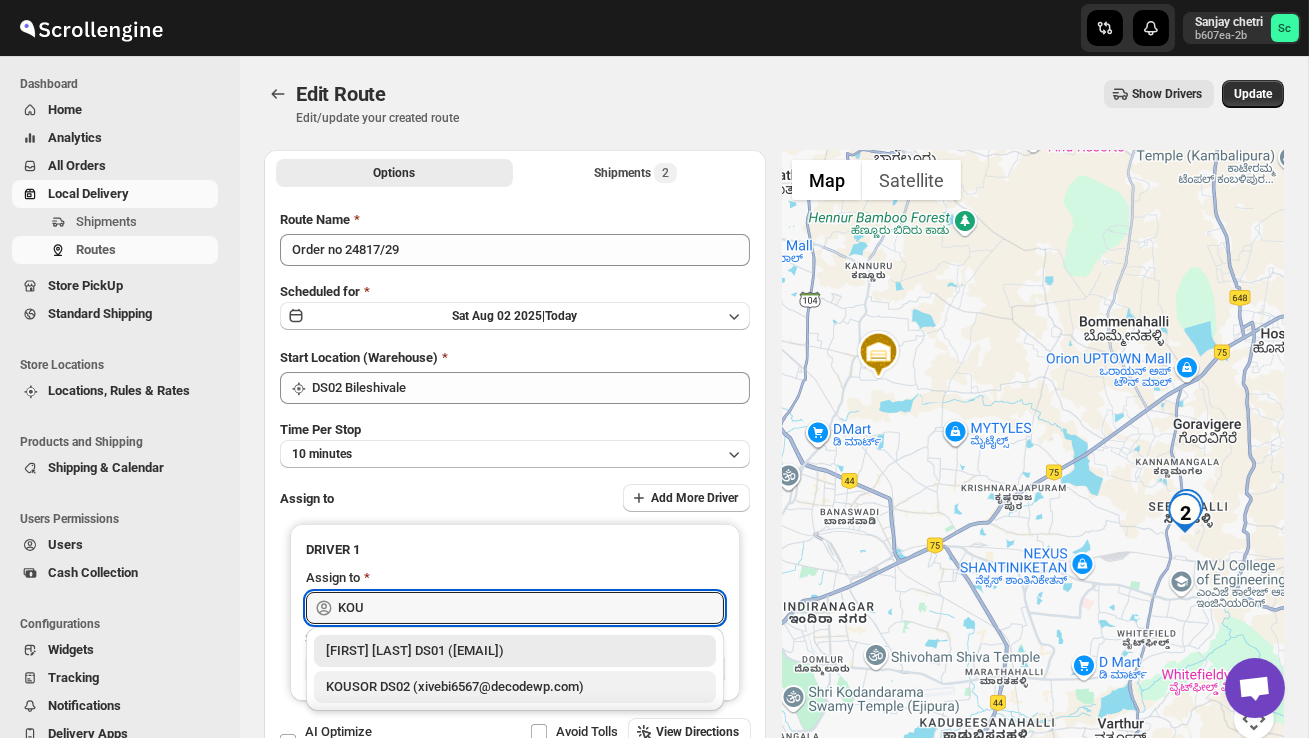 click on "KOUSOR DS02 (xivebi6567@decodewp.com)" at bounding box center [515, 687] 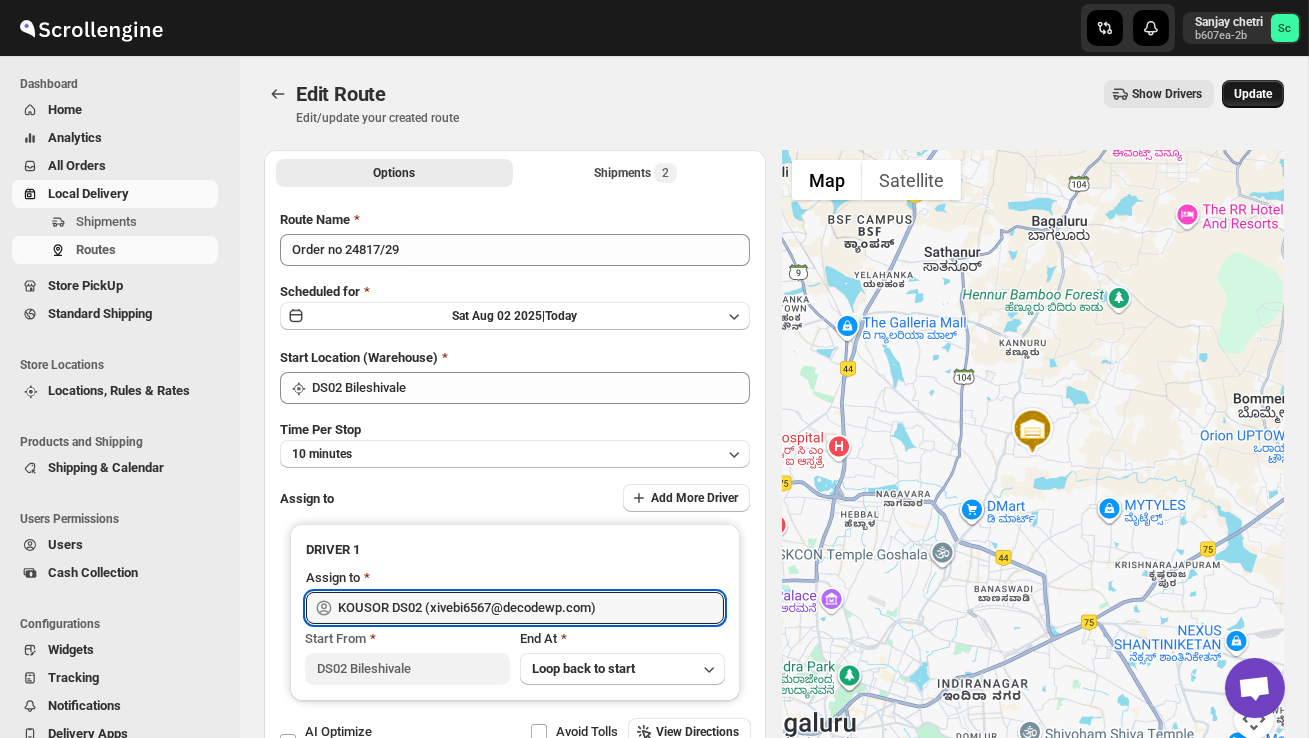 type on "KOUSOR DS02 (xivebi6567@decodewp.com)" 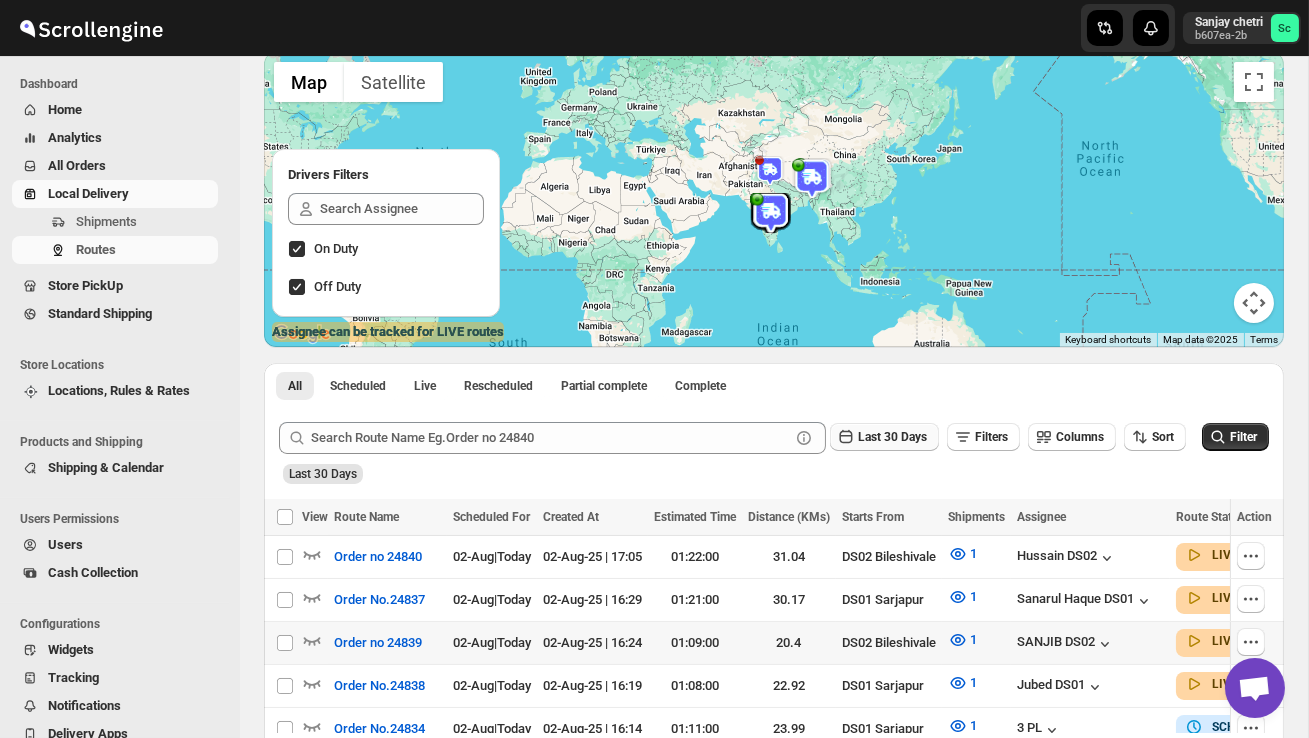 scroll, scrollTop: 228, scrollLeft: 0, axis: vertical 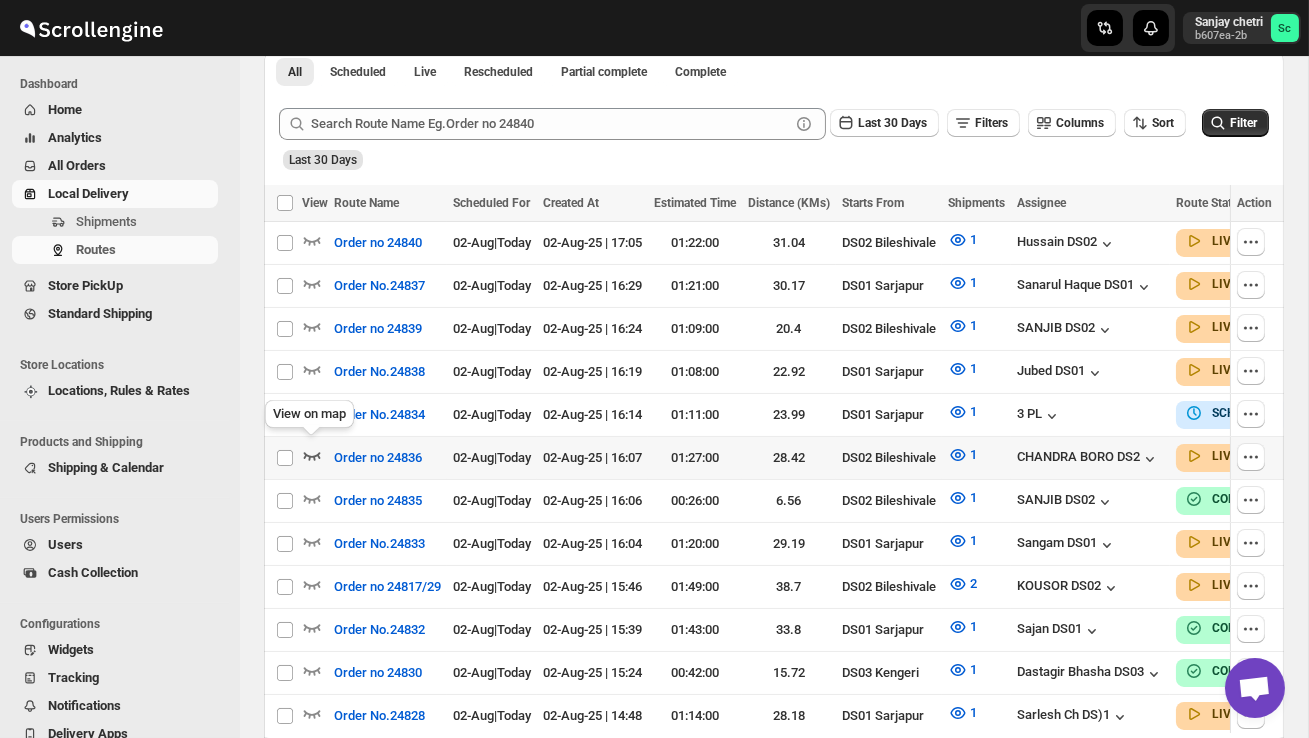 click 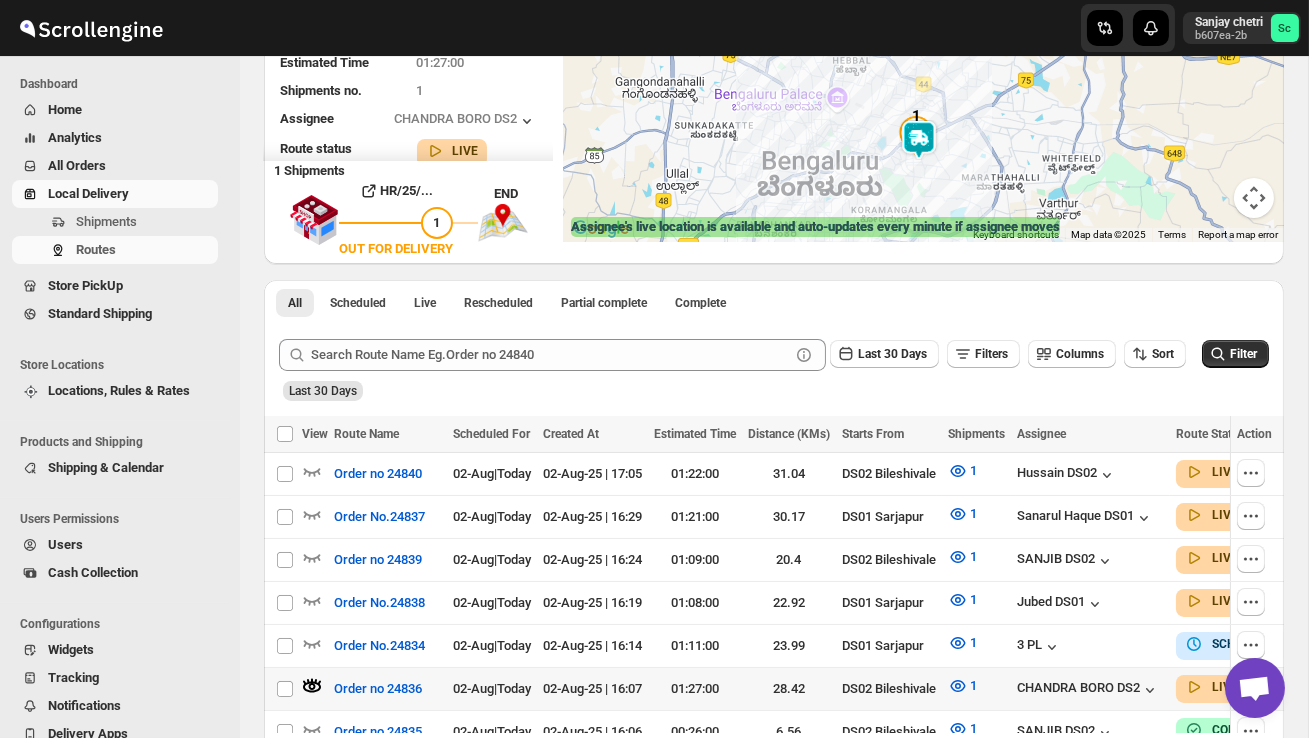 scroll, scrollTop: 347, scrollLeft: 0, axis: vertical 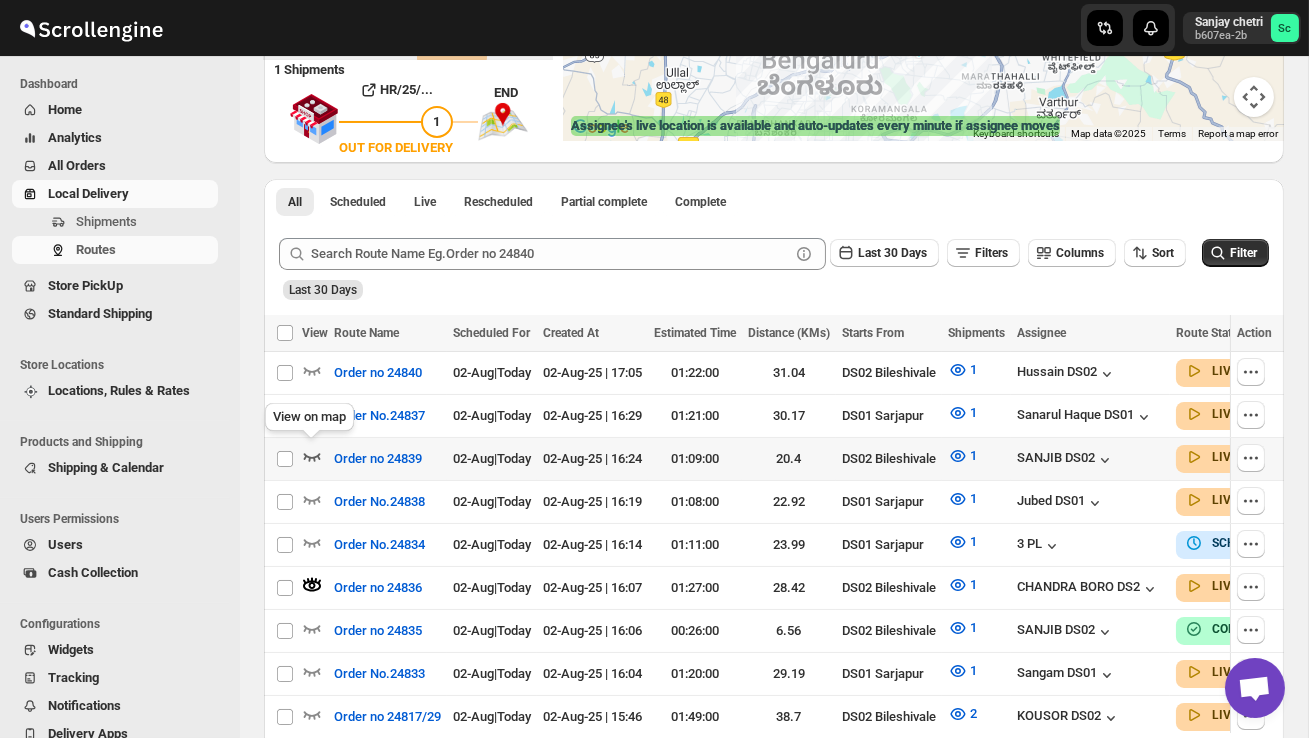 click 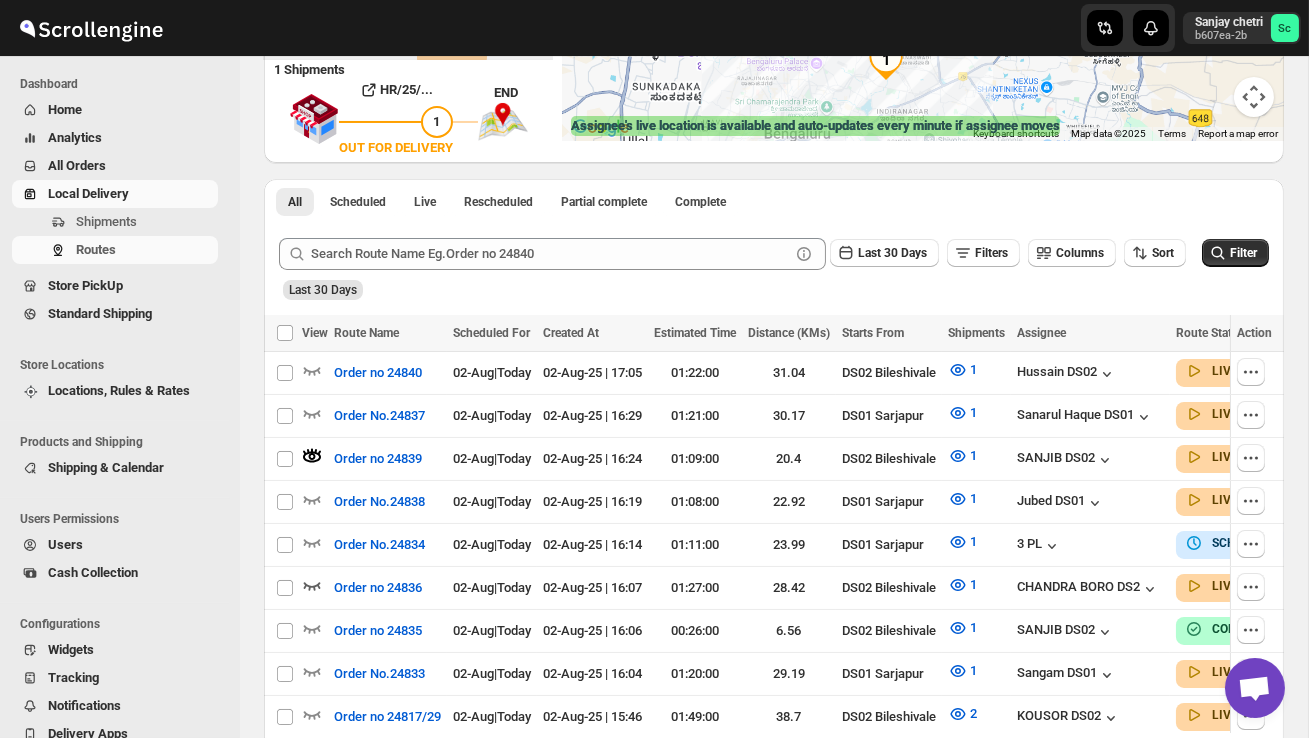 scroll, scrollTop: 0, scrollLeft: 0, axis: both 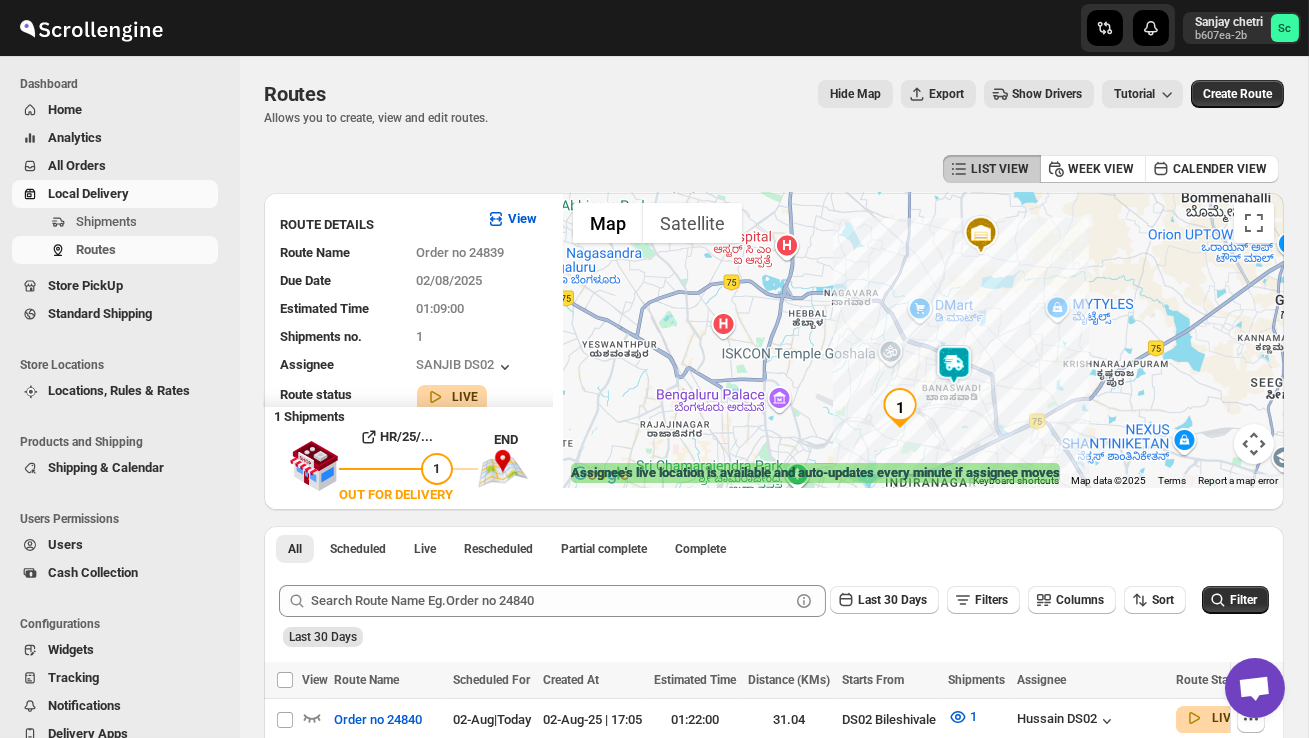 click at bounding box center [954, 365] 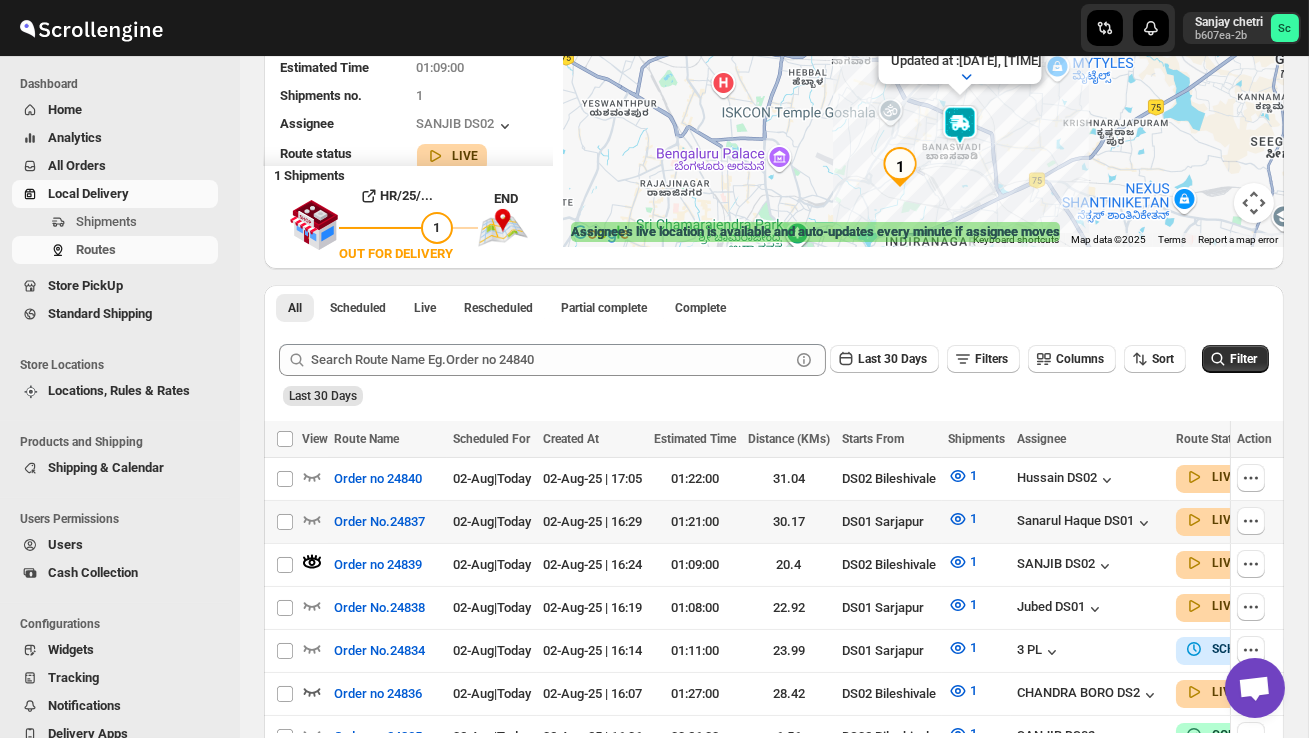scroll, scrollTop: 312, scrollLeft: 0, axis: vertical 